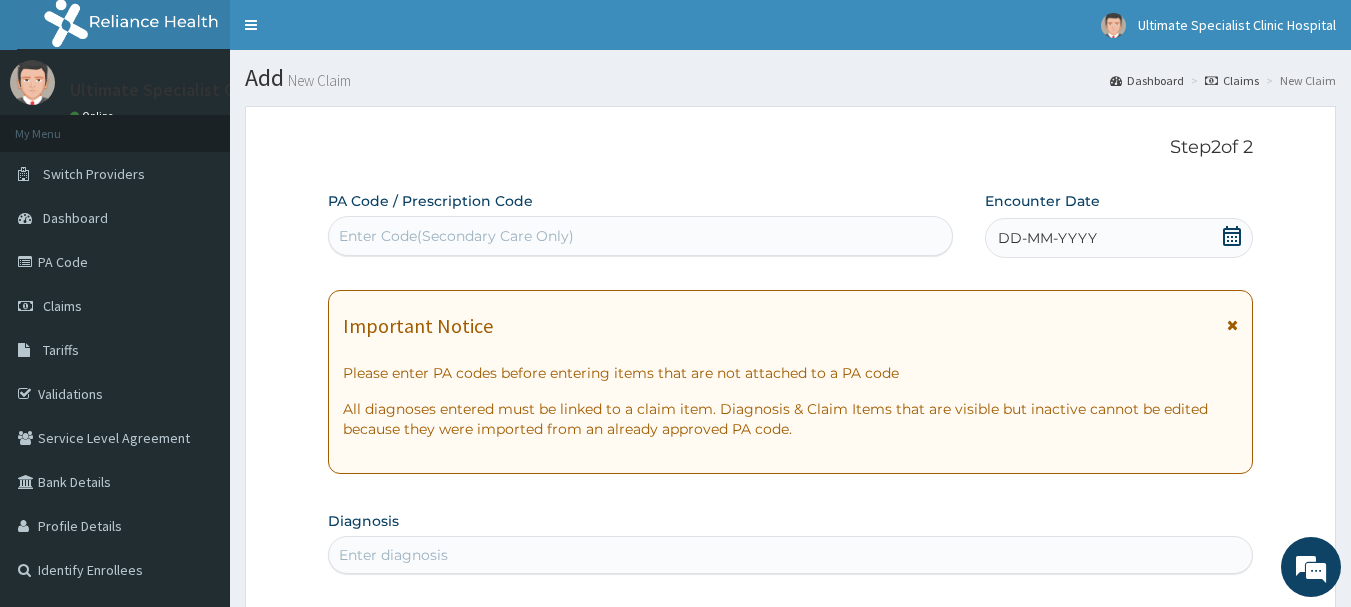 scroll, scrollTop: 100, scrollLeft: 0, axis: vertical 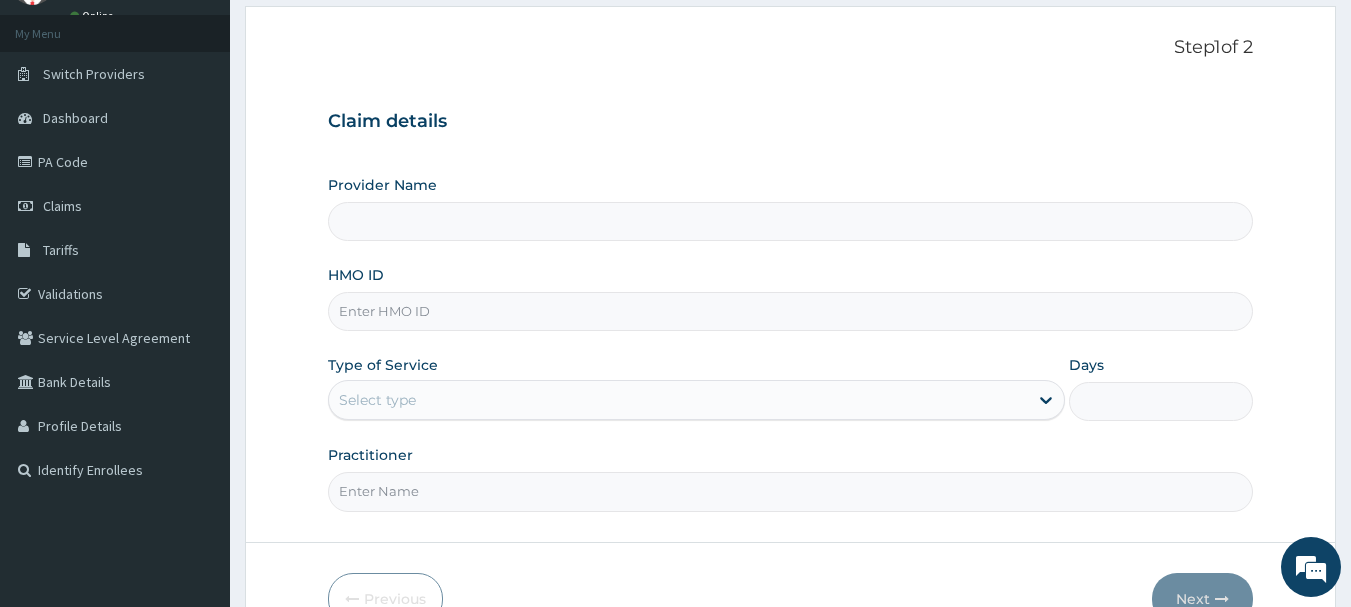 type on "Ultimate Specialist Clinic And Hospital" 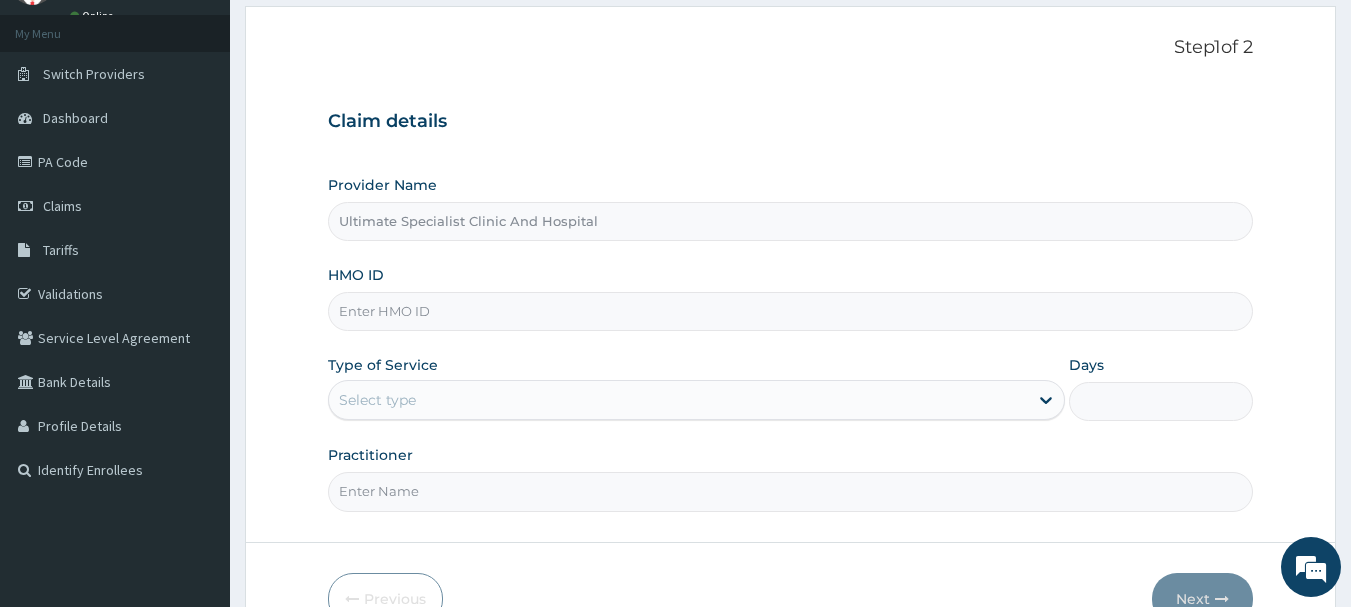 click on "HMO ID" at bounding box center (791, 311) 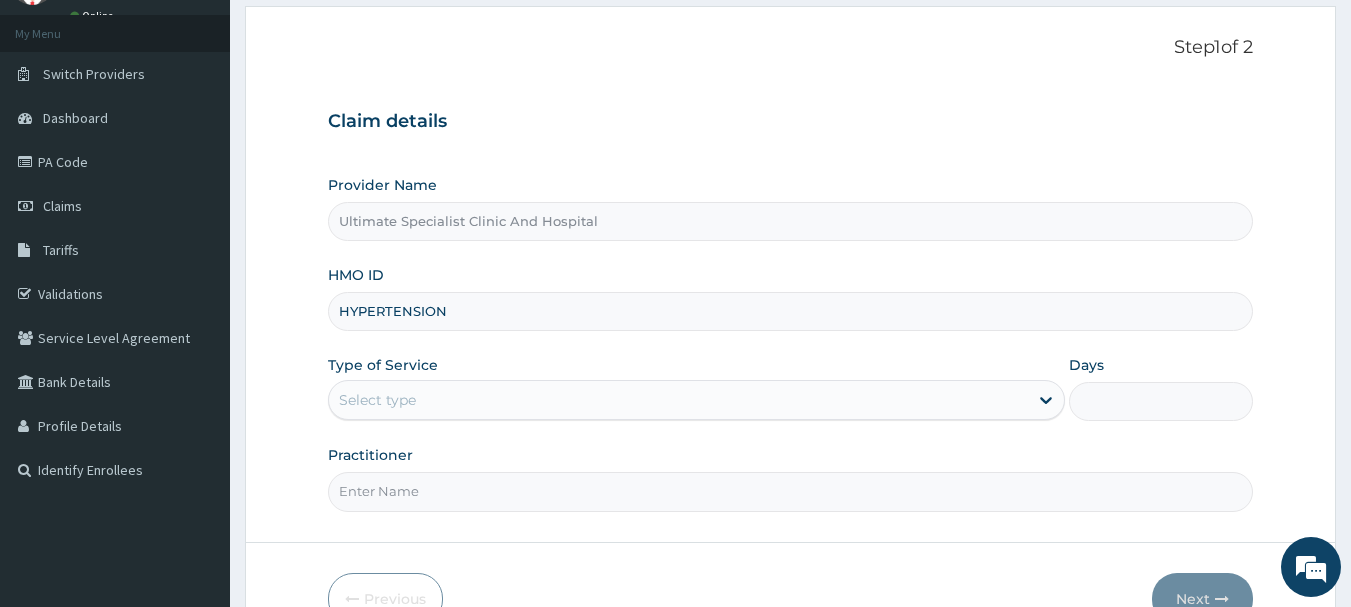 scroll, scrollTop: 0, scrollLeft: 0, axis: both 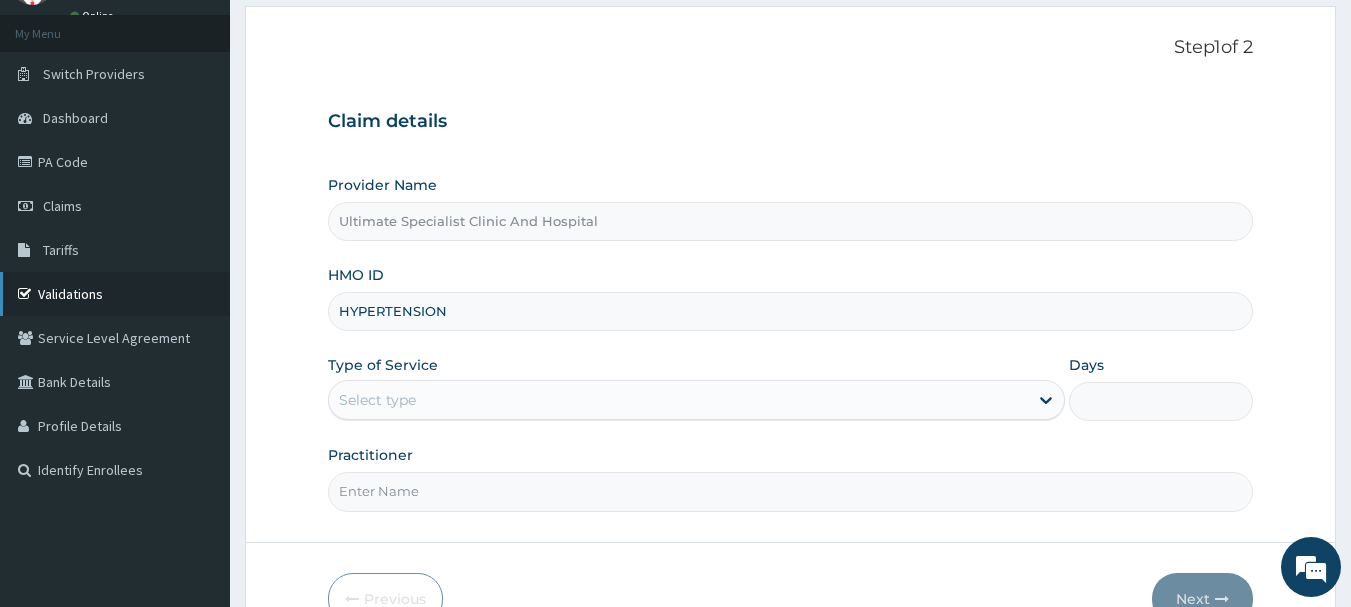 drag, startPoint x: 469, startPoint y: 320, endPoint x: 194, endPoint y: 313, distance: 275.08908 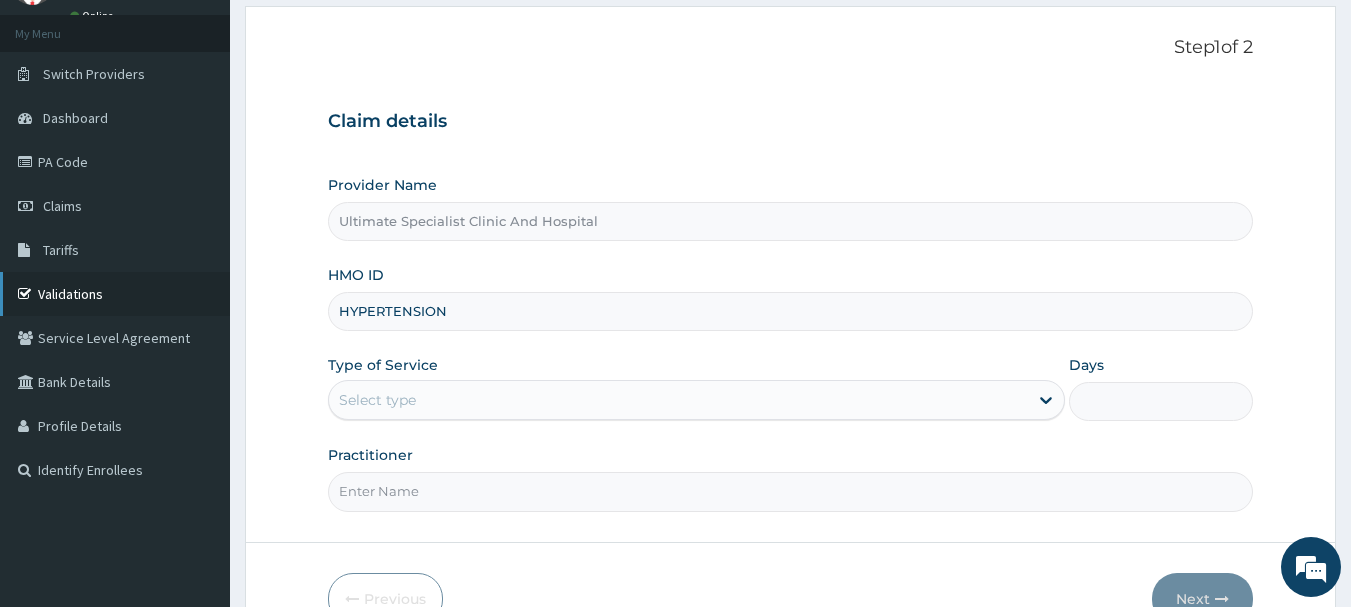 paste on "STZ/10001/A" 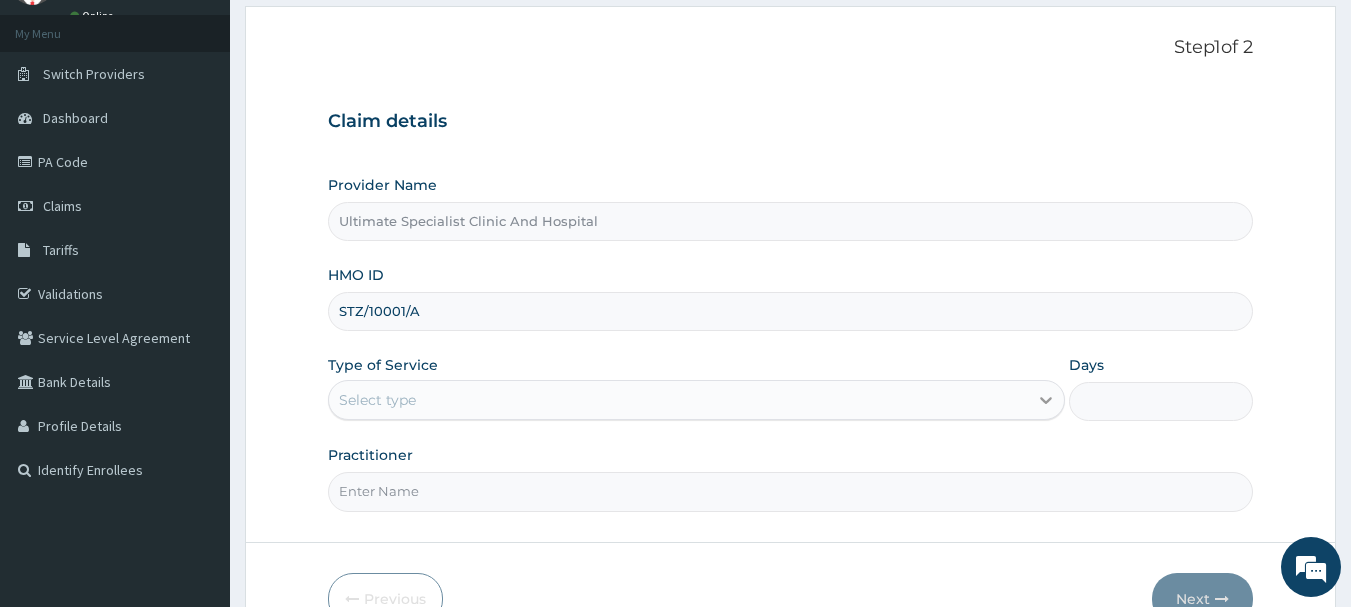 type on "STZ/10001/A" 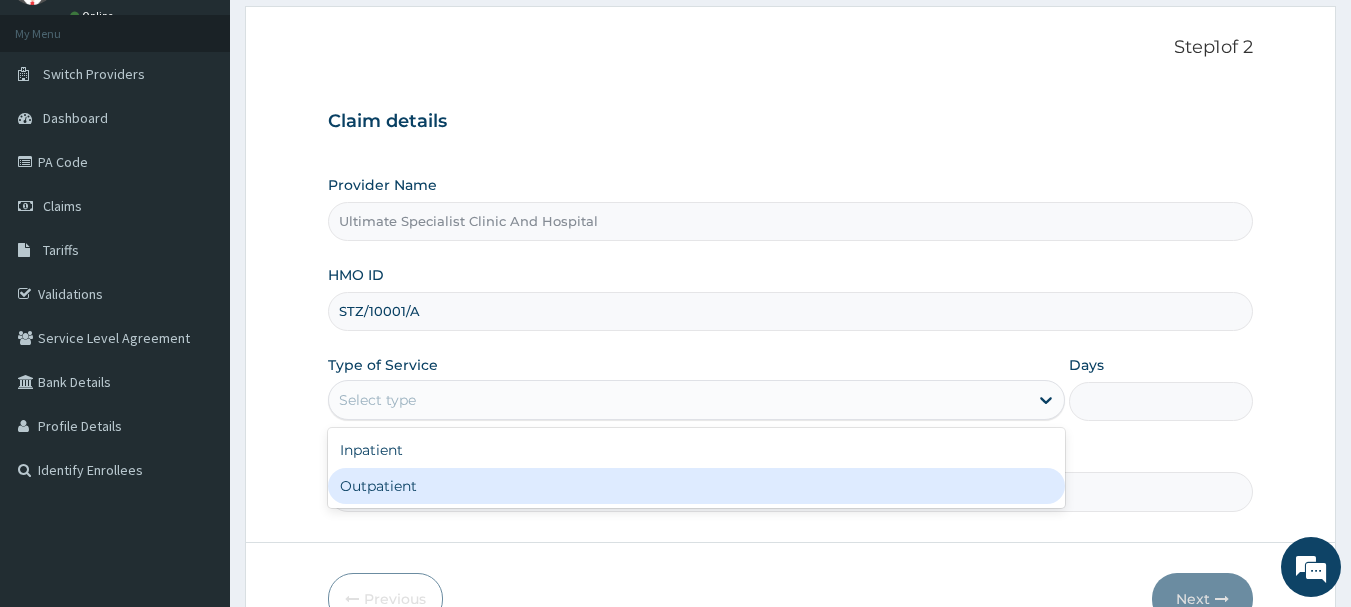 click on "Outpatient" at bounding box center (696, 486) 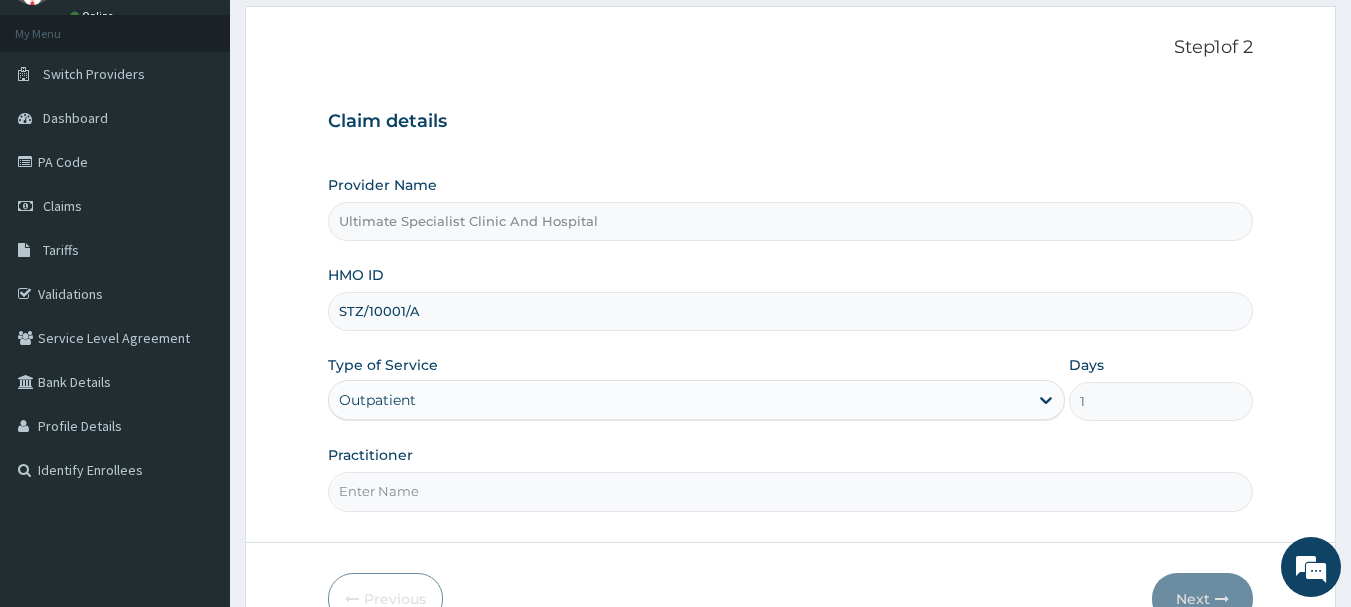 click on "Practitioner" at bounding box center (791, 491) 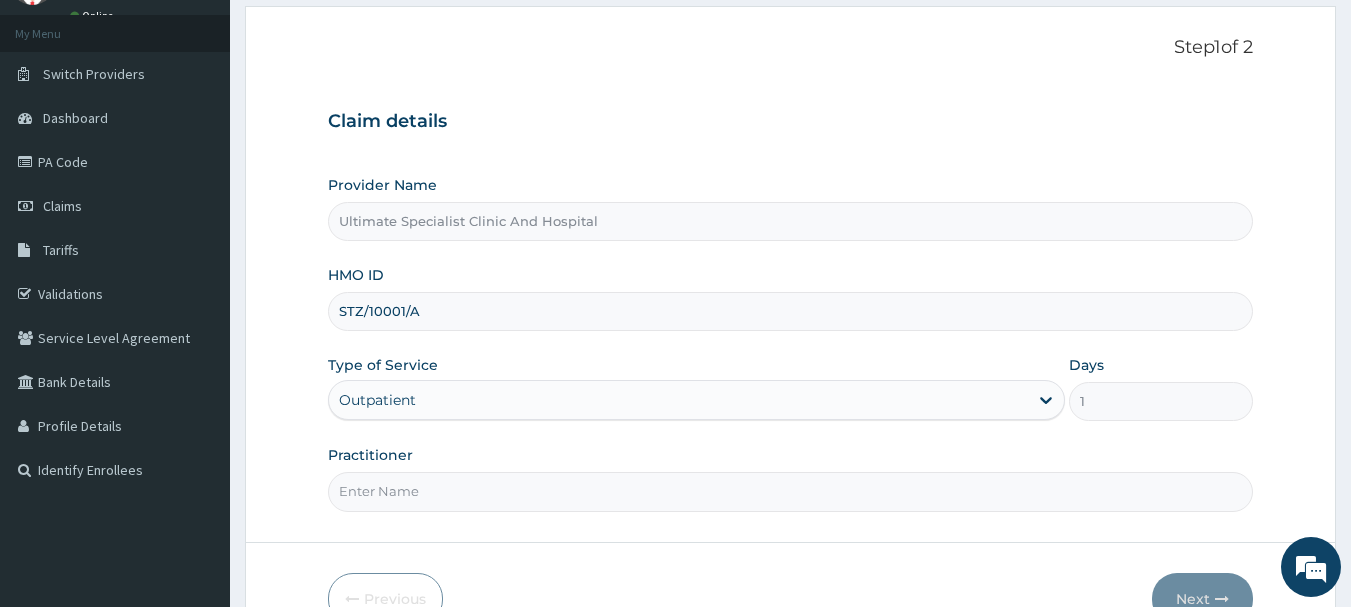 type on "DR PAUL" 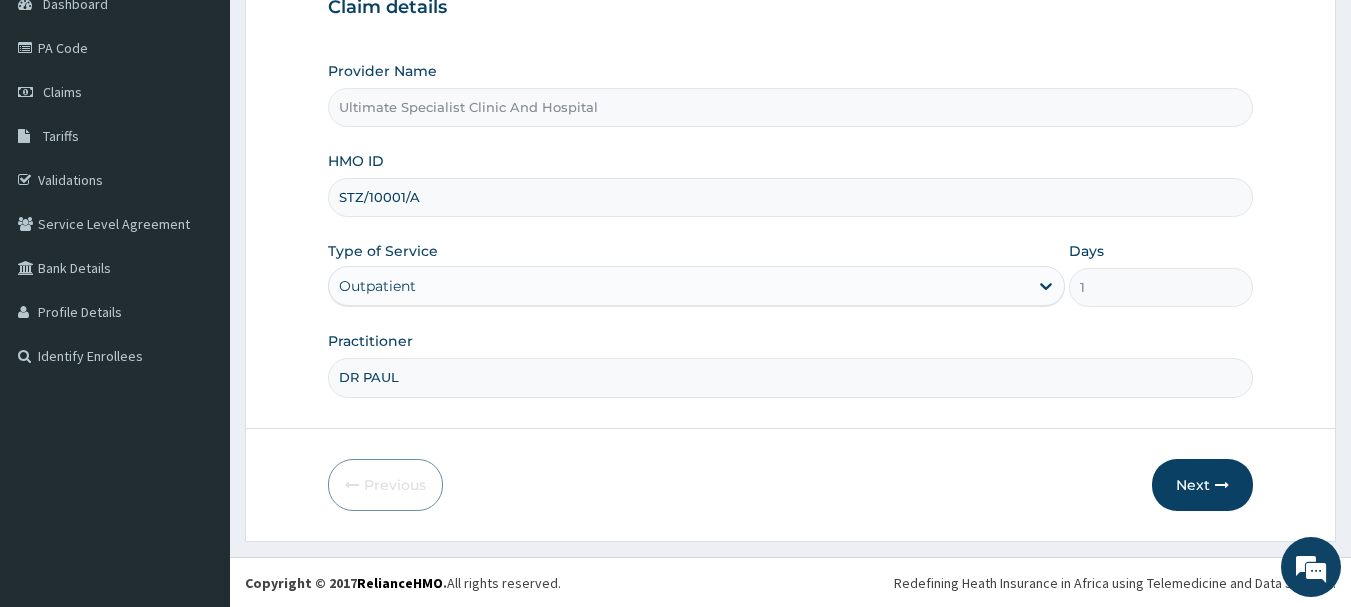 scroll, scrollTop: 215, scrollLeft: 0, axis: vertical 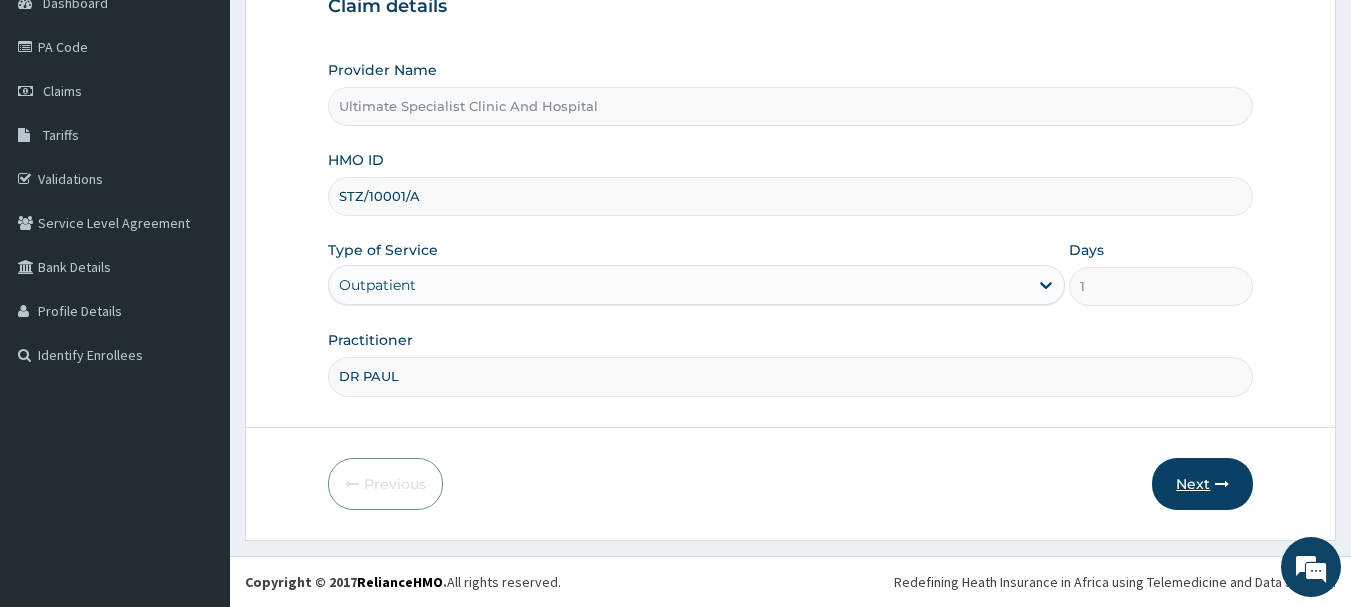 click on "Next" at bounding box center [1202, 484] 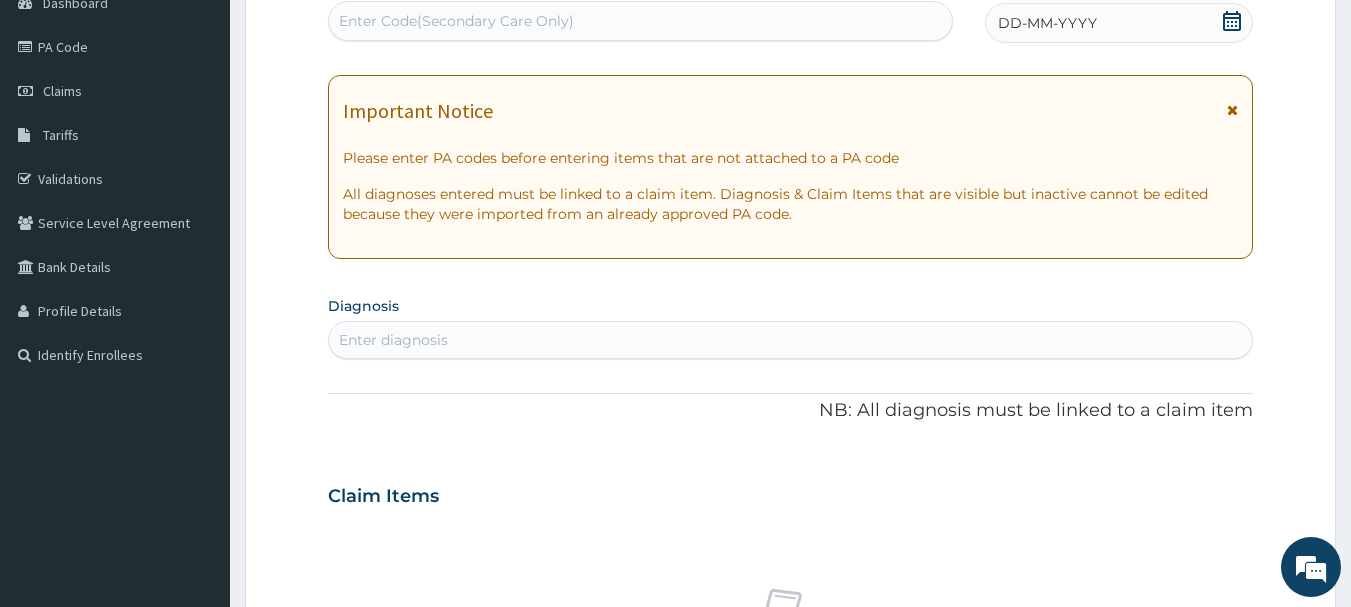 click on "Enter diagnosis" at bounding box center (393, 340) 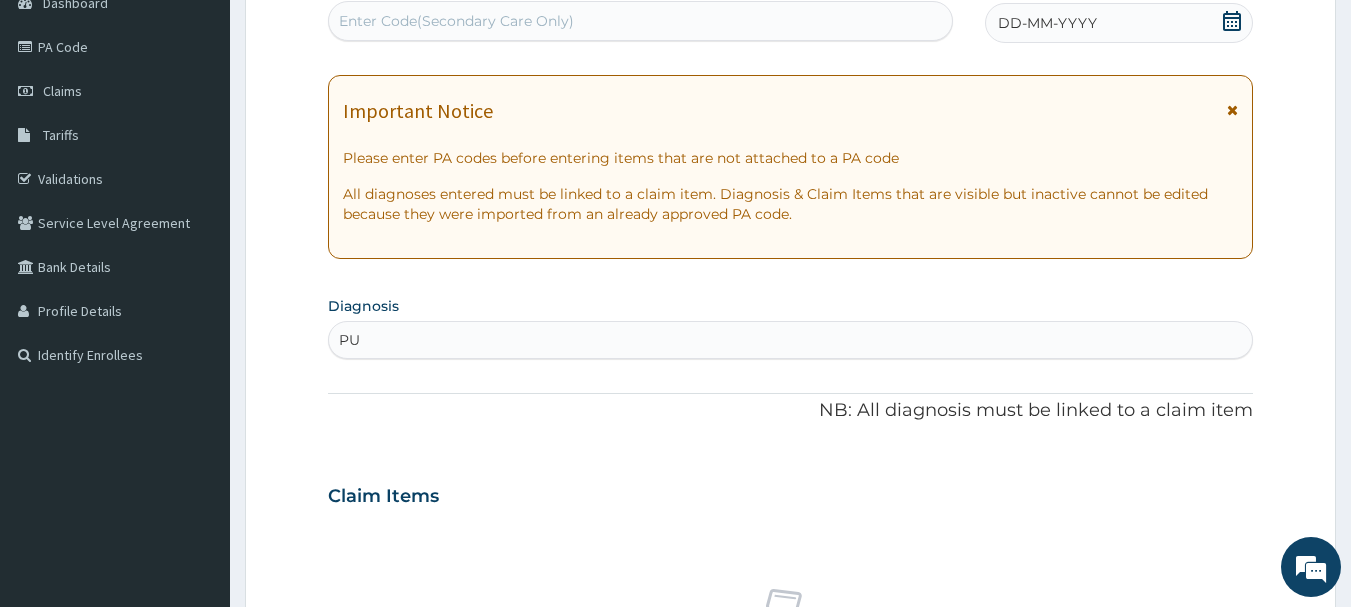 type on "PUD" 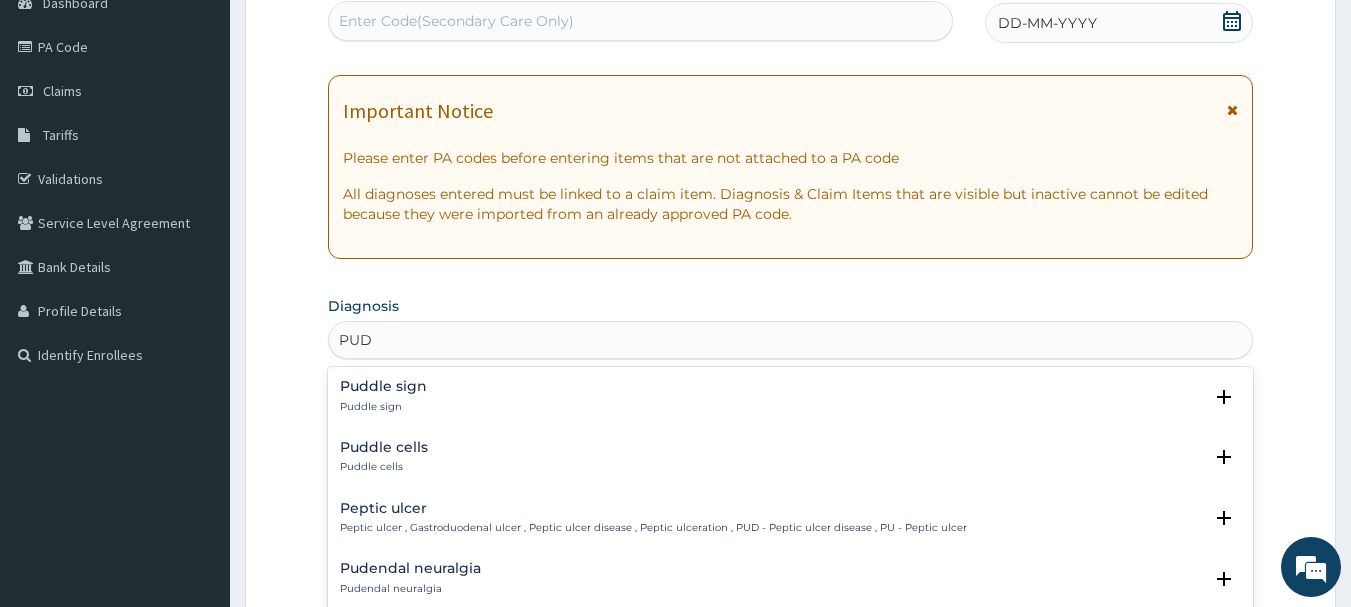 click on "Peptic ulcer" at bounding box center [653, 508] 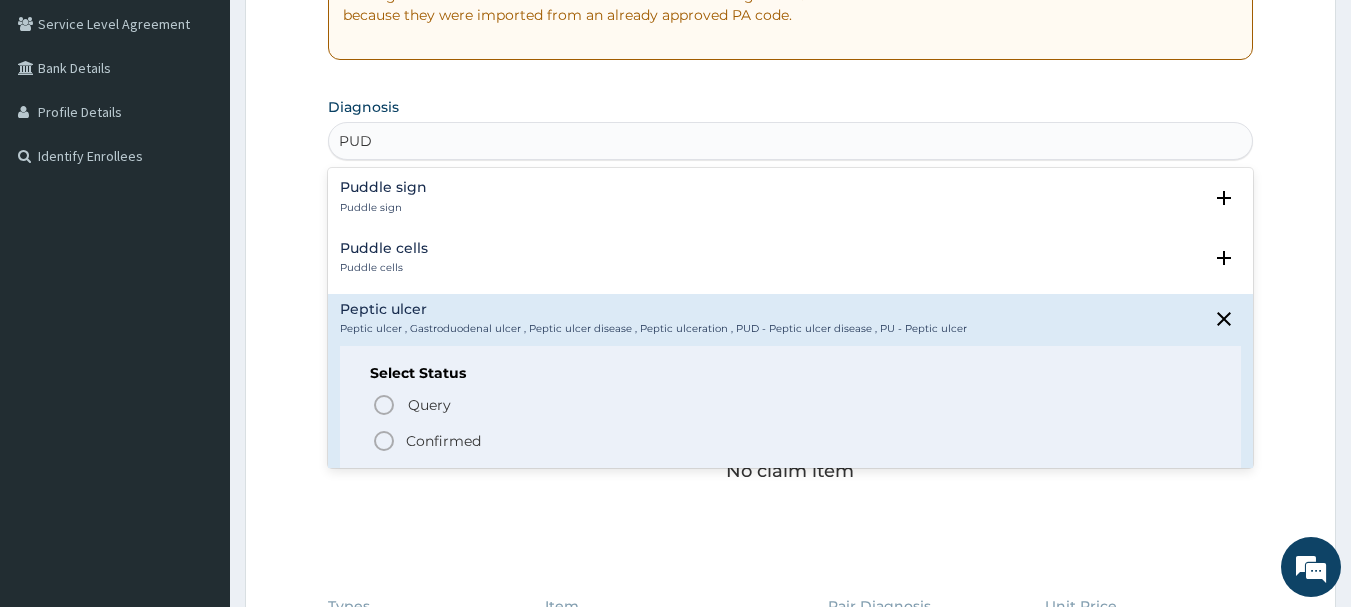 scroll, scrollTop: 415, scrollLeft: 0, axis: vertical 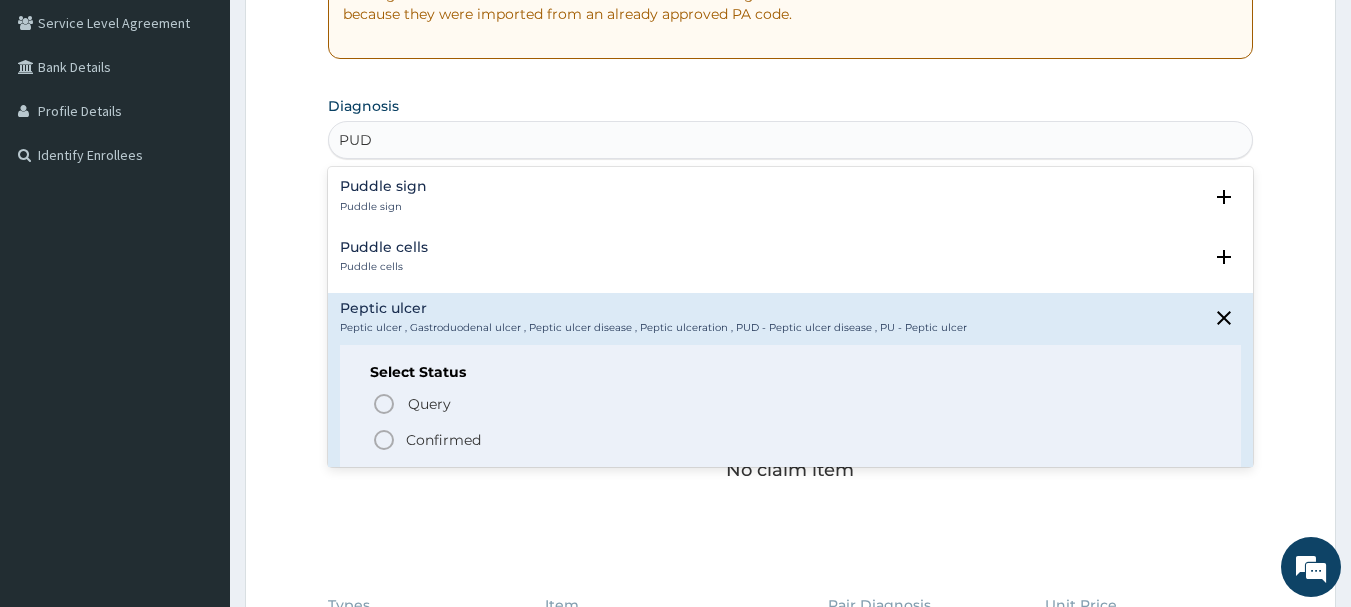 click 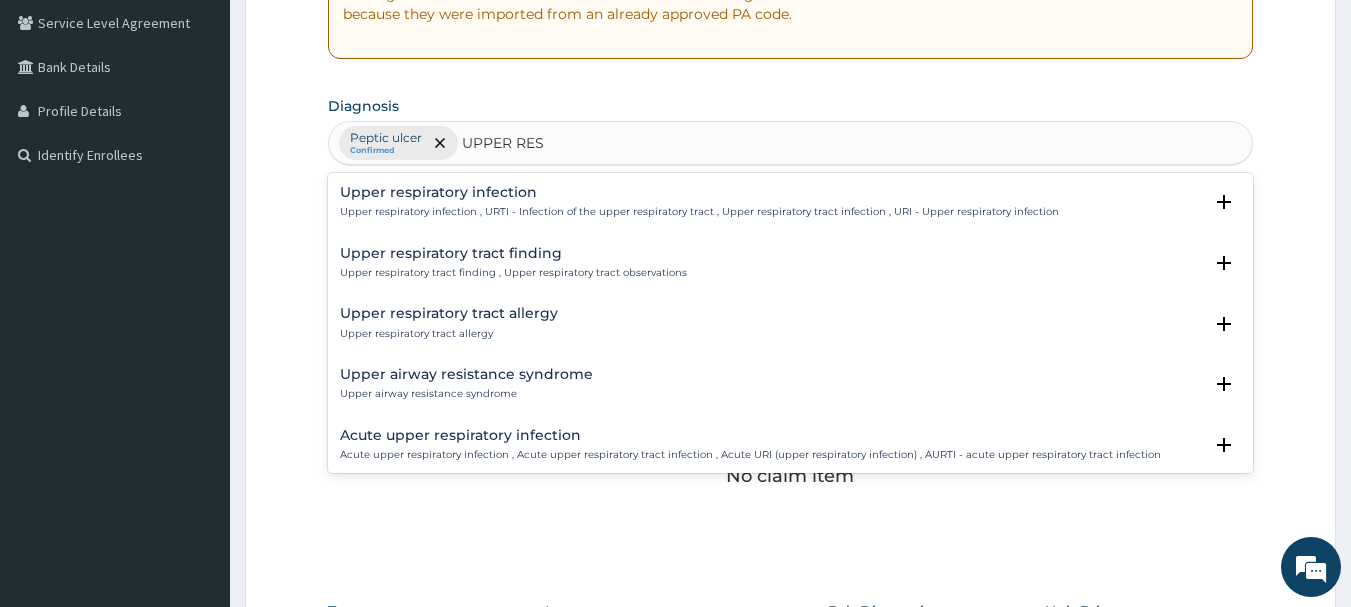 type on "UPPER RESP" 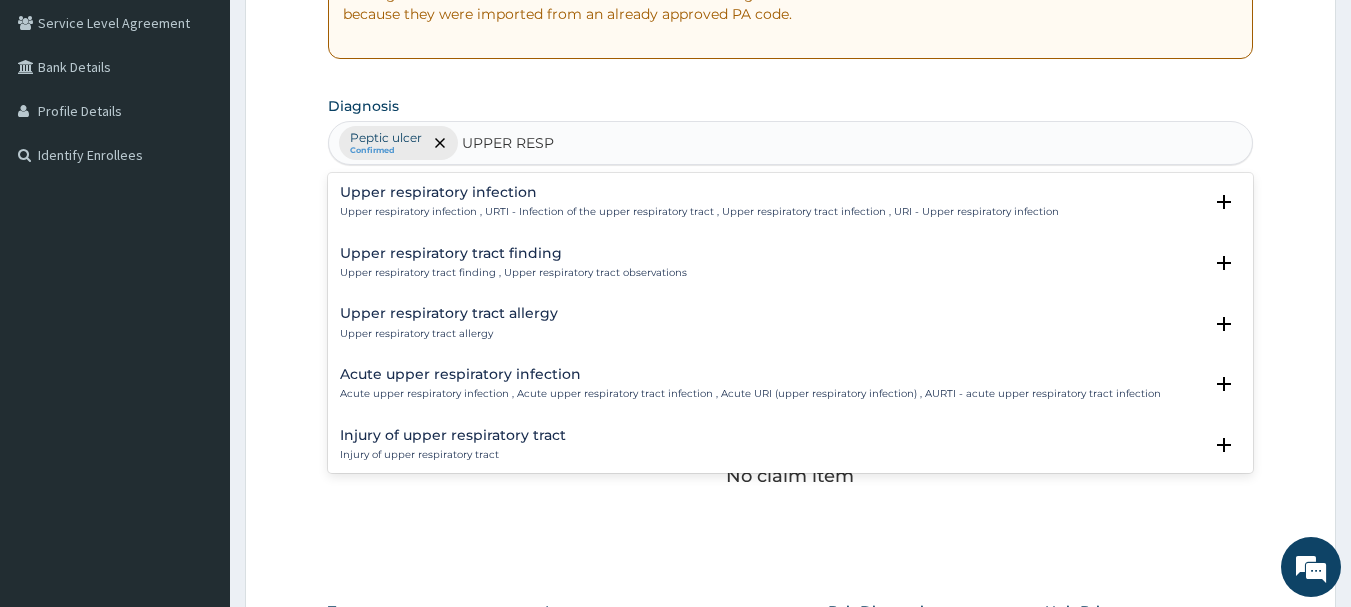 click on "Upper respiratory infection , URTI - Infection of the upper respiratory tract , Upper respiratory tract infection , URI - Upper respiratory infection" at bounding box center [699, 212] 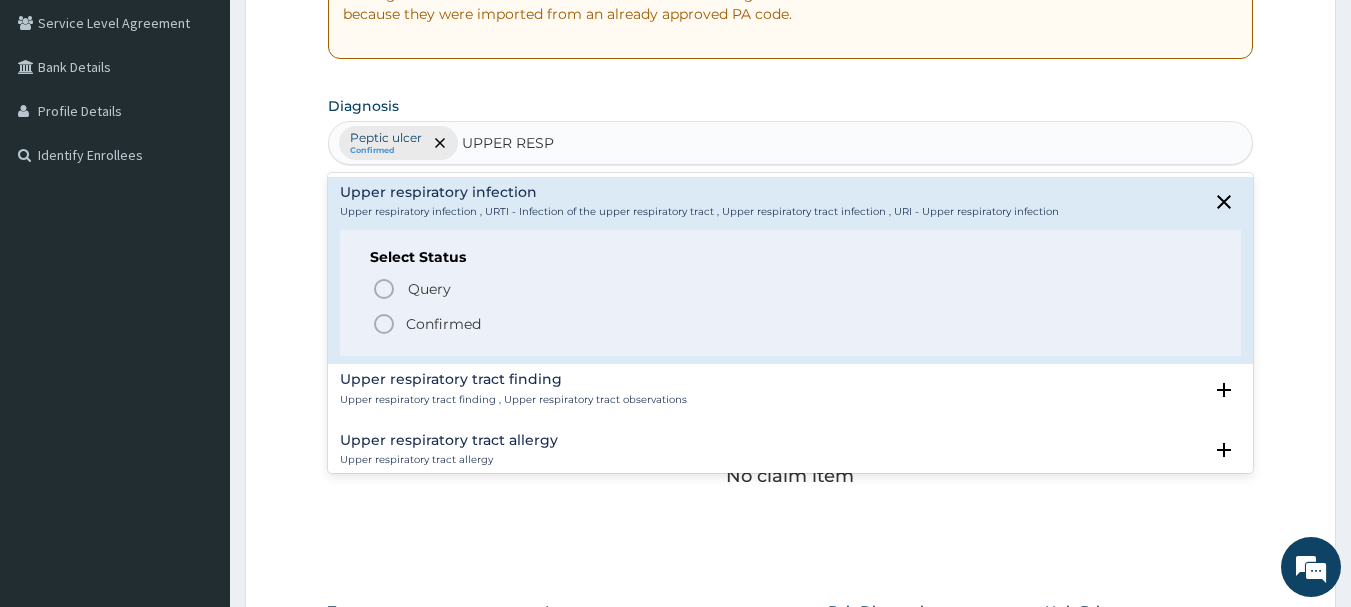 click 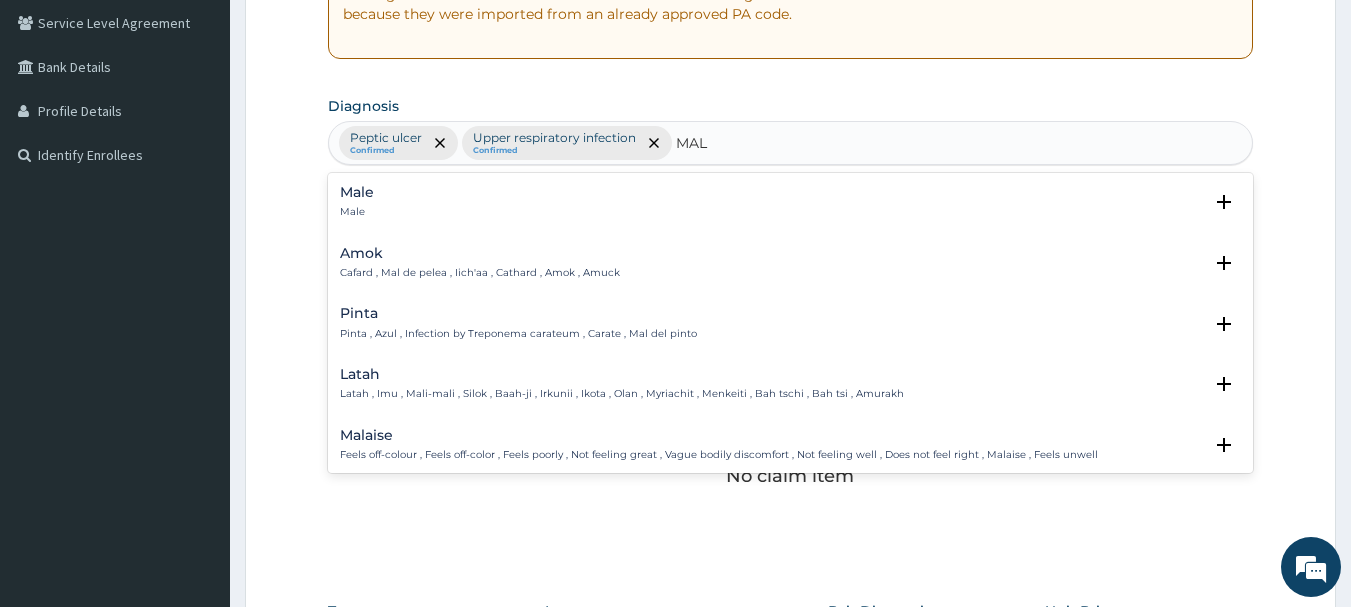 type on "MALA" 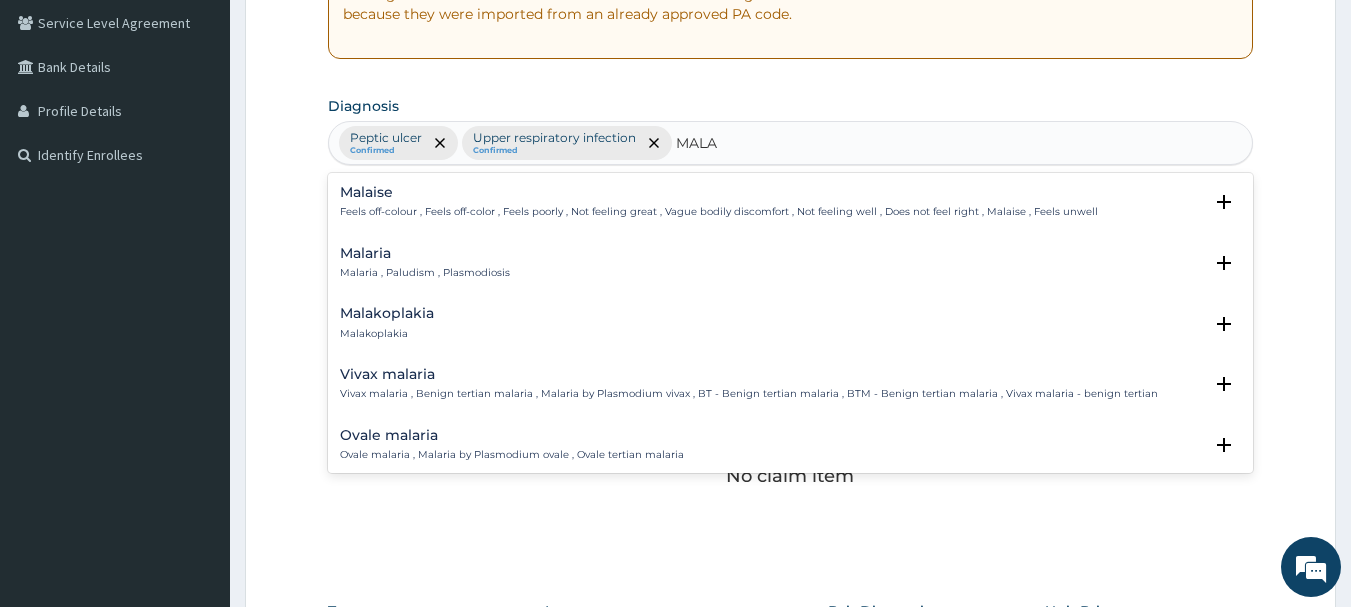 click on "Malaria" at bounding box center (425, 253) 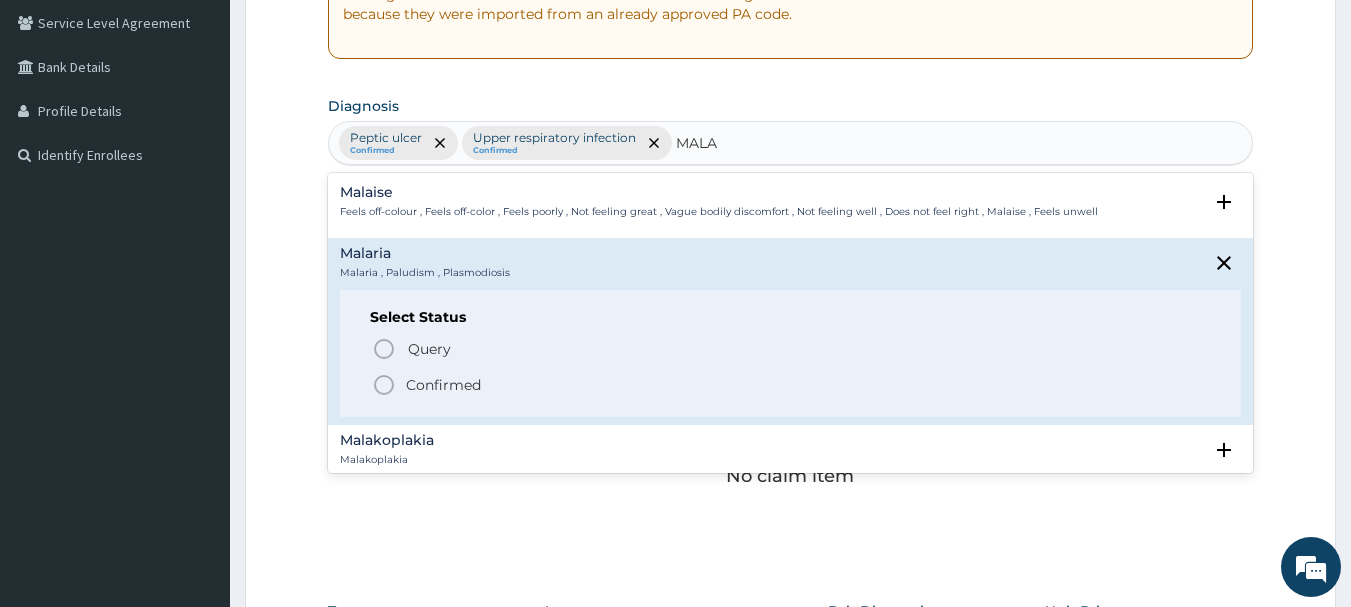 click 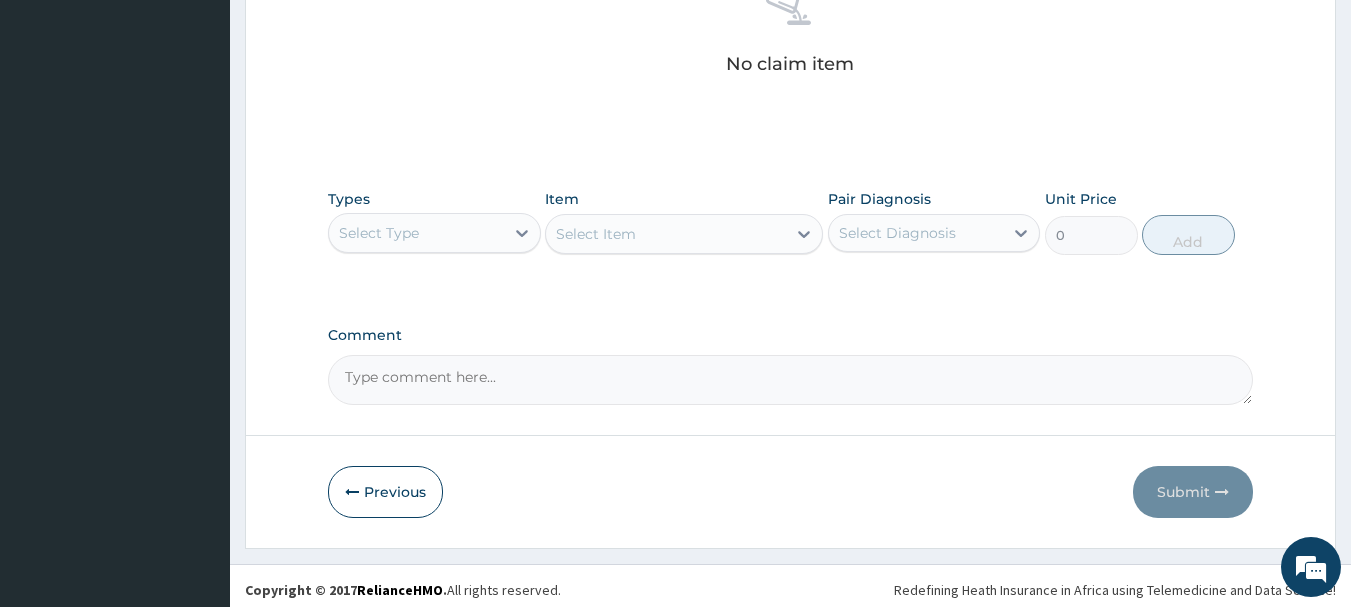 scroll, scrollTop: 835, scrollLeft: 0, axis: vertical 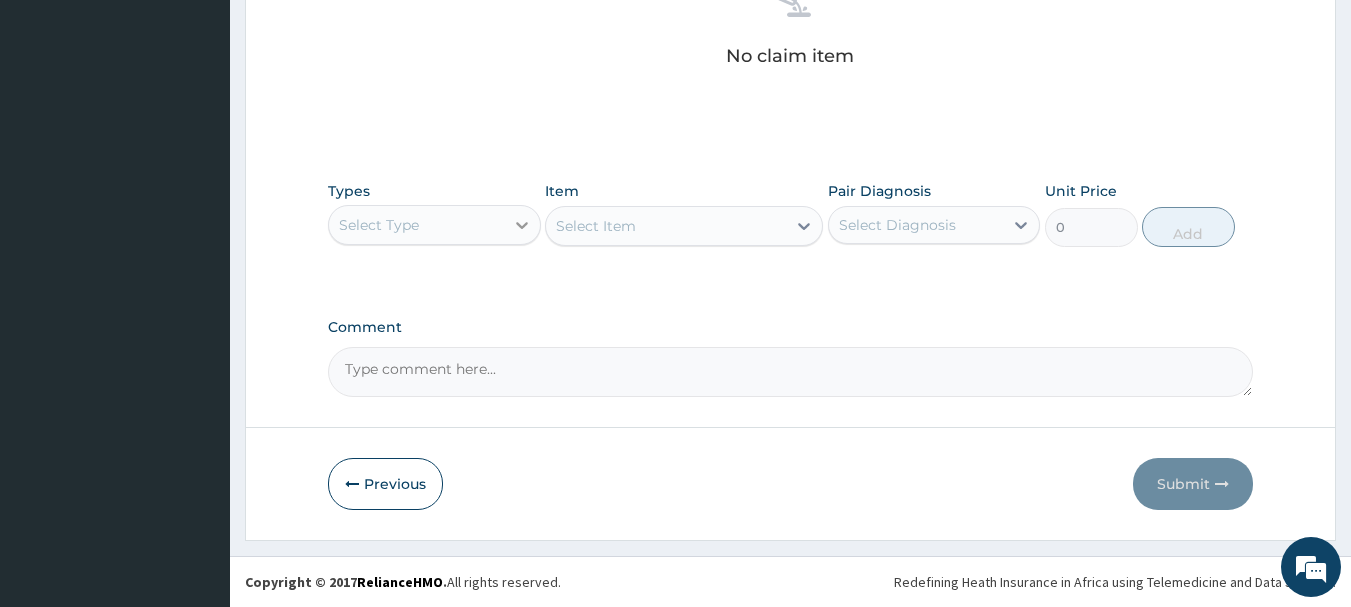 click at bounding box center [522, 225] 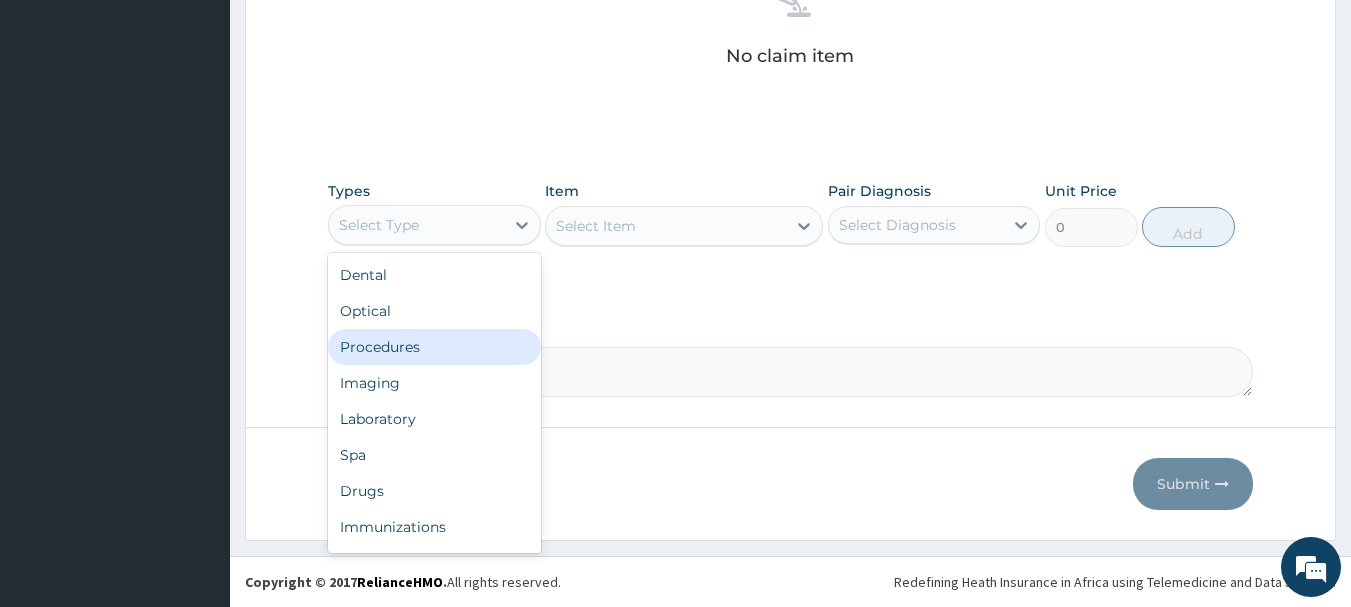 click on "Procedures" at bounding box center (434, 347) 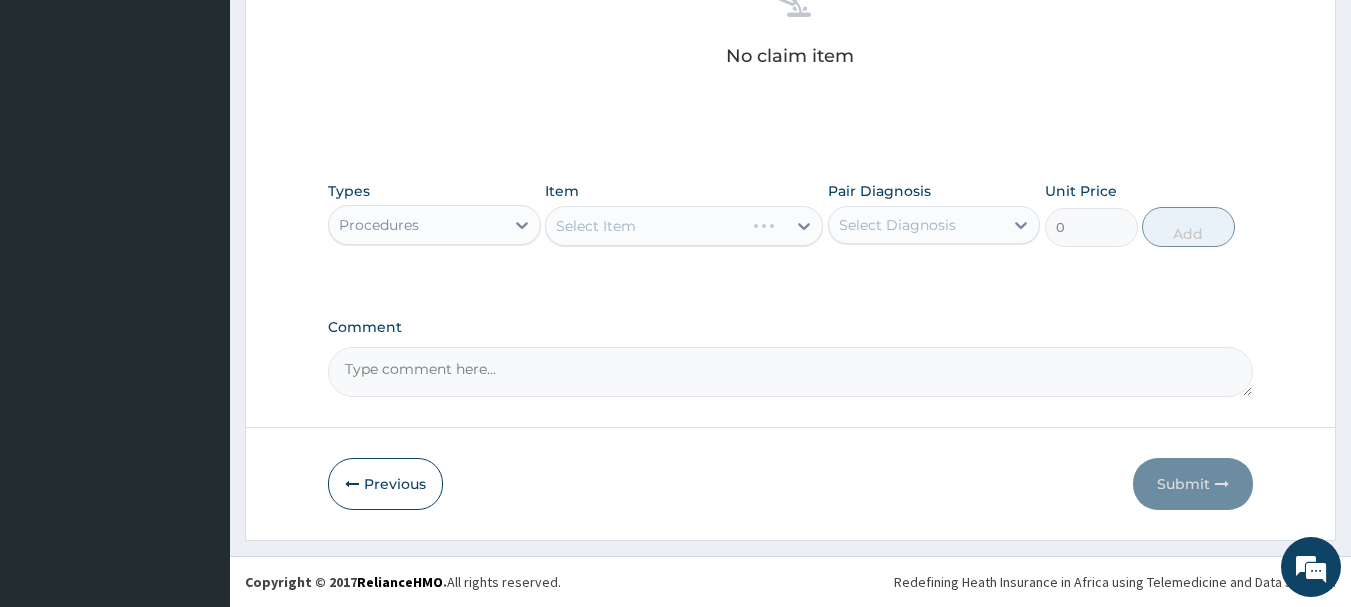 click on "Select Item" at bounding box center [684, 226] 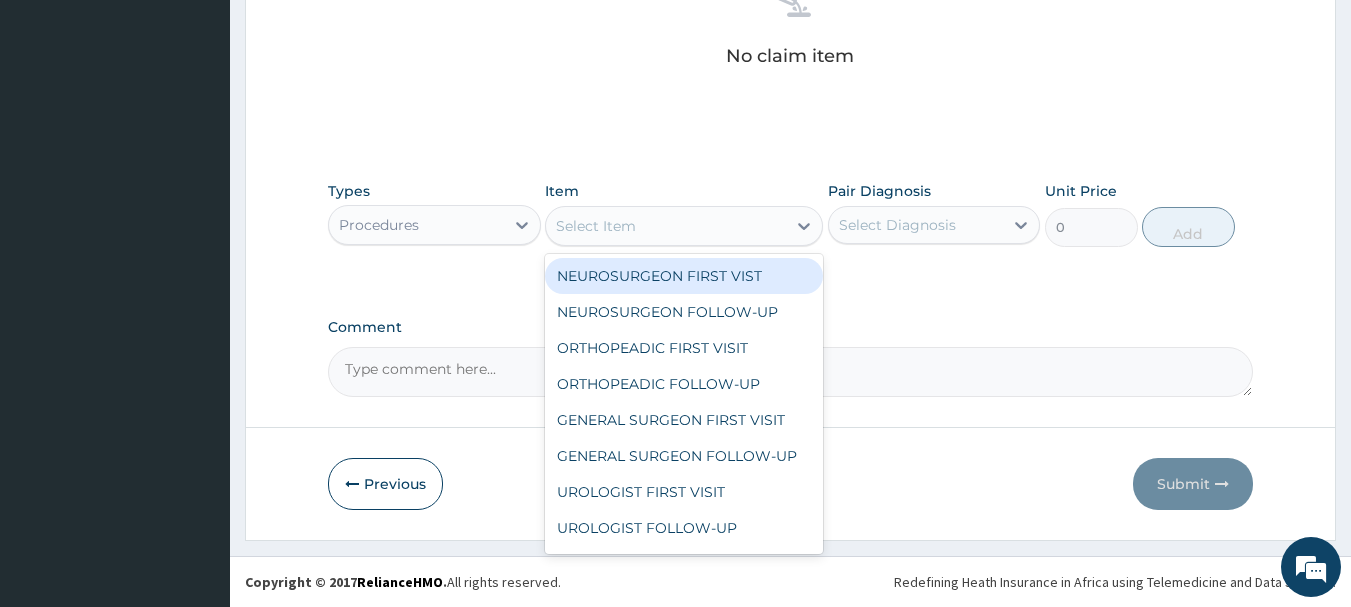 click on "Select Item" at bounding box center [666, 226] 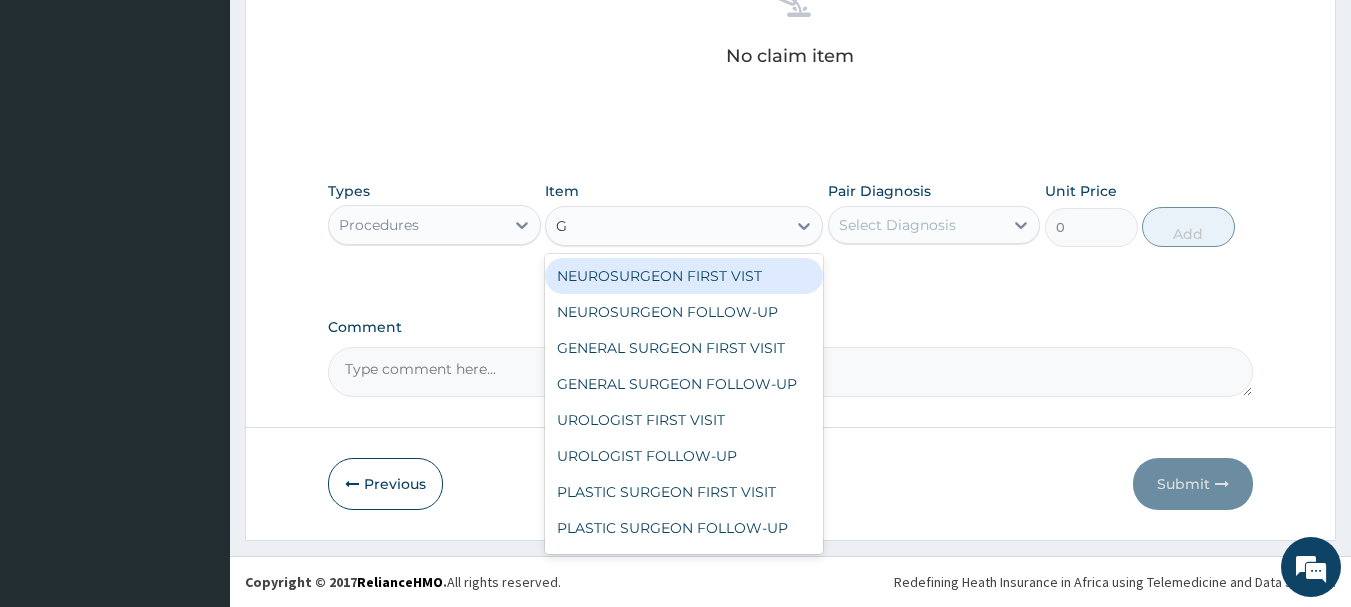 type on "GP" 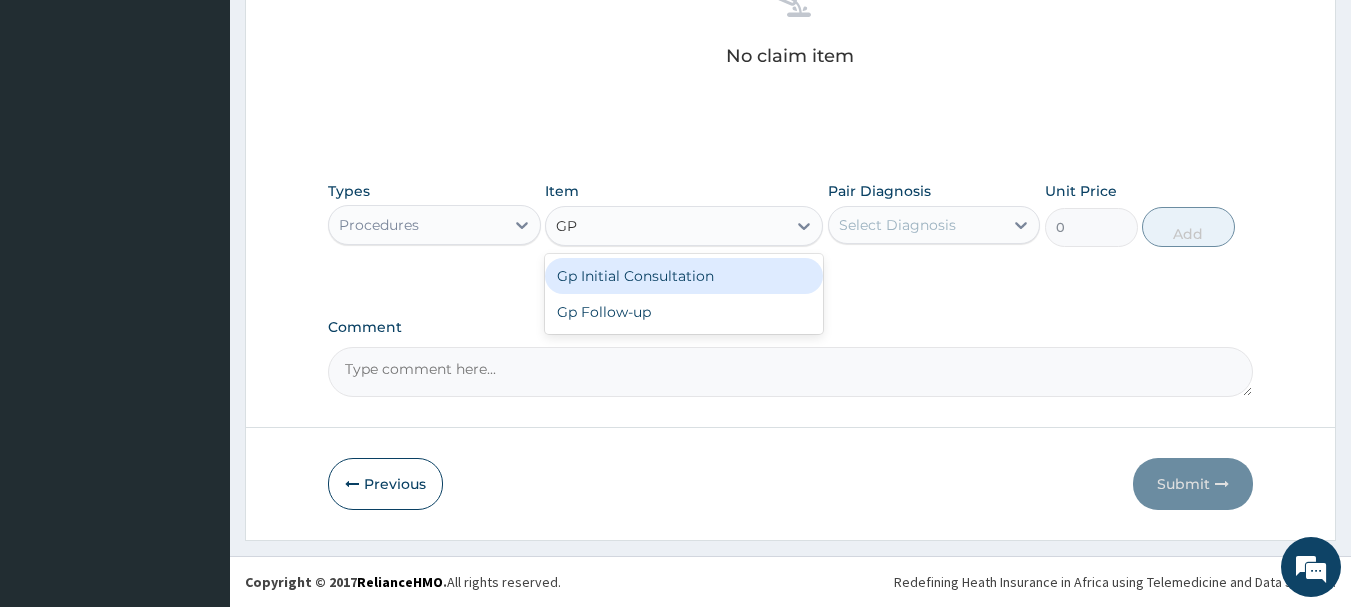 click on "Gp Initial Consultation" at bounding box center [684, 276] 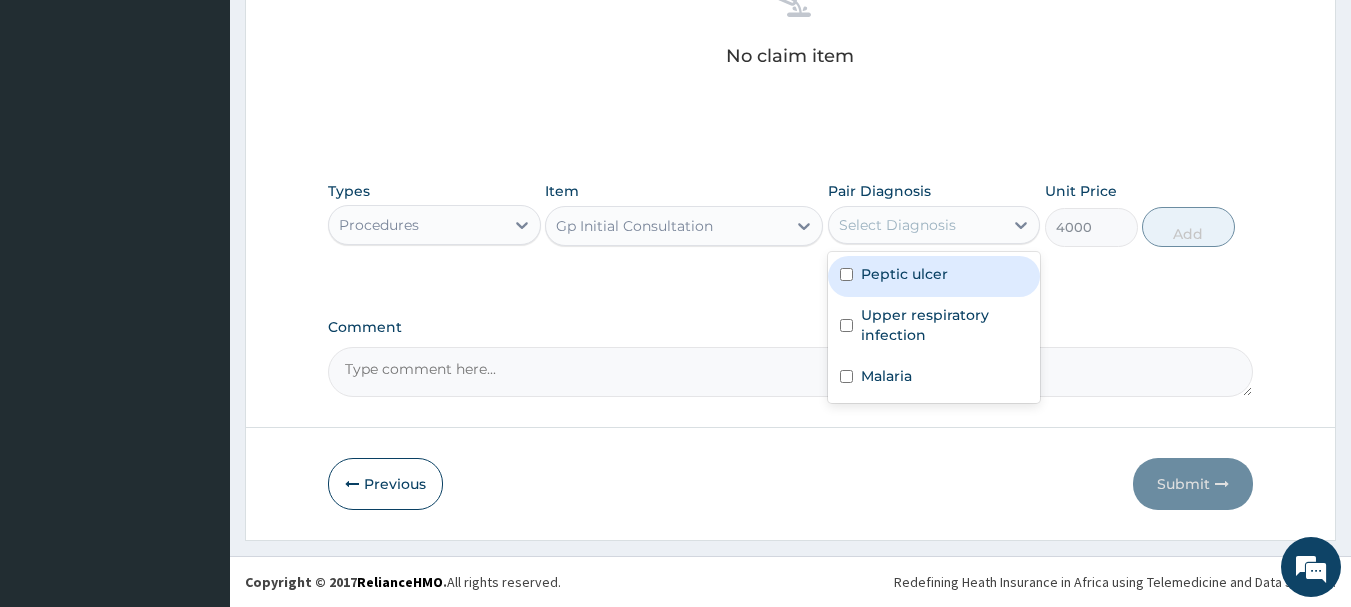 click on "Select Diagnosis" at bounding box center (916, 225) 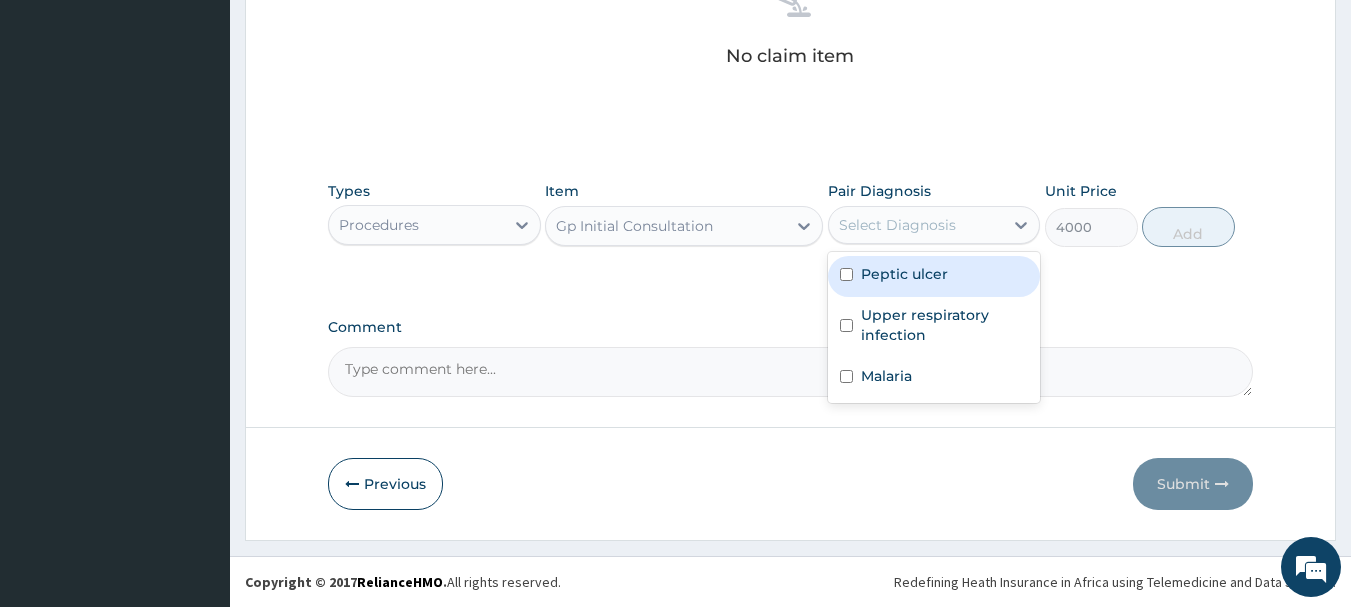 click at bounding box center (846, 274) 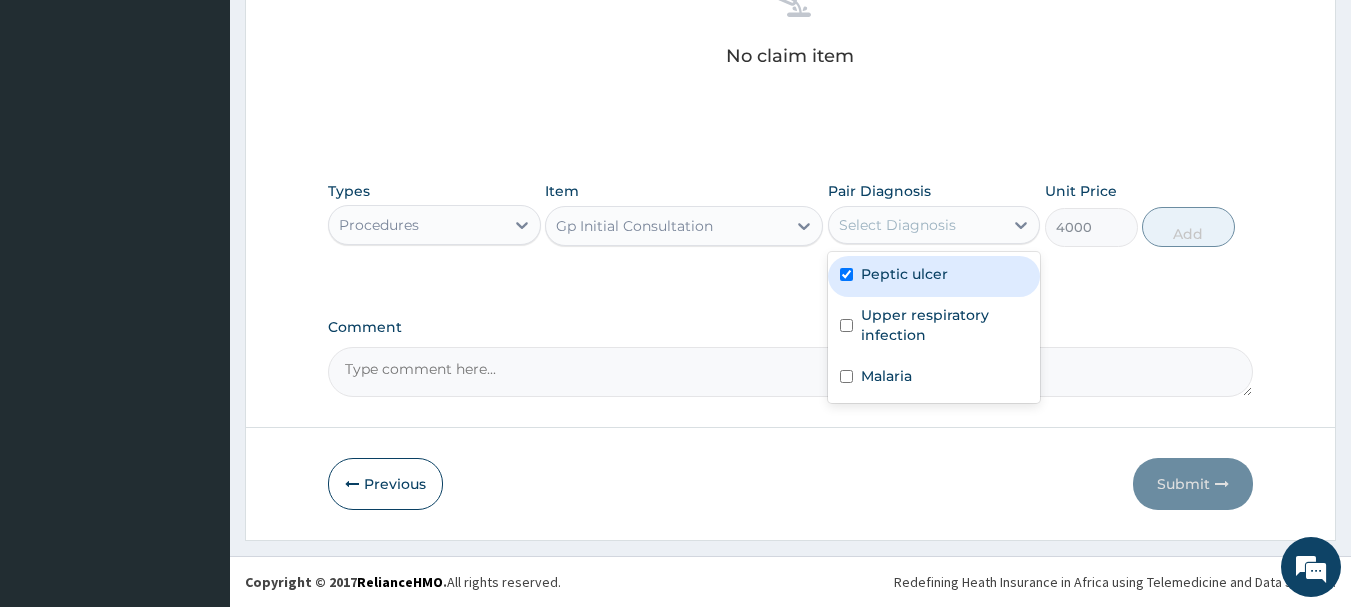 checkbox on "true" 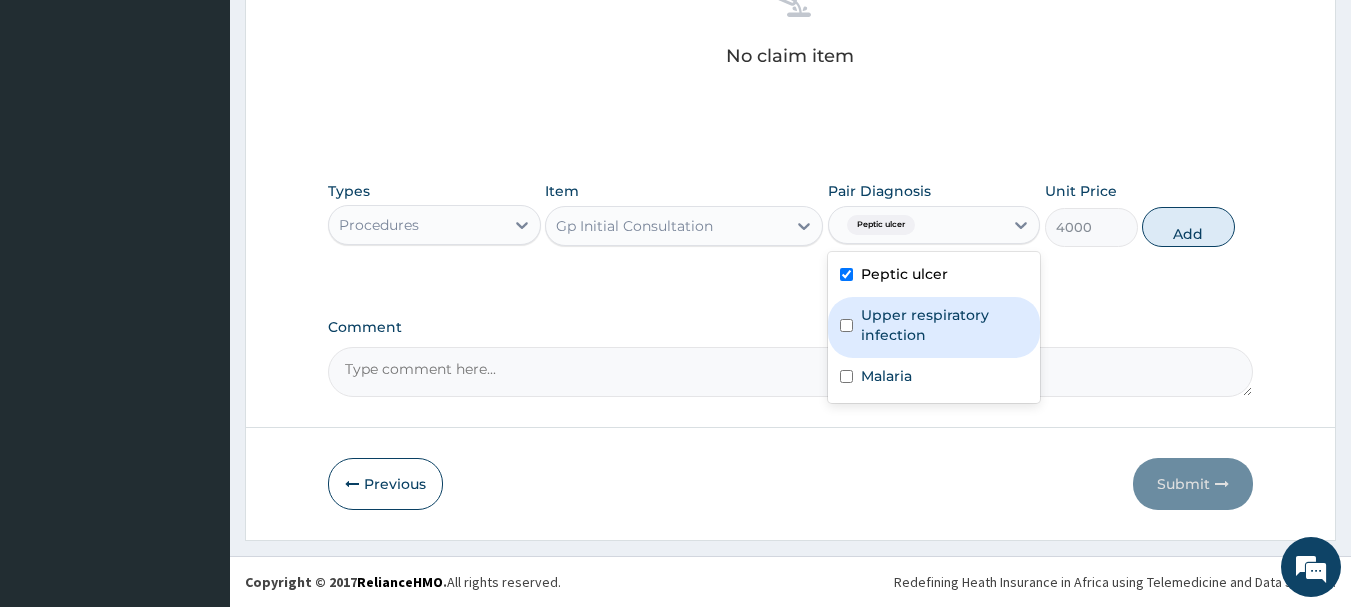 drag, startPoint x: 844, startPoint y: 328, endPoint x: 845, endPoint y: 351, distance: 23.021729 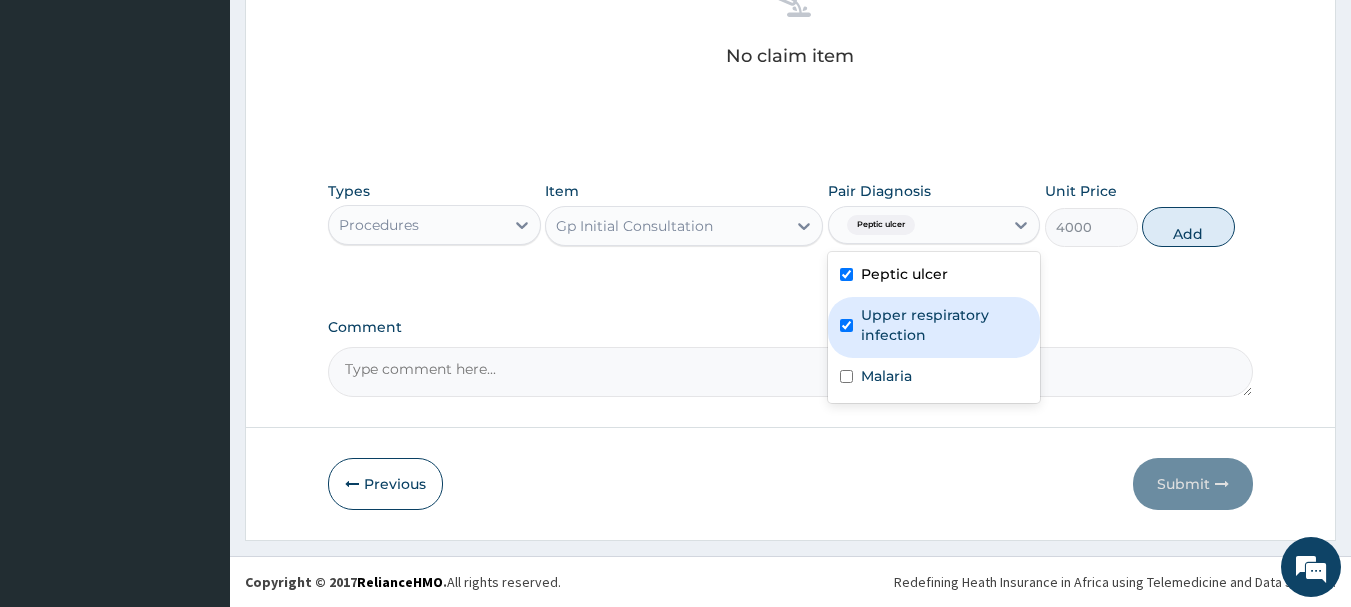 checkbox on "true" 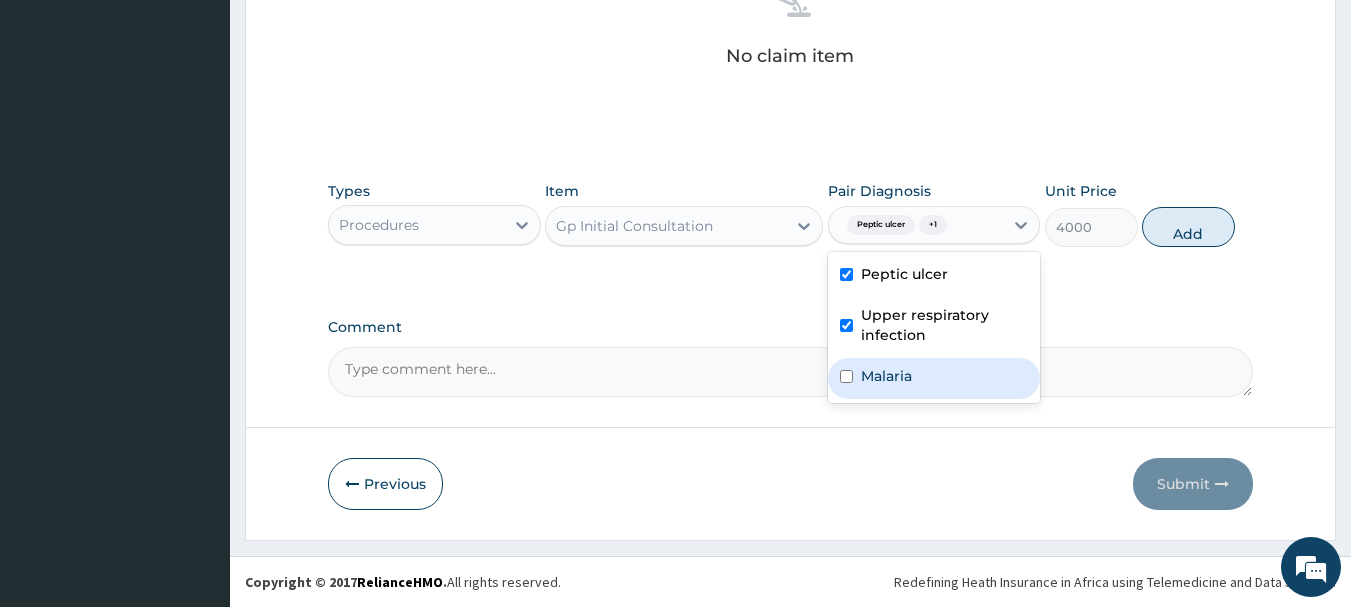 click at bounding box center (846, 376) 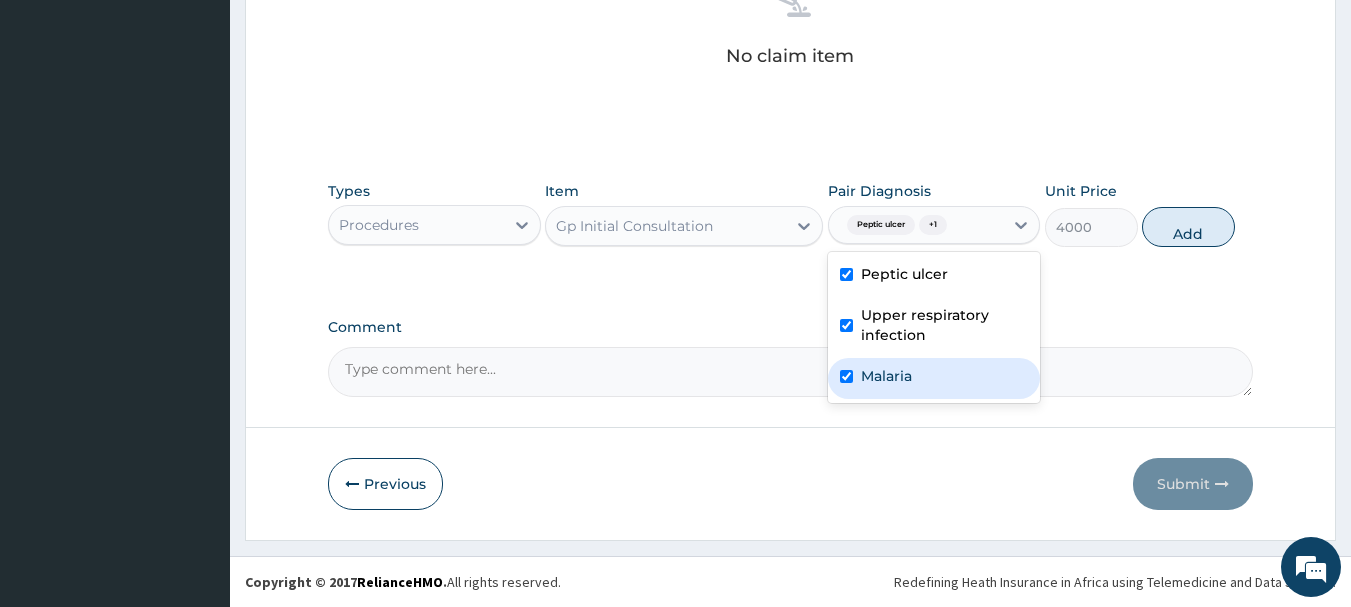 checkbox on "true" 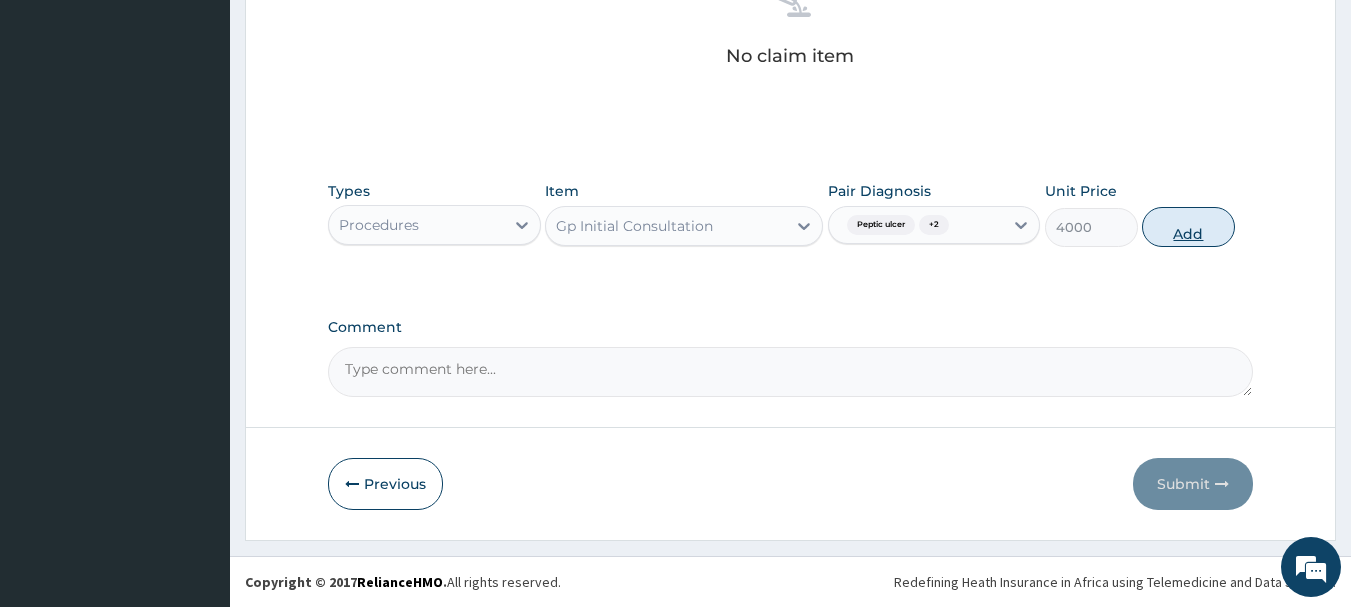 click on "Add" at bounding box center [1188, 227] 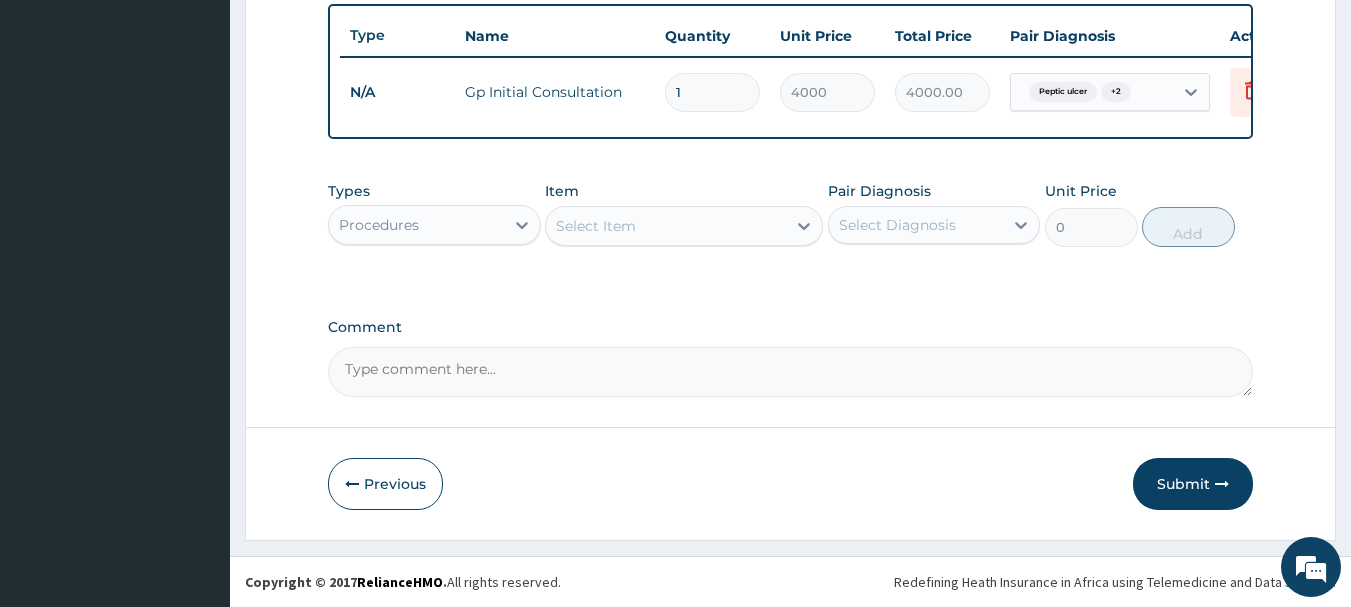 scroll, scrollTop: 755, scrollLeft: 0, axis: vertical 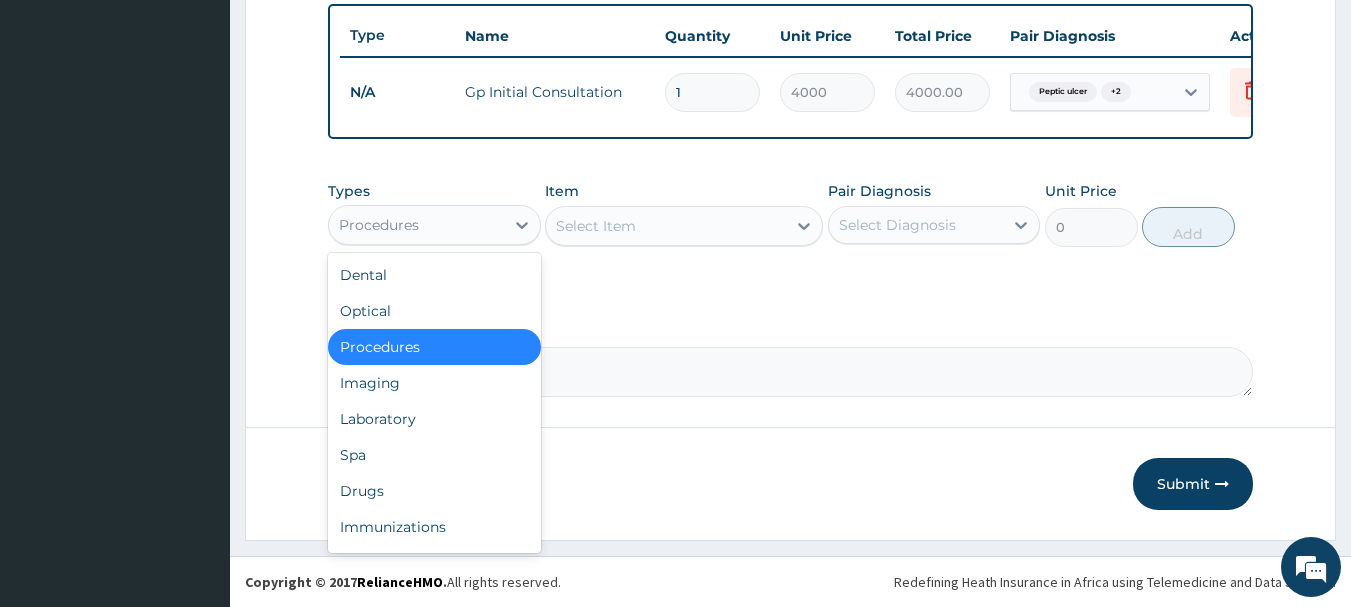 drag, startPoint x: 533, startPoint y: 226, endPoint x: 493, endPoint y: 261, distance: 53.15073 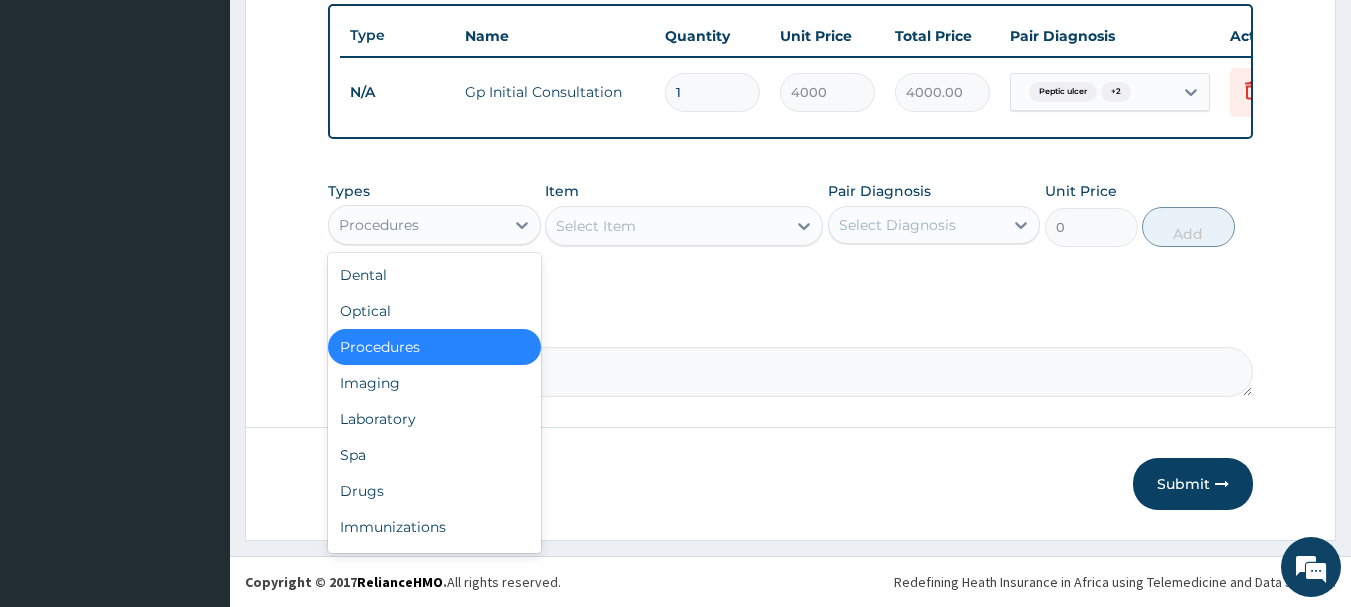 click at bounding box center [522, 225] 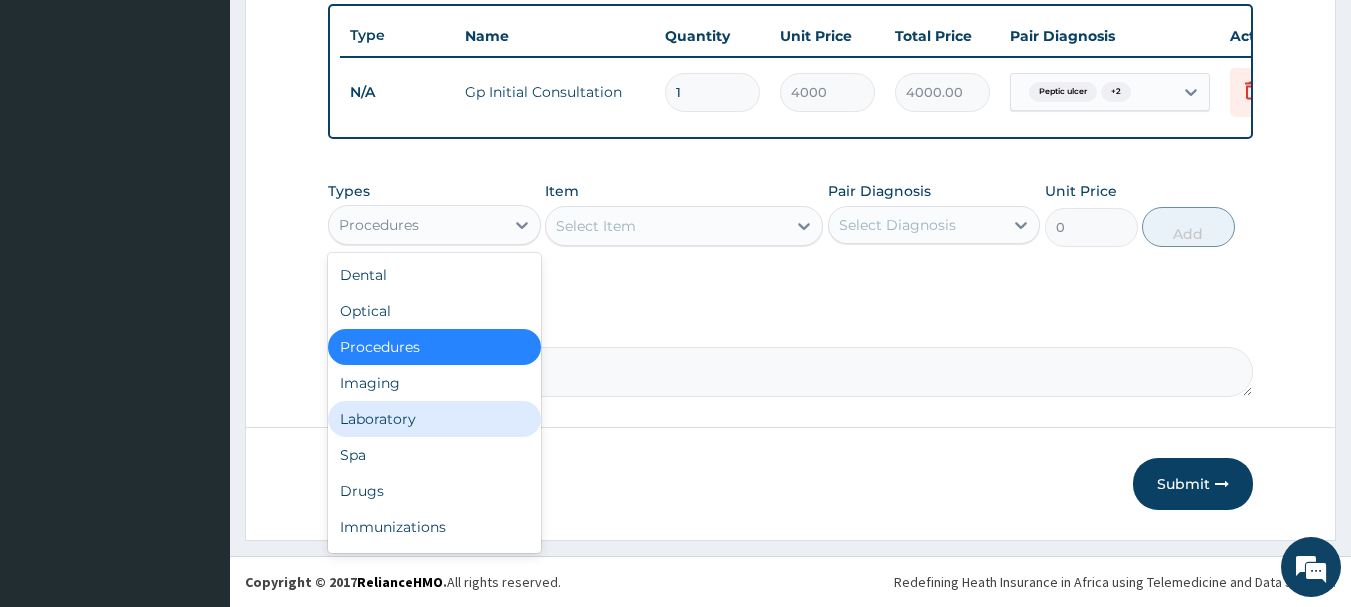 click on "Laboratory" at bounding box center [434, 419] 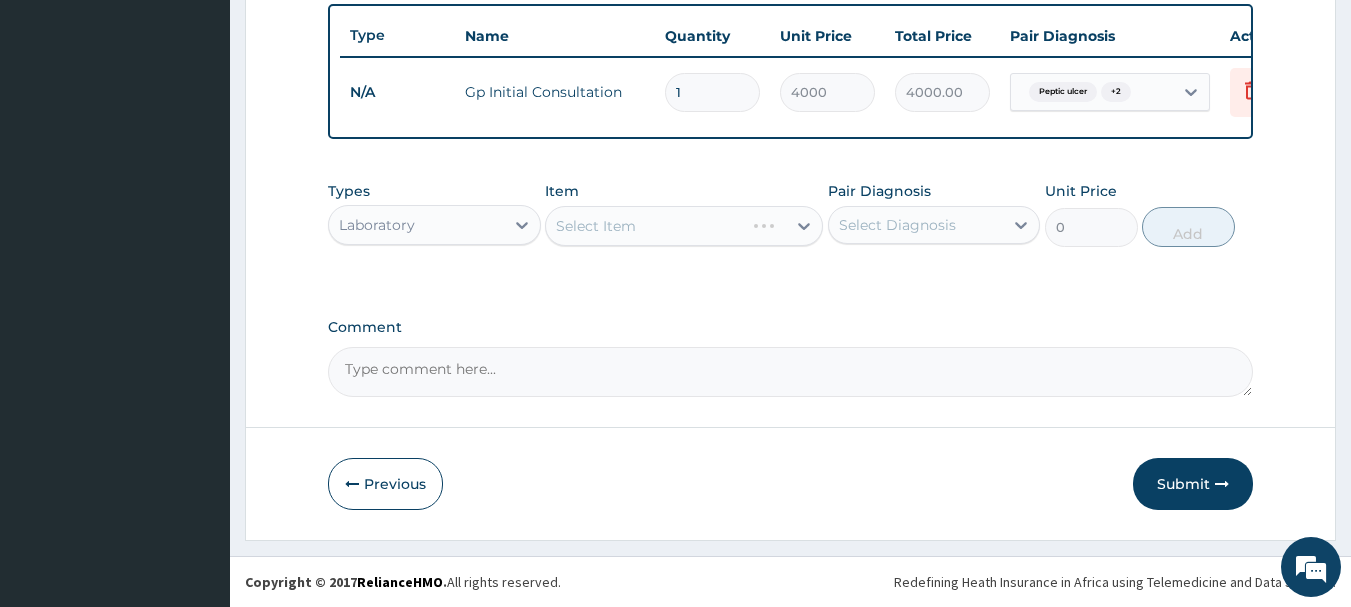 click on "Select Item" at bounding box center (684, 226) 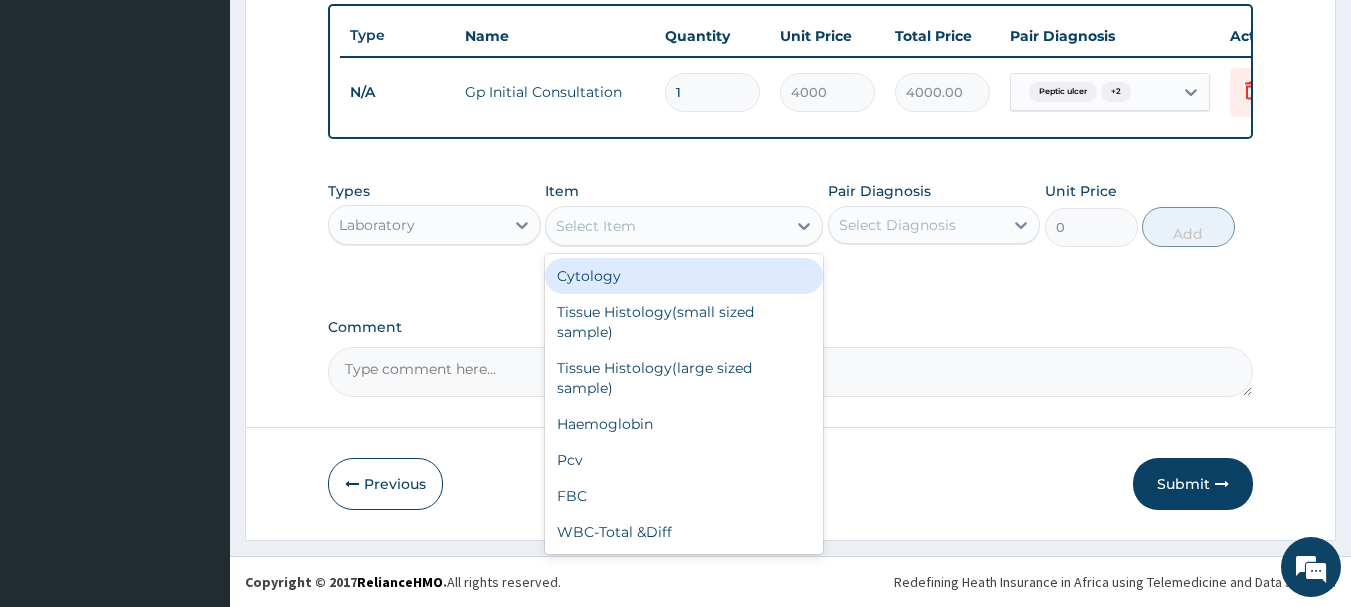 click on "Select Item" at bounding box center [596, 226] 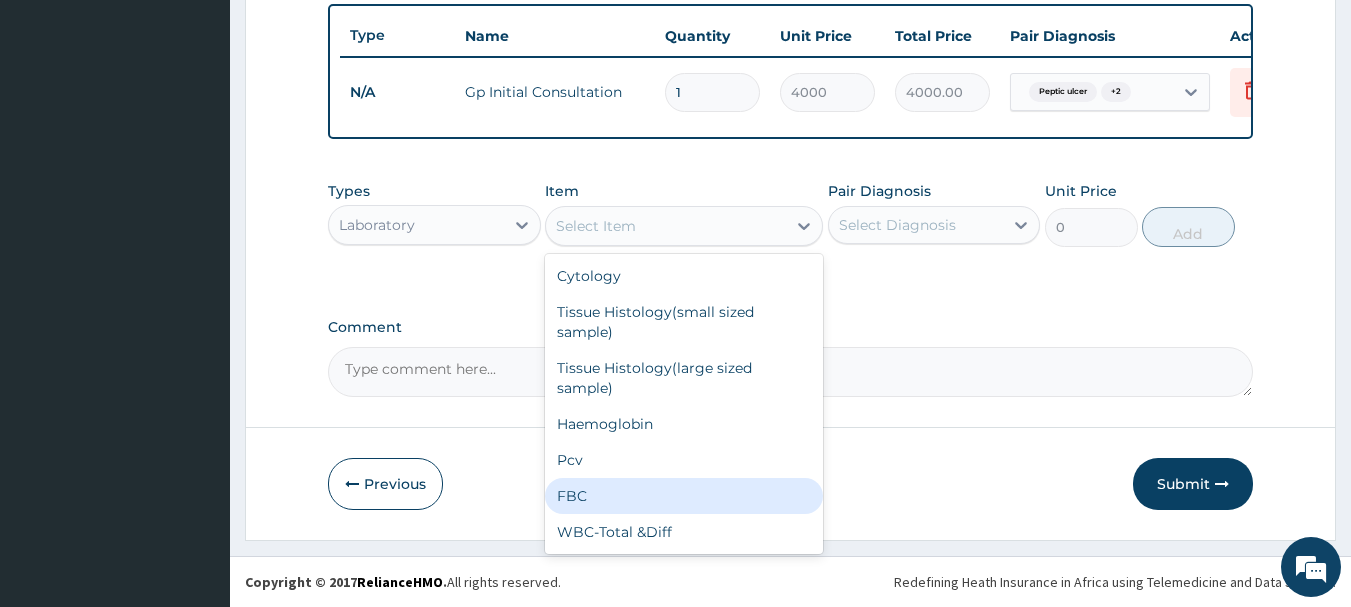 drag, startPoint x: 586, startPoint y: 485, endPoint x: 702, endPoint y: 379, distance: 157.13689 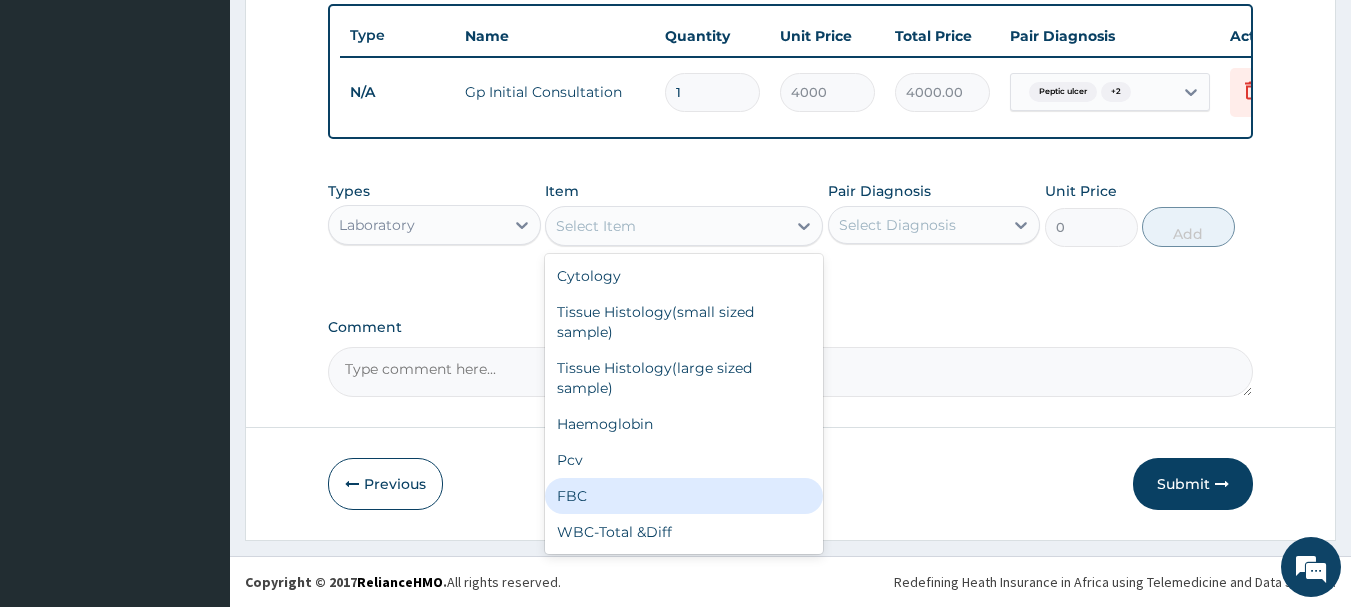 click on "FBC" at bounding box center [684, 496] 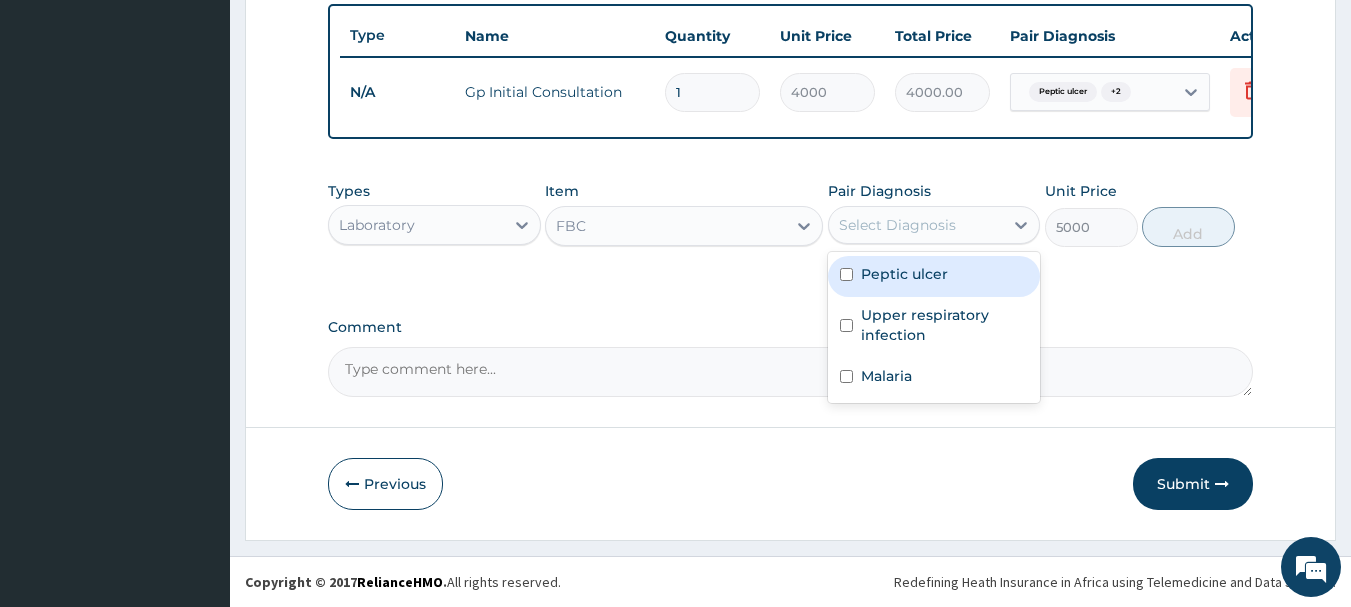 click on "Select Diagnosis" at bounding box center (916, 225) 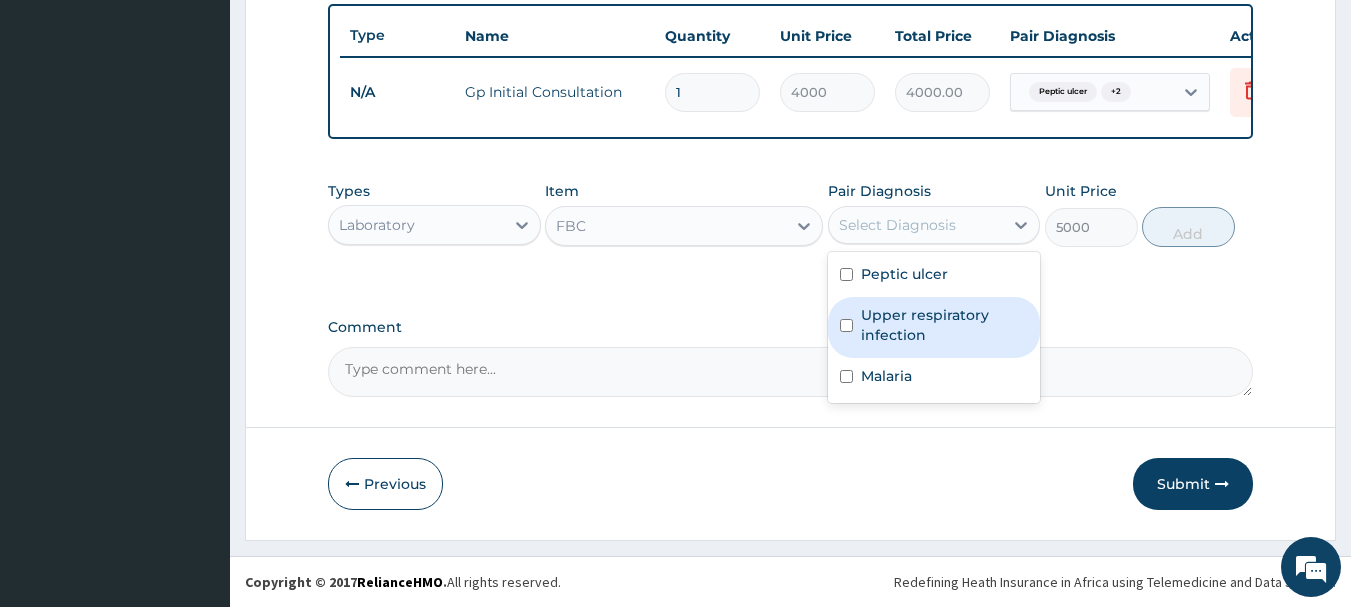 drag, startPoint x: 849, startPoint y: 335, endPoint x: 851, endPoint y: 373, distance: 38.052597 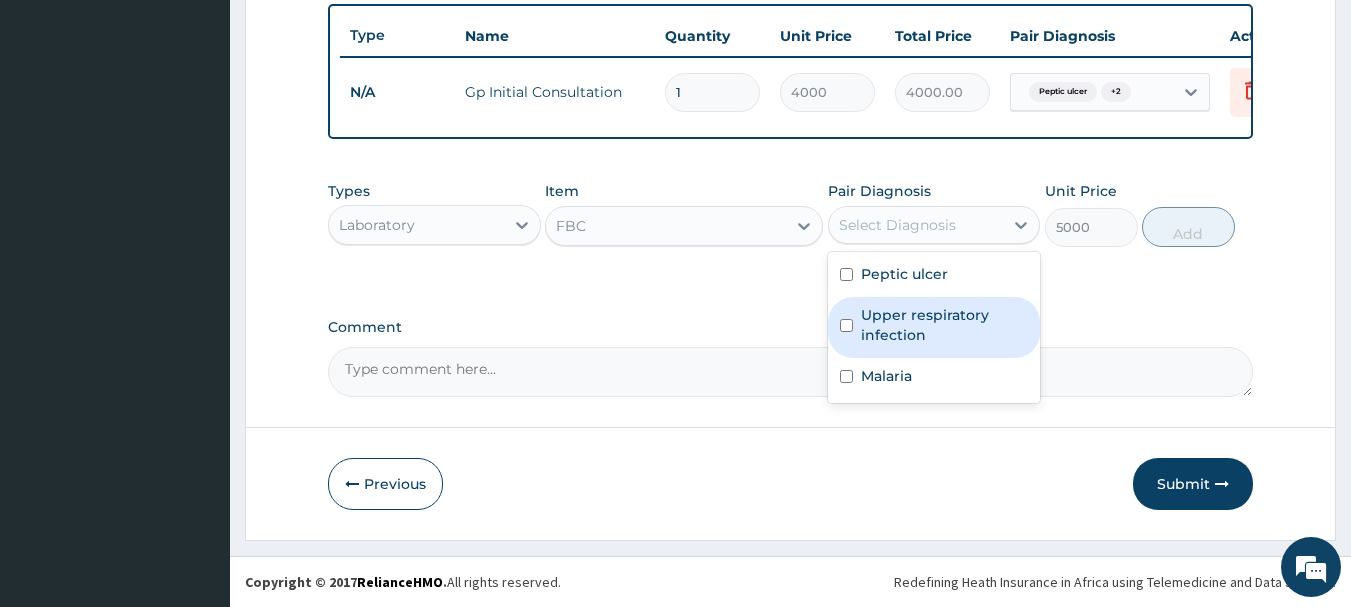 click on "Upper respiratory infection" at bounding box center [934, 327] 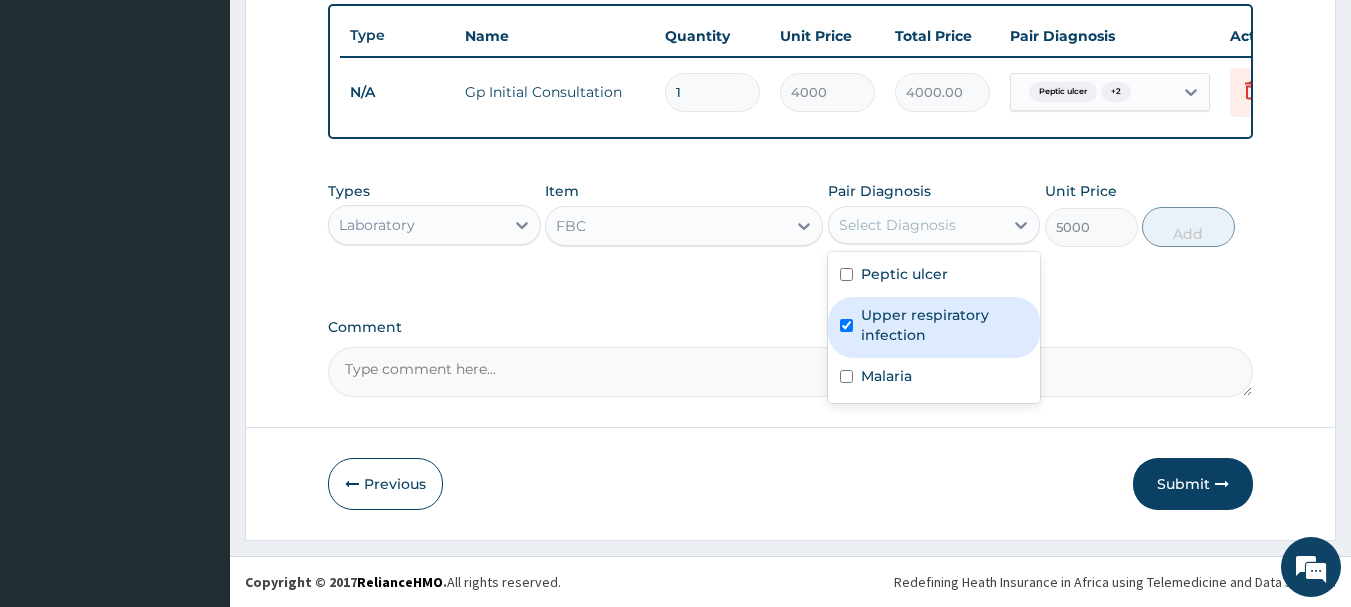checkbox on "true" 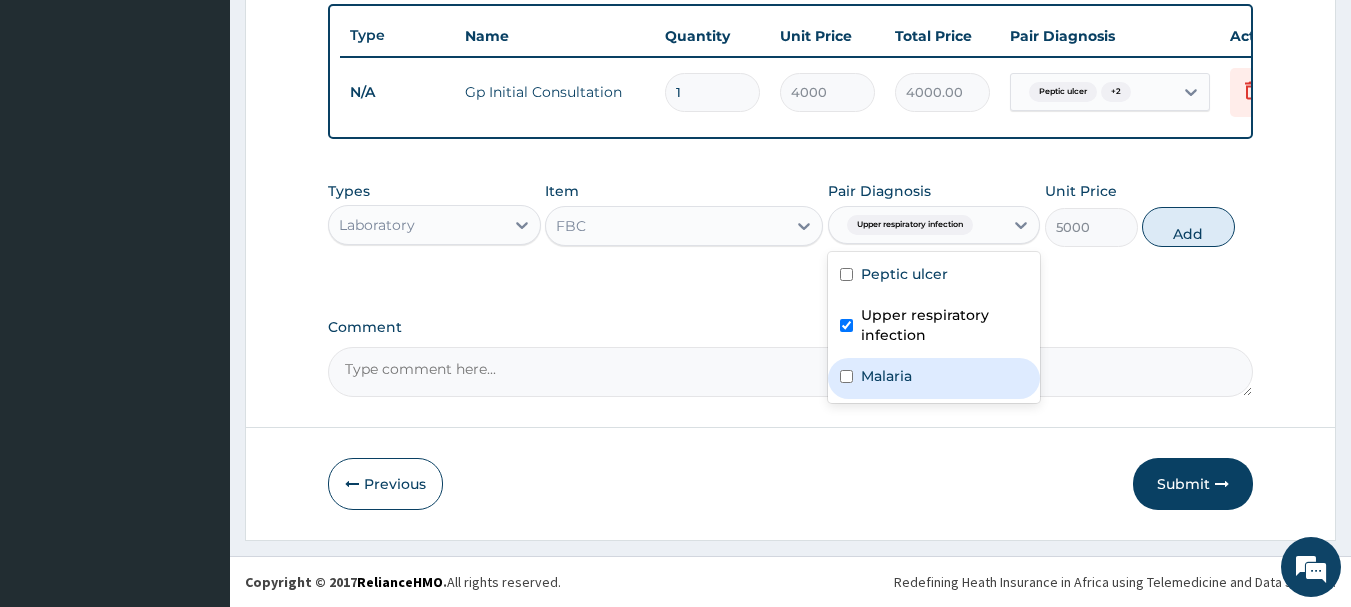 click at bounding box center [846, 376] 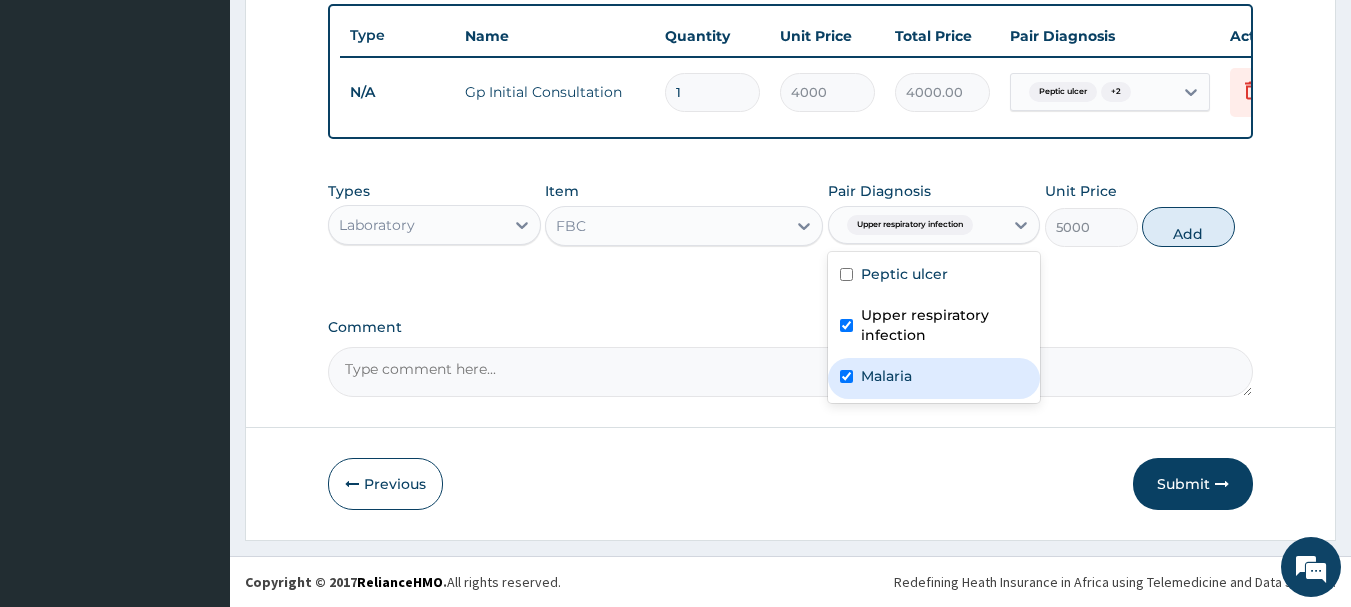 checkbox on "true" 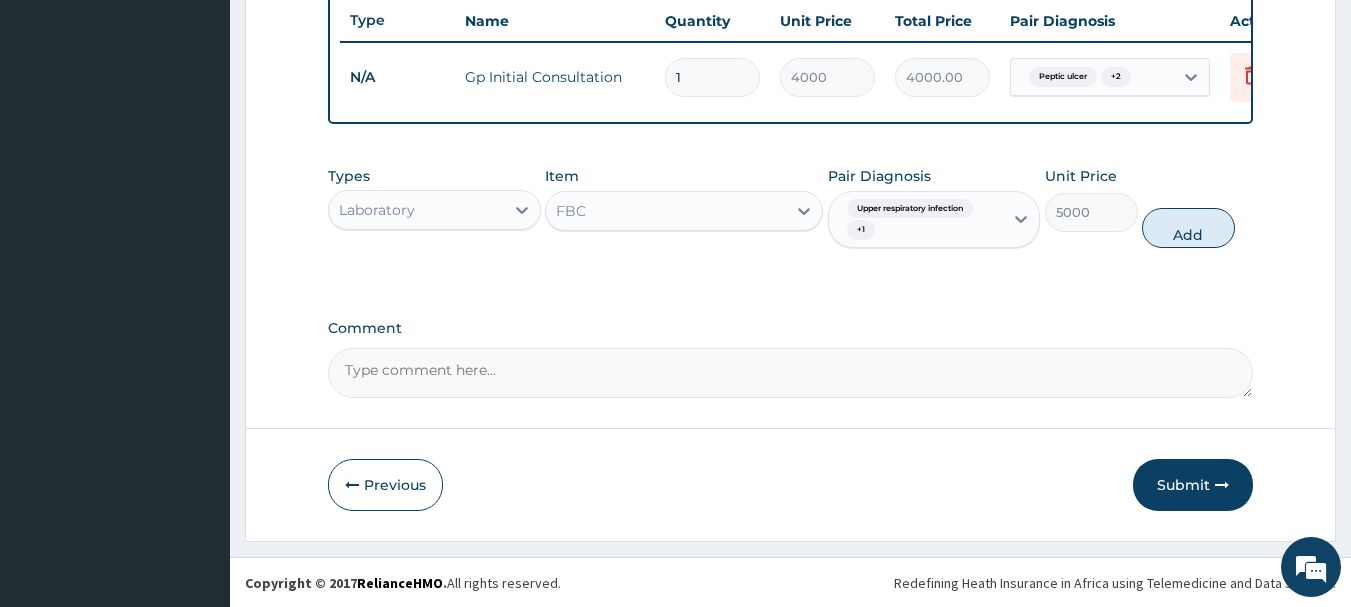 drag, startPoint x: 1190, startPoint y: 238, endPoint x: 1056, endPoint y: 235, distance: 134.03358 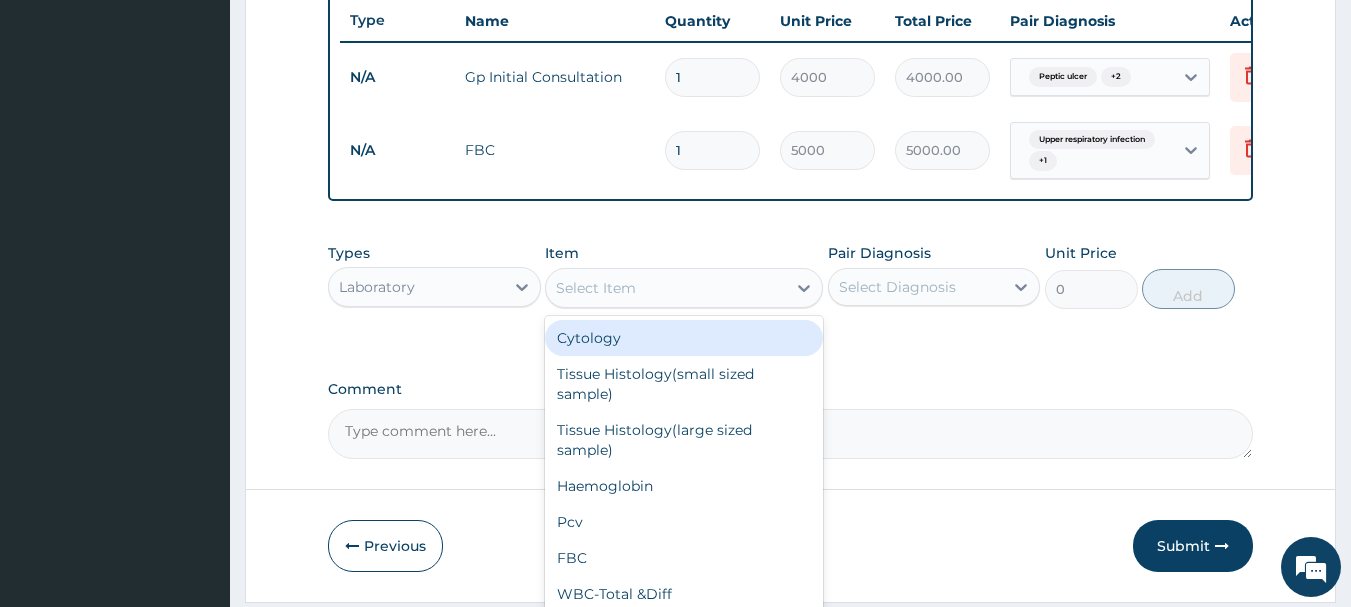 click on "Select Item" at bounding box center (596, 288) 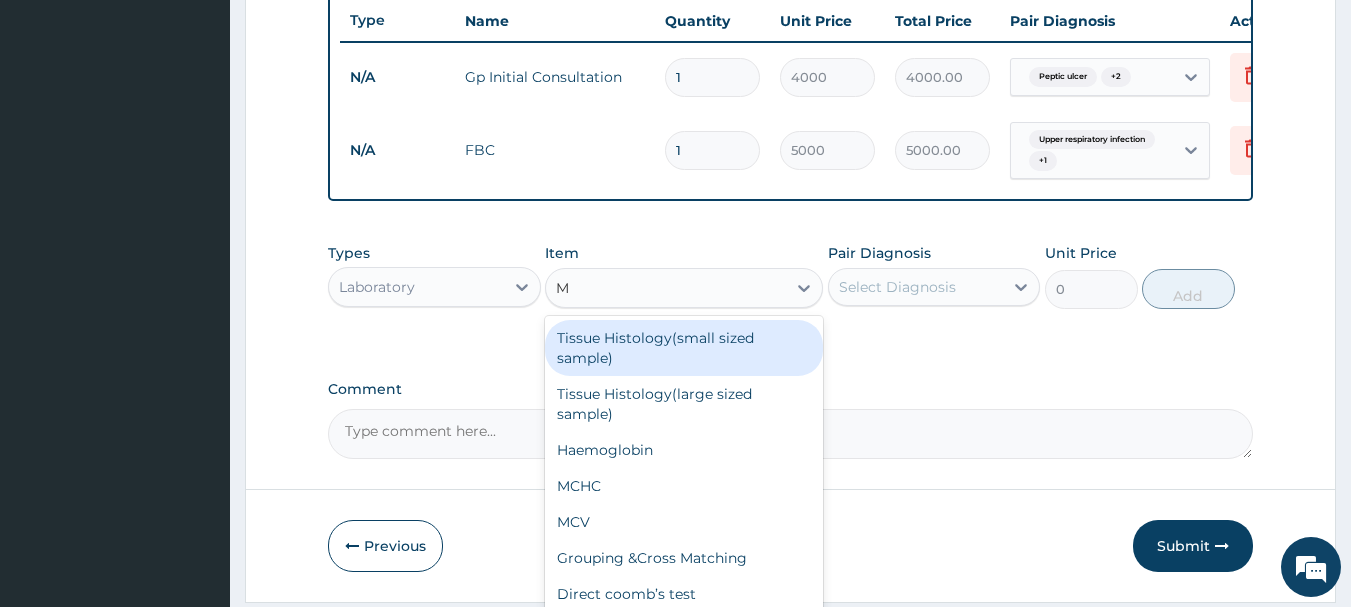 type on "MP" 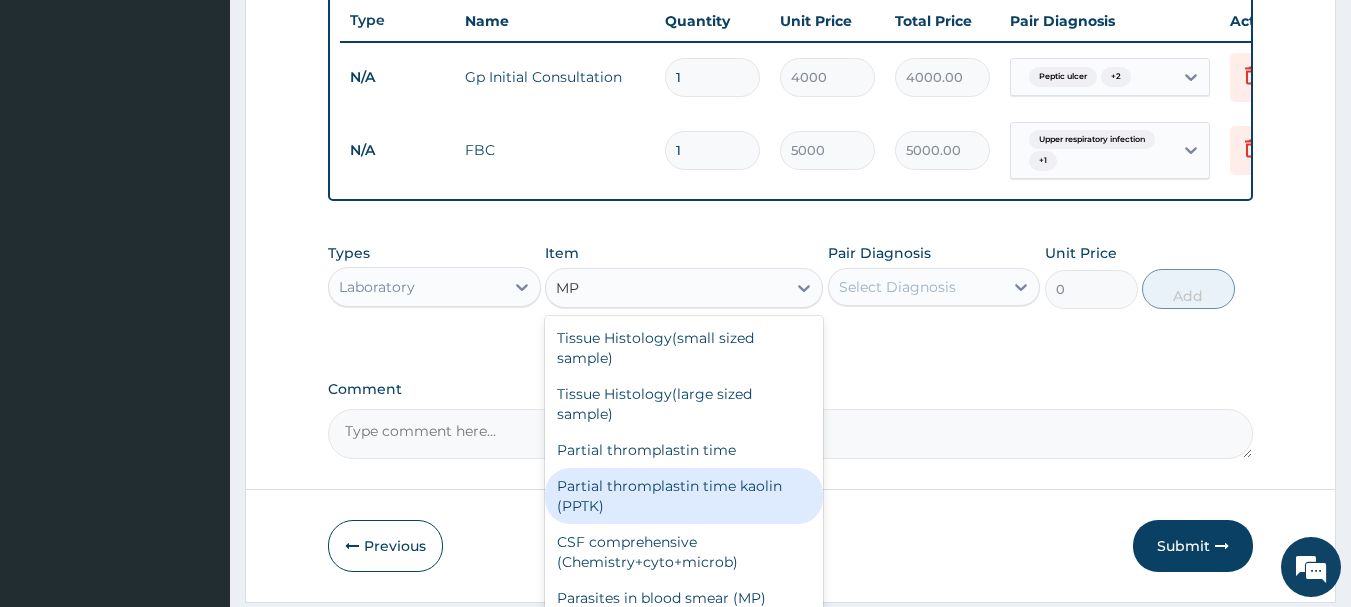 scroll, scrollTop: 4, scrollLeft: 0, axis: vertical 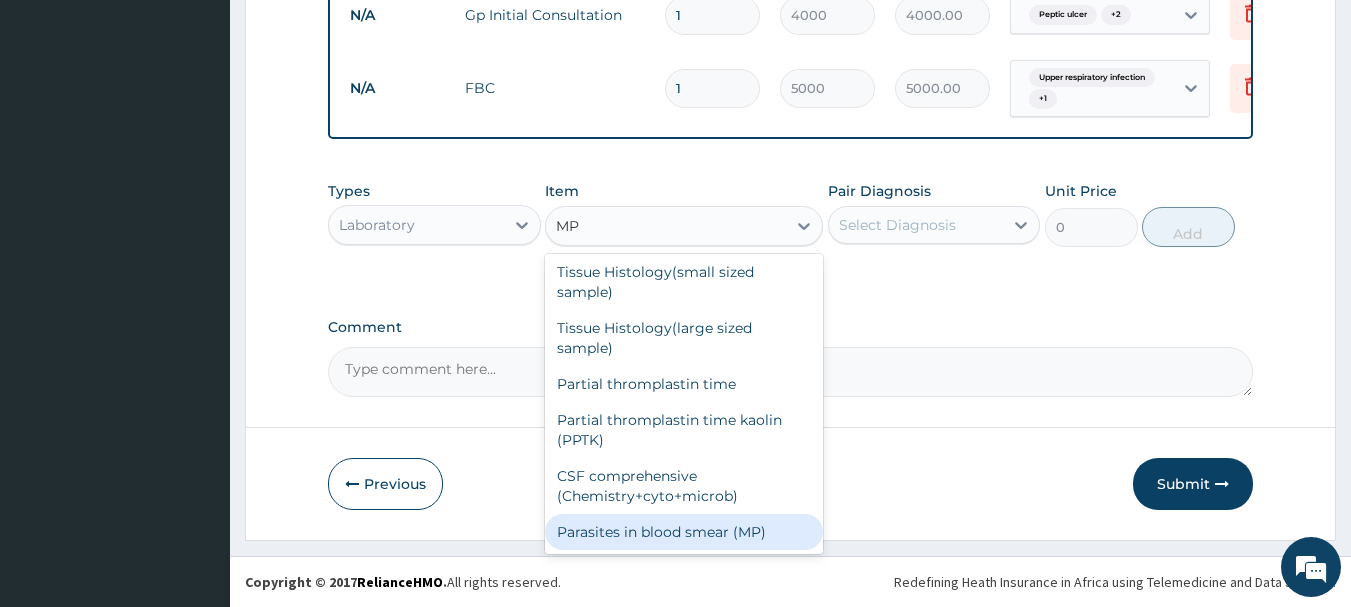 click on "Parasites in blood smear (MP)" at bounding box center [684, 532] 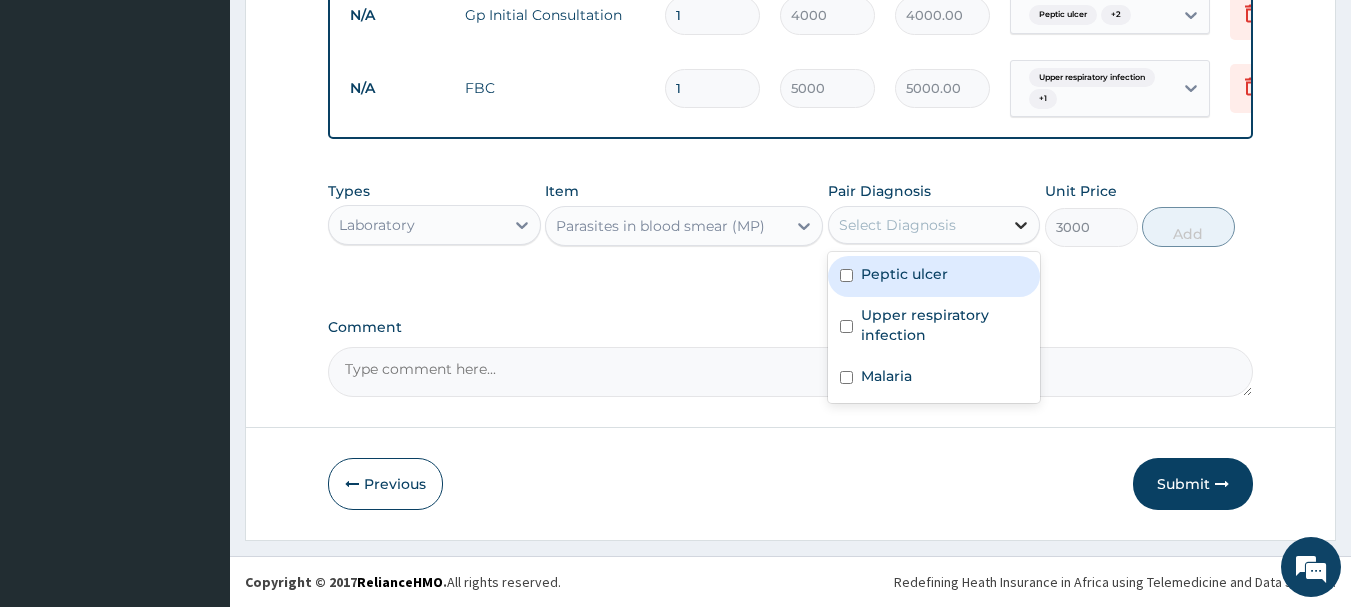 drag, startPoint x: 1023, startPoint y: 223, endPoint x: 1018, endPoint y: 243, distance: 20.615528 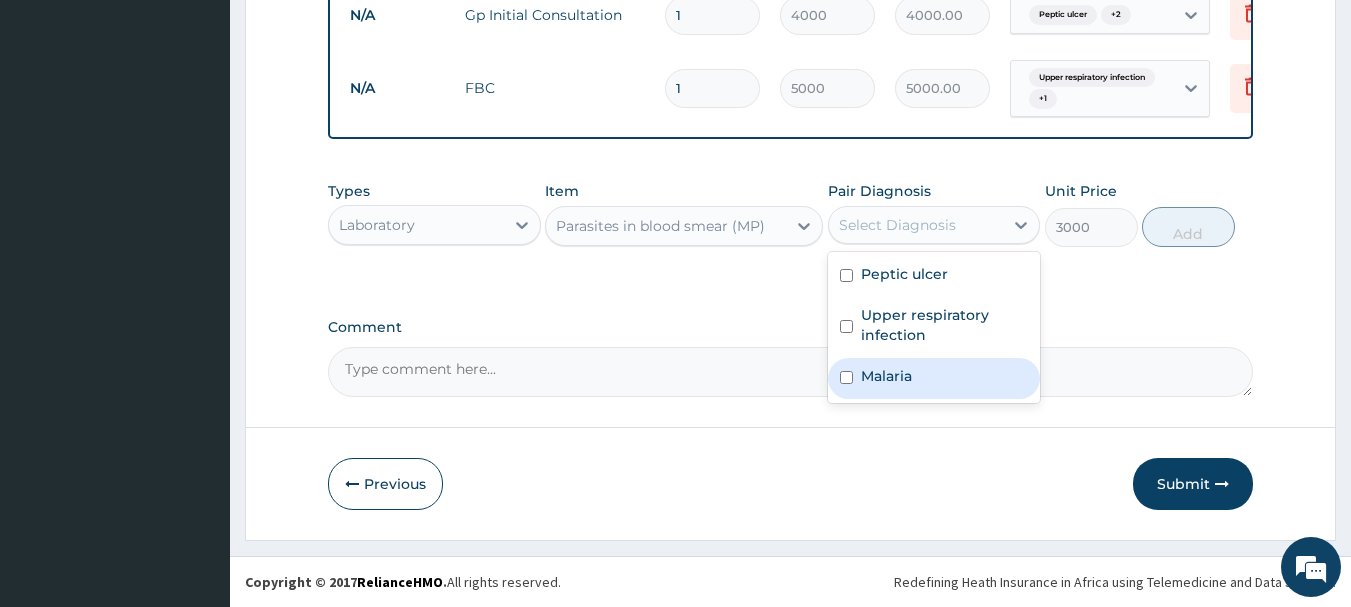 drag, startPoint x: 886, startPoint y: 376, endPoint x: 934, endPoint y: 363, distance: 49.729267 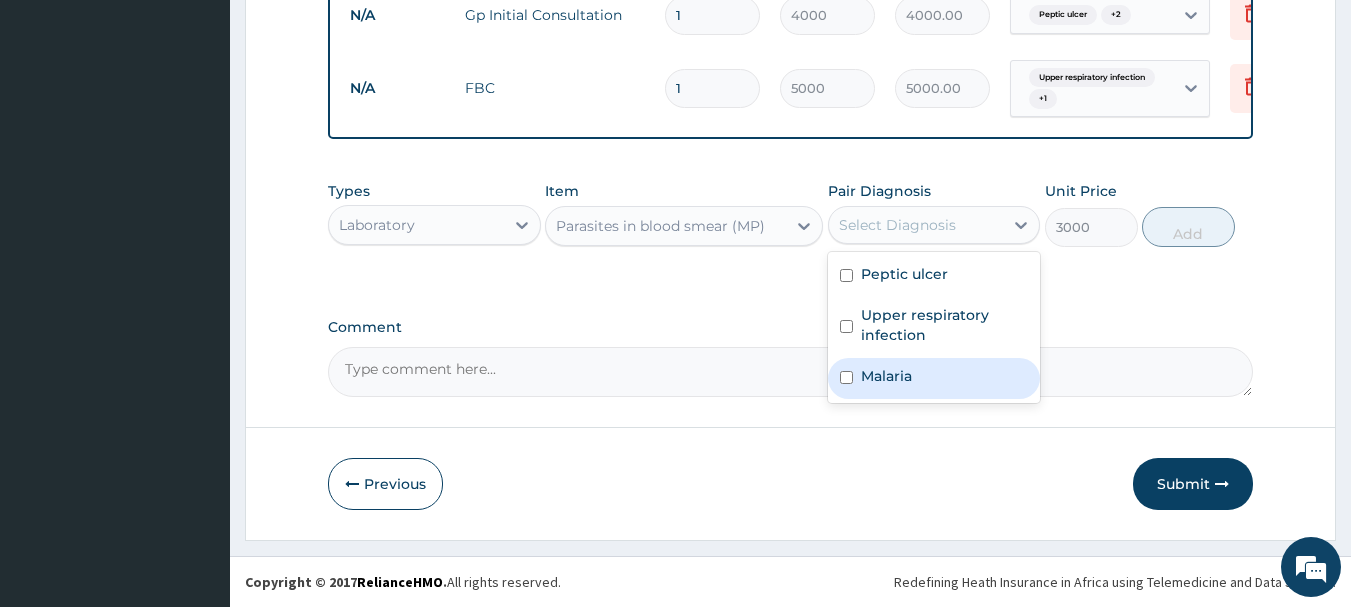 click on "Malaria" at bounding box center (886, 376) 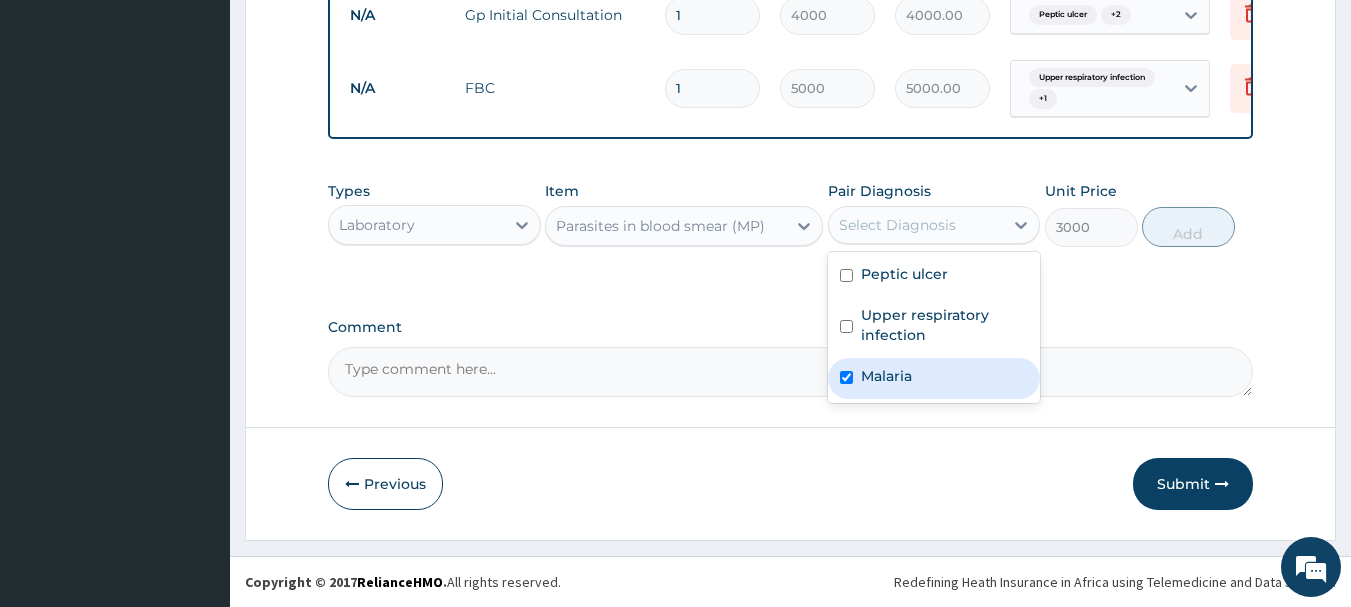 checkbox on "true" 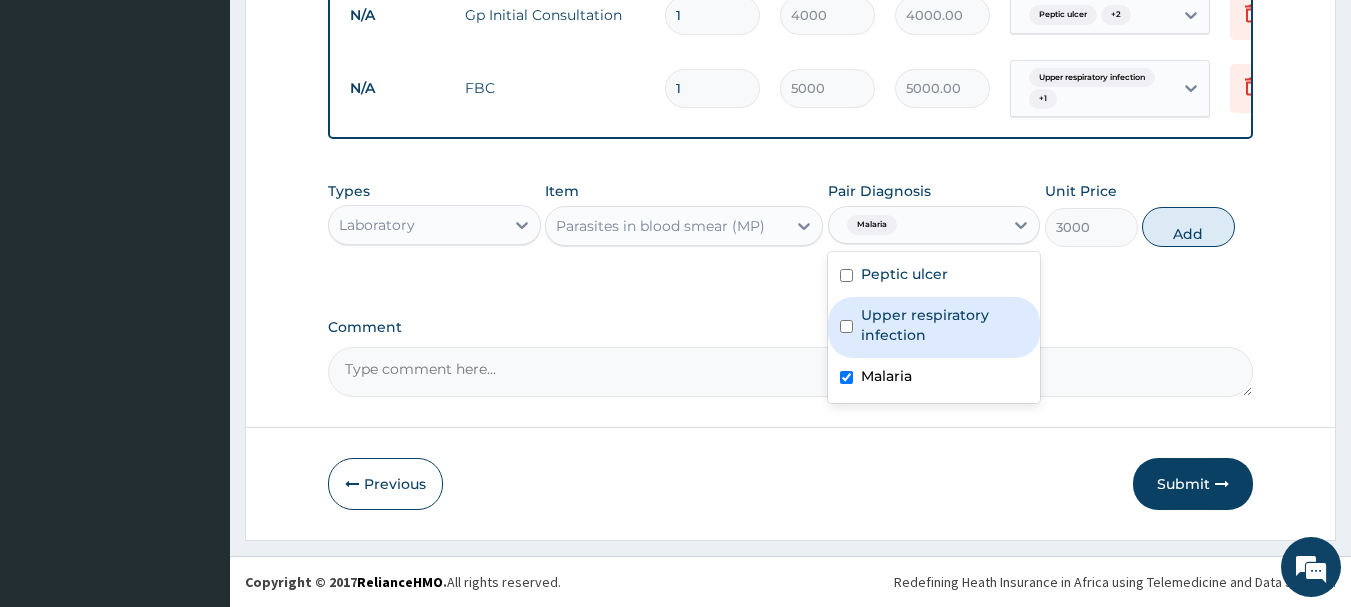 drag, startPoint x: 1206, startPoint y: 234, endPoint x: 1197, endPoint y: 239, distance: 10.29563 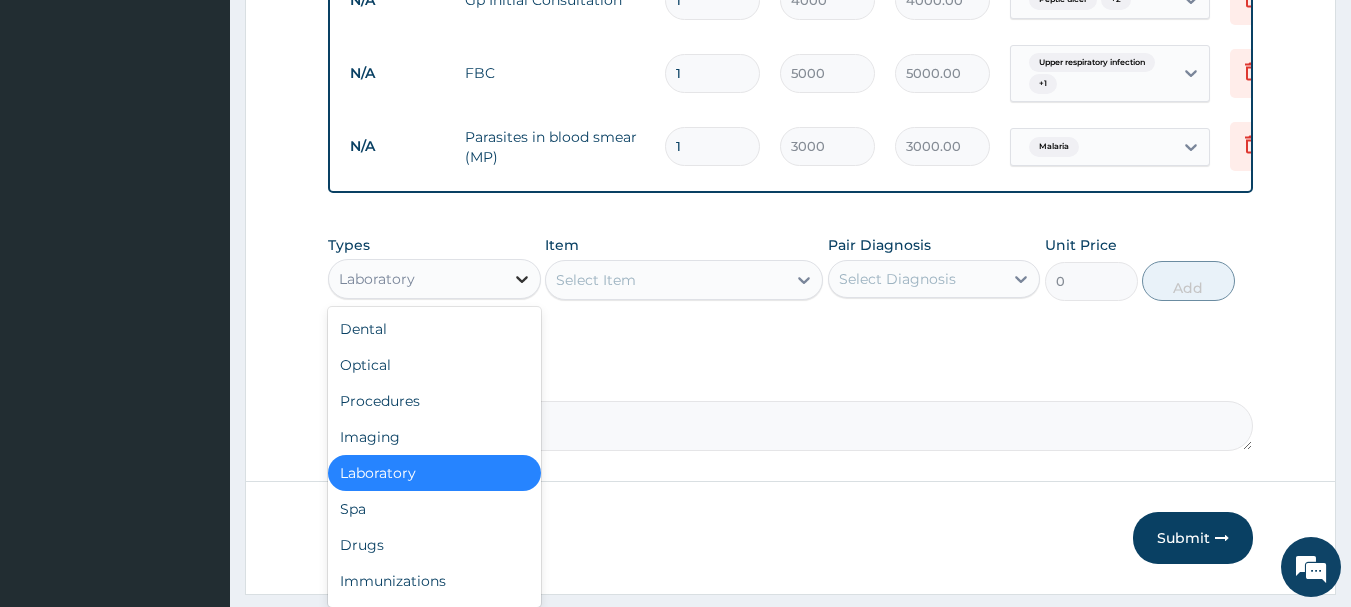 drag, startPoint x: 524, startPoint y: 294, endPoint x: 508, endPoint y: 323, distance: 33.12099 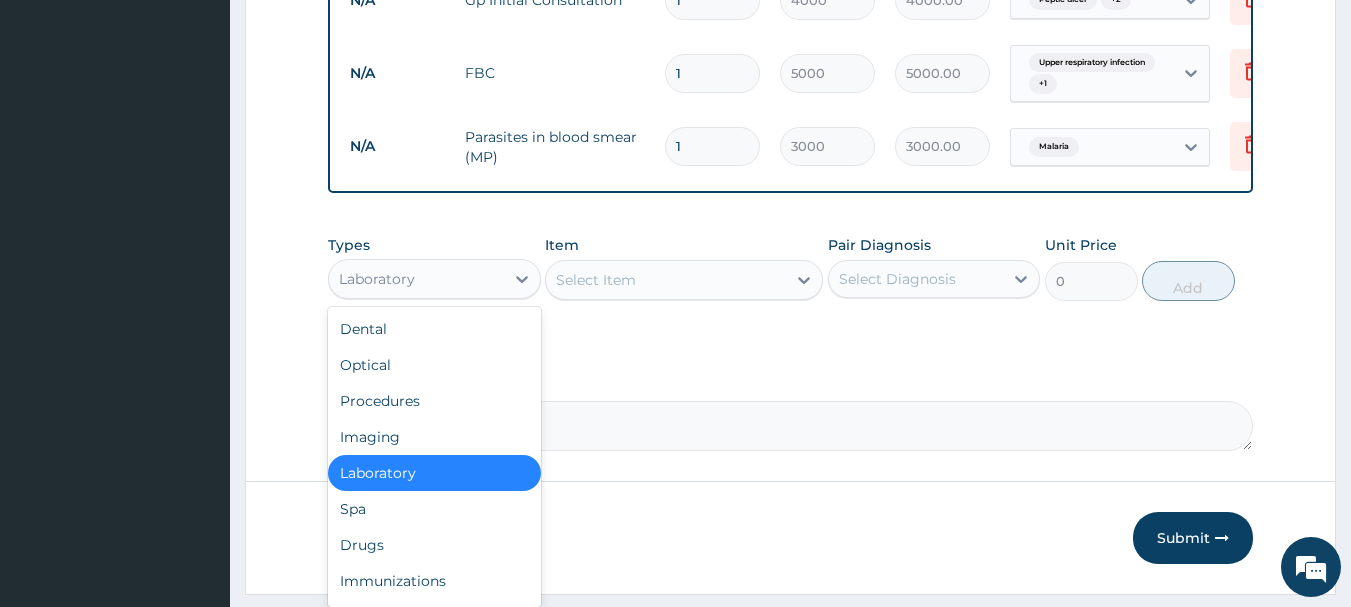click 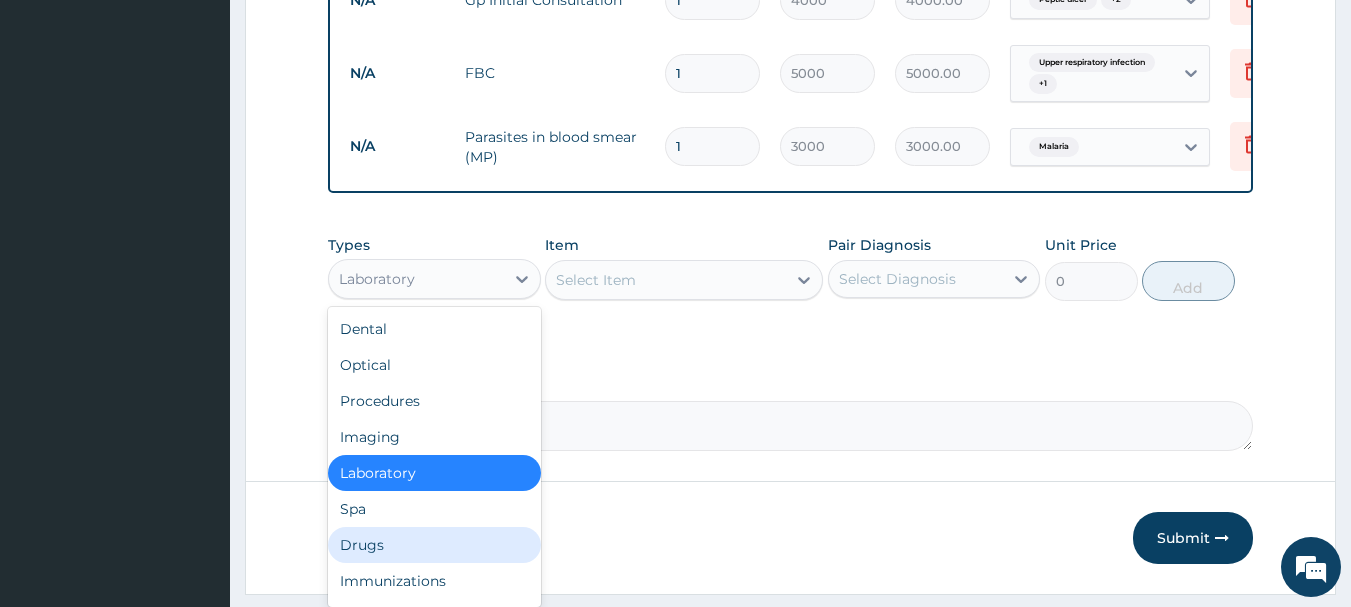 click on "Drugs" at bounding box center (434, 545) 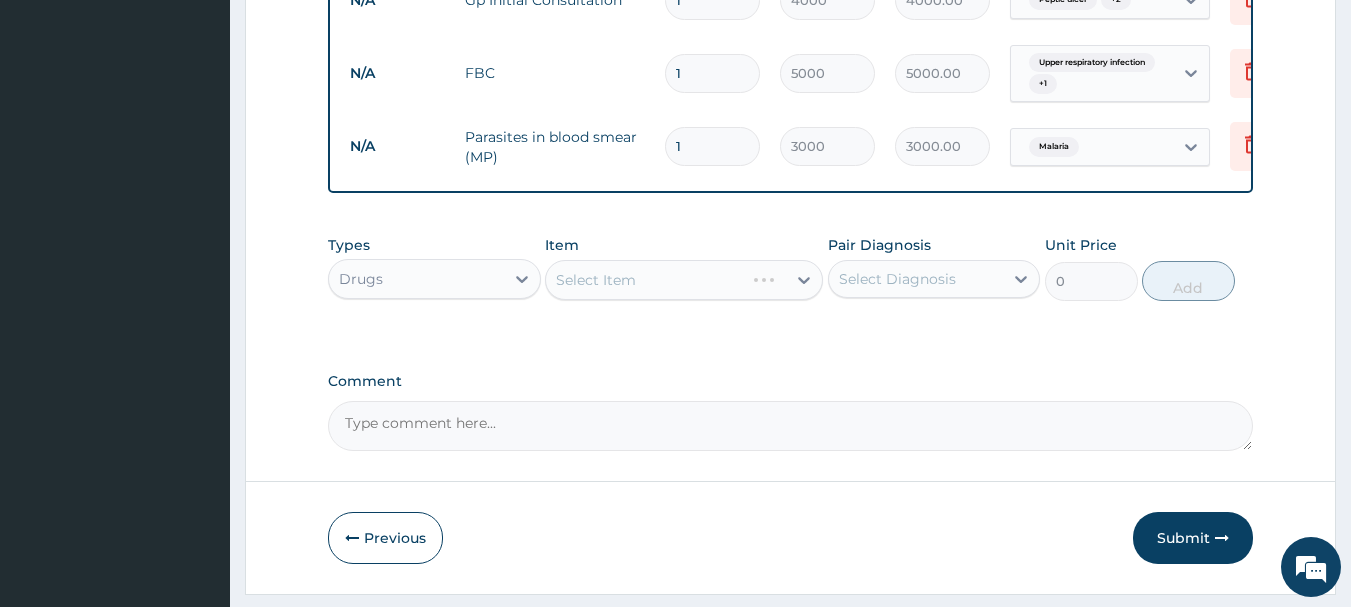 click on "Select Item" at bounding box center (684, 280) 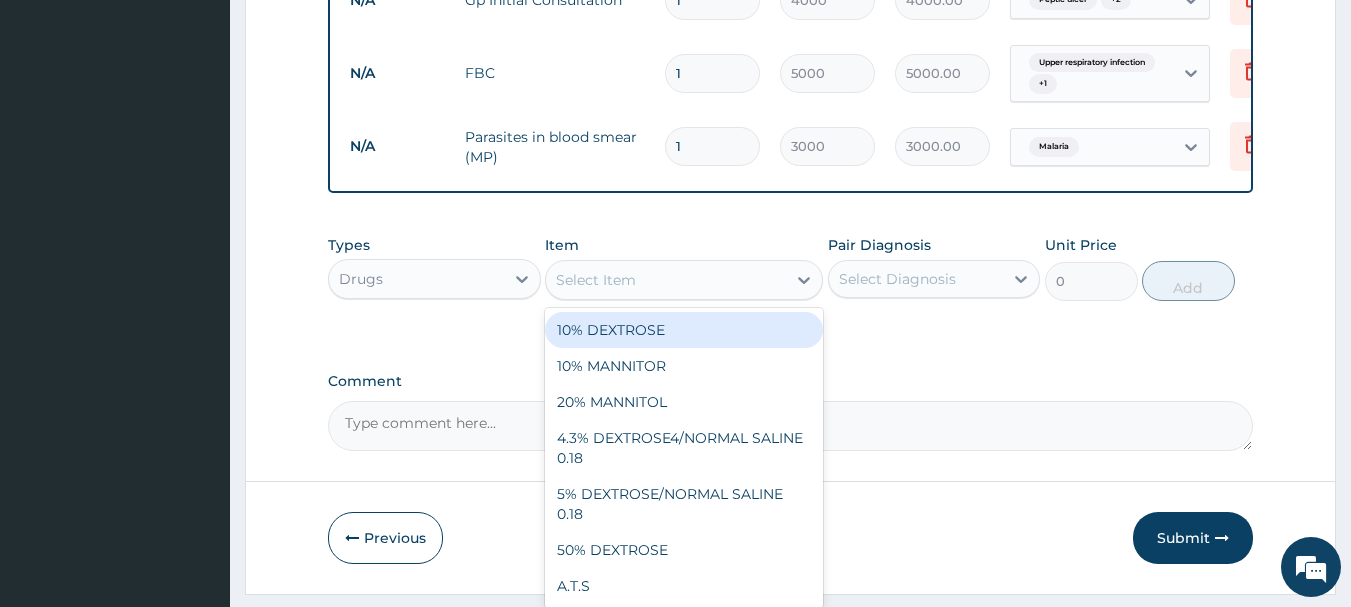 click on "Select Item" at bounding box center (666, 280) 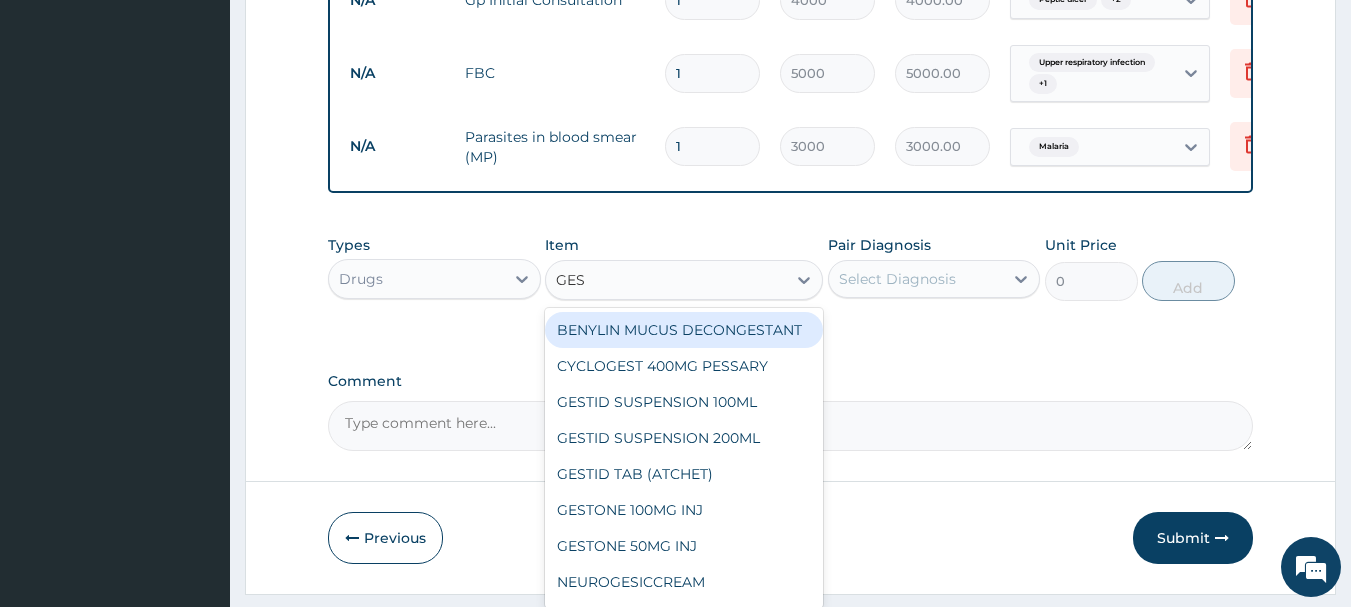 type on "GEST" 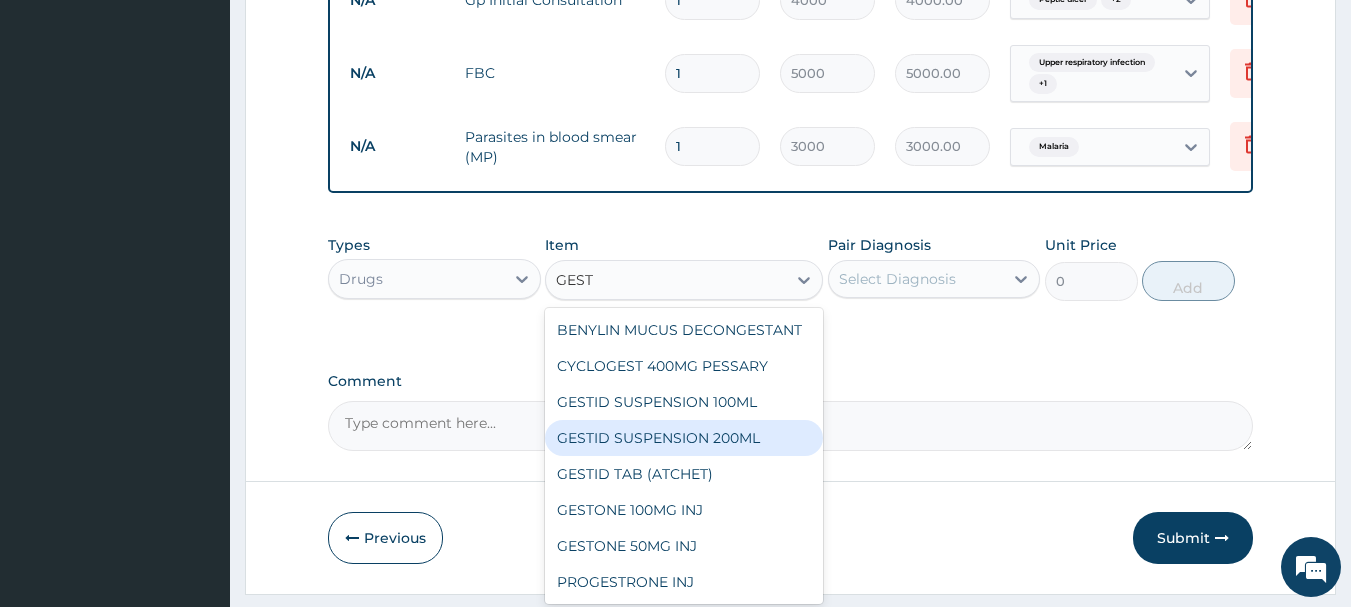 click on "GESTID SUSPENSION 200ML" at bounding box center [684, 438] 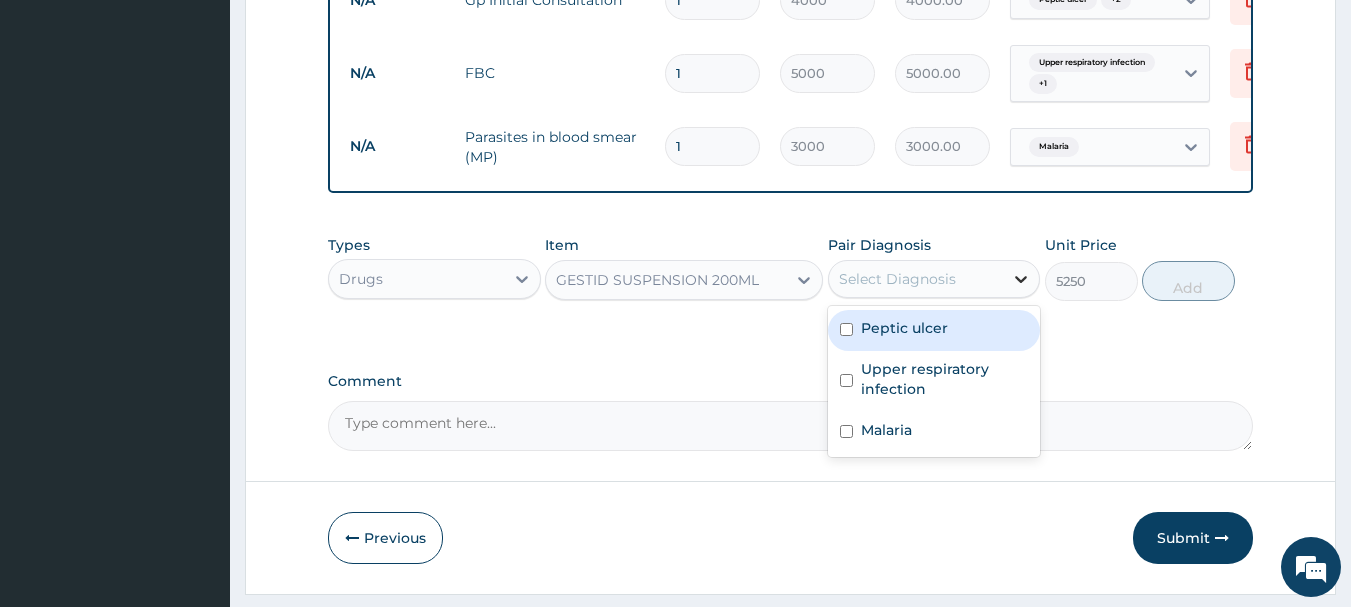drag, startPoint x: 1023, startPoint y: 289, endPoint x: 1010, endPoint y: 310, distance: 24.698177 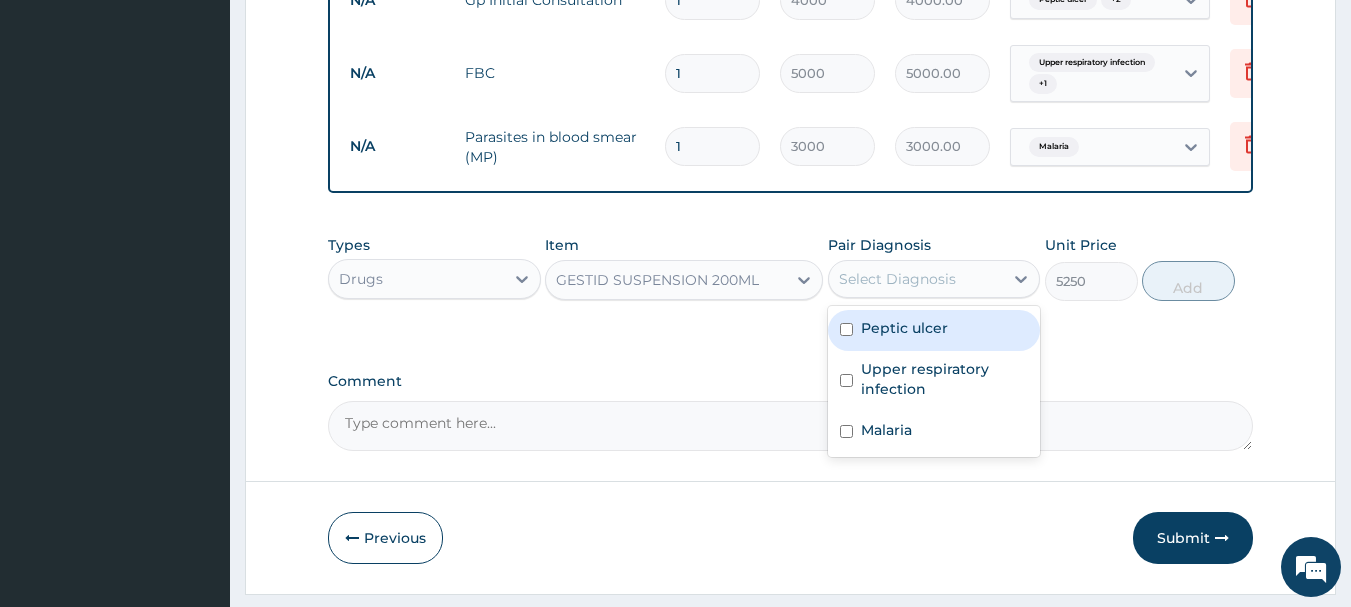 click at bounding box center (846, 329) 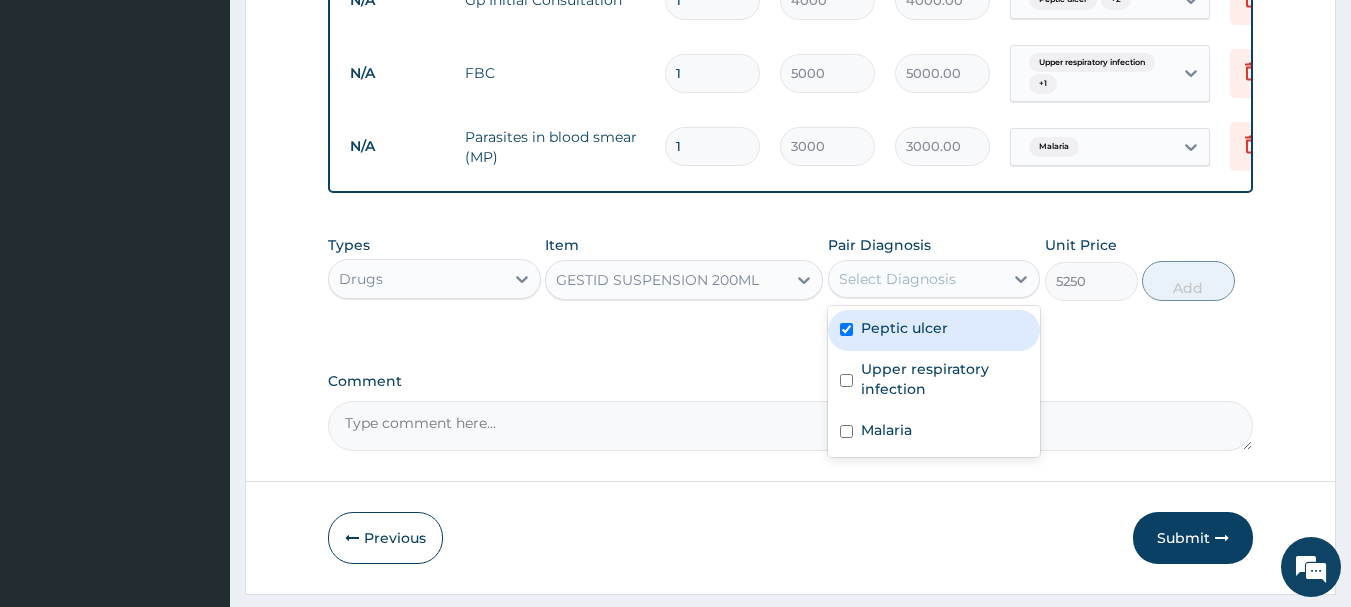 checkbox on "true" 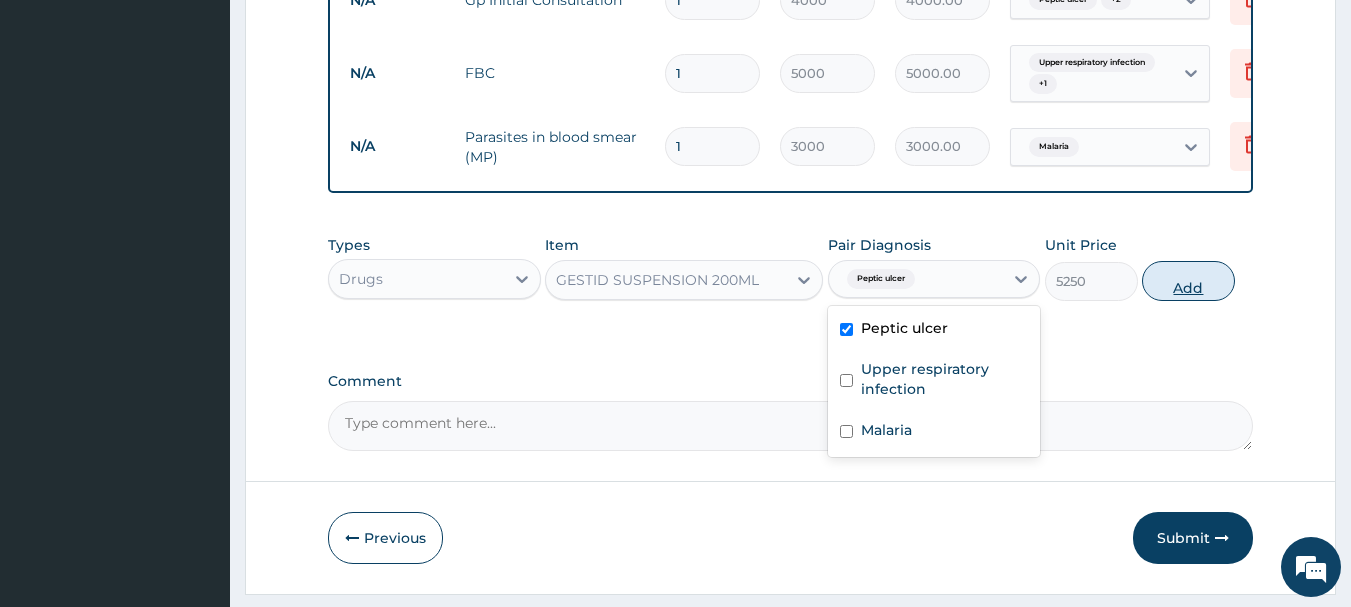 click on "Add" at bounding box center (1188, 281) 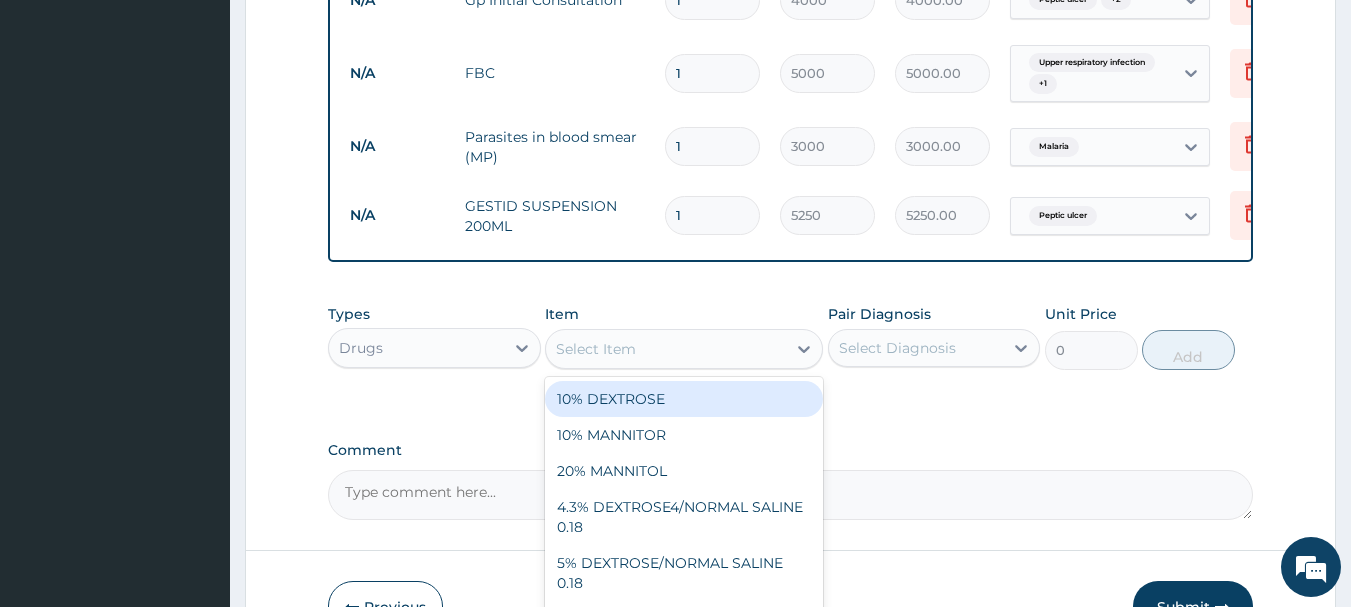 click on "Select Item" at bounding box center [596, 349] 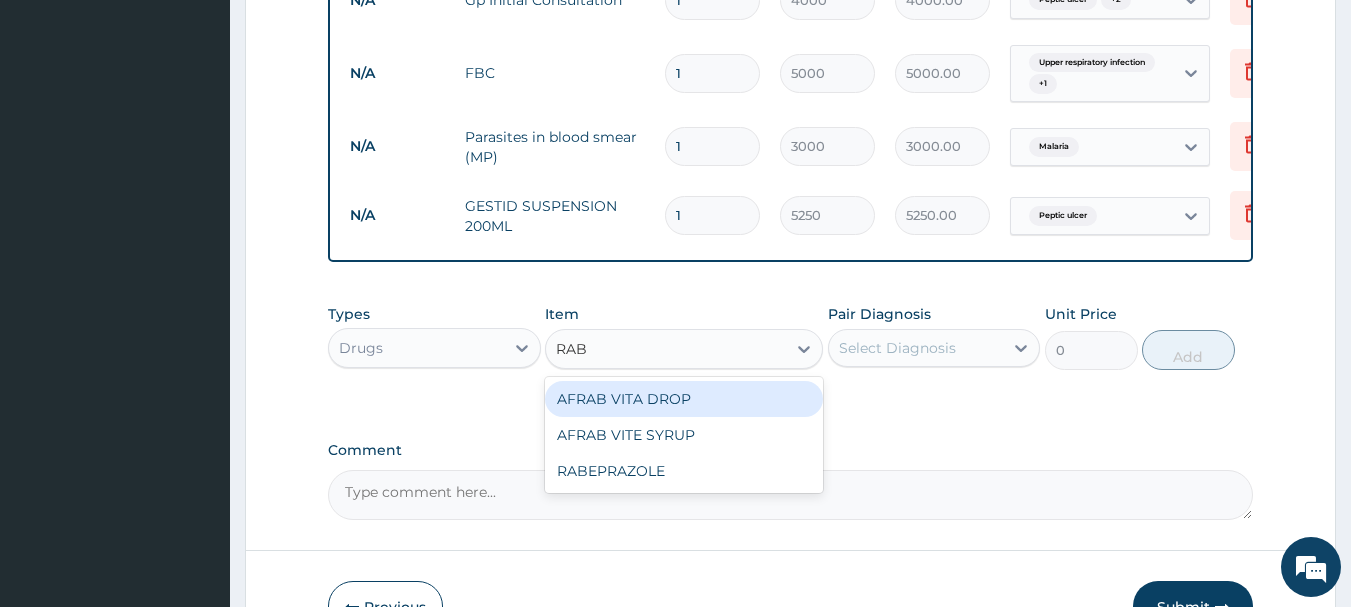 type on "RABE" 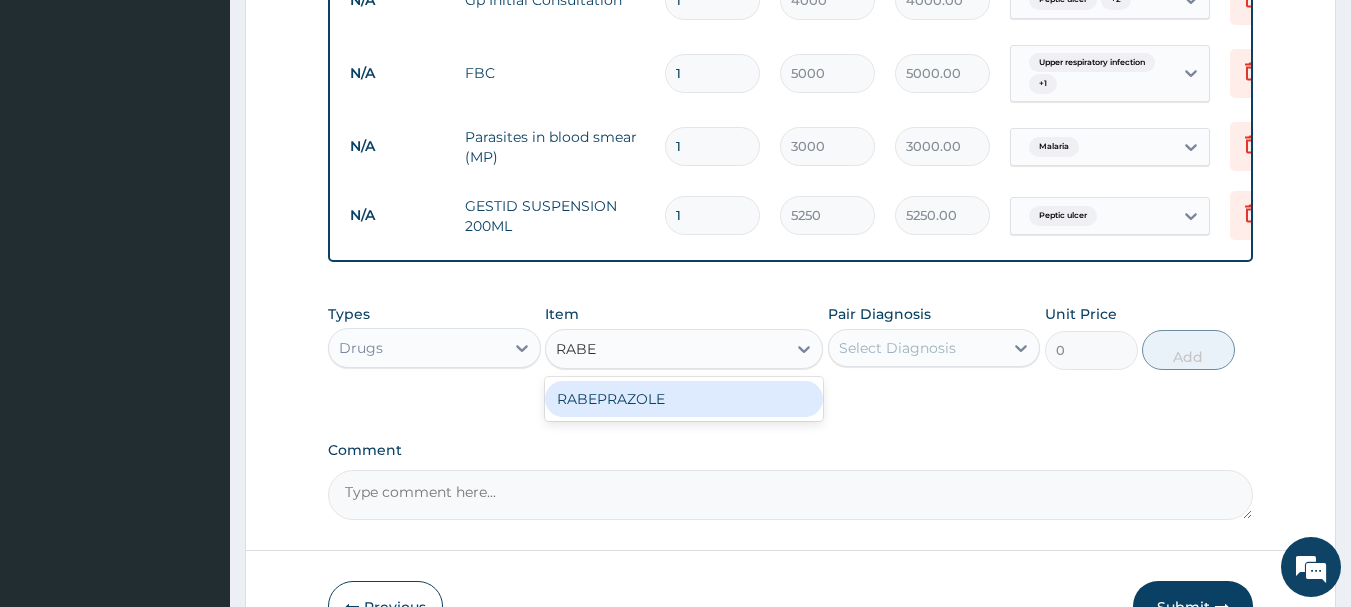 drag, startPoint x: 624, startPoint y: 407, endPoint x: 685, endPoint y: 414, distance: 61.400326 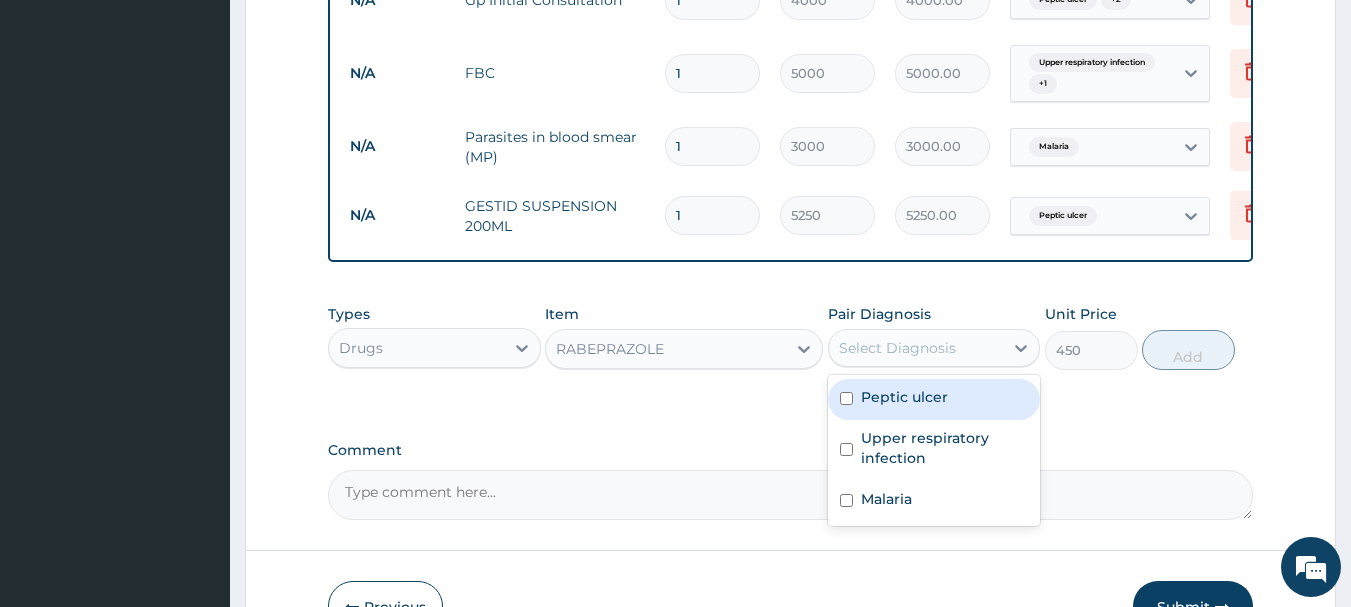 drag, startPoint x: 1020, startPoint y: 358, endPoint x: 997, endPoint y: 378, distance: 30.479502 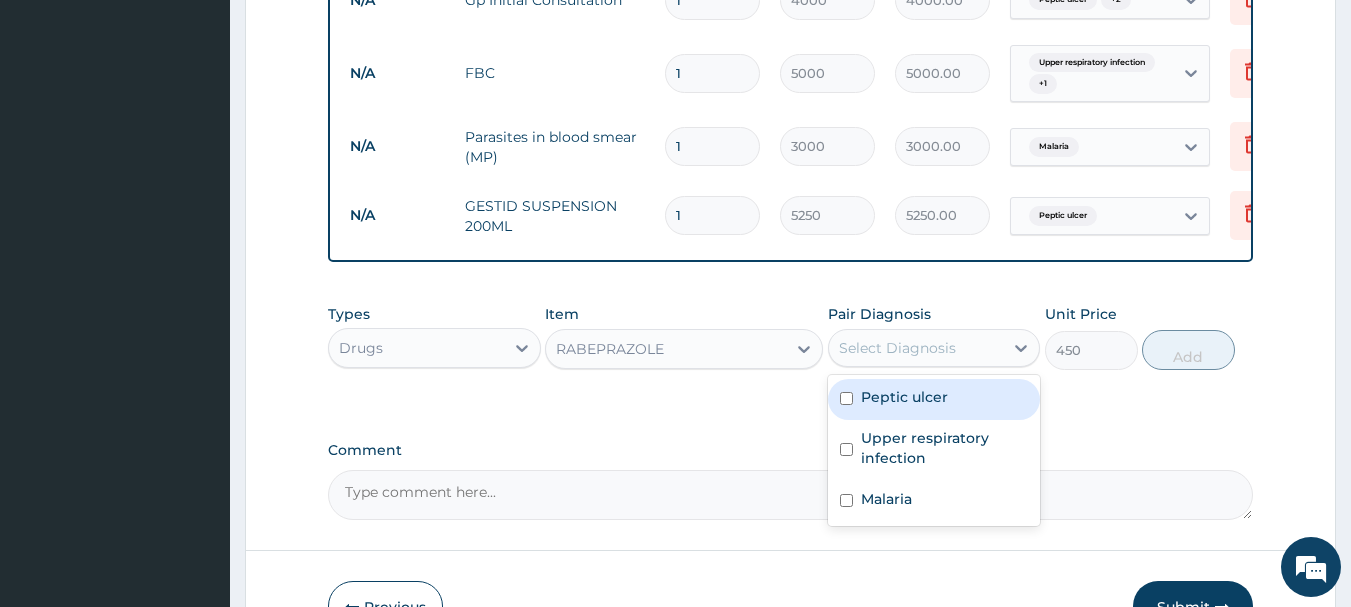 click on "Peptic ulcer" at bounding box center (934, 399) 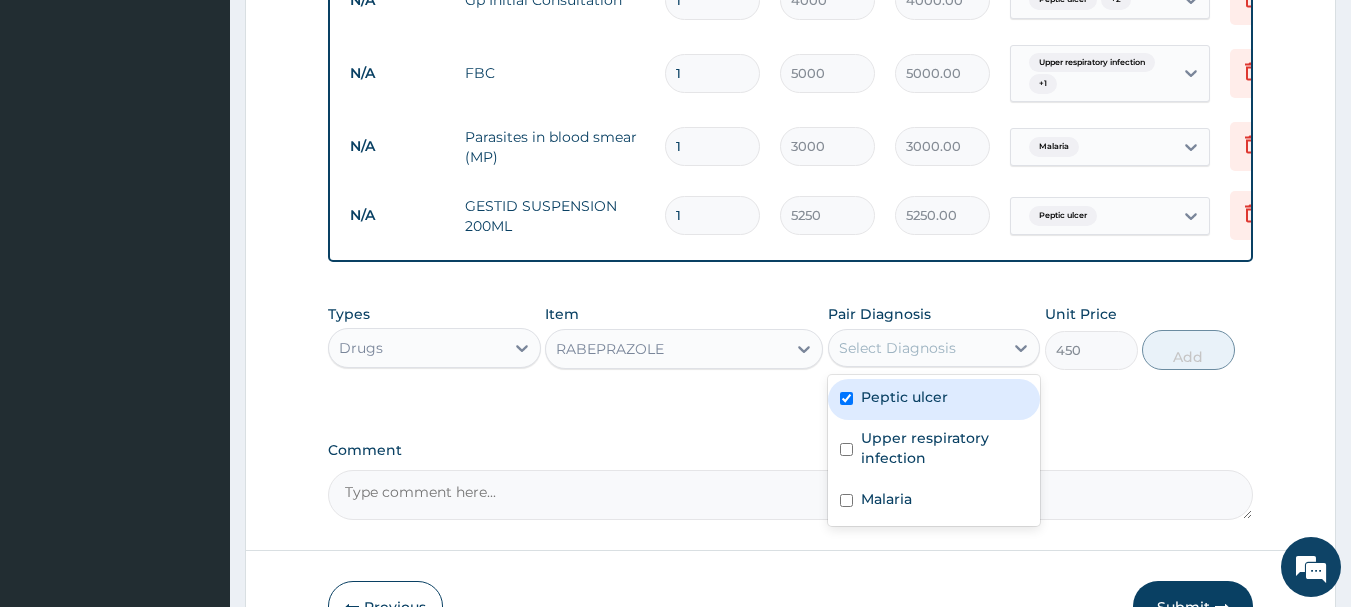 checkbox on "true" 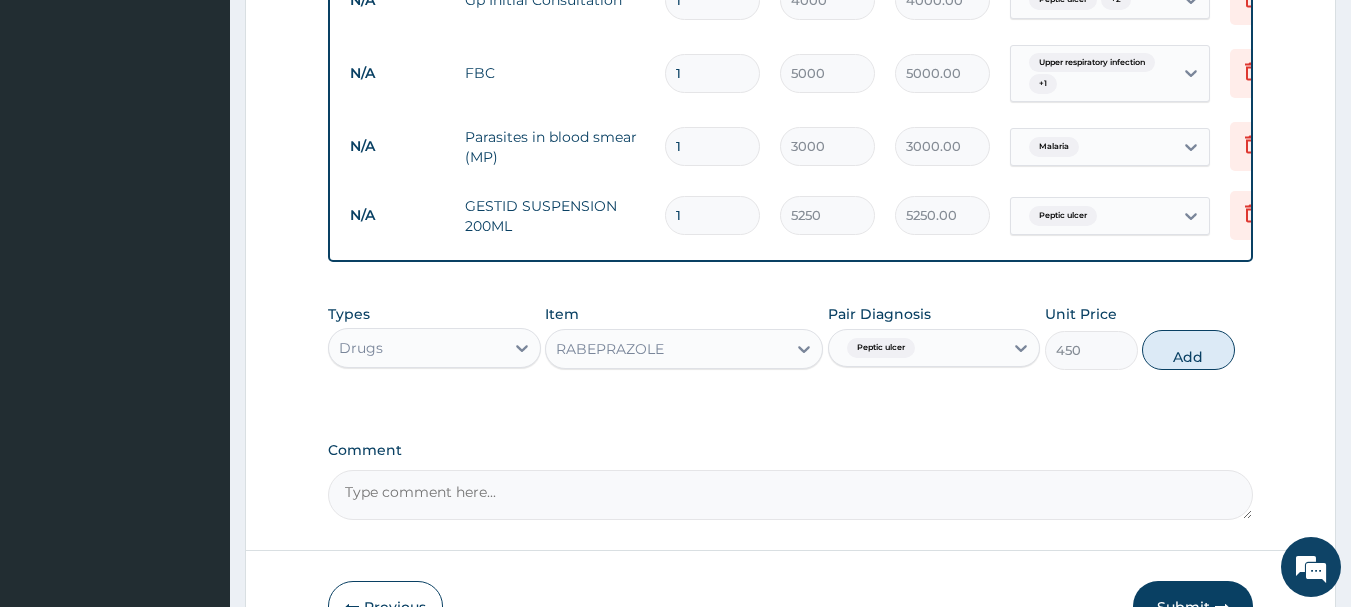 drag, startPoint x: 1204, startPoint y: 355, endPoint x: 1187, endPoint y: 360, distance: 17.720045 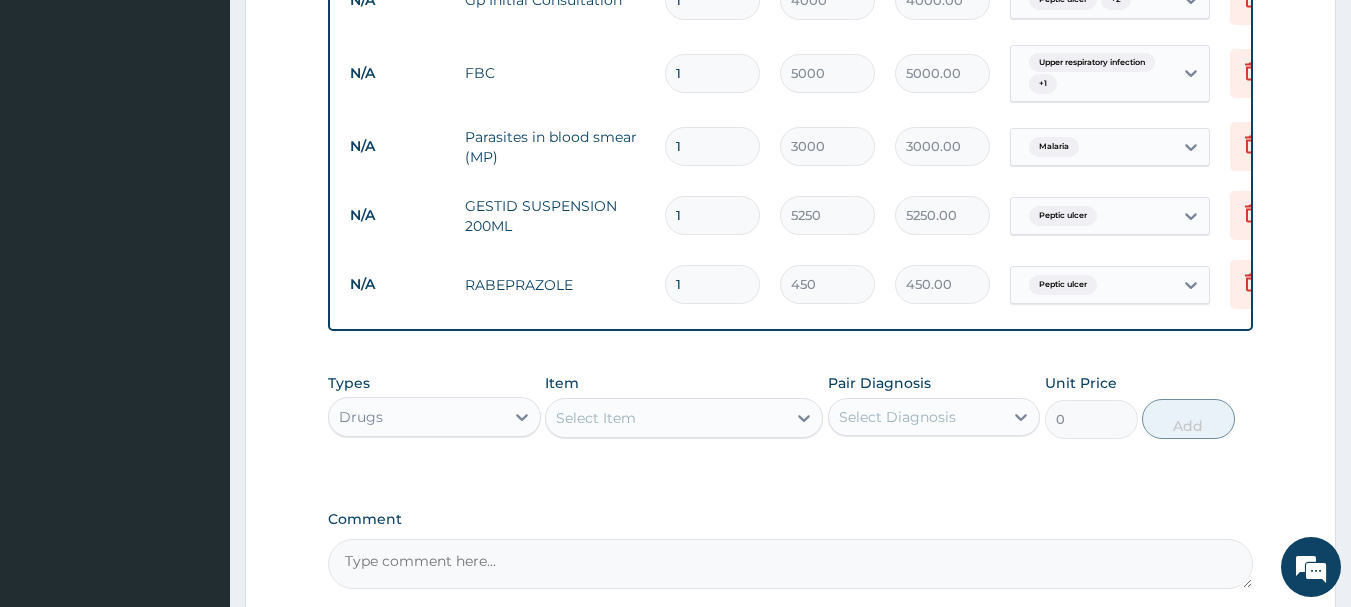 type 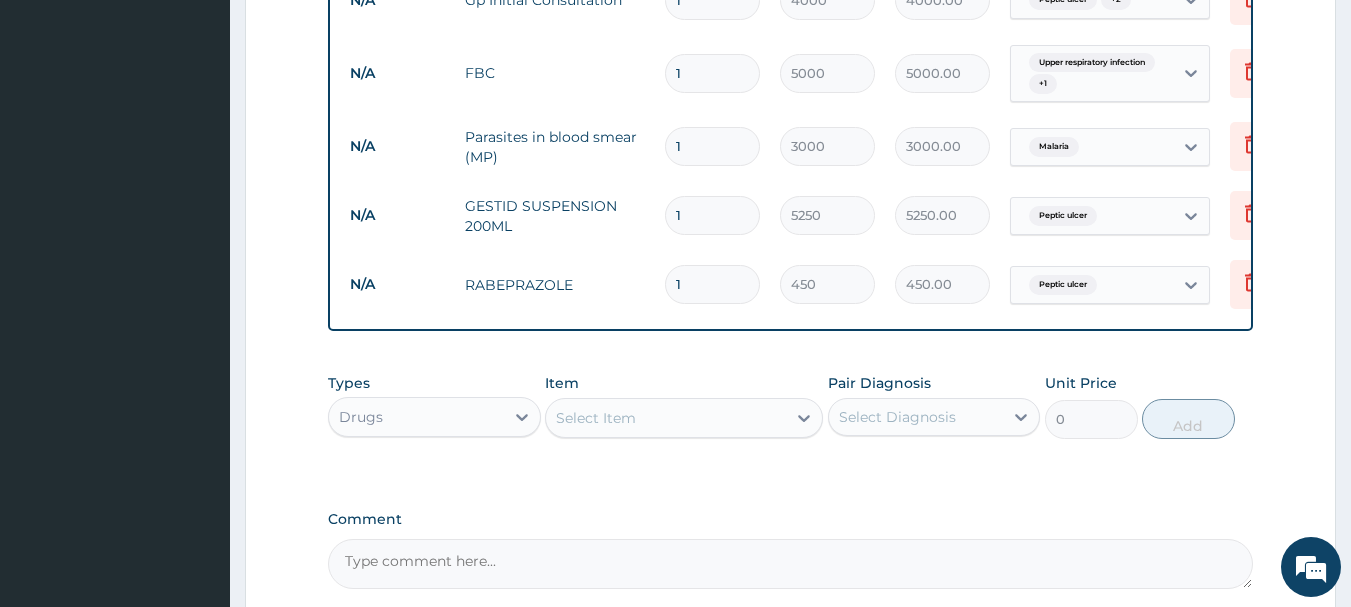 type on "0.00" 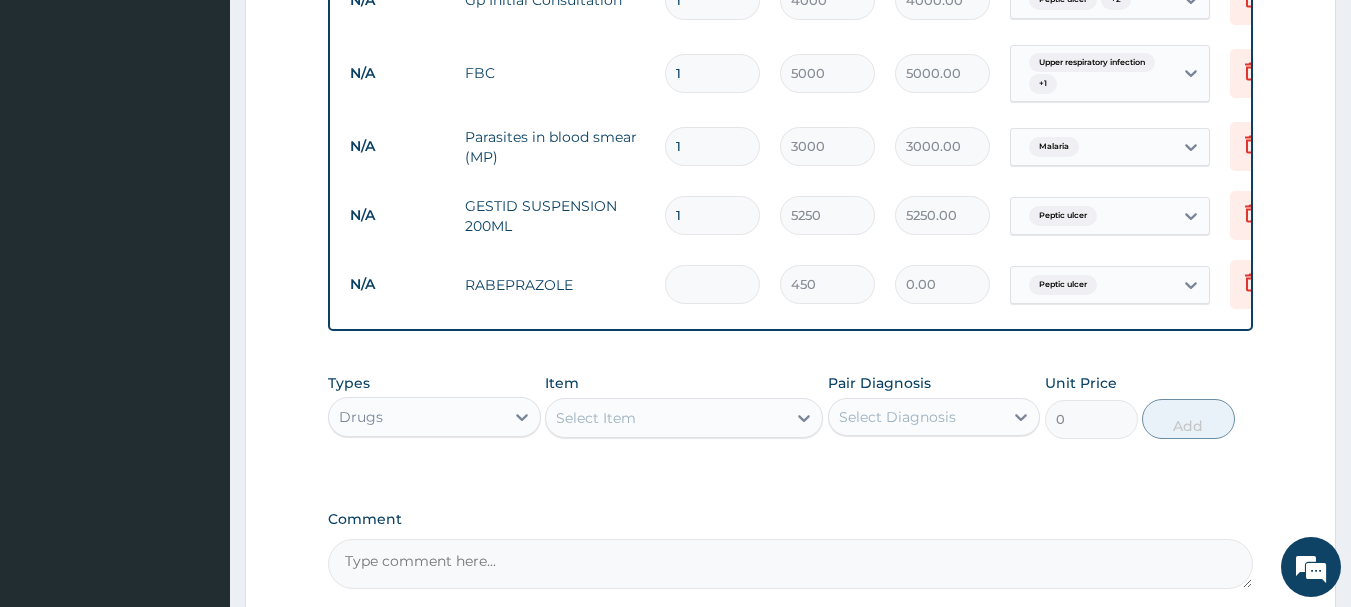 type on "1" 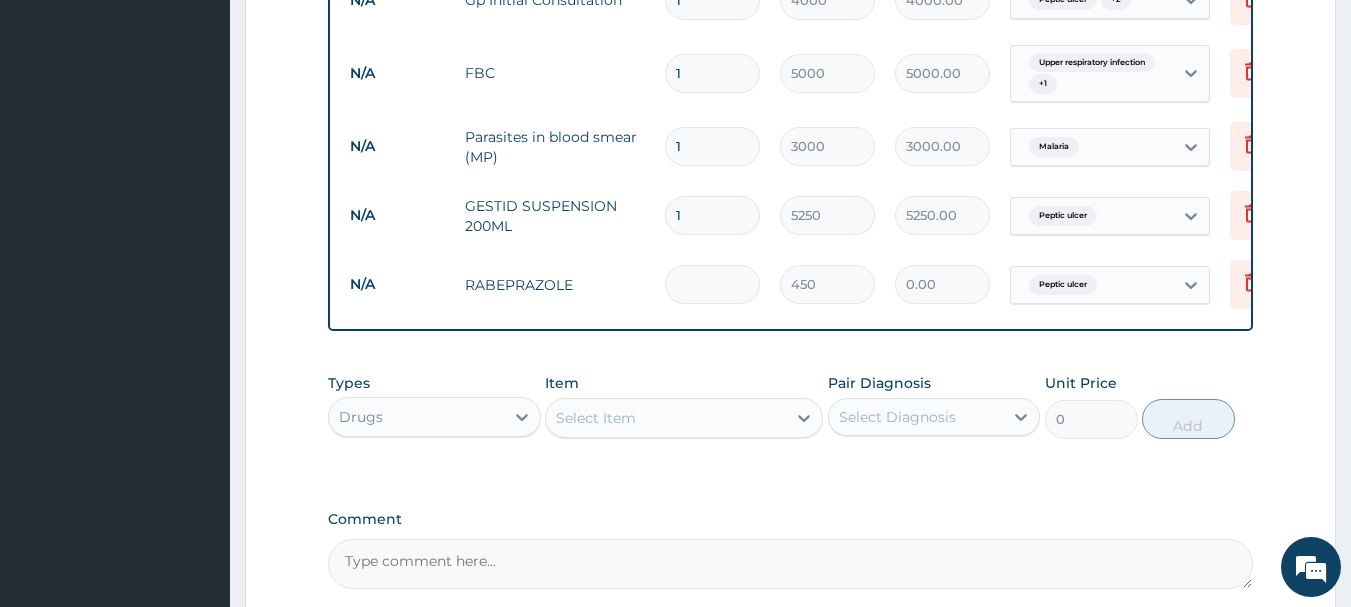type on "450.00" 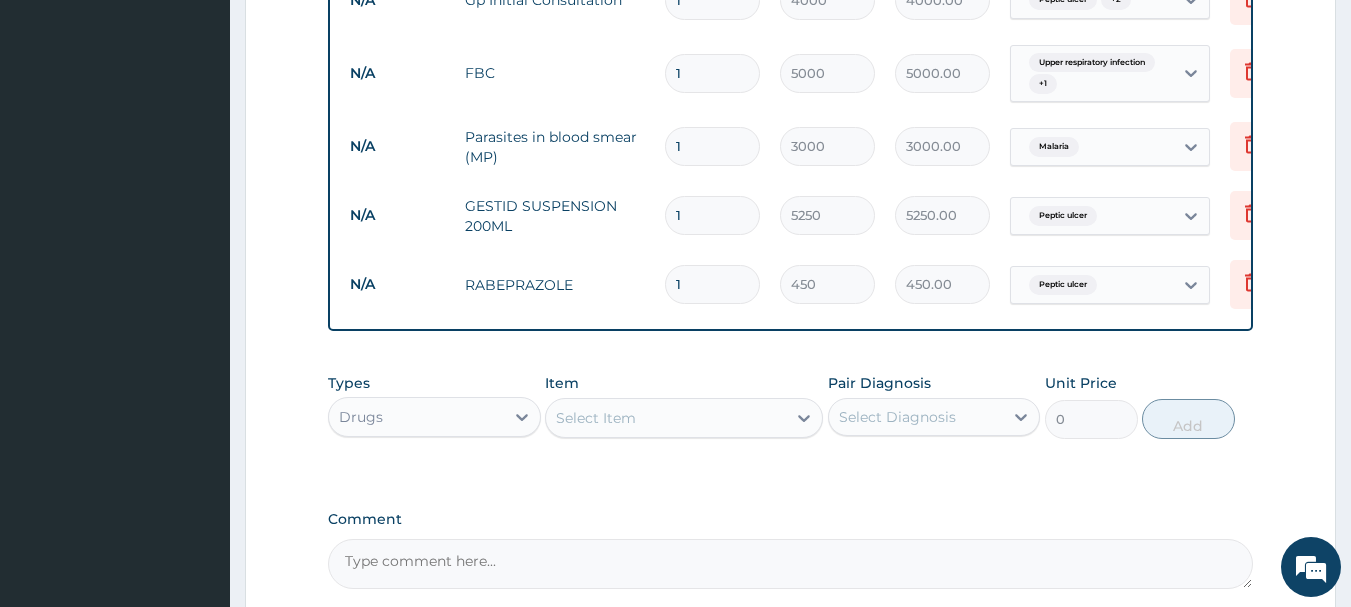 type on "14" 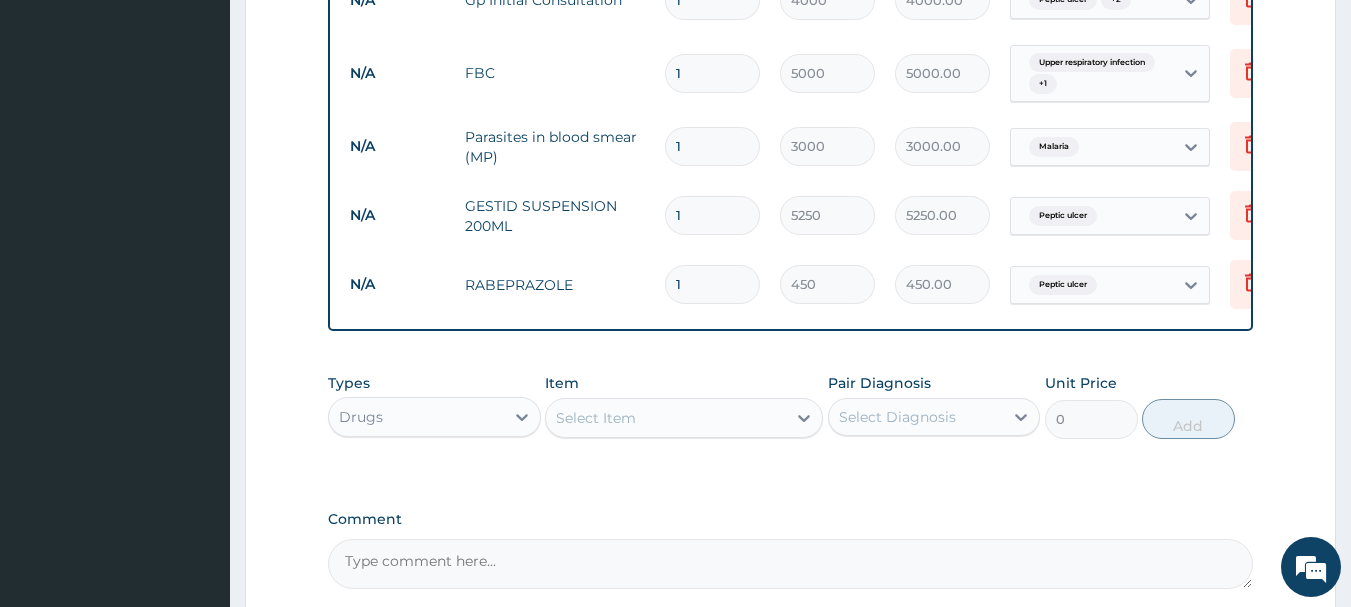 type on "6300.00" 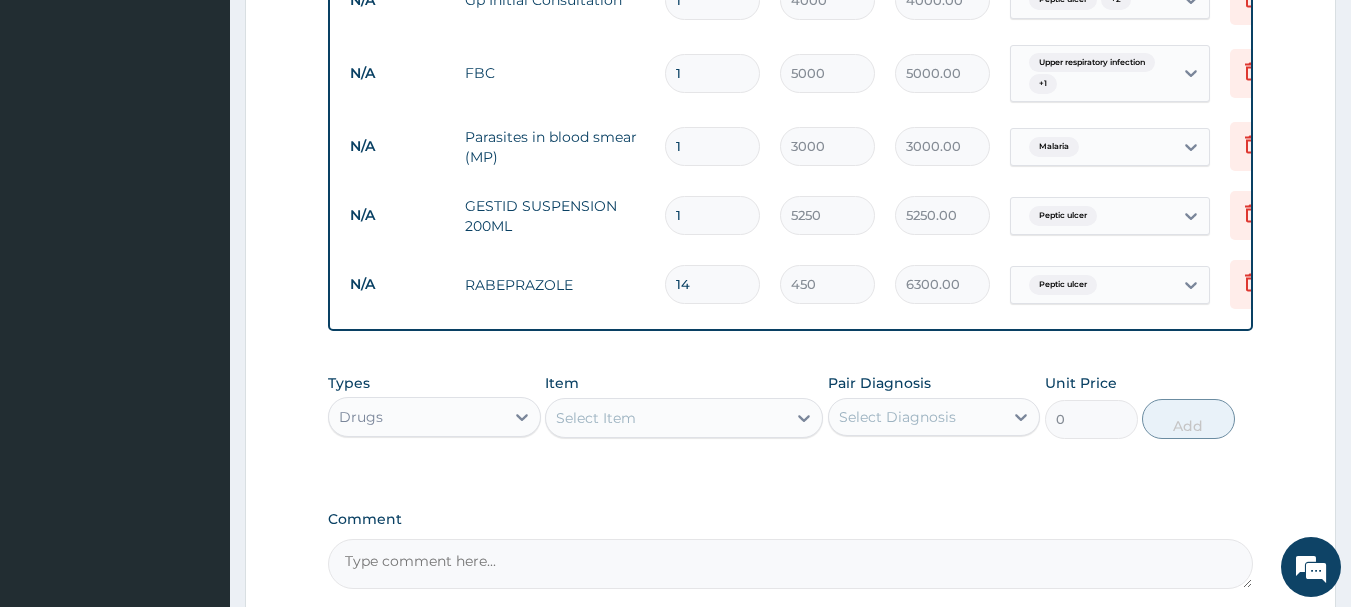 type 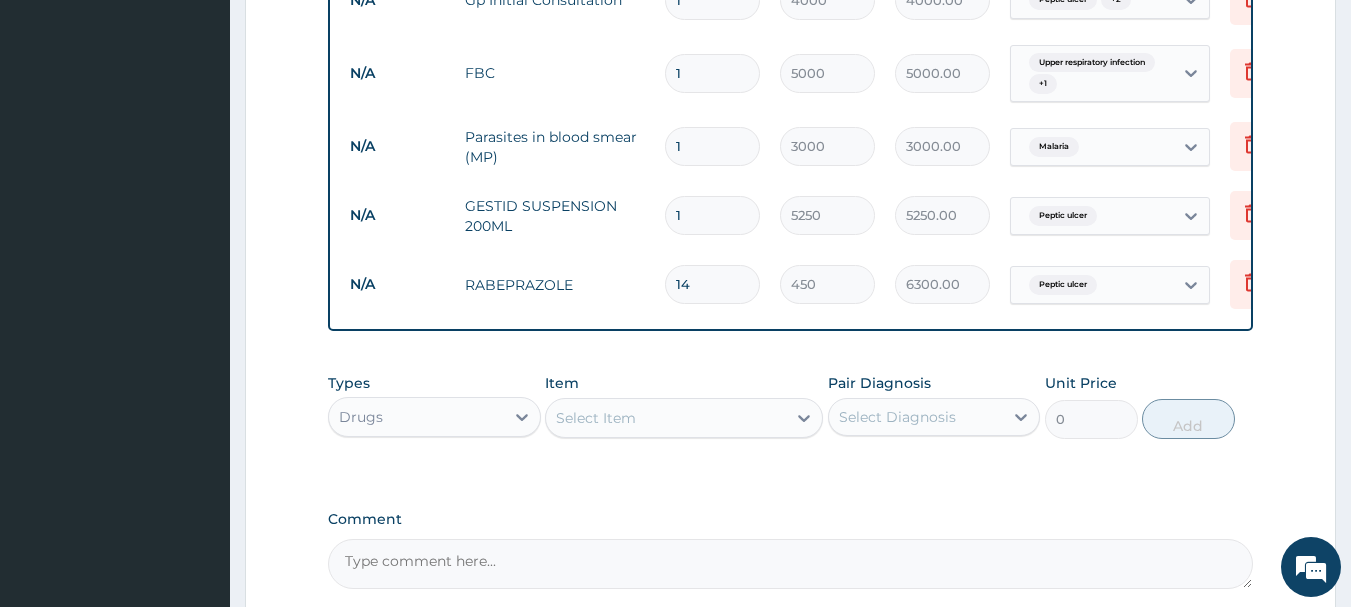 type on "0.00" 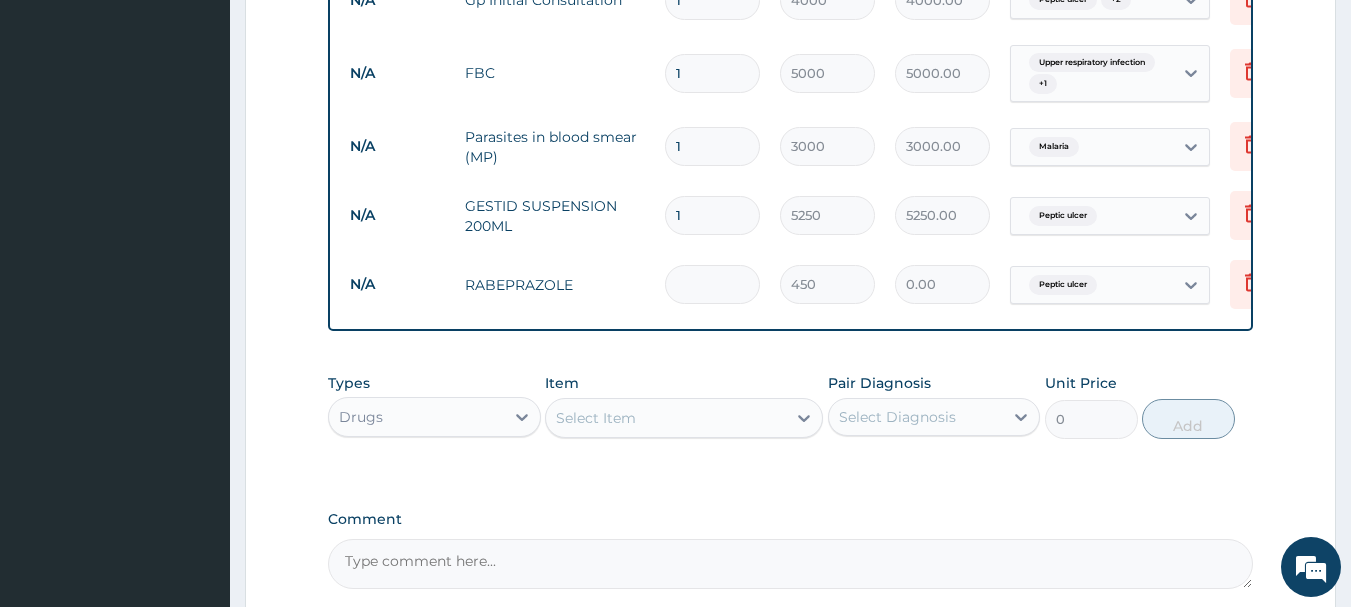 type 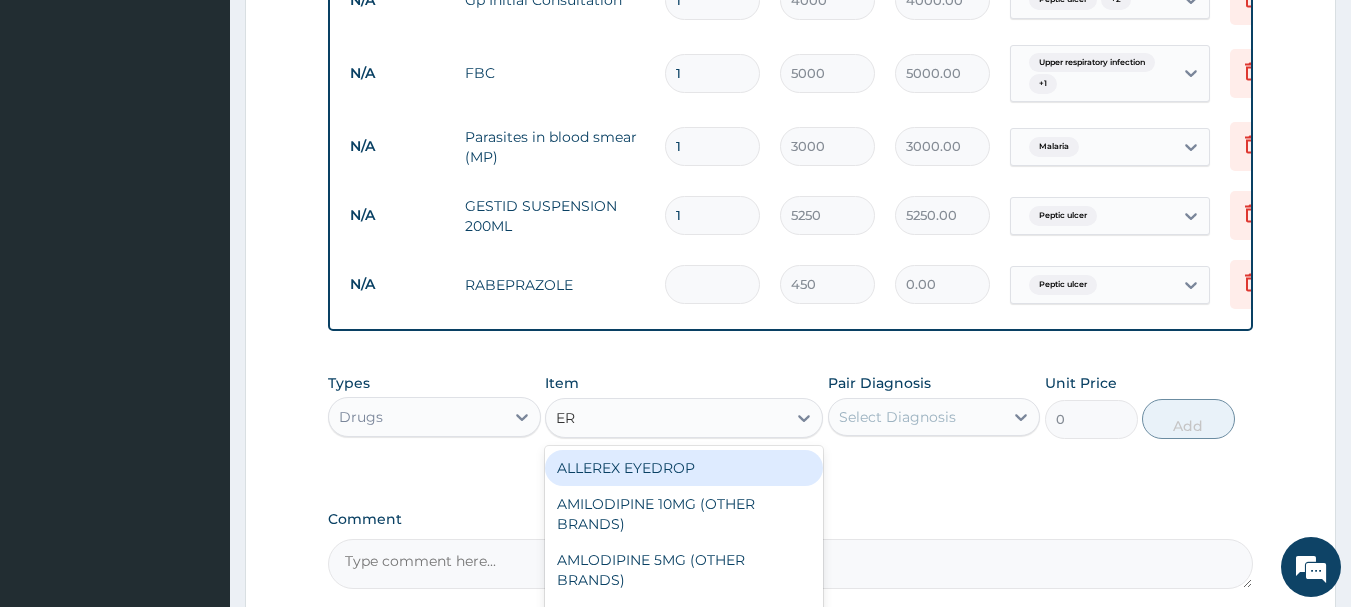 type on "ERY" 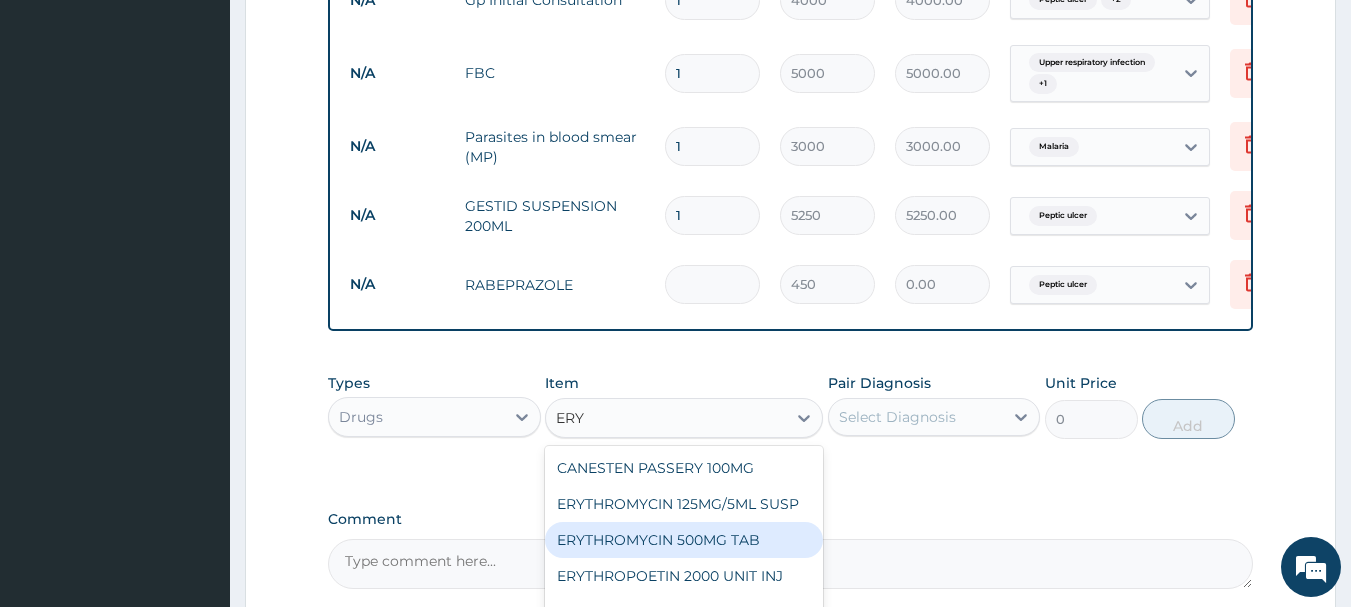 click on "ERYTHROMYCIN 500MG TAB" at bounding box center (684, 540) 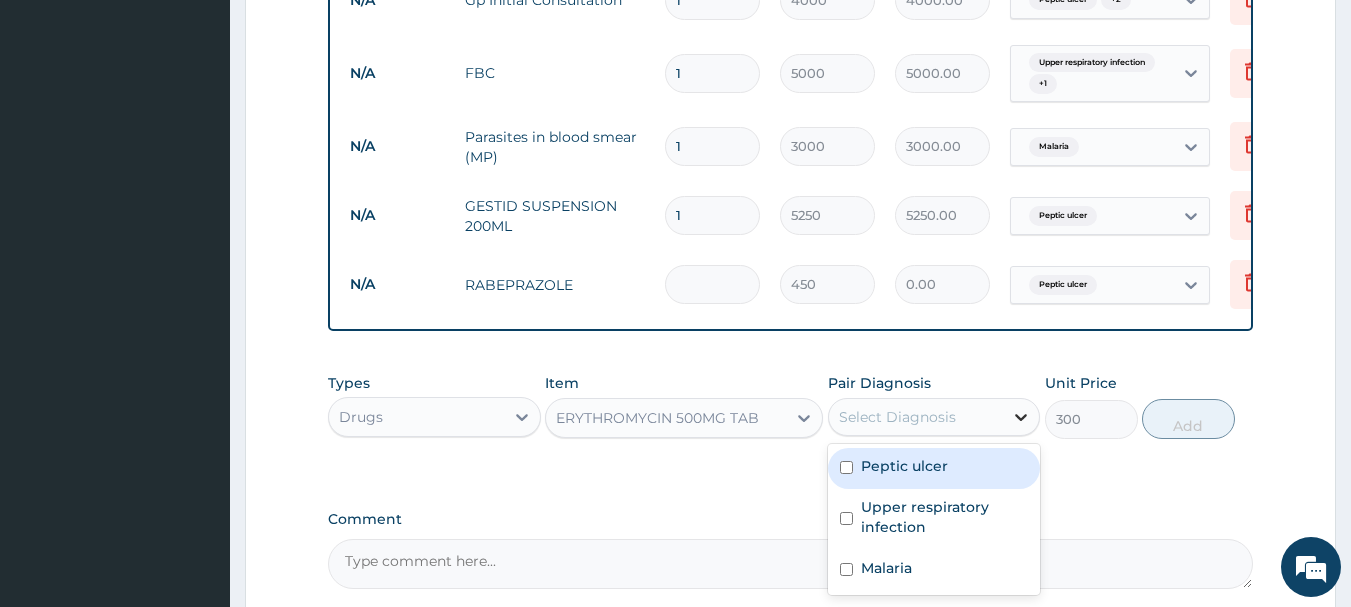 click 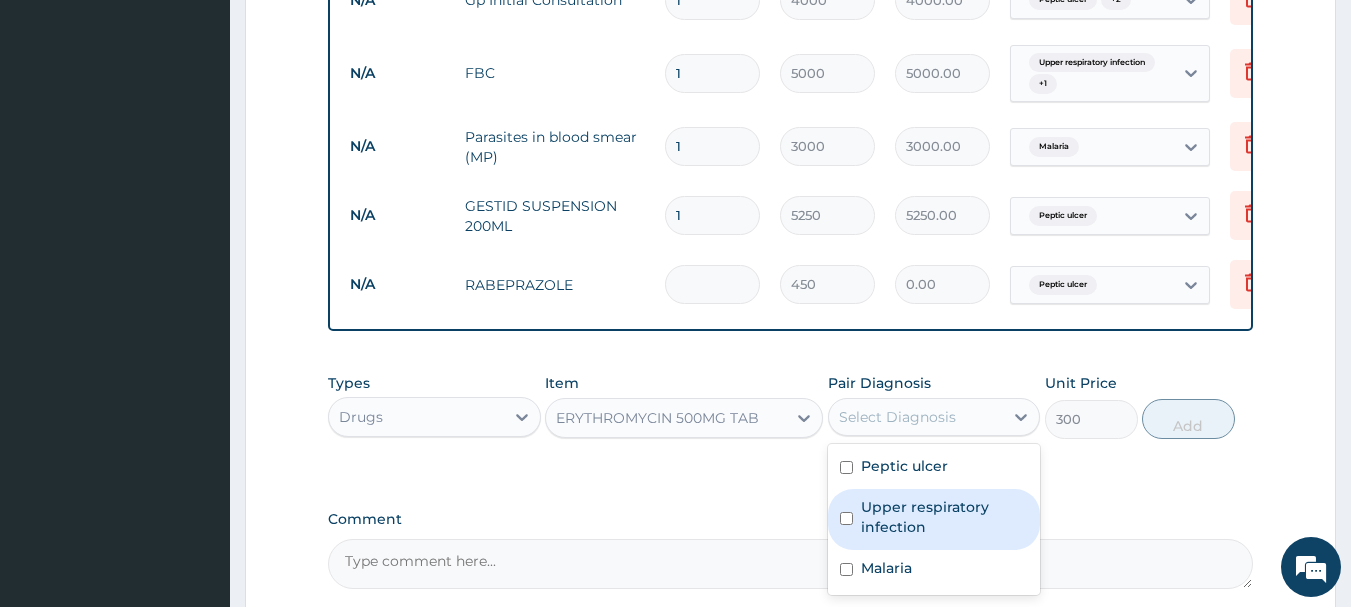 click on "Upper respiratory infection" at bounding box center (945, 517) 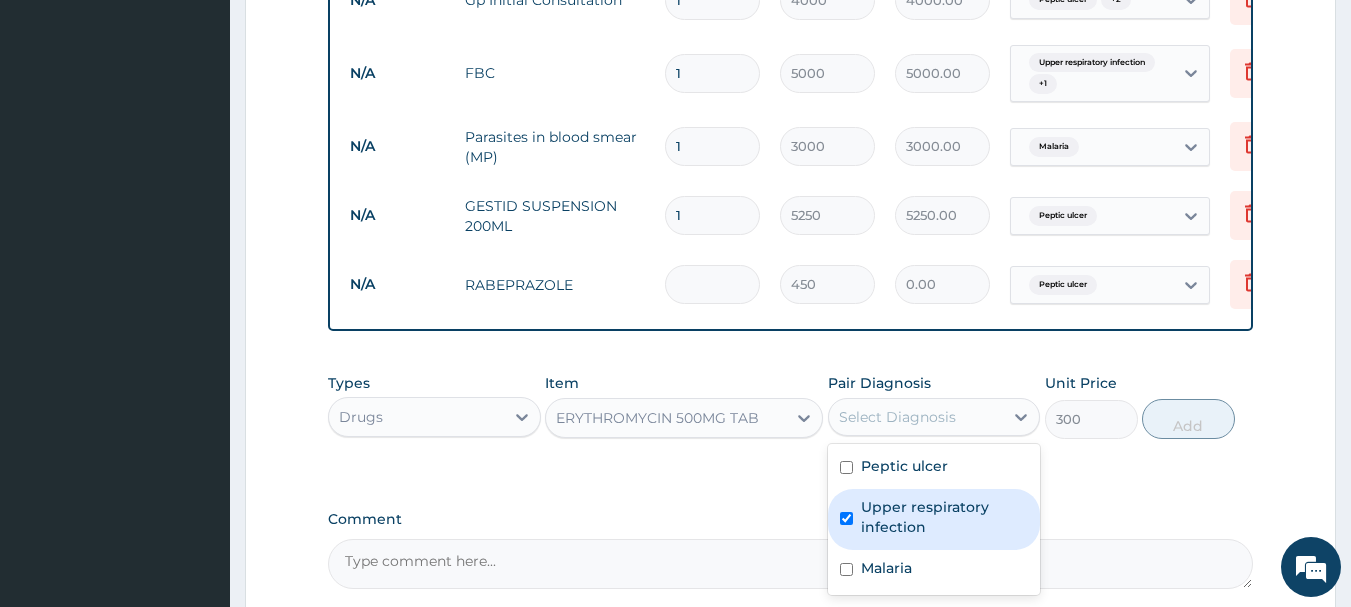 checkbox on "true" 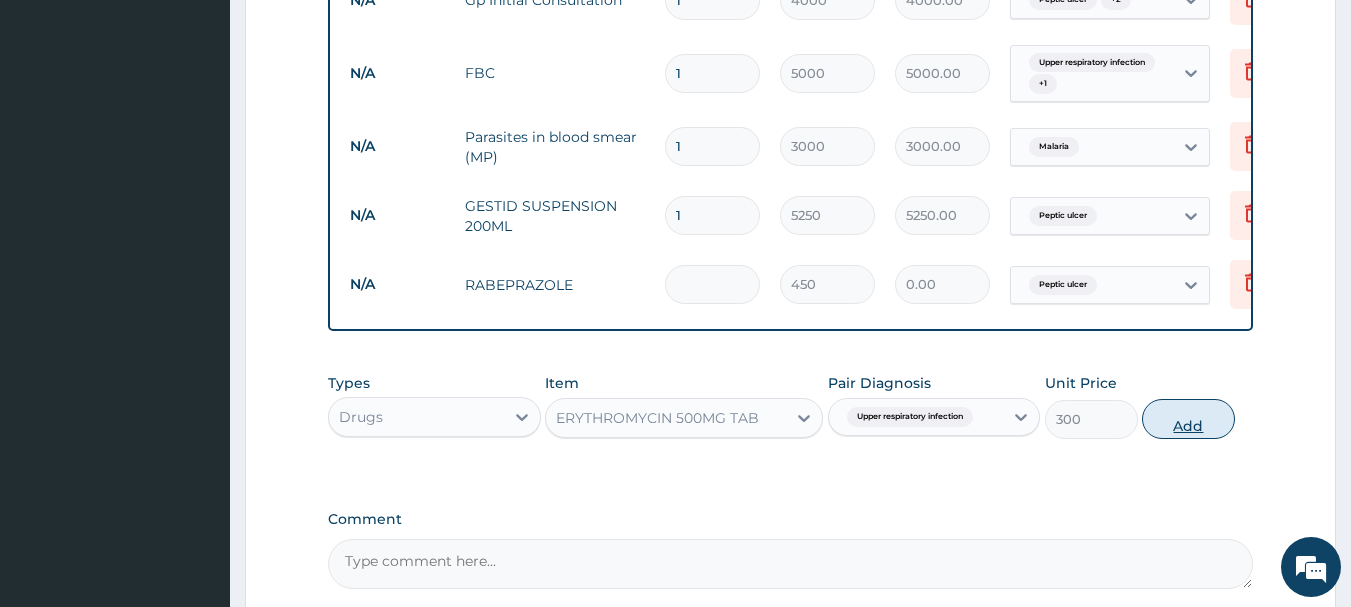 click on "Add" at bounding box center [1188, 419] 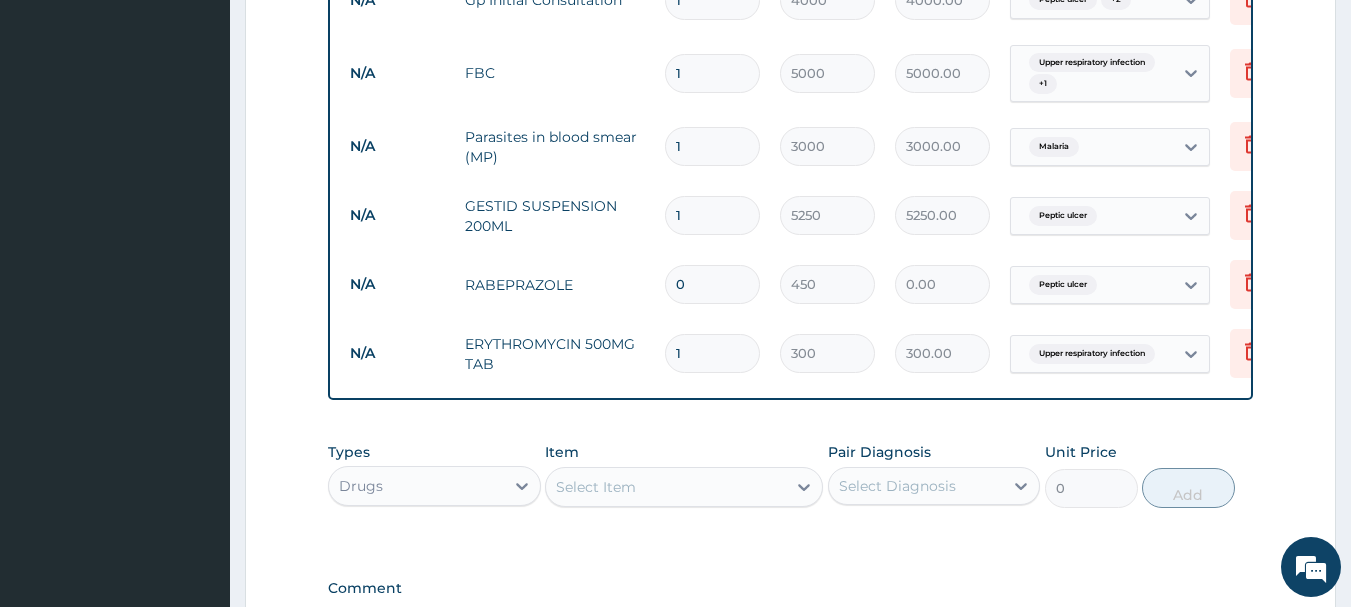 type on "10" 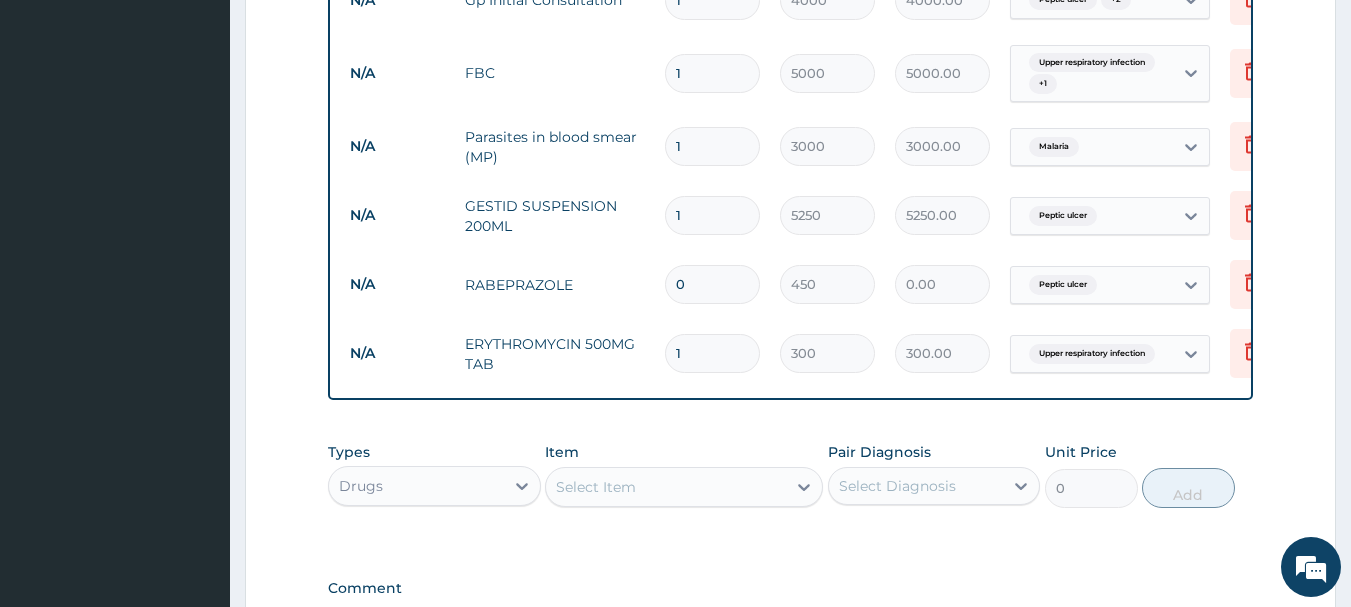 type on "3000.00" 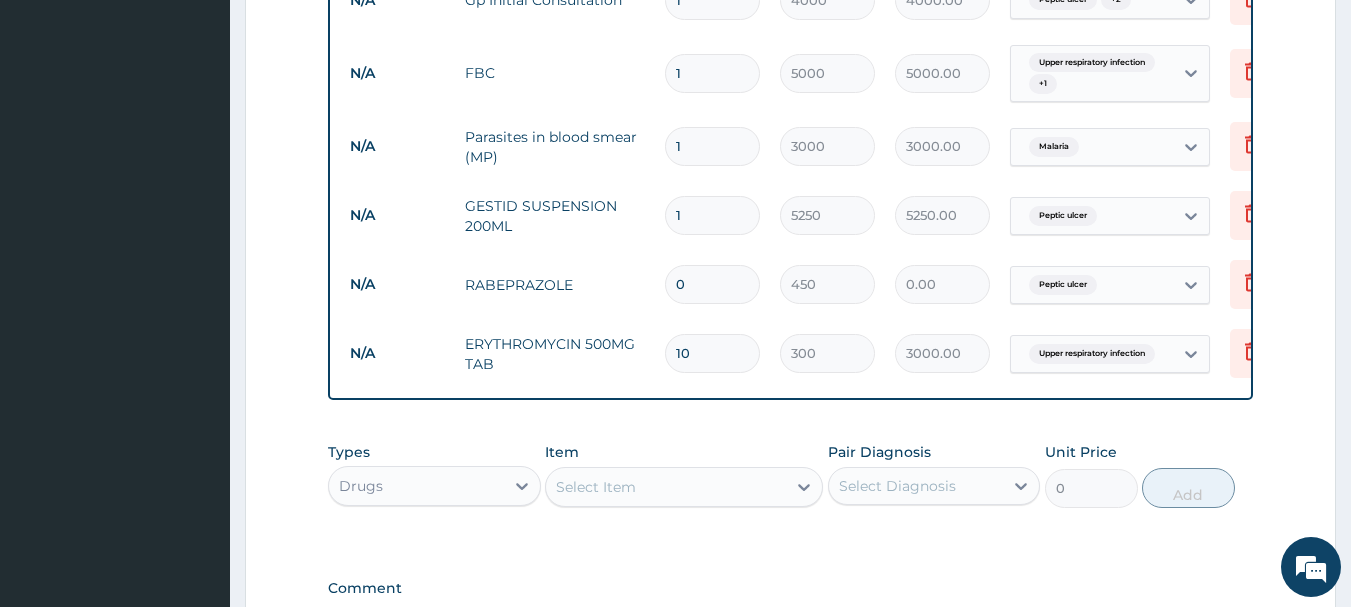 type on "10" 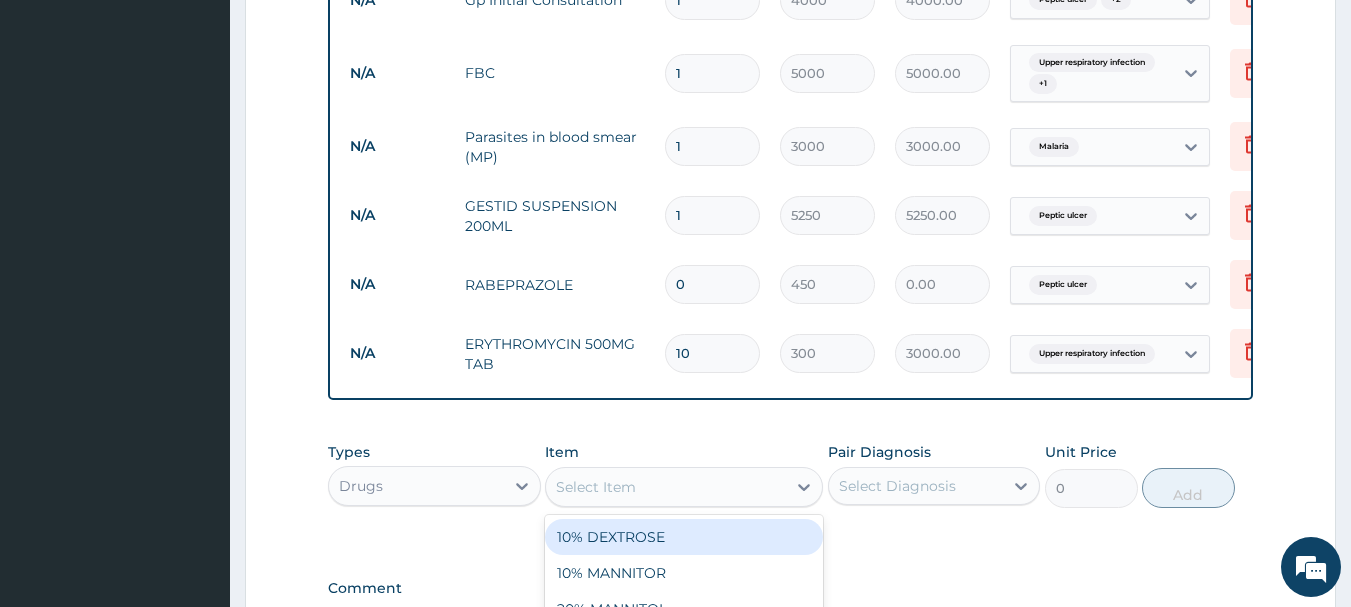 click on "Select Item" at bounding box center (596, 487) 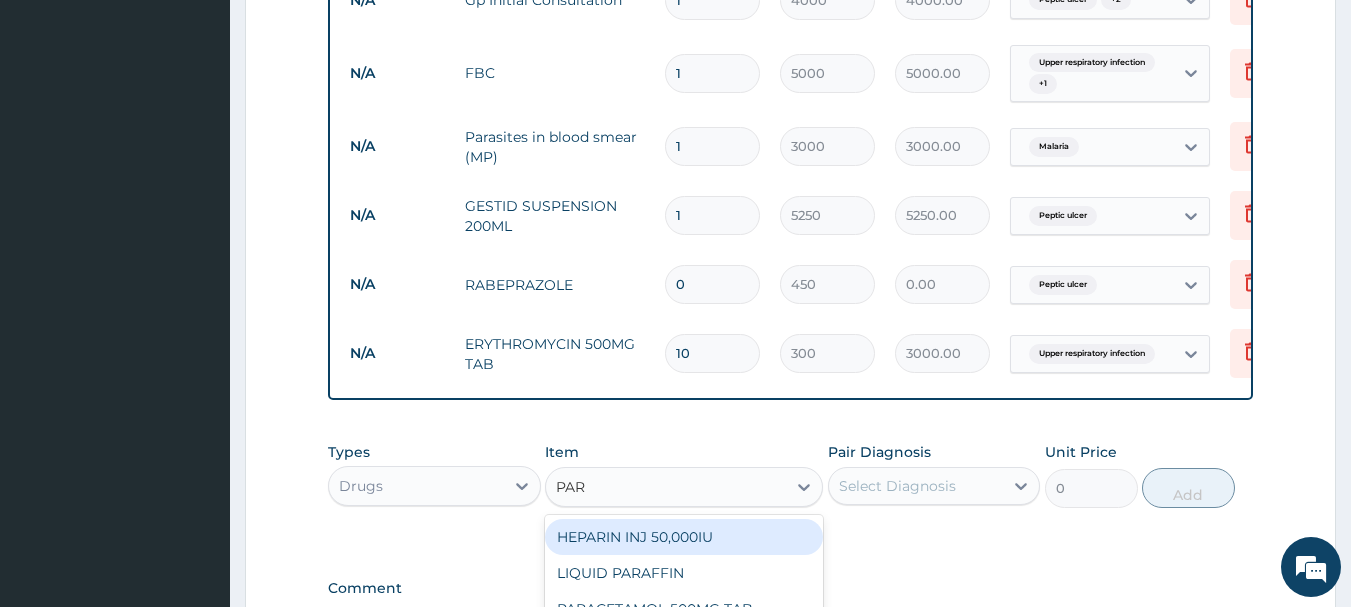 type on "PARA" 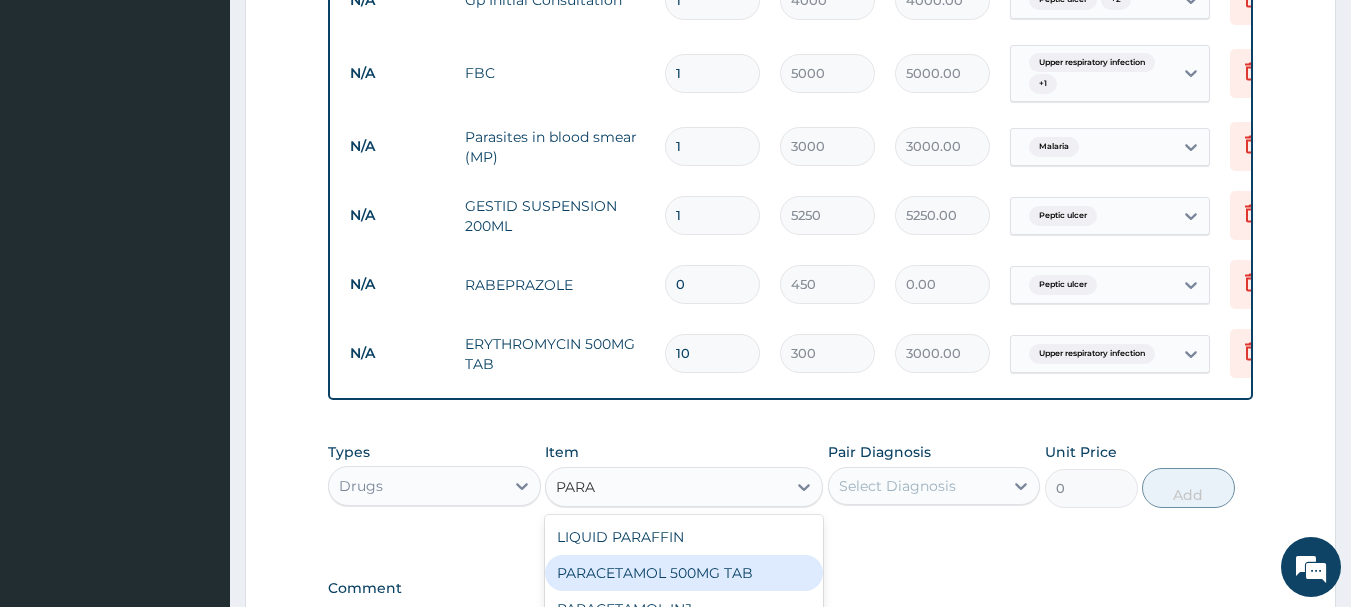 click on "PARACETAMOL 500MG TAB" at bounding box center [684, 573] 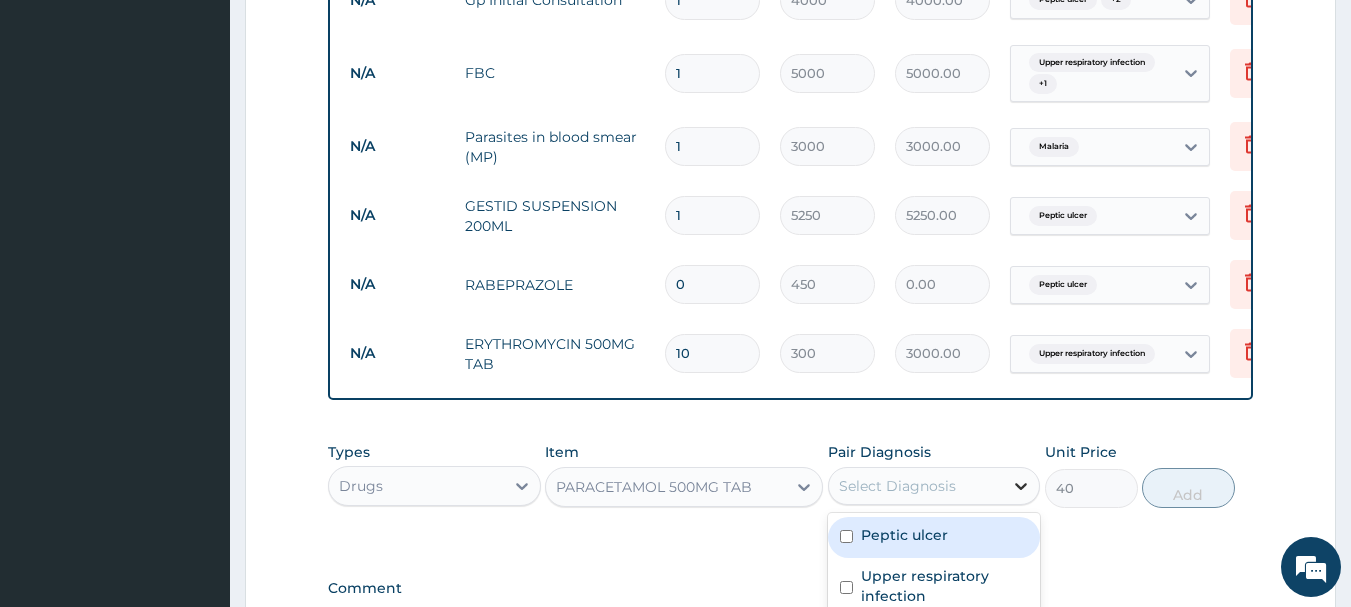 click 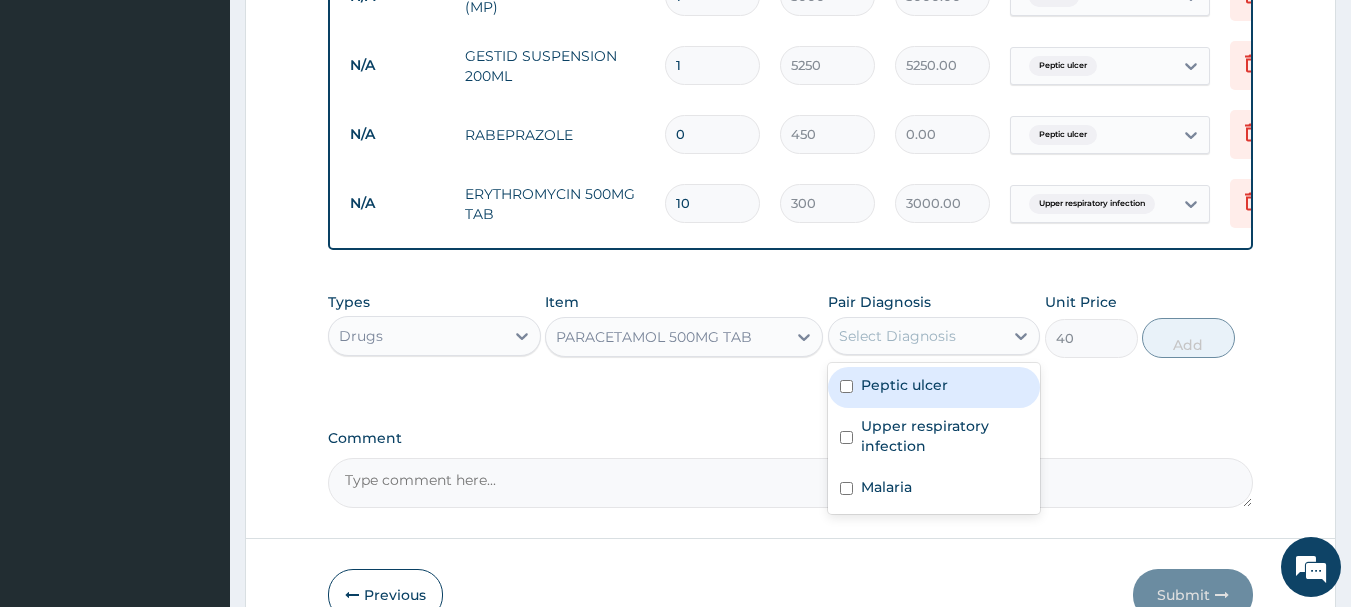 scroll, scrollTop: 1032, scrollLeft: 0, axis: vertical 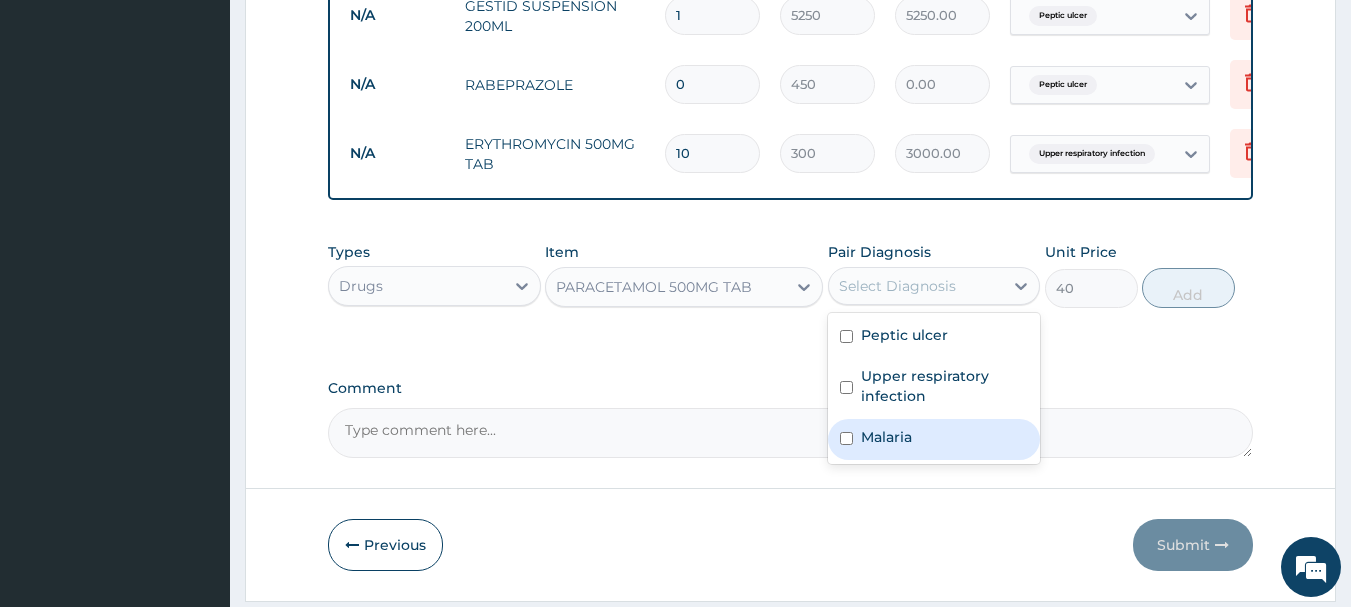 drag, startPoint x: 845, startPoint y: 454, endPoint x: 845, endPoint y: 426, distance: 28 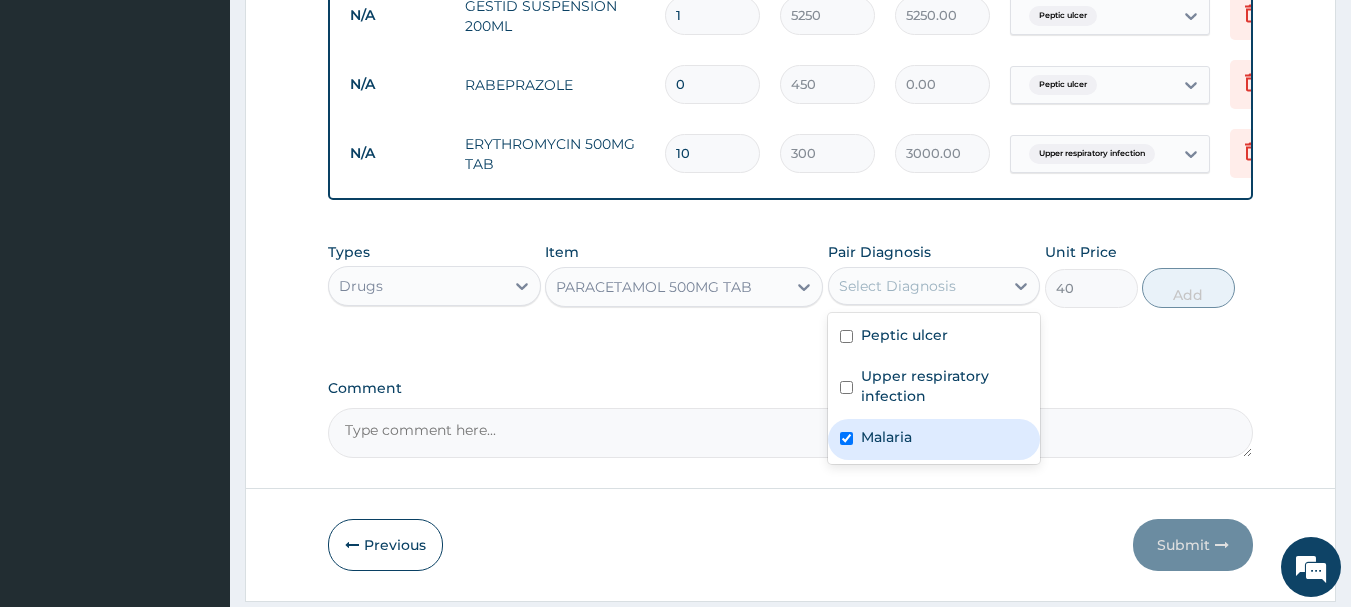 checkbox on "true" 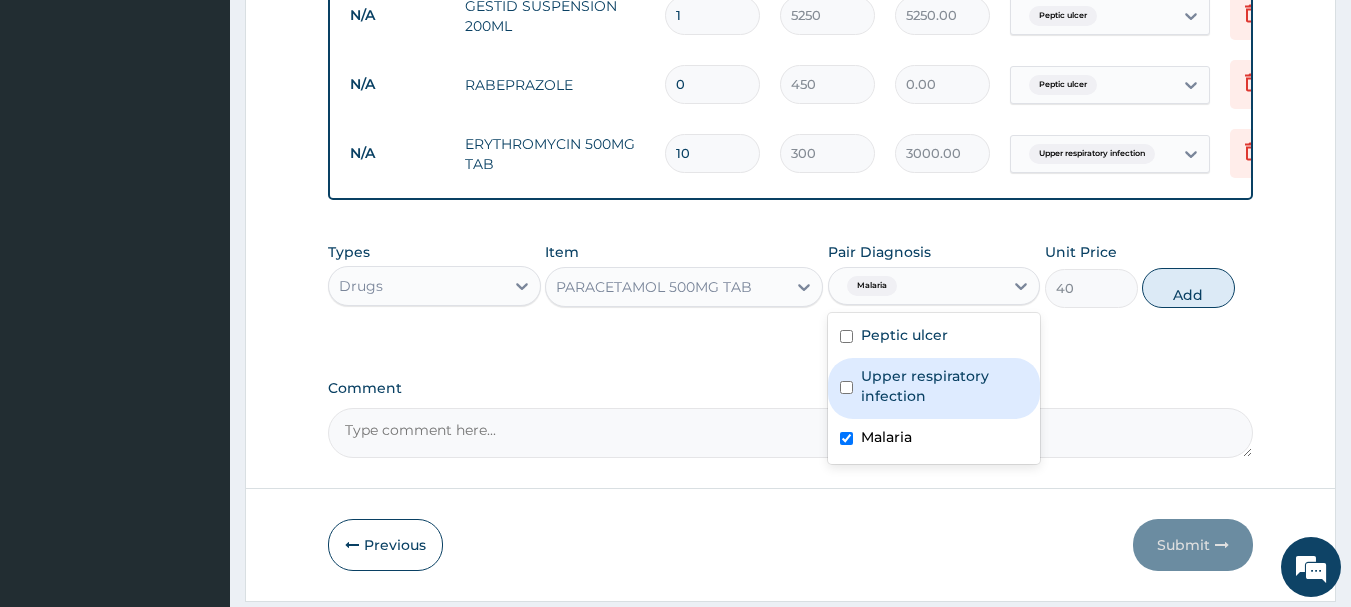 drag, startPoint x: 845, startPoint y: 400, endPoint x: 1010, endPoint y: 348, distance: 173 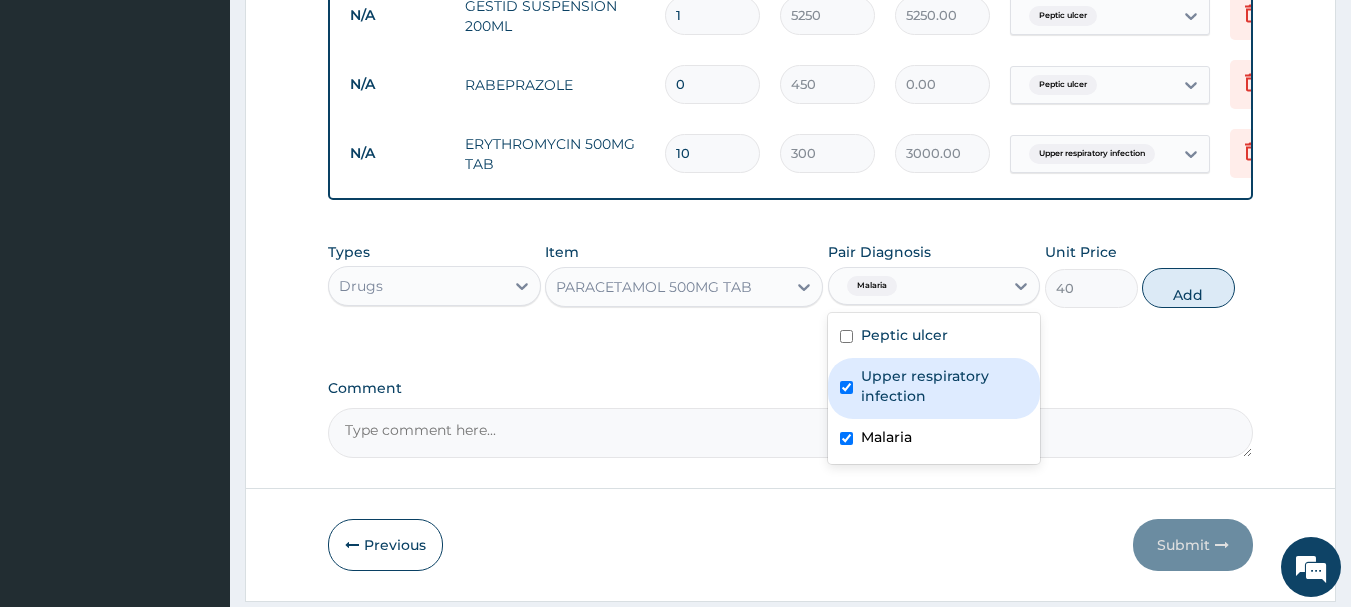 checkbox on "true" 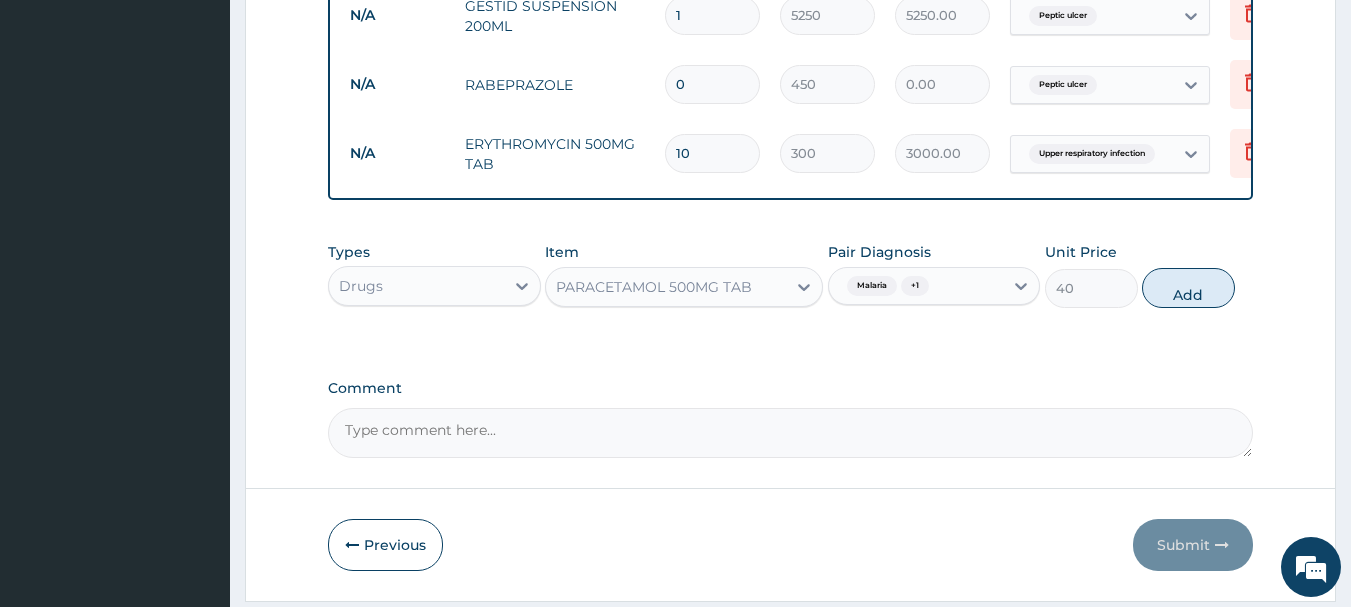drag, startPoint x: 1213, startPoint y: 297, endPoint x: 1154, endPoint y: 305, distance: 59.5399 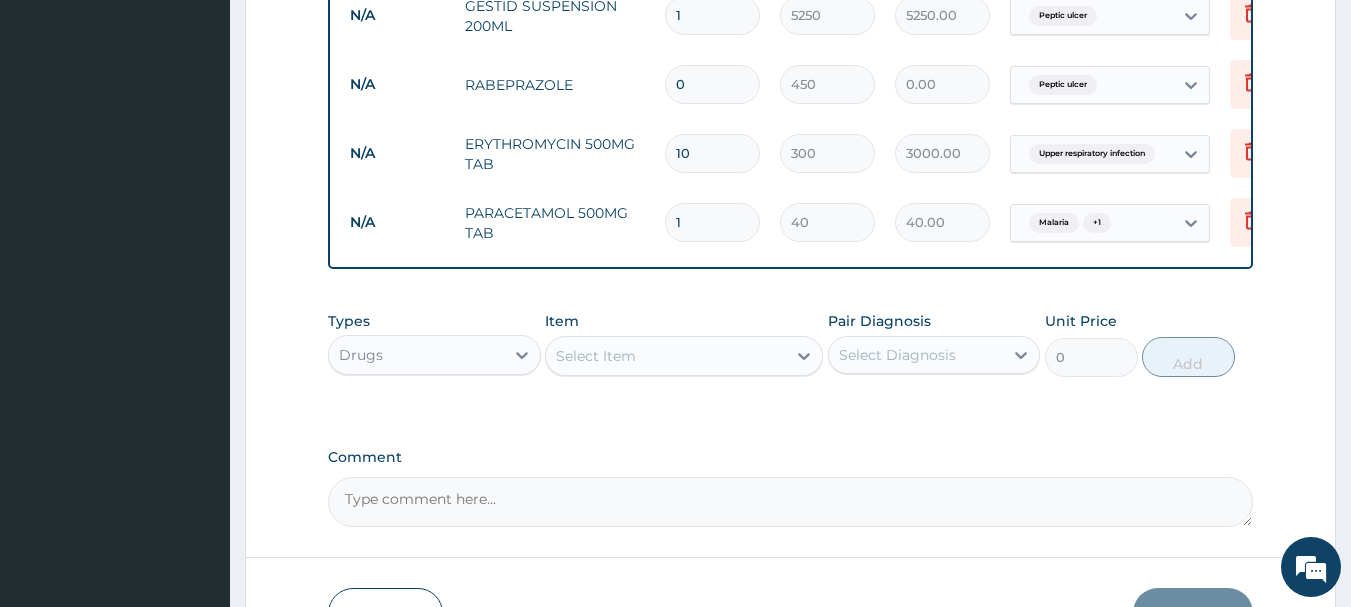 type on "18" 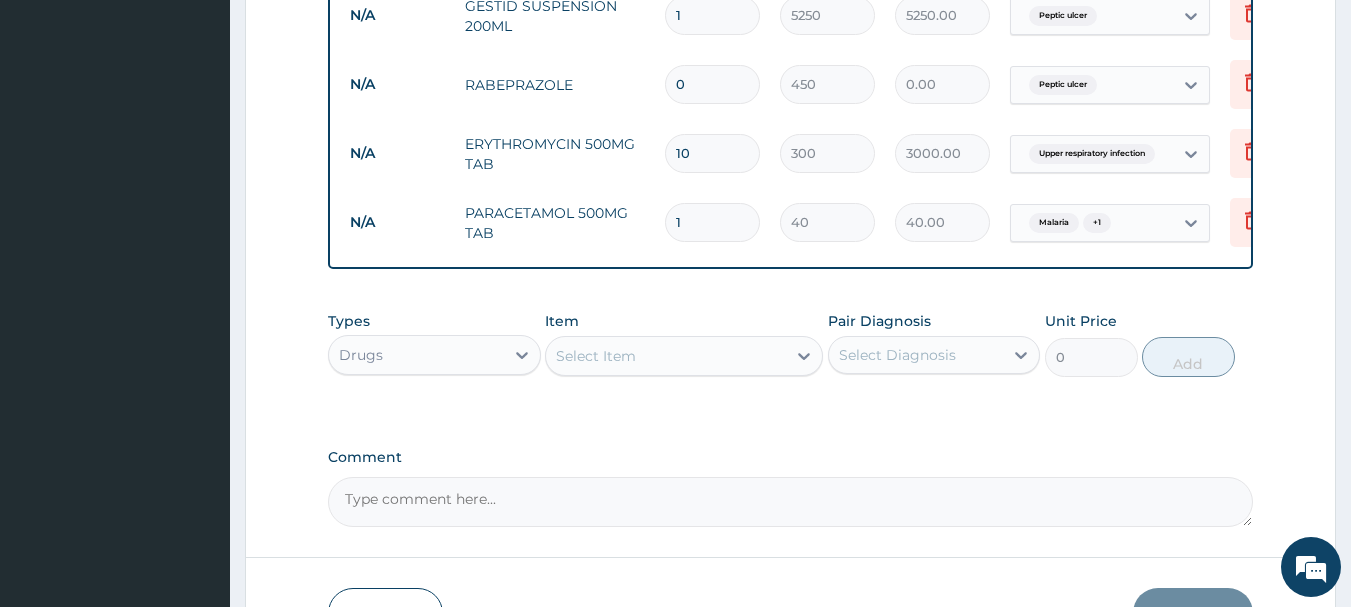 type on "720.00" 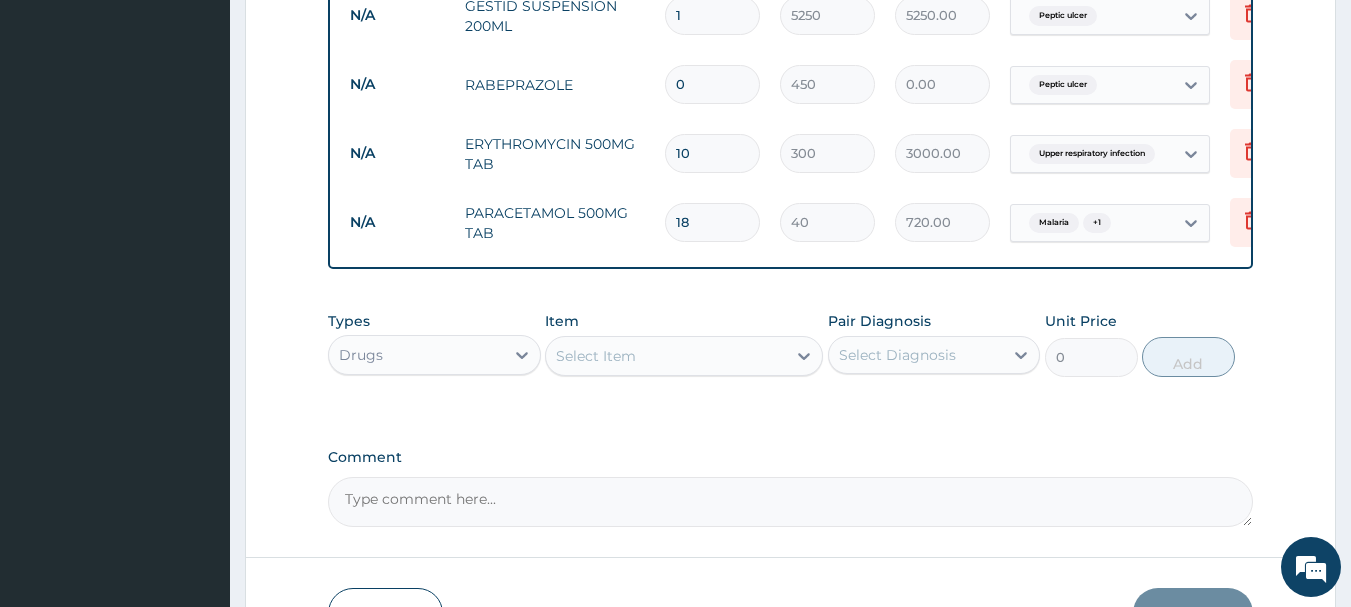 type on "18" 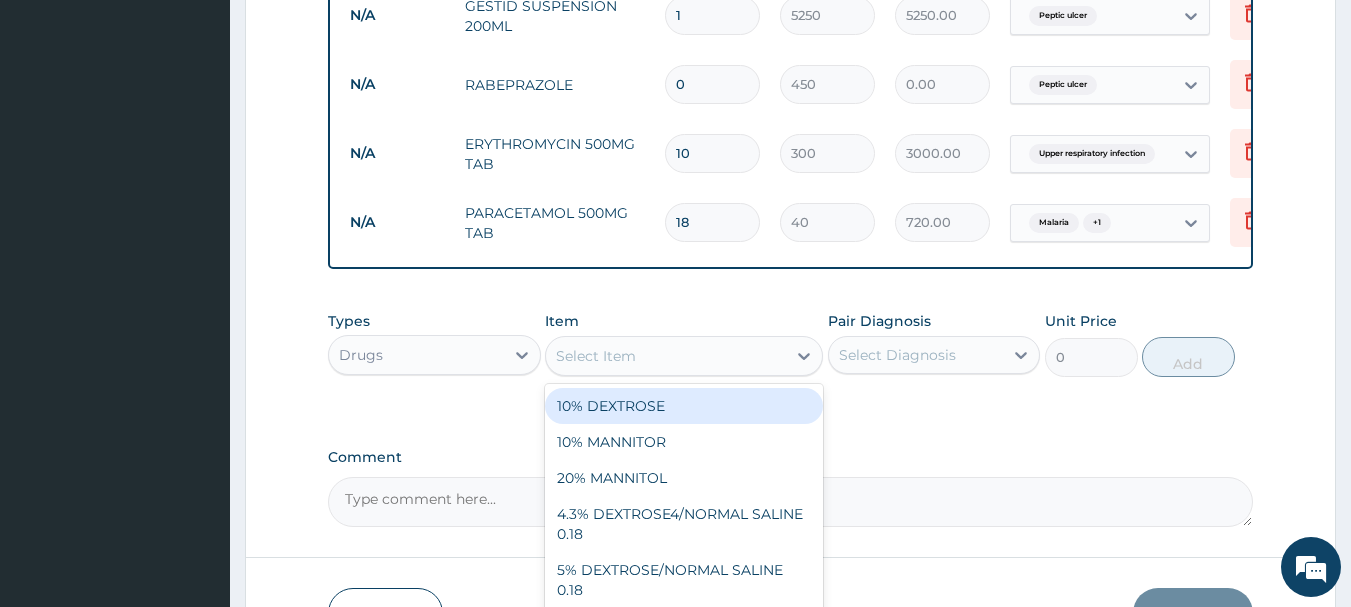 click on "Select Item" at bounding box center (596, 356) 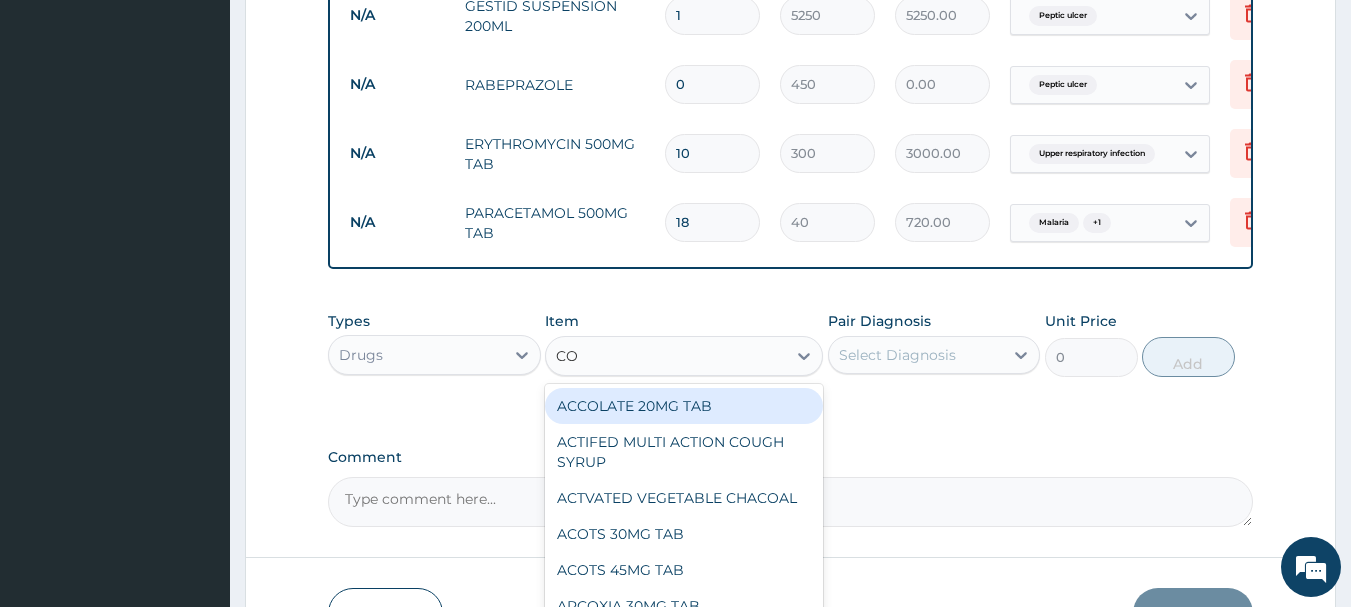 type on "COA" 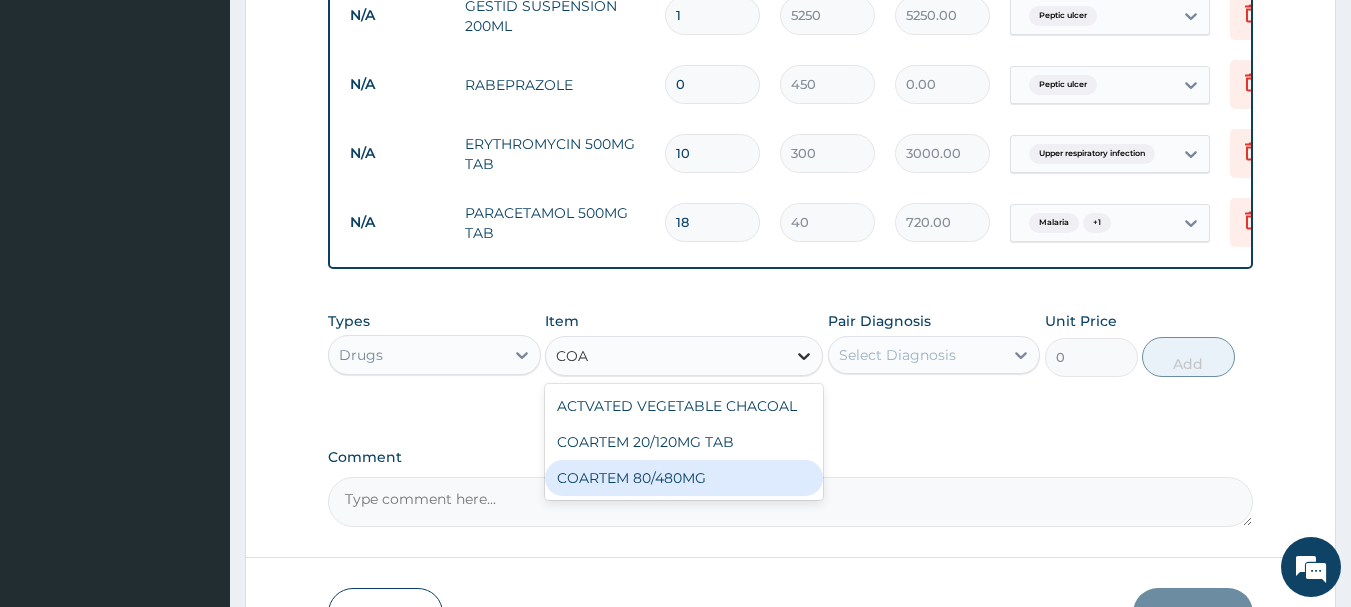 drag, startPoint x: 635, startPoint y: 497, endPoint x: 800, endPoint y: 386, distance: 198.86176 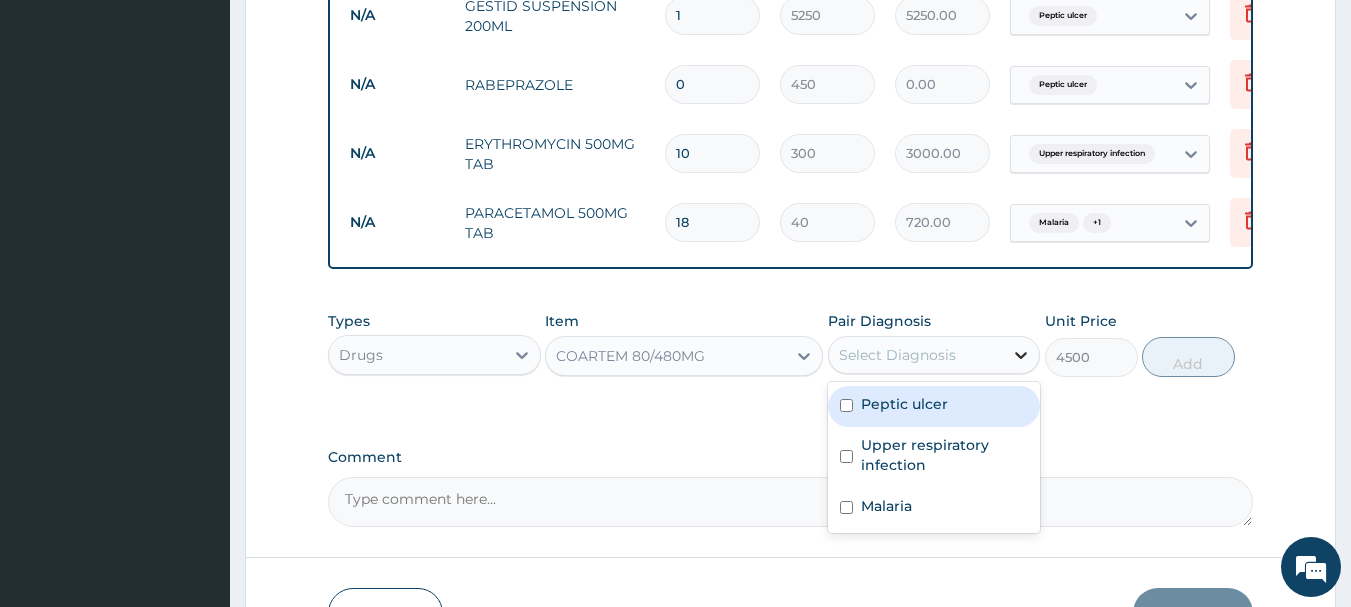 click 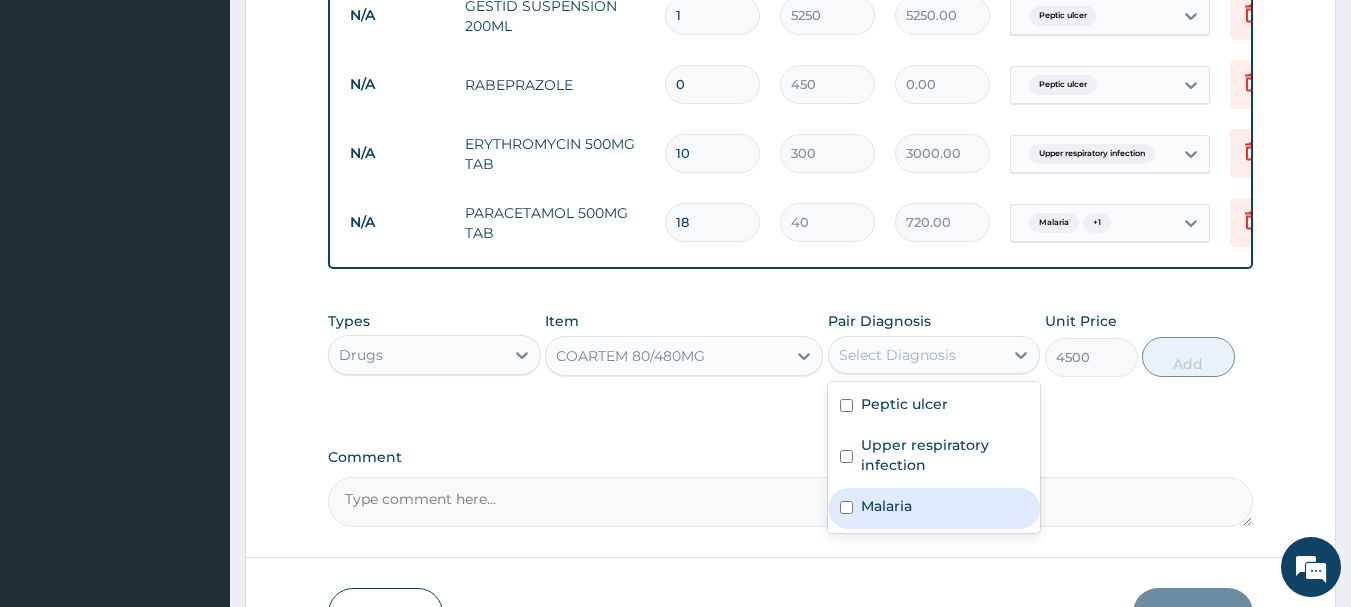 click on "Malaria" at bounding box center [934, 508] 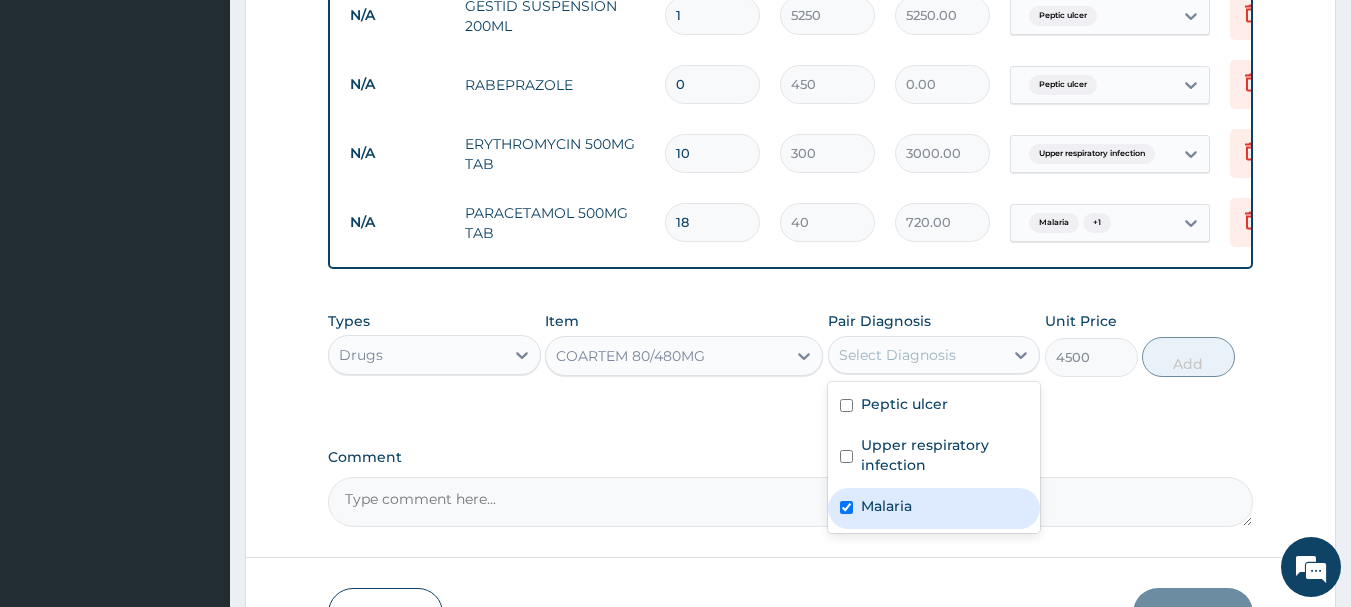 checkbox on "true" 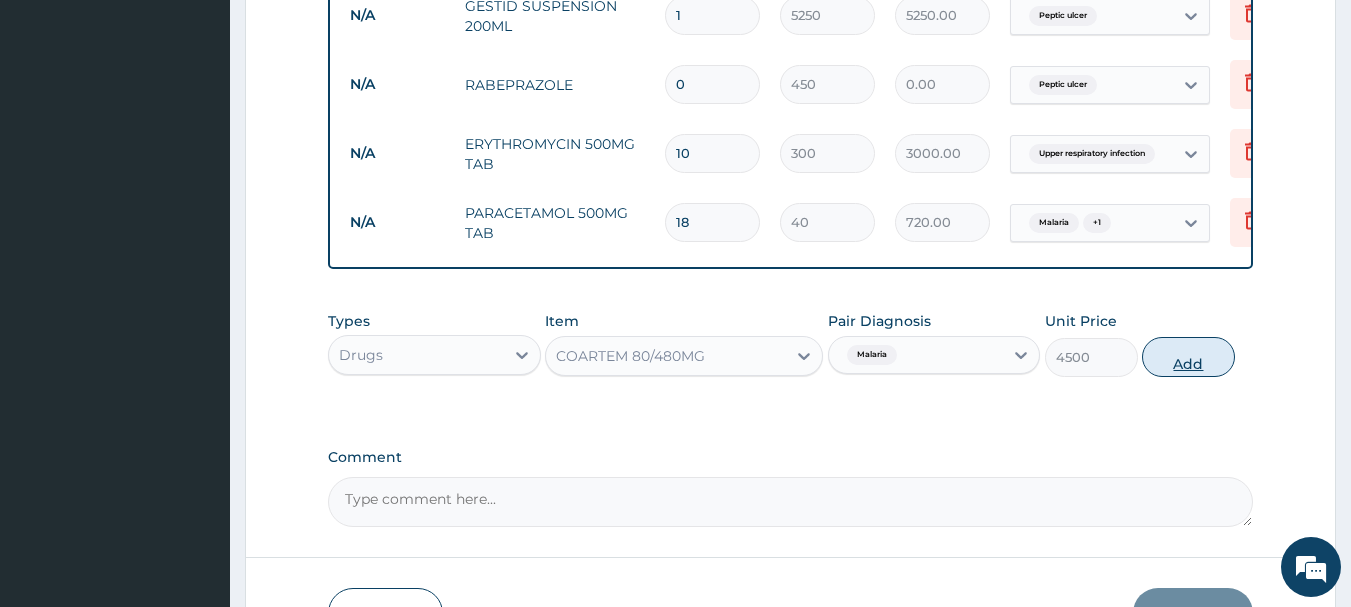 click on "Add" at bounding box center [1188, 357] 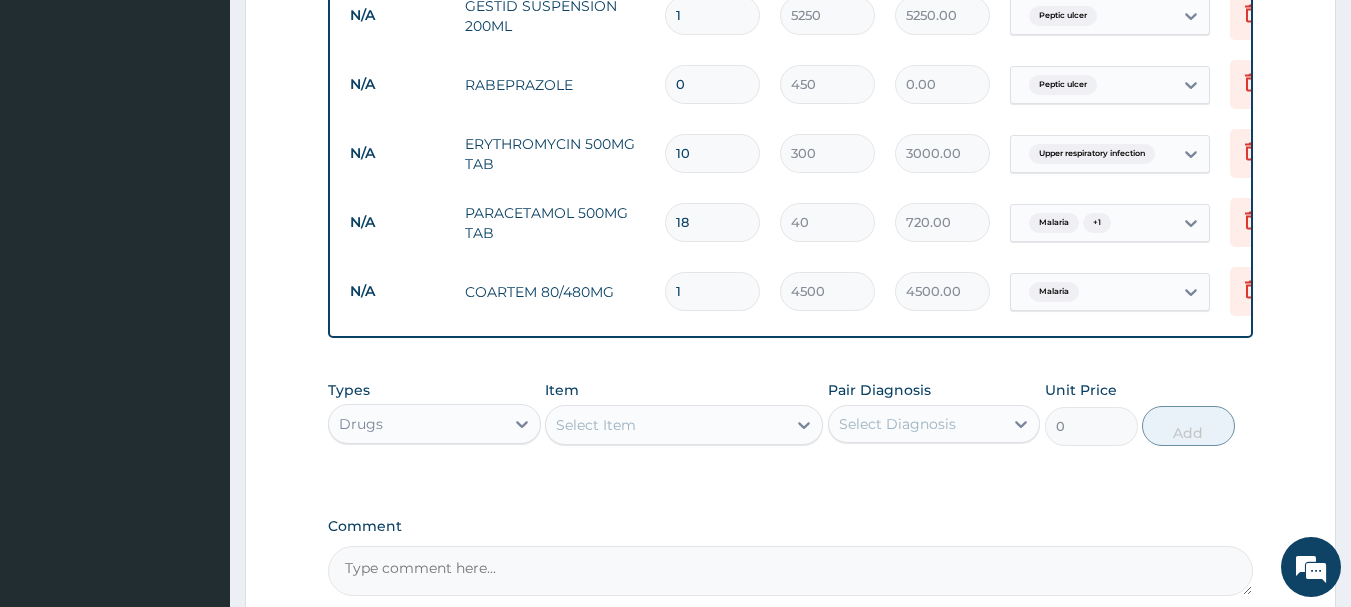 click on "Select Item" at bounding box center (596, 425) 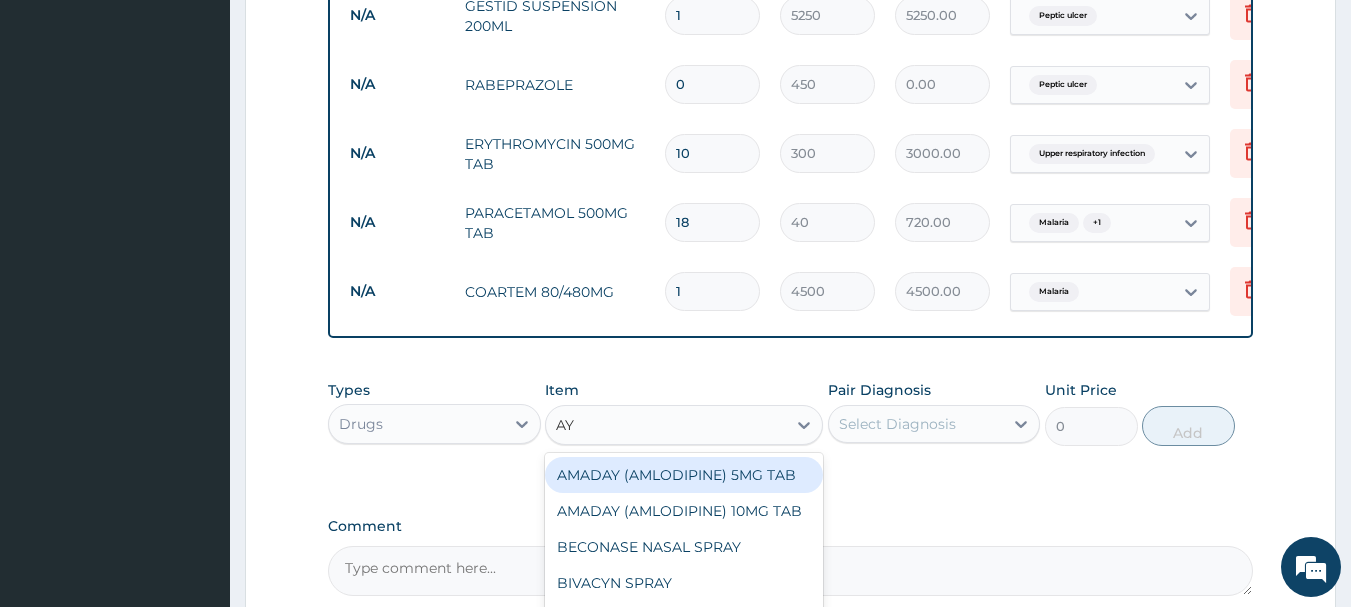 type on "A" 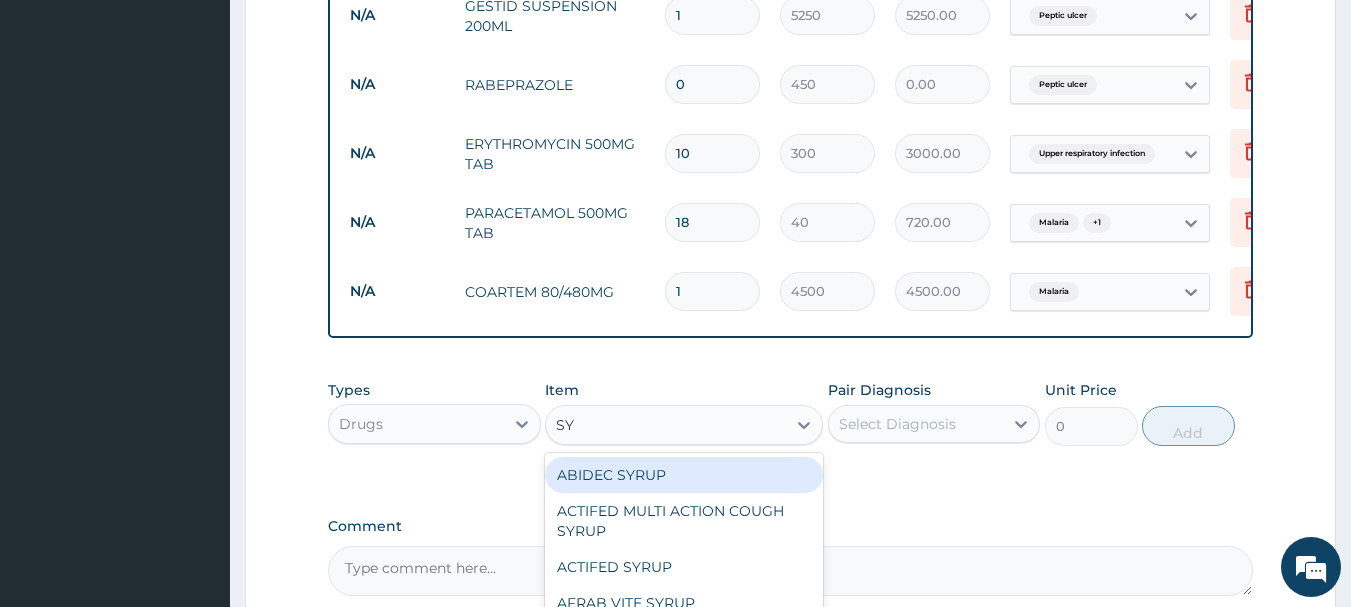 type on "SYR" 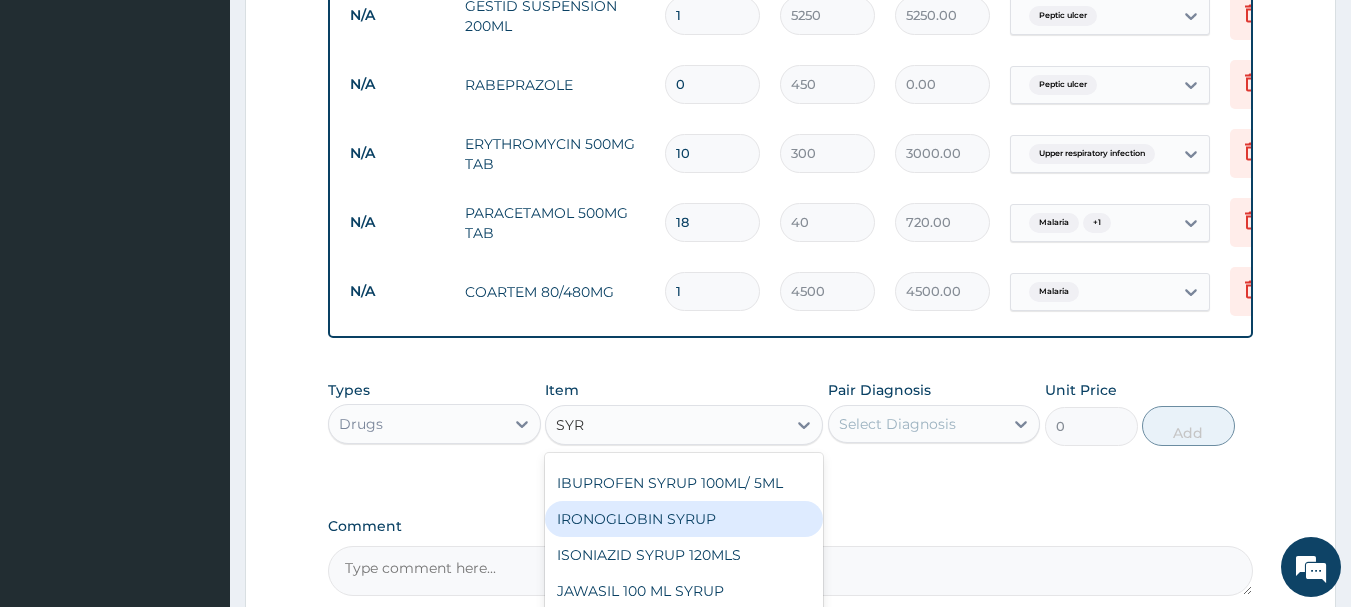 scroll, scrollTop: 1600, scrollLeft: 0, axis: vertical 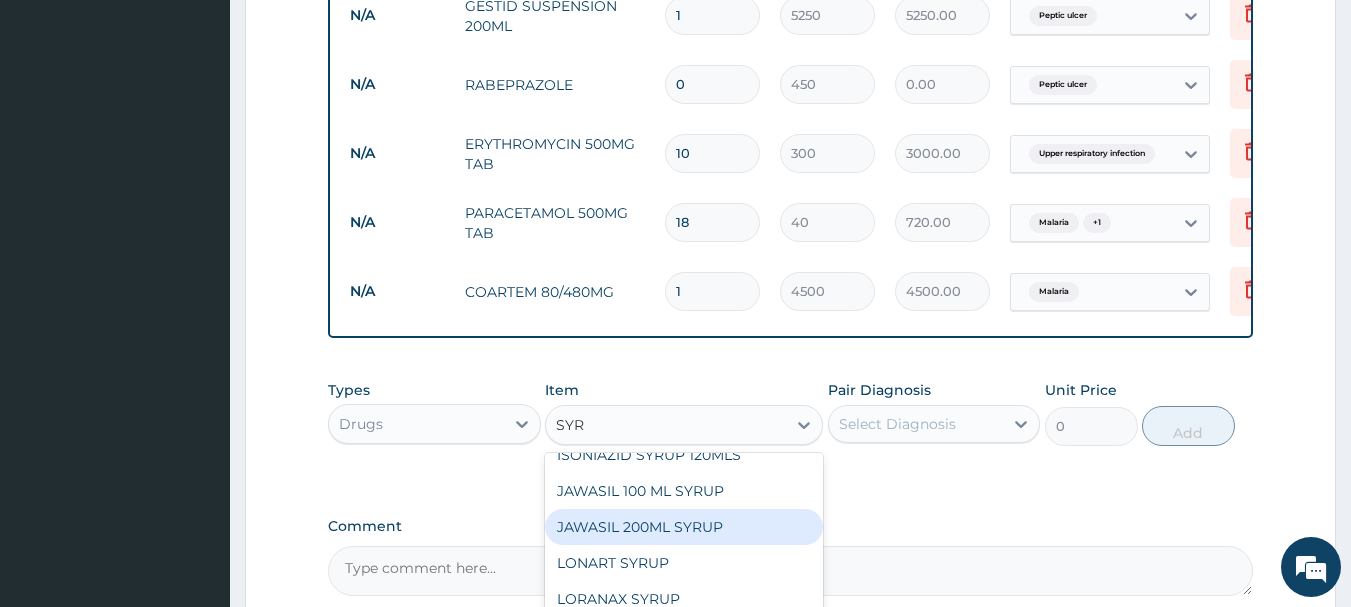 click on "JAWASIL 200ML SYRUP" at bounding box center (684, 527) 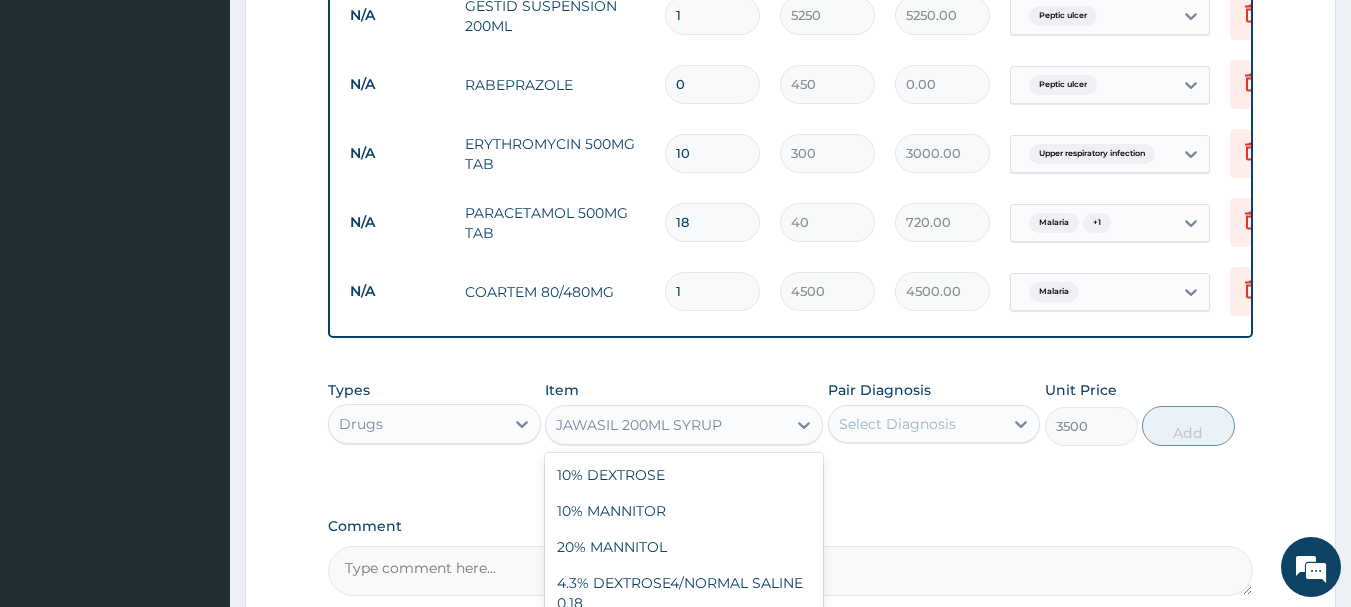 click on "JAWASIL 200ML SYRUP" at bounding box center (639, 425) 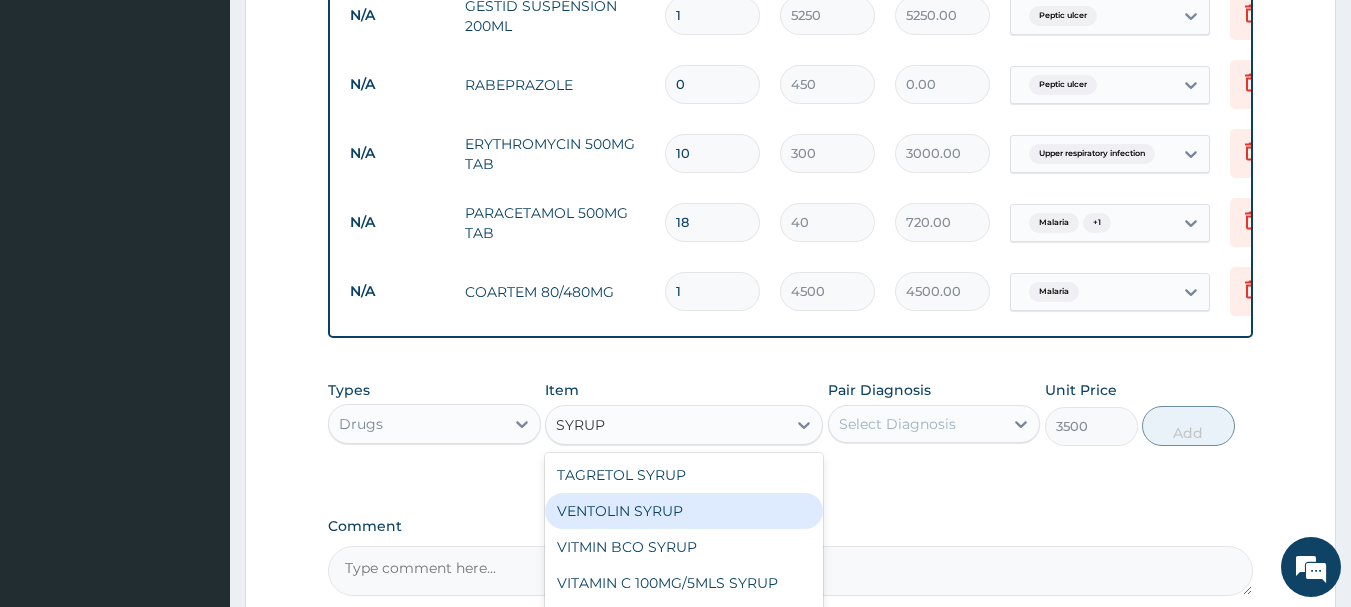 scroll, scrollTop: 2624, scrollLeft: 0, axis: vertical 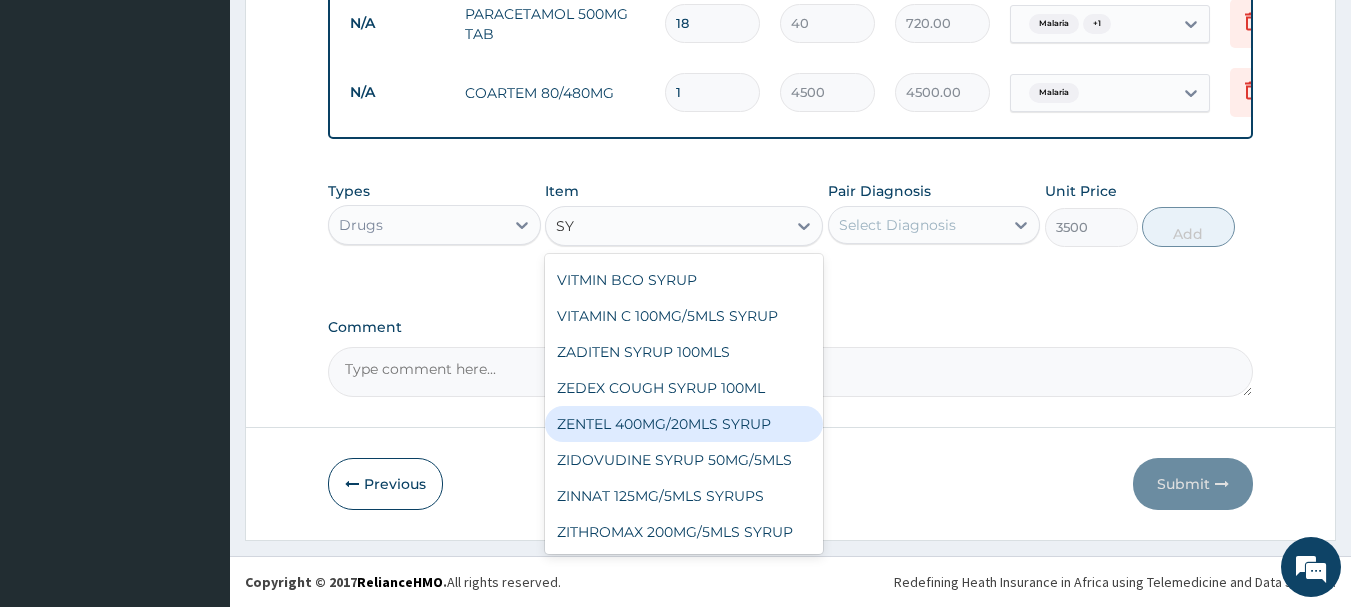 type on "S" 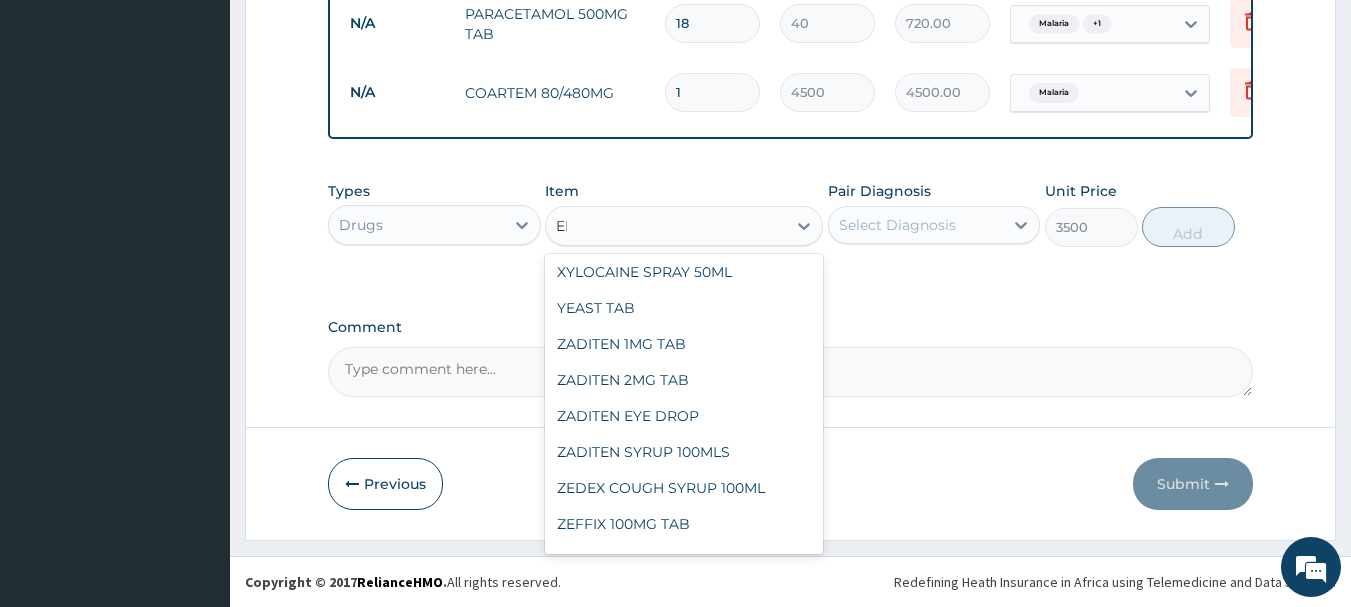 scroll, scrollTop: 980, scrollLeft: 0, axis: vertical 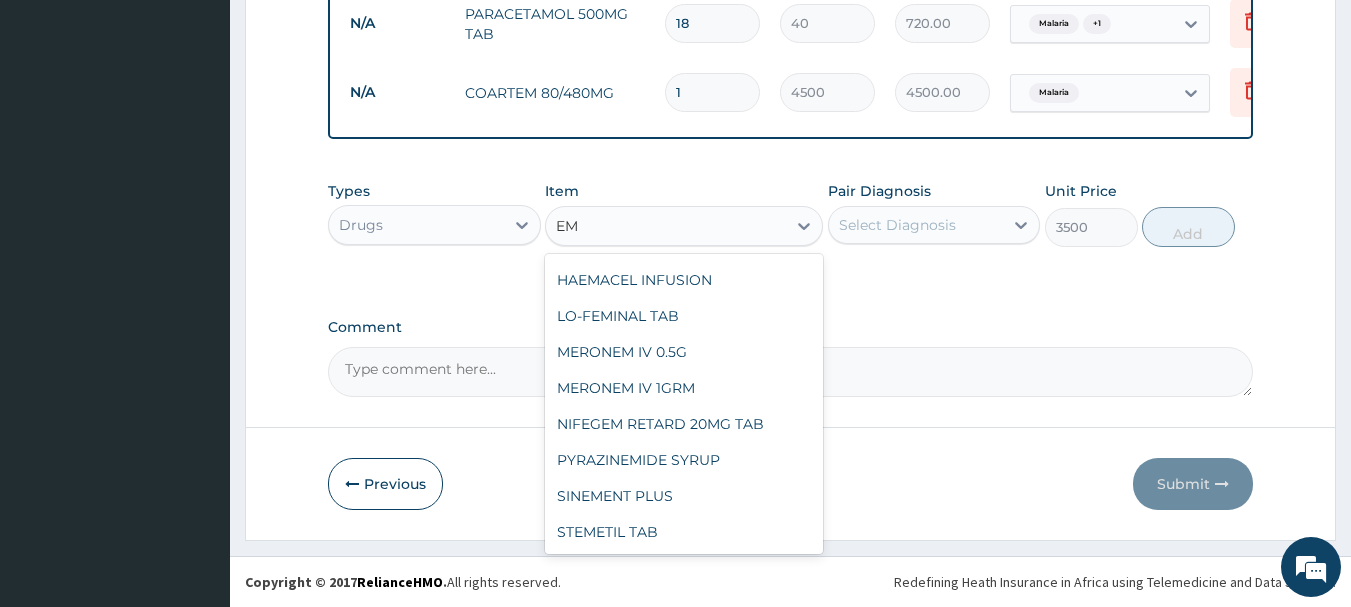 type on "EMZ" 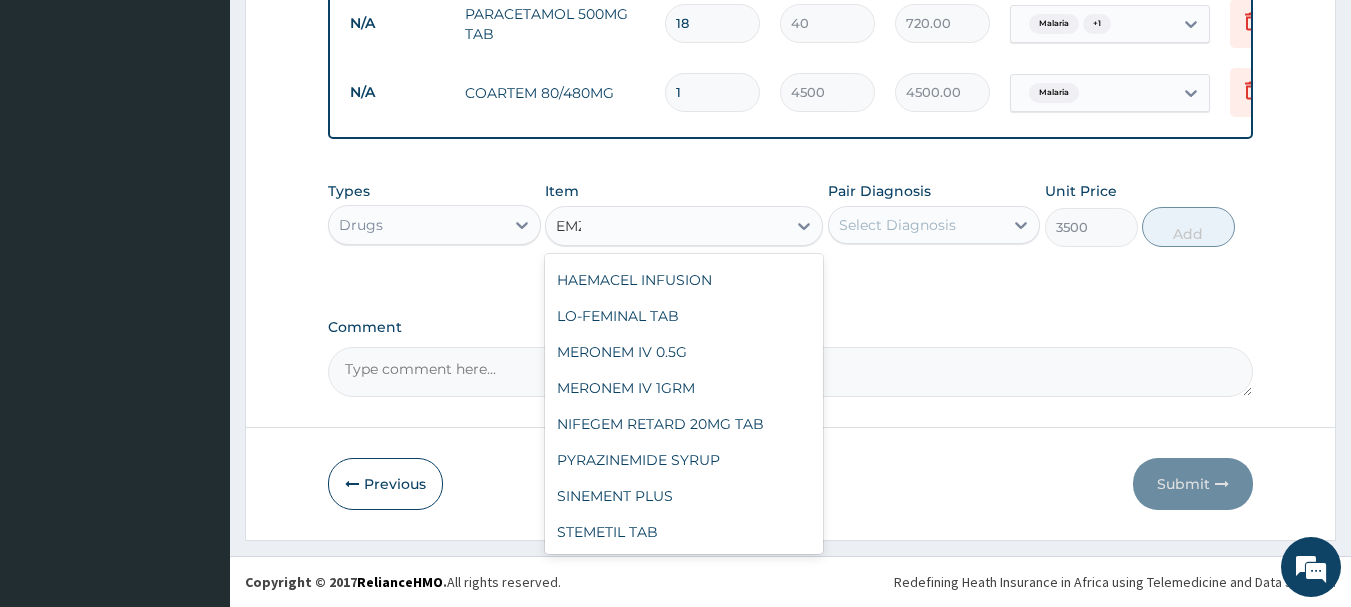 scroll, scrollTop: 0, scrollLeft: 0, axis: both 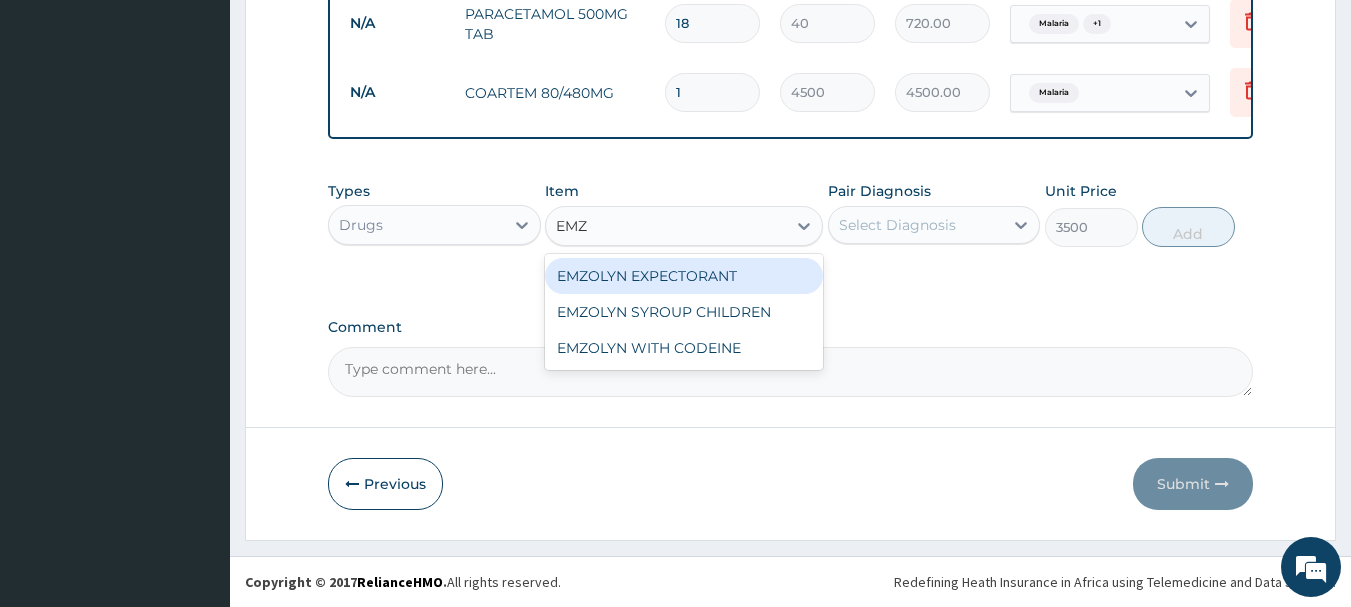 click on "EMZOLYN EXPECTORANT" at bounding box center [684, 276] 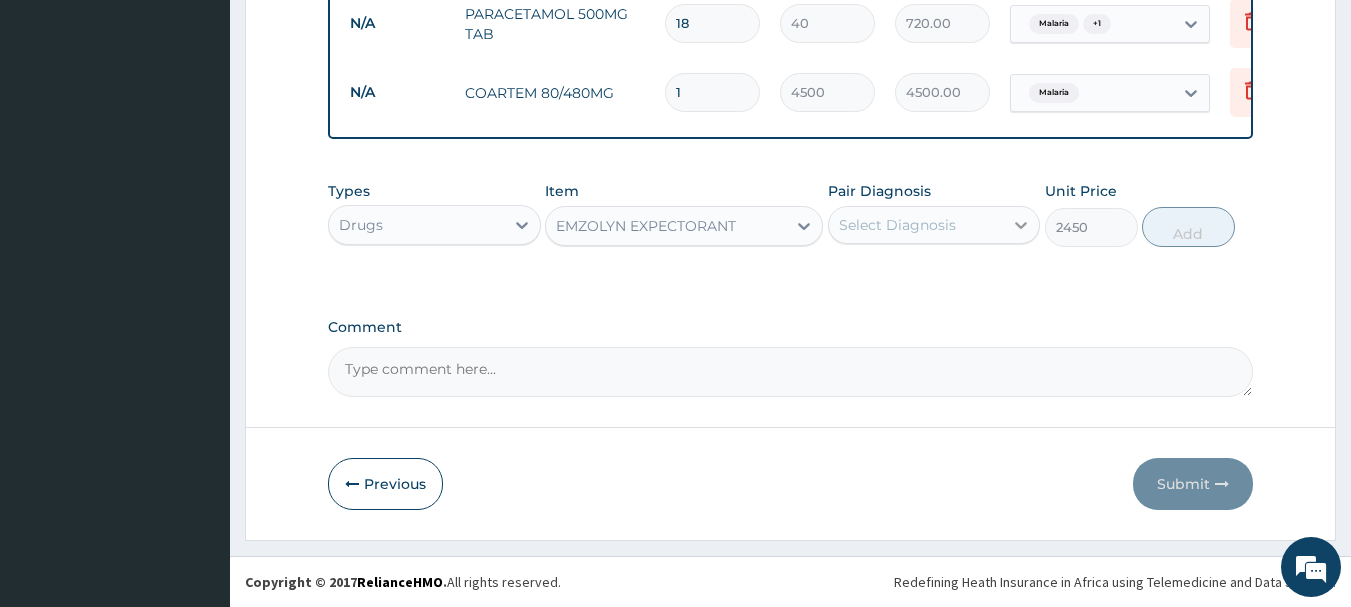 click 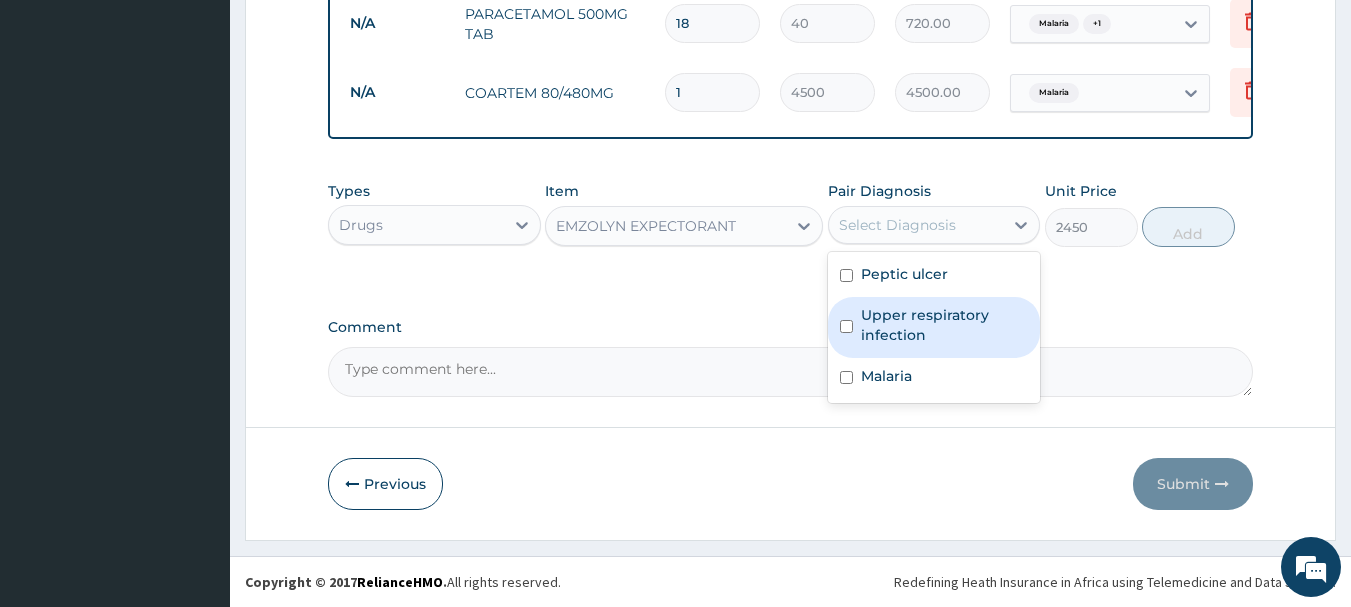 click on "Upper respiratory infection" at bounding box center (945, 325) 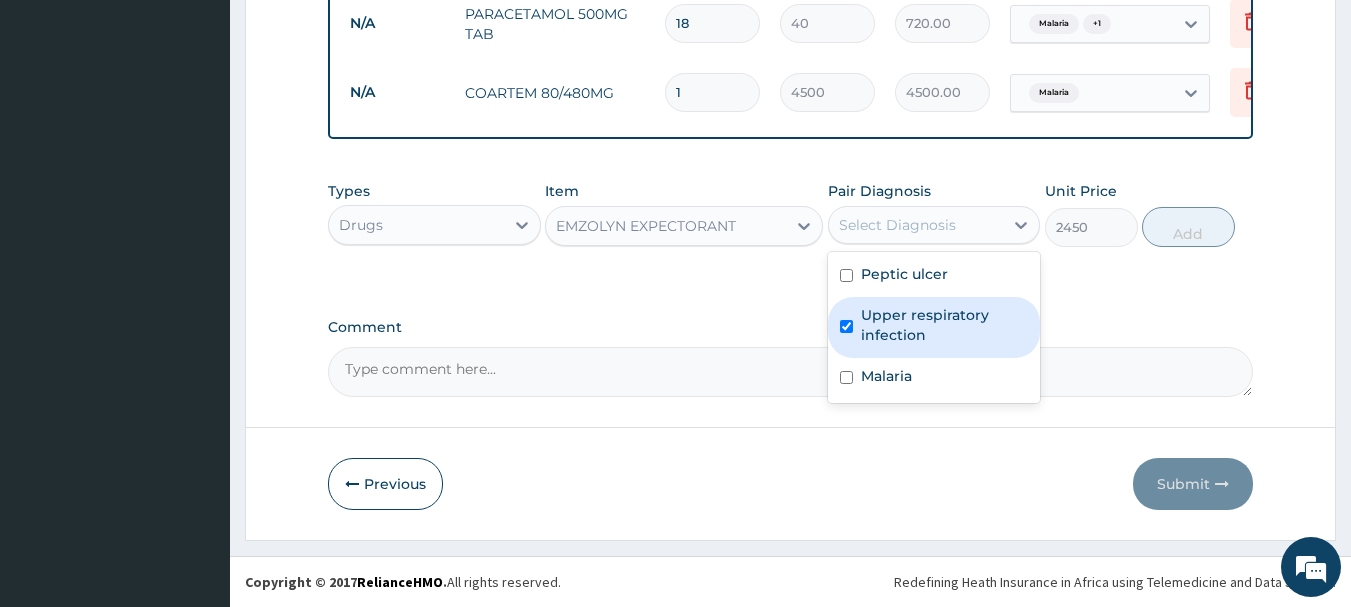 checkbox on "true" 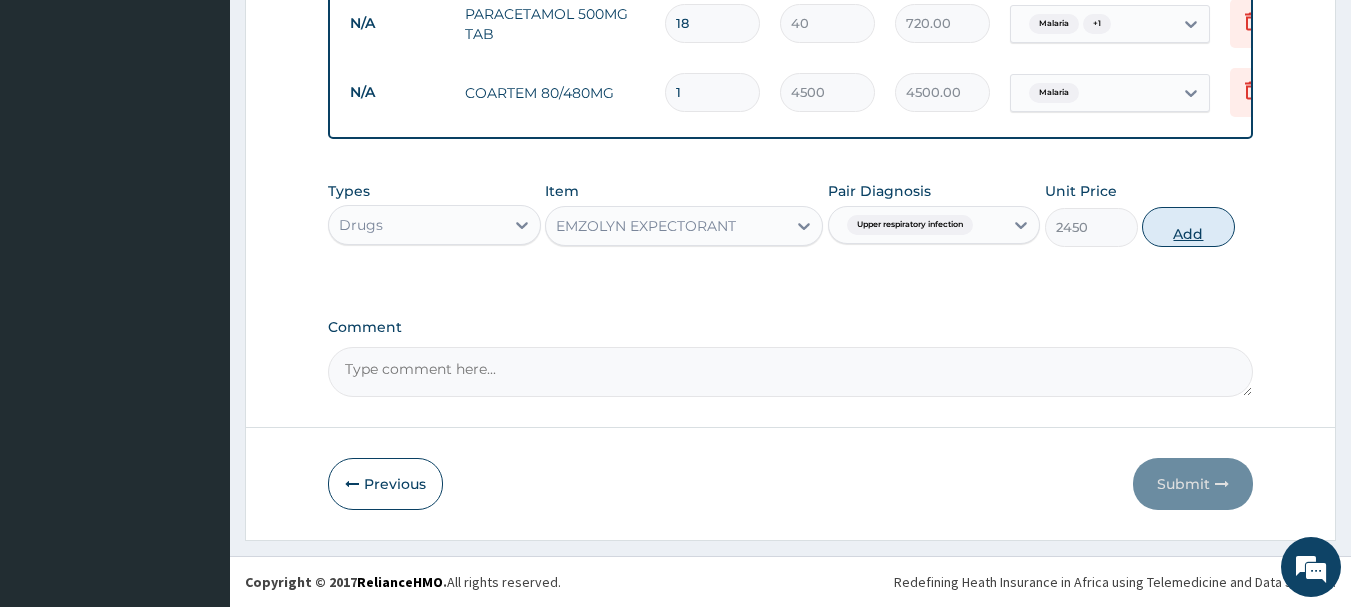 click on "Add" at bounding box center (1188, 227) 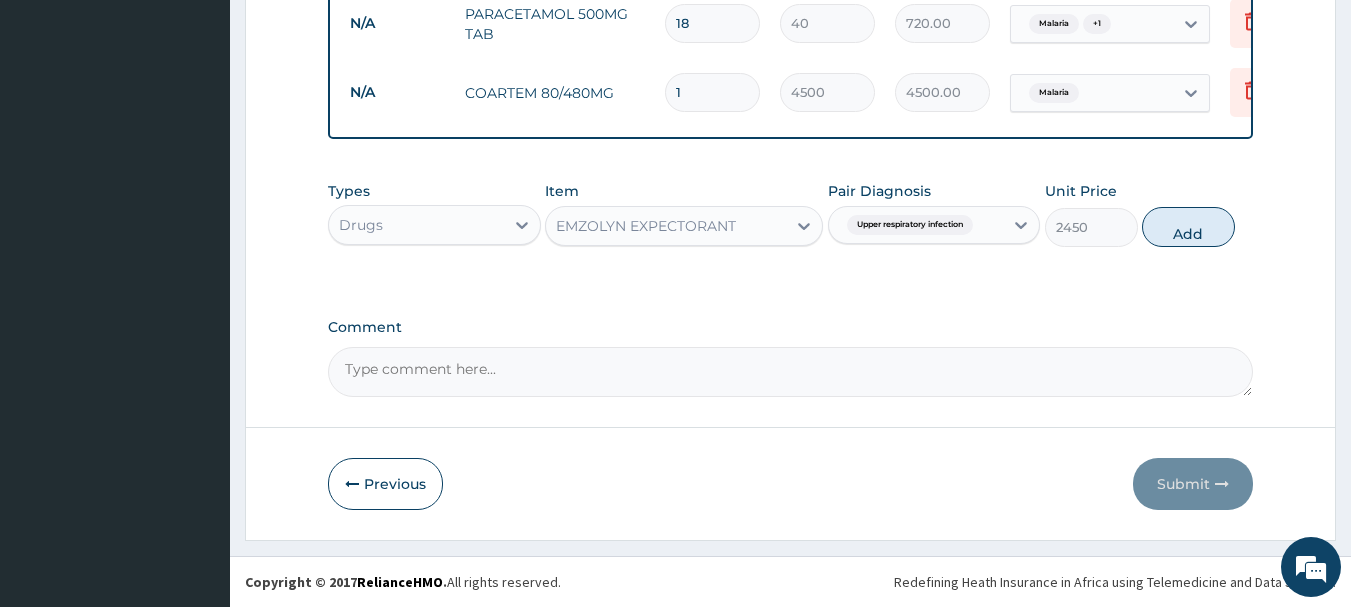 type on "0" 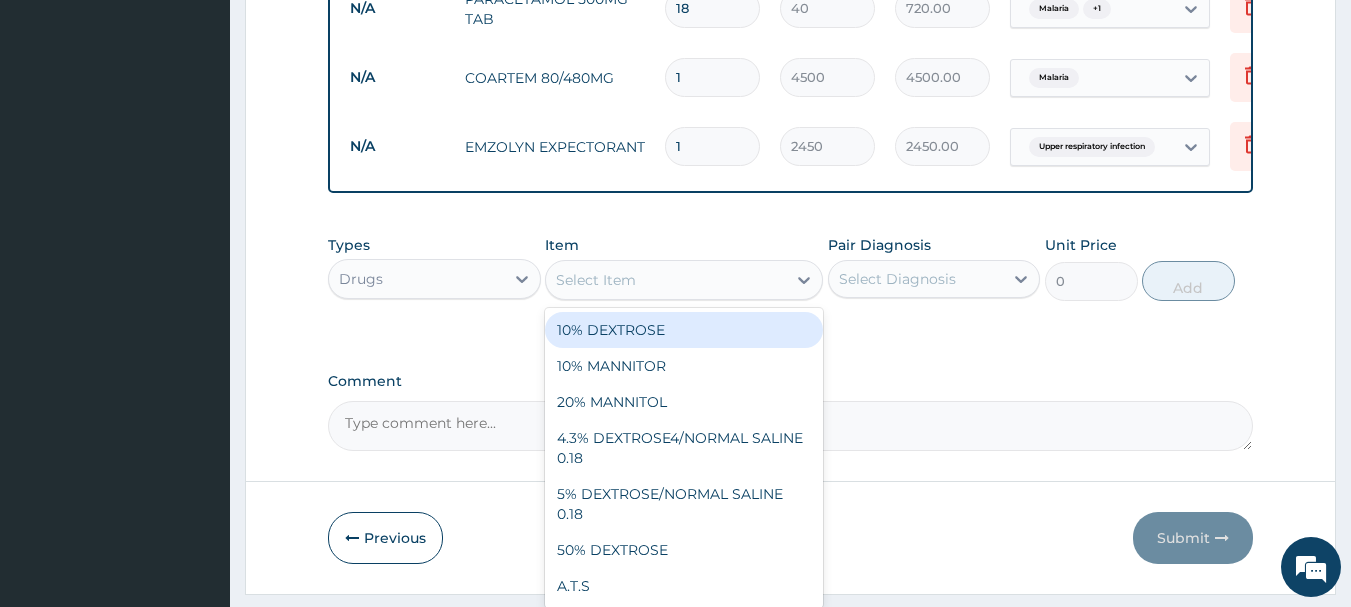 click on "Select Item" at bounding box center (596, 280) 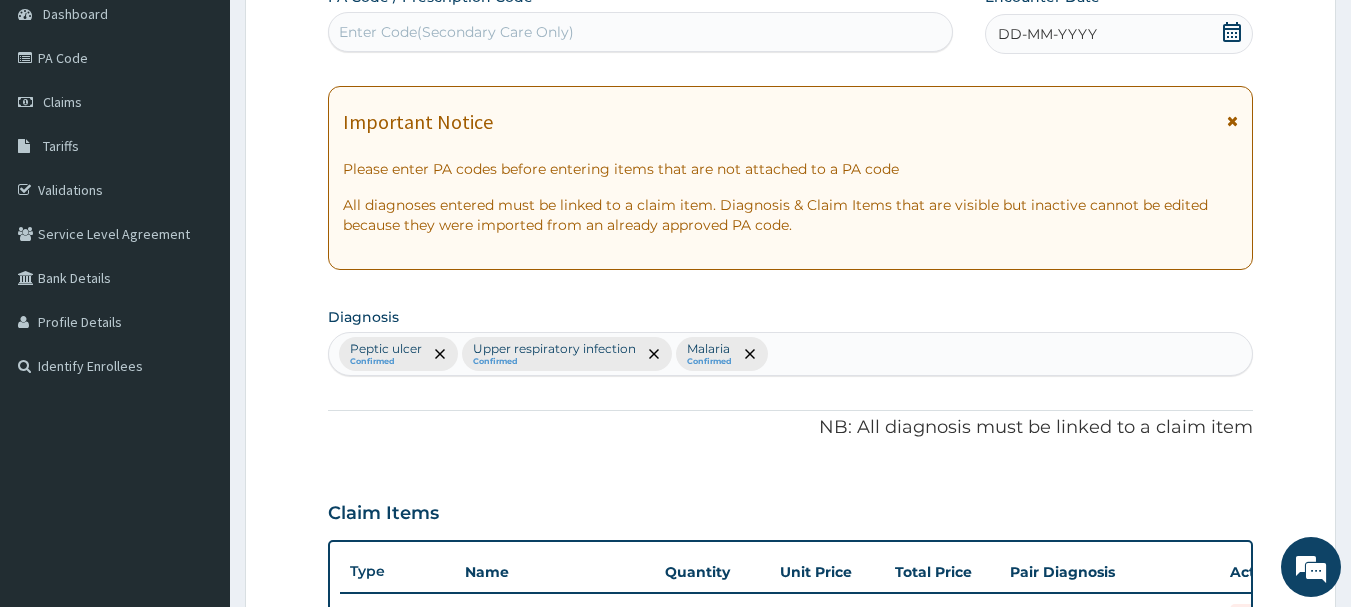 scroll, scrollTop: 146, scrollLeft: 0, axis: vertical 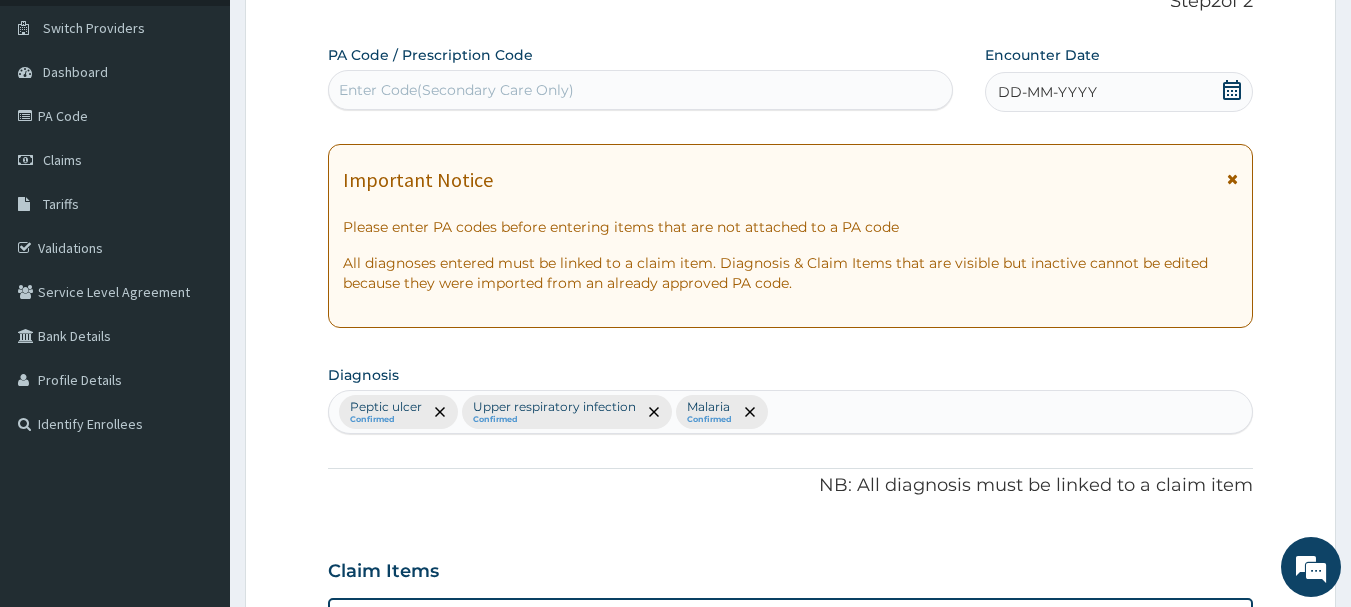 click on "Peptic ulcer Confirmed Upper respiratory infection Confirmed Malaria Confirmed" at bounding box center (791, 412) 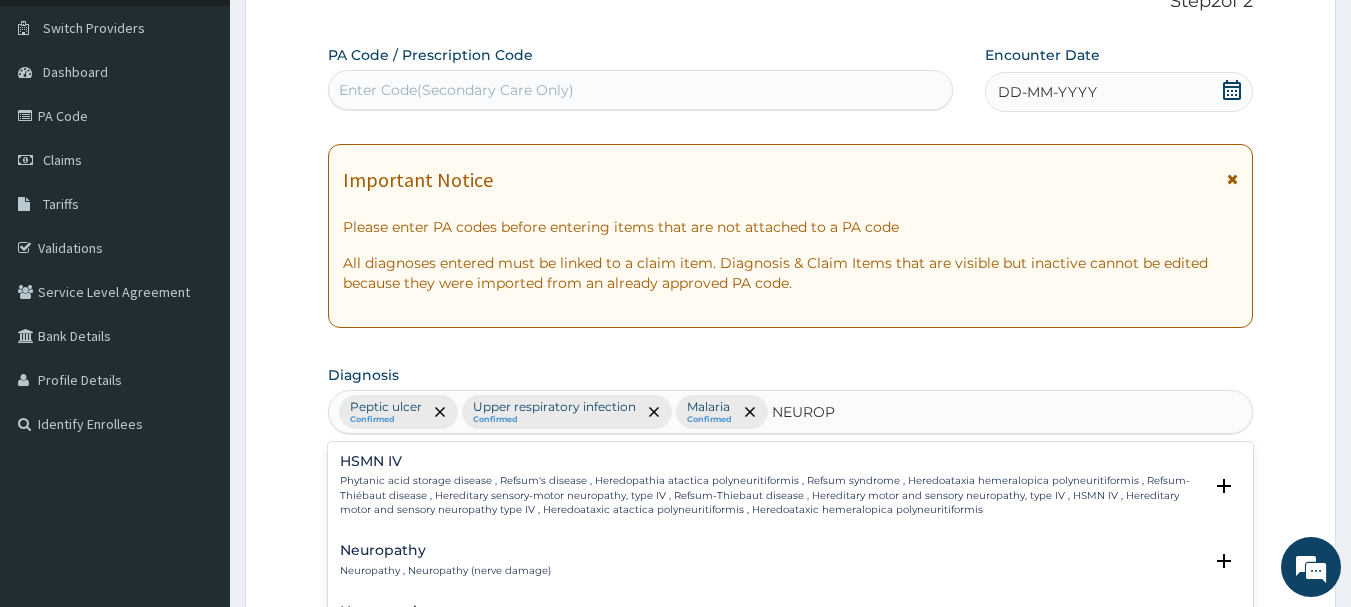type on "NEUROPA" 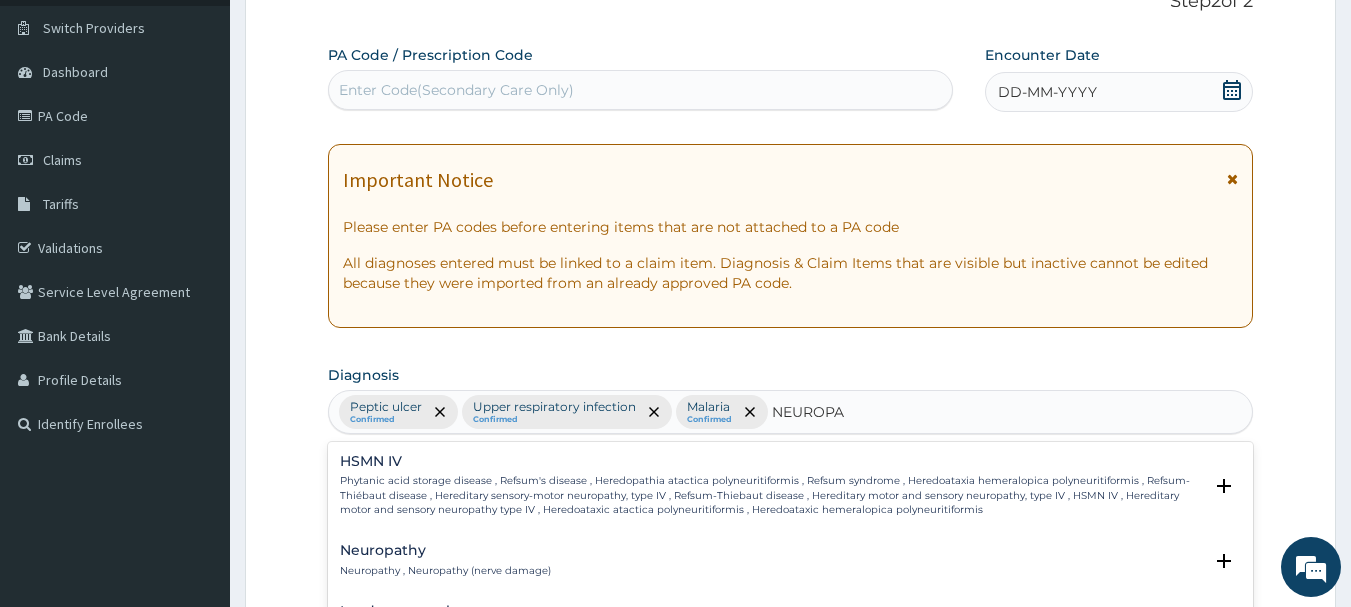 click on "Neuropathy Neuropathy , Neuropathy (nerve damage) Select Status Query Query covers suspected (?), Keep in view (kiv), Ruled out (r/o) Confirmed" at bounding box center [791, 565] 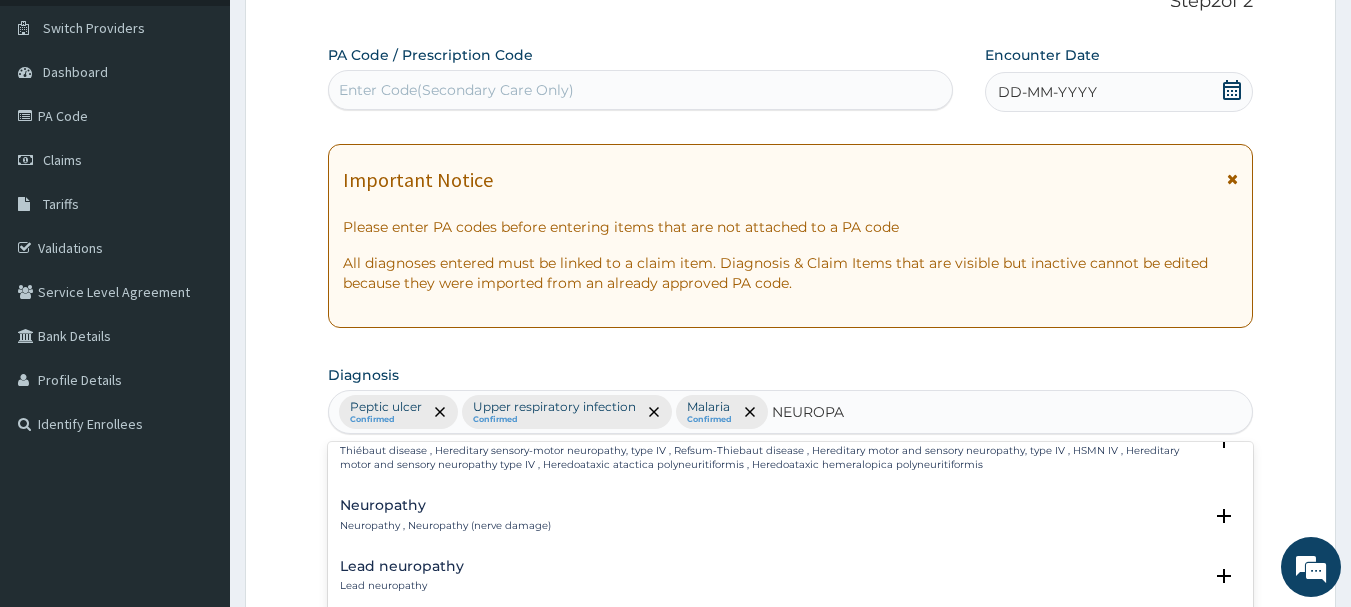 scroll, scrollTop: 0, scrollLeft: 0, axis: both 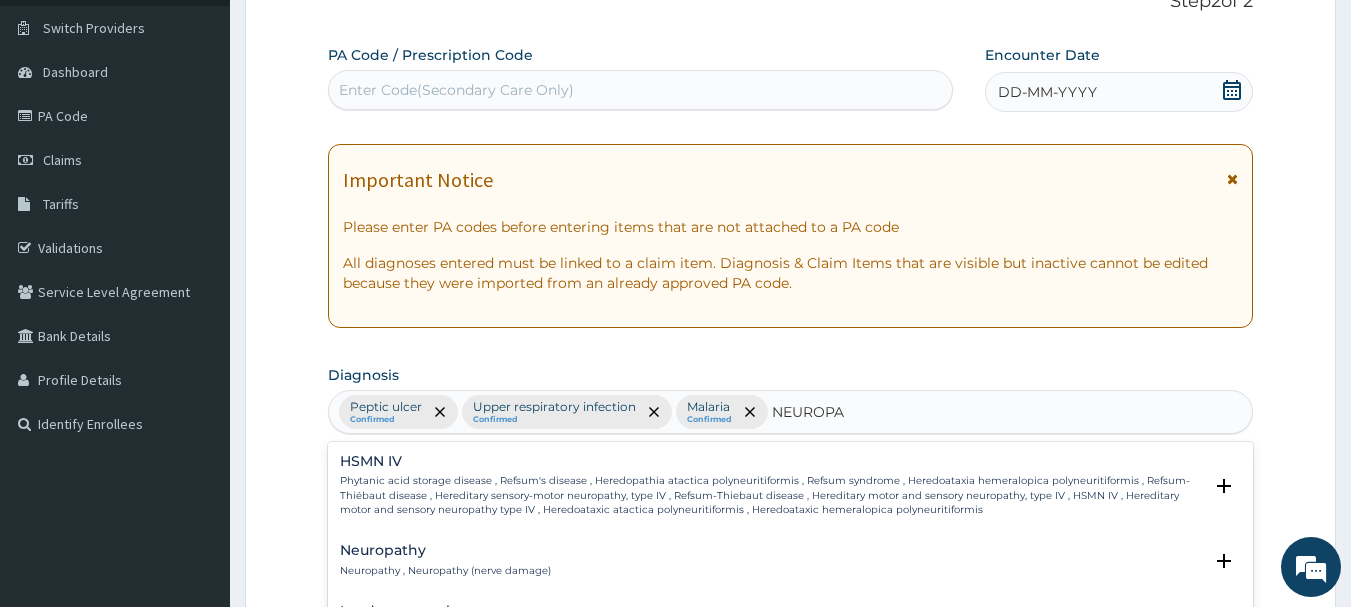 click on "Neuropathy" at bounding box center (445, 550) 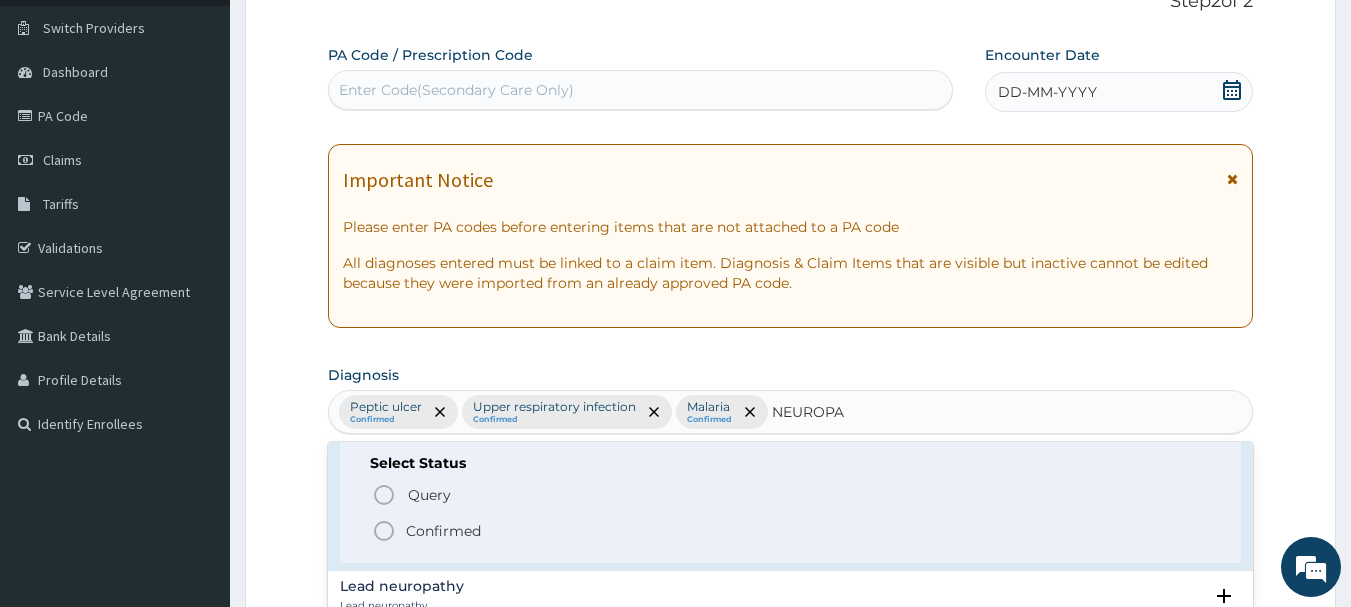 scroll, scrollTop: 200, scrollLeft: 0, axis: vertical 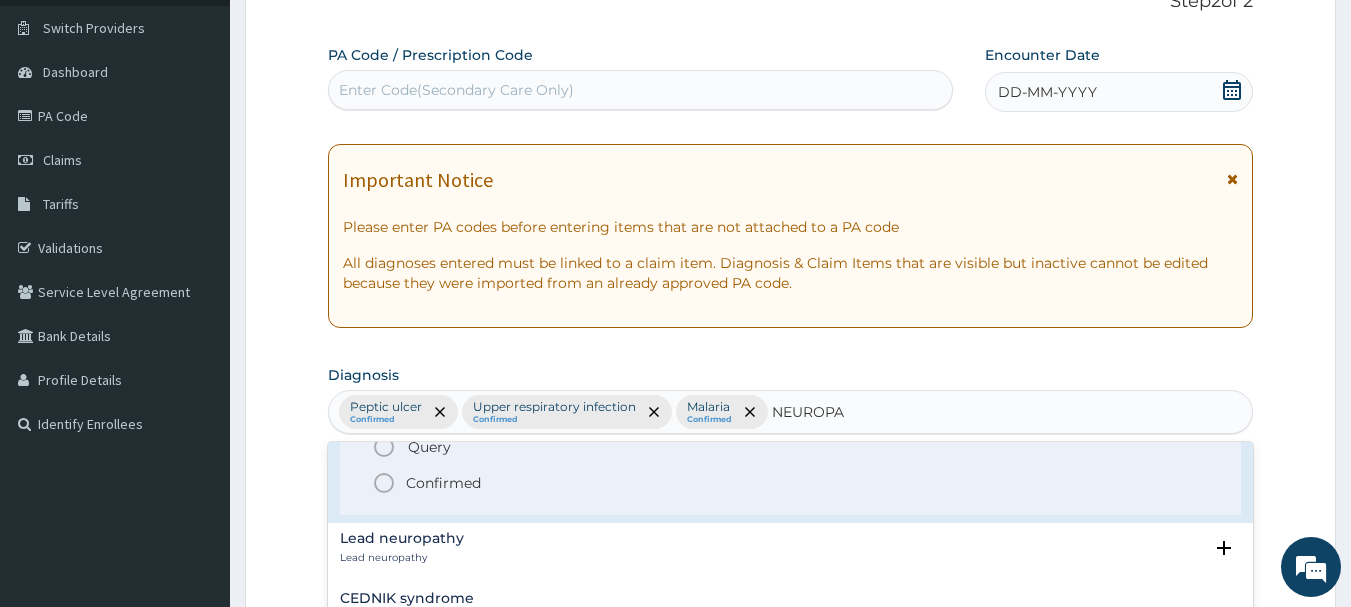 click 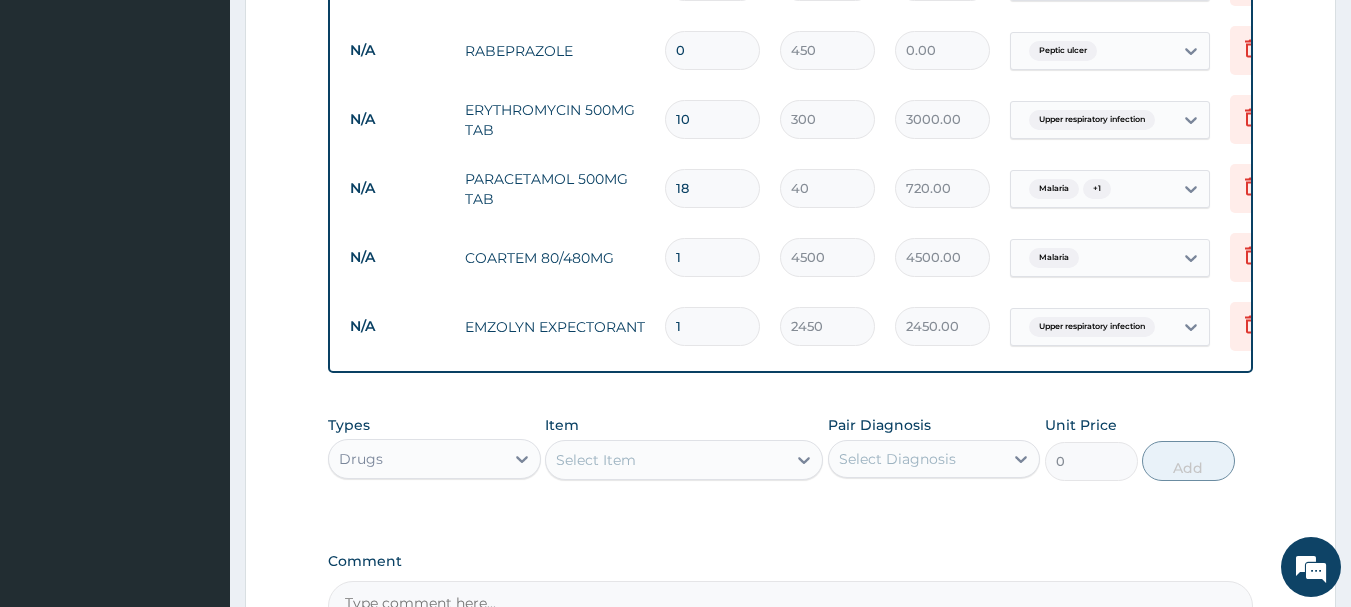 scroll, scrollTop: 1246, scrollLeft: 0, axis: vertical 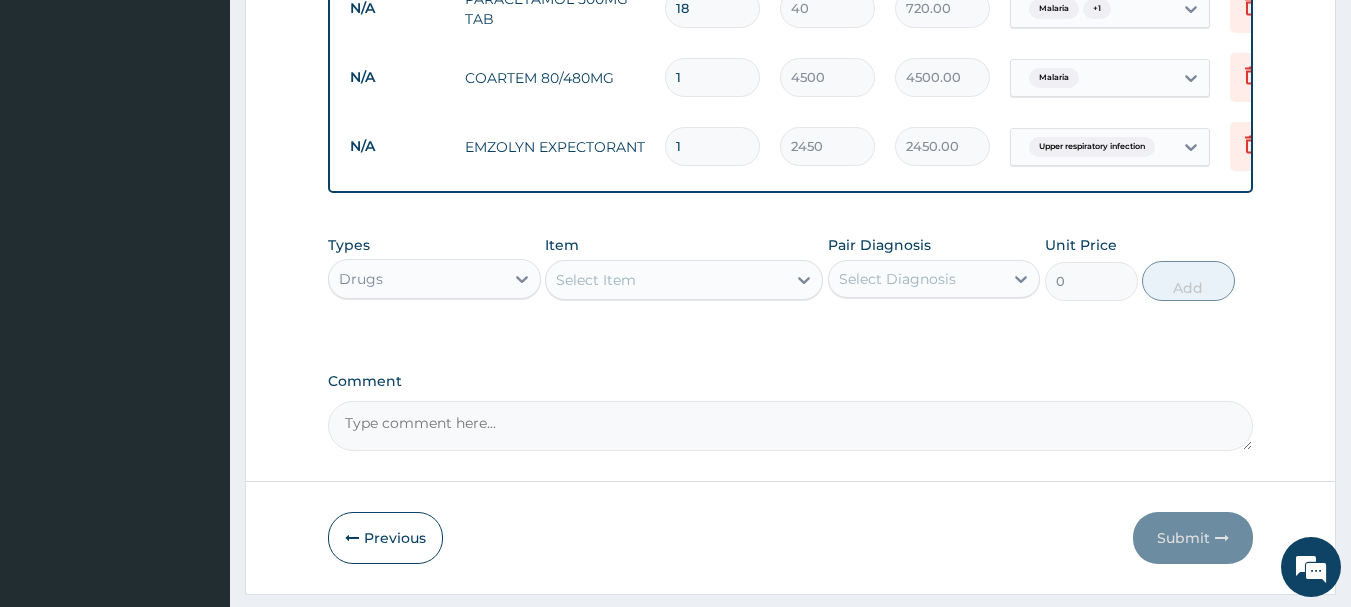 click on "Select Item" at bounding box center [596, 280] 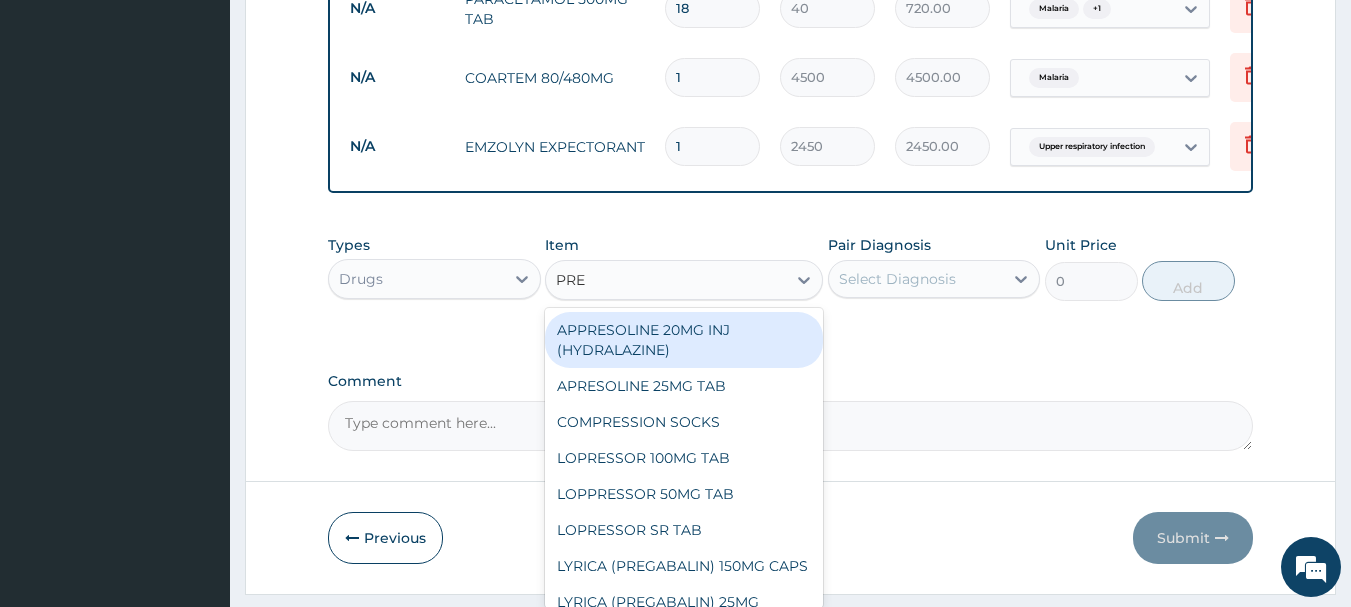 type on "PREG" 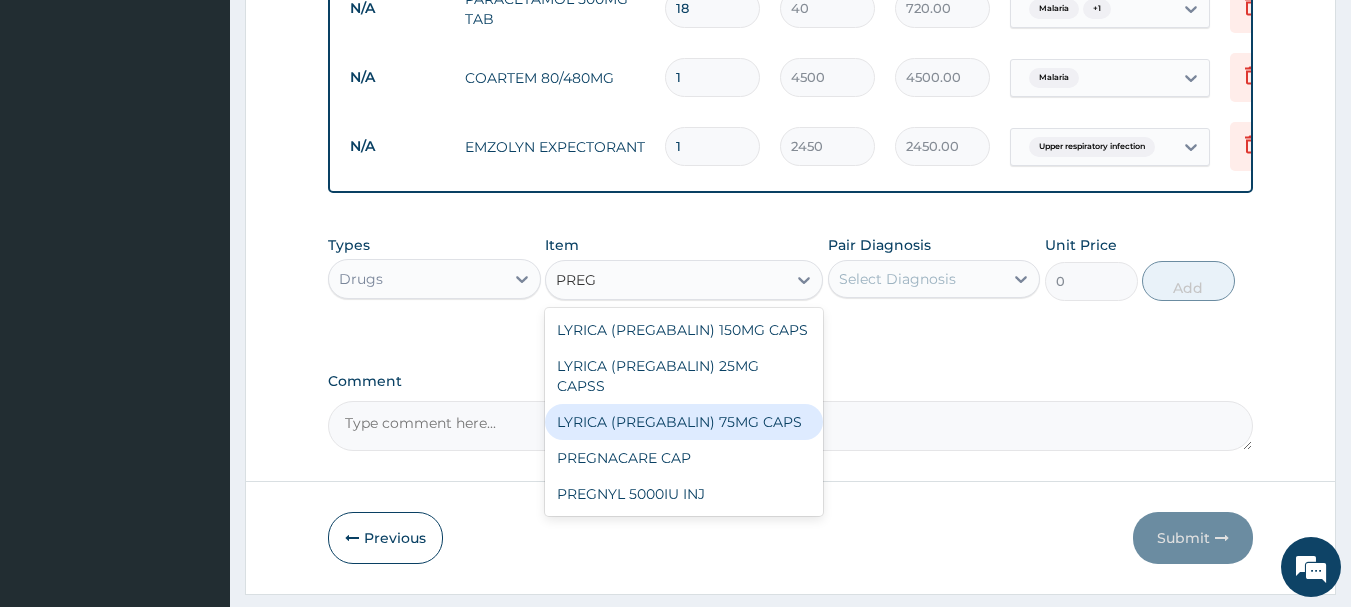 click on "LYRICA (PREGABALIN) 75MG CAPS" at bounding box center (684, 422) 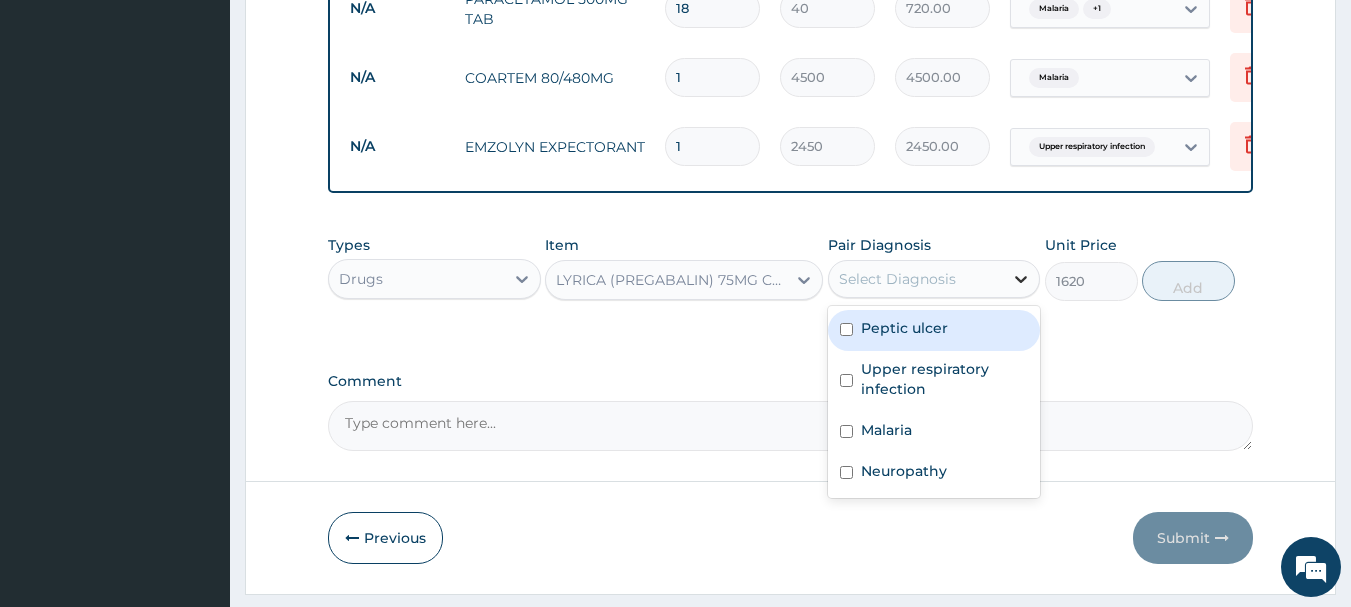 click at bounding box center [1021, 279] 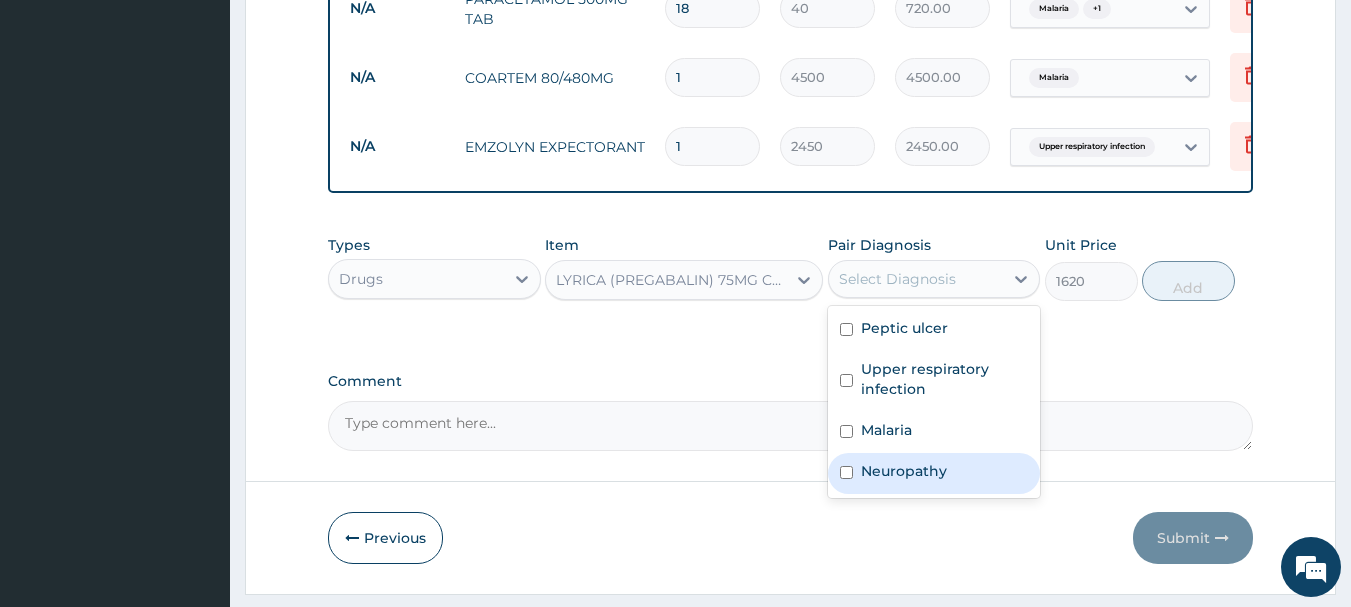 click at bounding box center [846, 472] 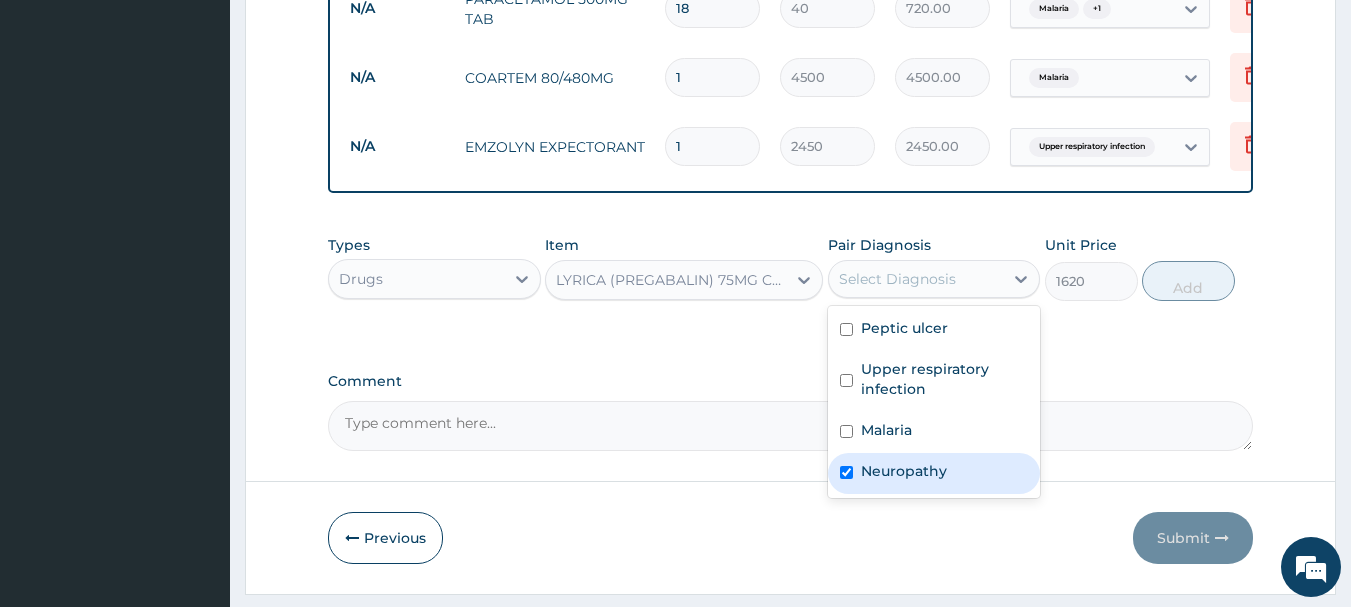 checkbox on "true" 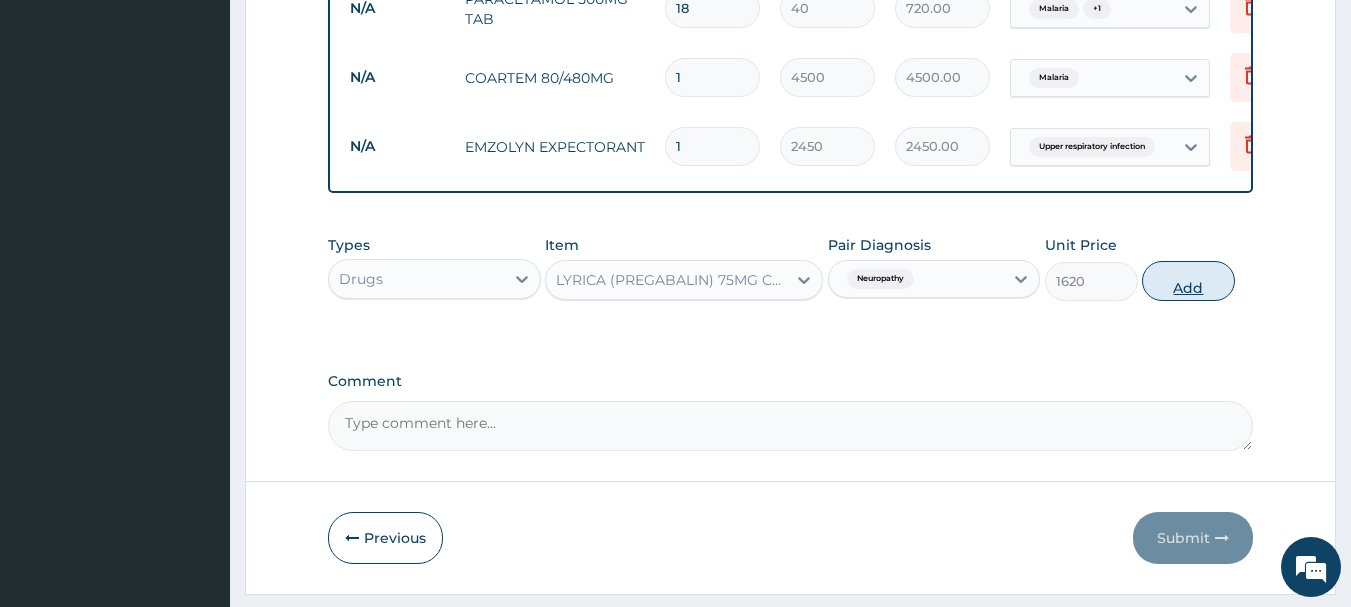 click on "Add" at bounding box center (1188, 281) 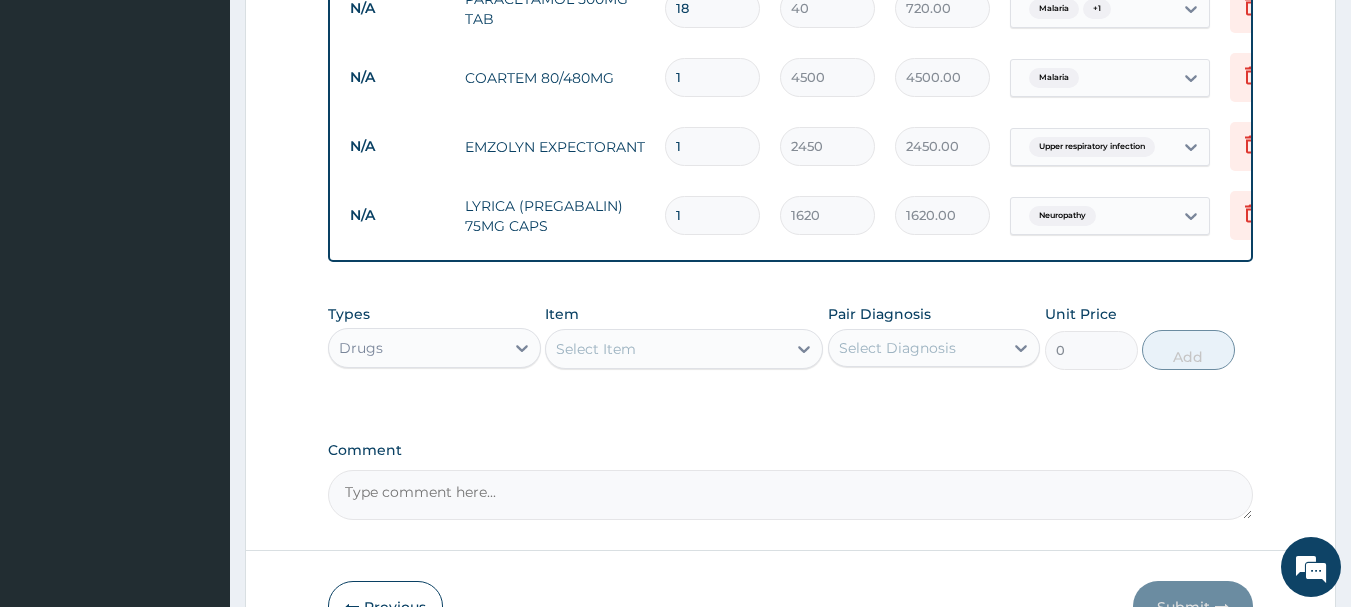 type on "14" 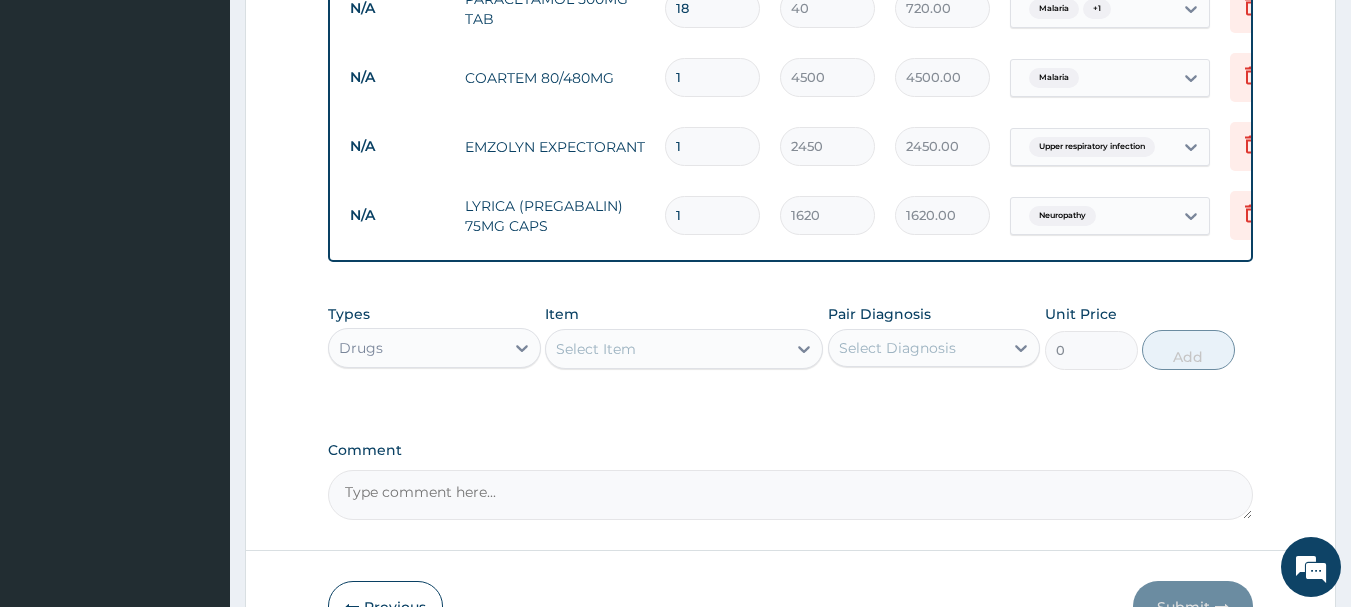 type on "22680.00" 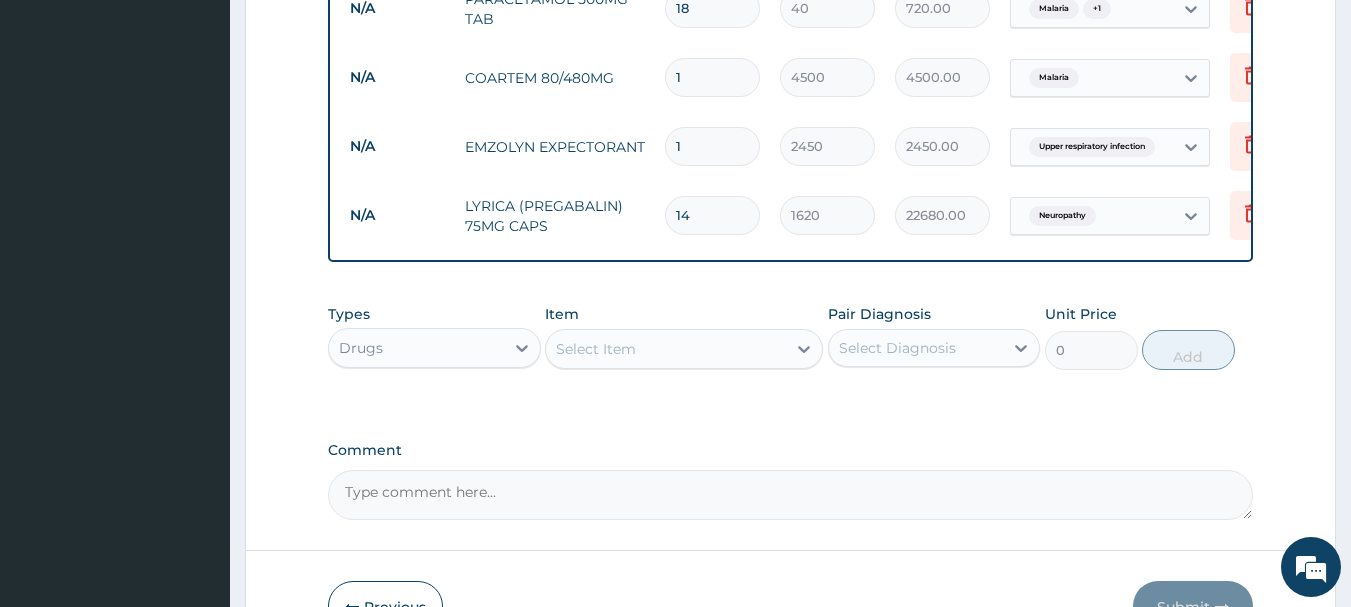 type on "13" 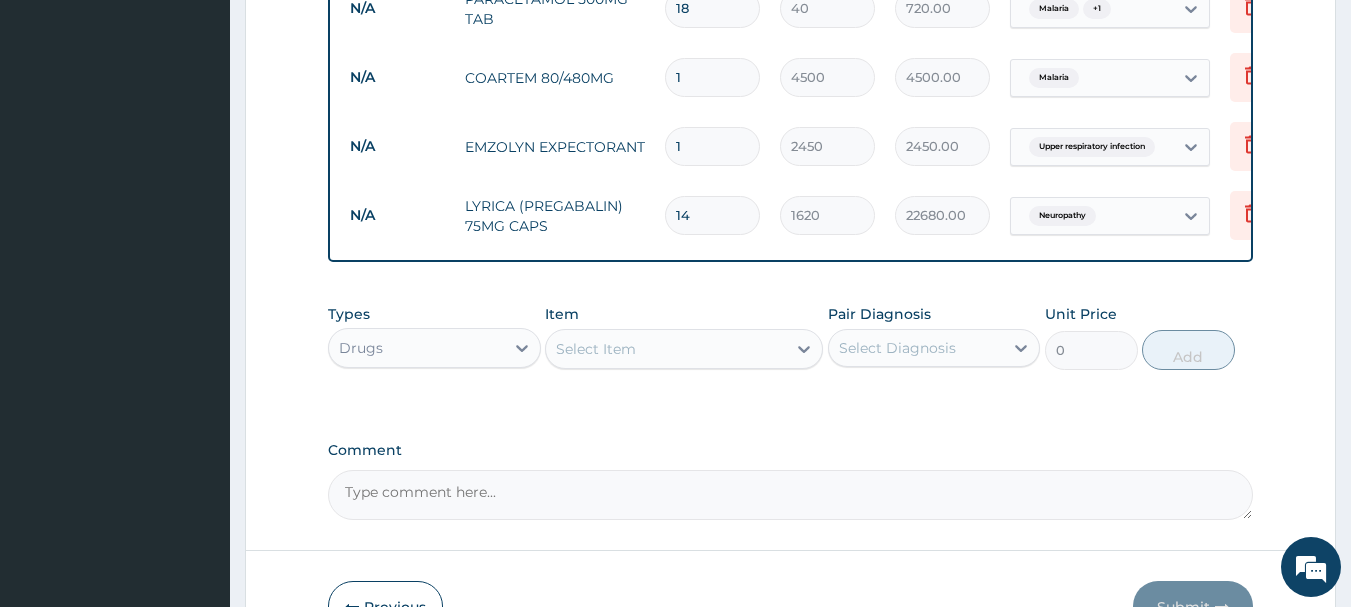 type on "21060.00" 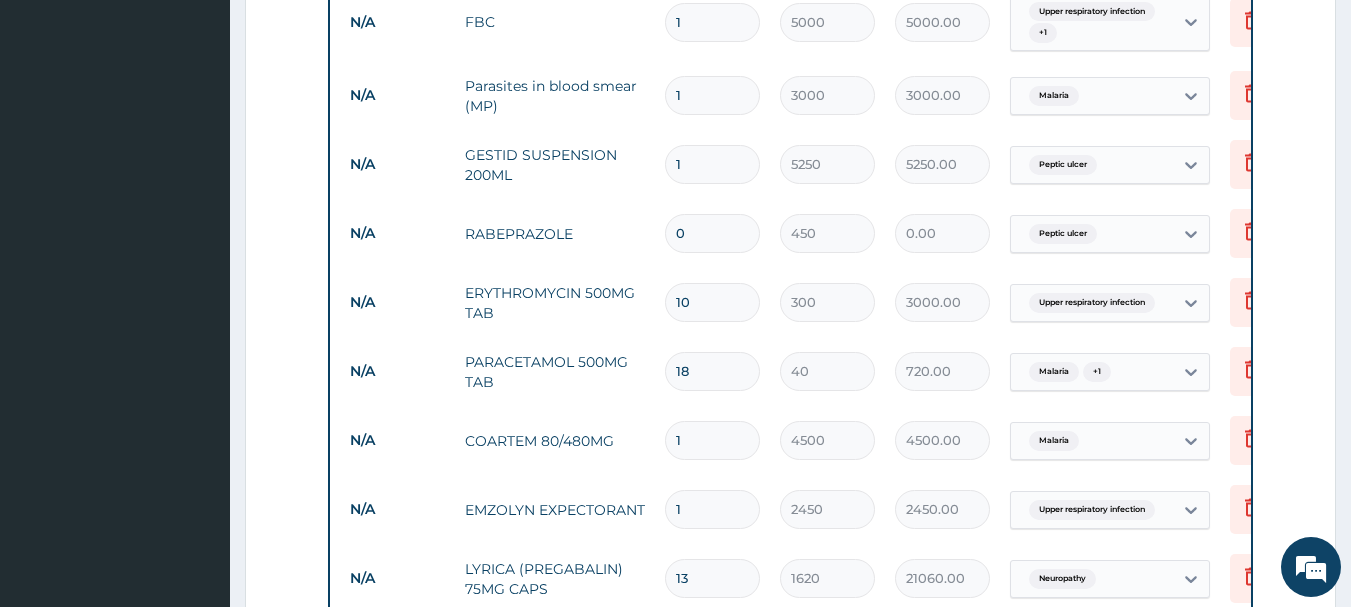 scroll, scrollTop: 884, scrollLeft: 0, axis: vertical 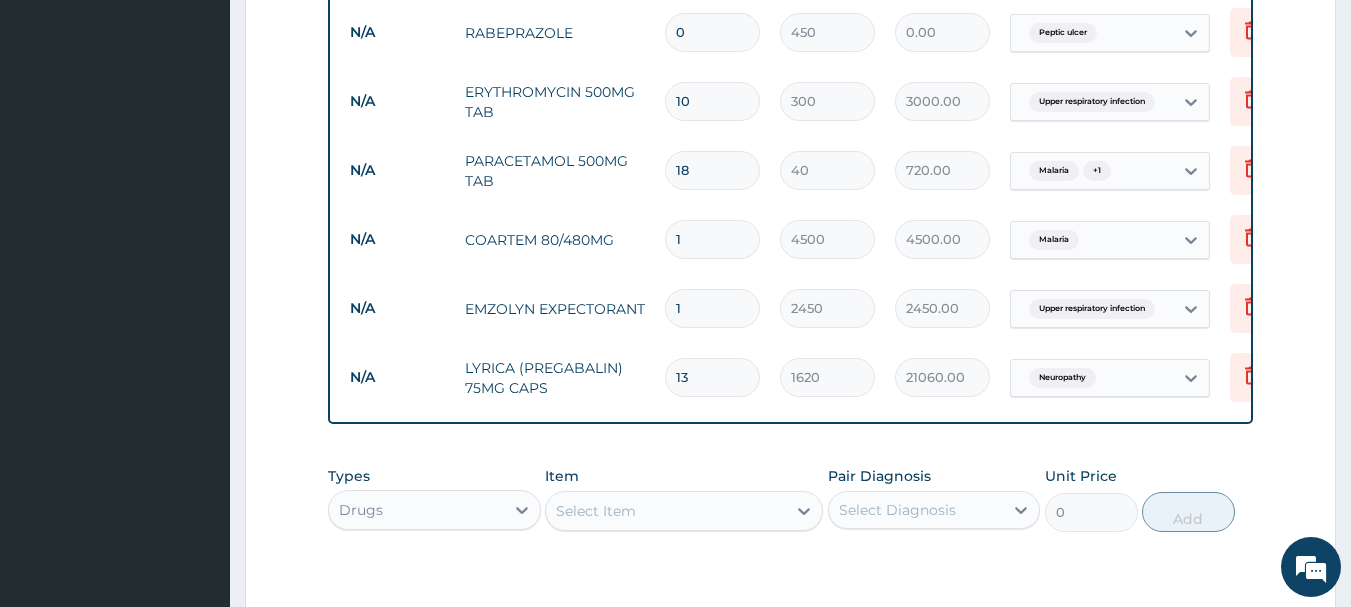 type on "1" 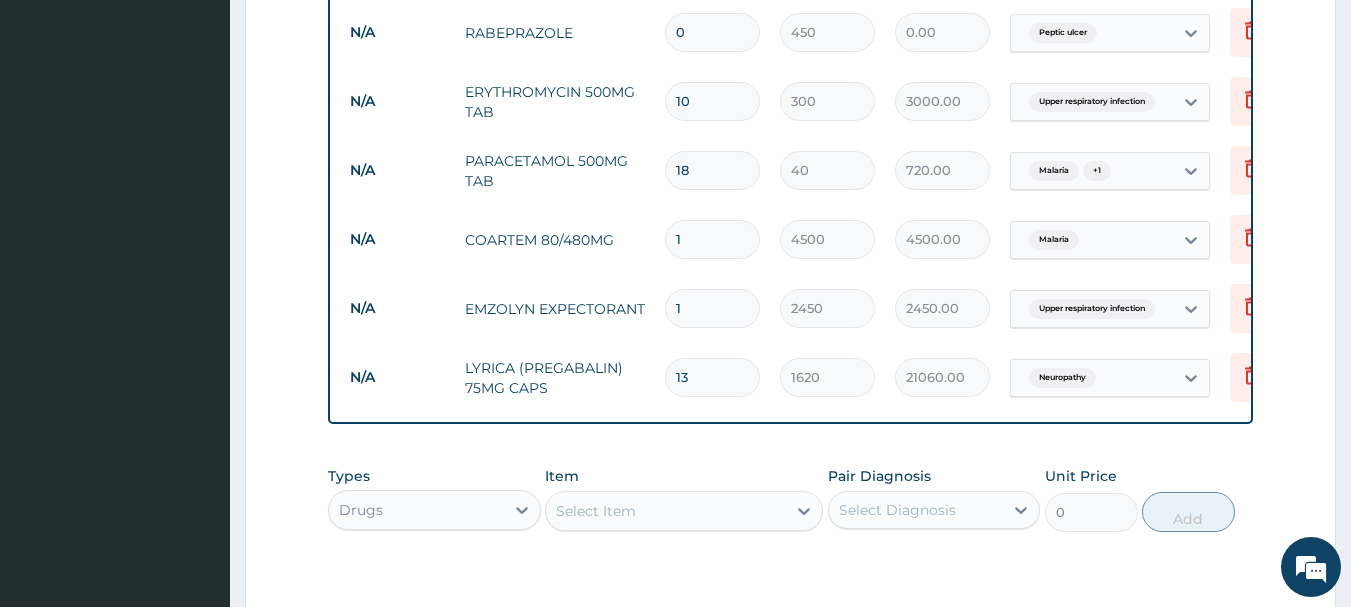 type on "1620.00" 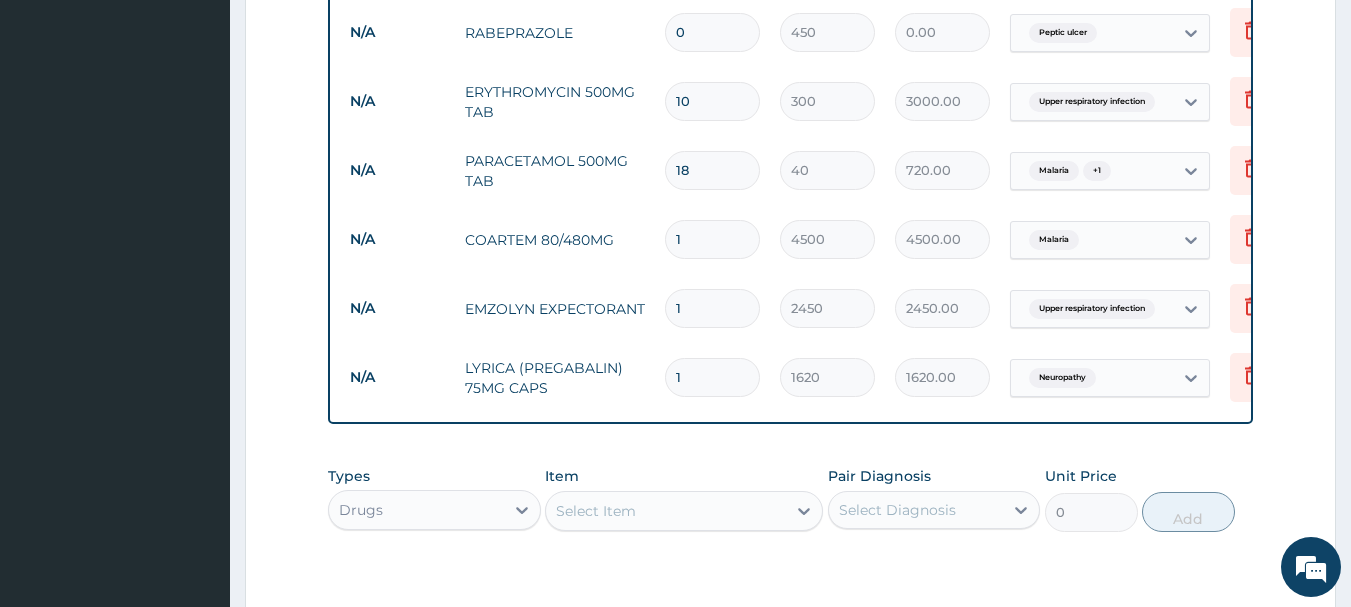 type on "14" 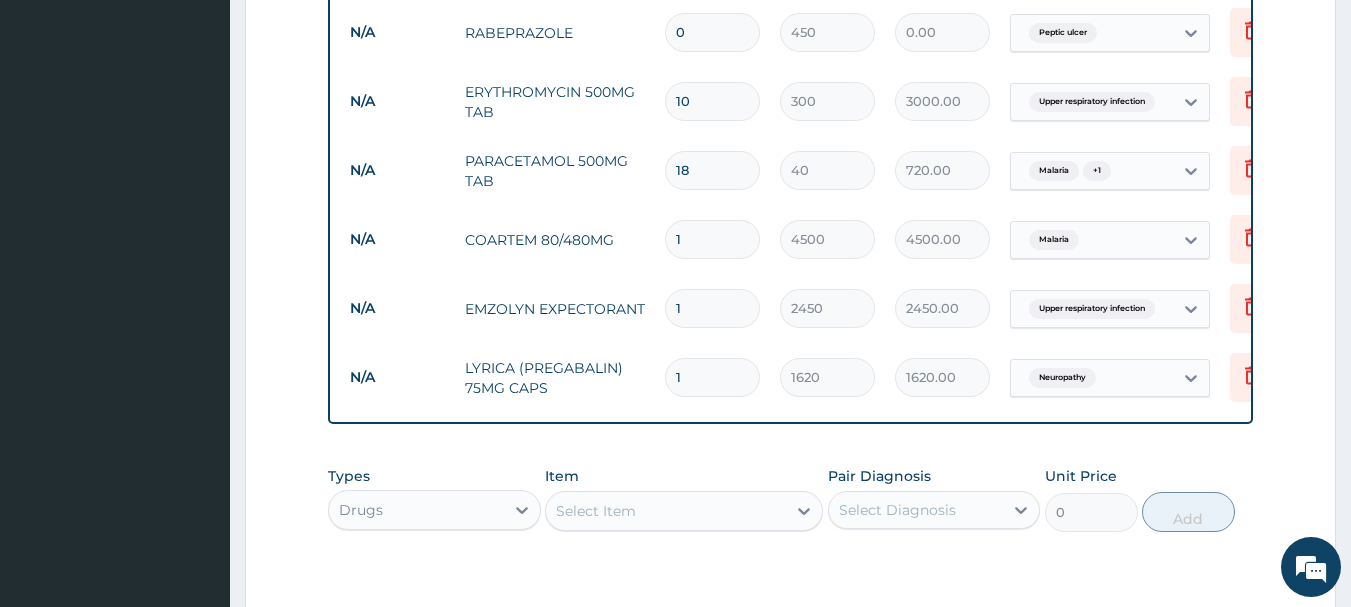type on "22680.00" 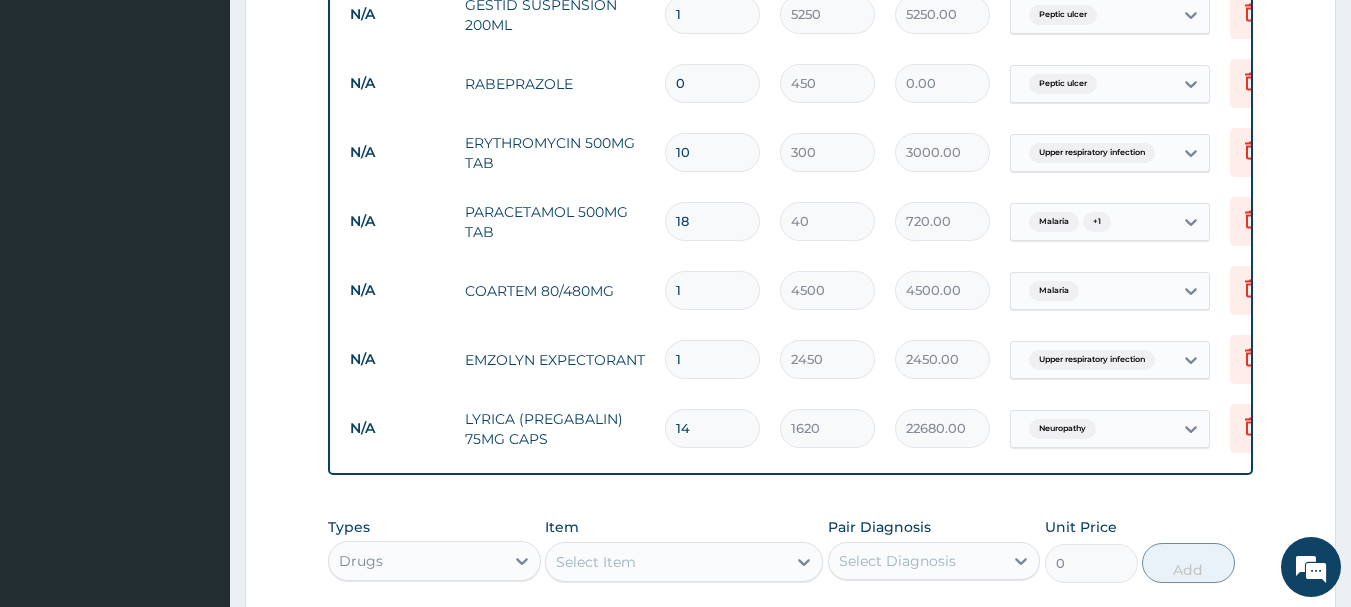 scroll, scrollTop: 984, scrollLeft: 0, axis: vertical 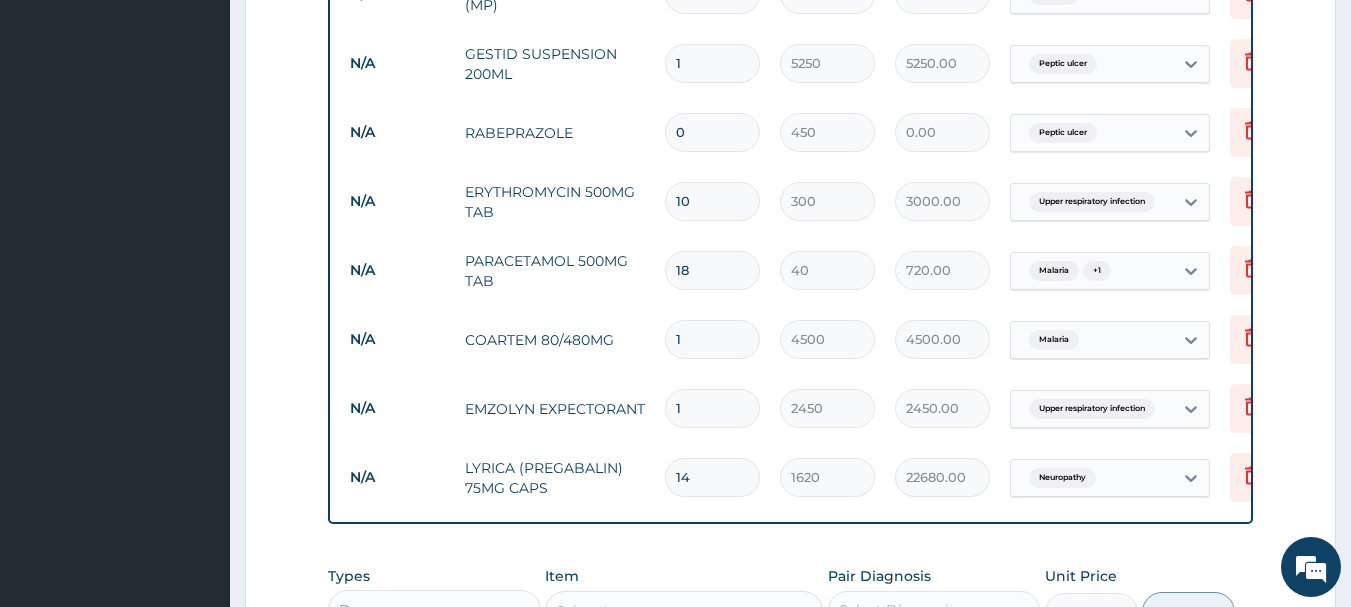 type on "14" 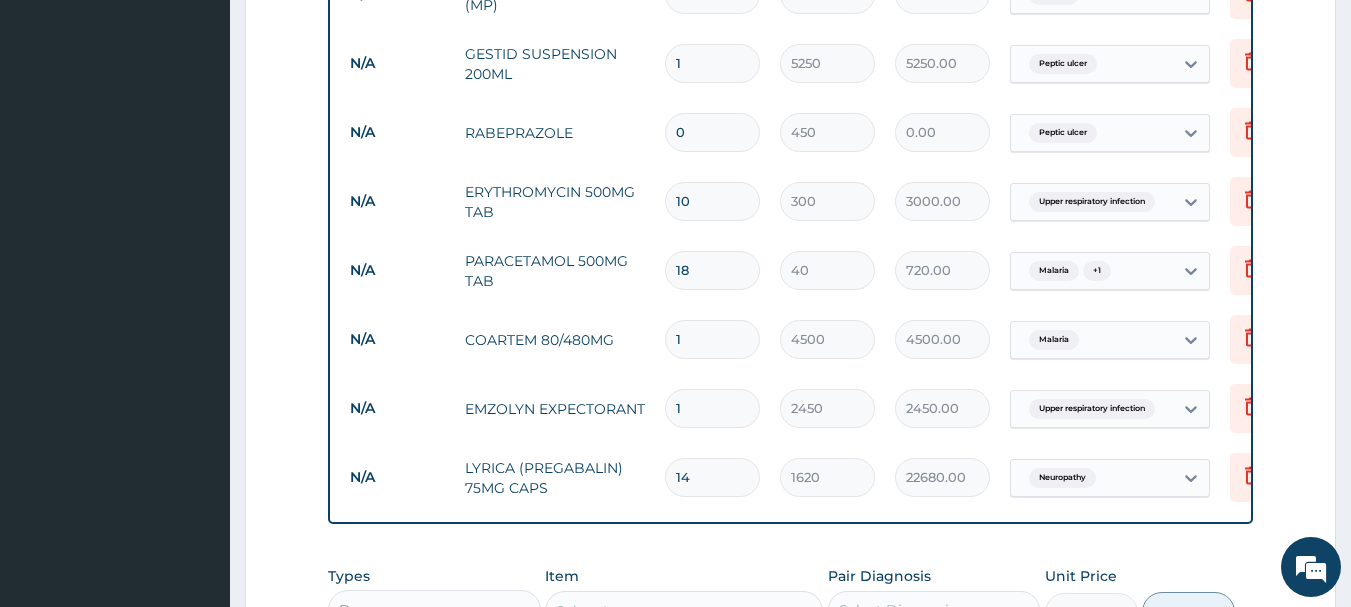 type on "1" 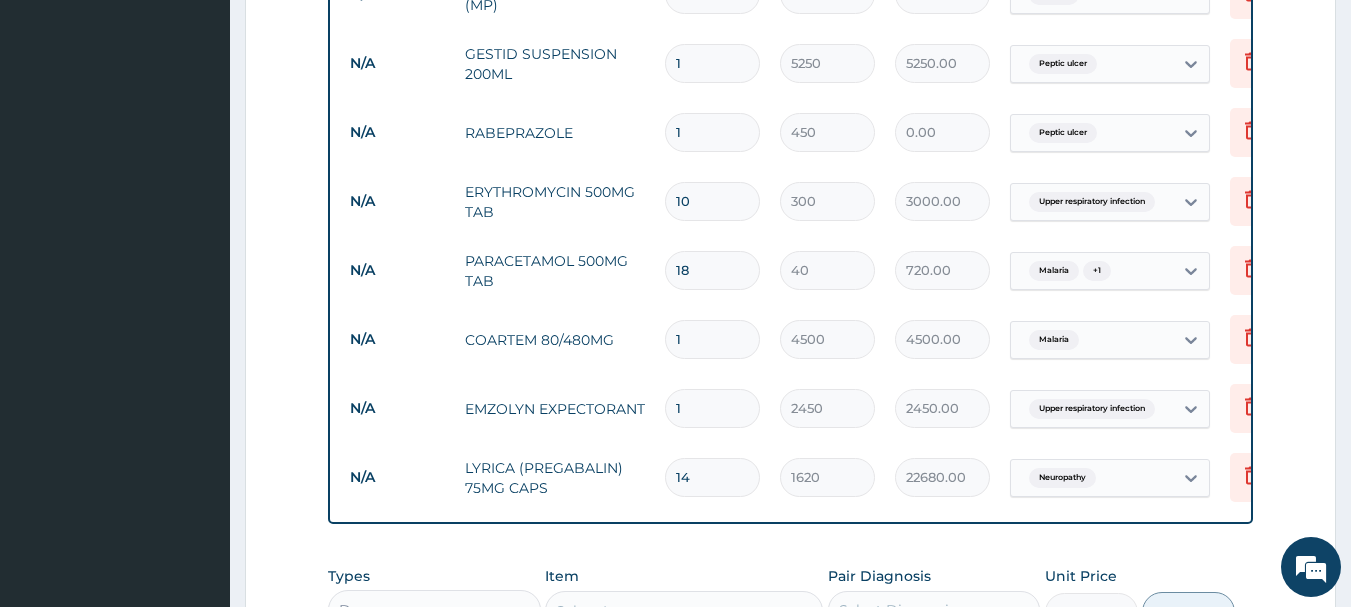 type on "450.00" 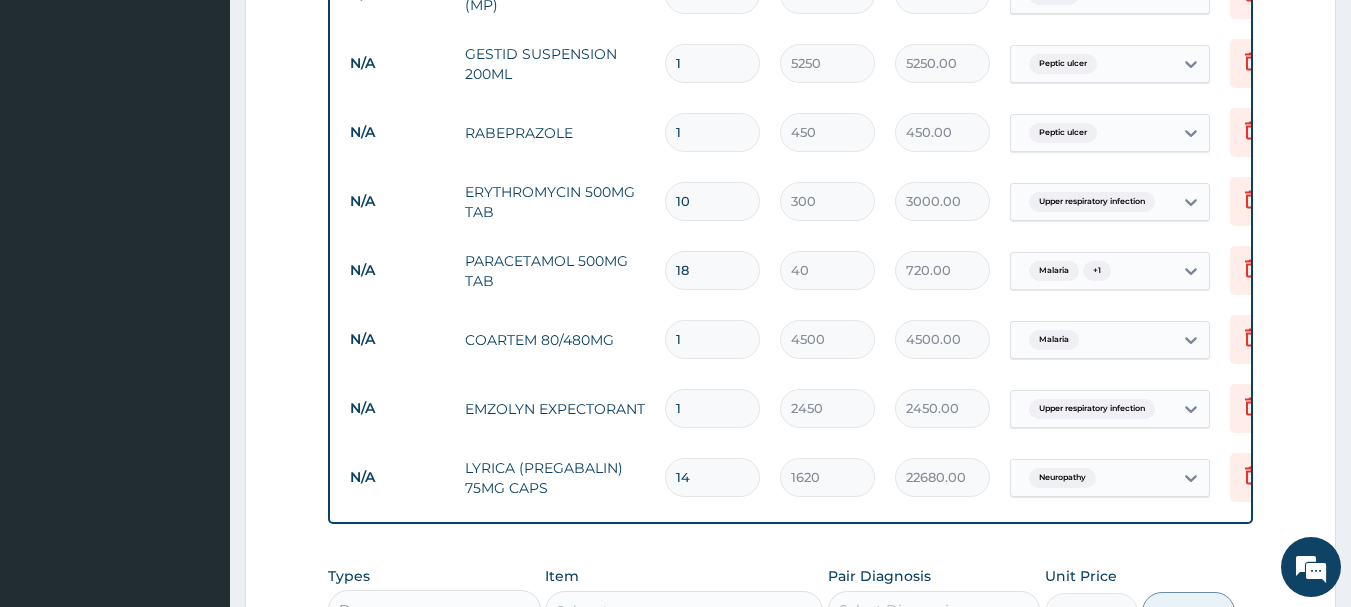 type on "14" 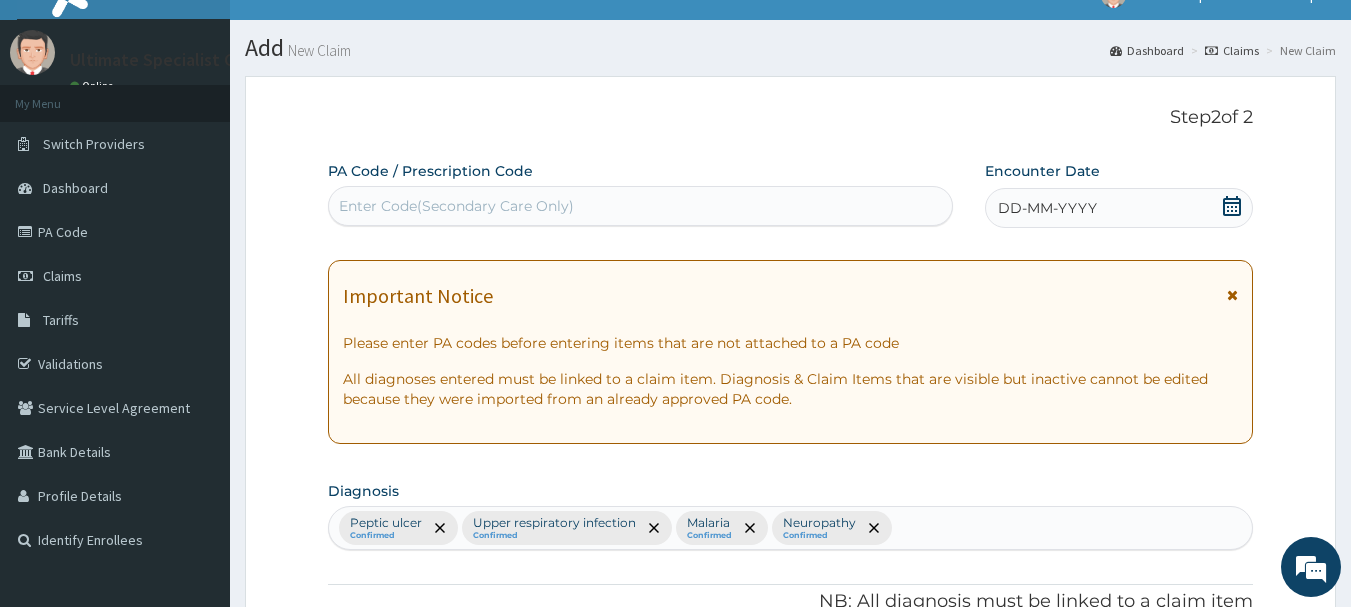 scroll, scrollTop: 0, scrollLeft: 0, axis: both 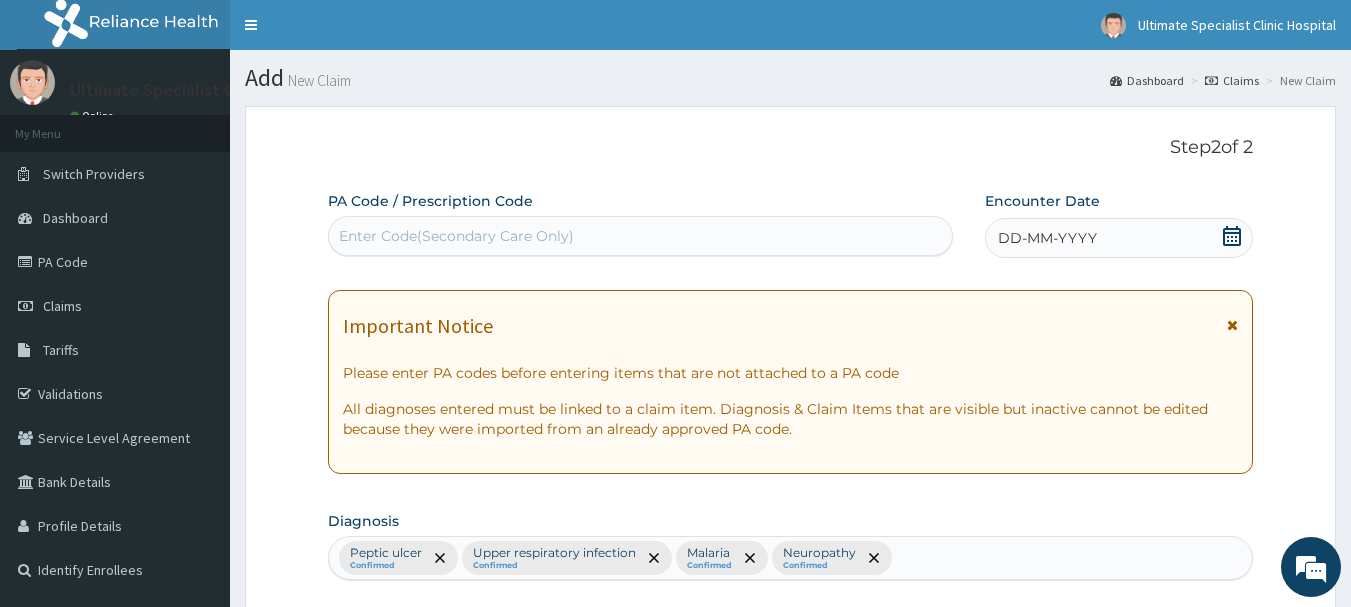 type on "14" 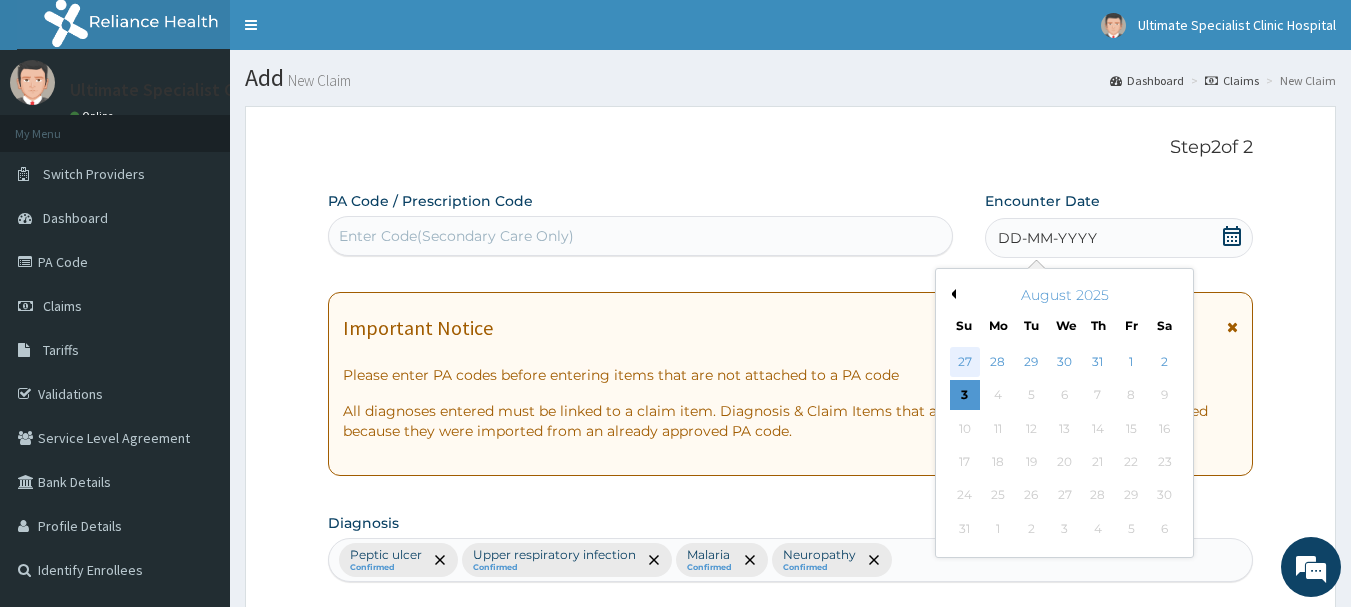 click on "27" at bounding box center [965, 362] 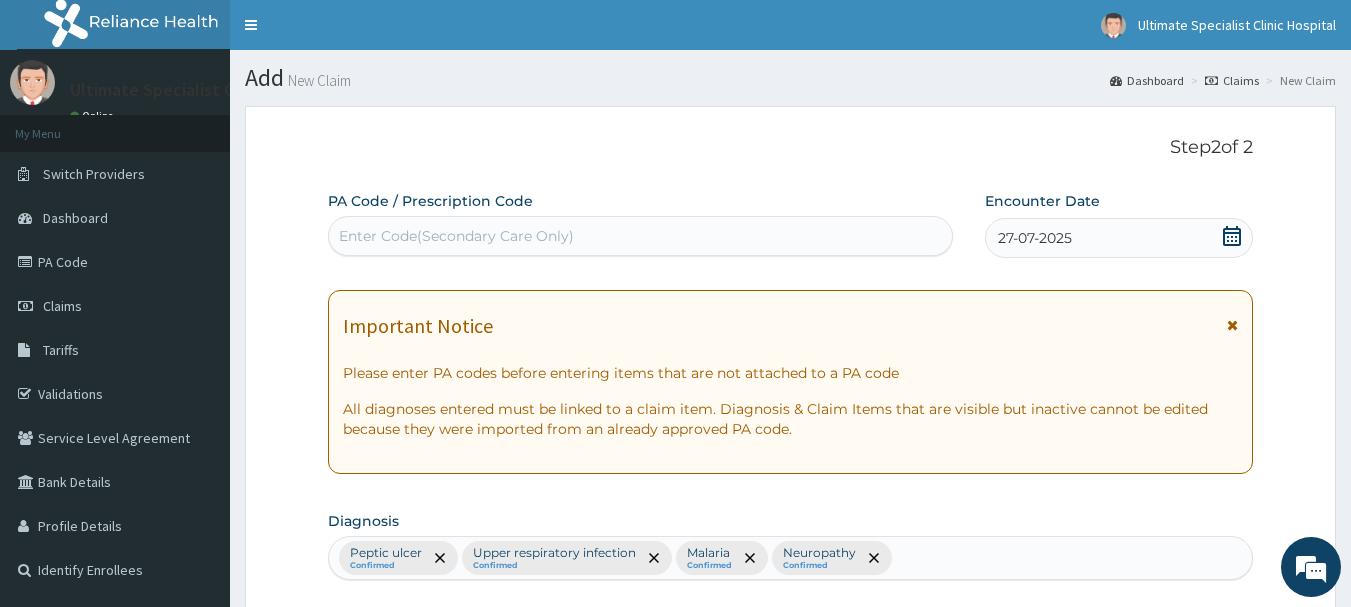 click 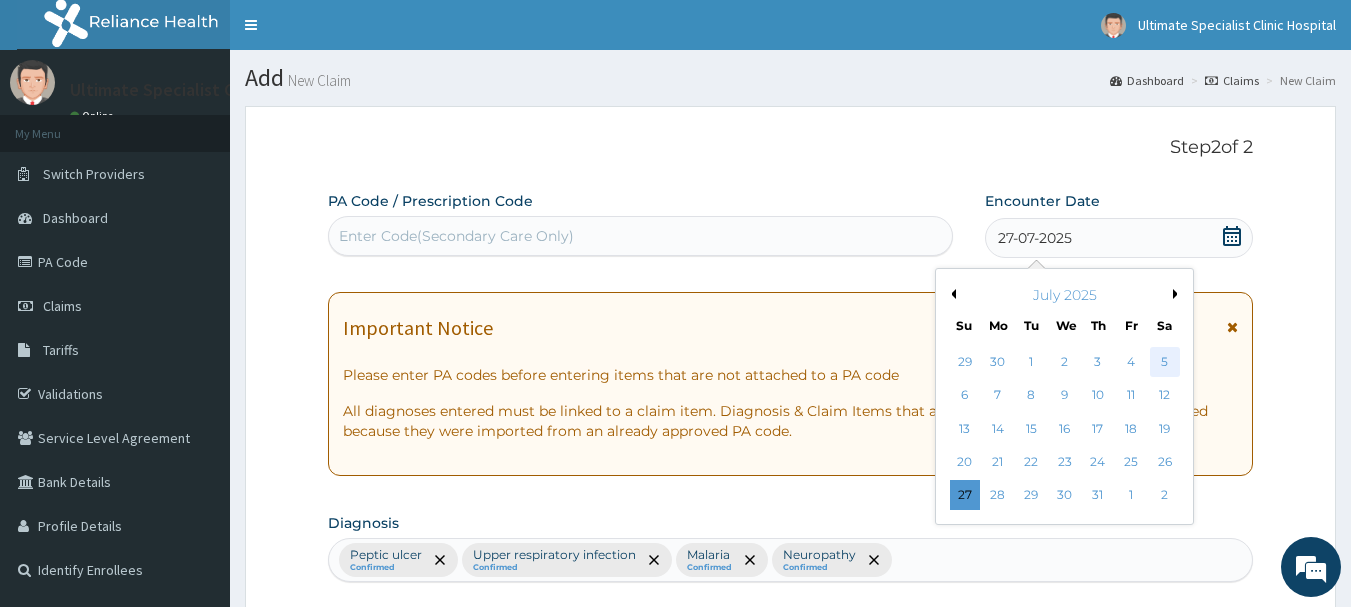 click on "5" at bounding box center [1165, 362] 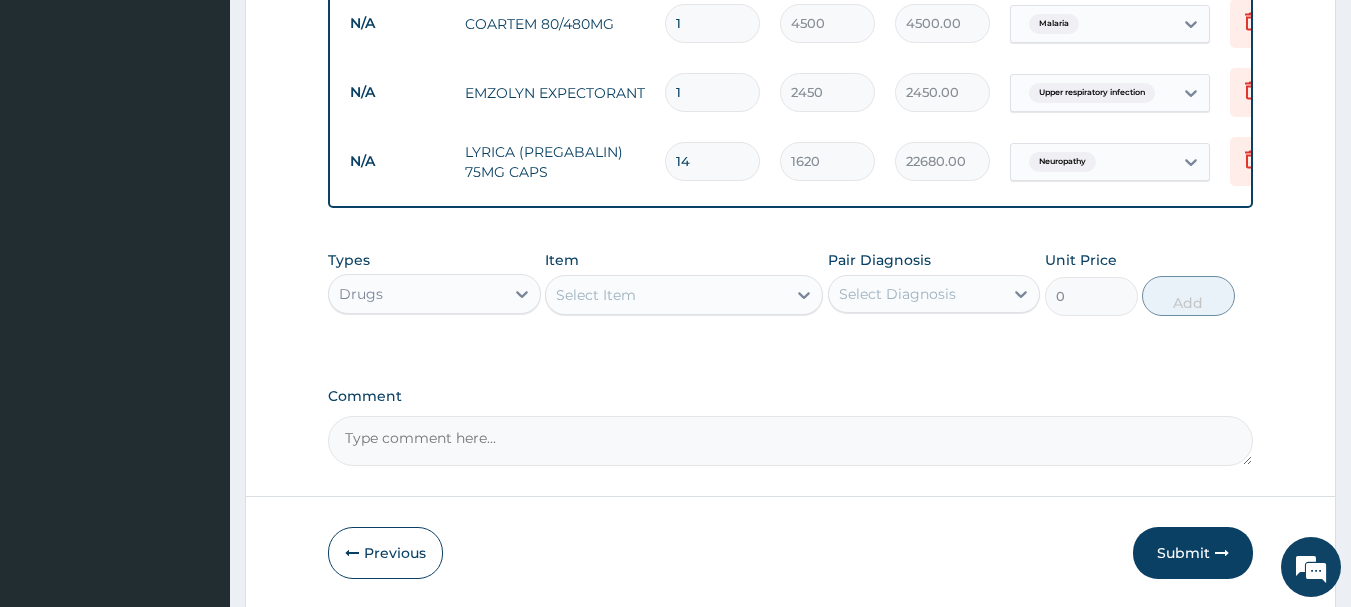 scroll, scrollTop: 1384, scrollLeft: 0, axis: vertical 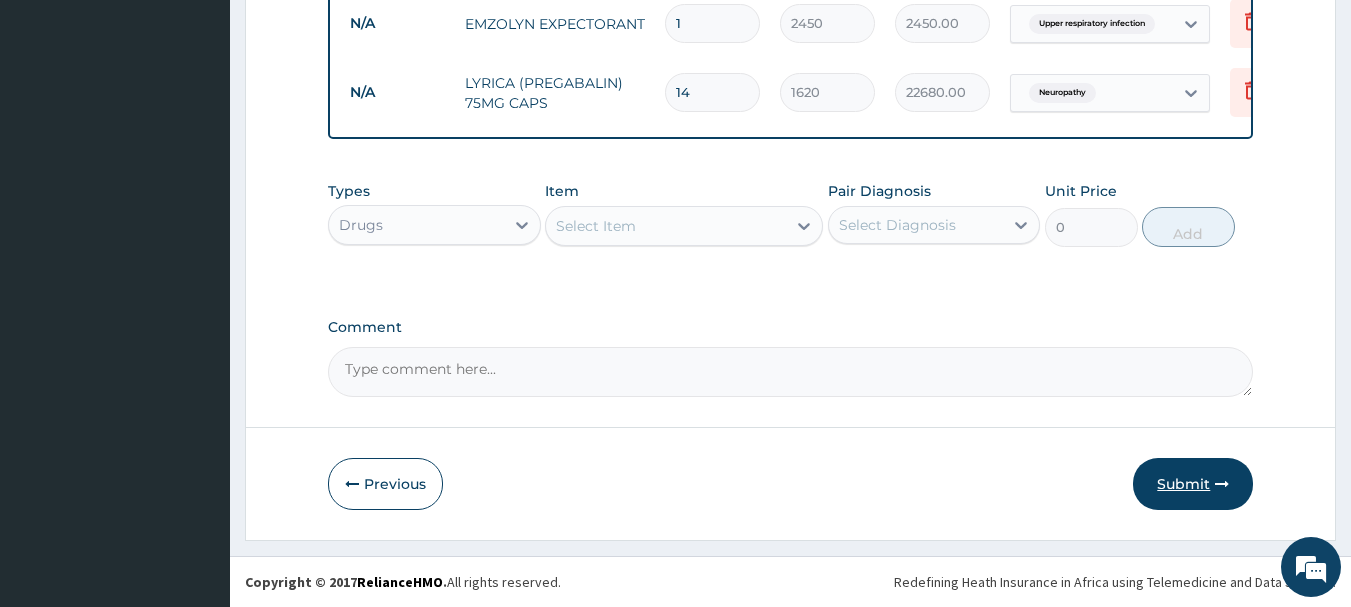 click on "Submit" at bounding box center [1193, 484] 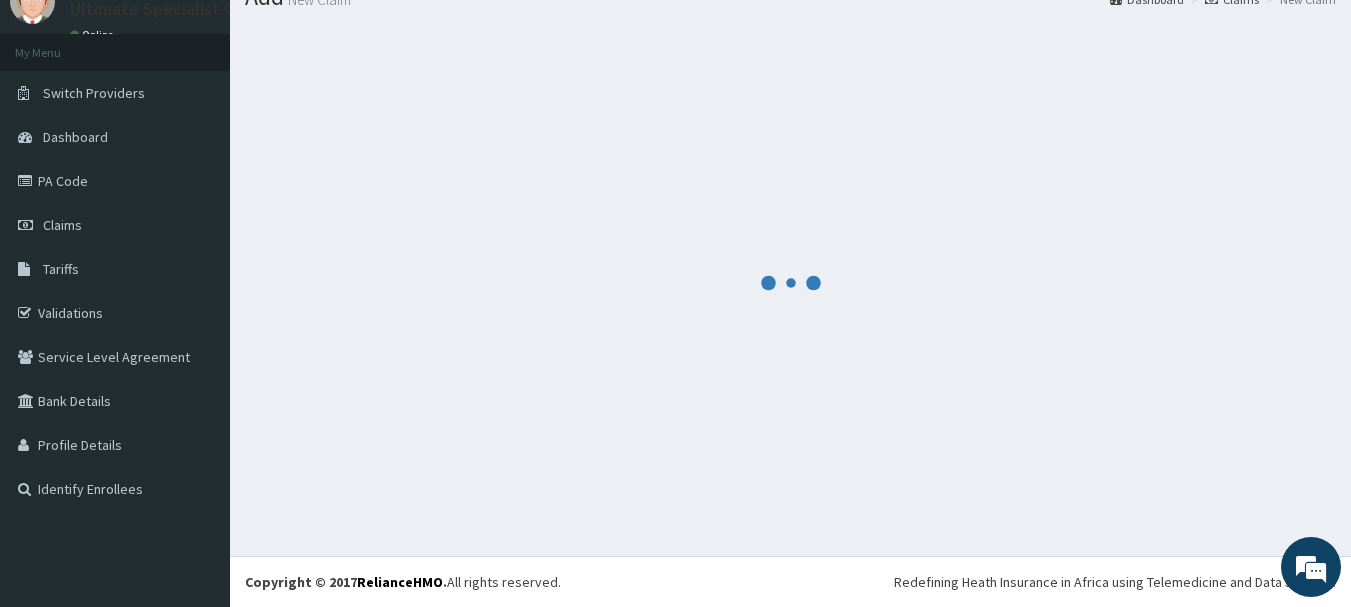 scroll, scrollTop: 1384, scrollLeft: 0, axis: vertical 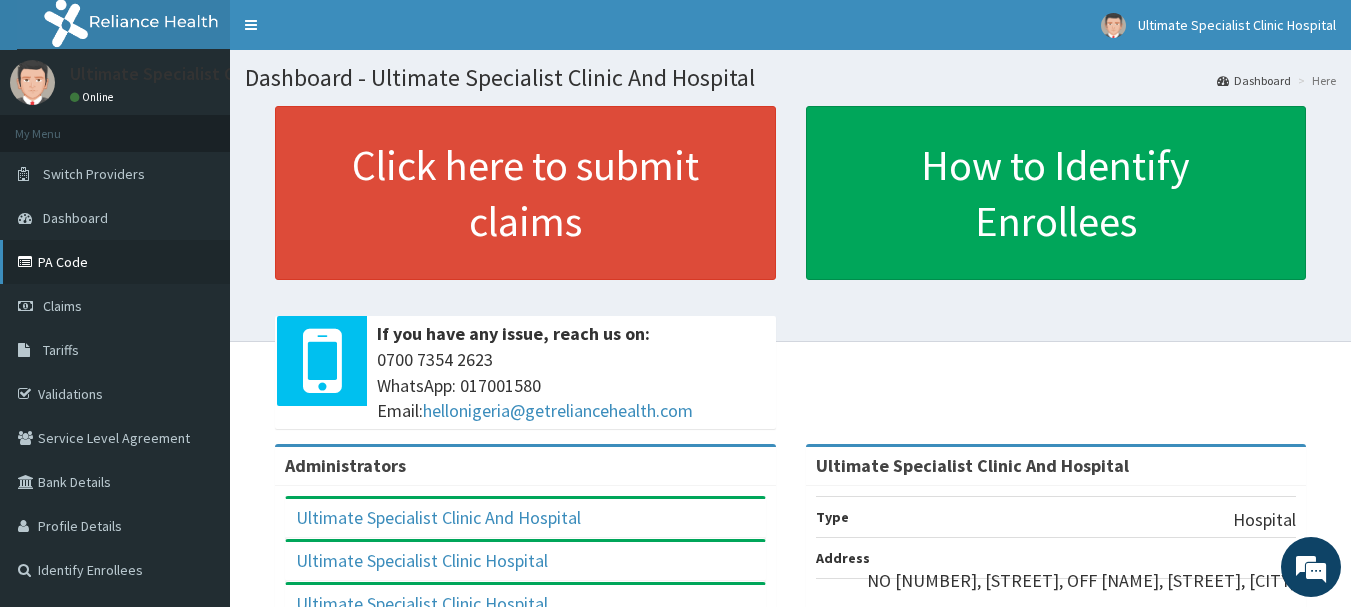 click on "PA Code" at bounding box center [115, 262] 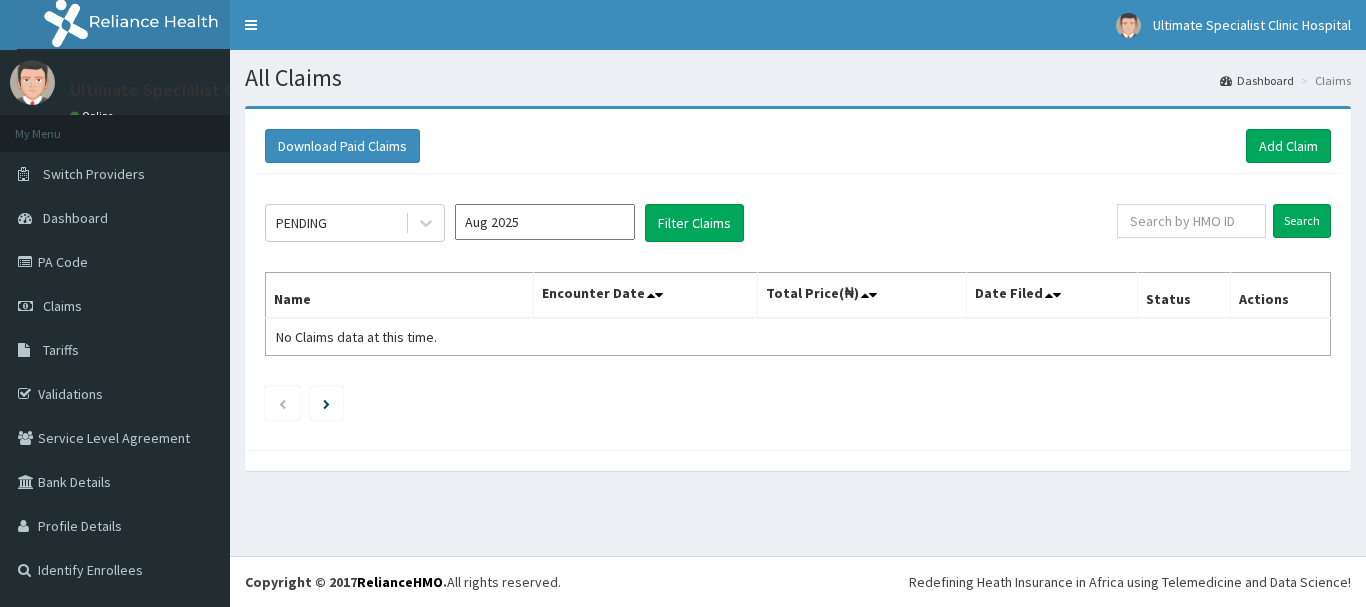 scroll, scrollTop: 0, scrollLeft: 0, axis: both 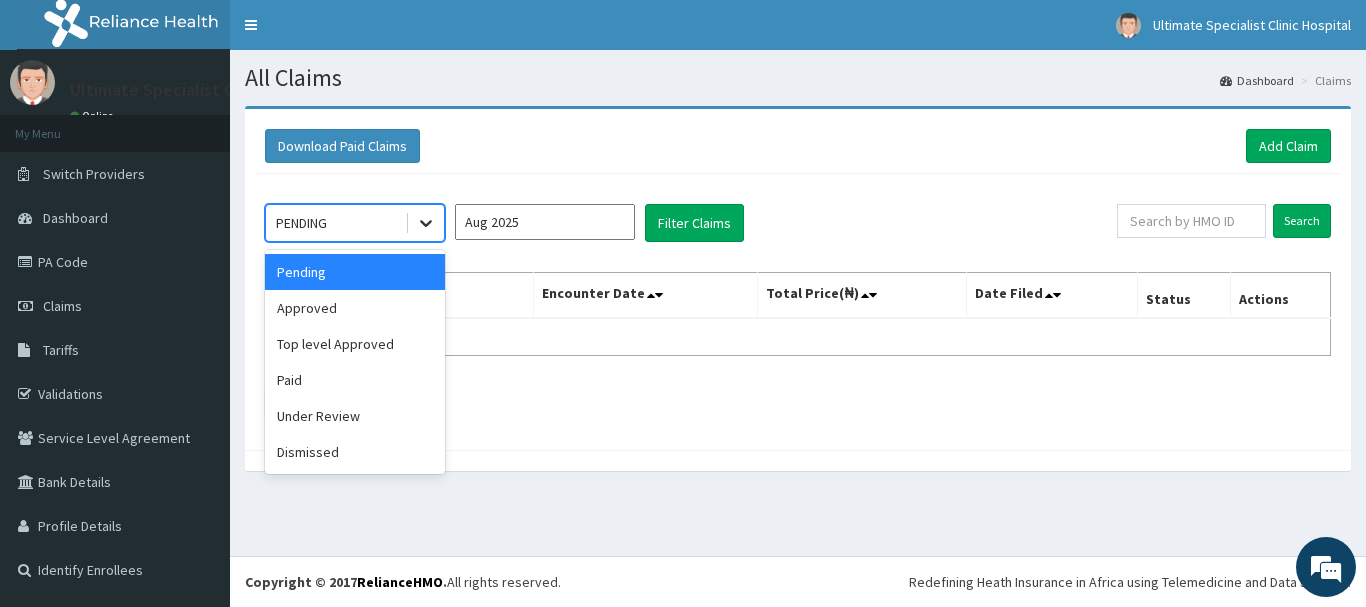 click 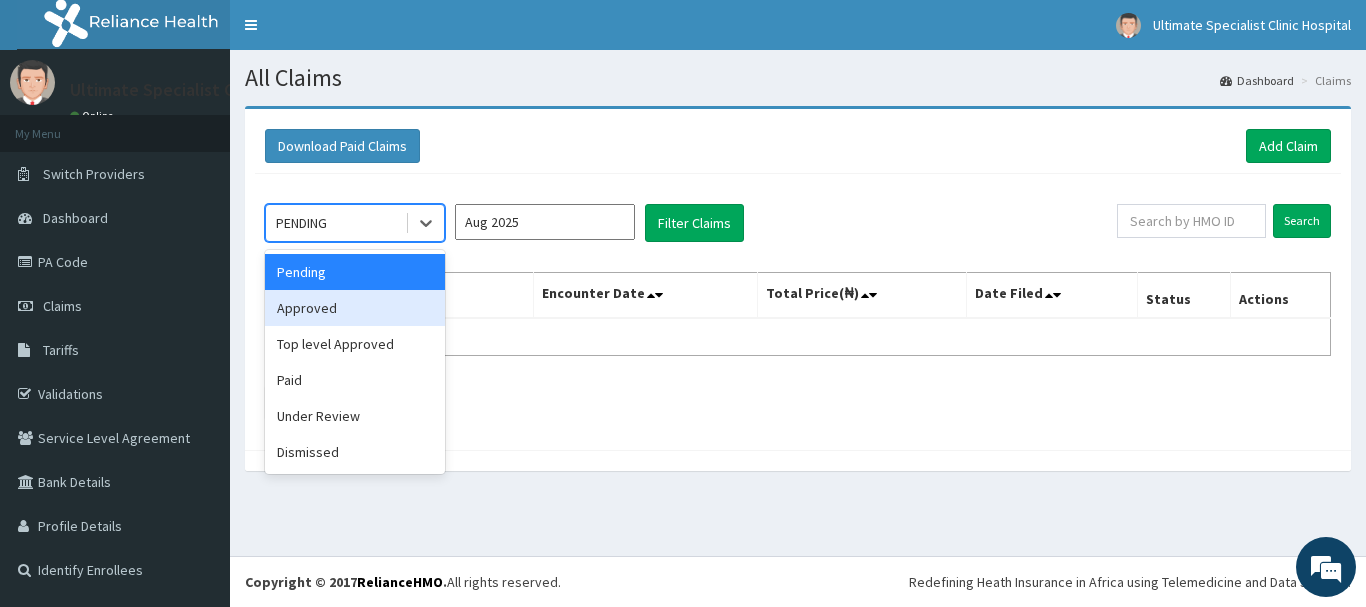 click on "Approved" at bounding box center (355, 308) 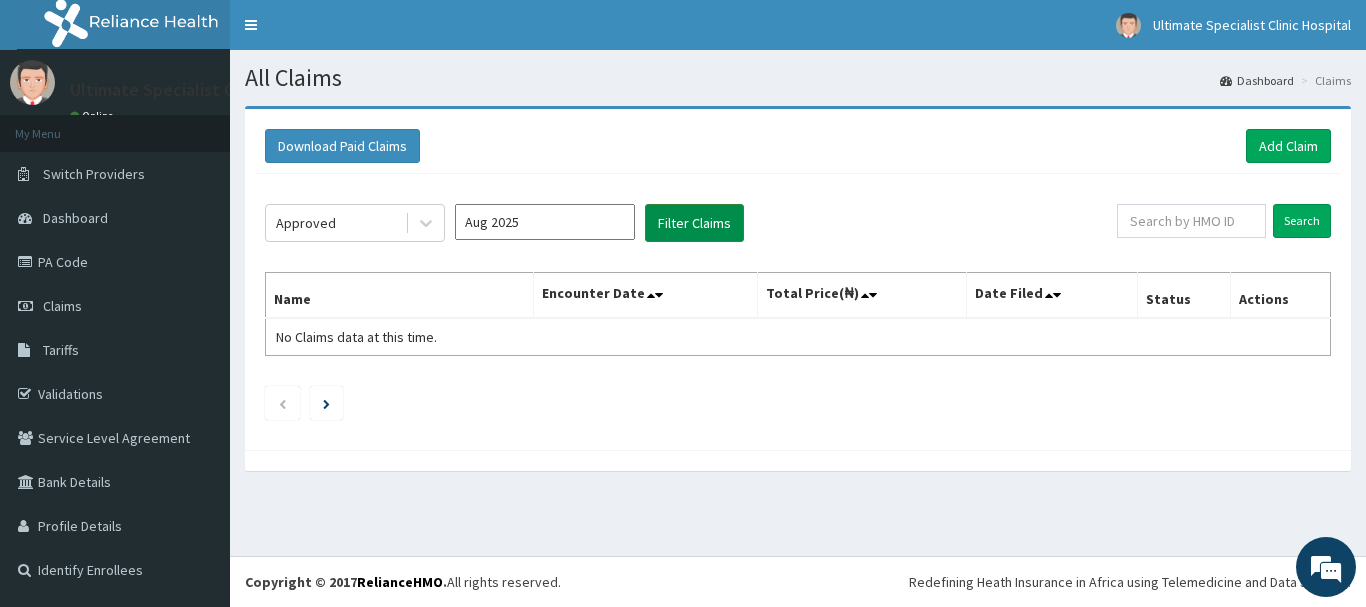 click on "Filter Claims" at bounding box center [694, 223] 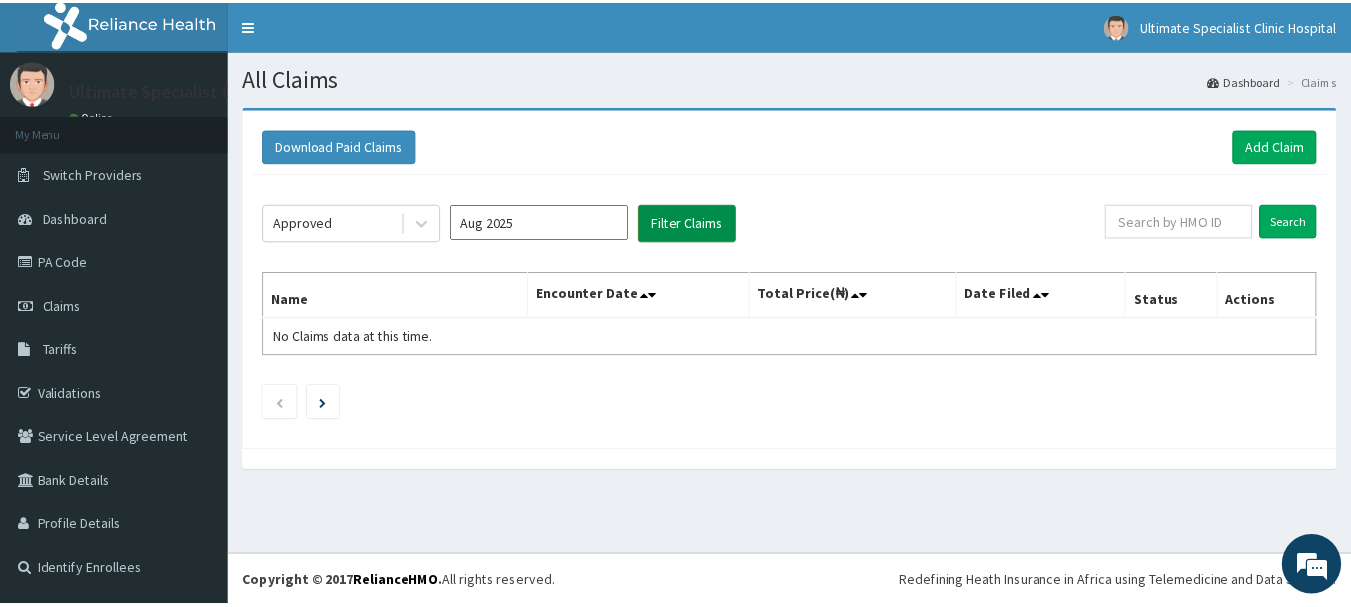 scroll, scrollTop: 0, scrollLeft: 0, axis: both 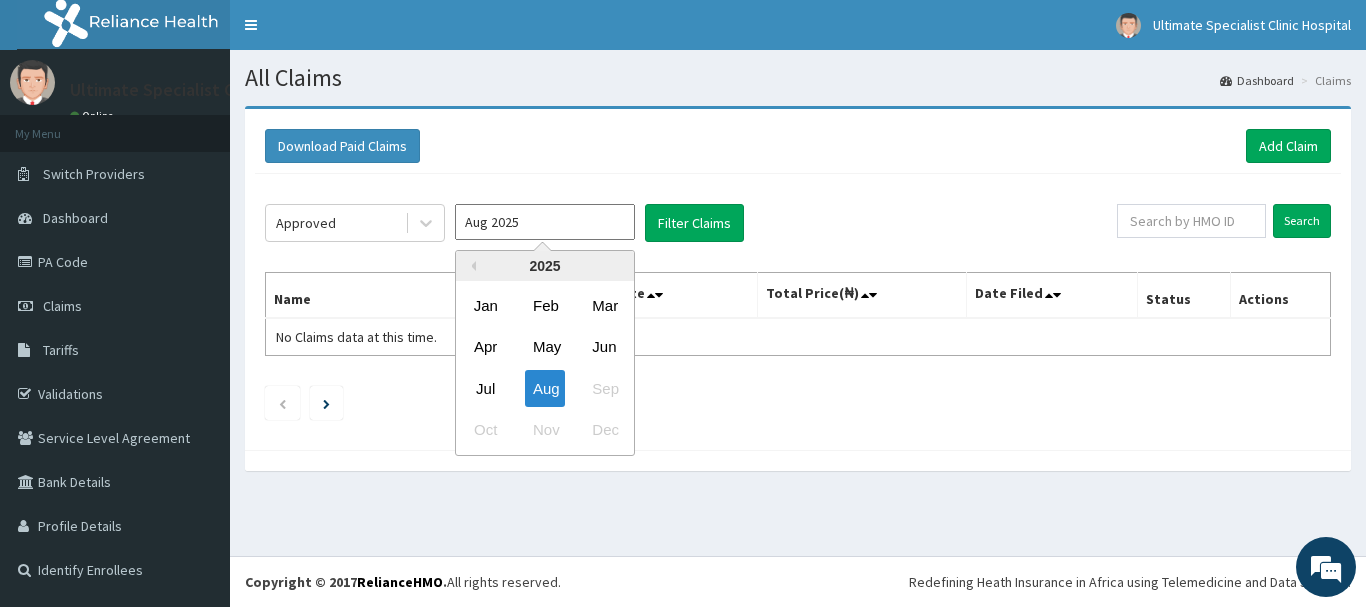 click on "Aug 2025" at bounding box center (545, 222) 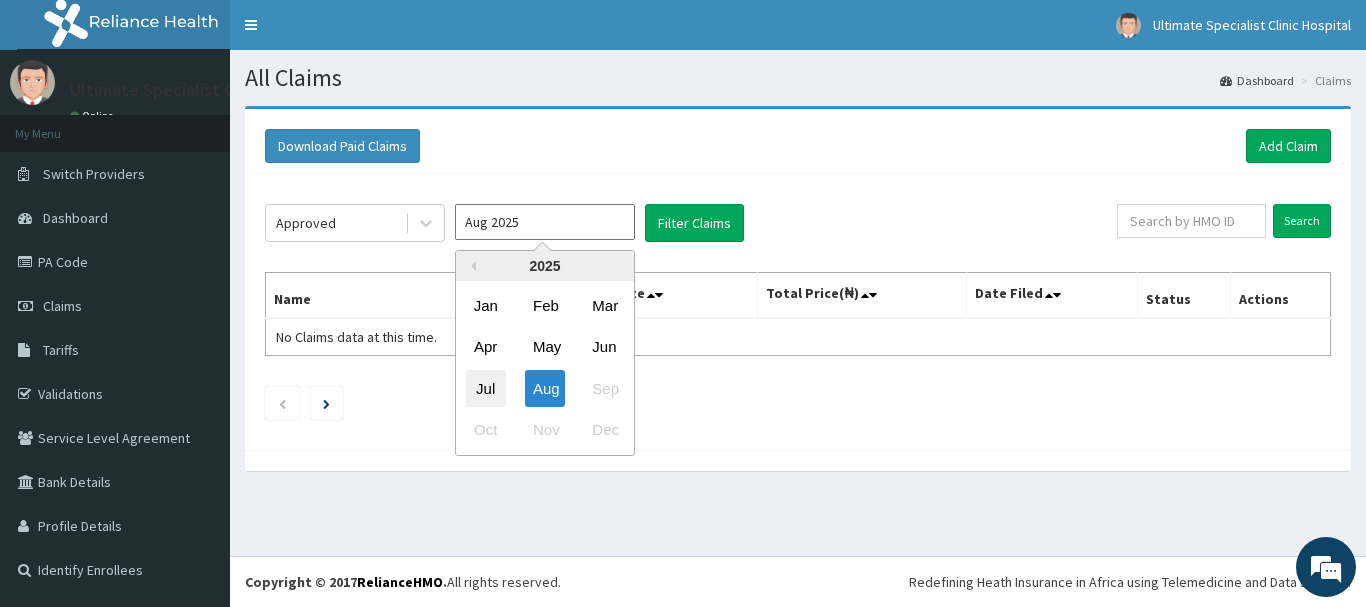 click on "Jul" at bounding box center (486, 388) 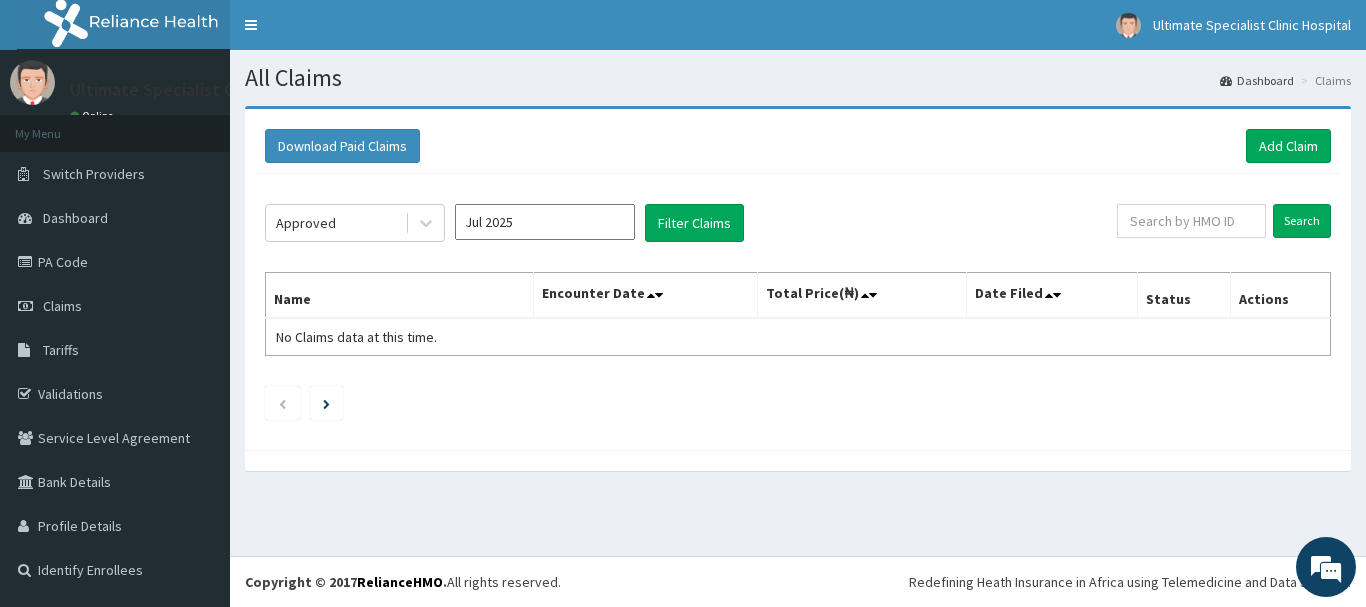 type on "Jul 2025" 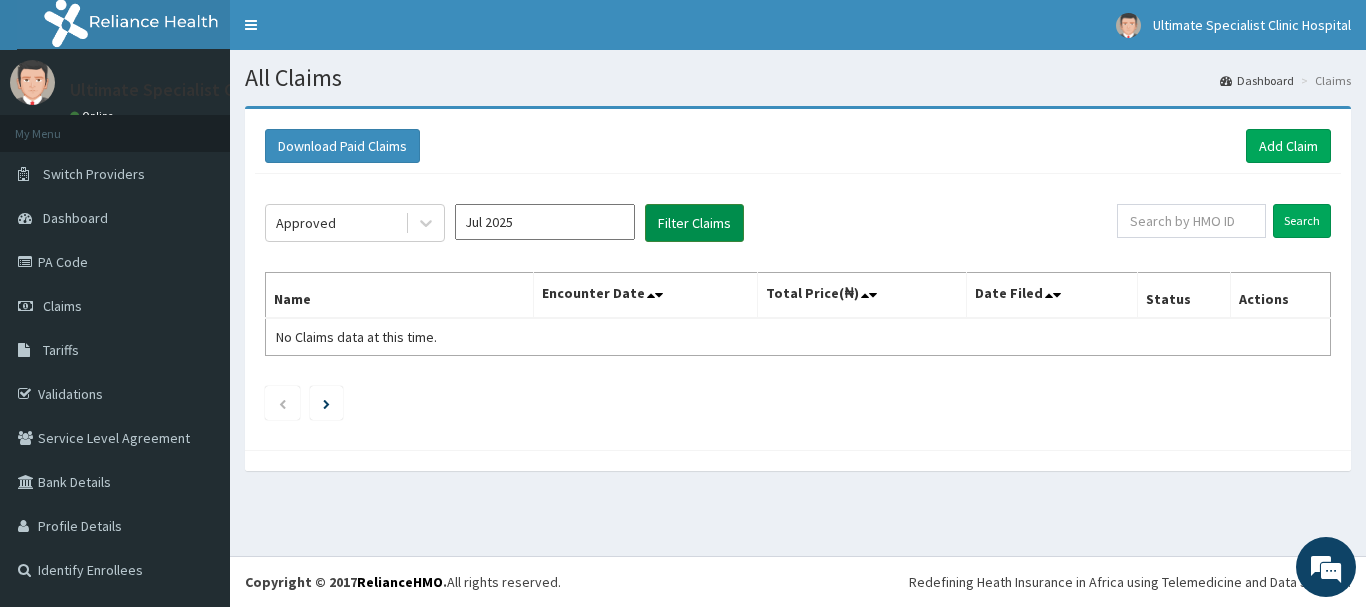 click on "Filter Claims" at bounding box center (694, 223) 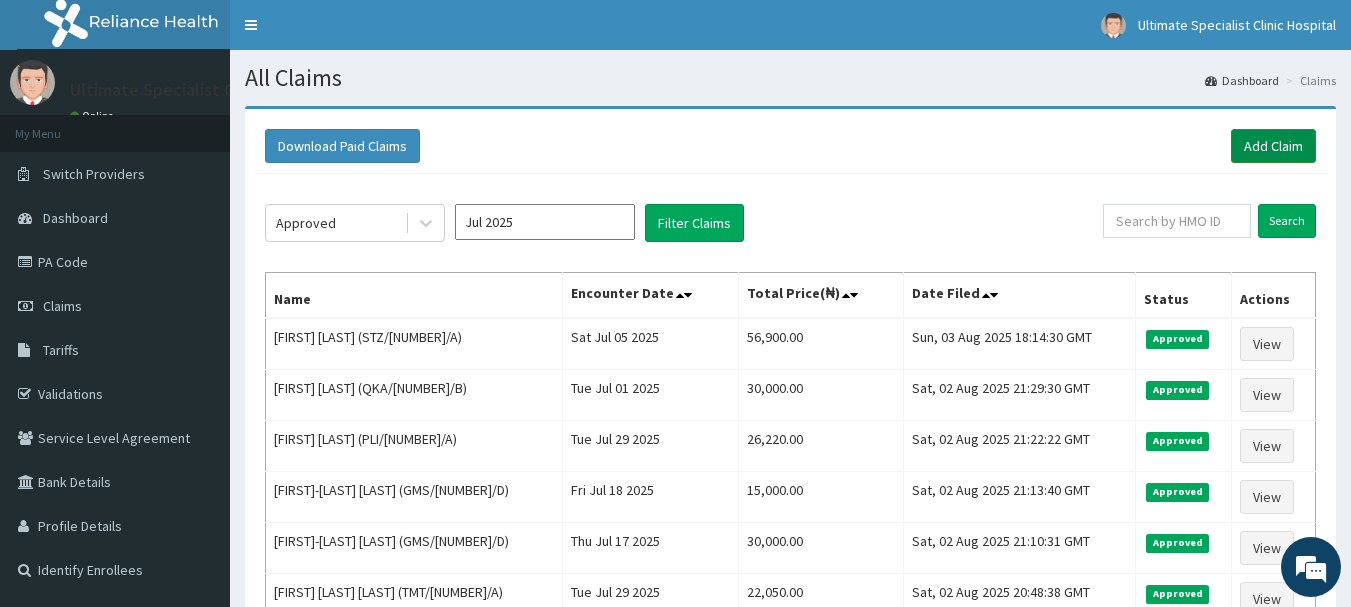 click on "Add Claim" at bounding box center (1273, 146) 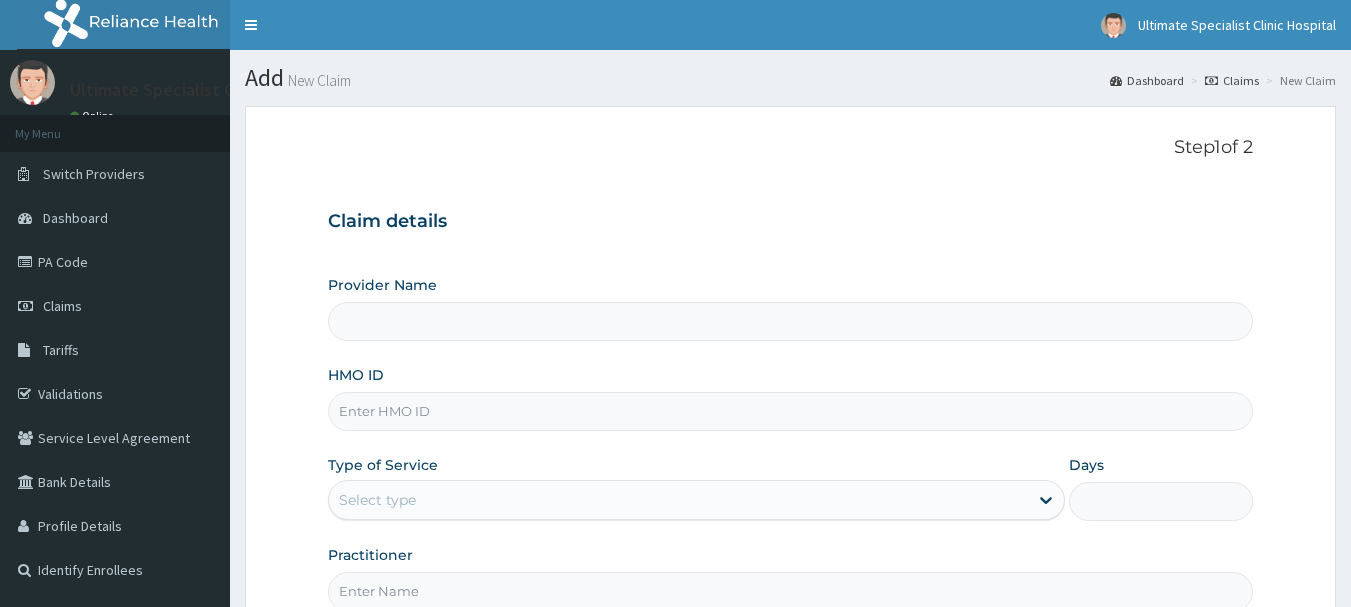 scroll, scrollTop: 0, scrollLeft: 0, axis: both 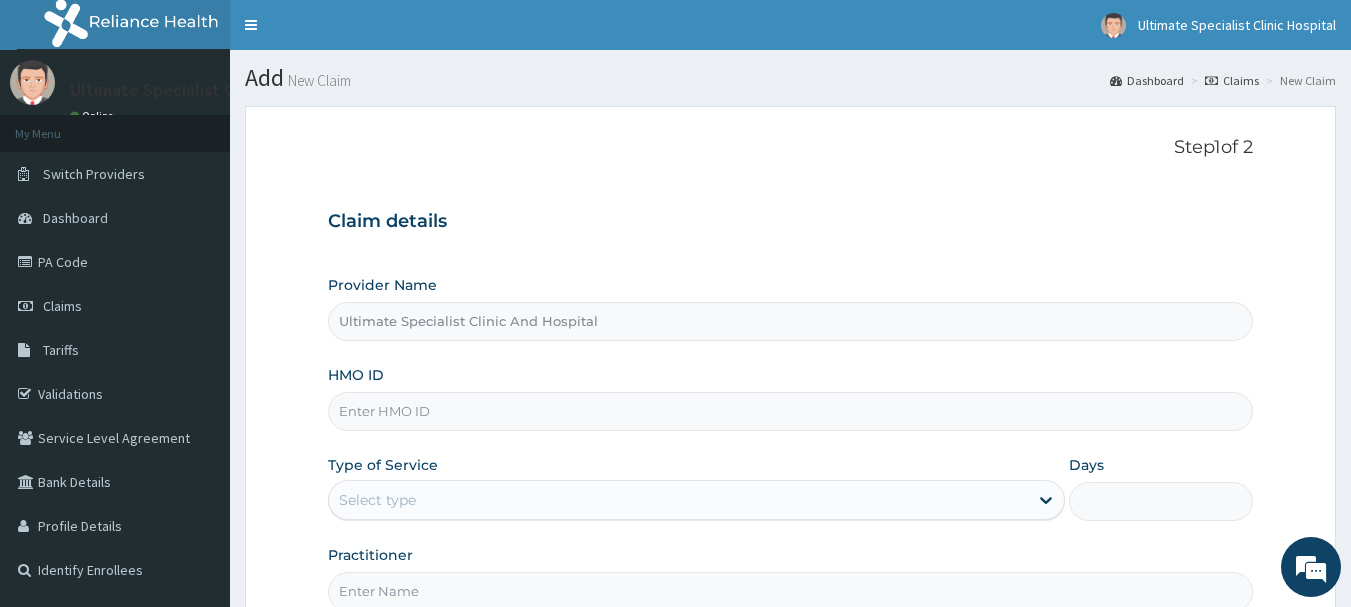 click on "HMO ID" at bounding box center [791, 411] 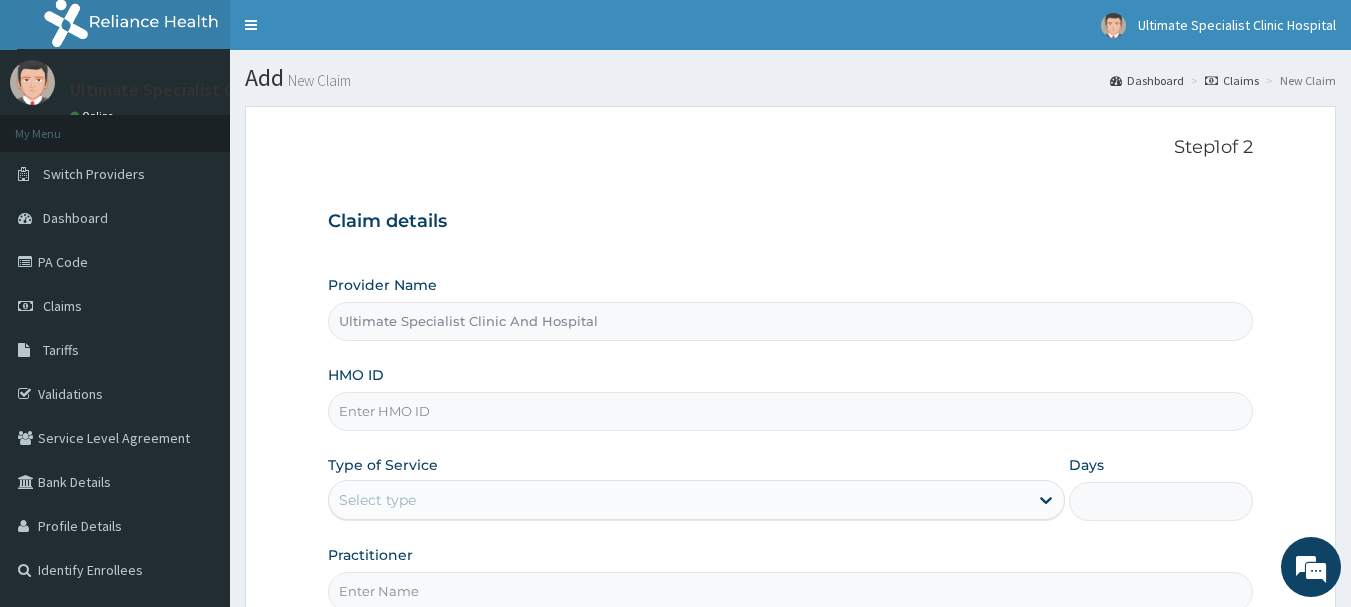 paste on "NBC/11406/F" 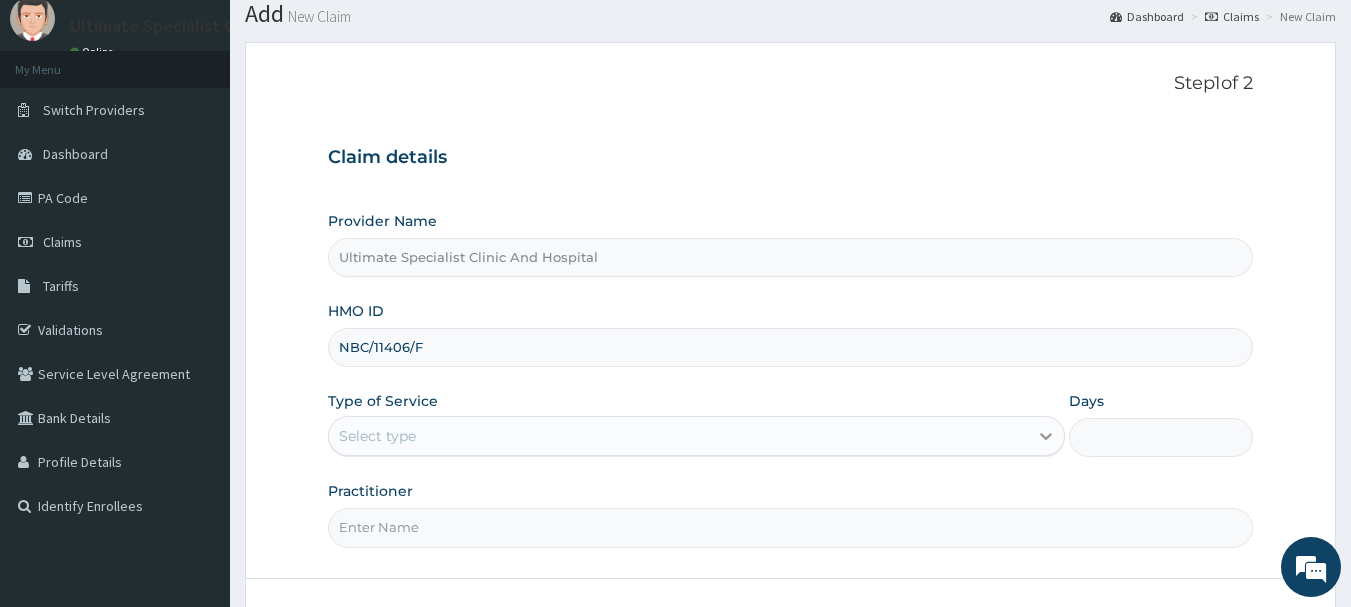 scroll, scrollTop: 200, scrollLeft: 0, axis: vertical 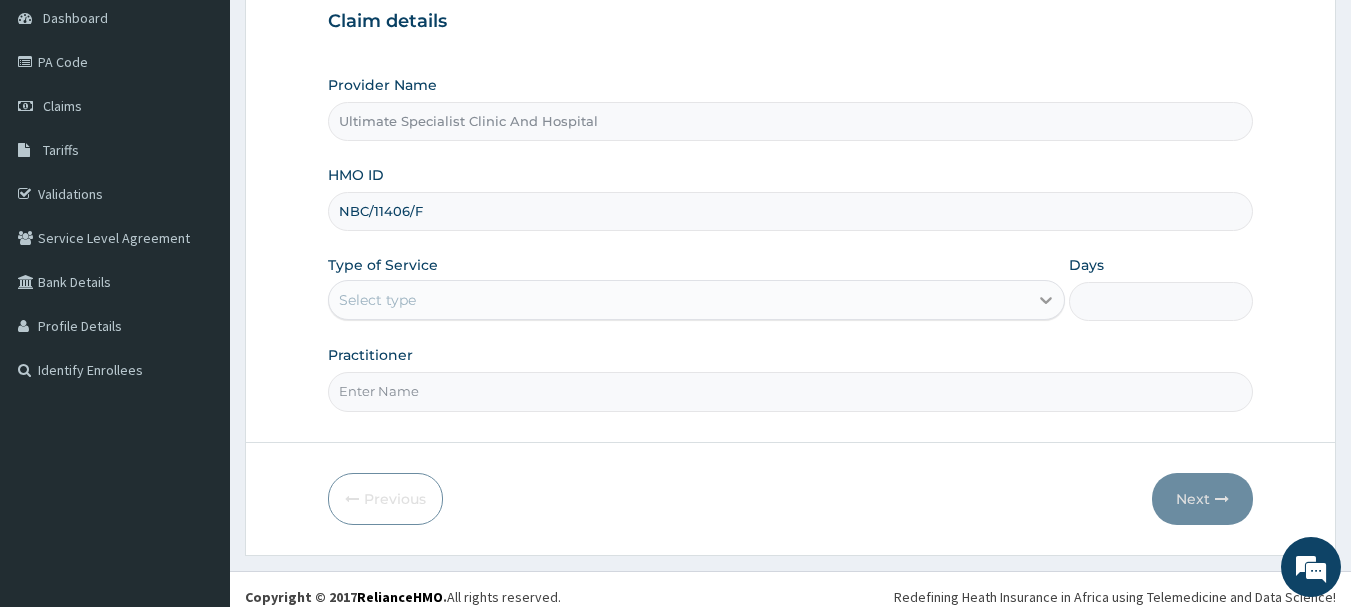 type on "NBC/11406/F" 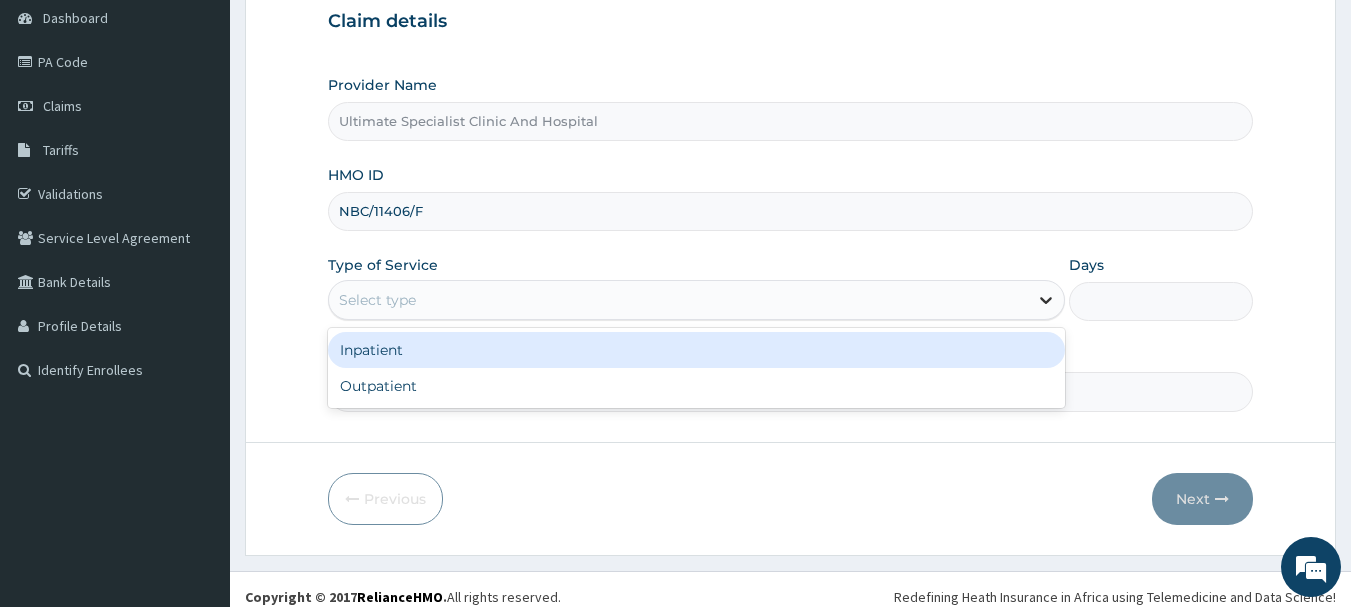 click 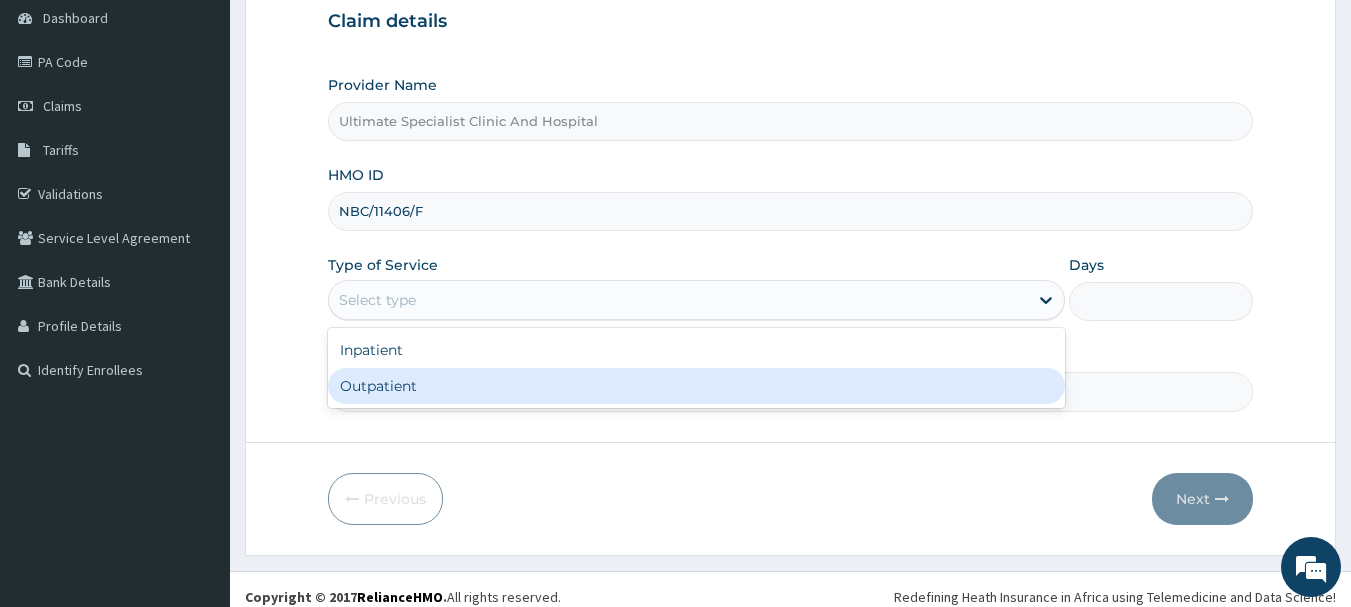 click on "Outpatient" at bounding box center (696, 386) 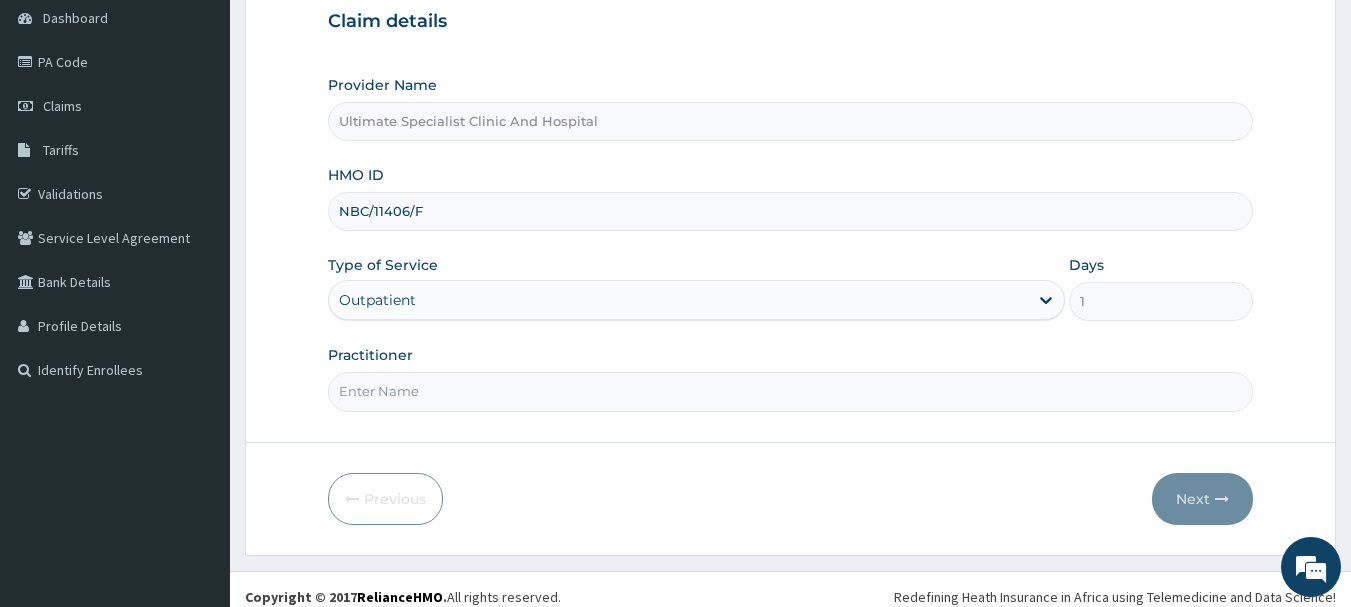click on "Practitioner" at bounding box center (791, 391) 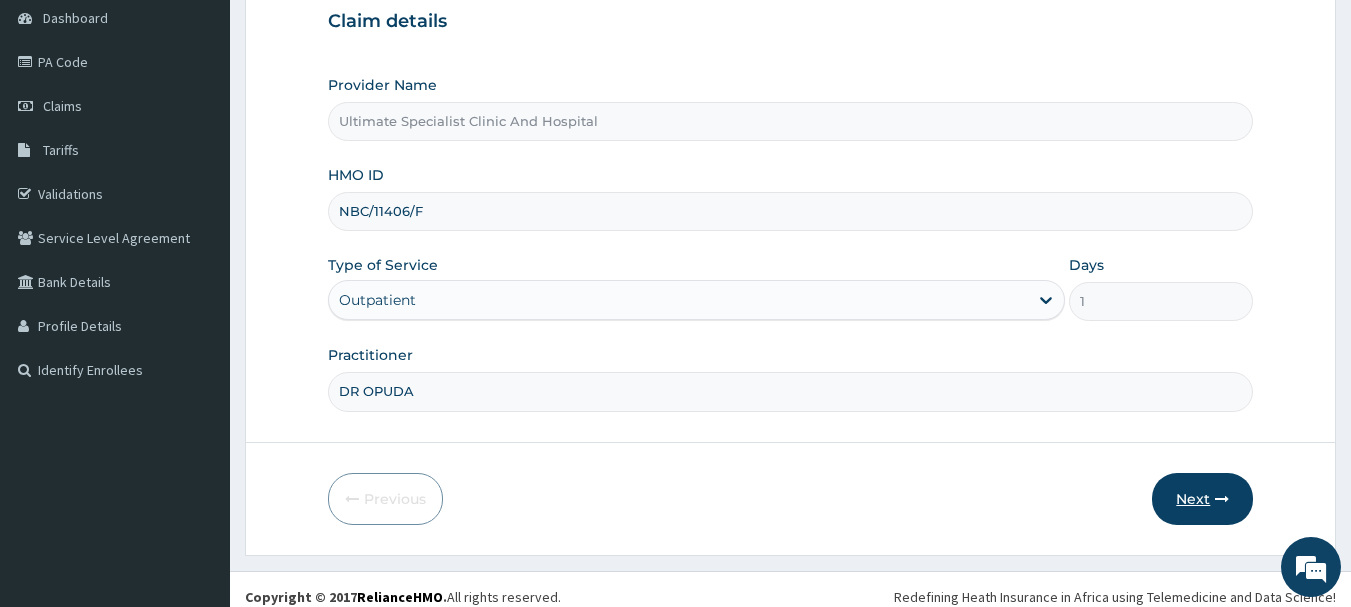 type on "DR OPUDA" 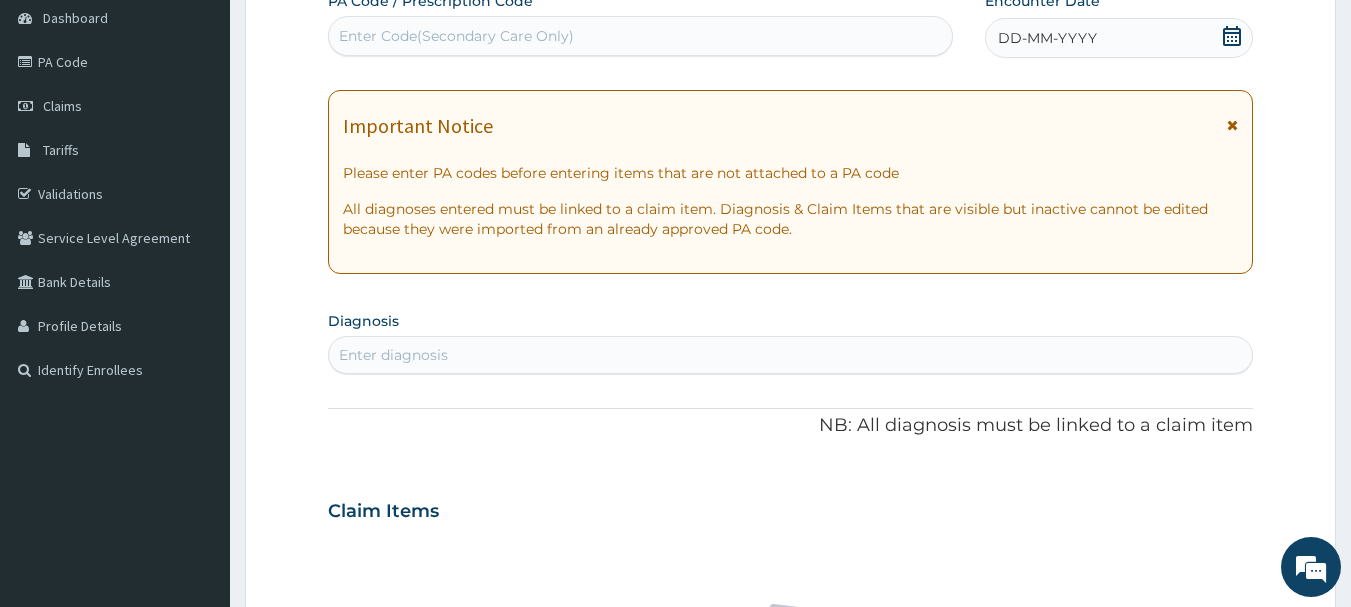 click 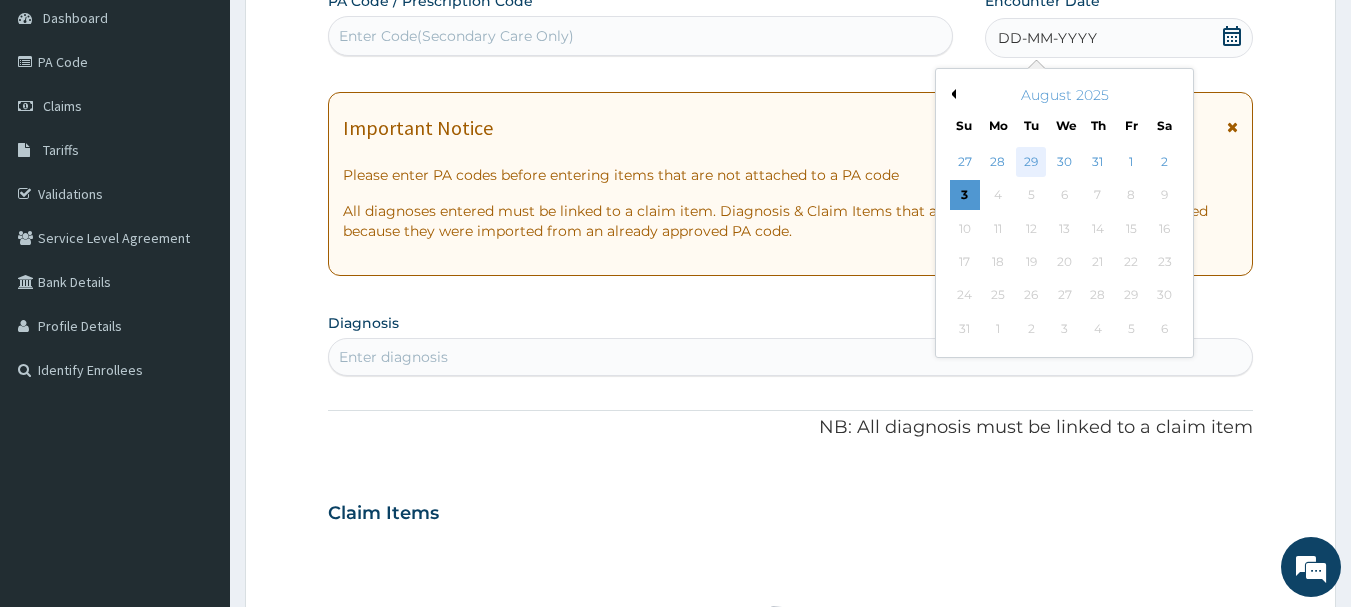 click on "29" at bounding box center [1032, 162] 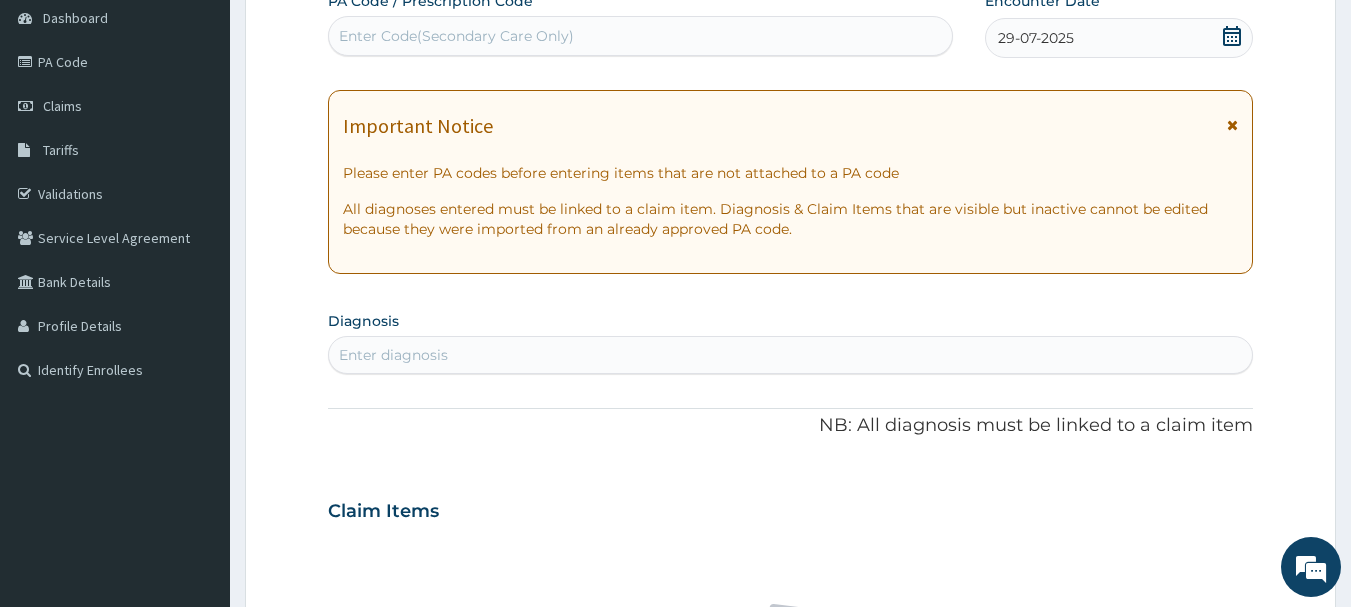 click on "Enter diagnosis" at bounding box center [393, 355] 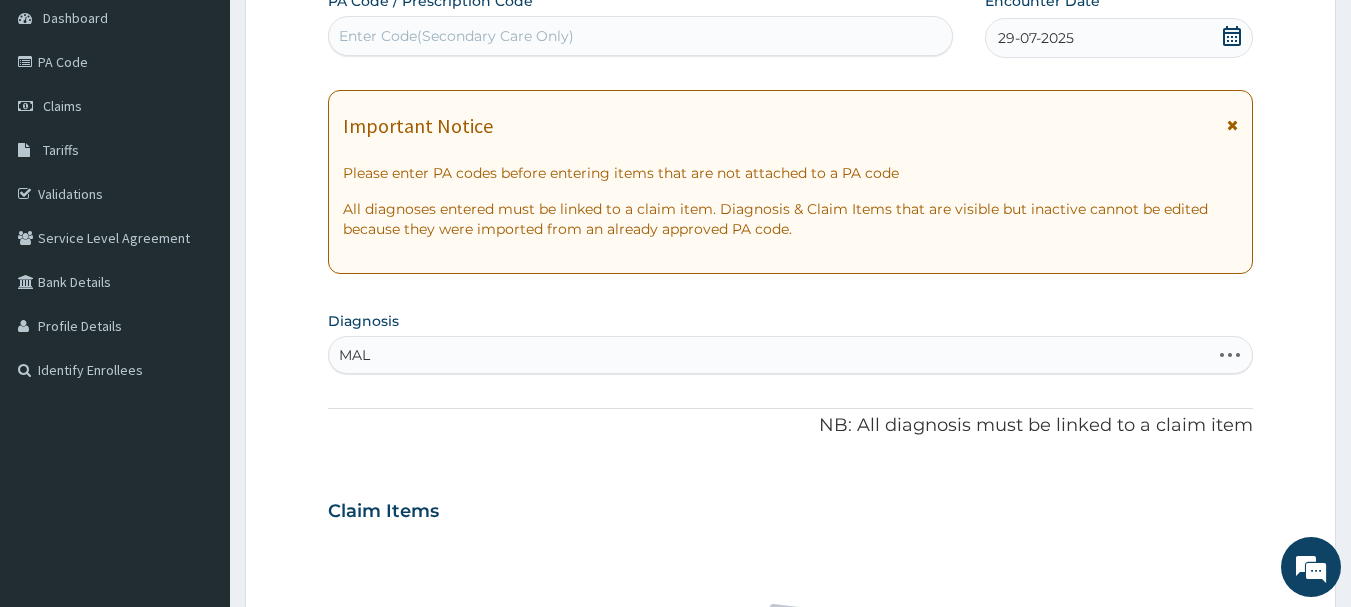 type on "MALA" 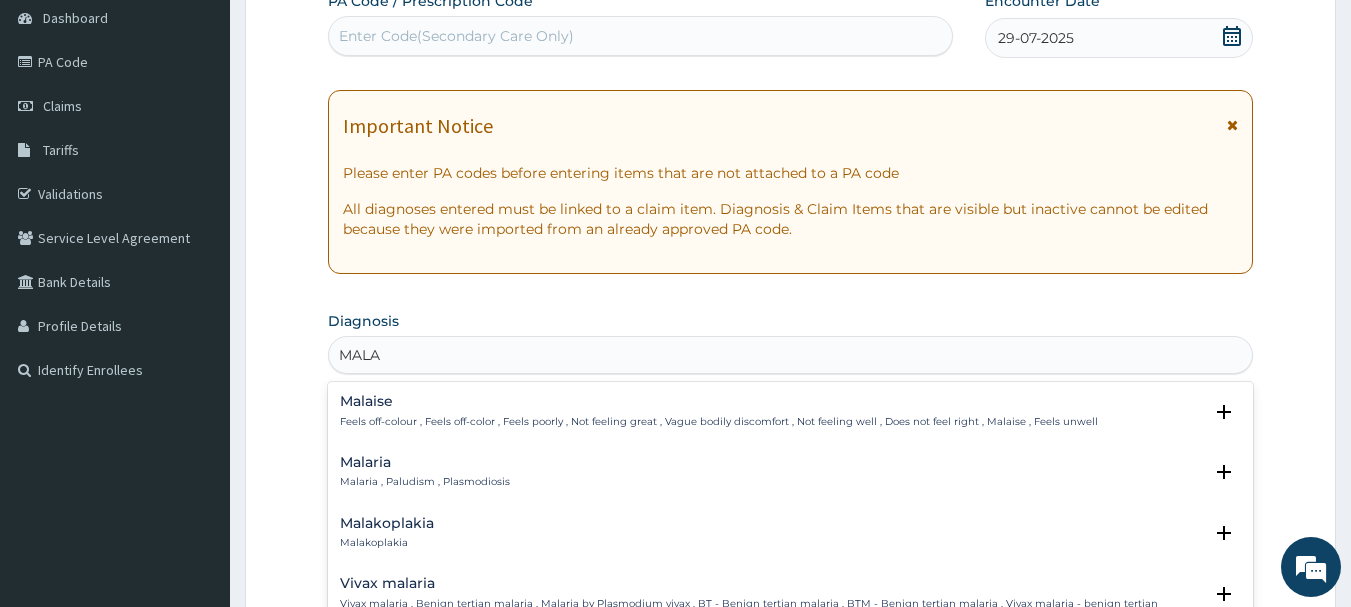 click on "Malaria , Paludism , Plasmodiosis" at bounding box center (425, 482) 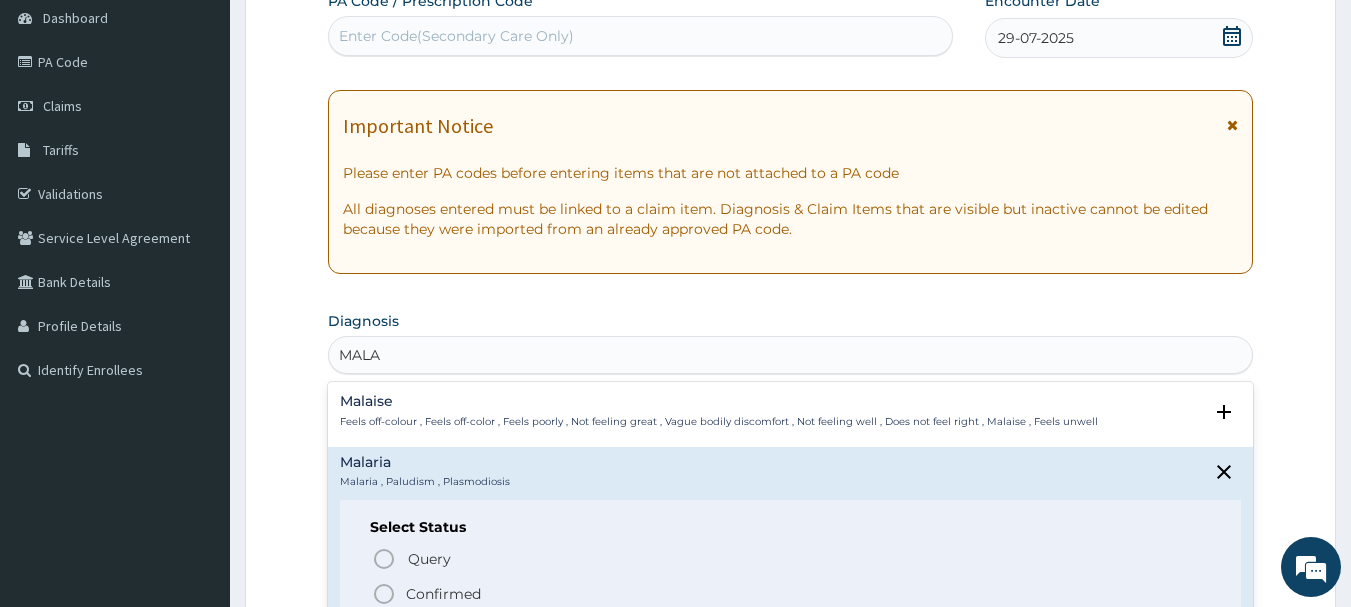 click 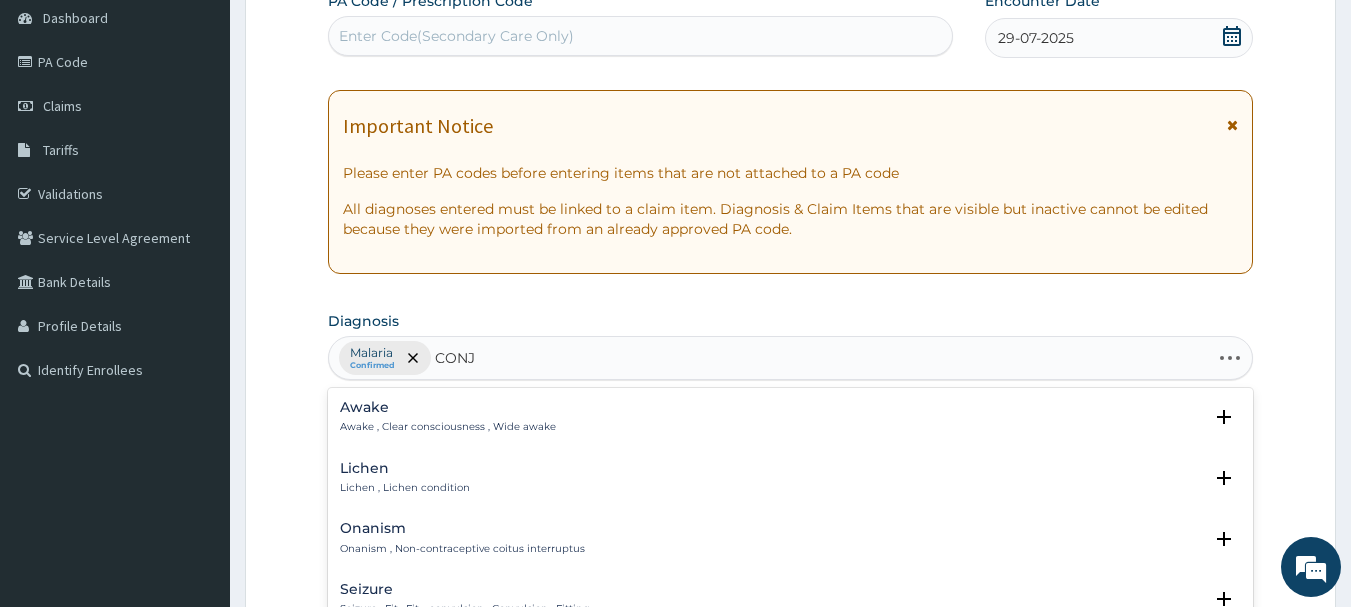 type on "CONJU" 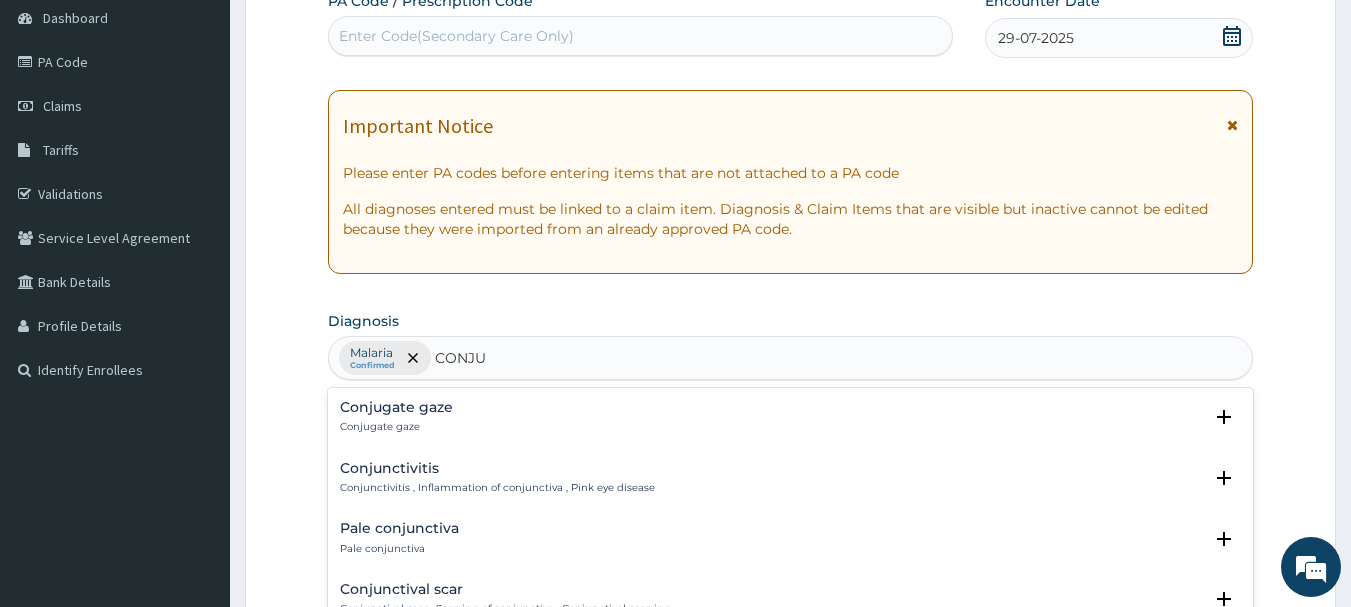 click on "Conjunctivitis Conjunctivitis , Inflammation of conjunctiva , Pink eye disease" at bounding box center [497, 478] 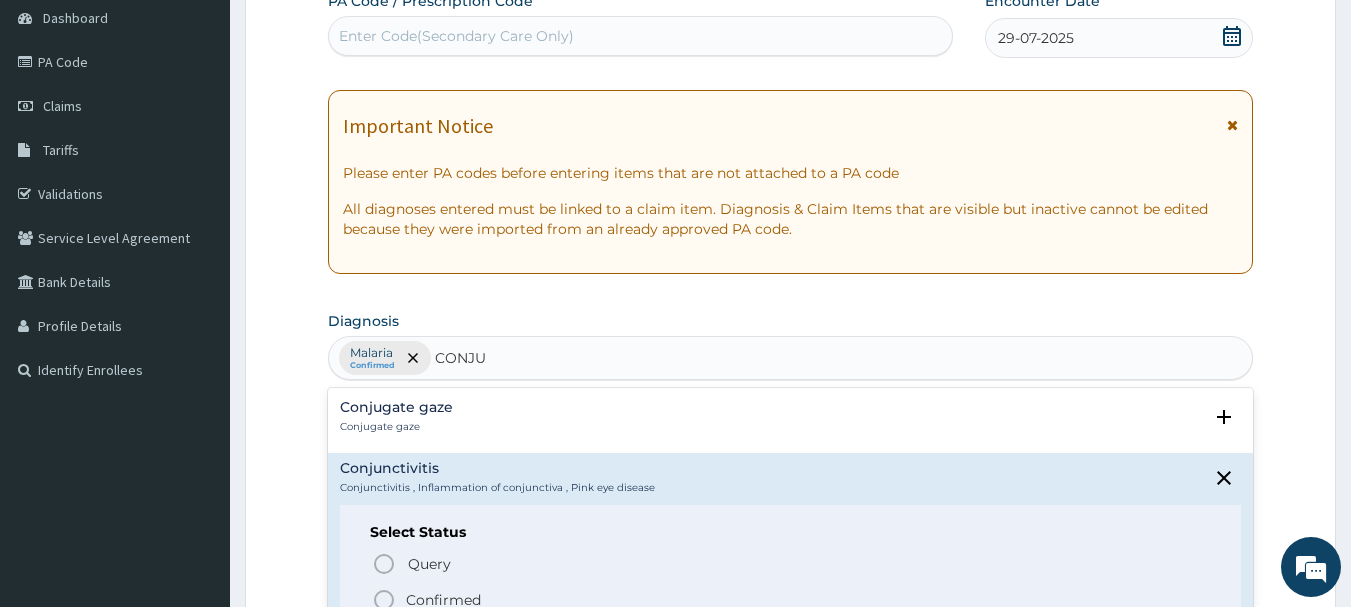 click 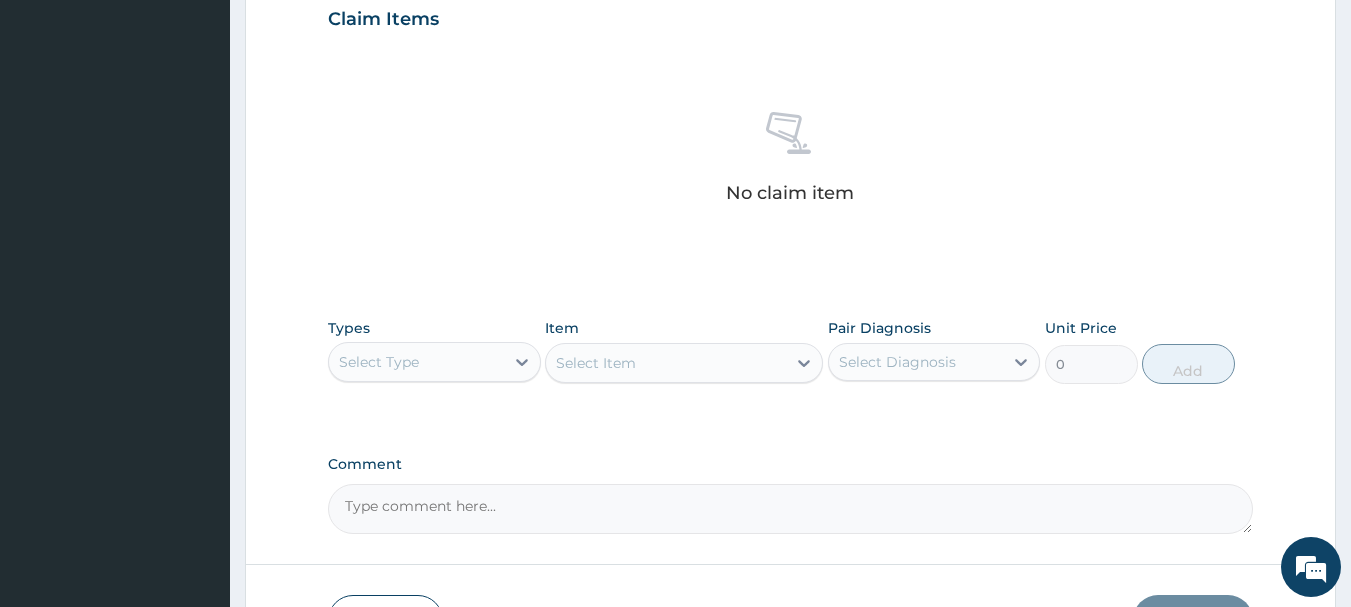 scroll, scrollTop: 700, scrollLeft: 0, axis: vertical 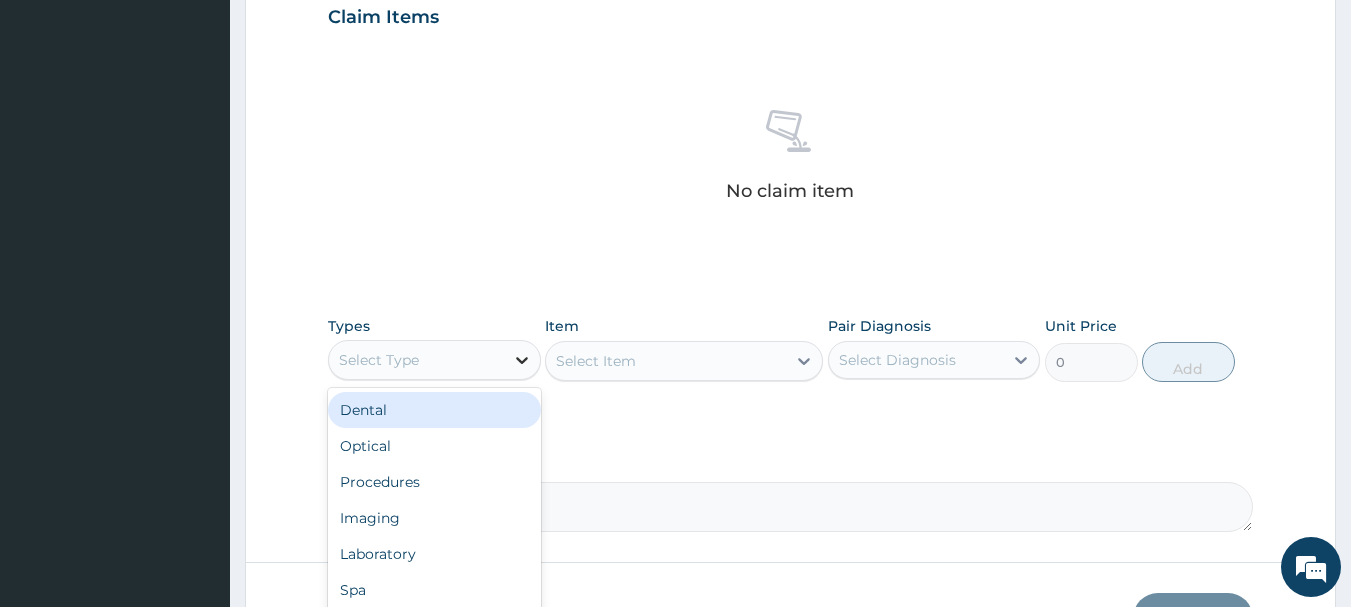 click 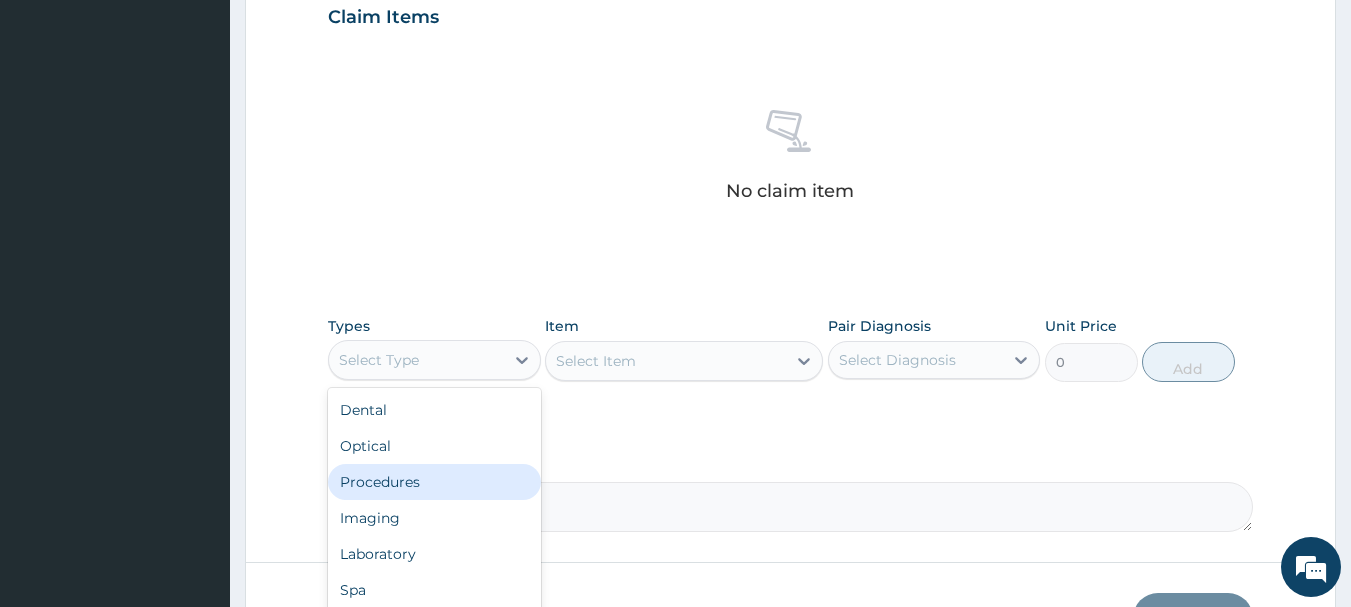 click on "Procedures" at bounding box center [434, 482] 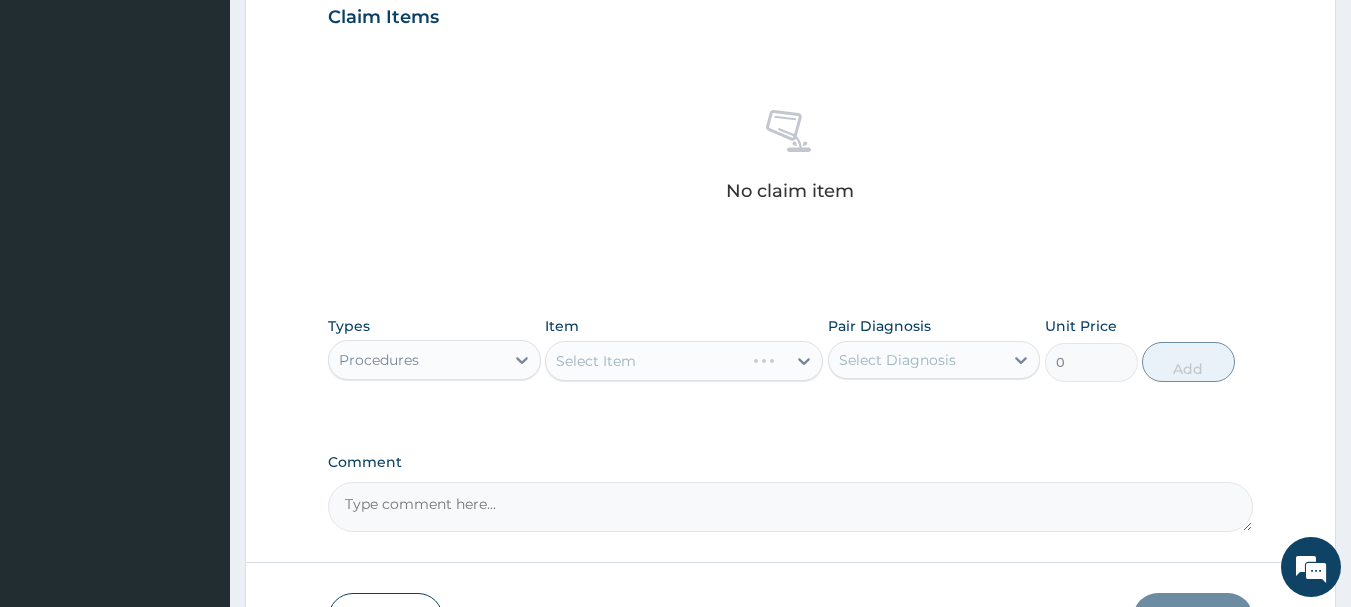 click on "Select Item" at bounding box center [684, 361] 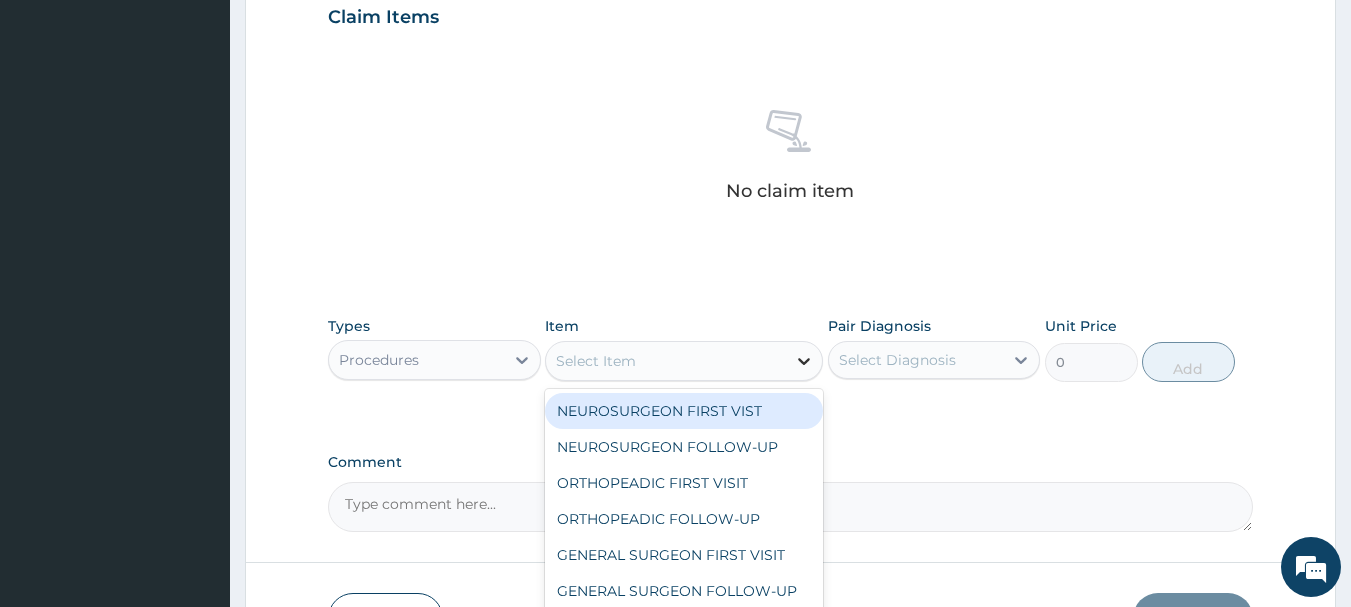 click 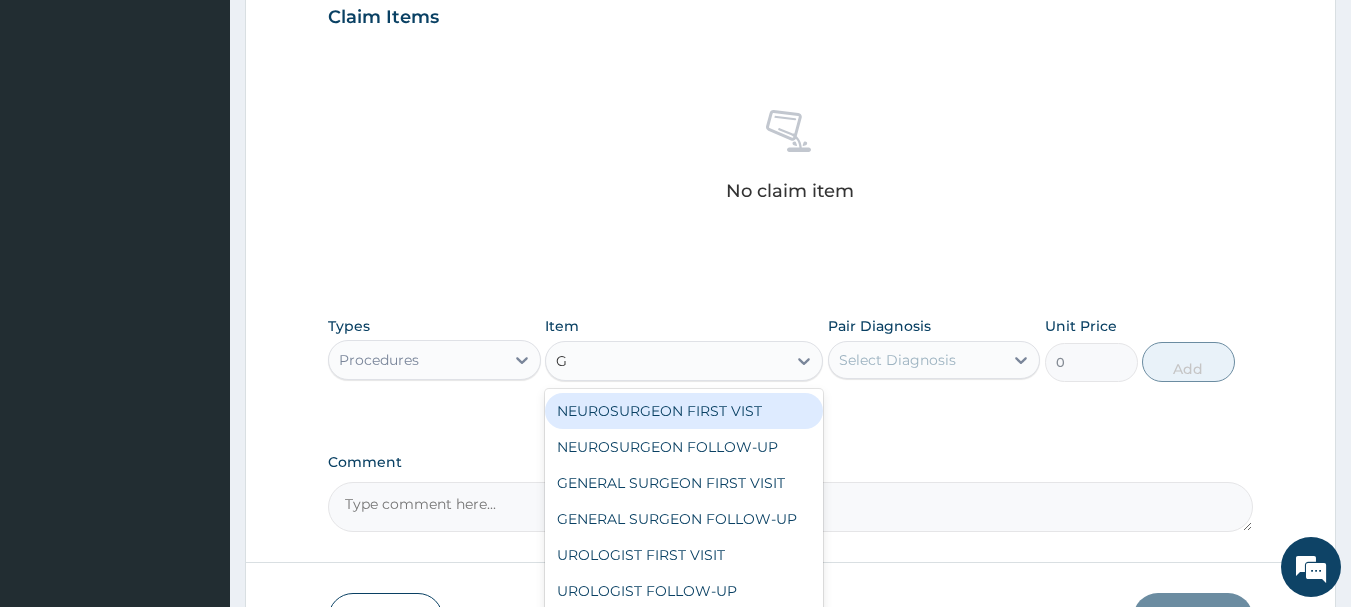 type on "GP" 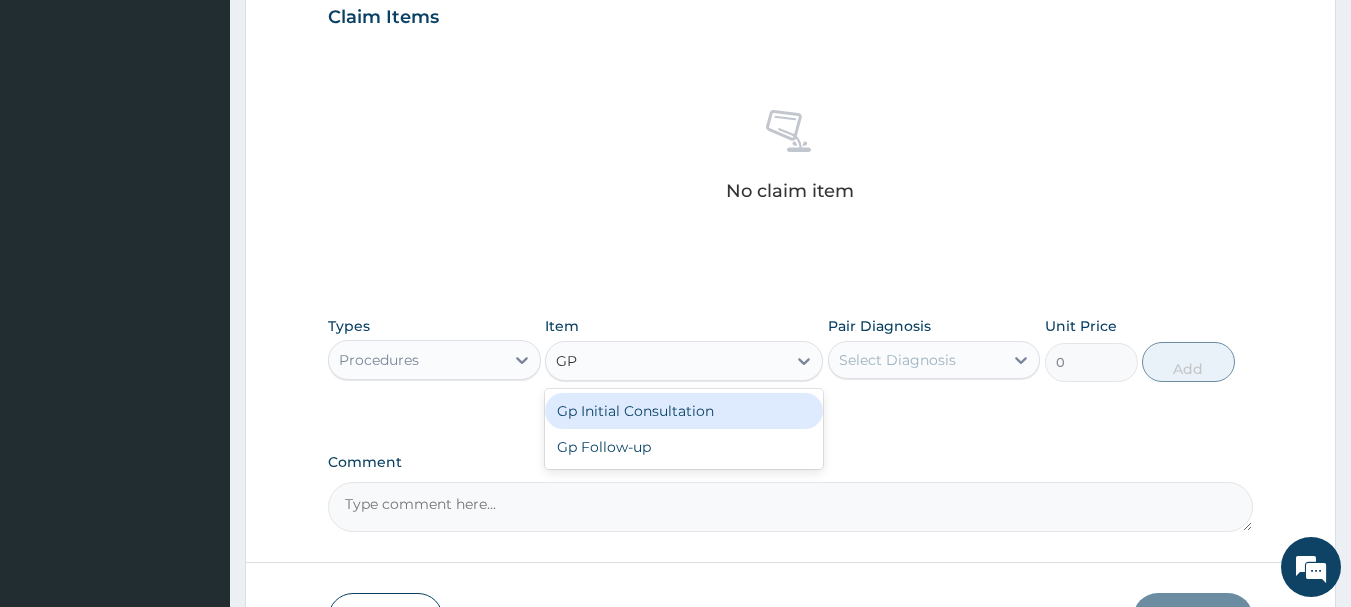 click on "Gp Initial Consultation" at bounding box center [684, 411] 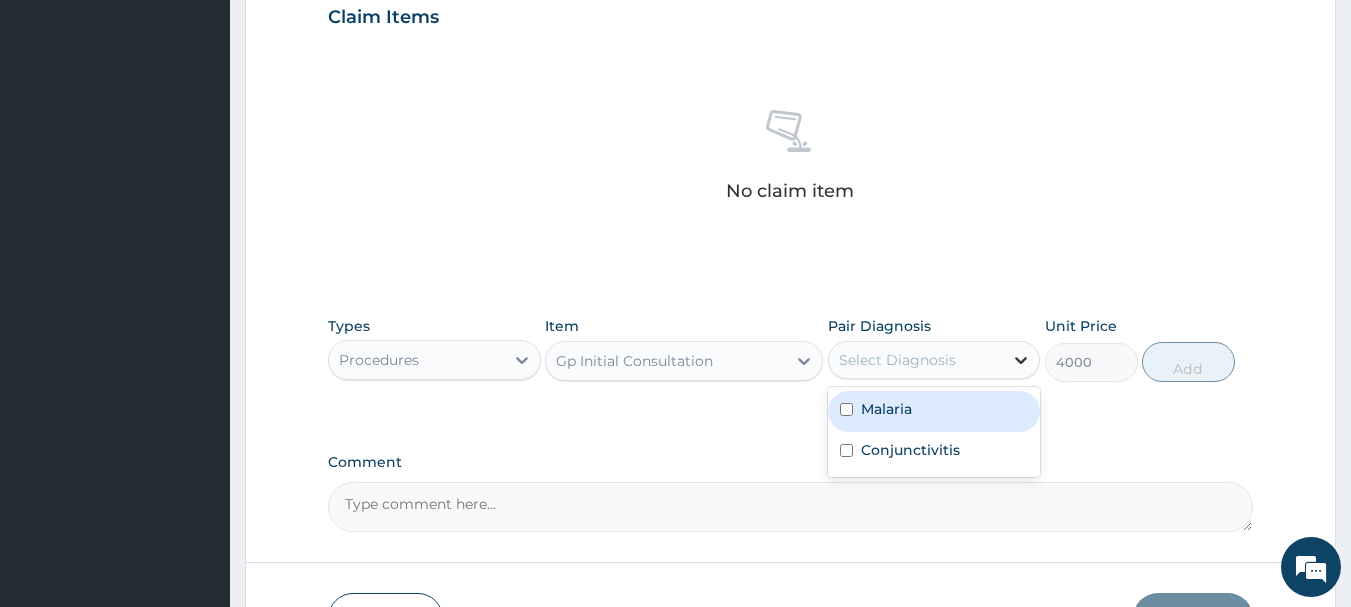 click 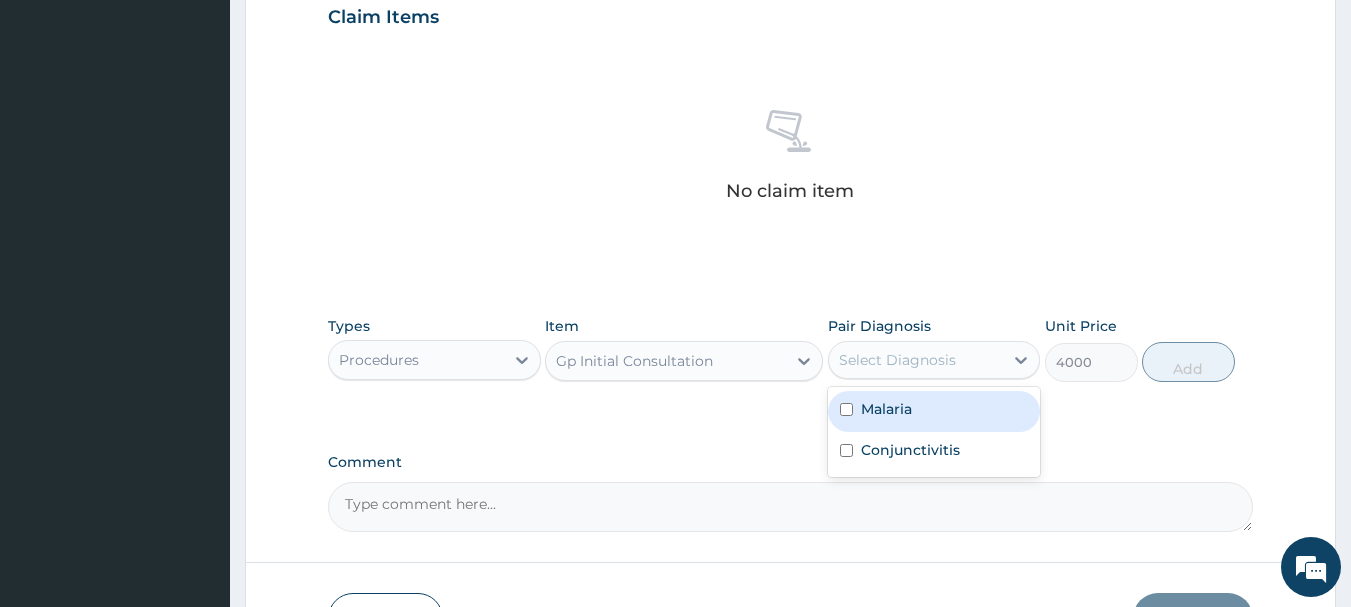 click at bounding box center [846, 409] 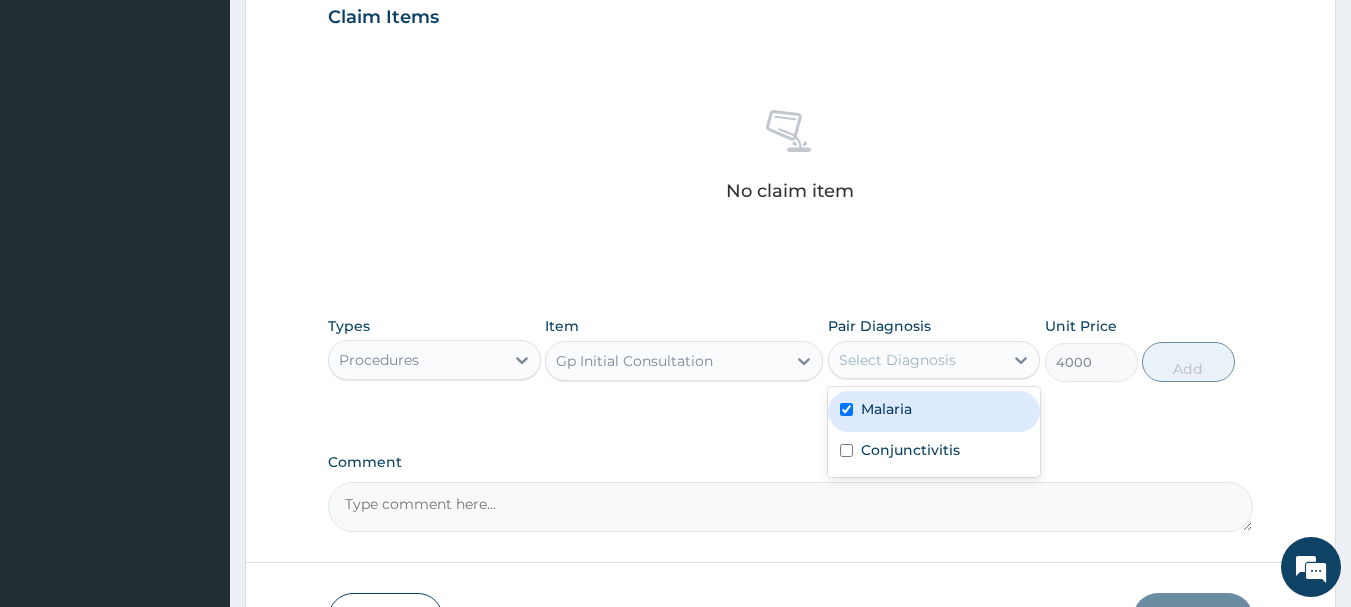 checkbox on "true" 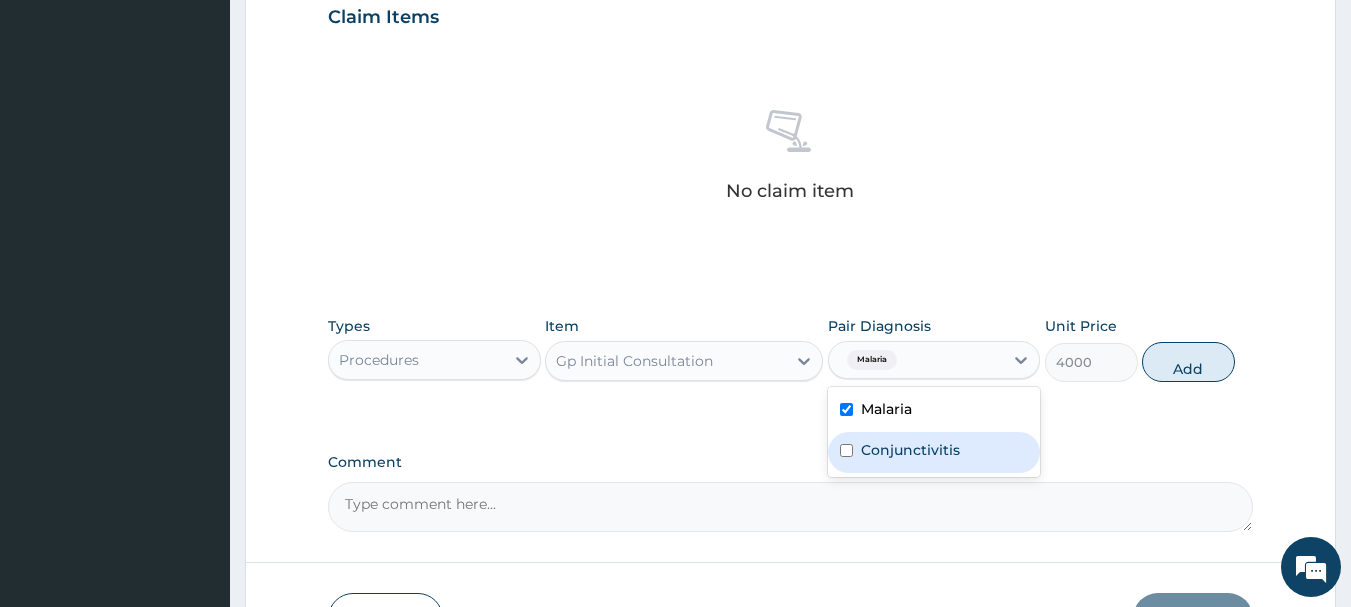 click on "Conjunctivitis" at bounding box center [934, 452] 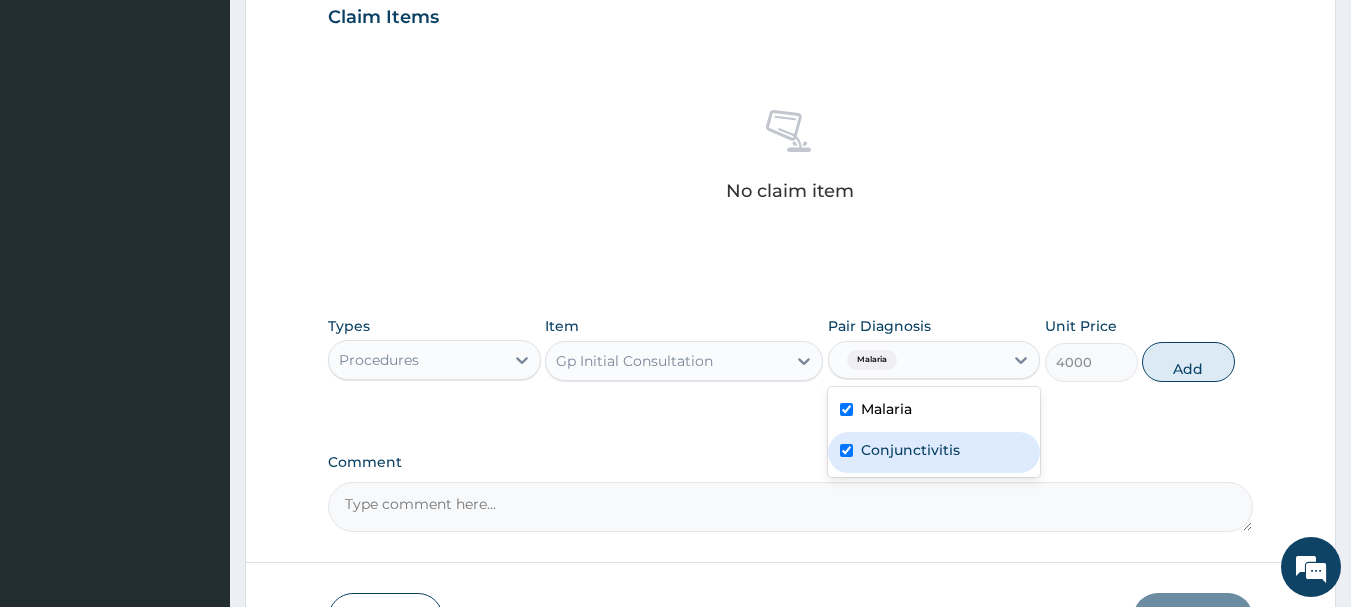 checkbox on "true" 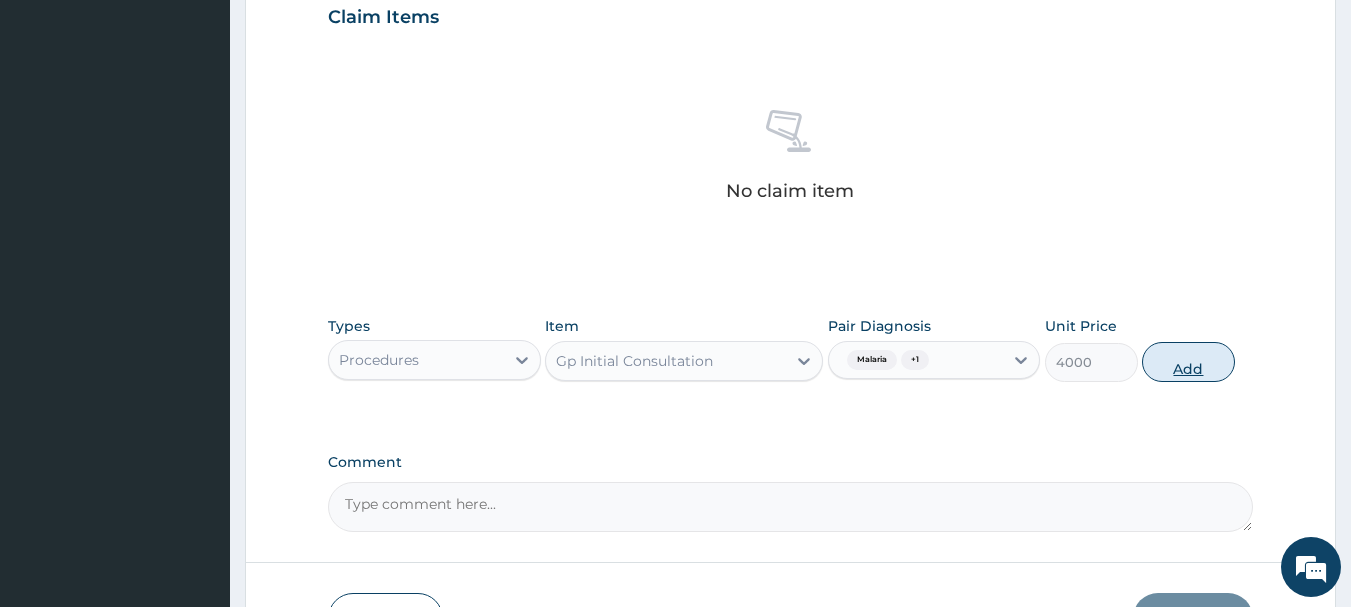 click on "Add" at bounding box center [1188, 362] 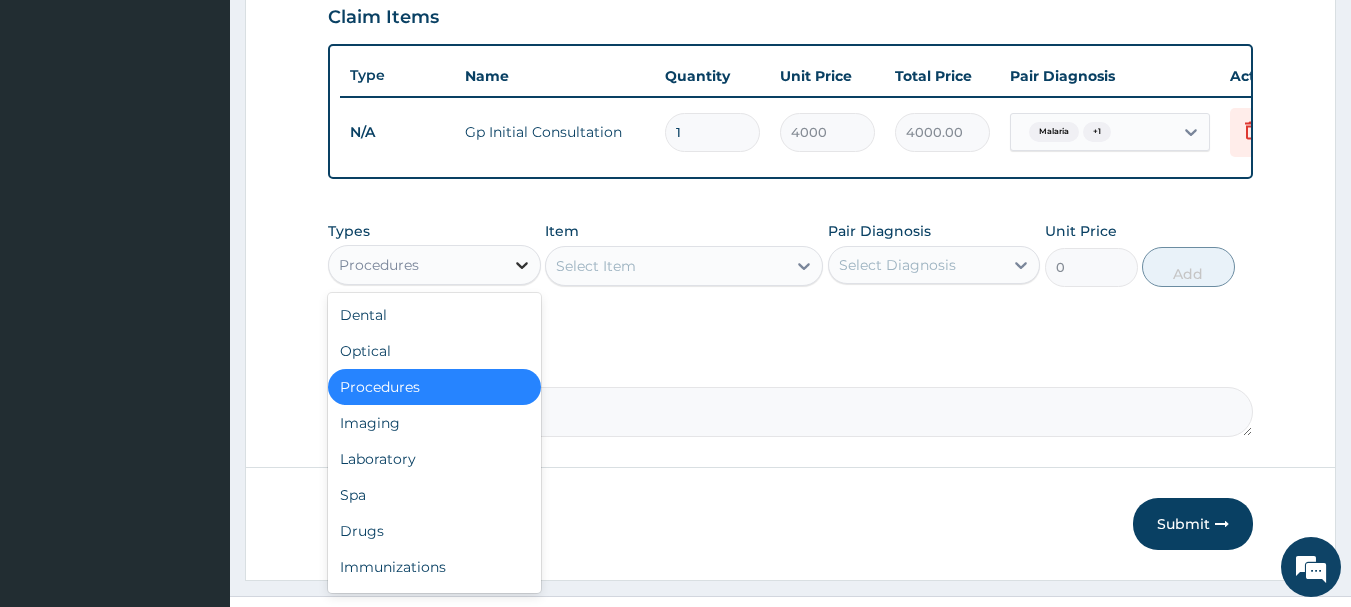 click 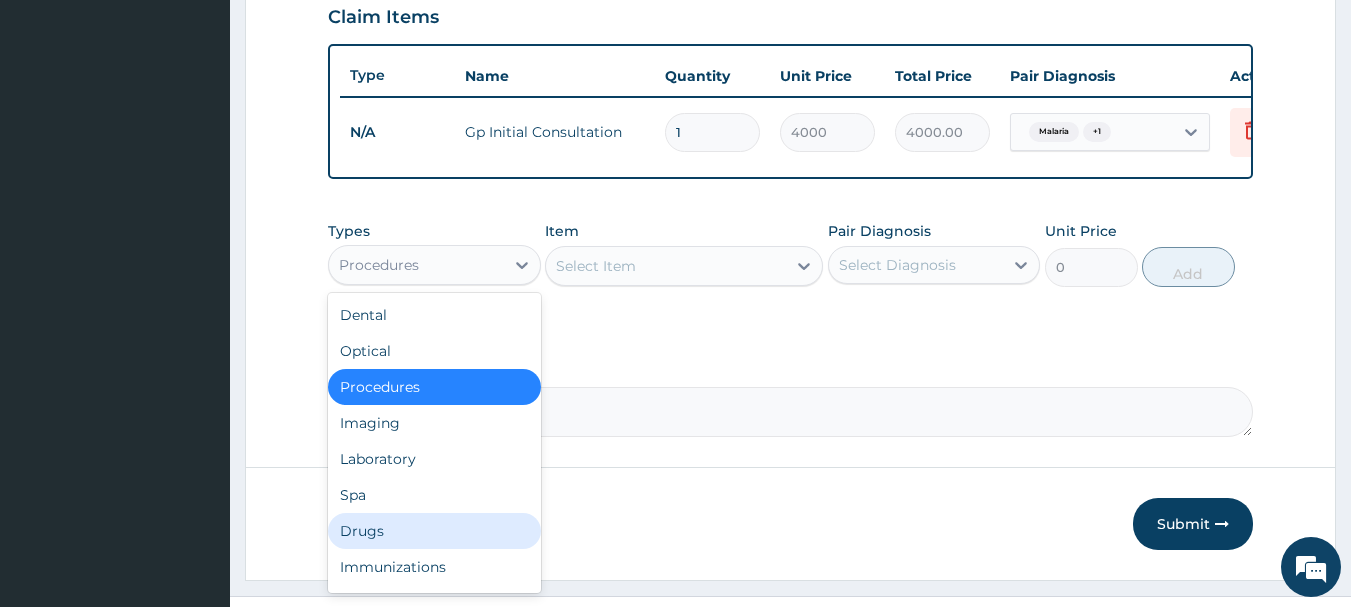 click on "Drugs" at bounding box center [434, 531] 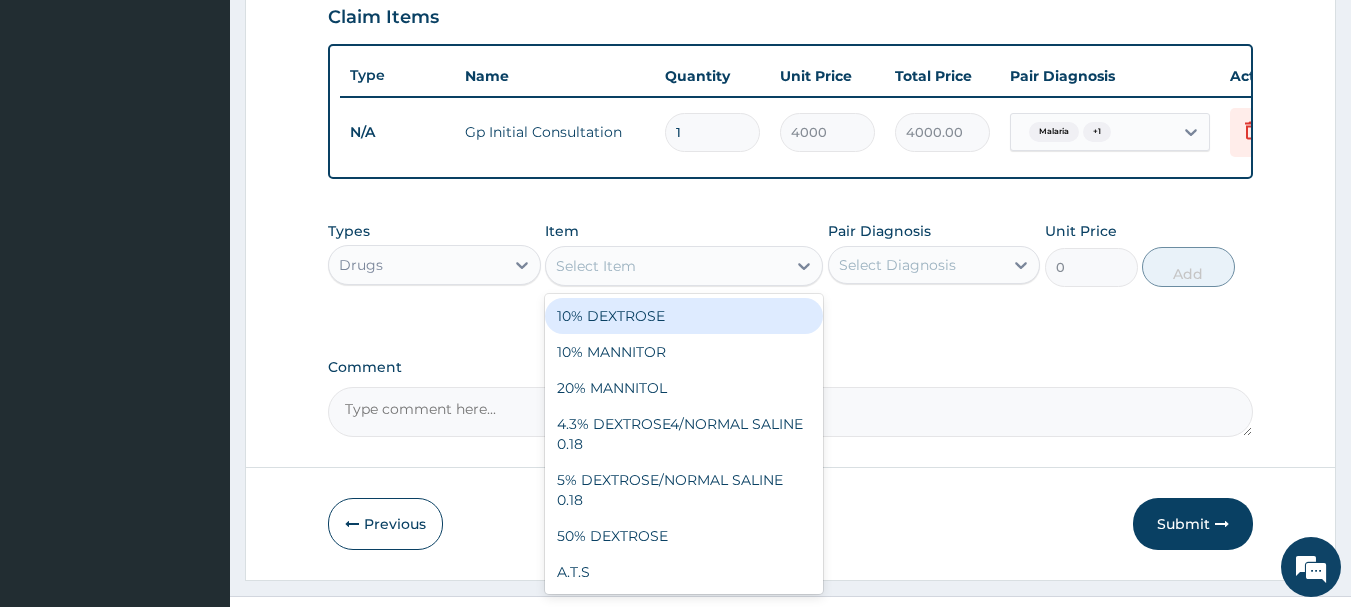 click on "Select Item" at bounding box center (596, 266) 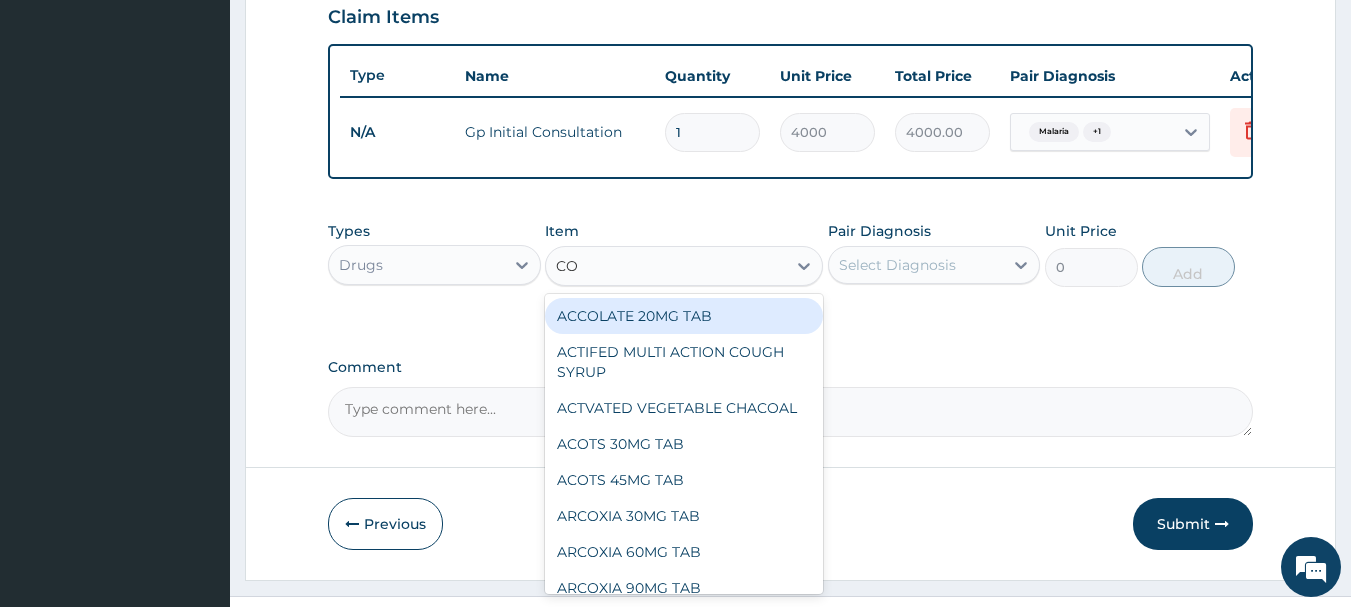 type on "COA" 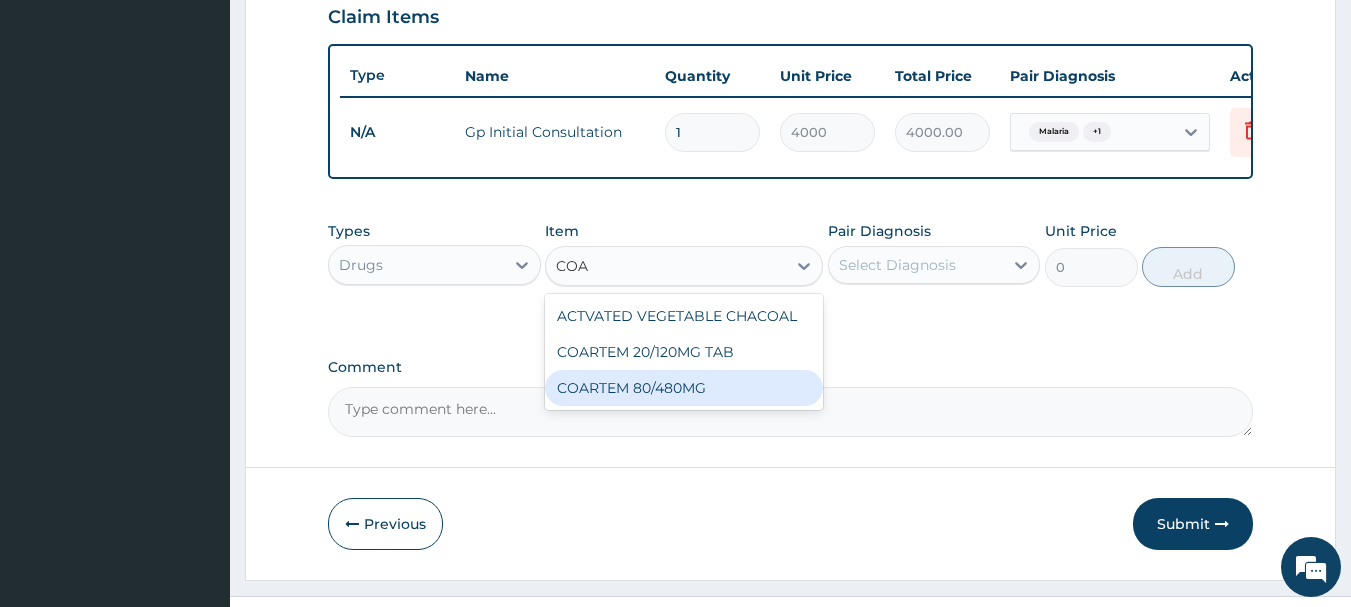 click on "COARTEM 80/480MG" at bounding box center (684, 388) 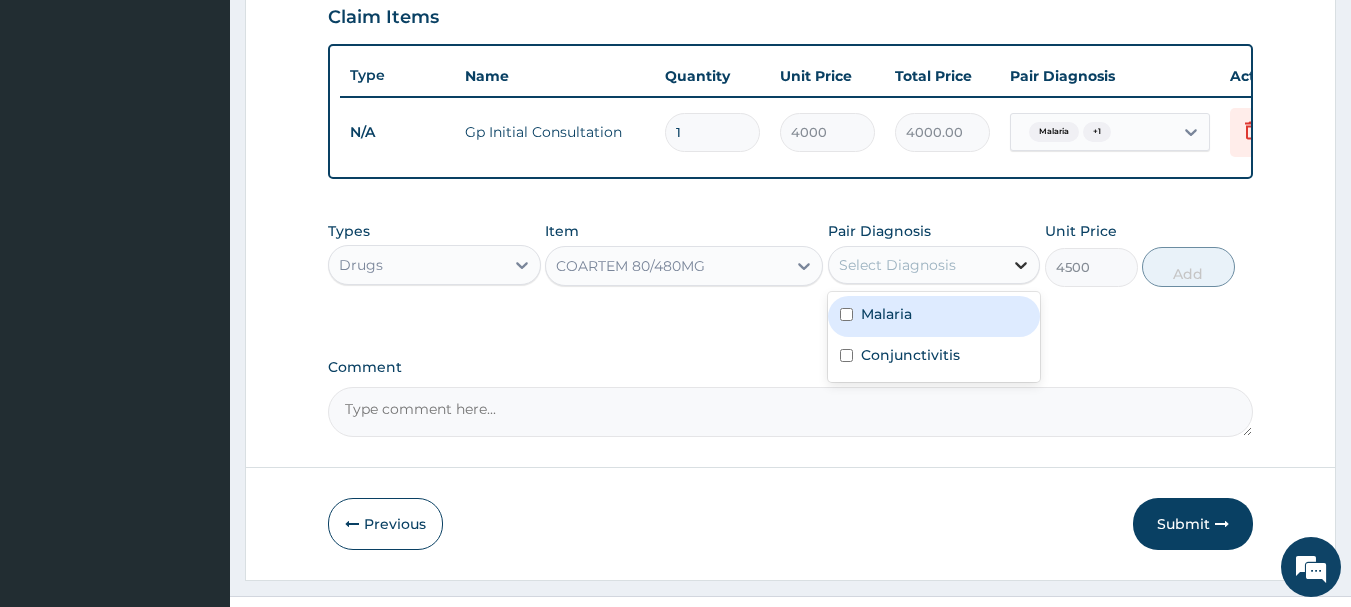 click 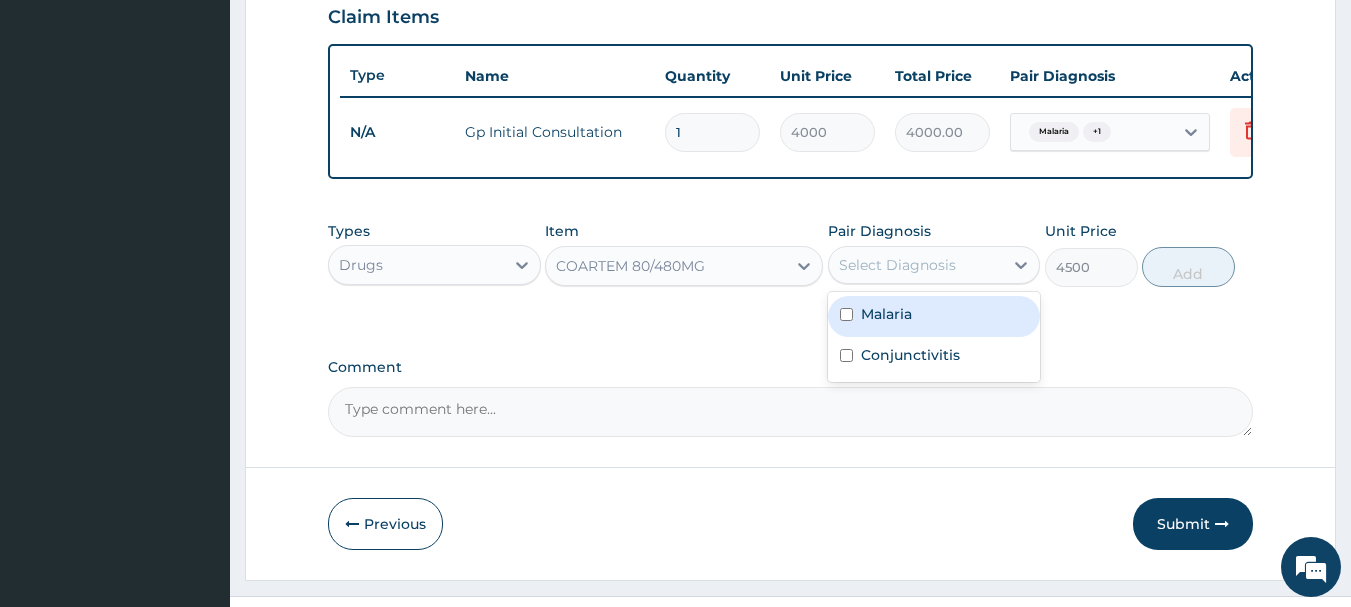 click on "Malaria" at bounding box center [934, 316] 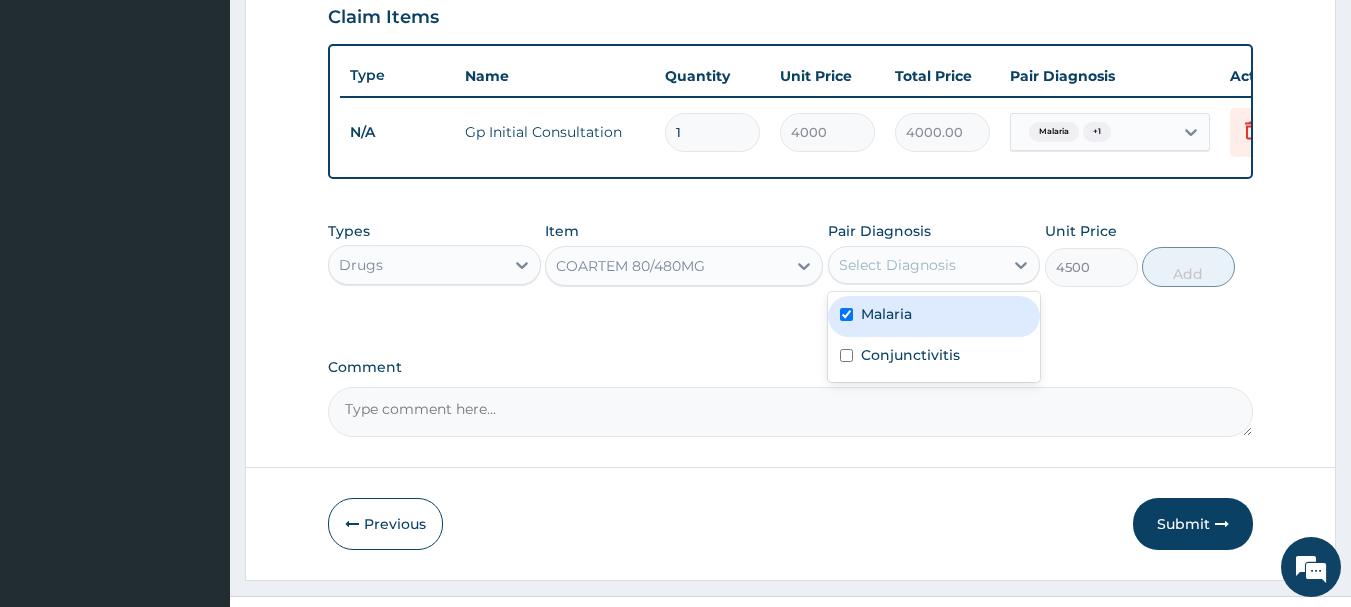 checkbox on "true" 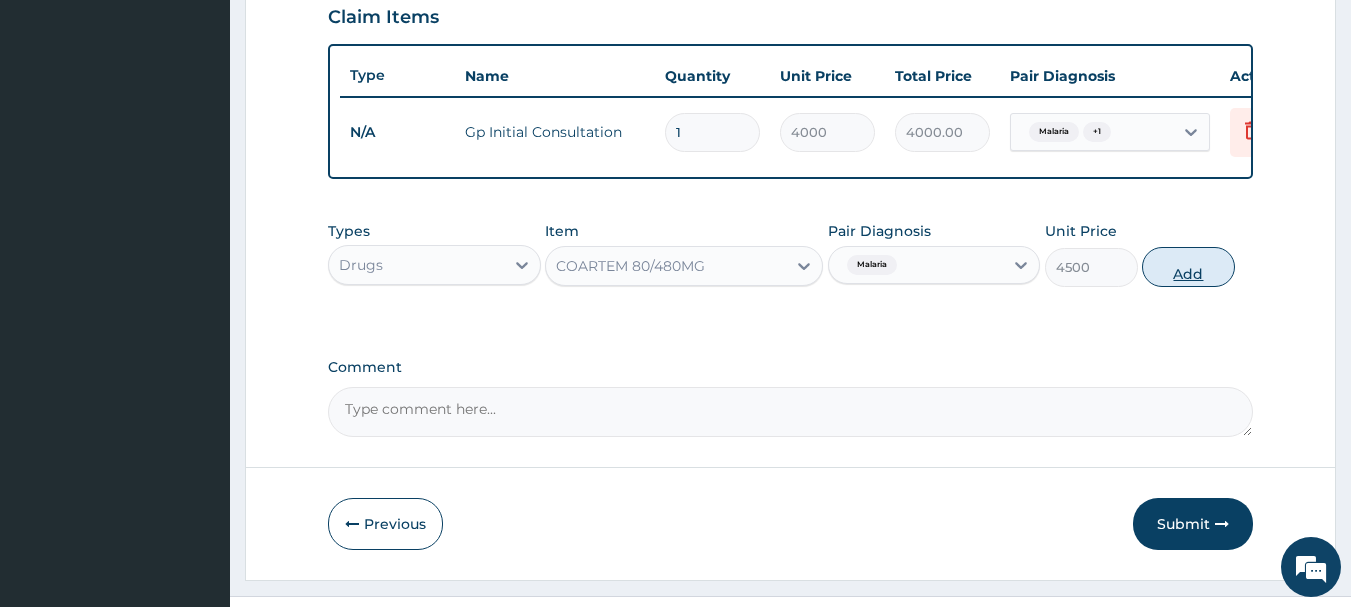 click on "Add" at bounding box center [1188, 267] 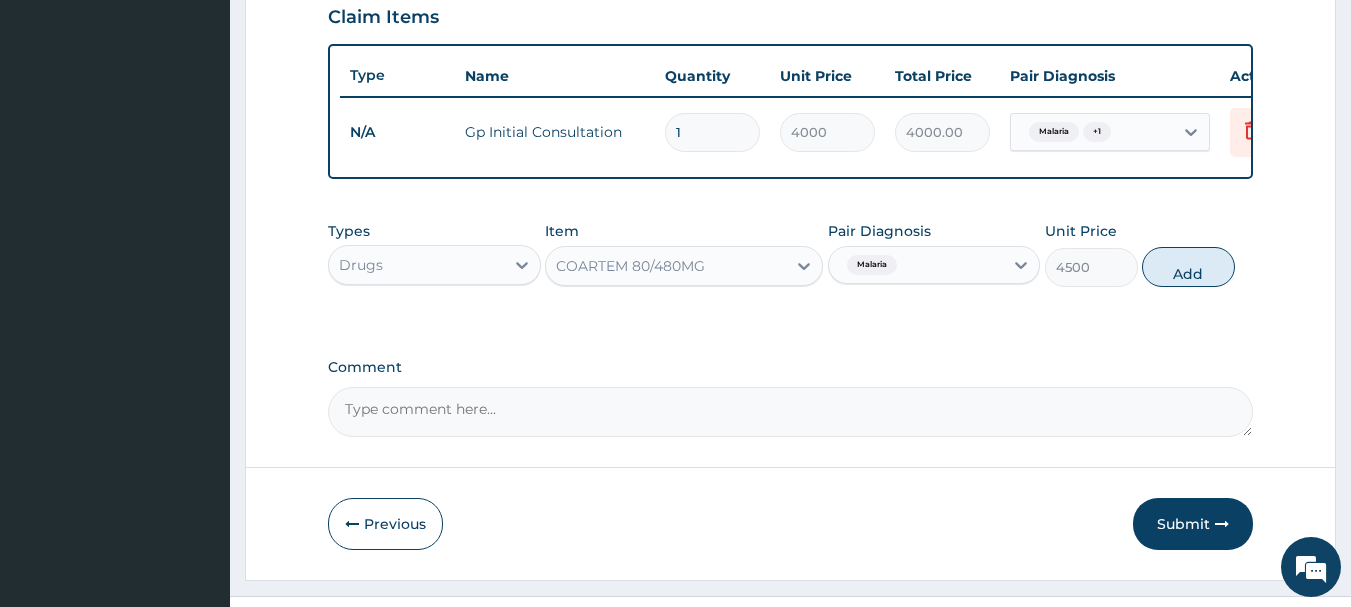 type on "0" 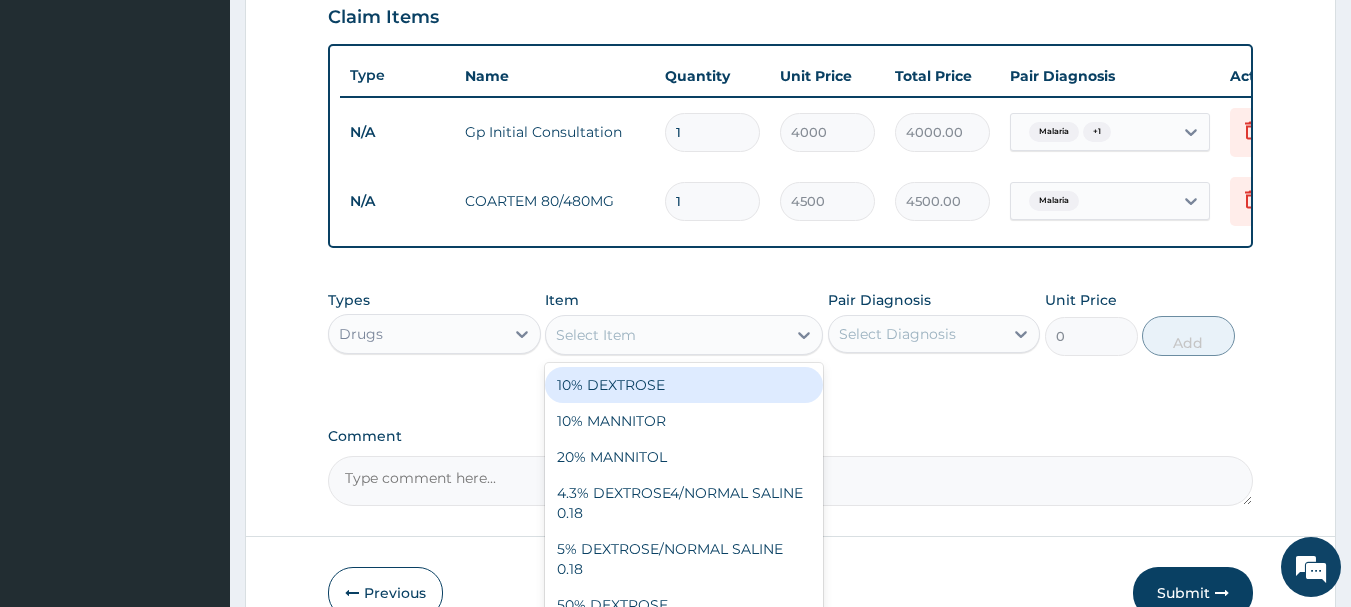 click on "Select Item" at bounding box center [666, 335] 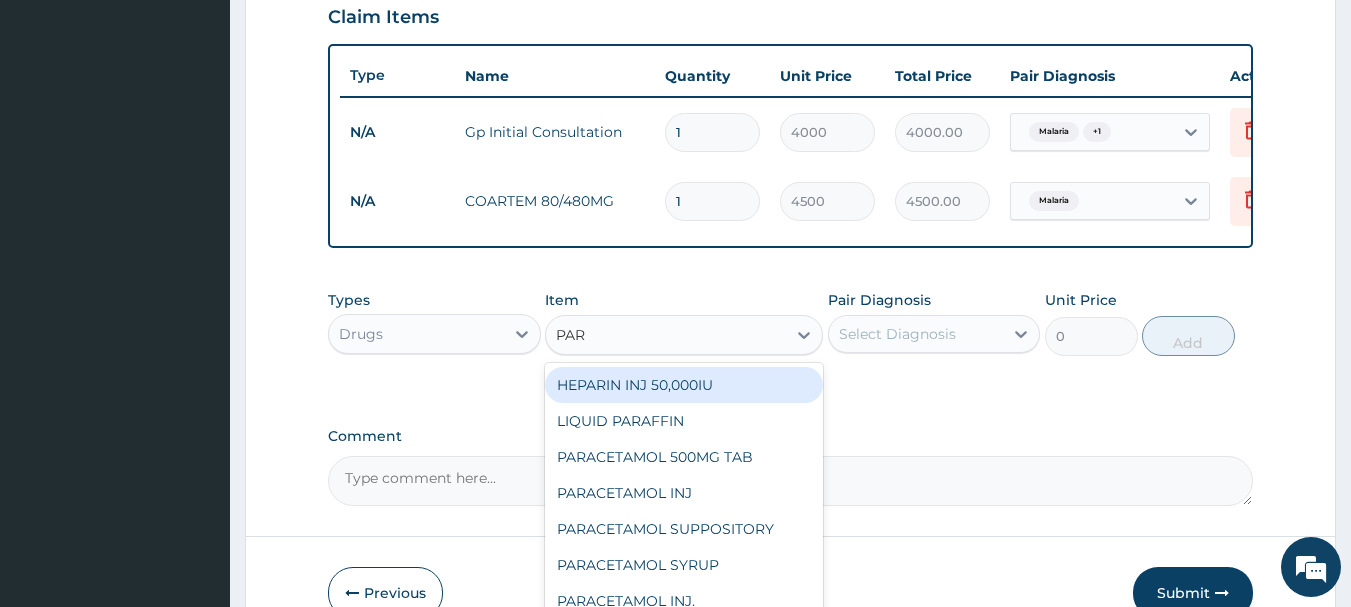 type on "PARA" 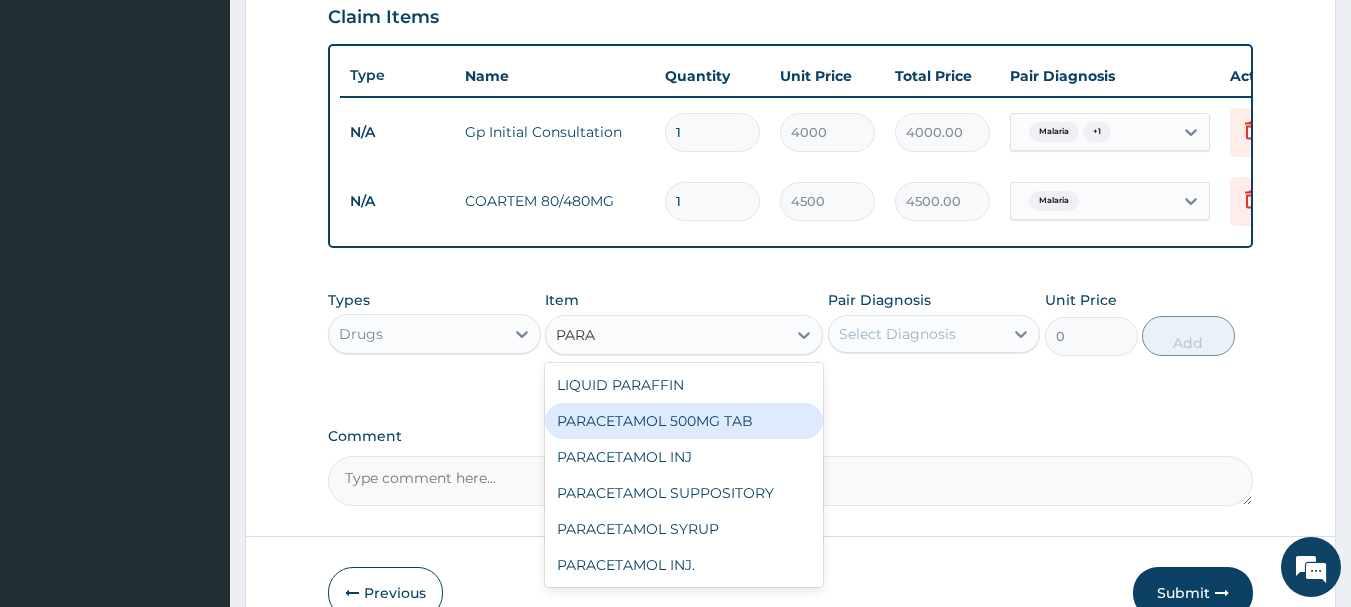 click on "PARACETAMOL 500MG TAB" at bounding box center (684, 421) 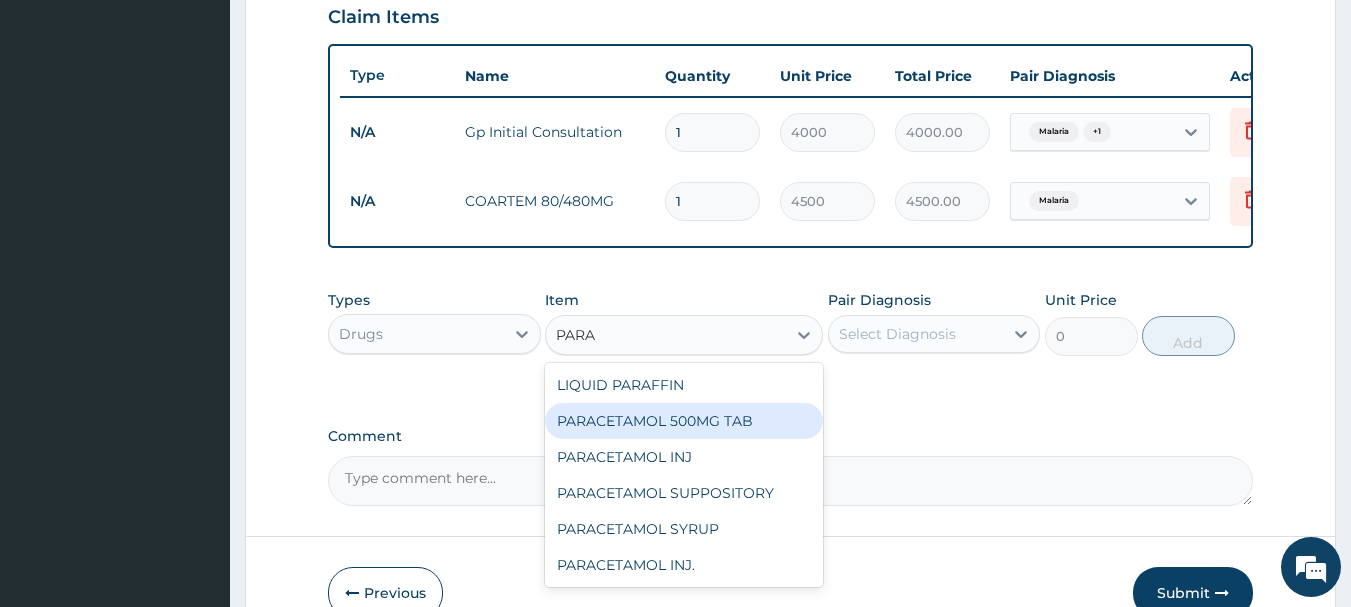 type 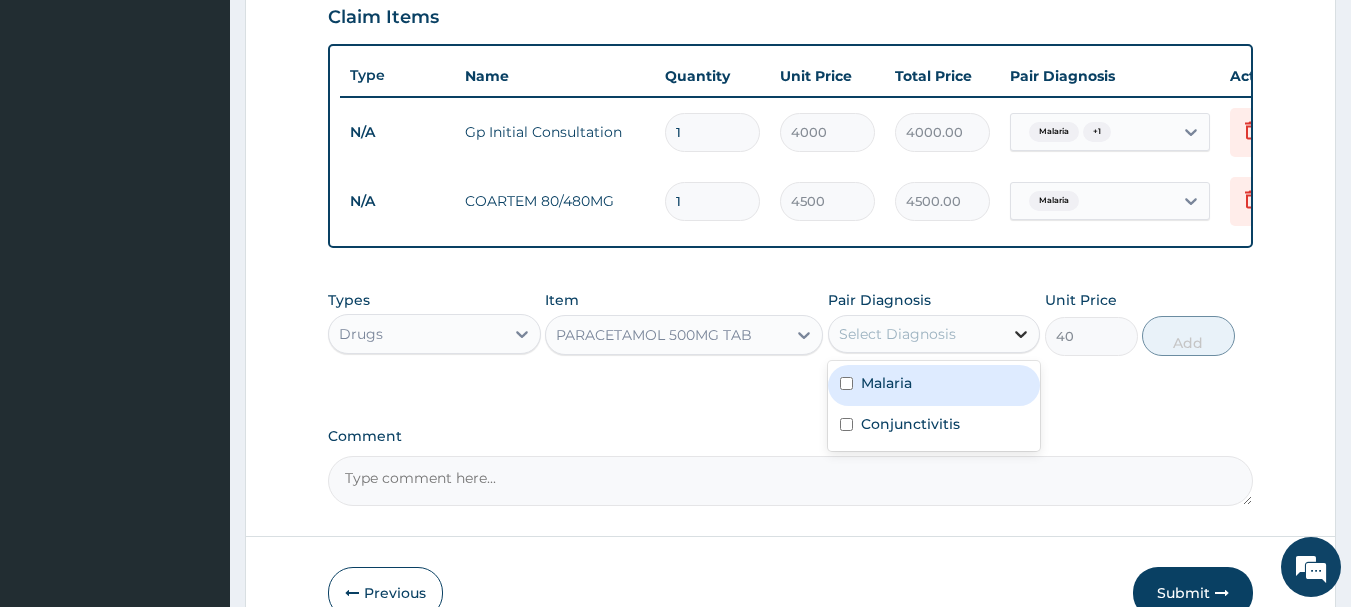 click 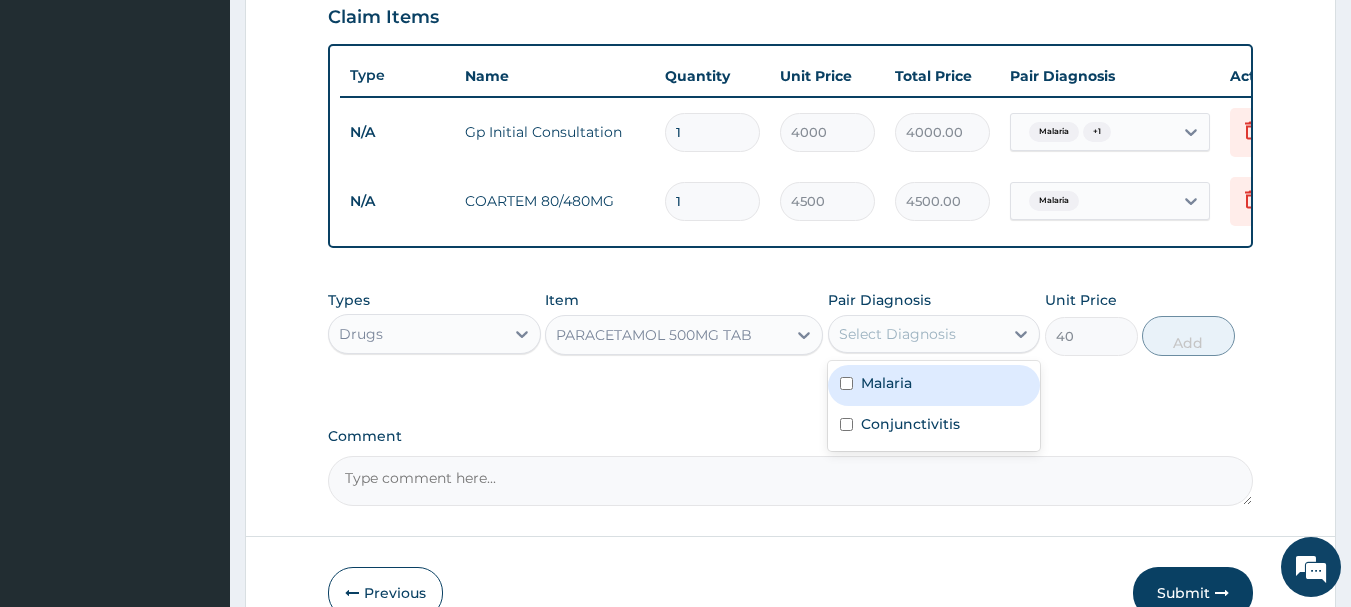click on "Malaria" at bounding box center (934, 385) 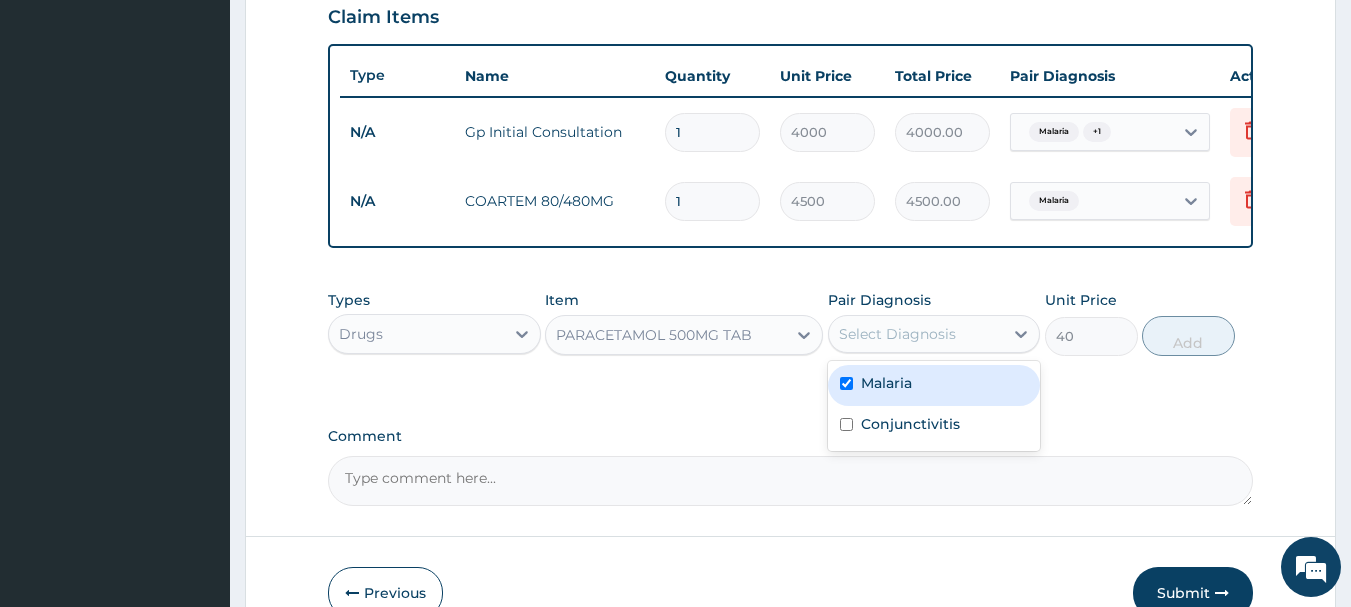 checkbox on "true" 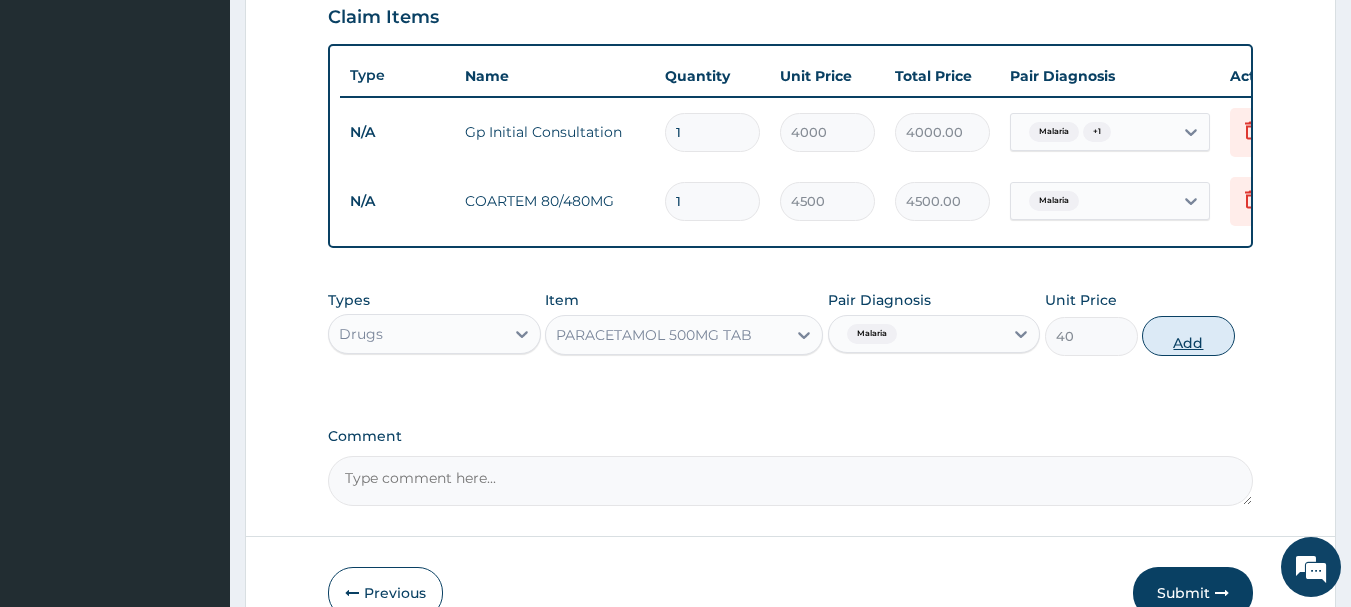 click on "Add" at bounding box center (1188, 336) 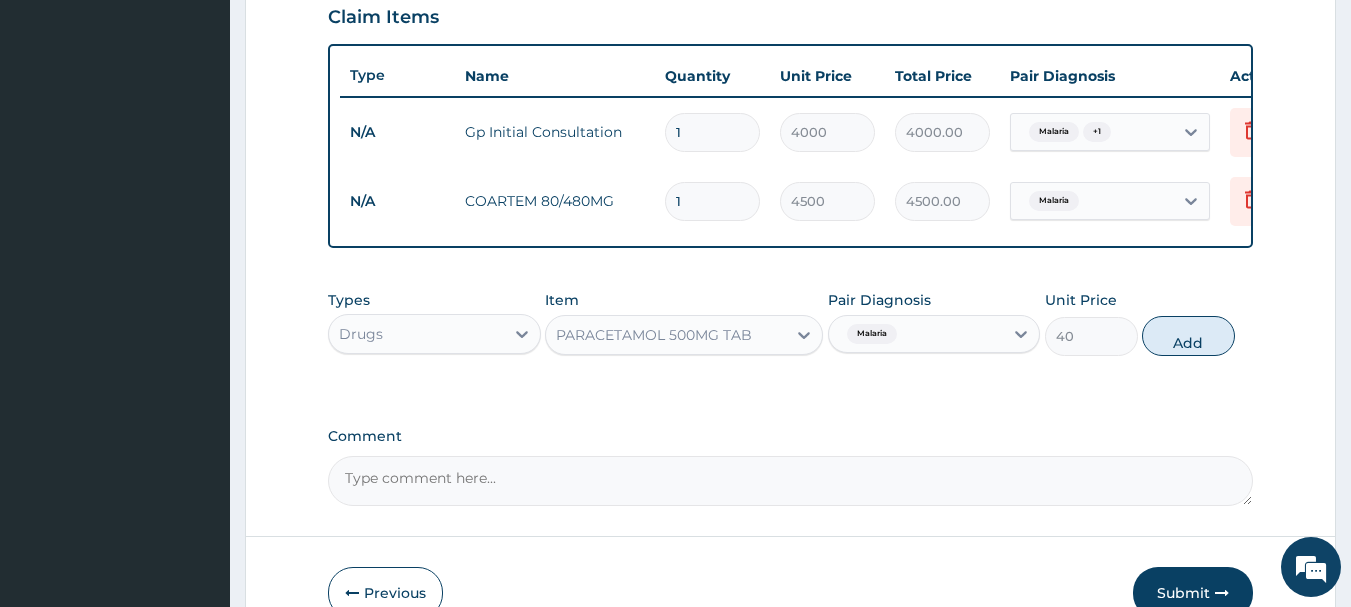 type on "0" 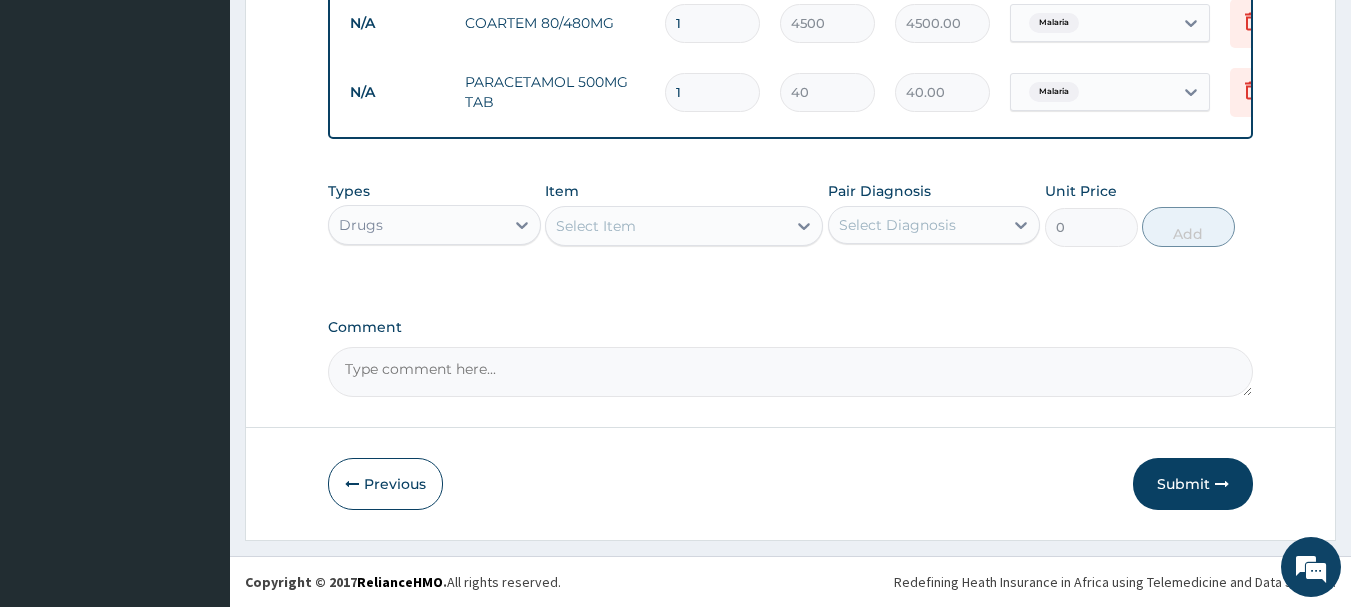 scroll, scrollTop: 893, scrollLeft: 0, axis: vertical 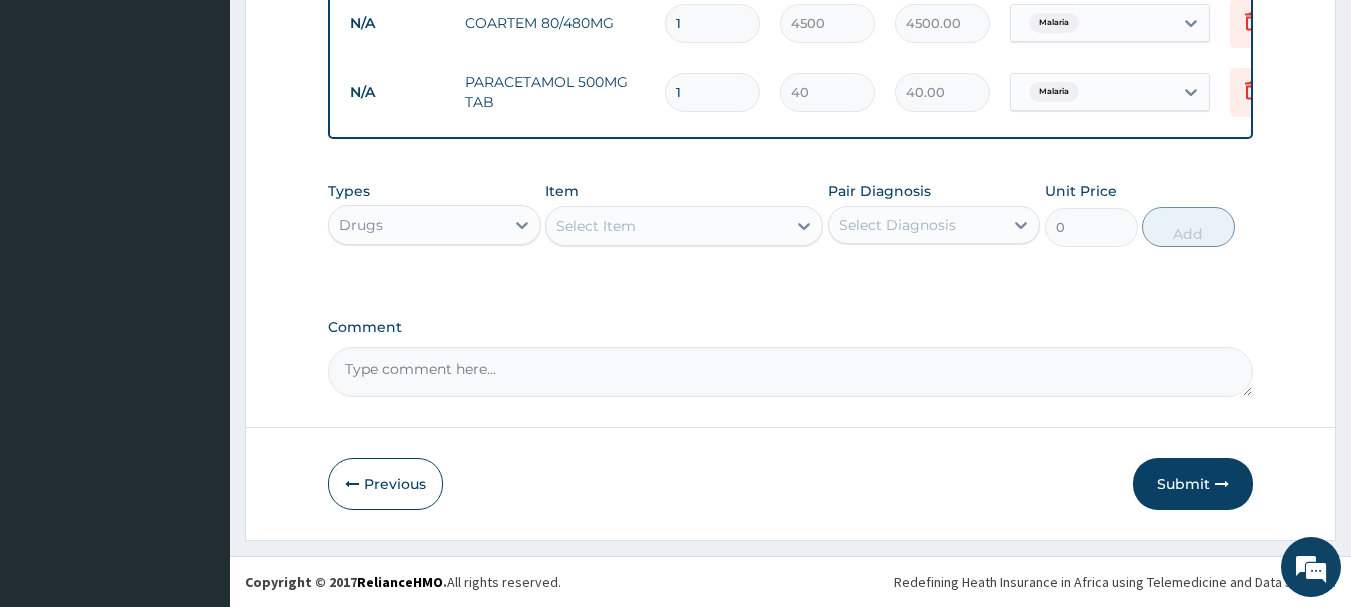 click on "Select Item" at bounding box center (596, 226) 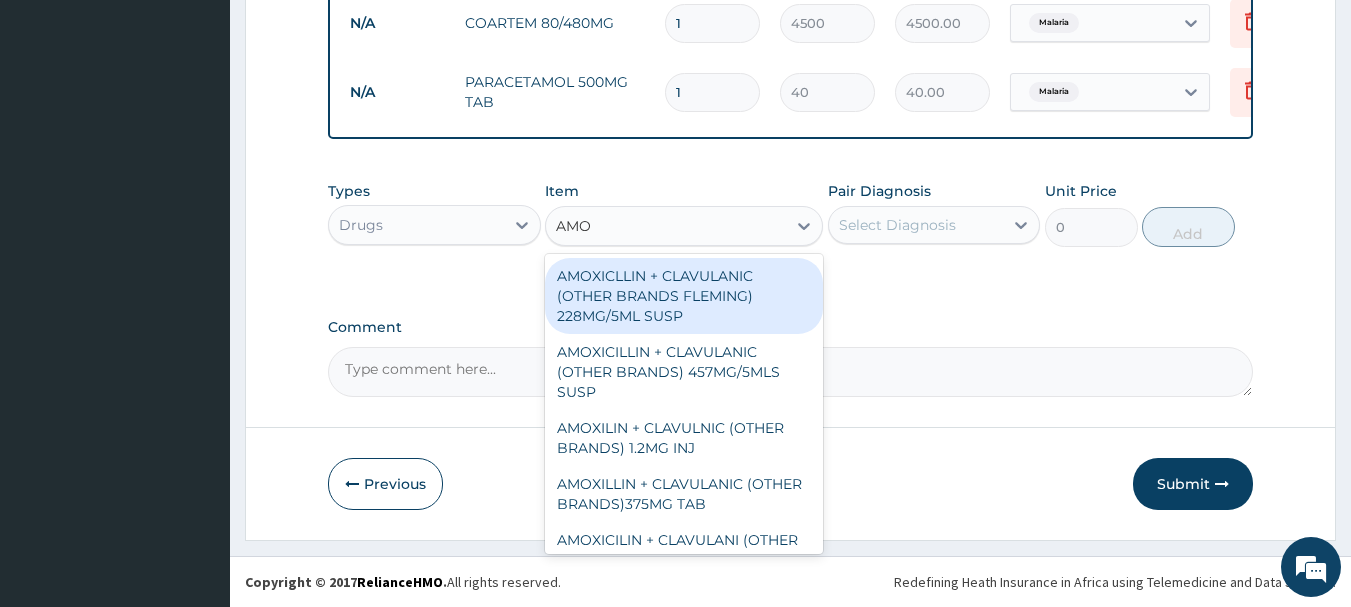 type on "AMOX" 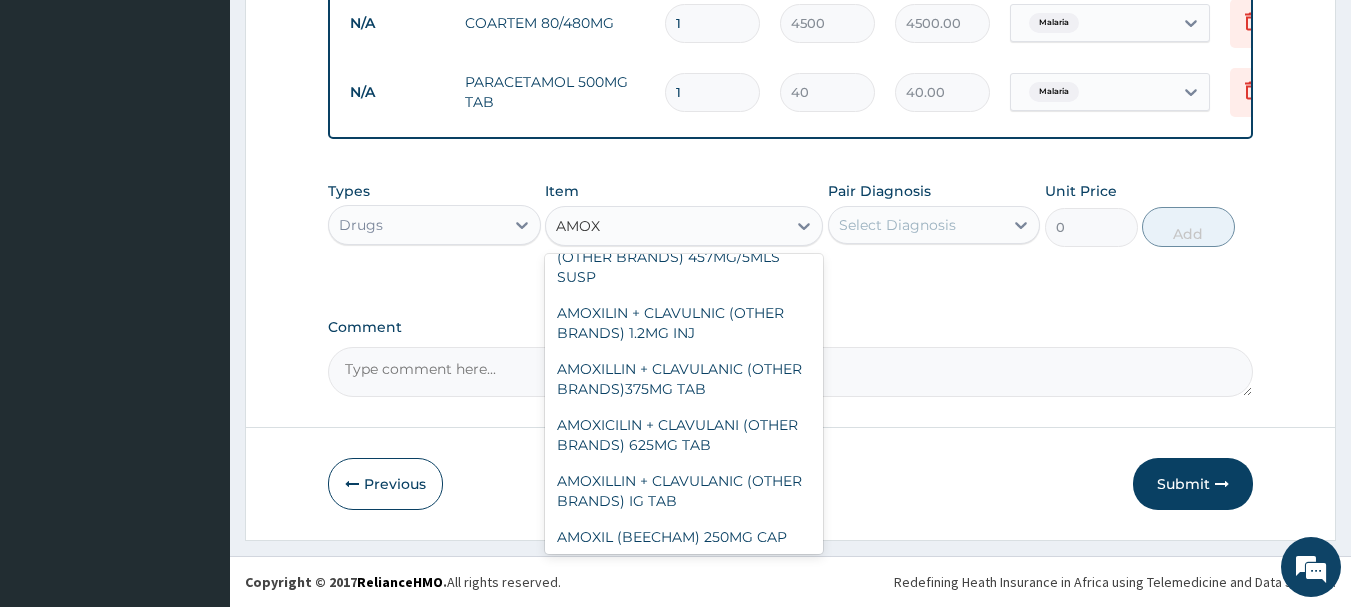scroll, scrollTop: 100, scrollLeft: 0, axis: vertical 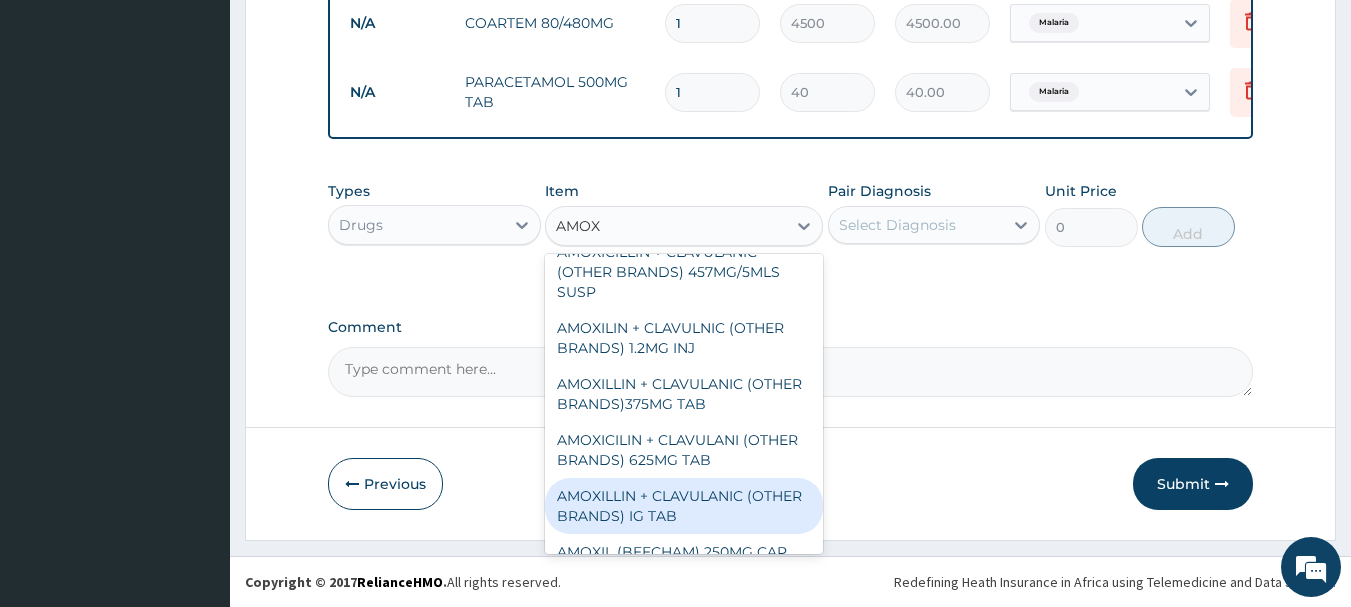 click on "AMOXILLIN + CLAVULANIC (OTHER BRANDS) IG TAB" at bounding box center (684, 506) 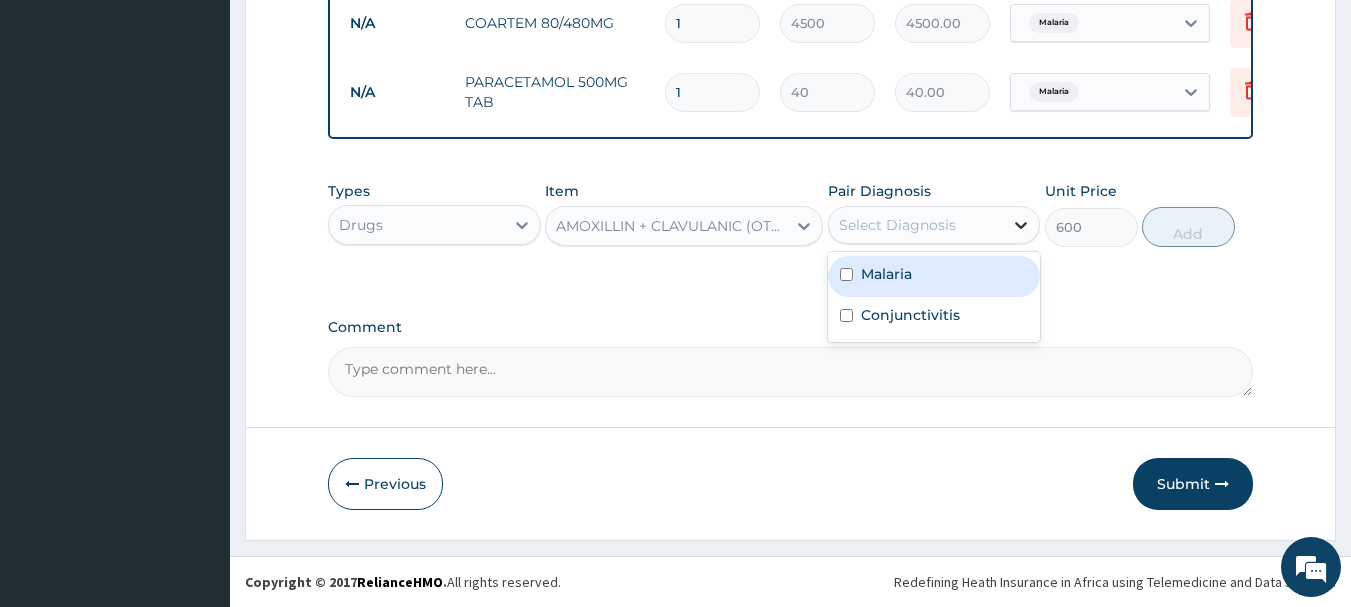 click 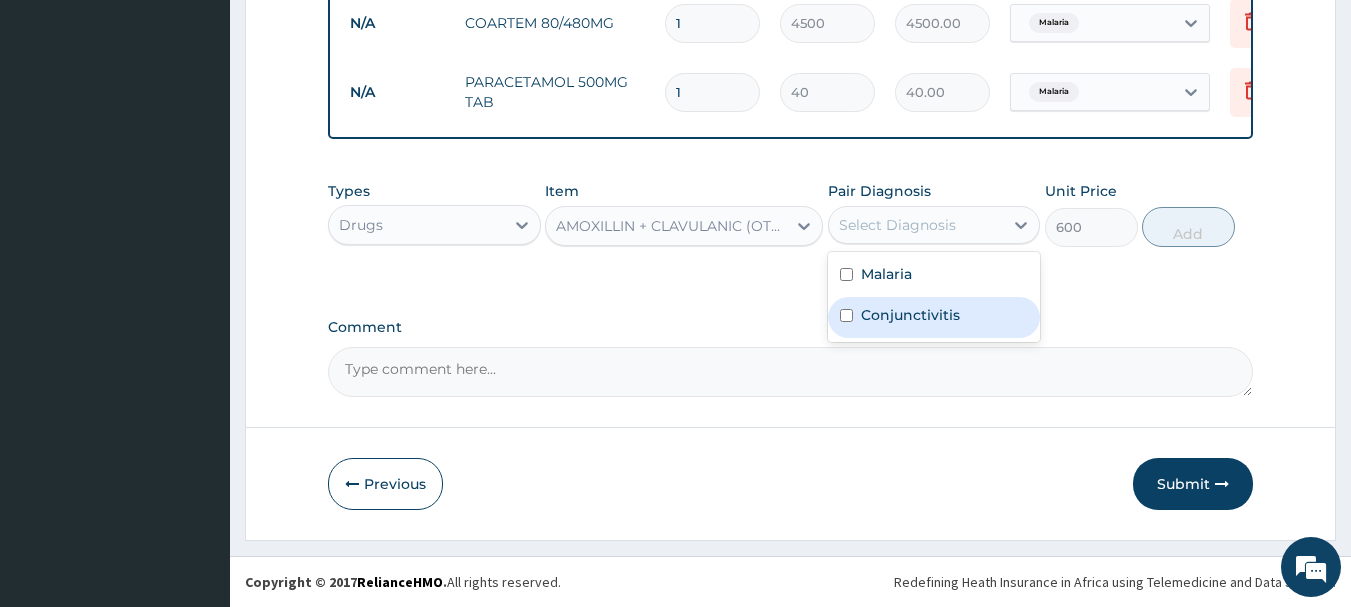 click on "Conjunctivitis" at bounding box center [934, 317] 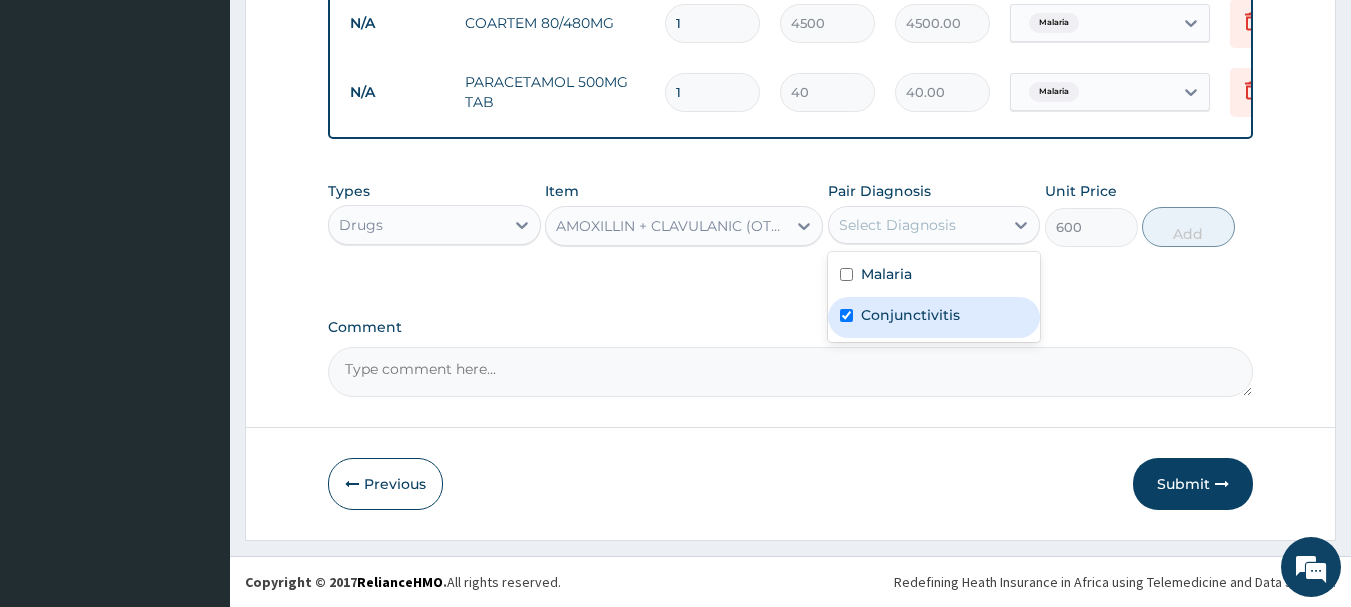 checkbox on "true" 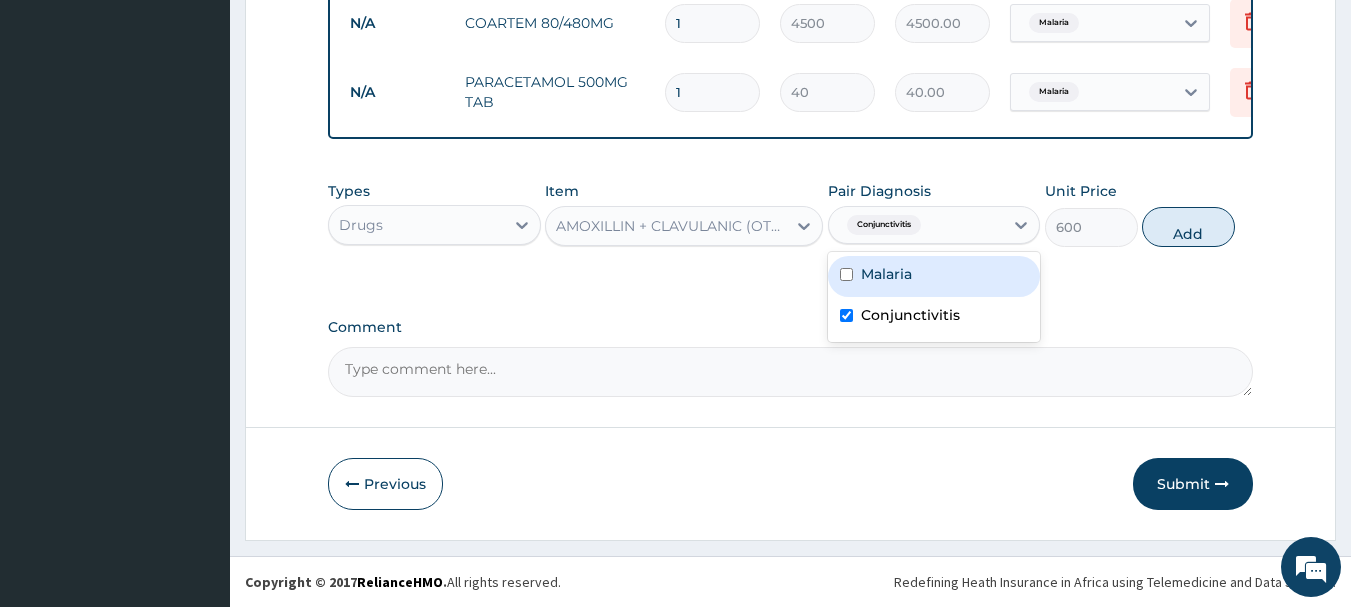drag, startPoint x: 849, startPoint y: 277, endPoint x: 1047, endPoint y: 256, distance: 199.11052 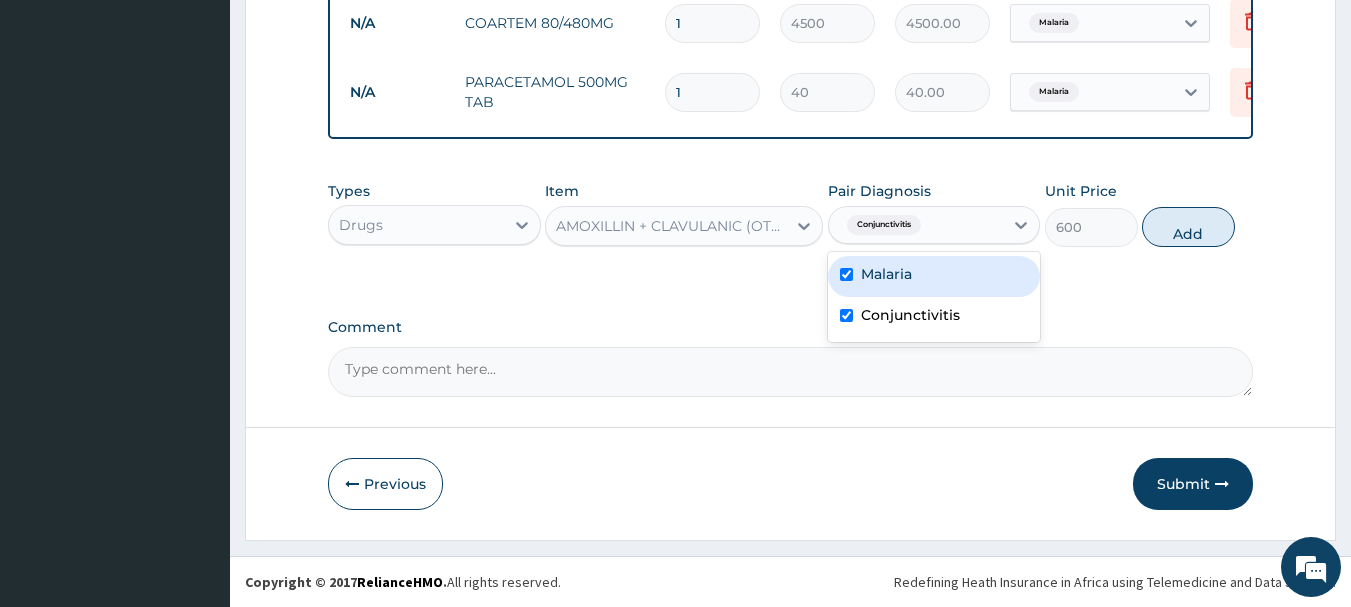 checkbox on "true" 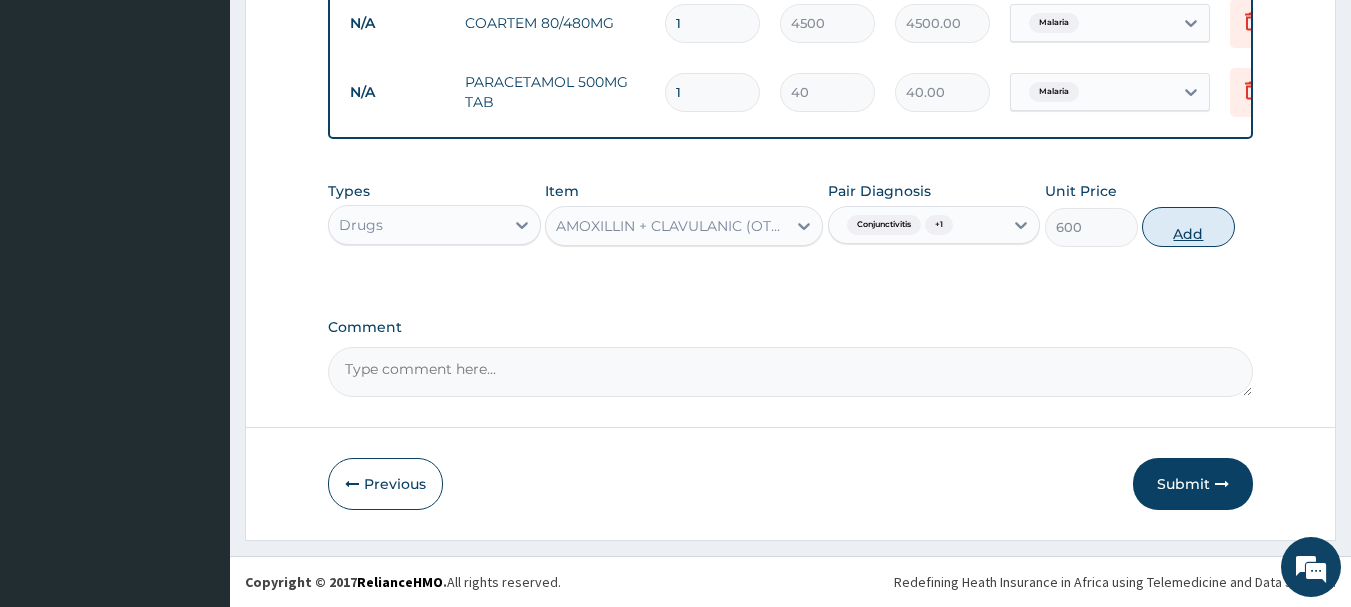 click on "Add" at bounding box center (1188, 227) 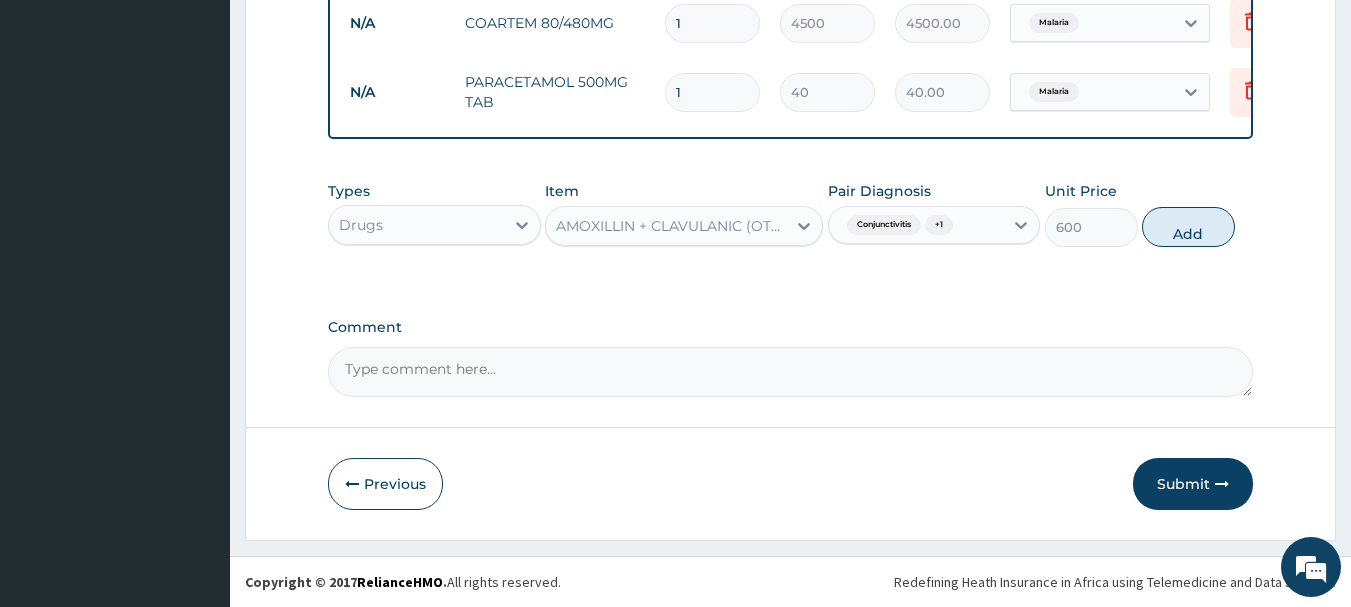 type on "0" 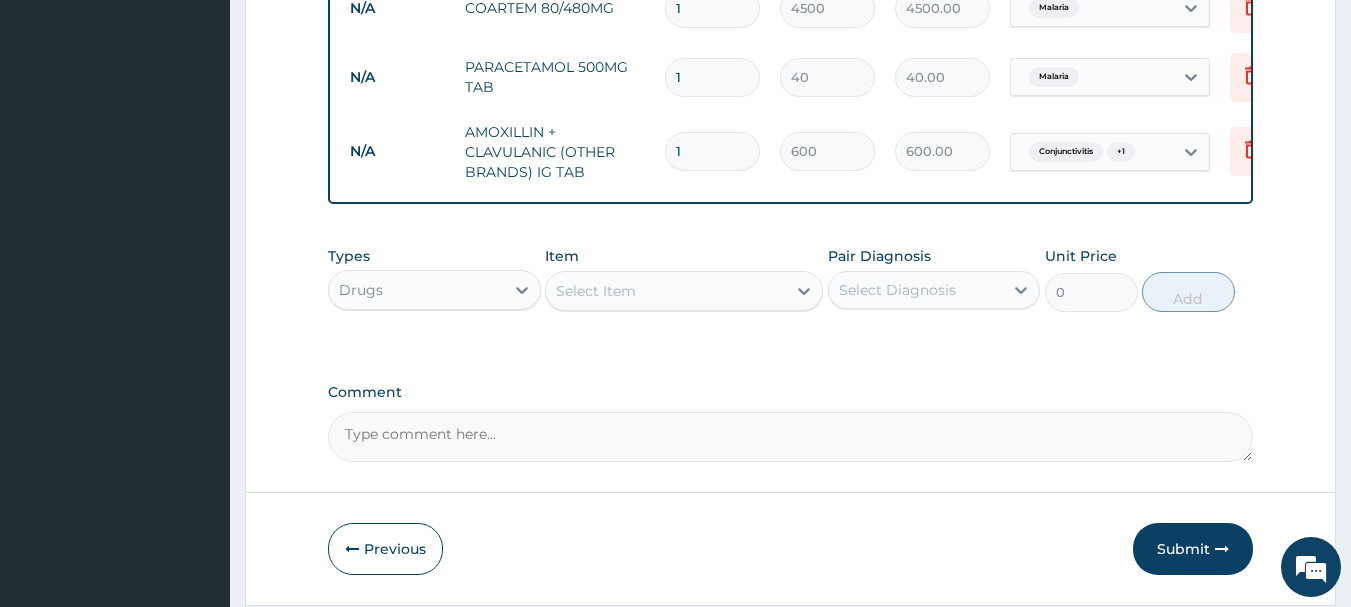 type on "10" 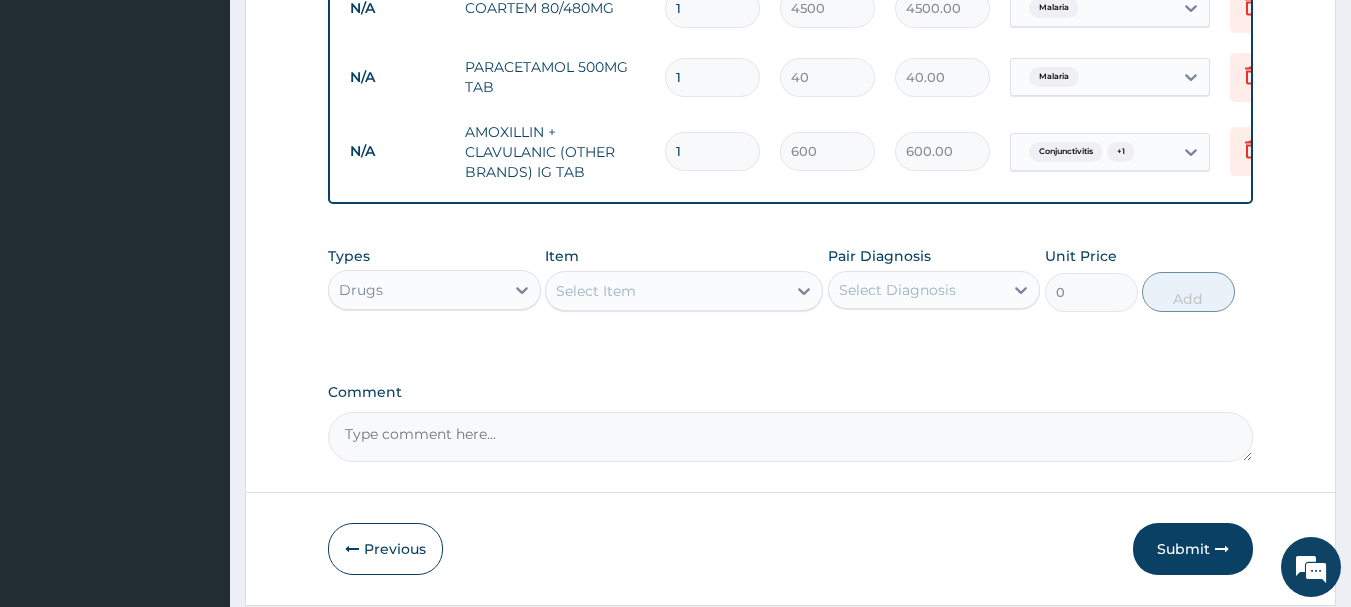 type on "6000.00" 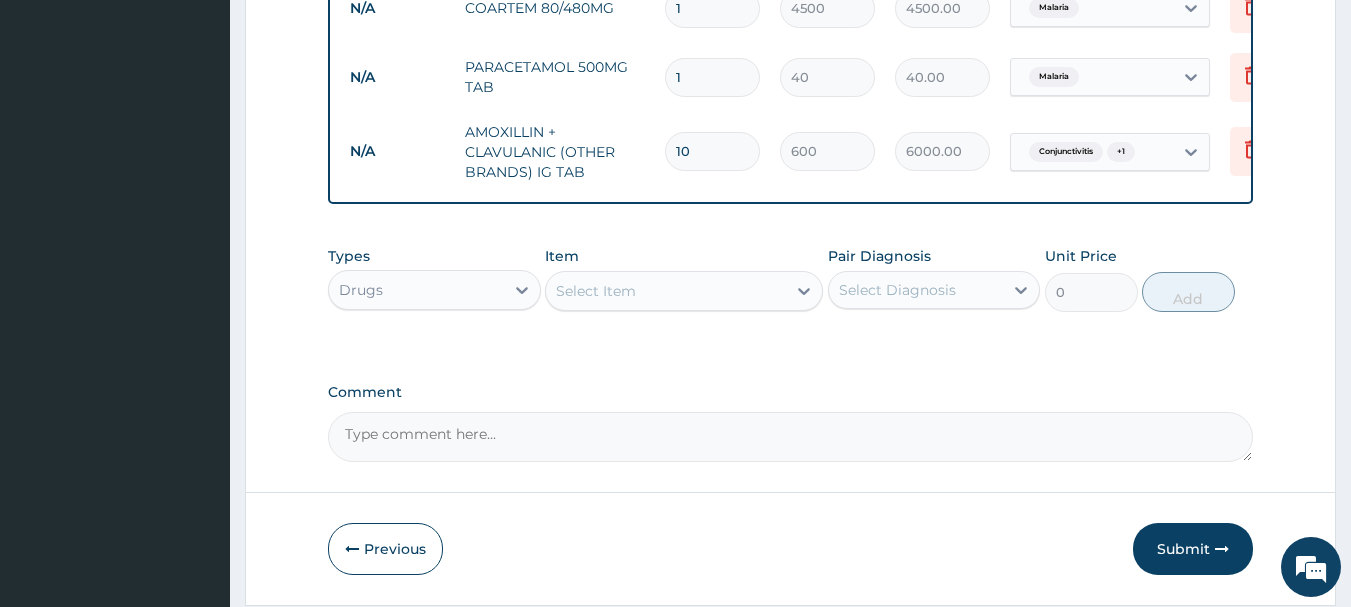 type on "10" 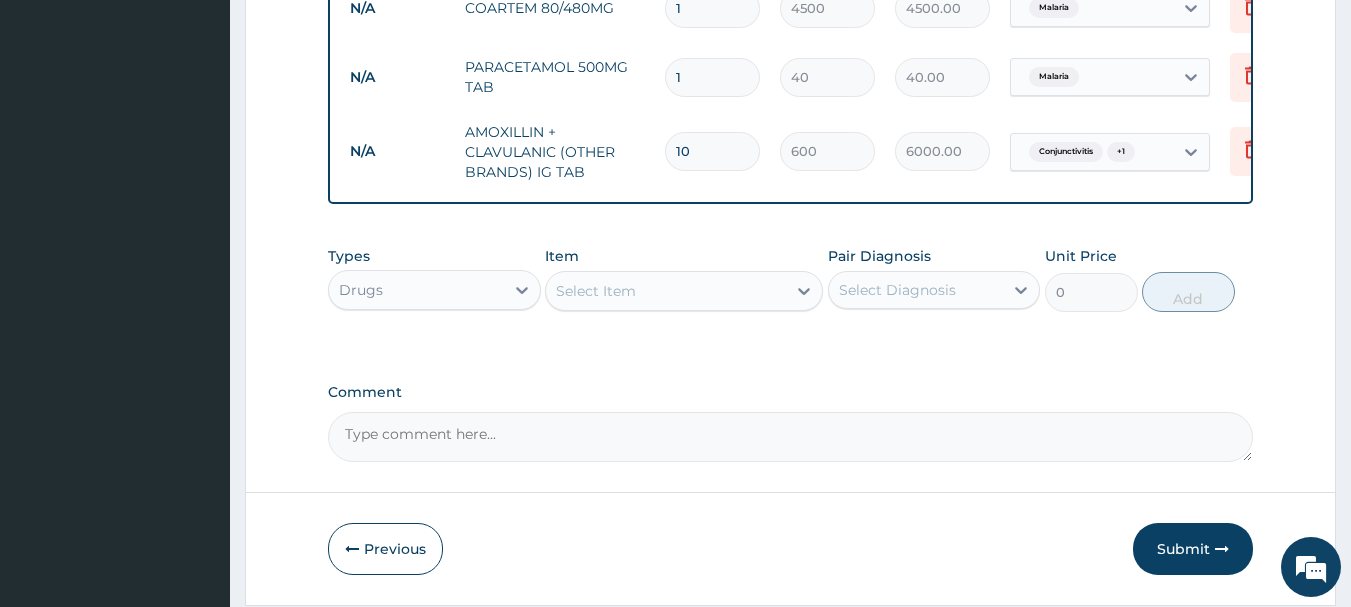click on "1" at bounding box center [712, 77] 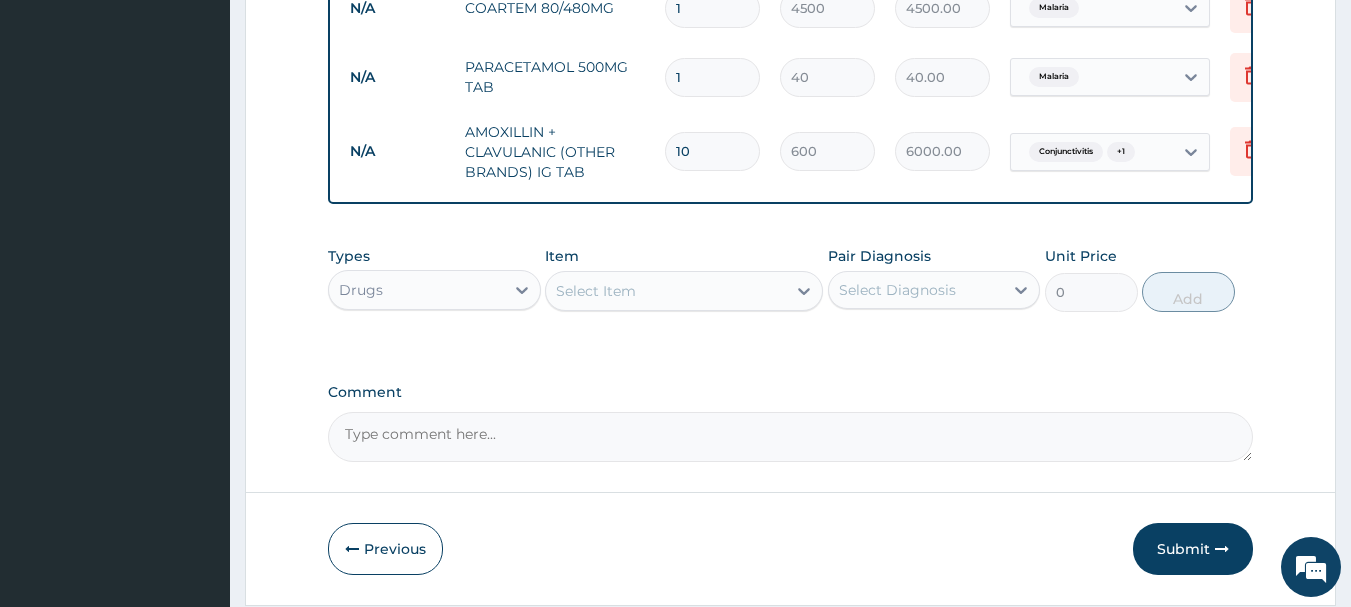 type on "18" 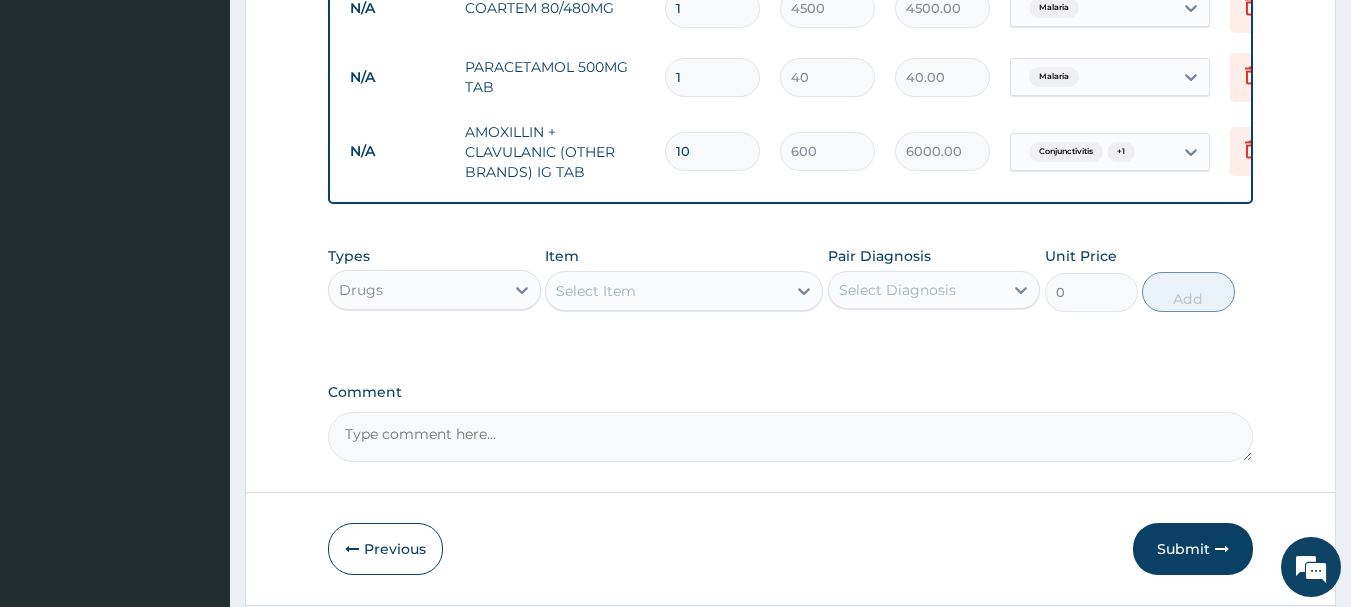 type on "720.00" 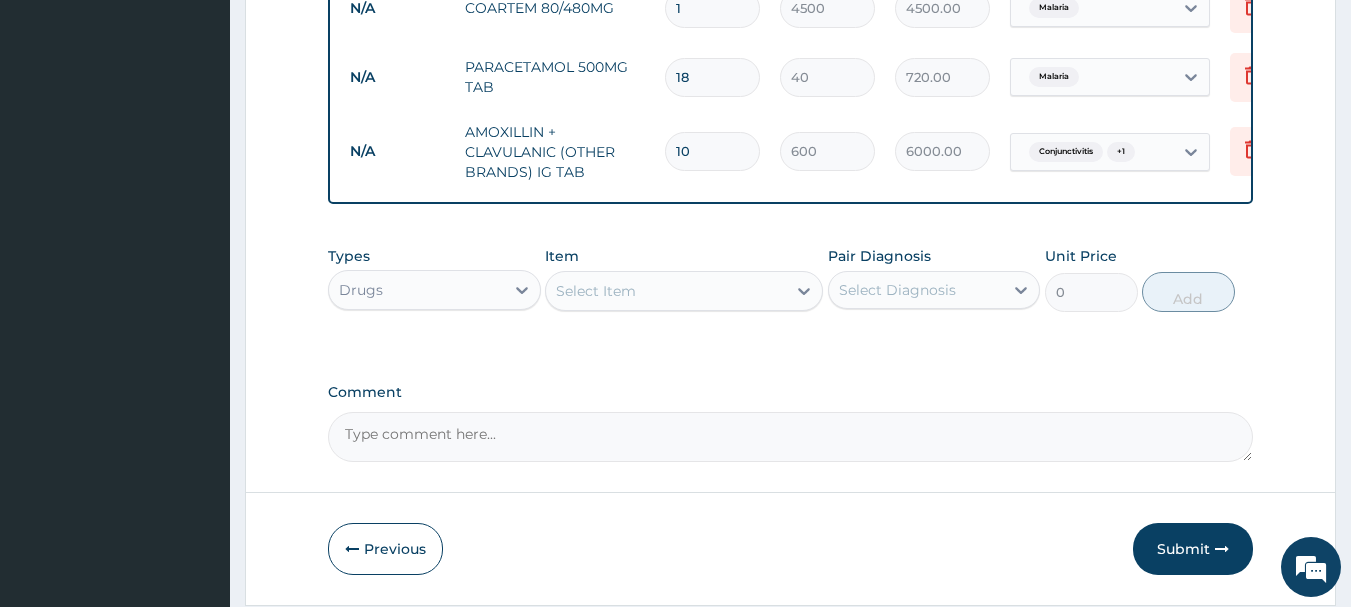 type on "18" 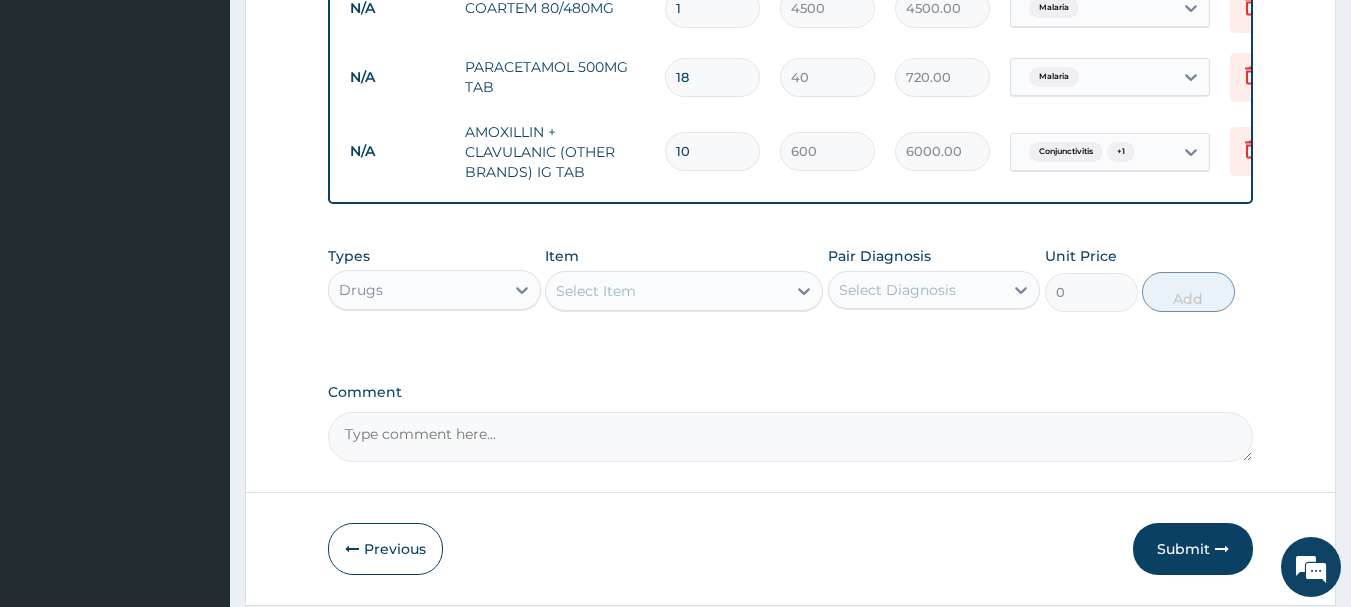 click on "Select Item" at bounding box center [596, 291] 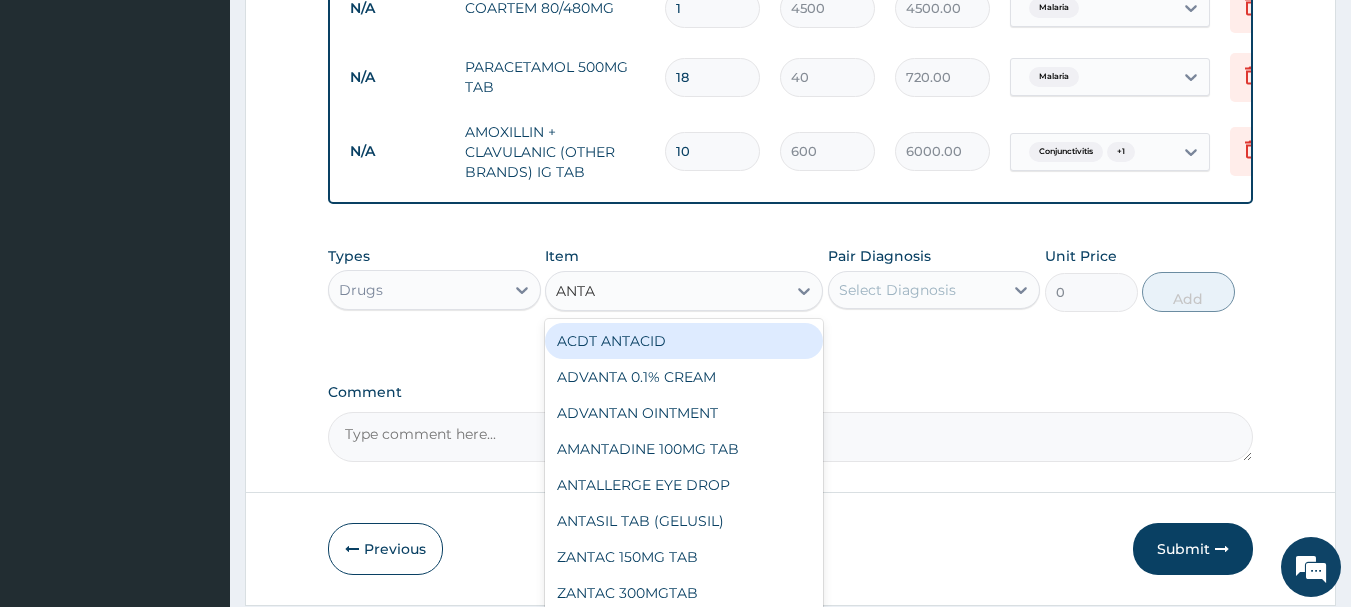 type on "ANTAL" 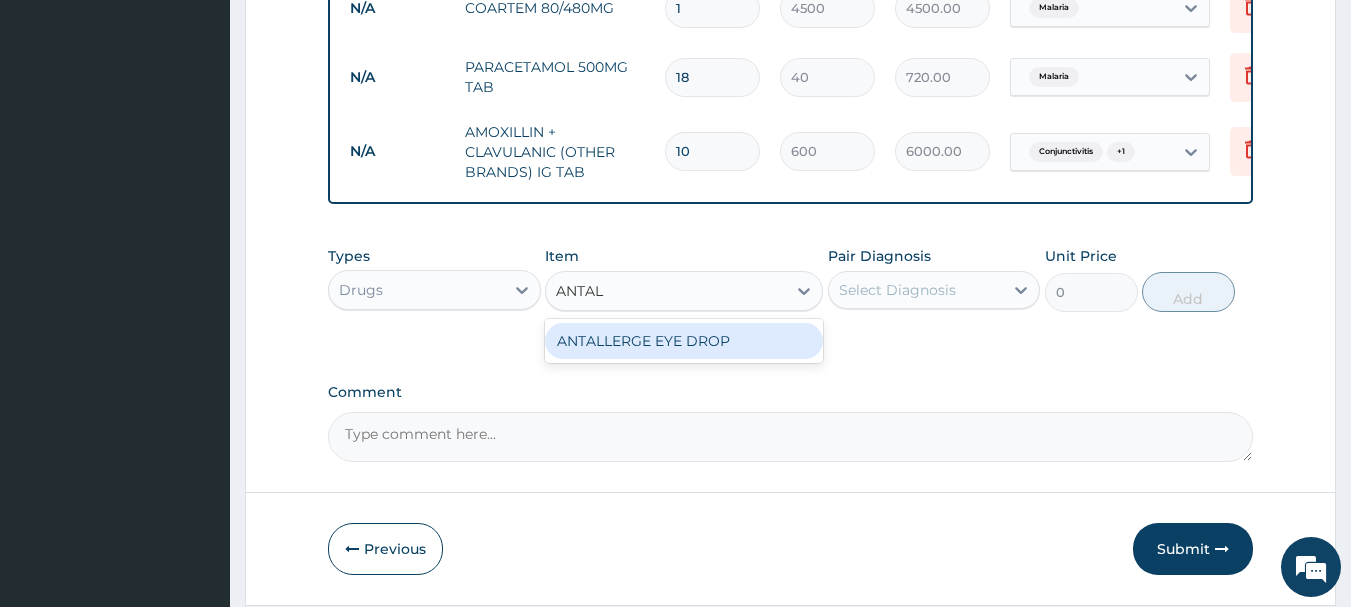 click on "ANTALLERGE EYE DROP" at bounding box center [684, 341] 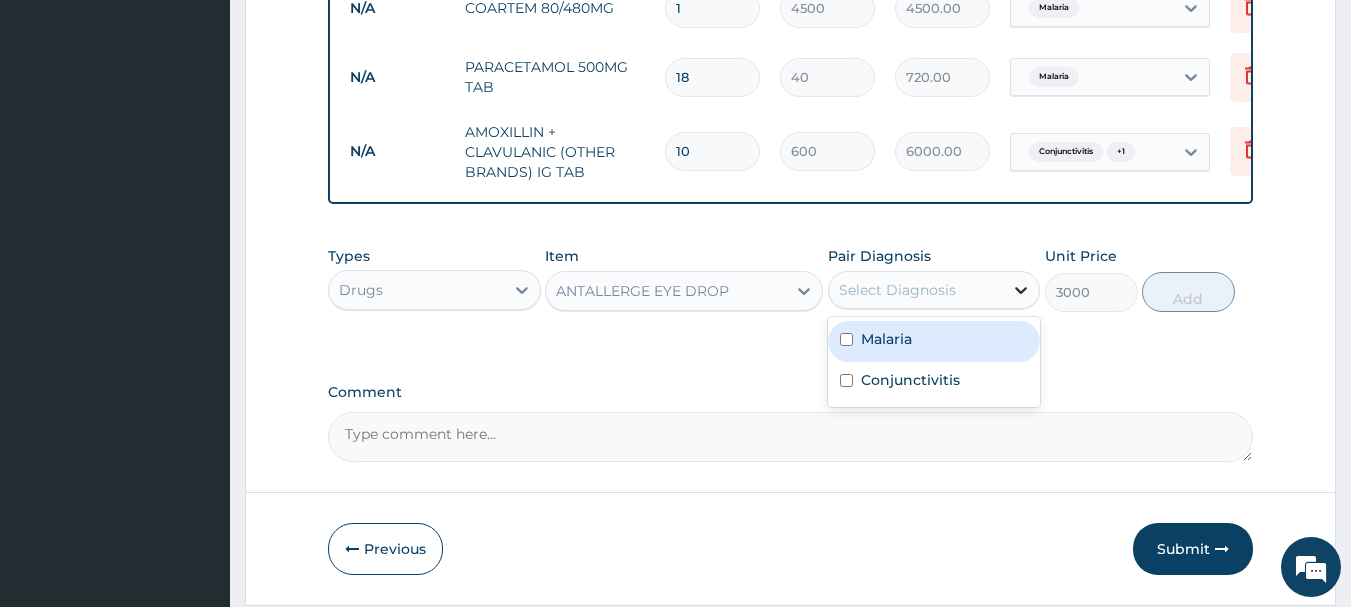 click 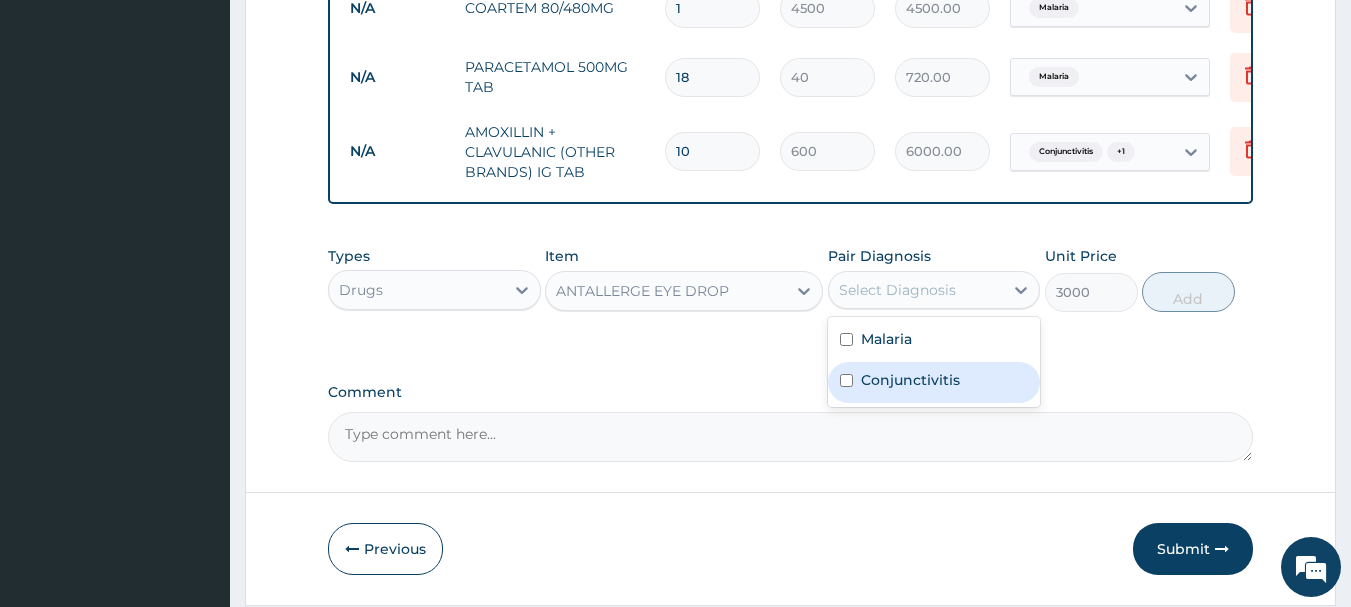 click at bounding box center [846, 380] 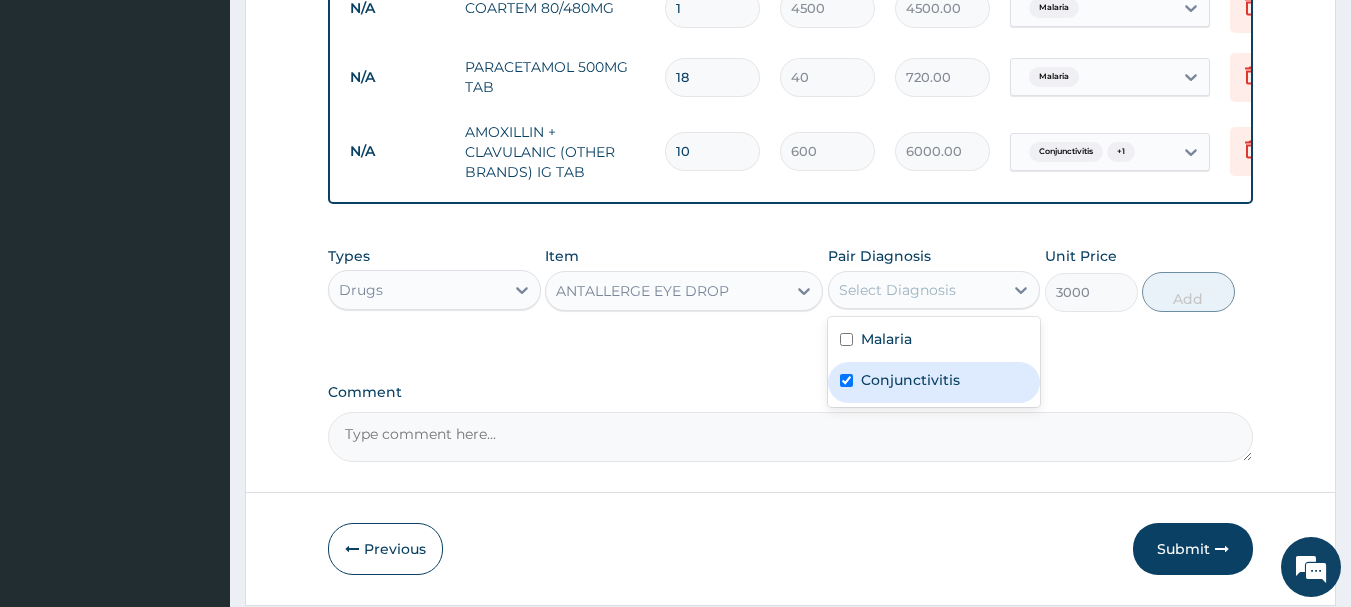 checkbox on "true" 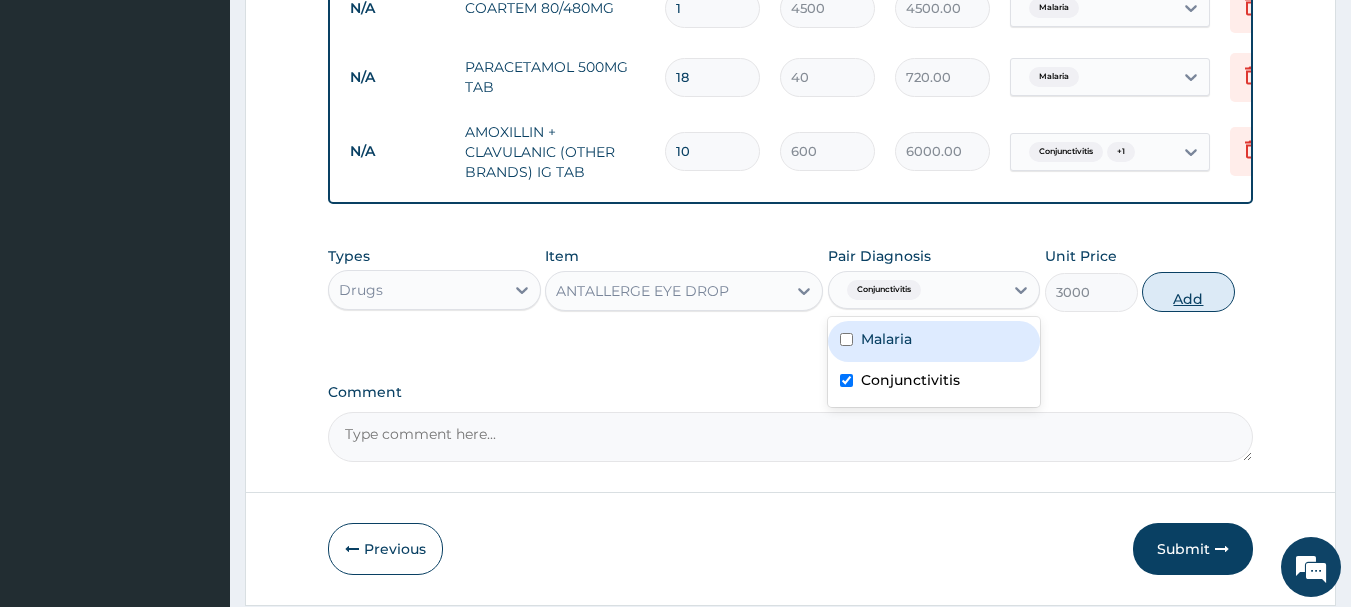 click on "Add" at bounding box center [1188, 292] 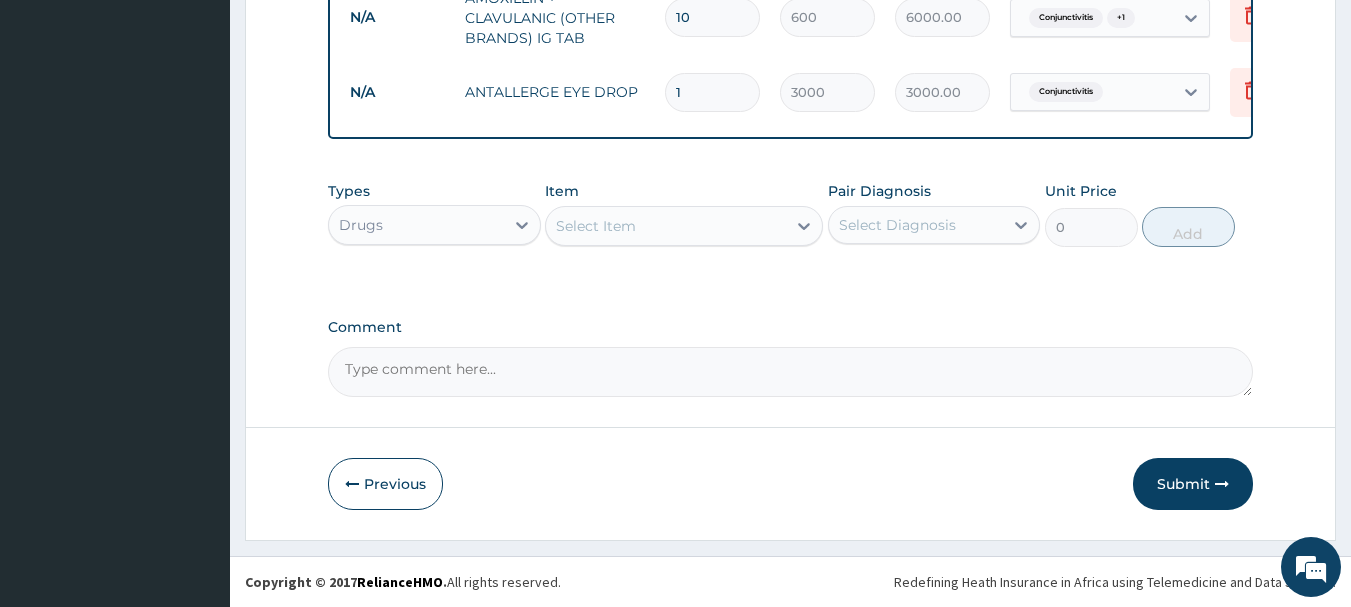 scroll, scrollTop: 1042, scrollLeft: 0, axis: vertical 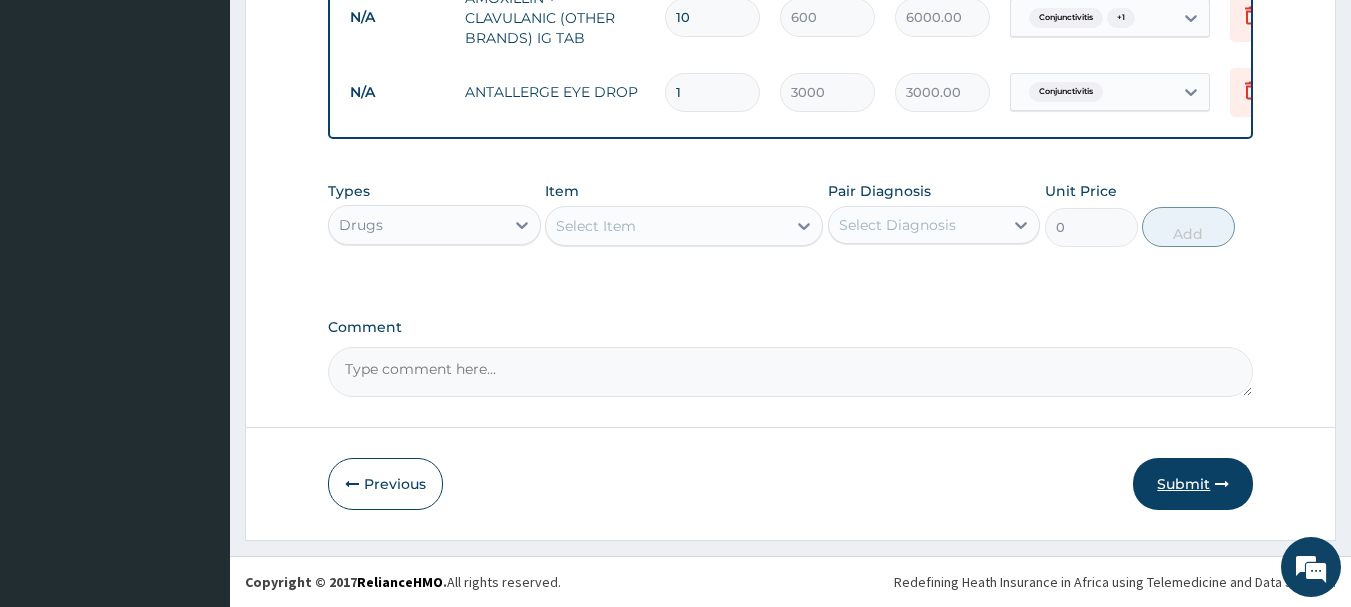 click on "Submit" at bounding box center (1193, 484) 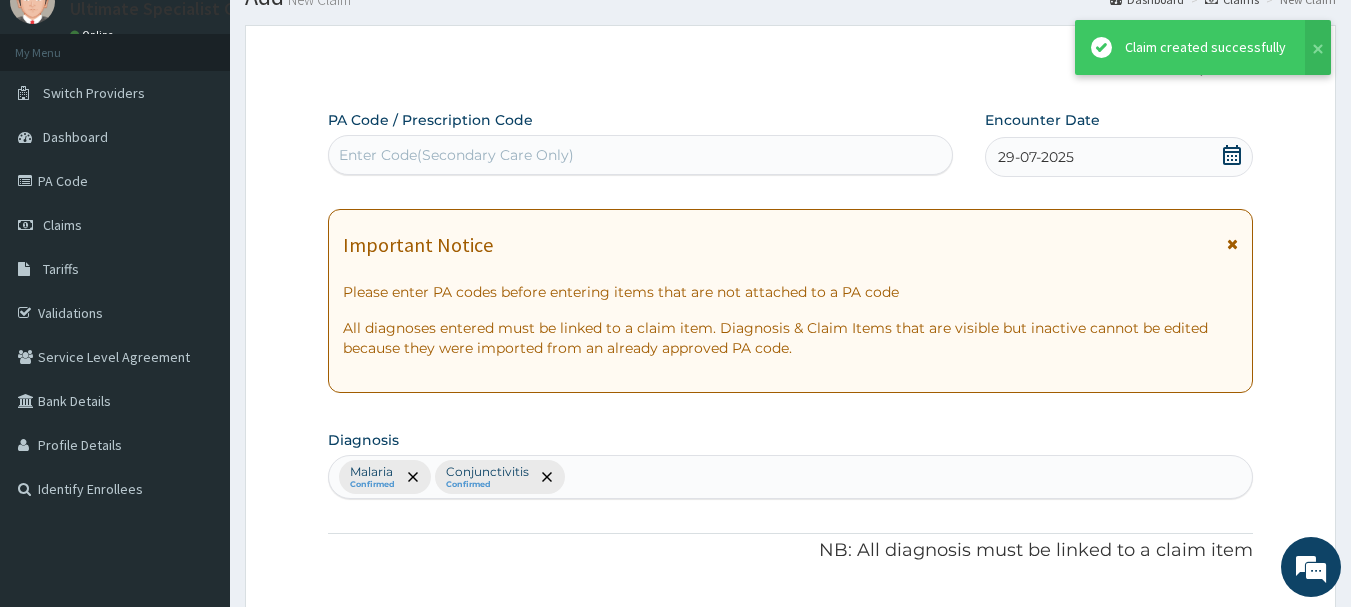 scroll, scrollTop: 1042, scrollLeft: 0, axis: vertical 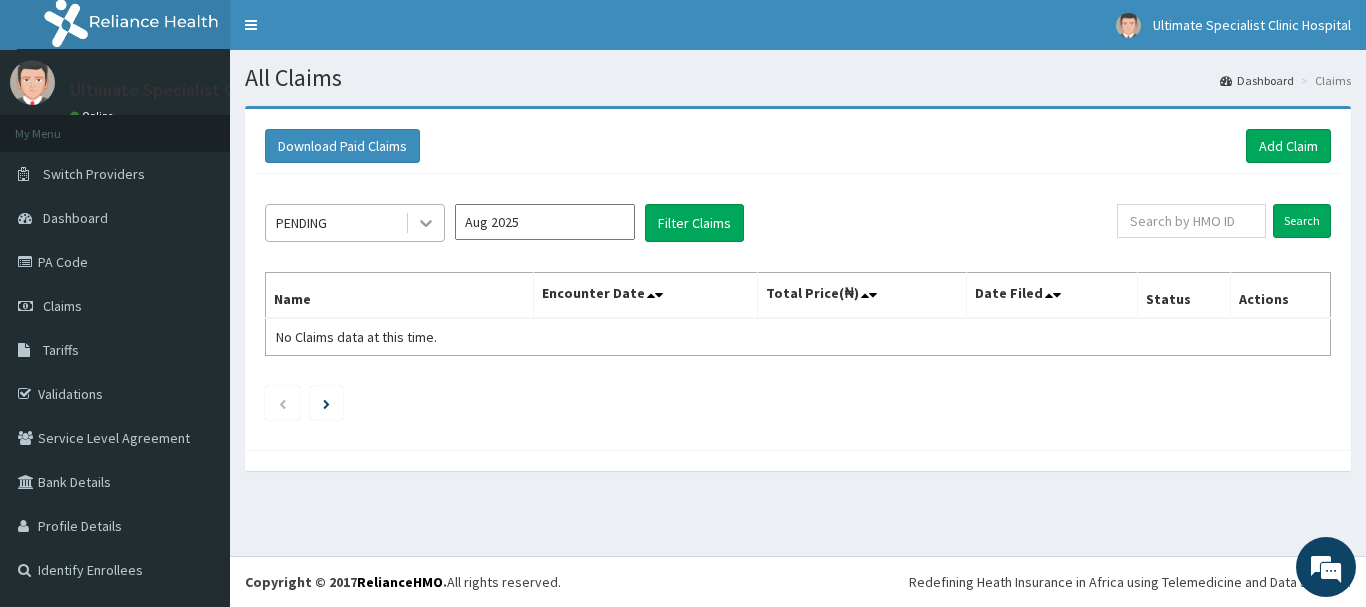 click 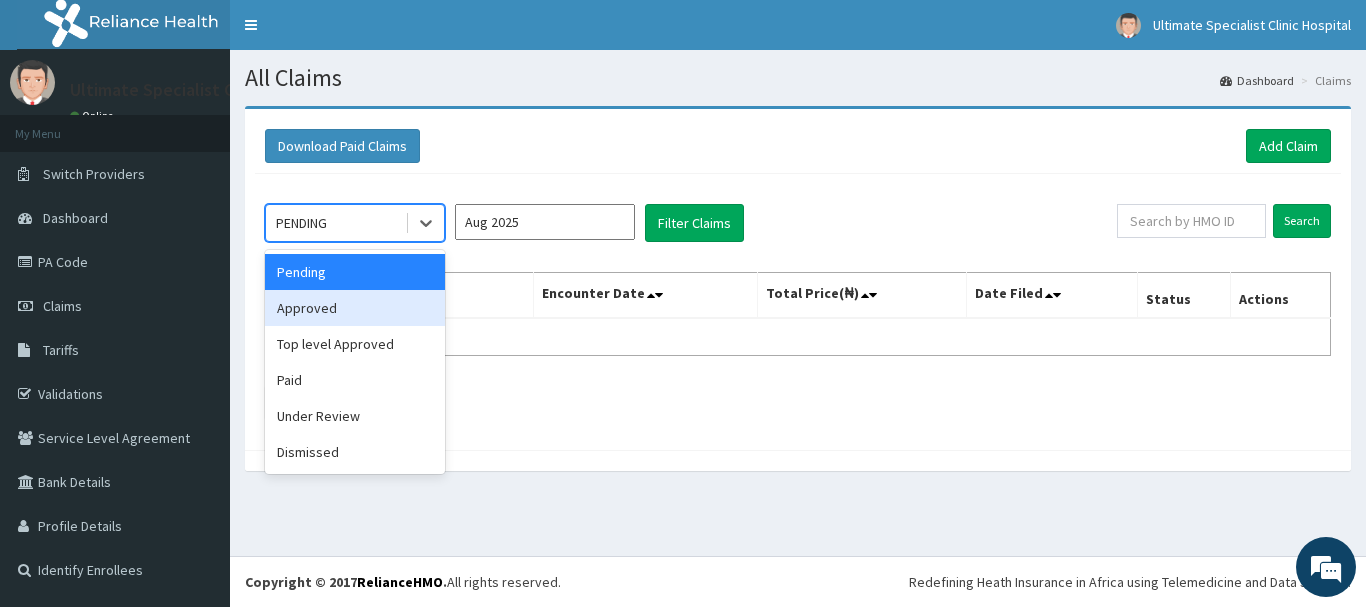 click on "Approved" at bounding box center (355, 308) 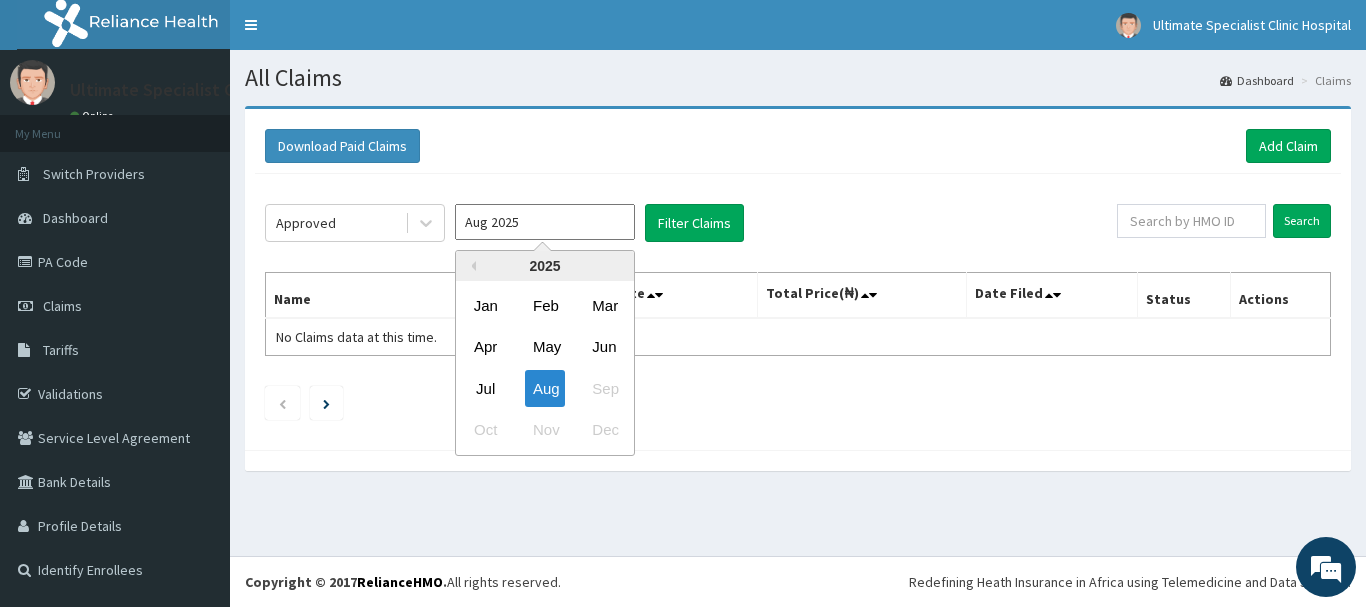 click on "Aug 2025" at bounding box center (545, 222) 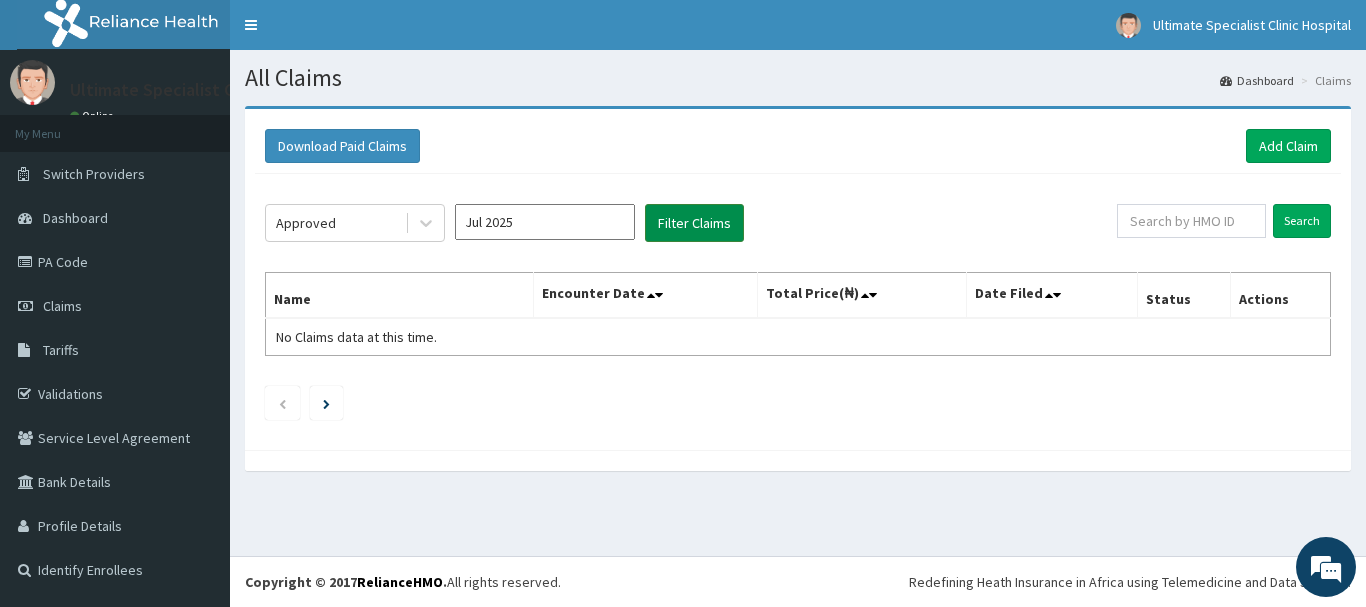 drag, startPoint x: 703, startPoint y: 196, endPoint x: 700, endPoint y: 213, distance: 17.262676 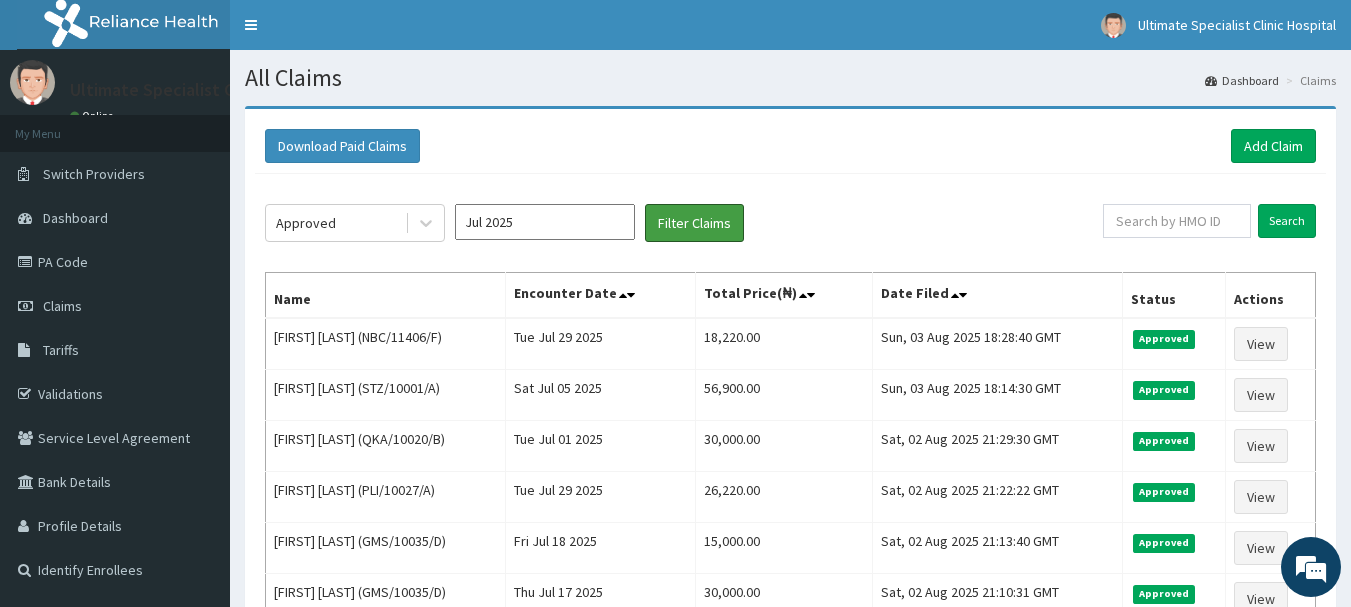 scroll, scrollTop: 0, scrollLeft: 0, axis: both 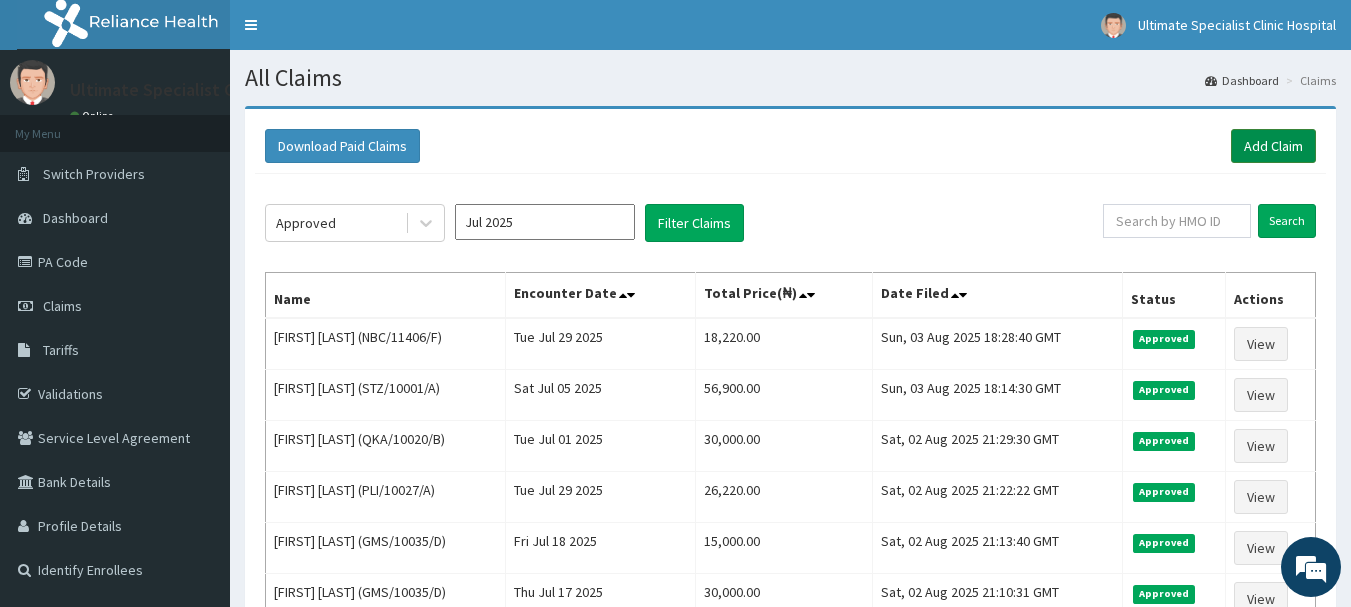 click on "Add Claim" at bounding box center [1273, 146] 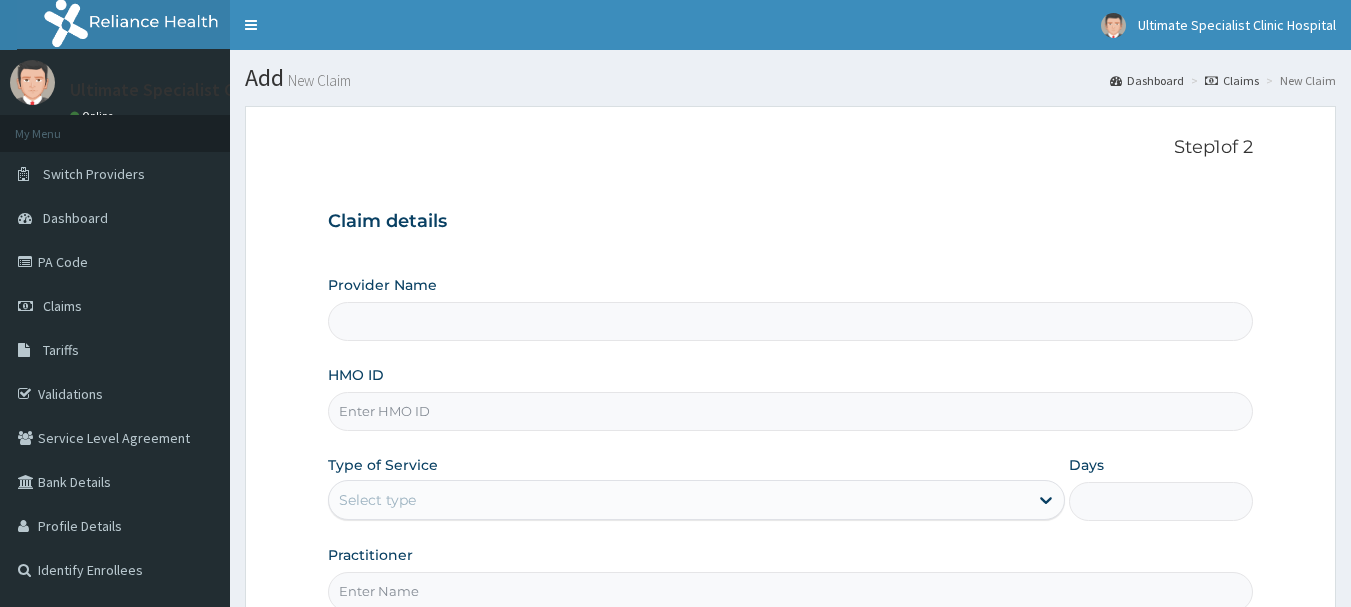 scroll, scrollTop: 0, scrollLeft: 0, axis: both 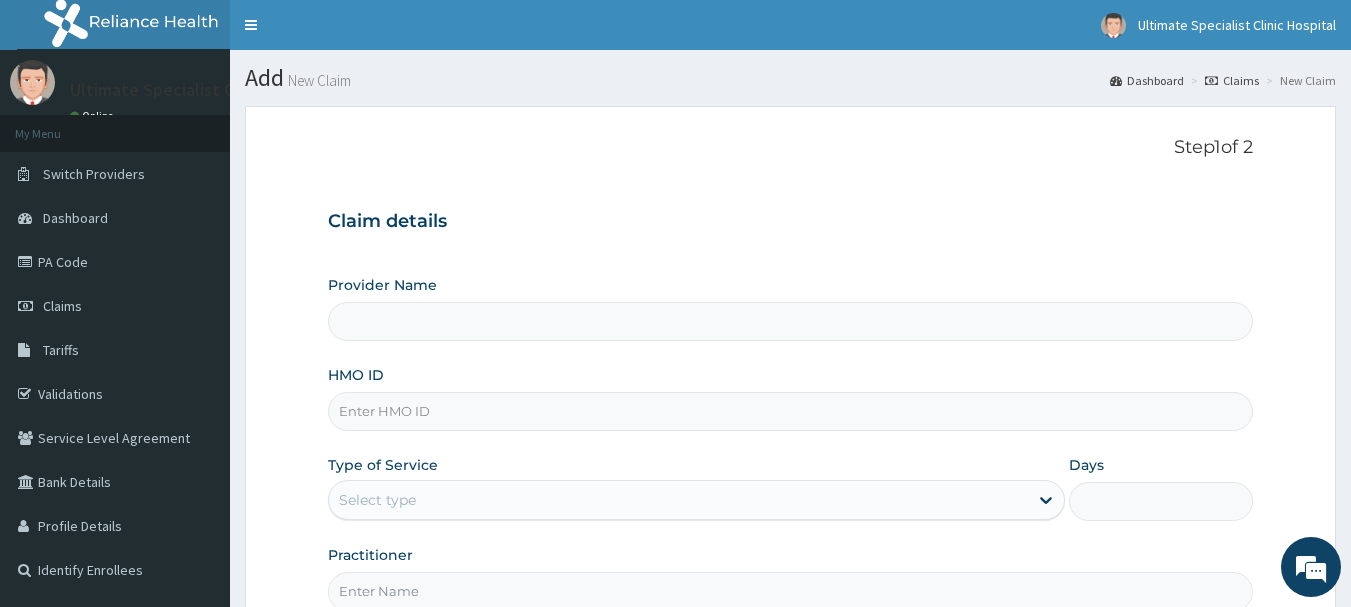 type on "Ultimate Specialist Clinic And Hospital" 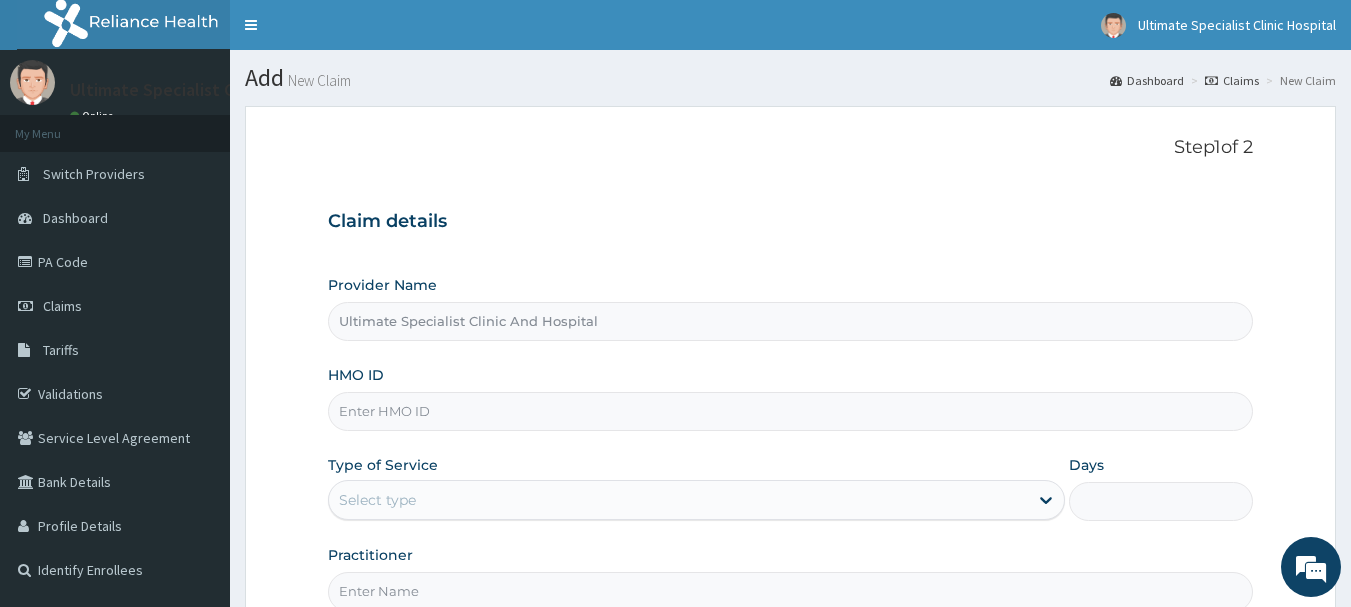 scroll, scrollTop: 0, scrollLeft: 0, axis: both 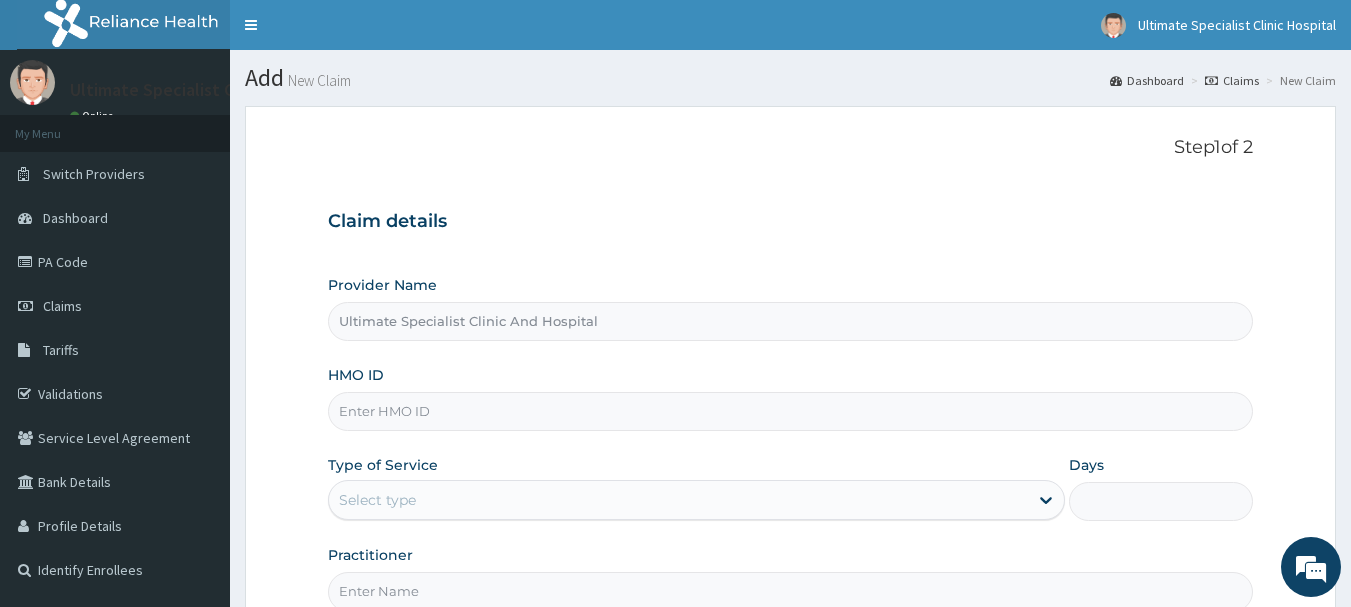 click on "HMO ID" at bounding box center [791, 411] 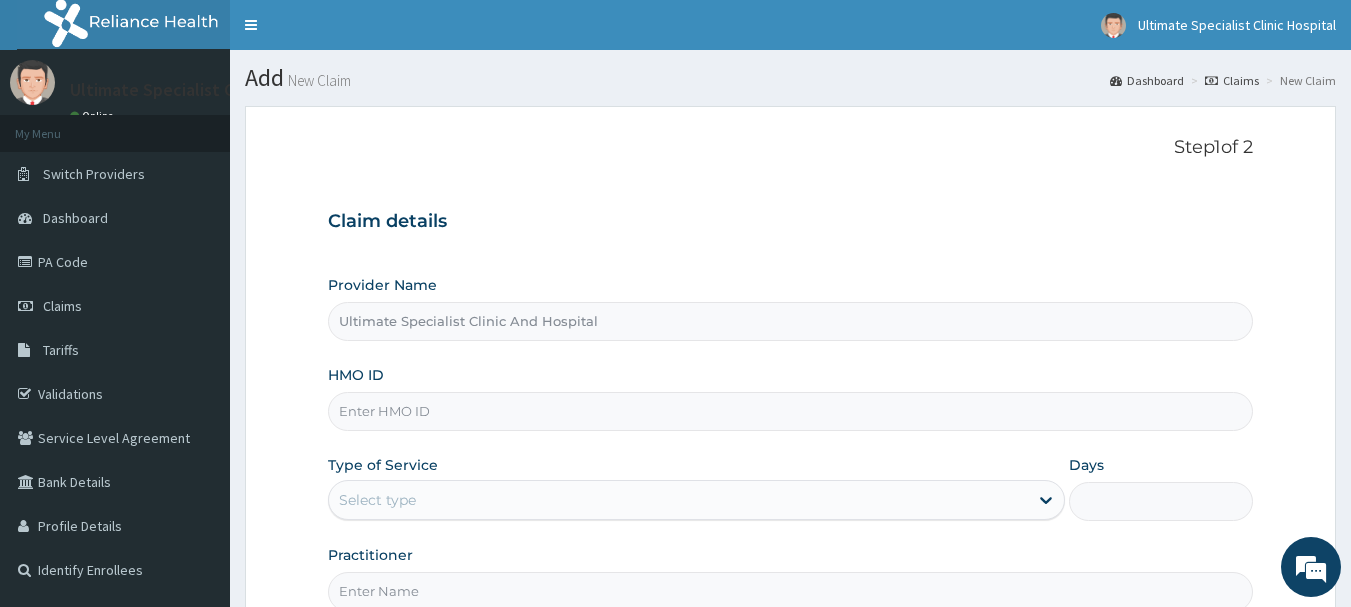 paste on "NBC/11406/D" 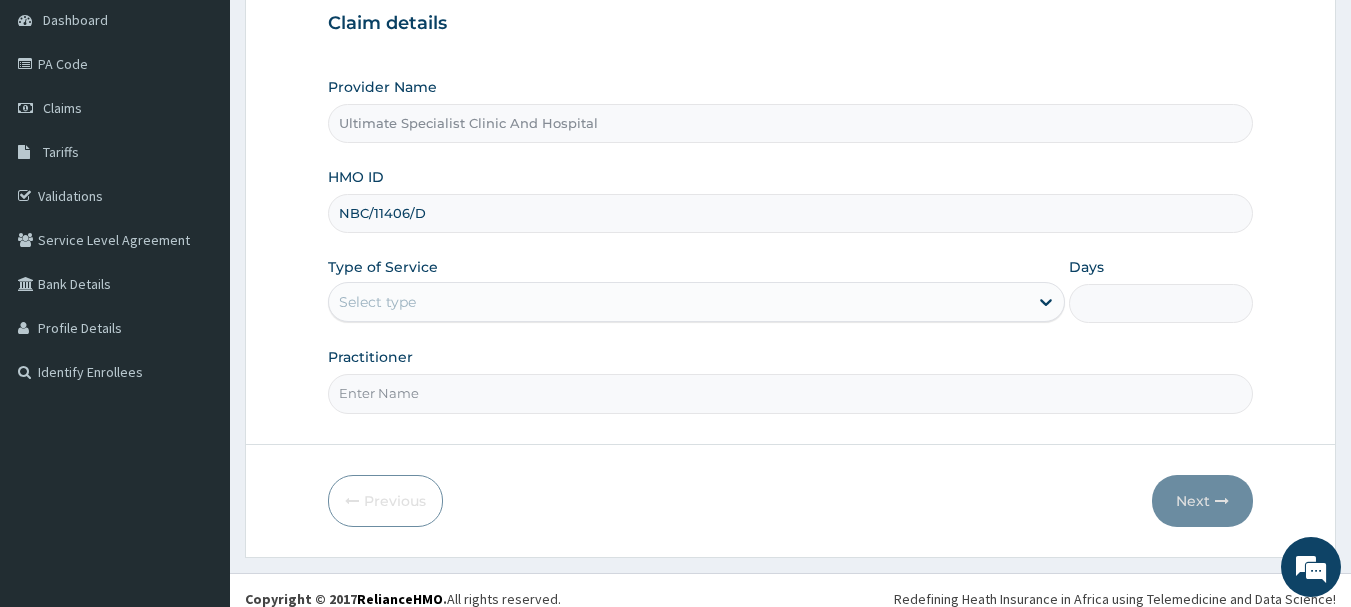 scroll, scrollTop: 200, scrollLeft: 0, axis: vertical 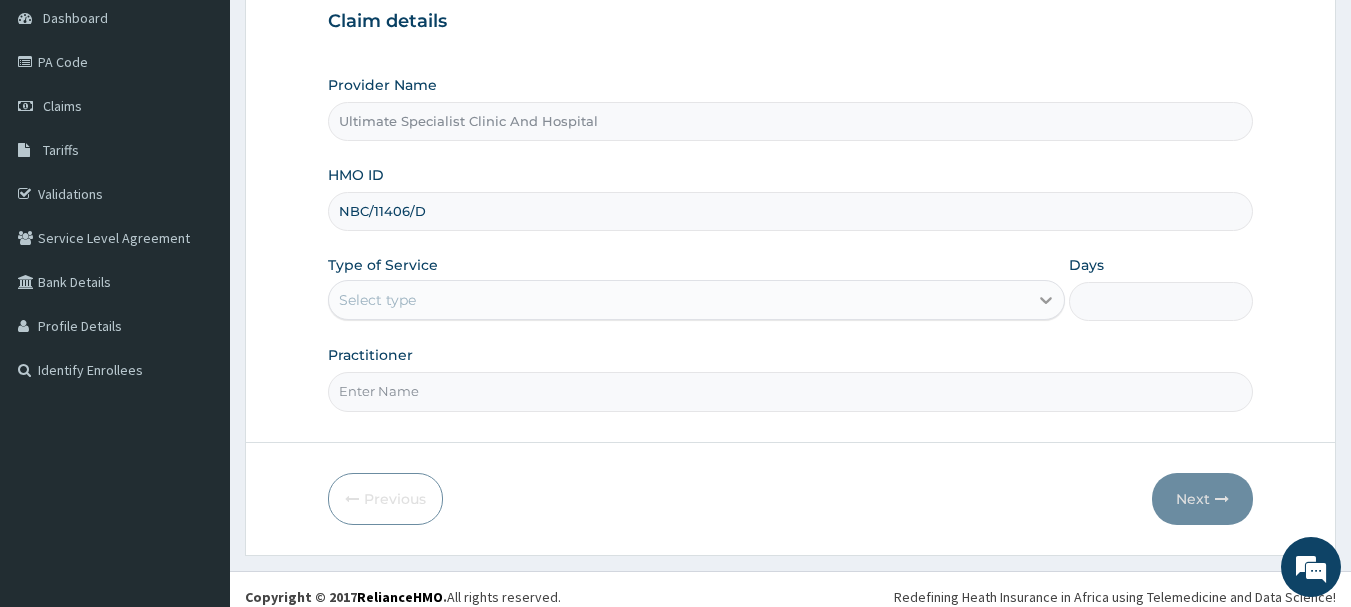 type on "NBC/11406/D" 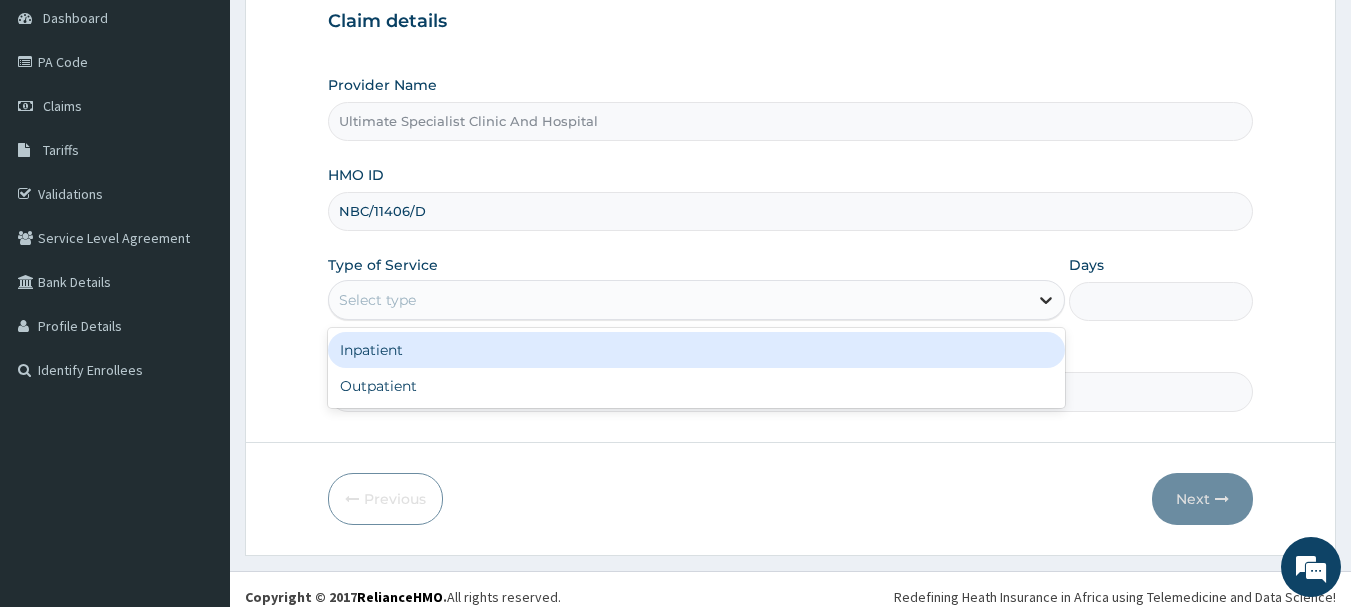 click 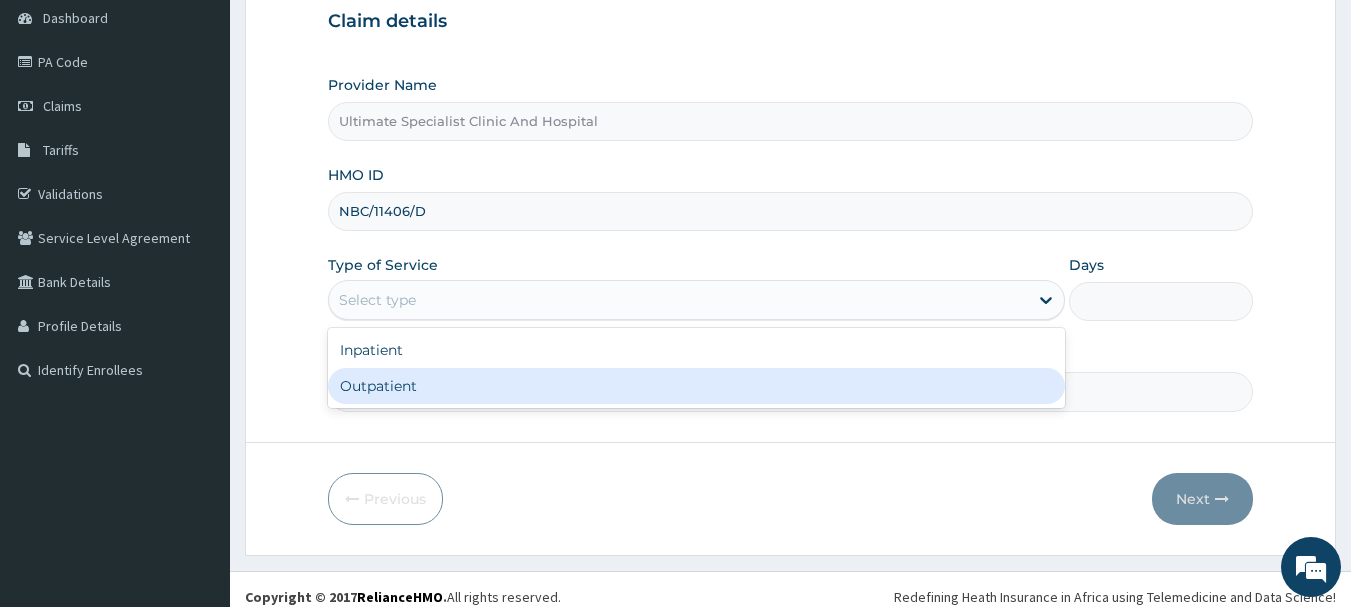 click on "Outpatient" at bounding box center (696, 386) 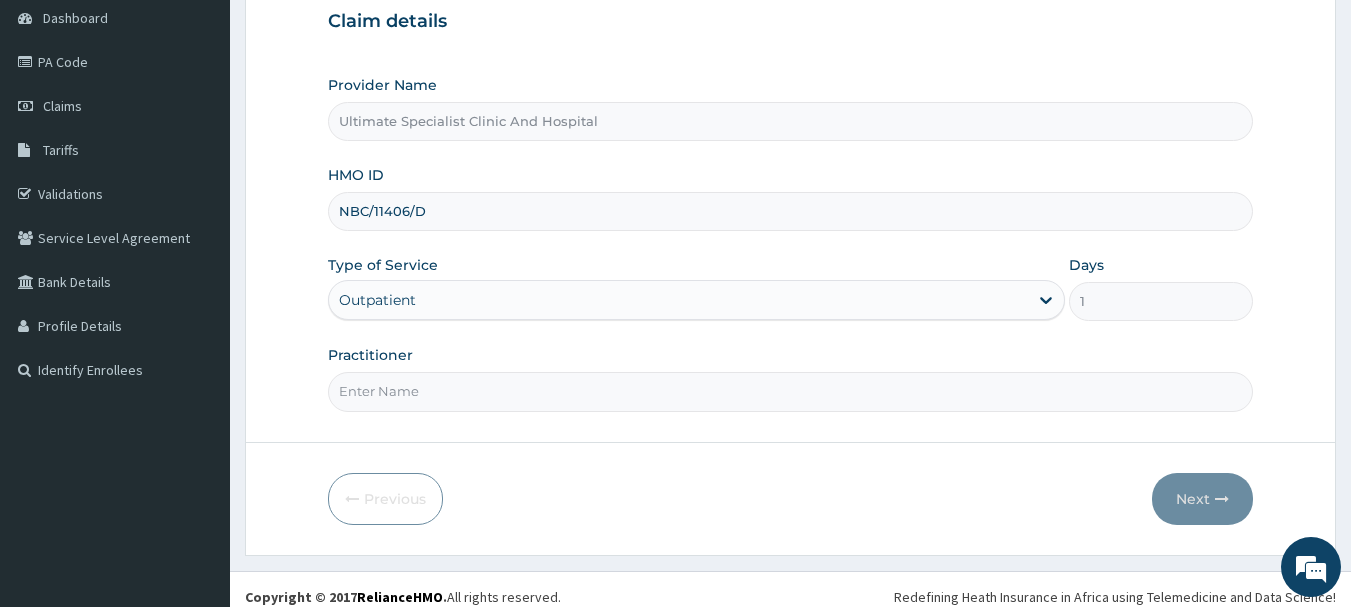 click on "Practitioner" at bounding box center [791, 391] 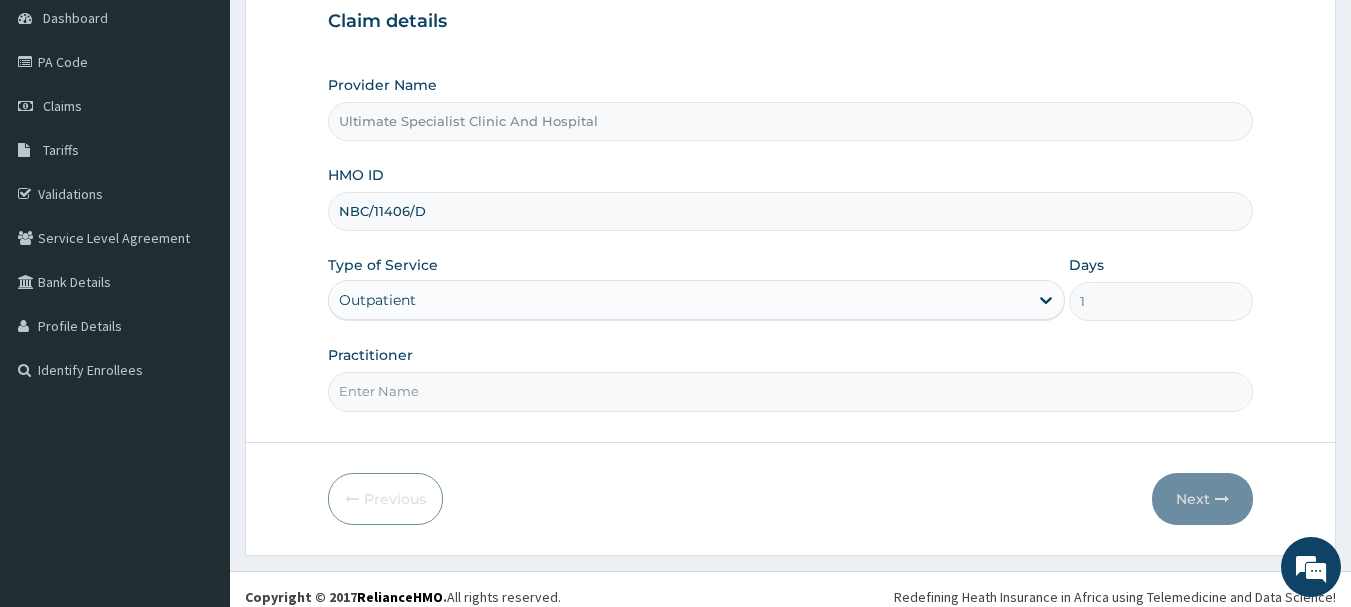 click on "Practitioner" at bounding box center [791, 391] 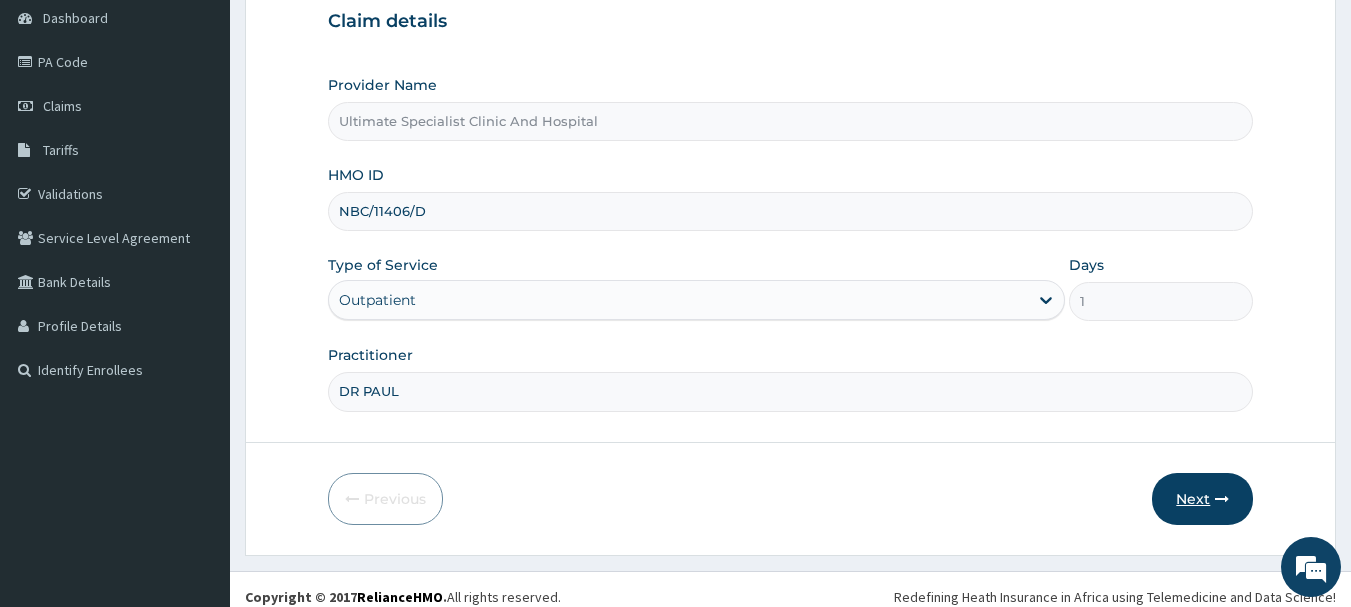 click on "Next" at bounding box center [1202, 499] 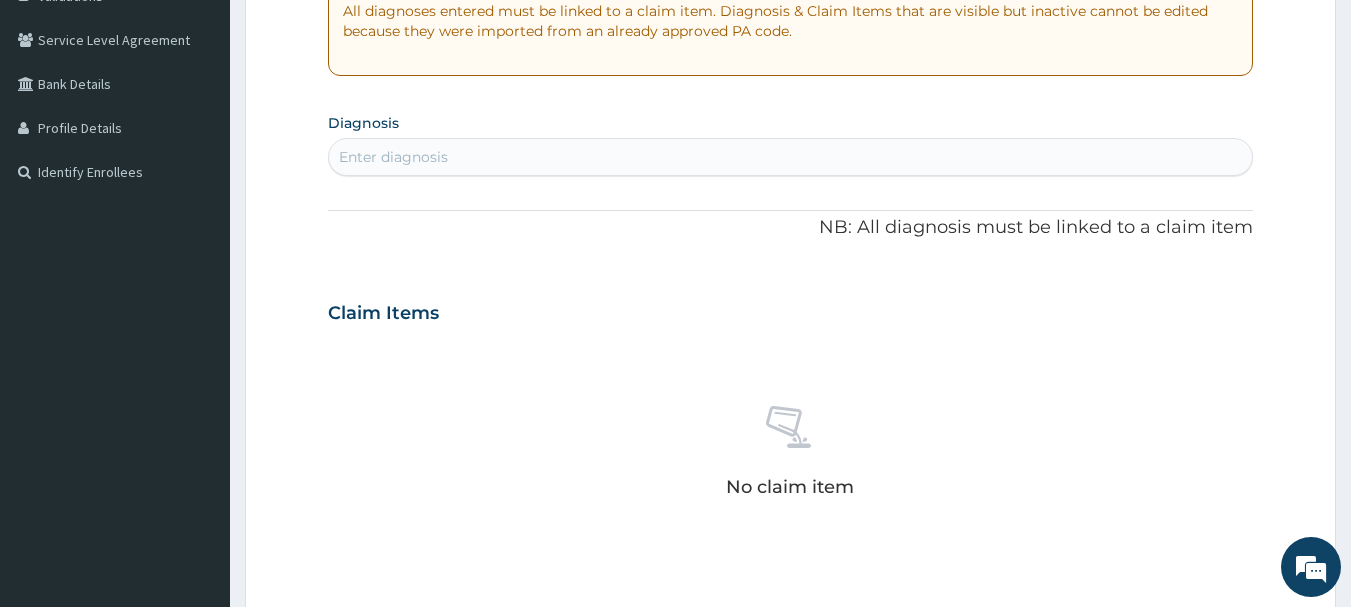 scroll, scrollTop: 400, scrollLeft: 0, axis: vertical 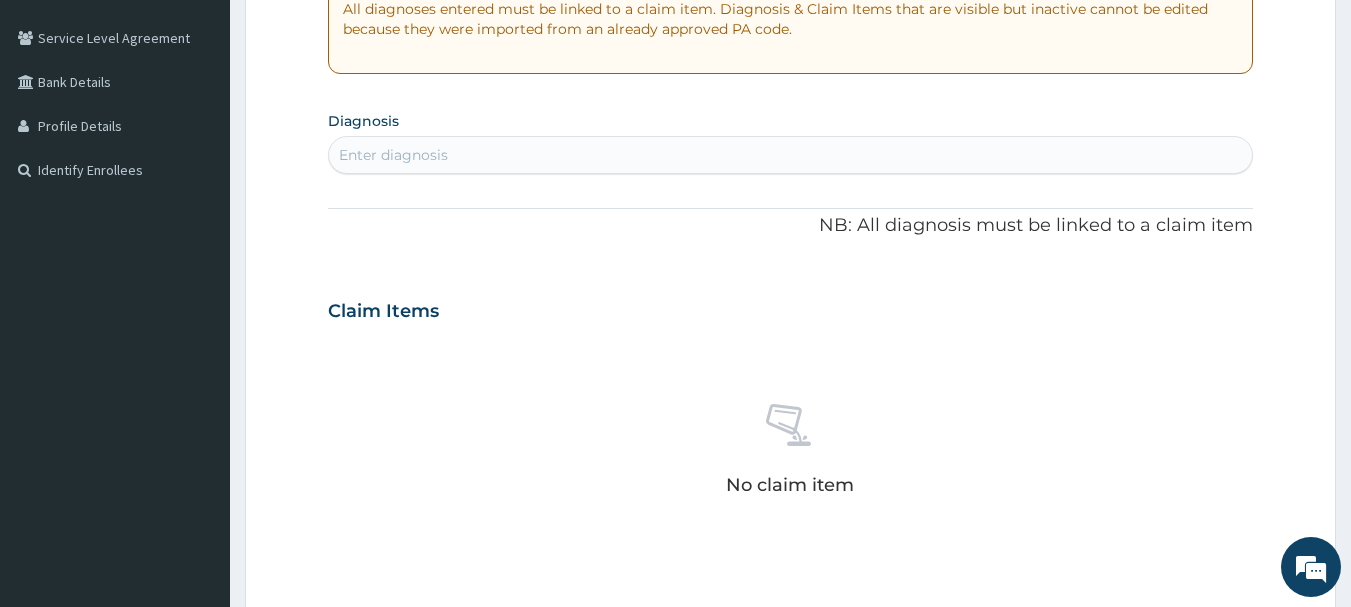 click on "Enter diagnosis" at bounding box center [393, 155] 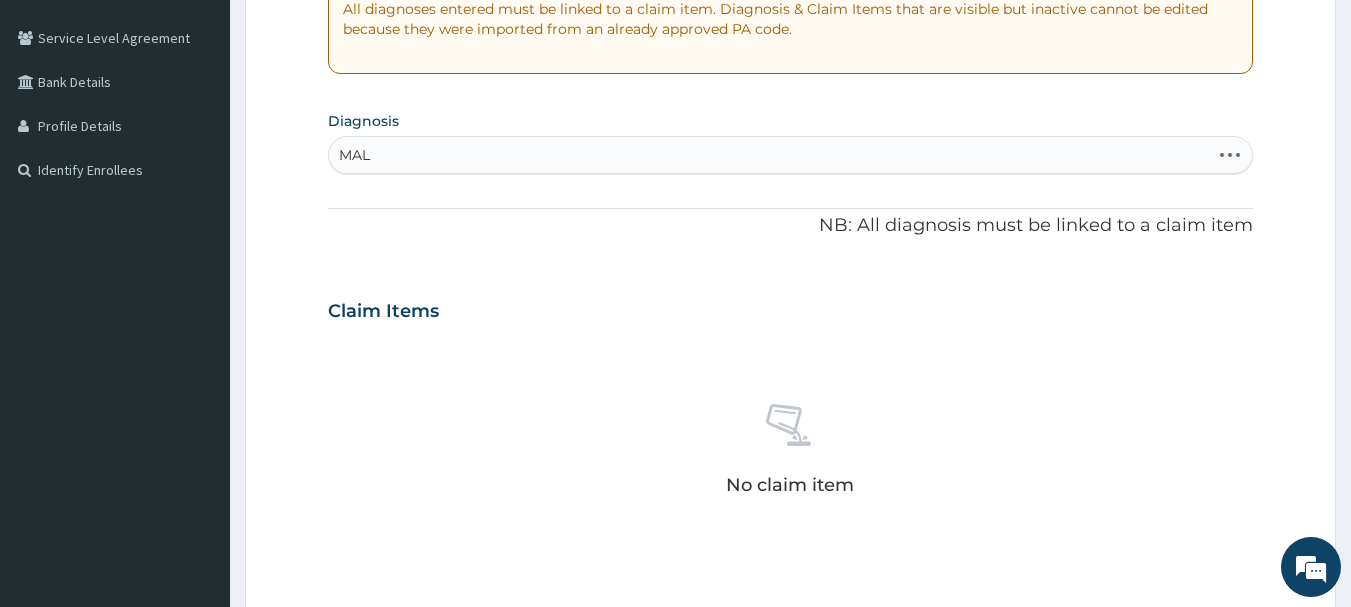 type on "MALA" 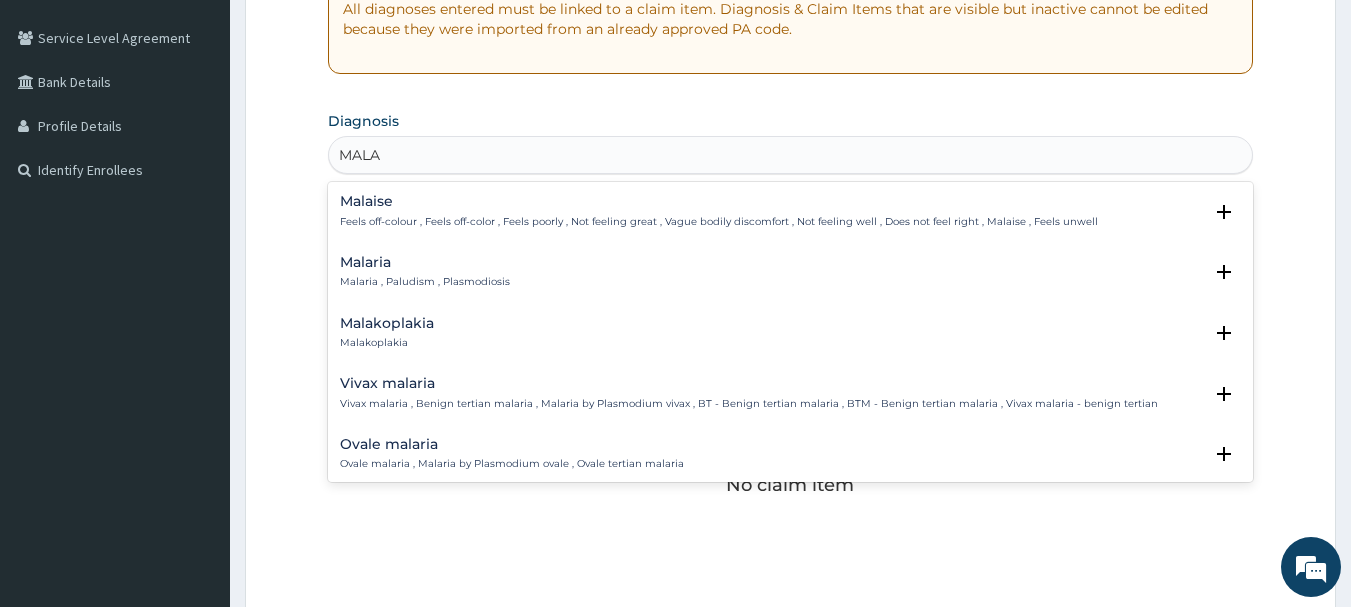 click on "Malaria" at bounding box center [425, 262] 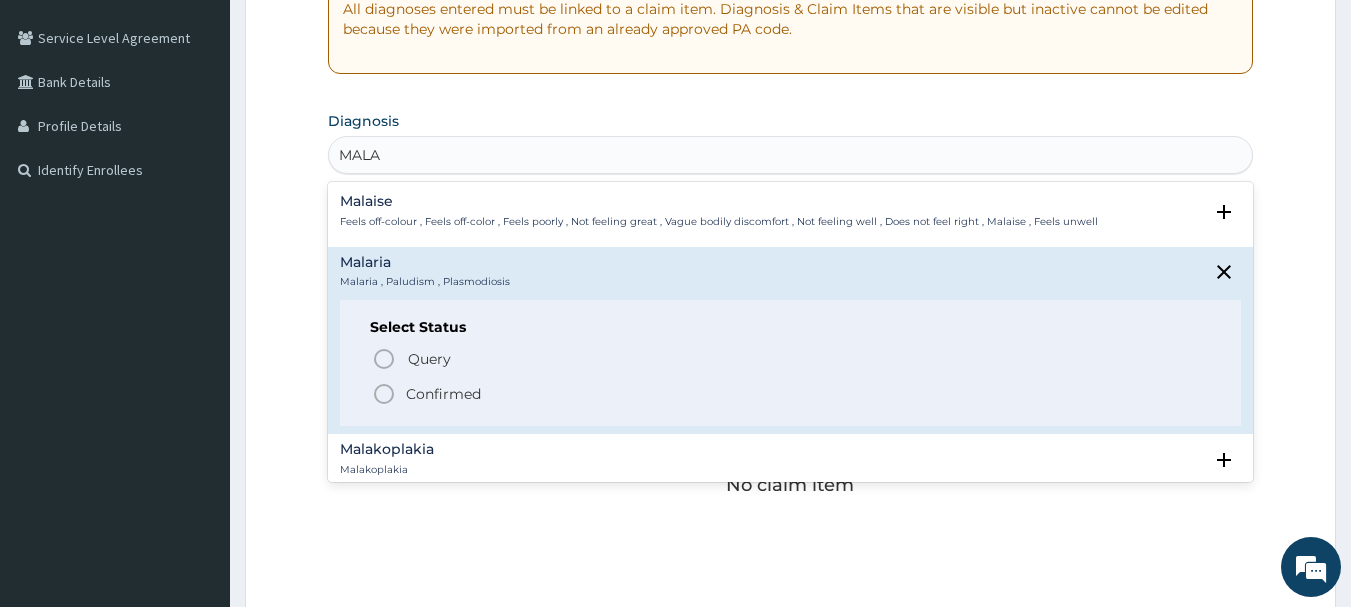 click 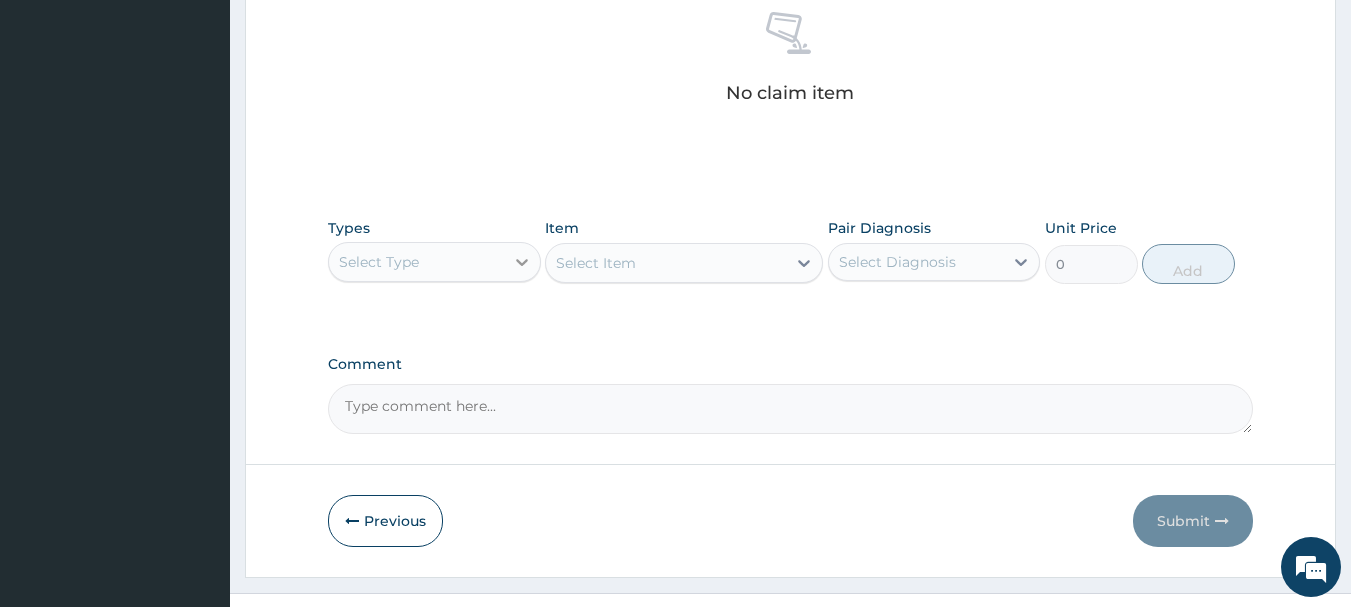 scroll, scrollTop: 800, scrollLeft: 0, axis: vertical 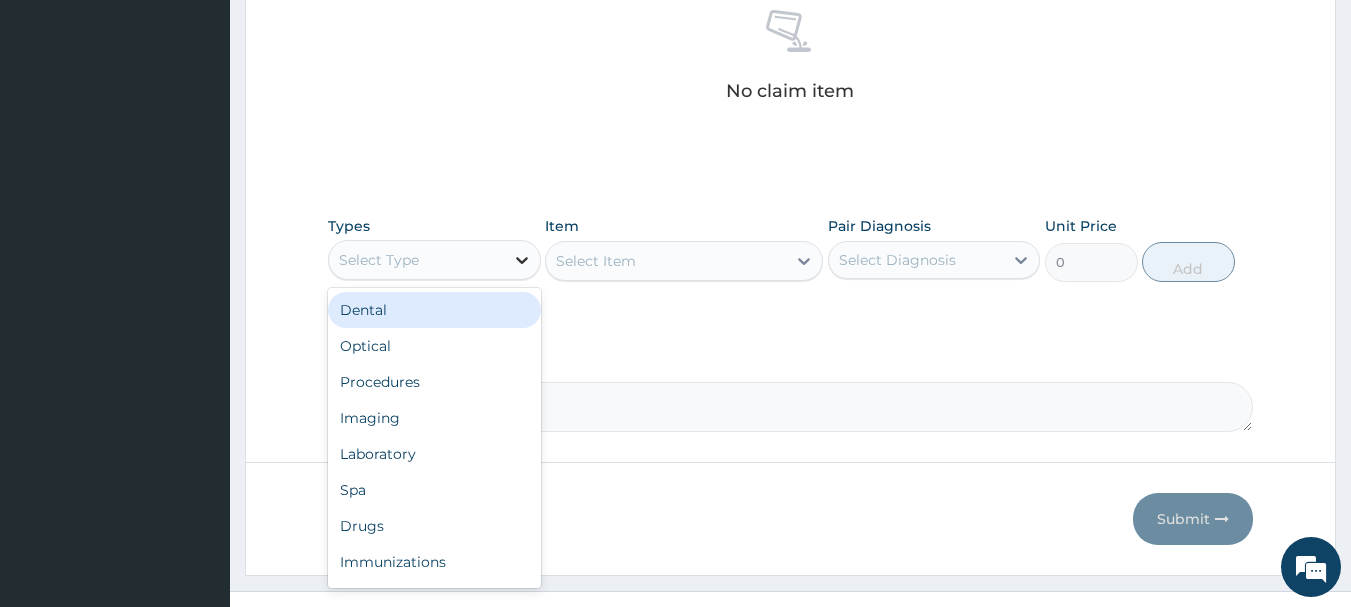 click 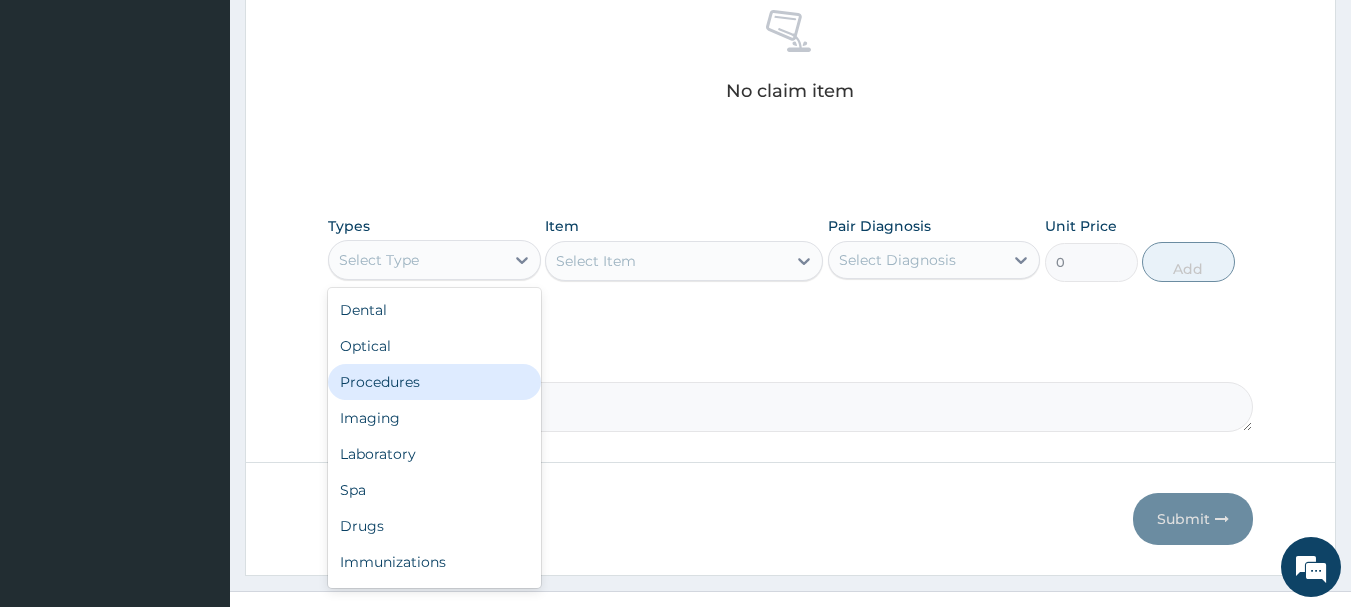 click on "Procedures" at bounding box center [434, 382] 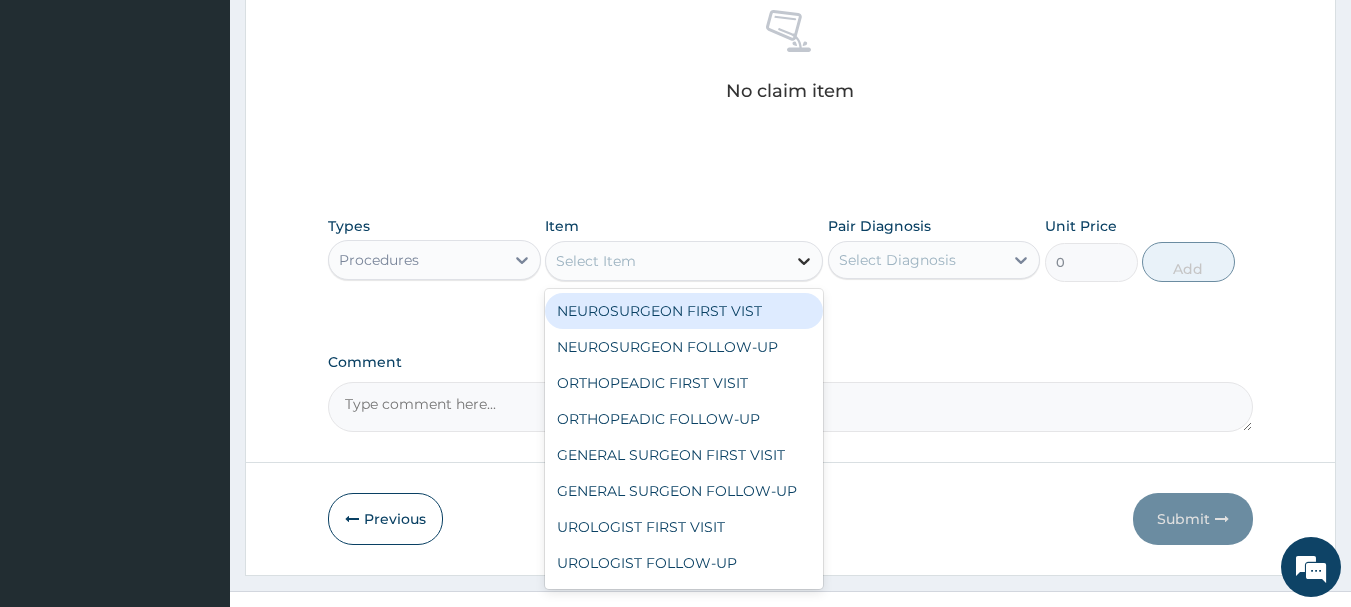 click 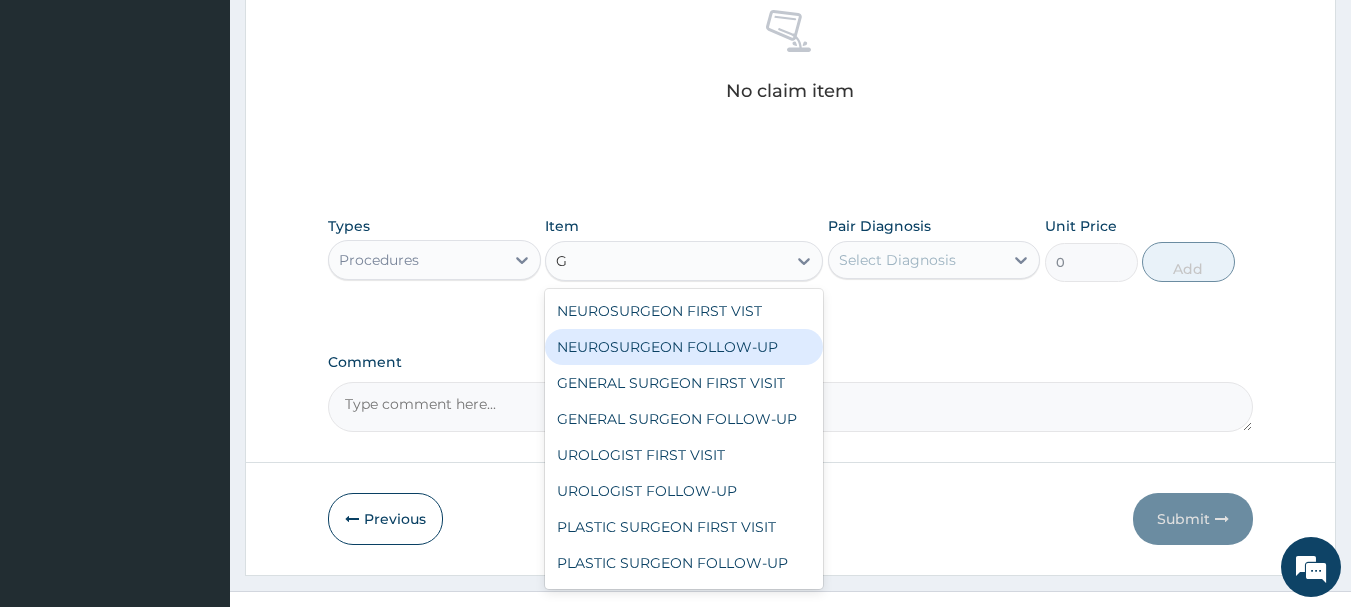 type on "GP" 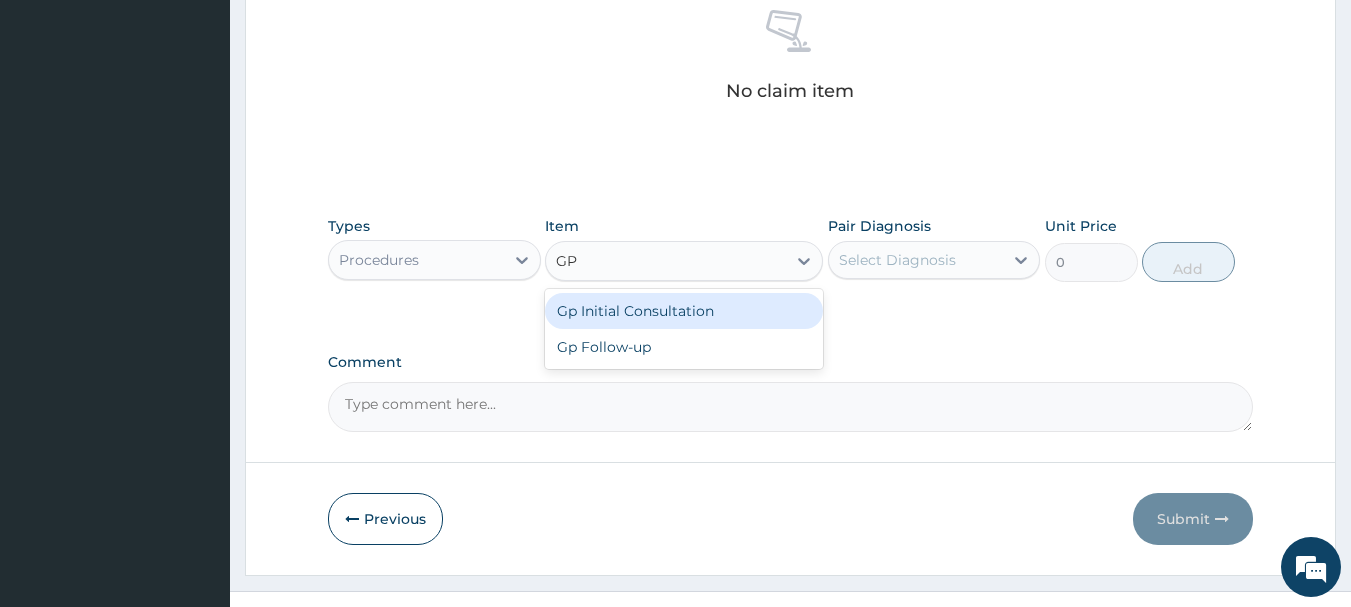 click on "Gp Initial Consultation" at bounding box center (684, 311) 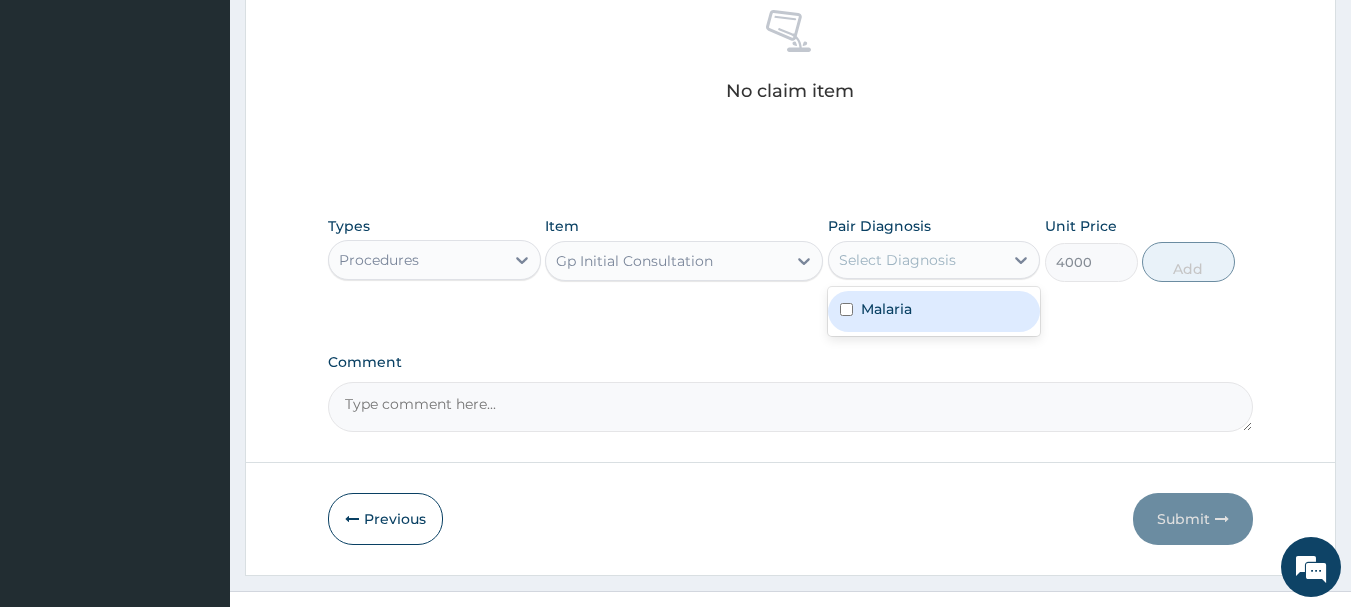 drag, startPoint x: 1027, startPoint y: 252, endPoint x: 938, endPoint y: 279, distance: 93.00538 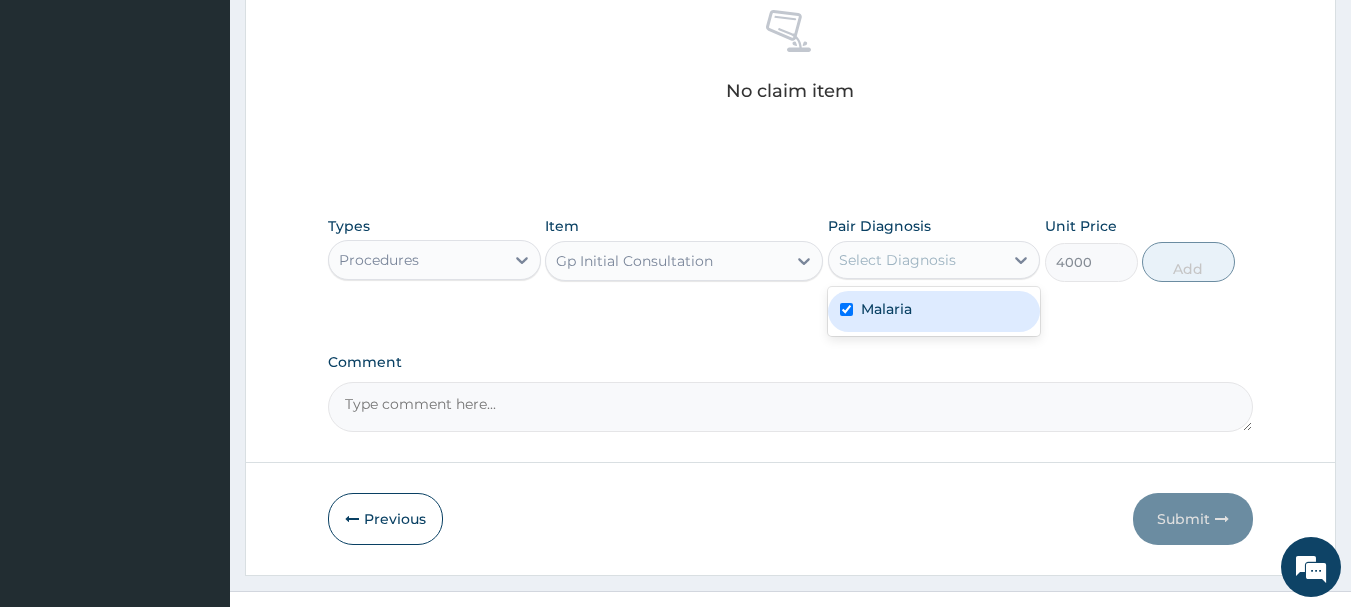 checkbox on "true" 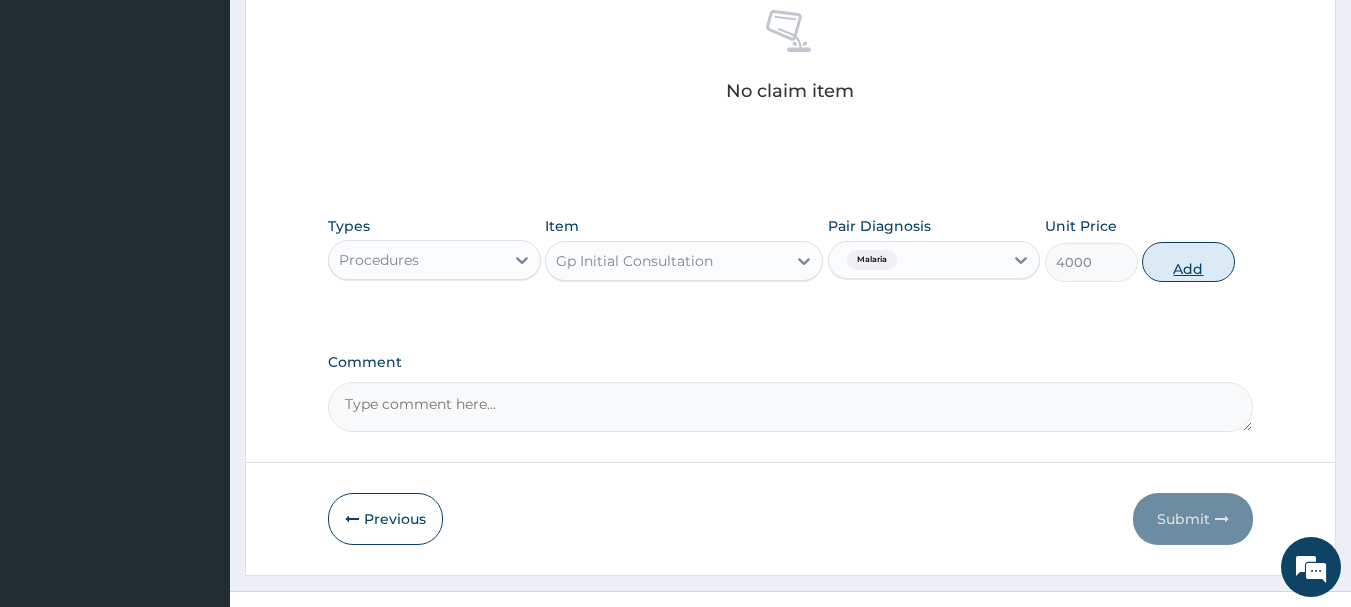 click on "Add" at bounding box center [1188, 262] 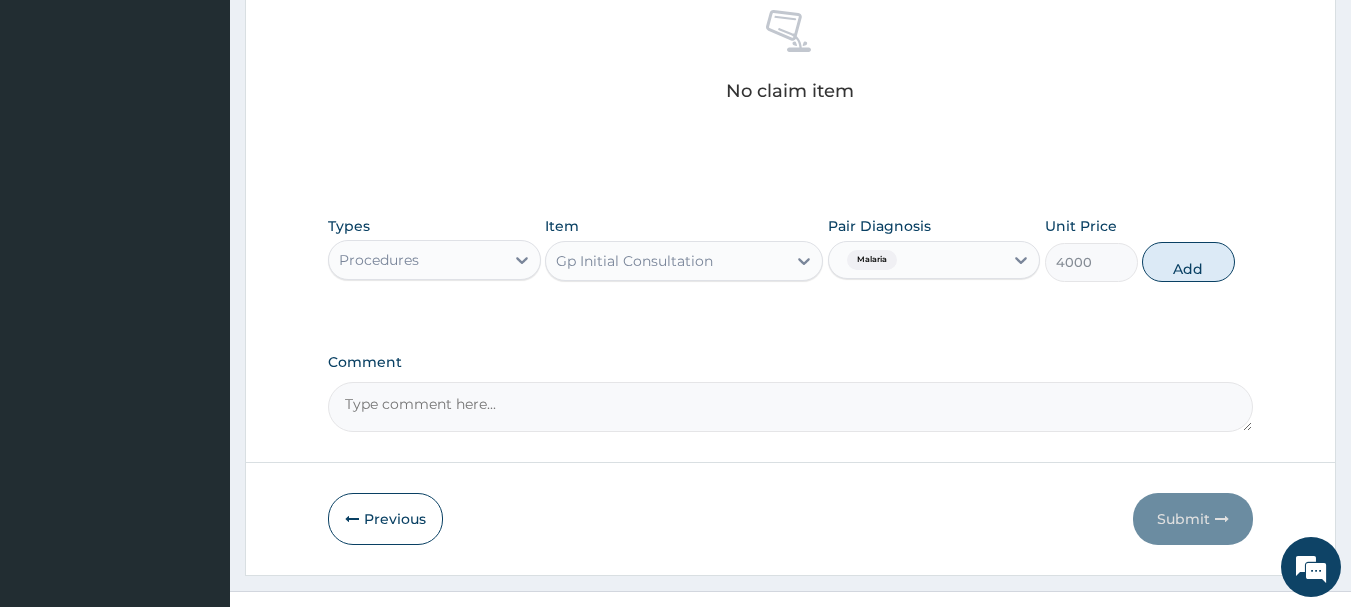 type on "0" 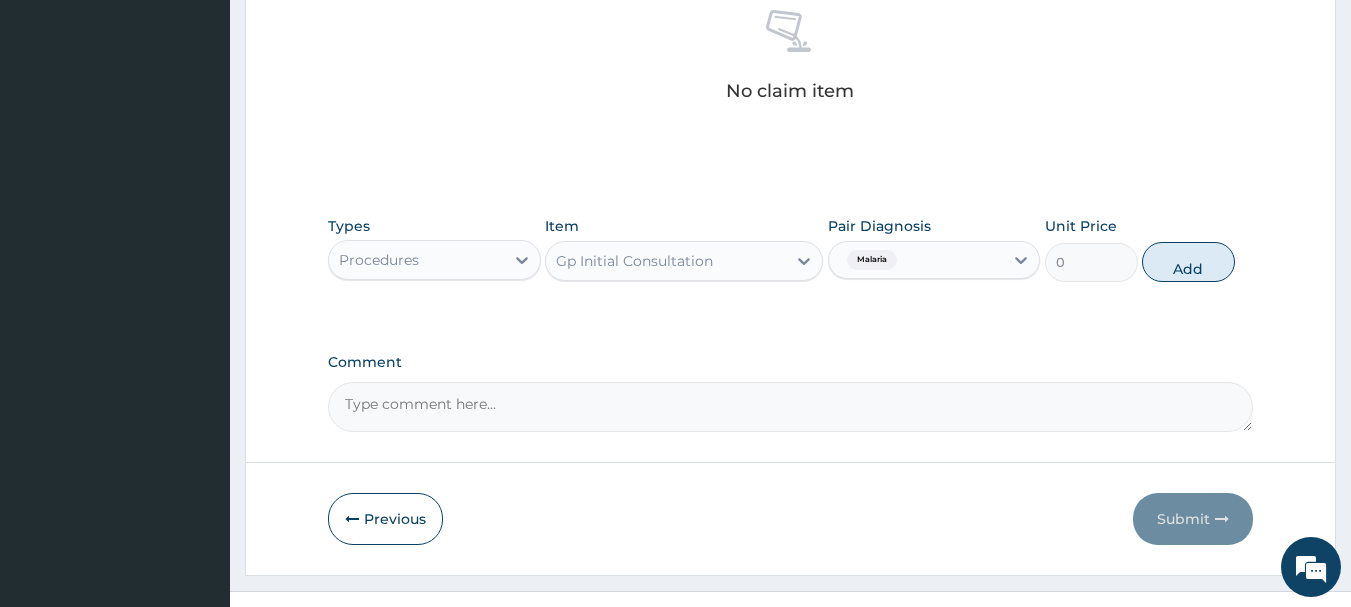 scroll, scrollTop: 755, scrollLeft: 0, axis: vertical 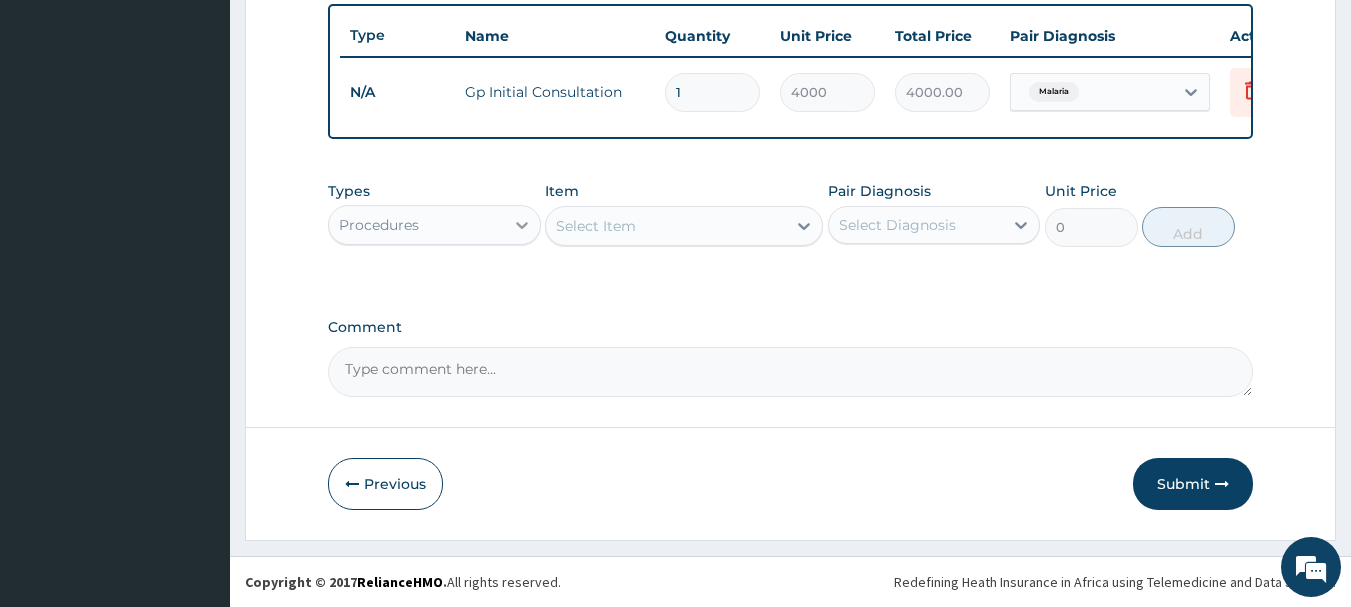 click 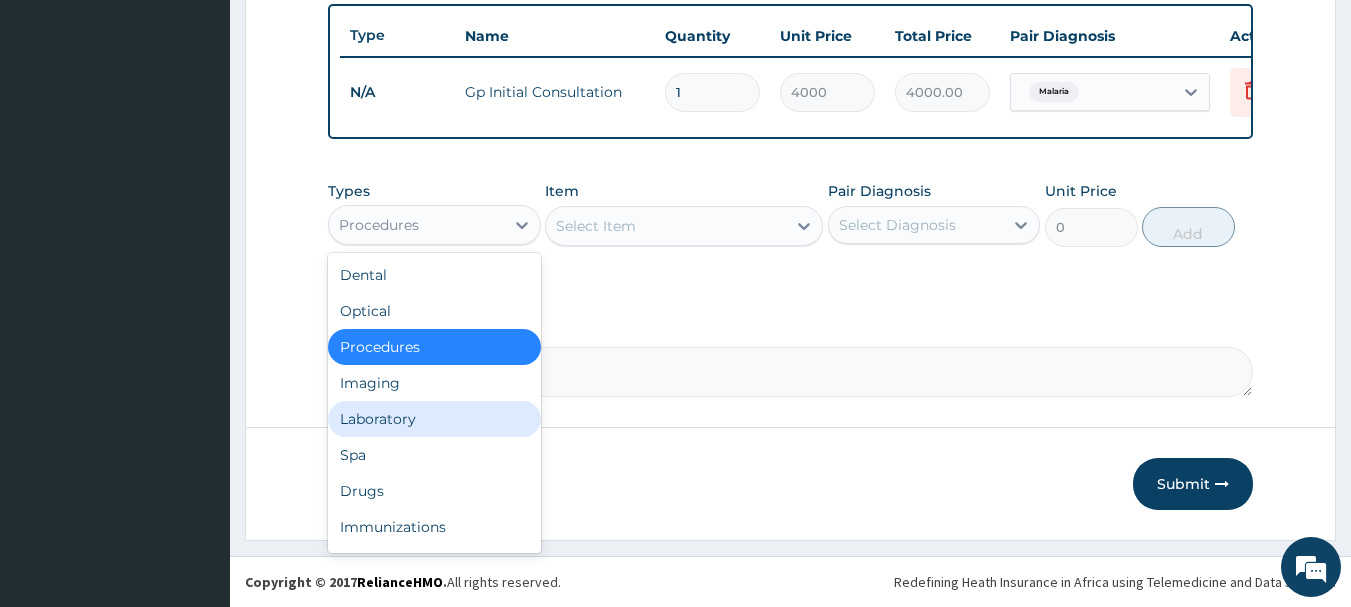 click on "Laboratory" at bounding box center [434, 419] 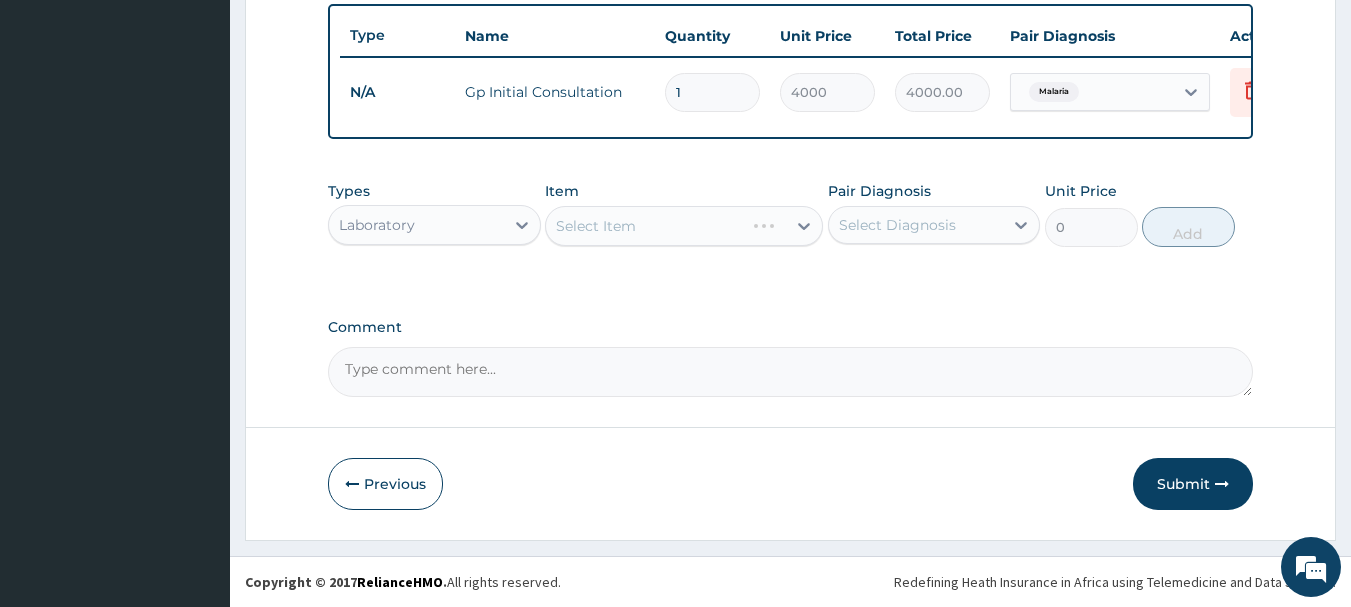 click on "Select Item" at bounding box center [684, 226] 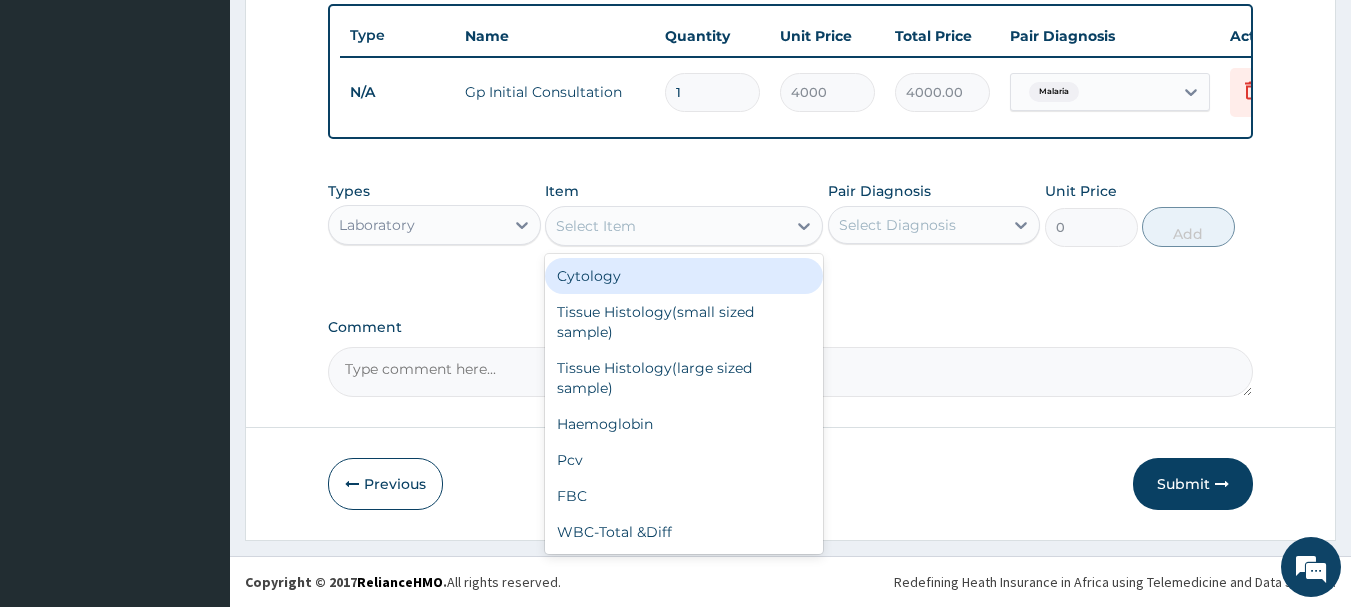 click on "Select Item" at bounding box center [666, 226] 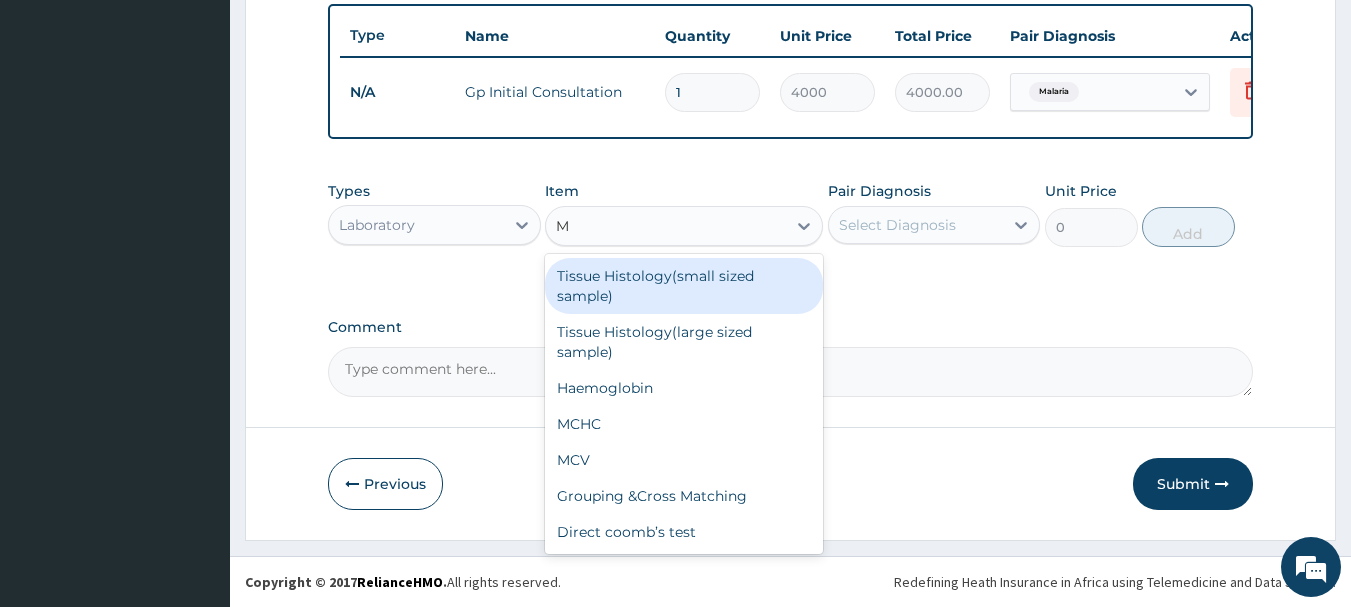 type on "MP" 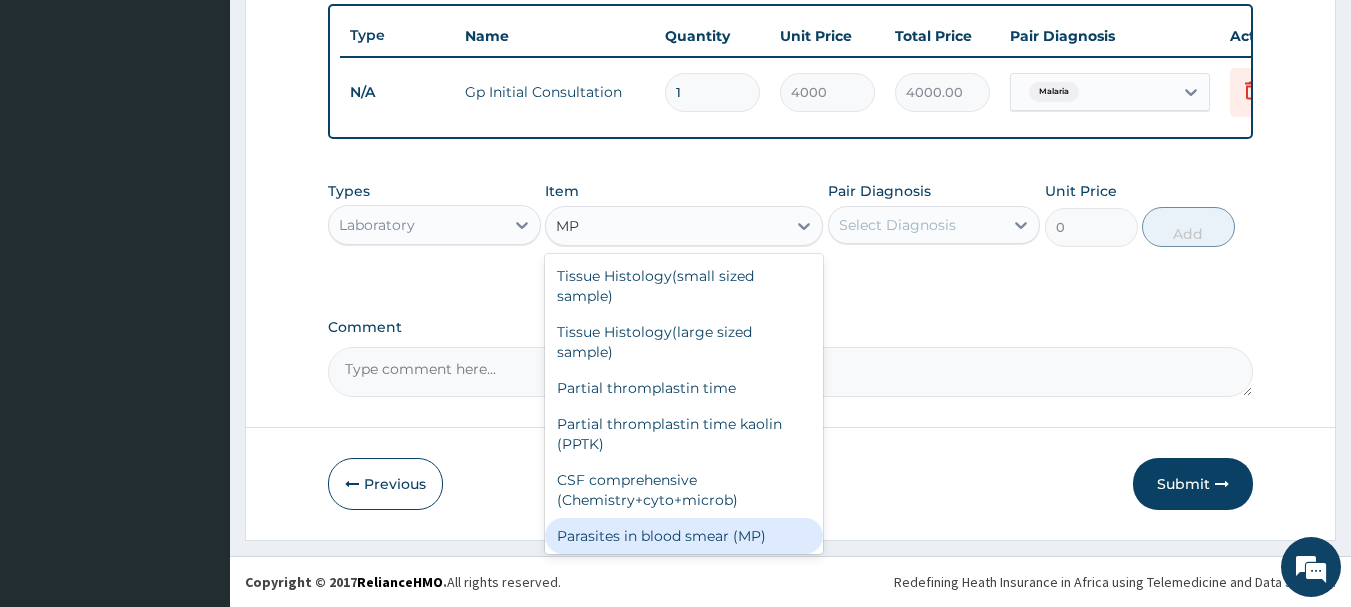 click on "Parasites in blood smear (MP)" at bounding box center (684, 536) 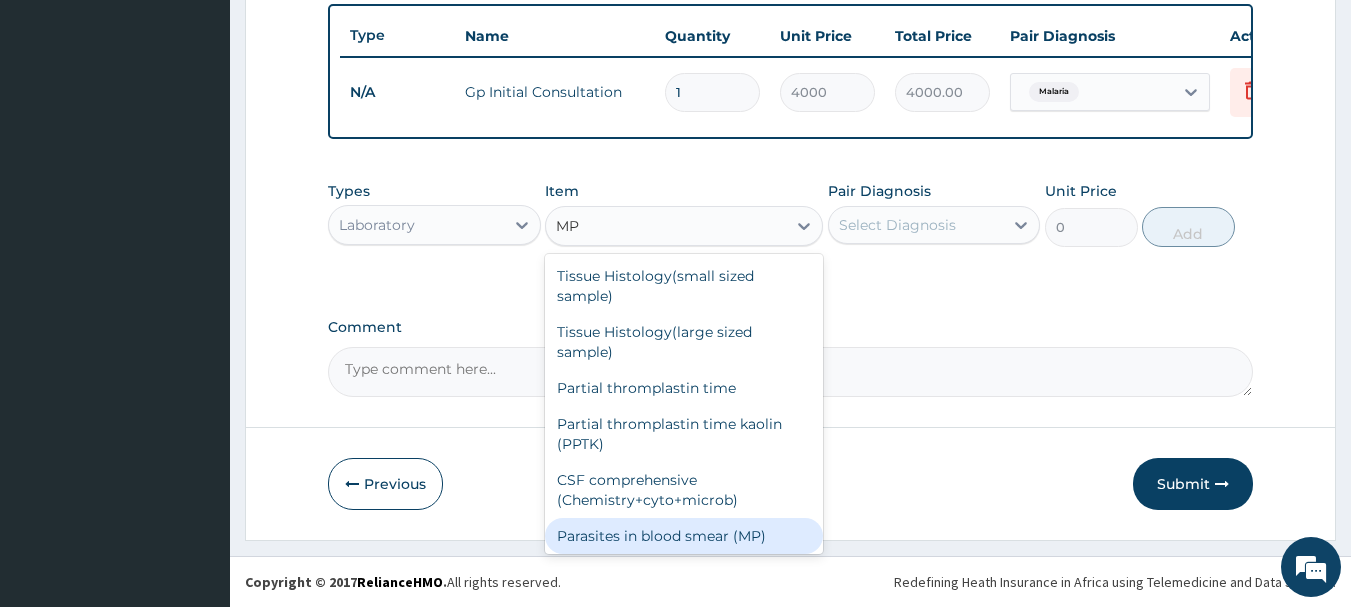 type 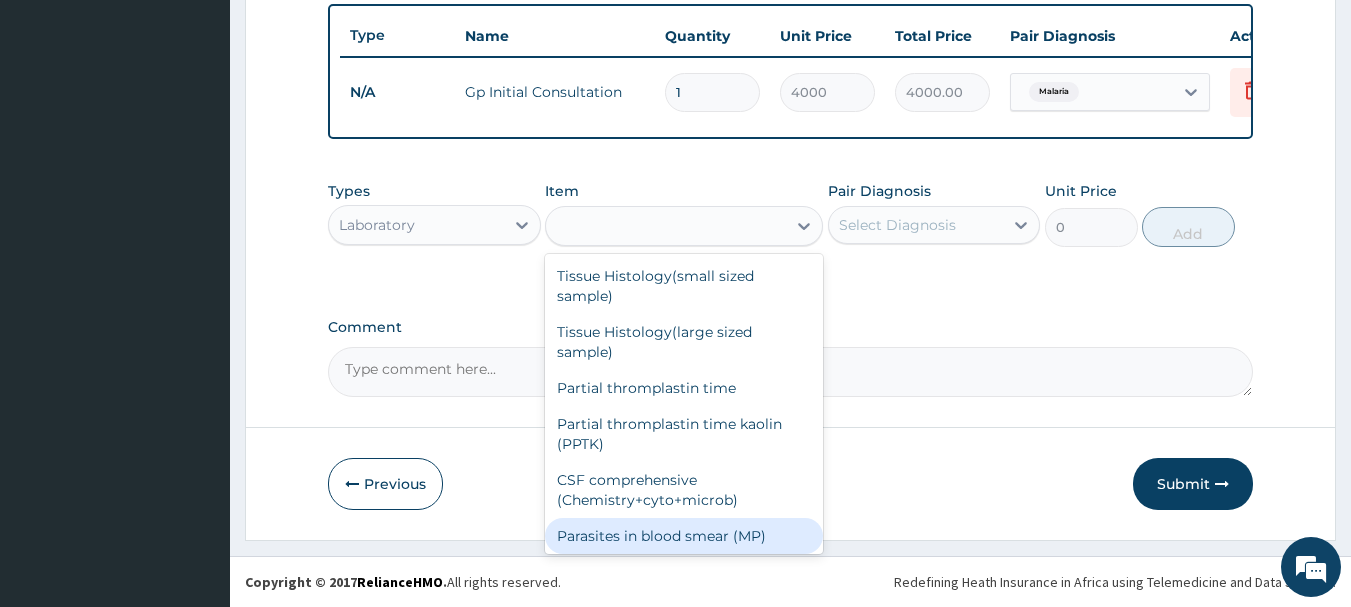 type on "3000" 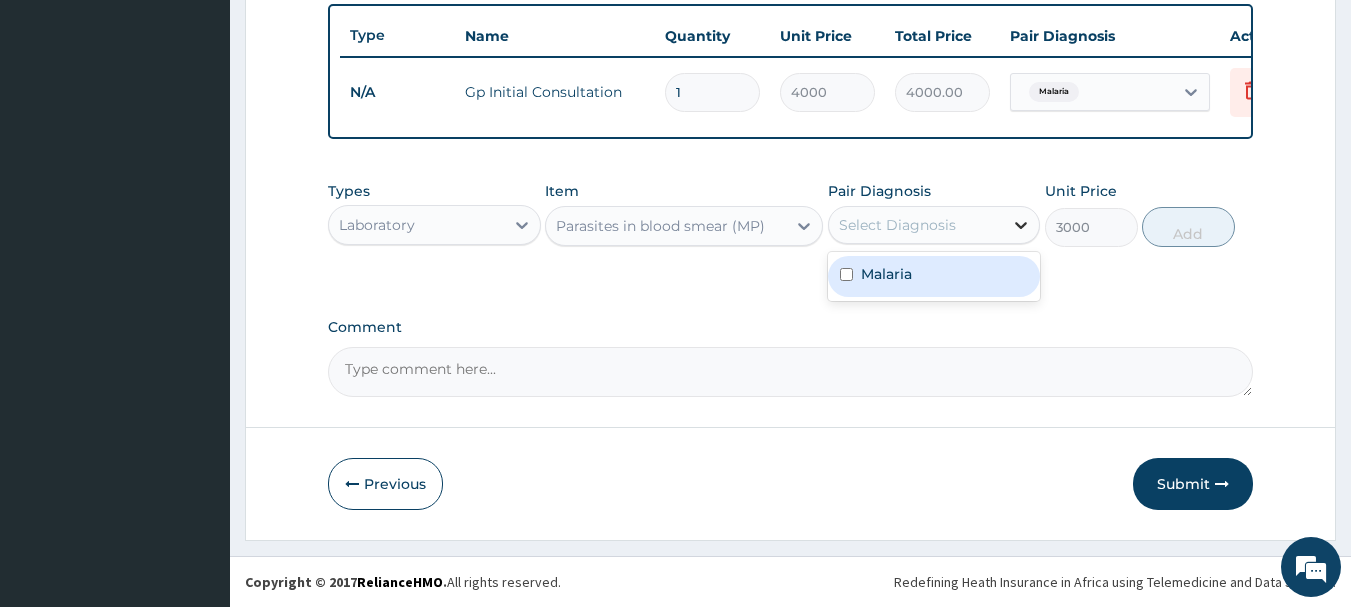 click at bounding box center (1021, 225) 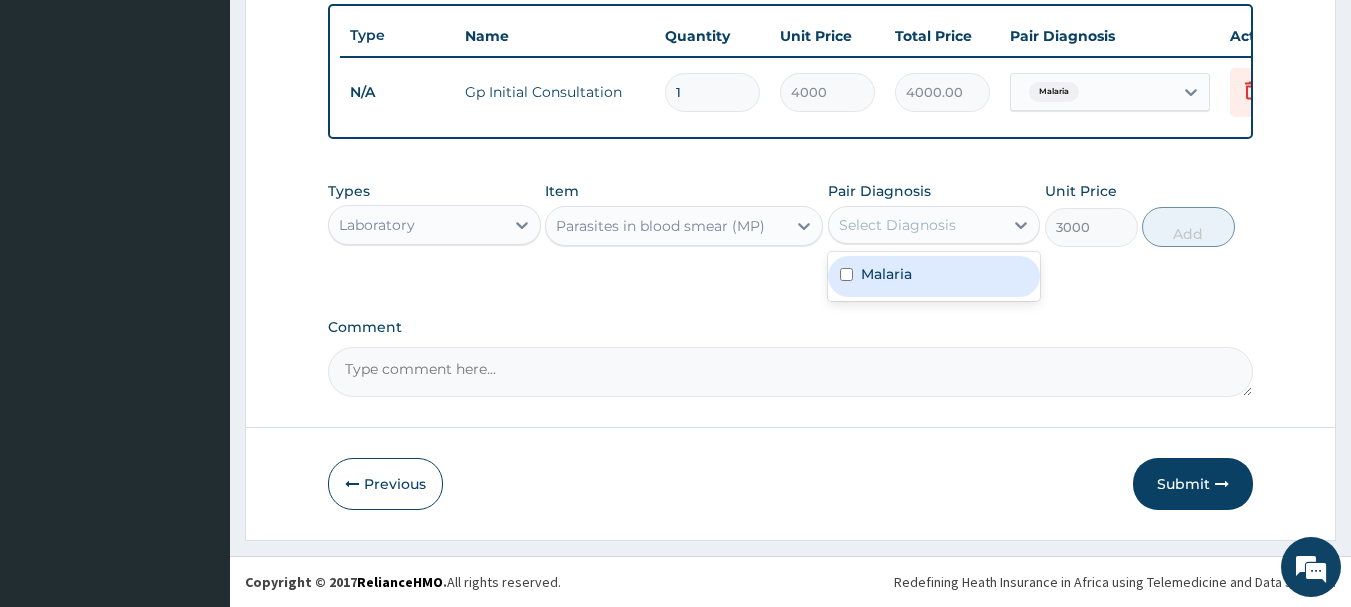 click on "Malaria" at bounding box center (934, 276) 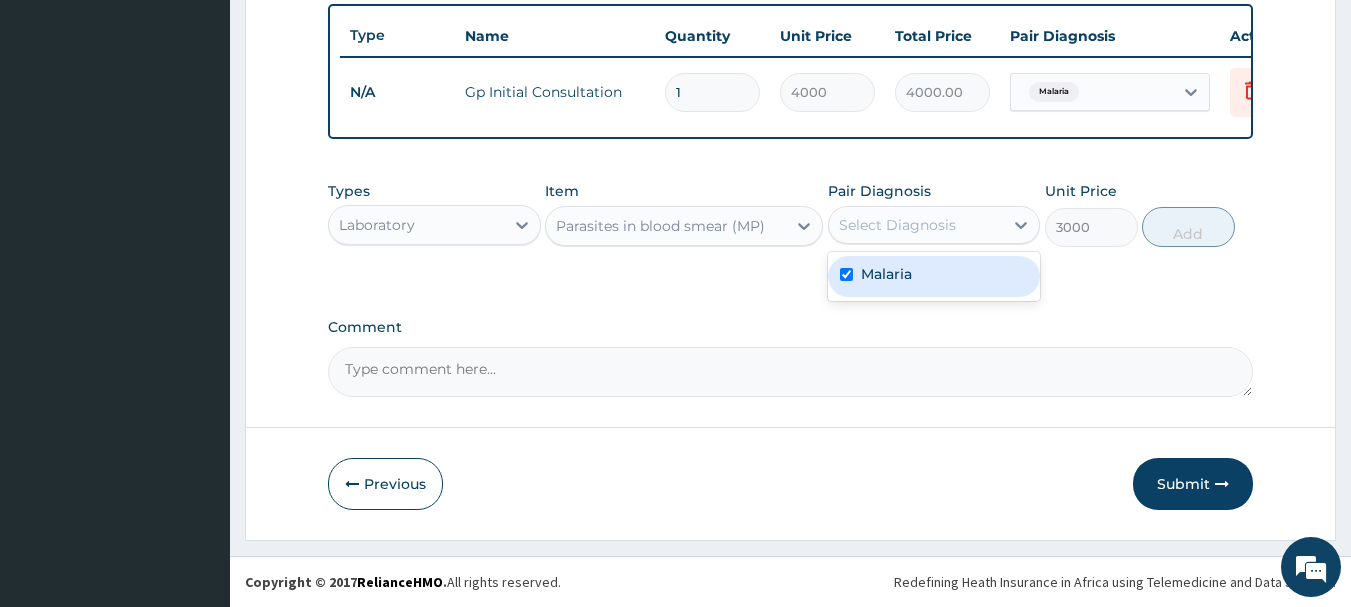 checkbox on "true" 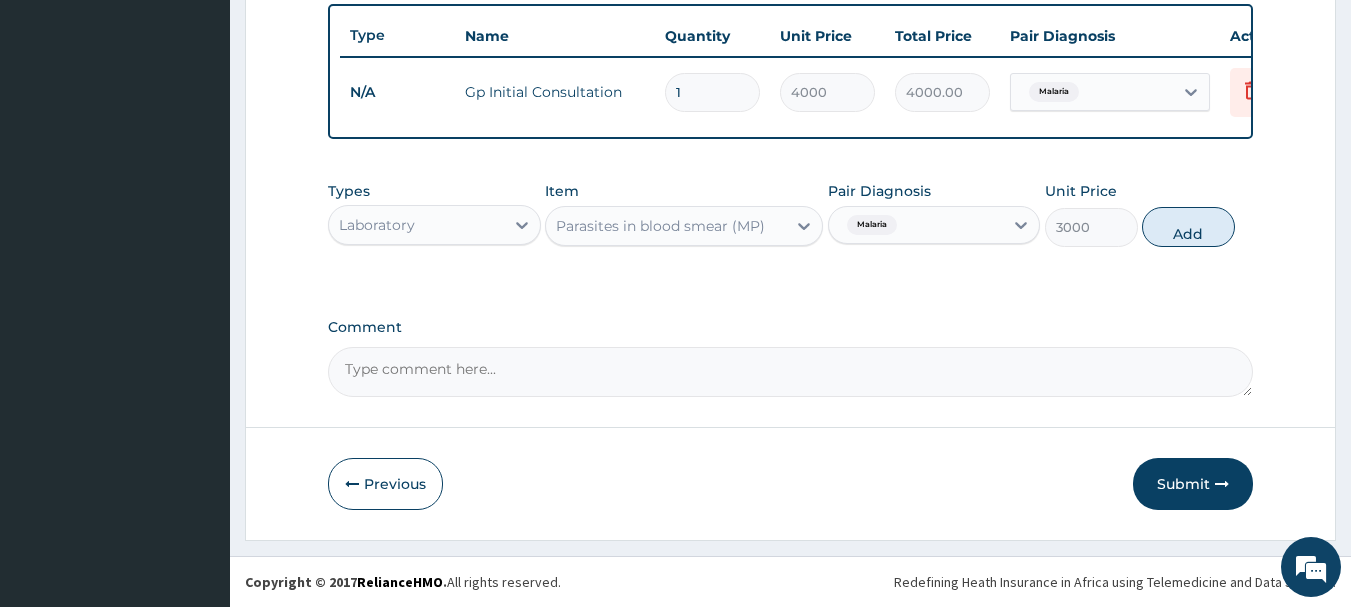 drag, startPoint x: 1173, startPoint y: 226, endPoint x: 989, endPoint y: 263, distance: 187.68324 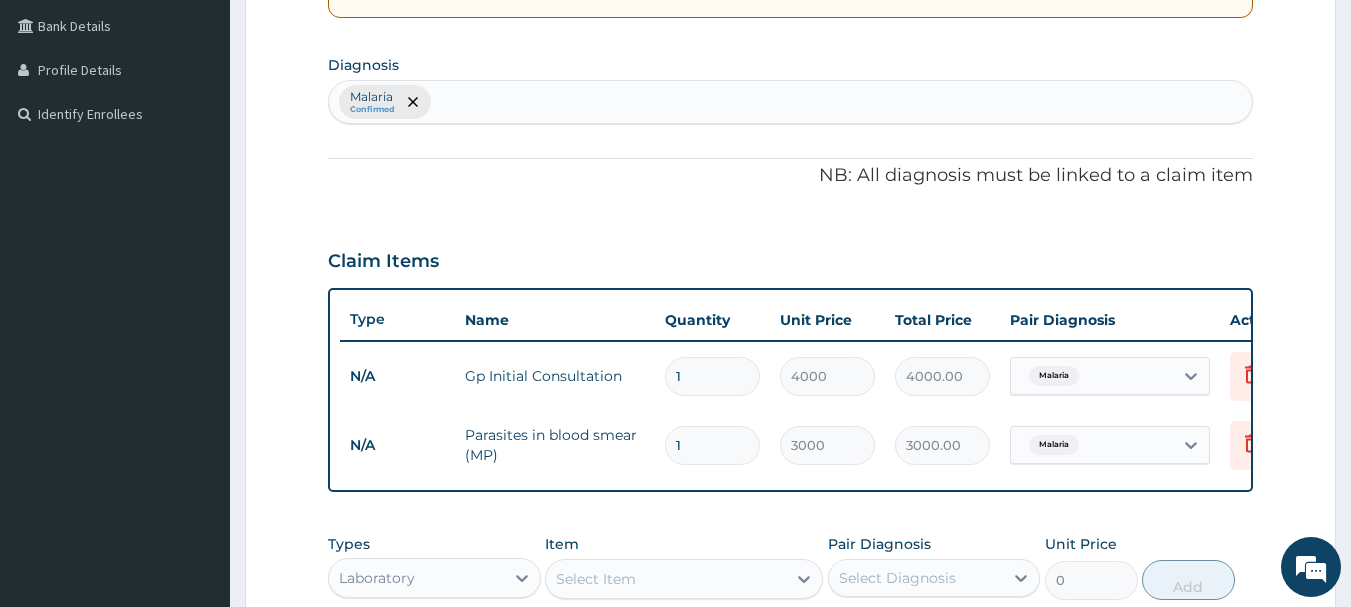 scroll, scrollTop: 455, scrollLeft: 0, axis: vertical 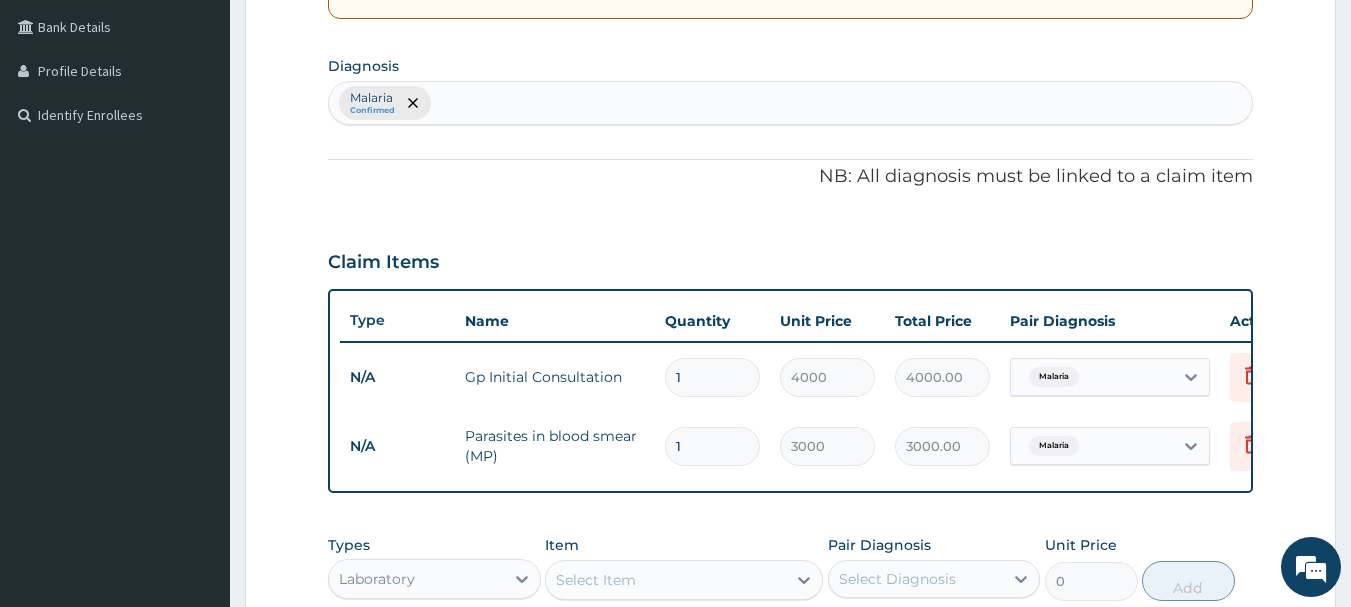 click on "Malaria Confirmed" at bounding box center (791, 103) 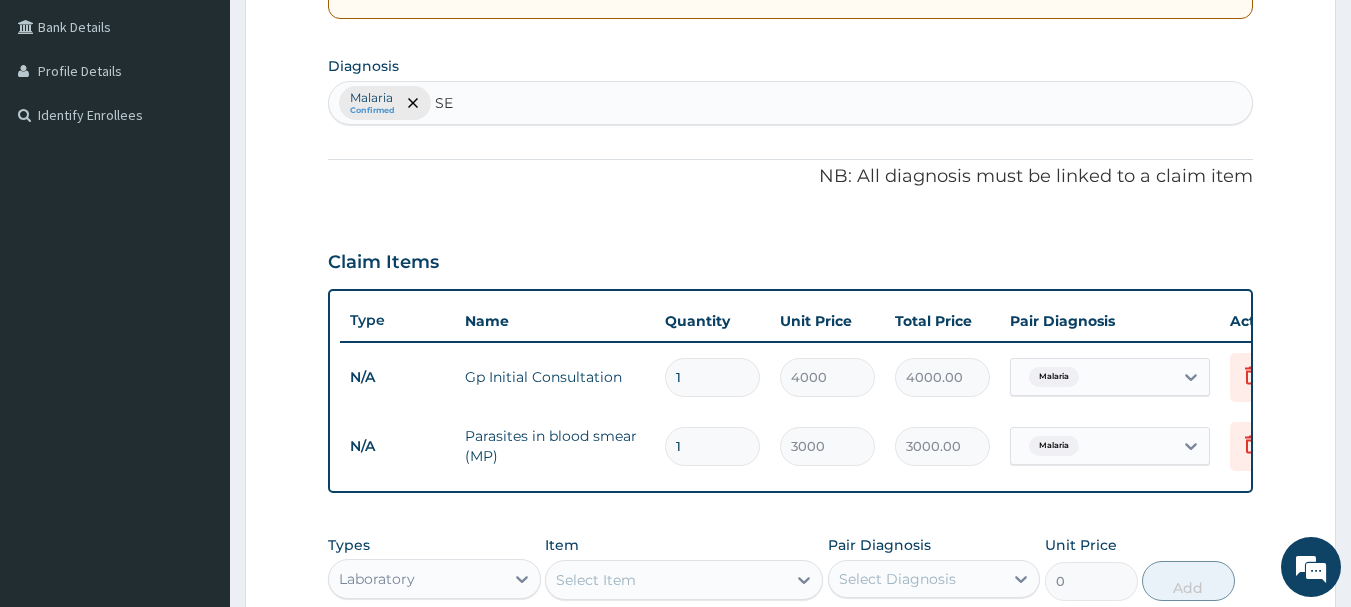 type on "SEP" 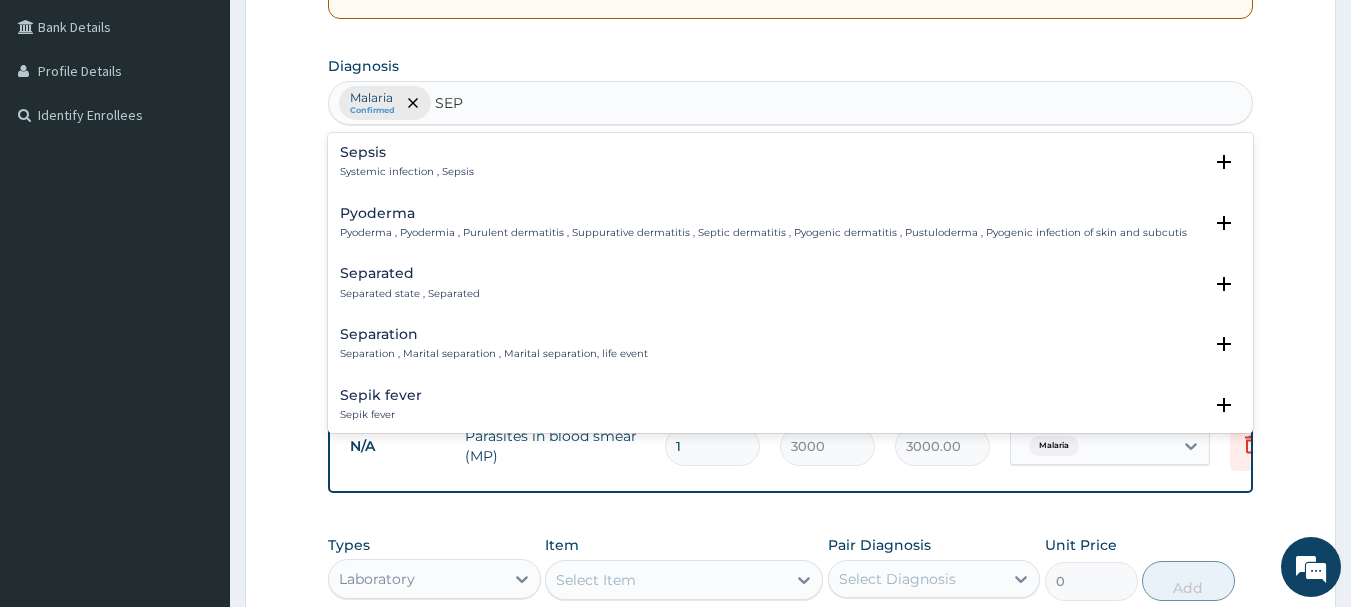 click on "Sepsis Systemic infection , Sepsis" at bounding box center (407, 162) 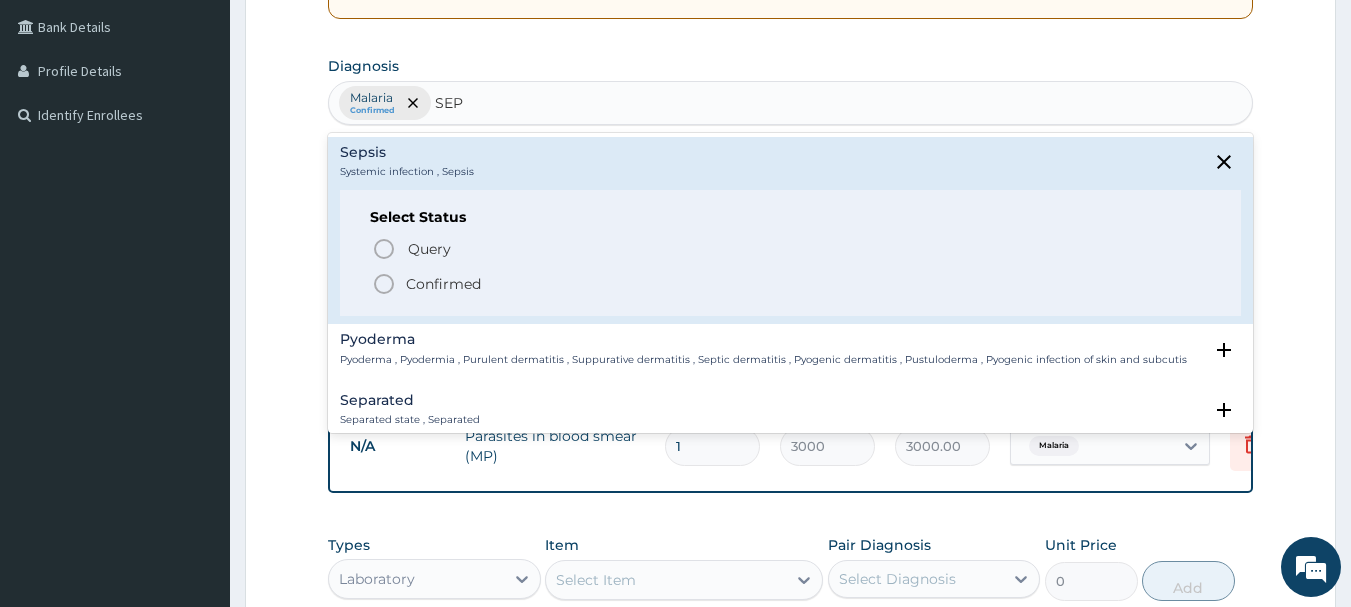 click on "Confirmed" at bounding box center [792, 284] 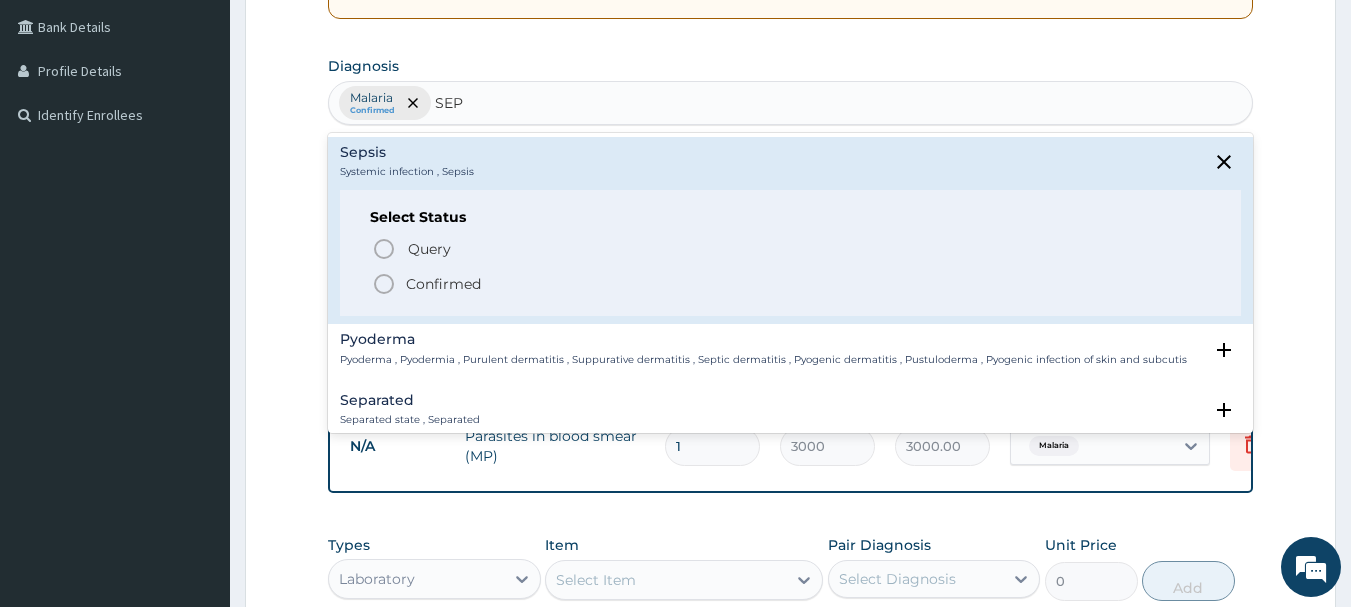 type 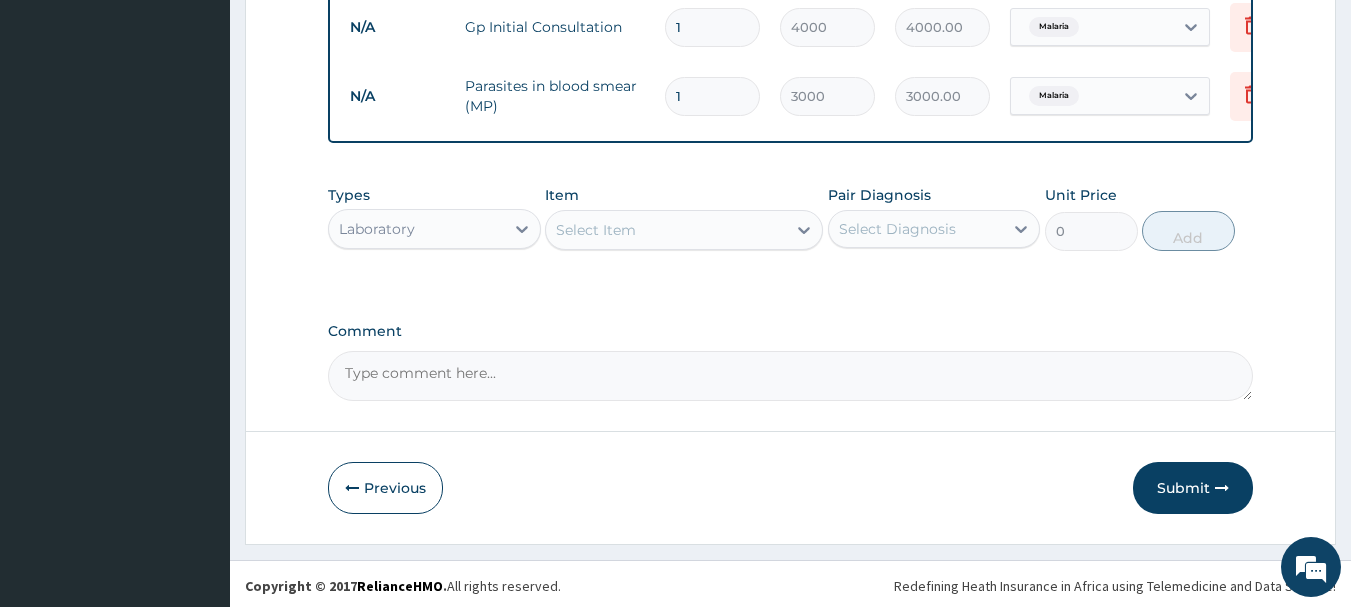 scroll, scrollTop: 824, scrollLeft: 0, axis: vertical 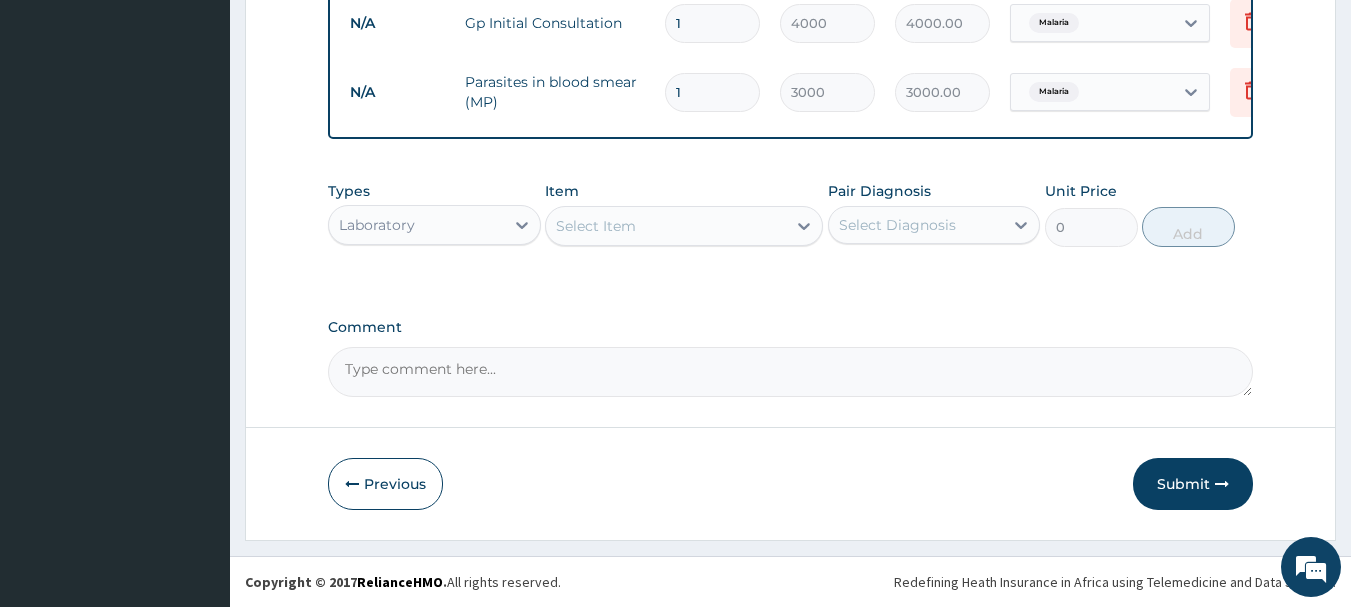 click on "Select Item" at bounding box center [596, 226] 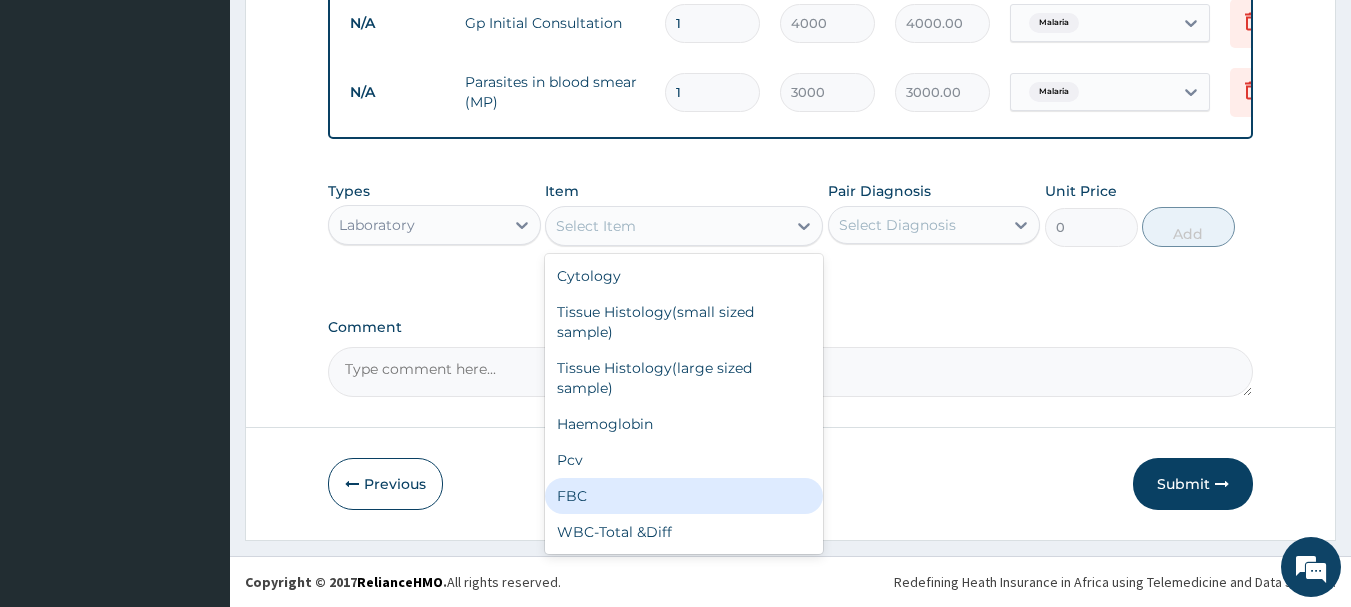 drag, startPoint x: 584, startPoint y: 488, endPoint x: 622, endPoint y: 465, distance: 44.418465 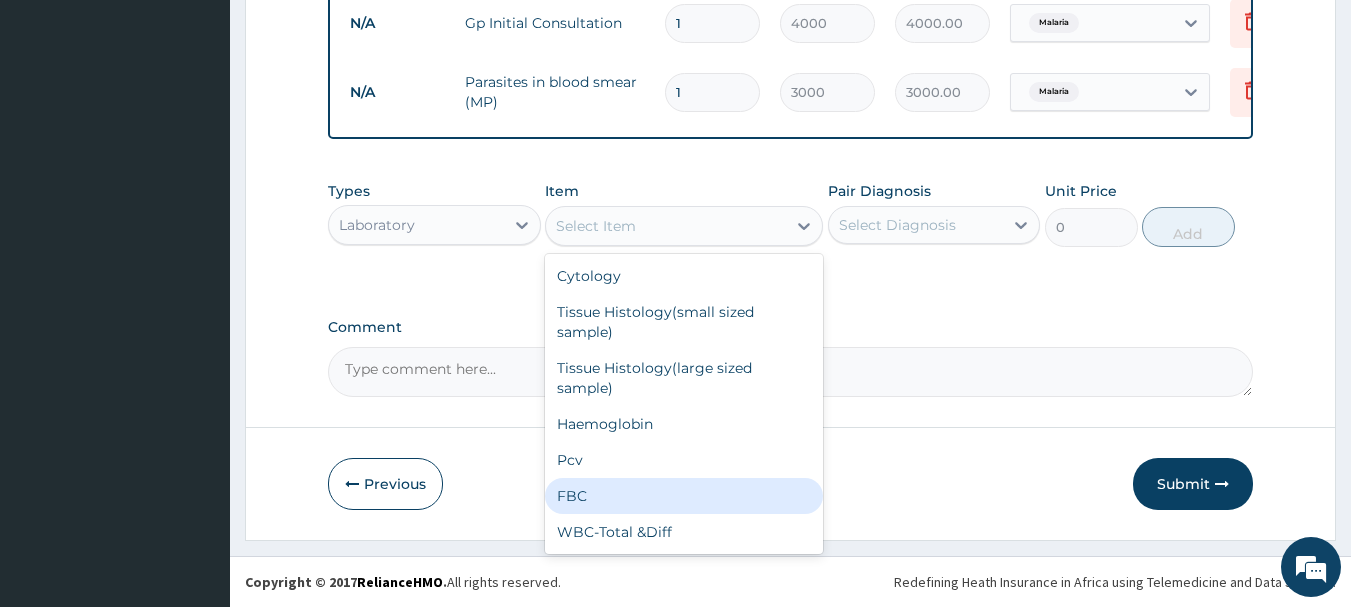click on "FBC" at bounding box center [684, 496] 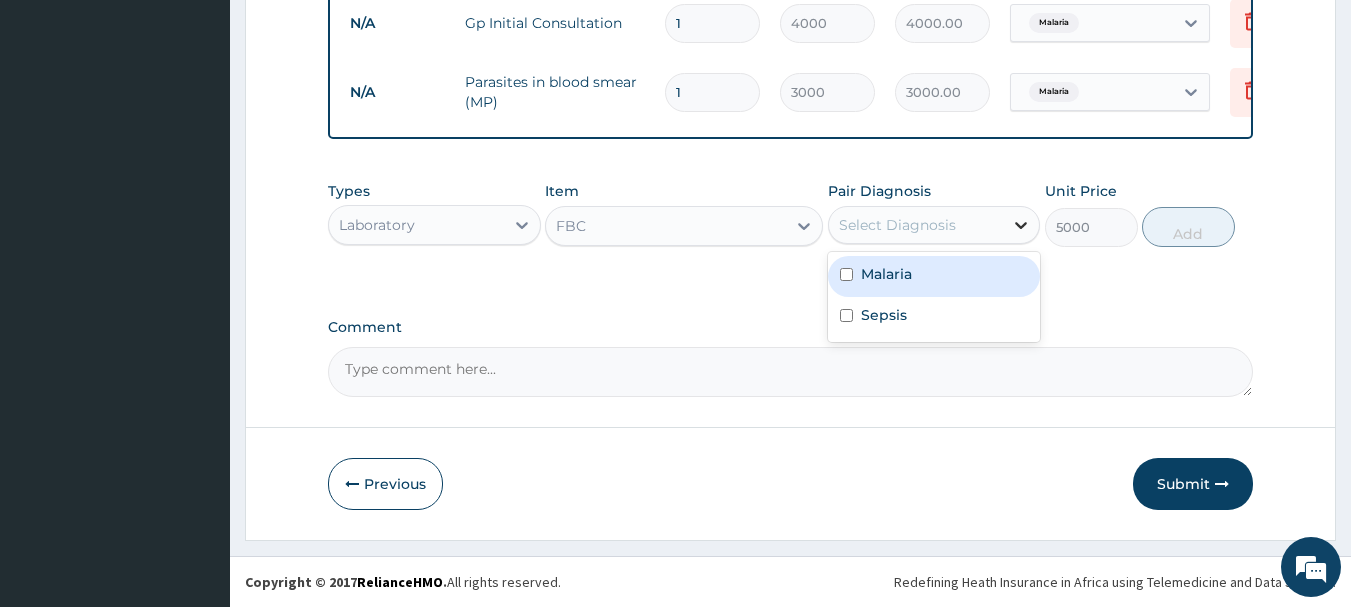 click 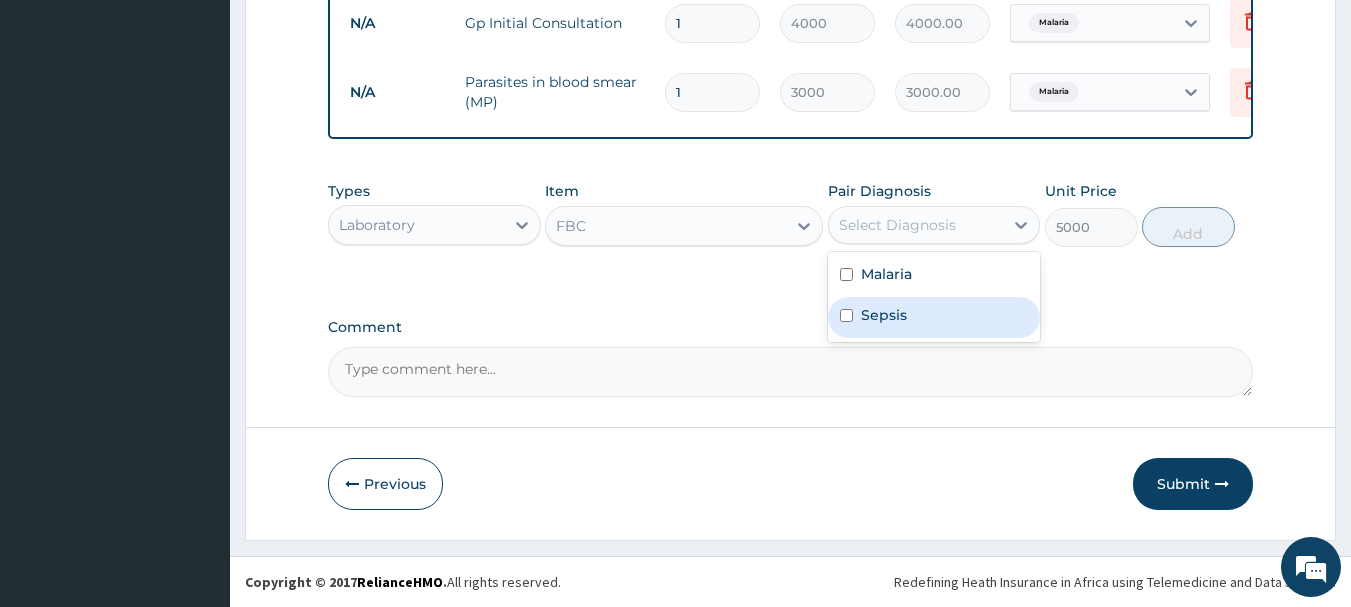 drag, startPoint x: 888, startPoint y: 325, endPoint x: 914, endPoint y: 305, distance: 32.80244 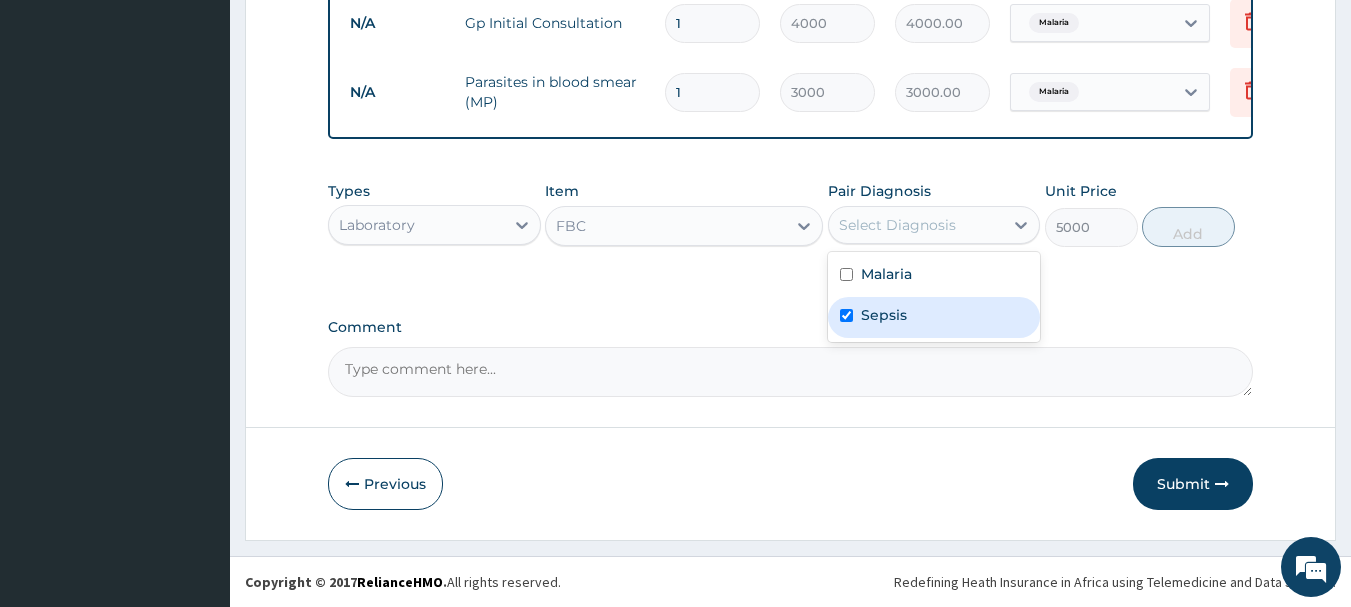 checkbox on "true" 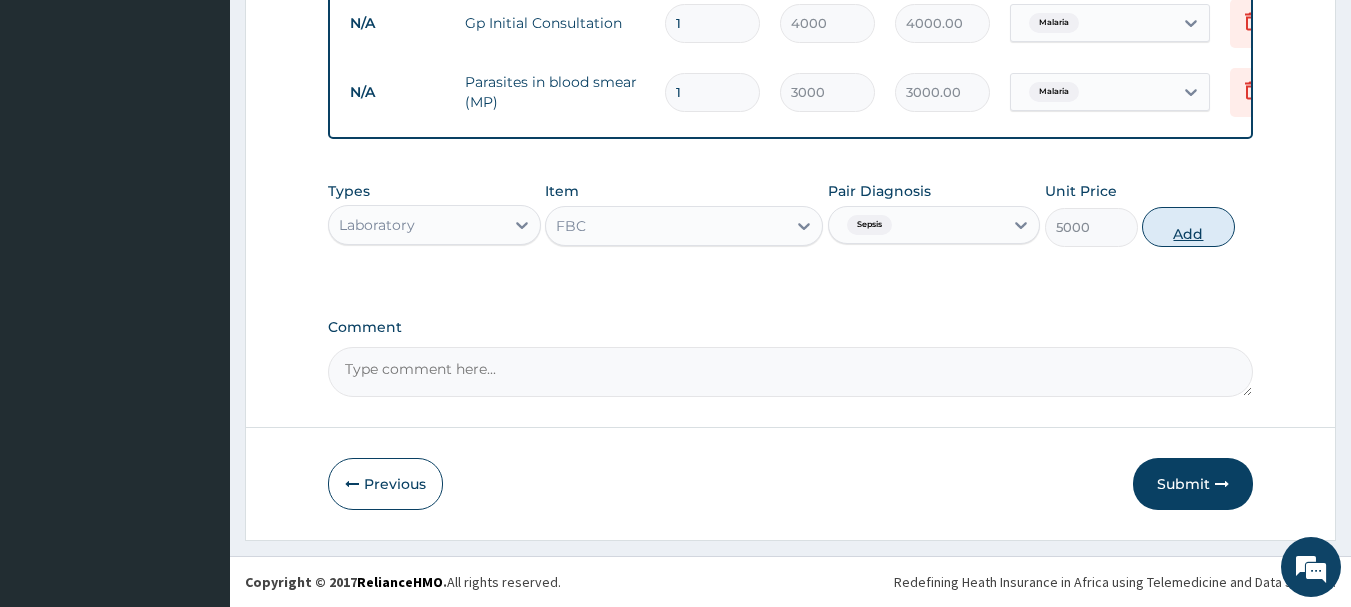 click on "Add" at bounding box center [1188, 227] 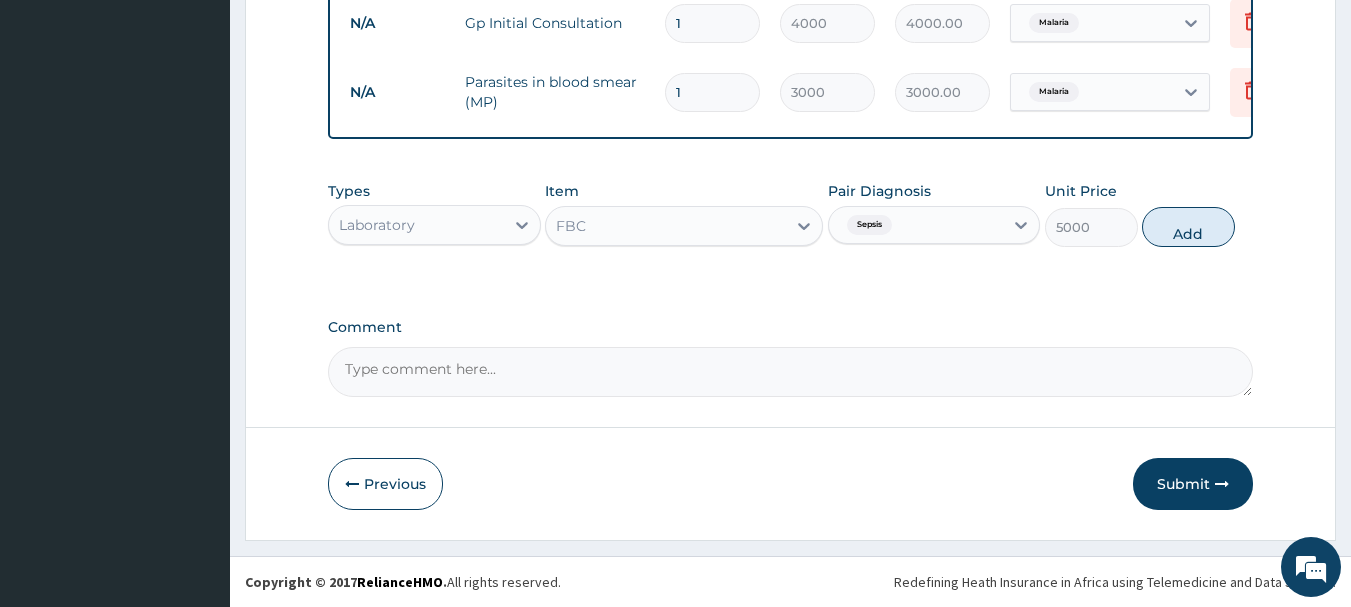 type on "0" 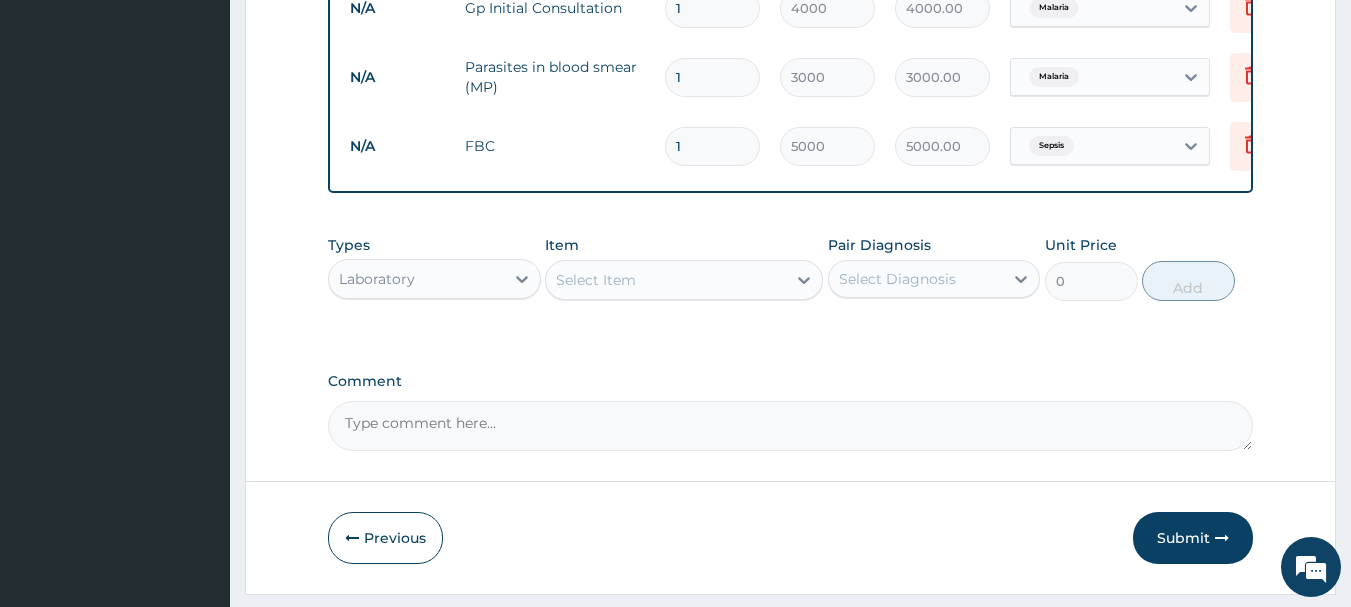 drag, startPoint x: 594, startPoint y: 286, endPoint x: 594, endPoint y: 299, distance: 13 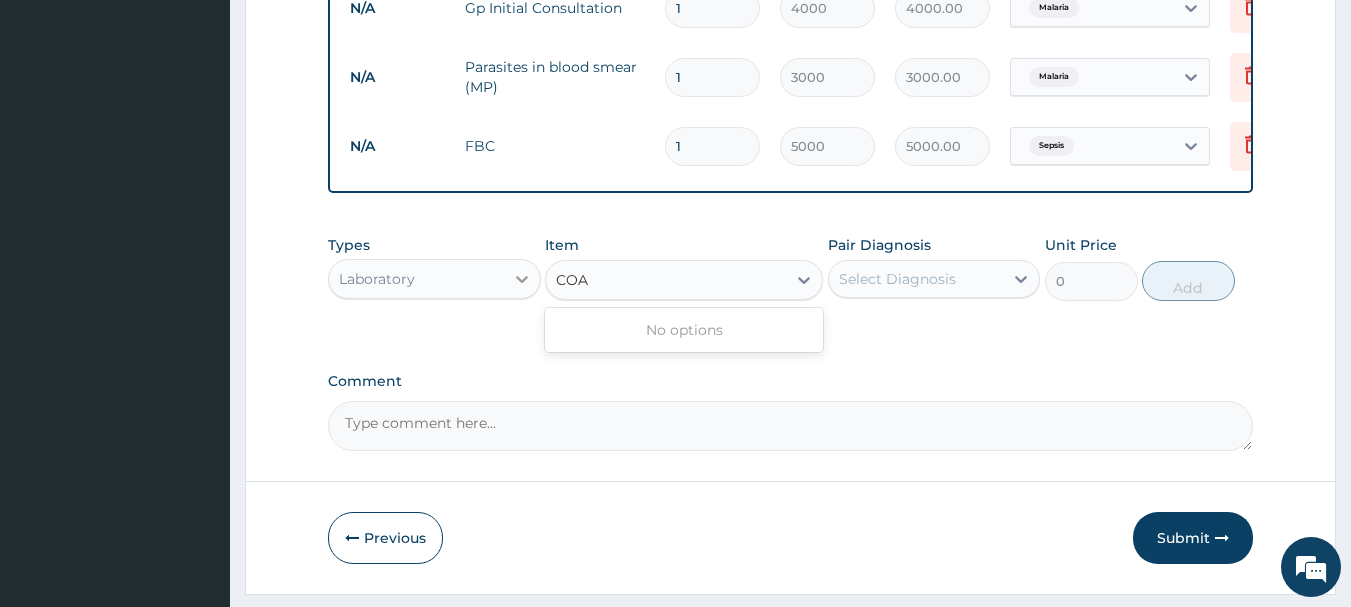 type on "COA" 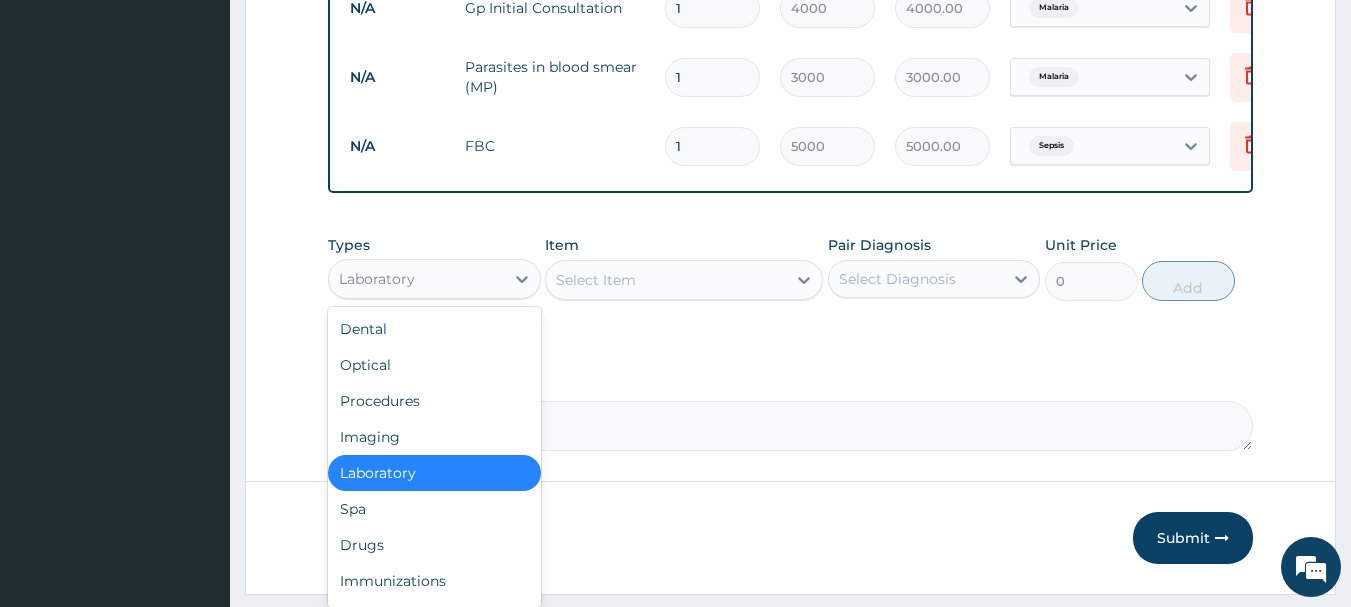drag, startPoint x: 529, startPoint y: 300, endPoint x: 518, endPoint y: 352, distance: 53.15073 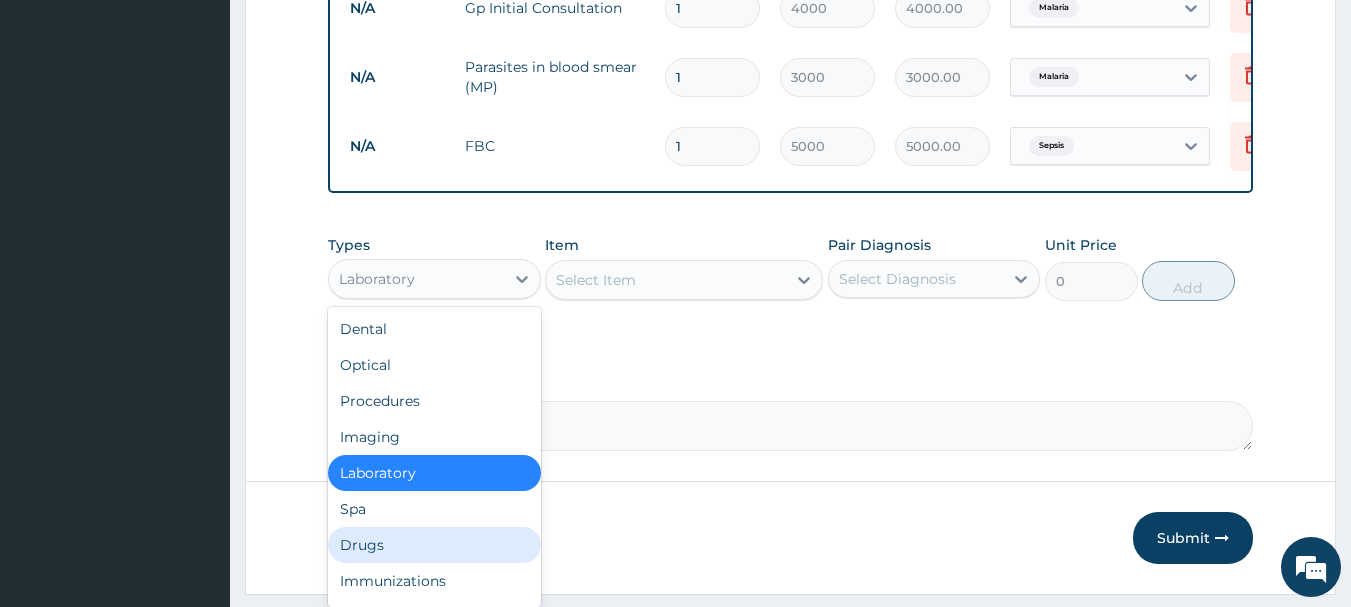 click on "Drugs" at bounding box center [434, 545] 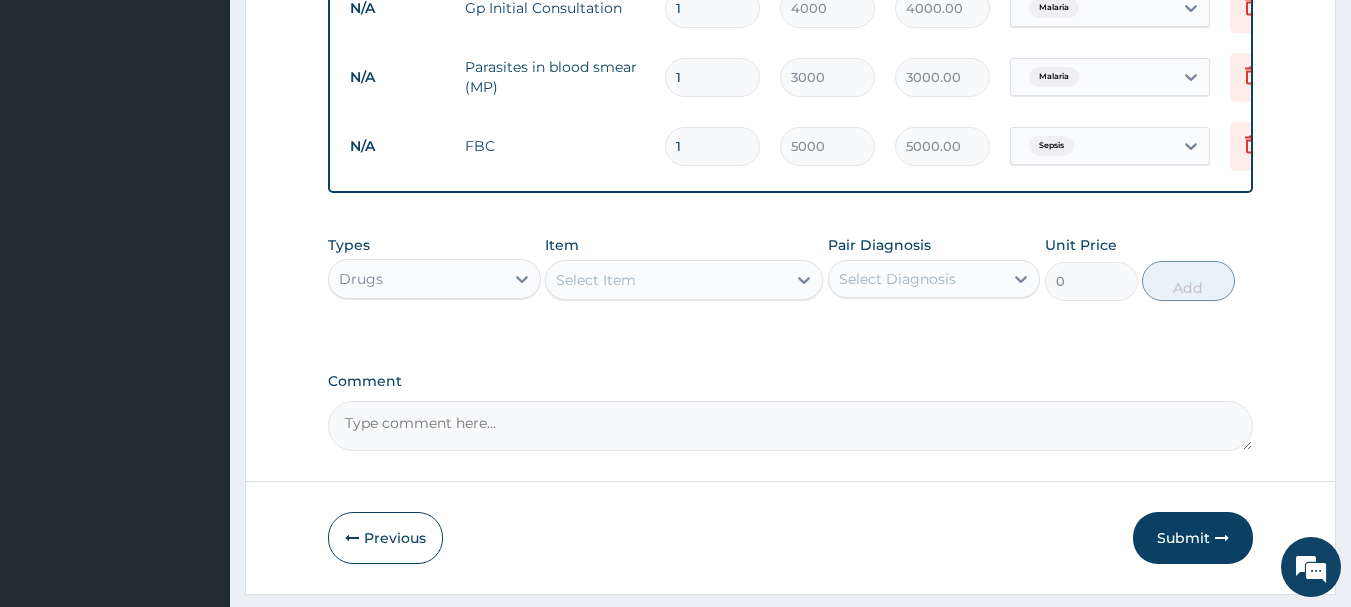 click on "Select Item" at bounding box center [666, 280] 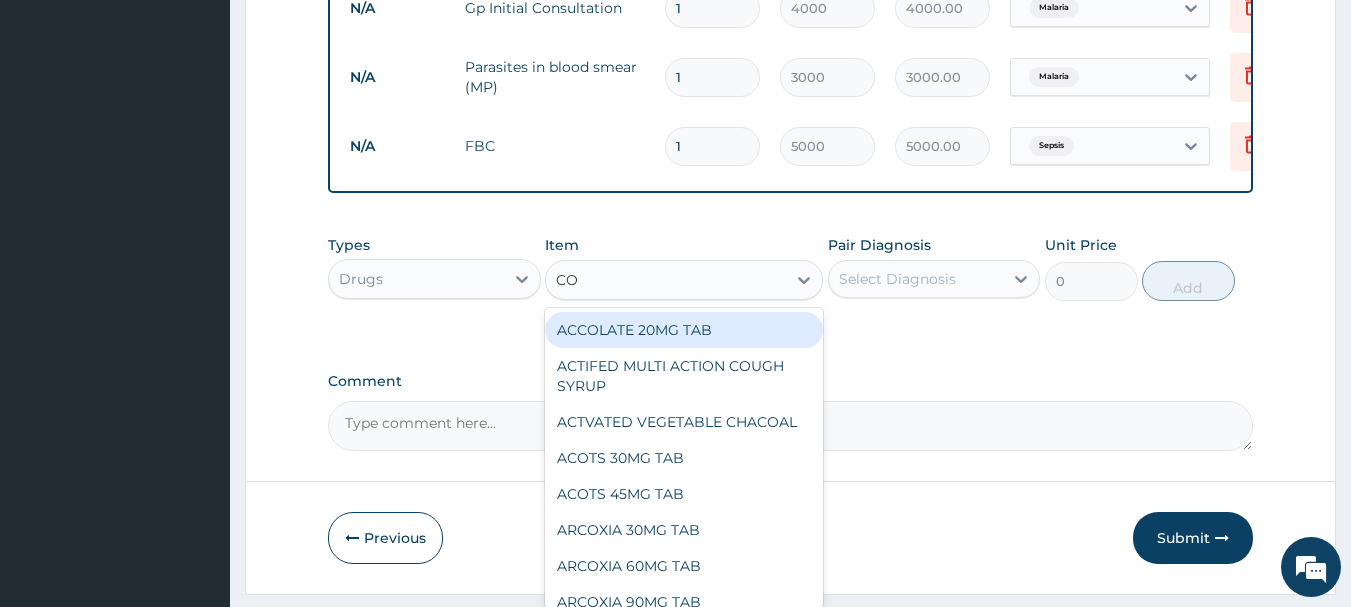 type on "COA" 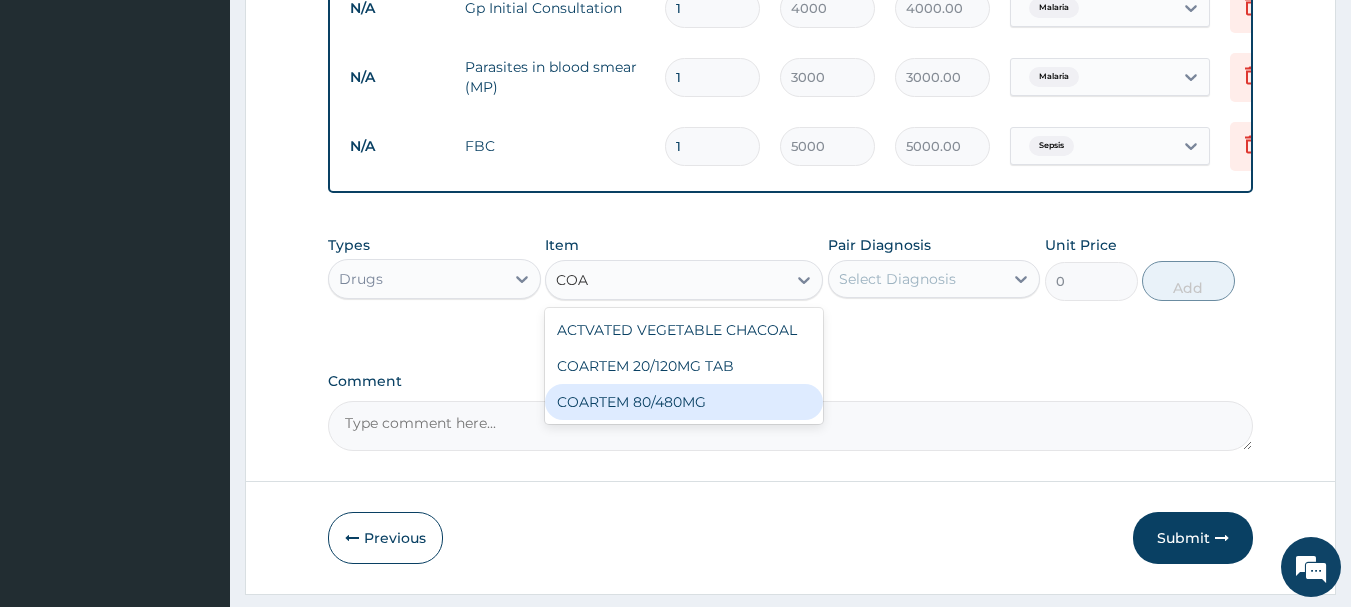 click on "COARTEM 80/480MG" at bounding box center (684, 402) 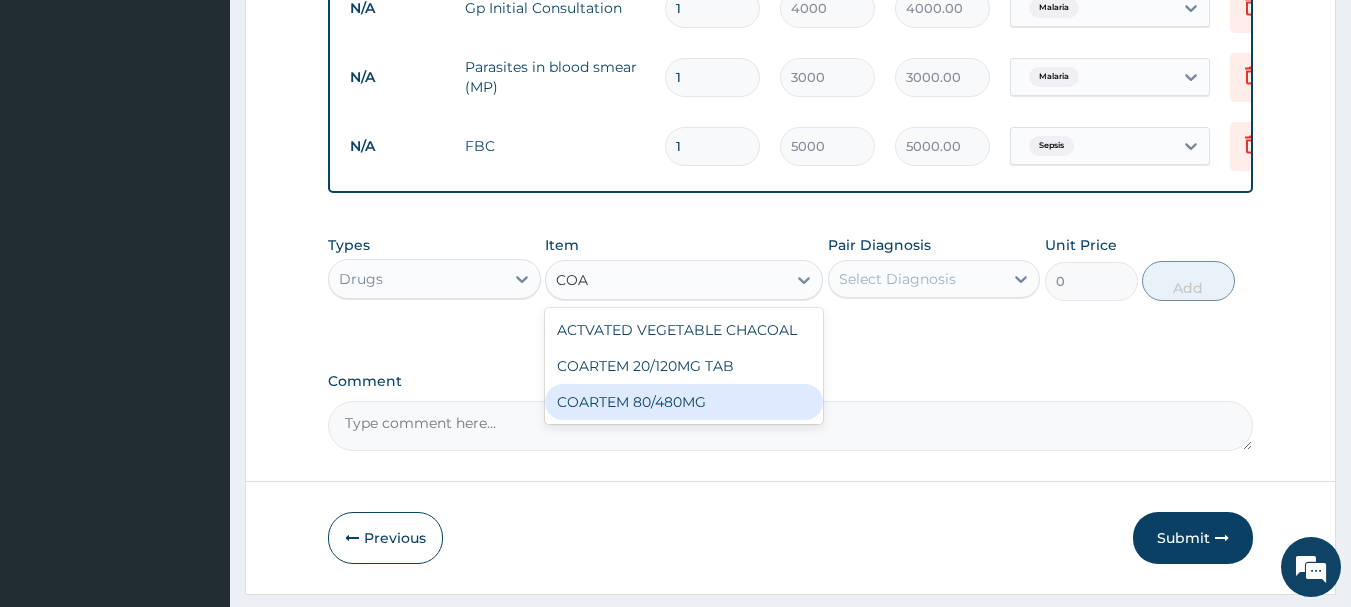 type 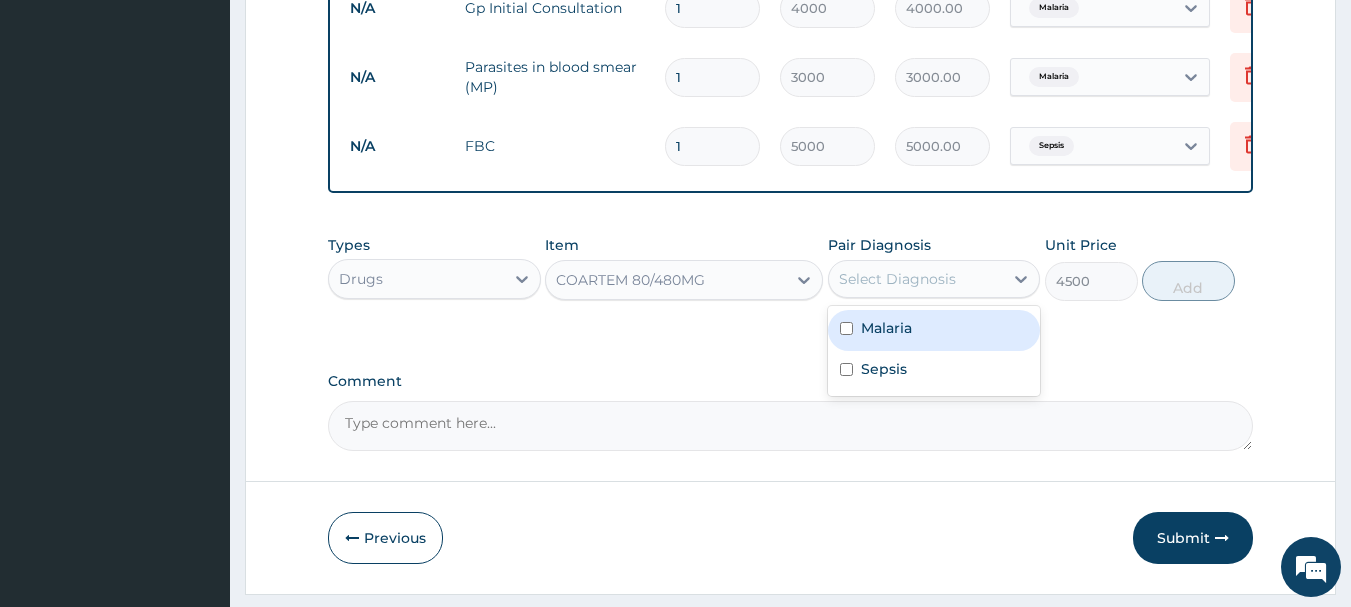 drag, startPoint x: 1020, startPoint y: 286, endPoint x: 969, endPoint y: 345, distance: 77.987175 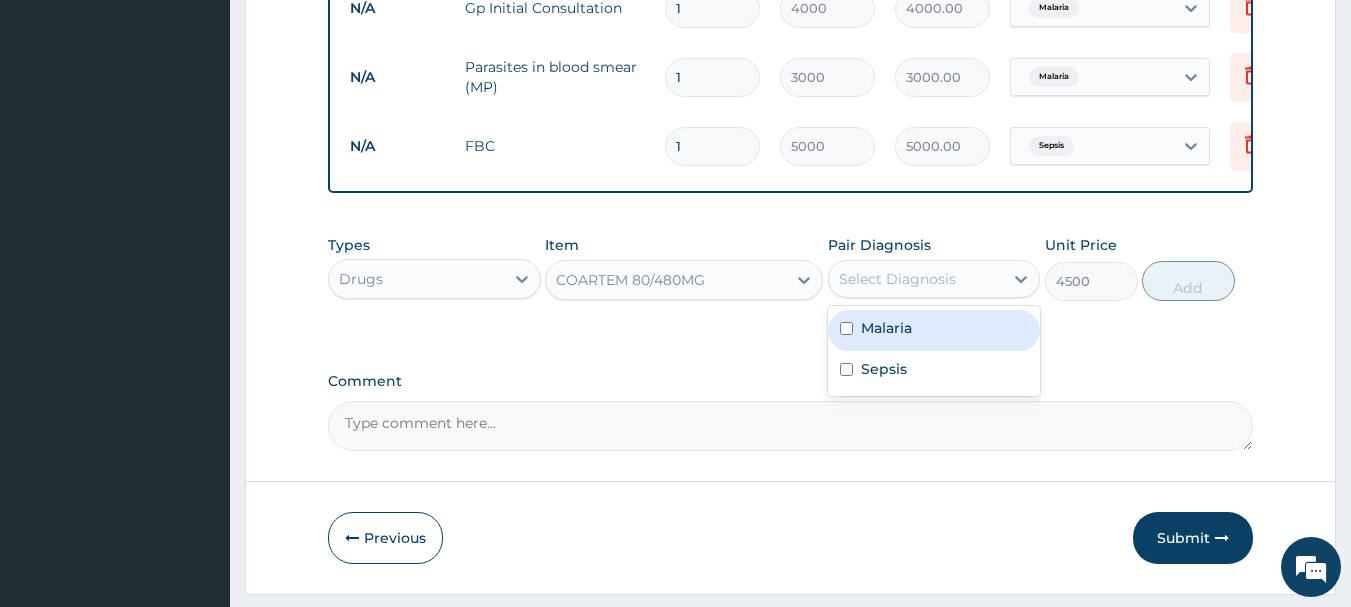 click on "Malaria" at bounding box center (934, 330) 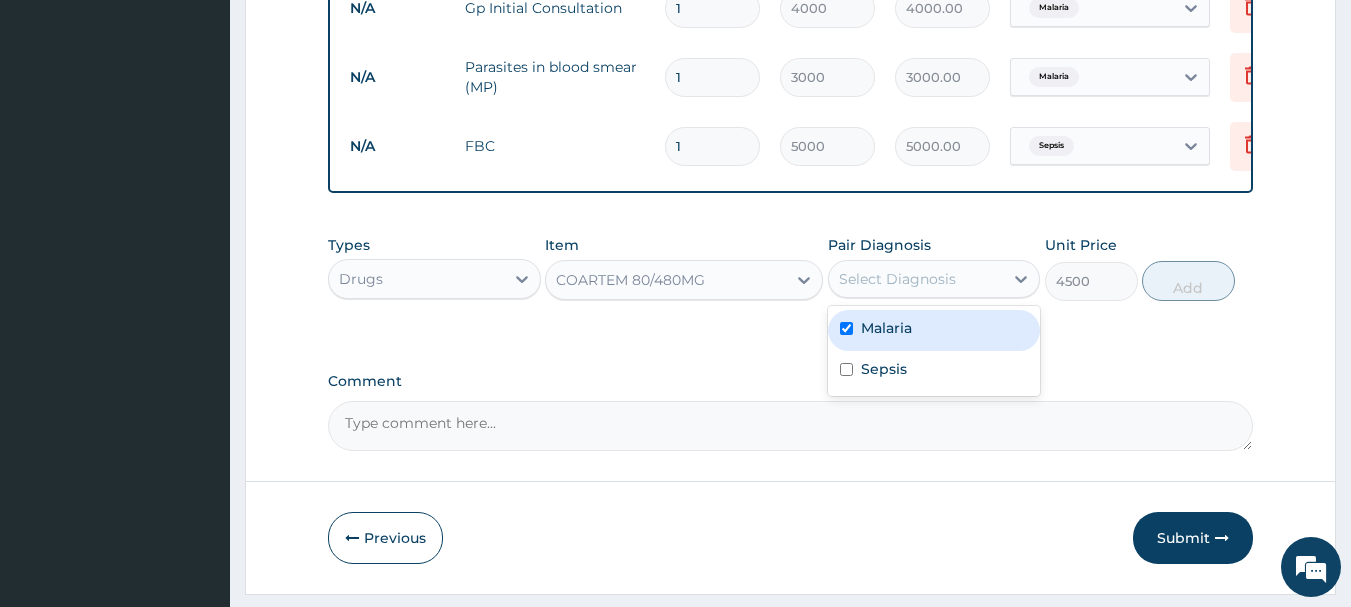 checkbox on "true" 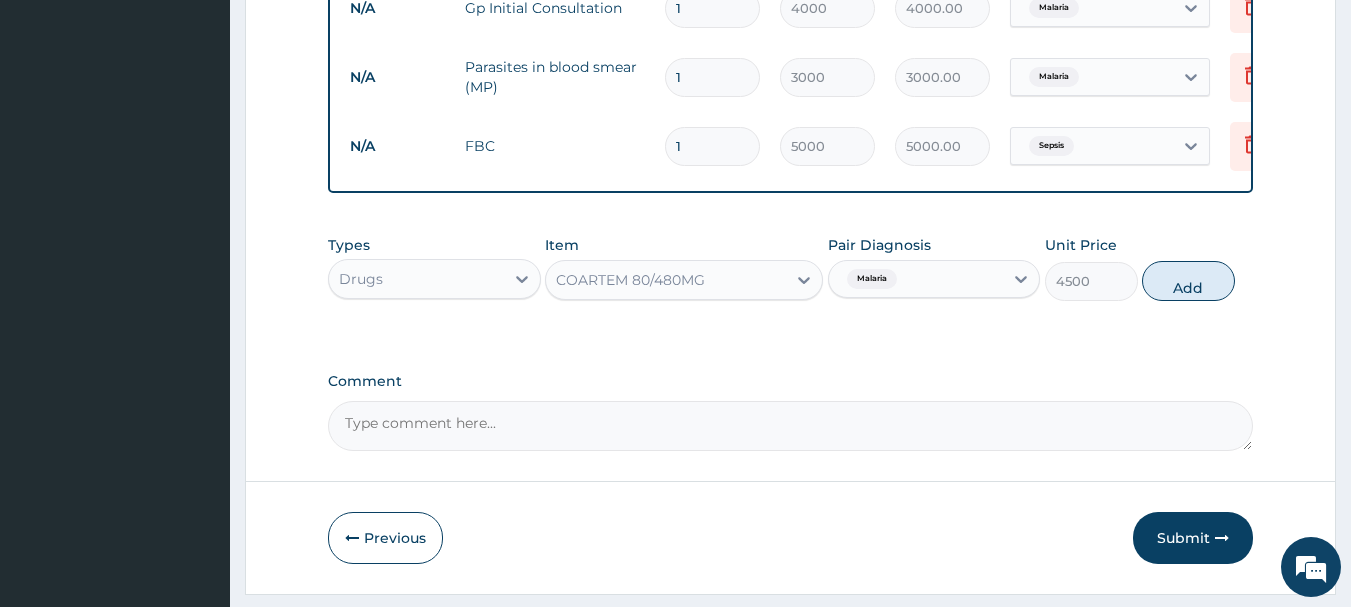 drag, startPoint x: 1217, startPoint y: 298, endPoint x: 1036, endPoint y: 321, distance: 182.45547 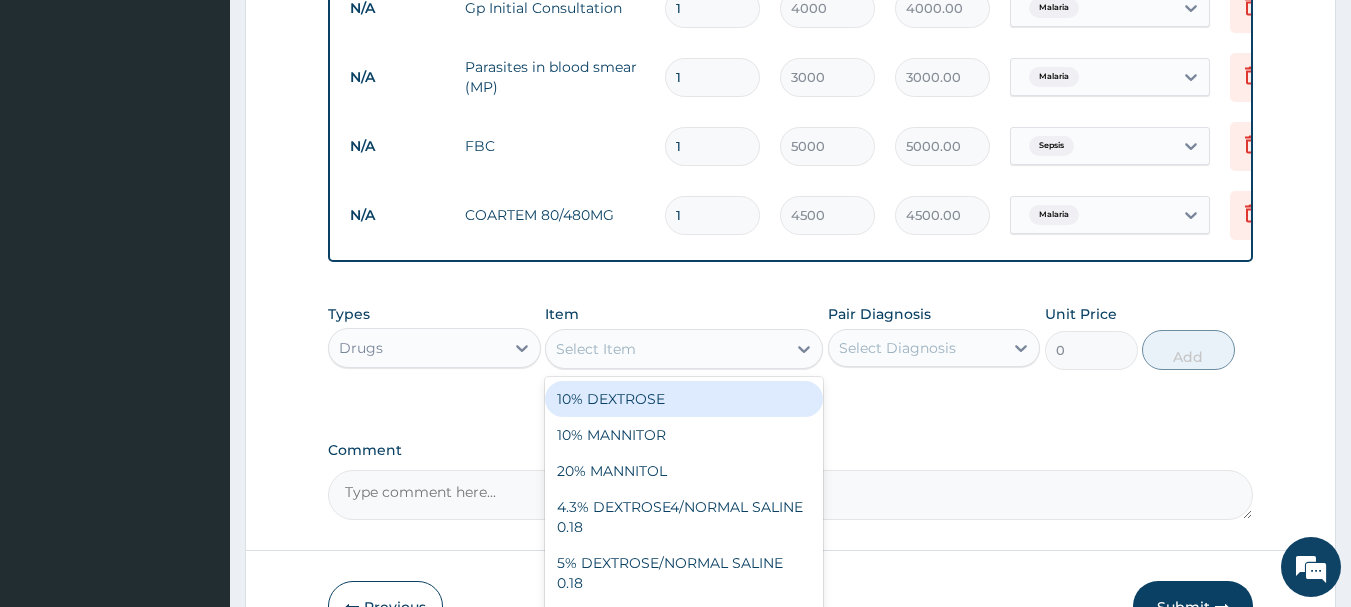click on "Select Item" at bounding box center [666, 349] 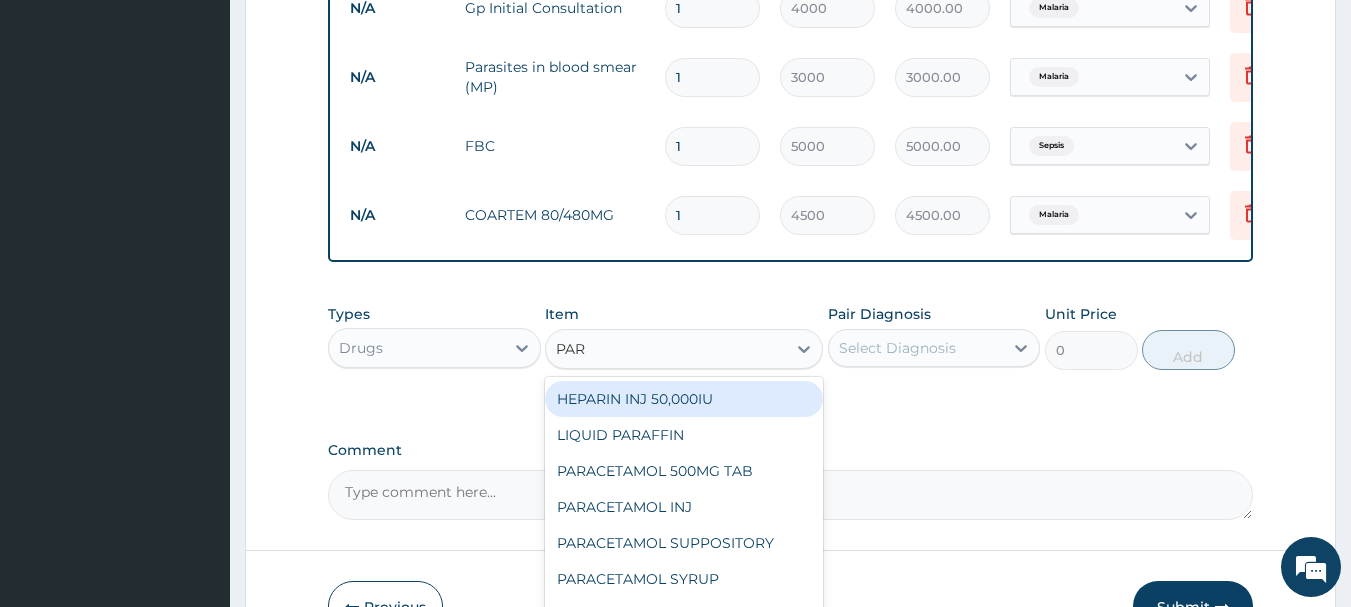 type on "PARA" 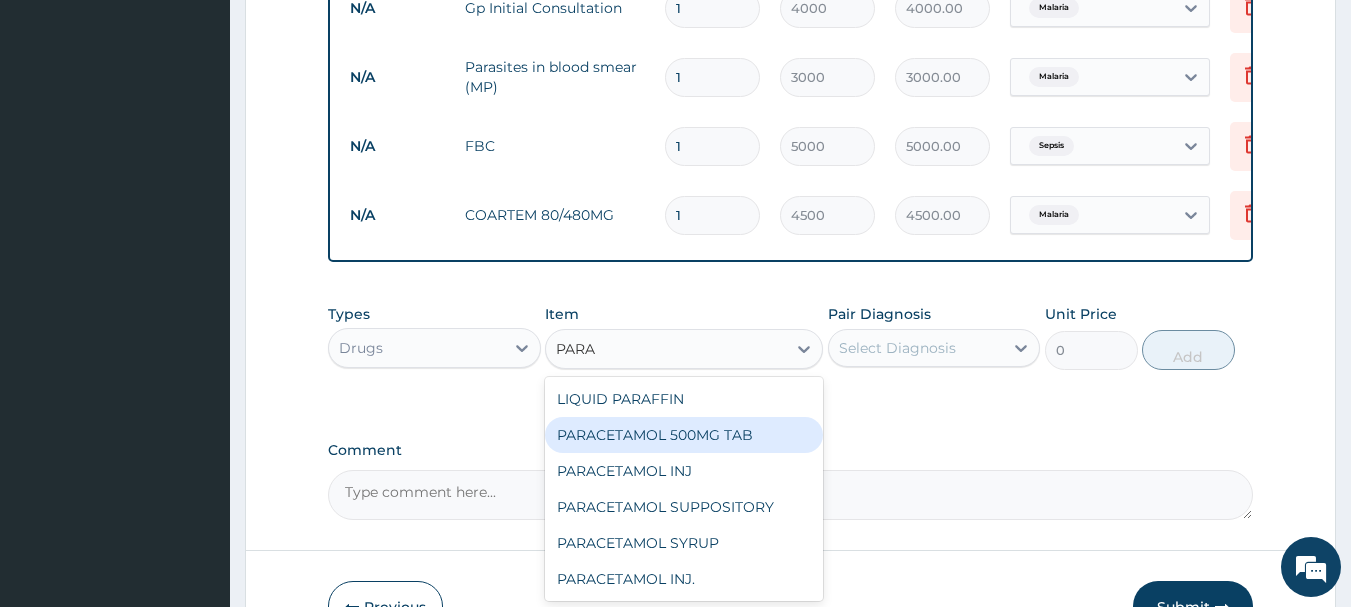 click on "PARACETAMOL 500MG TAB" at bounding box center (684, 435) 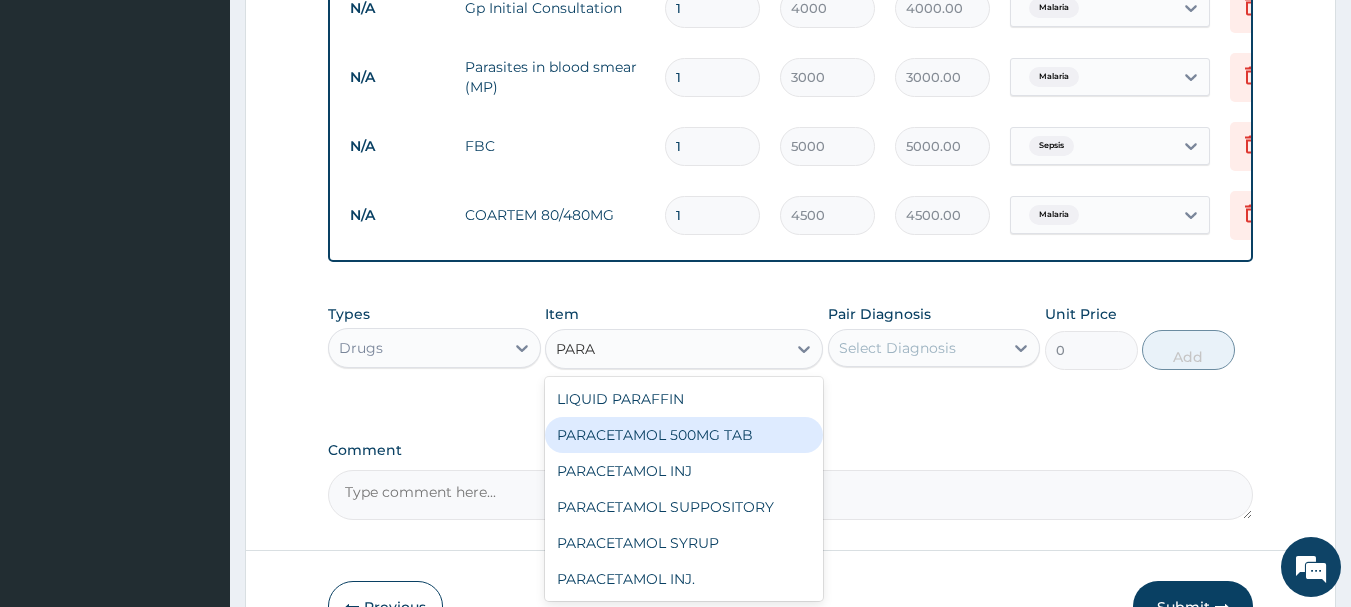 type 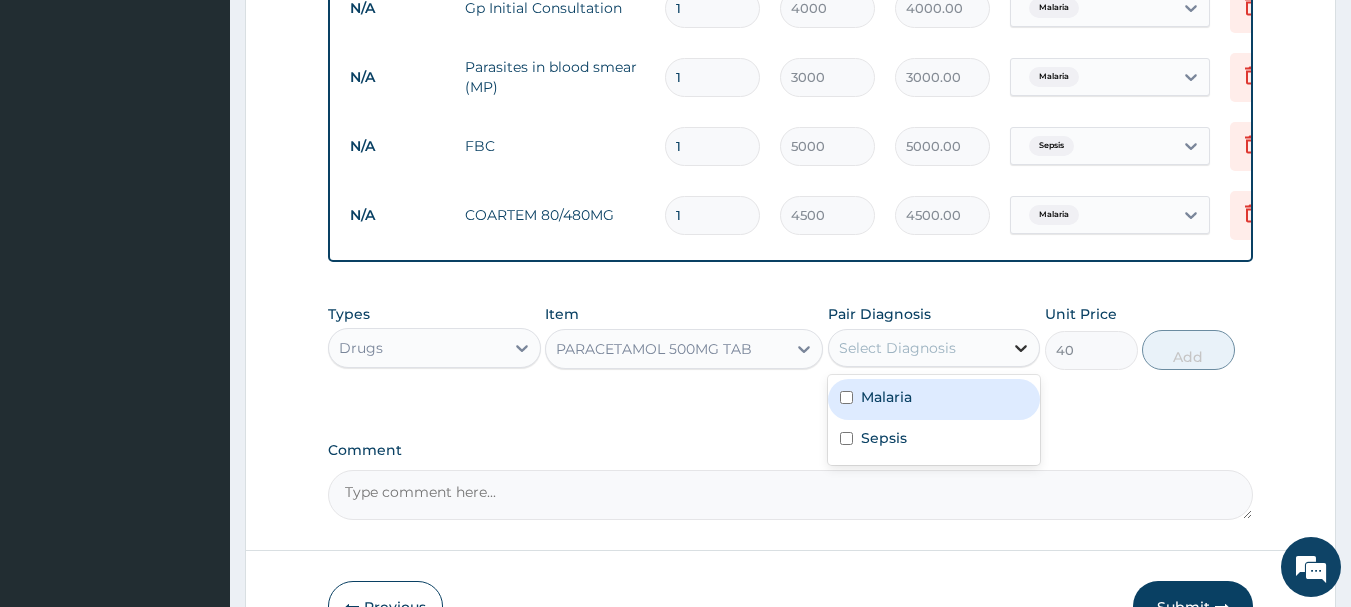drag, startPoint x: 1028, startPoint y: 362, endPoint x: 1014, endPoint y: 371, distance: 16.643316 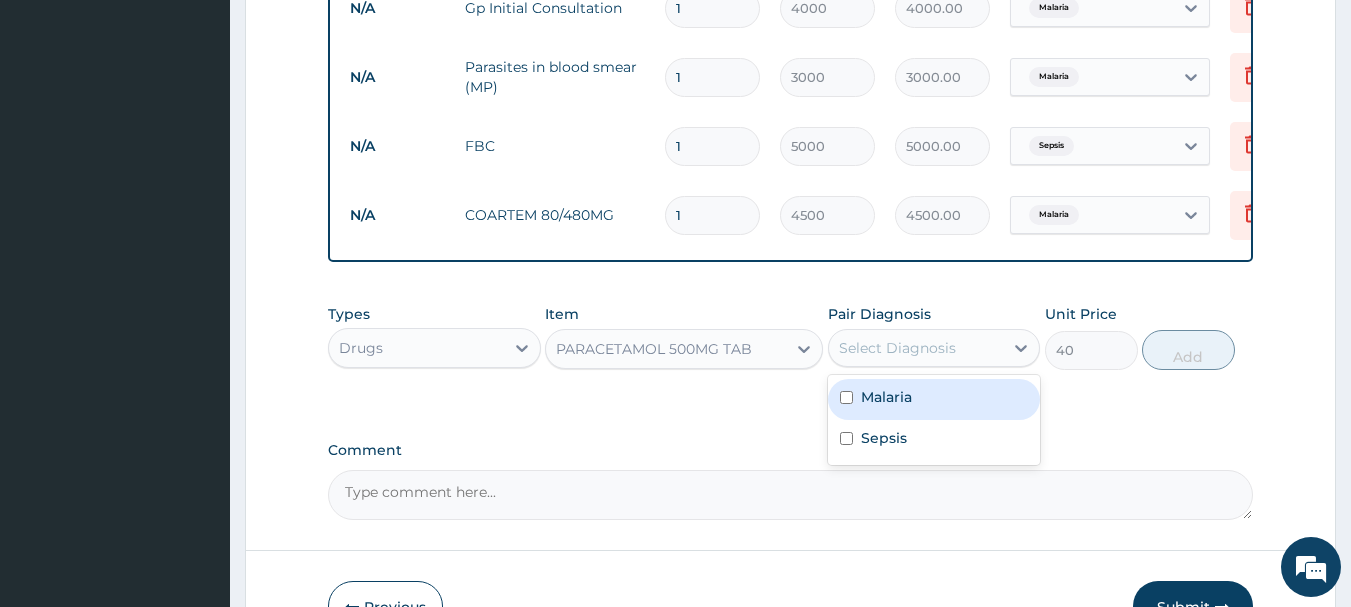 click on "Malaria" at bounding box center (886, 397) 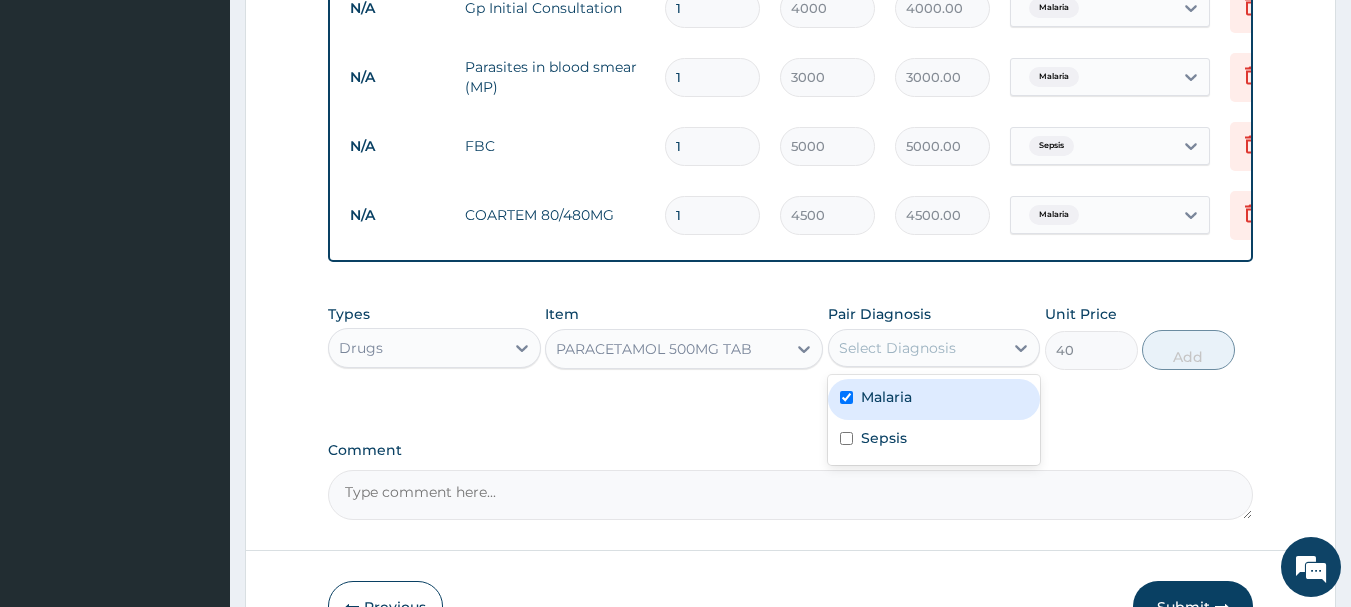 checkbox on "true" 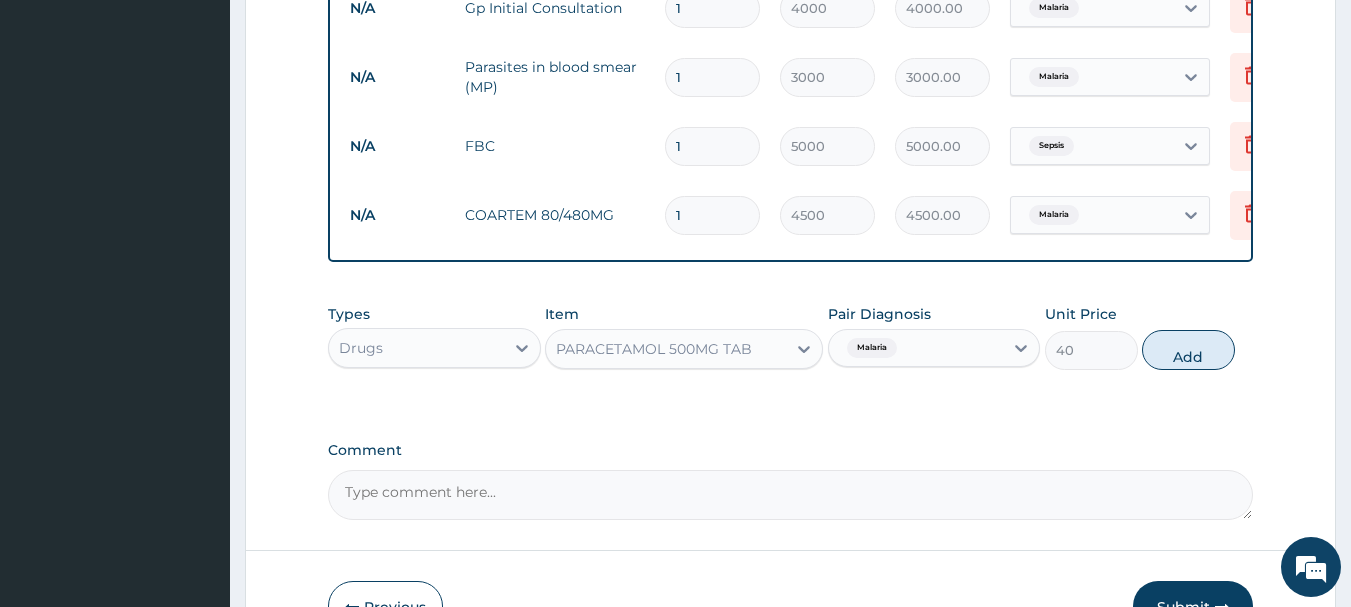 drag, startPoint x: 1194, startPoint y: 369, endPoint x: 1171, endPoint y: 369, distance: 23 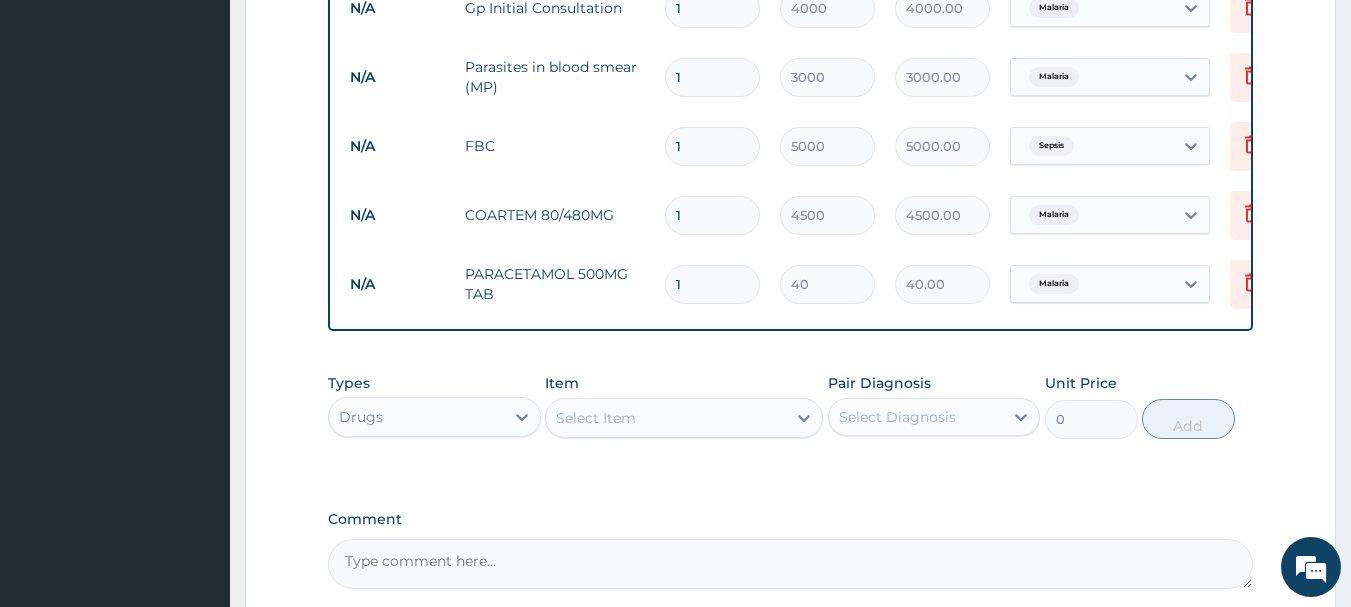 type on "18" 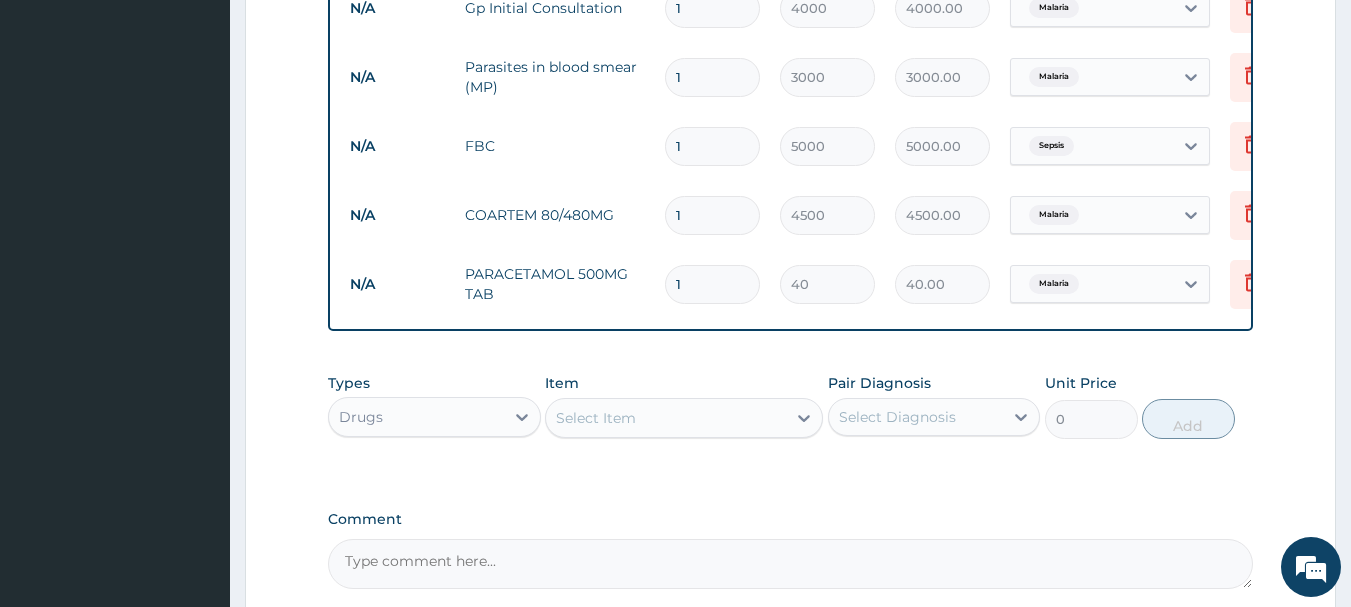 type on "720.00" 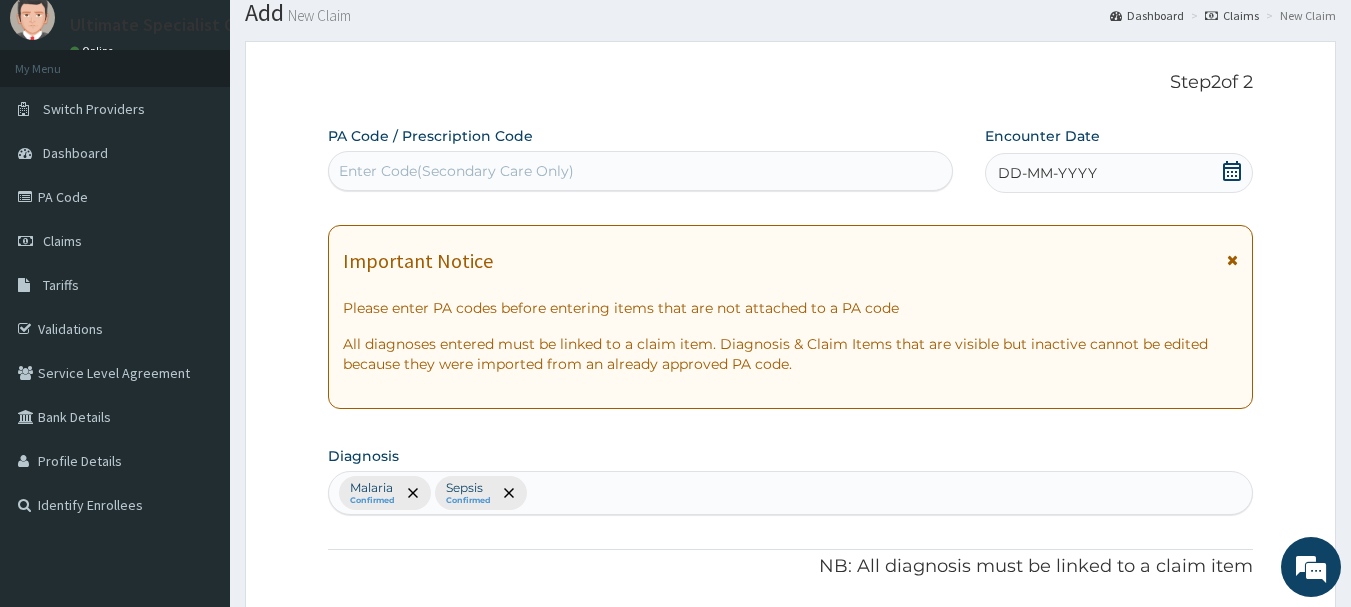 scroll, scrollTop: 0, scrollLeft: 0, axis: both 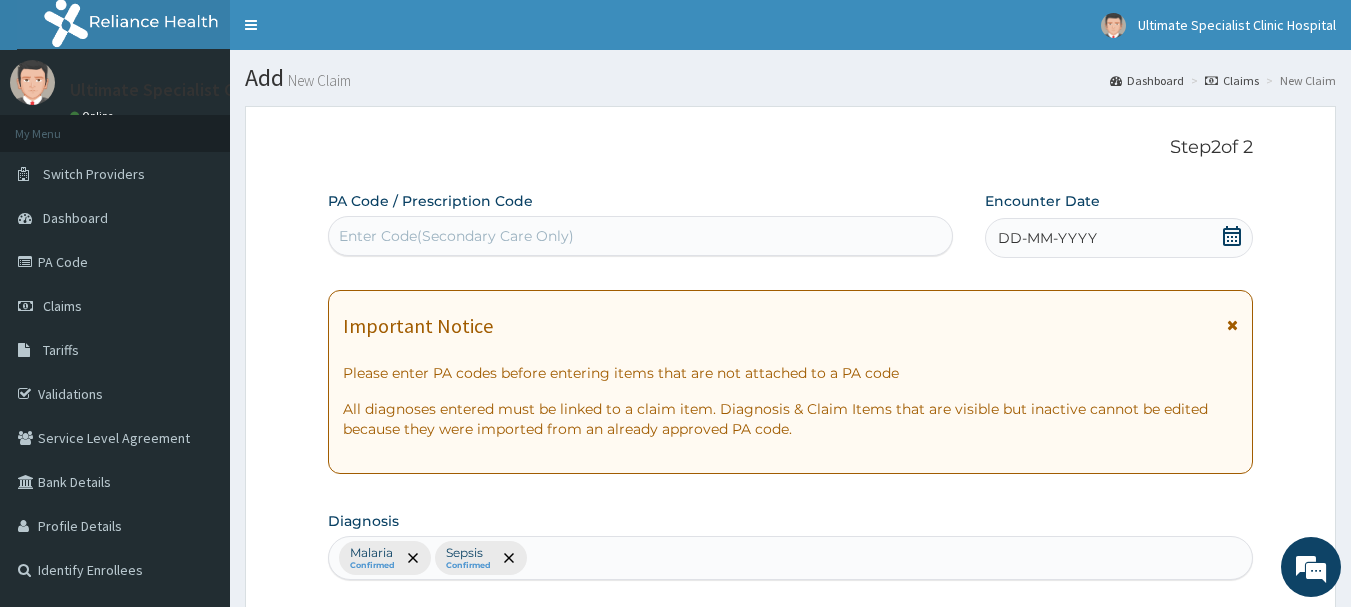 type on "18" 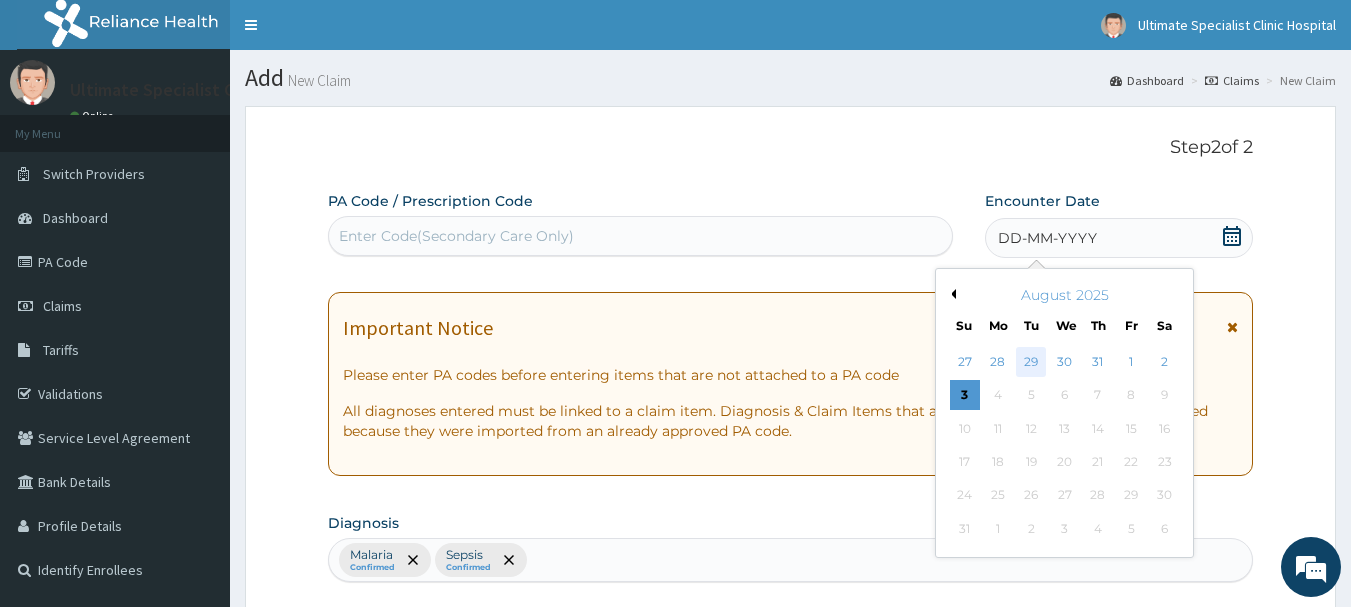 click on "29" at bounding box center [1032, 362] 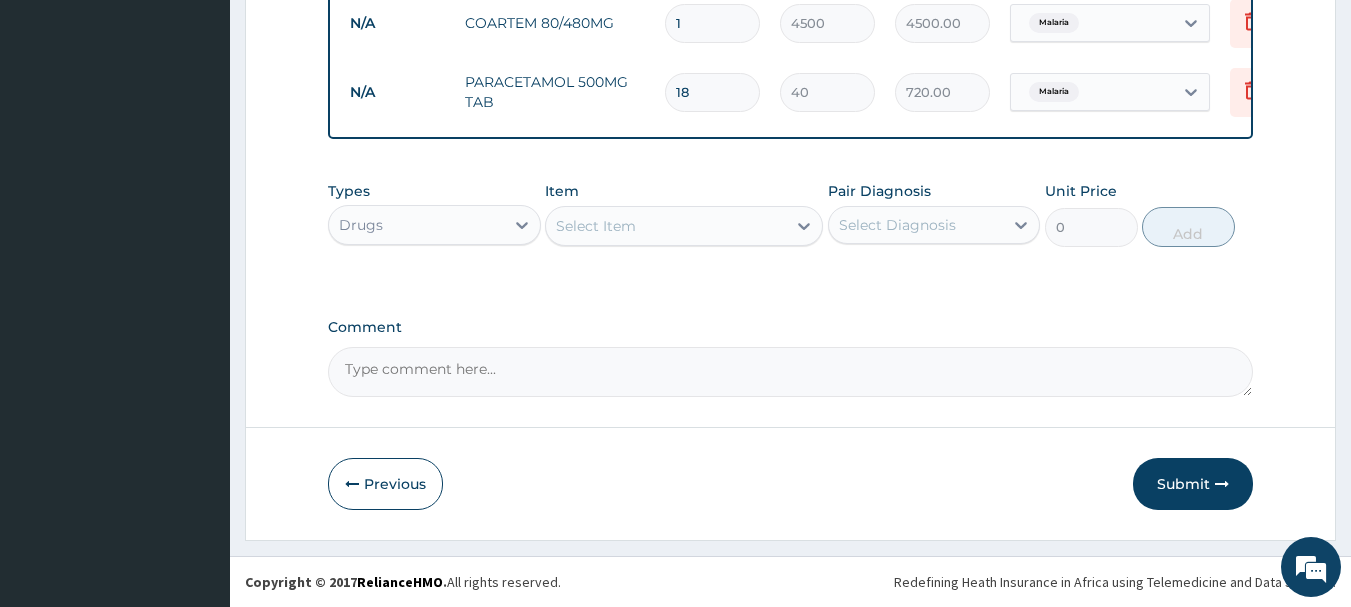 scroll, scrollTop: 1031, scrollLeft: 0, axis: vertical 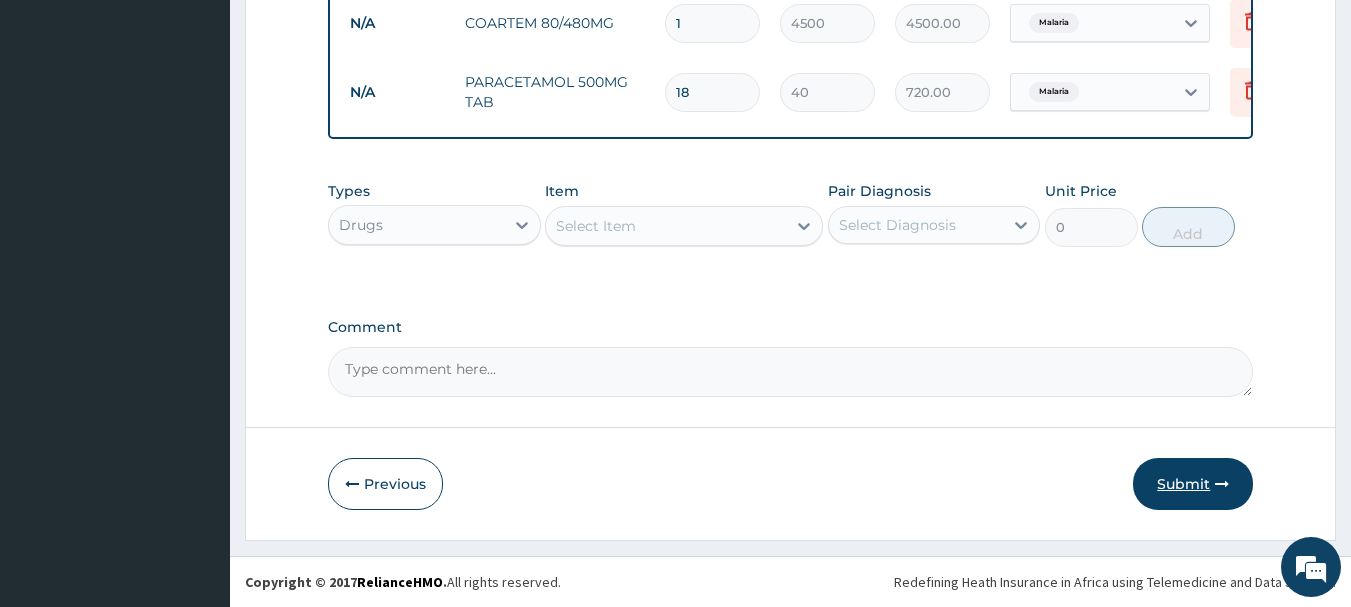 click on "Submit" at bounding box center [1193, 484] 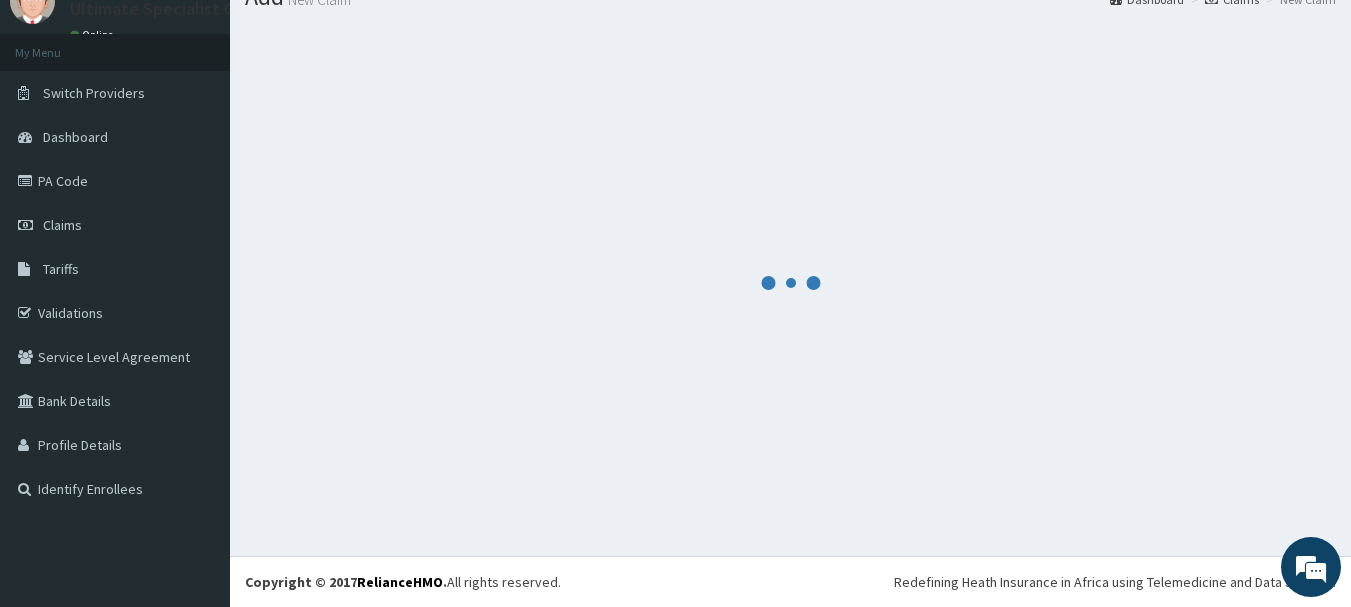 scroll, scrollTop: 1031, scrollLeft: 0, axis: vertical 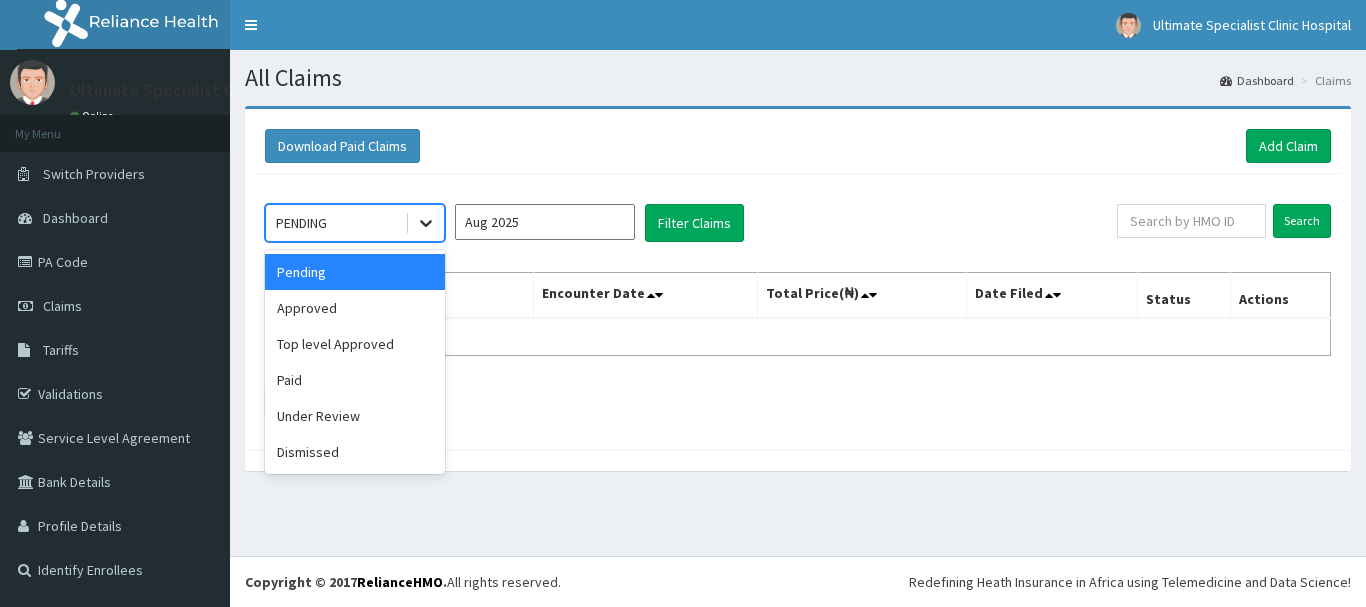 click 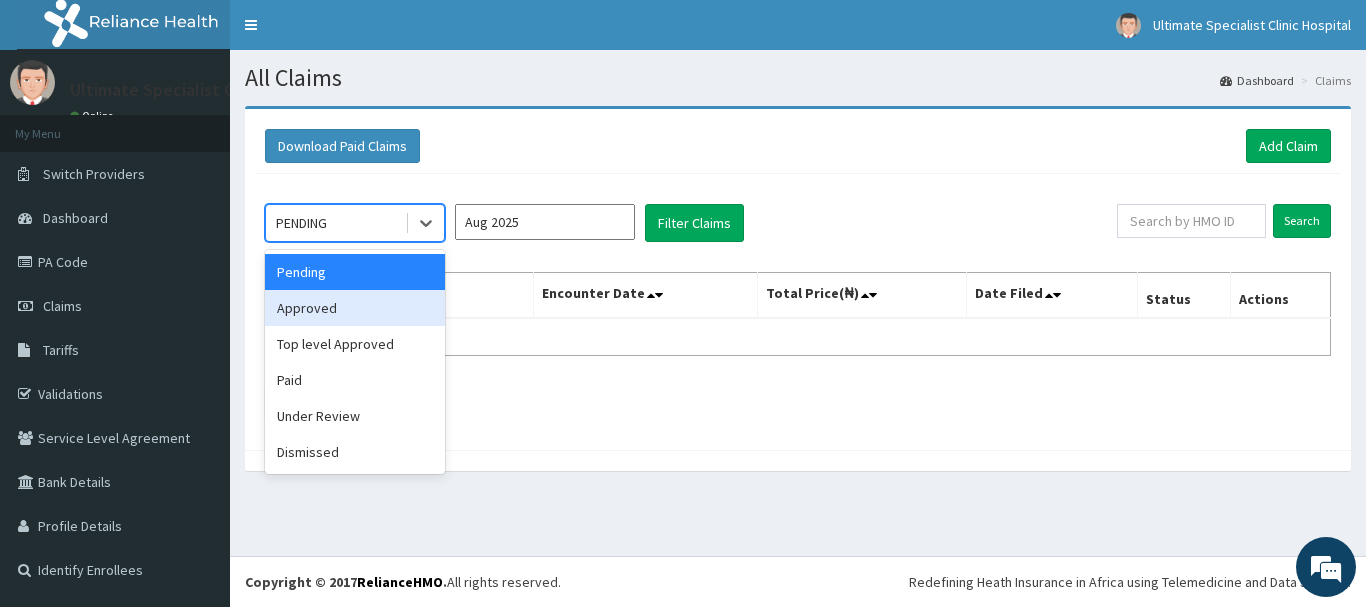 drag, startPoint x: 304, startPoint y: 302, endPoint x: 451, endPoint y: 279, distance: 148.78844 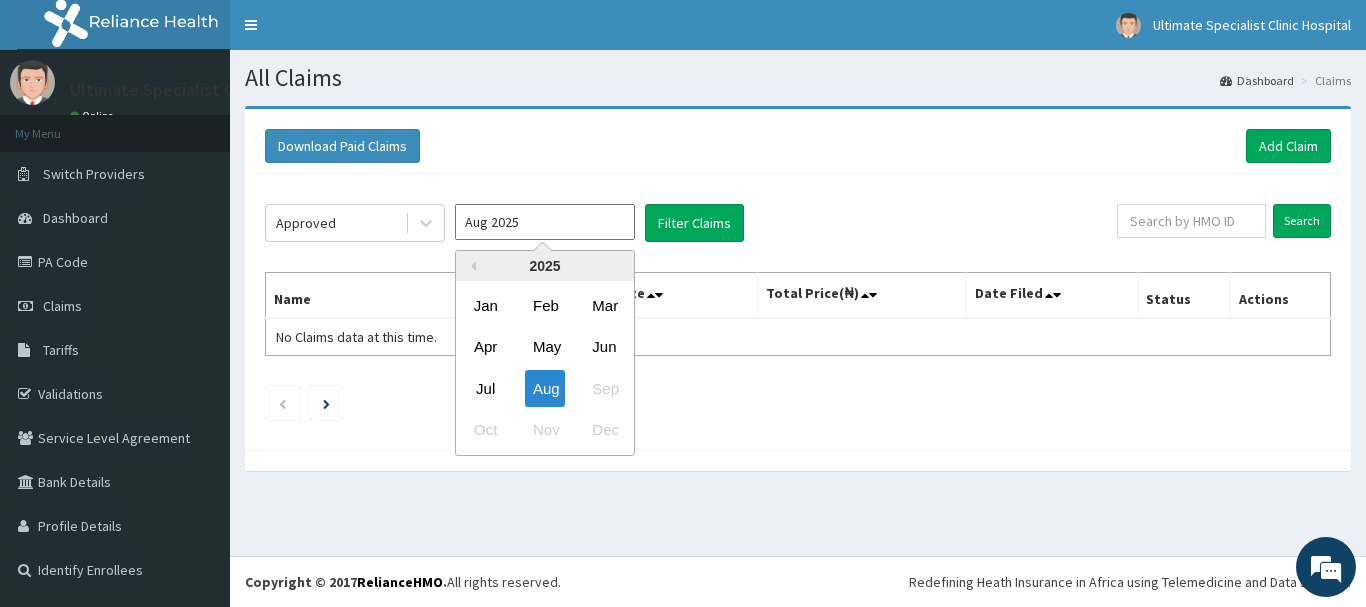 drag, startPoint x: 562, startPoint y: 221, endPoint x: 442, endPoint y: 273, distance: 130.78226 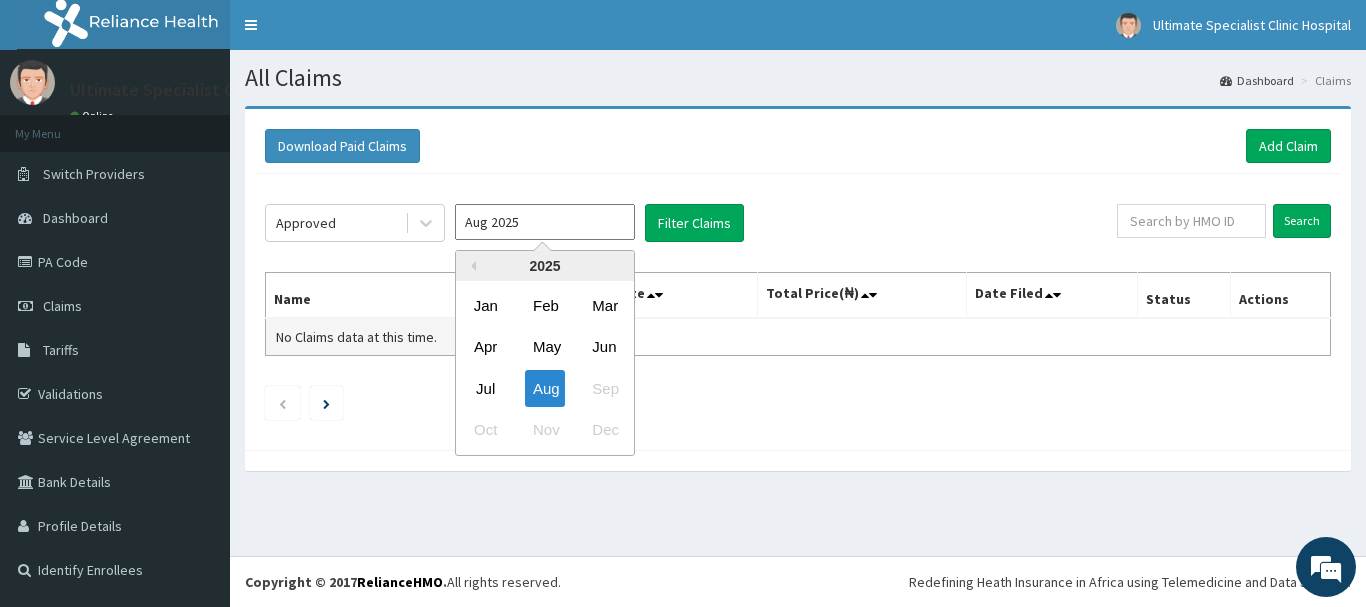 drag, startPoint x: 487, startPoint y: 382, endPoint x: 522, endPoint y: 349, distance: 48.104053 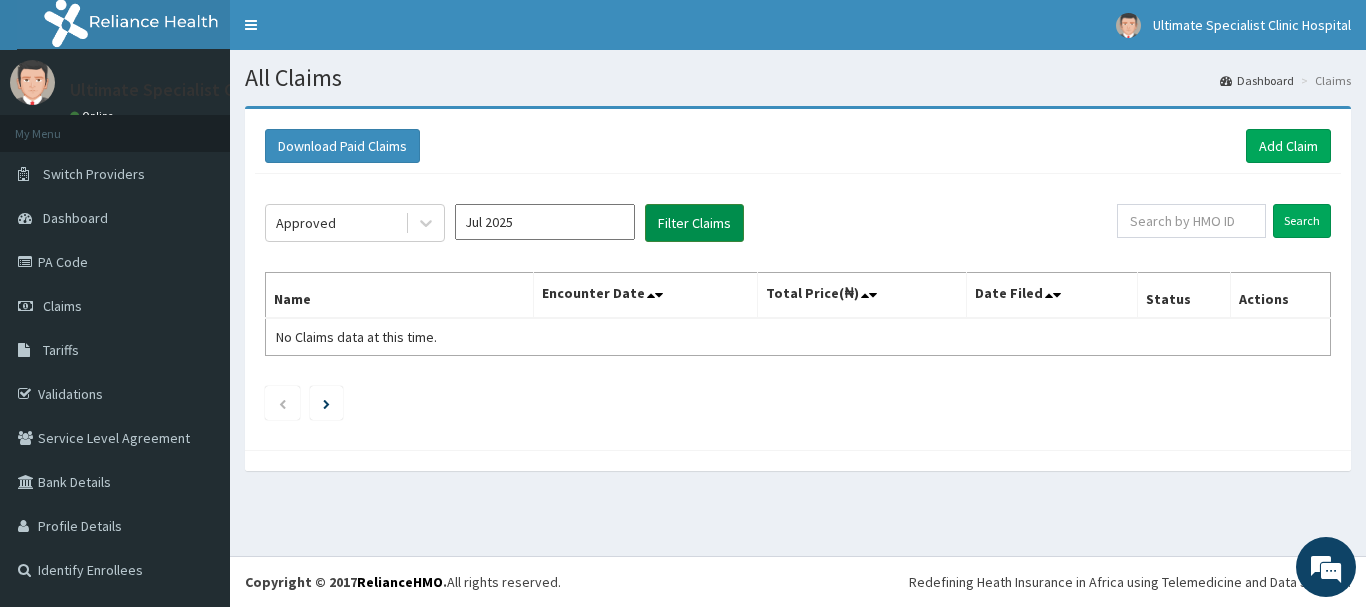click on "Filter Claims" at bounding box center (694, 223) 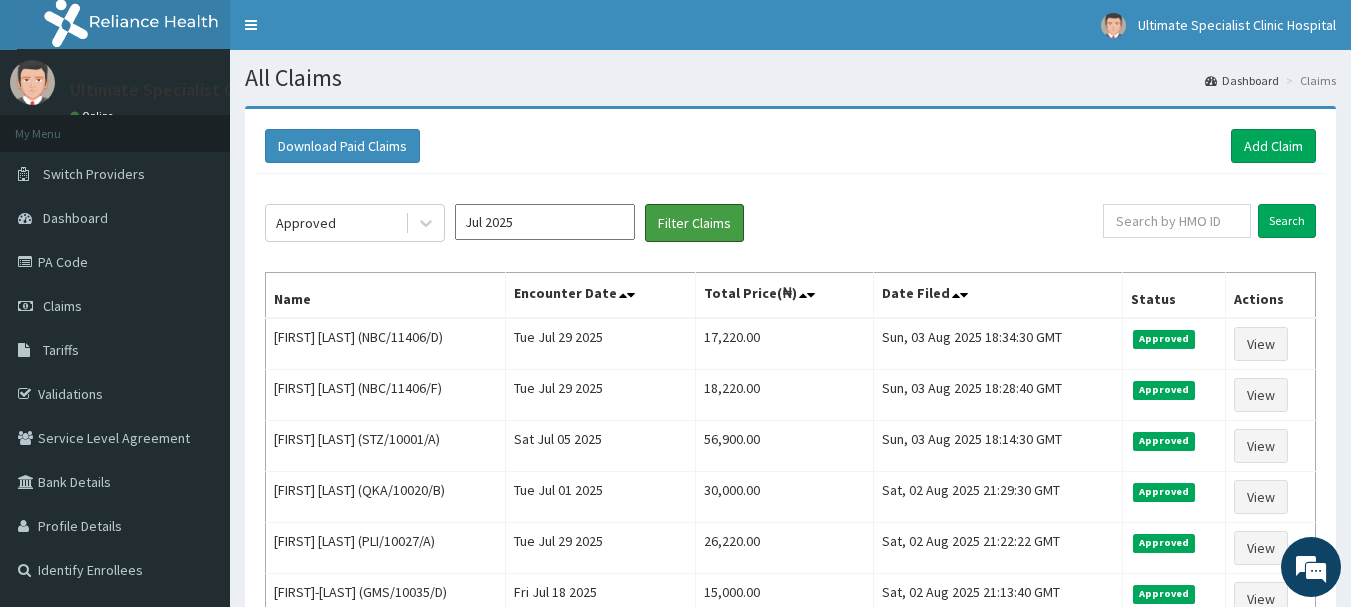 scroll, scrollTop: 0, scrollLeft: 0, axis: both 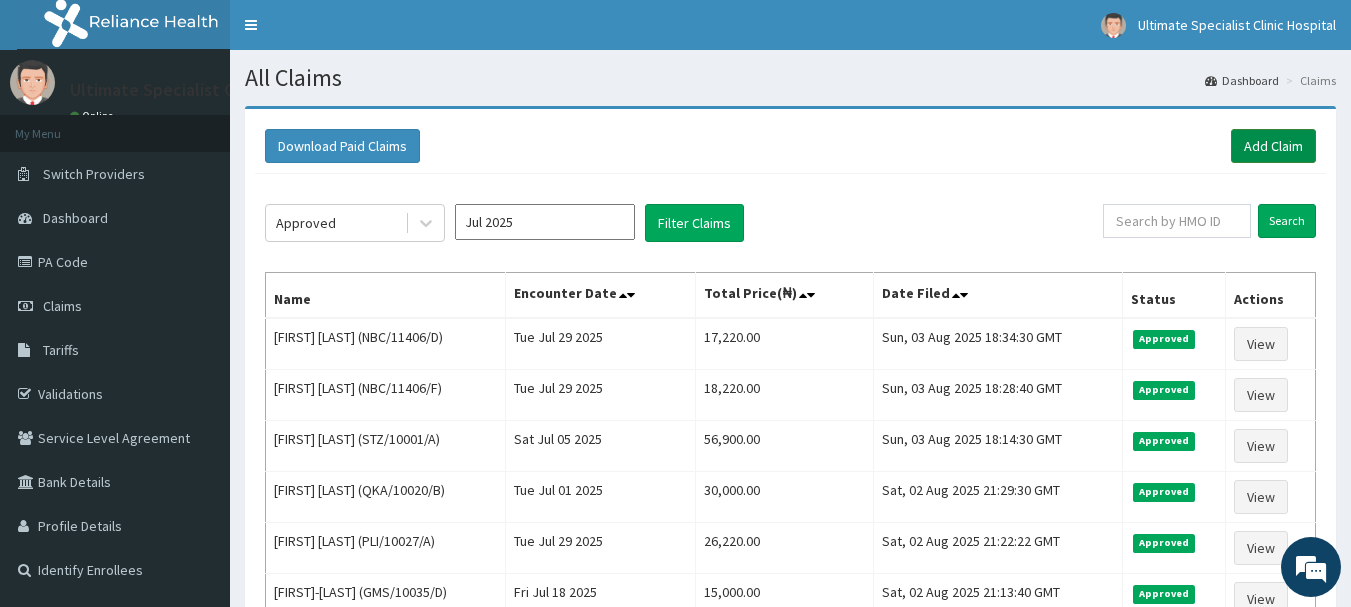 click on "Add Claim" at bounding box center [1273, 146] 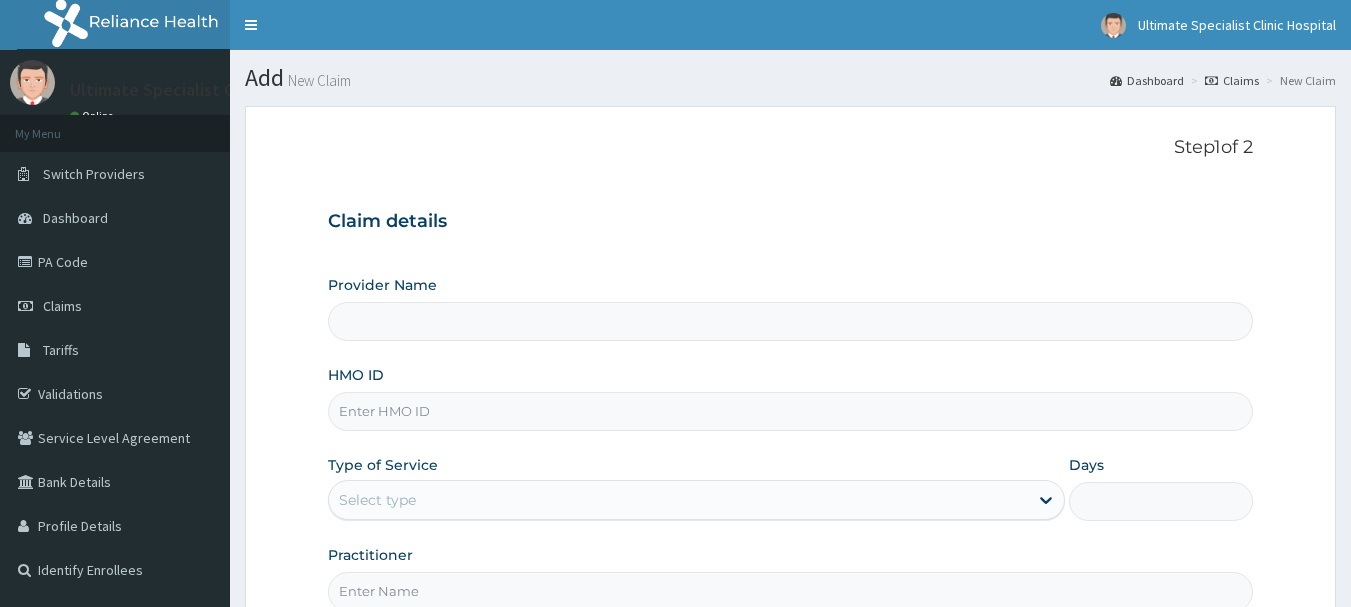 scroll, scrollTop: 0, scrollLeft: 0, axis: both 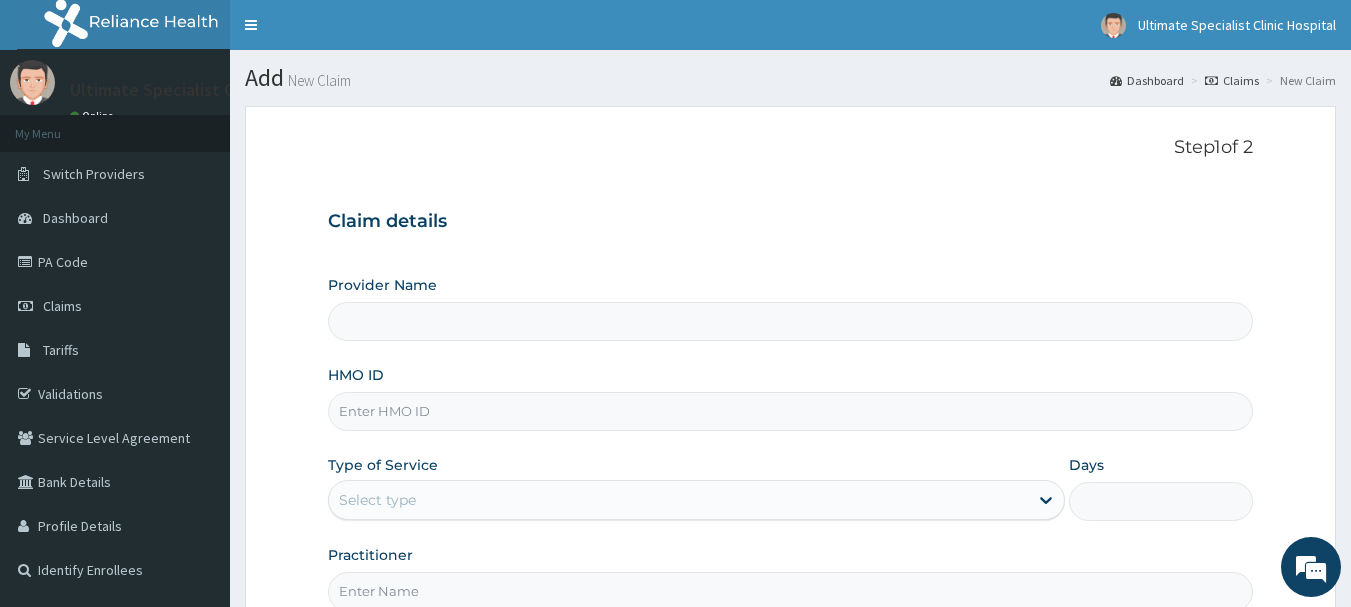 click on "HMO ID" at bounding box center (791, 411) 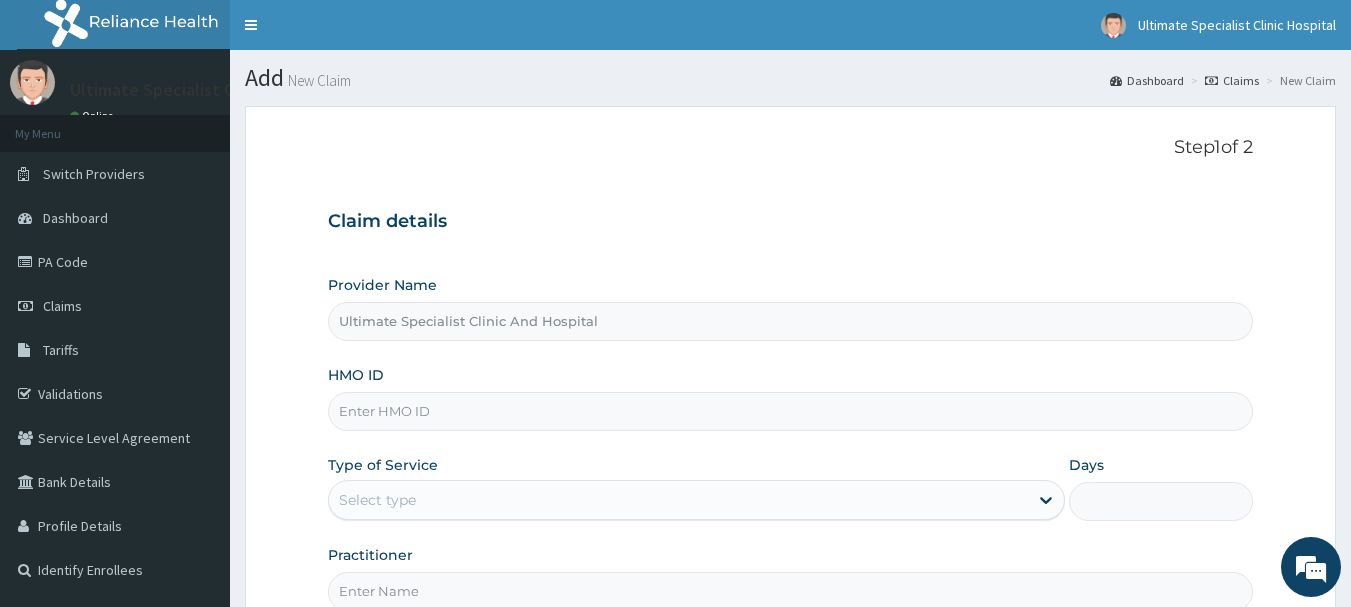paste on "OIE/10003/B" 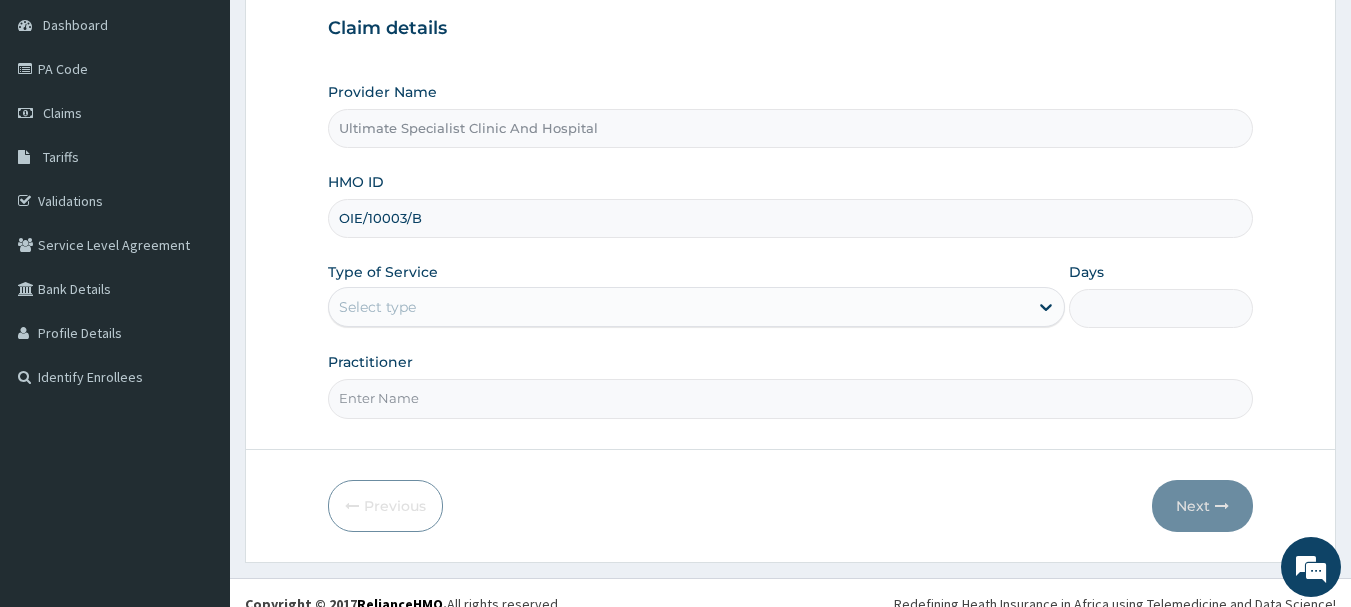 scroll, scrollTop: 200, scrollLeft: 0, axis: vertical 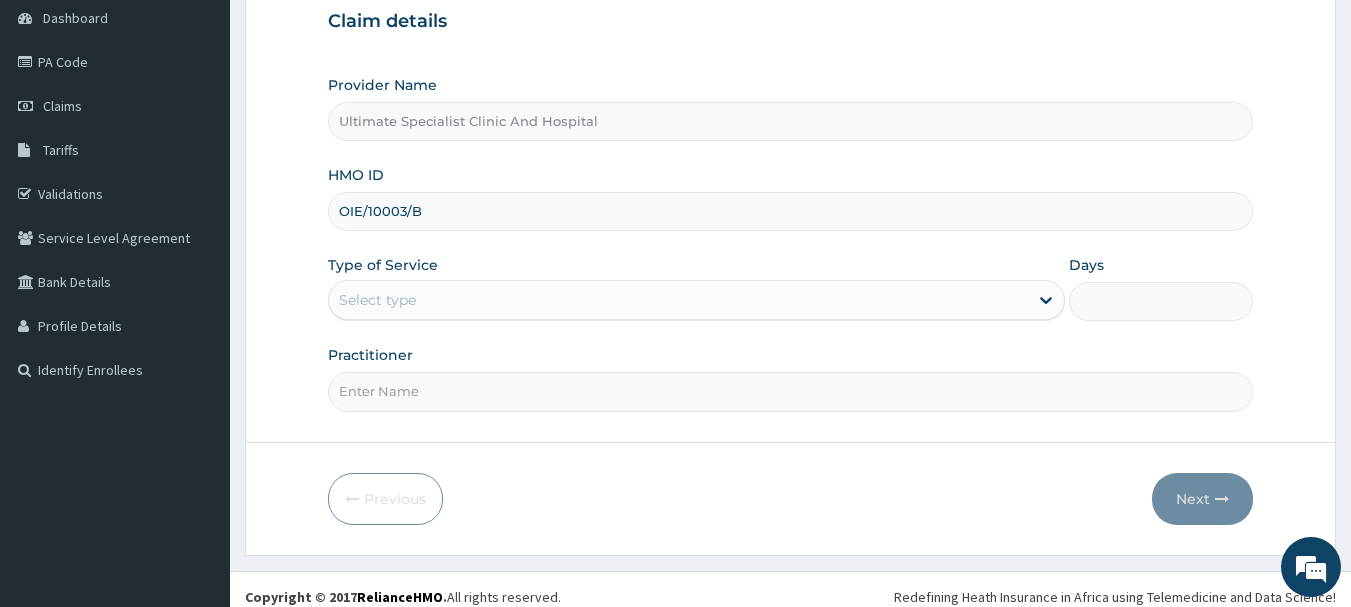 type on "OIE/10003/B" 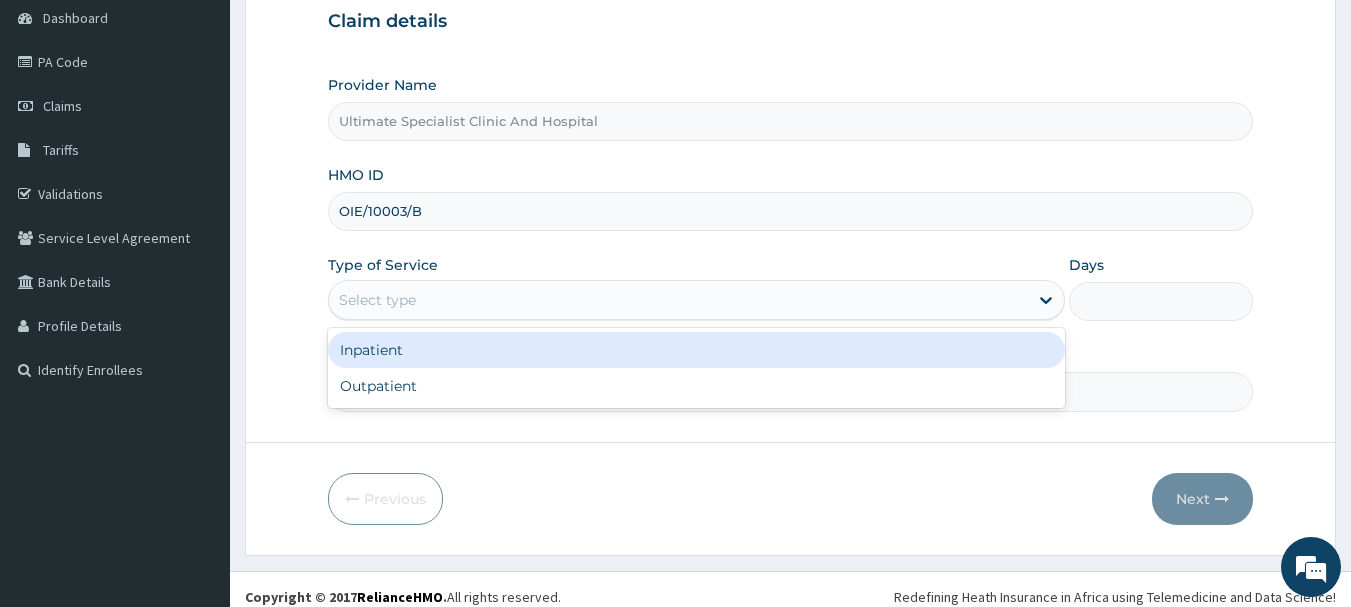 click on "Select type" at bounding box center (696, 300) 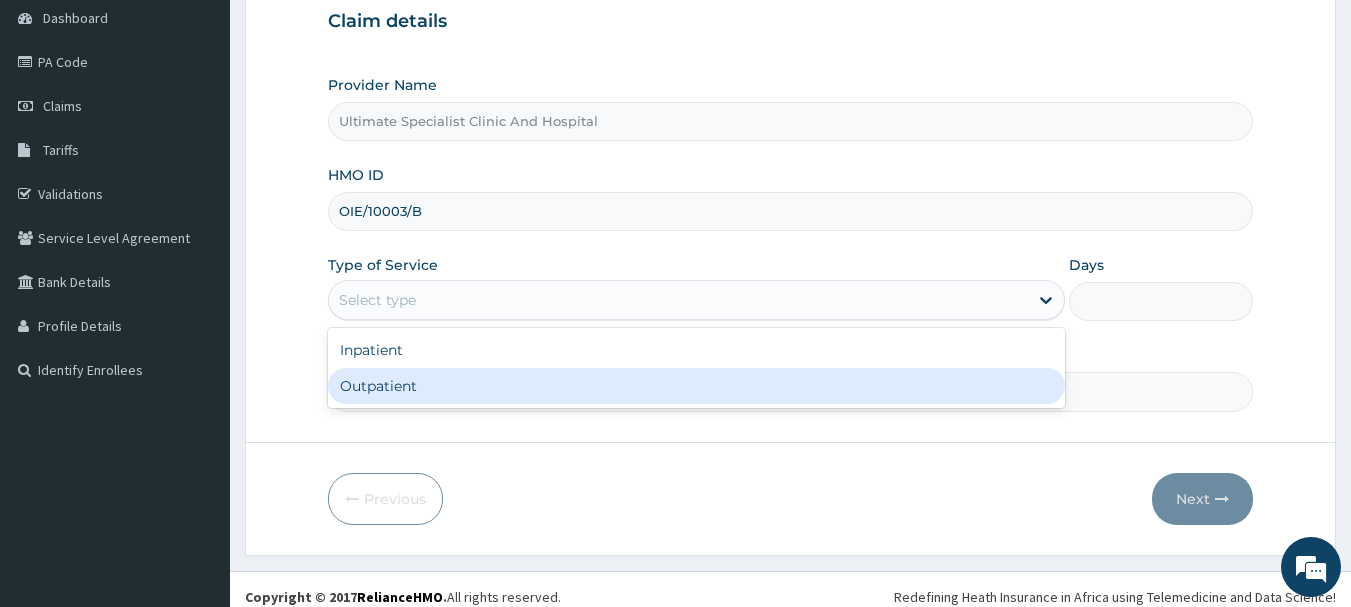 click on "Outpatient" at bounding box center (696, 386) 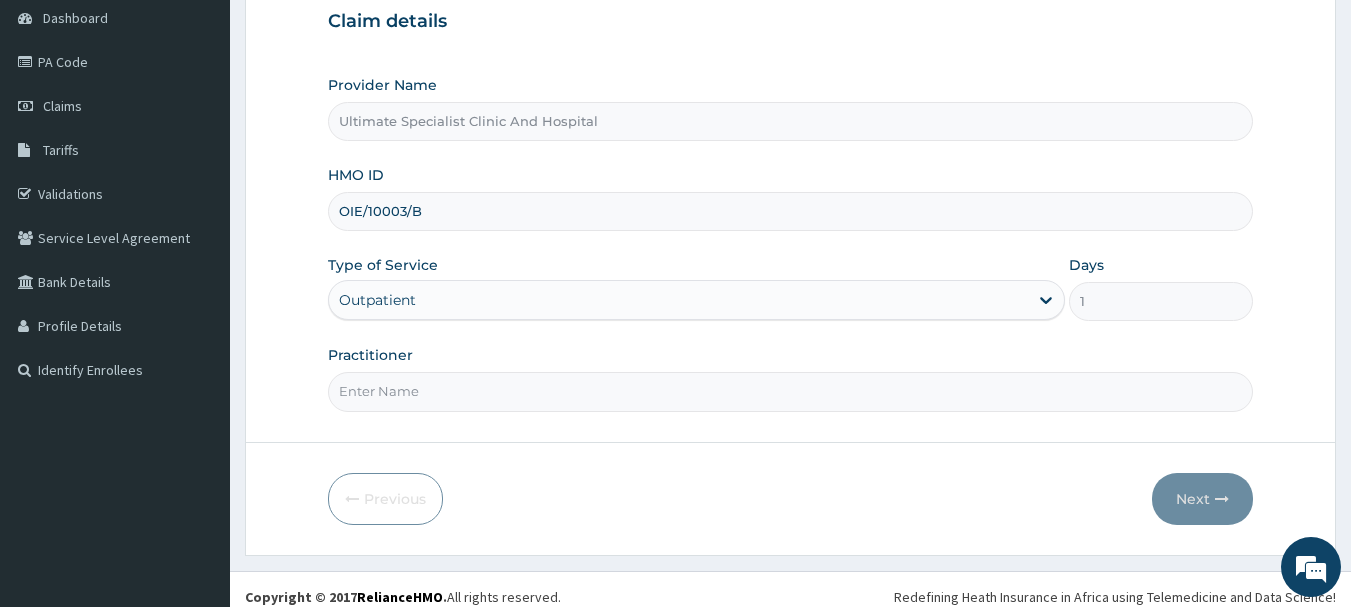 click on "Practitioner" at bounding box center (791, 391) 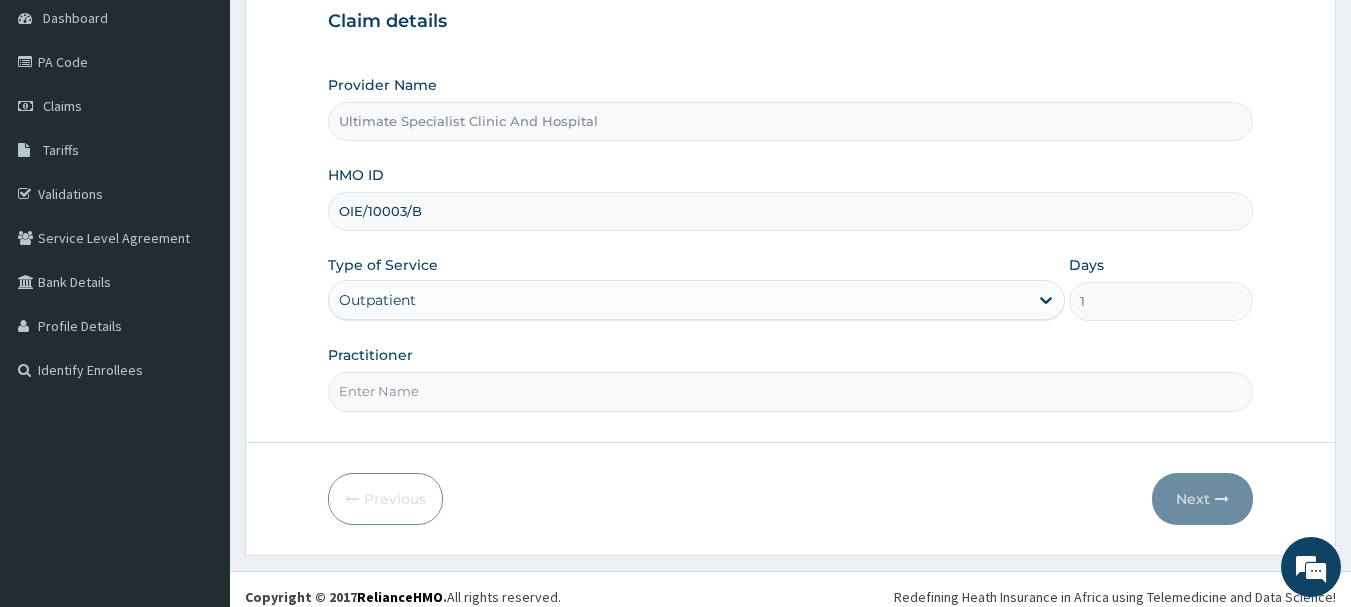 type on "DR PAUL" 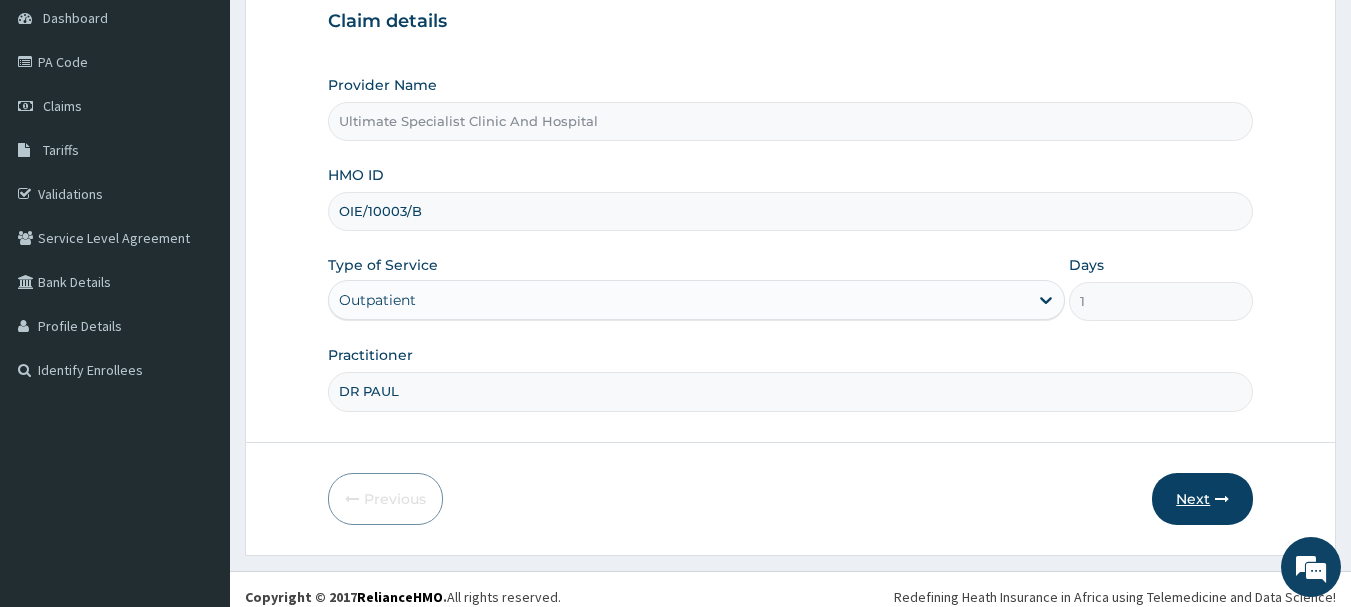 click on "Next" at bounding box center (1202, 499) 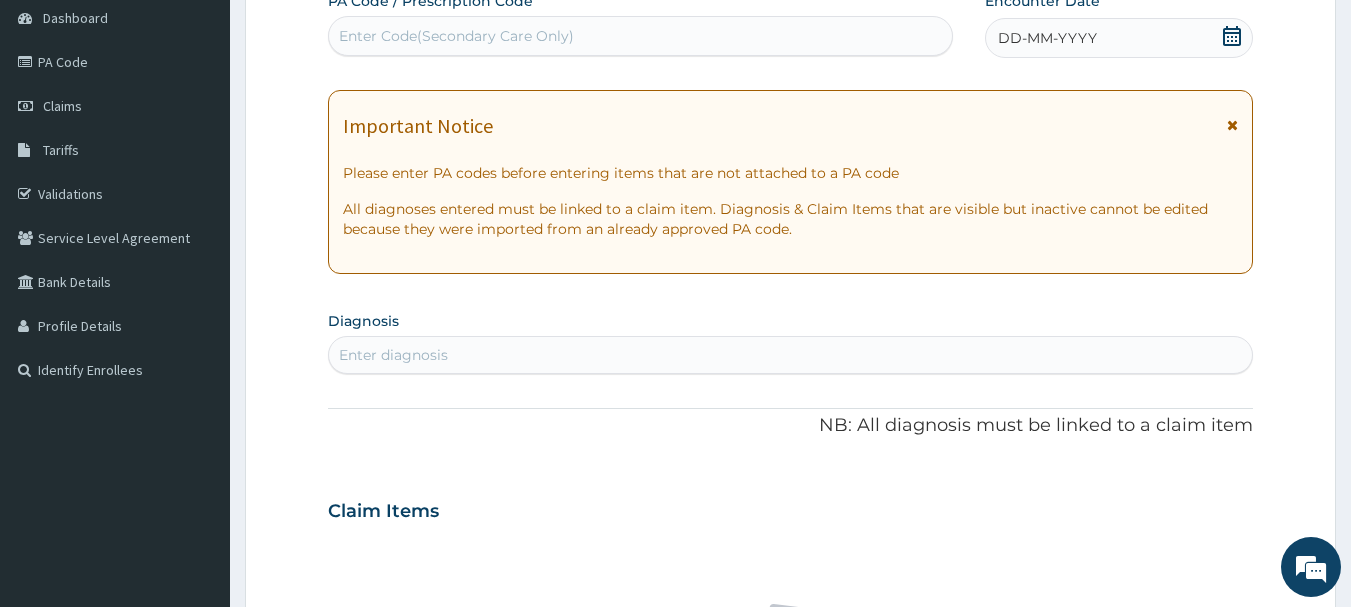 click on "Enter Code(Secondary Care Only)" at bounding box center [456, 36] 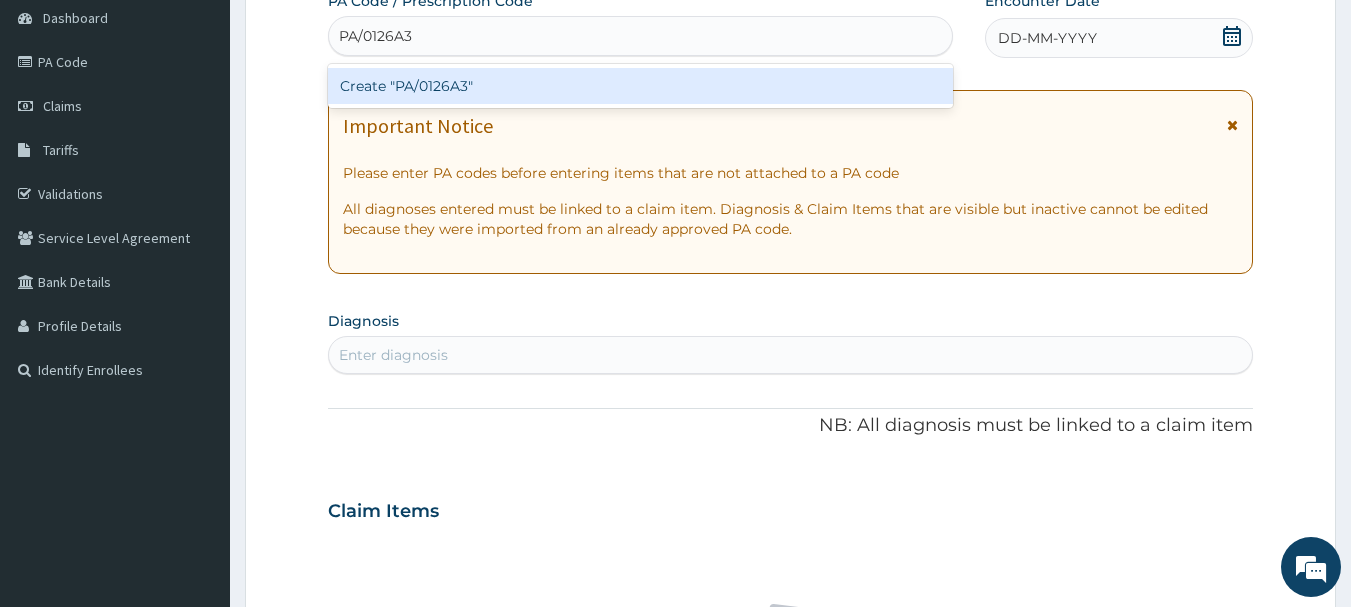 click on "Create "PA/0126A3"" at bounding box center (641, 86) 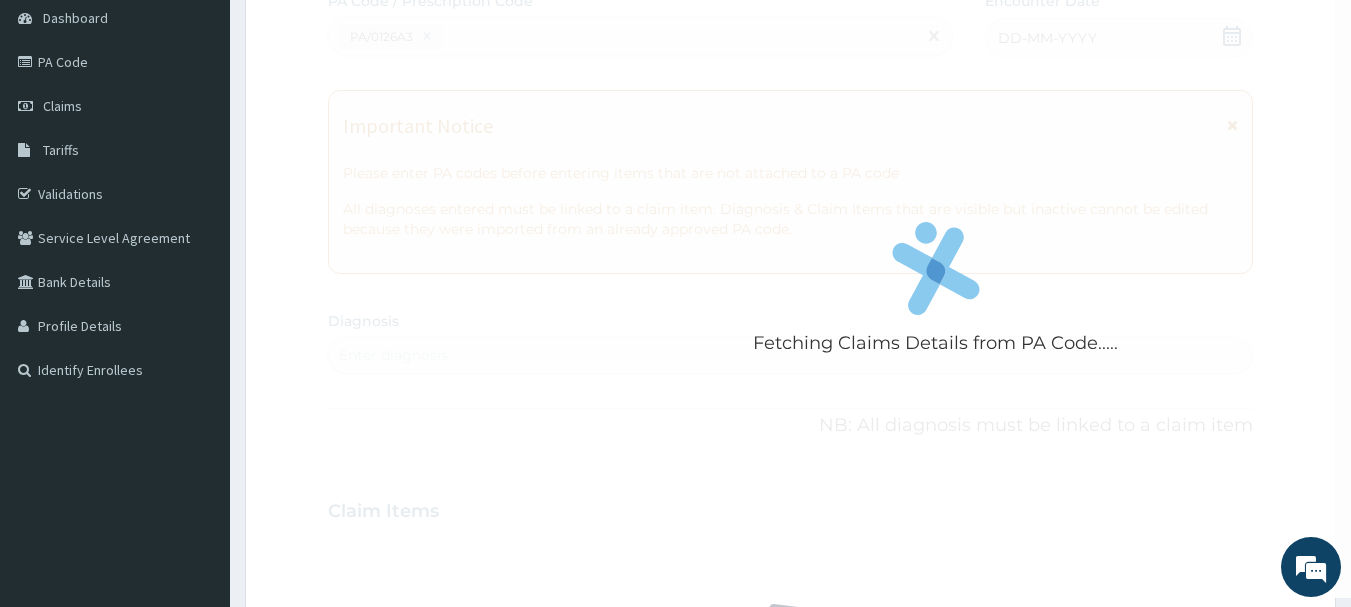 scroll, scrollTop: 606, scrollLeft: 0, axis: vertical 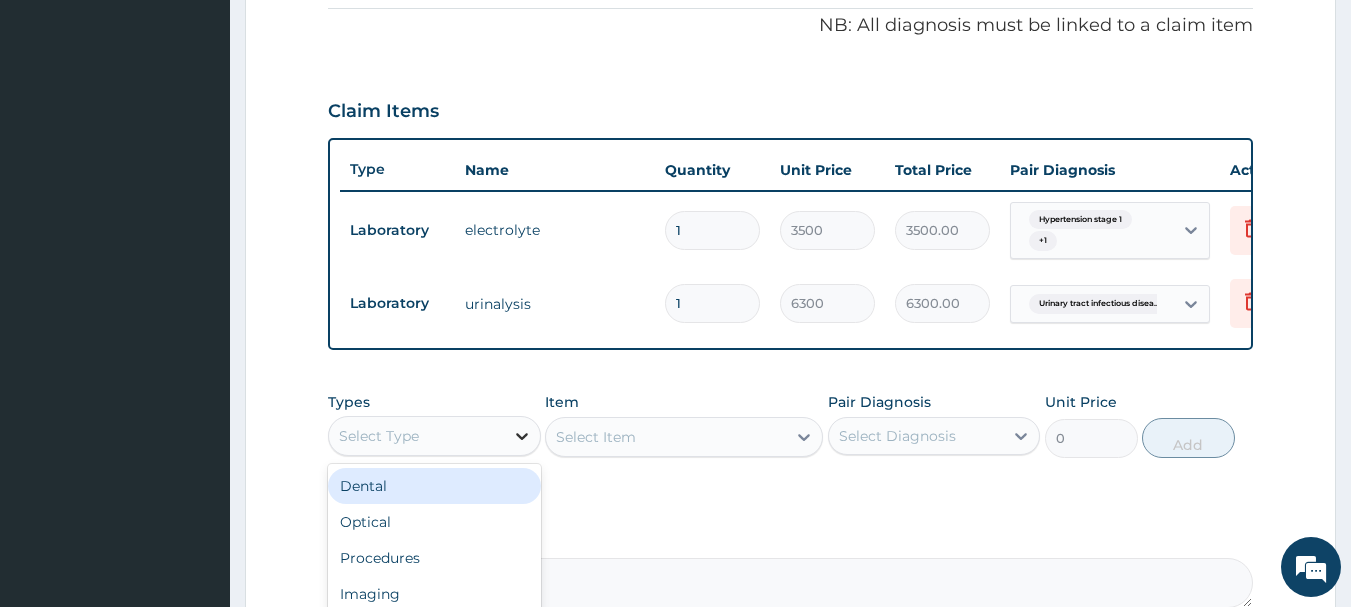 click 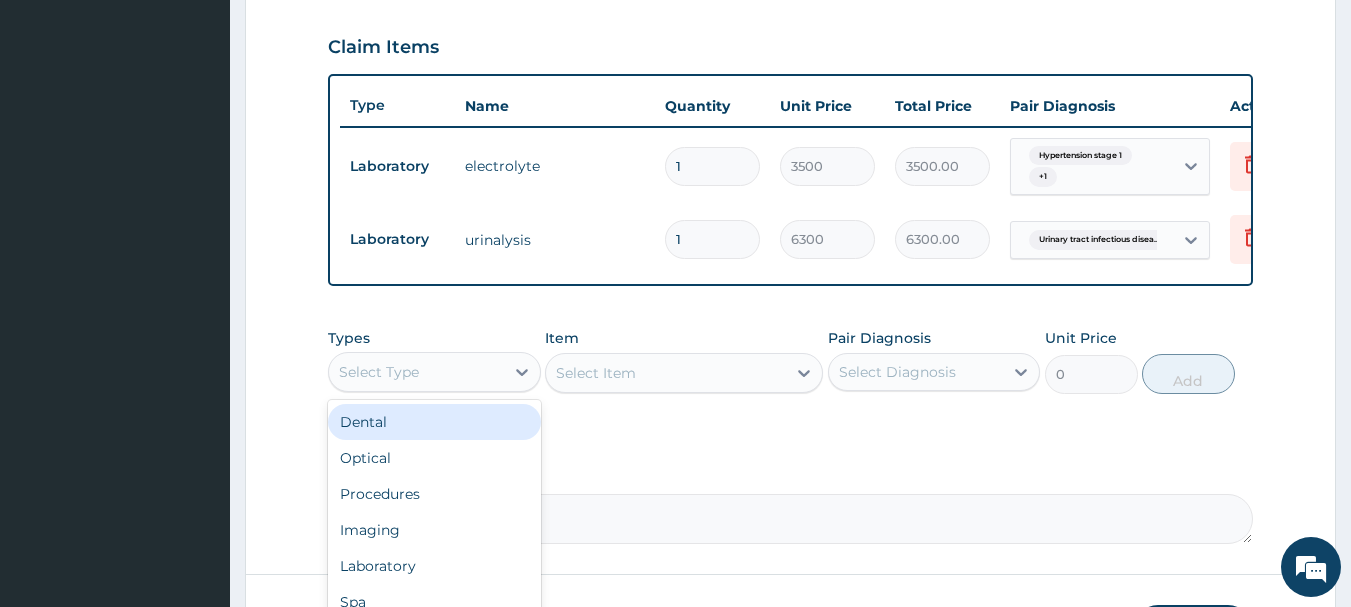 scroll, scrollTop: 706, scrollLeft: 0, axis: vertical 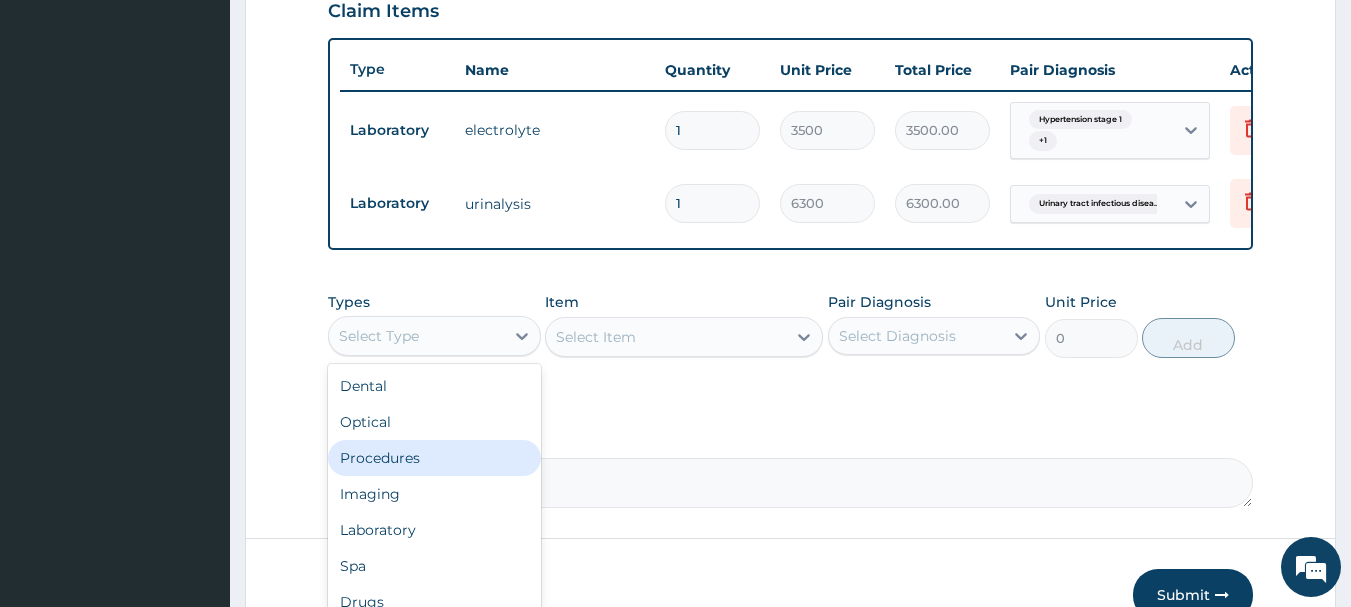 click on "Procedures" at bounding box center [434, 458] 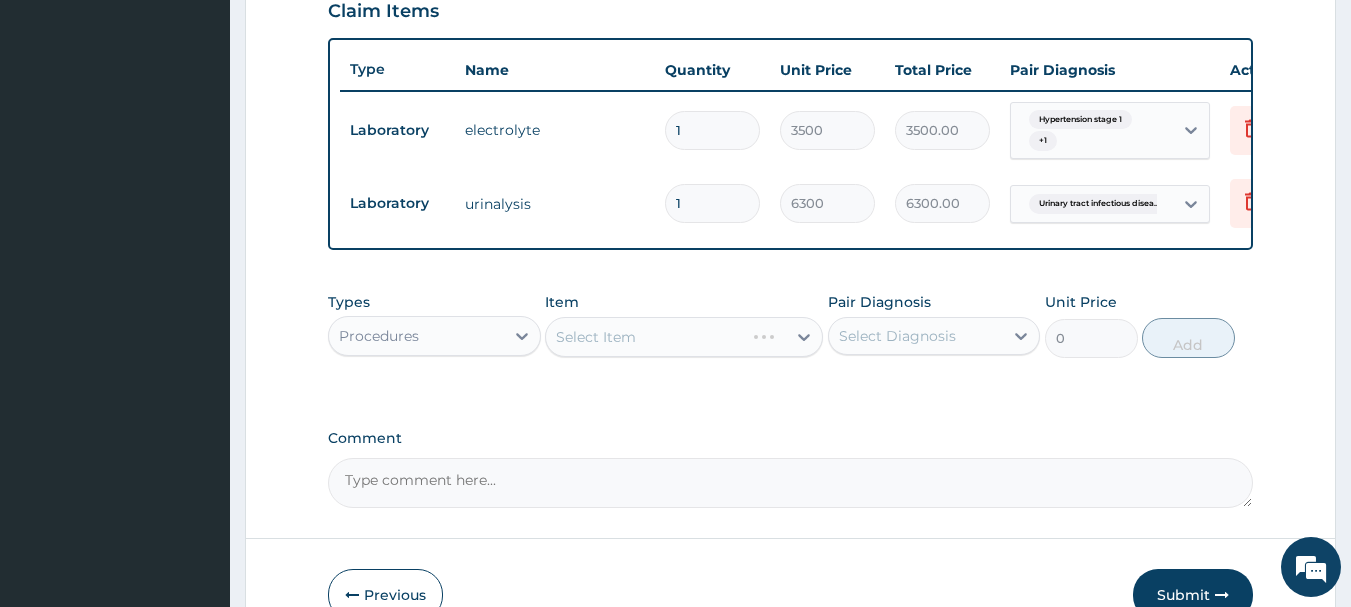 click on "Select Item" at bounding box center [684, 337] 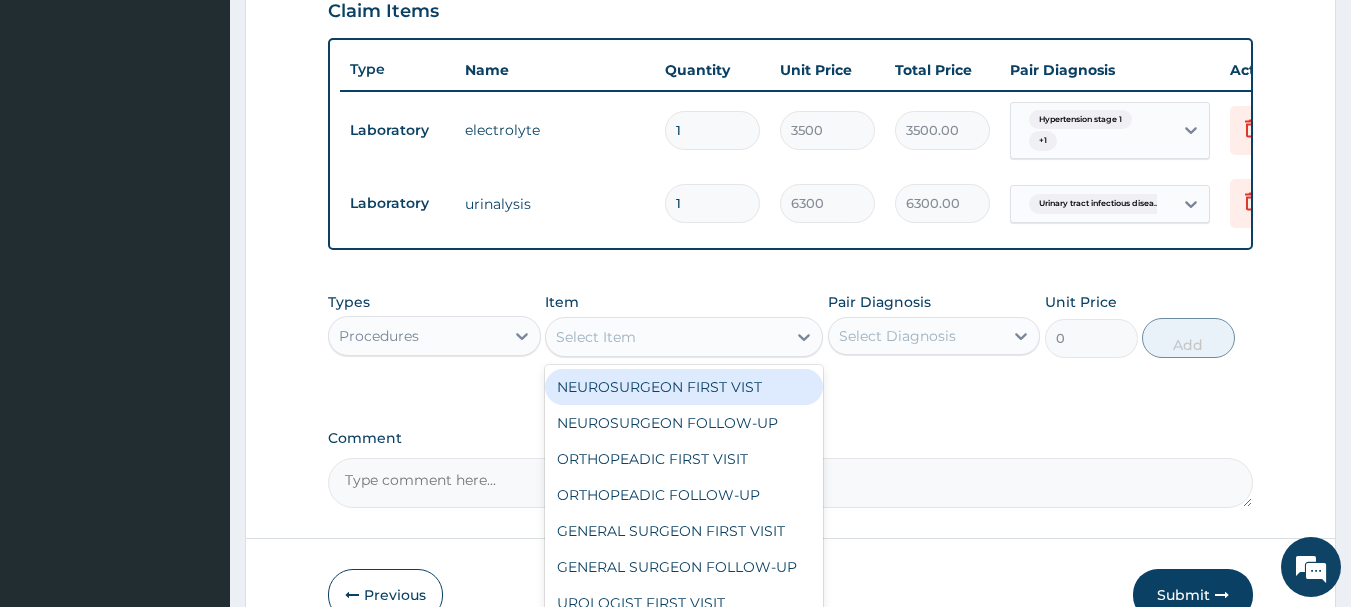 click on "Select Item" at bounding box center [666, 337] 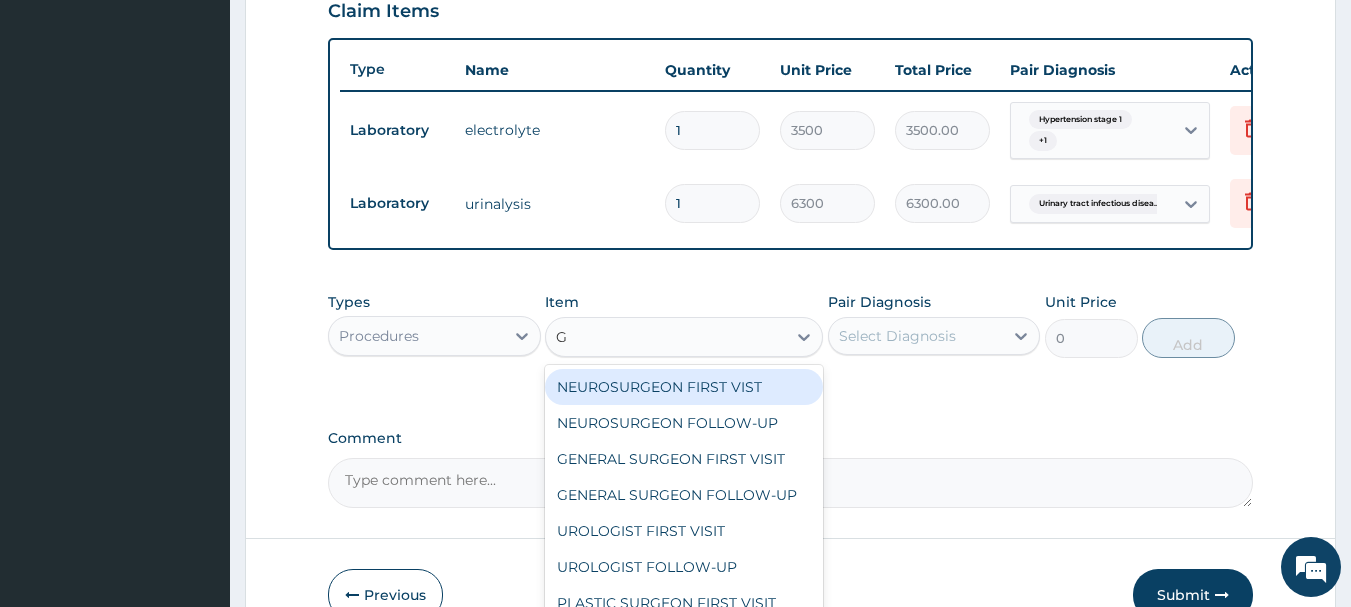 type on "GP" 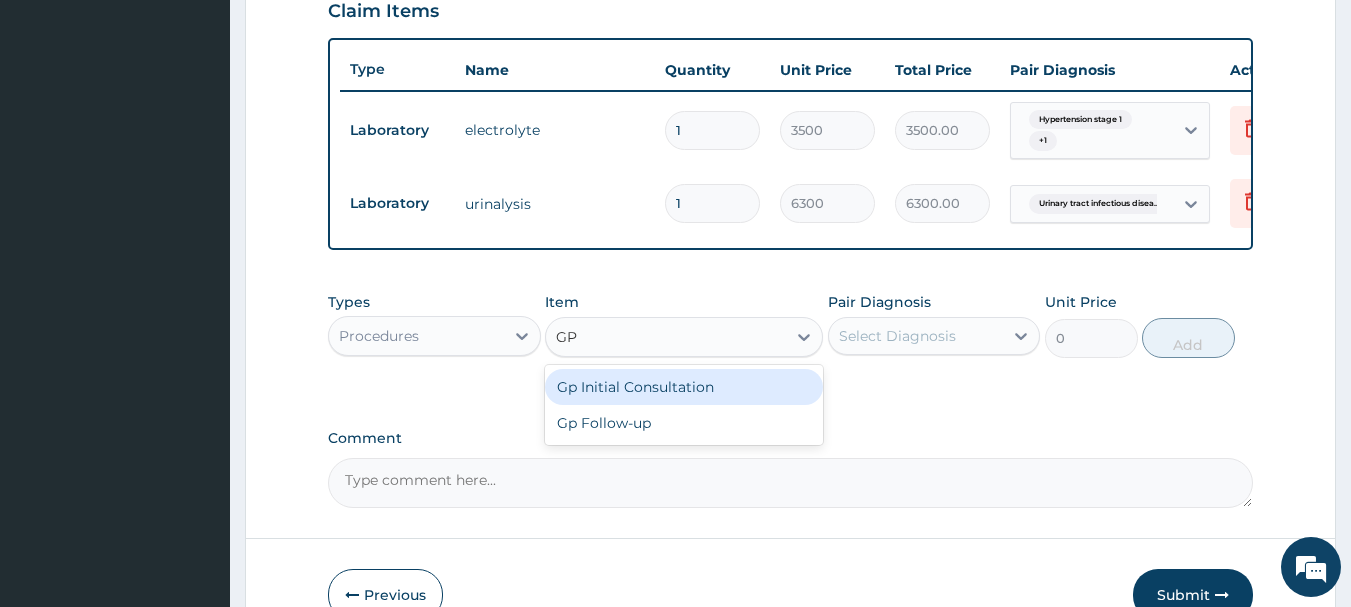 drag, startPoint x: 679, startPoint y: 399, endPoint x: 693, endPoint y: 392, distance: 15.652476 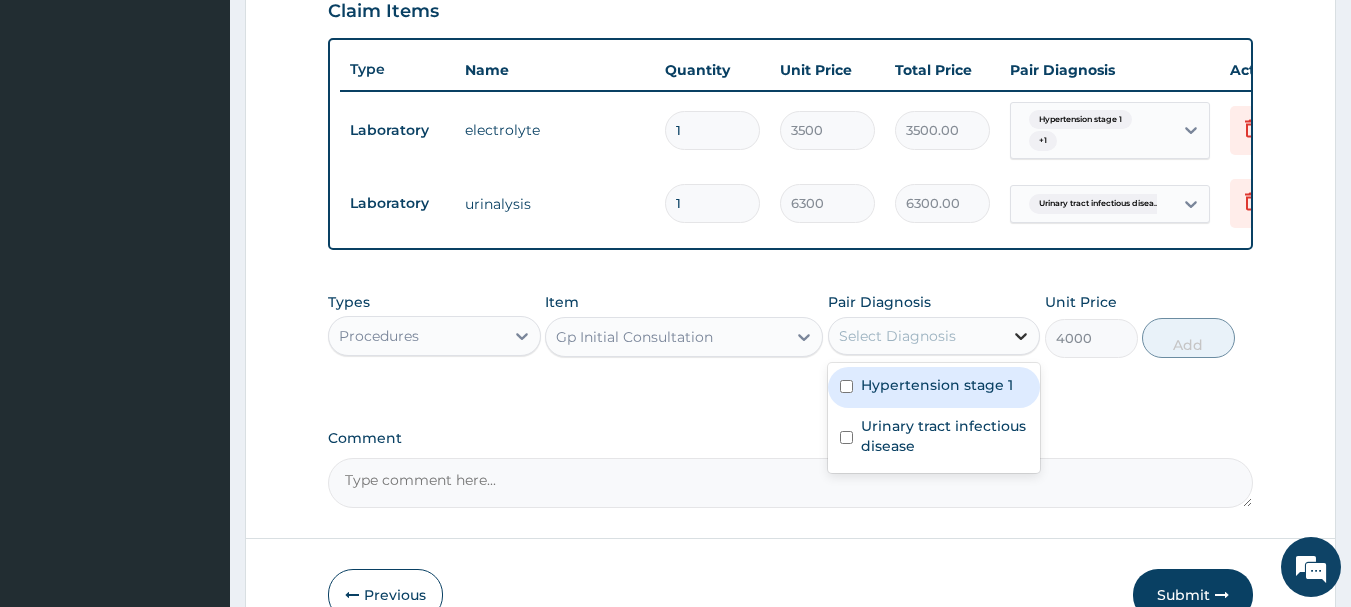 click at bounding box center [1021, 336] 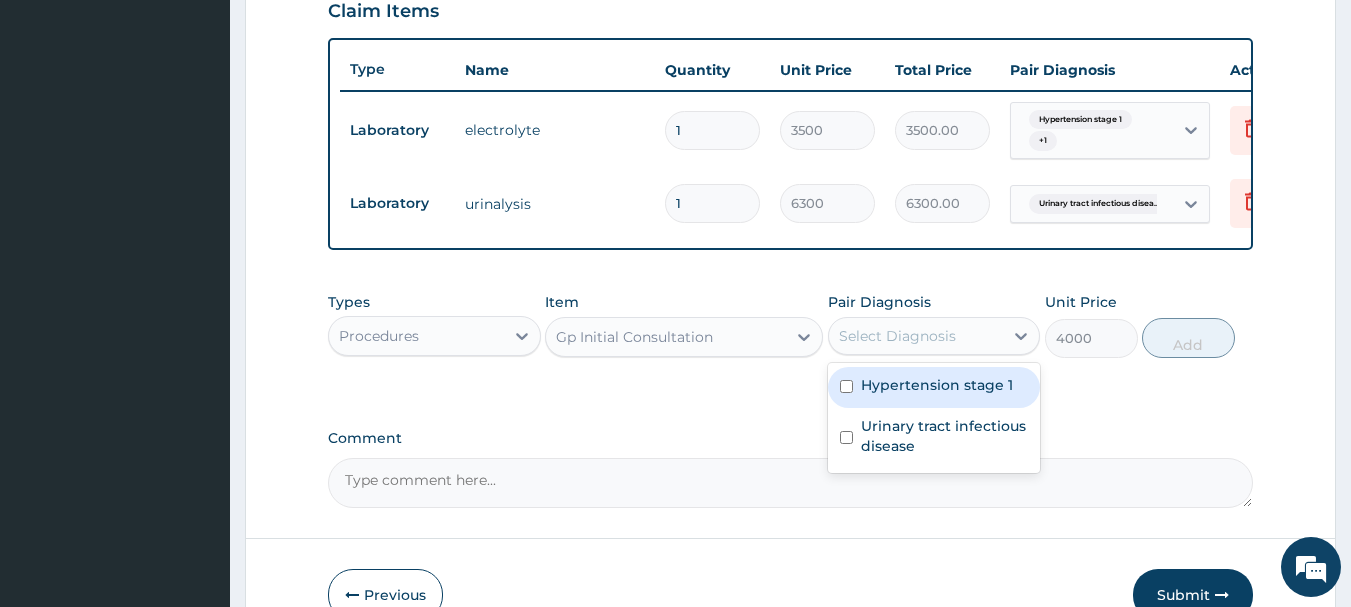 click at bounding box center (846, 386) 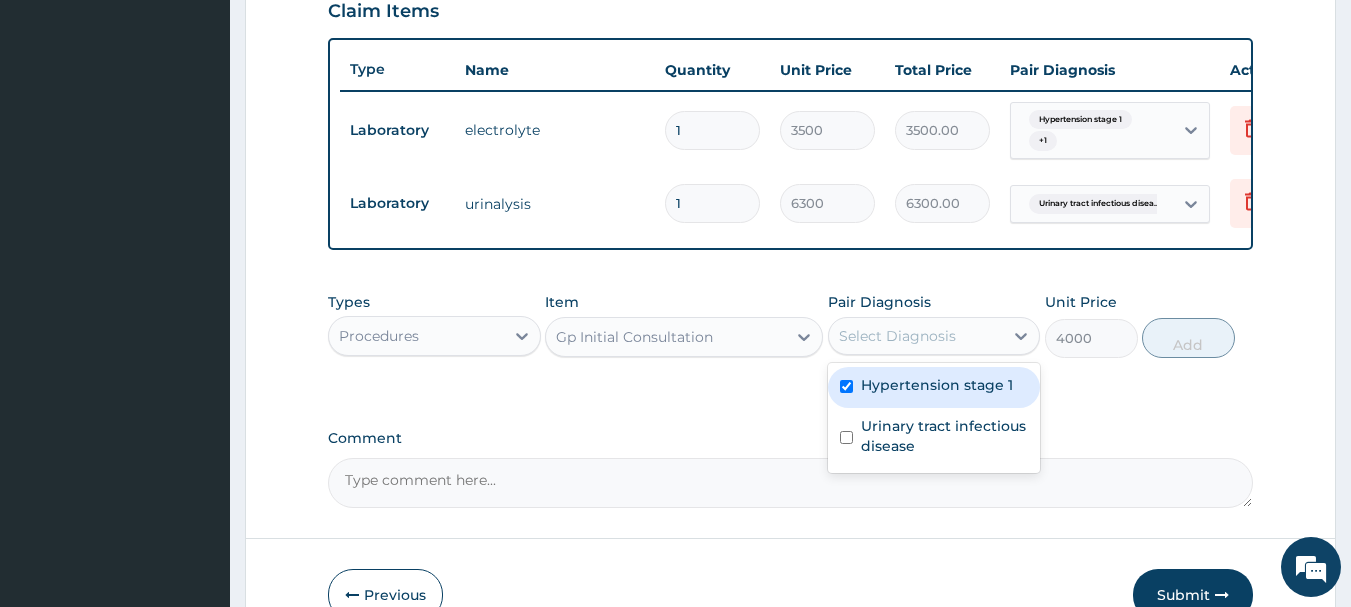 checkbox on "true" 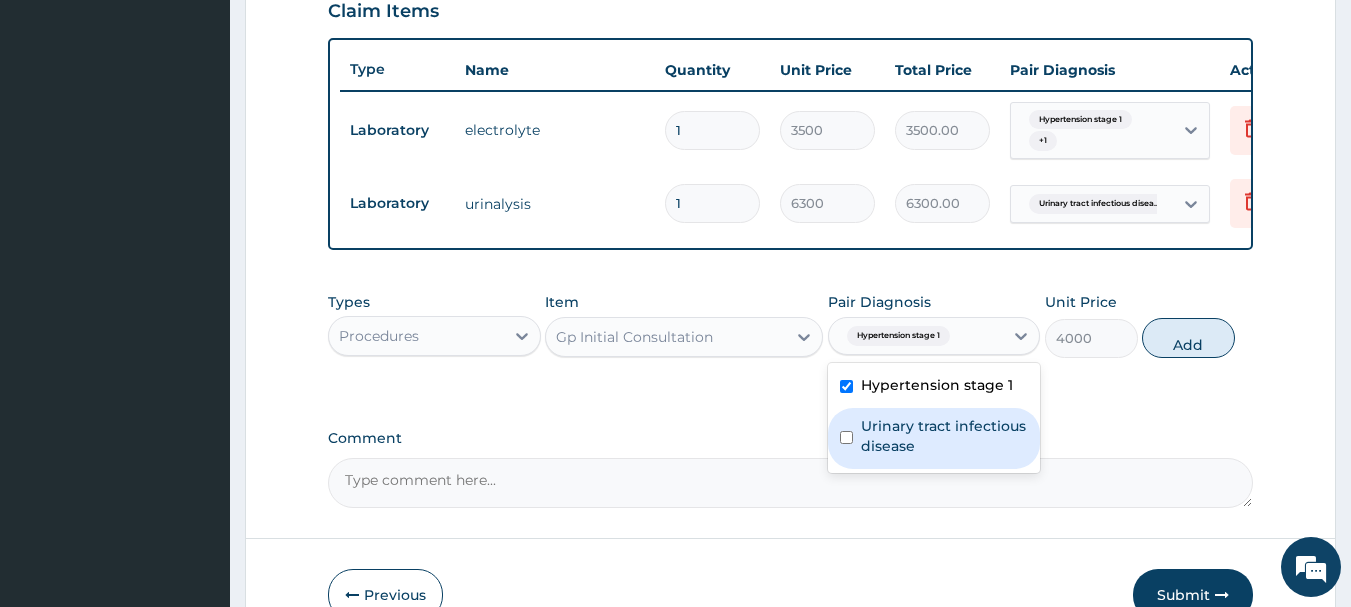 click at bounding box center (846, 437) 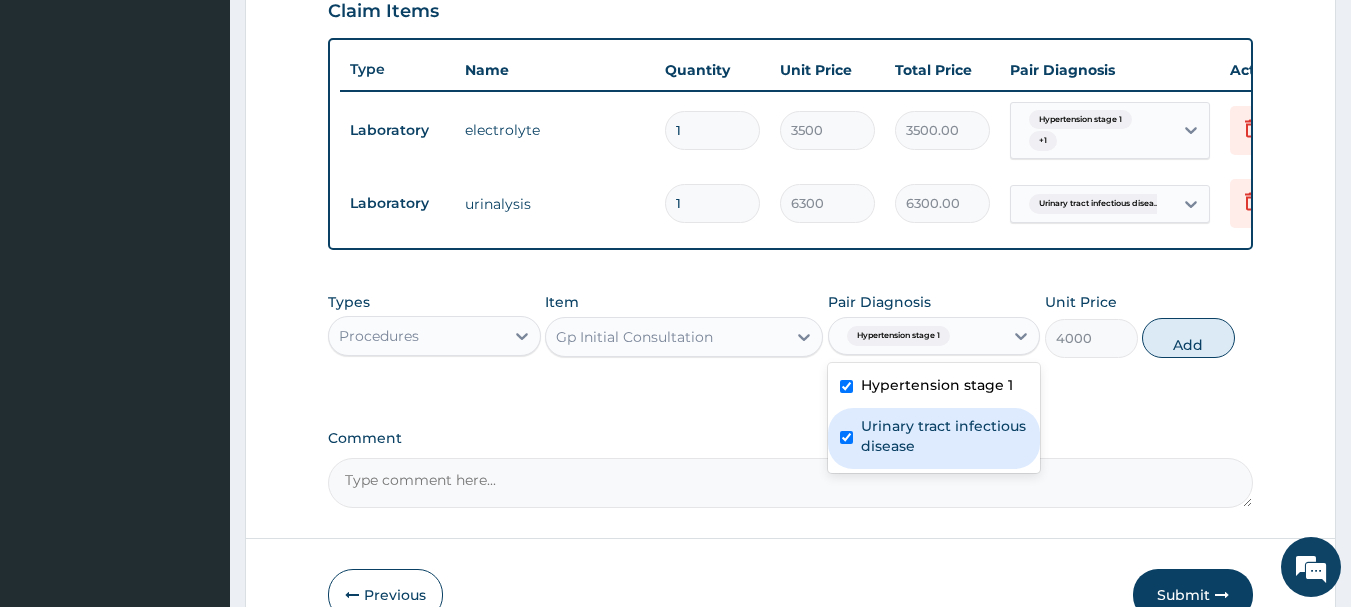 checkbox on "true" 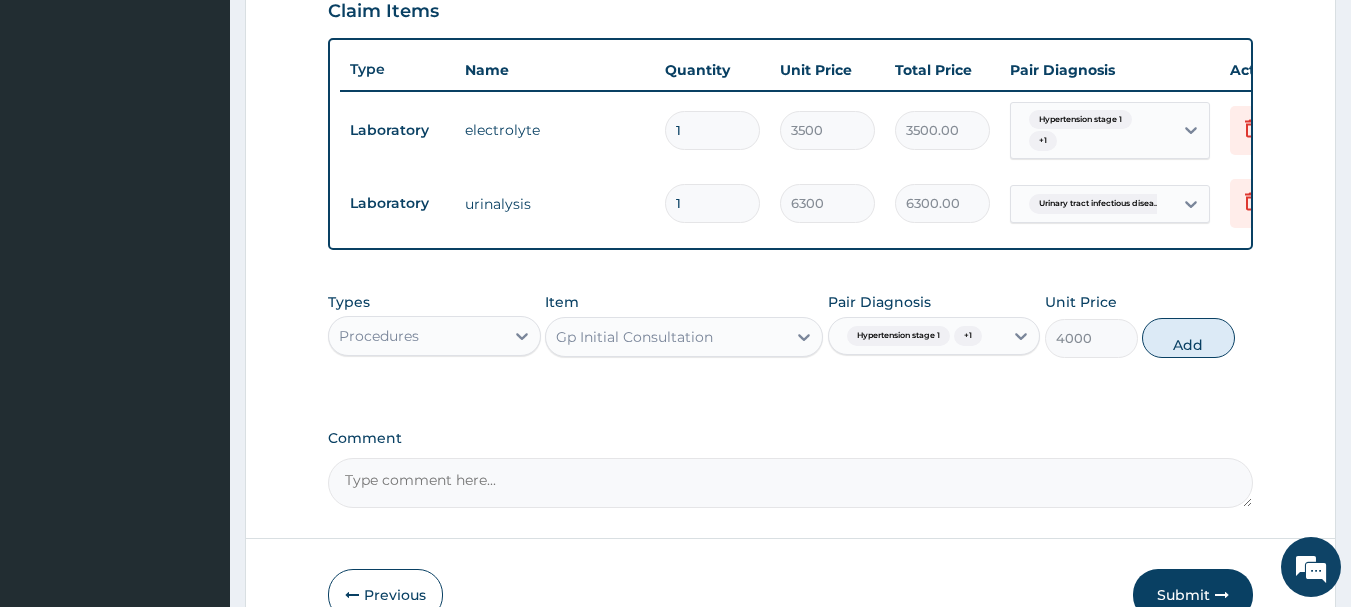 drag, startPoint x: 1200, startPoint y: 341, endPoint x: 1056, endPoint y: 340, distance: 144.00348 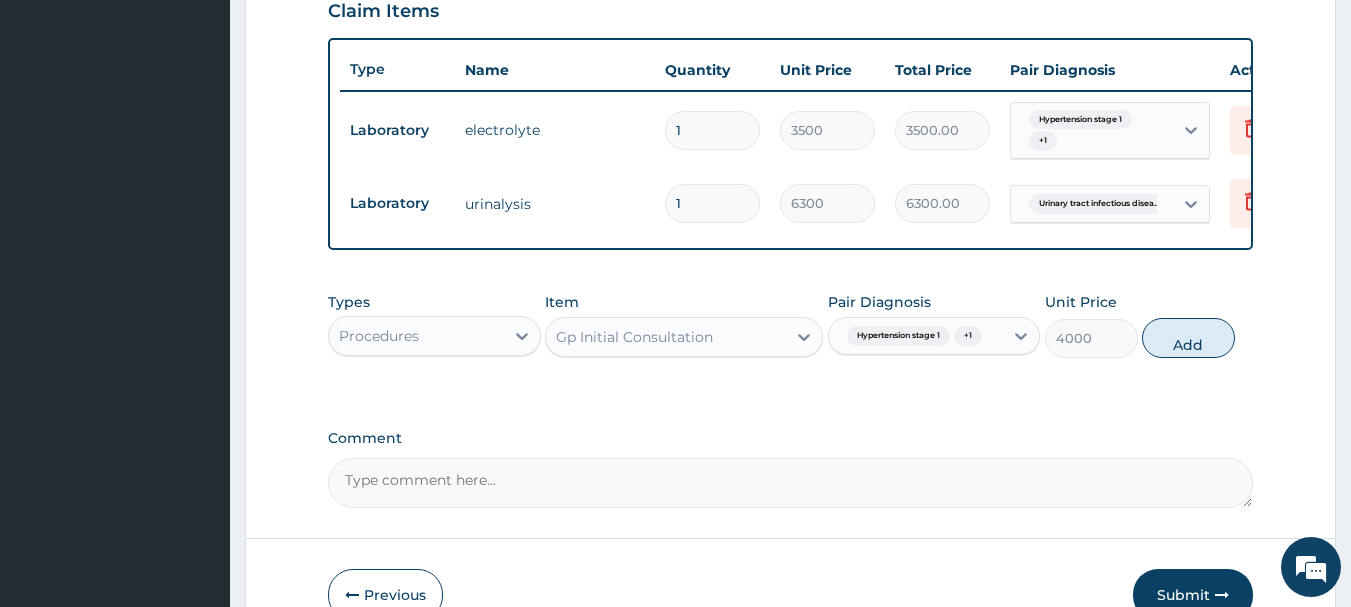 click on "Add" at bounding box center [1188, 338] 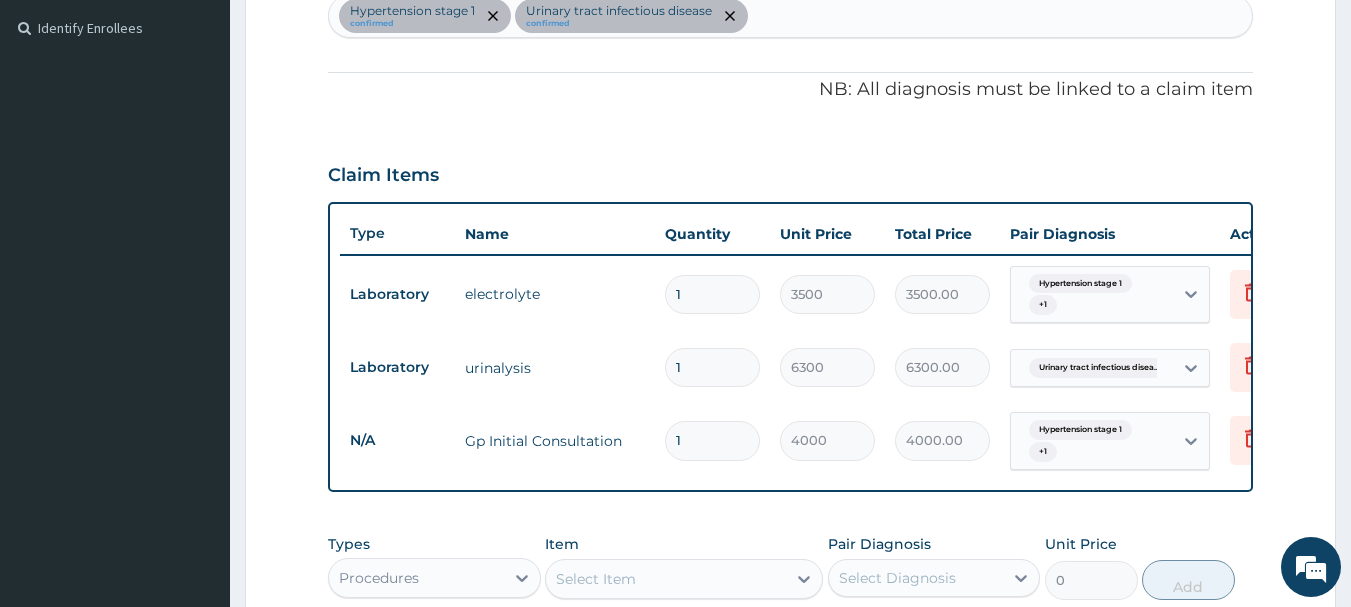scroll, scrollTop: 506, scrollLeft: 0, axis: vertical 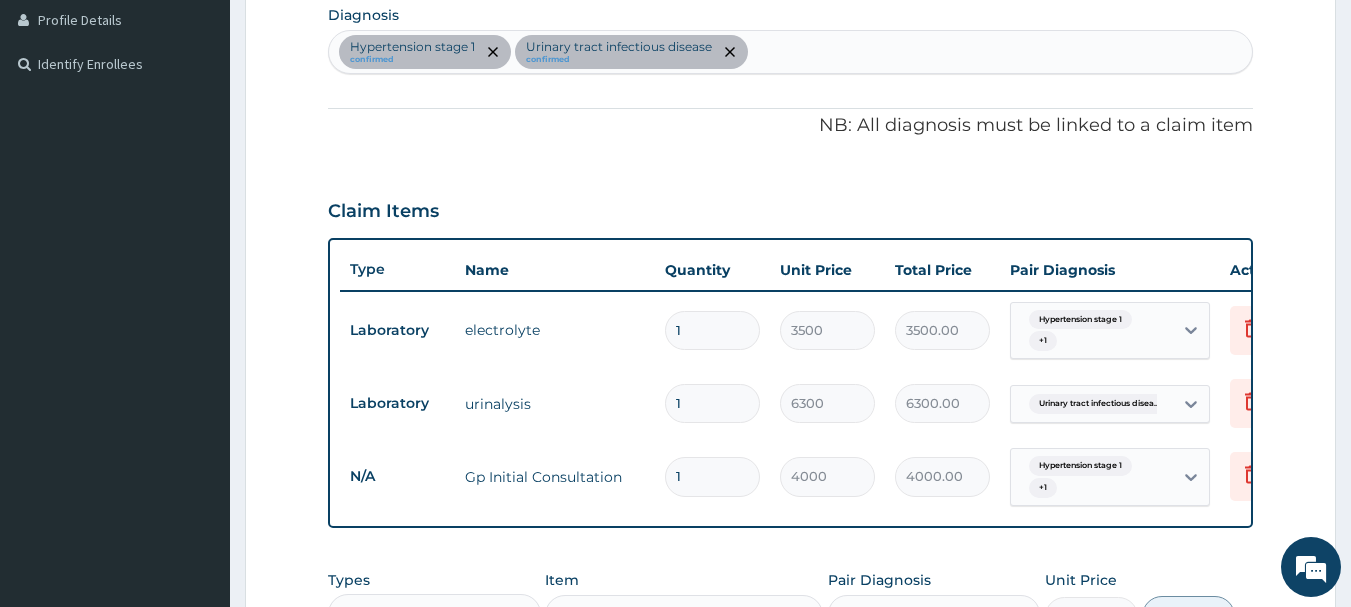 click on "Hypertension stage 1 confirmed Urinary tract infectious disease confirmed" at bounding box center [791, 52] 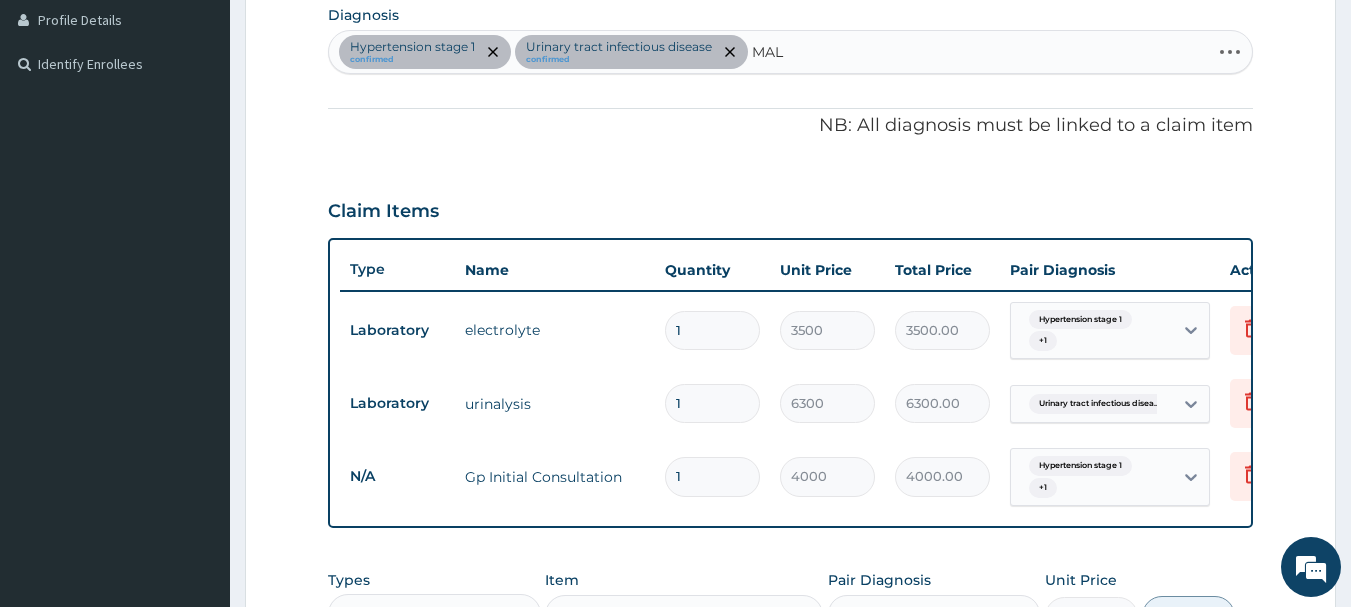 type on "MALA" 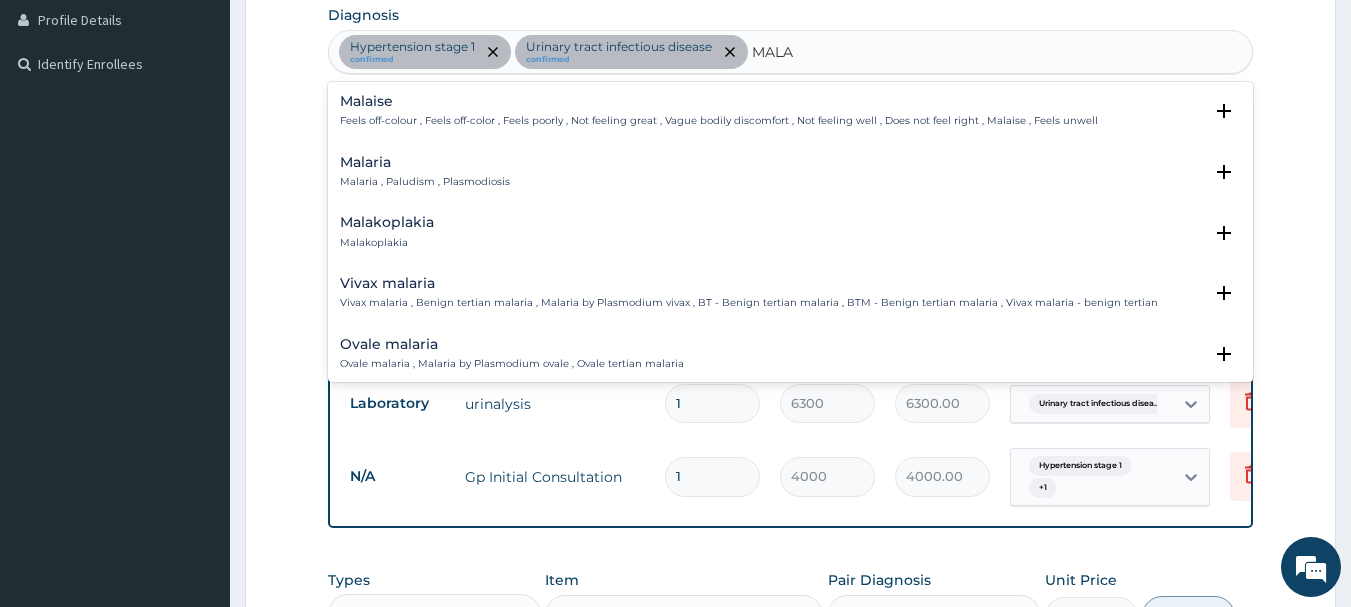 click on "Malaria" at bounding box center [425, 162] 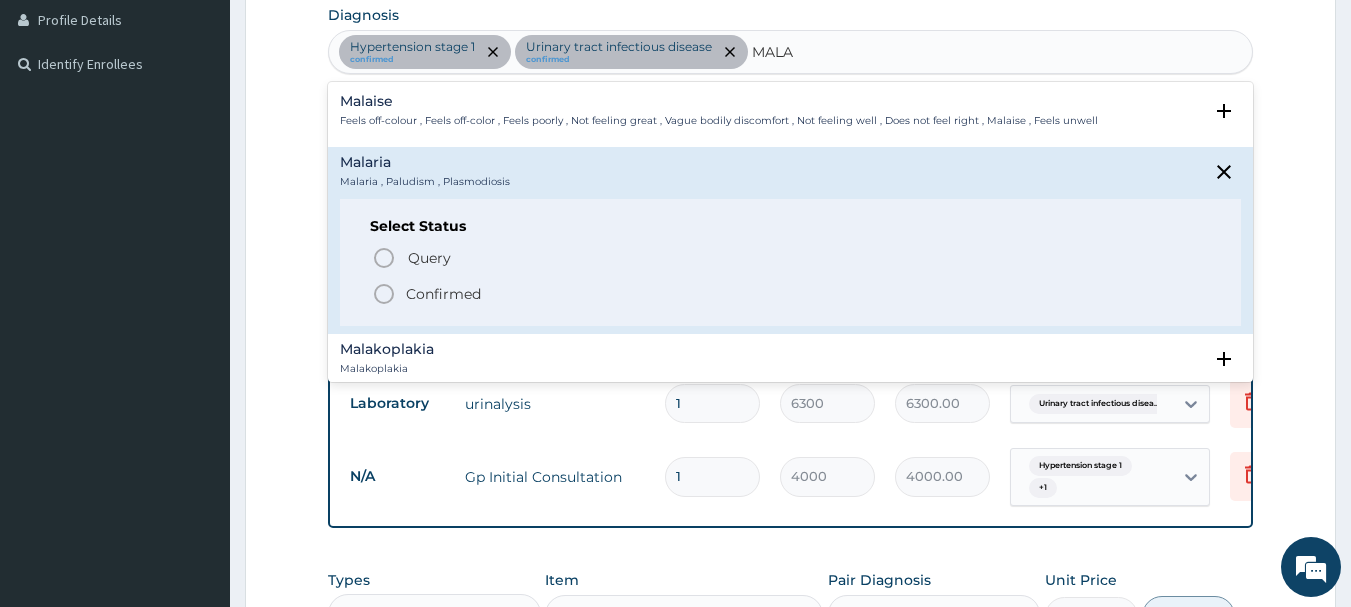 click 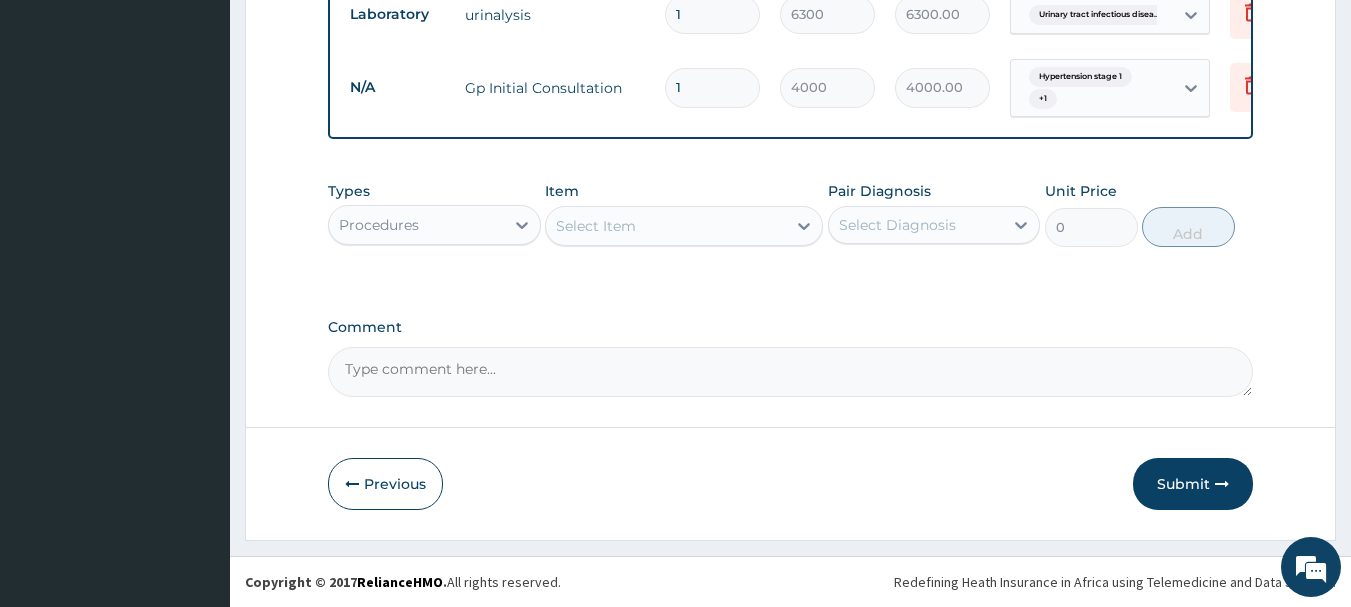 scroll, scrollTop: 906, scrollLeft: 0, axis: vertical 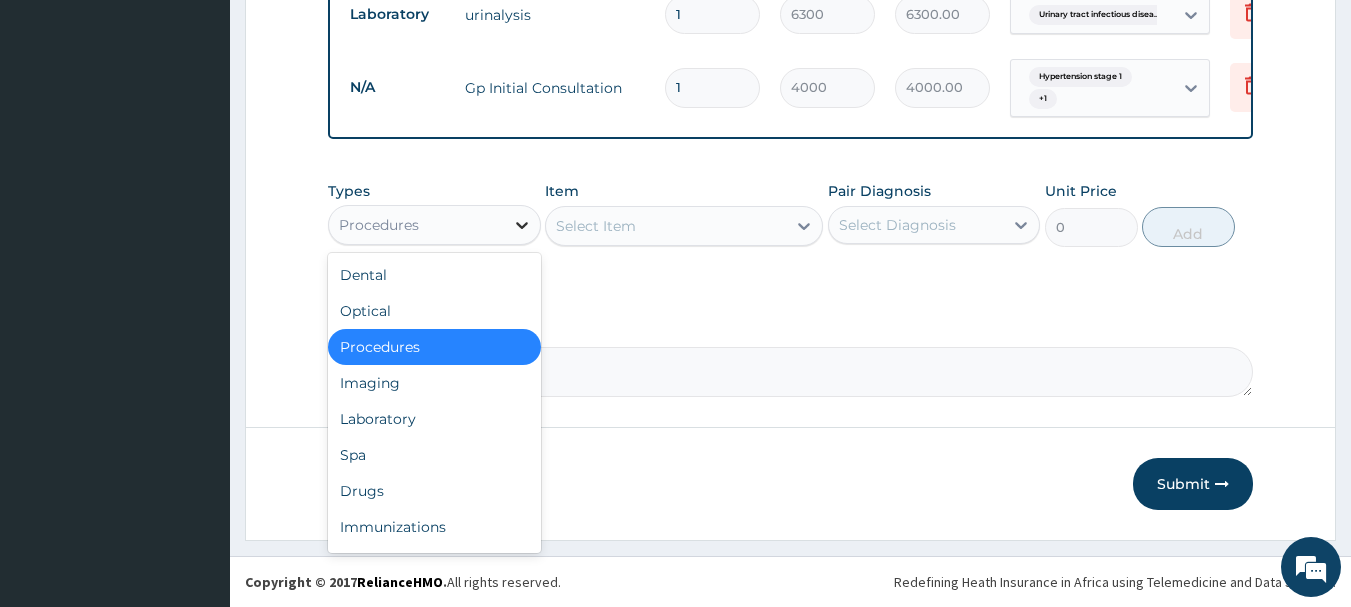 click 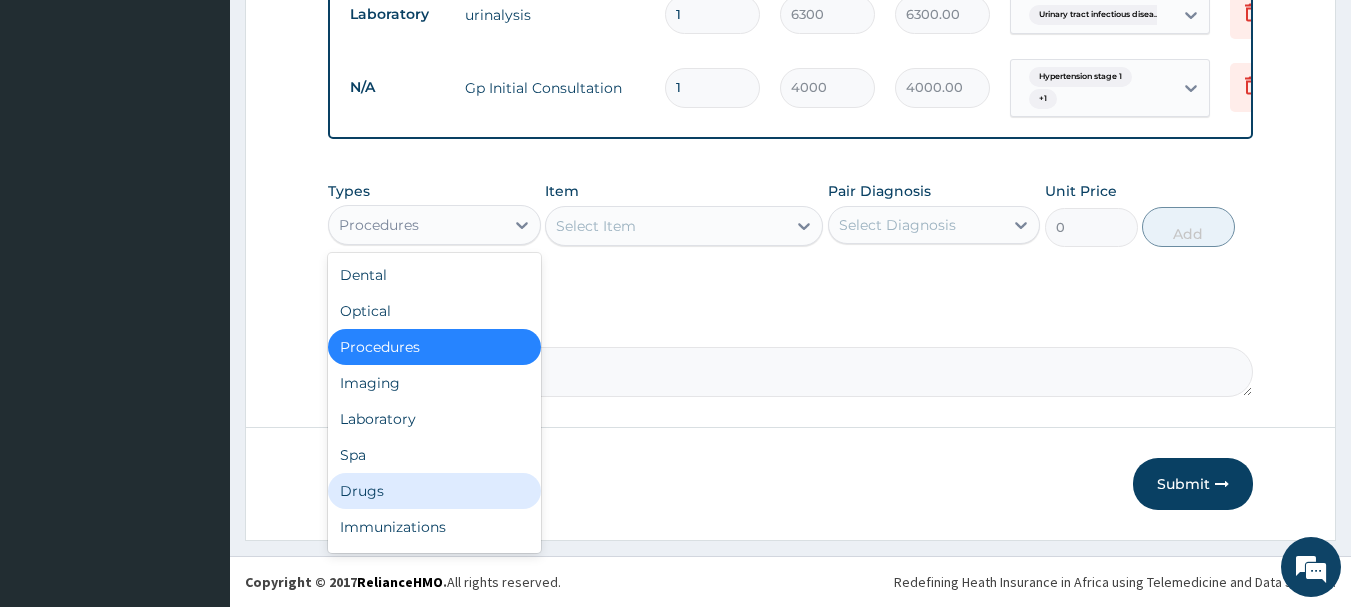drag, startPoint x: 355, startPoint y: 491, endPoint x: 385, endPoint y: 447, distance: 53.25411 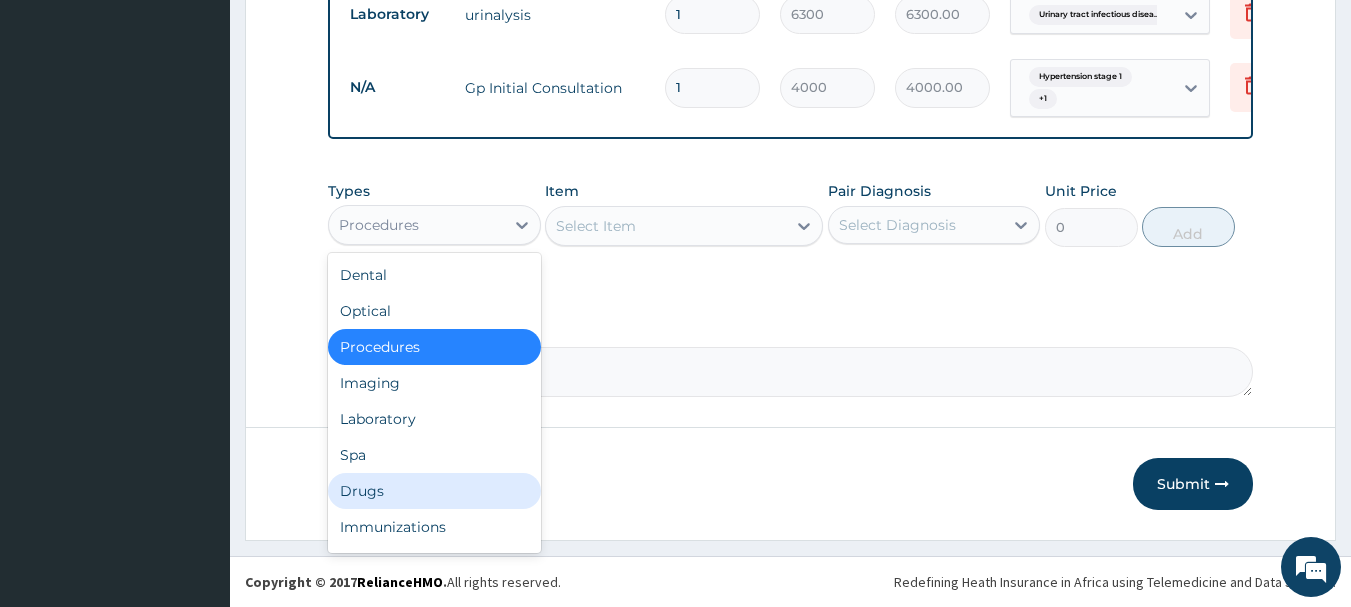 click on "Drugs" at bounding box center (434, 491) 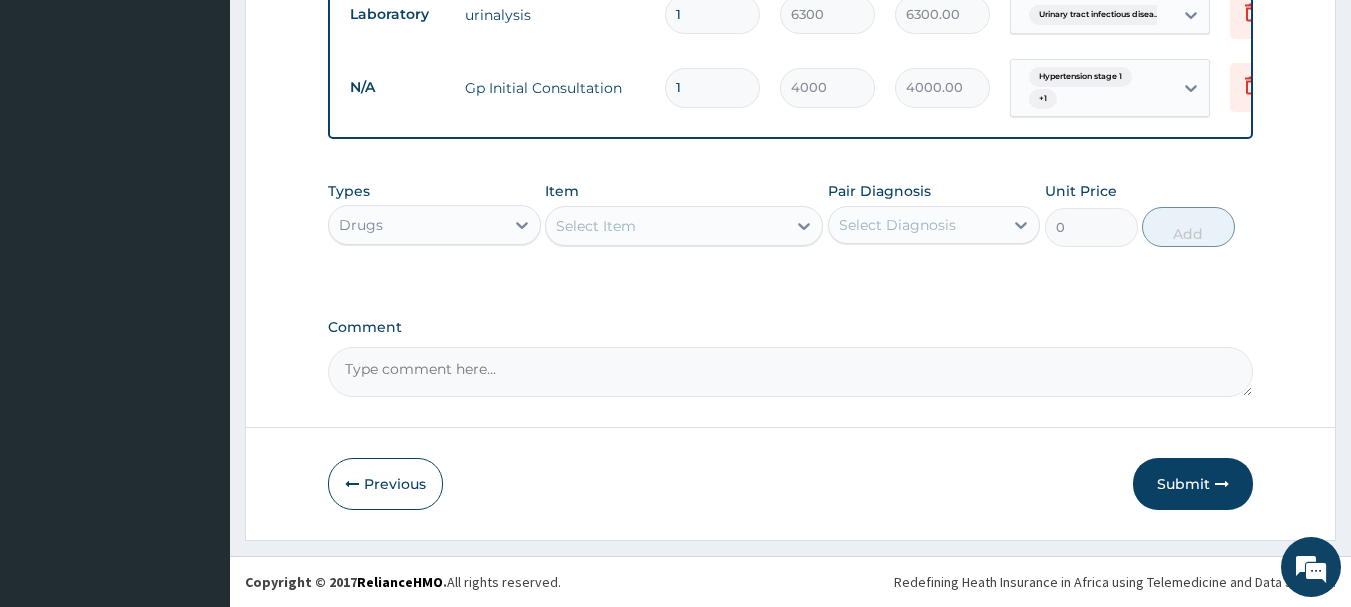 click on "Select Item" at bounding box center [684, 226] 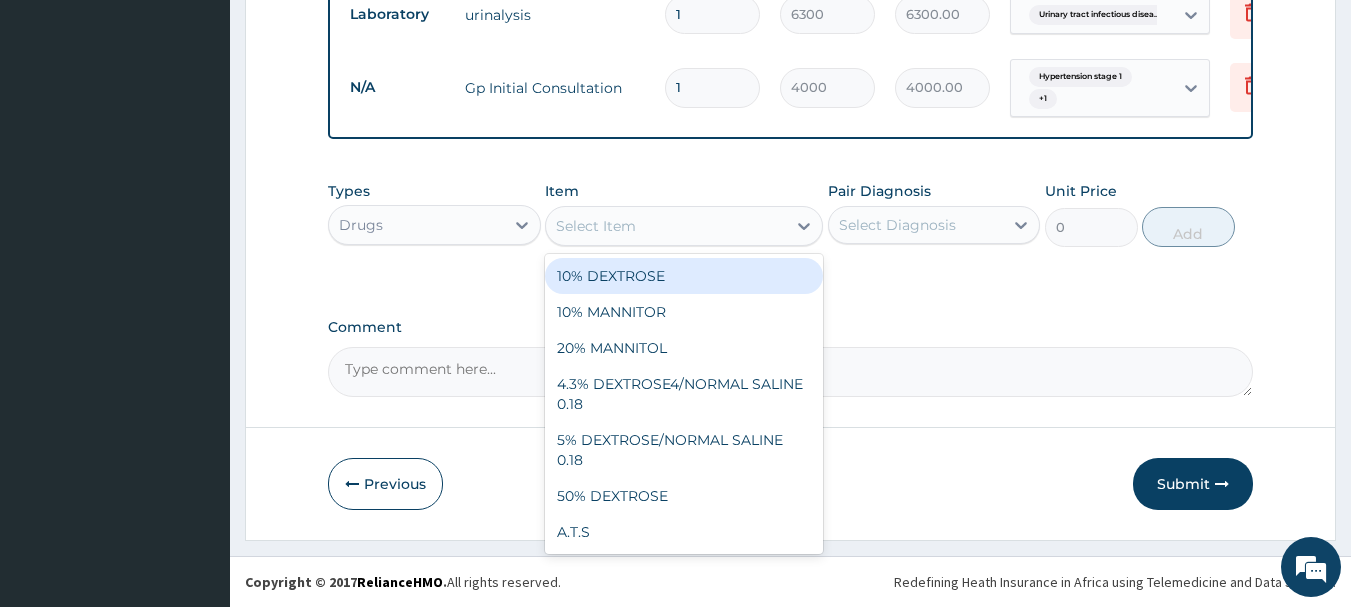 click on "Select Item" at bounding box center [666, 226] 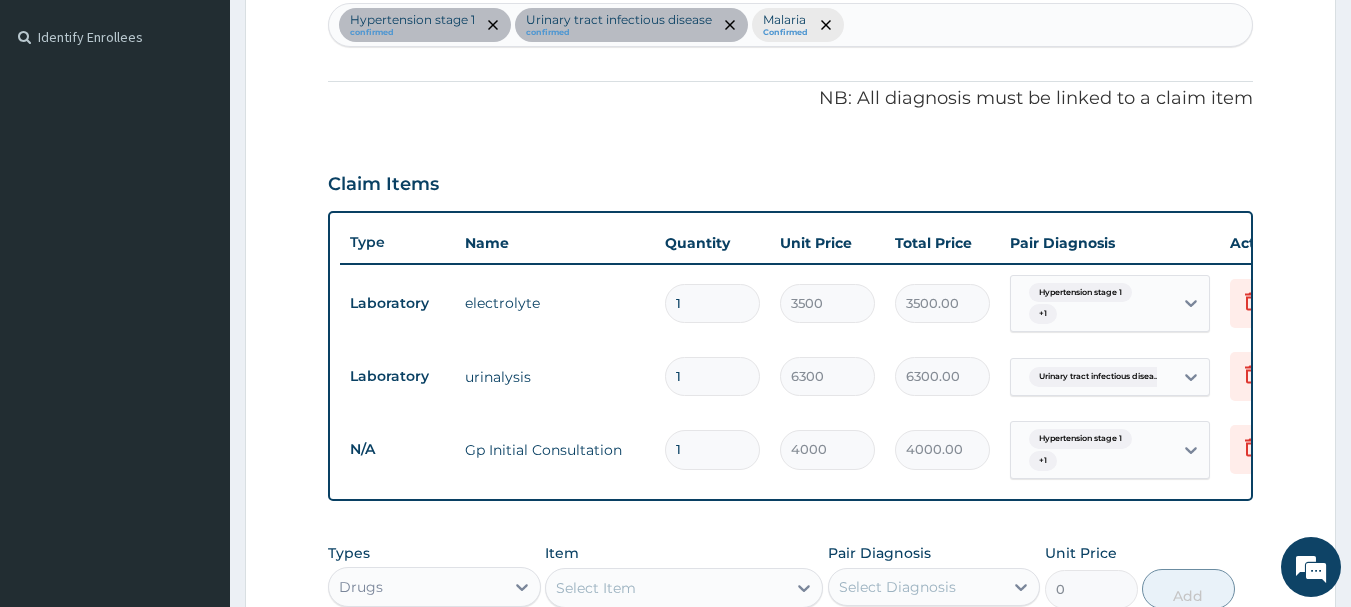 scroll, scrollTop: 506, scrollLeft: 0, axis: vertical 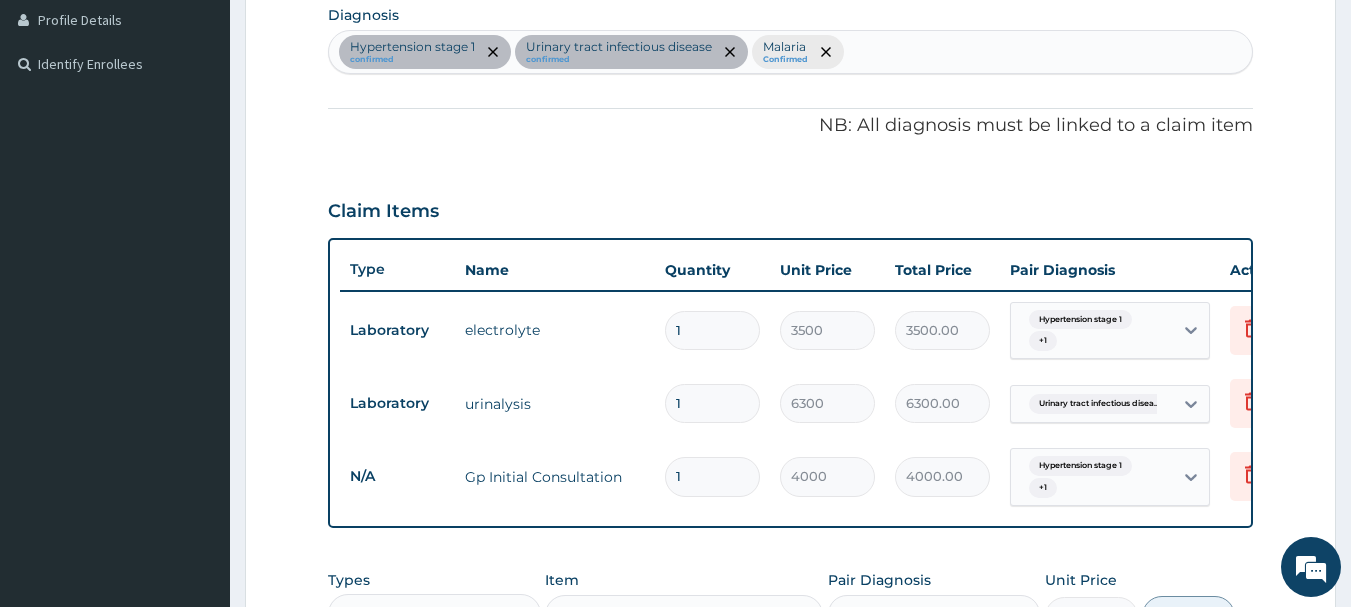 click on "Hypertension stage 1 confirmed Urinary tract infectious disease confirmed Malaria Confirmed" at bounding box center [791, 52] 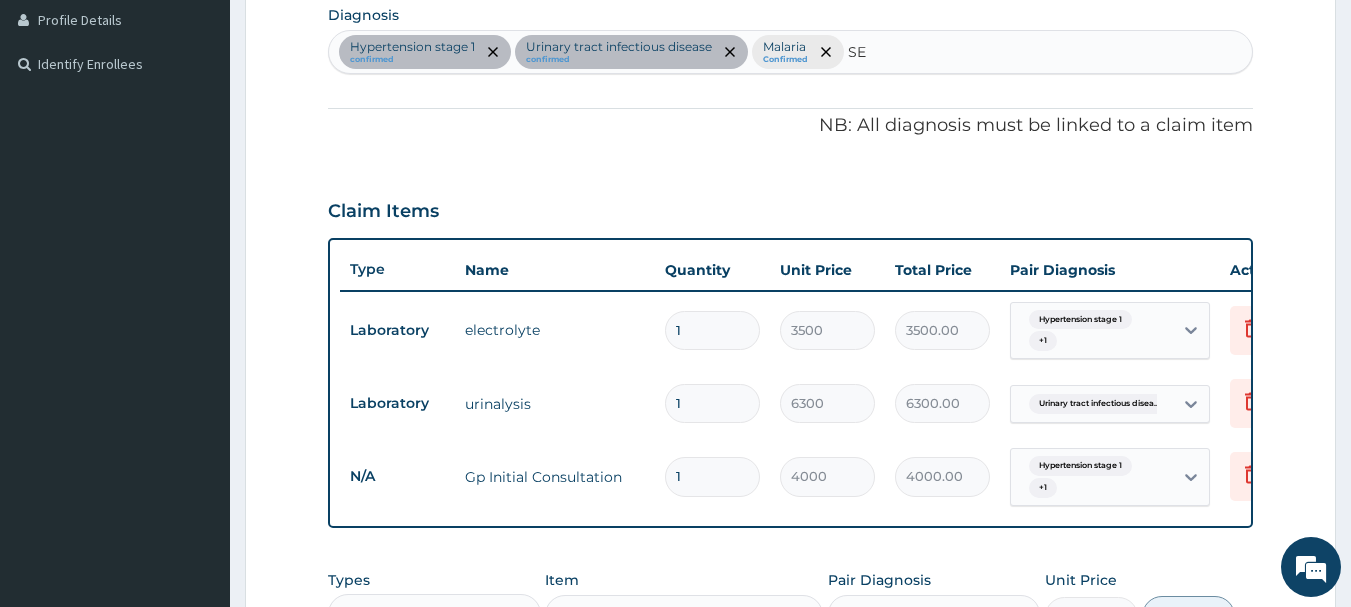 type on "SEP" 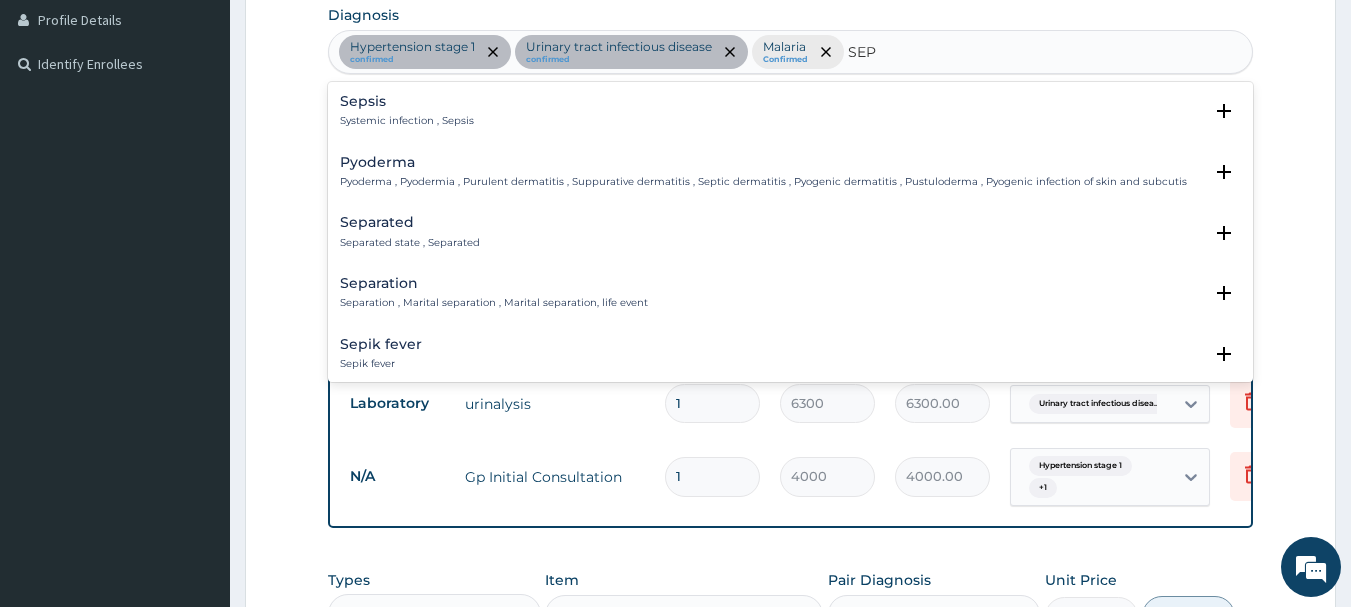 click on "Systemic infection , Sepsis" at bounding box center (407, 121) 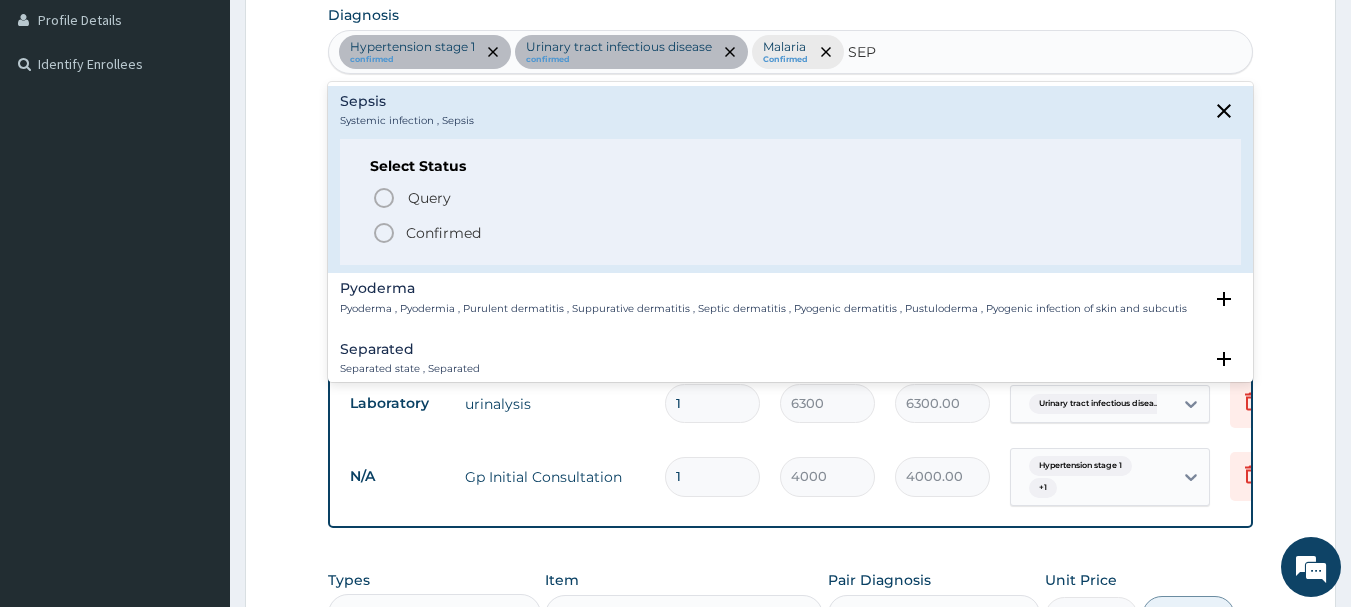 click 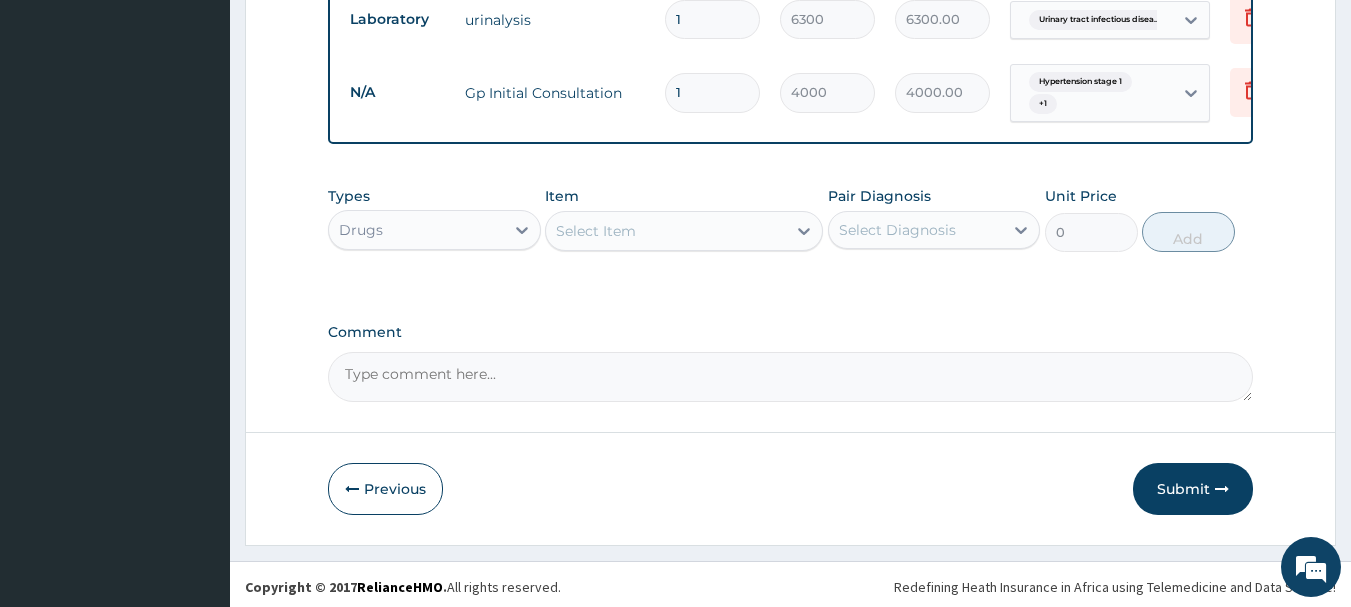 scroll, scrollTop: 906, scrollLeft: 0, axis: vertical 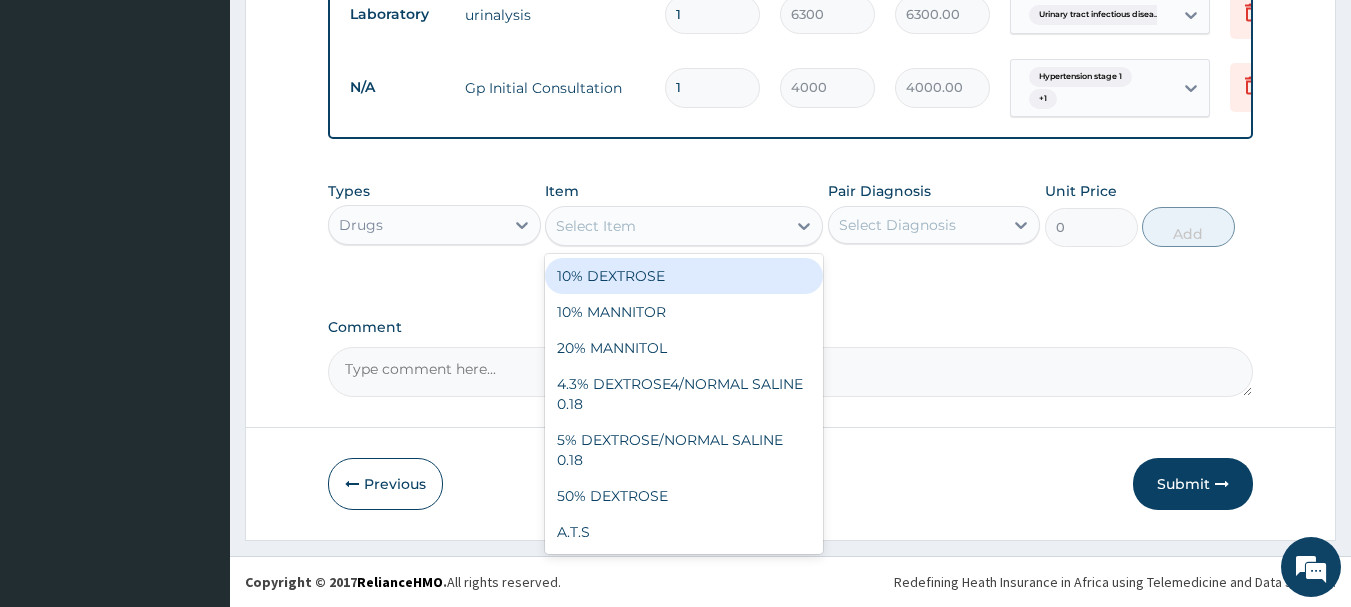 click on "Select Item" at bounding box center (596, 226) 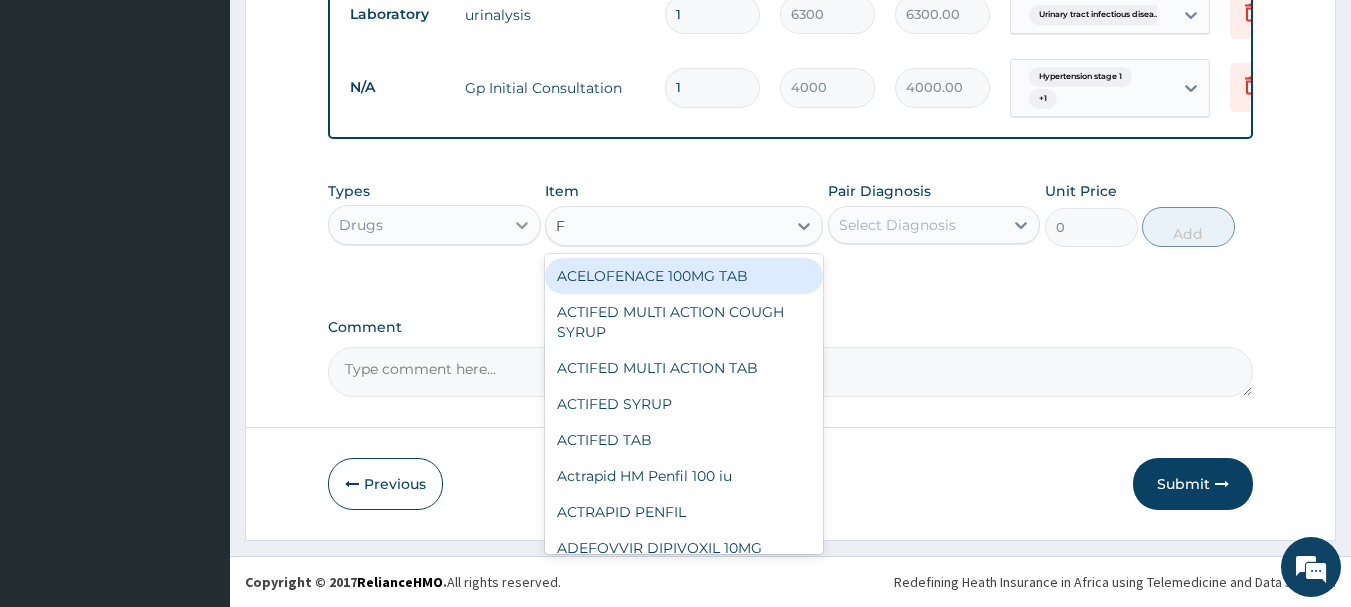 type on "F" 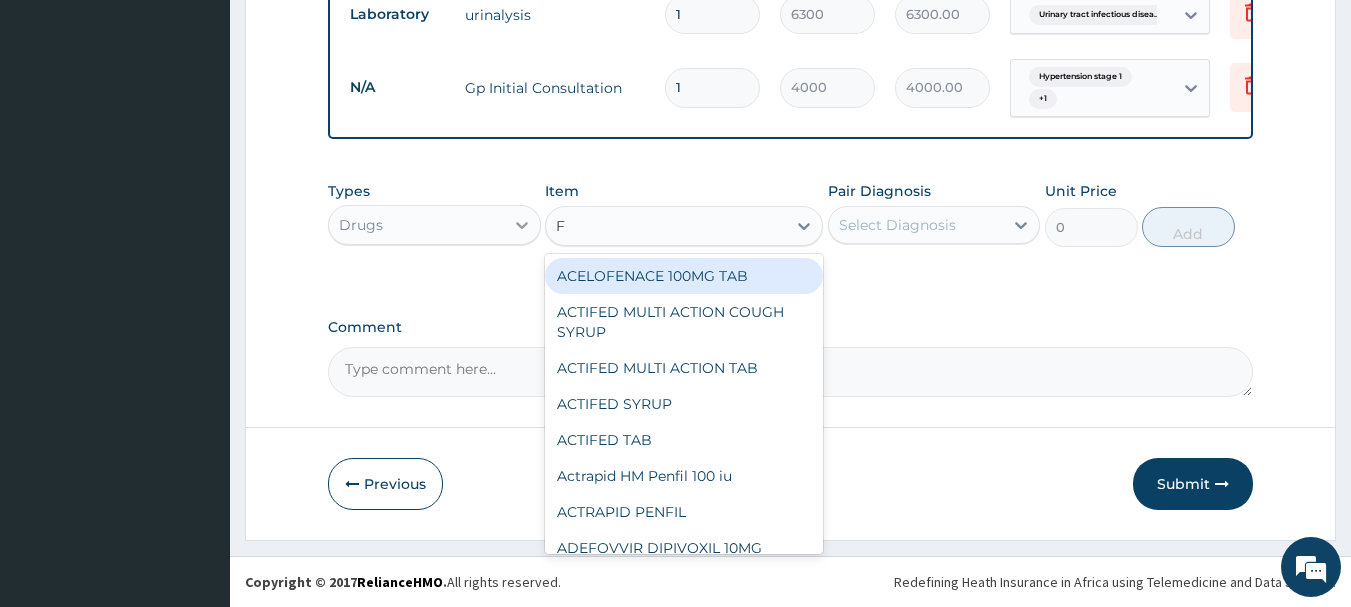type 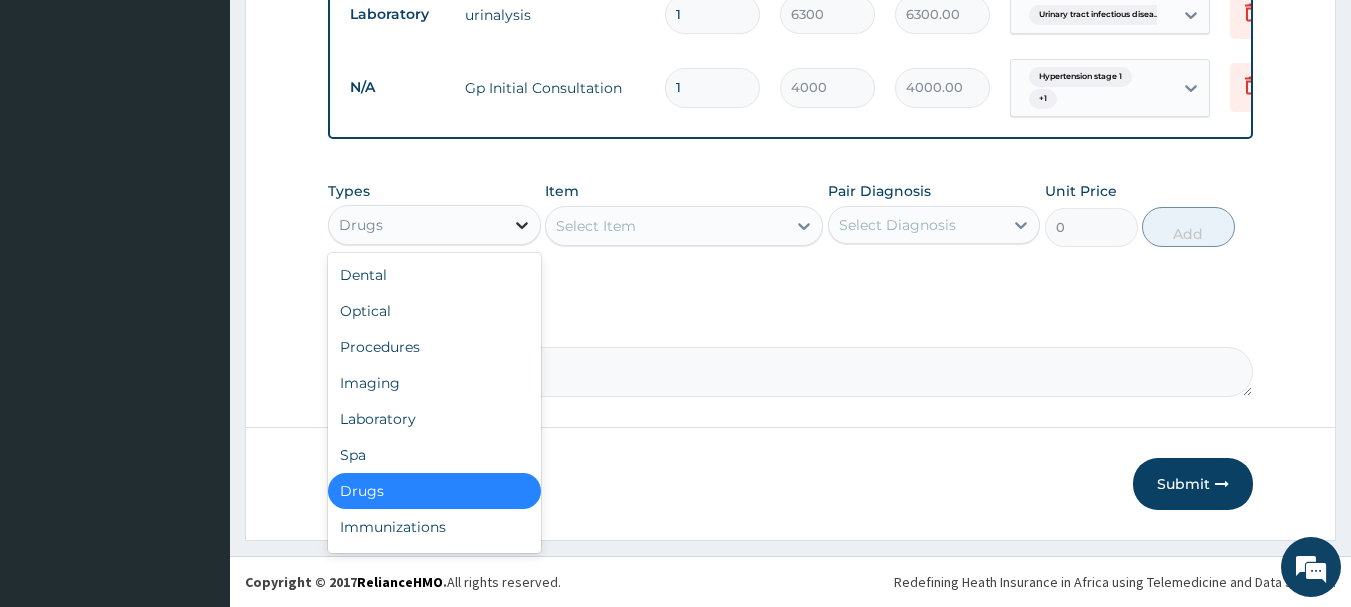 click 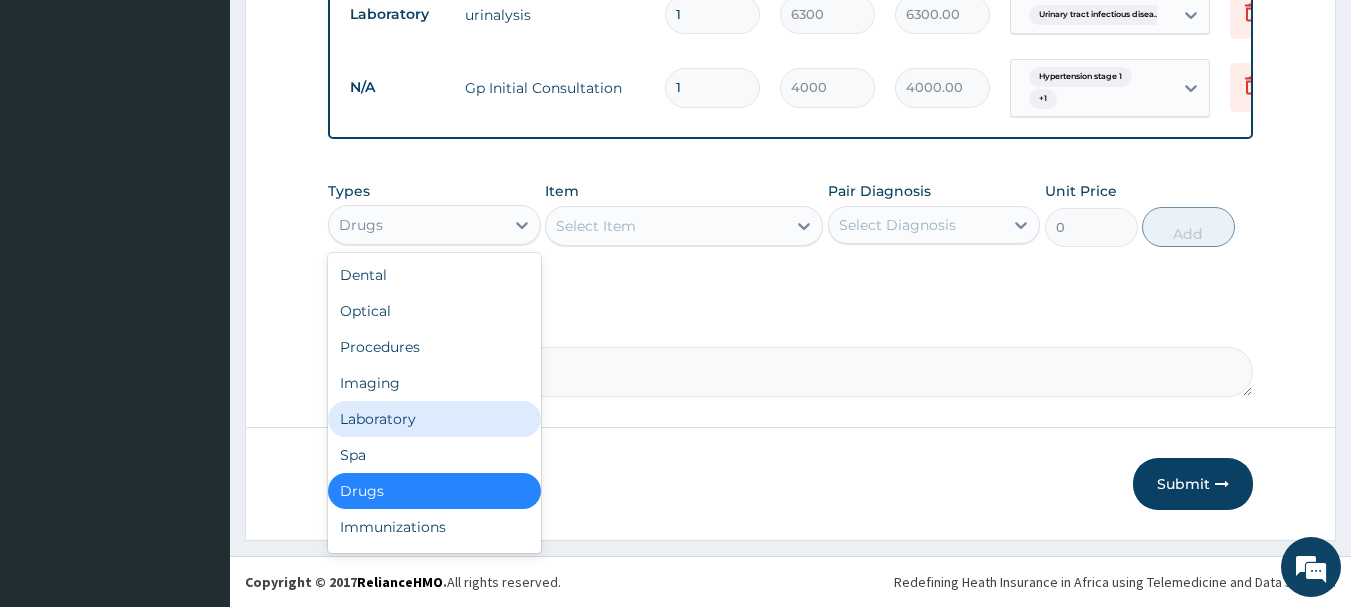 drag, startPoint x: 378, startPoint y: 420, endPoint x: 415, endPoint y: 398, distance: 43.046486 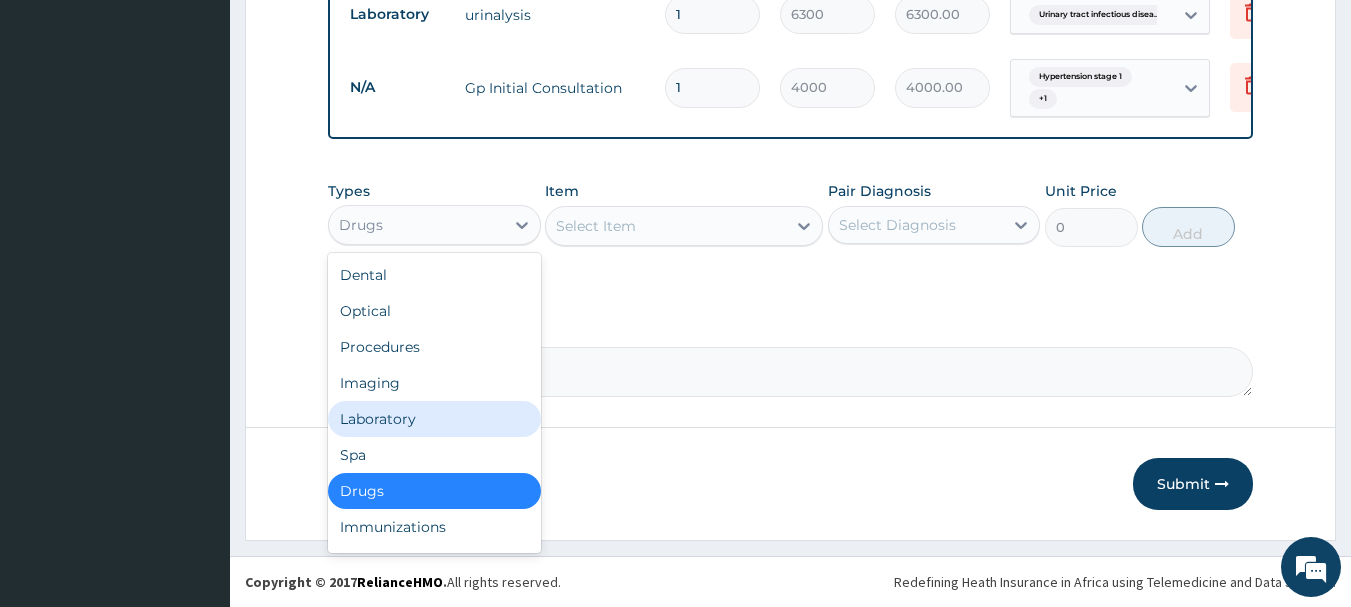 click on "Laboratory" at bounding box center (434, 419) 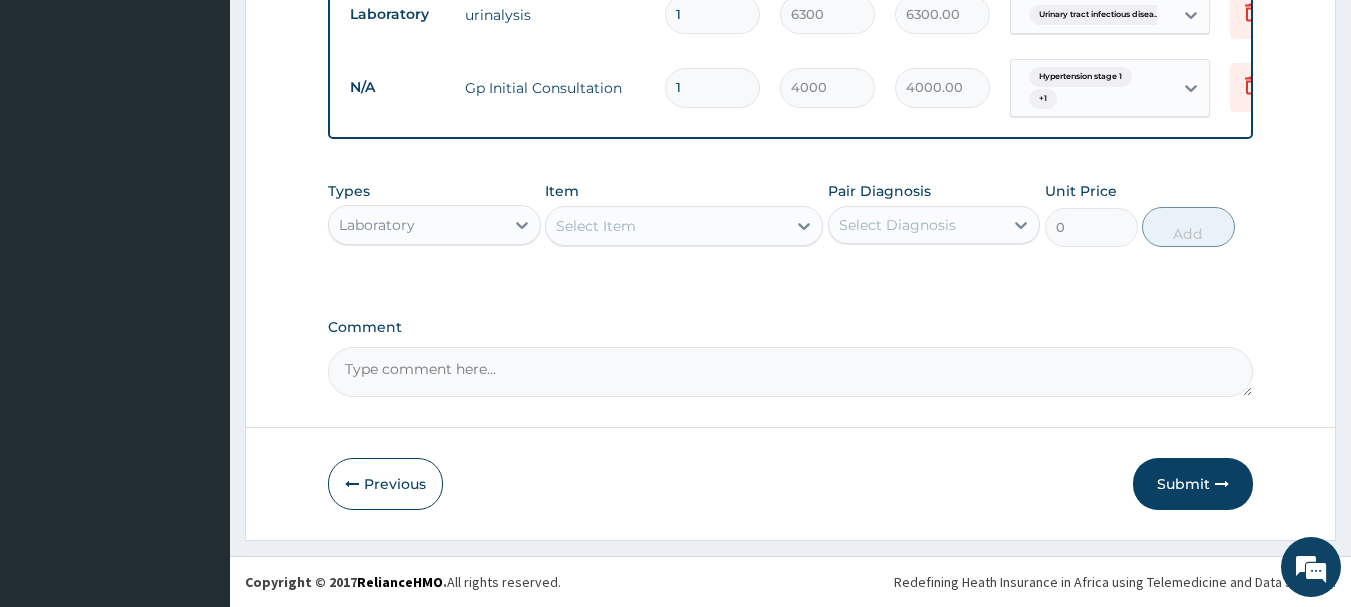 click on "Select Item" at bounding box center (684, 226) 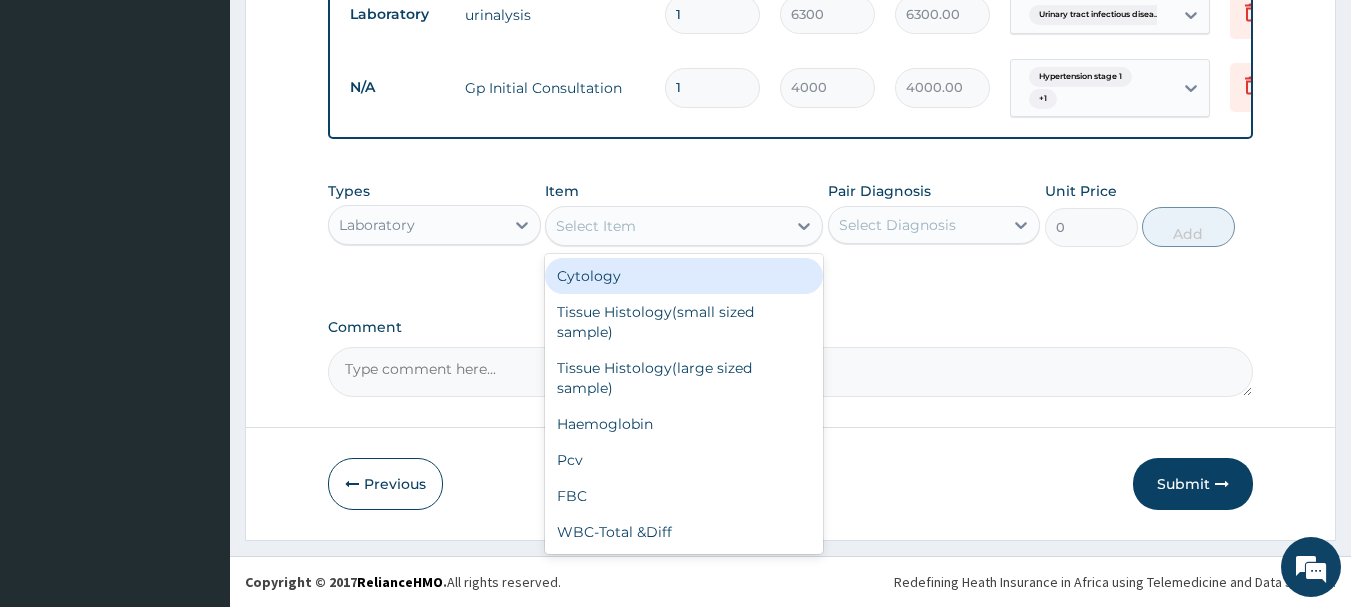 click on "Select Item" at bounding box center [596, 226] 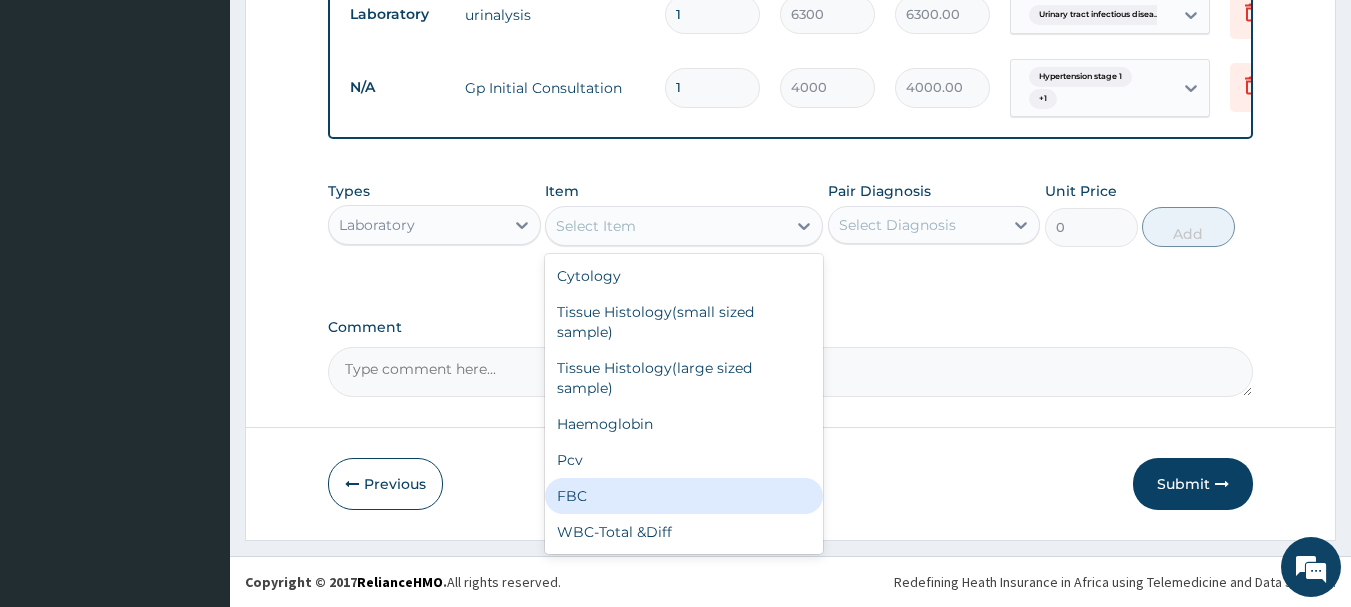 drag, startPoint x: 576, startPoint y: 496, endPoint x: 606, endPoint y: 456, distance: 50 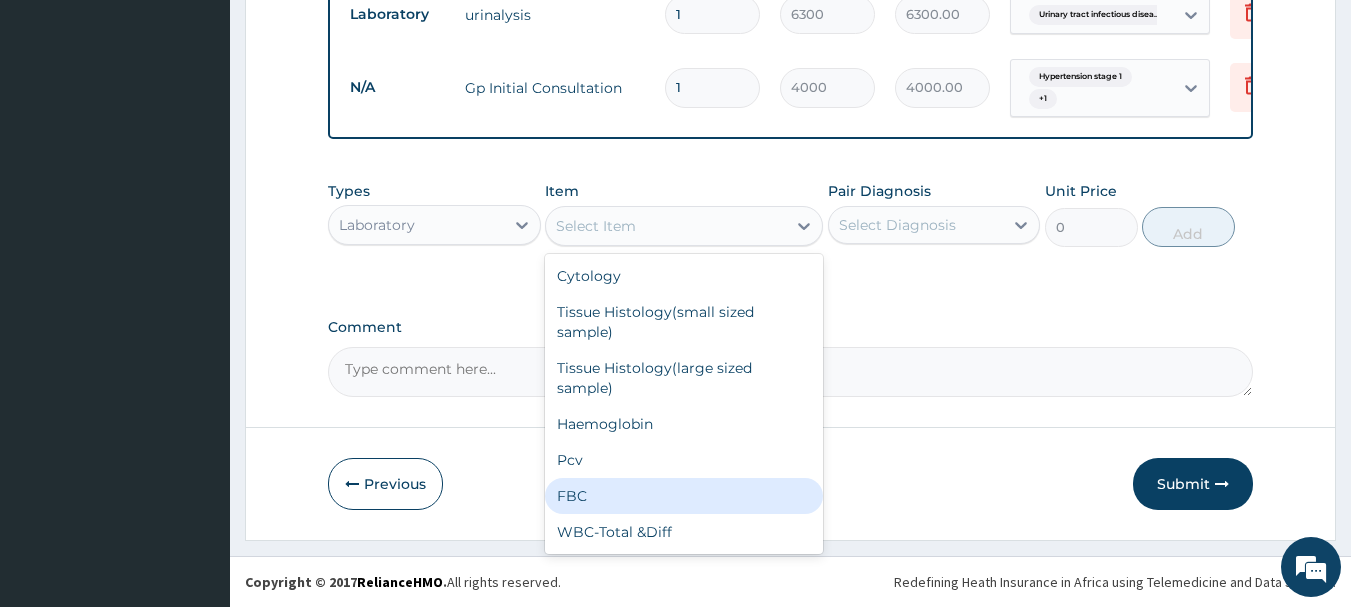 click on "FBC" at bounding box center [684, 496] 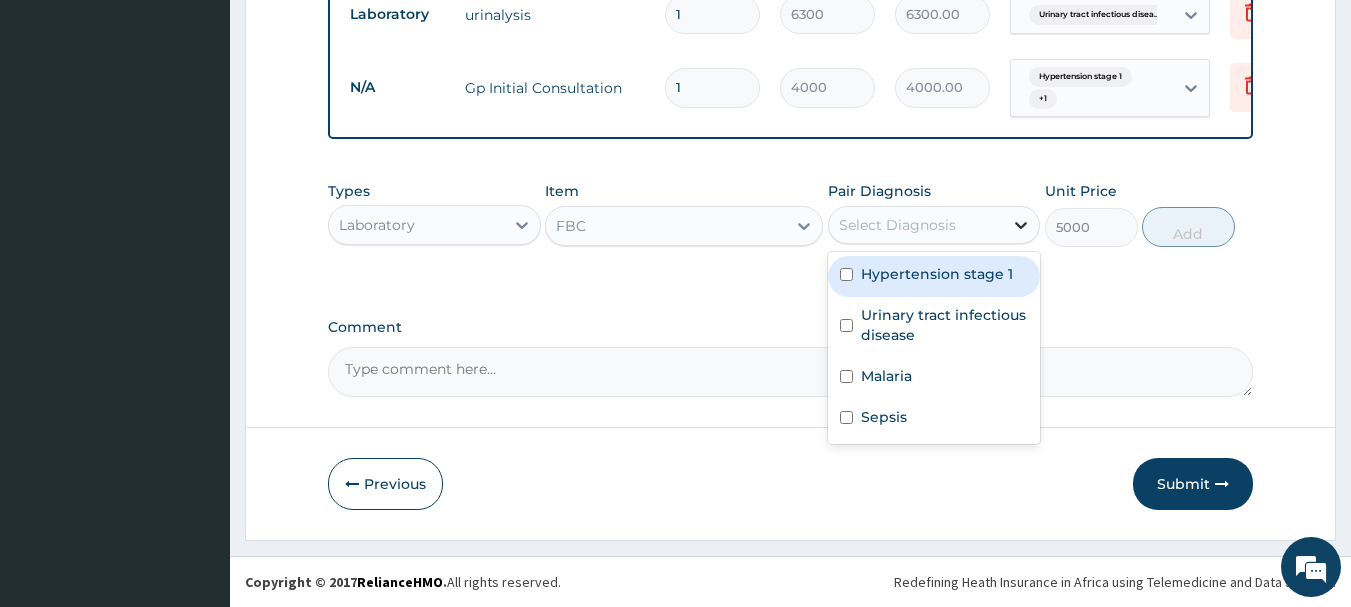 click 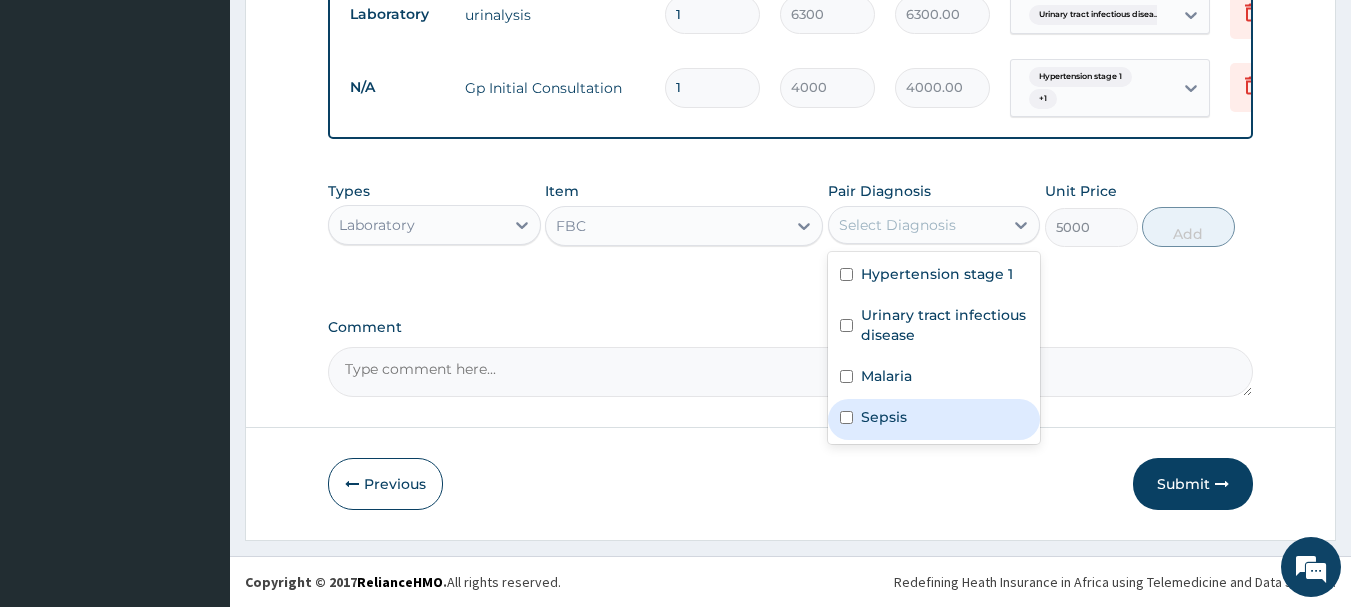 drag, startPoint x: 857, startPoint y: 422, endPoint x: 907, endPoint y: 373, distance: 70.00714 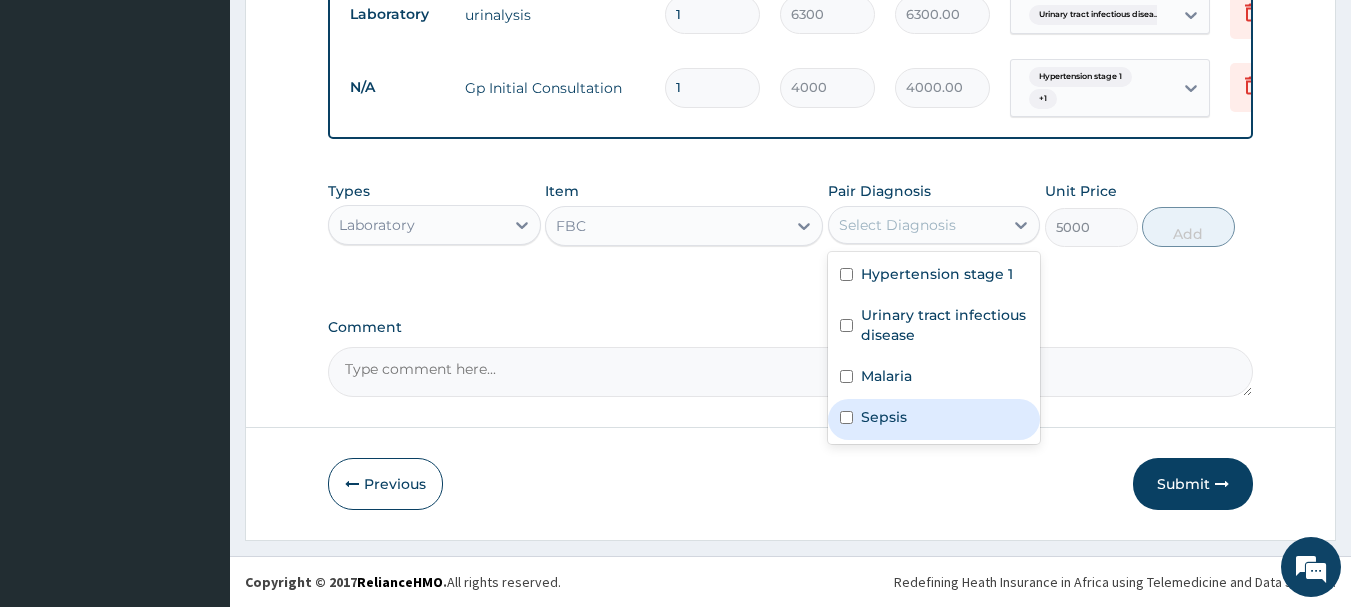click on "Sepsis" at bounding box center [934, 419] 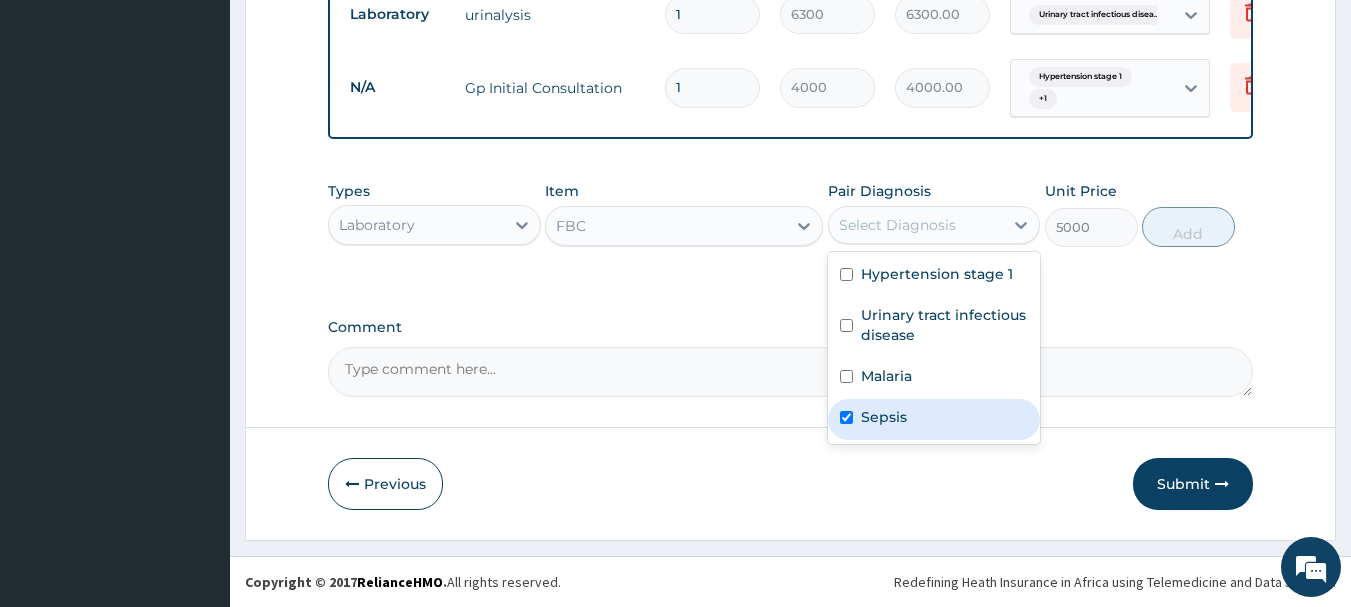 checkbox on "true" 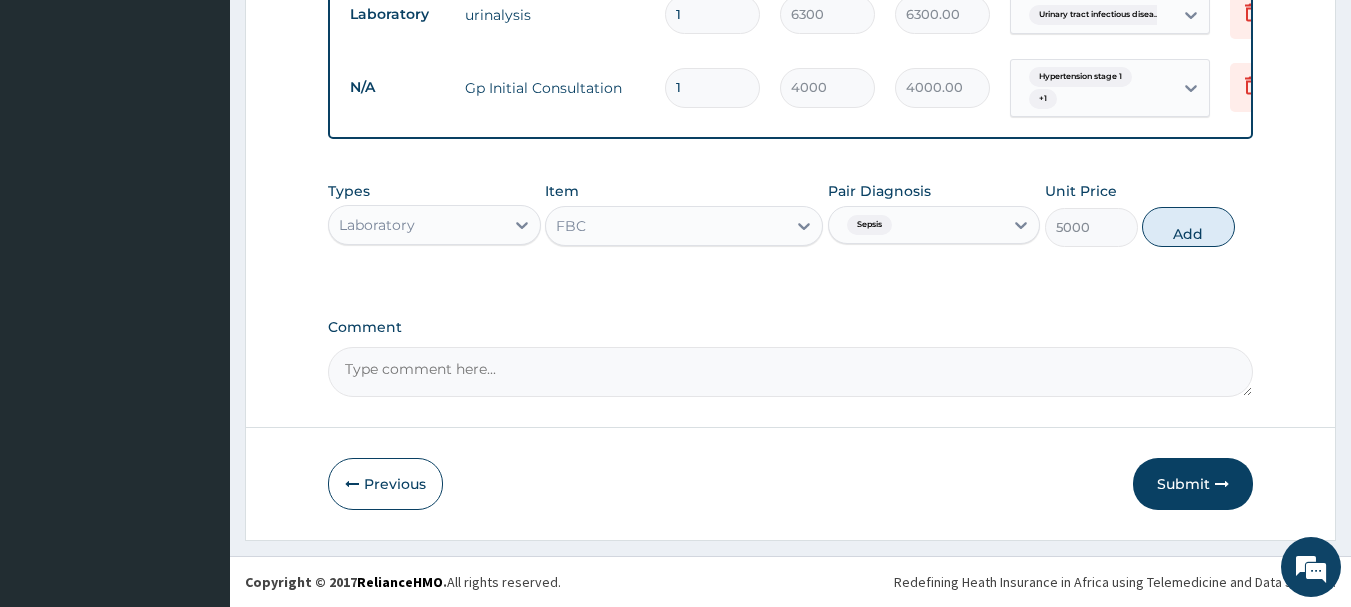 drag, startPoint x: 1170, startPoint y: 231, endPoint x: 1077, endPoint y: 258, distance: 96.84007 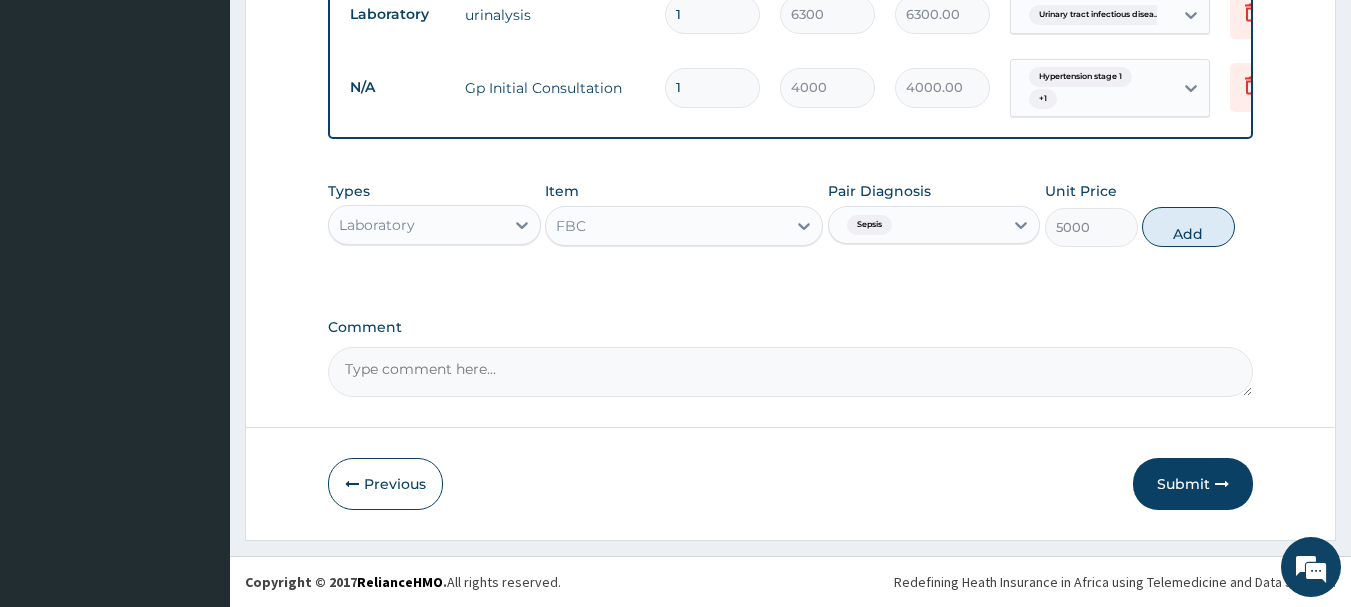 click on "Add" at bounding box center [1188, 227] 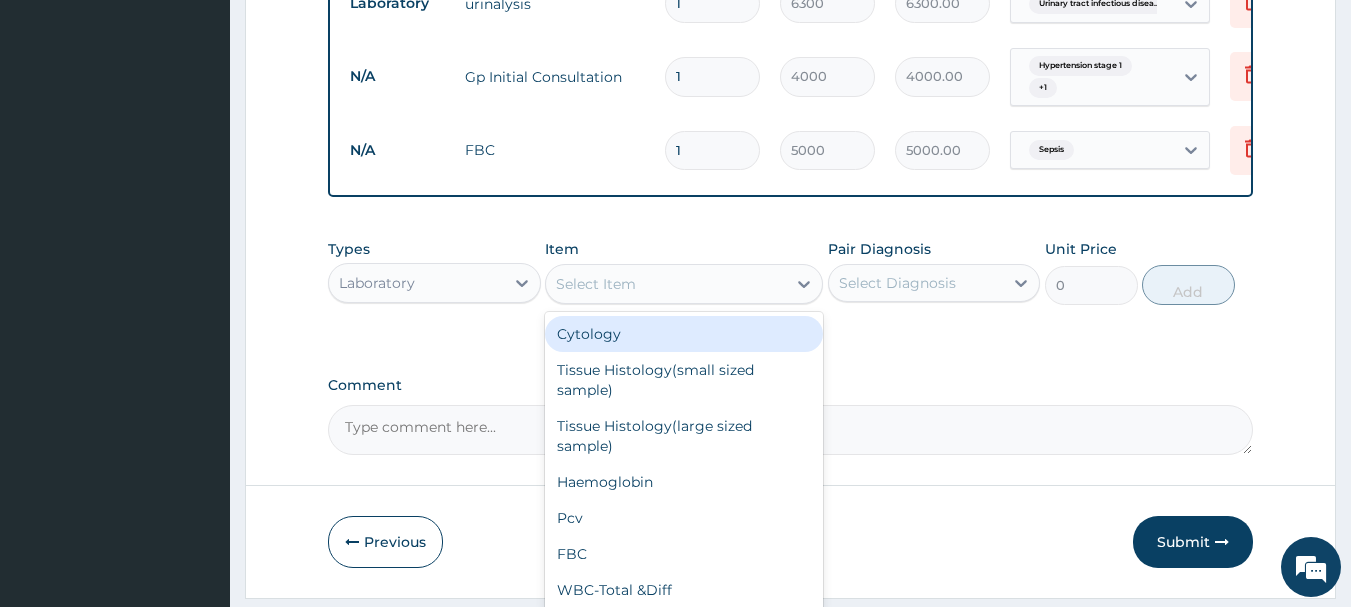 click on "Select Item" at bounding box center (596, 284) 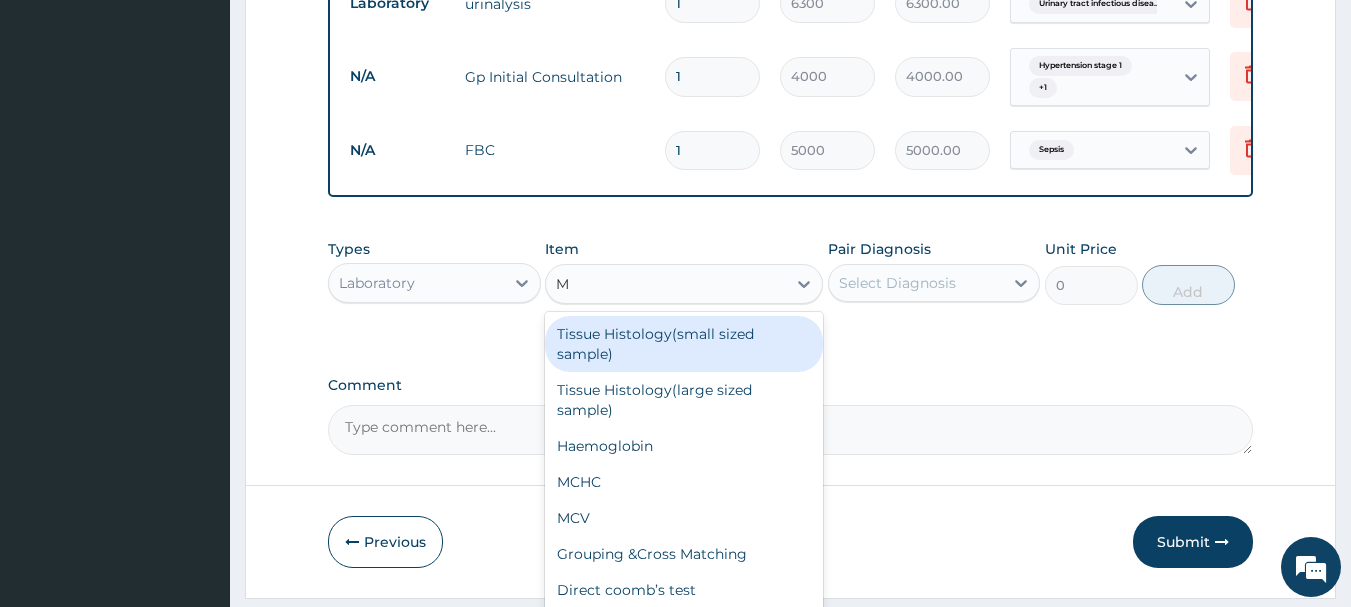type on "MP" 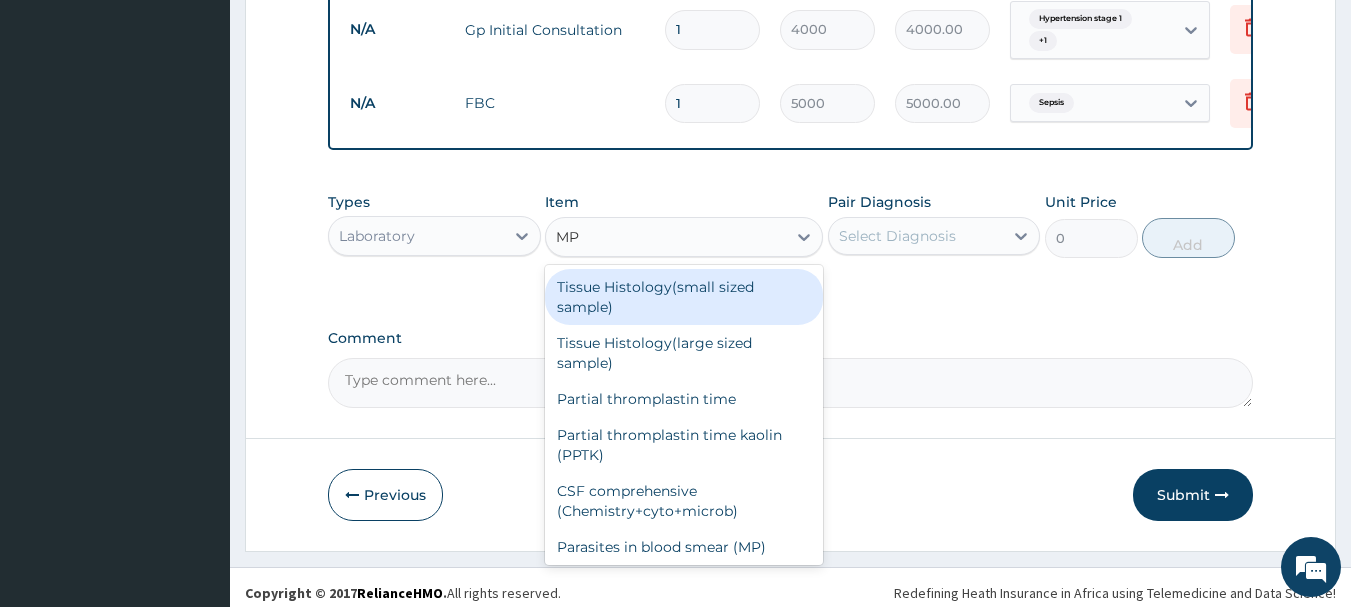 scroll, scrollTop: 979, scrollLeft: 0, axis: vertical 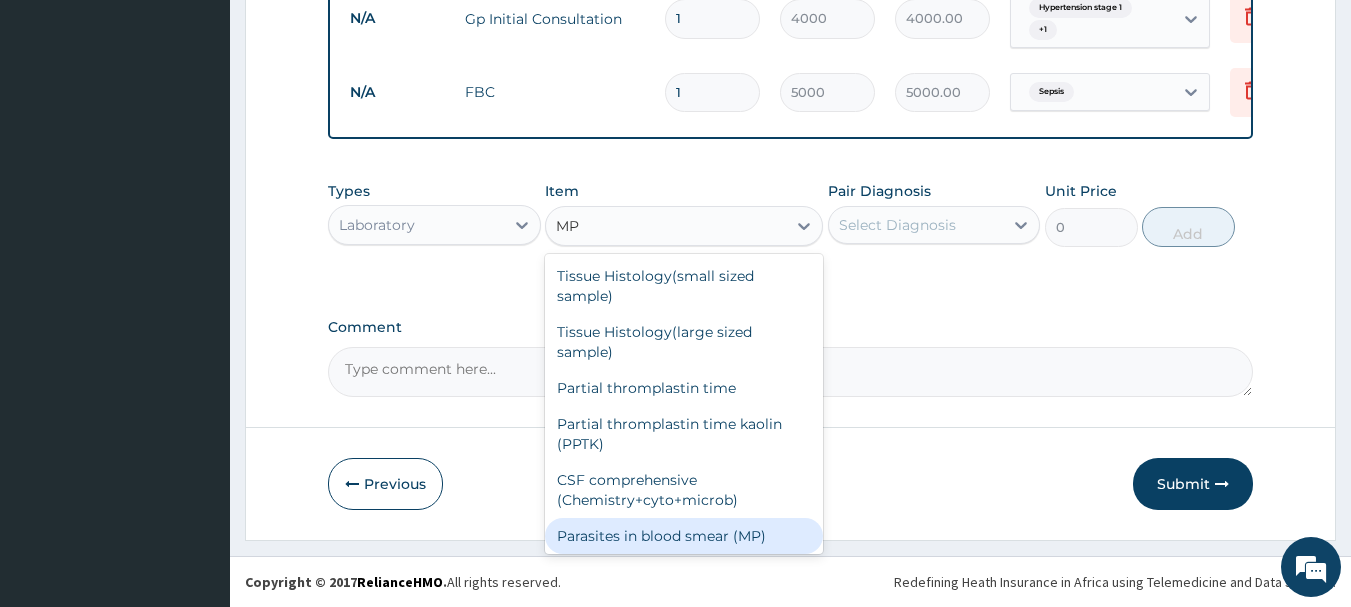 click on "Parasites in blood smear (MP)" at bounding box center (684, 536) 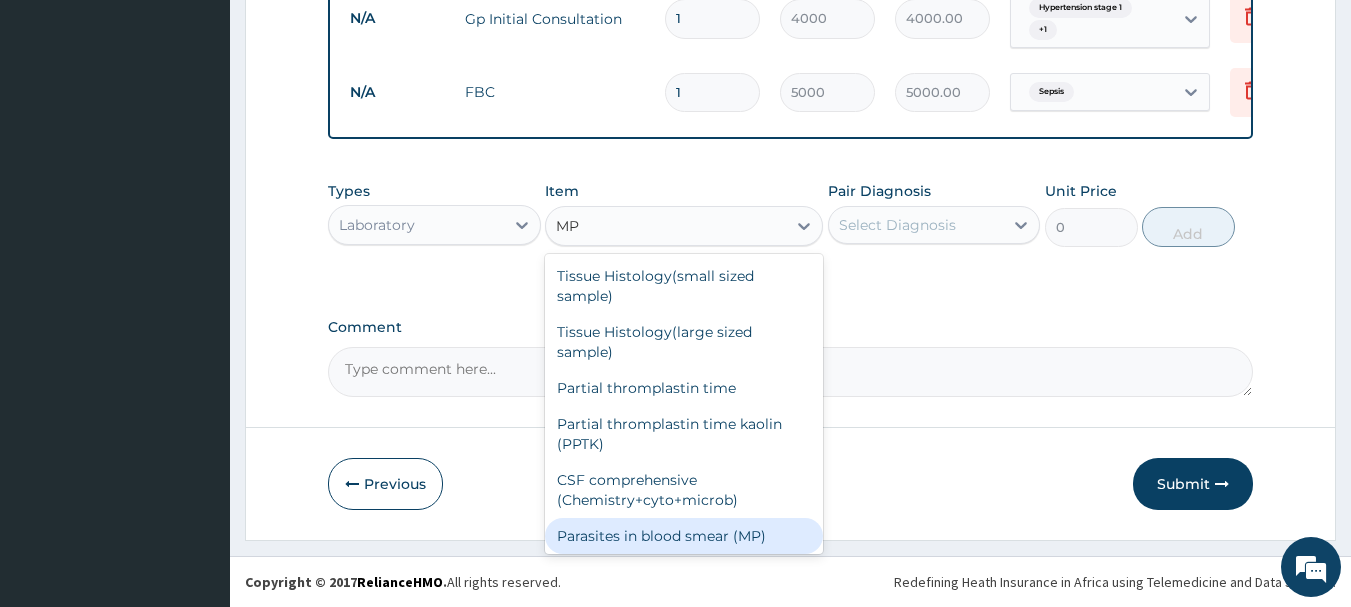 type 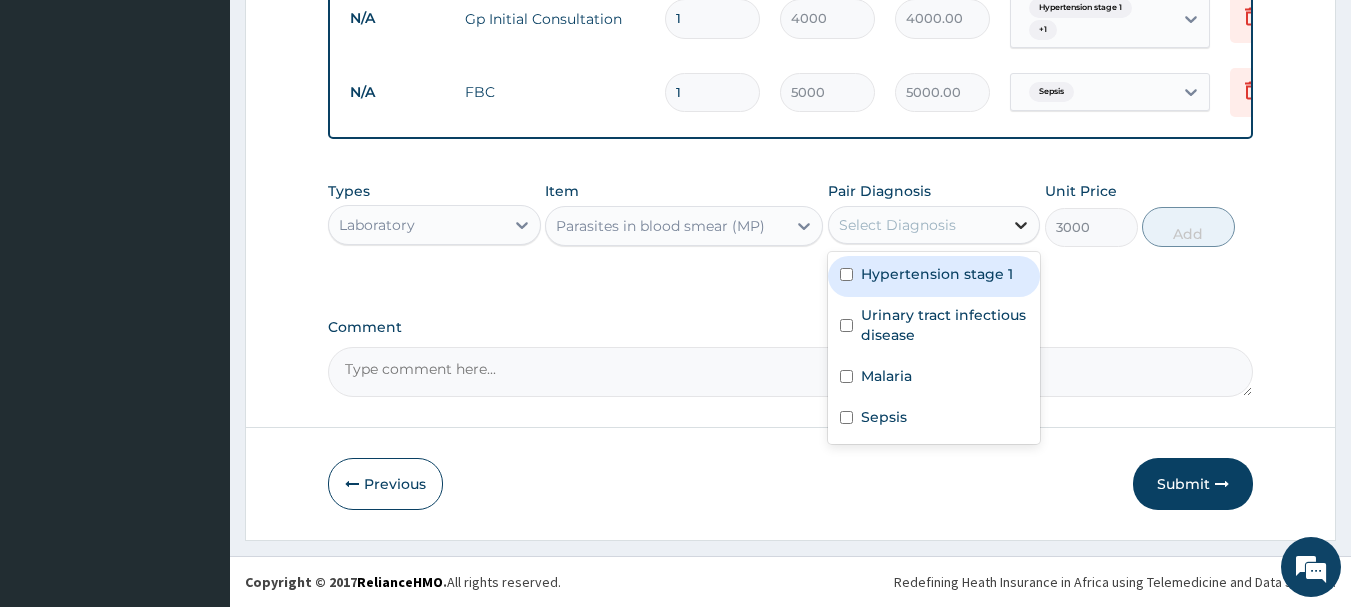 click 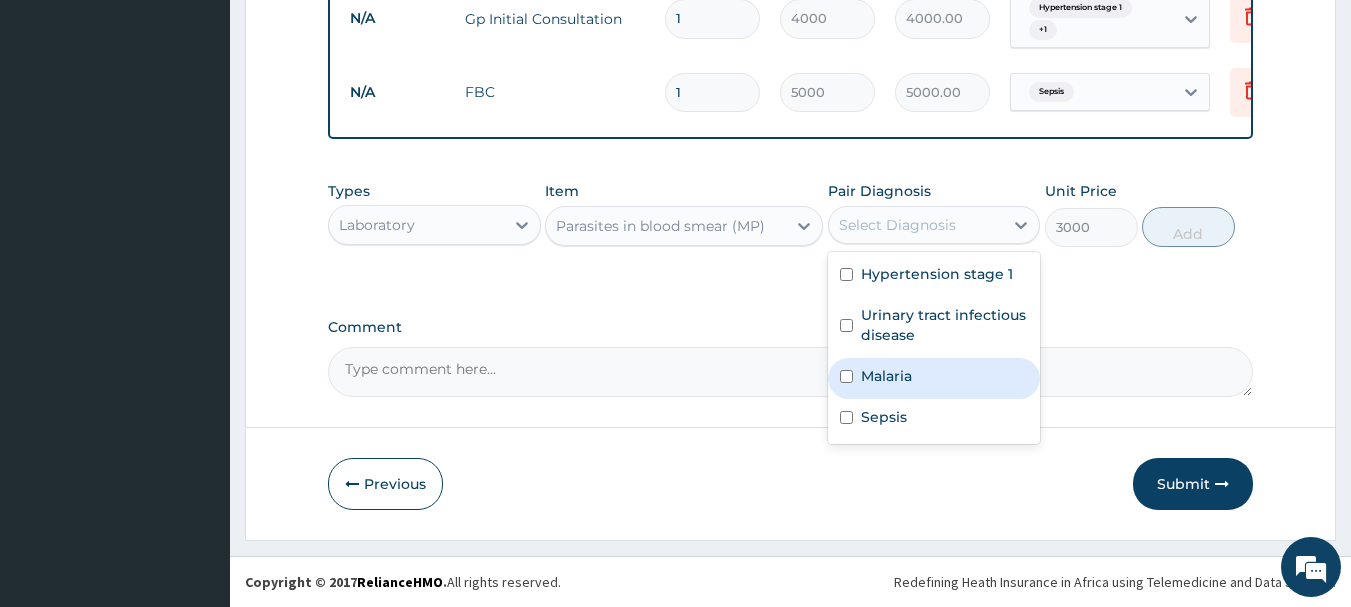 click on "Malaria" at bounding box center (934, 378) 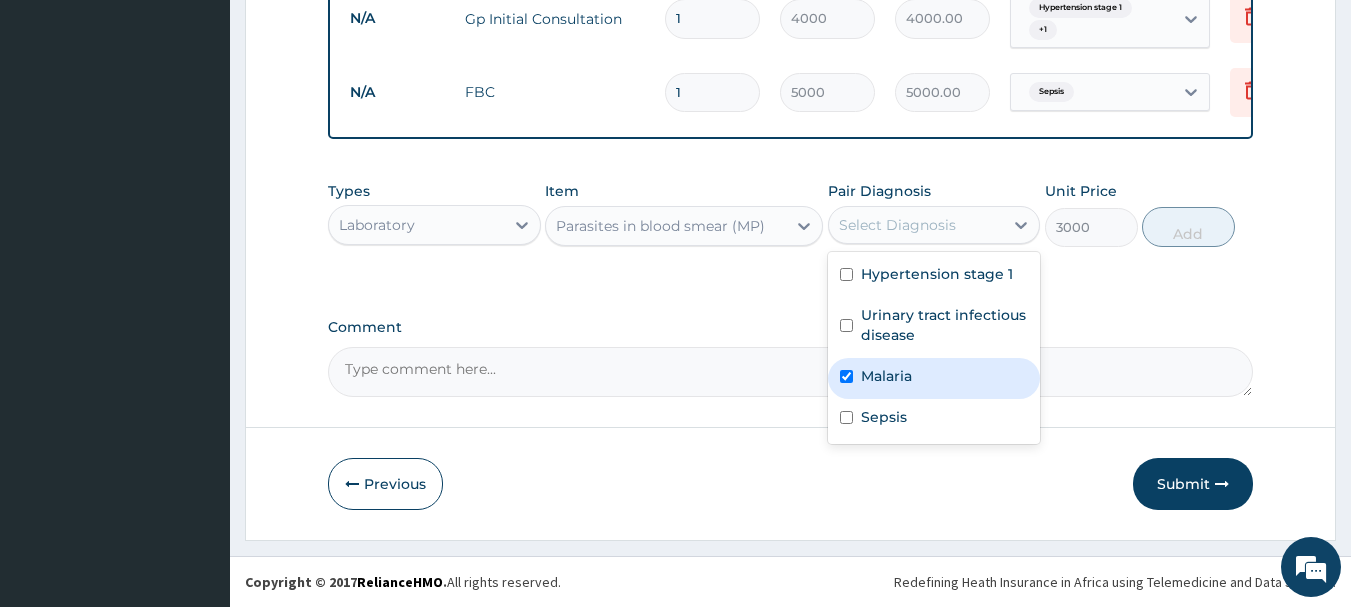 checkbox on "true" 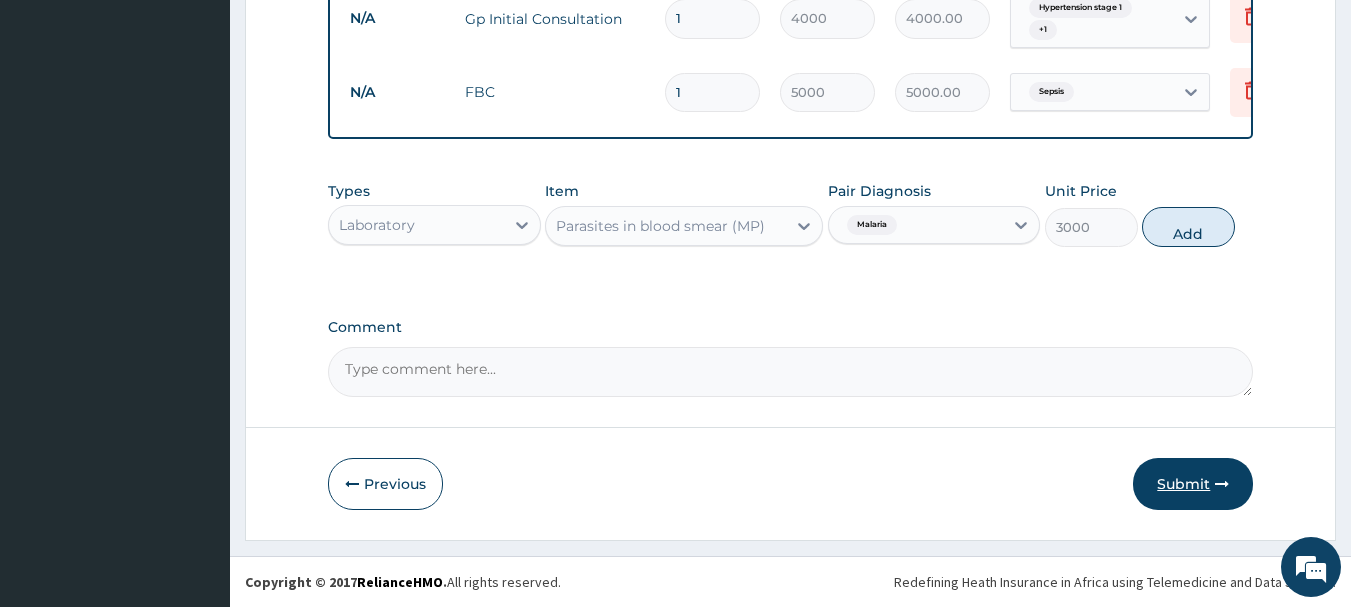 click on "Submit" at bounding box center (1193, 484) 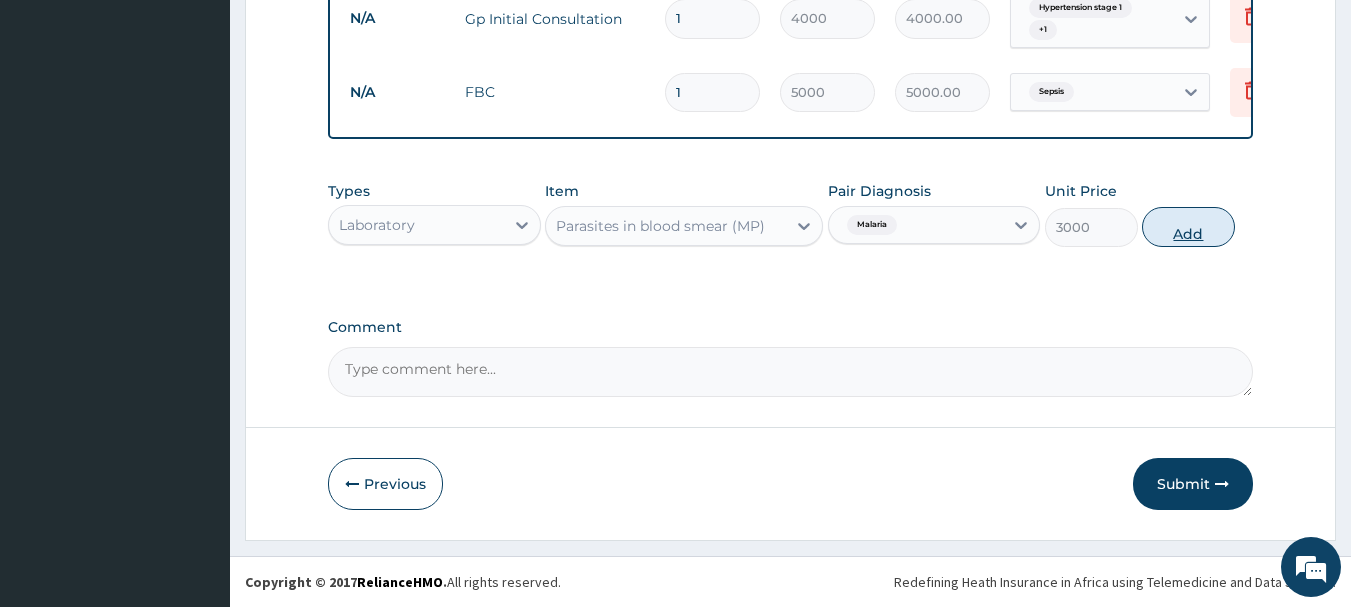 click on "Add" at bounding box center (1188, 227) 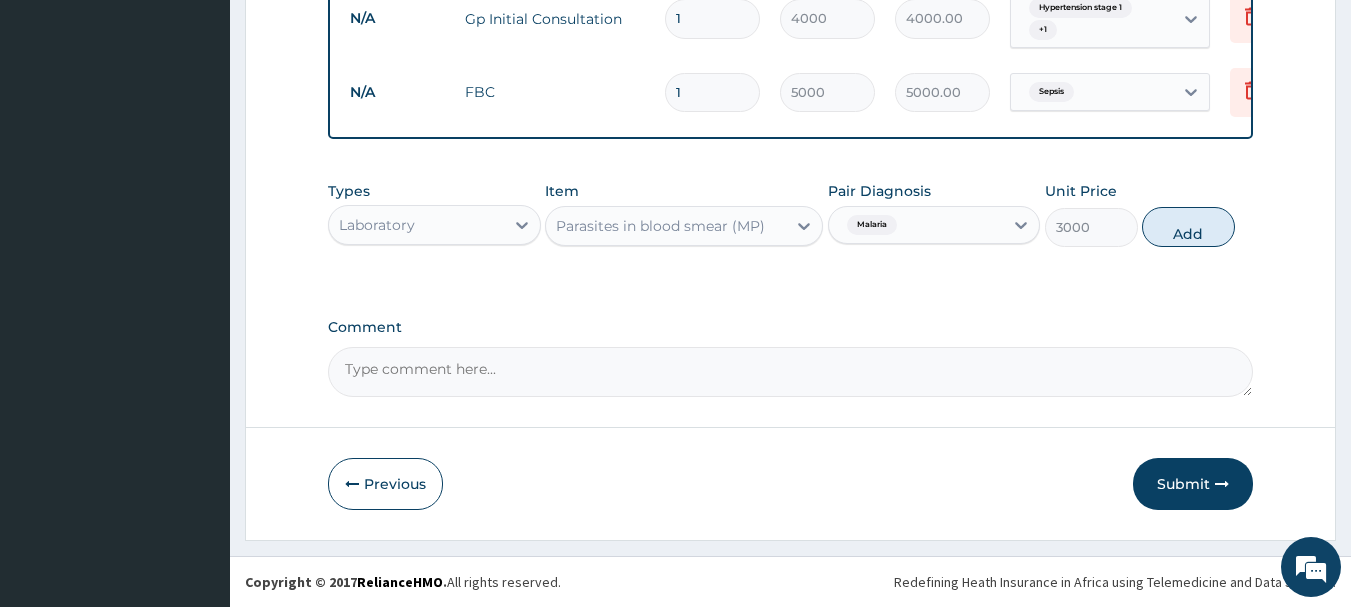 type on "0" 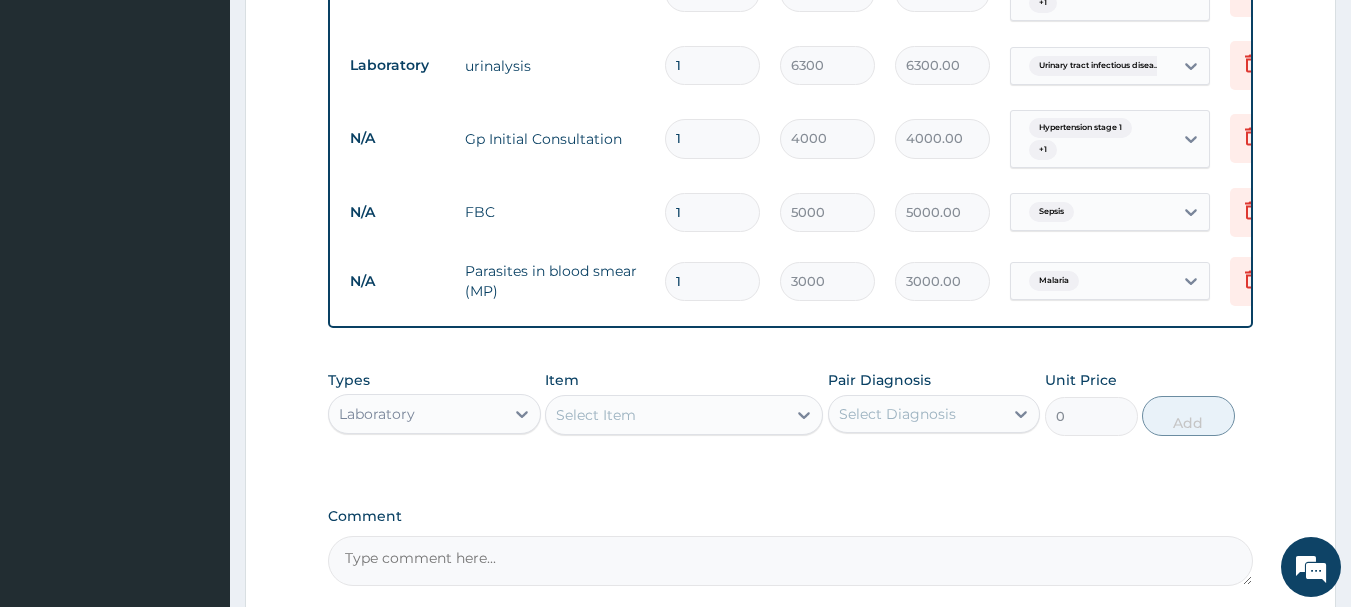 scroll, scrollTop: 879, scrollLeft: 0, axis: vertical 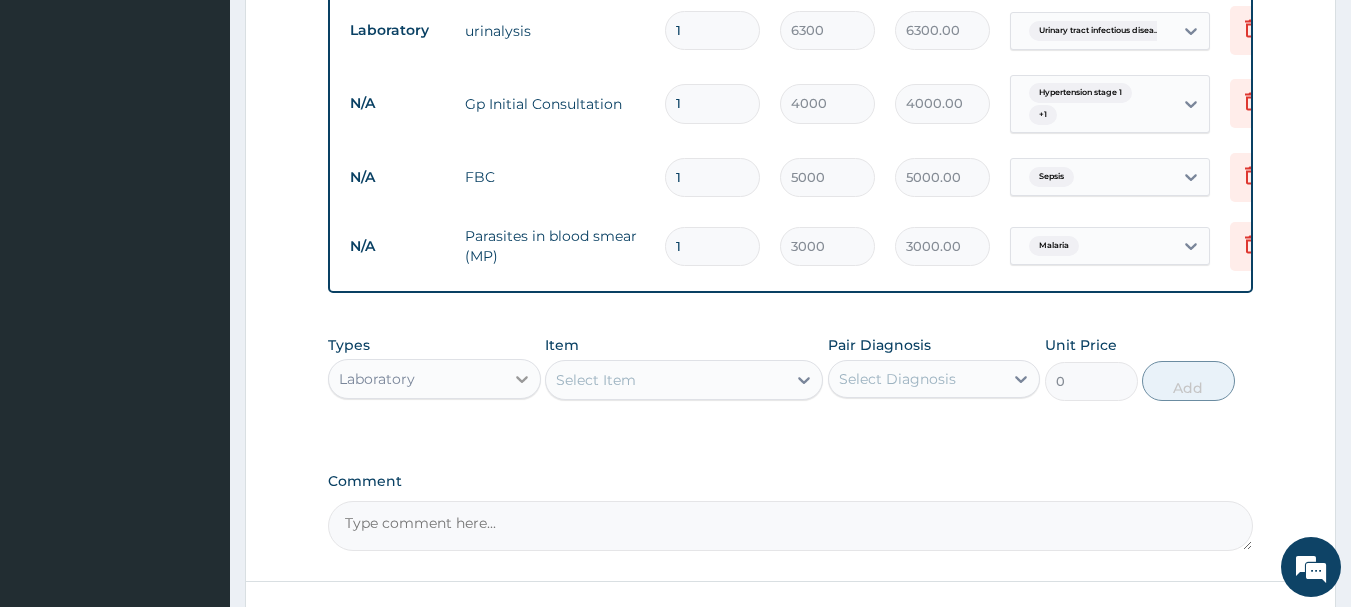 click 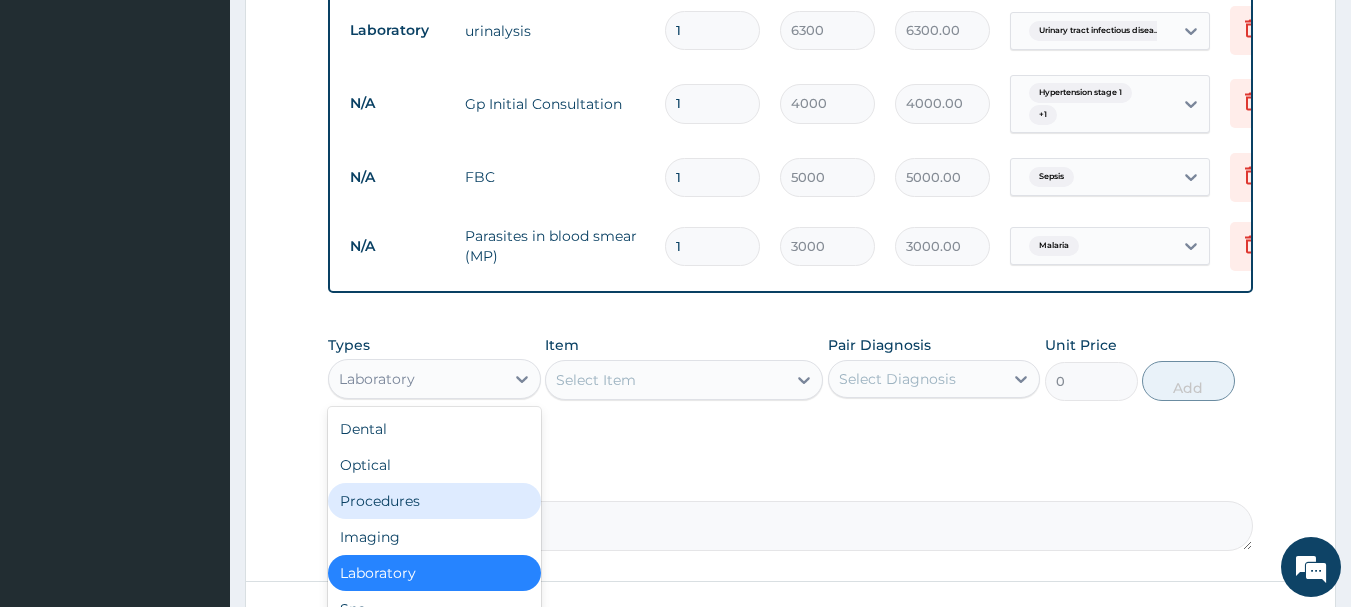 scroll, scrollTop: 68, scrollLeft: 0, axis: vertical 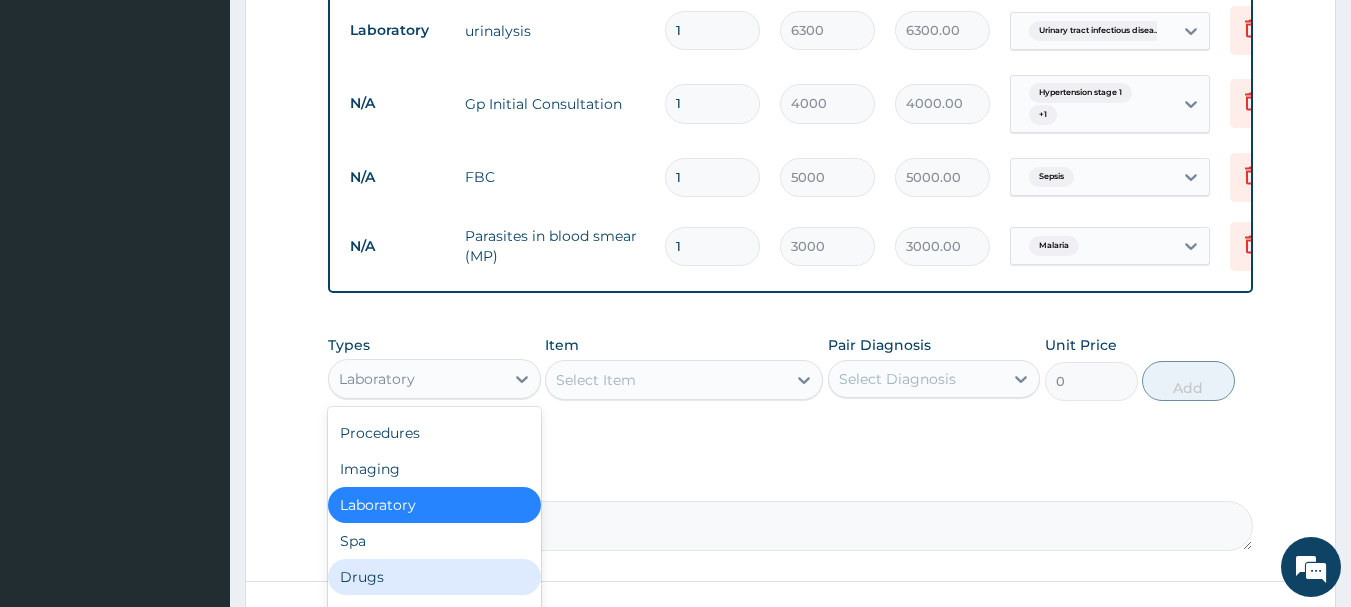 drag, startPoint x: 377, startPoint y: 592, endPoint x: 381, endPoint y: 570, distance: 22.36068 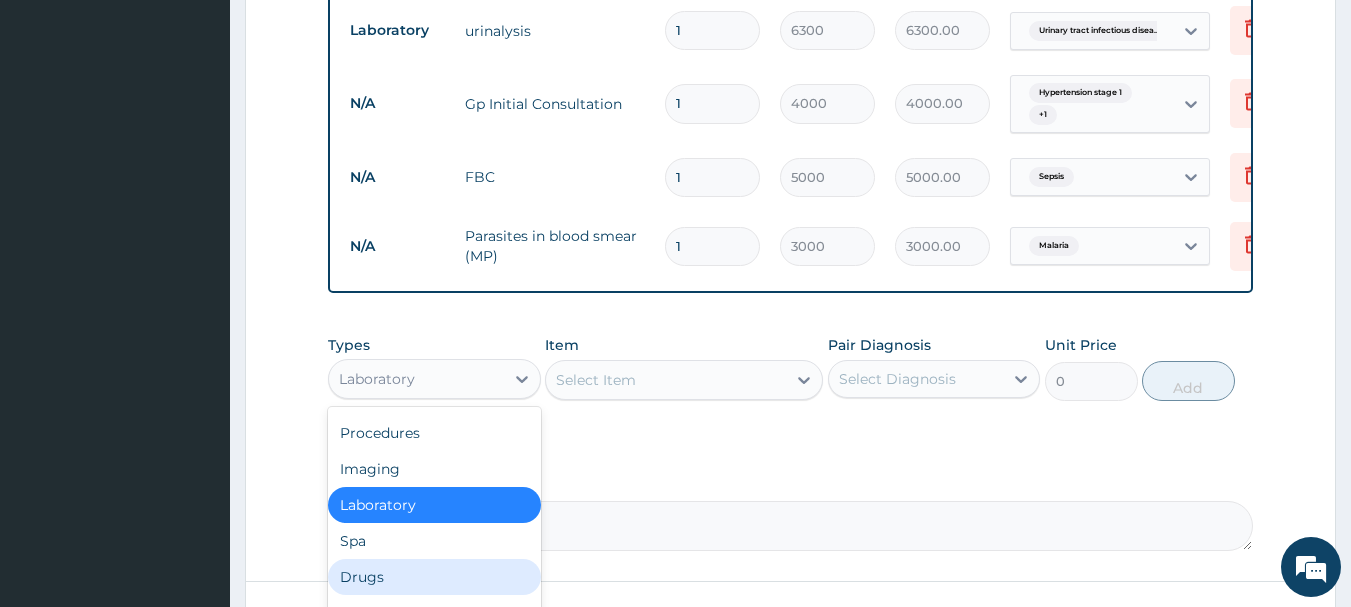 click on "Drugs" at bounding box center [434, 577] 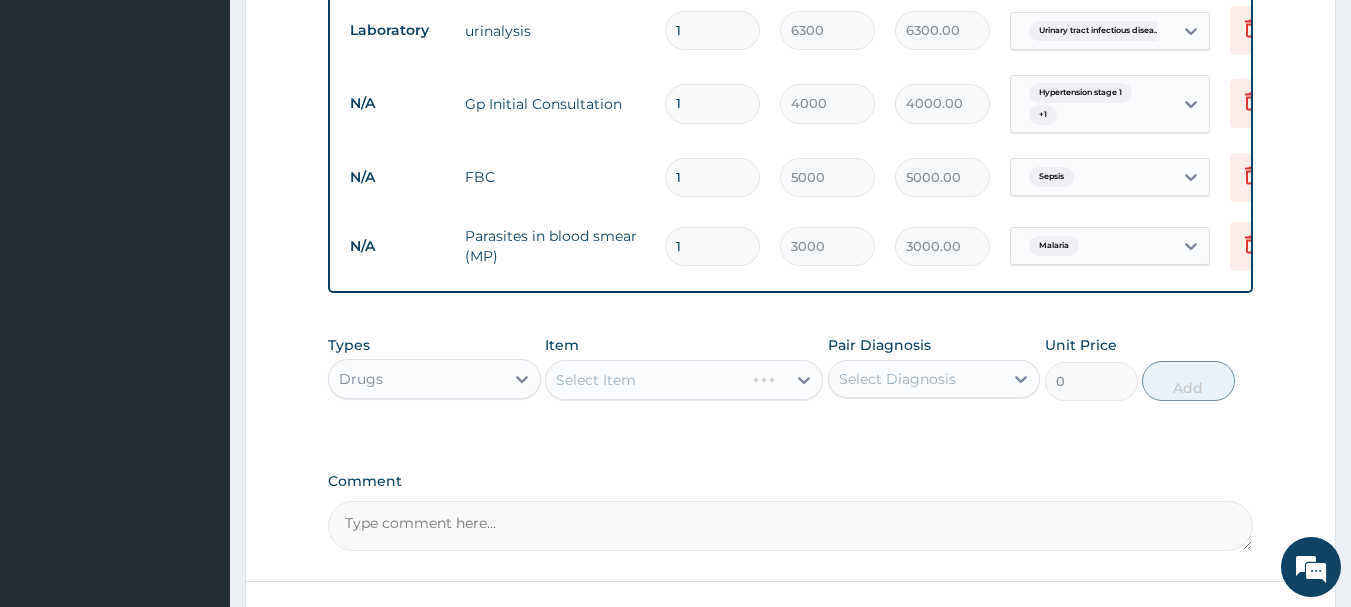 click on "Select Item" at bounding box center (684, 380) 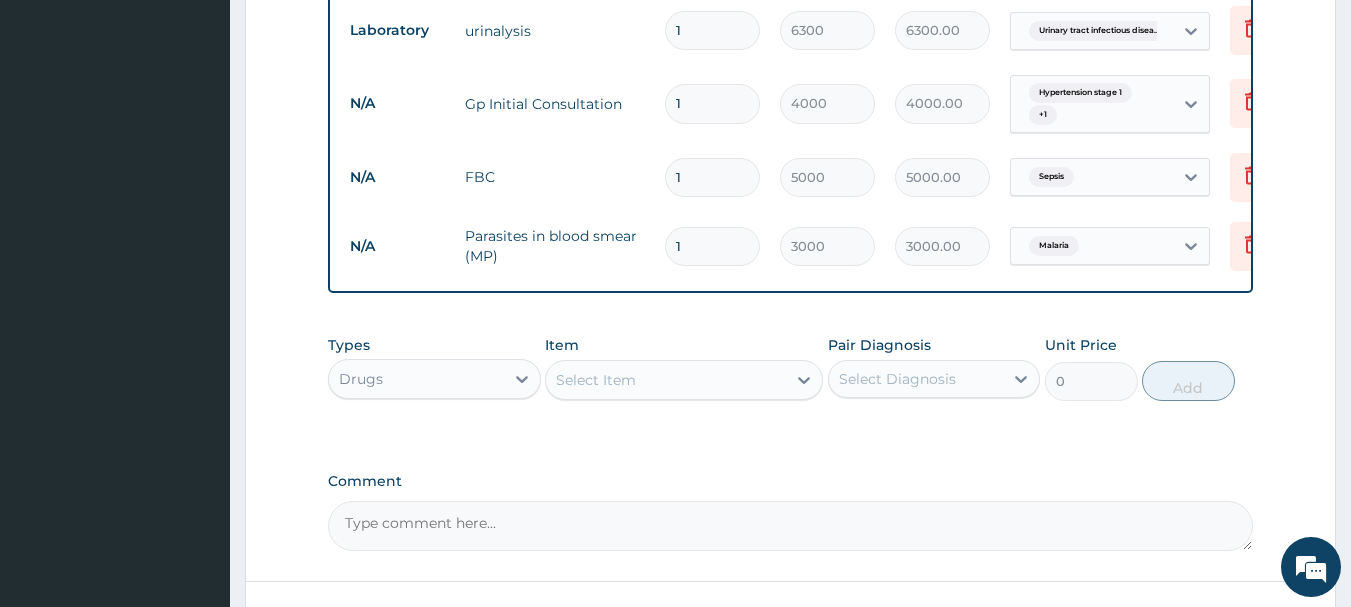 click on "Select Item" at bounding box center [596, 380] 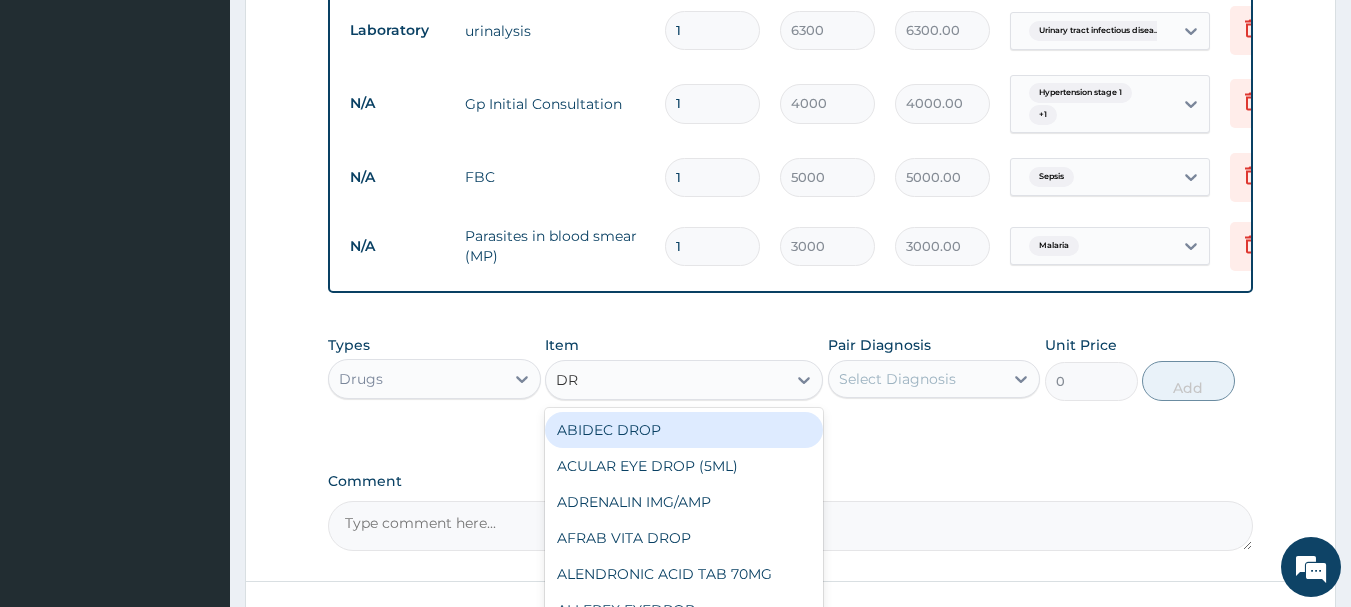 type on "D" 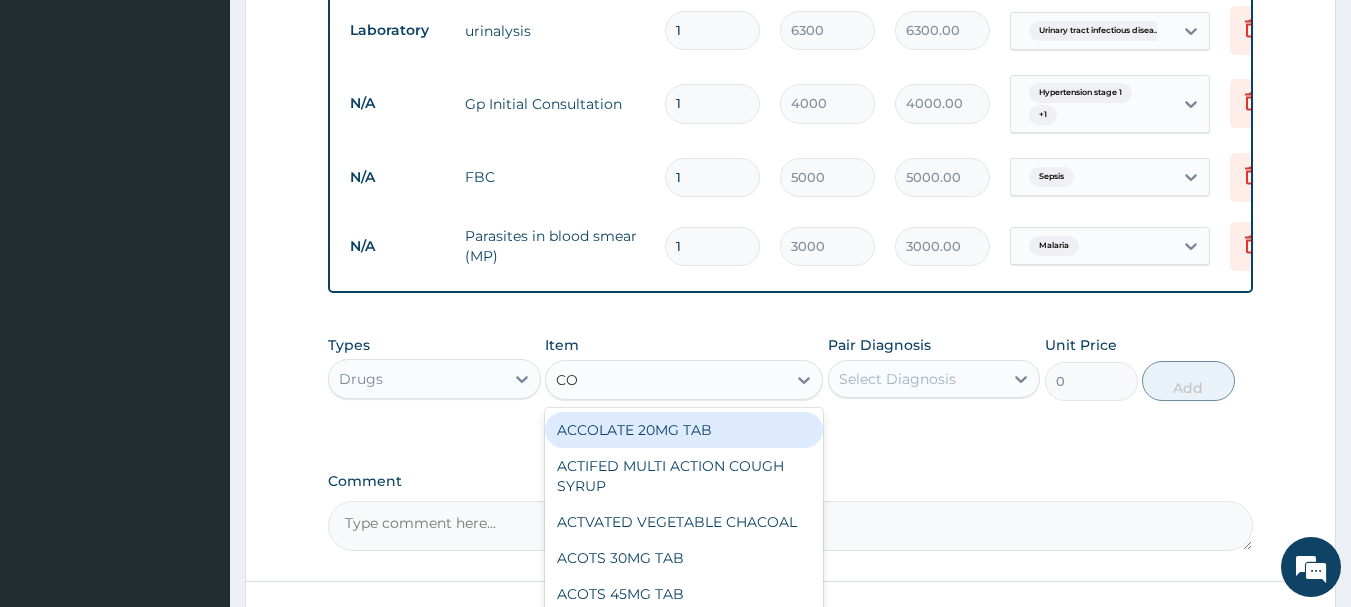 type on "COA" 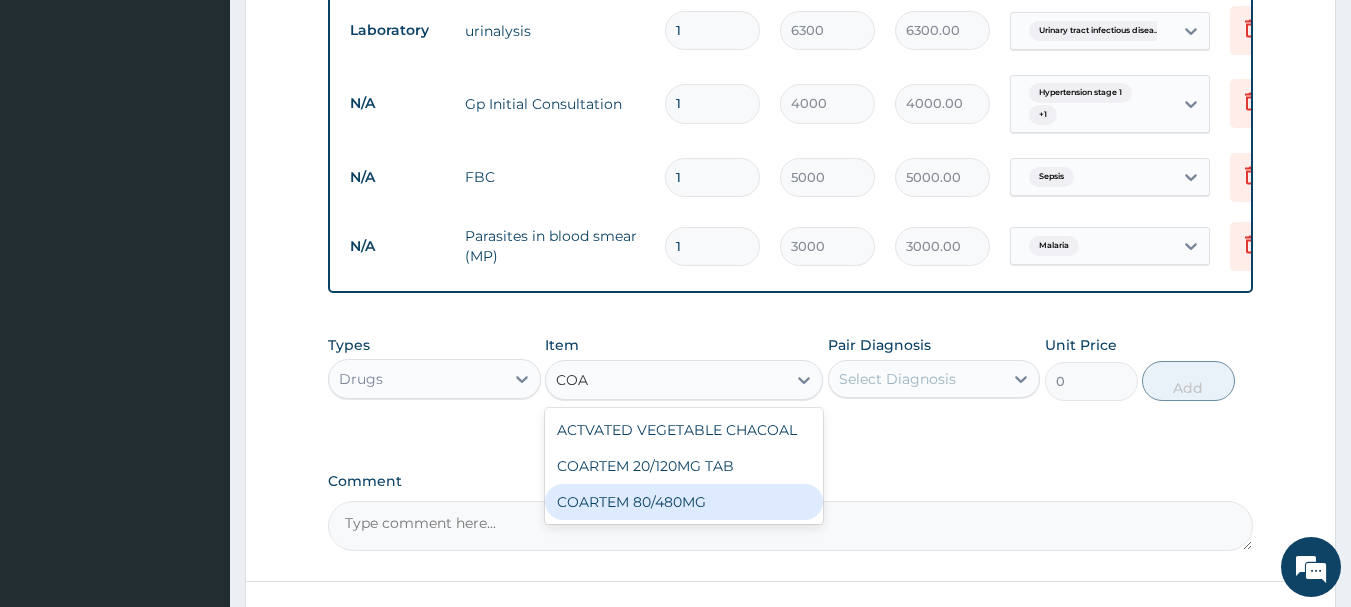 click on "COARTEM 80/480MG" at bounding box center [684, 502] 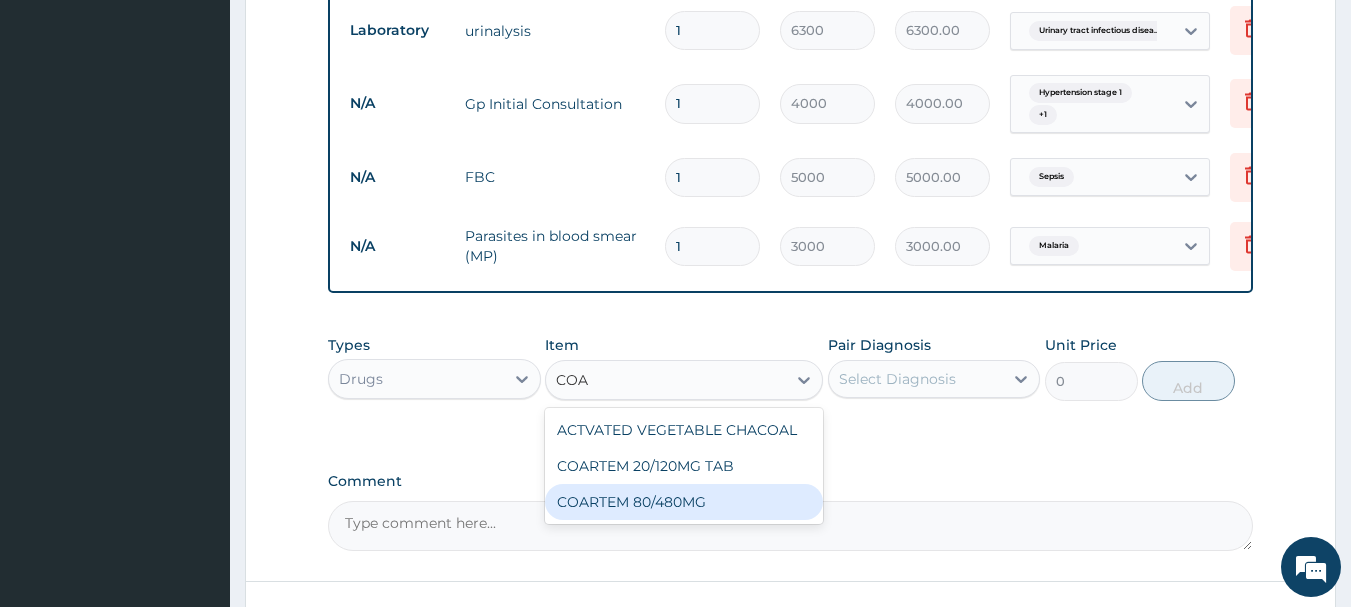 type 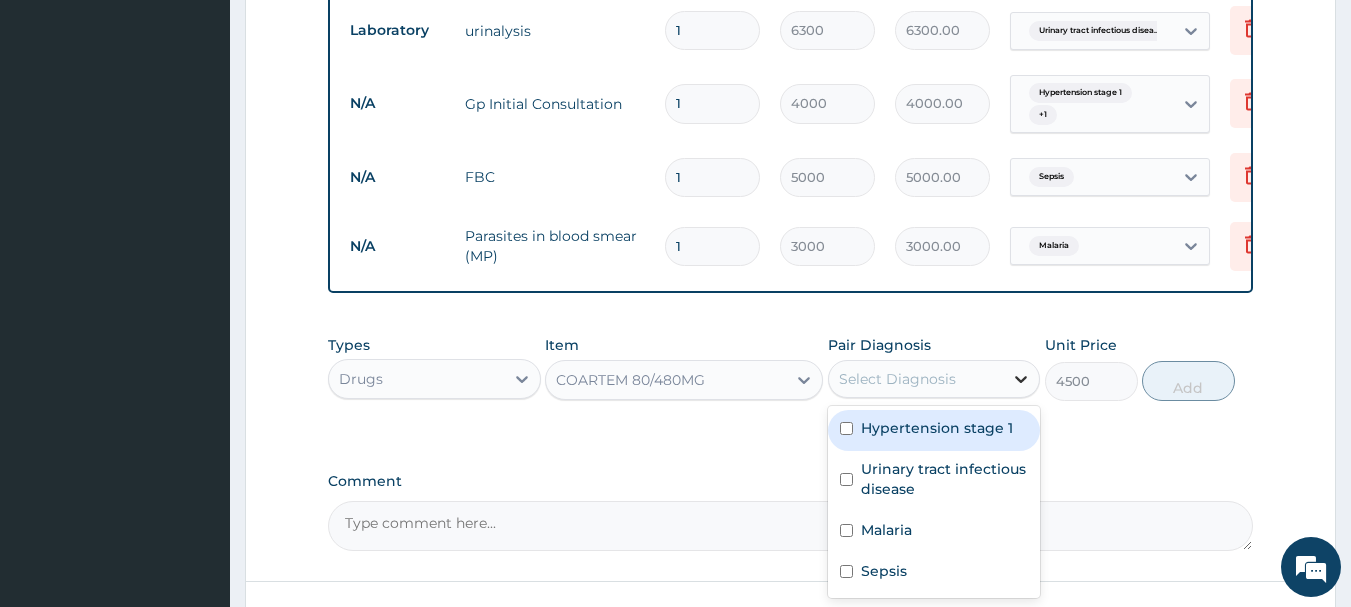 drag, startPoint x: 1009, startPoint y: 383, endPoint x: 1005, endPoint y: 400, distance: 17.464249 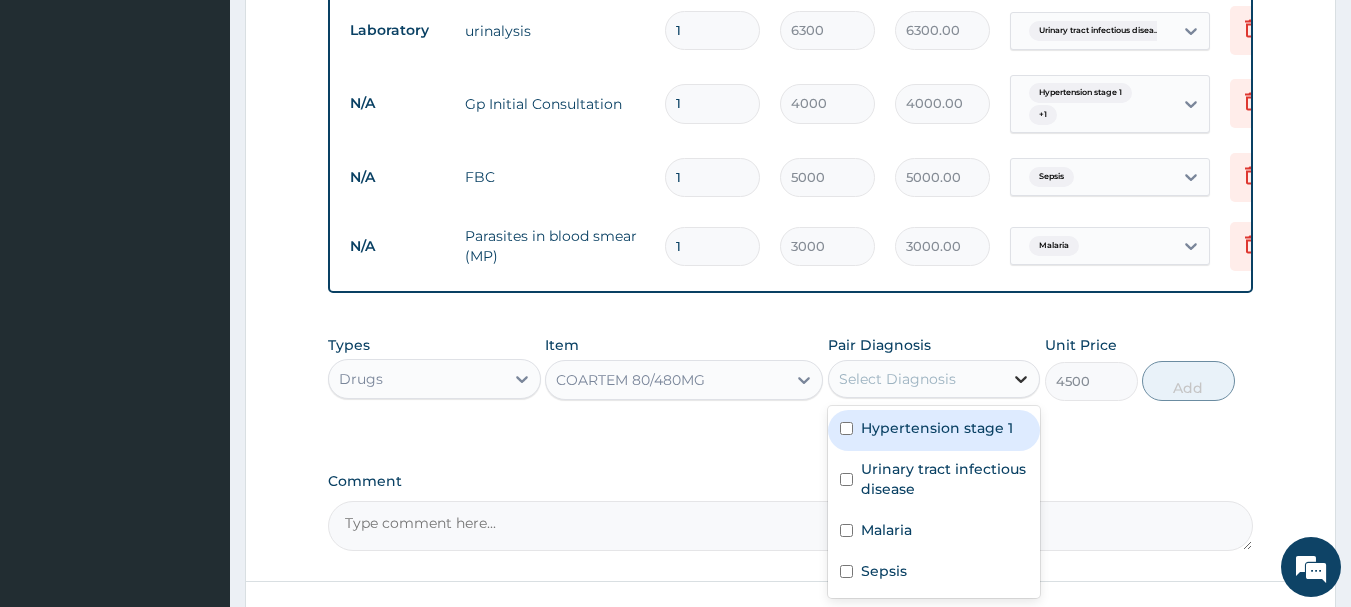 click at bounding box center (1021, 379) 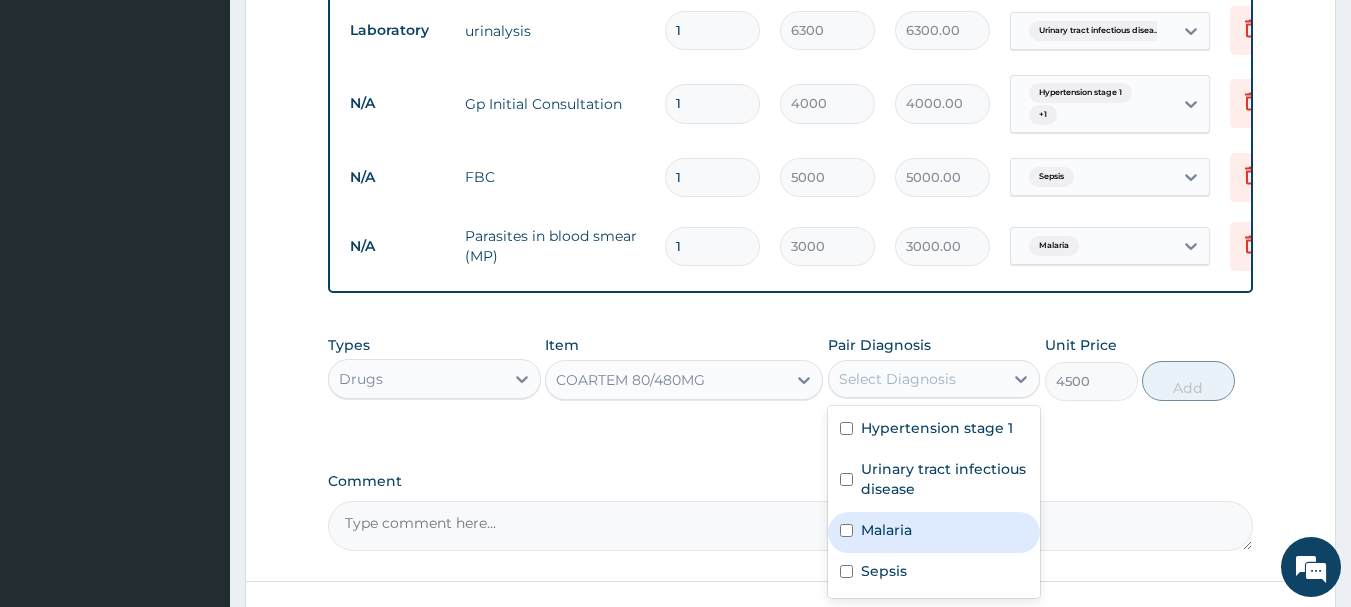 click at bounding box center [846, 530] 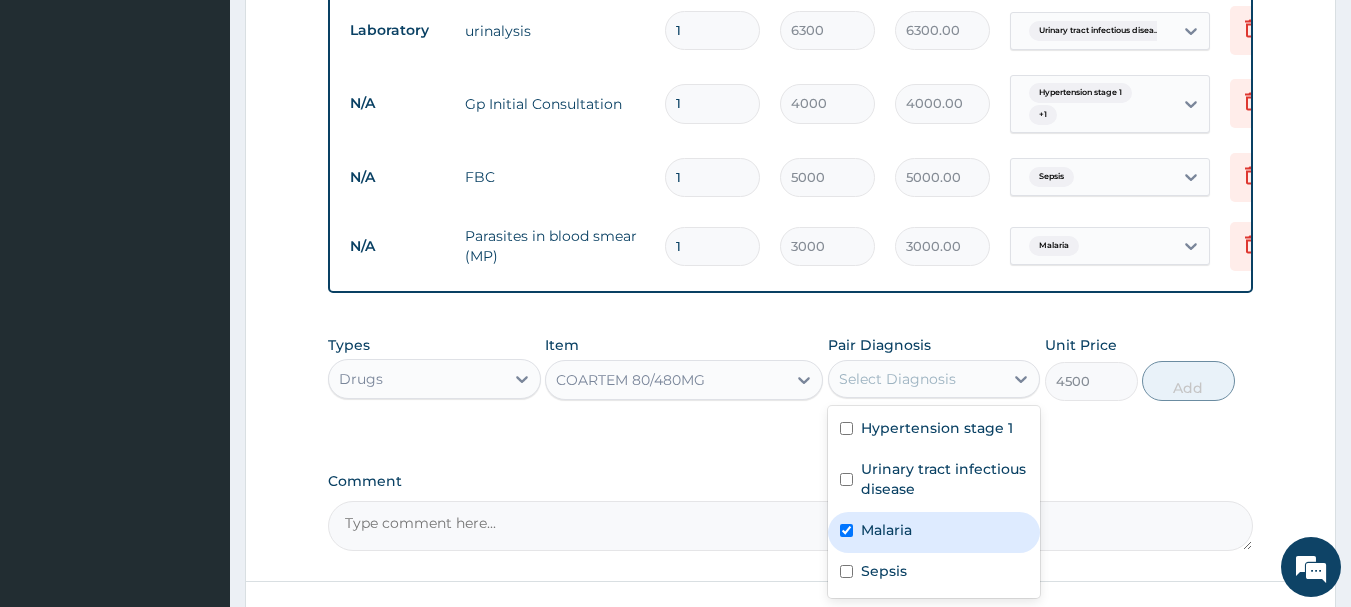 checkbox on "true" 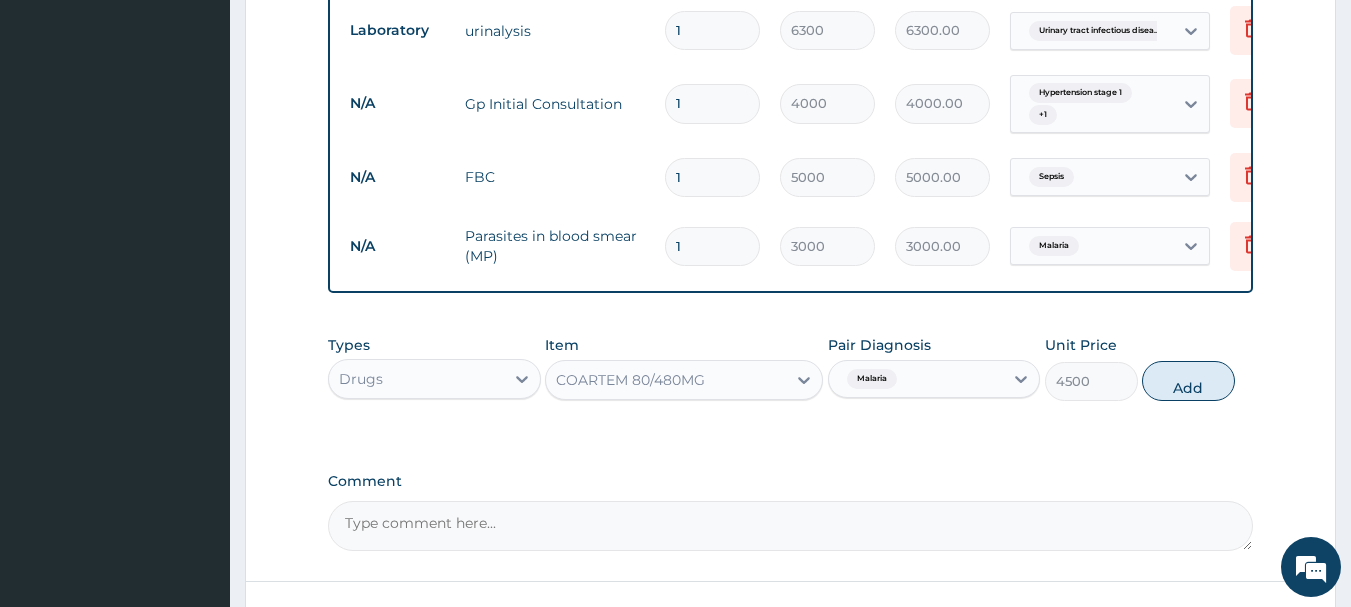 drag, startPoint x: 1193, startPoint y: 394, endPoint x: 959, endPoint y: 441, distance: 238.67342 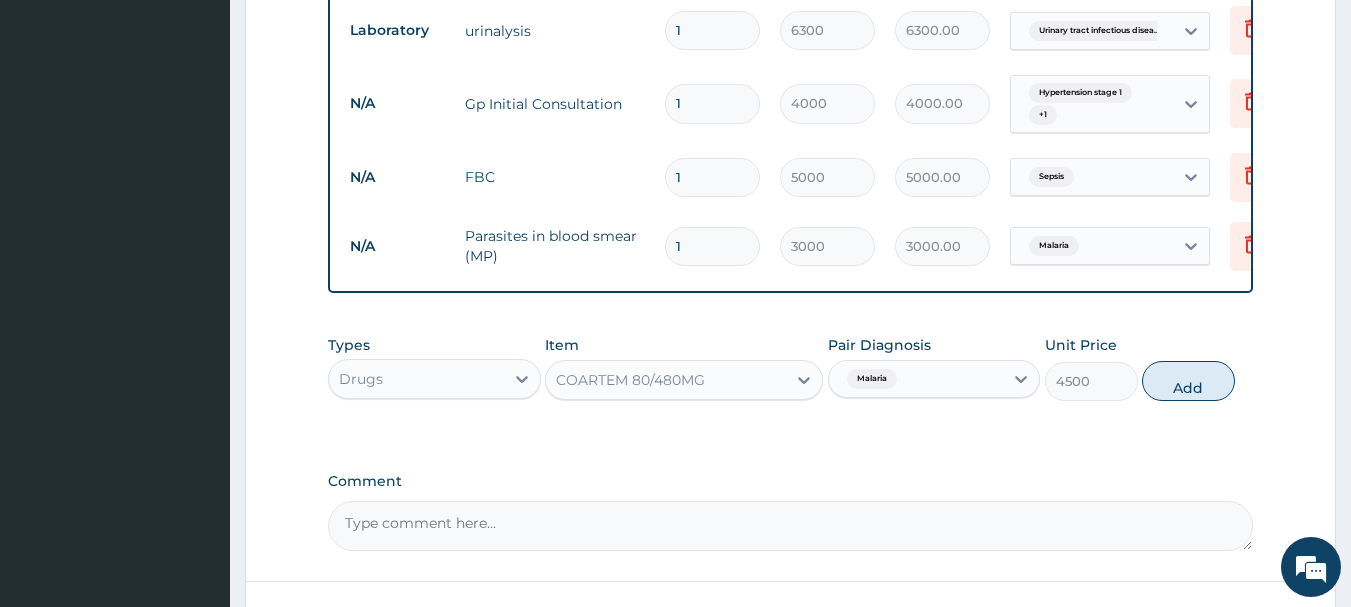 click on "Add" at bounding box center [1188, 381] 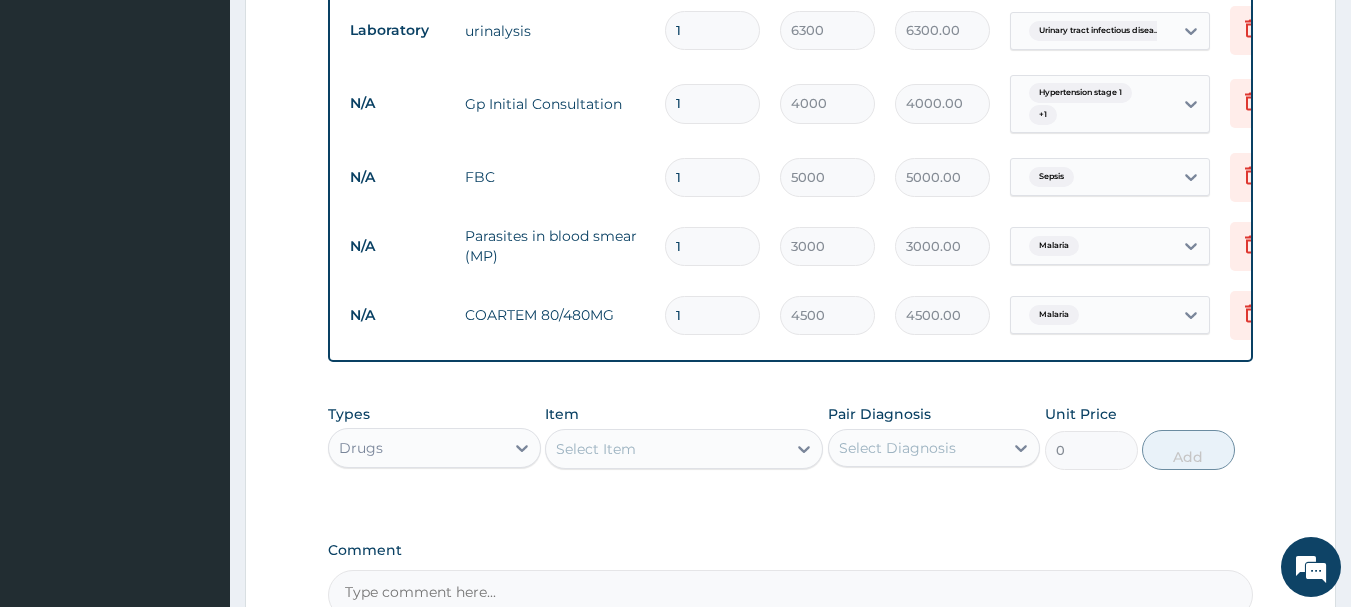 click on "Select Item" at bounding box center (666, 449) 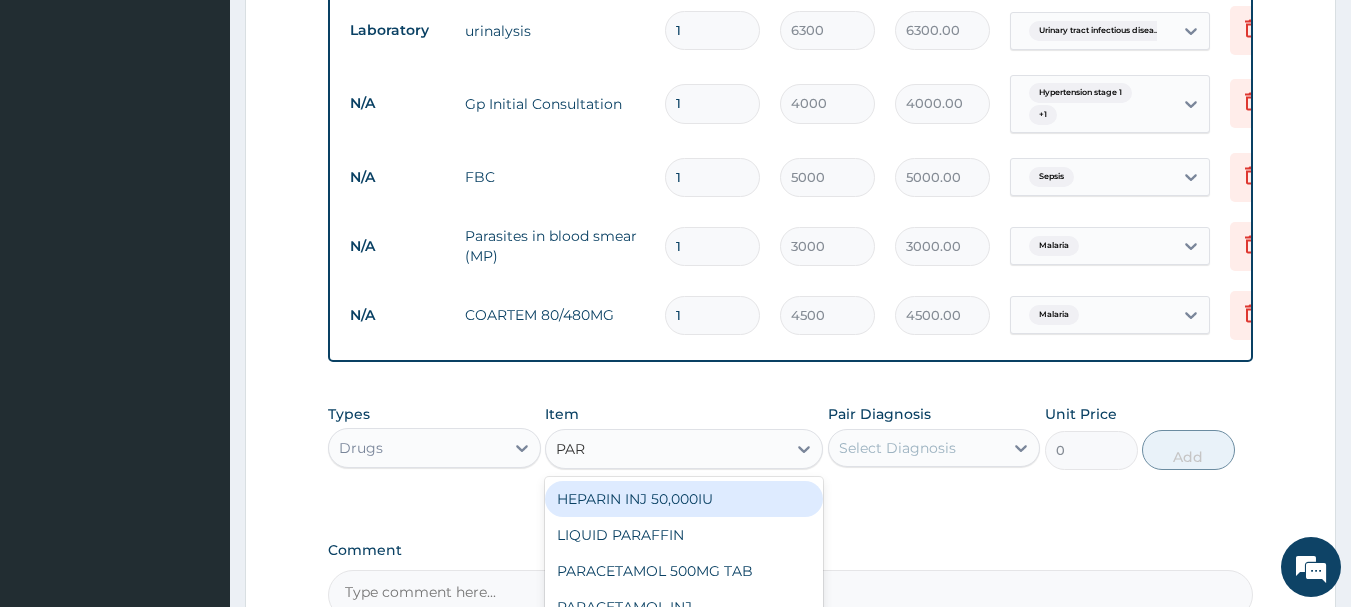 type on "PARA" 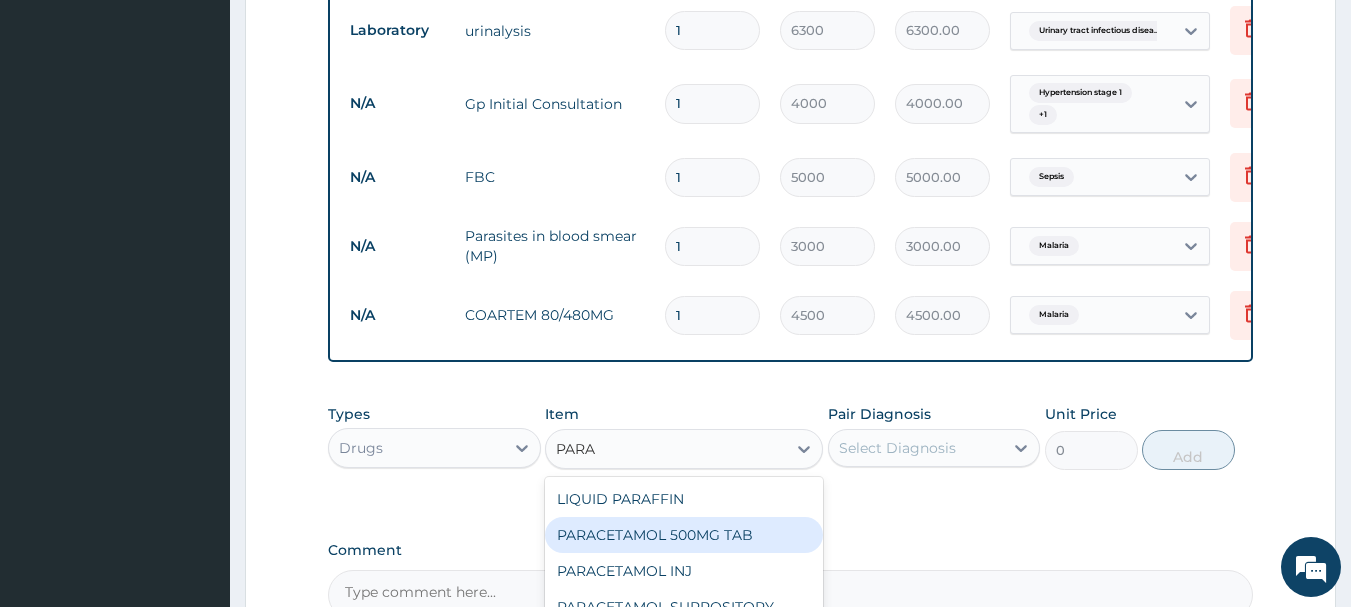 click on "PARACETAMOL 500MG TAB" at bounding box center [684, 535] 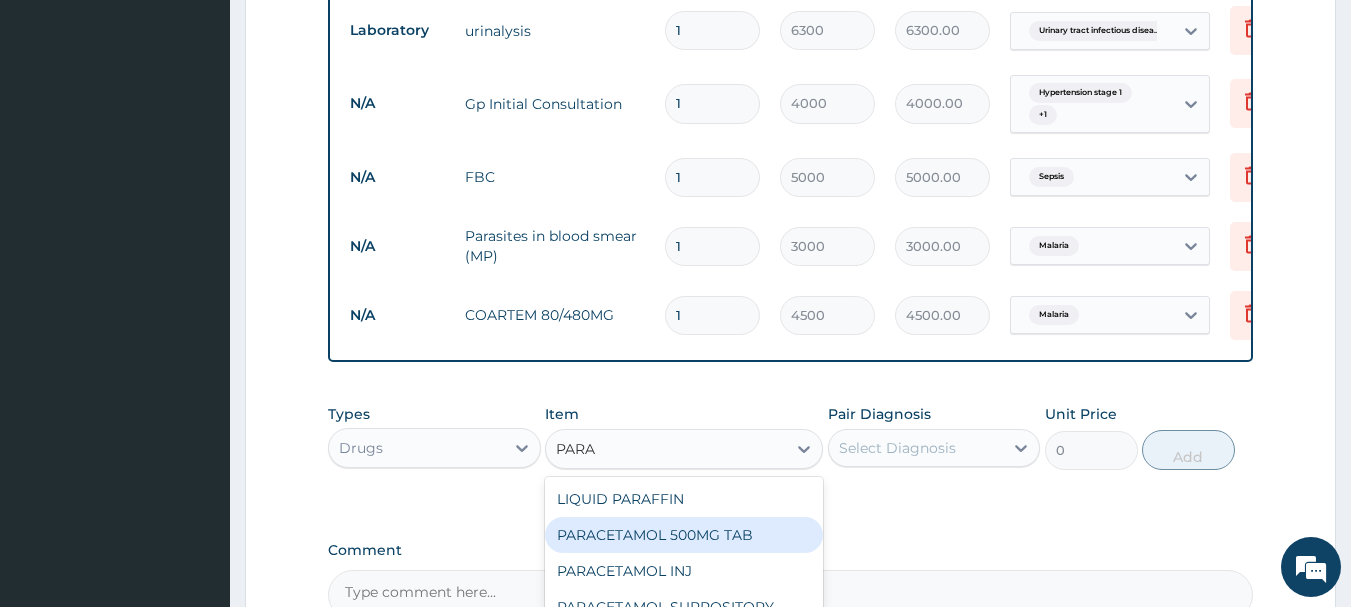 type on "40" 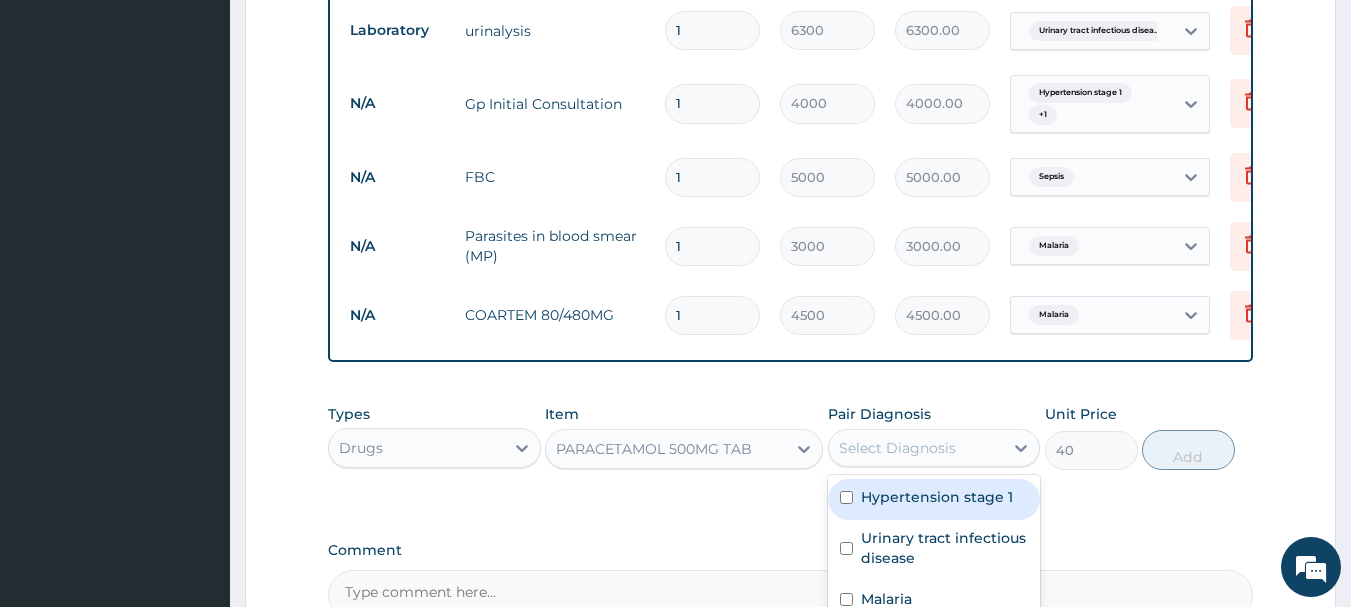 drag, startPoint x: 1022, startPoint y: 452, endPoint x: 1002, endPoint y: 462, distance: 22.36068 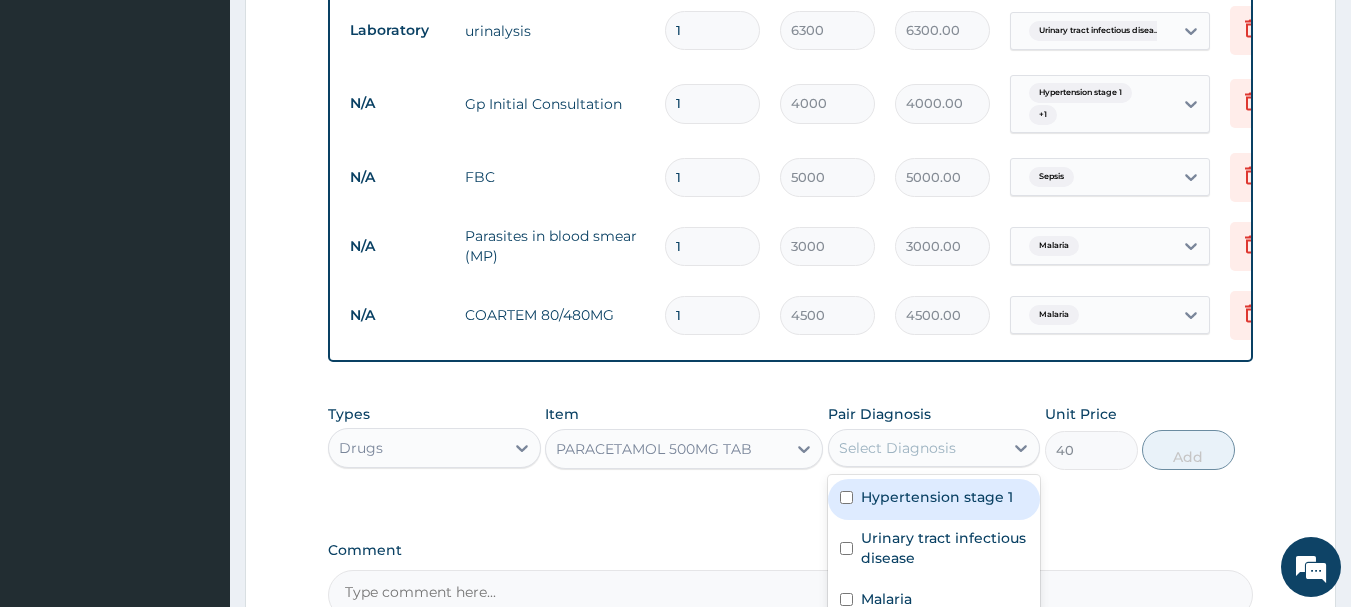 click 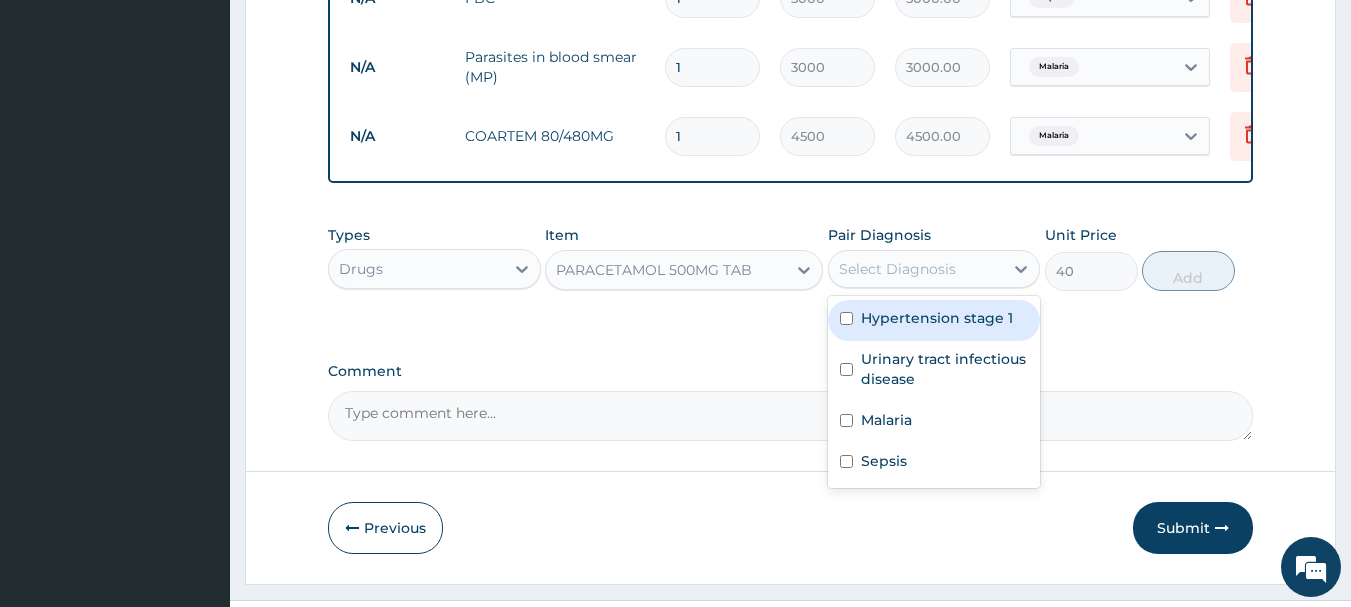 scroll, scrollTop: 1079, scrollLeft: 0, axis: vertical 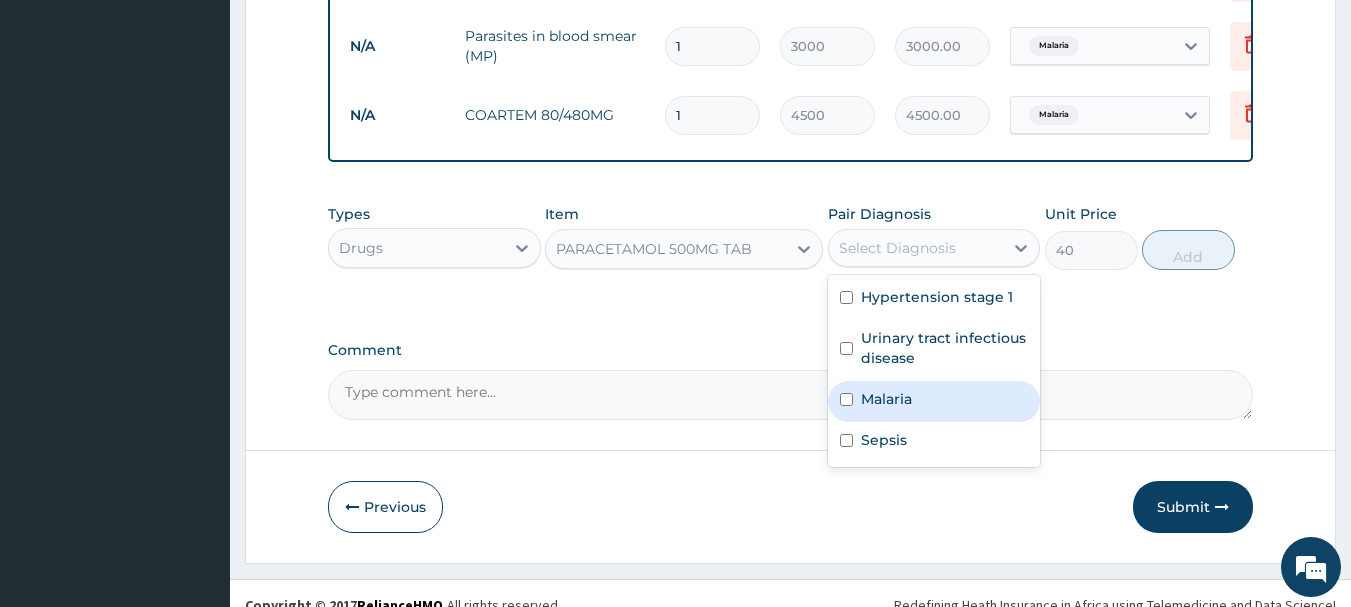 click at bounding box center [846, 399] 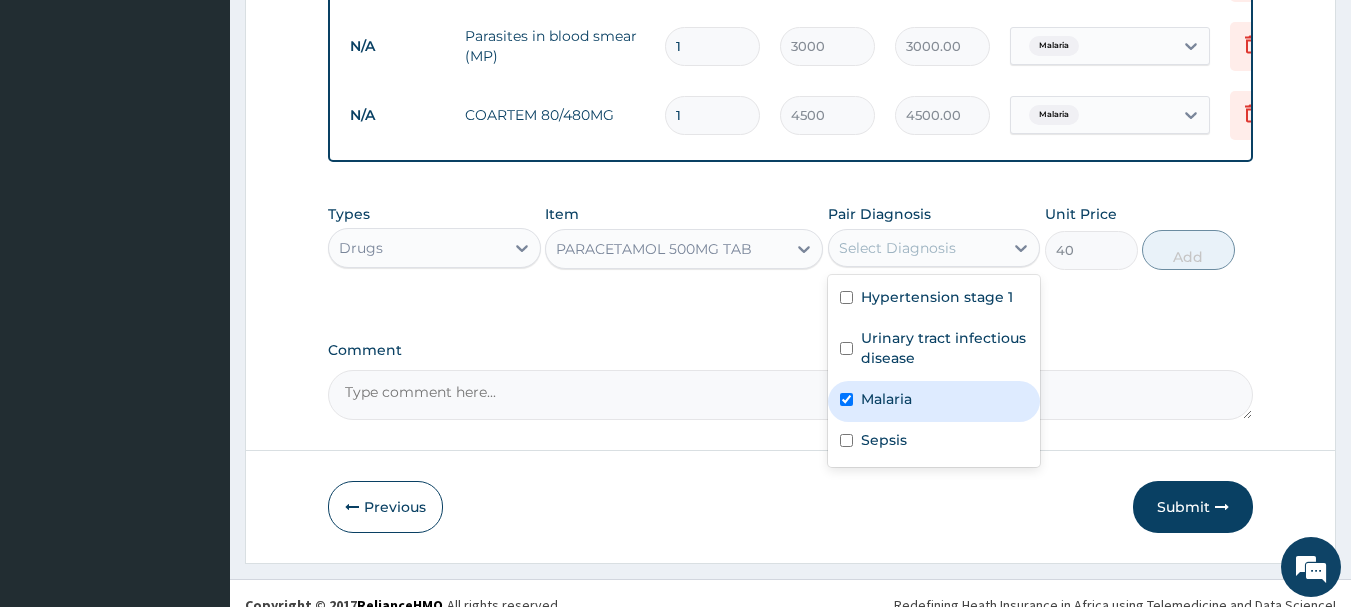 checkbox on "true" 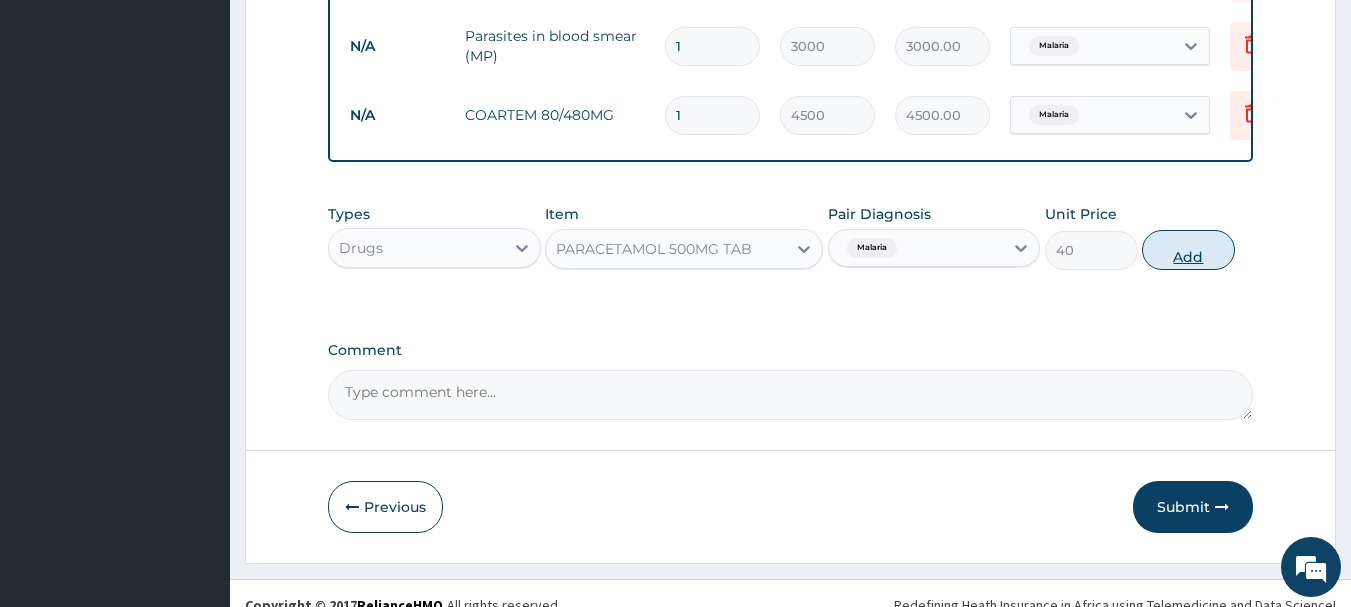 click on "Add" at bounding box center (1188, 250) 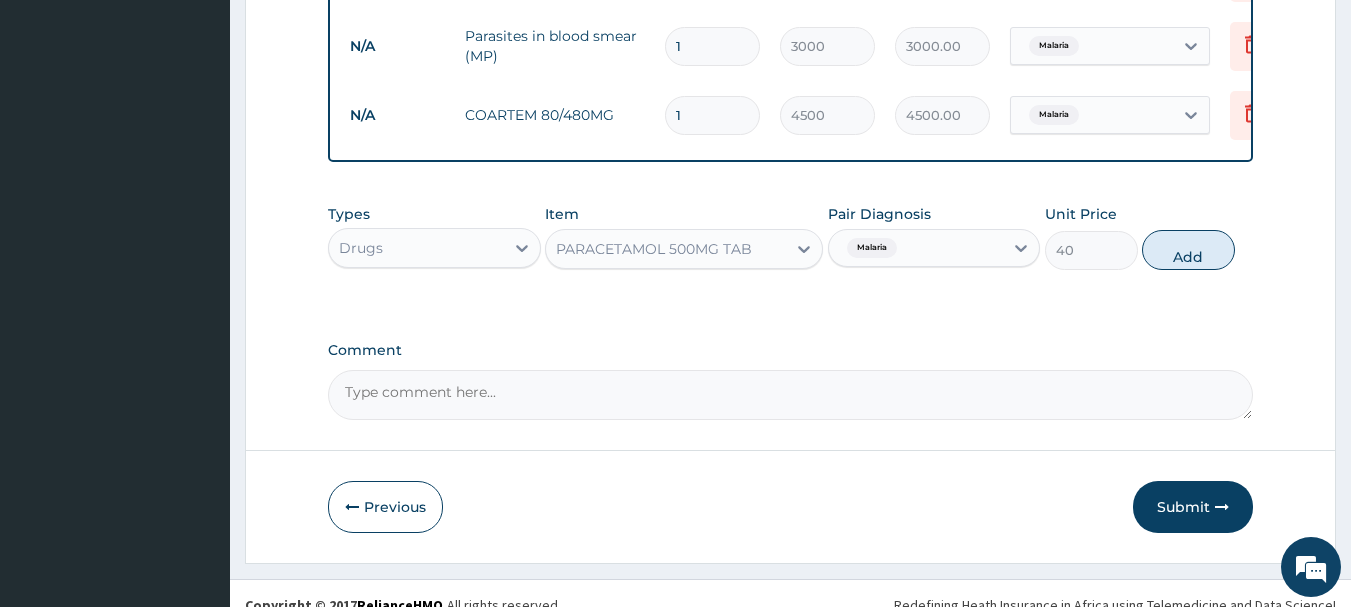 type on "0" 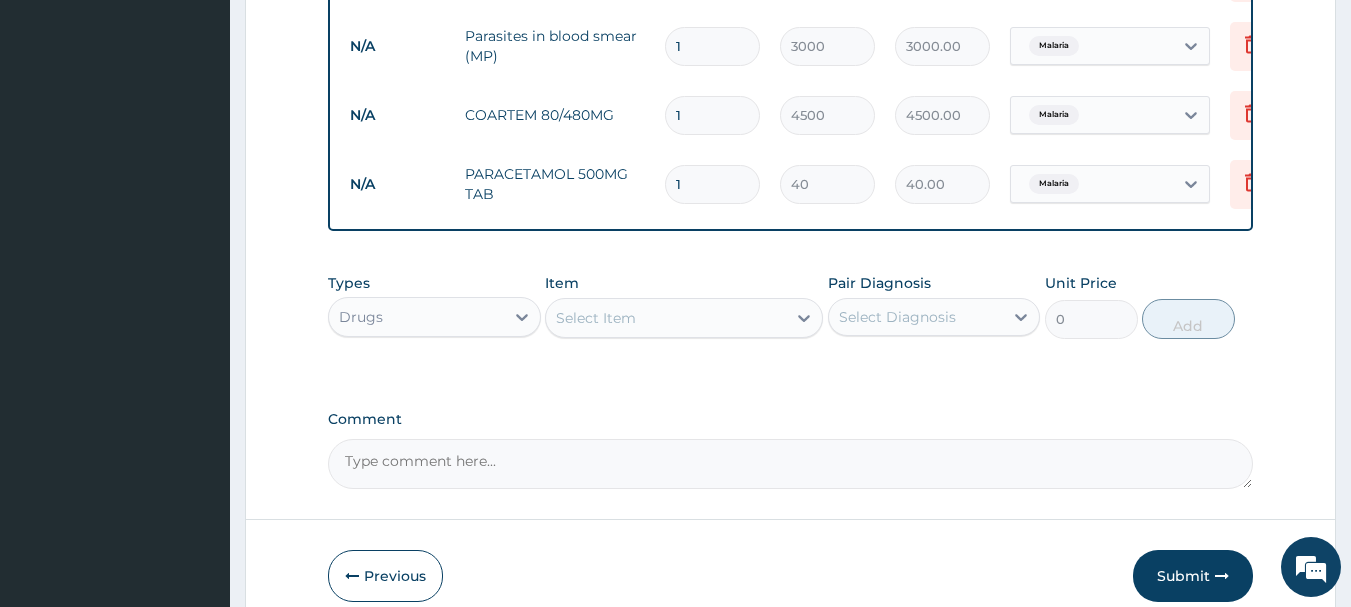 type on "18" 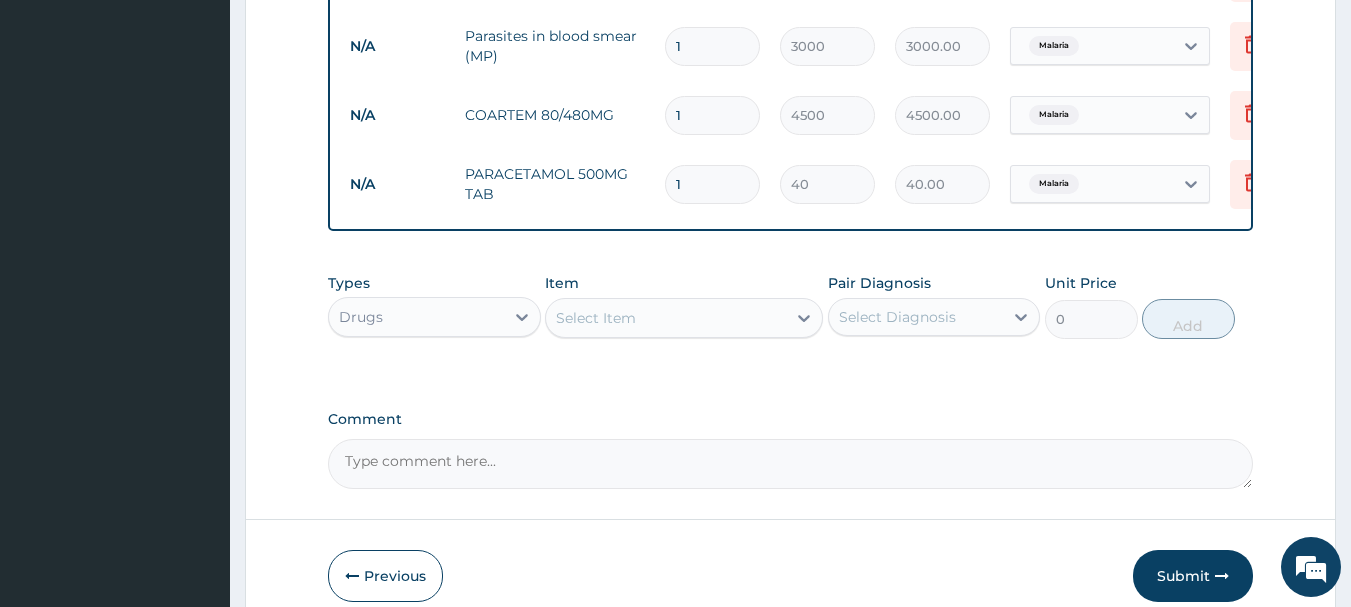type on "720.00" 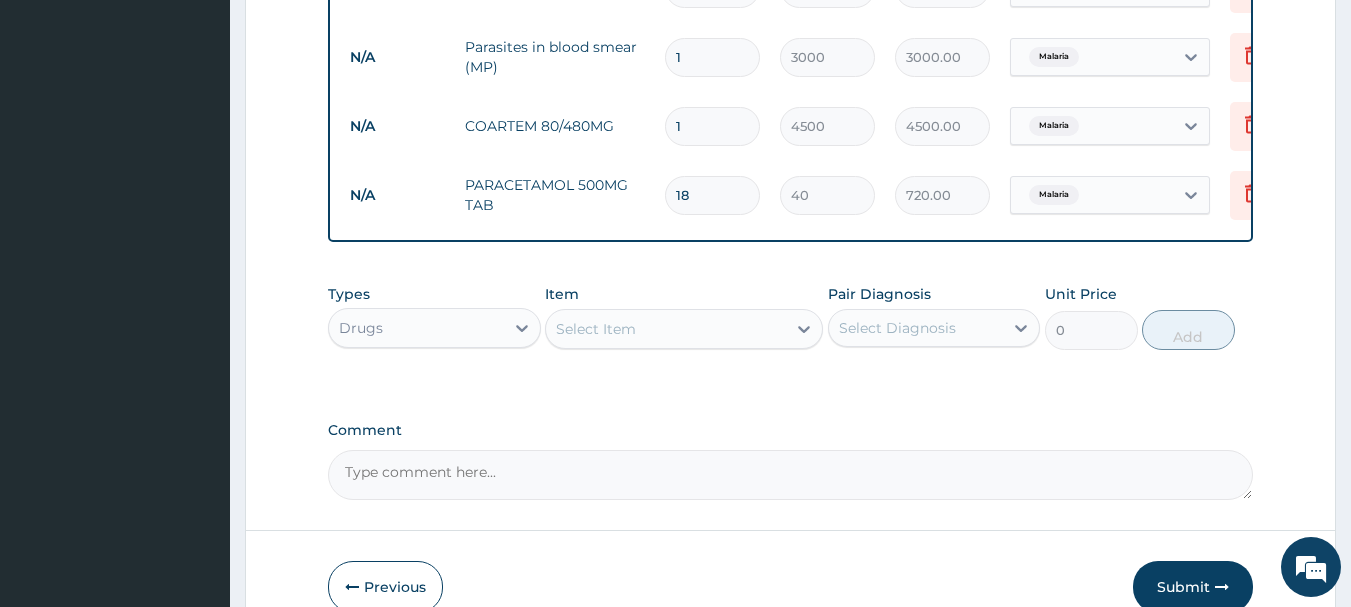 scroll, scrollTop: 1186, scrollLeft: 0, axis: vertical 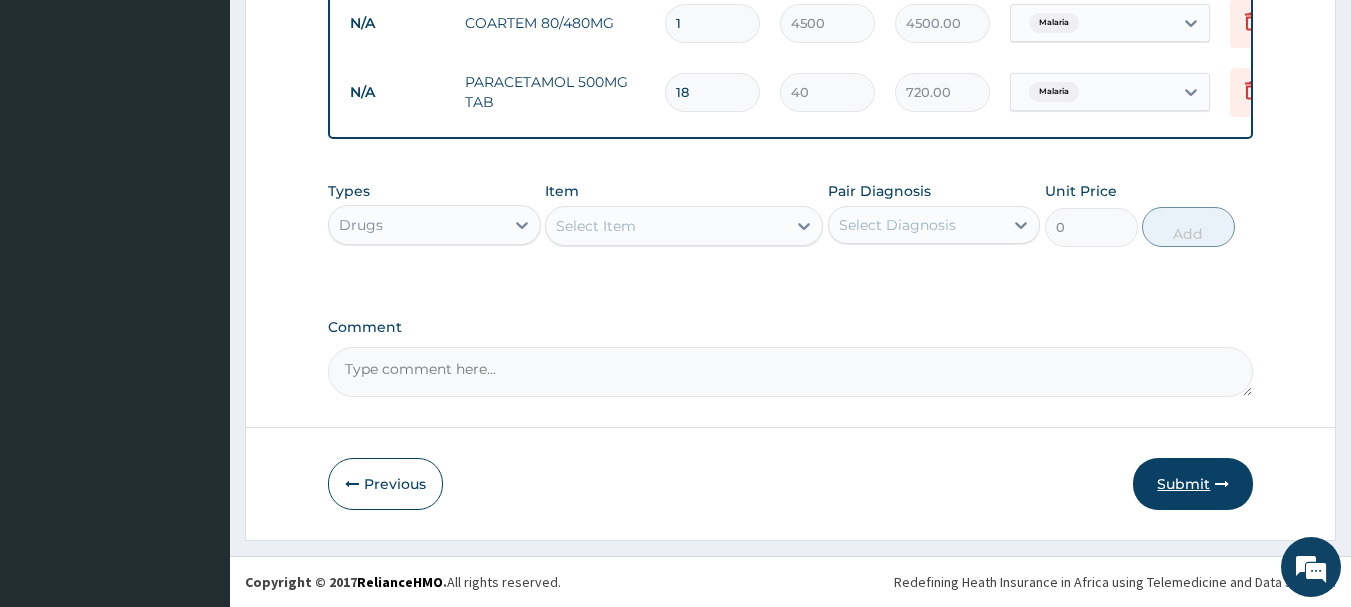 type on "18" 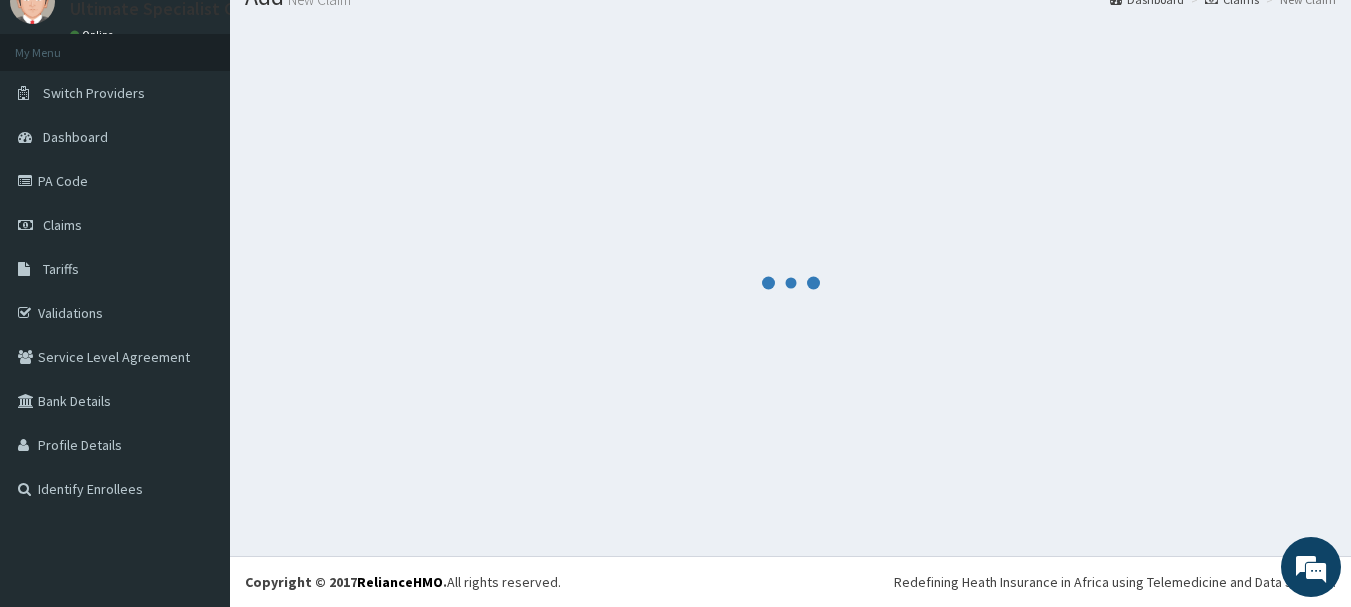 scroll, scrollTop: 1186, scrollLeft: 0, axis: vertical 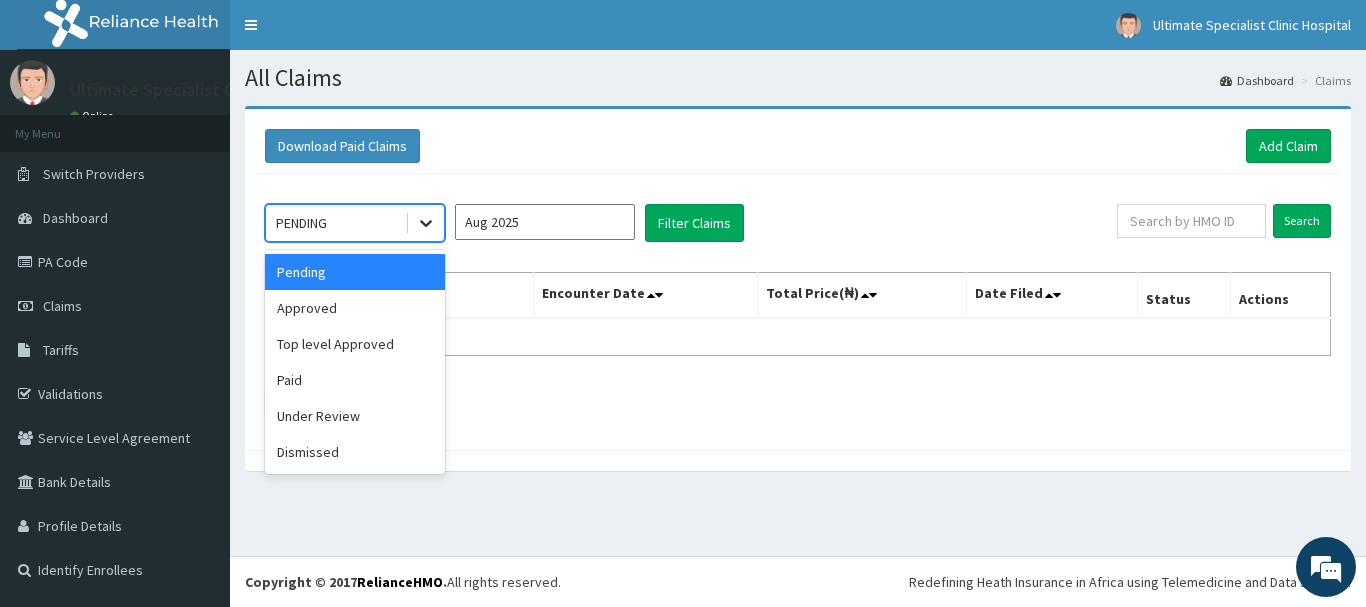 click 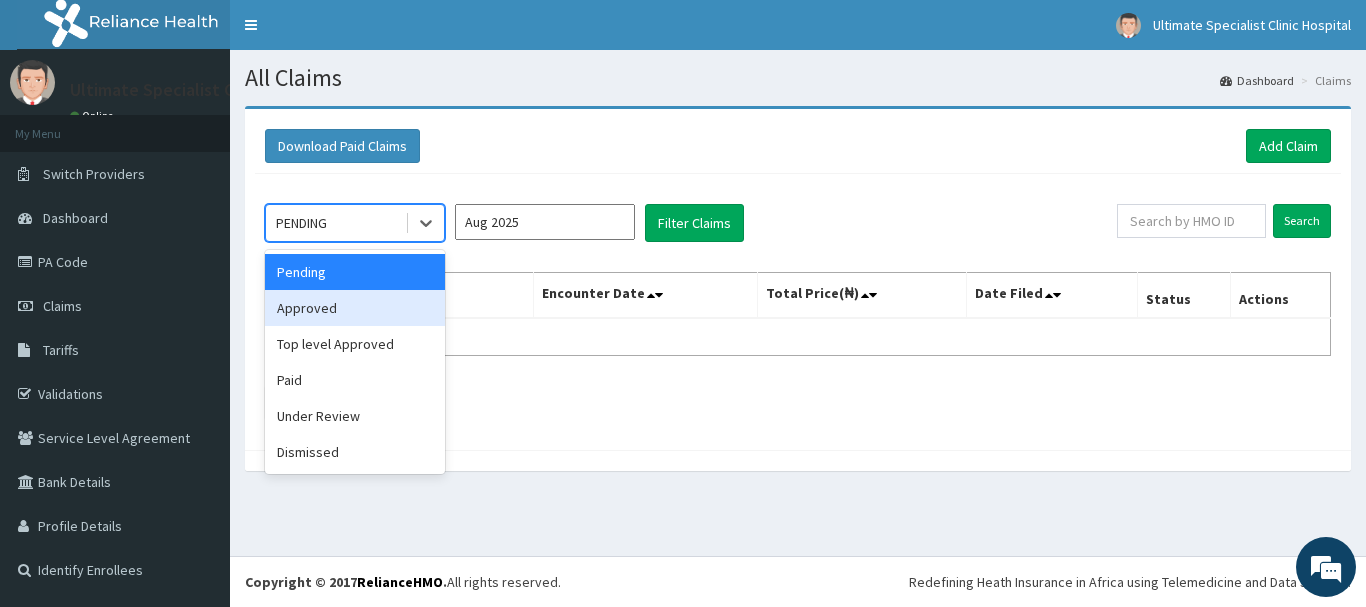 click on "Approved" at bounding box center (355, 308) 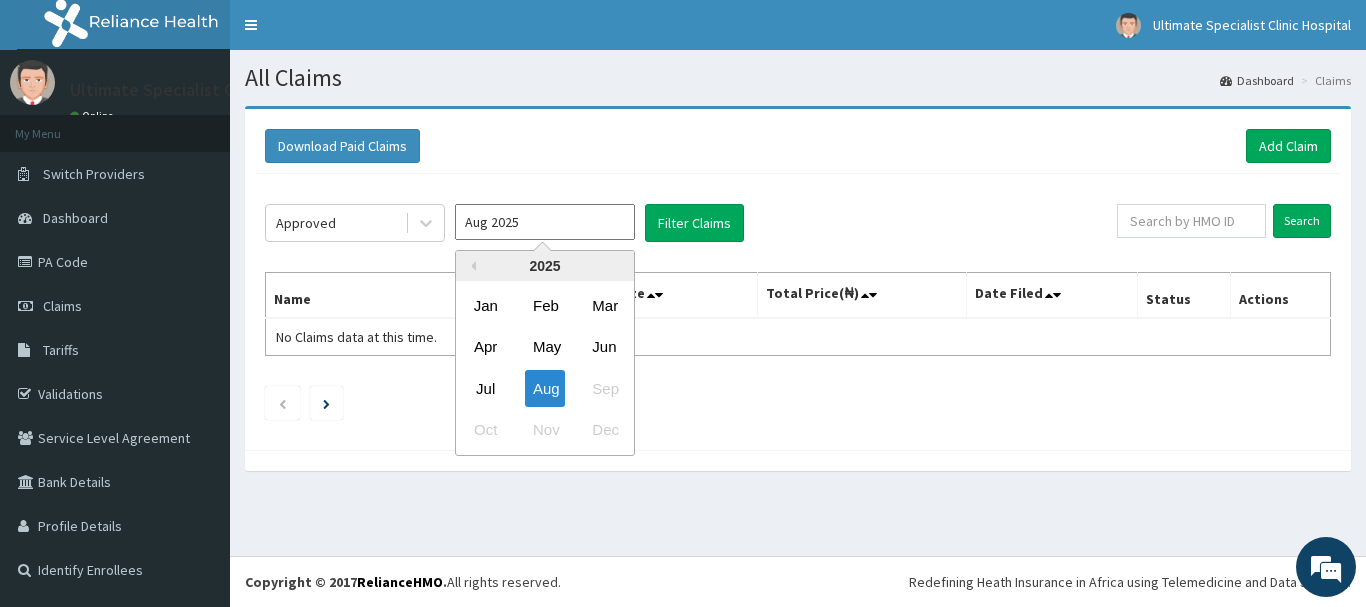 drag, startPoint x: 556, startPoint y: 227, endPoint x: 537, endPoint y: 251, distance: 30.610456 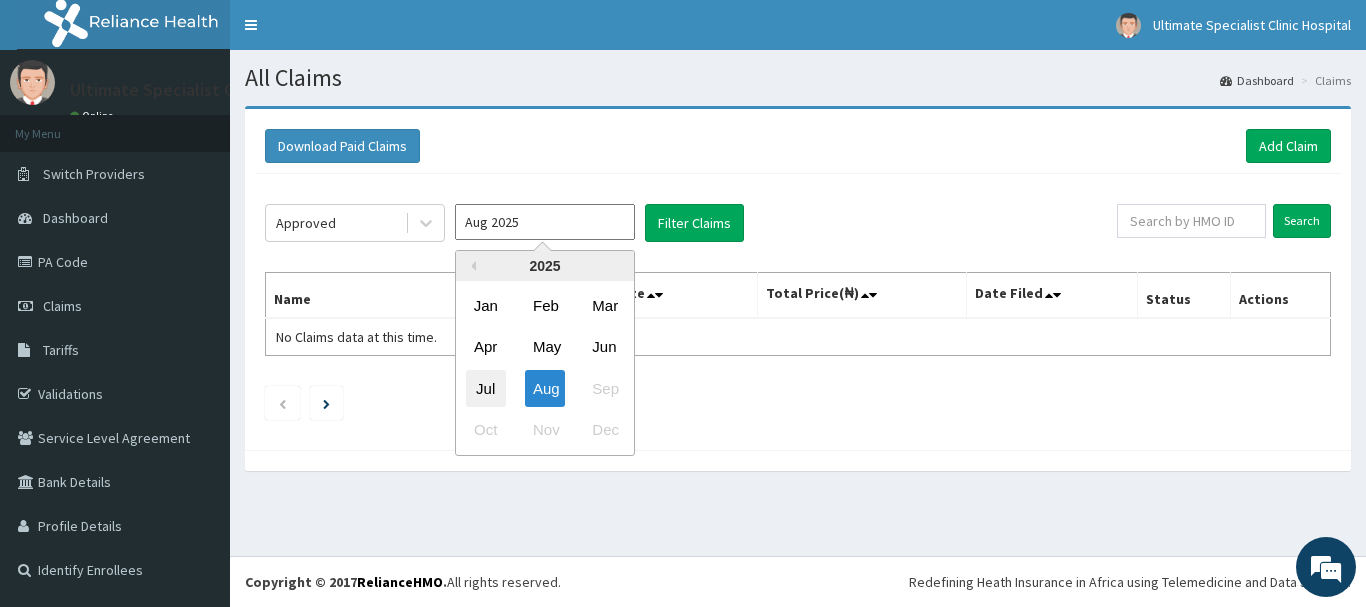 click on "Jul" at bounding box center [486, 388] 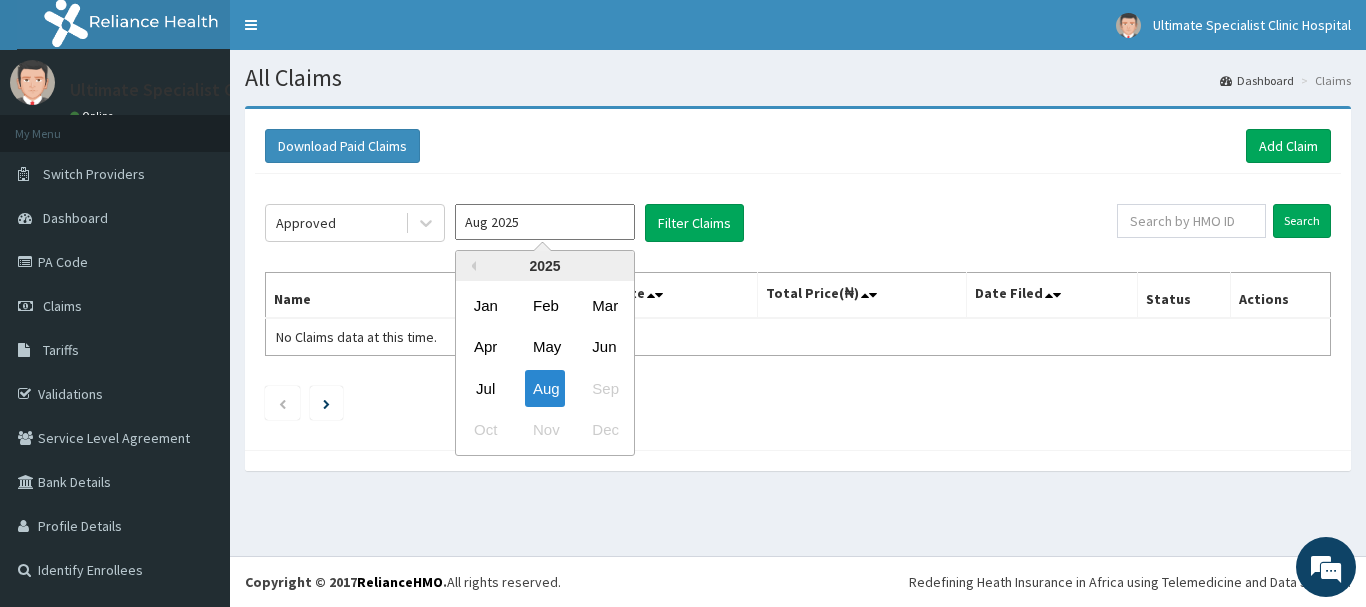 type on "Jul 2025" 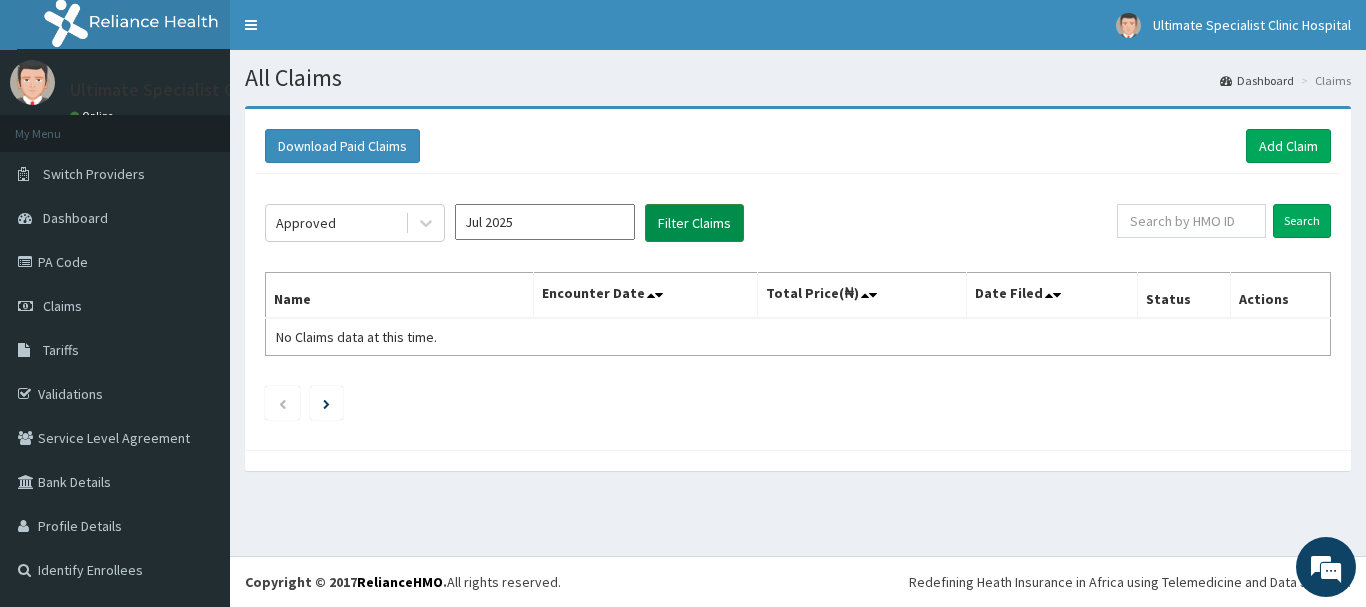click on "Filter Claims" at bounding box center (694, 223) 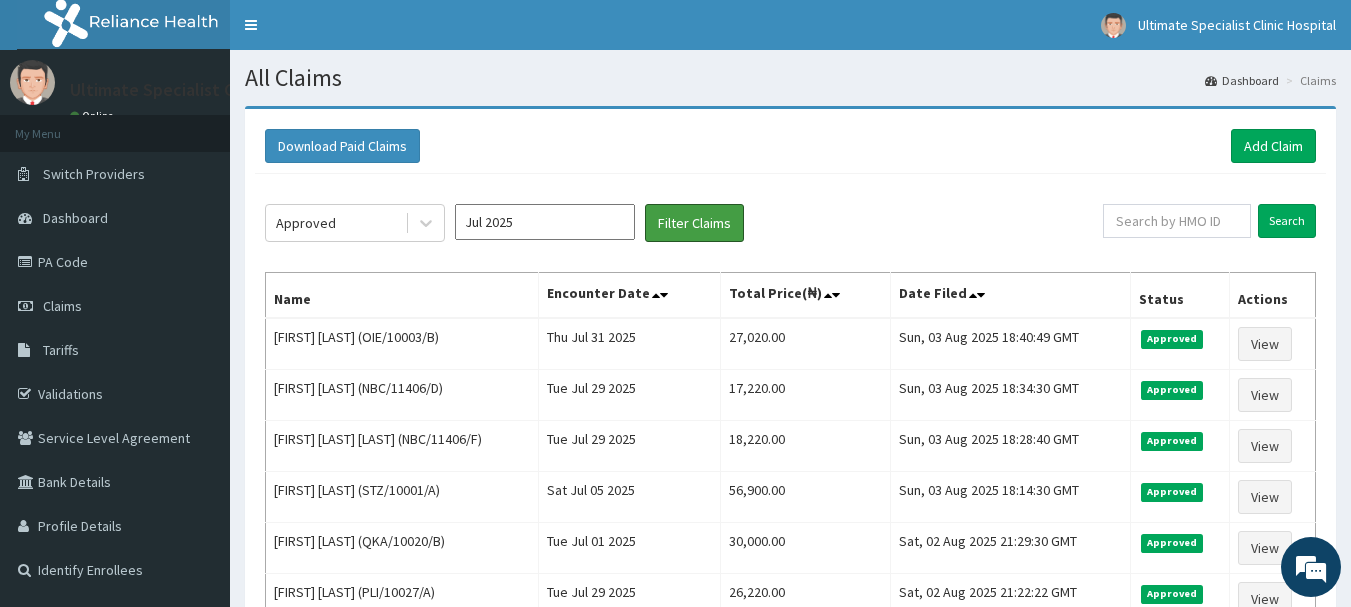 scroll, scrollTop: 0, scrollLeft: 0, axis: both 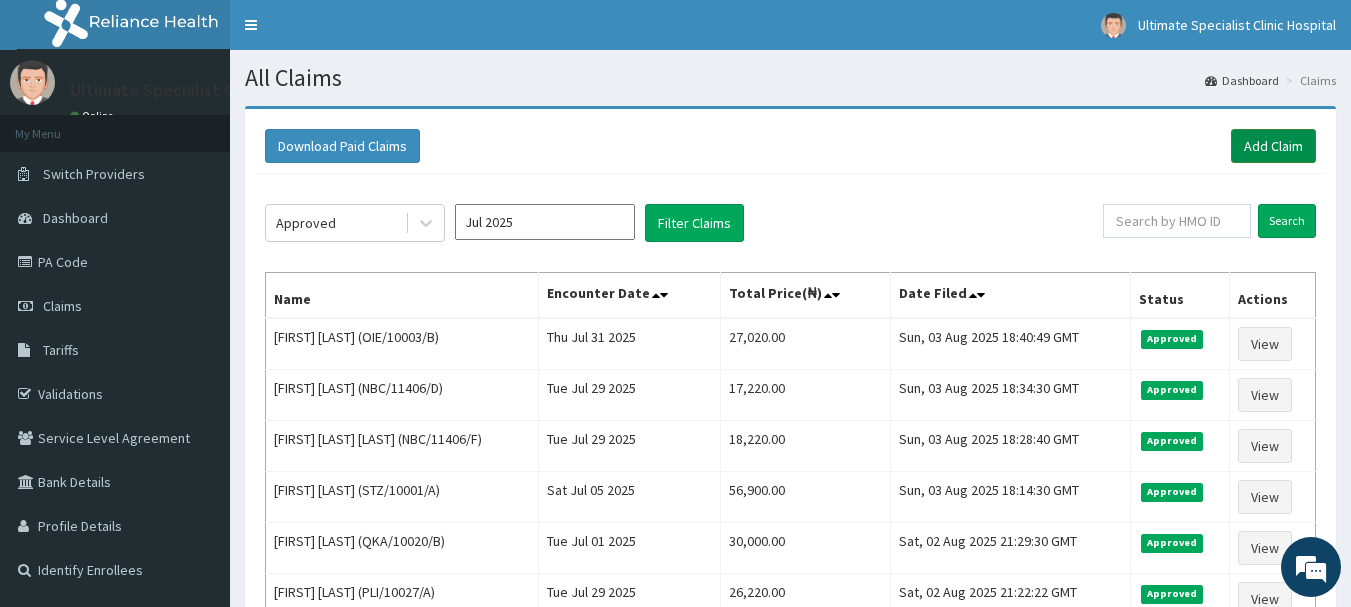 click on "Add Claim" at bounding box center (1273, 146) 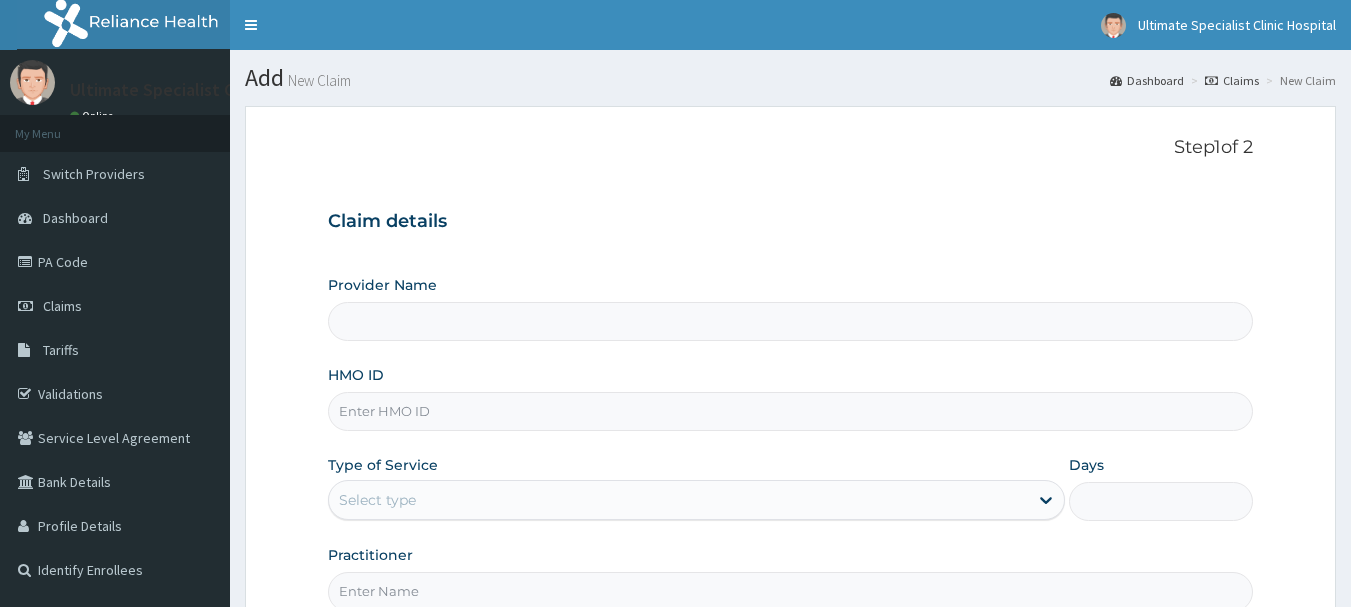 scroll, scrollTop: 0, scrollLeft: 0, axis: both 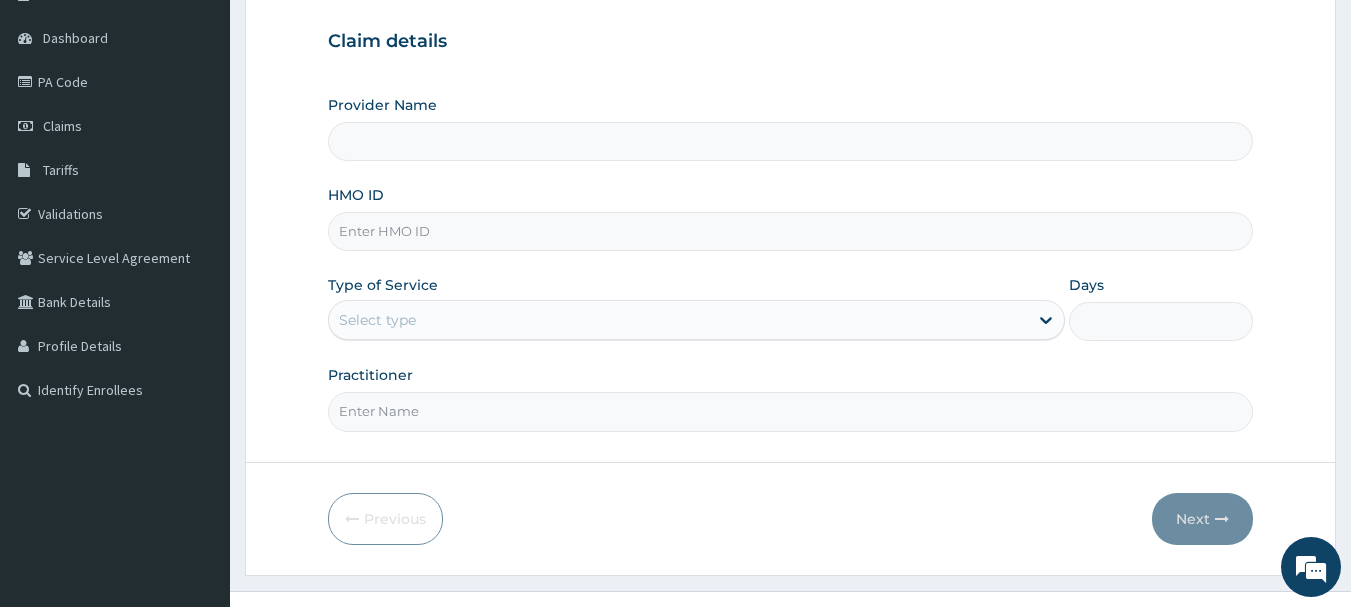 type on "Ultimate Specialist Clinic And Hospital" 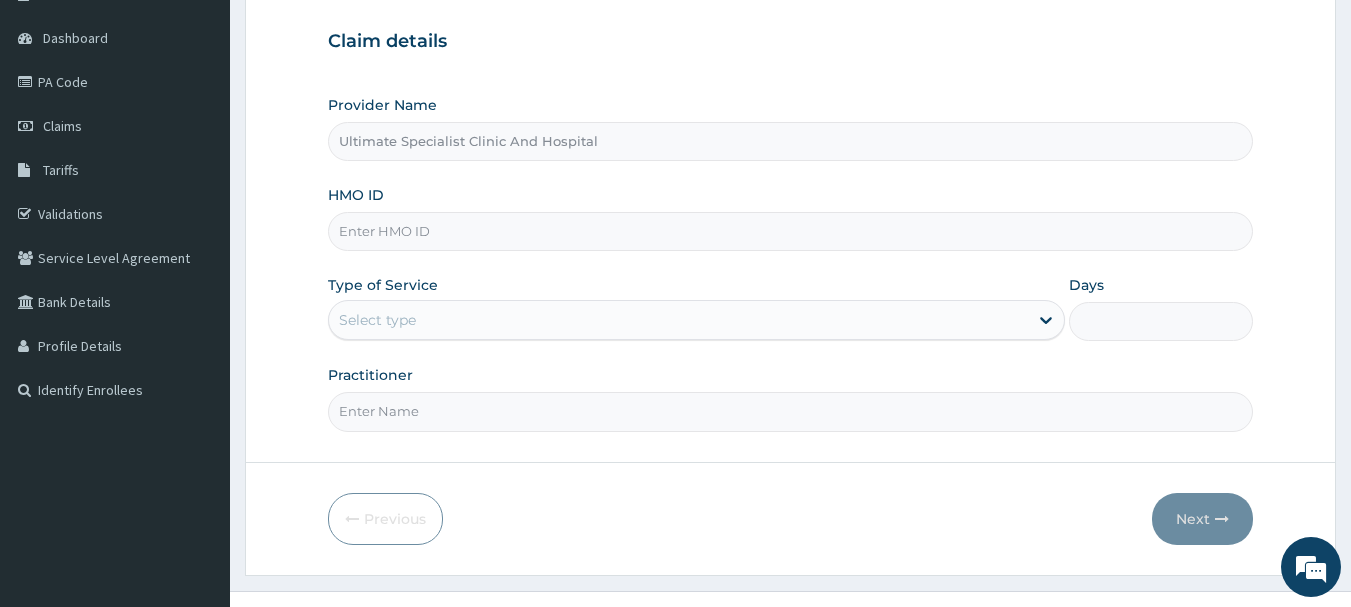 scroll, scrollTop: 200, scrollLeft: 0, axis: vertical 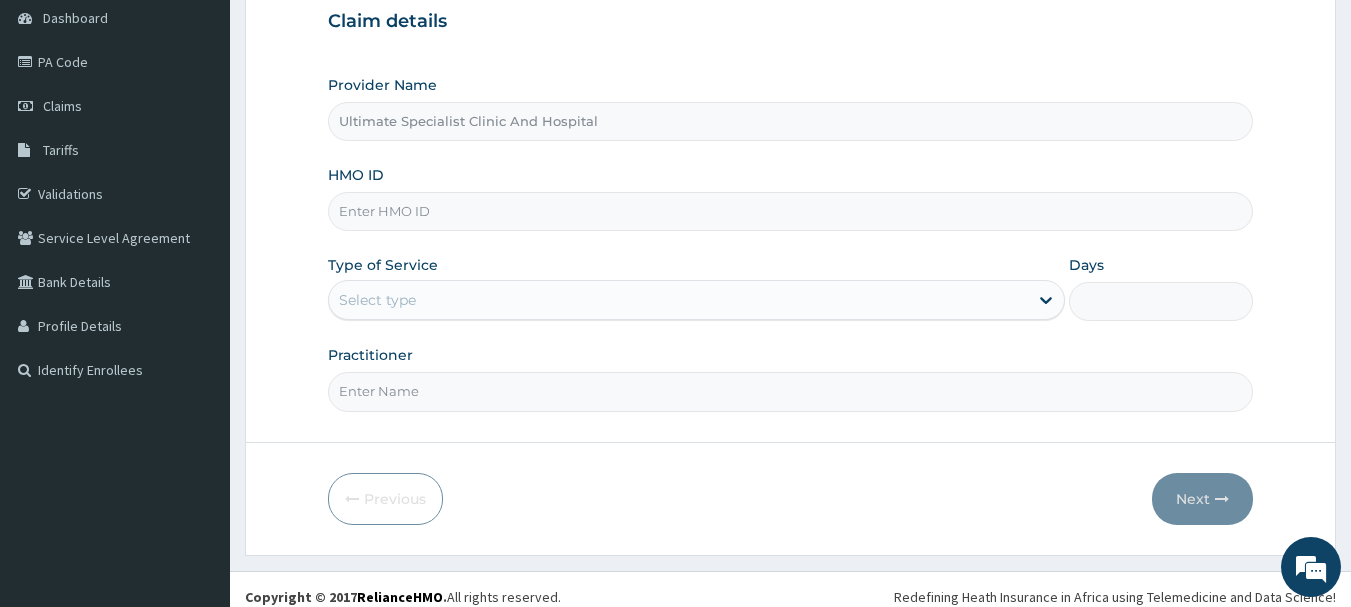 click on "HMO ID" at bounding box center [791, 211] 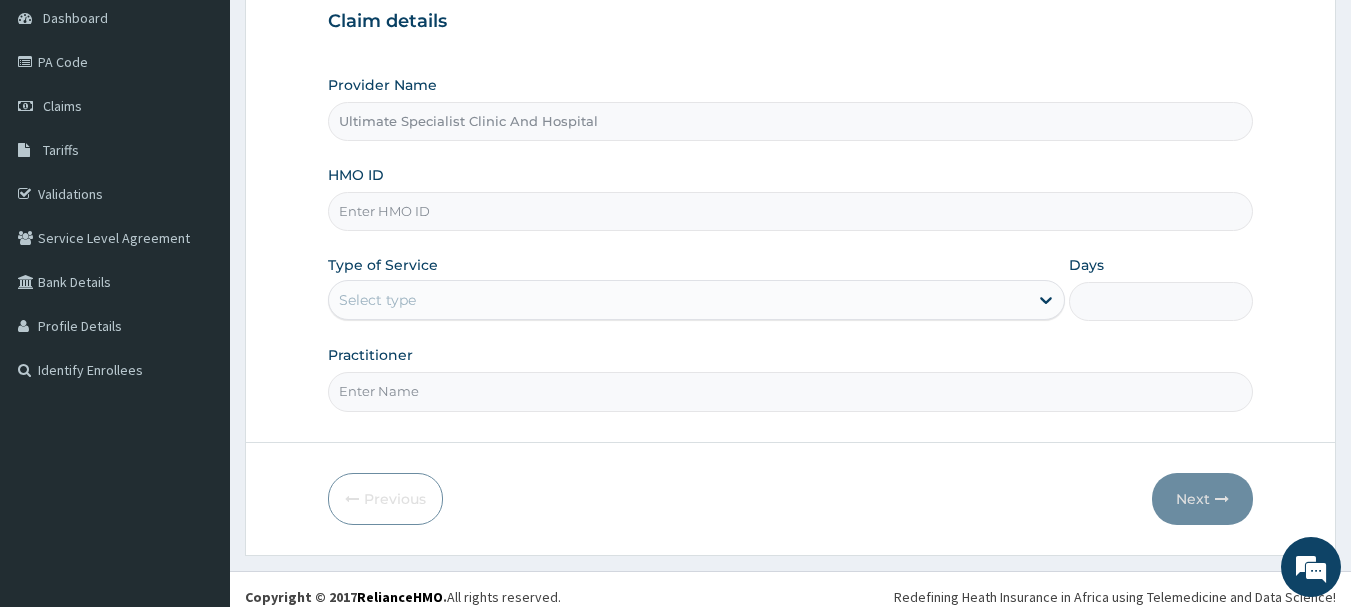 paste on "AEN/10273/A" 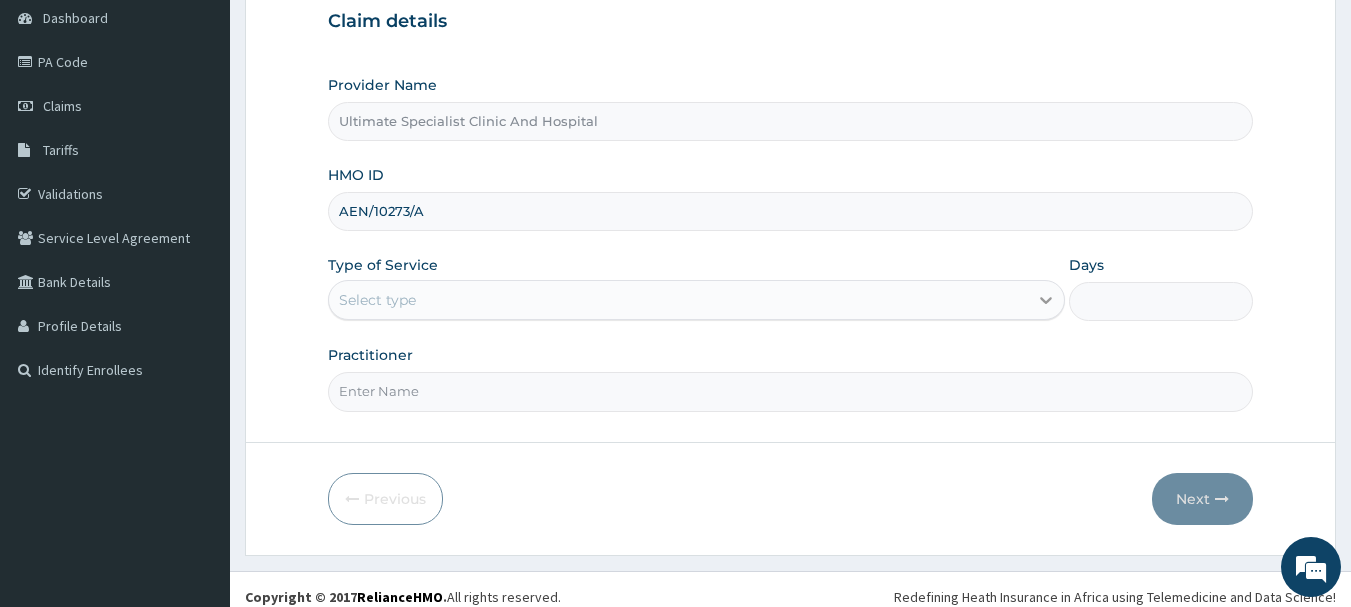 type on "AEN/10273/A" 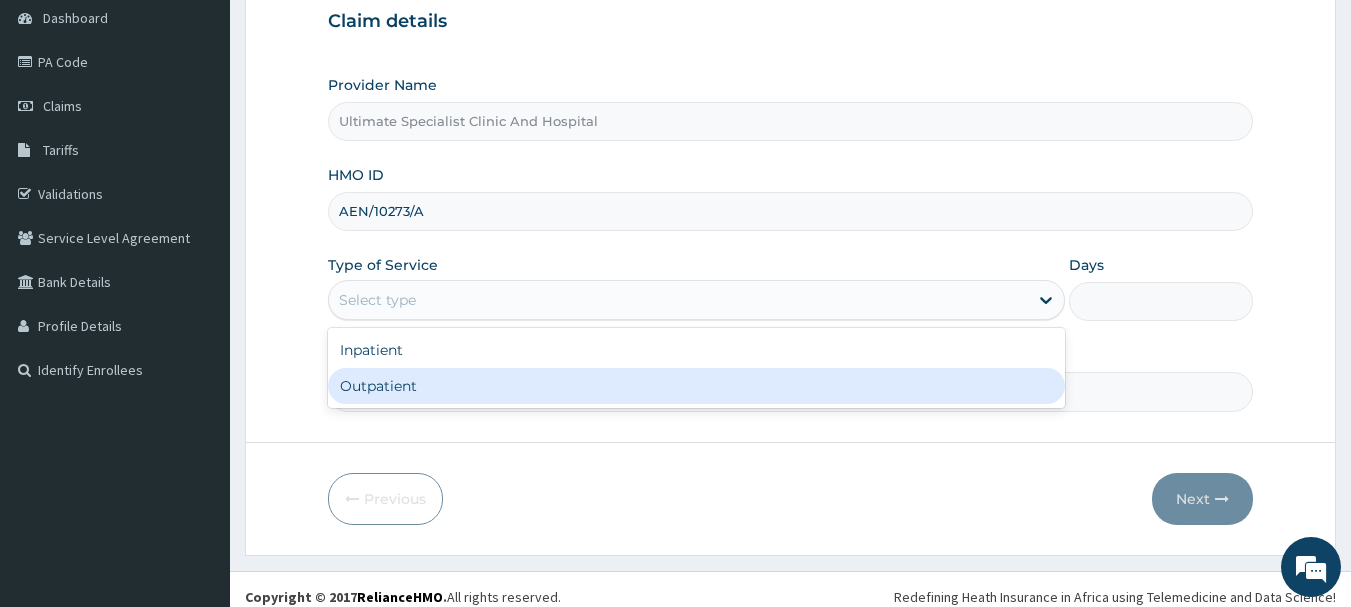 click on "Outpatient" at bounding box center (696, 386) 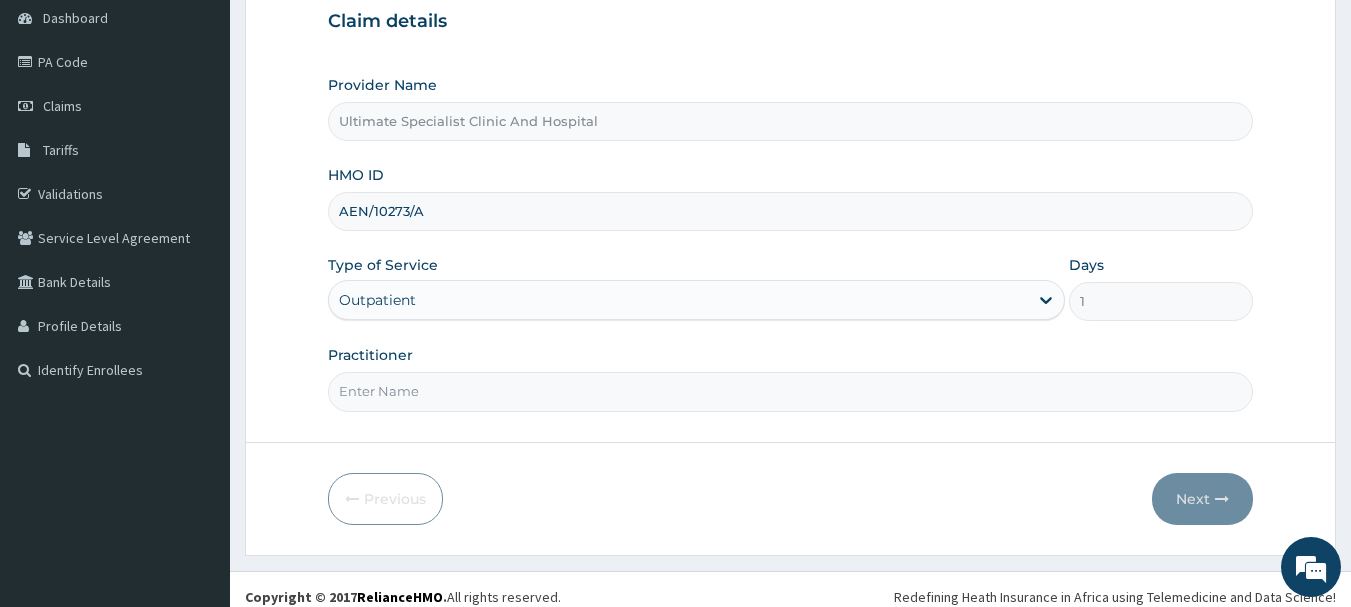 click on "Practitioner" at bounding box center [791, 391] 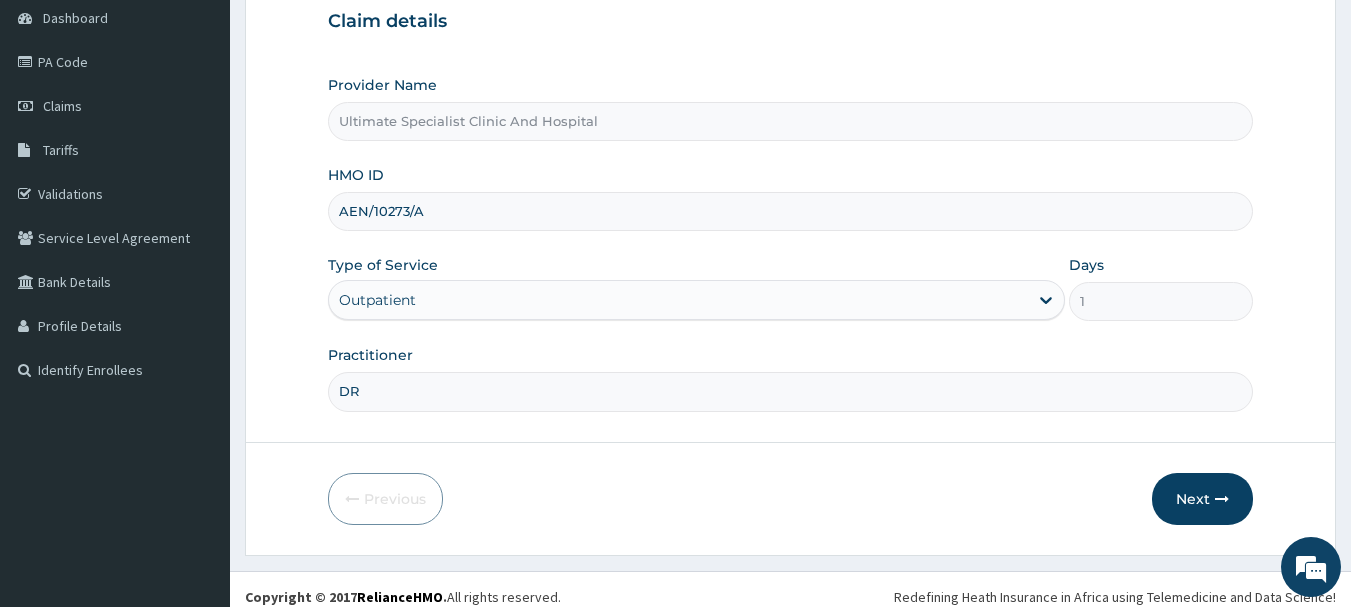 scroll, scrollTop: 0, scrollLeft: 0, axis: both 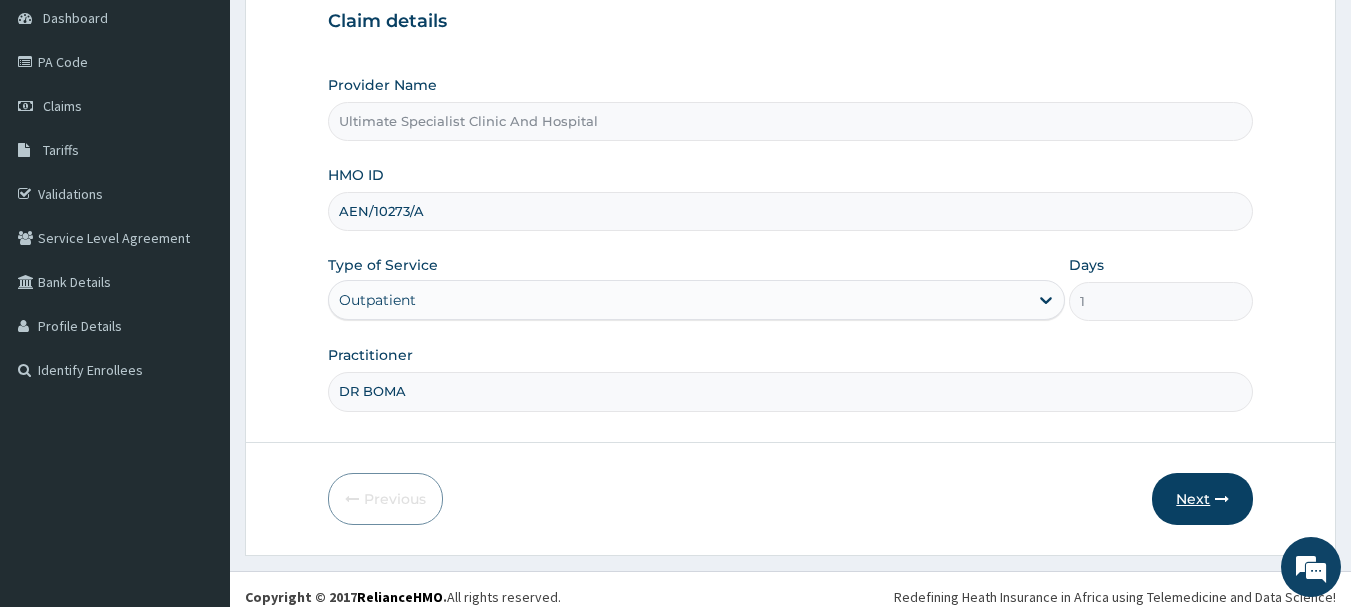 type on "DR BOMA" 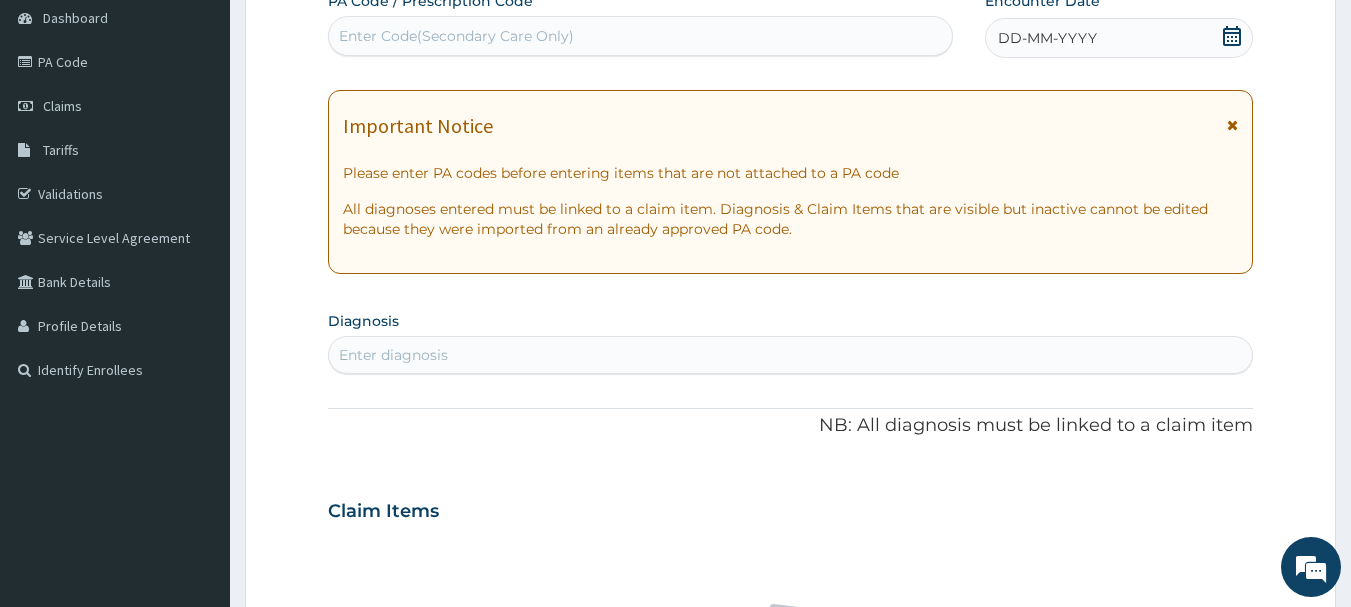 click on "Enter Code(Secondary Care Only)" at bounding box center (456, 36) 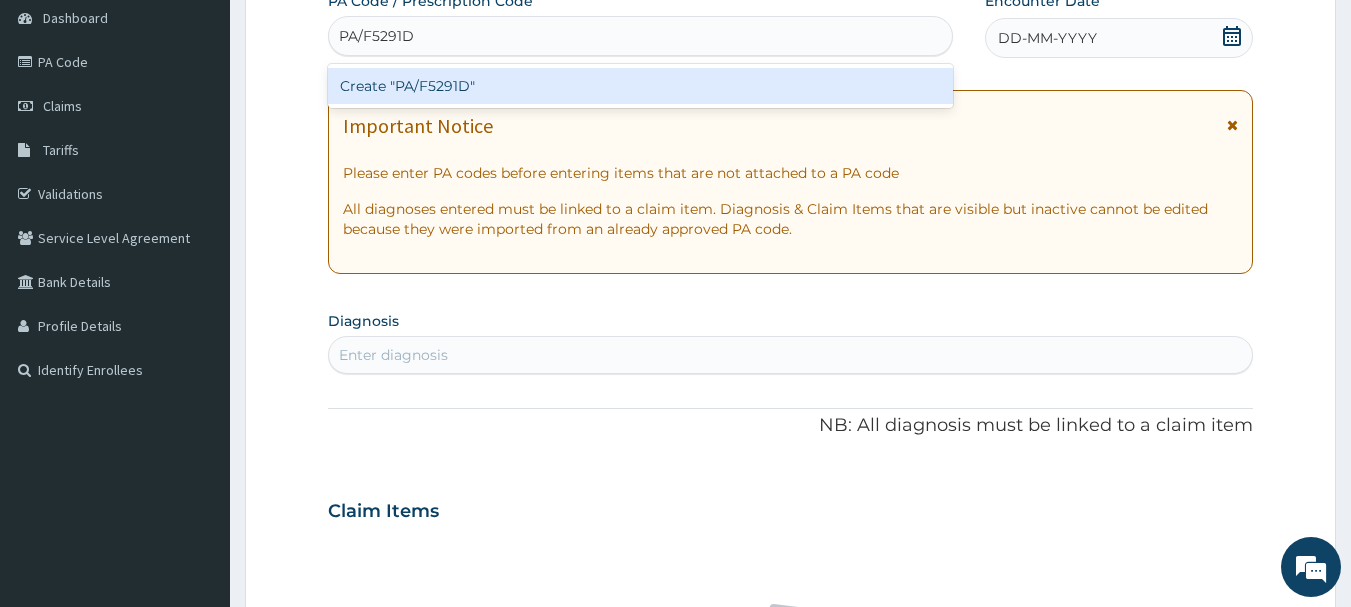 click on "Create "PA/F5291D"" at bounding box center [641, 86] 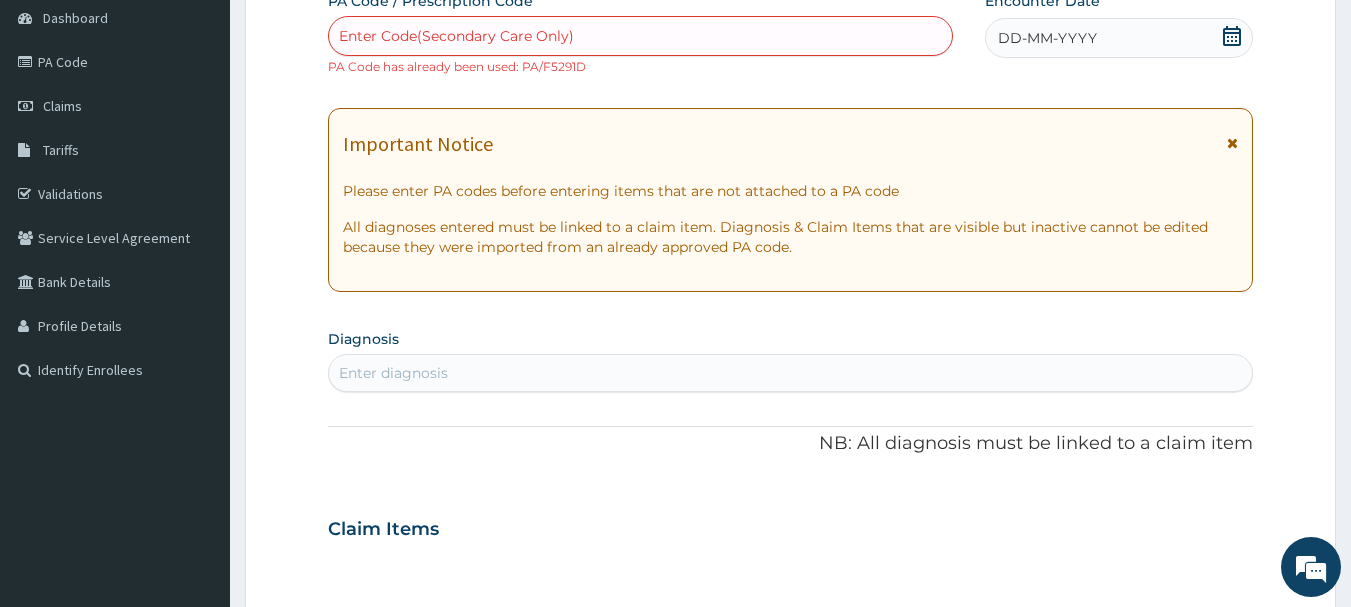 click 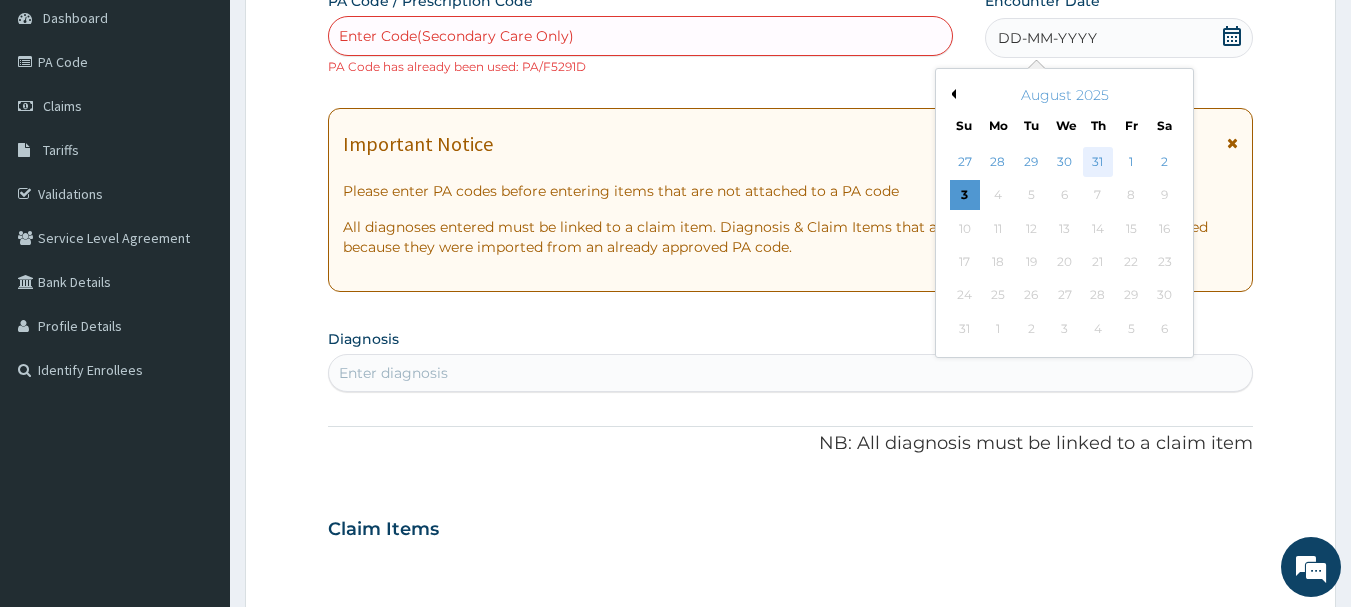click on "31" at bounding box center [1098, 162] 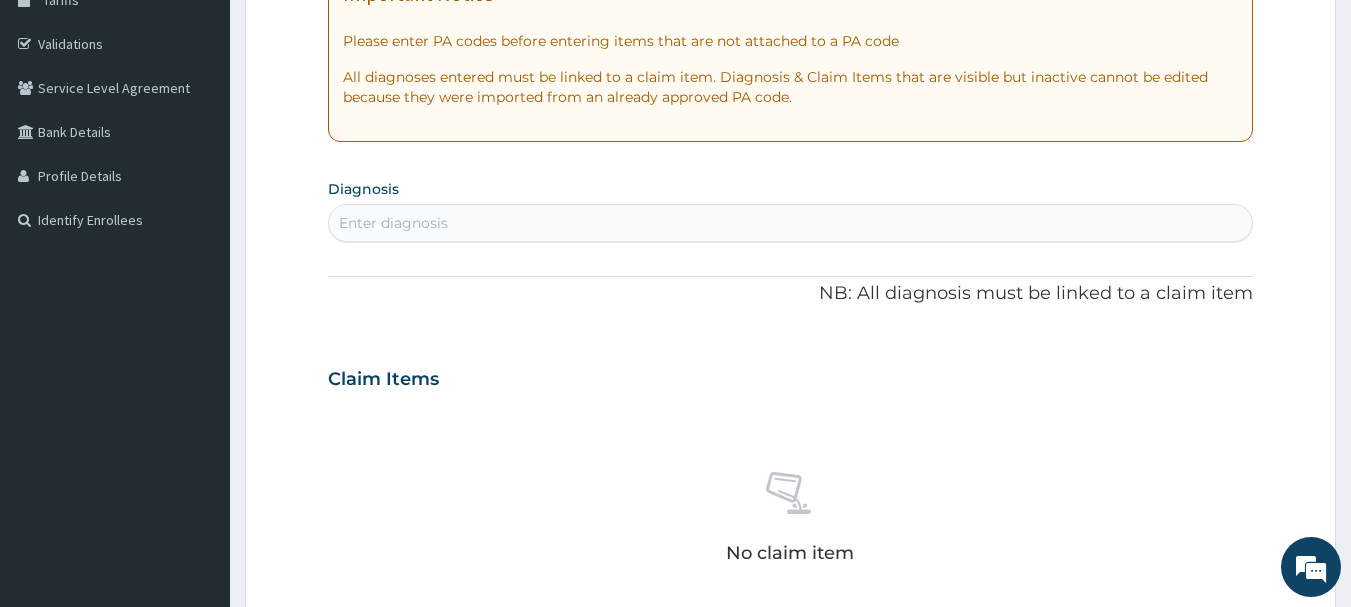 scroll, scrollTop: 347, scrollLeft: 0, axis: vertical 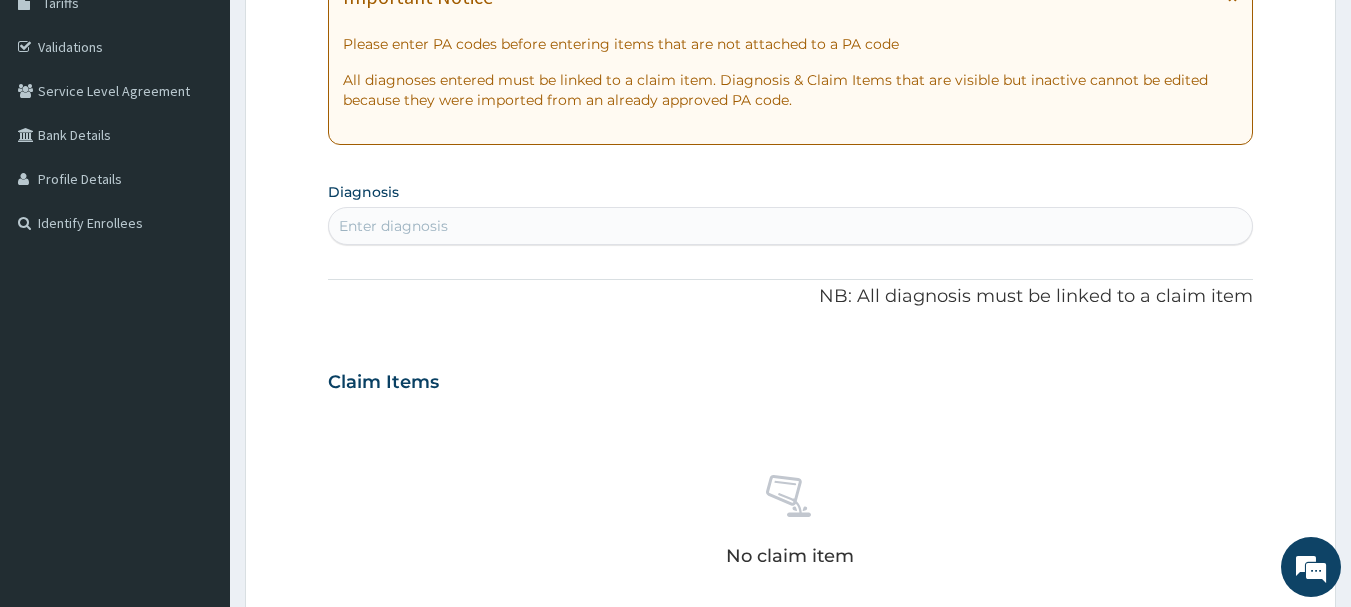 click on "Enter diagnosis" at bounding box center [393, 226] 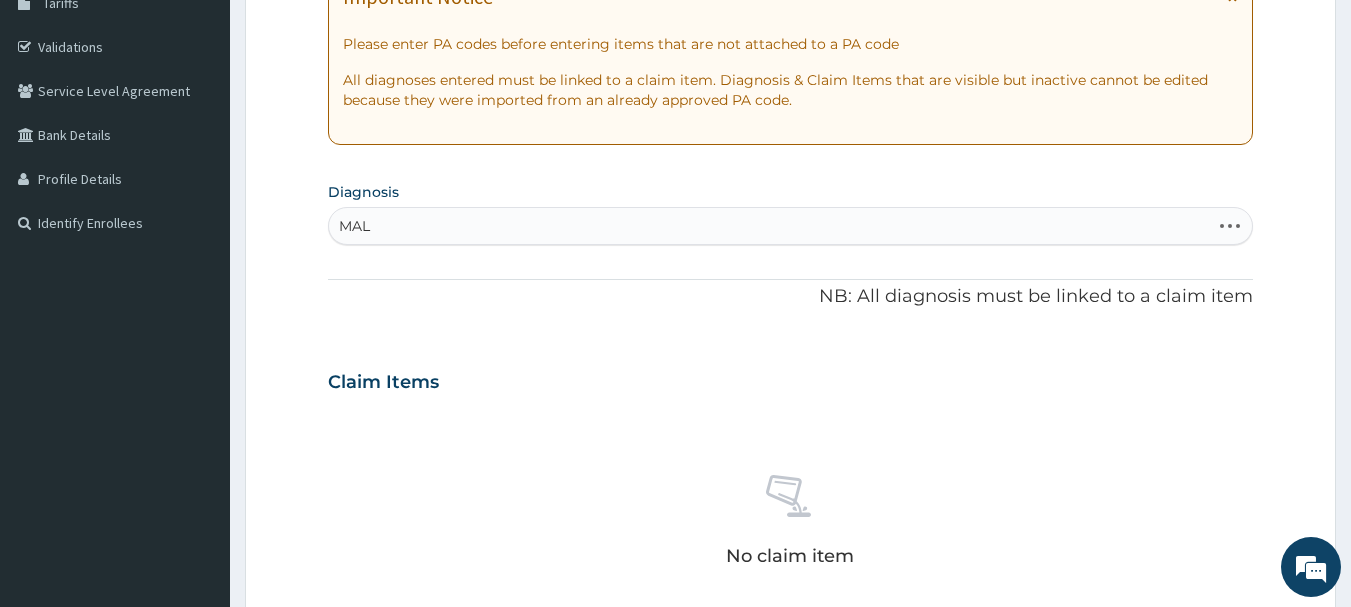 type on "MALA" 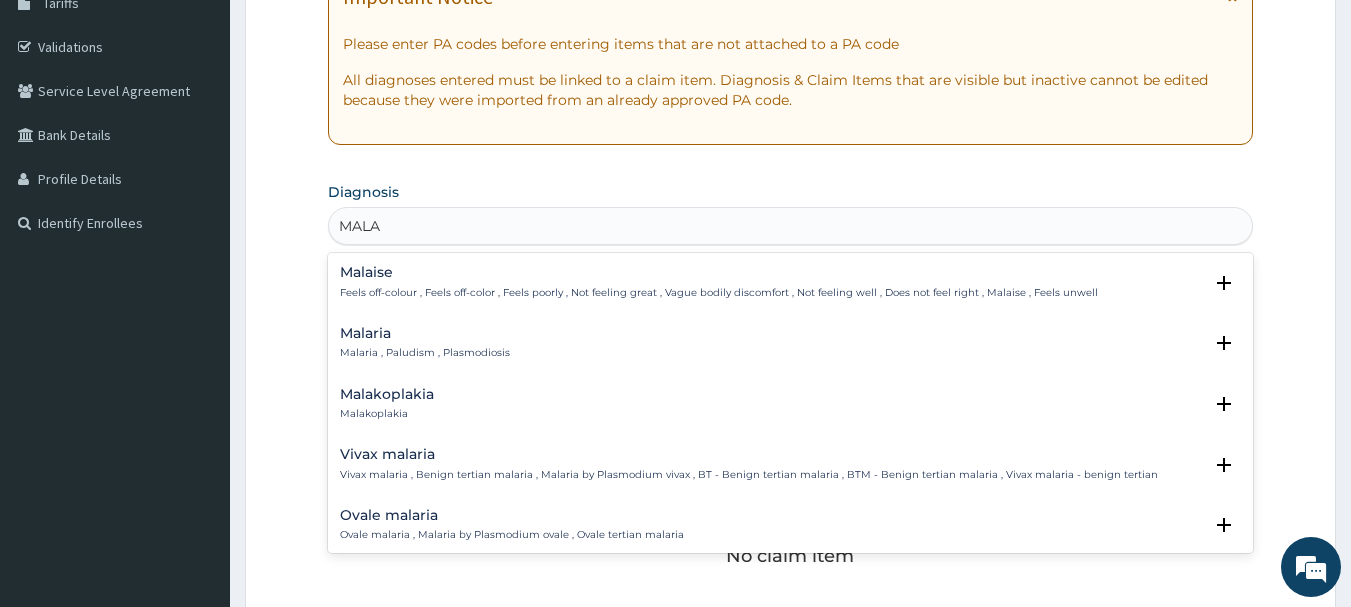click on "Malaria , Paludism , Plasmodiosis" at bounding box center (425, 353) 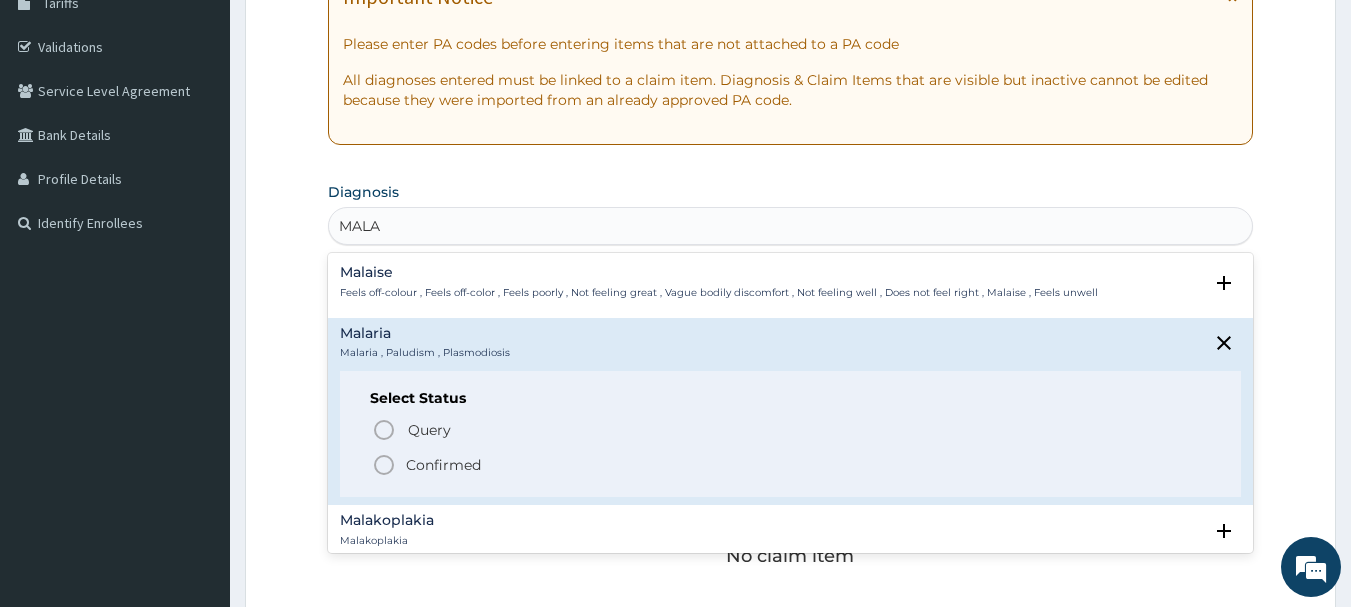 click 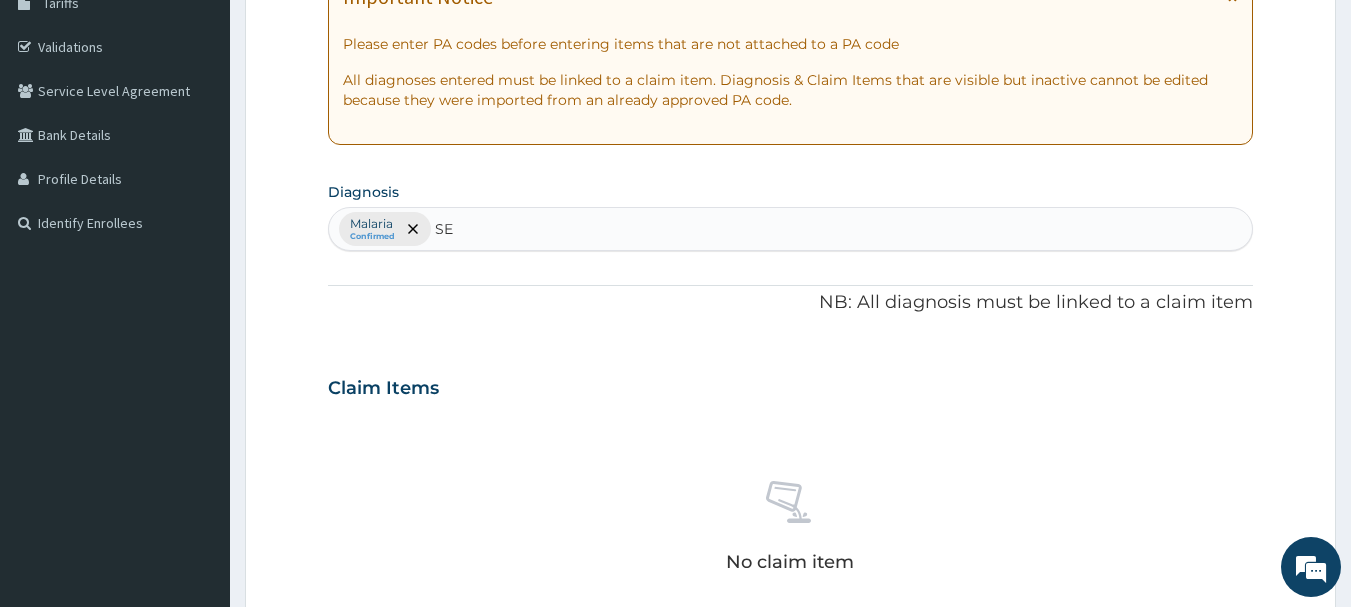 type on "SEP" 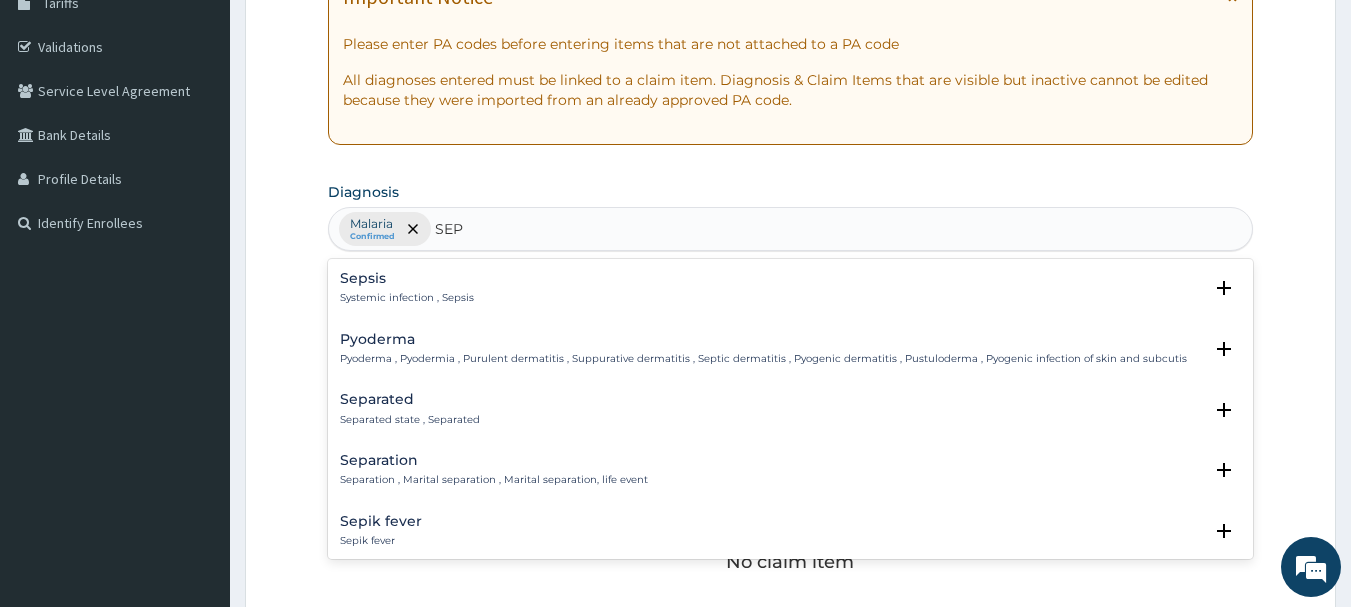click on "Systemic infection , Sepsis" at bounding box center (407, 298) 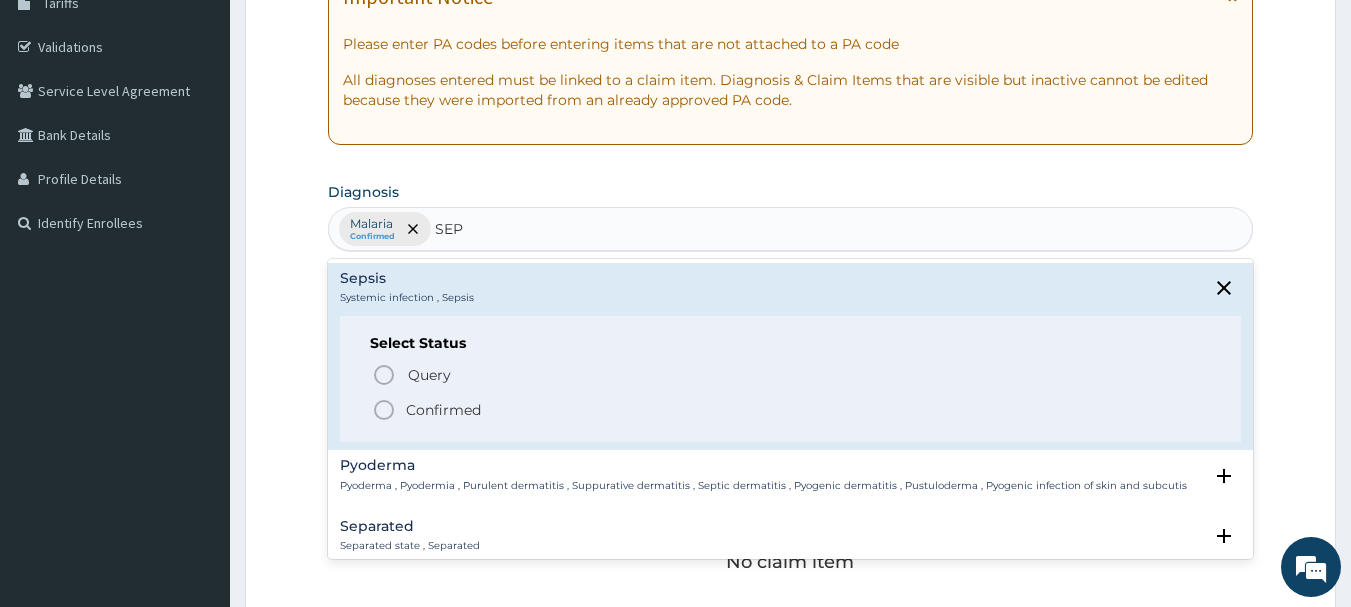 click 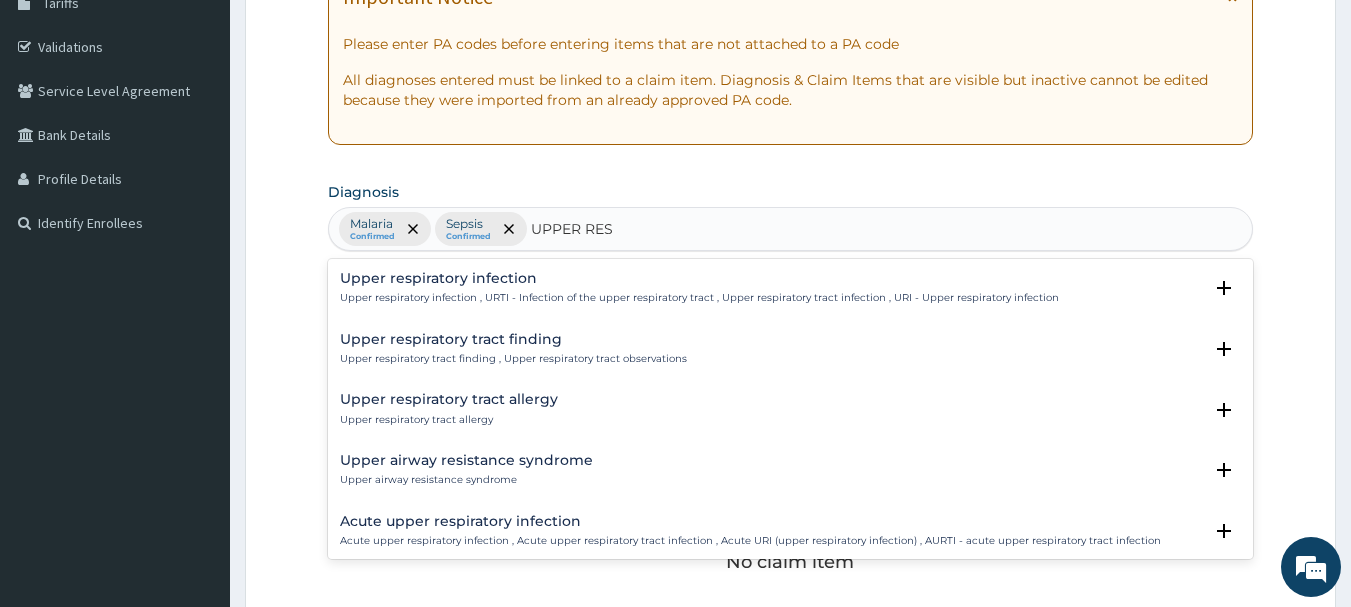 type on "UPPER RESP" 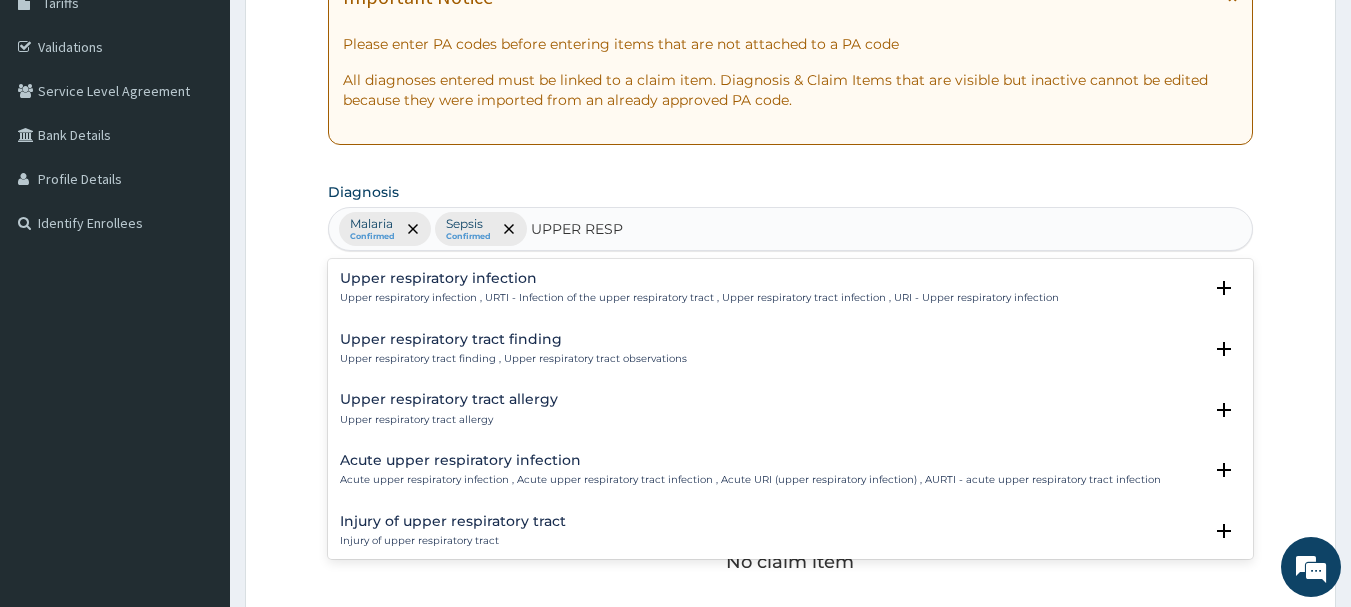 click on "Upper respiratory infection" at bounding box center [699, 278] 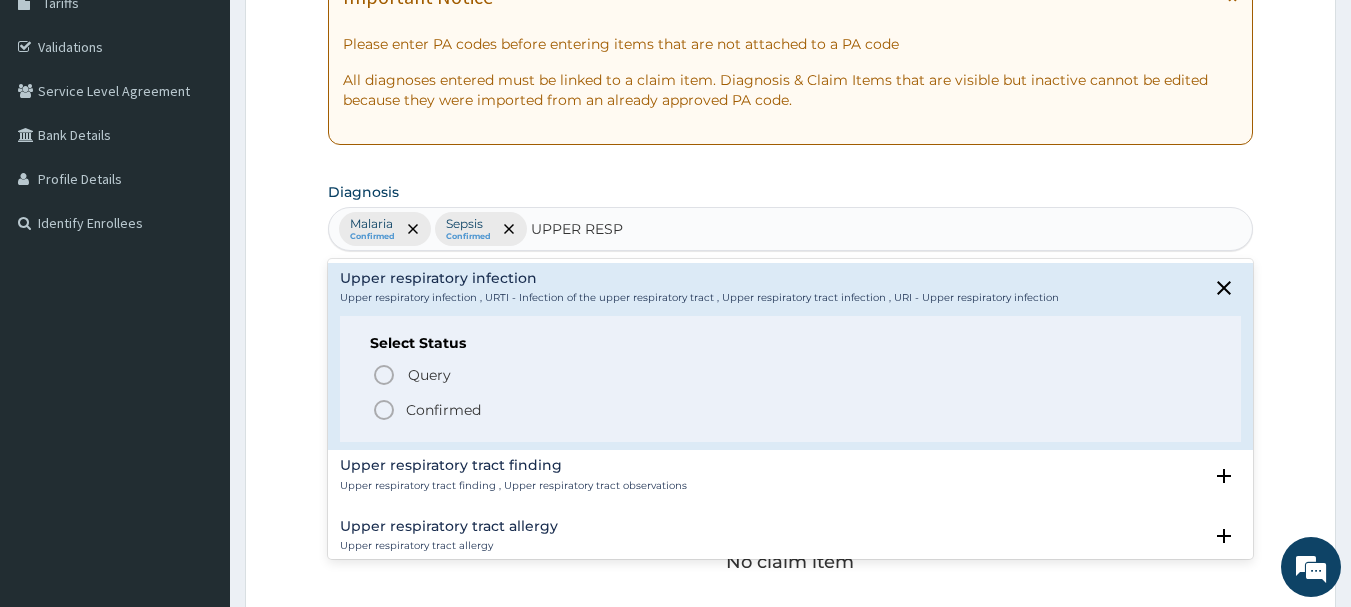 click 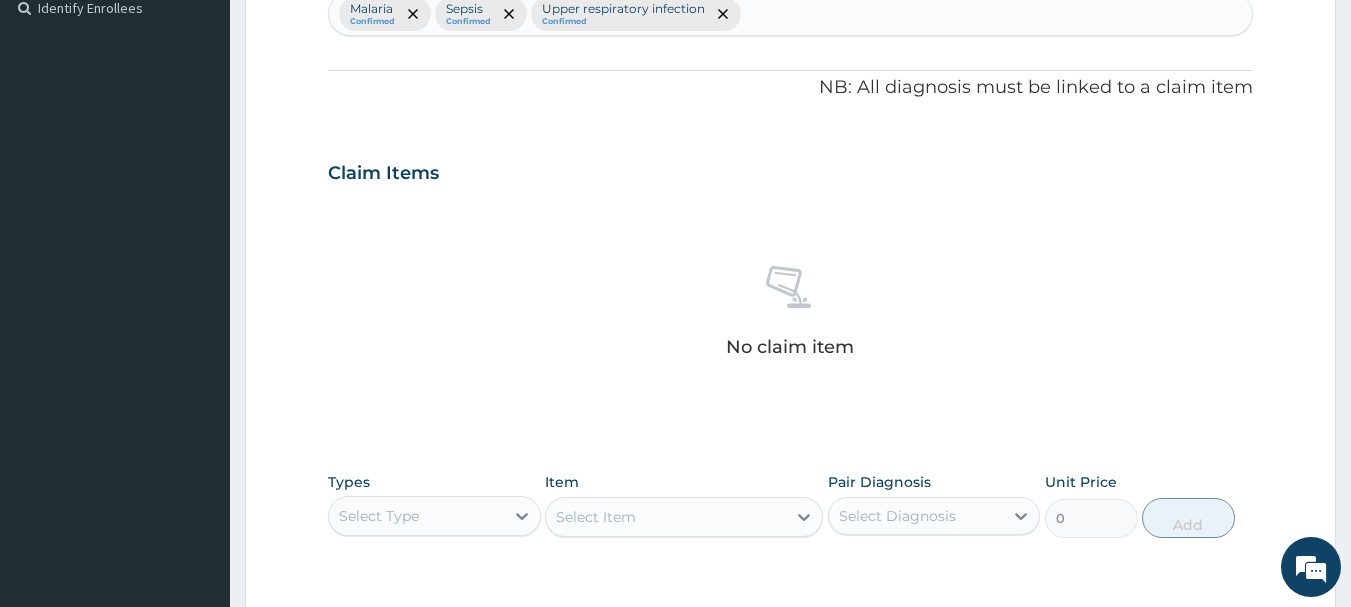 scroll, scrollTop: 747, scrollLeft: 0, axis: vertical 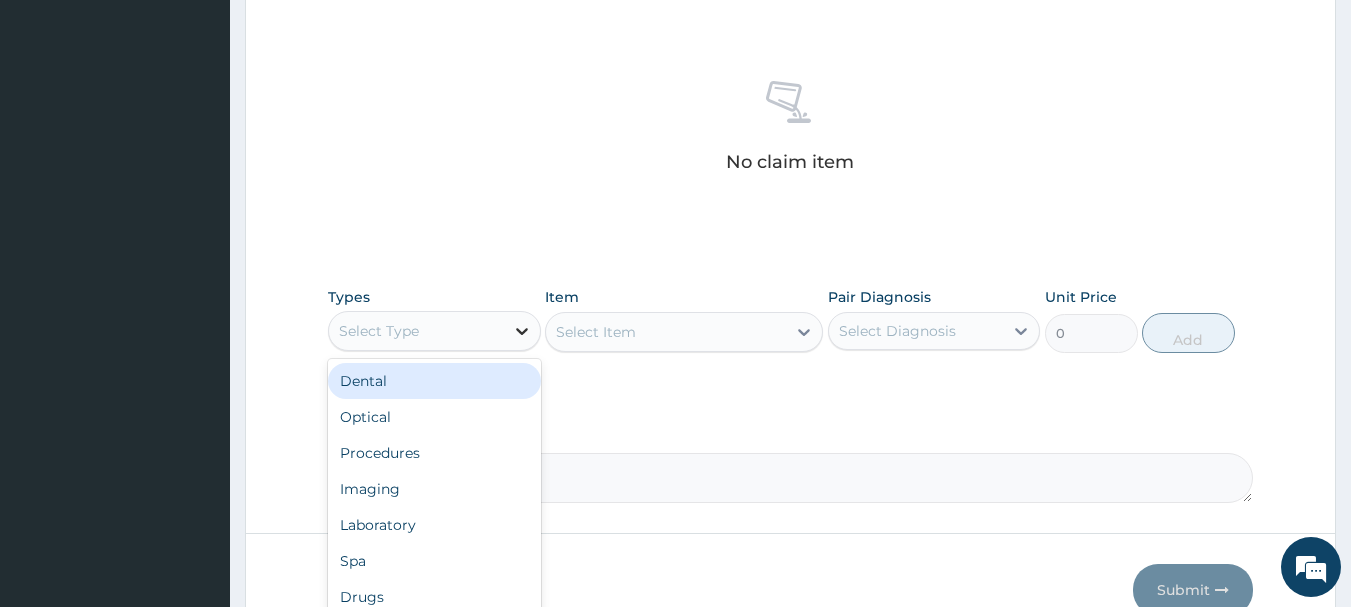 click 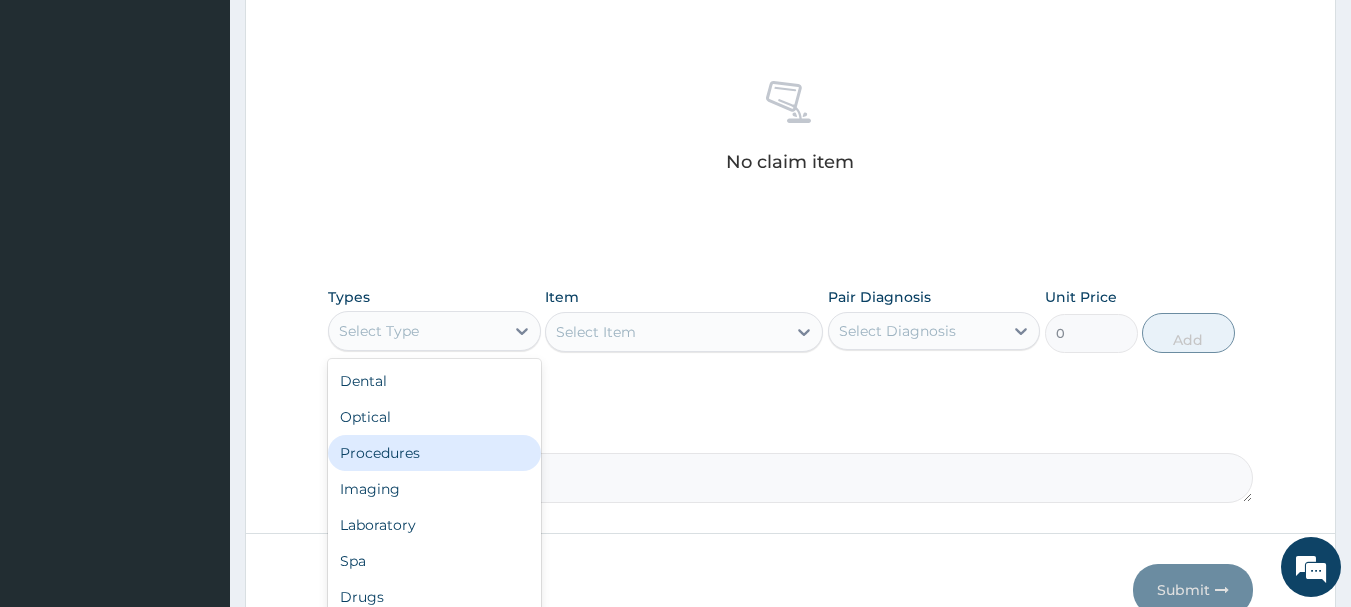 drag, startPoint x: 376, startPoint y: 446, endPoint x: 409, endPoint y: 444, distance: 33.06055 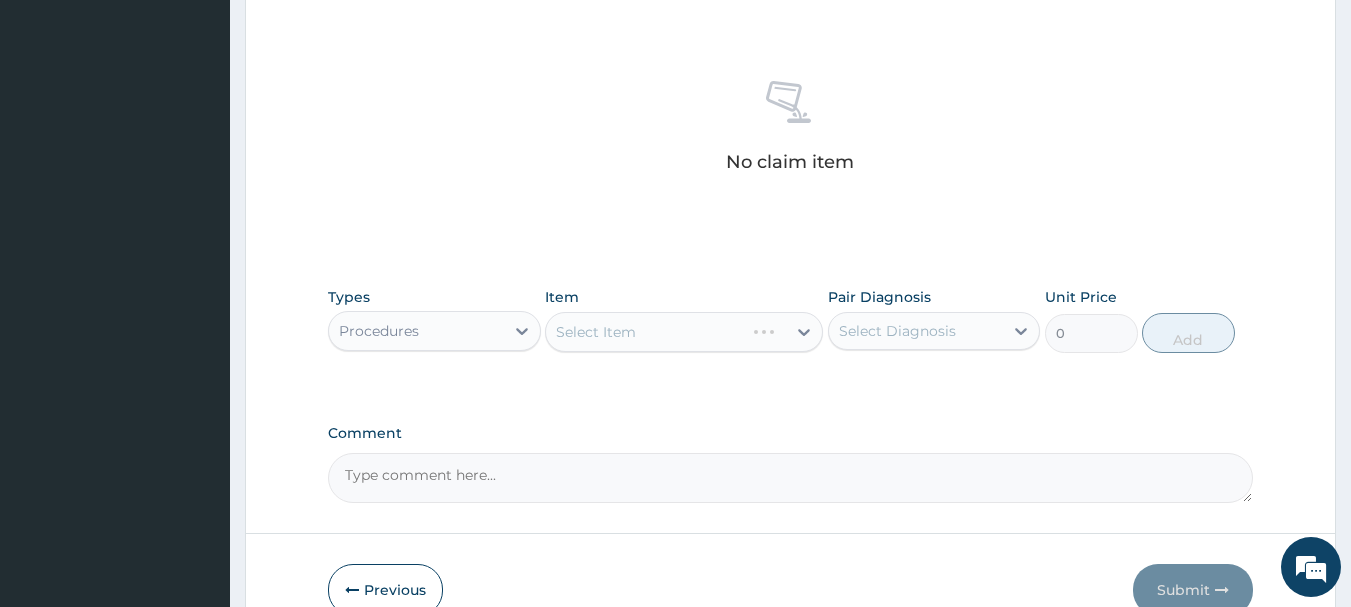click on "Select Item" at bounding box center (684, 332) 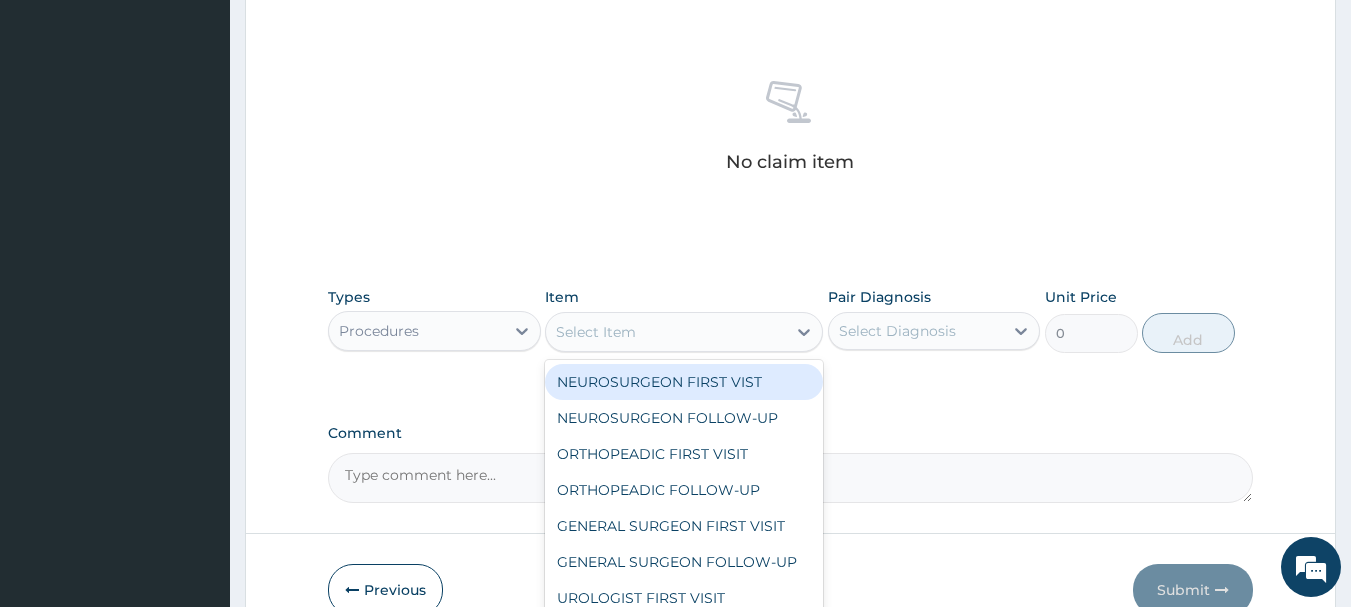click on "Select Item" at bounding box center [596, 332] 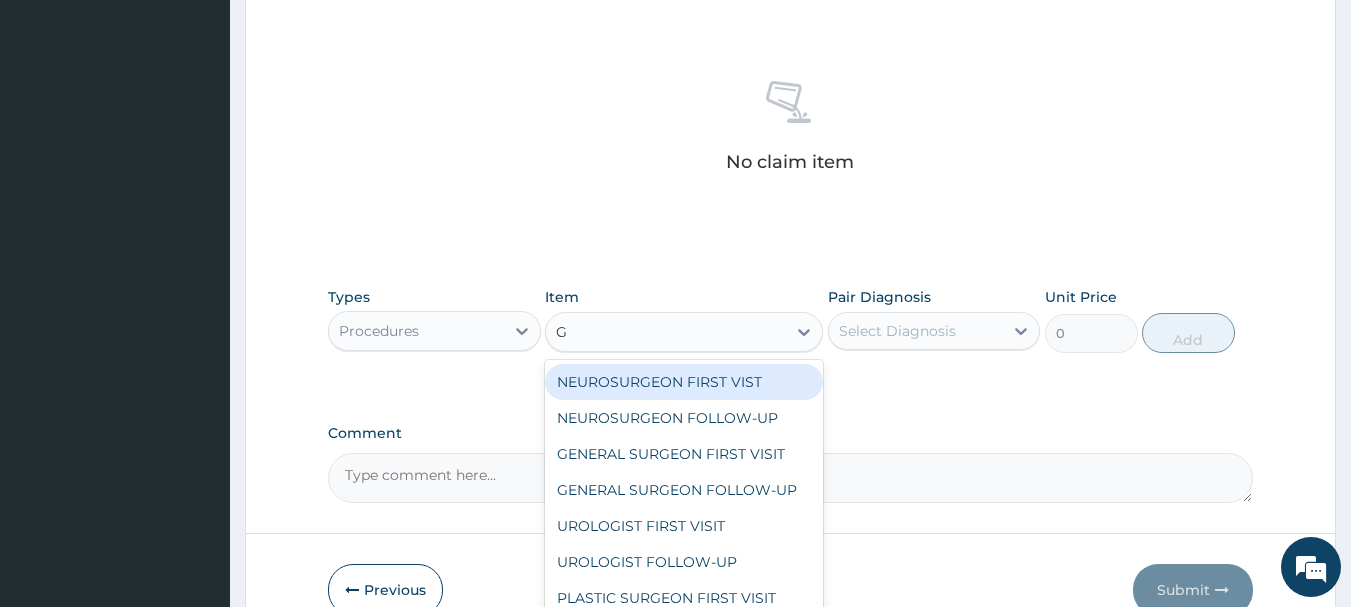 type on "GP" 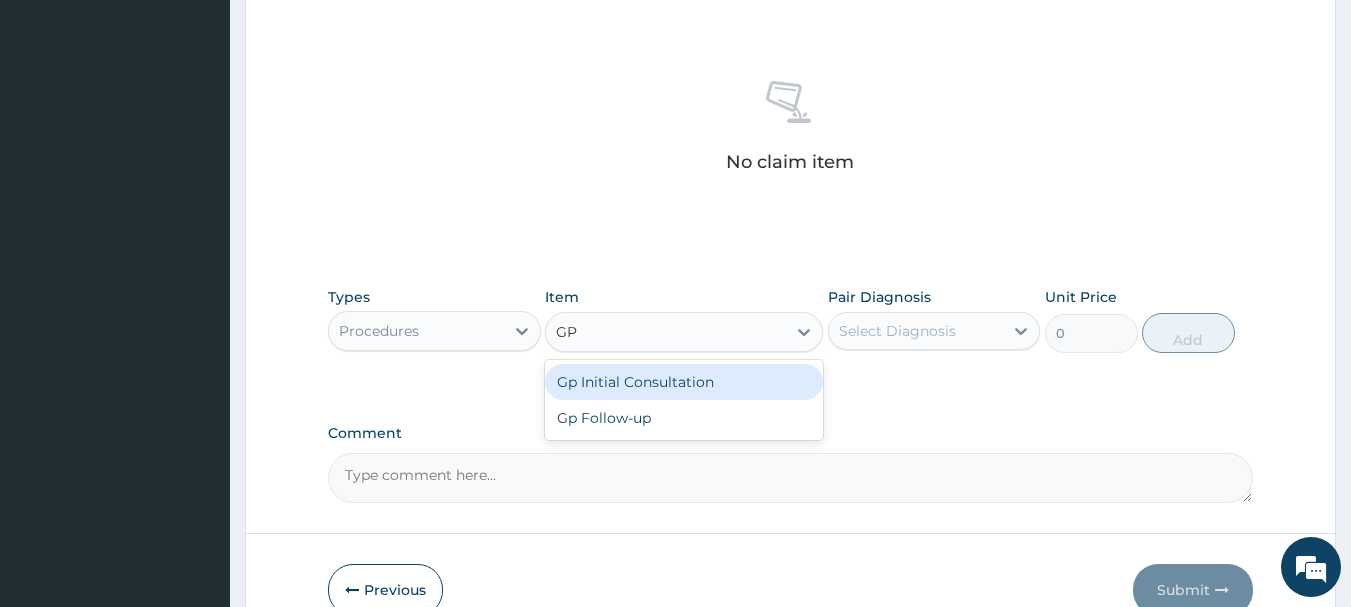 click on "Gp Initial Consultation" at bounding box center [684, 382] 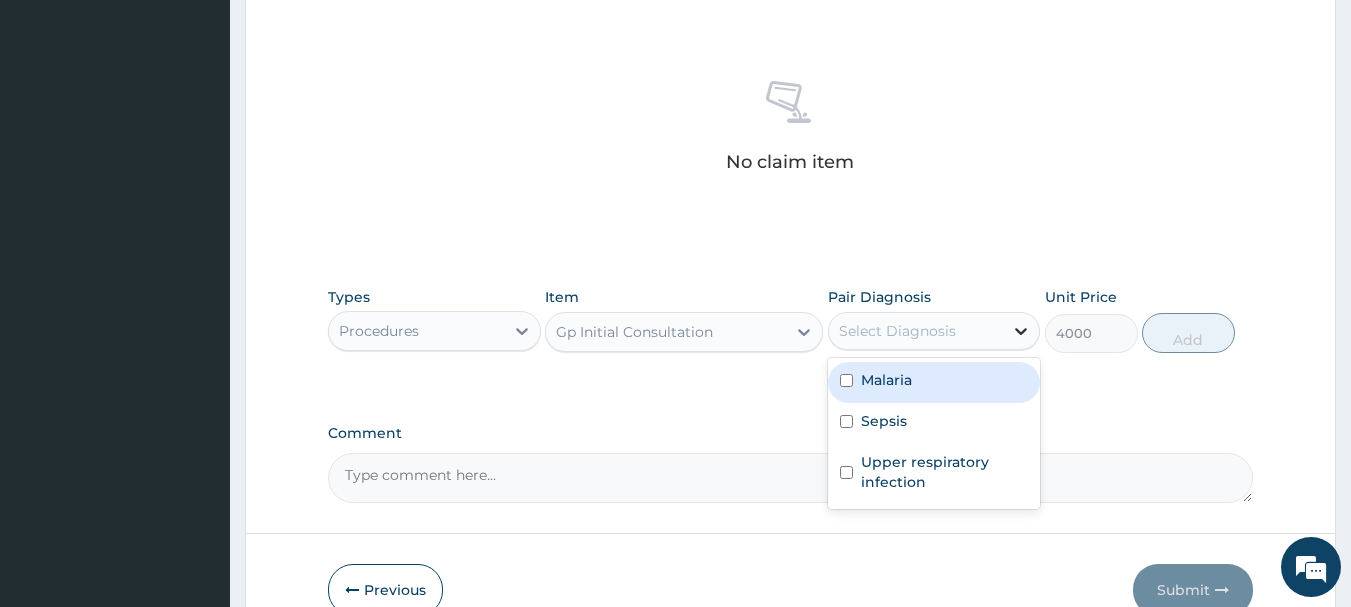 click 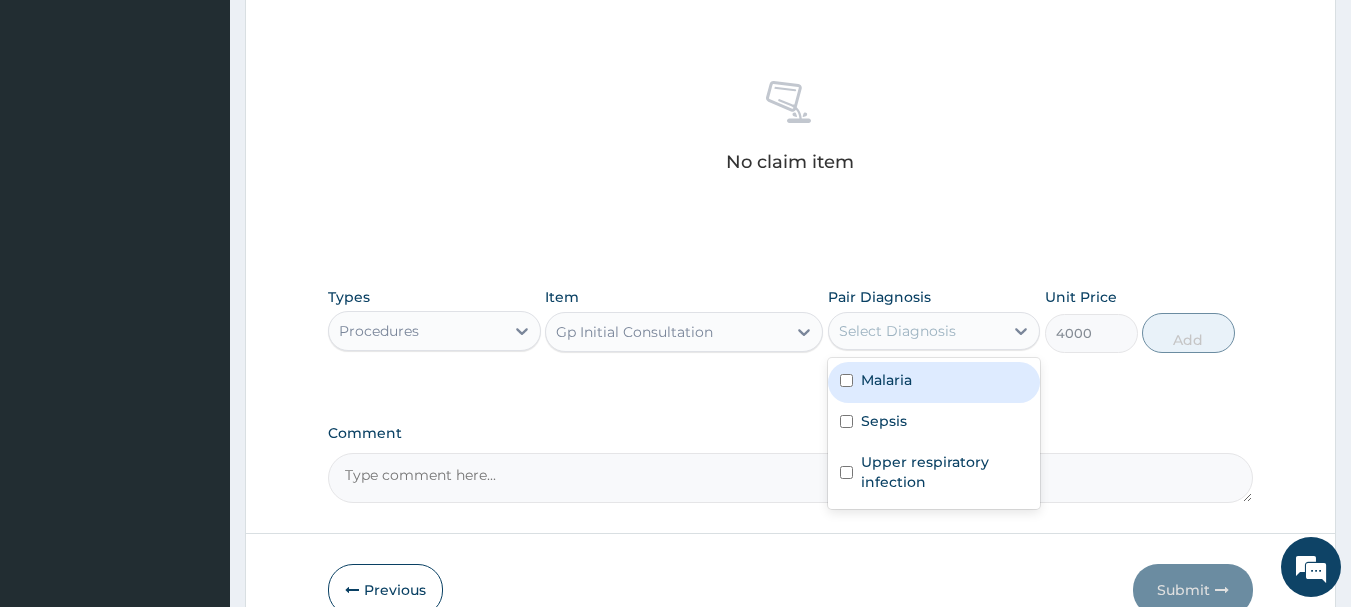 drag, startPoint x: 847, startPoint y: 385, endPoint x: 847, endPoint y: 408, distance: 23 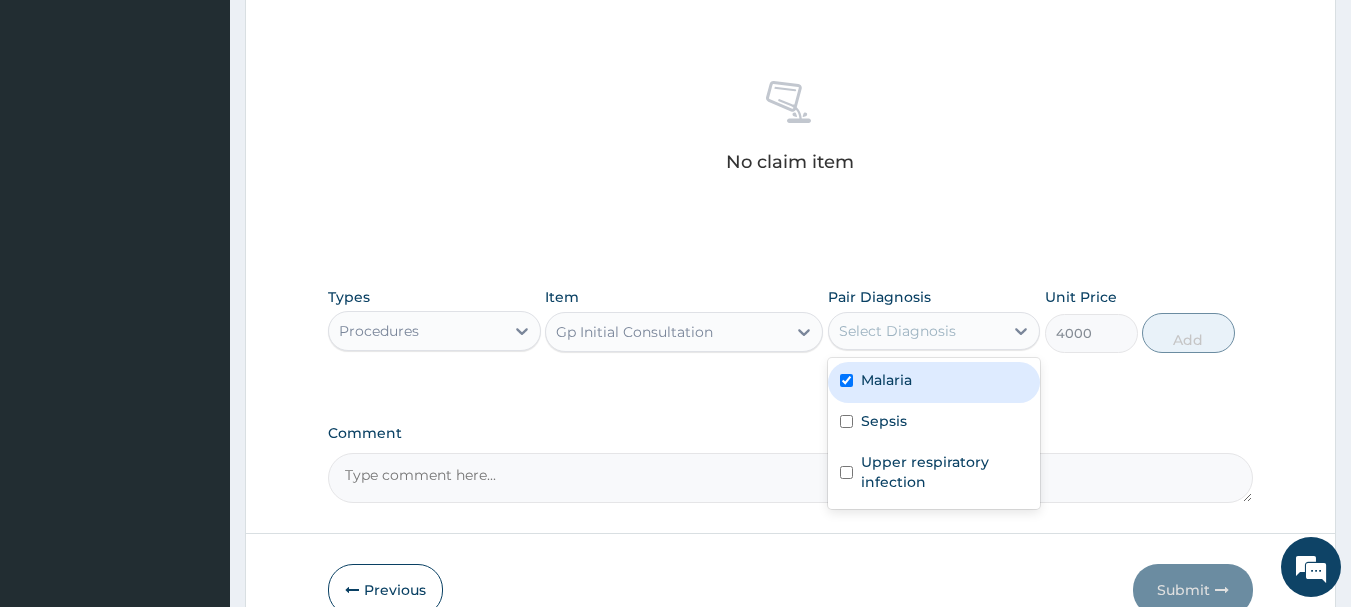 checkbox on "true" 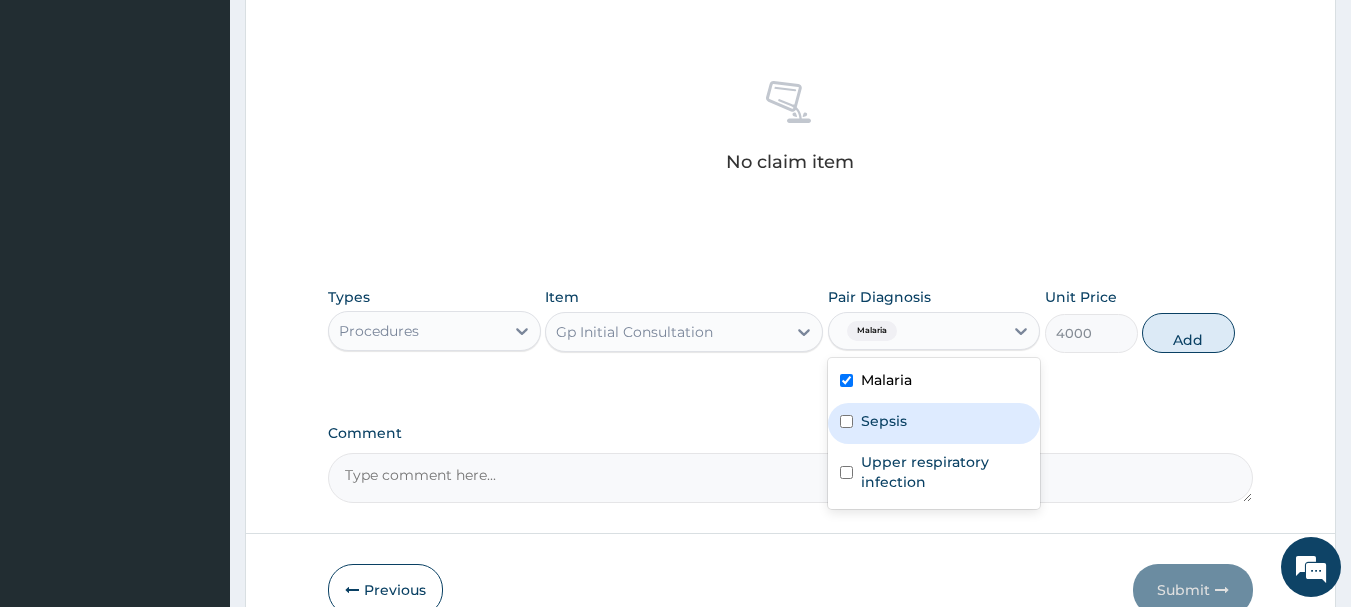 drag, startPoint x: 847, startPoint y: 408, endPoint x: 848, endPoint y: 476, distance: 68.007355 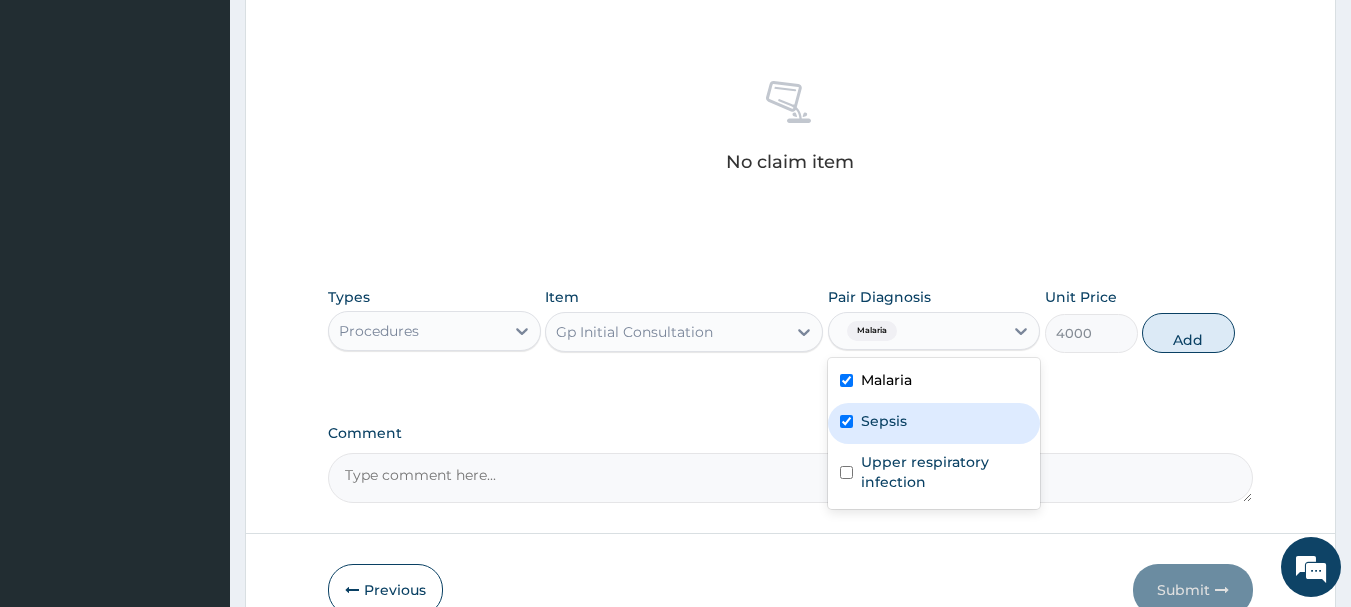 checkbox on "true" 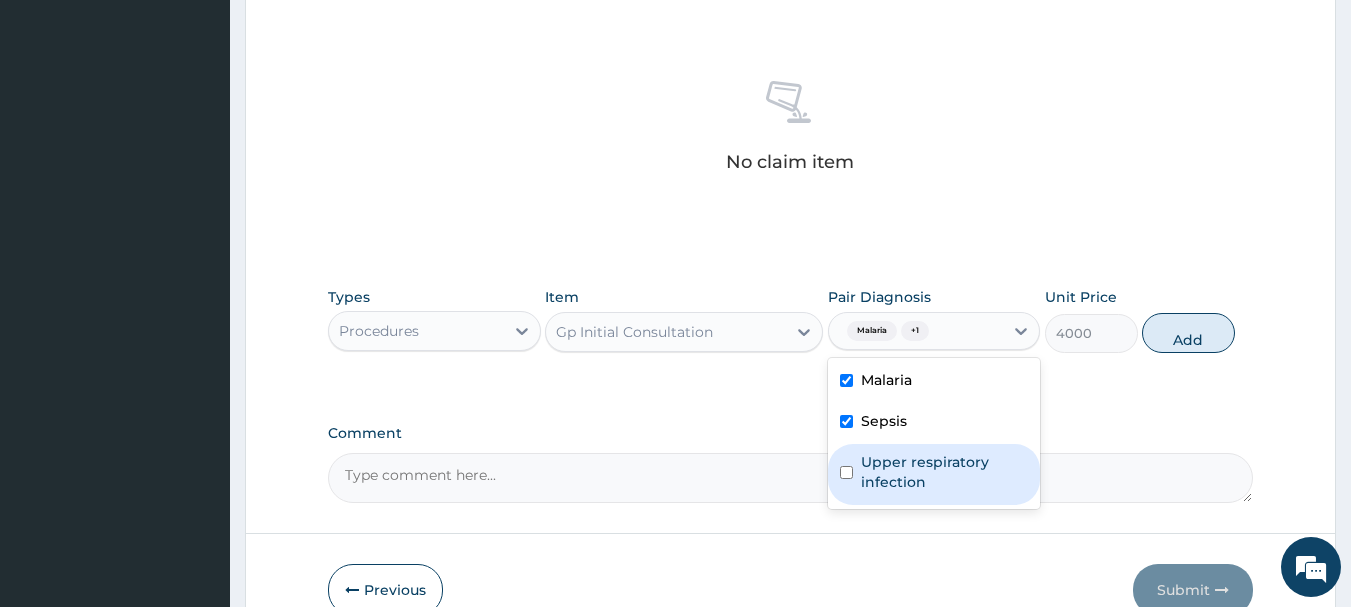 drag, startPoint x: 848, startPoint y: 477, endPoint x: 1035, endPoint y: 462, distance: 187.60065 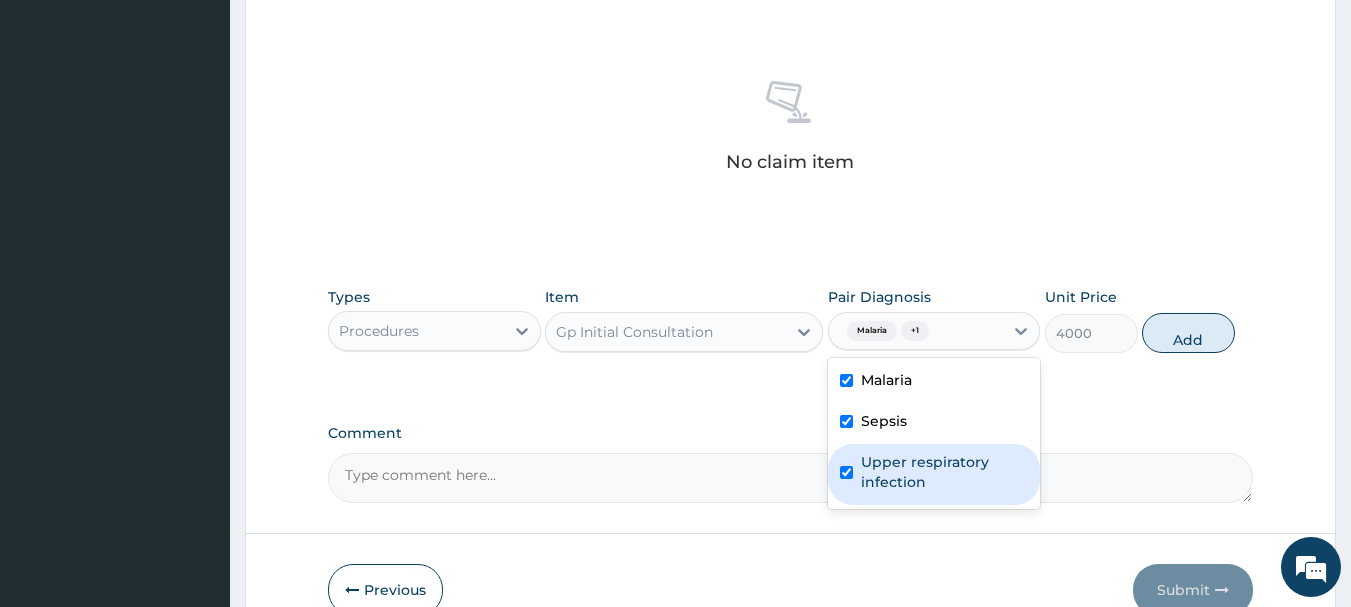 checkbox on "true" 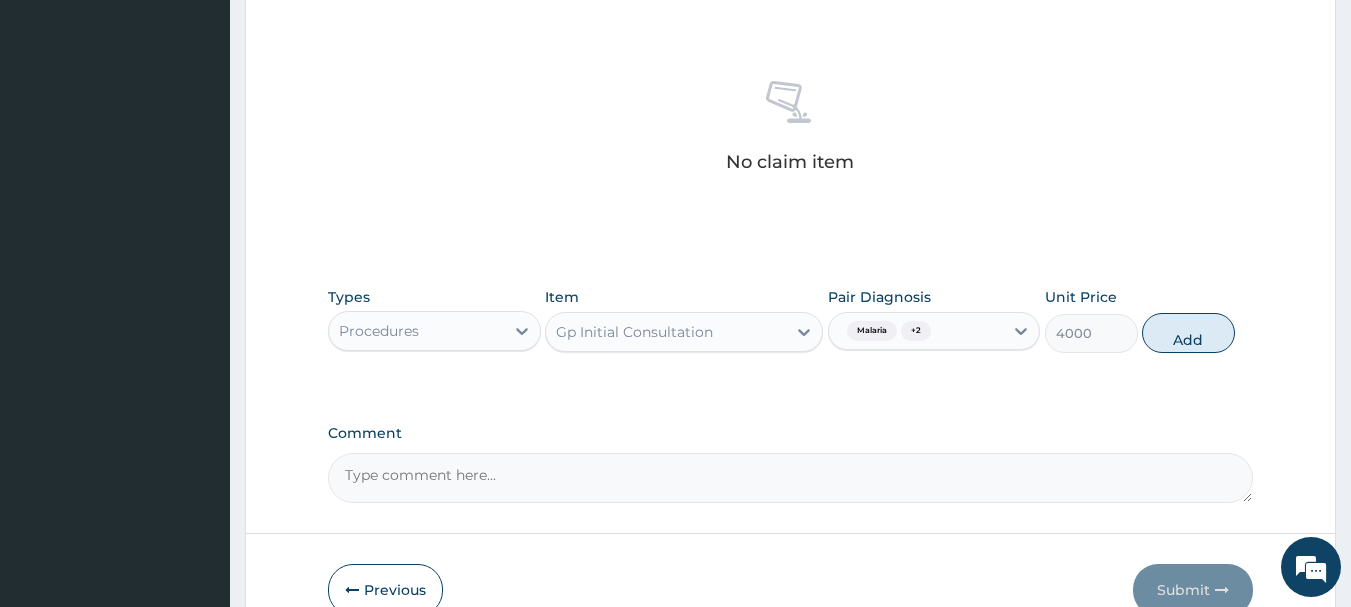 drag, startPoint x: 1188, startPoint y: 343, endPoint x: 1011, endPoint y: 377, distance: 180.23596 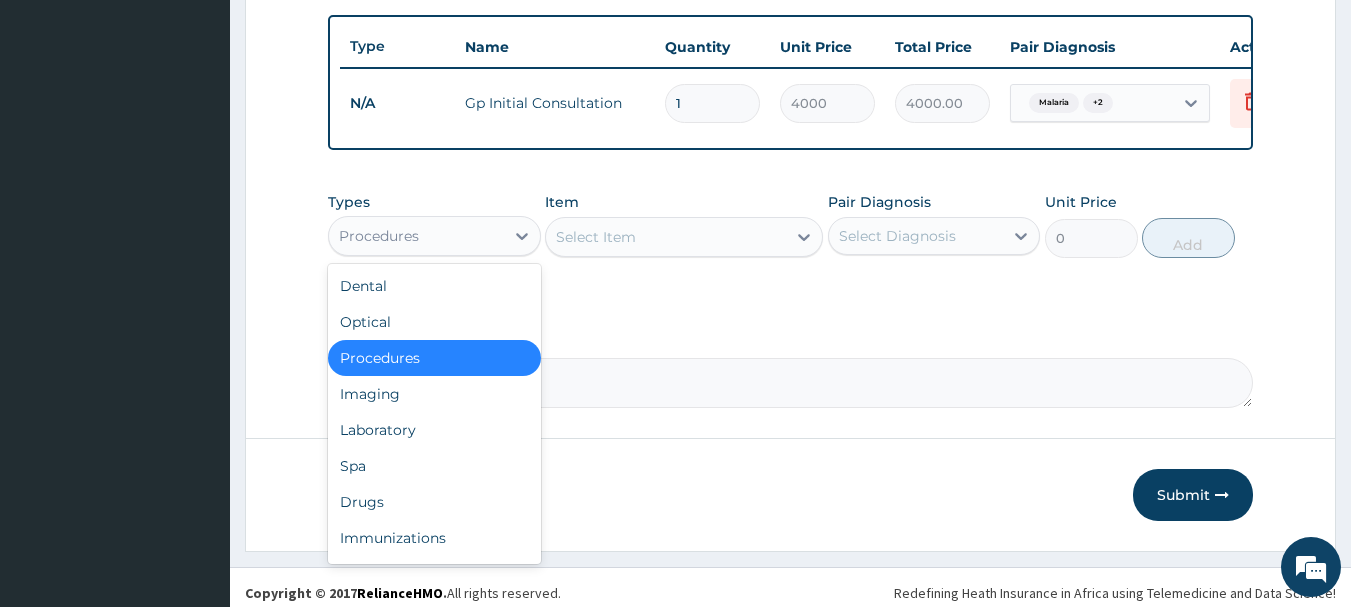 drag, startPoint x: 527, startPoint y: 254, endPoint x: 499, endPoint y: 312, distance: 64.40497 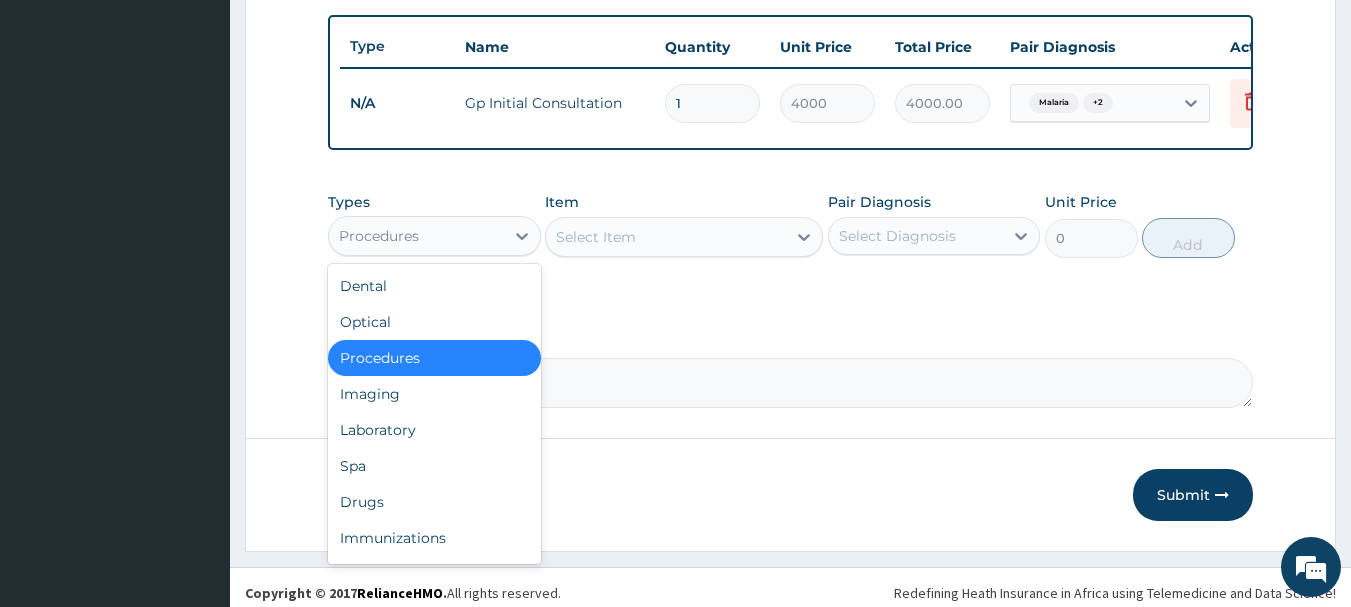 click 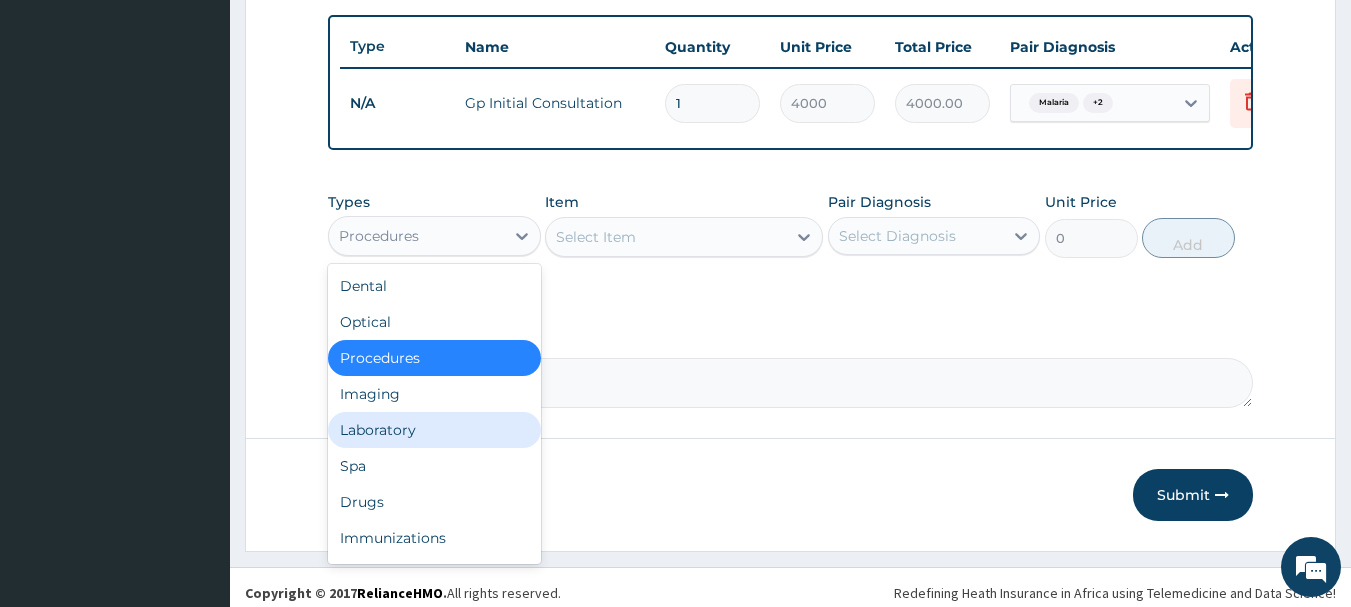 click on "Laboratory" at bounding box center (434, 430) 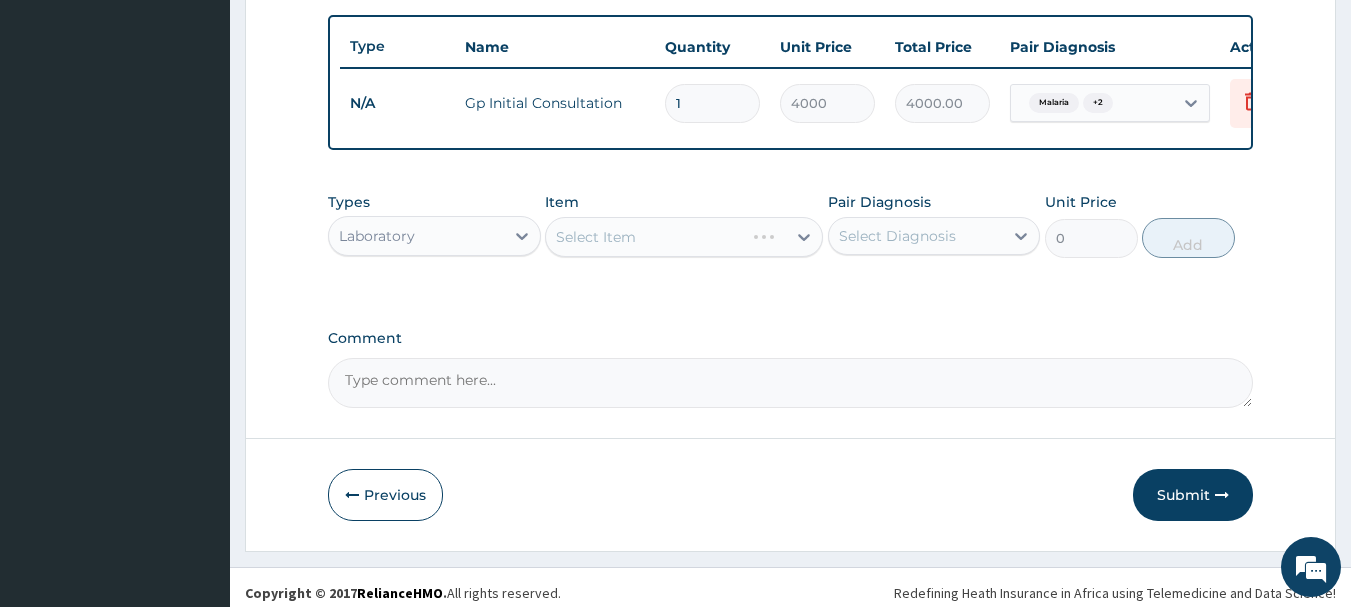 click on "Select Item" at bounding box center [684, 237] 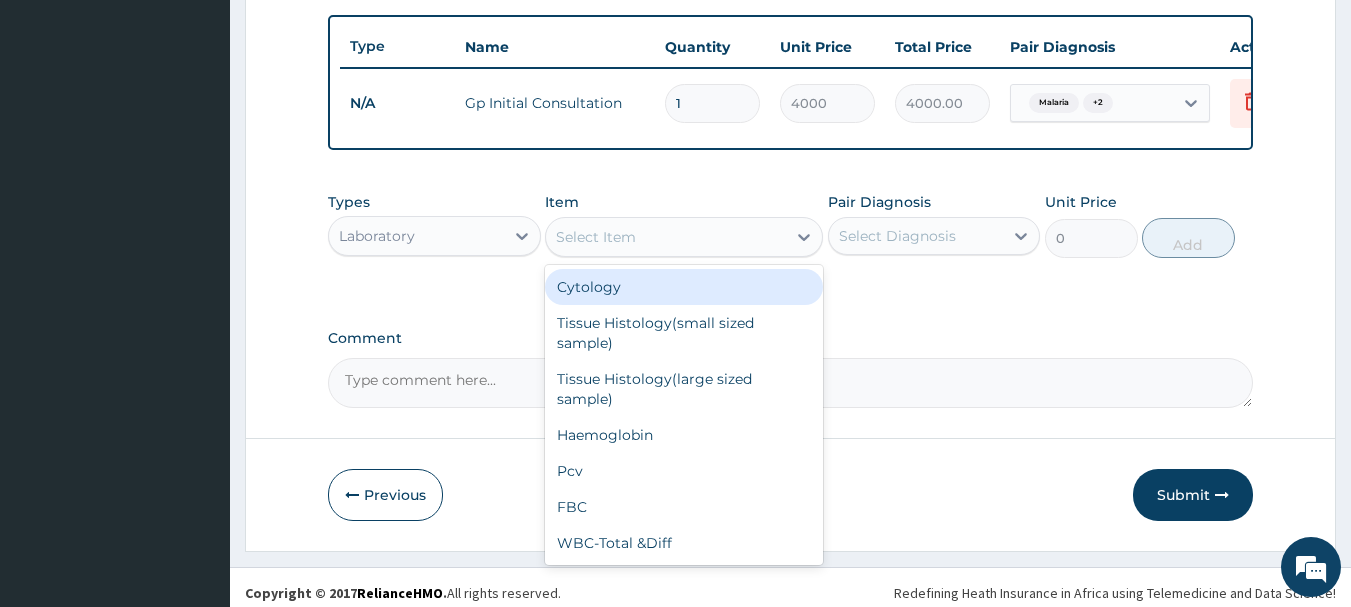 click on "Select Item" at bounding box center [596, 237] 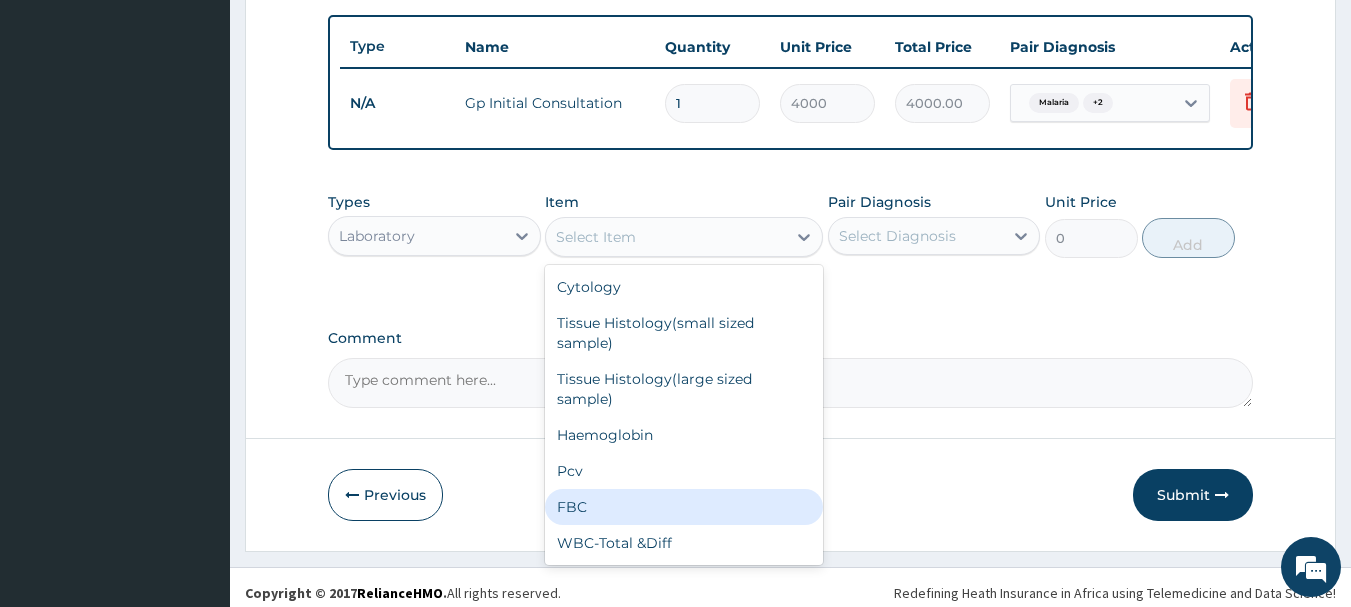 drag, startPoint x: 568, startPoint y: 517, endPoint x: 737, endPoint y: 420, distance: 194.85892 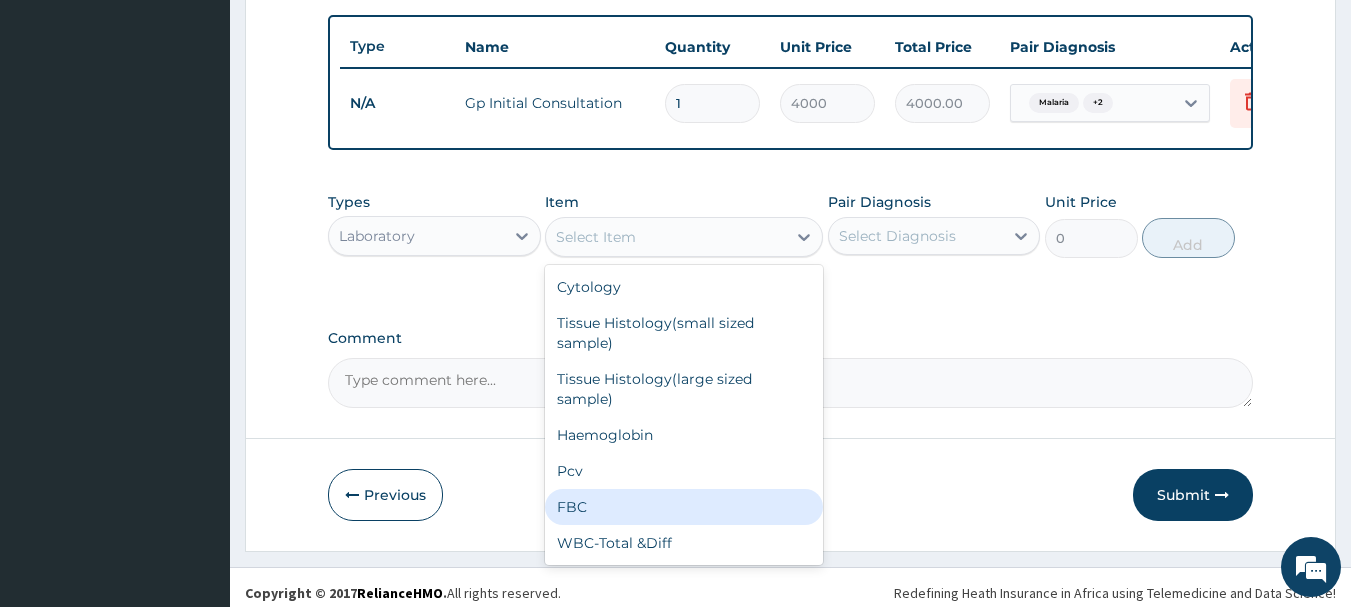 click on "FBC" at bounding box center [684, 507] 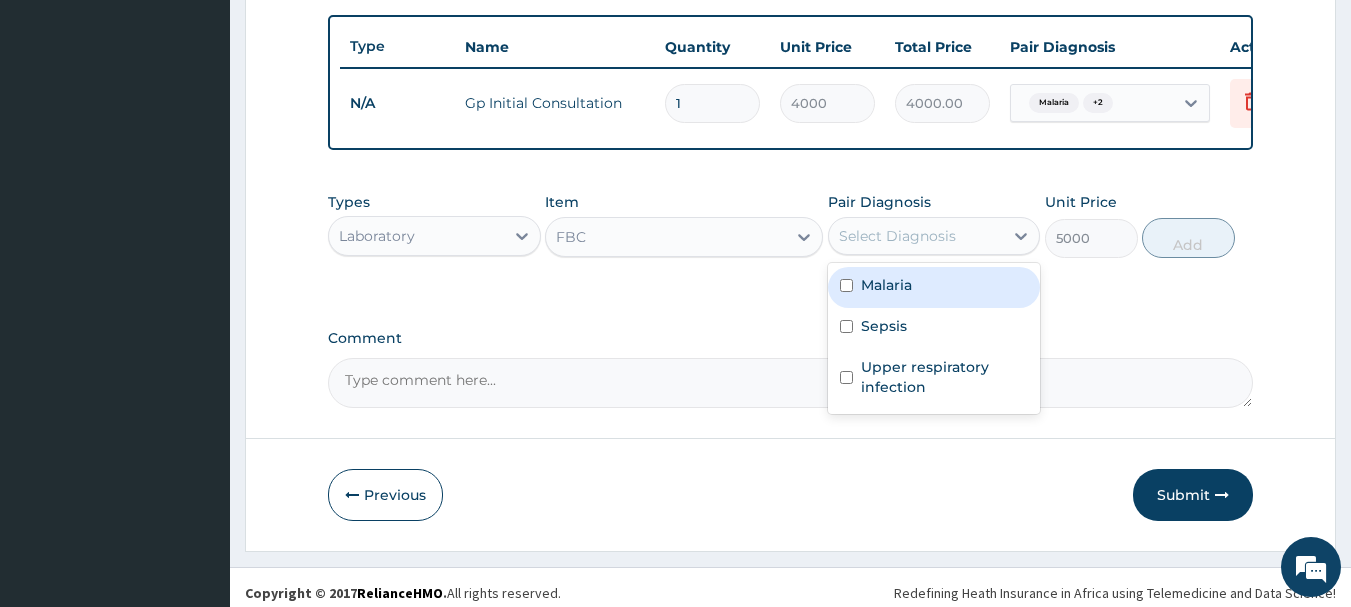 drag, startPoint x: 1020, startPoint y: 244, endPoint x: 1003, endPoint y: 258, distance: 22.022715 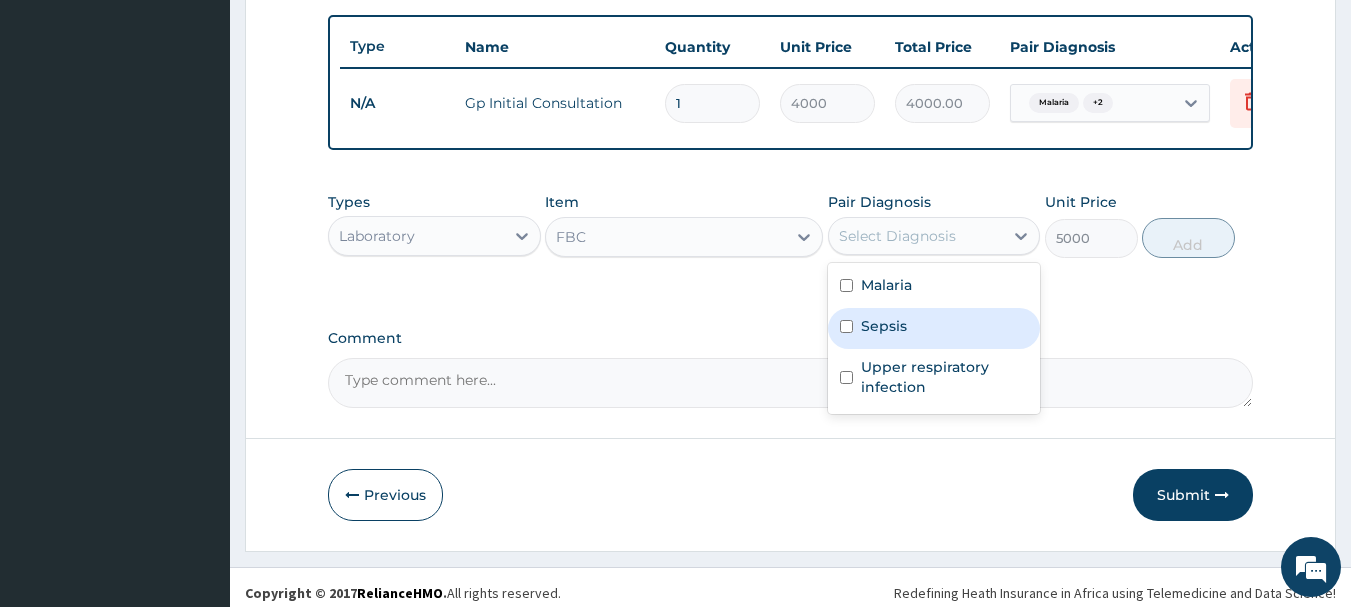 click at bounding box center [846, 326] 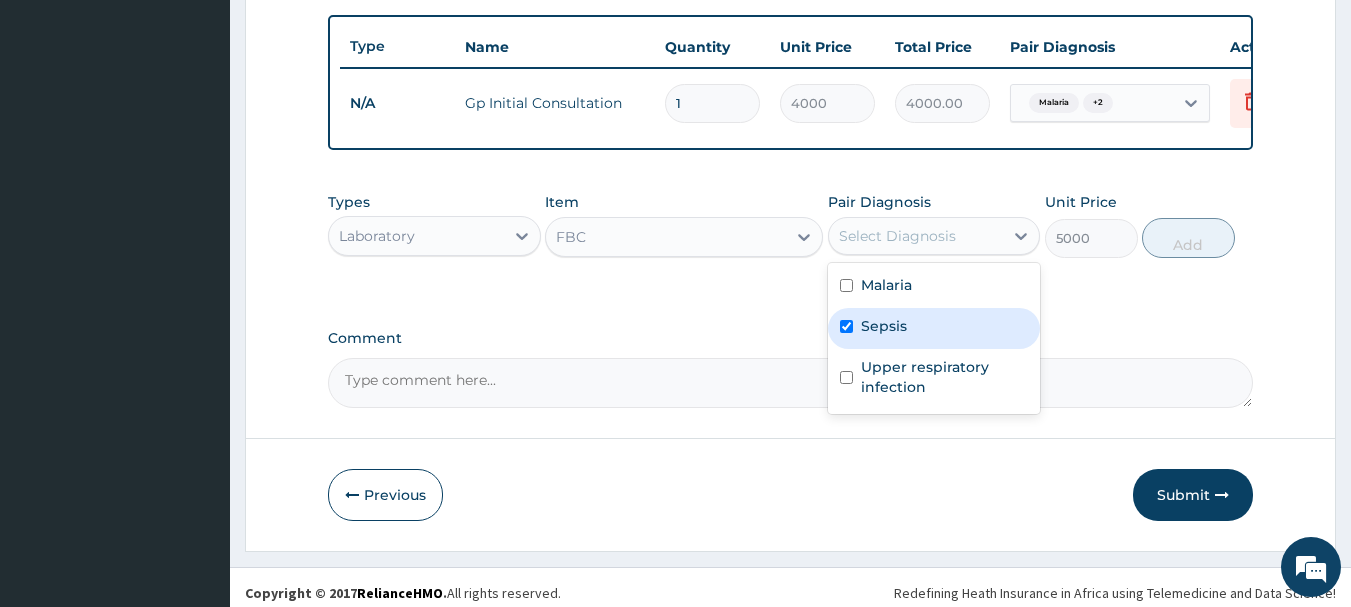 checkbox on "true" 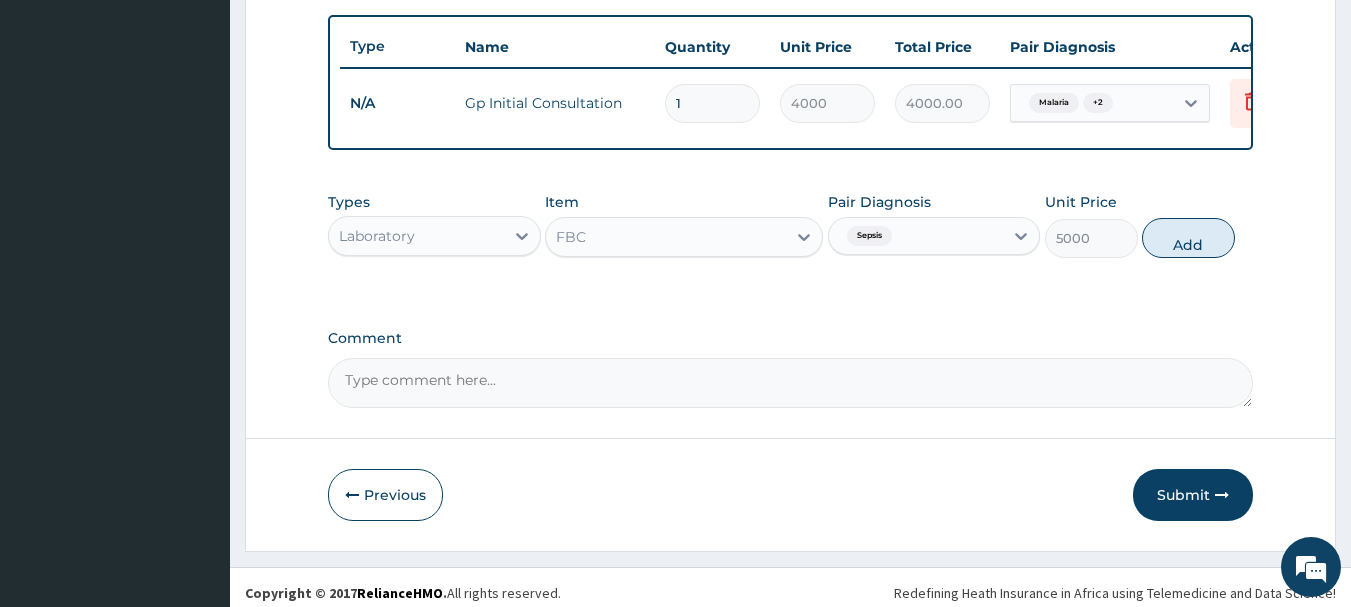 click on "Types Laboratory Item FBC Pair Diagnosis Sepsis Unit Price 5000 Add" at bounding box center (791, 225) 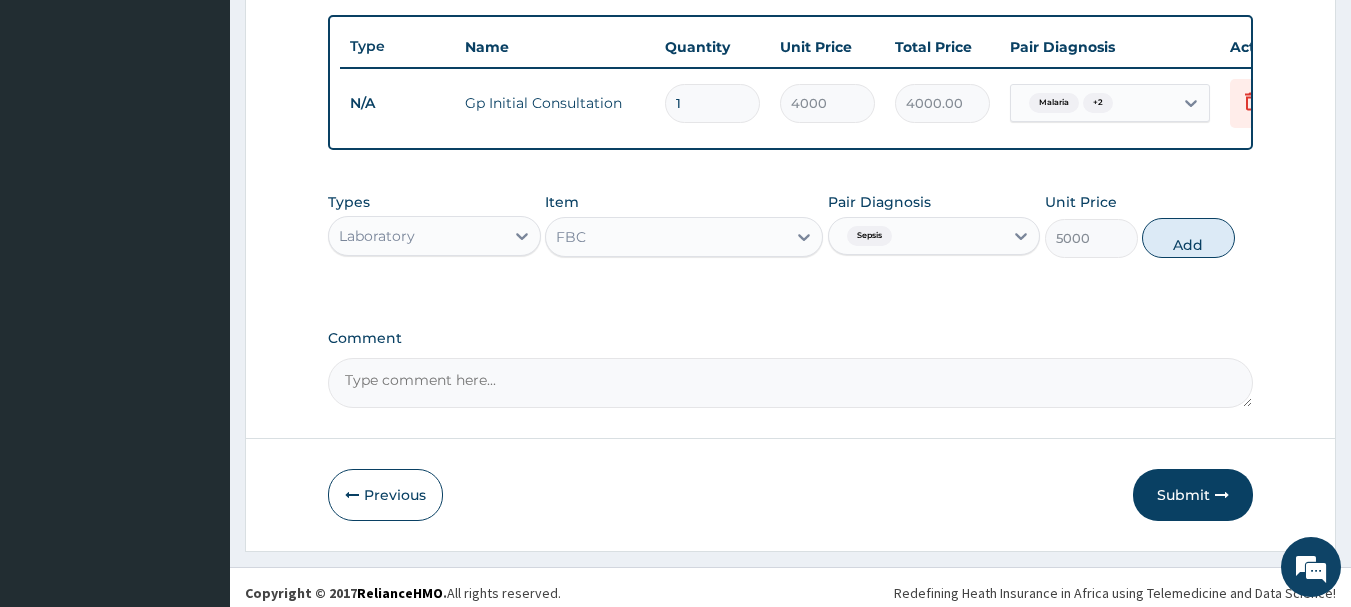 drag, startPoint x: 1192, startPoint y: 260, endPoint x: 853, endPoint y: 259, distance: 339.00146 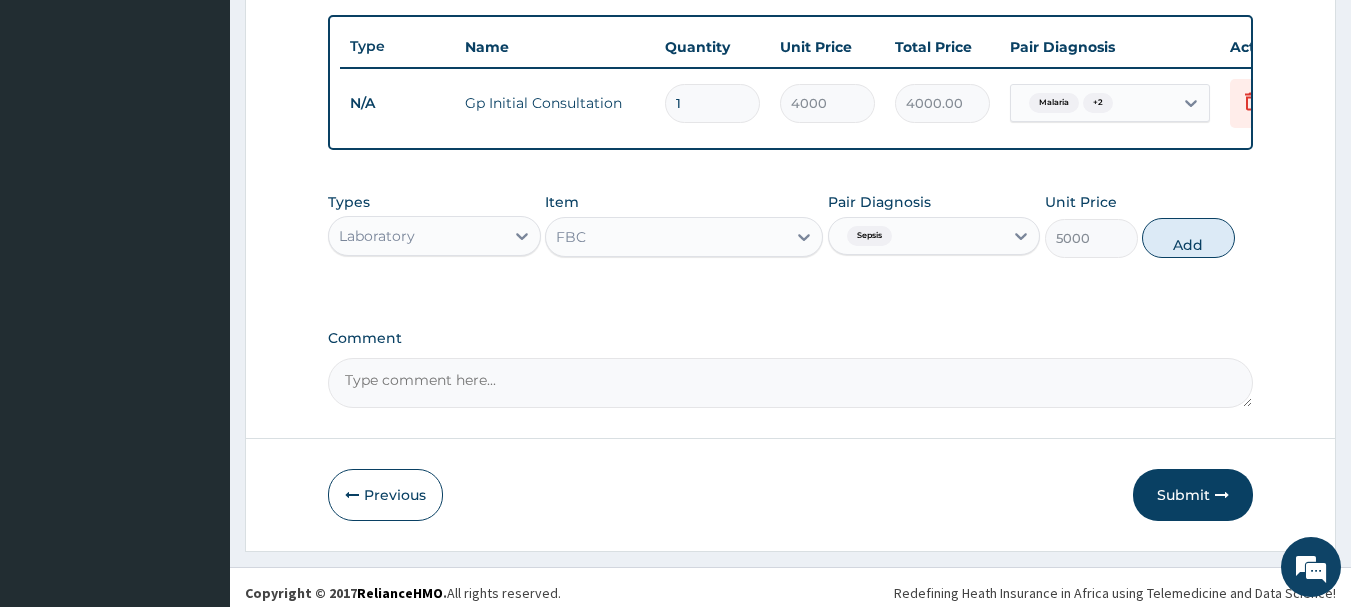 click on "Add" at bounding box center [1188, 238] 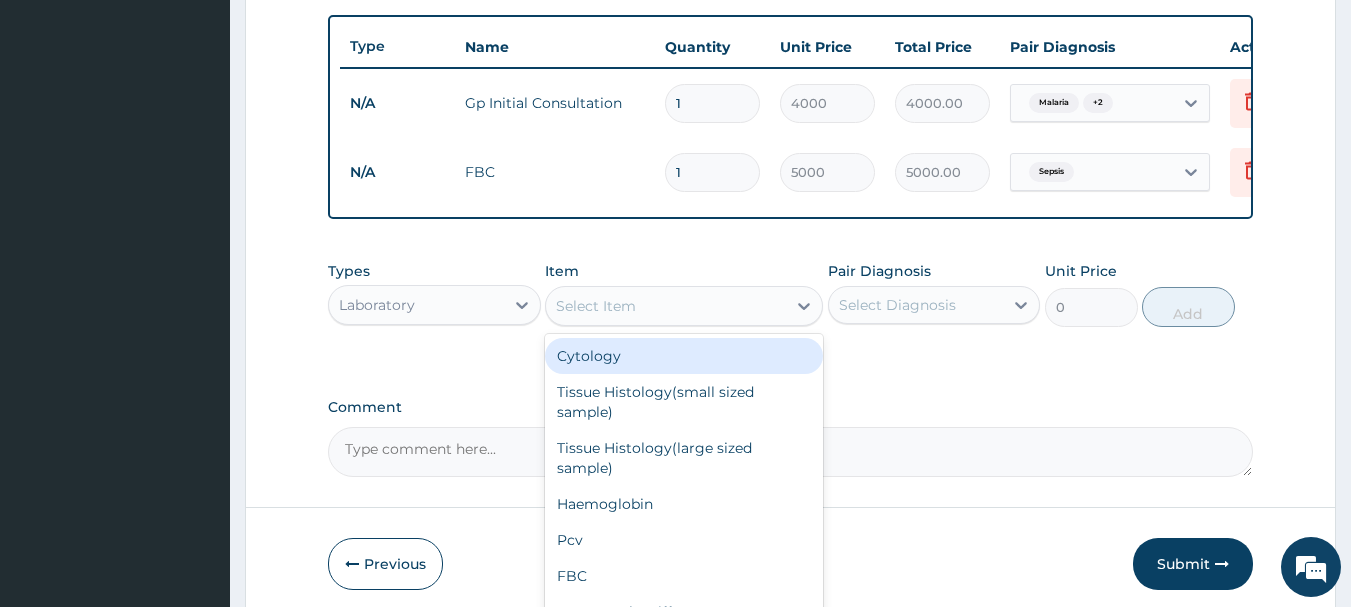 click on "Select Item" at bounding box center [596, 306] 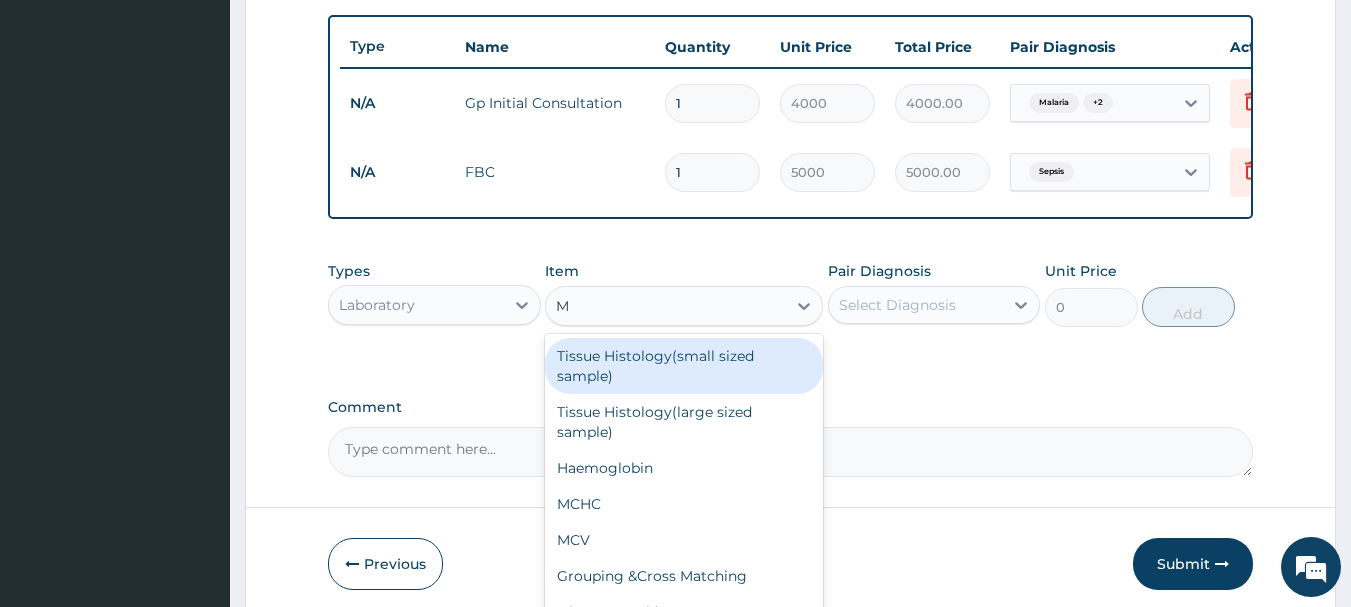 type on "MP" 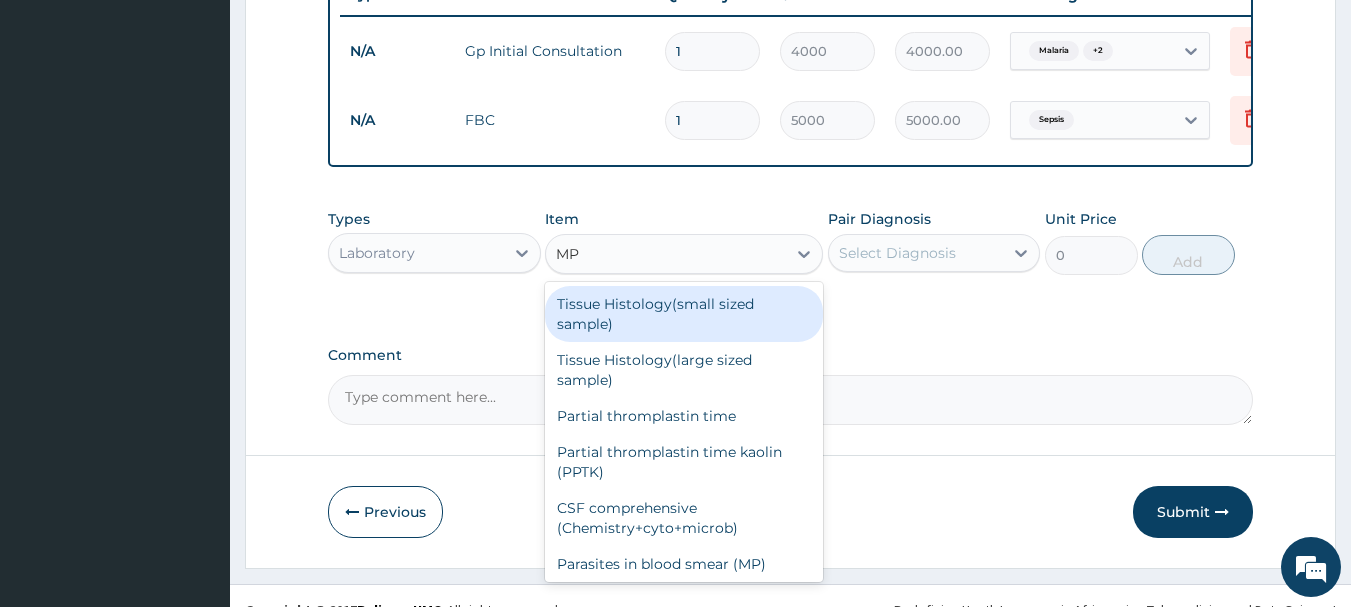scroll, scrollTop: 842, scrollLeft: 0, axis: vertical 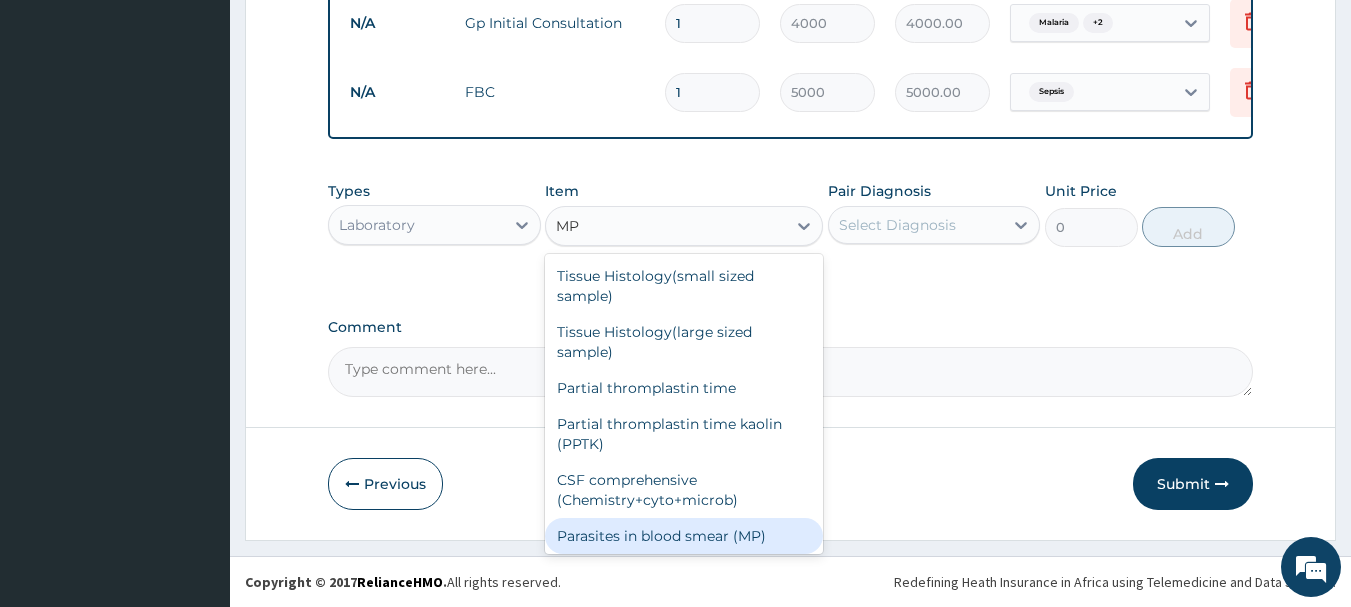click on "Parasites in blood smear (MP)" at bounding box center (684, 536) 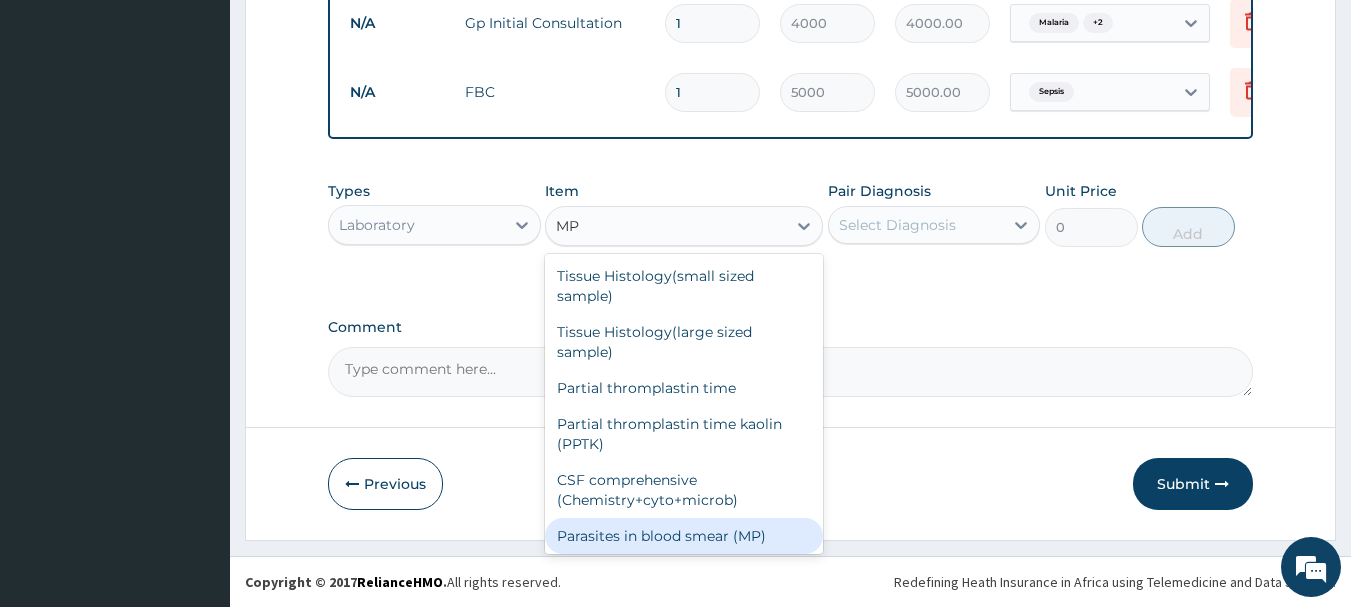 type 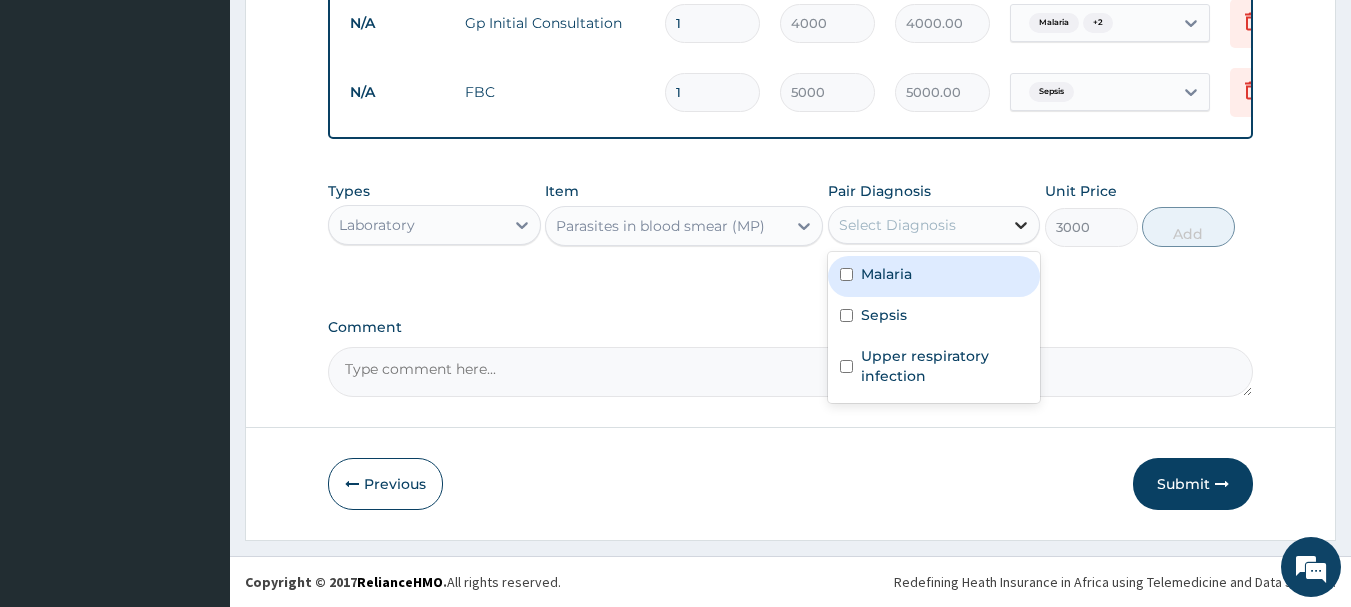 click 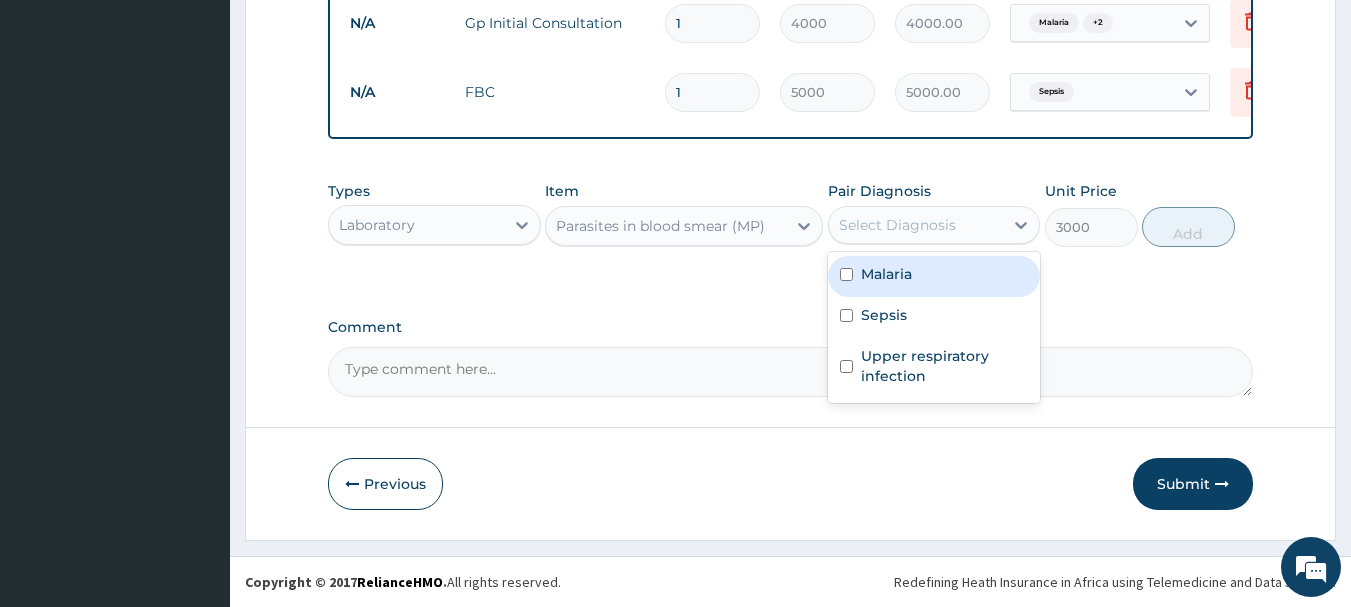 drag, startPoint x: 879, startPoint y: 281, endPoint x: 1037, endPoint y: 235, distance: 164.56001 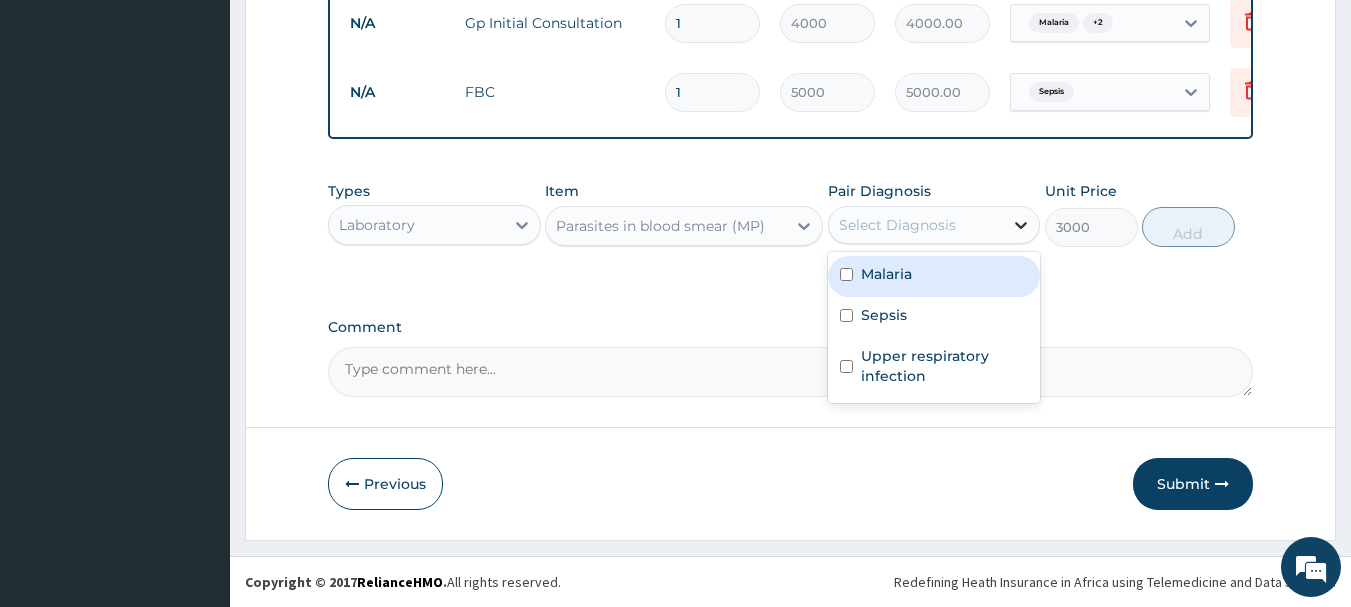click on "Malaria" at bounding box center (886, 274) 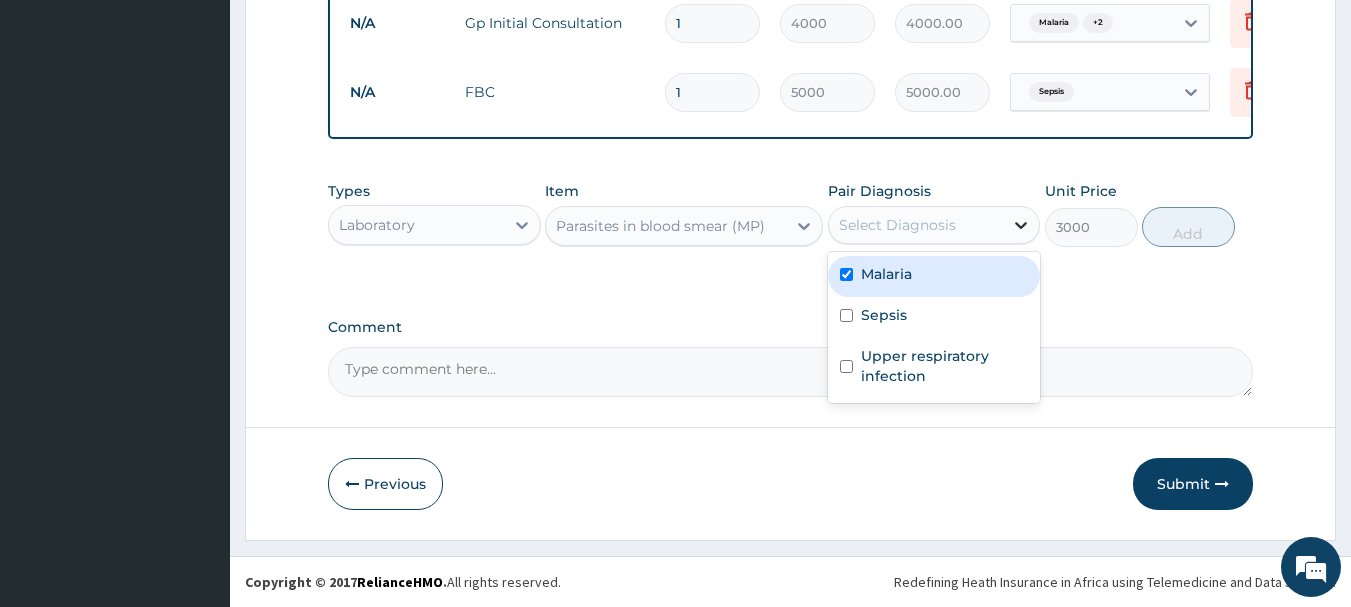 checkbox on "true" 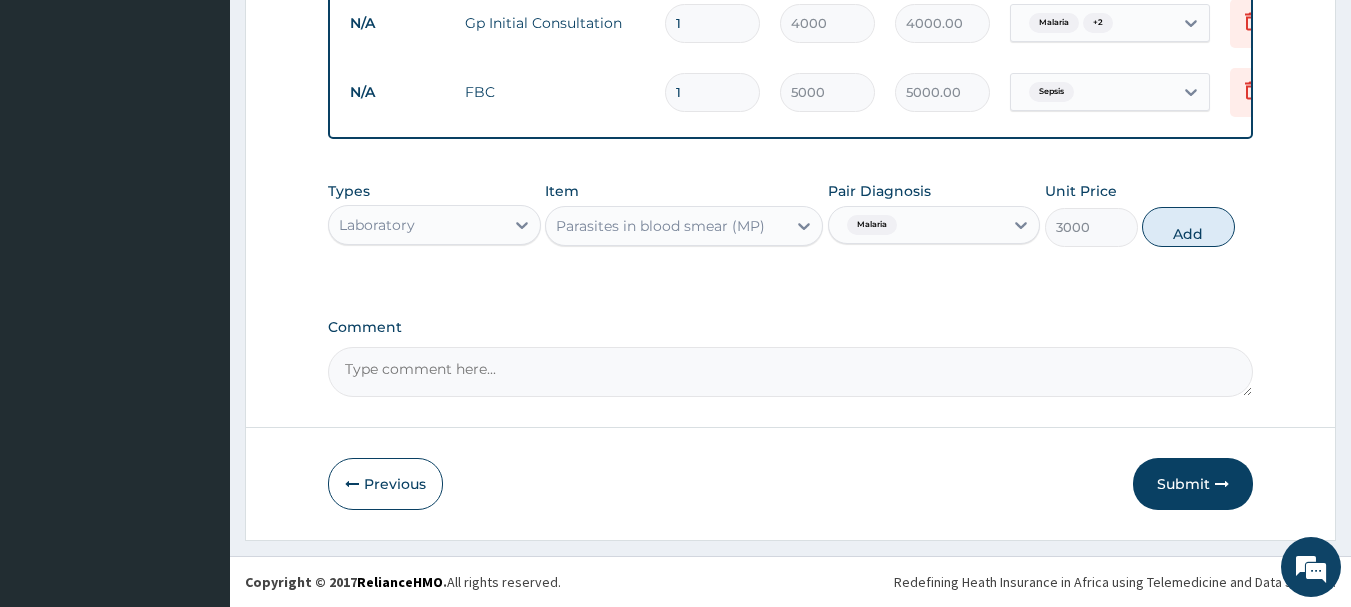 drag, startPoint x: 1203, startPoint y: 226, endPoint x: 1152, endPoint y: 232, distance: 51.351727 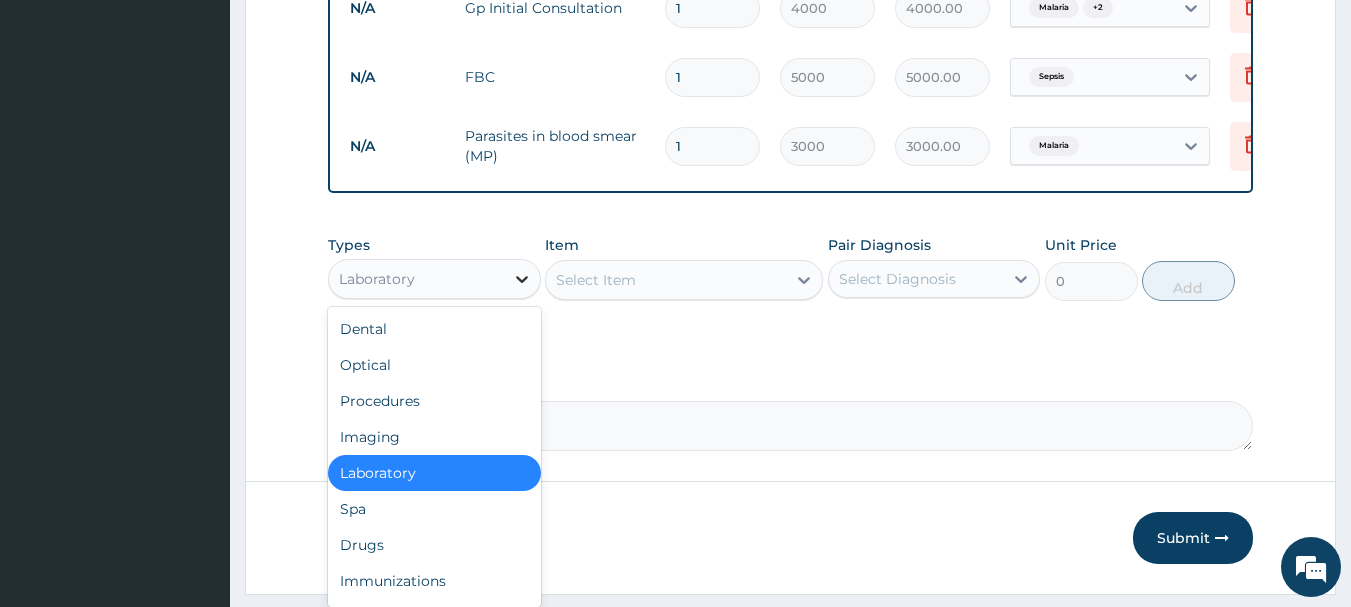 click 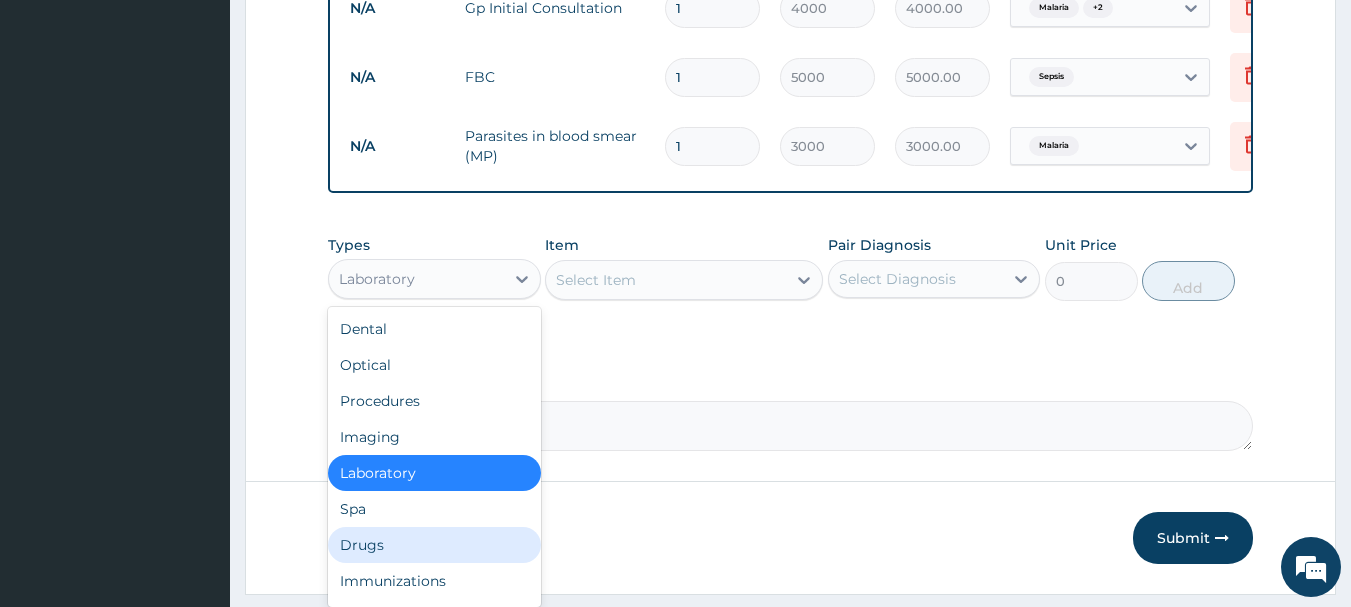 drag, startPoint x: 372, startPoint y: 561, endPoint x: 503, endPoint y: 443, distance: 176.30939 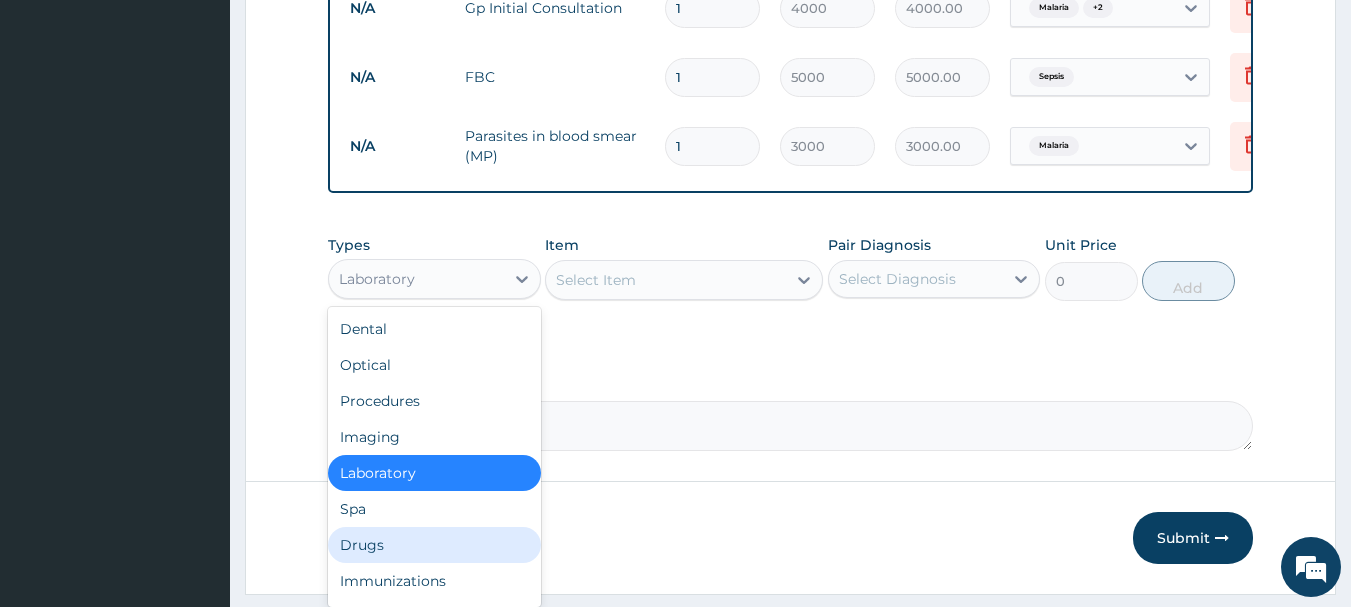 click on "Dental Optical Procedures Imaging Laboratory Spa Drugs Immunizations Others Gym" at bounding box center (434, 457) 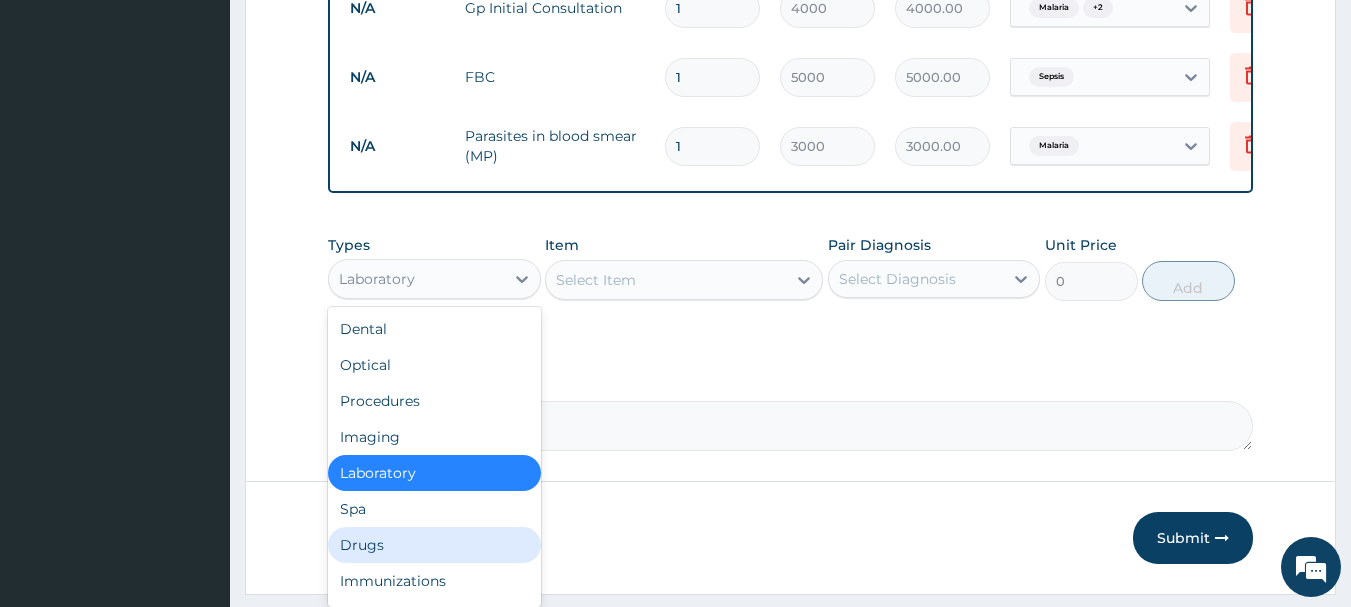 click on "Drugs" at bounding box center [434, 545] 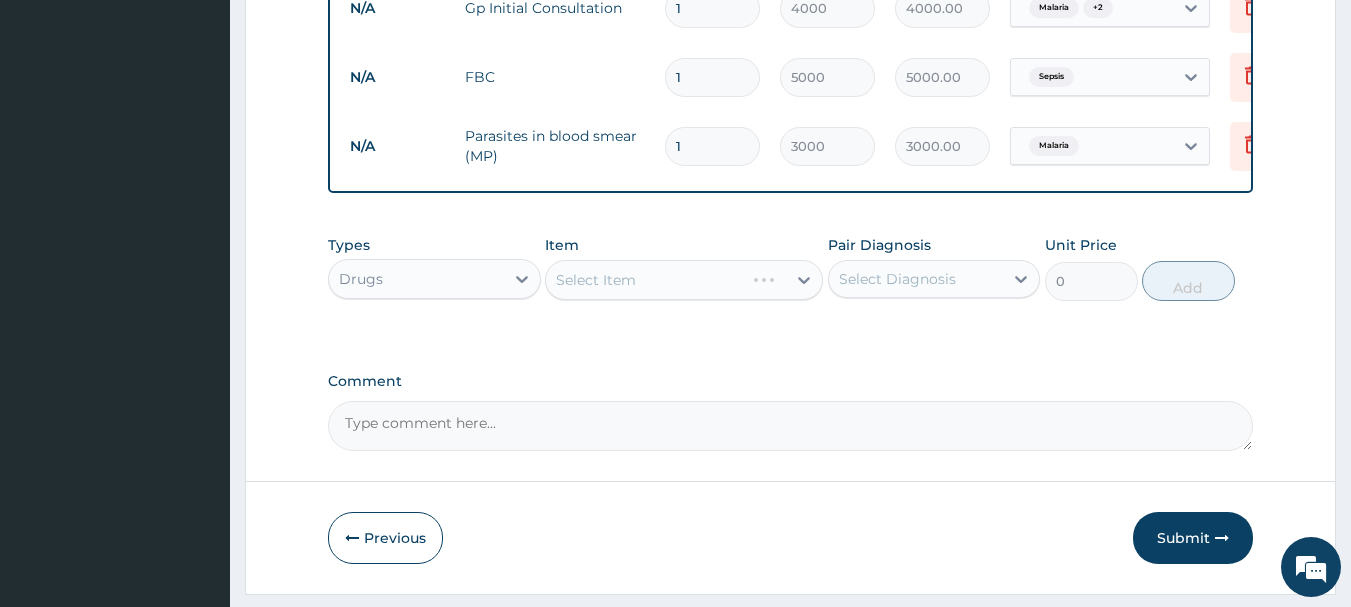 click on "Select Item" at bounding box center (684, 280) 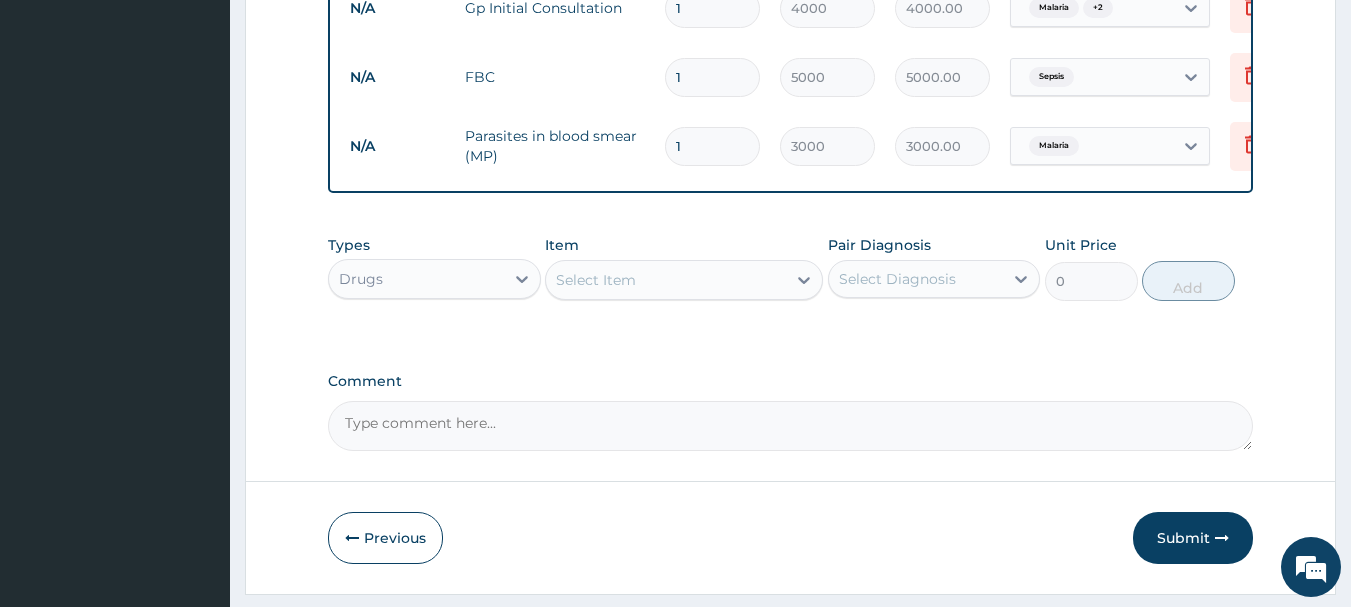 click on "Select Item" at bounding box center [596, 280] 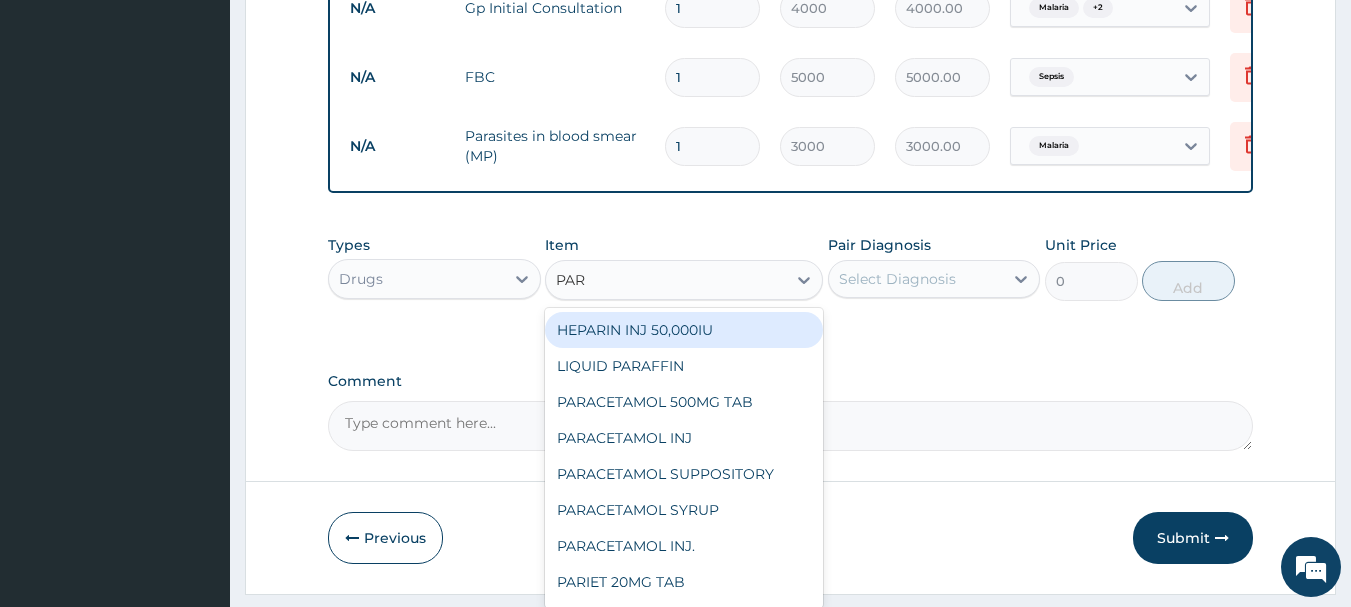 type on "PARA" 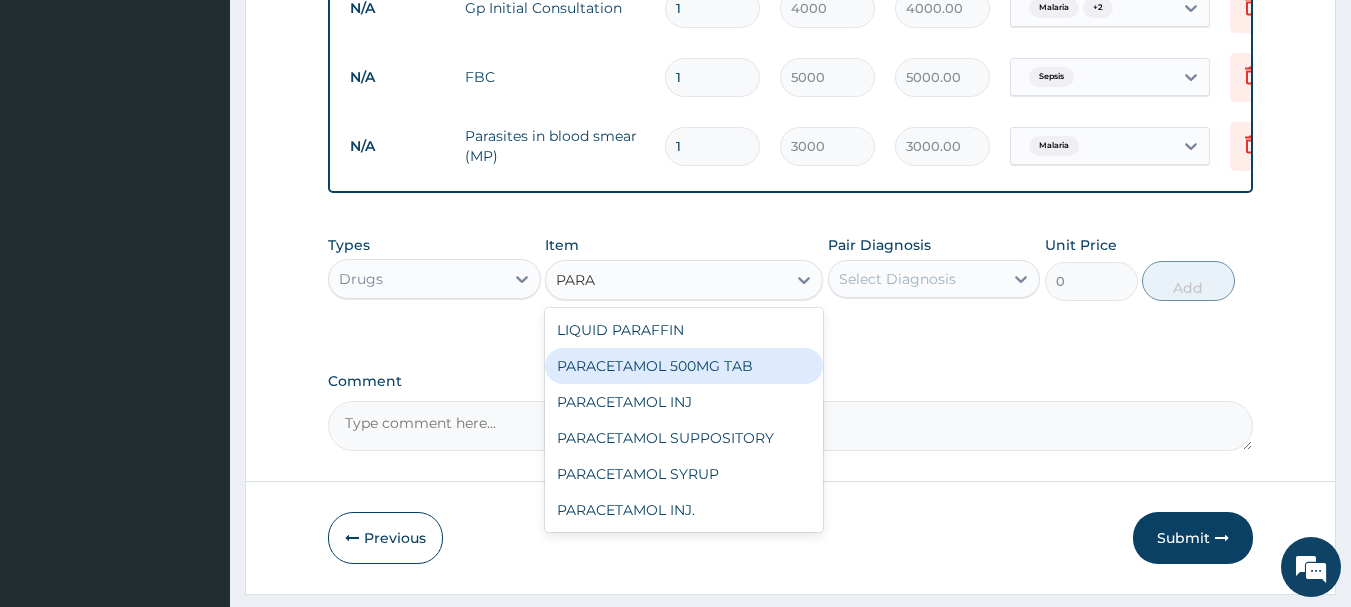 click on "PARACETAMOL 500MG TAB" at bounding box center (684, 366) 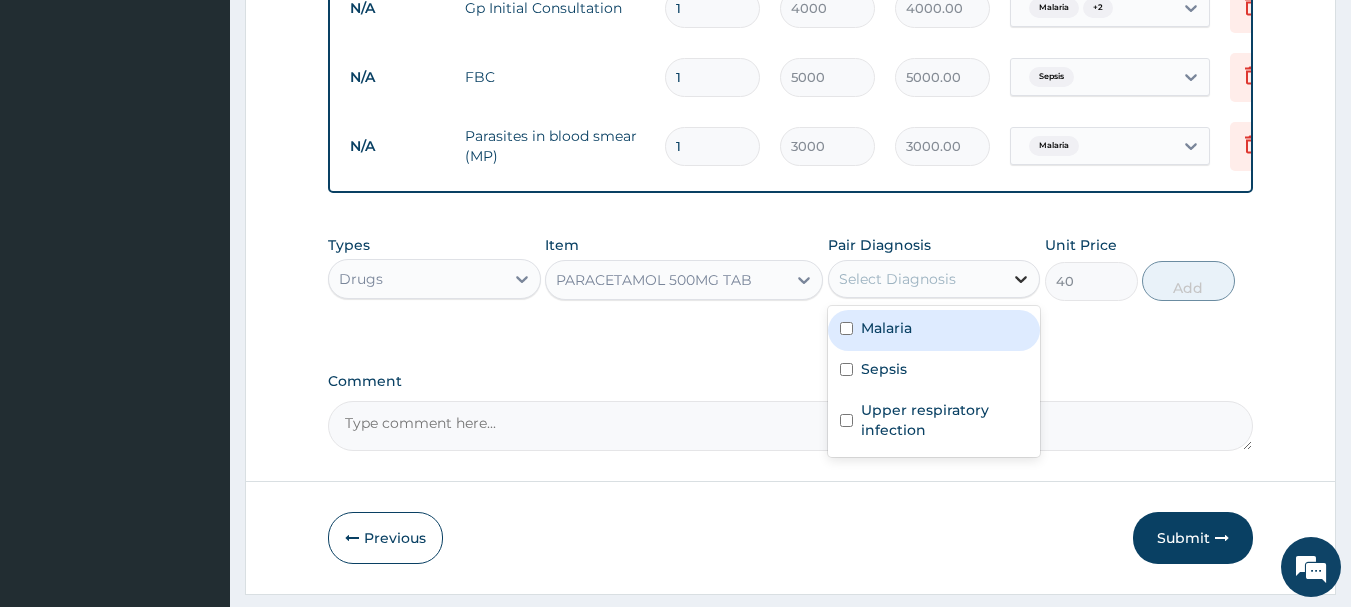 drag, startPoint x: 1015, startPoint y: 290, endPoint x: 978, endPoint y: 337, distance: 59.816387 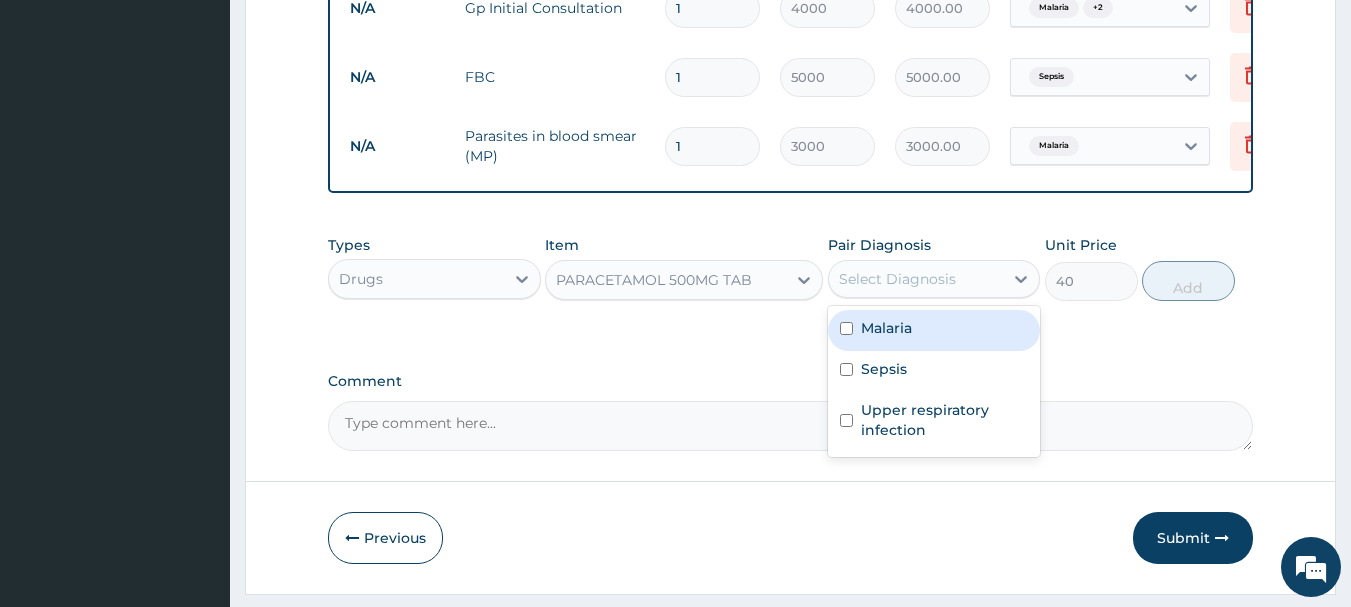 click 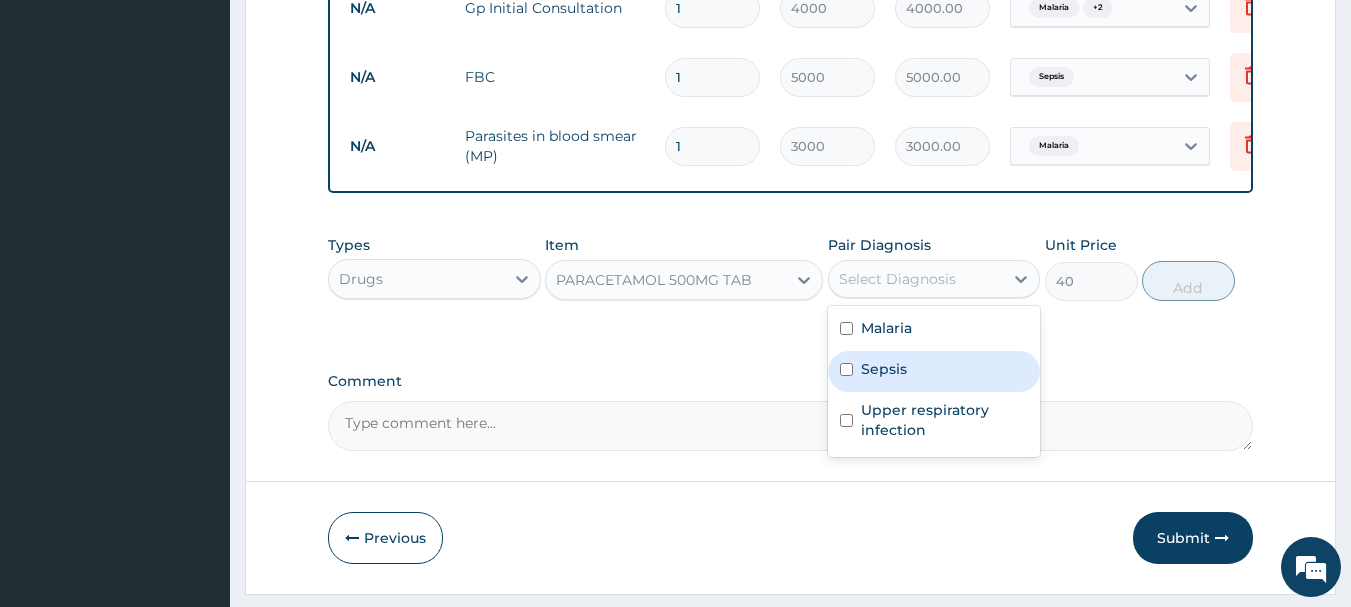 click at bounding box center (846, 369) 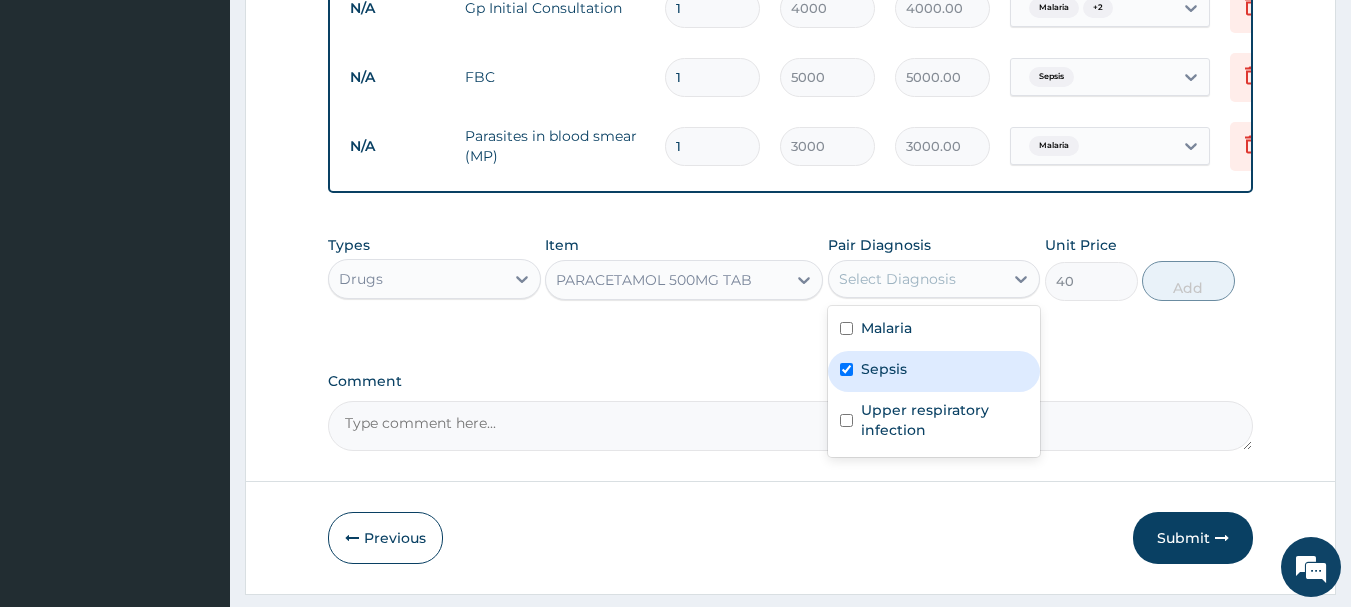 checkbox on "true" 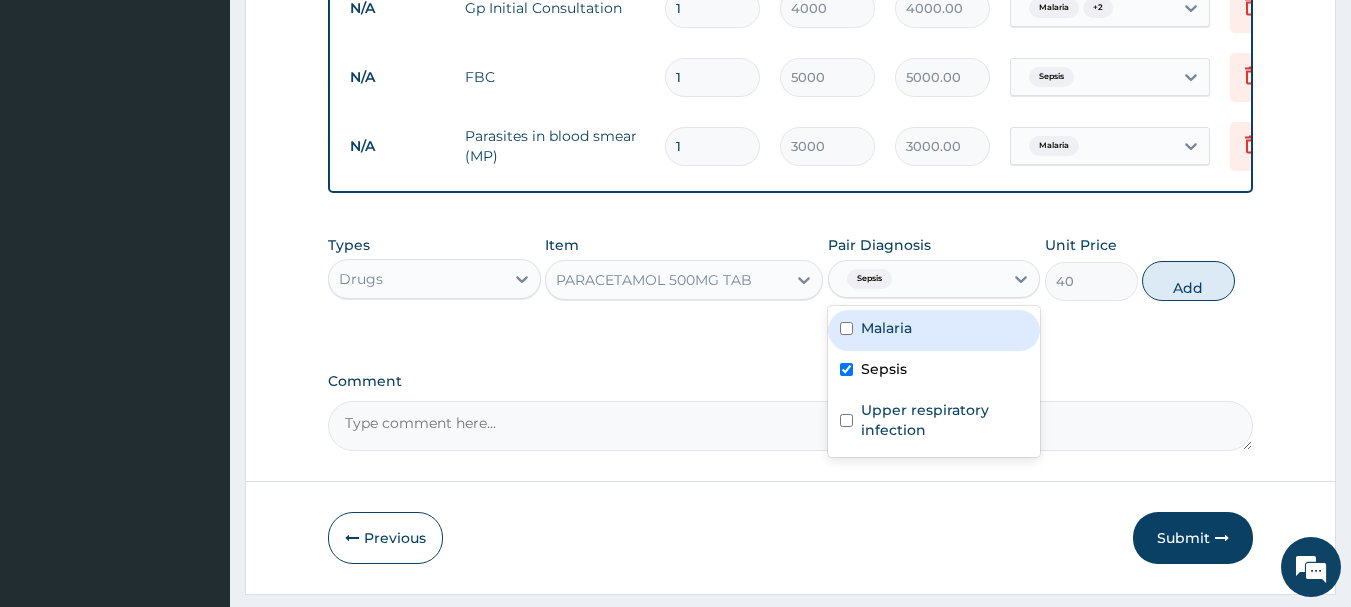 click at bounding box center (846, 328) 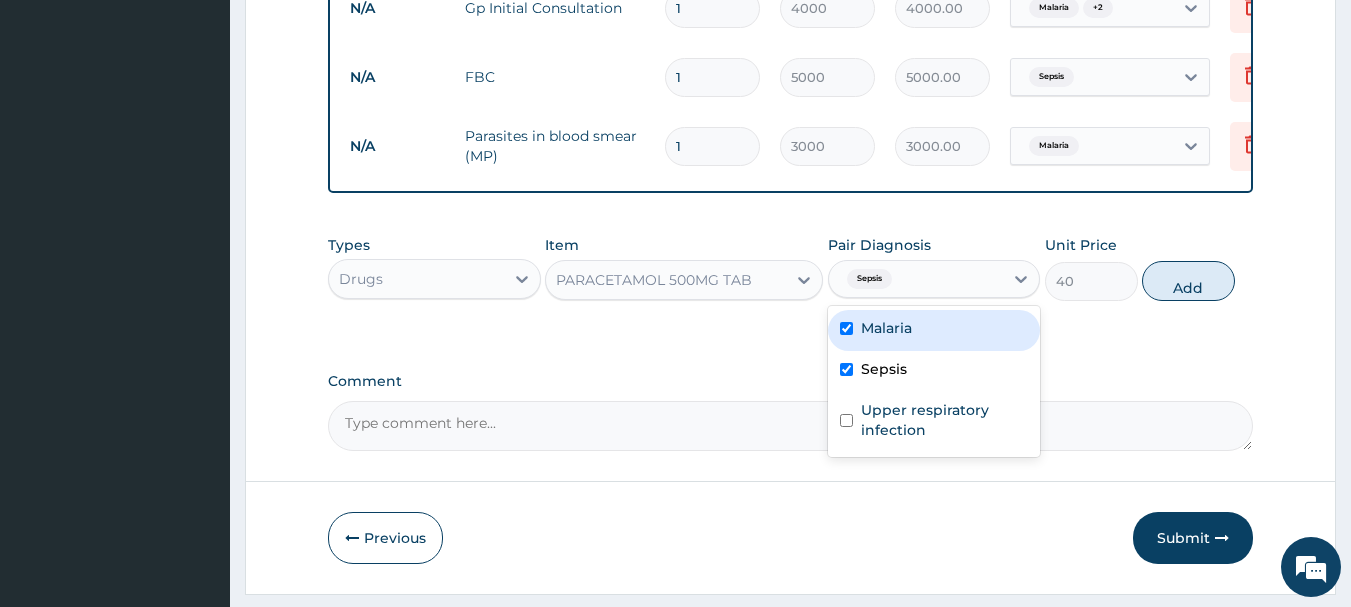 checkbox on "true" 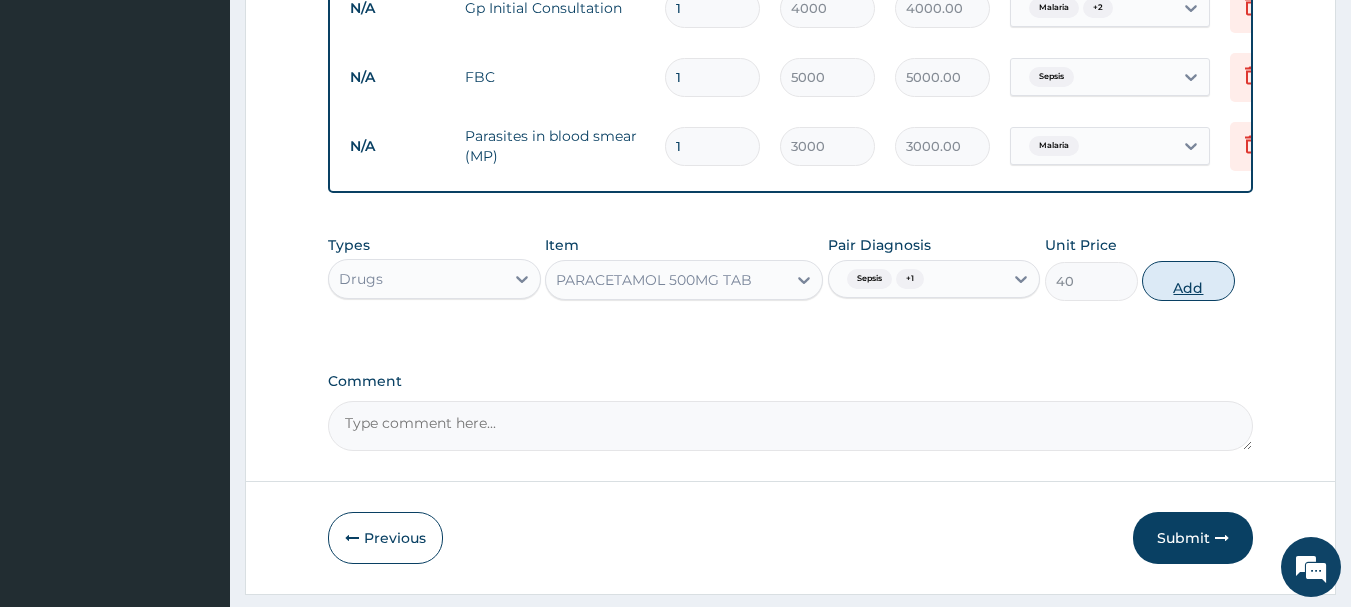 click on "Add" at bounding box center (1188, 281) 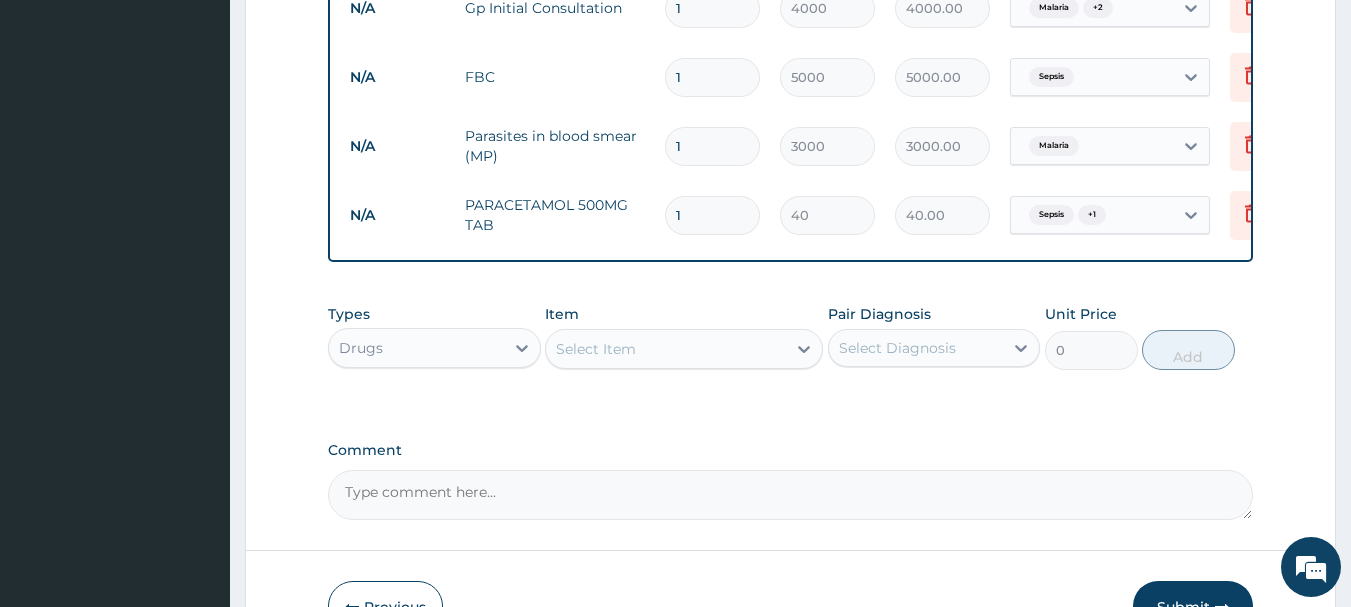 click on "Select Item" at bounding box center (666, 349) 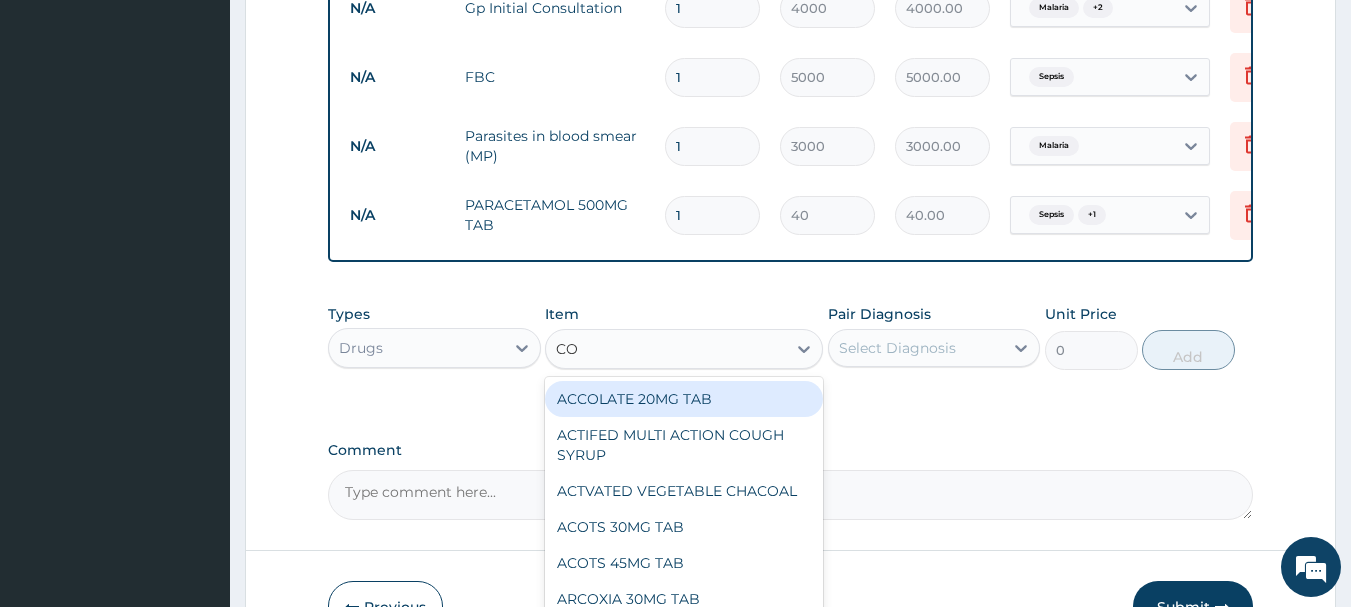 type on "COA" 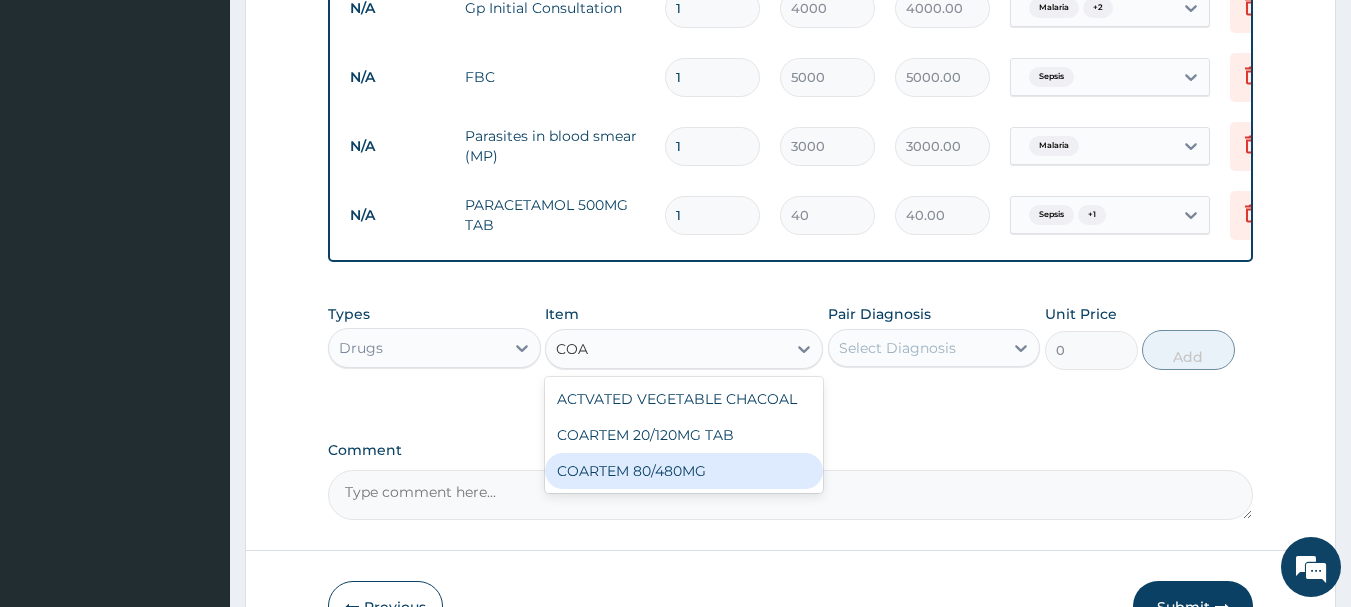 click on "COARTEM 80/480MG" at bounding box center [684, 471] 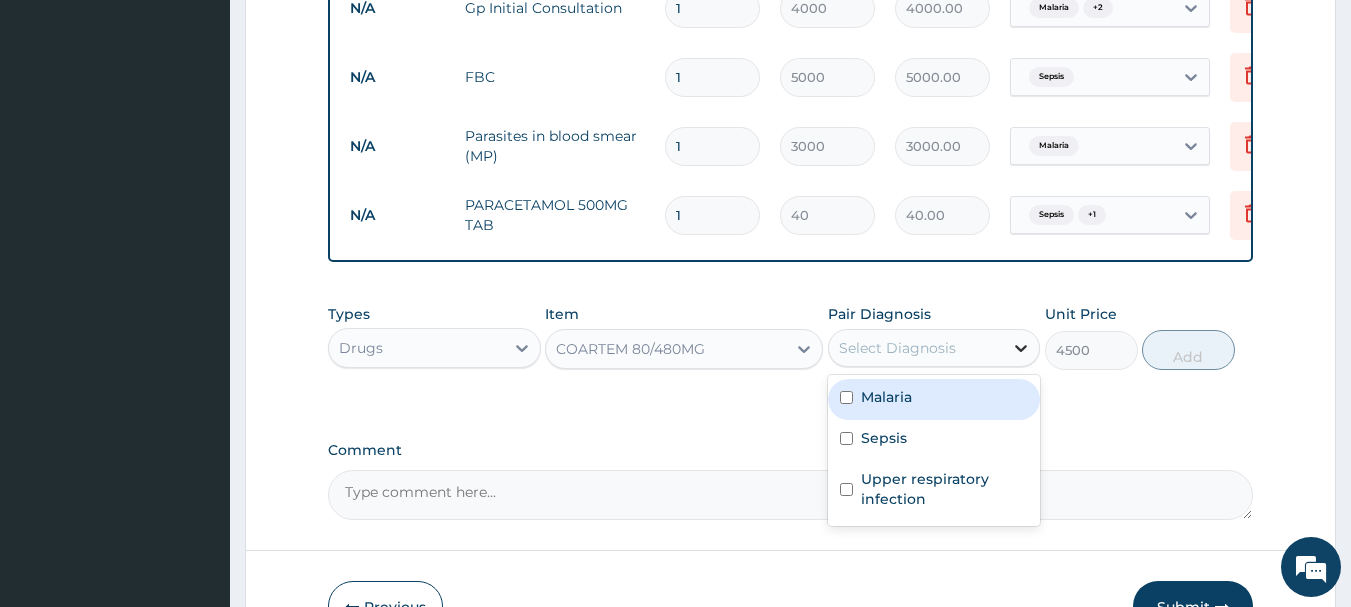 drag, startPoint x: 1033, startPoint y: 361, endPoint x: 1015, endPoint y: 366, distance: 18.681541 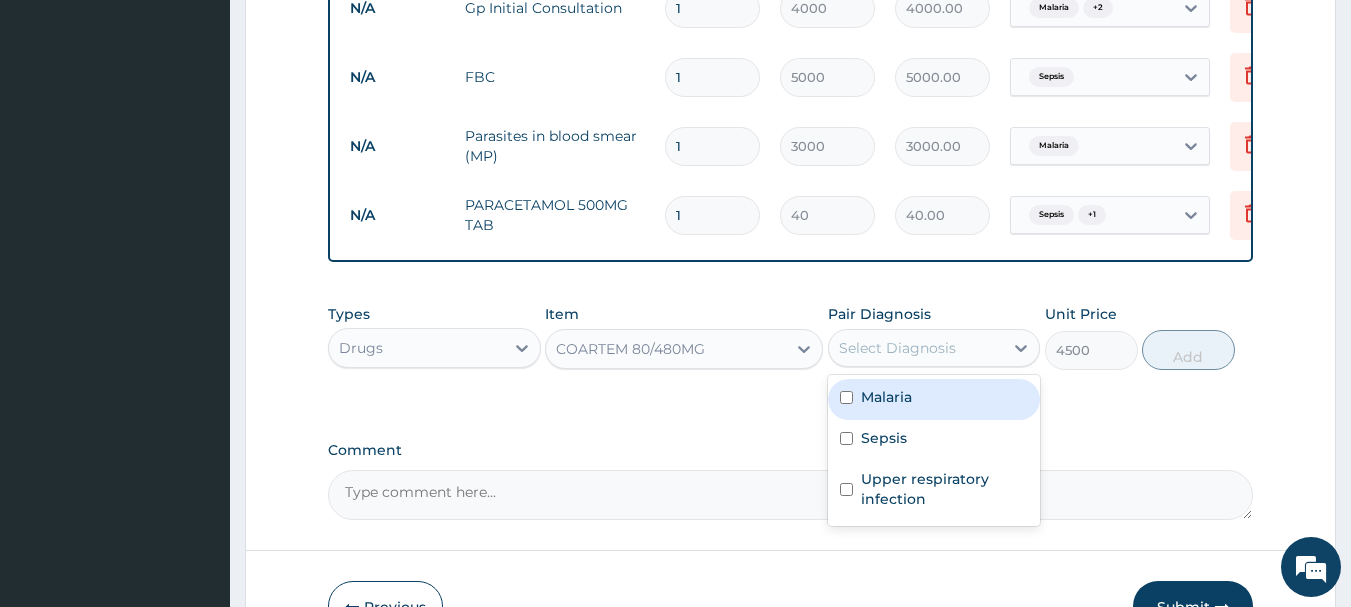 drag, startPoint x: 845, startPoint y: 407, endPoint x: 973, endPoint y: 392, distance: 128.87592 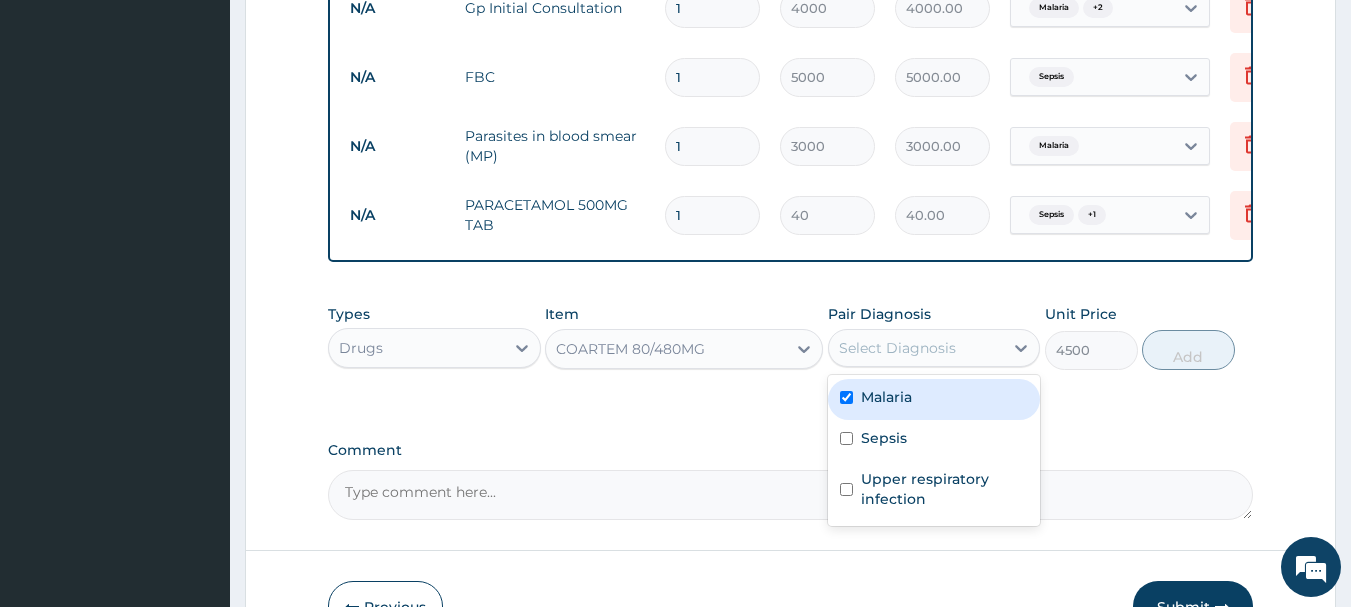 checkbox on "true" 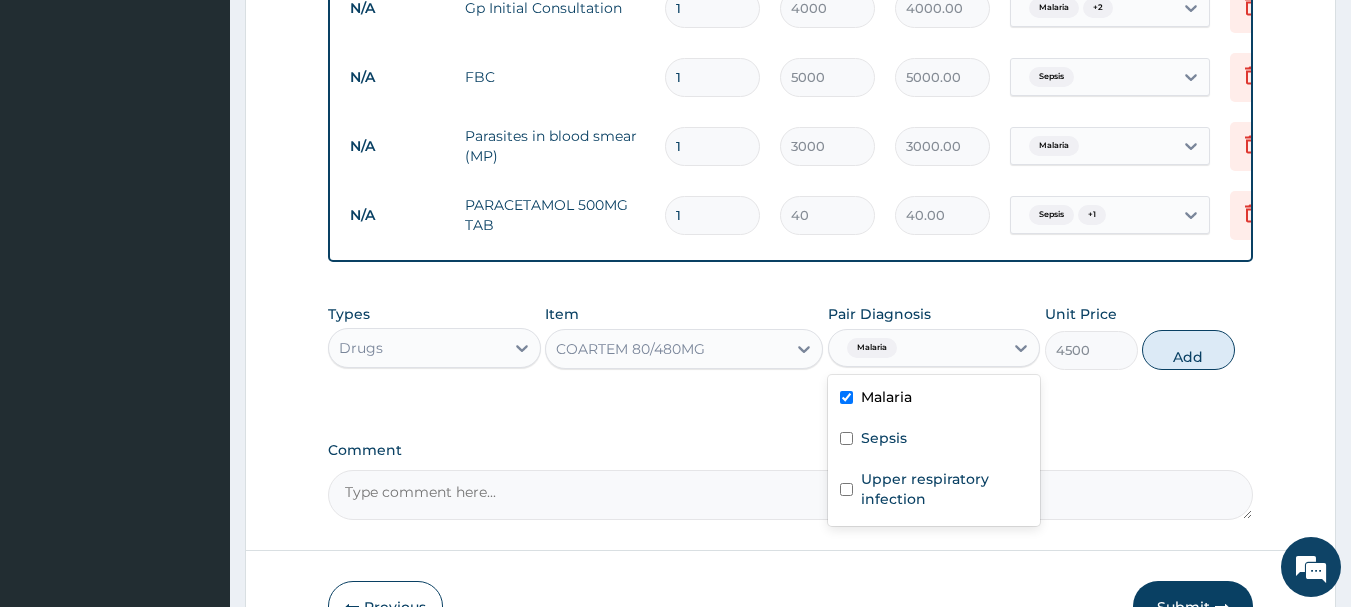 drag, startPoint x: 1167, startPoint y: 363, endPoint x: 972, endPoint y: 373, distance: 195.25624 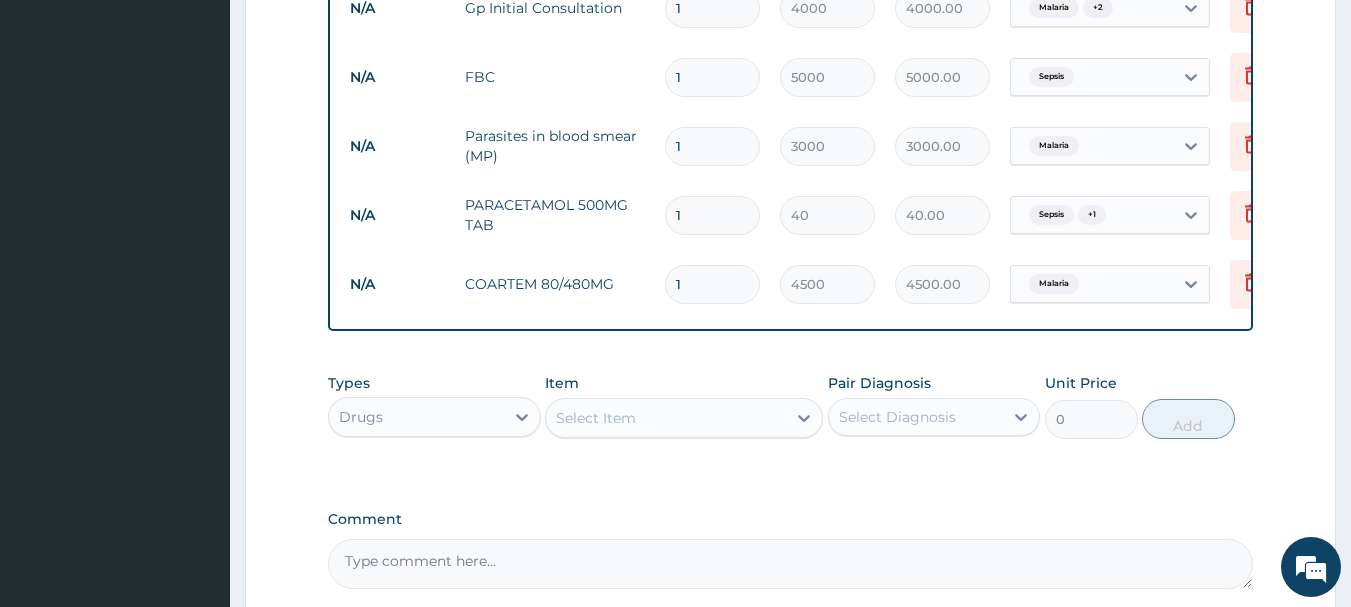 click on "Select Item" at bounding box center [596, 418] 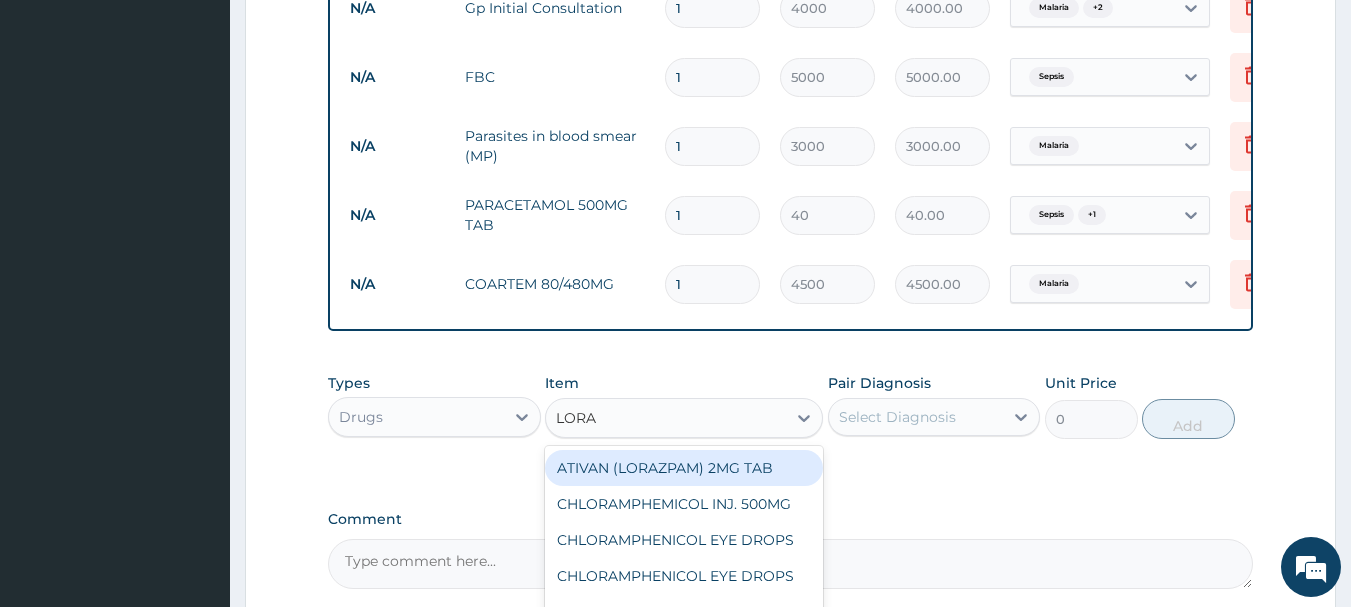 type on "LORAT" 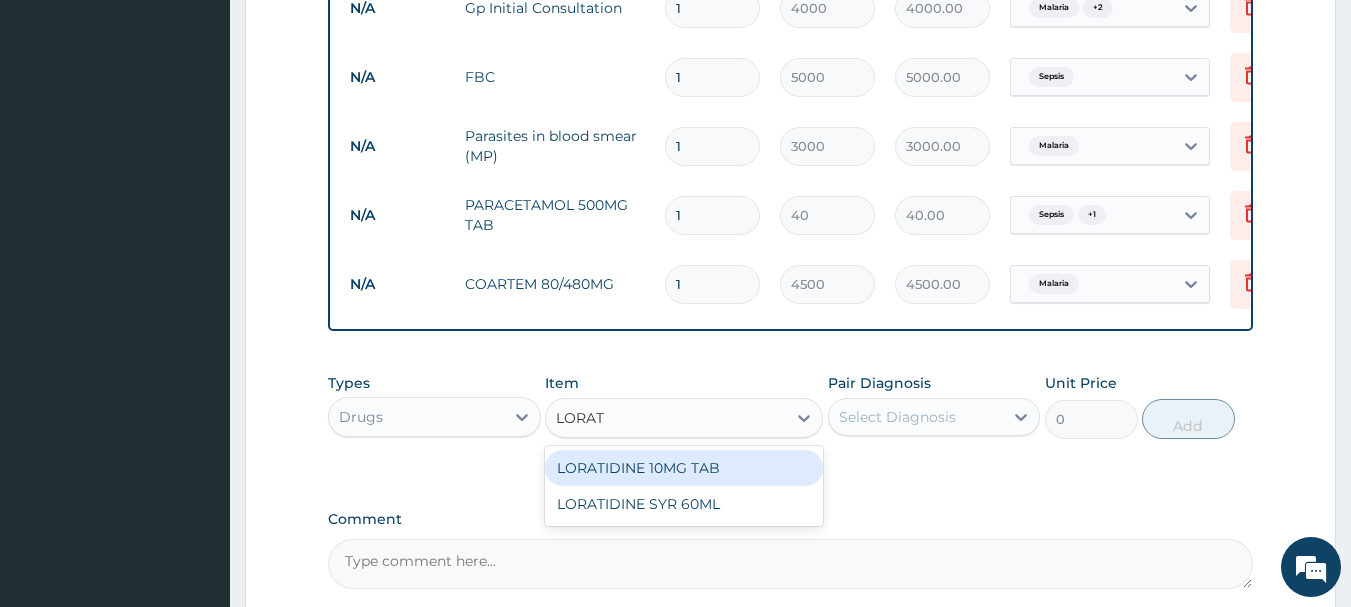 click on "LORATIDINE 10MG TAB" at bounding box center (684, 468) 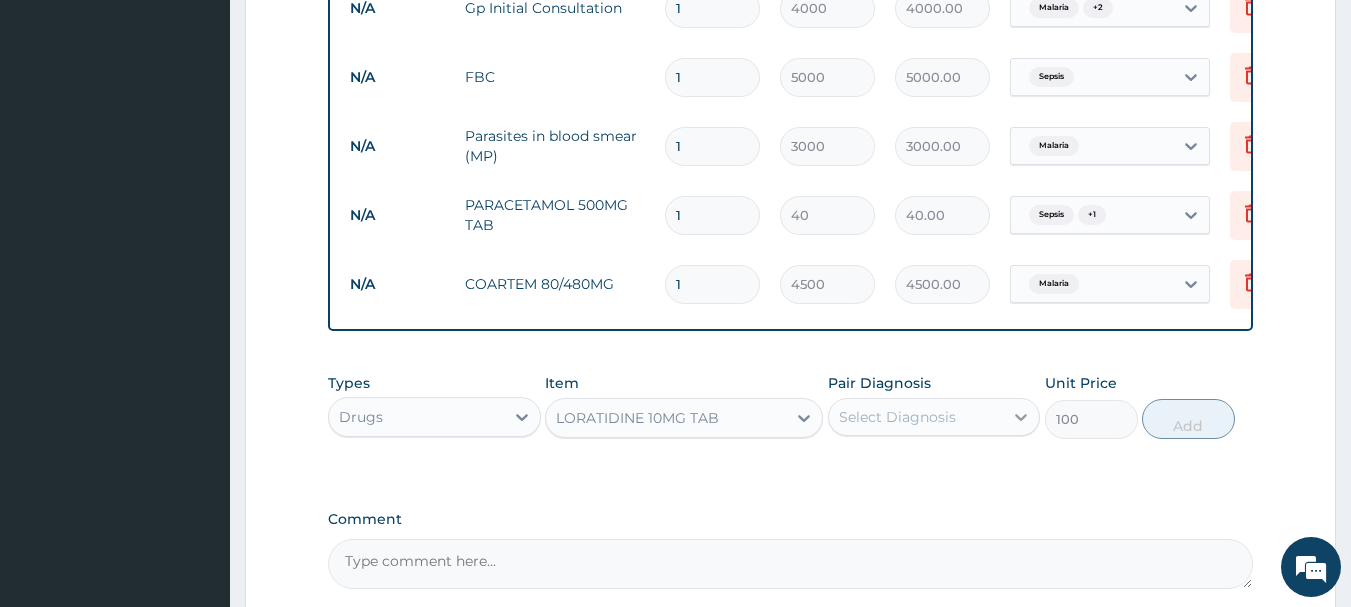 click 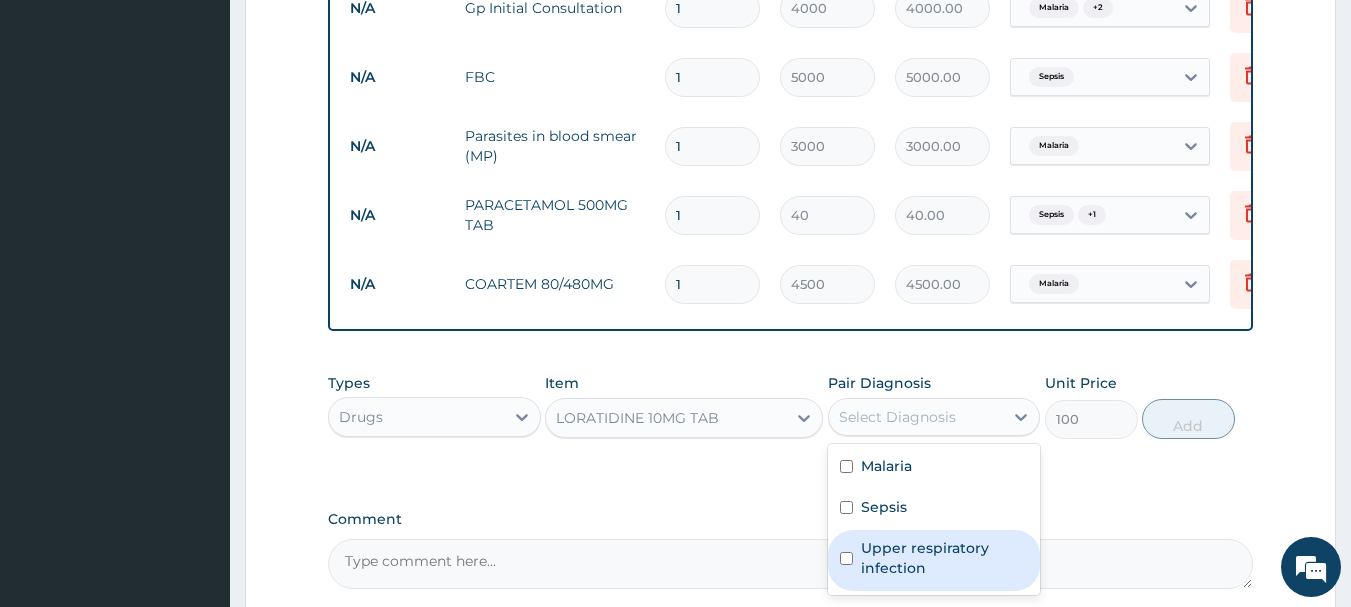 drag, startPoint x: 852, startPoint y: 578, endPoint x: 898, endPoint y: 545, distance: 56.61272 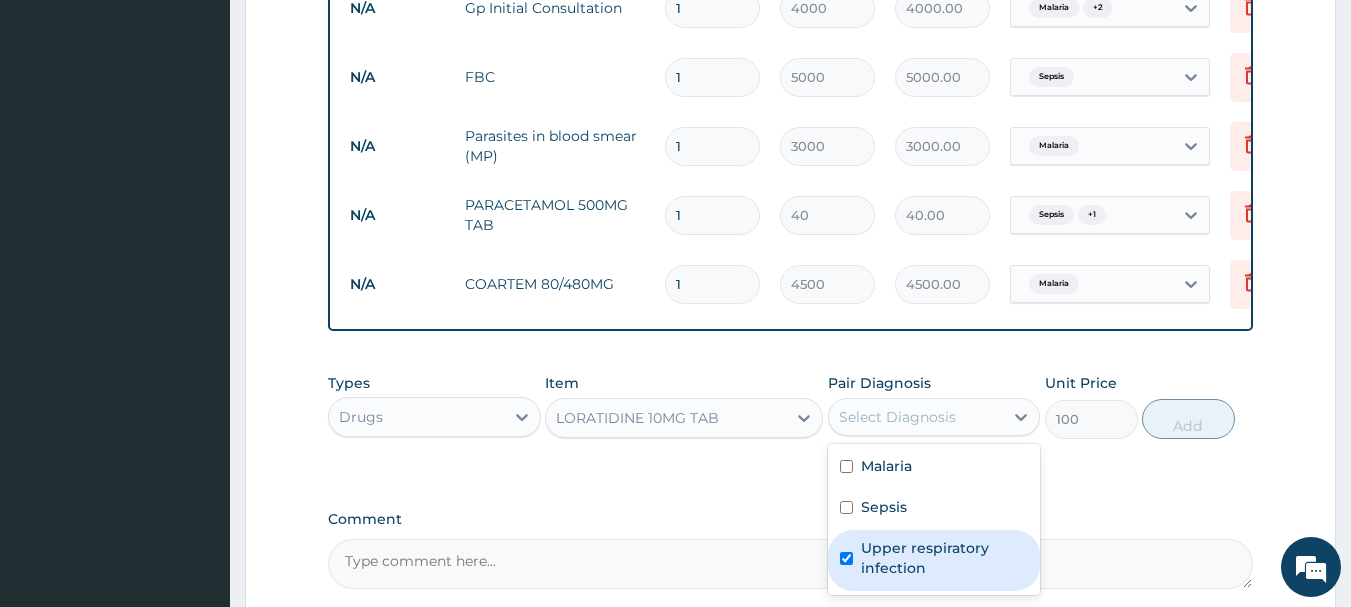 checkbox on "true" 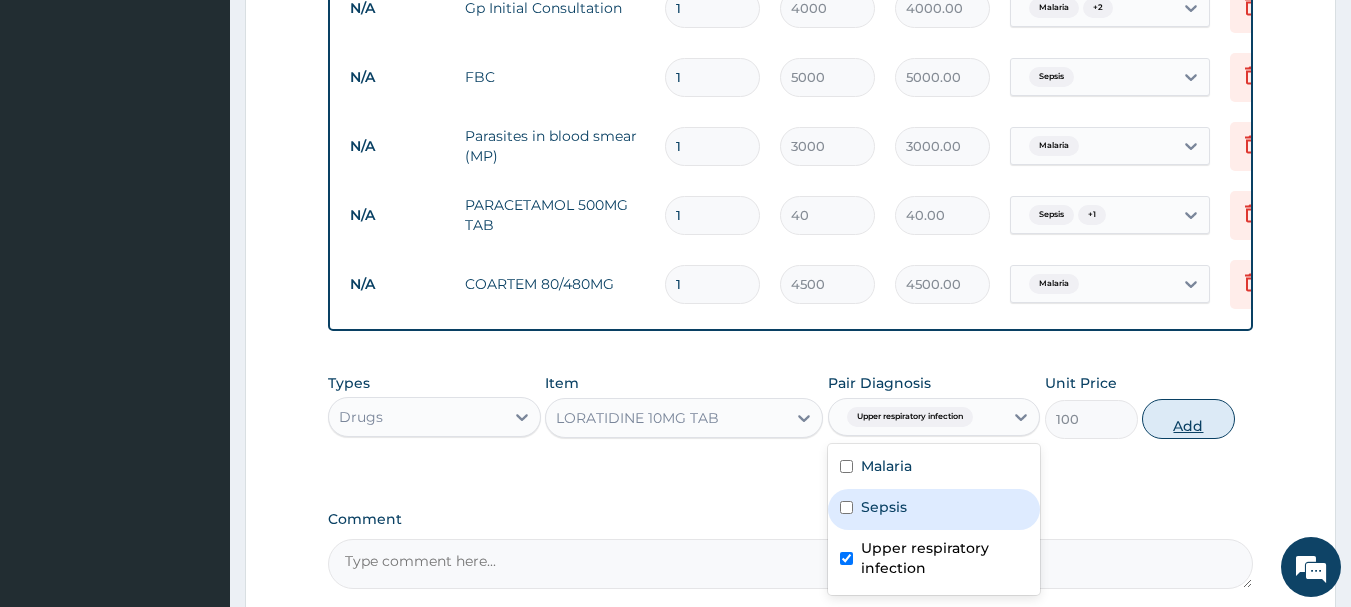 click on "Add" at bounding box center [1188, 419] 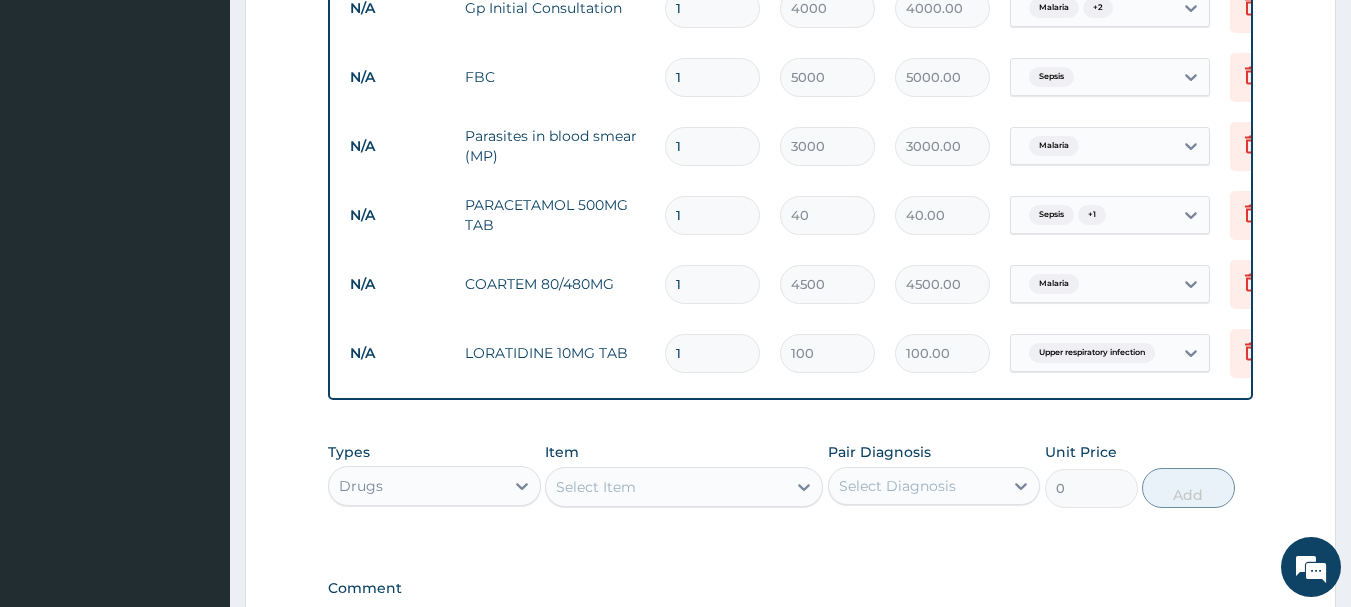 type on "17" 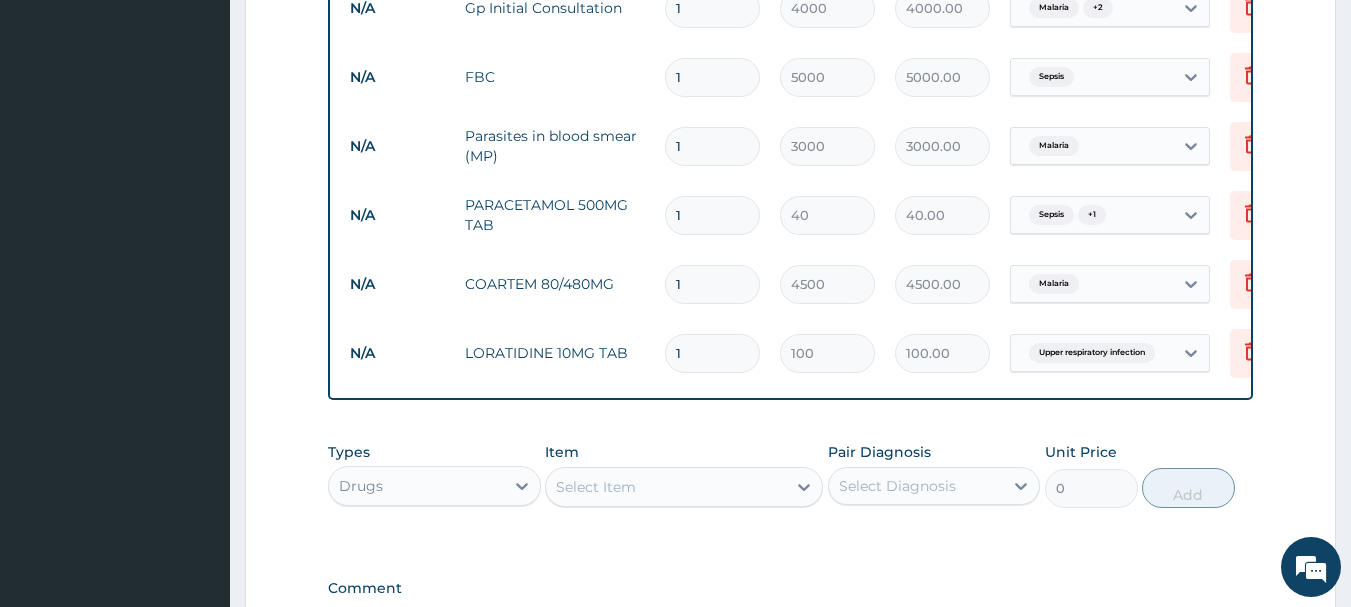 type on "1700.00" 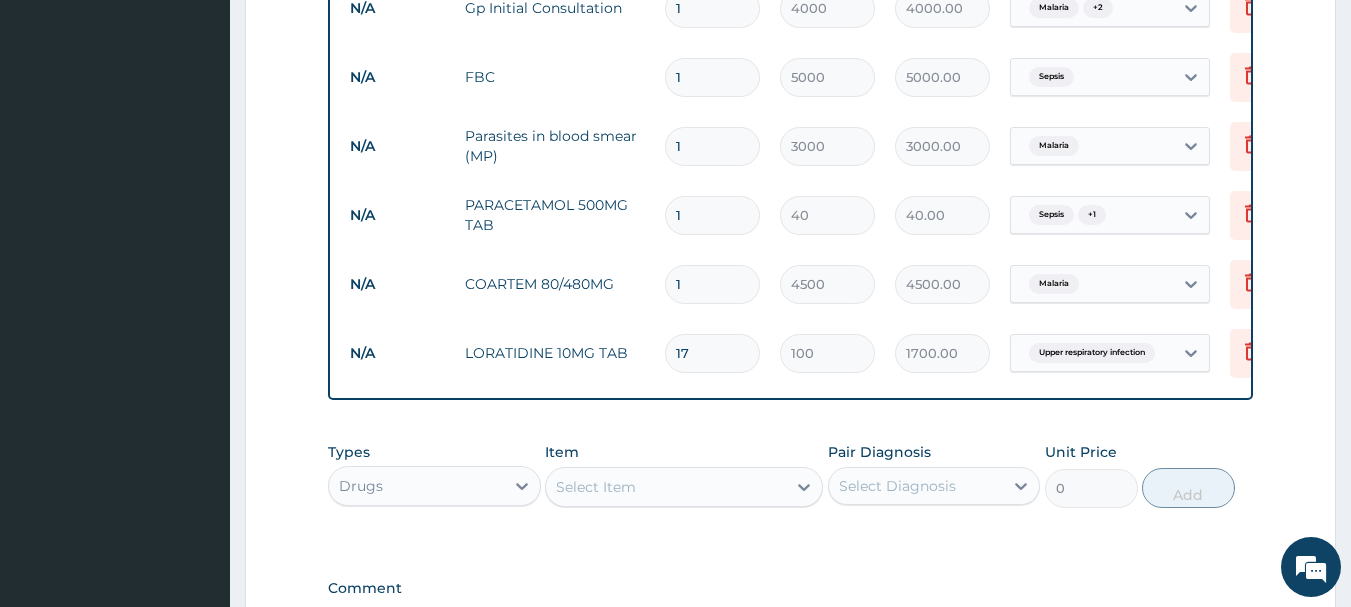 type on "1" 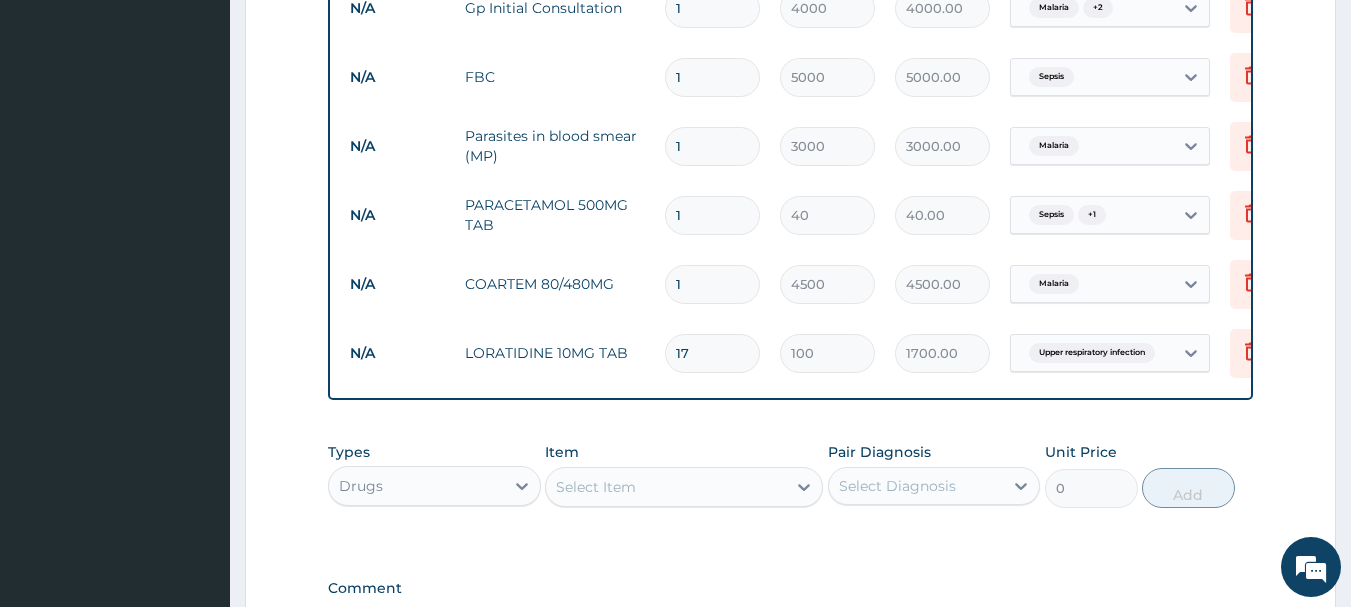 type on "100.00" 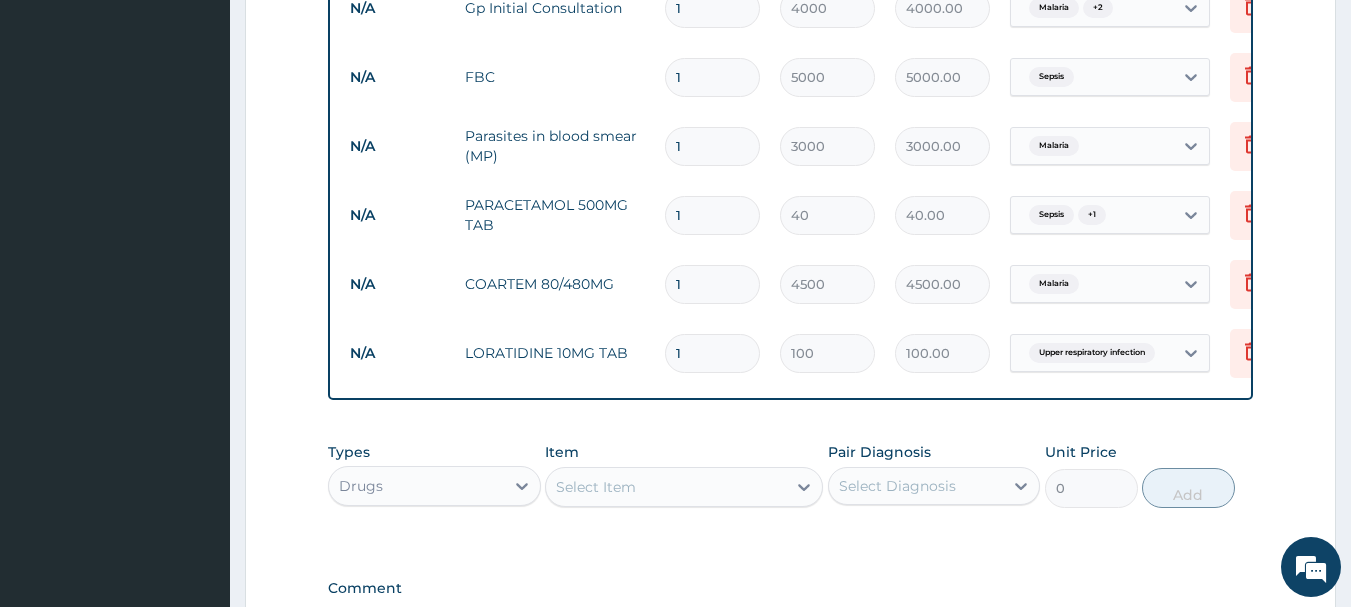 type 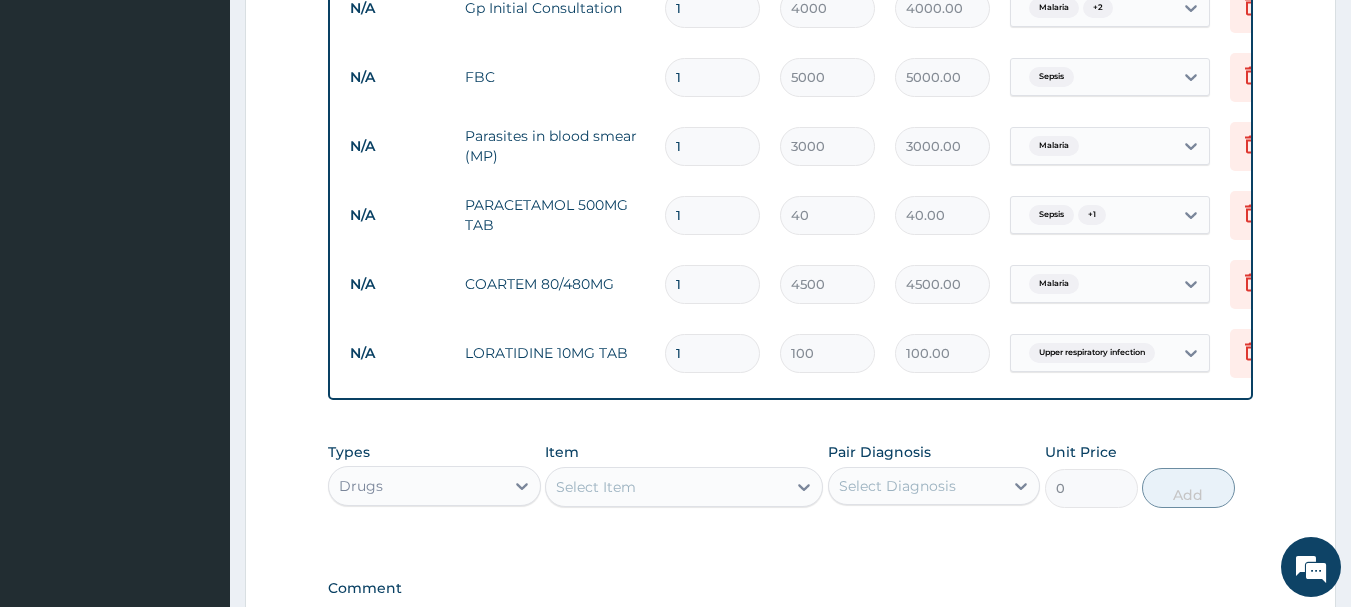 type on "0.00" 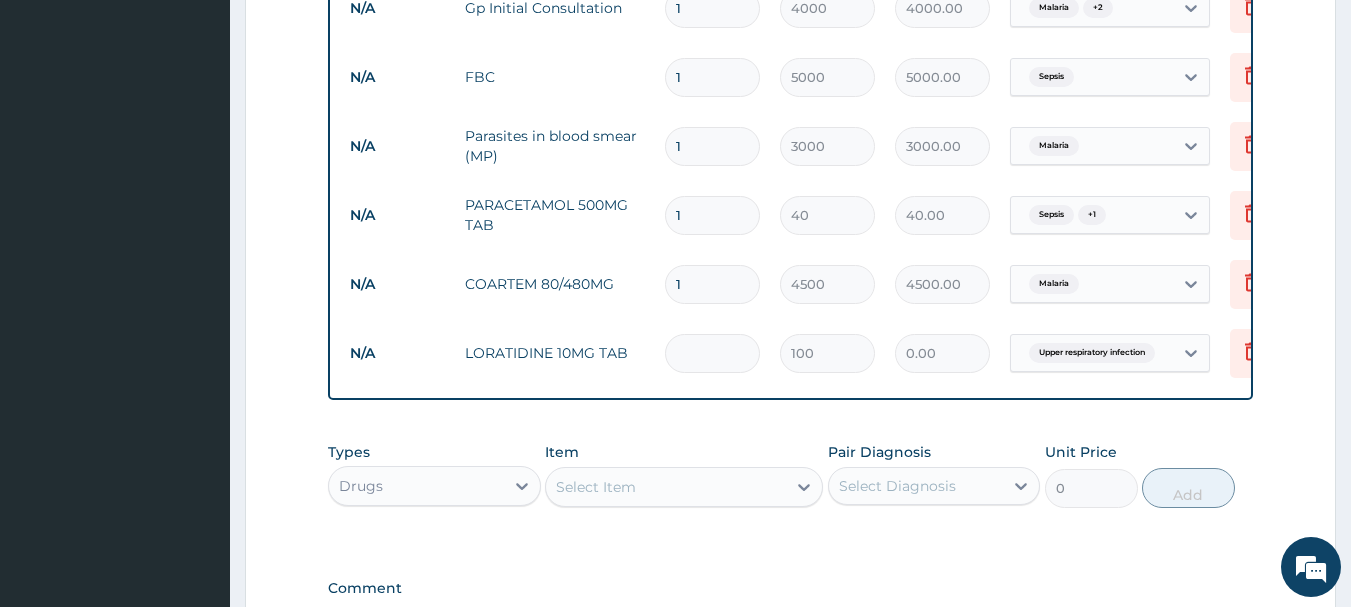 type on "7" 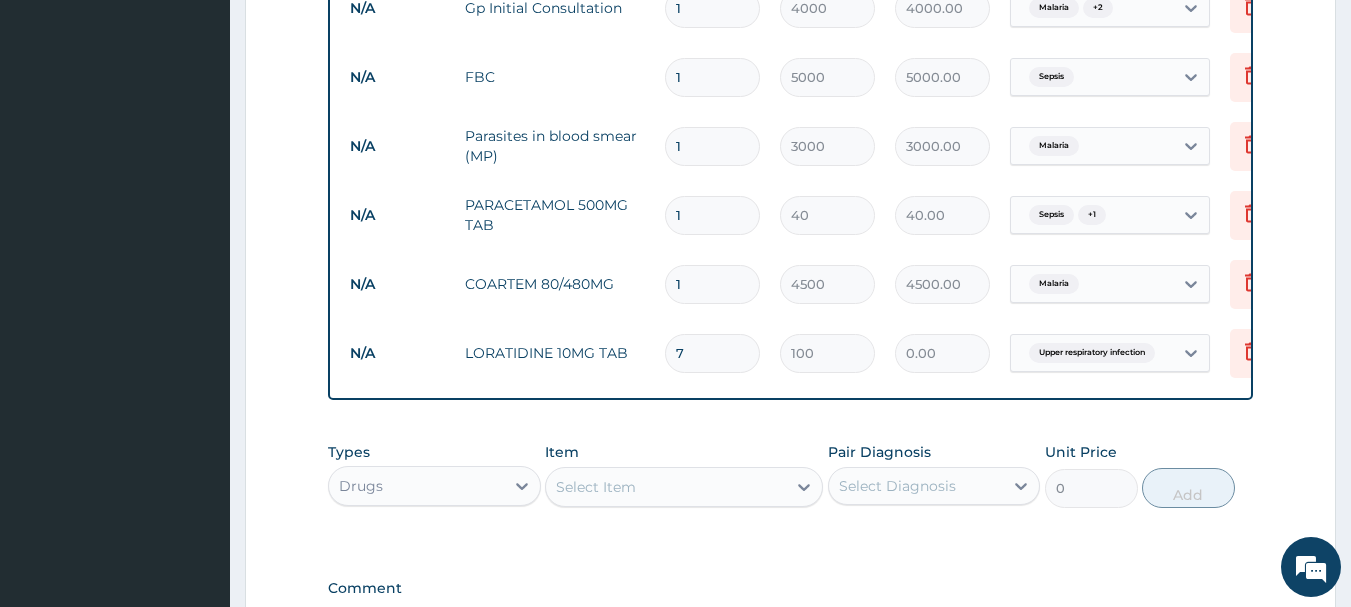 type on "700.00" 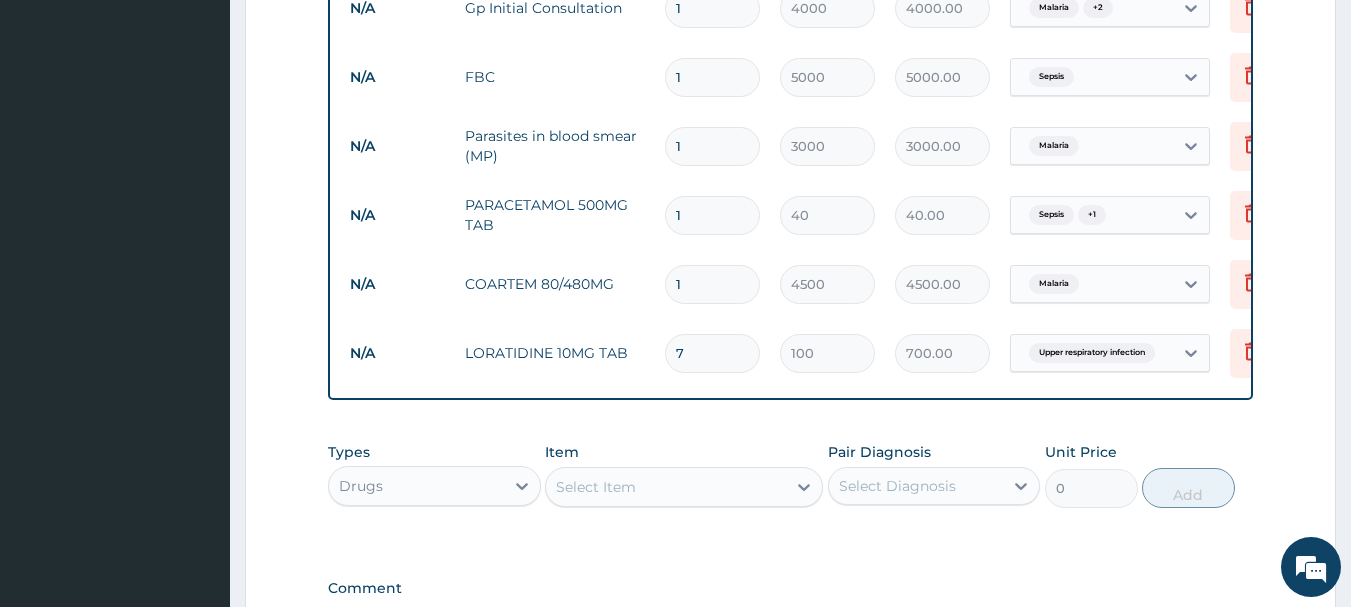 type on "7" 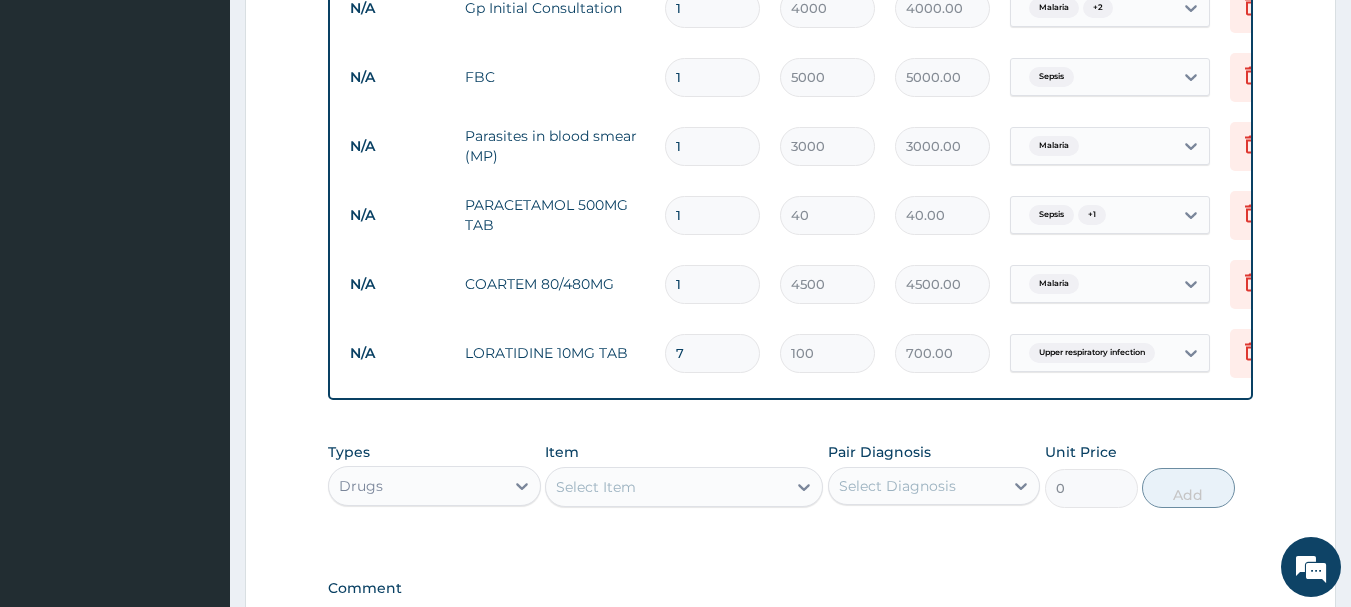 click on "1" at bounding box center (712, 215) 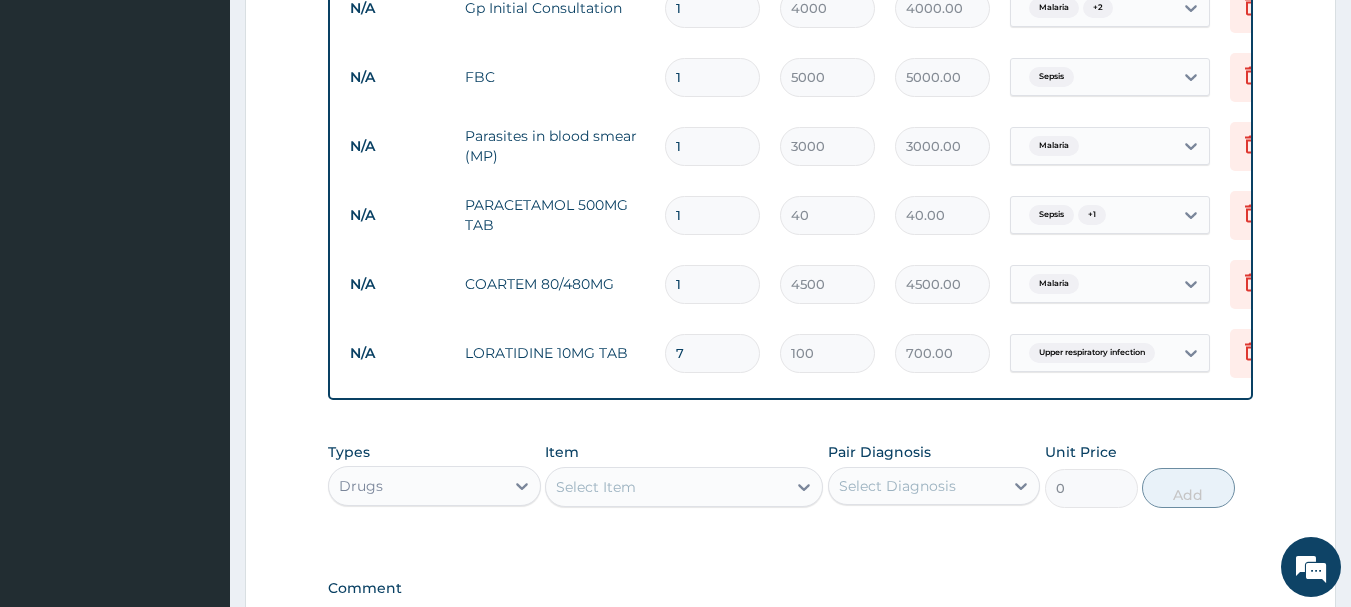 type on "18" 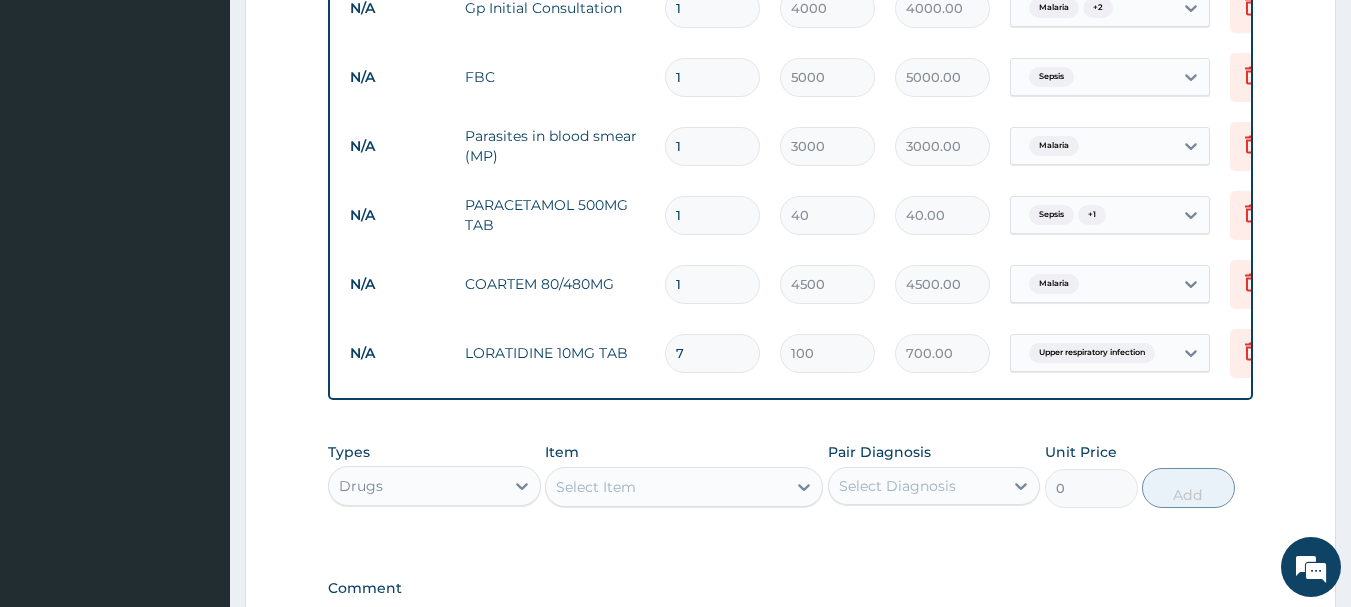 type on "720.00" 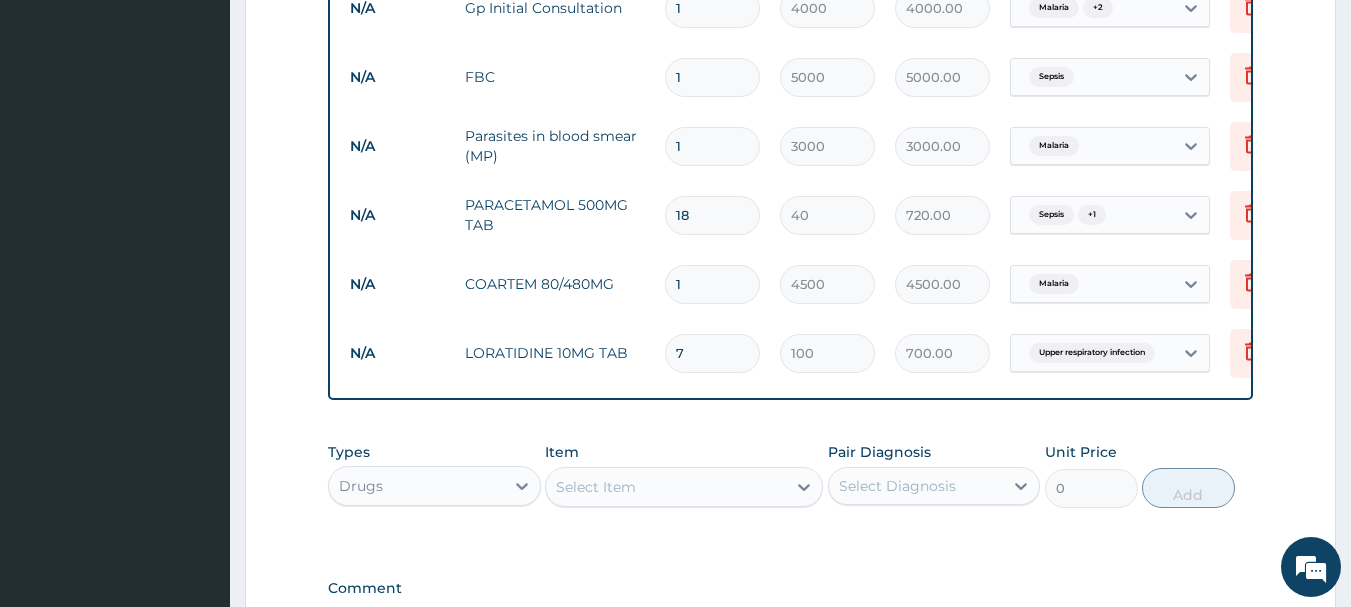 type on "17" 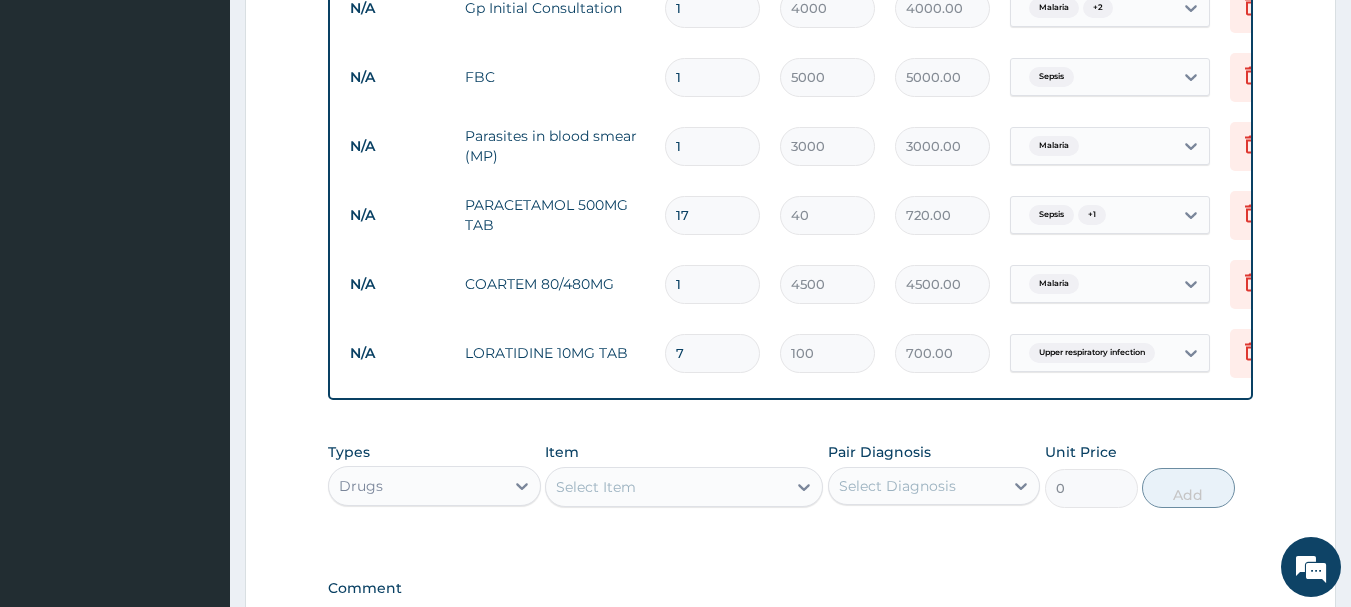 type on "680.00" 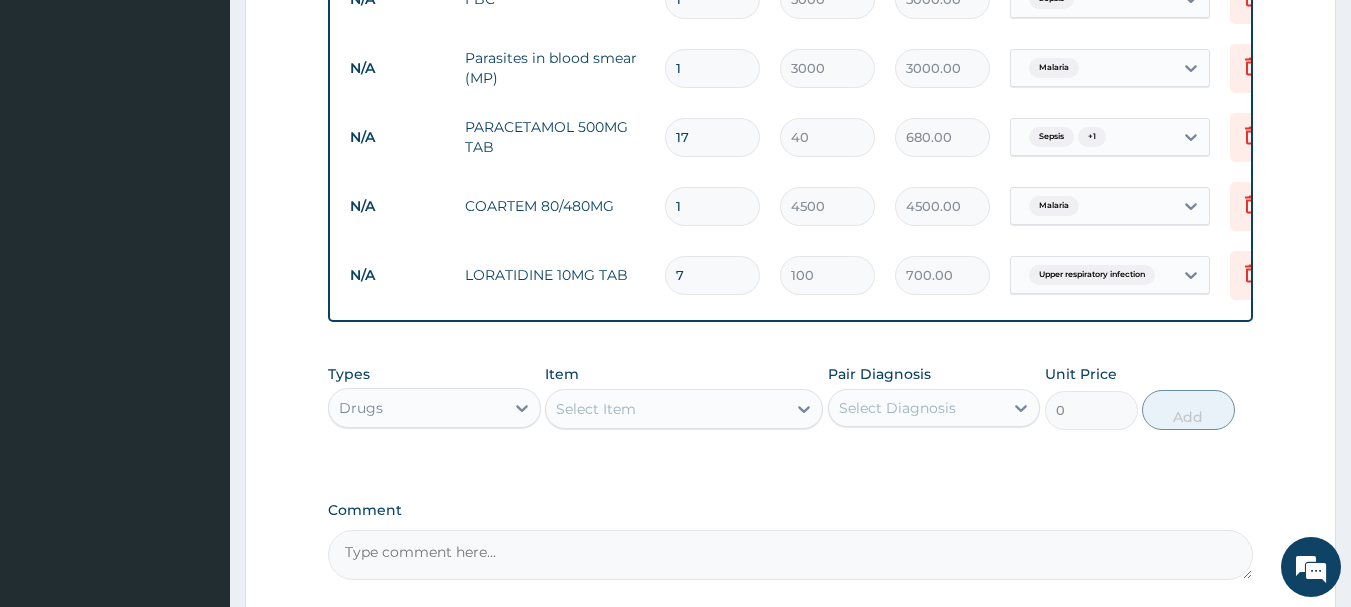 scroll, scrollTop: 918, scrollLeft: 0, axis: vertical 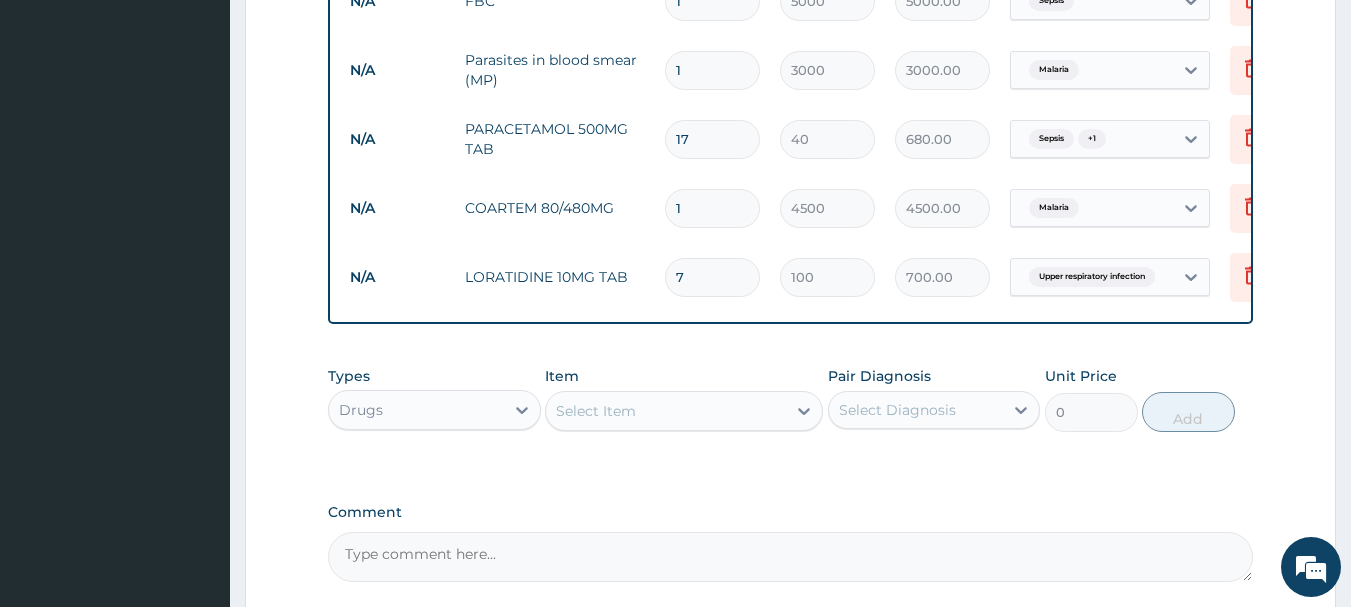 type on "1" 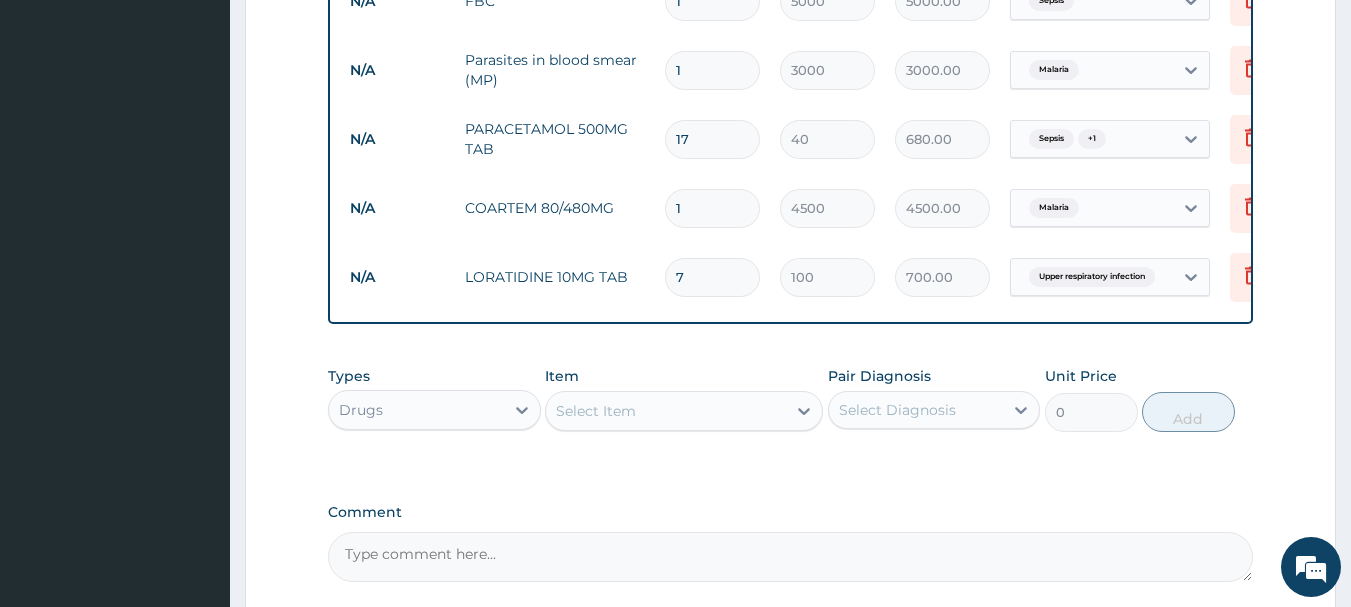 type on "40.00" 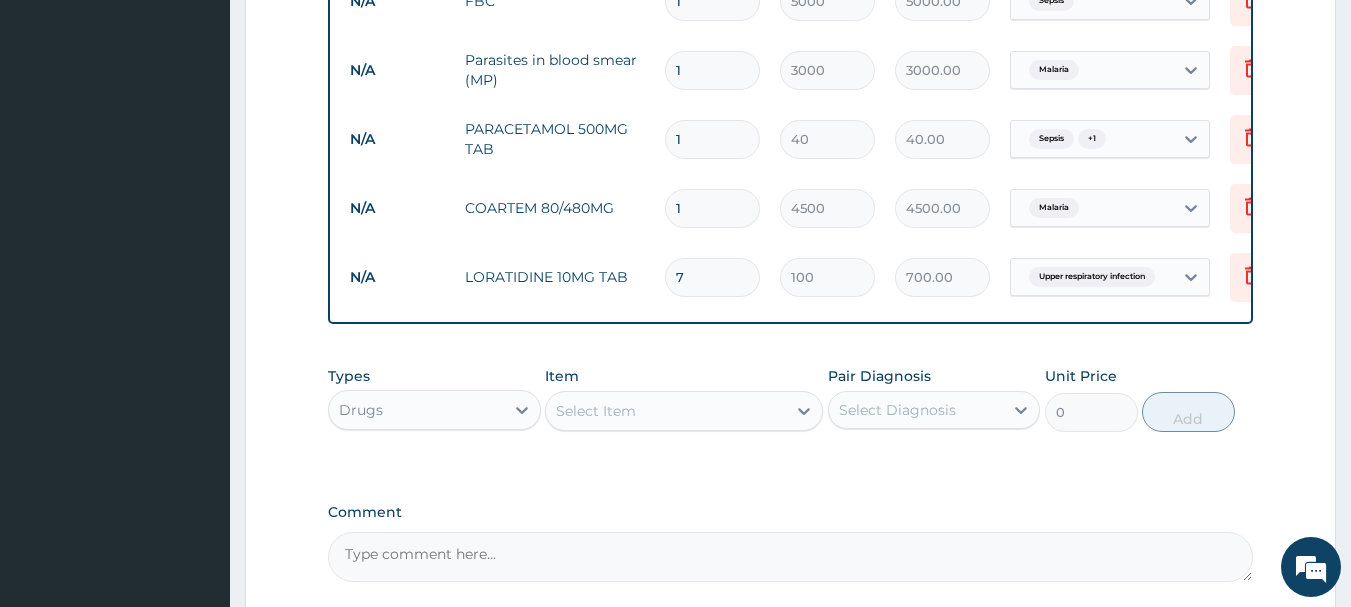 type on "18" 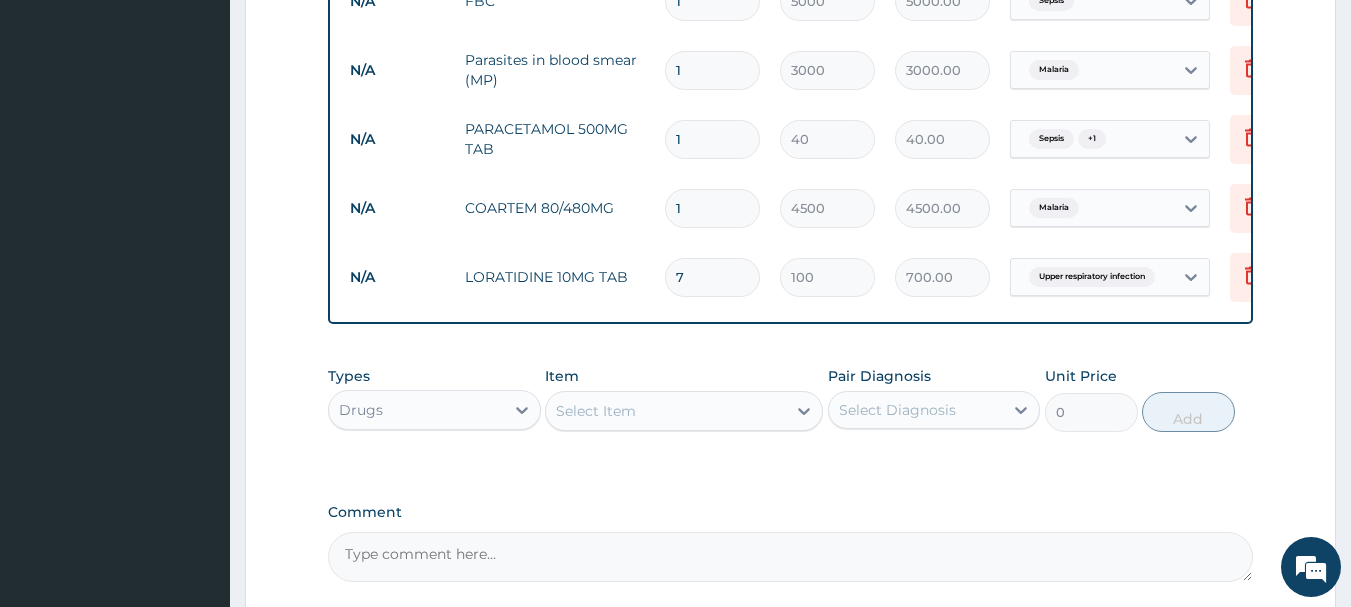type on "720.00" 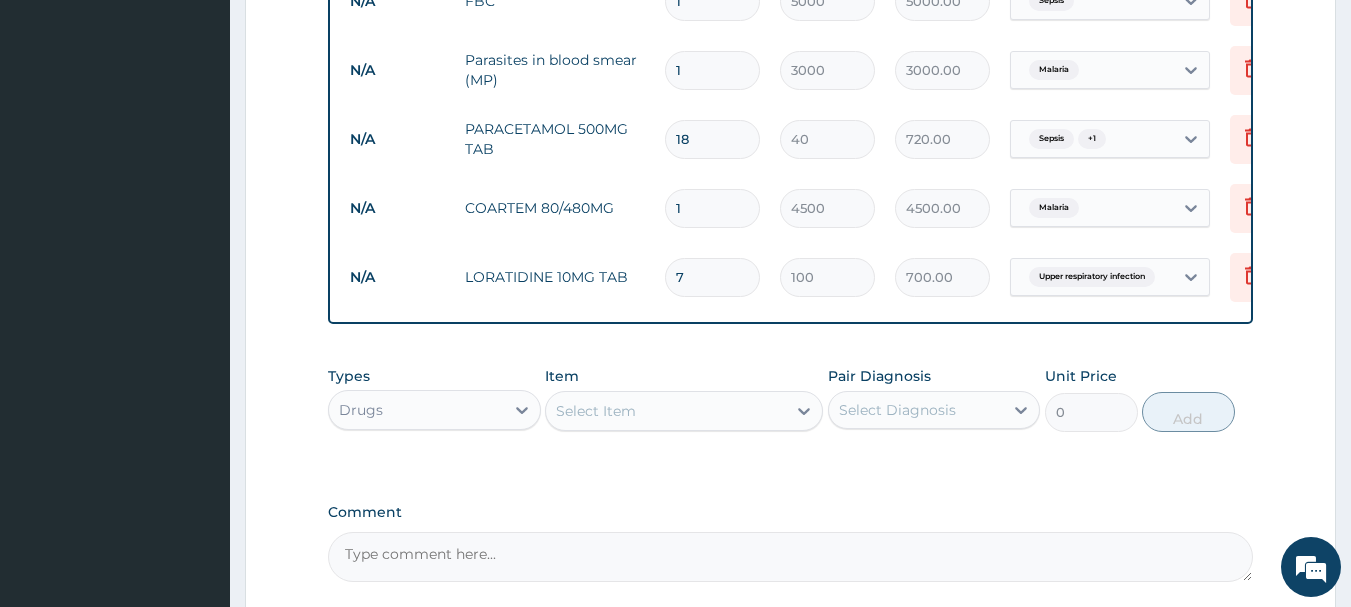 scroll, scrollTop: 1118, scrollLeft: 0, axis: vertical 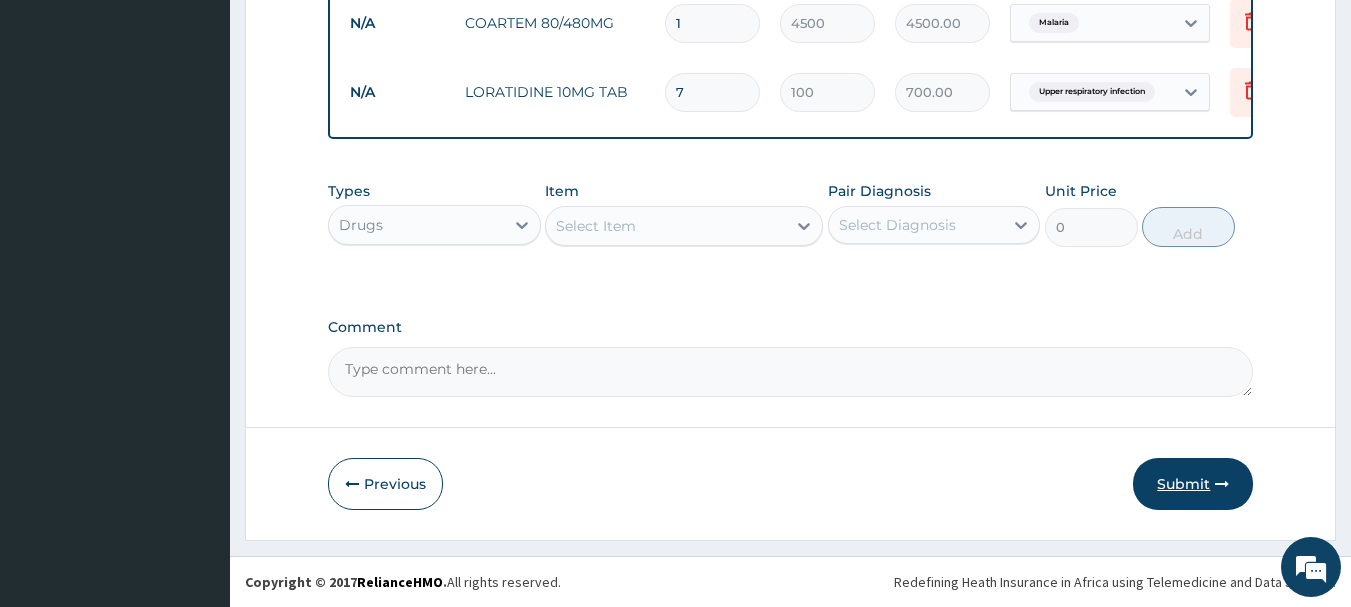 type on "18" 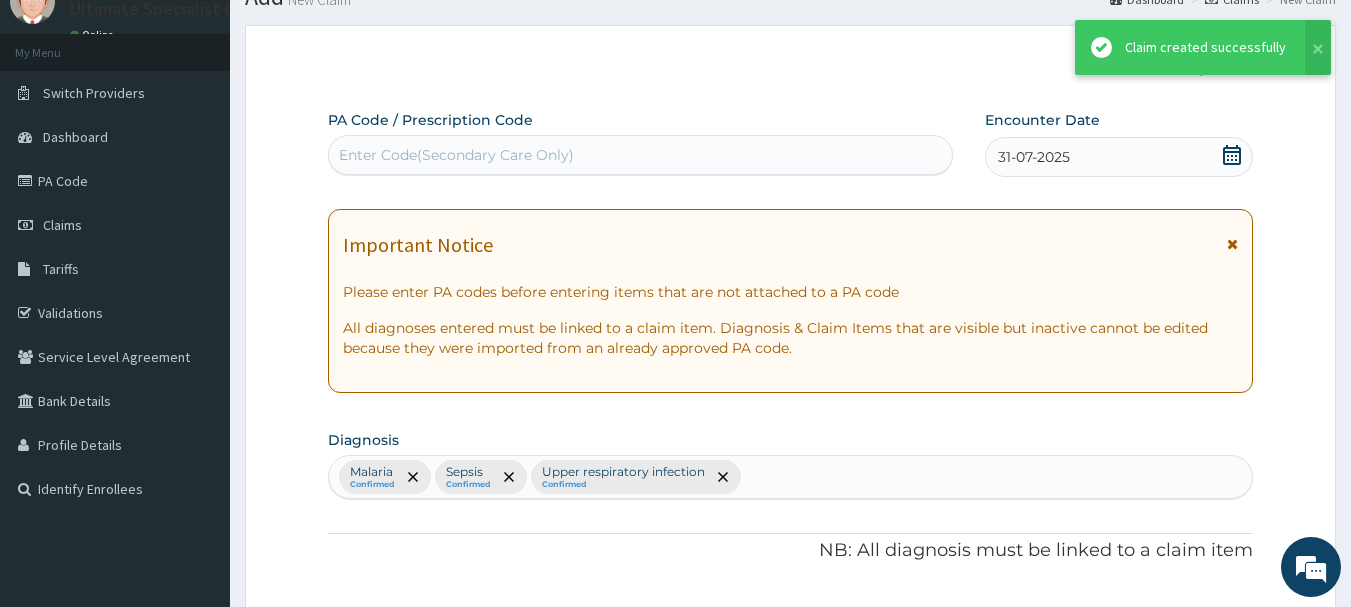 scroll, scrollTop: 1100, scrollLeft: 0, axis: vertical 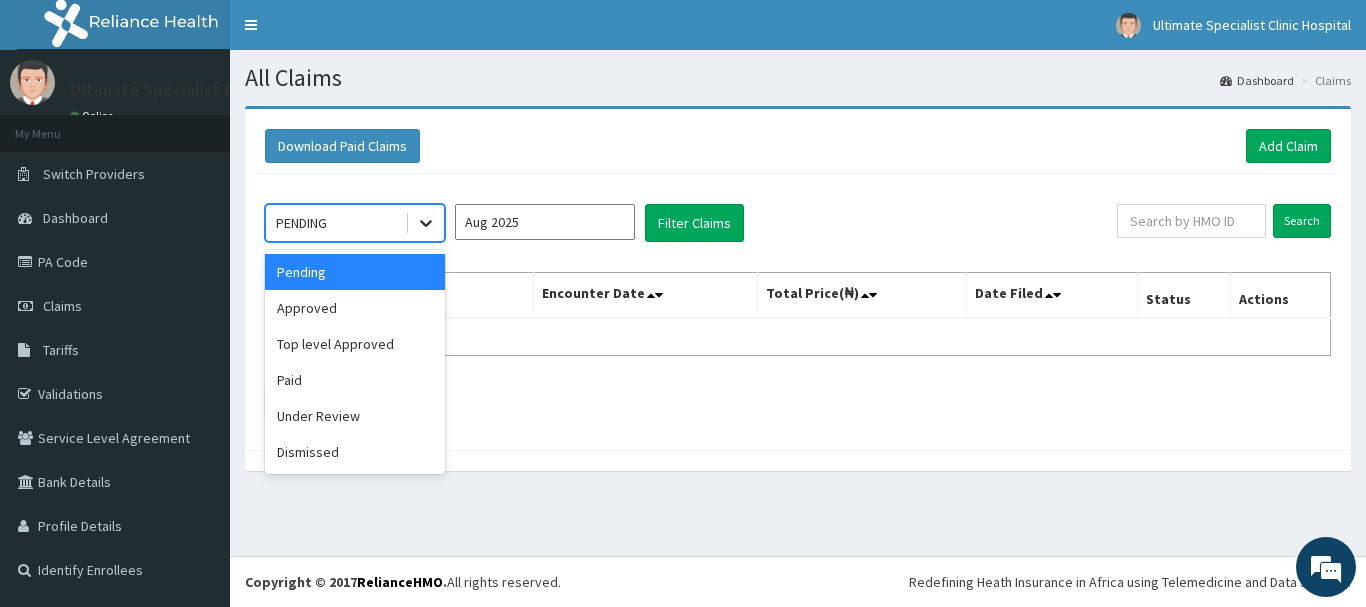 click 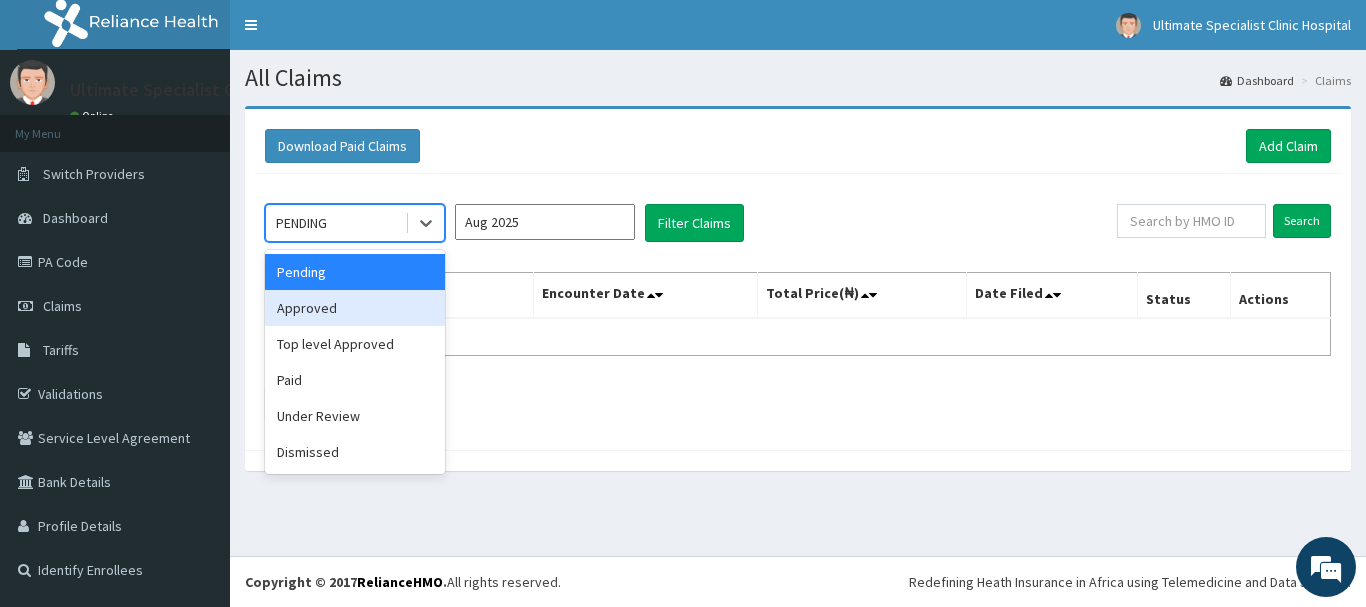 click on "Approved" at bounding box center [355, 308] 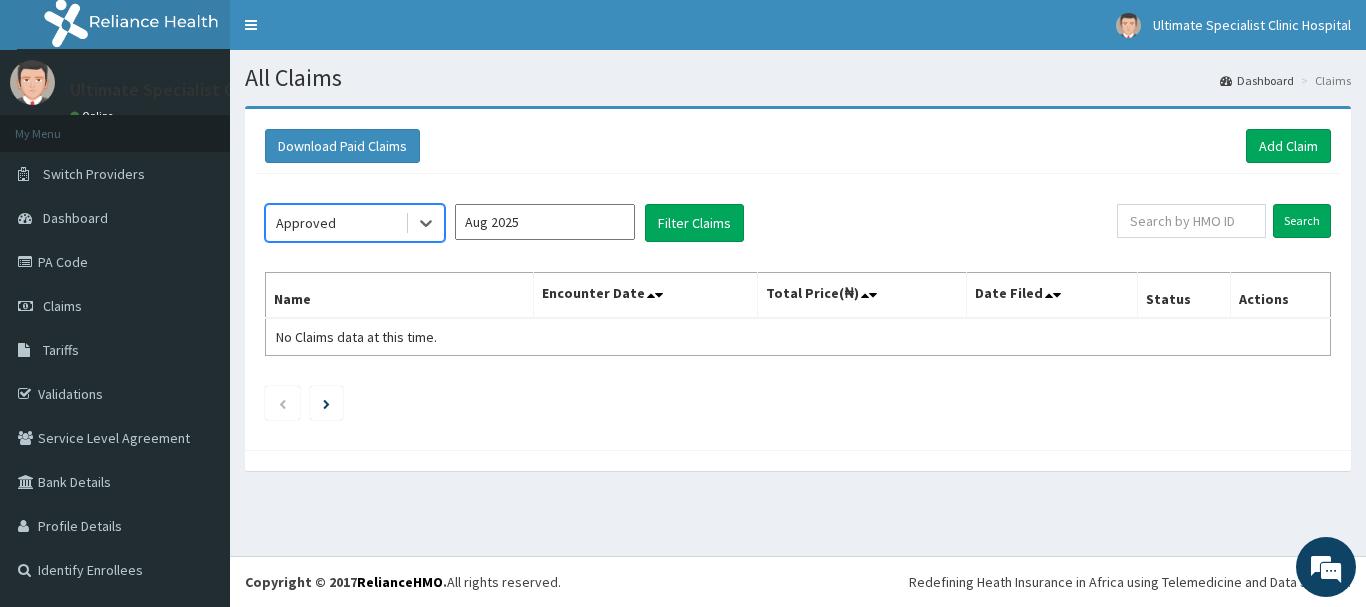 click on "Aug 2025" at bounding box center (545, 222) 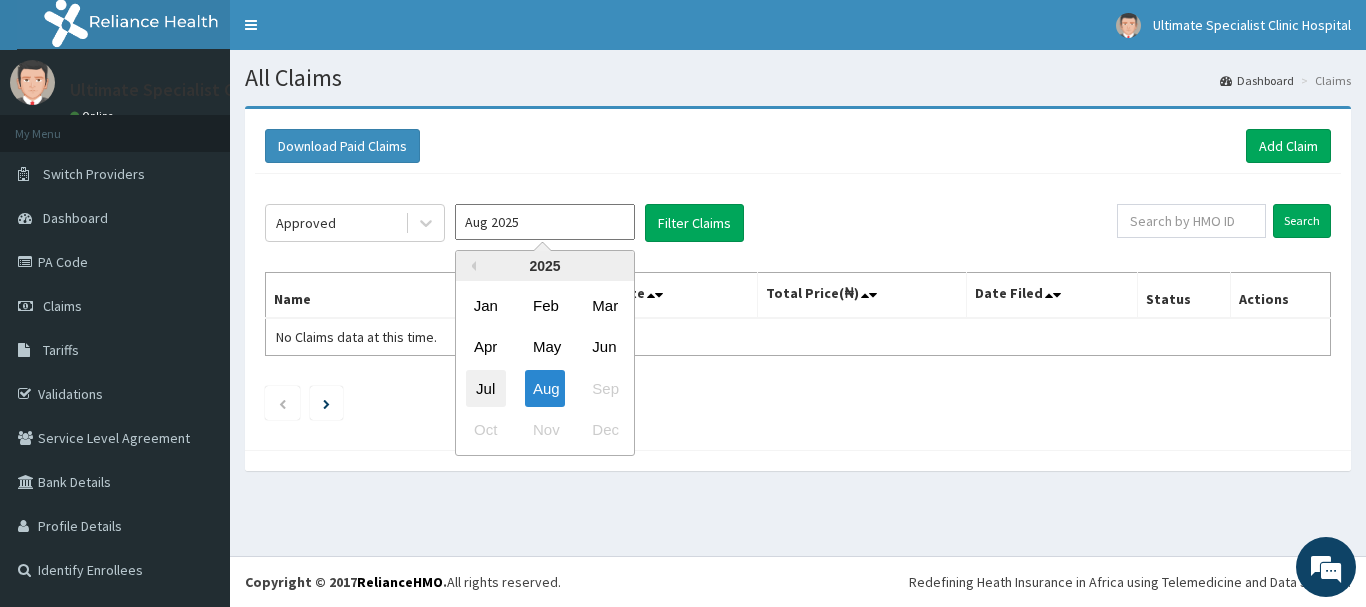 click on "Jul" at bounding box center (486, 388) 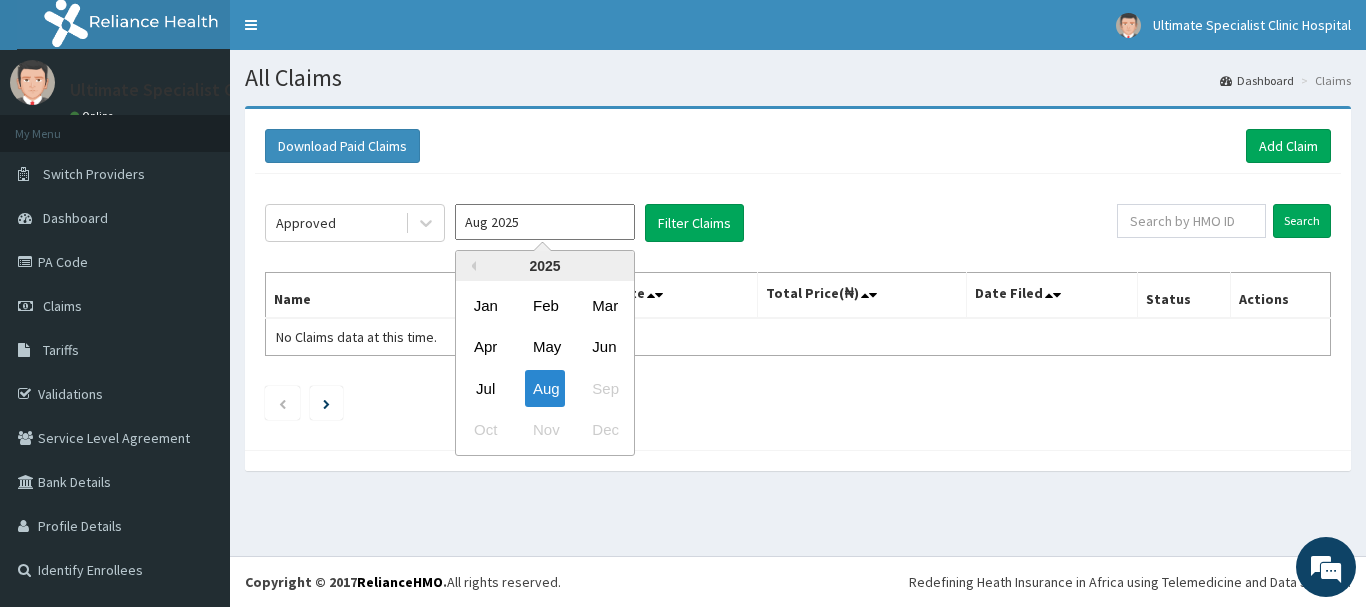 type on "Jul 2025" 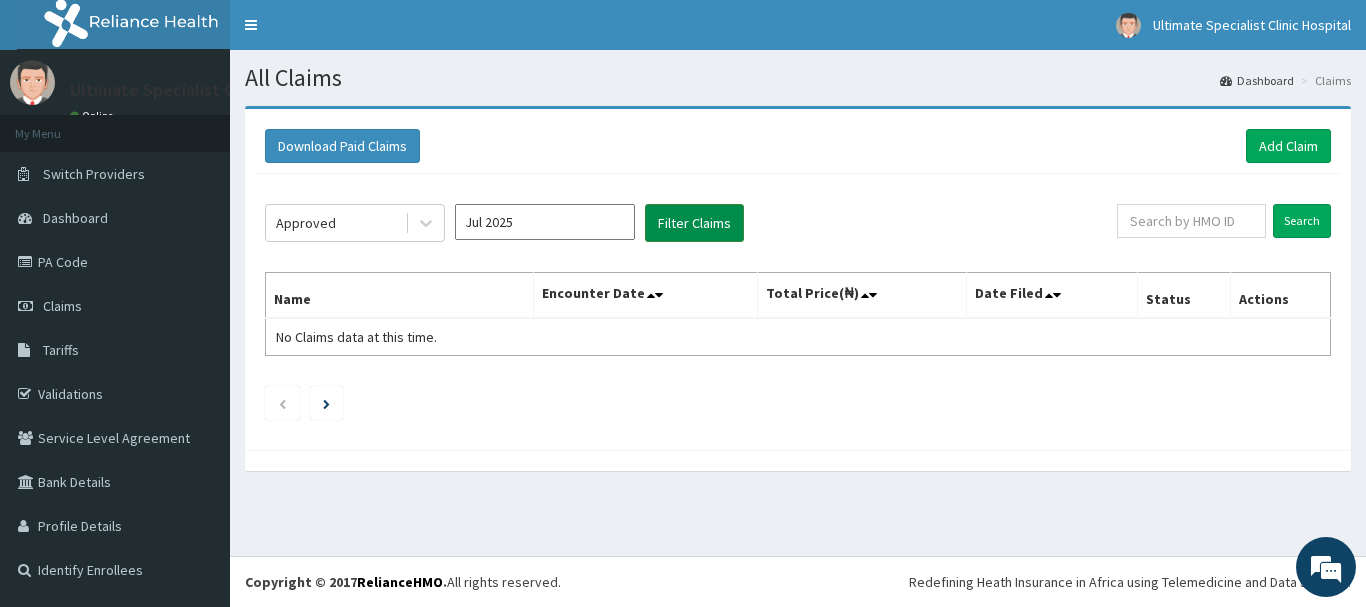 click on "Filter Claims" at bounding box center [694, 223] 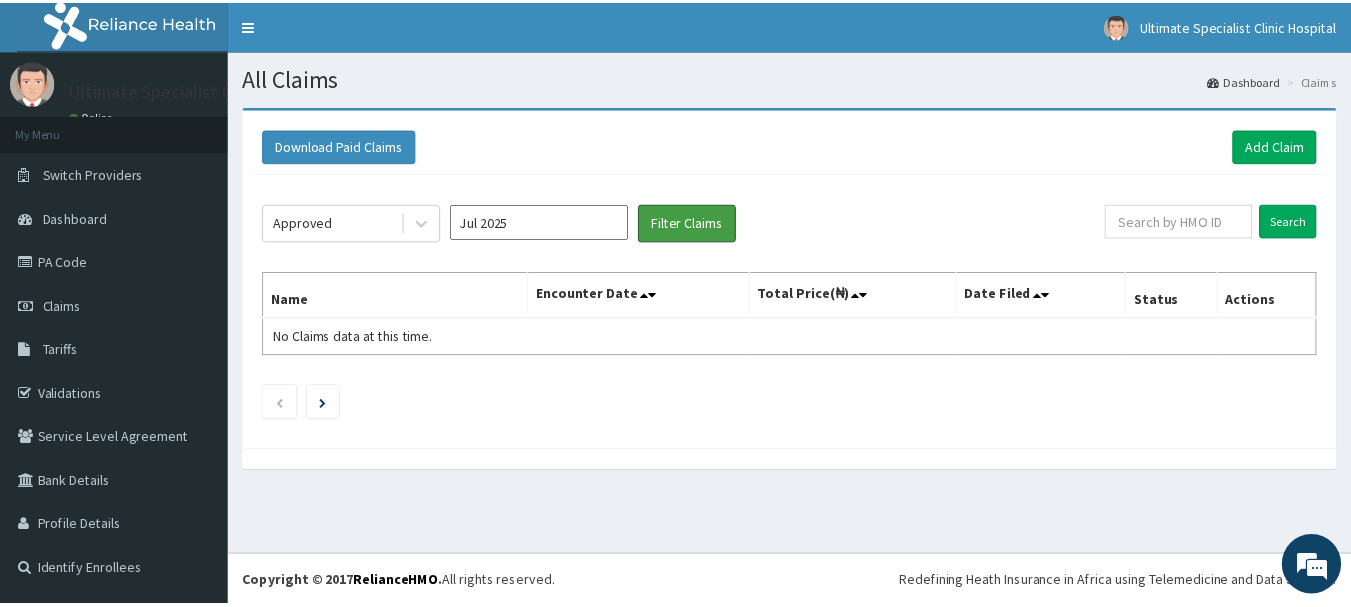 scroll, scrollTop: 0, scrollLeft: 0, axis: both 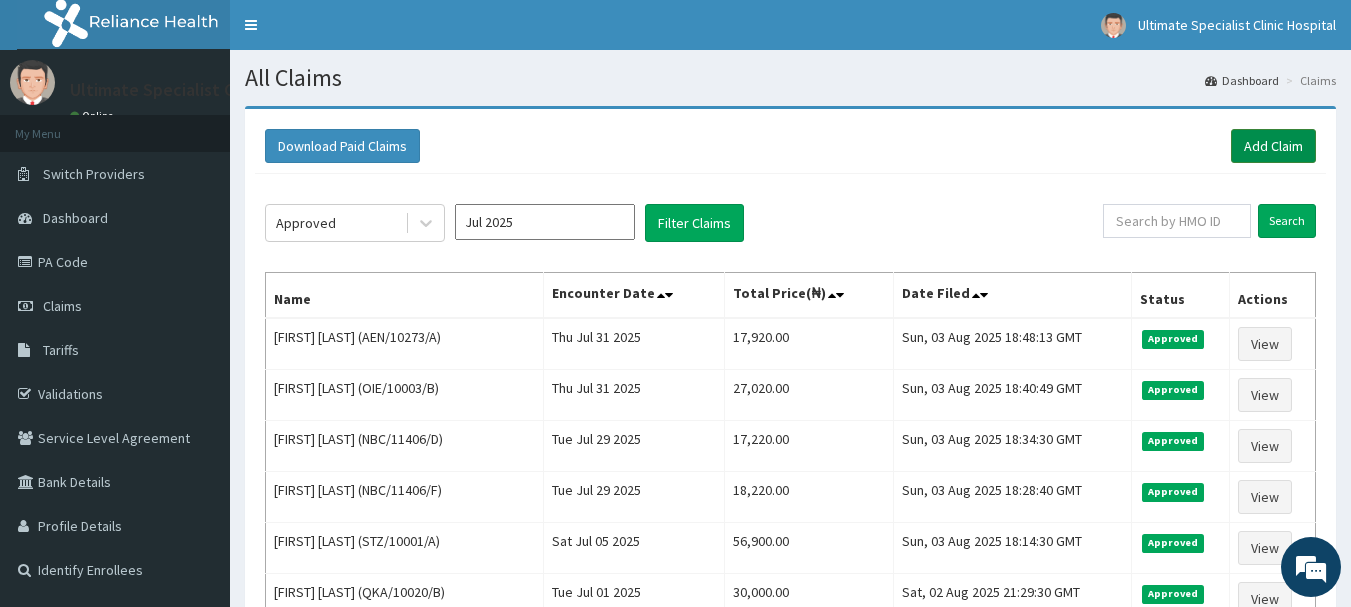 drag, startPoint x: 1265, startPoint y: 139, endPoint x: 1249, endPoint y: 154, distance: 21.931713 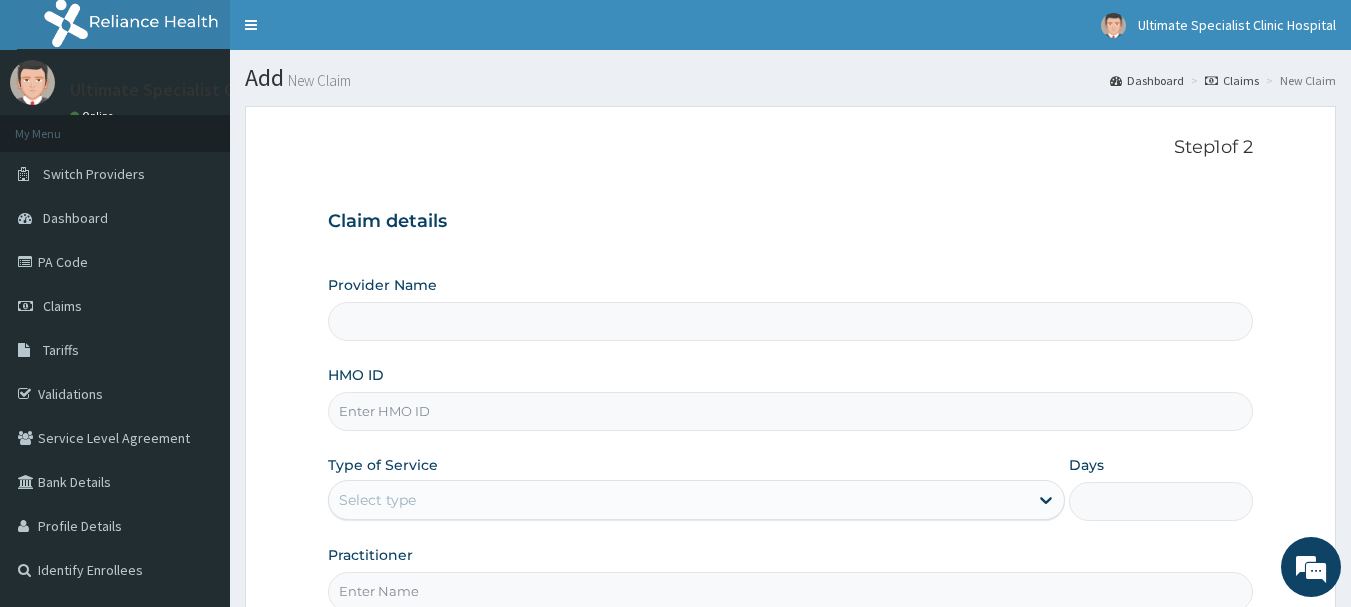 type on "Ultimate Specialist Clinic And Hospital" 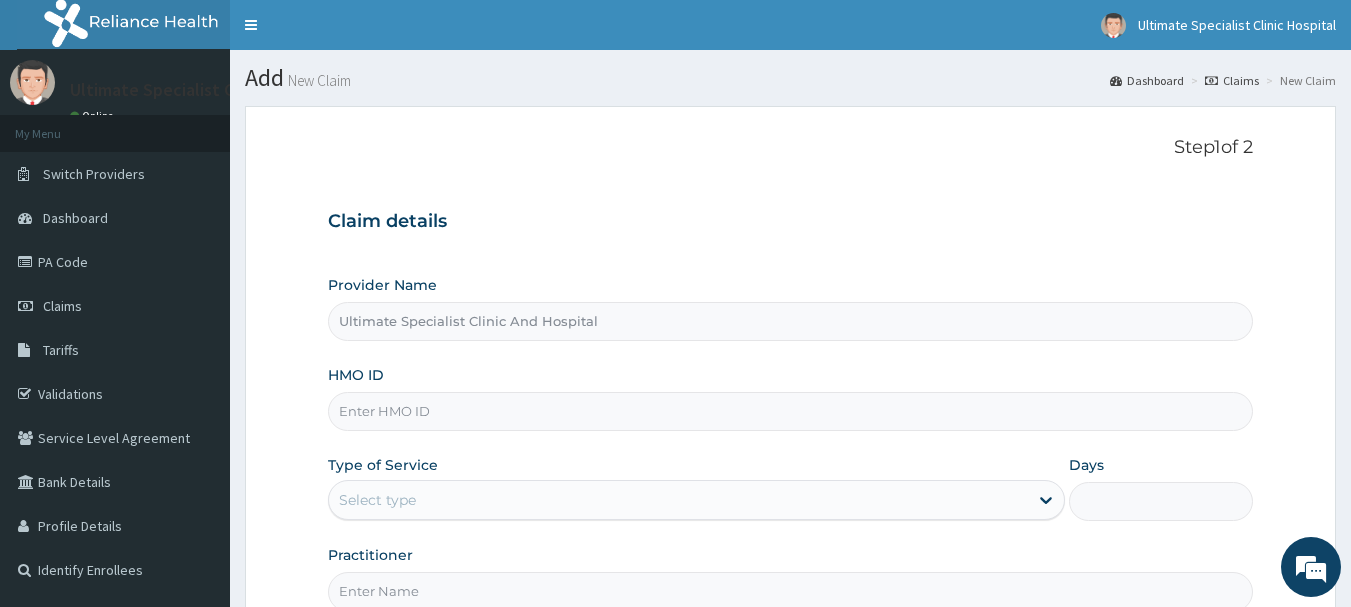 scroll, scrollTop: 0, scrollLeft: 0, axis: both 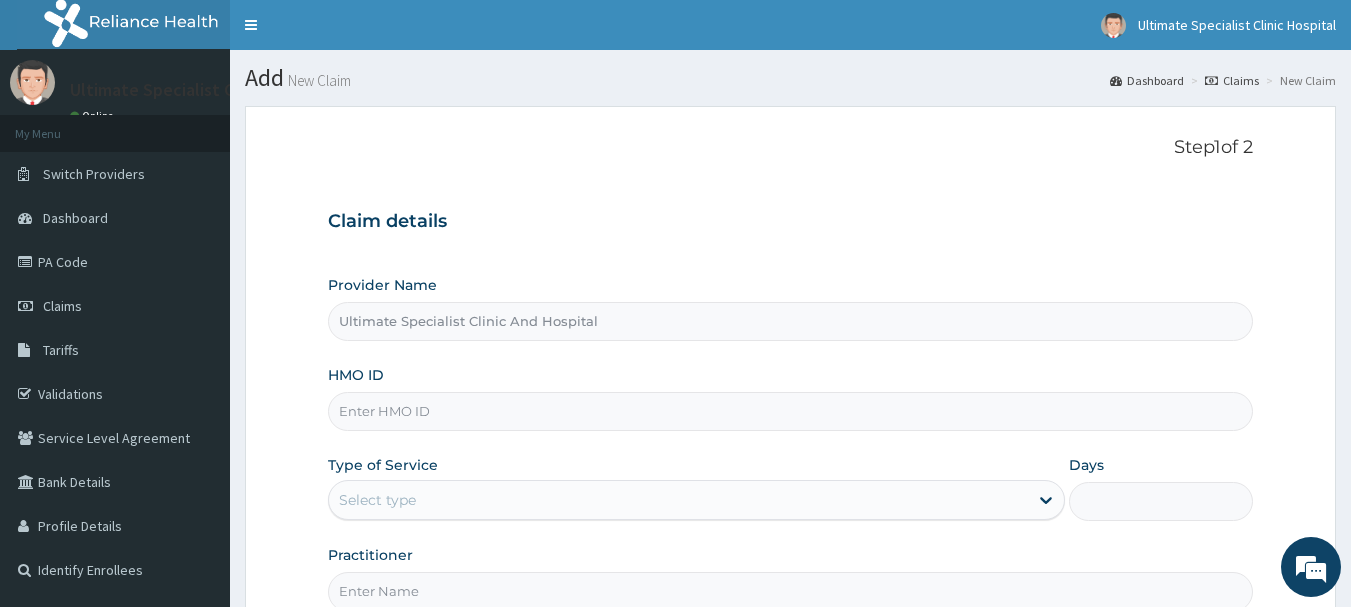 click on "HMO ID" at bounding box center [791, 411] 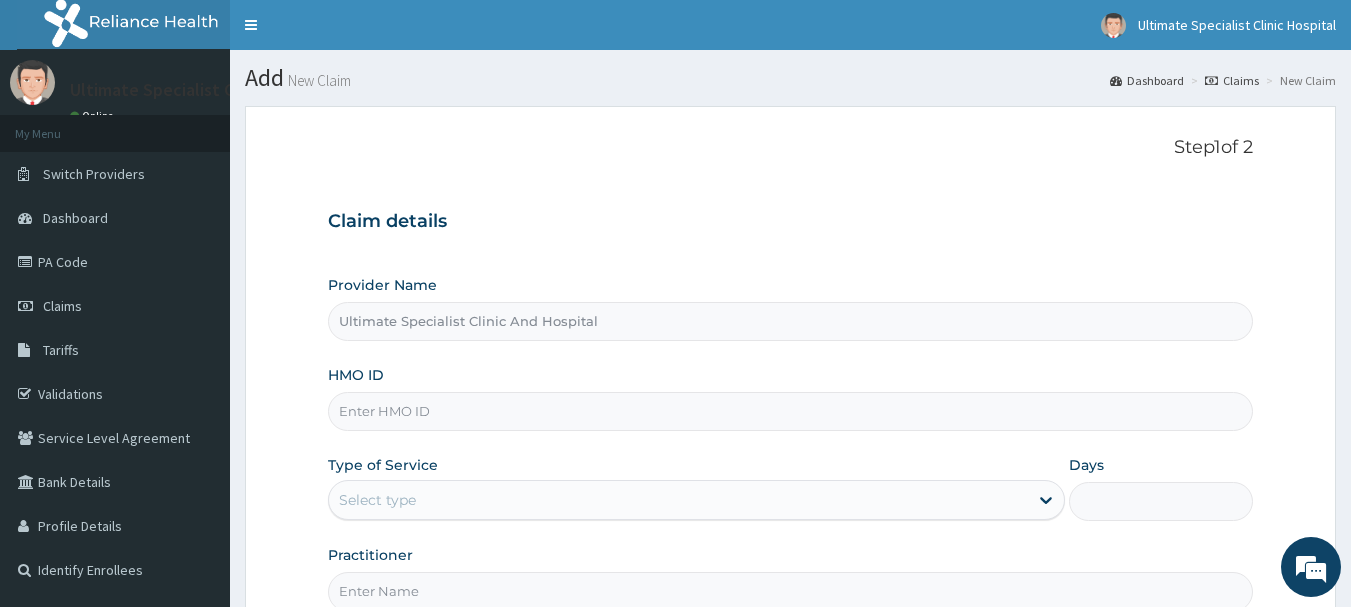 paste on "OIE/10003/E" 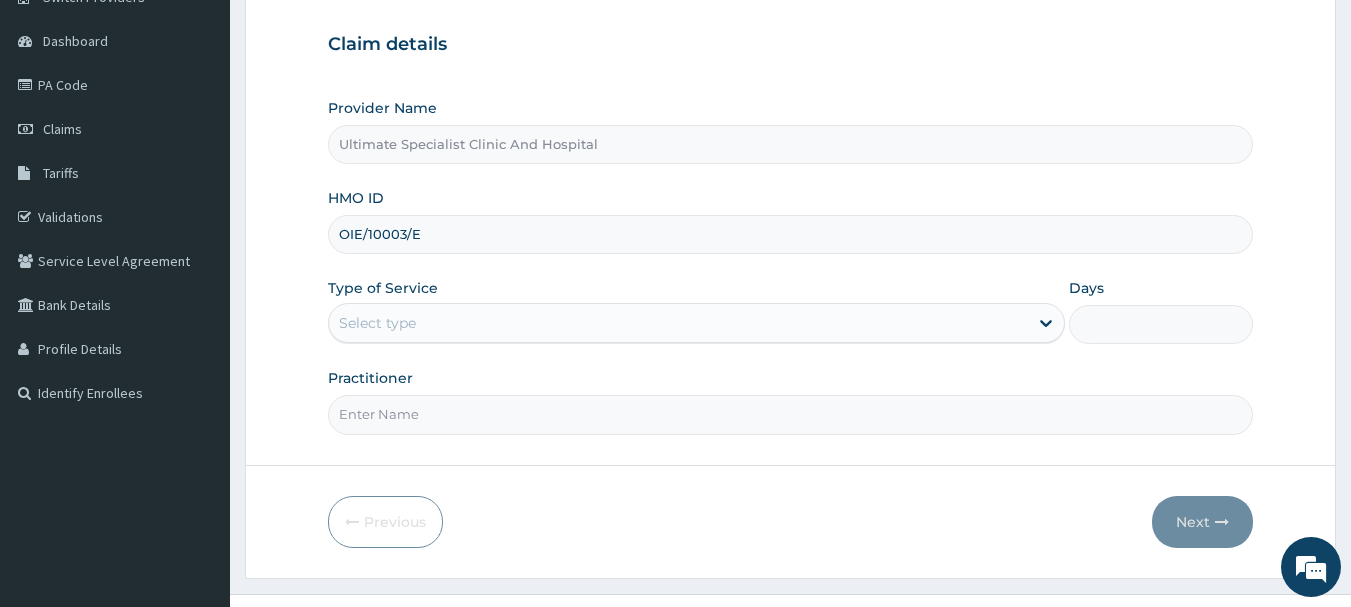scroll, scrollTop: 215, scrollLeft: 0, axis: vertical 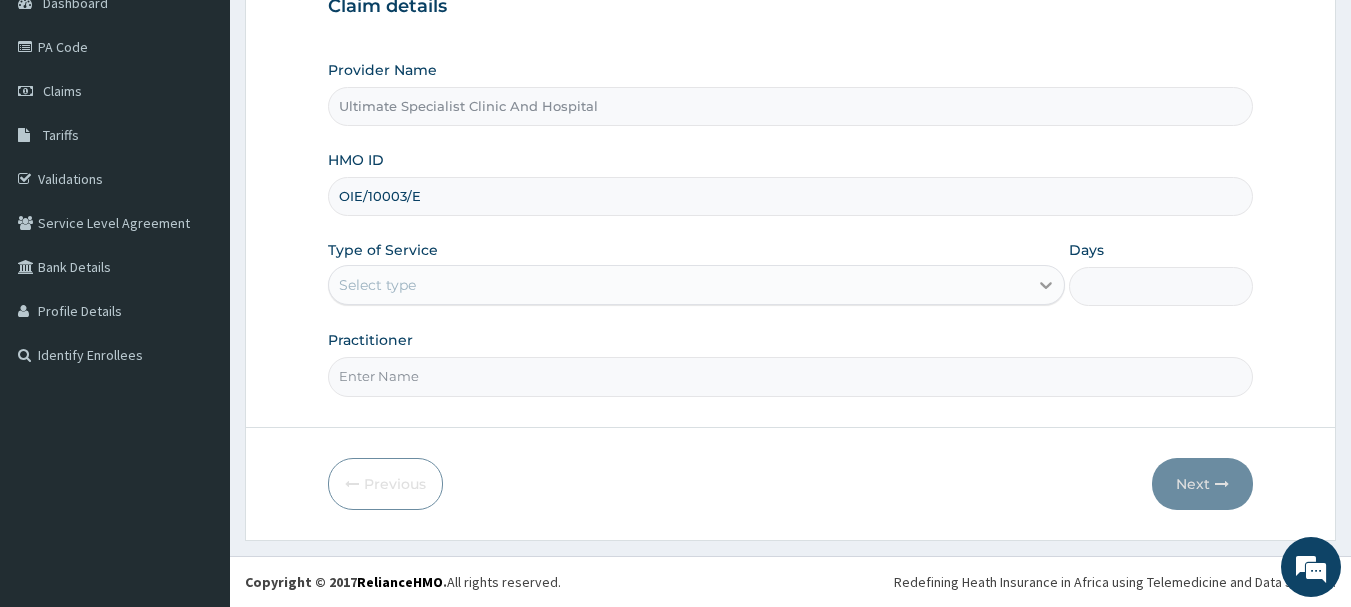 type on "OIE/10003/E" 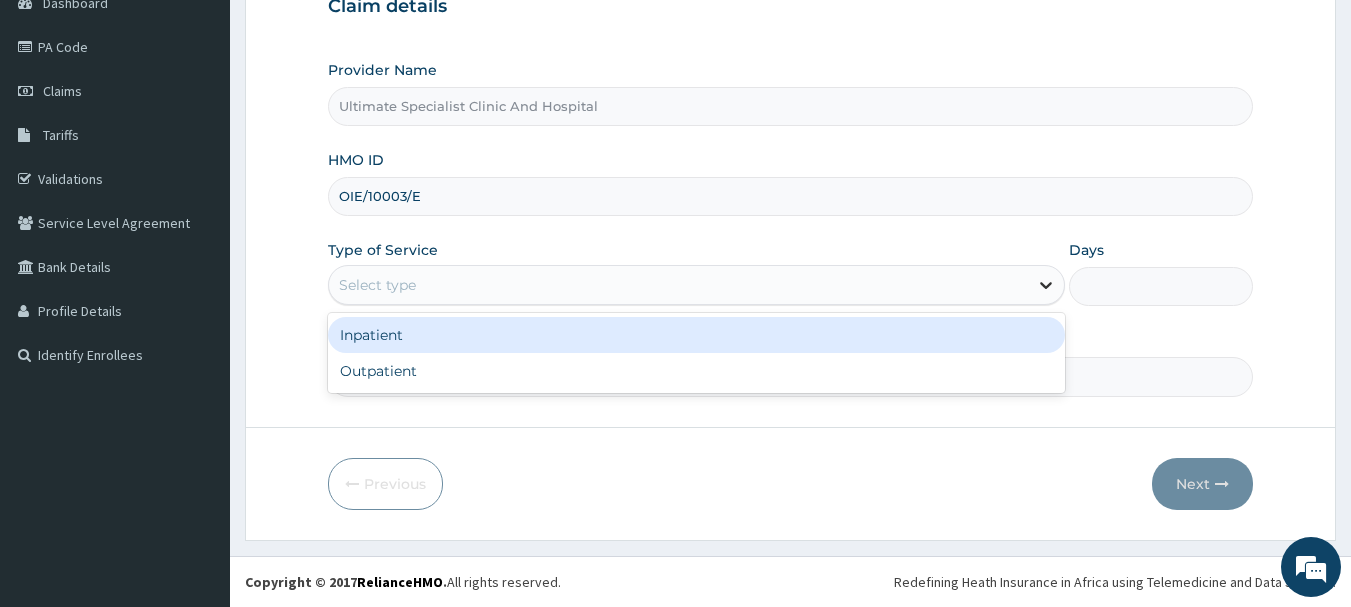 click 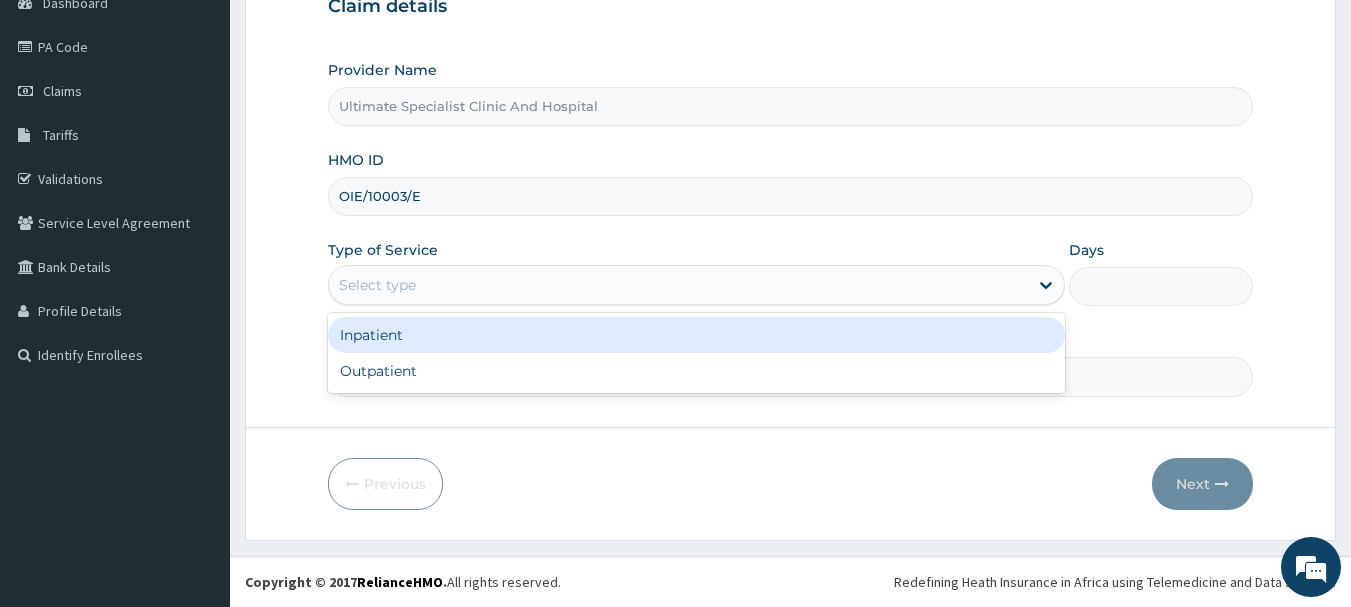click on "Inpatient" at bounding box center [696, 335] 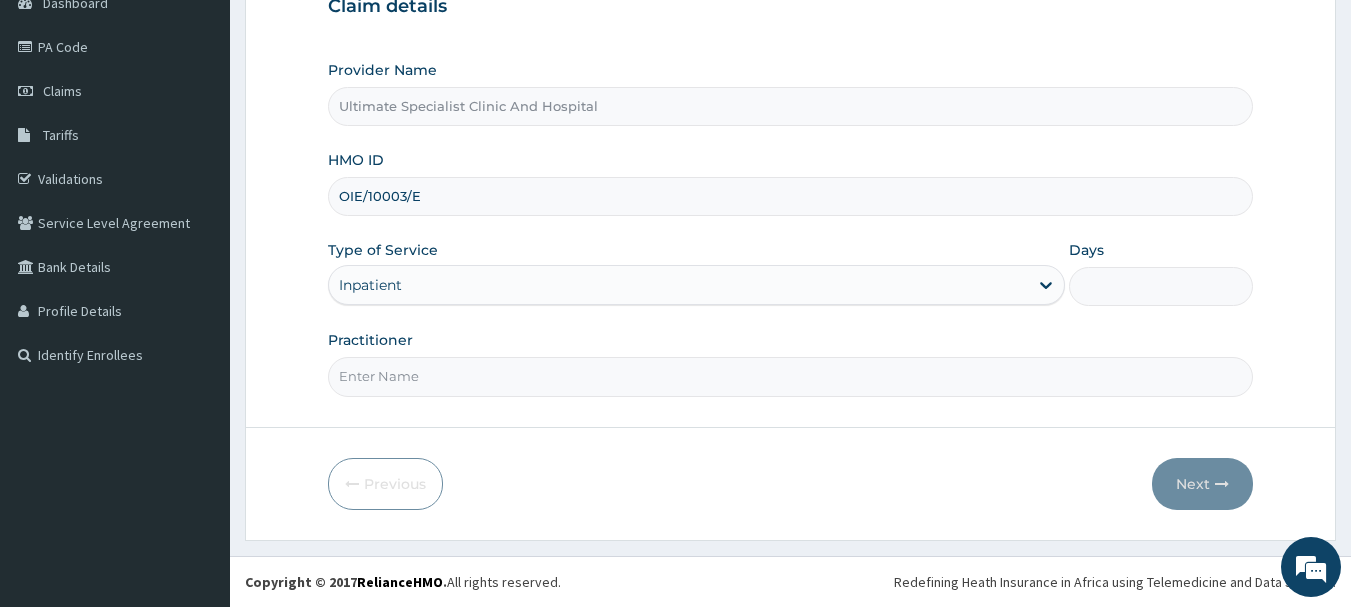 click on "Practitioner" at bounding box center (791, 376) 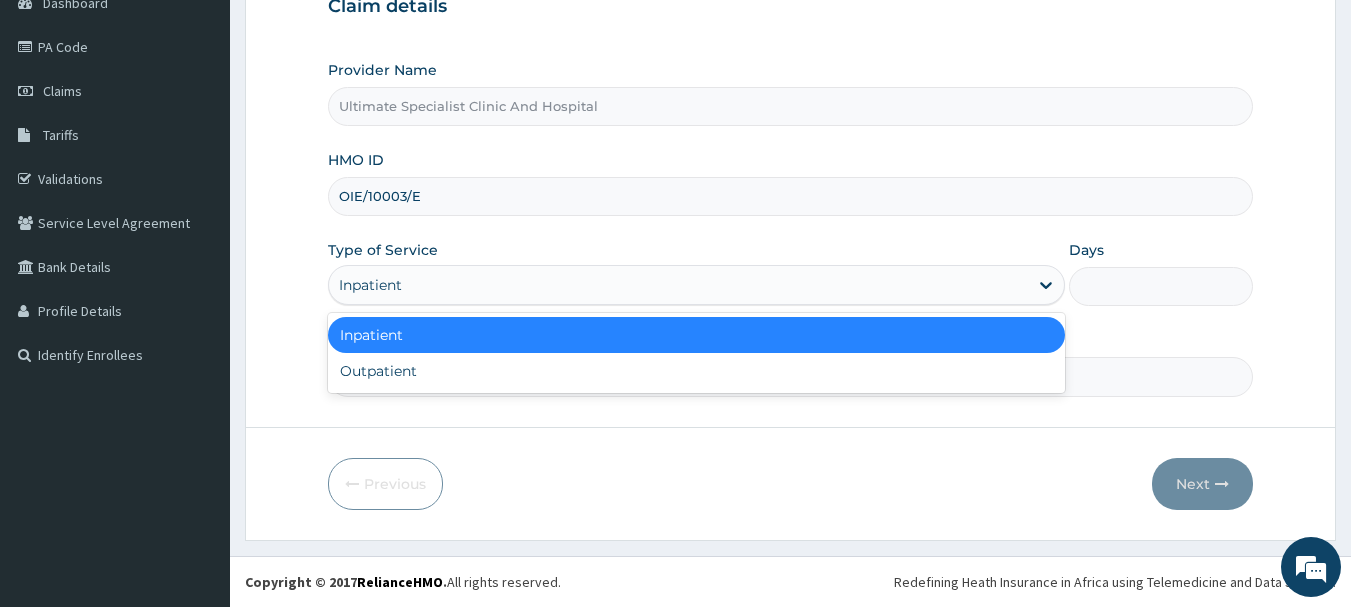 drag, startPoint x: 1043, startPoint y: 287, endPoint x: 919, endPoint y: 300, distance: 124.67959 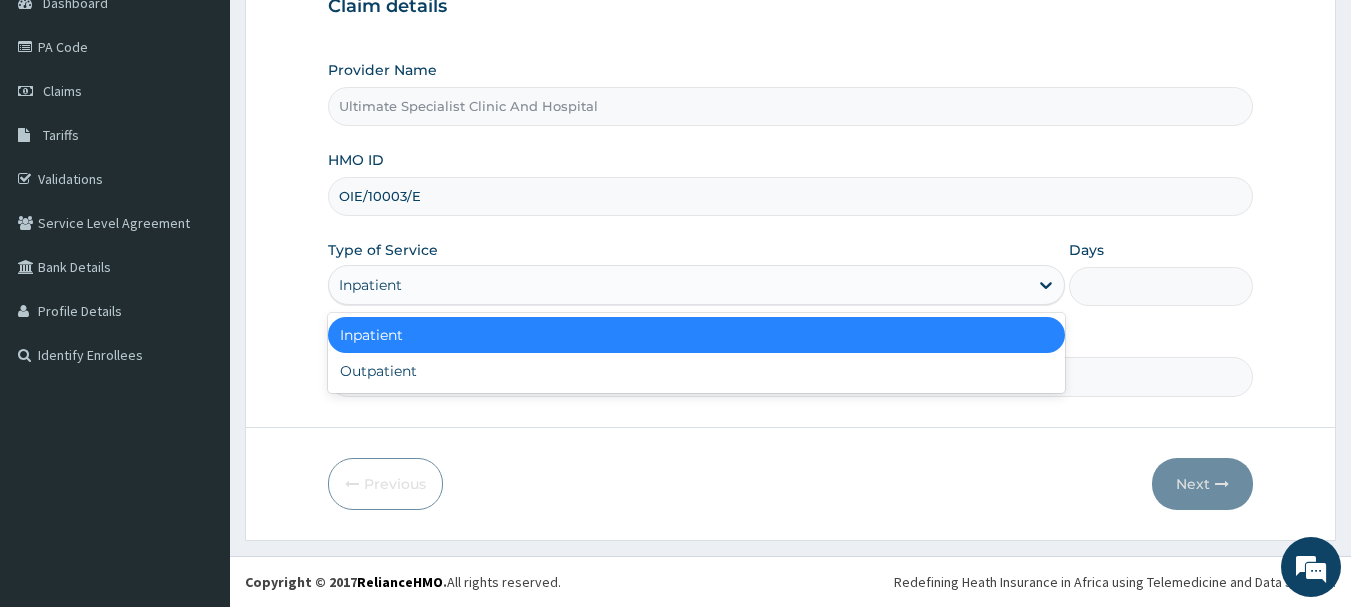 click on "Inpatient" at bounding box center [696, 285] 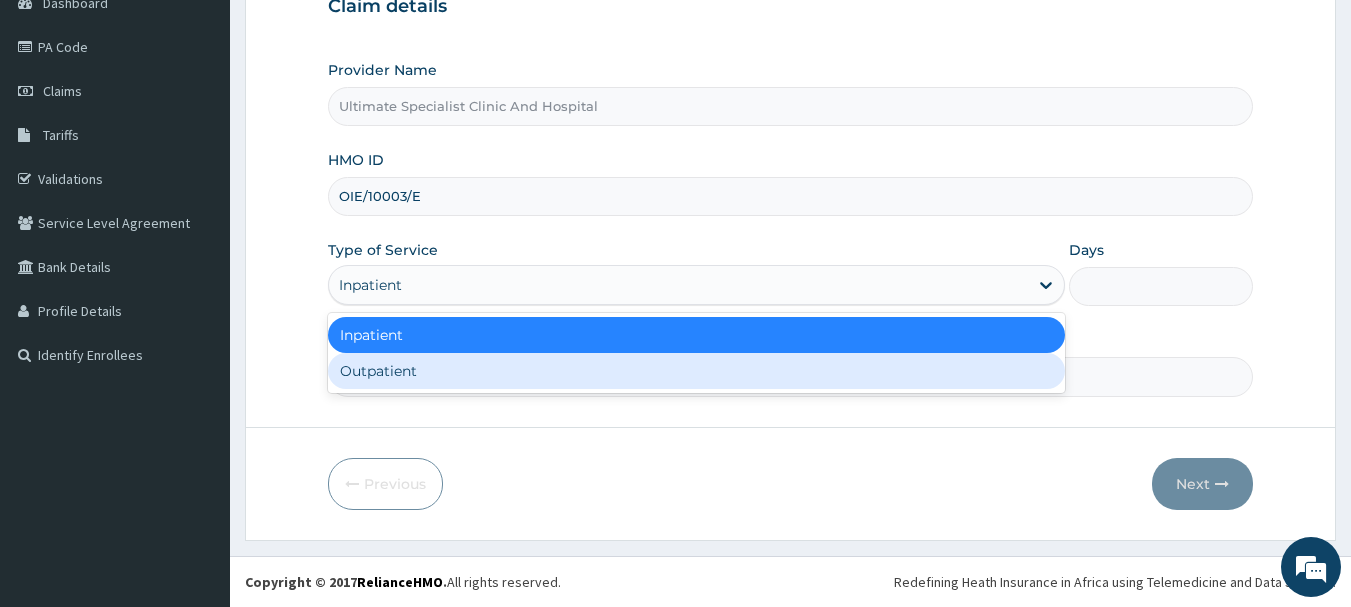 click on "Outpatient" at bounding box center [696, 371] 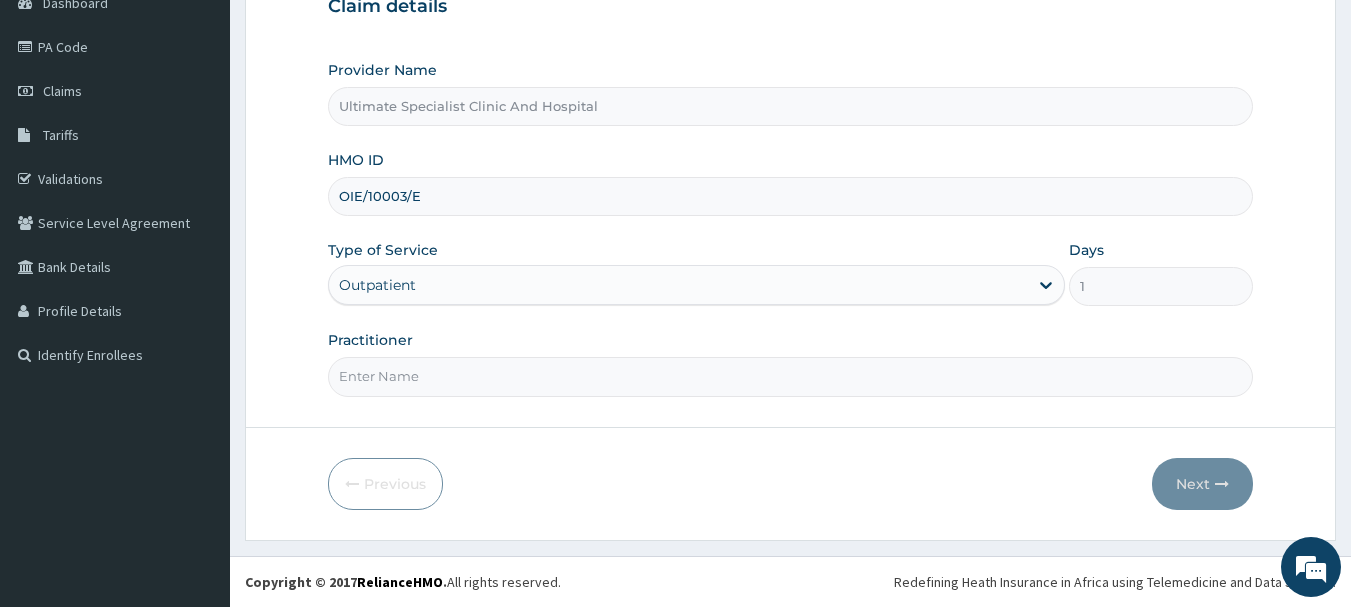 click on "Practitioner" at bounding box center (791, 376) 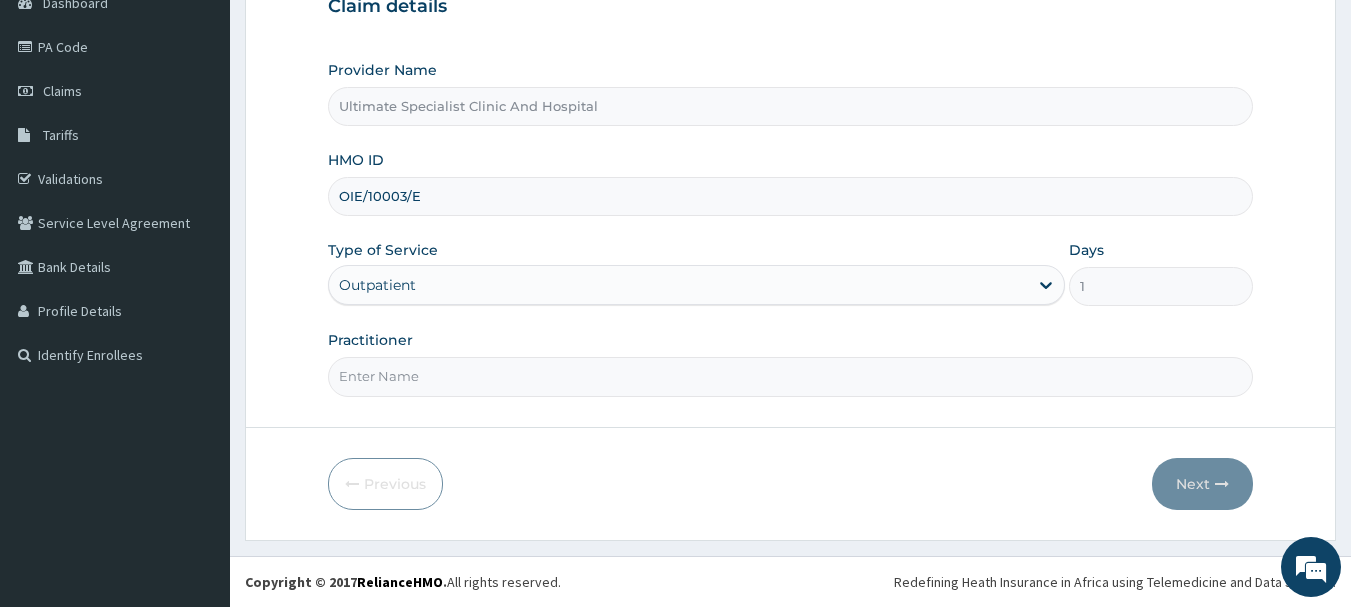 type on "DR PAUL" 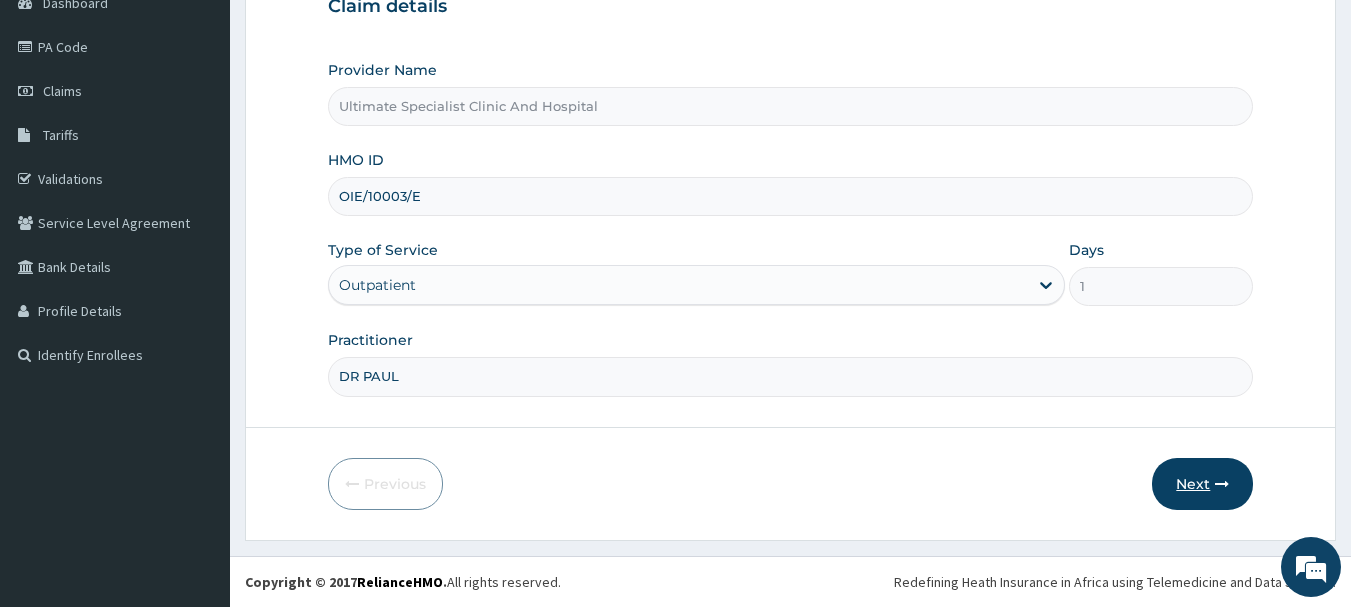 drag, startPoint x: 1212, startPoint y: 487, endPoint x: 1200, endPoint y: 483, distance: 12.649111 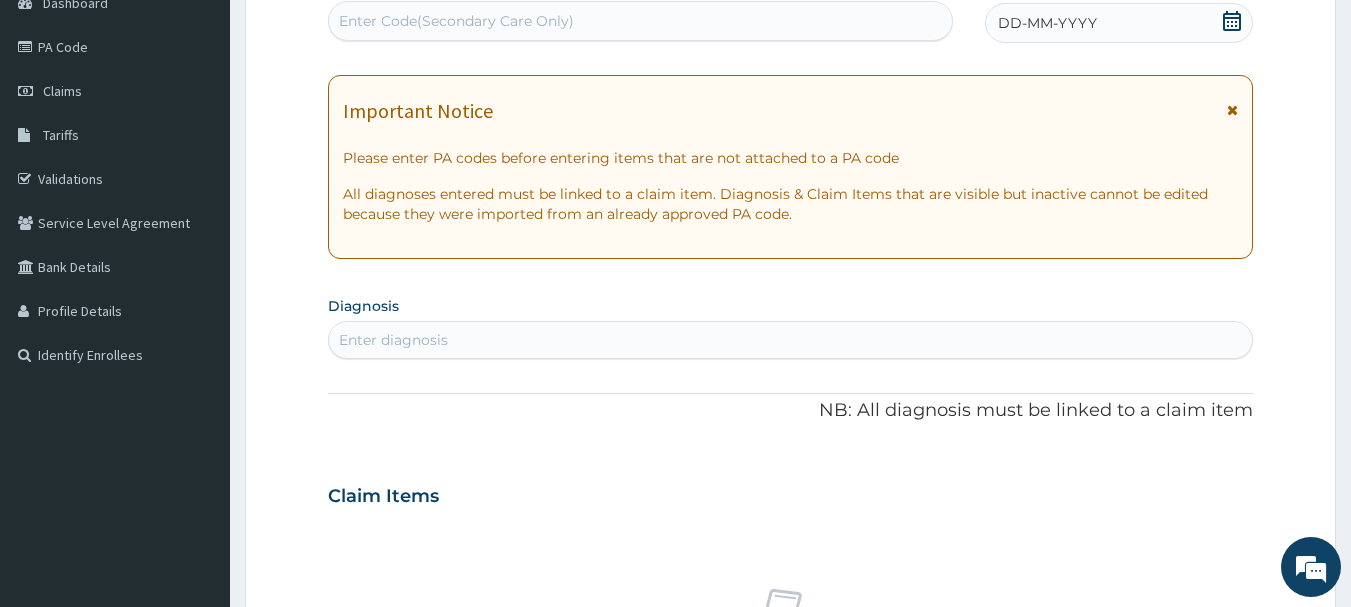 drag, startPoint x: 1224, startPoint y: 18, endPoint x: 1173, endPoint y: 33, distance: 53.160137 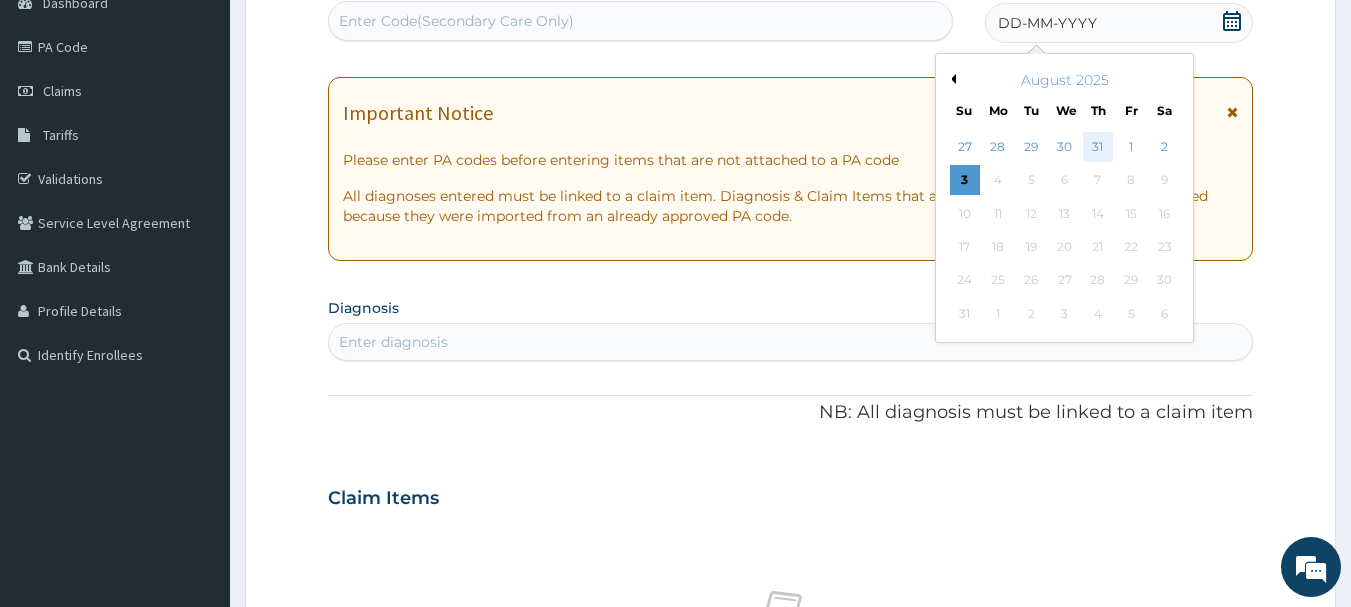 click on "31" at bounding box center (1098, 147) 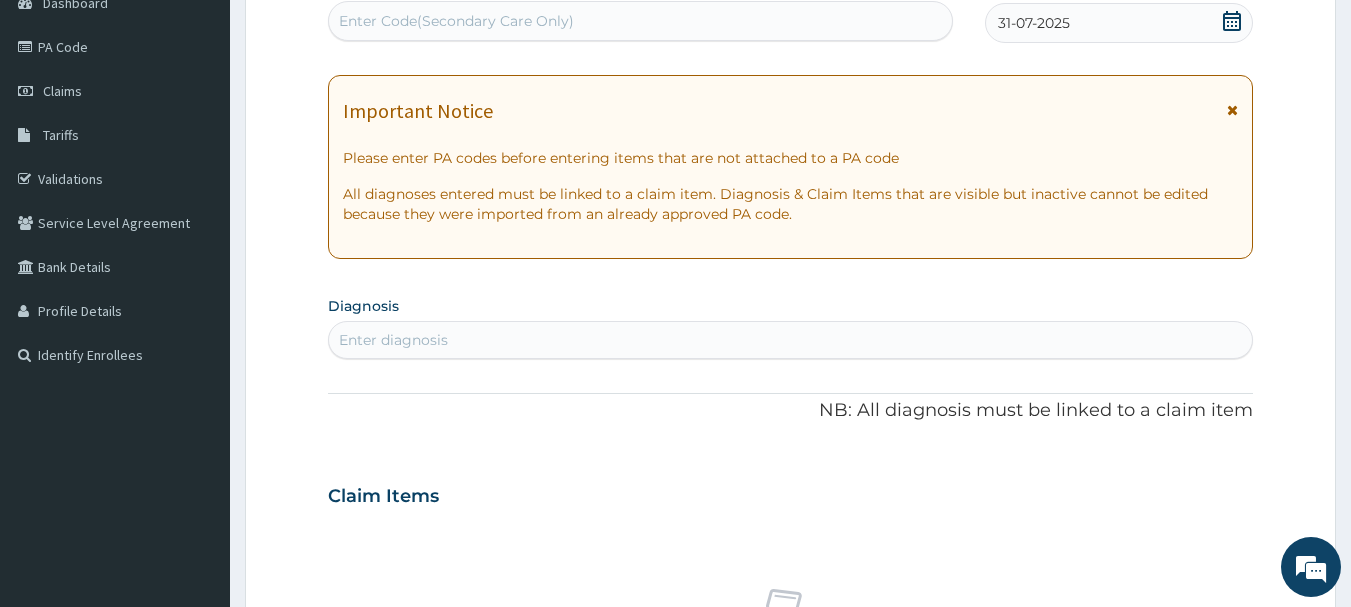 click on "Enter diagnosis" at bounding box center (393, 340) 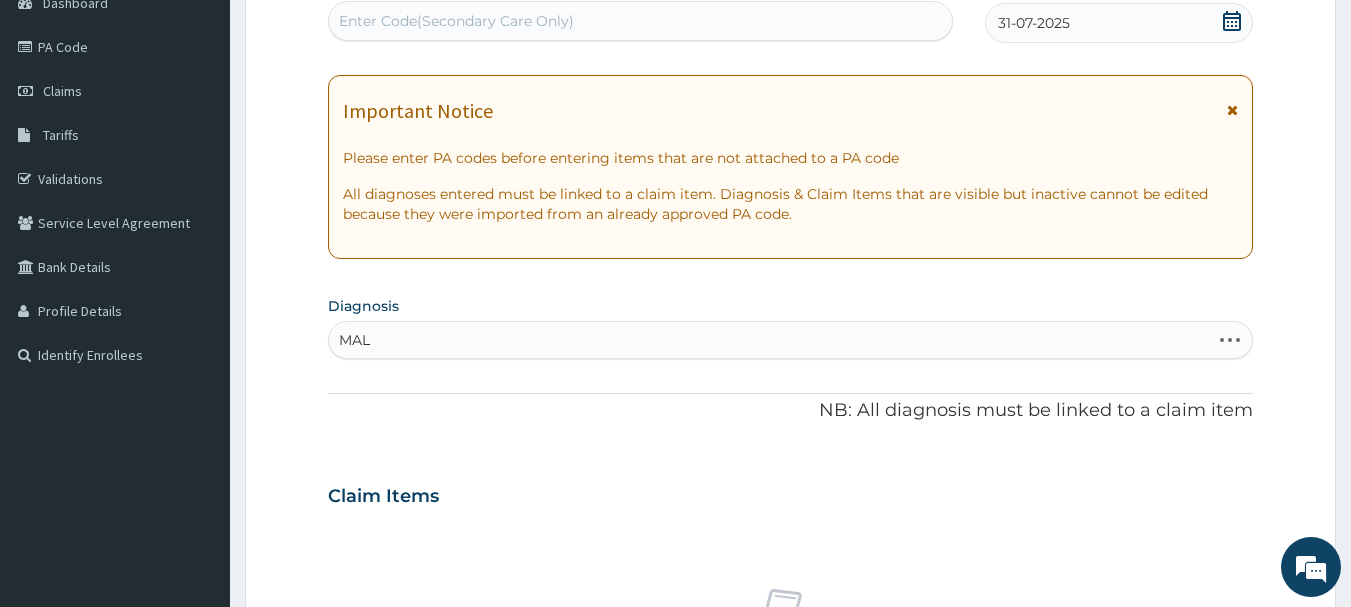 type on "MALA" 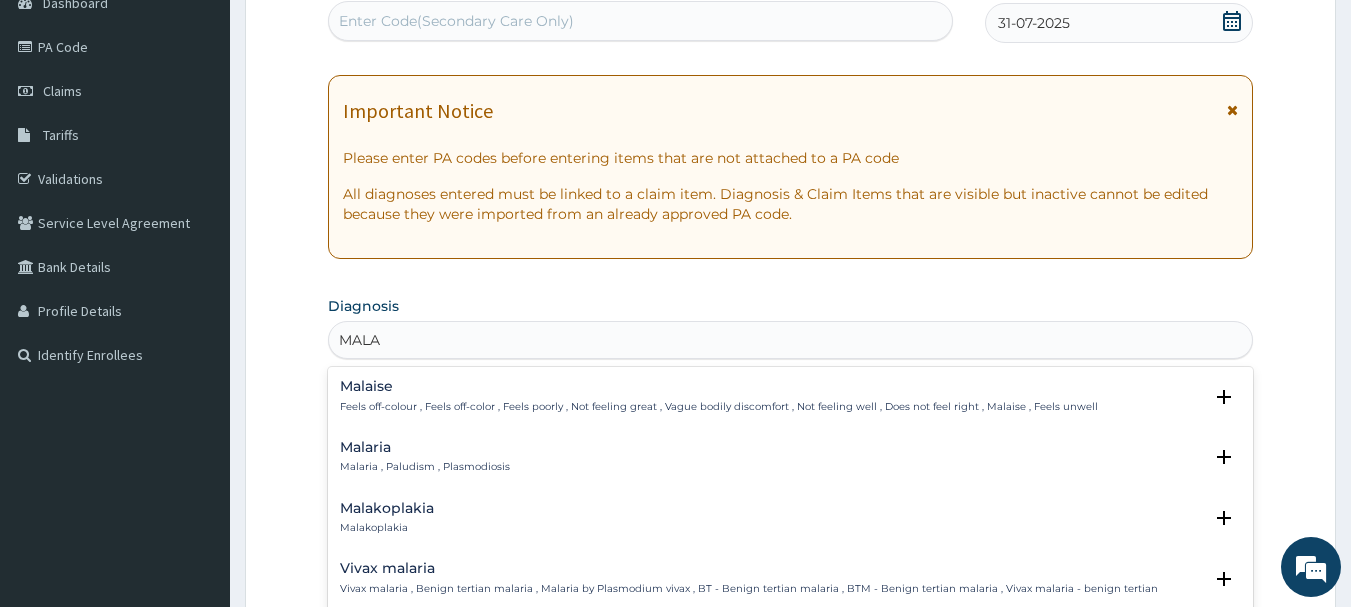 click on "Malaria" at bounding box center [425, 447] 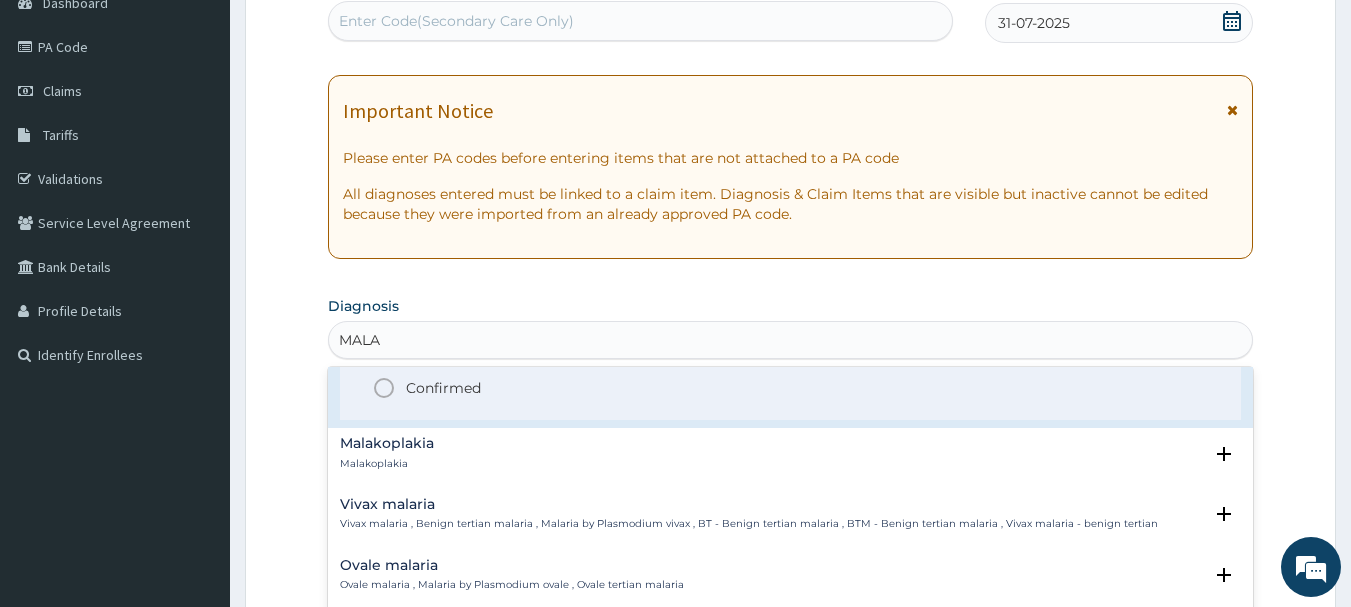 scroll, scrollTop: 200, scrollLeft: 0, axis: vertical 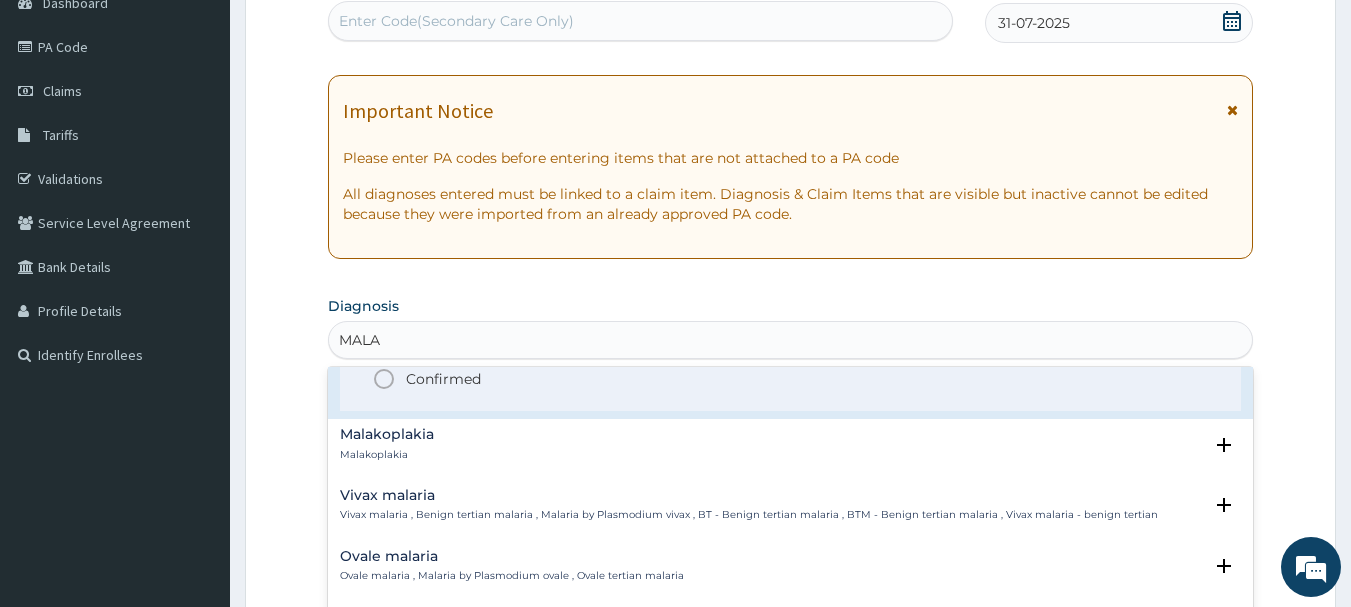 click 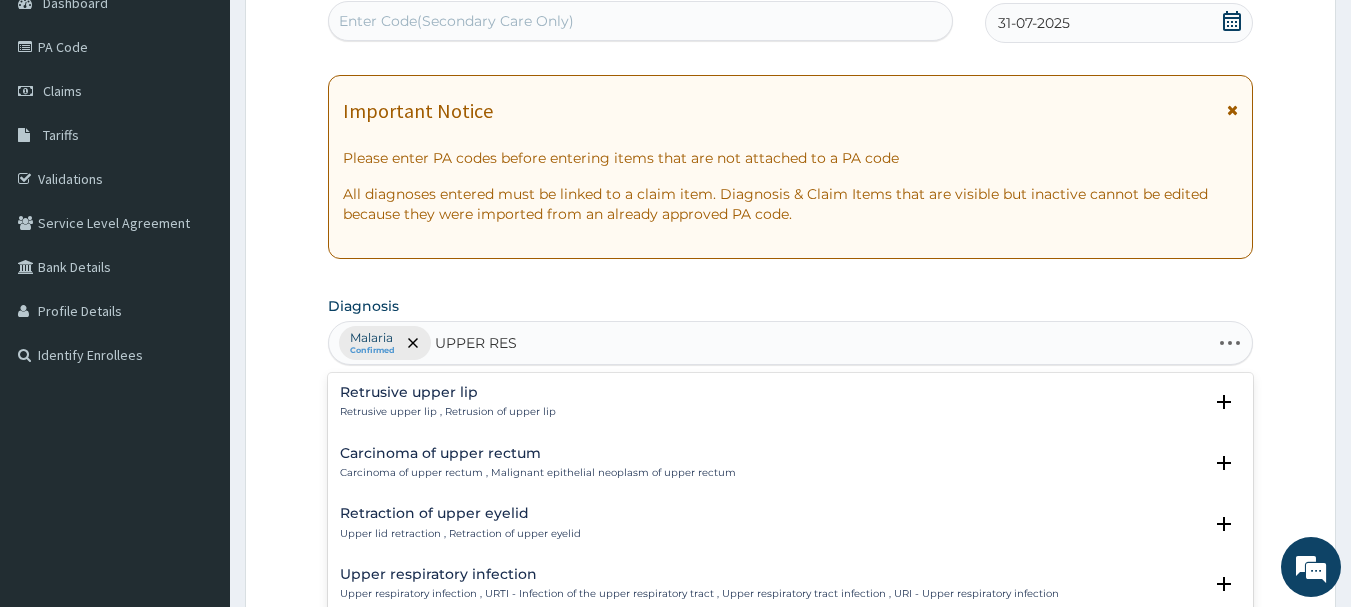 type on "UPPER RESP" 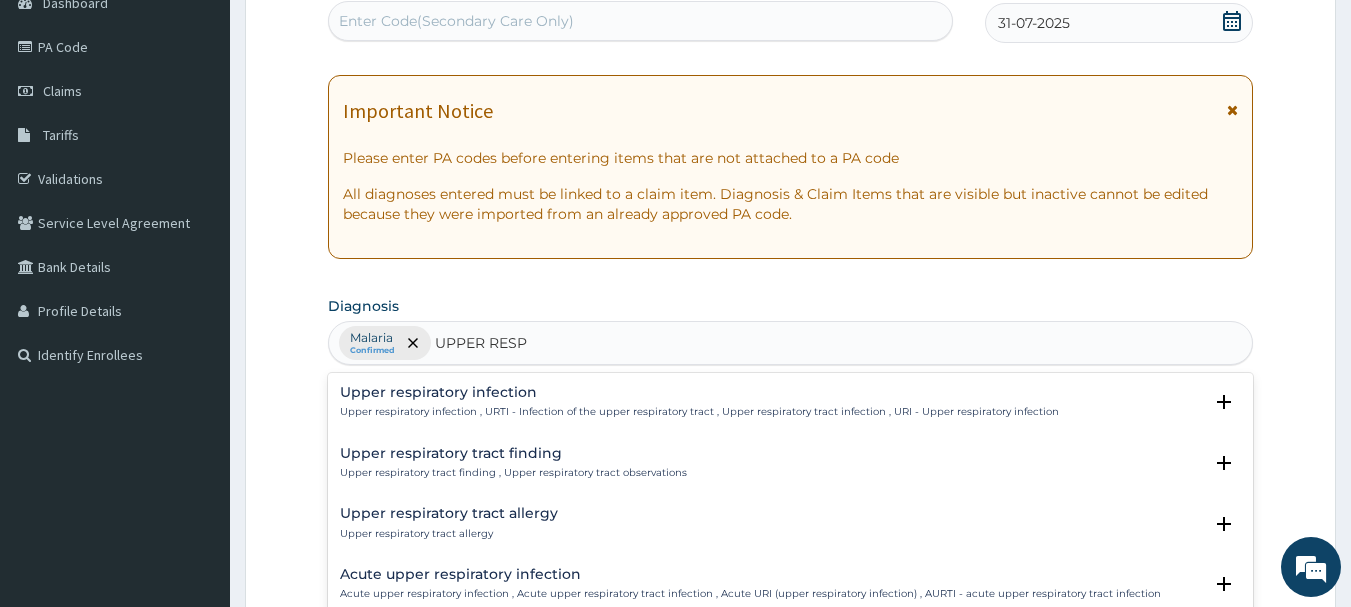 click on "Upper respiratory infection , URTI - Infection of the upper respiratory tract , Upper respiratory tract infection , URI - Upper respiratory infection" at bounding box center [699, 412] 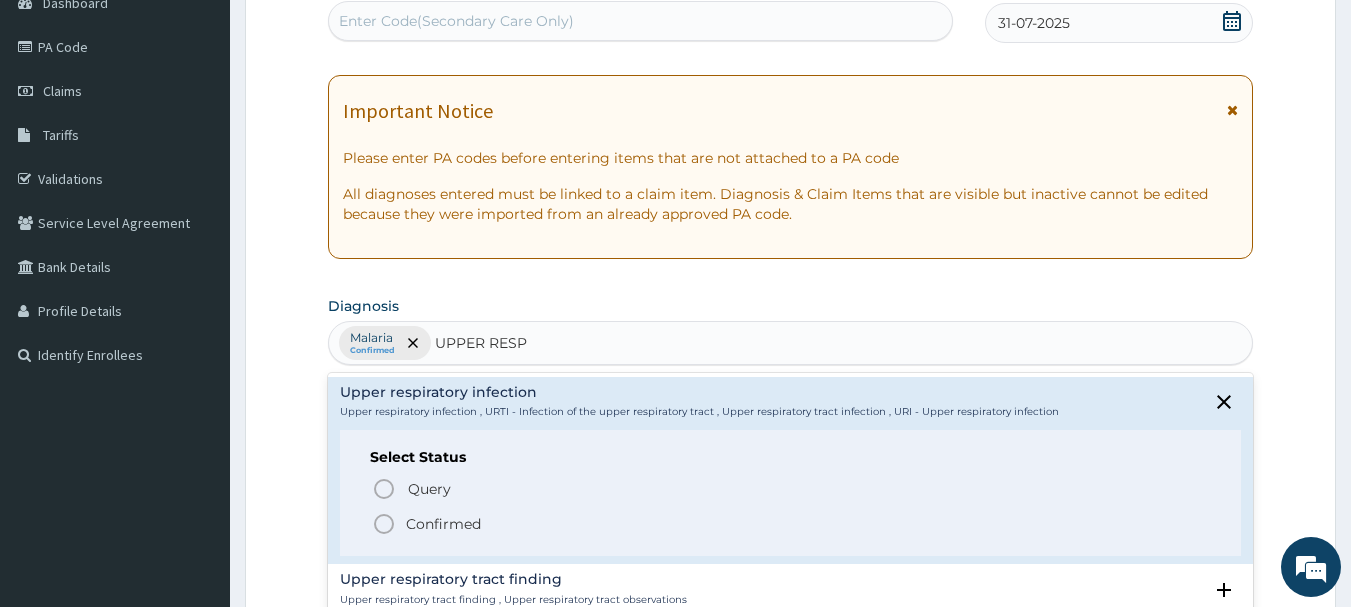 click 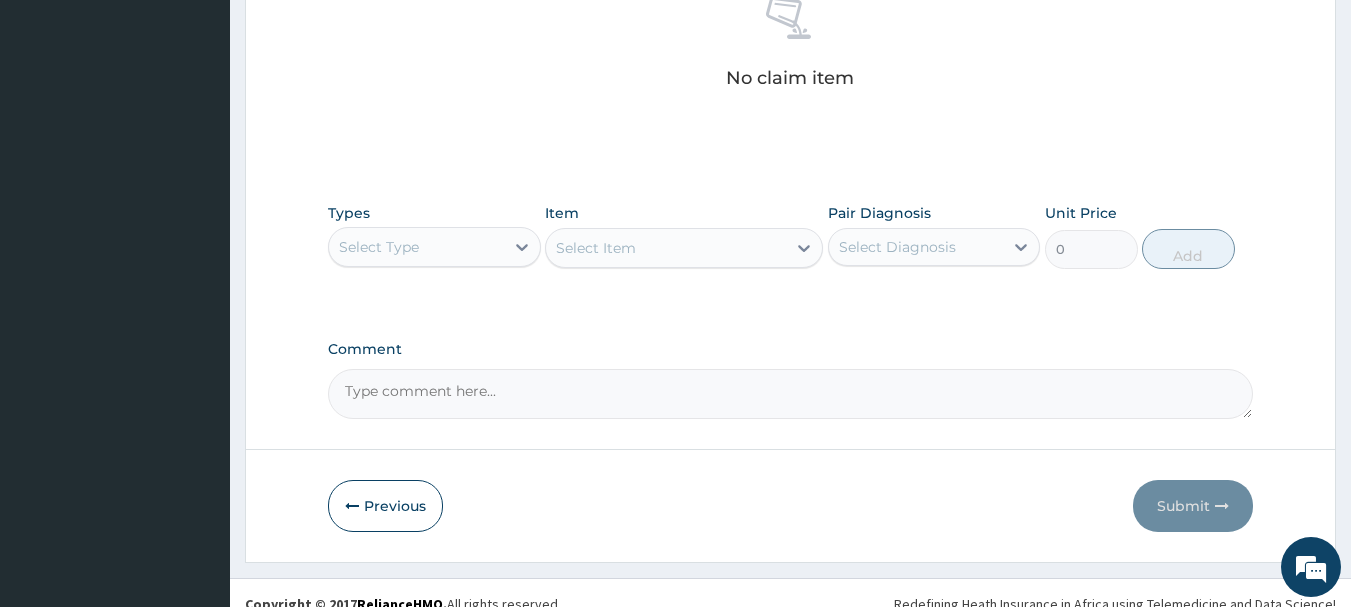 scroll, scrollTop: 815, scrollLeft: 0, axis: vertical 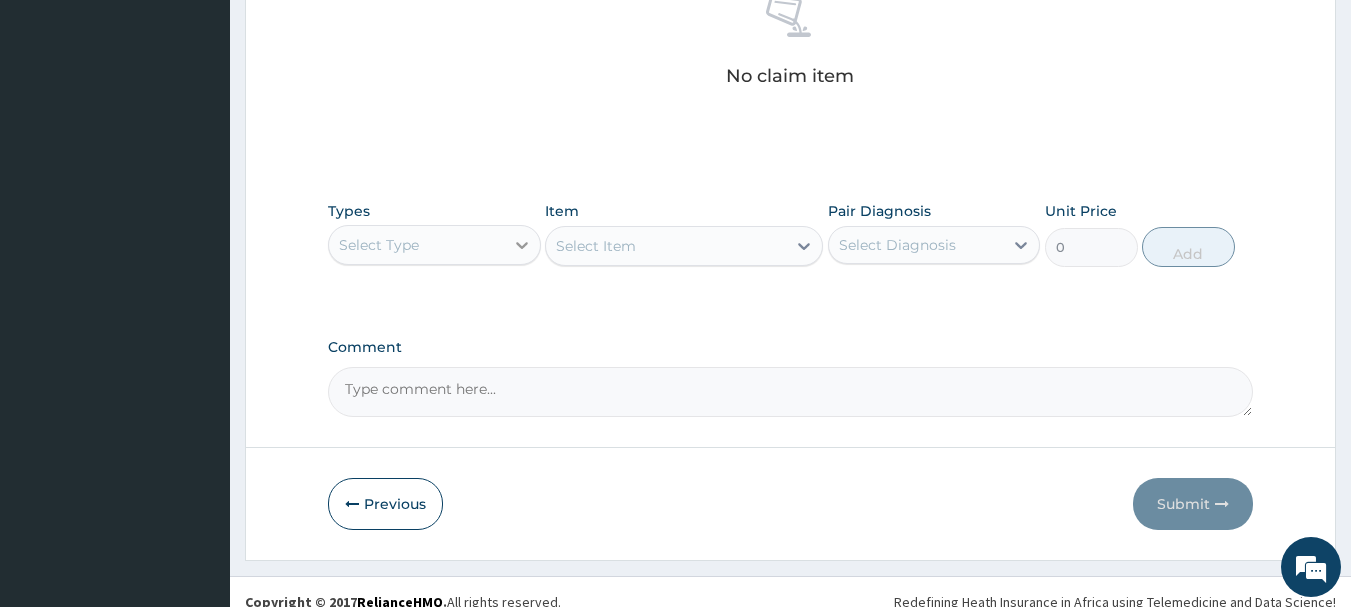 click 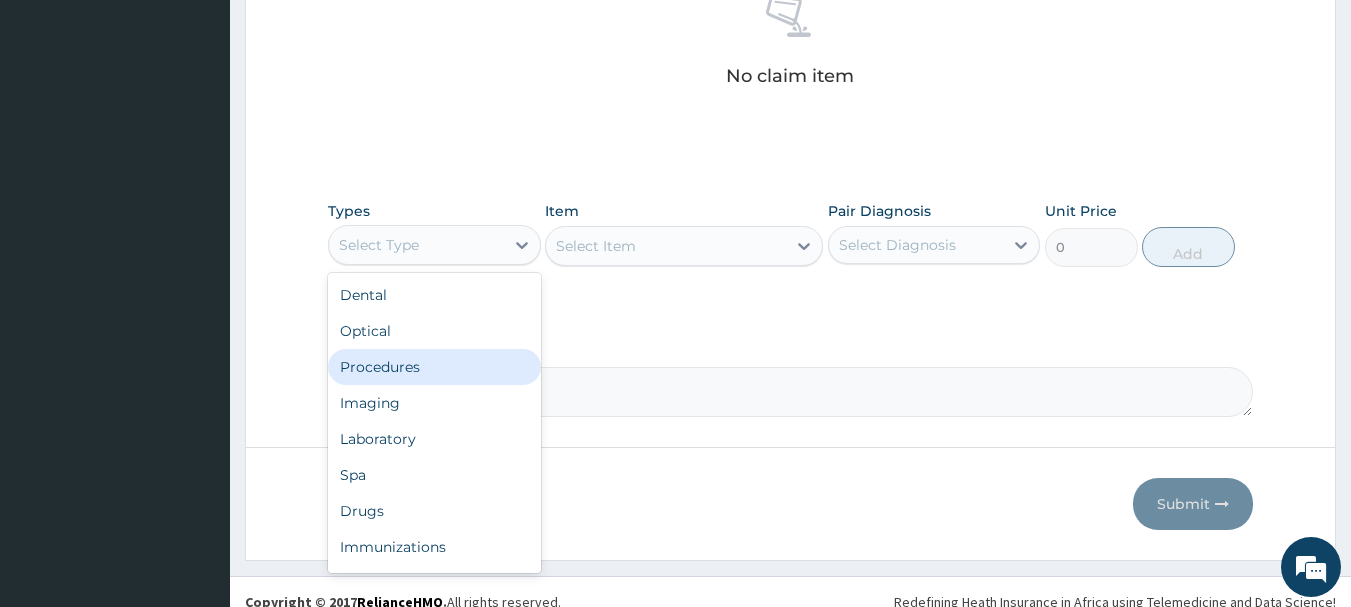 click on "Procedures" at bounding box center [434, 367] 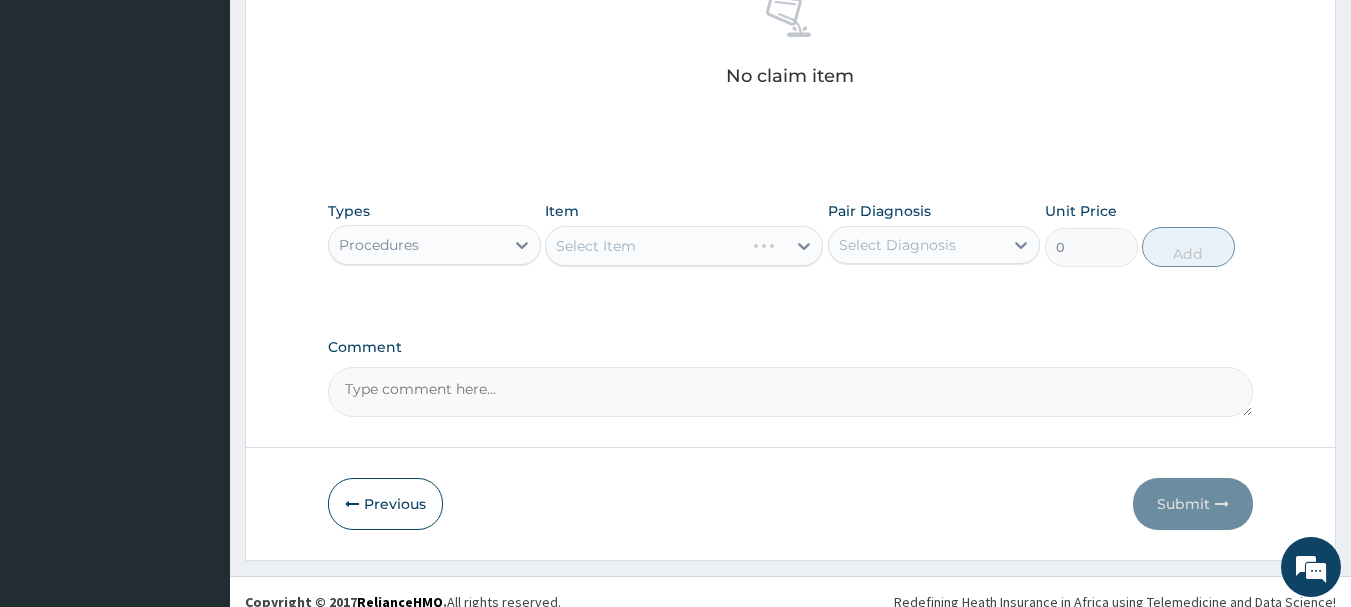 click on "Select Item" at bounding box center (684, 246) 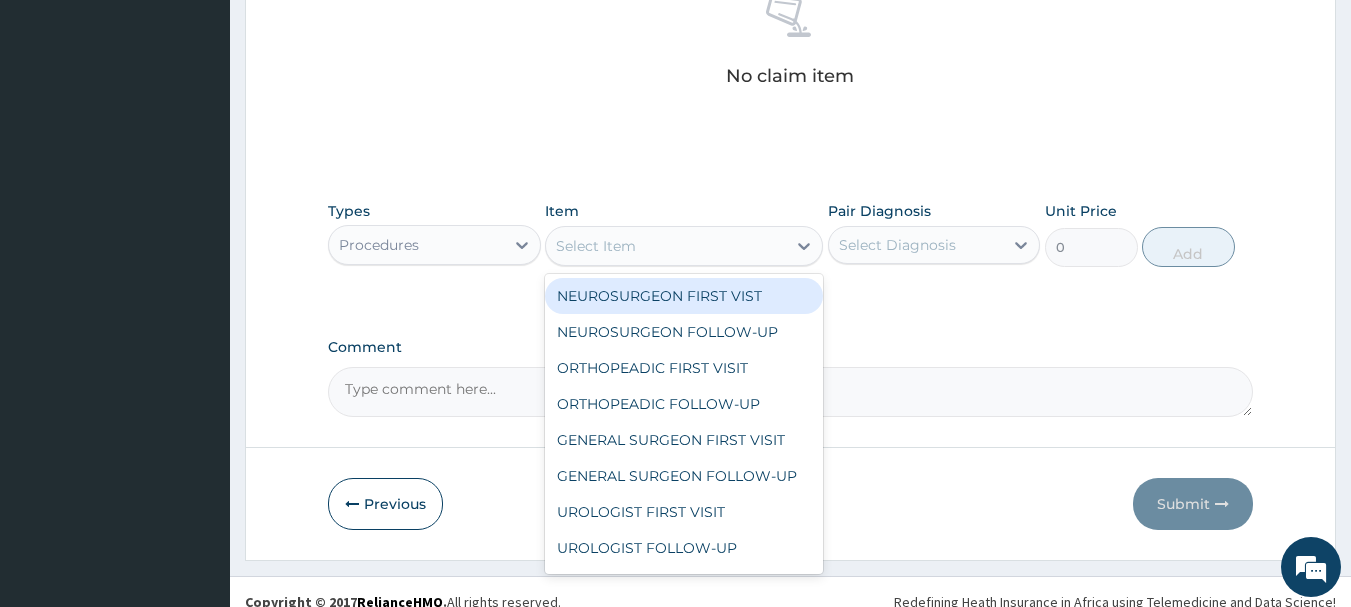 click on "Select Item" at bounding box center (596, 246) 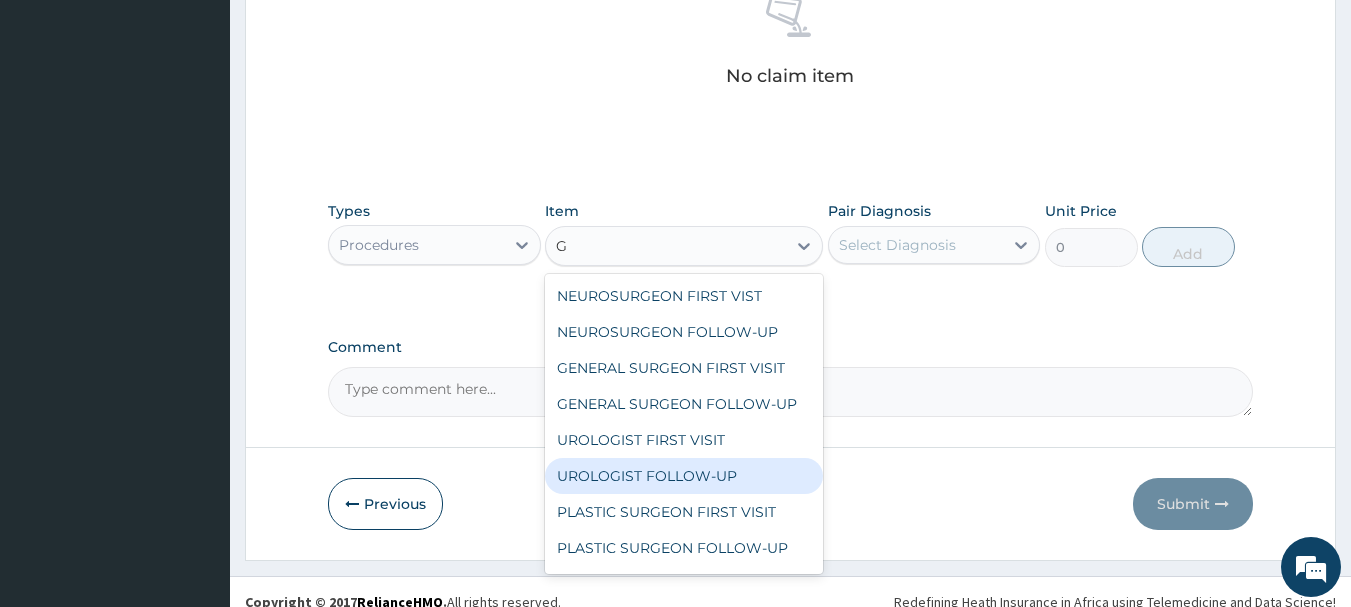 type on "GP" 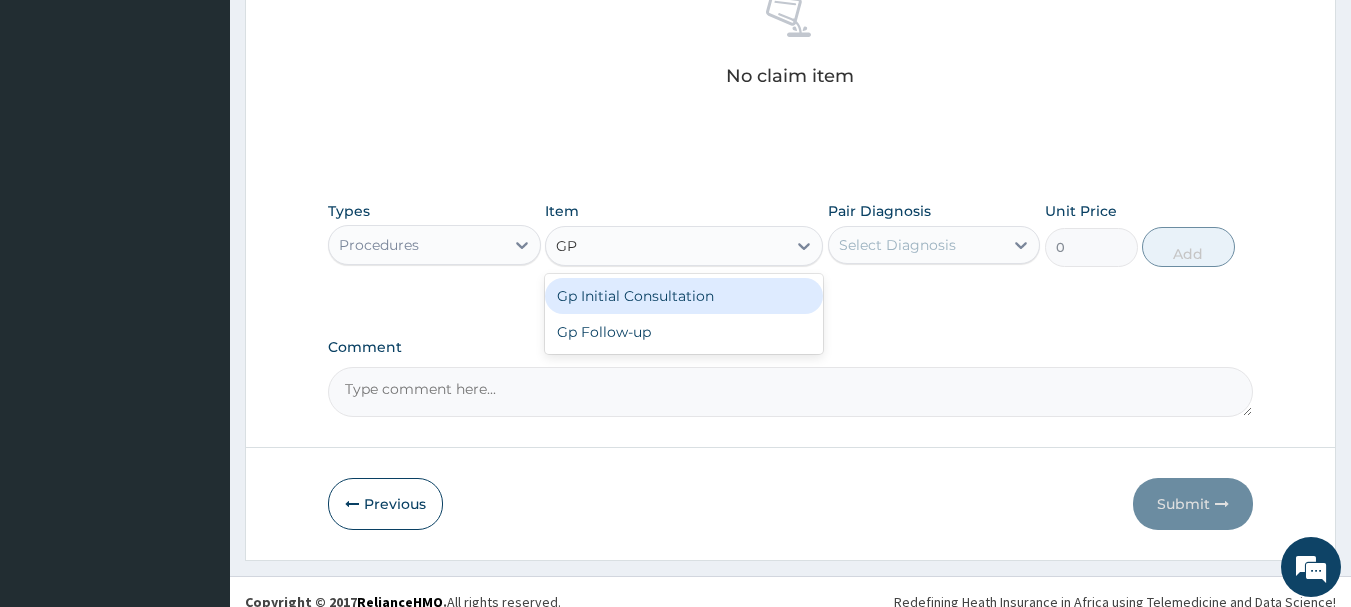 click on "Gp Initial Consultation" at bounding box center (684, 296) 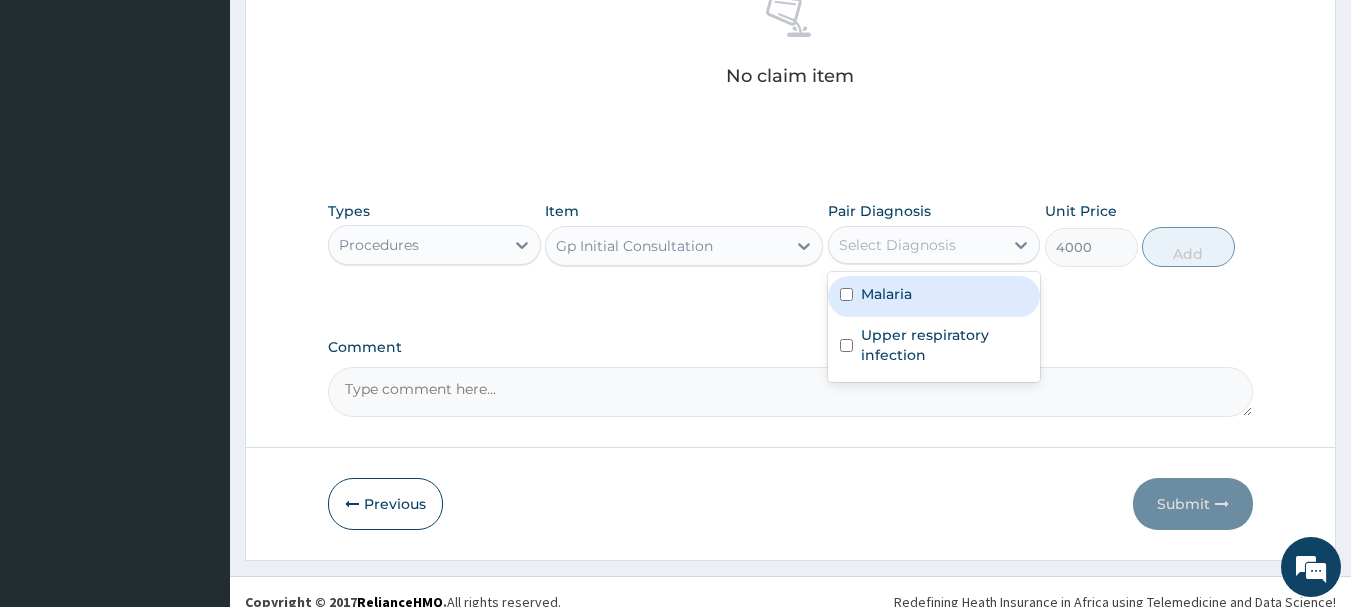 drag, startPoint x: 1006, startPoint y: 244, endPoint x: 980, endPoint y: 265, distance: 33.42155 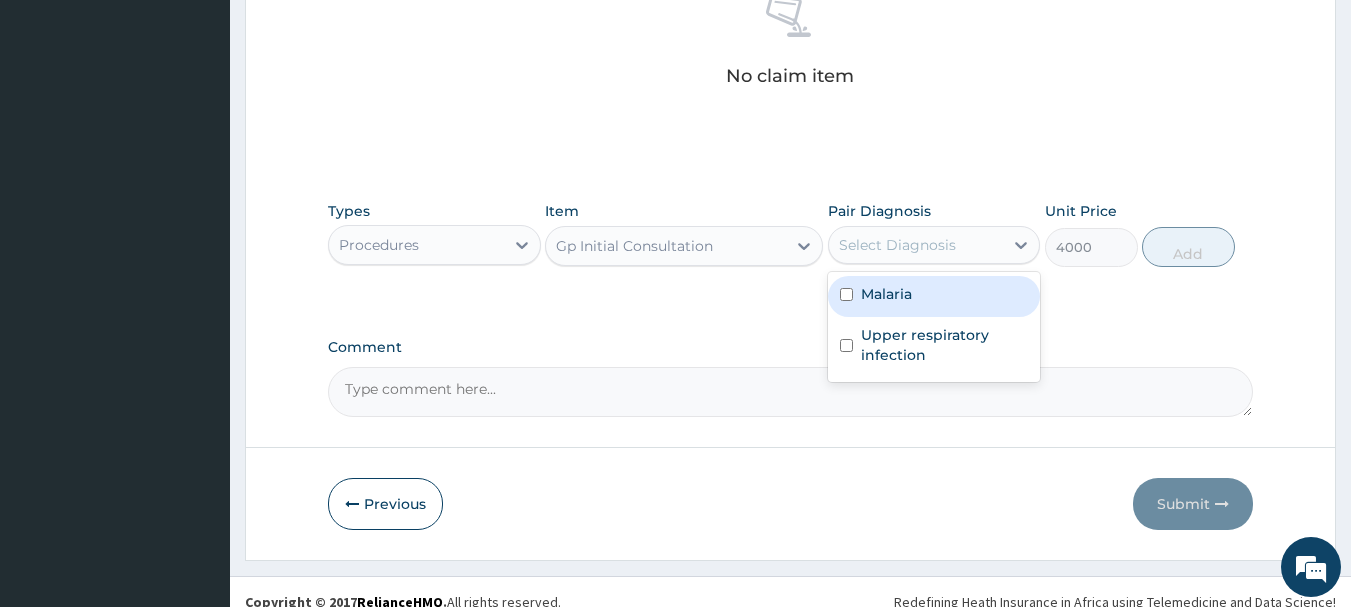 drag, startPoint x: 855, startPoint y: 288, endPoint x: 856, endPoint y: 335, distance: 47.010635 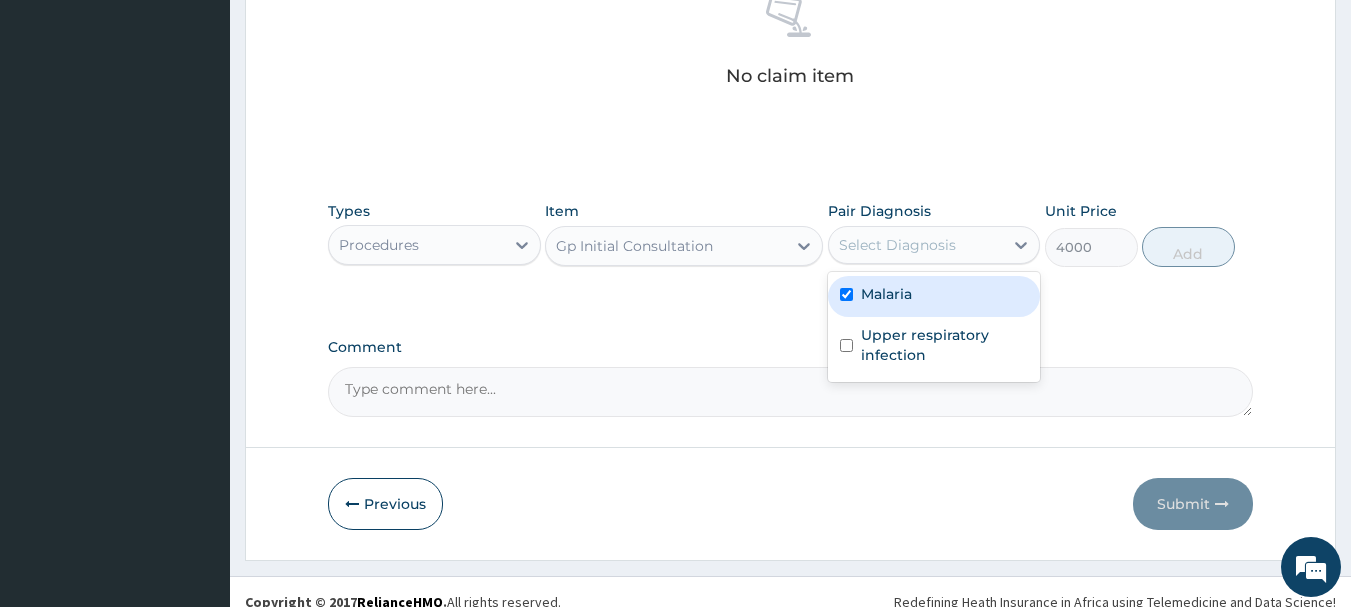 checkbox on "true" 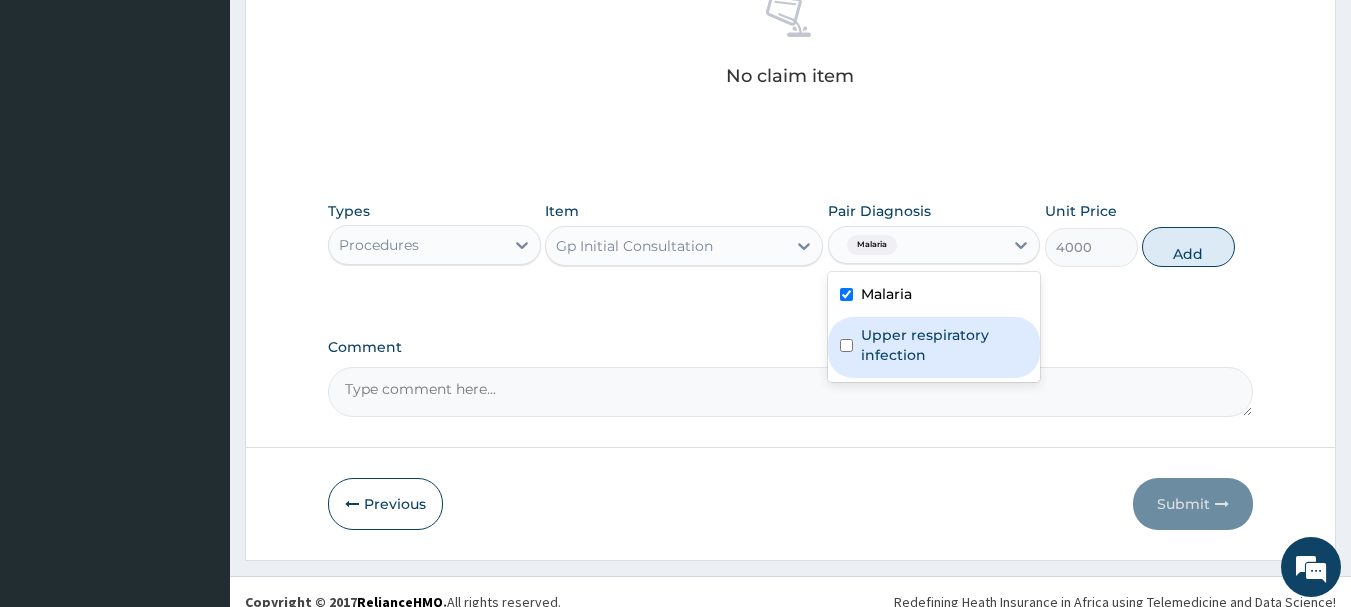 drag, startPoint x: 859, startPoint y: 347, endPoint x: 1093, endPoint y: 282, distance: 242.86005 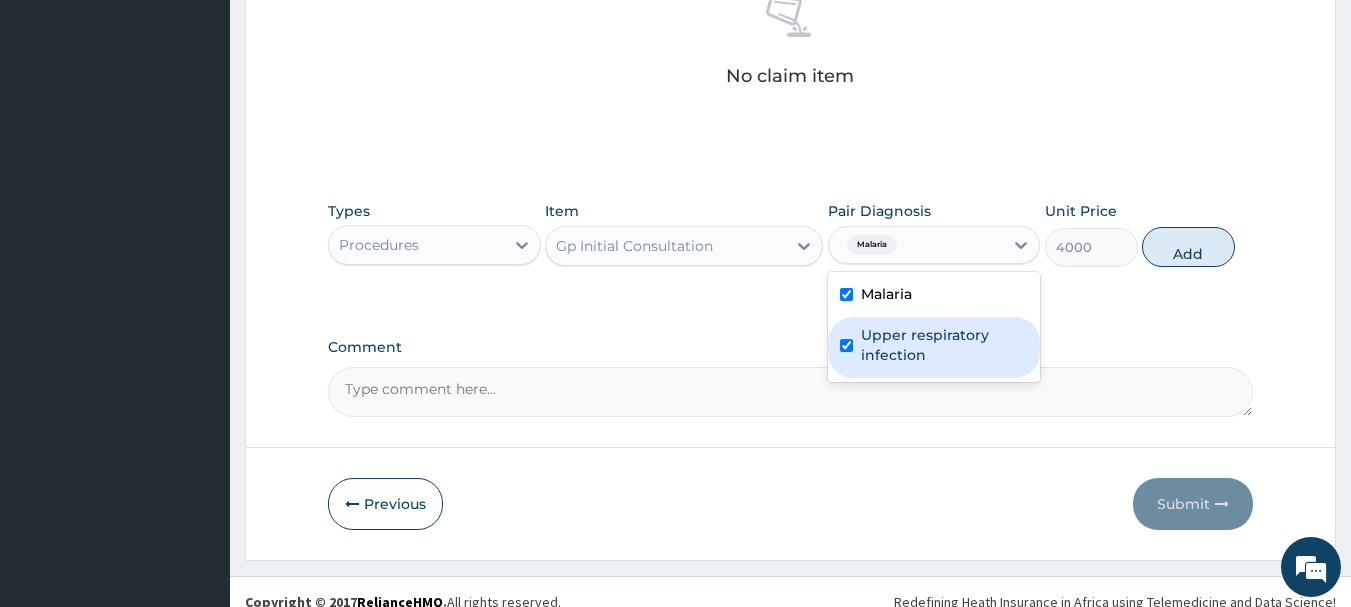 checkbox on "true" 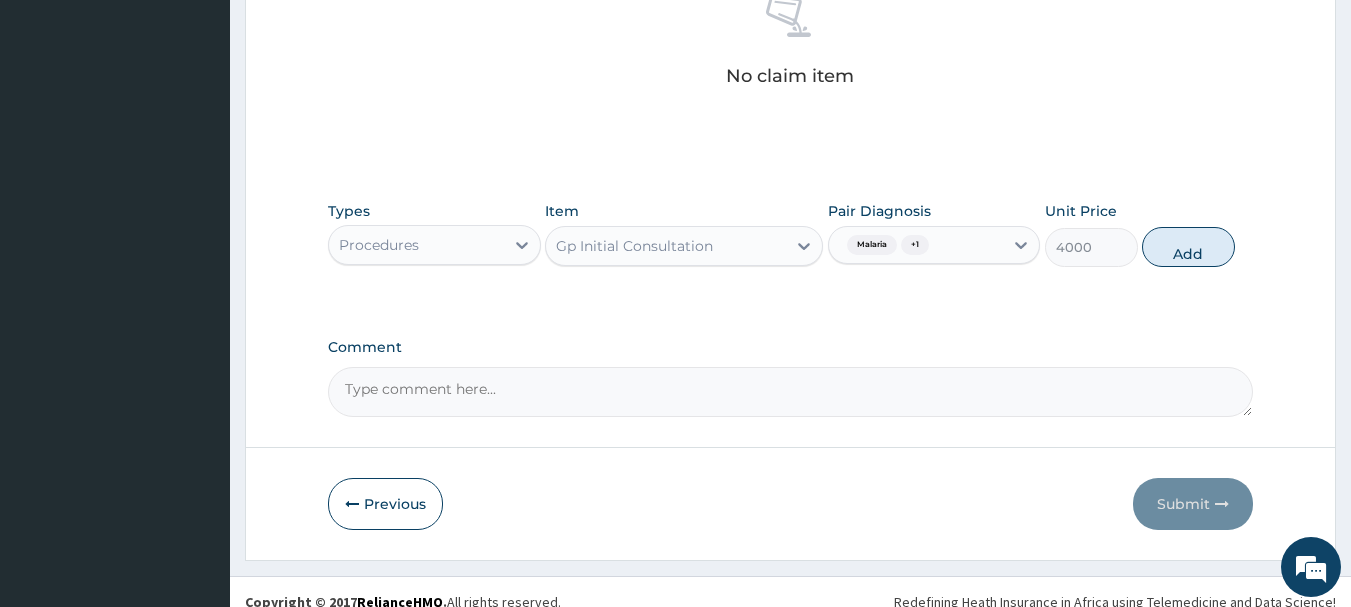 drag, startPoint x: 1192, startPoint y: 247, endPoint x: 916, endPoint y: 281, distance: 278.0863 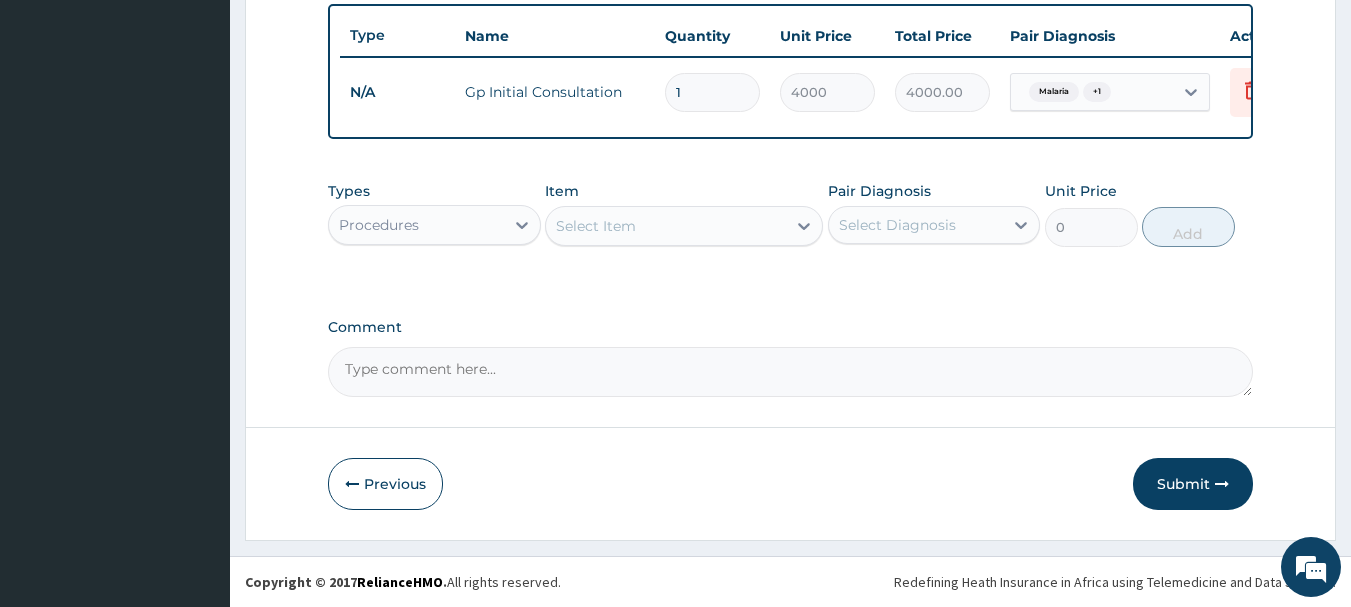scroll, scrollTop: 755, scrollLeft: 0, axis: vertical 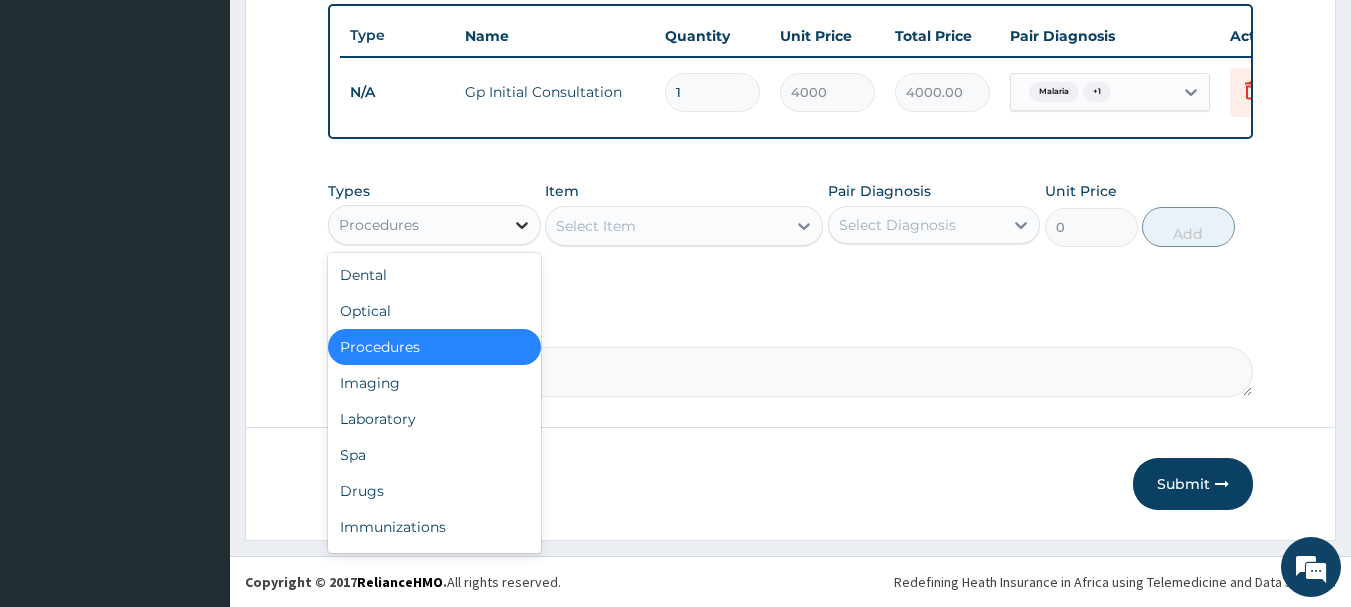 drag, startPoint x: 532, startPoint y: 218, endPoint x: 505, endPoint y: 241, distance: 35.468296 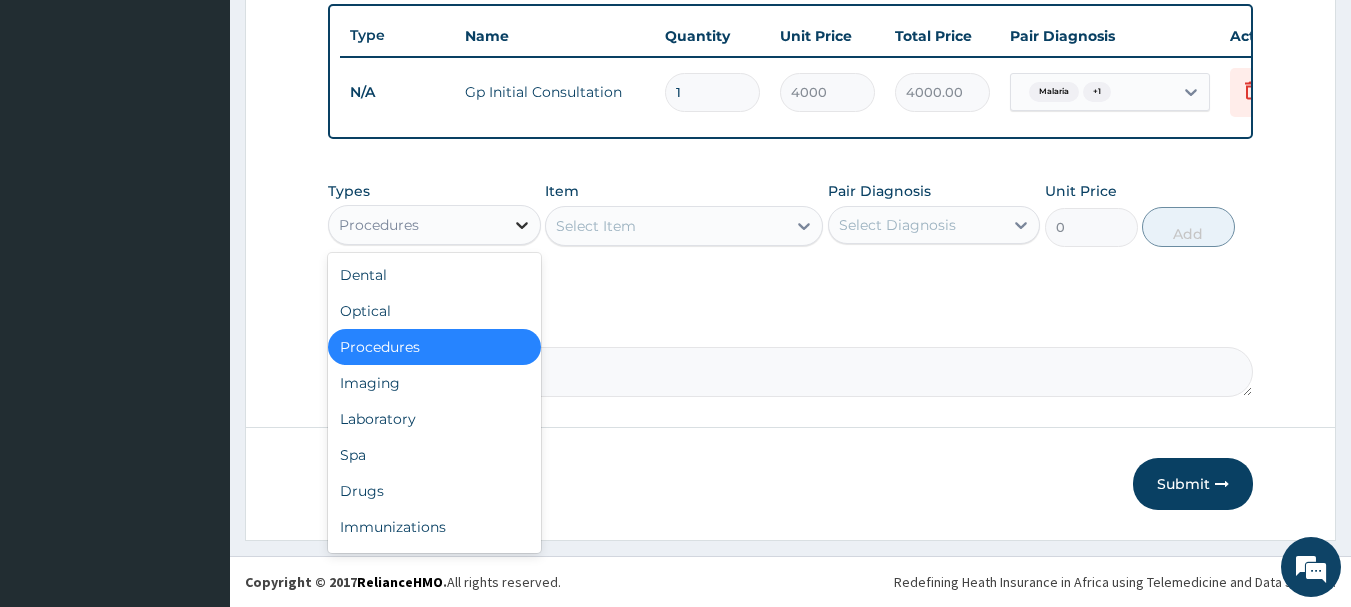 click at bounding box center (522, 225) 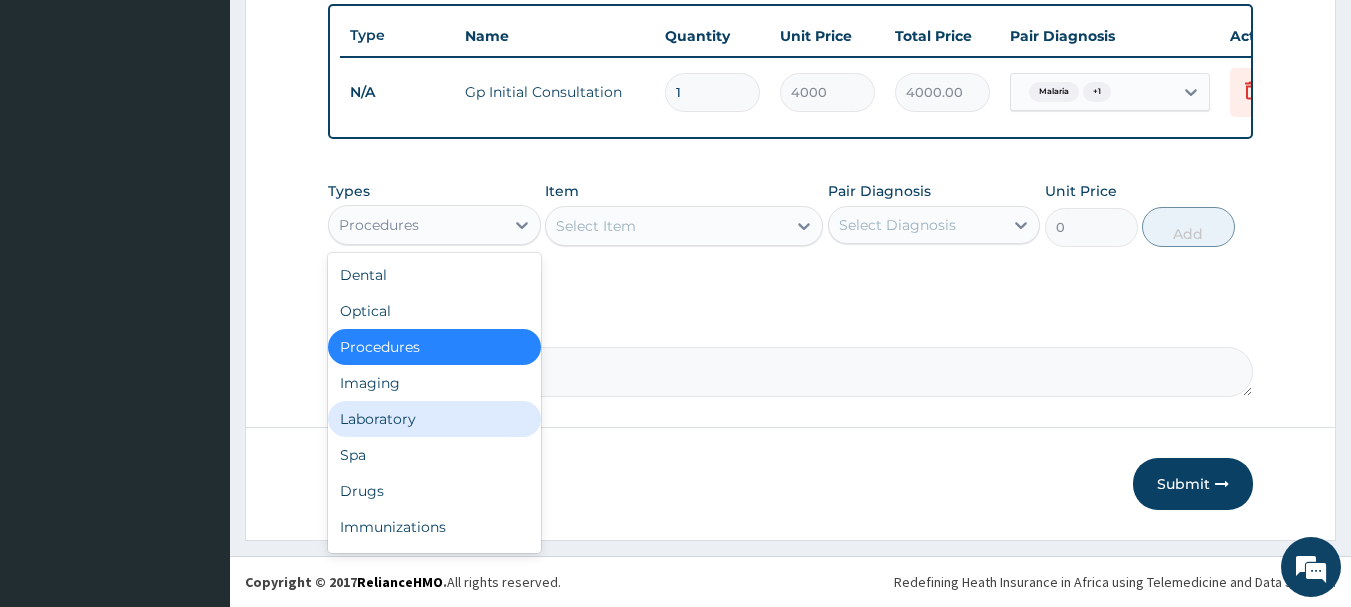 drag, startPoint x: 415, startPoint y: 424, endPoint x: 463, endPoint y: 389, distance: 59.405388 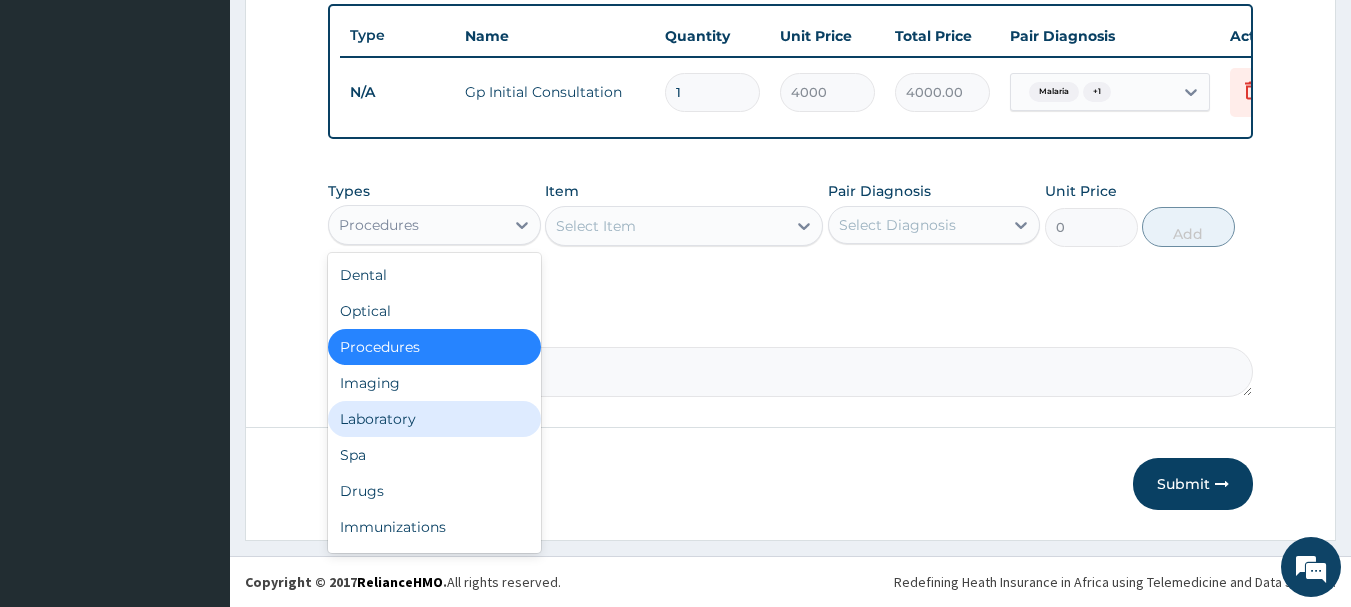 click on "Laboratory" at bounding box center (434, 419) 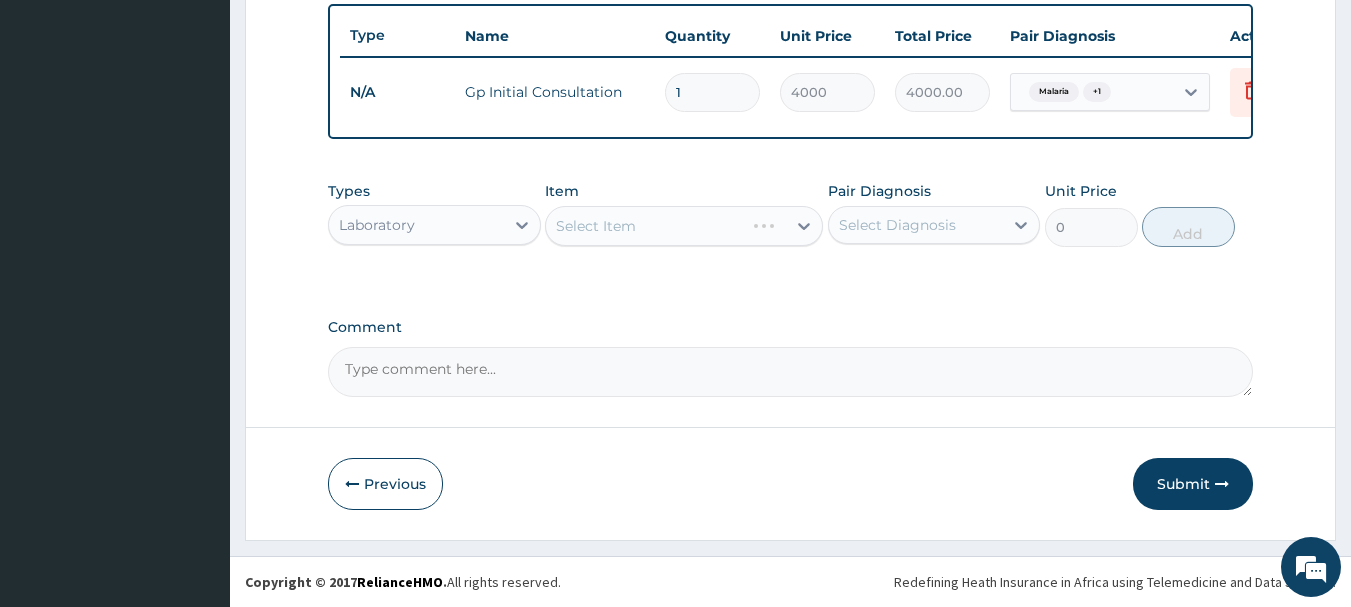 click on "Select Item" at bounding box center [684, 226] 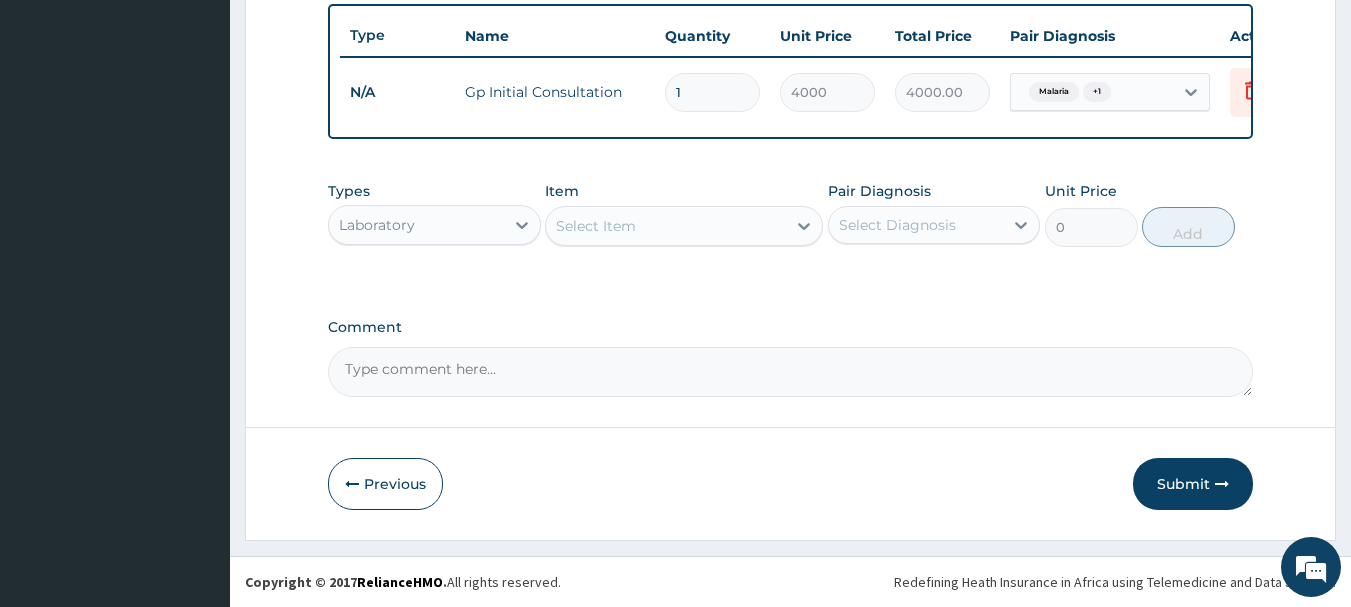 click on "Select Item" at bounding box center [684, 226] 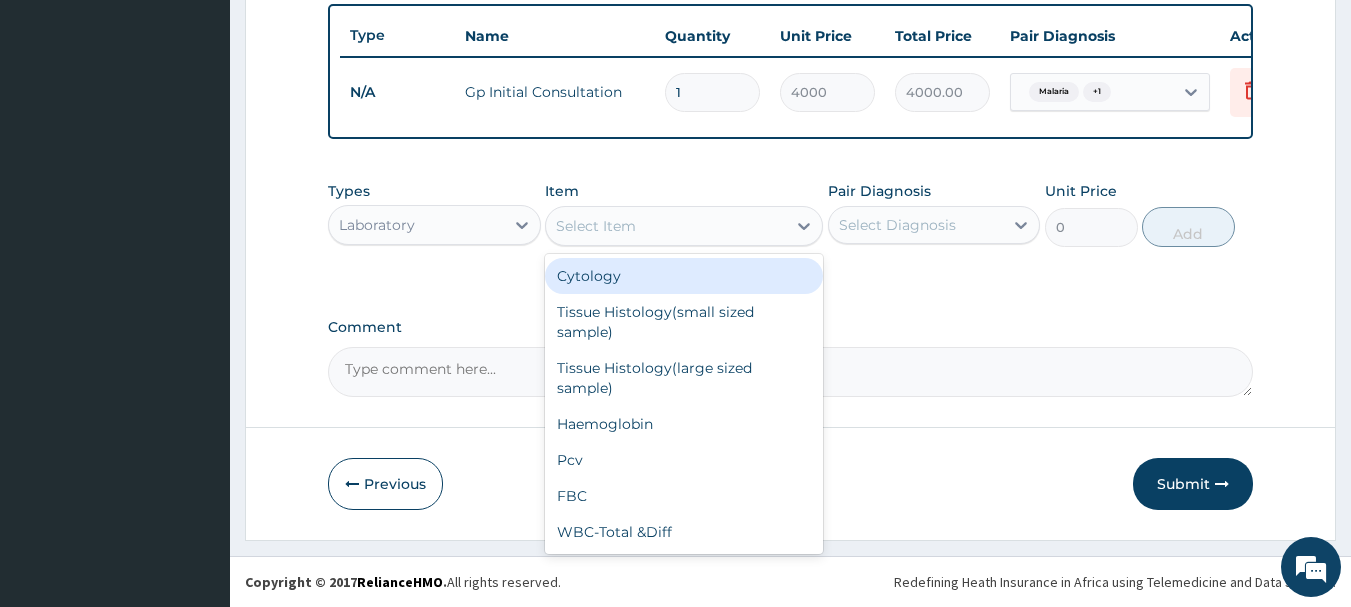click on "Select Item" at bounding box center [666, 226] 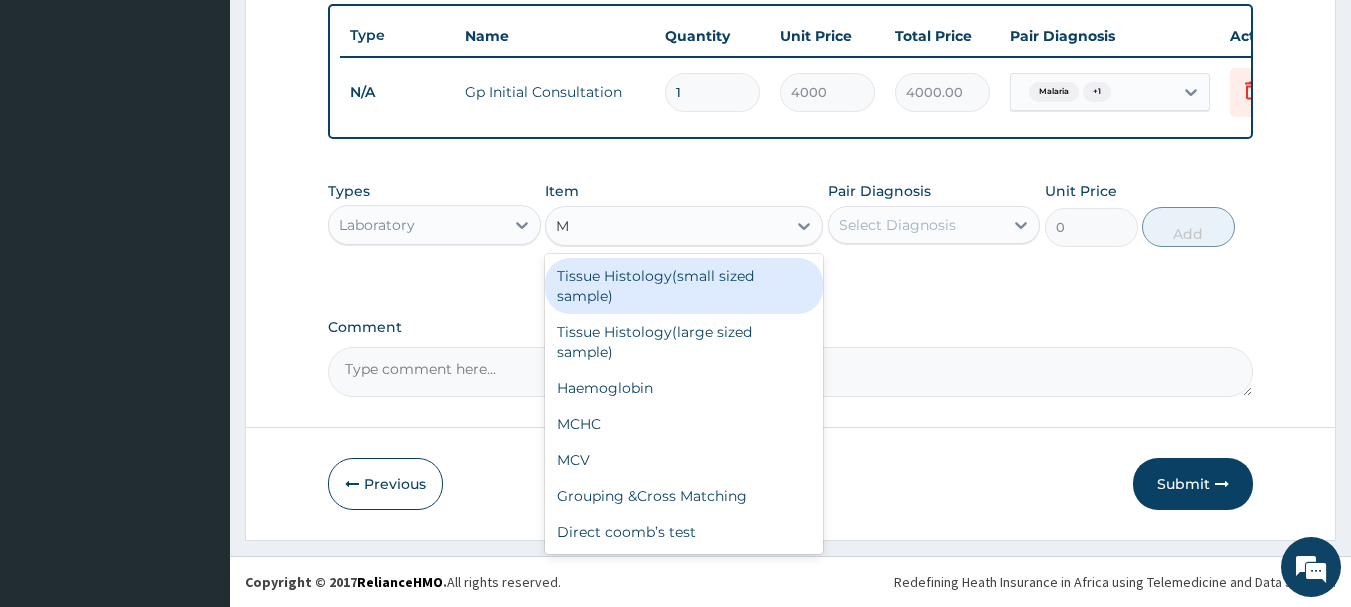 type on "MP" 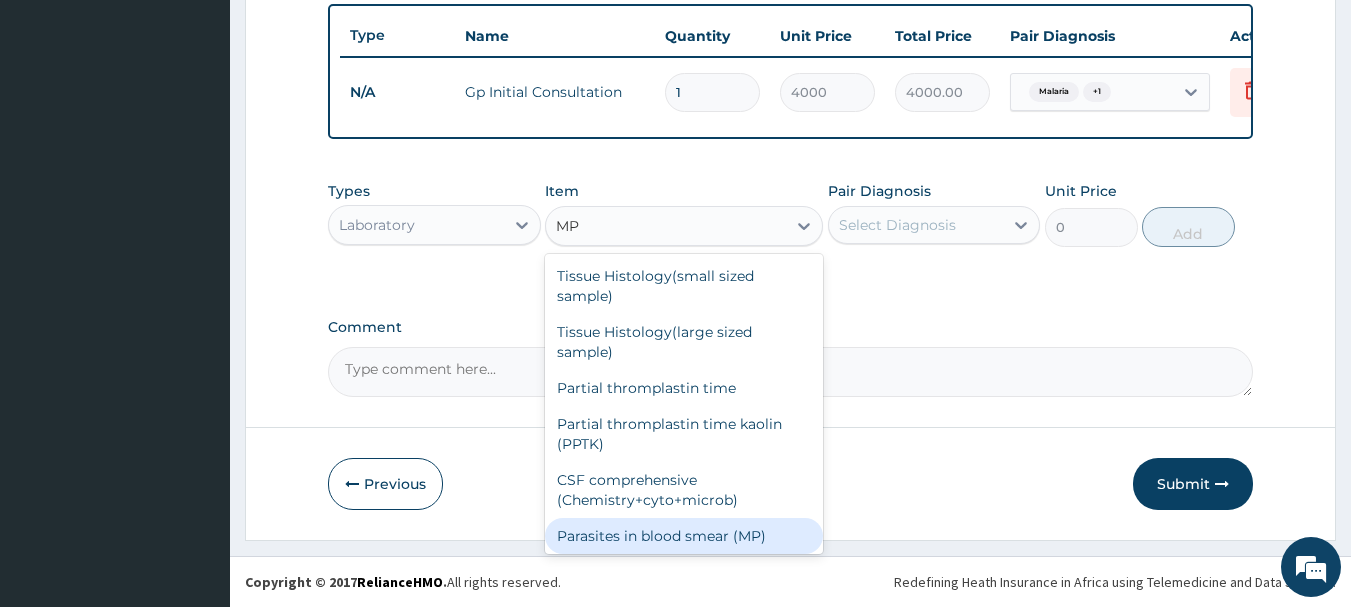 click on "Parasites in blood smear (MP)" at bounding box center [684, 536] 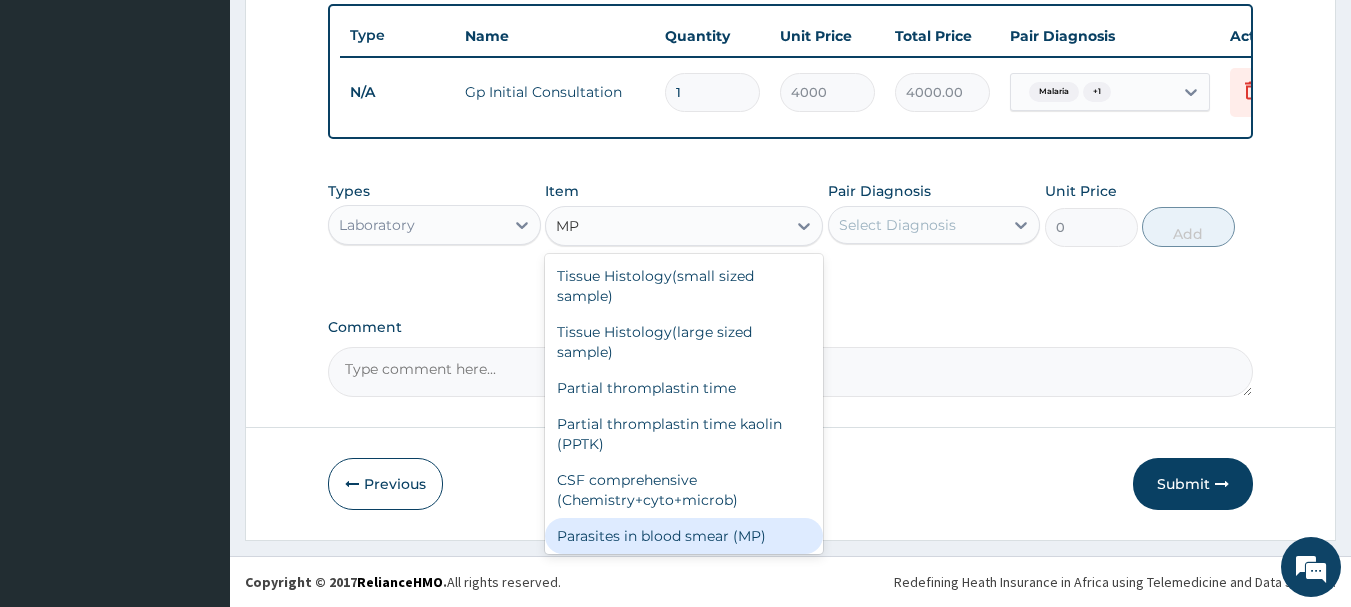 type 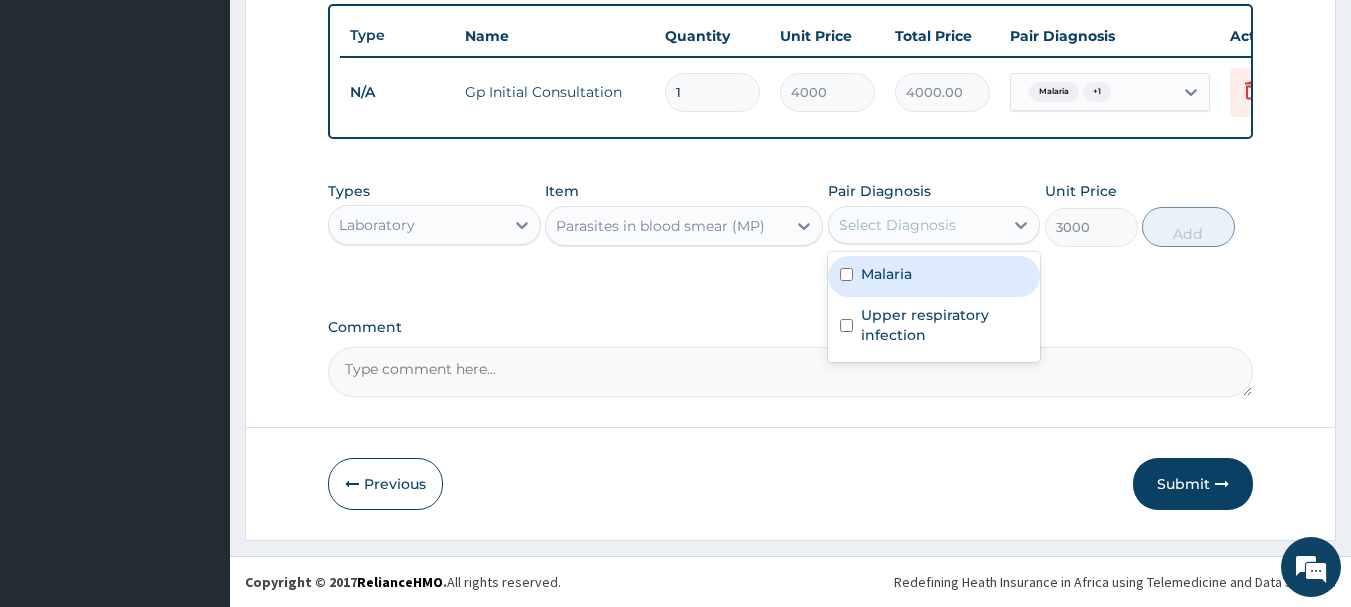 drag, startPoint x: 1025, startPoint y: 224, endPoint x: 962, endPoint y: 270, distance: 78.00641 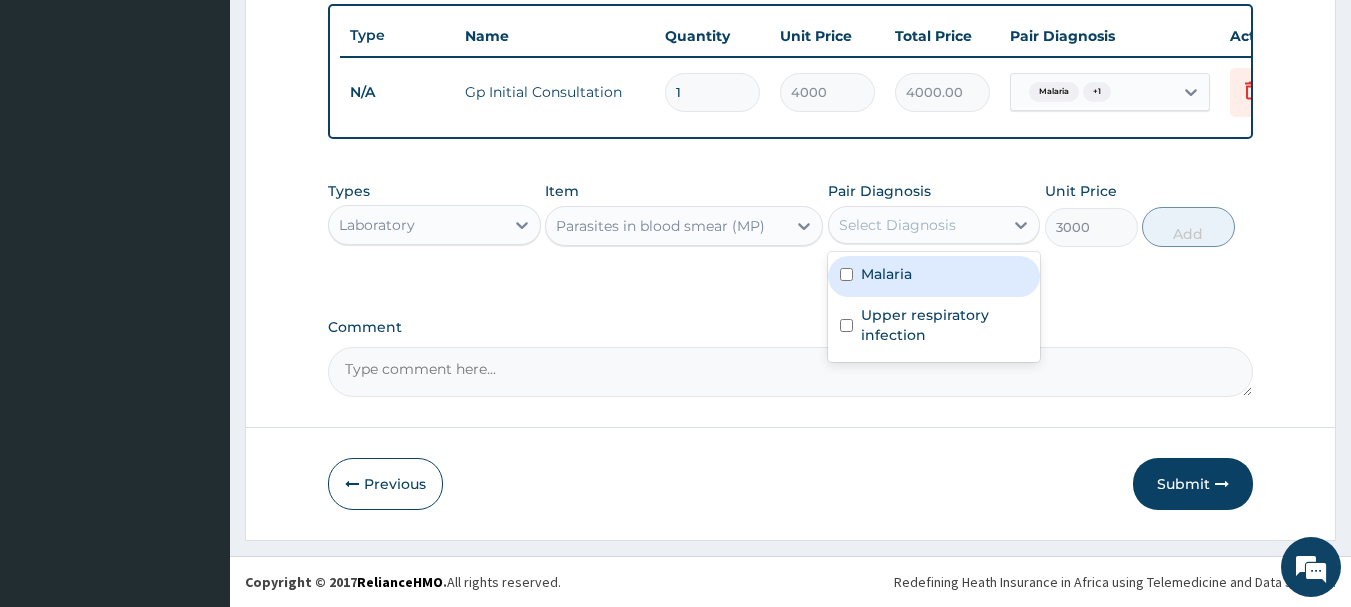 click at bounding box center [846, 274] 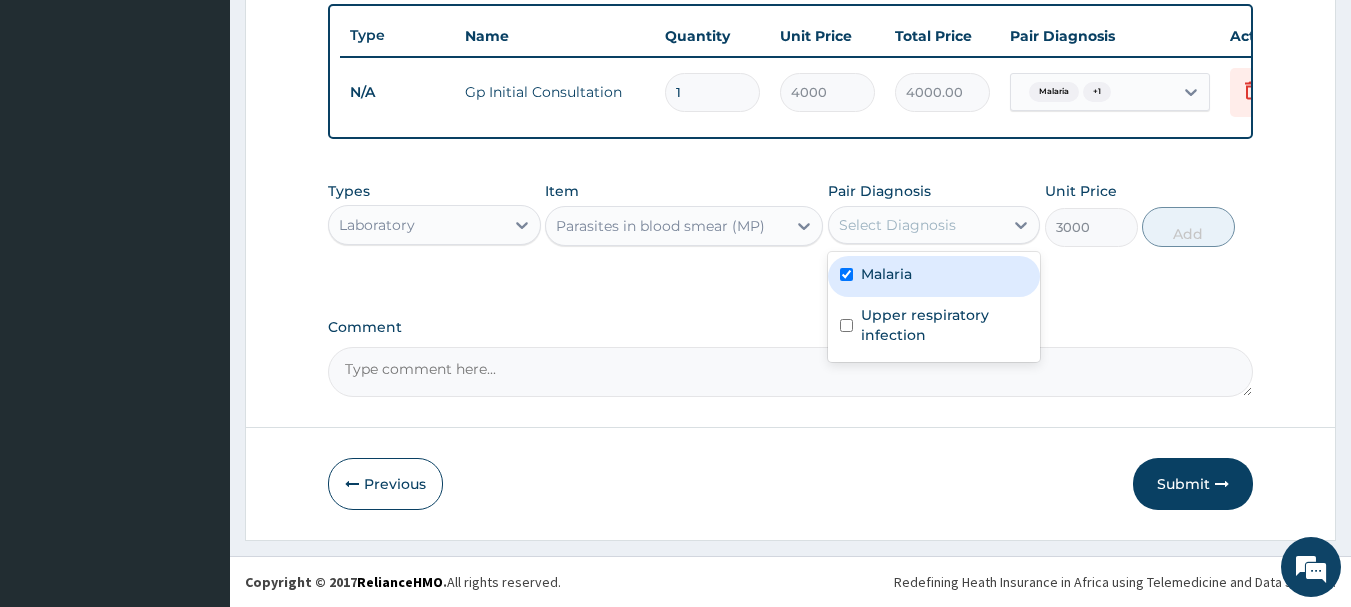 checkbox on "true" 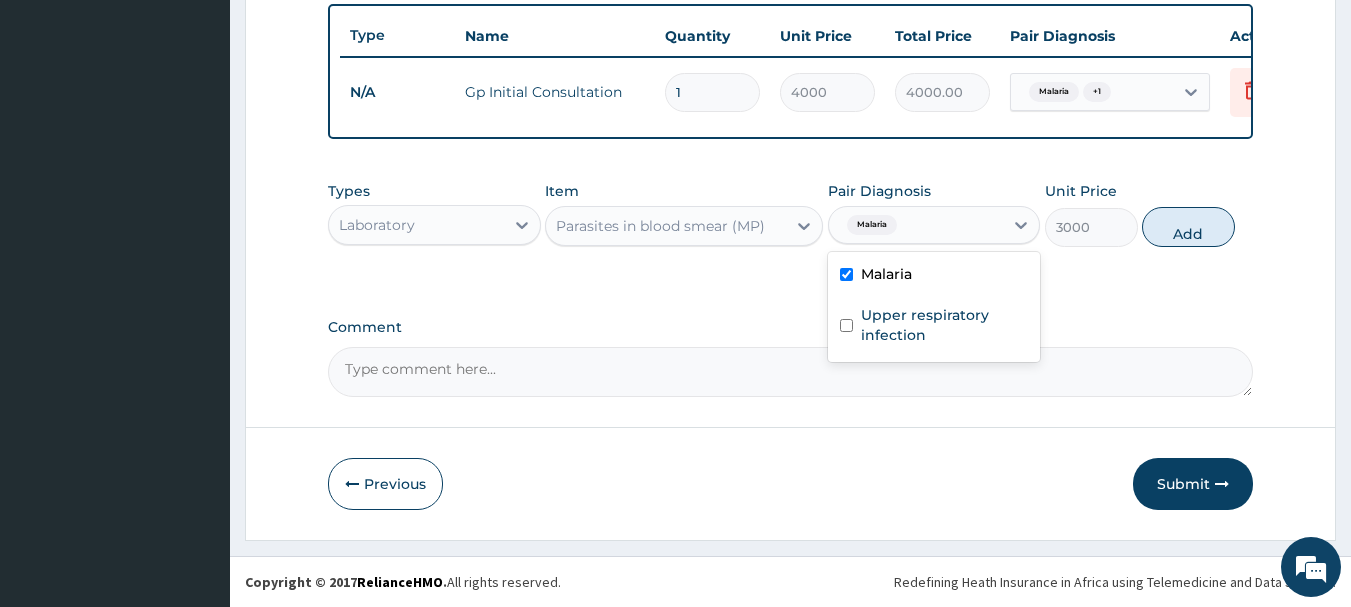 drag, startPoint x: 1195, startPoint y: 209, endPoint x: 964, endPoint y: 235, distance: 232.4586 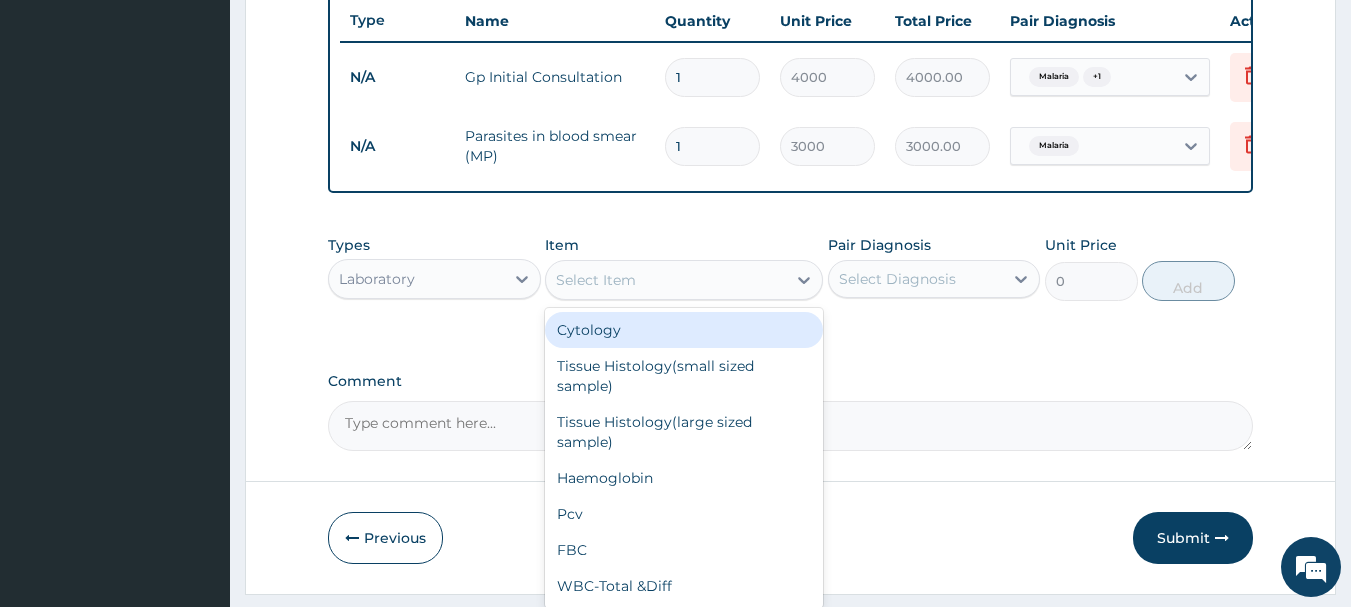 drag, startPoint x: 588, startPoint y: 287, endPoint x: 591, endPoint y: 297, distance: 10.440307 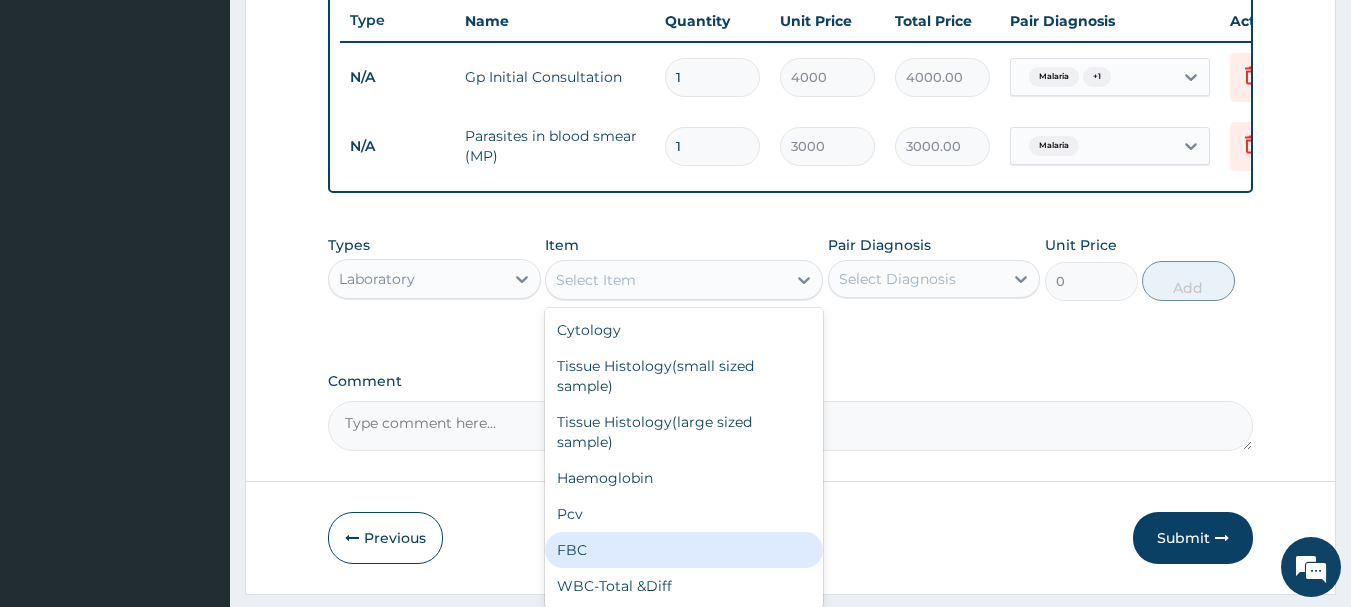 drag, startPoint x: 587, startPoint y: 560, endPoint x: 630, endPoint y: 489, distance: 83.00603 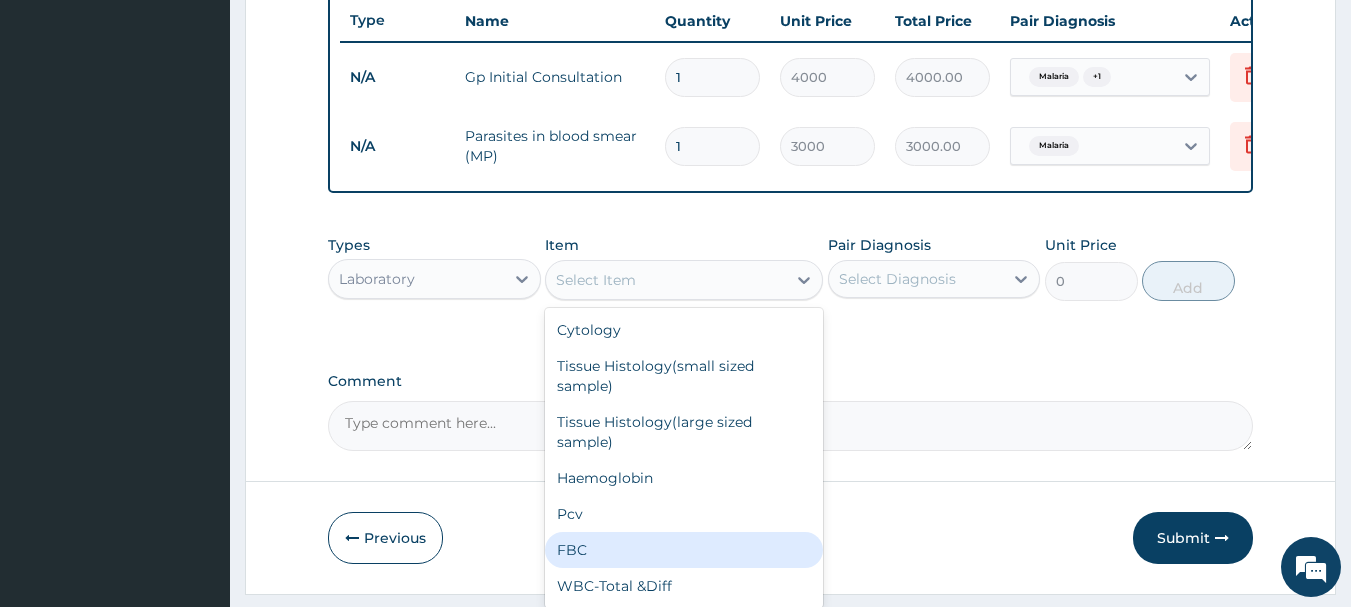 click on "Cytology Tissue Histology(small sized sample) Tissue Histology(large sized sample) Haemoglobin Pcv FBC WBC-Total &Diff Red cell count ESR only ESR +FBC Reticulocyte Platelets MCHC MCV Genotype Blood group Grouping &Cross Matching Direct coomb’s test Direct coomb’s test G-6-PD deficiency Clotting time Prothrmbim time Partial thromplastin time Partial thromplastin time kaolin (PPTK) Occult blood, stool /urine Urine MCS (MSU) Mantoux test/Heaf Urine culture+Analysis Urinalysis Semen MCS Aspirate pus MCS Microfilaria HVS MCS Urethral & wound MCS Skin snip Stool MCS Swab MCS Stool analysis –routine Skin scrapping for fungus sputum culture +AFB Sputum MCS Blood culture CSF analysis Blood preg. test Urine preg. Test H. pylori test Thyroid function test (T3+T4+TSH VDRL, serum /csf Aso Titre Rheumatoid factor OME HIV Screening Confirmatory HIV Fasting blood sugar Random blood sugar 2hr post prandial Glucose tolerant test Total bilirubin Direct bilirubin SGOT & SGPT Alkaline phosphatase Liver function test E/U/CR" at bounding box center (684, 458) 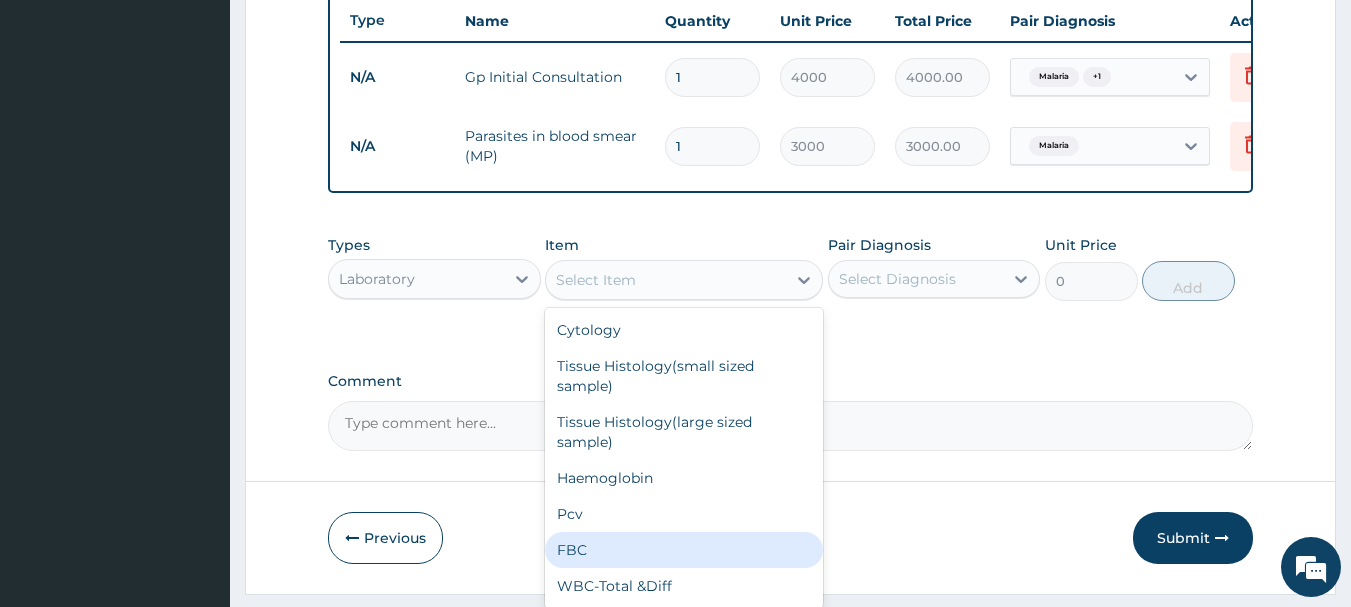 click on "FBC" at bounding box center (684, 550) 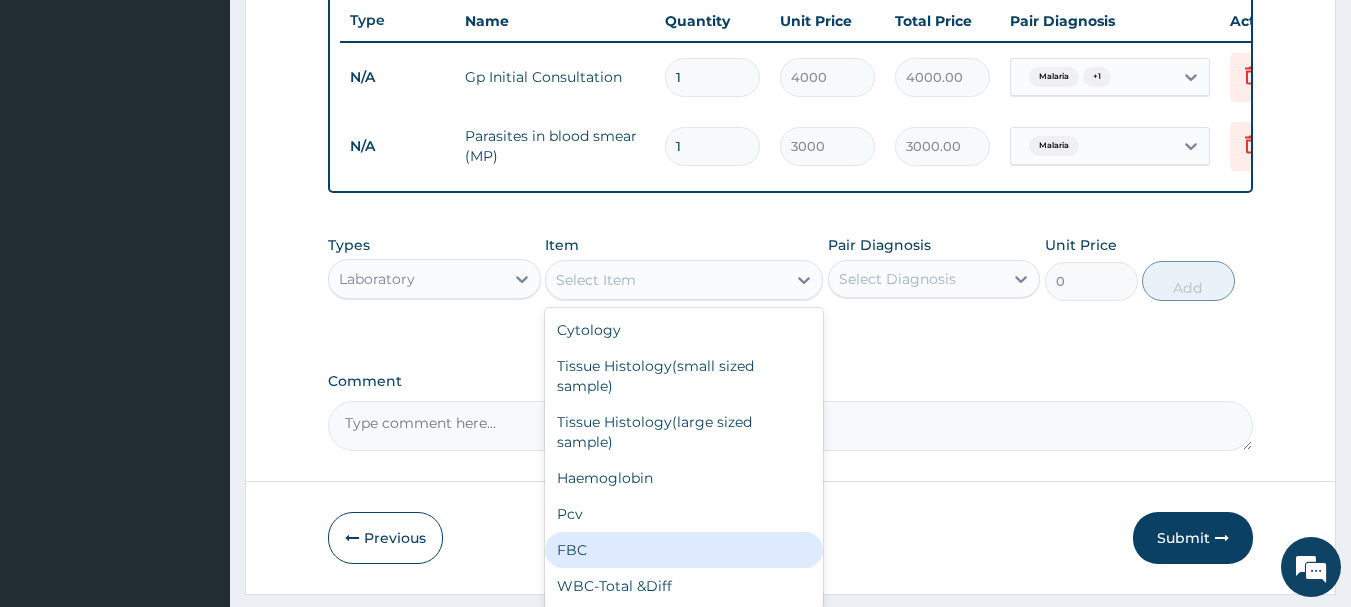 type on "5000" 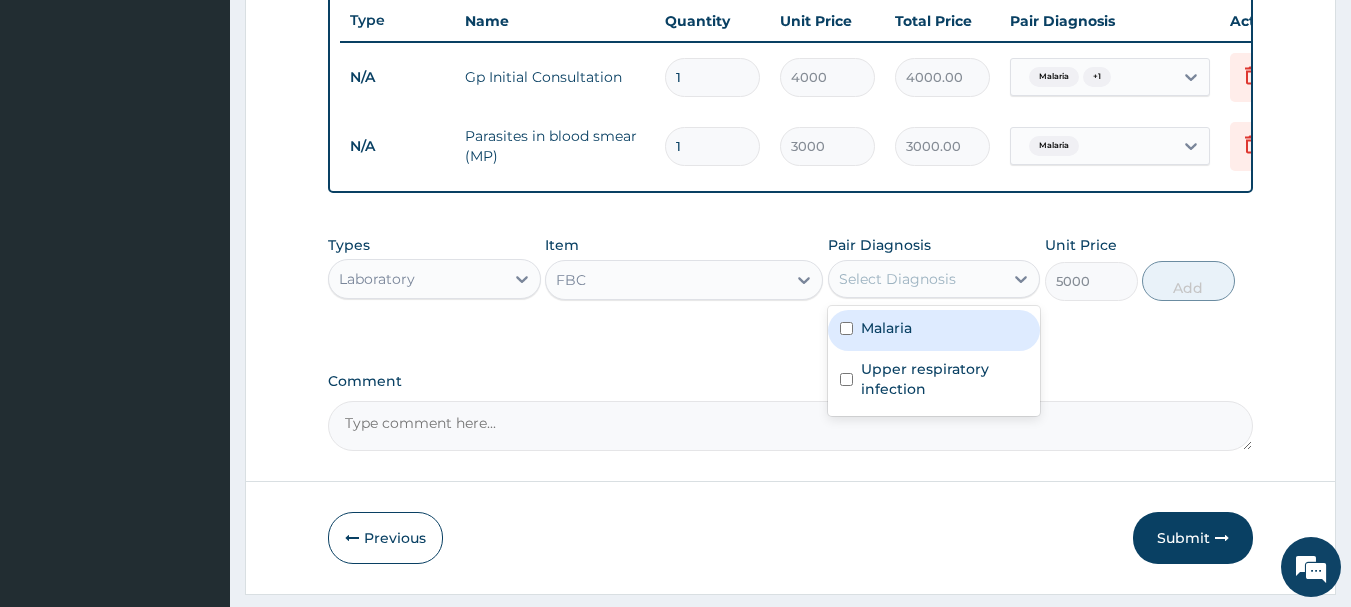 click on "Select Diagnosis" at bounding box center (897, 279) 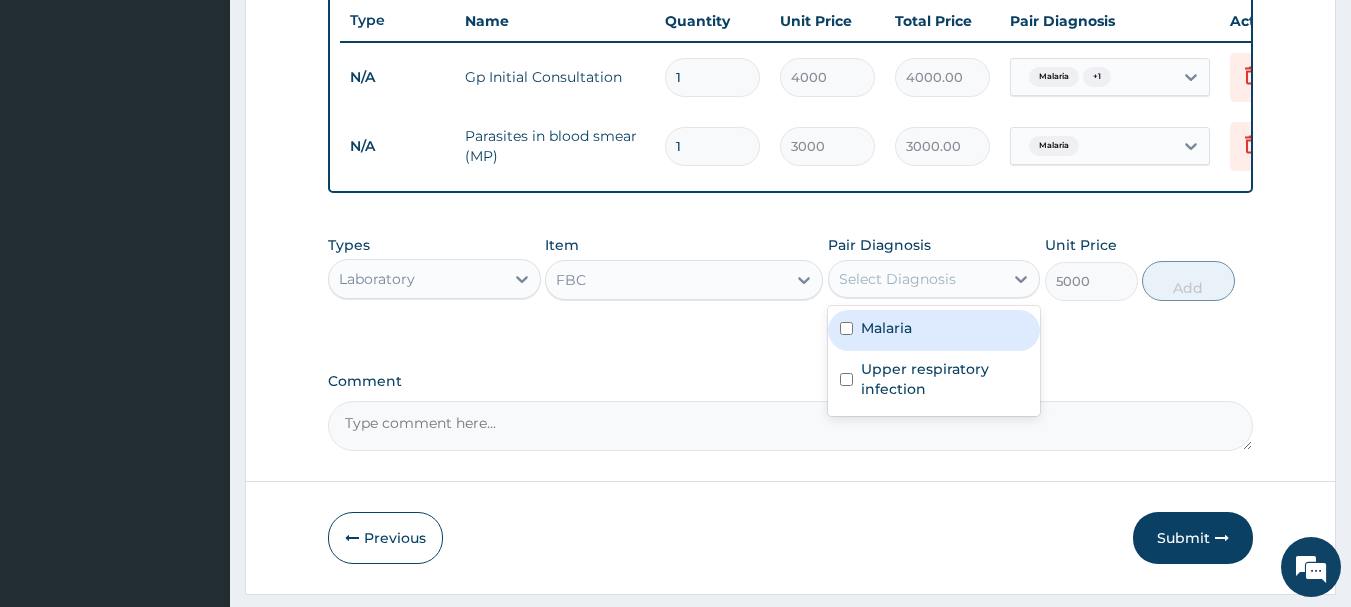 drag, startPoint x: 844, startPoint y: 339, endPoint x: 852, endPoint y: 388, distance: 49.648766 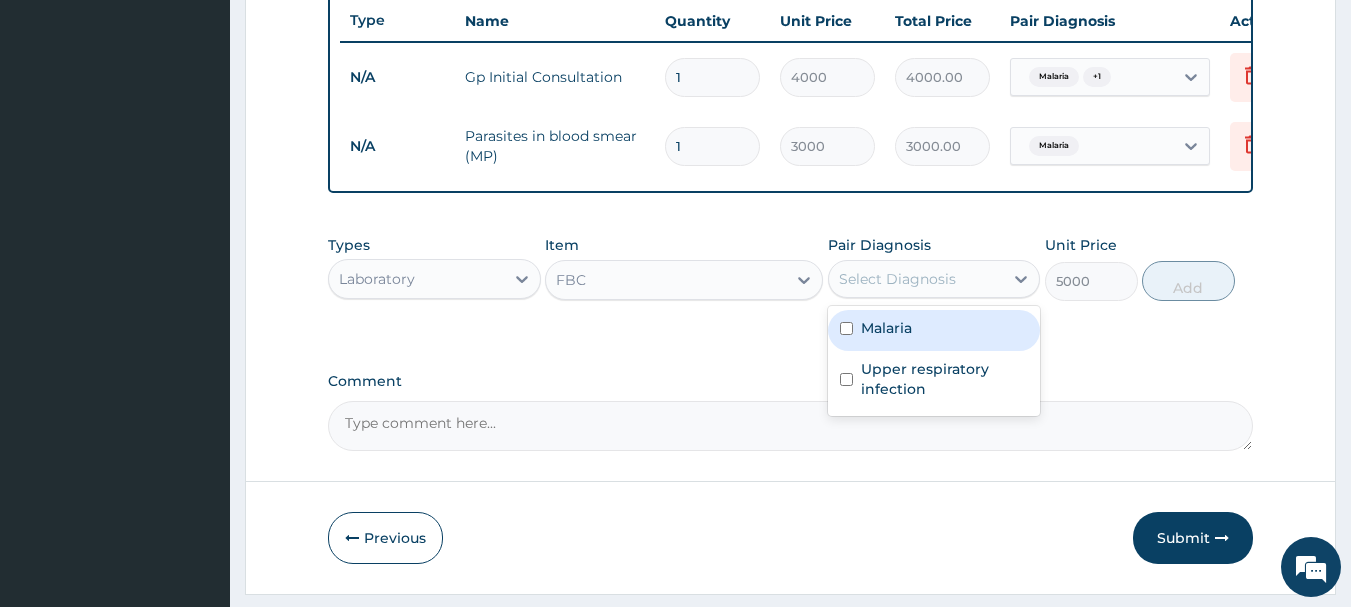 click on "Malaria" at bounding box center [934, 330] 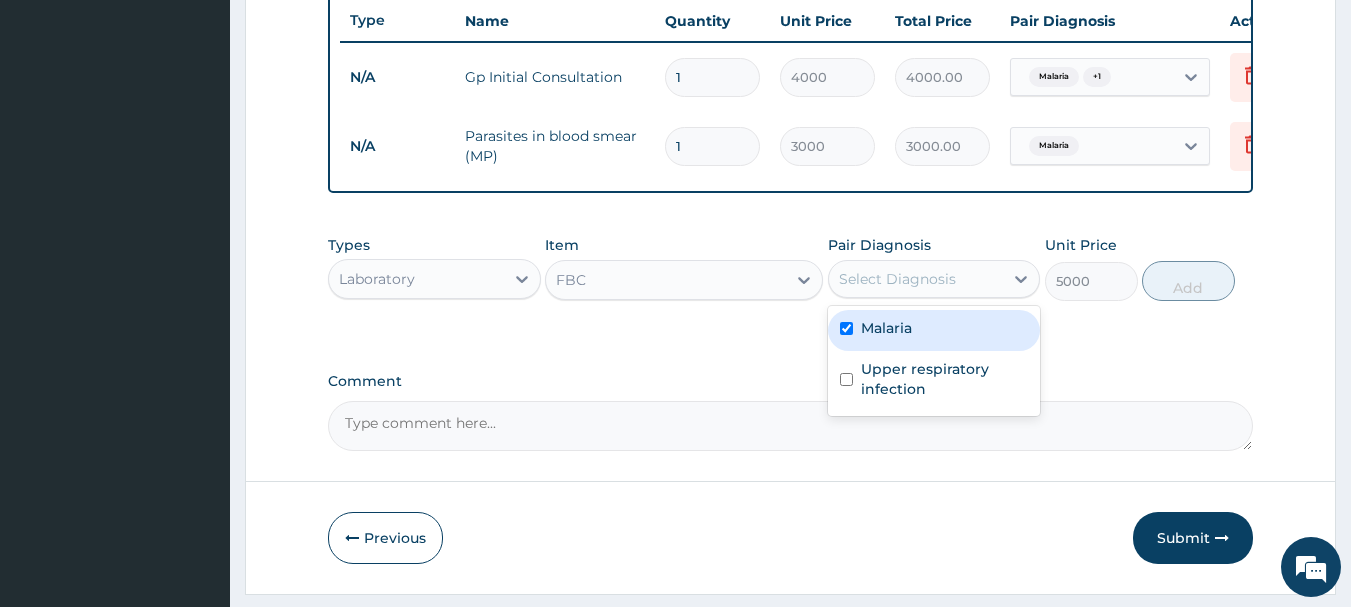 checkbox on "true" 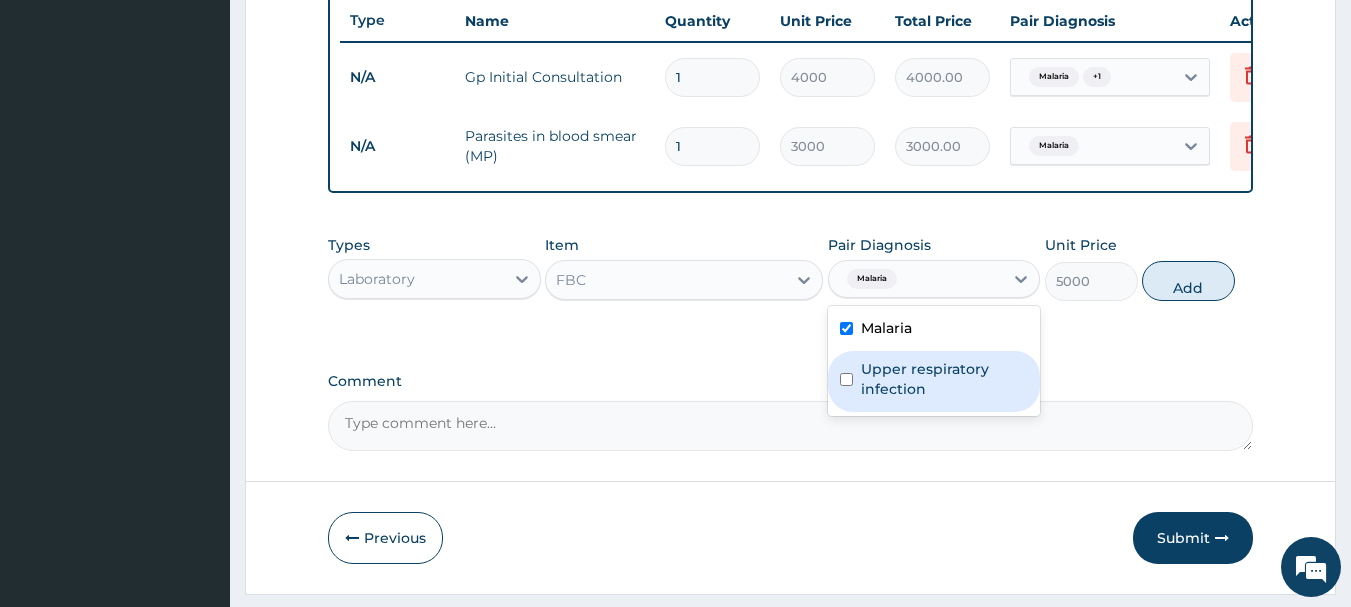 drag, startPoint x: 852, startPoint y: 392, endPoint x: 1051, endPoint y: 349, distance: 203.59273 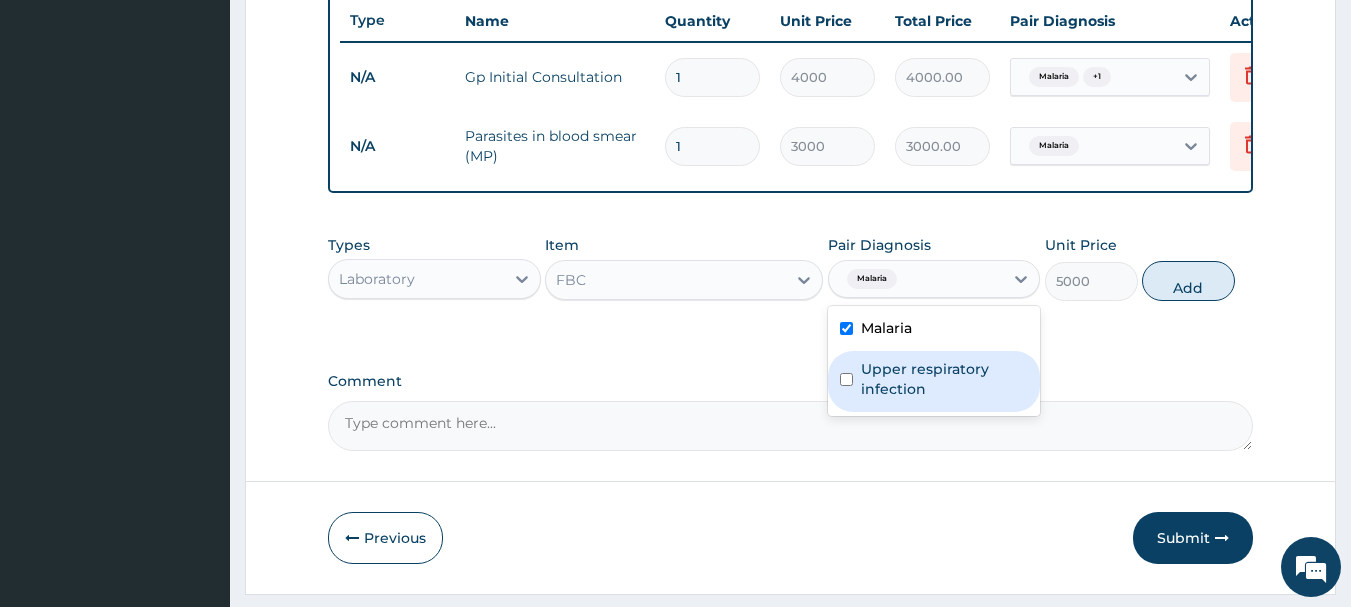 click on "Upper respiratory infection" at bounding box center [934, 381] 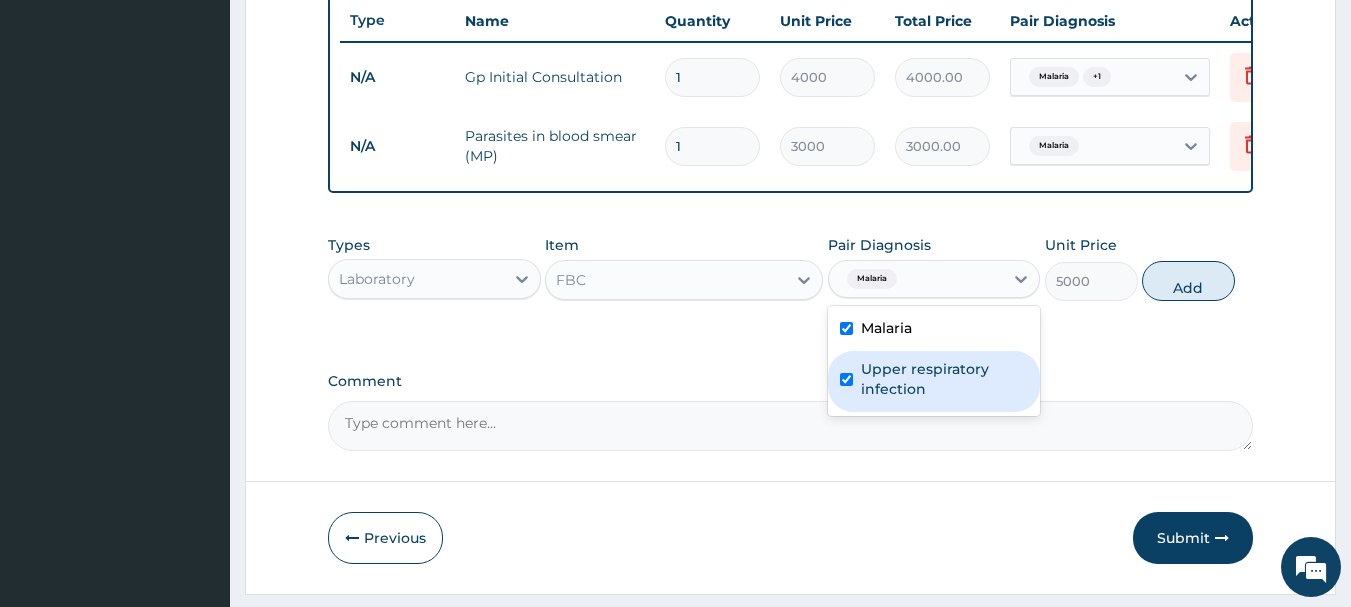 checkbox on "true" 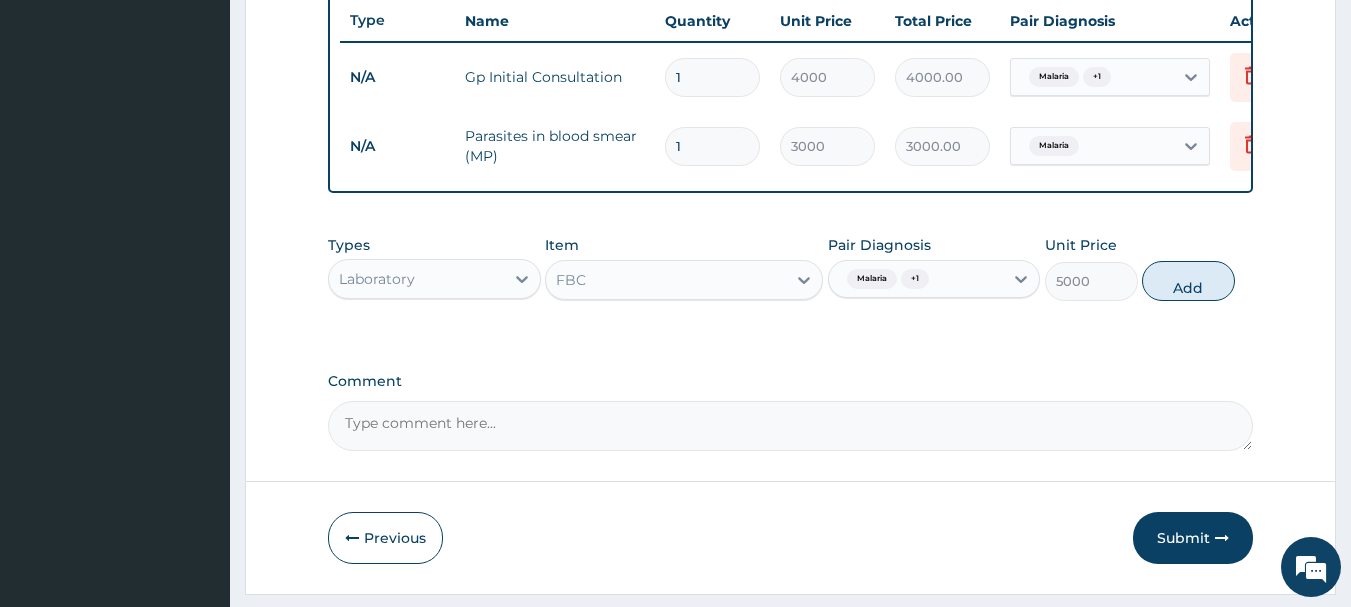 drag, startPoint x: 1202, startPoint y: 296, endPoint x: 969, endPoint y: 338, distance: 236.75514 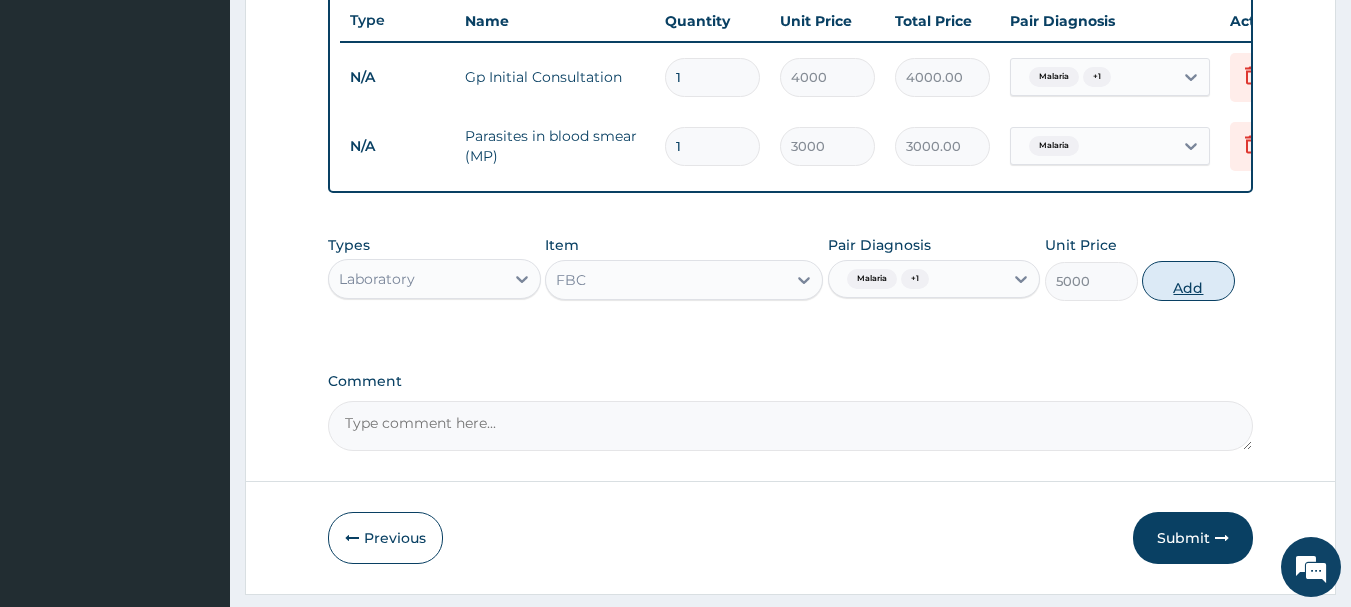 click on "Add" at bounding box center (1188, 281) 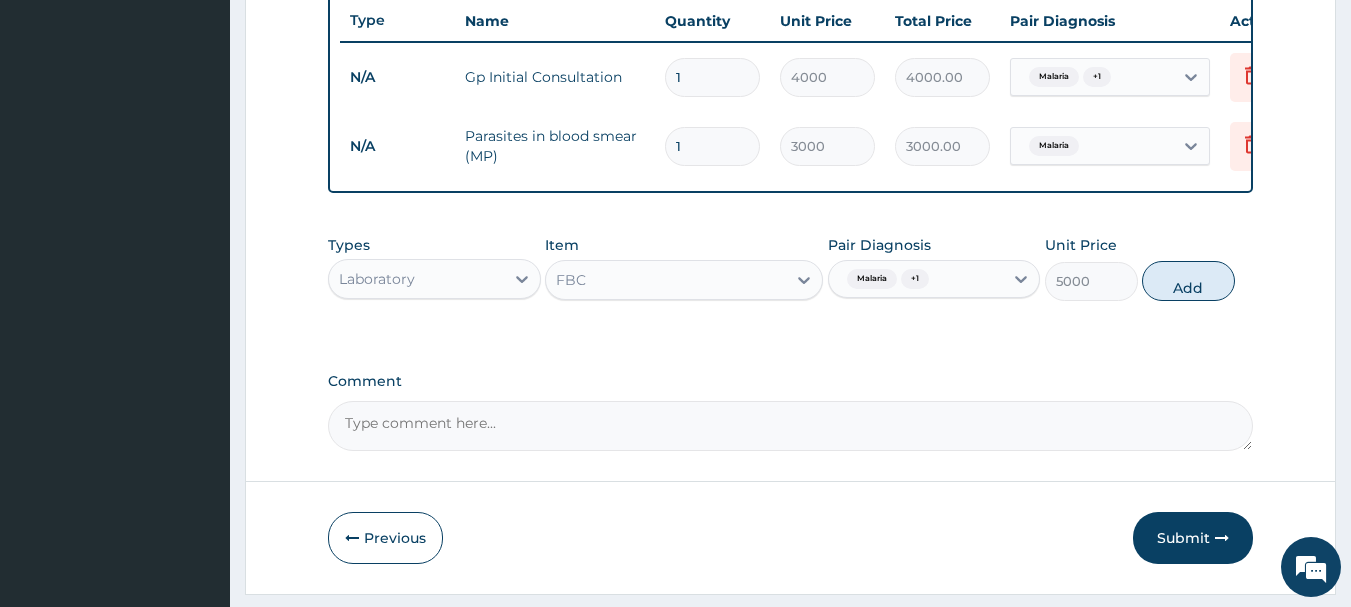 type on "0" 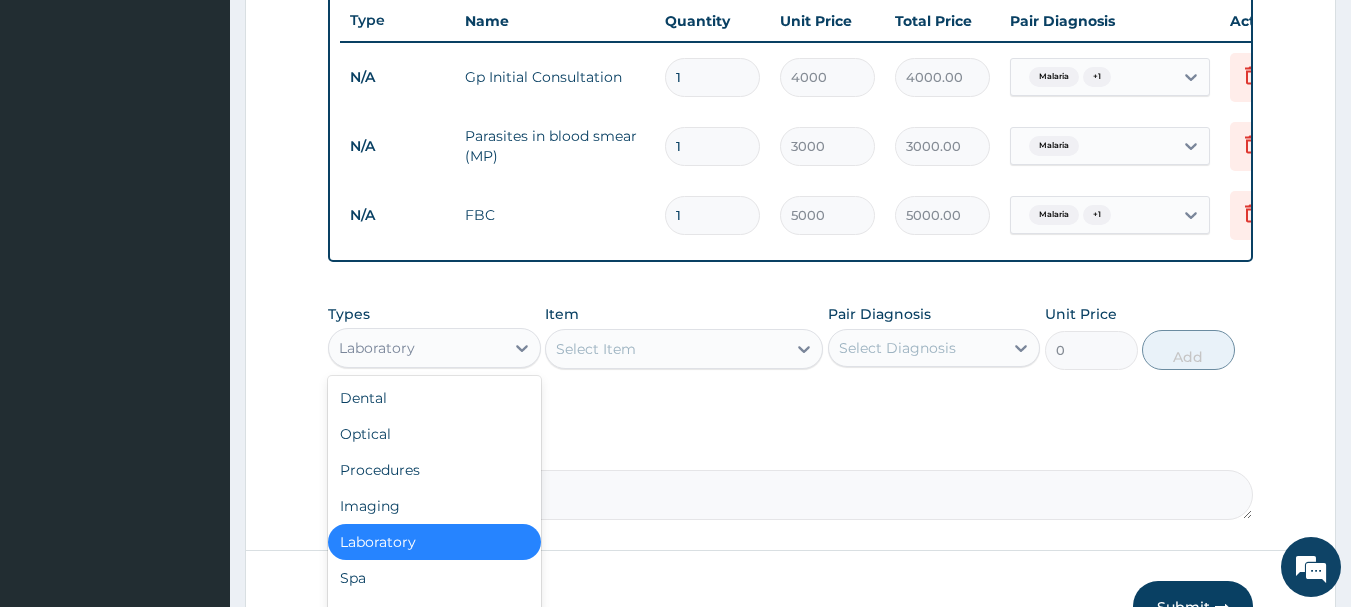drag, startPoint x: 525, startPoint y: 358, endPoint x: 497, endPoint y: 455, distance: 100.96039 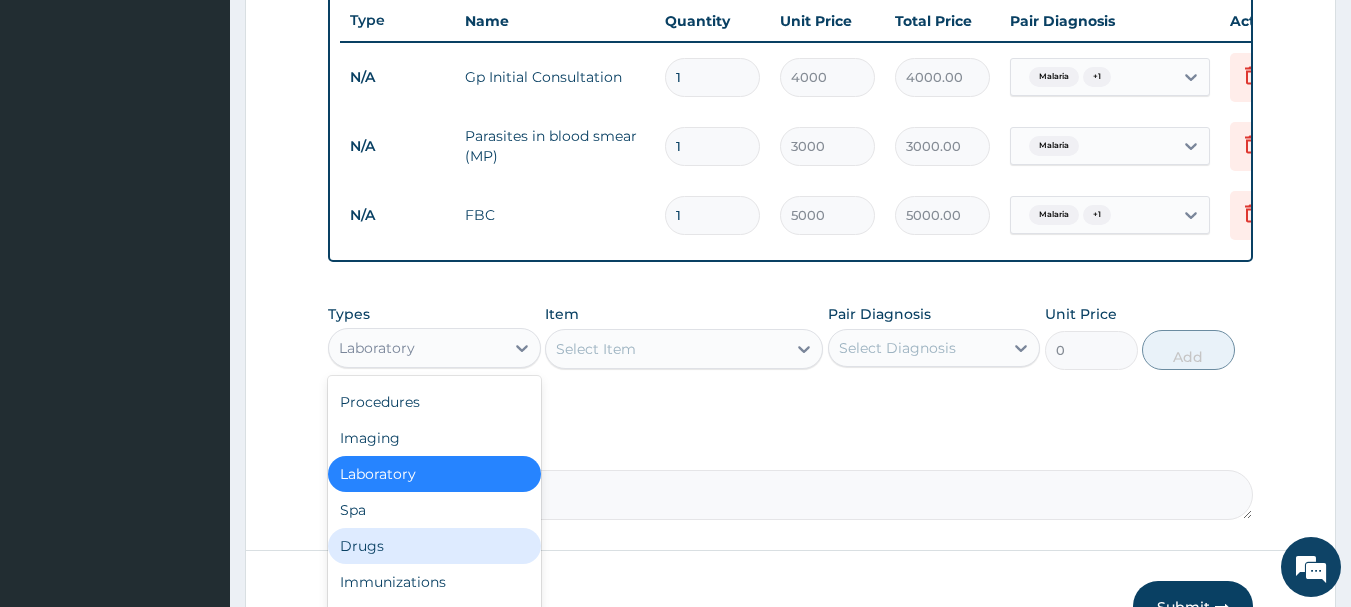 drag, startPoint x: 376, startPoint y: 567, endPoint x: 378, endPoint y: 539, distance: 28.071337 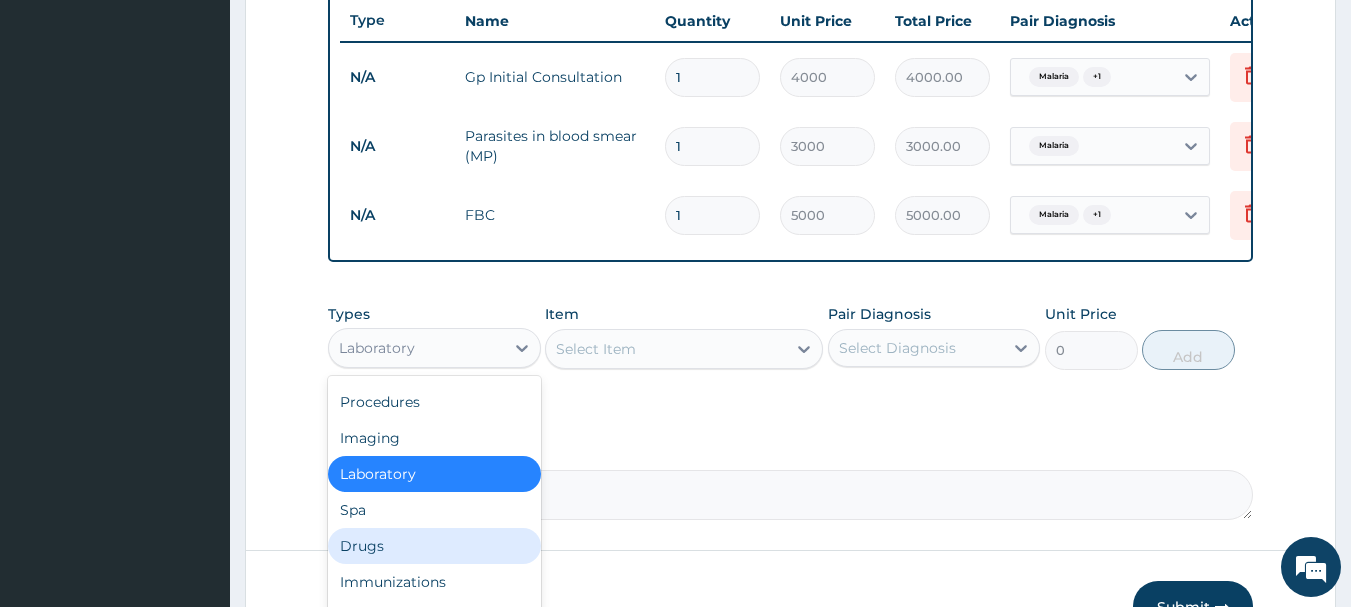 click on "Drugs" at bounding box center (434, 546) 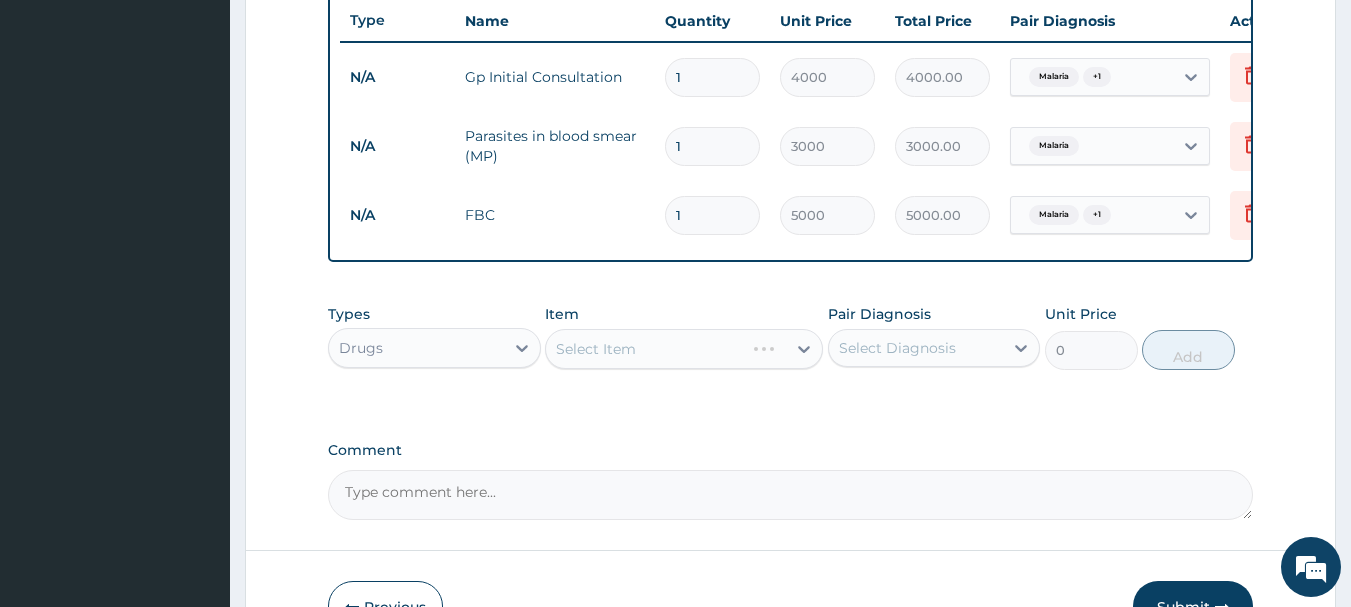 click on "Select Item" at bounding box center (684, 349) 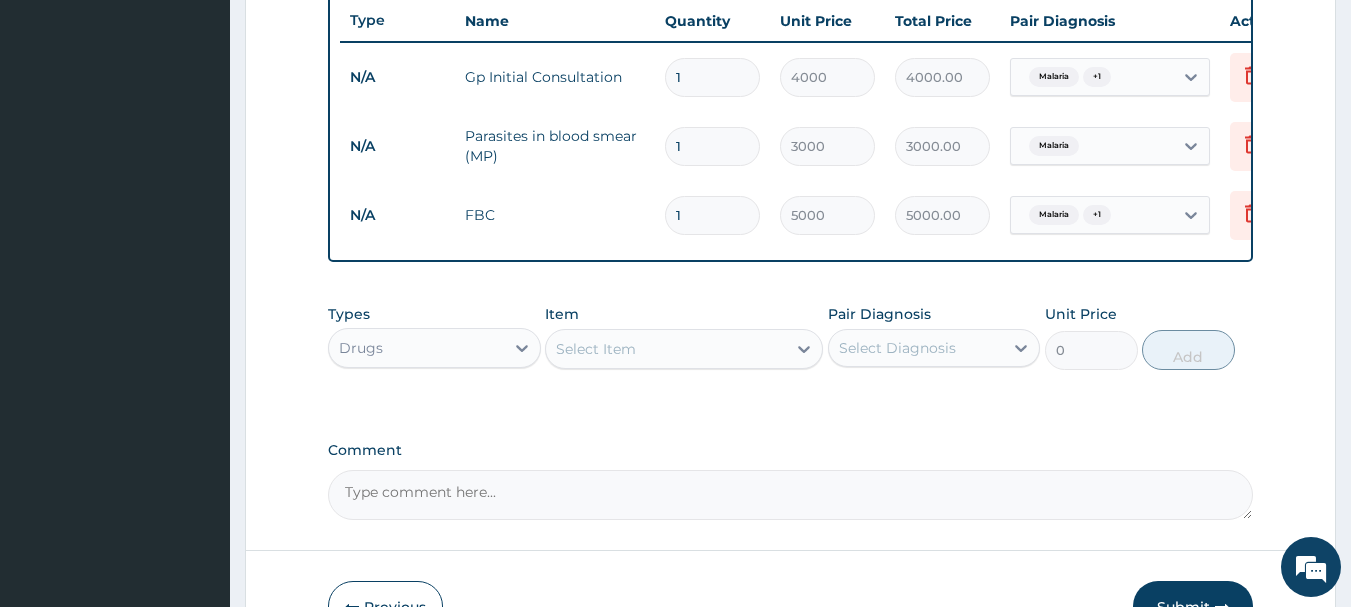 scroll, scrollTop: 855, scrollLeft: 0, axis: vertical 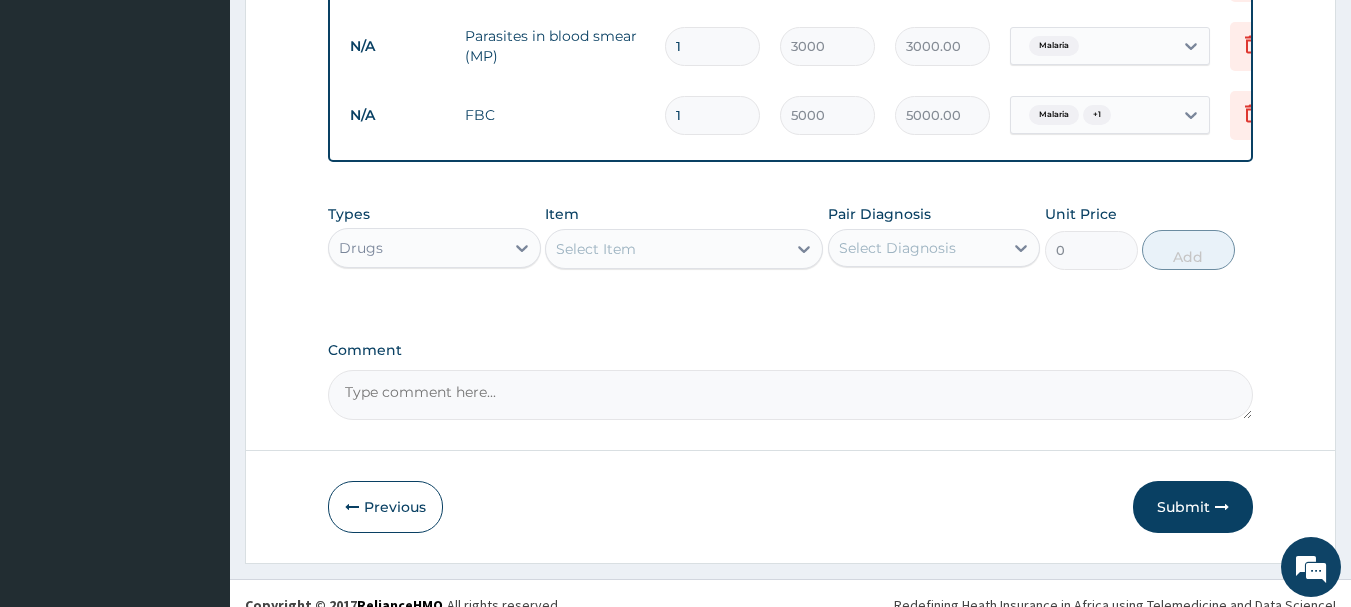click on "Select Item" at bounding box center (596, 249) 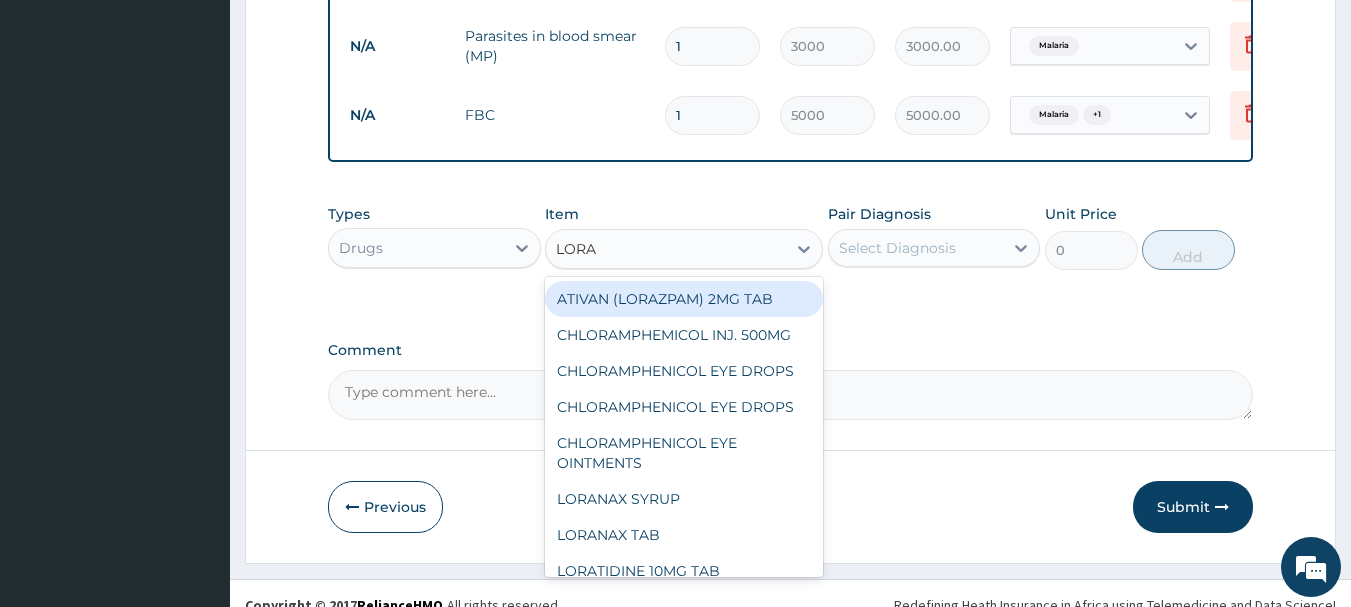 type on "LORAT" 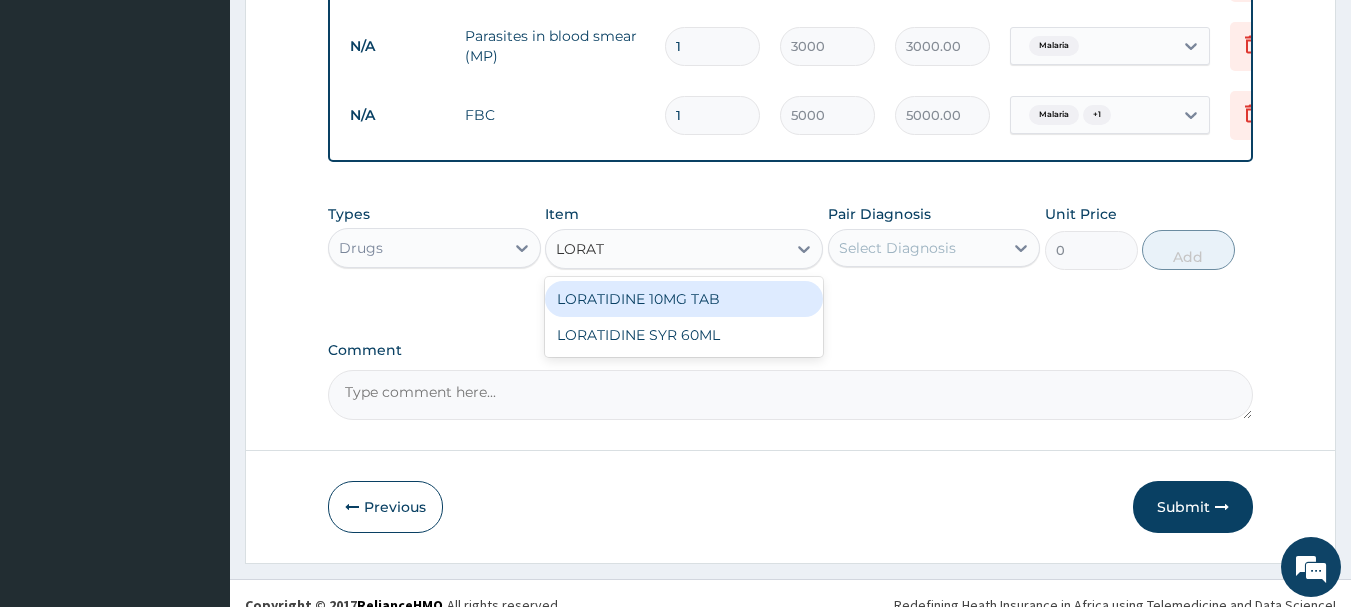 click on "LORATIDINE 10MG TAB" at bounding box center [684, 299] 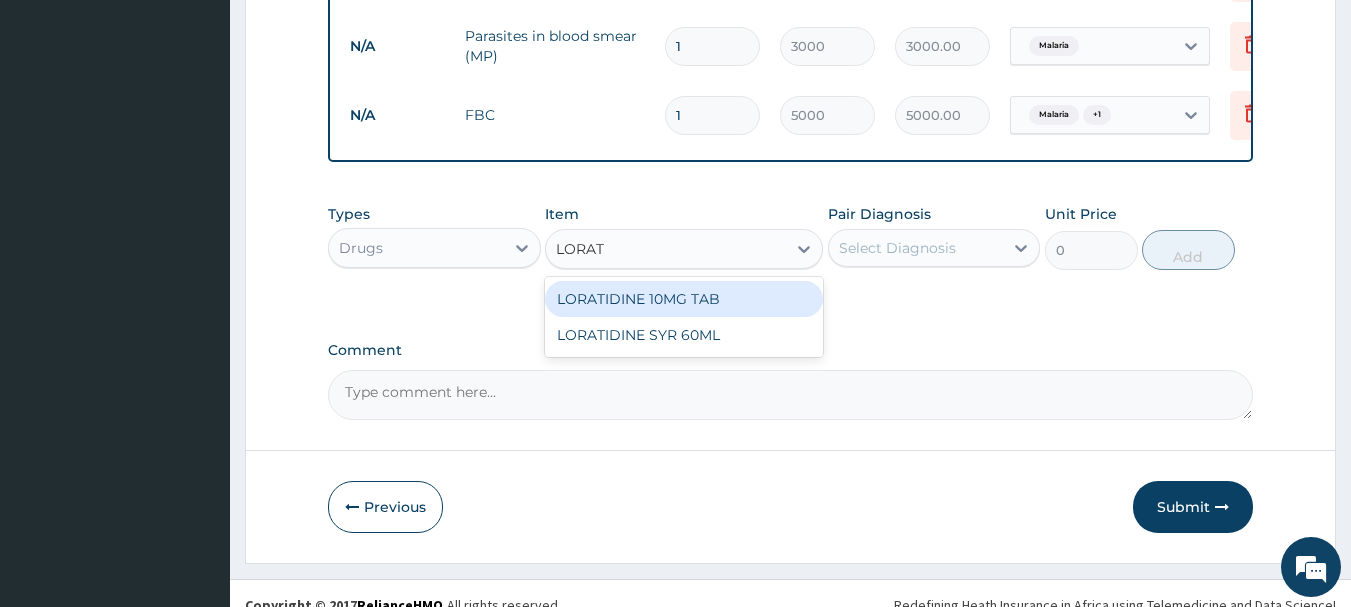 type 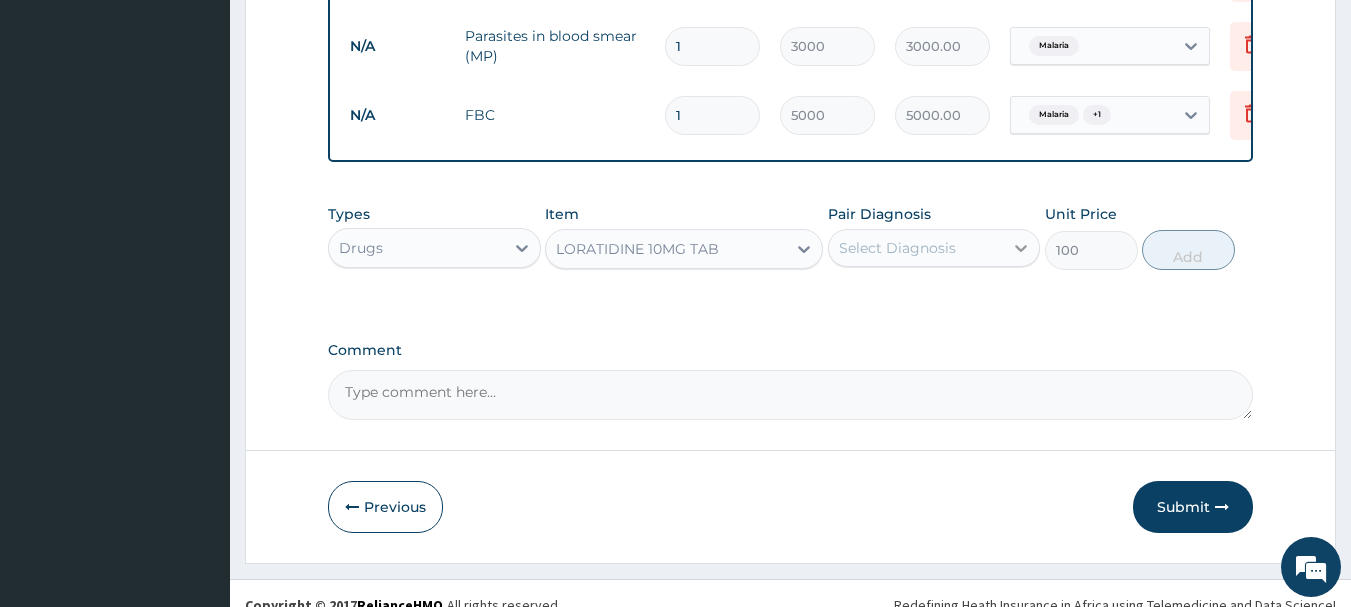 click at bounding box center (1021, 248) 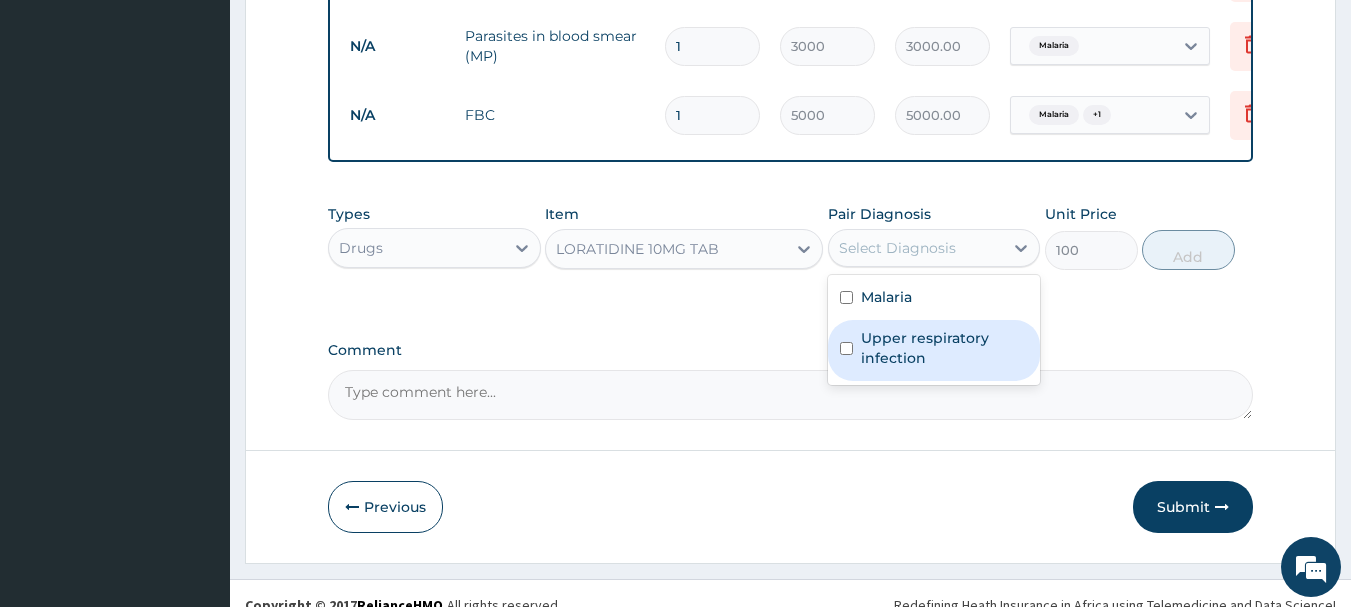 drag, startPoint x: 852, startPoint y: 362, endPoint x: 906, endPoint y: 324, distance: 66.0303 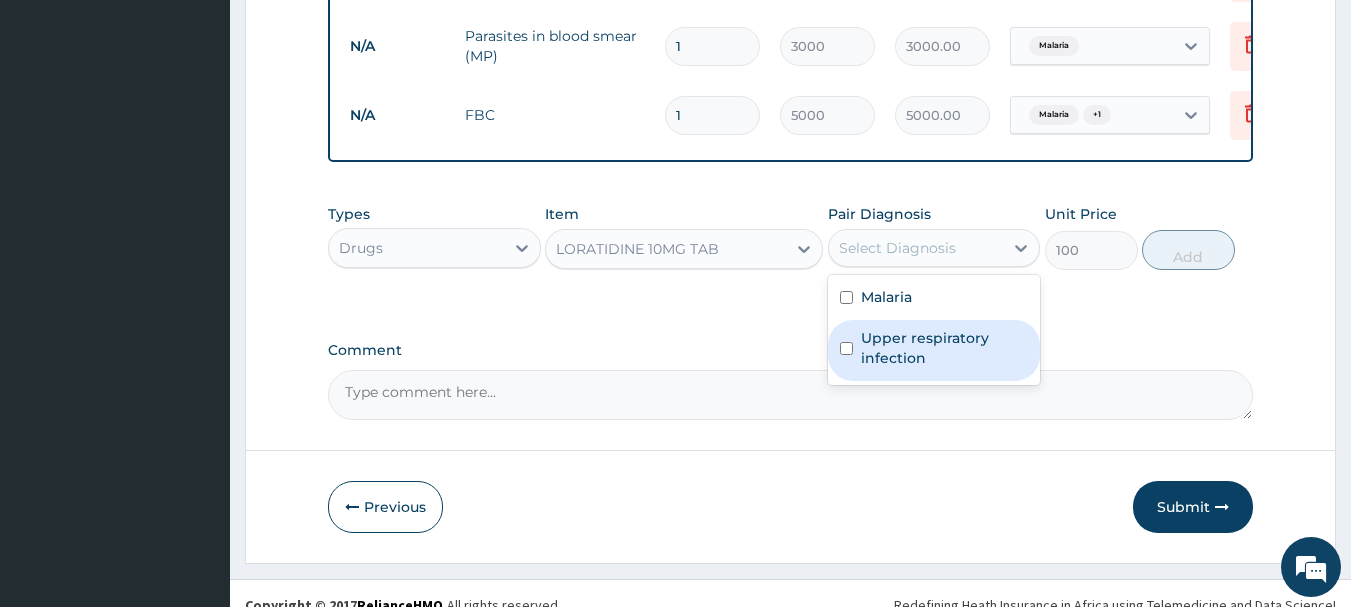 click on "Upper respiratory infection" at bounding box center [934, 350] 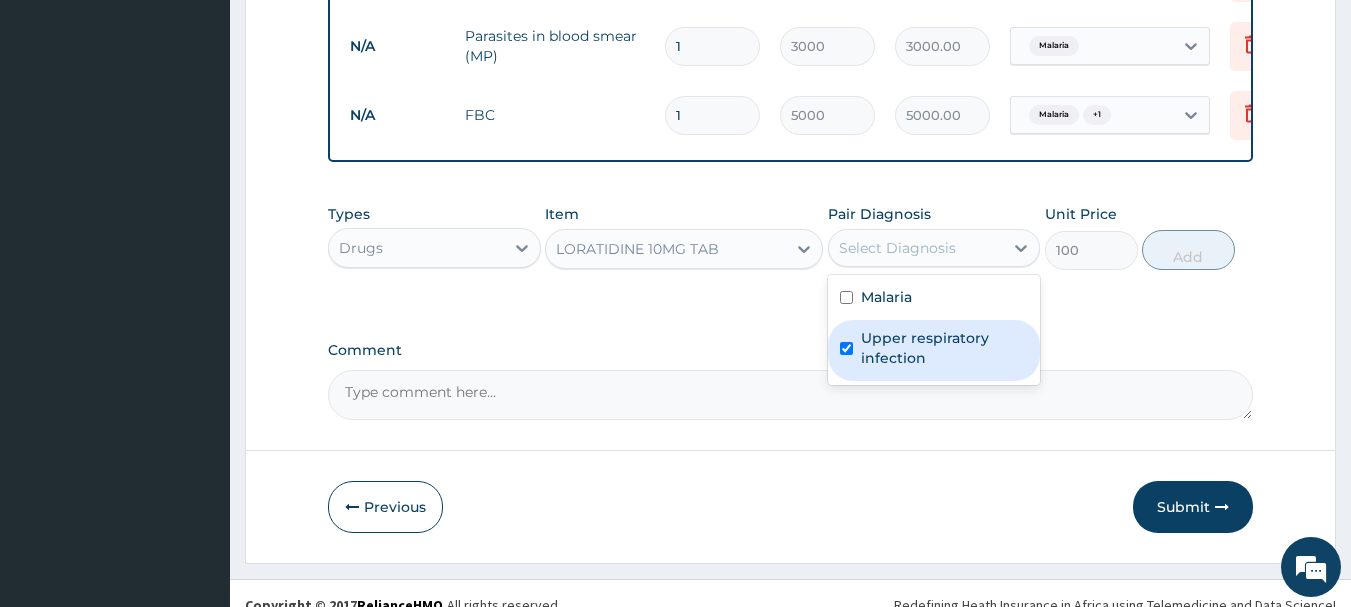 checkbox on "true" 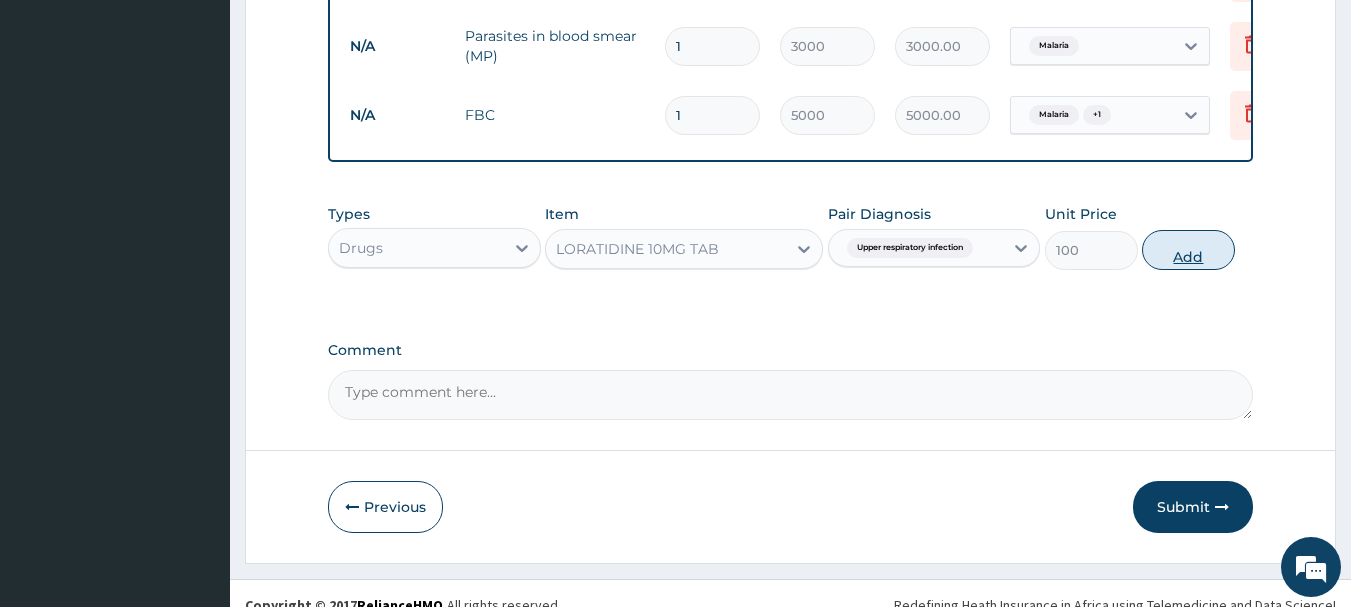 click on "Add" at bounding box center [1188, 250] 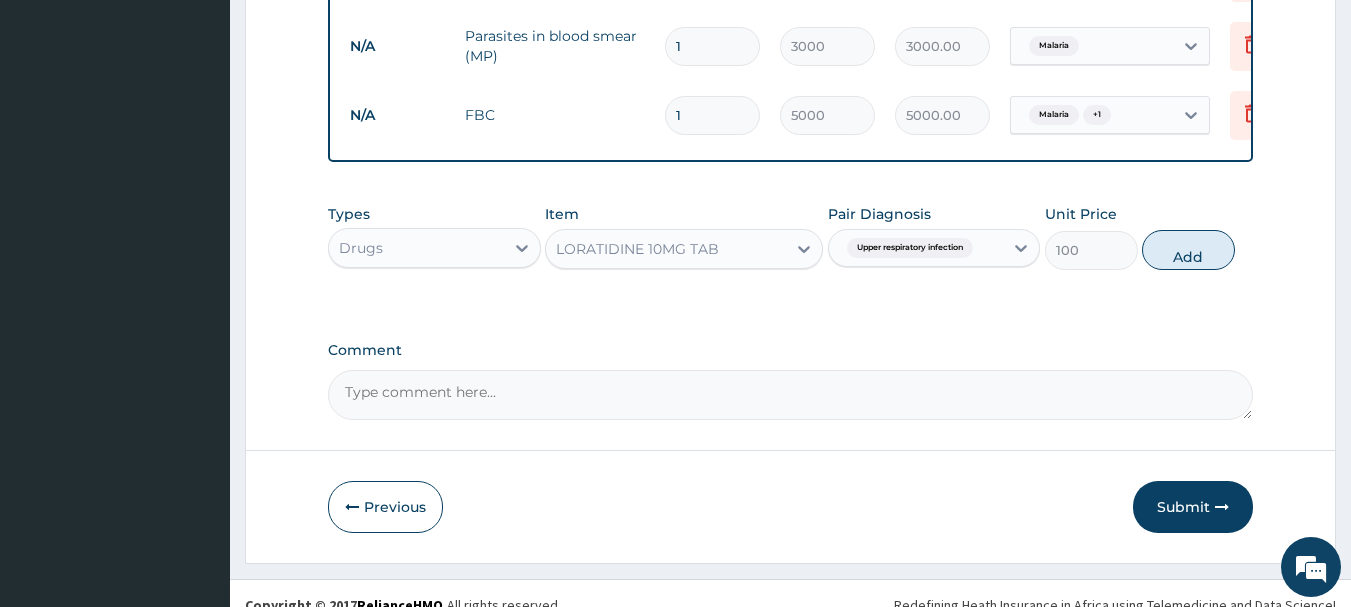 type on "0" 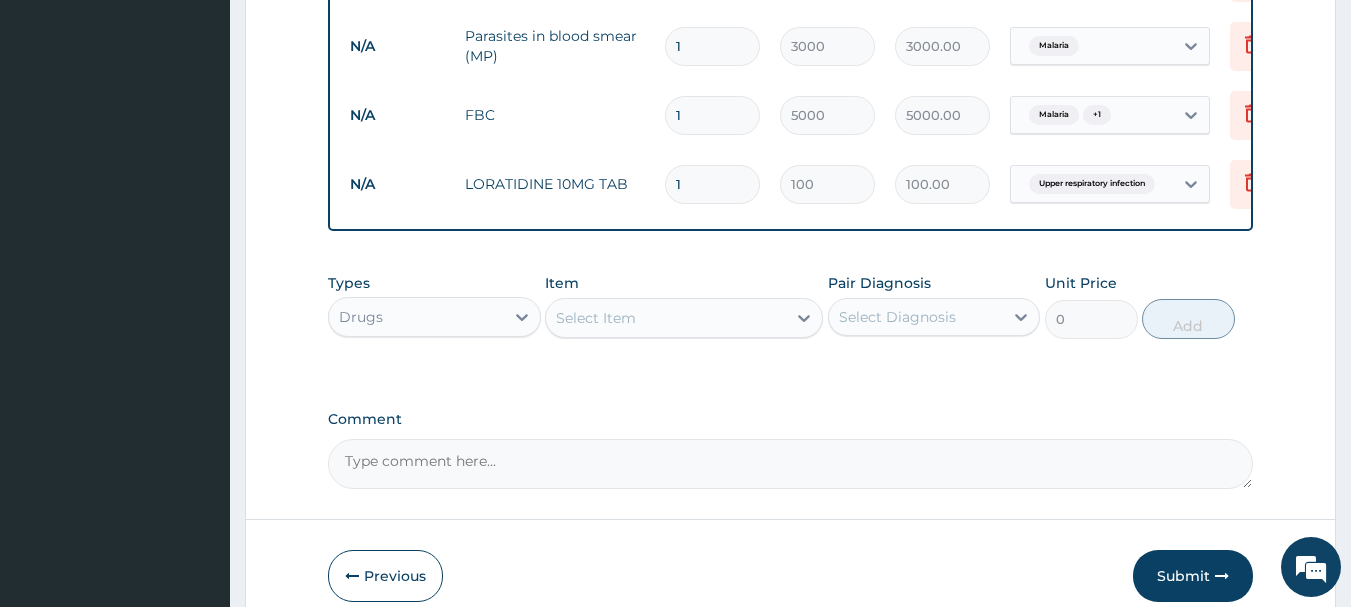 click on "Select Item" at bounding box center (666, 318) 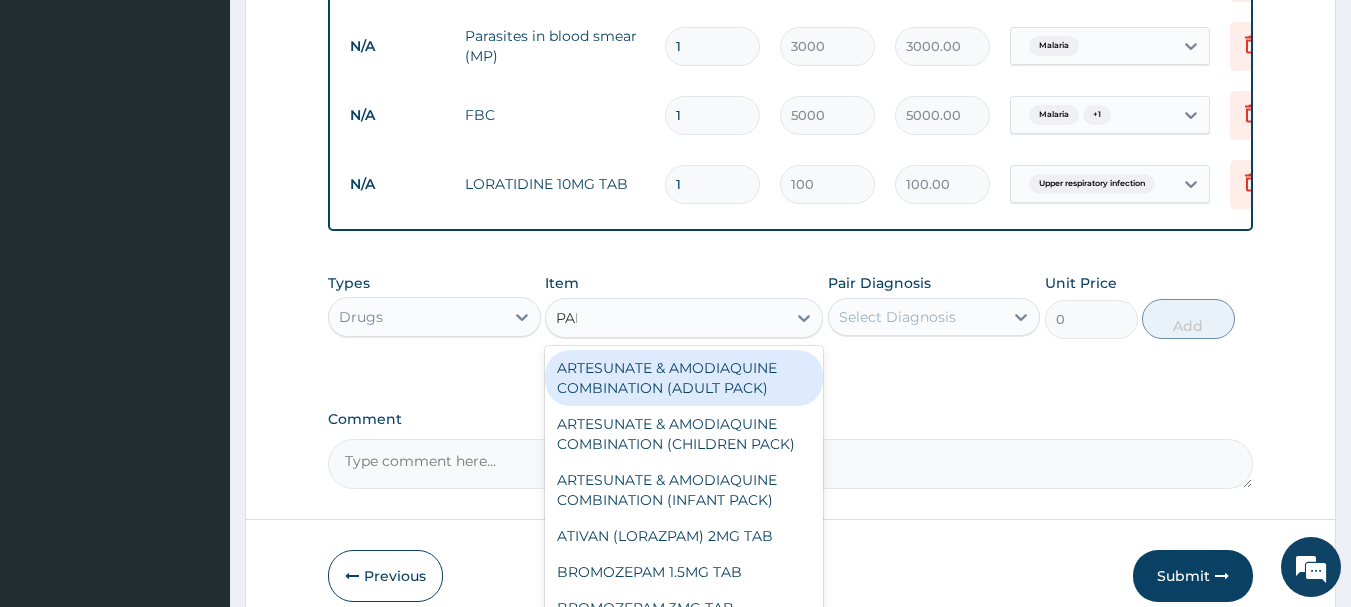 type on "PARA" 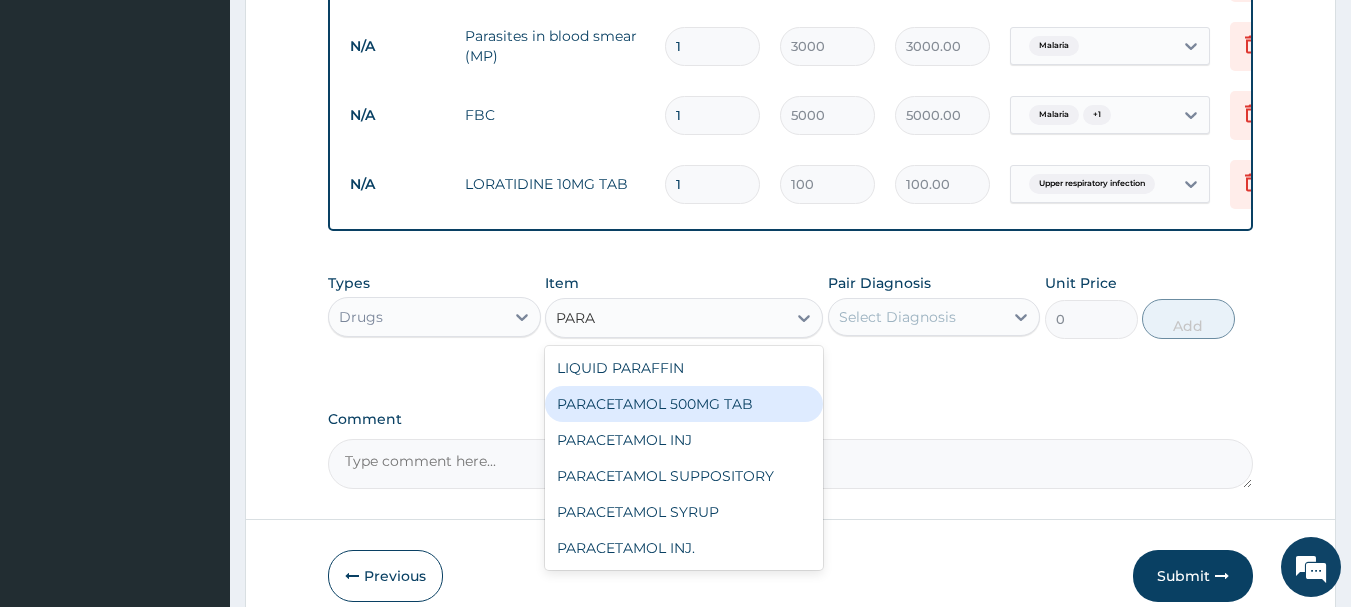 drag, startPoint x: 666, startPoint y: 413, endPoint x: 772, endPoint y: 384, distance: 109.89541 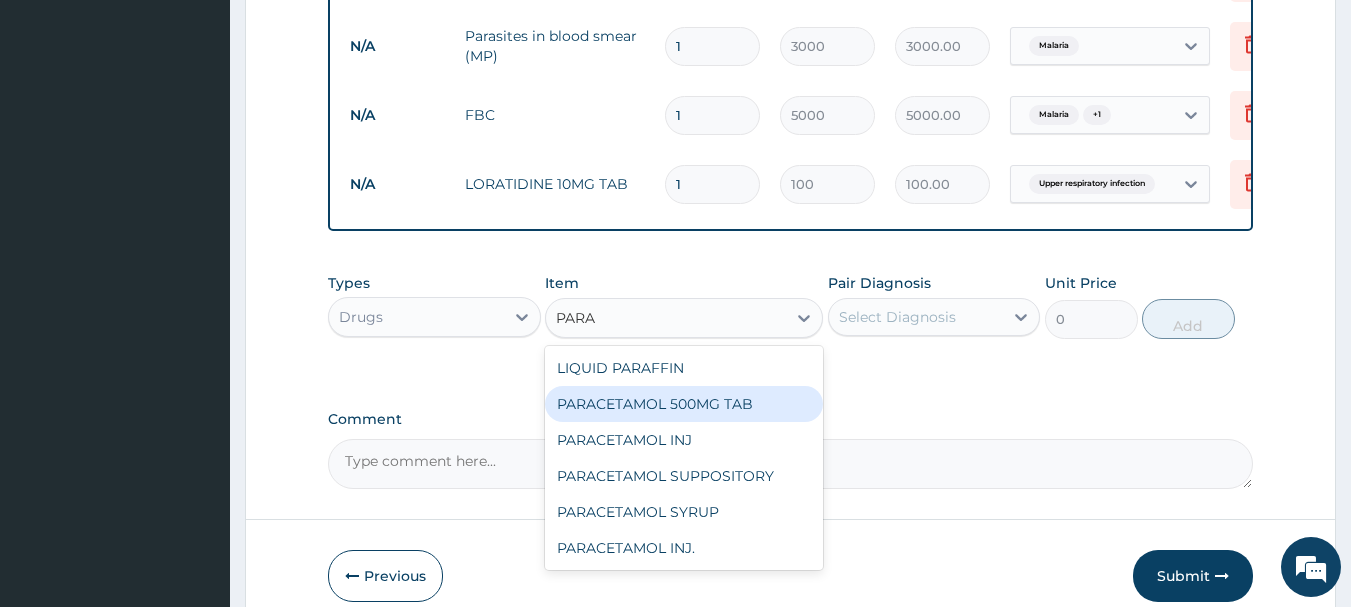 click on "PARACETAMOL 500MG TAB" at bounding box center (684, 404) 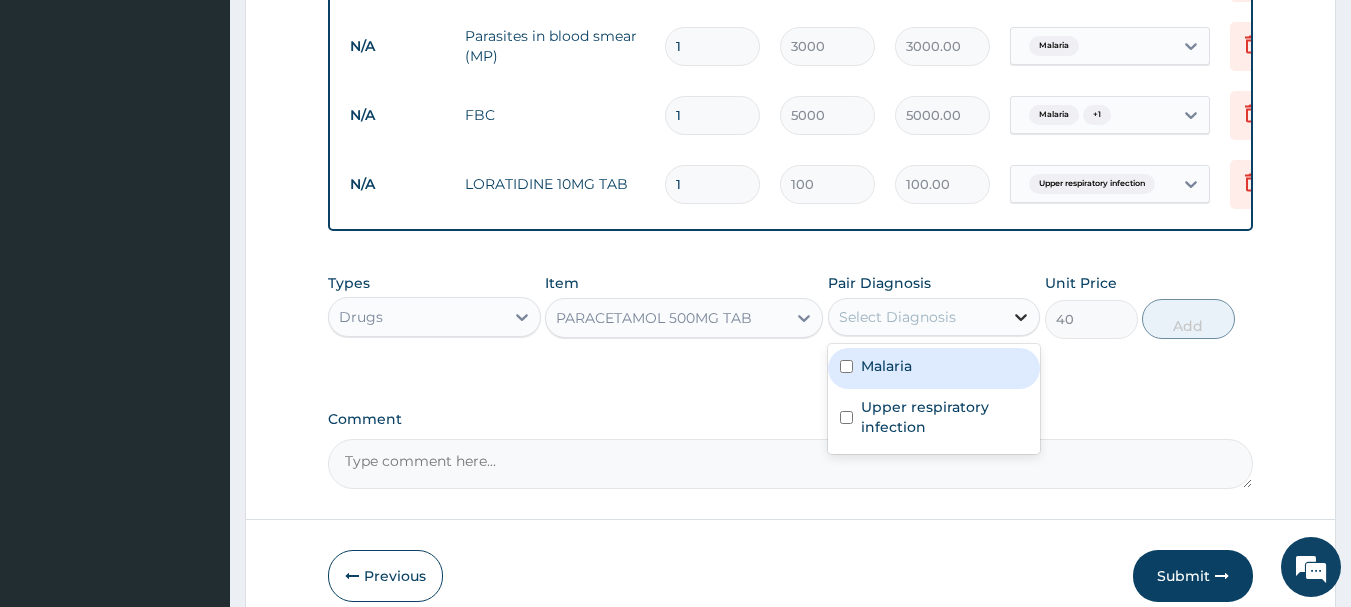click at bounding box center (1021, 317) 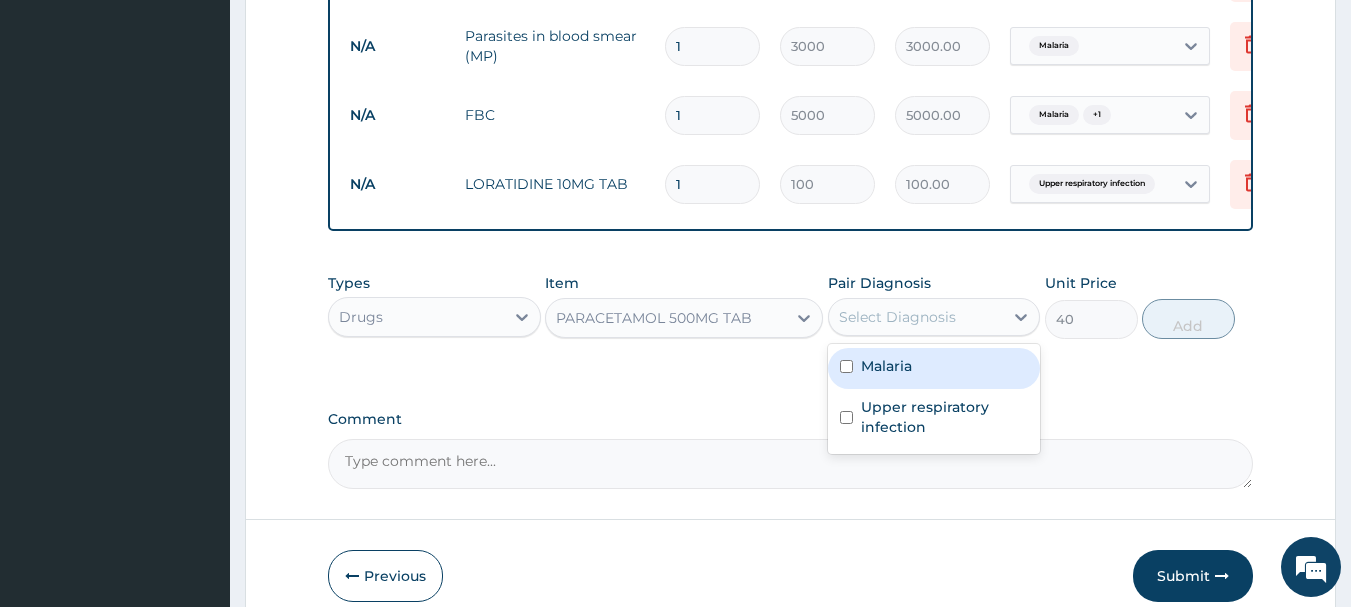 drag, startPoint x: 850, startPoint y: 388, endPoint x: 868, endPoint y: 433, distance: 48.466484 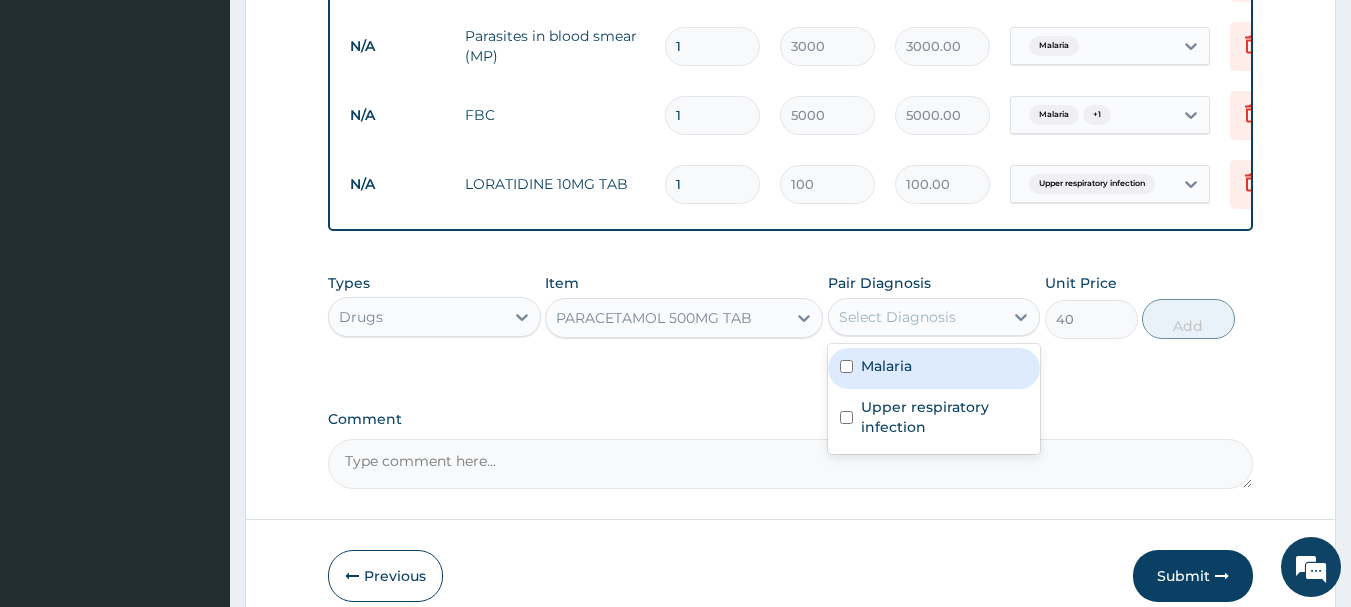 click on "Malaria" at bounding box center [934, 368] 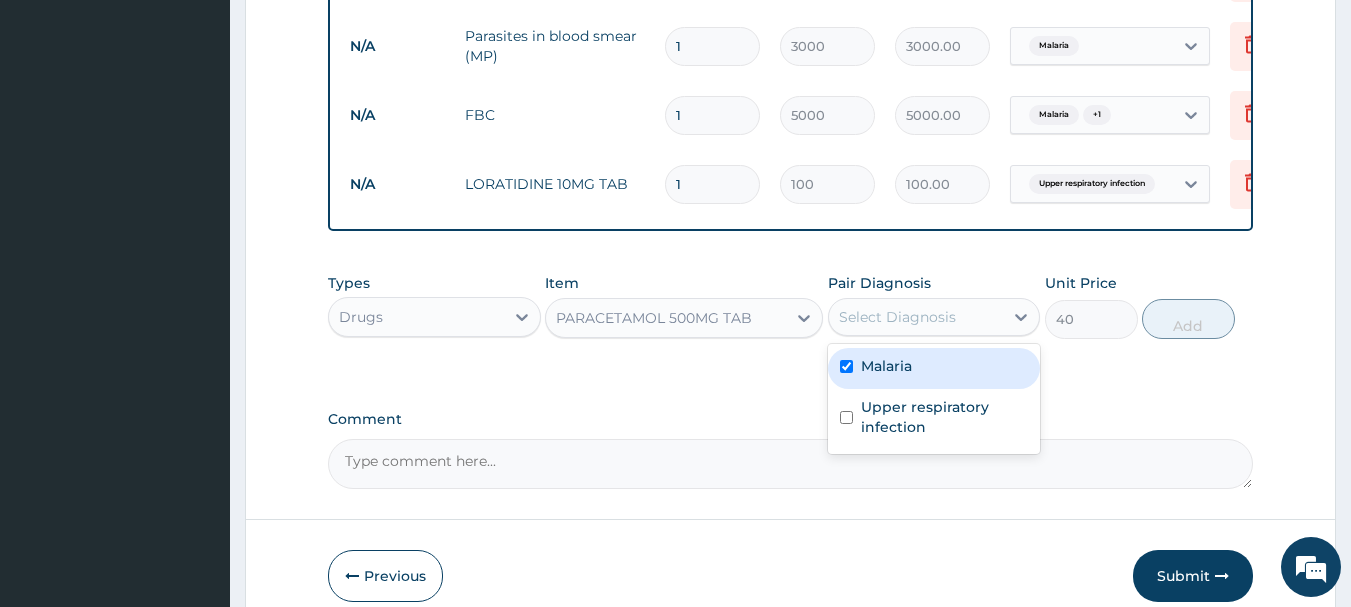 checkbox on "true" 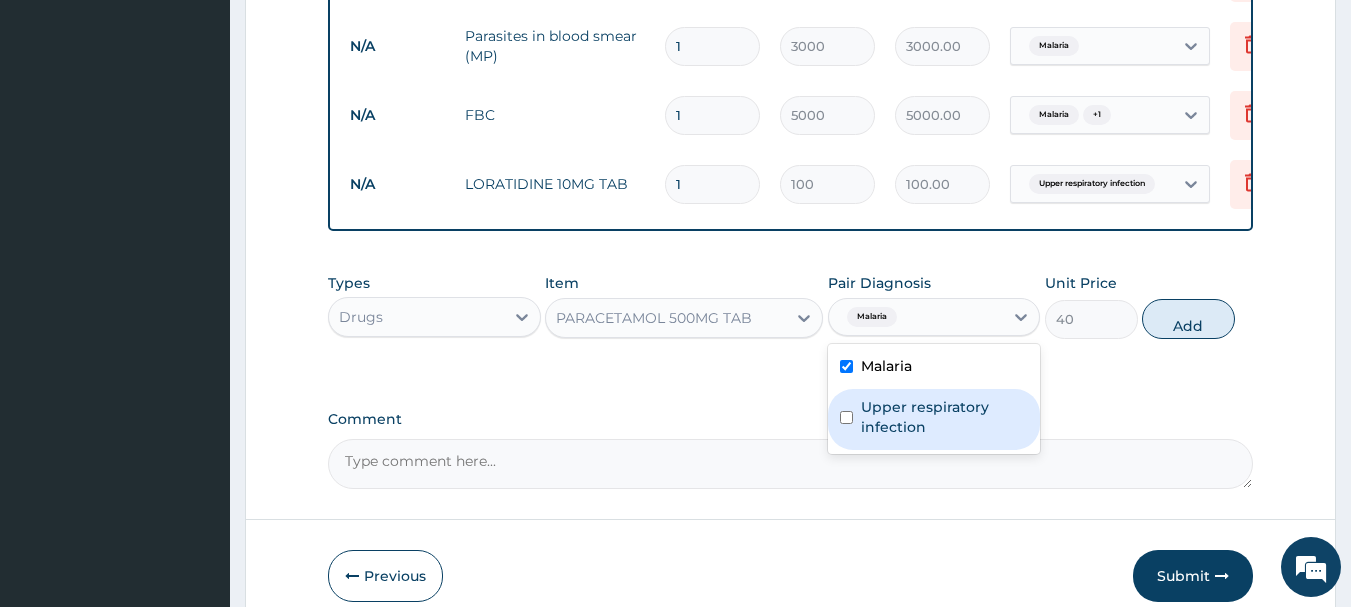 drag, startPoint x: 868, startPoint y: 438, endPoint x: 1053, endPoint y: 418, distance: 186.07794 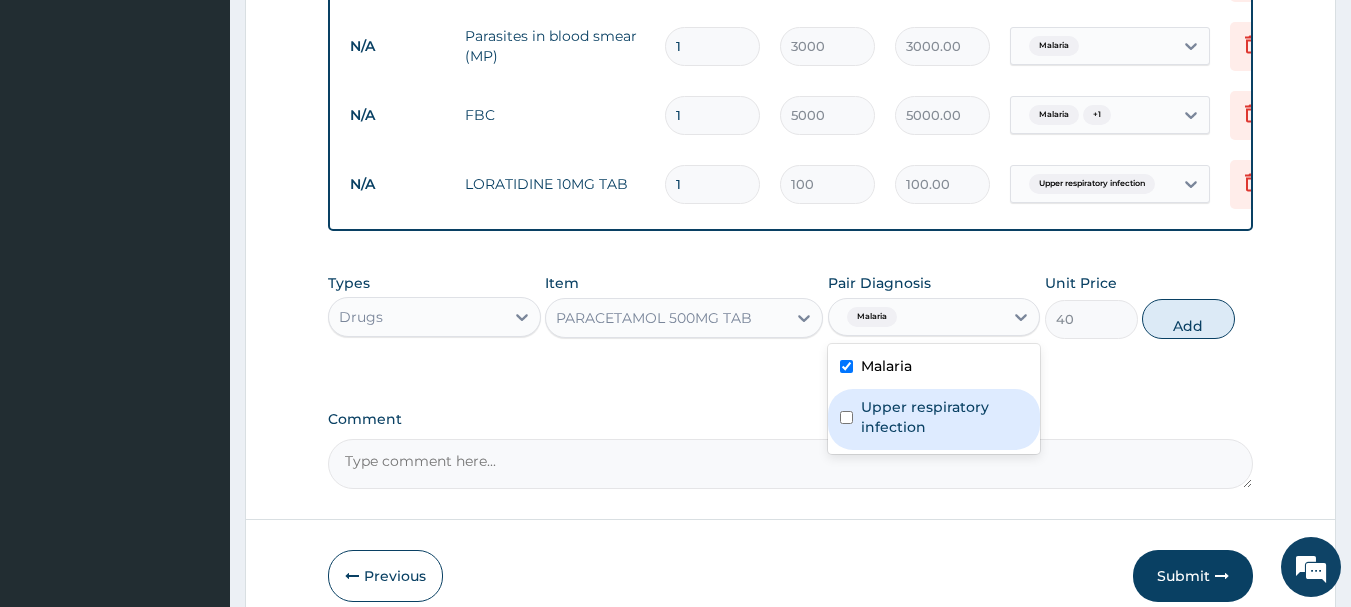 click on "Upper respiratory infection" at bounding box center [945, 417] 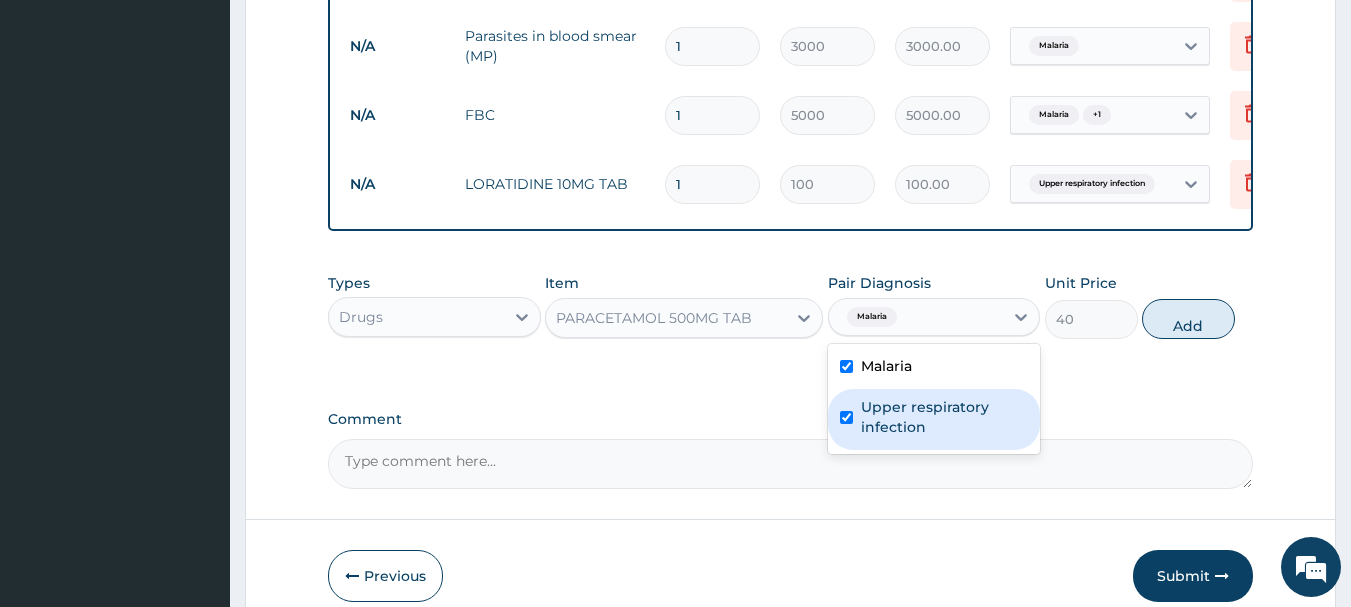 checkbox on "true" 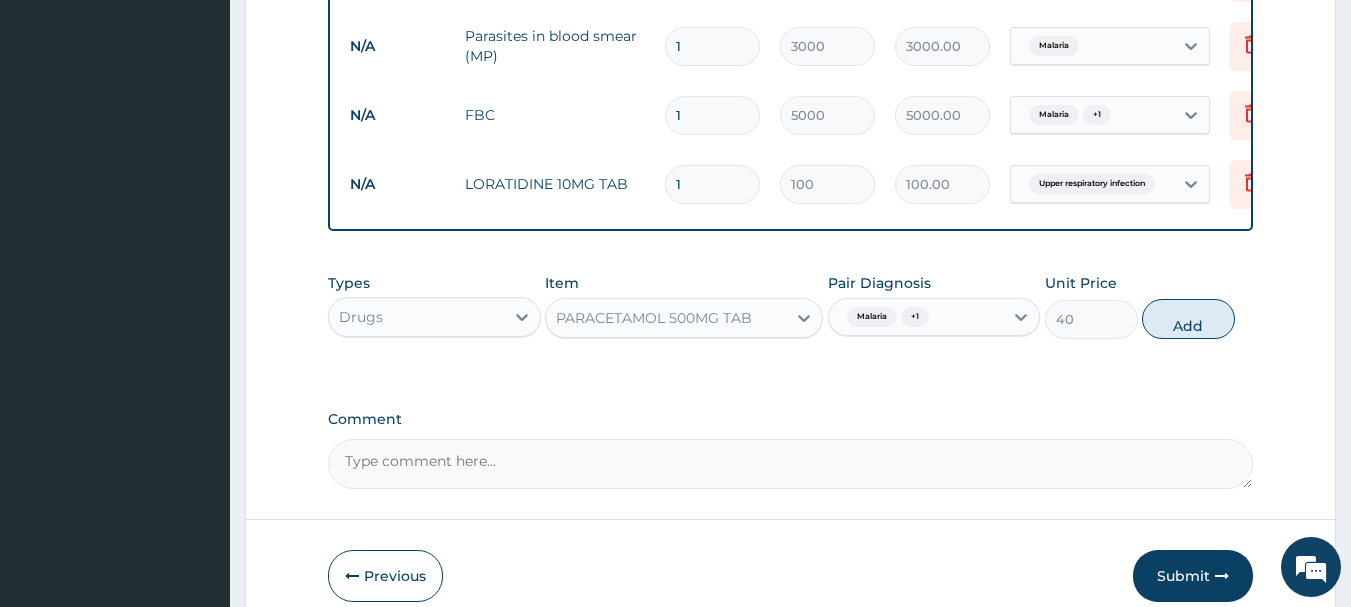 drag, startPoint x: 1221, startPoint y: 338, endPoint x: 1073, endPoint y: 357, distance: 149.21461 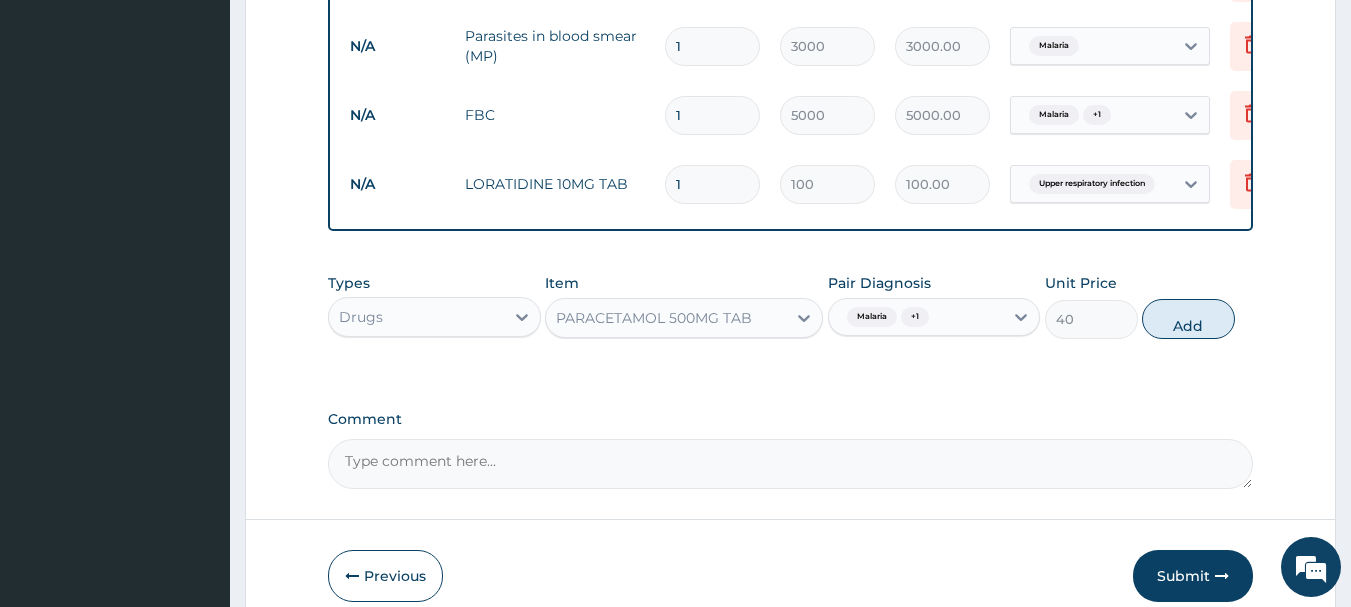 click on "Add" at bounding box center [1188, 319] 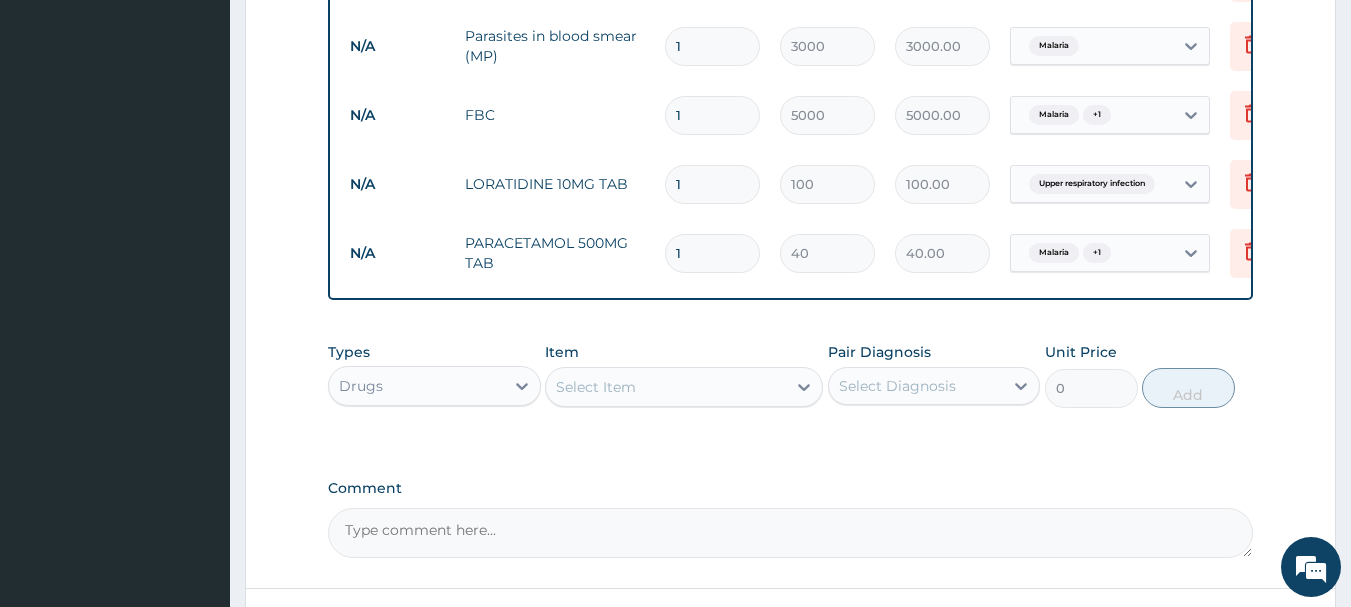 click on "Select Item" at bounding box center [596, 387] 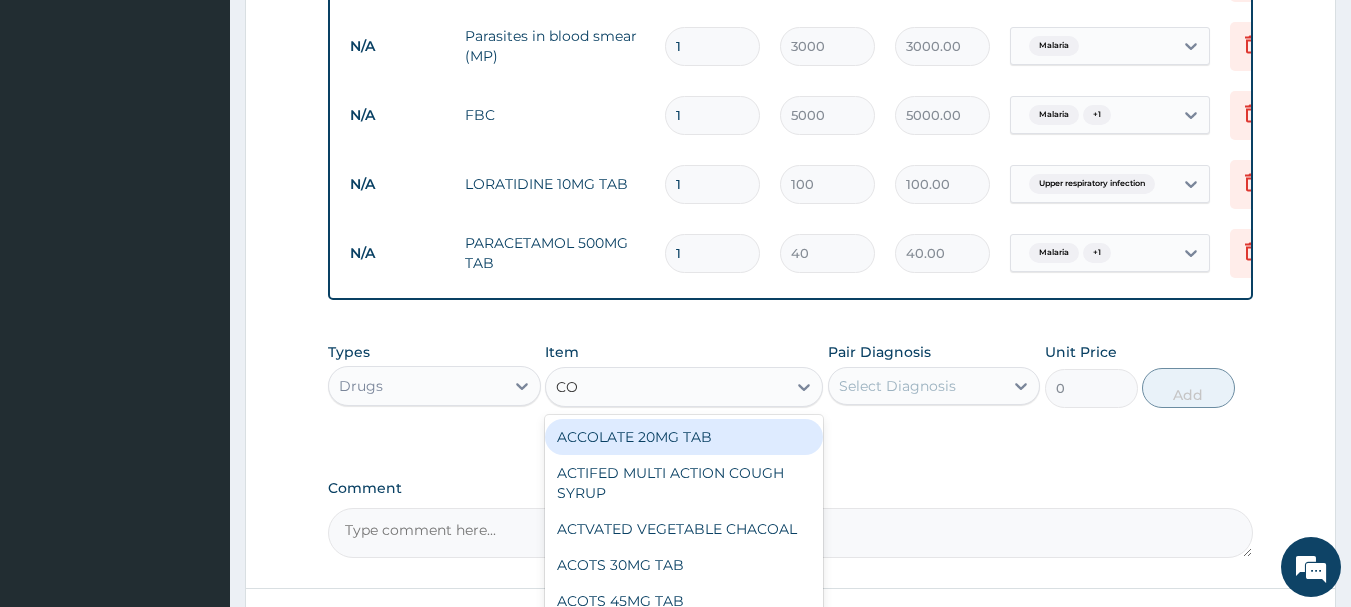 type on "COA" 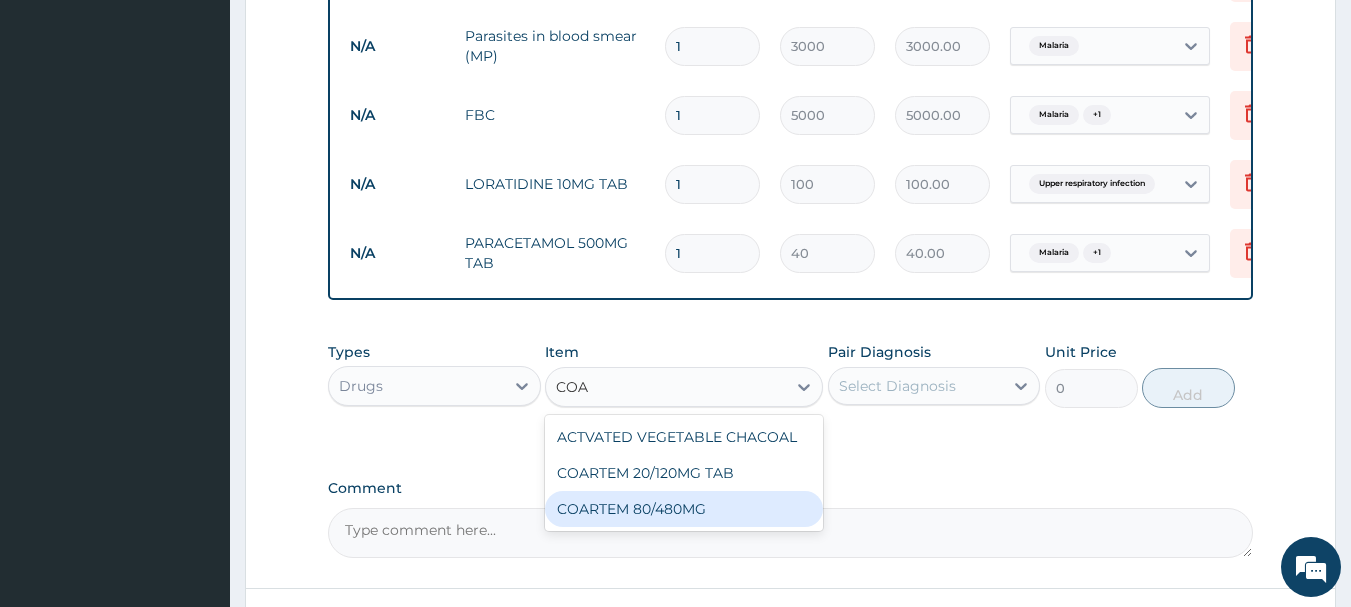 click on "COARTEM 80/480MG" at bounding box center [684, 509] 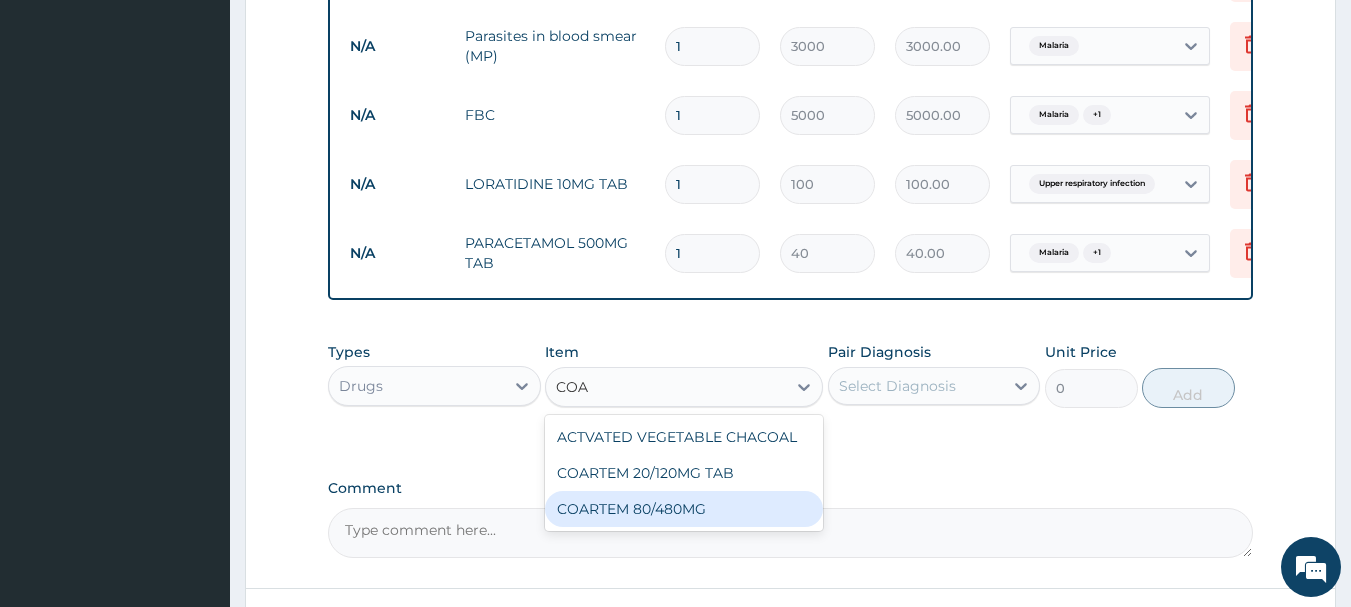 type 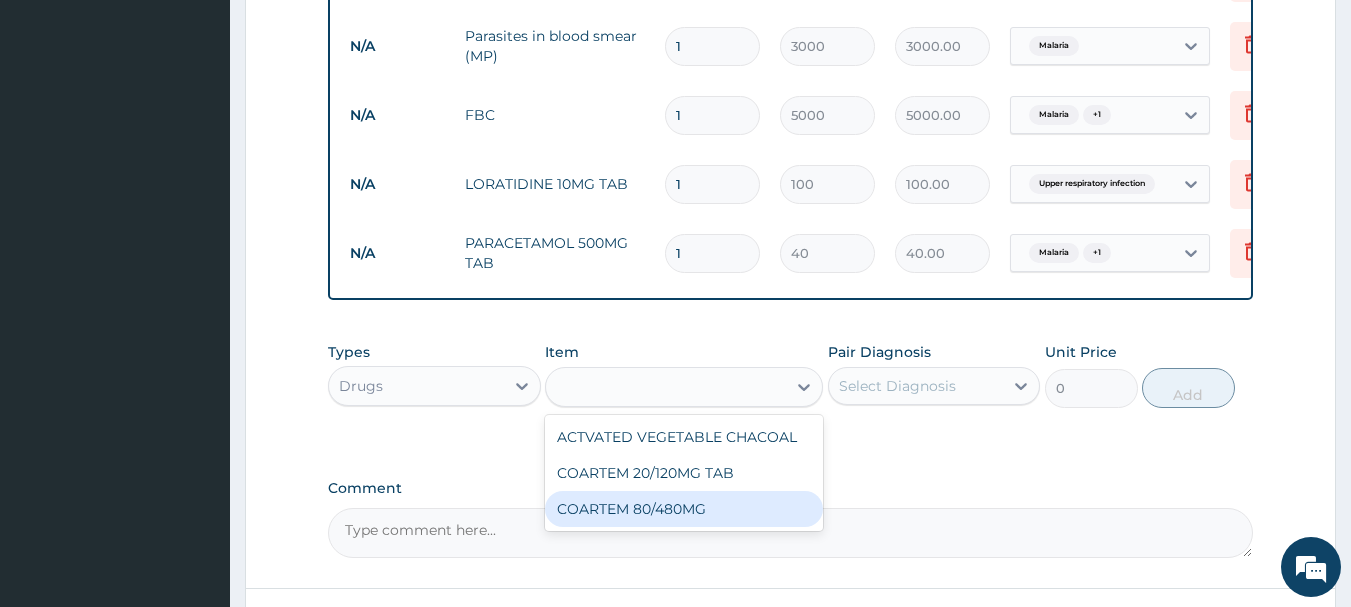 type on "4500" 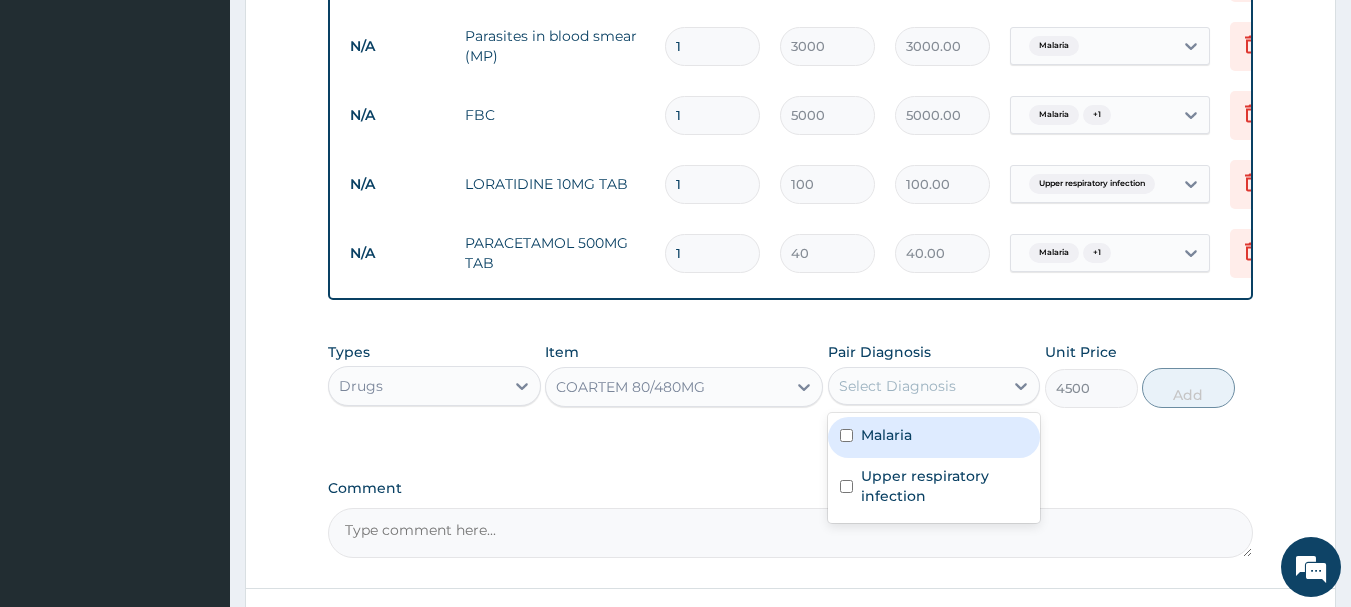 drag, startPoint x: 1022, startPoint y: 401, endPoint x: 944, endPoint y: 414, distance: 79.07591 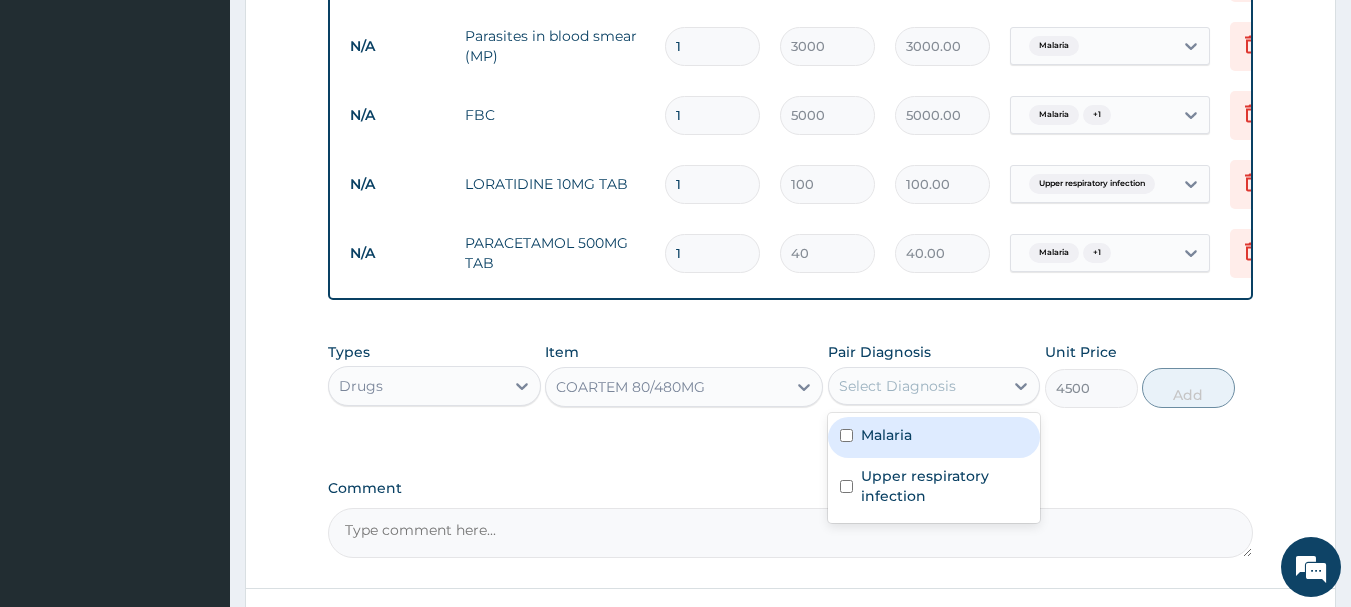 click 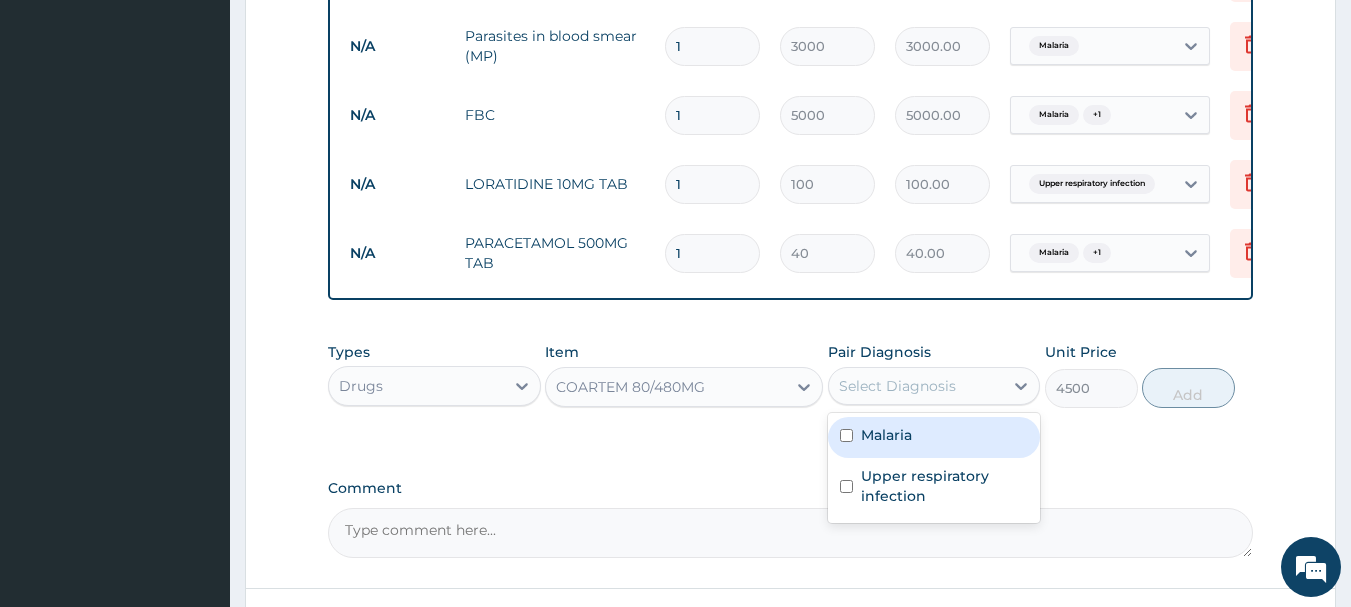 click at bounding box center (846, 435) 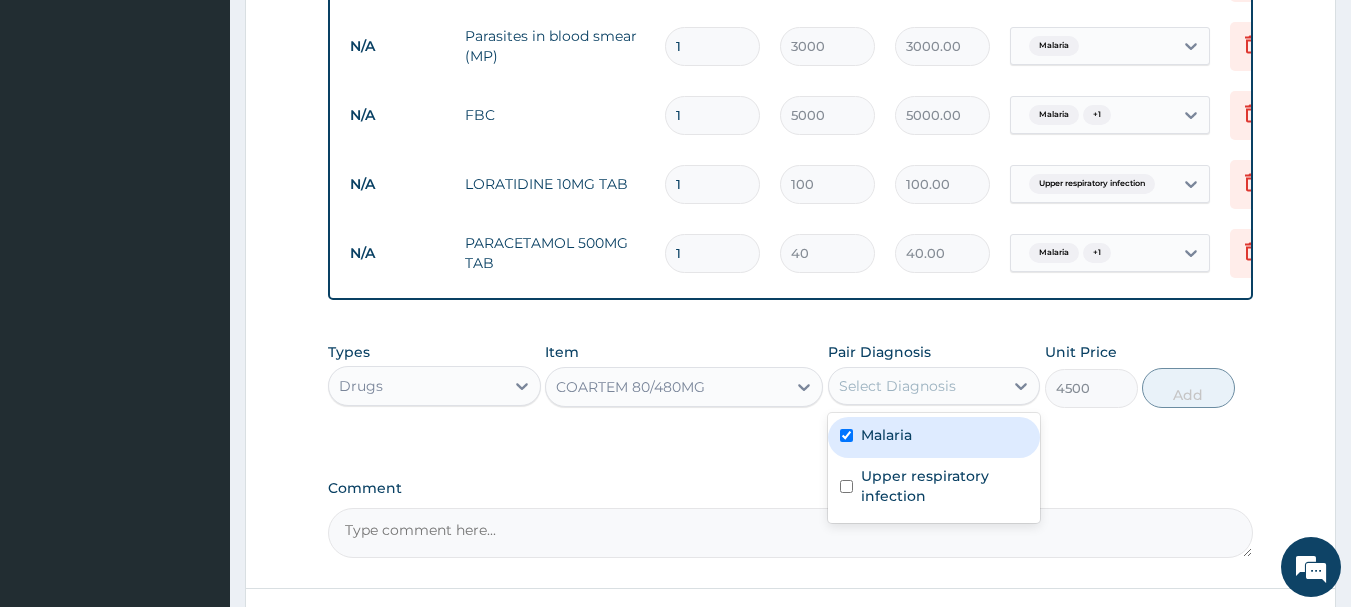 checkbox on "true" 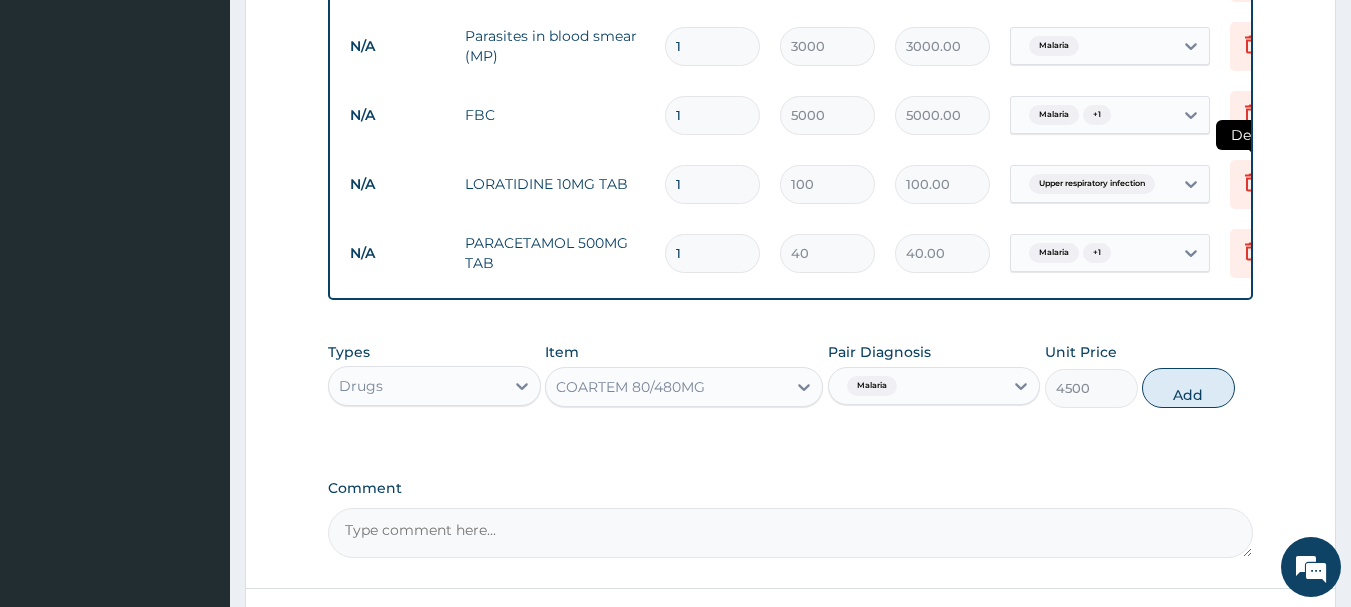 click 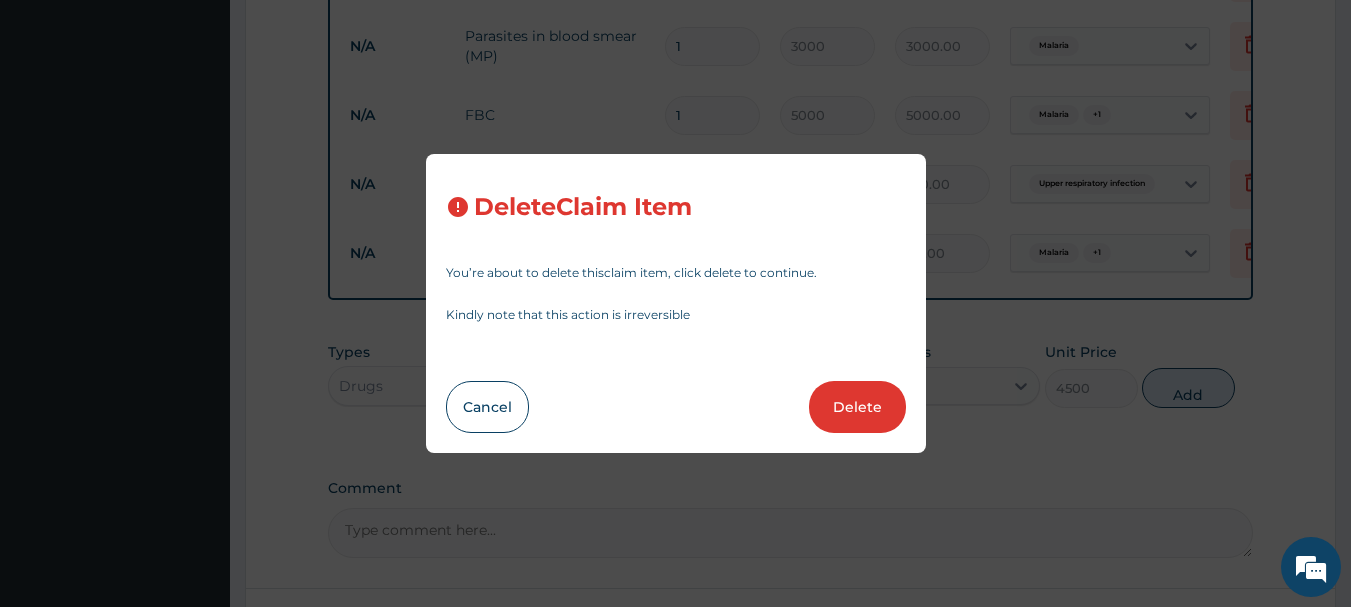 click on "Delete" at bounding box center [857, 407] 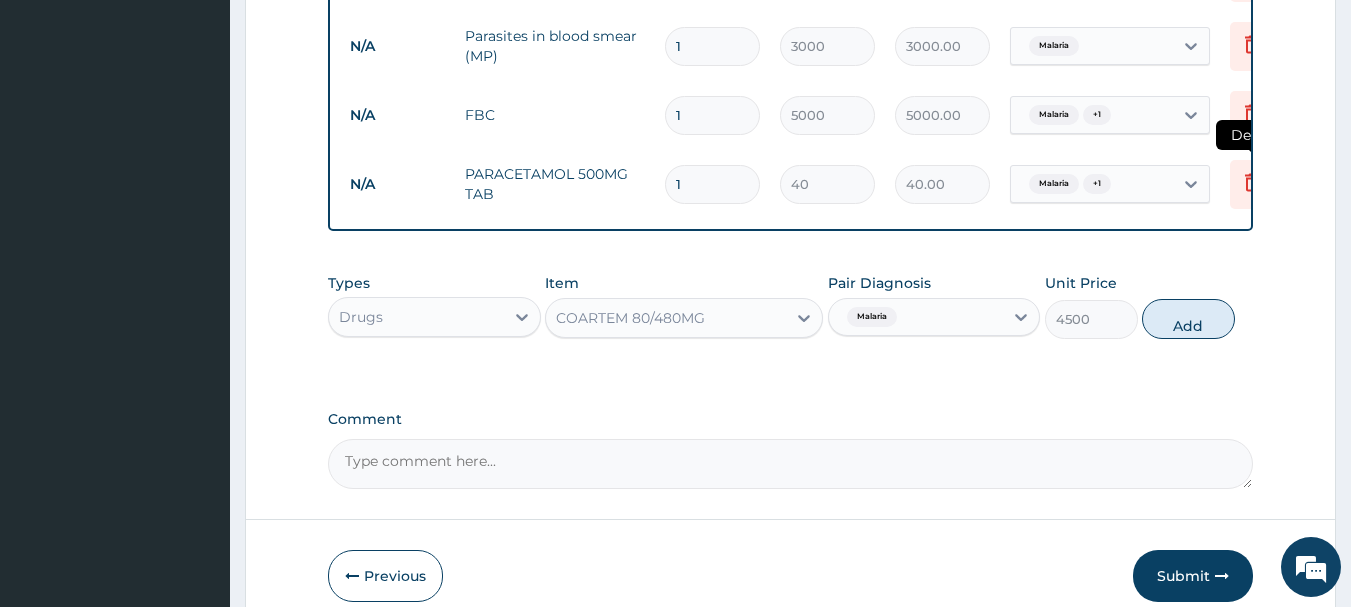 click 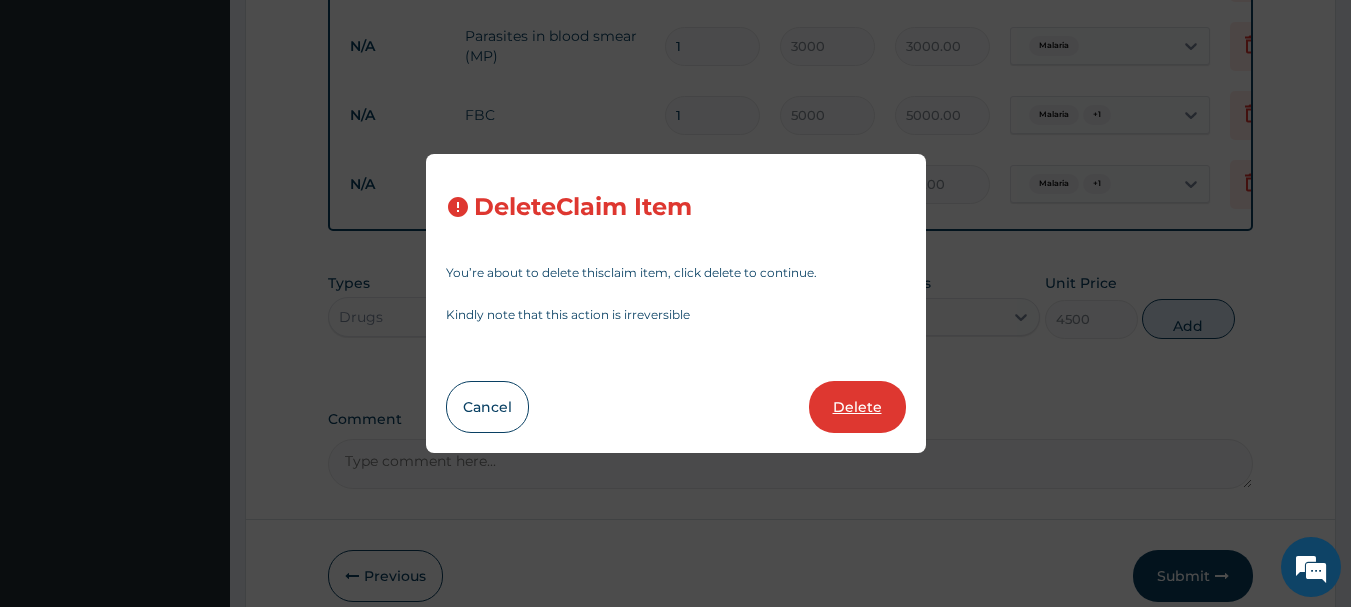 click on "Delete" at bounding box center (857, 407) 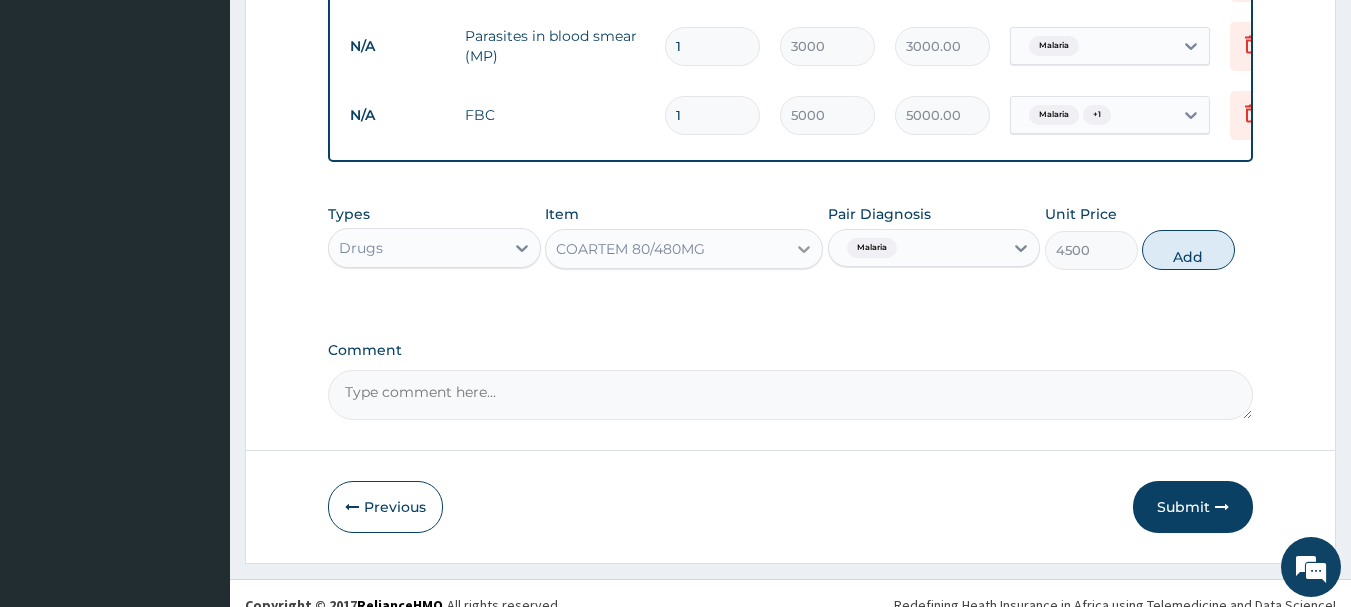click 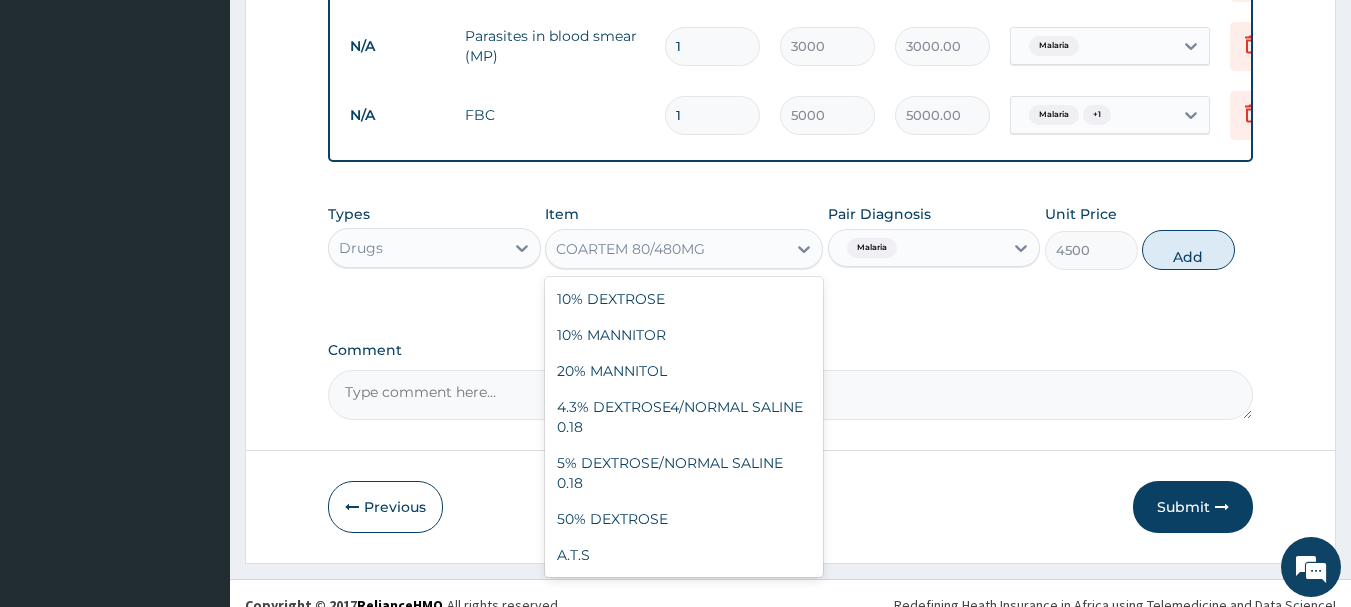 scroll, scrollTop: 14028, scrollLeft: 0, axis: vertical 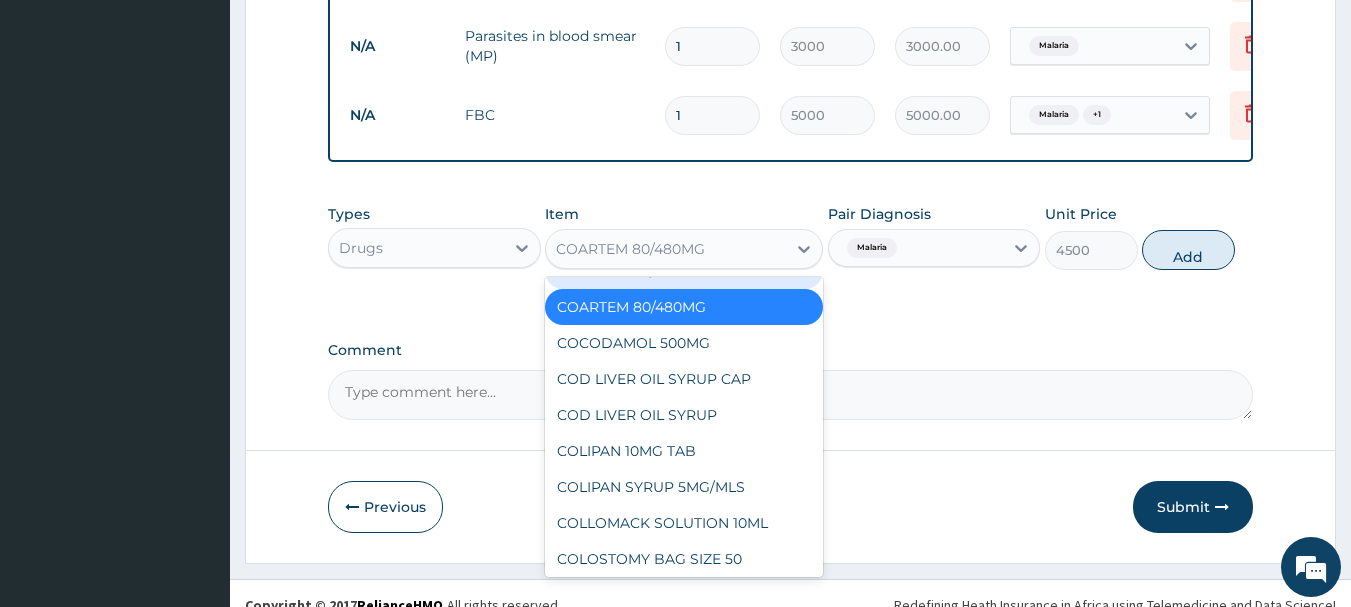 click on "COARTEM 20/120MG TAB" at bounding box center [684, 271] 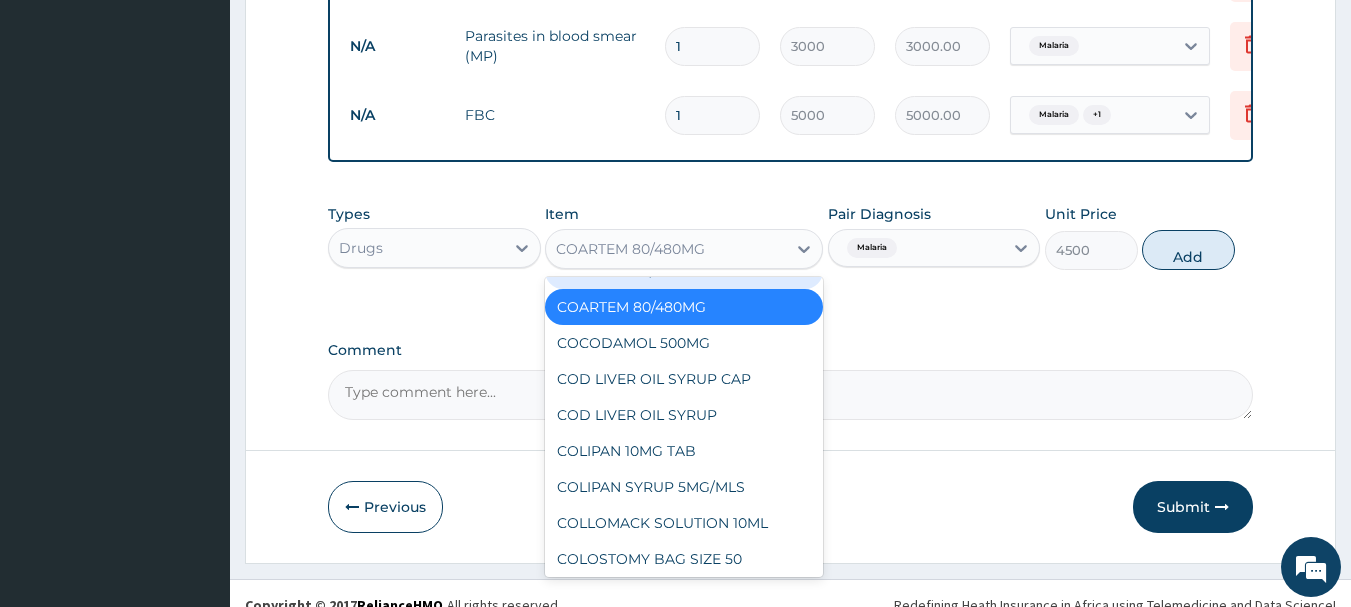 type on "300" 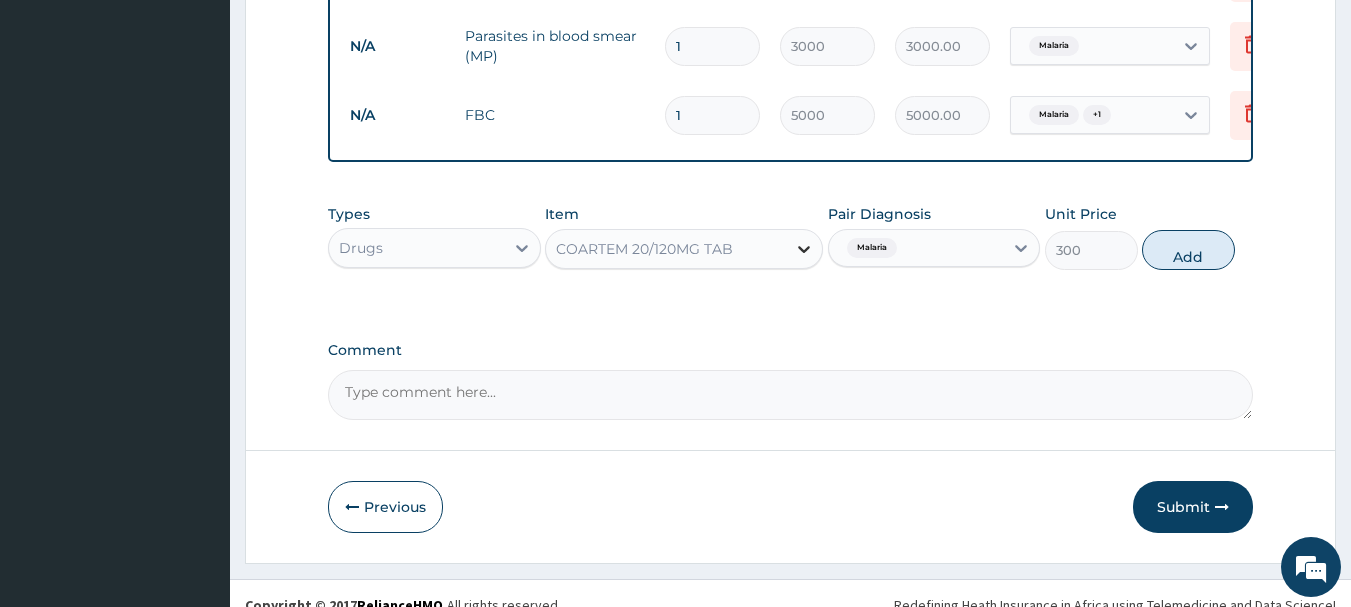 click 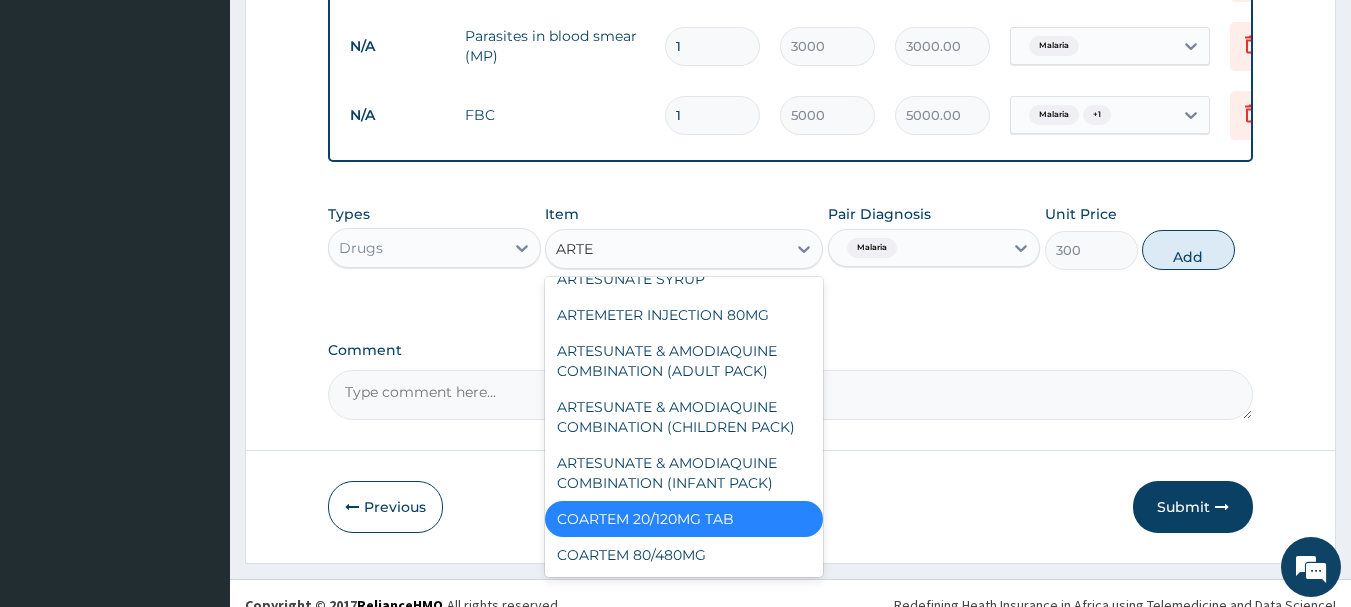 scroll, scrollTop: 348, scrollLeft: 0, axis: vertical 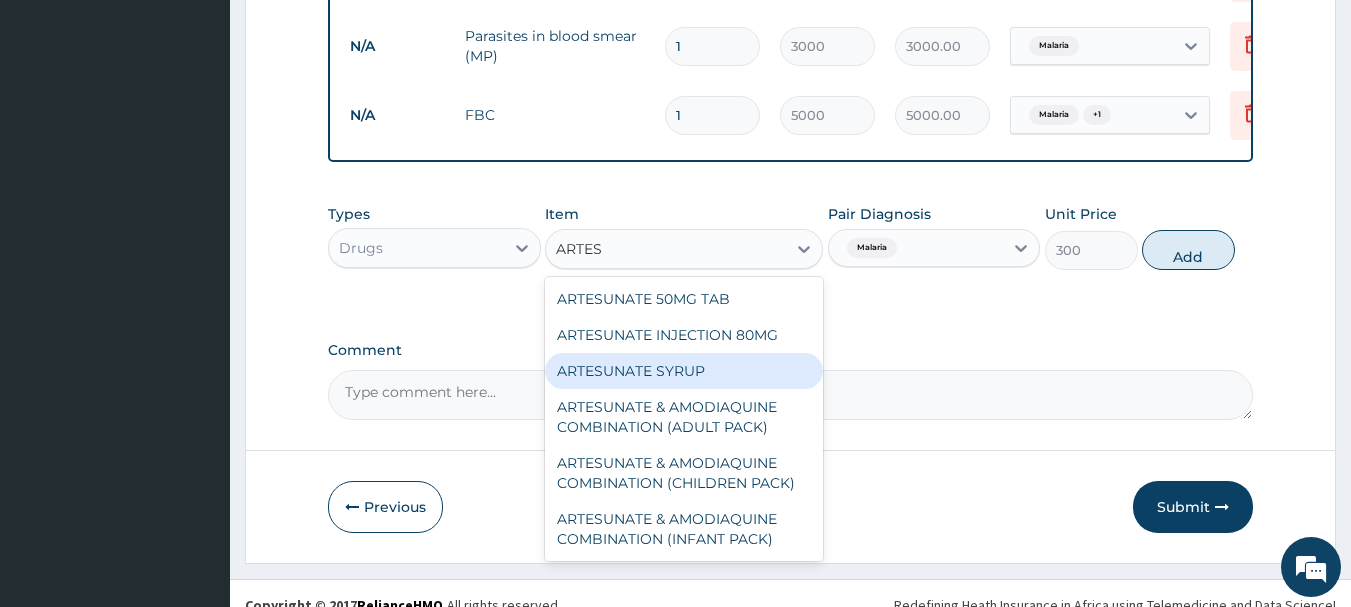 click on "ARTESUNATE SYRUP" at bounding box center (684, 371) 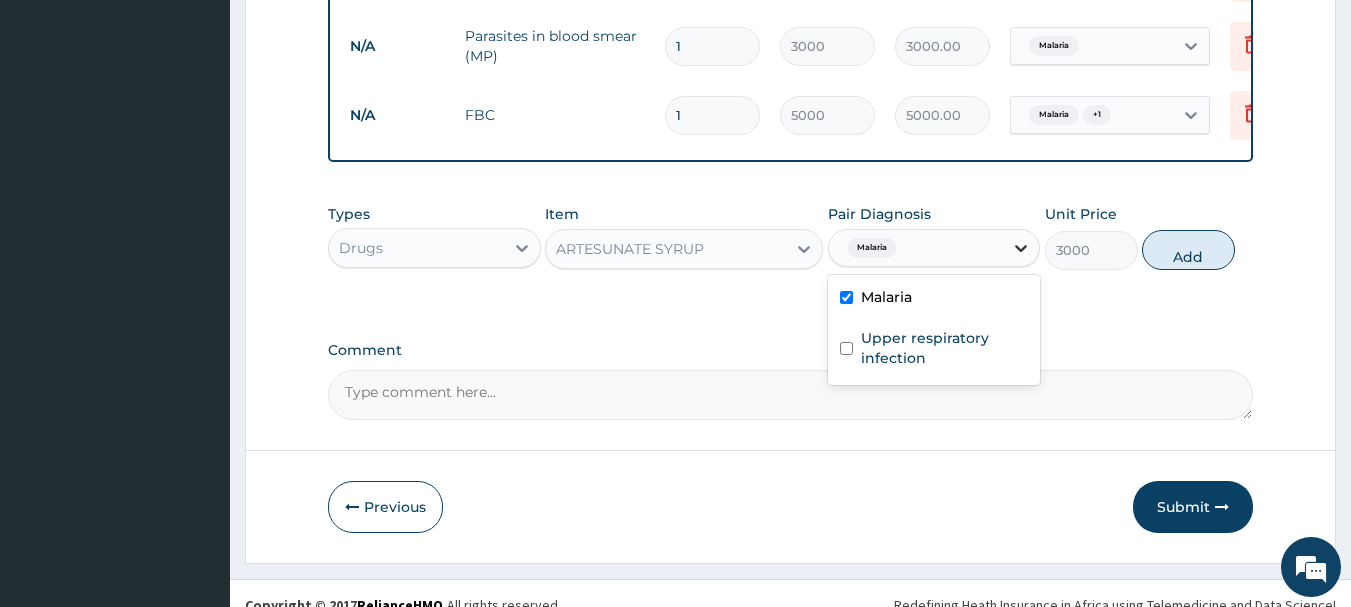 click 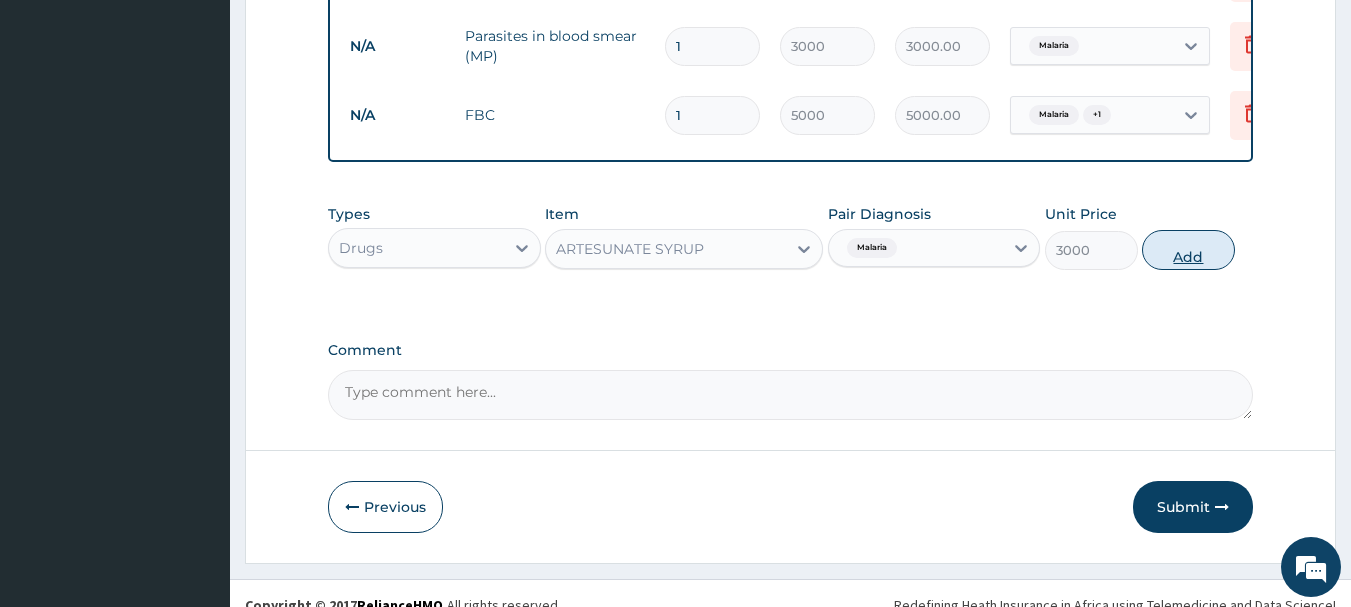 click on "Add" at bounding box center [1188, 250] 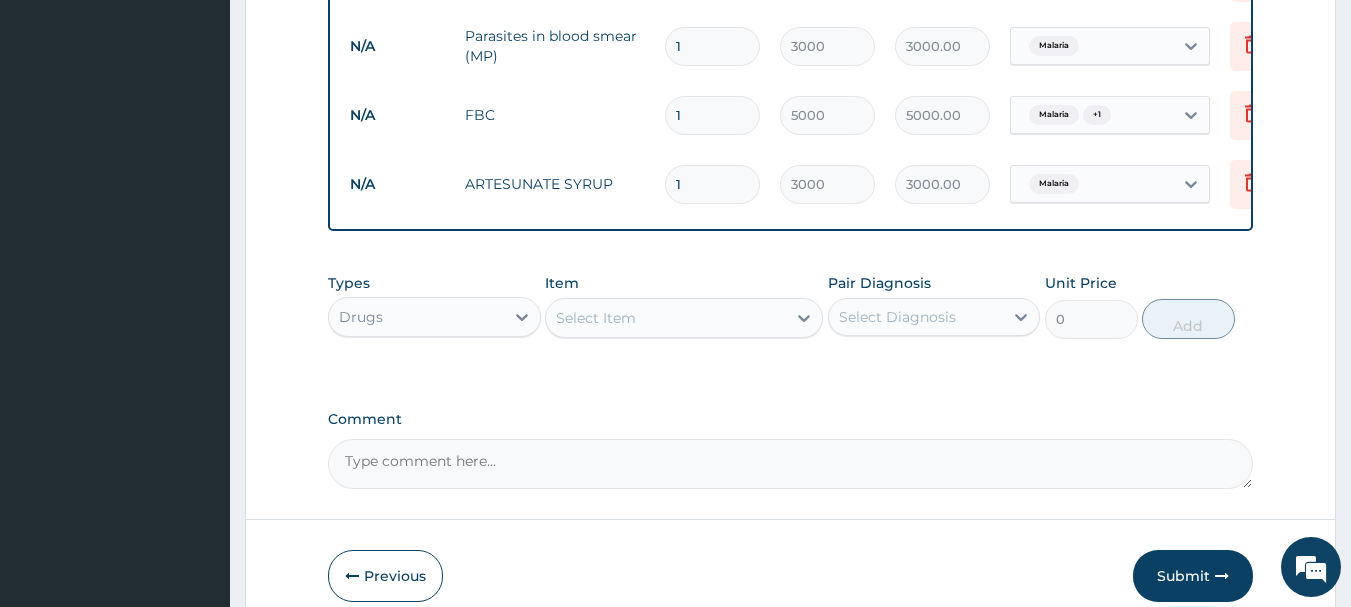 click on "Select Item" at bounding box center [596, 318] 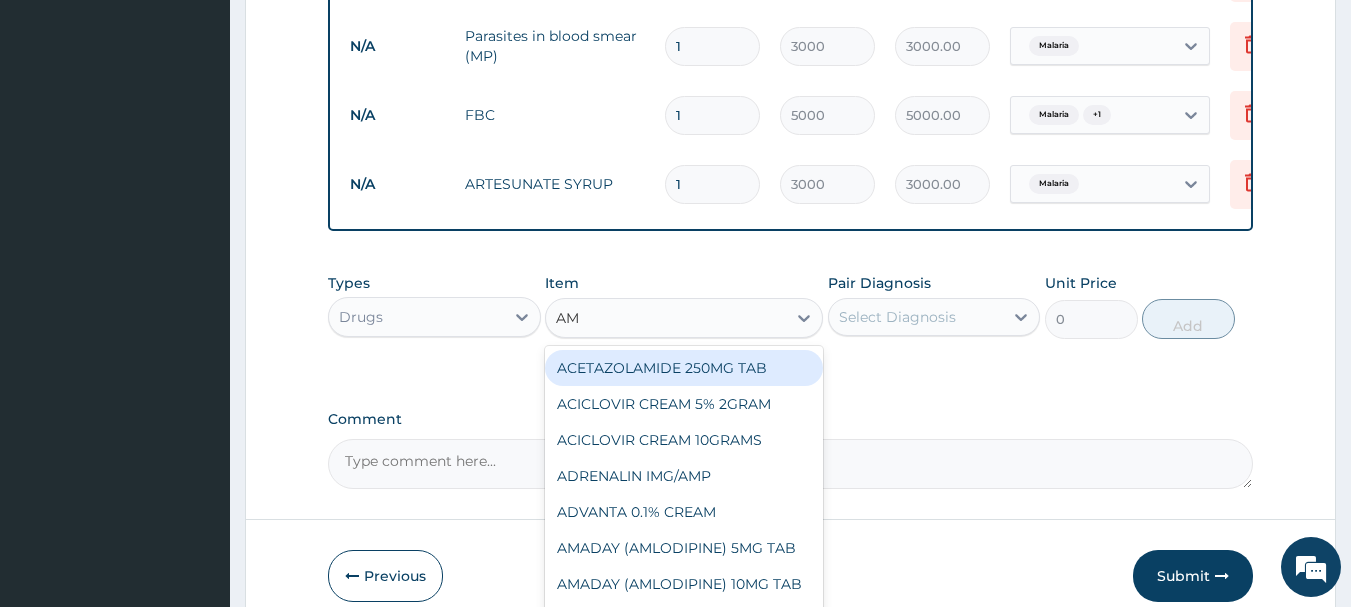 type on "AMO" 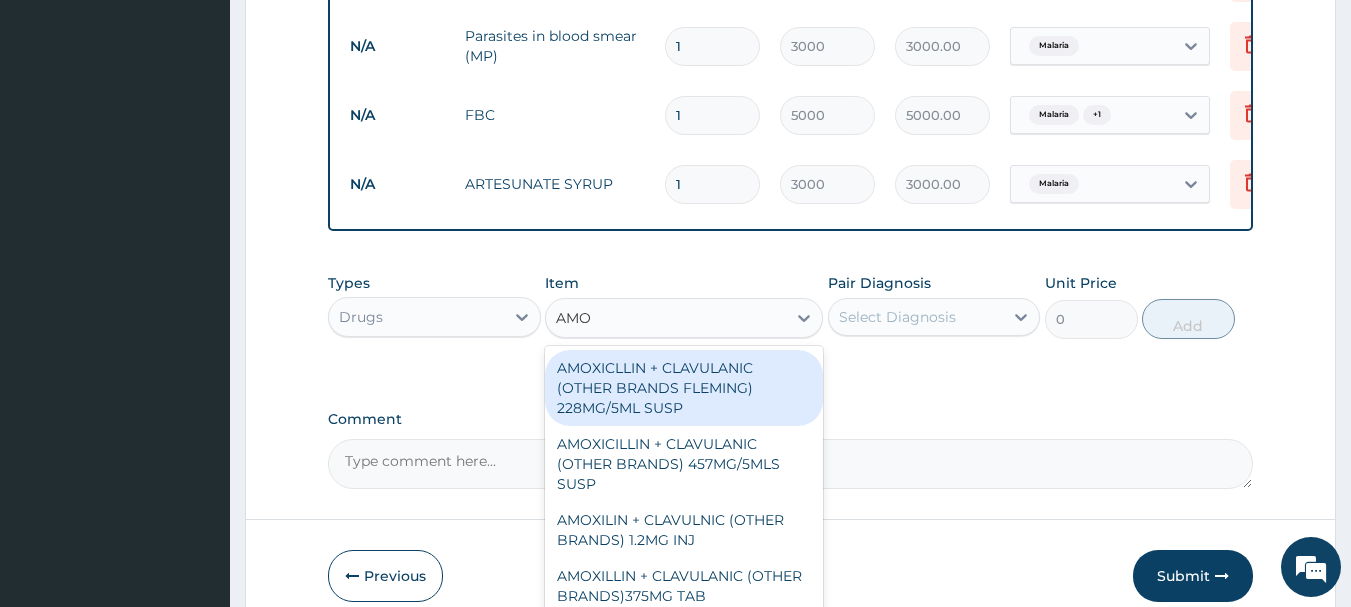 drag, startPoint x: 597, startPoint y: 395, endPoint x: 713, endPoint y: 386, distance: 116.34862 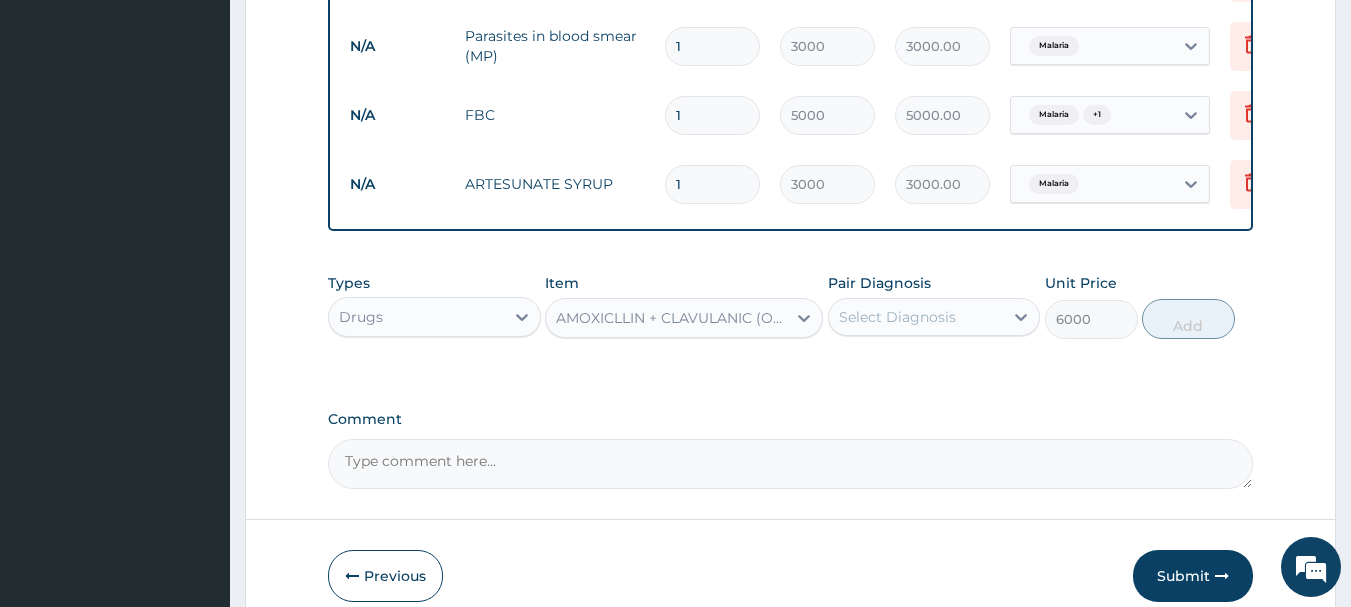 drag, startPoint x: 1014, startPoint y: 331, endPoint x: 998, endPoint y: 341, distance: 18.867962 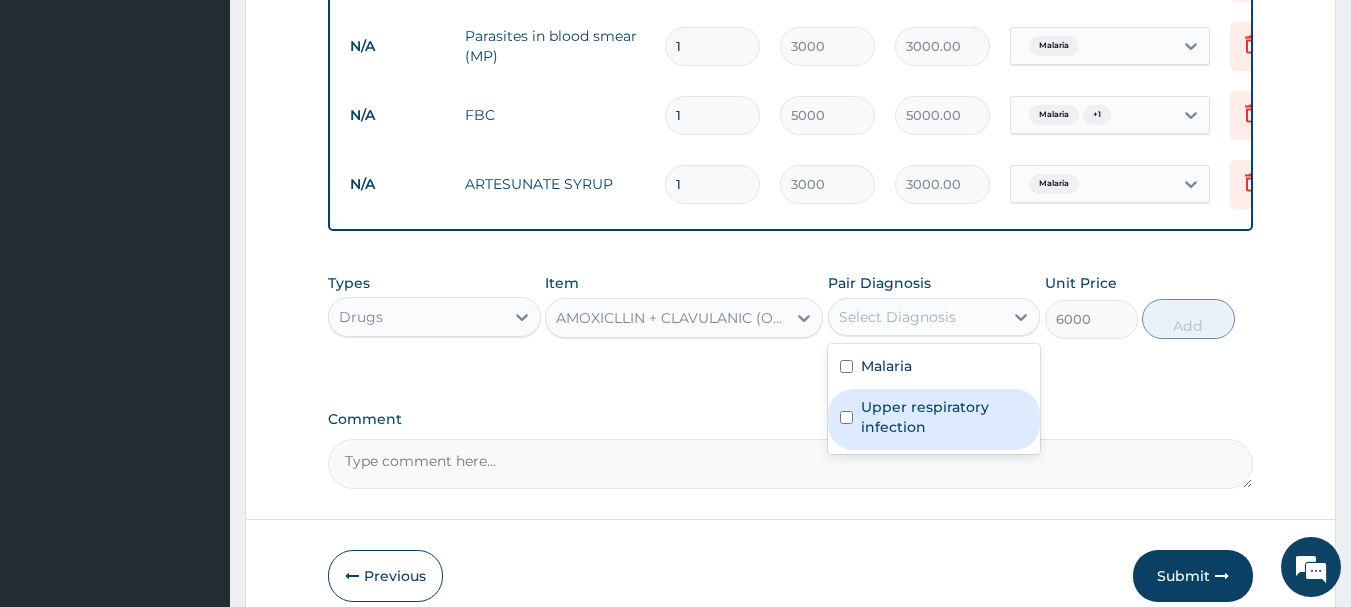 click at bounding box center [846, 417] 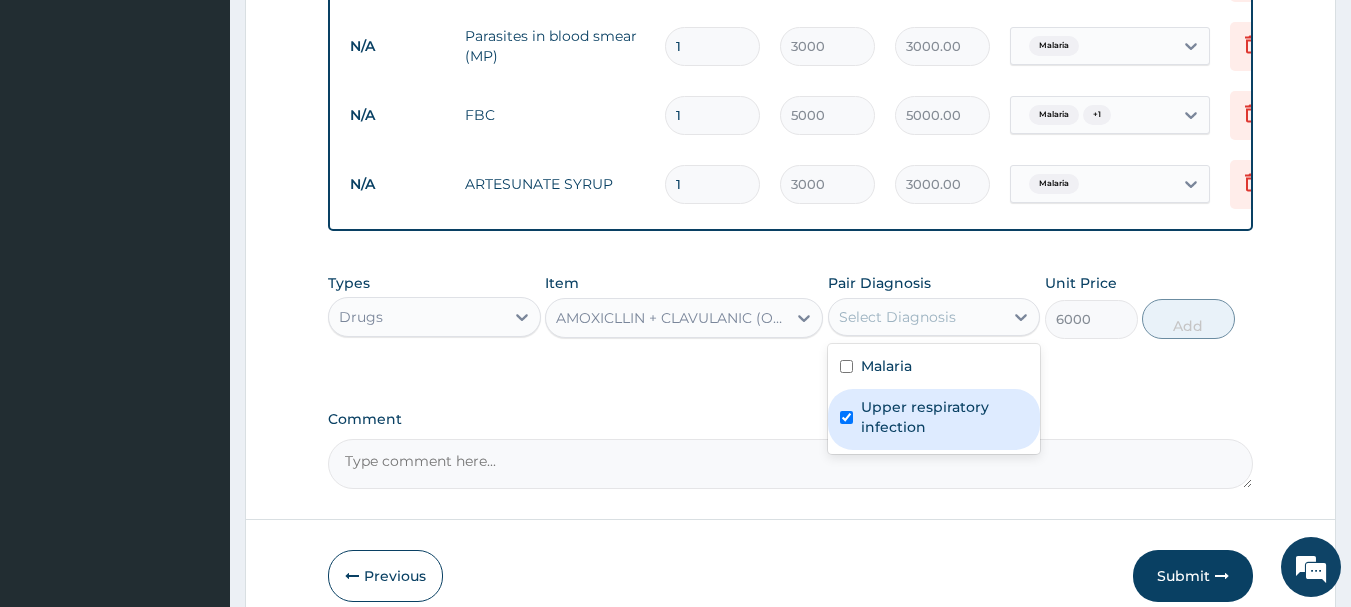 checkbox on "true" 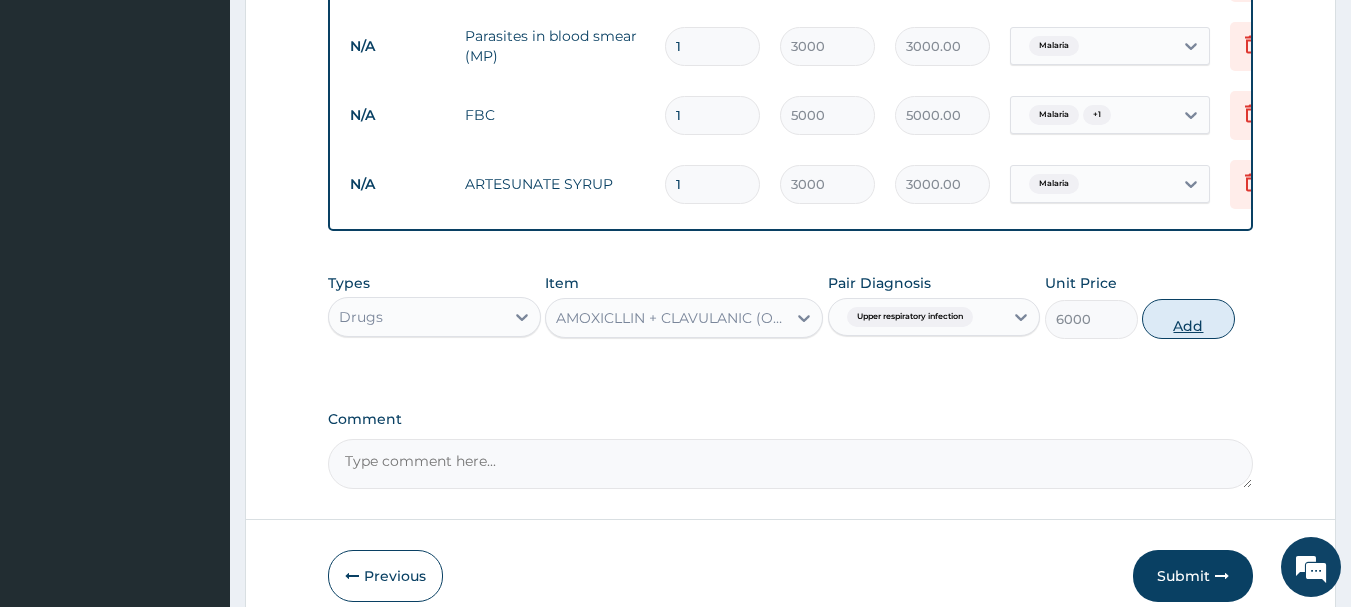 click on "Add" at bounding box center [1188, 319] 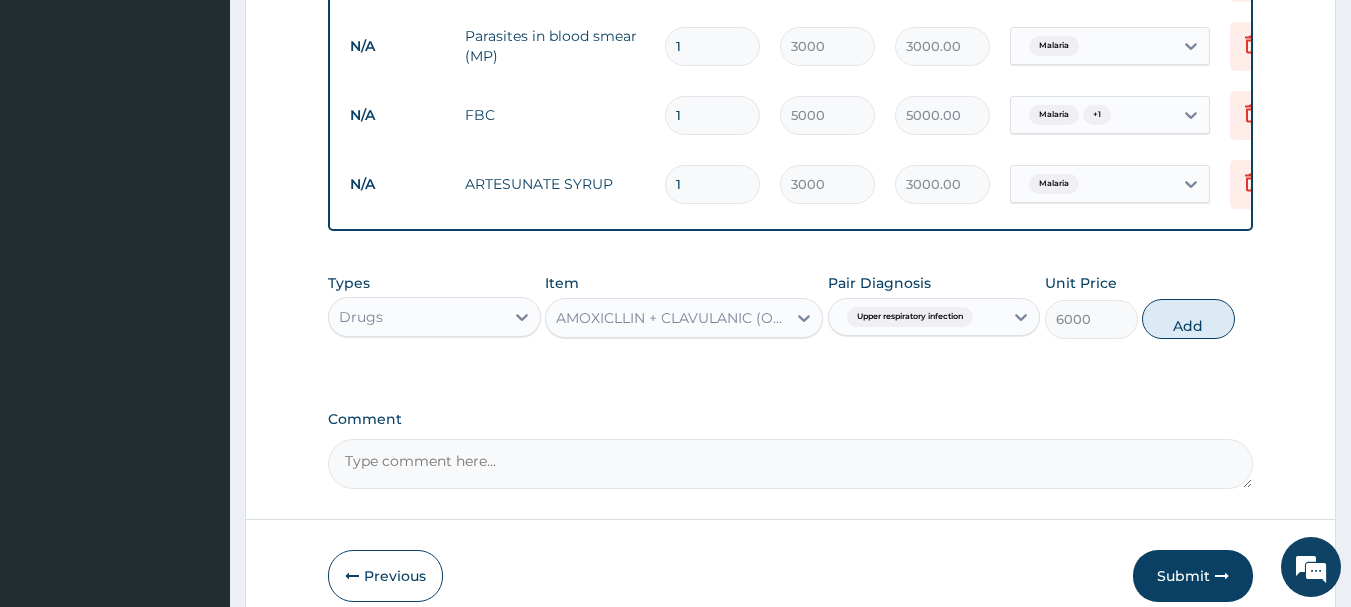 type on "0" 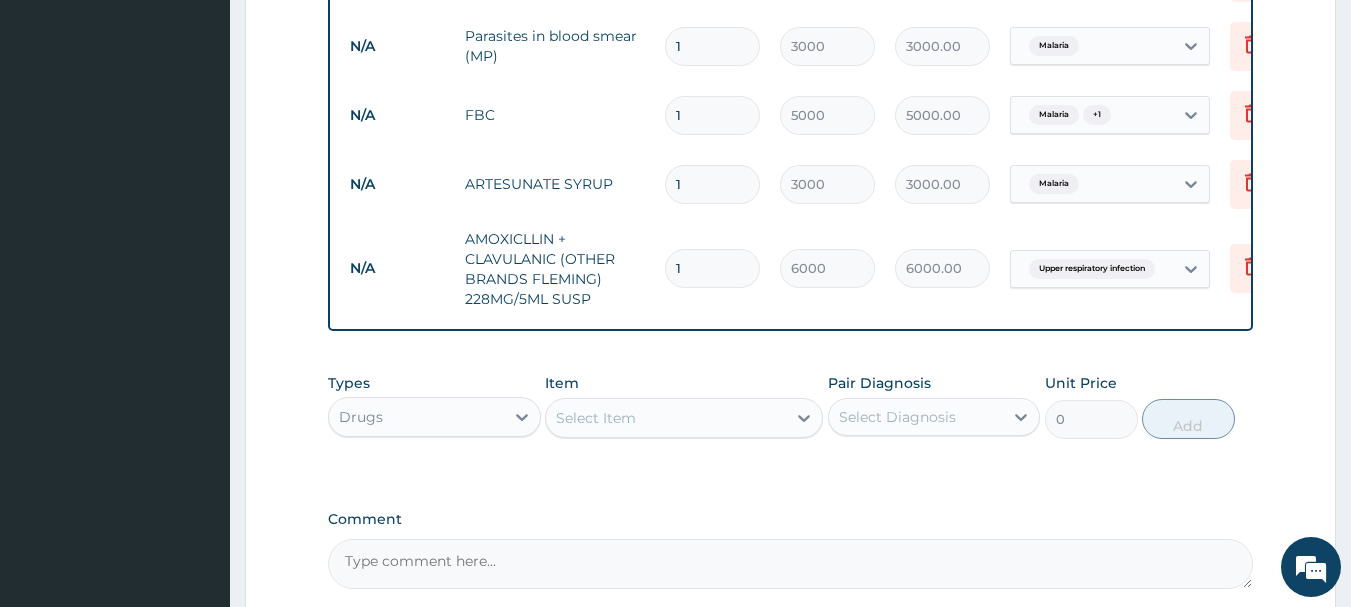 click on "Select Item" at bounding box center [596, 418] 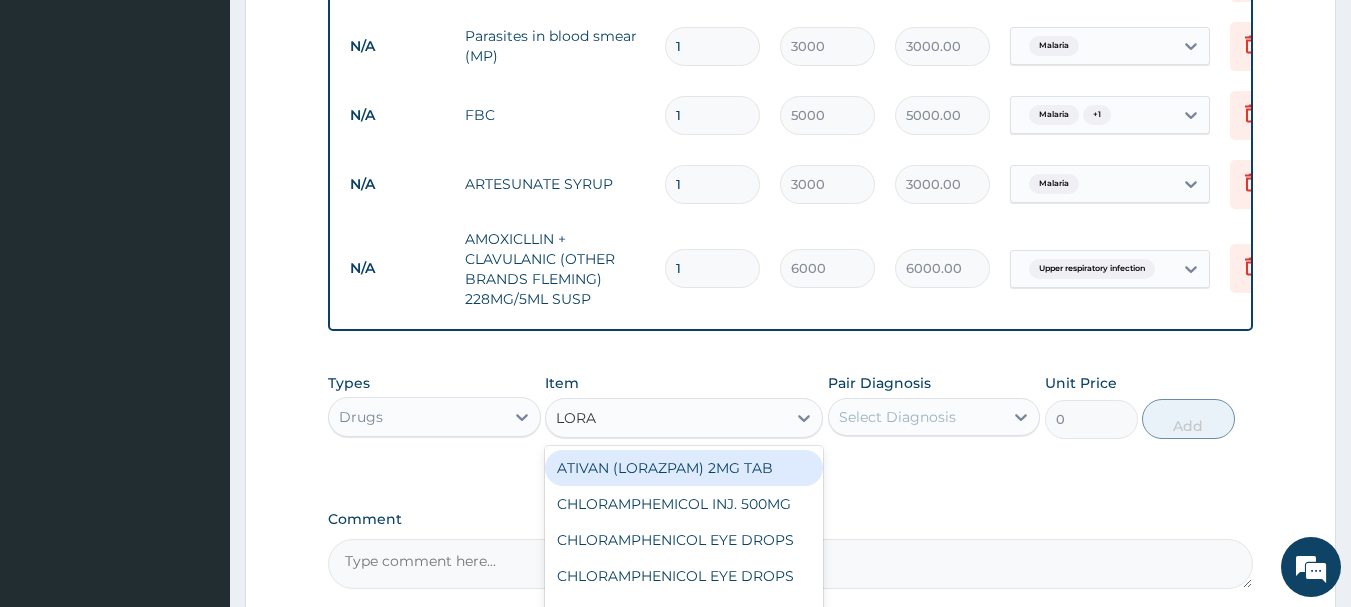 type on "LORAT" 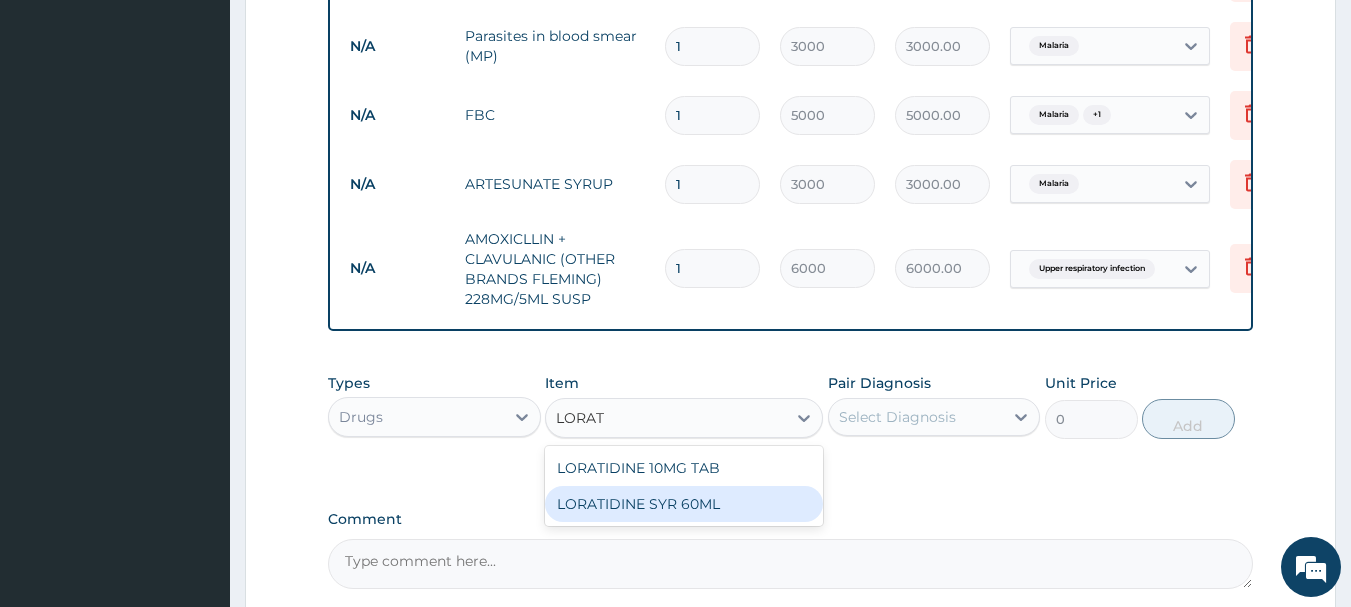 drag, startPoint x: 649, startPoint y: 528, endPoint x: 651, endPoint y: 514, distance: 14.142136 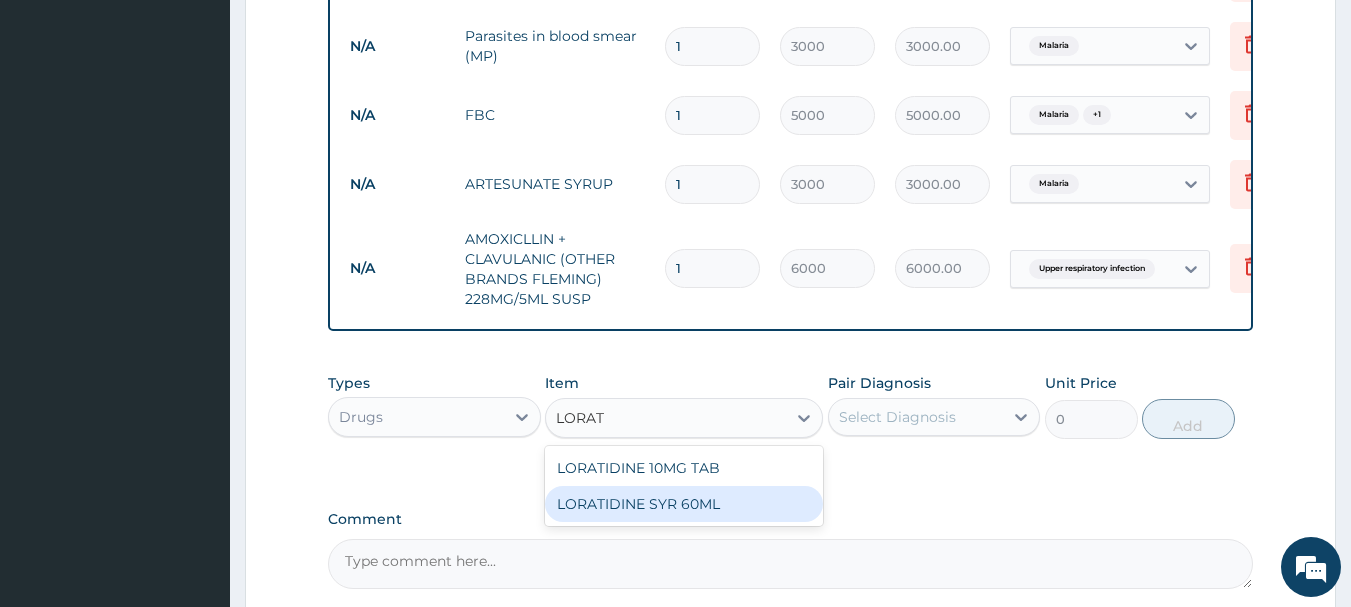 click on "LORATIDINE SYR 60ML" at bounding box center [684, 504] 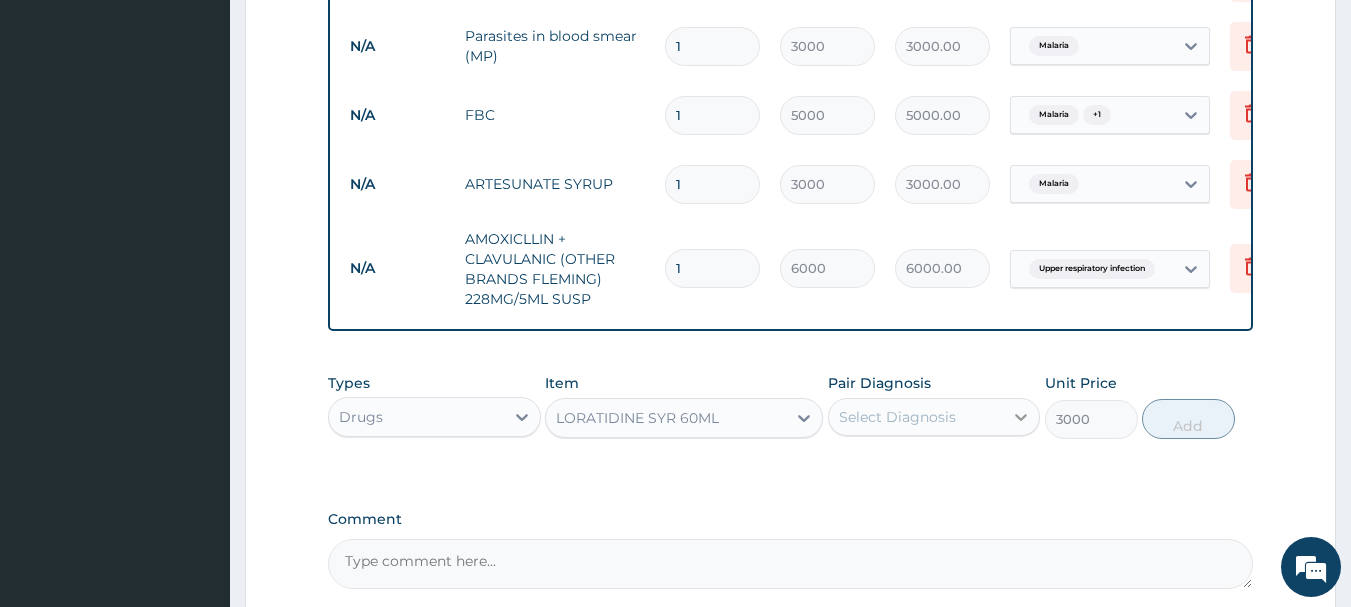 click 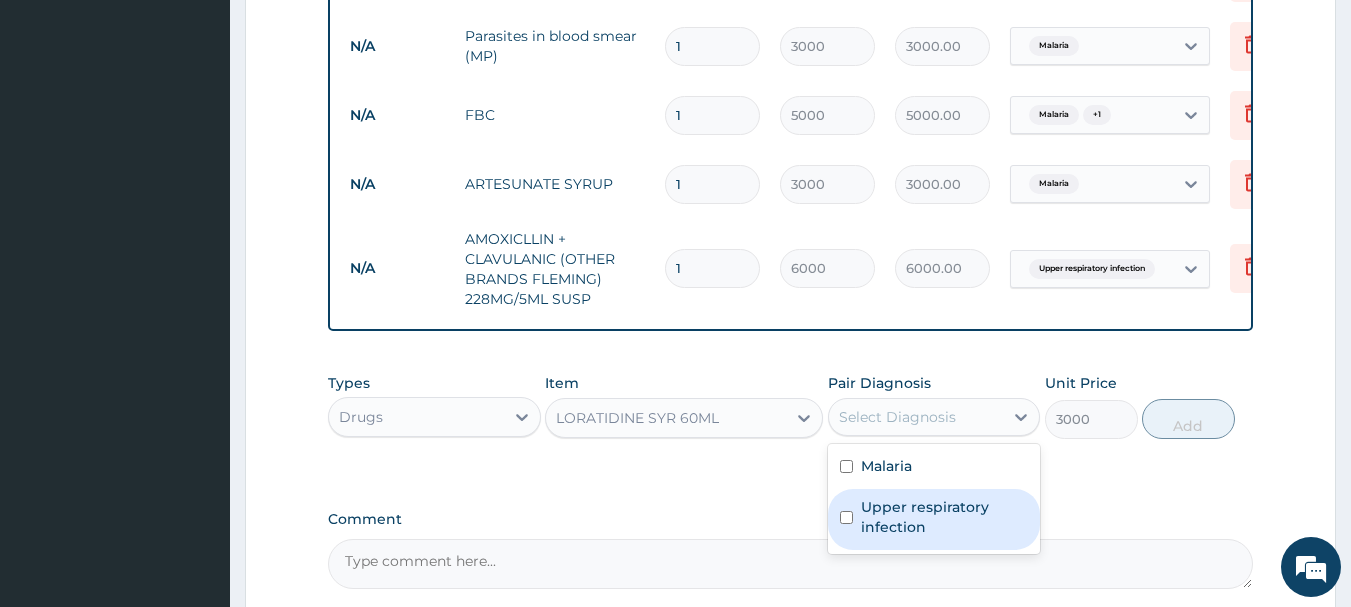 drag, startPoint x: 874, startPoint y: 530, endPoint x: 1008, endPoint y: 482, distance: 142.33763 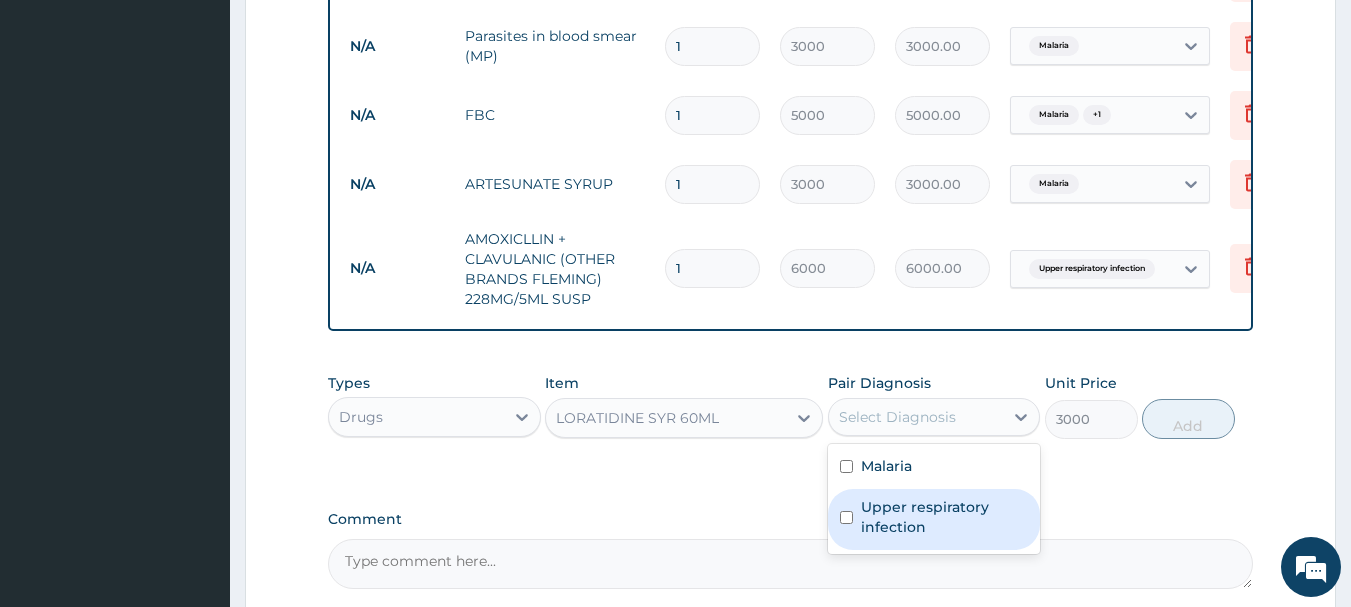 click on "Upper respiratory infection" at bounding box center [945, 517] 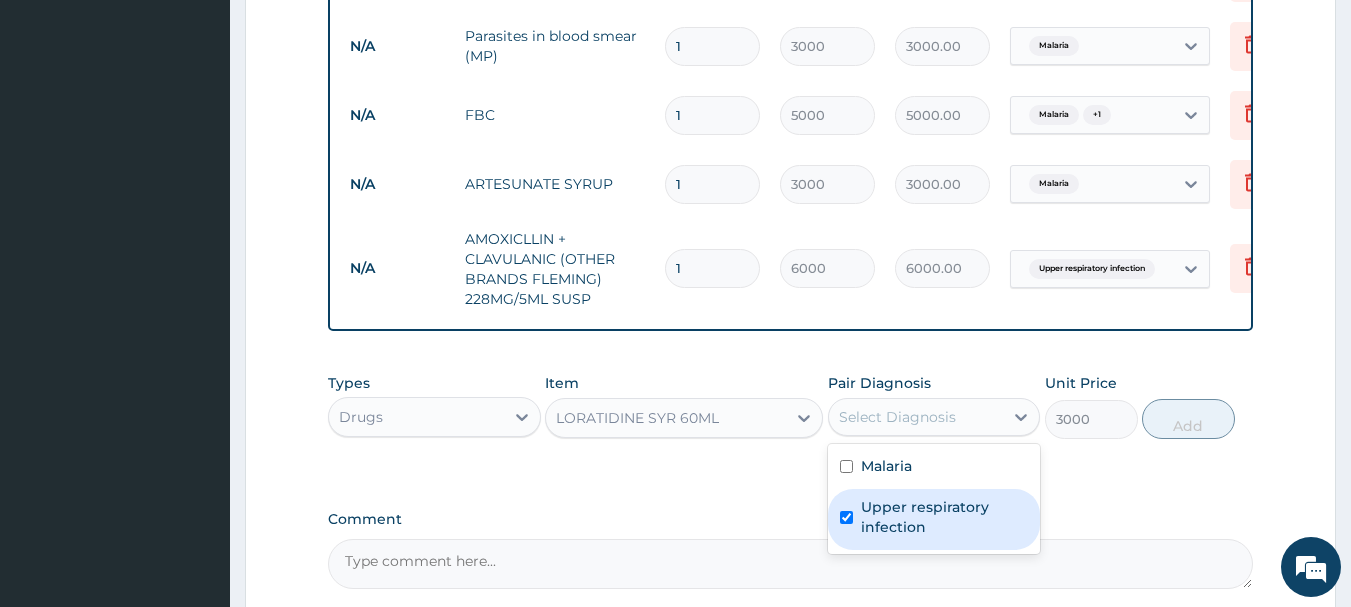 checkbox on "true" 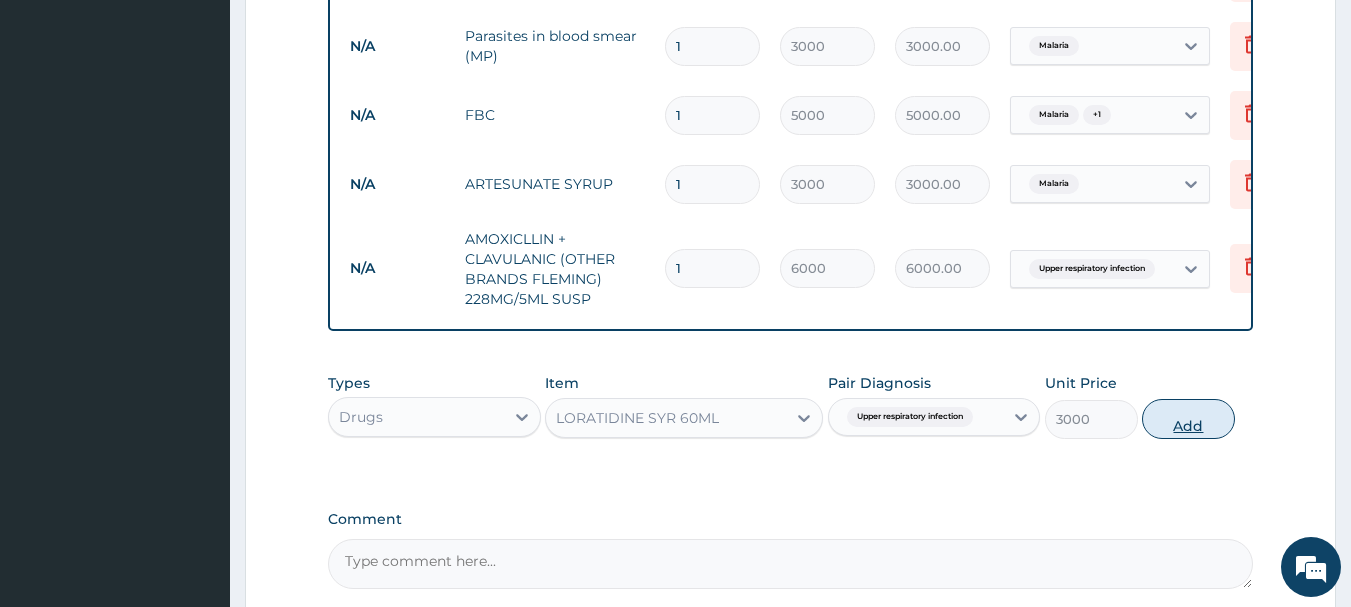 click on "Add" at bounding box center [1188, 419] 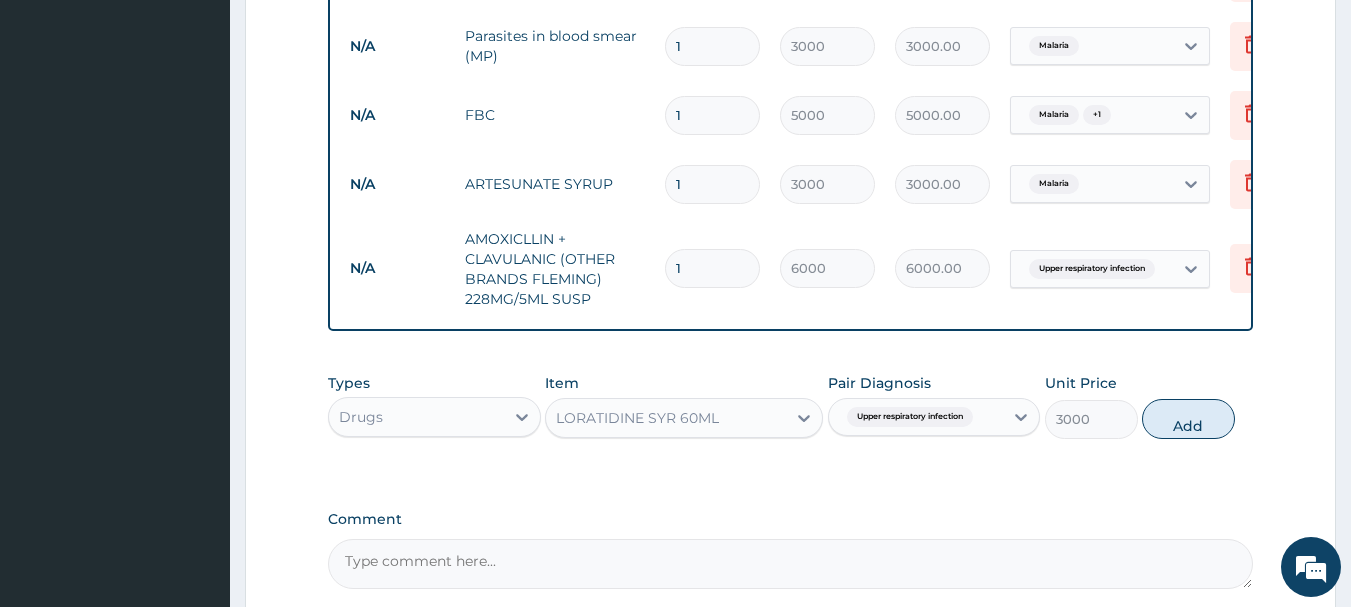 type on "0" 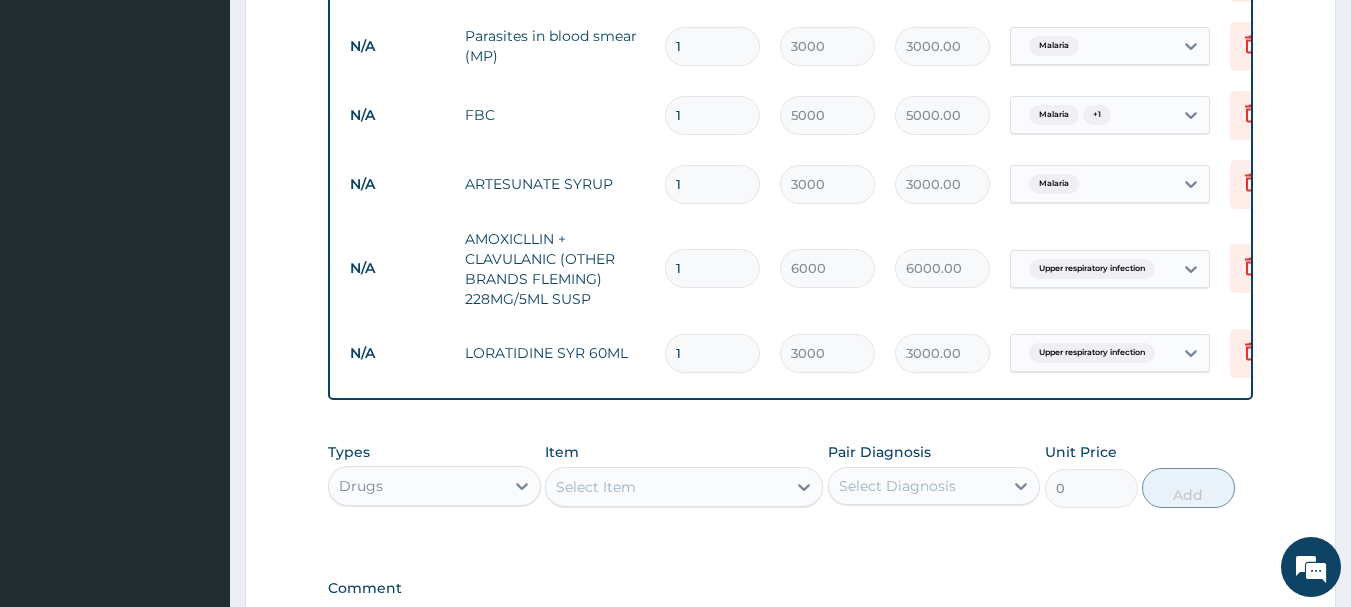 click on "Select Item" at bounding box center (666, 487) 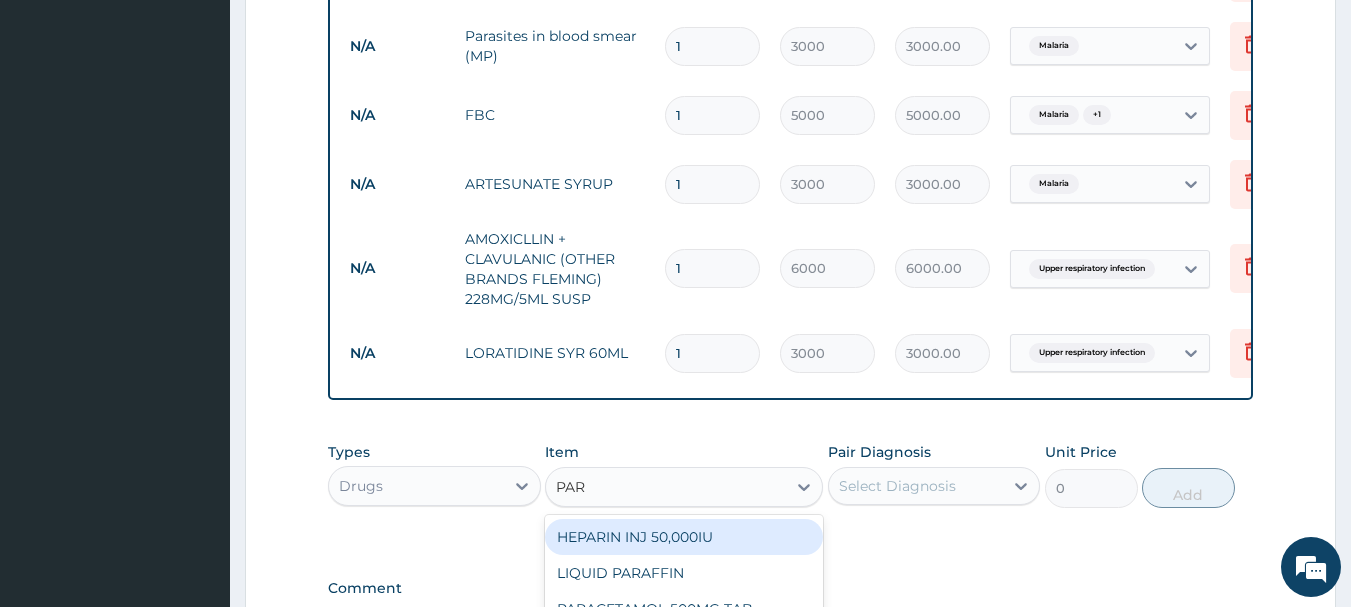 type on "PARA" 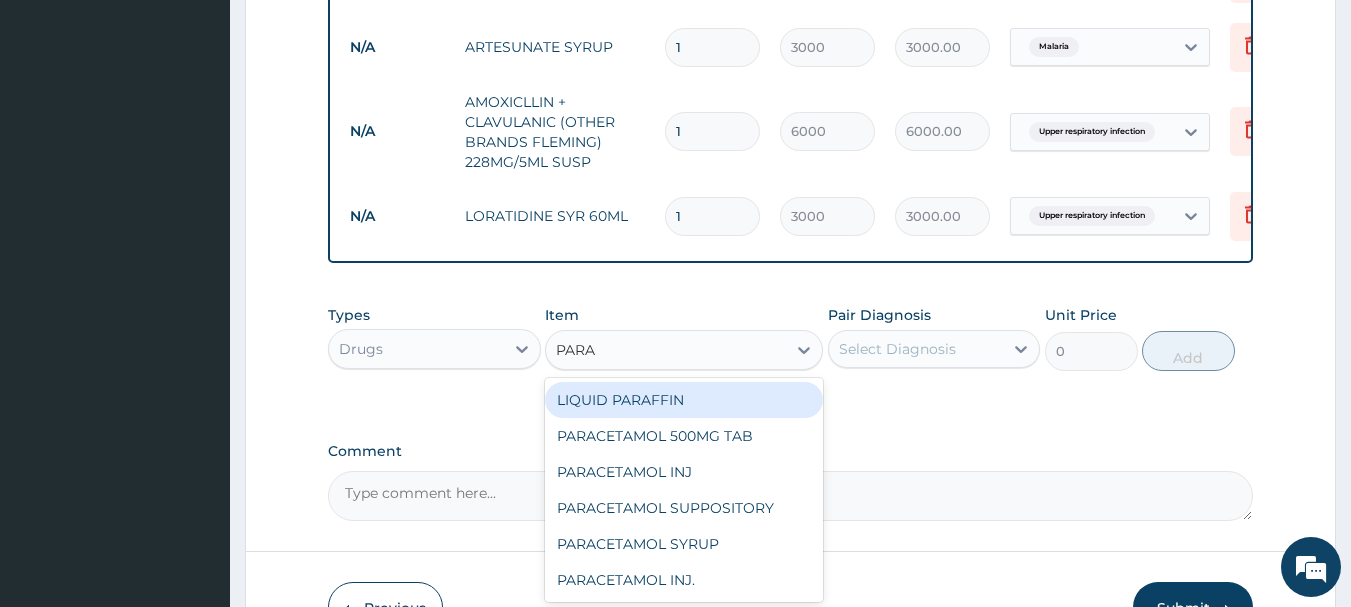 scroll, scrollTop: 1055, scrollLeft: 0, axis: vertical 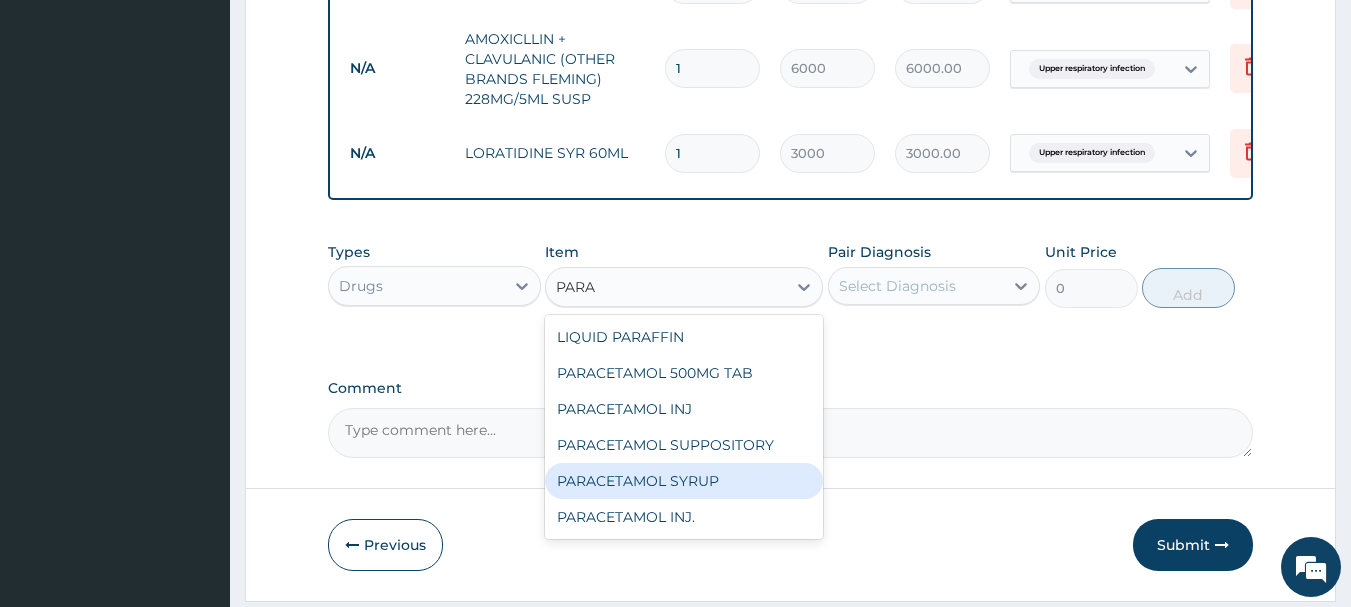 click on "PARACETAMOL SYRUP" at bounding box center (684, 481) 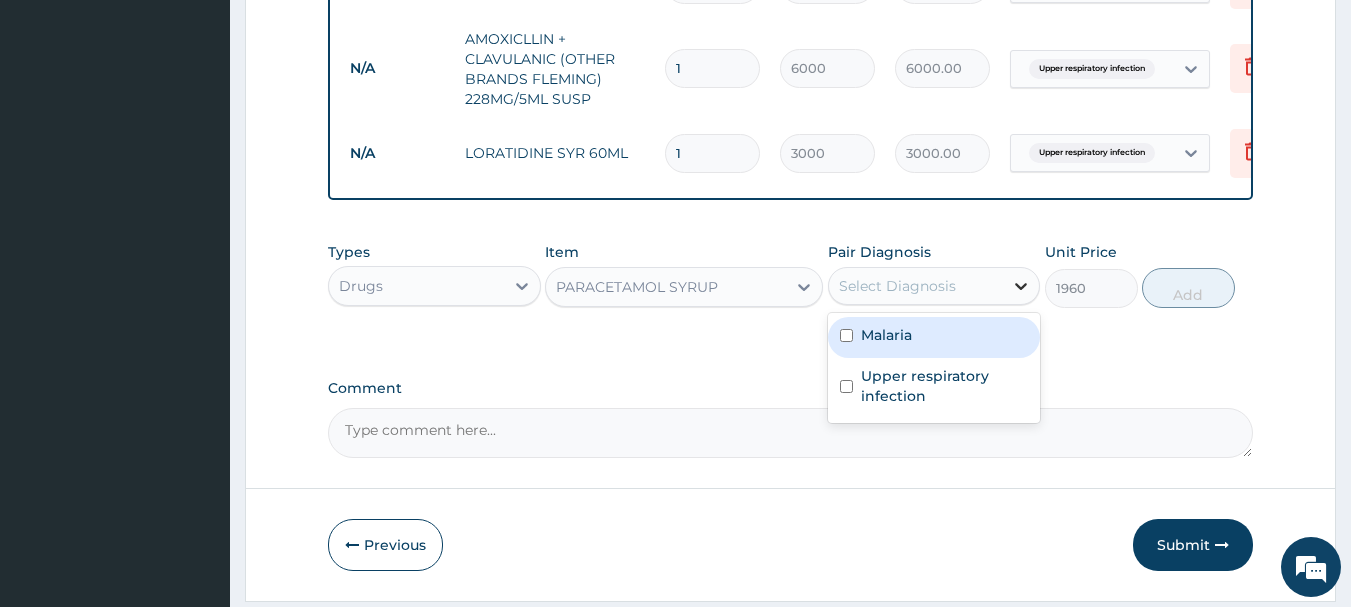 click 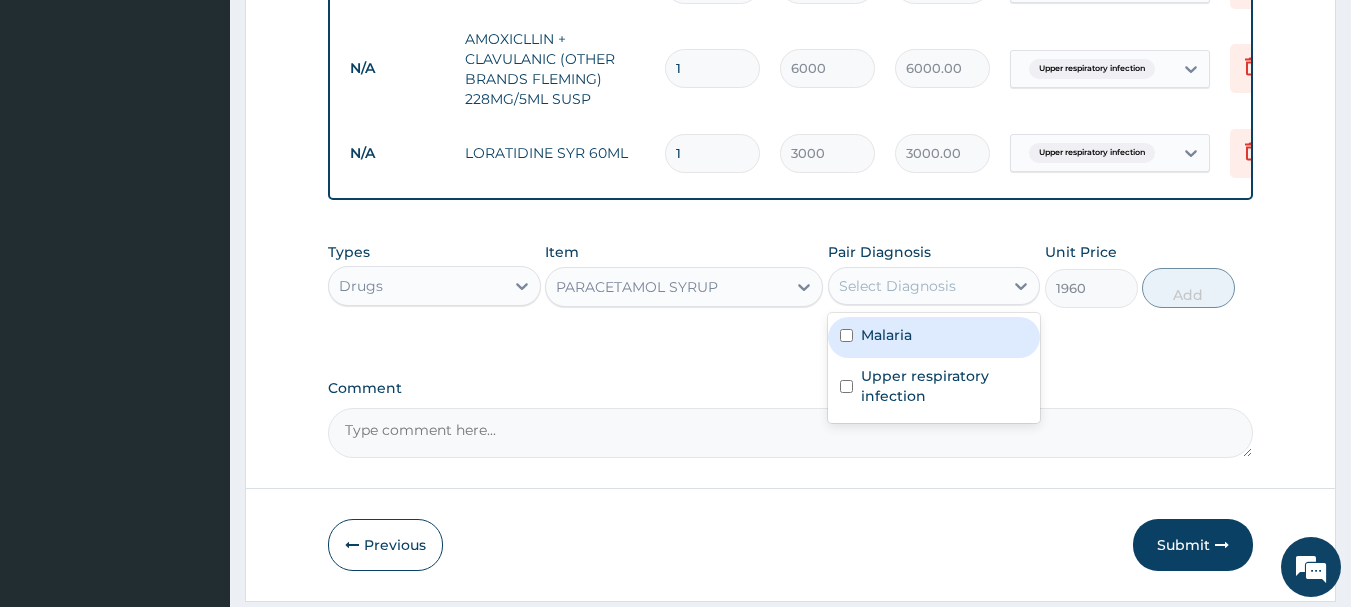 click at bounding box center (846, 335) 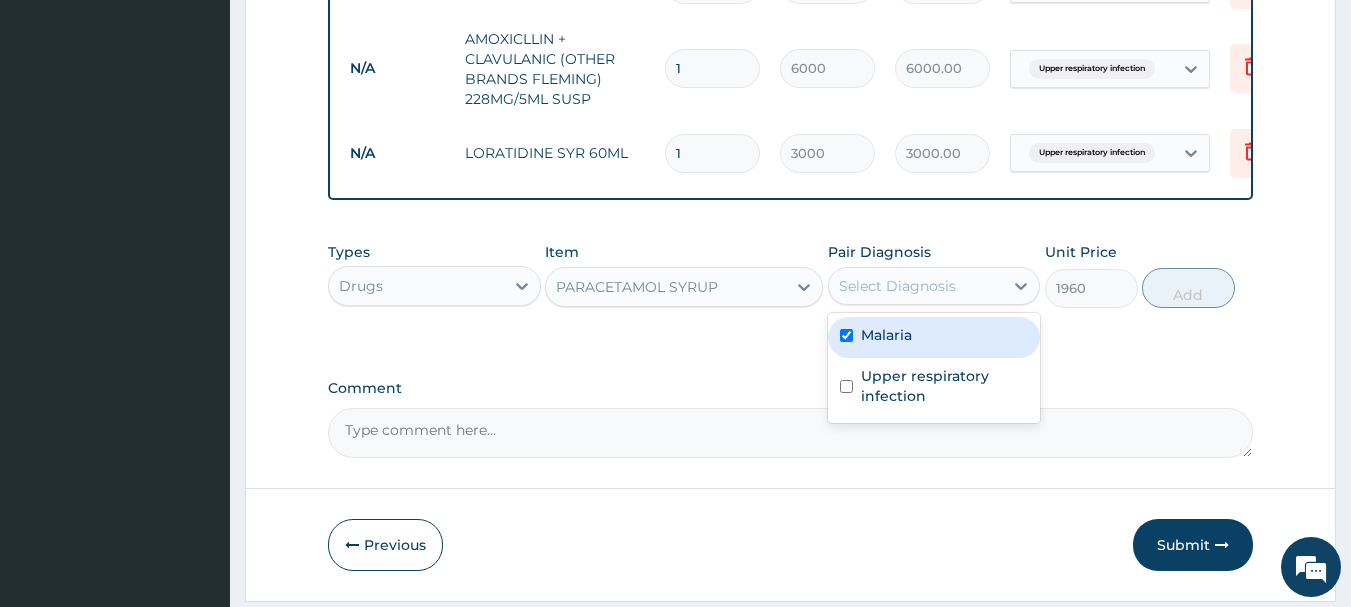checkbox on "true" 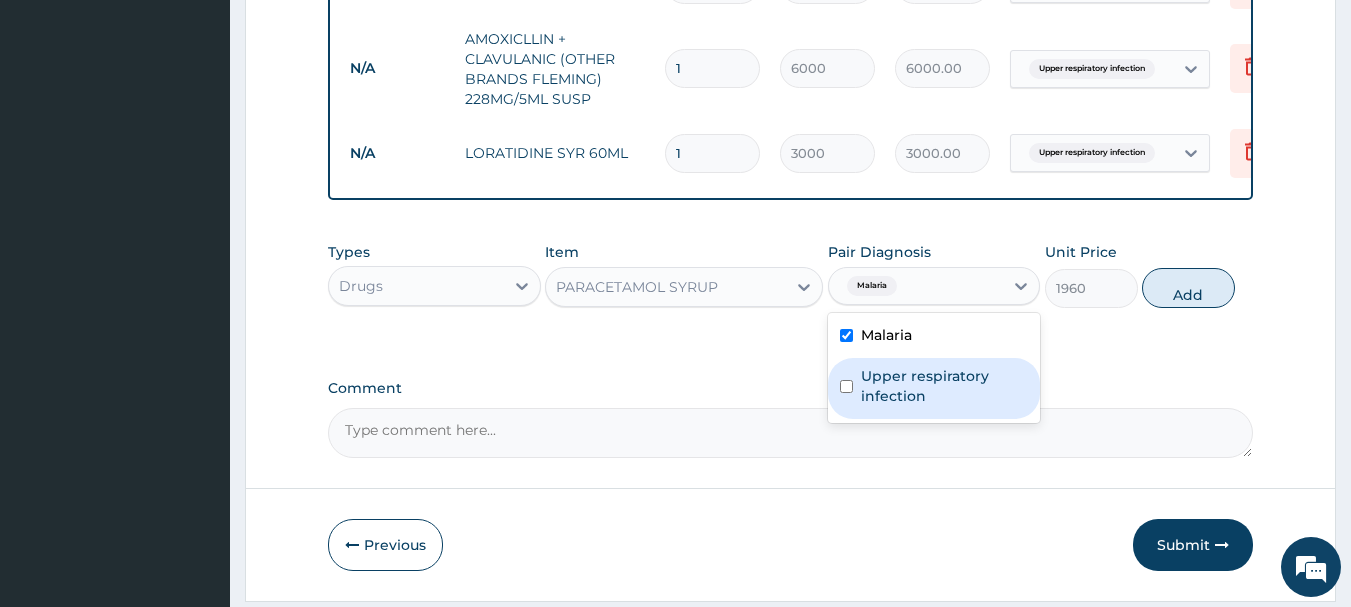 drag, startPoint x: 849, startPoint y: 394, endPoint x: 887, endPoint y: 386, distance: 38.832977 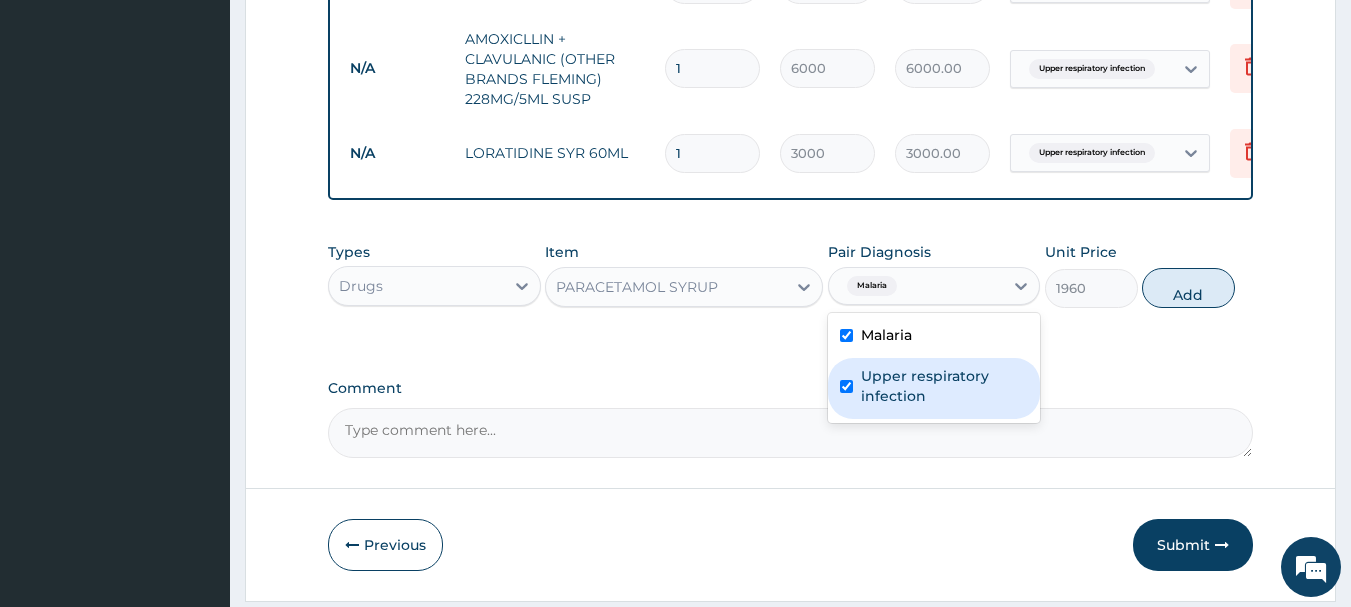 checkbox on "true" 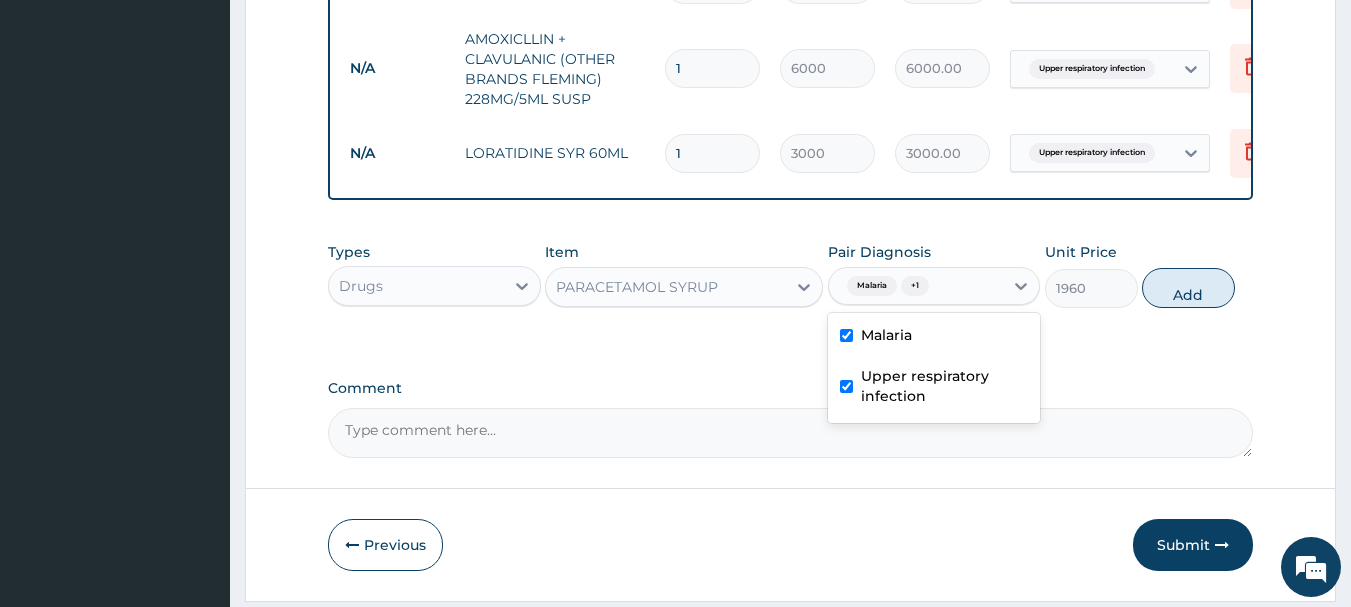 drag, startPoint x: 1182, startPoint y: 299, endPoint x: 1152, endPoint y: 314, distance: 33.54102 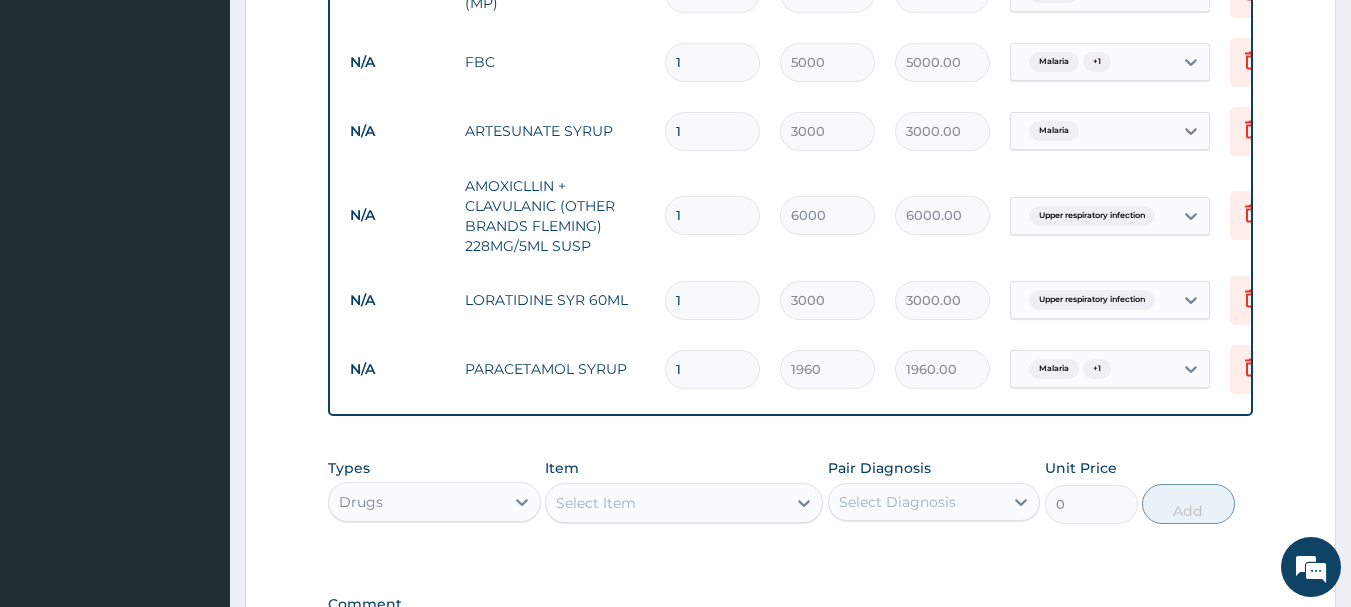 scroll, scrollTop: 855, scrollLeft: 0, axis: vertical 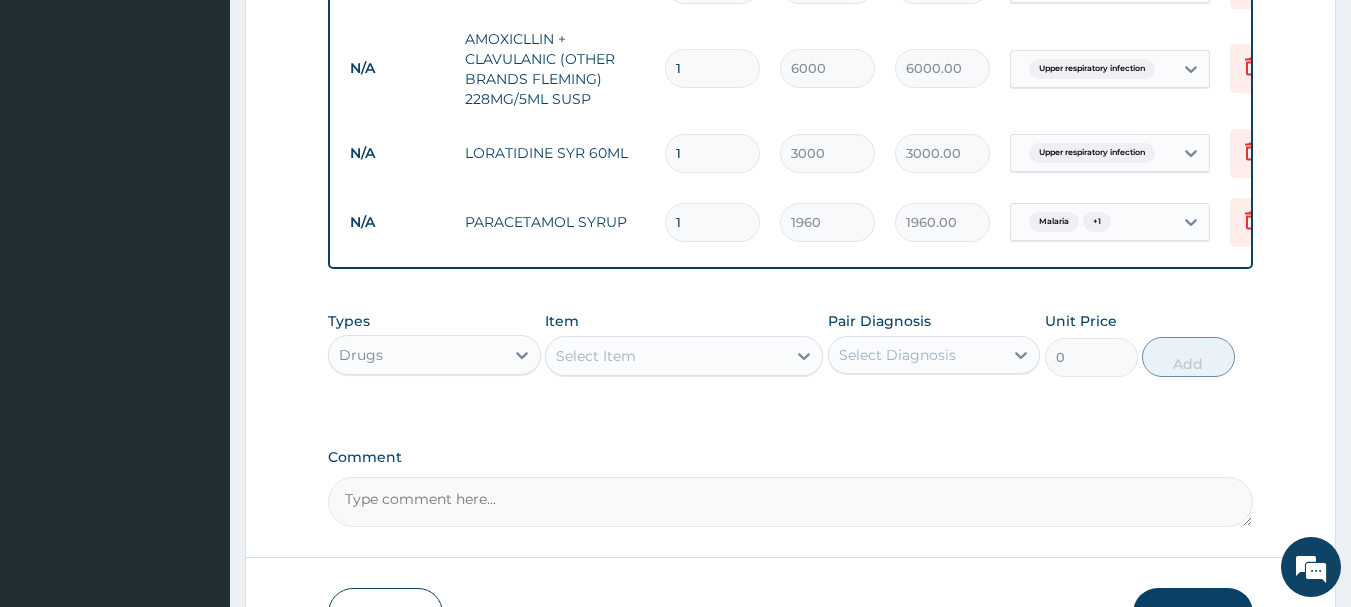 type on "0" 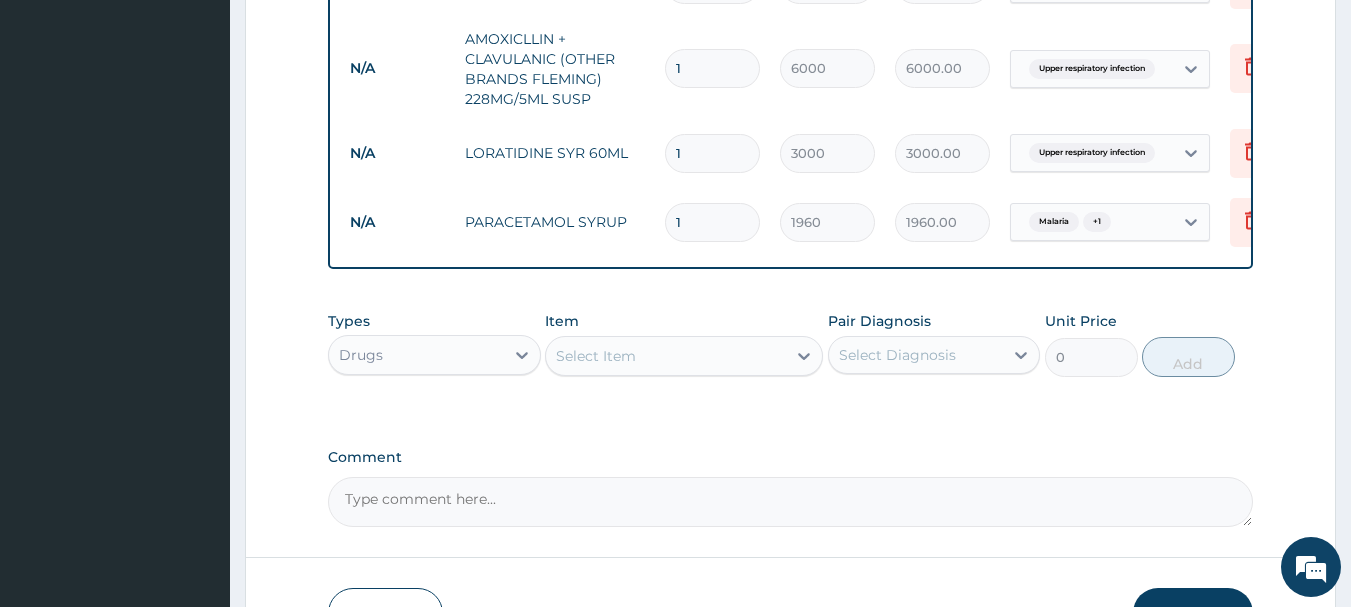 type on "0.00" 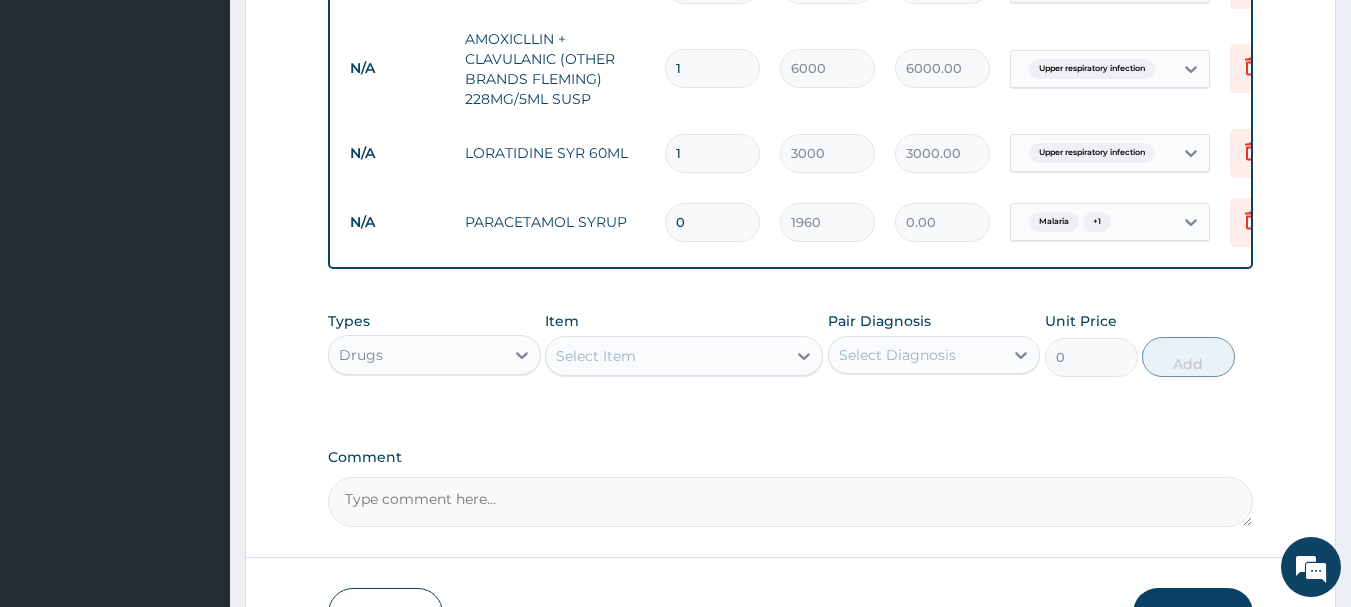 type on "1" 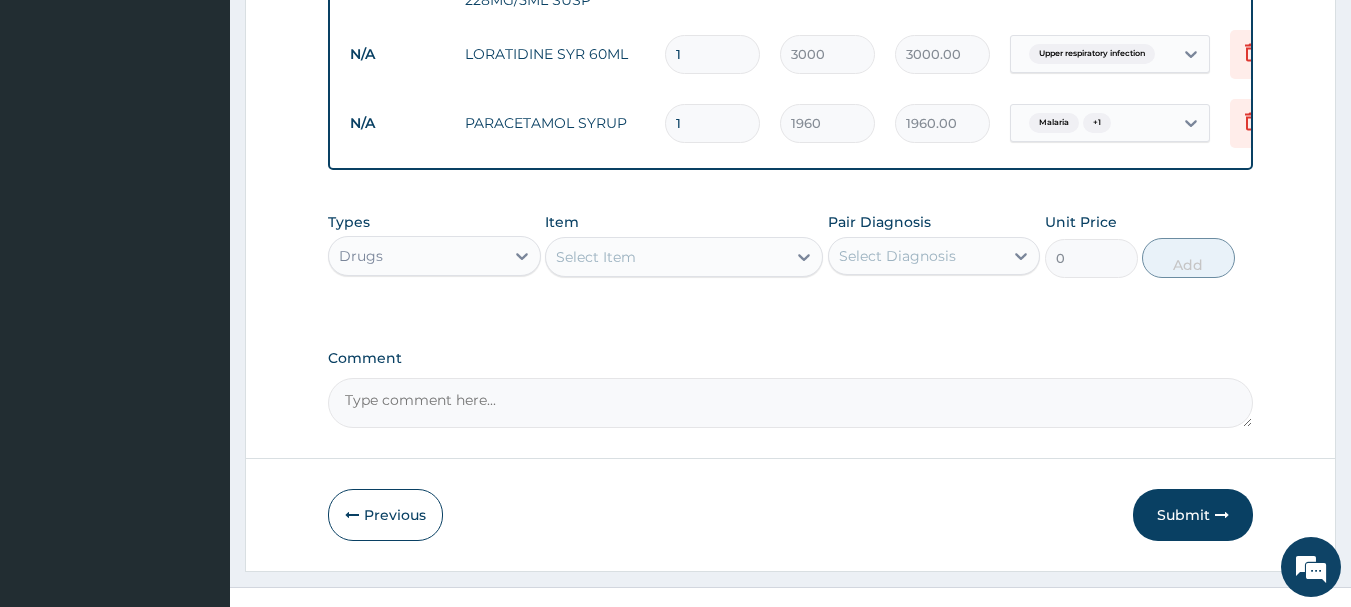 scroll, scrollTop: 1200, scrollLeft: 0, axis: vertical 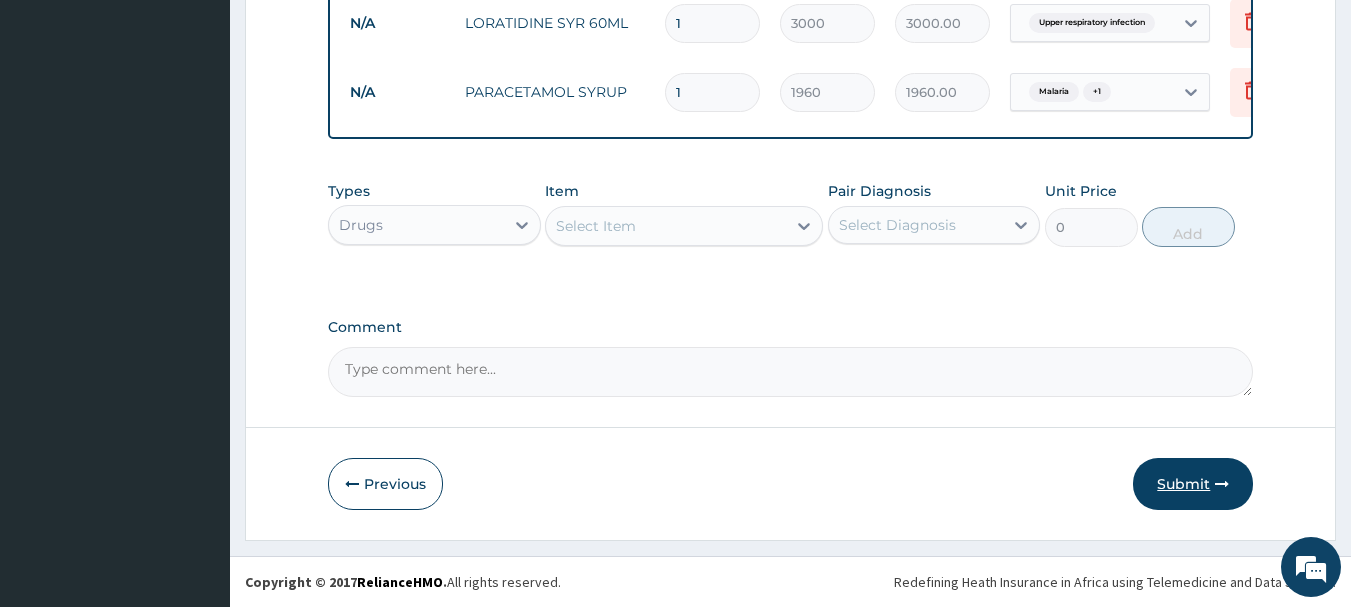 click on "Submit" at bounding box center (1193, 484) 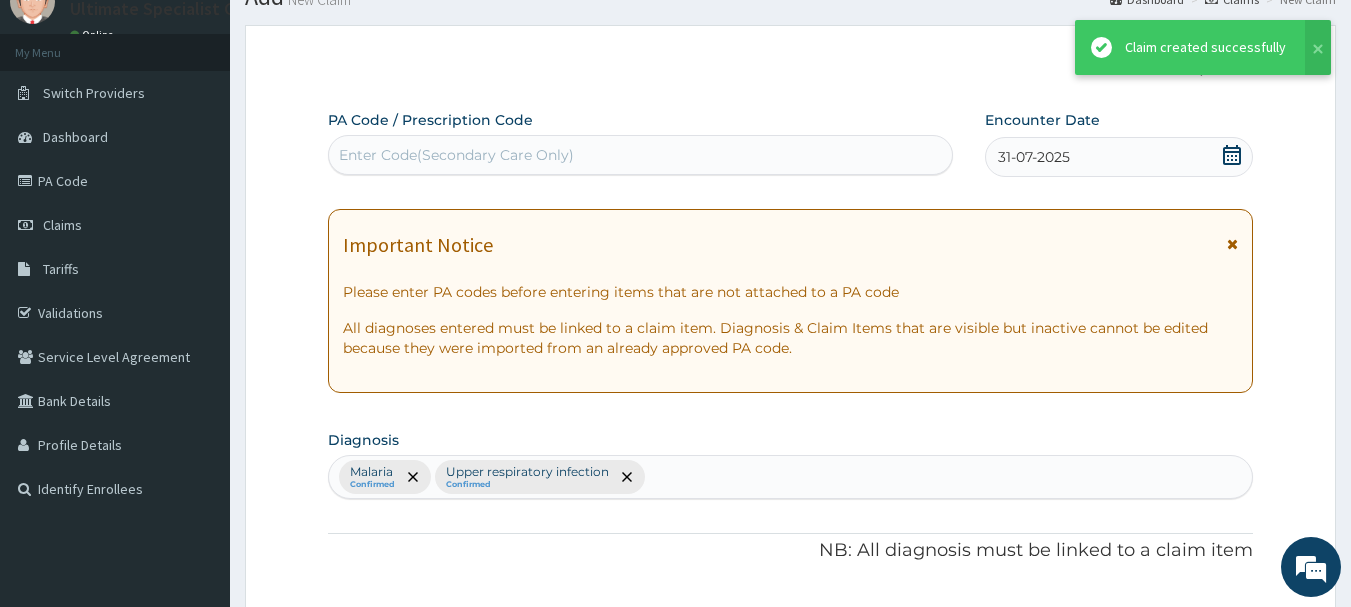 scroll, scrollTop: 1200, scrollLeft: 0, axis: vertical 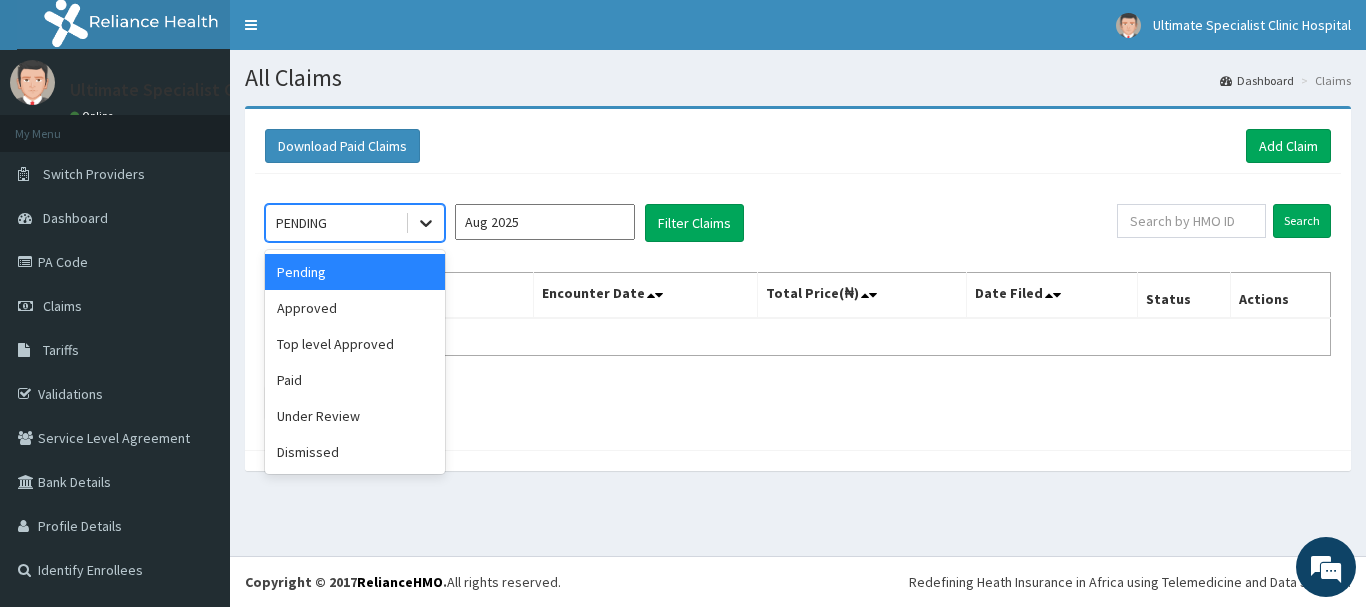 click 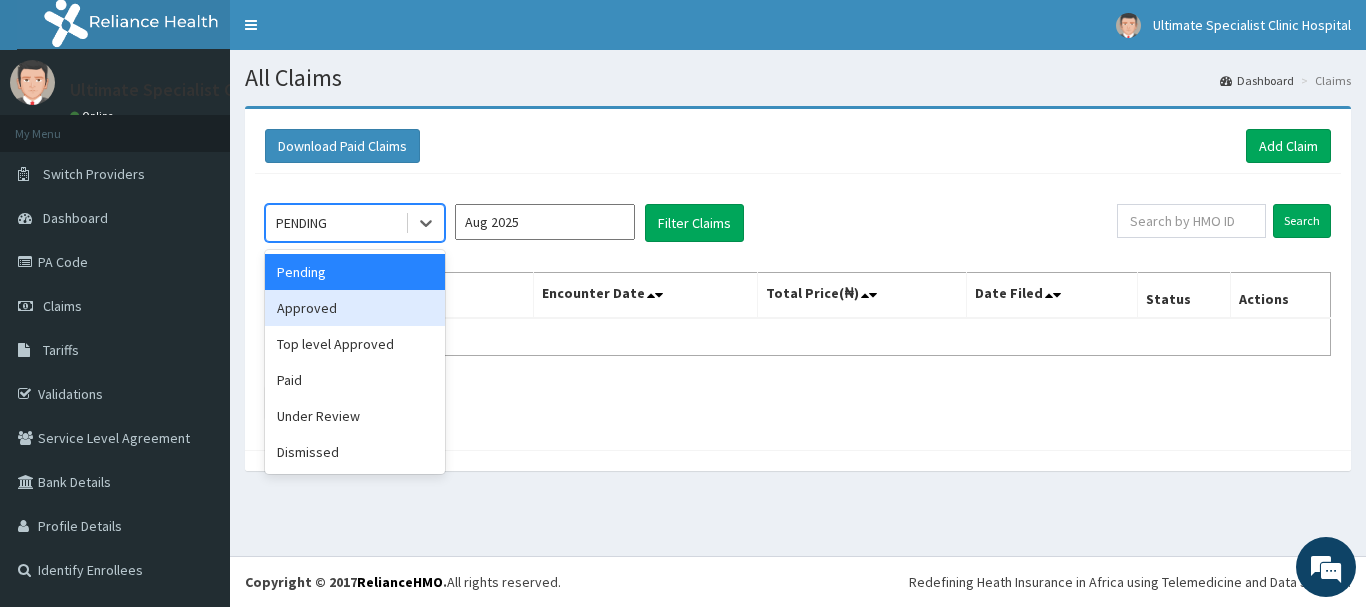 click on "Approved" at bounding box center [355, 308] 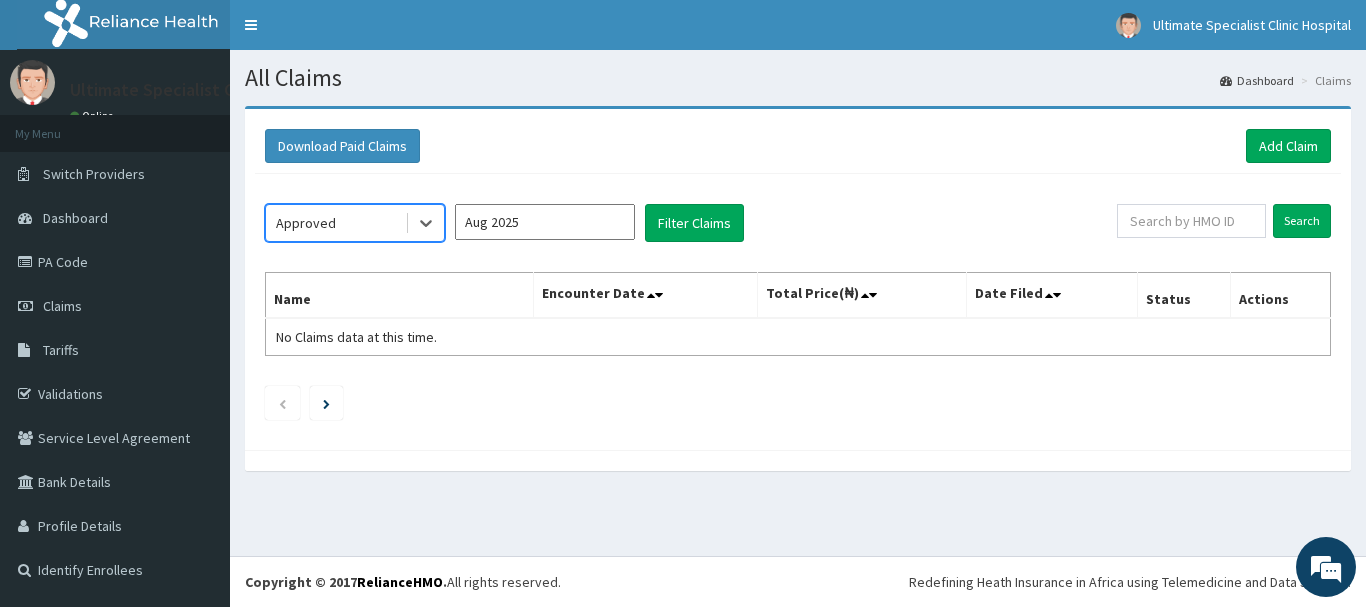 click on "Aug 2025" at bounding box center (545, 222) 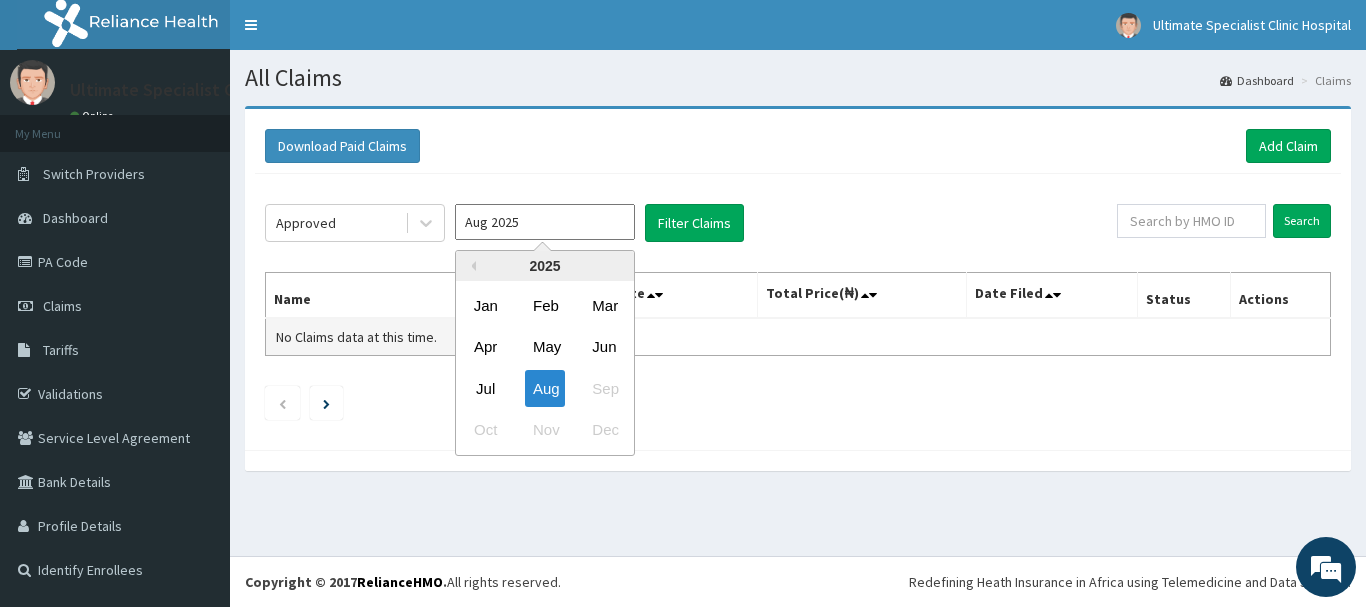 drag, startPoint x: 488, startPoint y: 391, endPoint x: 521, endPoint y: 340, distance: 60.74537 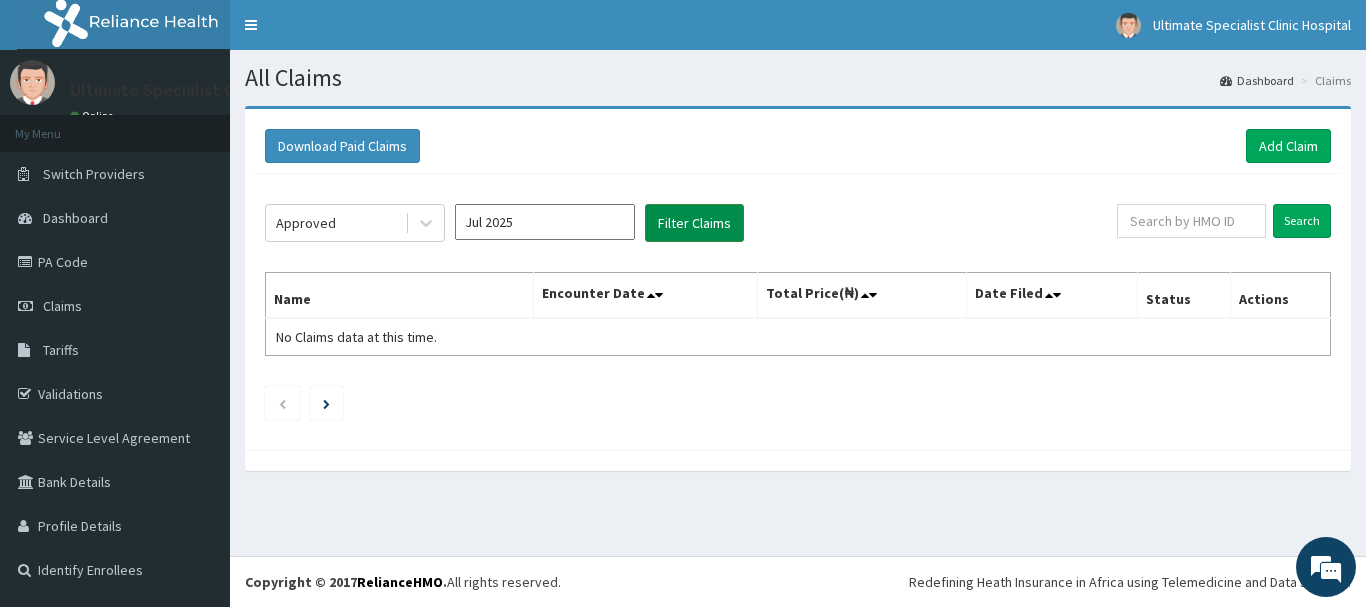 click on "Filter Claims" at bounding box center [694, 223] 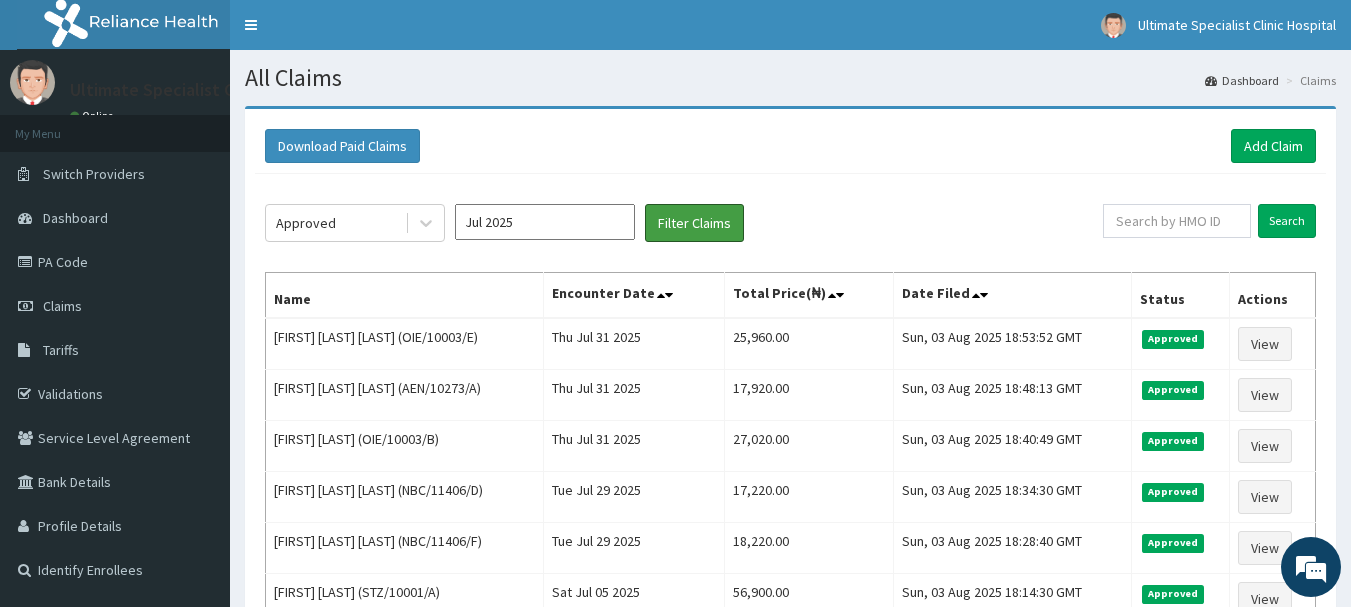 scroll, scrollTop: 0, scrollLeft: 0, axis: both 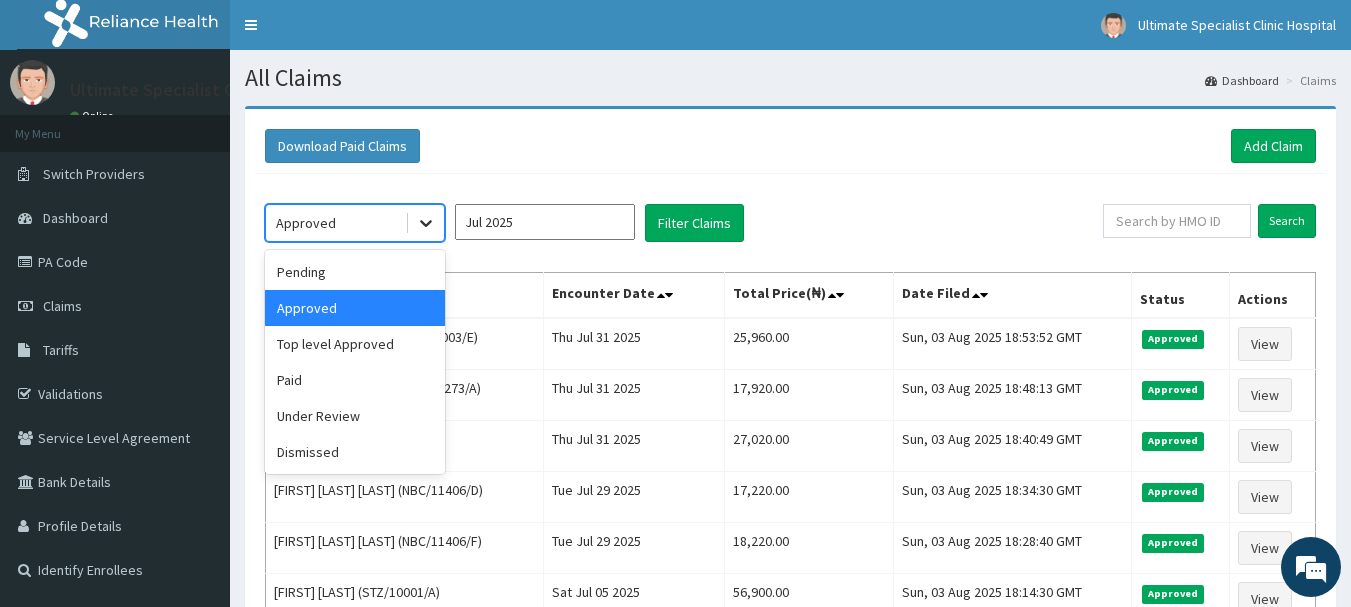 click 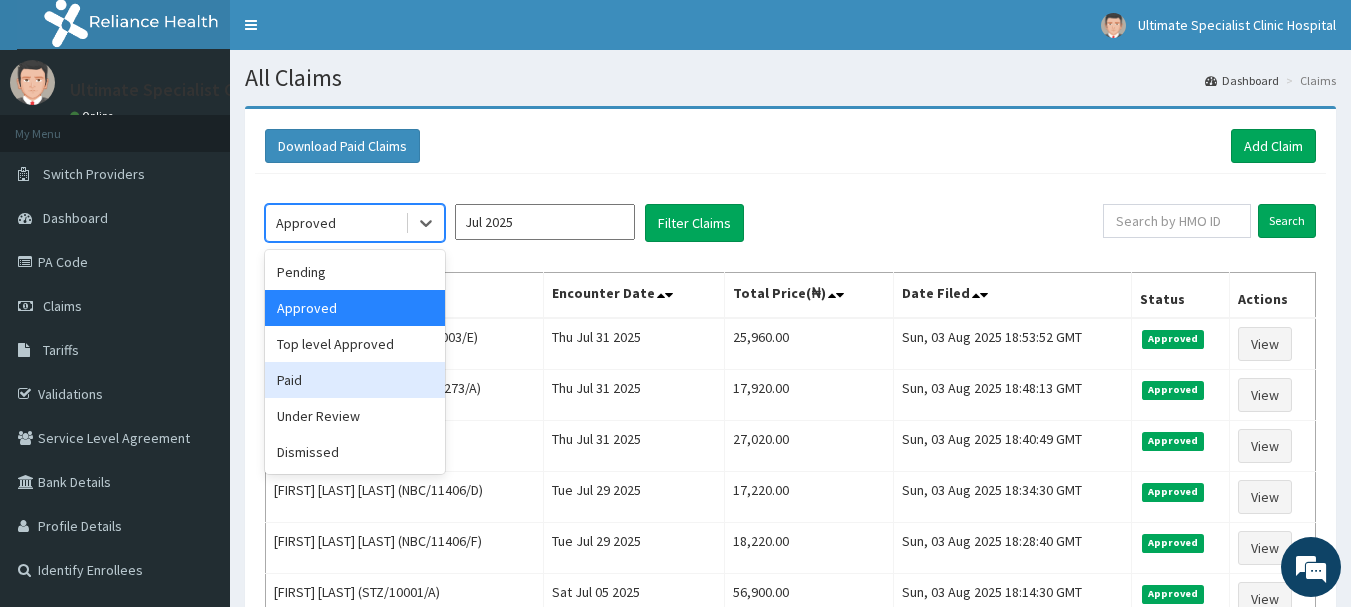 click on "Paid" at bounding box center (355, 380) 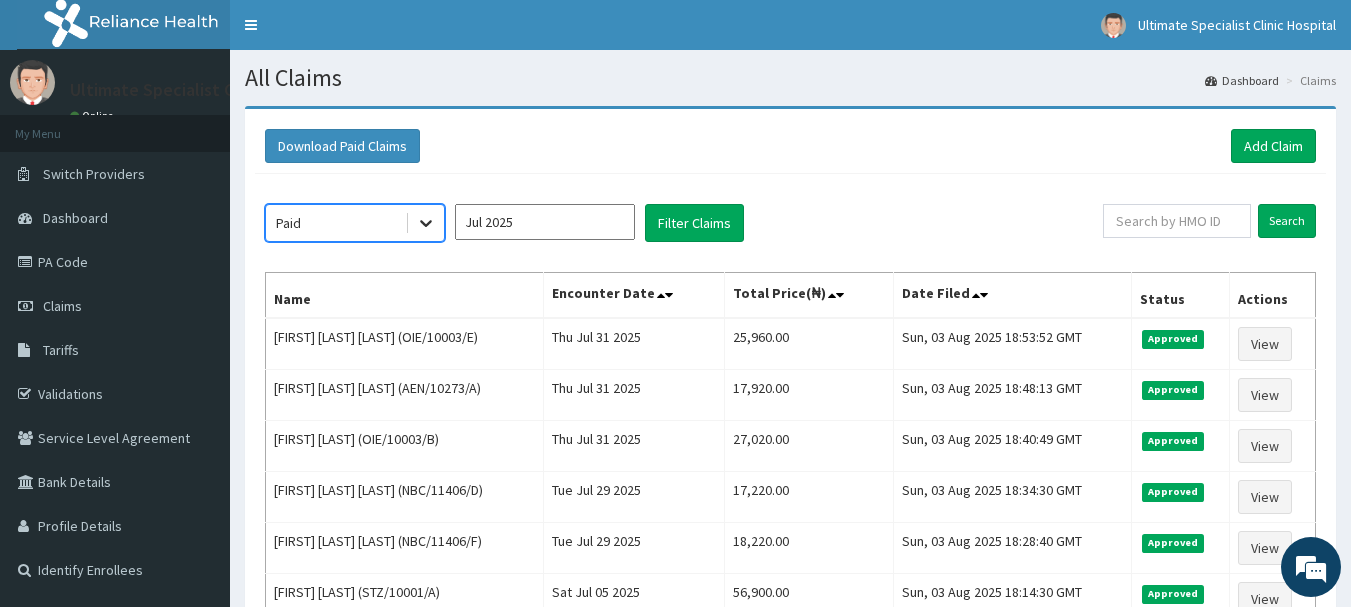 click at bounding box center (426, 223) 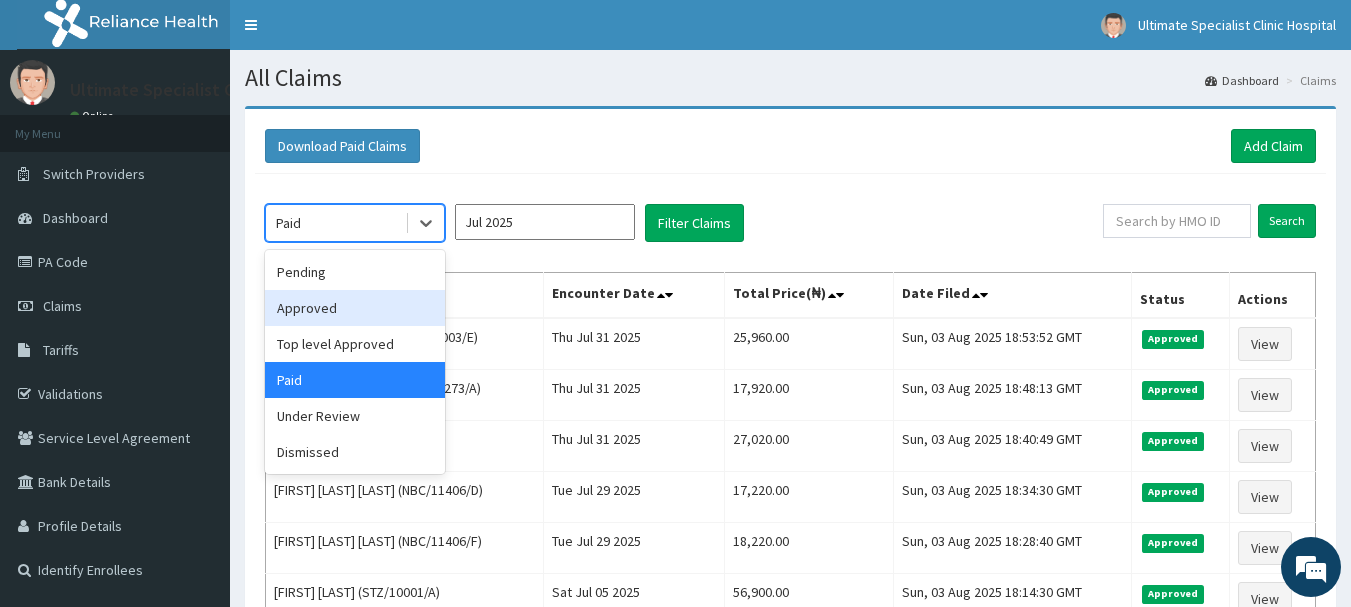 click on "Approved" at bounding box center (355, 308) 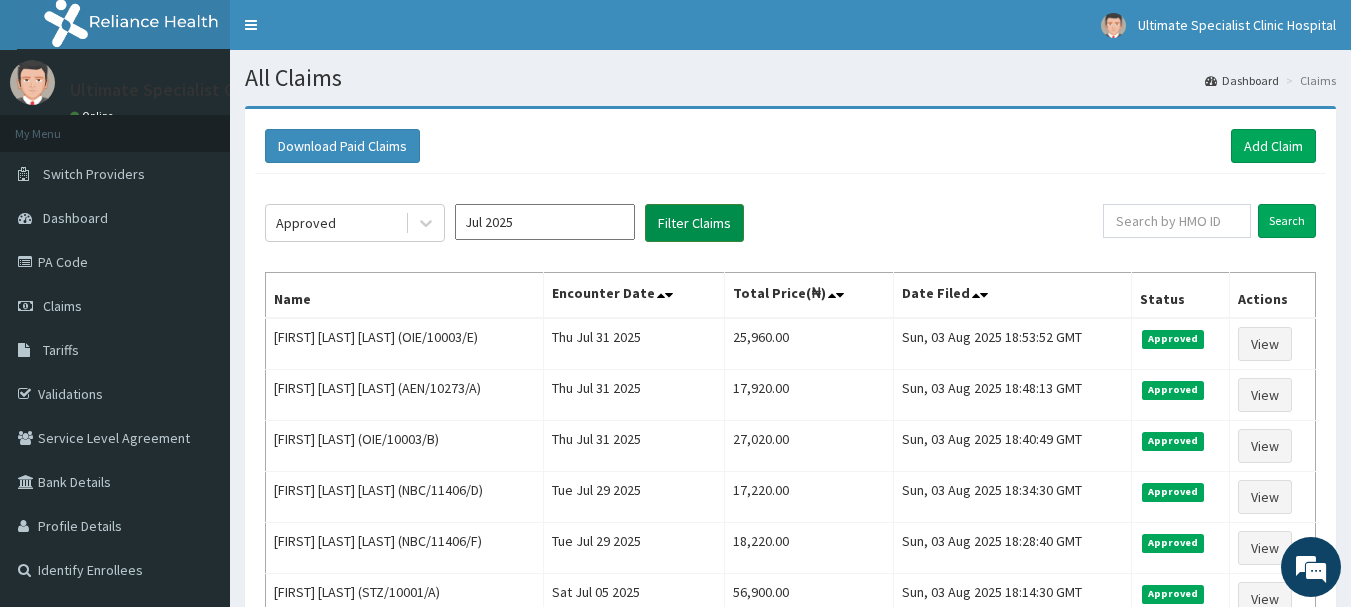 click on "Filter Claims" at bounding box center (694, 223) 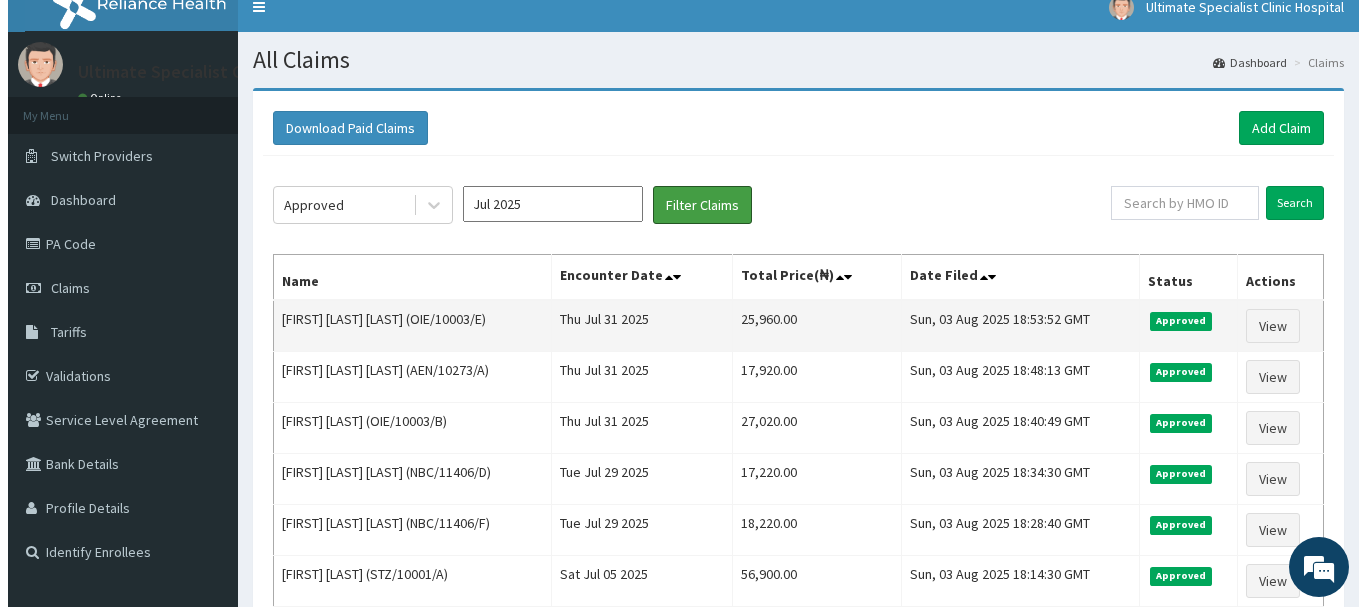 scroll, scrollTop: 0, scrollLeft: 0, axis: both 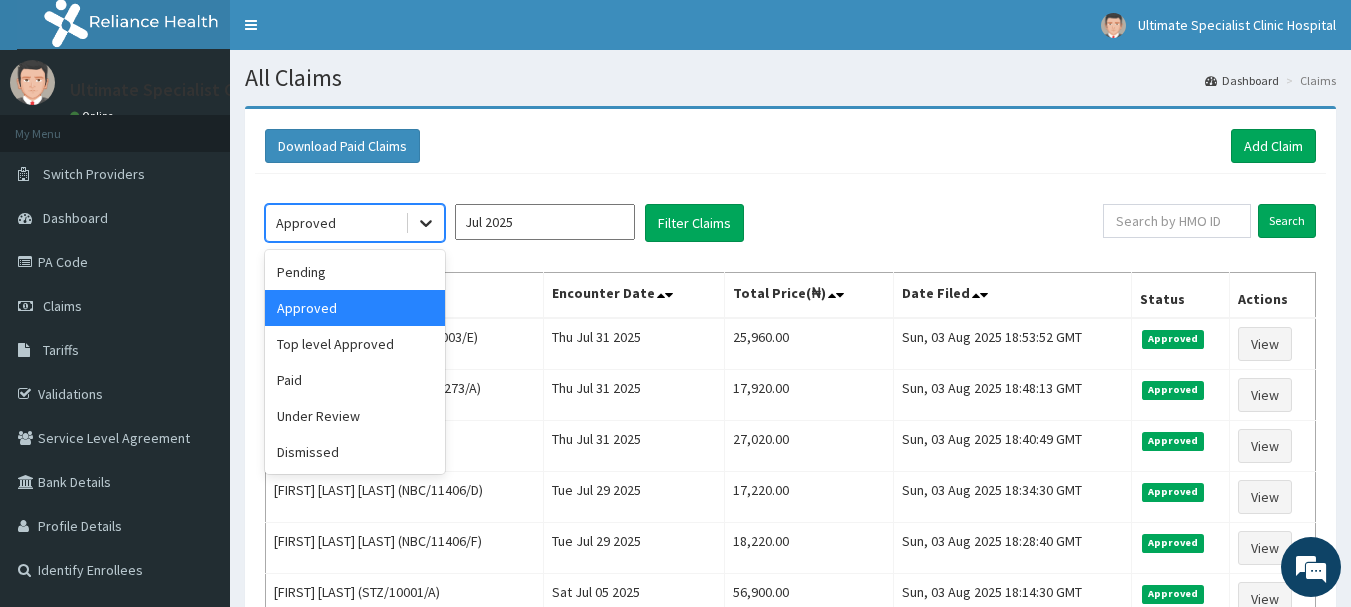 click 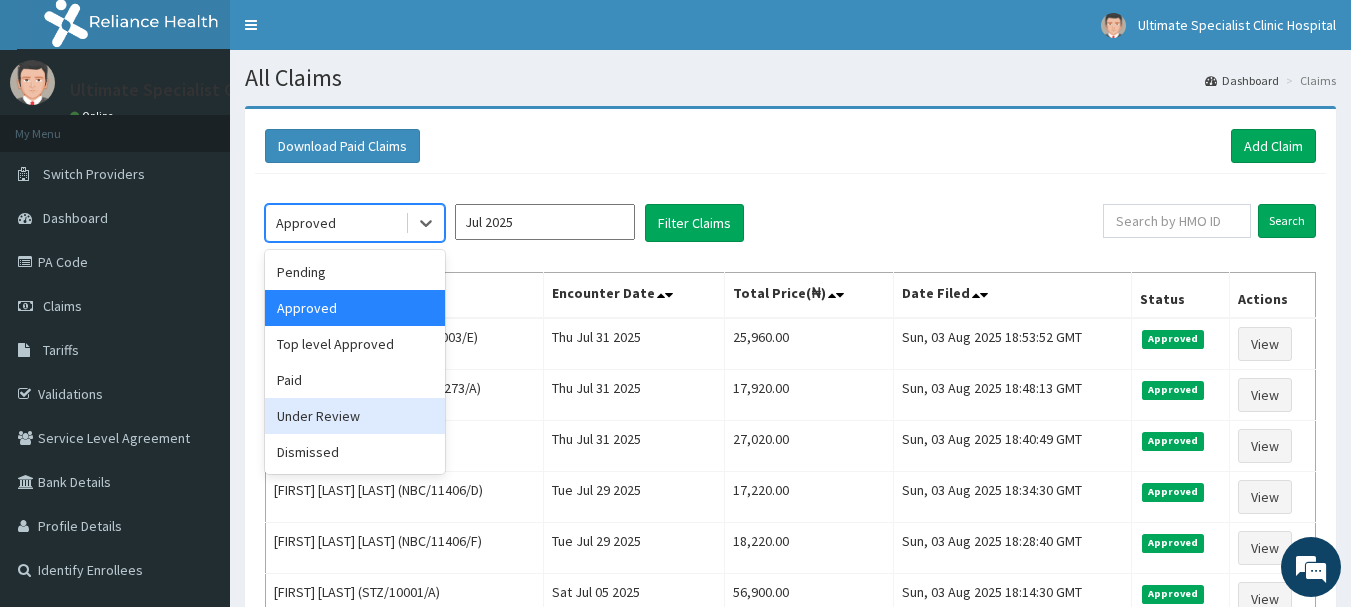 click on "Under Review" at bounding box center [355, 416] 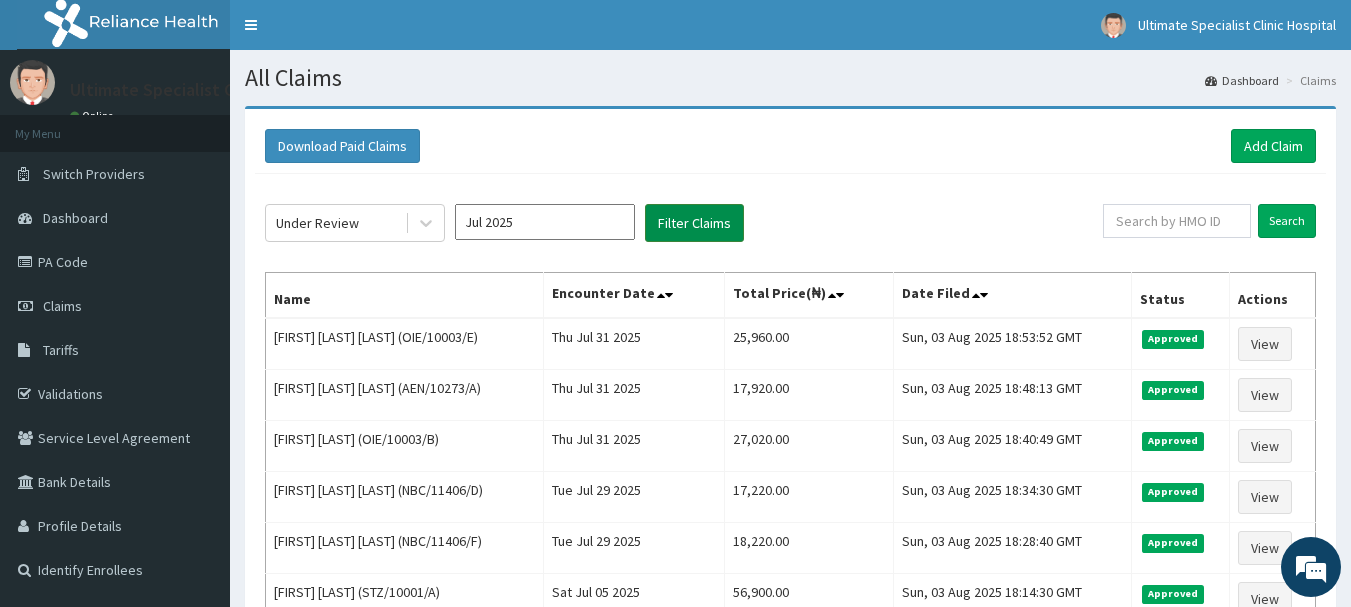 click on "Filter Claims" at bounding box center (694, 223) 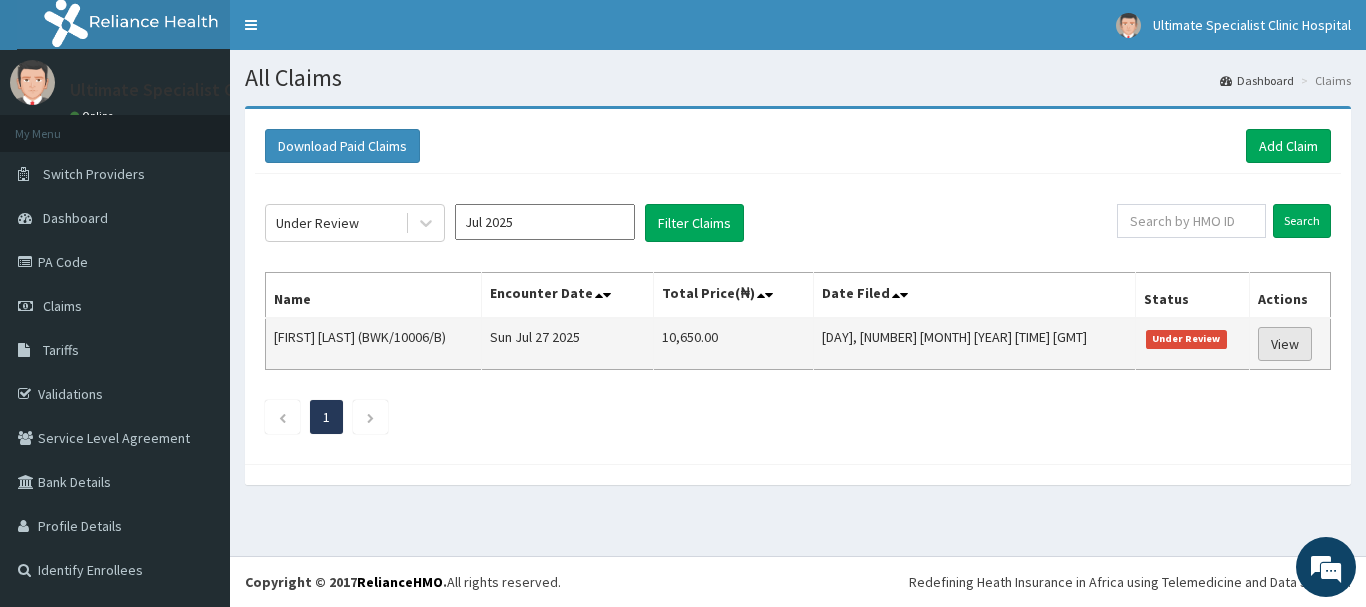 click on "View" at bounding box center [1285, 344] 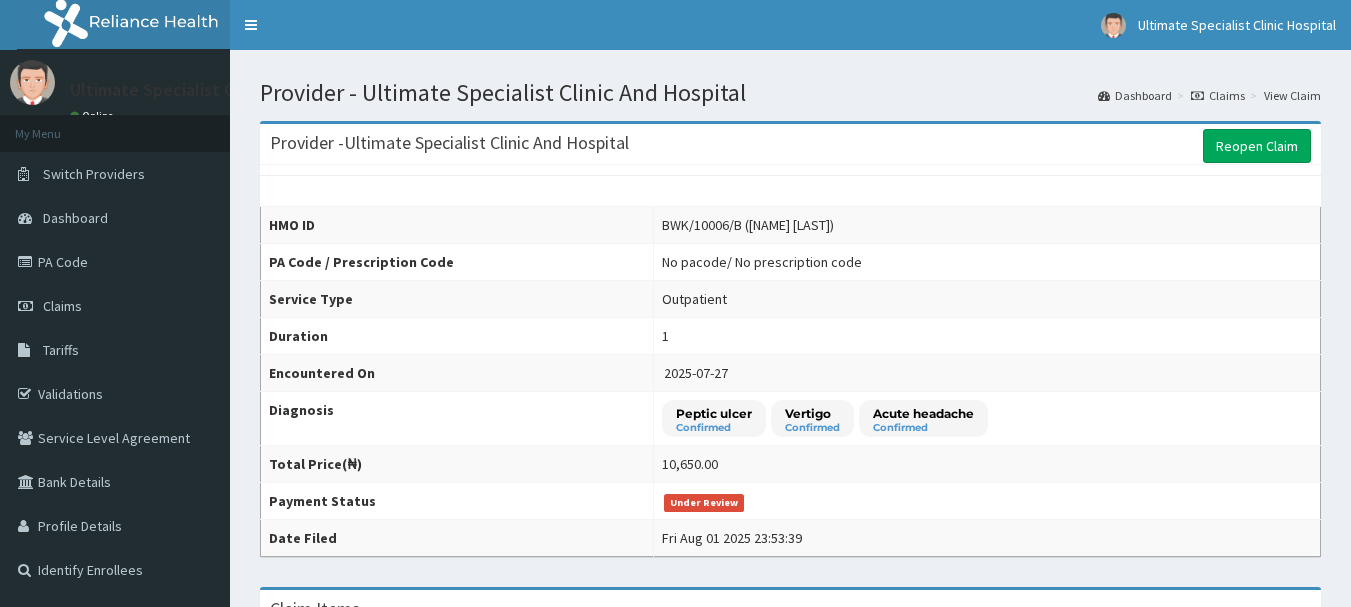 scroll, scrollTop: 0, scrollLeft: 0, axis: both 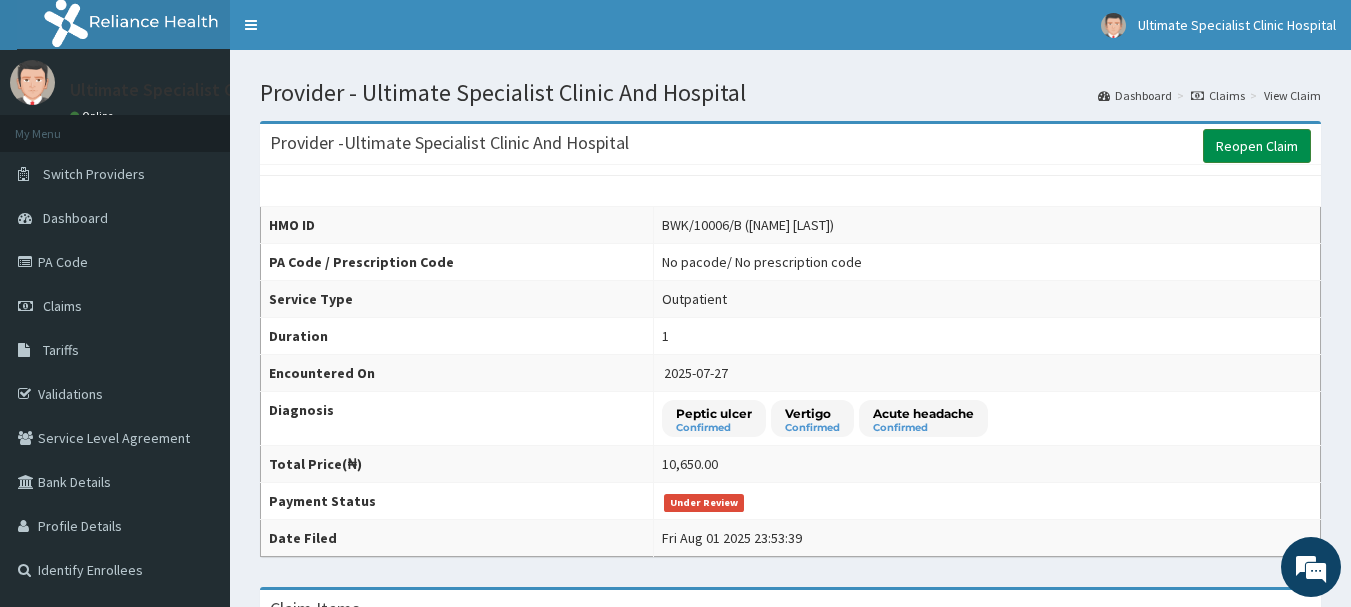 click on "Reopen Claim" at bounding box center (1257, 146) 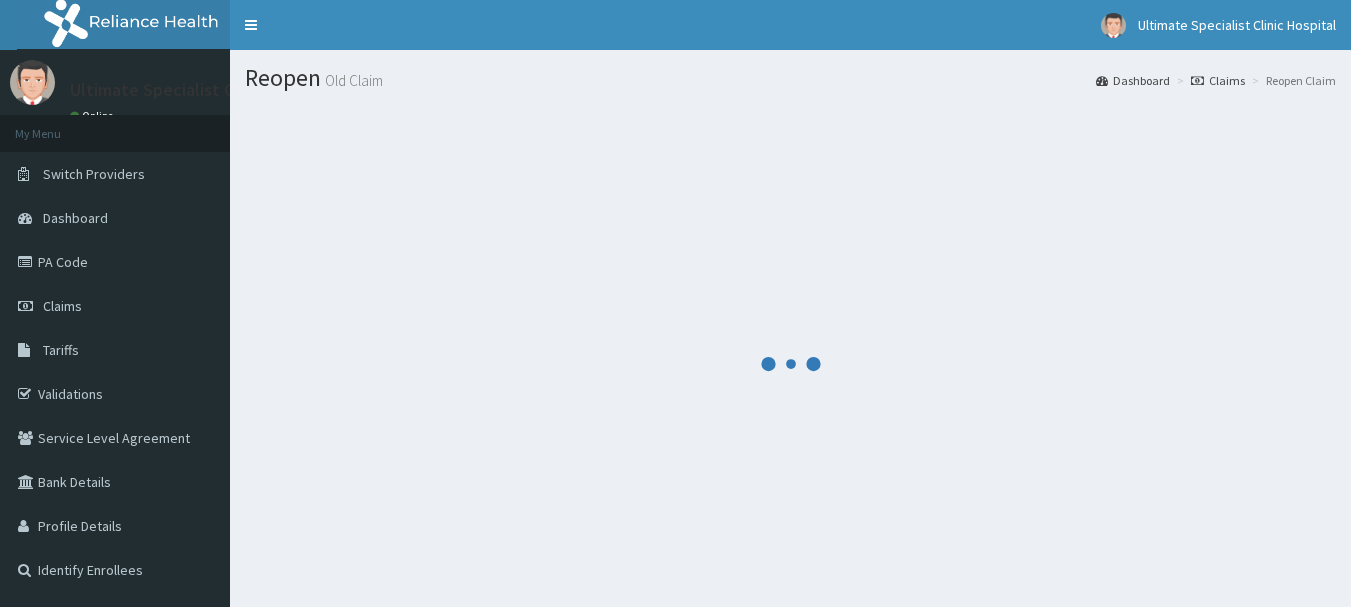 scroll, scrollTop: 0, scrollLeft: 0, axis: both 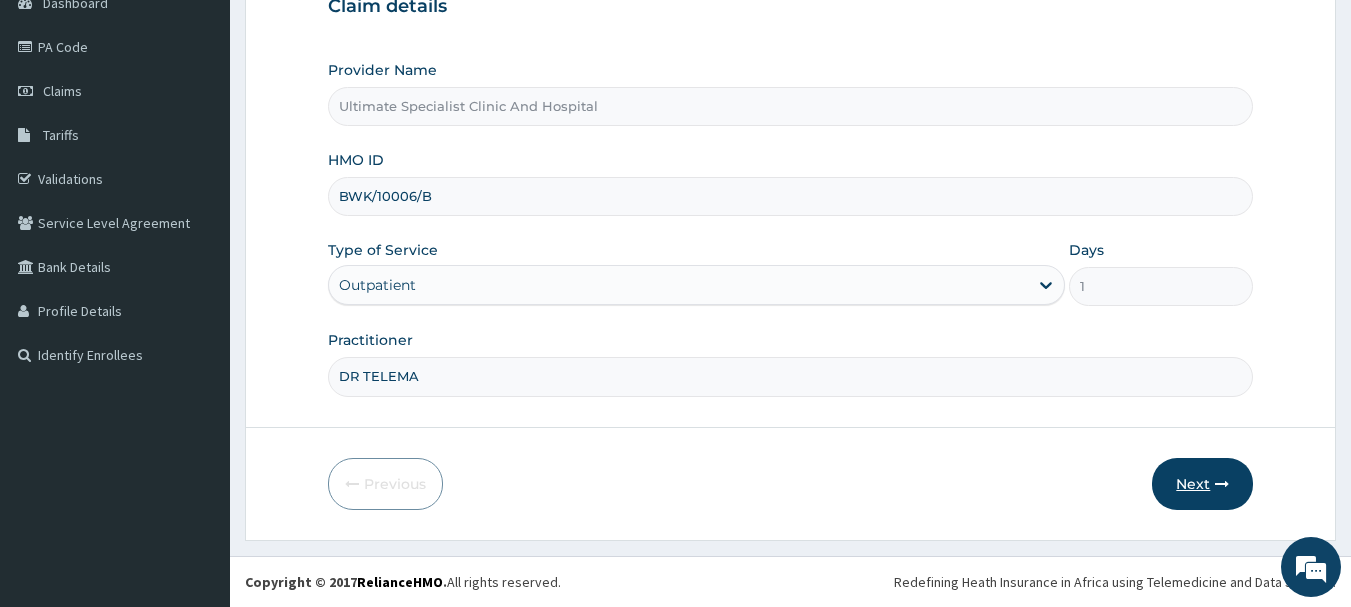 click on "Next" at bounding box center (1202, 484) 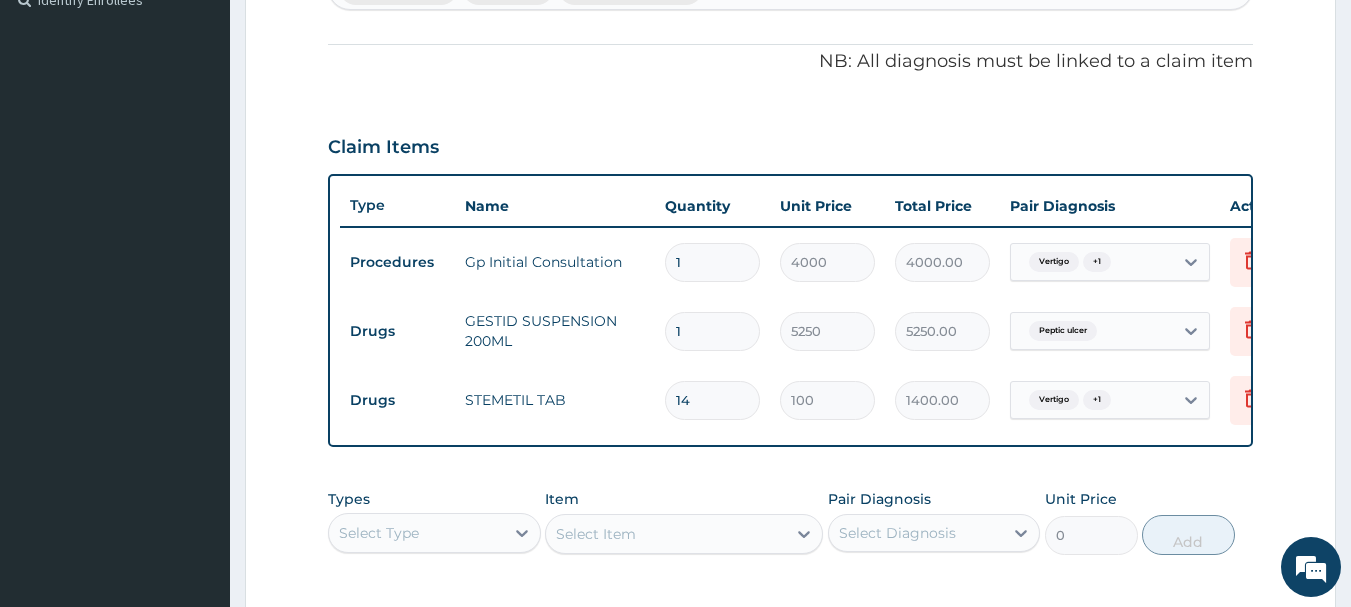 scroll, scrollTop: 615, scrollLeft: 0, axis: vertical 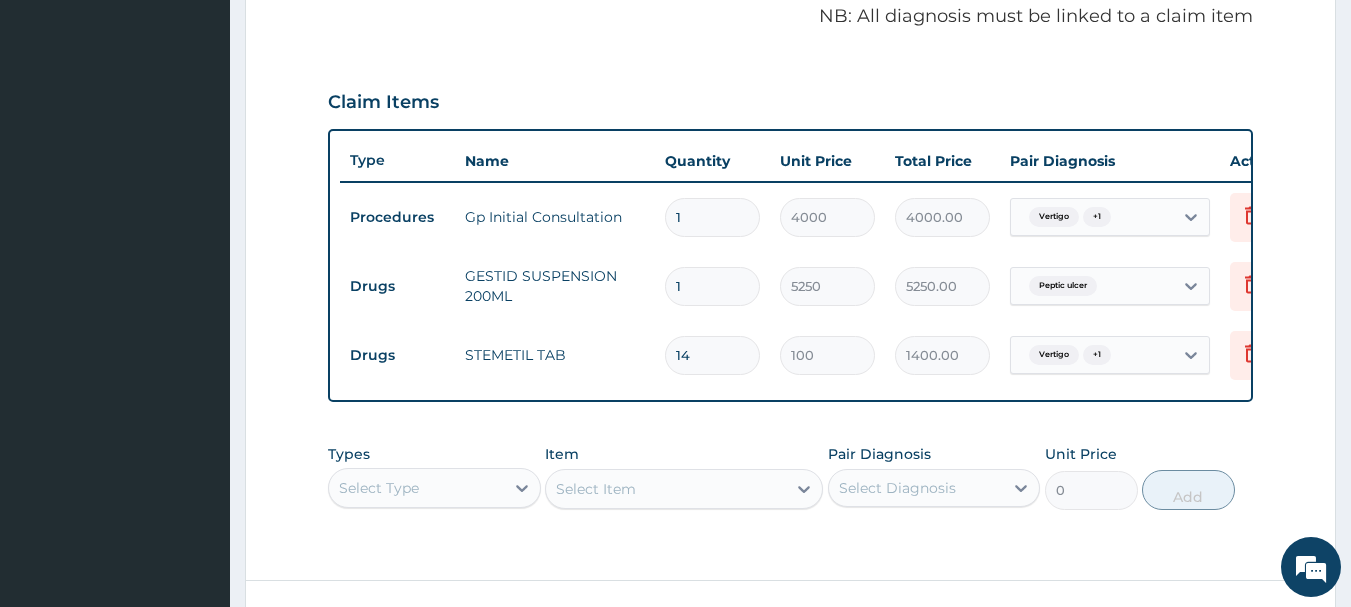 drag, startPoint x: 712, startPoint y: 354, endPoint x: 638, endPoint y: 365, distance: 74.8131 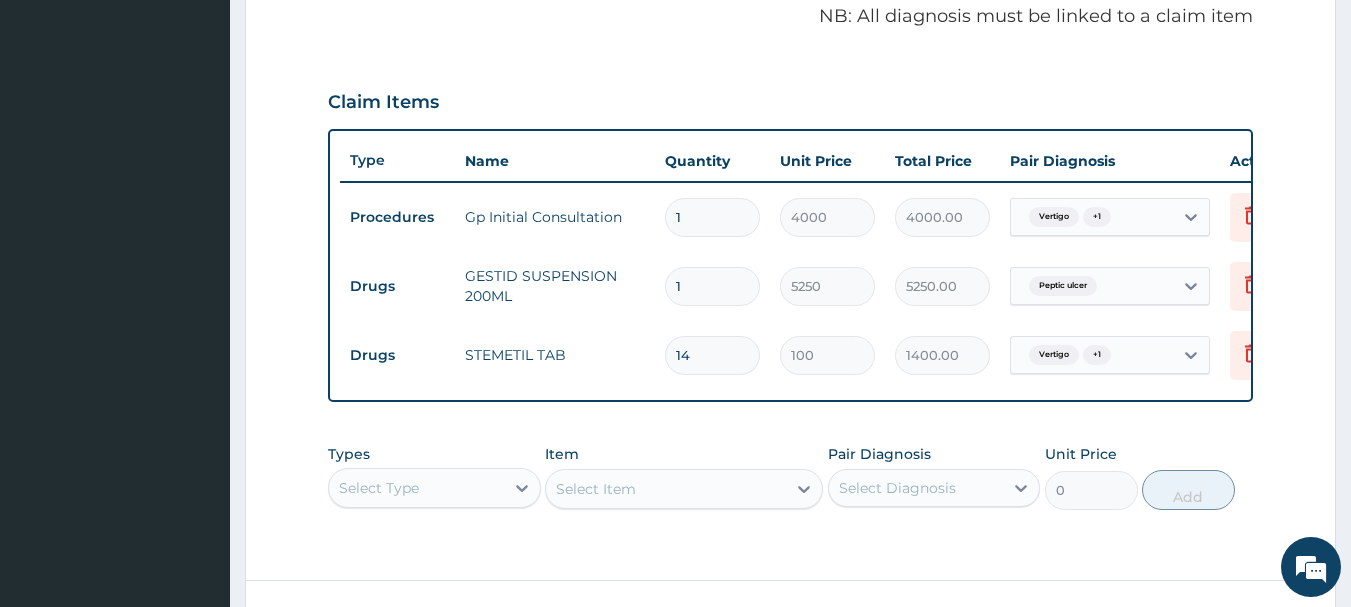 click on "Drugs STEMETIL TAB 14 100 1400.00 Vertigo + 1 Delete" at bounding box center (830, 355) 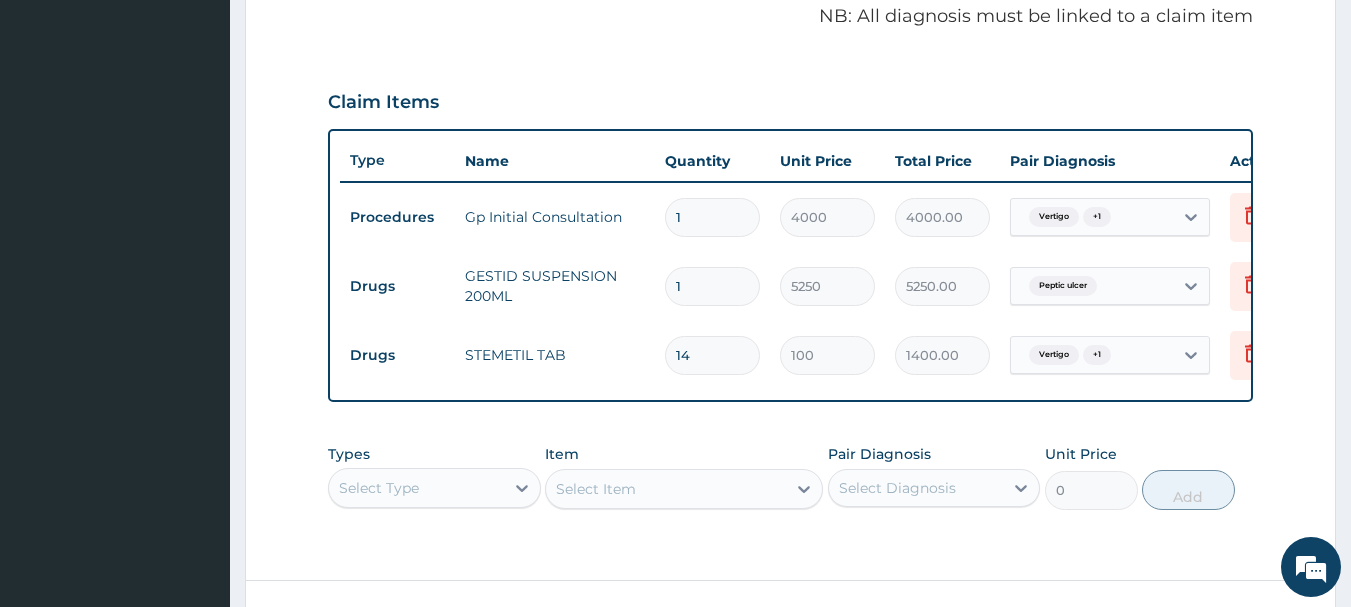 type on "1" 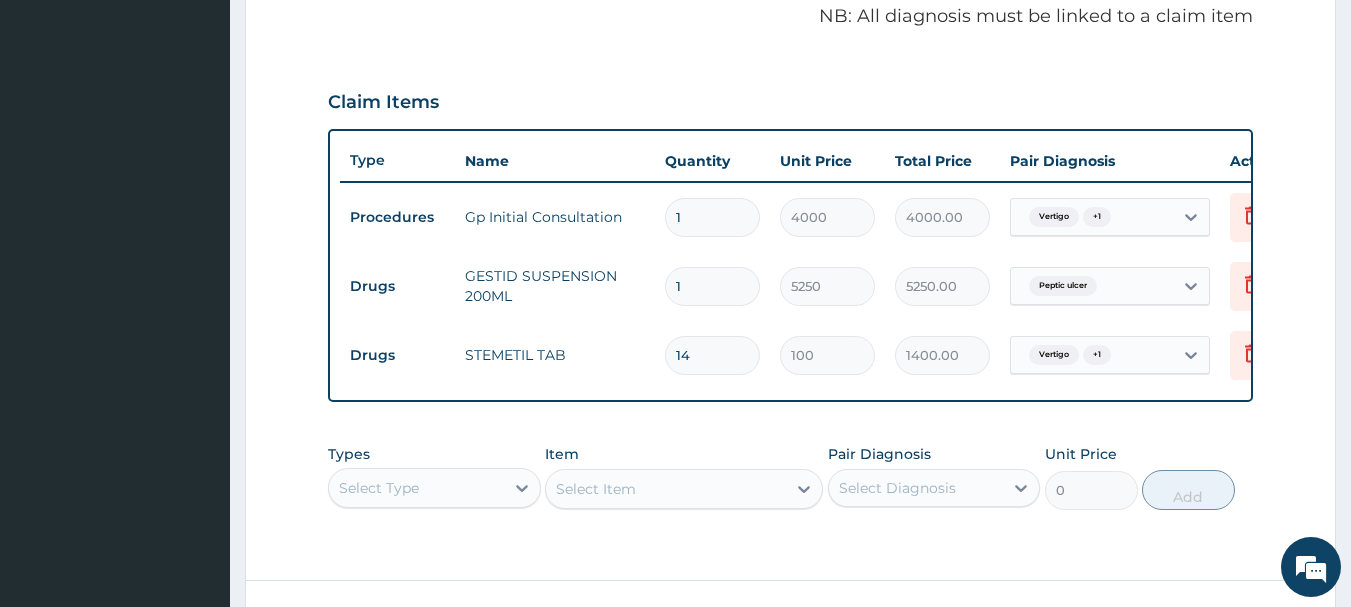 type on "100.00" 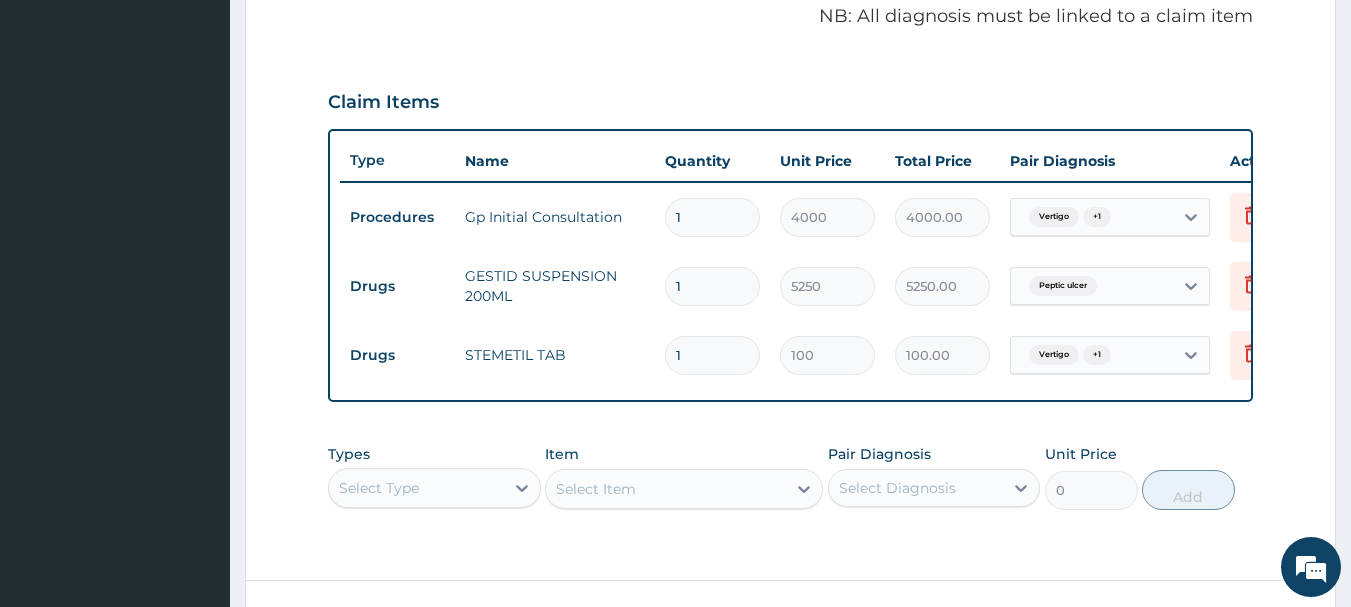 type on "10" 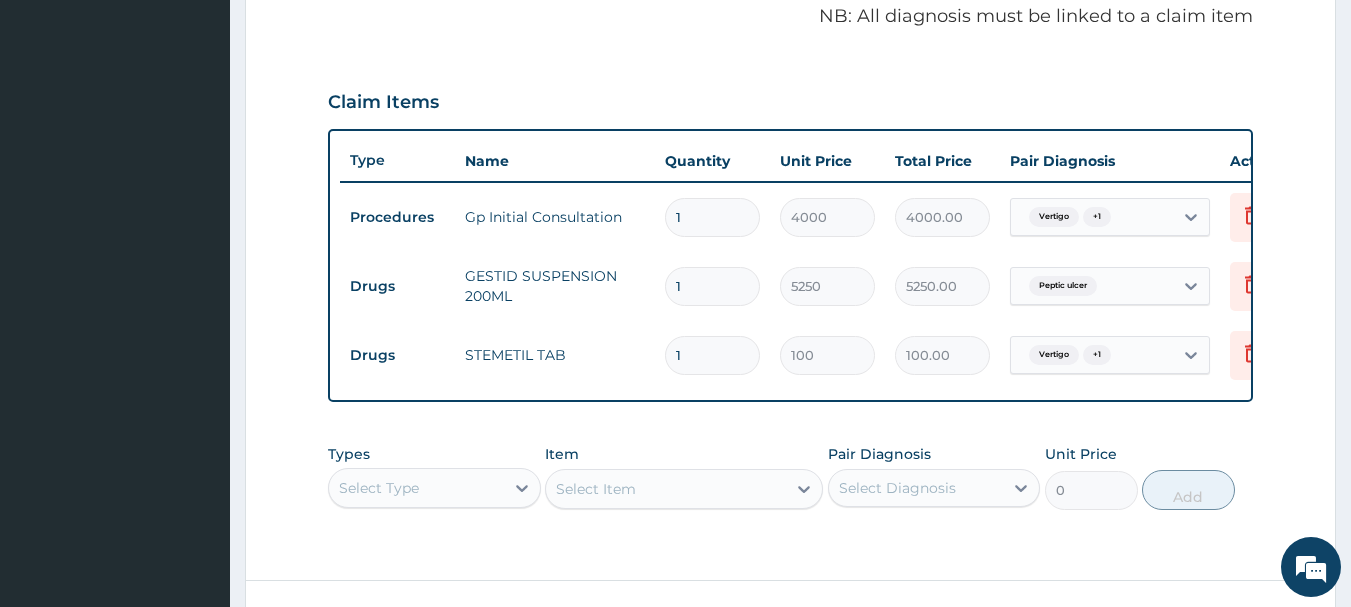 type on "1000.00" 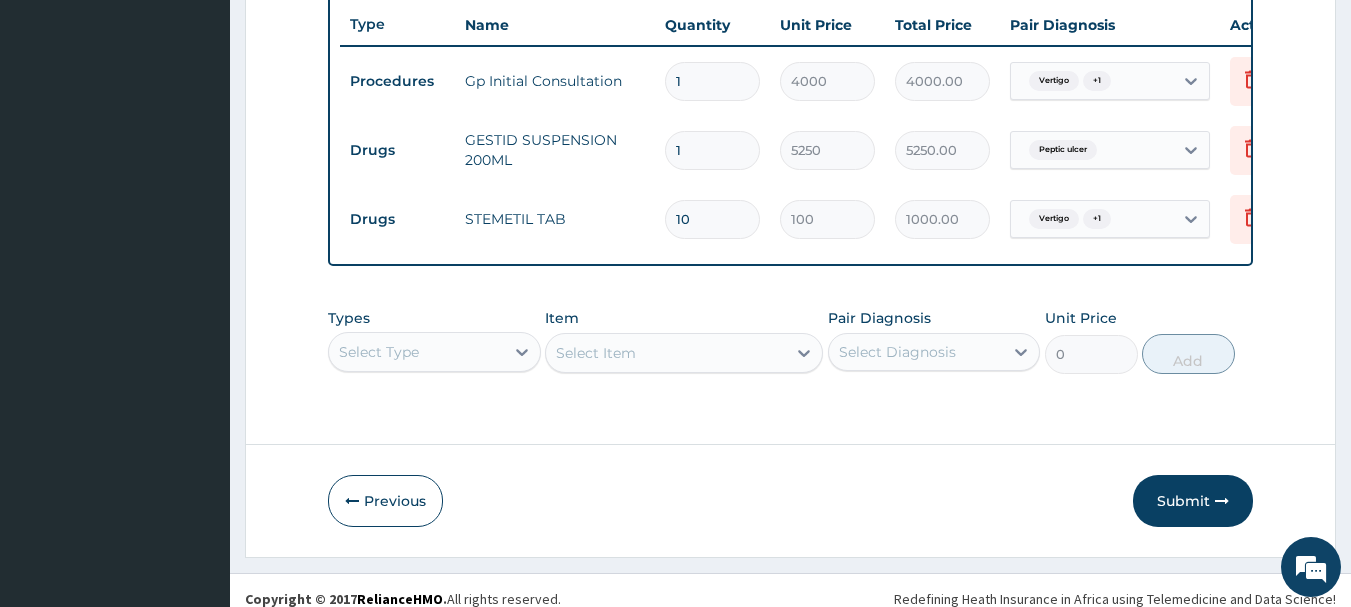 scroll, scrollTop: 783, scrollLeft: 0, axis: vertical 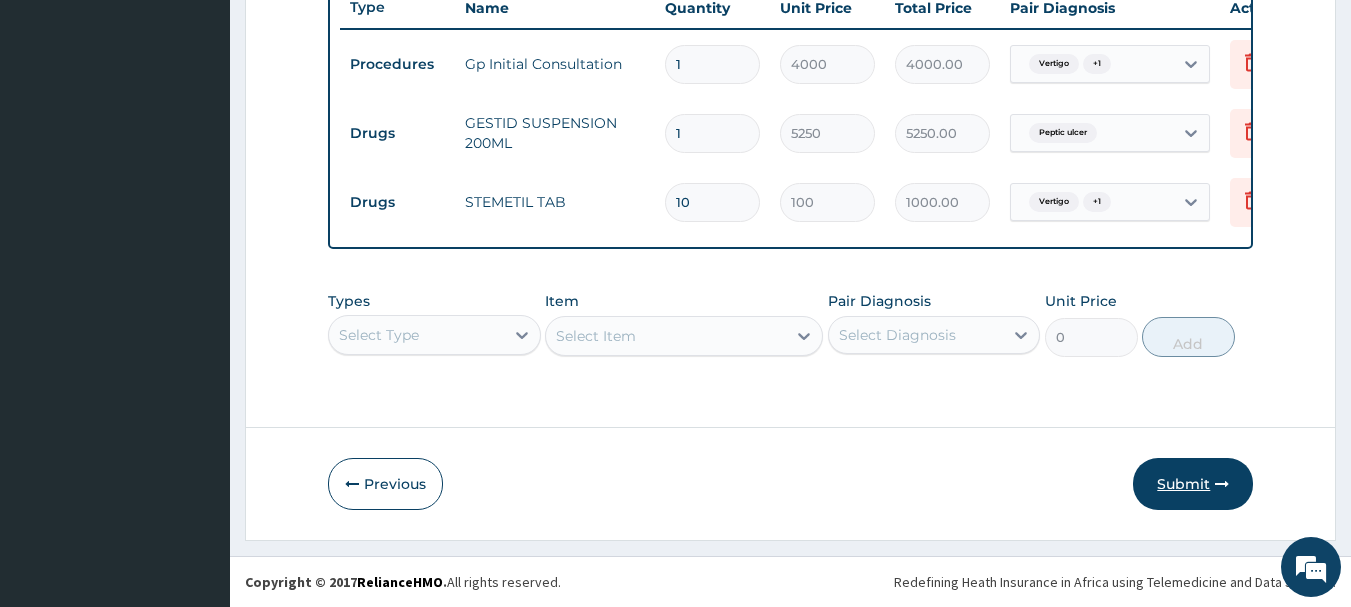 type on "10" 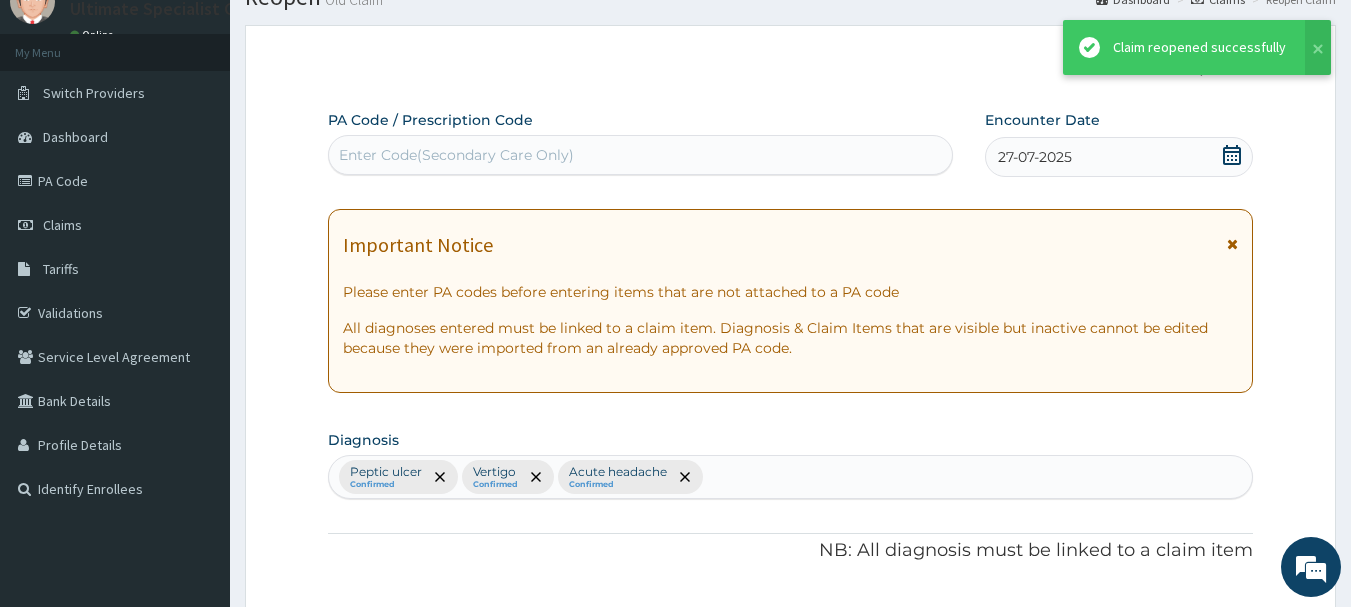scroll, scrollTop: 783, scrollLeft: 0, axis: vertical 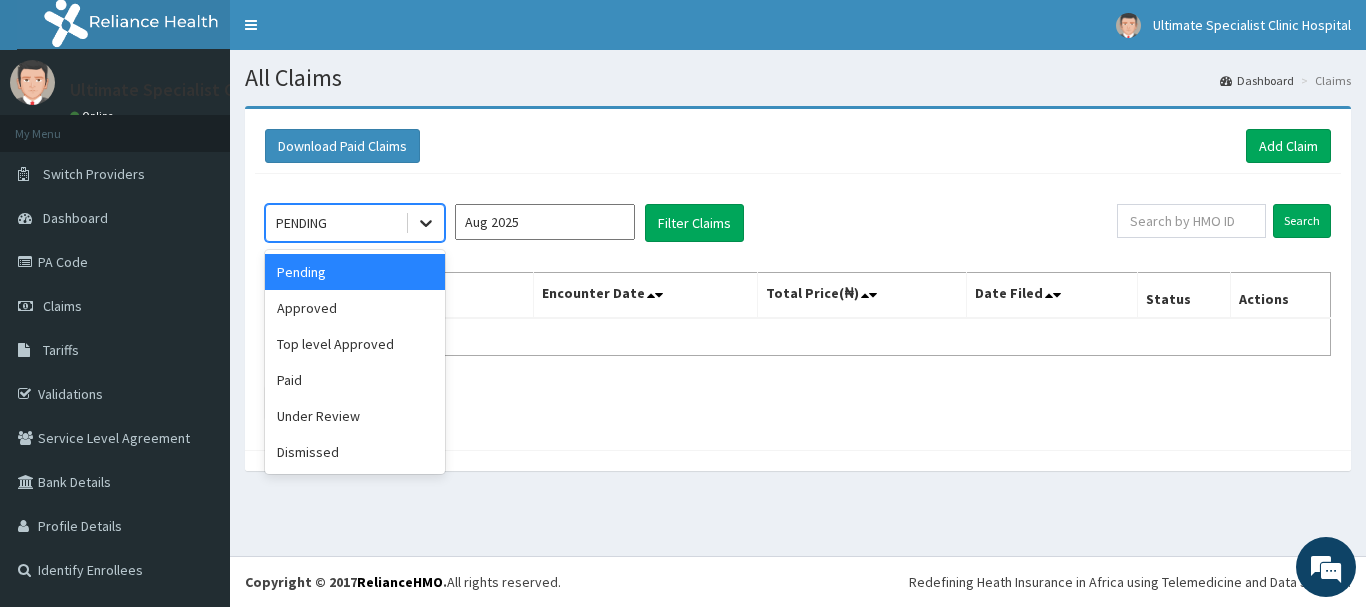 click 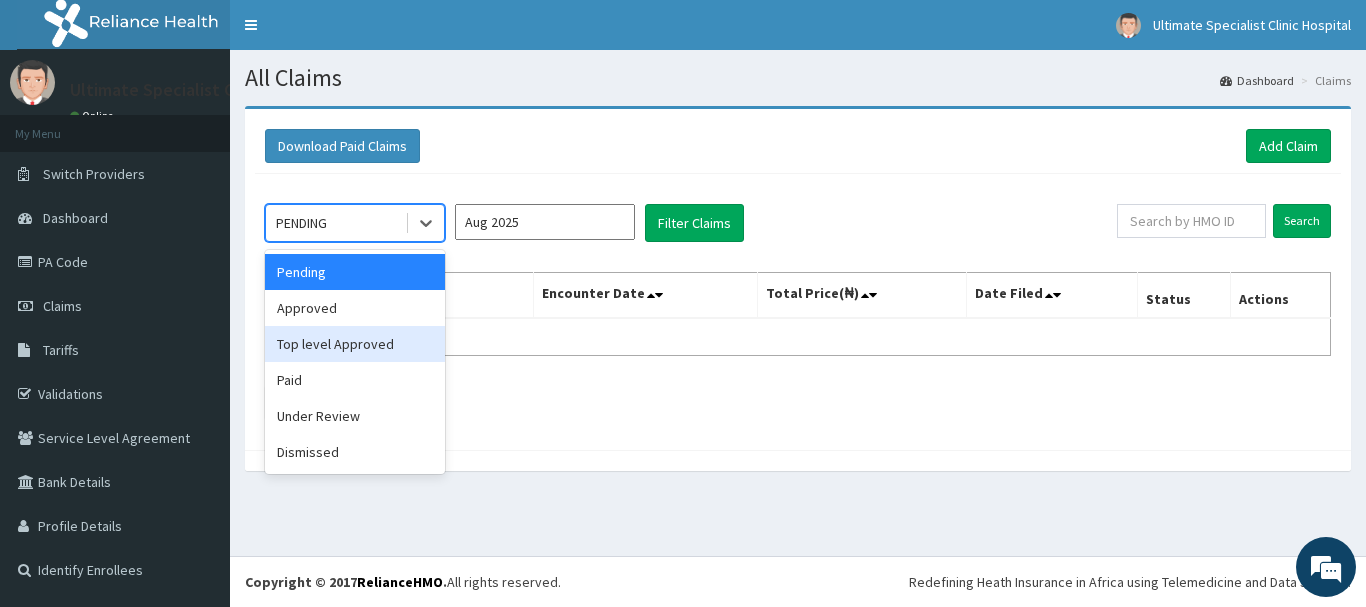 click on "Top level Approved" at bounding box center [355, 344] 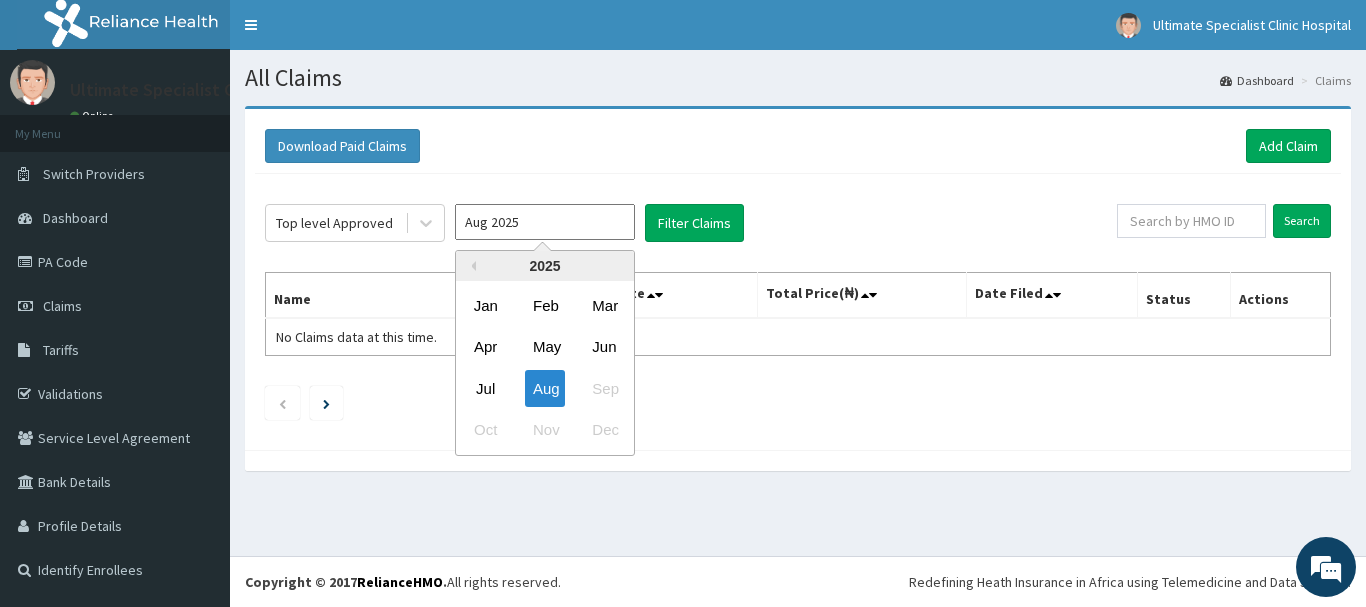 click on "Aug 2025" at bounding box center [545, 222] 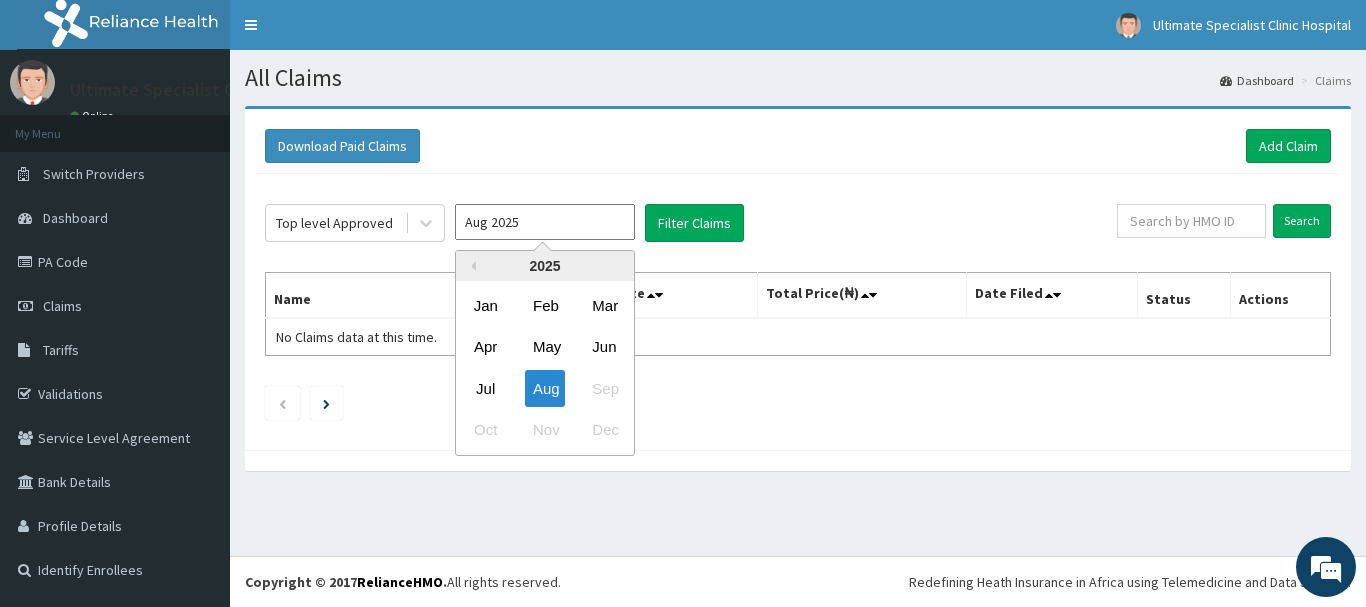 drag, startPoint x: 485, startPoint y: 378, endPoint x: 552, endPoint y: 265, distance: 131.3697 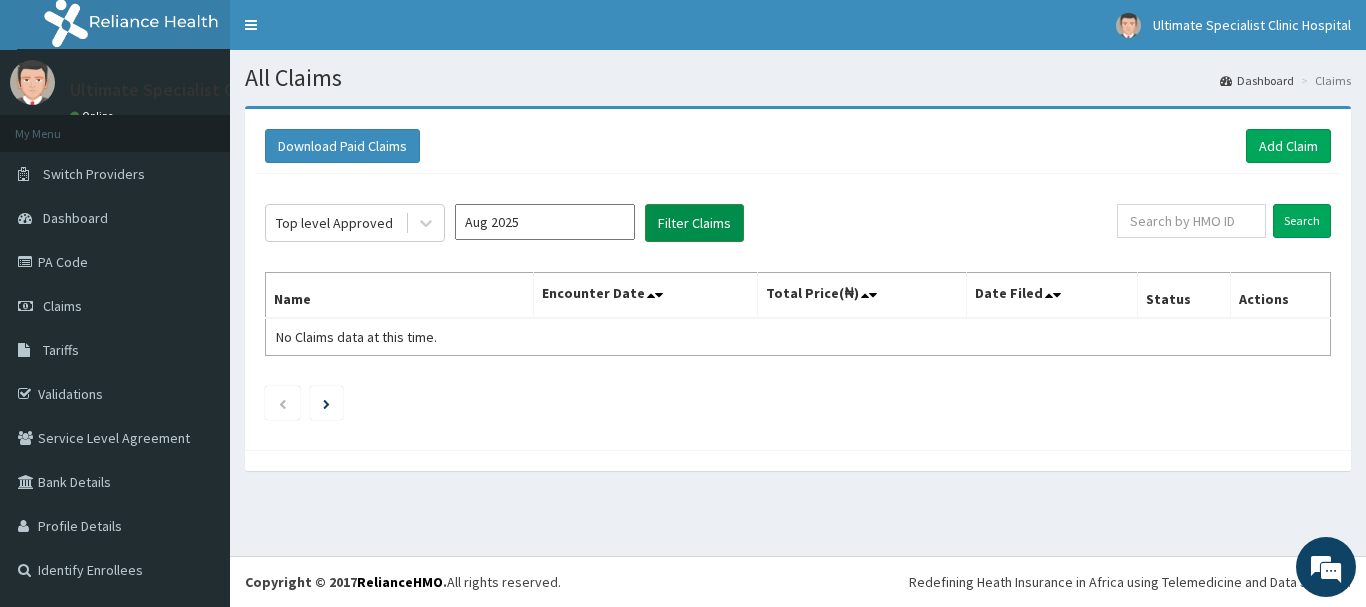 click on "Filter Claims" at bounding box center (694, 223) 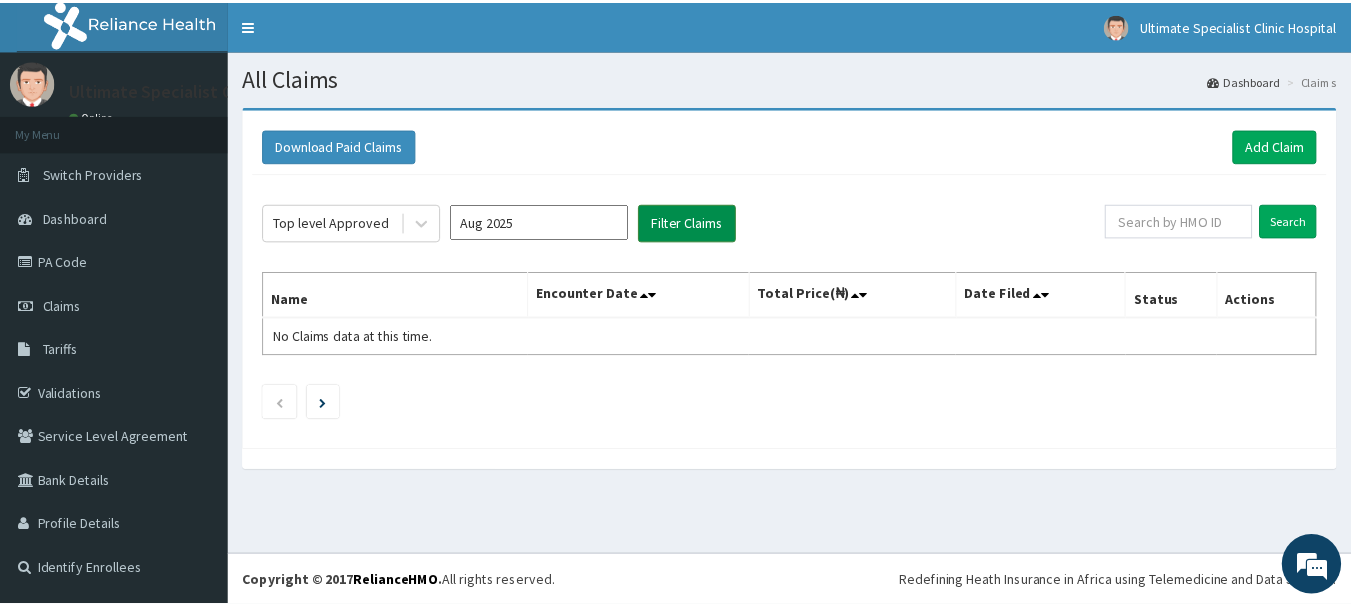 scroll, scrollTop: 0, scrollLeft: 0, axis: both 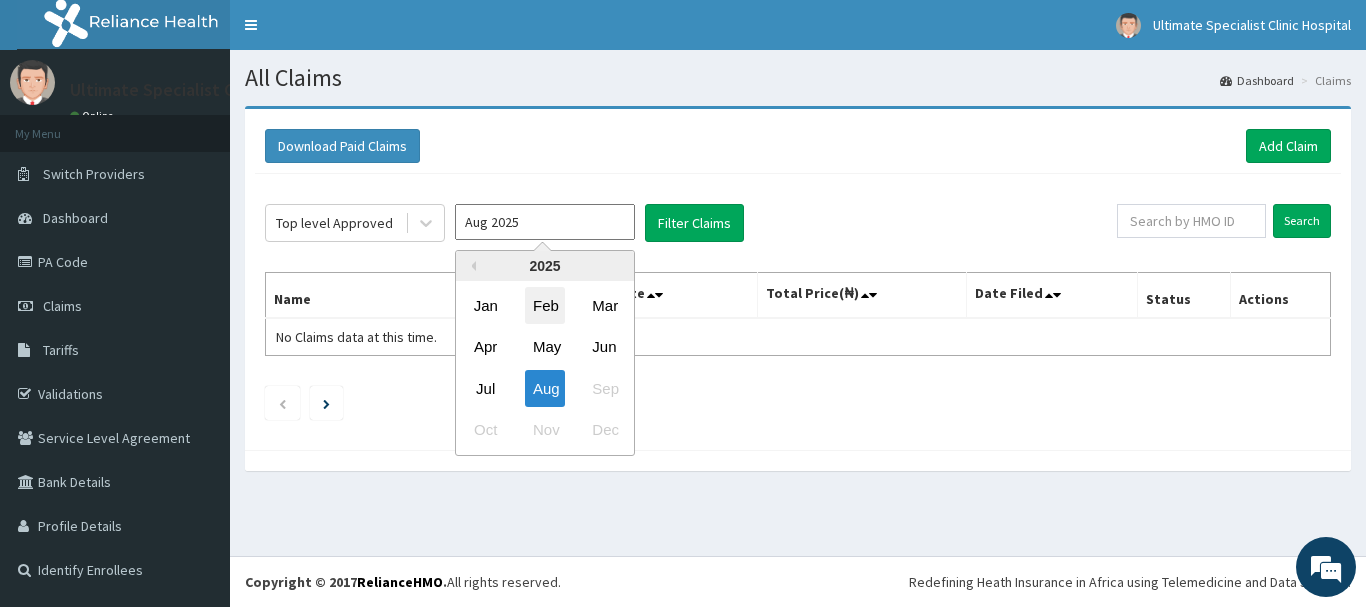 drag, startPoint x: 585, startPoint y: 227, endPoint x: 536, endPoint y: 314, distance: 99.849884 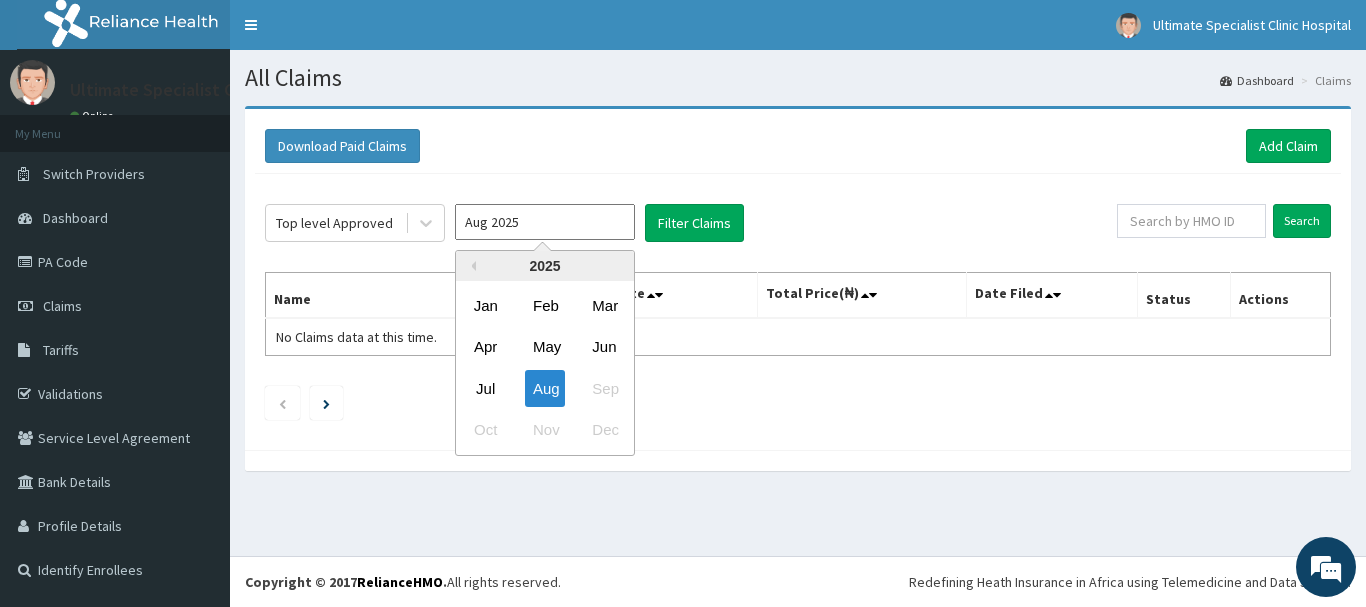 drag, startPoint x: 486, startPoint y: 382, endPoint x: 486, endPoint y: 367, distance: 15 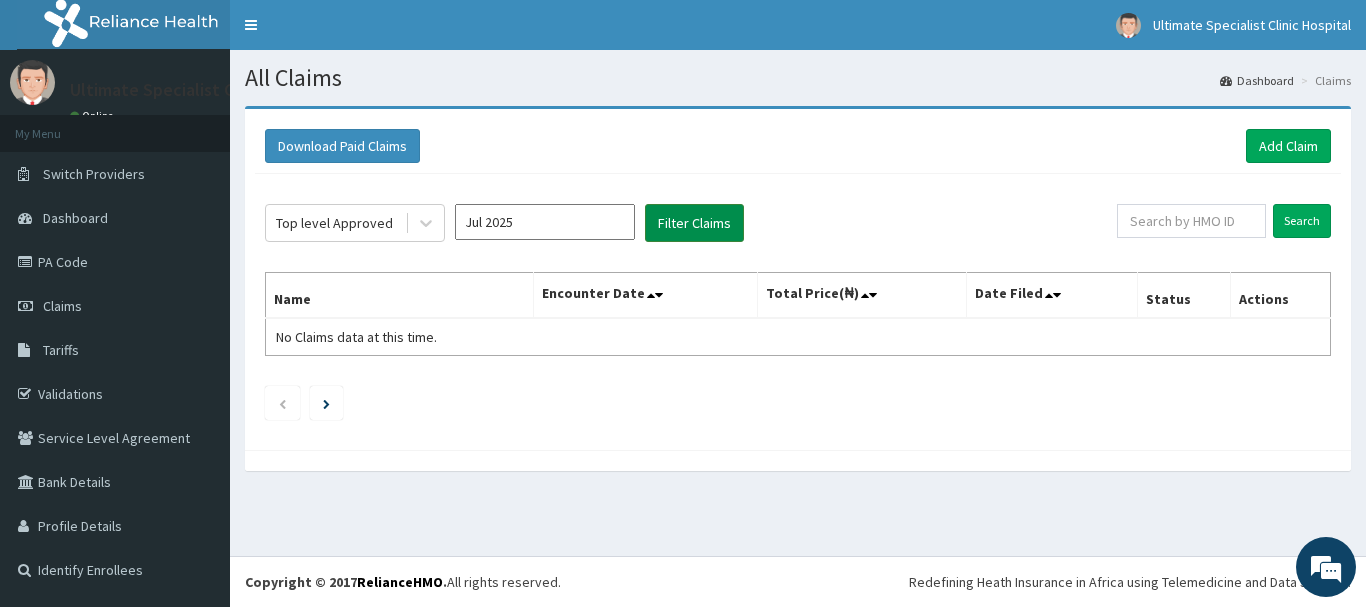 drag, startPoint x: 674, startPoint y: 201, endPoint x: 674, endPoint y: 217, distance: 16 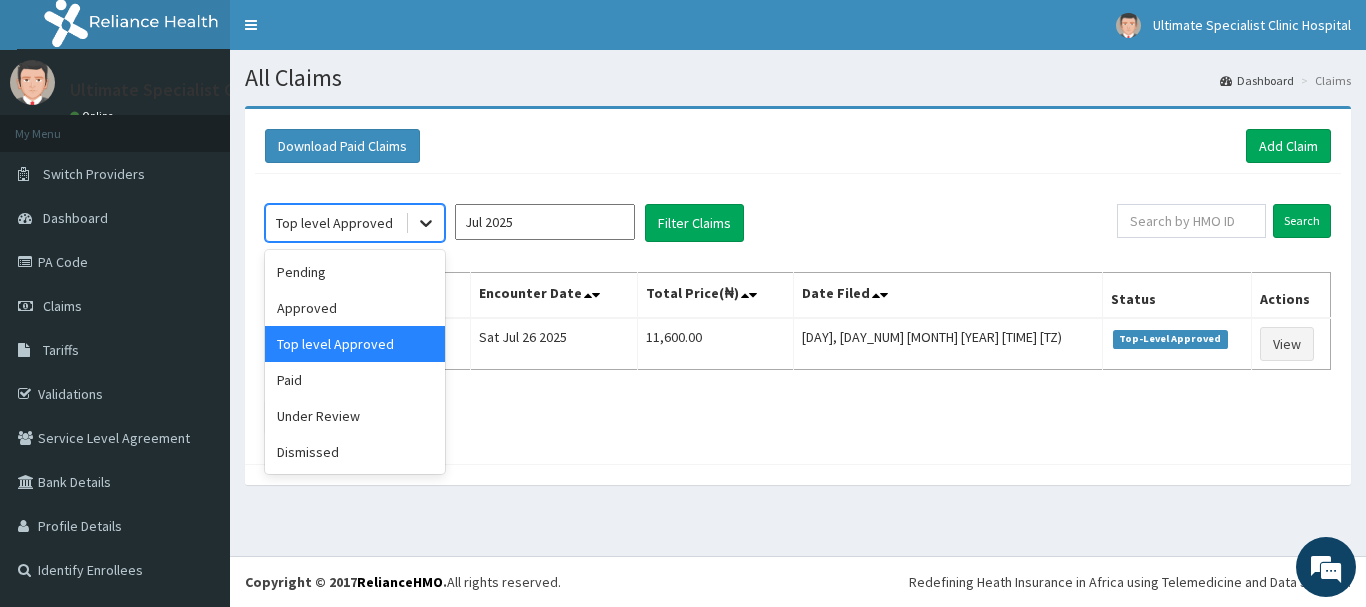 click 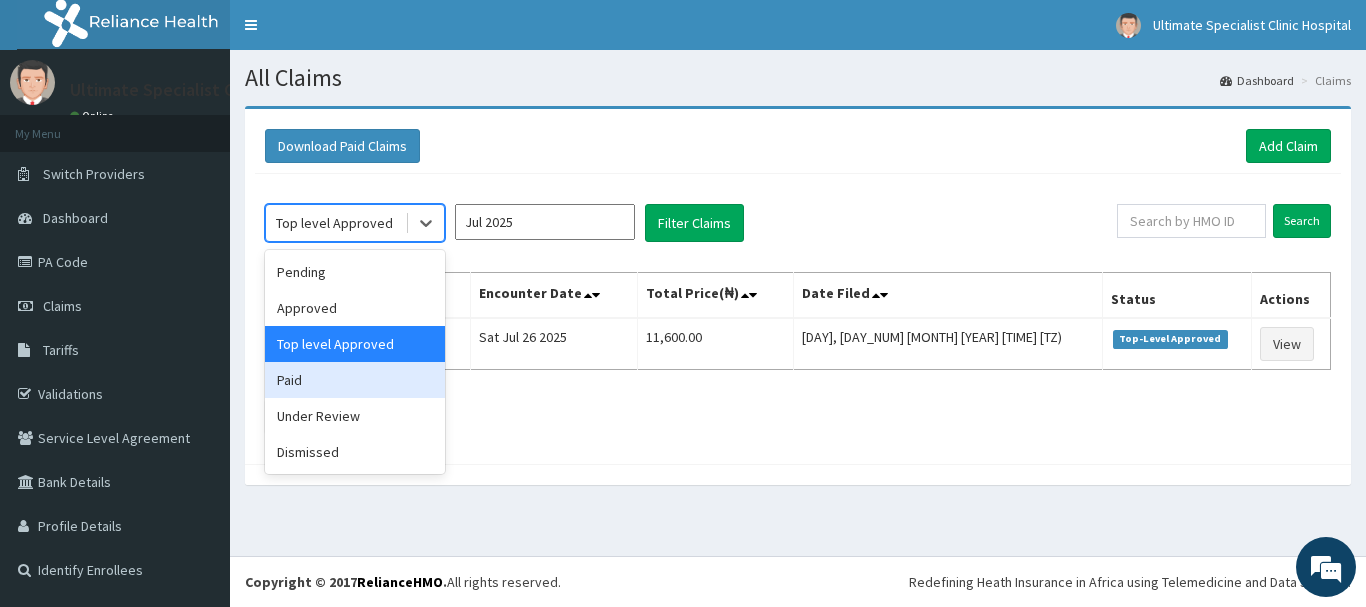 click on "Paid" at bounding box center (355, 380) 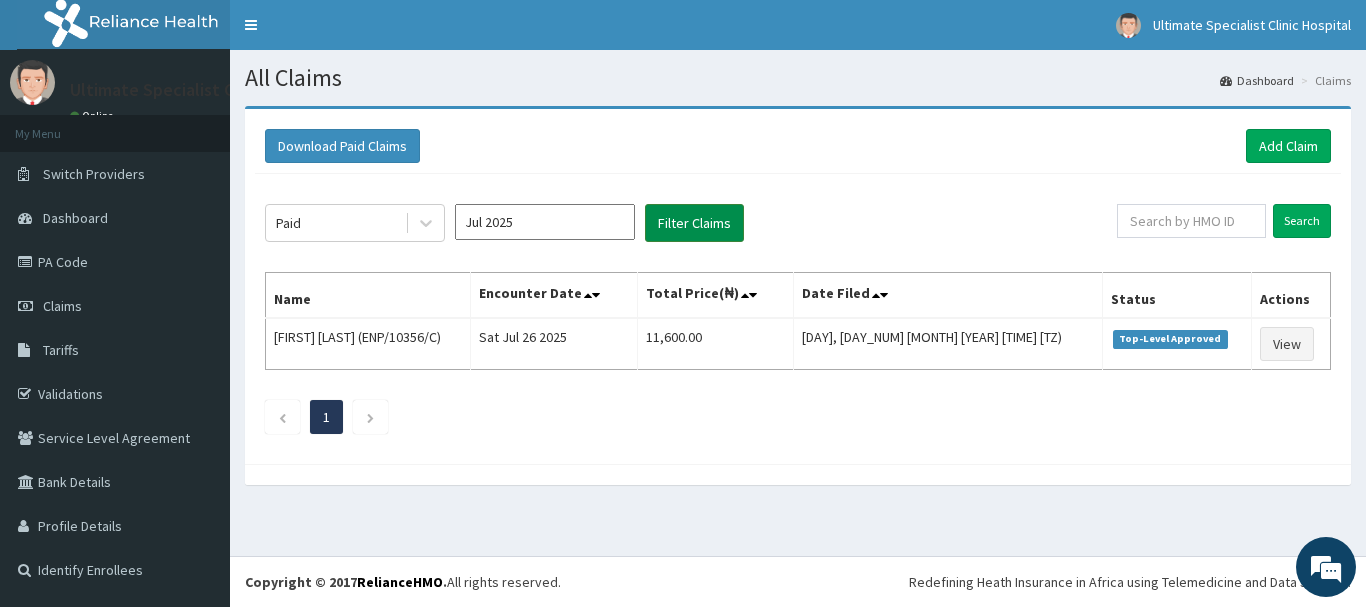 click on "Filter Claims" at bounding box center [694, 223] 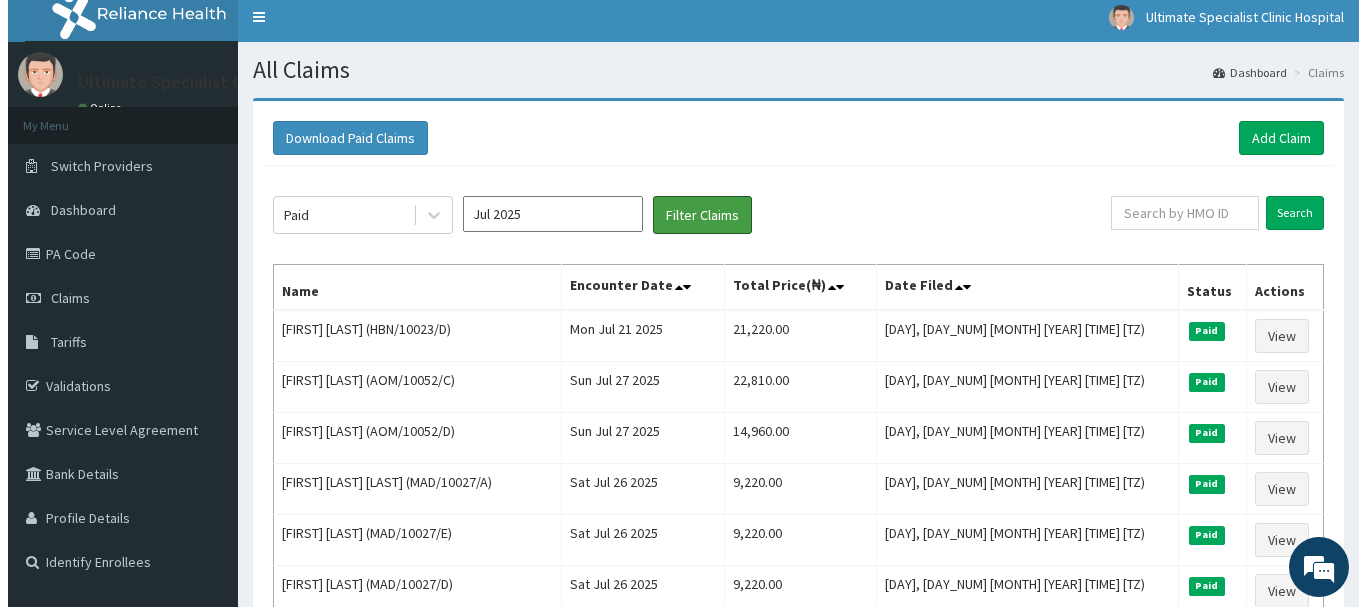 scroll, scrollTop: 0, scrollLeft: 0, axis: both 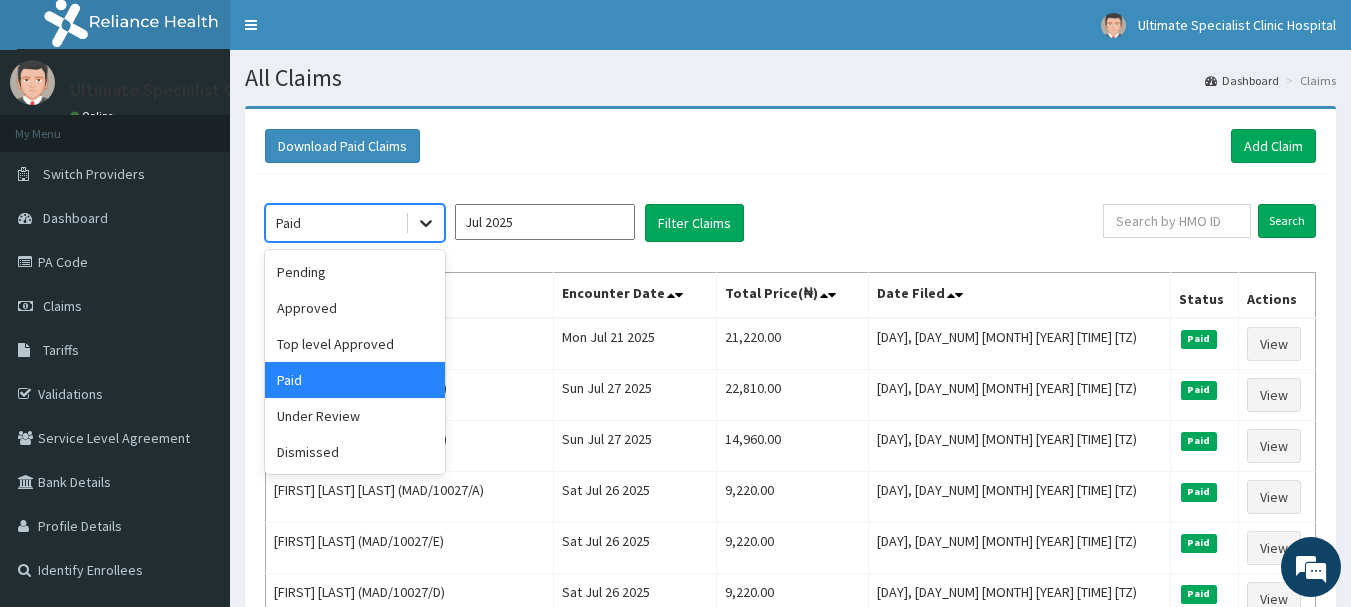 click 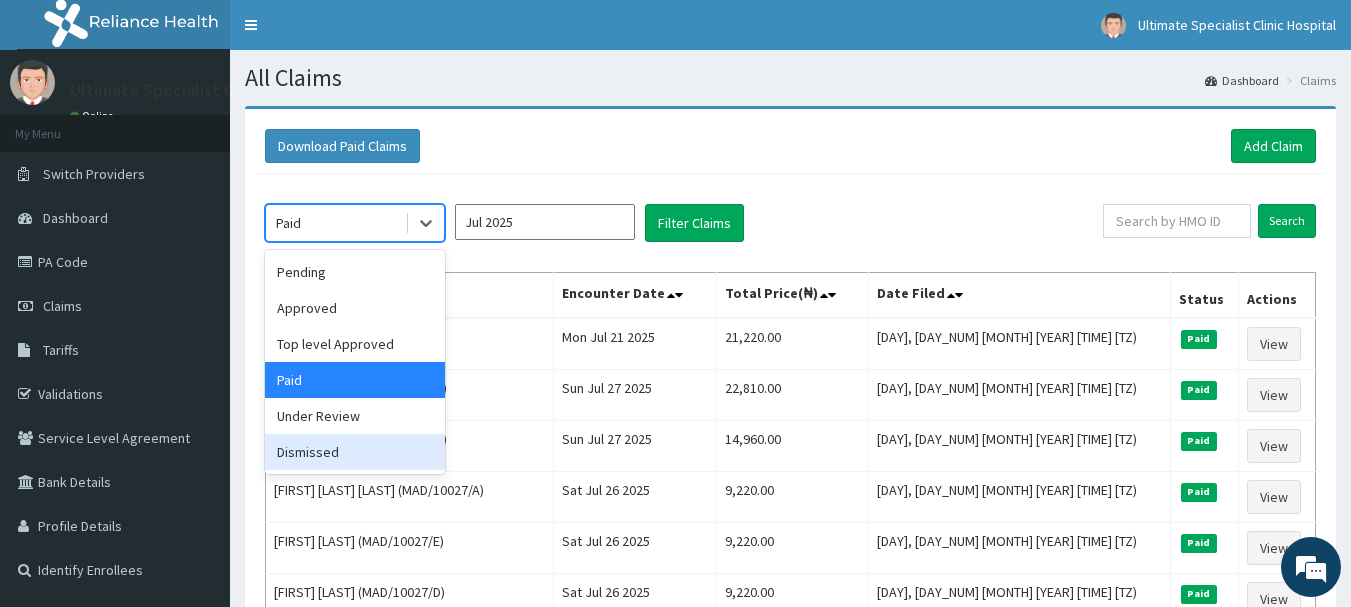 click on "Dismissed" at bounding box center (355, 452) 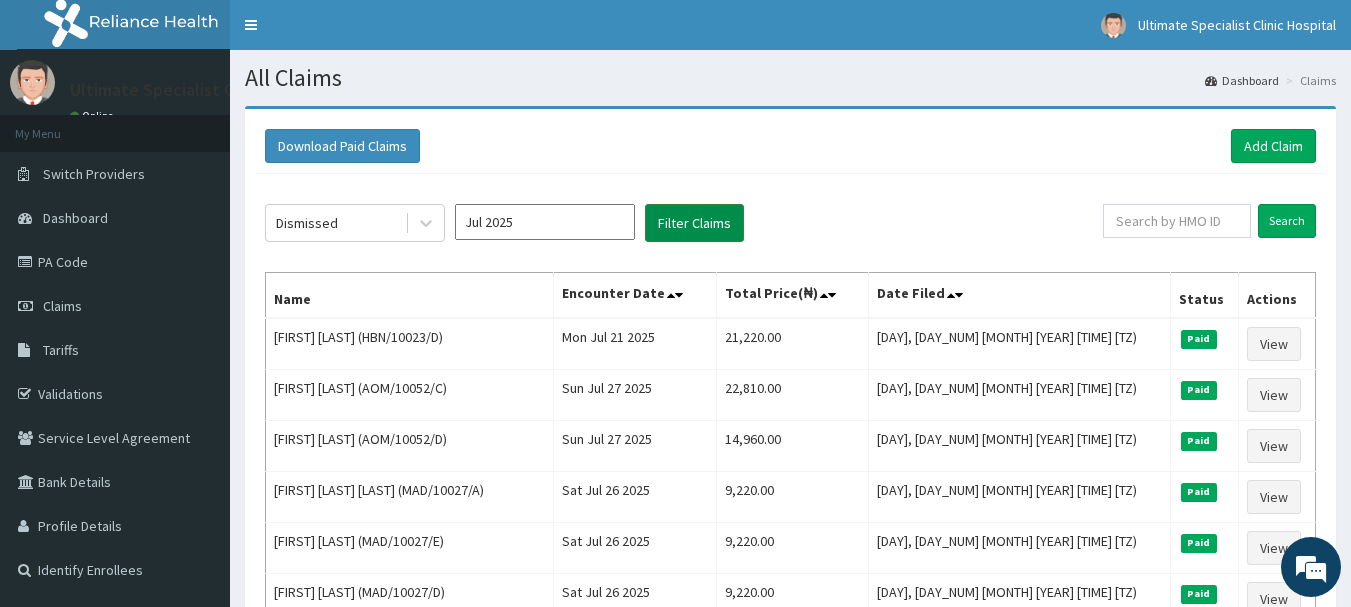 click on "Filter Claims" at bounding box center (694, 223) 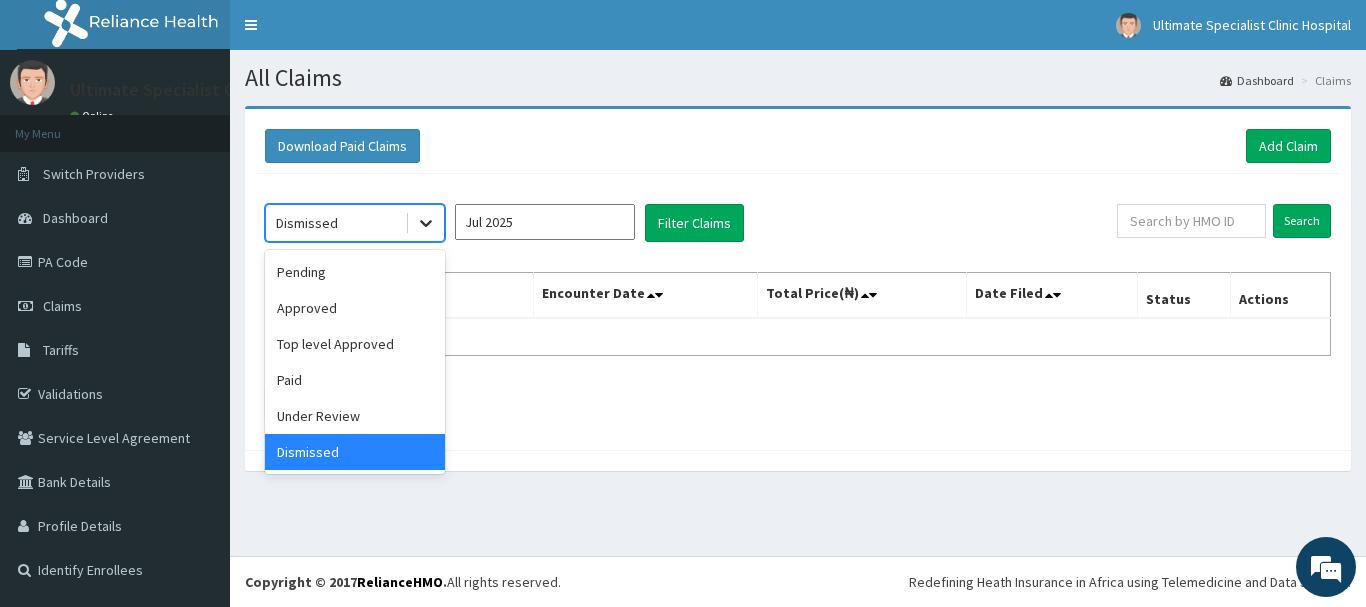 click 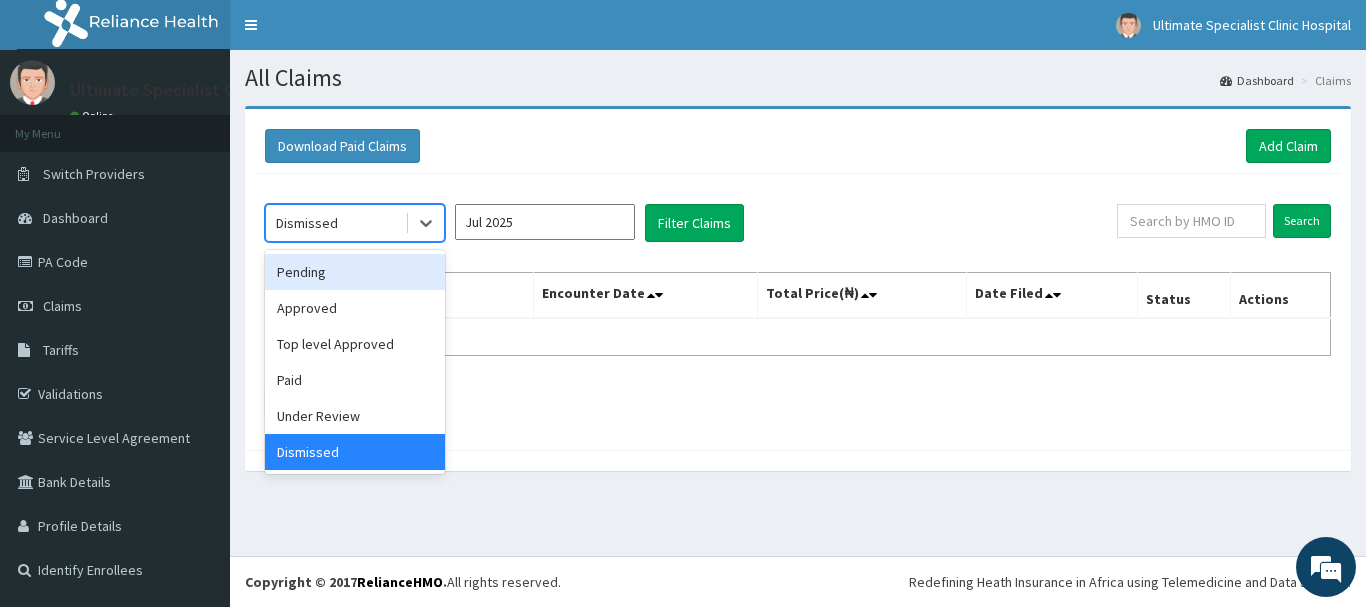 click on "Pending" at bounding box center [355, 272] 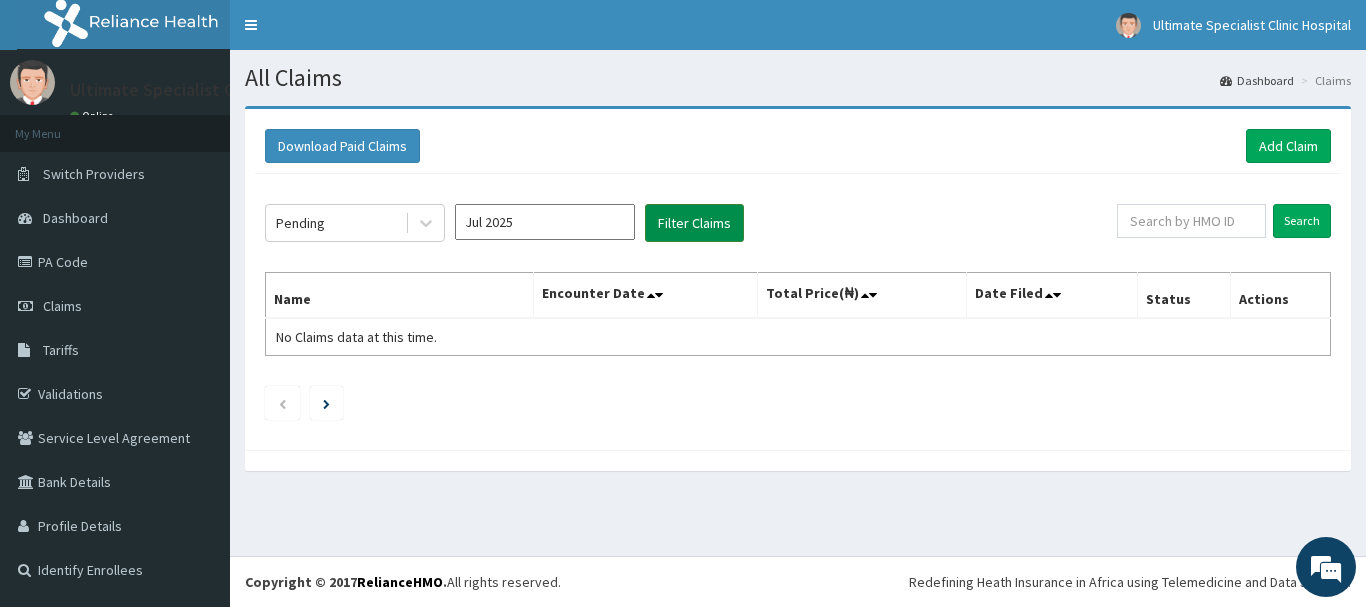 click on "Filter Claims" at bounding box center (694, 223) 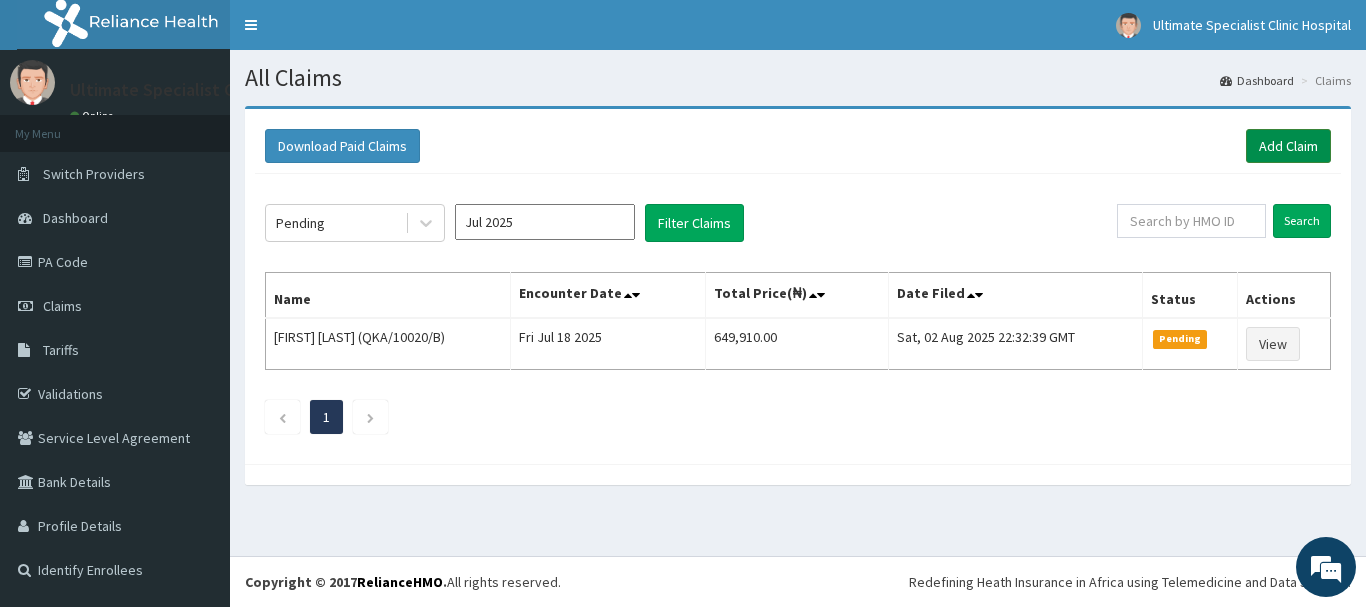 click on "Add Claim" at bounding box center [1288, 146] 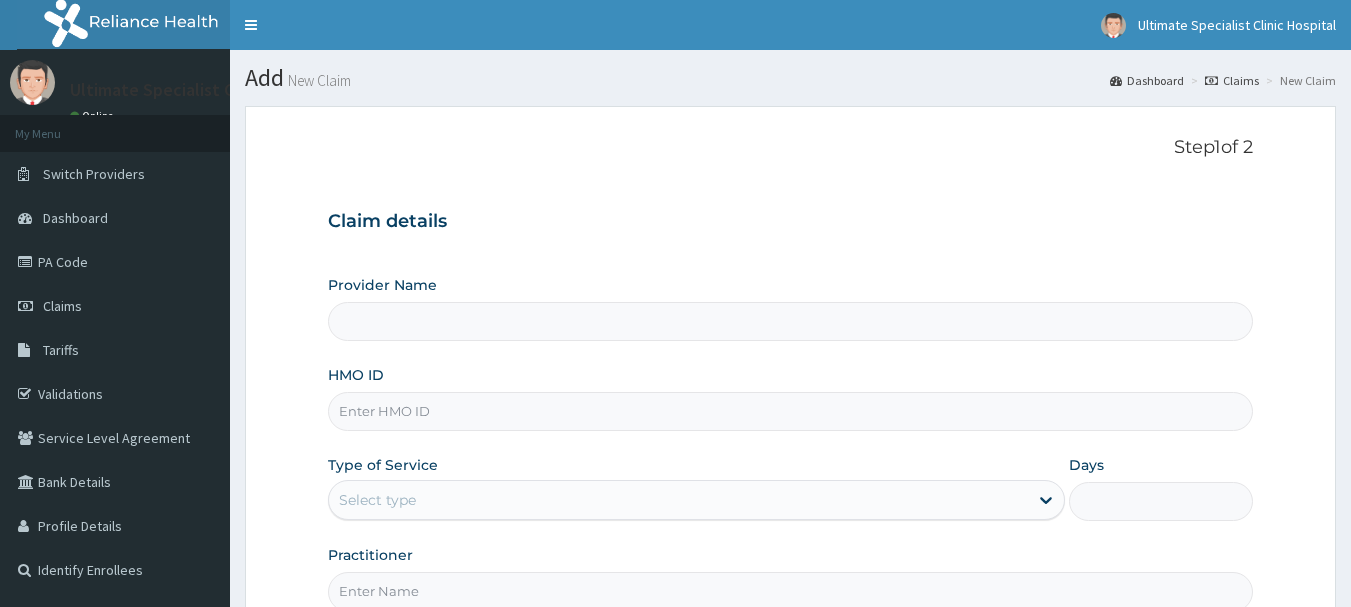 scroll, scrollTop: 0, scrollLeft: 0, axis: both 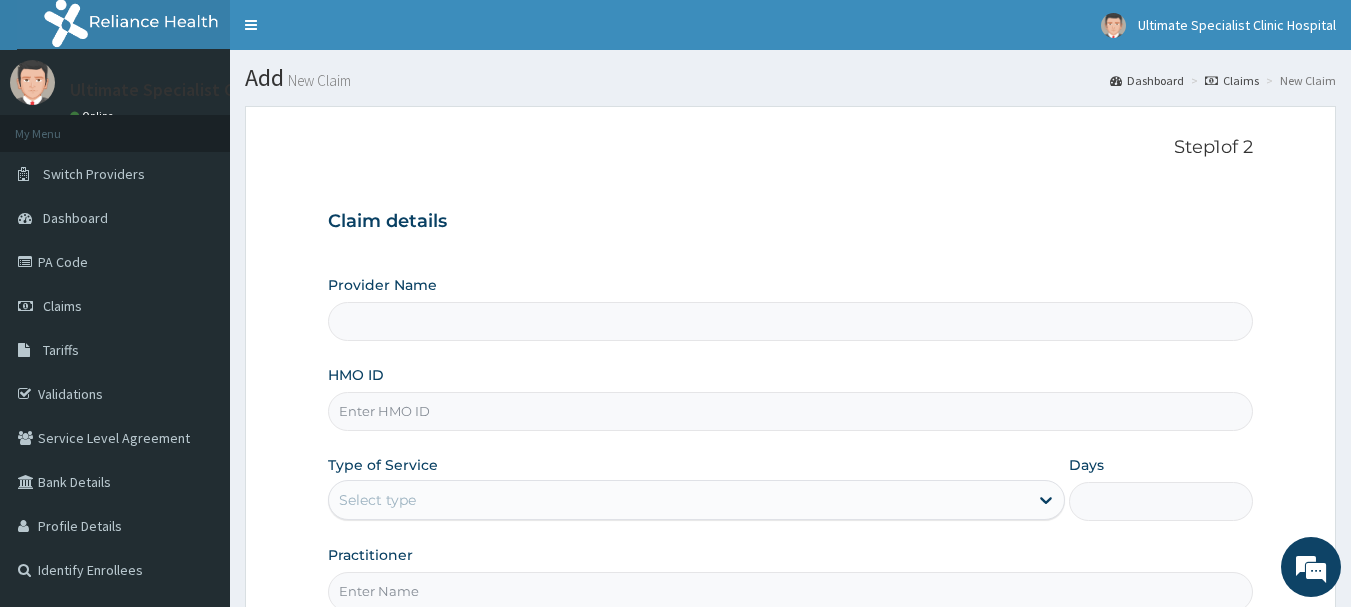 type on "Ultimate Specialist Clinic And Hospital" 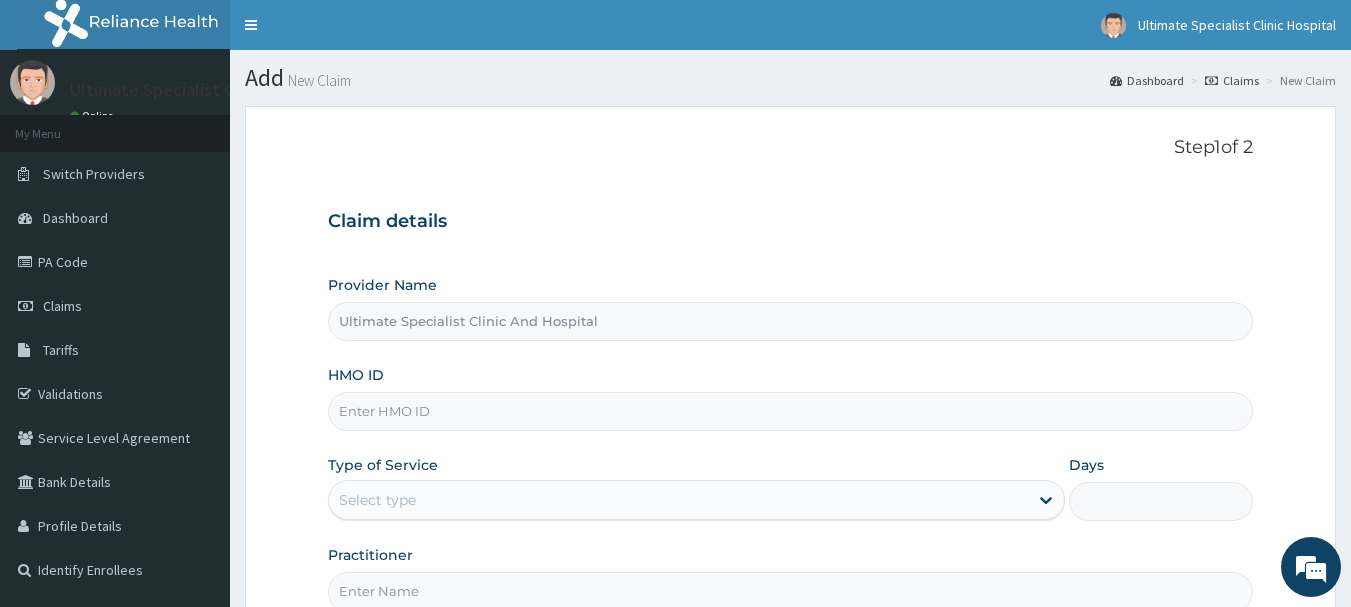 paste on "OIE/10003/E" 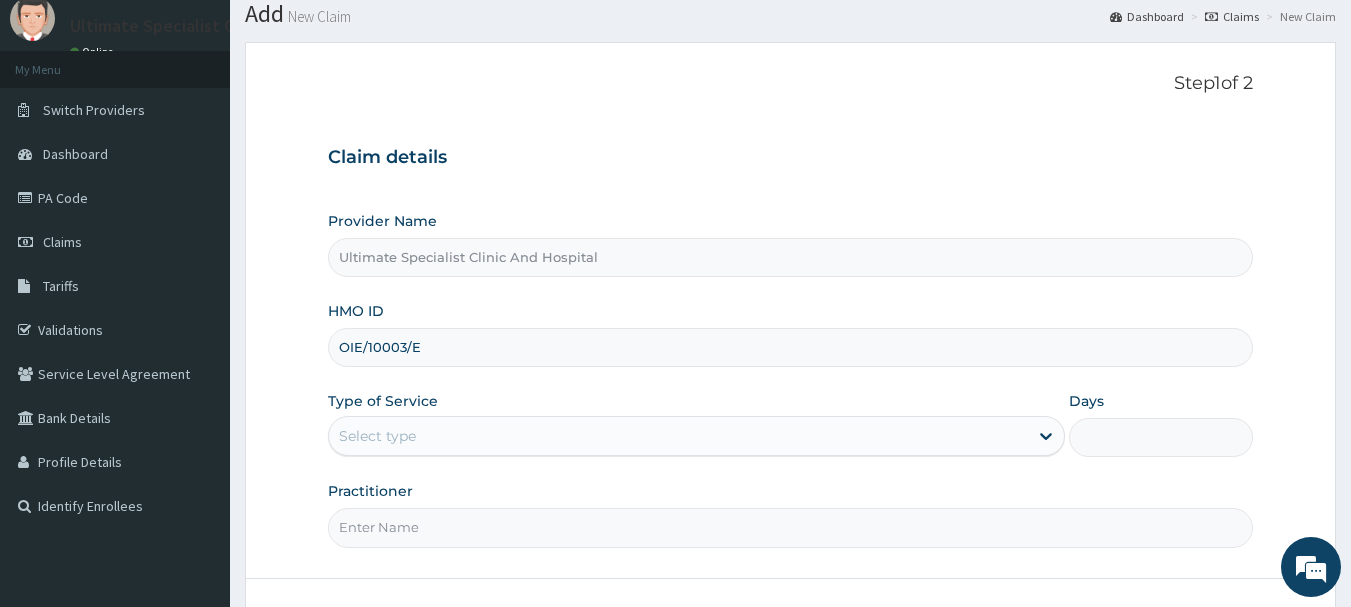 scroll, scrollTop: 100, scrollLeft: 0, axis: vertical 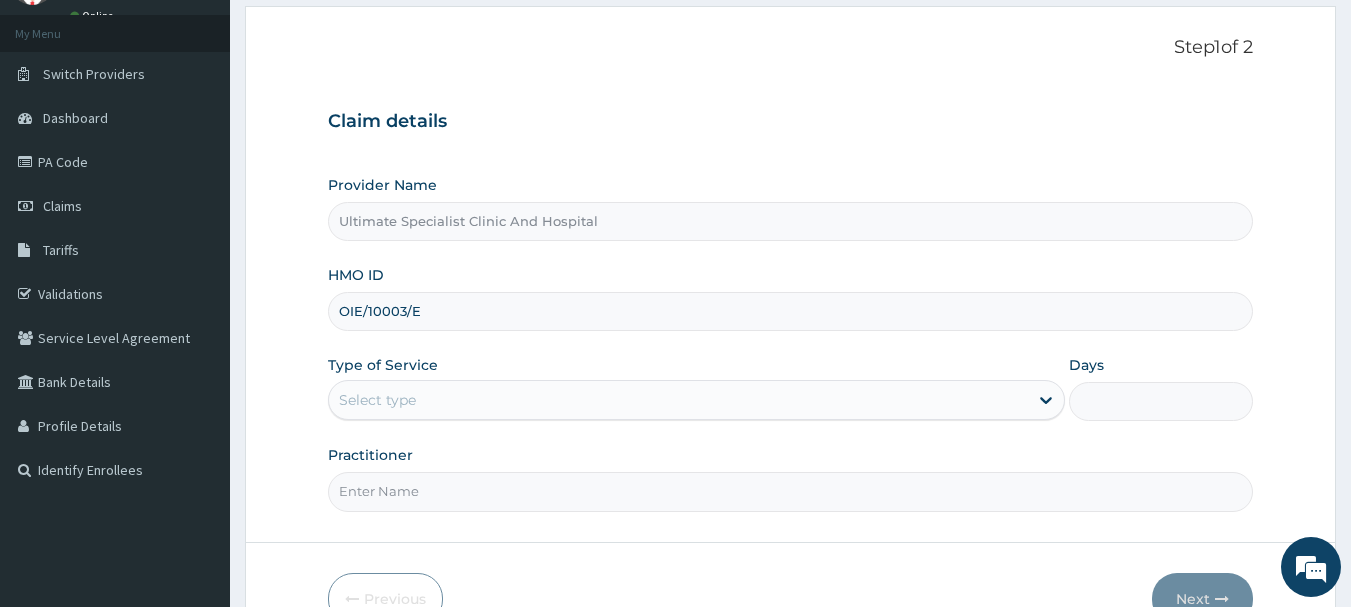 type on "OIE/10003/E" 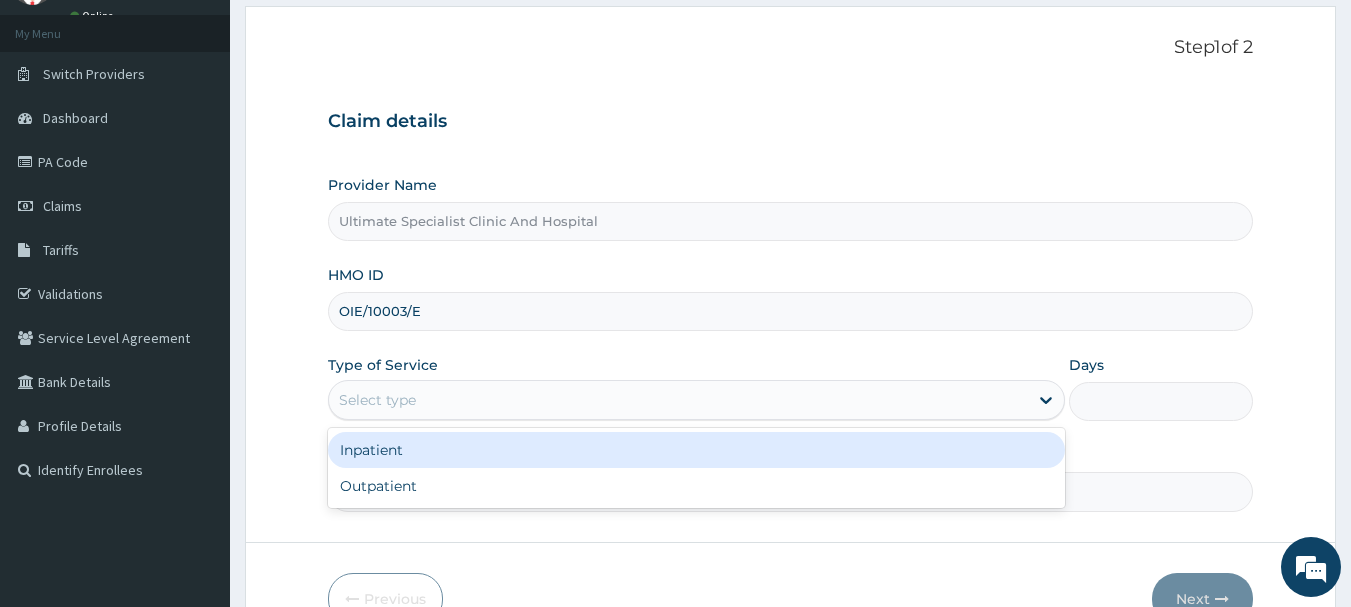 click on "Select type" at bounding box center (377, 400) 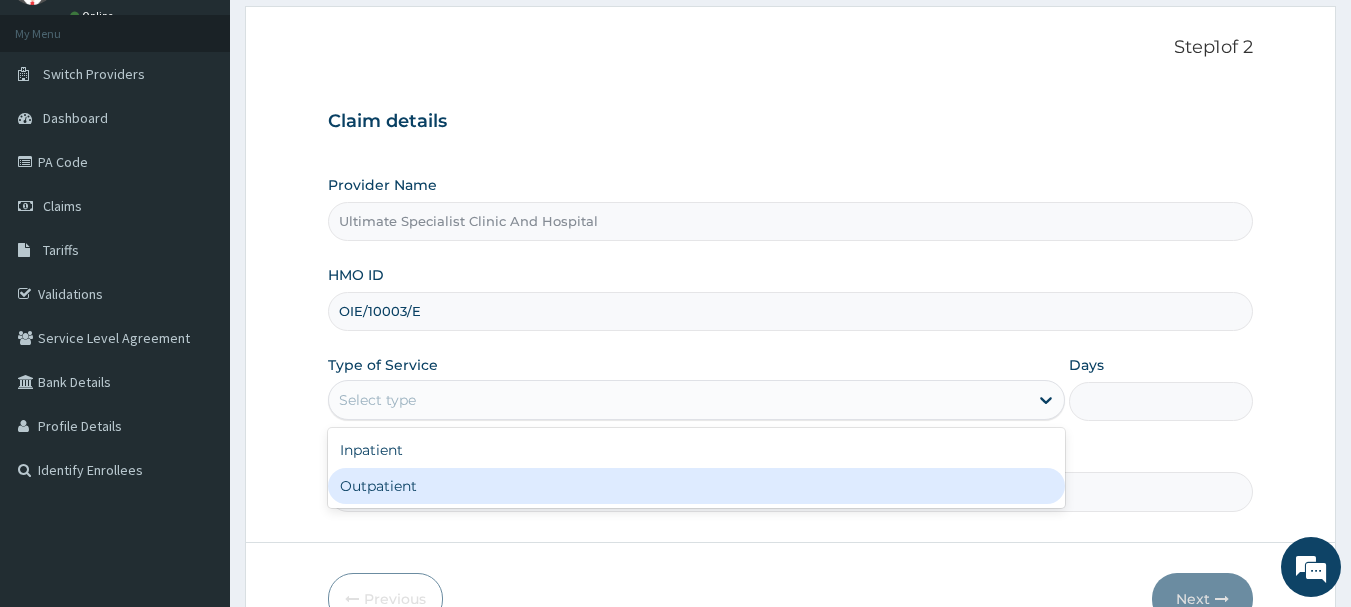 click on "Outpatient" at bounding box center [696, 486] 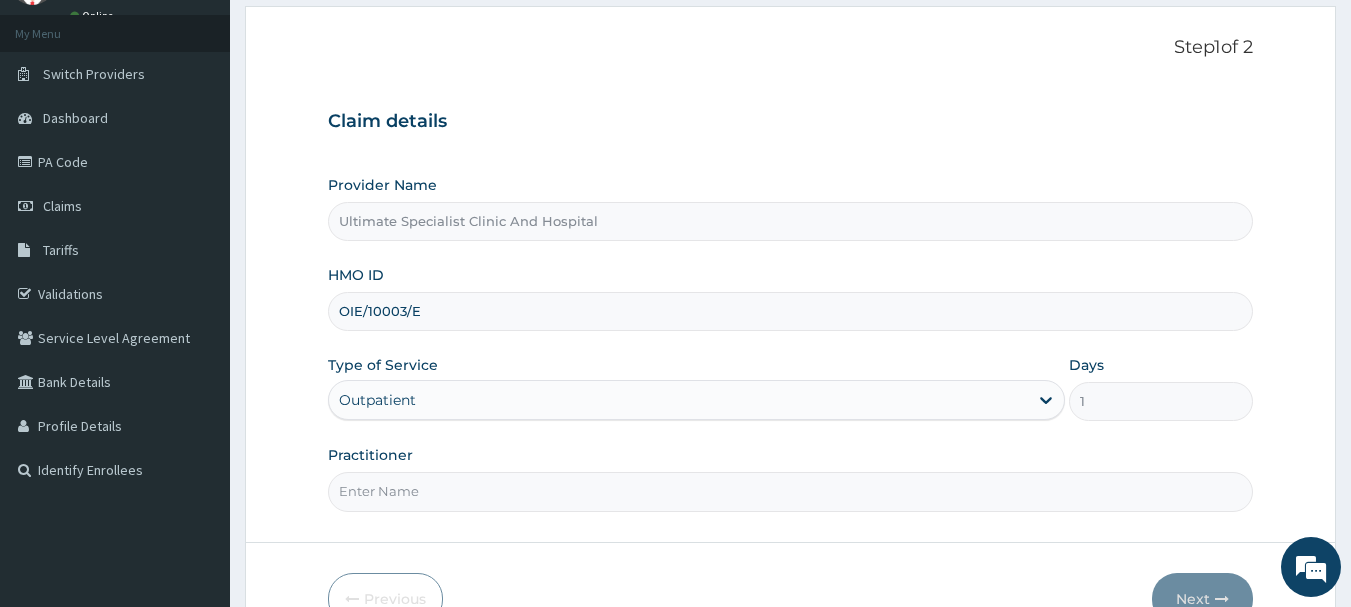 click on "Practitioner" at bounding box center (791, 491) 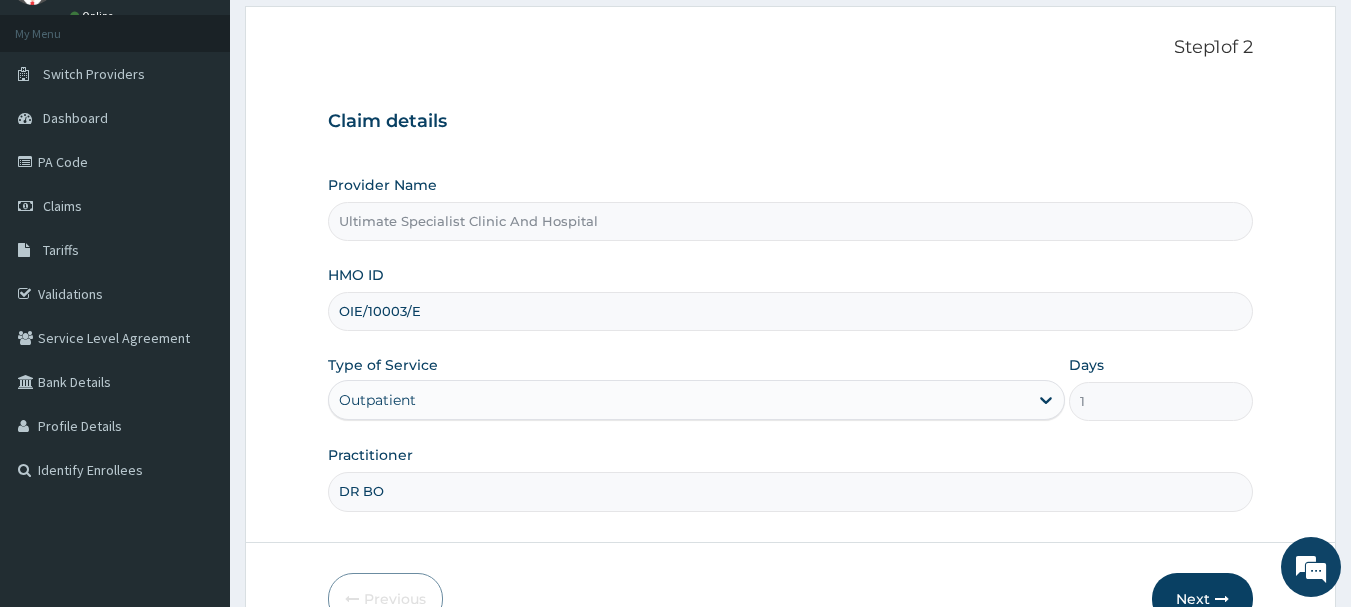 scroll, scrollTop: 0, scrollLeft: 0, axis: both 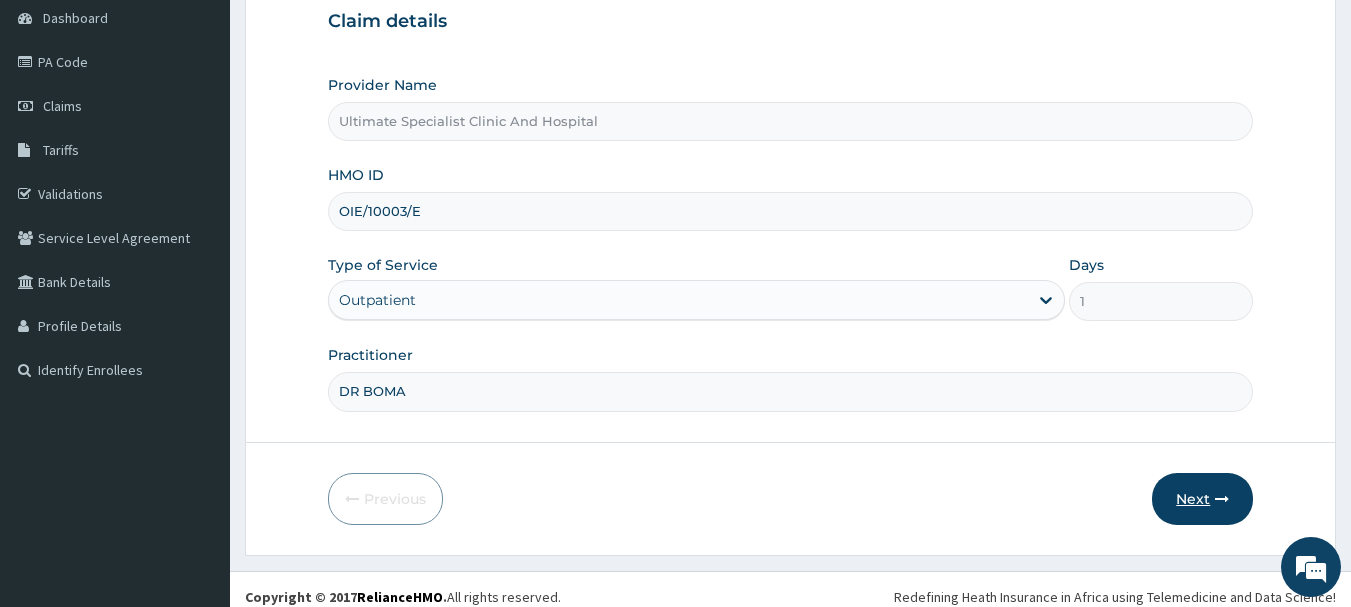 type on "DR BOMA" 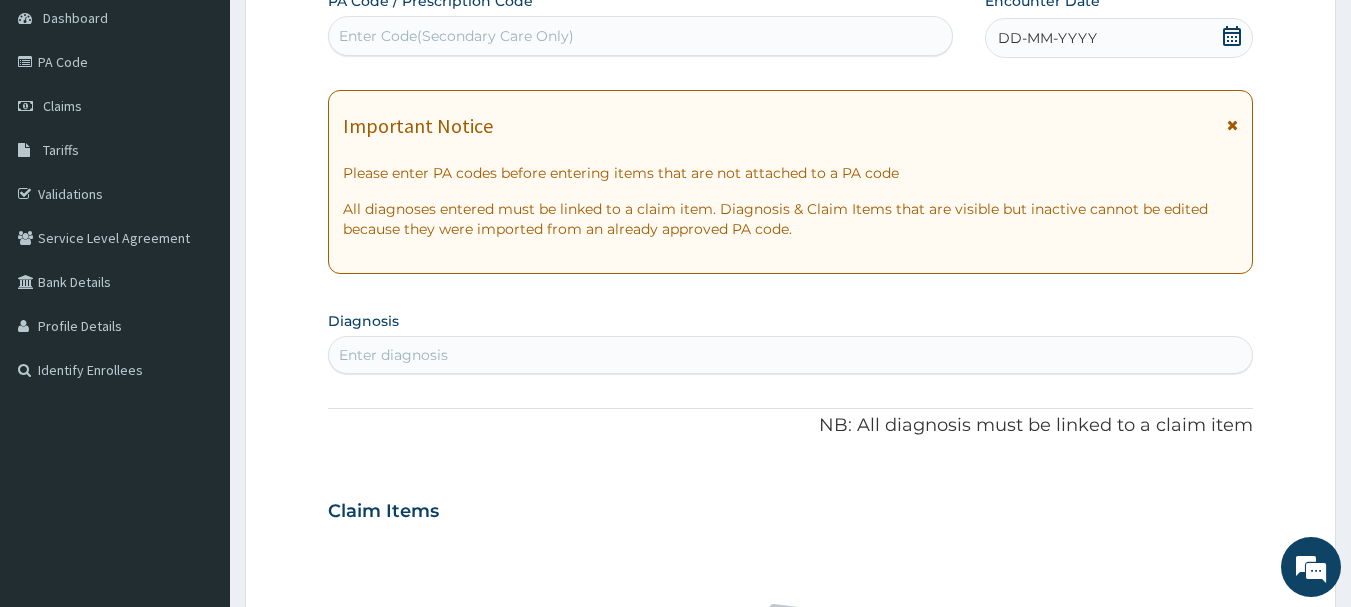 click on "Enter Code(Secondary Care Only)" at bounding box center [456, 36] 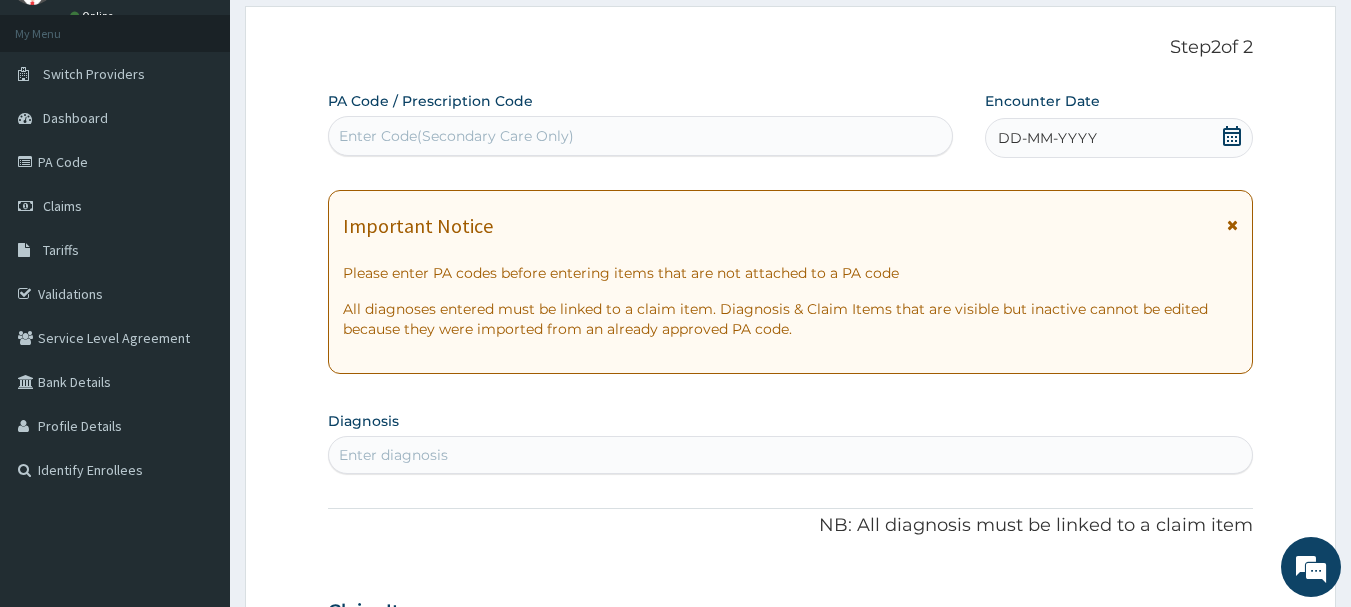 click on "Enter Code(Secondary Care Only)" at bounding box center [456, 136] 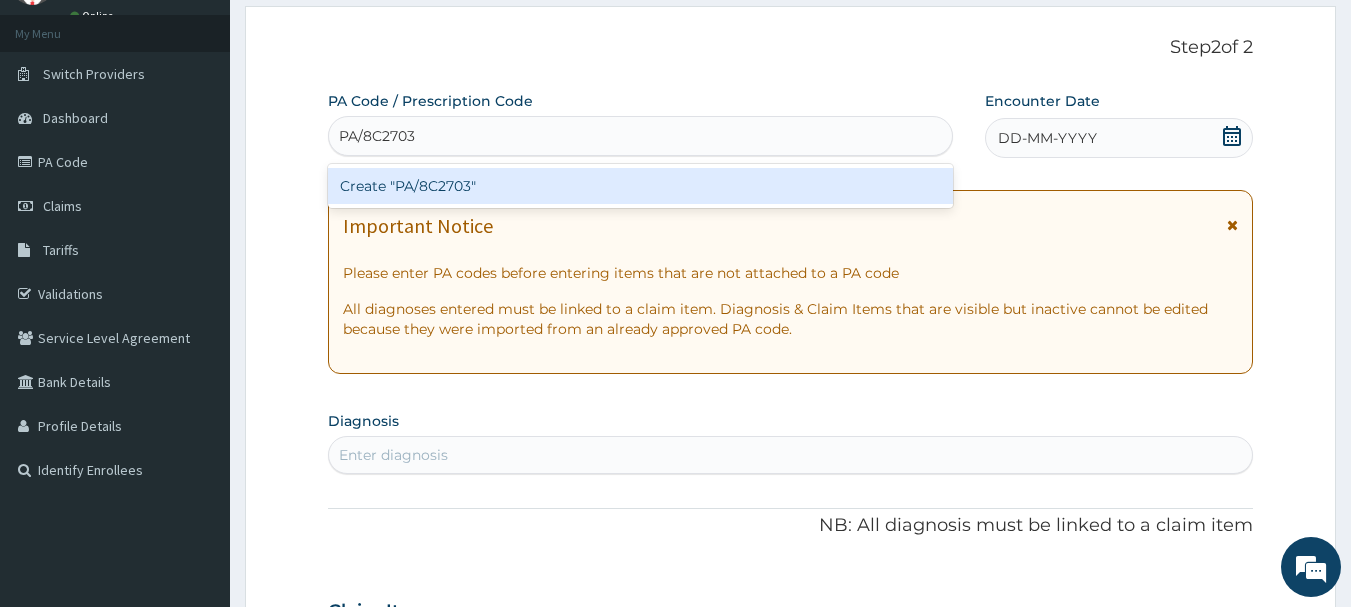 click on "Create "PA/8C2703"" at bounding box center (641, 186) 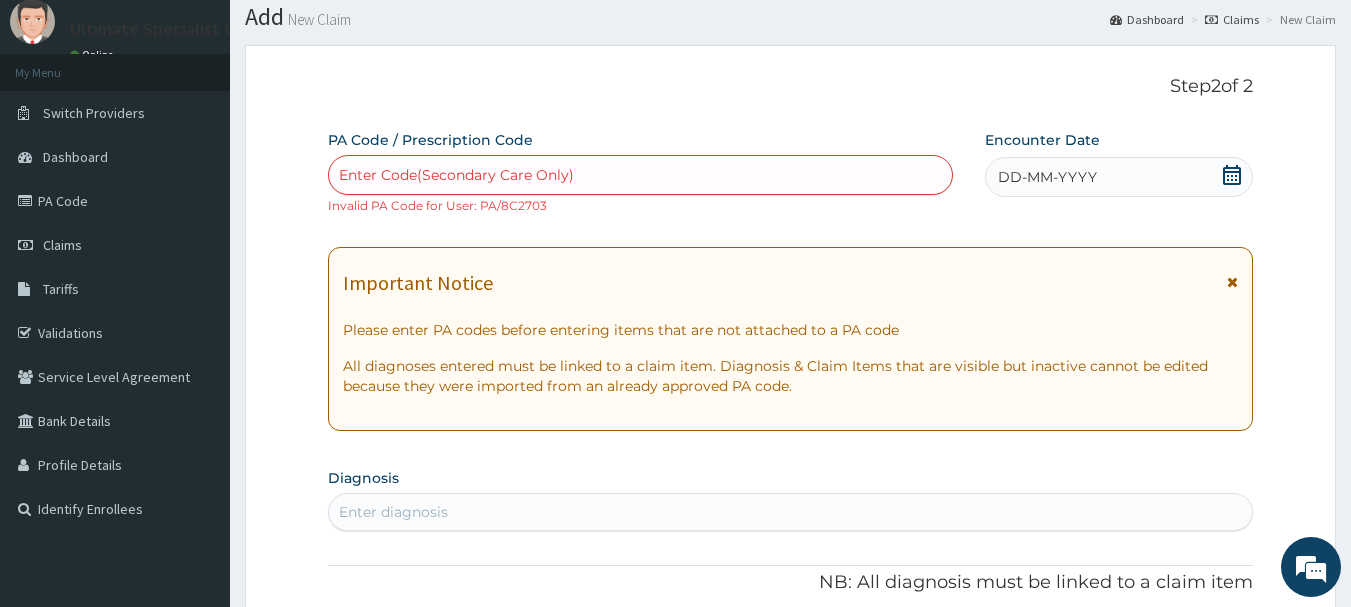 scroll, scrollTop: 0, scrollLeft: 0, axis: both 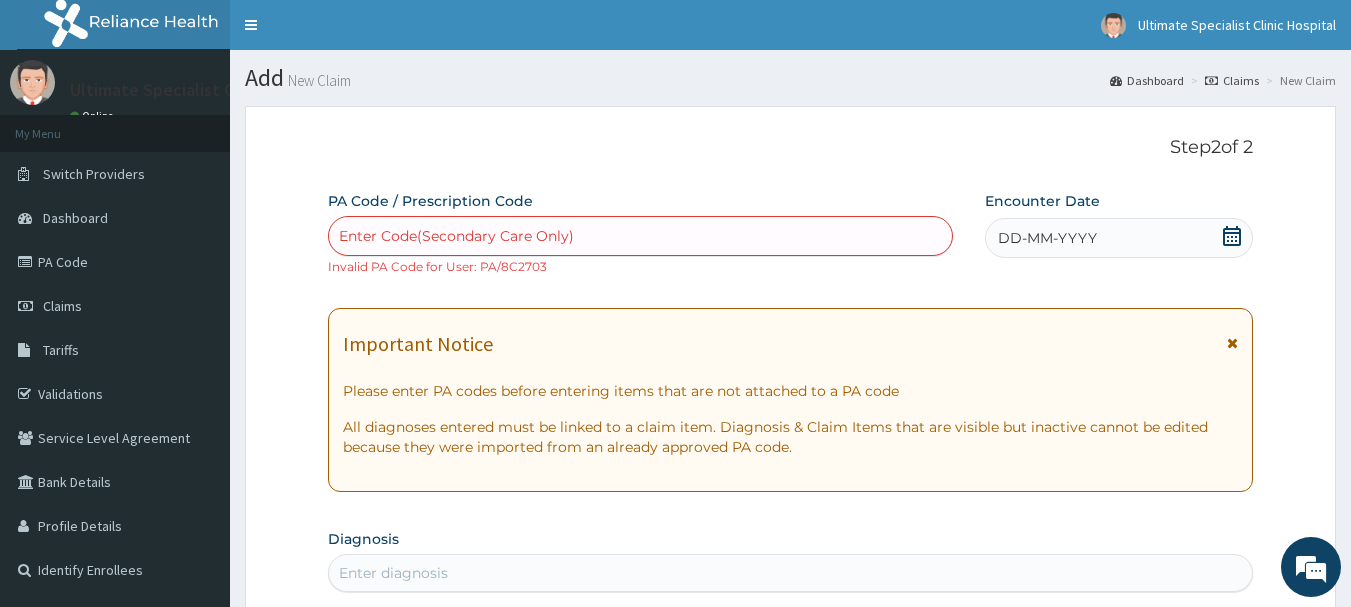 click on "Enter Code(Secondary Care Only)" at bounding box center [456, 236] 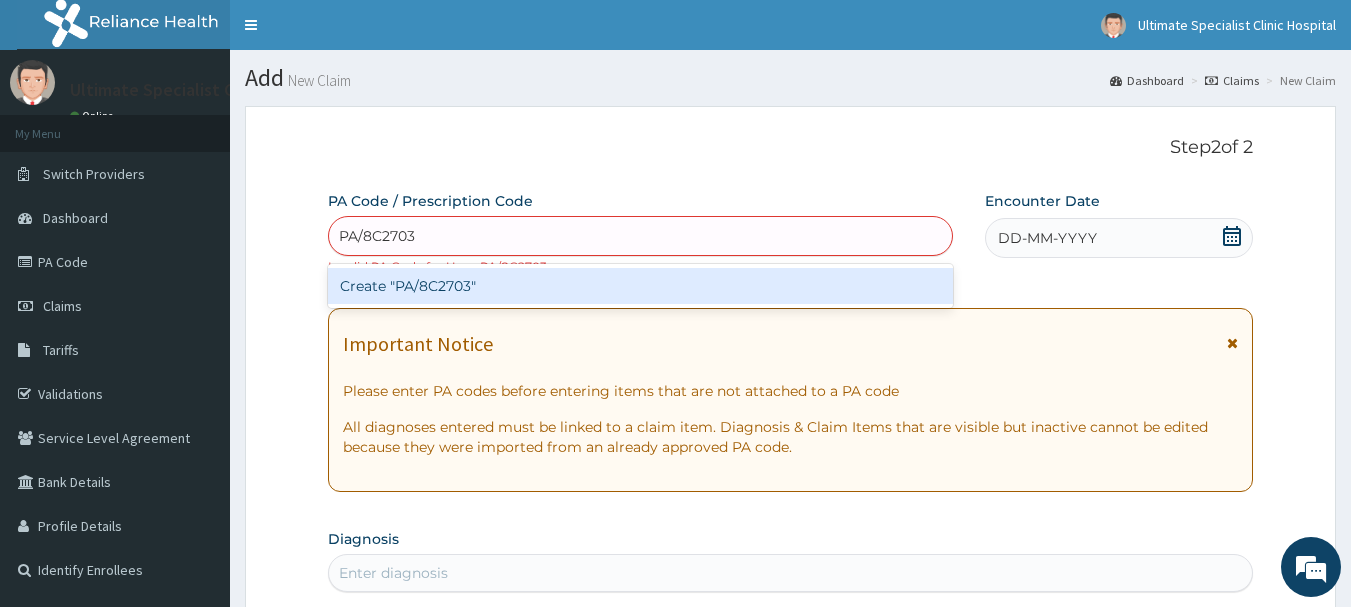 click on "Create "PA/8C2703"" at bounding box center [641, 286] 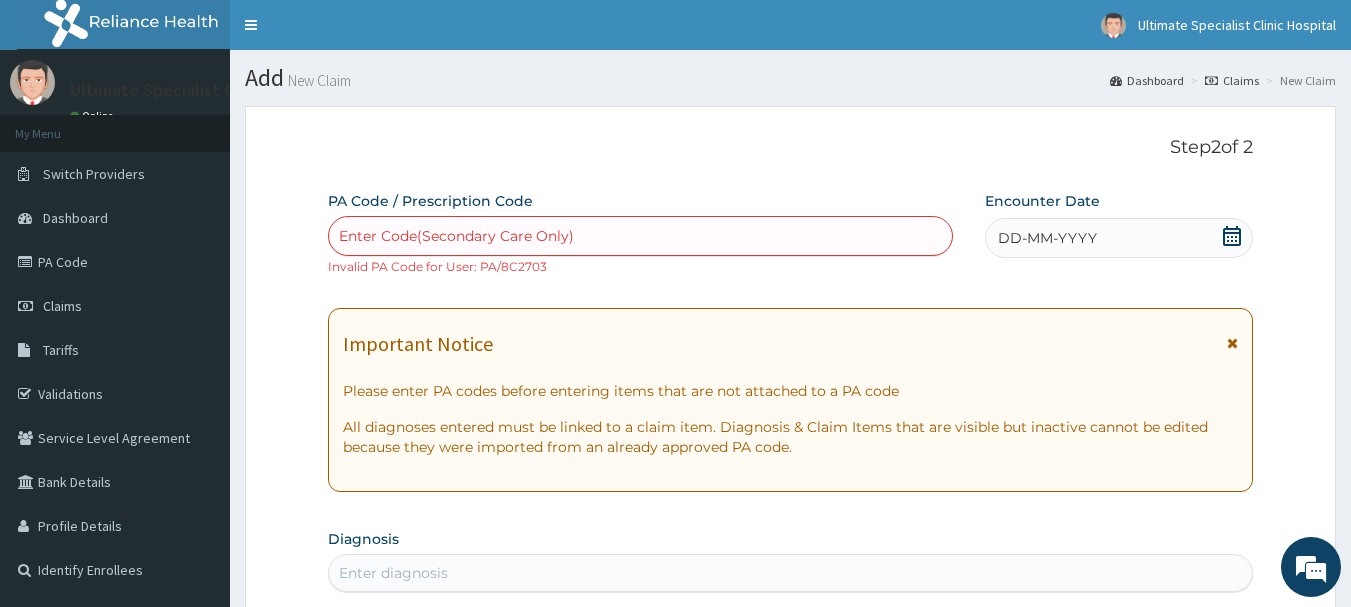 click on "Enter Code(Secondary Care Only)" at bounding box center [456, 236] 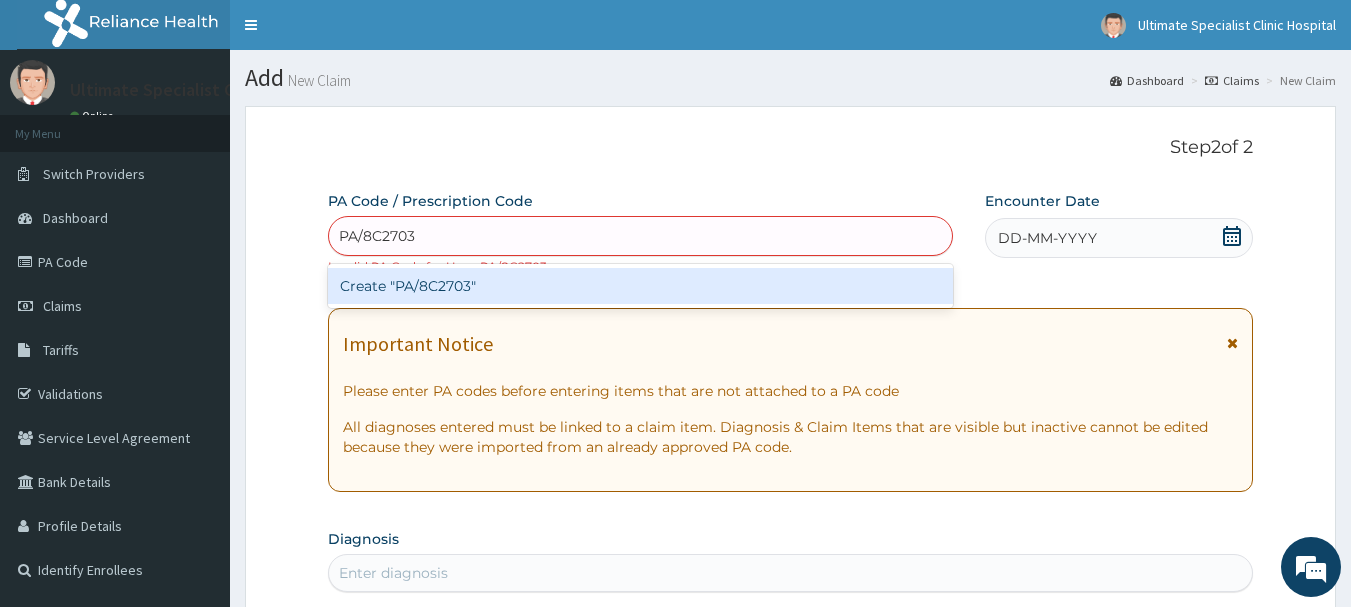 click on "Create "PA/8C2703"" at bounding box center [641, 286] 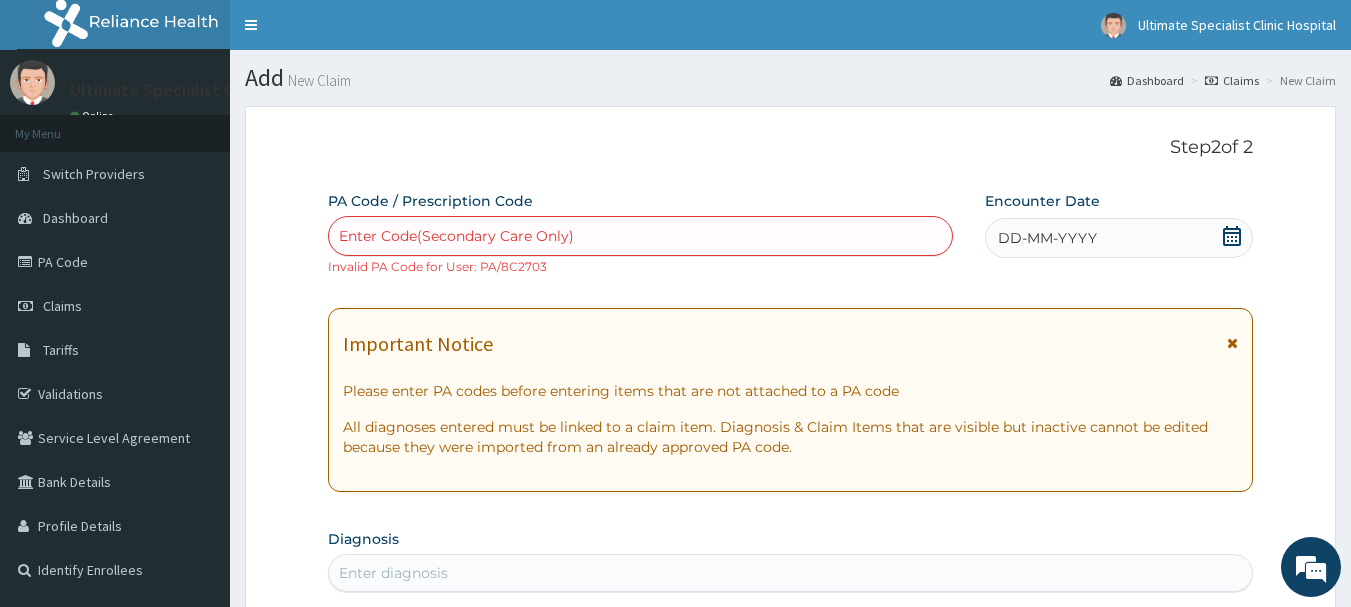 click on "Enter Code(Secondary Care Only)" at bounding box center [456, 236] 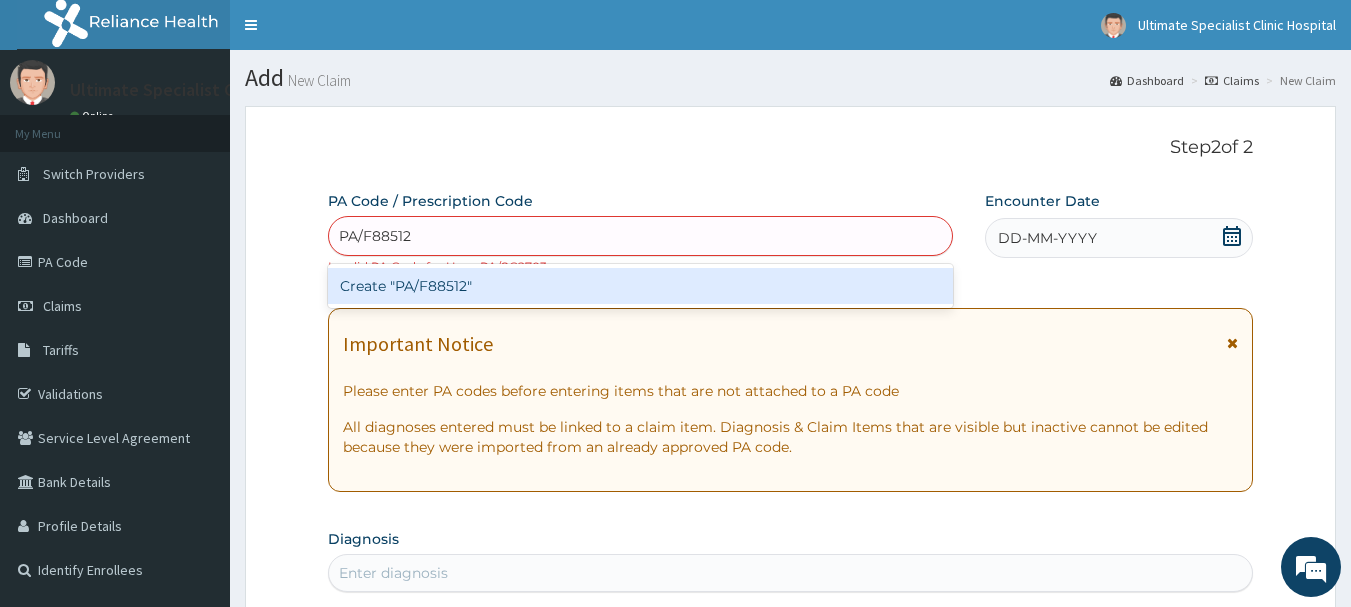 click on "Create "PA/F88512"" at bounding box center (641, 286) 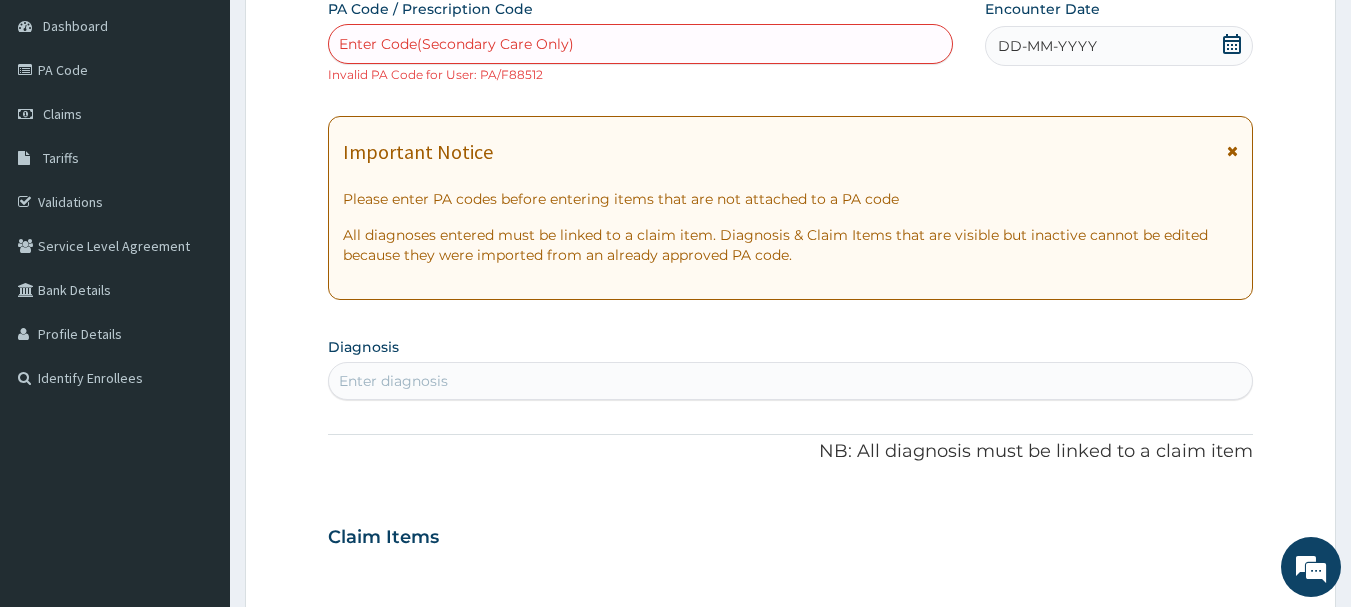 scroll, scrollTop: 200, scrollLeft: 0, axis: vertical 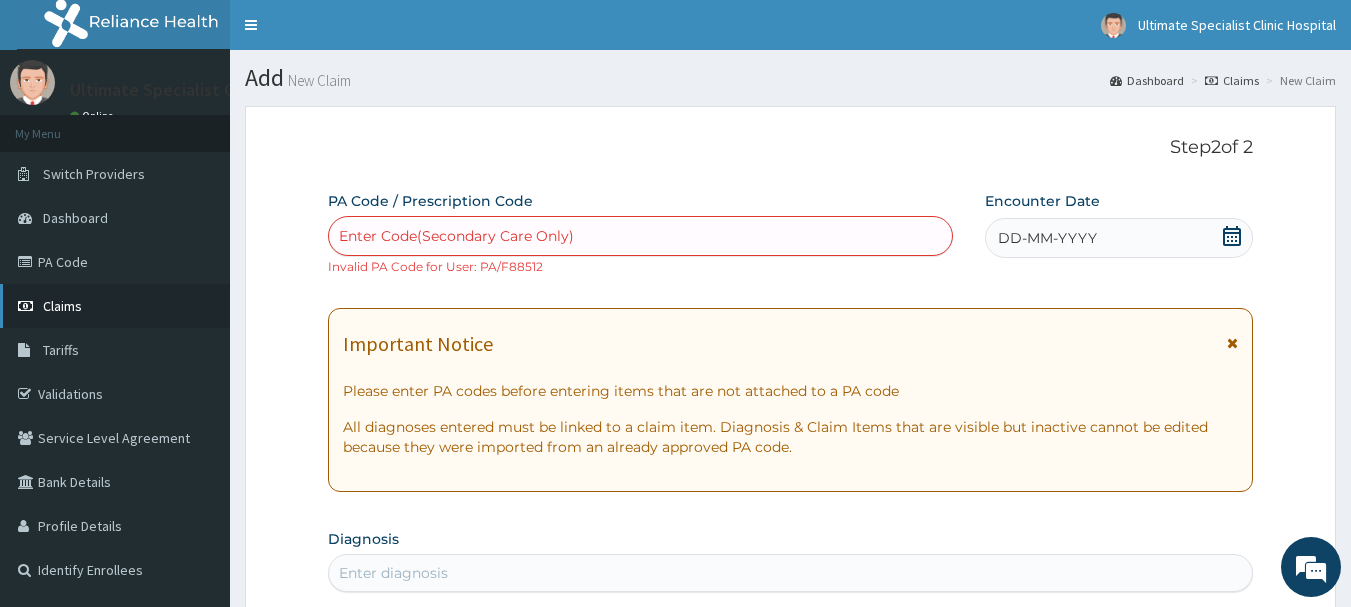 click on "Claims" at bounding box center [62, 306] 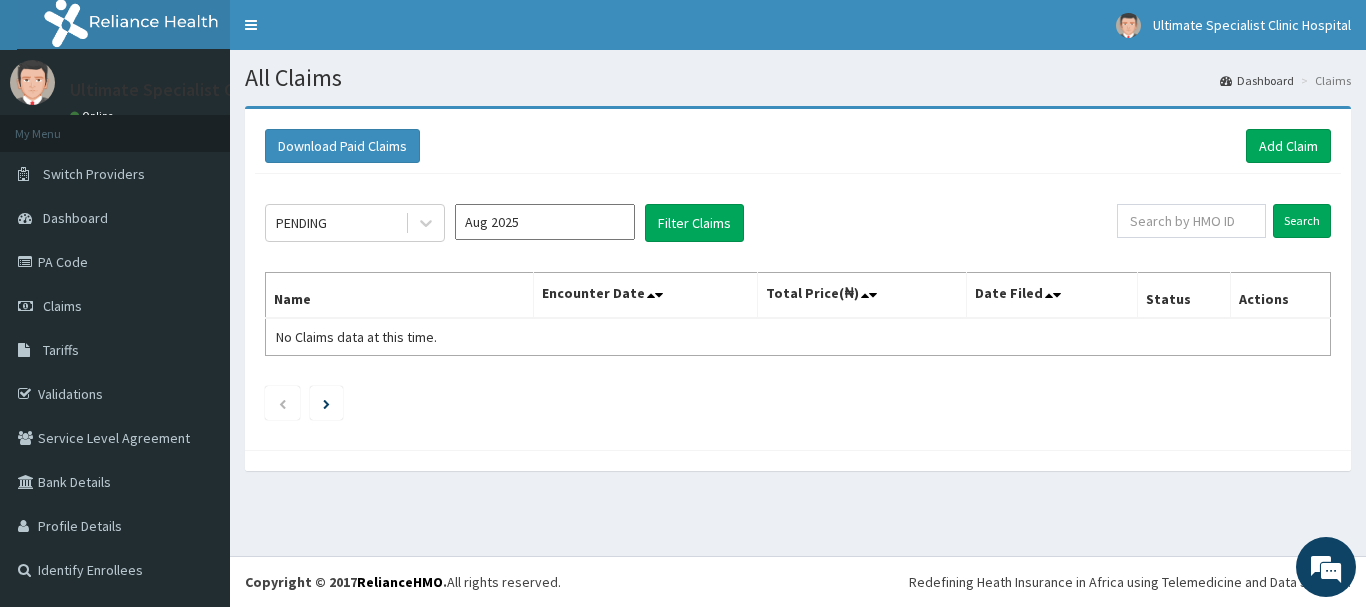 scroll, scrollTop: 0, scrollLeft: 0, axis: both 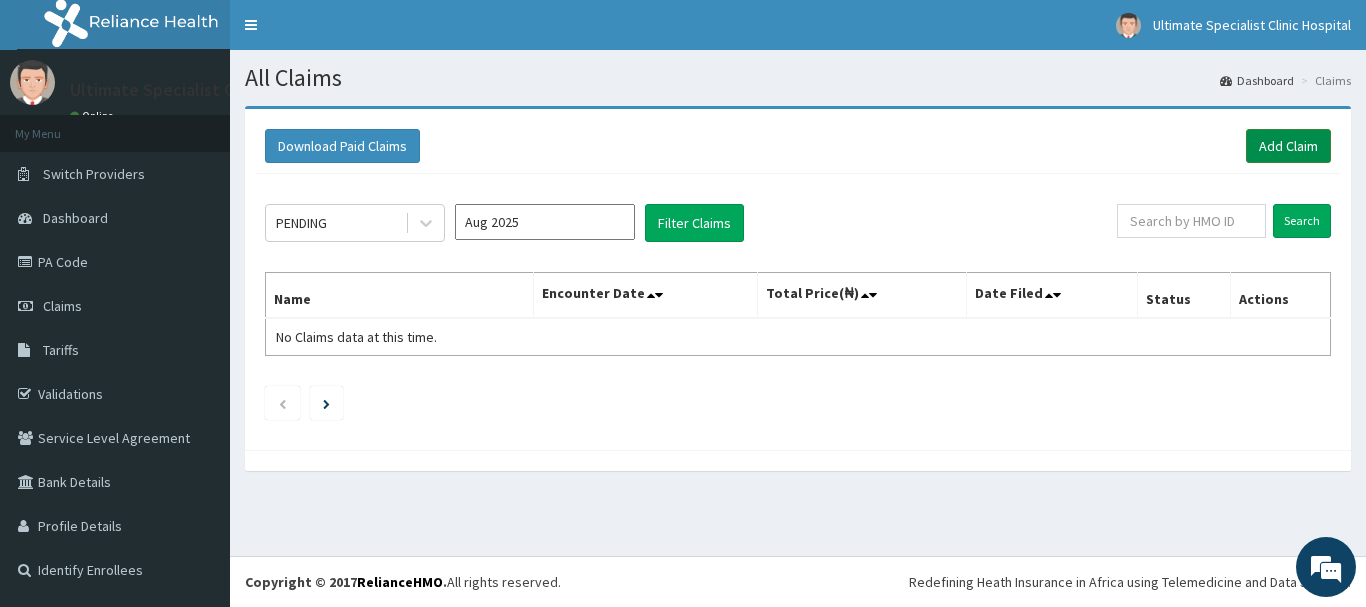 click on "Add Claim" at bounding box center [1288, 146] 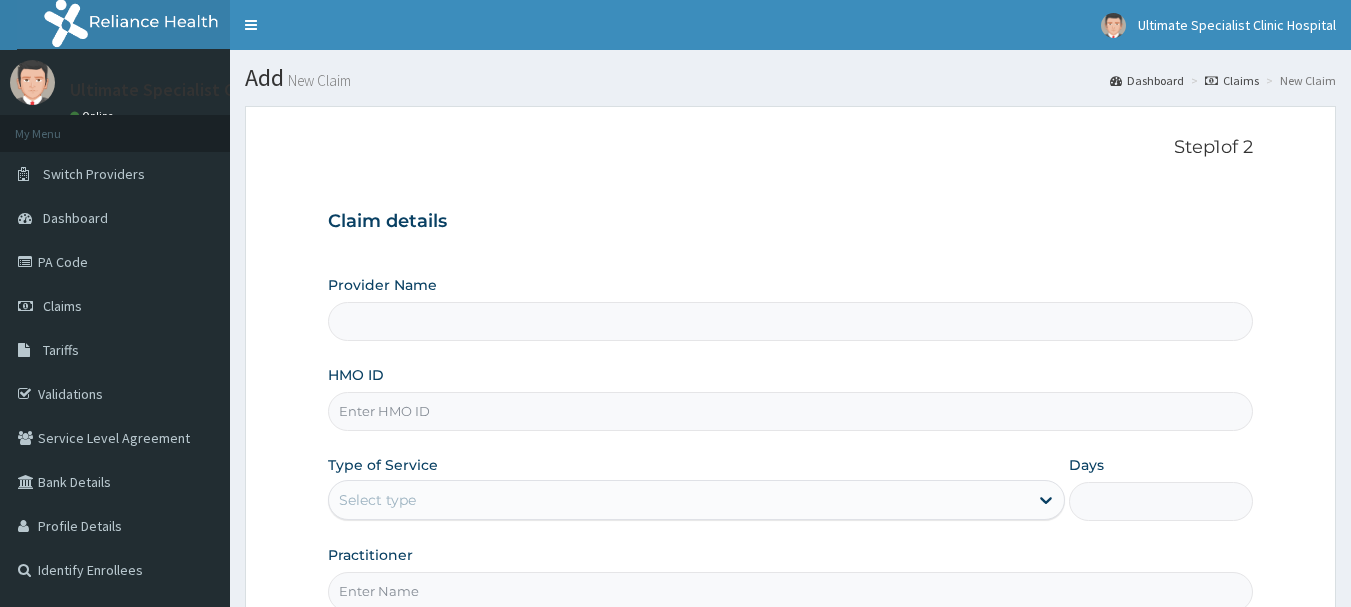scroll, scrollTop: 0, scrollLeft: 0, axis: both 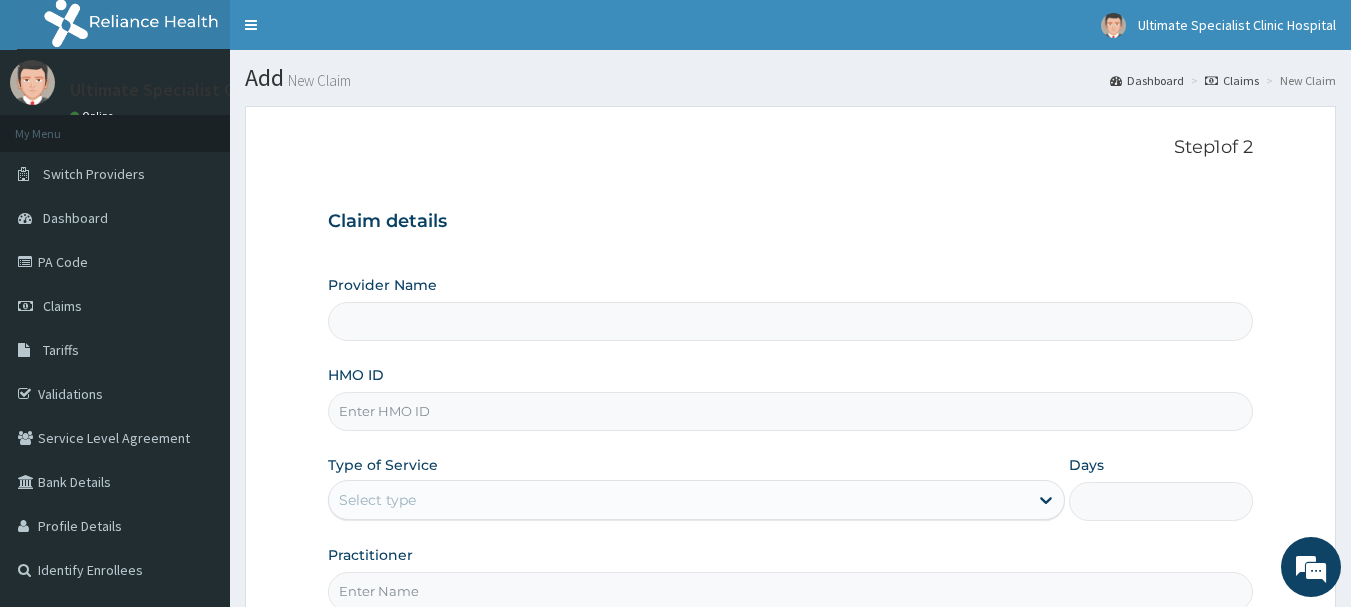click on "HMO ID" at bounding box center [791, 411] 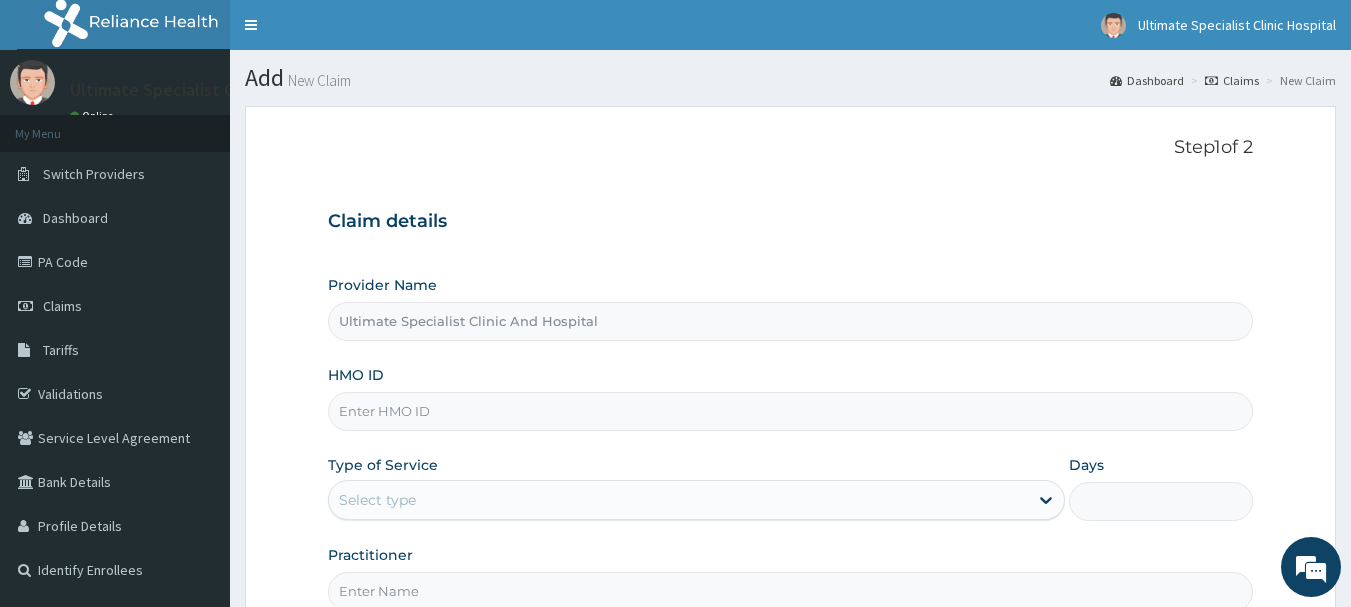 paste on "AOM/10052/E" 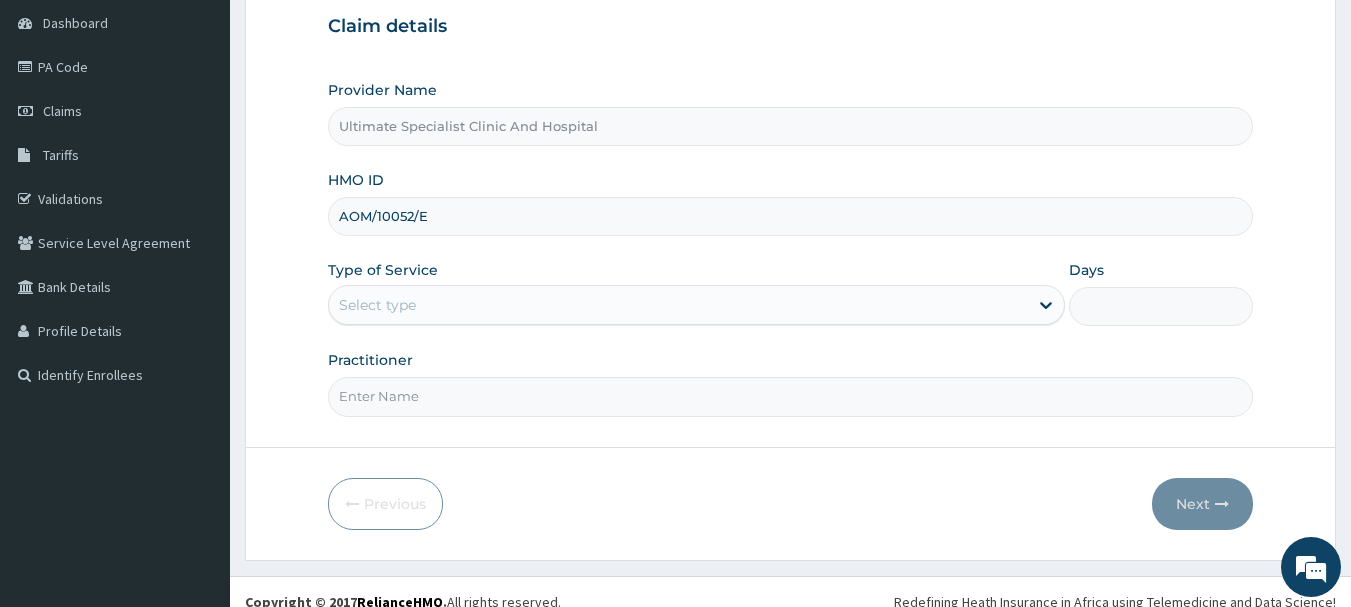 scroll, scrollTop: 215, scrollLeft: 0, axis: vertical 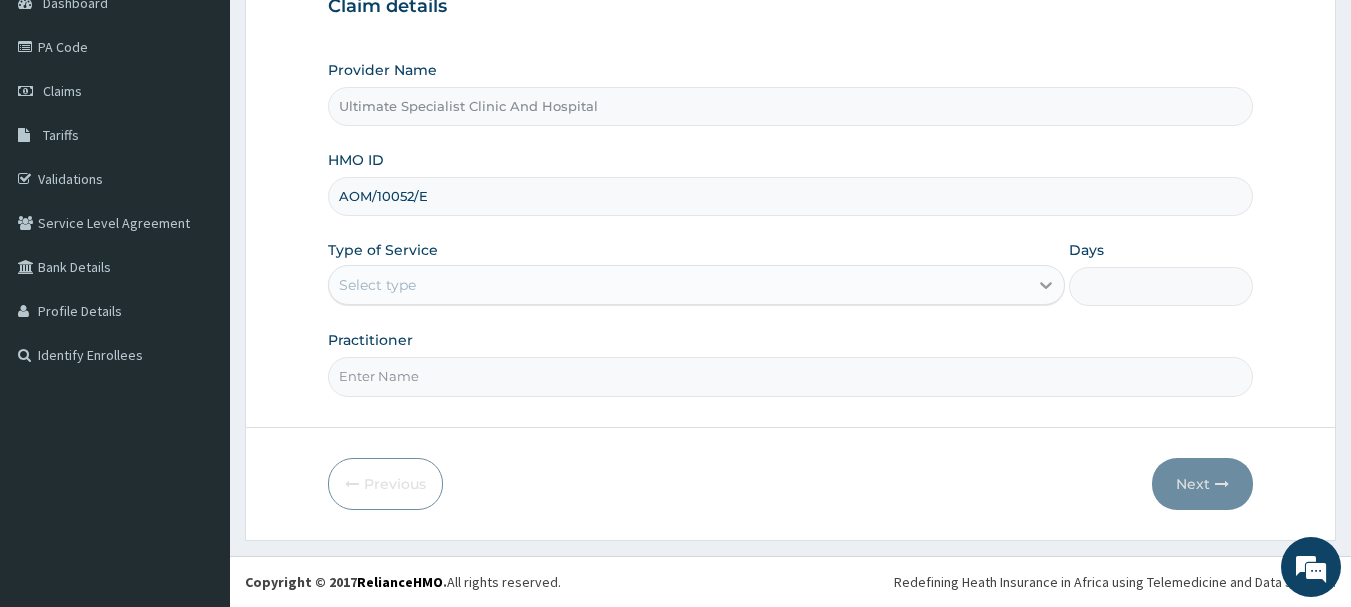 type on "AOM/10052/E" 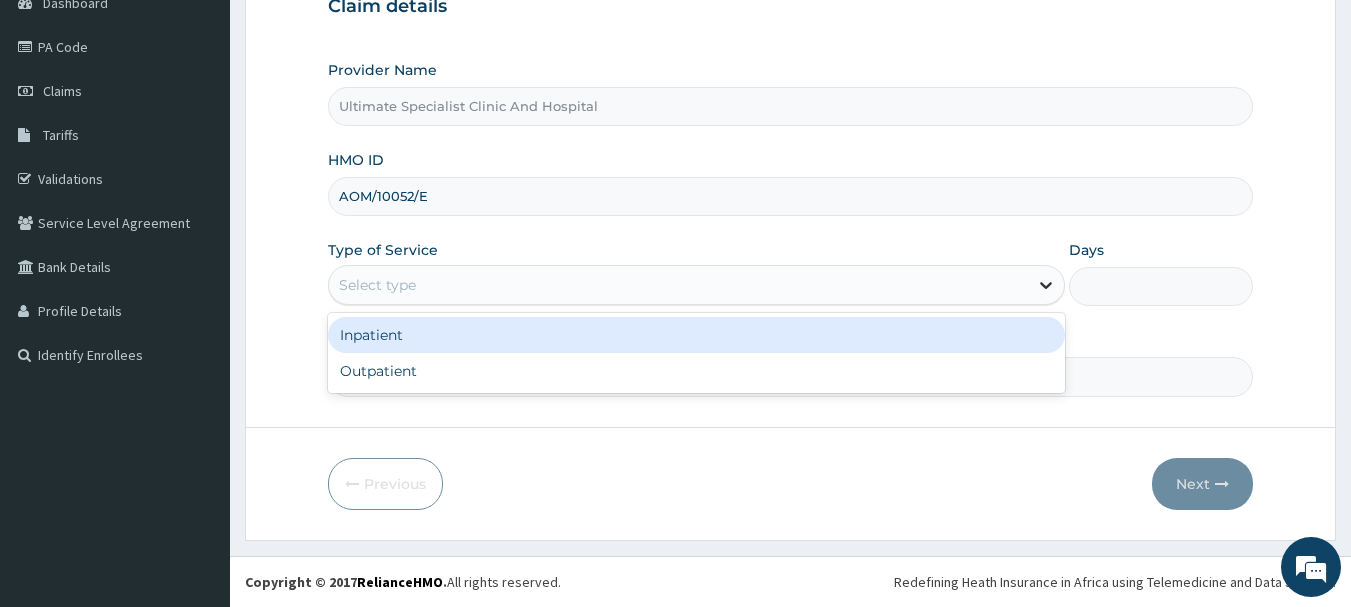 click at bounding box center [1046, 285] 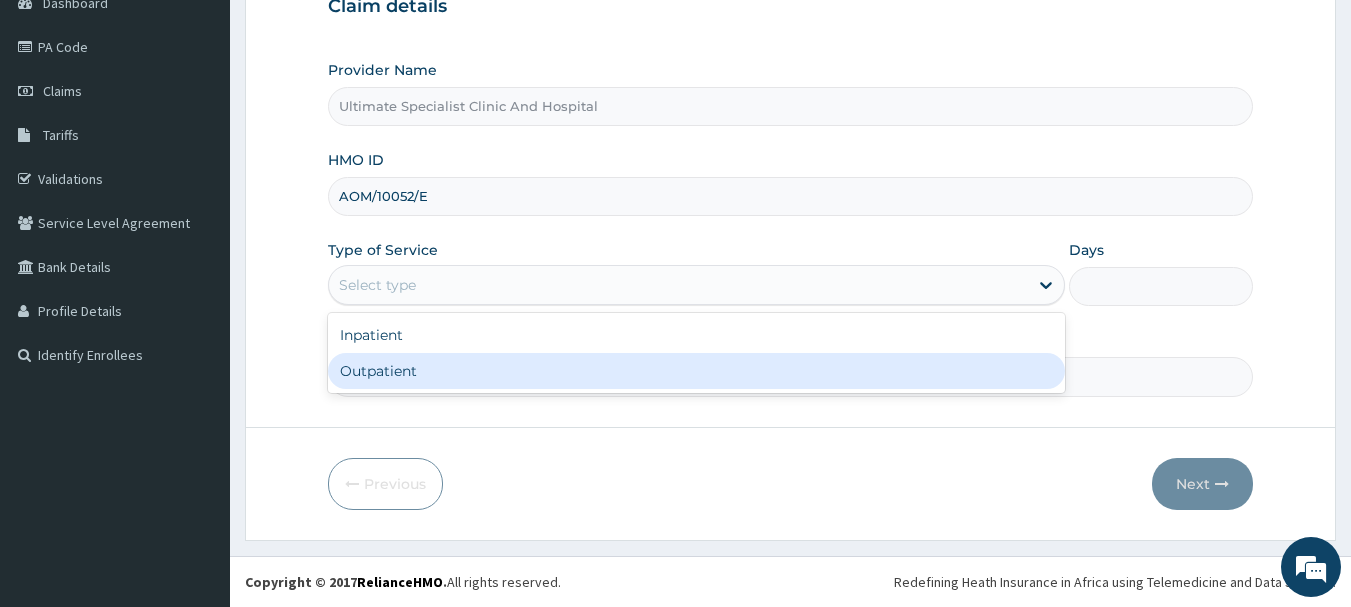 click on "Outpatient" at bounding box center [696, 371] 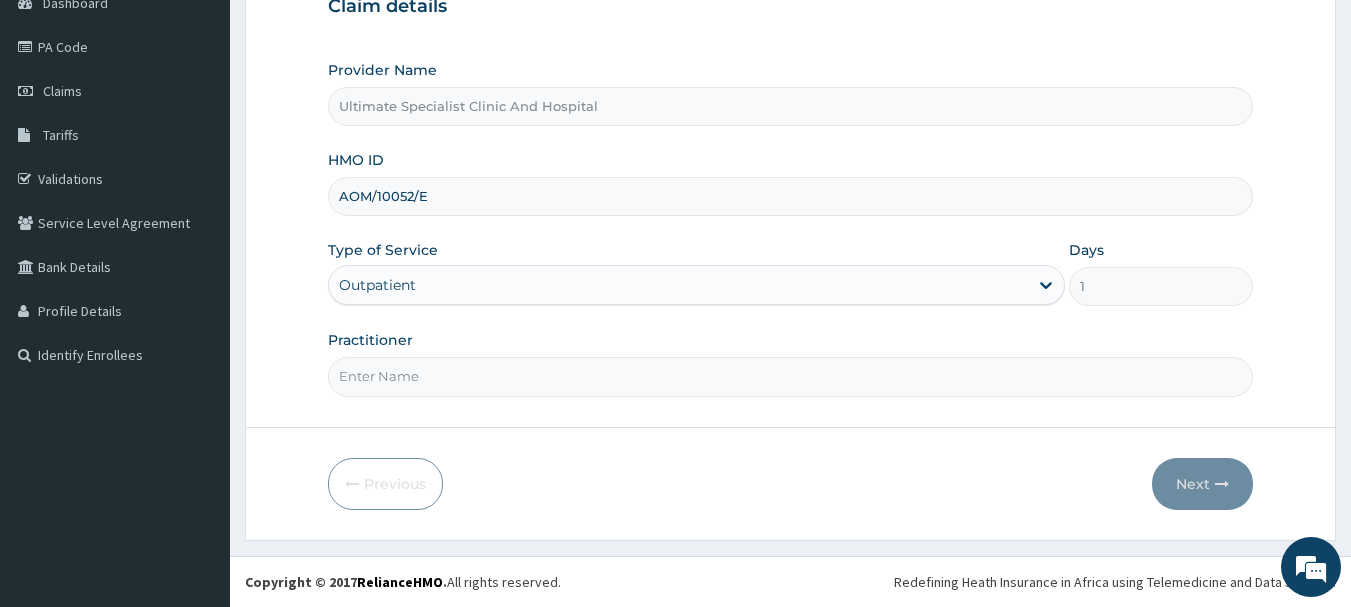 click on "Practitioner" at bounding box center (791, 376) 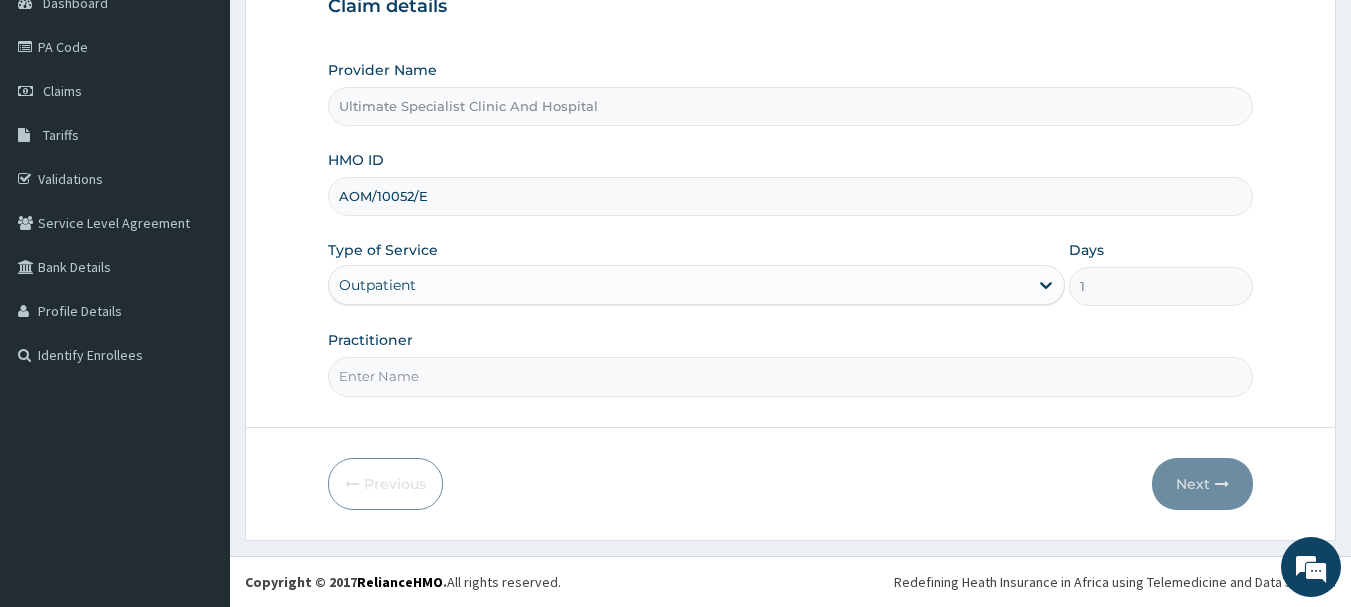 scroll, scrollTop: 0, scrollLeft: 0, axis: both 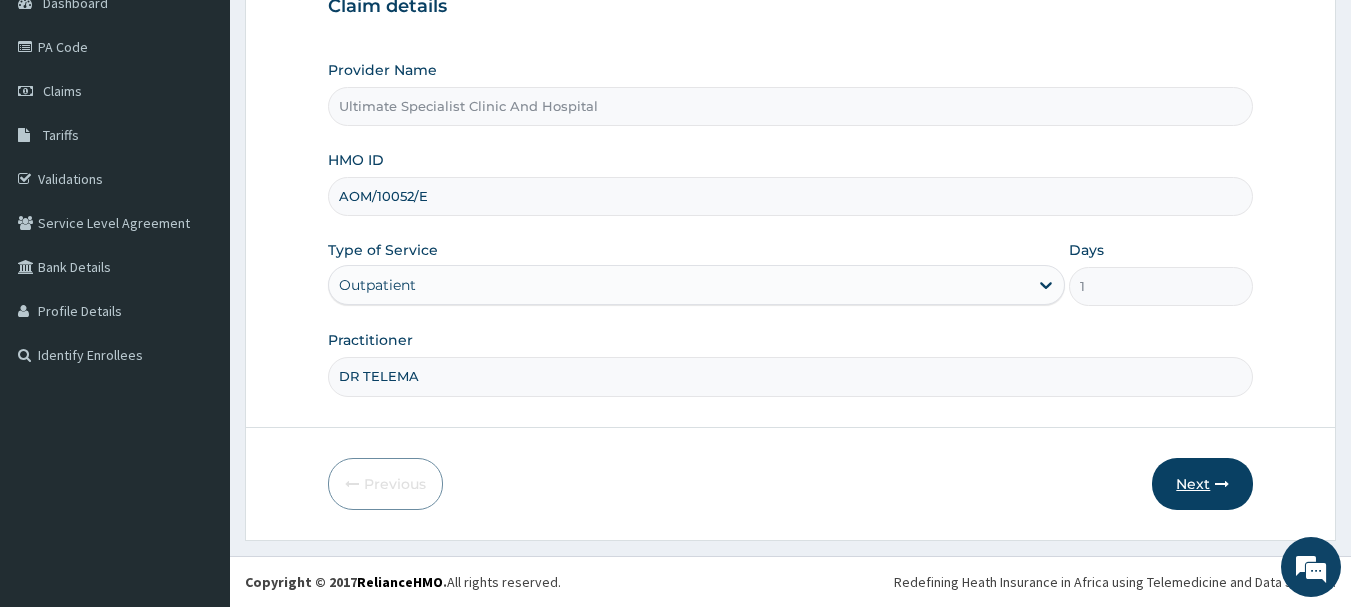 click on "Next" at bounding box center (1202, 484) 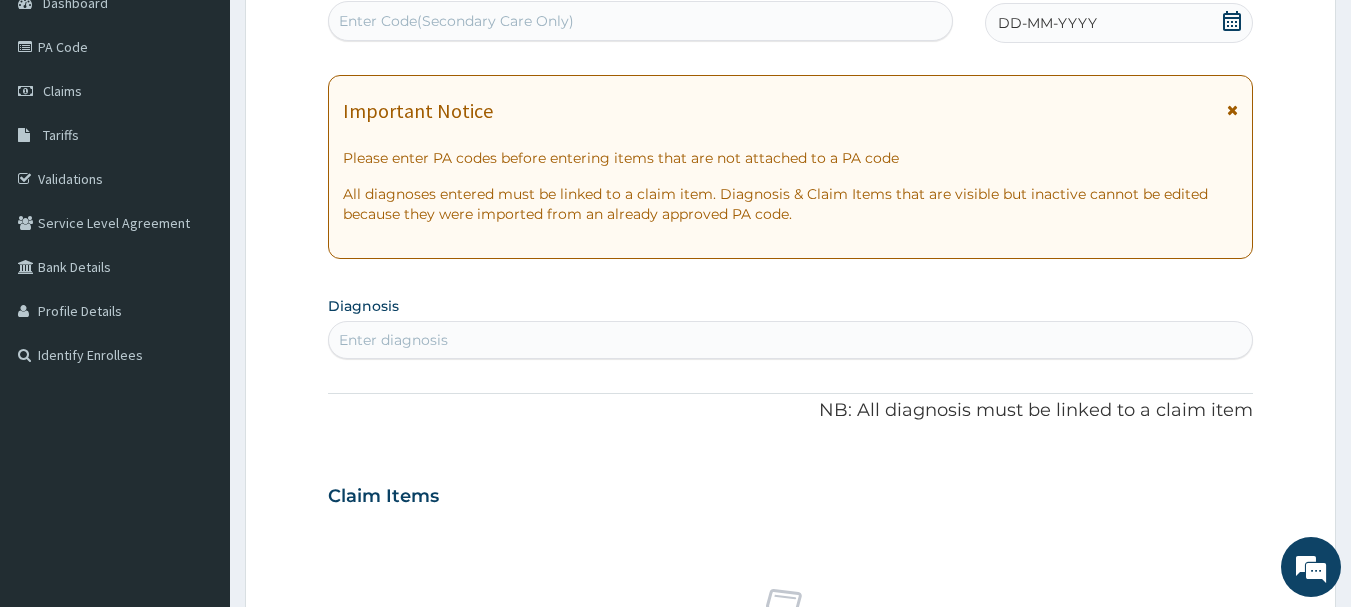 click 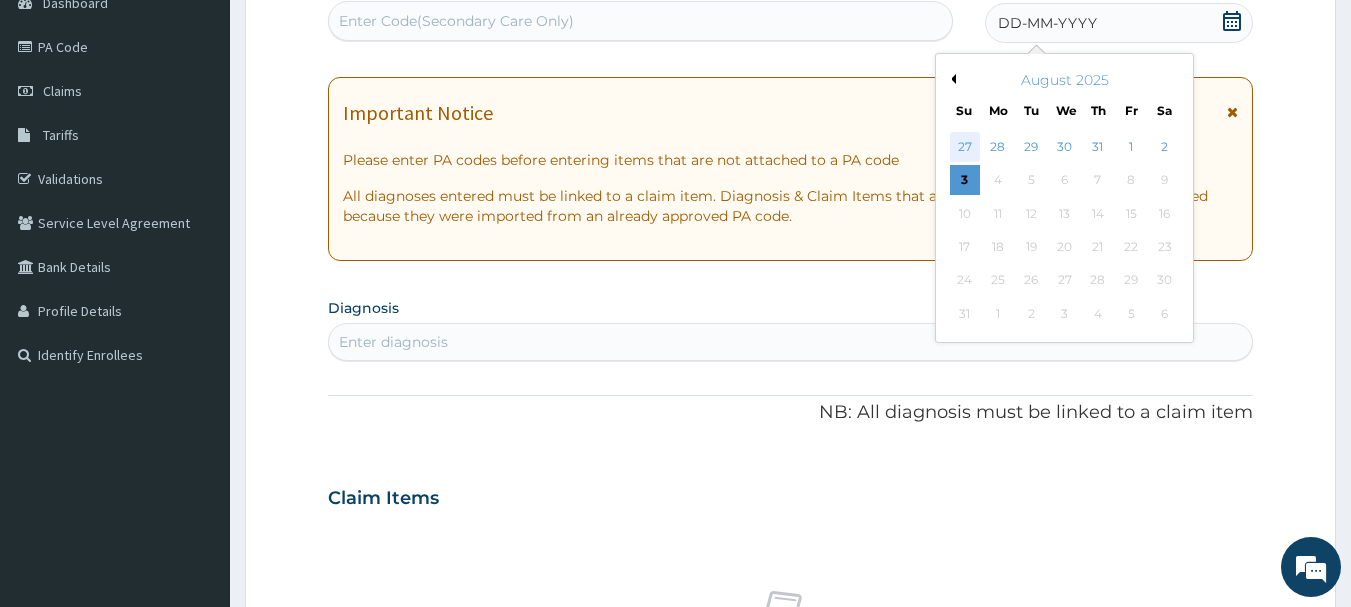 click on "27" at bounding box center (965, 147) 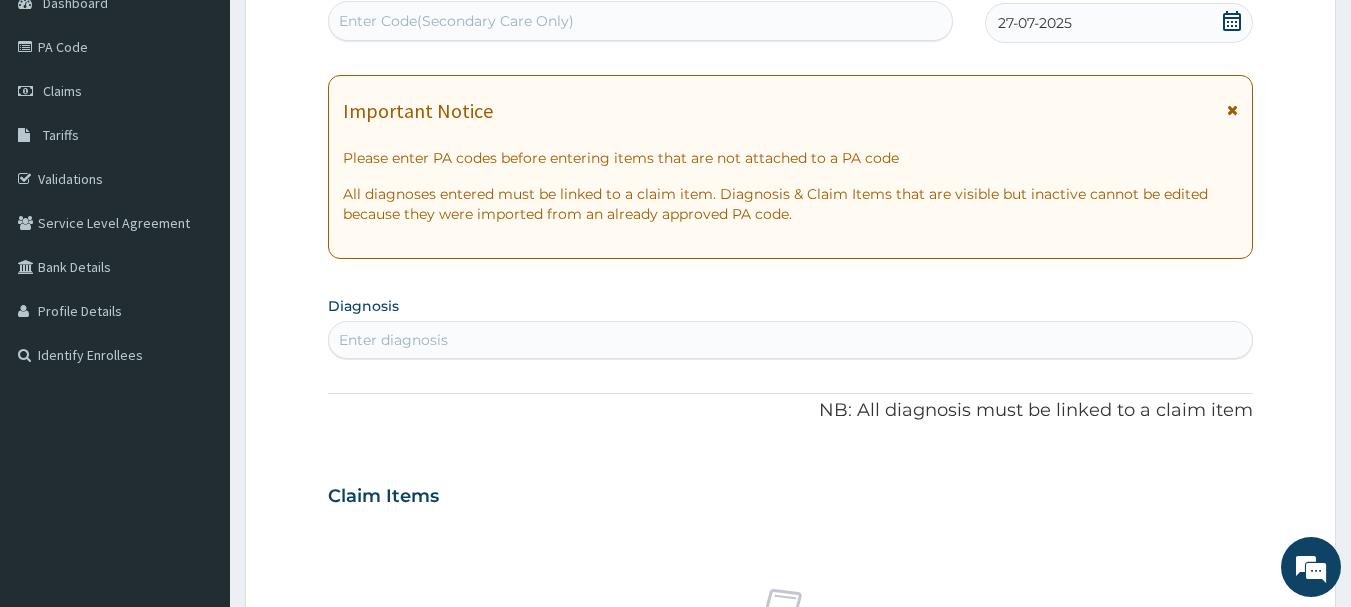 click on "Enter diagnosis" at bounding box center (393, 340) 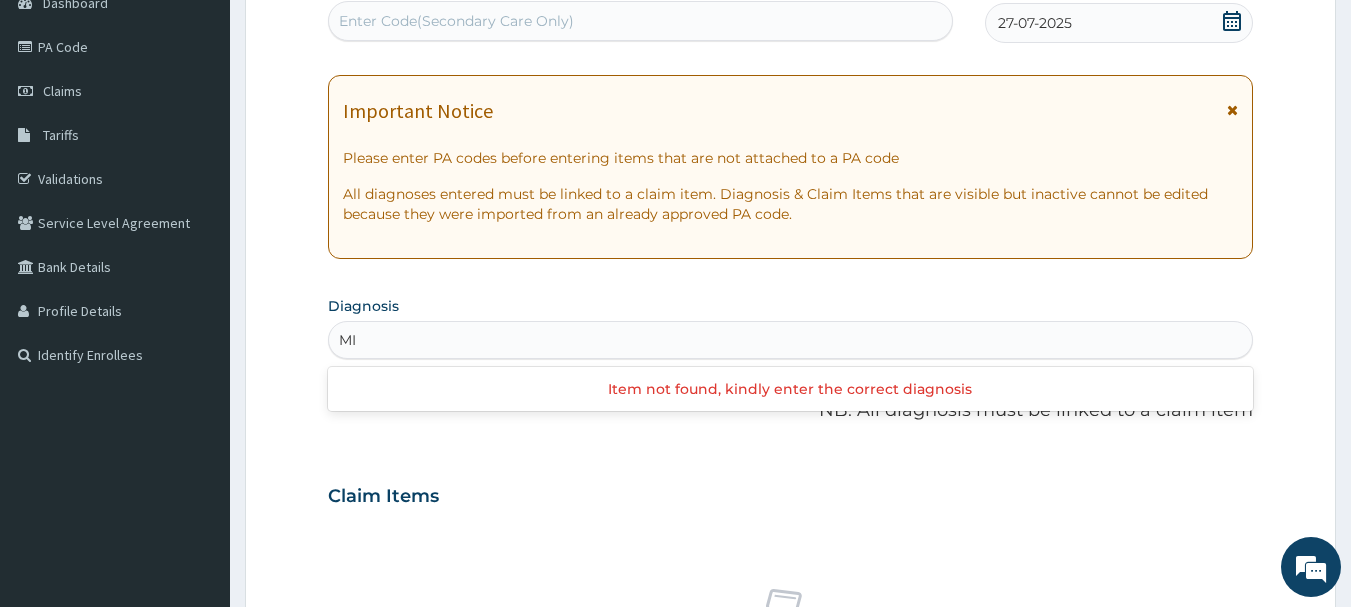 type on "M" 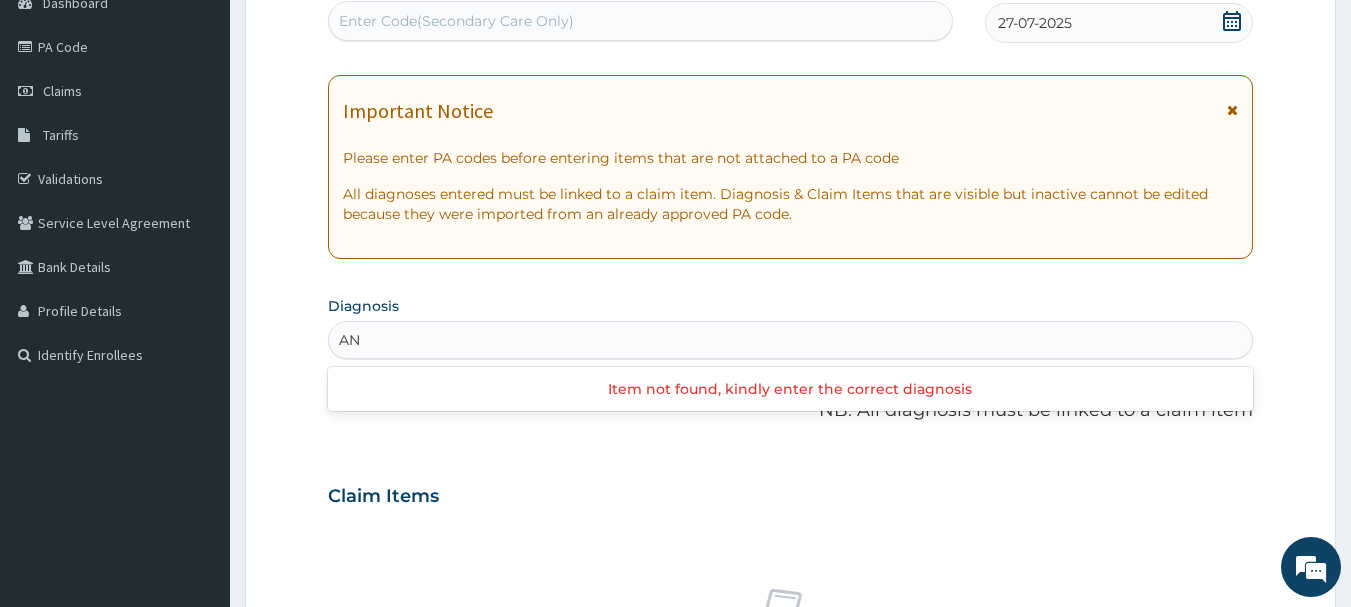 type on "ANA" 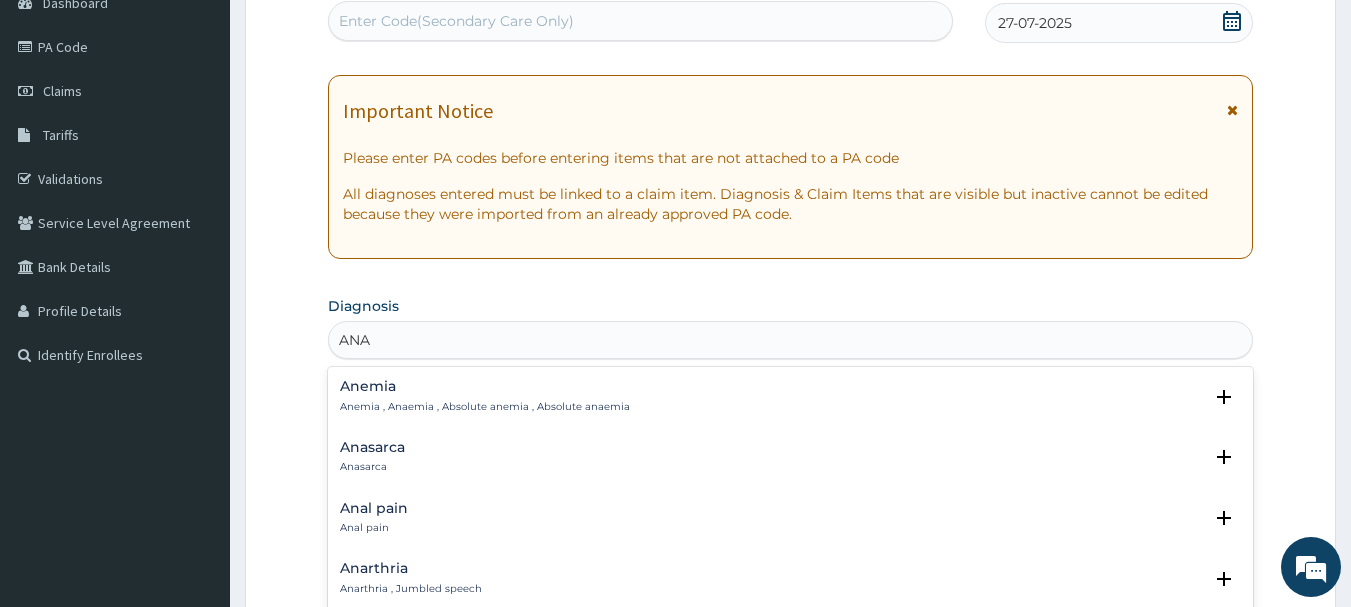click on "Anemia" at bounding box center (485, 386) 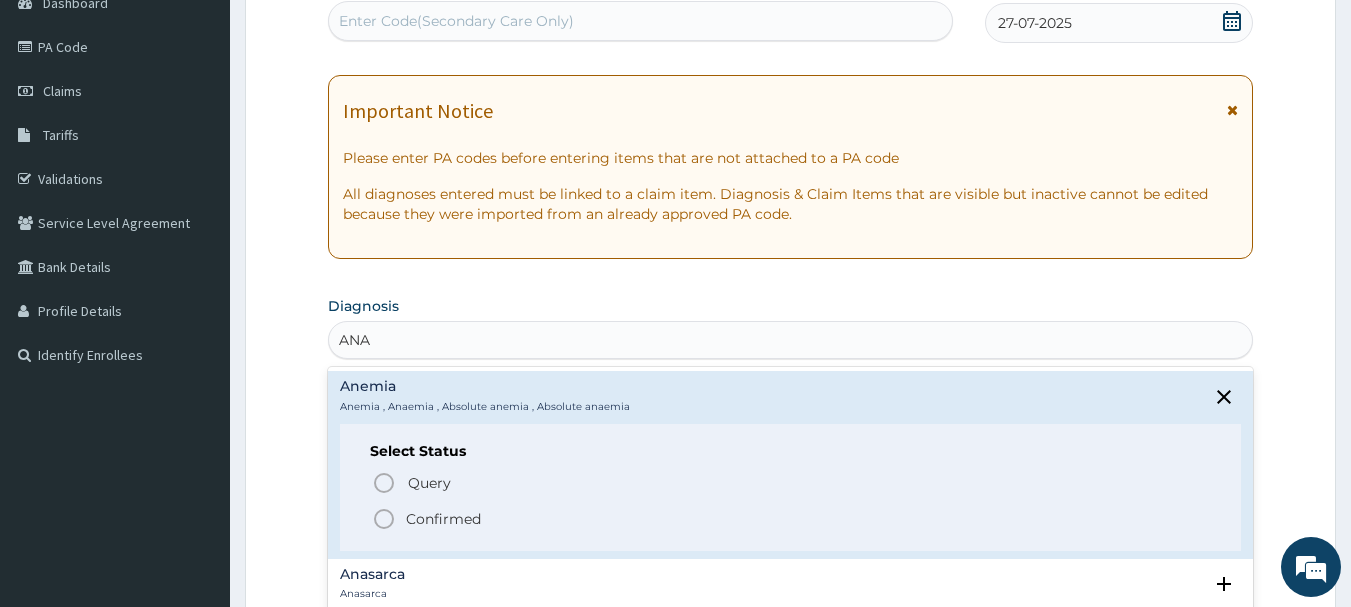 click 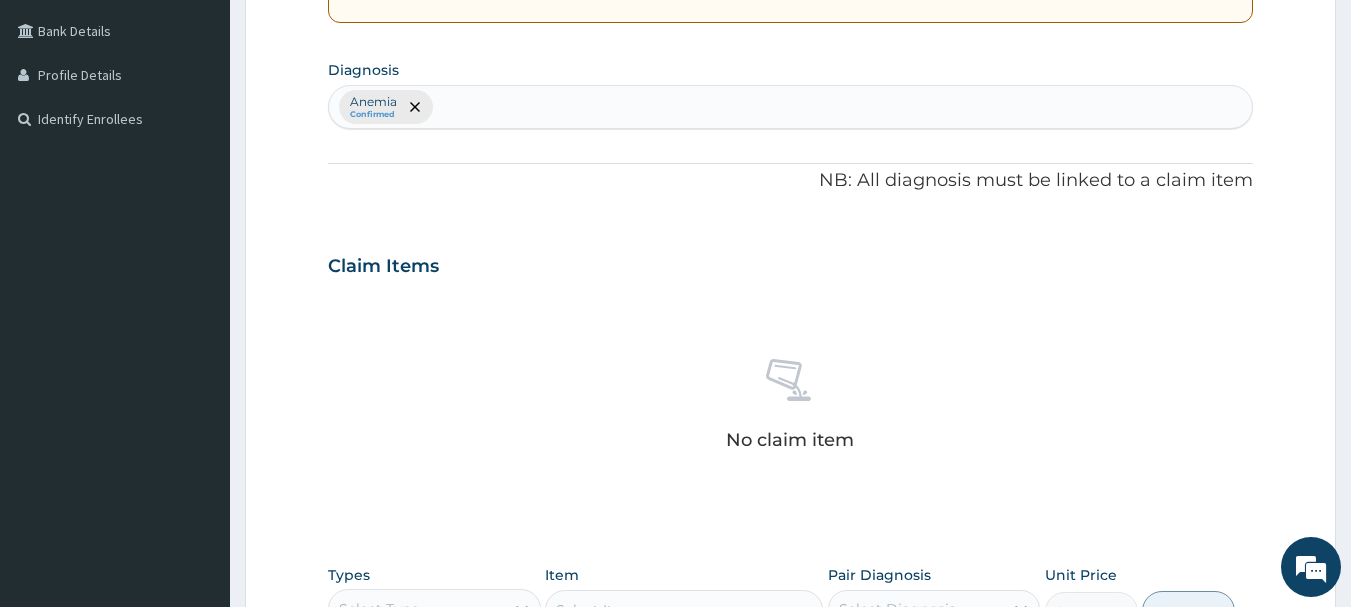 scroll, scrollTop: 415, scrollLeft: 0, axis: vertical 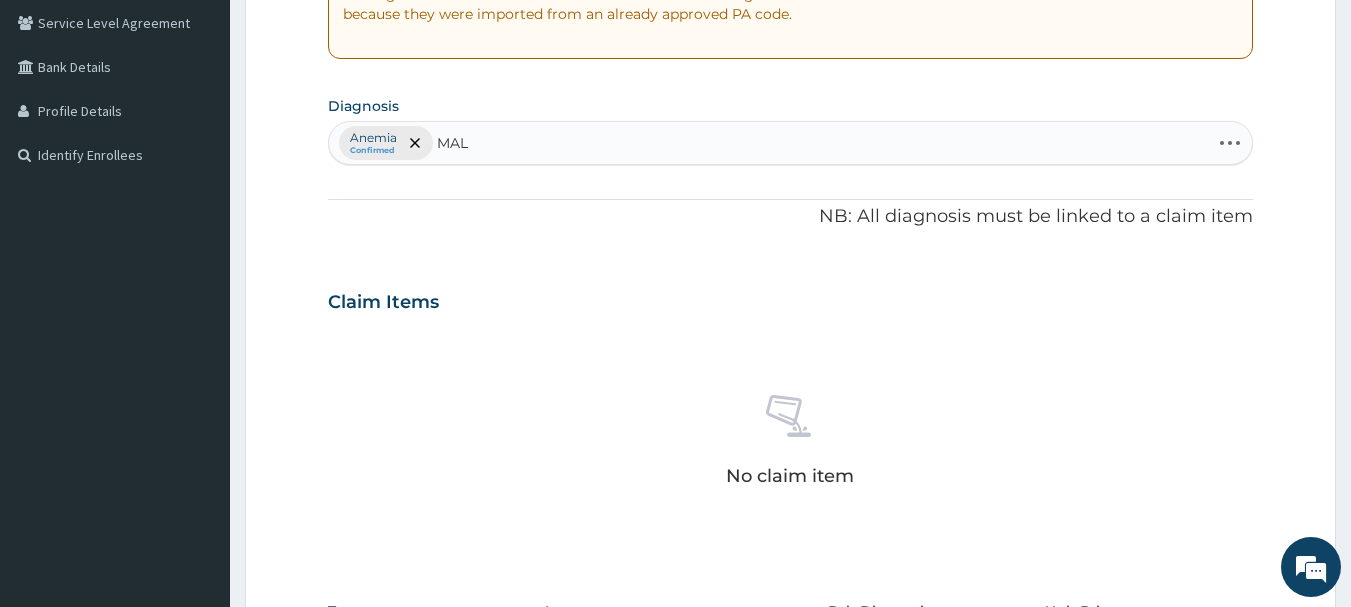 type on "MALA" 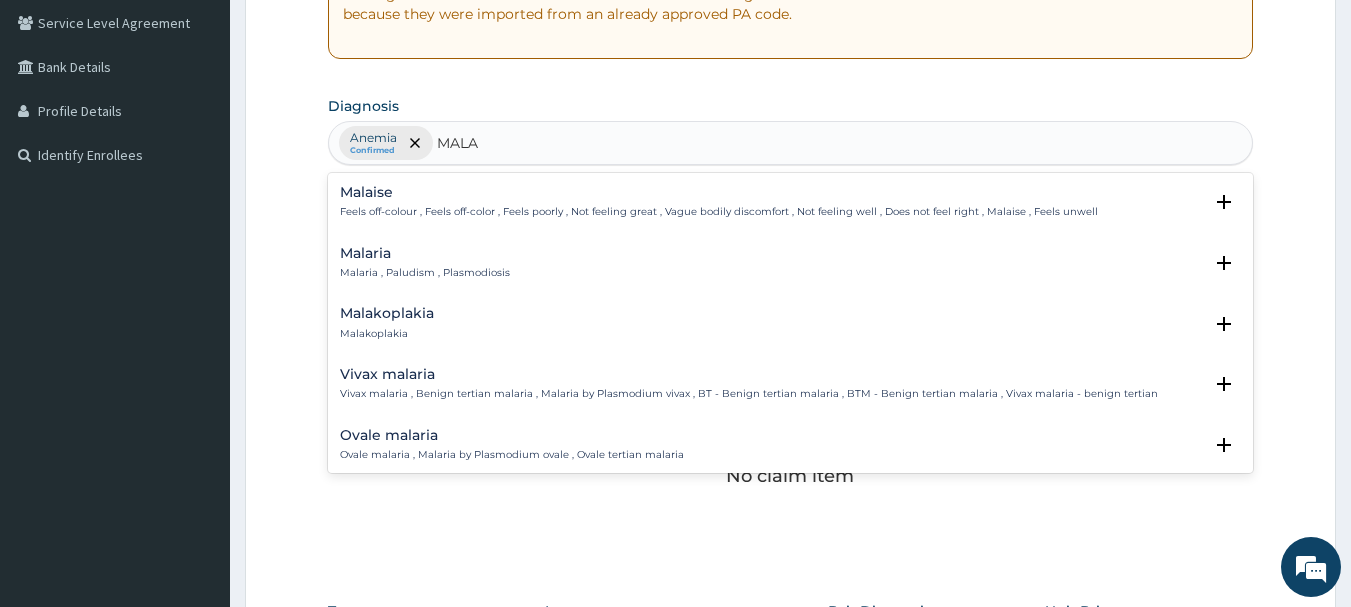 click on "Malaria" at bounding box center (425, 253) 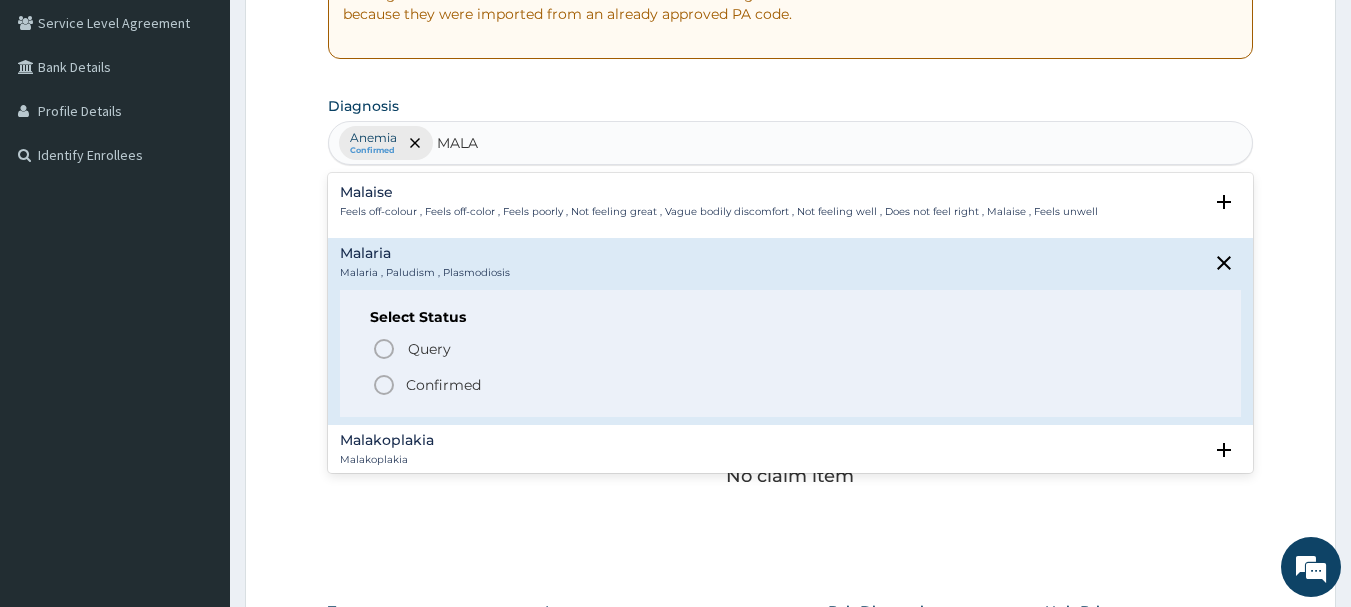 click 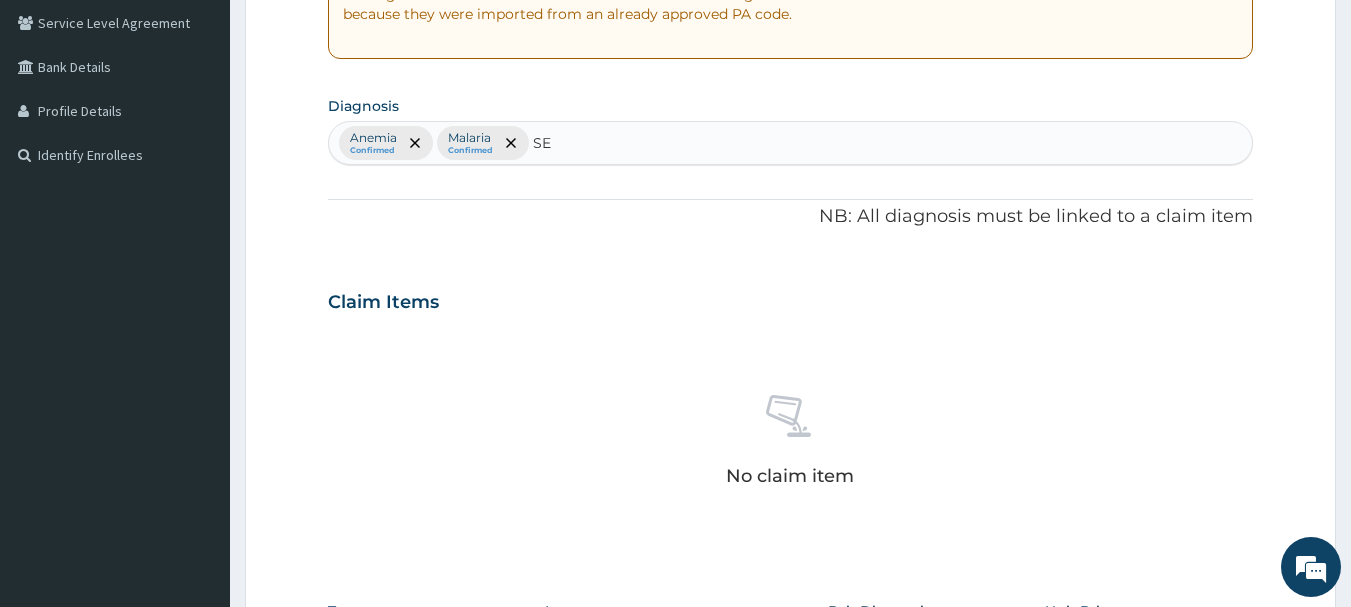 type on "SEP" 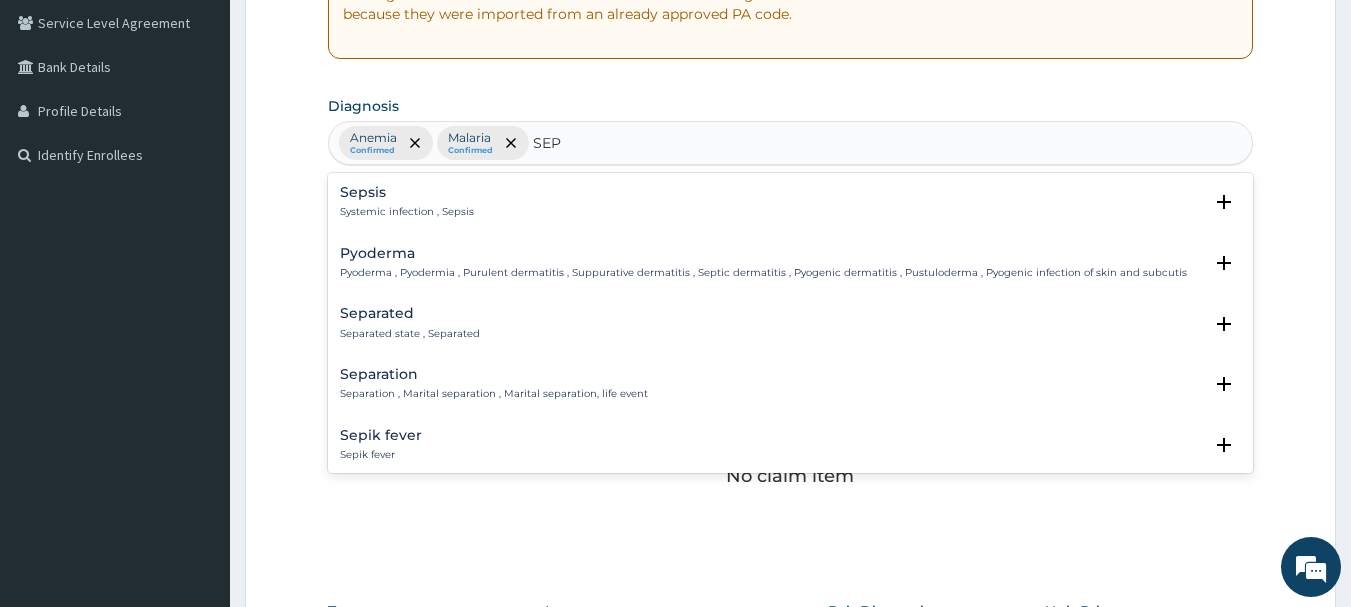 click on "Sepsis" at bounding box center (407, 192) 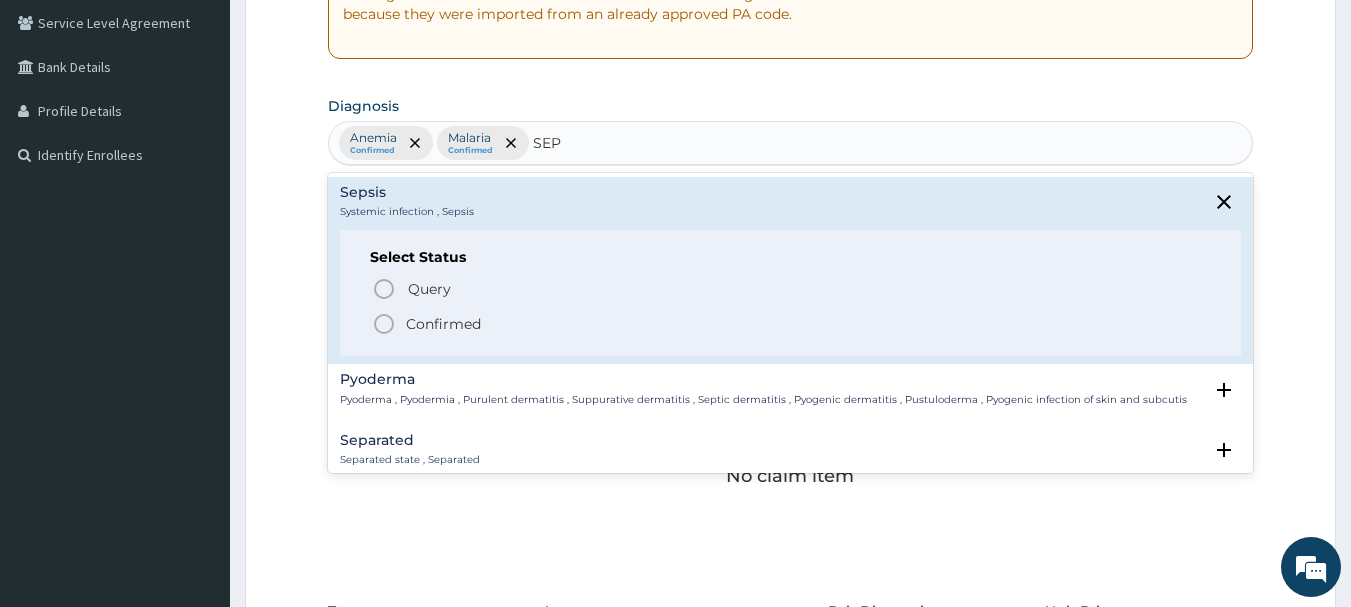 click 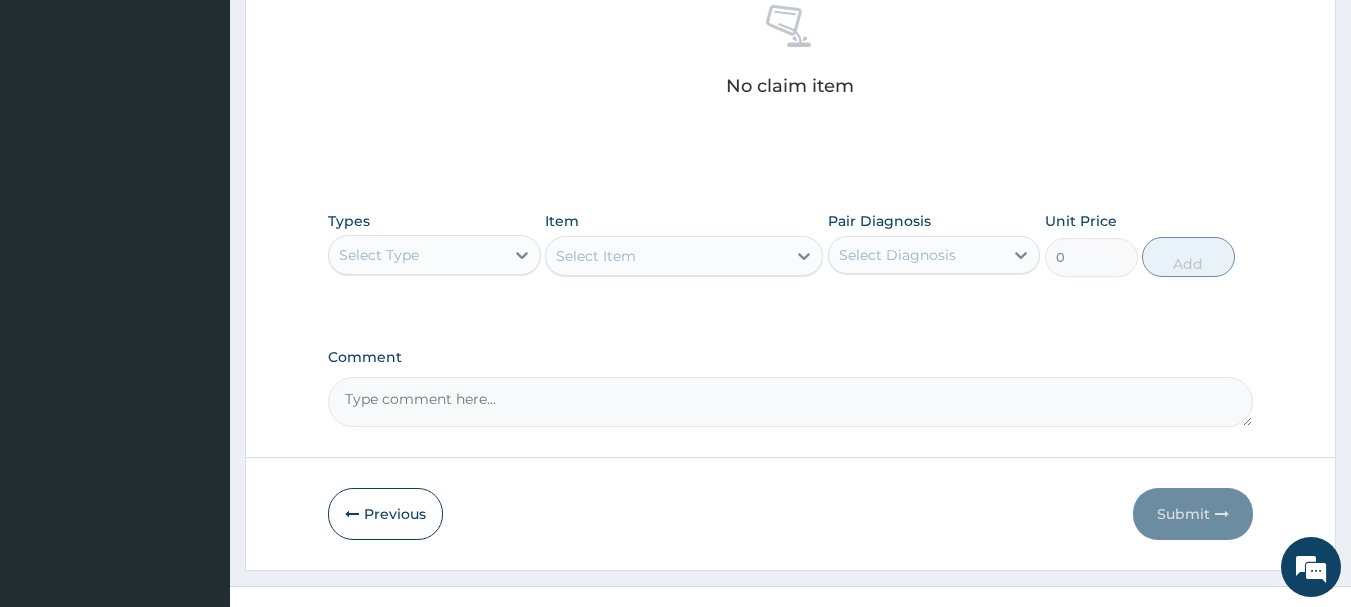 scroll, scrollTop: 835, scrollLeft: 0, axis: vertical 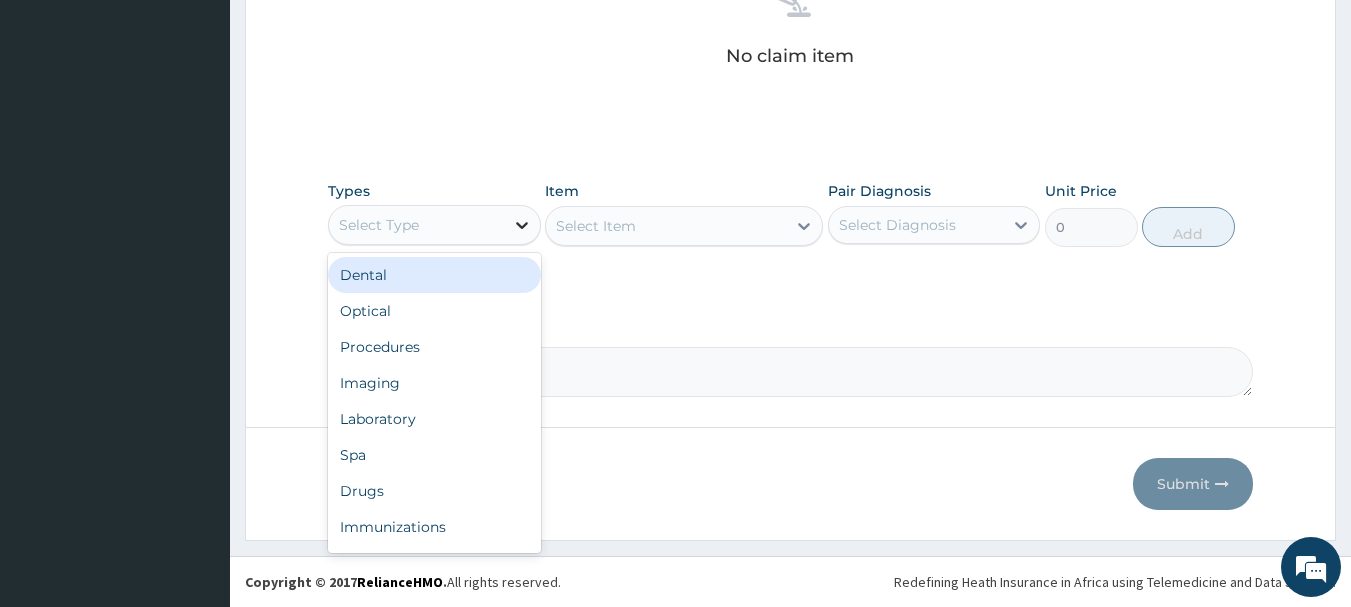 click 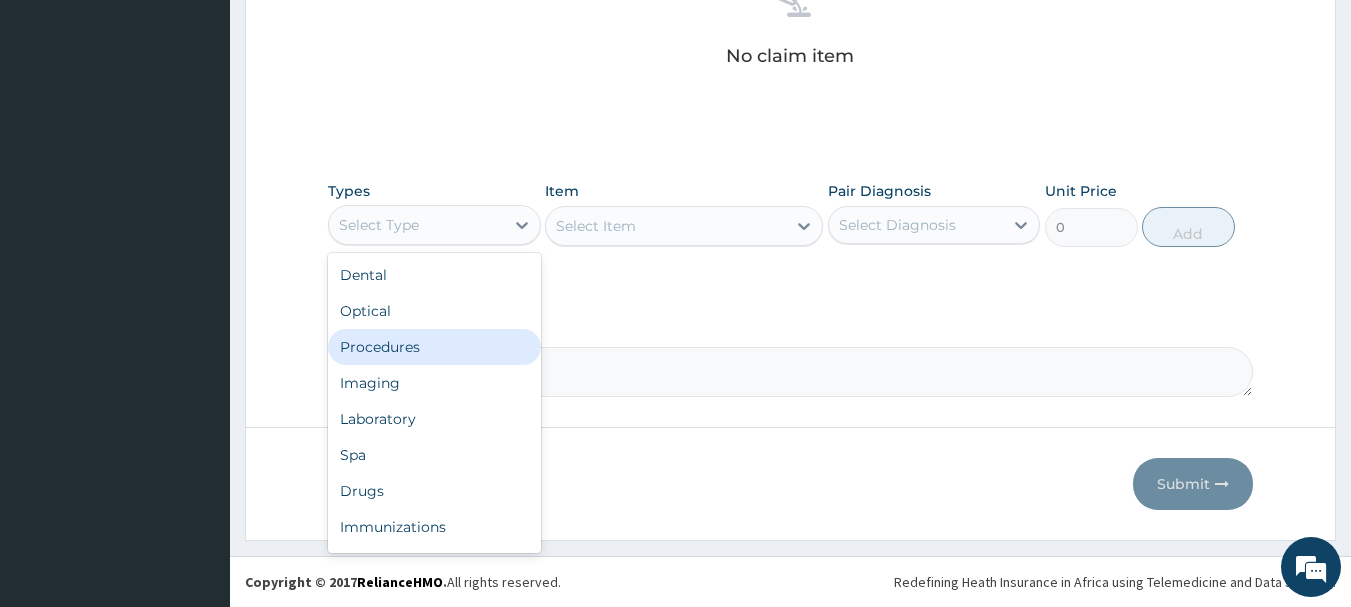 click on "Procedures" at bounding box center [434, 347] 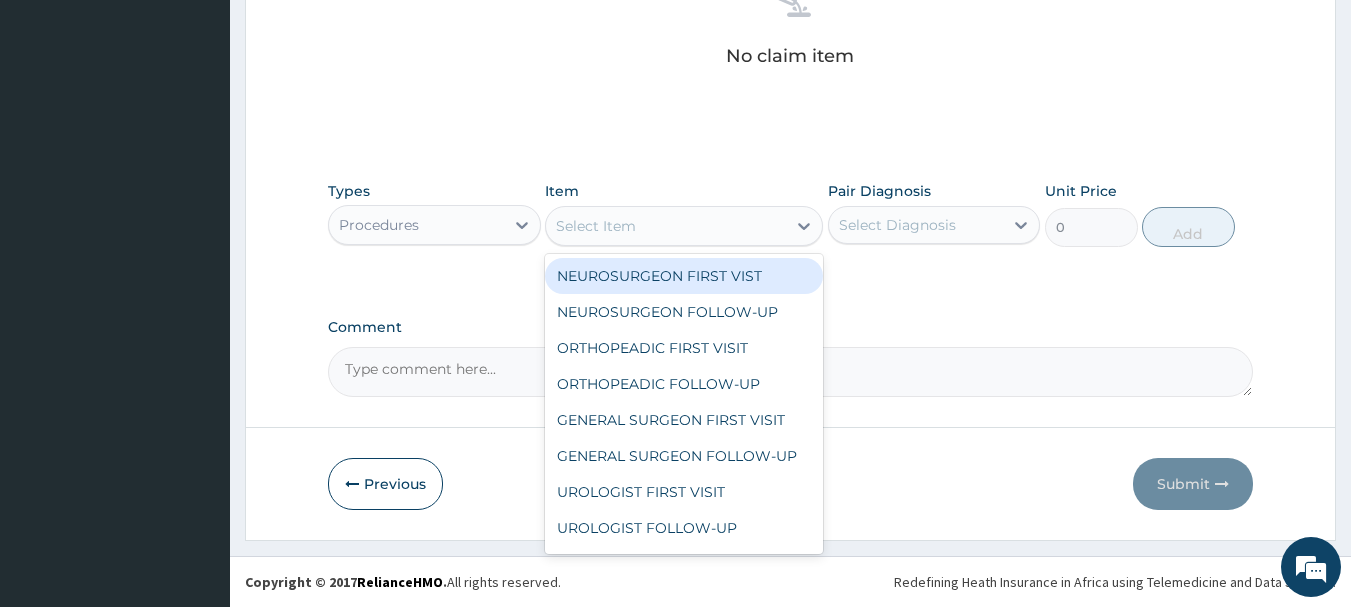 click on "Select Item" at bounding box center [596, 226] 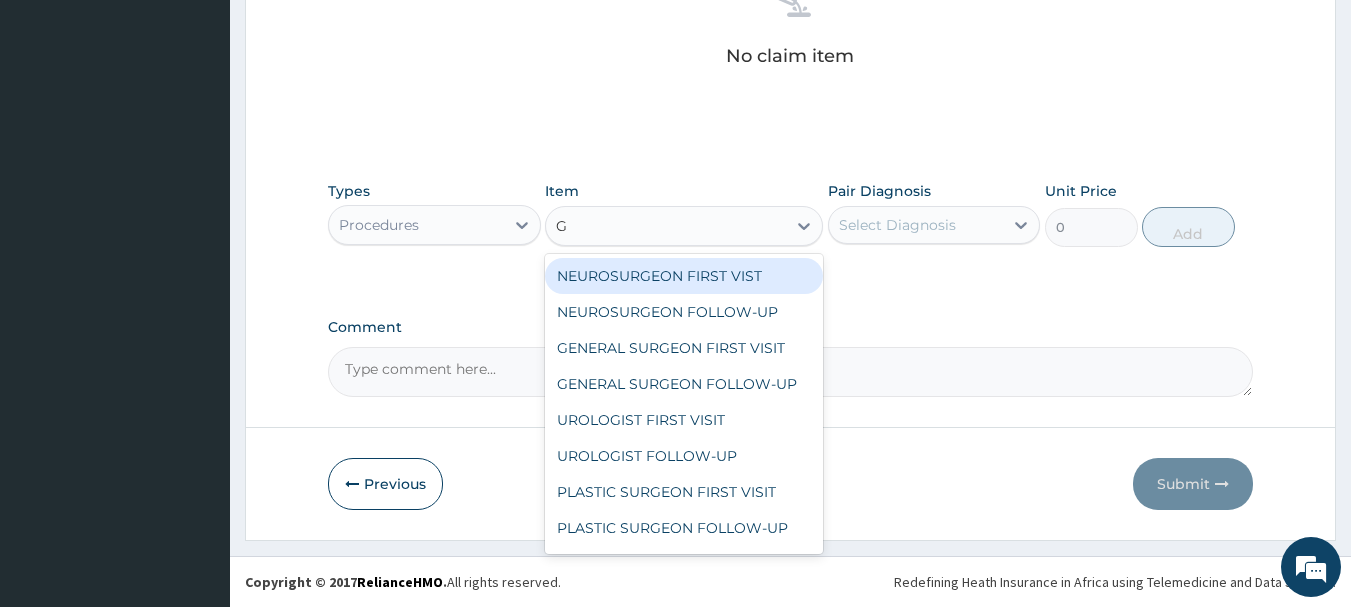 type on "GP" 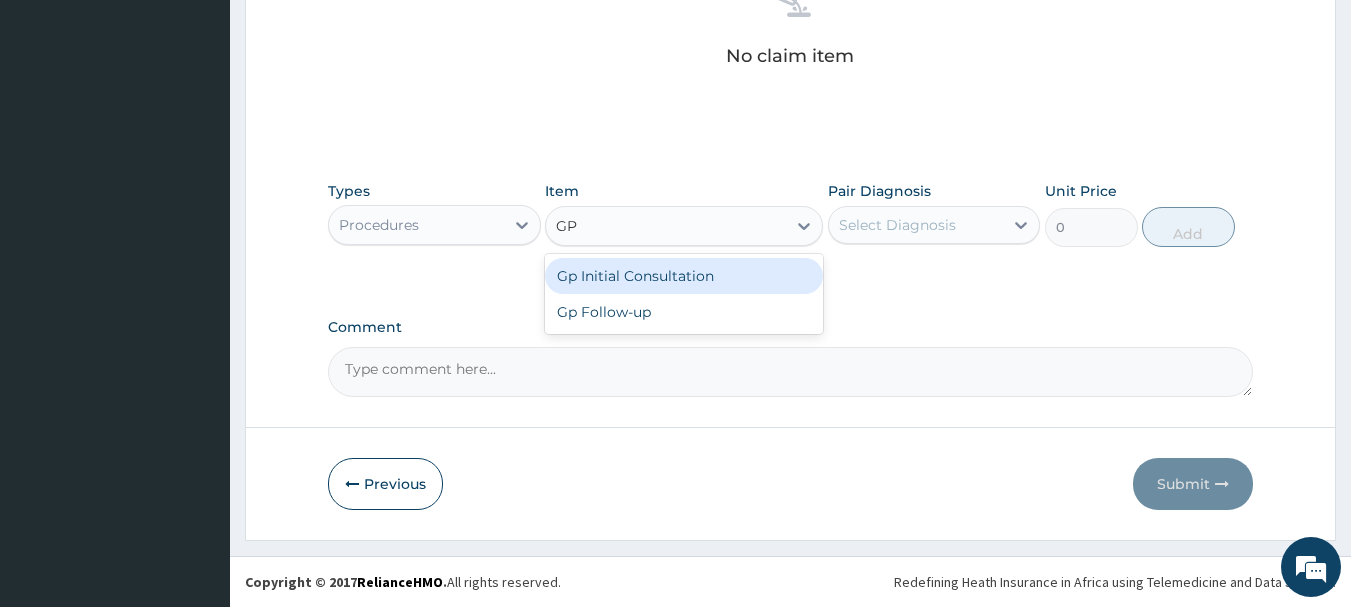 click on "Gp Initial Consultation" at bounding box center (684, 276) 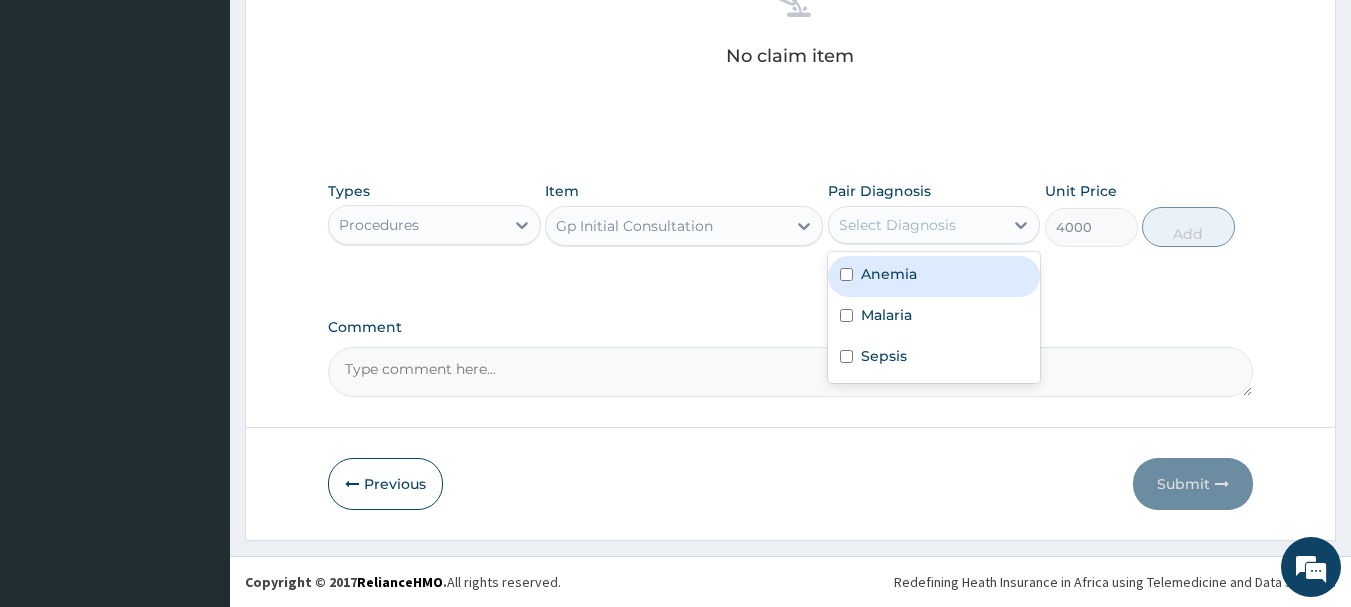 drag, startPoint x: 1019, startPoint y: 221, endPoint x: 990, endPoint y: 238, distance: 33.61547 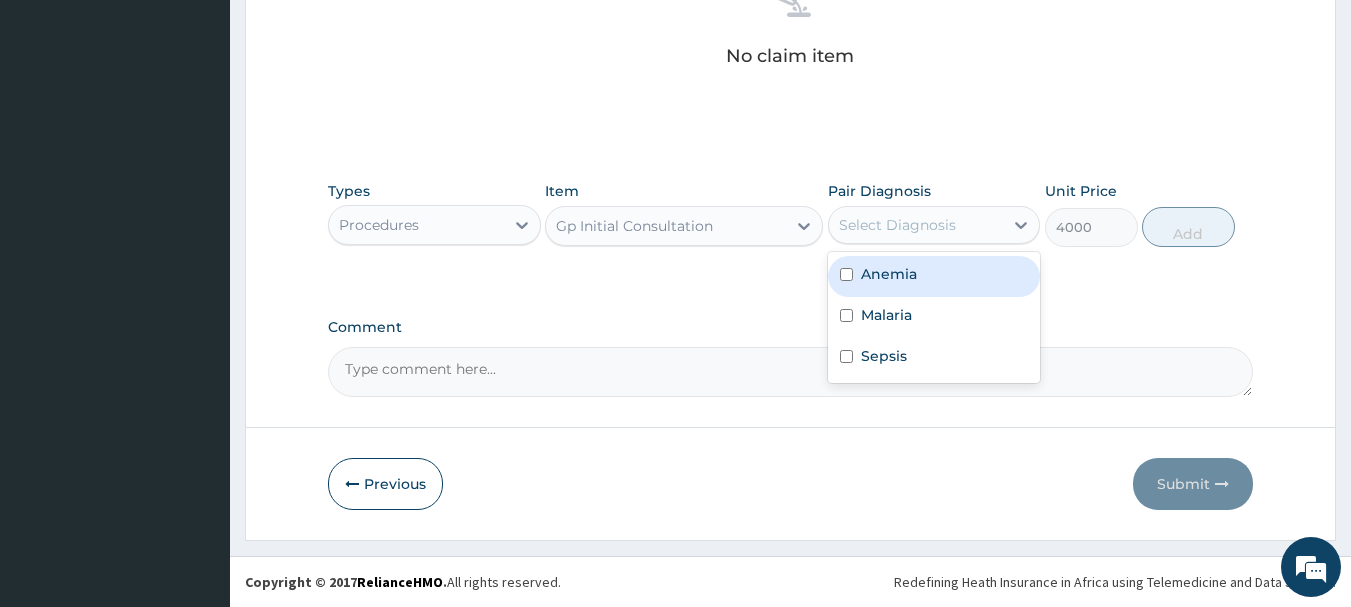 drag, startPoint x: 848, startPoint y: 280, endPoint x: 850, endPoint y: 303, distance: 23.086792 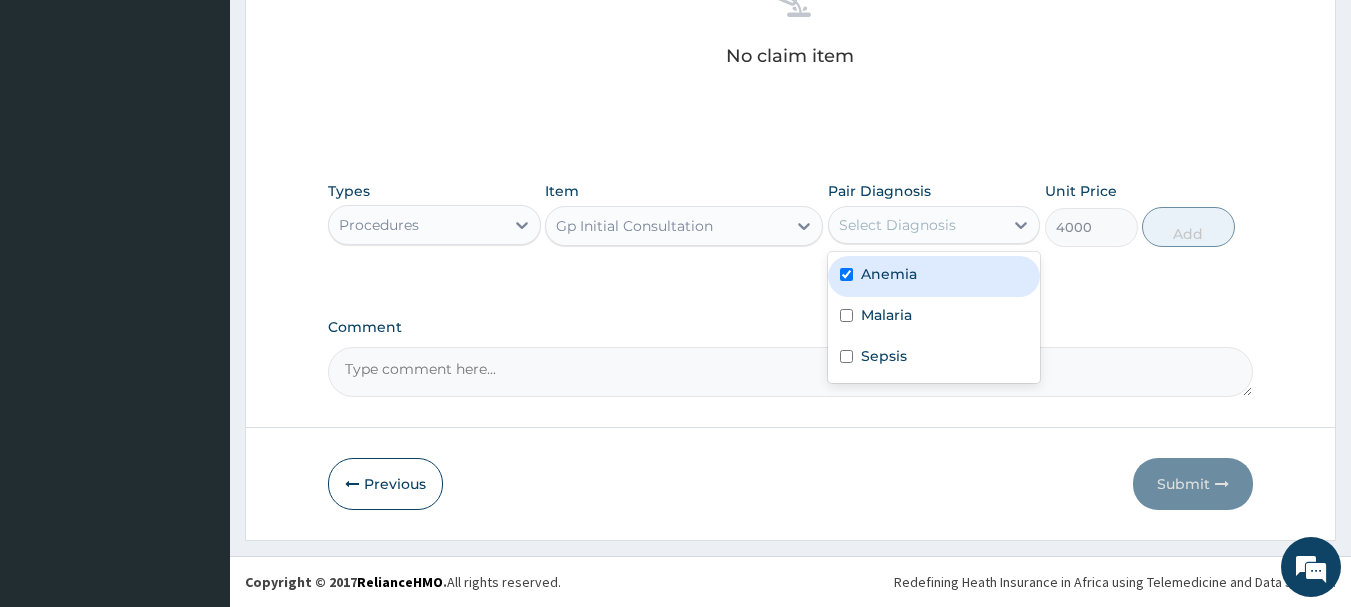 checkbox on "true" 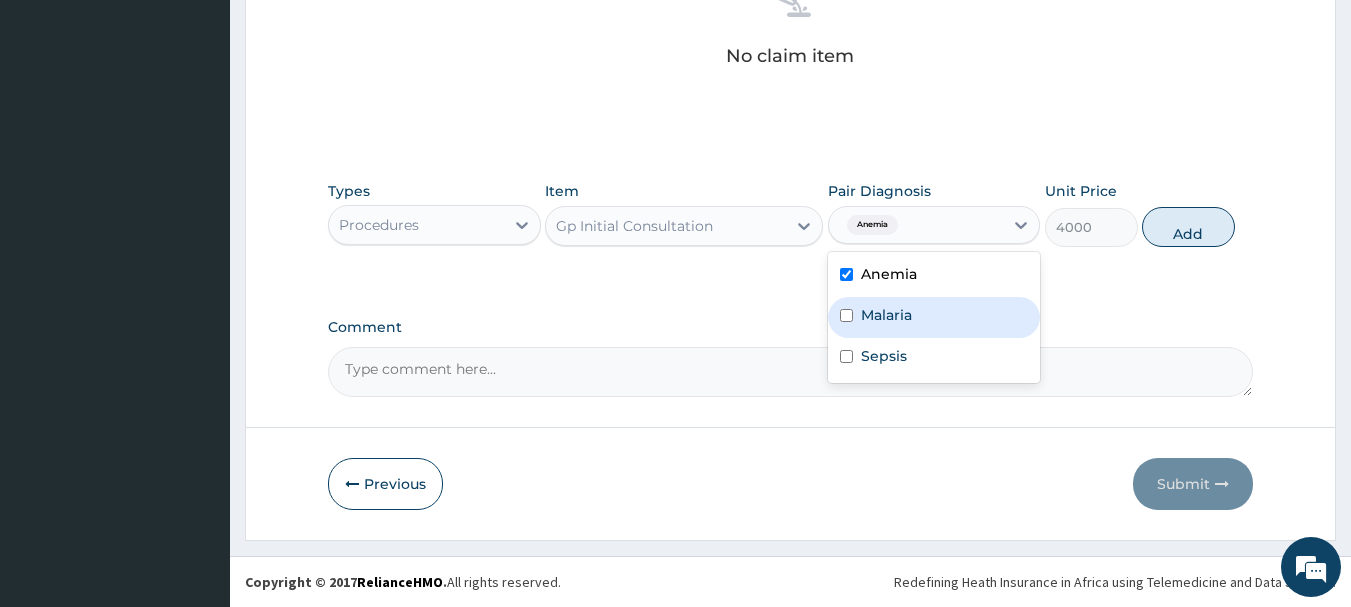 drag, startPoint x: 850, startPoint y: 304, endPoint x: 861, endPoint y: 342, distance: 39.56008 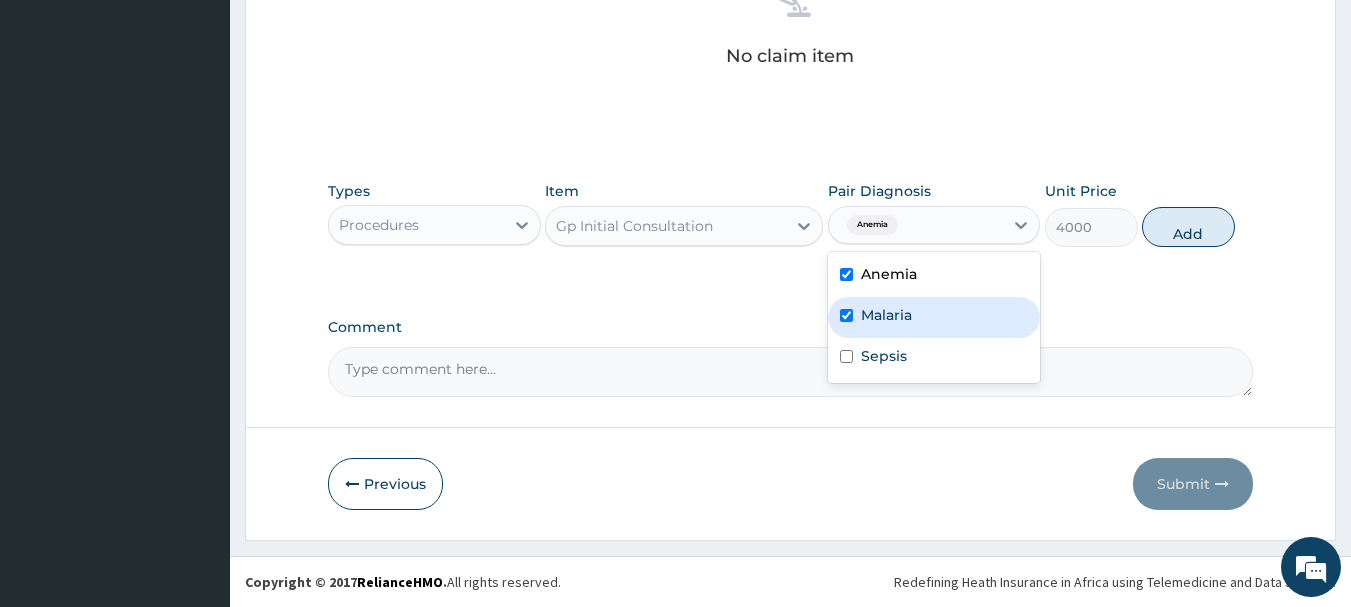 checkbox on "true" 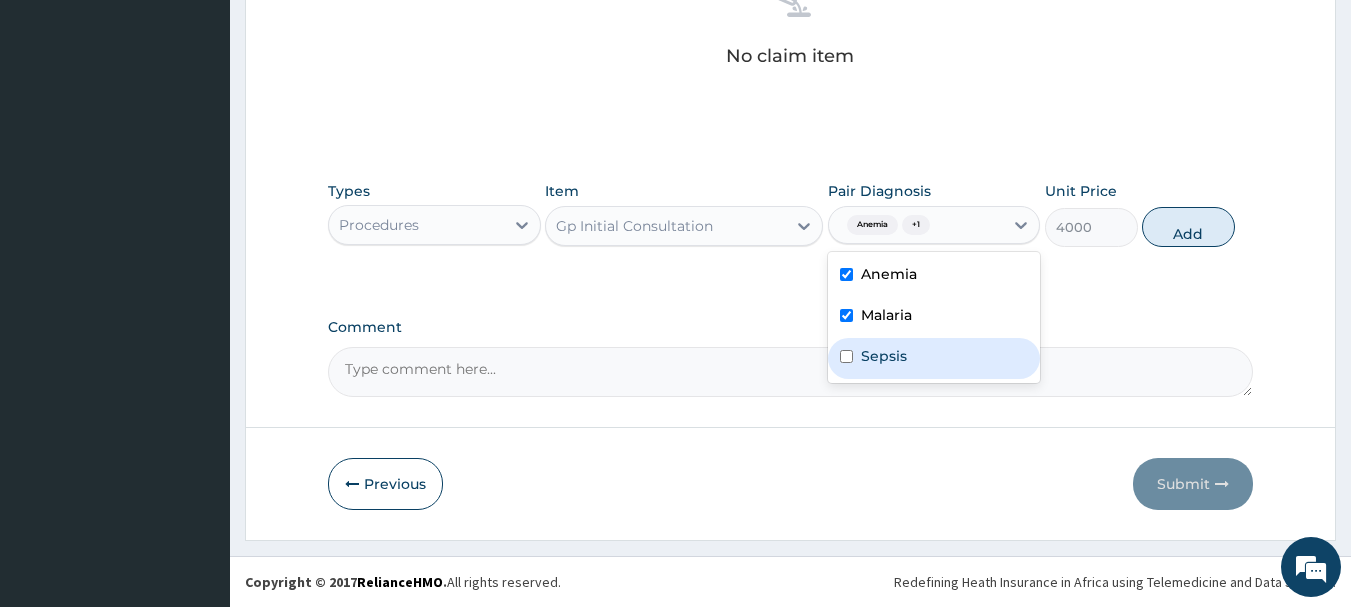 drag, startPoint x: 861, startPoint y: 353, endPoint x: 906, endPoint y: 312, distance: 60.876926 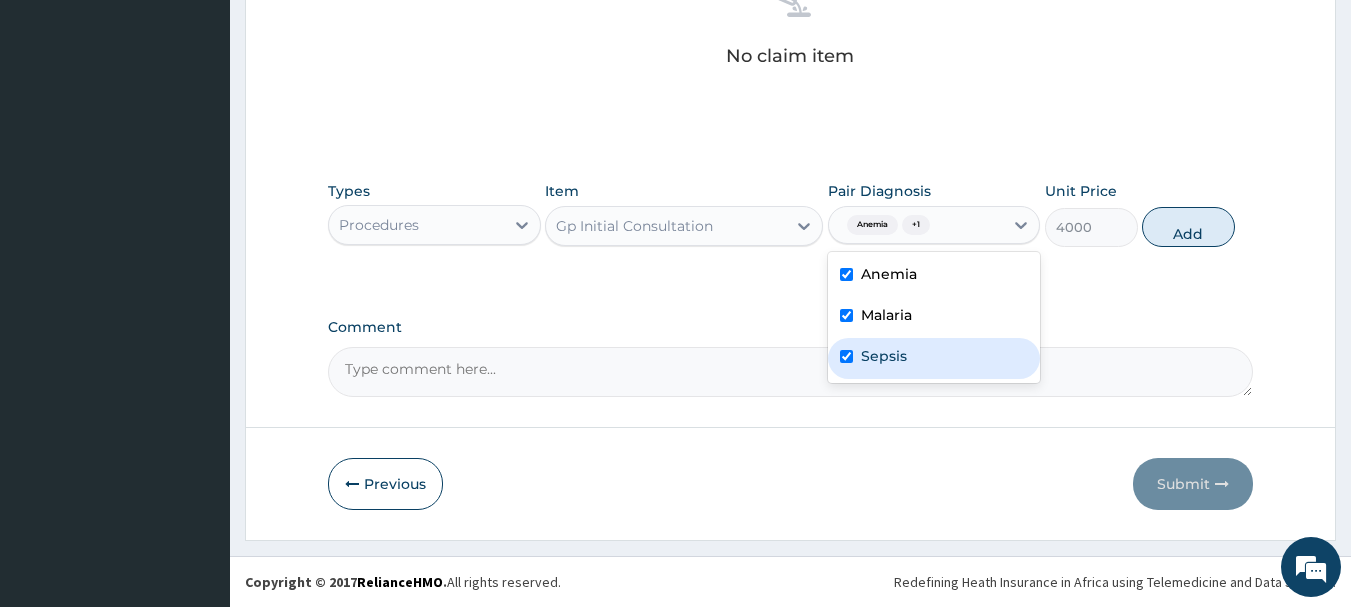 checkbox on "true" 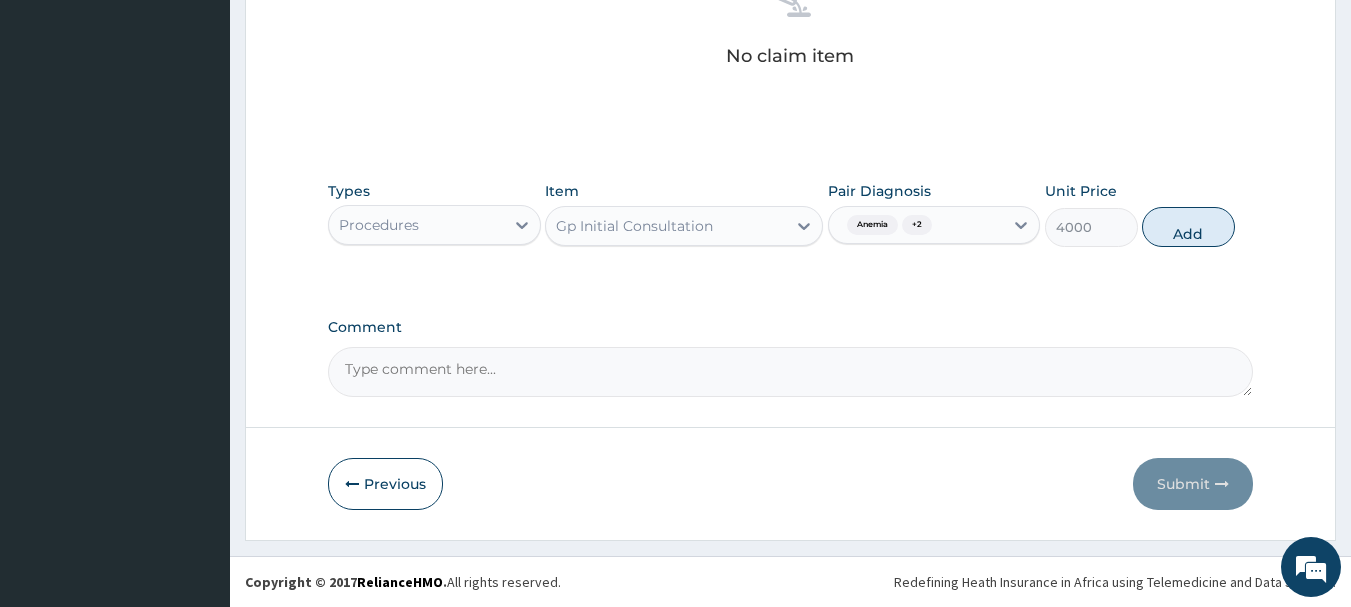 click on "Types Procedures Item Gp Initial Consultation Pair Diagnosis Anemia  + 2 Unit Price 4000 Add" at bounding box center [791, 214] 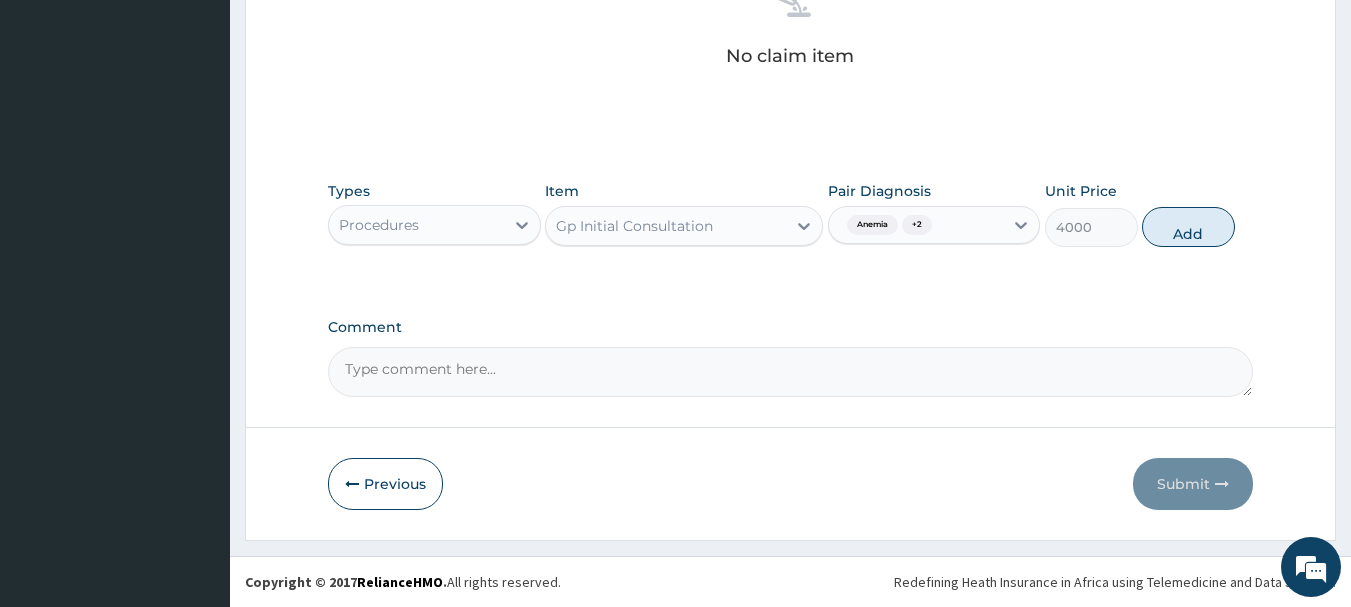 drag, startPoint x: 1193, startPoint y: 218, endPoint x: 984, endPoint y: 220, distance: 209.00957 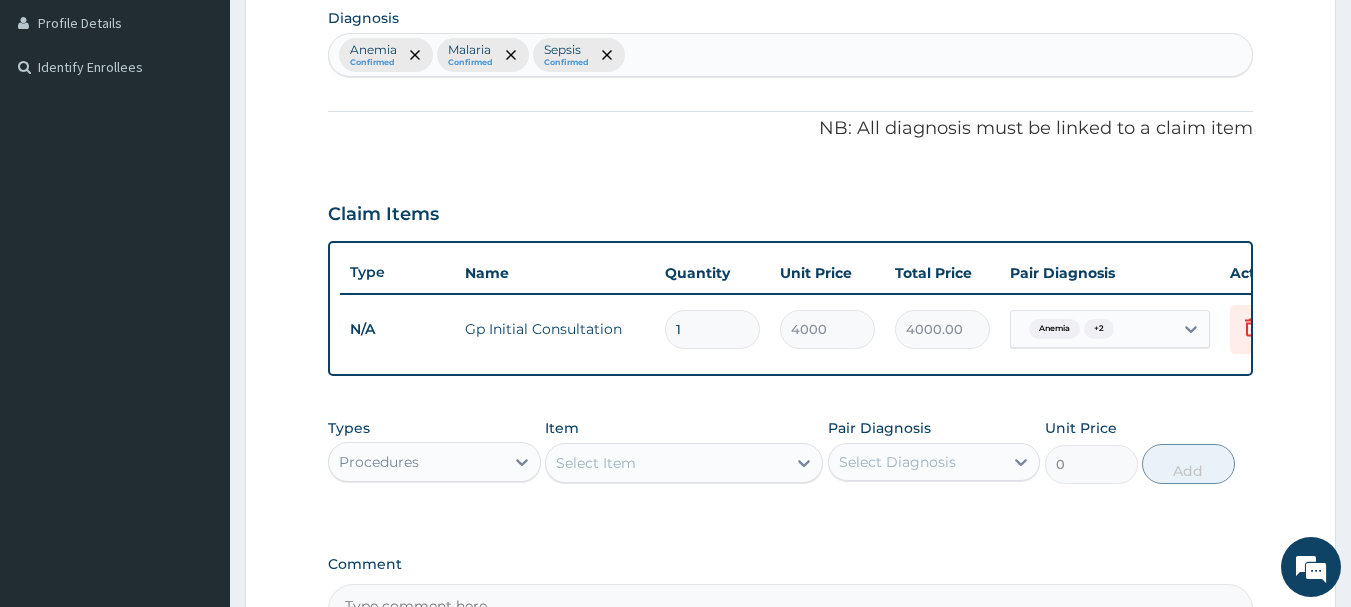 scroll, scrollTop: 355, scrollLeft: 0, axis: vertical 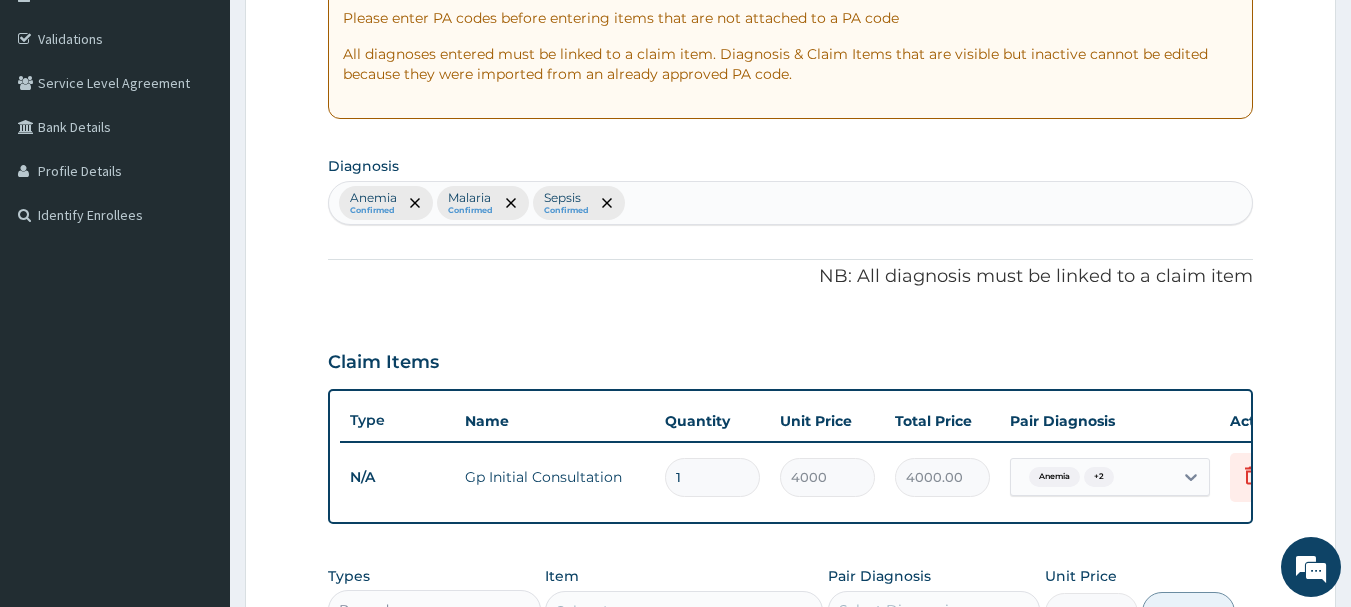 click at bounding box center [630, 203] 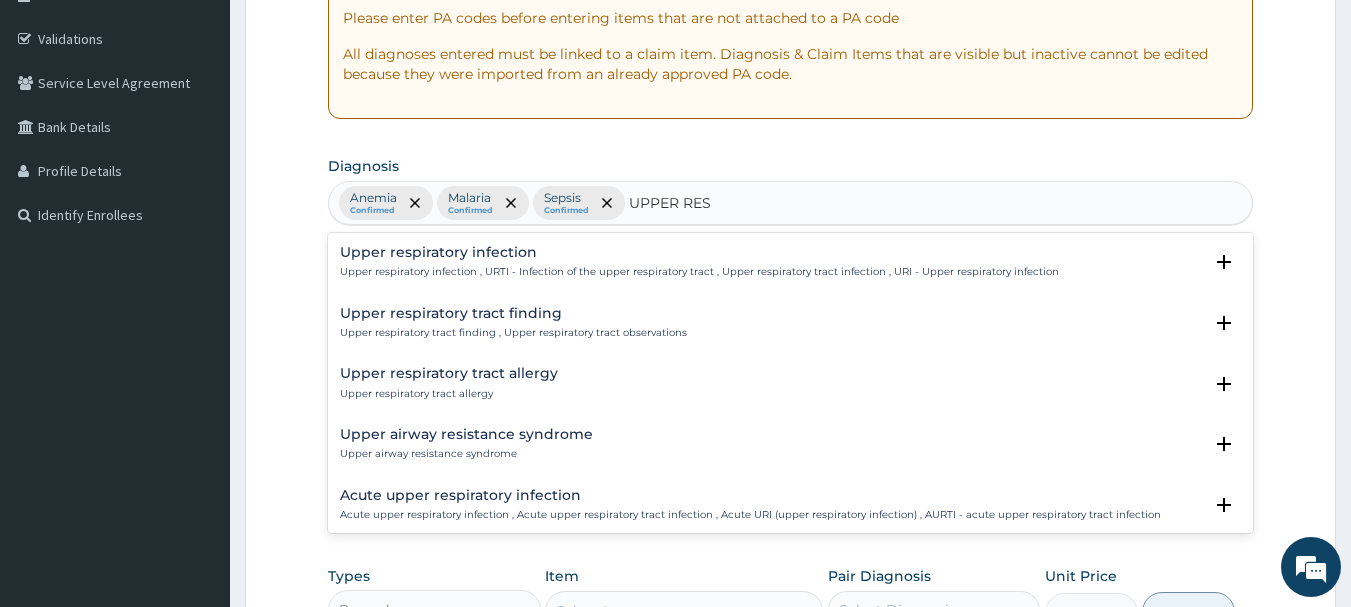 type on "UPPER RESP" 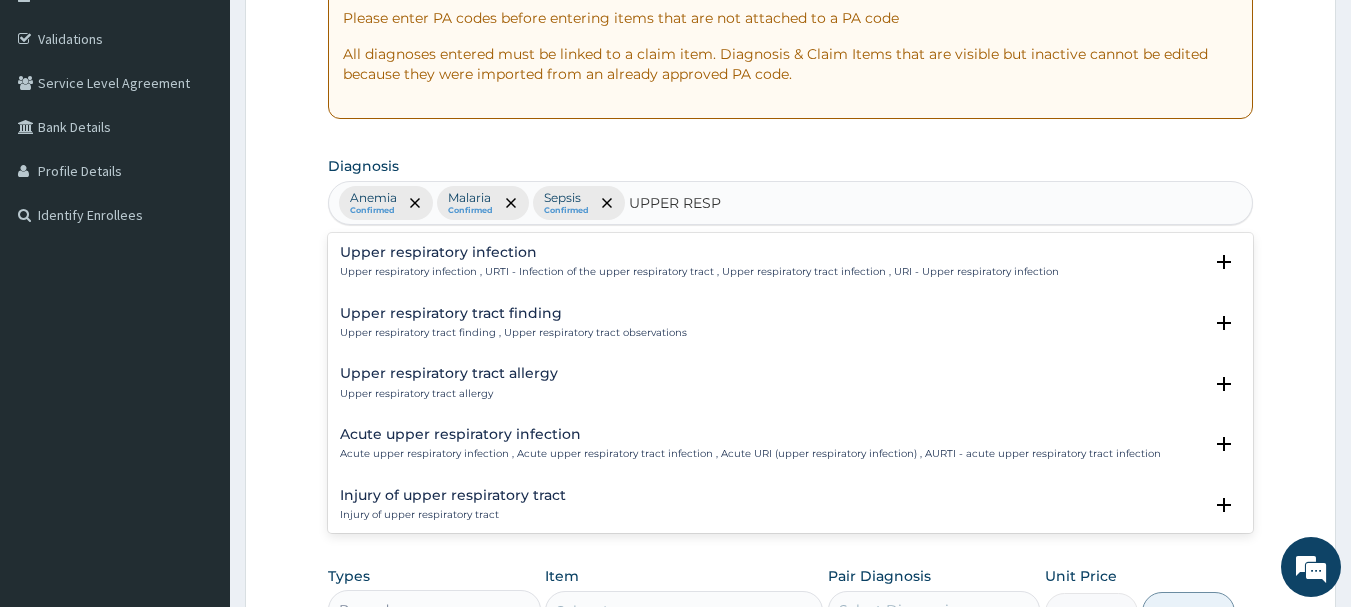 click on "Upper respiratory infection" at bounding box center (699, 252) 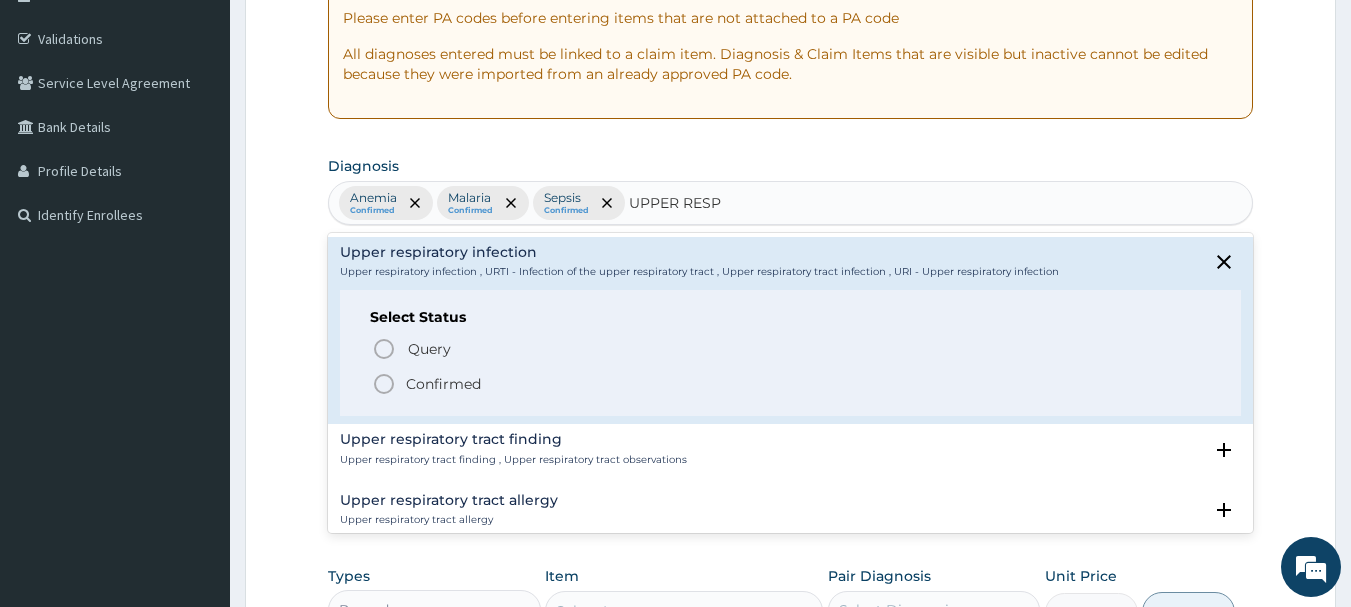 click 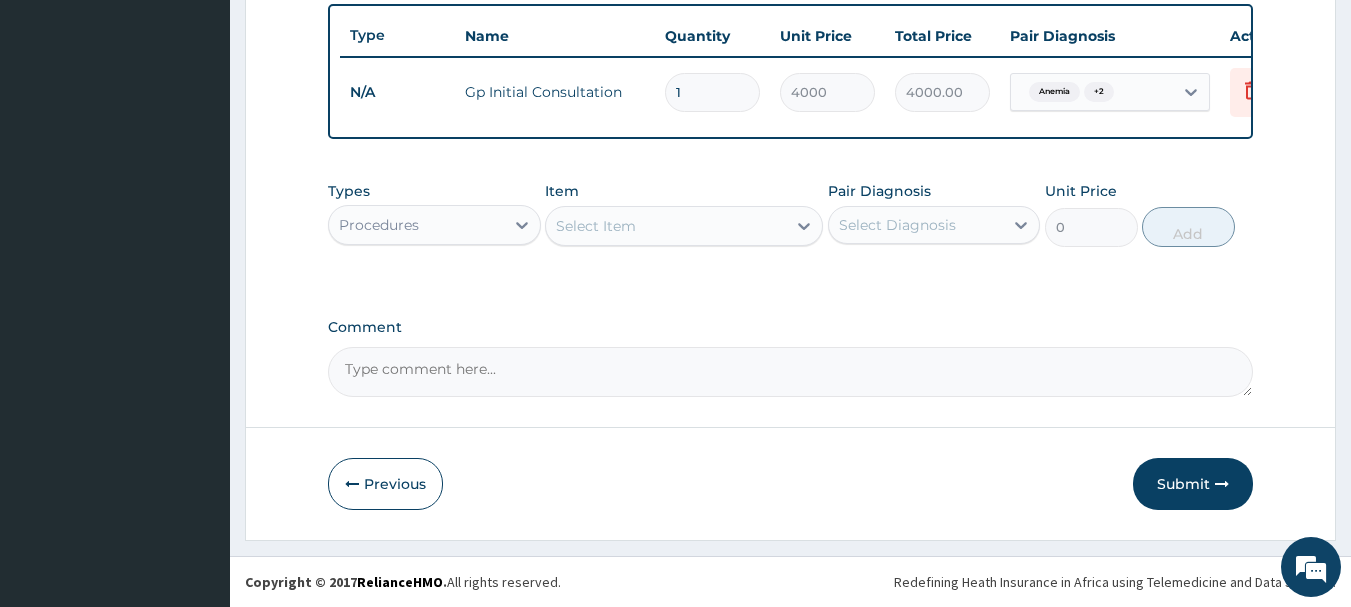scroll, scrollTop: 755, scrollLeft: 0, axis: vertical 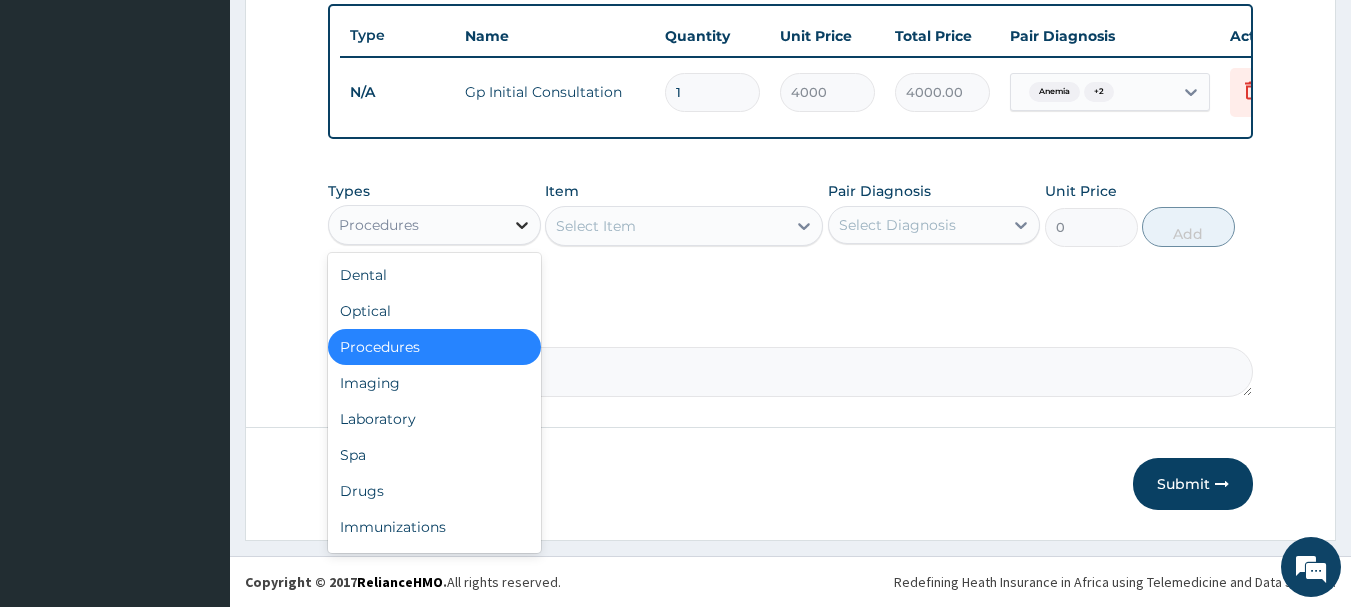click 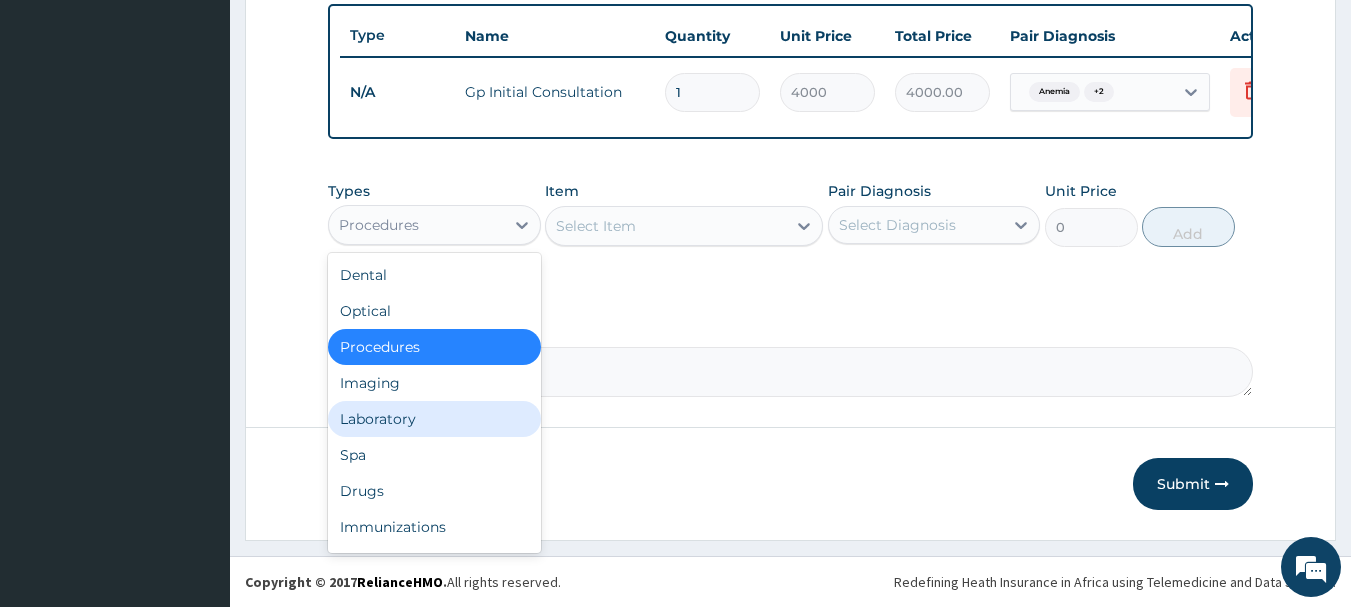 click on "Laboratory" at bounding box center [434, 419] 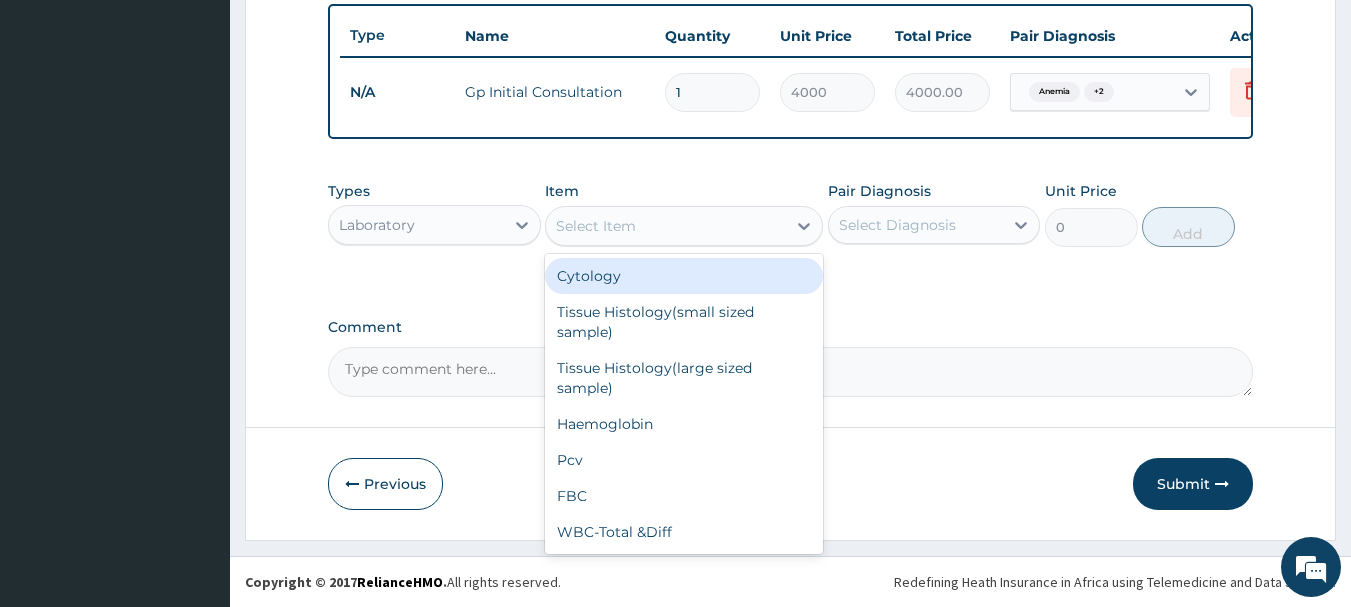 click on "Select Item" at bounding box center [596, 226] 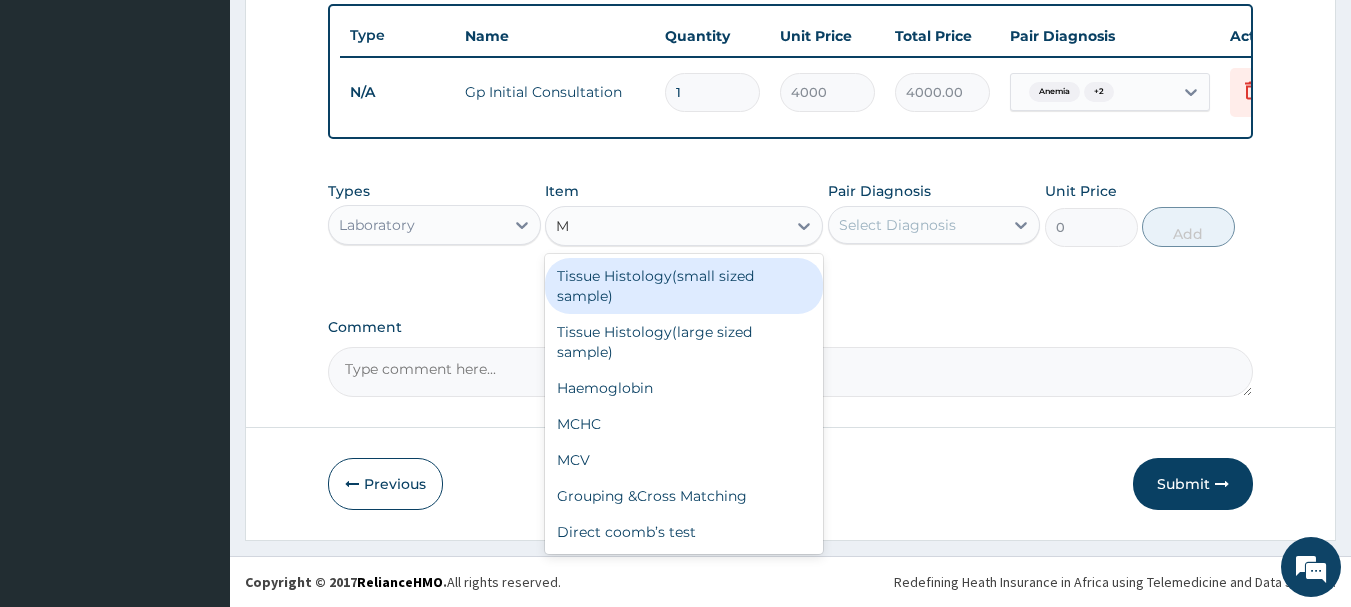type on "MP" 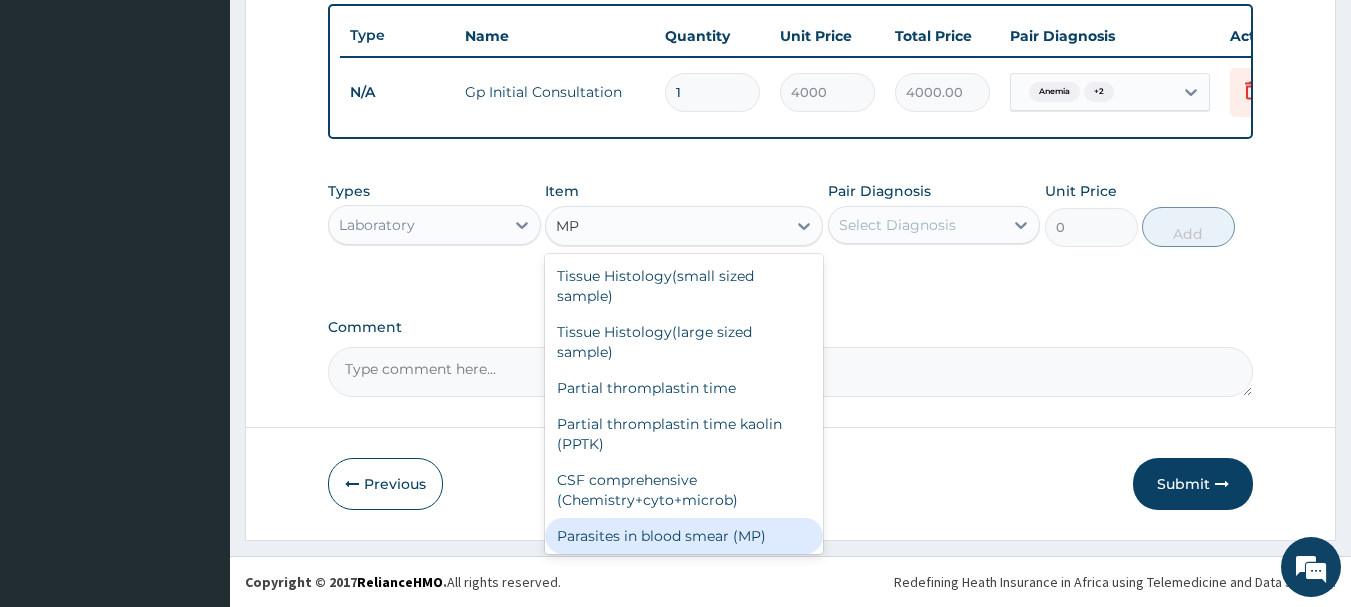 click on "Parasites in blood smear (MP)" at bounding box center [684, 536] 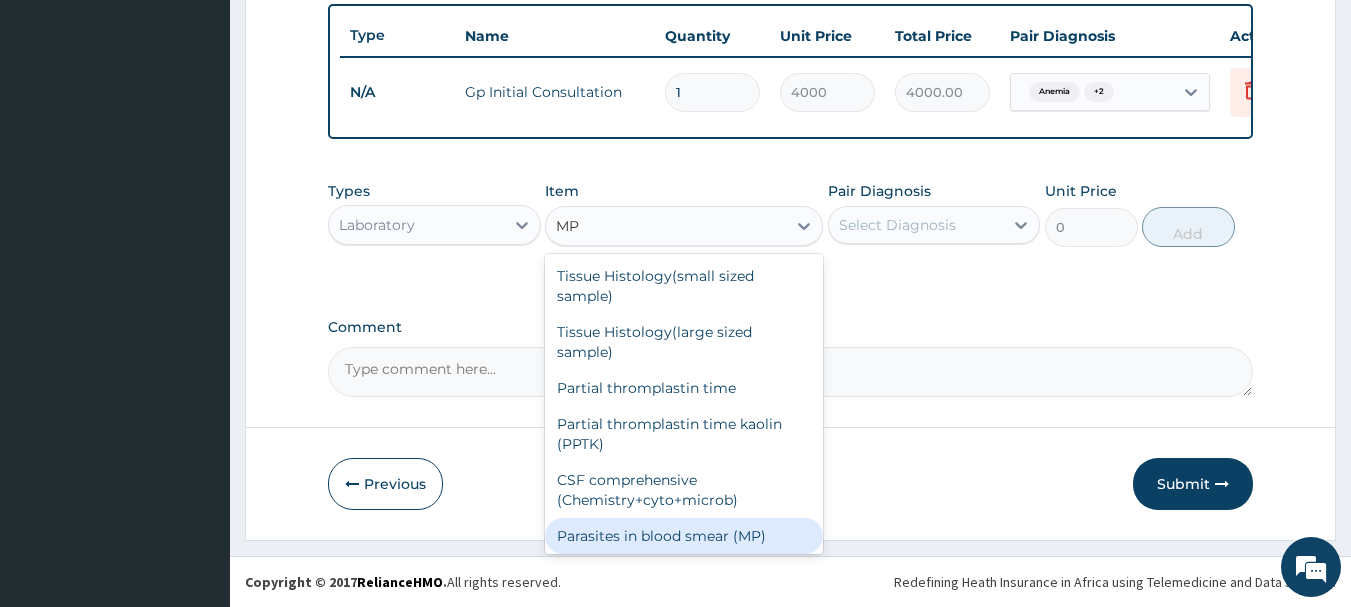 type 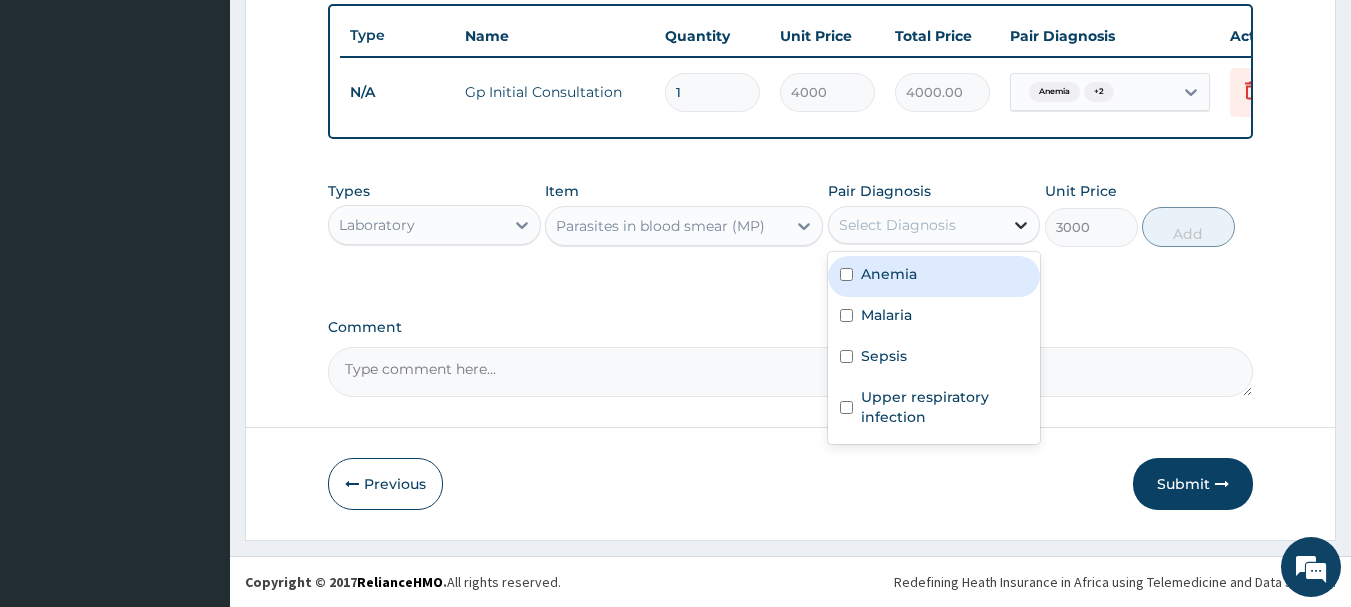 click 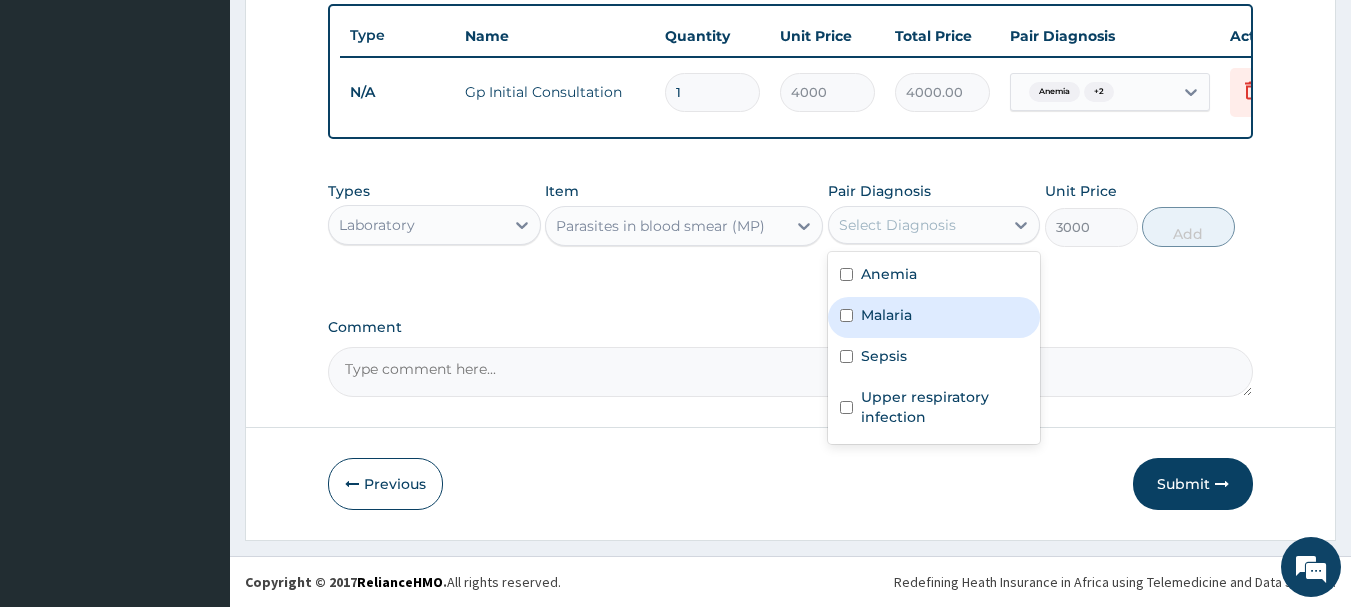 drag, startPoint x: 892, startPoint y: 307, endPoint x: 1030, endPoint y: 258, distance: 146.44112 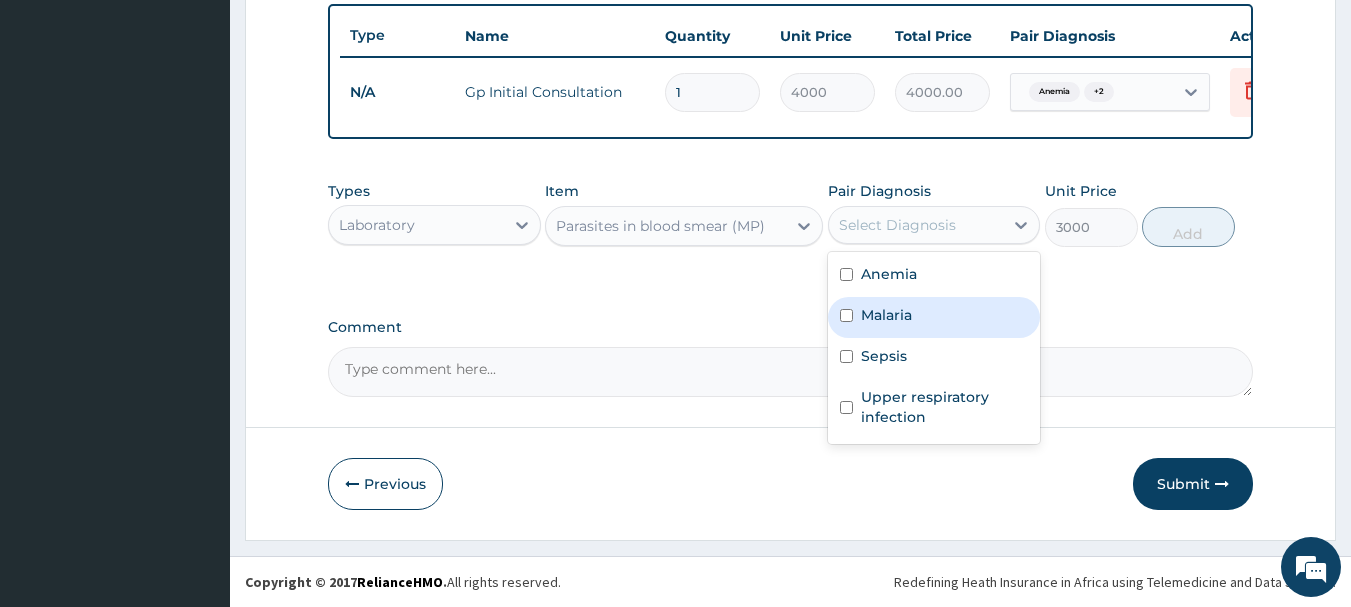click on "Malaria" at bounding box center [934, 317] 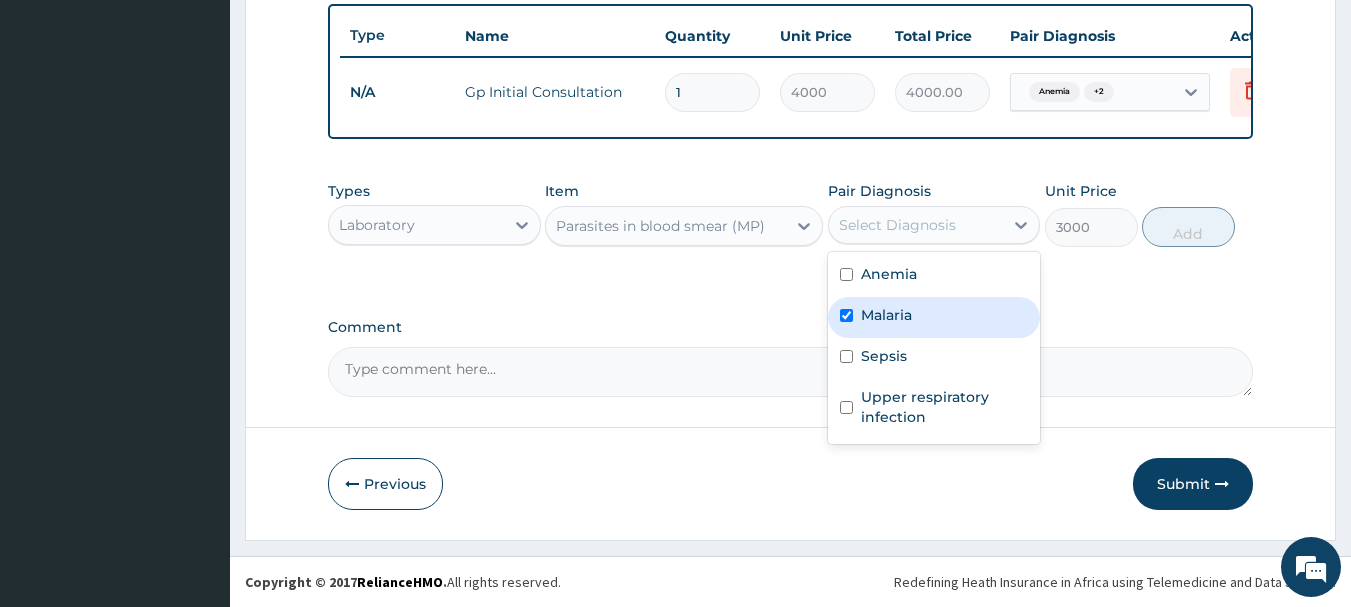 checkbox on "true" 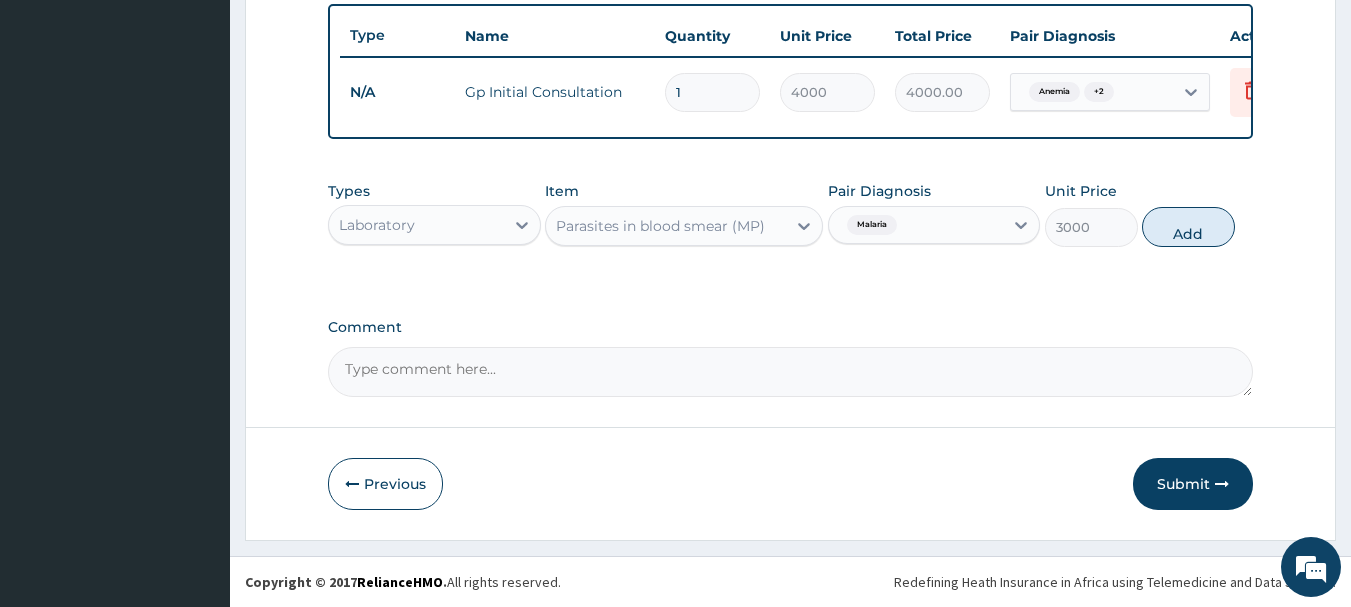 drag, startPoint x: 1188, startPoint y: 214, endPoint x: 1122, endPoint y: 237, distance: 69.89278 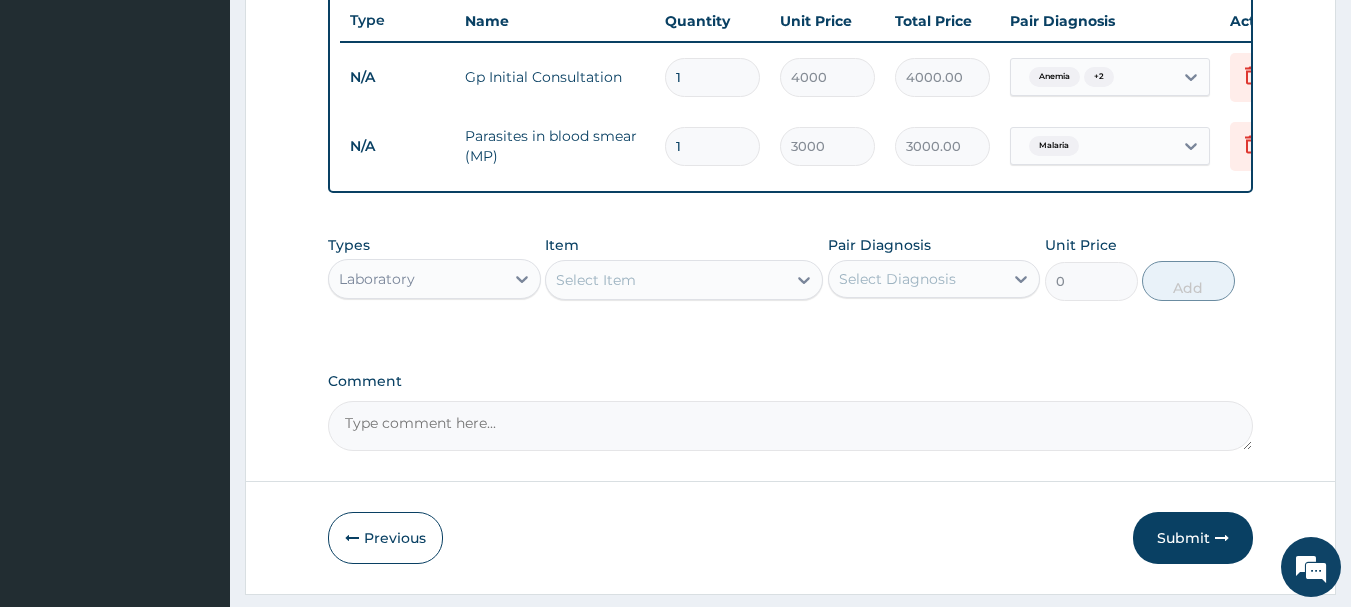 click on "Select Item" at bounding box center (666, 280) 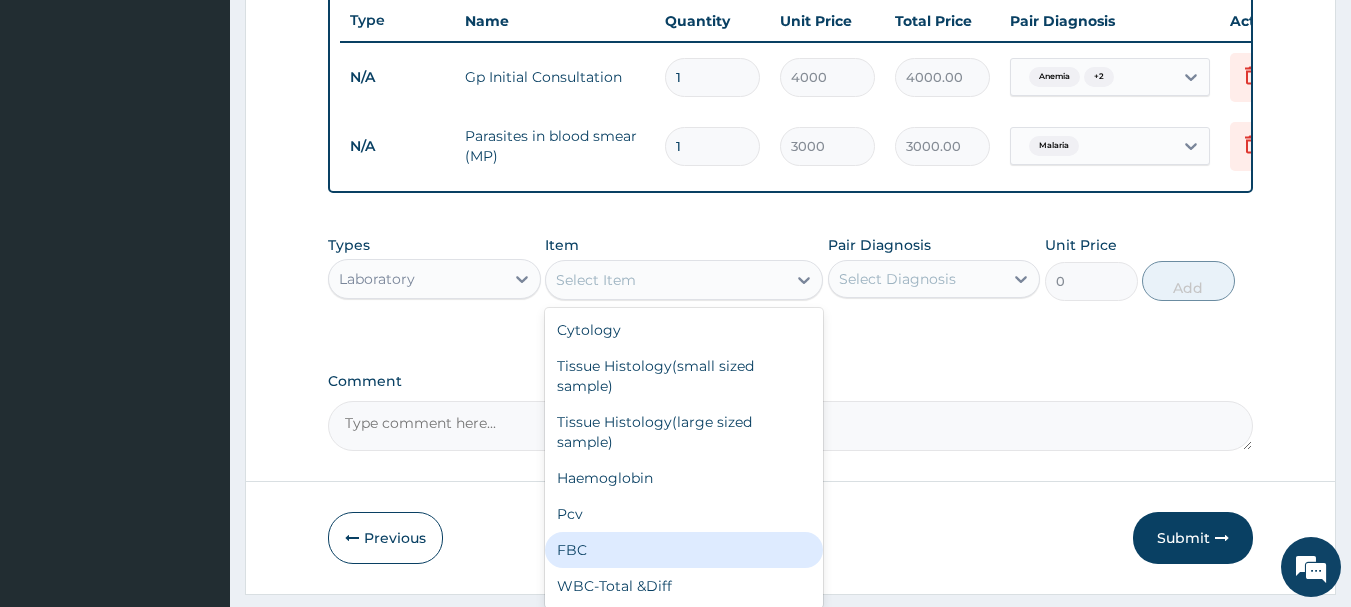 click on "FBC" at bounding box center (684, 550) 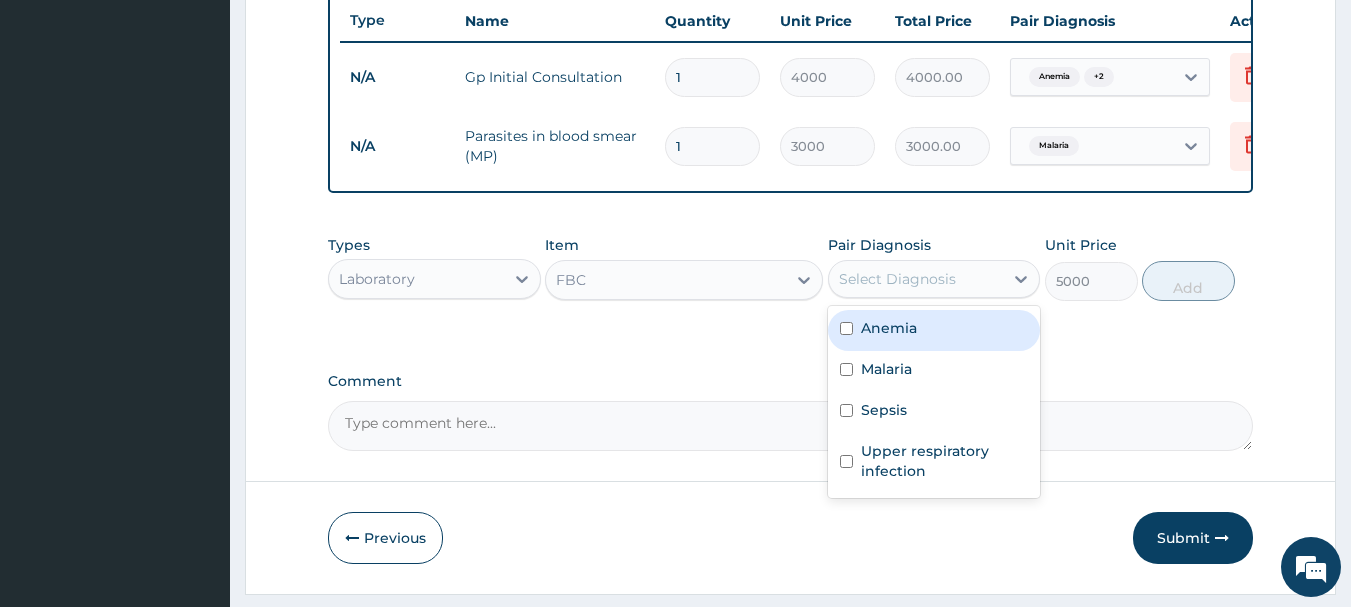 click on "Select Diagnosis" at bounding box center [897, 279] 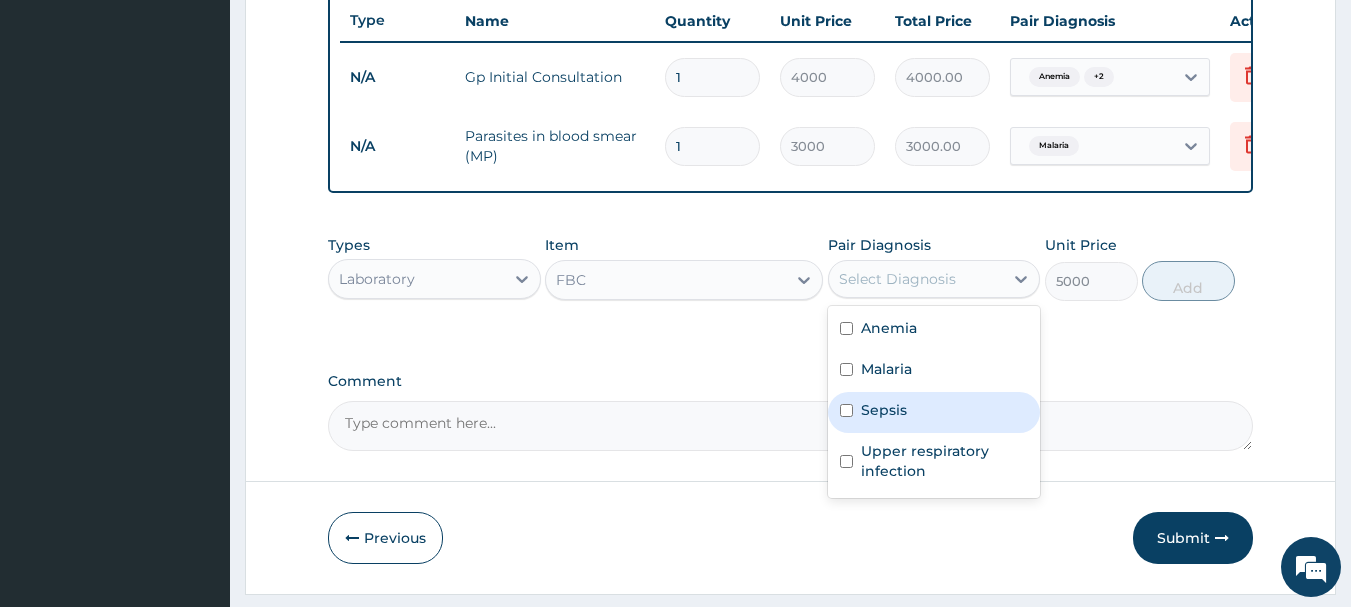 drag, startPoint x: 857, startPoint y: 426, endPoint x: 935, endPoint y: 379, distance: 91.06591 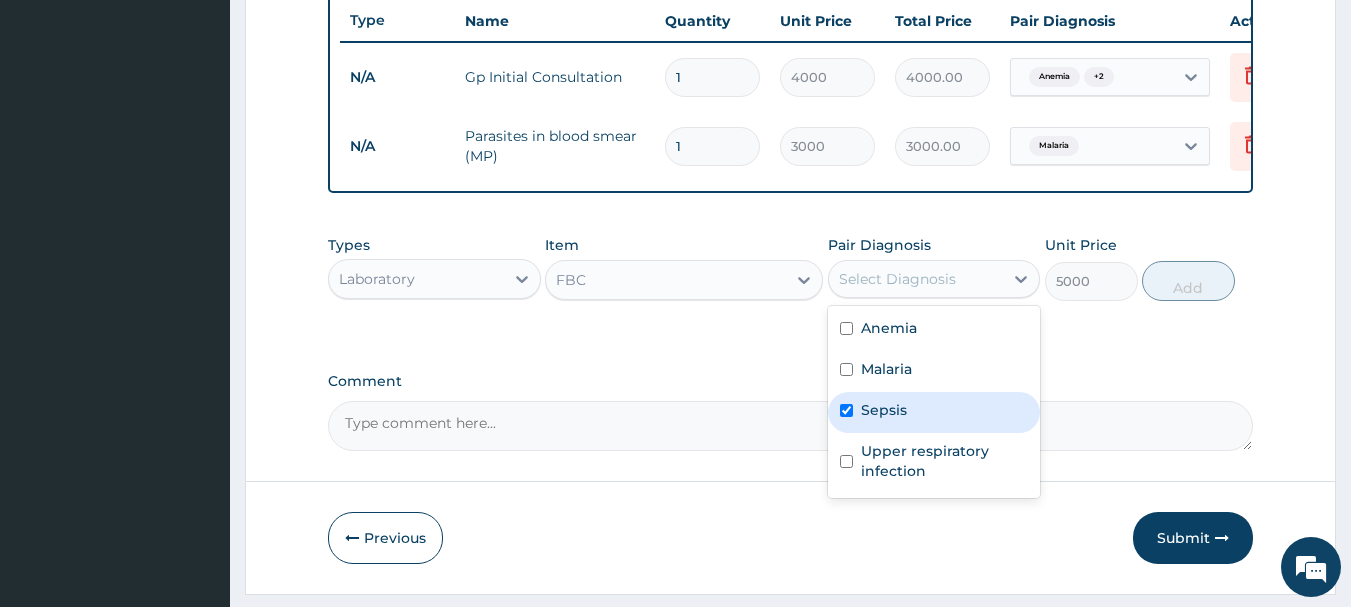 checkbox on "true" 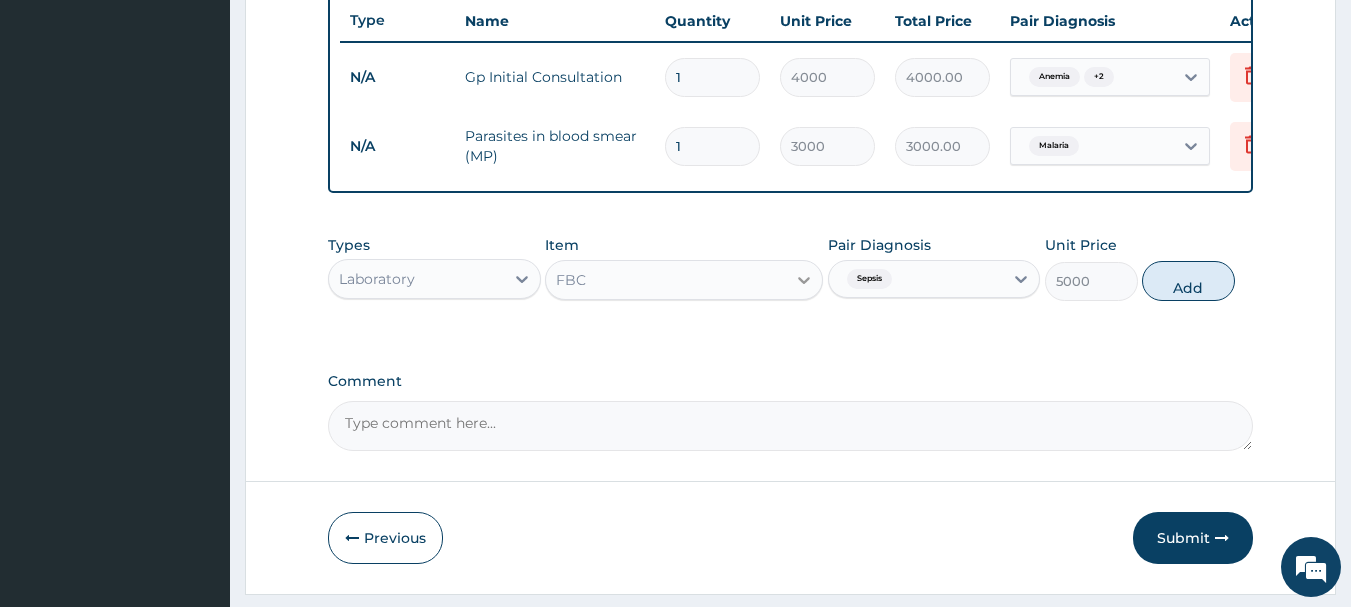 drag, startPoint x: 1188, startPoint y: 284, endPoint x: 818, endPoint y: 370, distance: 379.86313 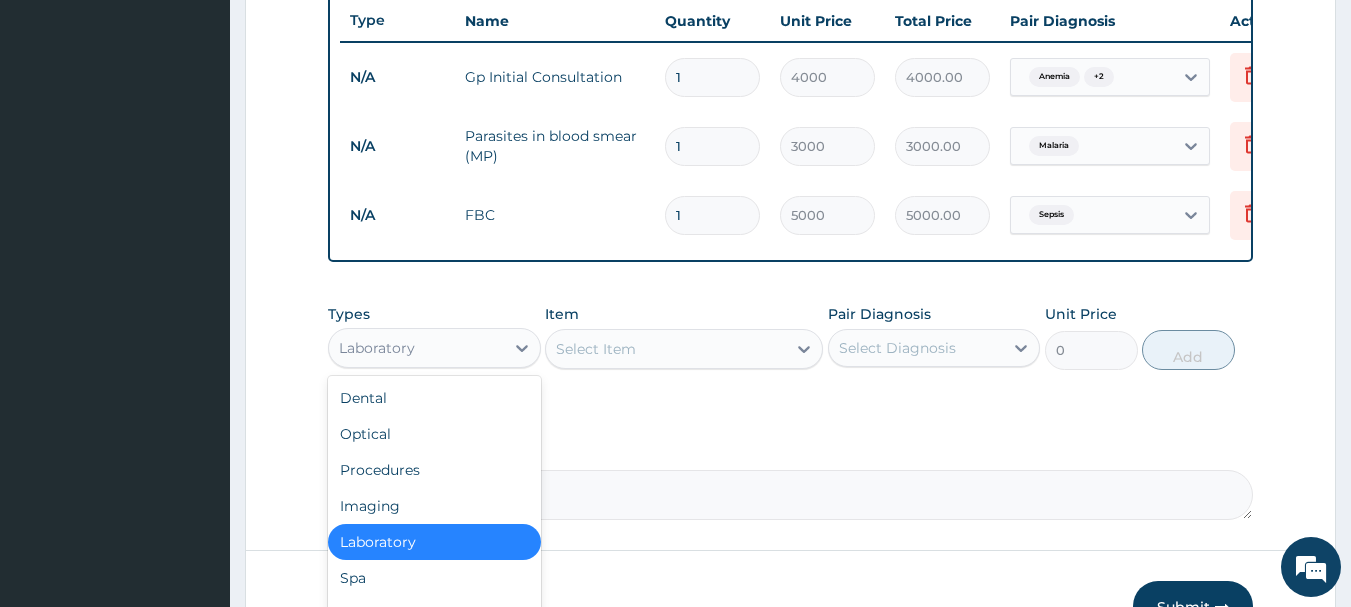 drag, startPoint x: 524, startPoint y: 366, endPoint x: 499, endPoint y: 447, distance: 84.77028 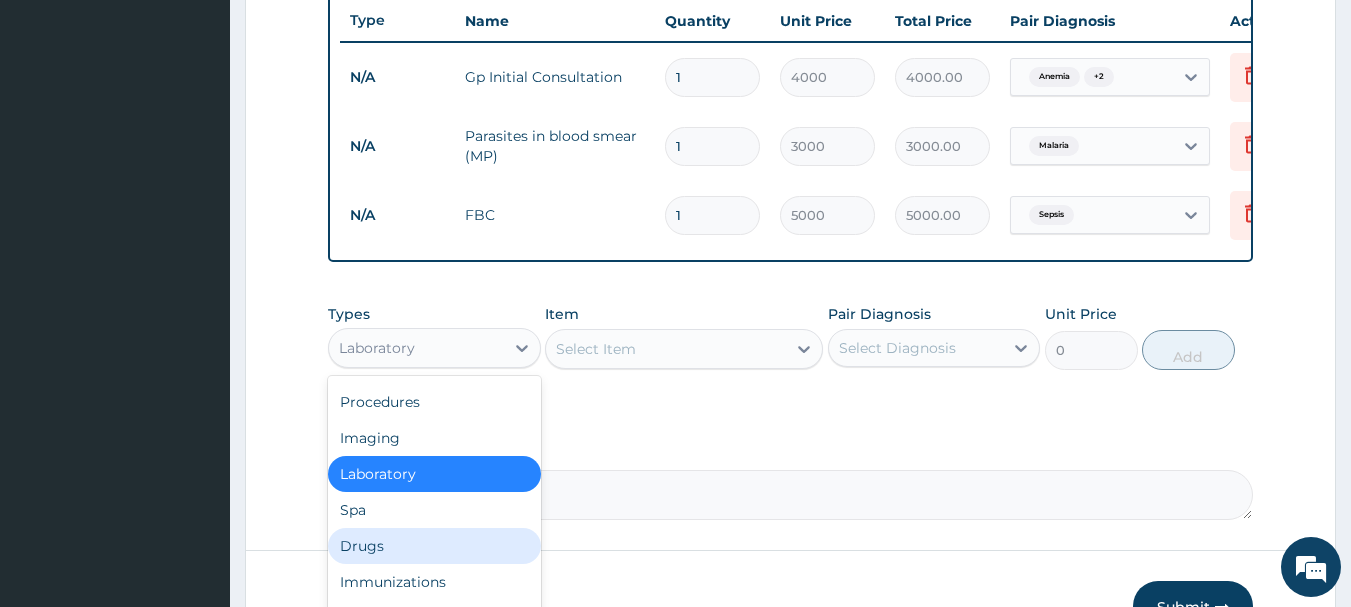 click on "Drugs" at bounding box center [434, 546] 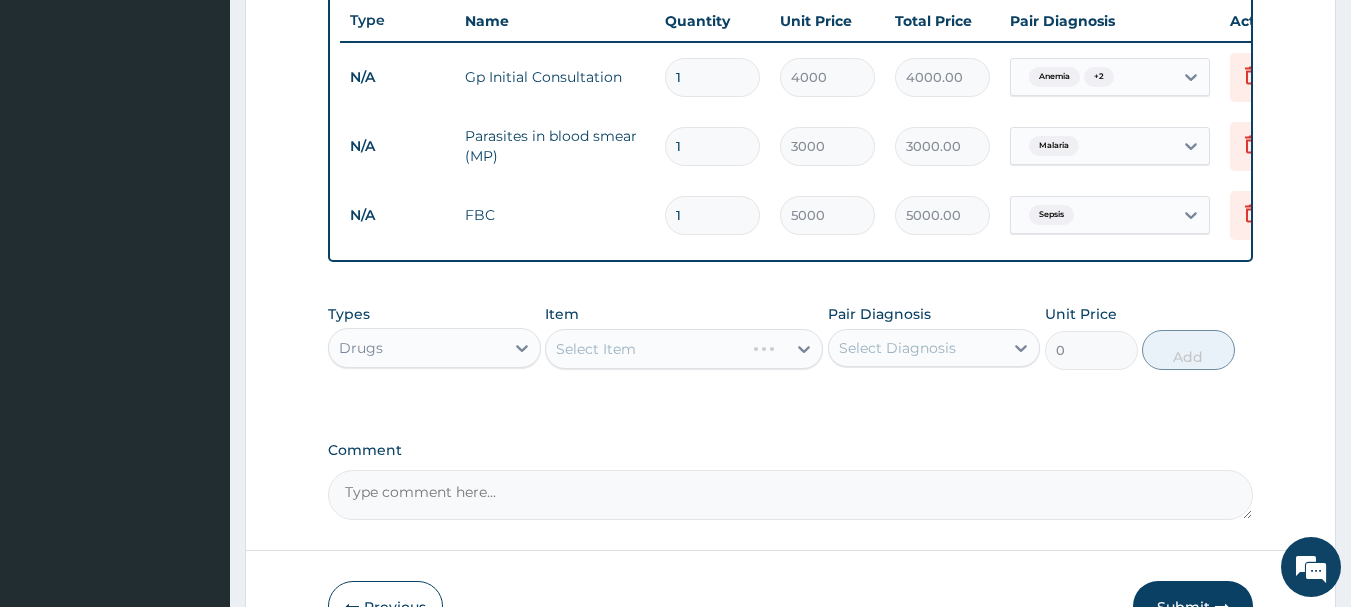 click on "Select Item" at bounding box center (684, 349) 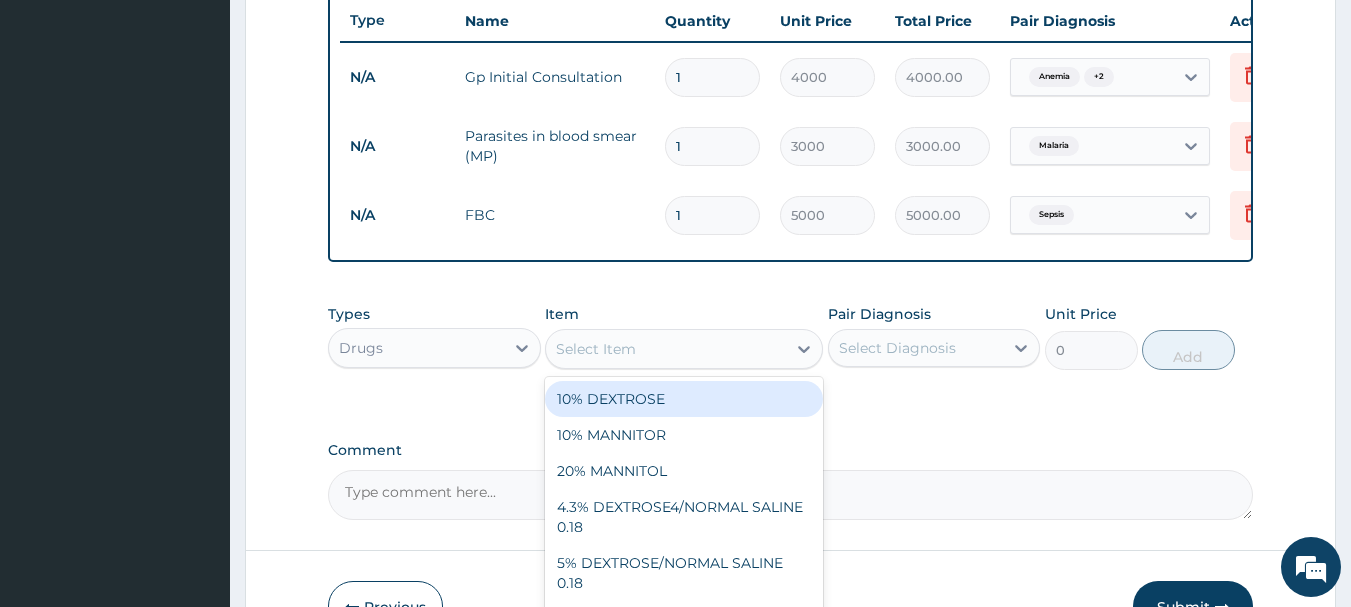 click on "Select Item" at bounding box center [596, 349] 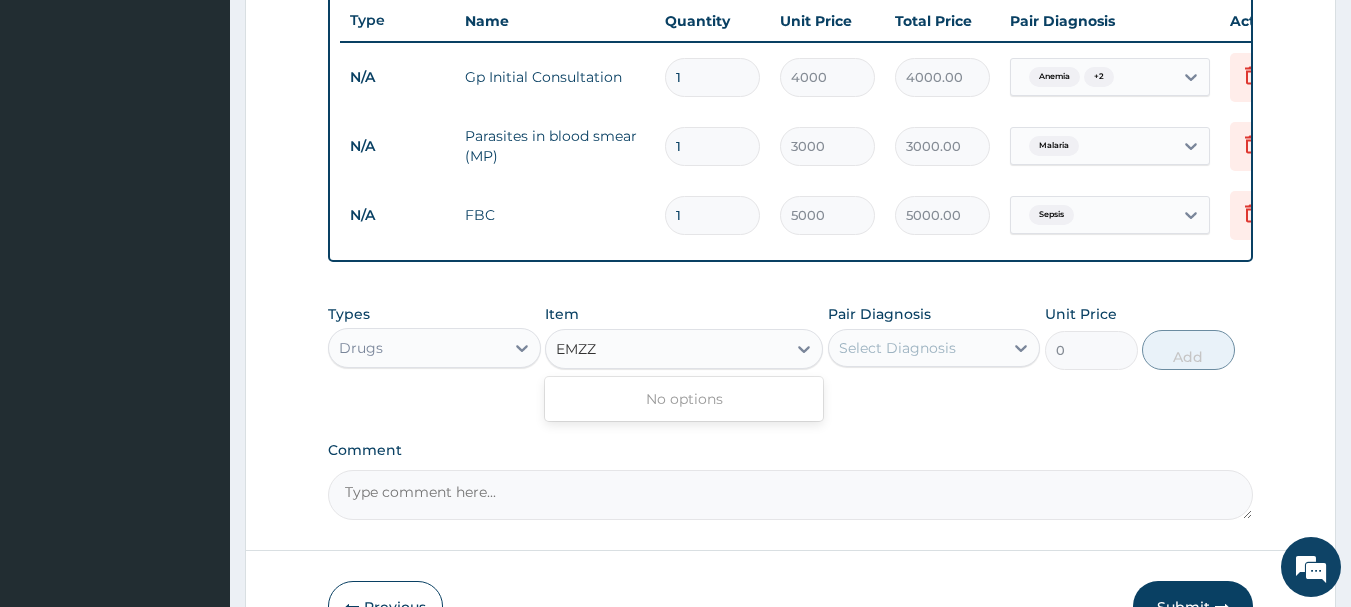 type on "EMZ" 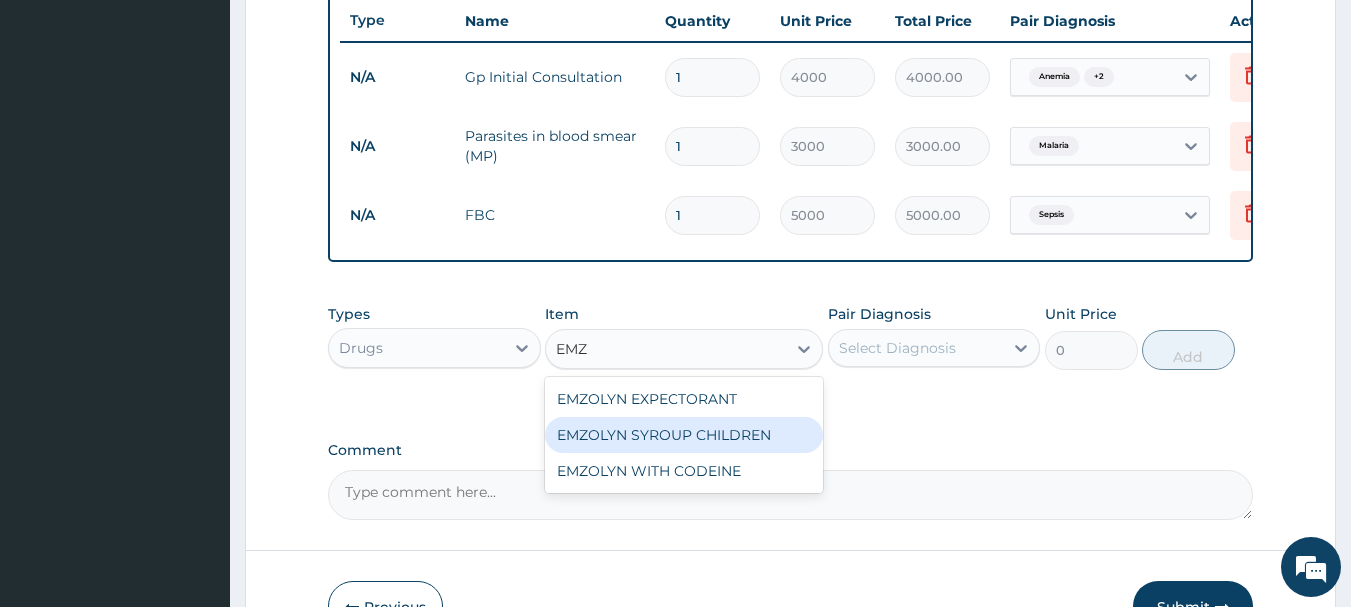 click on "EMZOLYN SYROUP CHILDREN" at bounding box center [684, 435] 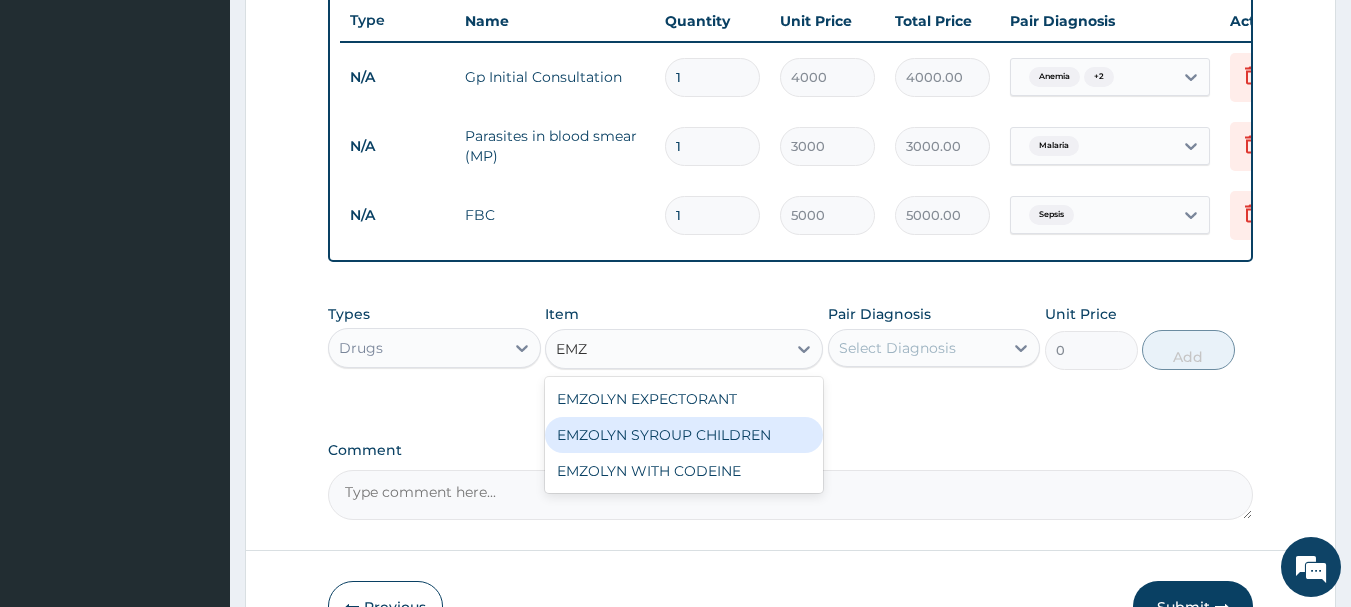 type 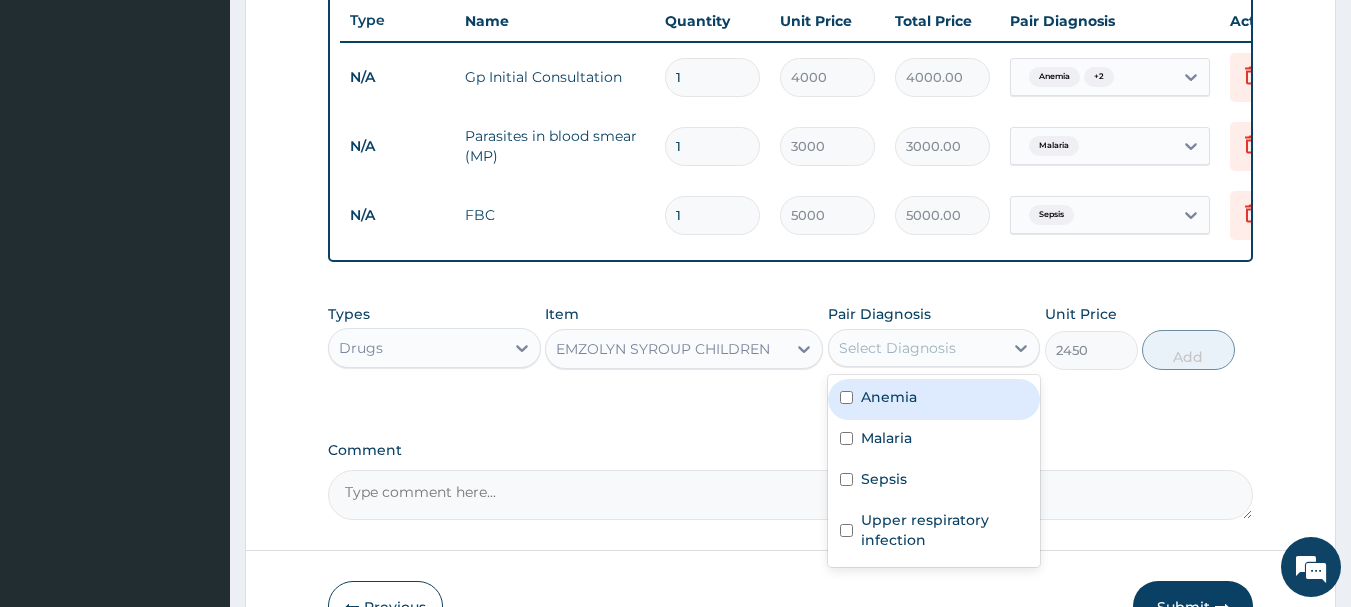 click on "Select Diagnosis" at bounding box center (916, 348) 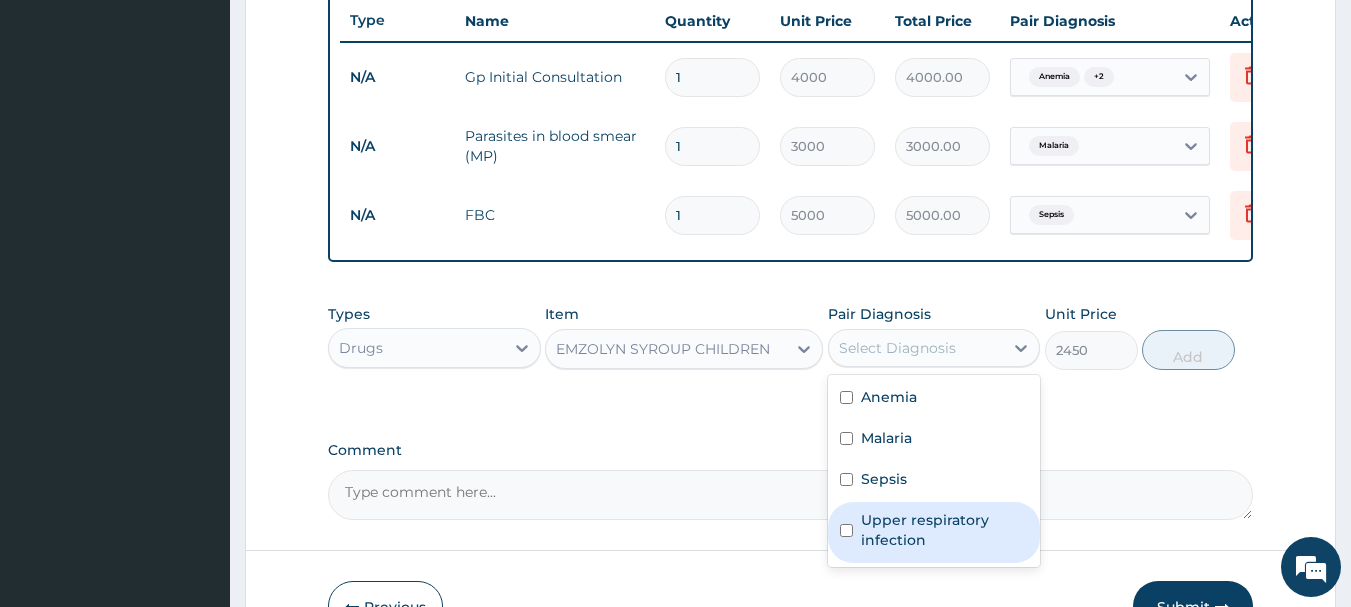 click at bounding box center [846, 530] 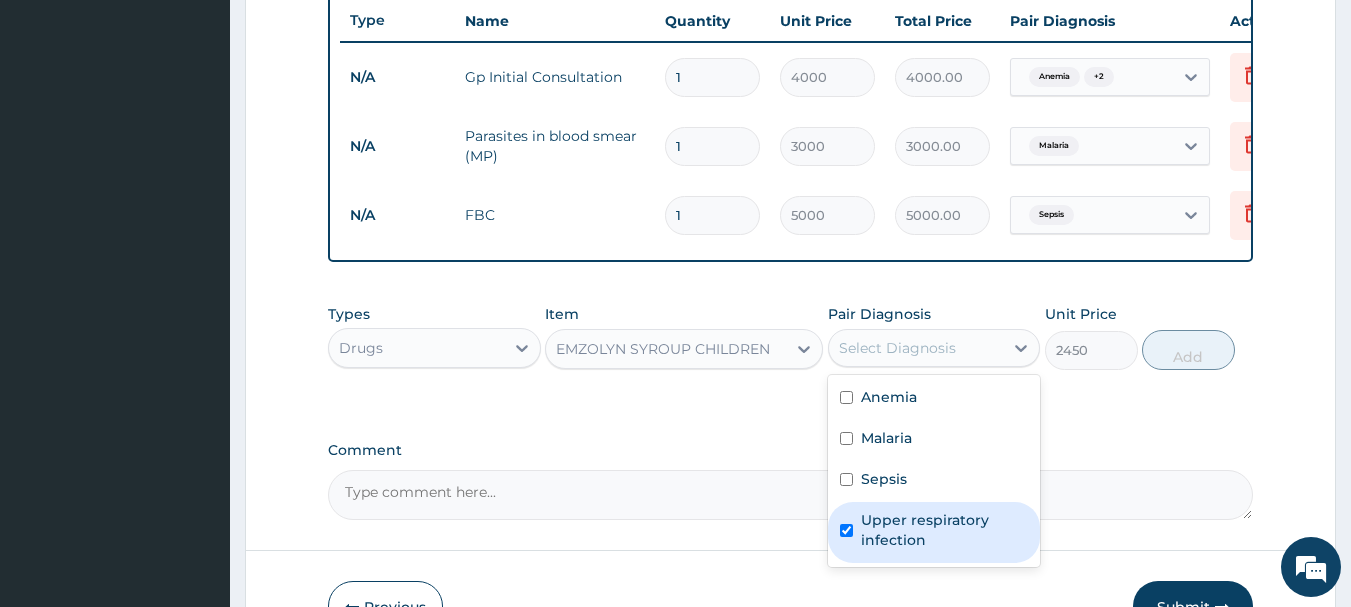checkbox on "true" 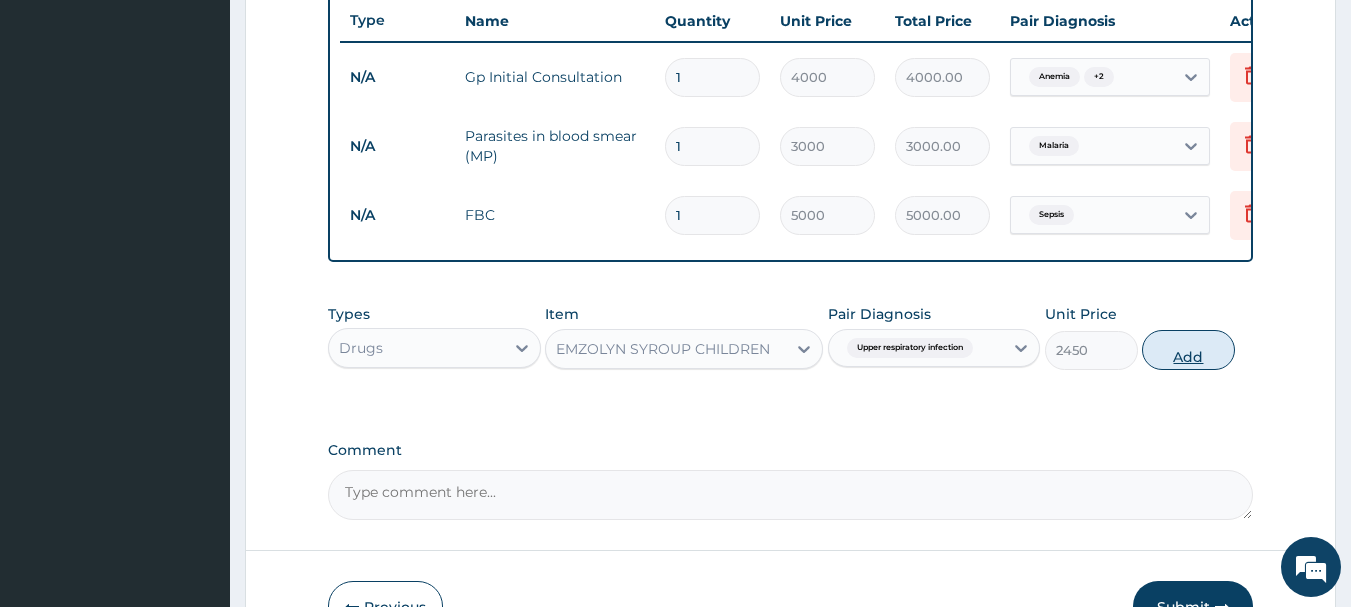 click on "Add" at bounding box center (1188, 350) 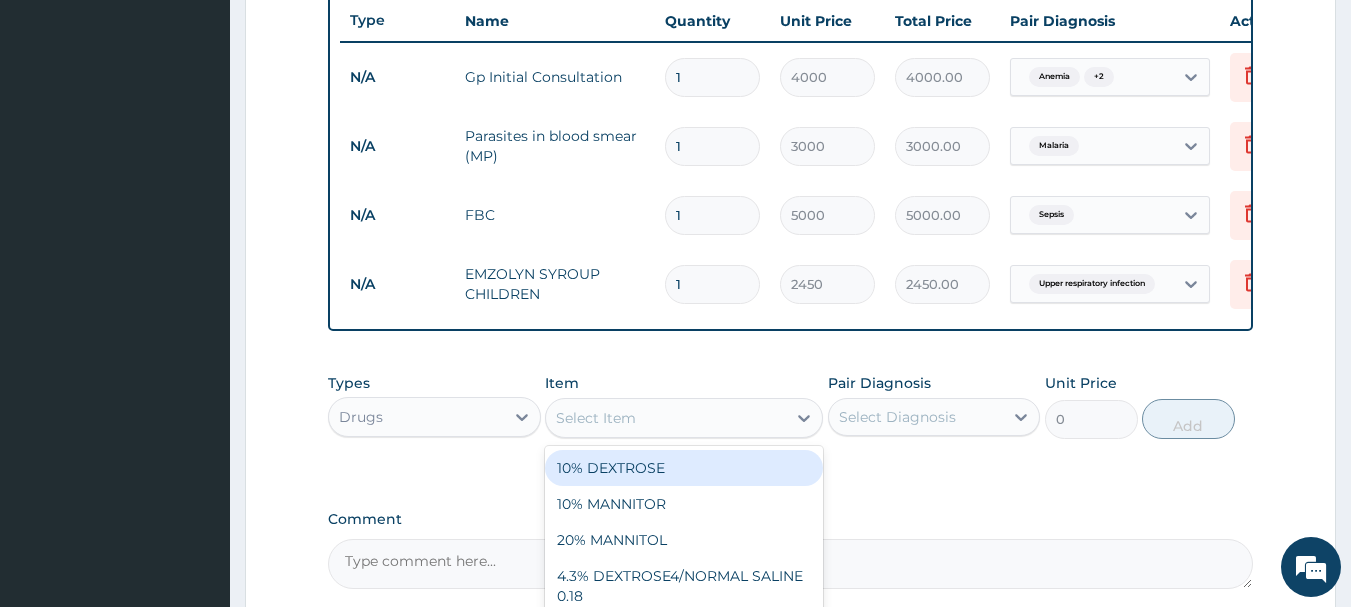 click on "Select Item" at bounding box center [666, 418] 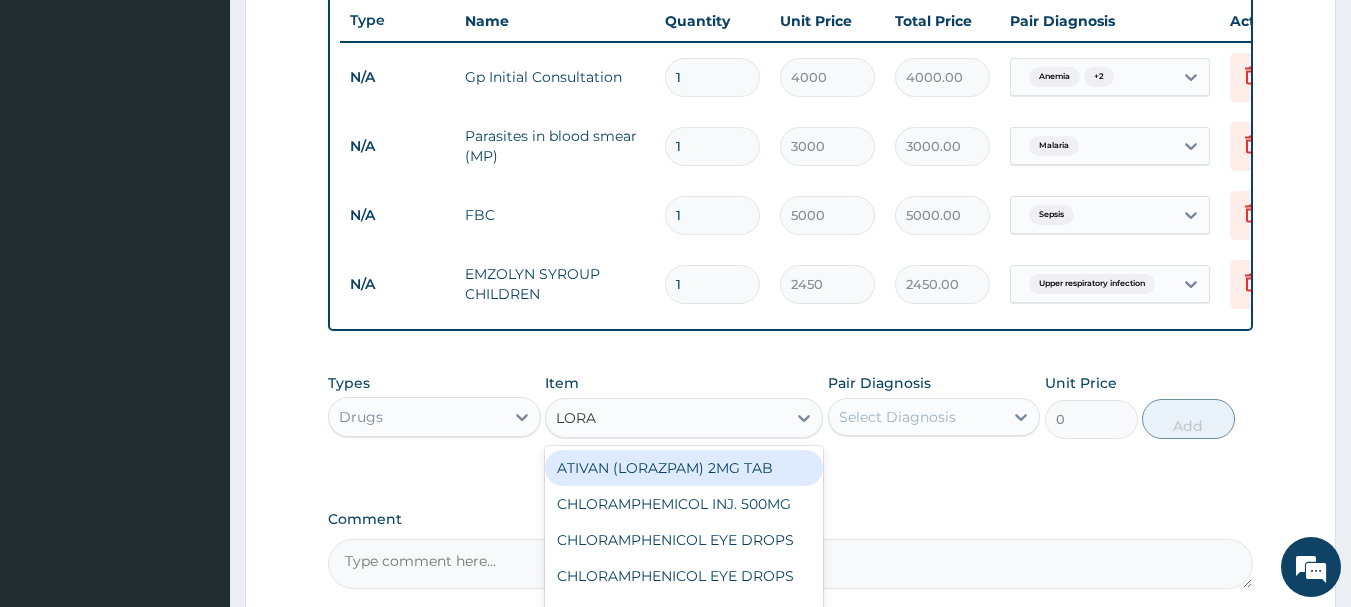 type on "LORAT" 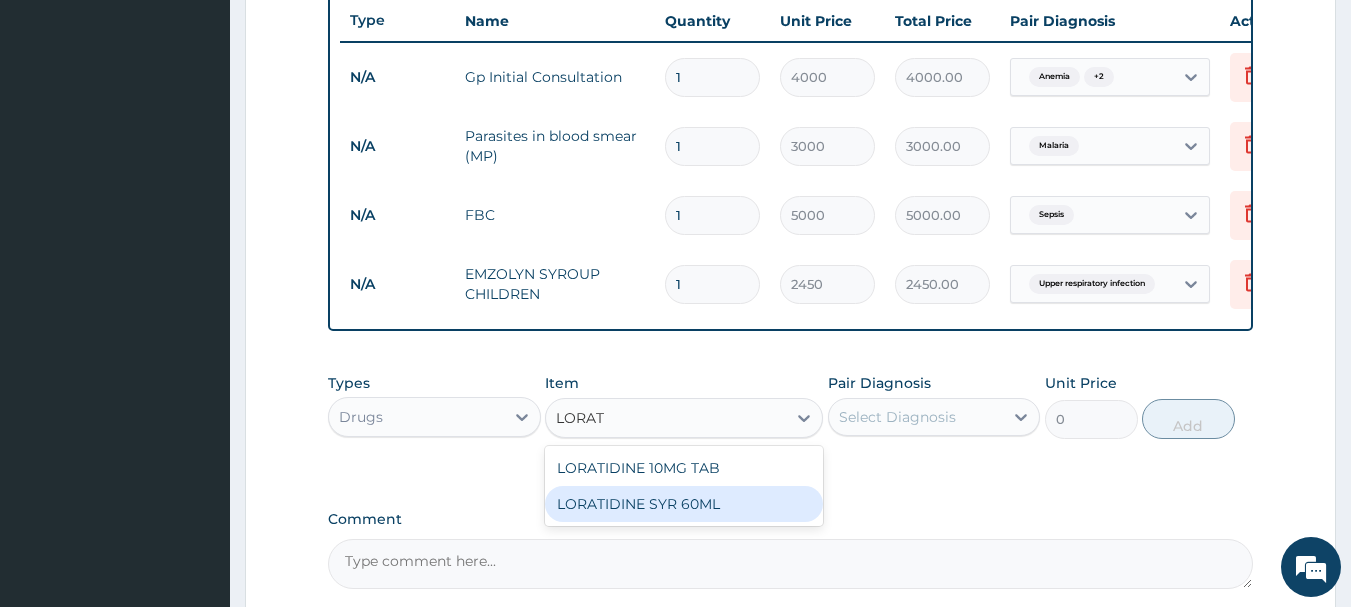 drag, startPoint x: 728, startPoint y: 516, endPoint x: 761, endPoint y: 496, distance: 38.587563 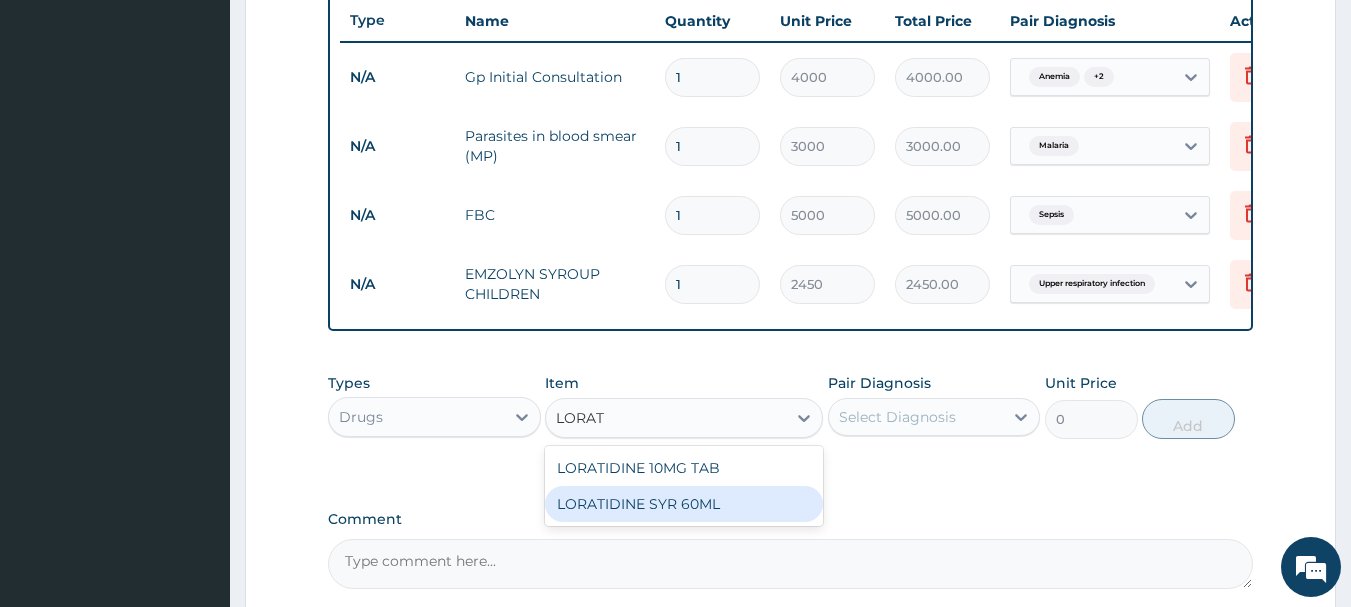 click on "LORATIDINE SYR 60ML" at bounding box center (684, 504) 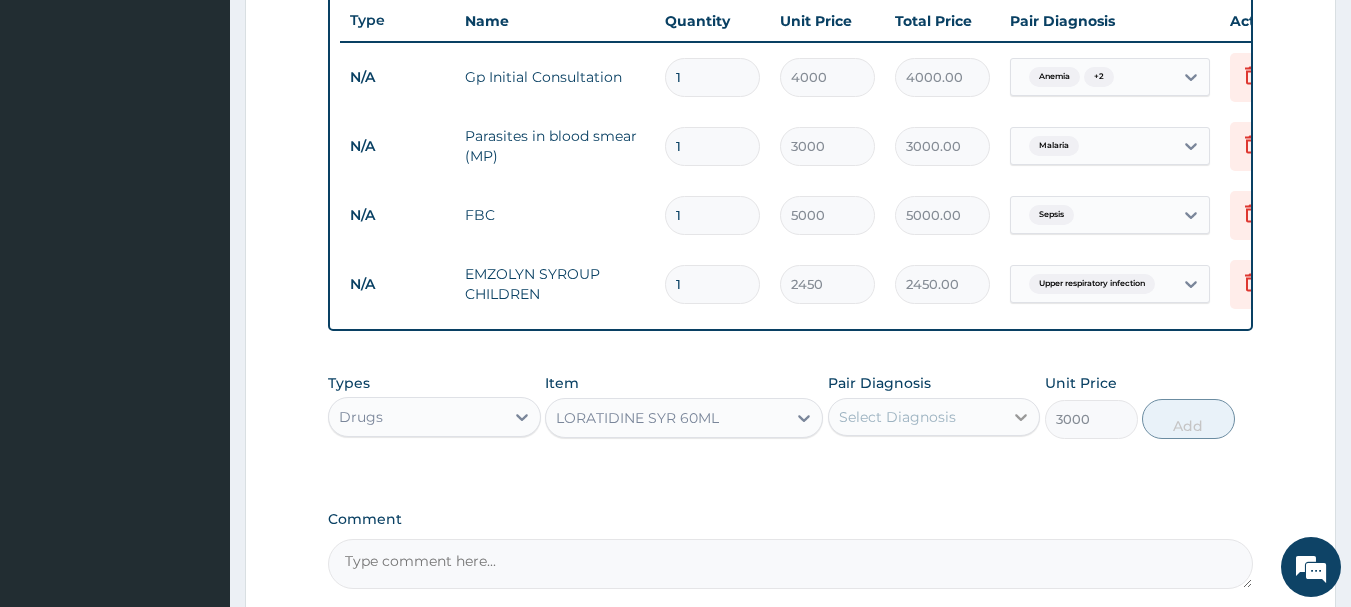 click 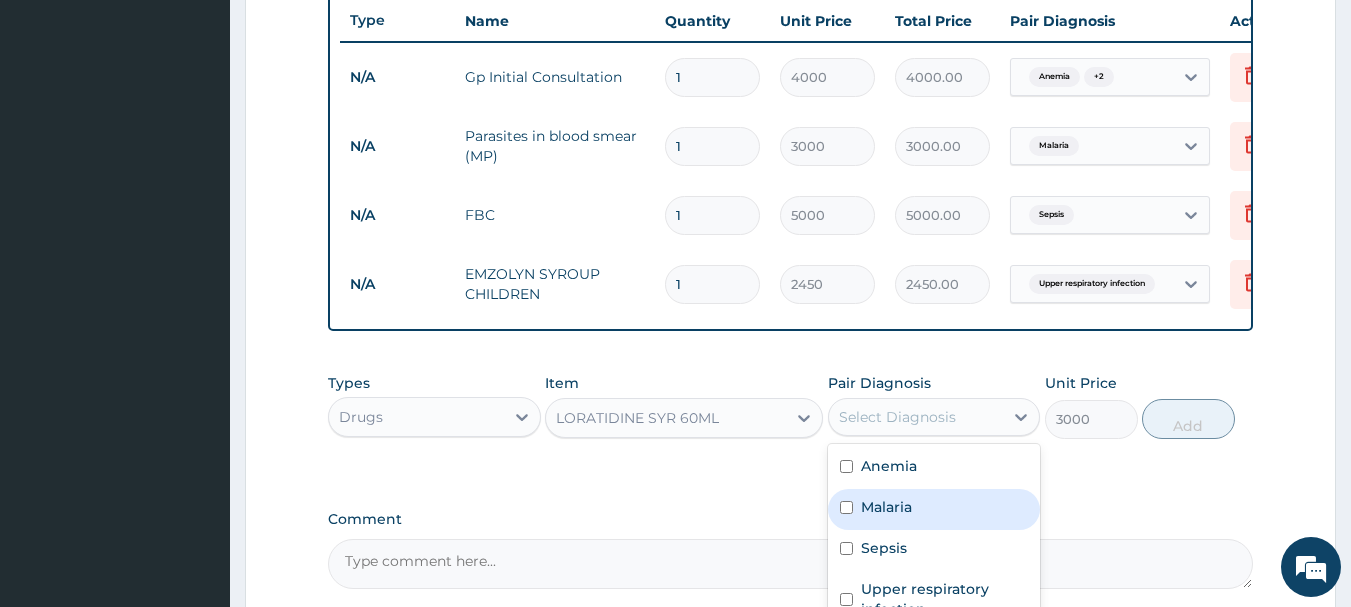 scroll, scrollTop: 855, scrollLeft: 0, axis: vertical 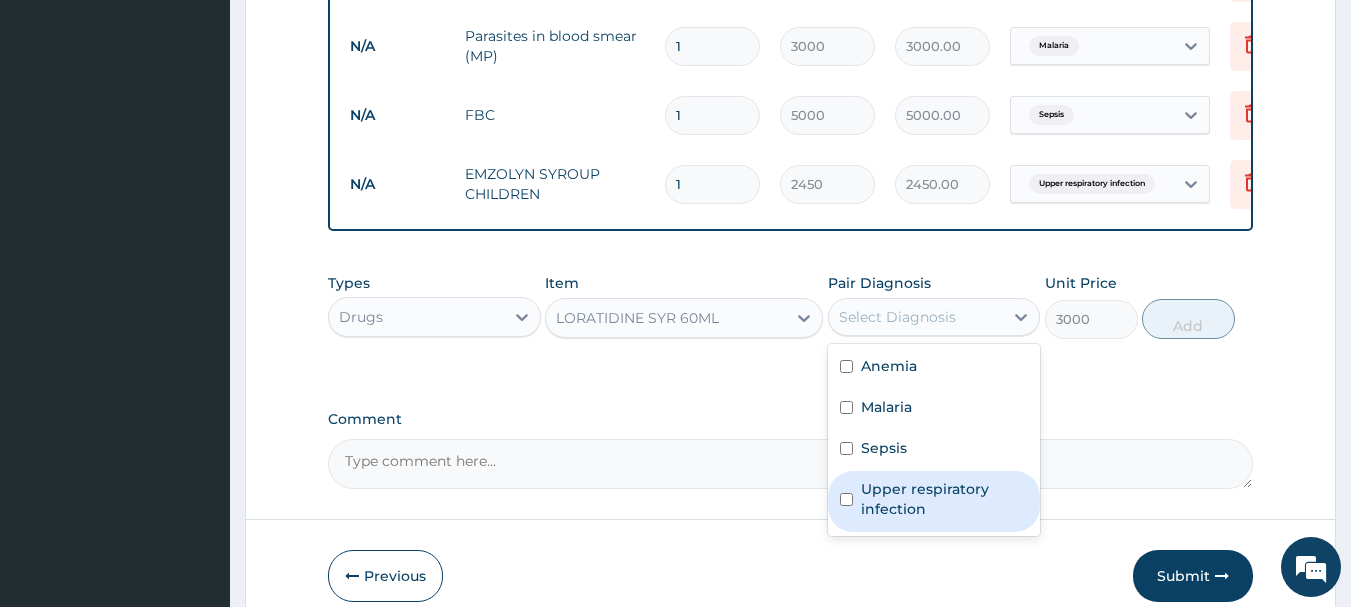 click at bounding box center [846, 499] 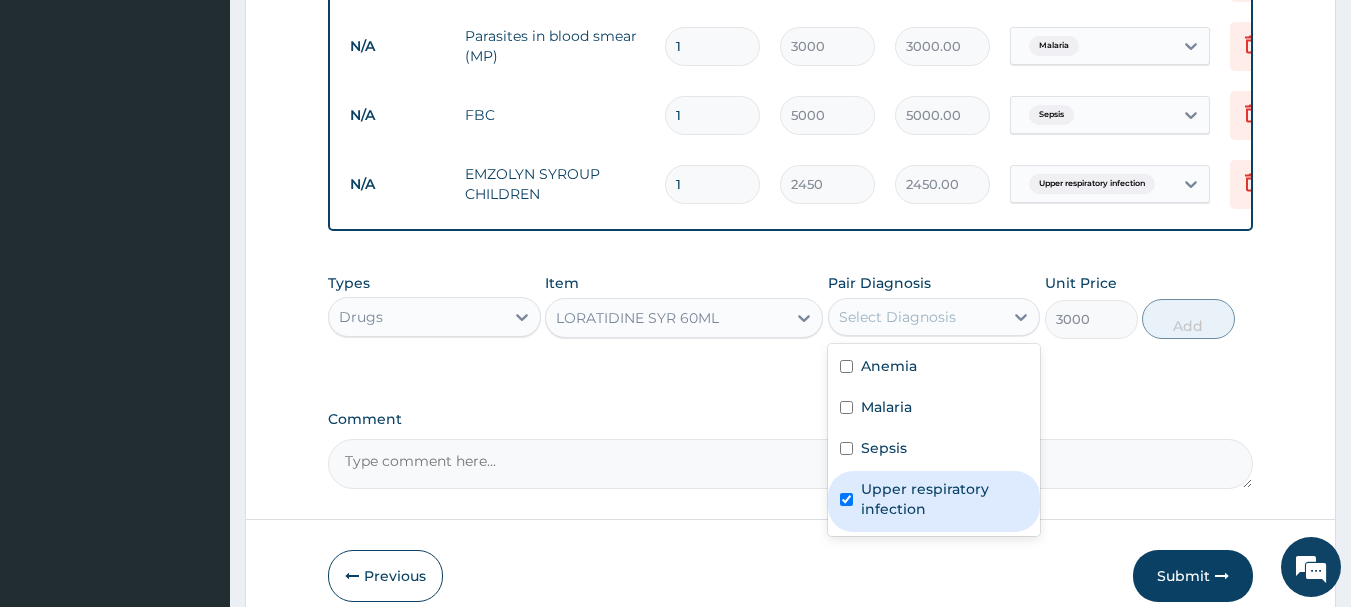 checkbox on "true" 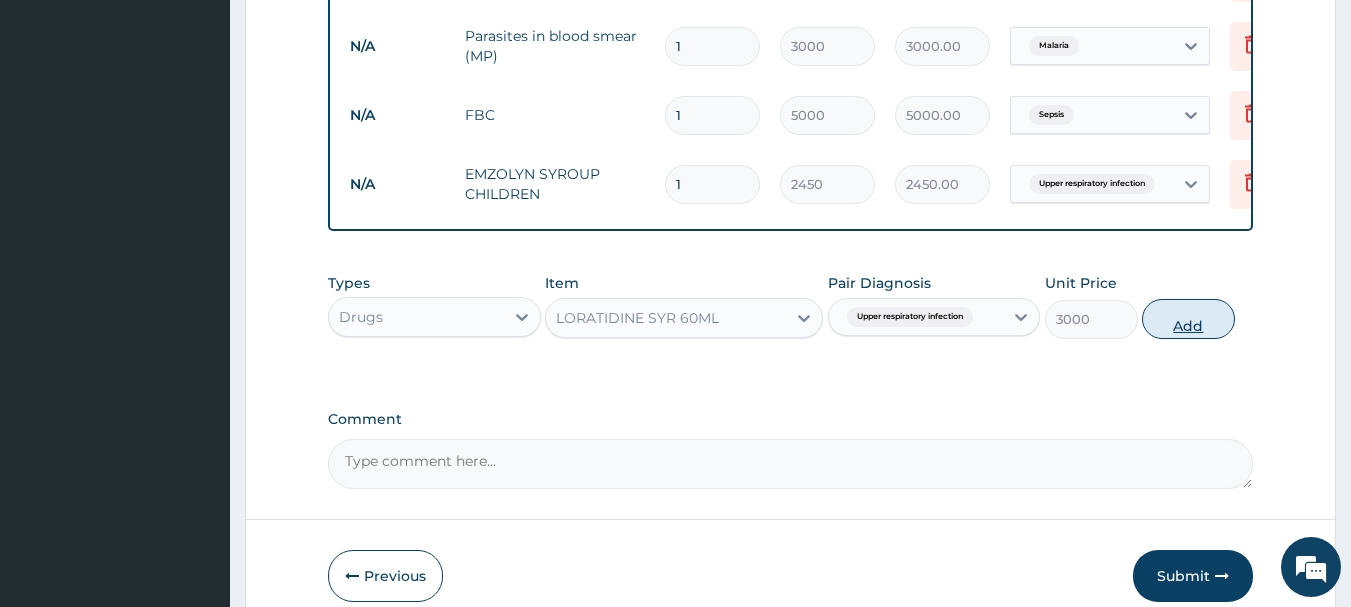 click on "Add" at bounding box center [1188, 319] 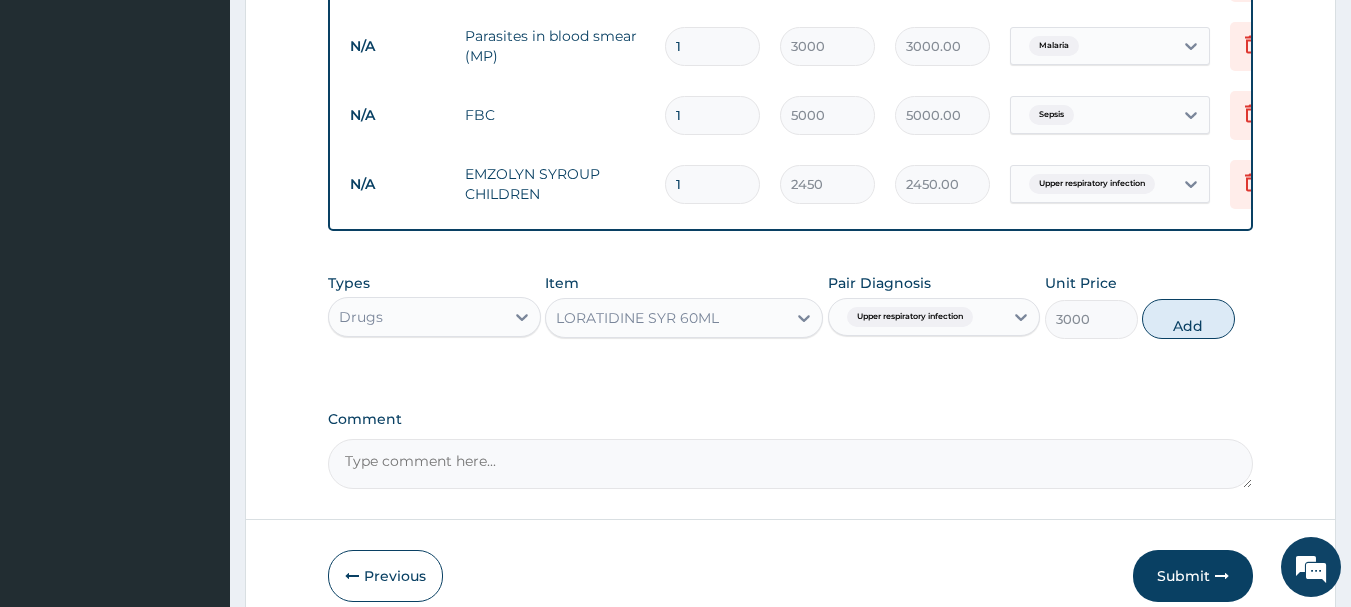 type on "0" 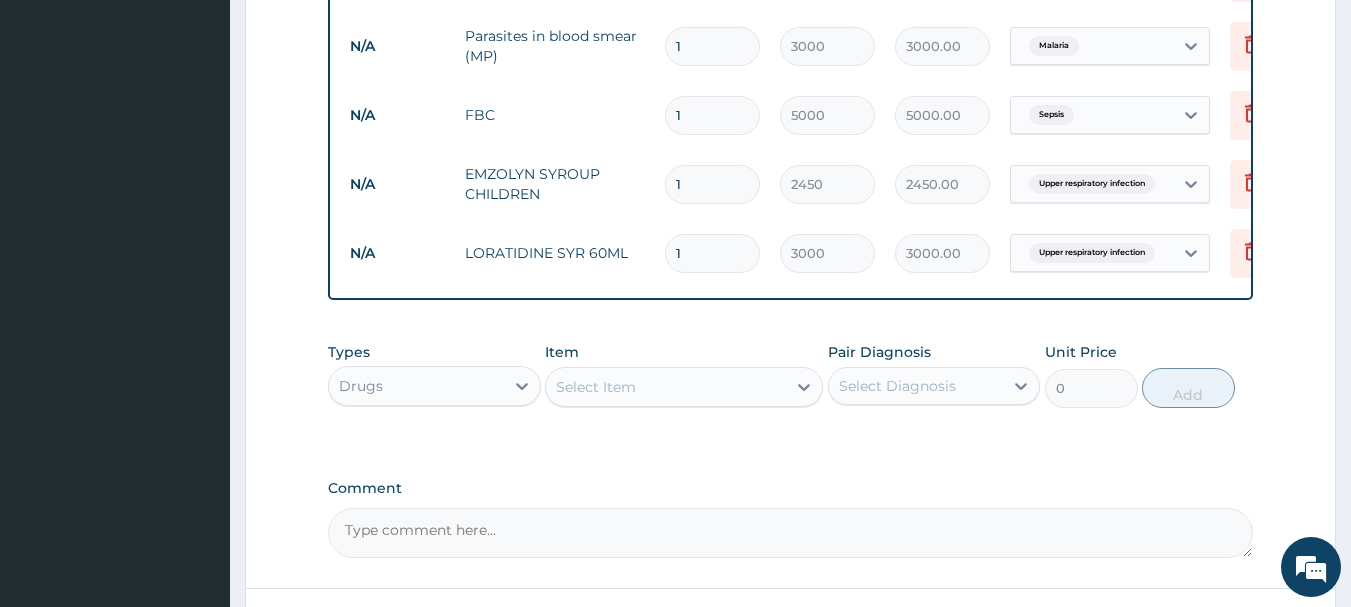 click on "Select Item" at bounding box center (666, 387) 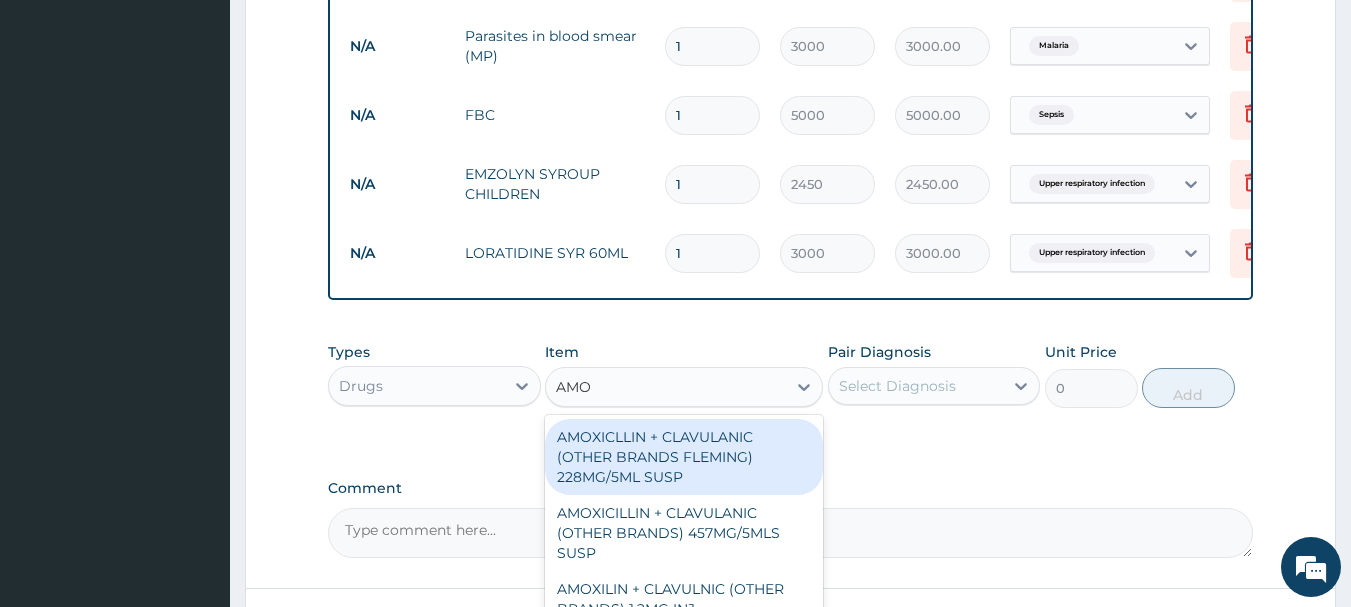 type on "AMOX" 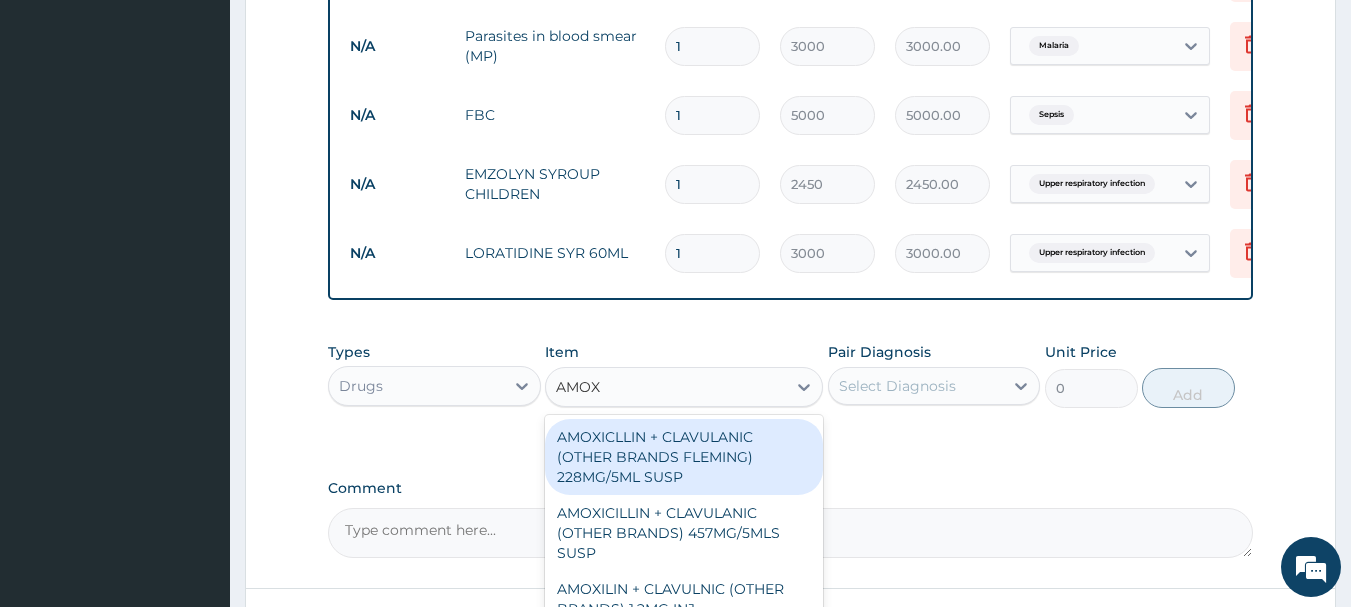 click on "AMOXICLLIN + CLAVULANIC (OTHER BRANDS FLEMING) 228MG/5ML SUSP" at bounding box center [684, 457] 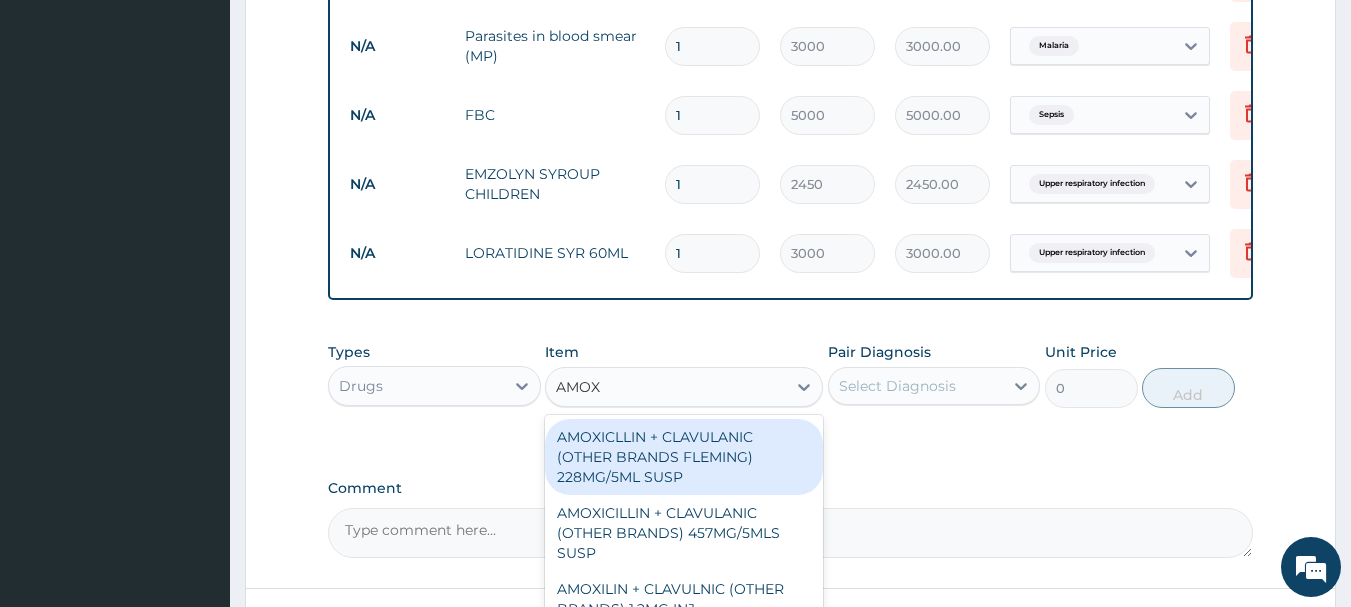 type 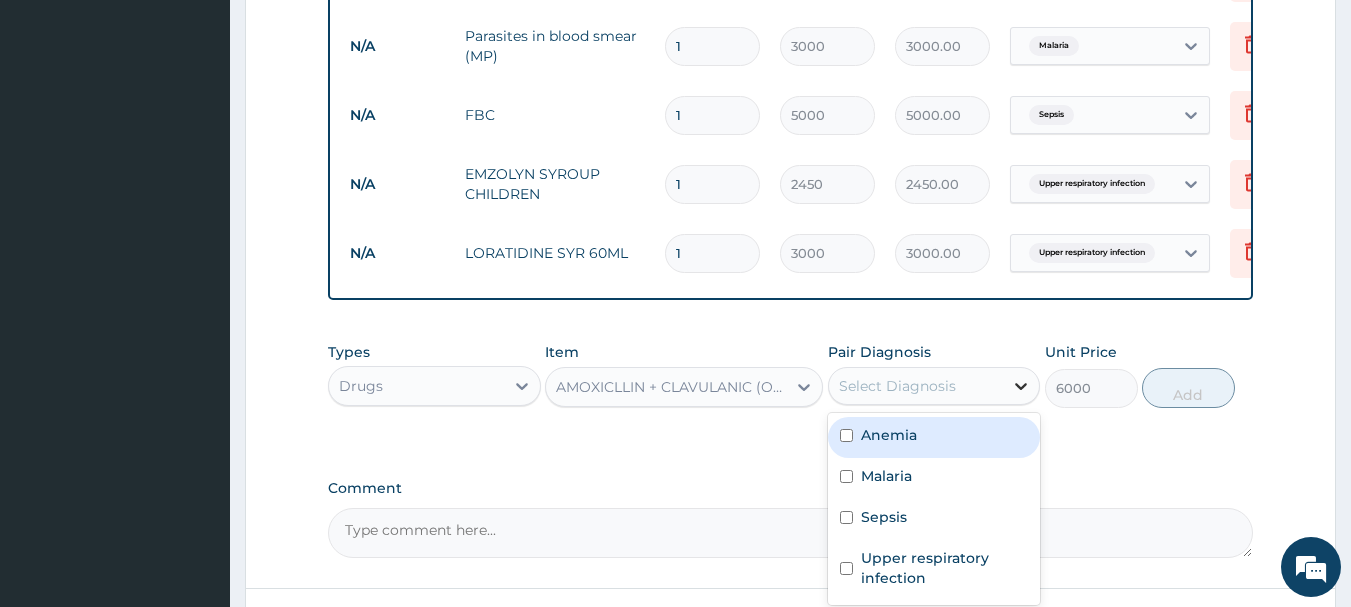 click 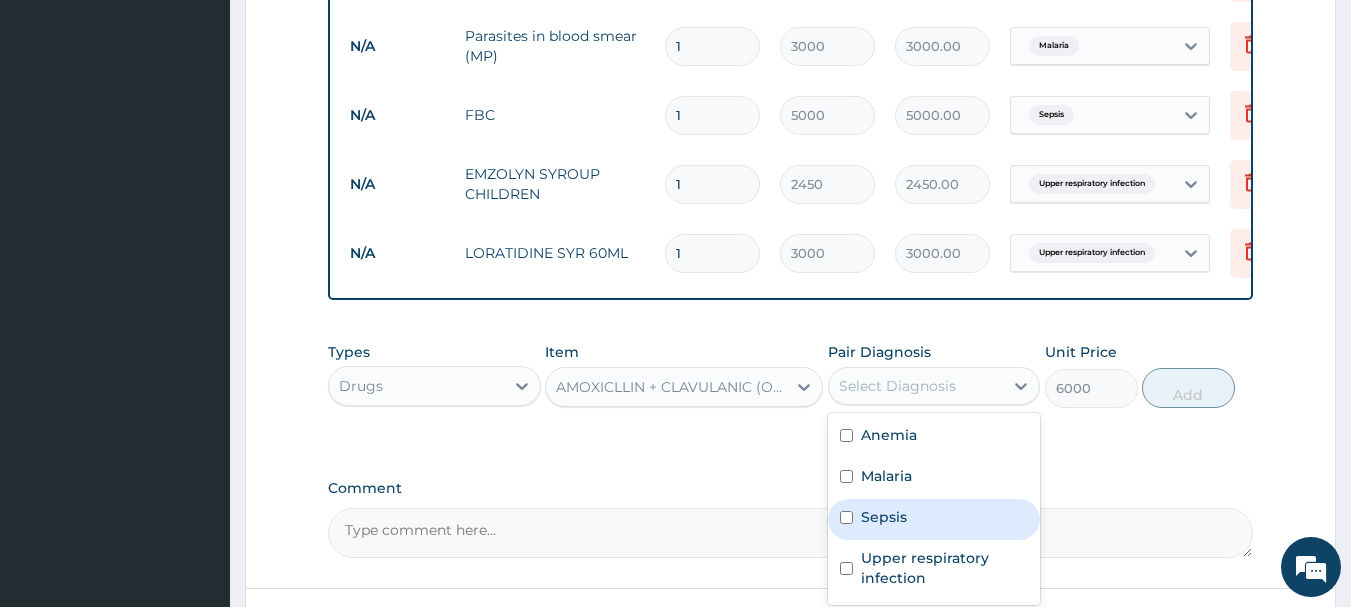 click on "Sepsis" at bounding box center [884, 517] 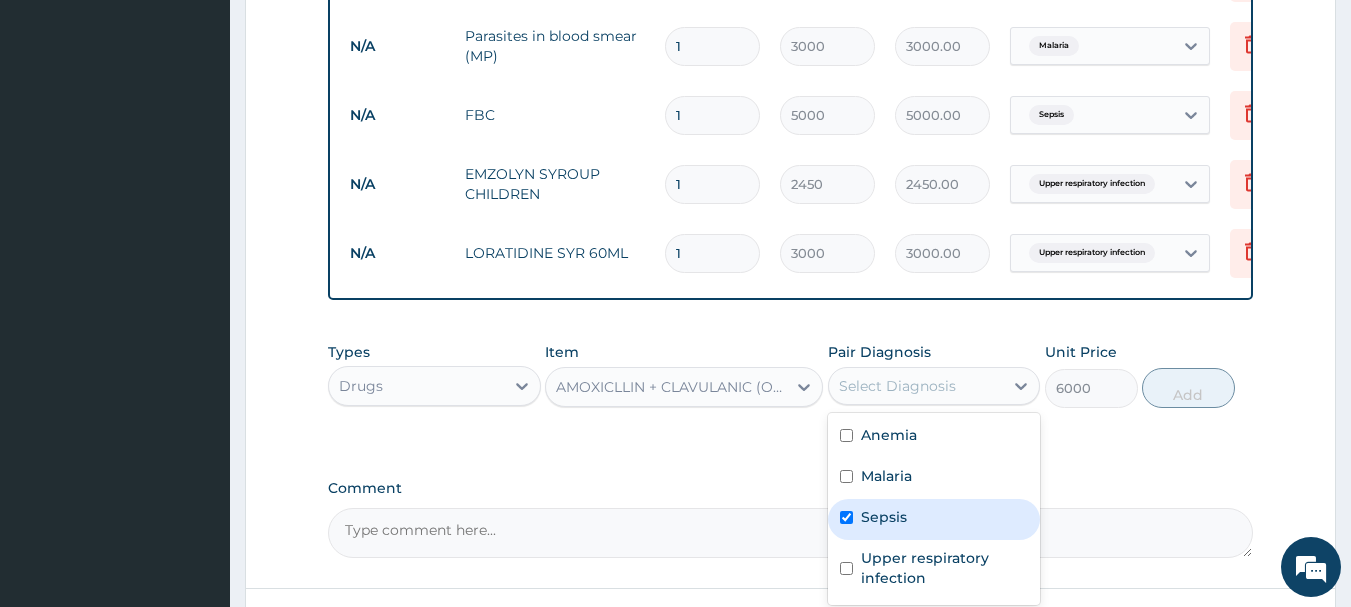 checkbox on "true" 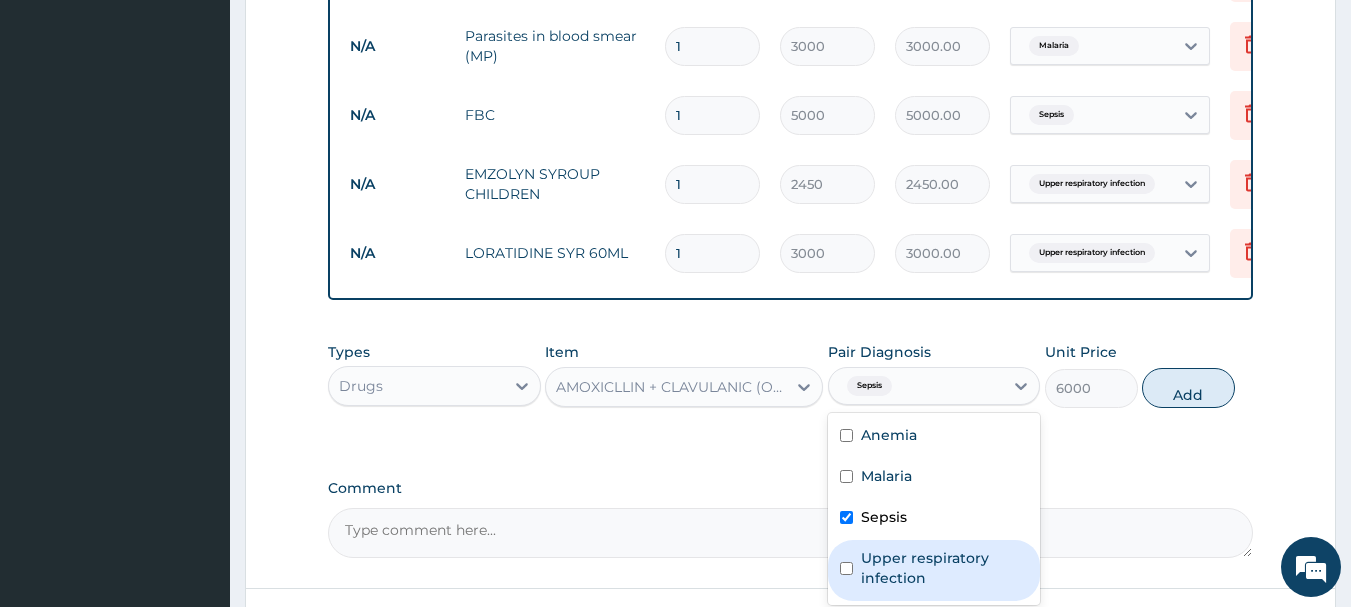 click on "Upper respiratory infection" at bounding box center (934, 570) 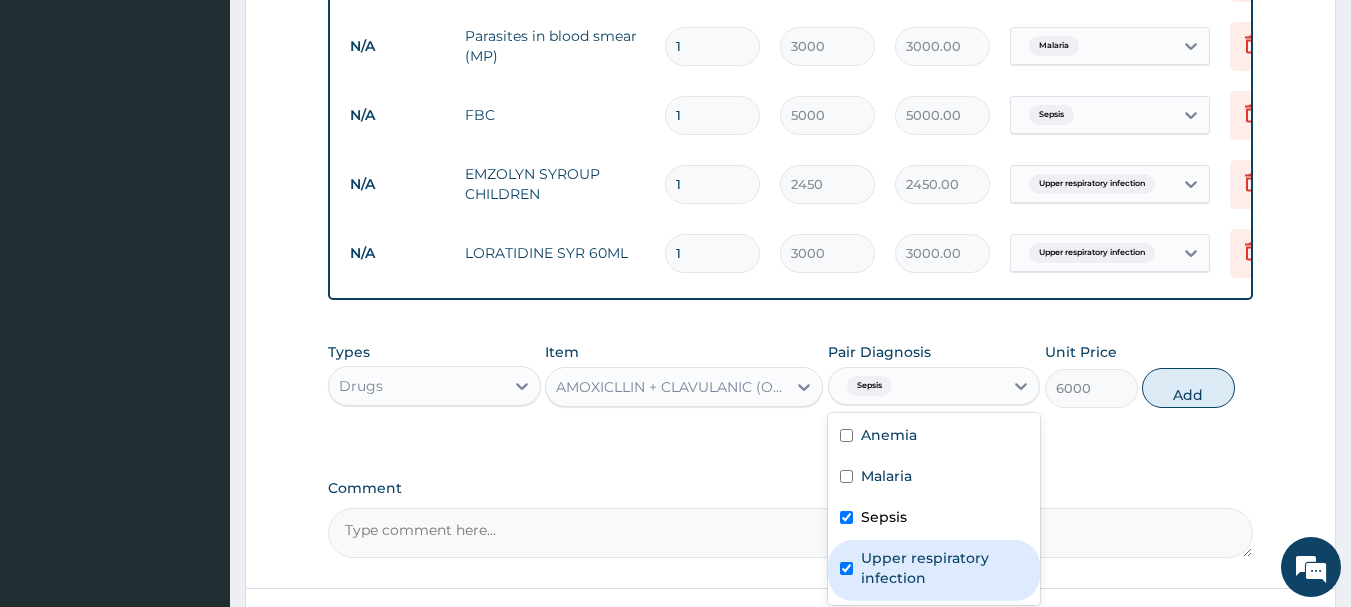 checkbox on "true" 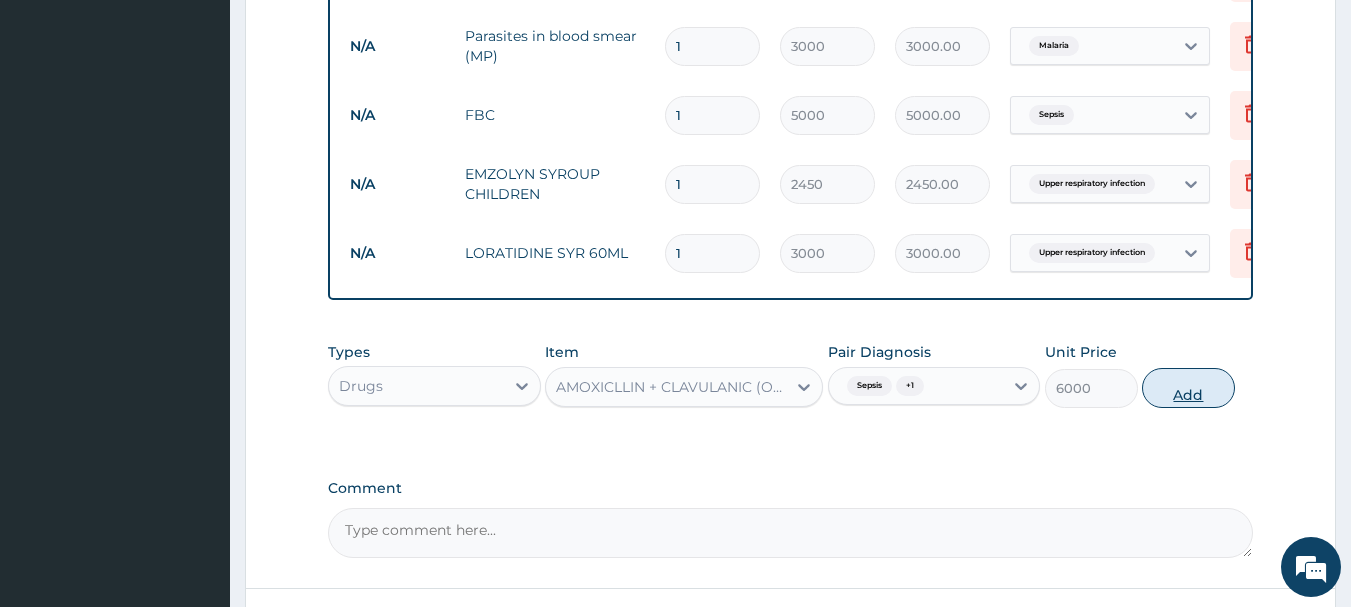 click on "Add" at bounding box center (1188, 388) 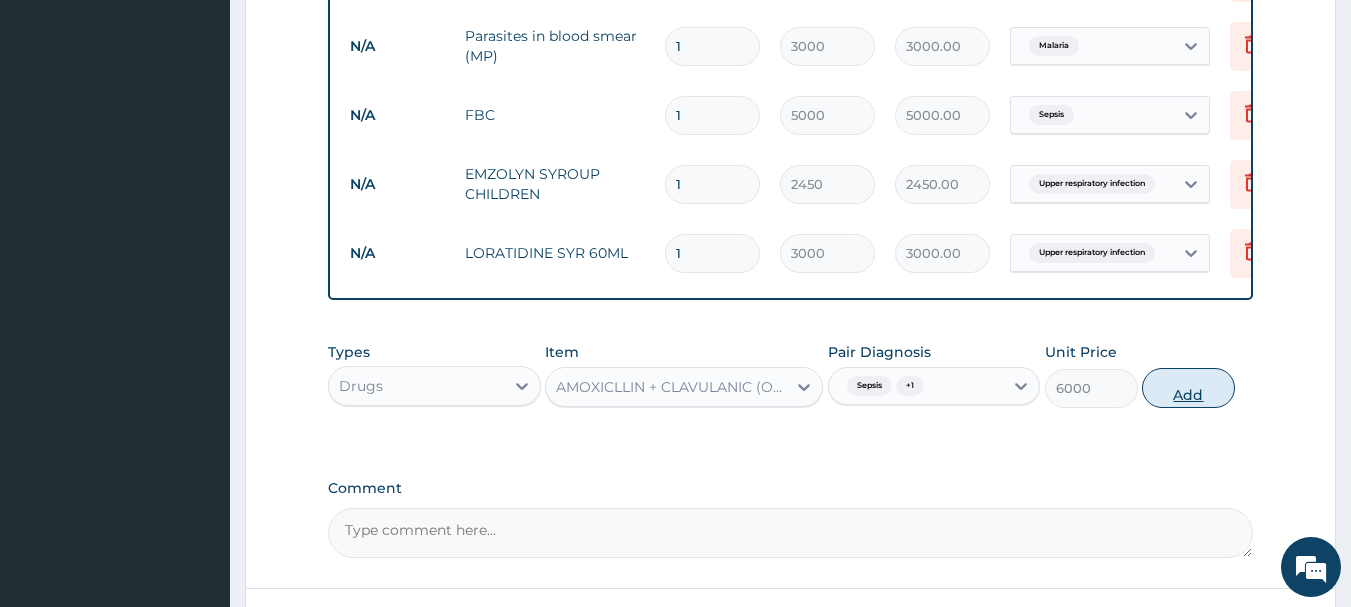 type on "0" 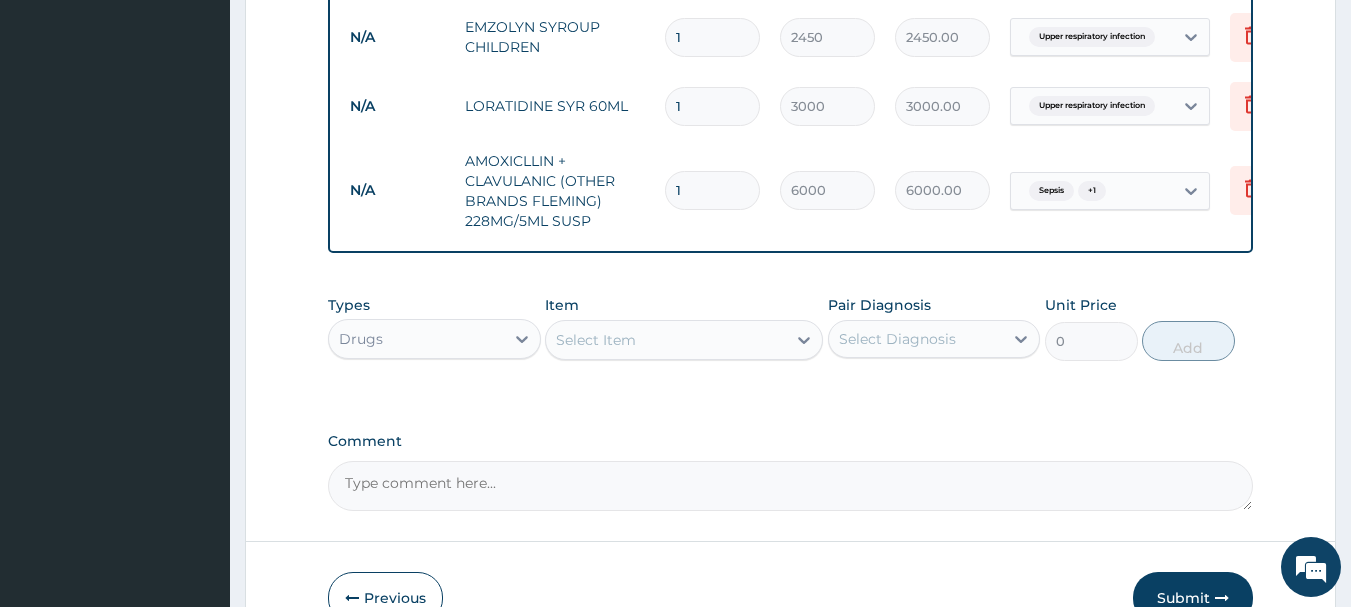 scroll, scrollTop: 1055, scrollLeft: 0, axis: vertical 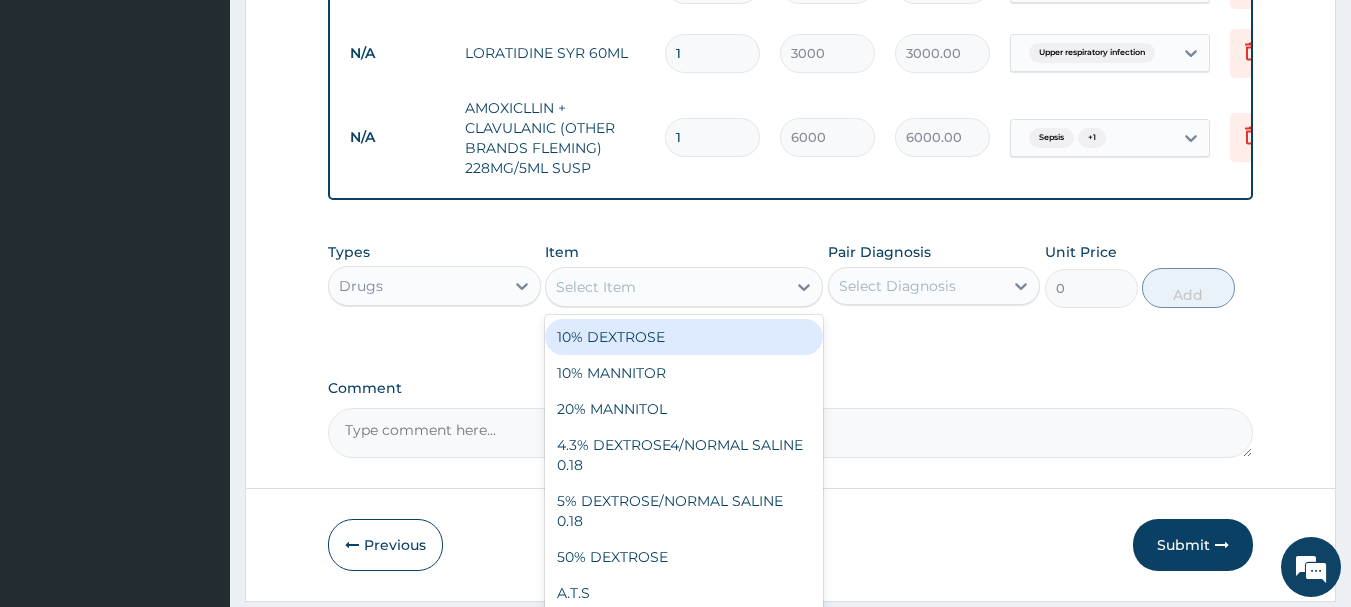 click on "Select Item" at bounding box center [596, 287] 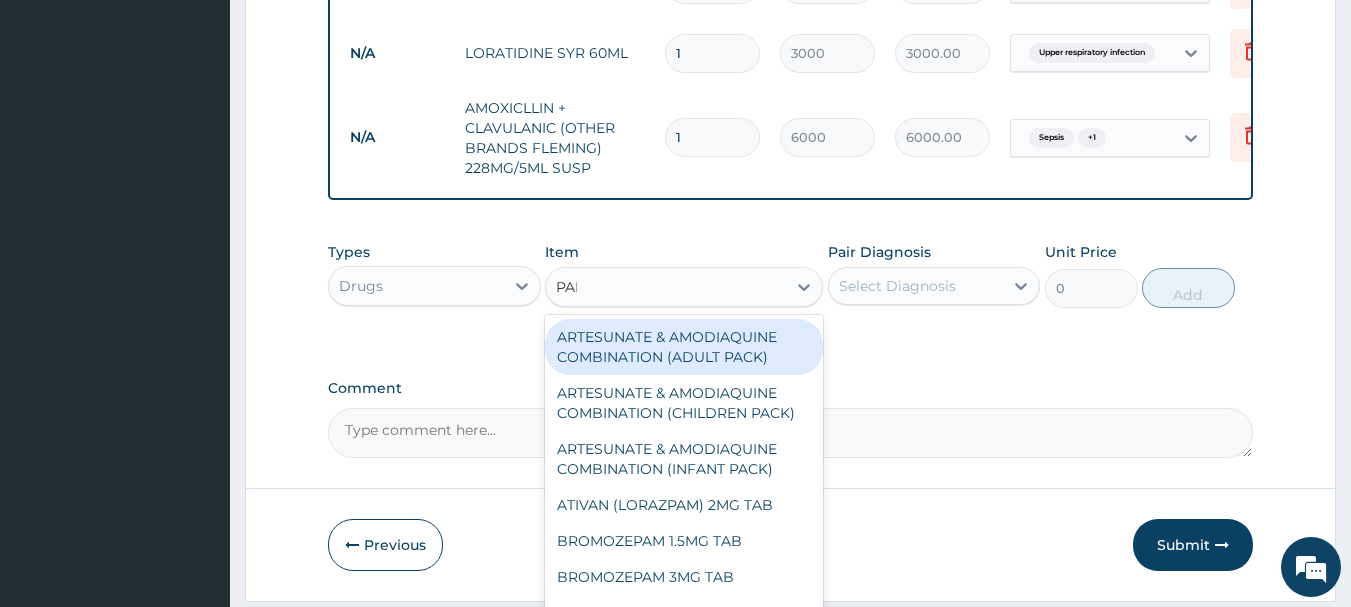 type on "PARA" 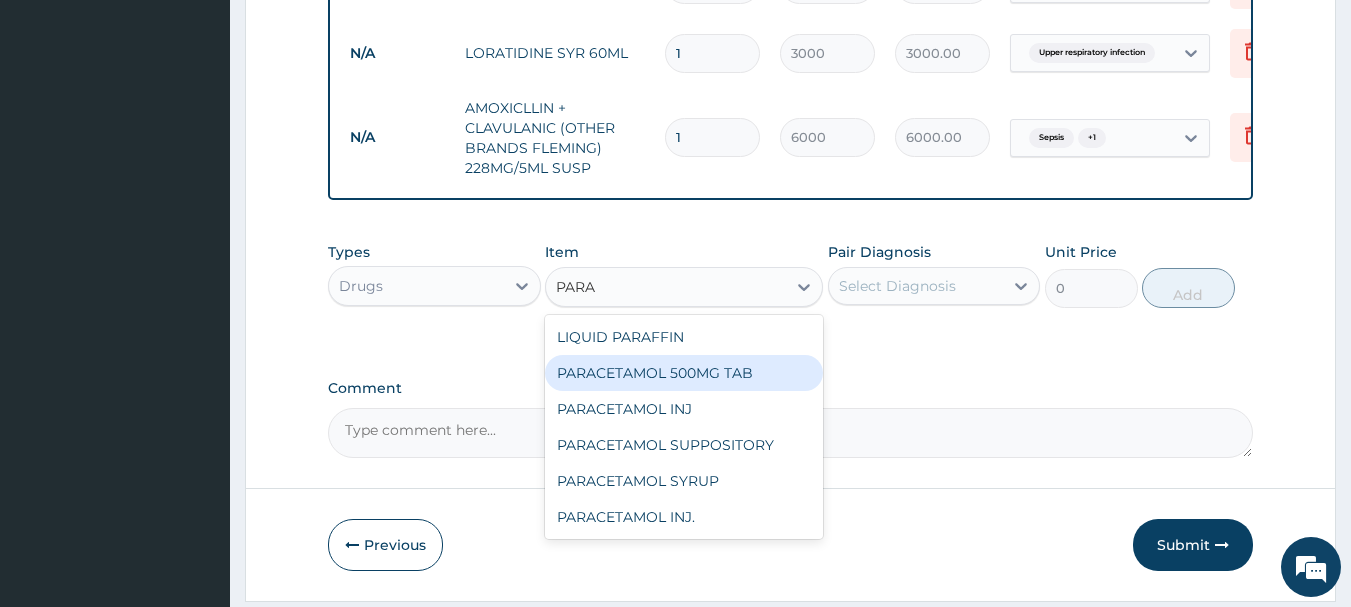 click on "PARACETAMOL 500MG TAB" at bounding box center (684, 373) 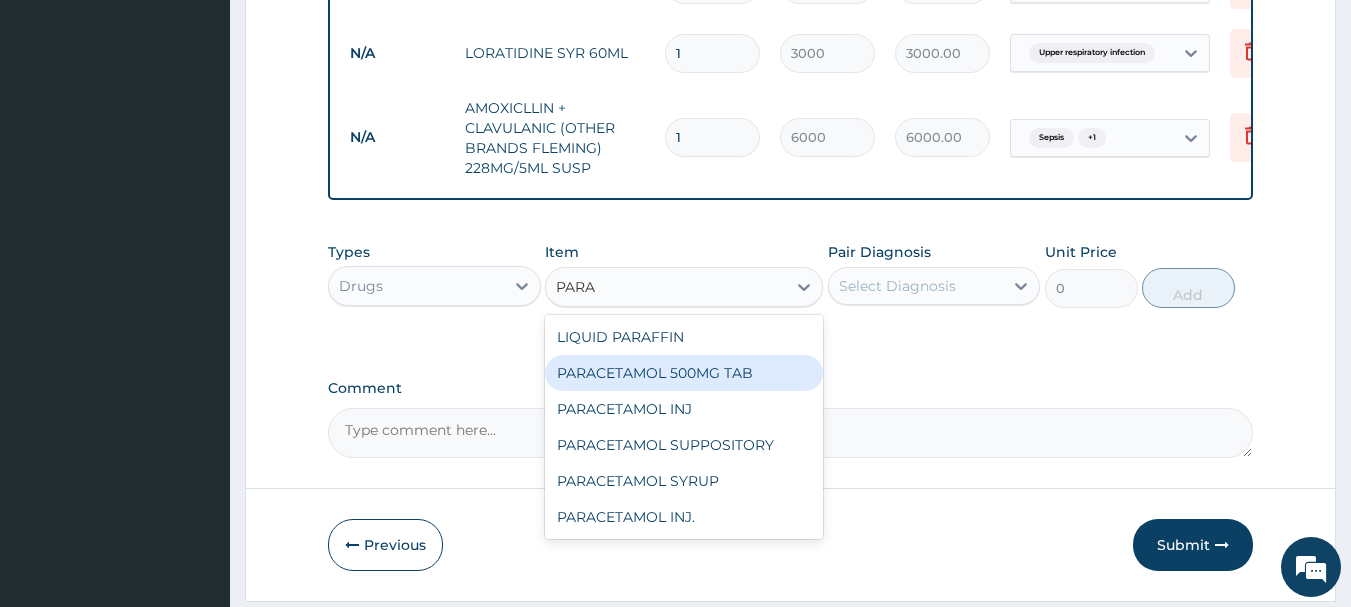 type 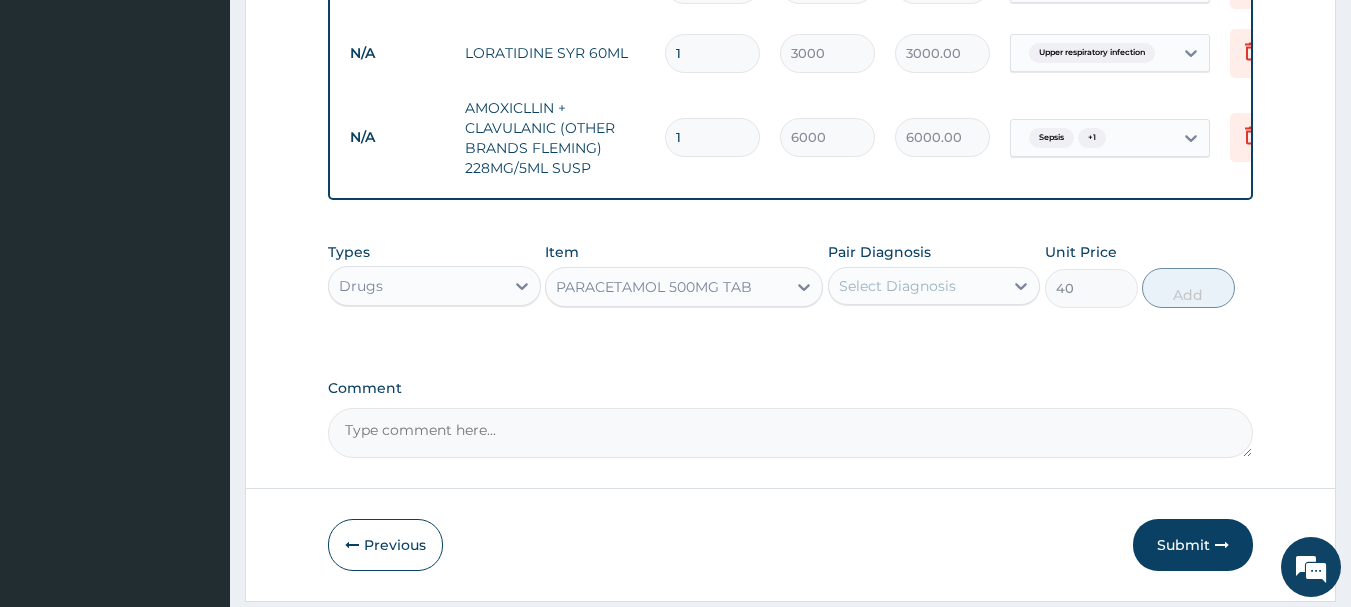 click on "PARACETAMOL 500MG TAB" at bounding box center [654, 287] 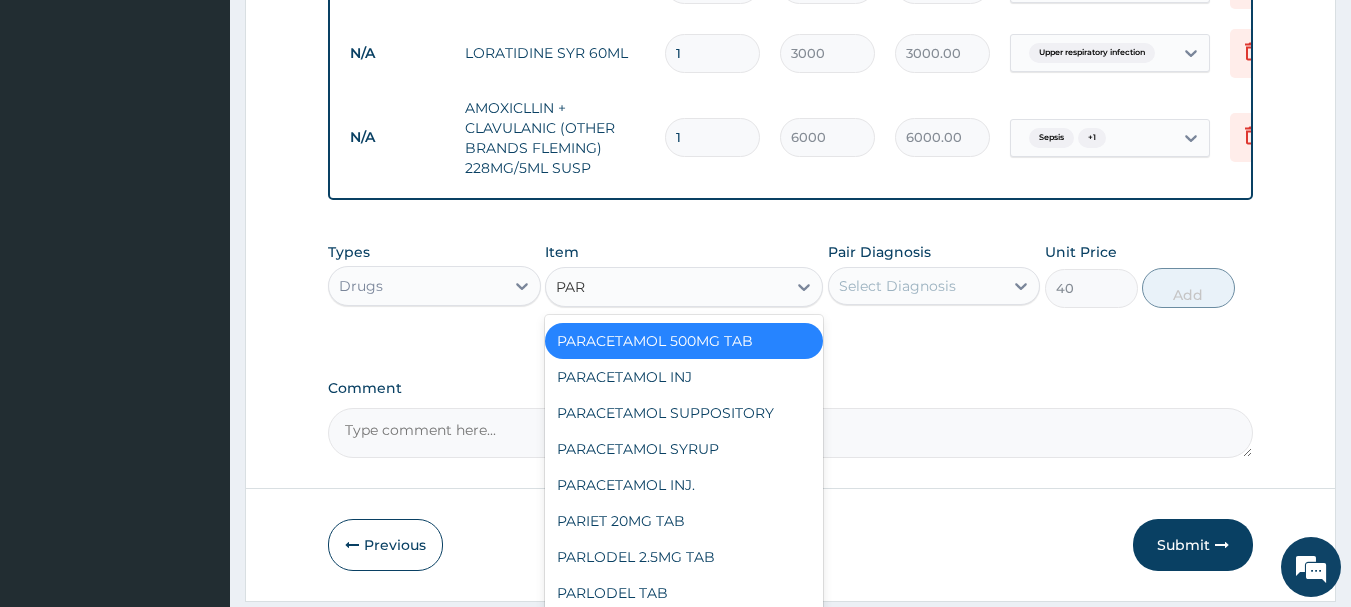 scroll, scrollTop: 0, scrollLeft: 0, axis: both 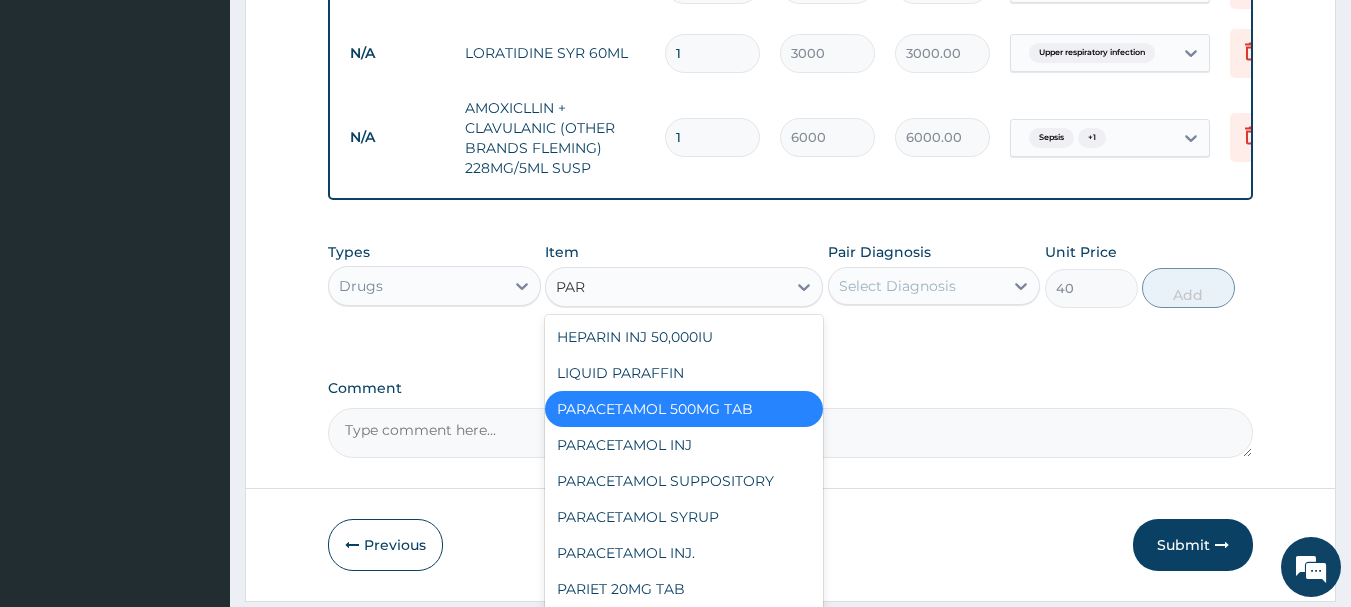 type on "PARA" 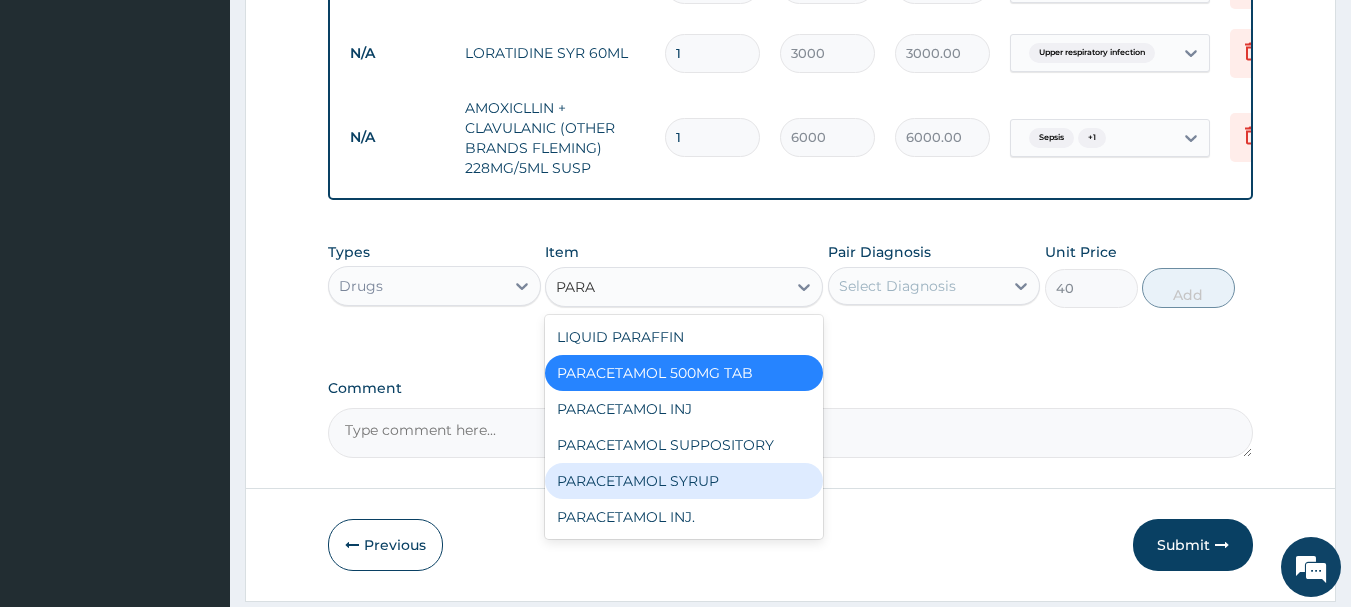 drag, startPoint x: 697, startPoint y: 488, endPoint x: 821, endPoint y: 342, distance: 191.55156 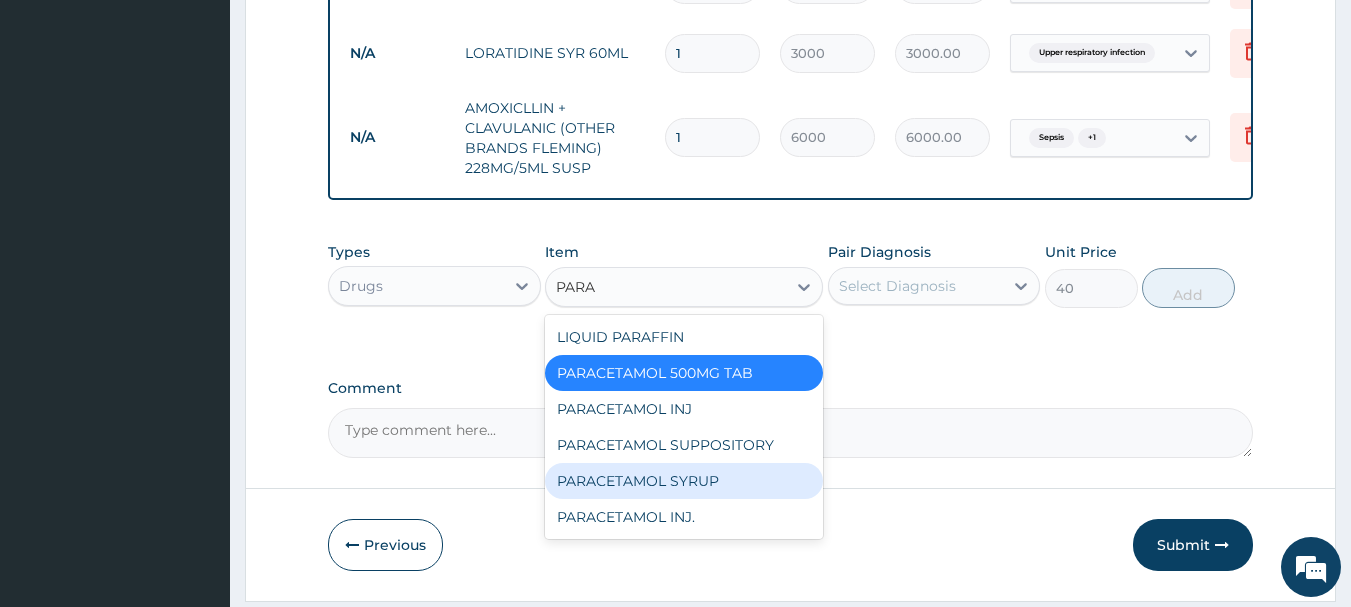 click on "PARACETAMOL SYRUP" at bounding box center (684, 481) 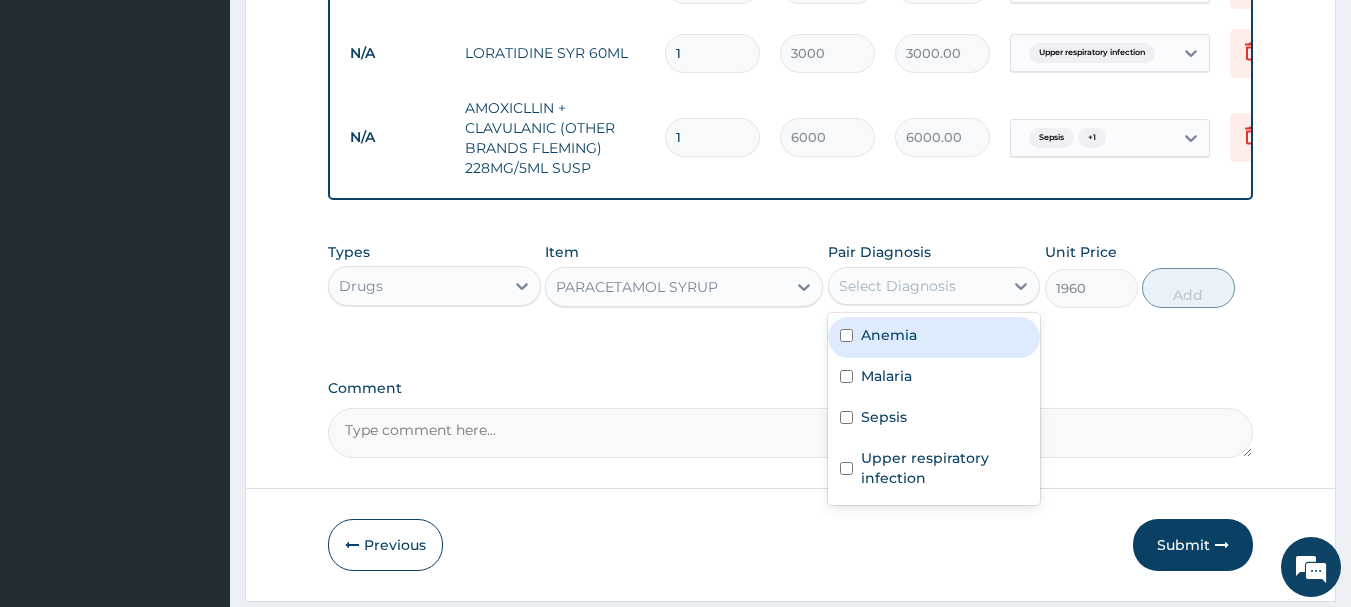 drag, startPoint x: 1025, startPoint y: 296, endPoint x: 970, endPoint y: 336, distance: 68.007355 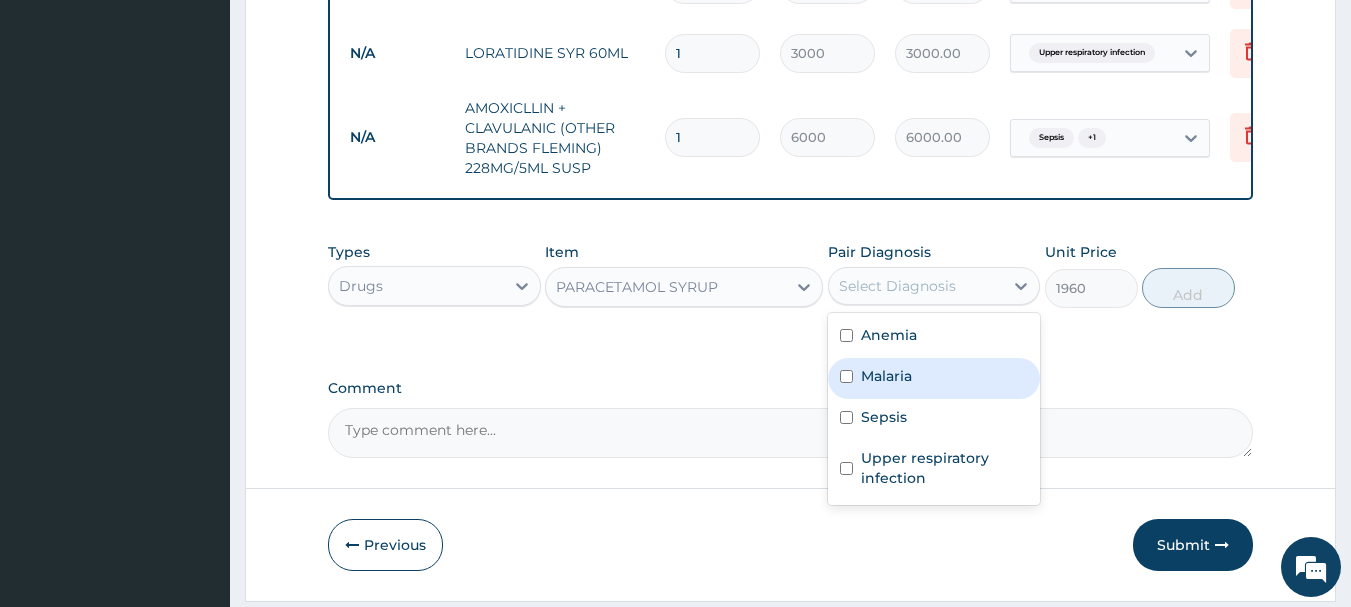 drag, startPoint x: 849, startPoint y: 392, endPoint x: 850, endPoint y: 425, distance: 33.01515 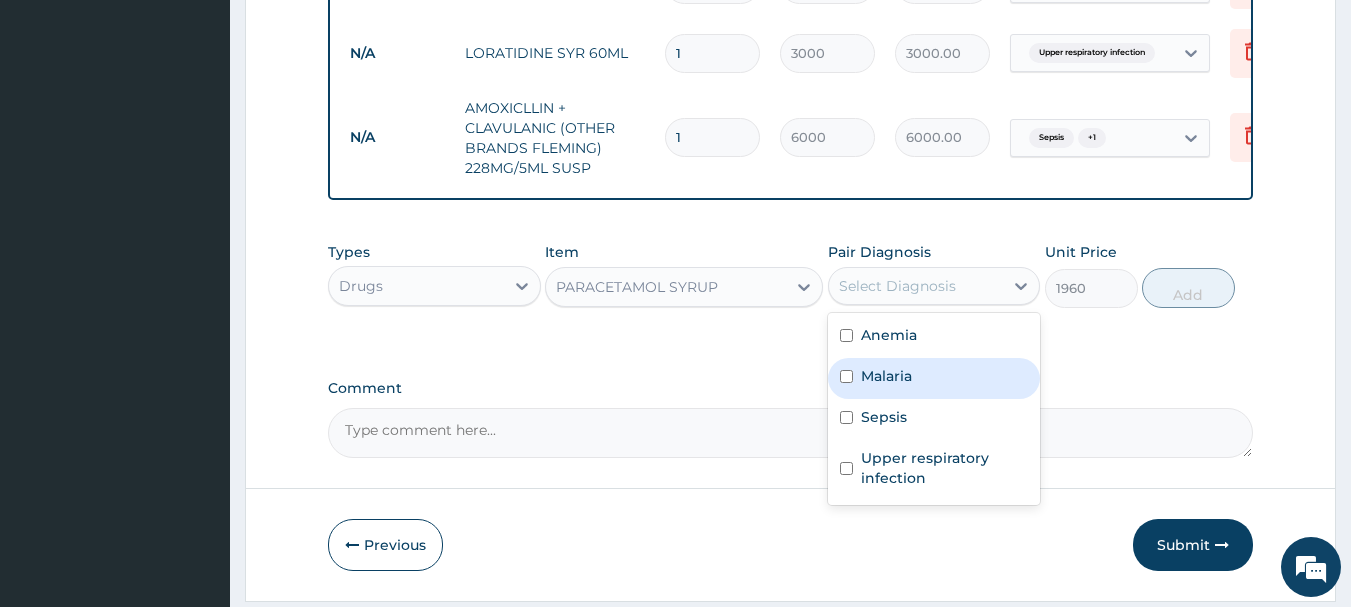 click on "Malaria" at bounding box center [934, 378] 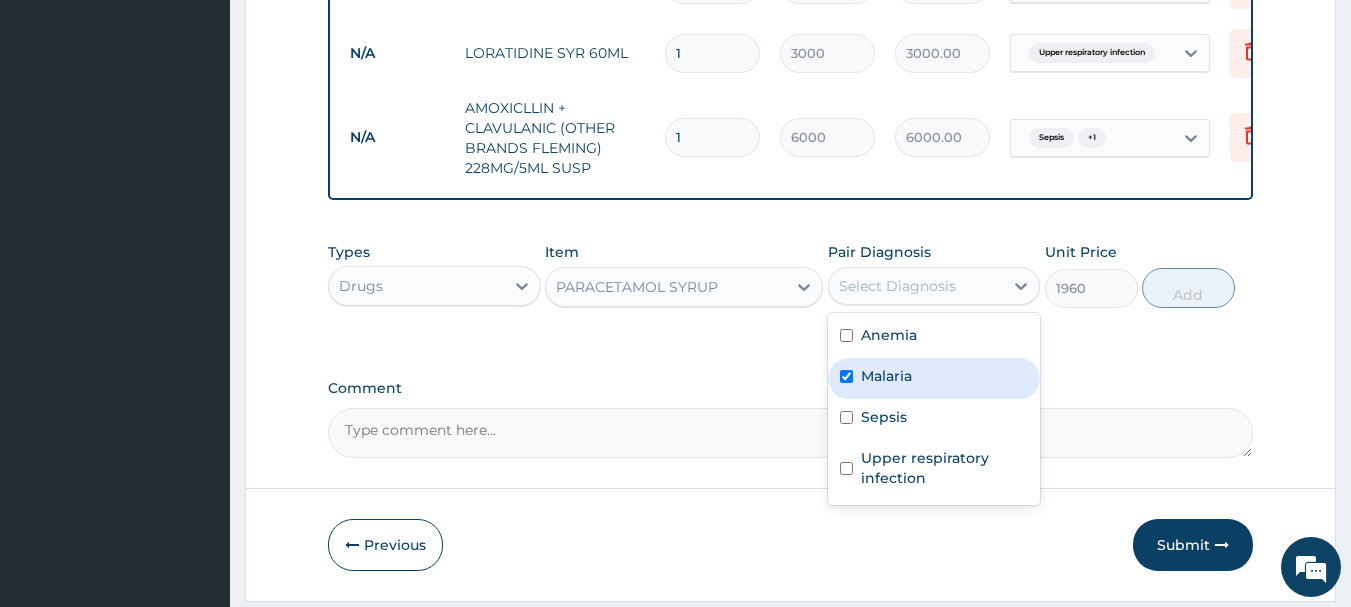 checkbox on "true" 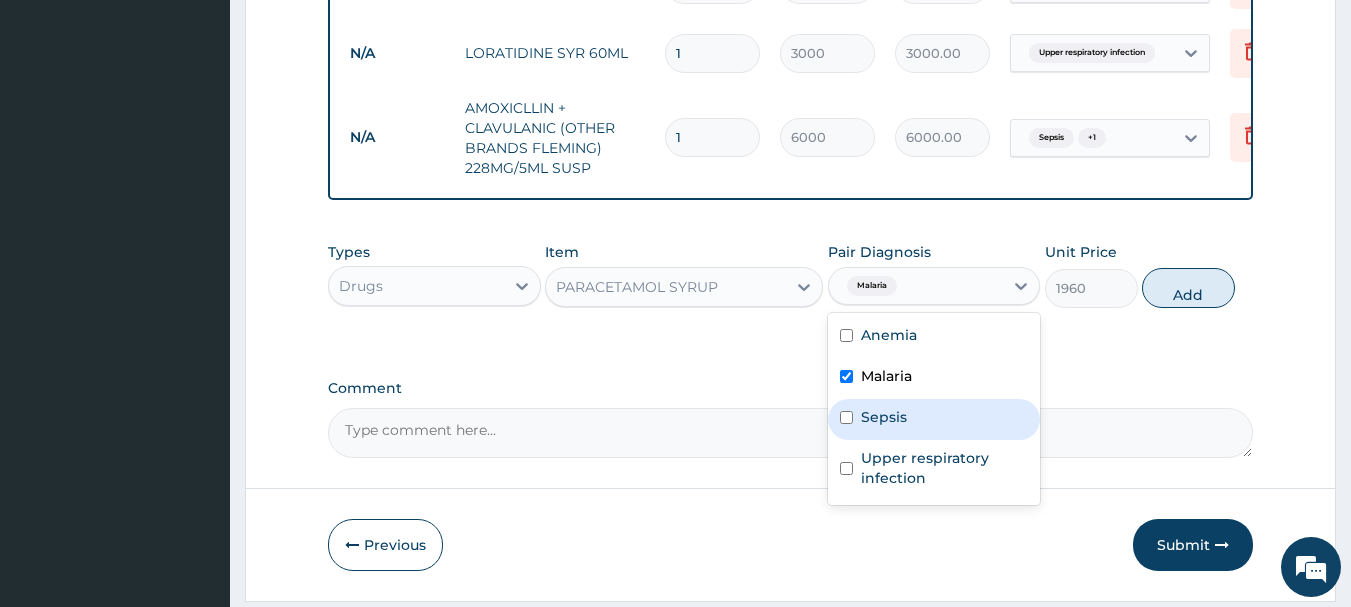 click at bounding box center (846, 417) 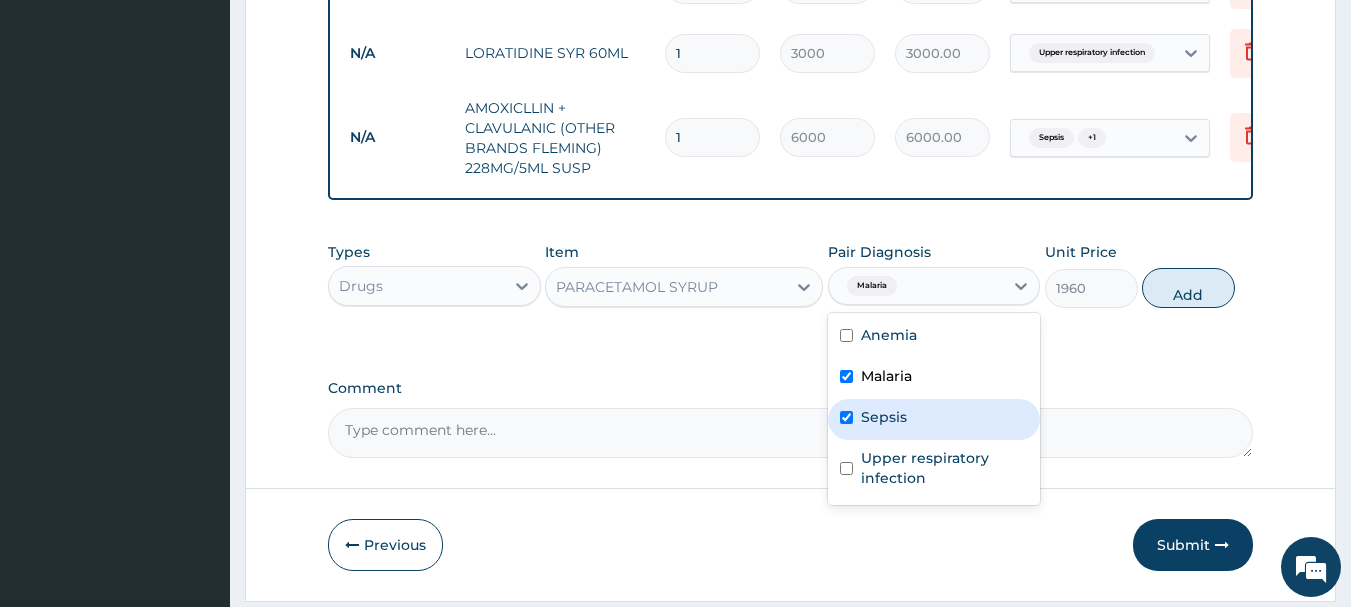 checkbox on "true" 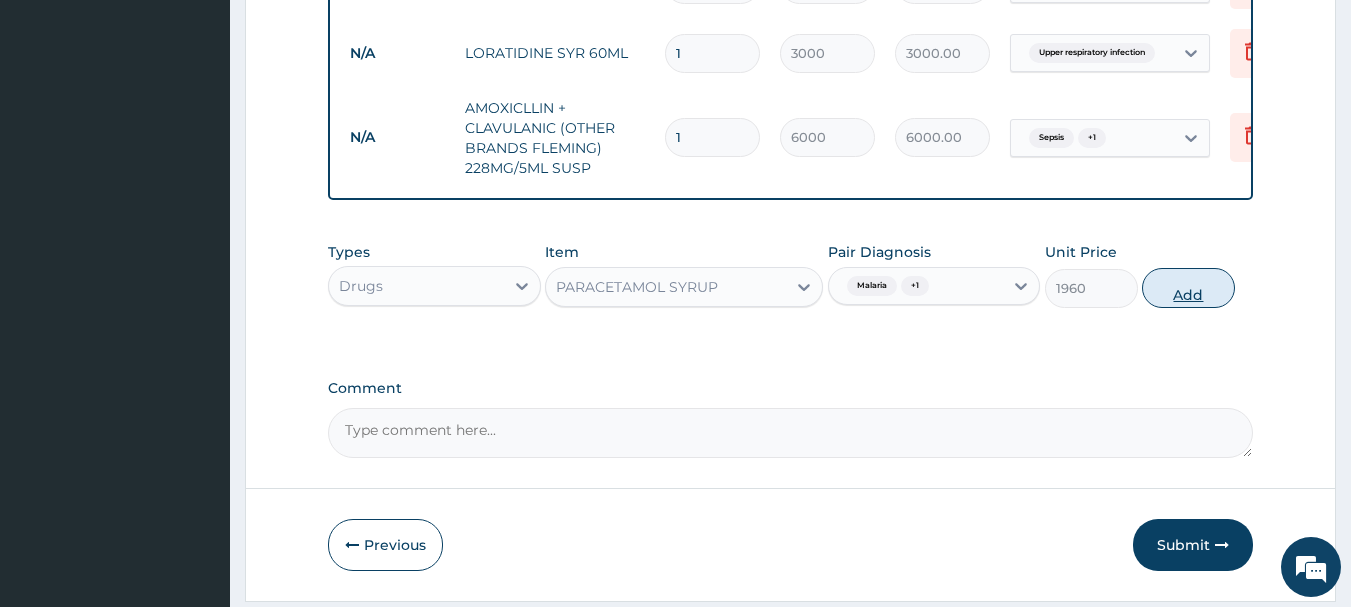 click on "Add" at bounding box center (1188, 288) 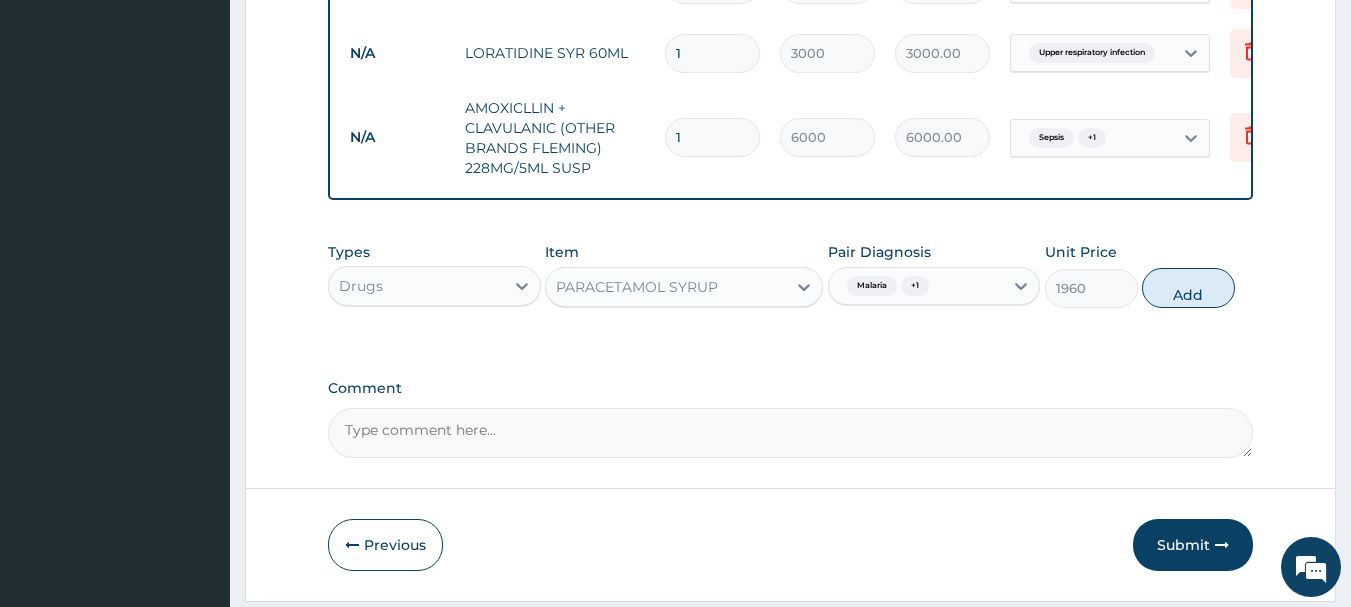 type on "0" 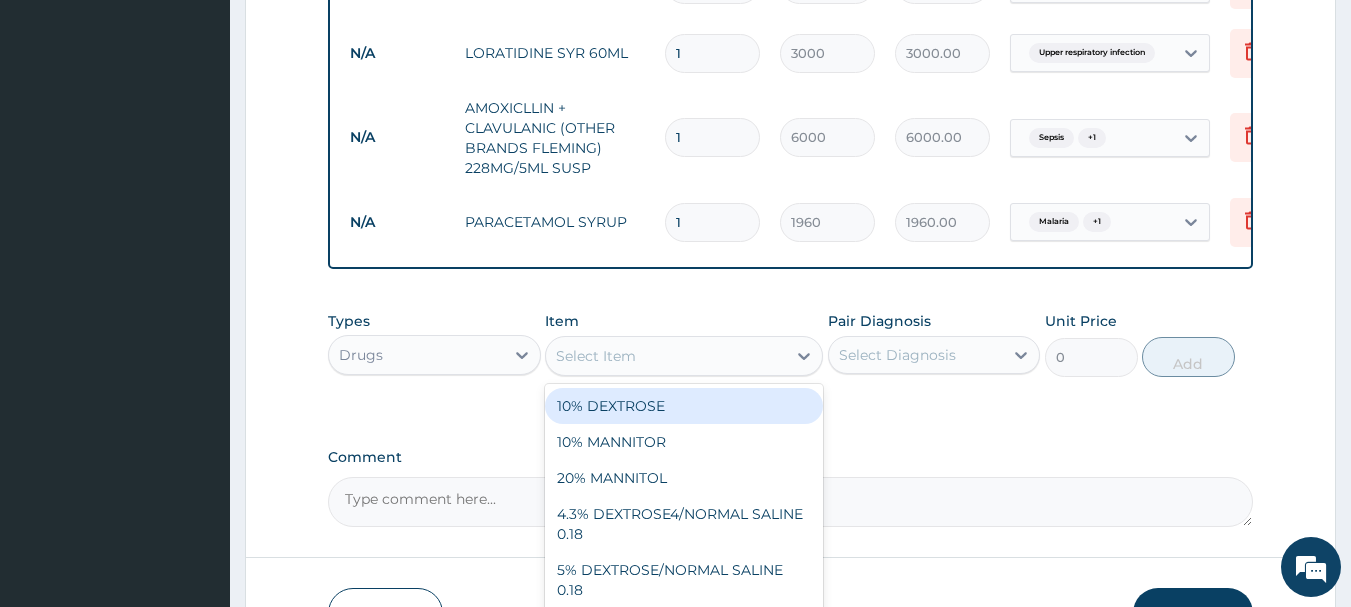 click on "Select Item" at bounding box center (596, 356) 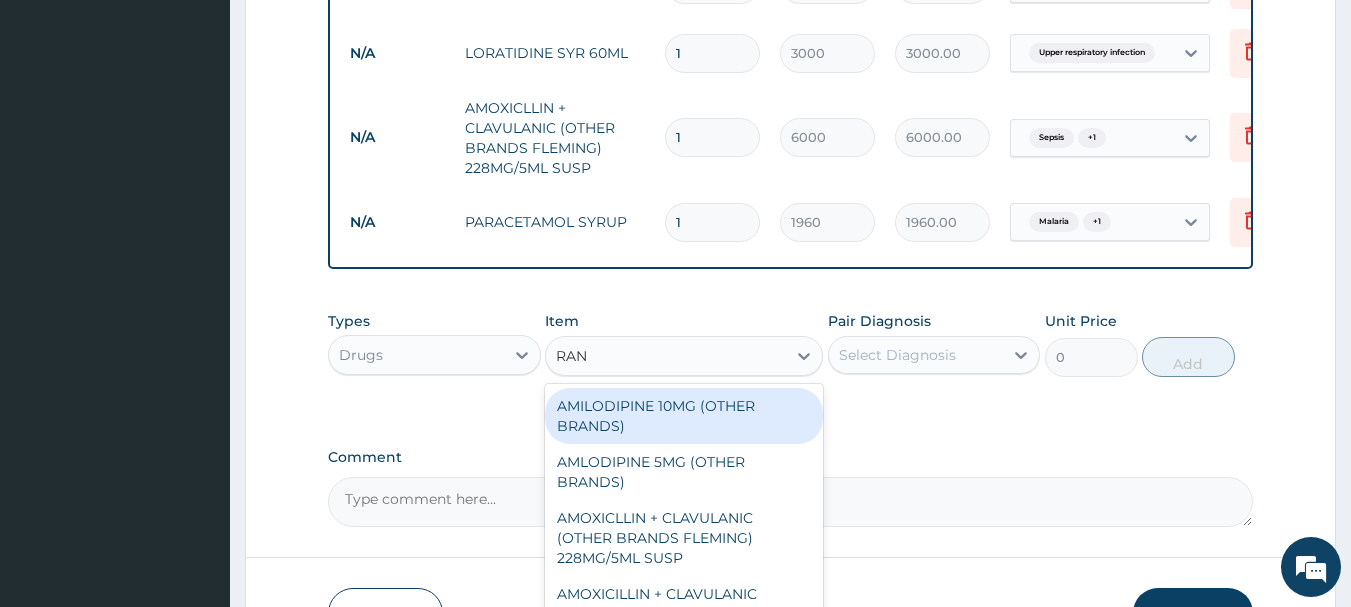 type on "RANF" 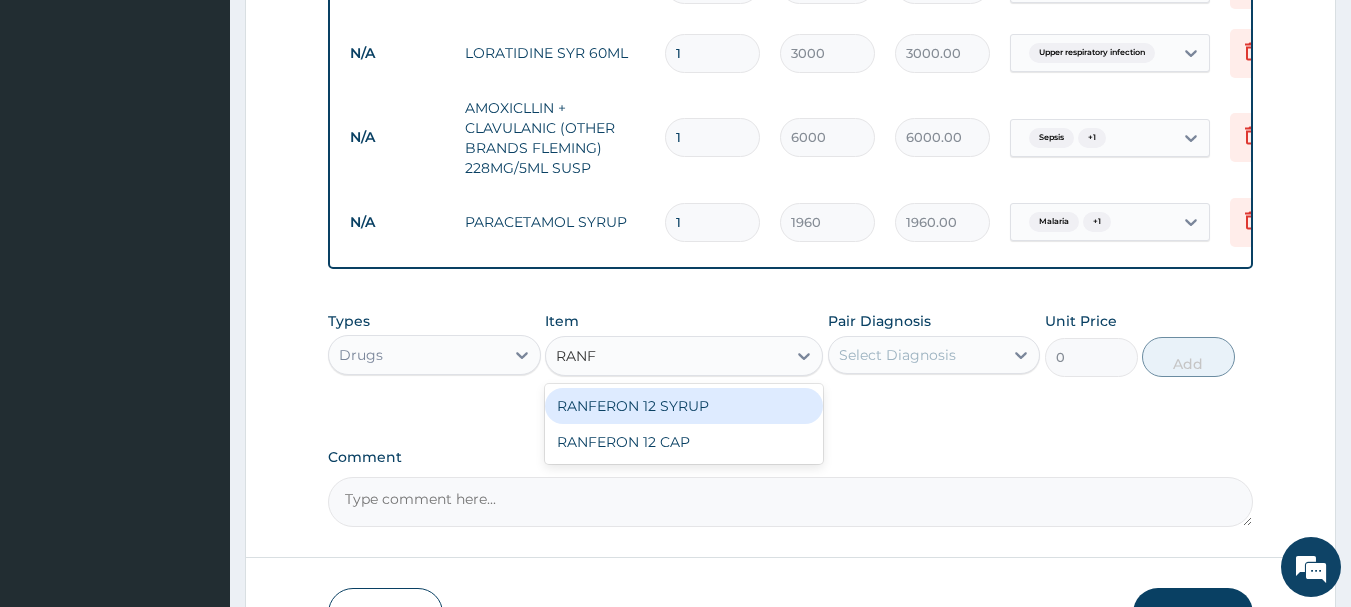 click on "RANFERON 12 SYRUP" at bounding box center (684, 406) 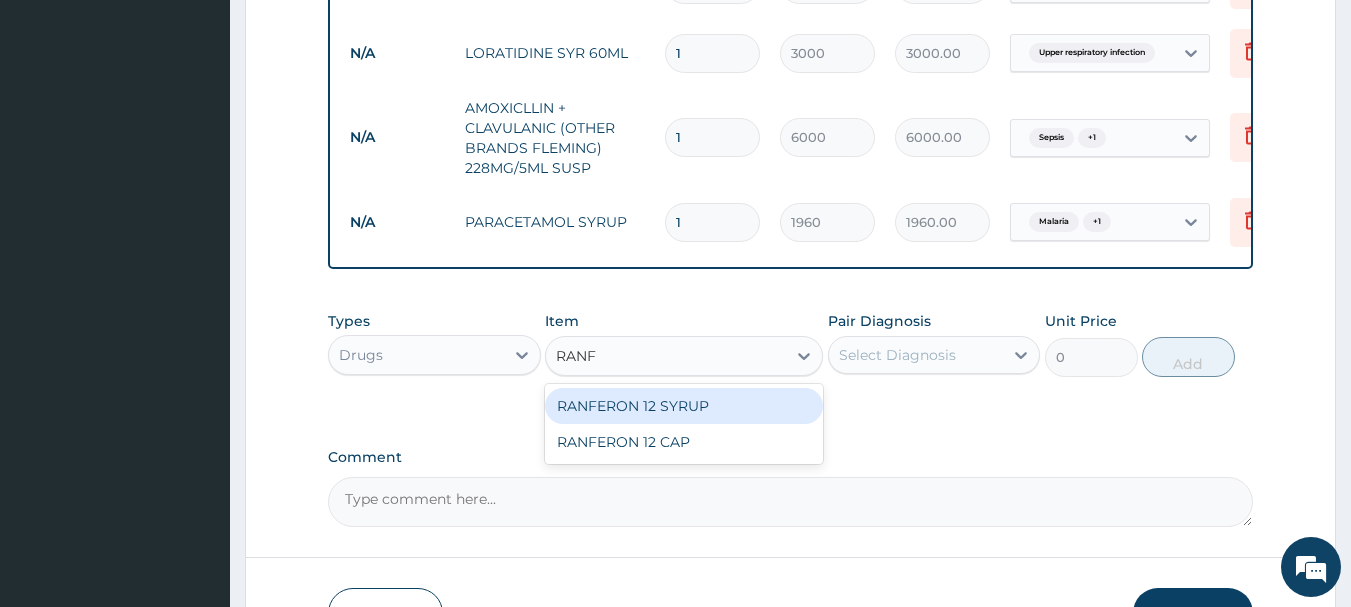 type 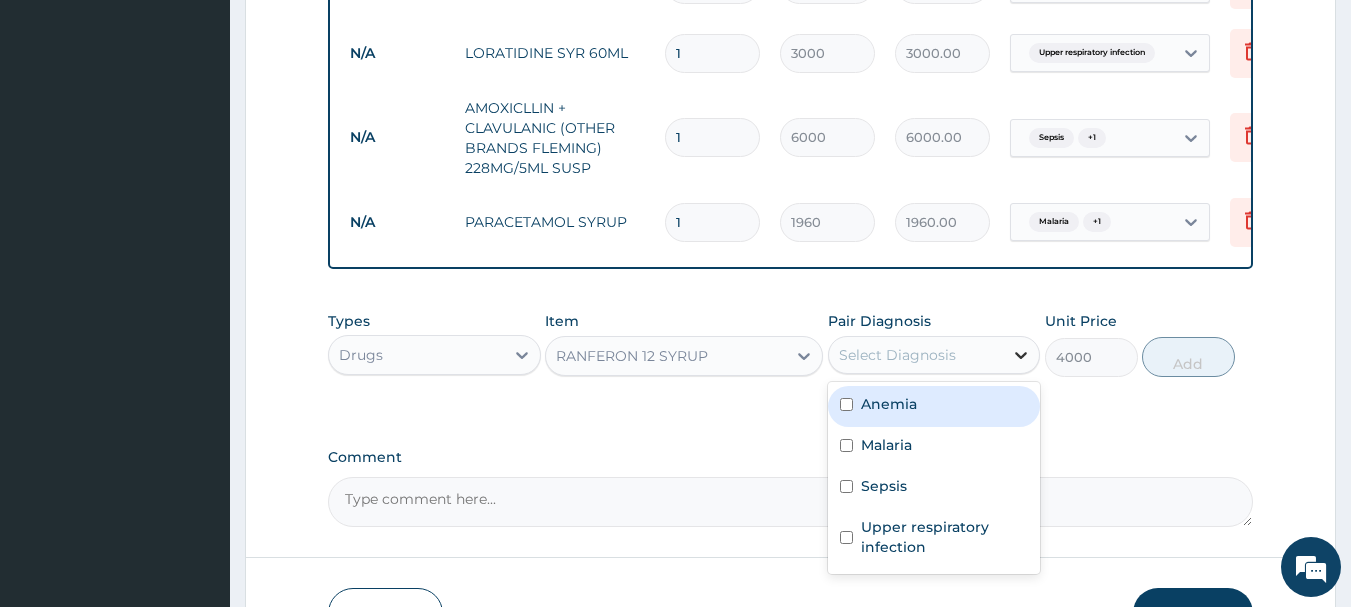 click at bounding box center [1021, 355] 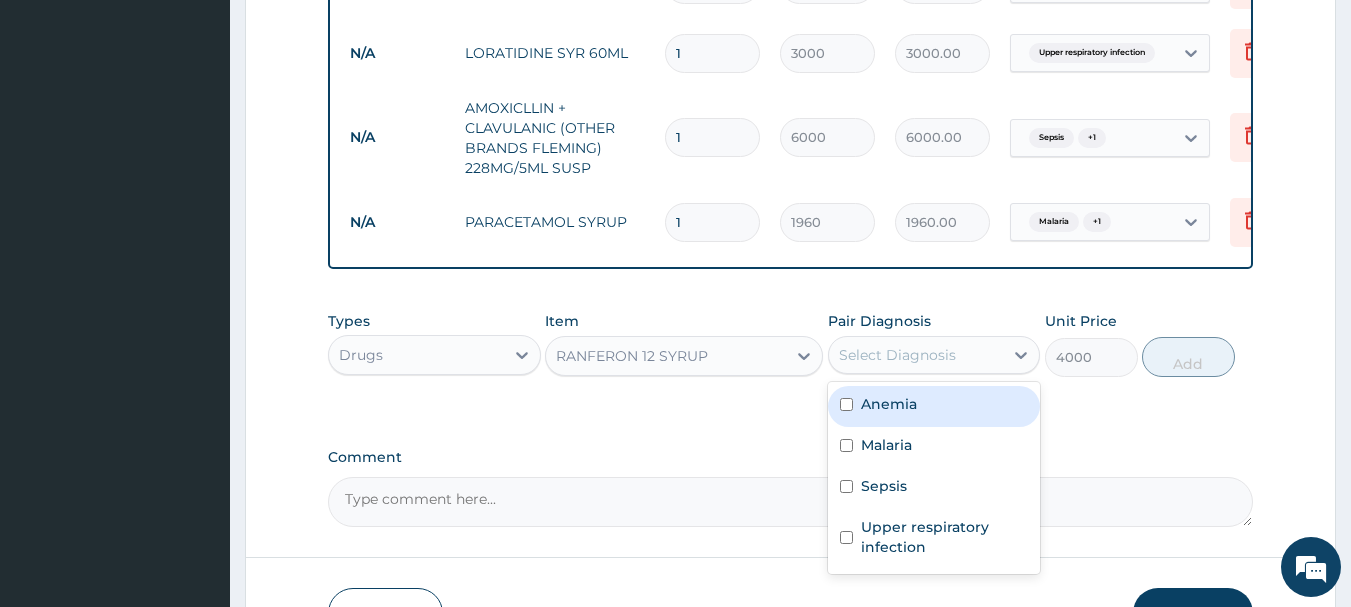 click on "Anemia" at bounding box center [934, 406] 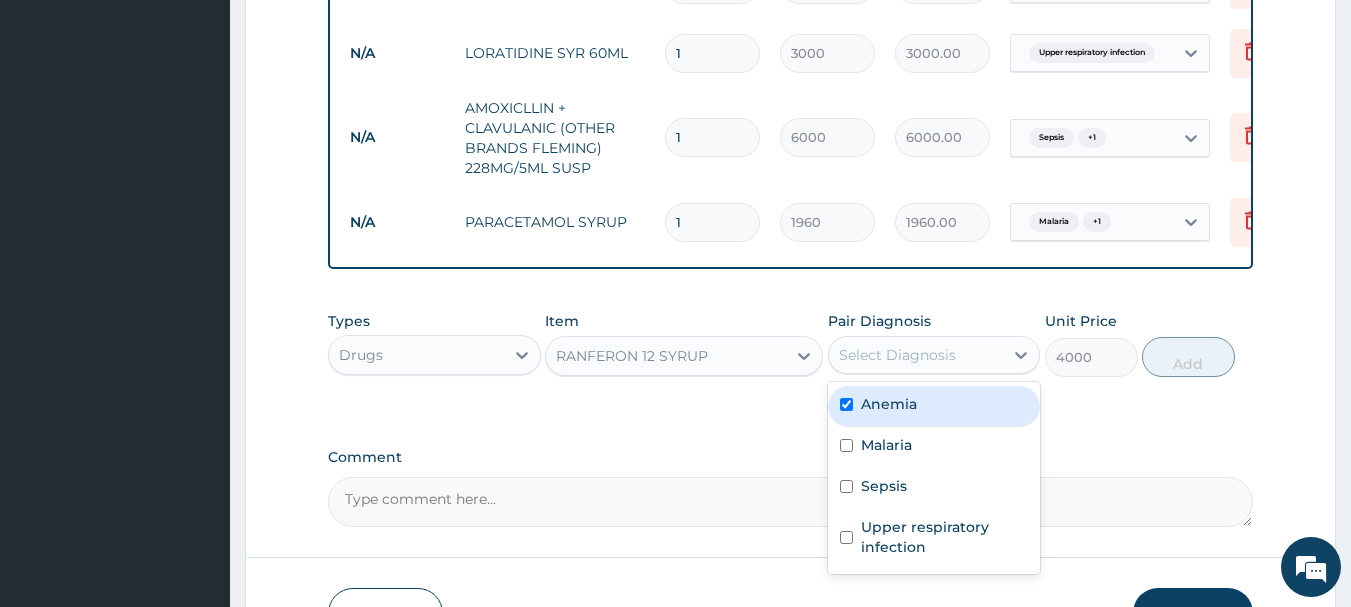 checkbox on "true" 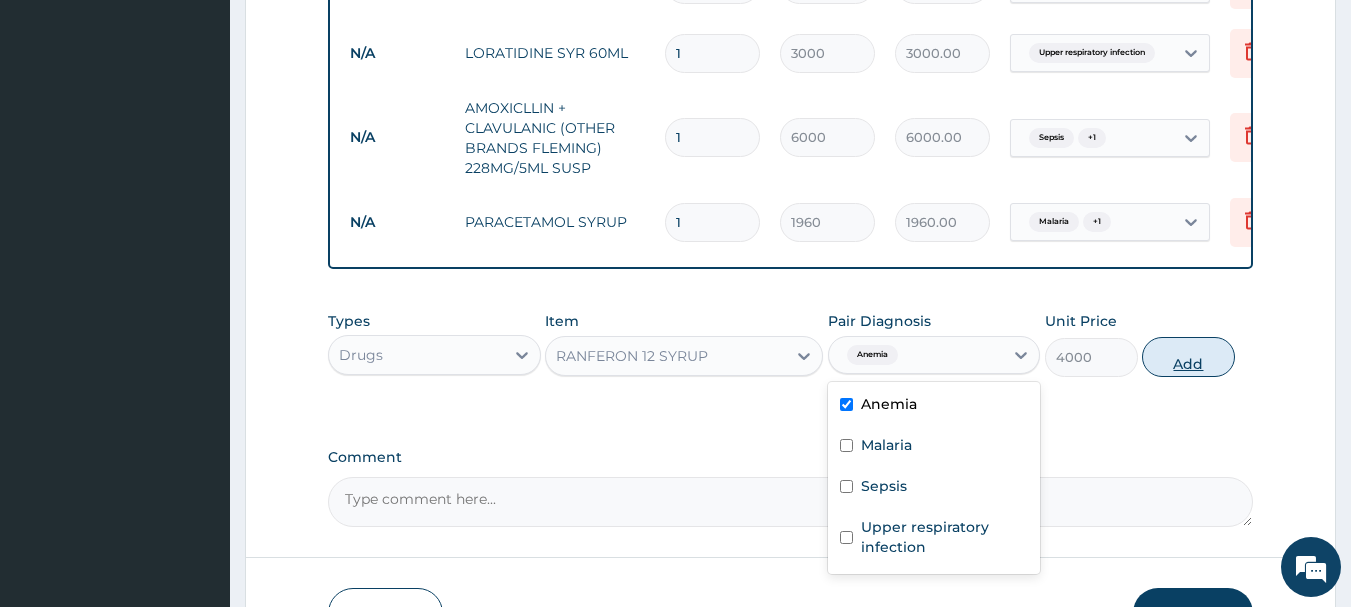 click on "Add" at bounding box center (1188, 357) 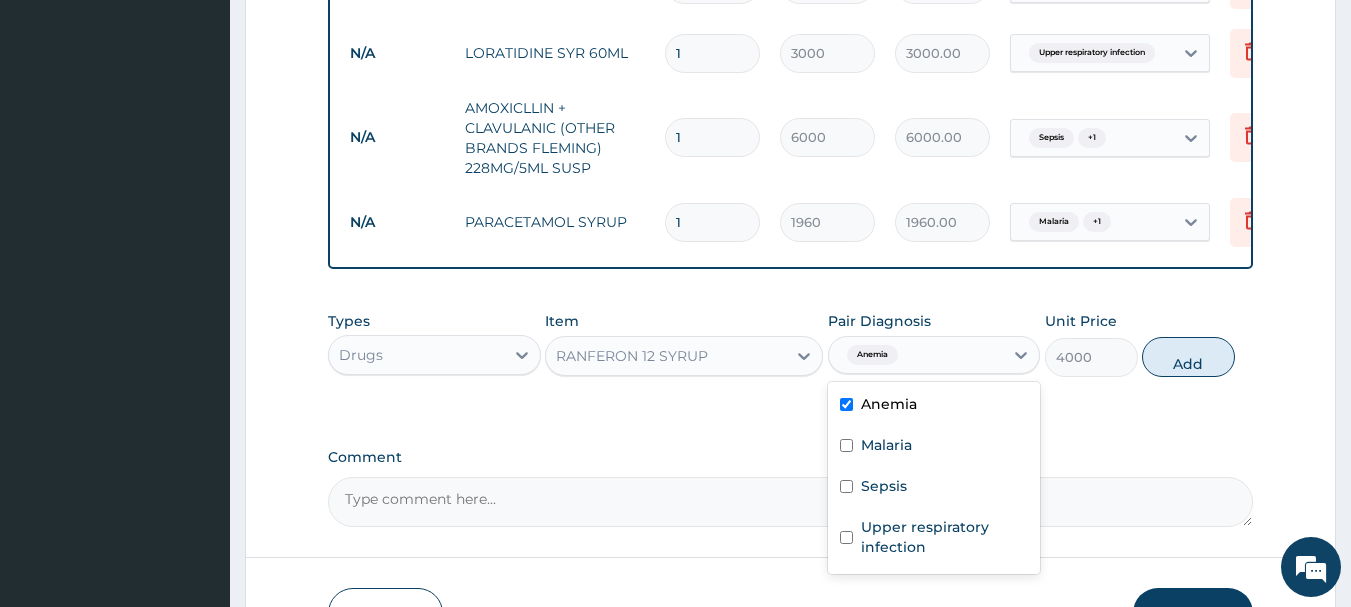 type on "0" 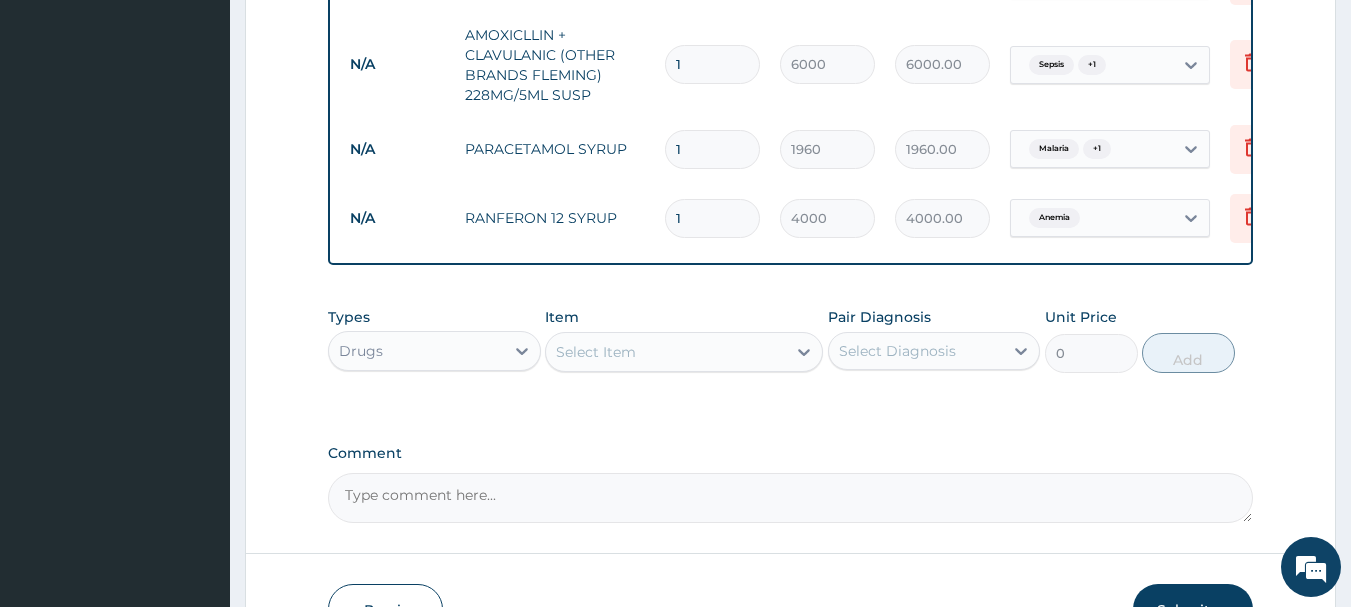 scroll, scrollTop: 1155, scrollLeft: 0, axis: vertical 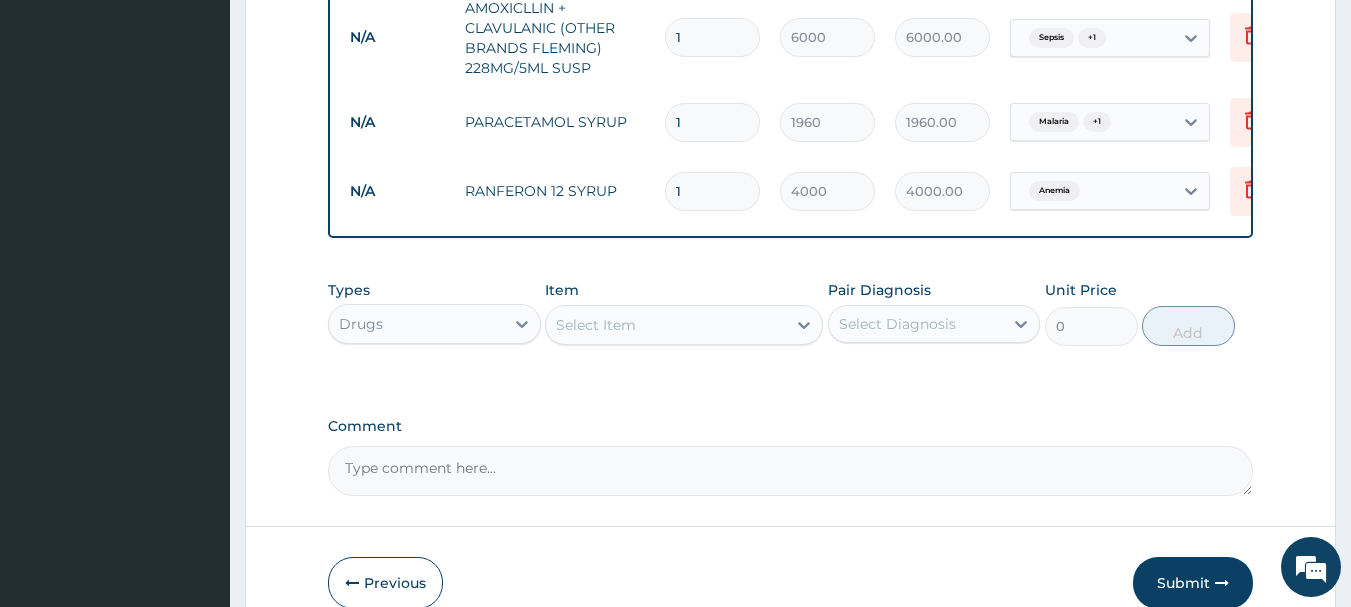 click on "Select Item" at bounding box center [596, 325] 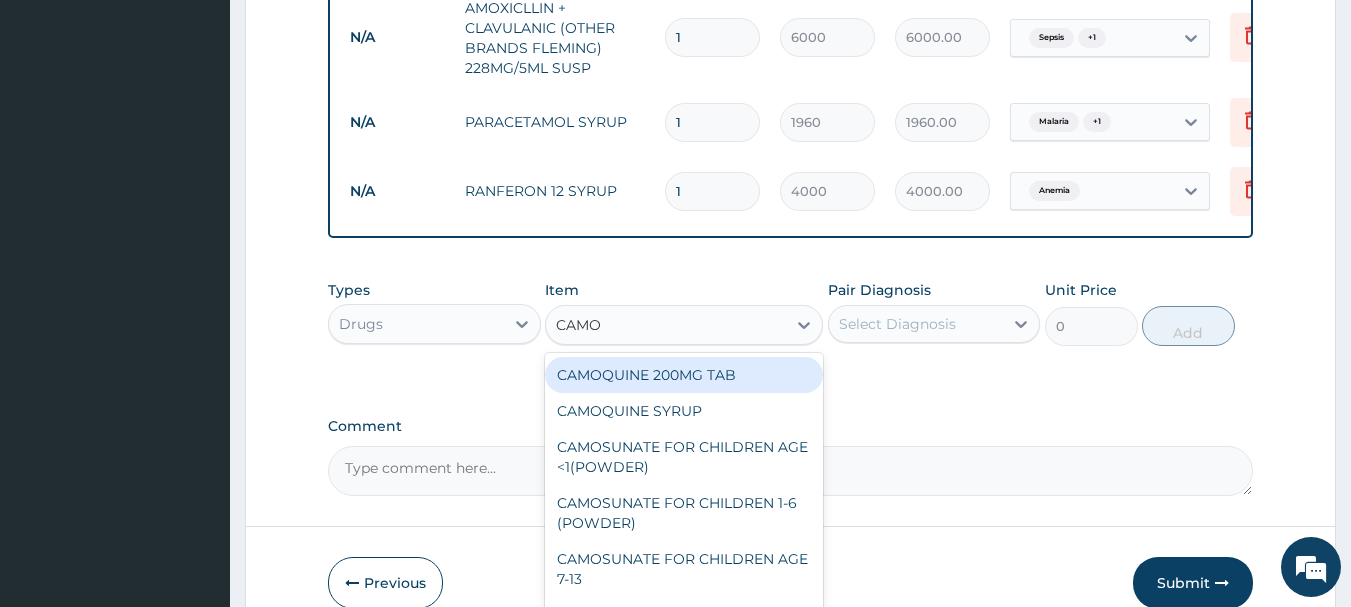 type on "CAMOS" 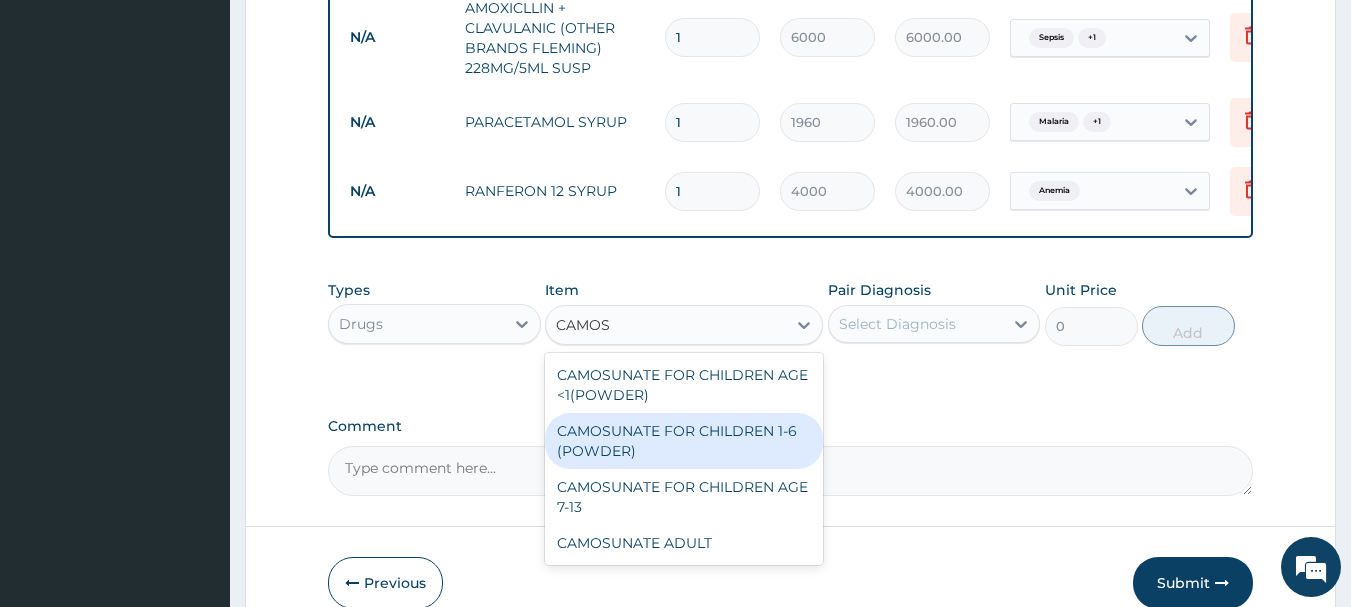 click on "CAMOSUNATE FOR CHILDREN 1-6 (POWDER)" at bounding box center [684, 441] 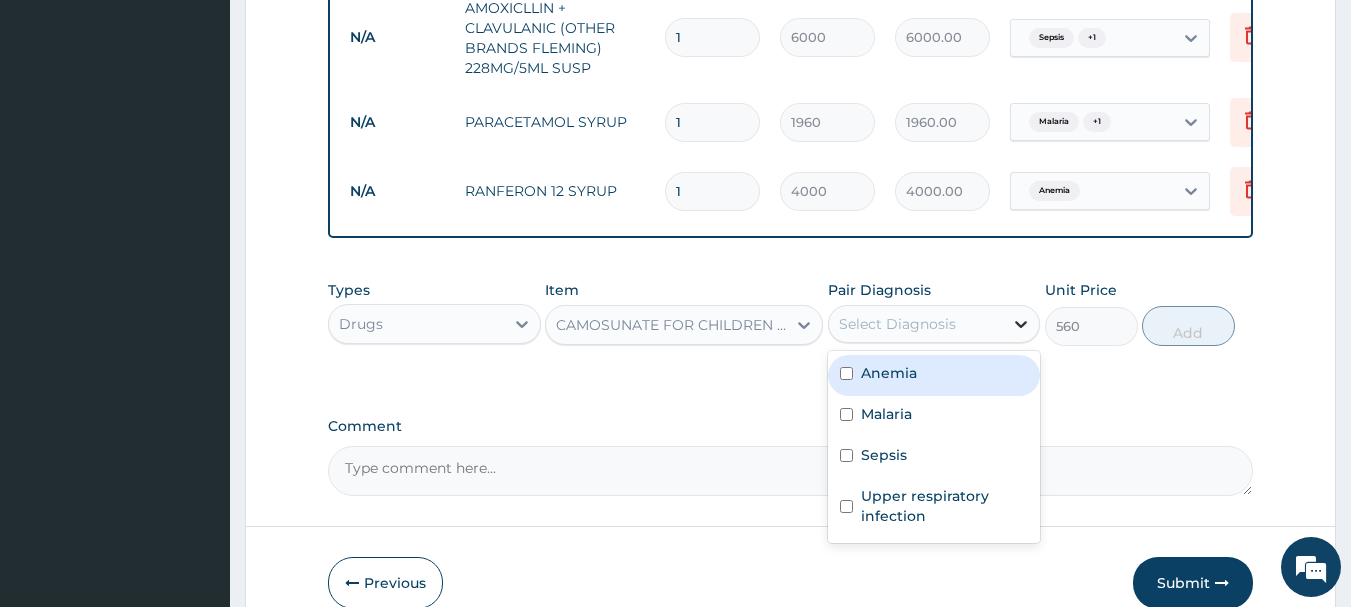 click 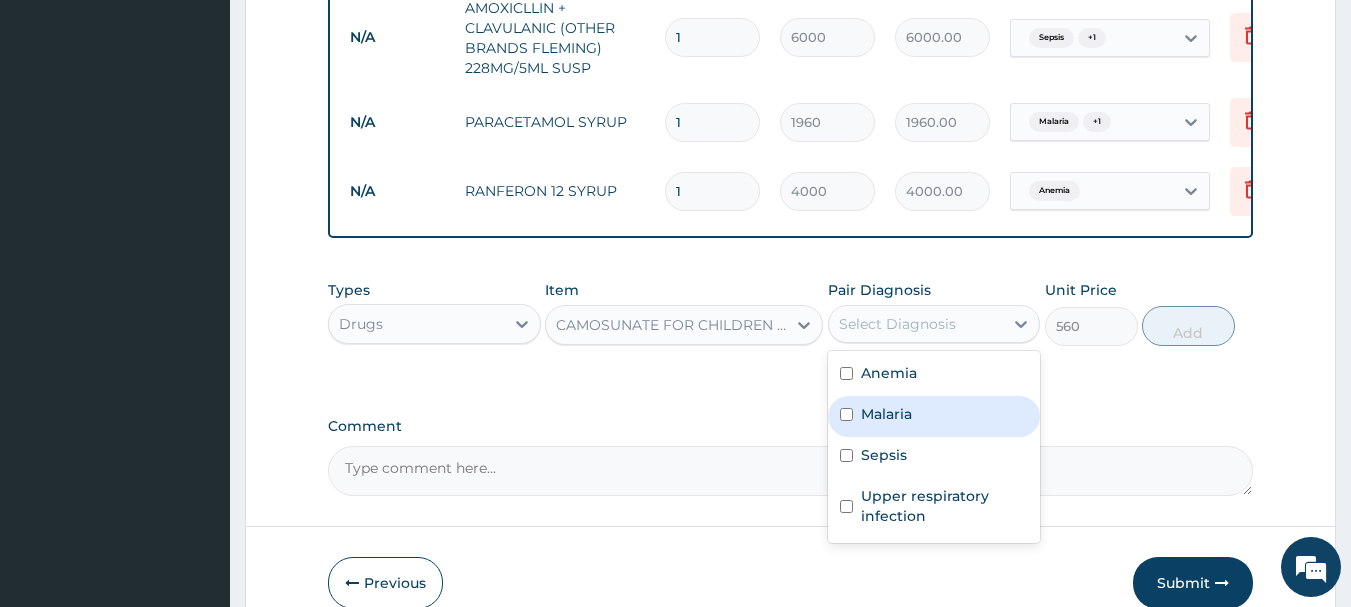 click on "Malaria" at bounding box center (934, 416) 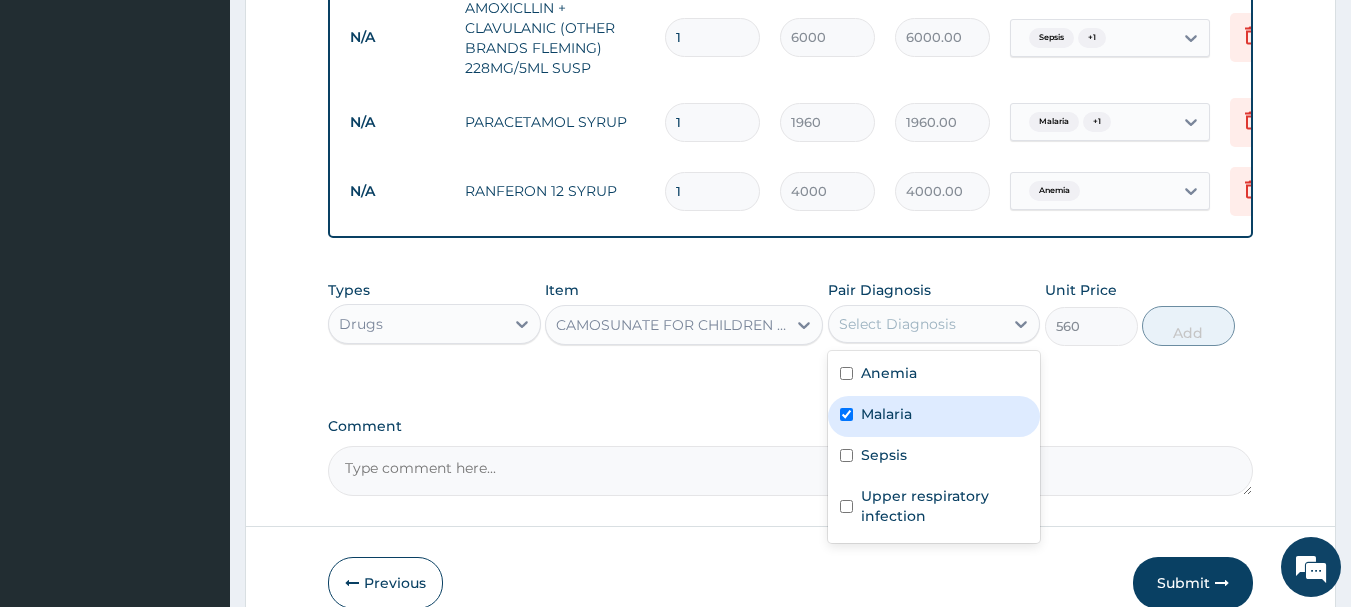 checkbox on "true" 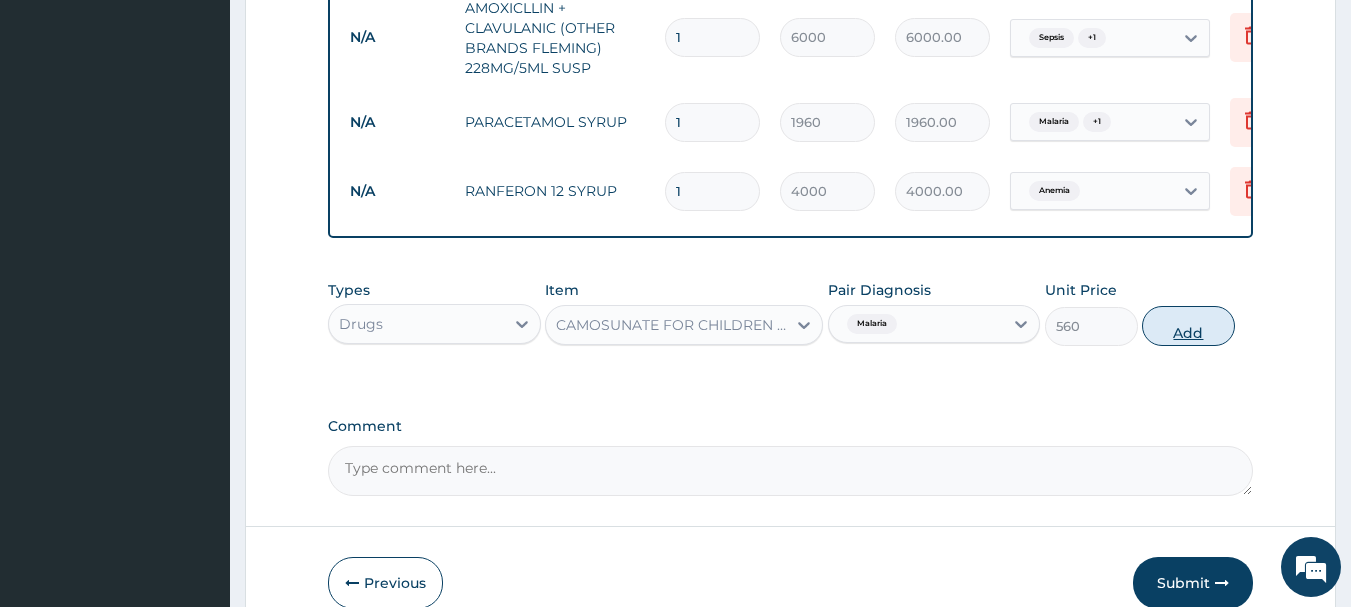 click on "Add" at bounding box center [1188, 326] 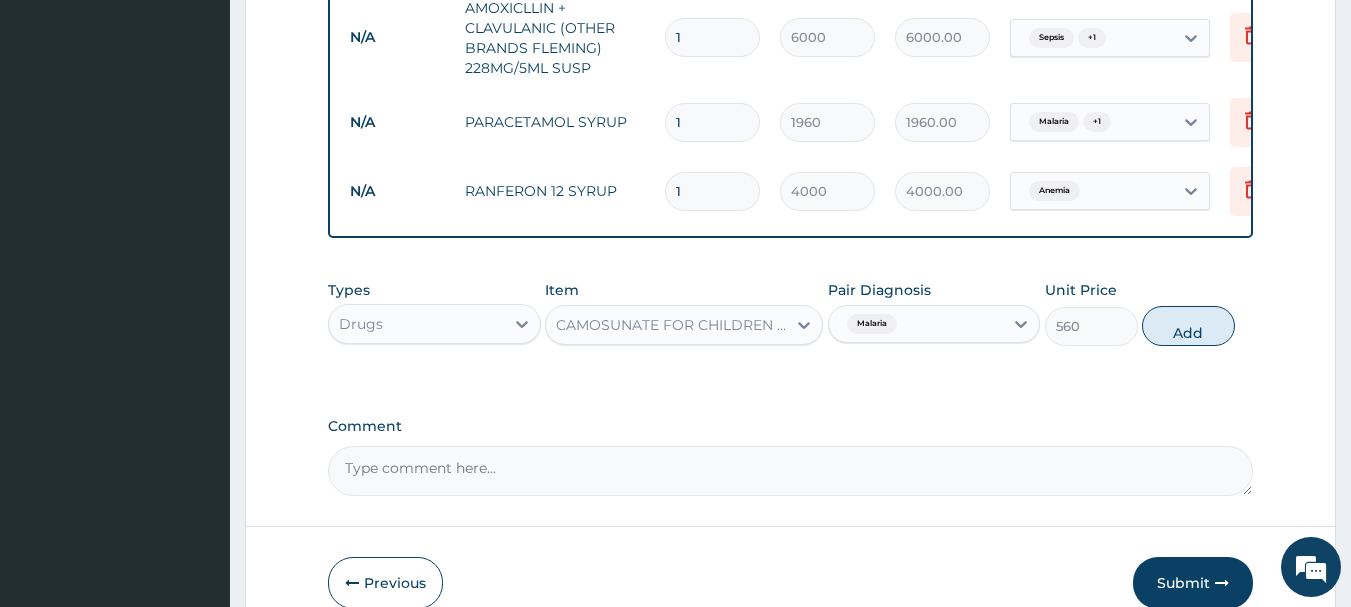 type on "0" 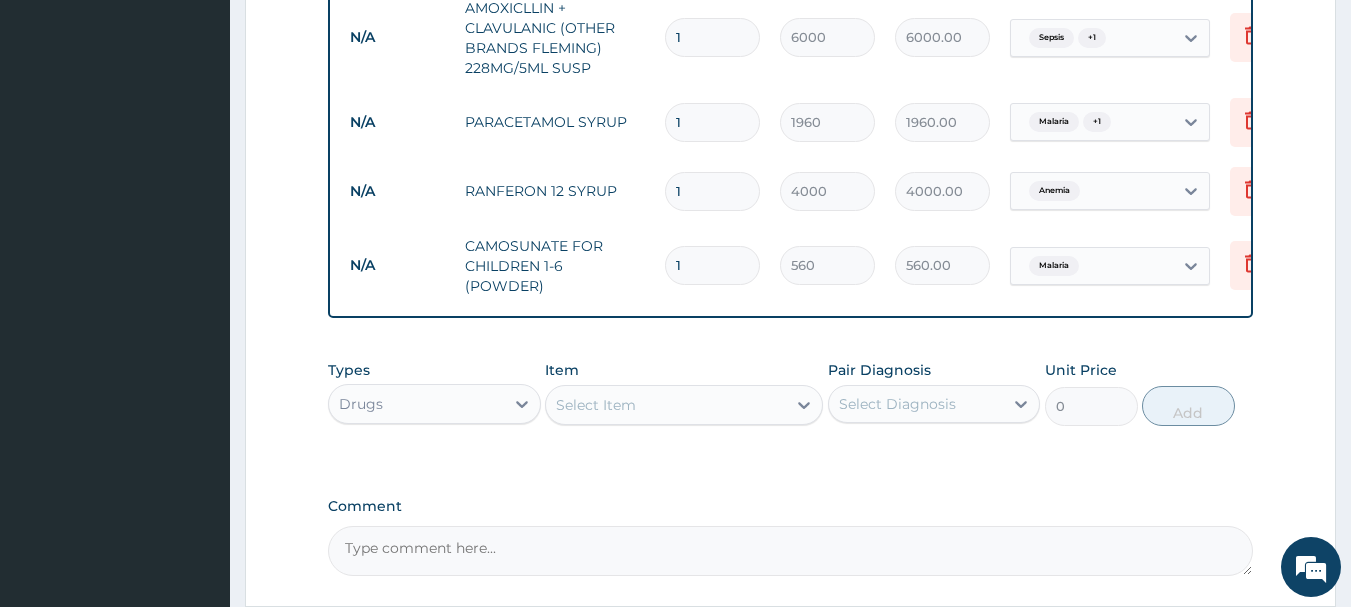 type 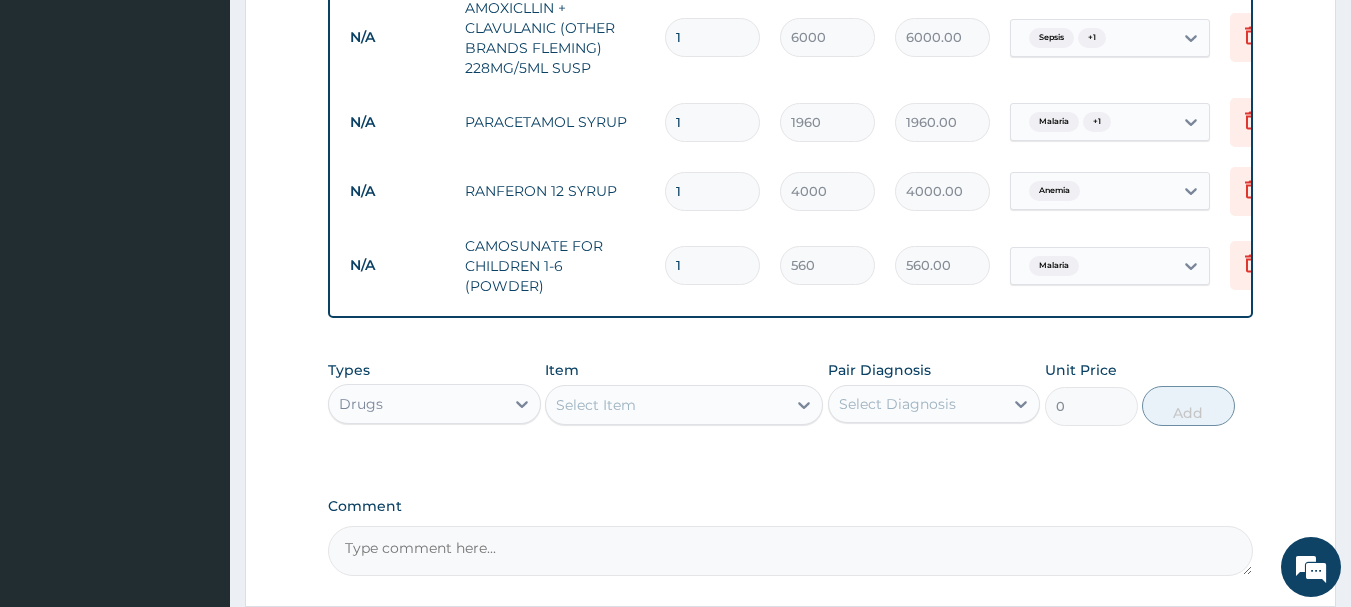 type on "0.00" 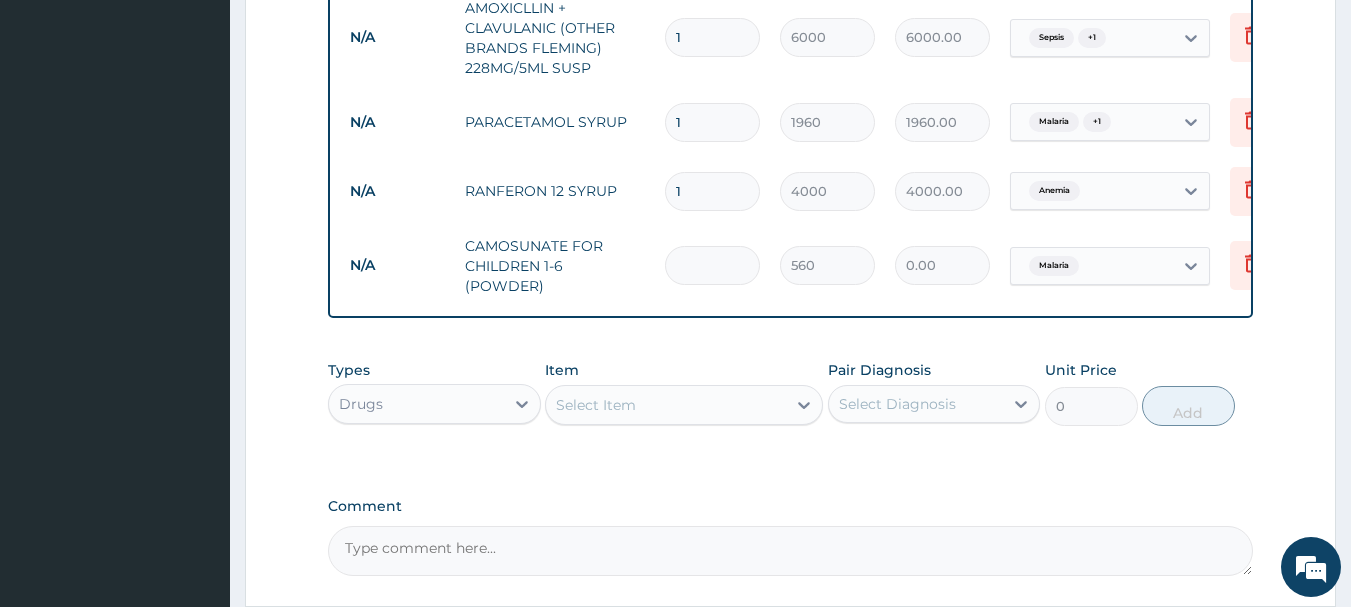 type on "6" 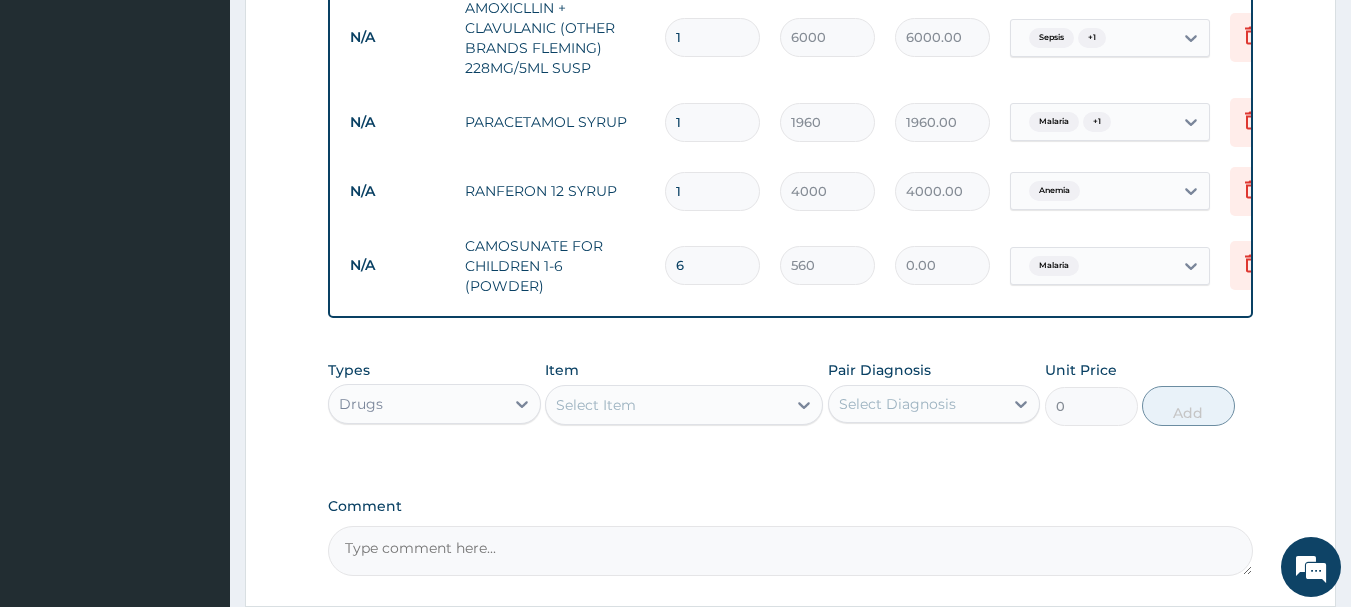 type on "3360.00" 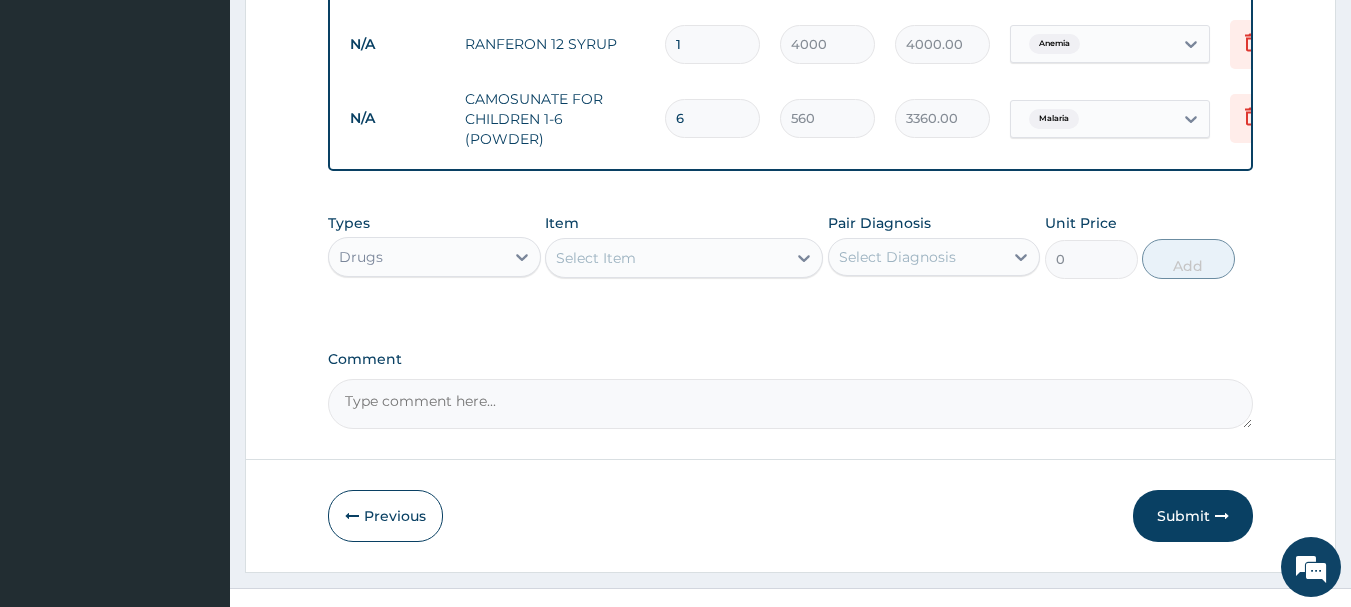 scroll, scrollTop: 1338, scrollLeft: 0, axis: vertical 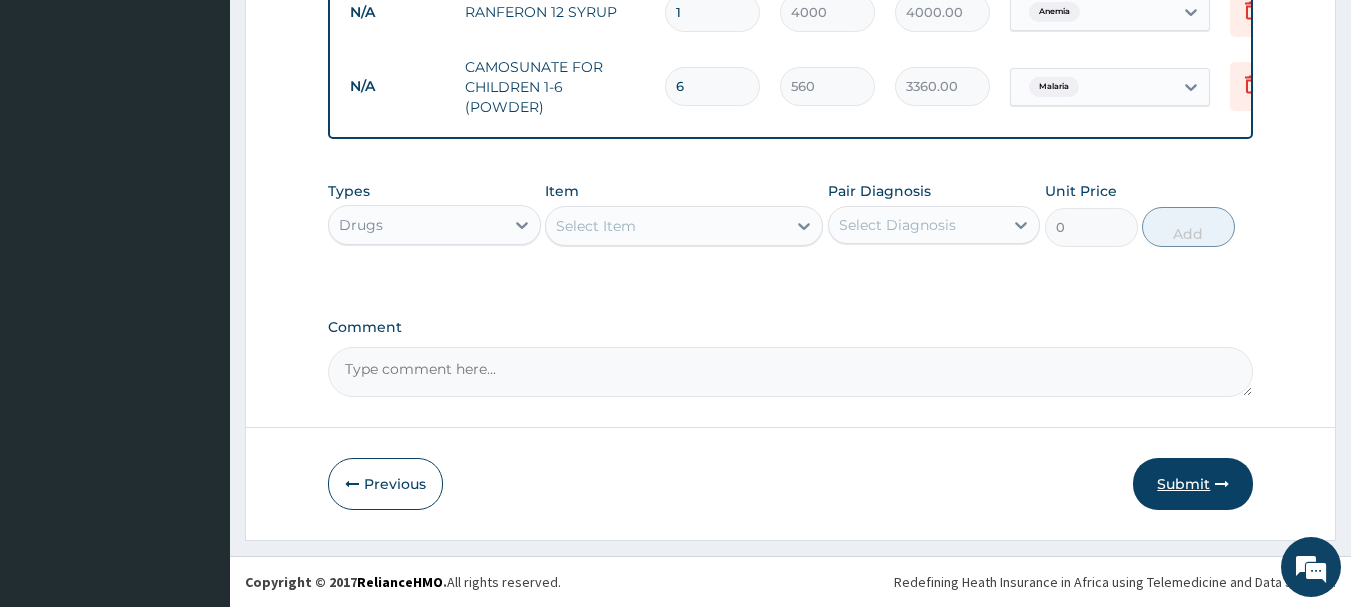 type on "6" 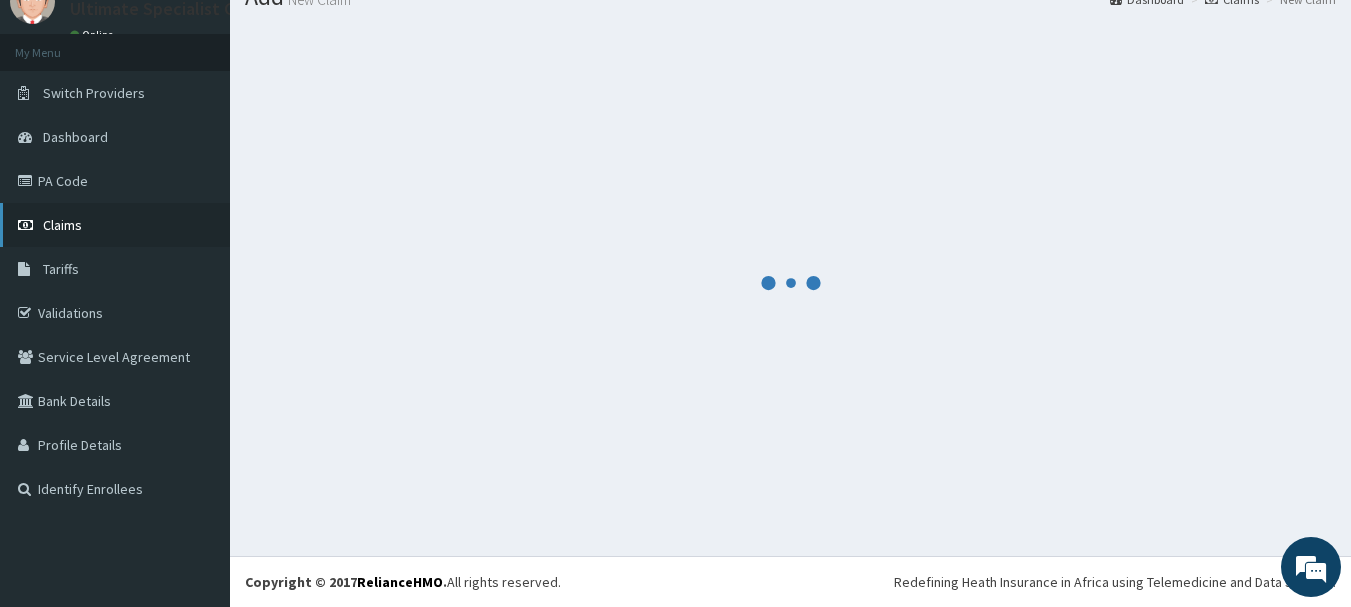 scroll, scrollTop: 1338, scrollLeft: 0, axis: vertical 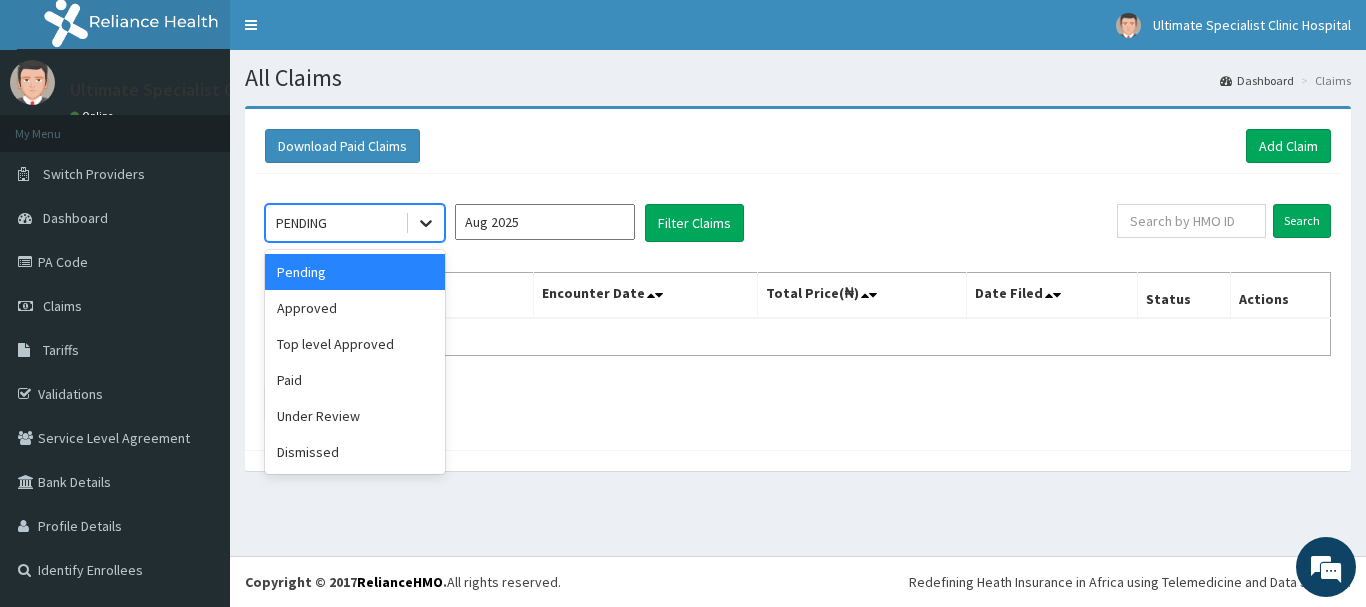 drag, startPoint x: 432, startPoint y: 214, endPoint x: 419, endPoint y: 238, distance: 27.294687 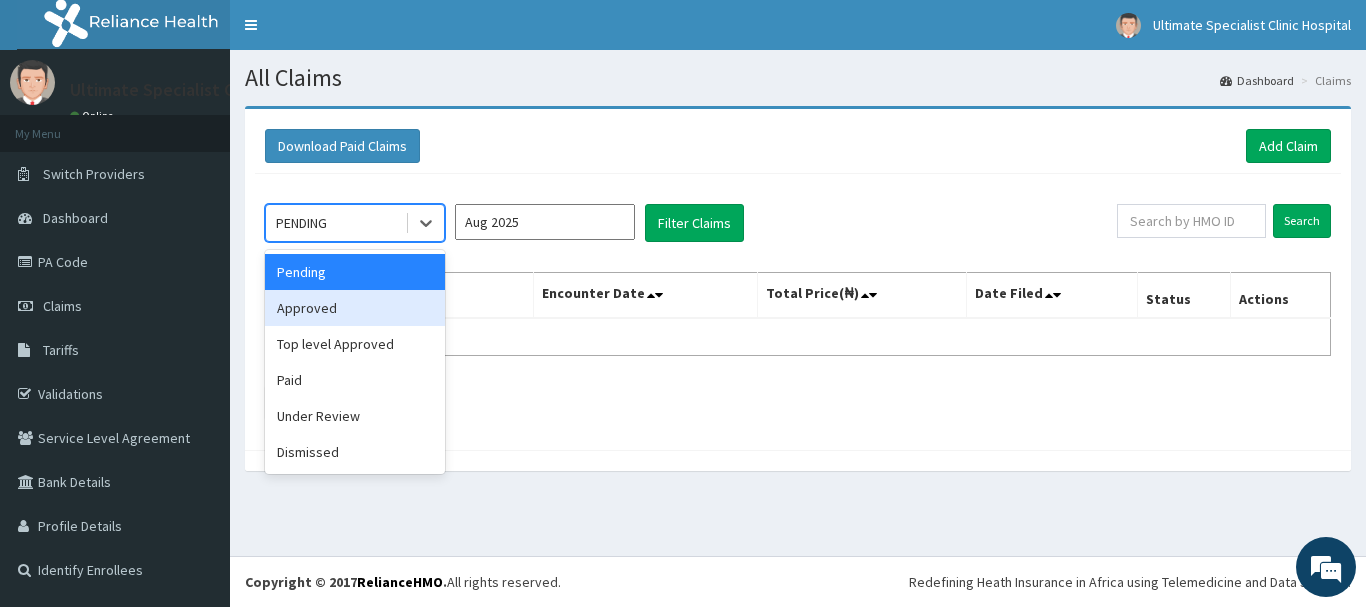drag, startPoint x: 332, startPoint y: 304, endPoint x: 451, endPoint y: 240, distance: 135.11847 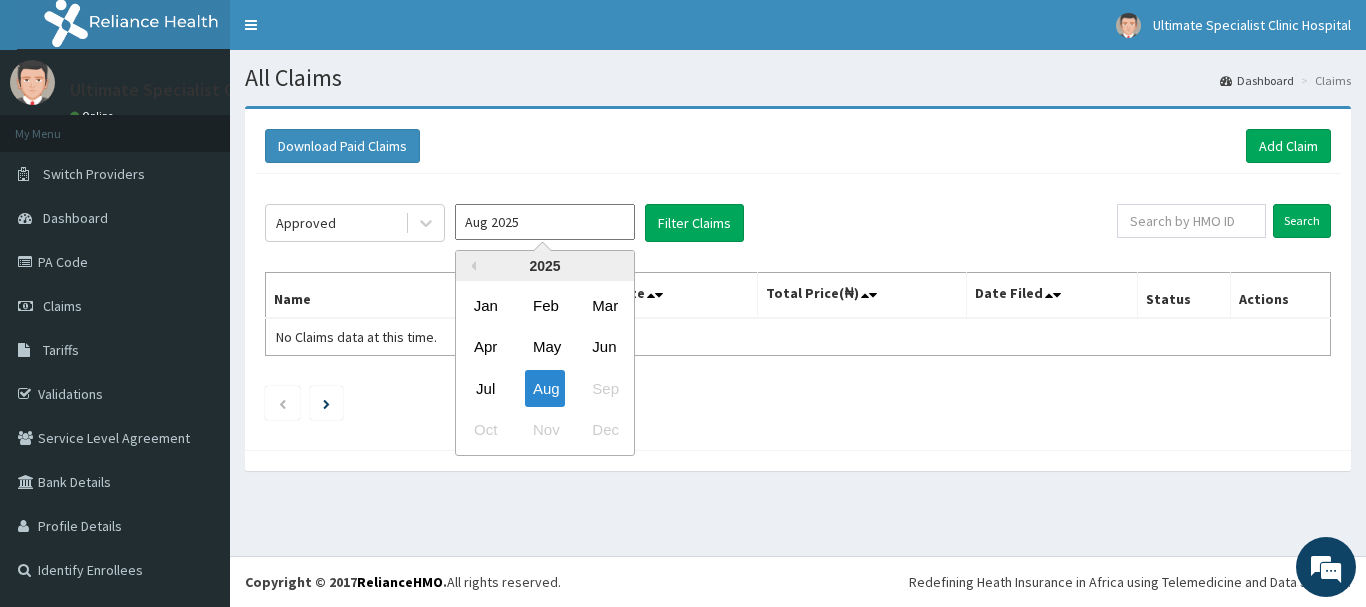 click on "Aug 2025" at bounding box center [545, 222] 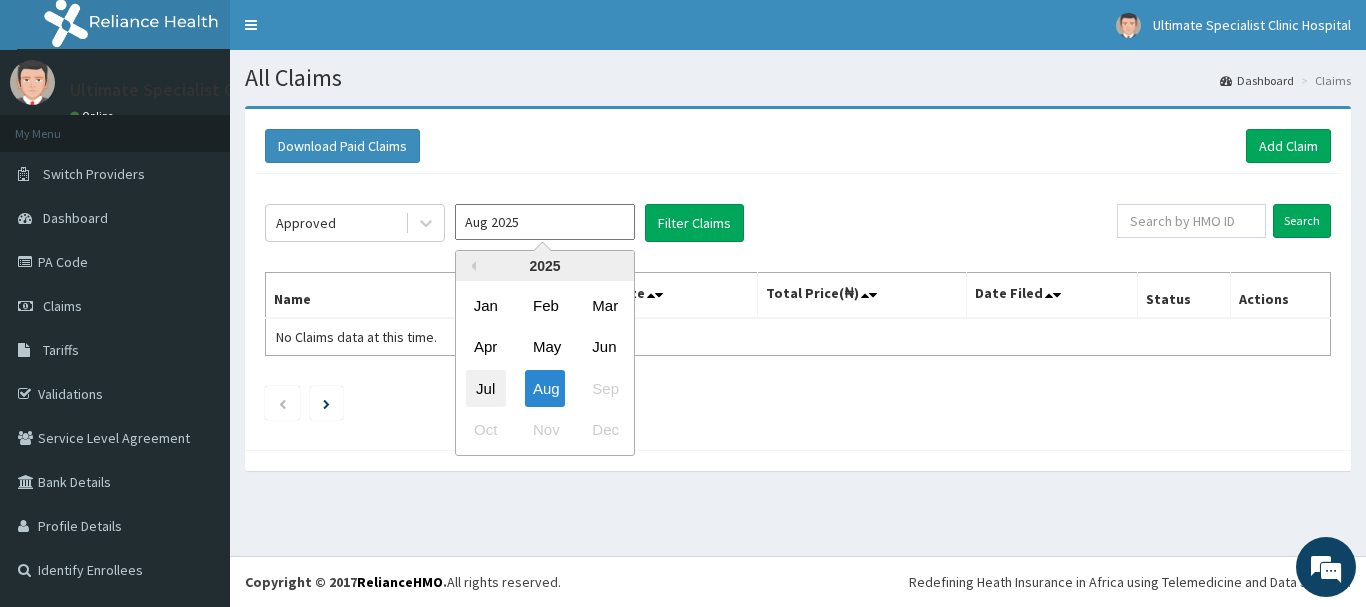 click on "Jul" at bounding box center (486, 388) 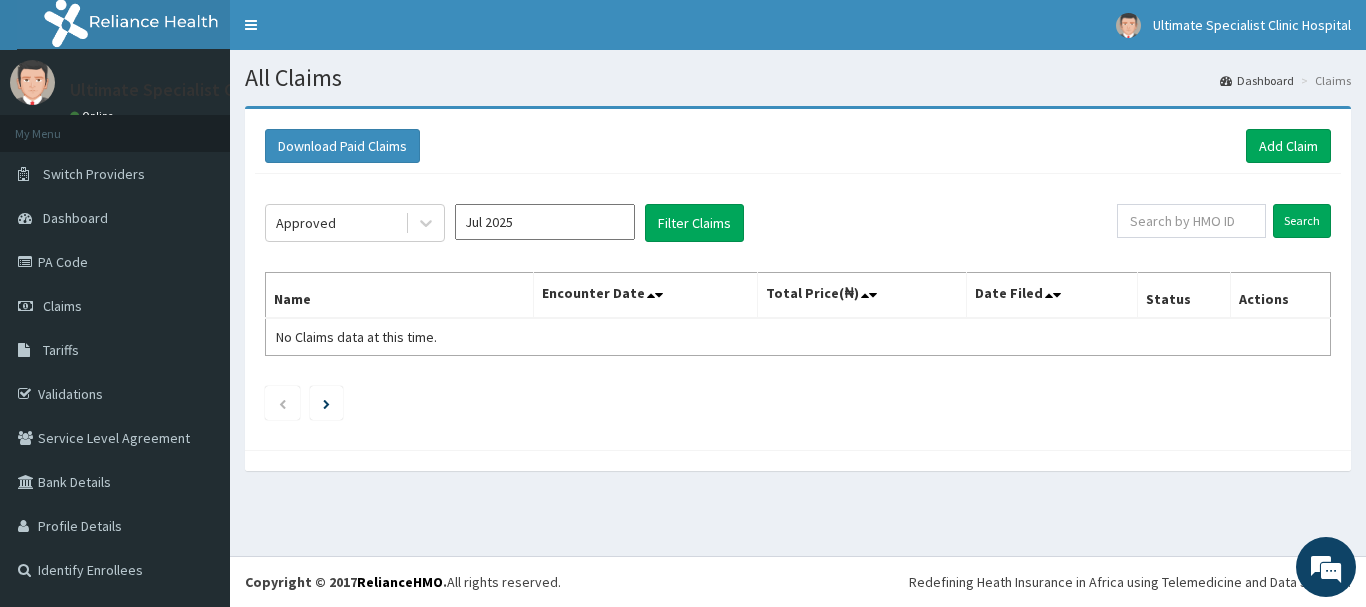 click on "Approved Jul 2025 Filter Claims Search Name Encounter Date Total Price(₦) Date Filed Status Actions No Claims data at this time." 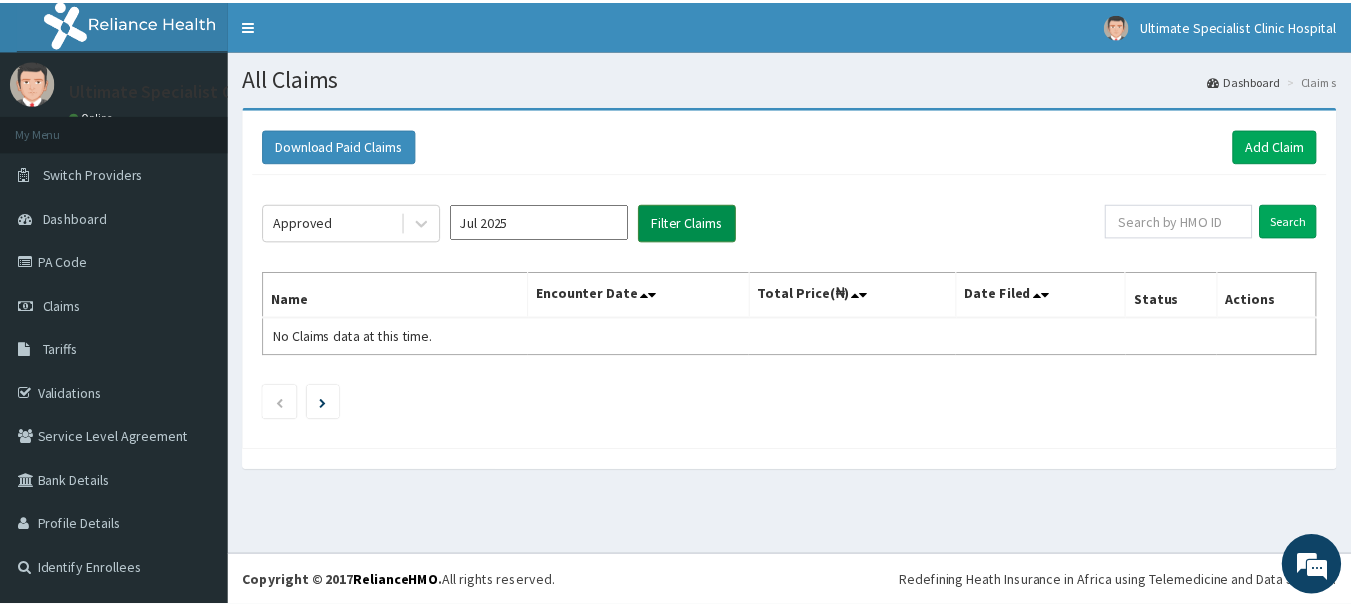 scroll, scrollTop: 0, scrollLeft: 0, axis: both 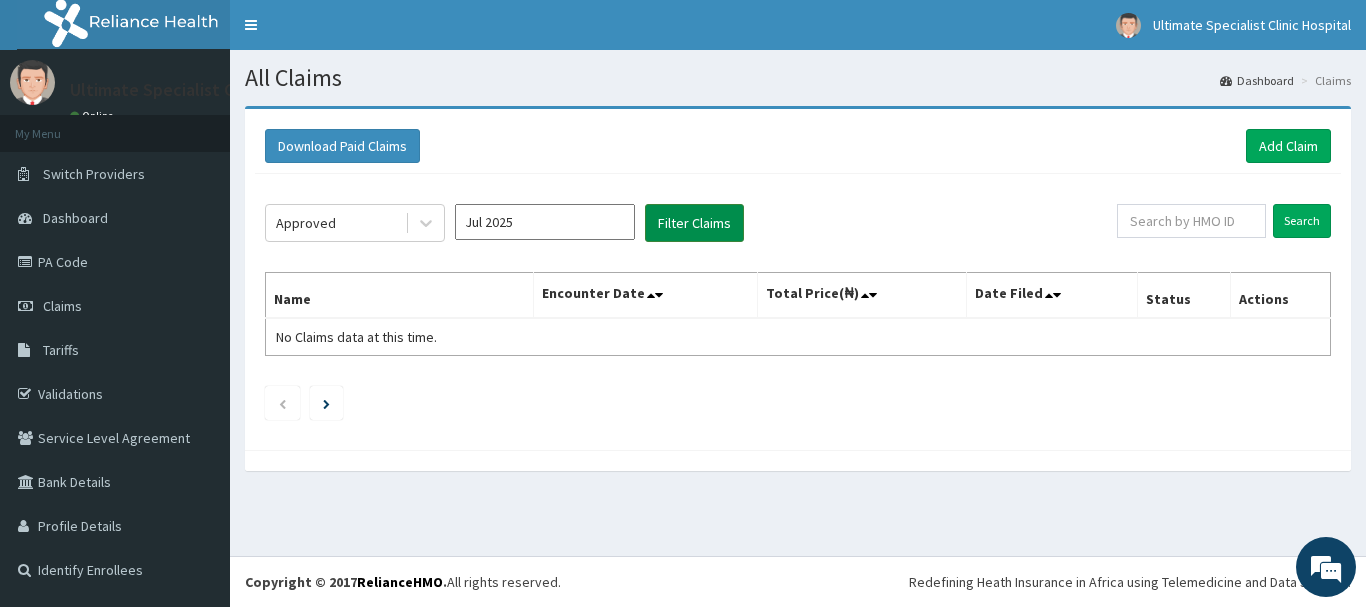 click on "Filter Claims" at bounding box center [694, 223] 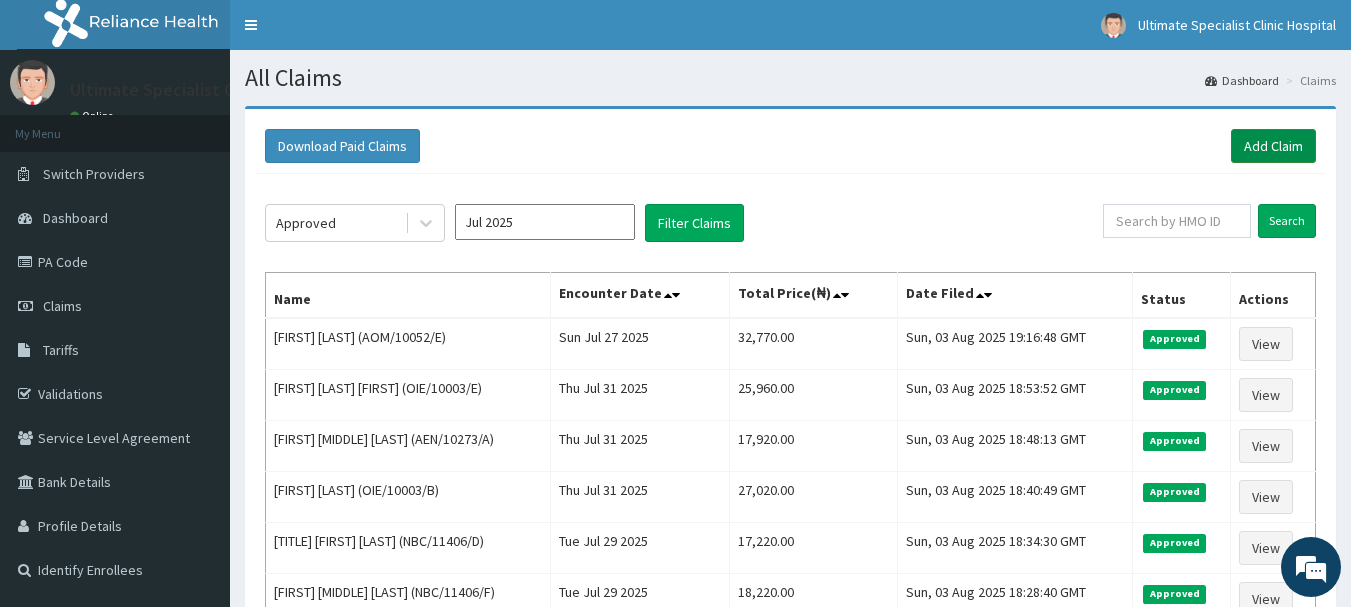 click on "Add Claim" at bounding box center [1273, 146] 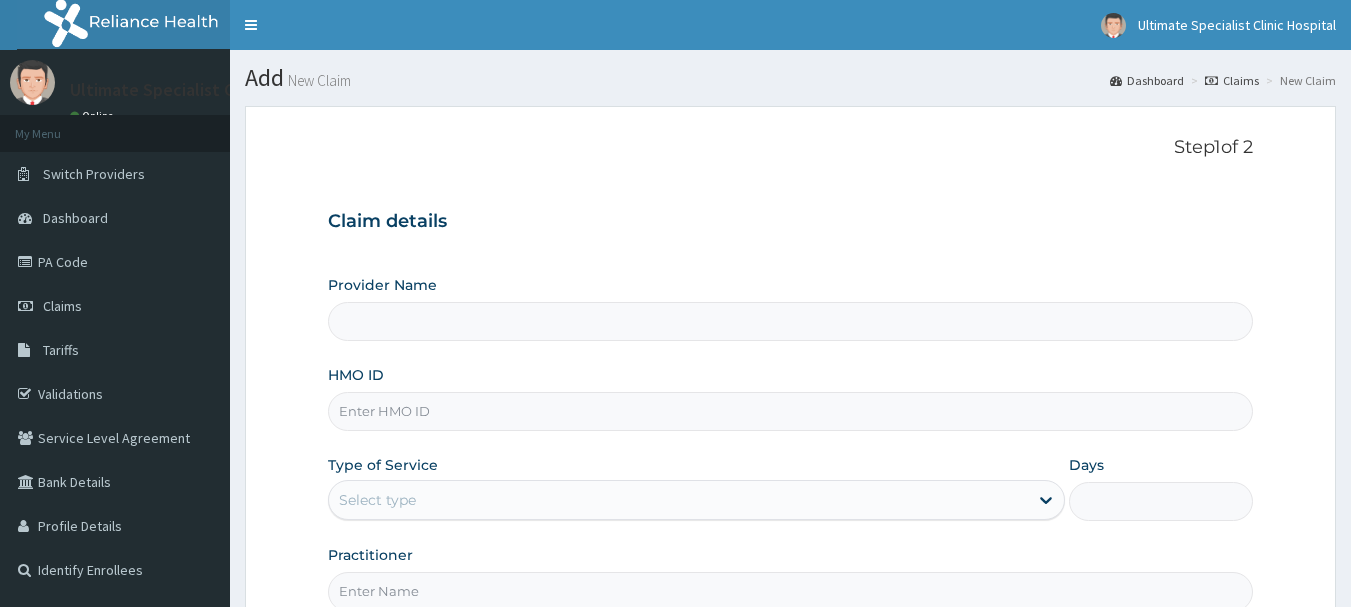 scroll, scrollTop: 0, scrollLeft: 0, axis: both 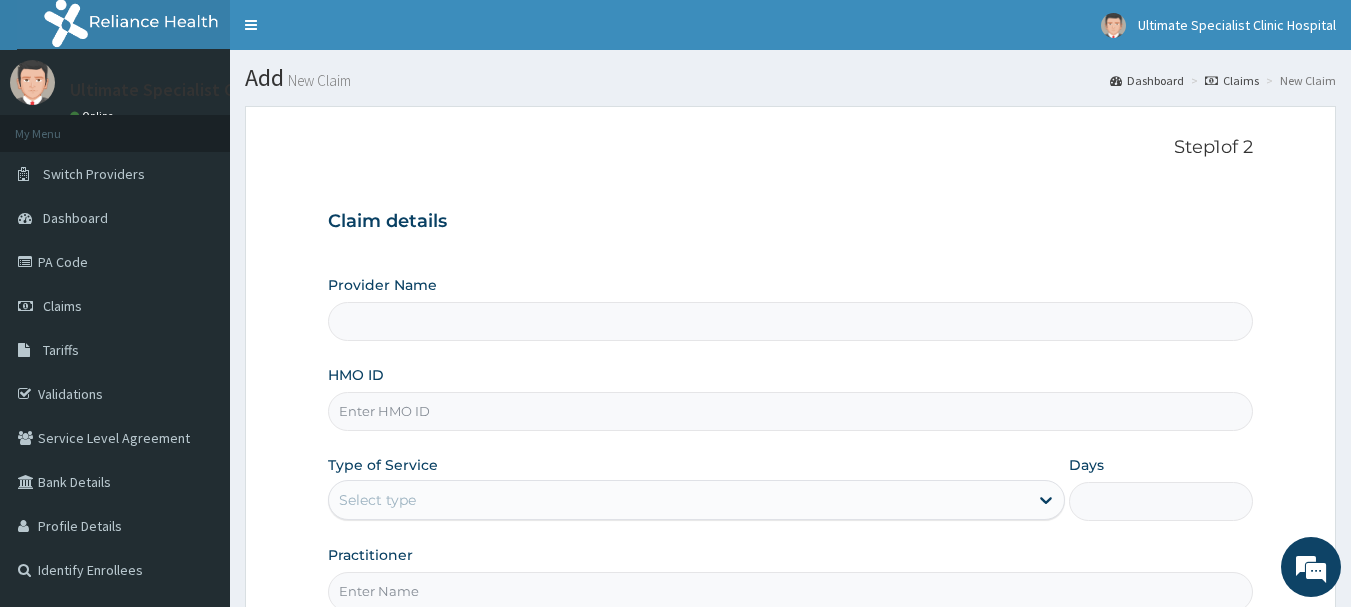 type on "Ultimate Specialist Clinic And Hospital" 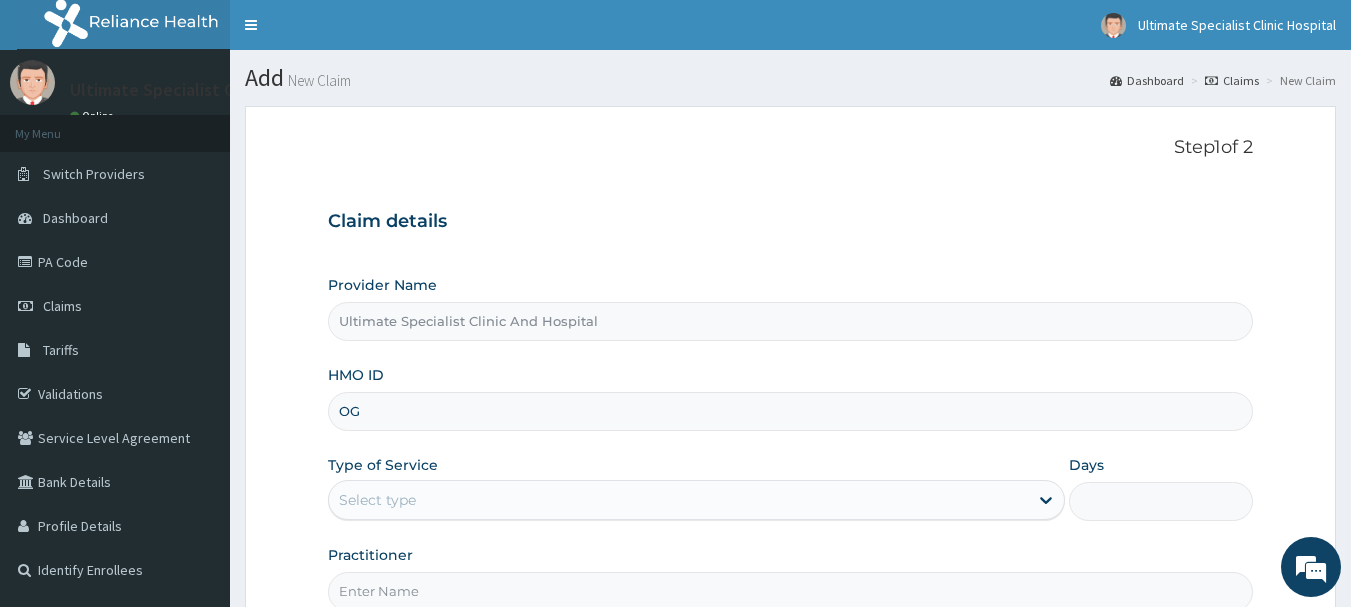 type on "O" 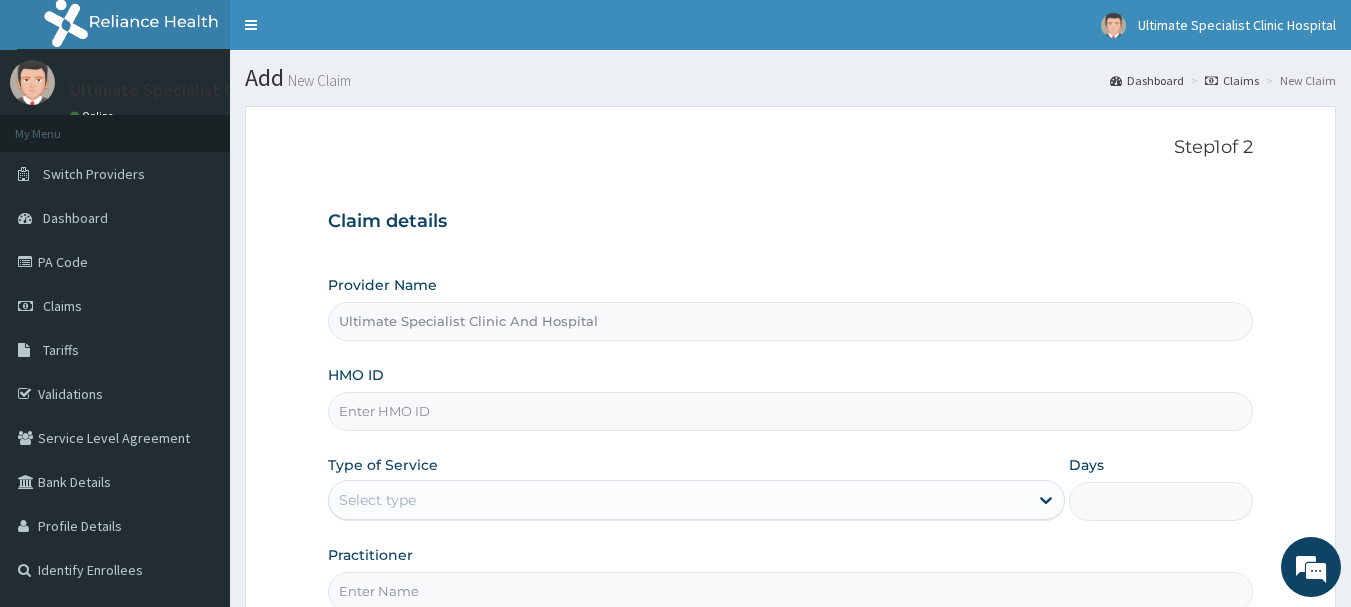 scroll, scrollTop: 0, scrollLeft: 0, axis: both 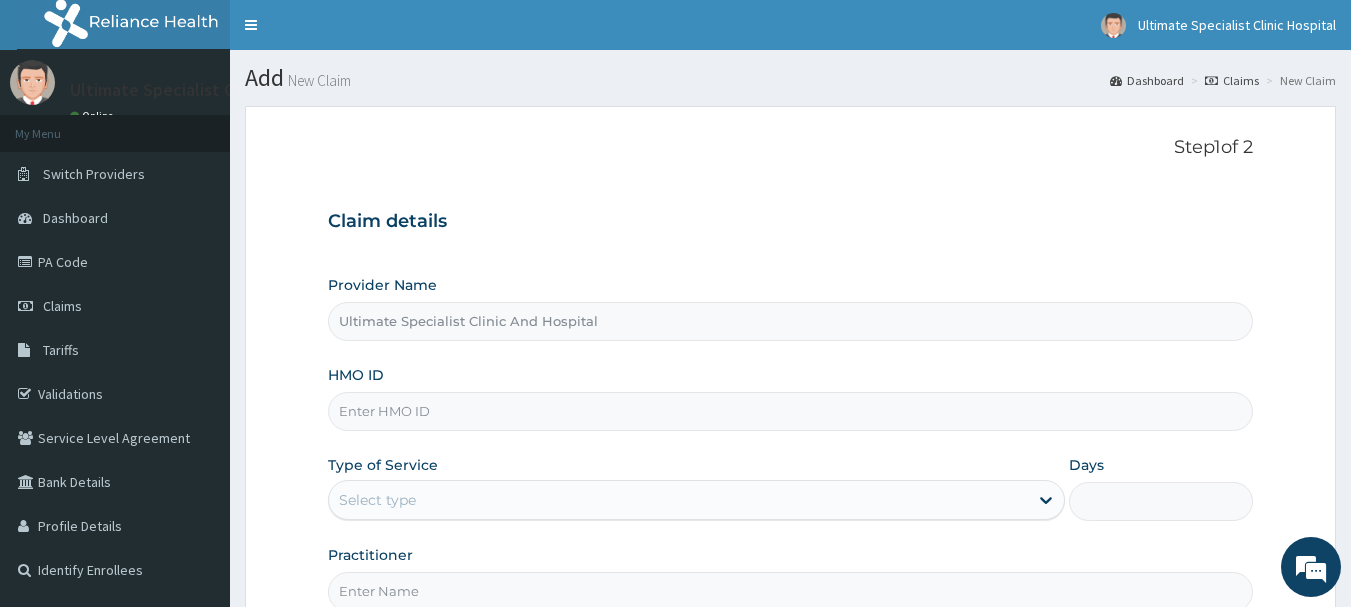 drag, startPoint x: 444, startPoint y: 398, endPoint x: 444, endPoint y: 418, distance: 20 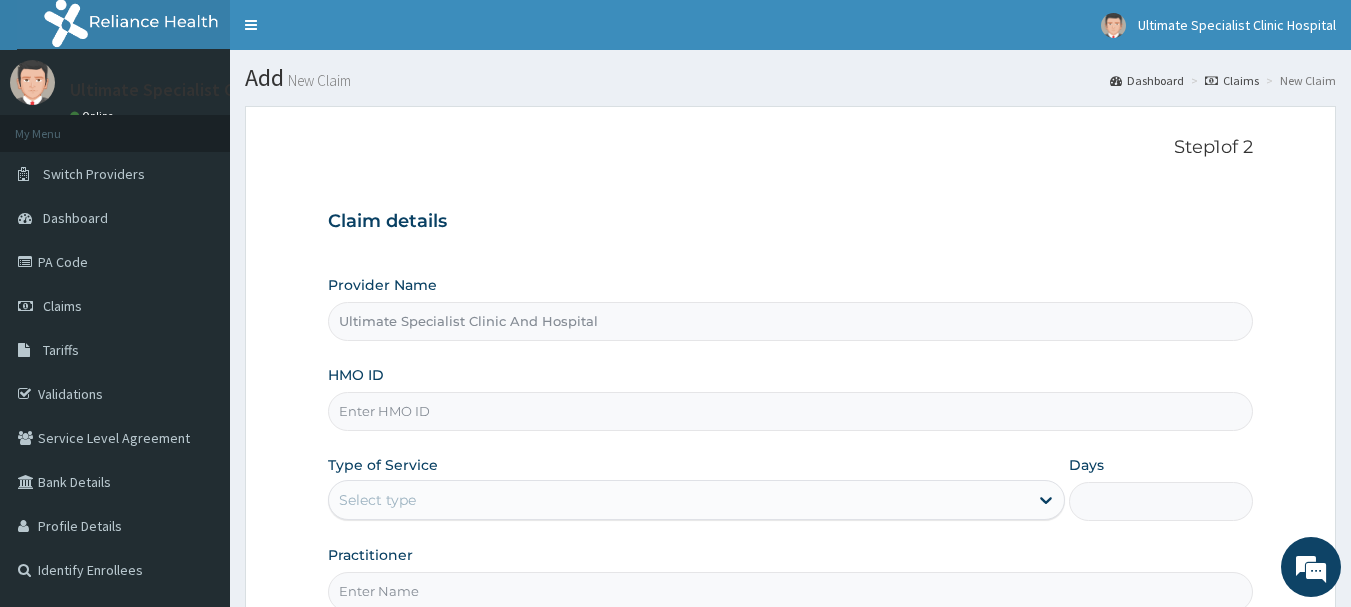 paste on "KAY/10080/C" 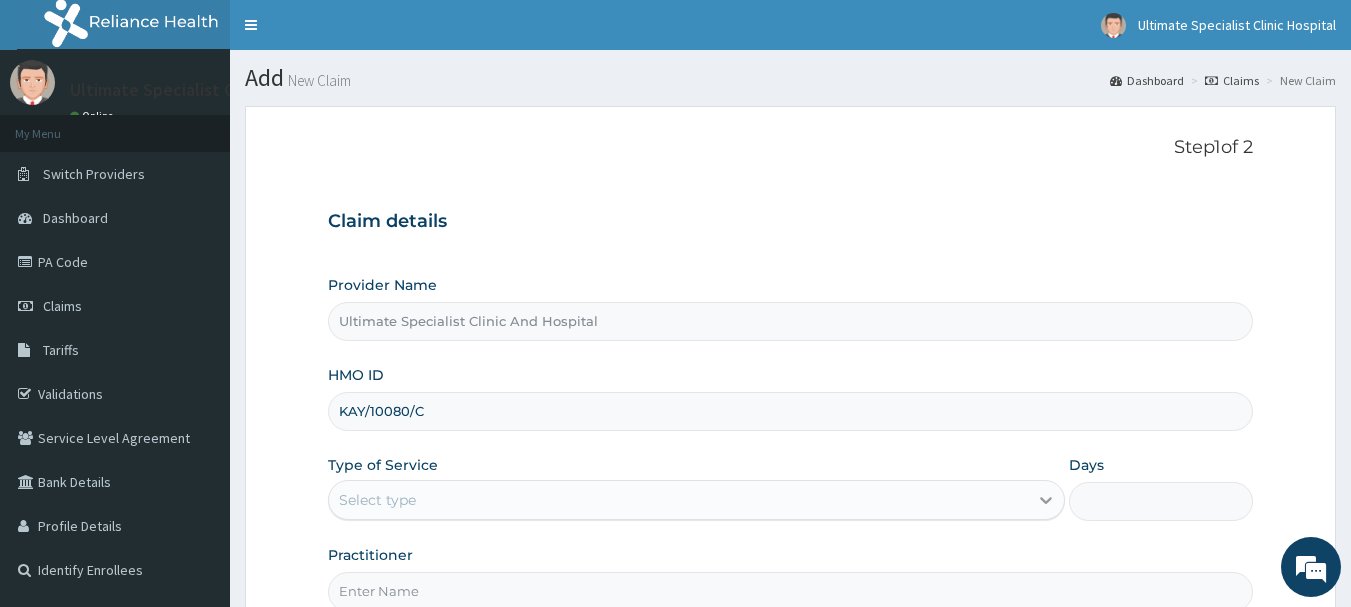 type on "KAY/10080/C" 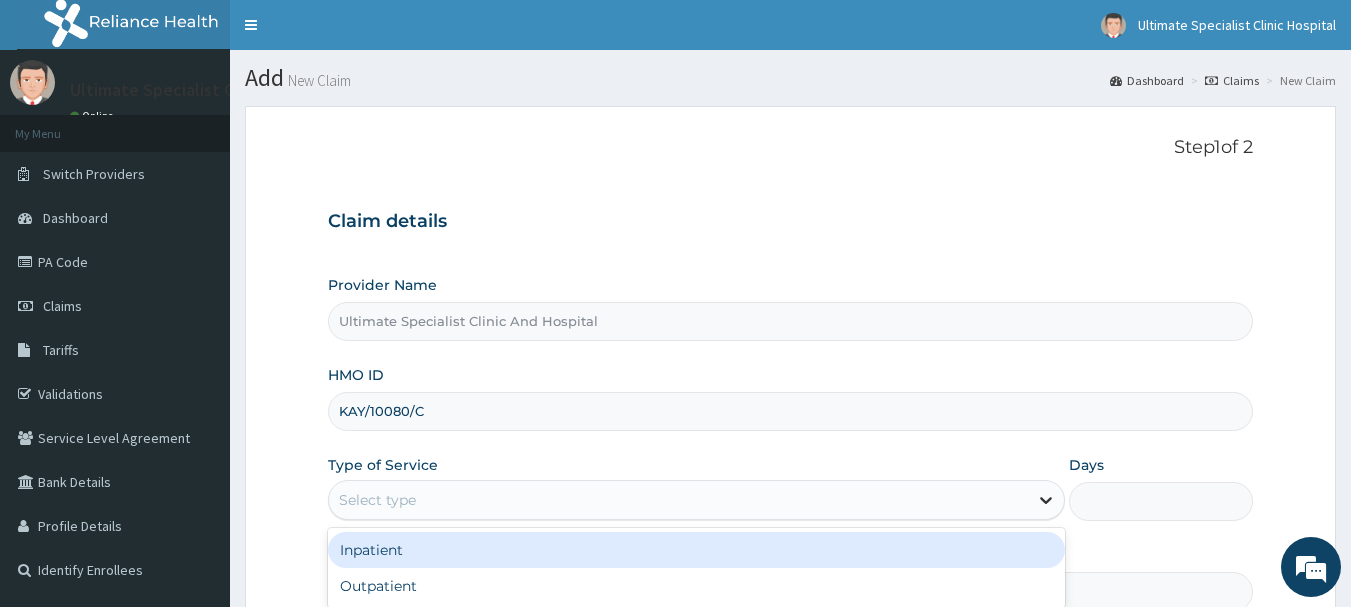 drag, startPoint x: 1052, startPoint y: 493, endPoint x: 1009, endPoint y: 504, distance: 44.38468 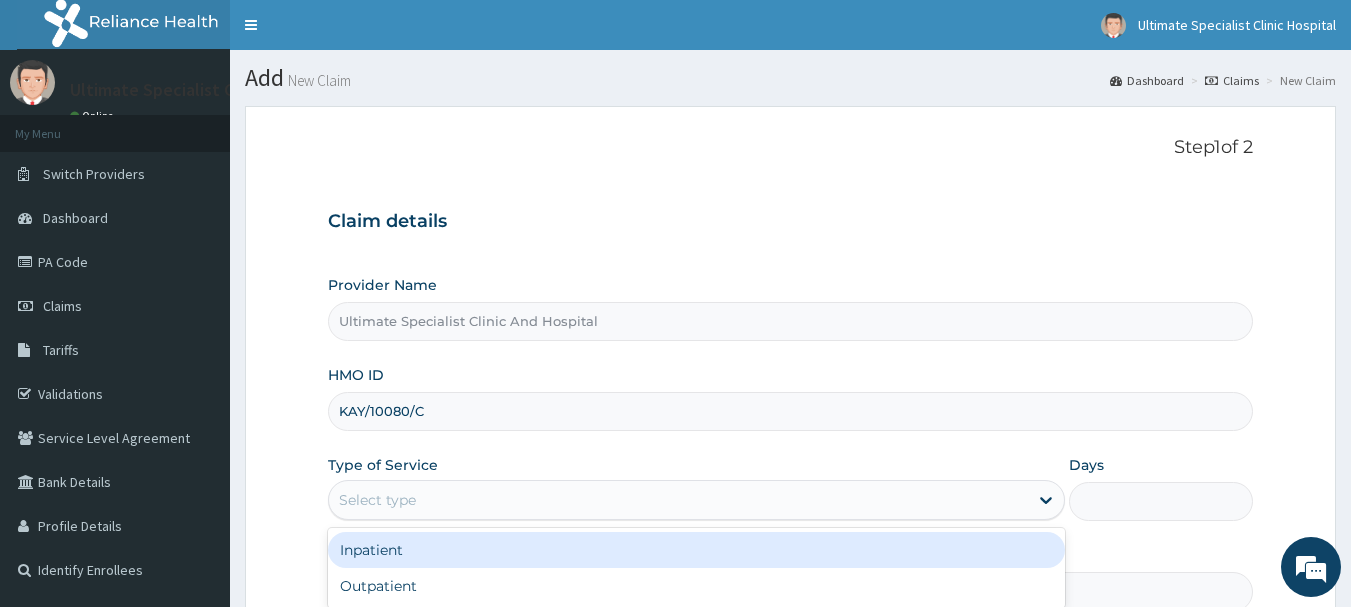 click 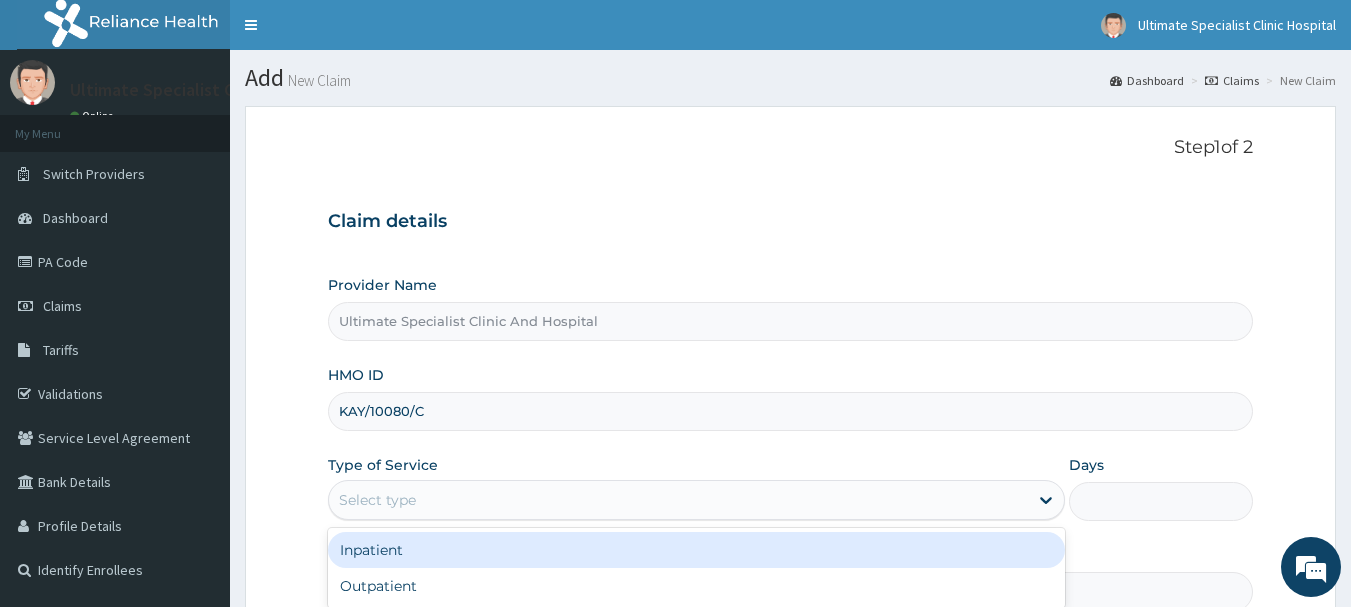 click on "Inpatient" at bounding box center (696, 550) 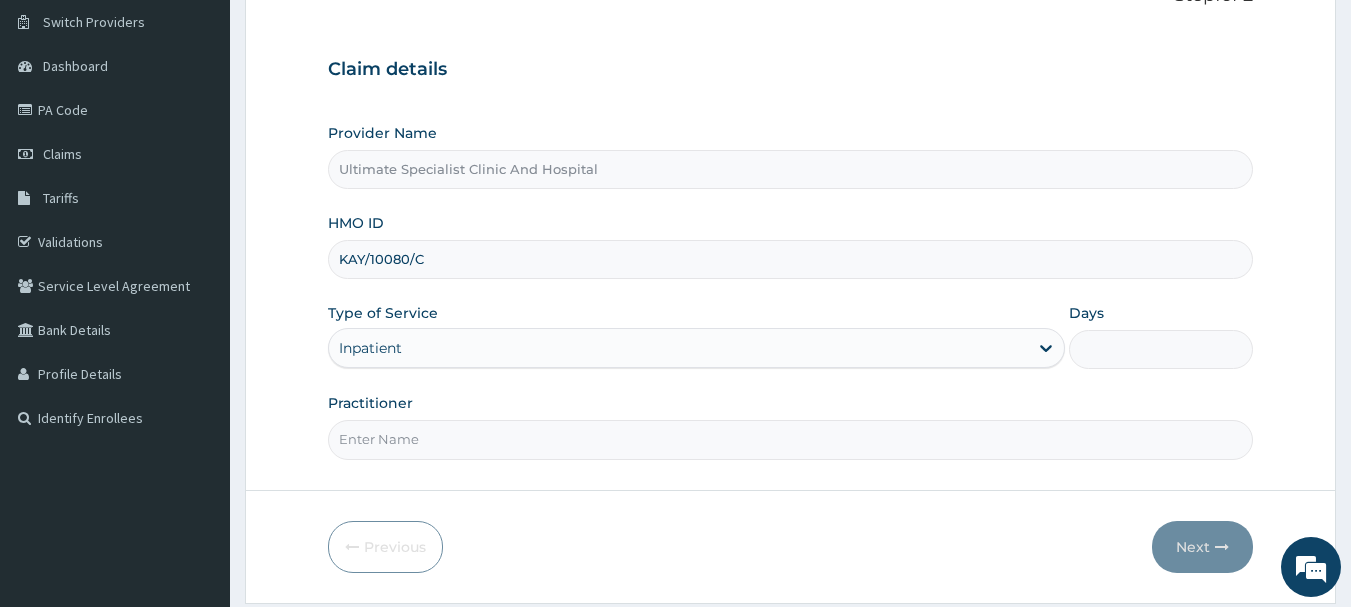 scroll, scrollTop: 200, scrollLeft: 0, axis: vertical 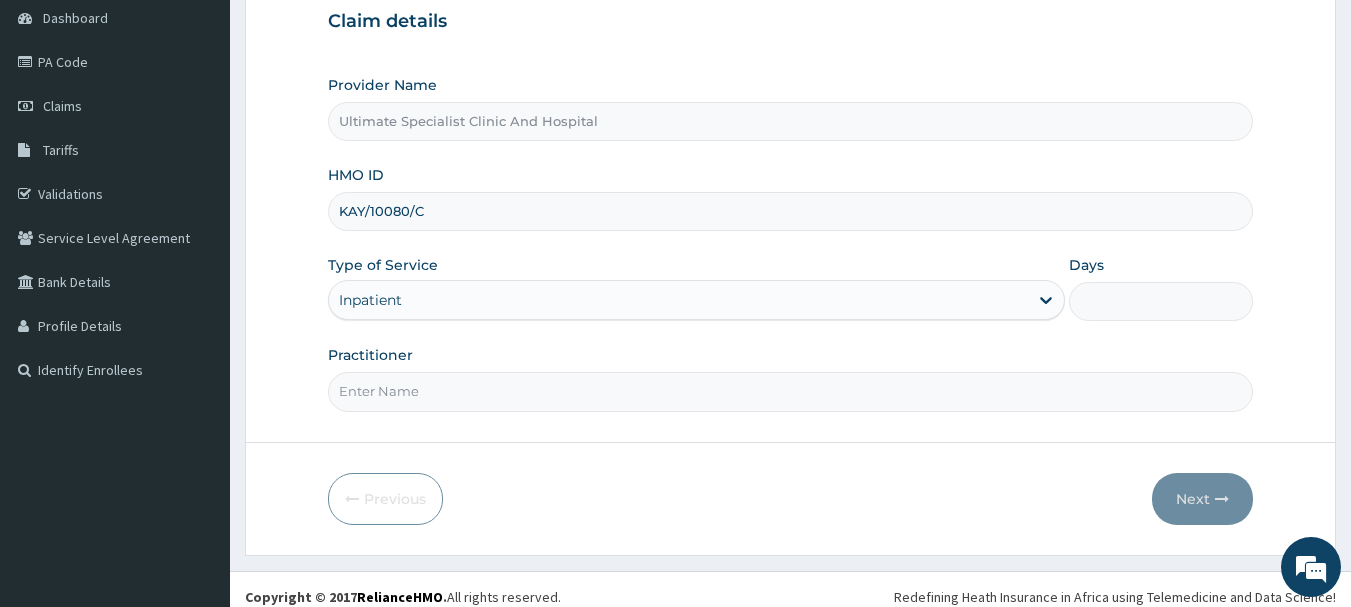 click on "Practitioner" at bounding box center [791, 391] 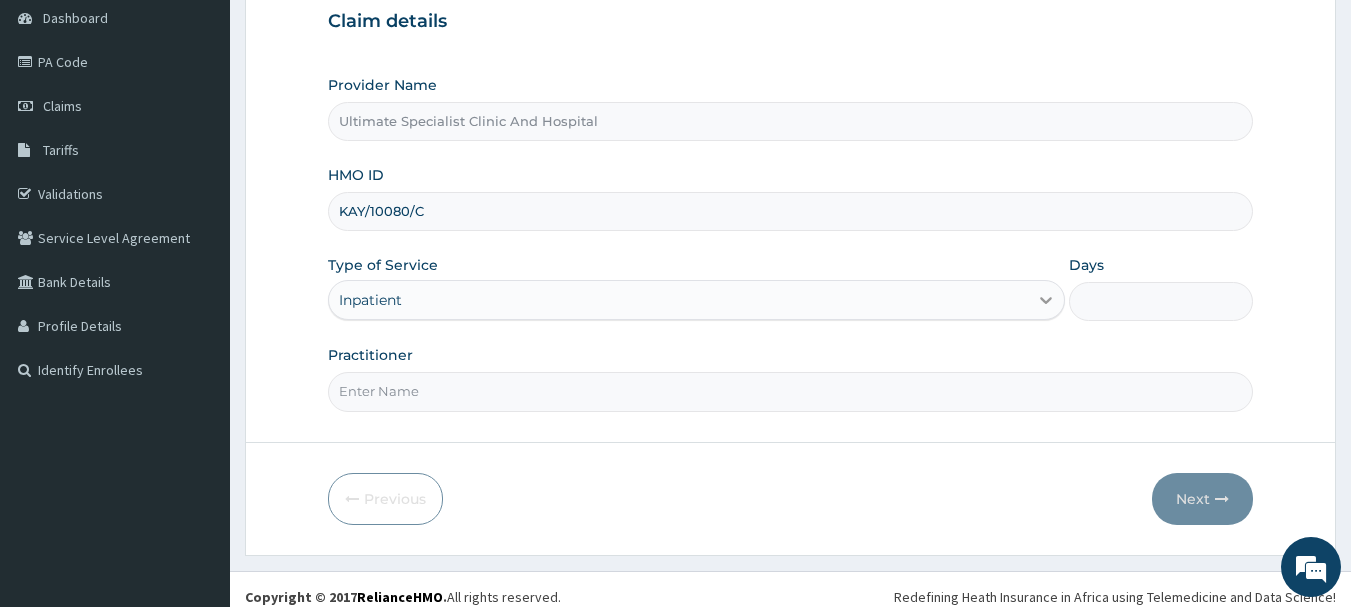 click 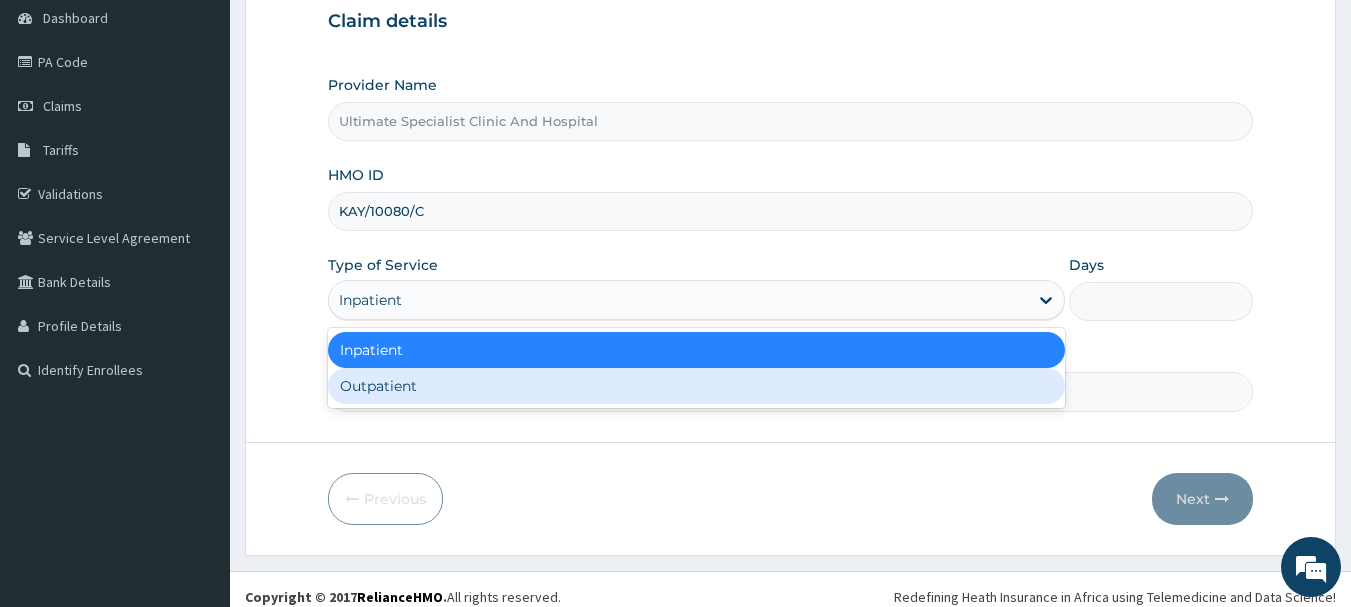 click on "Outpatient" at bounding box center (696, 386) 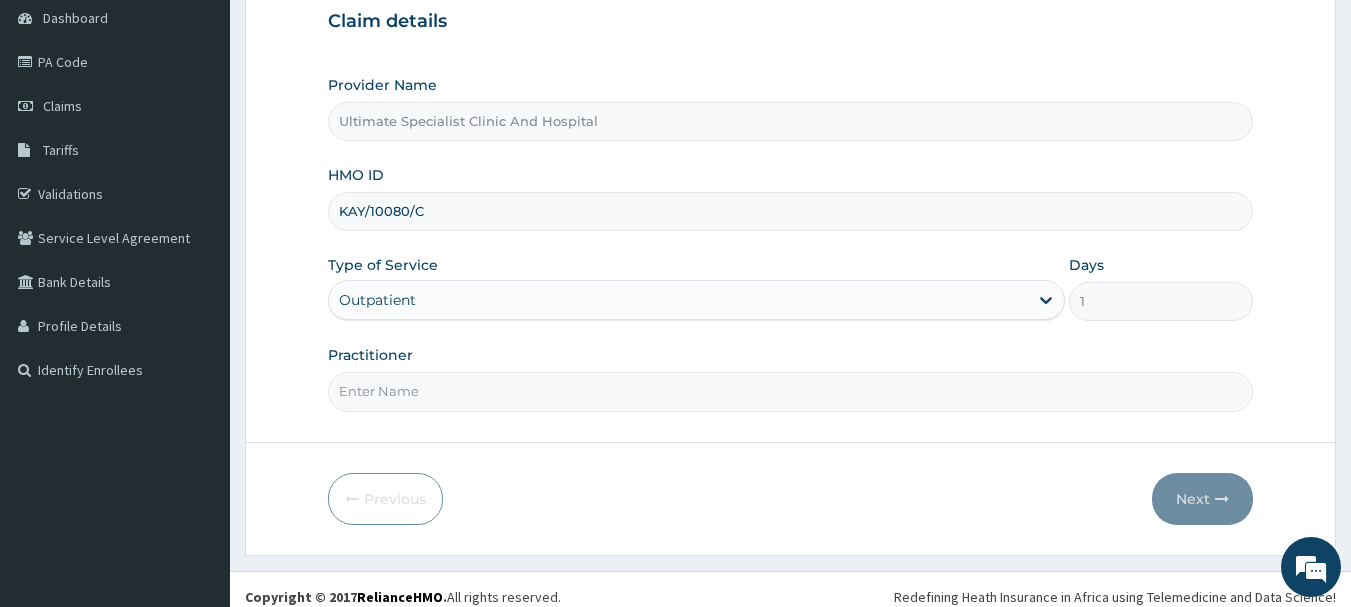 click on "Practitioner" at bounding box center [791, 391] 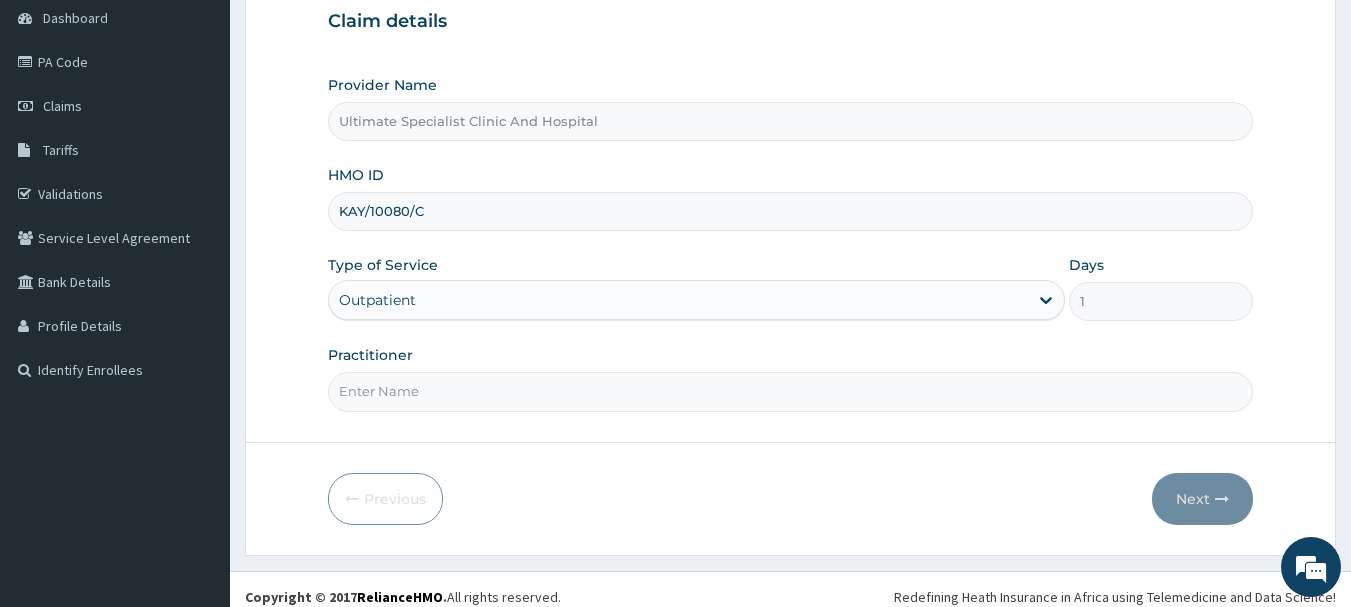 type on "DR PAUL" 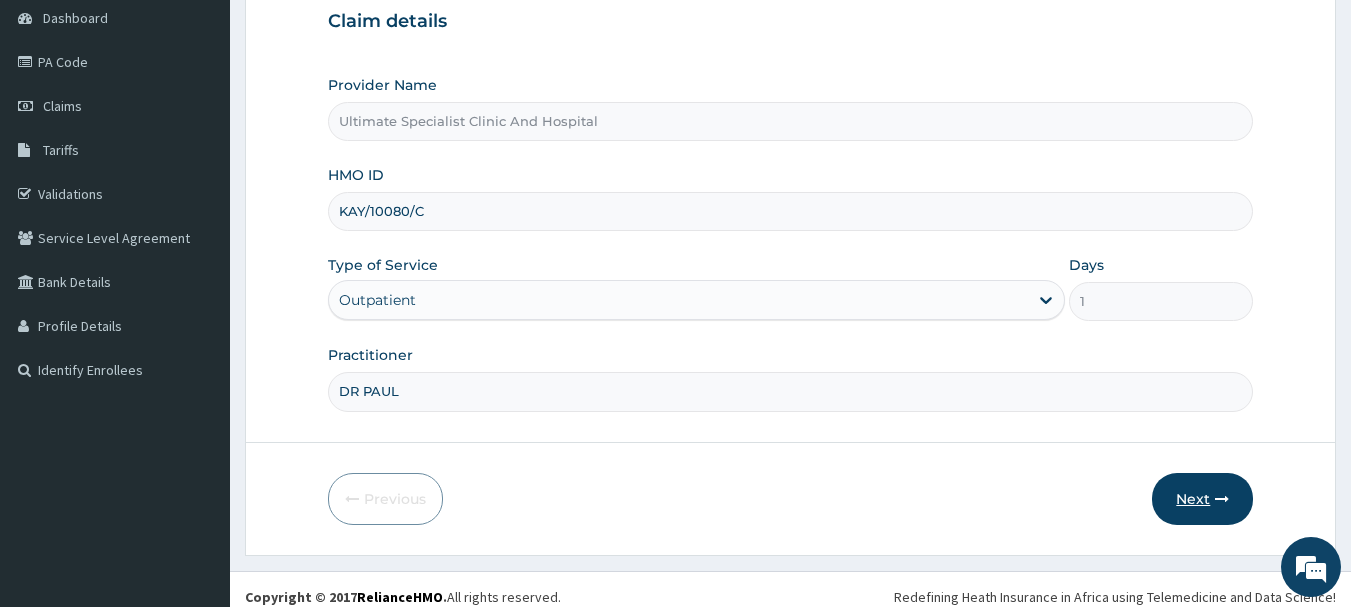 click on "Next" at bounding box center (1202, 499) 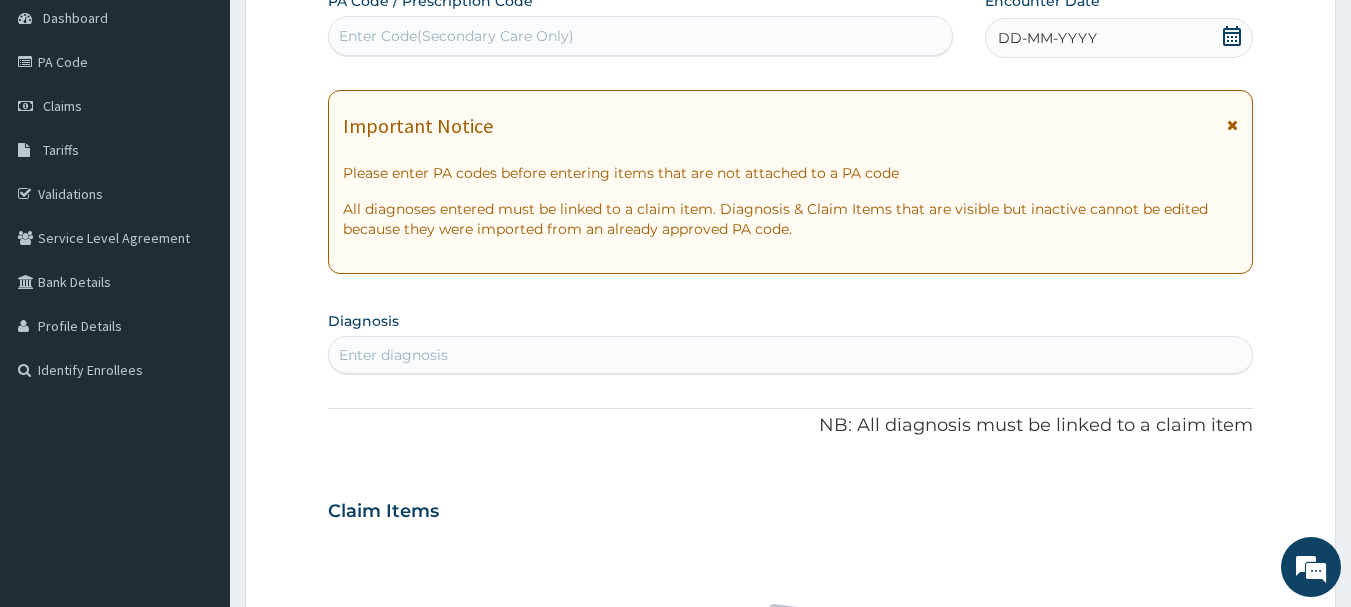 click on "DD-MM-YYYY" at bounding box center (1119, 38) 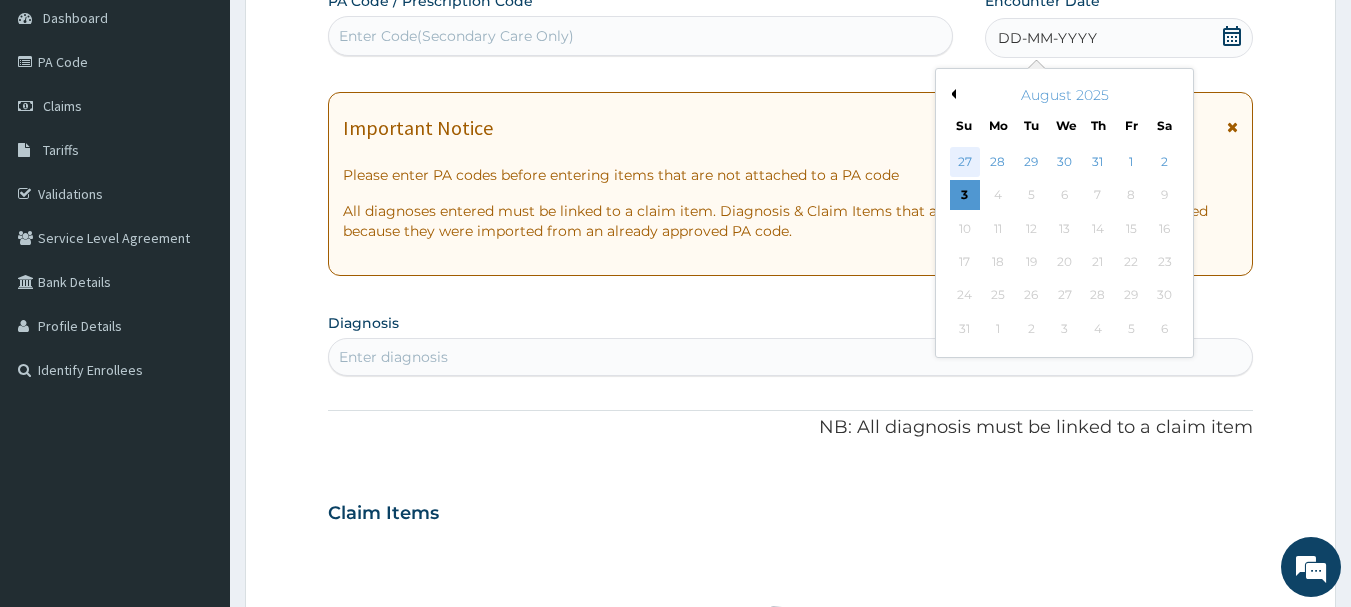 click on "27" at bounding box center (965, 162) 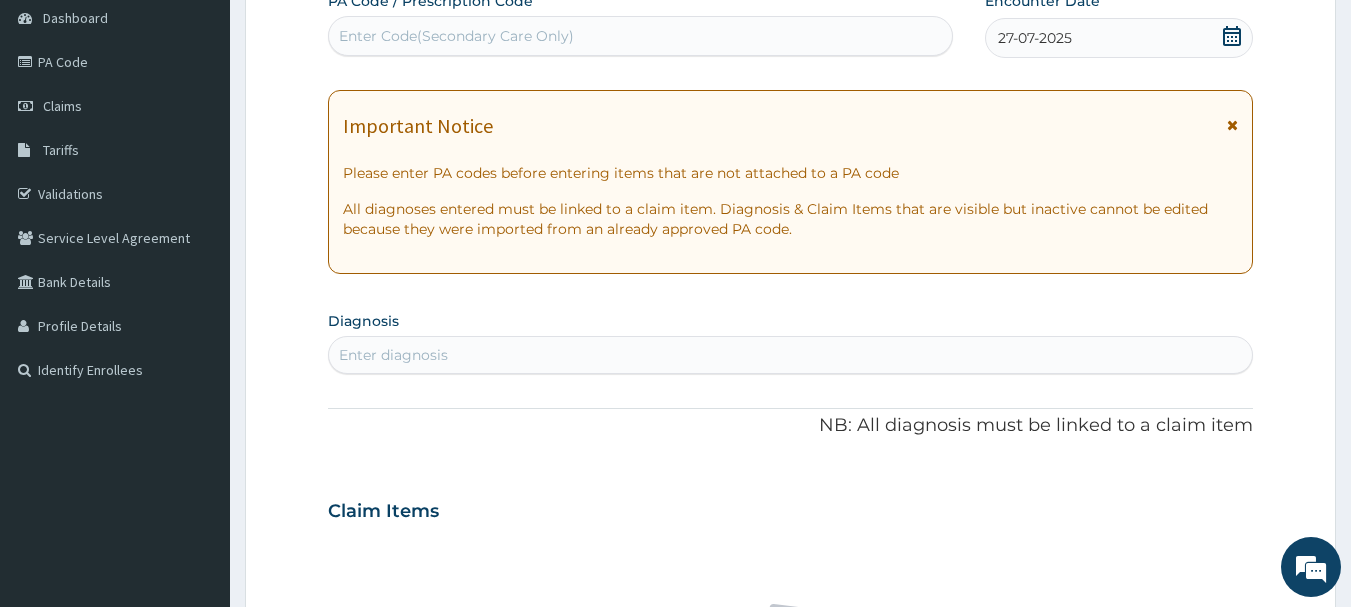 click 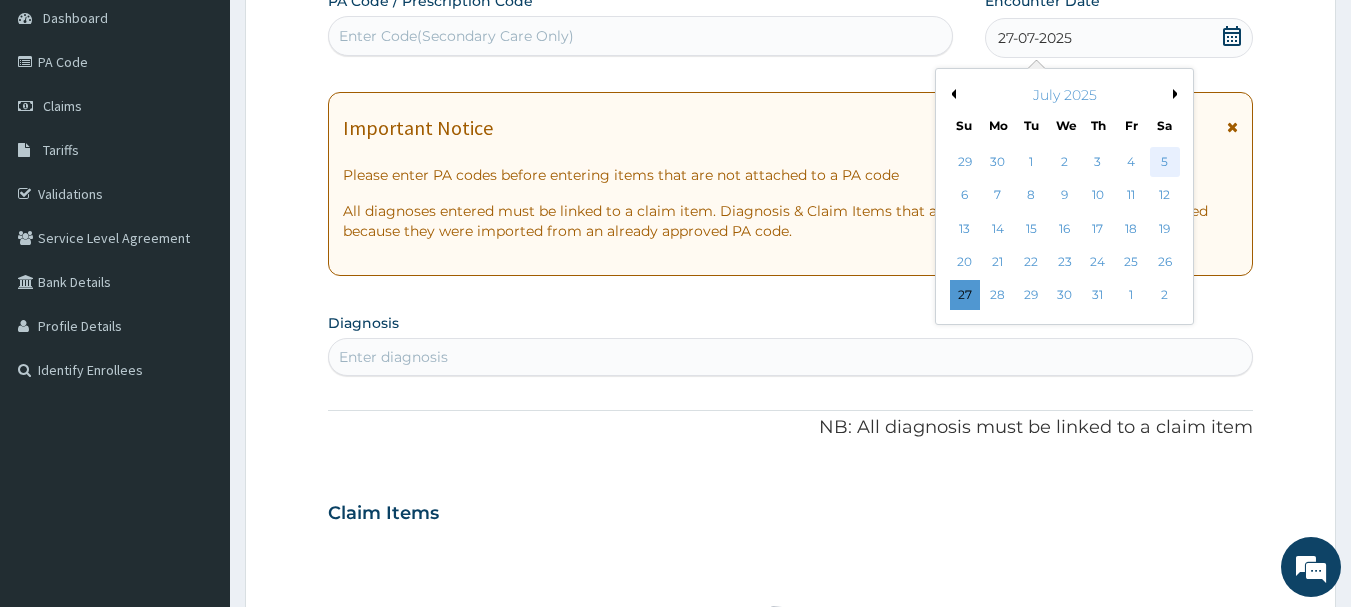 click on "5" at bounding box center (1165, 162) 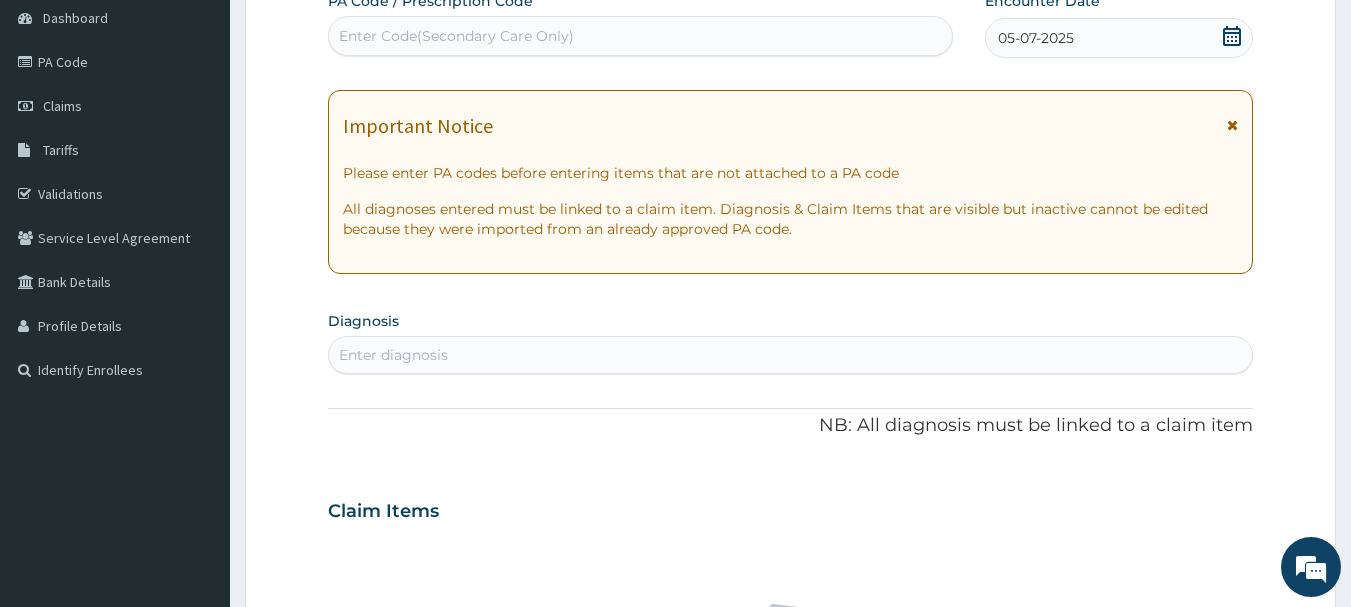 click on "Enter diagnosis" at bounding box center [393, 355] 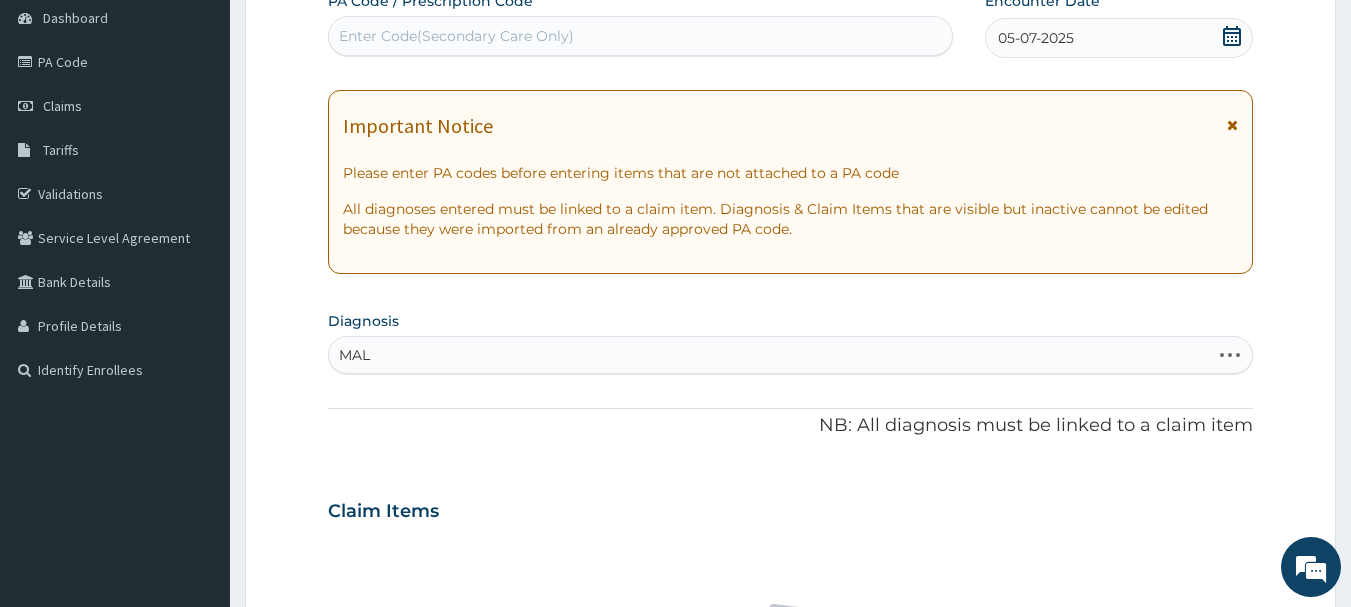 type on "MALA" 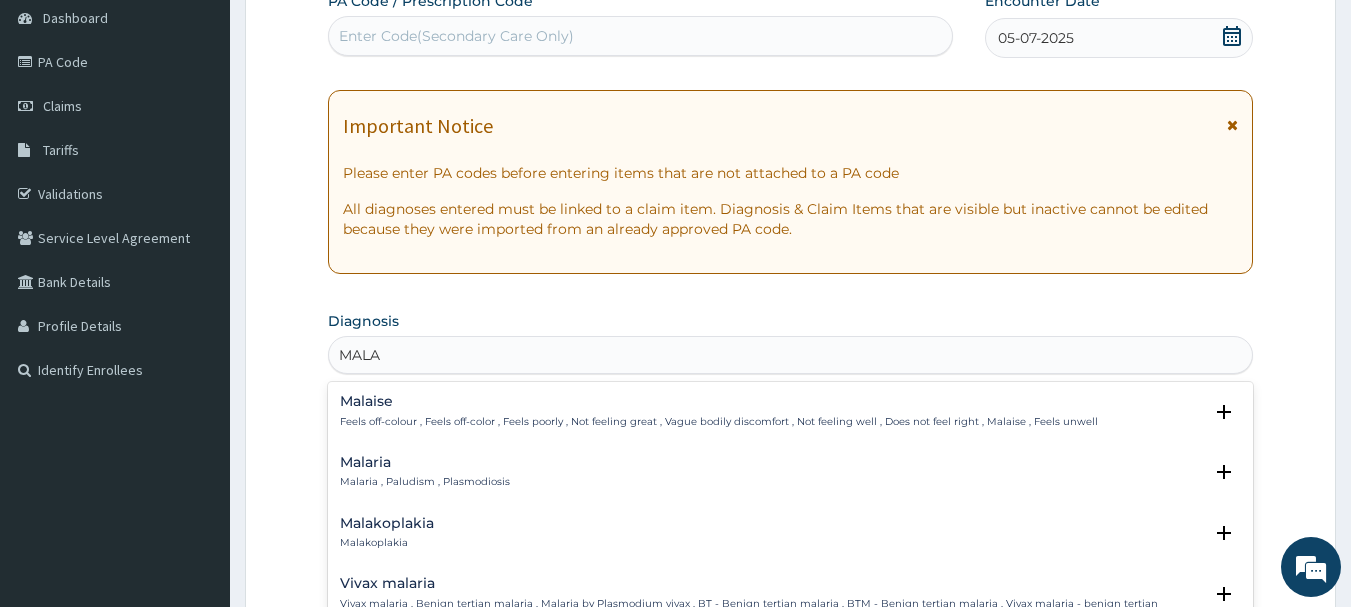 click on "Malaria" at bounding box center (425, 462) 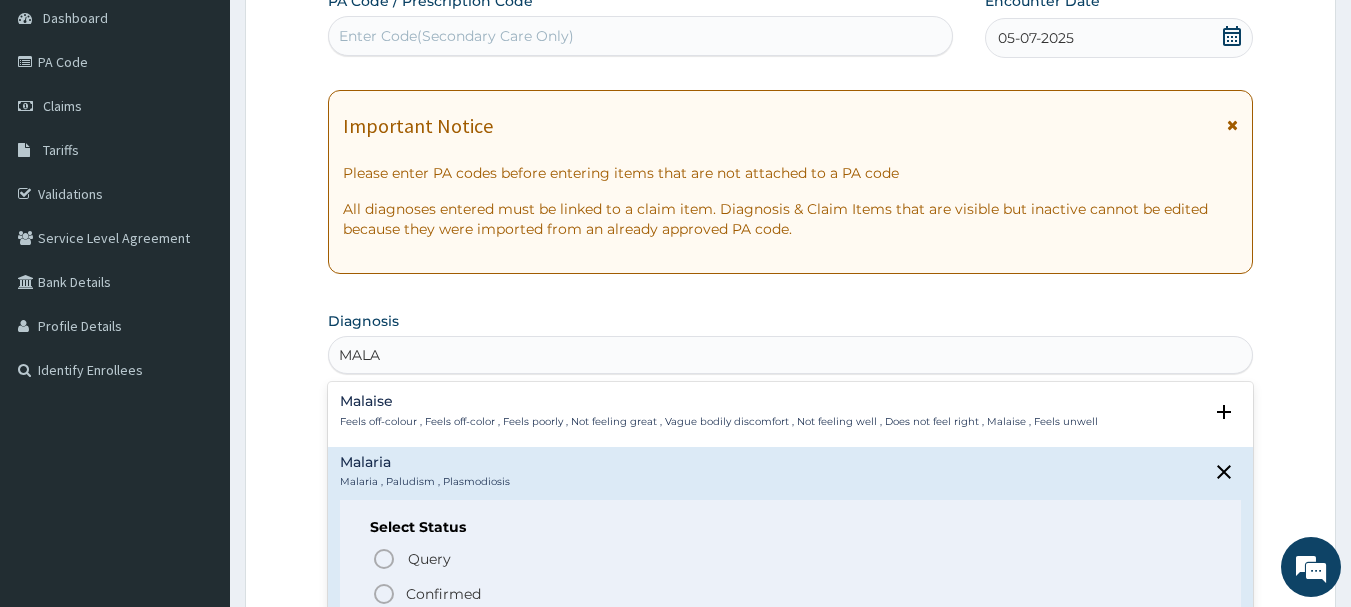 click 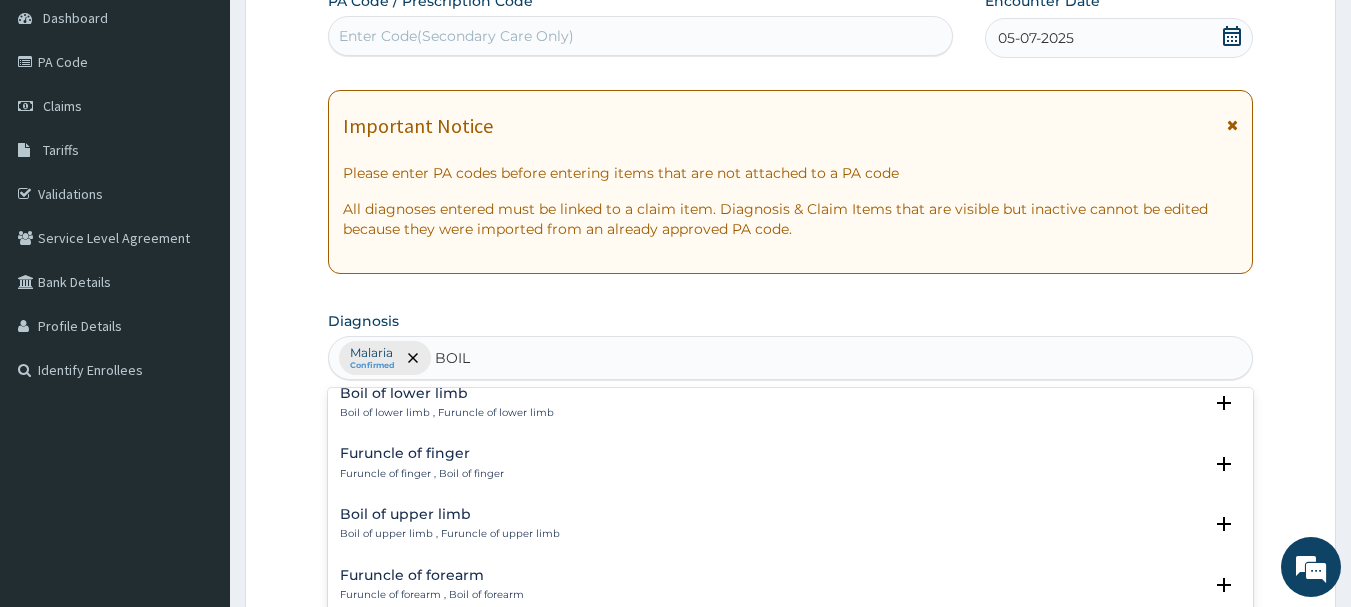 scroll, scrollTop: 1588, scrollLeft: 0, axis: vertical 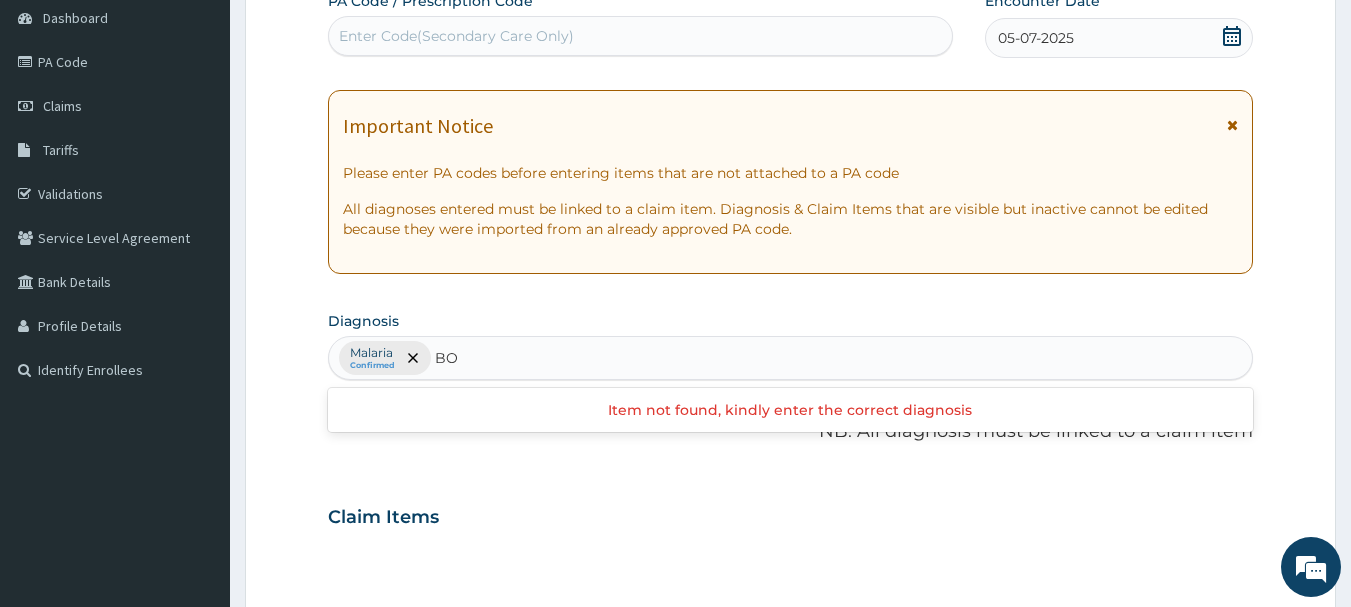 type on "B" 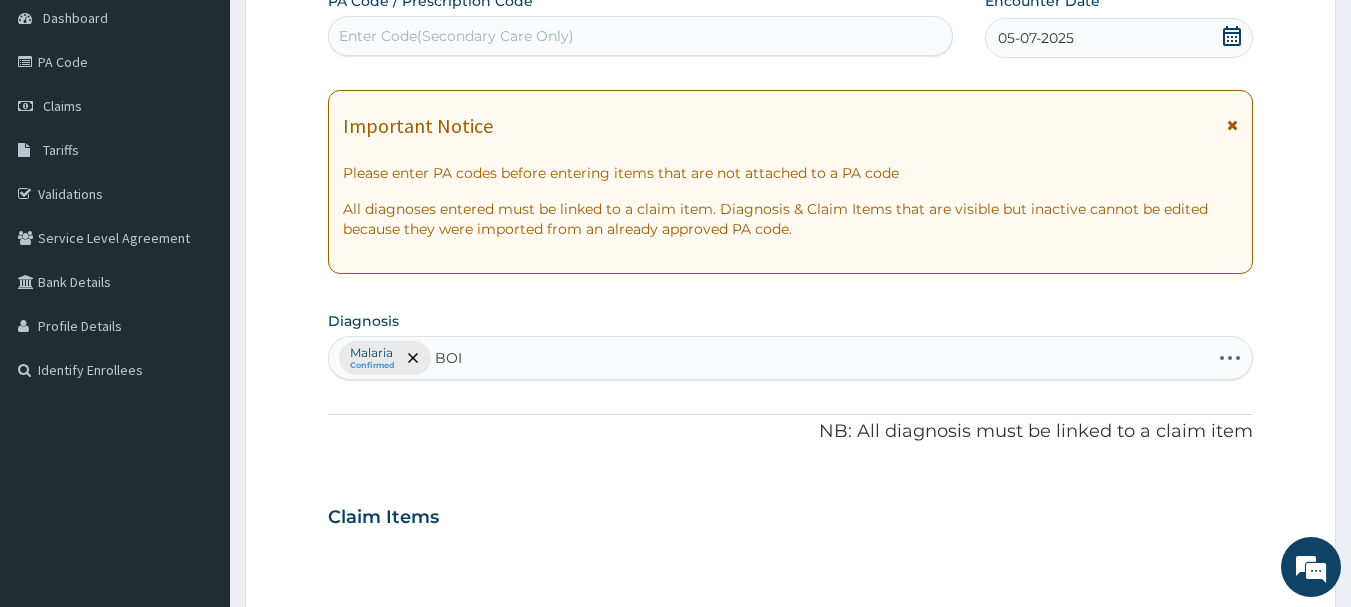 type on "BOIL" 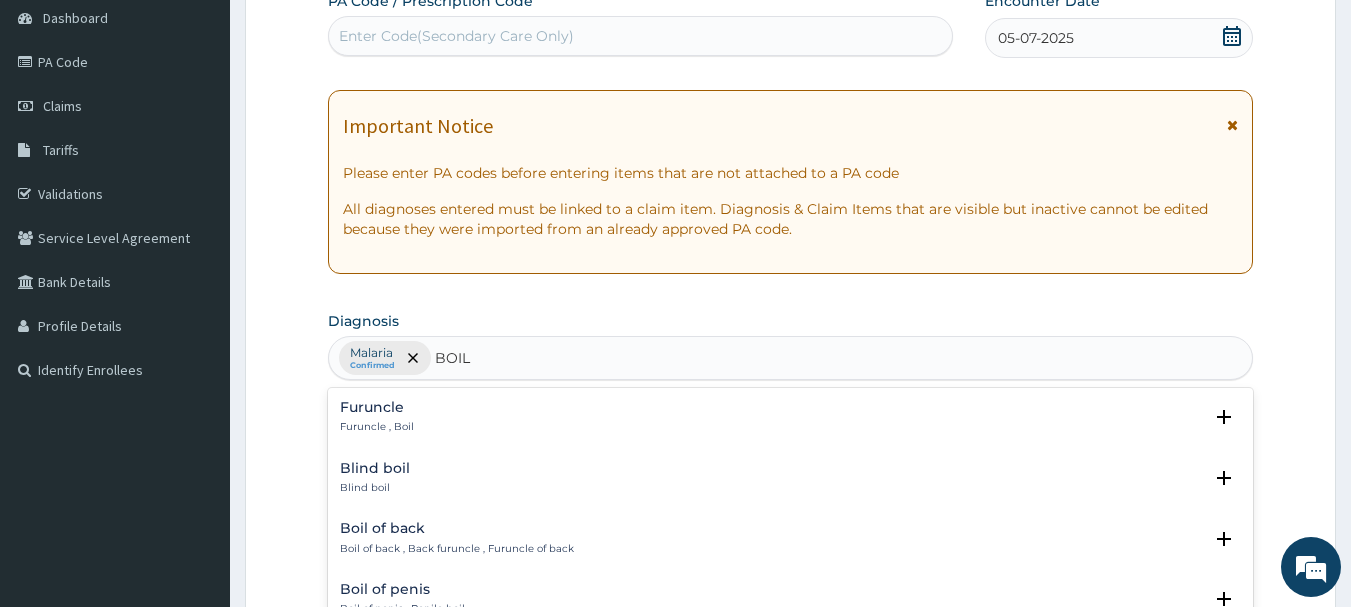 click on "Blind boil" at bounding box center [375, 468] 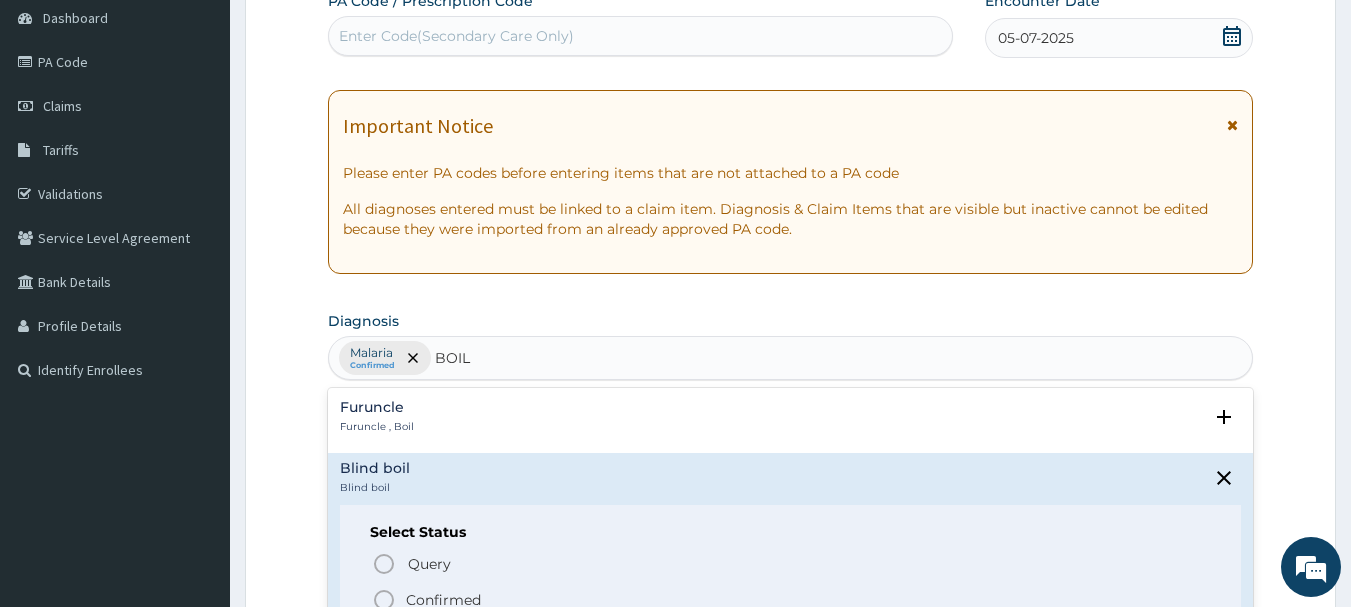 scroll, scrollTop: 100, scrollLeft: 0, axis: vertical 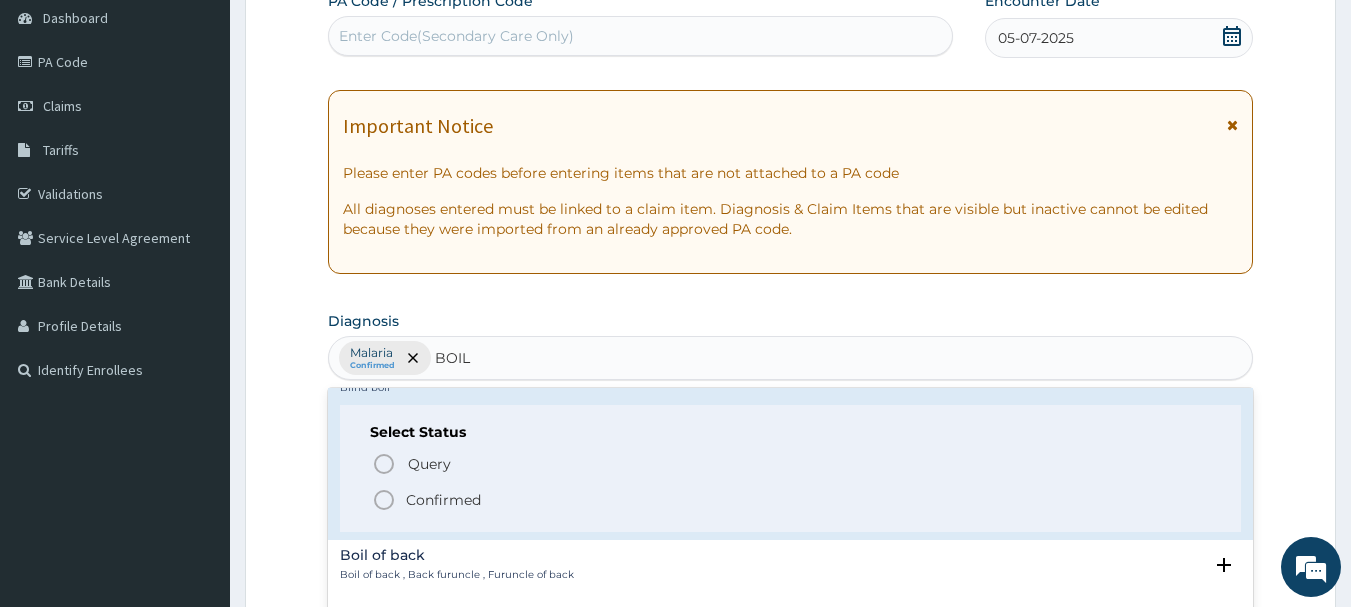 click 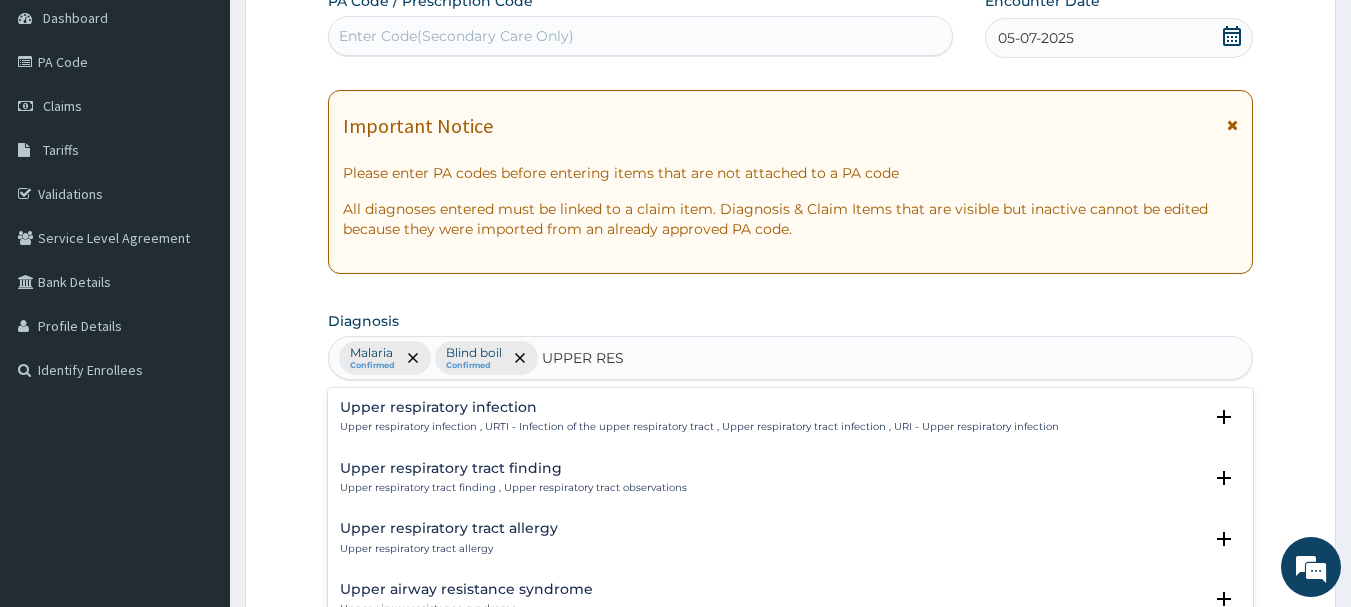 type on "UPPER RESP" 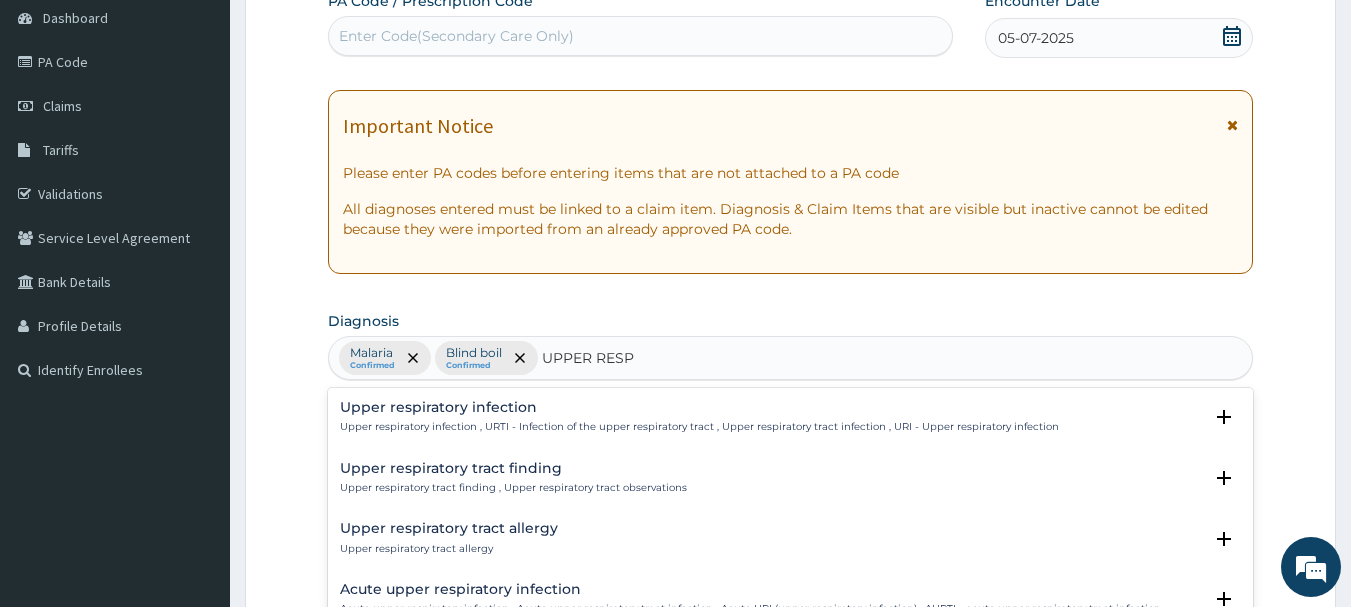 click on "Upper respiratory infection" at bounding box center [699, 407] 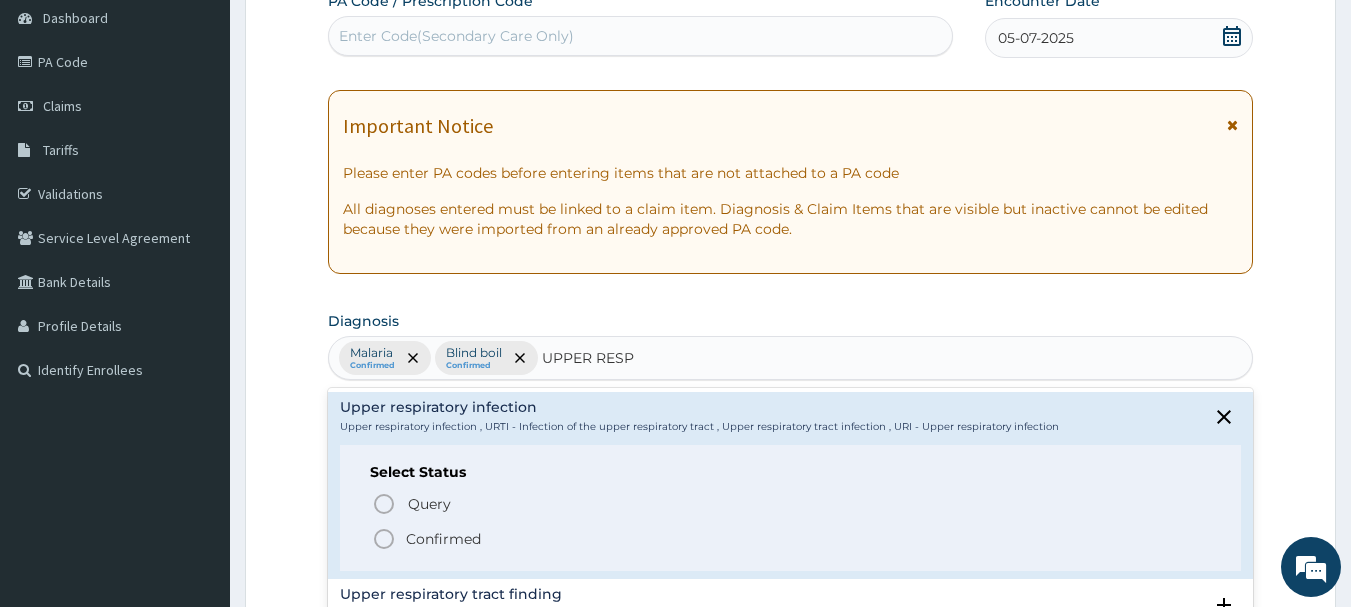 click 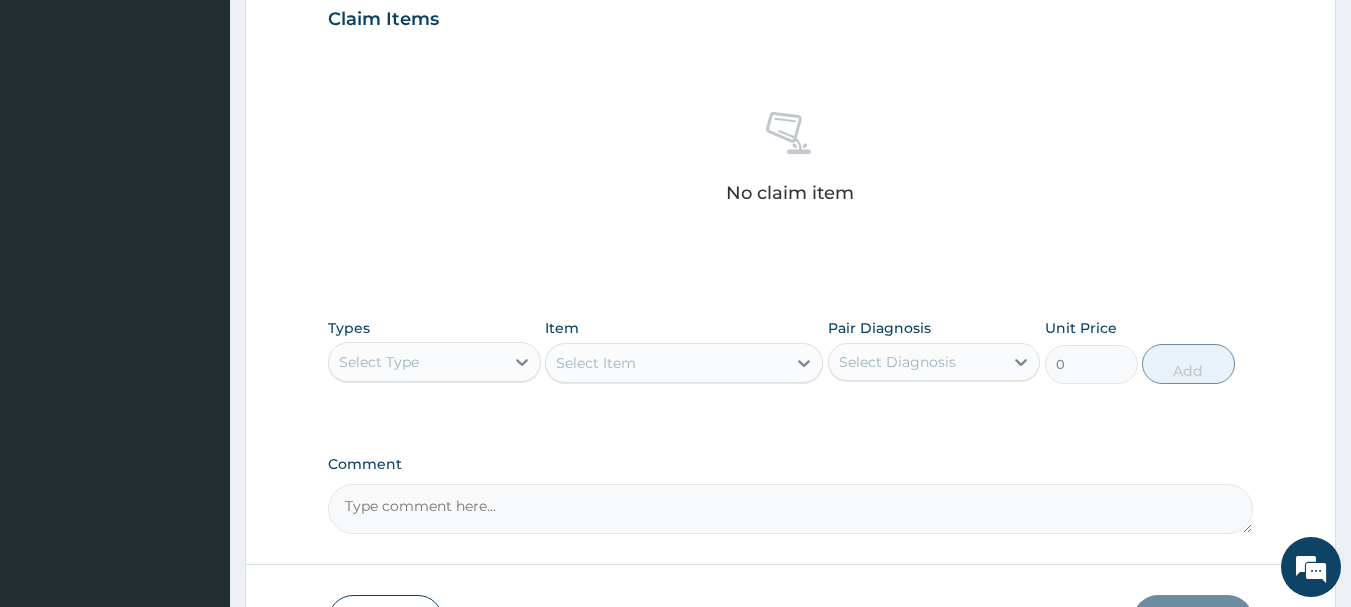 scroll, scrollTop: 700, scrollLeft: 0, axis: vertical 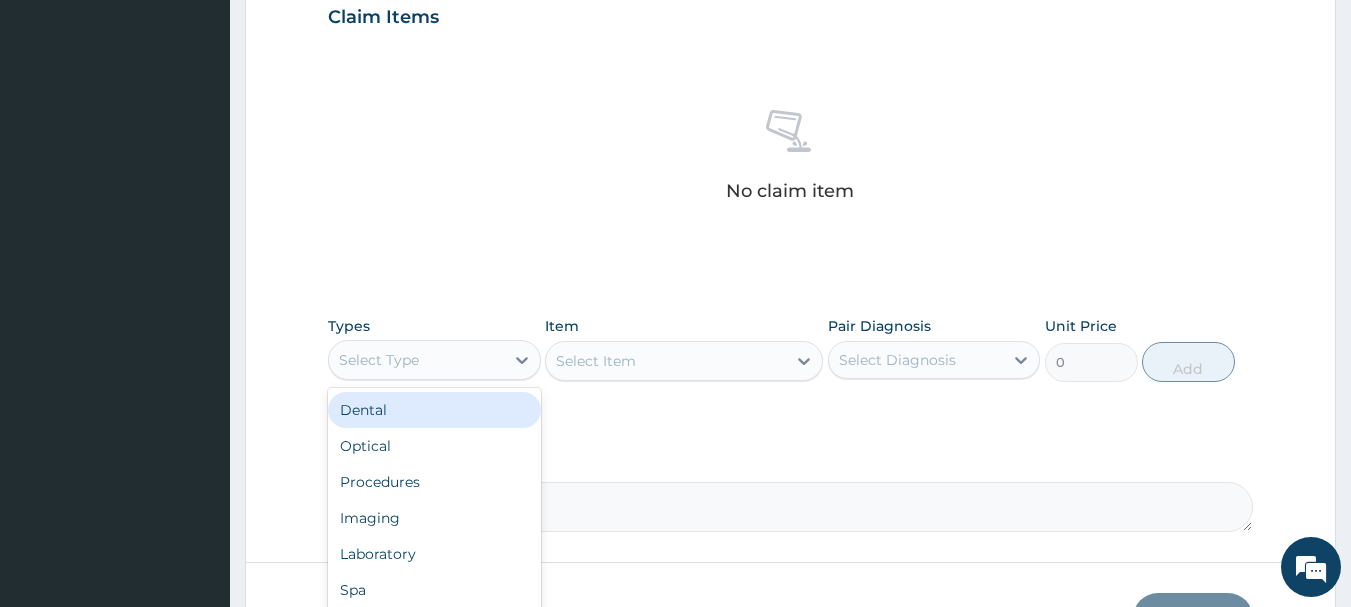 drag, startPoint x: 522, startPoint y: 357, endPoint x: 500, endPoint y: 396, distance: 44.777225 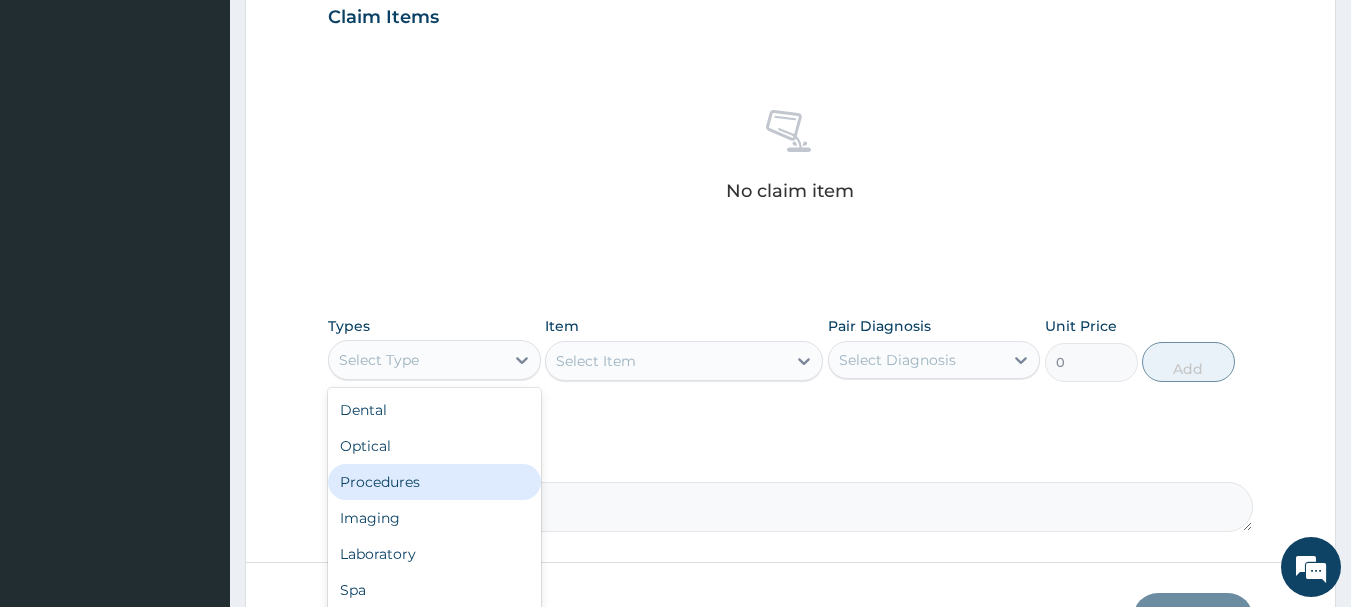 click on "Procedures" at bounding box center [434, 482] 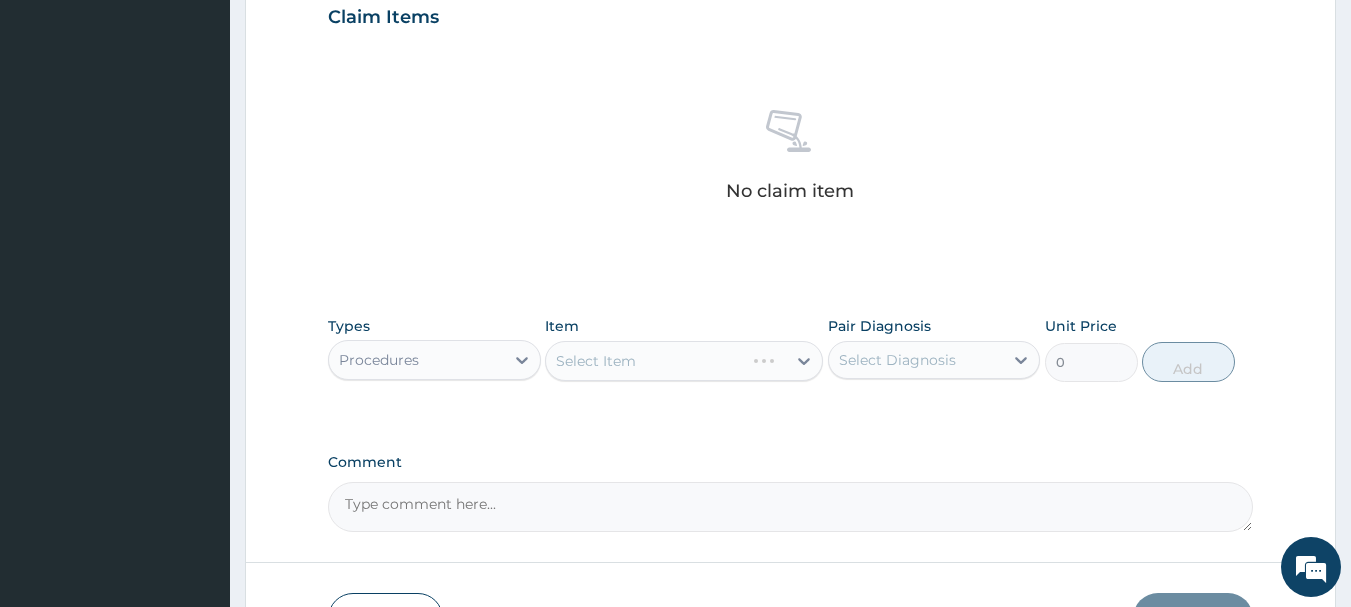 click on "Select Item" at bounding box center [684, 361] 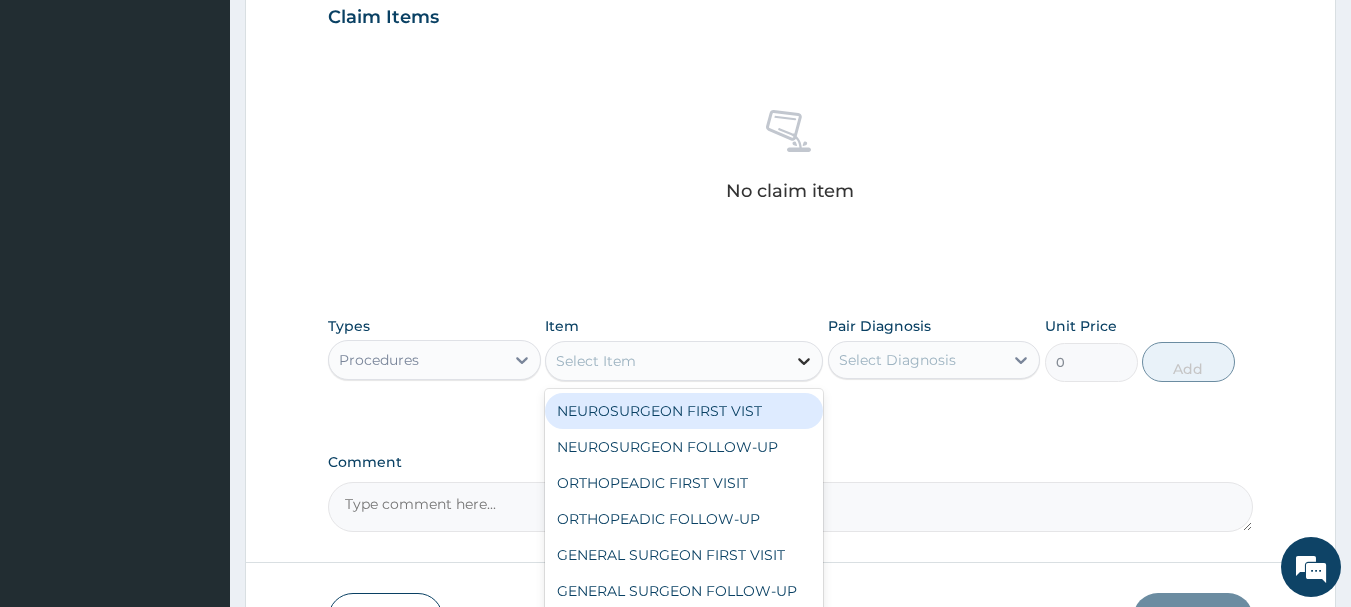 click 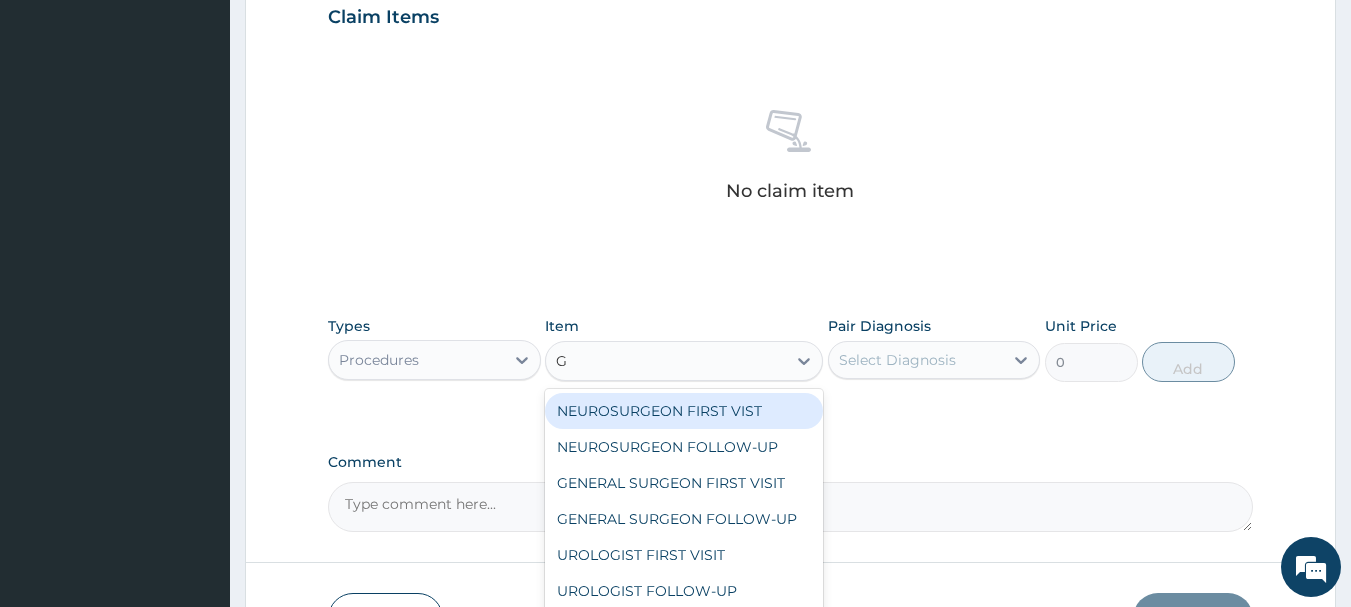 type on "GP" 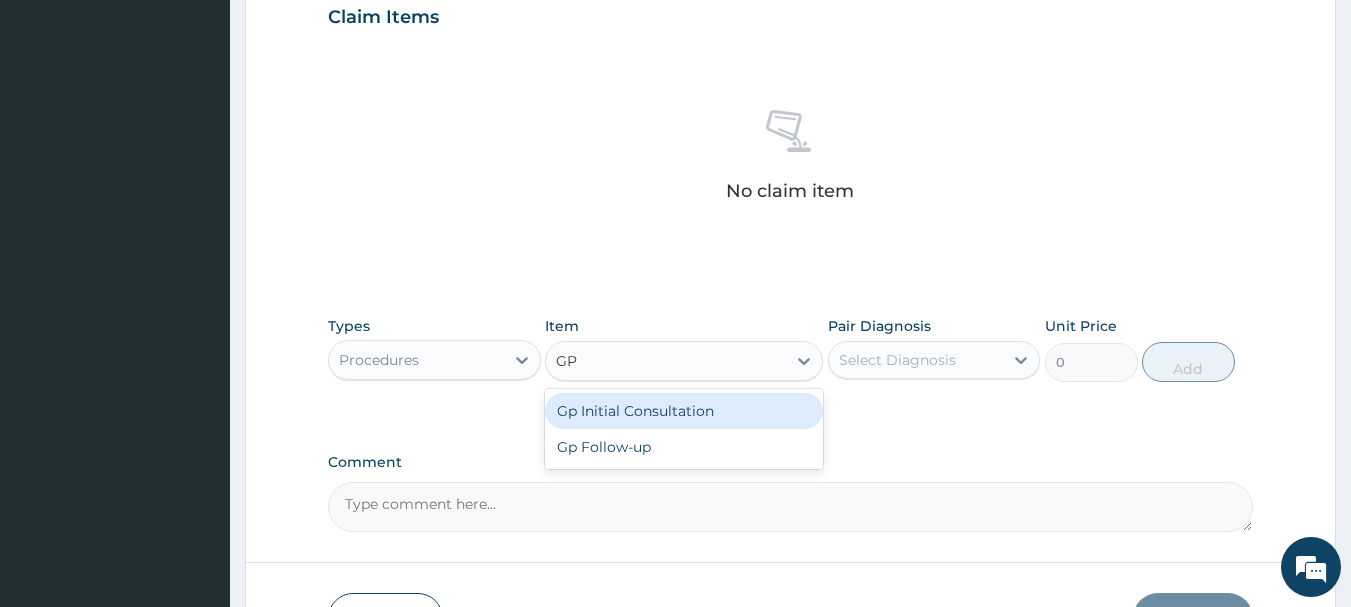 click on "Gp Initial Consultation" at bounding box center (684, 411) 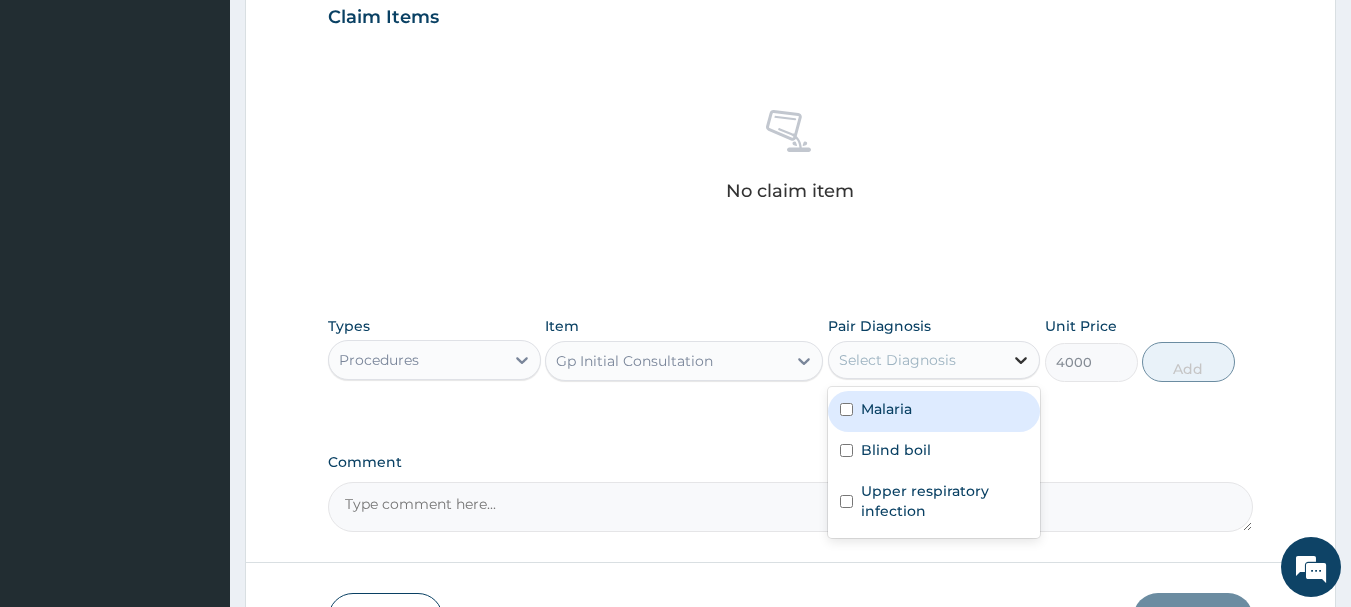 click 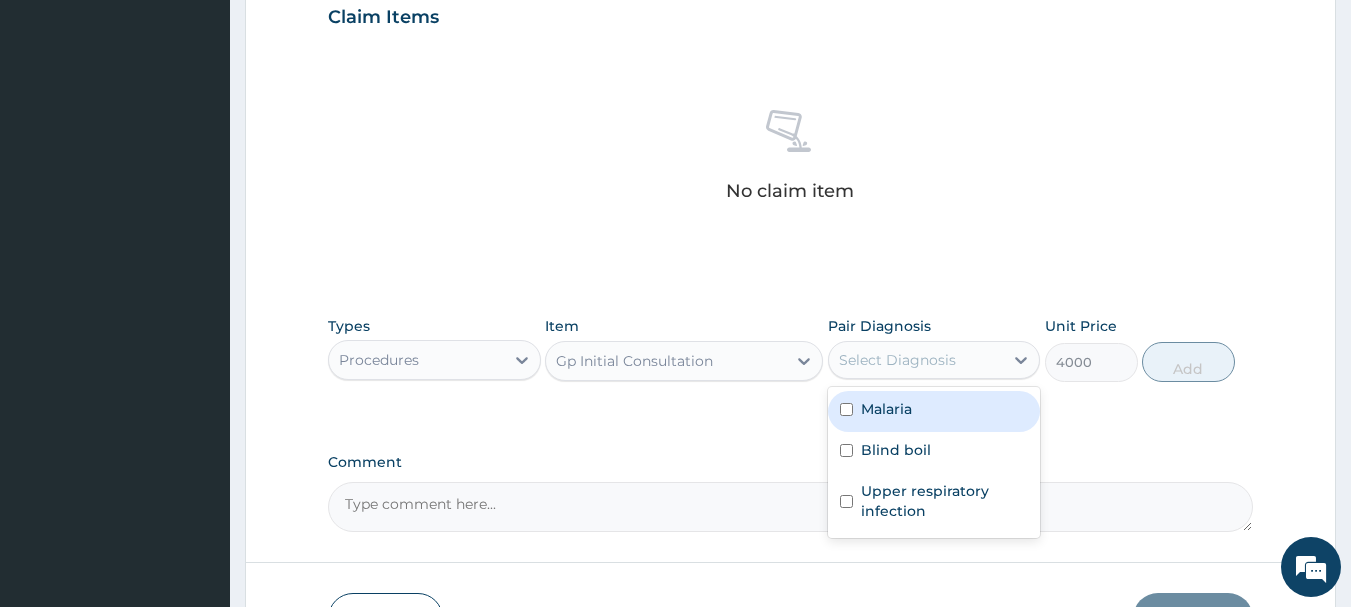 drag, startPoint x: 854, startPoint y: 412, endPoint x: 854, endPoint y: 456, distance: 44 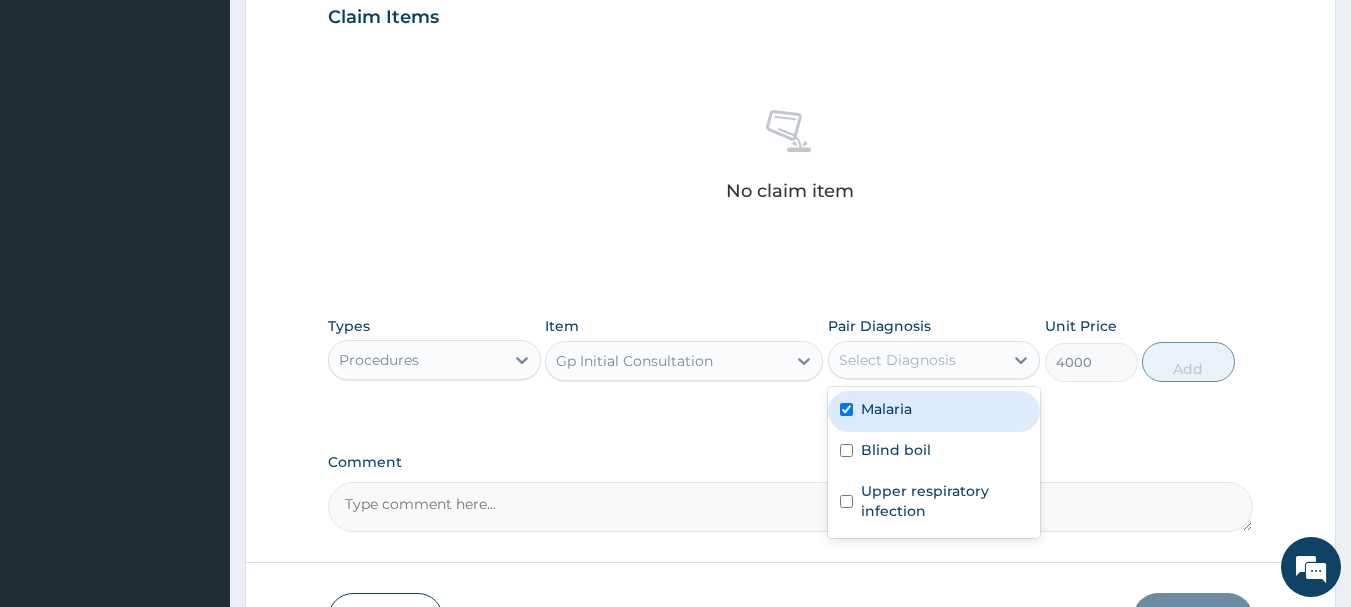 checkbox on "true" 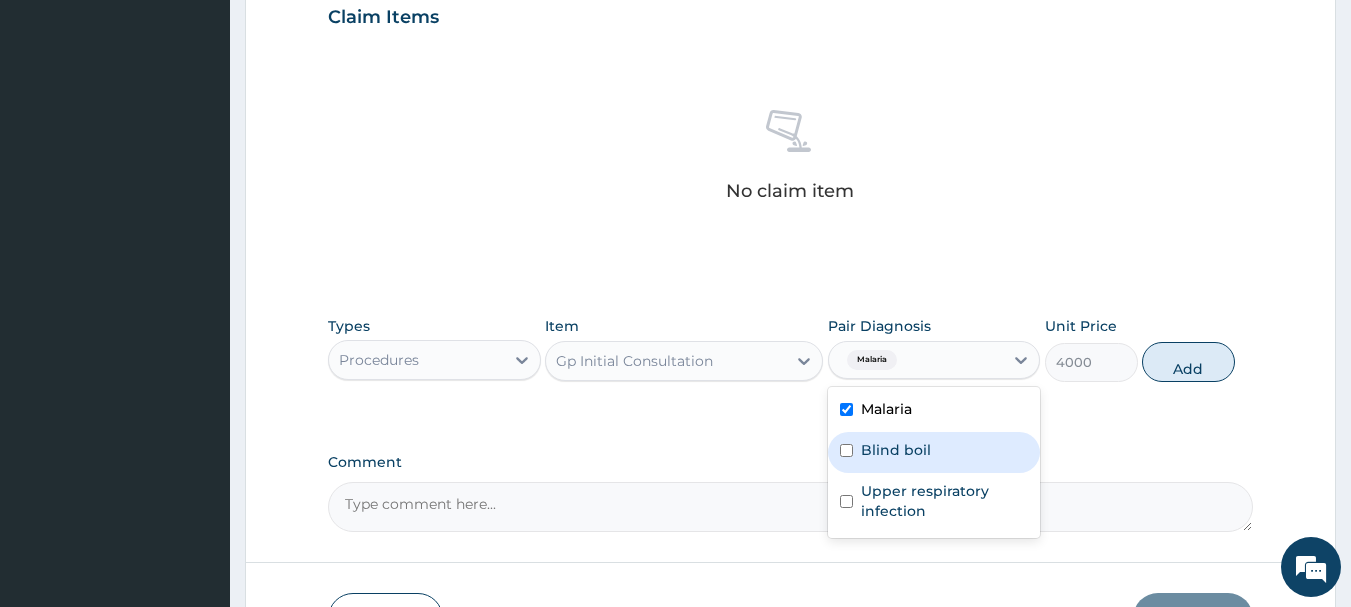 drag, startPoint x: 854, startPoint y: 459, endPoint x: 849, endPoint y: 489, distance: 30.413813 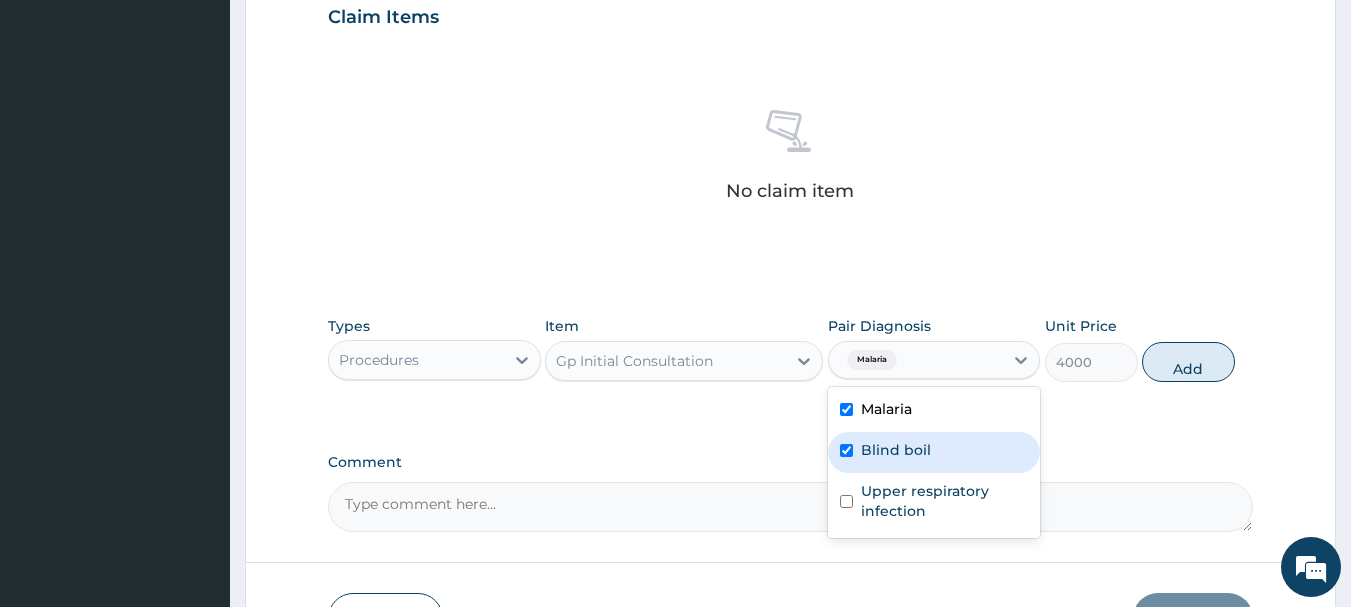 checkbox on "true" 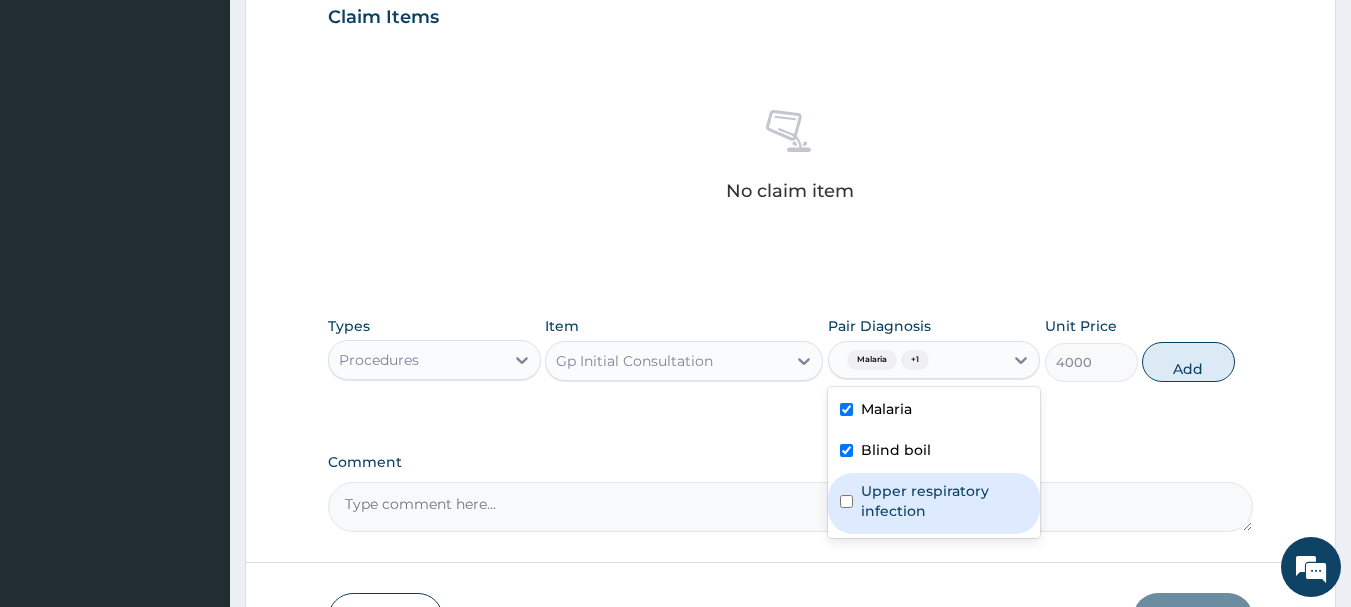 click at bounding box center [846, 501] 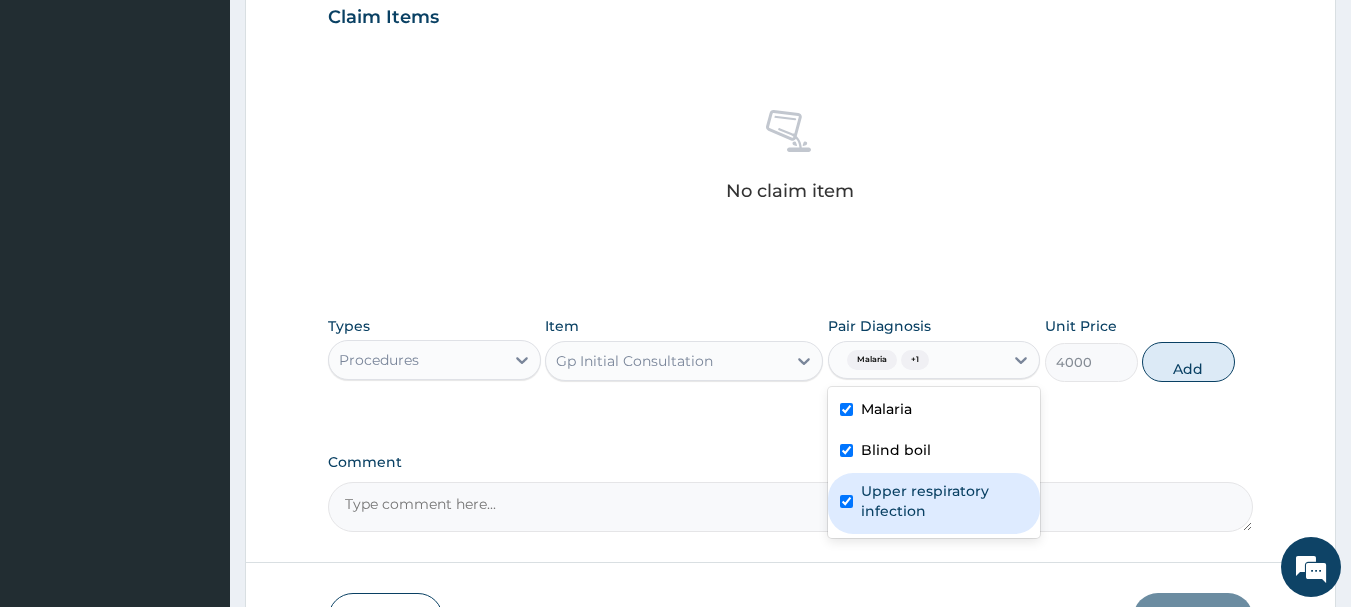 checkbox on "true" 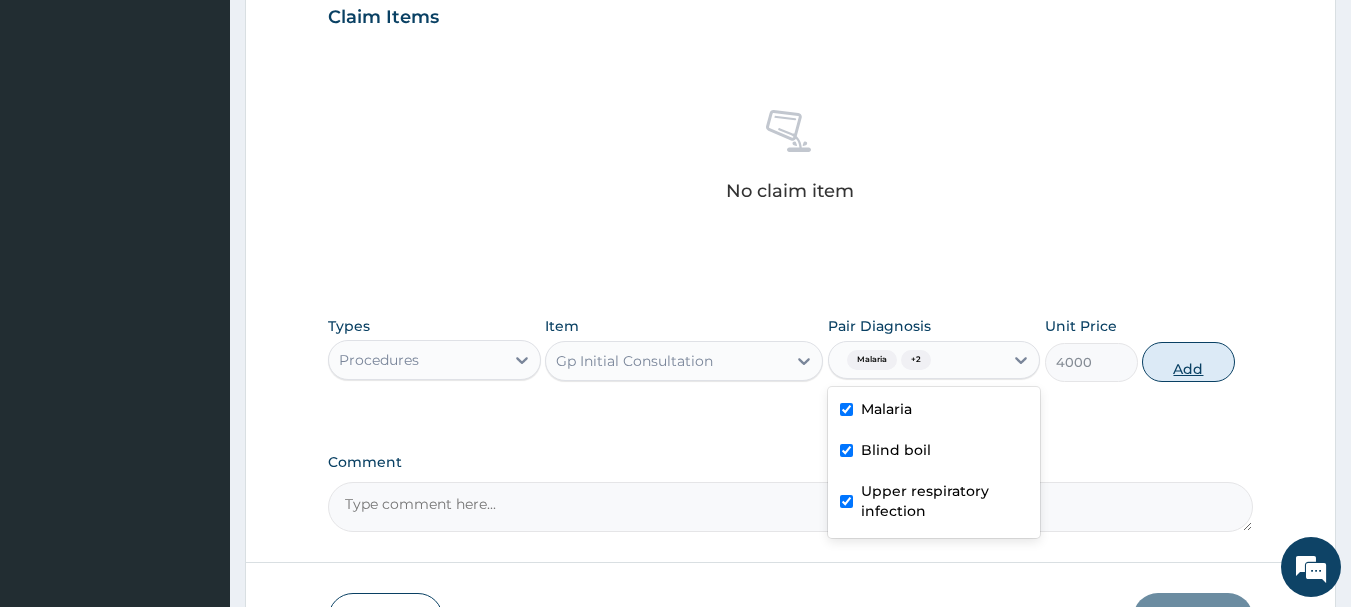 click on "Add" at bounding box center (1188, 362) 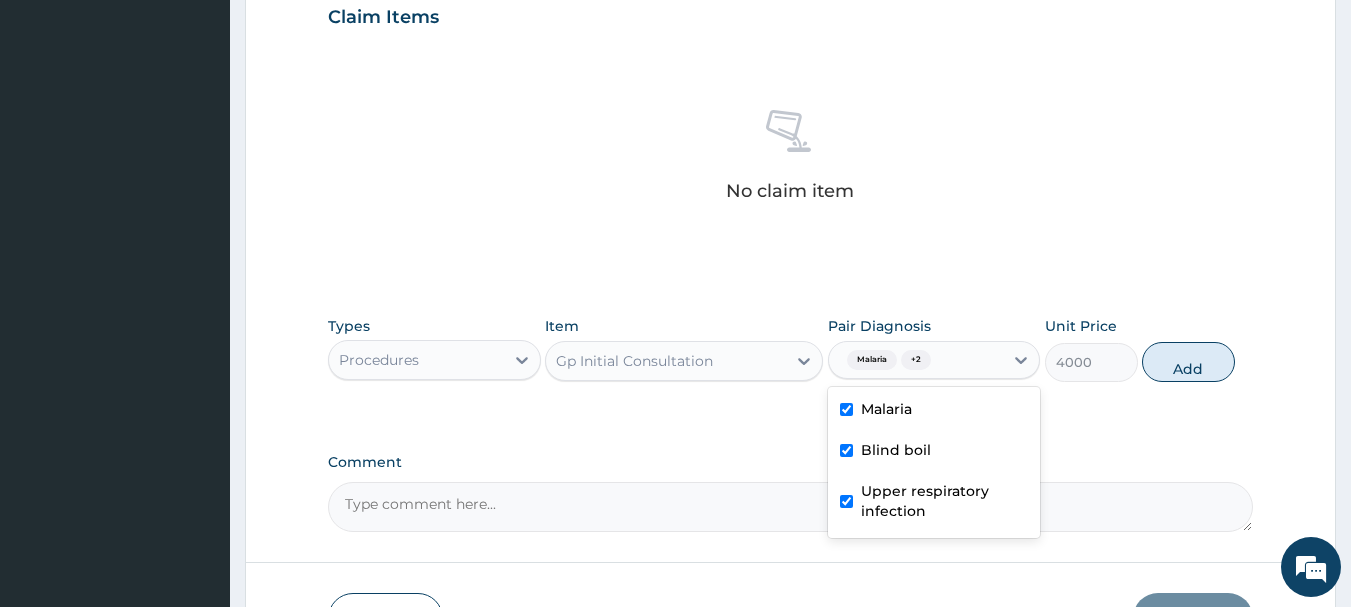 type on "0" 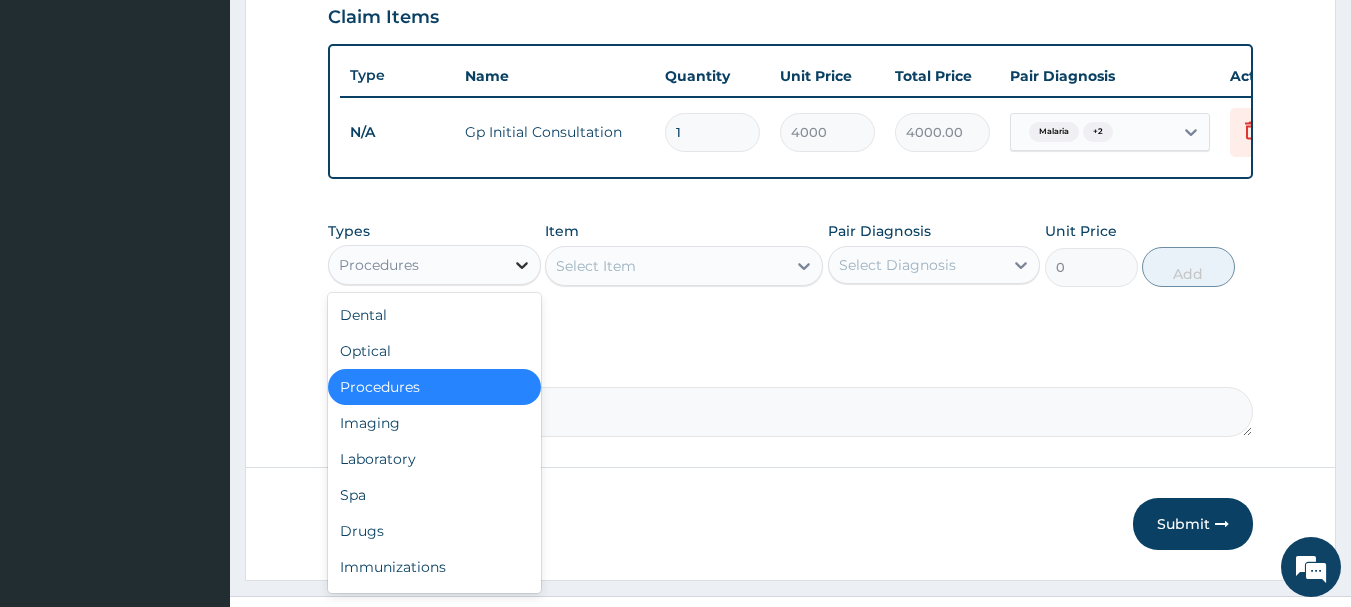 click 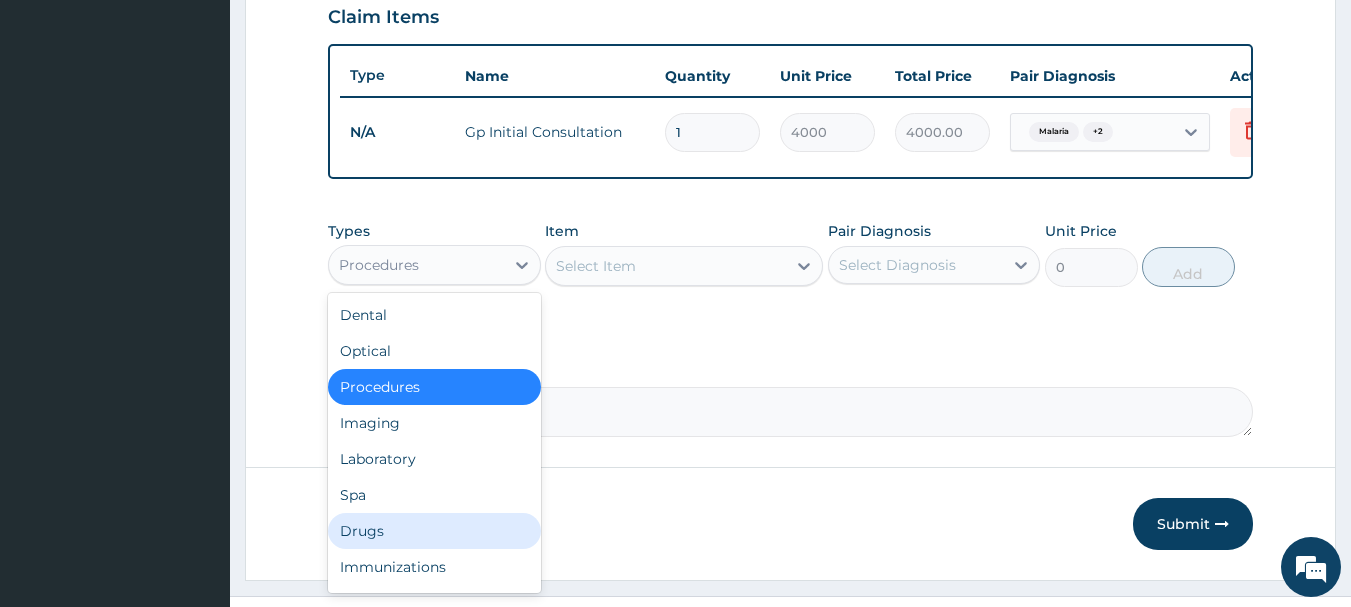 click on "Drugs" at bounding box center [434, 531] 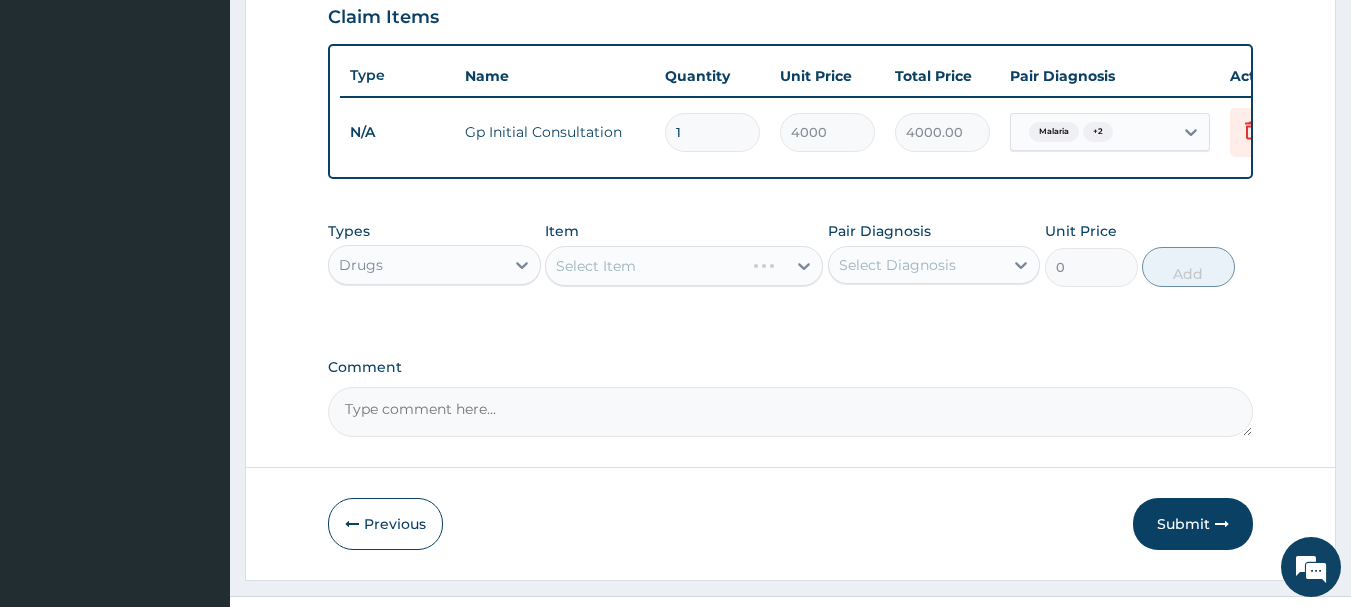 click on "Select Item" at bounding box center [684, 266] 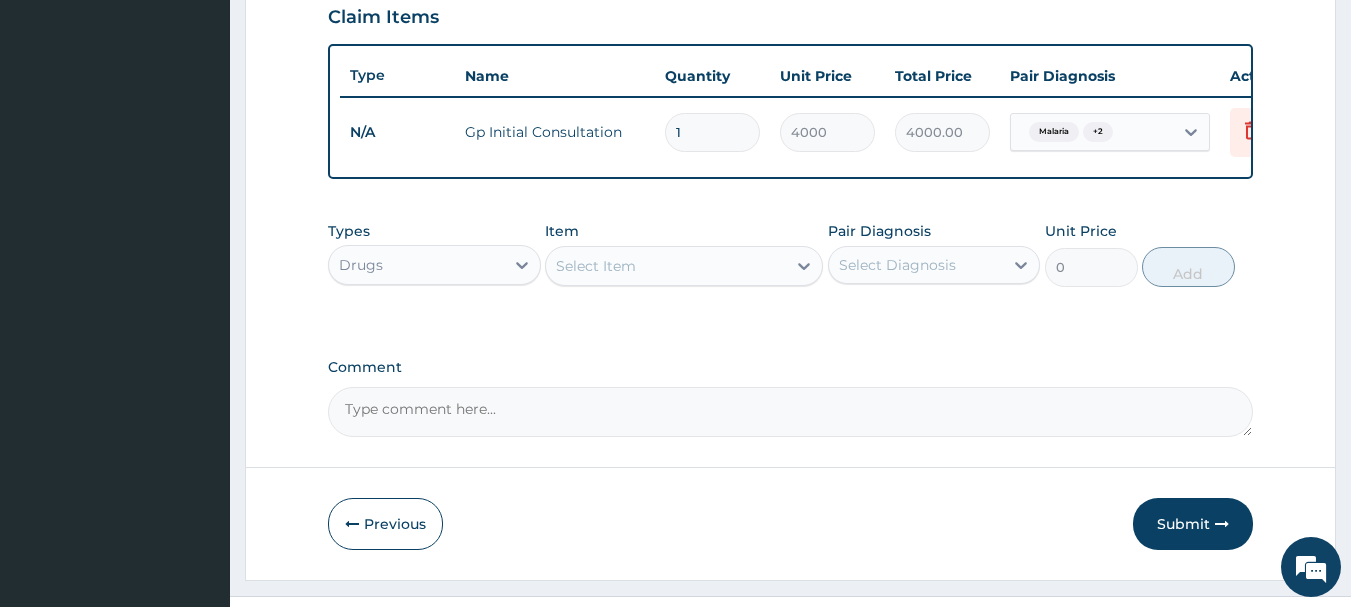 click on "Select Item" at bounding box center [596, 266] 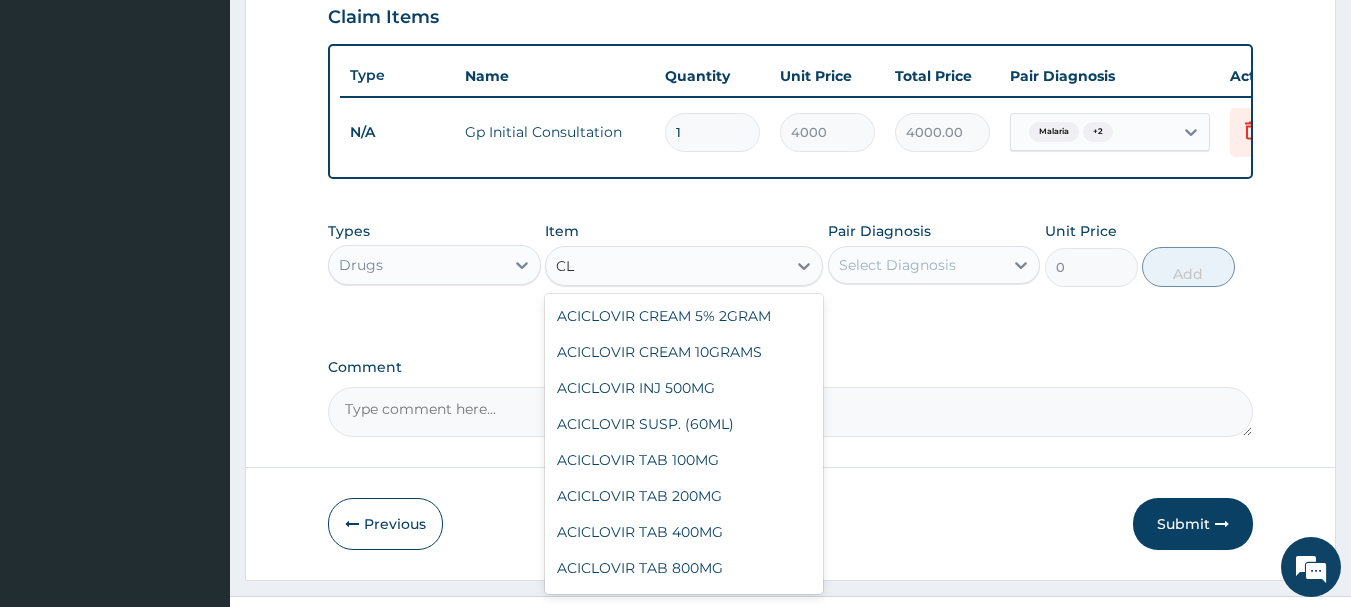 type on "C" 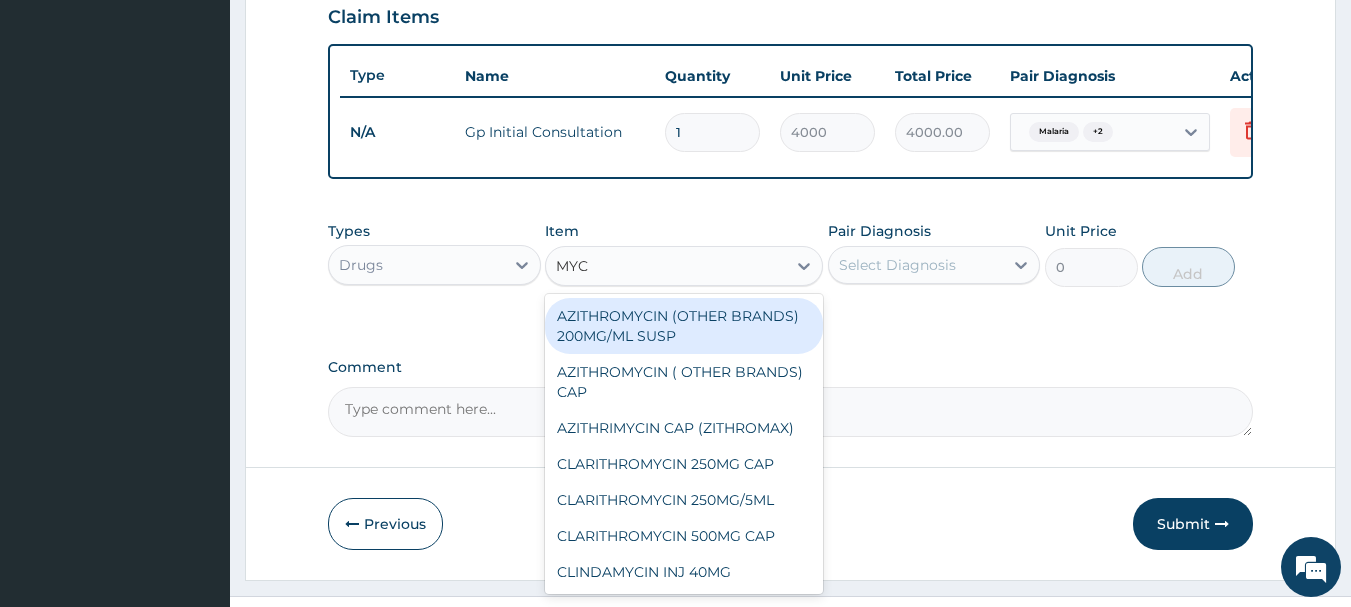 type on "MYCO" 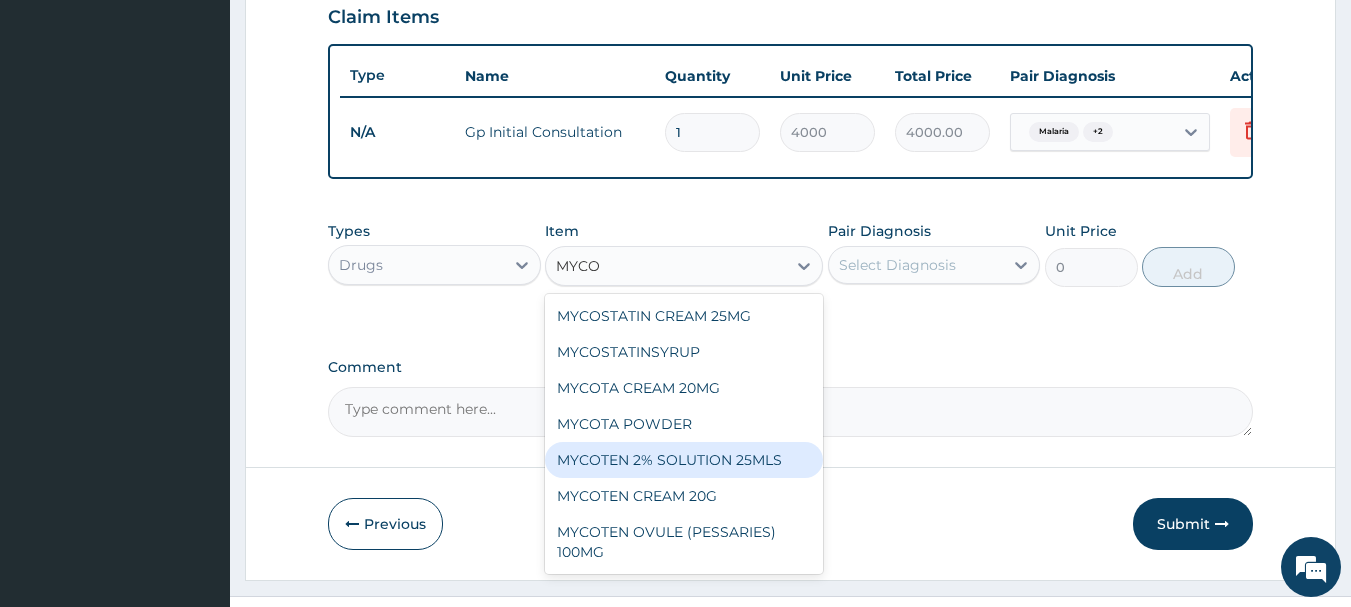 click on "MYCOTEN 2% SOLUTION 25MLS" at bounding box center (684, 460) 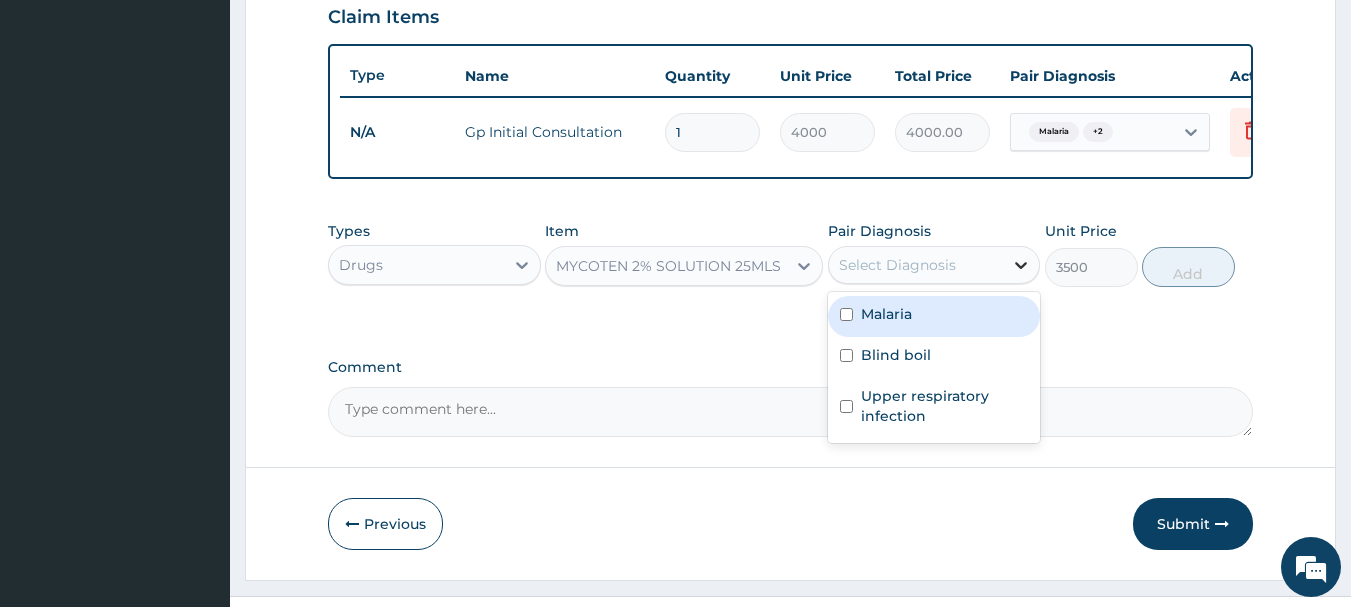click 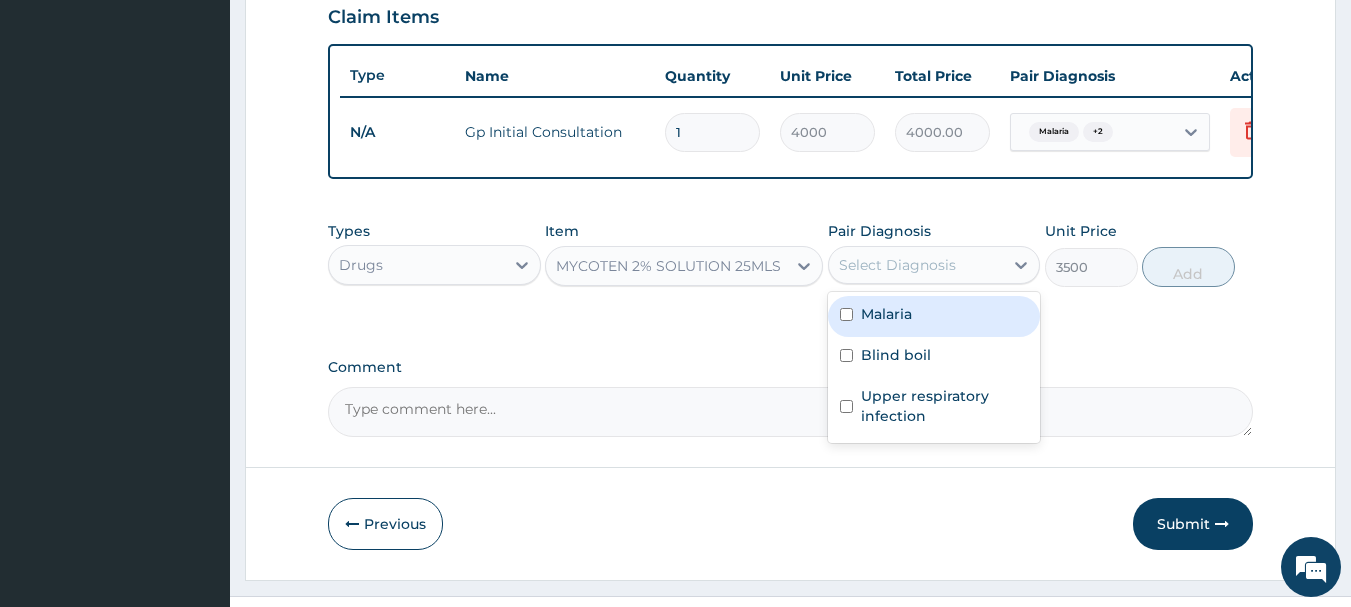 drag, startPoint x: 842, startPoint y: 331, endPoint x: 845, endPoint y: 348, distance: 17.262676 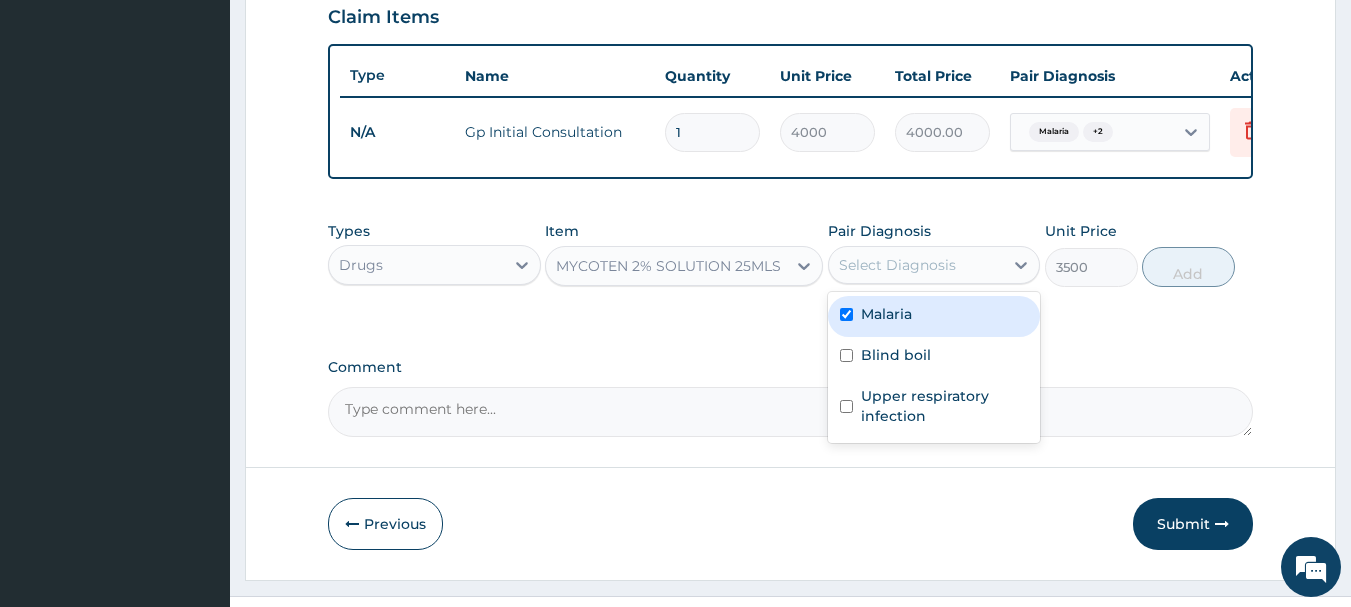 checkbox on "true" 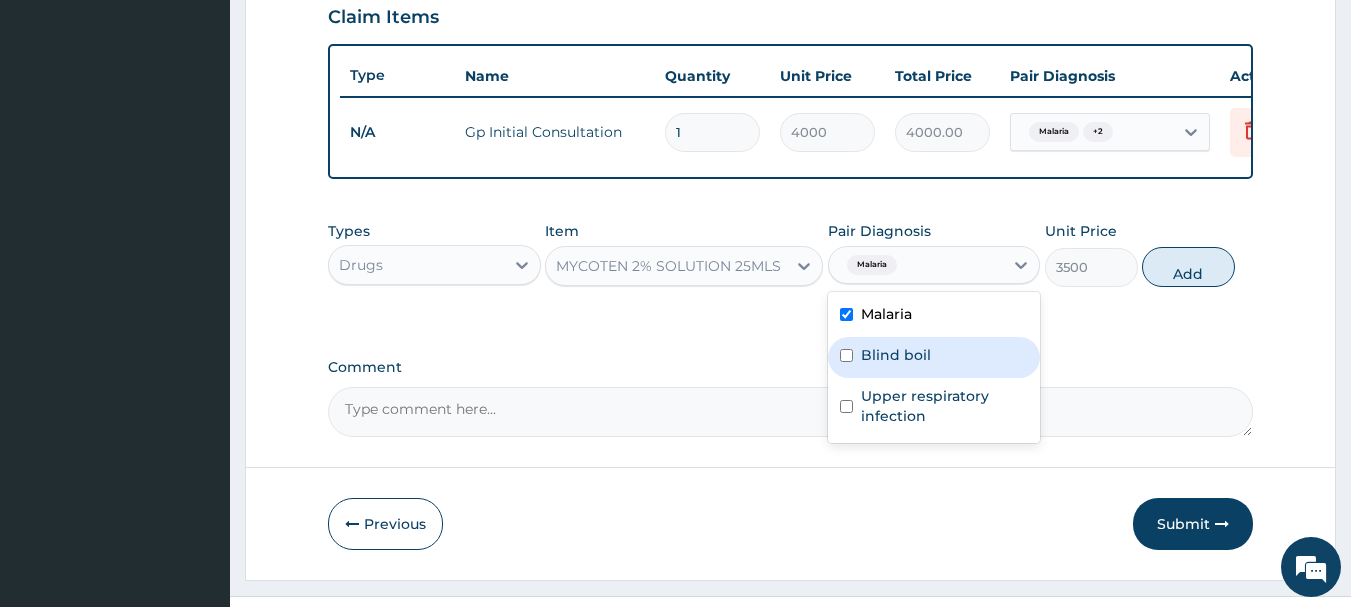 drag, startPoint x: 846, startPoint y: 361, endPoint x: 847, endPoint y: 395, distance: 34.0147 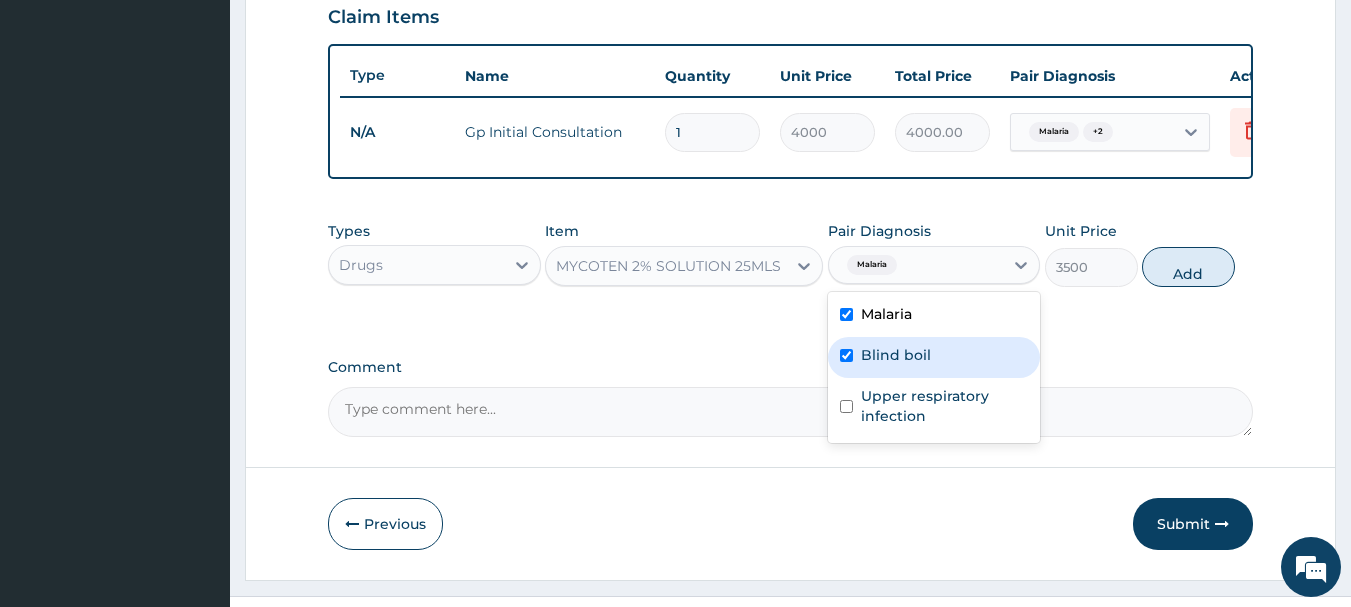 checkbox on "true" 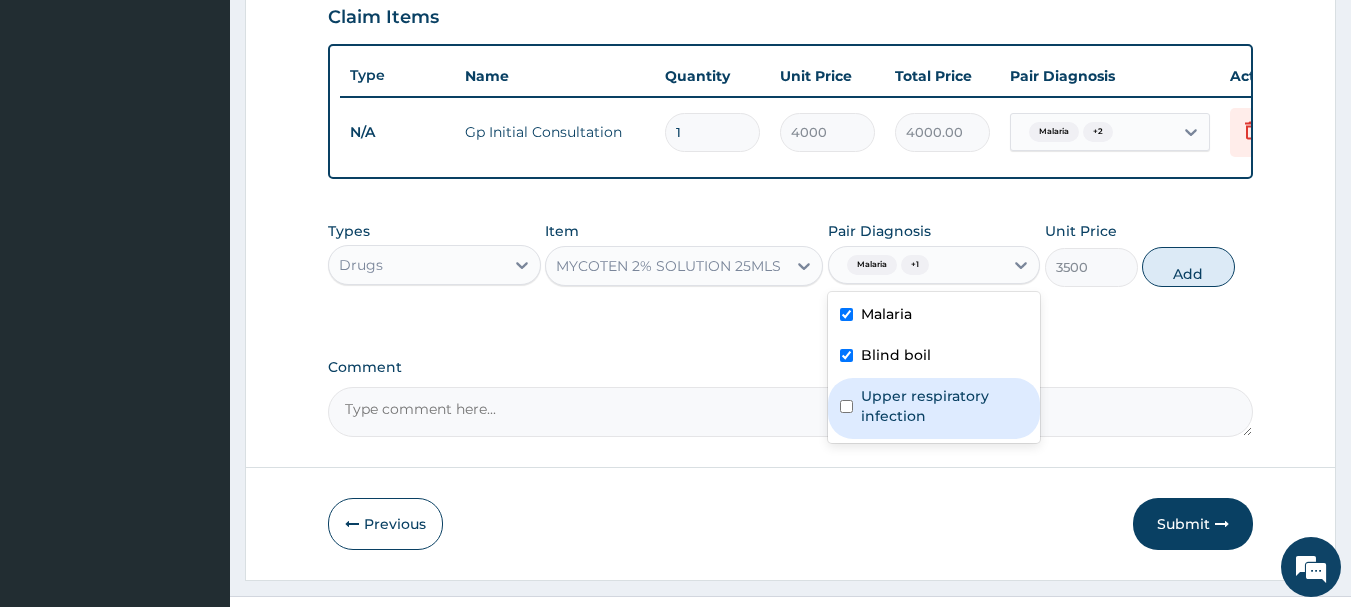 click on "Upper respiratory infection" at bounding box center (934, 408) 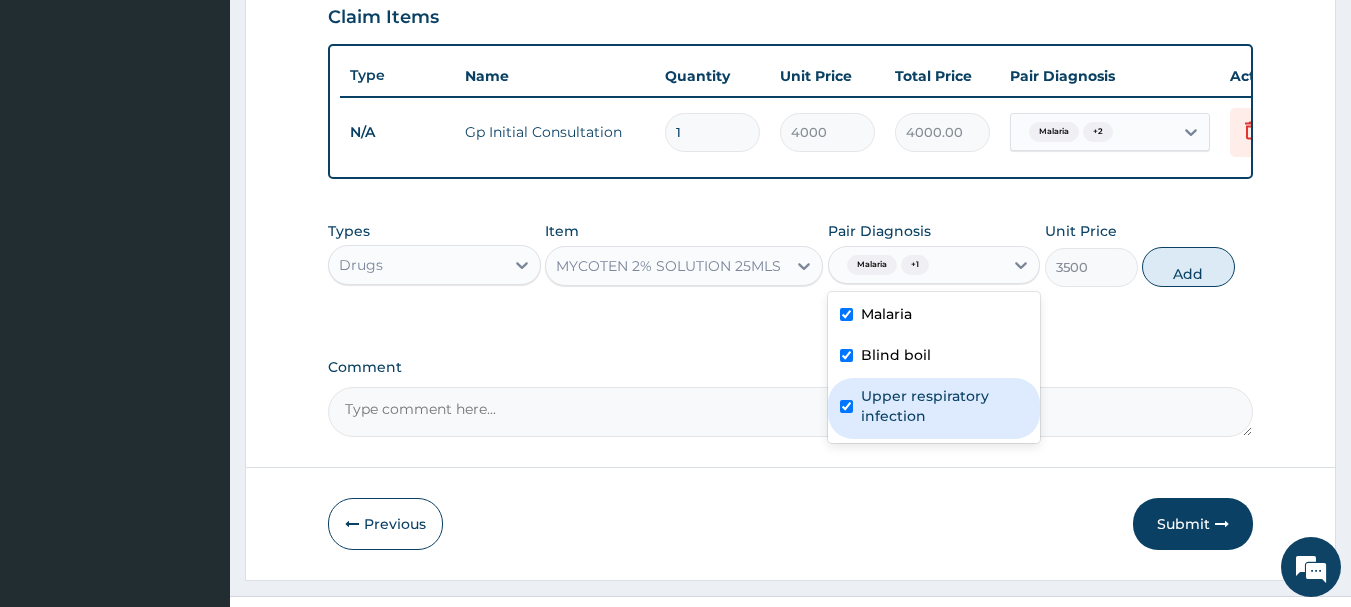 checkbox on "true" 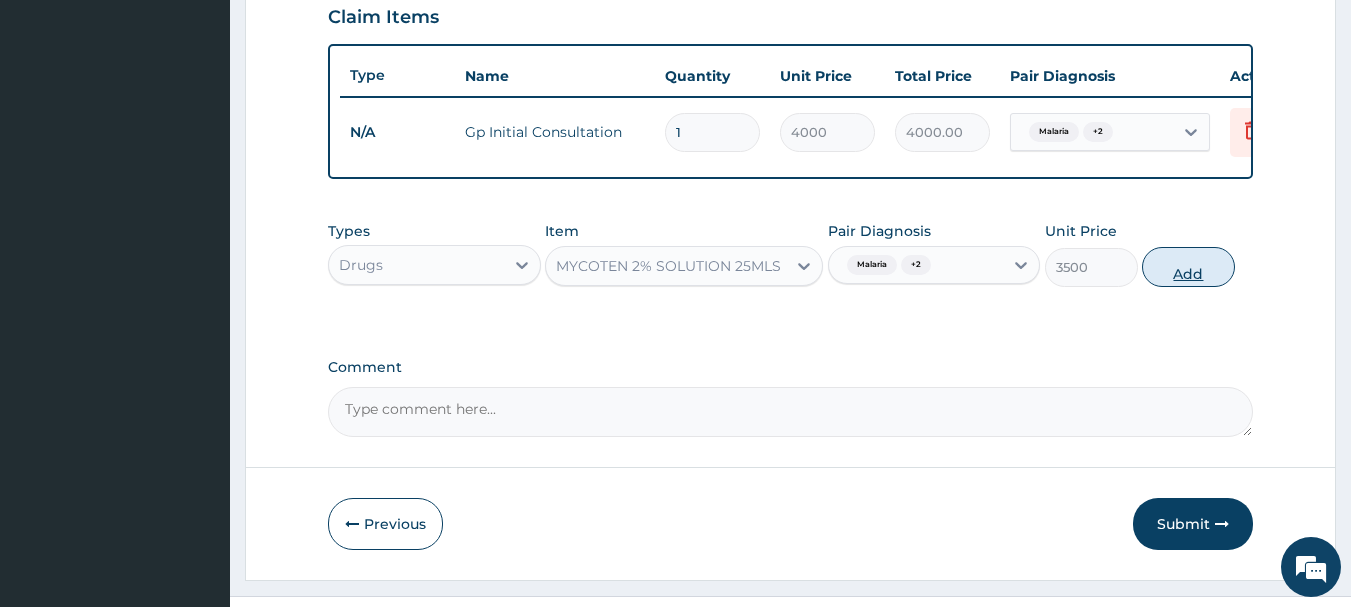 click on "Add" at bounding box center (1188, 267) 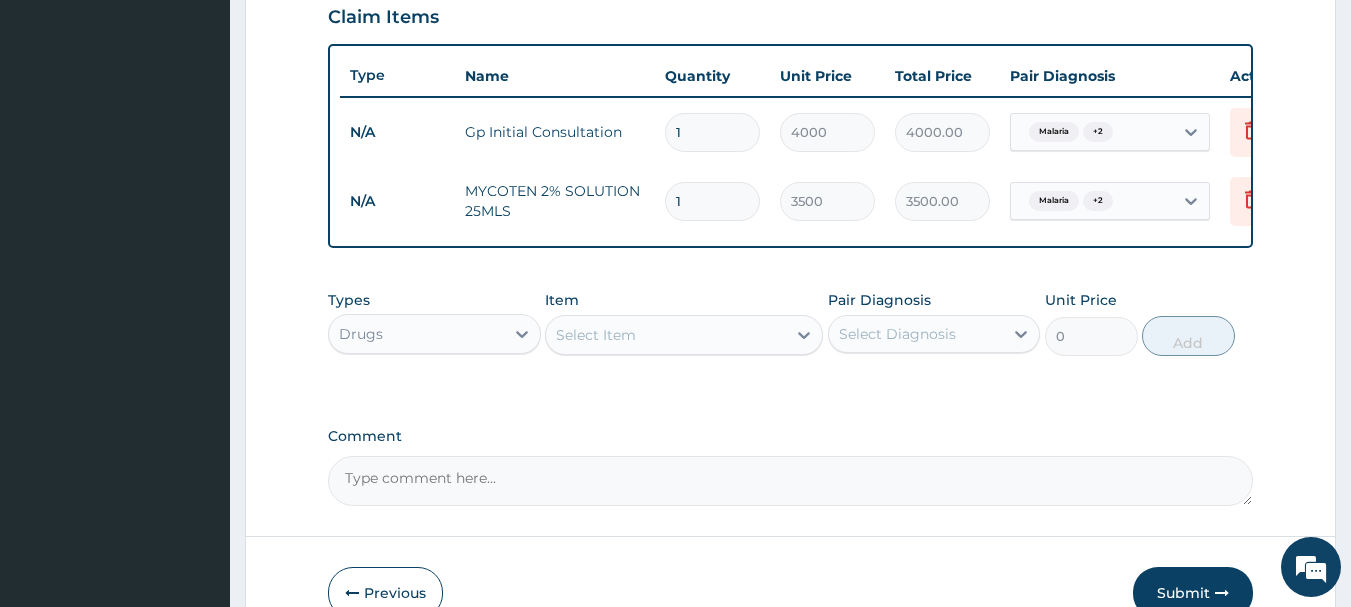 click on "Select Item" at bounding box center (596, 335) 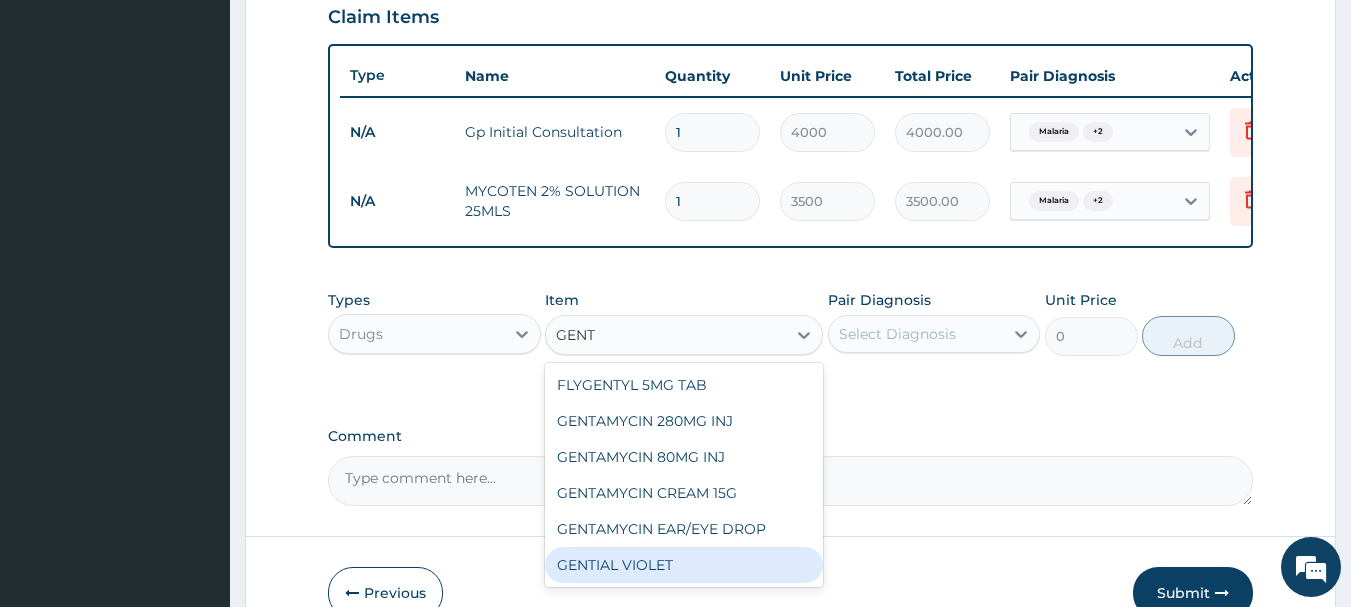 type on "GENTA" 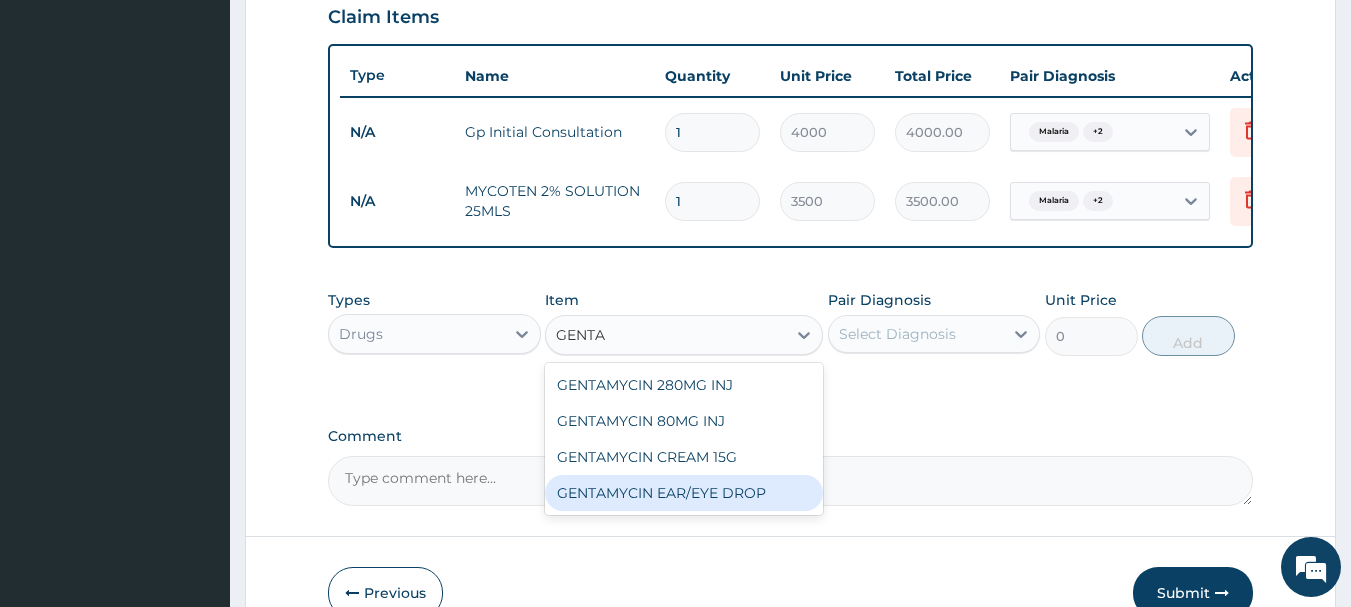 click on "GENTAMYCIN EAR/EYE DROP" at bounding box center [684, 493] 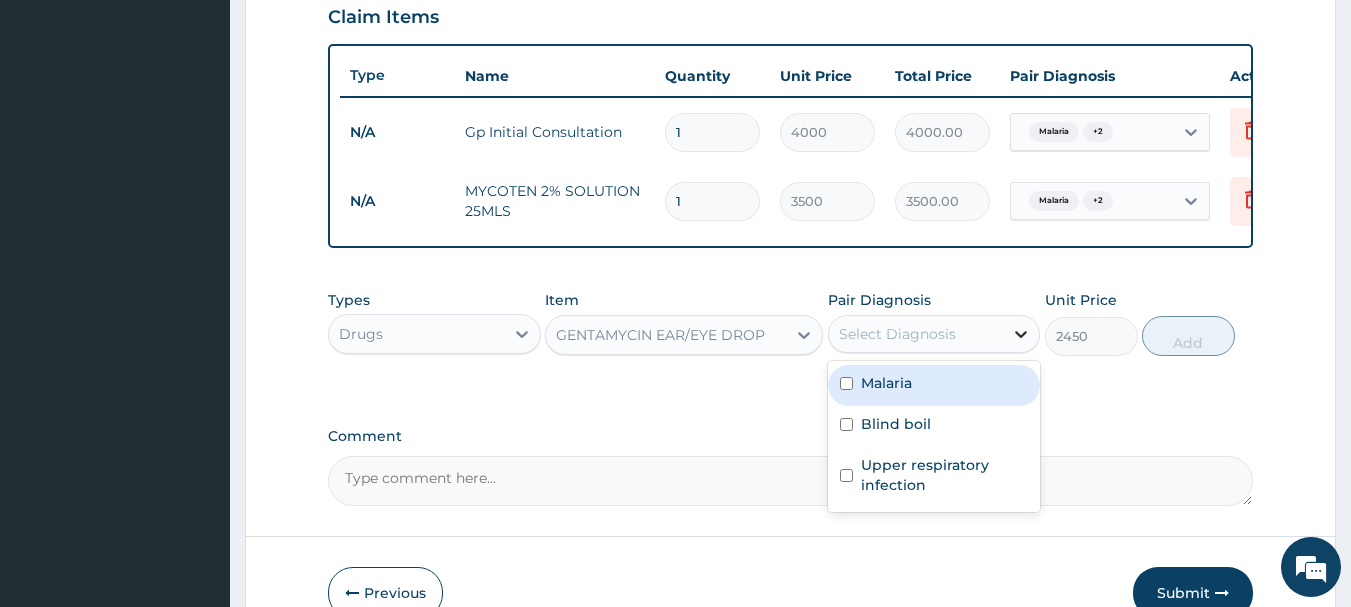 click 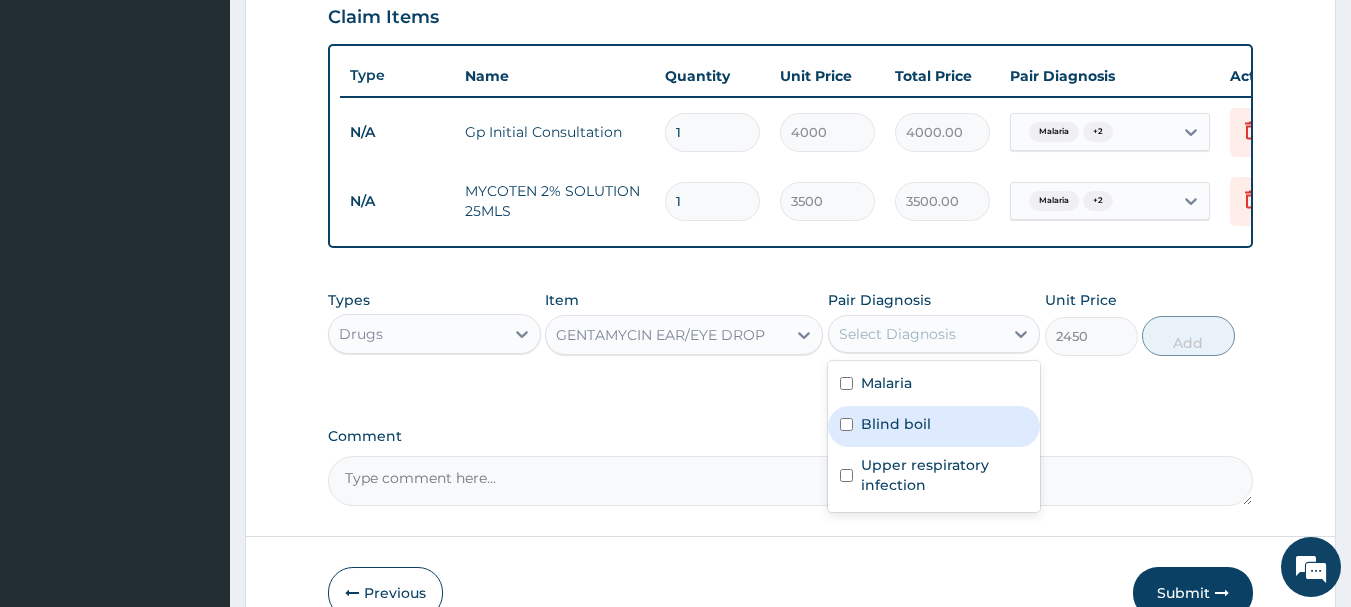 click at bounding box center (846, 424) 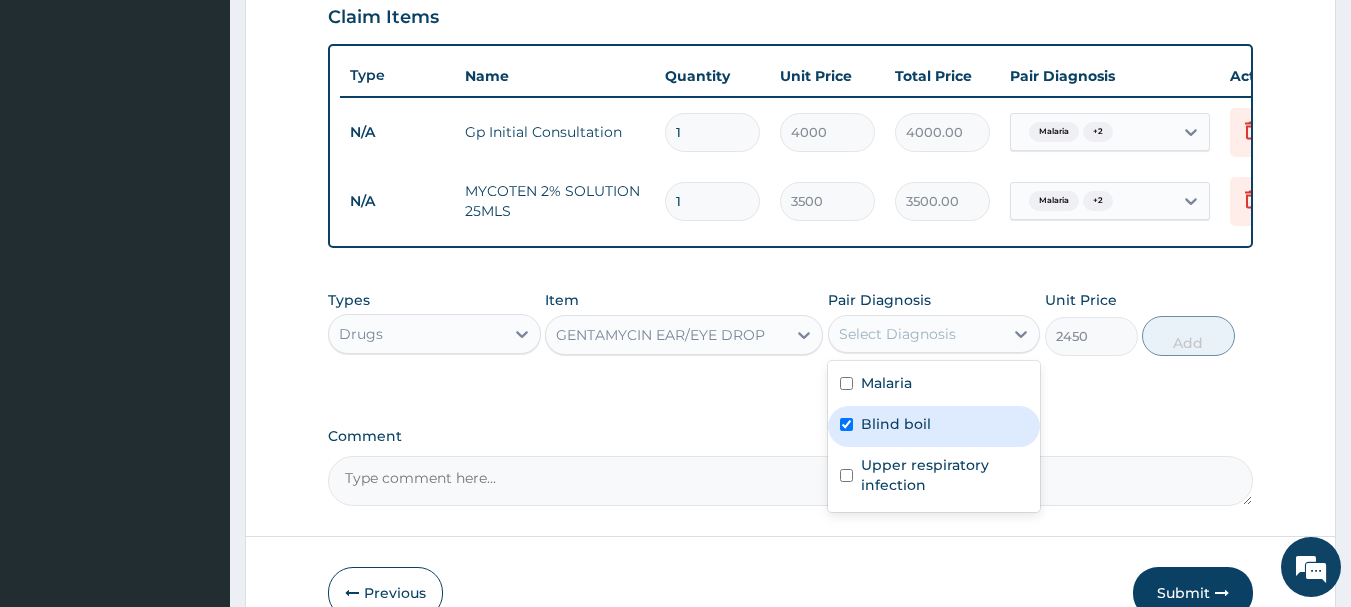 checkbox on "true" 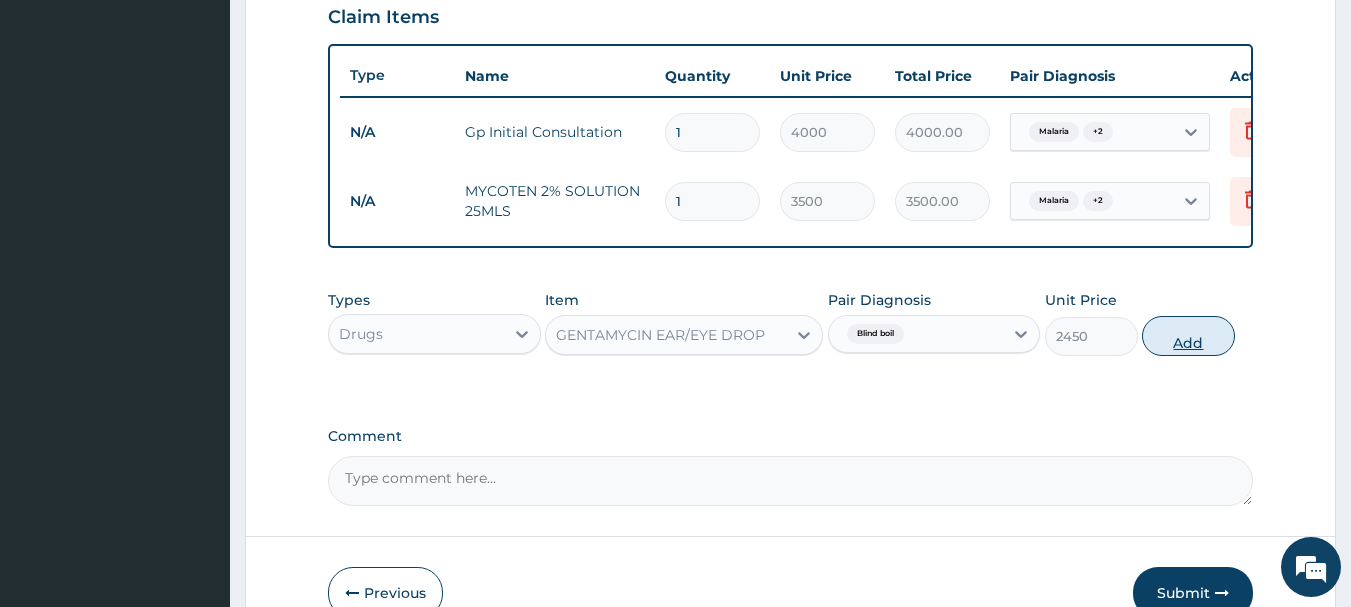 click on "Add" at bounding box center [1188, 336] 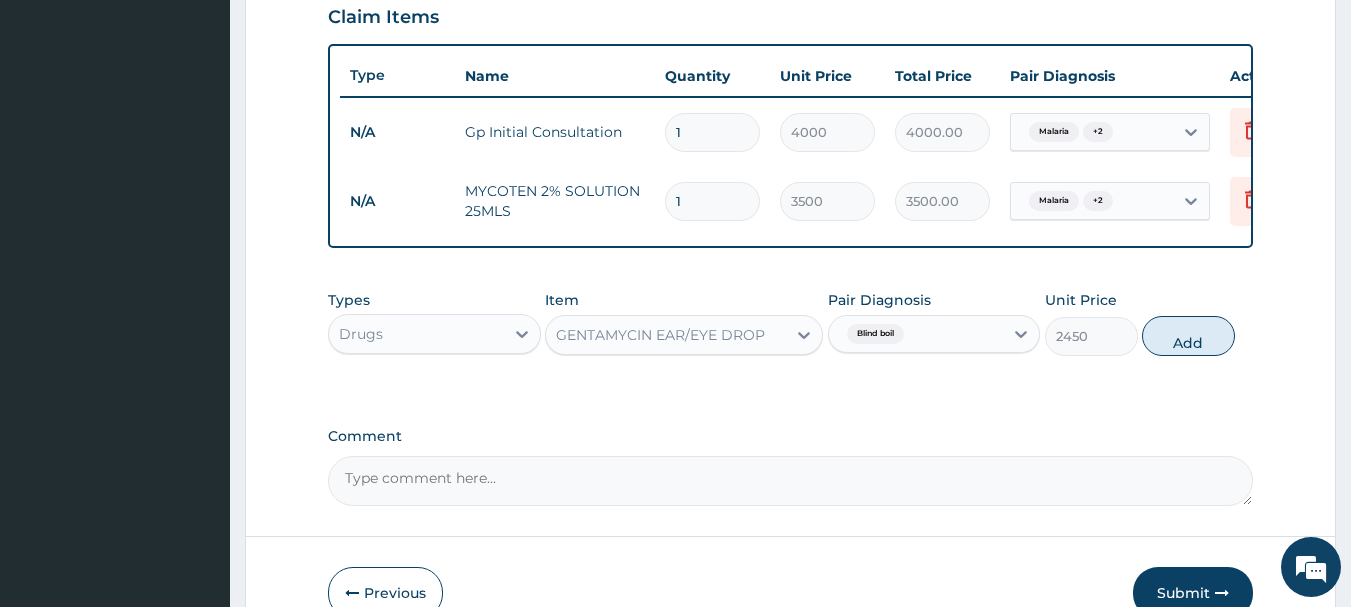 type on "0" 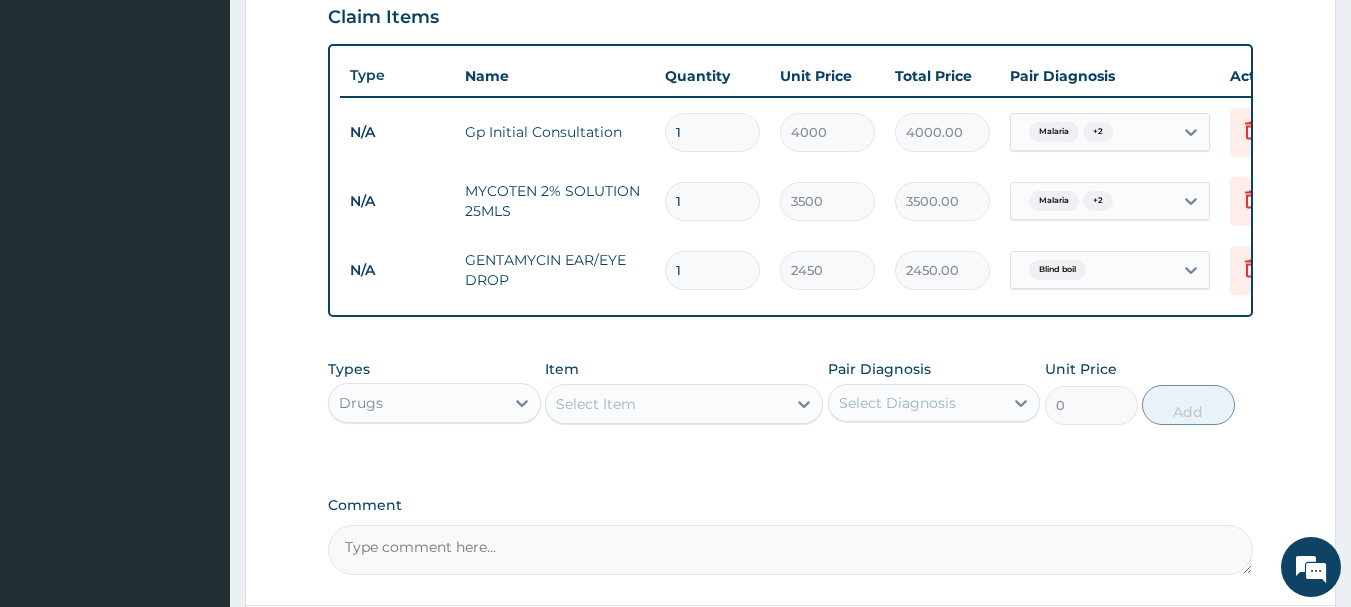 click on "Select Item" at bounding box center [596, 404] 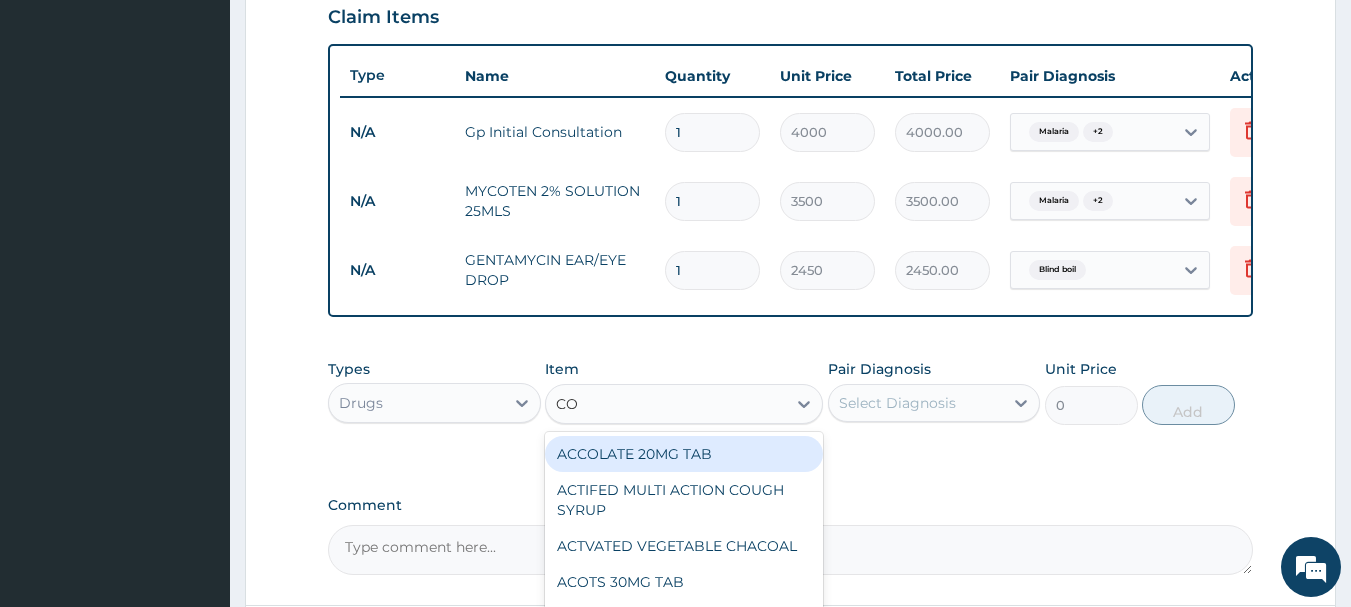 type on "COA" 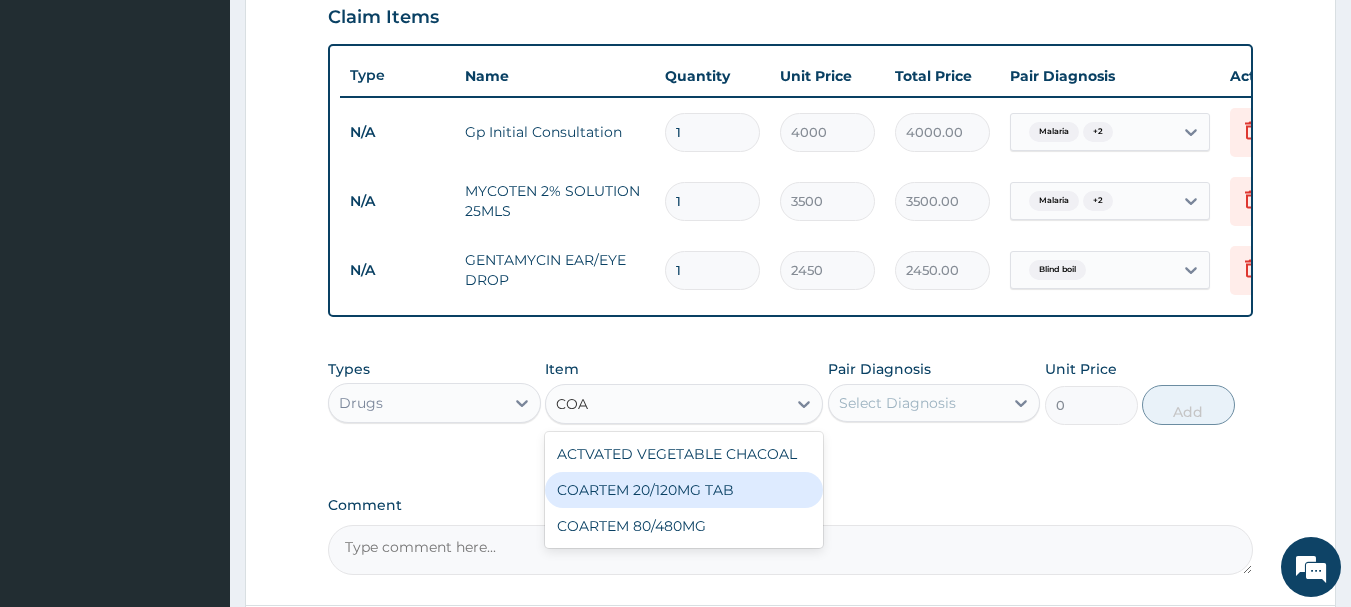 click on "COARTEM 20/120MG TAB" at bounding box center [684, 490] 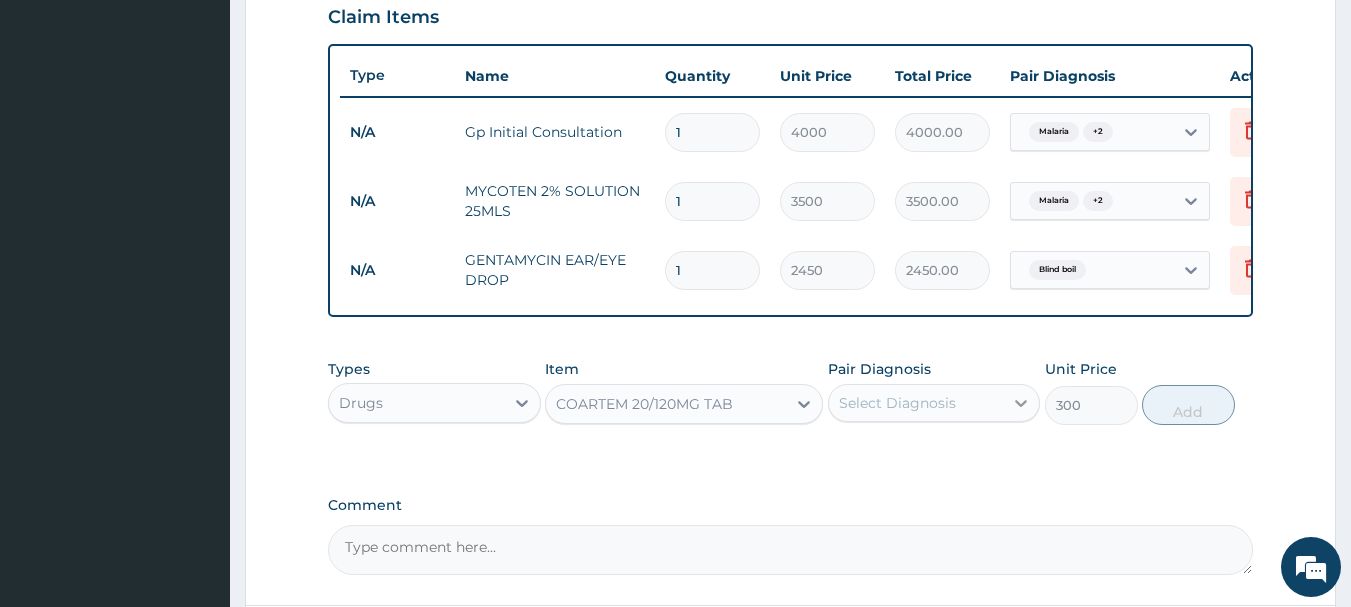 click 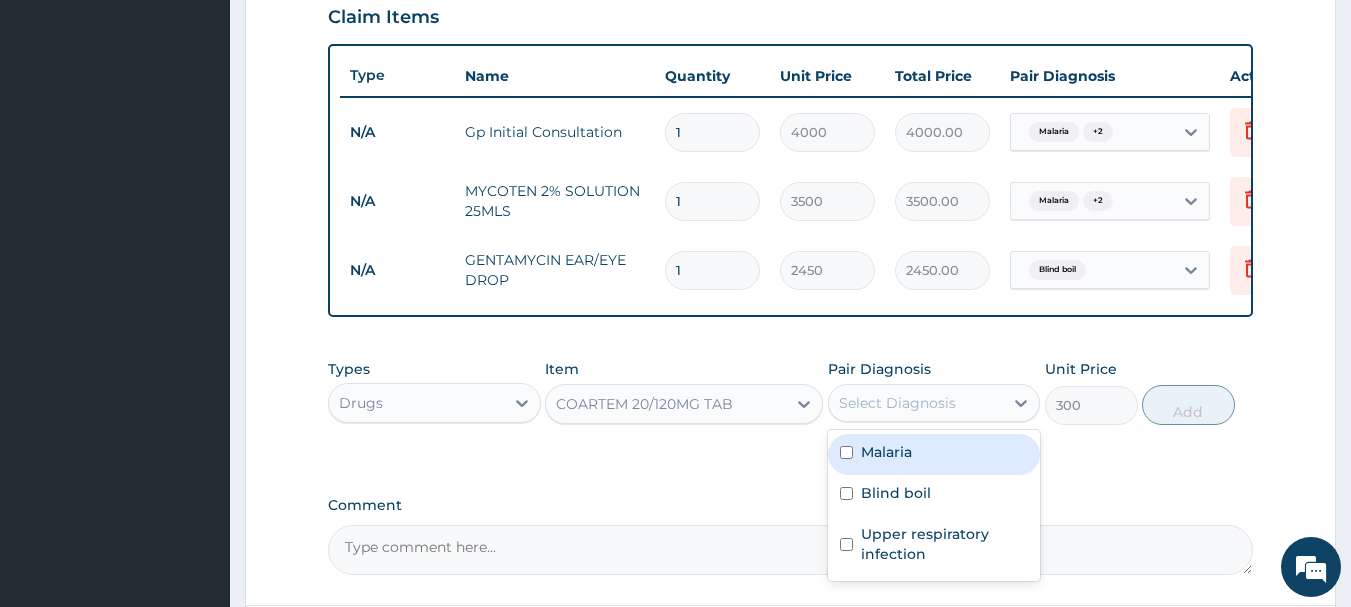 click on "Malaria" at bounding box center [934, 454] 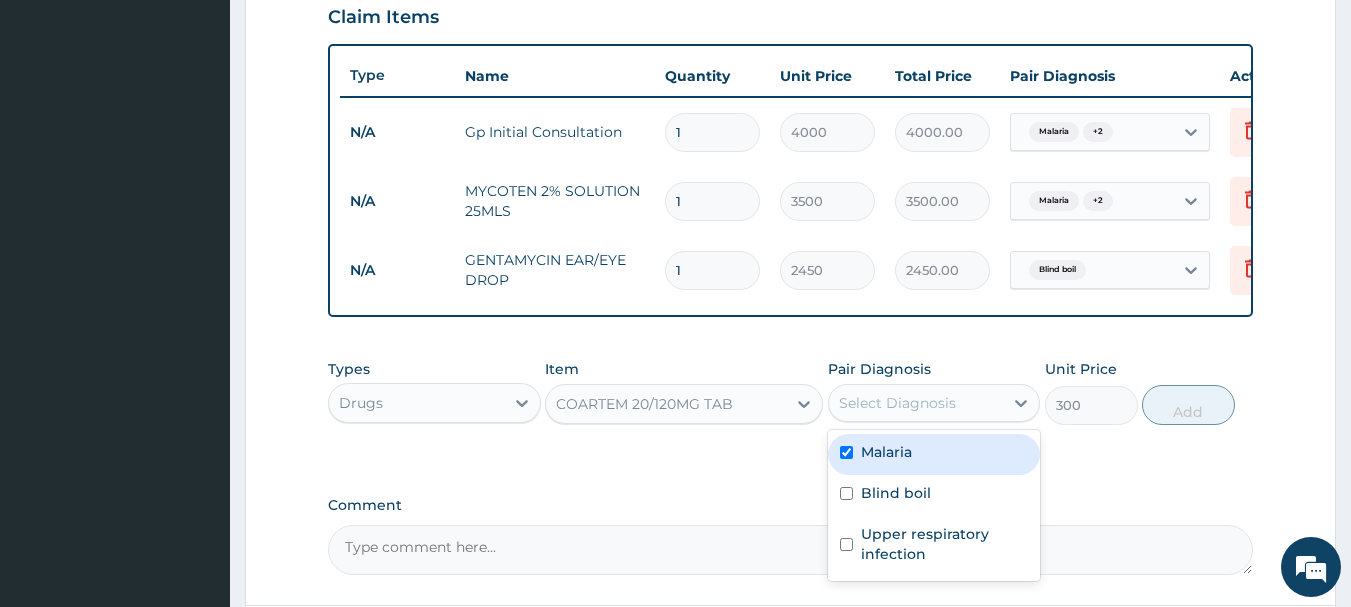 checkbox on "true" 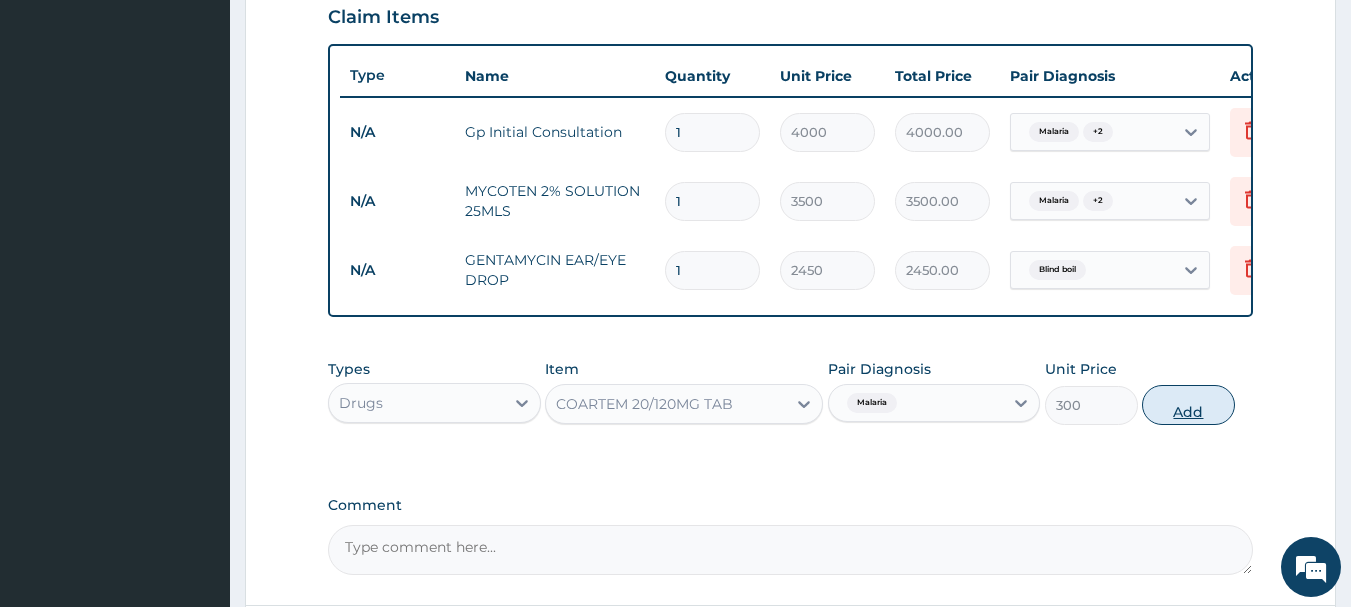 click on "Add" at bounding box center (1188, 405) 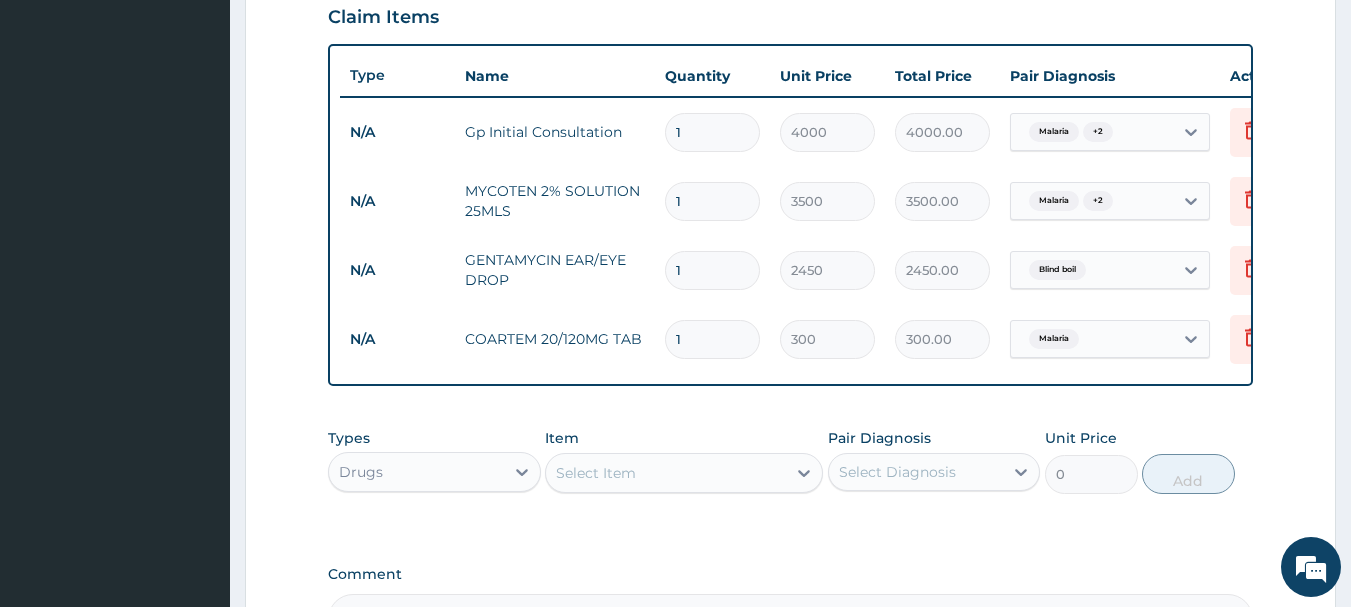 click on "Select Item" at bounding box center (596, 473) 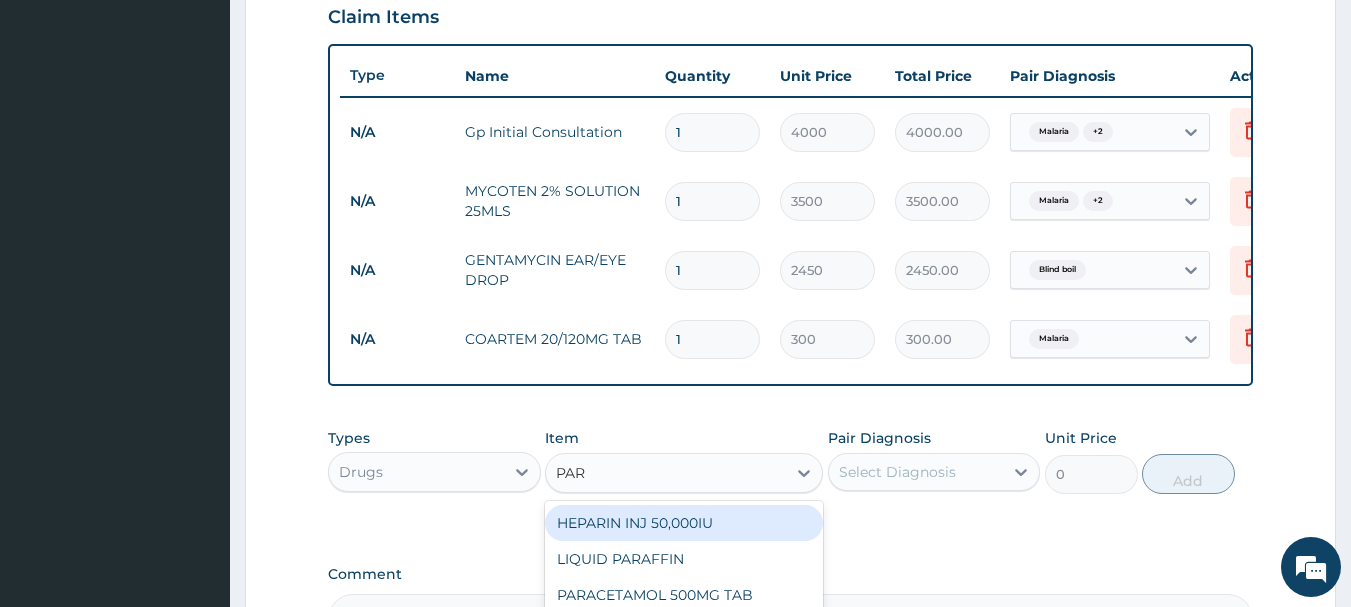 type on "PARA" 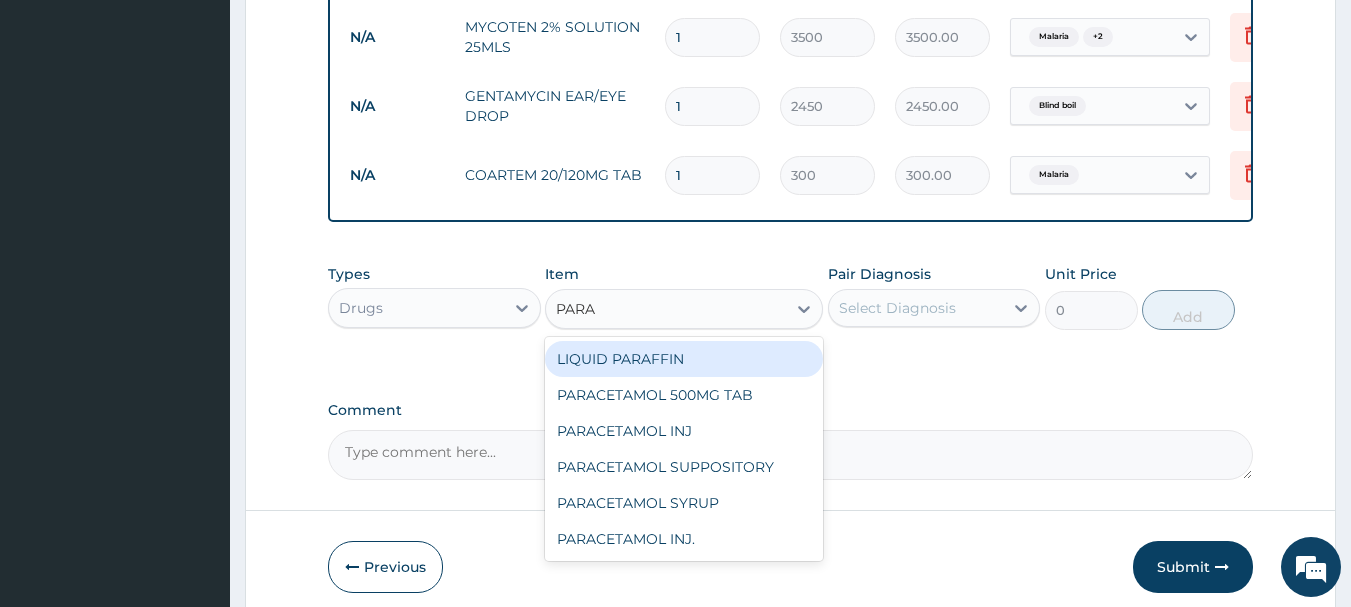 scroll, scrollTop: 900, scrollLeft: 0, axis: vertical 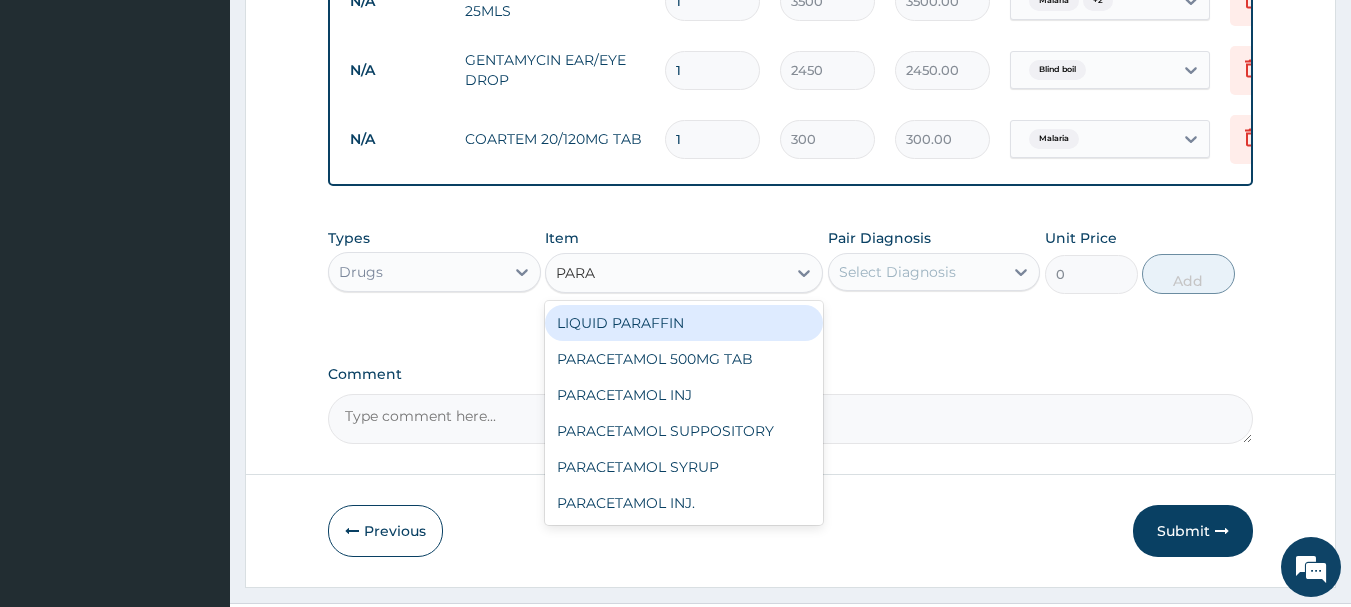 click on "PARACETAMOL SYRUP" at bounding box center (684, 467) 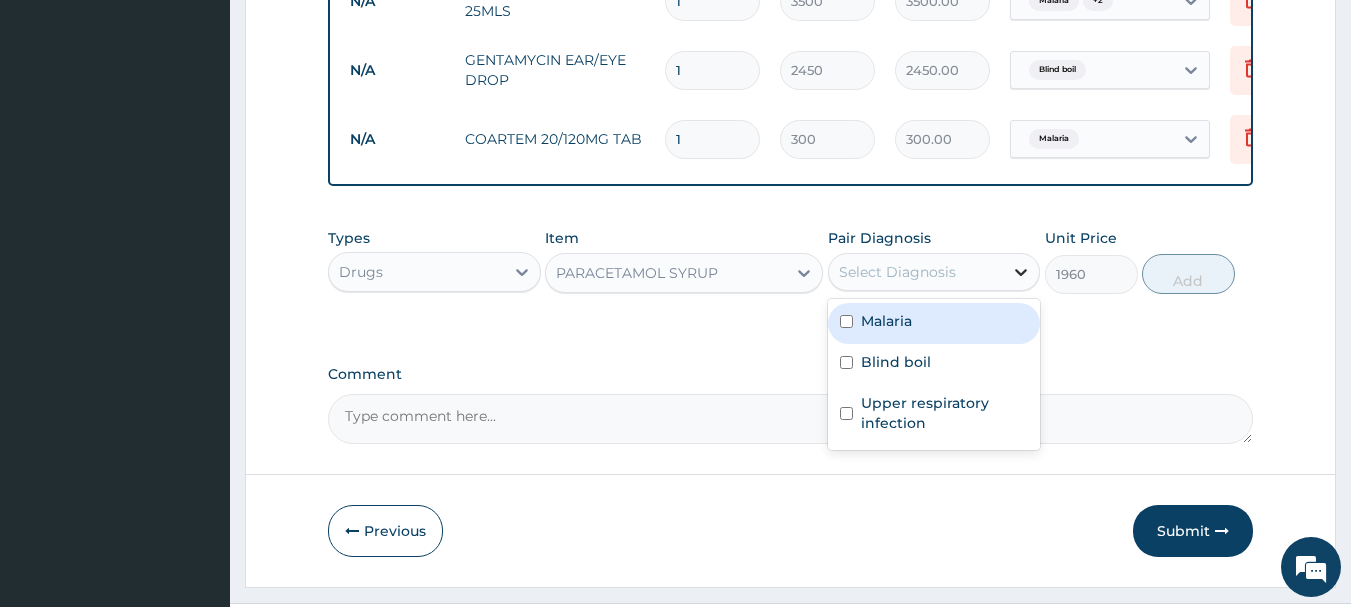 drag, startPoint x: 1016, startPoint y: 280, endPoint x: 1009, endPoint y: 290, distance: 12.206555 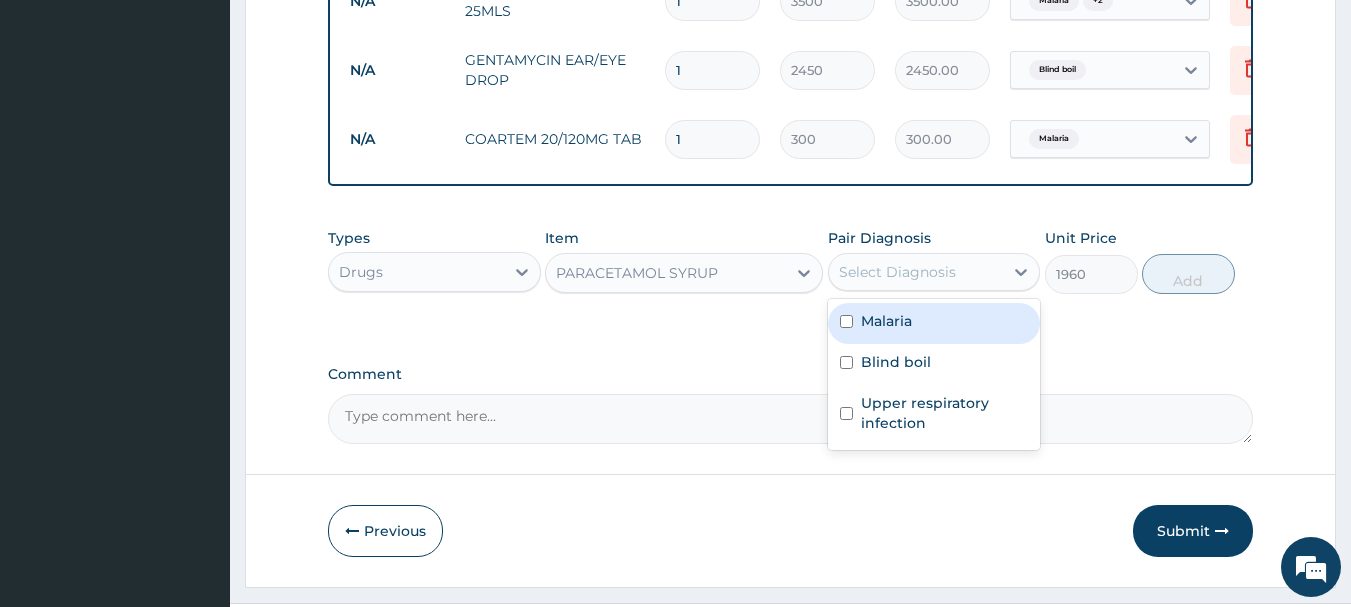 drag, startPoint x: 844, startPoint y: 344, endPoint x: 846, endPoint y: 403, distance: 59.03389 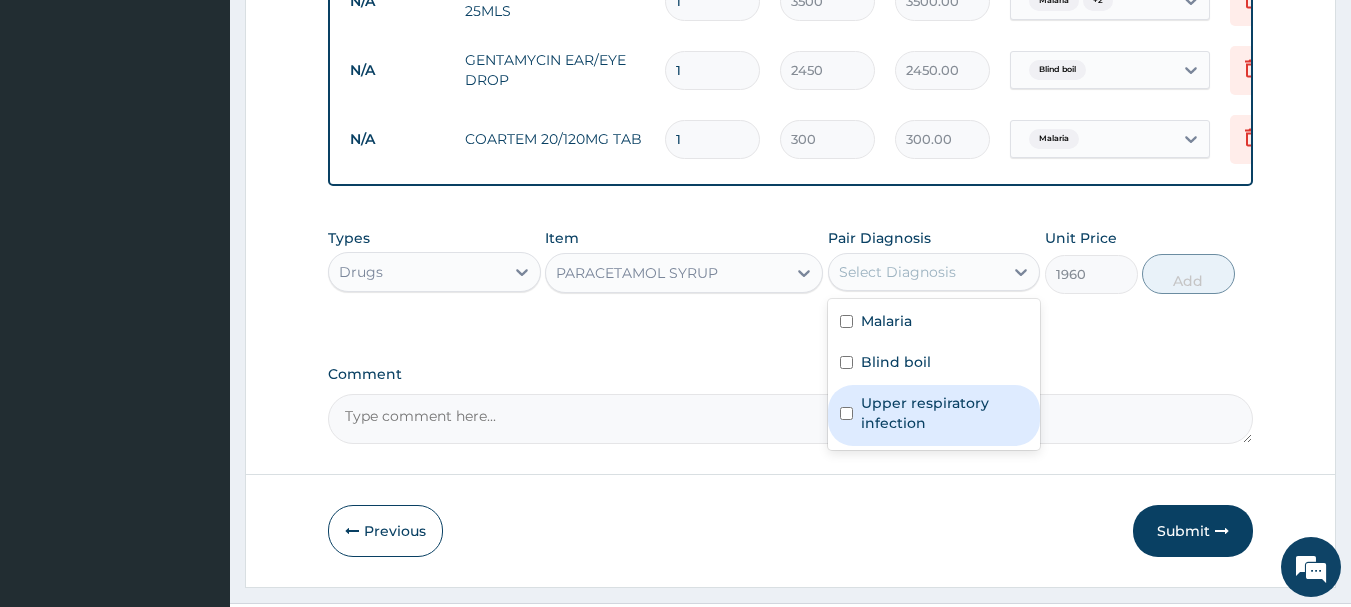 click at bounding box center [846, 413] 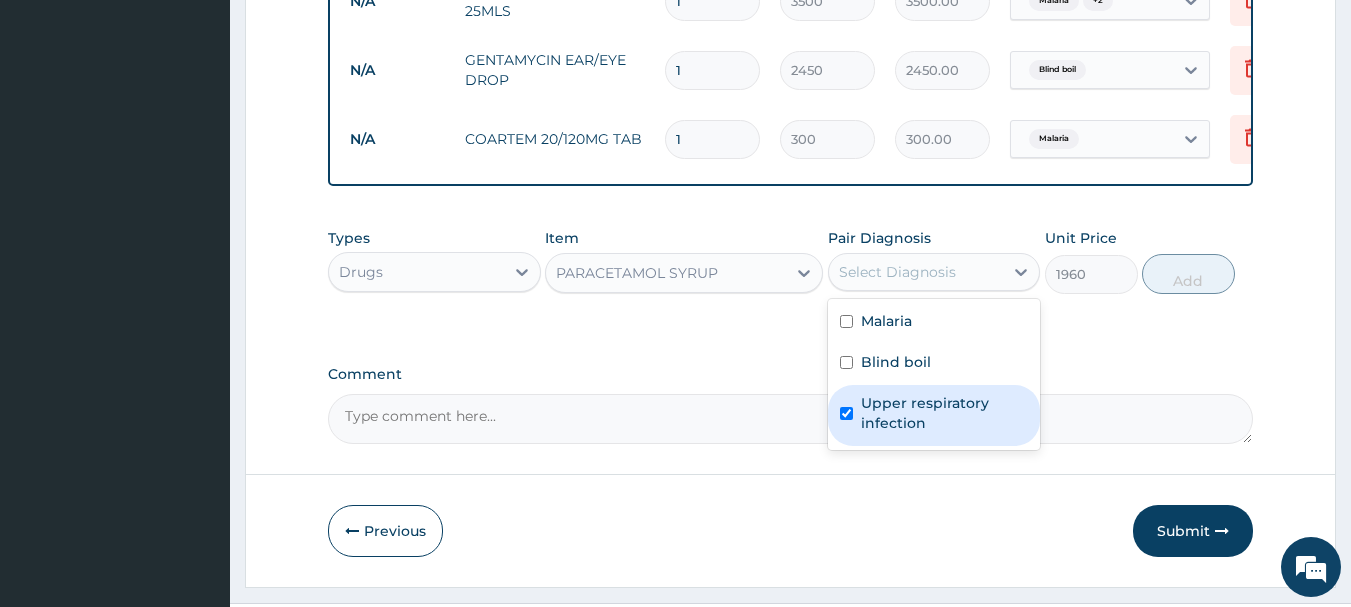 checkbox on "true" 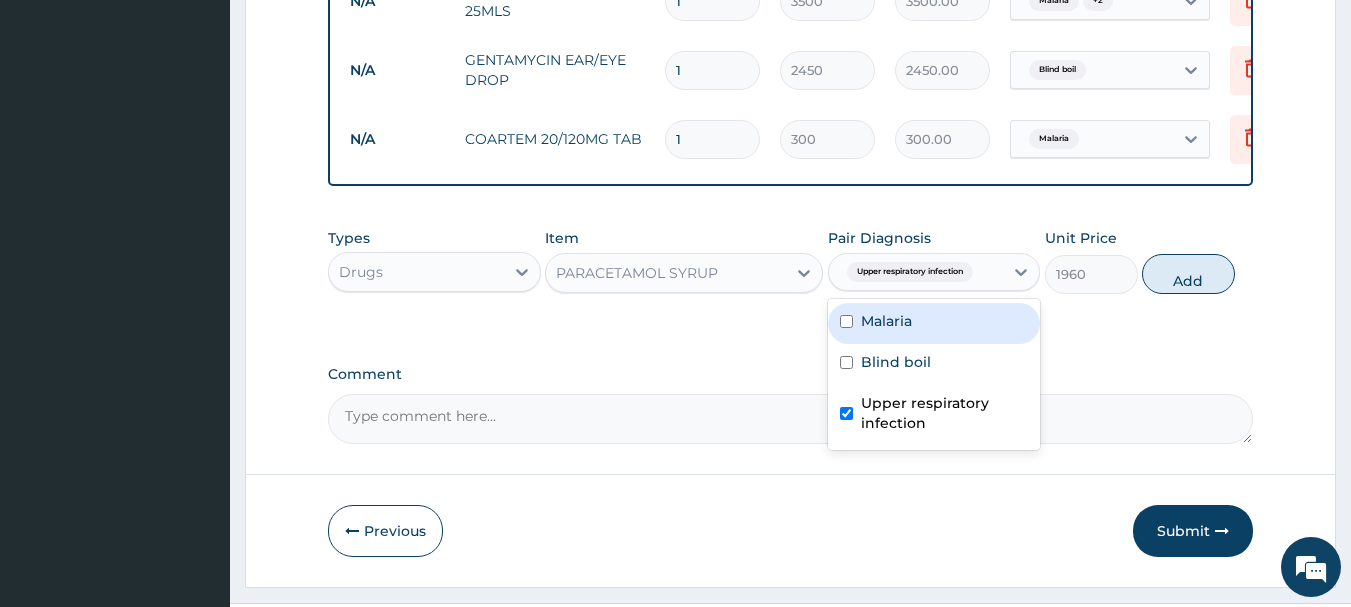 click at bounding box center (846, 321) 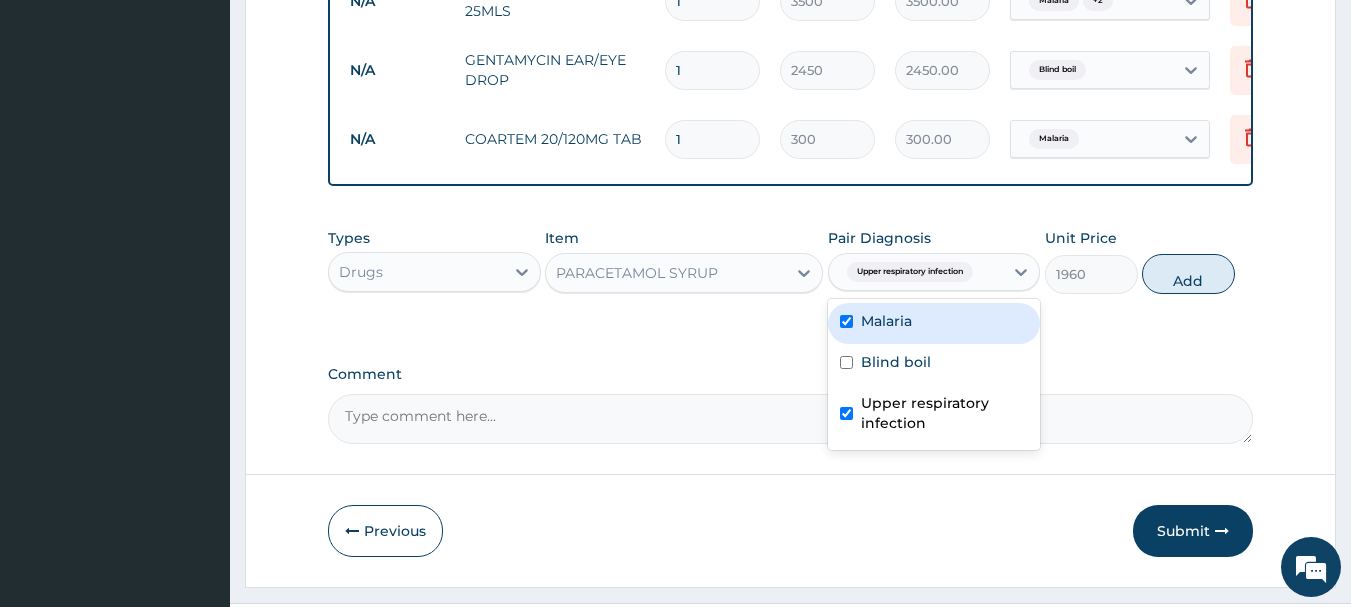 checkbox on "true" 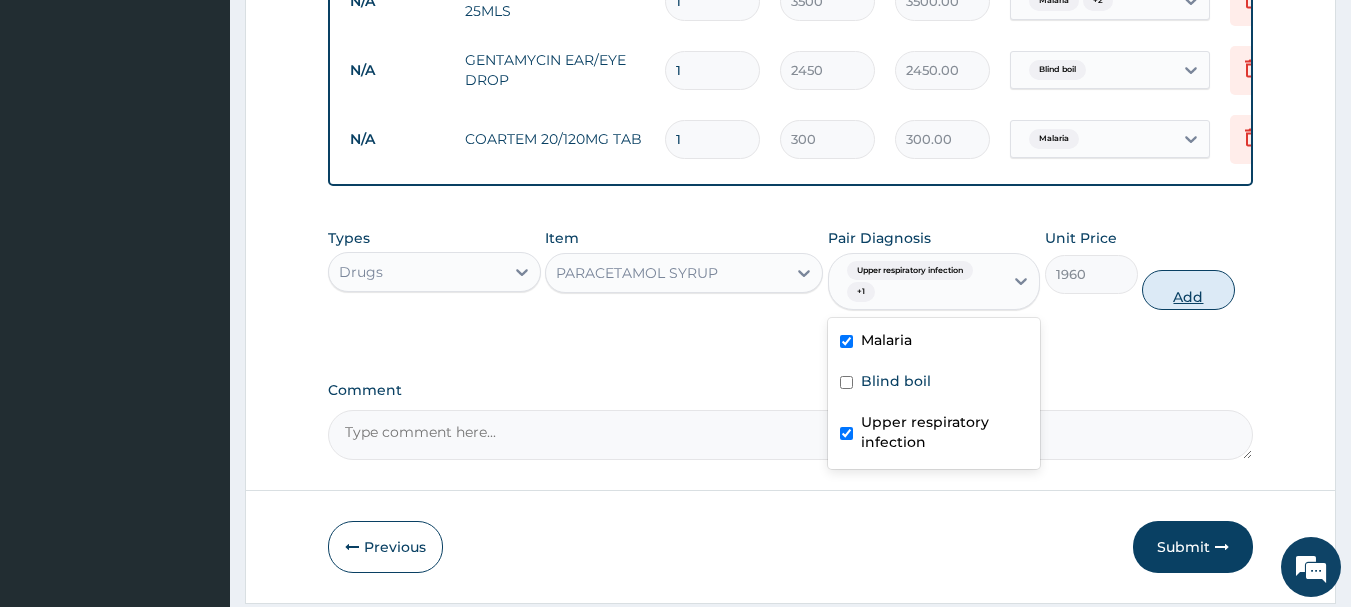 click on "Add" at bounding box center (1188, 290) 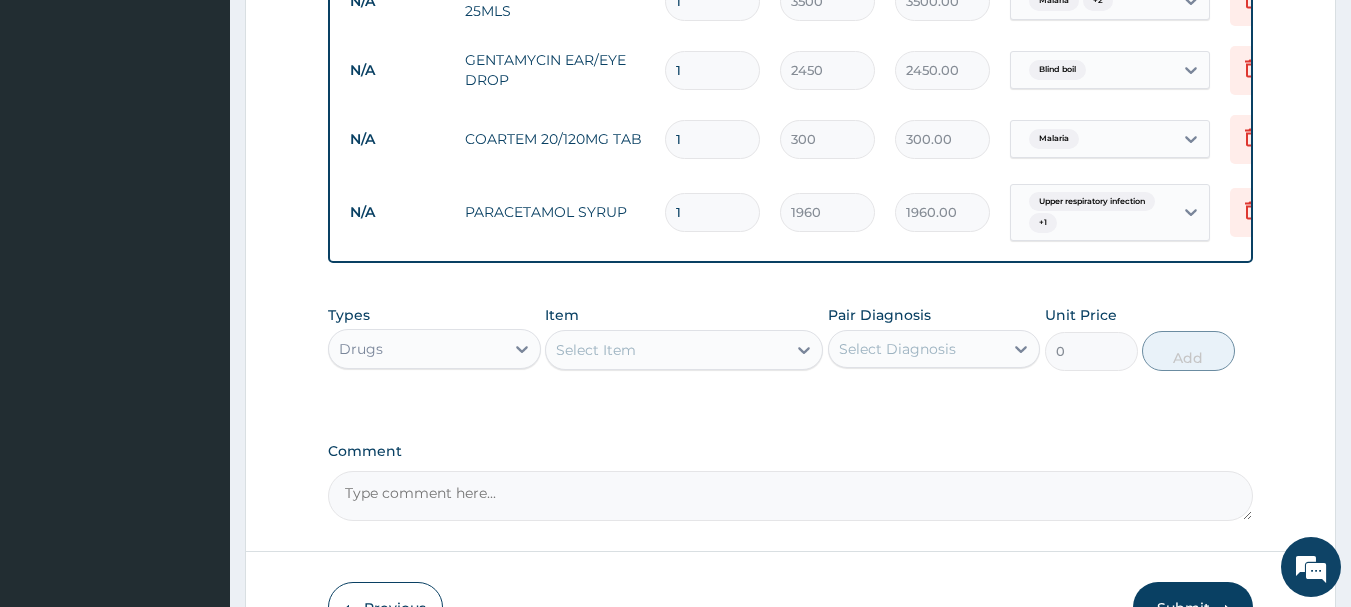 click on "Select Item" at bounding box center (596, 350) 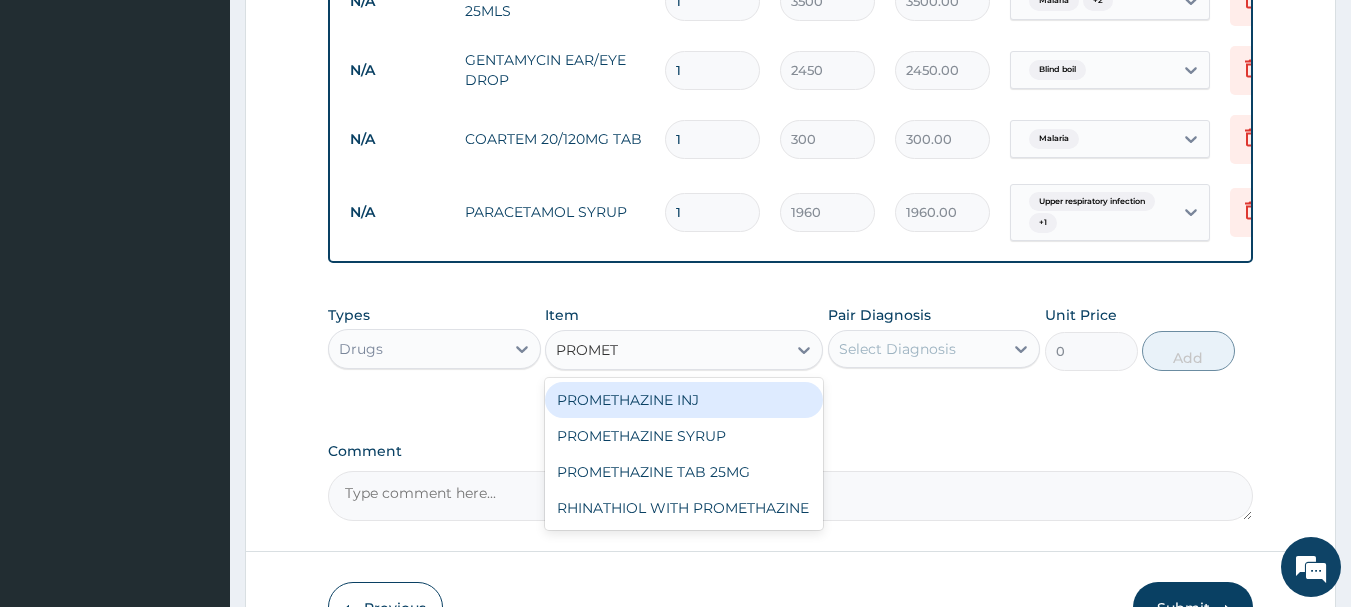 type on "PROMETH" 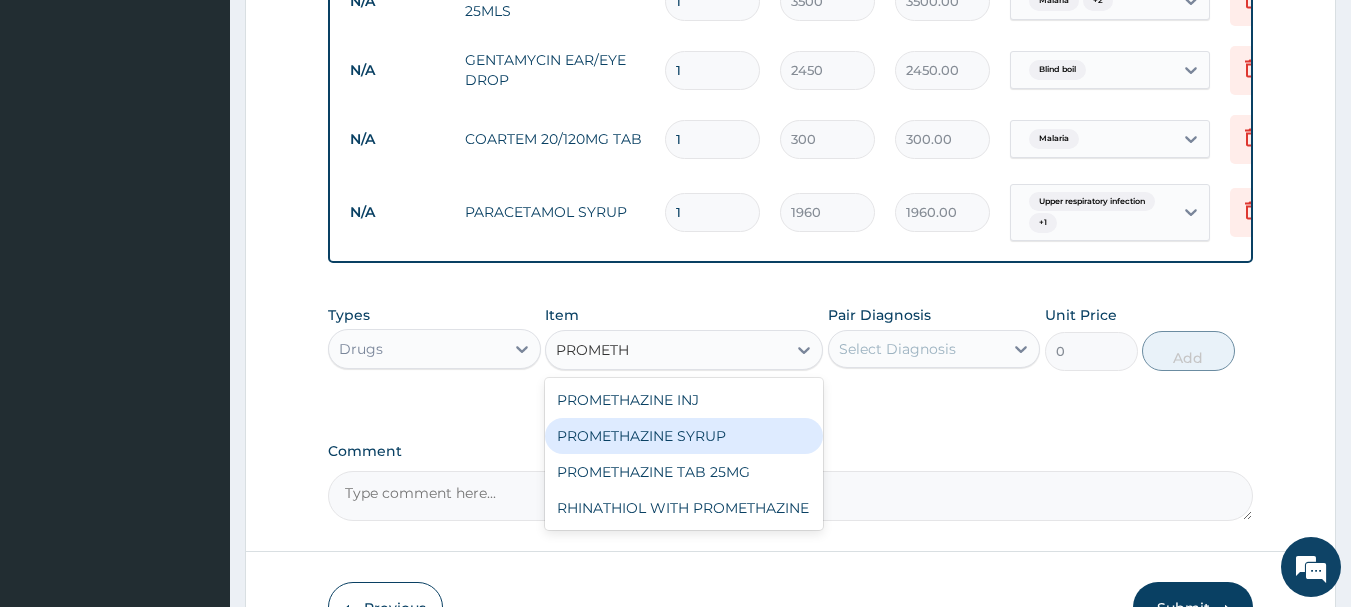 click on "PROMETHAZINE SYRUP" at bounding box center [684, 436] 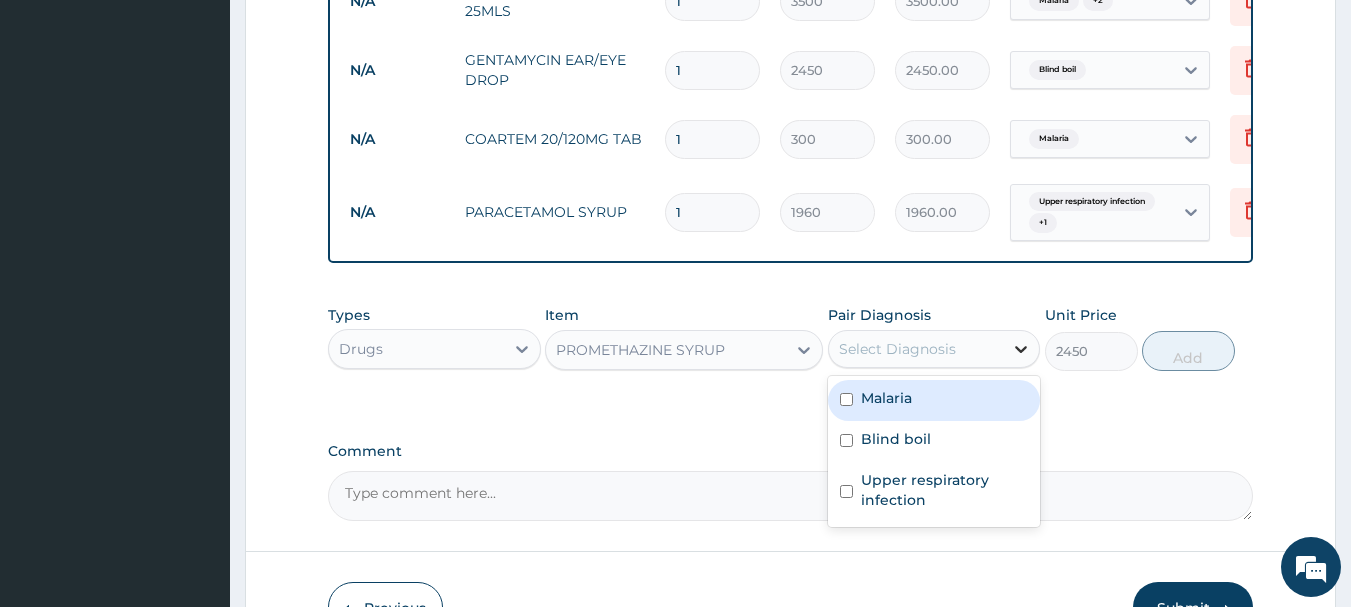 click 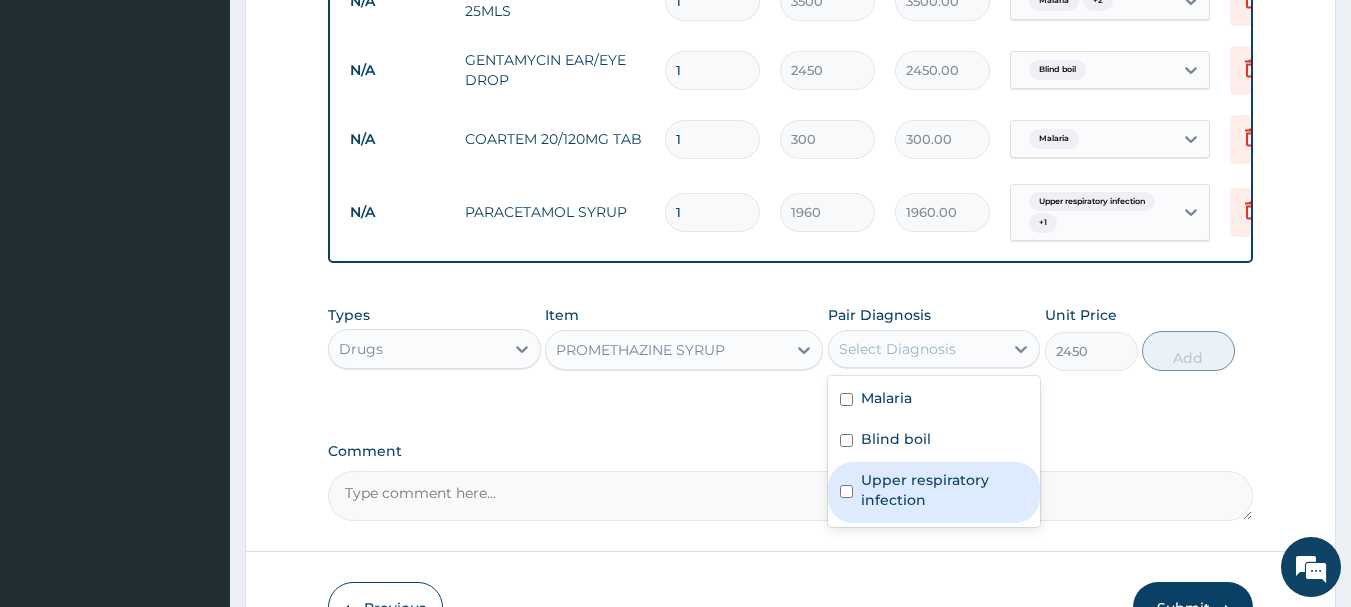 drag, startPoint x: 854, startPoint y: 500, endPoint x: 1019, endPoint y: 454, distance: 171.29214 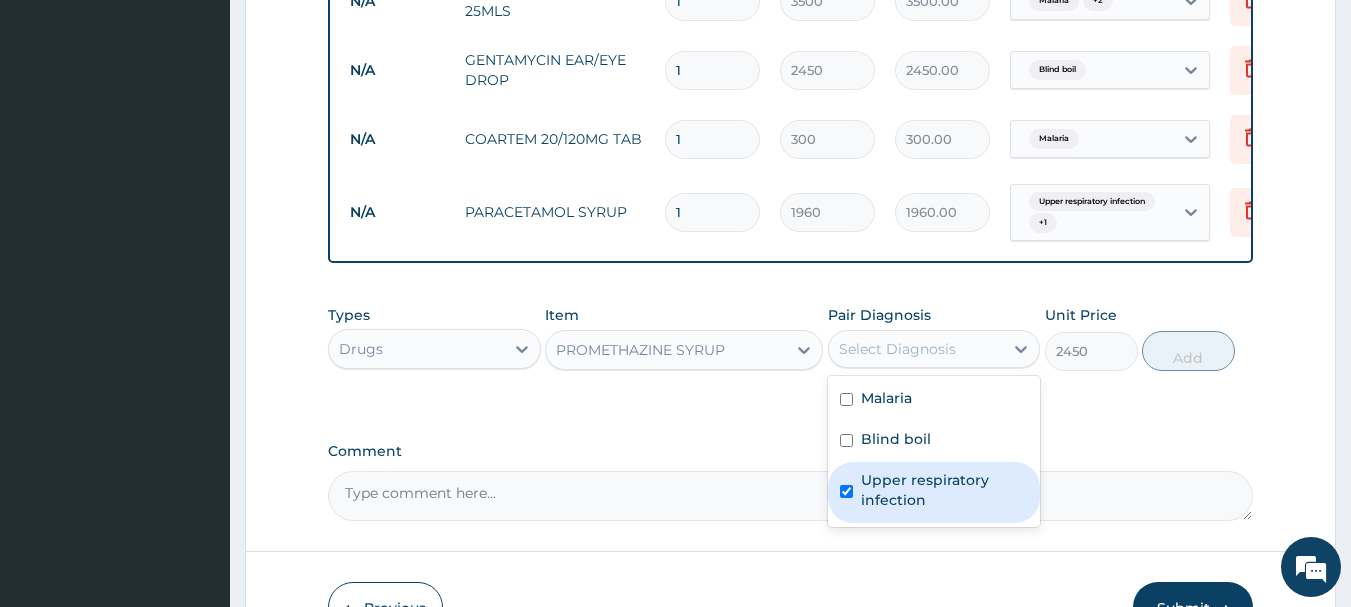 checkbox on "true" 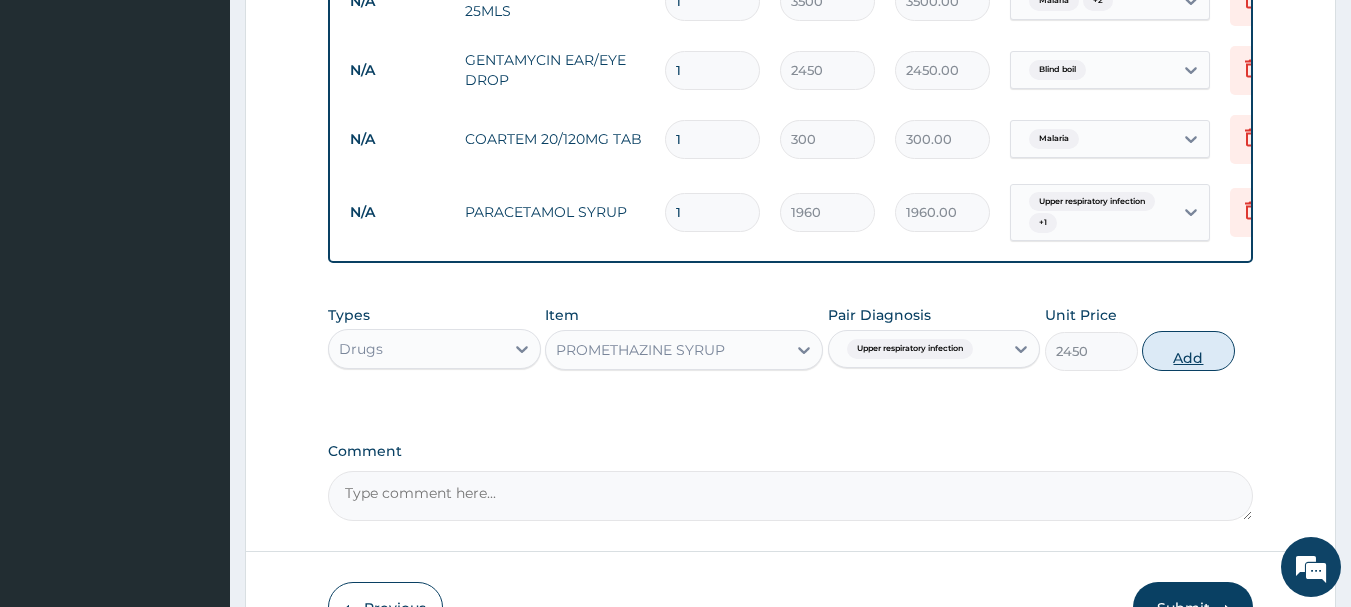 click on "Add" at bounding box center (1188, 351) 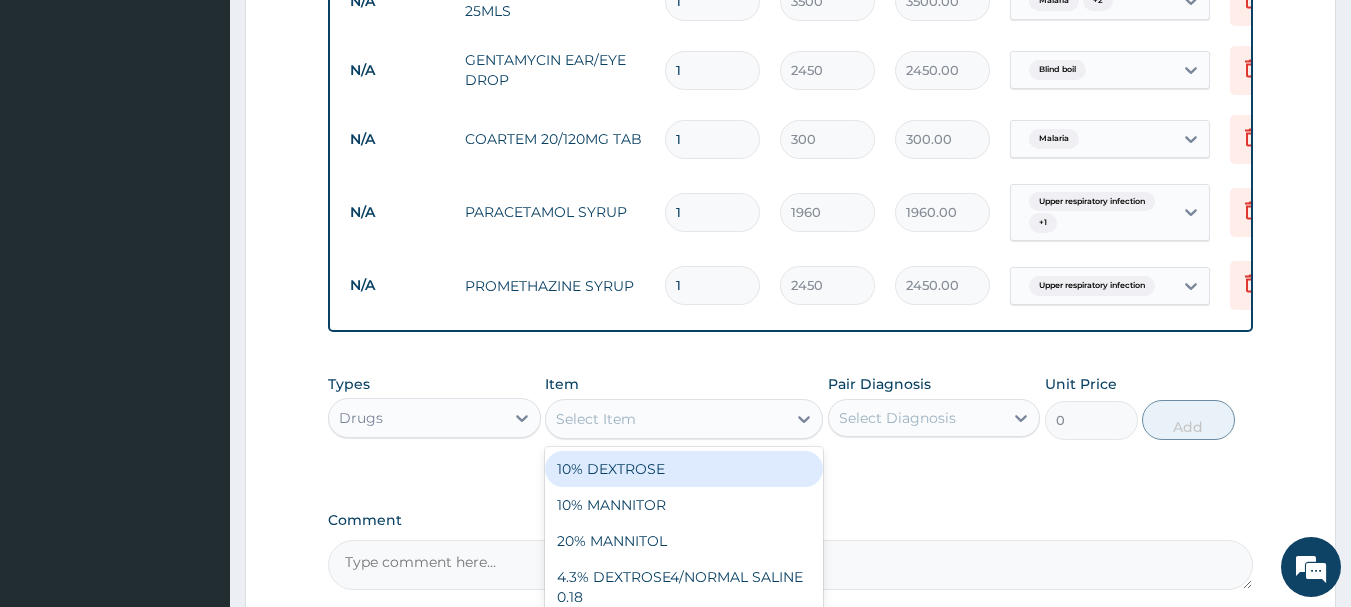 click on "Select Item" at bounding box center (596, 419) 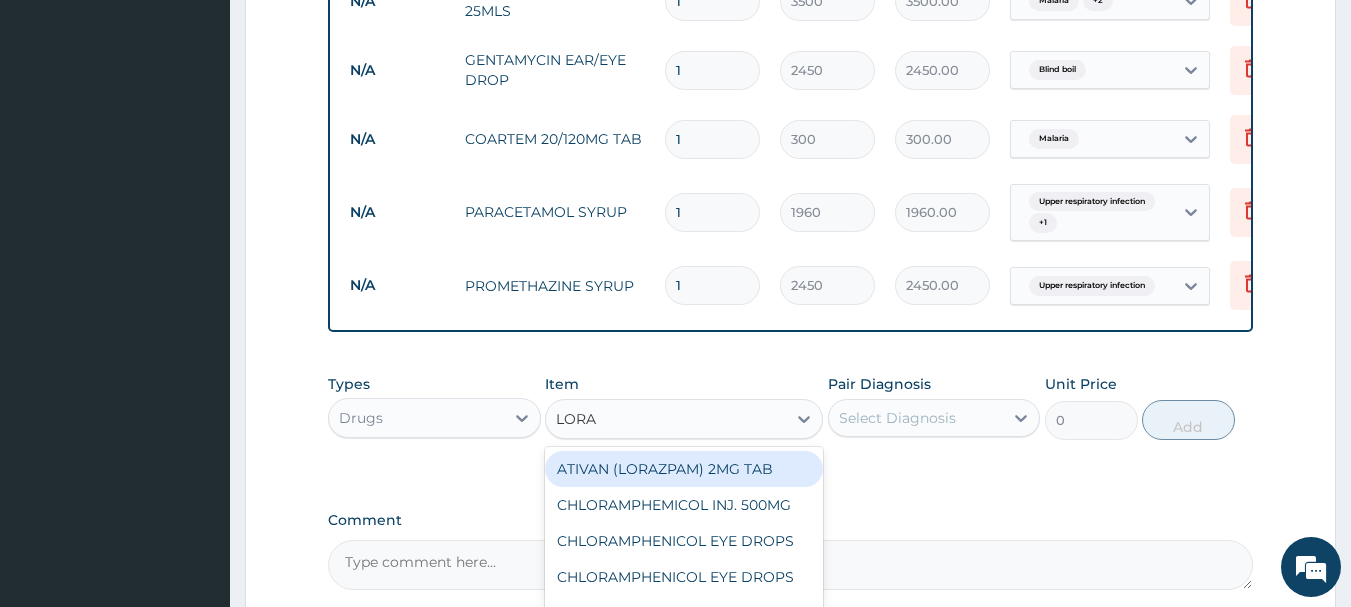 type on "LORAT" 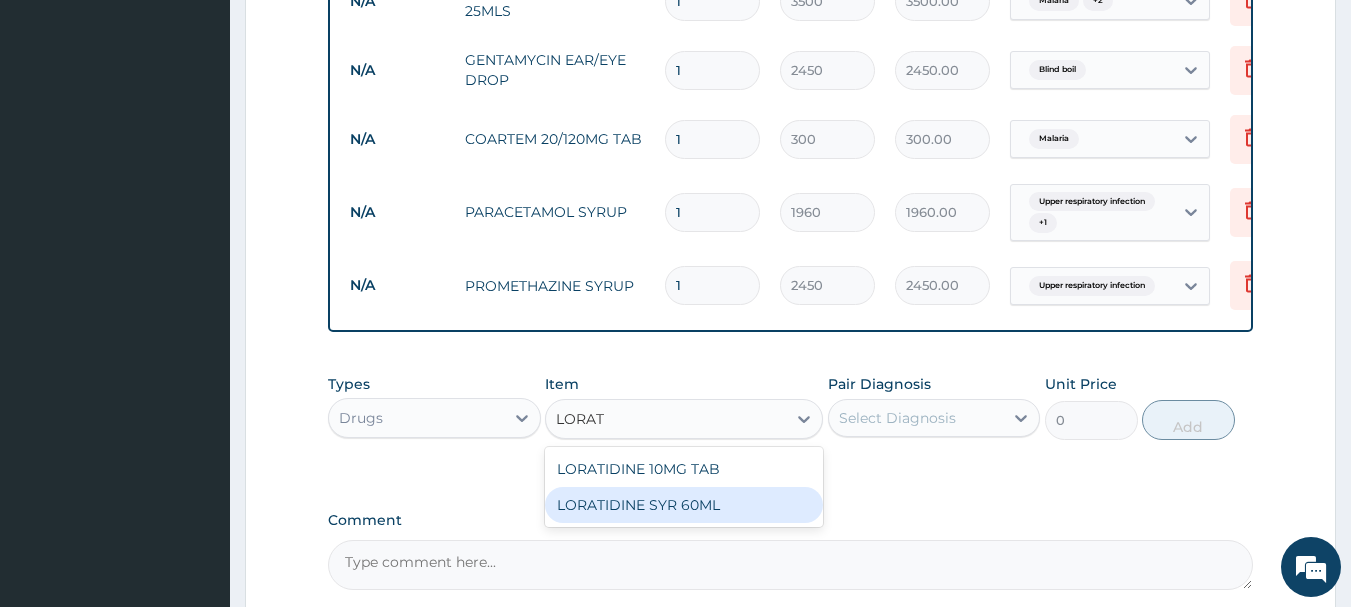 click on "LORATIDINE SYR 60ML" at bounding box center (684, 505) 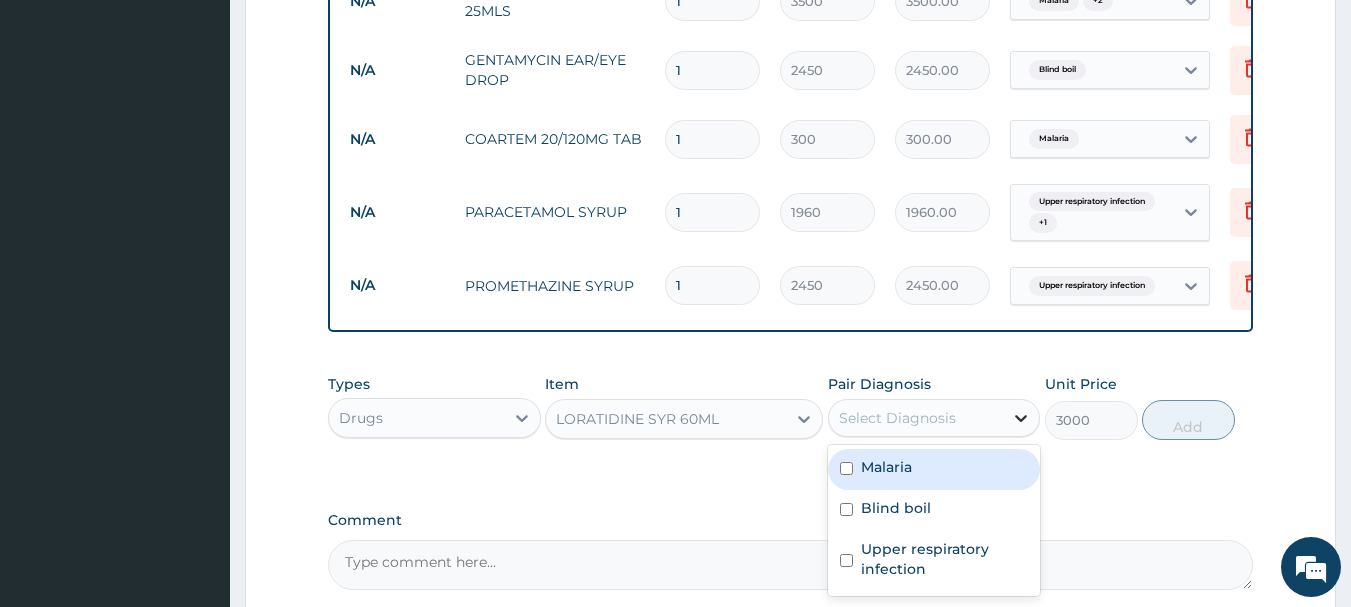 click 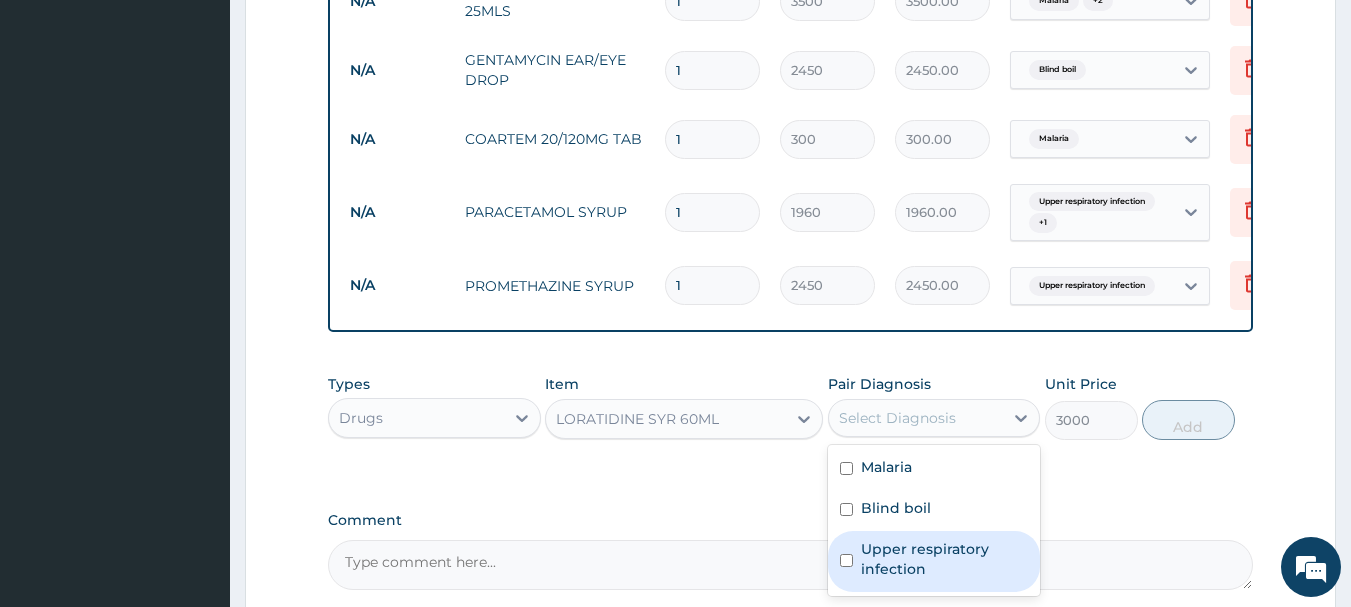 drag, startPoint x: 859, startPoint y: 574, endPoint x: 949, endPoint y: 521, distance: 104.44616 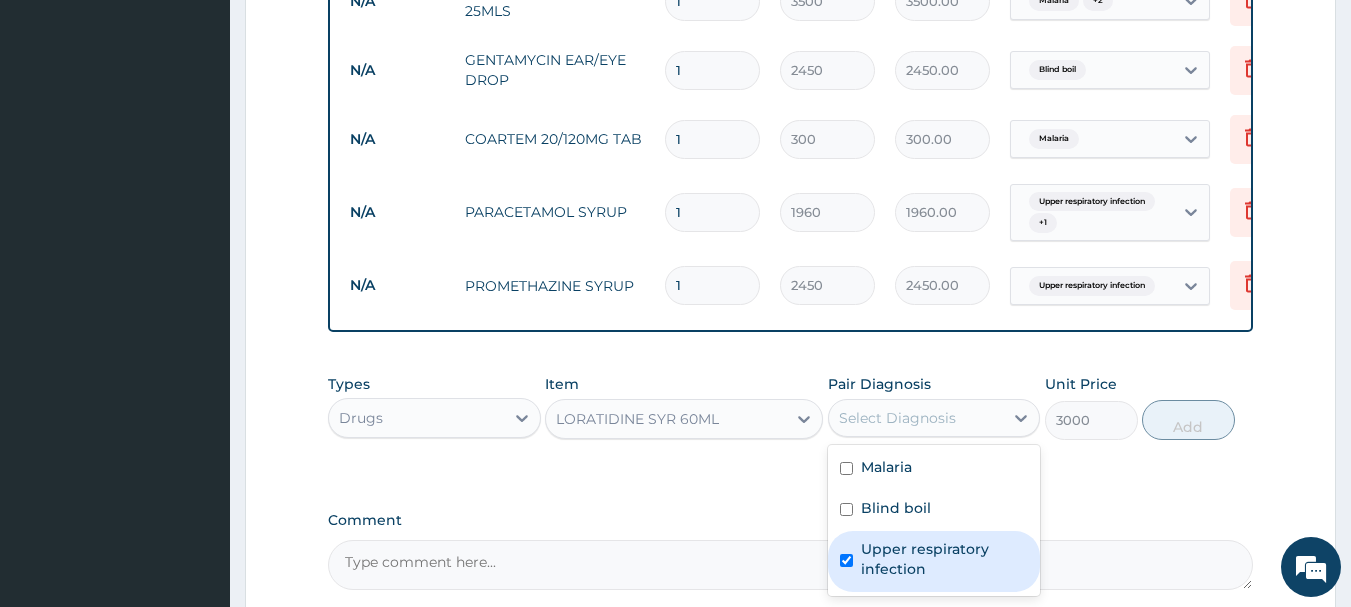 checkbox on "true" 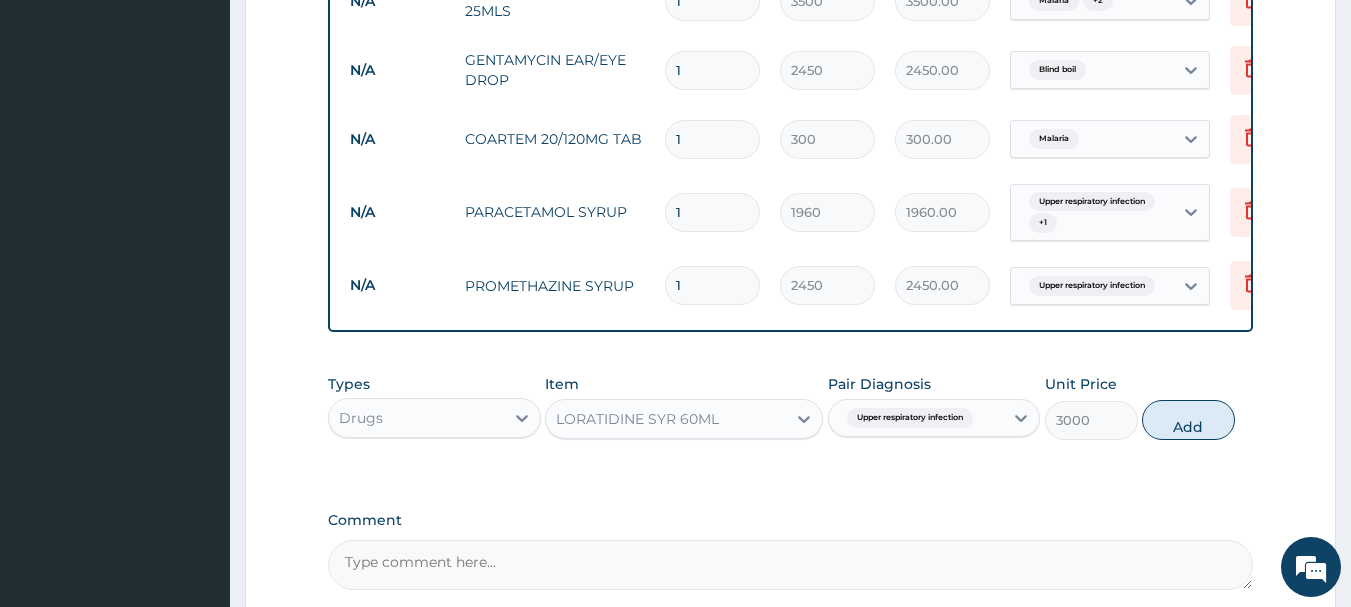 drag, startPoint x: 1199, startPoint y: 433, endPoint x: 1098, endPoint y: 458, distance: 104.048065 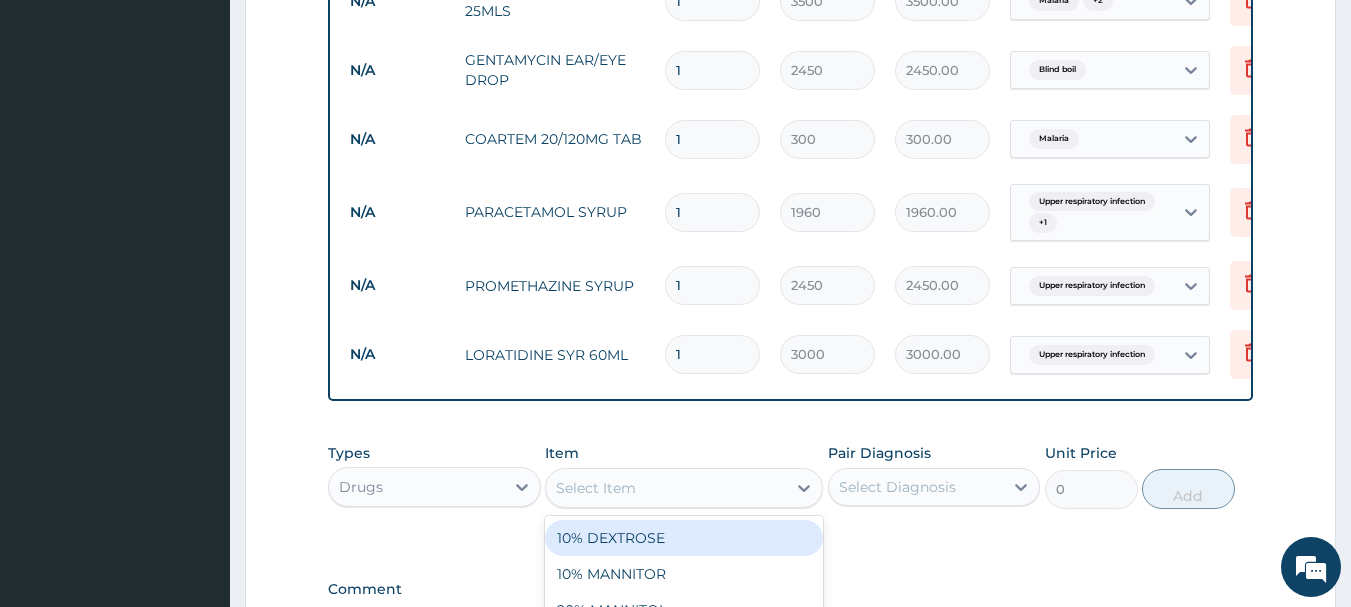 click on "Select Item" at bounding box center (666, 488) 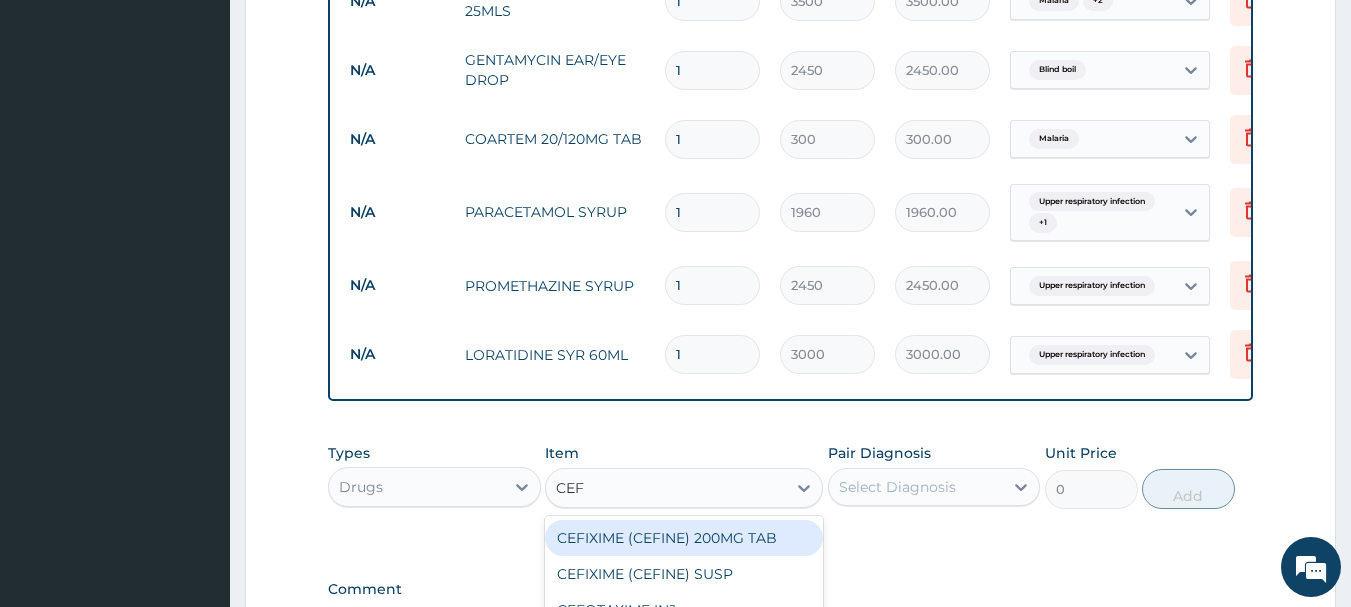 type on "CEFU" 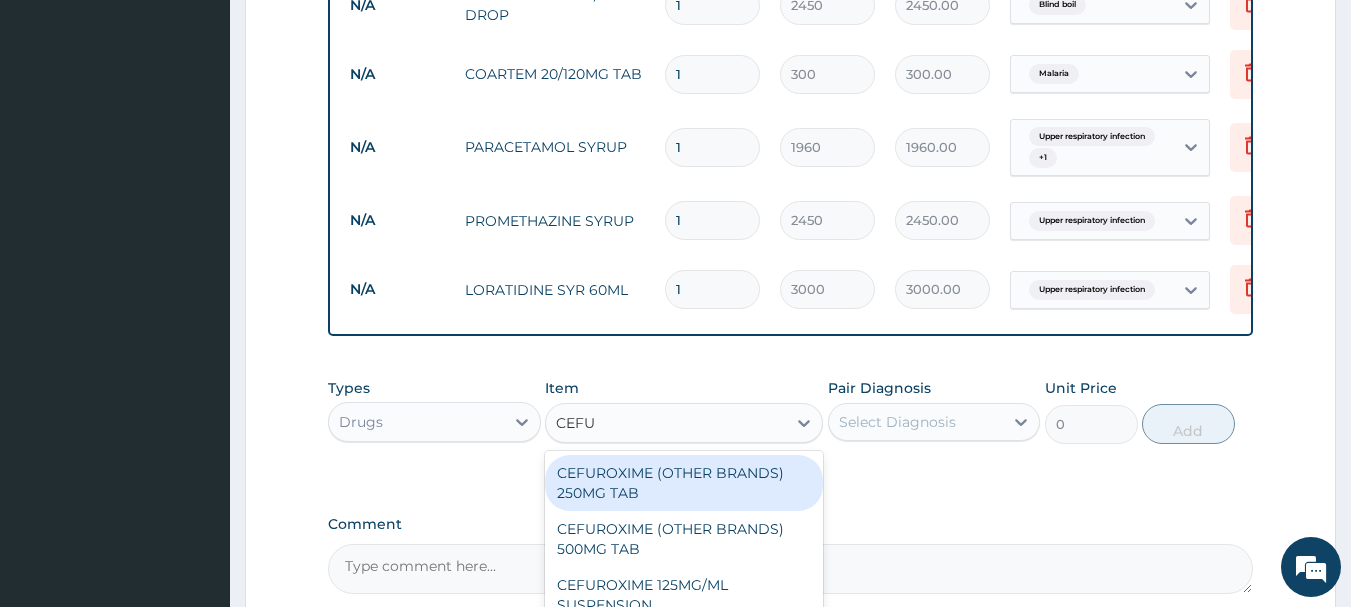 scroll, scrollTop: 1100, scrollLeft: 0, axis: vertical 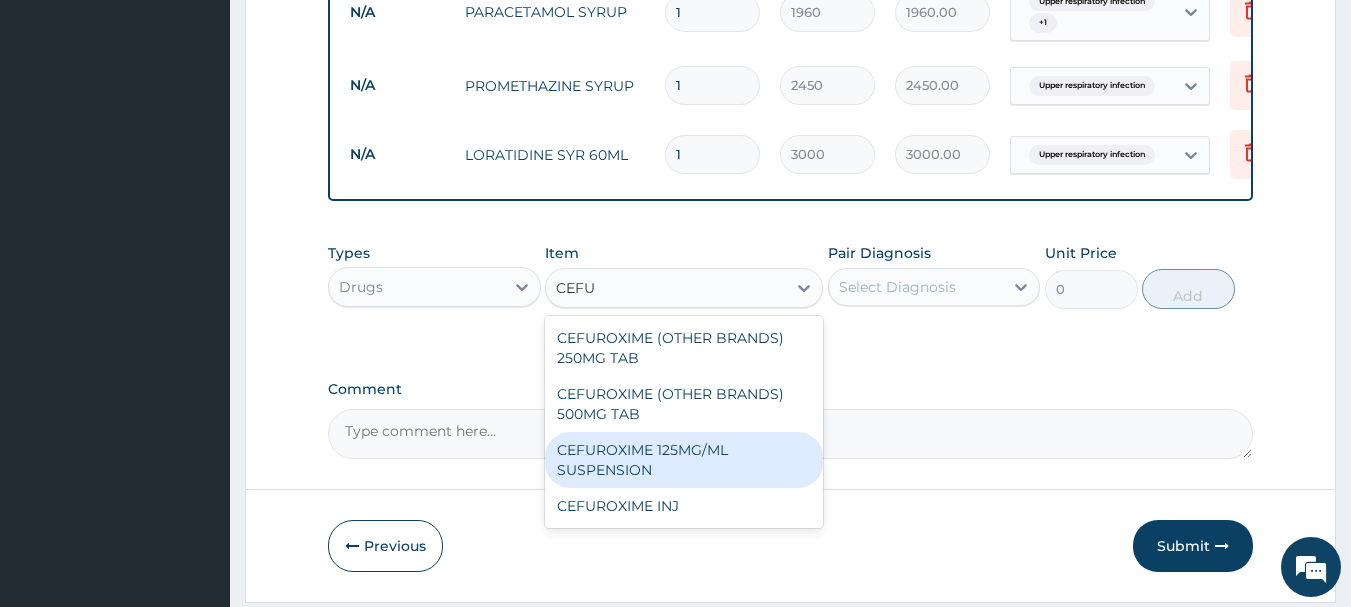 click on "CEFUROXIME 125MG/ML SUSPENSION" at bounding box center [684, 460] 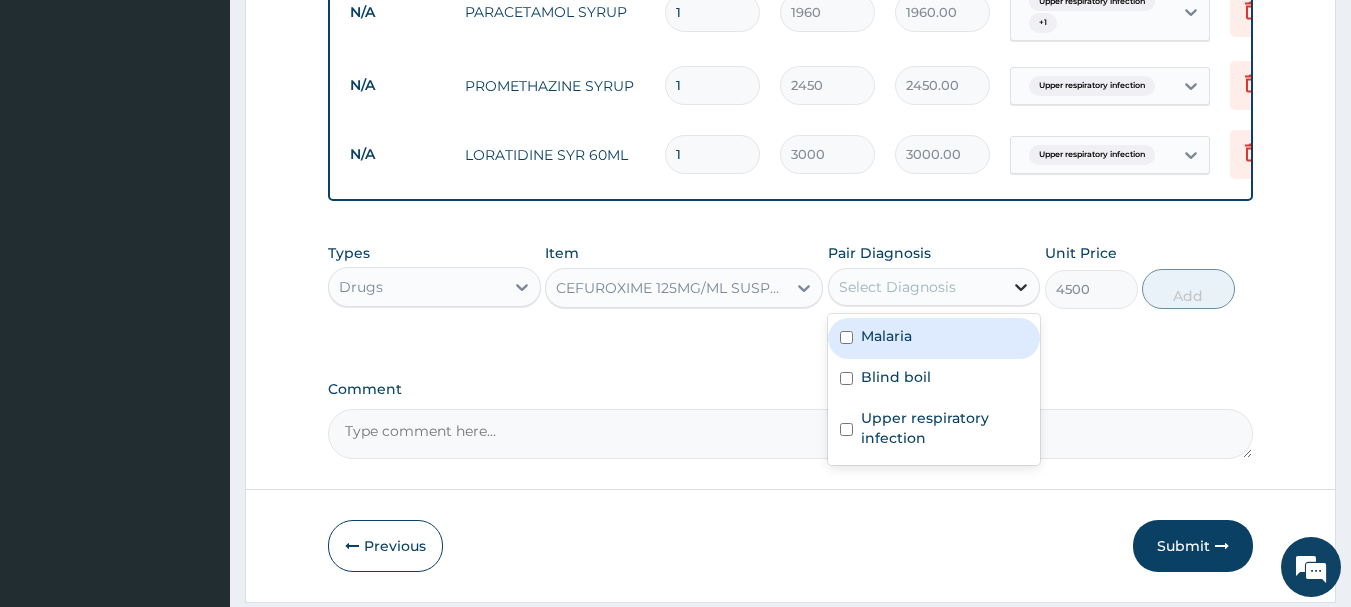 click 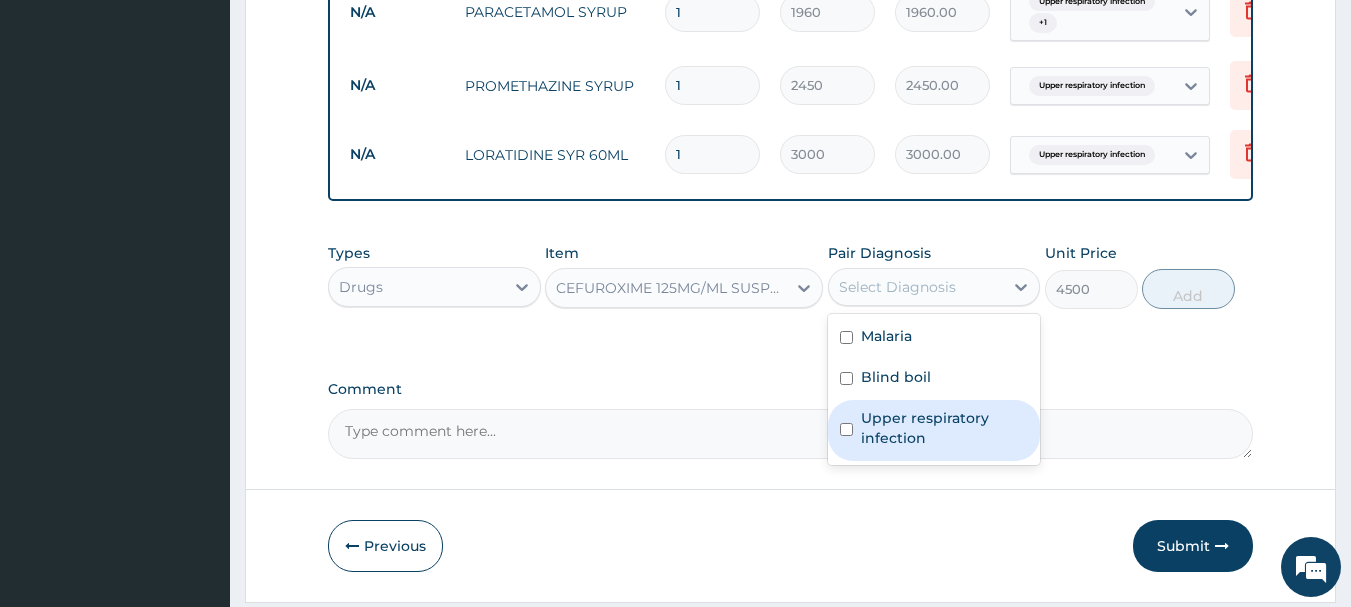click on "Upper respiratory infection" at bounding box center [945, 428] 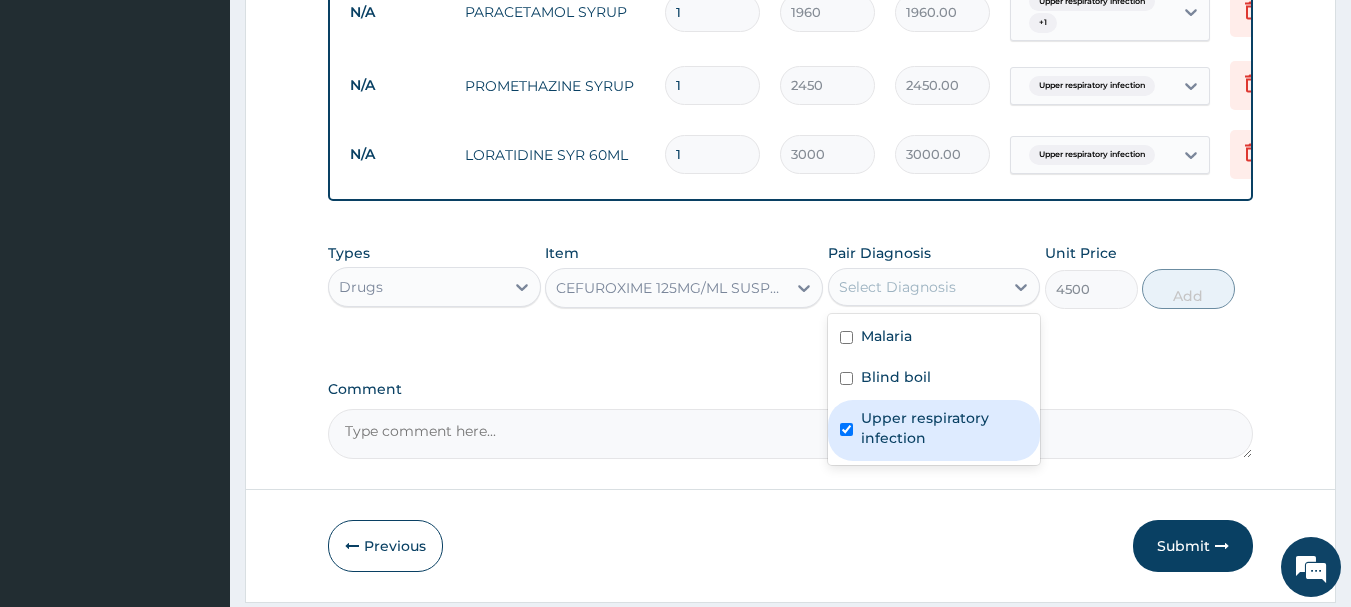 checkbox on "true" 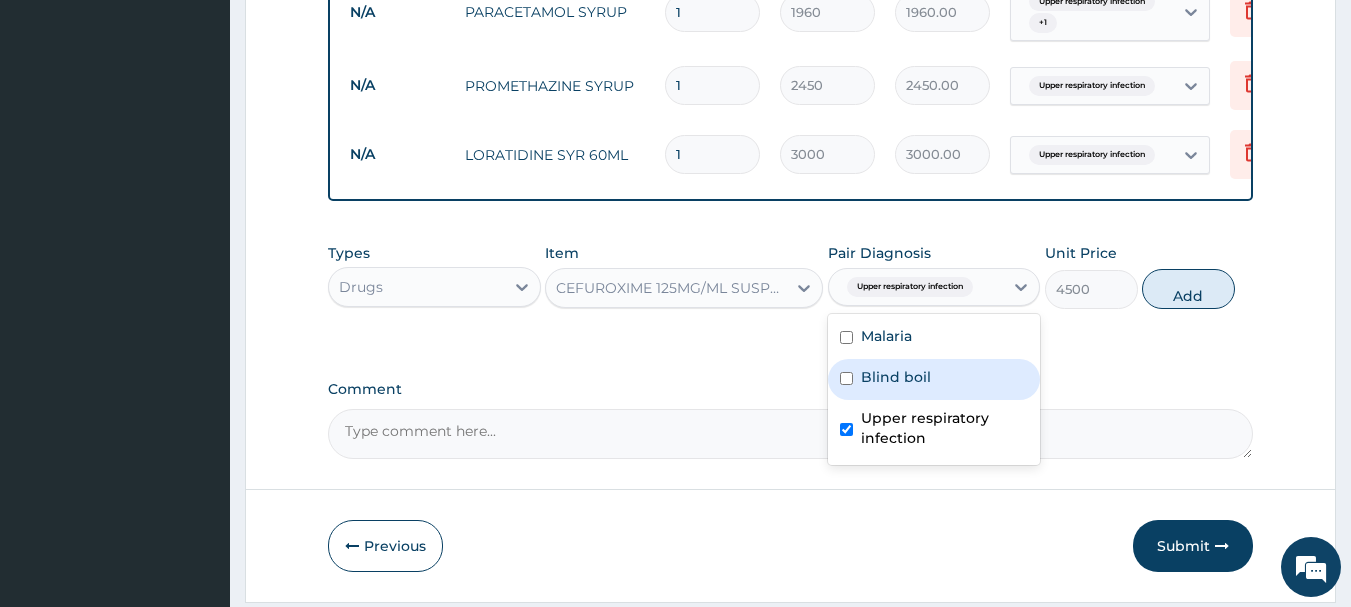 drag, startPoint x: 870, startPoint y: 387, endPoint x: 930, endPoint y: 378, distance: 60.671246 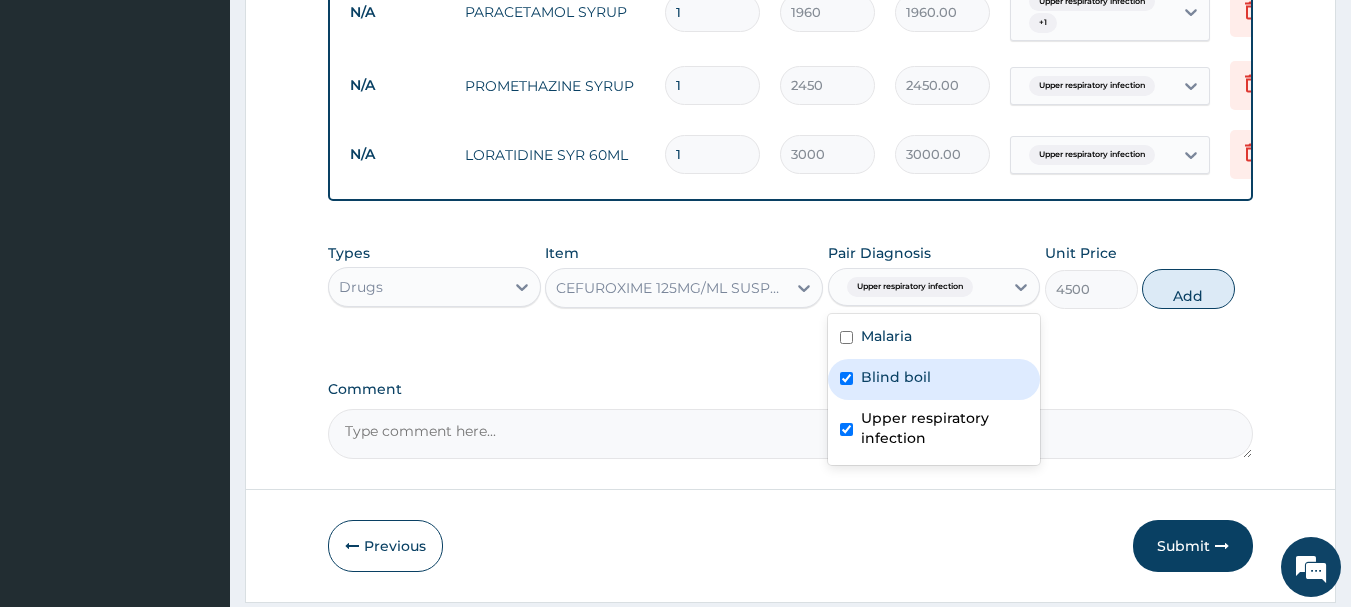 checkbox on "true" 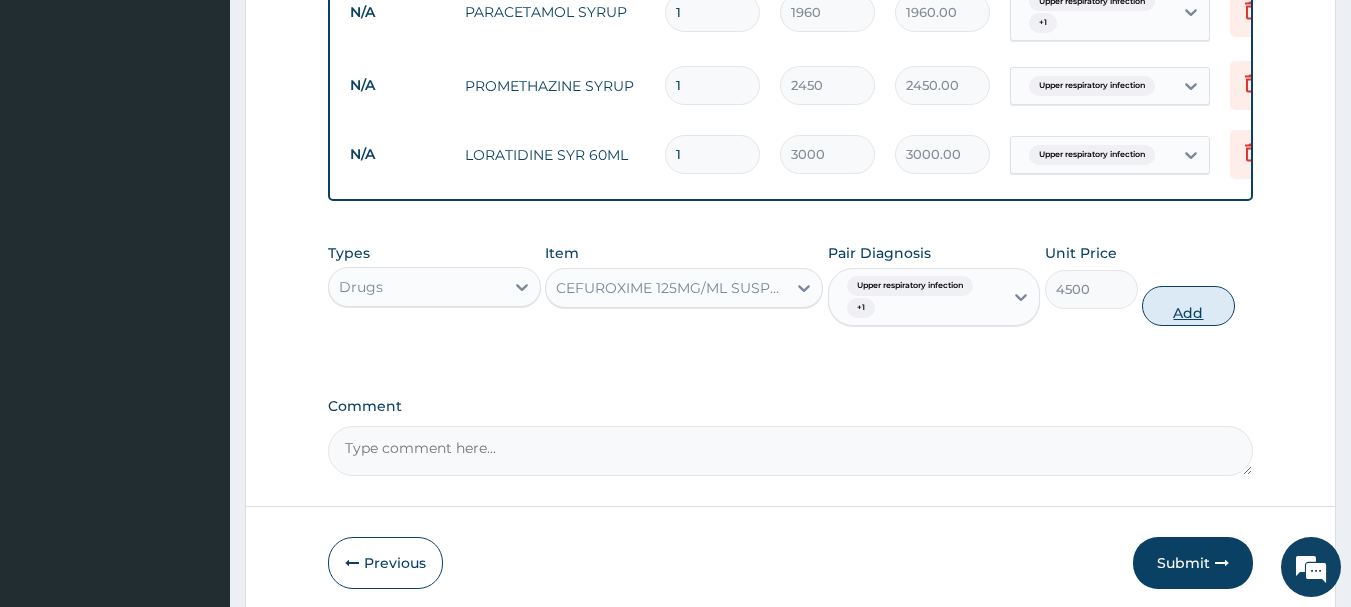 click on "Add" at bounding box center [1188, 306] 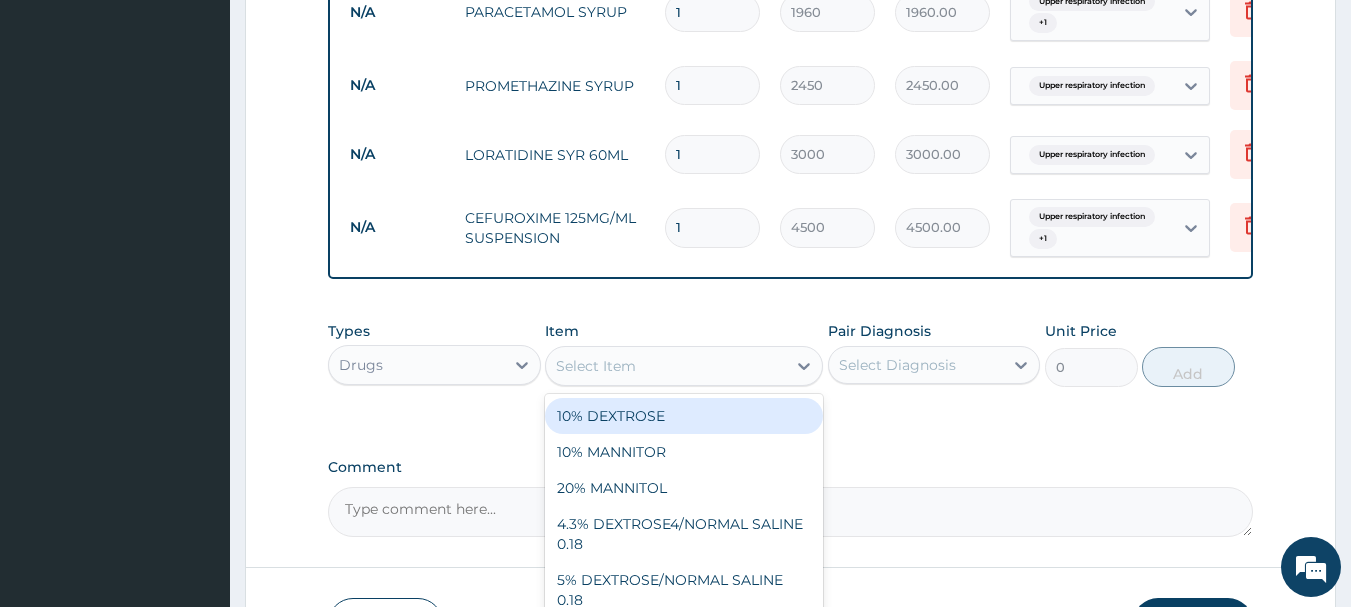 click on "Select Item" at bounding box center [666, 366] 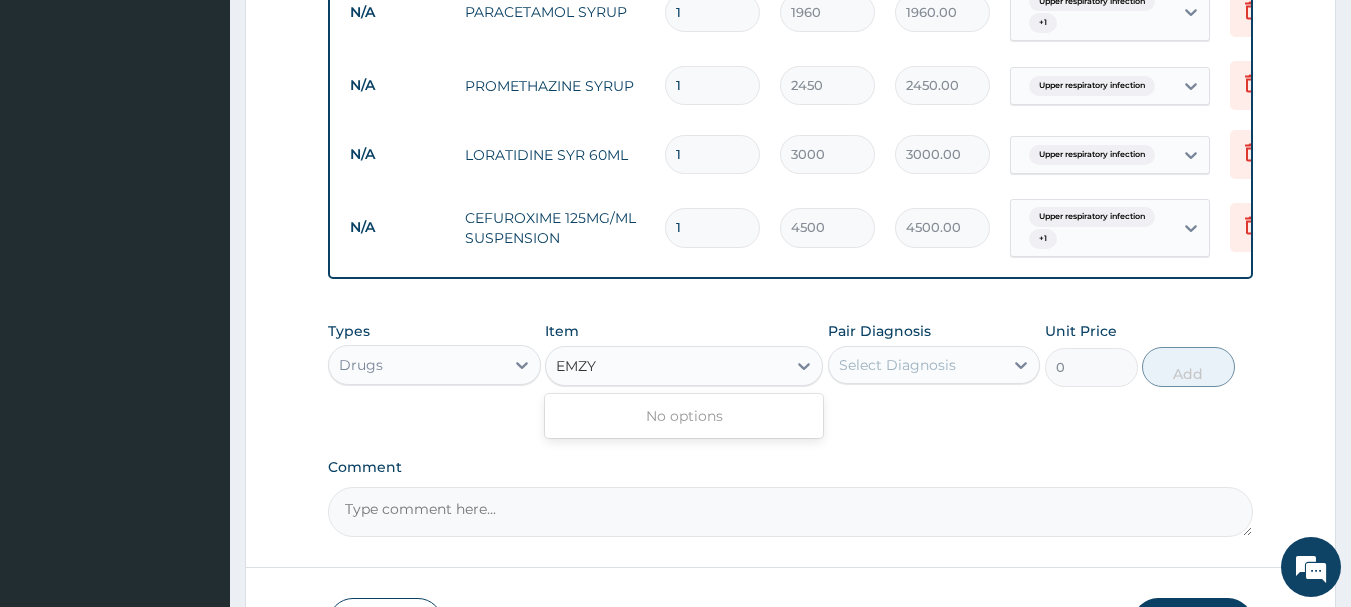 type on "EMZ" 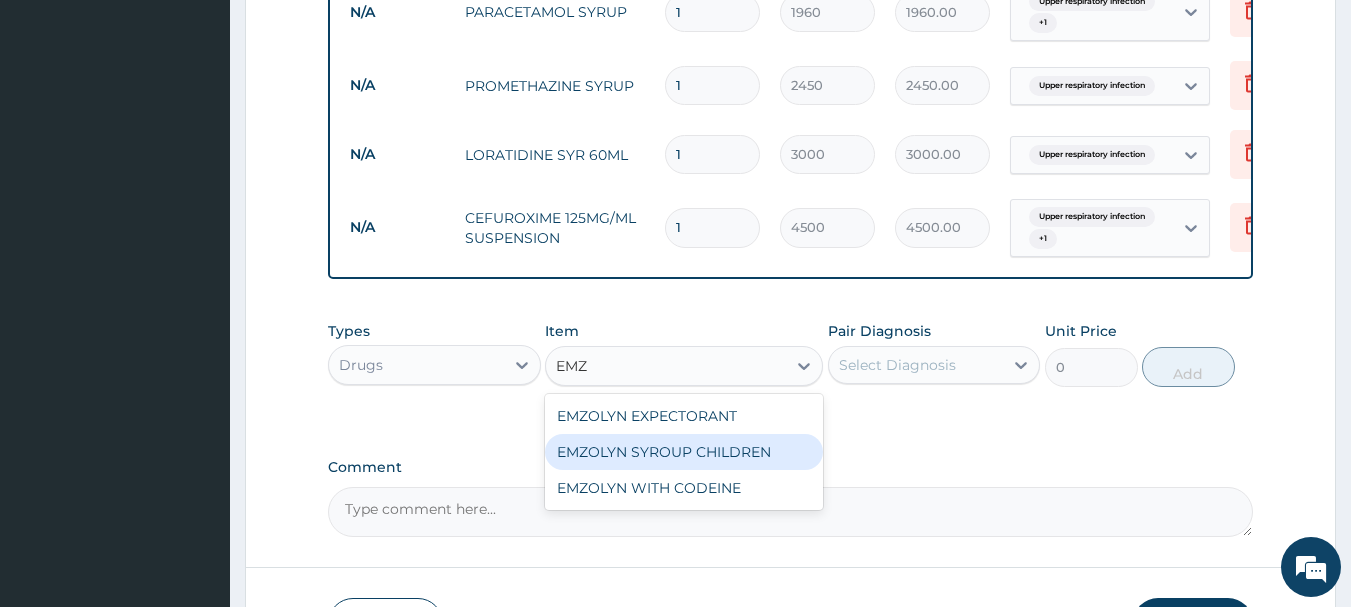 click on "EMZOLYN SYROUP CHILDREN" at bounding box center [684, 452] 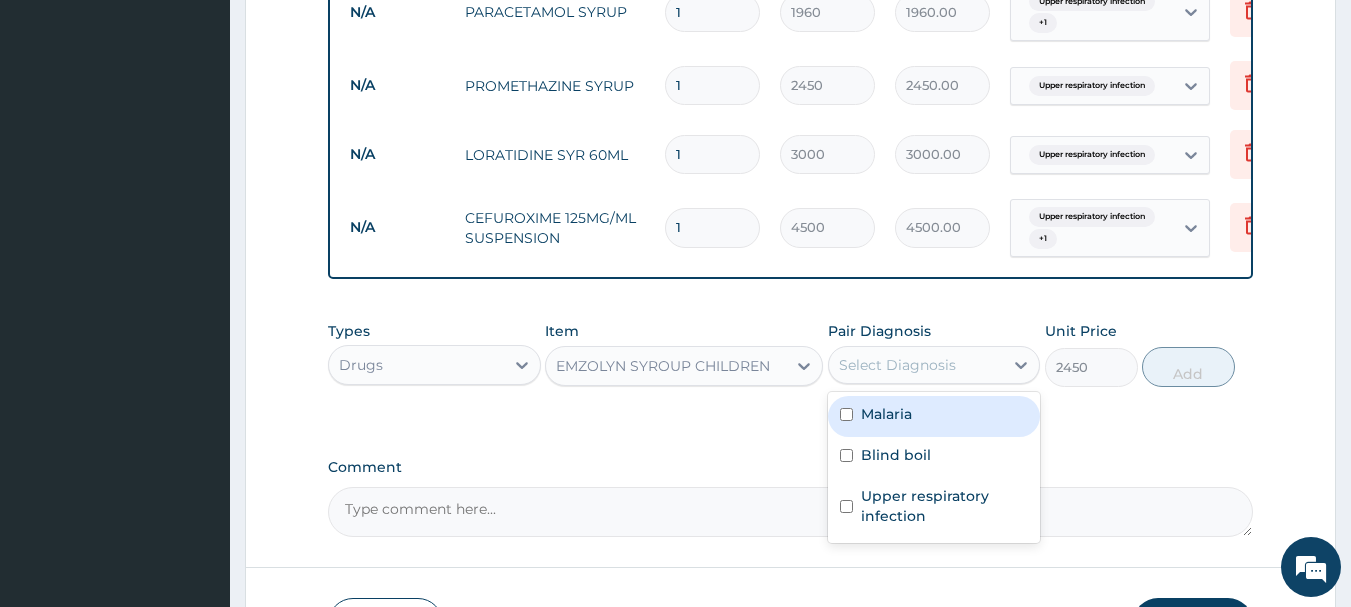 drag, startPoint x: 1019, startPoint y: 373, endPoint x: 999, endPoint y: 398, distance: 32.01562 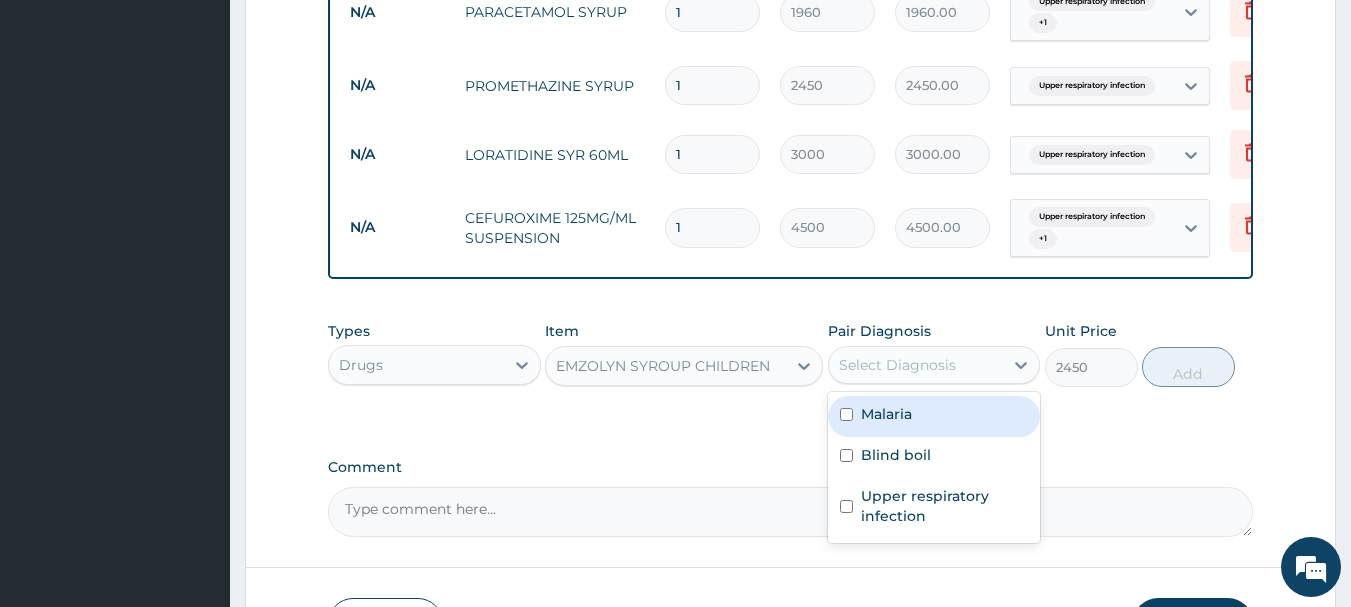 click 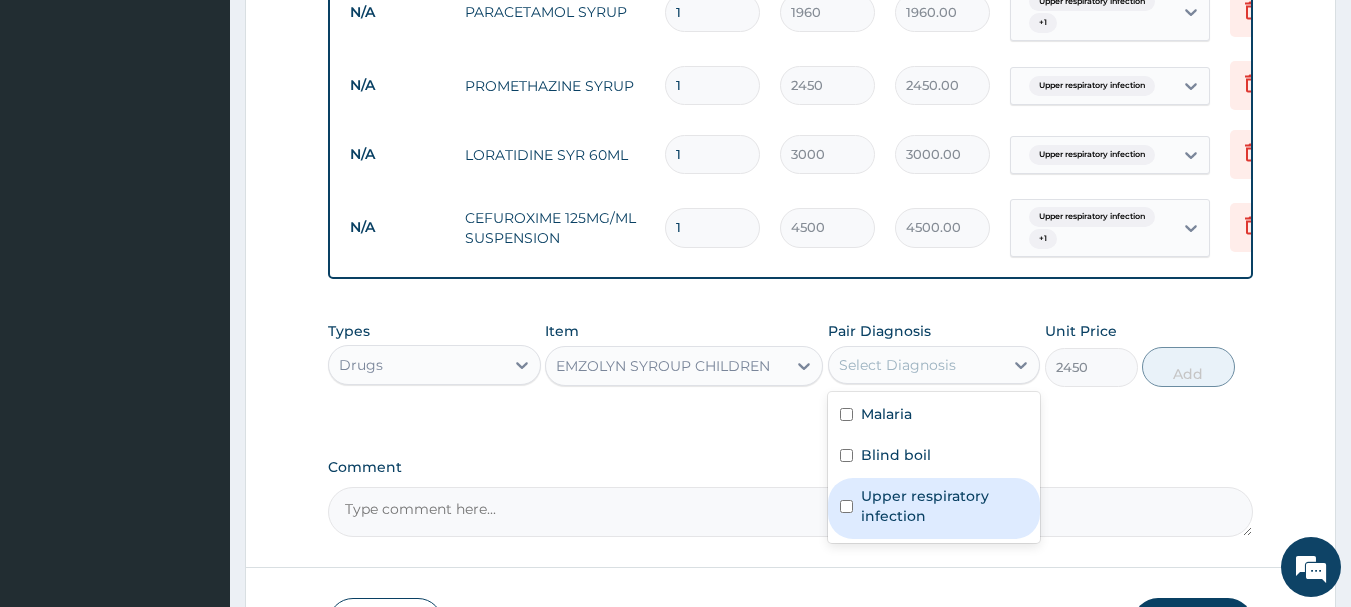 click on "Upper respiratory infection" at bounding box center [945, 506] 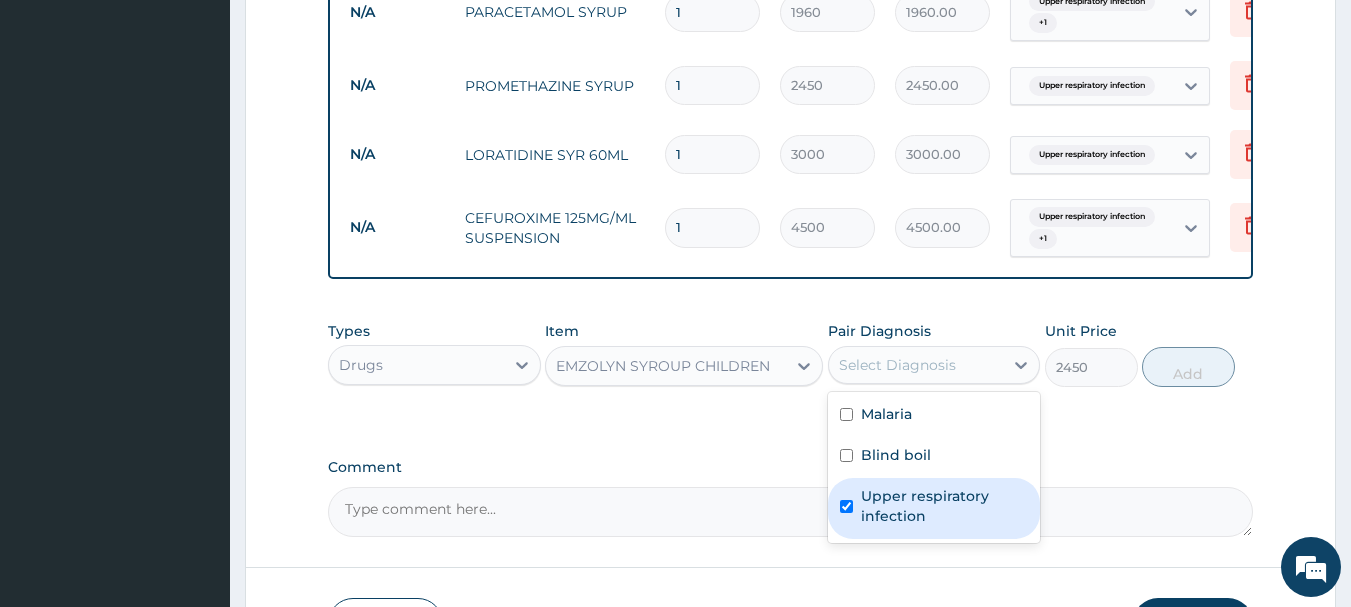 checkbox on "true" 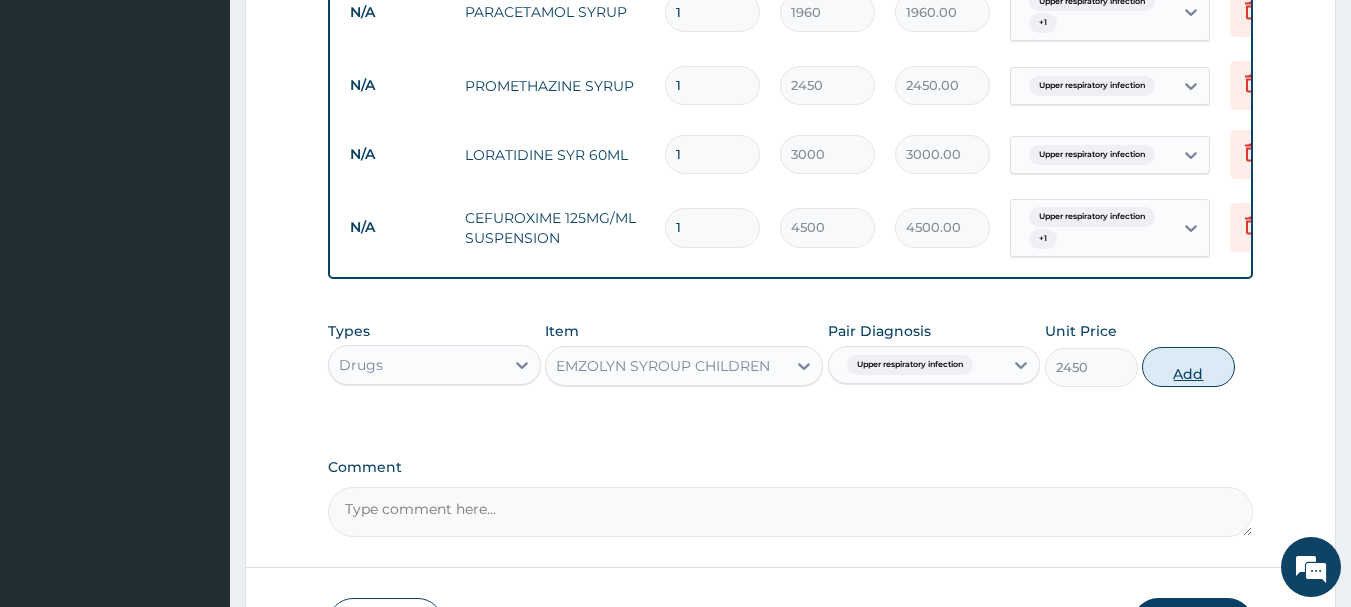 click on "Add" at bounding box center (1188, 367) 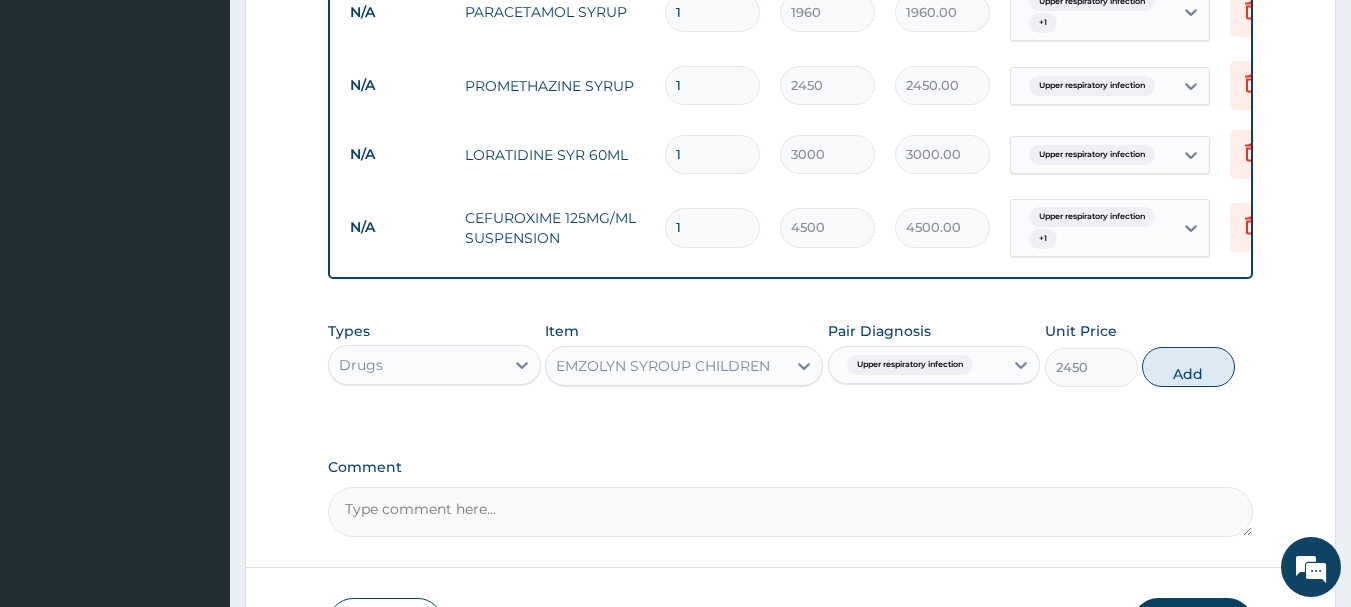 type on "0" 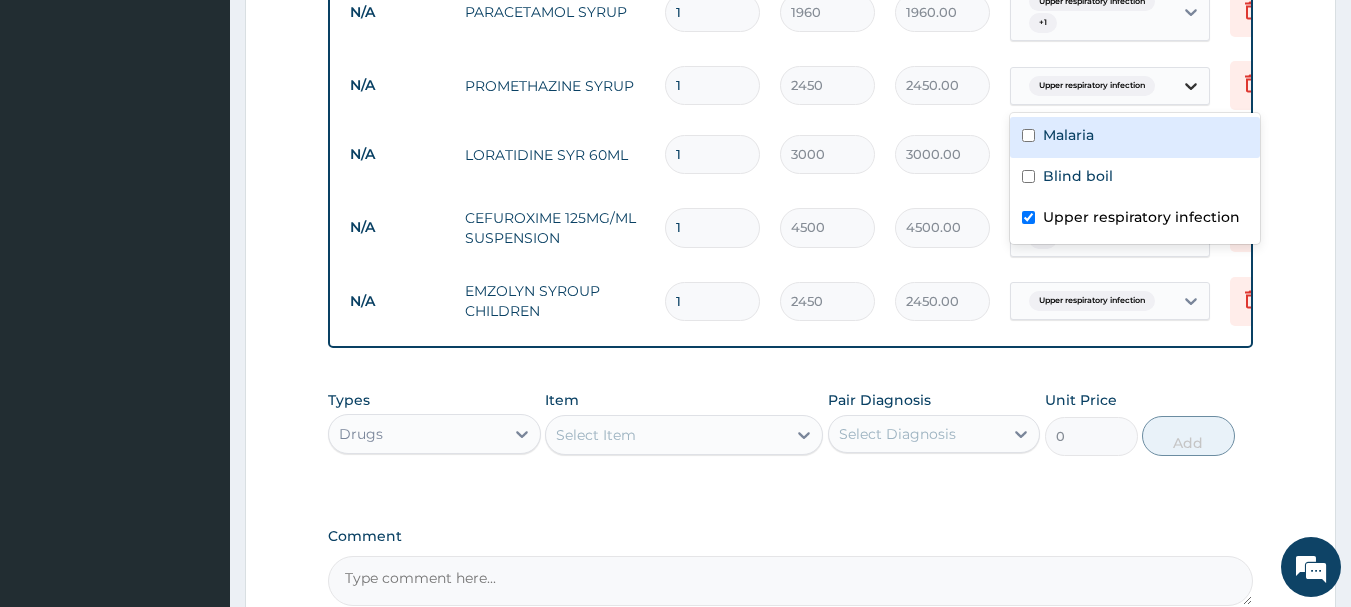 click 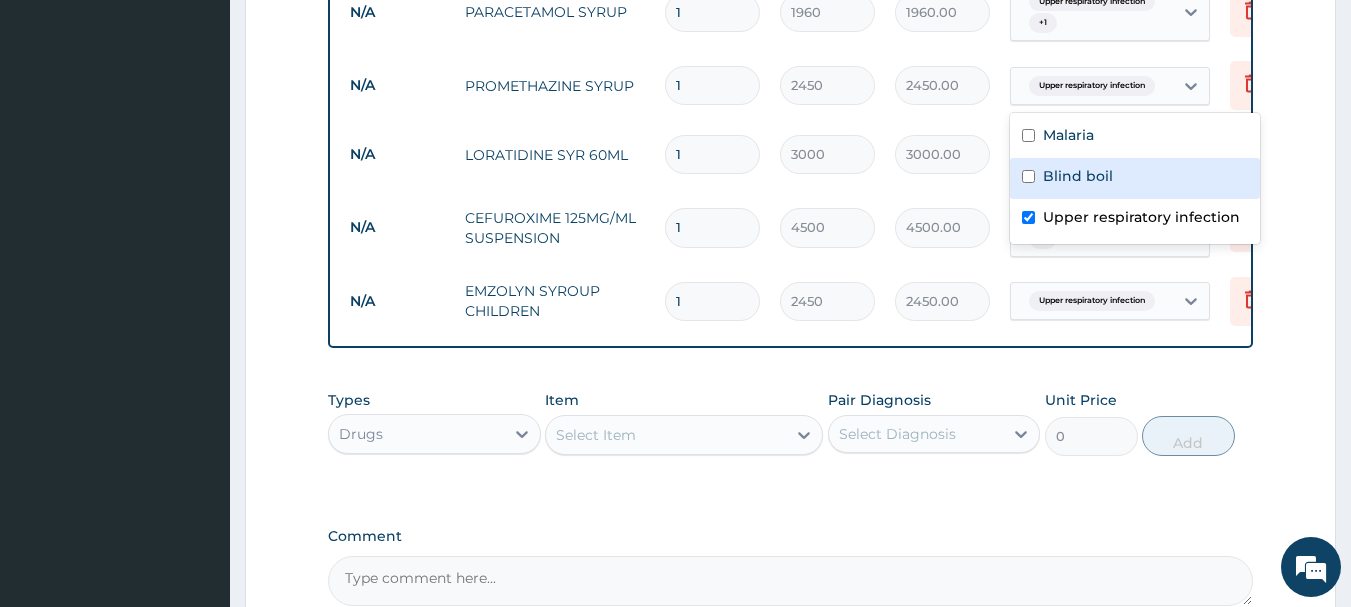 click on "Blind boil" at bounding box center (1078, 176) 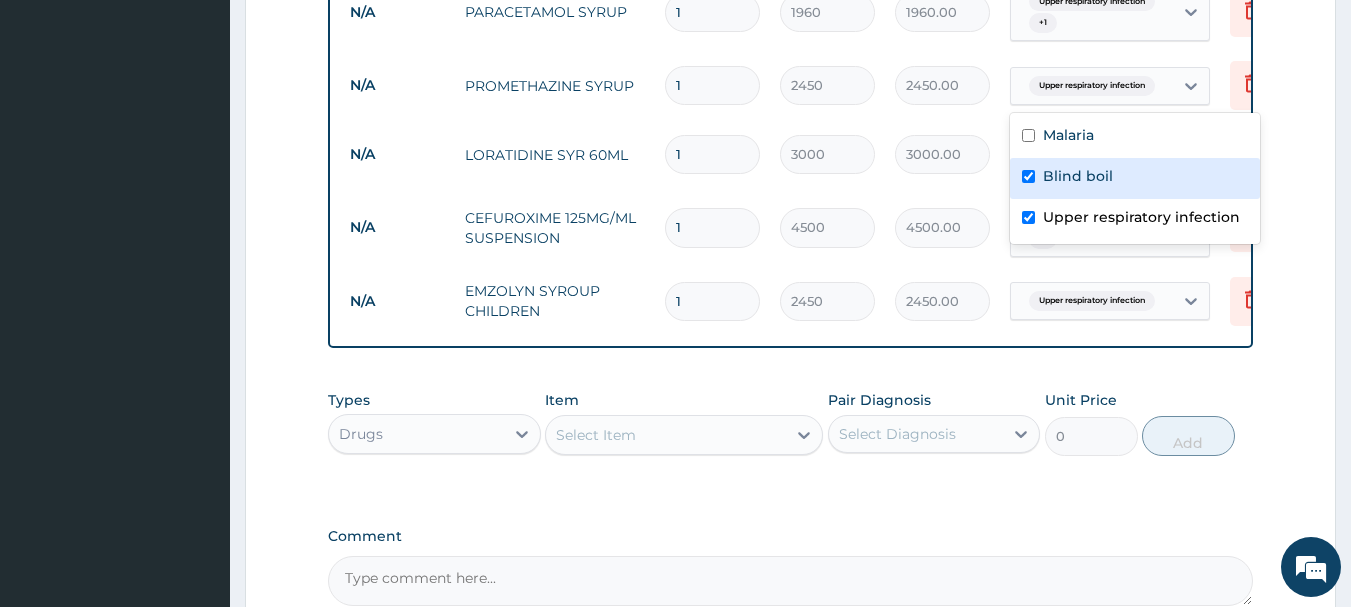checkbox on "true" 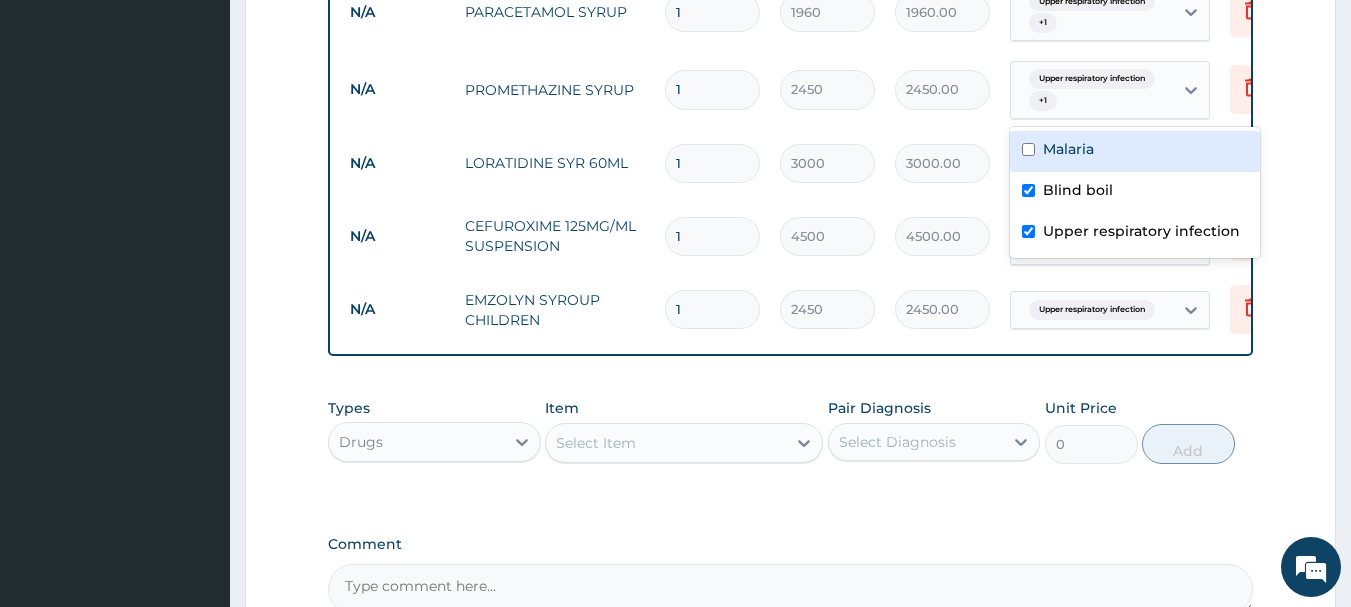 click on "Malaria" at bounding box center (1068, 149) 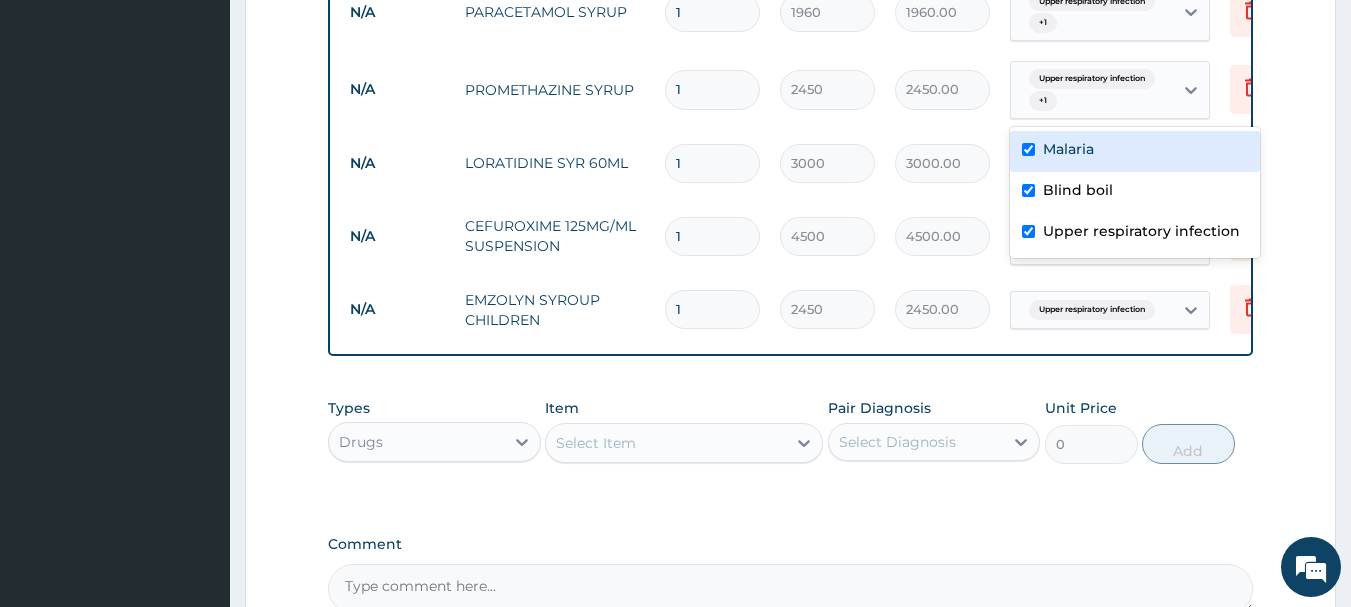 checkbox on "true" 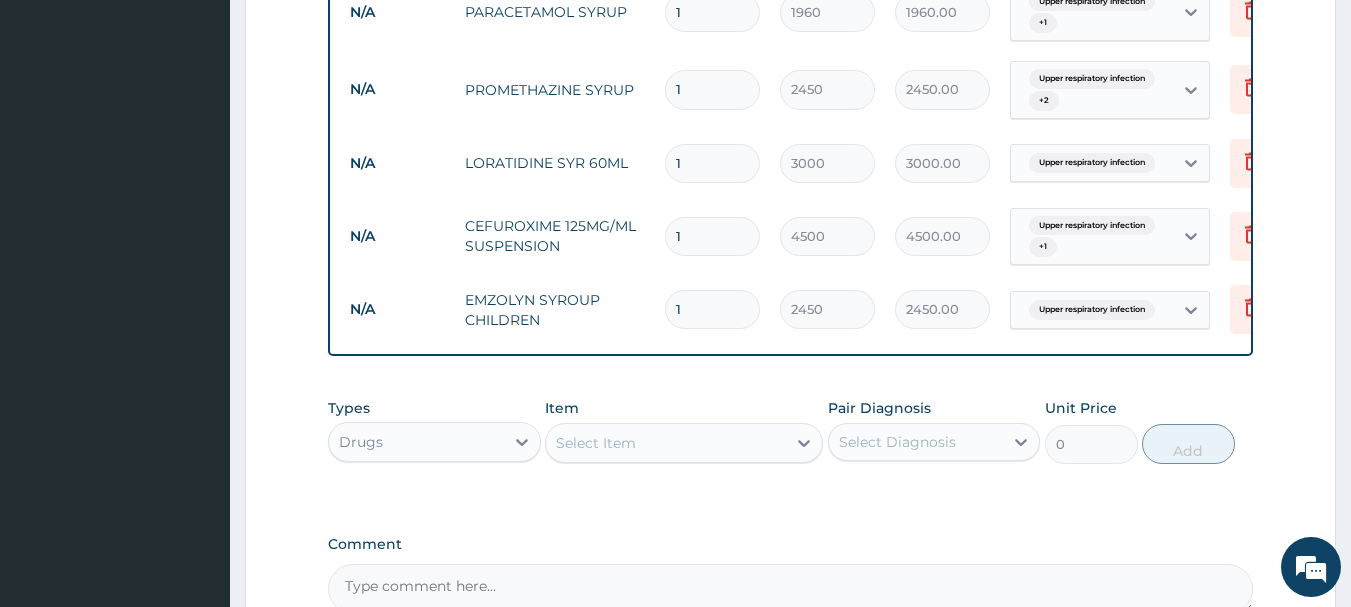 click on "PA Code / Prescription Code Enter Code(Secondary Care Only) Encounter Date 05-07-2025 Important Notice Please enter PA codes before entering items that are not attached to a PA code   All diagnoses entered must be linked to a claim item. Diagnosis & Claim Items that are visible but inactive cannot be edited because they were imported from an already approved PA code. Diagnosis Malaria Confirmed Blind boil Confirmed Upper respiratory infection Confirmed NB: All diagnosis must be linked to a claim item Claim Items Type Name Quantity Unit Price Total Price Pair Diagnosis Actions N/A Gp Initial Consultation 1 4000 4000.00 Malaria  + 2 Delete N/A MYCOTEN 2% SOLUTION 25MLS 1 3500 3500.00 Malaria  + 2 Delete N/A GENTAMYCIN EAR/EYE DROP 1 2450 2450.00 Blind boil Delete N/A COARTEM 20/120MG TAB 1 300 300.00 Malaria Delete N/A PARACETAMOL SYRUP 1 1960 1960.00 Upper respiratory infection  + 1 Delete N/A PROMETHAZINE SYRUP 1 2450 2450.00 Upper respiratory infection  + 2 Delete N/A LORATIDINE SYR 60ML 1 3000 3000.00 N/A 1" at bounding box center (791, -148) 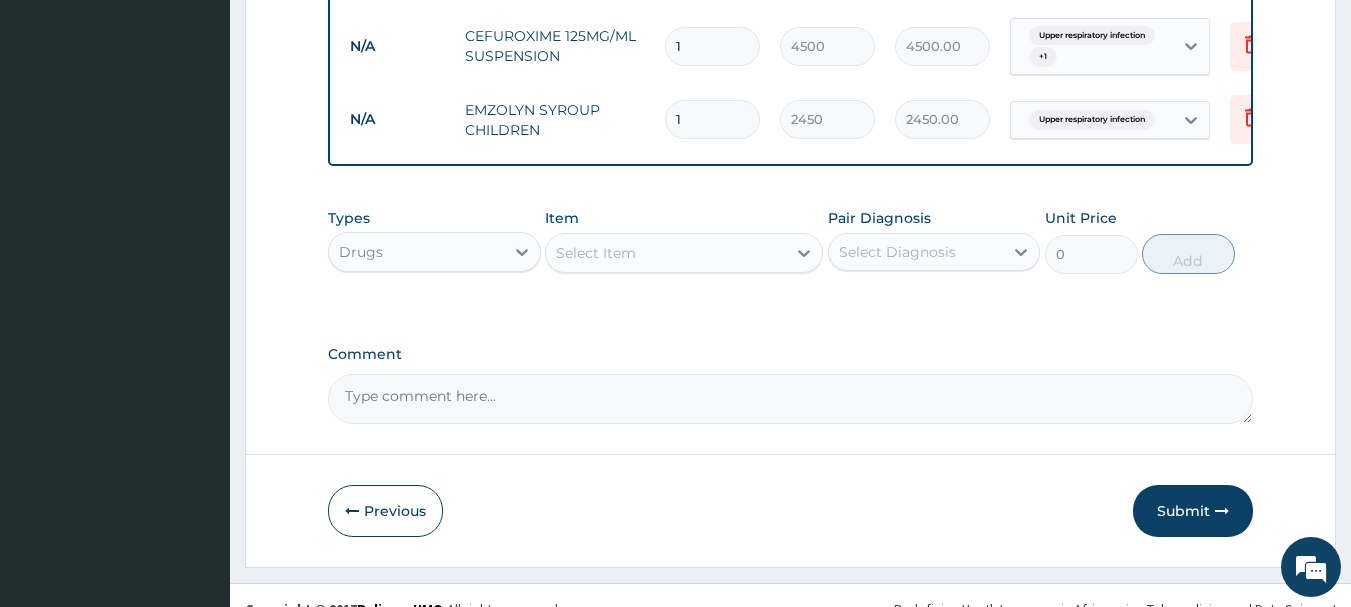 scroll, scrollTop: 1300, scrollLeft: 0, axis: vertical 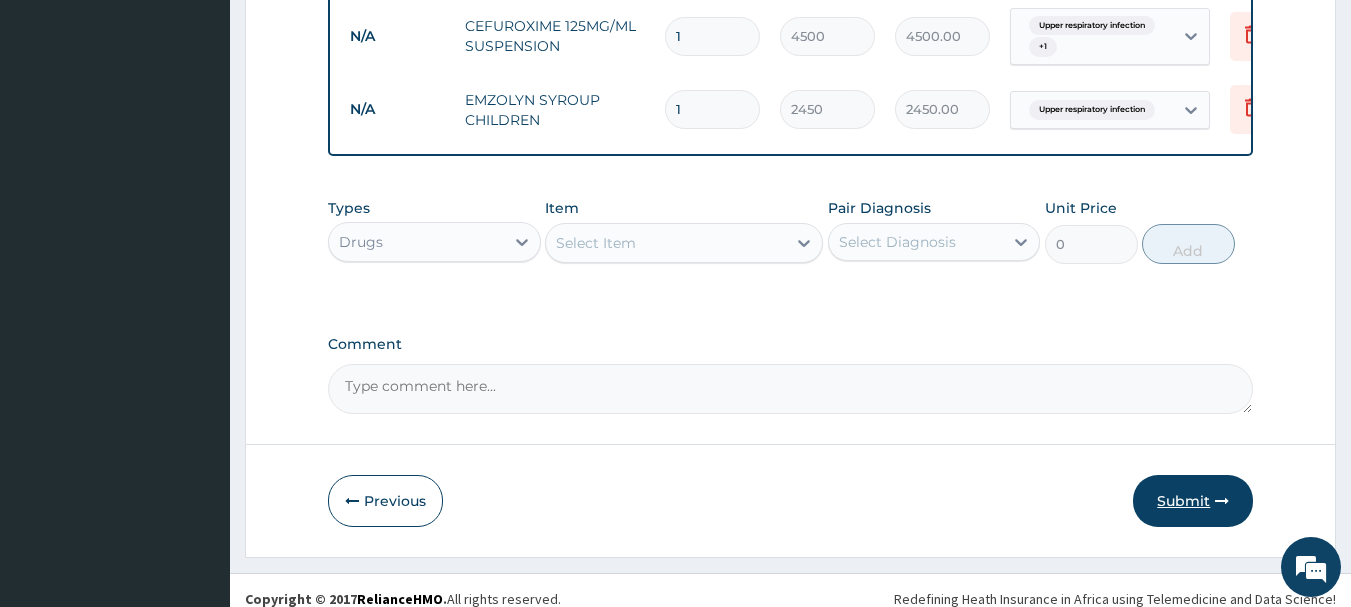 click on "Submit" at bounding box center [1193, 501] 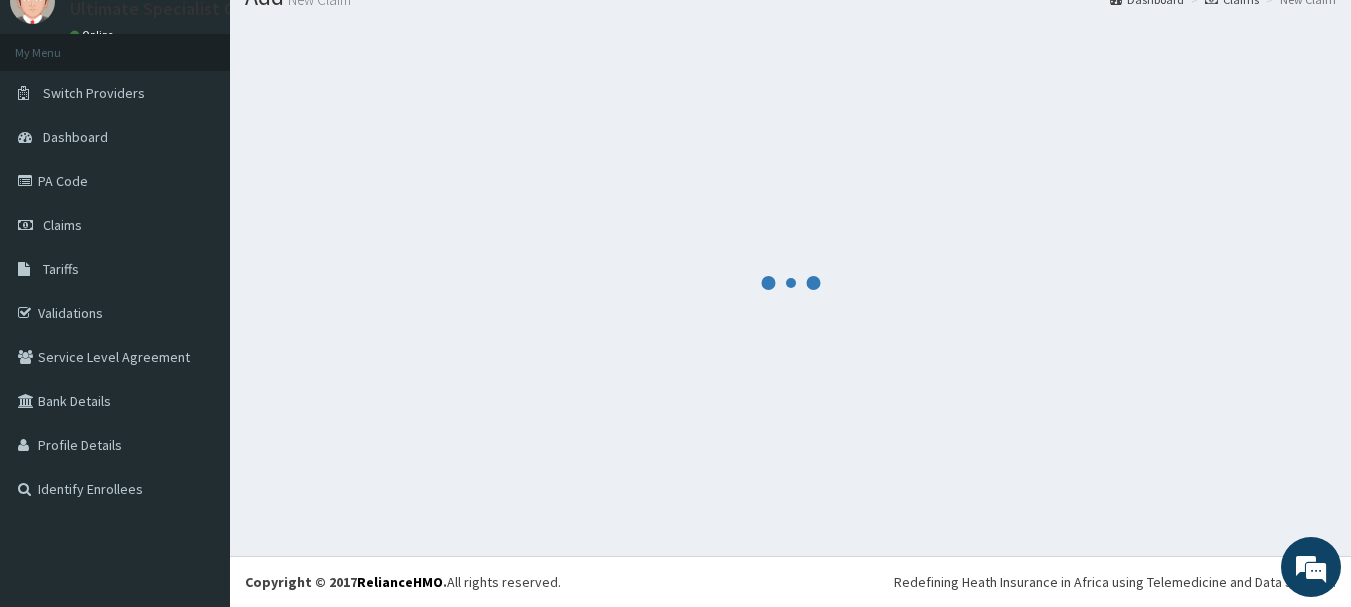 scroll, scrollTop: 1300, scrollLeft: 0, axis: vertical 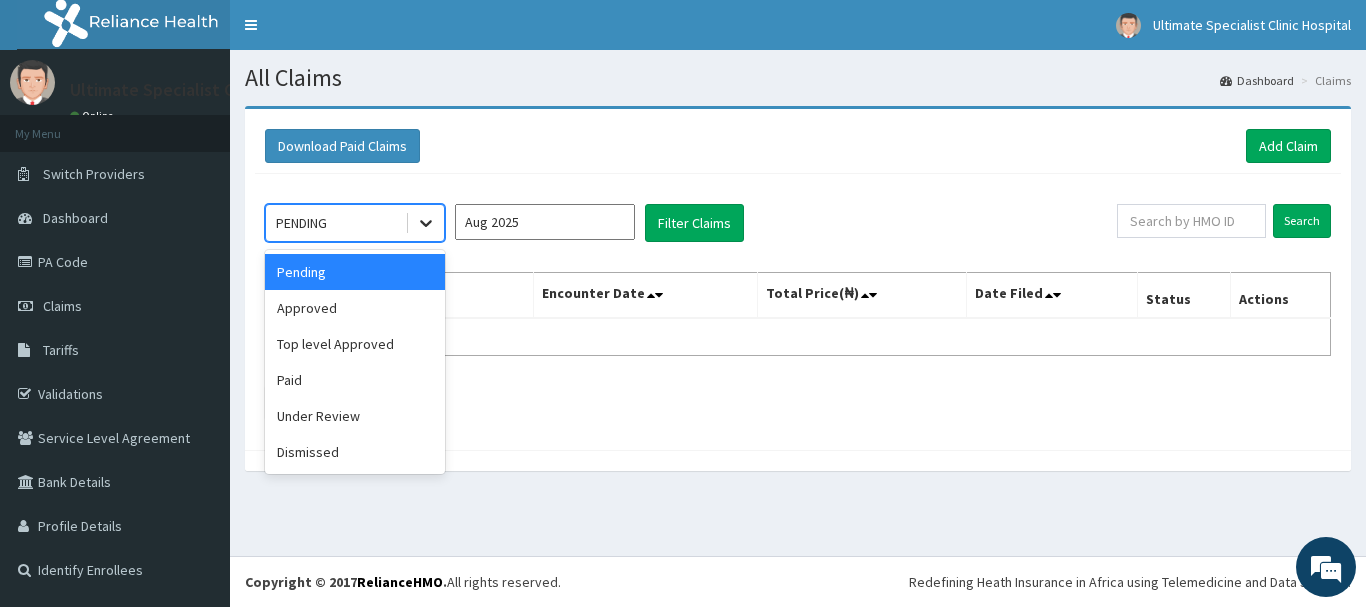 click 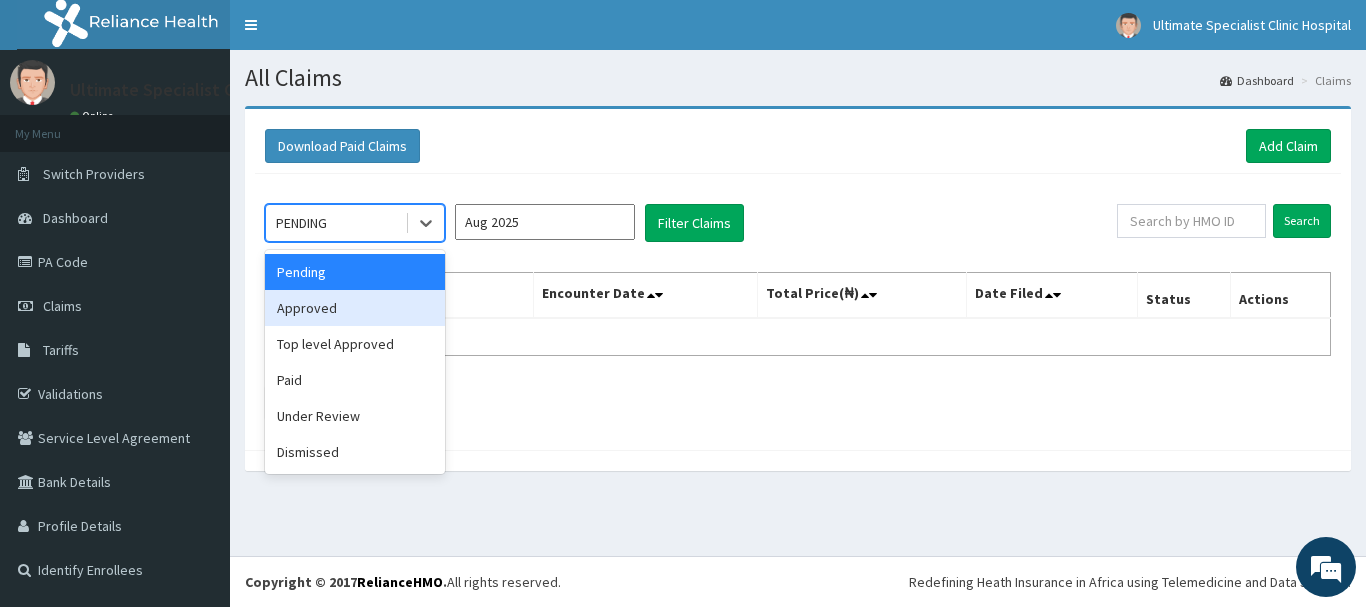 click on "Approved" at bounding box center (355, 308) 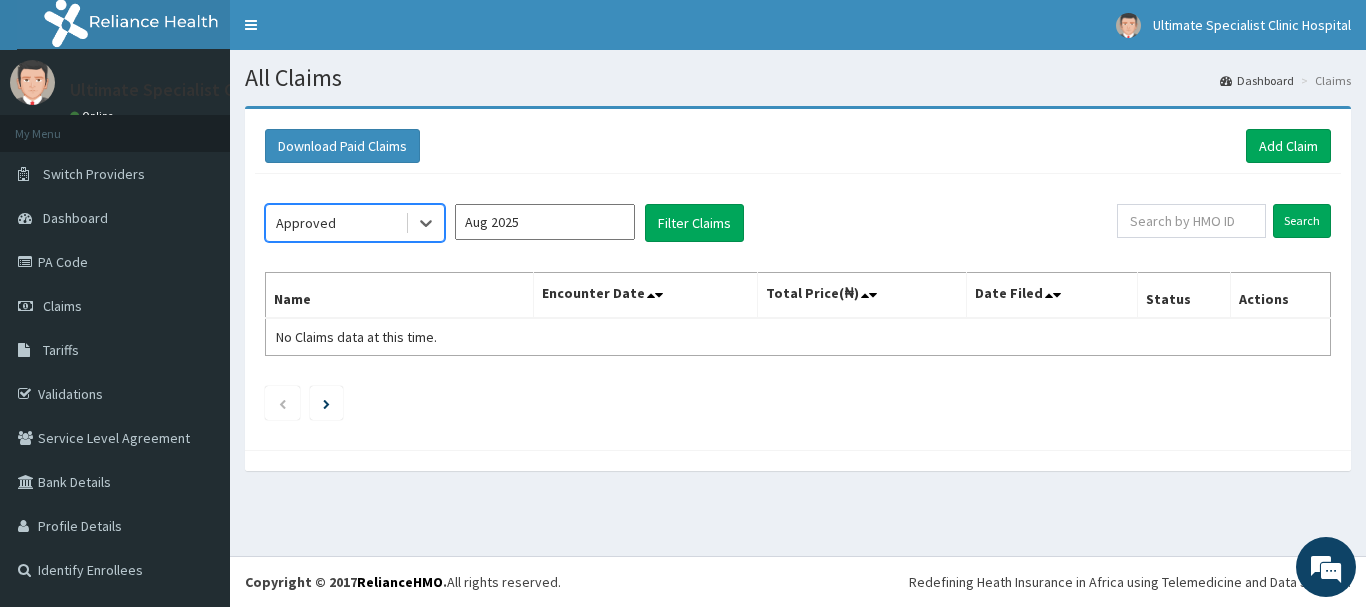 click on "Aug 2025" at bounding box center [545, 222] 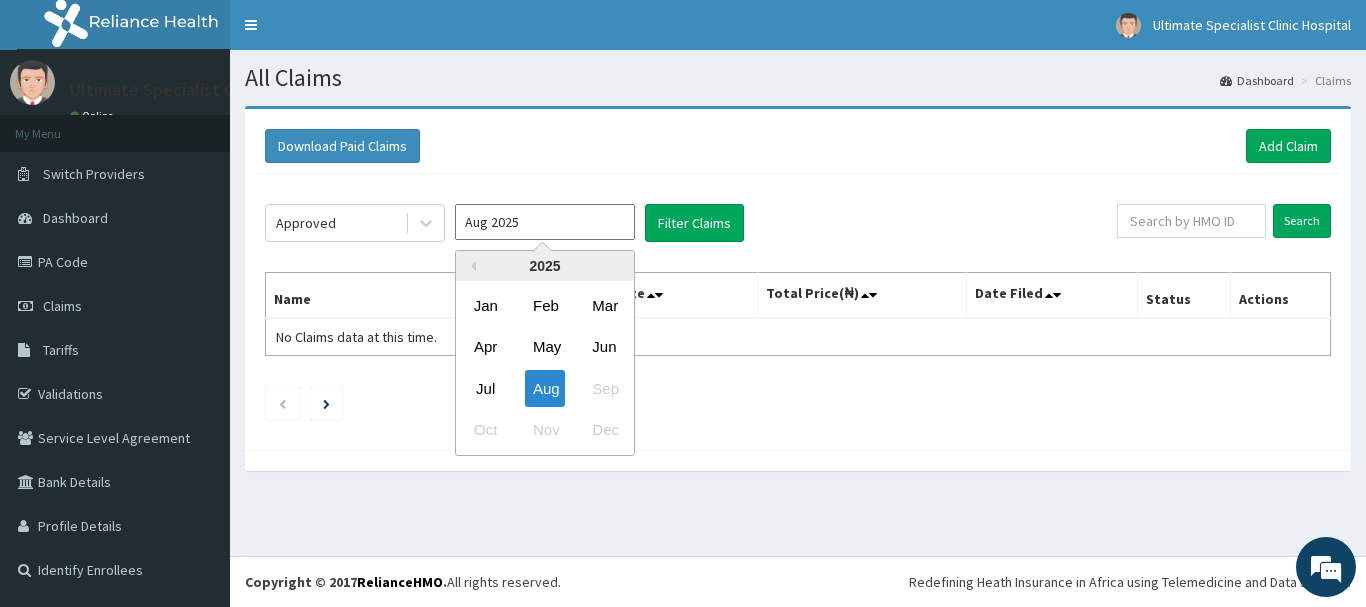 click on "Jul" at bounding box center (486, 388) 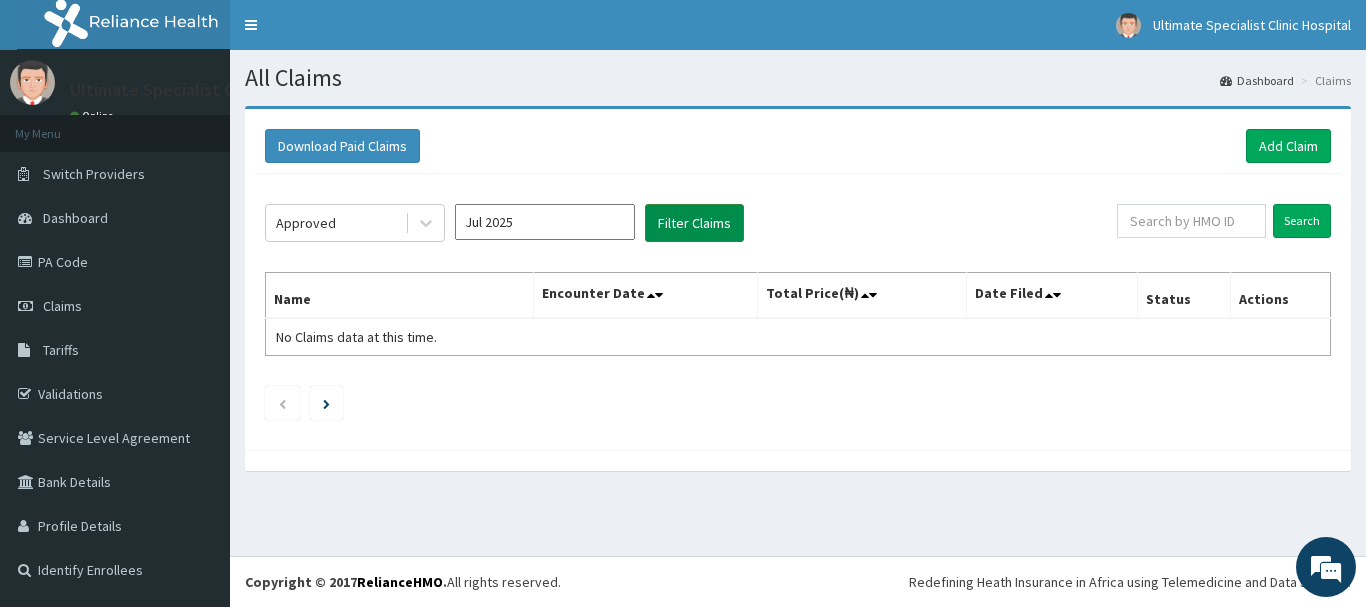 click on "Filter Claims" at bounding box center [694, 223] 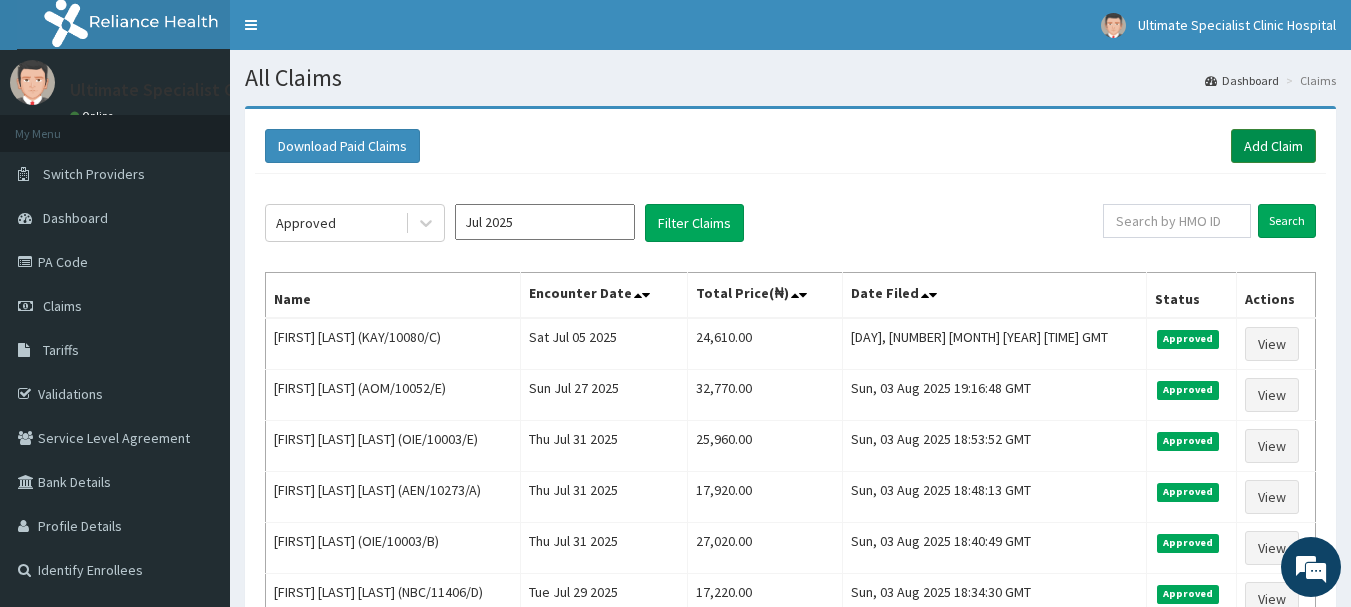click on "Add Claim" at bounding box center [1273, 146] 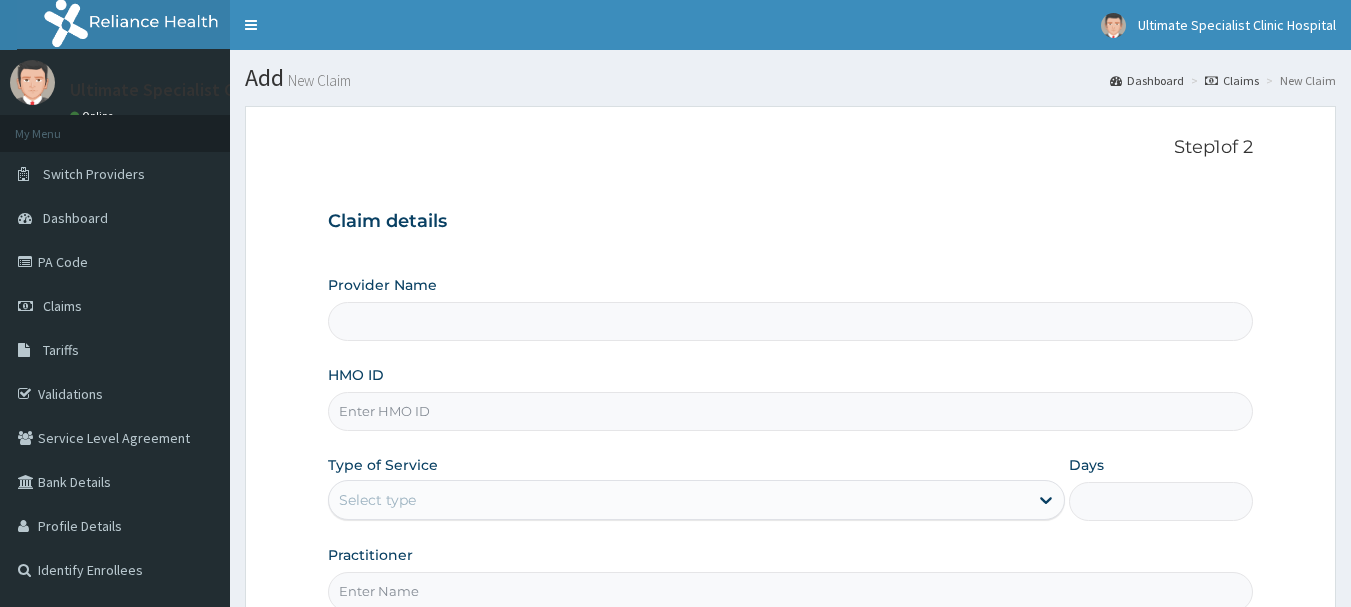scroll, scrollTop: 0, scrollLeft: 0, axis: both 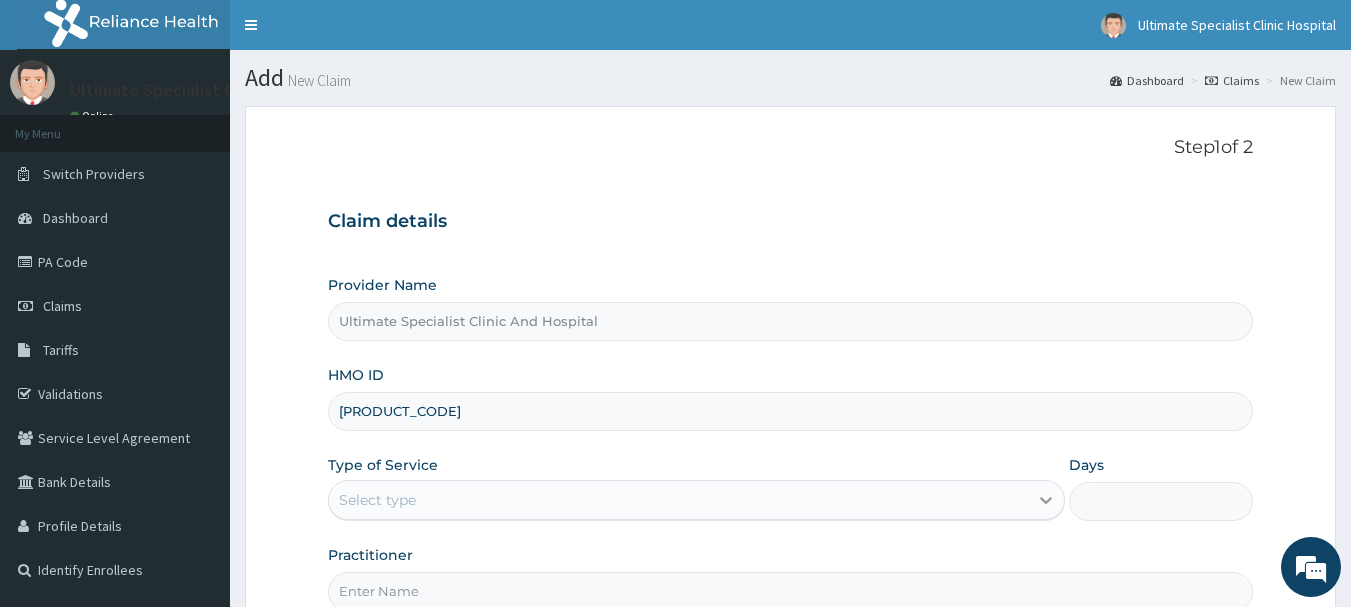 type on "[PRODUCT_CODE]" 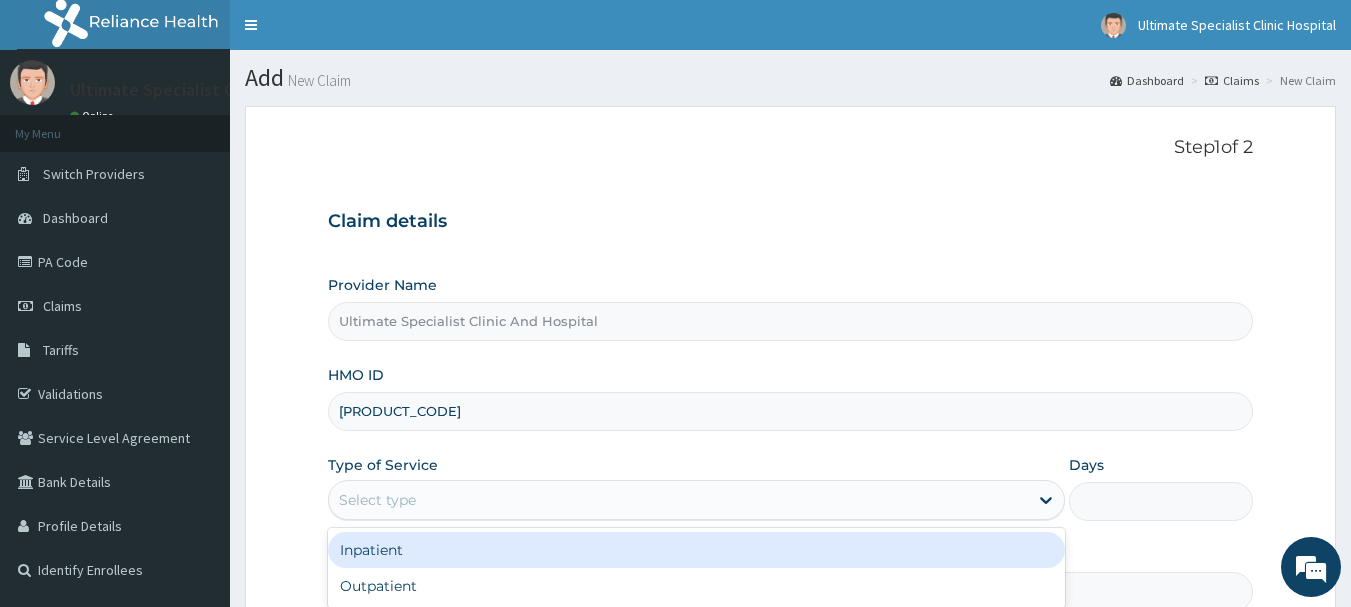 drag, startPoint x: 1042, startPoint y: 498, endPoint x: 829, endPoint y: 580, distance: 228.2389 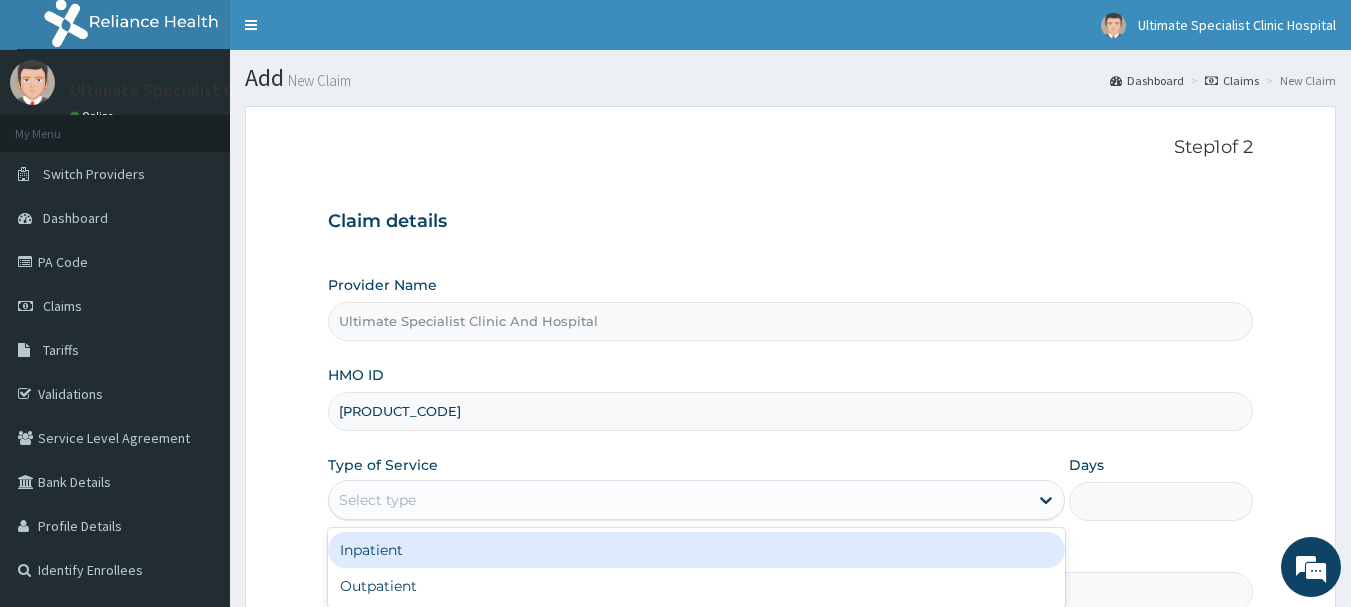click at bounding box center (1046, 500) 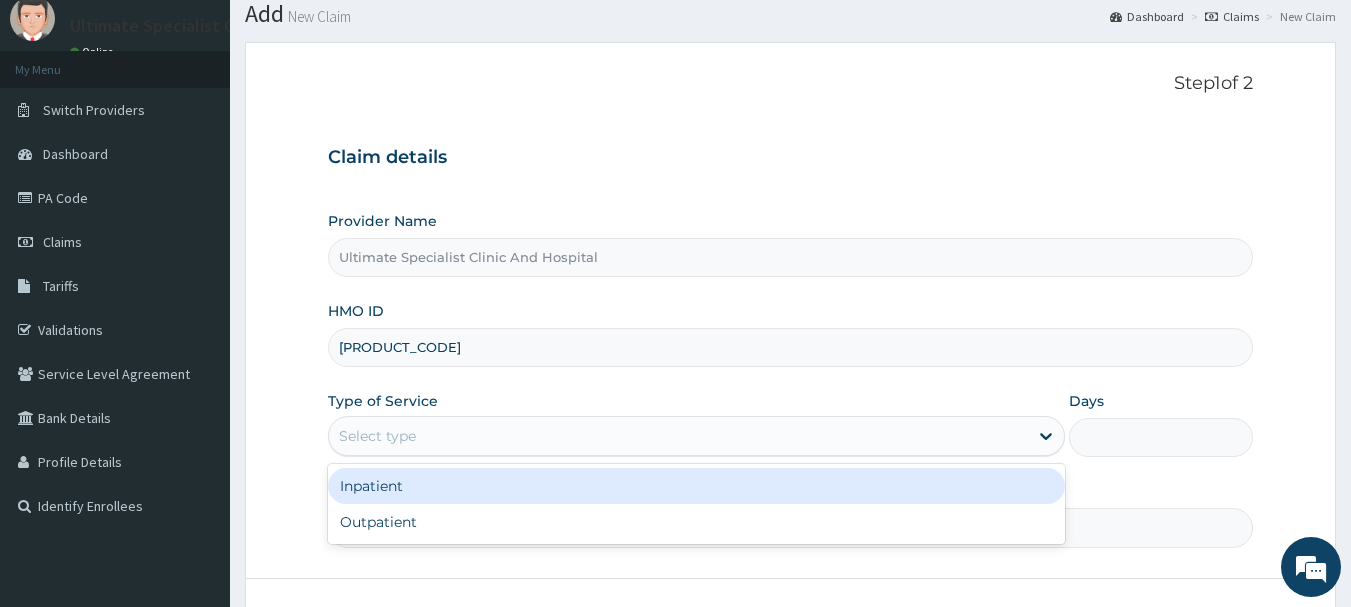 scroll, scrollTop: 100, scrollLeft: 0, axis: vertical 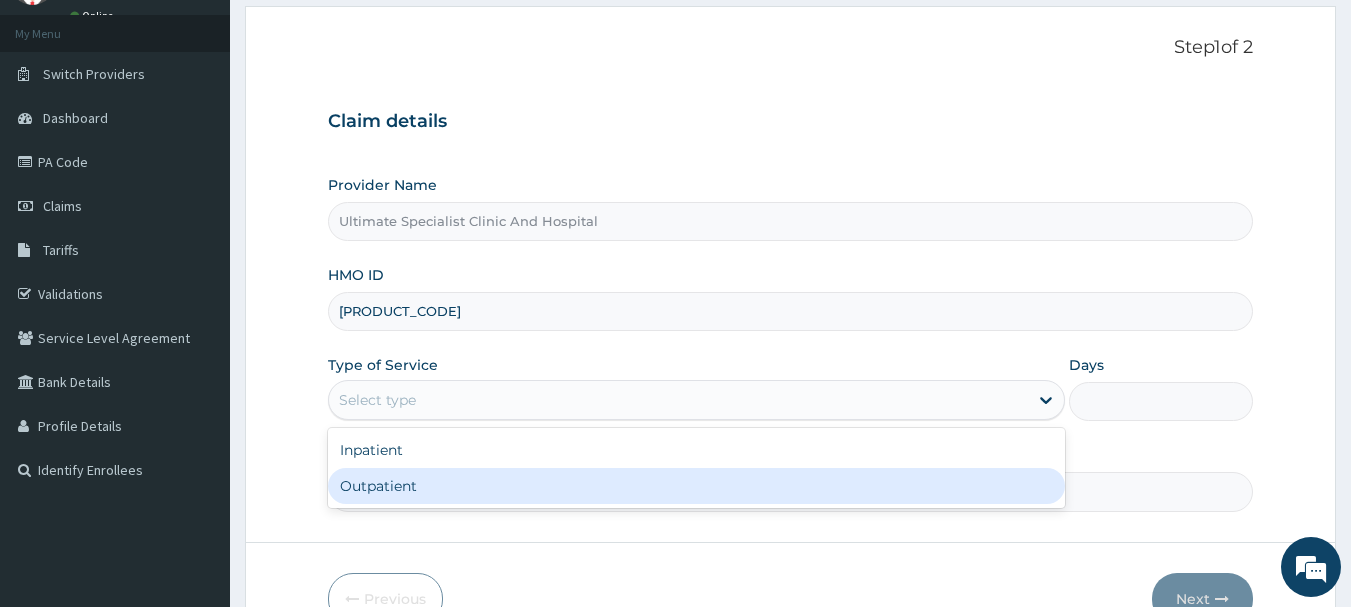 click on "Outpatient" at bounding box center [696, 486] 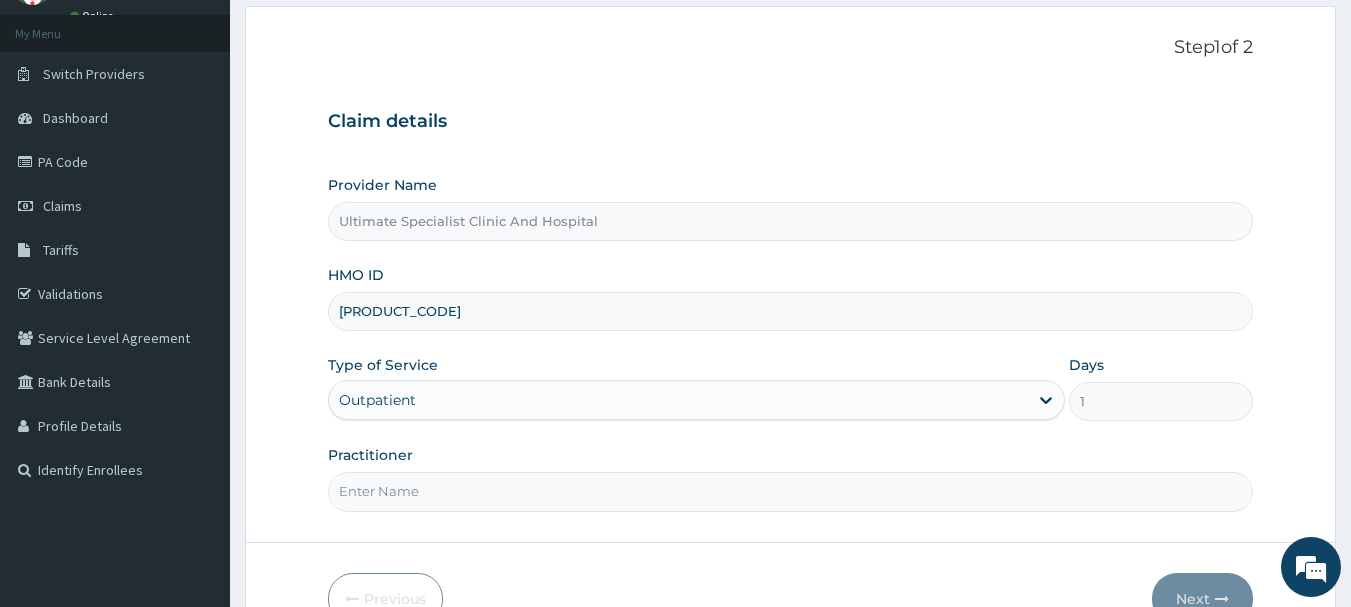 click on "Practitioner" at bounding box center [791, 491] 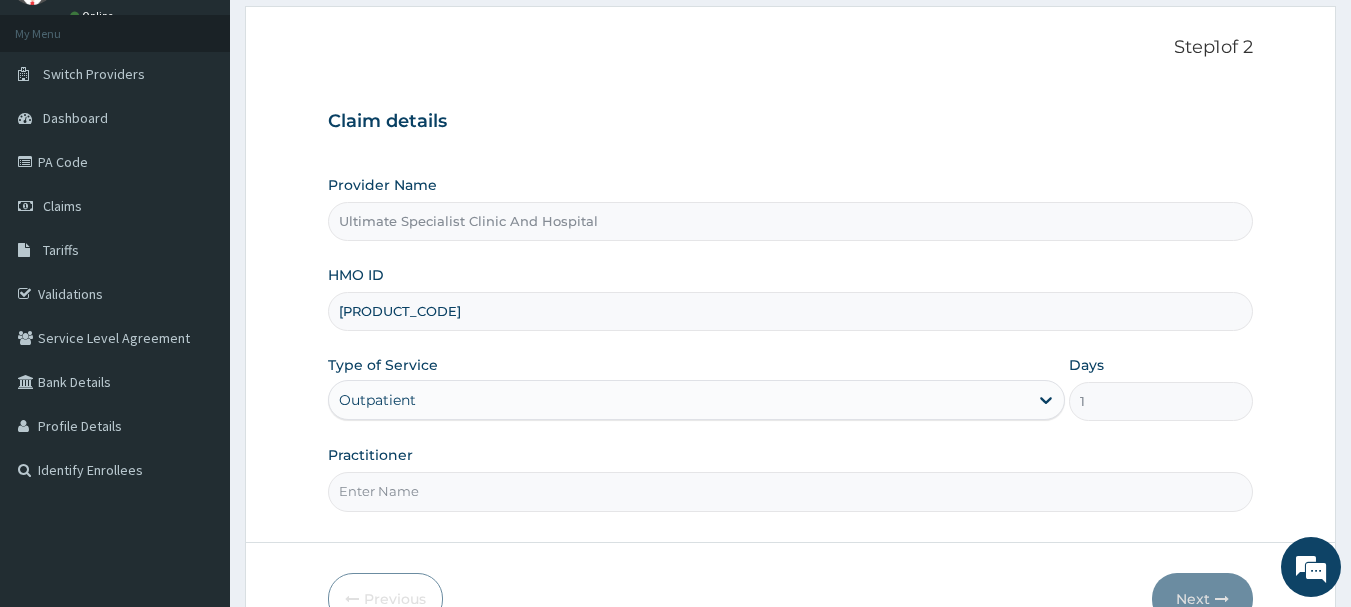 scroll, scrollTop: 0, scrollLeft: 0, axis: both 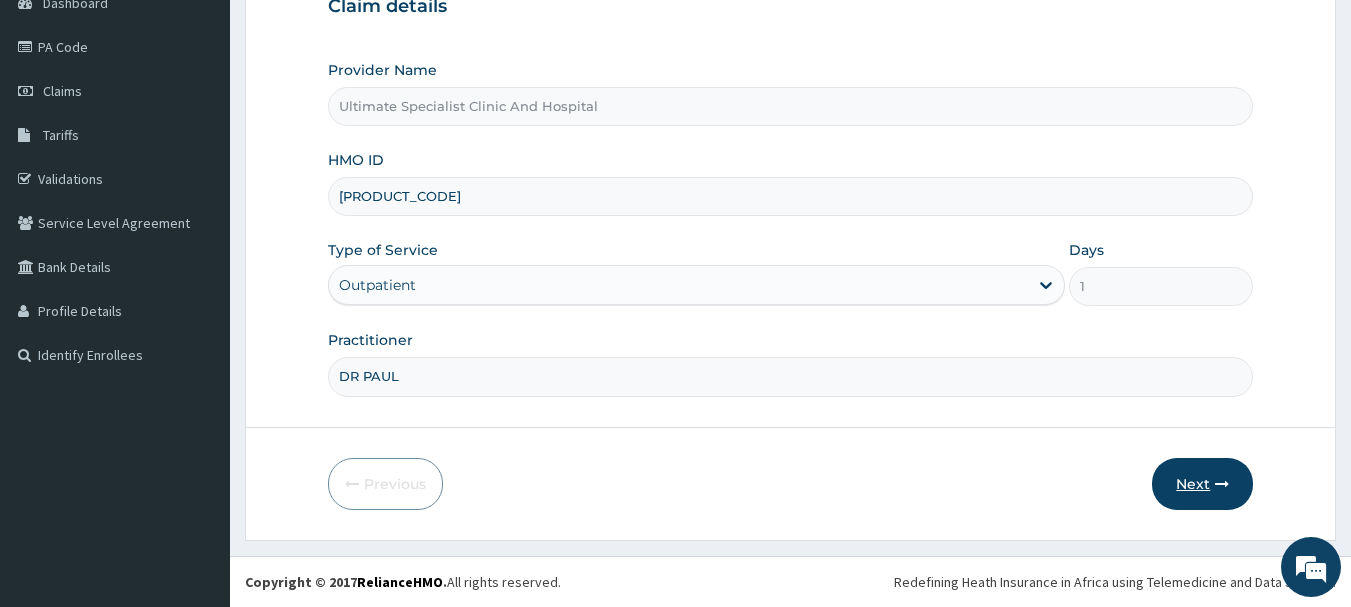 click on "Next" at bounding box center (1202, 484) 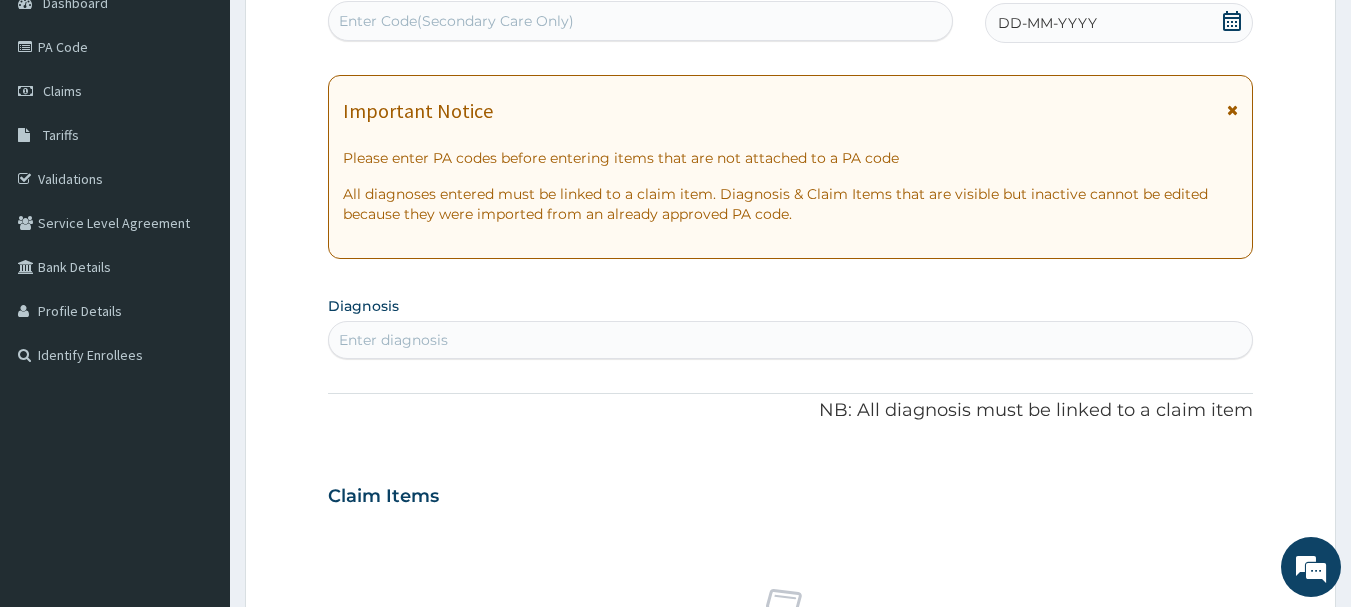 click 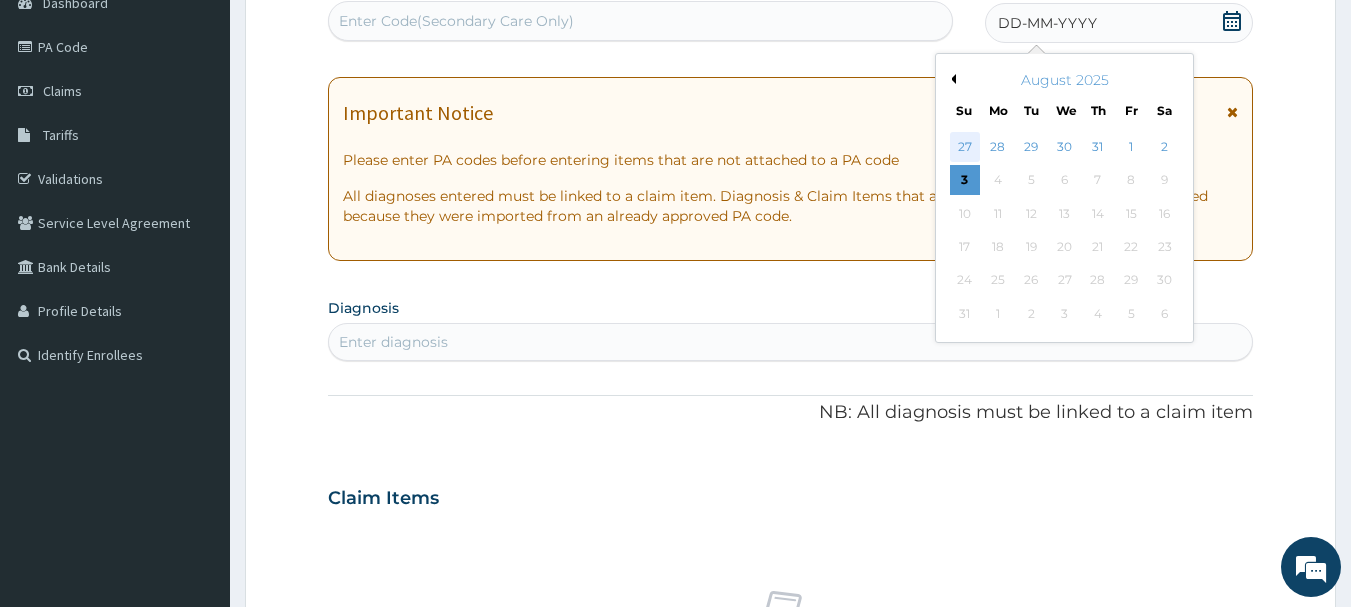 click on "27" at bounding box center (965, 147) 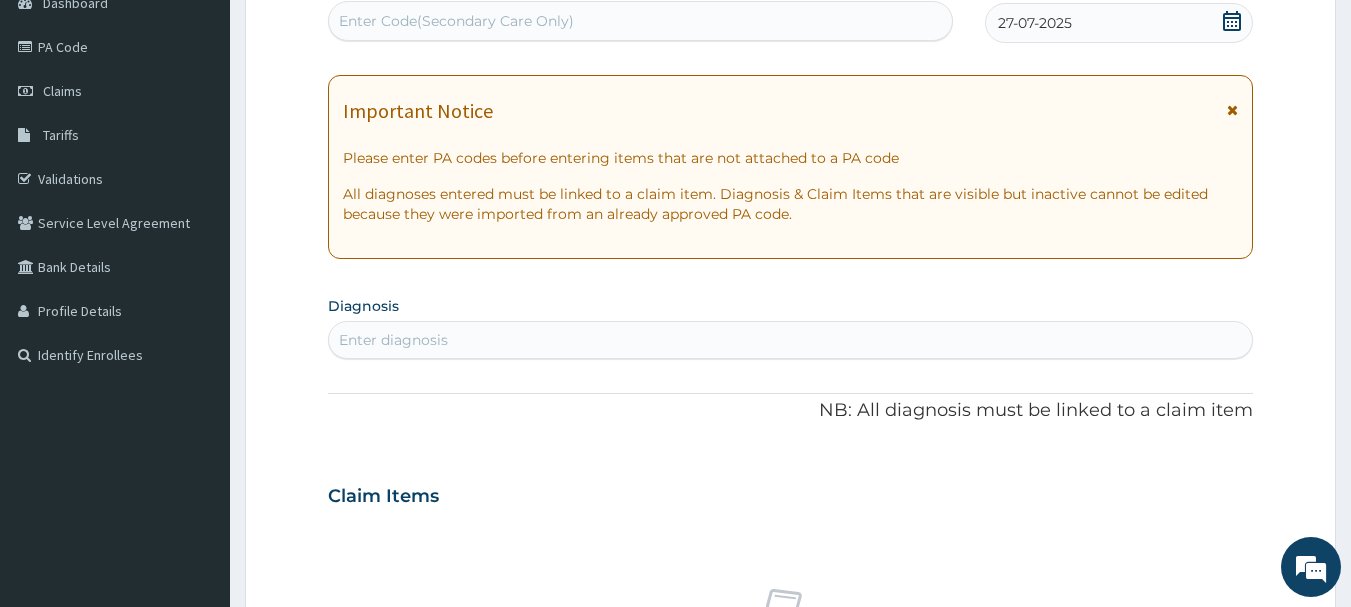 click 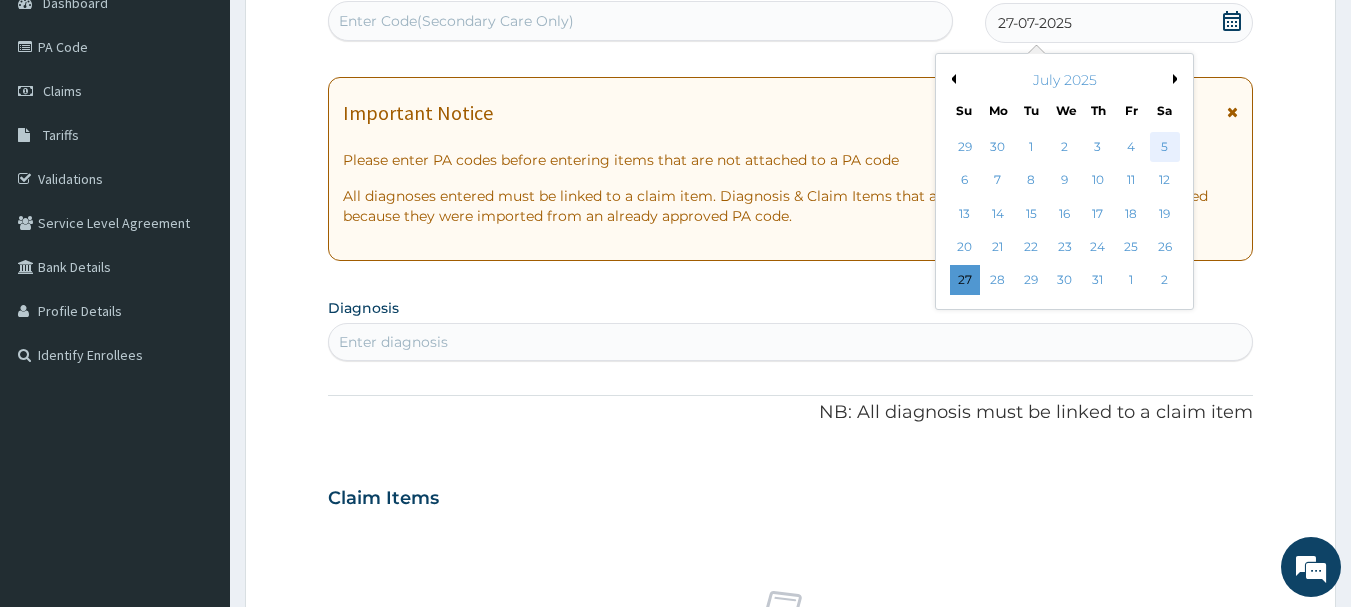 click on "5" at bounding box center [1165, 147] 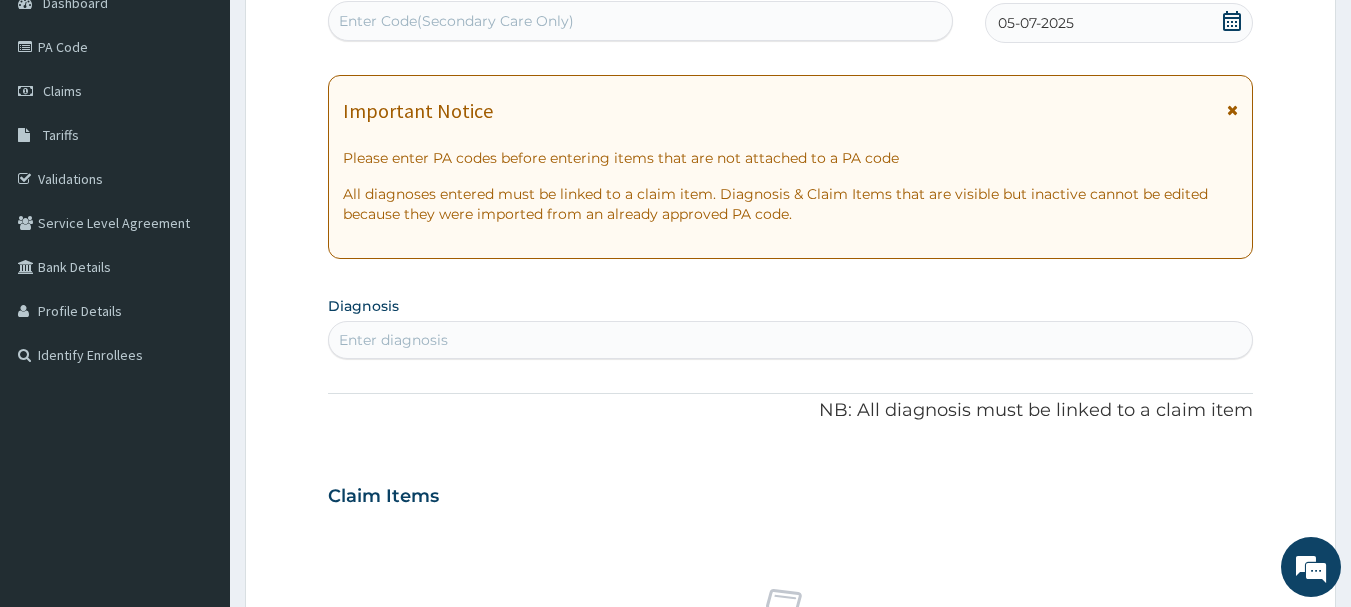 click on "Enter Code(Secondary Care Only)" at bounding box center [456, 21] 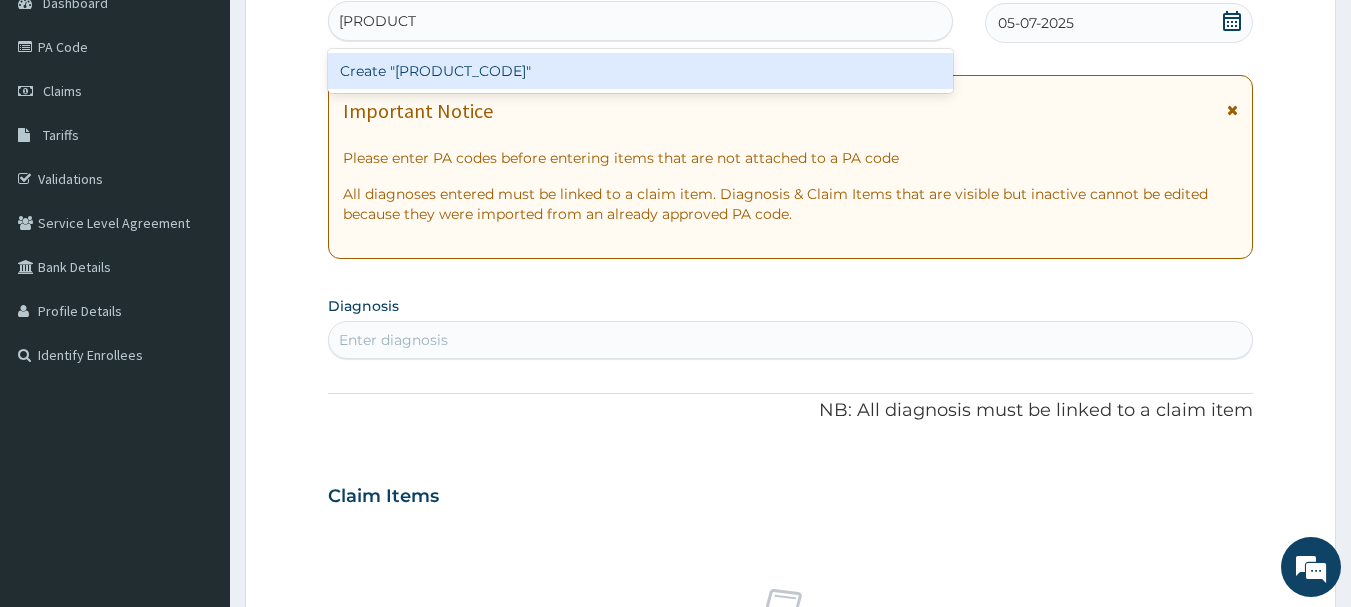 click on "Create "[PRODUCT_CODE]"" at bounding box center [641, 71] 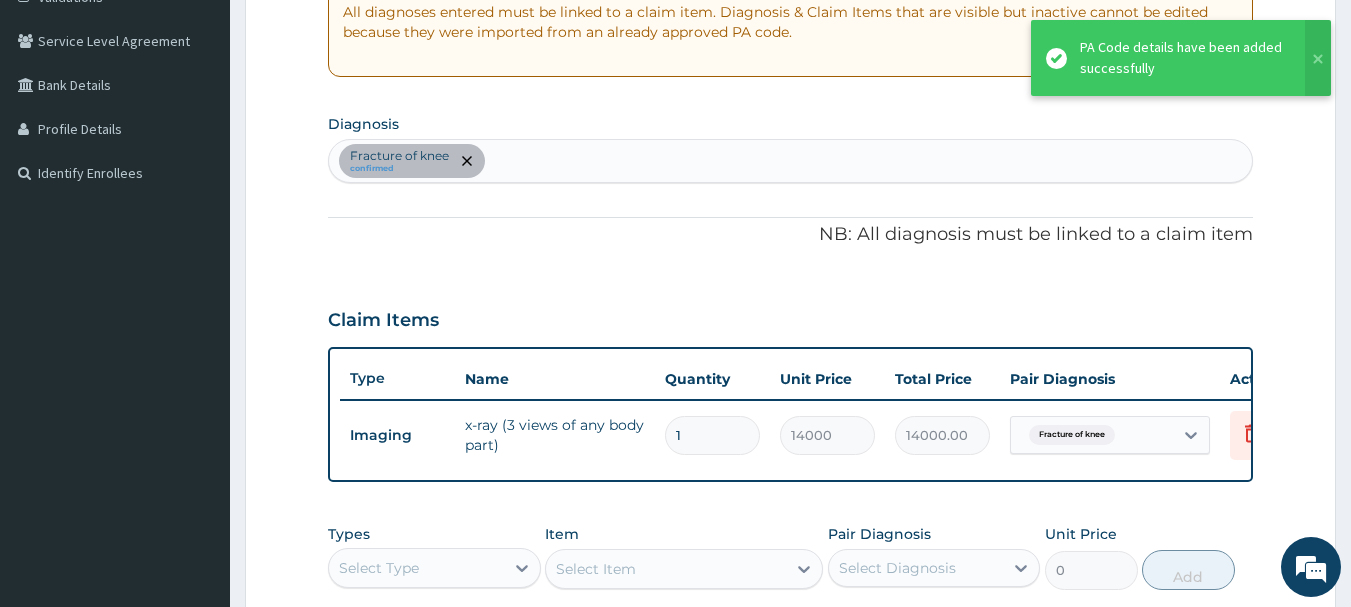 scroll, scrollTop: 445, scrollLeft: 0, axis: vertical 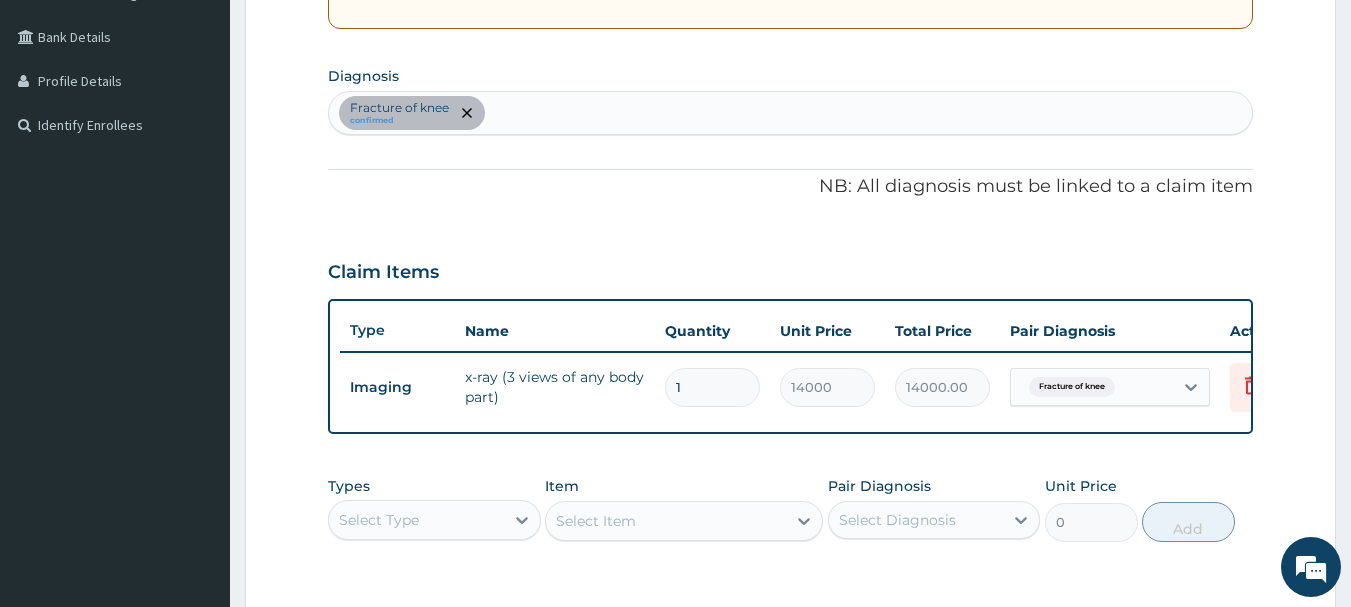 type on "0" 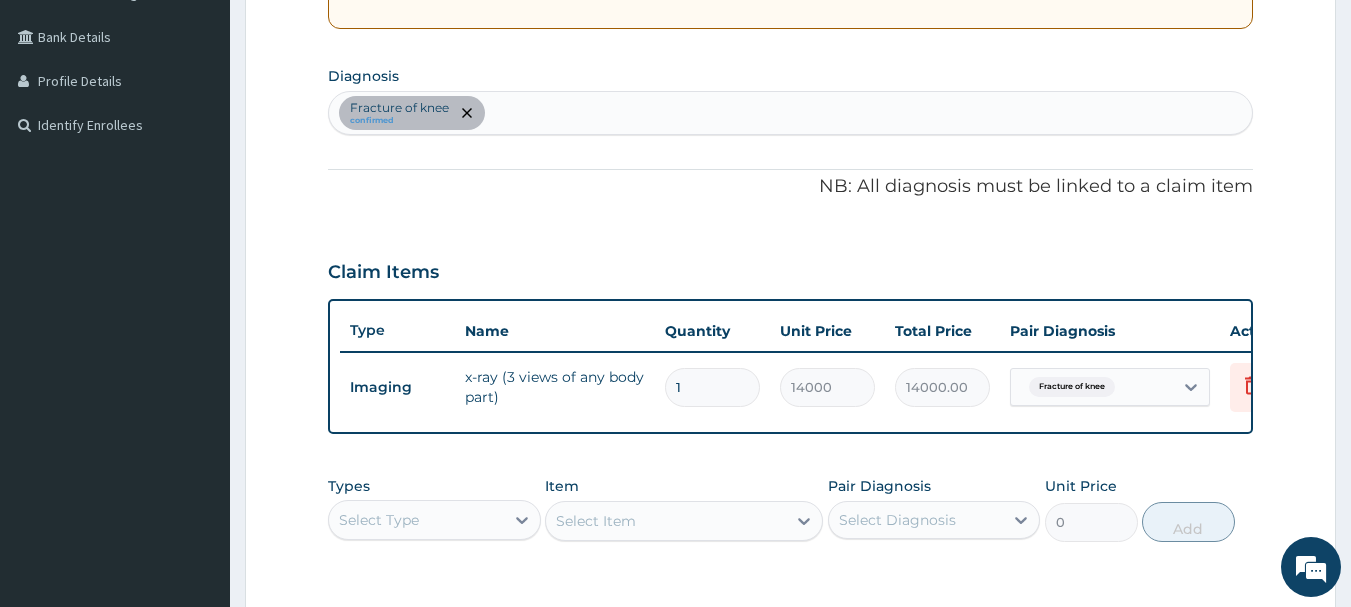 type on "0.00" 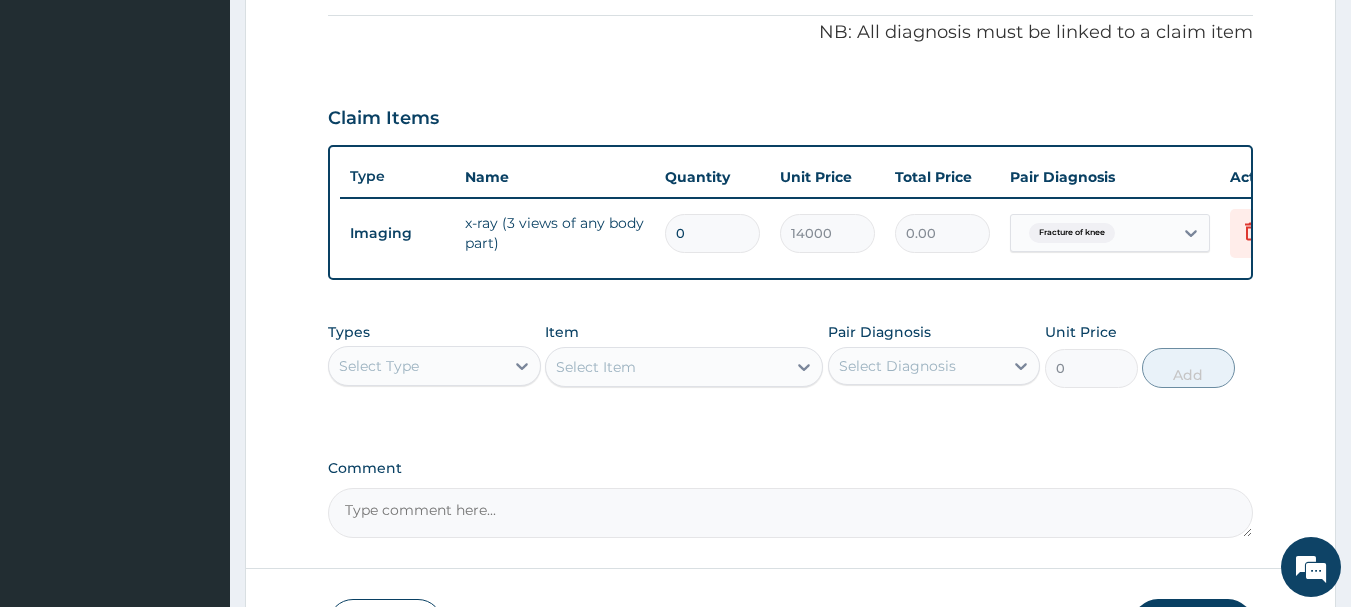scroll, scrollTop: 645, scrollLeft: 0, axis: vertical 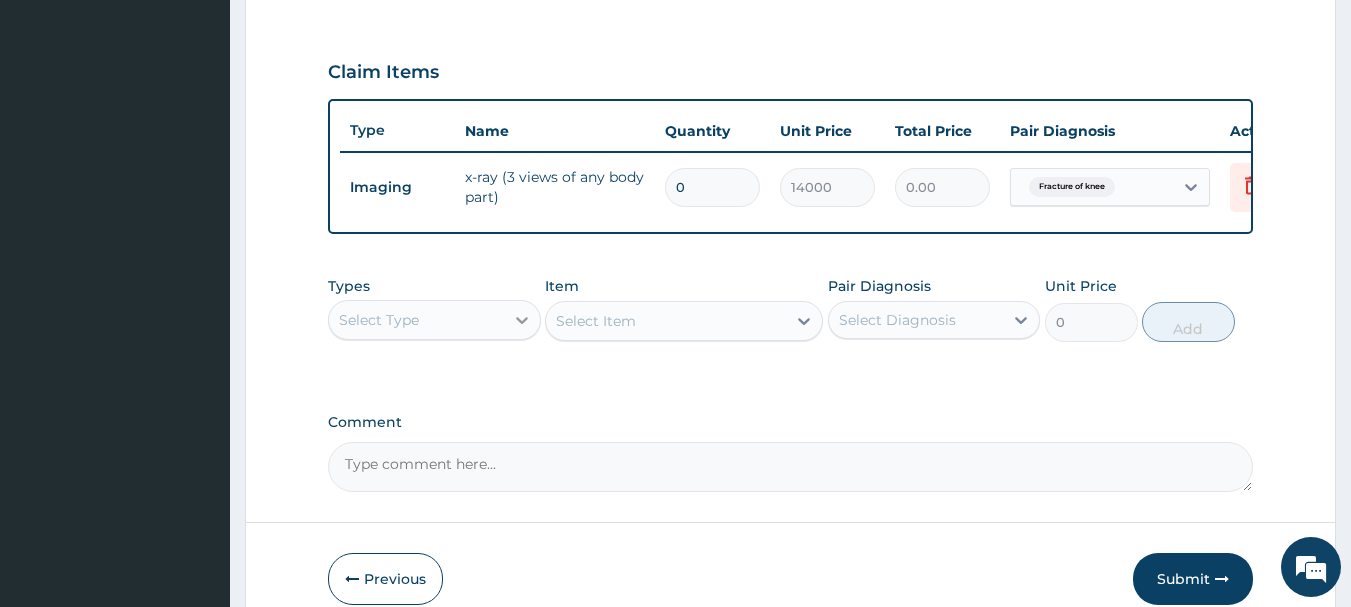 type on "0" 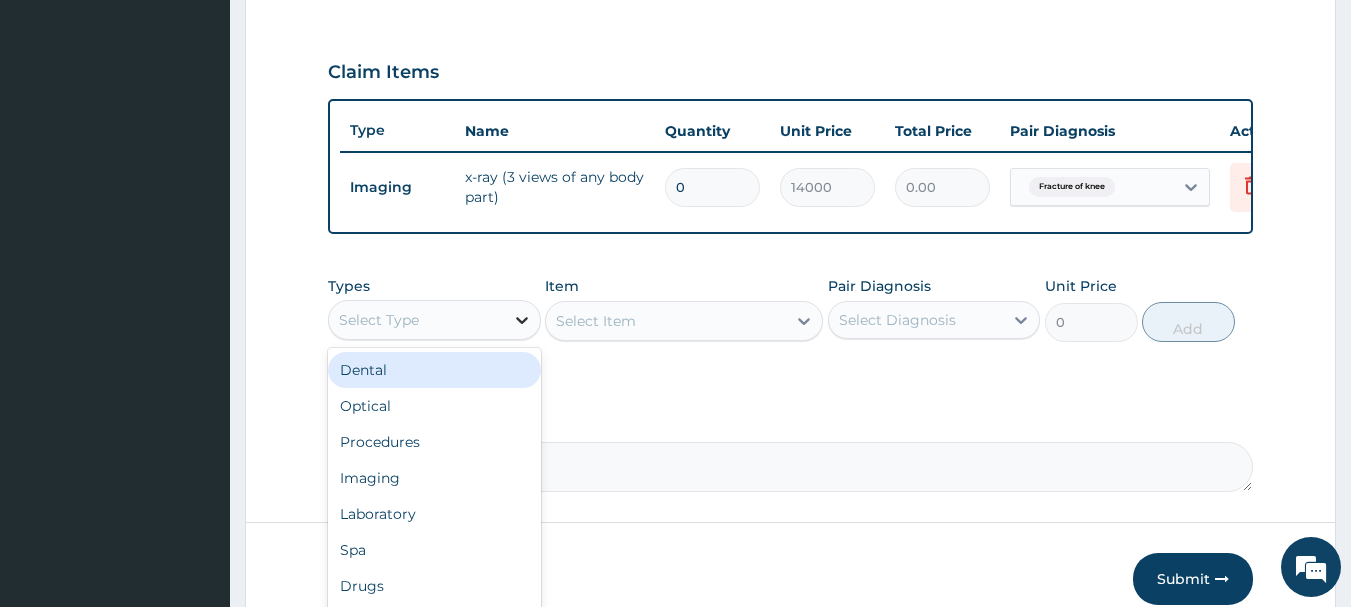 click 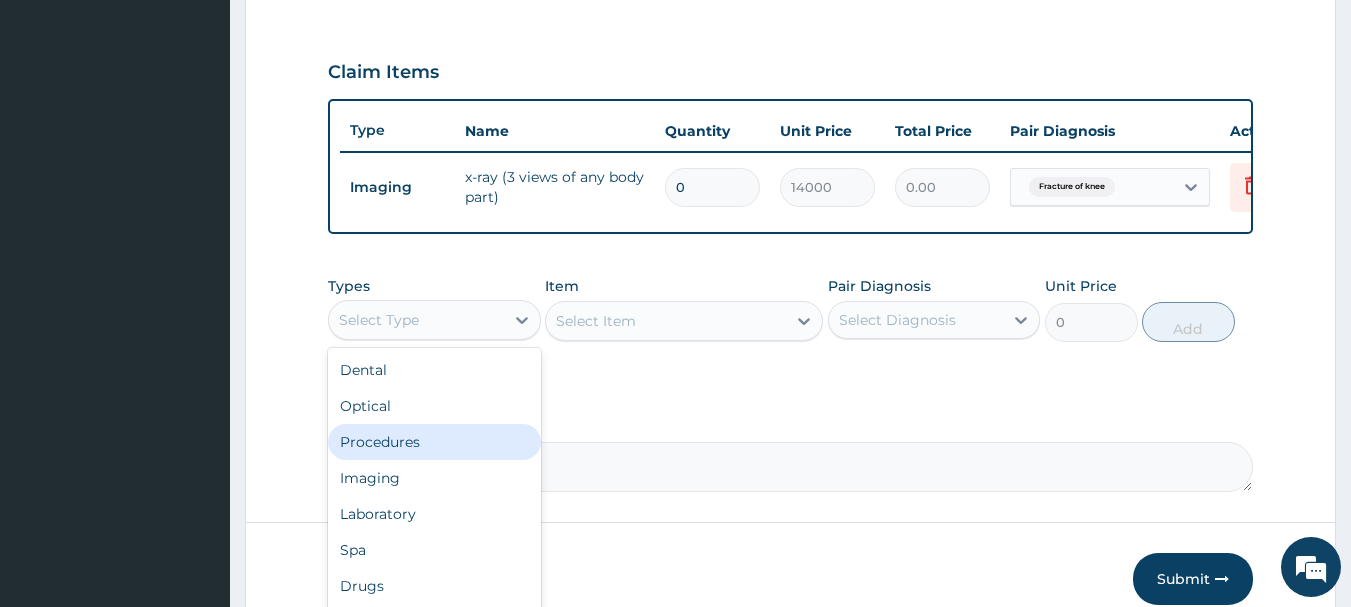 click on "Procedures" at bounding box center [434, 442] 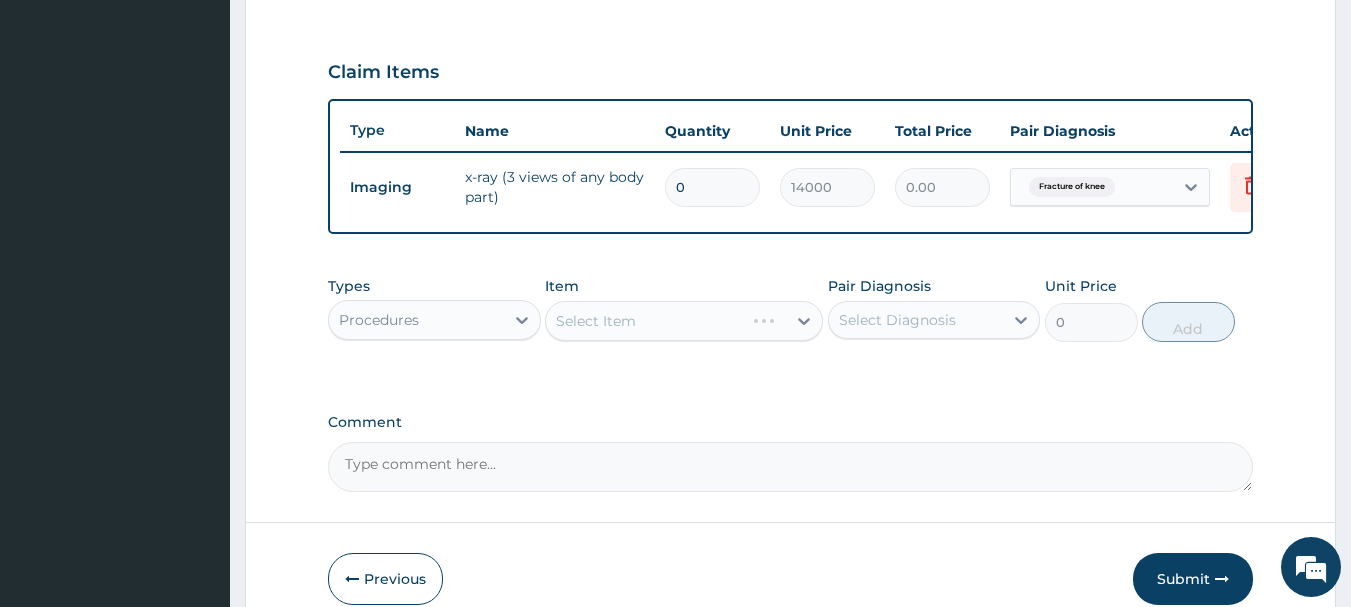click on "Select Item" at bounding box center (684, 321) 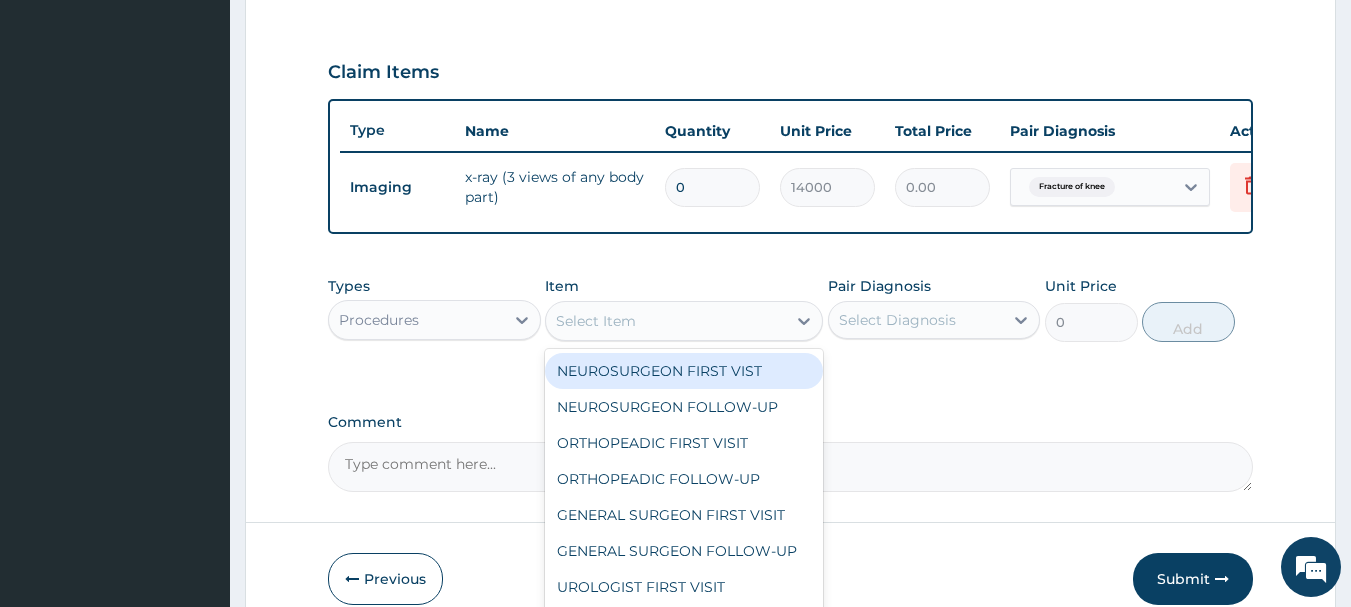 click on "Select Item" at bounding box center (596, 321) 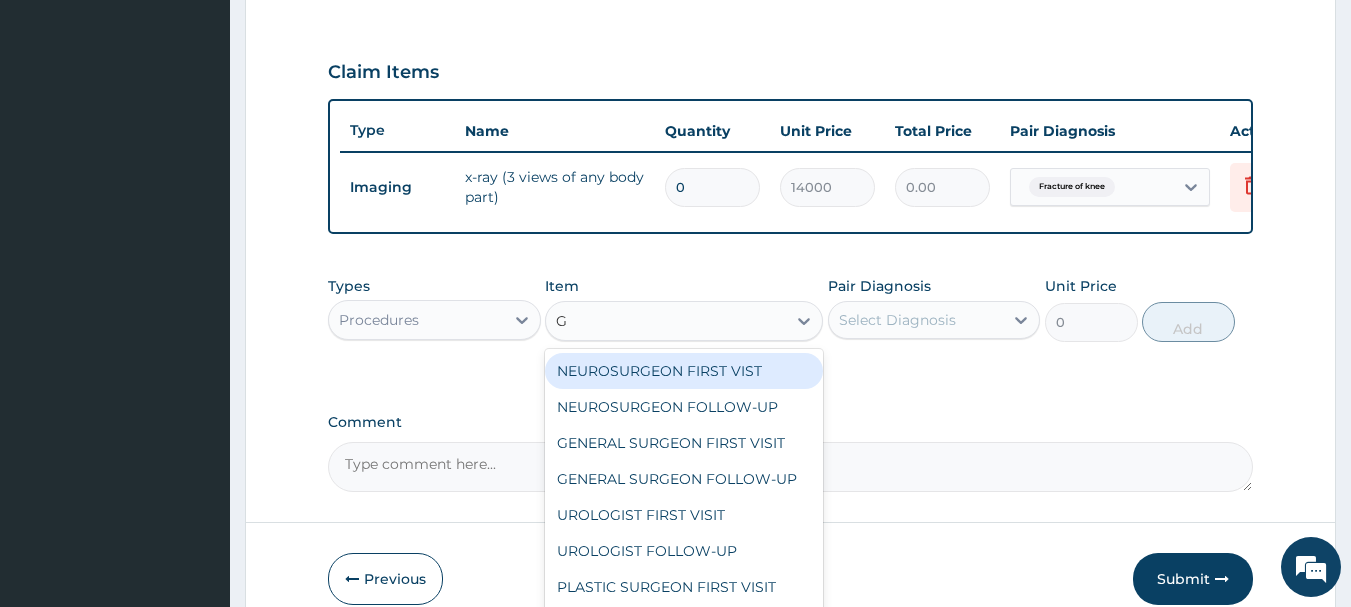 type on "GP" 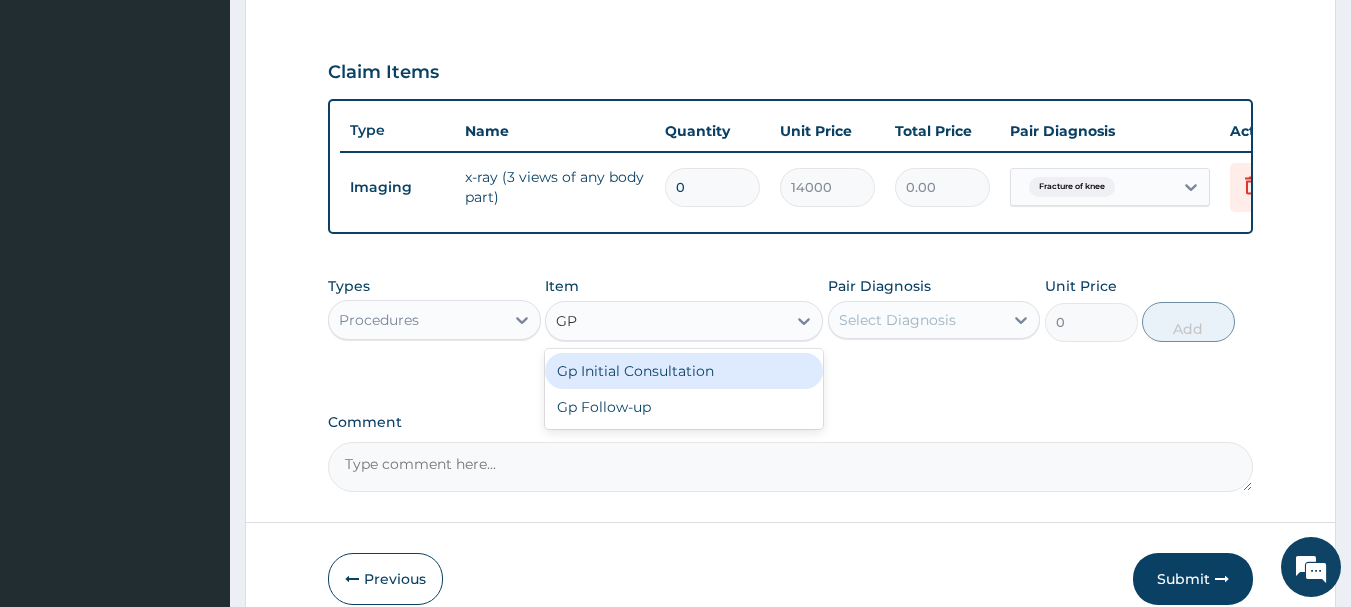 click on "Gp Initial Consultation" at bounding box center [684, 371] 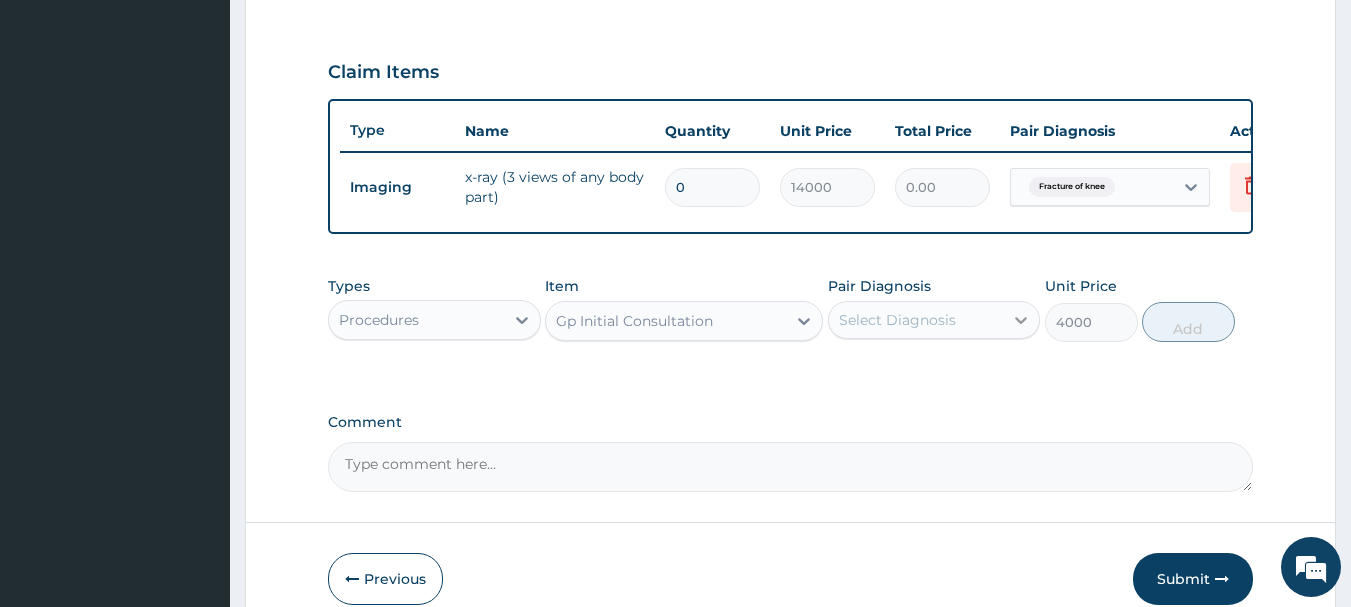 click 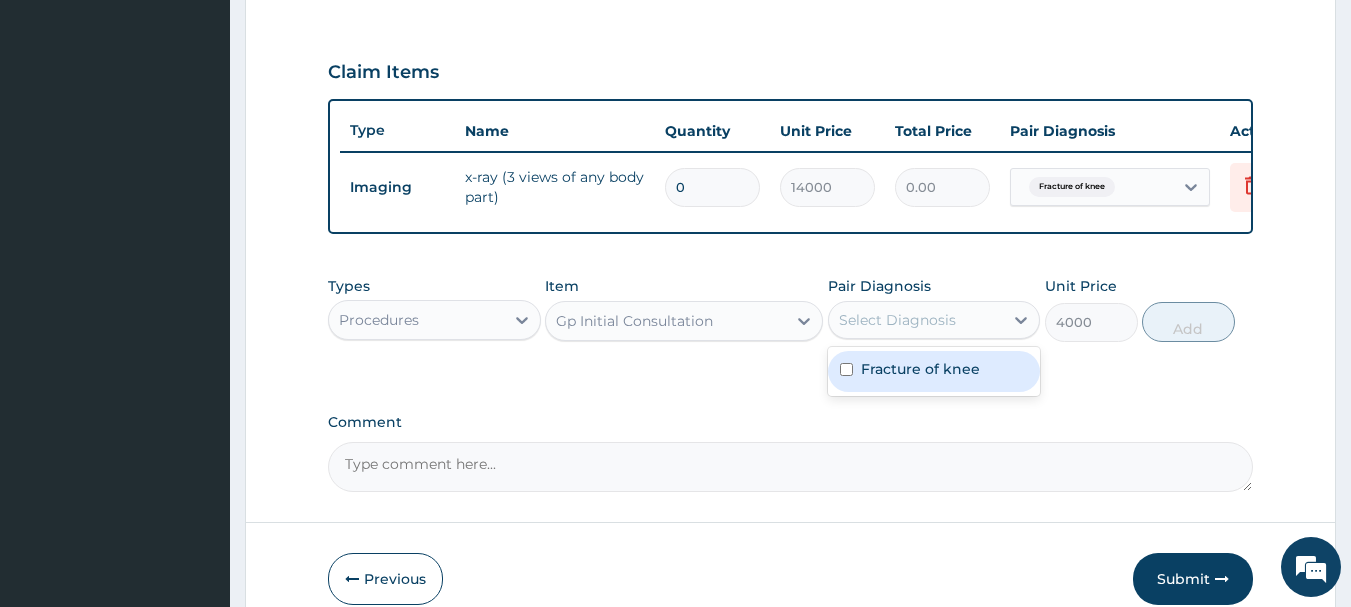 click on "Fracture of knee" at bounding box center (920, 369) 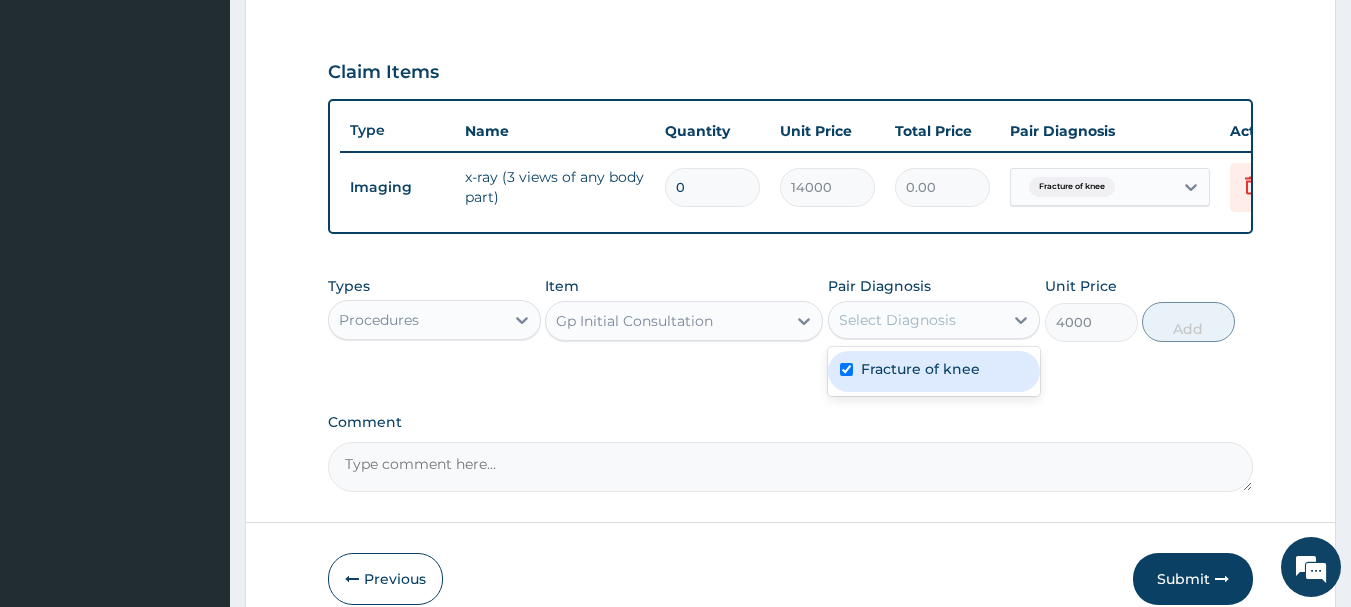checkbox on "true" 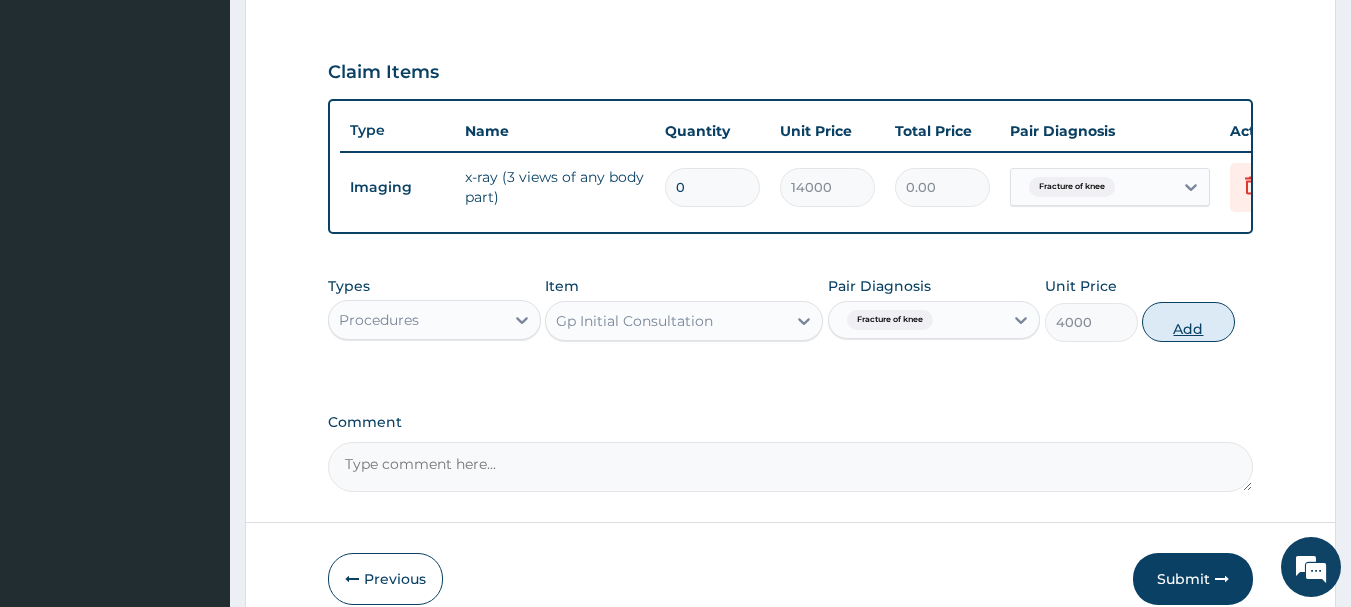 click on "Add" at bounding box center [1188, 322] 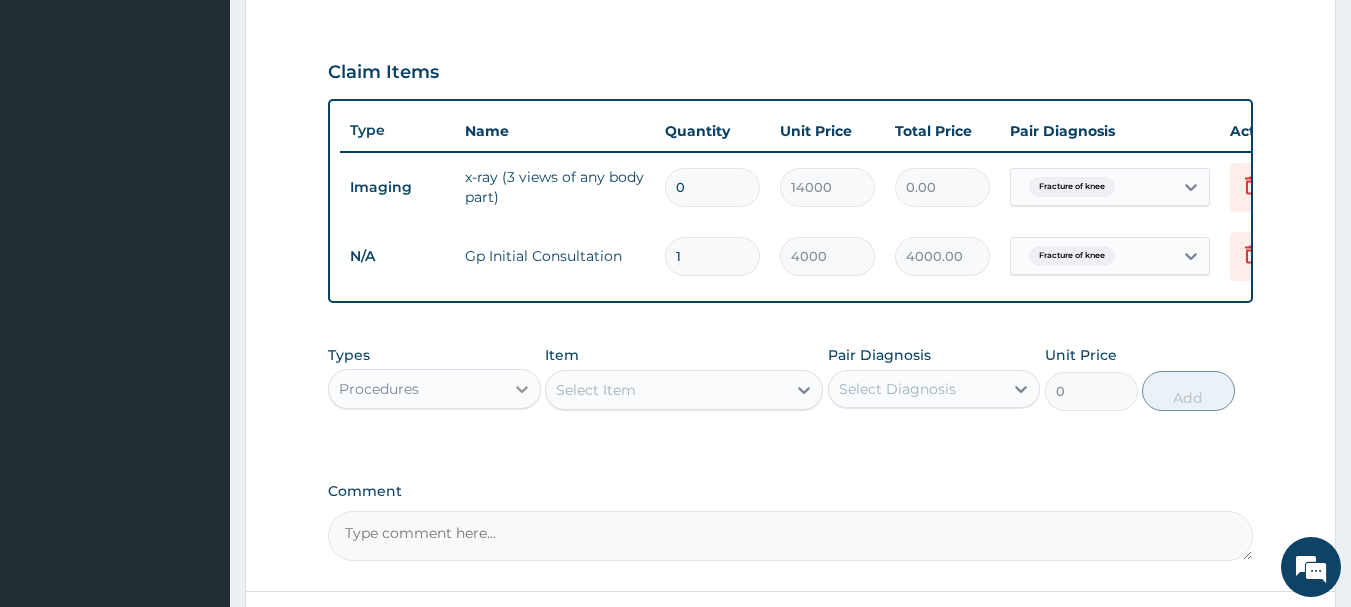 click 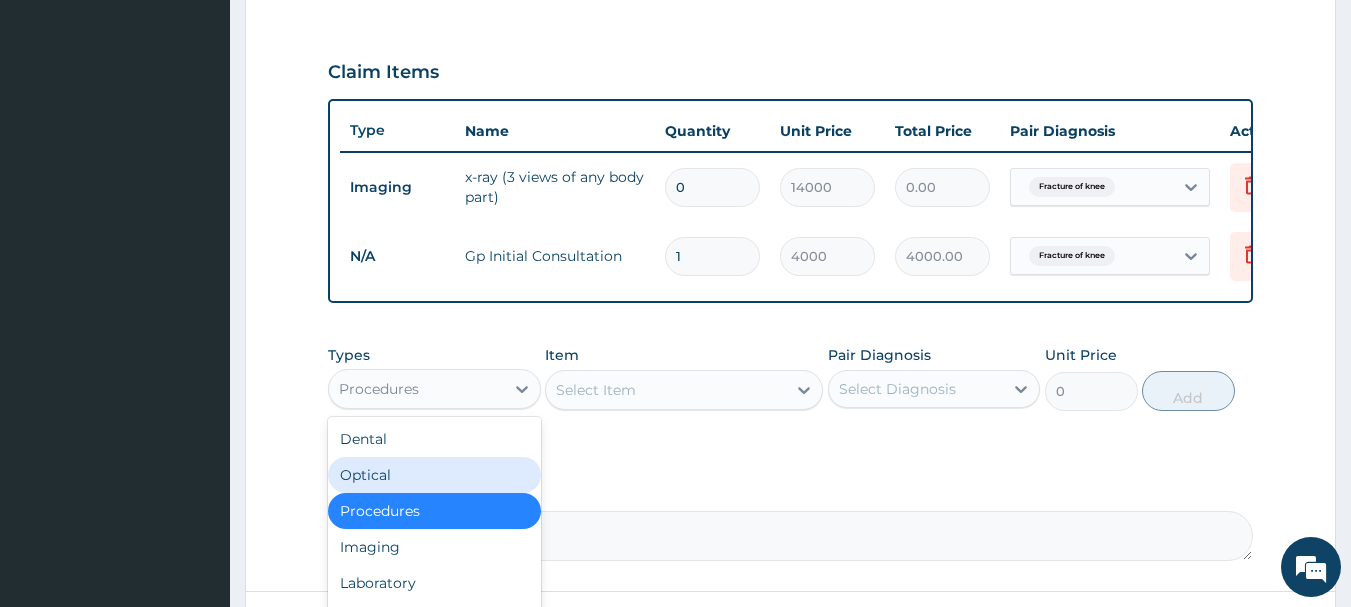 scroll, scrollTop: 68, scrollLeft: 0, axis: vertical 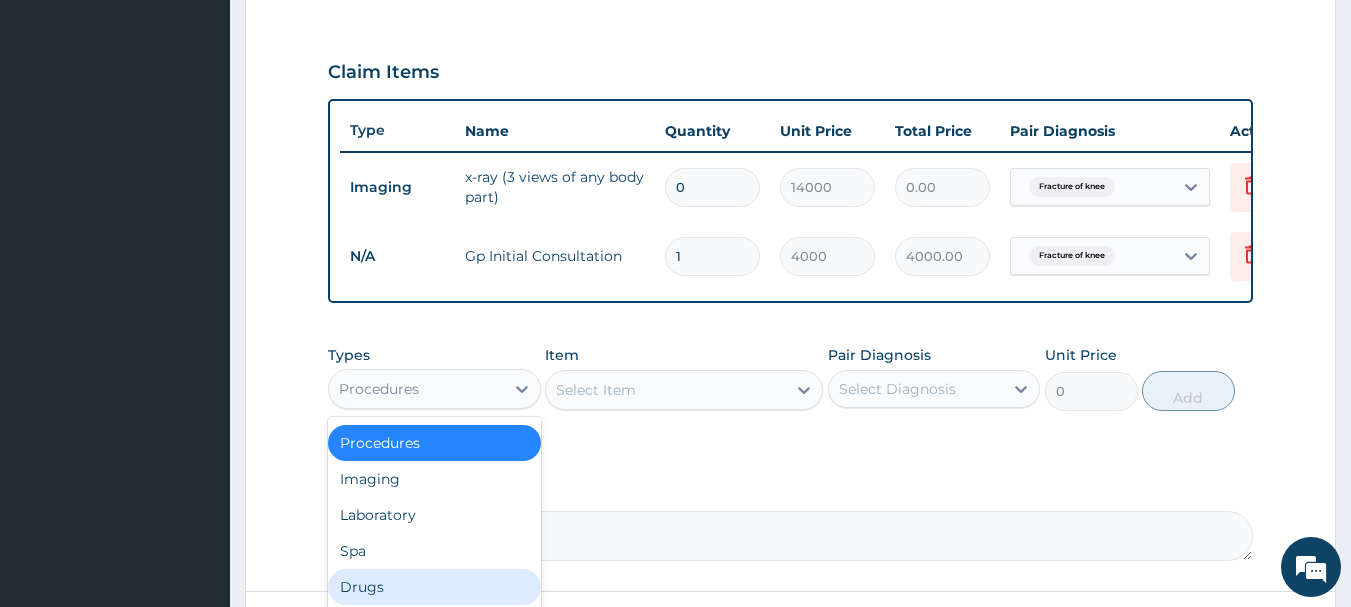 click on "Drugs" at bounding box center (434, 587) 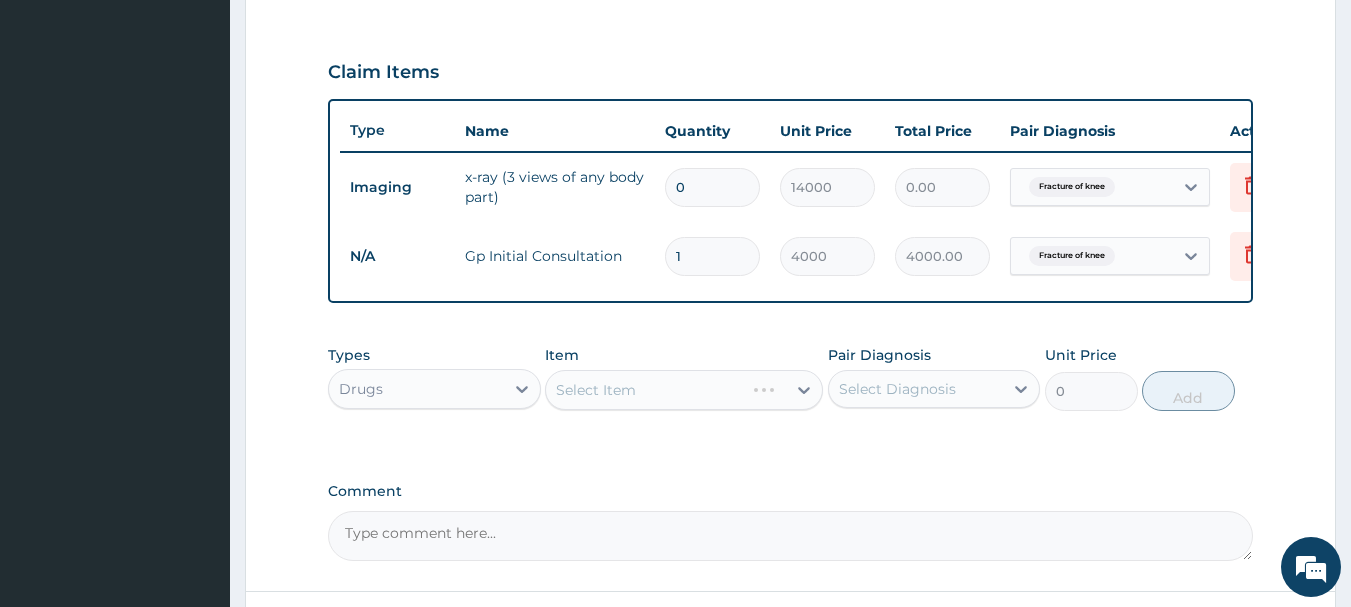 click on "Select Item" at bounding box center (684, 390) 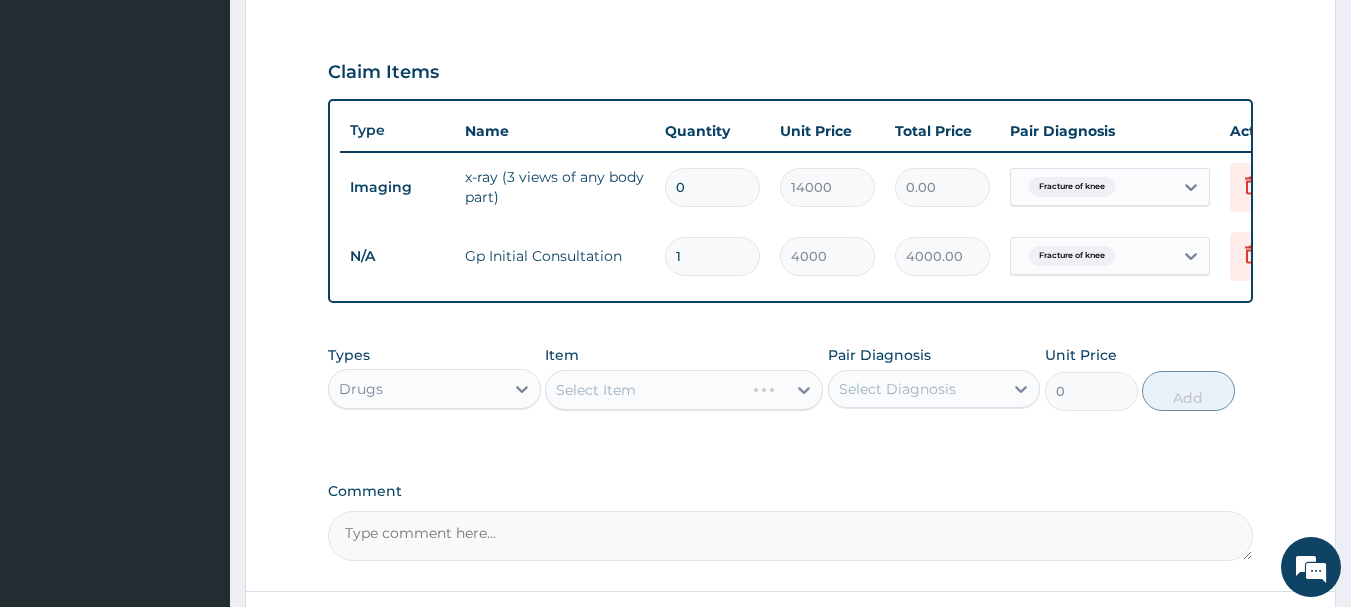 click on "Select Item" at bounding box center [684, 390] 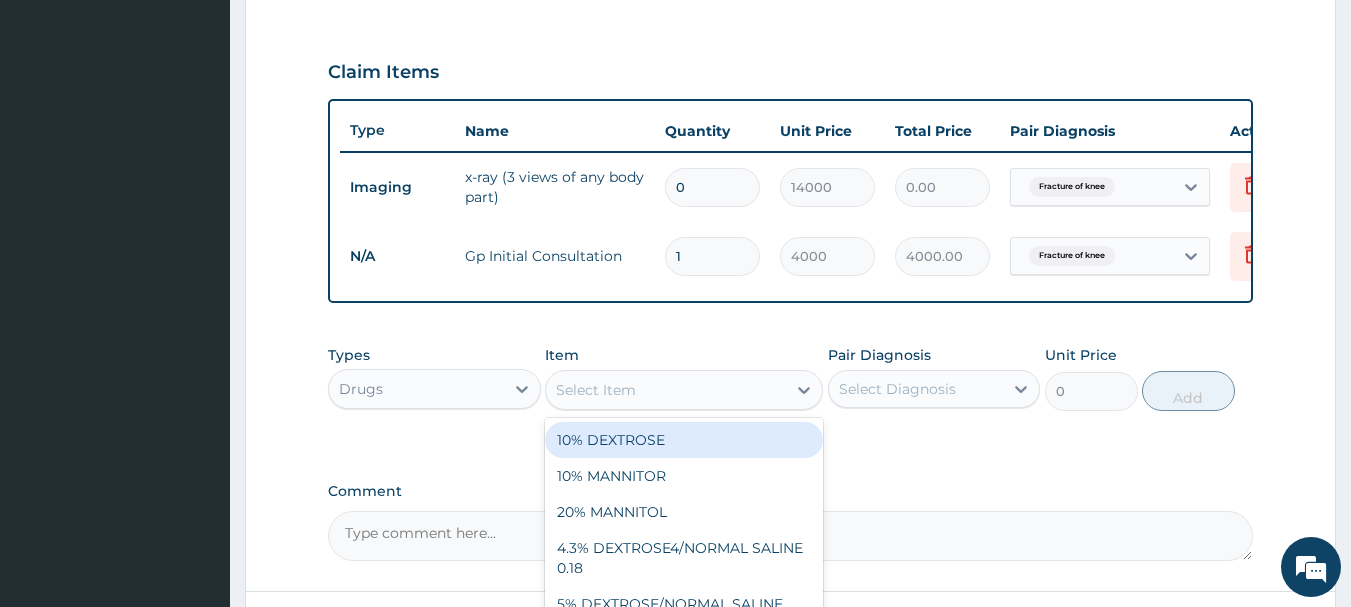 click on "Select Item" at bounding box center [666, 390] 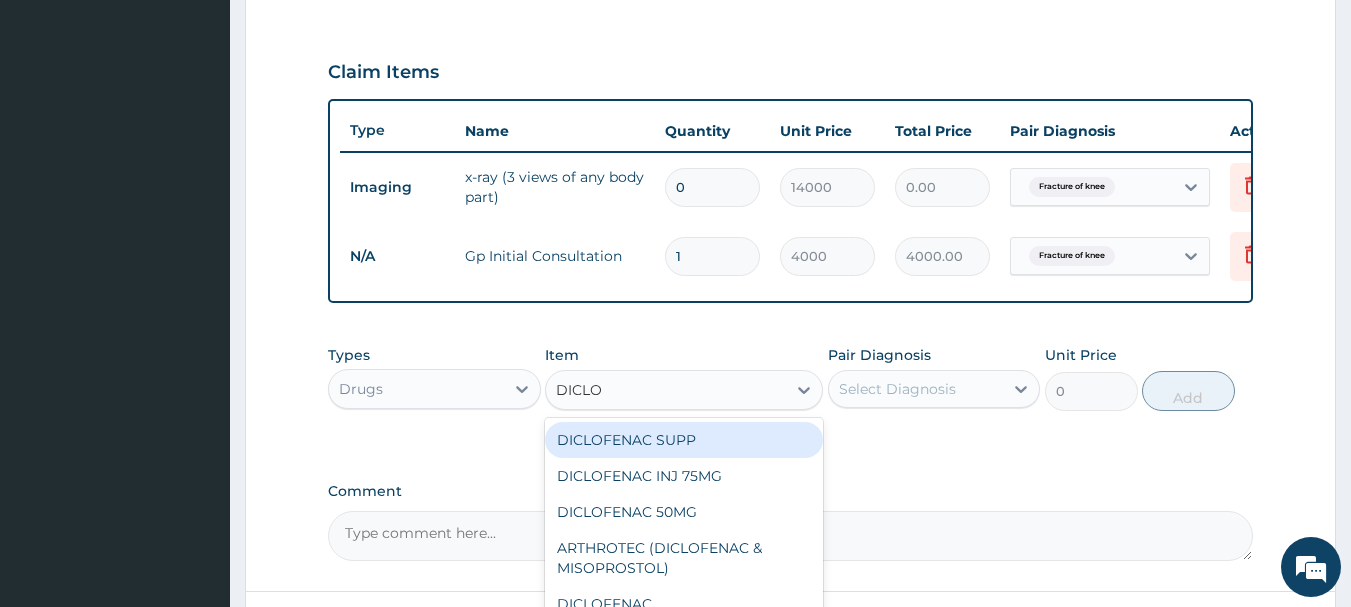 type on "DICLOF" 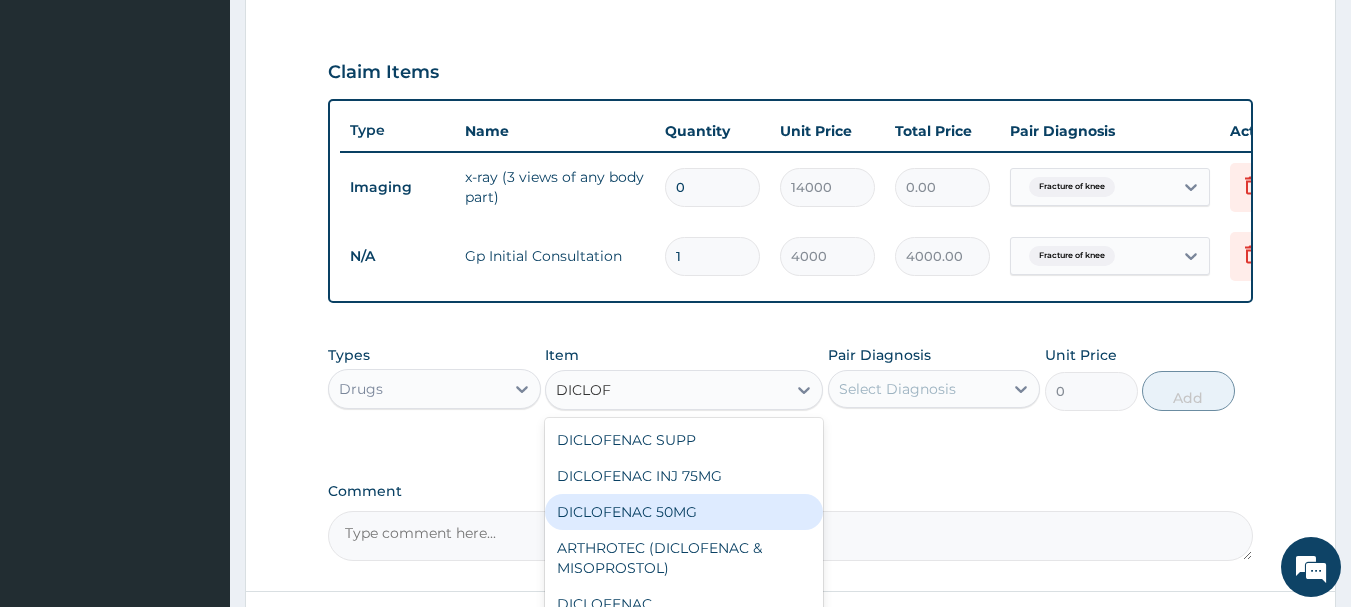 click on "DICLOFENAC 50MG" at bounding box center (684, 512) 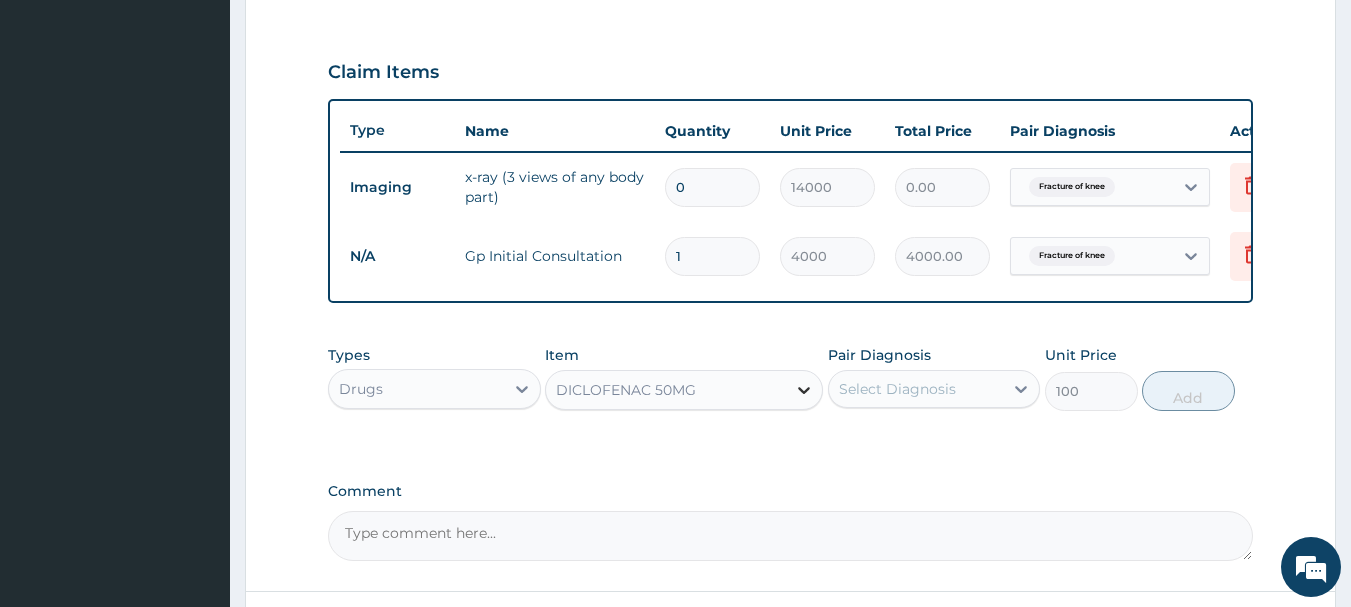 click 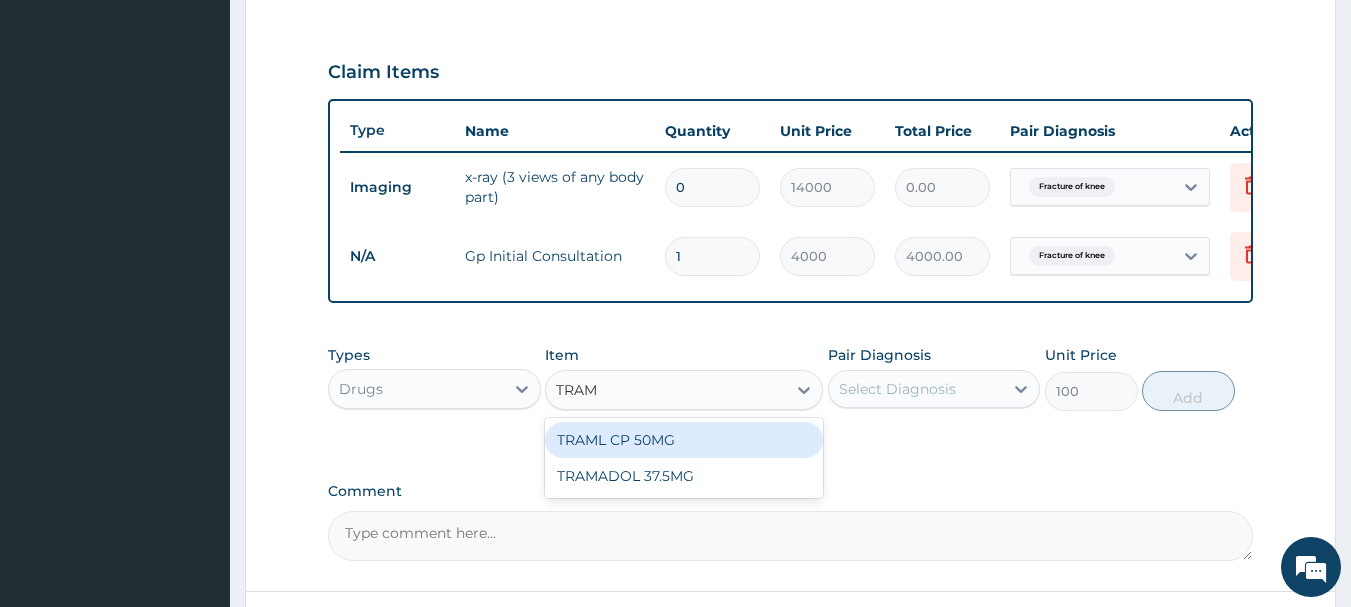 scroll, scrollTop: 0, scrollLeft: 0, axis: both 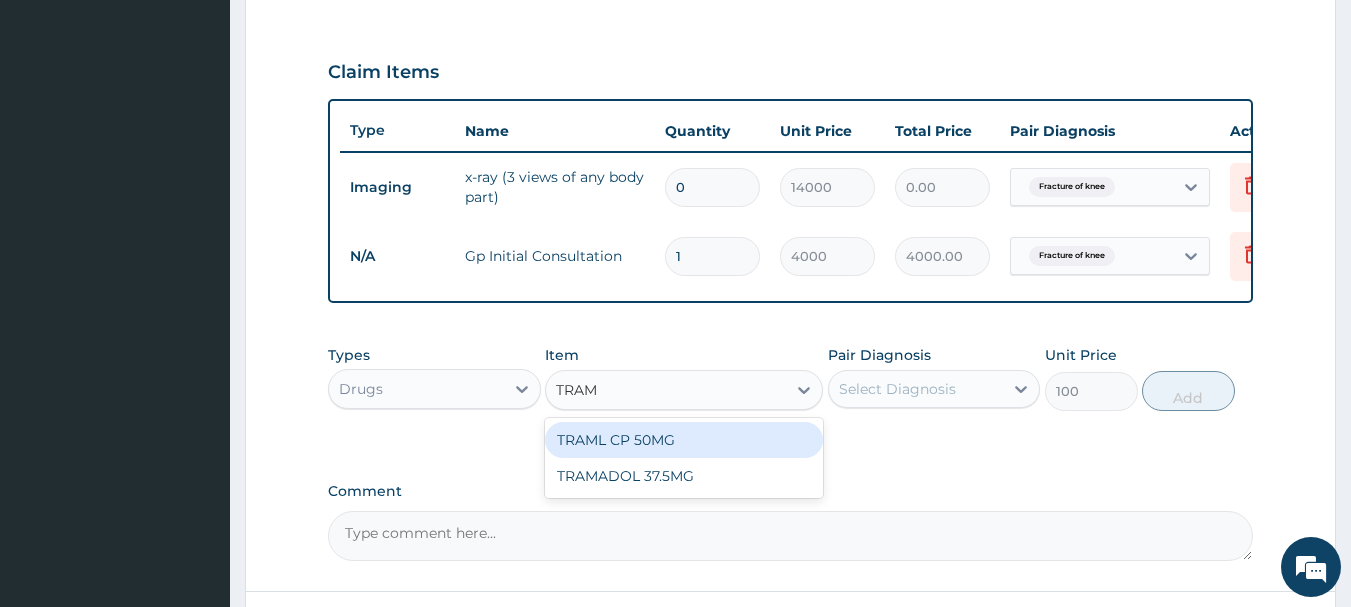 type on "TRAMA" 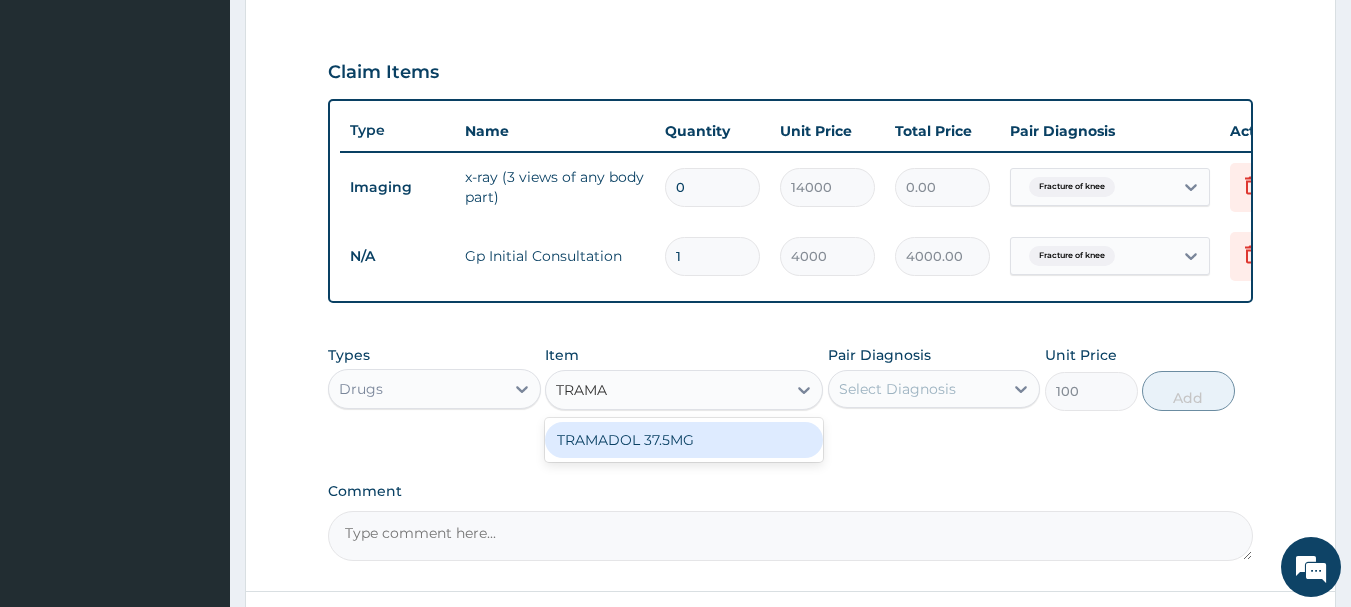 click on "TRAMADOL 37.5MG" at bounding box center (684, 440) 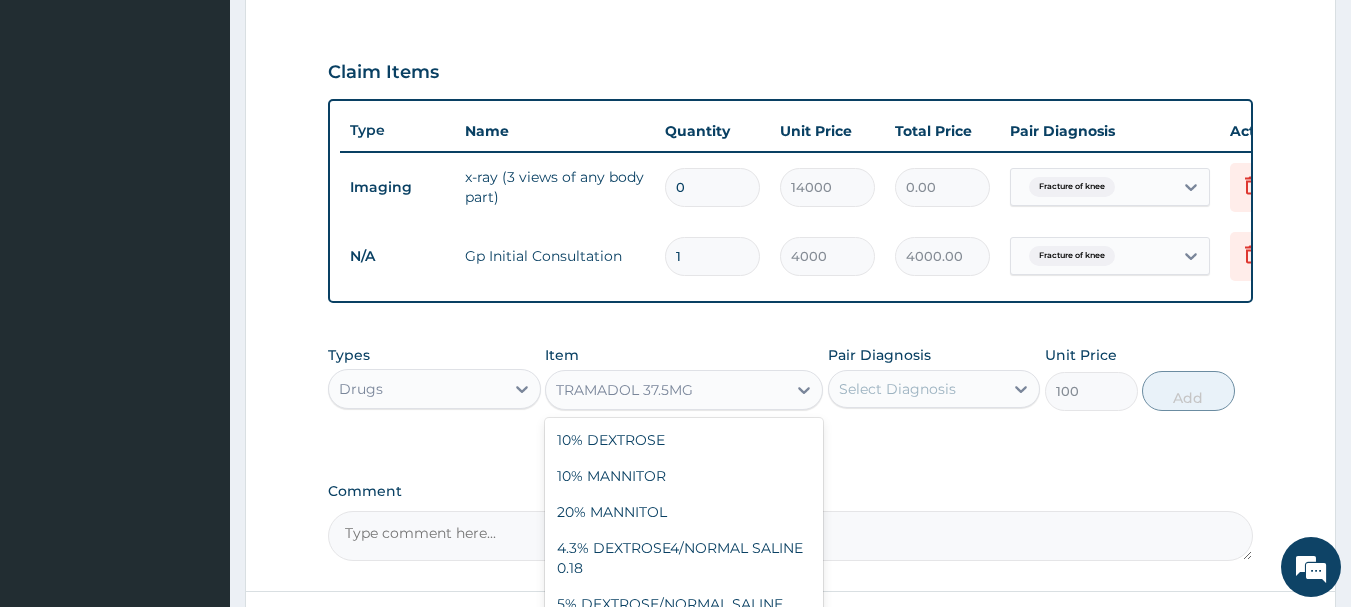 click on "TRAMADOL 37.5MG" at bounding box center [624, 390] 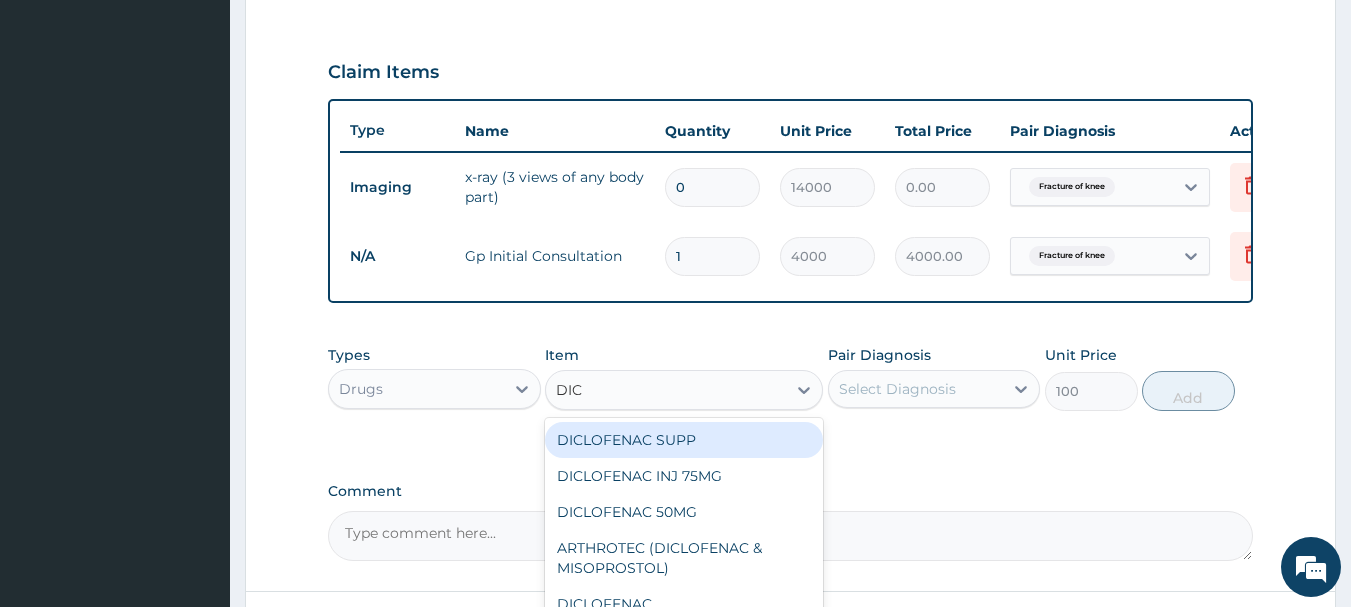 scroll, scrollTop: 0, scrollLeft: 0, axis: both 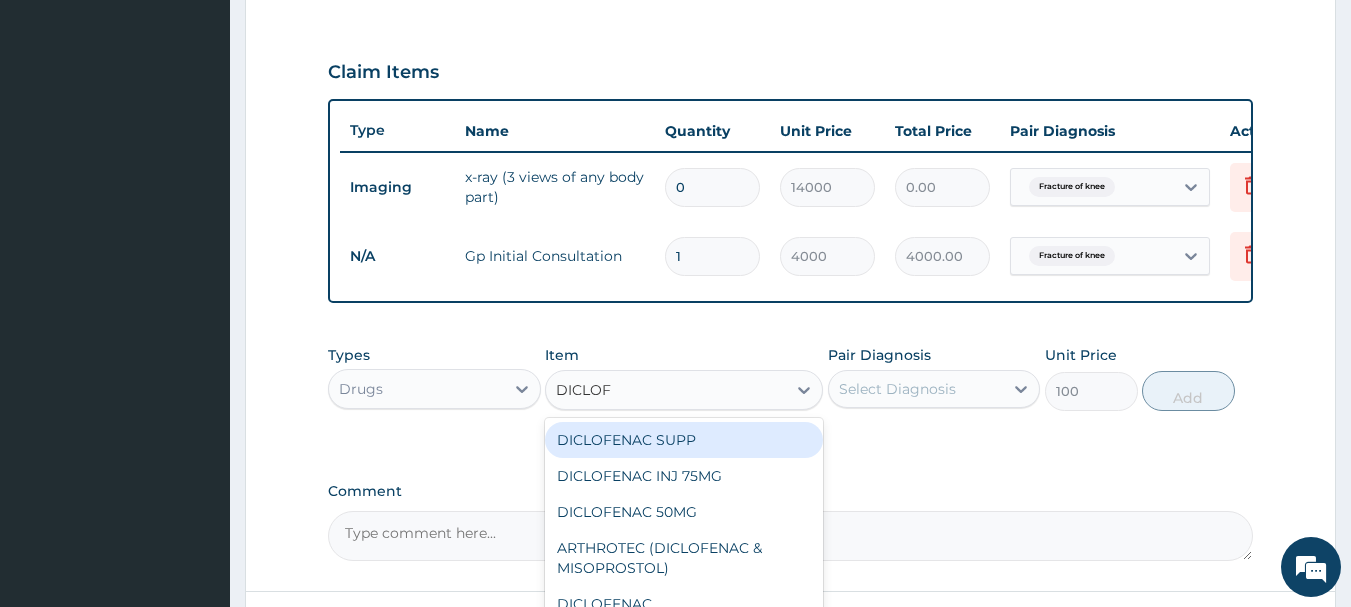 type on "DICLOFE" 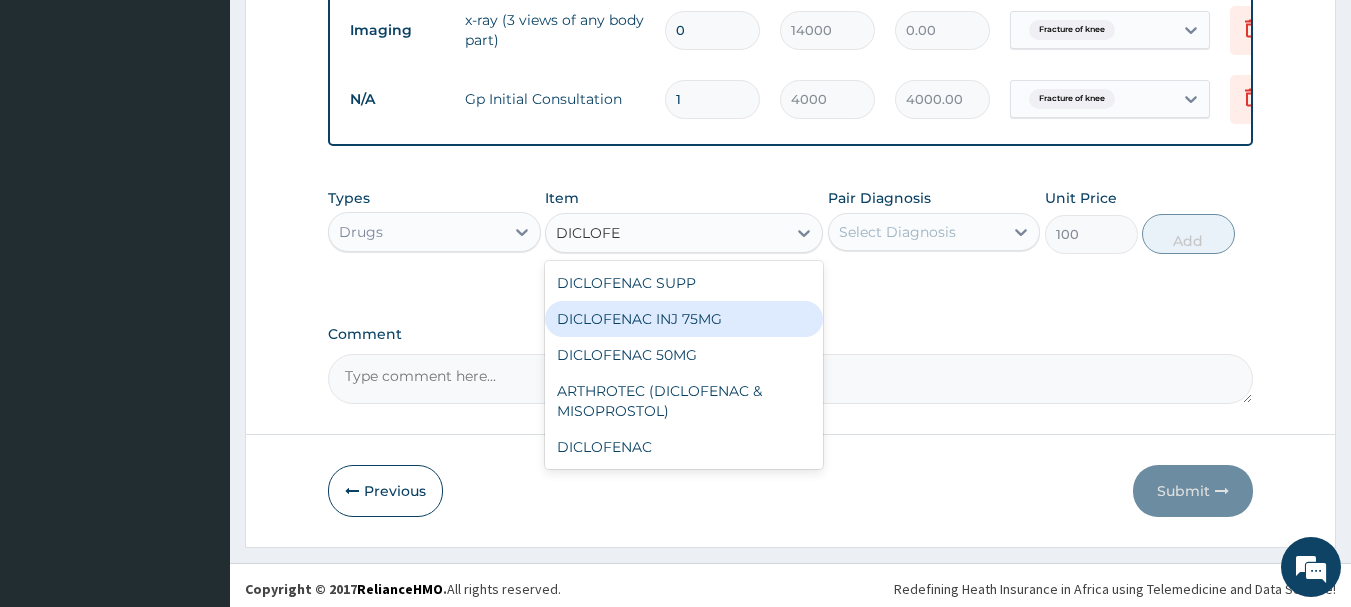 scroll, scrollTop: 824, scrollLeft: 0, axis: vertical 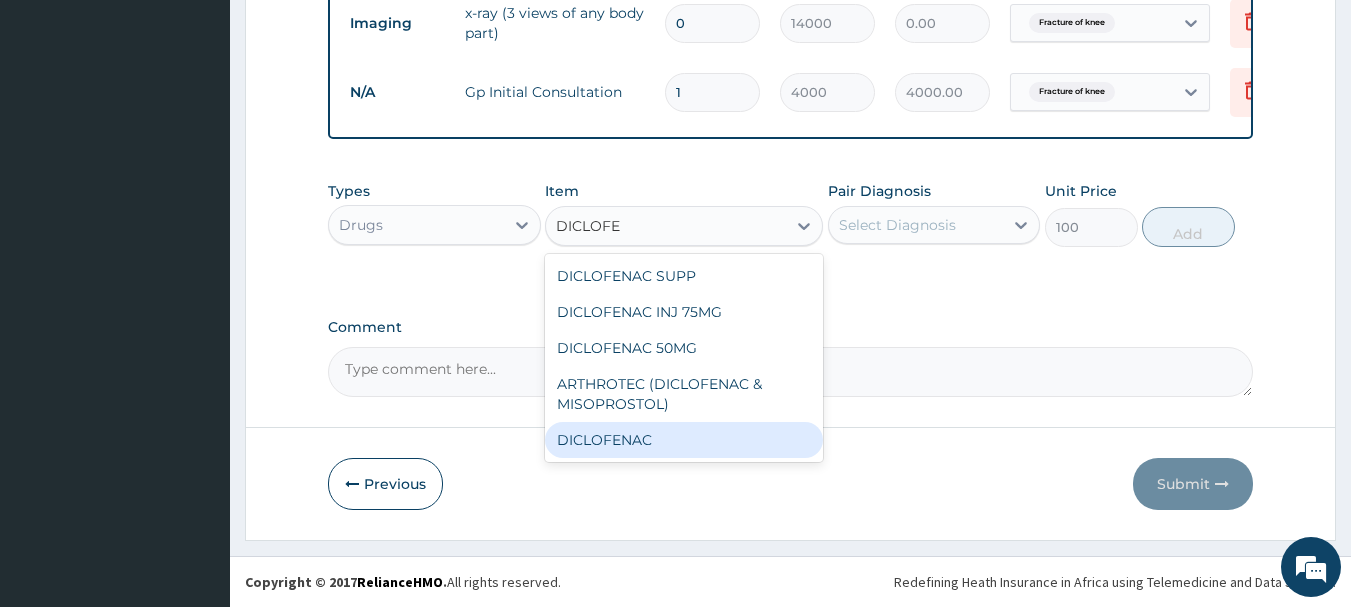 drag, startPoint x: 654, startPoint y: 436, endPoint x: 654, endPoint y: 449, distance: 13 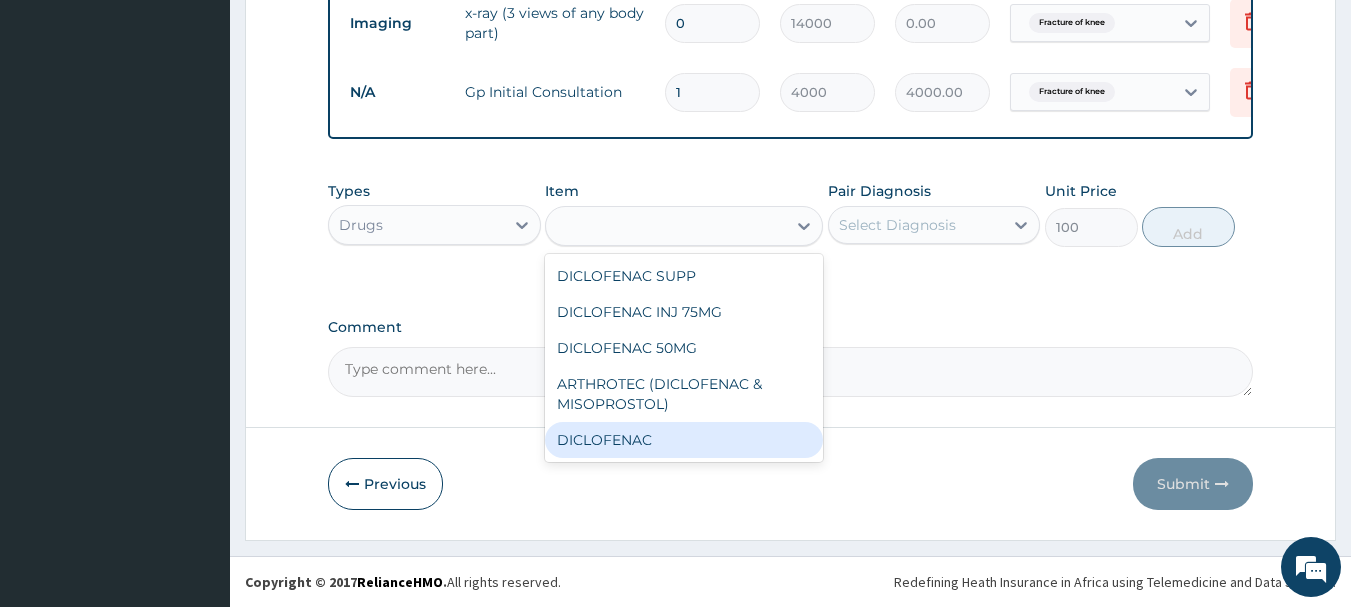 type on "130" 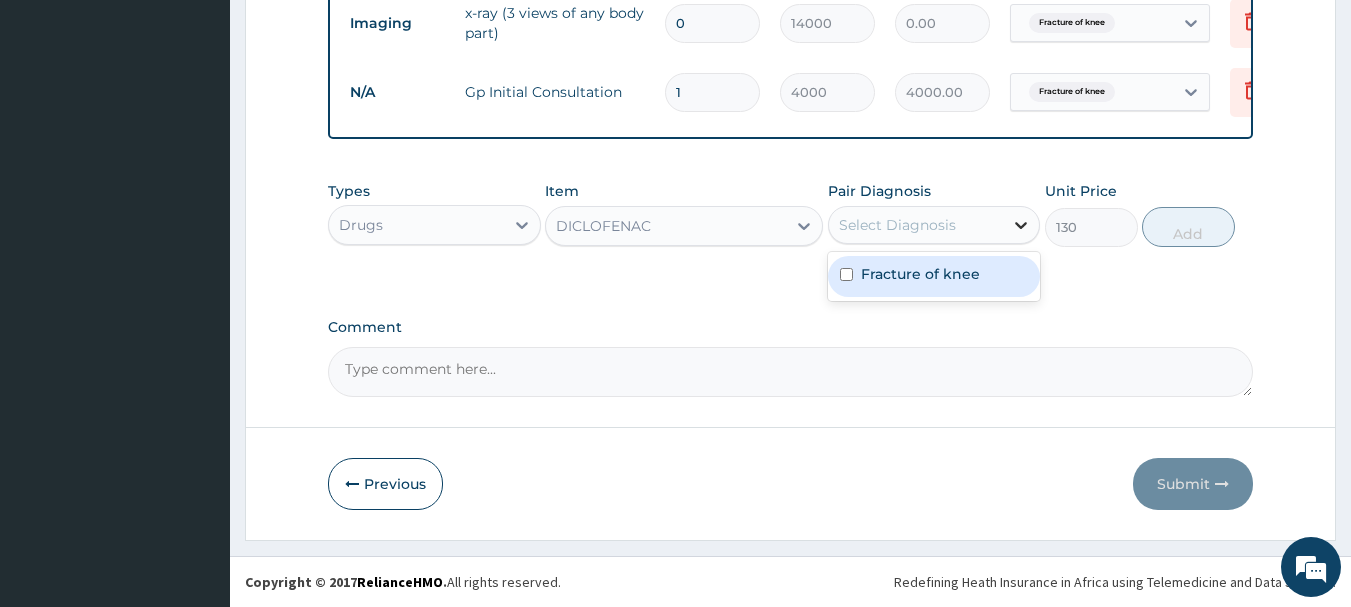 click 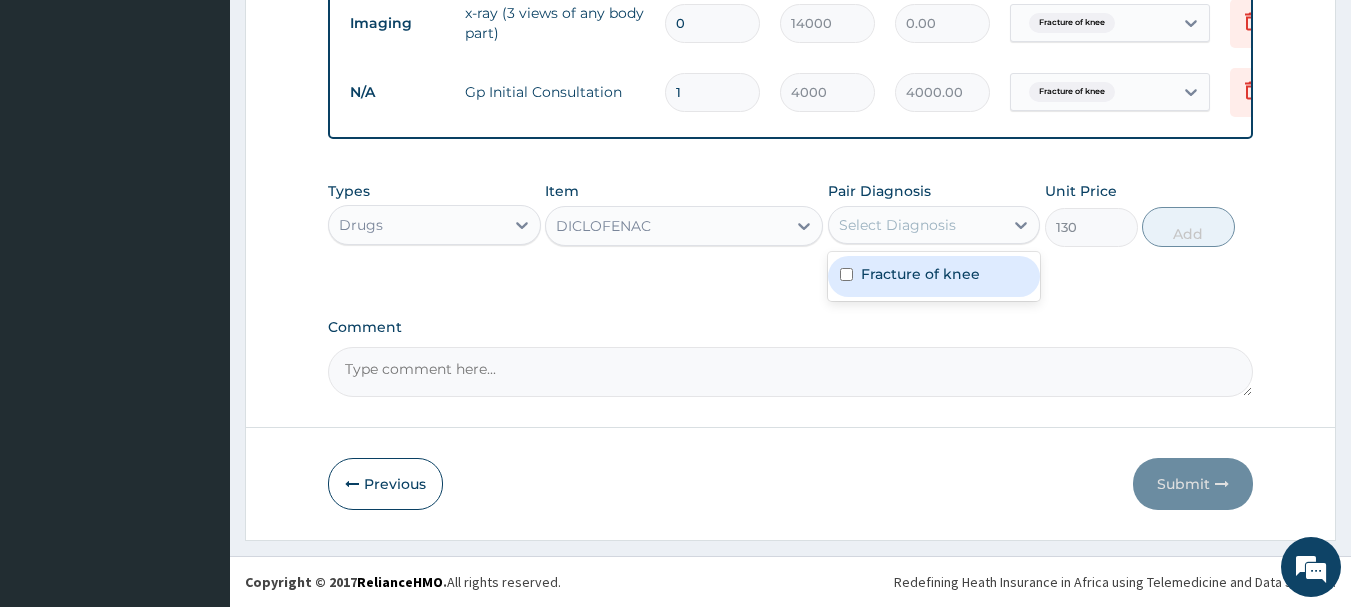 click on "Fracture of knee" at bounding box center (920, 274) 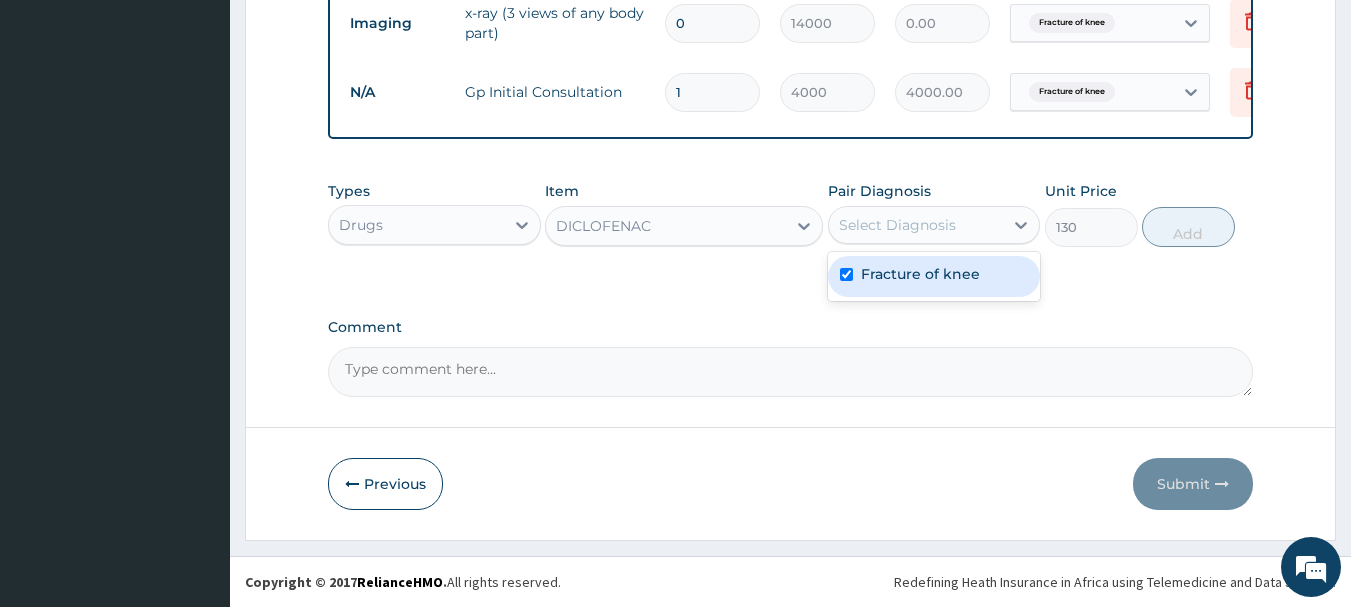 checkbox on "true" 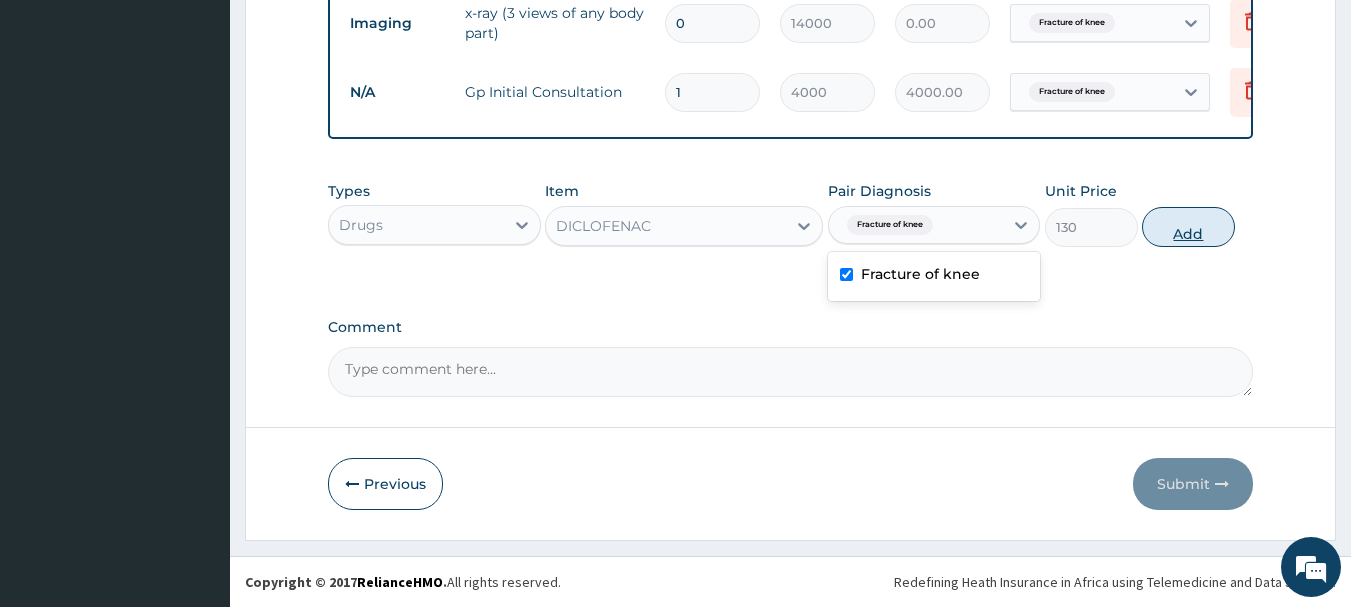 click on "Add" at bounding box center (1188, 227) 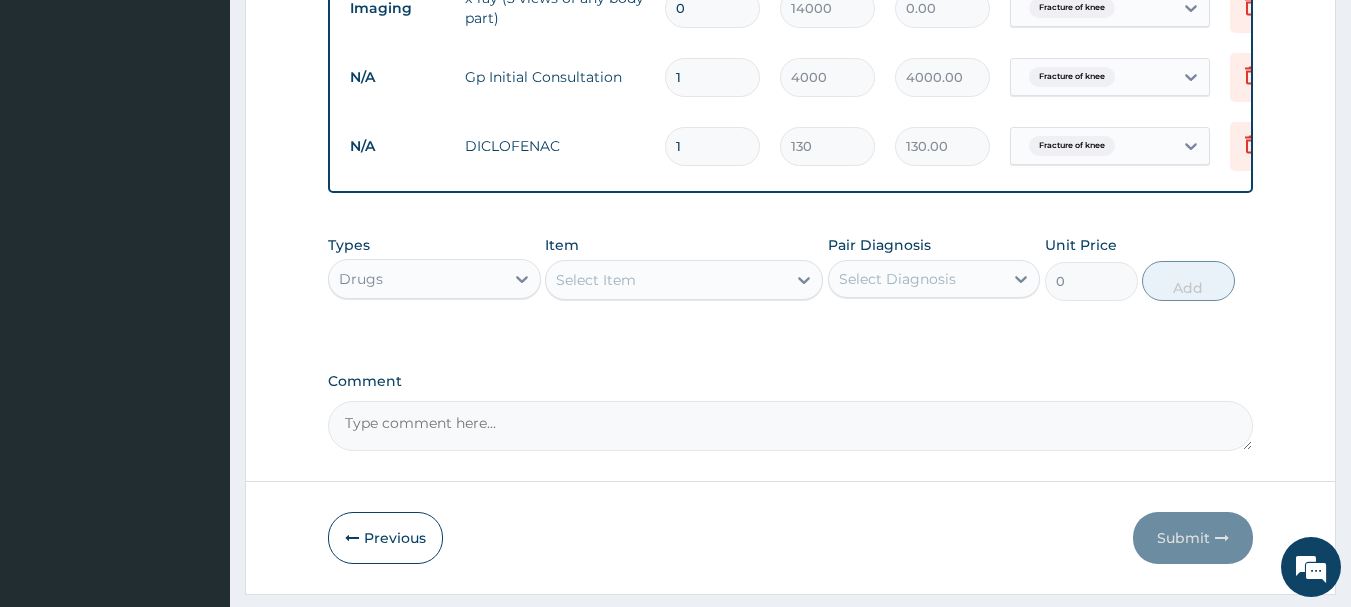 click on "Select Item" at bounding box center (666, 280) 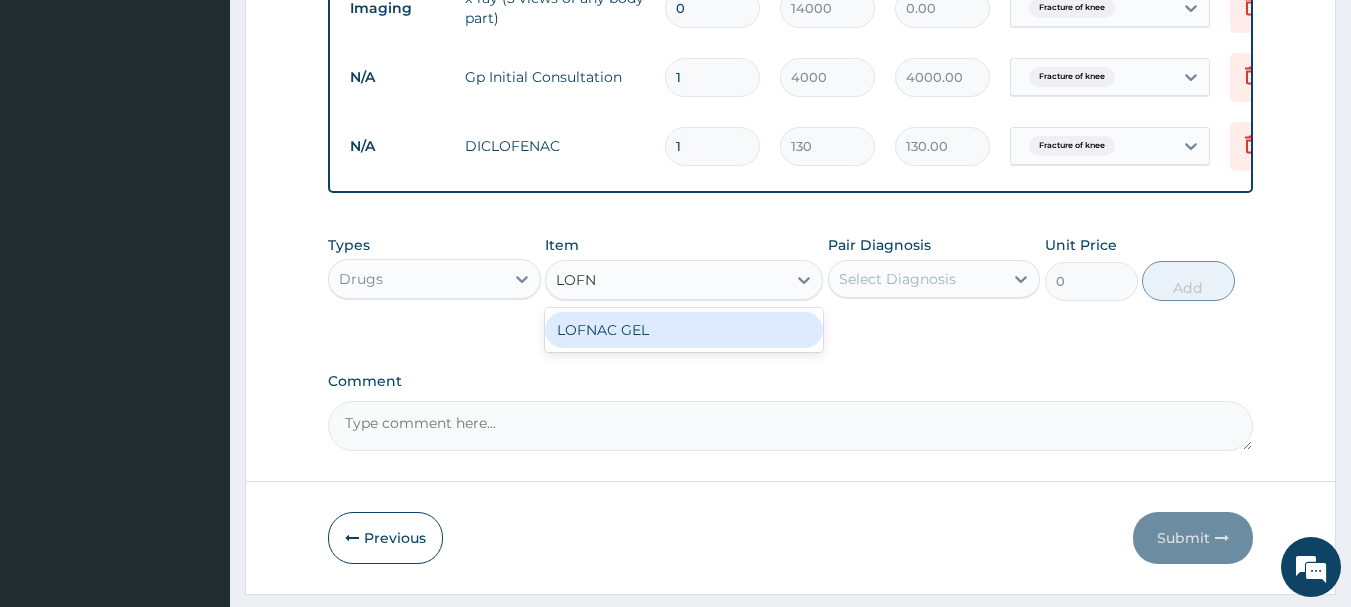 type on "LOFNA" 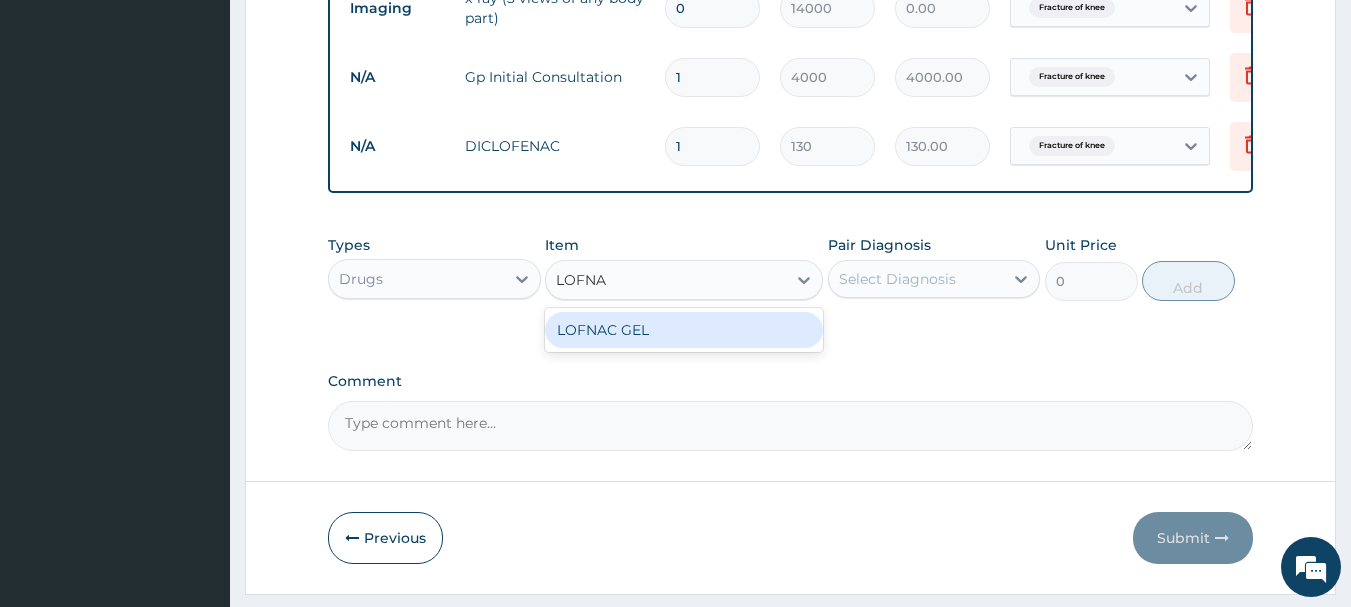 click on "LOFNAC GEL" at bounding box center [684, 330] 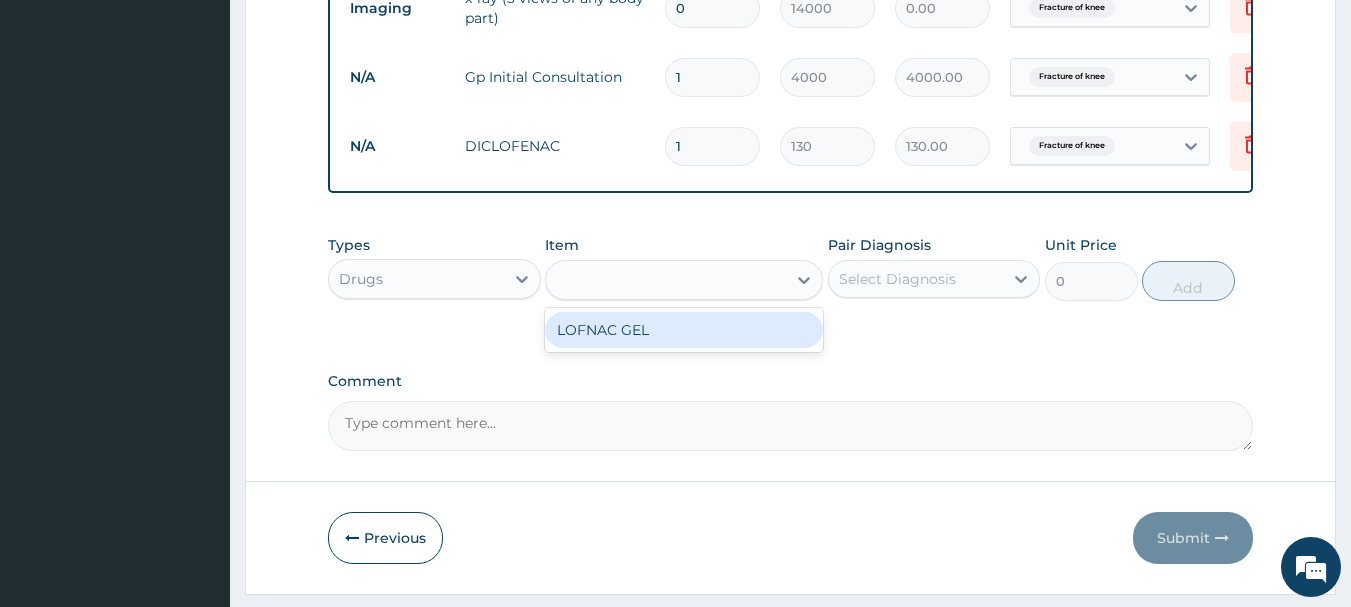 type on "3010" 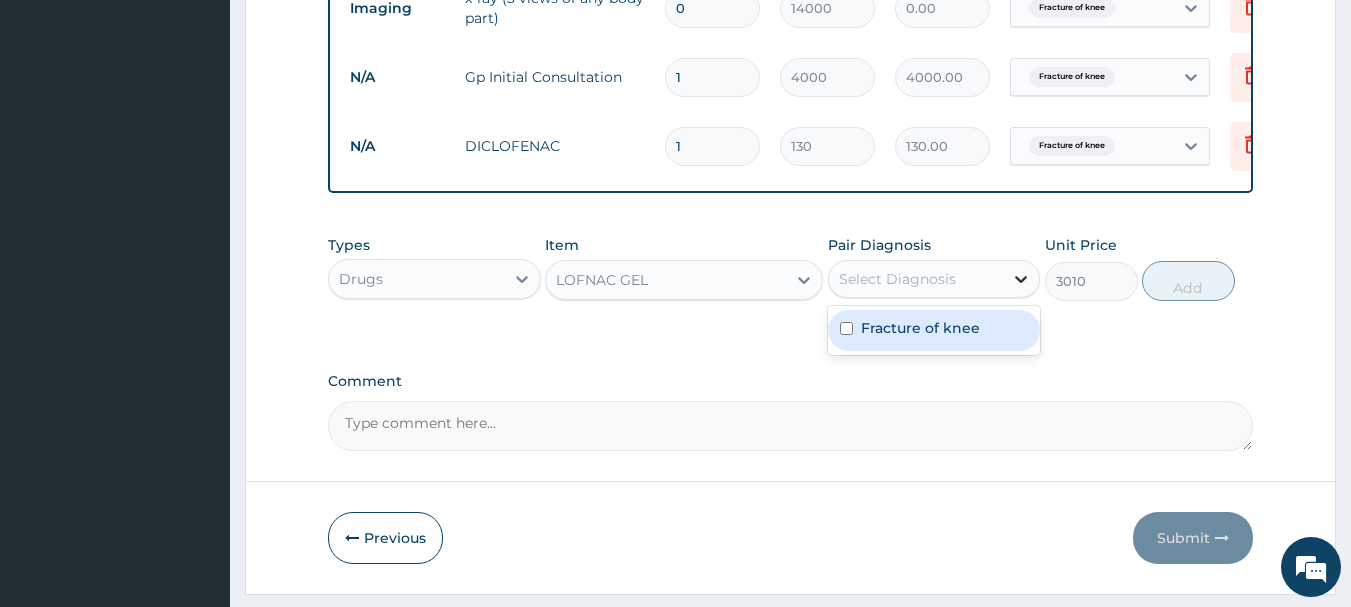 click 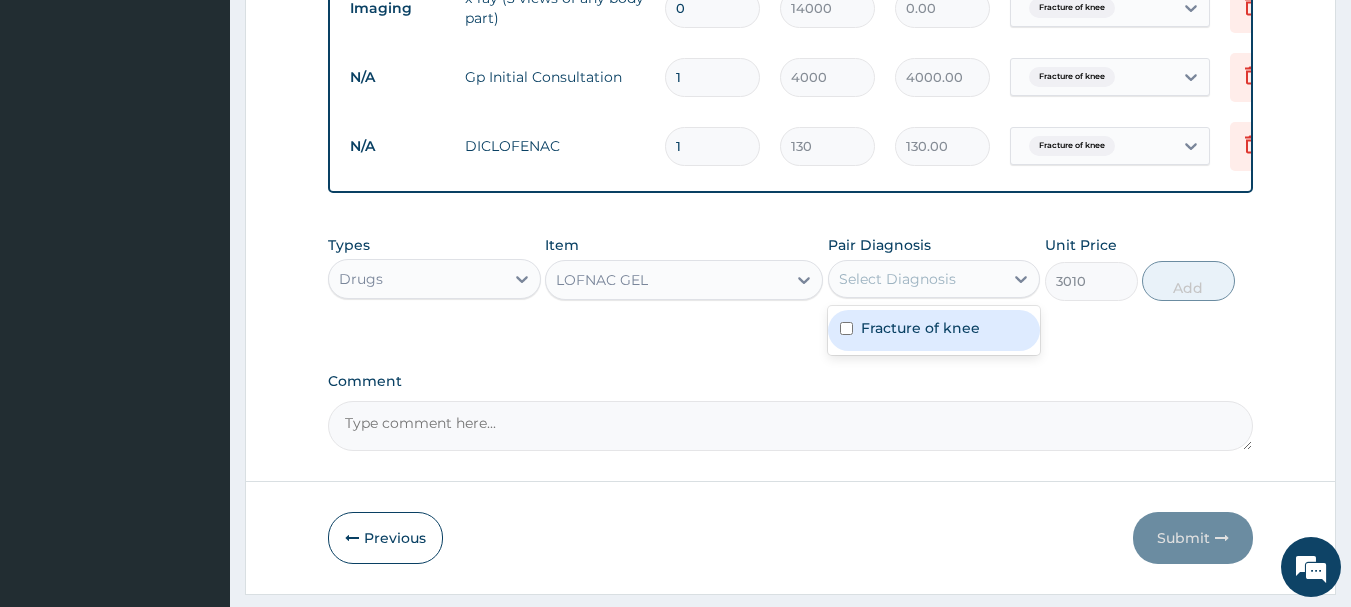 drag, startPoint x: 846, startPoint y: 347, endPoint x: 940, endPoint y: 329, distance: 95.707886 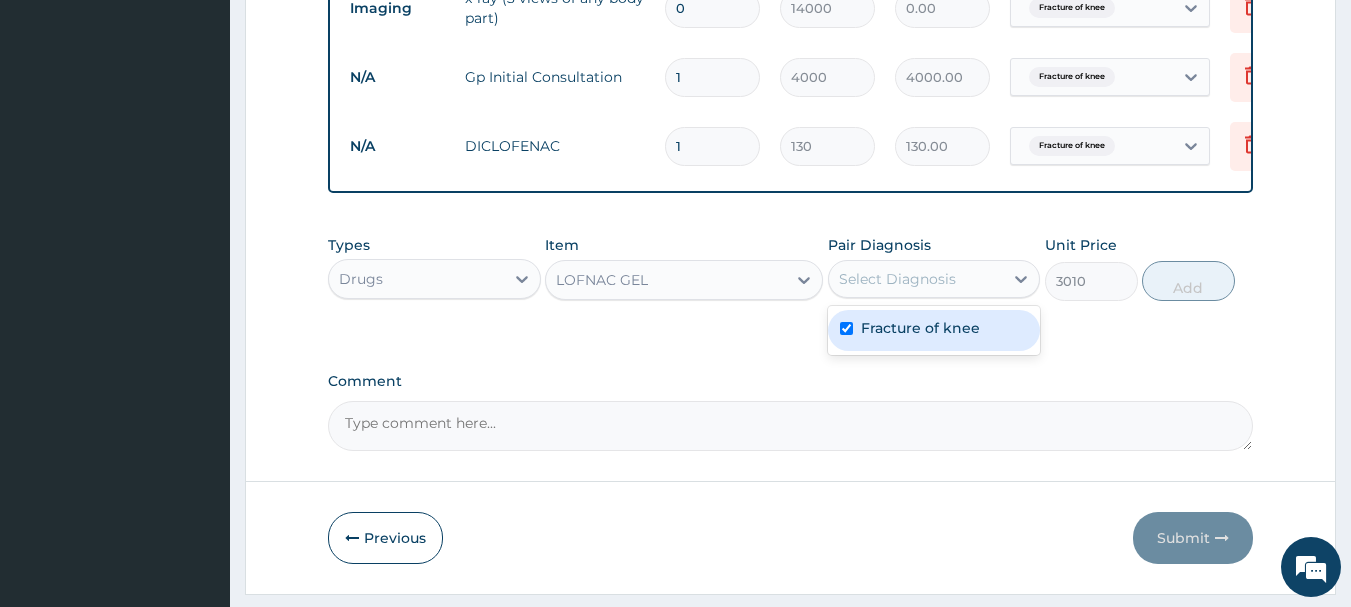 checkbox on "true" 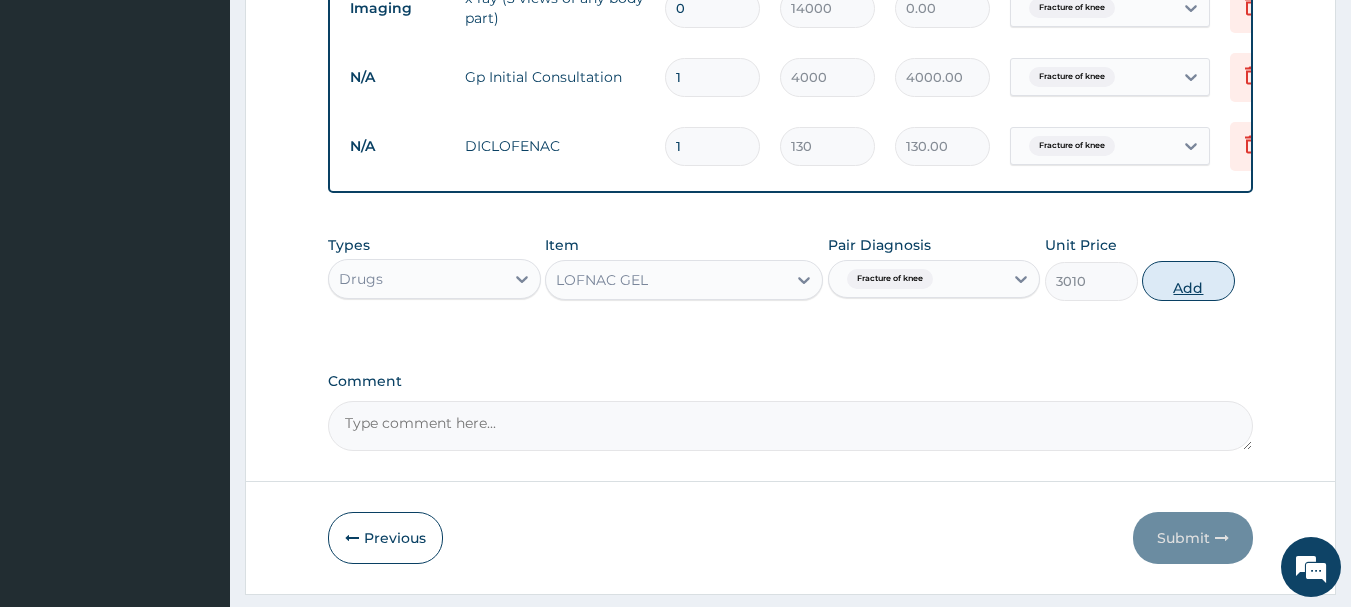 click on "Add" at bounding box center [1188, 281] 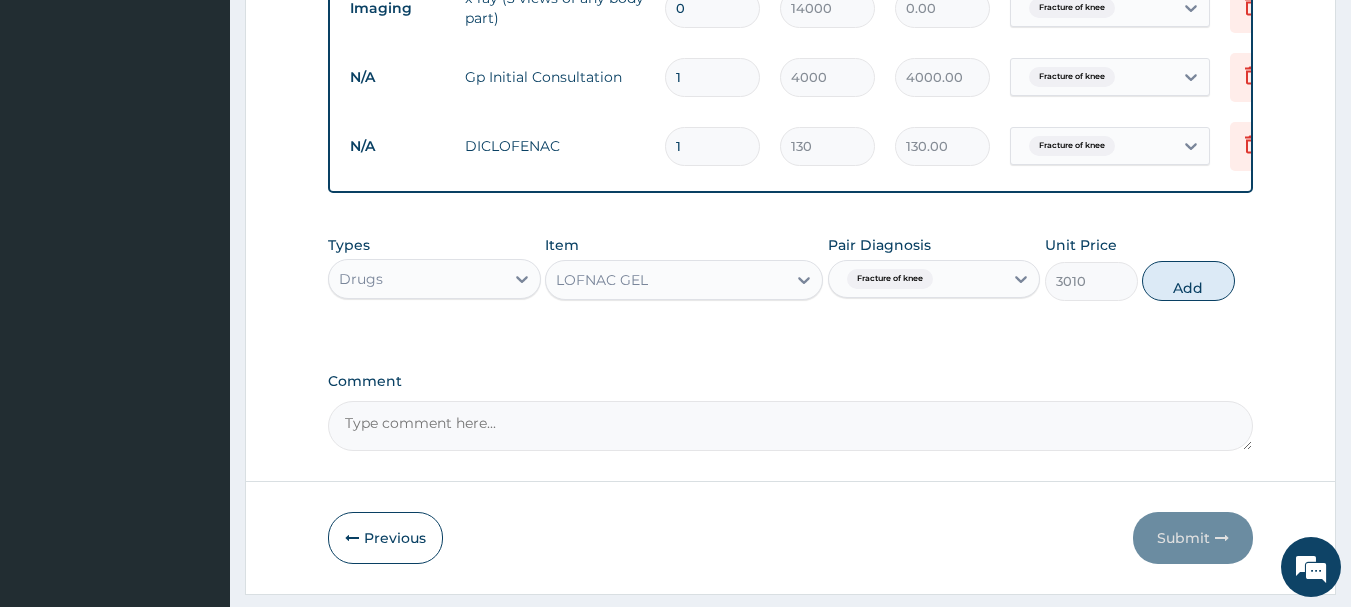 type on "0" 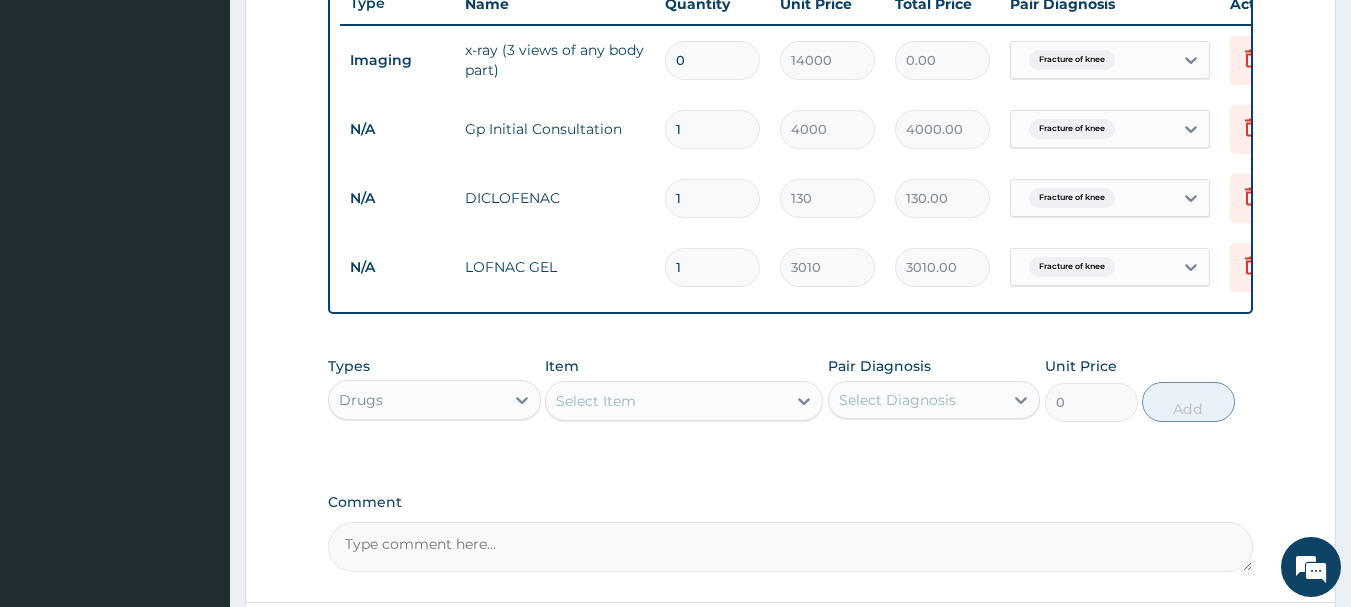 scroll, scrollTop: 724, scrollLeft: 0, axis: vertical 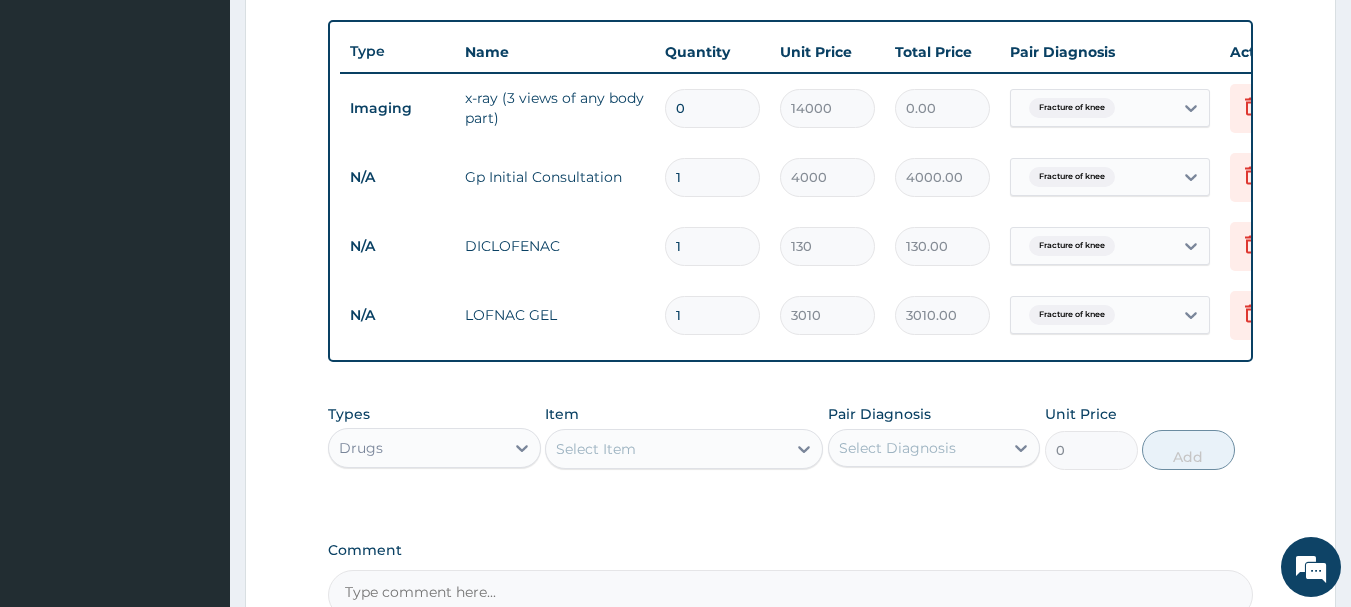 drag, startPoint x: 711, startPoint y: 116, endPoint x: 646, endPoint y: 118, distance: 65.03076 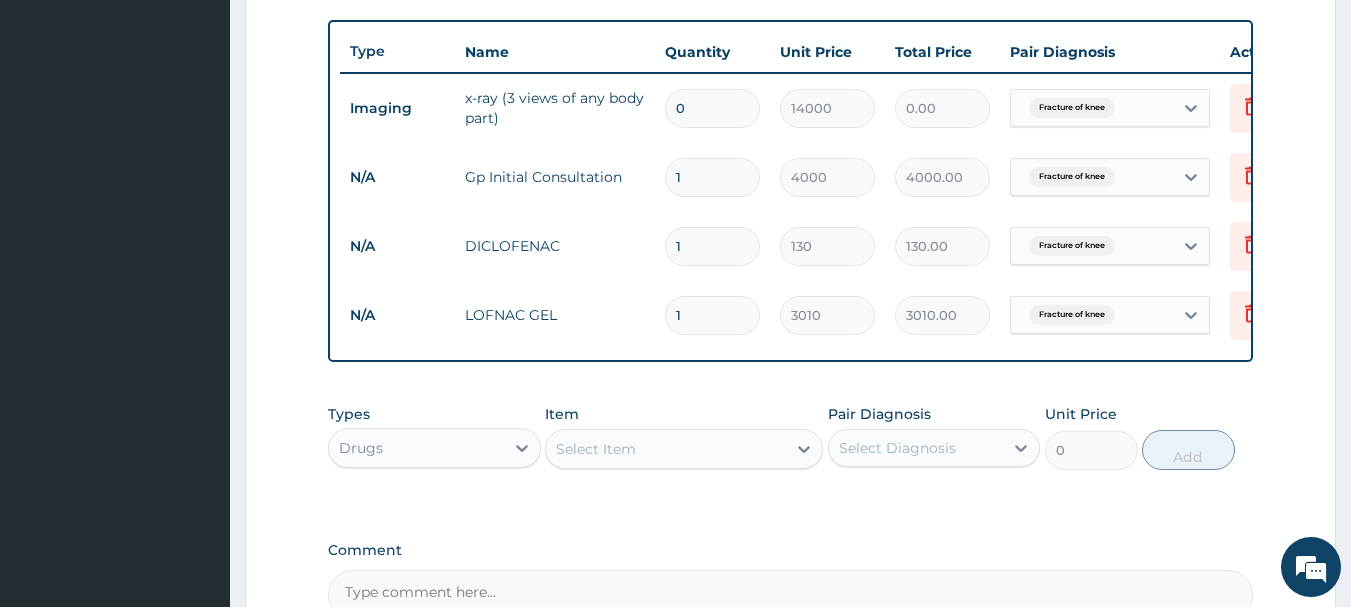 click on "Imaging x-ray (3 views of any body part) 0 14000 0.00 Fracture of knee Delete" at bounding box center (830, 108) 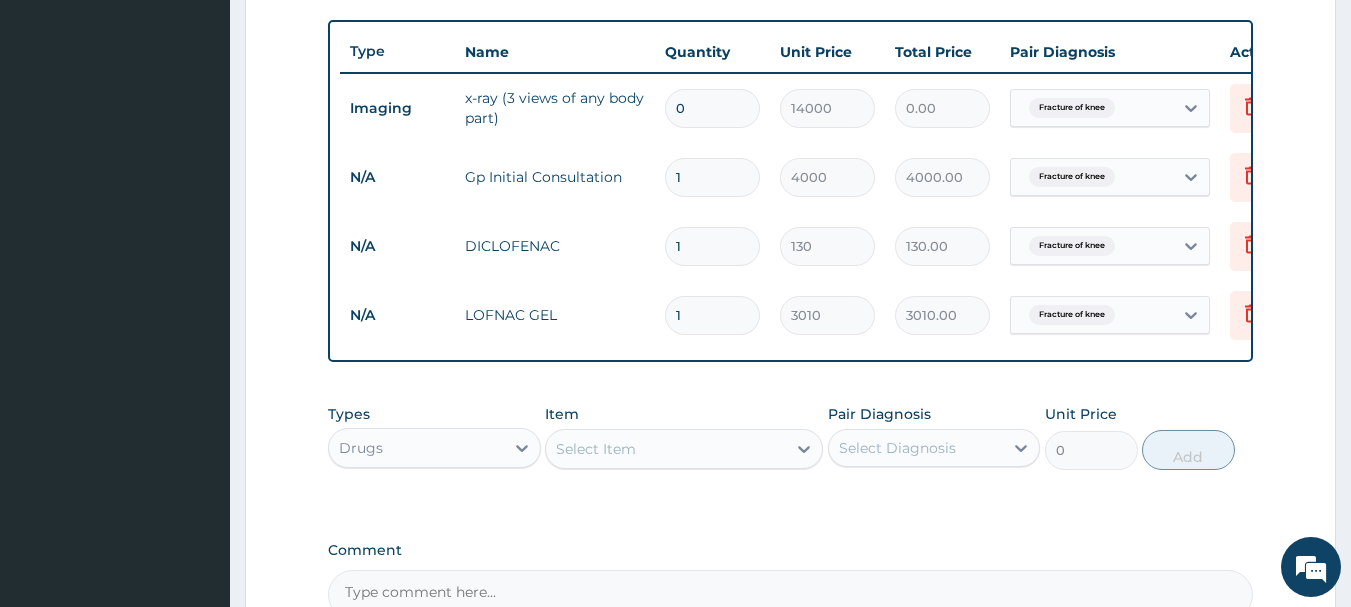 type on "1" 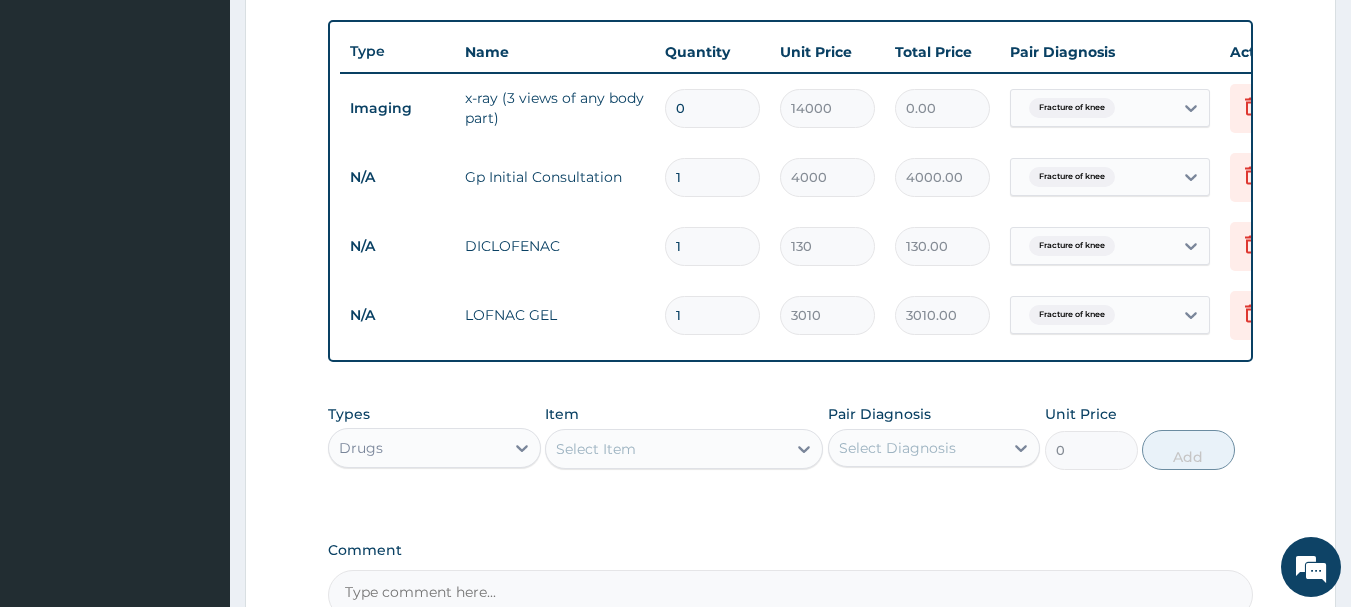 type on "14000.00" 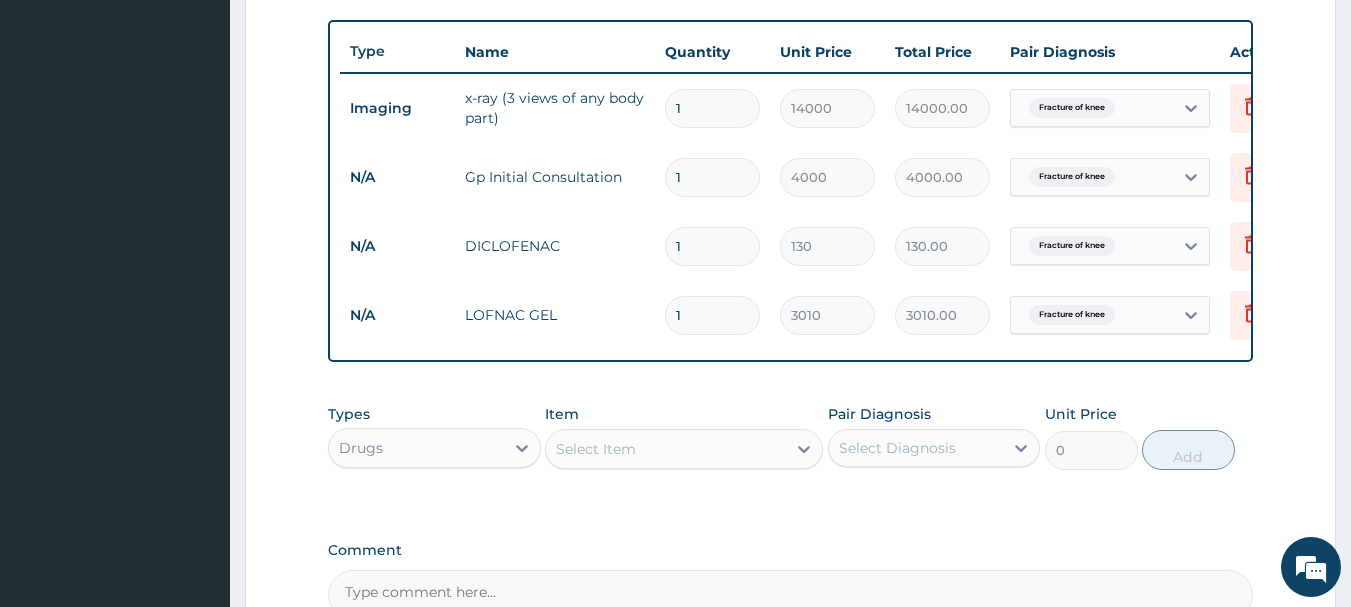 type on "1" 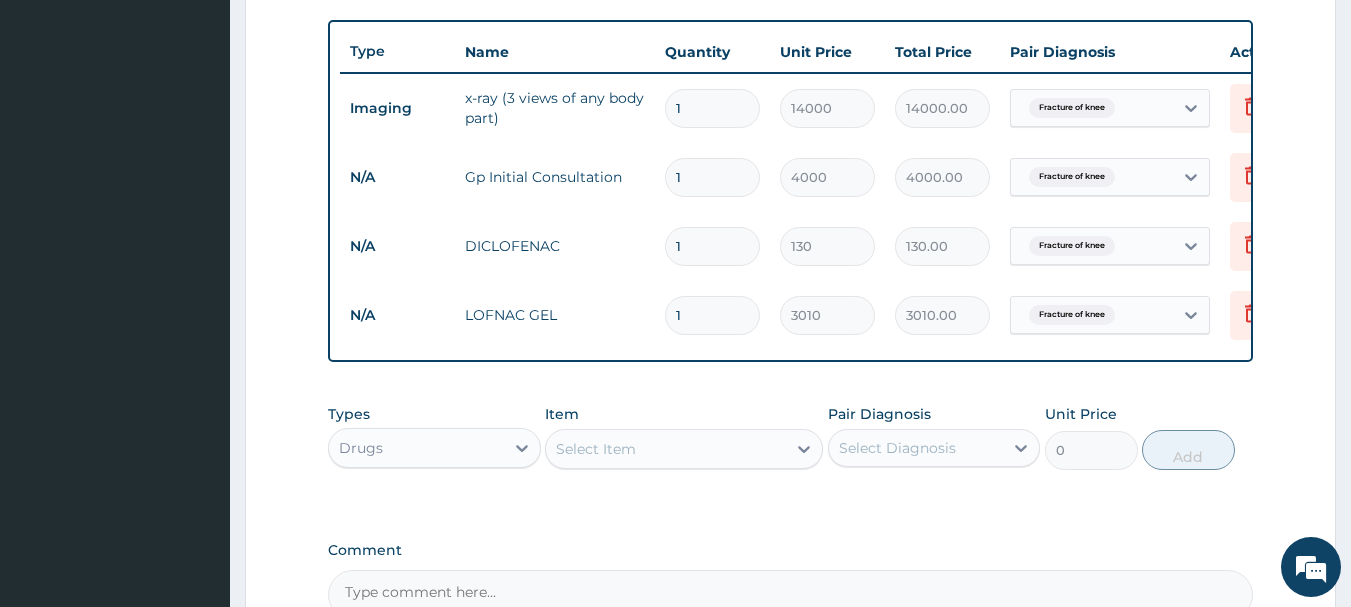 type on "15" 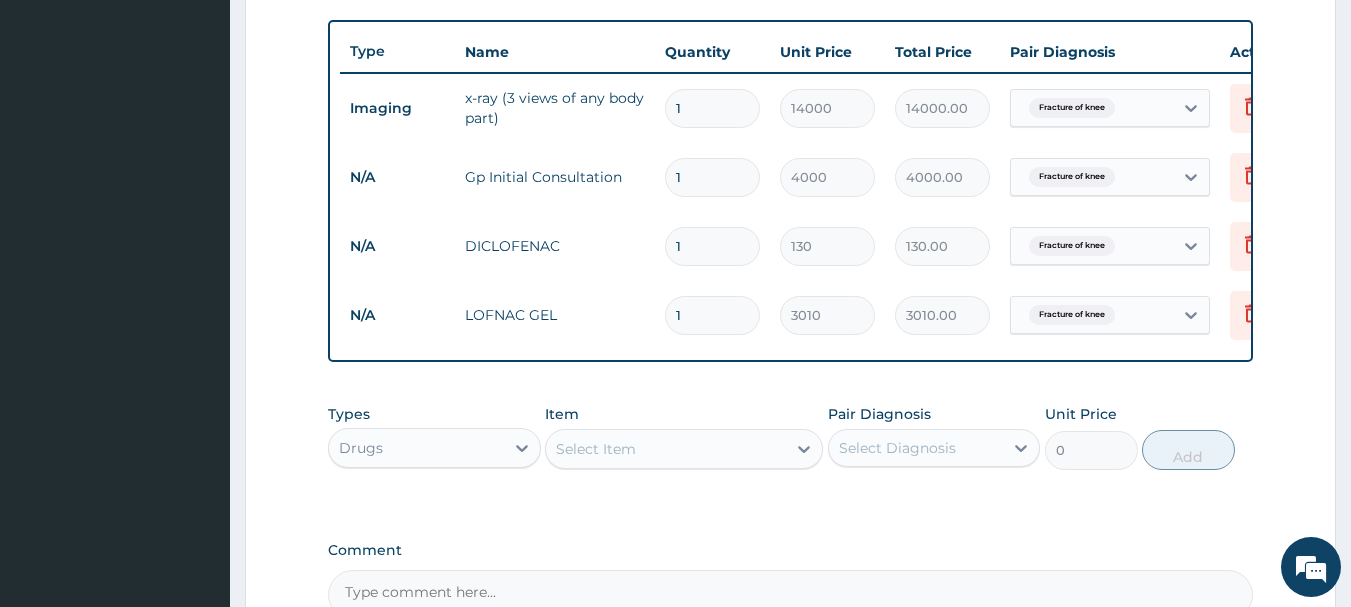 type on "1950.00" 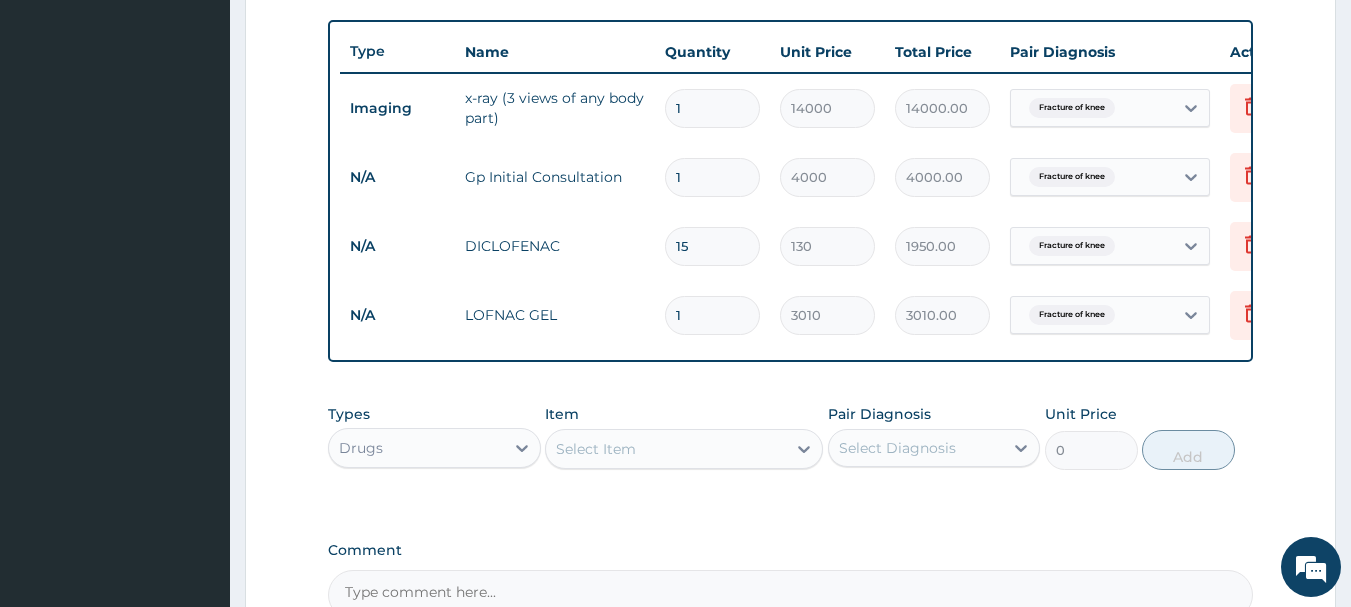 type on "15" 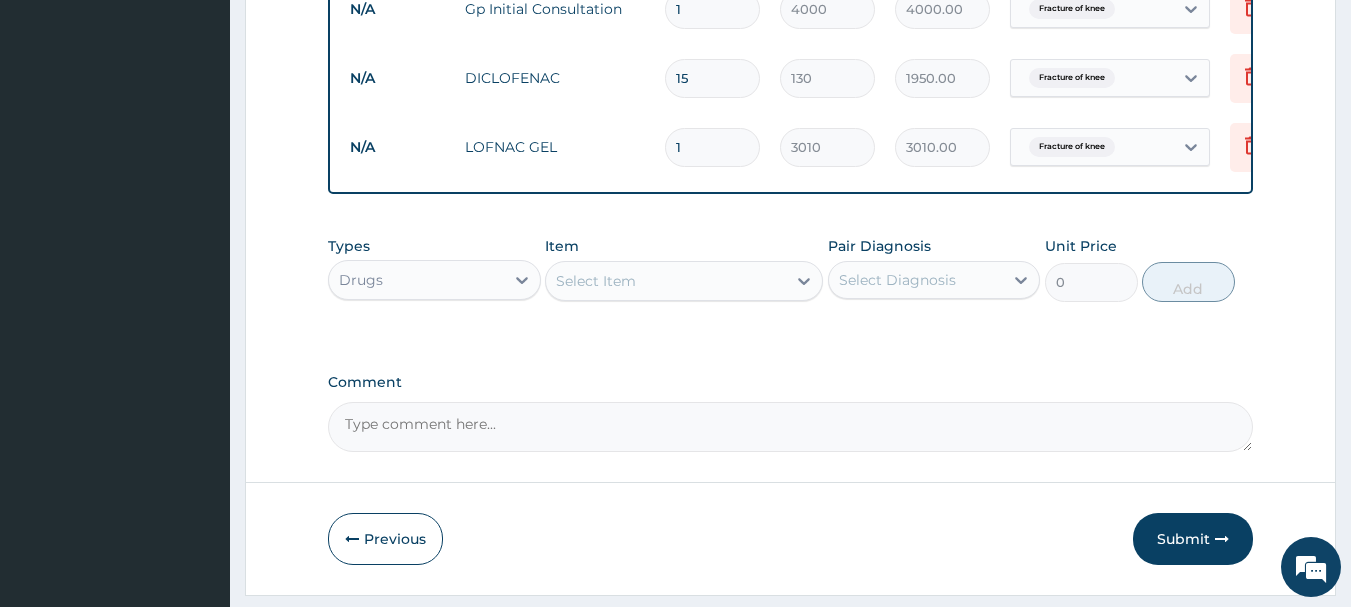 scroll, scrollTop: 962, scrollLeft: 0, axis: vertical 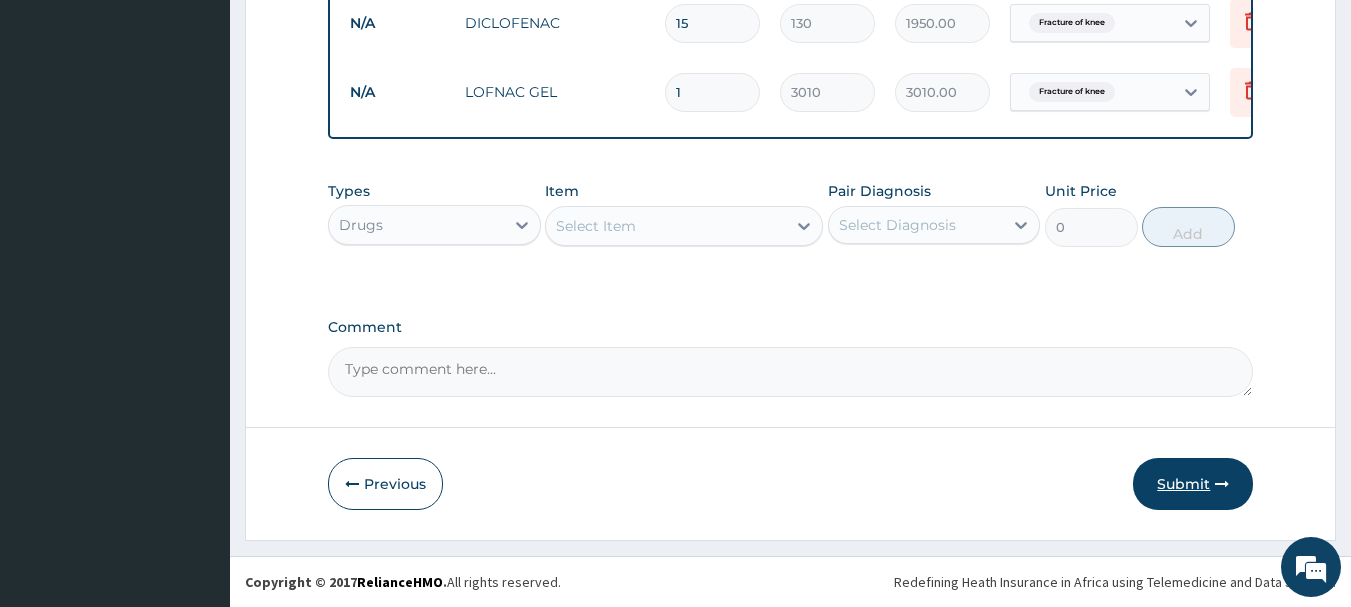 click on "Submit" at bounding box center (1193, 484) 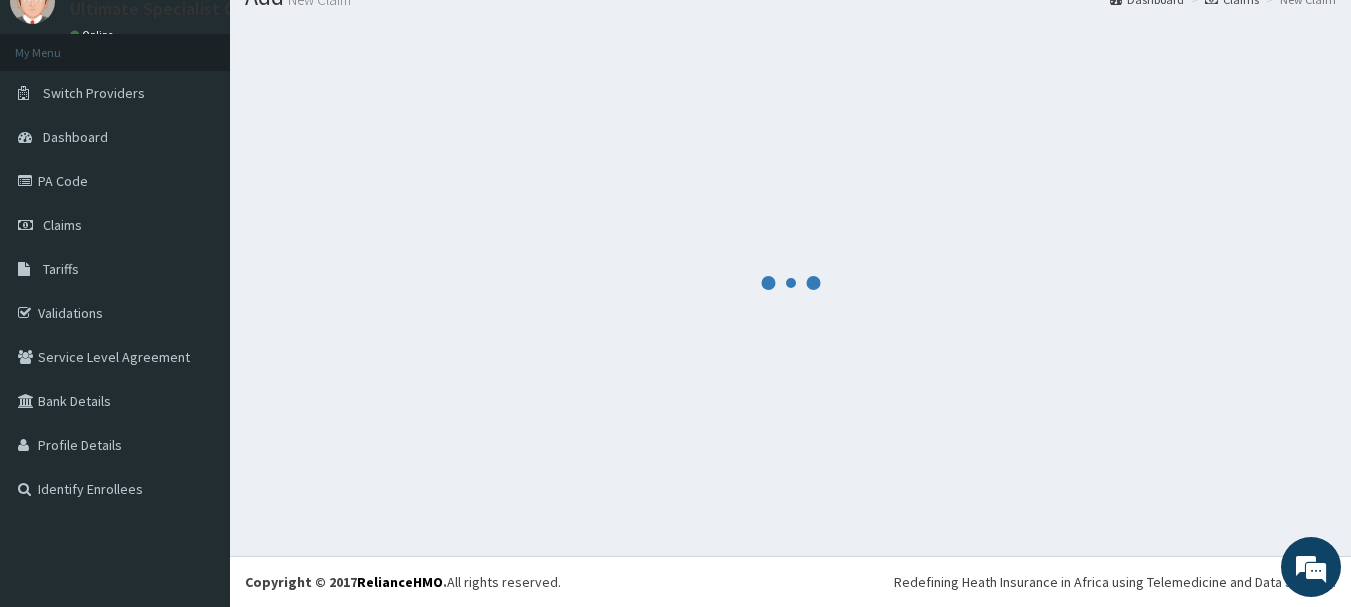 scroll, scrollTop: 962, scrollLeft: 0, axis: vertical 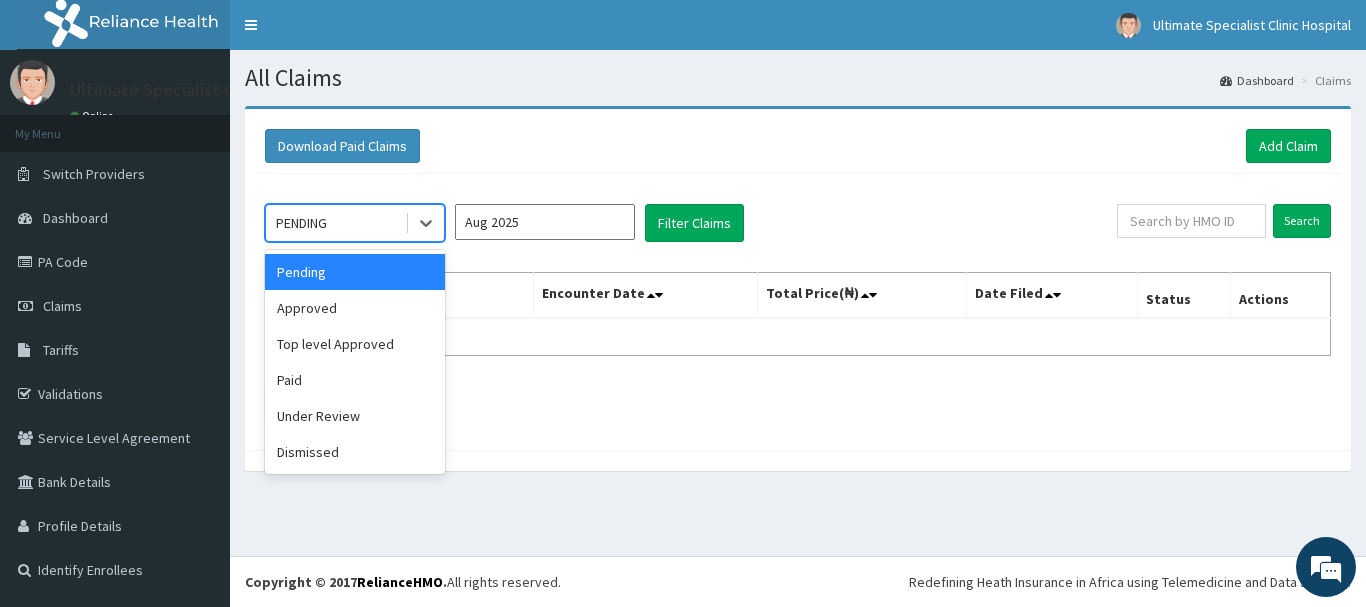 drag, startPoint x: 420, startPoint y: 227, endPoint x: 365, endPoint y: 272, distance: 71.063354 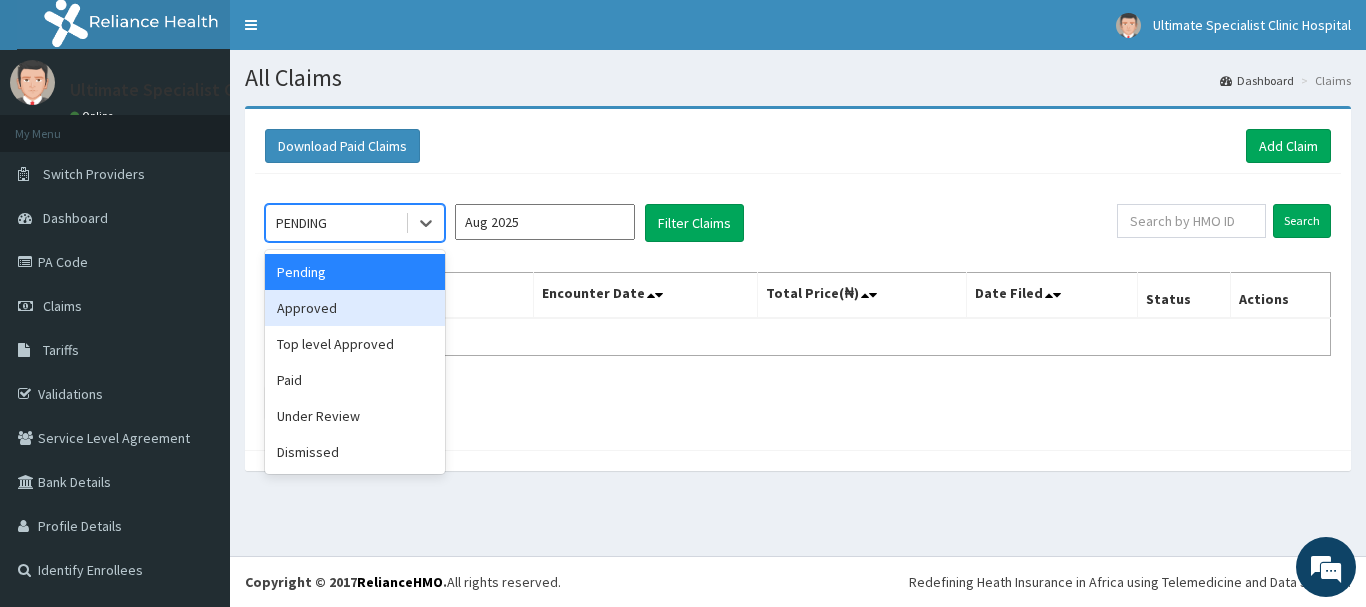 drag, startPoint x: 314, startPoint y: 317, endPoint x: 321, endPoint y: 301, distance: 17.464249 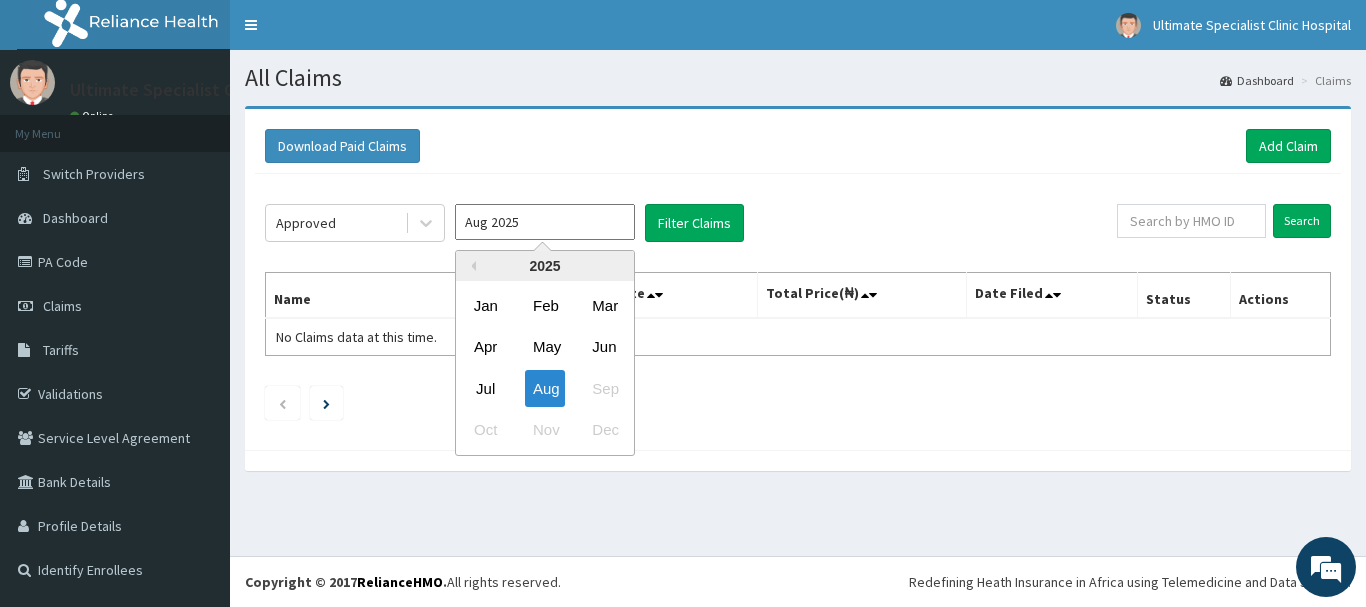 click on "Aug 2025" at bounding box center [545, 222] 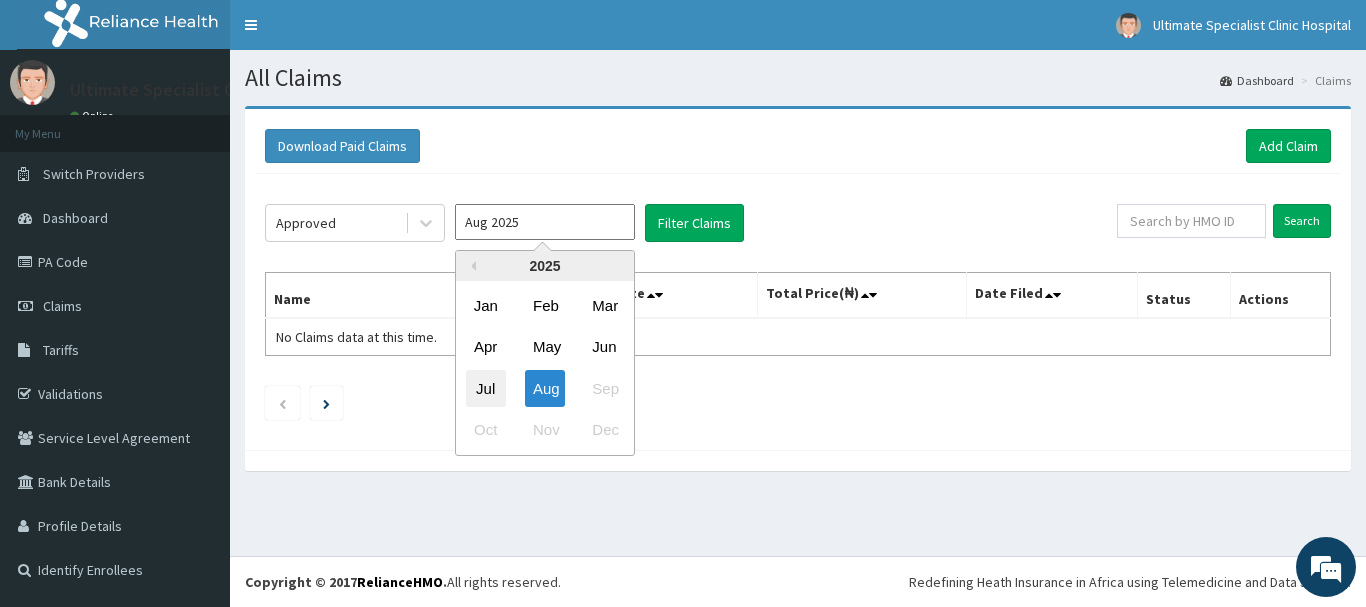 click on "Jul" at bounding box center (486, 388) 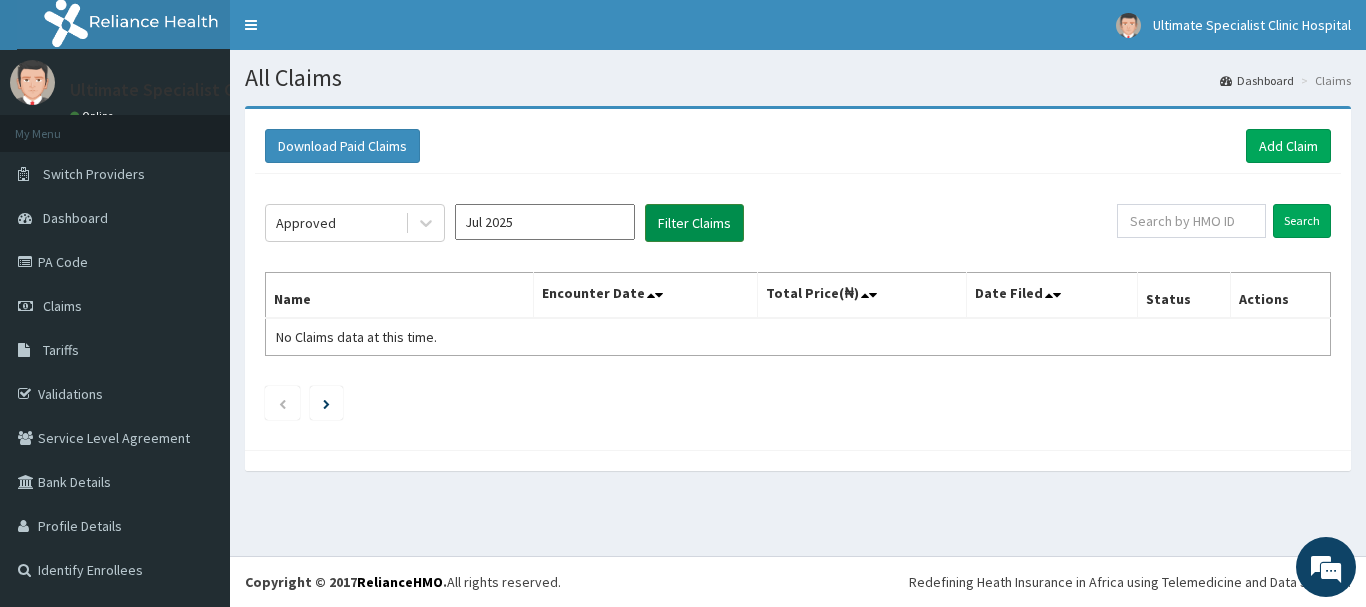click on "Filter Claims" at bounding box center [694, 223] 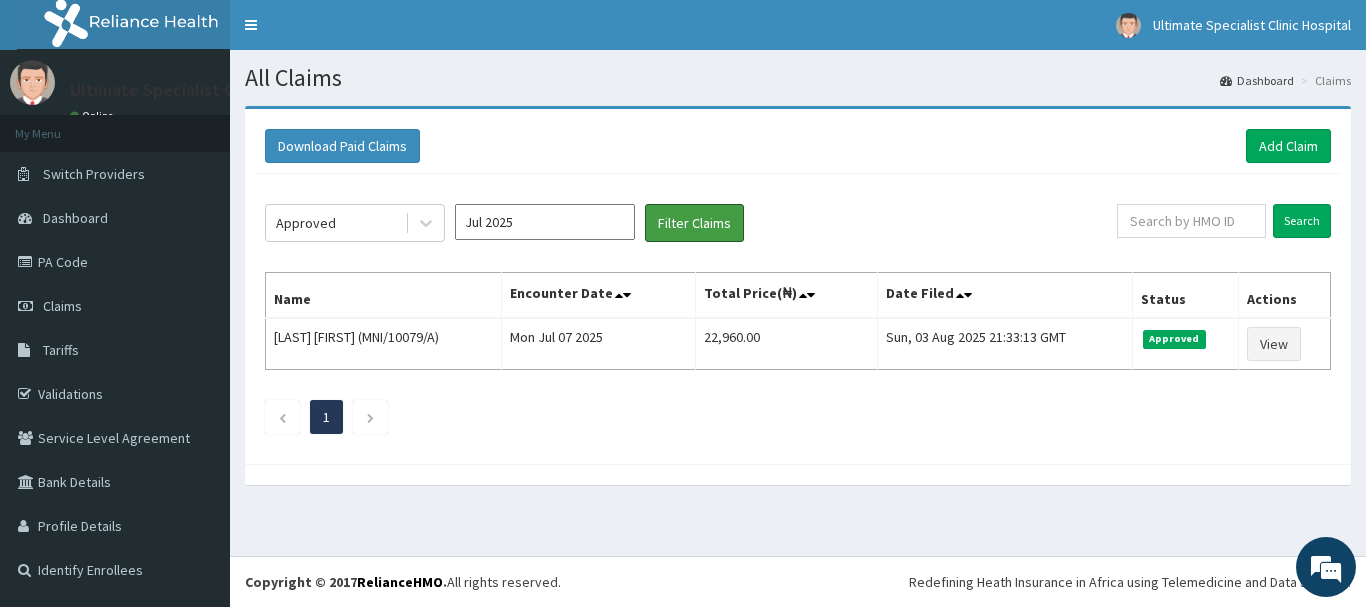 scroll, scrollTop: 0, scrollLeft: 0, axis: both 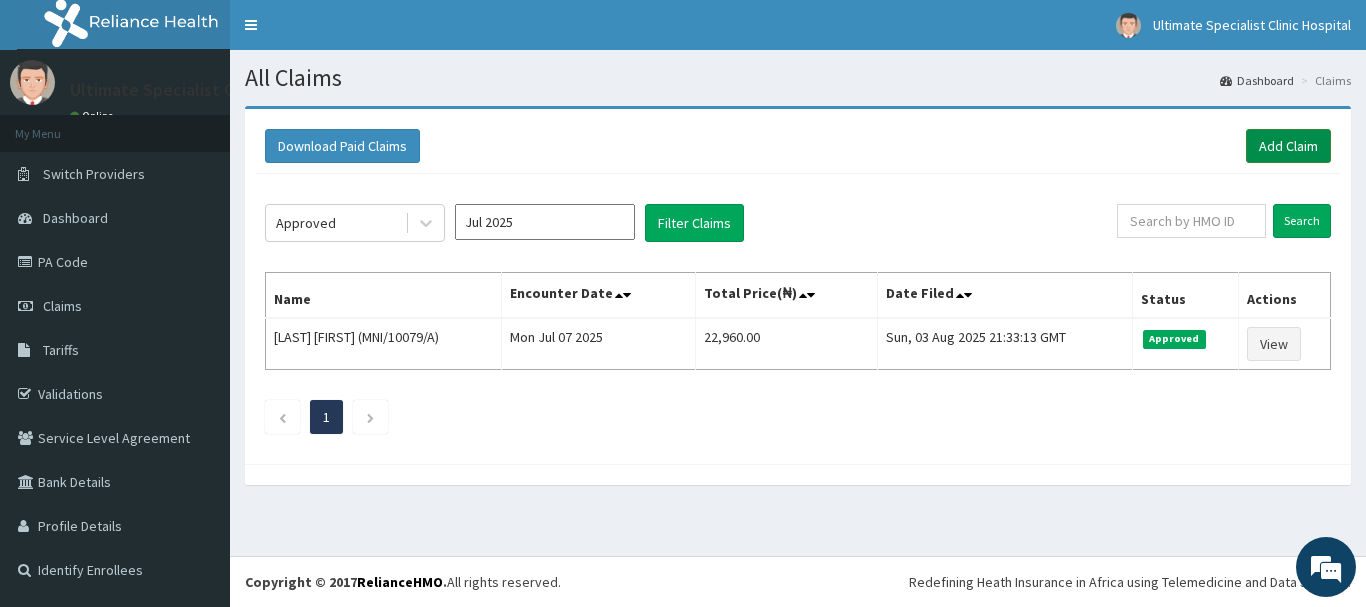 click on "Add Claim" at bounding box center [1288, 146] 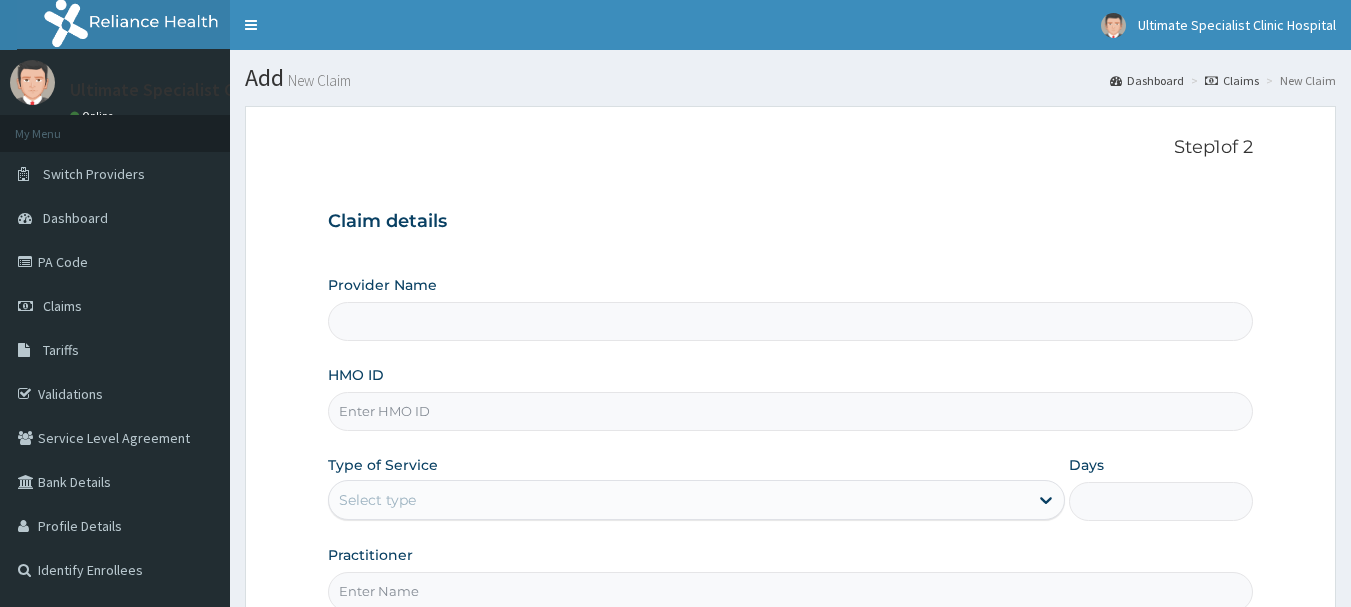 scroll, scrollTop: 0, scrollLeft: 0, axis: both 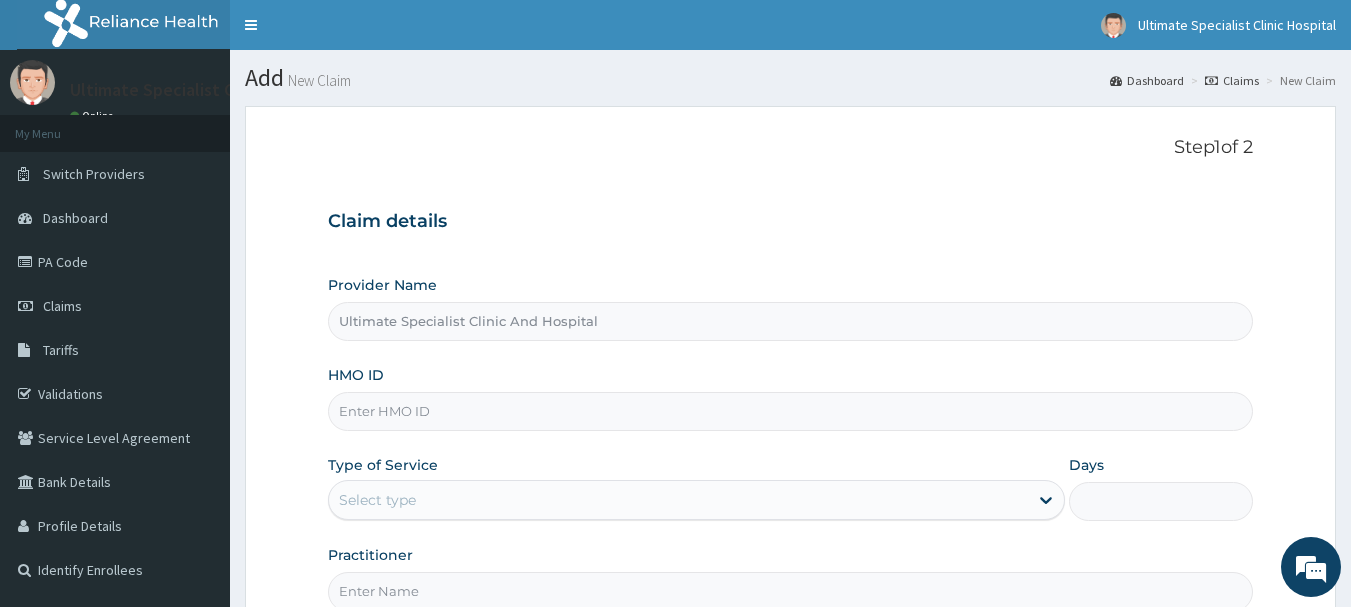 click on "HMO ID" at bounding box center [791, 411] 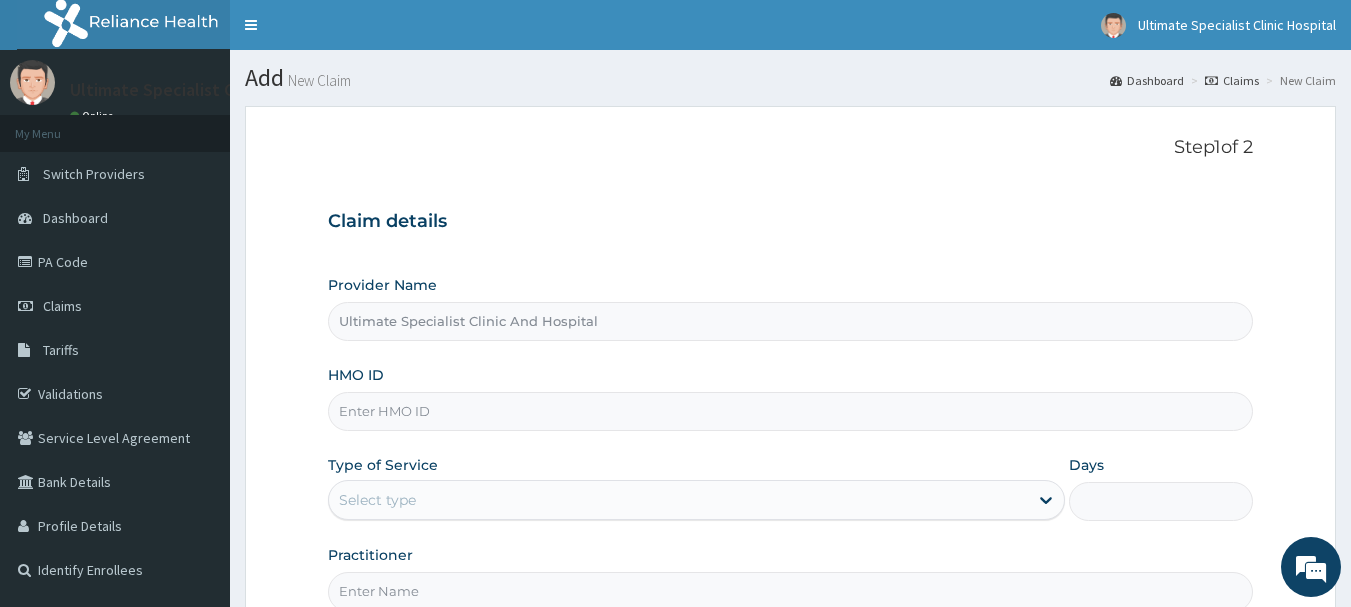 paste on "GPP/10082/A" 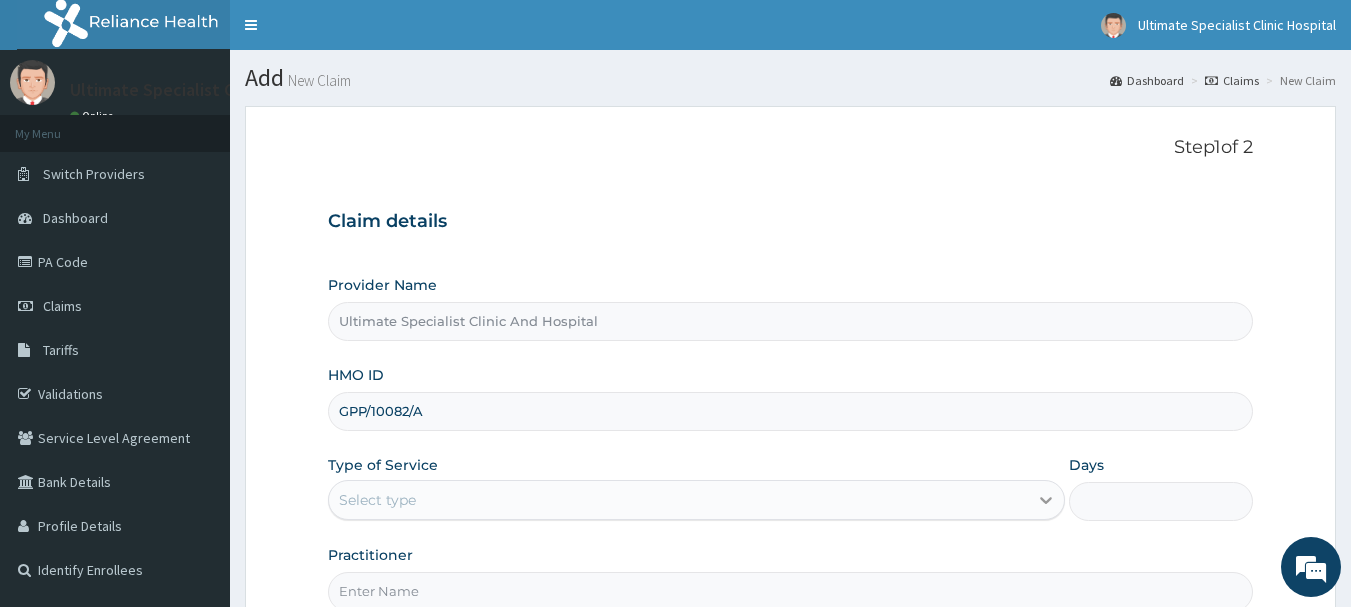 type on "GPP/10082/A" 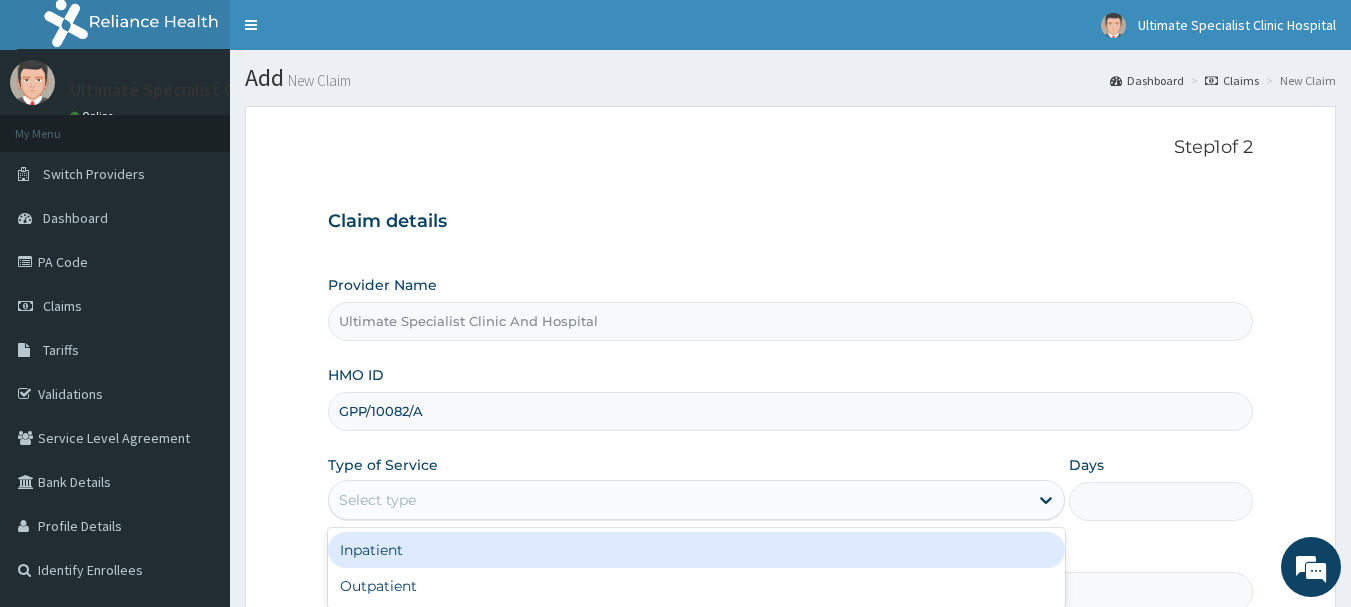 drag, startPoint x: 1043, startPoint y: 503, endPoint x: 917, endPoint y: 502, distance: 126.00397 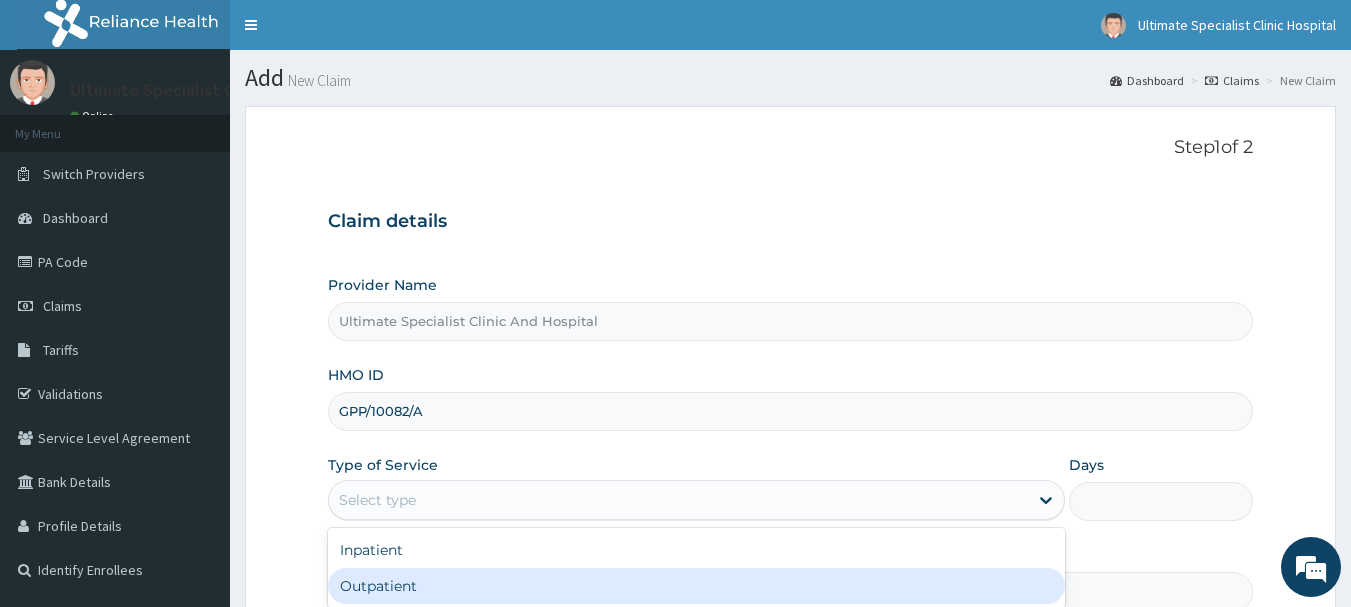 drag, startPoint x: 690, startPoint y: 597, endPoint x: 687, endPoint y: 567, distance: 30.149628 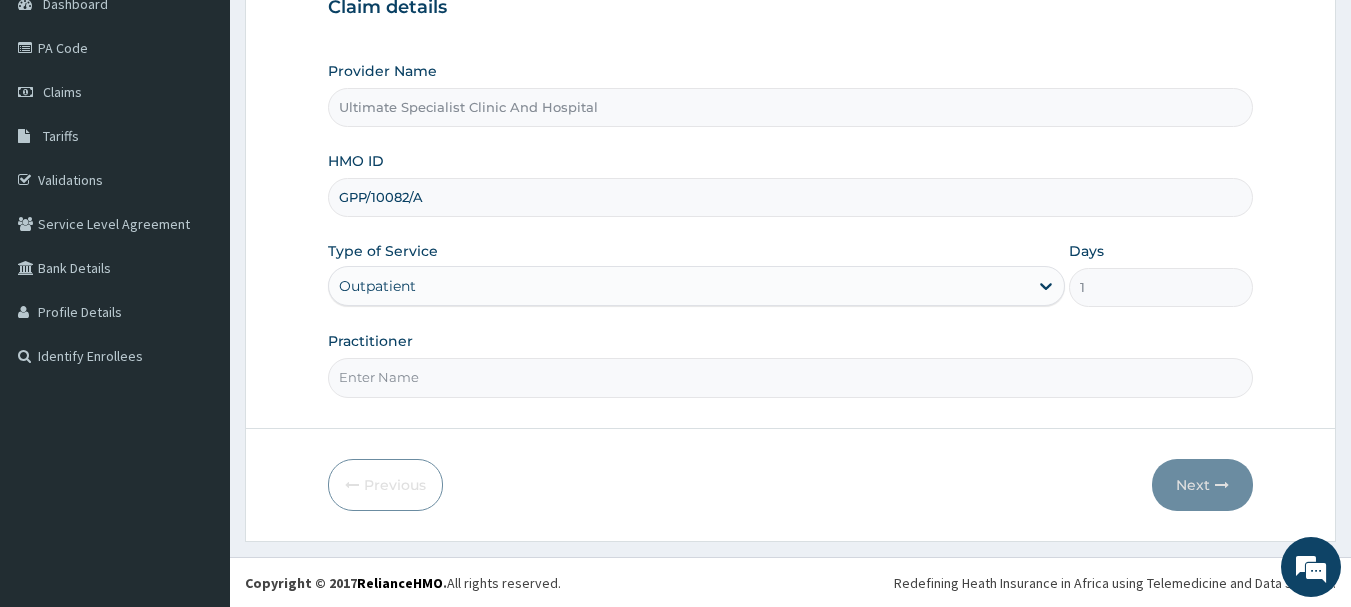 scroll, scrollTop: 215, scrollLeft: 0, axis: vertical 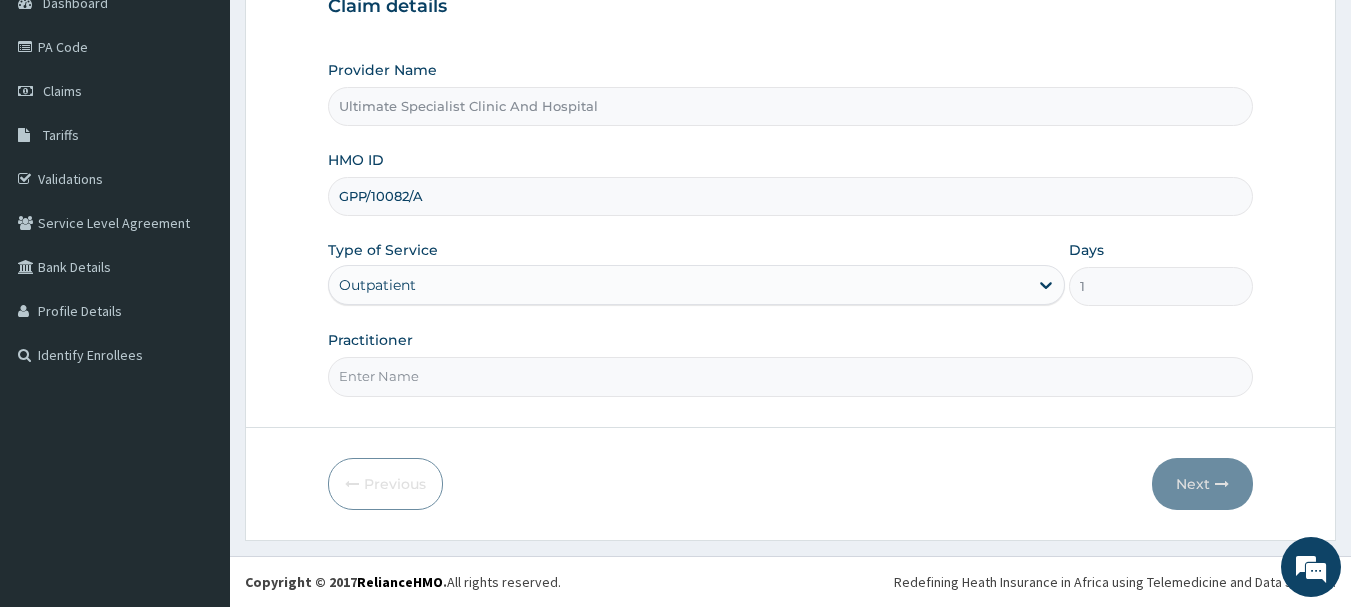 click on "Practitioner" at bounding box center (791, 376) 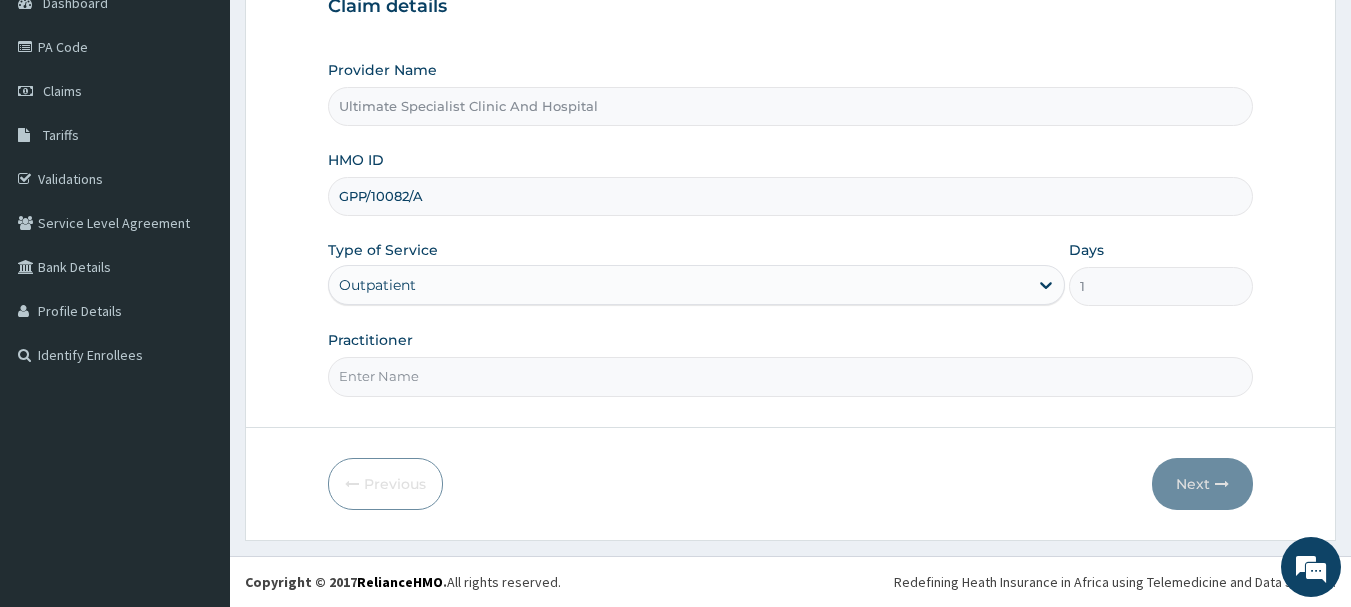 type on "DR PAUL" 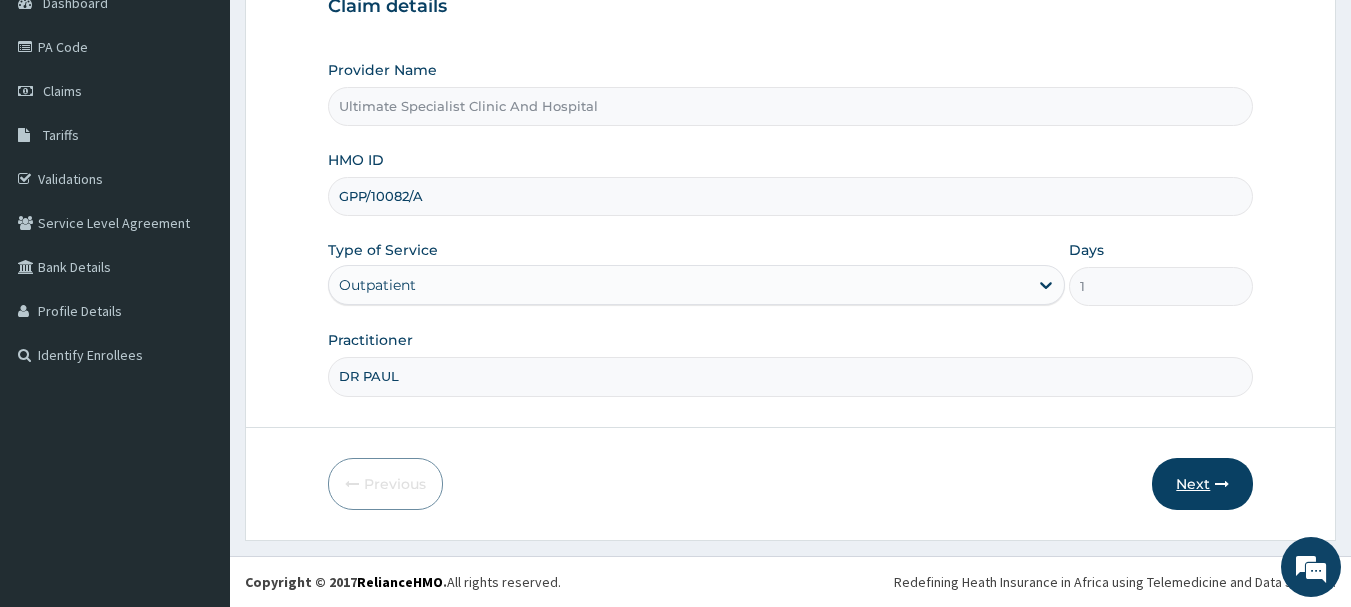 click on "Next" at bounding box center (1202, 484) 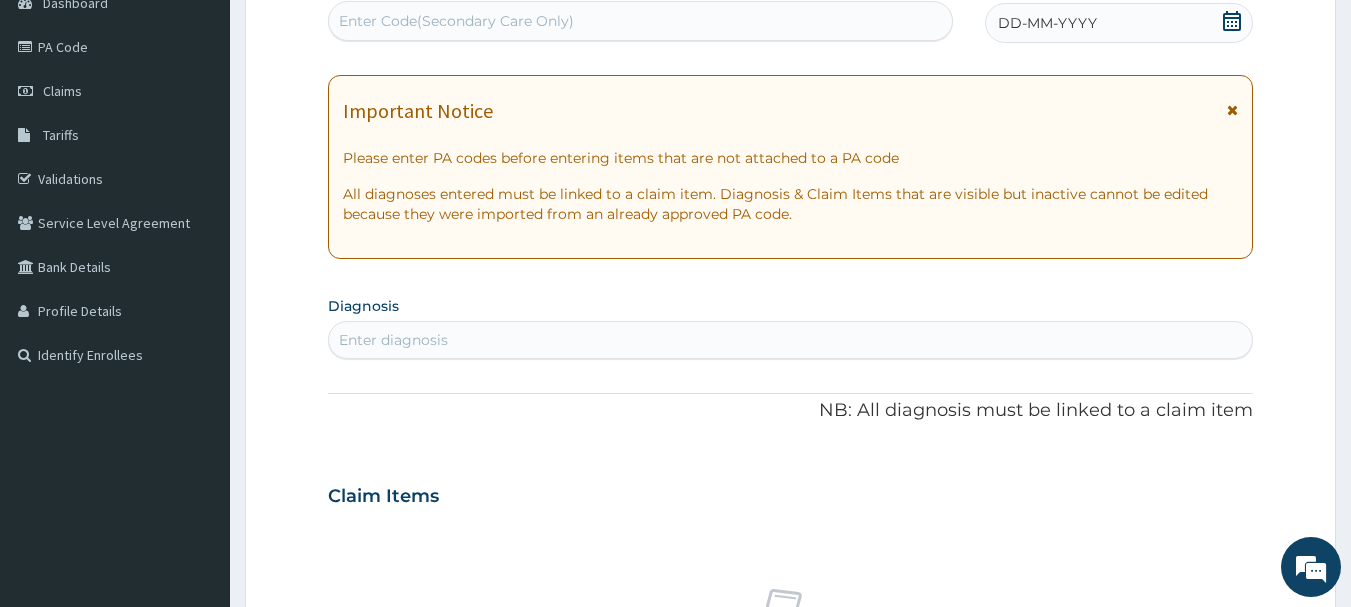 click 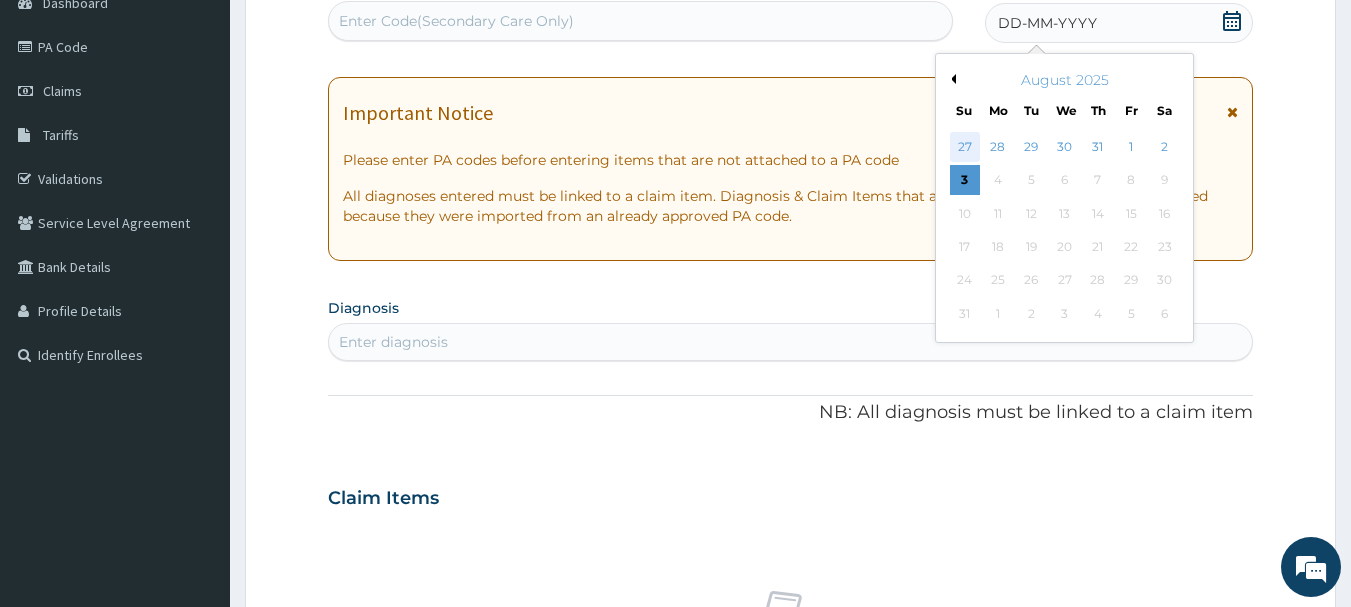 click on "27" at bounding box center (965, 147) 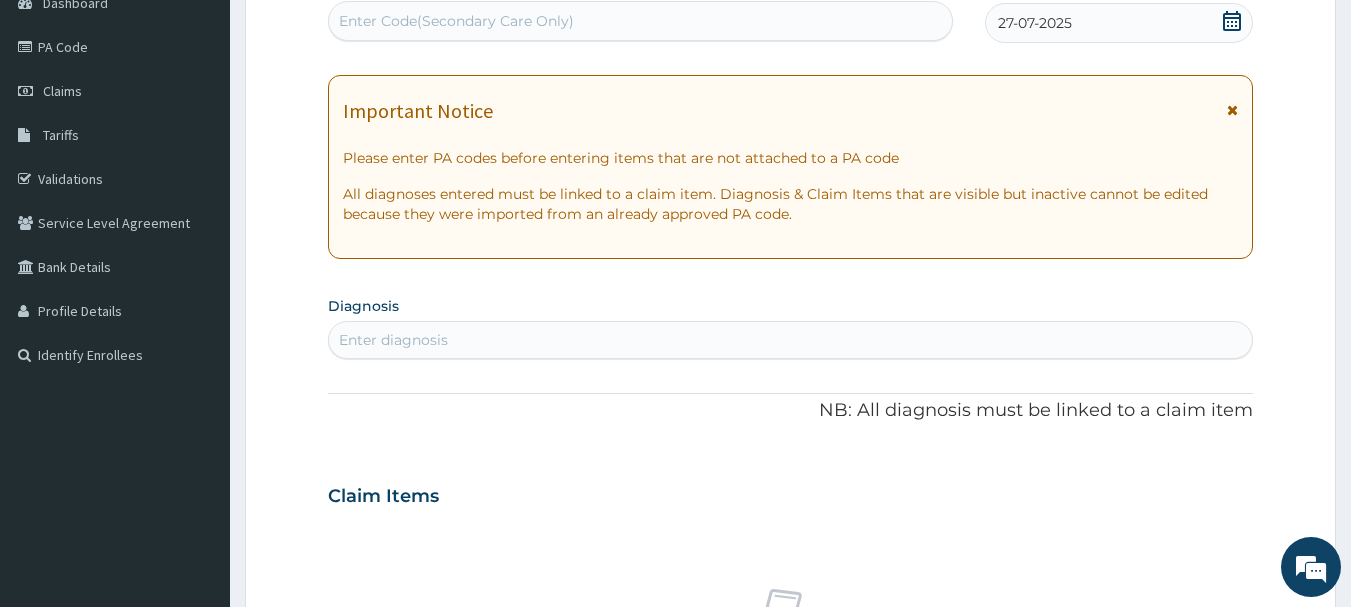 click 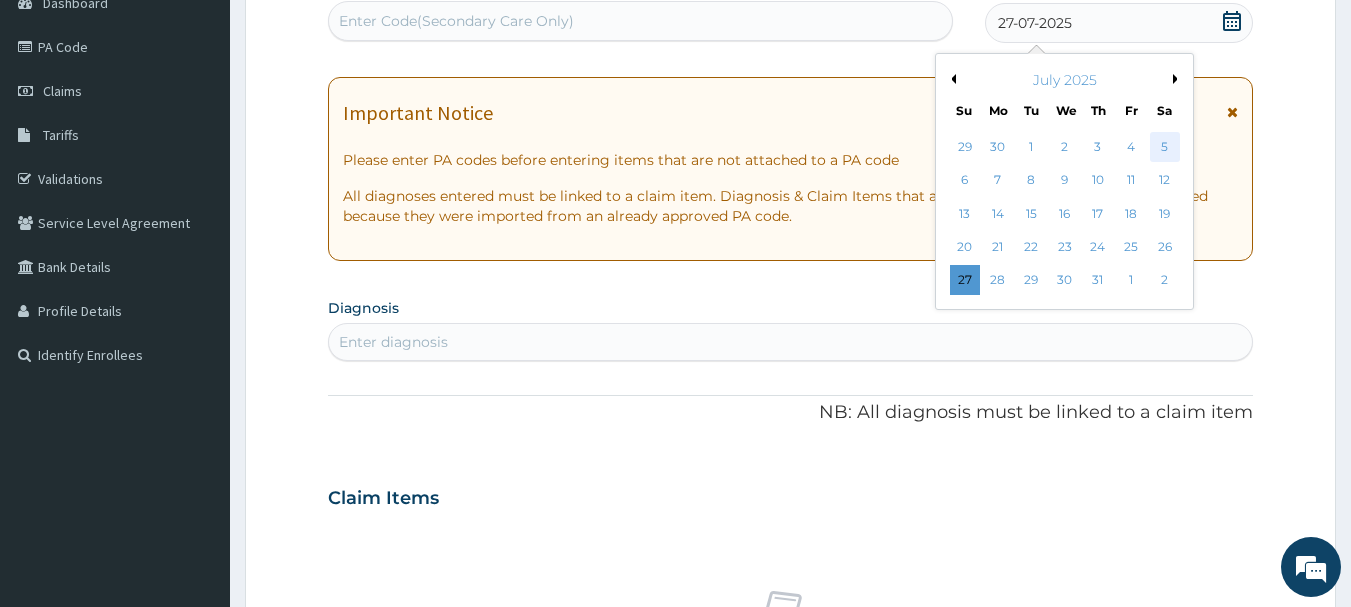 click on "5" at bounding box center [1165, 147] 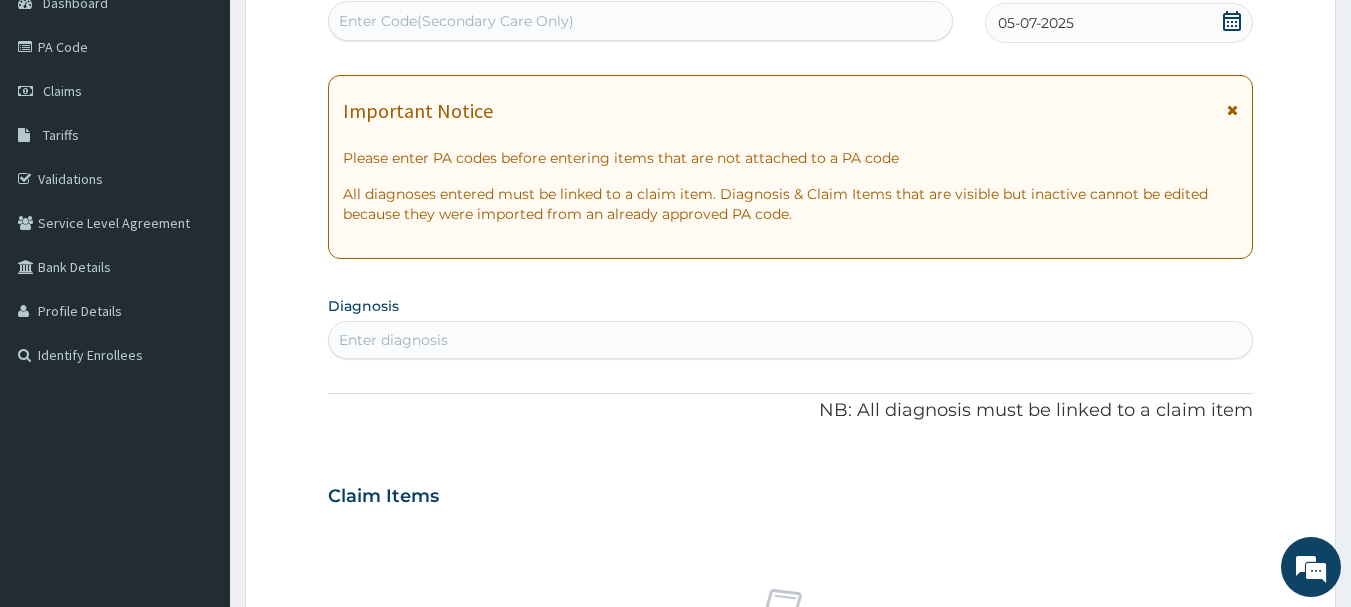 click on "Enter diagnosis" at bounding box center [393, 340] 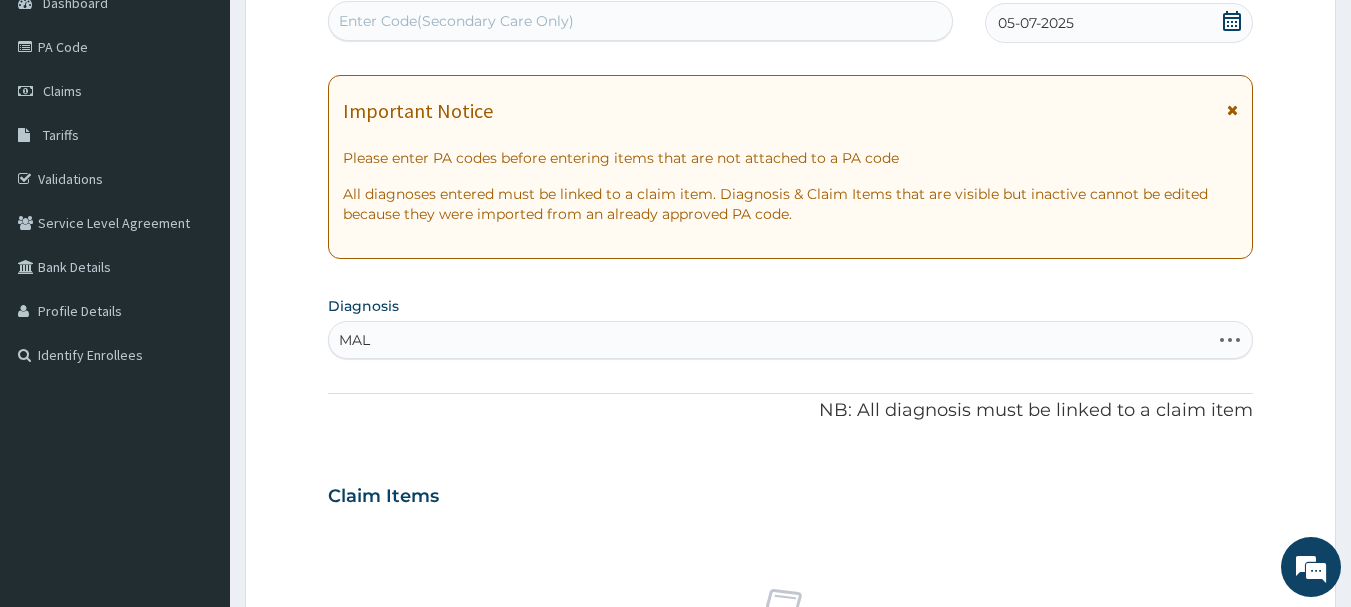 type on "MALA" 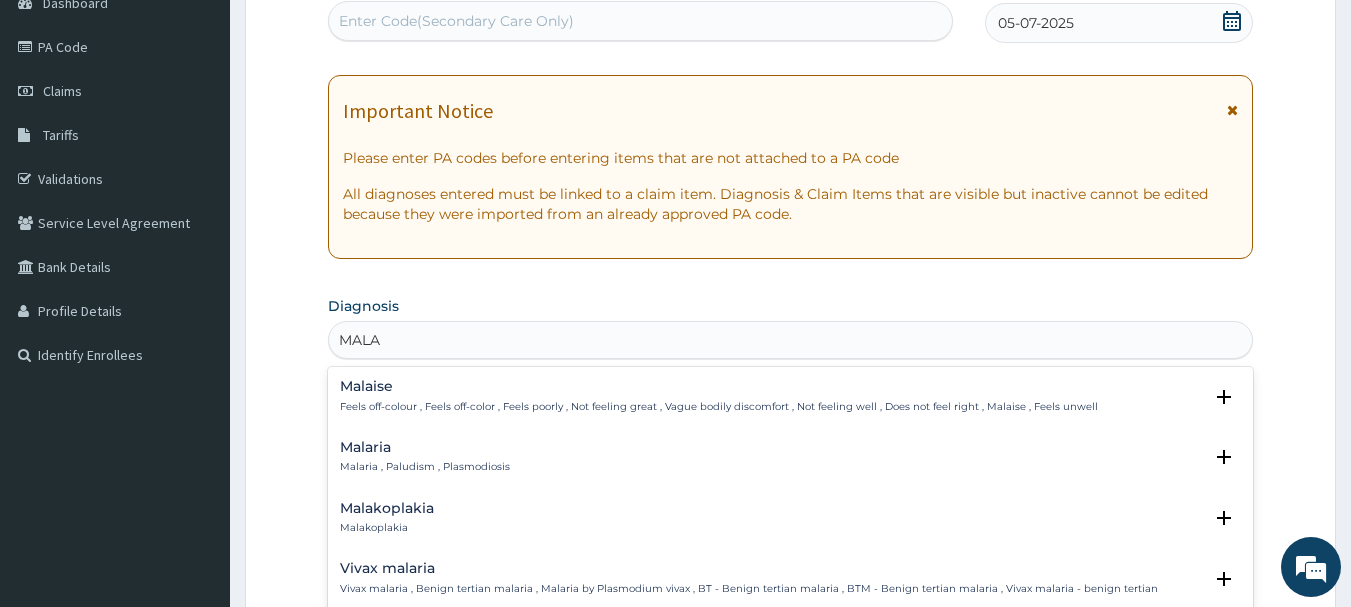 click on "Malaria" at bounding box center (425, 447) 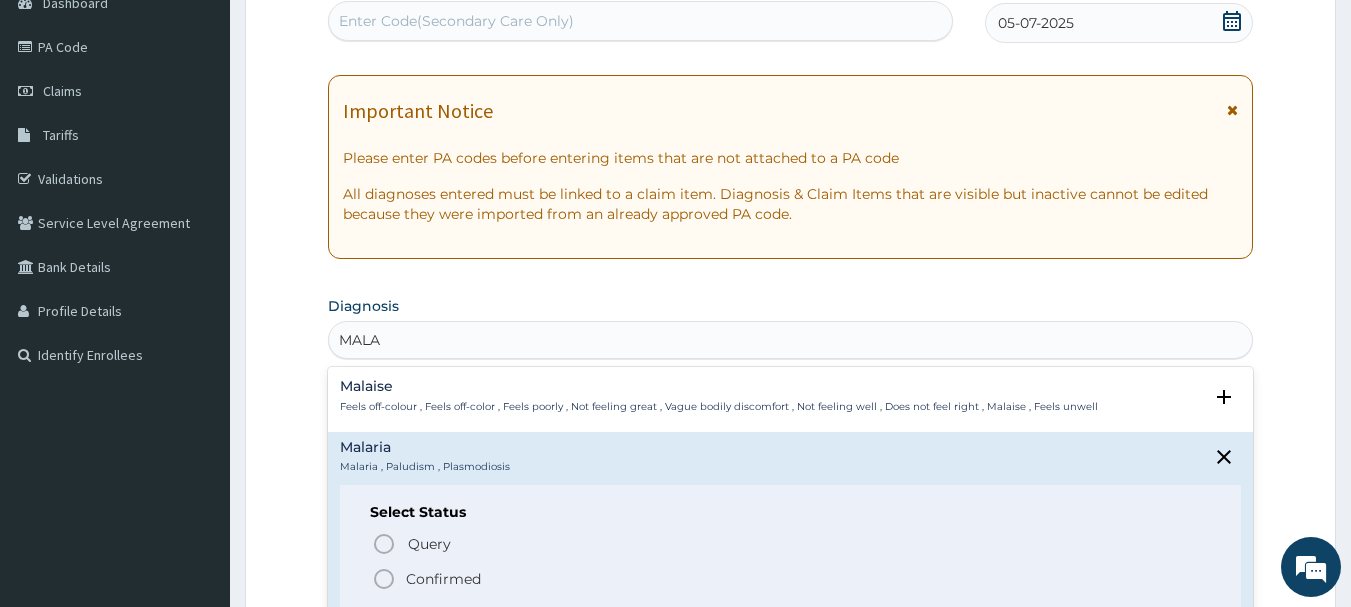 click 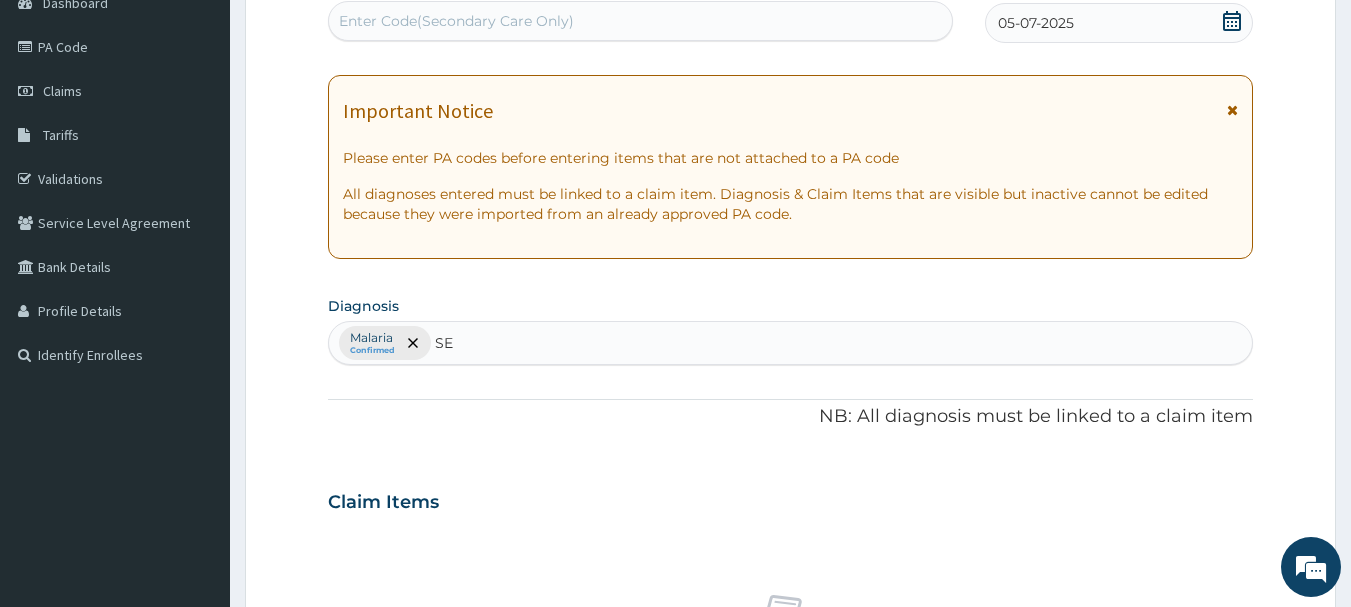 type on "SEP" 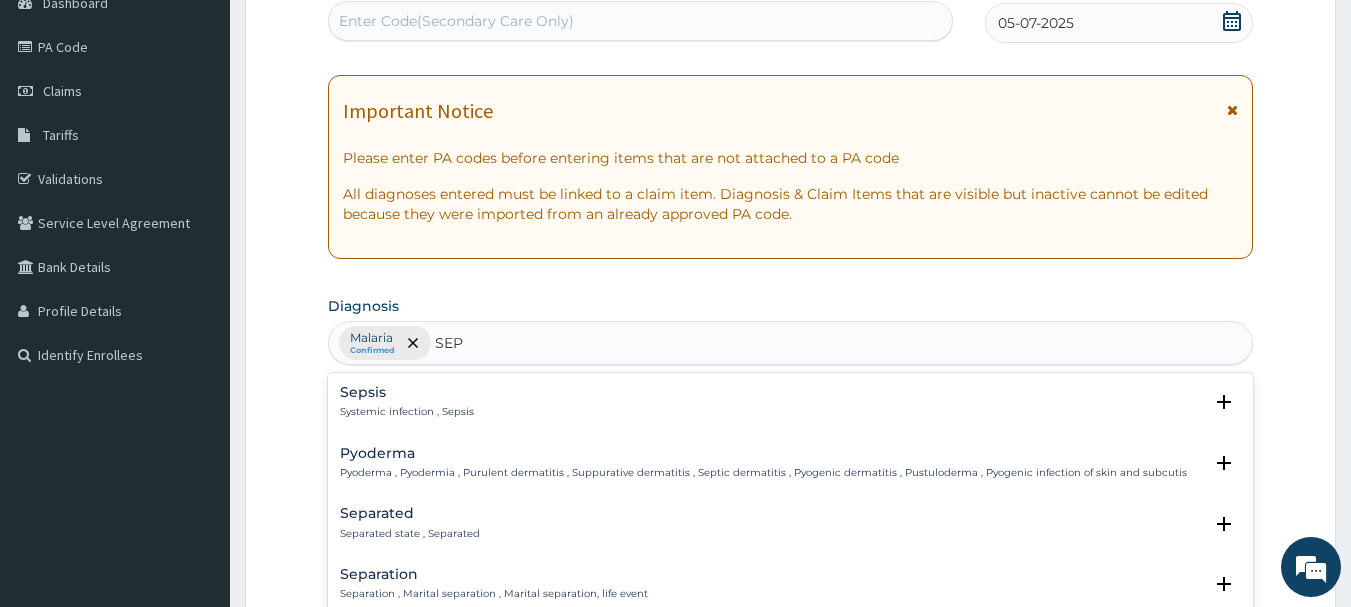 click on "Sepsis" at bounding box center [407, 392] 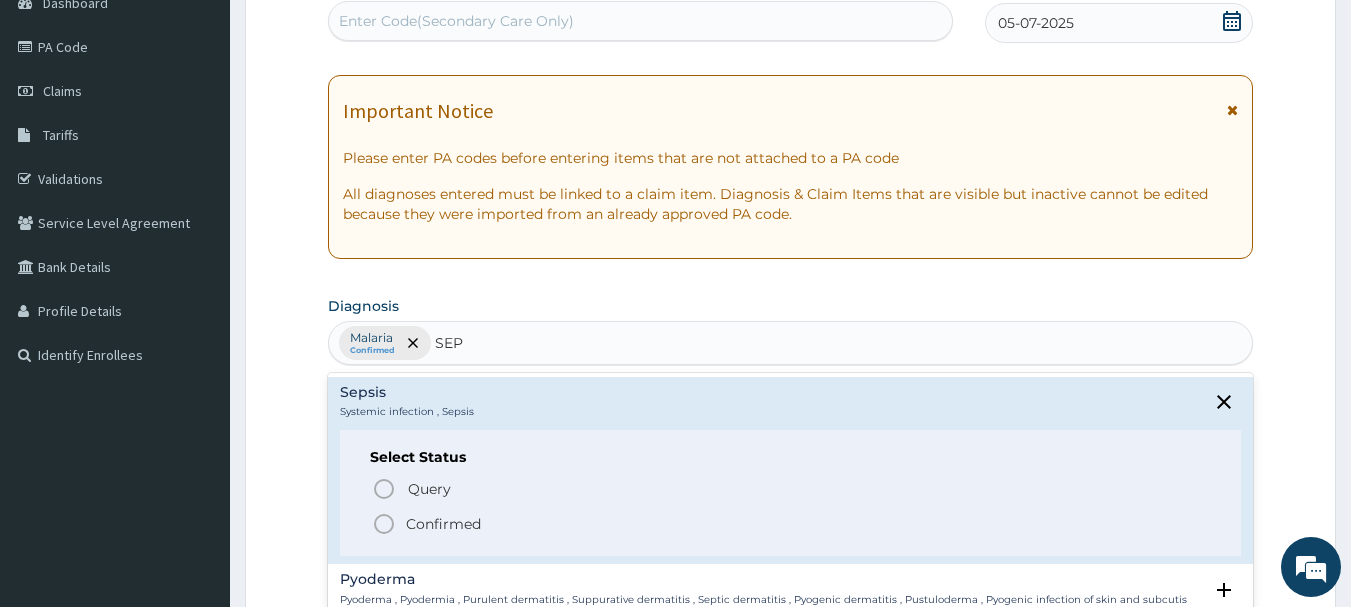 click 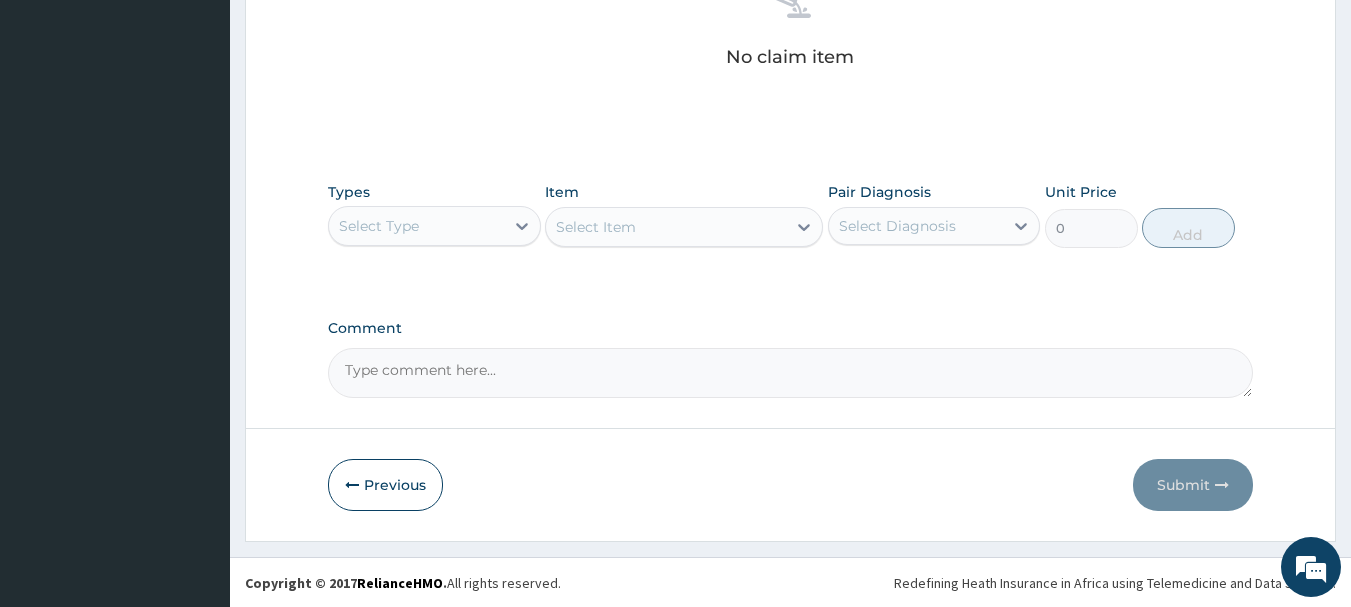 scroll, scrollTop: 835, scrollLeft: 0, axis: vertical 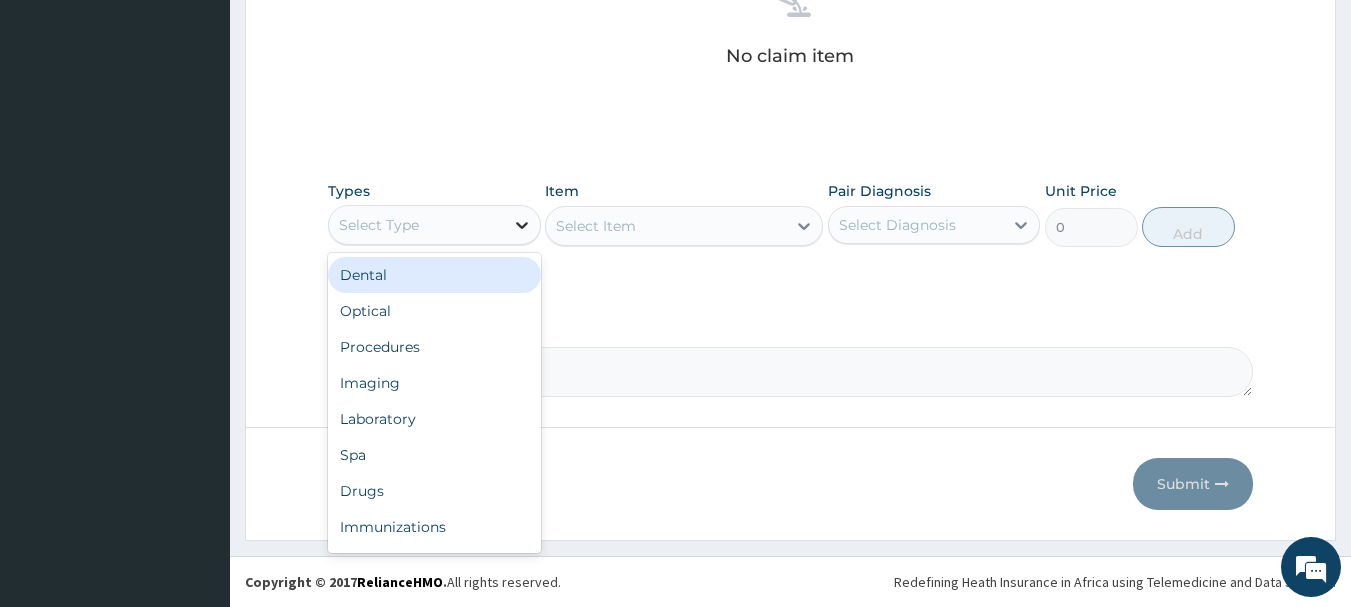 drag, startPoint x: 529, startPoint y: 227, endPoint x: 512, endPoint y: 230, distance: 17.262676 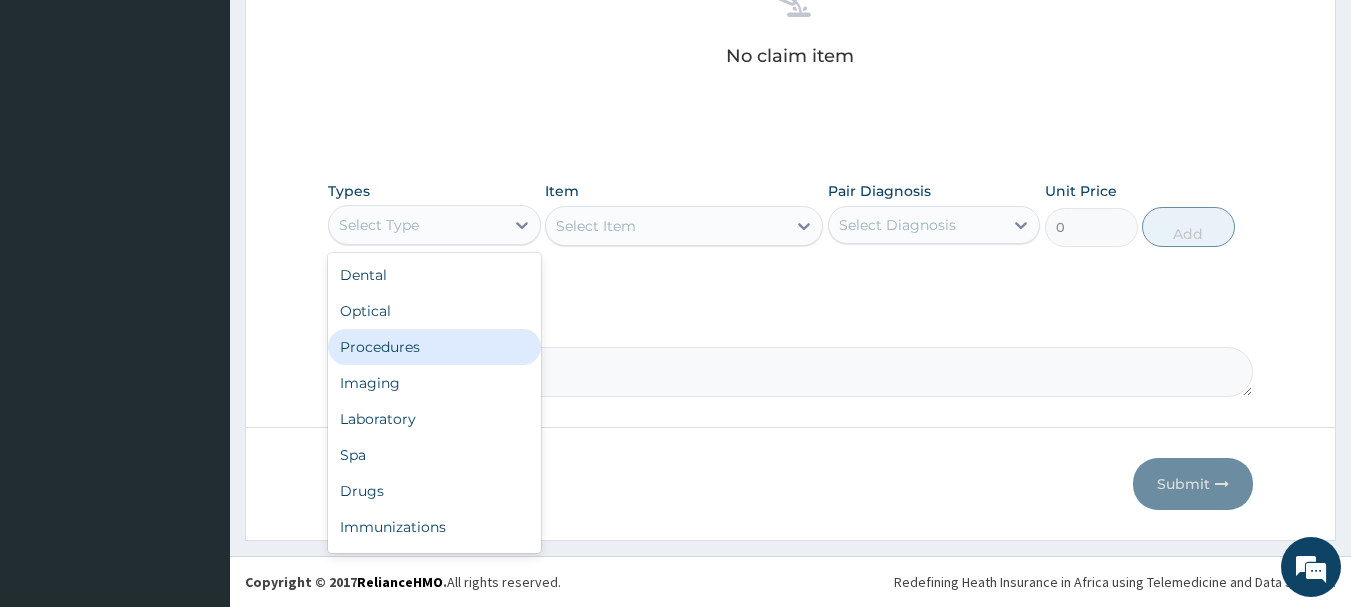 click on "Procedures" at bounding box center [434, 347] 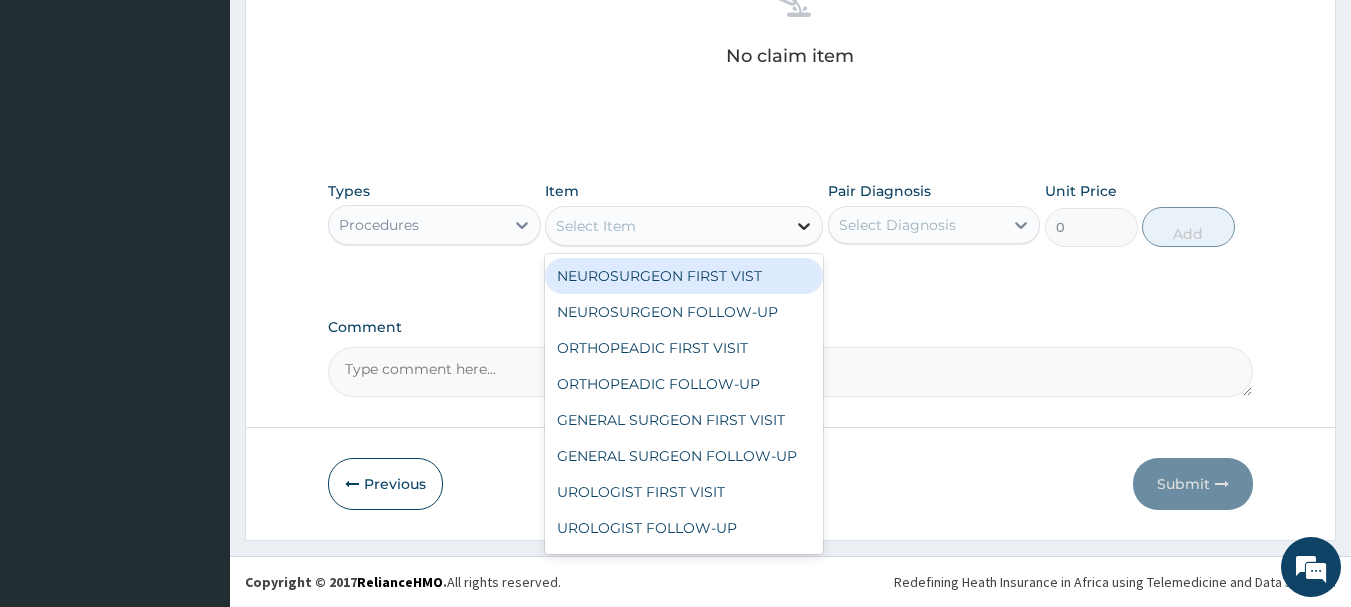 click 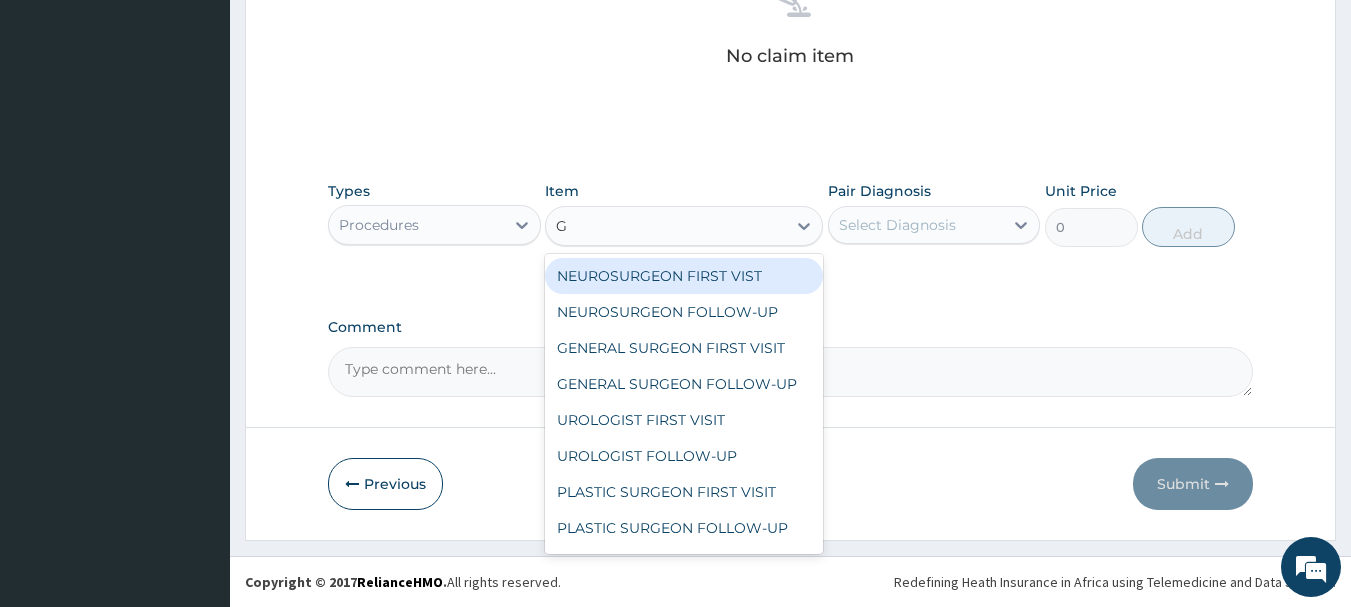 type on "GP" 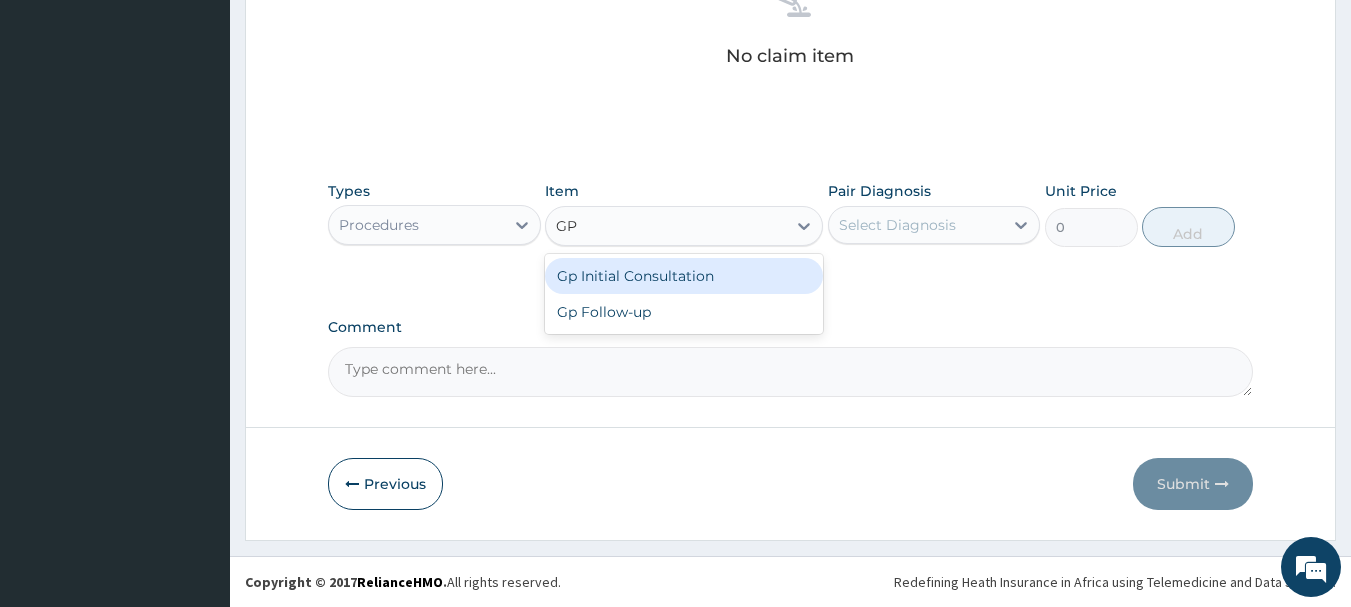 click on "Gp Initial Consultation" at bounding box center [684, 276] 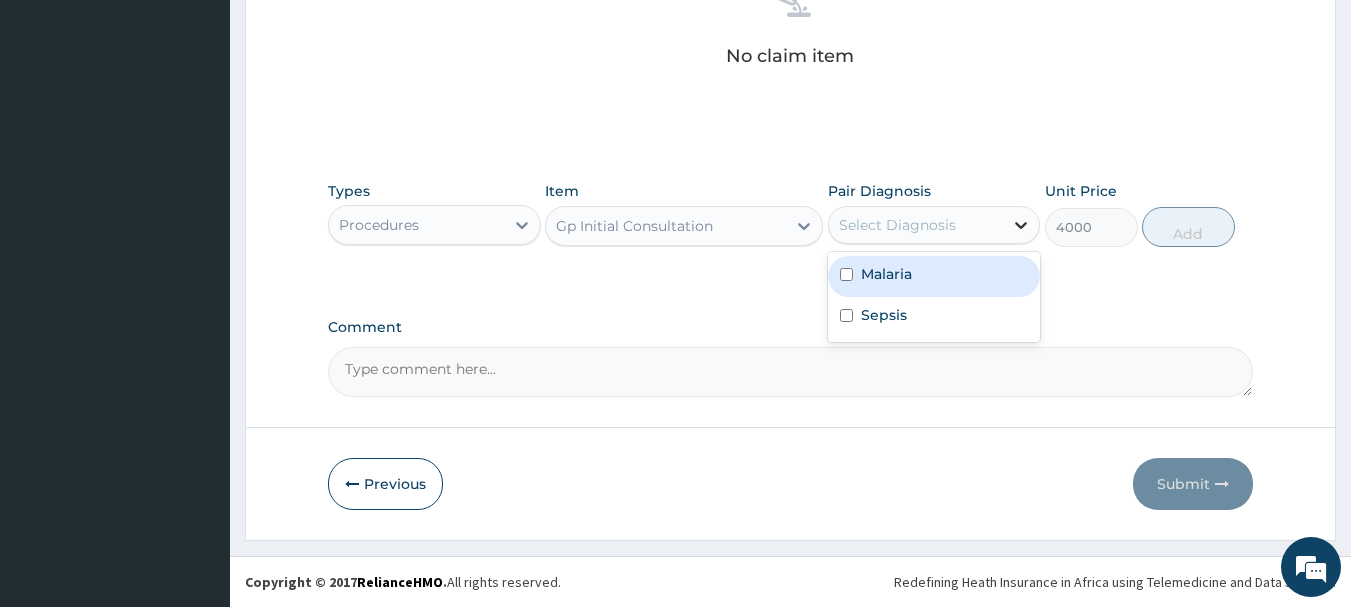drag, startPoint x: 1015, startPoint y: 231, endPoint x: 1011, endPoint y: 242, distance: 11.7046995 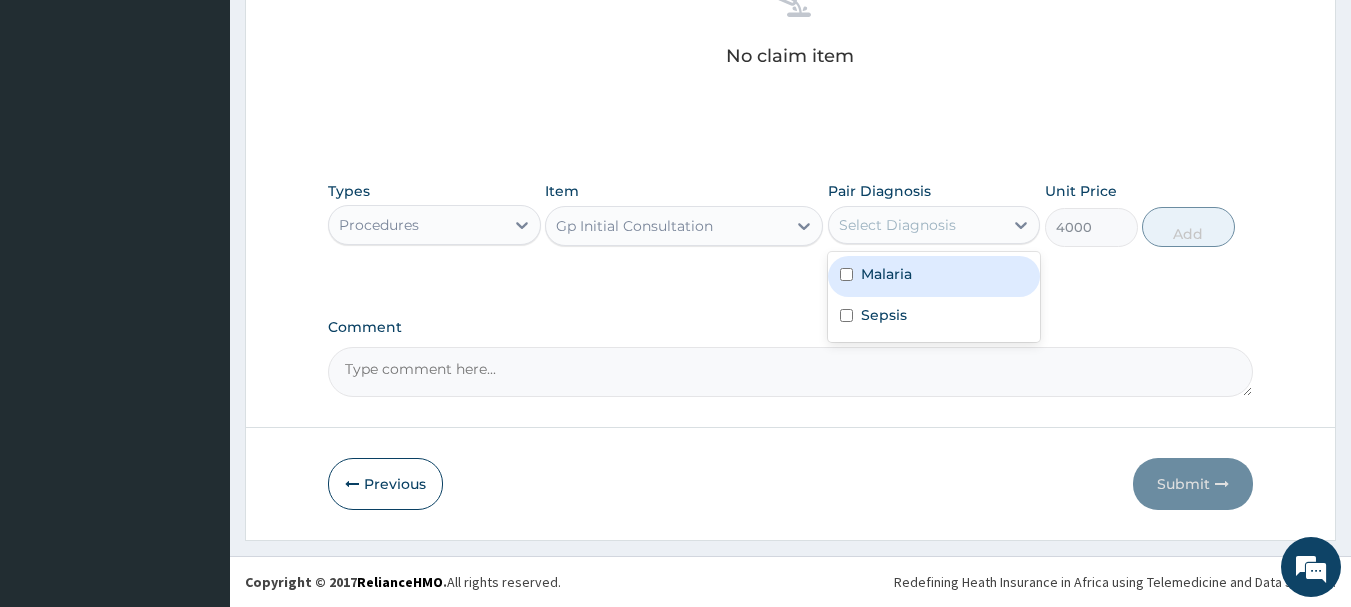 click on "Malaria" at bounding box center (886, 274) 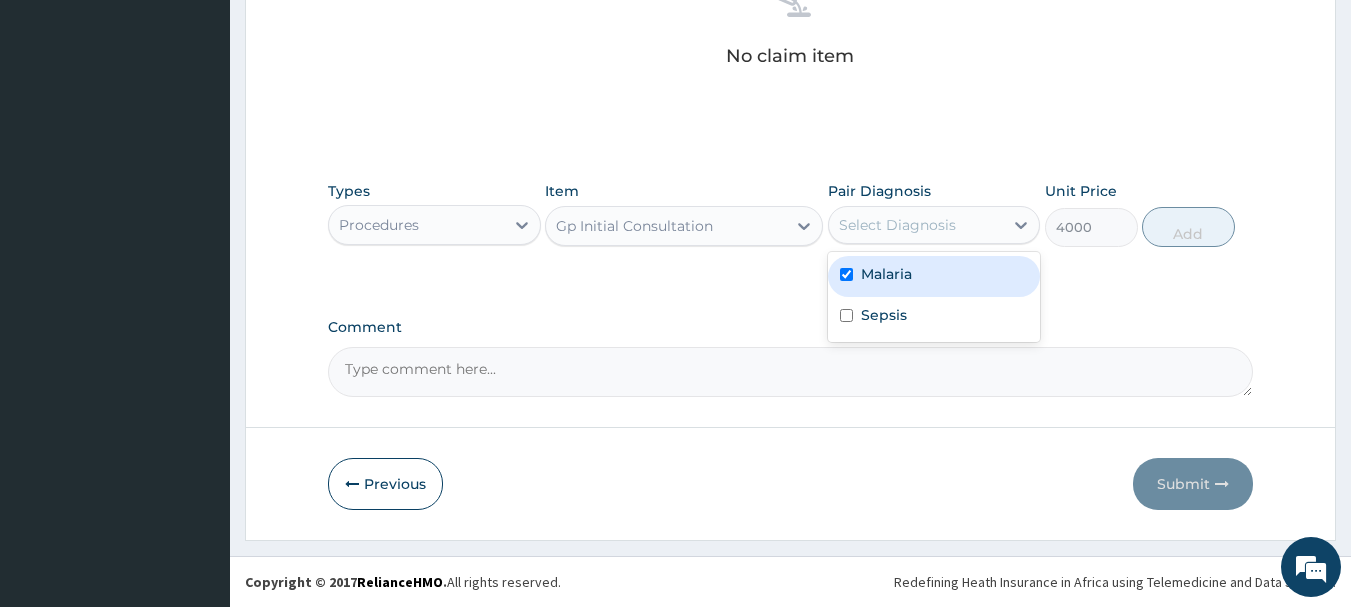 checkbox on "true" 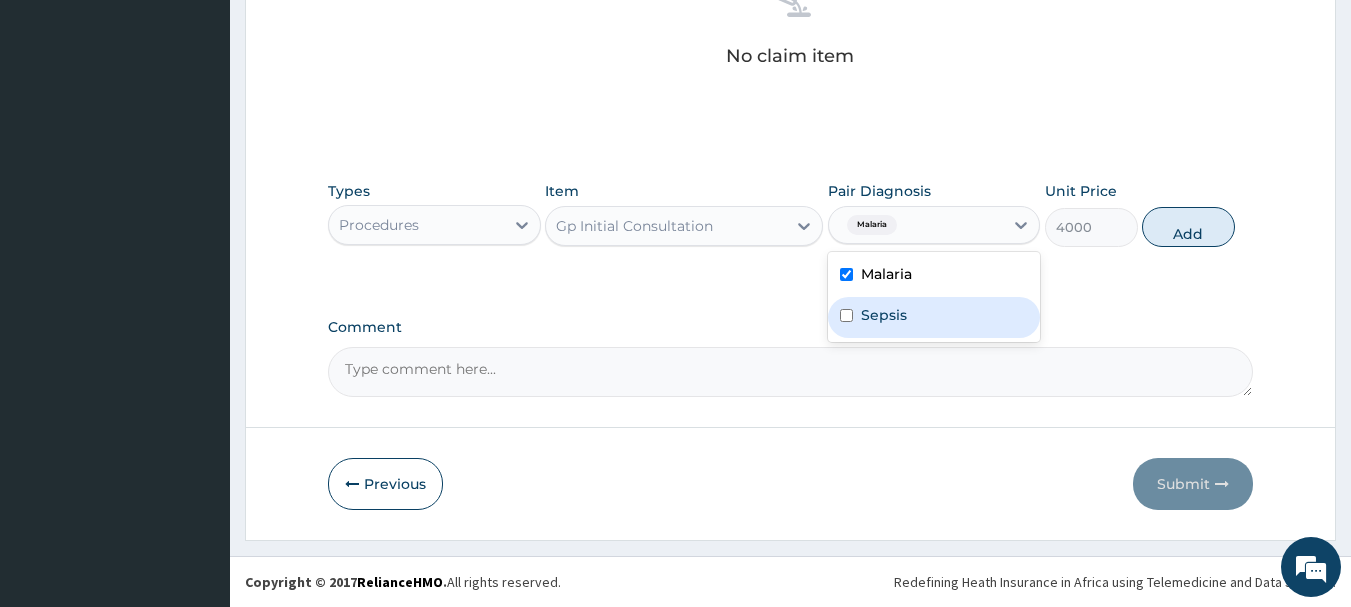 drag, startPoint x: 862, startPoint y: 311, endPoint x: 911, endPoint y: 294, distance: 51.86521 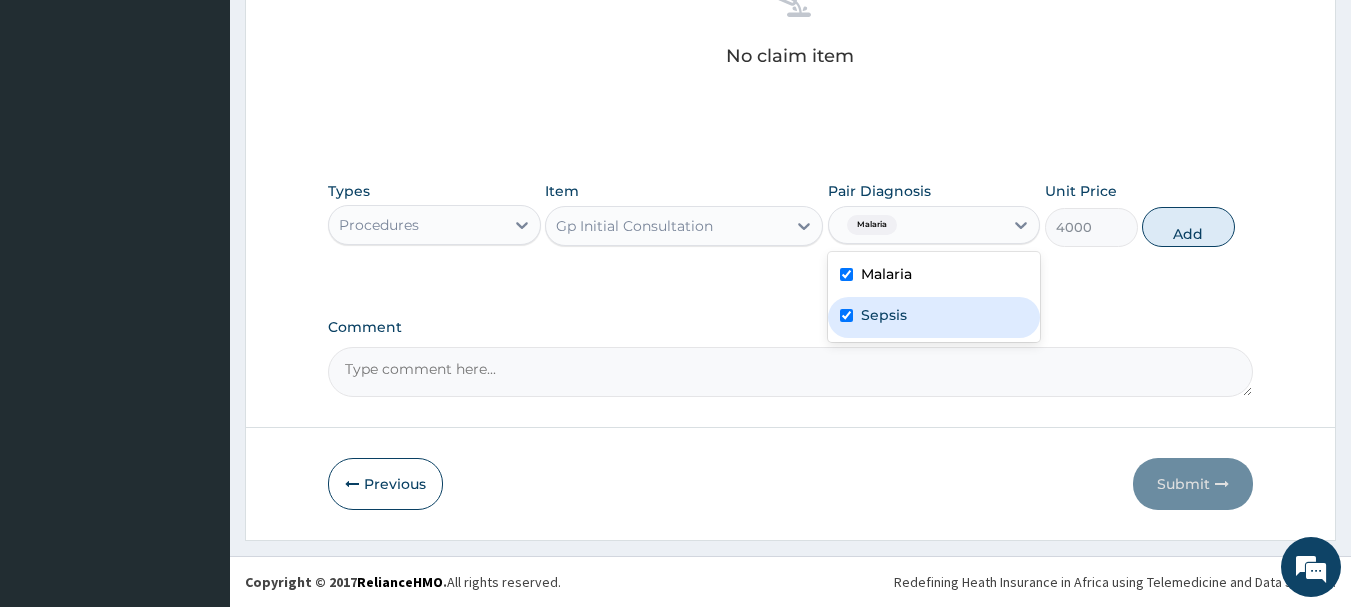checkbox on "true" 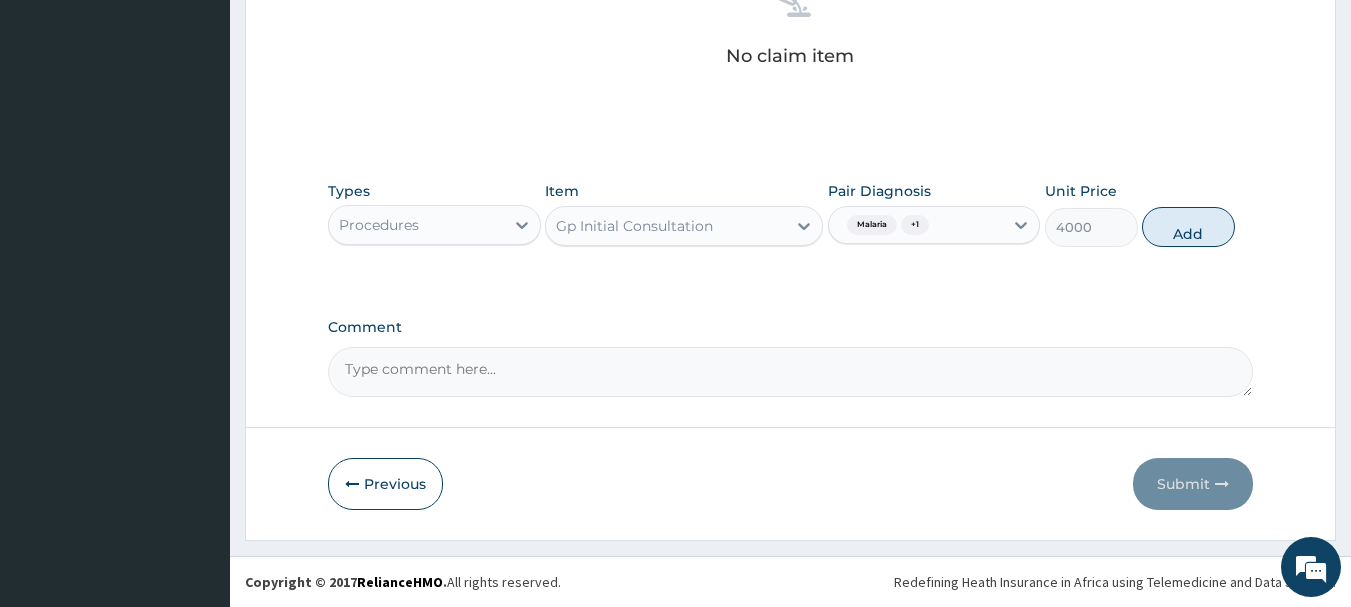 drag, startPoint x: 1199, startPoint y: 215, endPoint x: 994, endPoint y: 218, distance: 205.02196 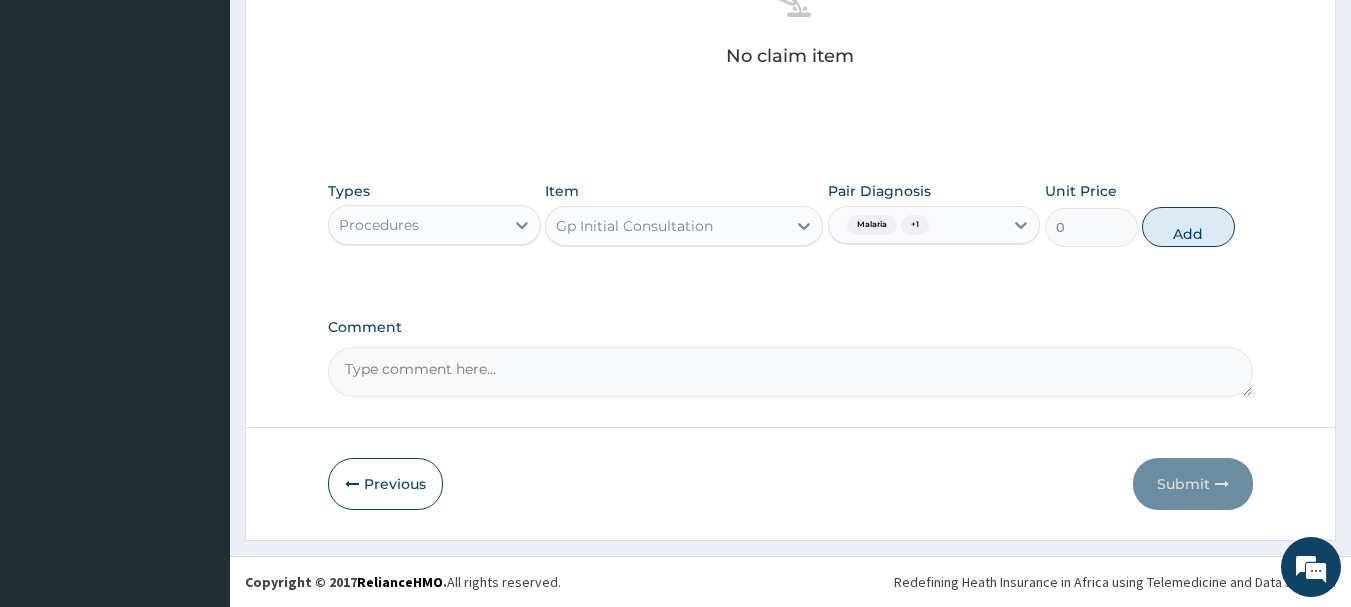 scroll, scrollTop: 755, scrollLeft: 0, axis: vertical 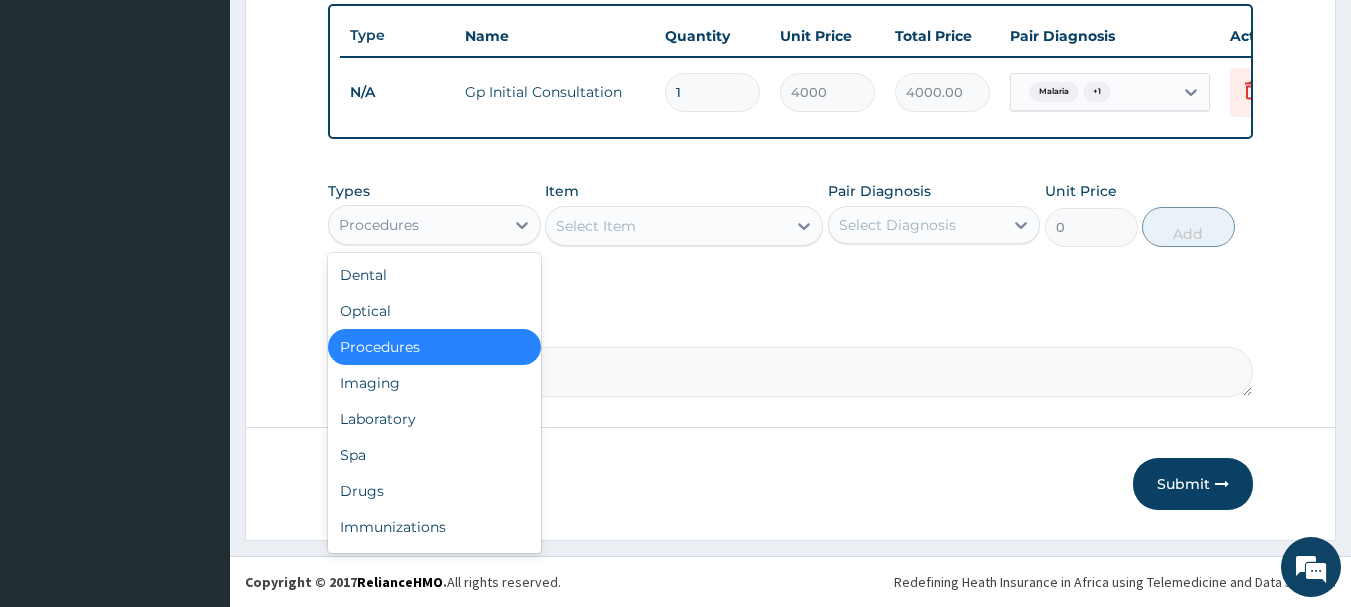 drag, startPoint x: 522, startPoint y: 223, endPoint x: 498, endPoint y: 253, distance: 38.418747 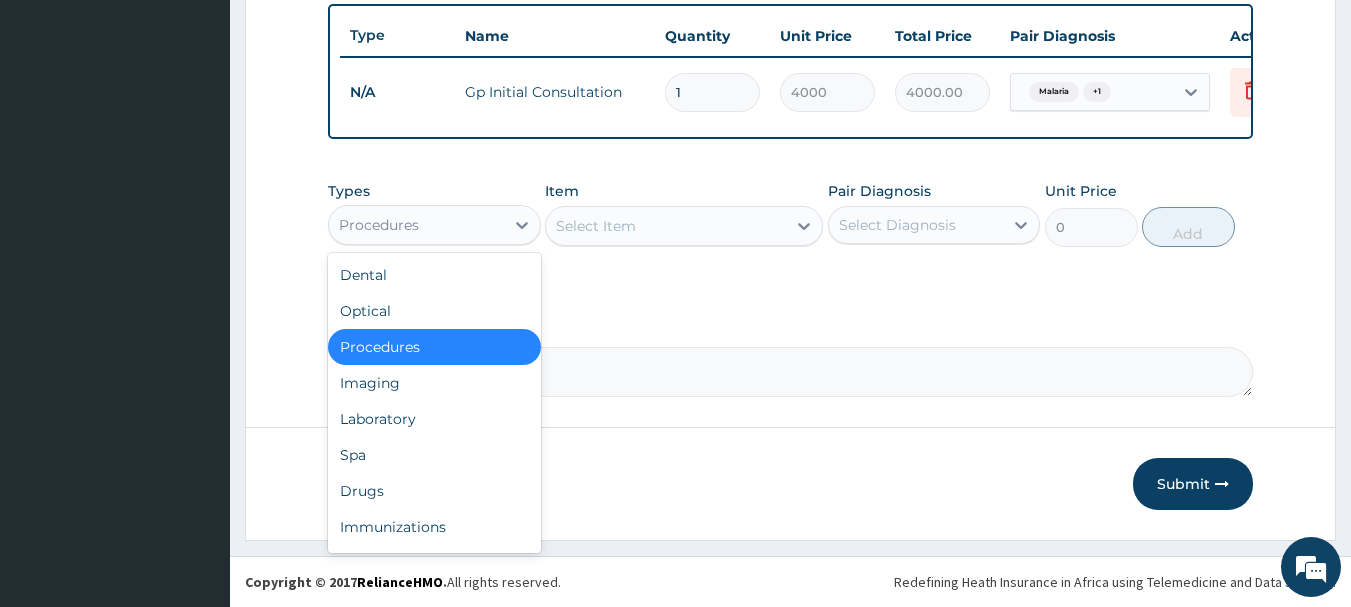 click 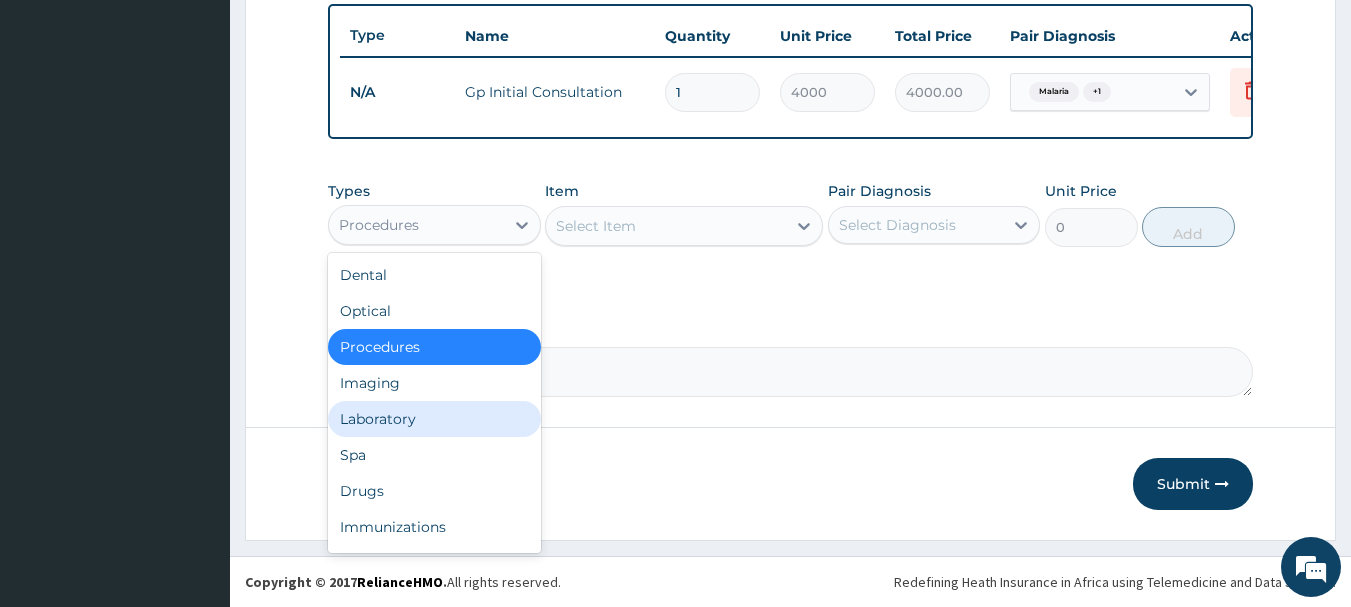 click on "Laboratory" at bounding box center (434, 419) 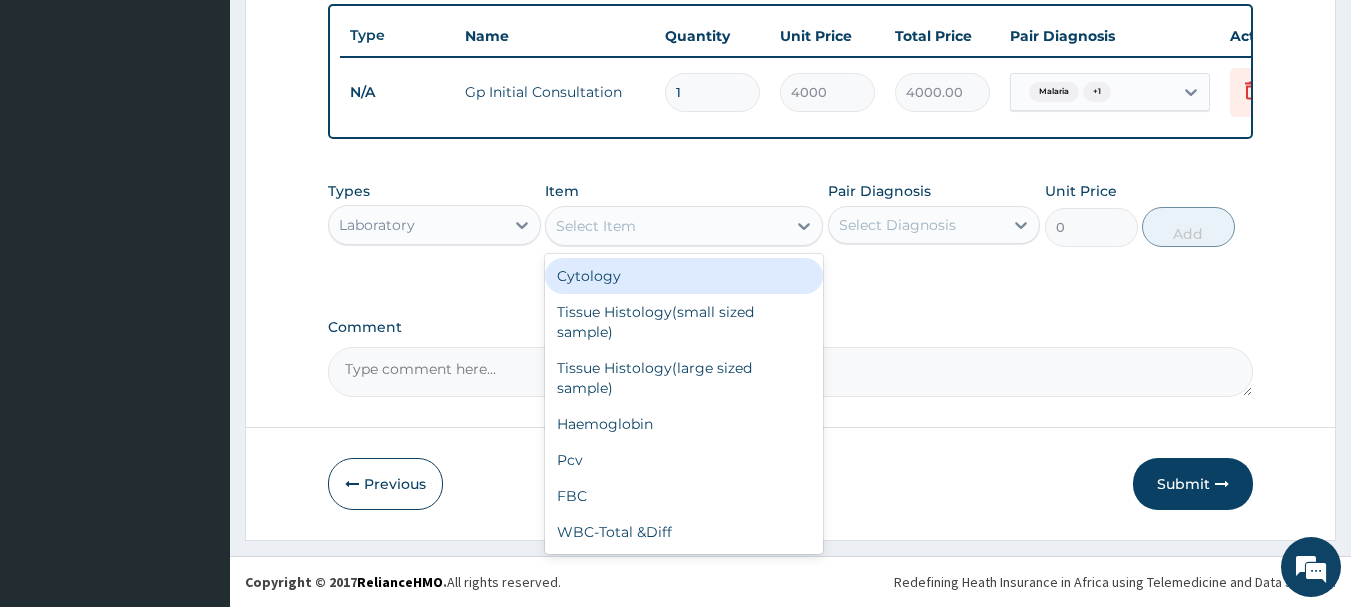 click on "Select Item" at bounding box center (666, 226) 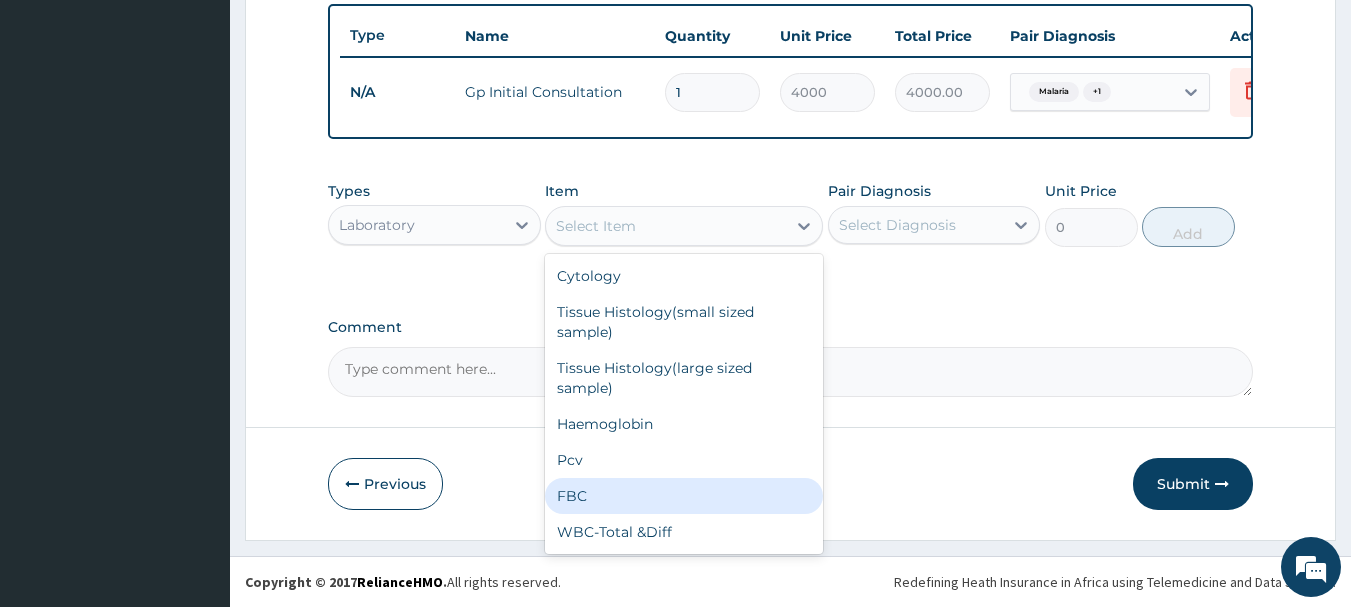 click on "FBC" at bounding box center (684, 496) 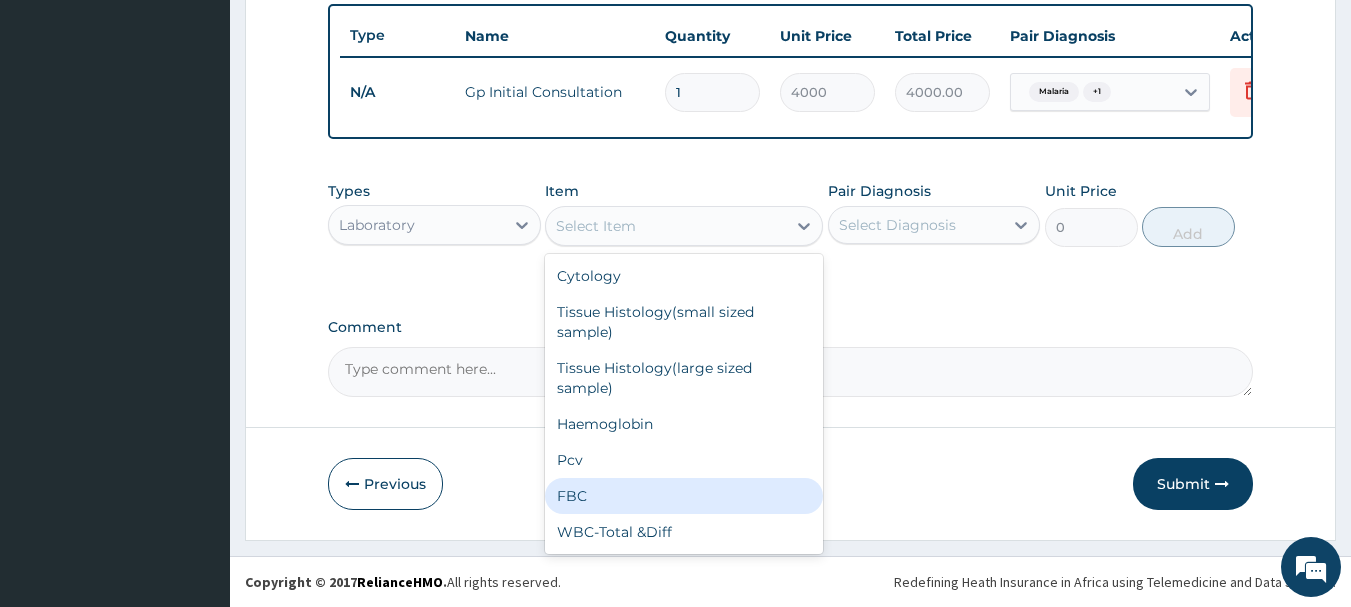 type on "5000" 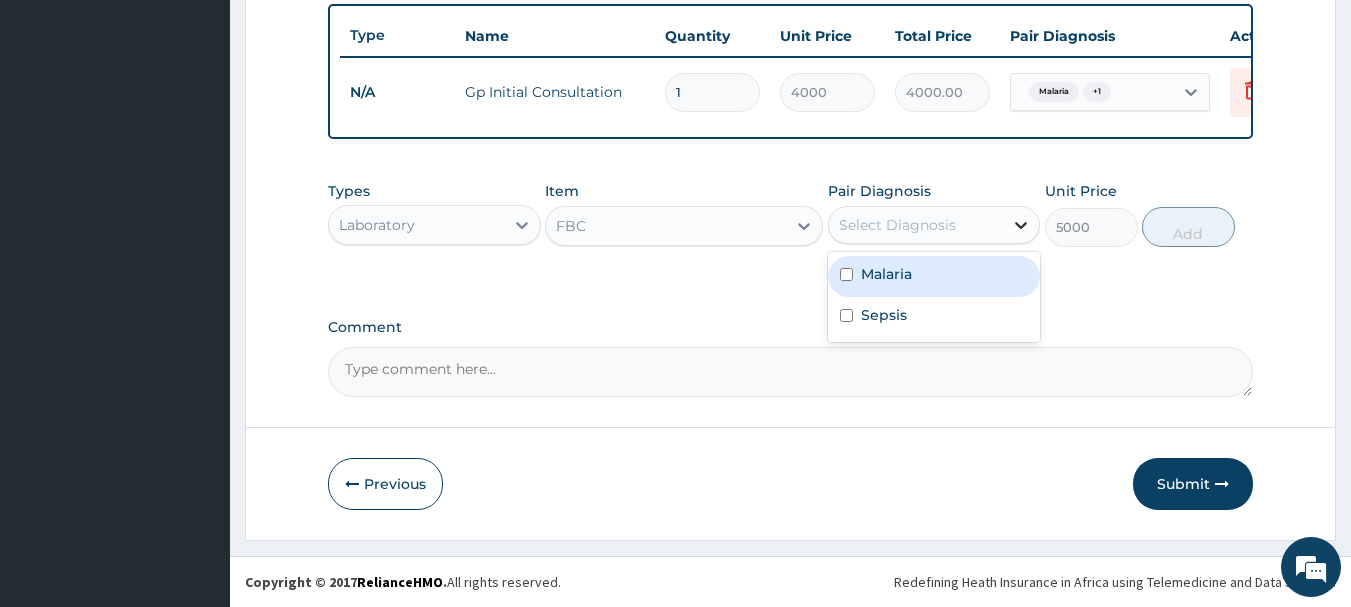 drag, startPoint x: 1024, startPoint y: 226, endPoint x: 1018, endPoint y: 238, distance: 13.416408 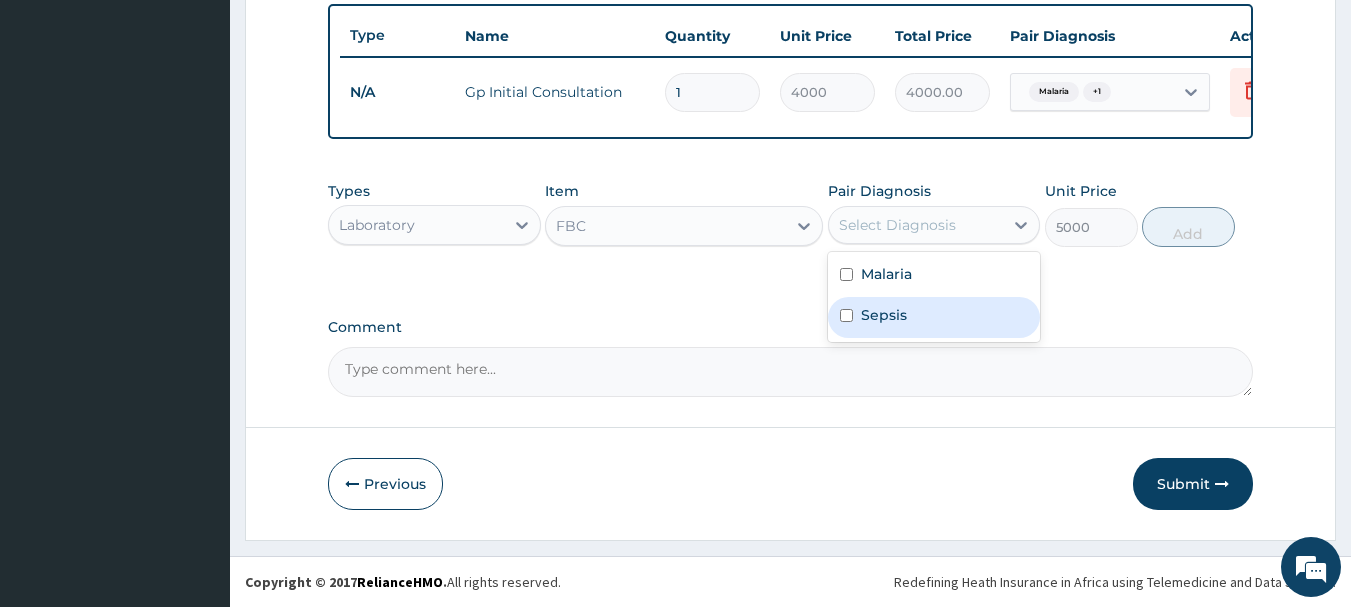 click on "Sepsis" at bounding box center [934, 317] 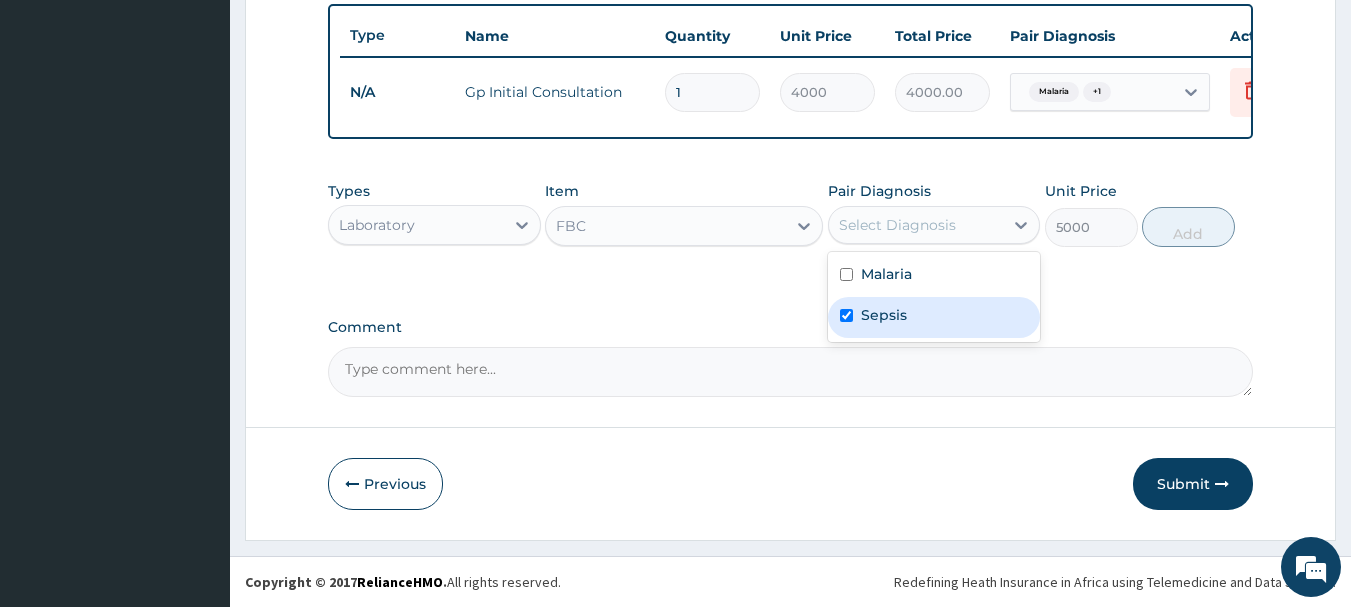 checkbox on "true" 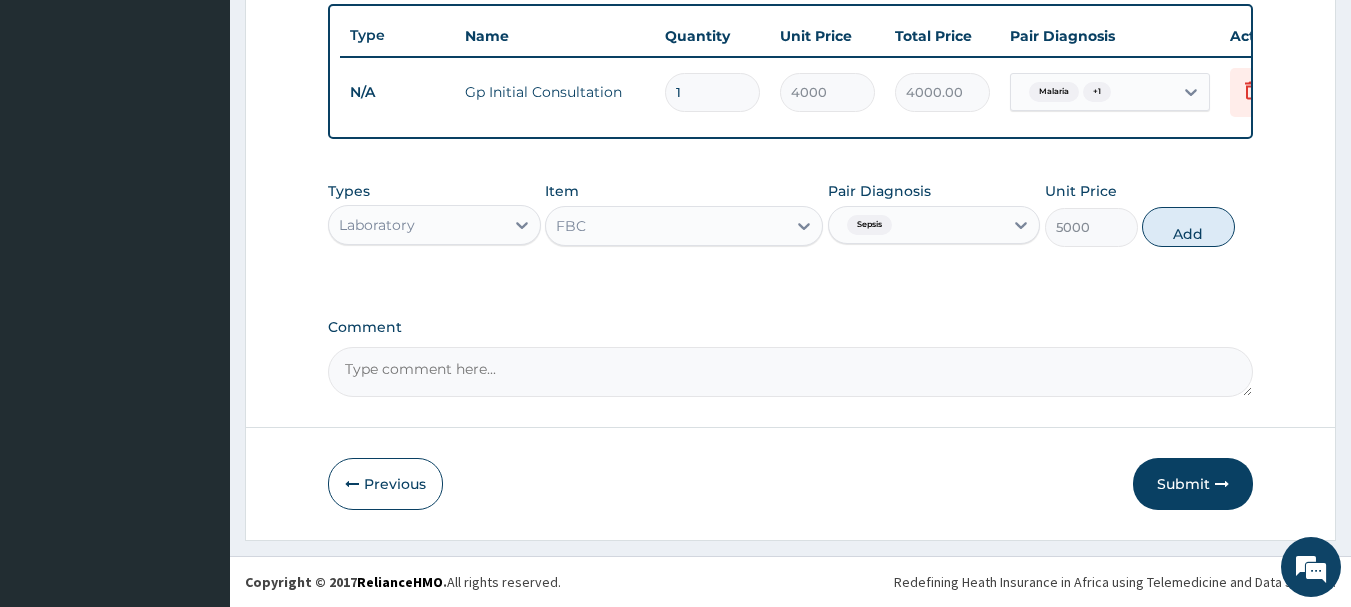 drag, startPoint x: 1183, startPoint y: 230, endPoint x: 900, endPoint y: 229, distance: 283.00177 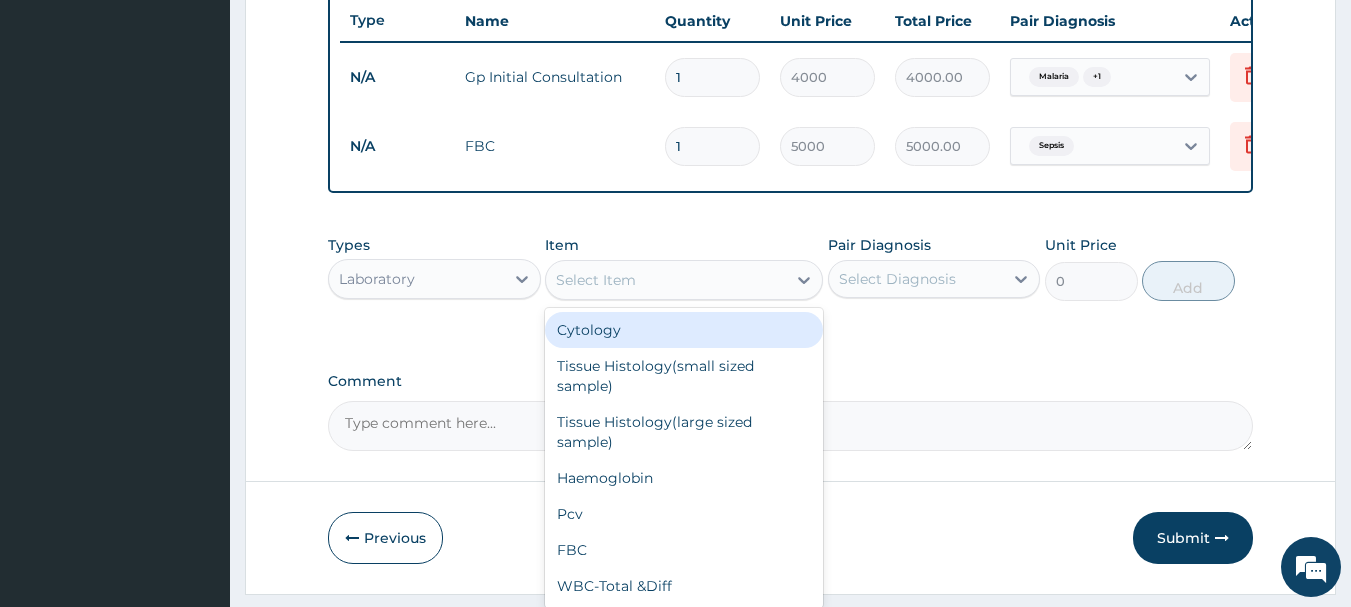 click on "Select Item" at bounding box center [666, 280] 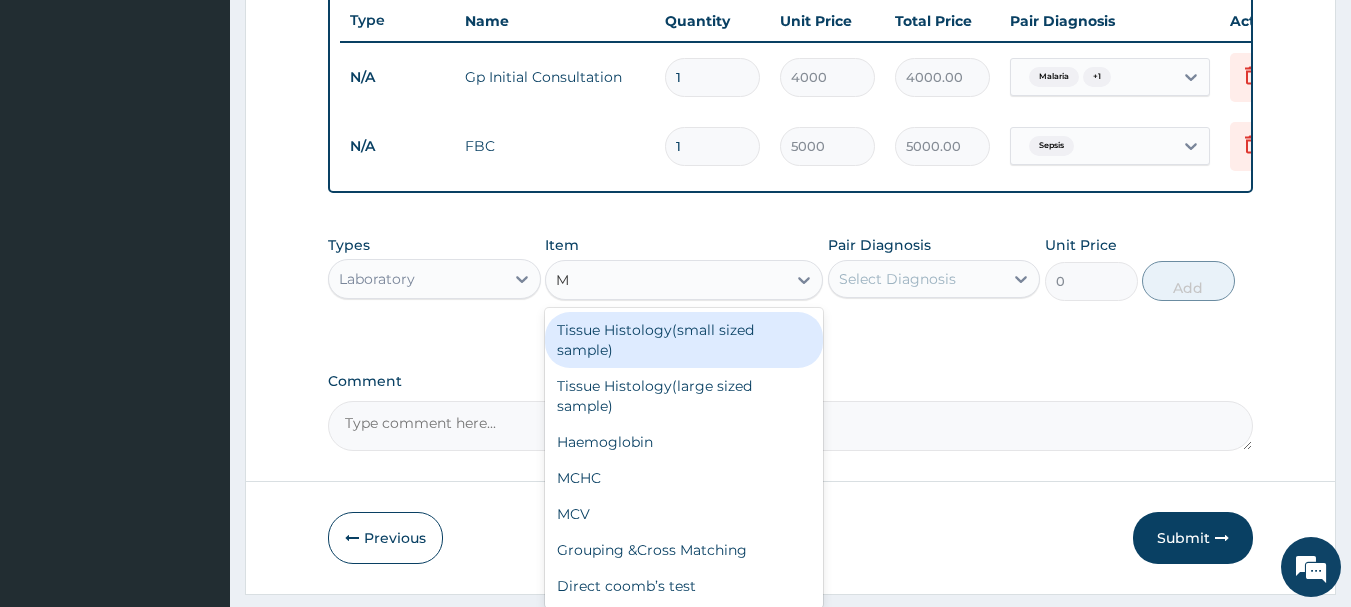 type on "MP" 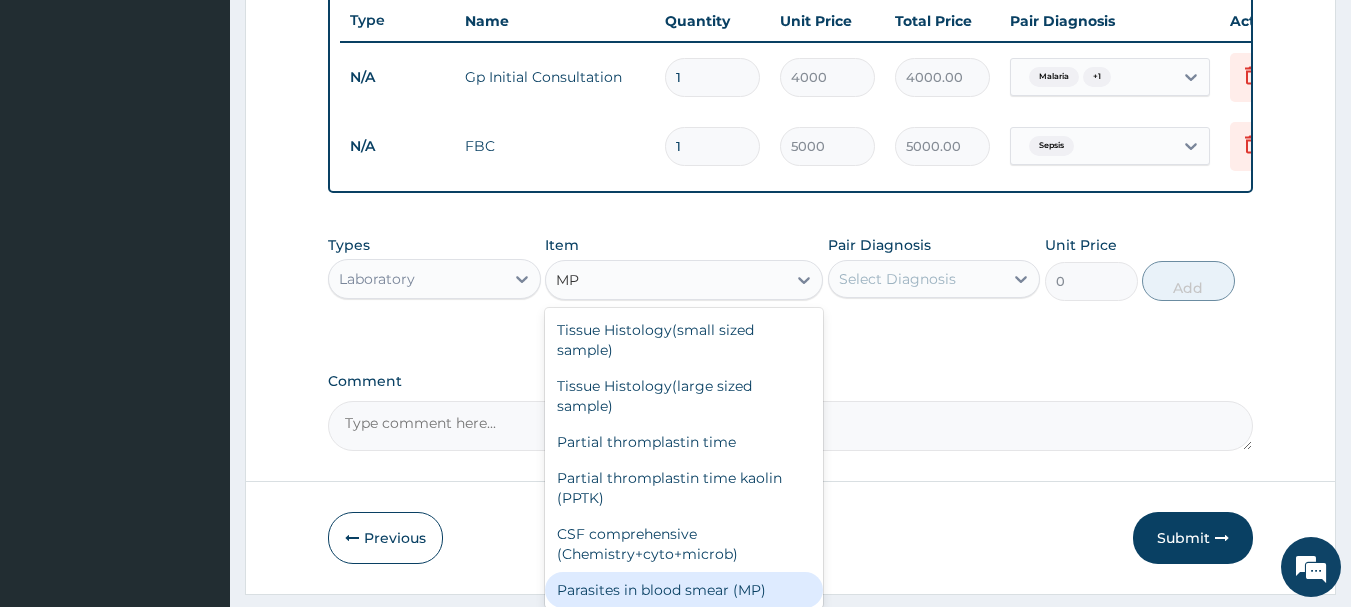 click on "Parasites in blood smear (MP)" at bounding box center (684, 590) 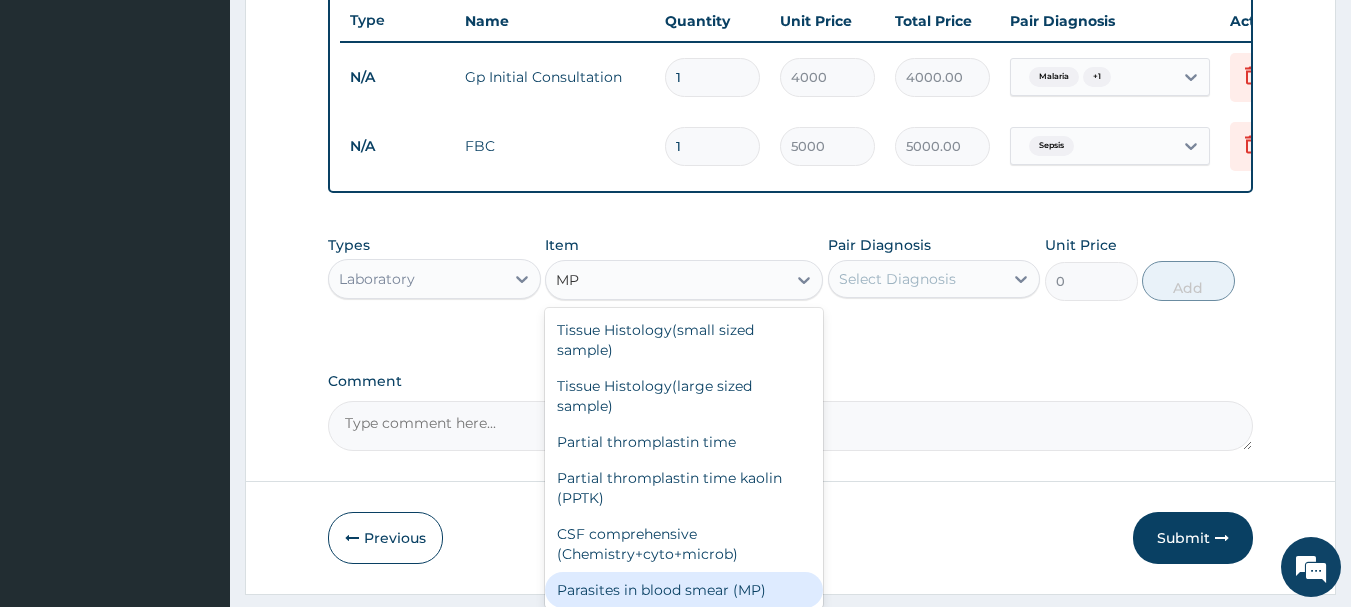 type 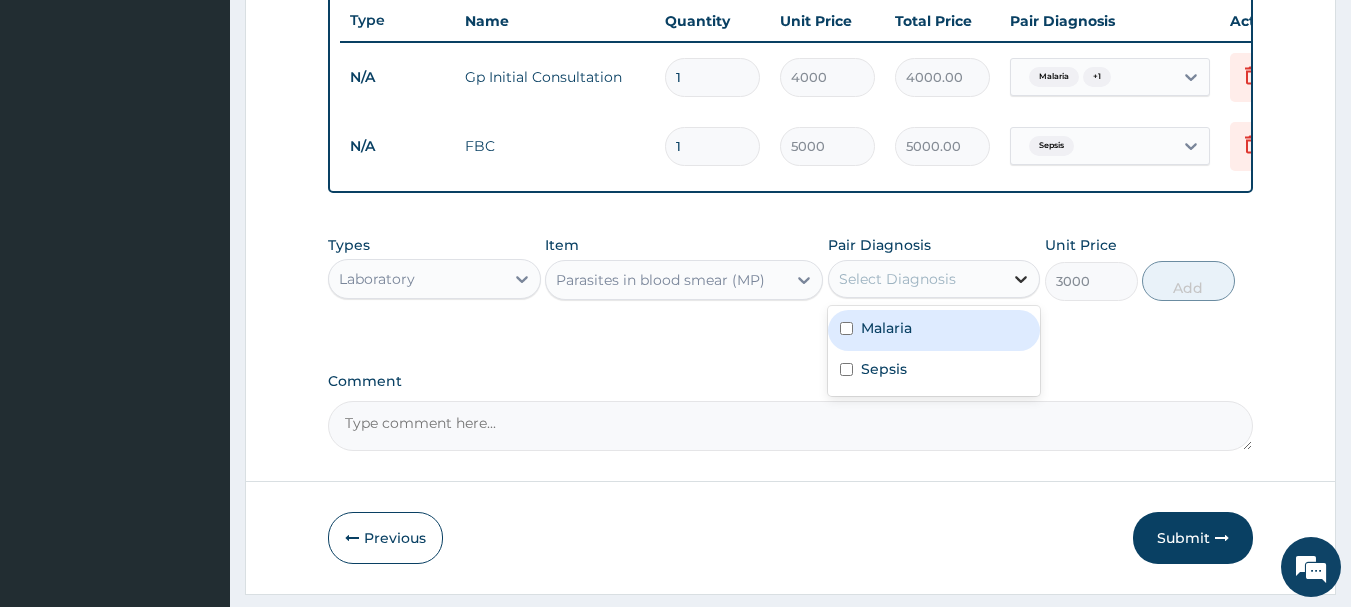 click 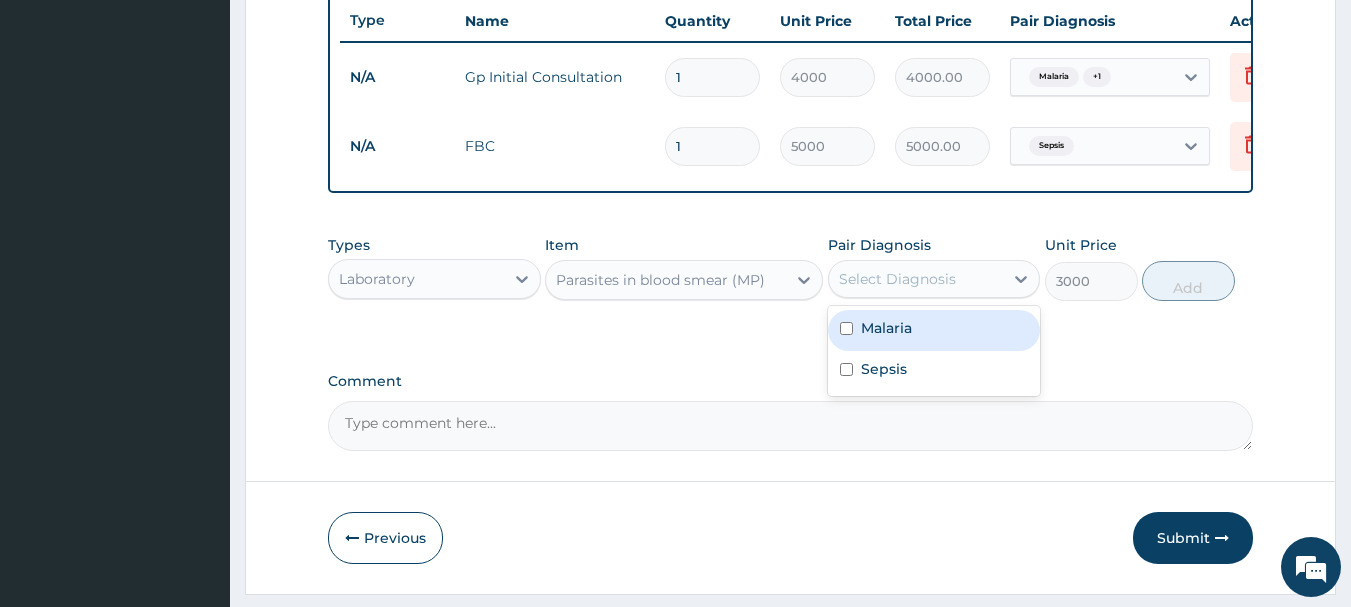 click on "Malaria" at bounding box center (886, 328) 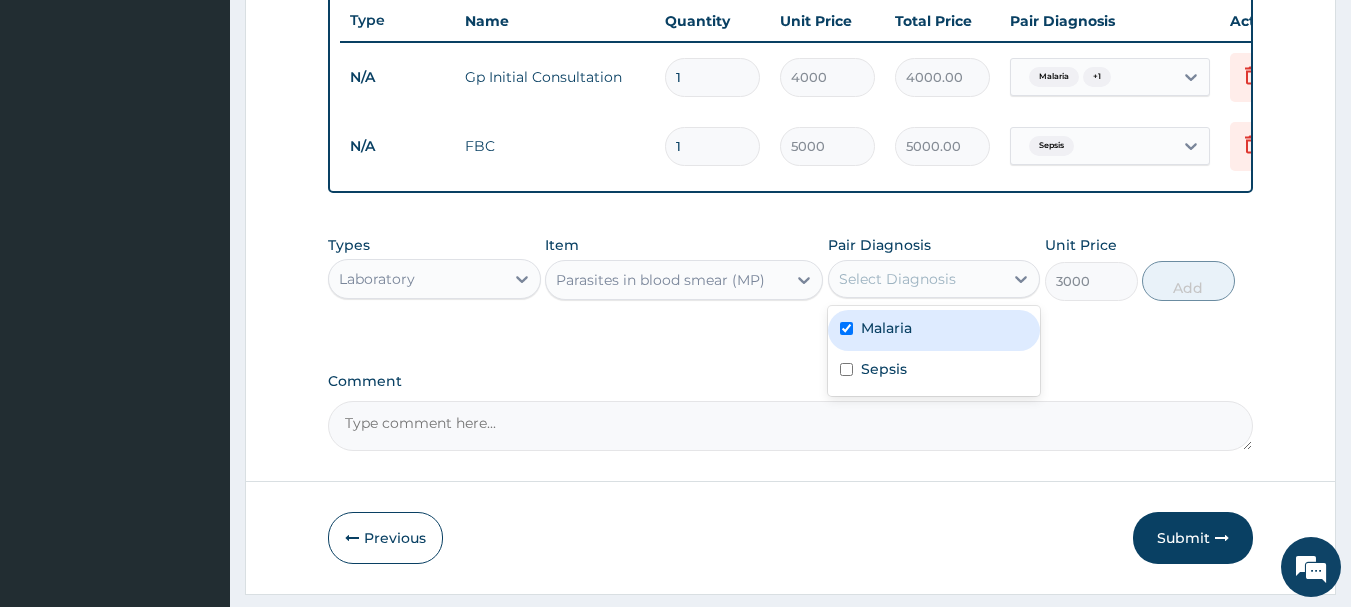 checkbox on "true" 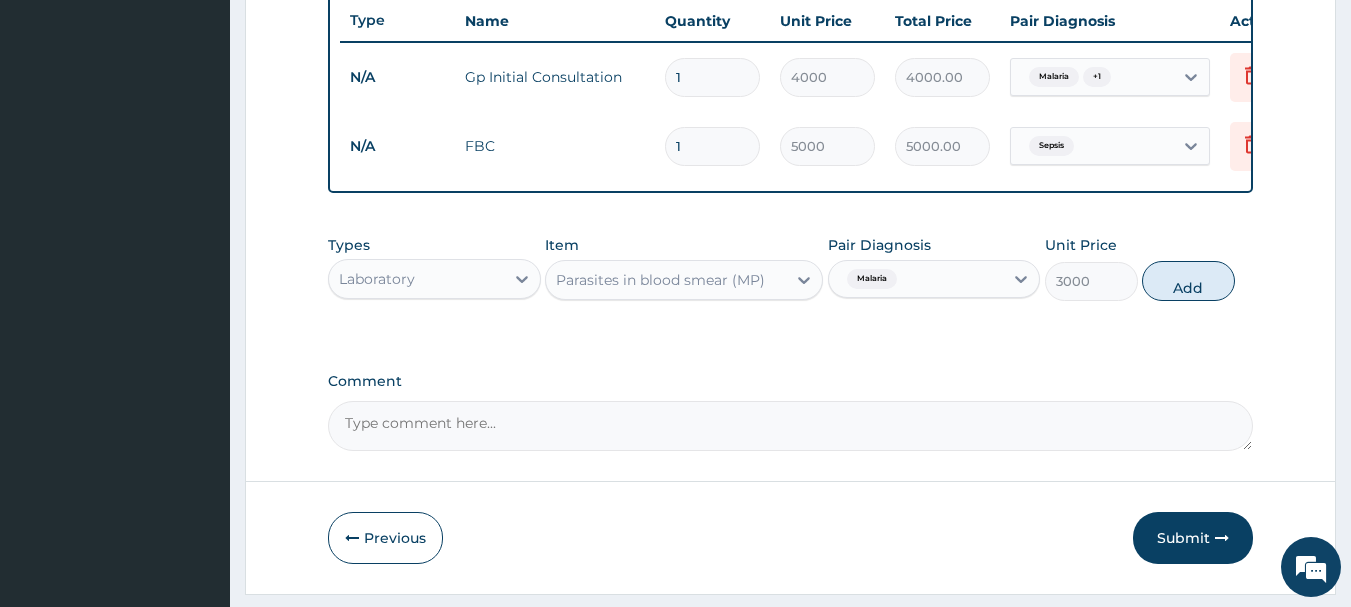 drag, startPoint x: 1177, startPoint y: 291, endPoint x: 1160, endPoint y: 298, distance: 18.384777 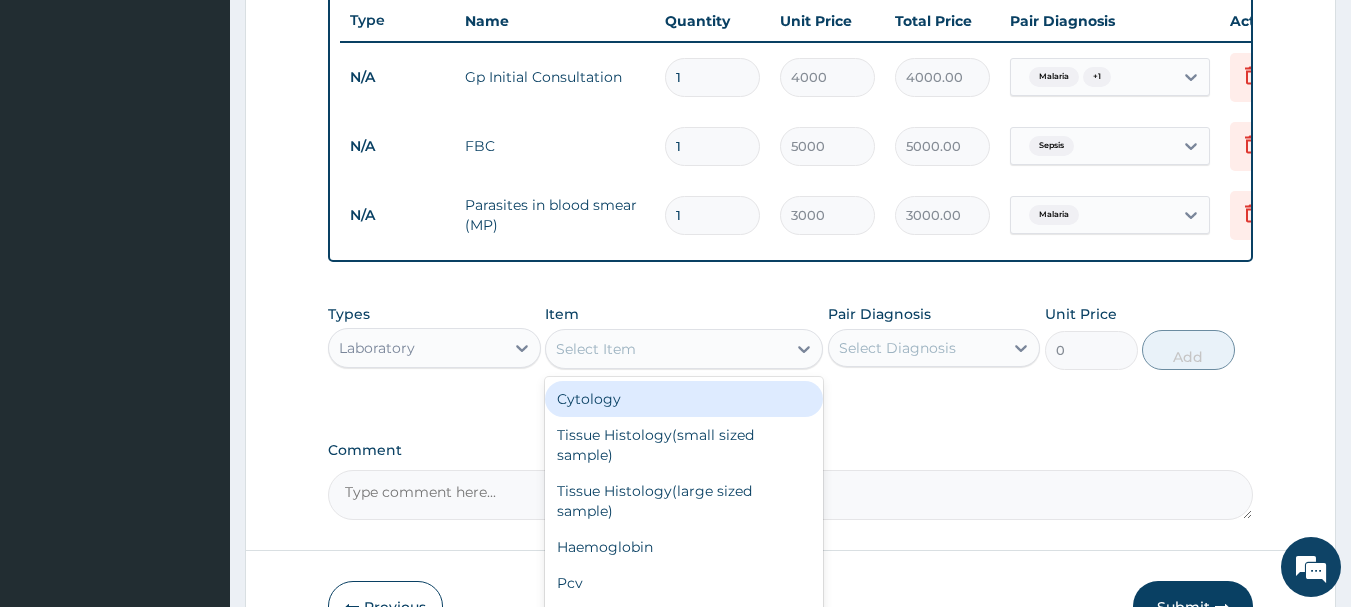 click on "Select Item" at bounding box center (666, 349) 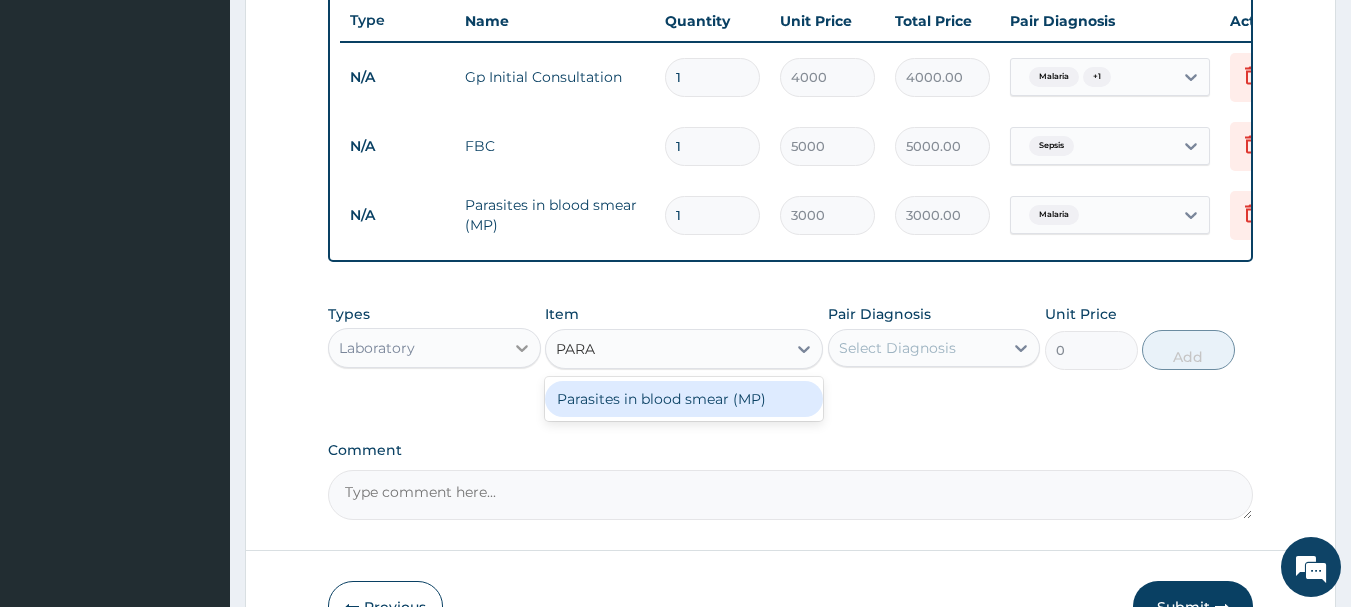 type on "PARA" 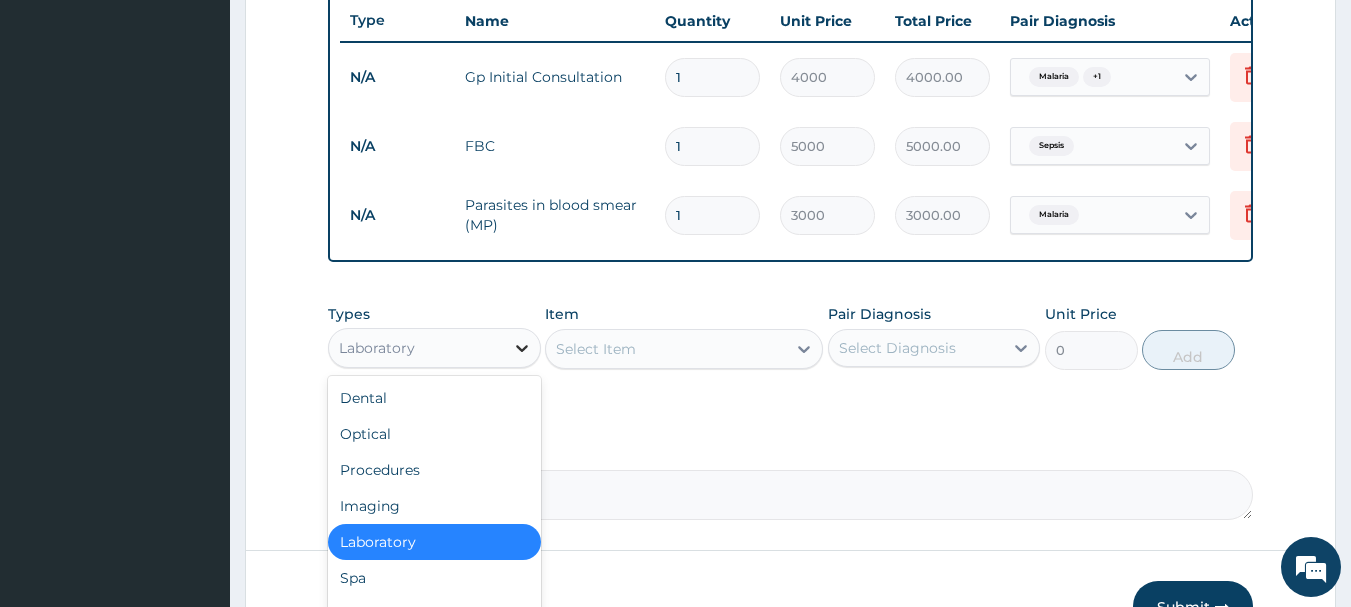 click 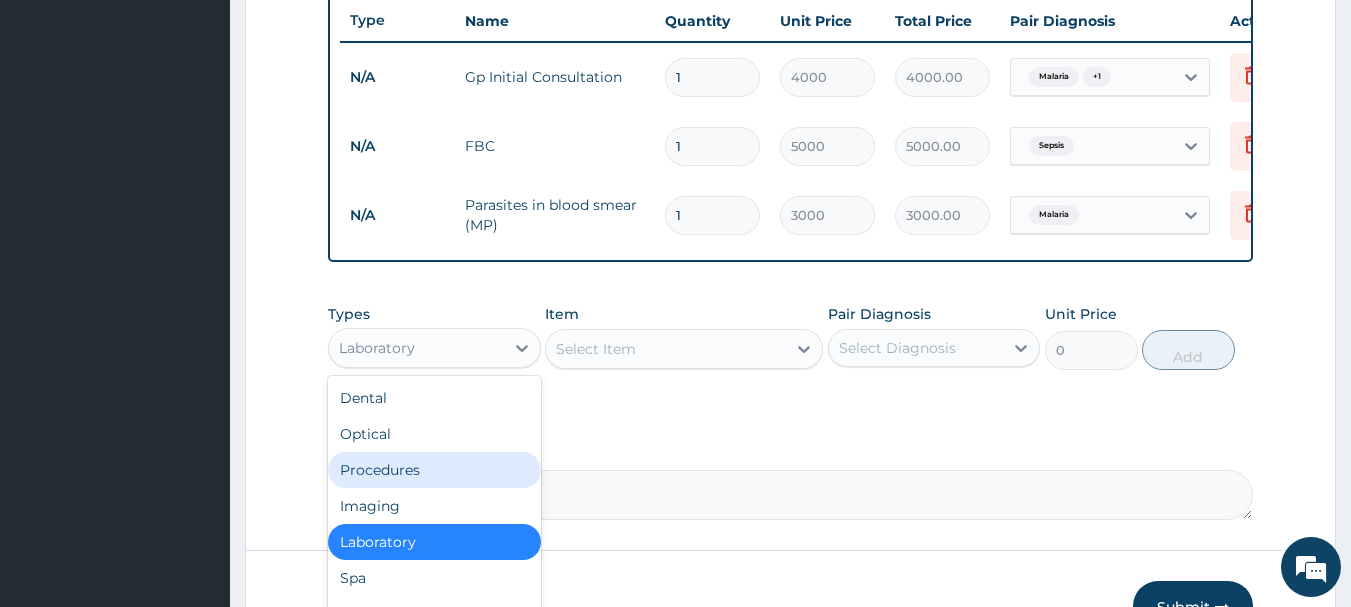 scroll, scrollTop: 68, scrollLeft: 0, axis: vertical 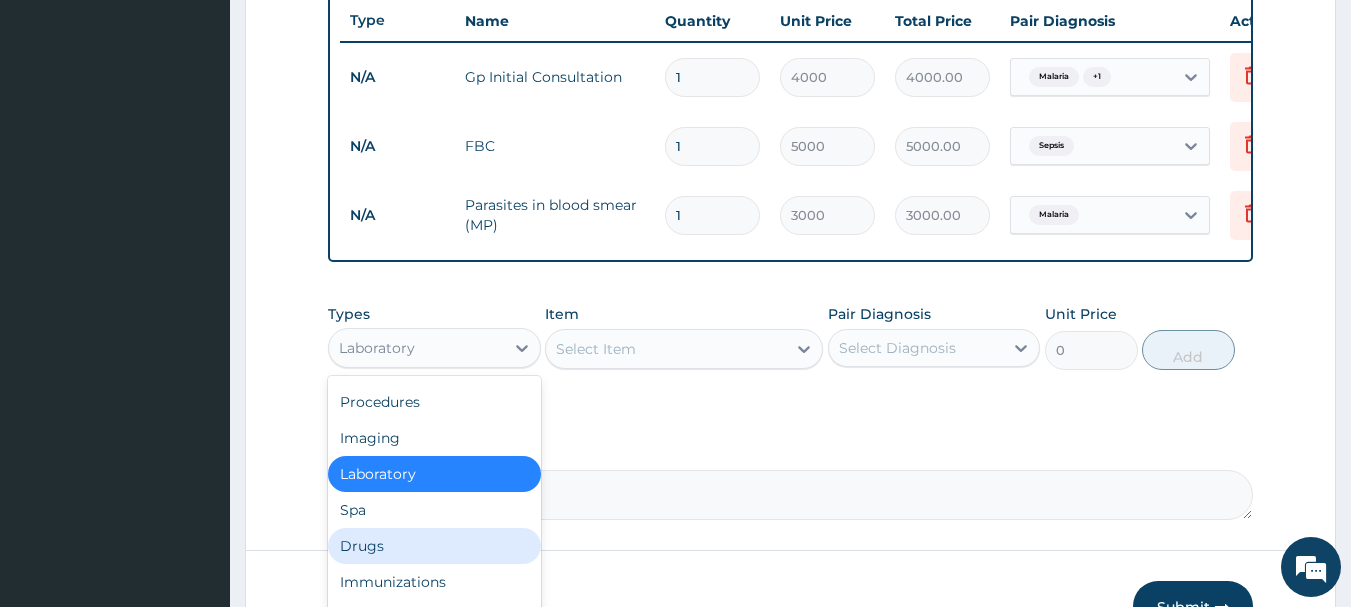 click on "Drugs" at bounding box center (434, 546) 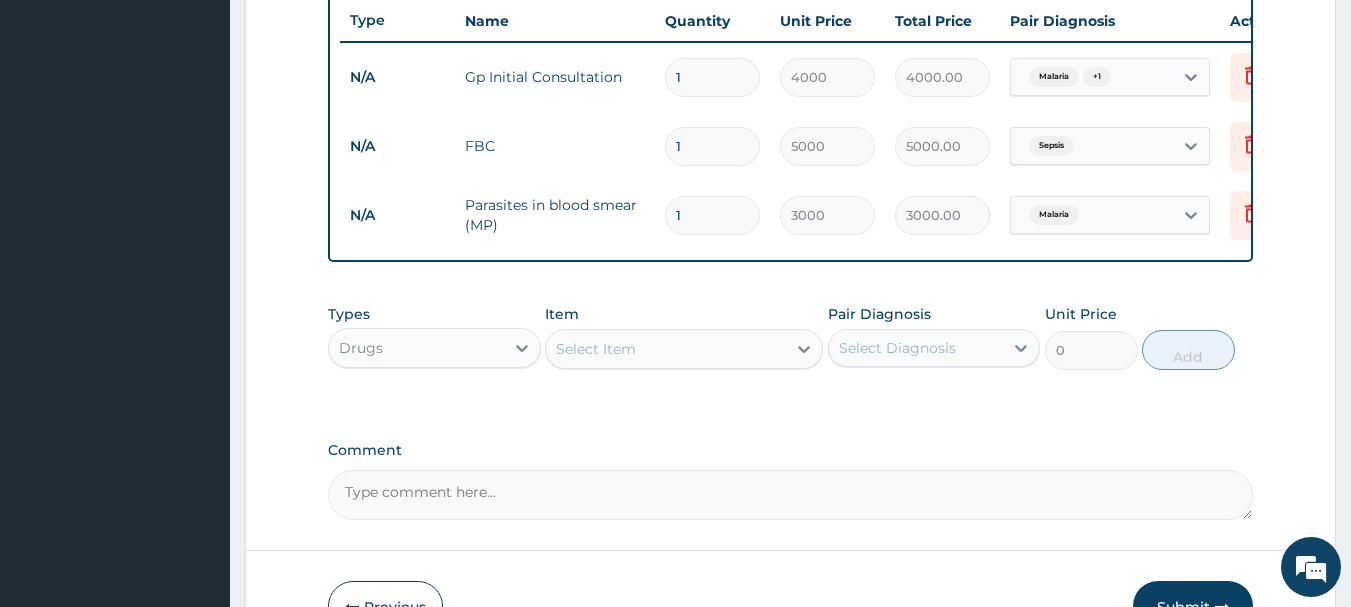 click on "Select Item" at bounding box center [666, 349] 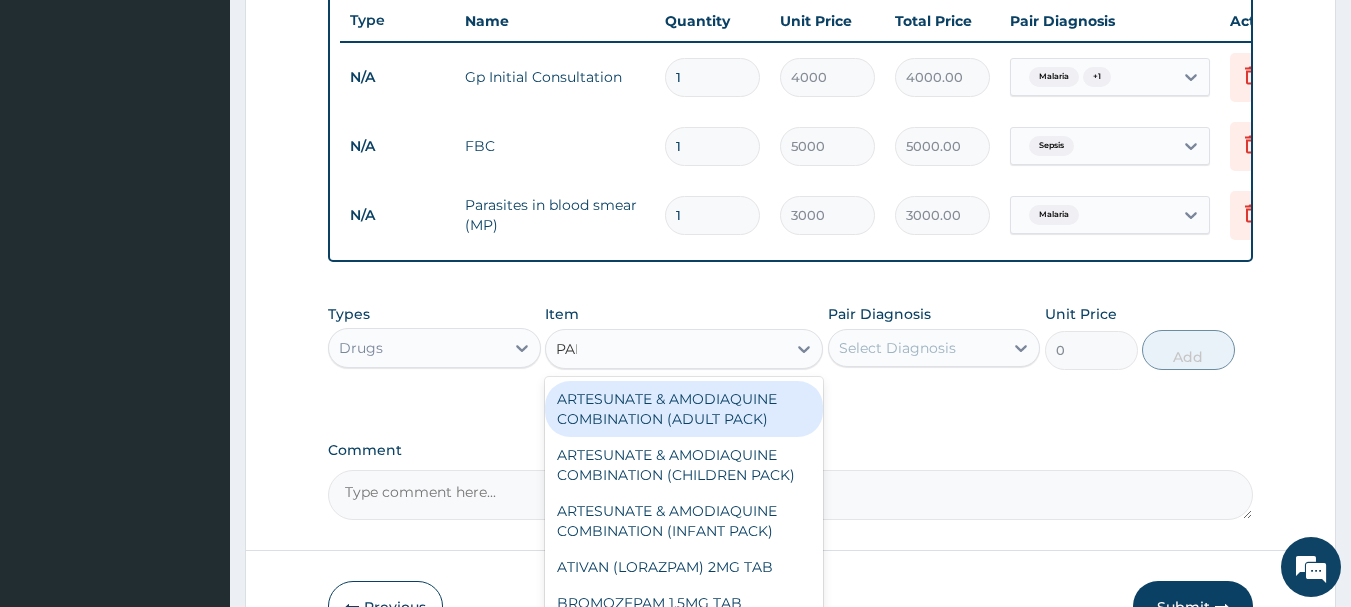 type on "PARA" 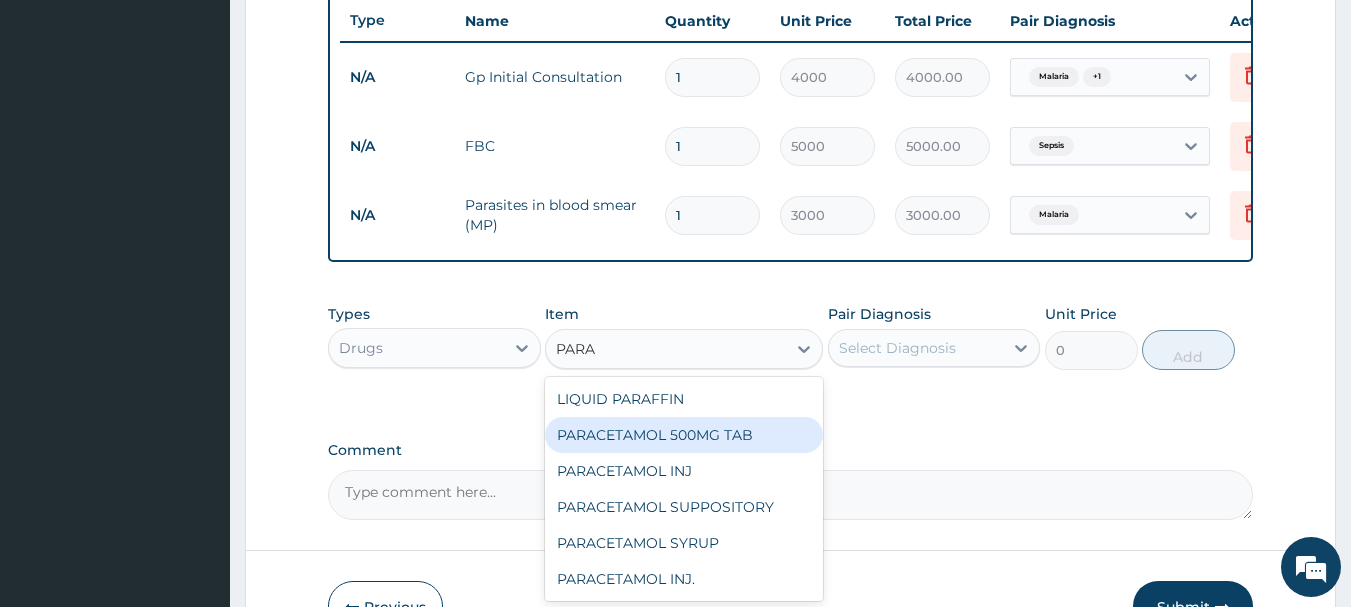 drag, startPoint x: 694, startPoint y: 448, endPoint x: 732, endPoint y: 434, distance: 40.496914 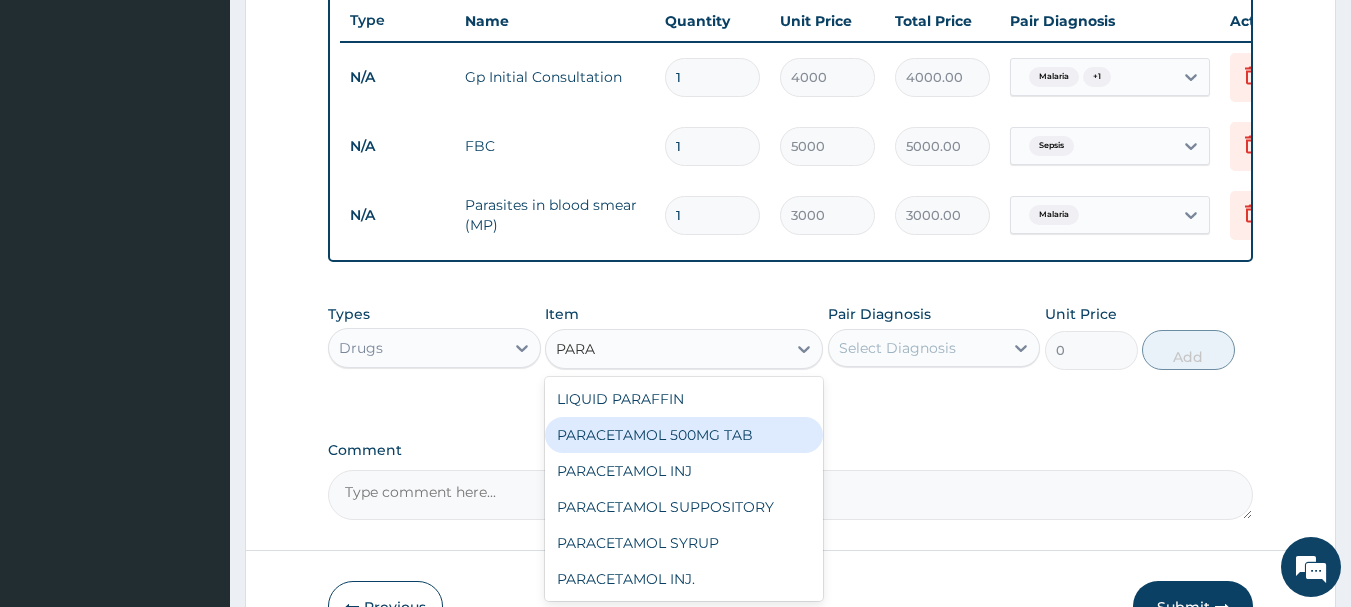 click on "PARACETAMOL 500MG TAB" at bounding box center (684, 435) 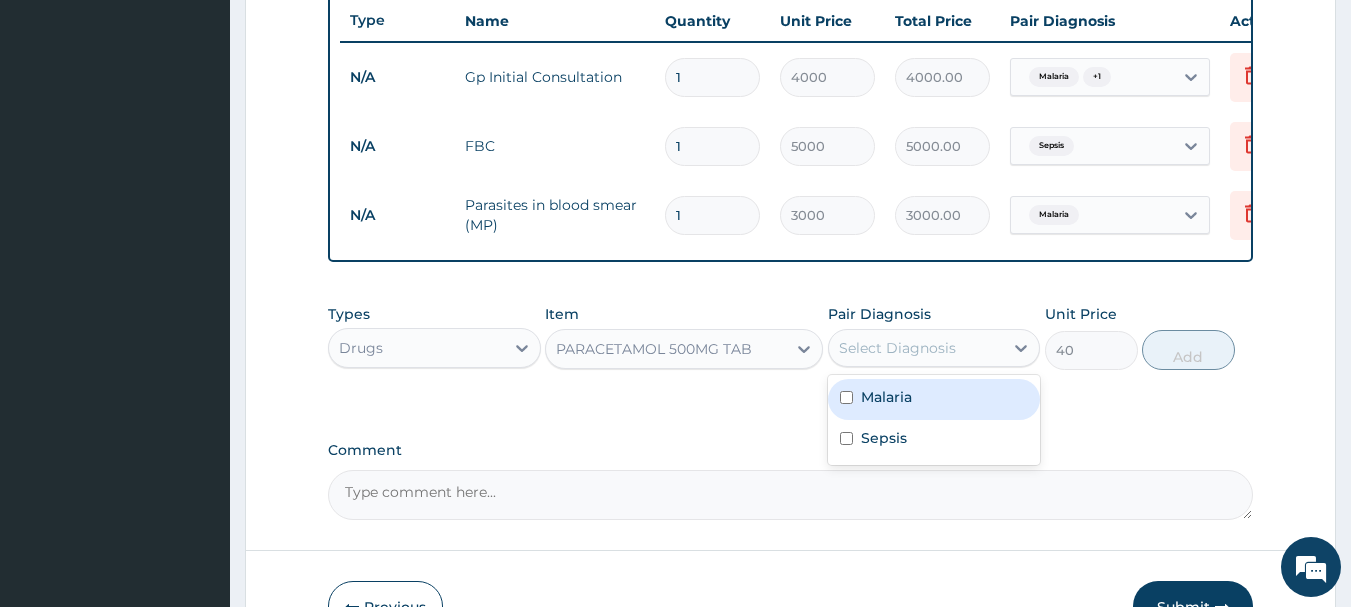 drag, startPoint x: 1013, startPoint y: 356, endPoint x: 964, endPoint y: 378, distance: 53.712196 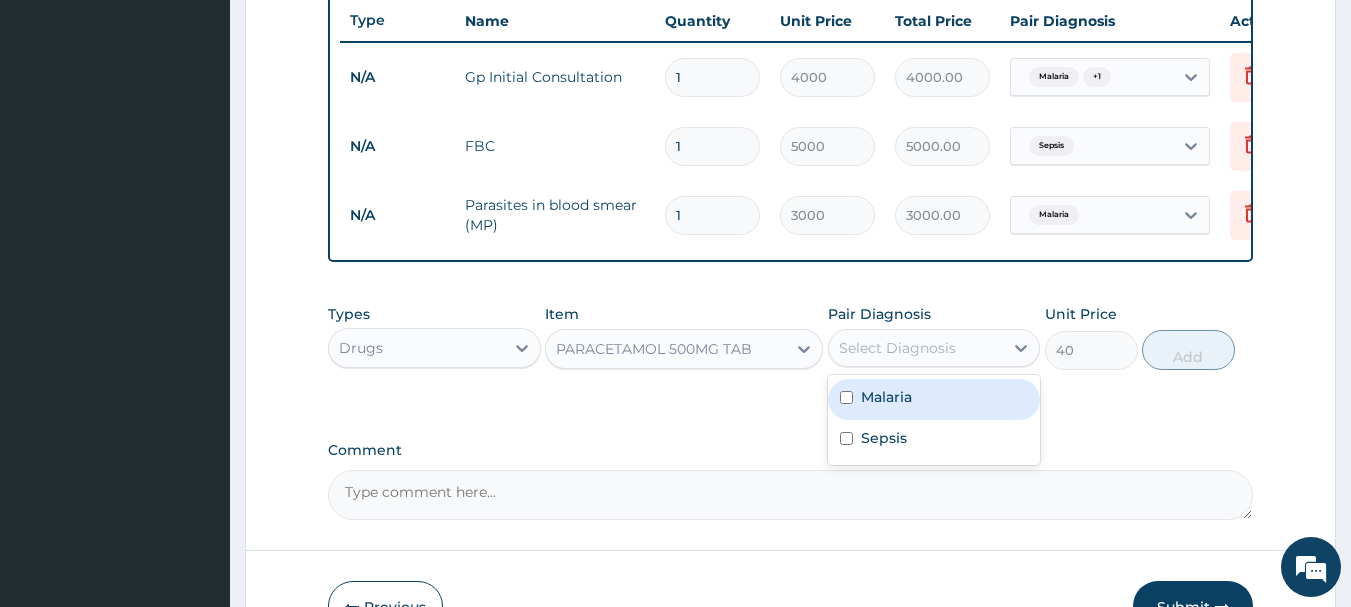 drag, startPoint x: 843, startPoint y: 416, endPoint x: 843, endPoint y: 433, distance: 17 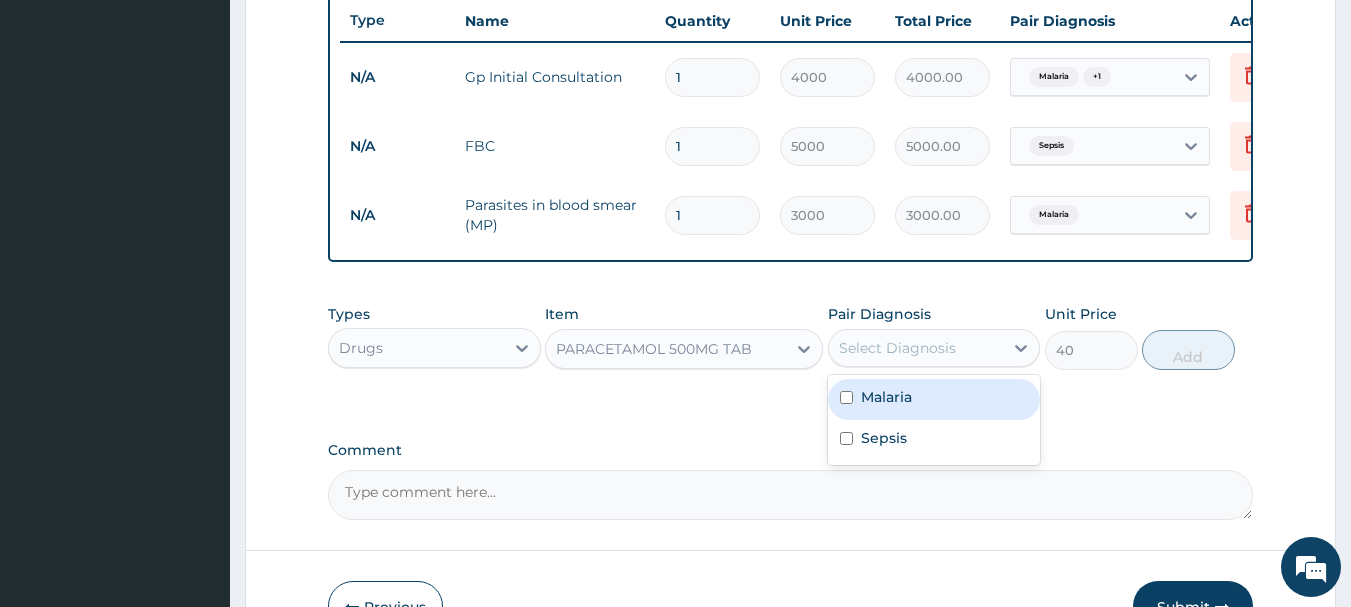 click on "Malaria" at bounding box center [934, 399] 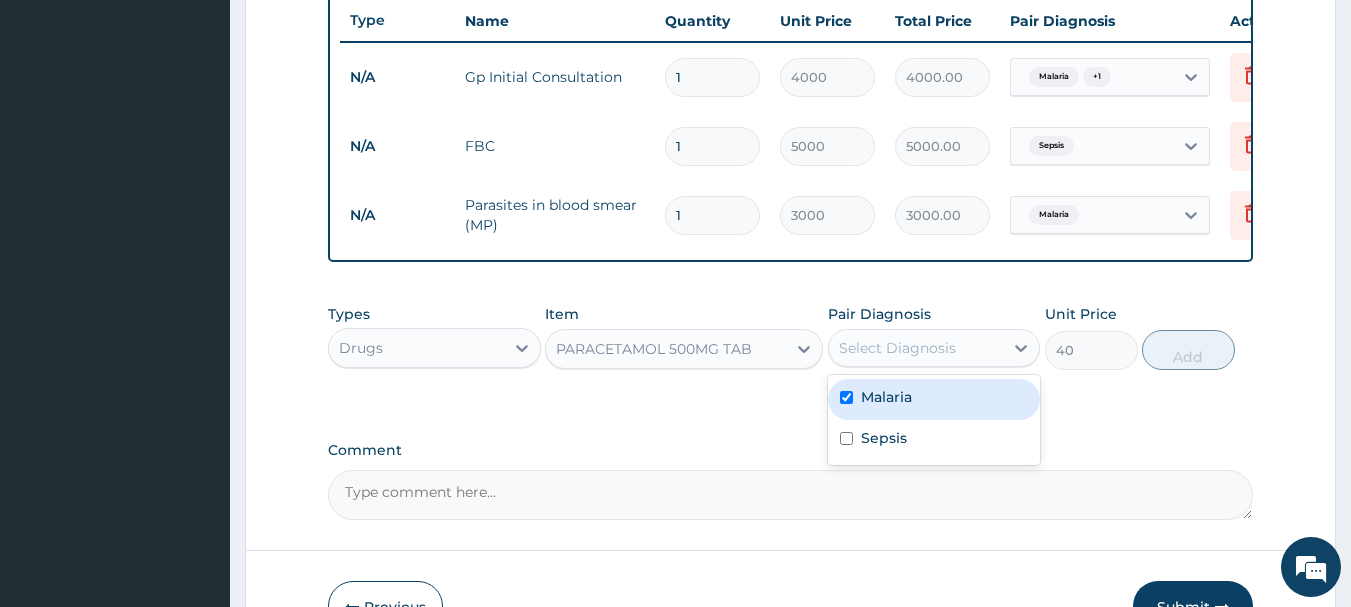 checkbox on "true" 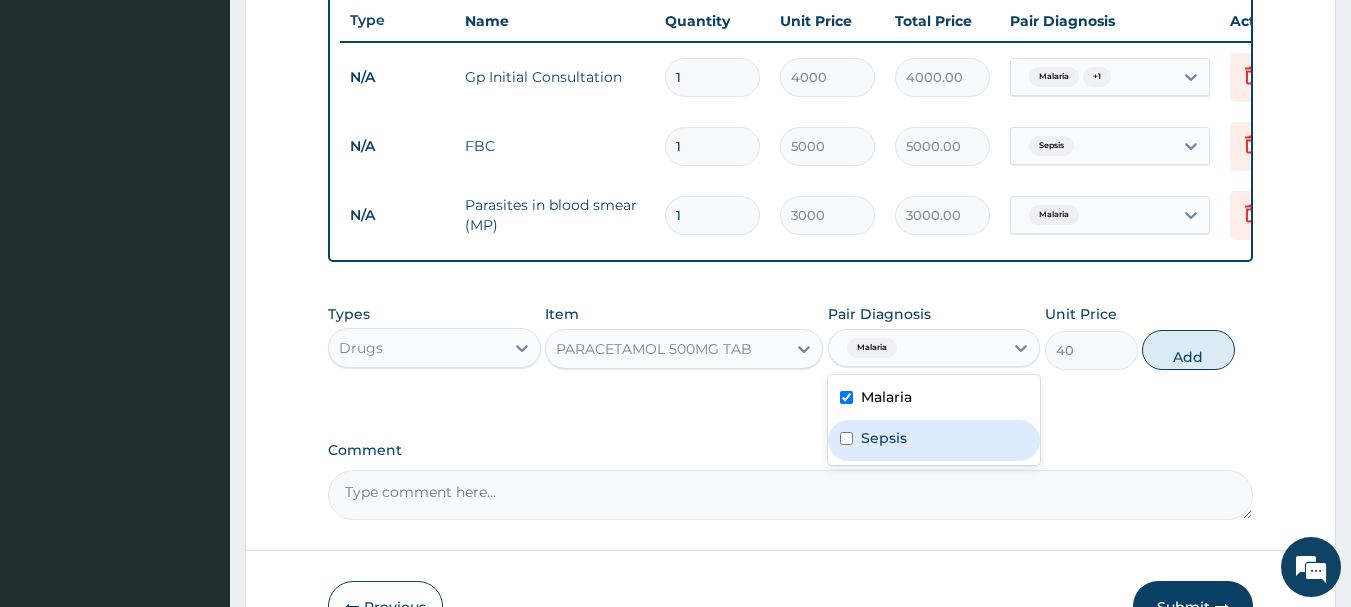 drag, startPoint x: 842, startPoint y: 456, endPoint x: 946, endPoint y: 423, distance: 109.11004 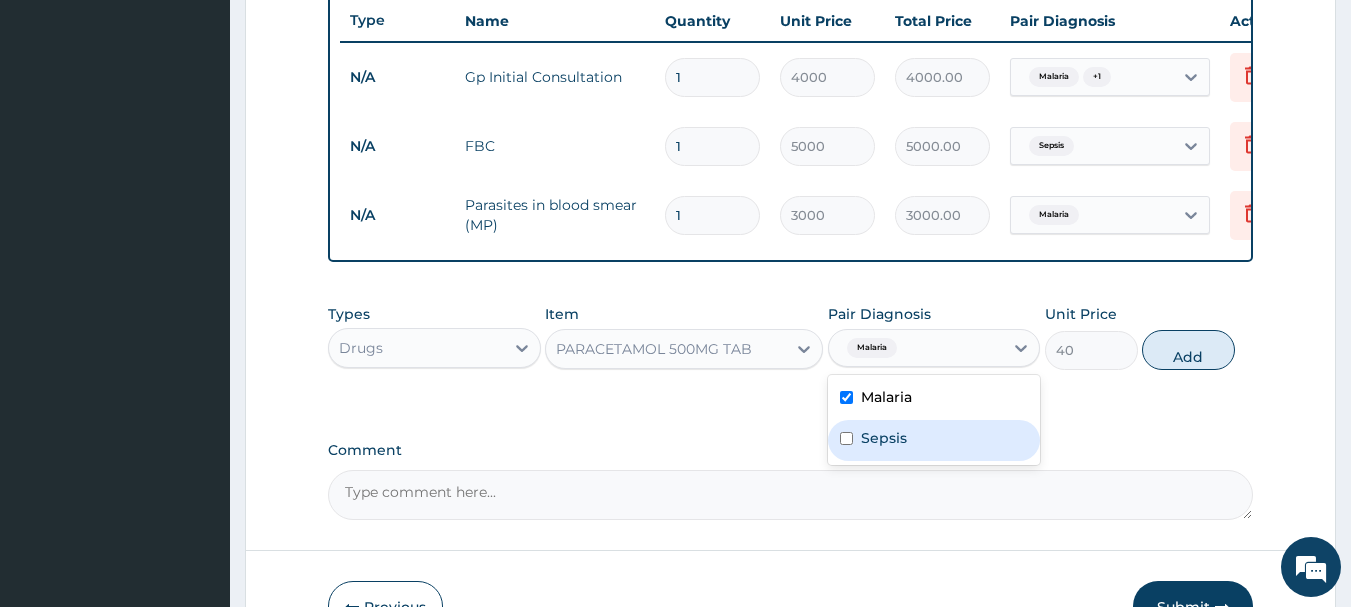 click at bounding box center [846, 438] 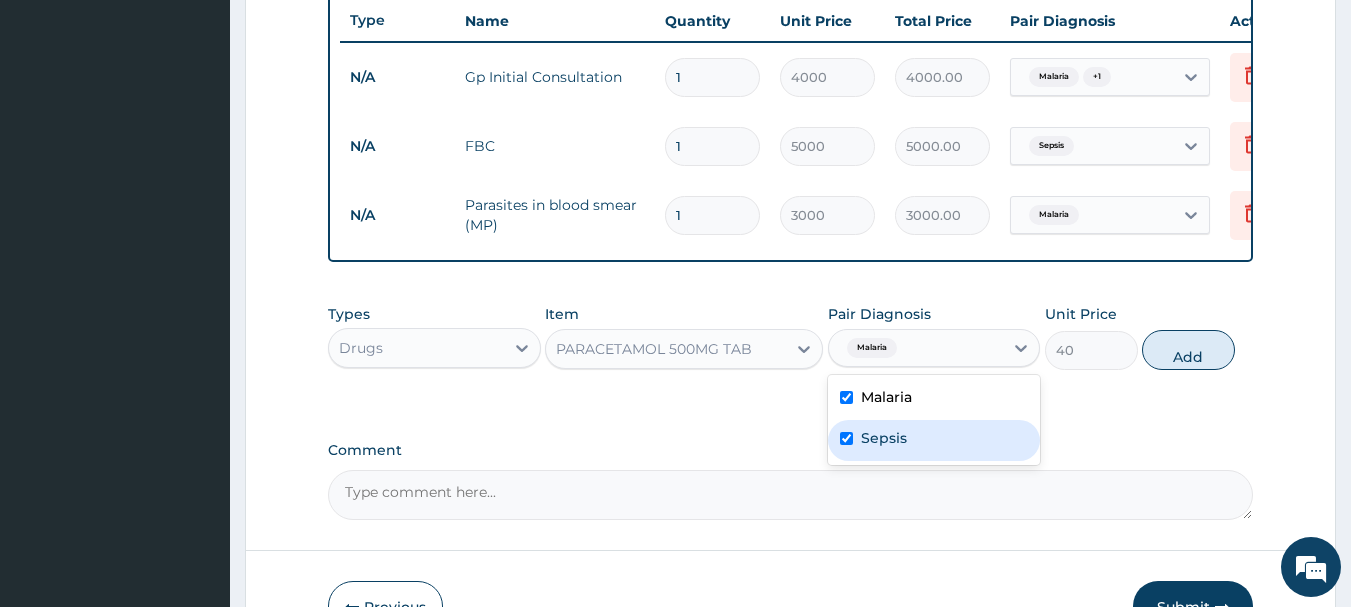 checkbox on "true" 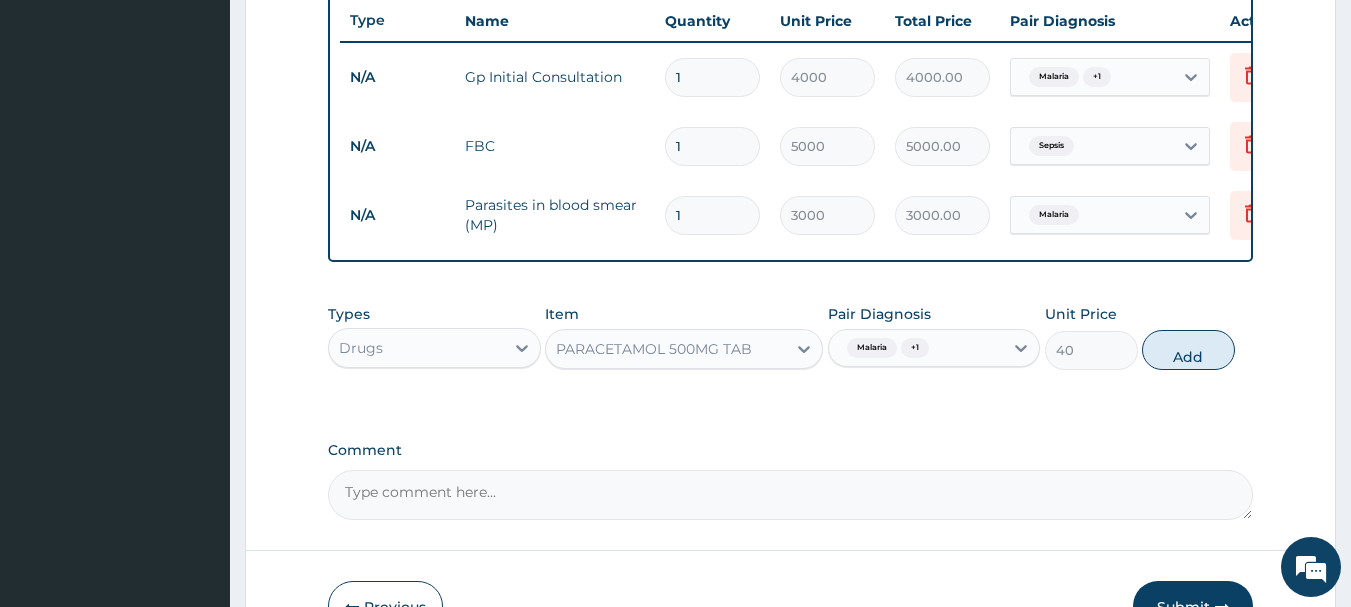 drag, startPoint x: 1185, startPoint y: 364, endPoint x: 942, endPoint y: 366, distance: 243.00822 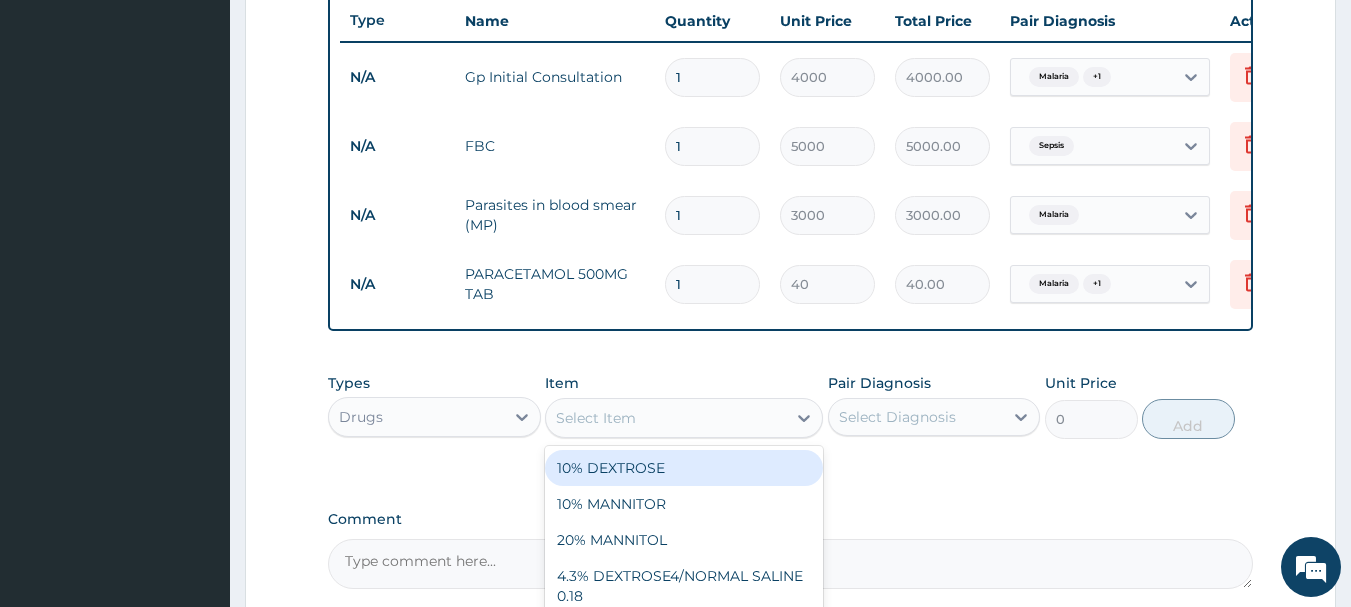 click on "Select Item" at bounding box center (596, 418) 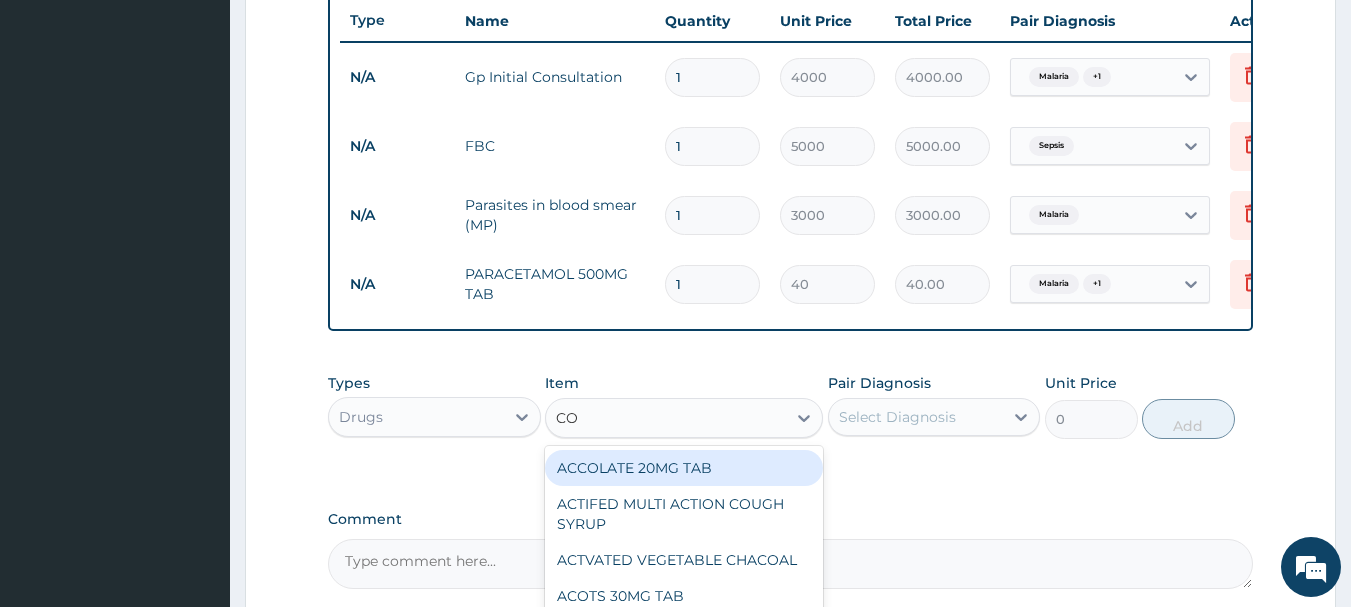 type on "COA" 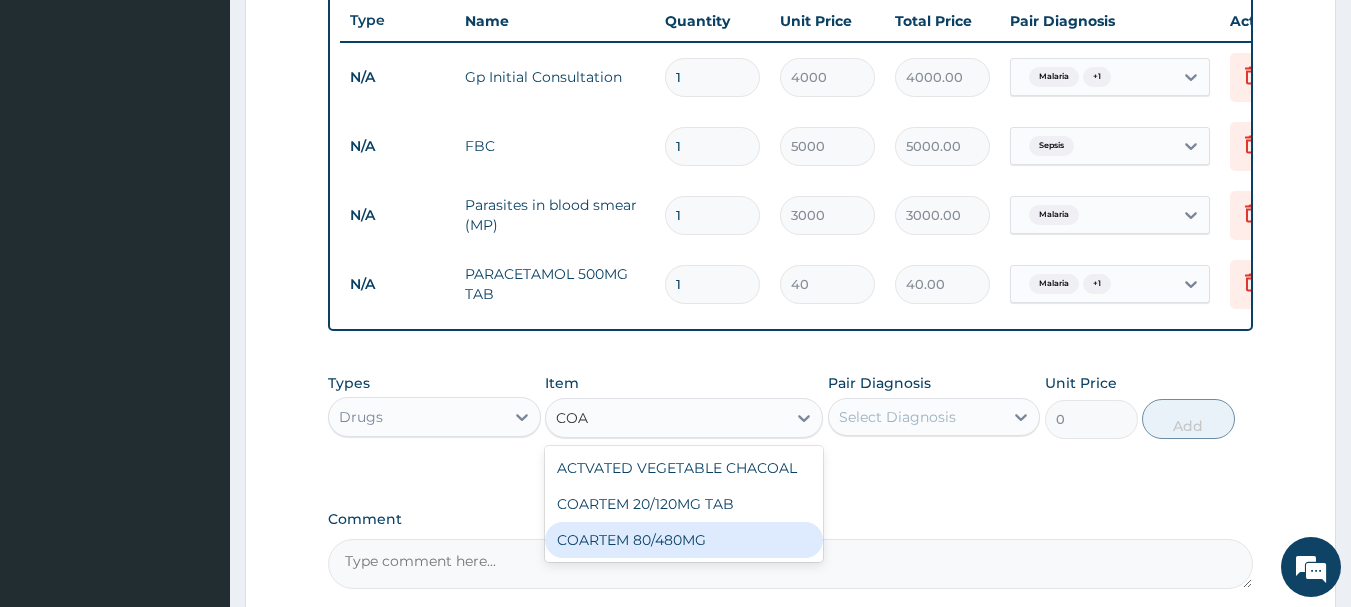 click on "ACTVATED VEGETABLE CHACOAL COARTEM 20/120MG TAB COARTEM 80/480MG" at bounding box center [684, 504] 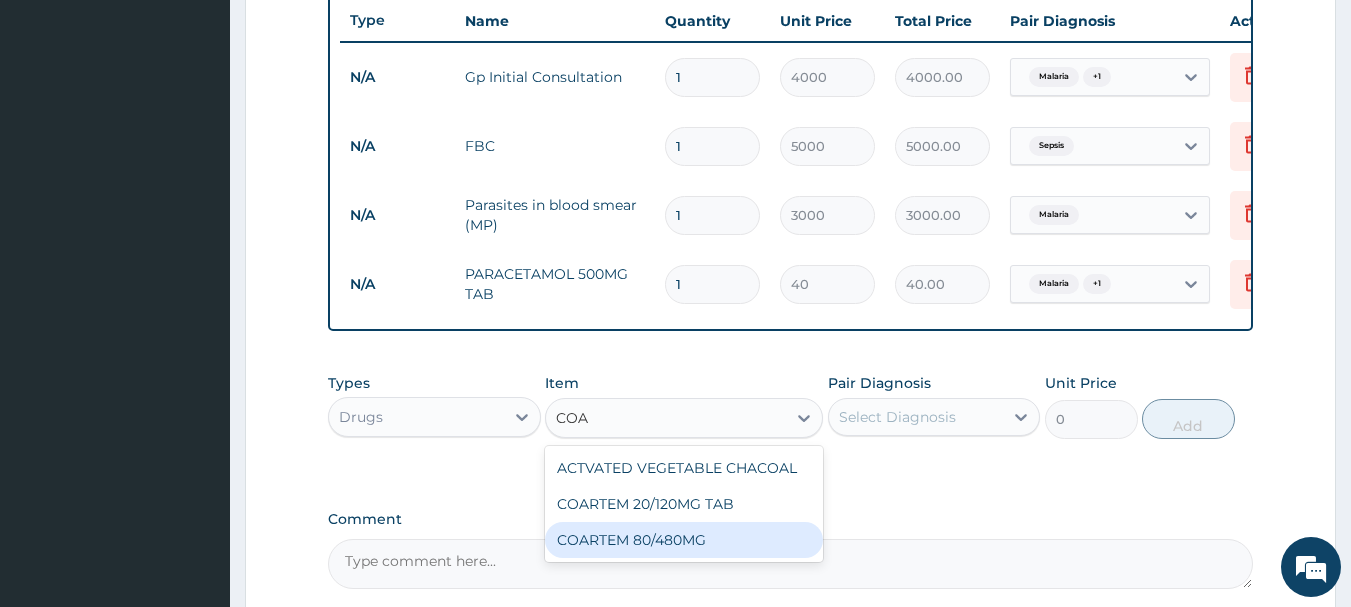 type 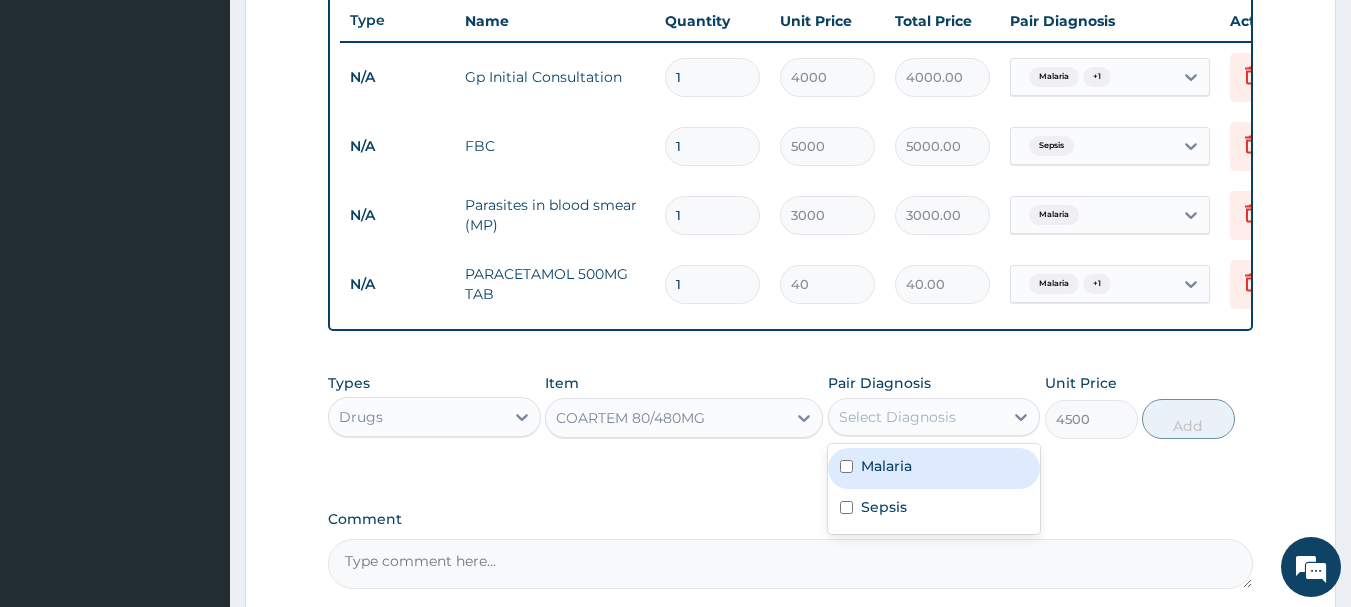 drag, startPoint x: 1013, startPoint y: 431, endPoint x: 857, endPoint y: 482, distance: 164.12495 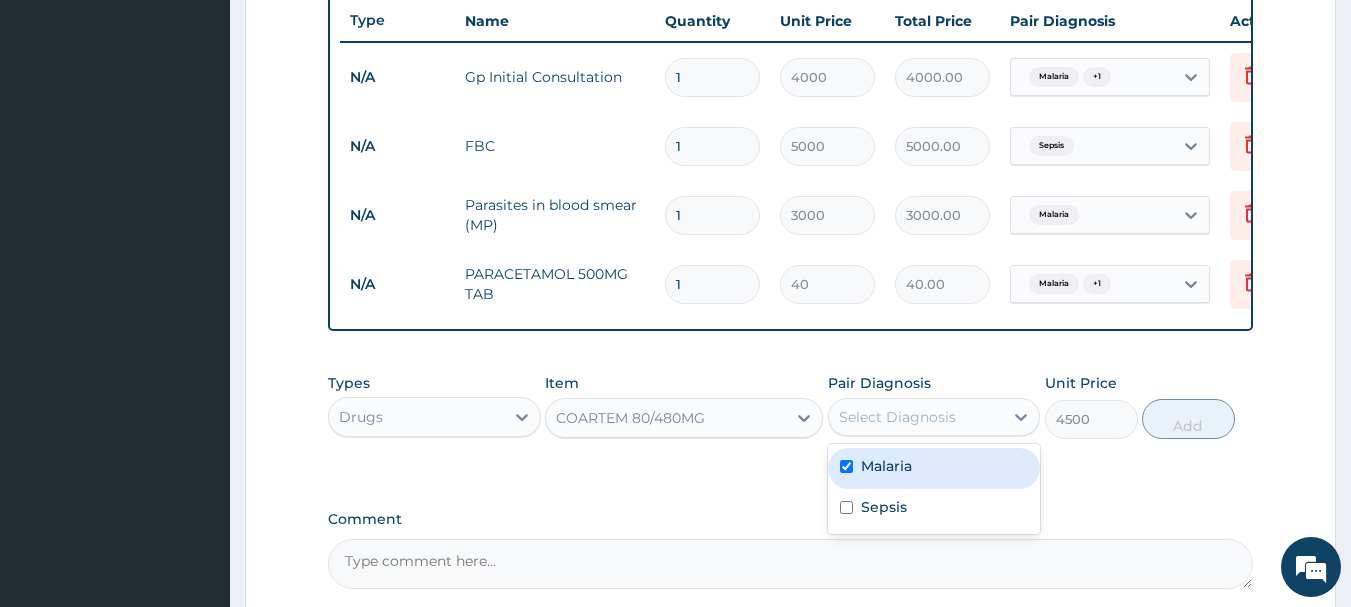 checkbox on "true" 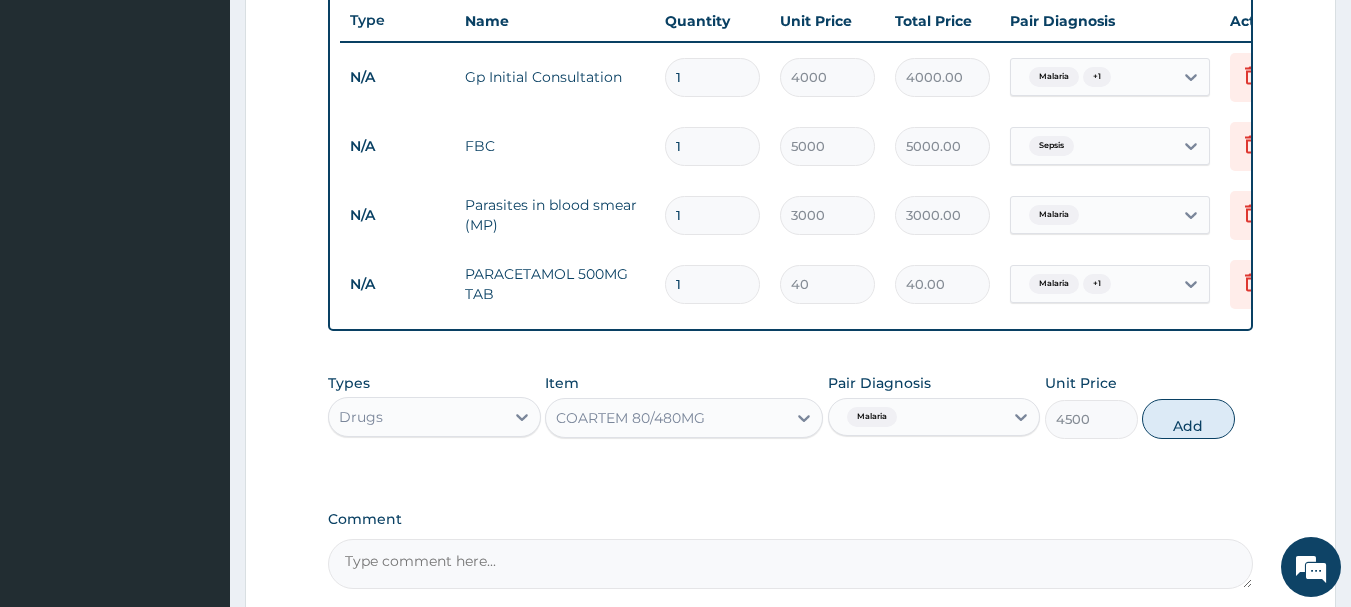 drag, startPoint x: 1198, startPoint y: 439, endPoint x: 1124, endPoint y: 427, distance: 74.96666 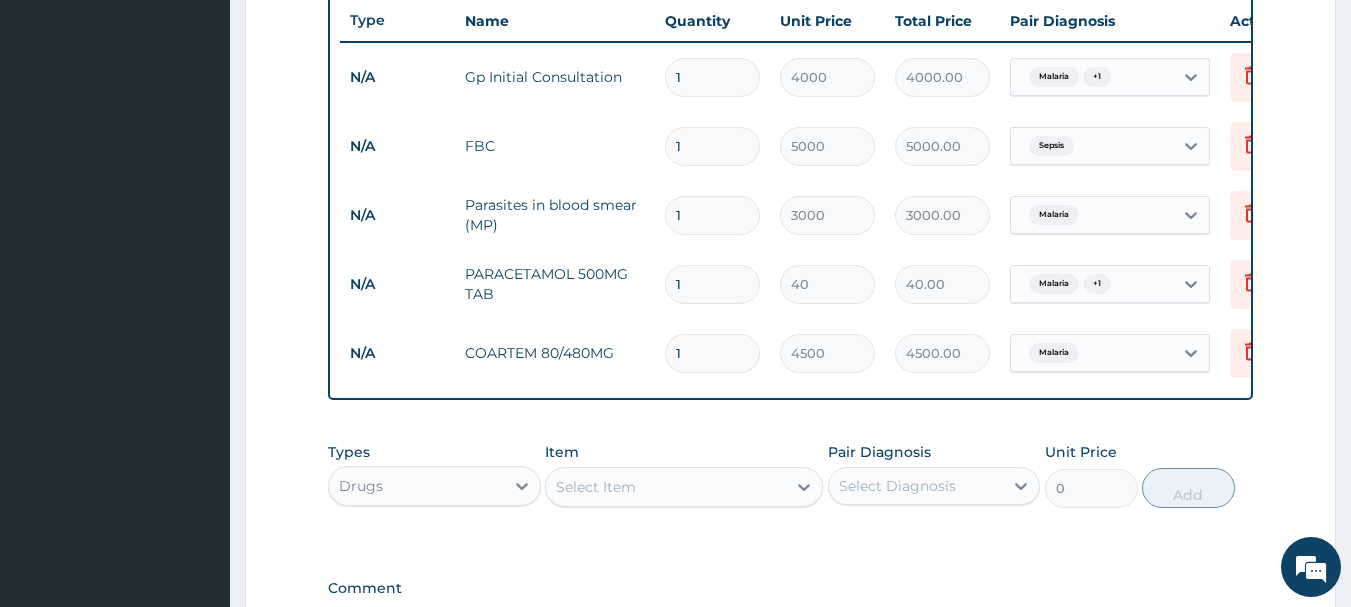 click on "1" at bounding box center [712, 284] 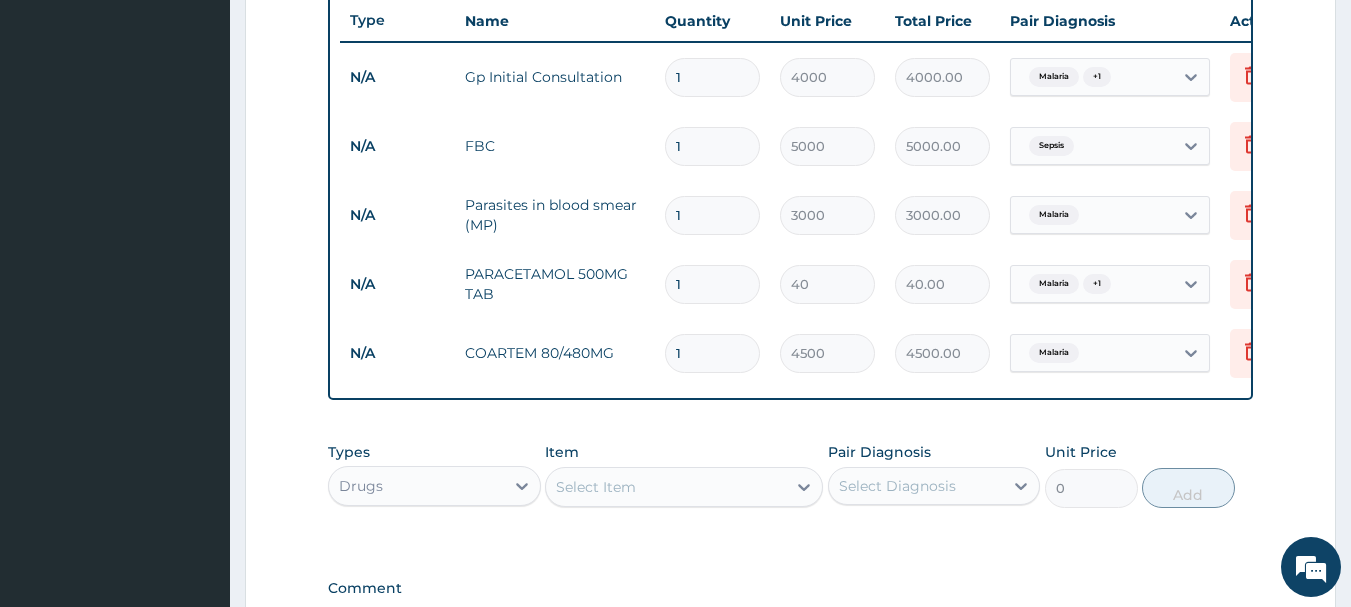 type on "18" 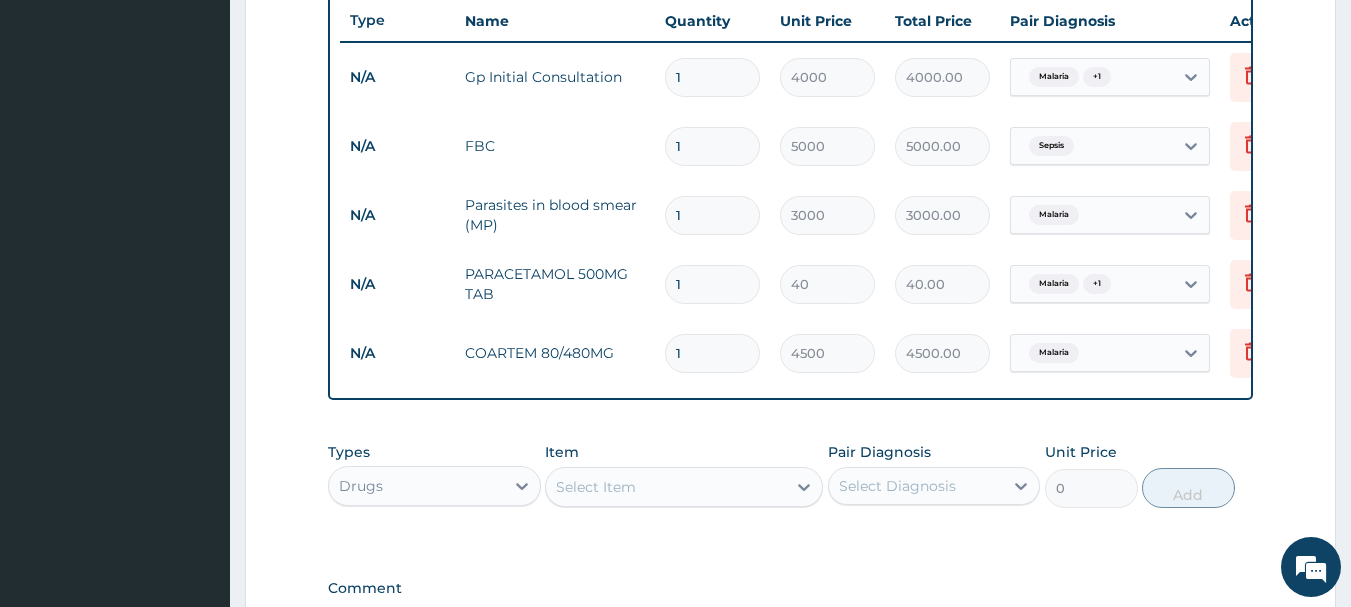 type on "720.00" 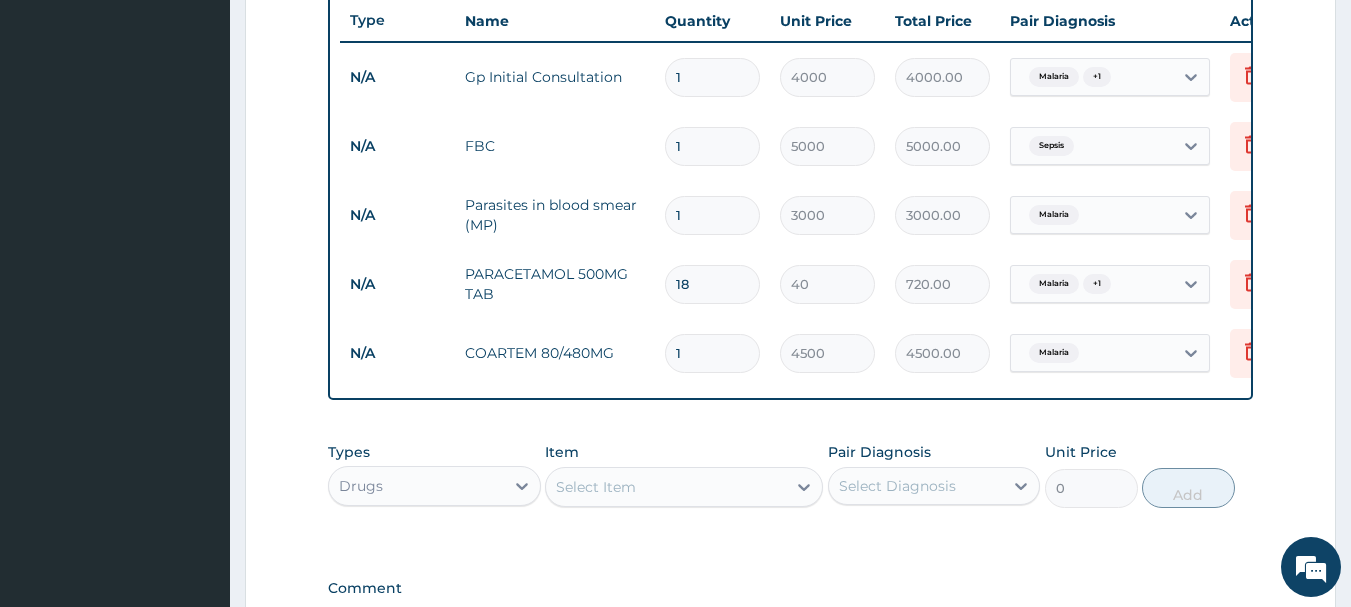 type on "17" 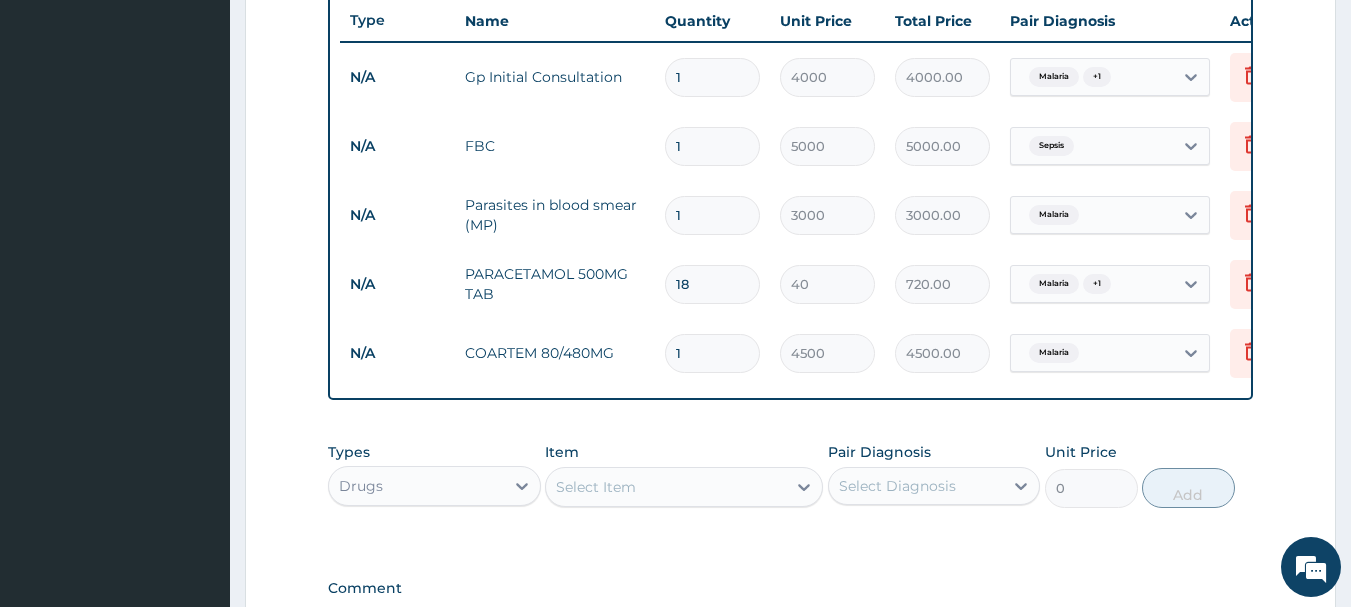 type on "680.00" 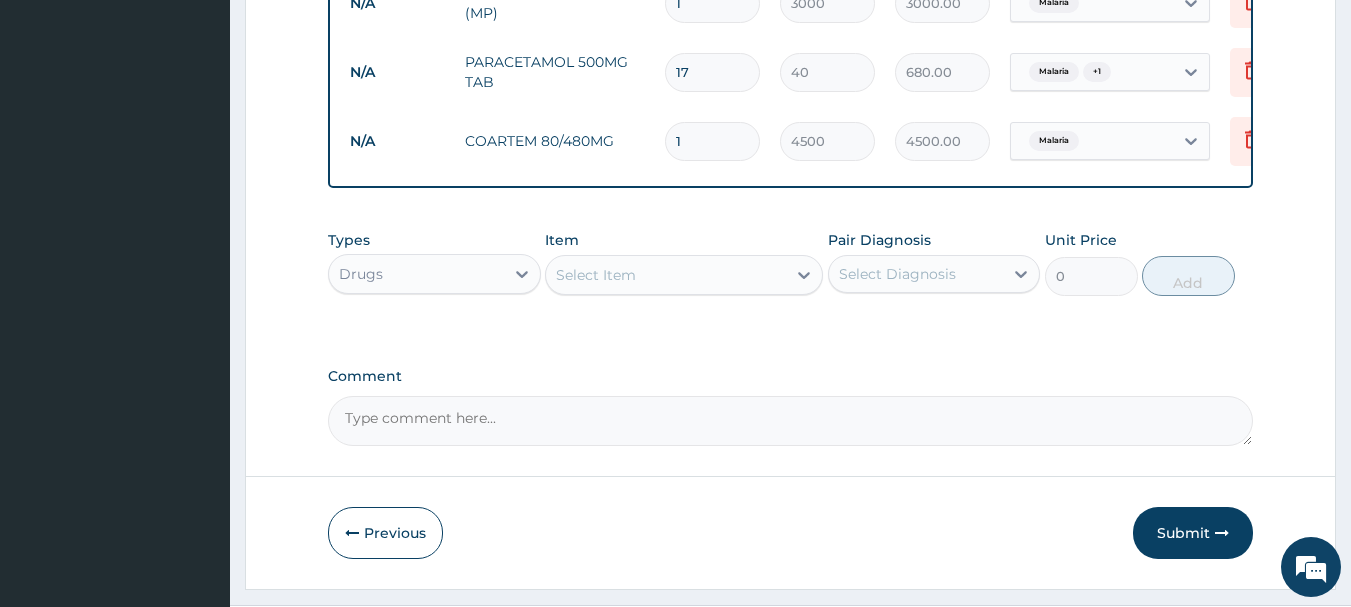 scroll, scrollTop: 931, scrollLeft: 0, axis: vertical 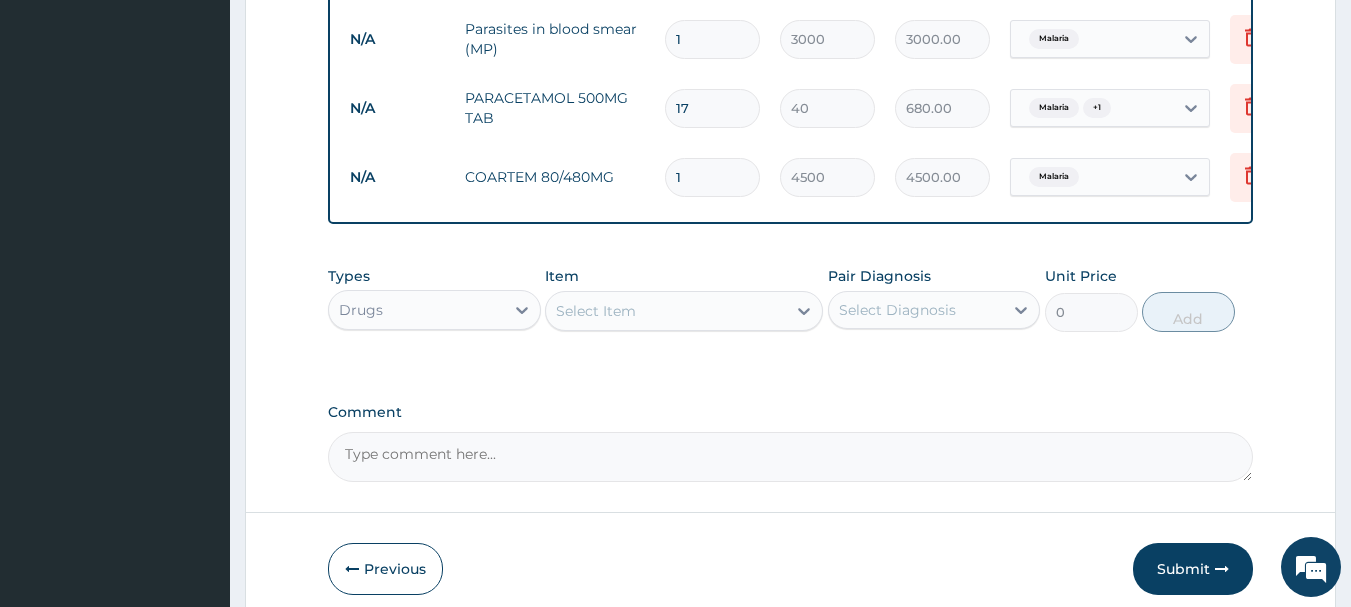 type on "1" 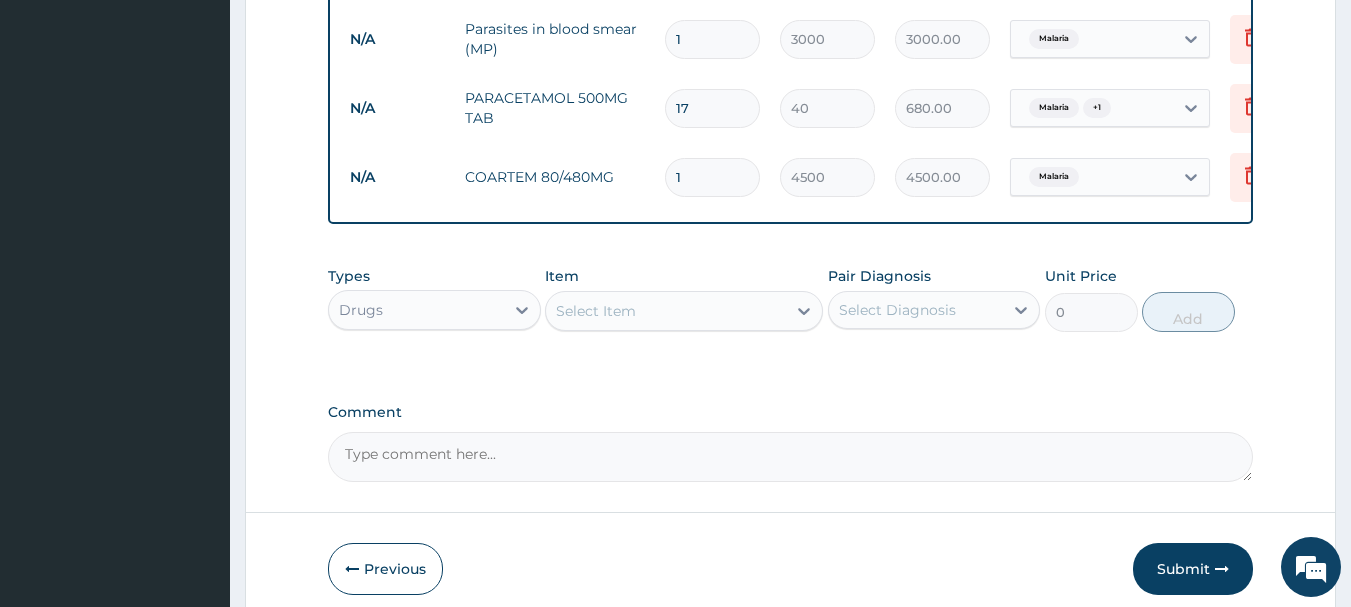type on "40.00" 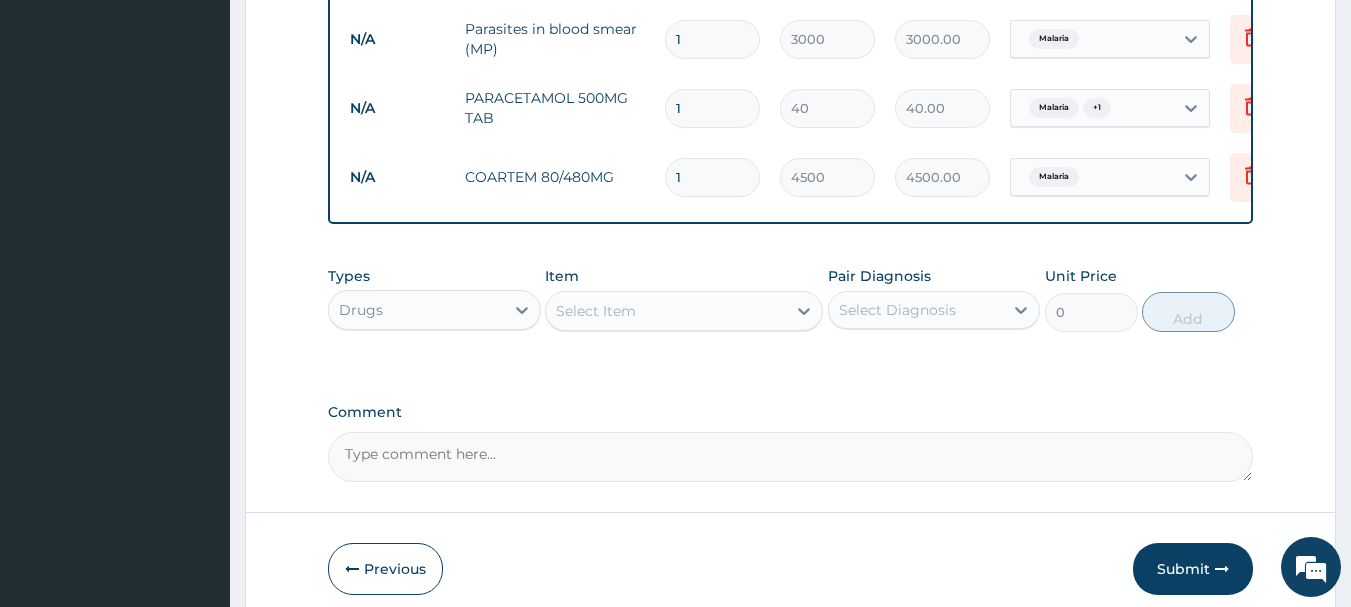 type on "18" 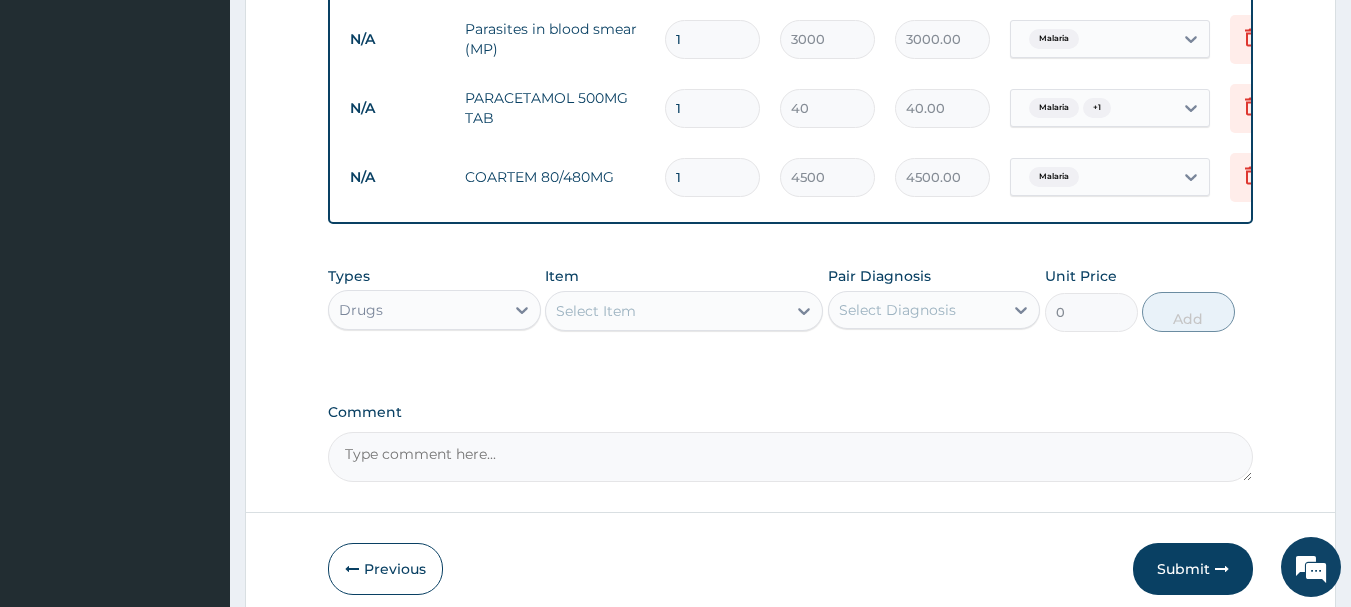 type on "720.00" 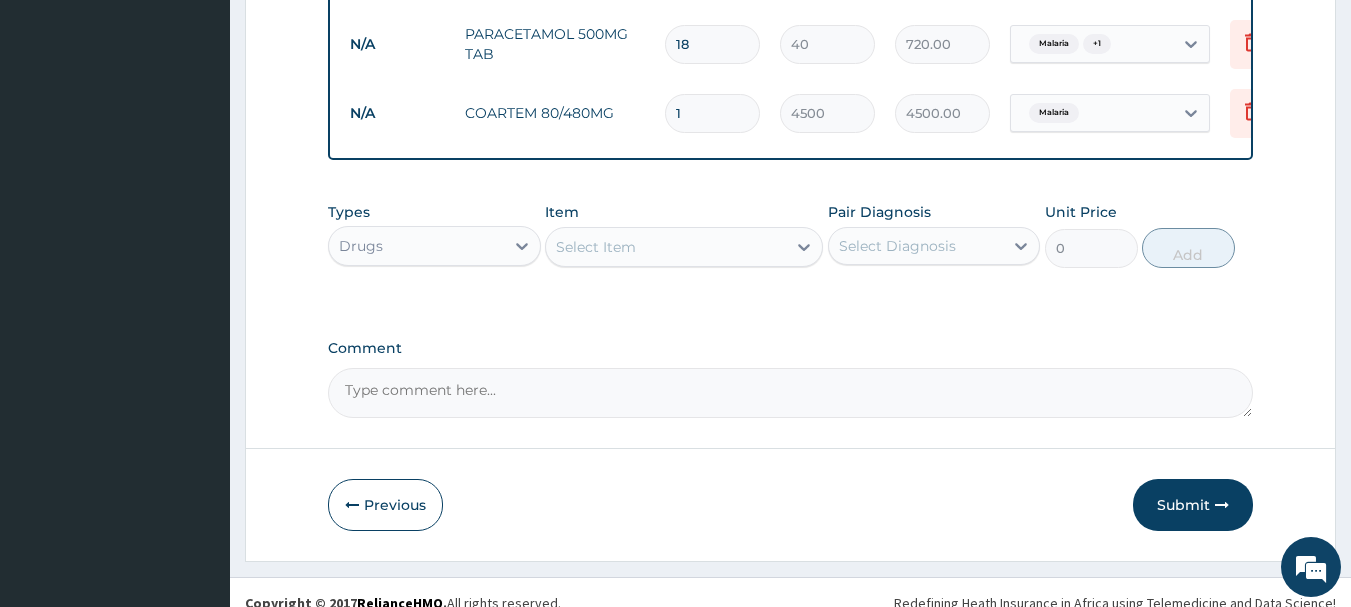 scroll, scrollTop: 1031, scrollLeft: 0, axis: vertical 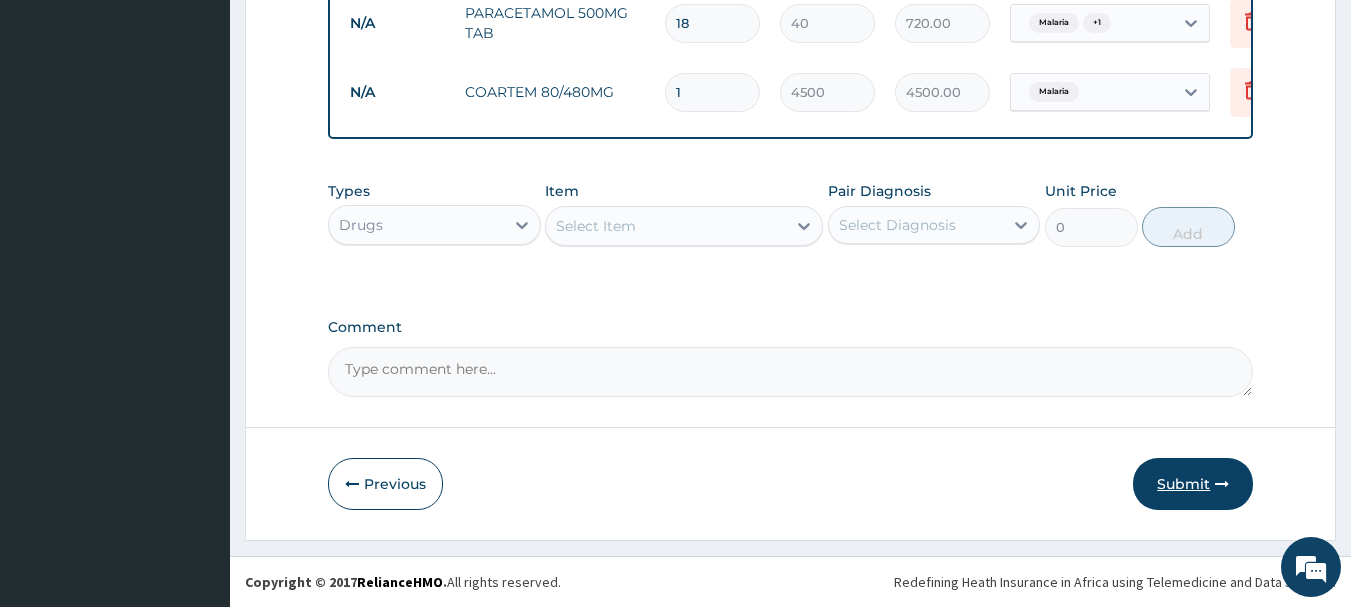 type on "18" 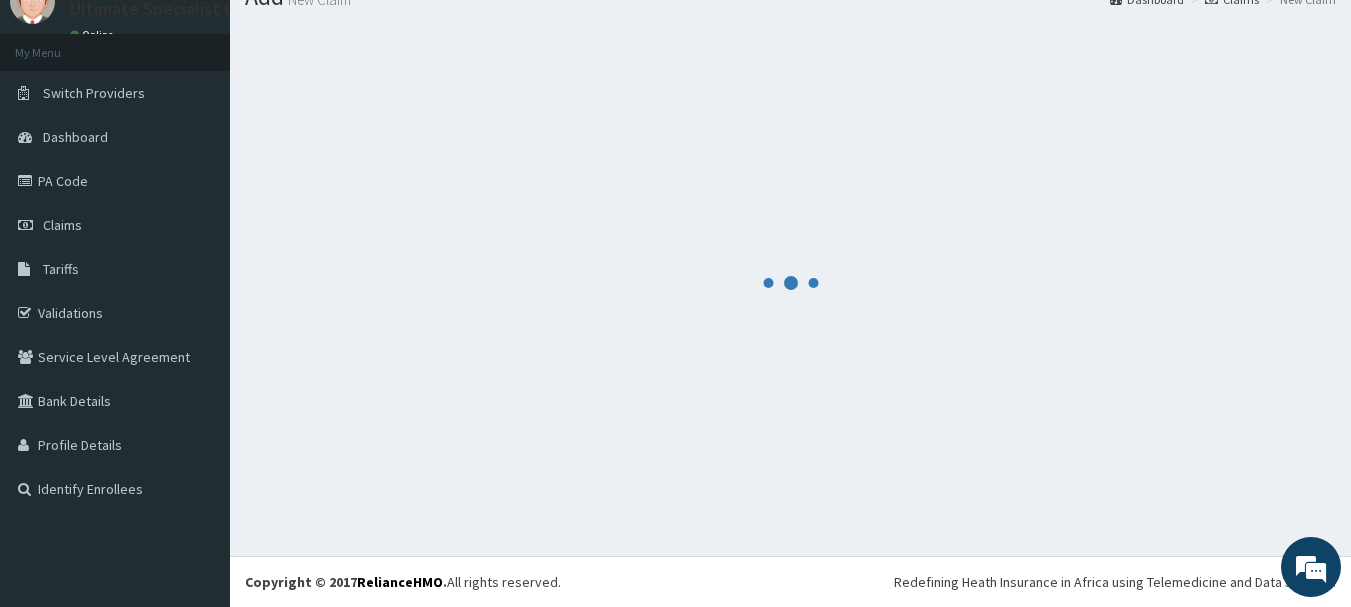 scroll, scrollTop: 1031, scrollLeft: 0, axis: vertical 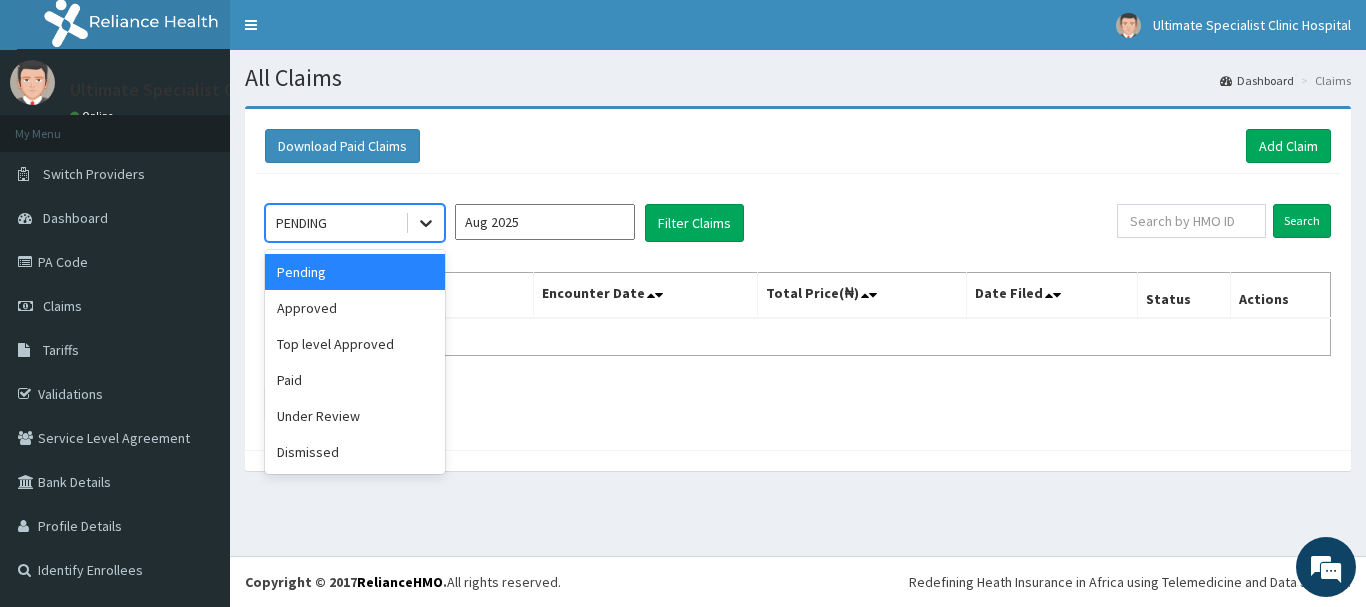 click 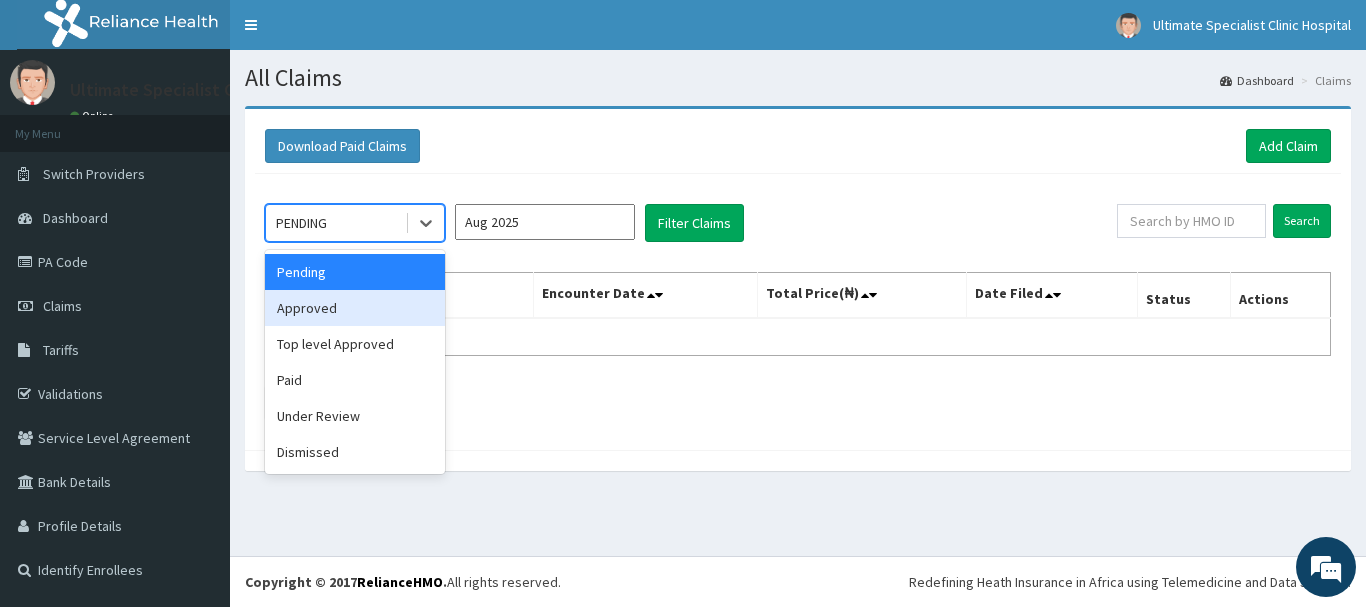 click on "Approved" at bounding box center (355, 308) 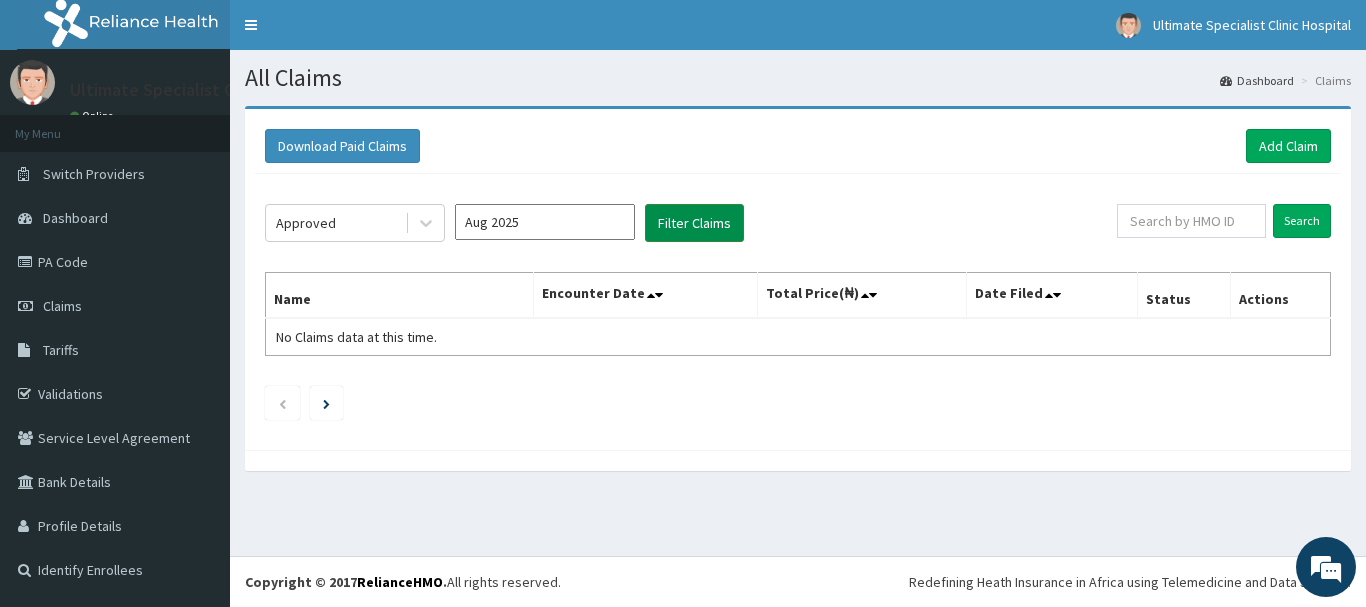 click on "Filter Claims" at bounding box center (694, 223) 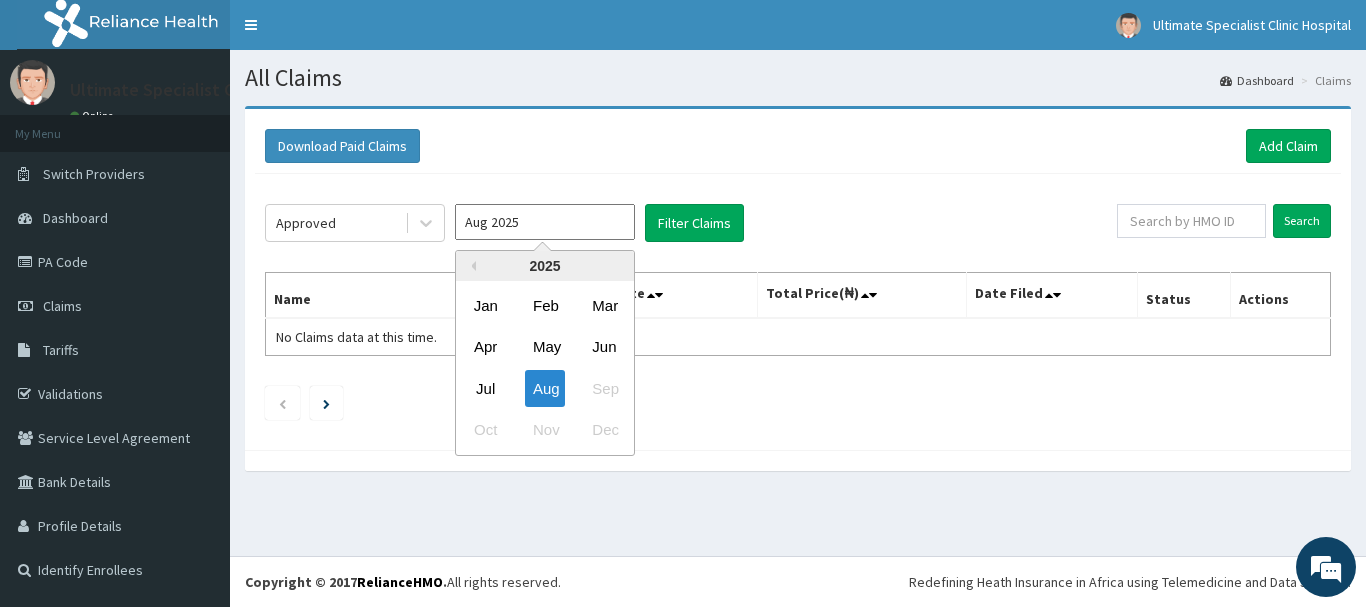 click on "Aug 2025" at bounding box center [545, 222] 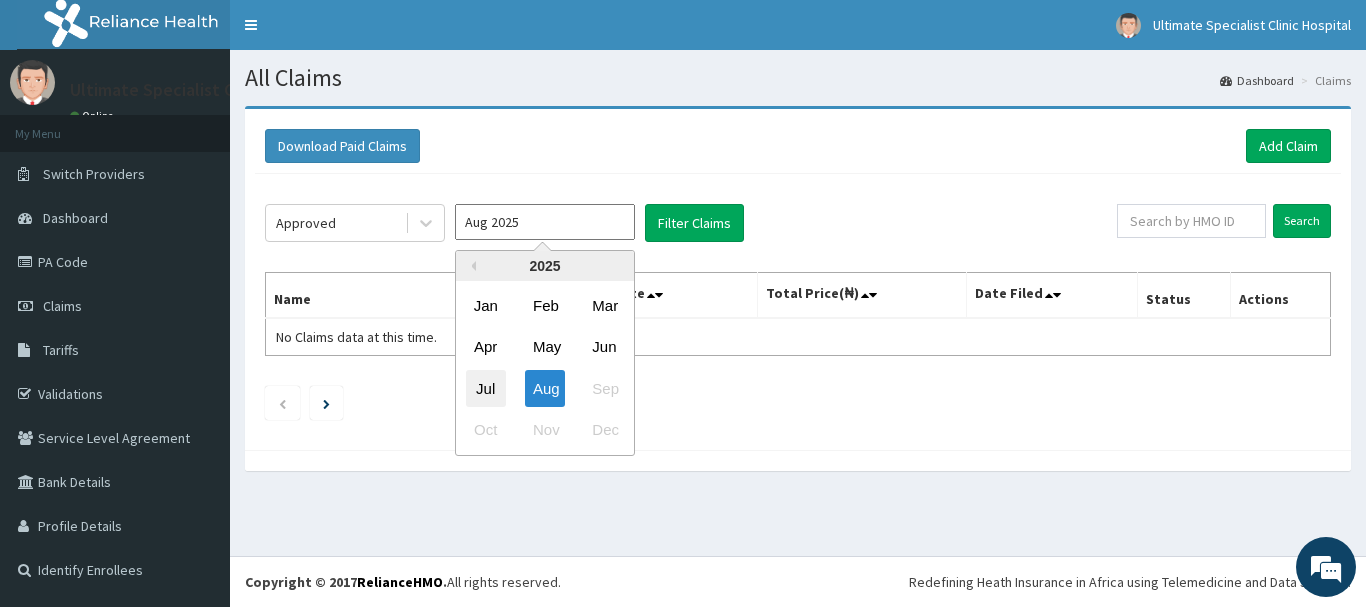 click on "Jul" at bounding box center (486, 388) 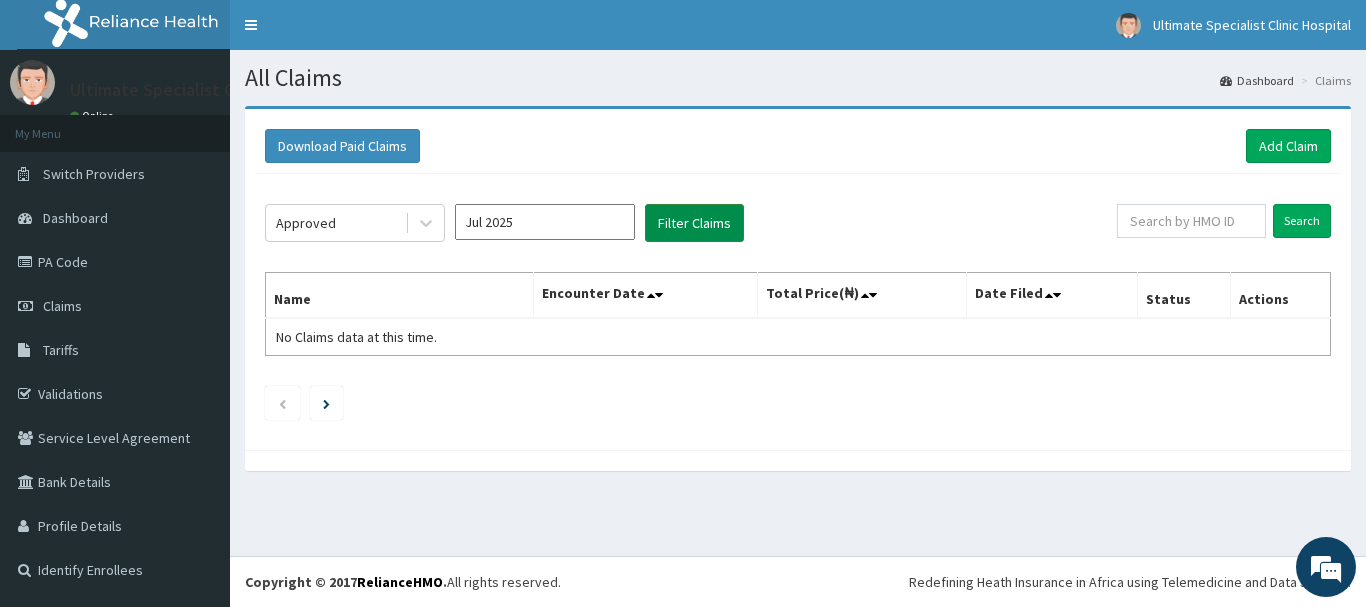 click on "Filter Claims" at bounding box center [694, 223] 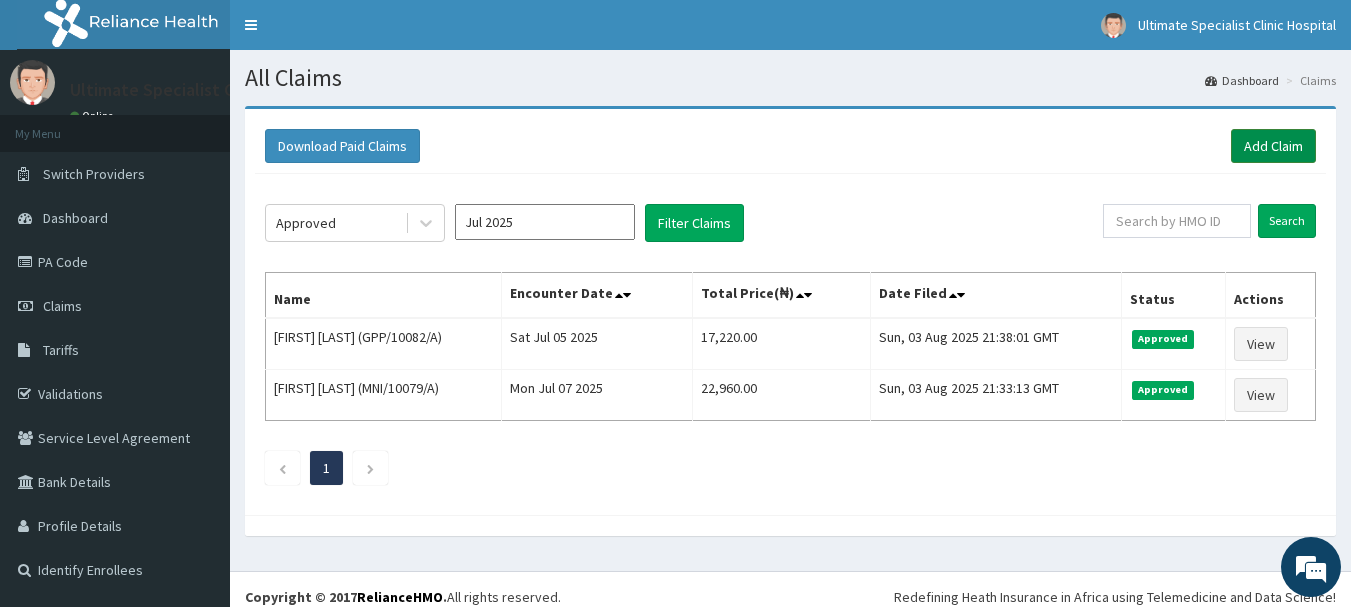 click on "Add Claim" at bounding box center [1273, 146] 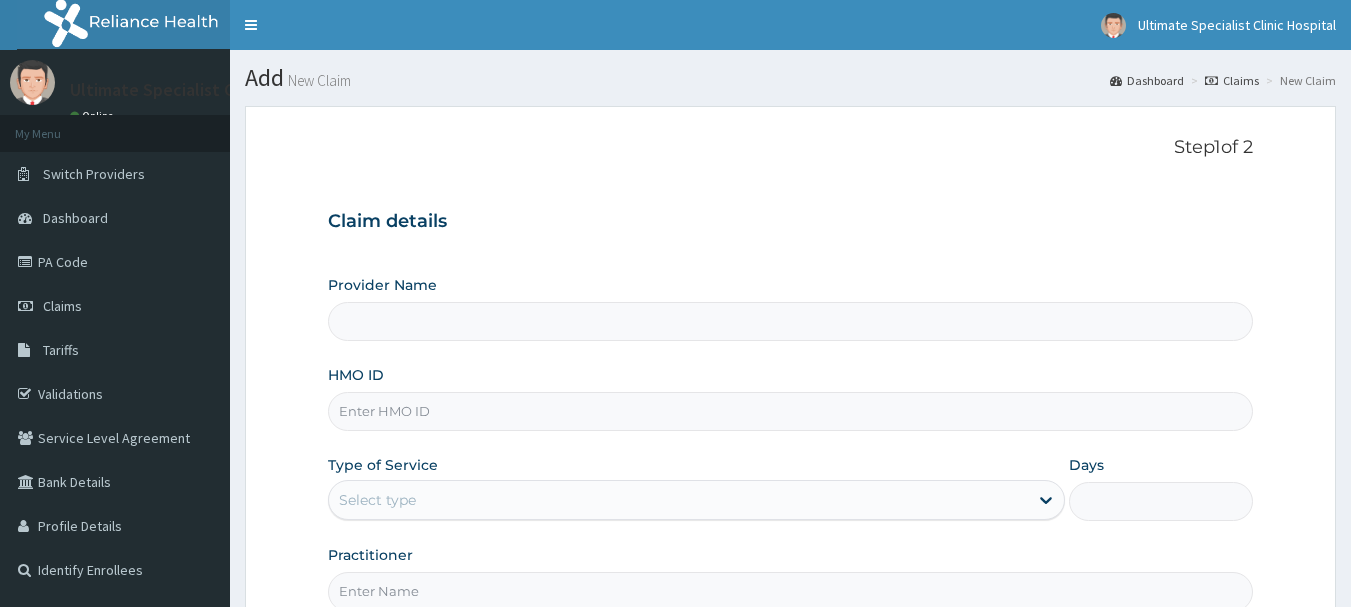 scroll, scrollTop: 0, scrollLeft: 0, axis: both 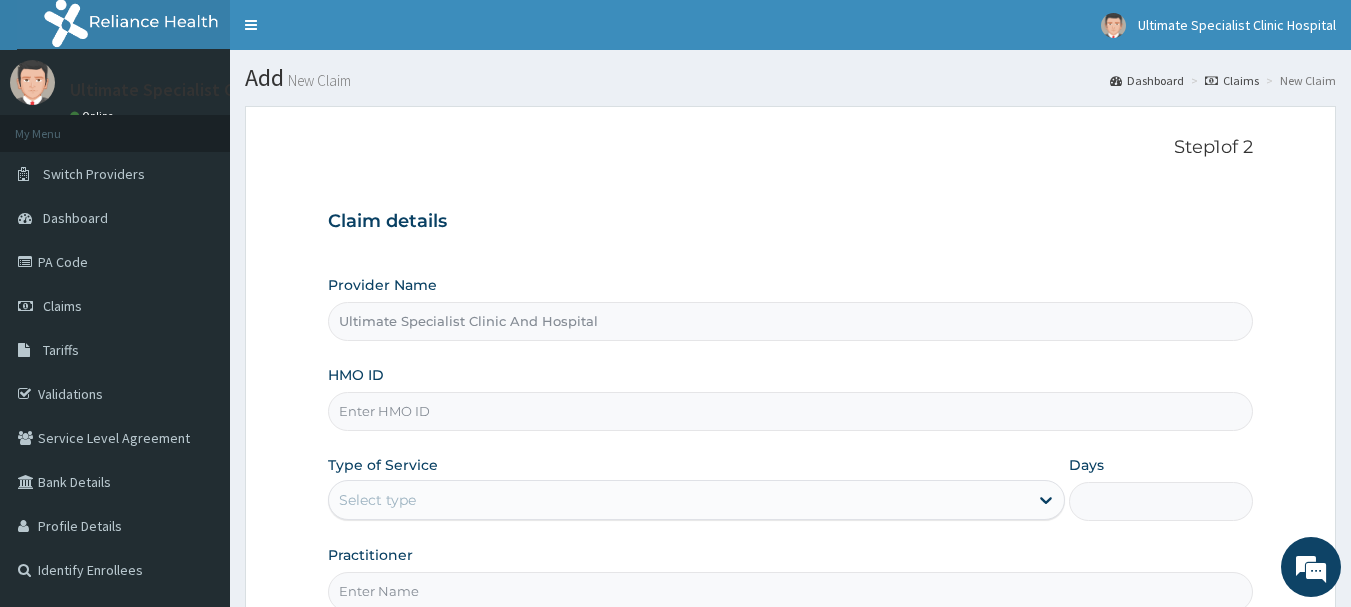 paste on "RGE/10030/B" 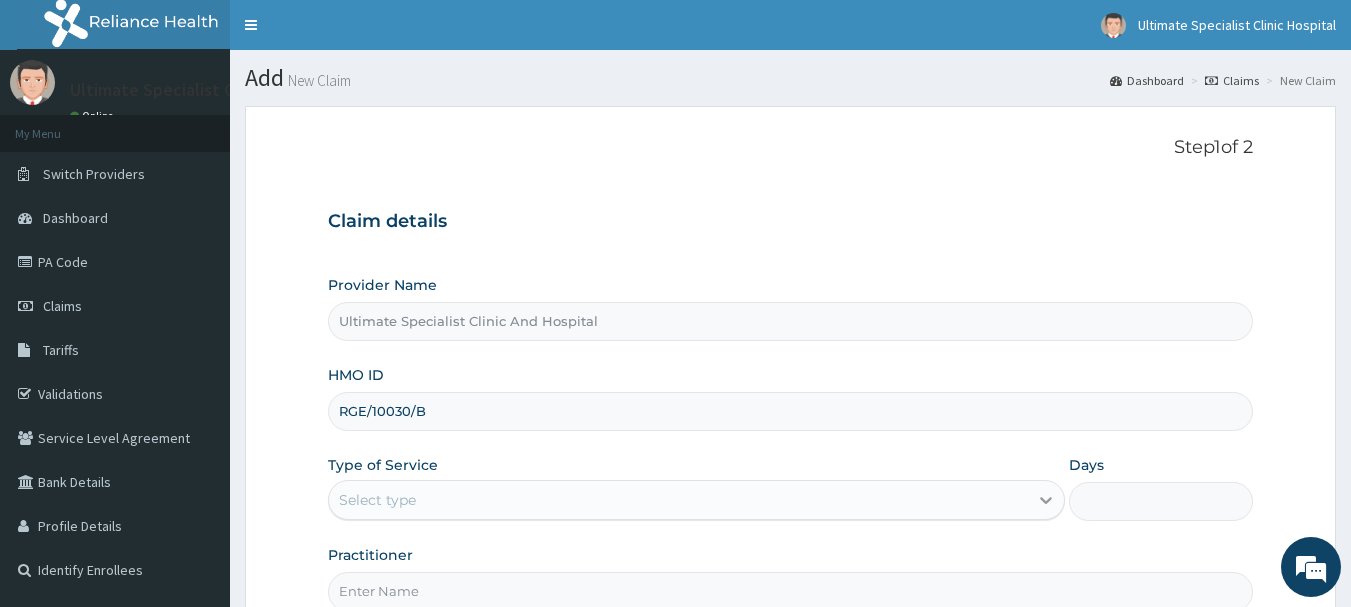 type on "RGE/10030/B" 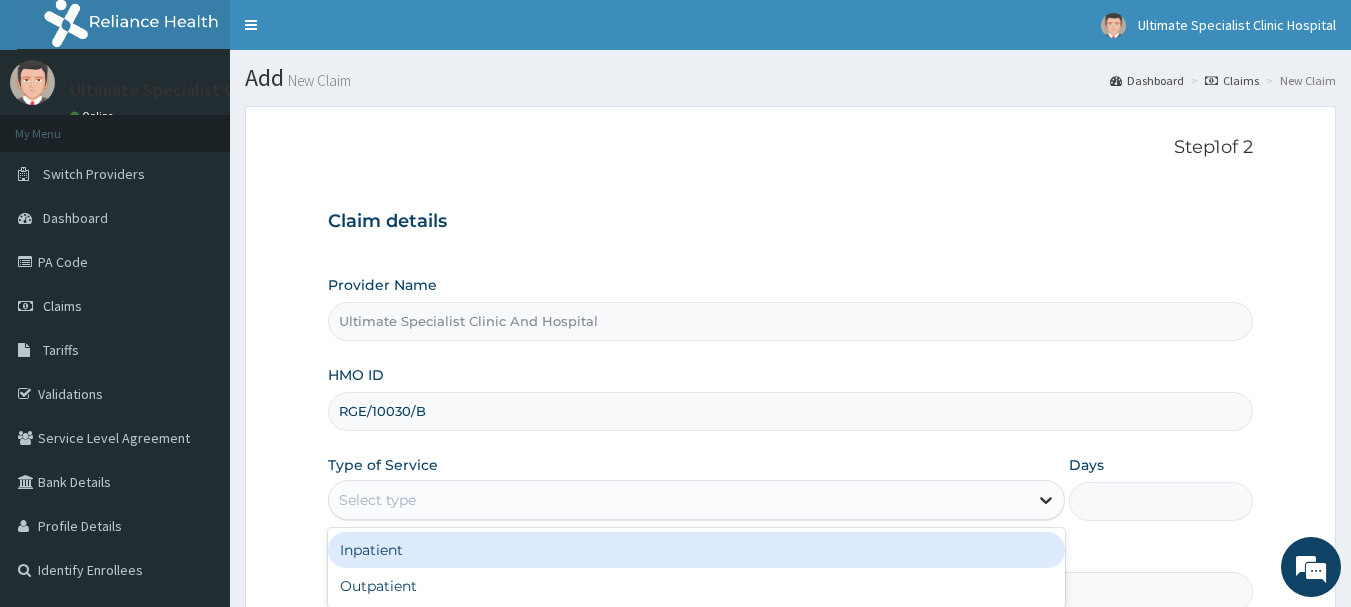 click 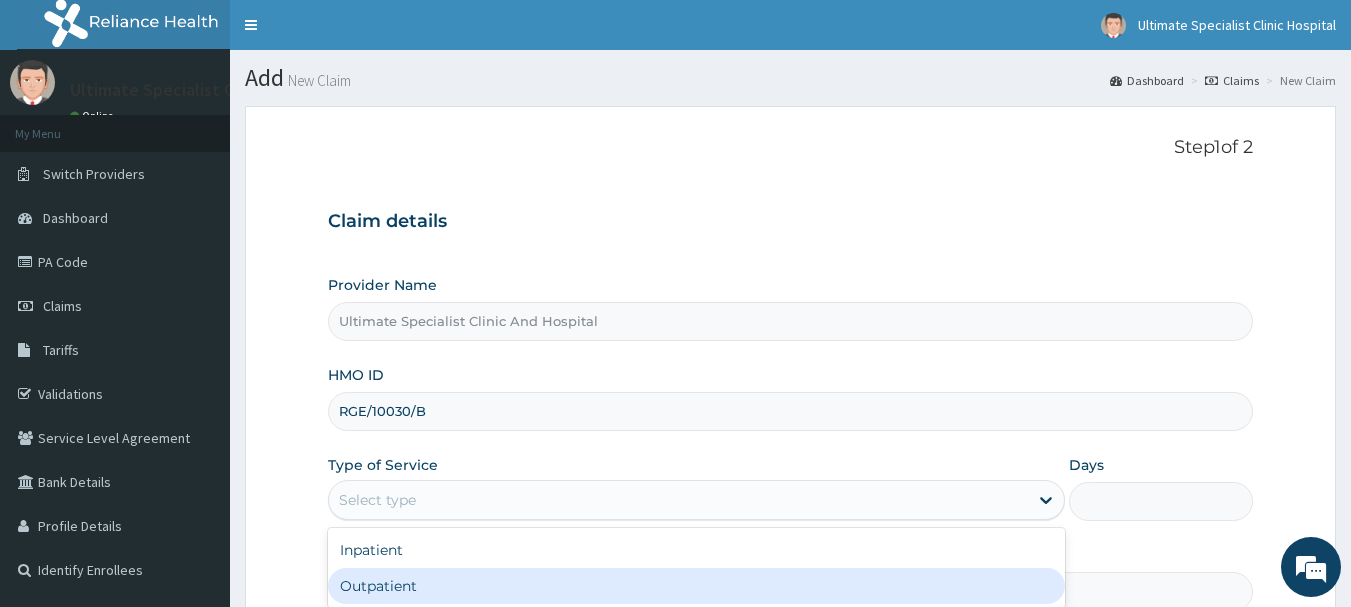 click on "Outpatient" at bounding box center [696, 586] 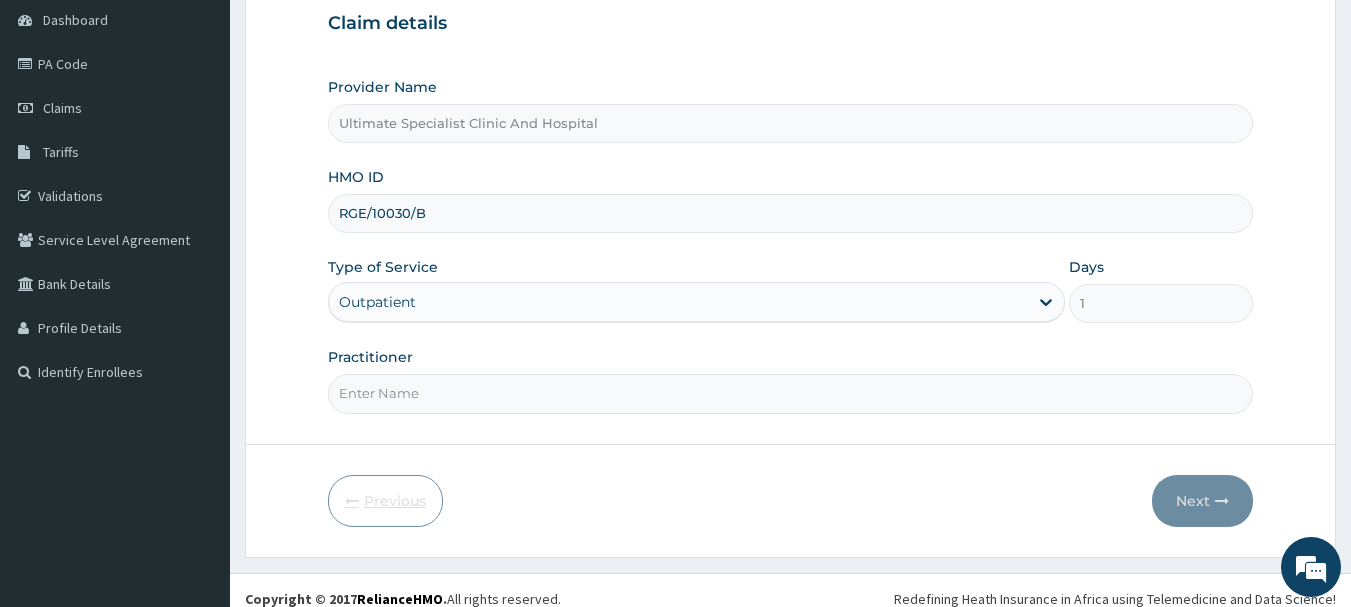 scroll, scrollTop: 200, scrollLeft: 0, axis: vertical 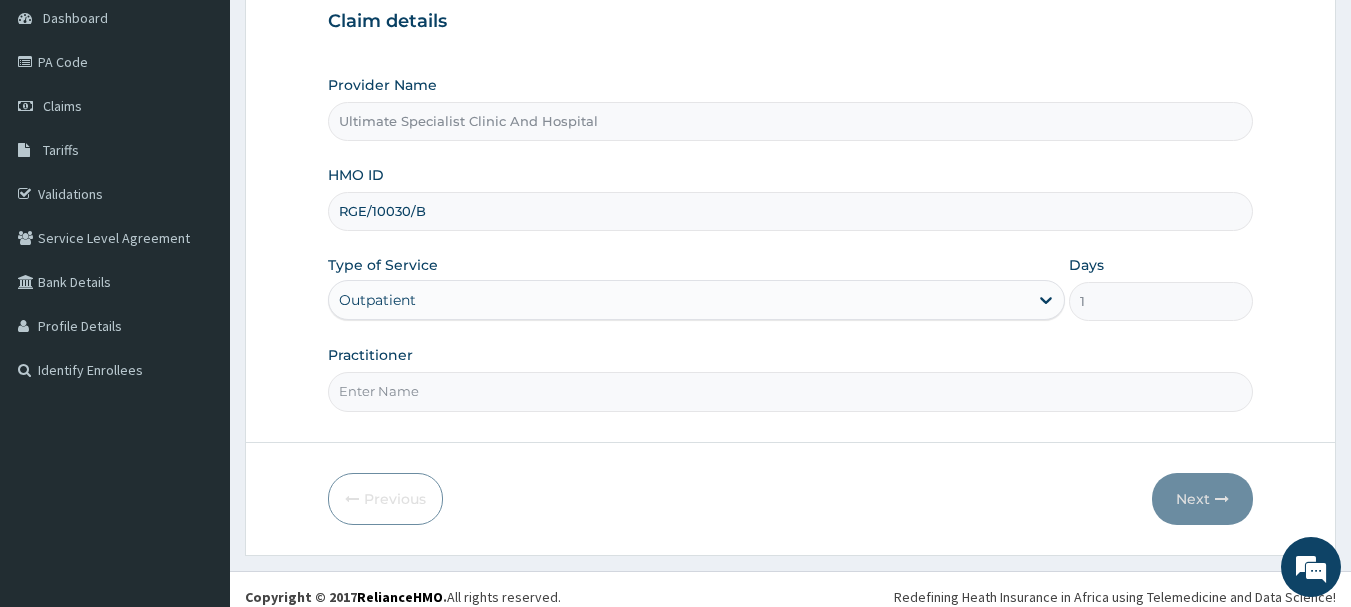 click on "Practitioner" at bounding box center (791, 391) 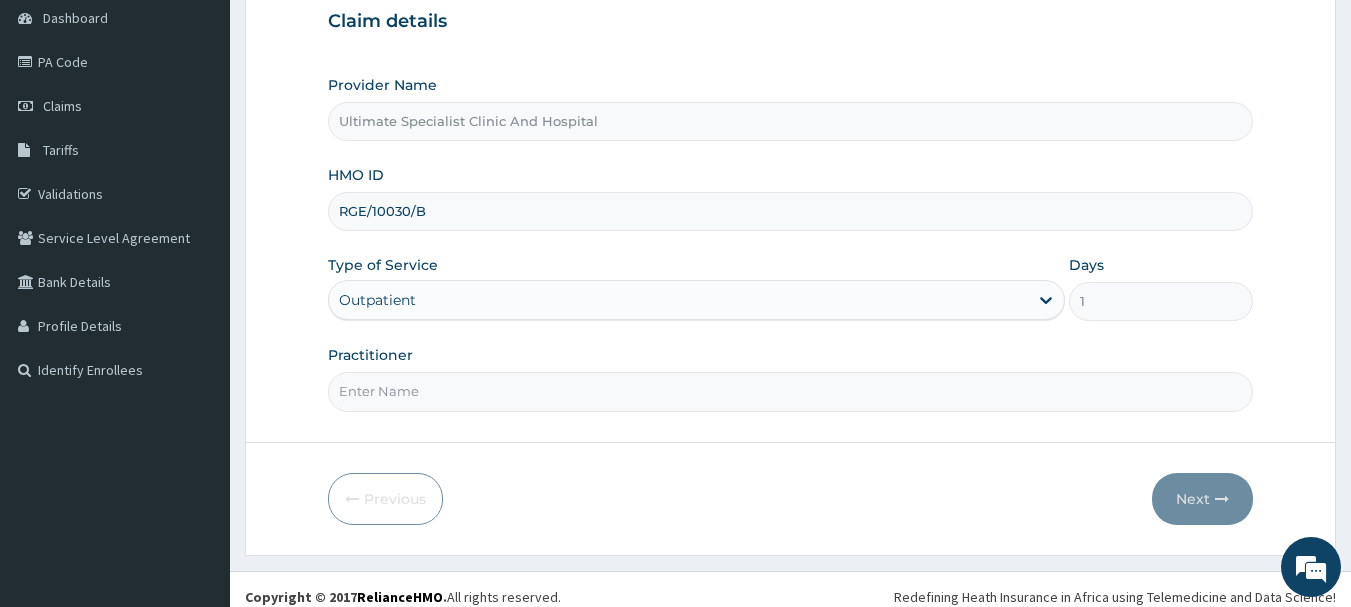 type on "DR TELEMA" 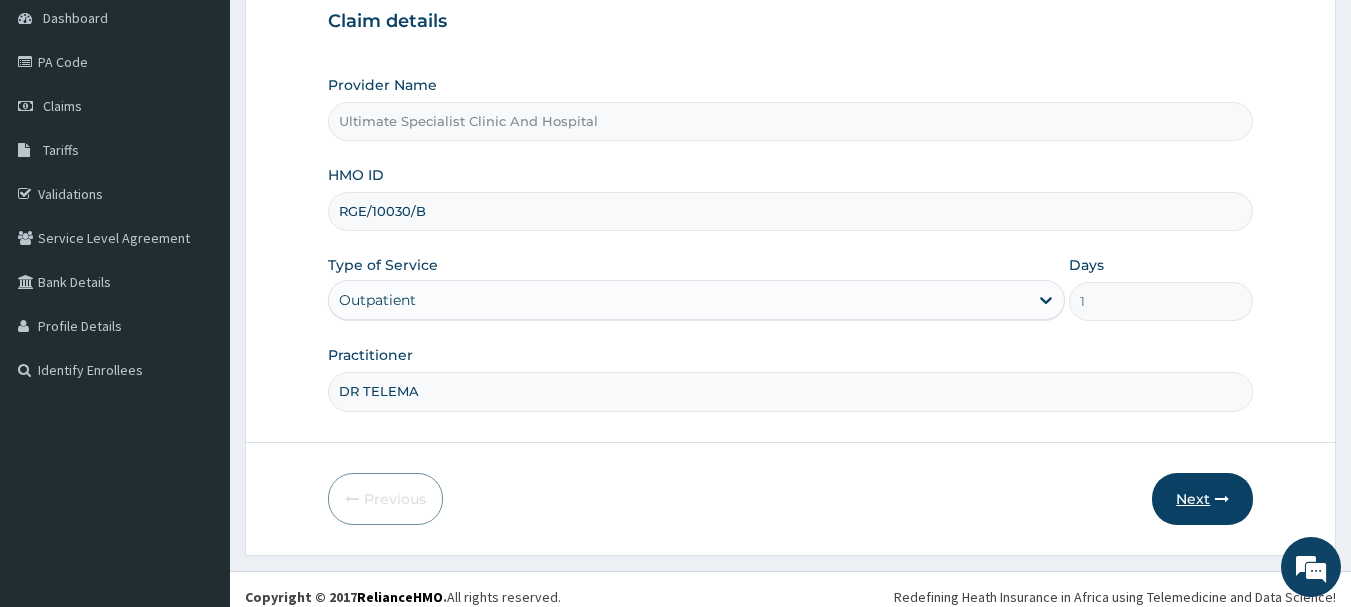 click on "Next" at bounding box center [1202, 499] 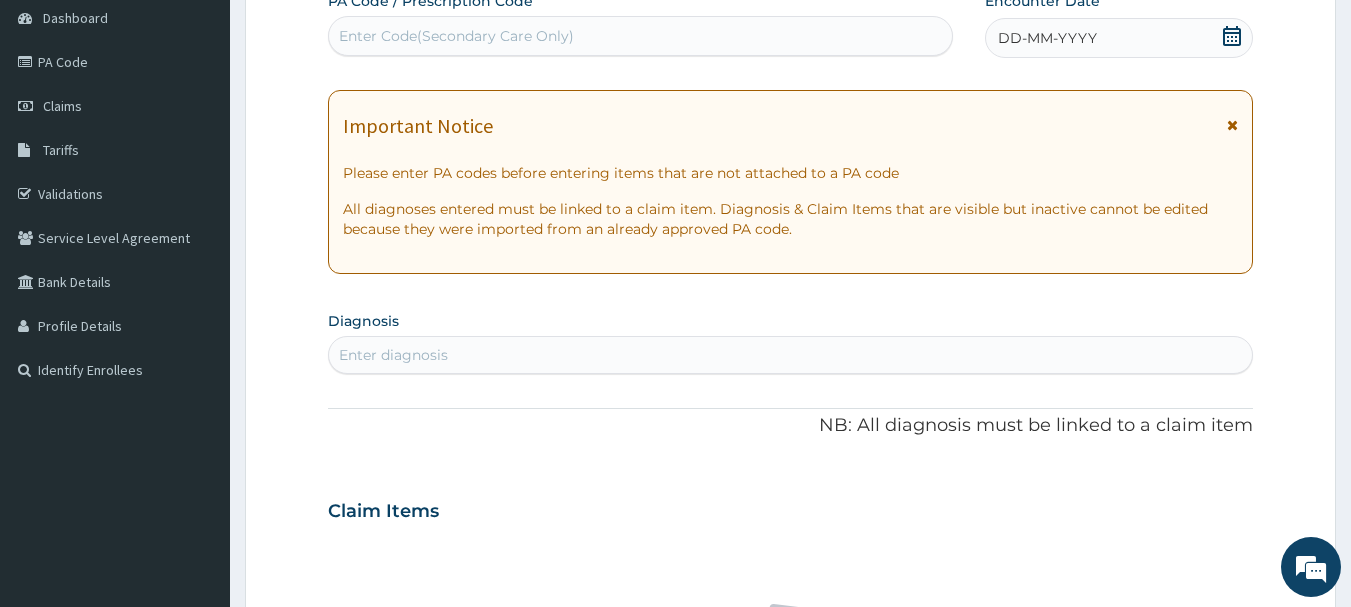 click on "Enter Code(Secondary Care Only)" at bounding box center [456, 36] 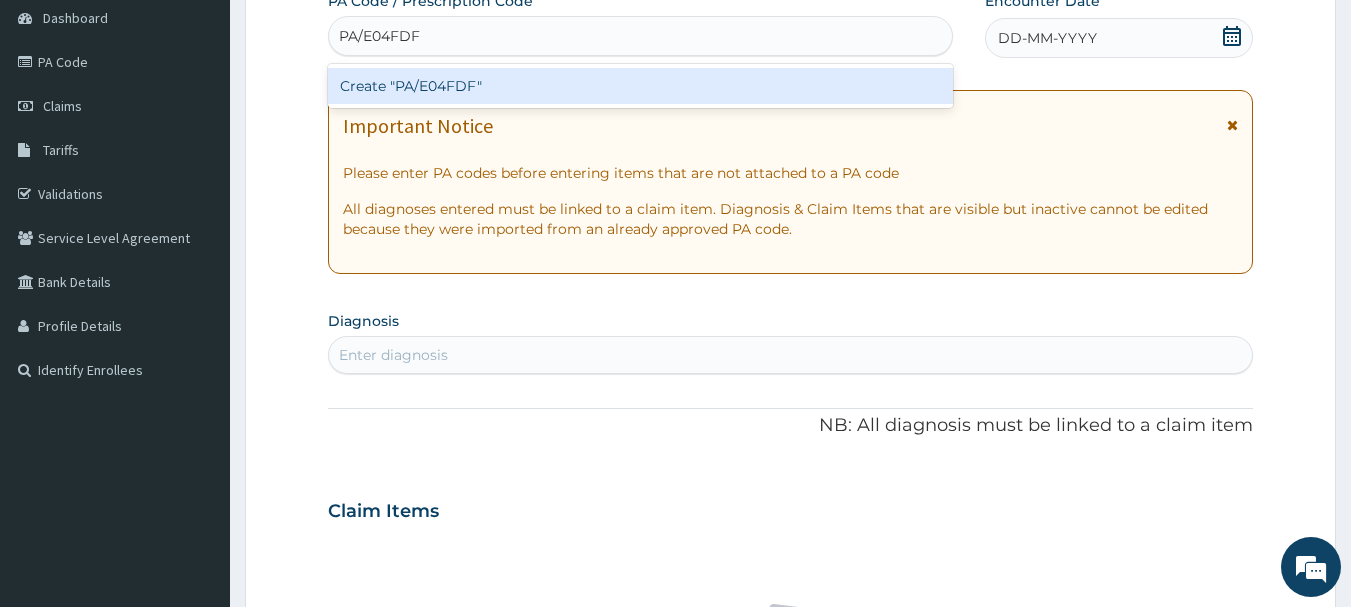 type on "PA/E04FDF" 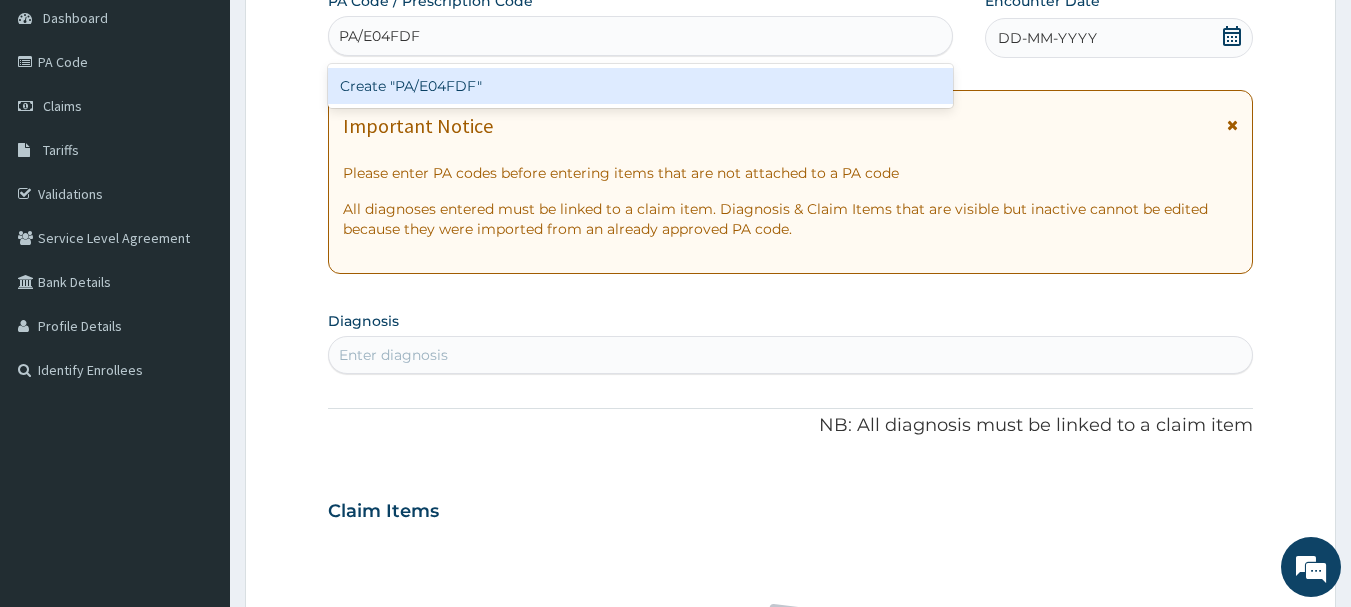 click on "Create "PA/E04FDF"" at bounding box center [641, 86] 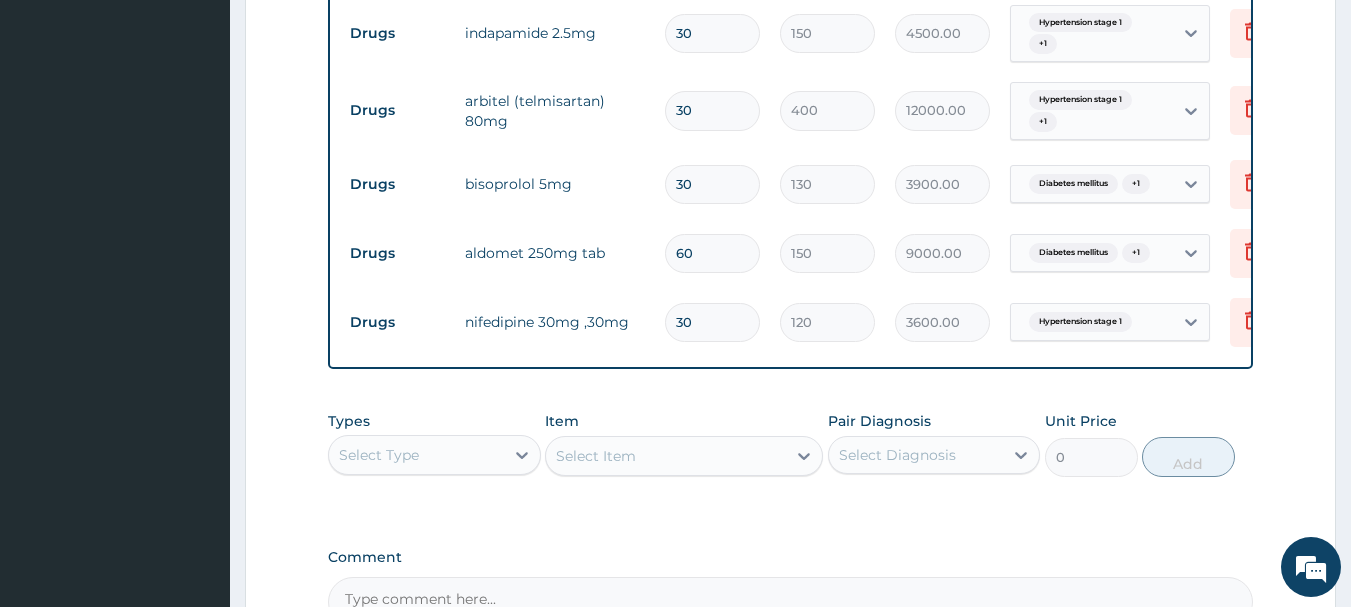 scroll, scrollTop: 722, scrollLeft: 0, axis: vertical 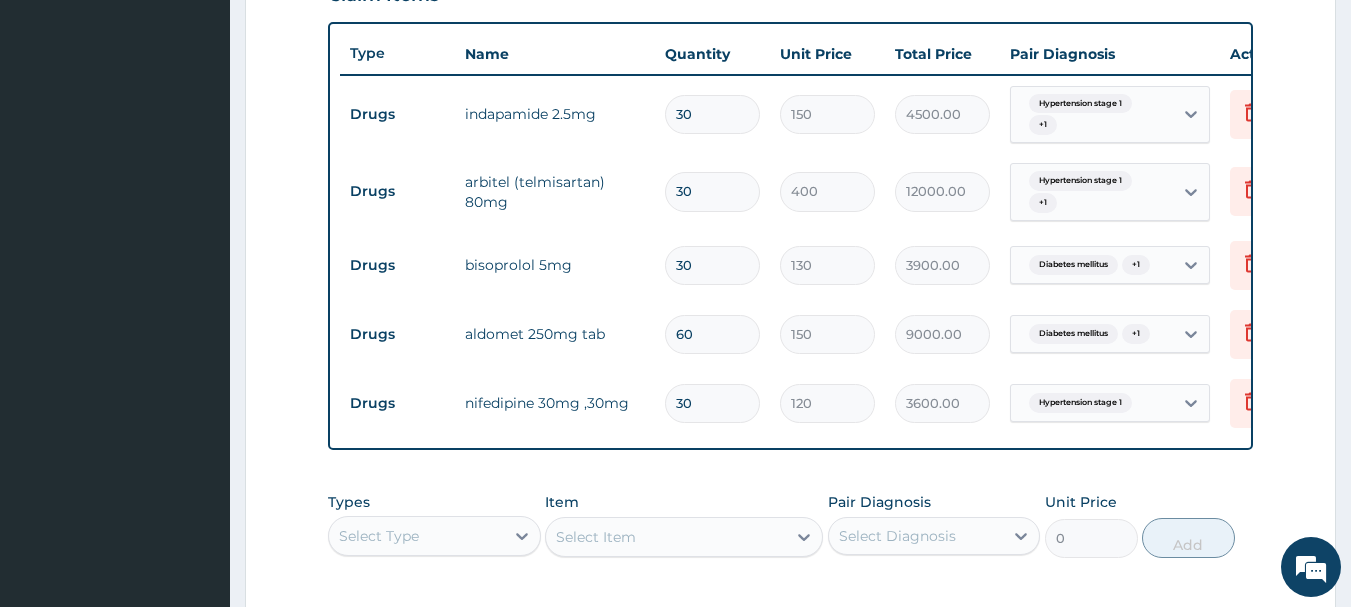 click on "Select Item" at bounding box center (684, 537) 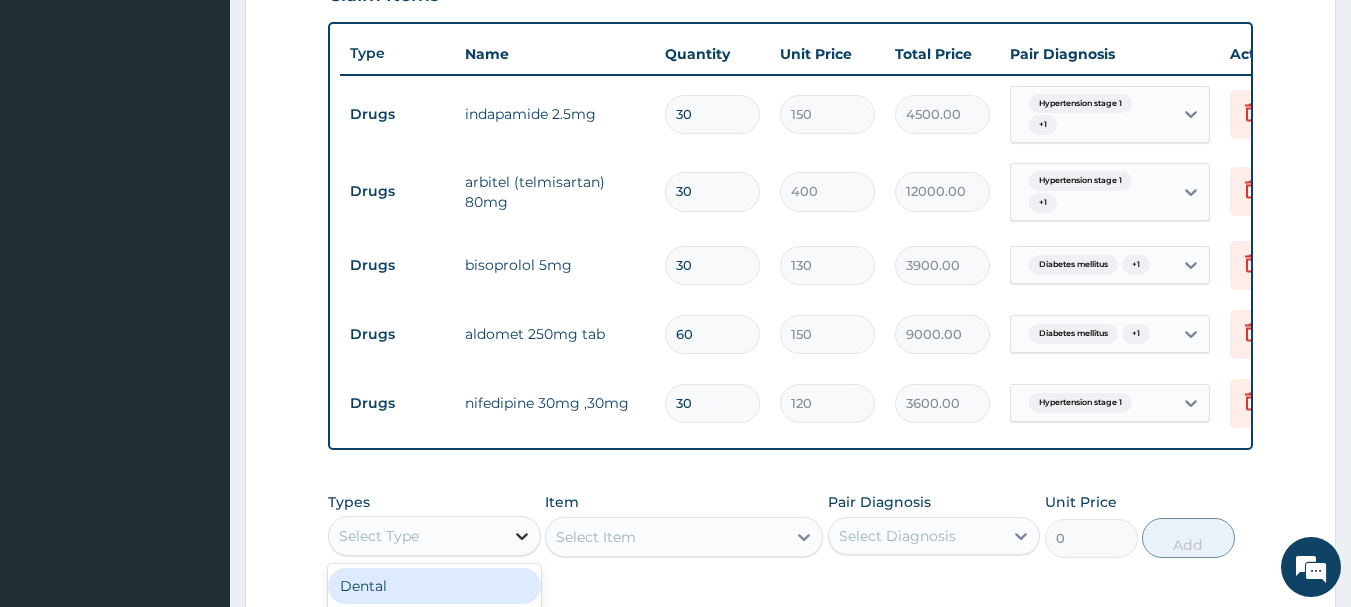 click 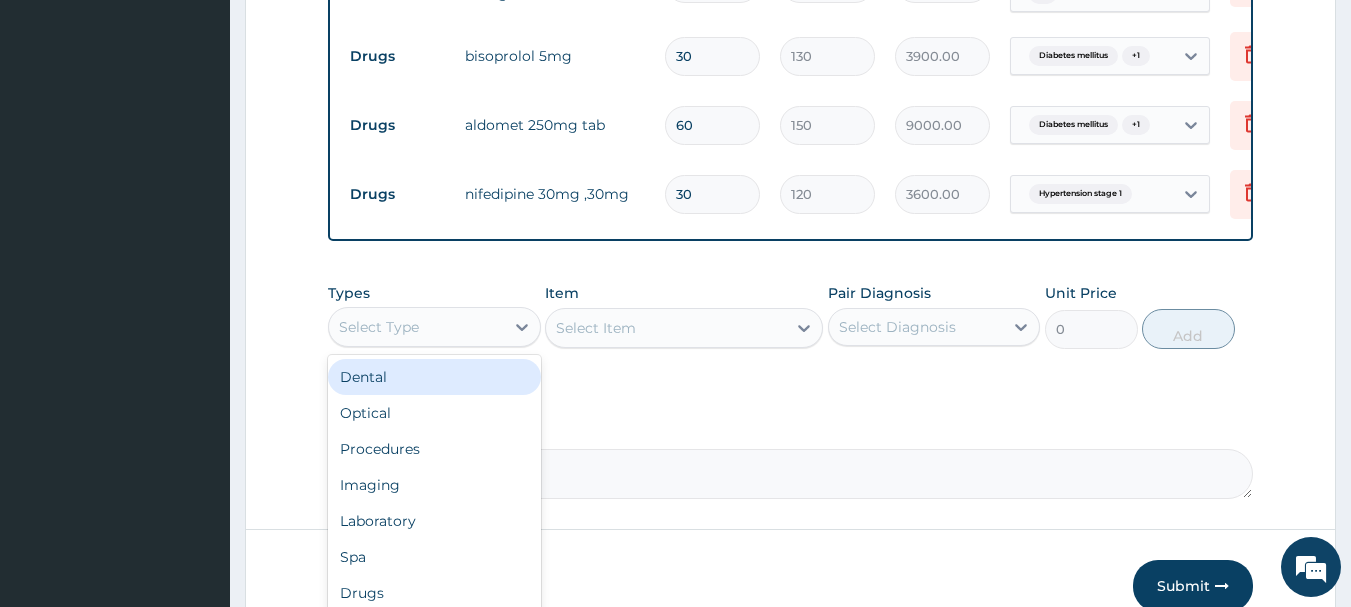 scroll, scrollTop: 1022, scrollLeft: 0, axis: vertical 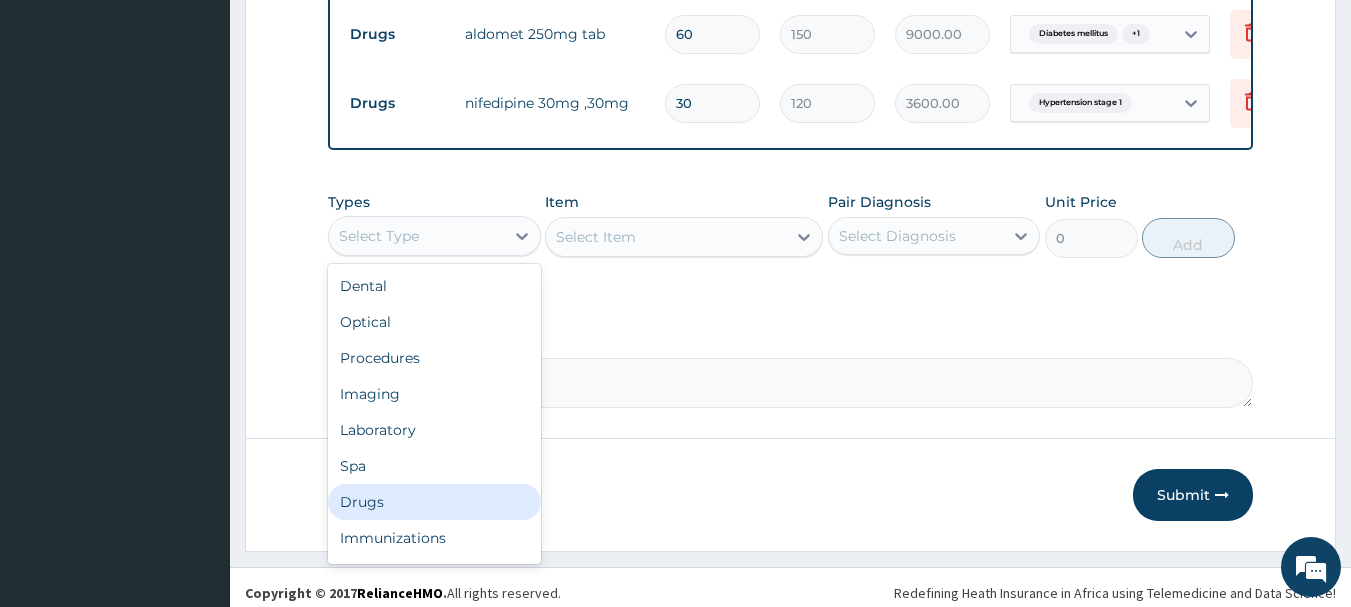 click on "Drugs" at bounding box center (434, 502) 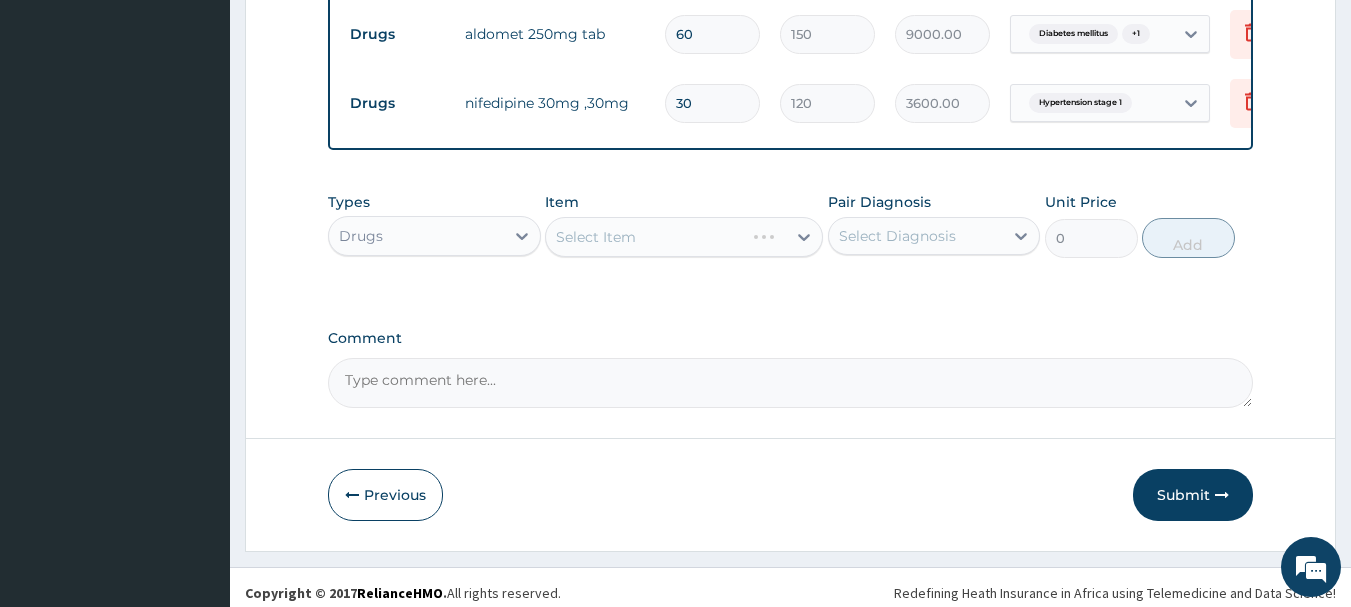 click on "Select Item" at bounding box center (684, 237) 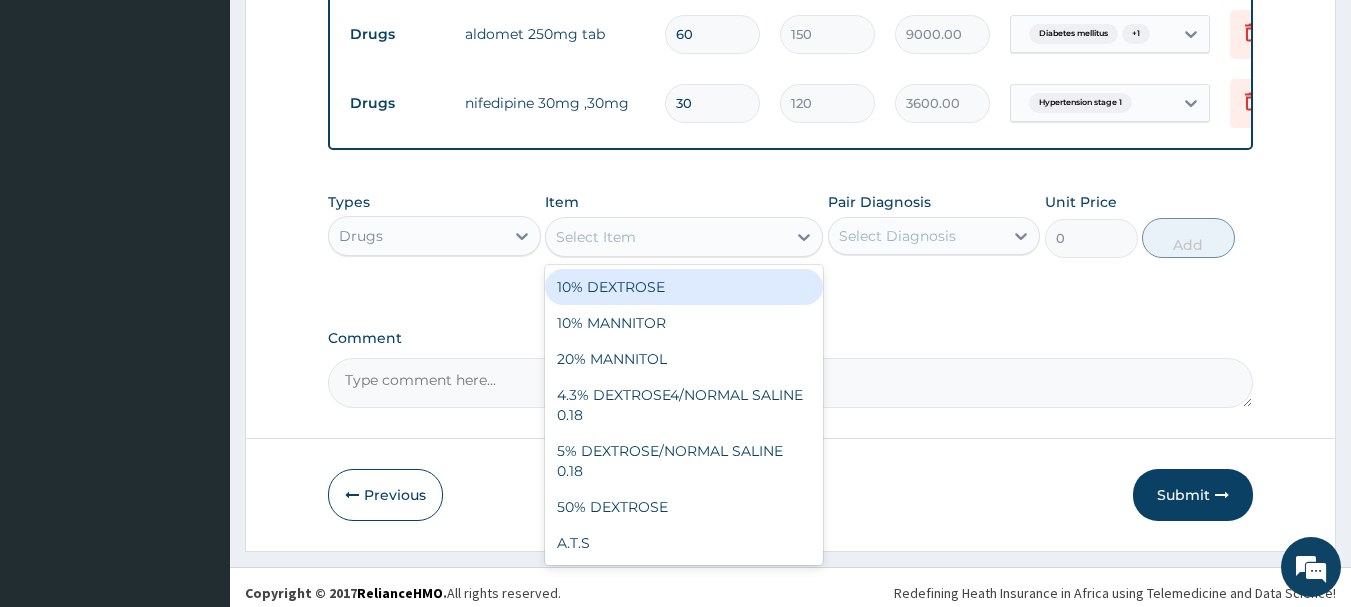 click on "Select Item" at bounding box center (666, 237) 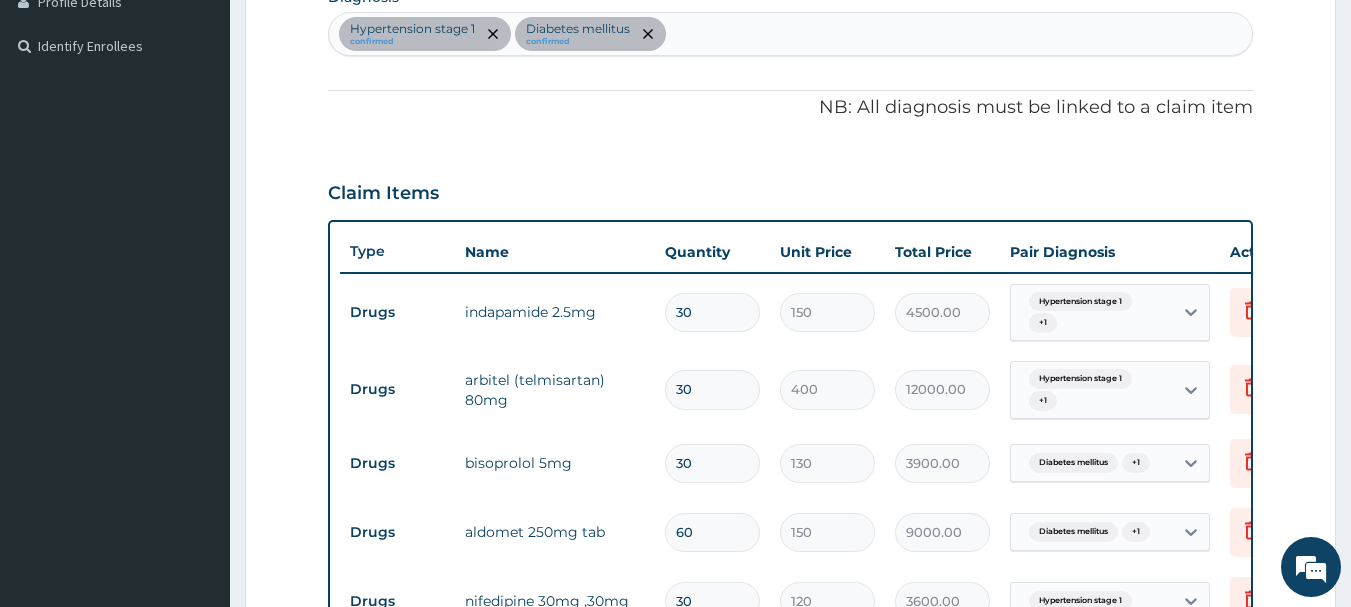 scroll, scrollTop: 522, scrollLeft: 0, axis: vertical 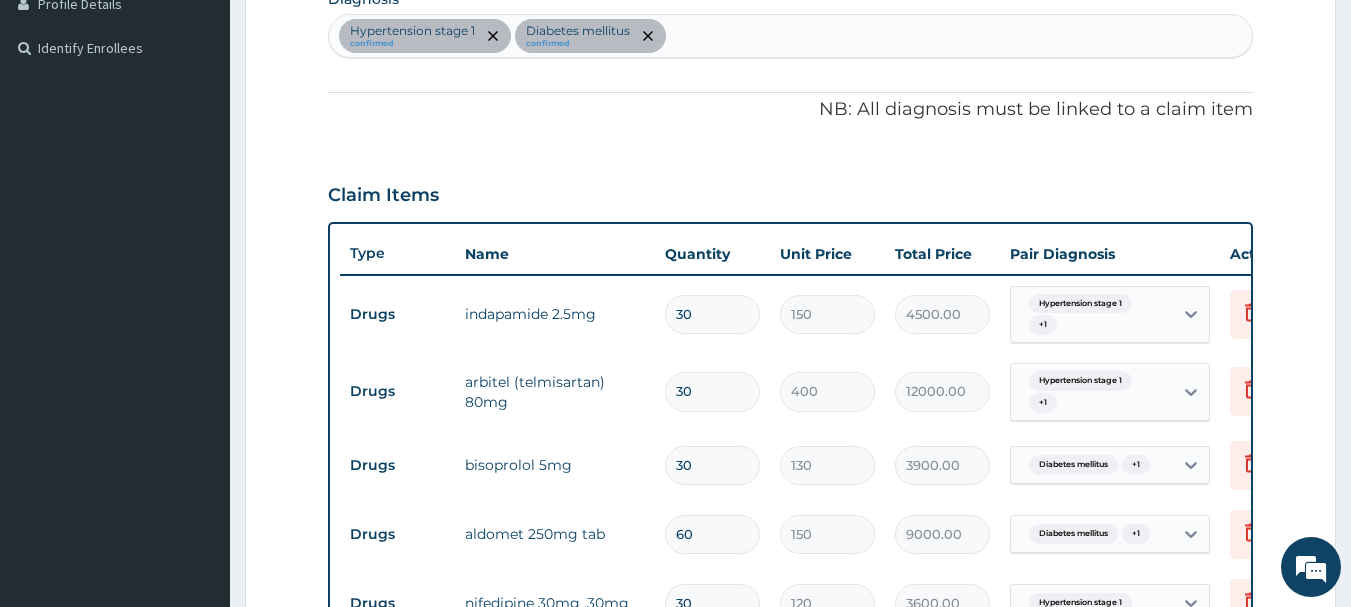 type on "C" 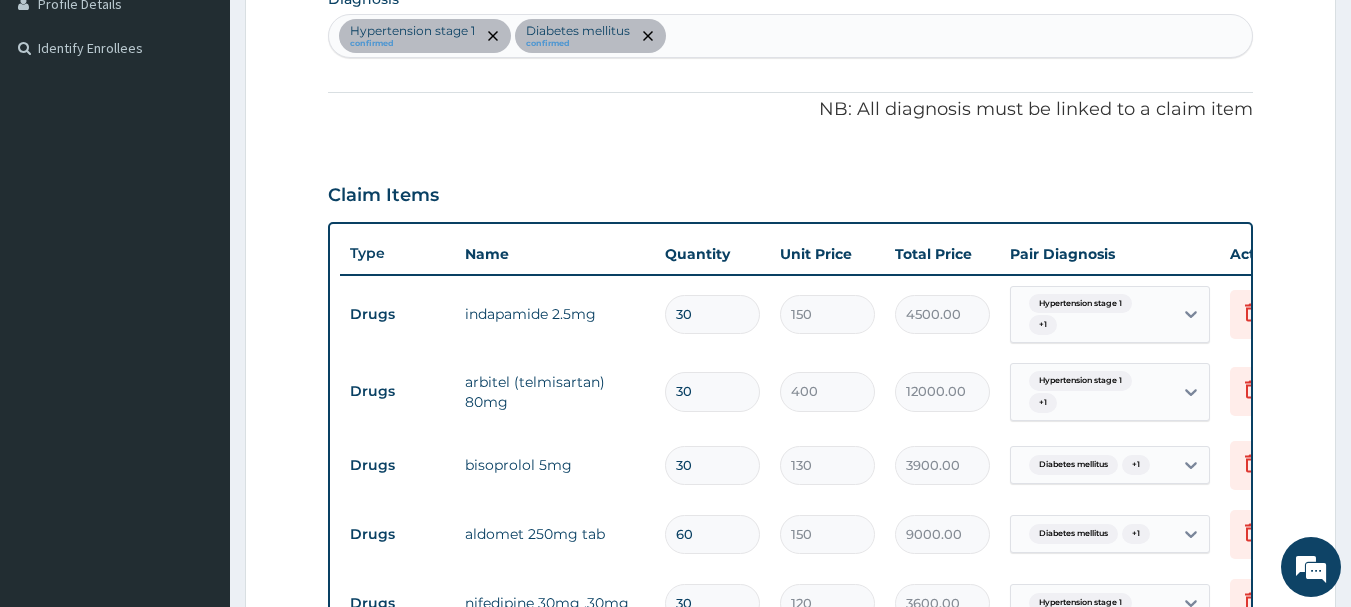 click on "Hypertension stage 1 confirmed Diabetes mellitus confirmed" at bounding box center (791, 36) 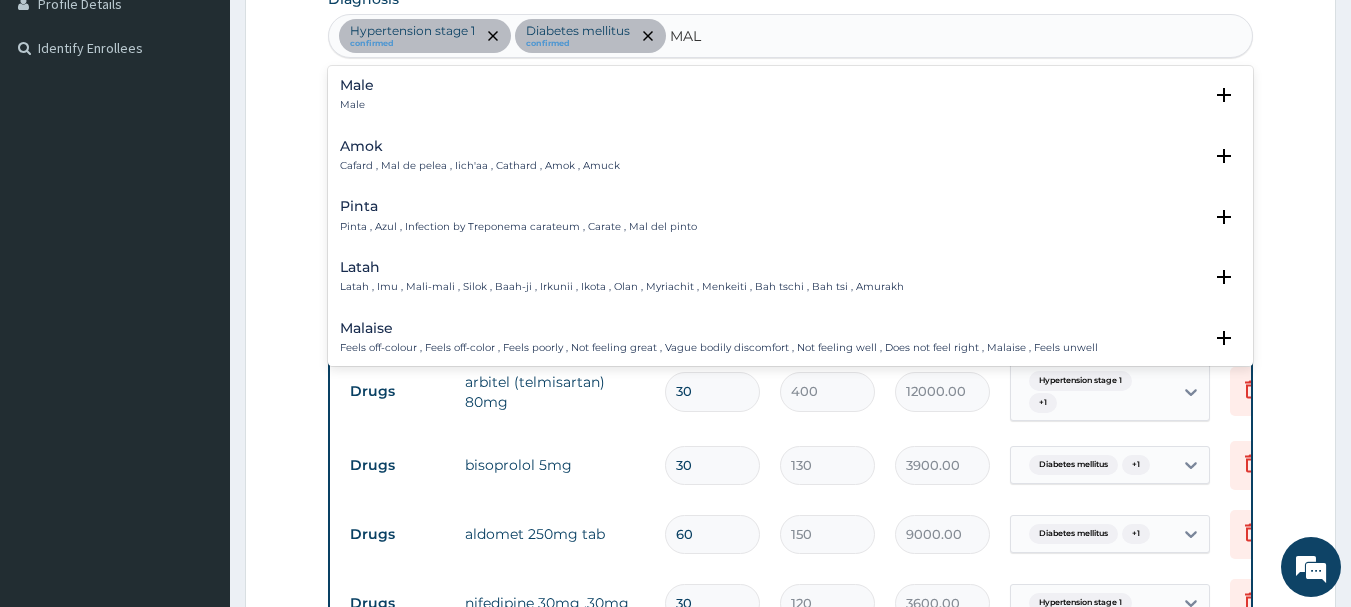 type on "MALA" 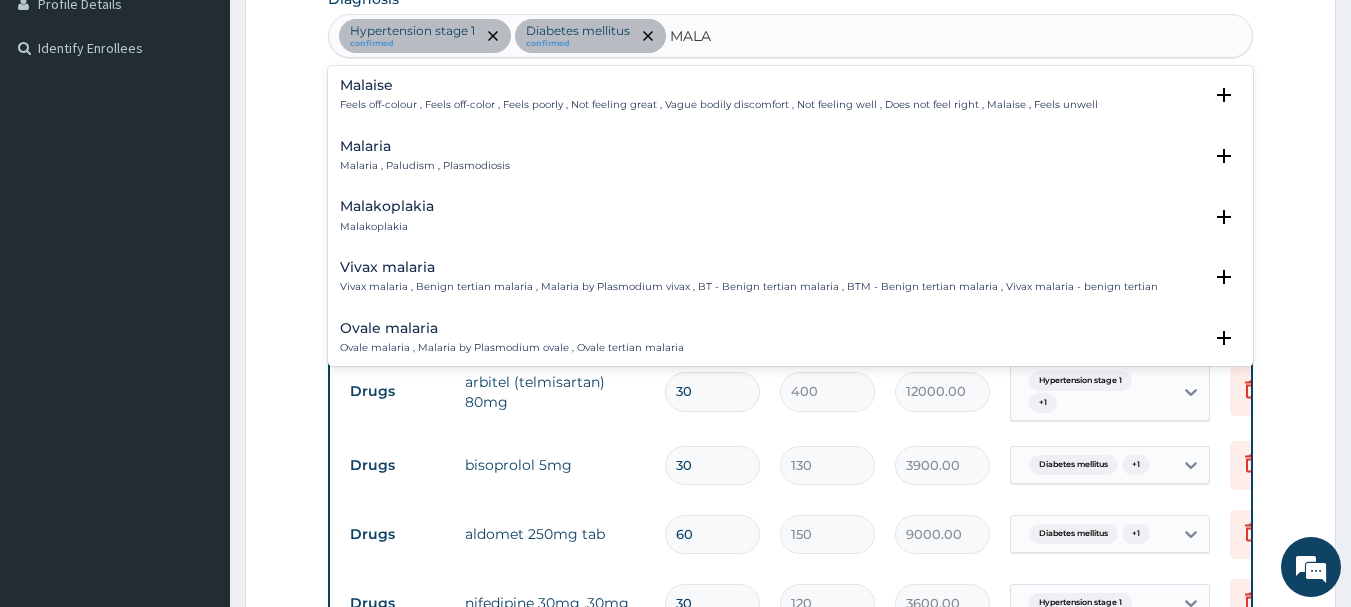 click on "Malaria Malaria , Paludism , Plasmodiosis" at bounding box center [425, 156] 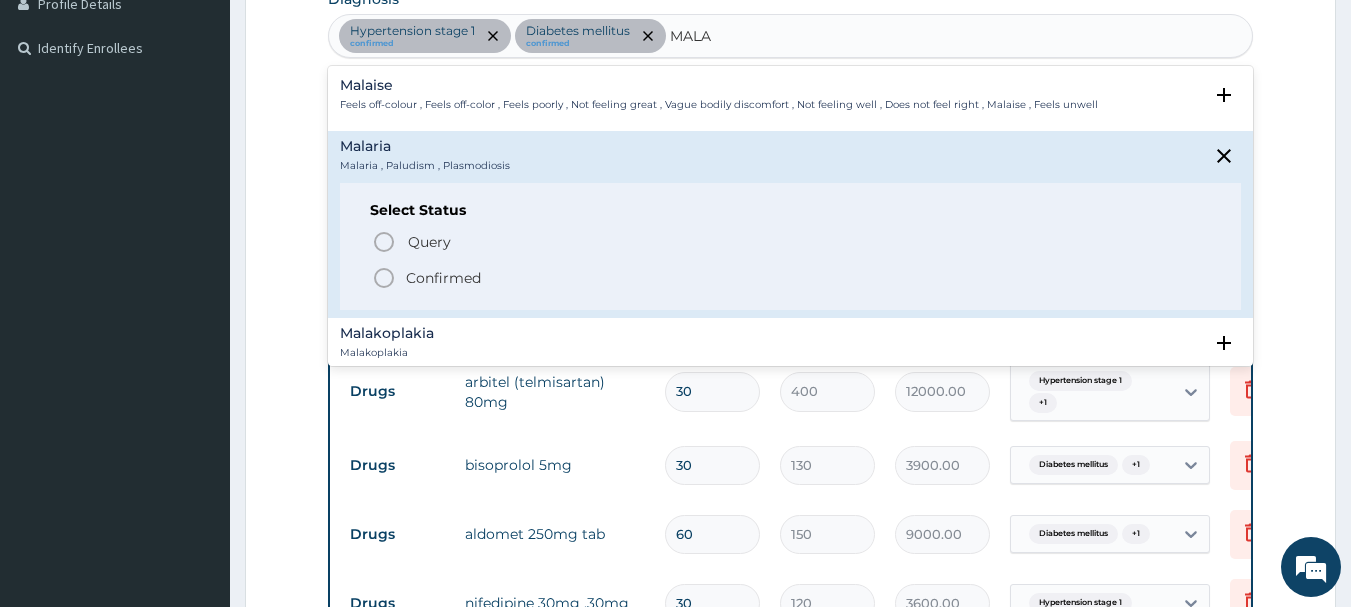 click 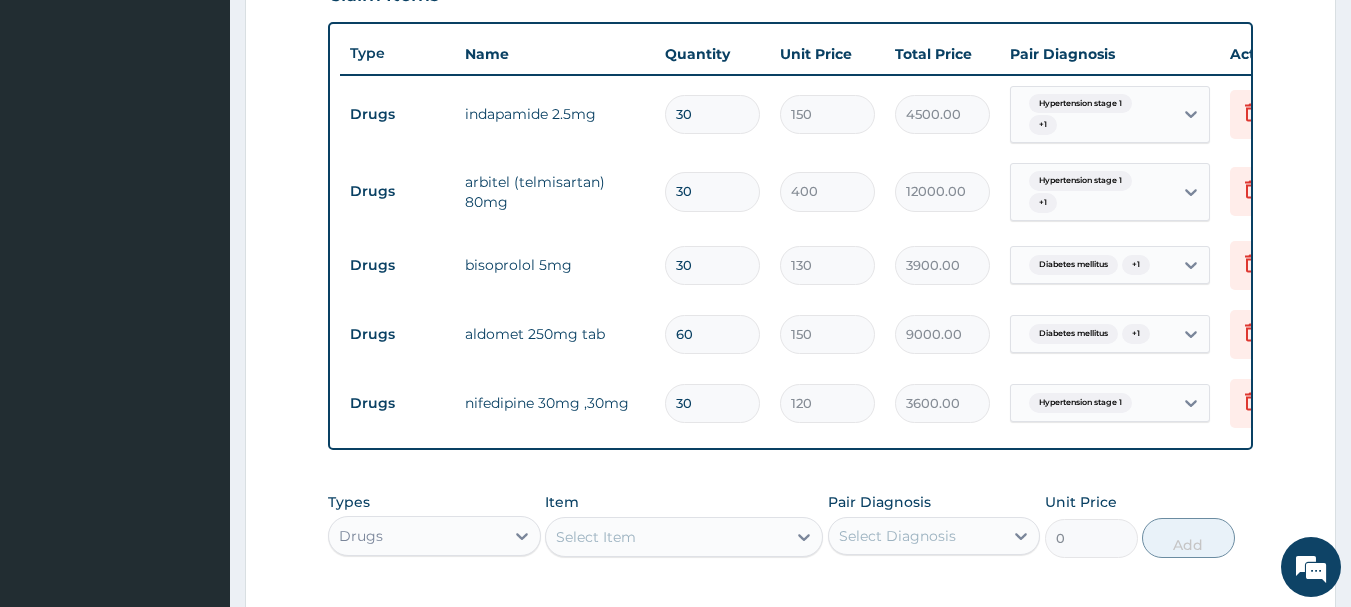 scroll, scrollTop: 822, scrollLeft: 0, axis: vertical 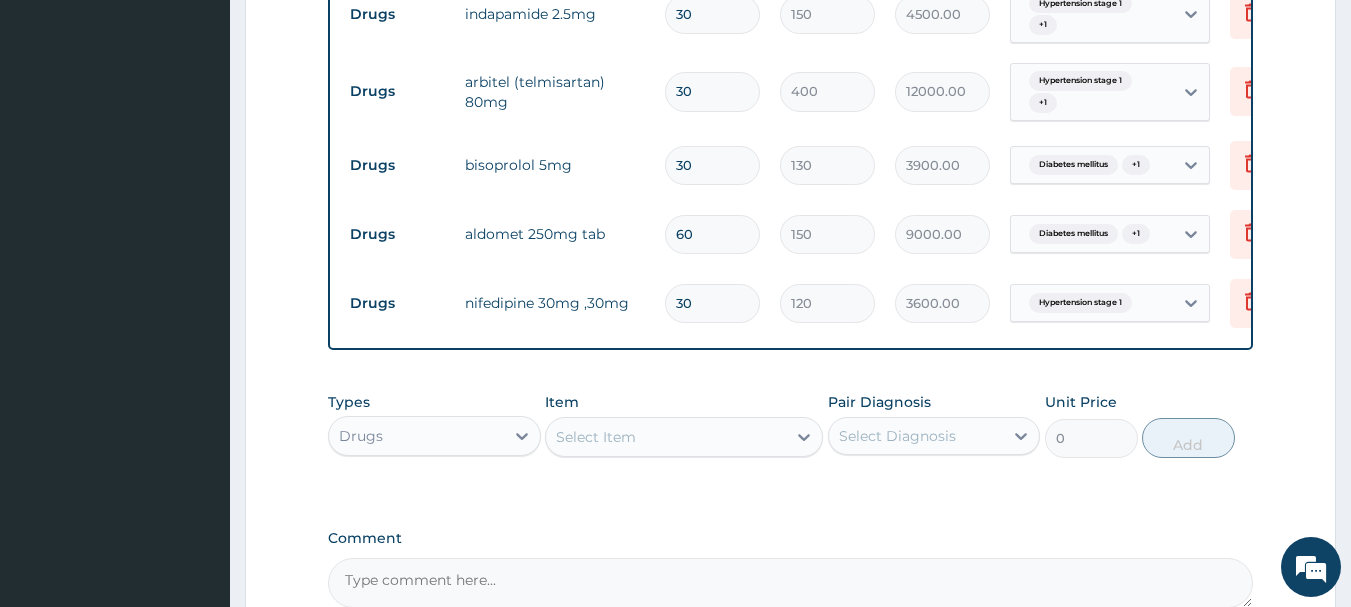 click on "Select Item" at bounding box center (596, 437) 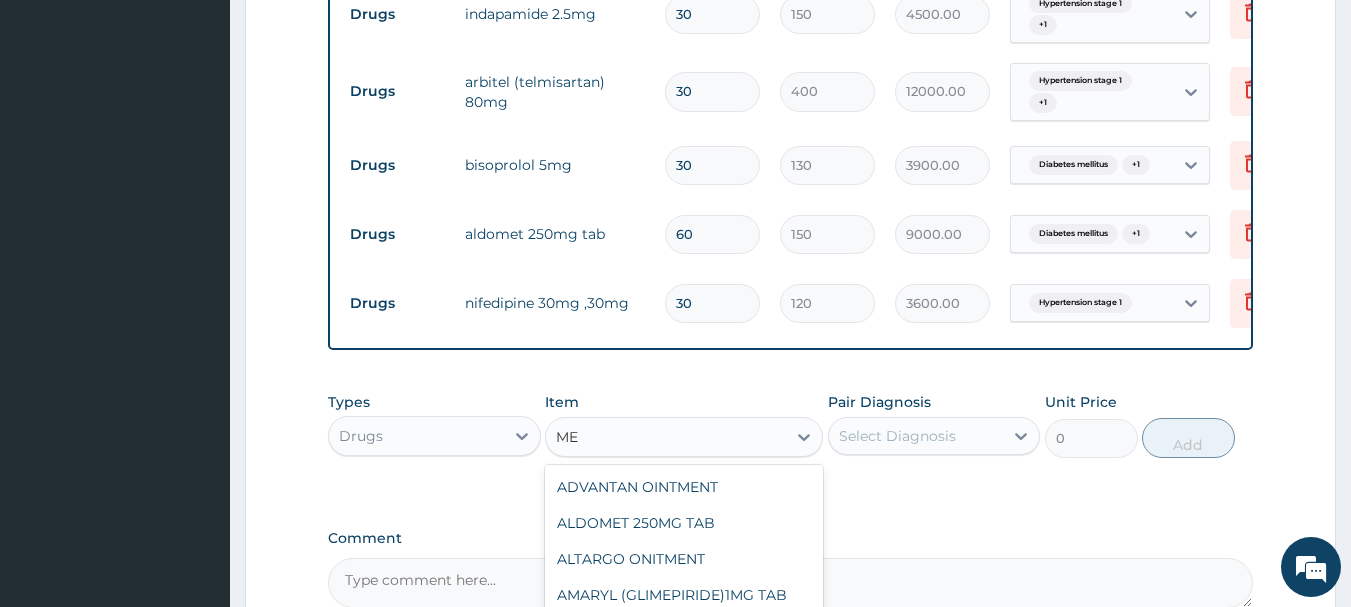 type on "M" 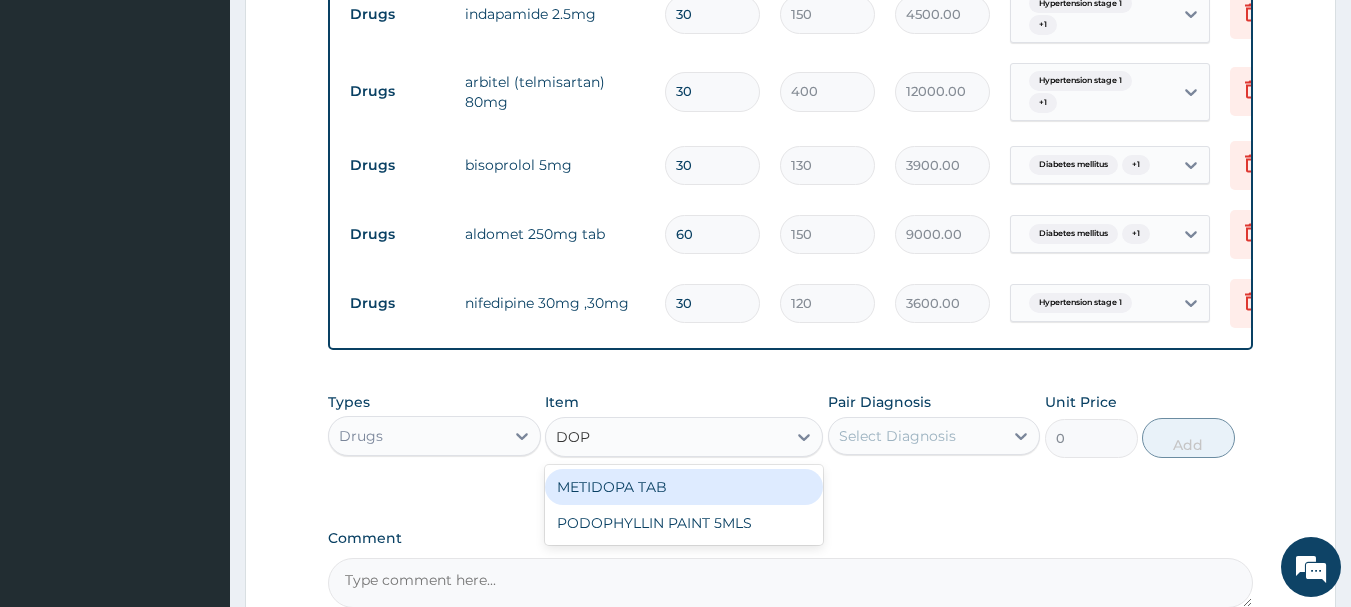 type on "DOPA" 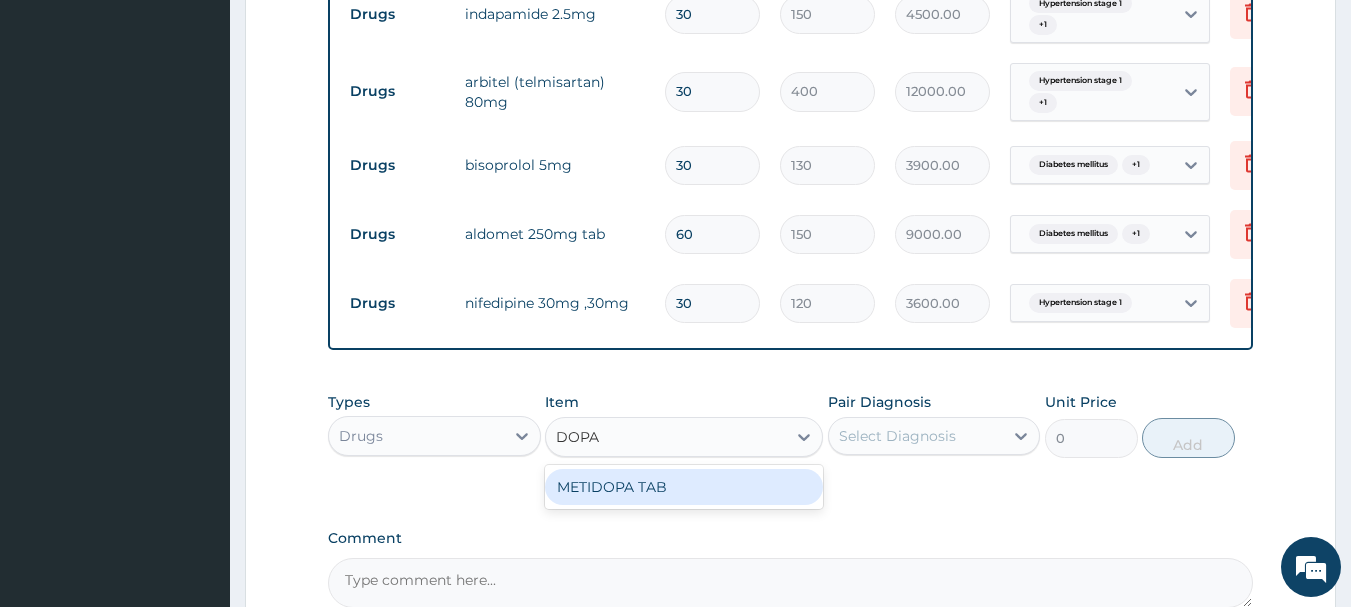 click on "METIDOPA TAB" at bounding box center (684, 487) 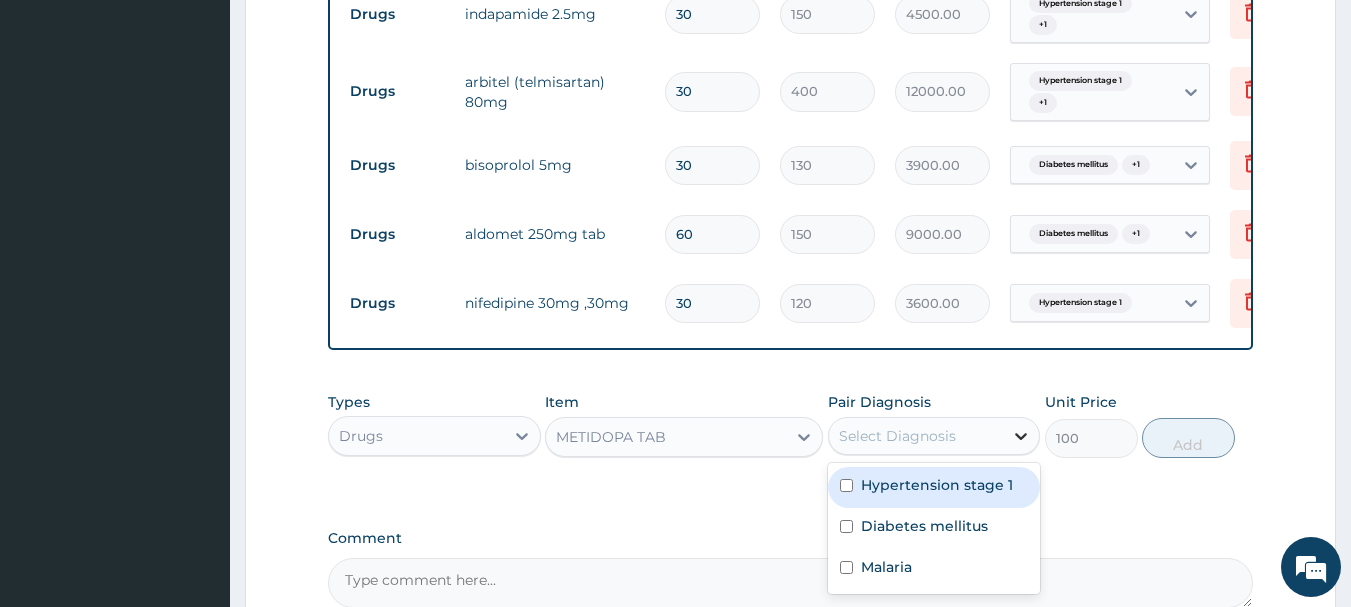 click 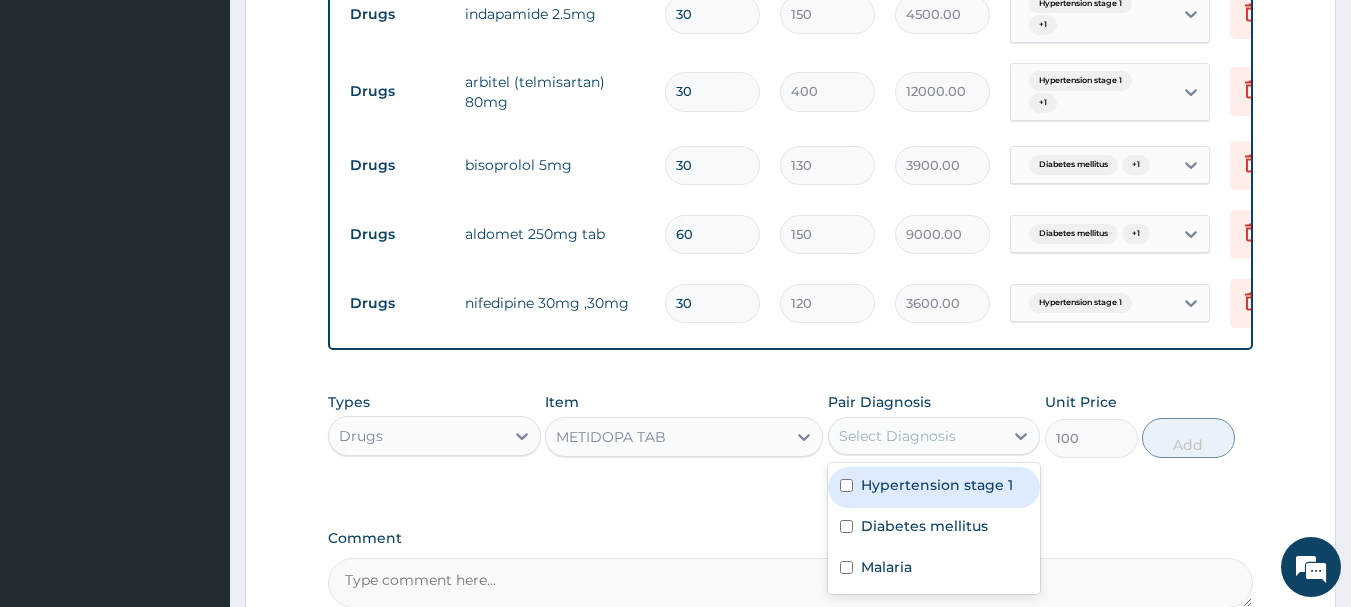 click at bounding box center [846, 485] 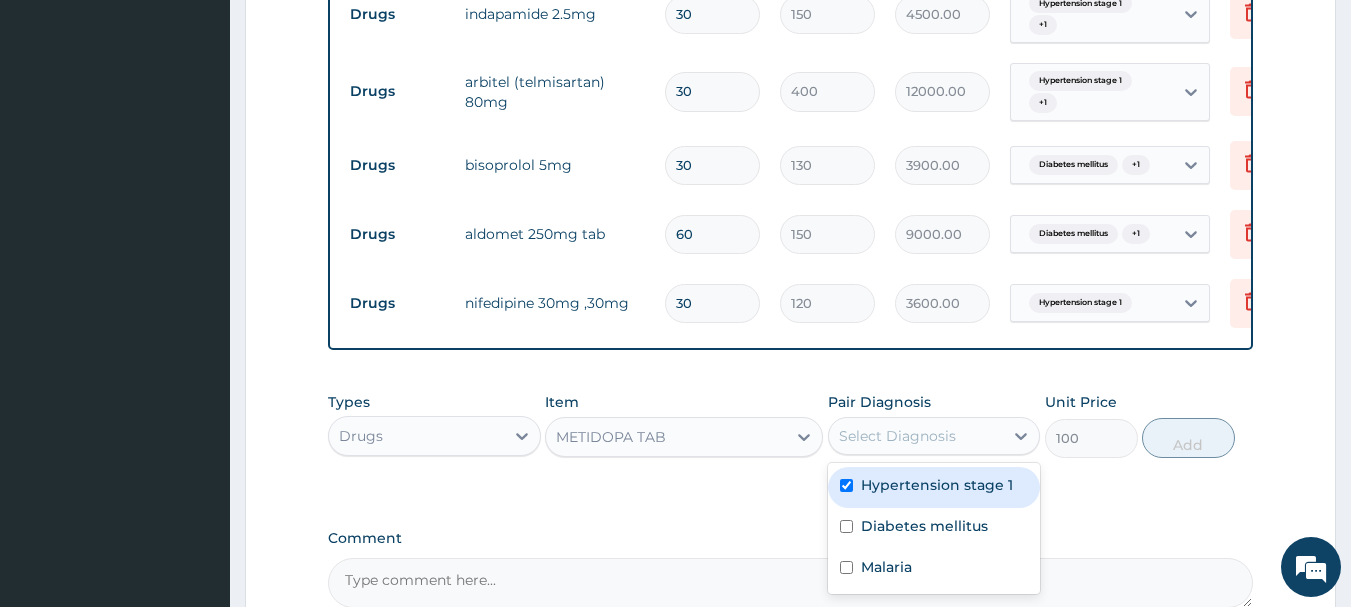 checkbox on "true" 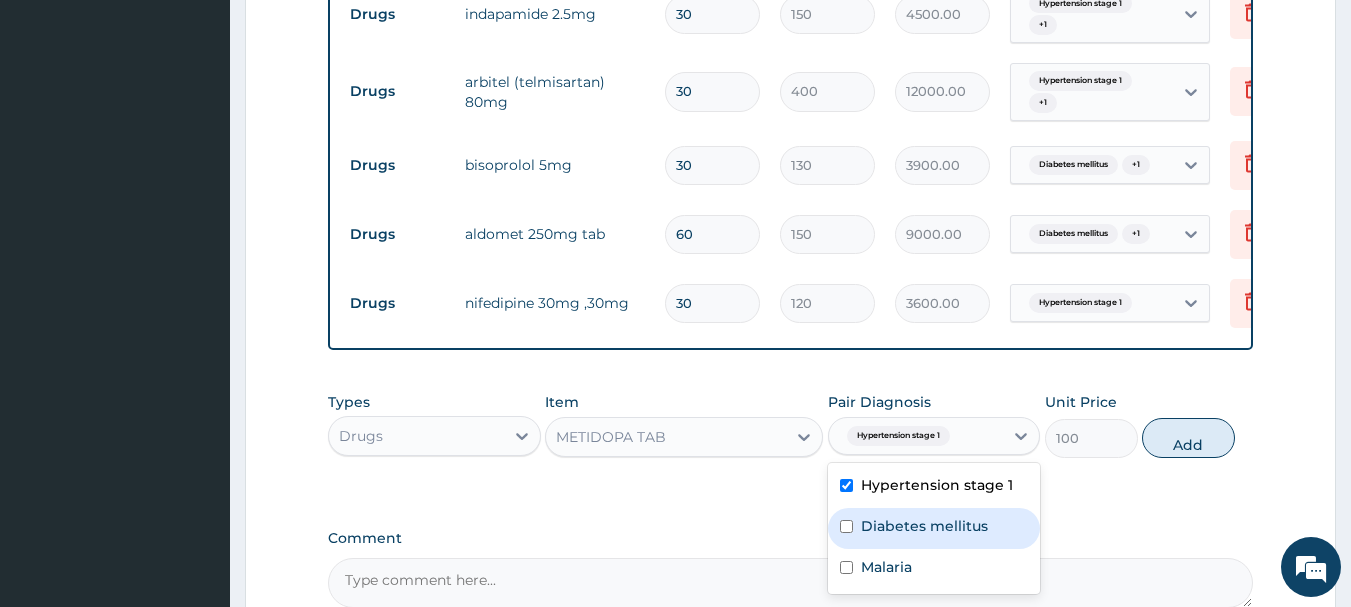 click on "Diabetes mellitus" at bounding box center [934, 528] 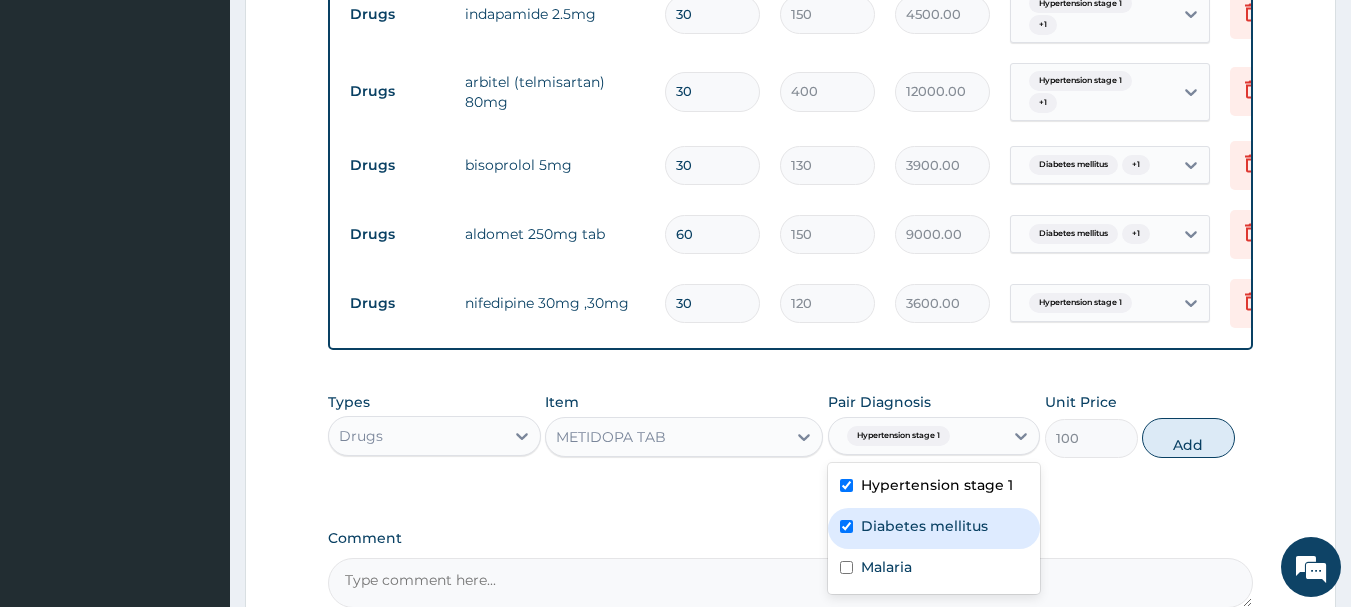 checkbox on "true" 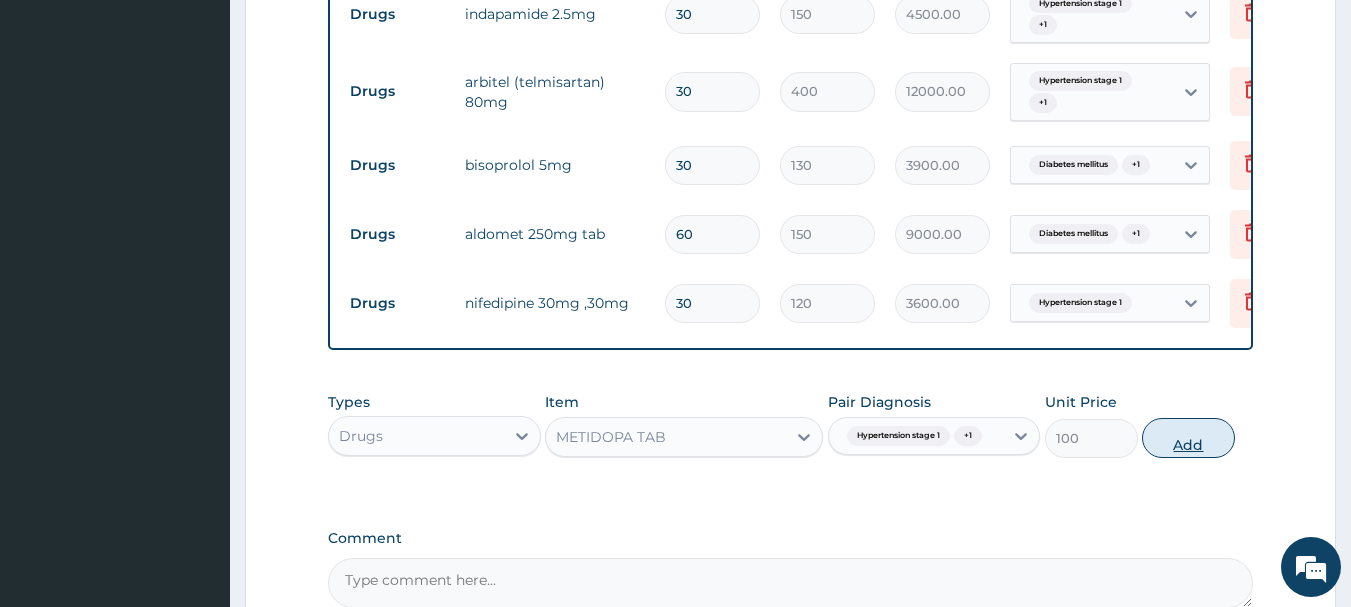 click on "Add" at bounding box center [1188, 438] 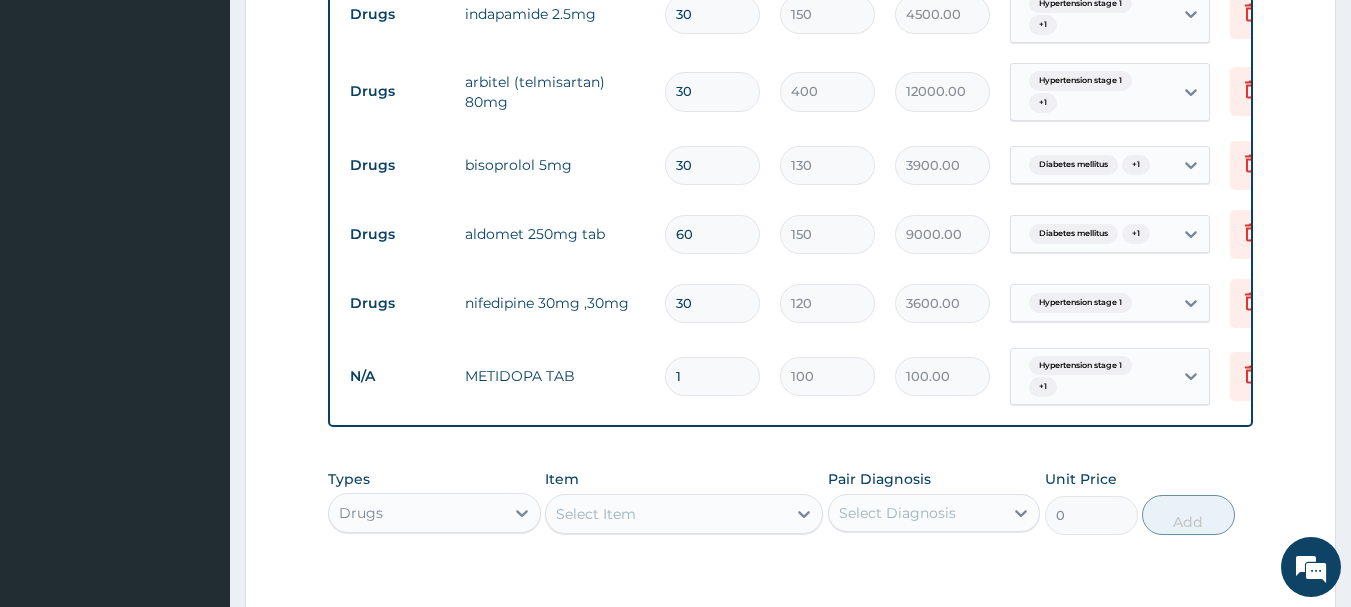 type 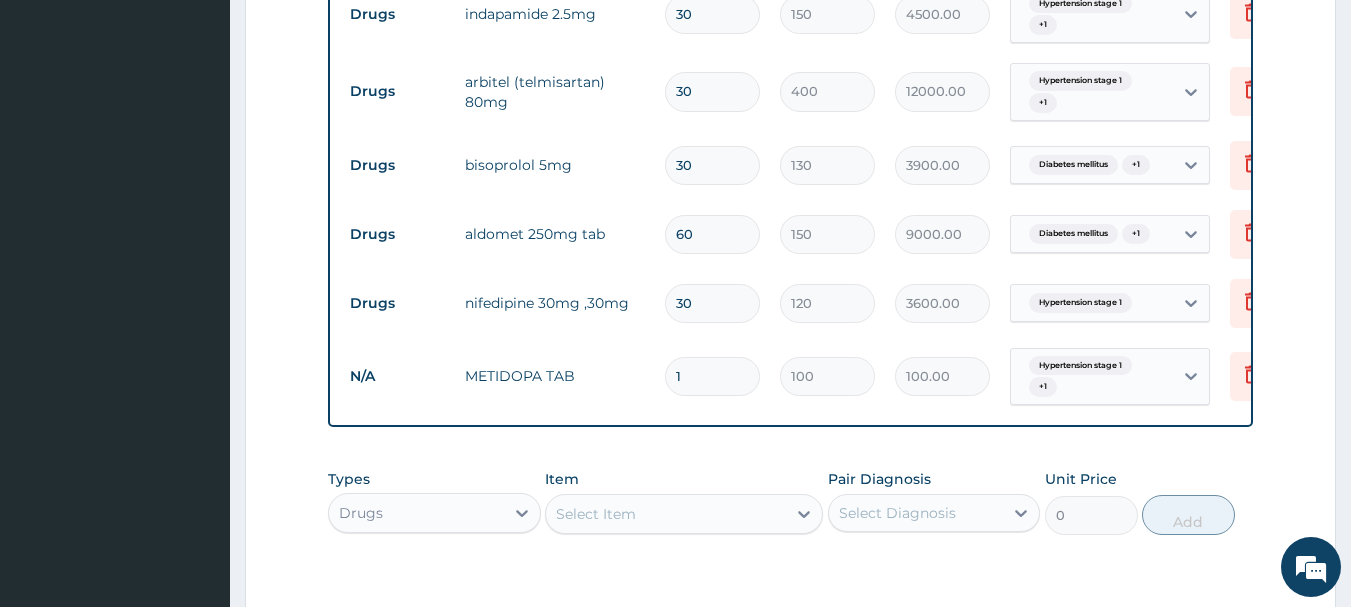 type on "0.00" 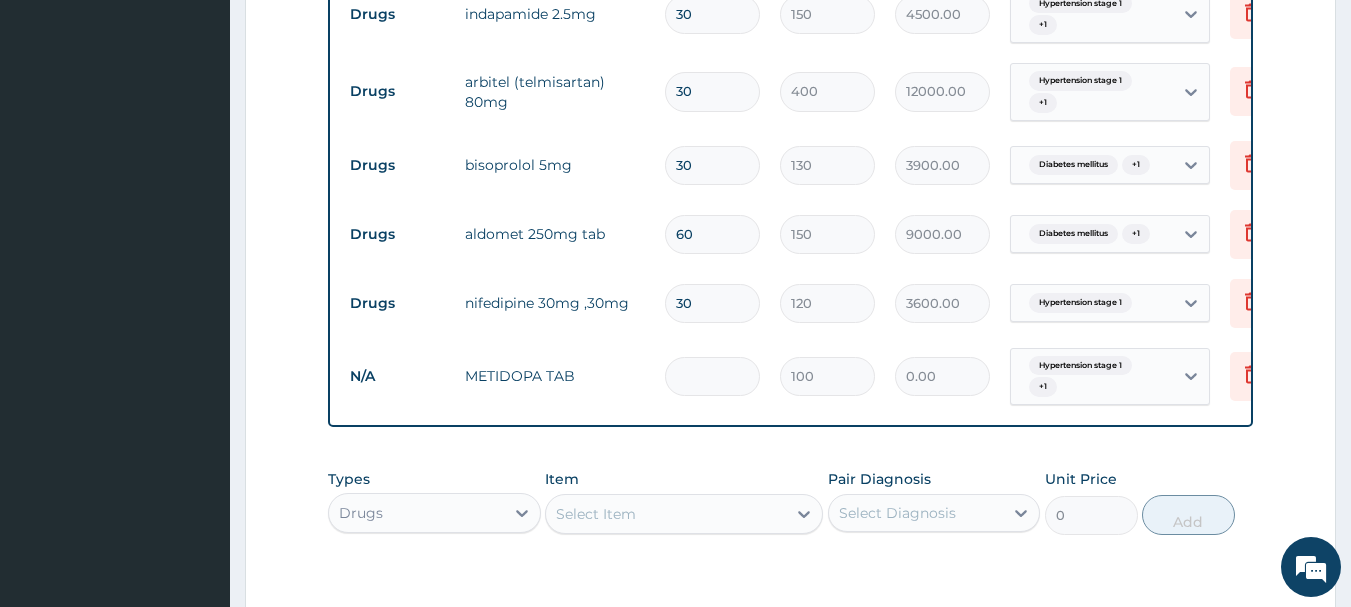 type on "3" 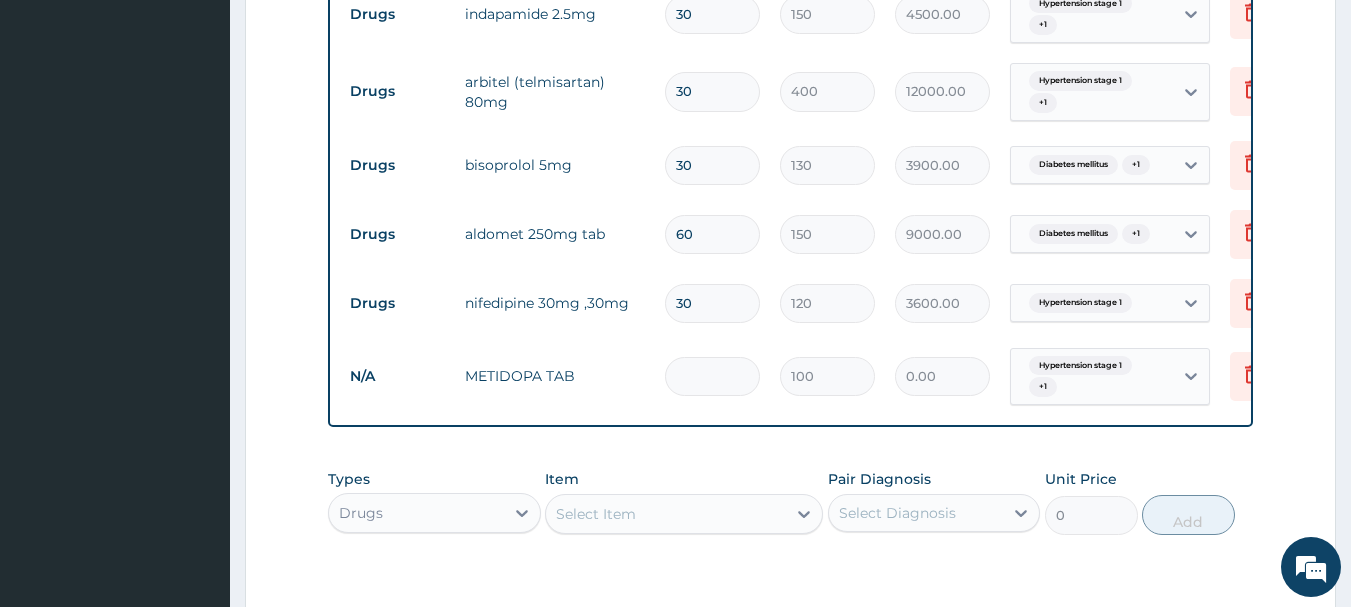 type on "300.00" 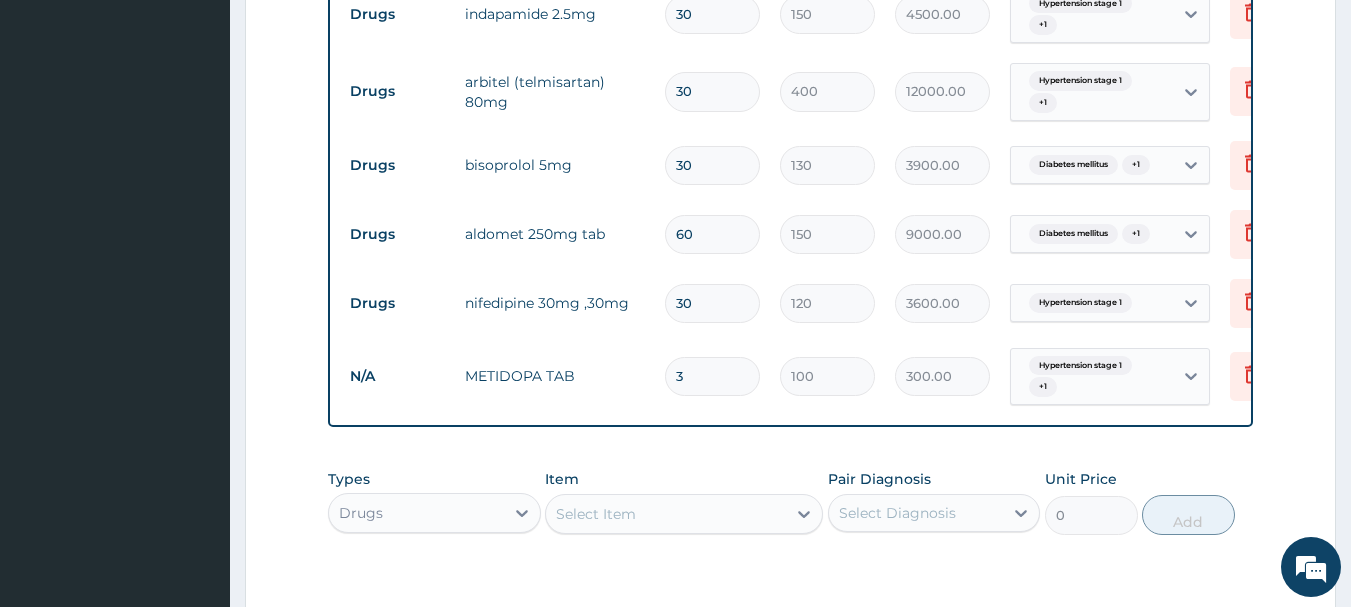 type on "30" 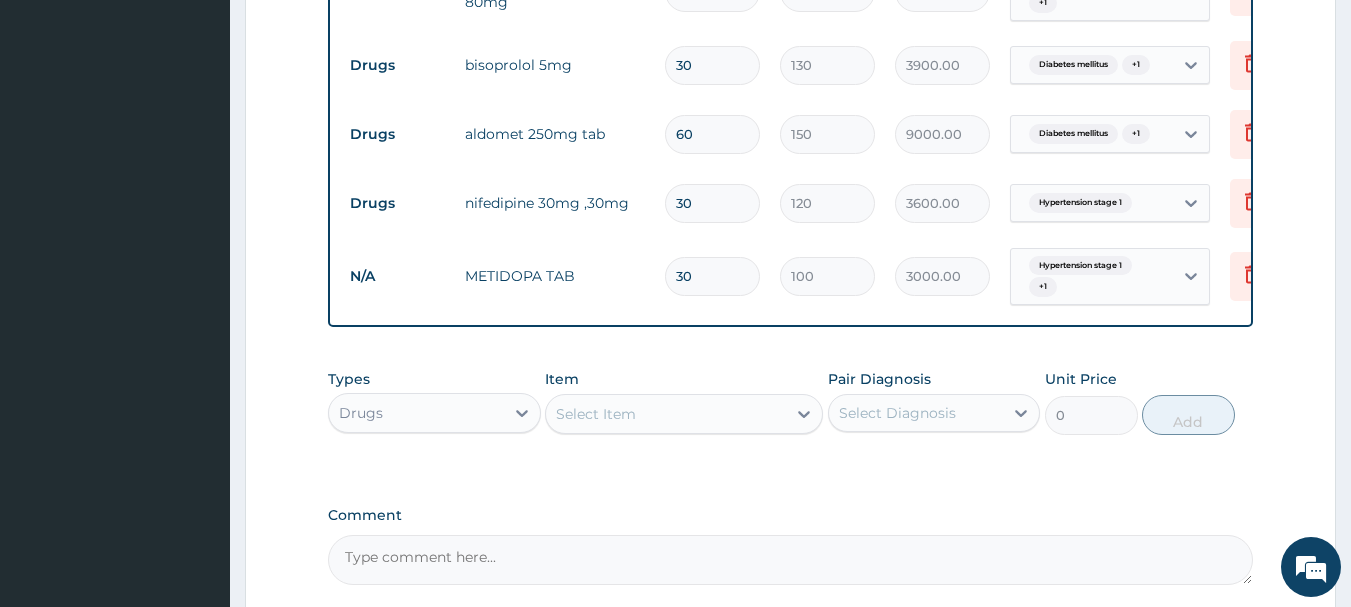 scroll, scrollTop: 1022, scrollLeft: 0, axis: vertical 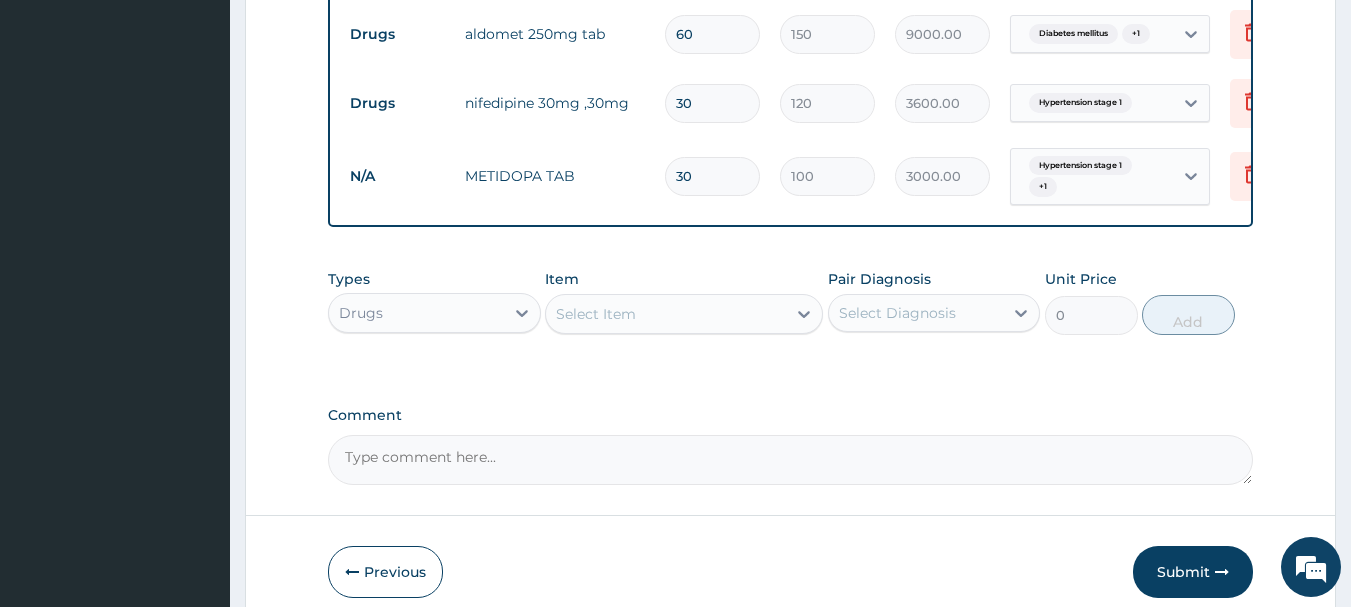 type on "30" 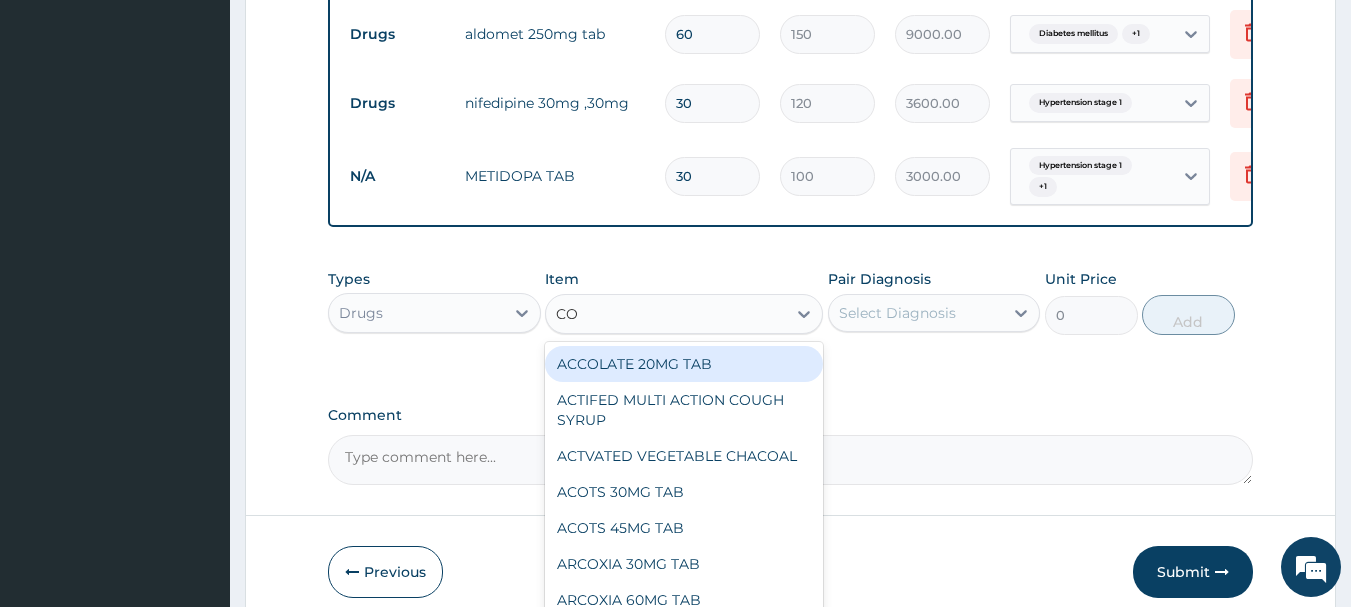 type on "COA" 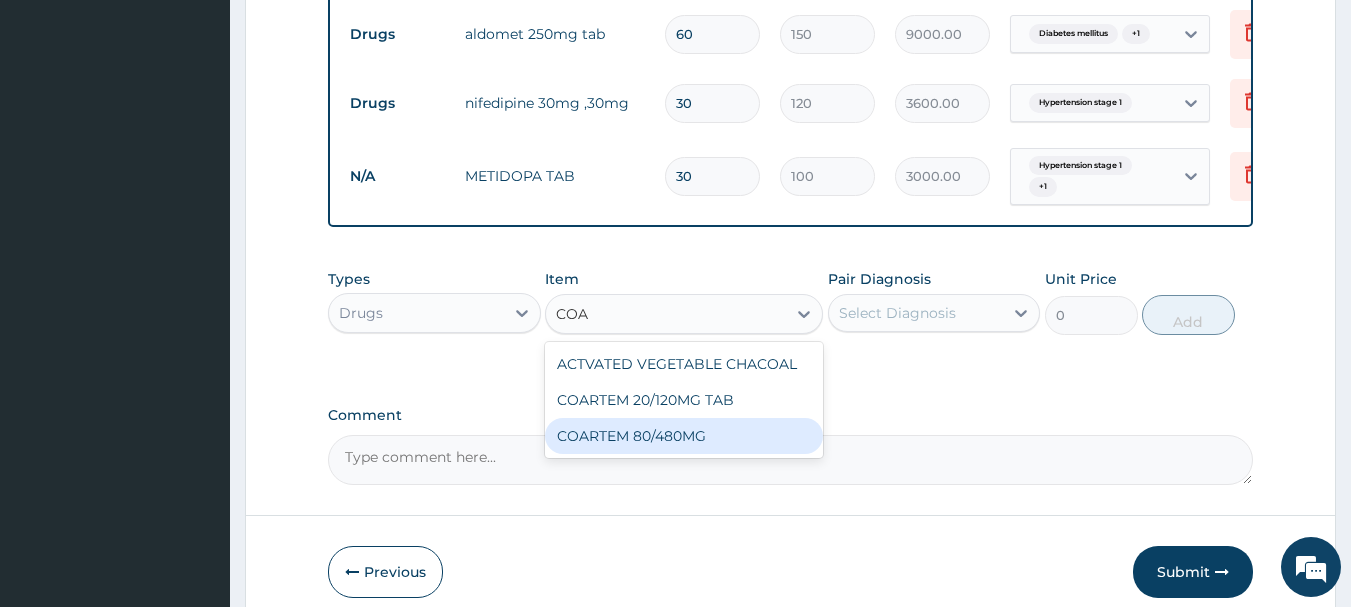 click on "COARTEM 80/480MG" at bounding box center [684, 436] 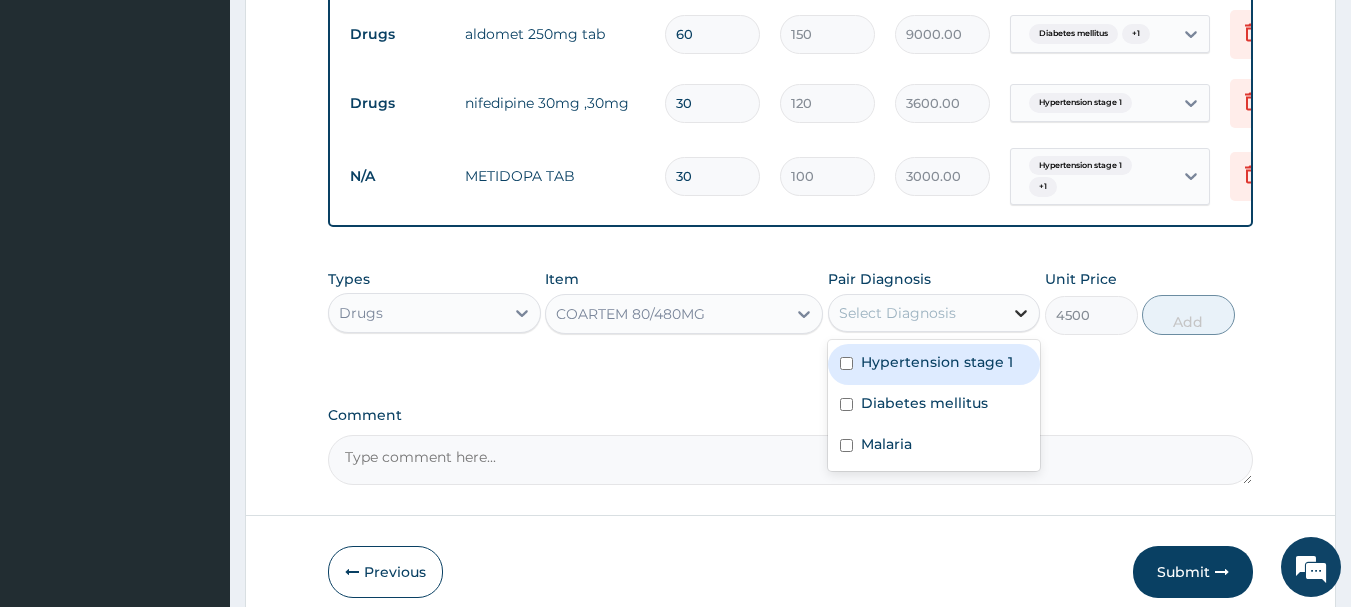 click at bounding box center (1021, 313) 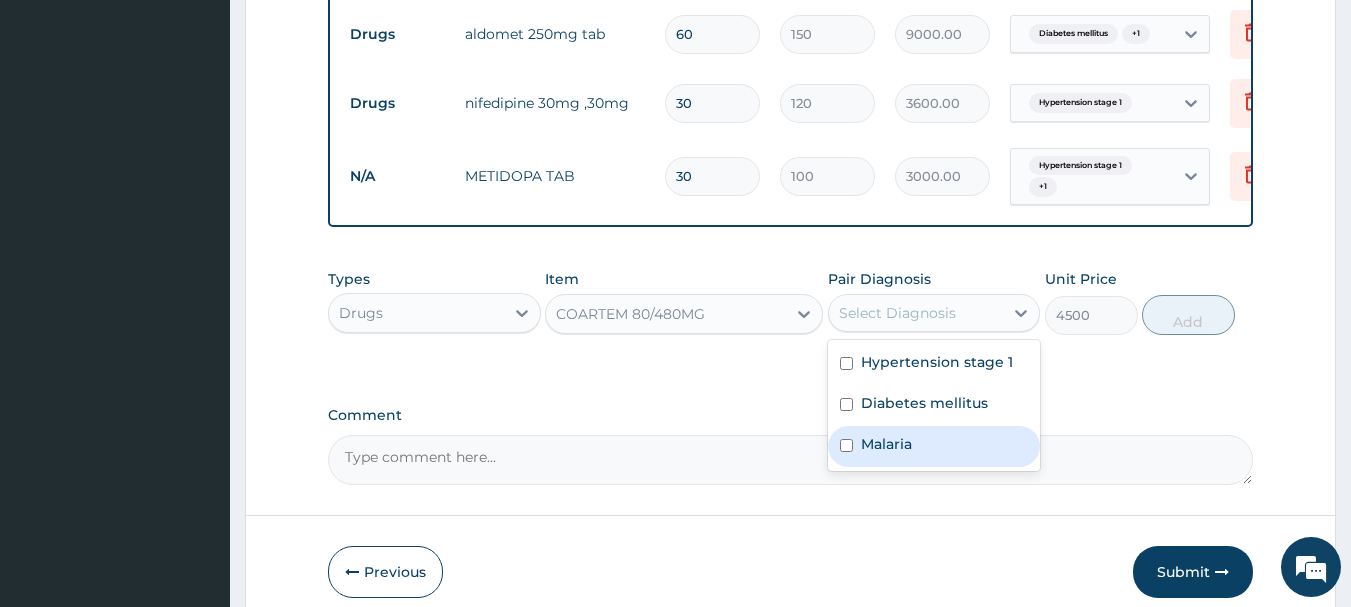 click on "Malaria" at bounding box center [934, 446] 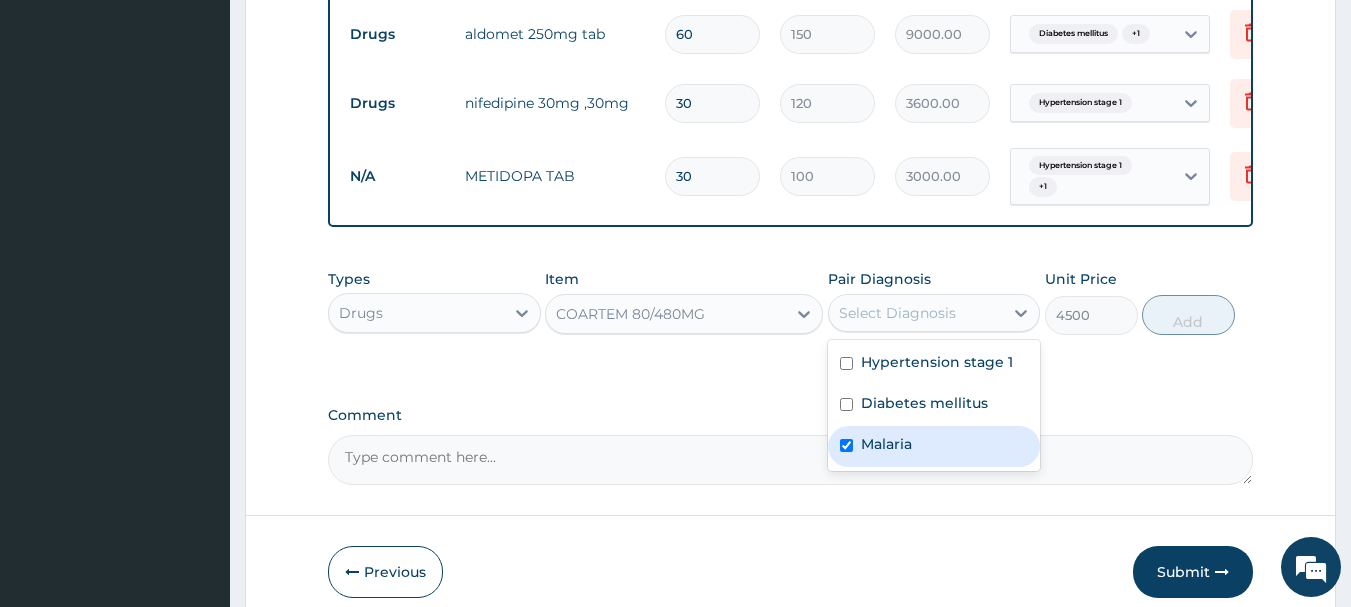 checkbox on "true" 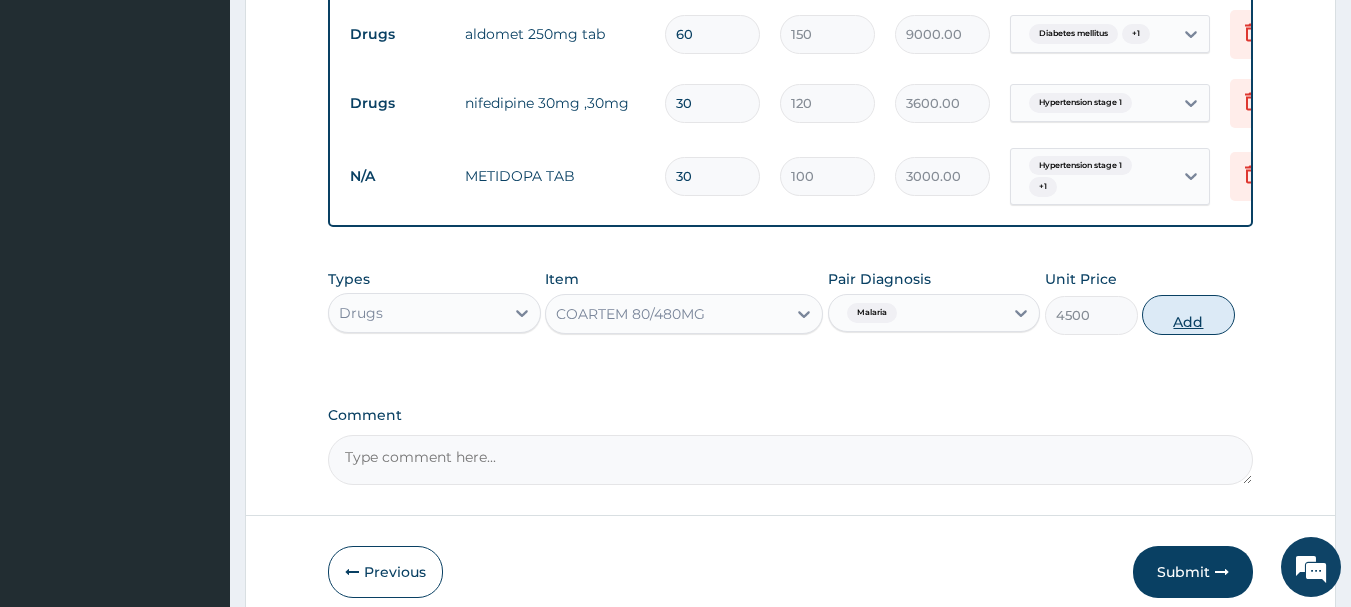 click on "Add" at bounding box center (1188, 315) 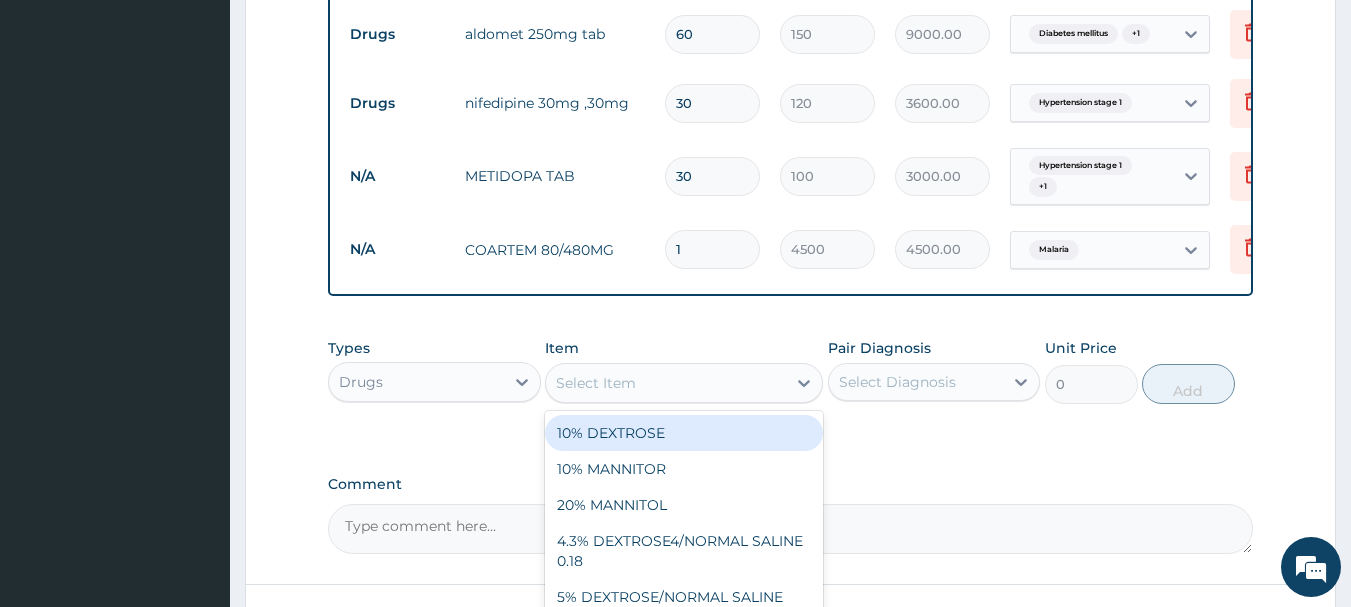 click on "Select Item" at bounding box center (596, 383) 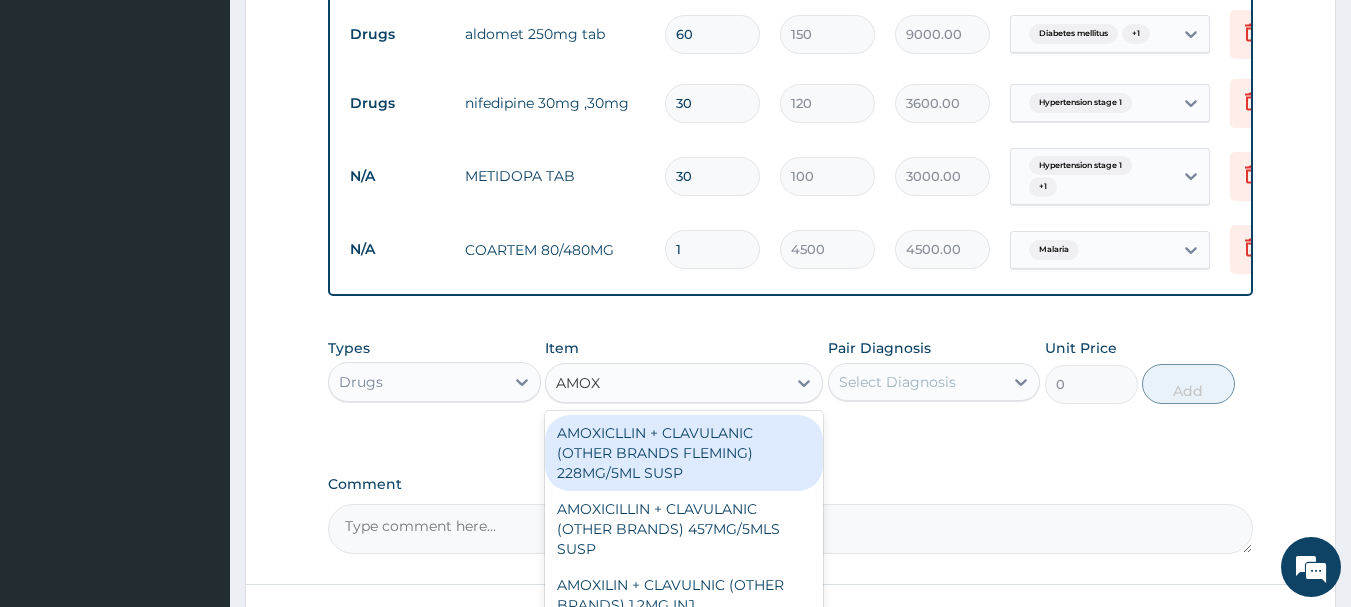 type on "AMOXI" 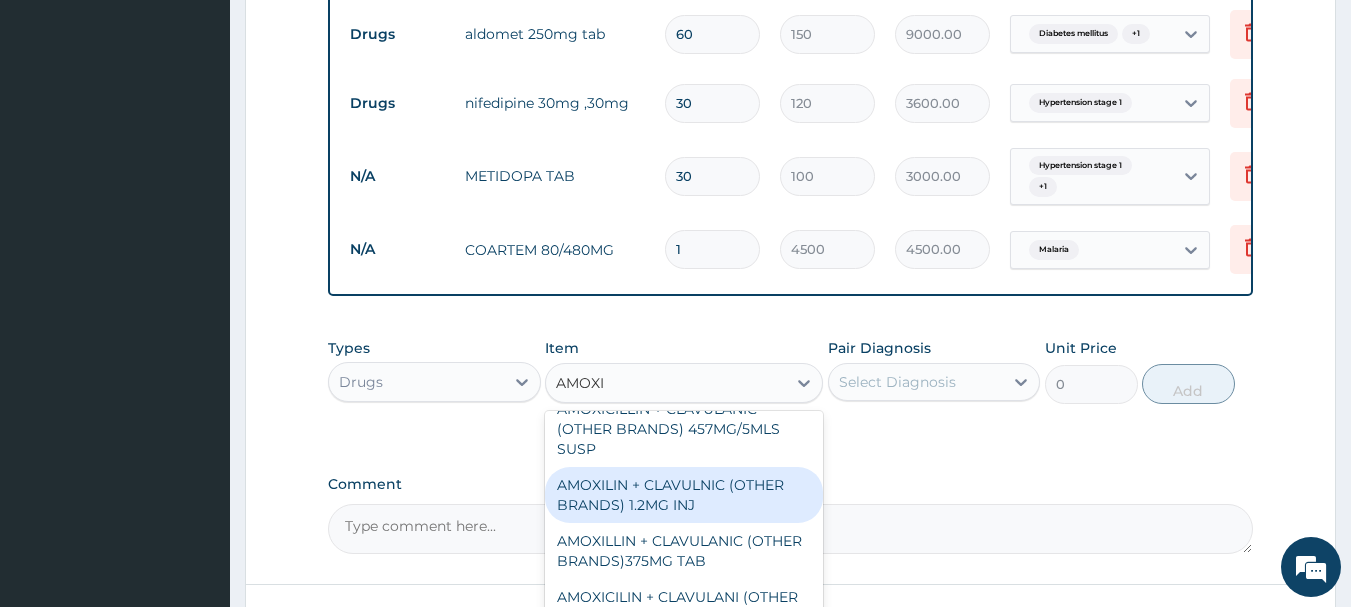 scroll, scrollTop: 200, scrollLeft: 0, axis: vertical 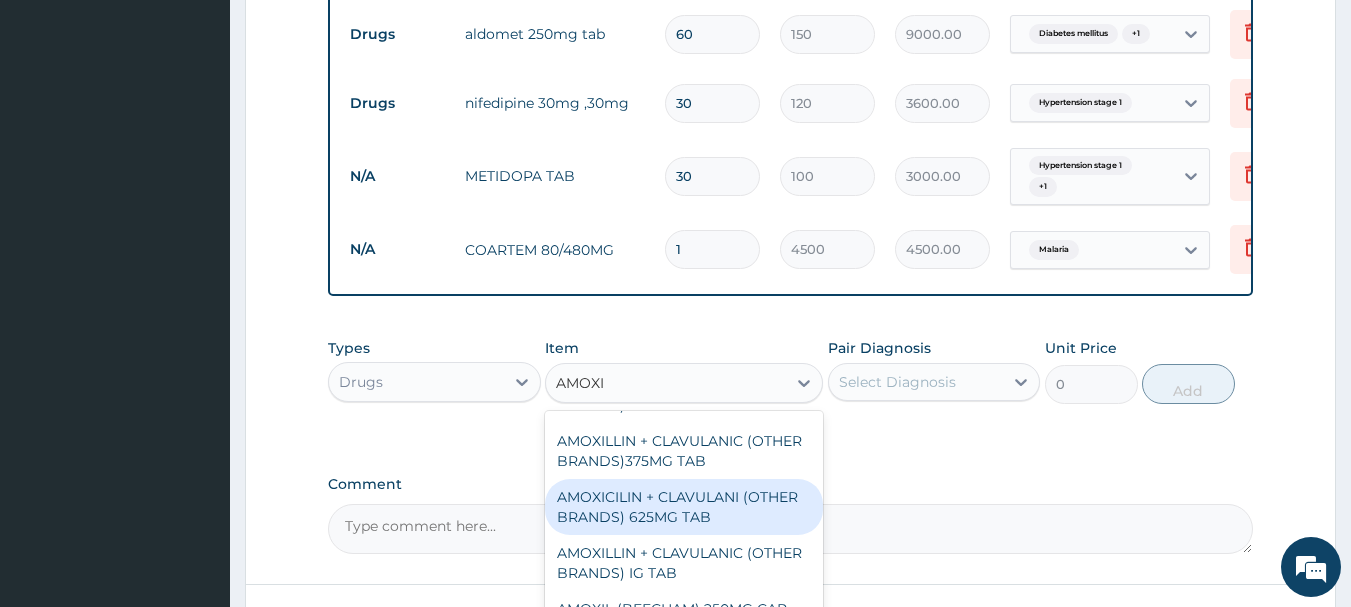 click on "AMOXICILIN + CLAVULANI (OTHER BRANDS) 625MG TAB" at bounding box center (684, 507) 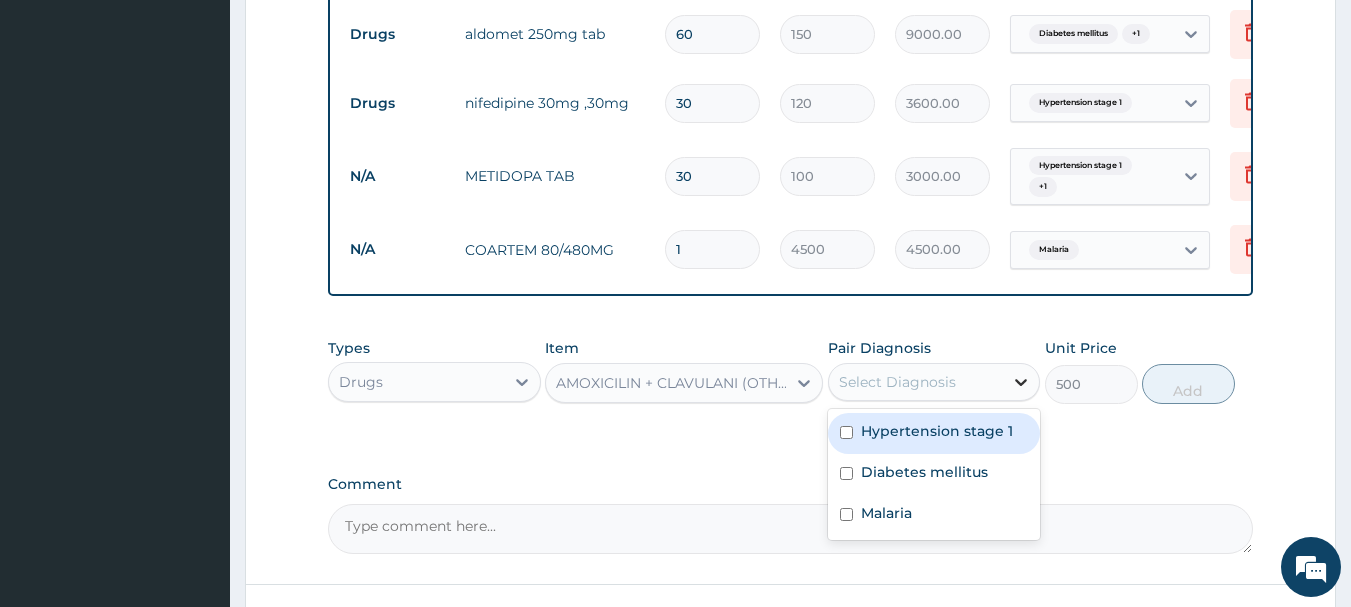 drag, startPoint x: 1022, startPoint y: 385, endPoint x: 1011, endPoint y: 395, distance: 14.866069 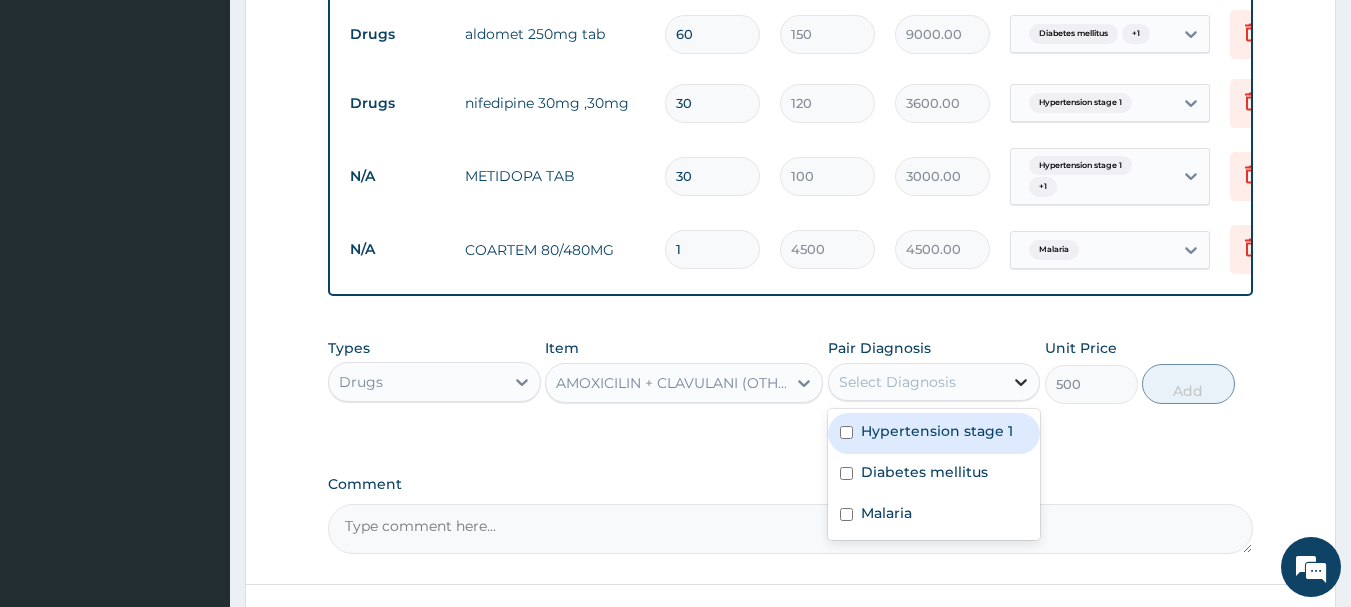 click at bounding box center (1021, 382) 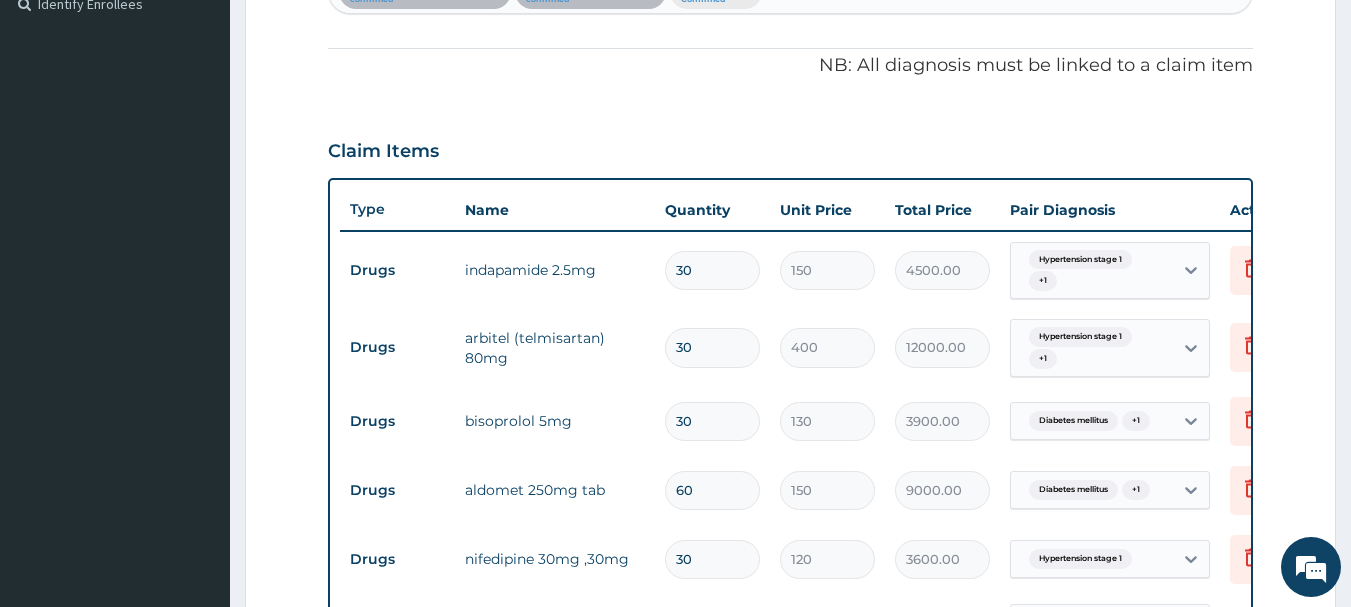 scroll, scrollTop: 522, scrollLeft: 0, axis: vertical 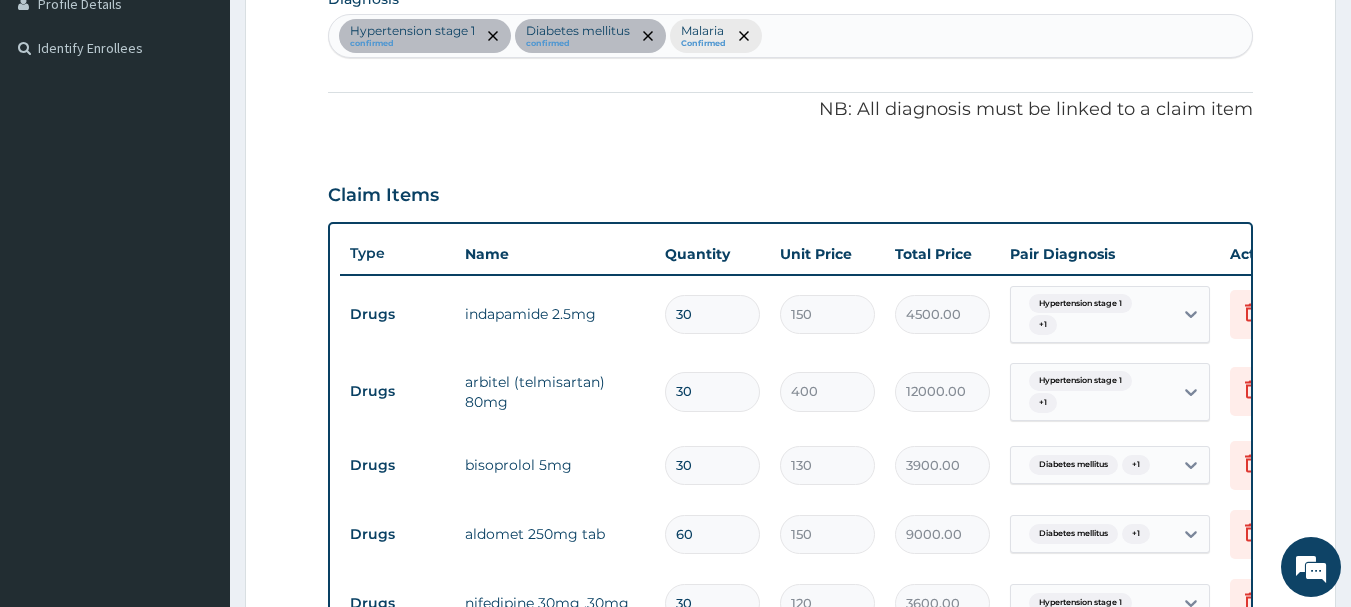 click on "Hypertension stage 1 confirmed Diabetes mellitus confirmed Malaria Confirmed" at bounding box center [791, 36] 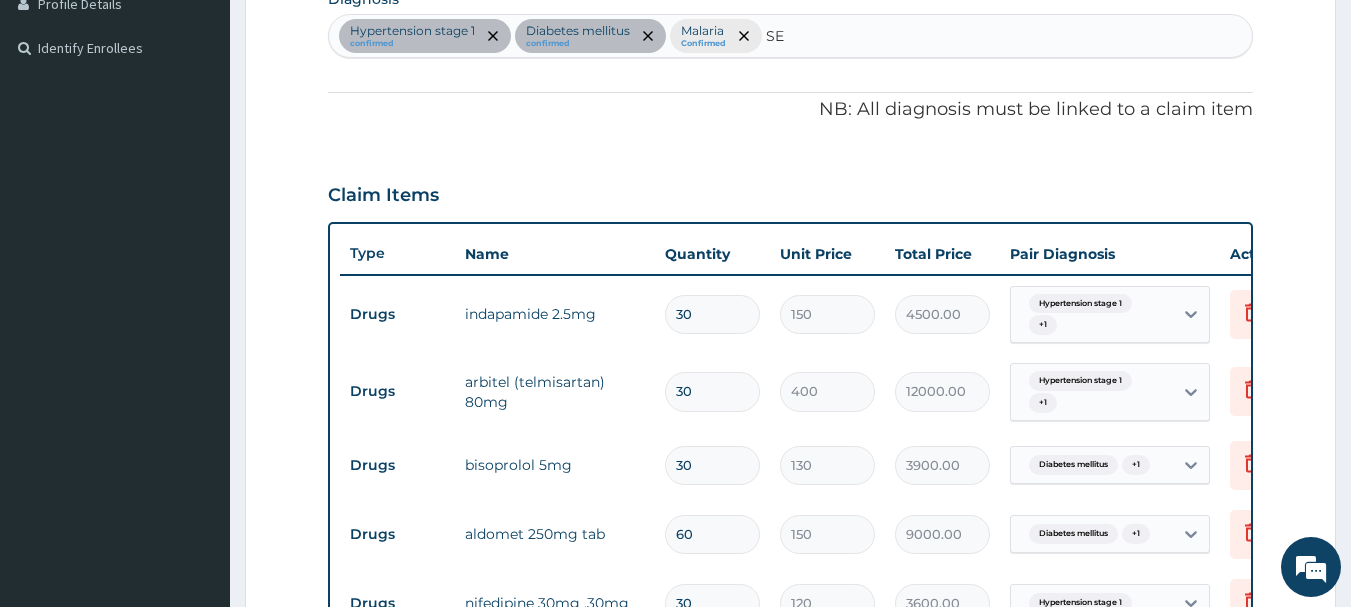type on "SEP" 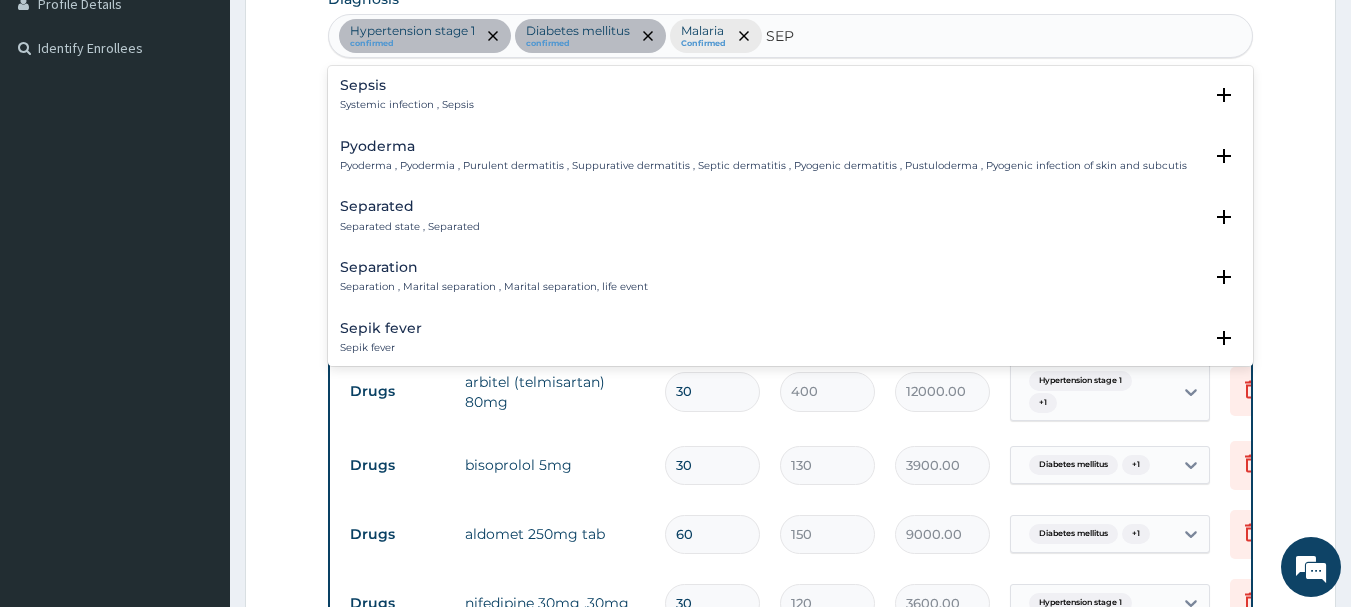 click on "Sepsis" at bounding box center (407, 85) 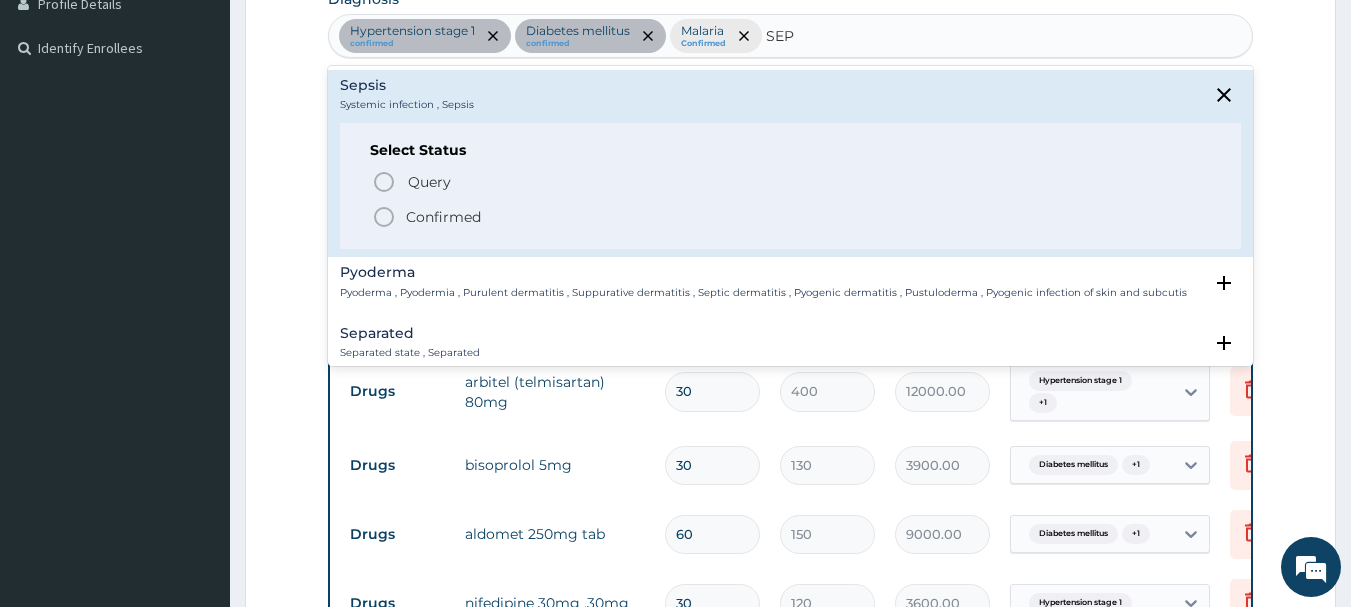 click 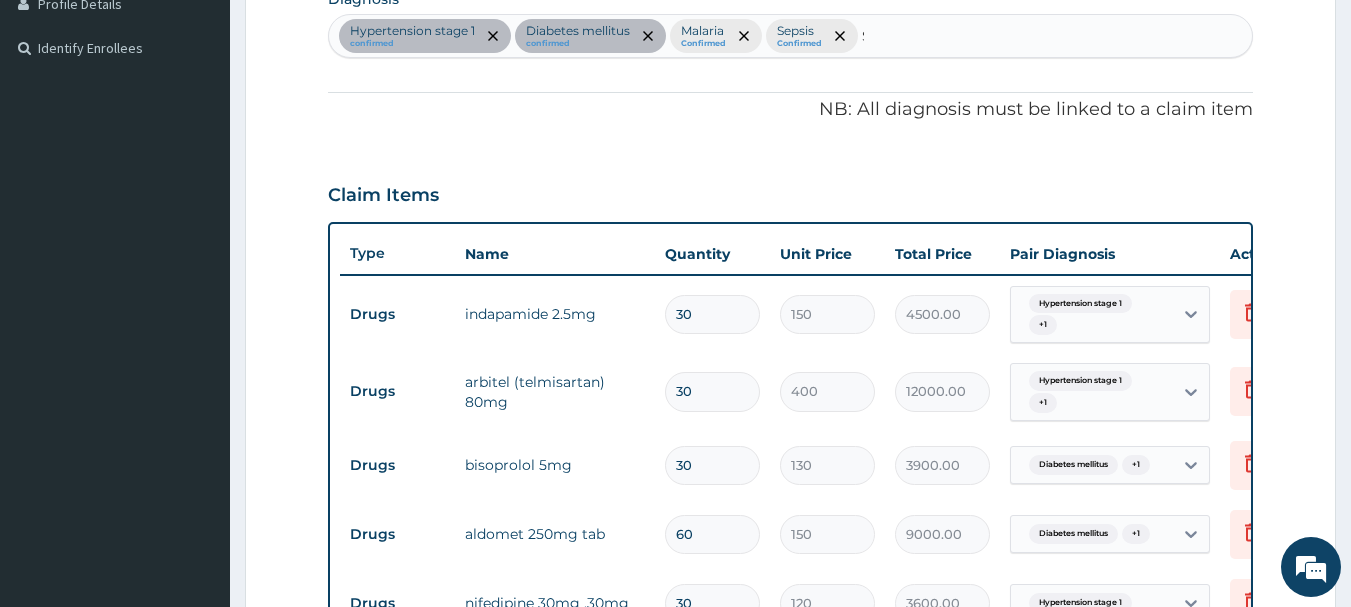 type 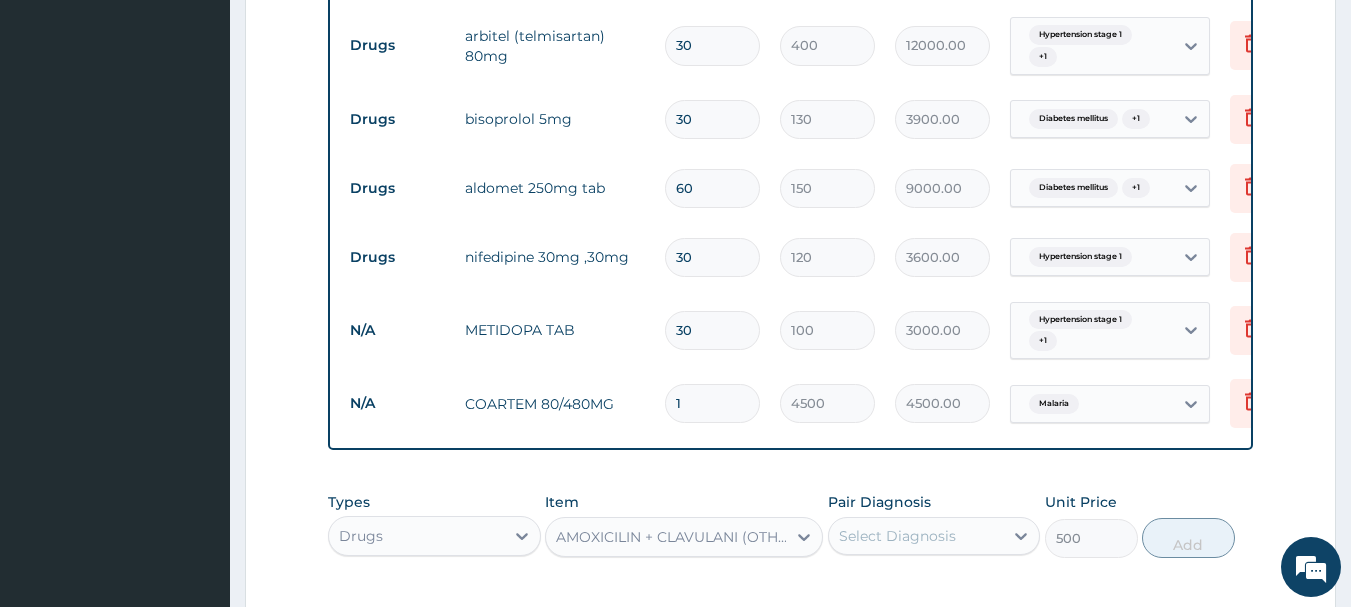 scroll, scrollTop: 1122, scrollLeft: 0, axis: vertical 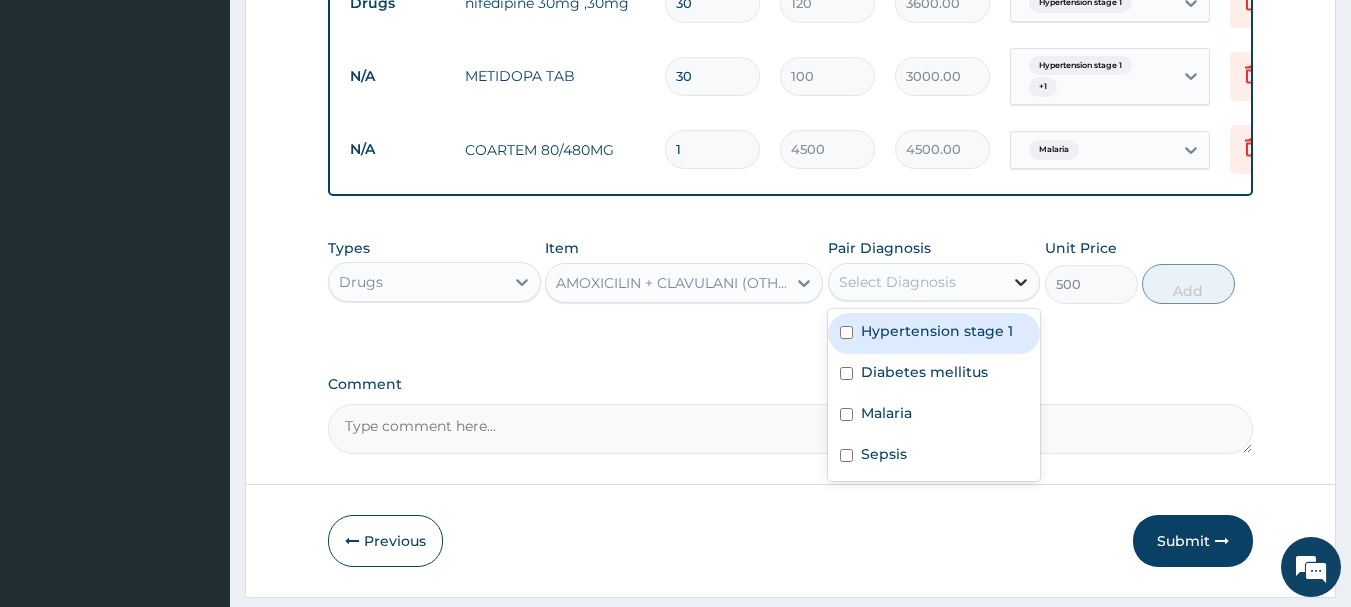 click 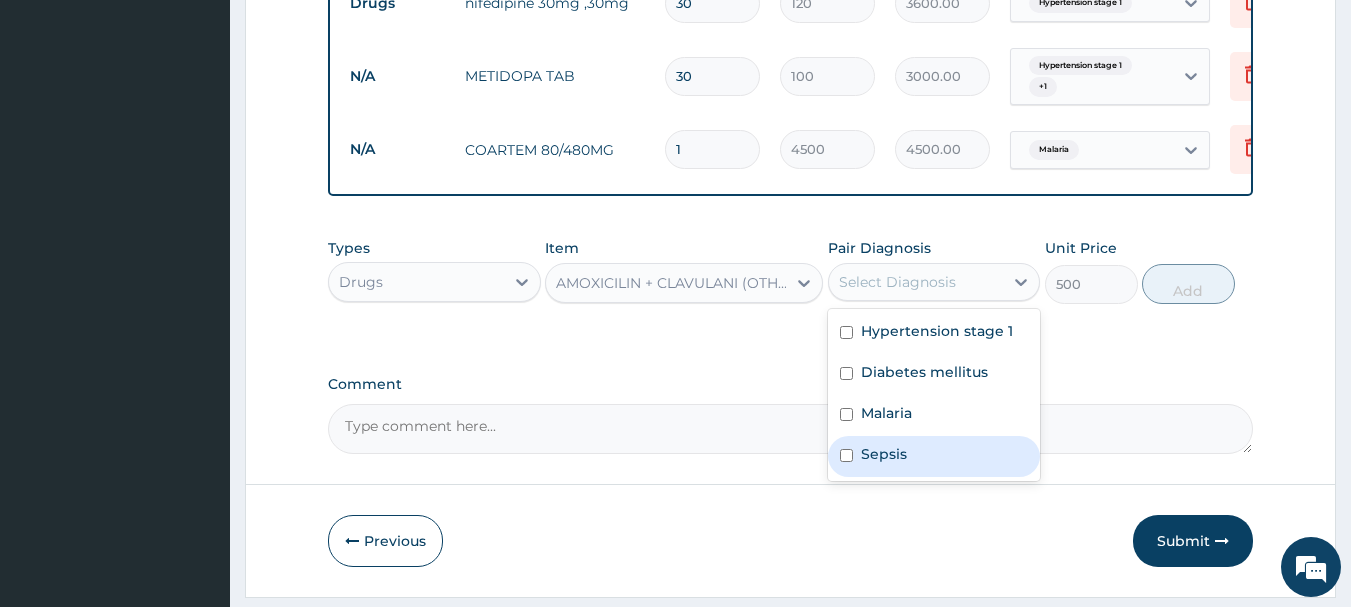 click on "Sepsis" at bounding box center [934, 456] 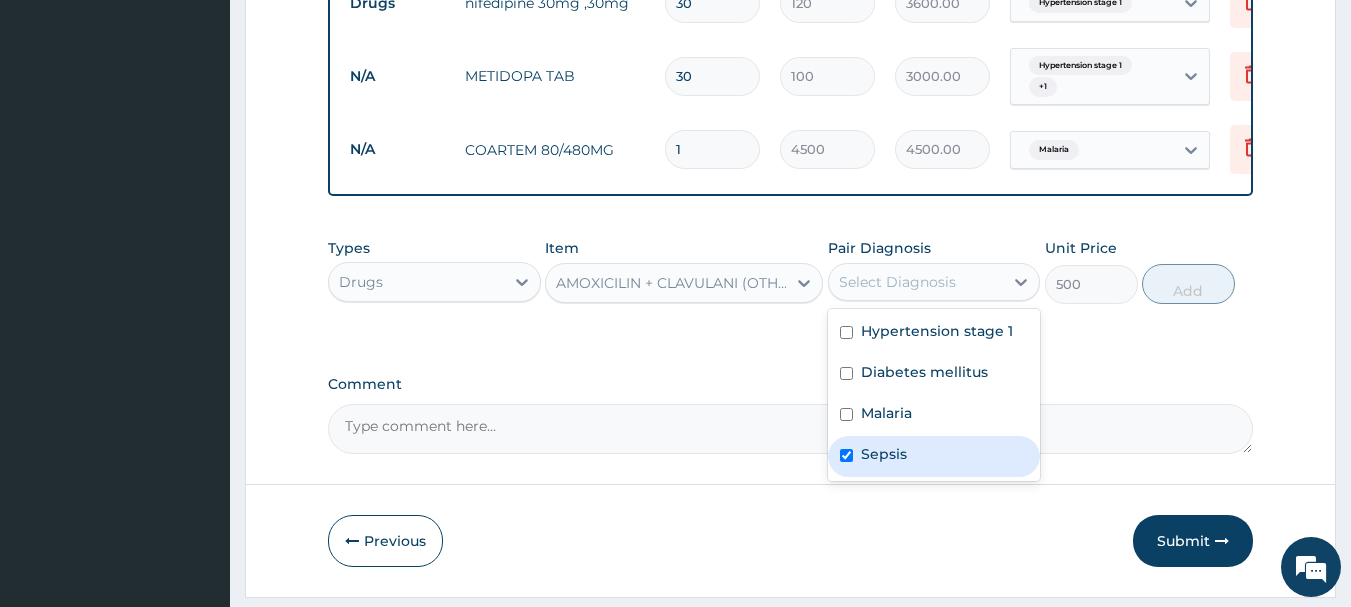 checkbox on "true" 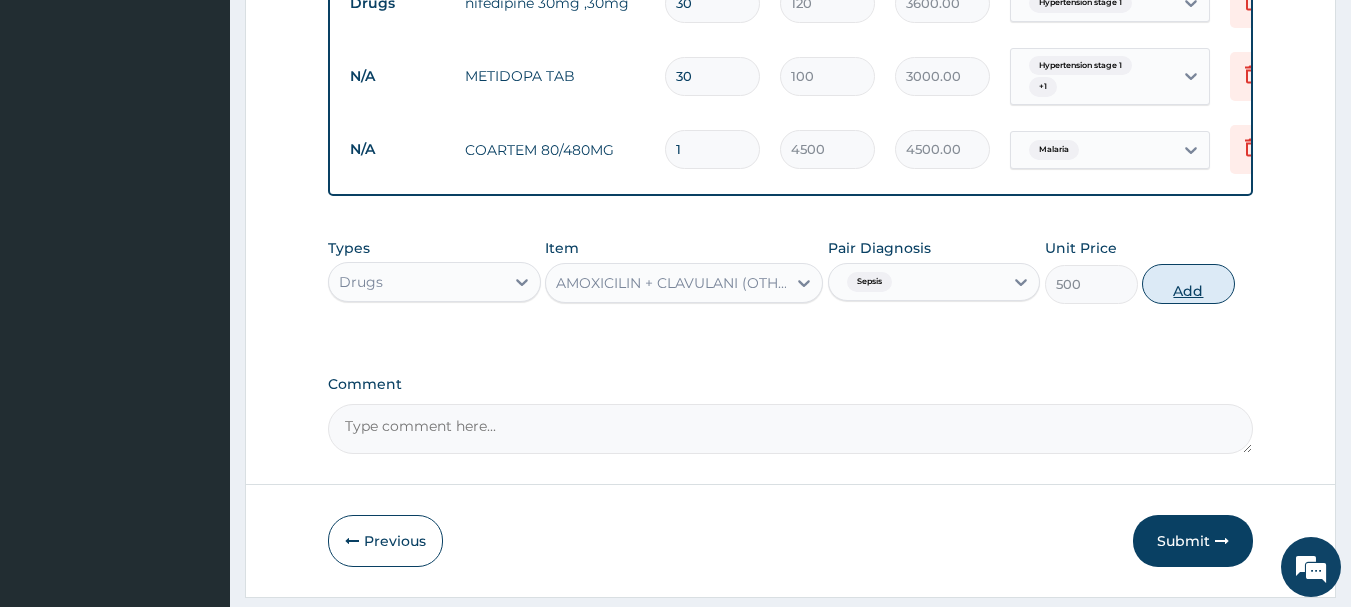 click on "Add" at bounding box center [1188, 284] 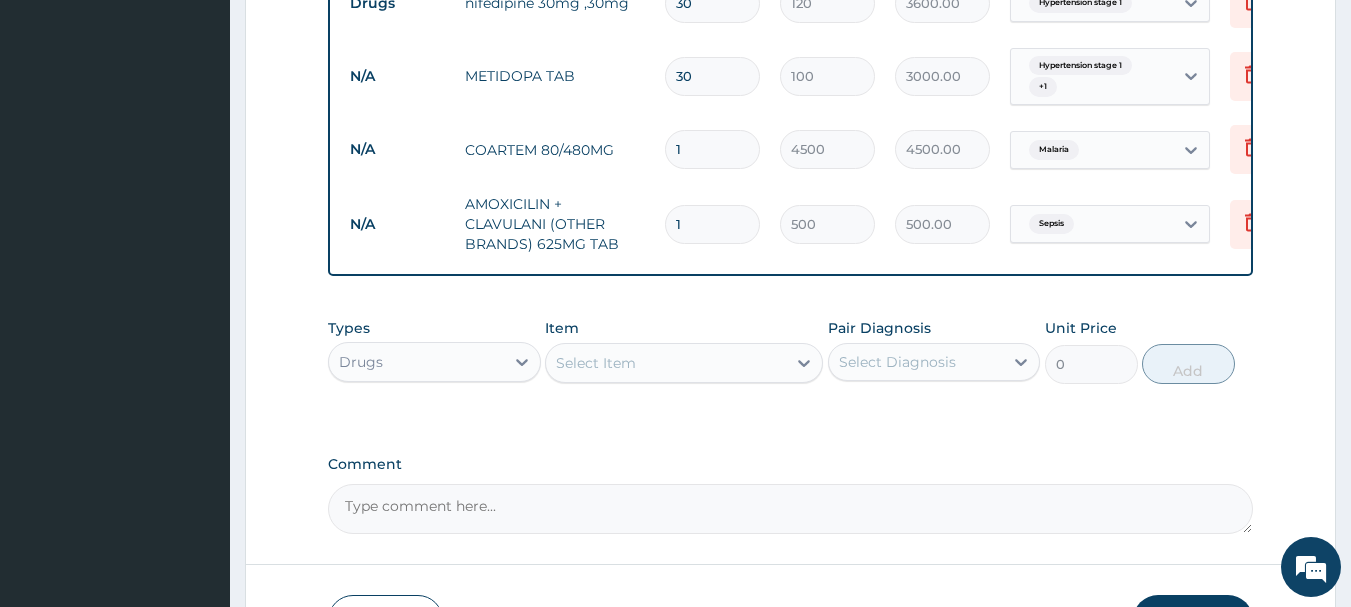 type on "10" 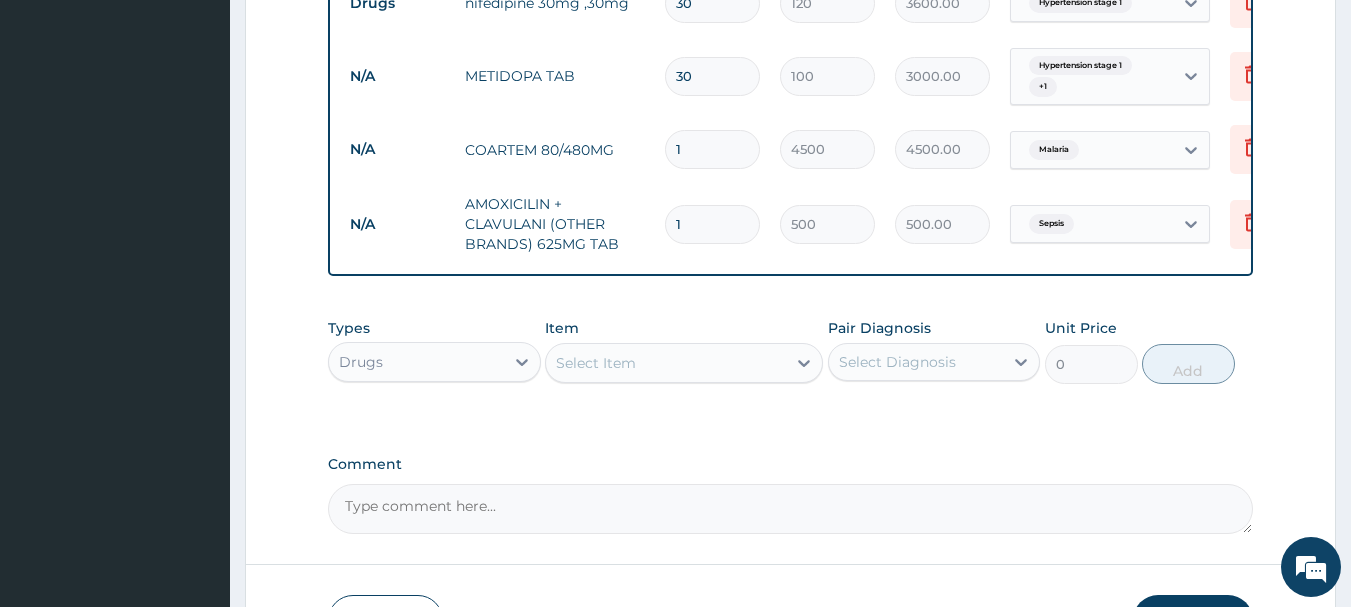 type on "5000.00" 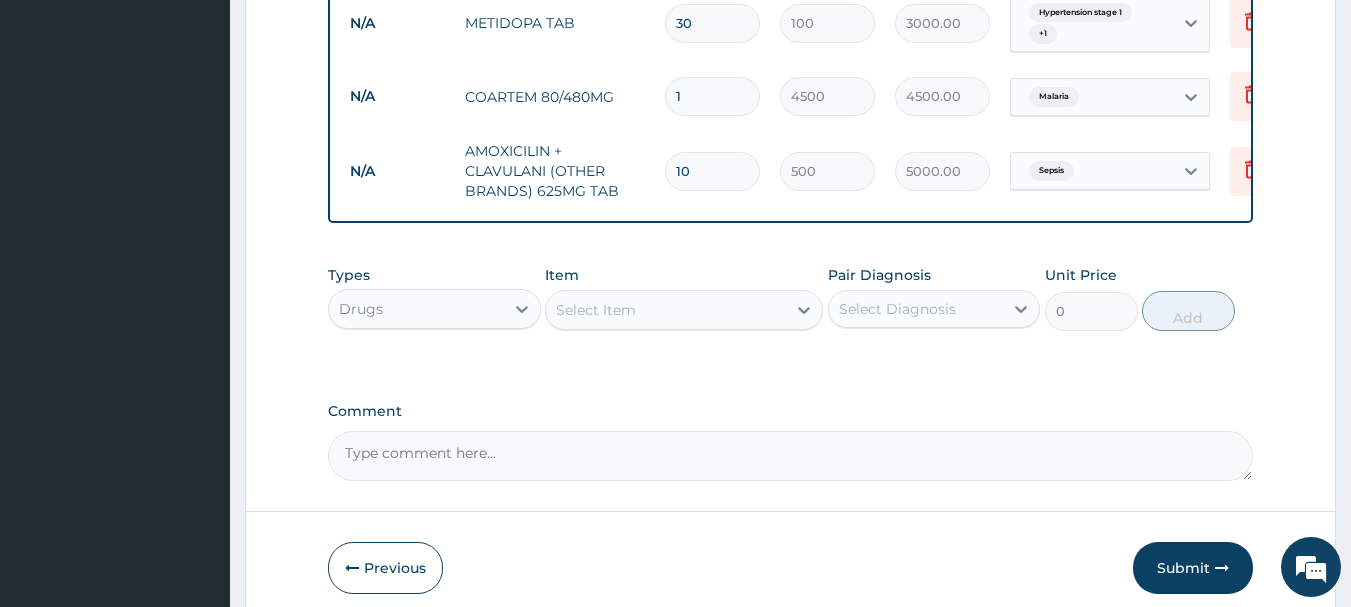 scroll, scrollTop: 1174, scrollLeft: 0, axis: vertical 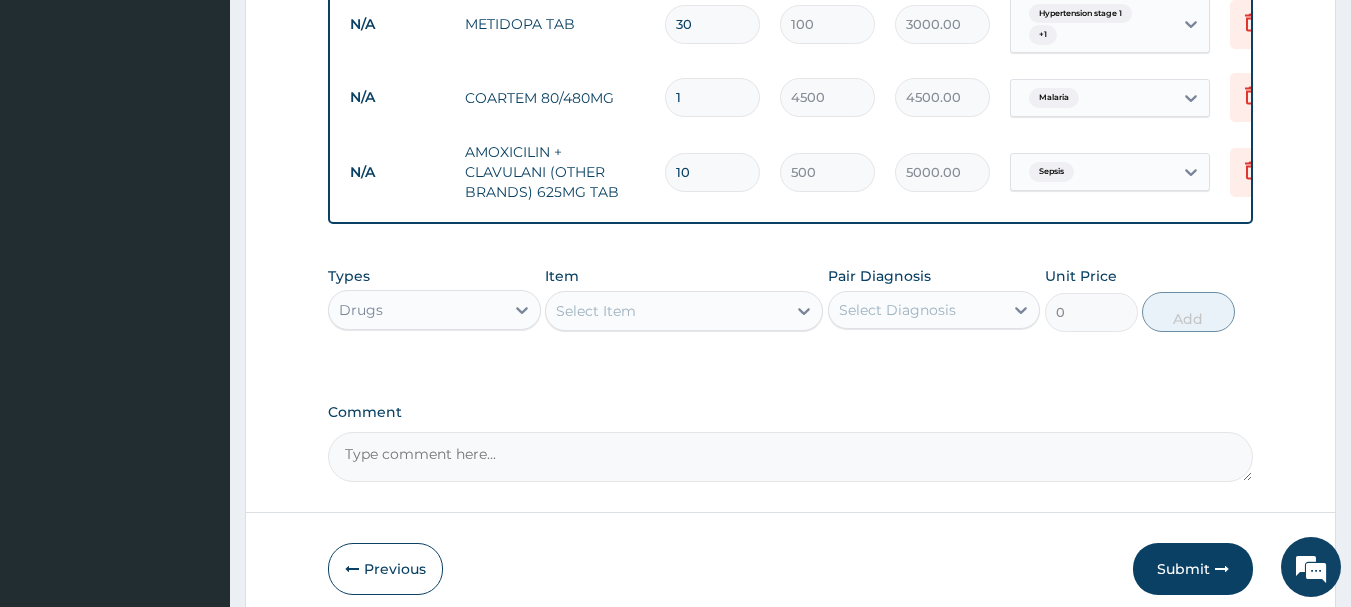 type on "10" 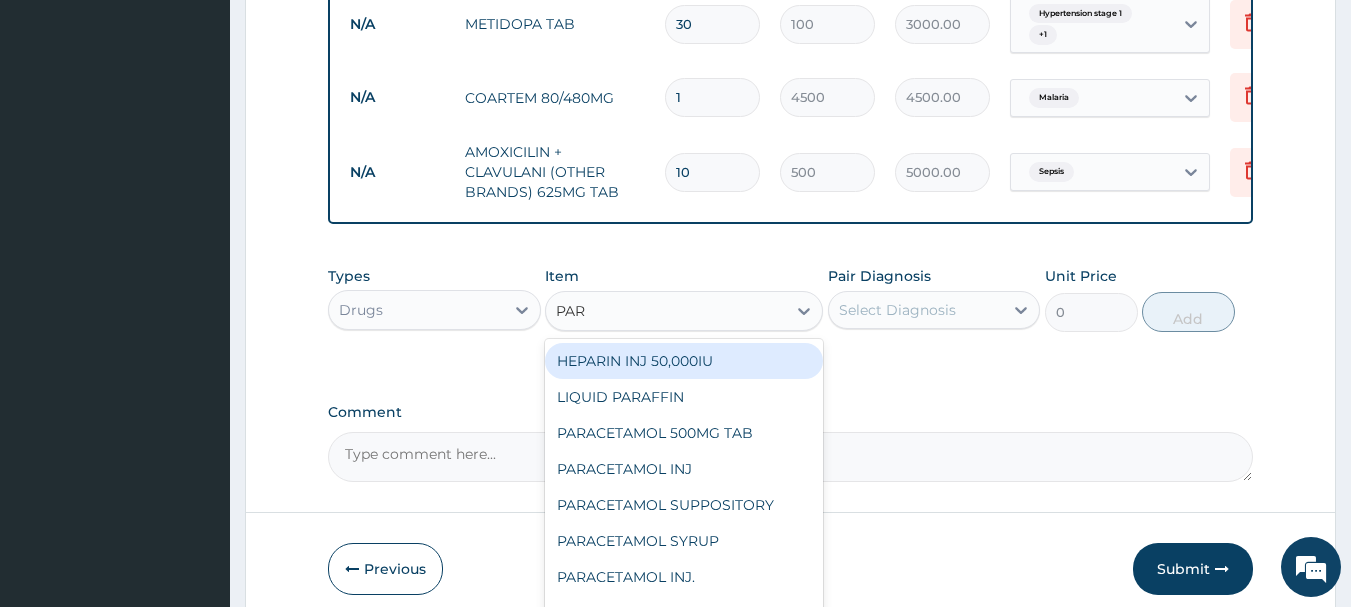 type on "PARA" 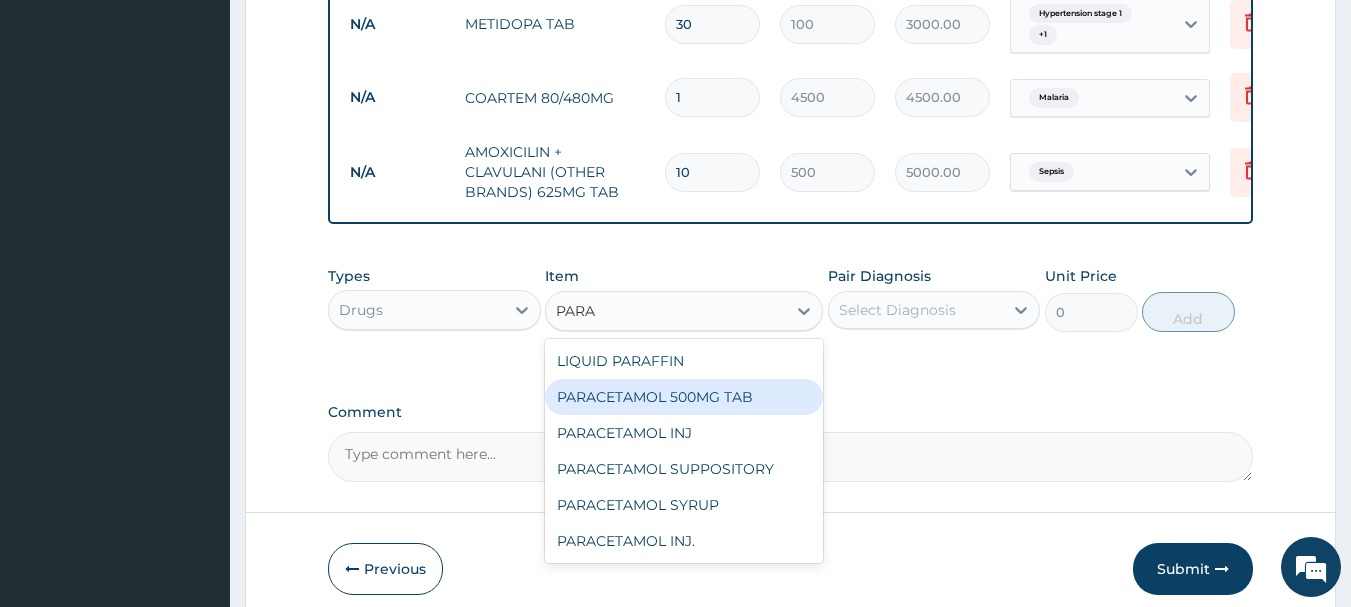 click on "PARACETAMOL 500MG TAB" at bounding box center (684, 397) 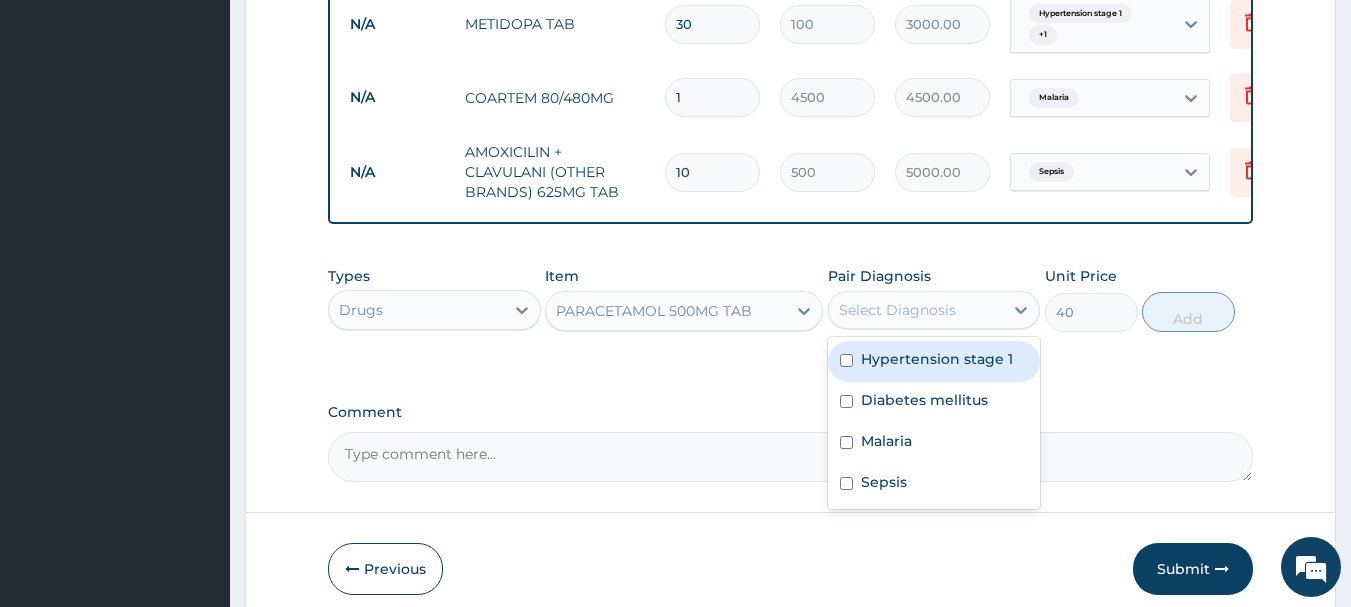drag, startPoint x: 1031, startPoint y: 322, endPoint x: 982, endPoint y: 353, distance: 57.982758 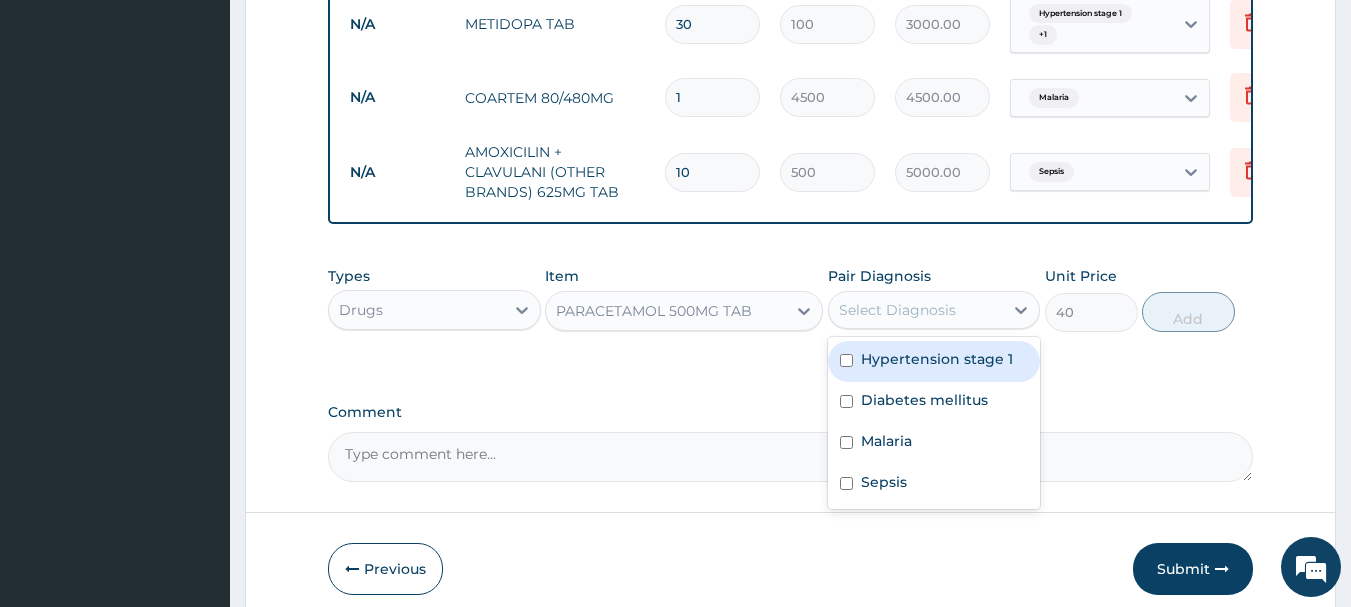 click 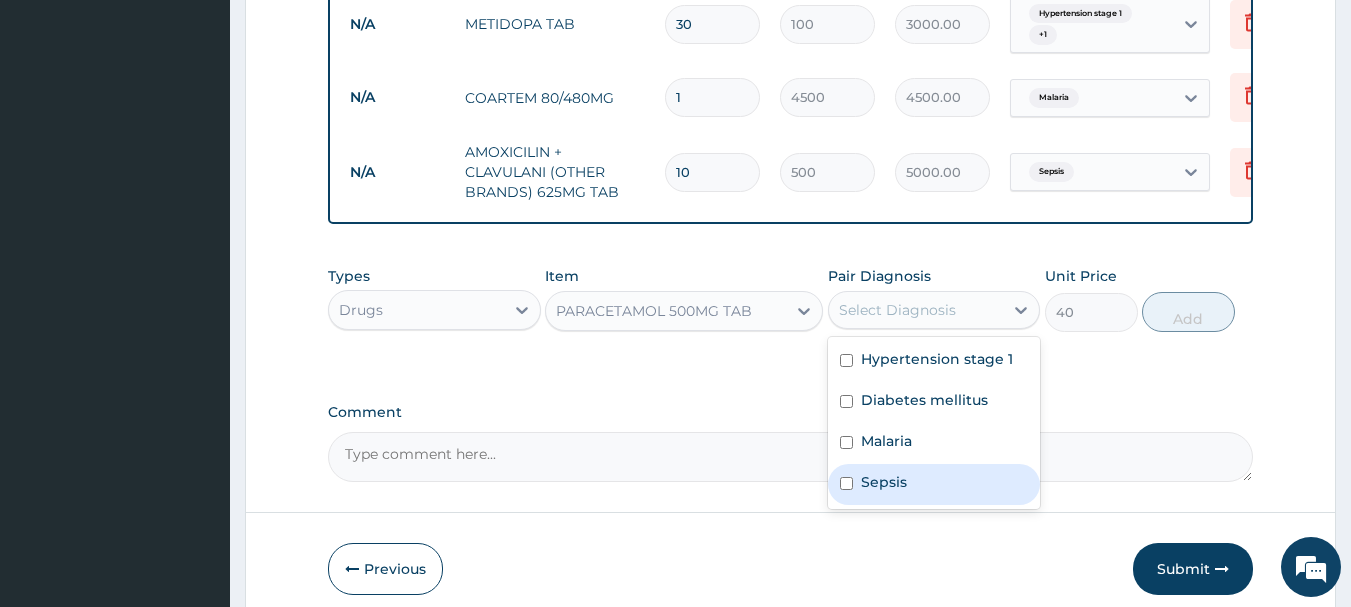 drag, startPoint x: 850, startPoint y: 453, endPoint x: 851, endPoint y: 500, distance: 47.010635 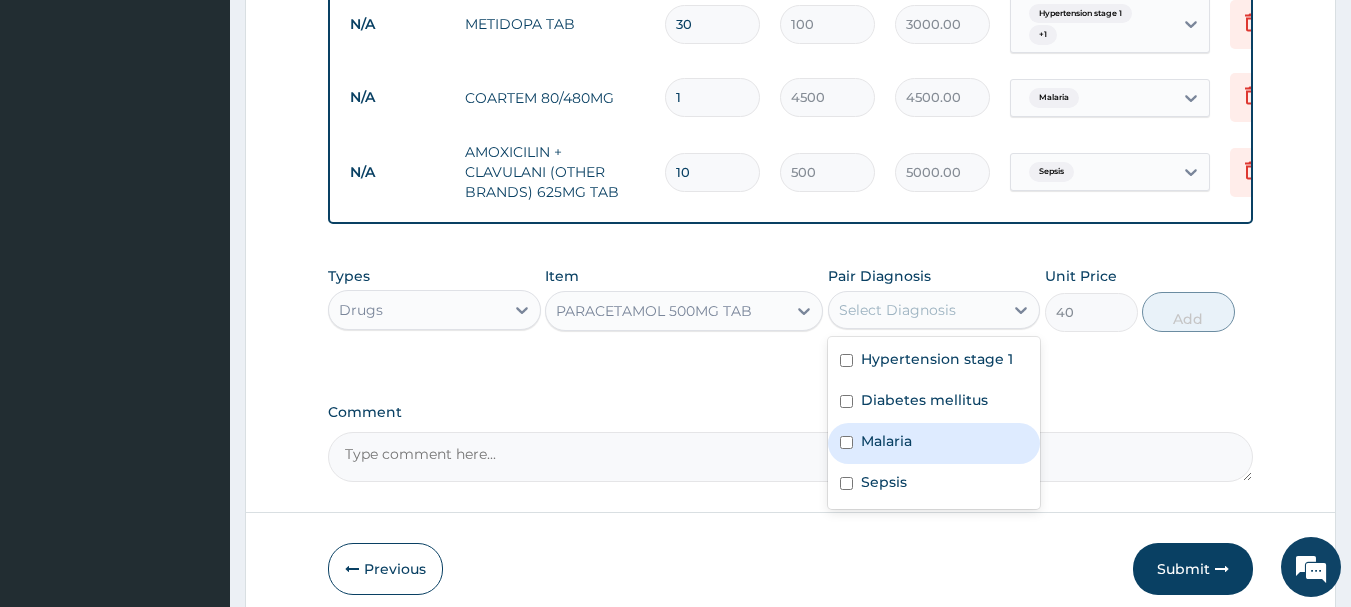 click on "Malaria" at bounding box center (934, 443) 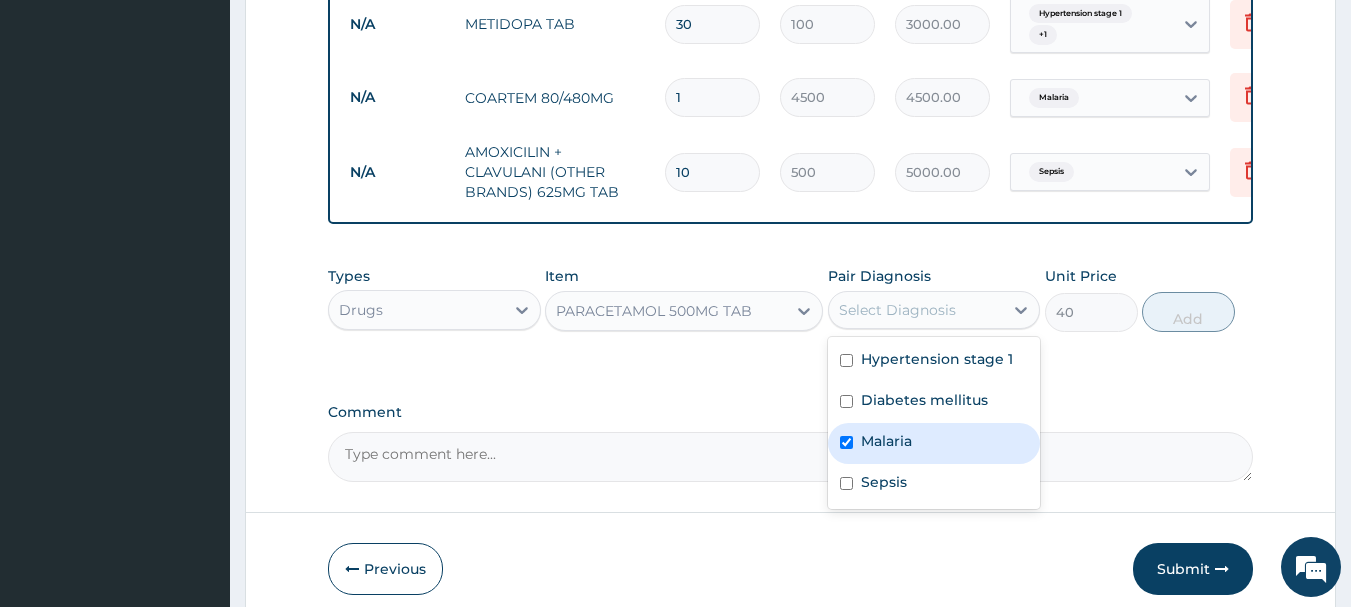 checkbox on "true" 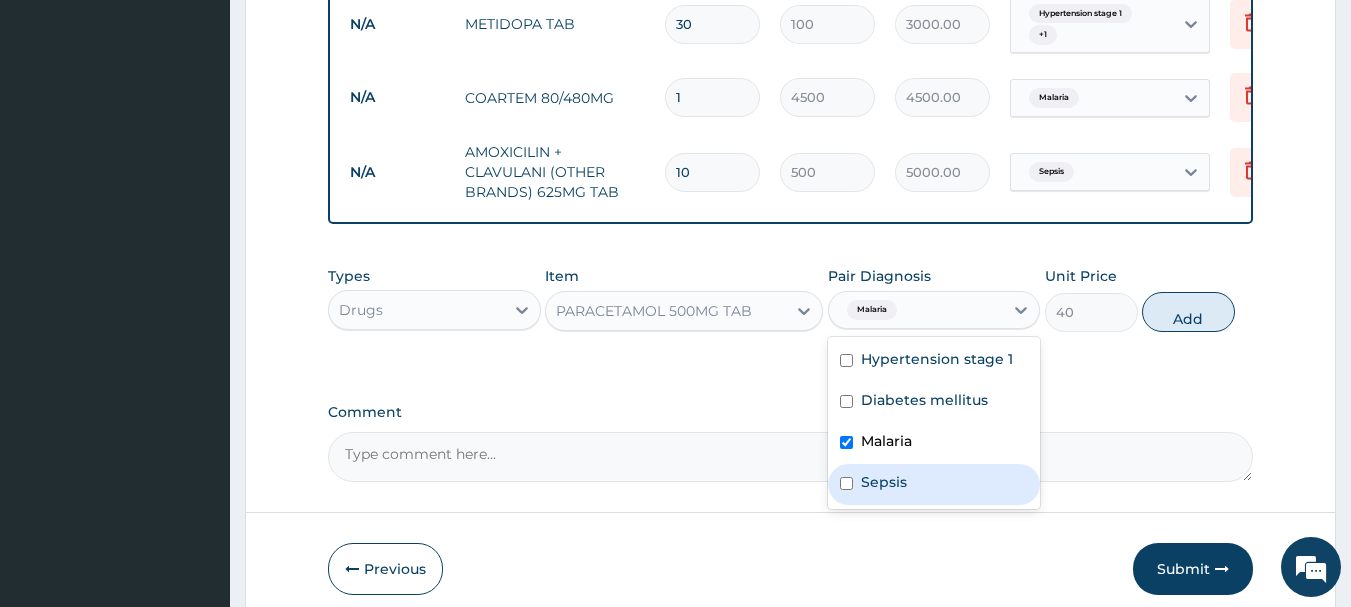 click on "Sepsis" at bounding box center (934, 484) 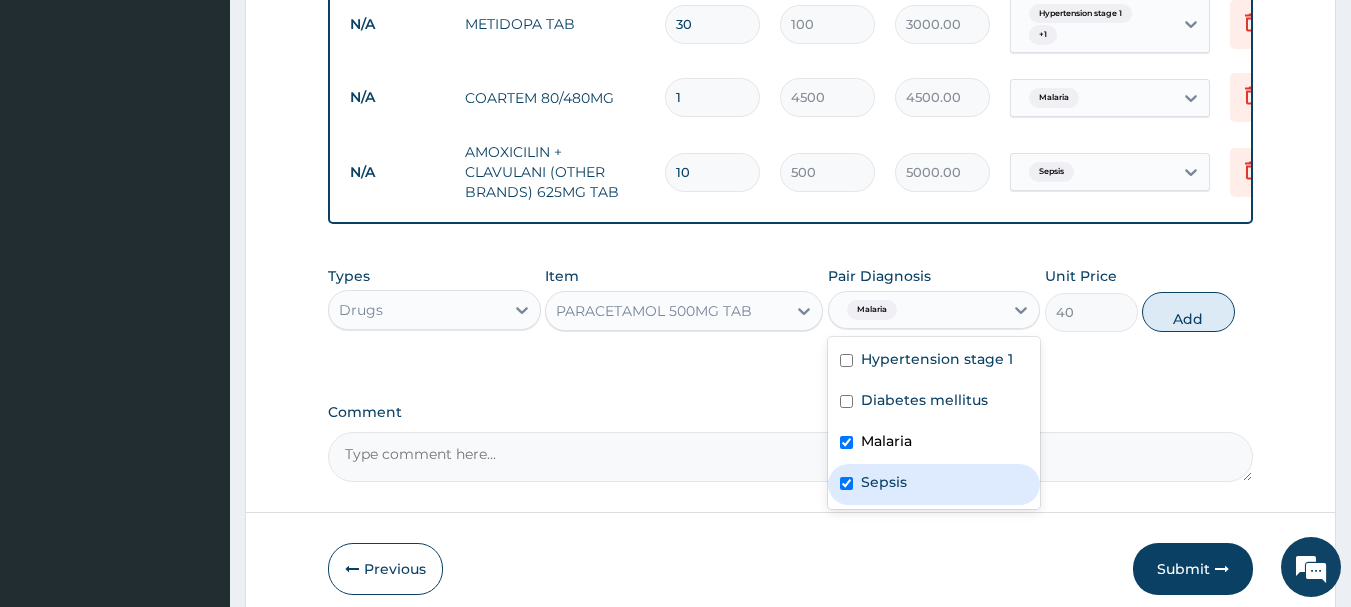 checkbox on "true" 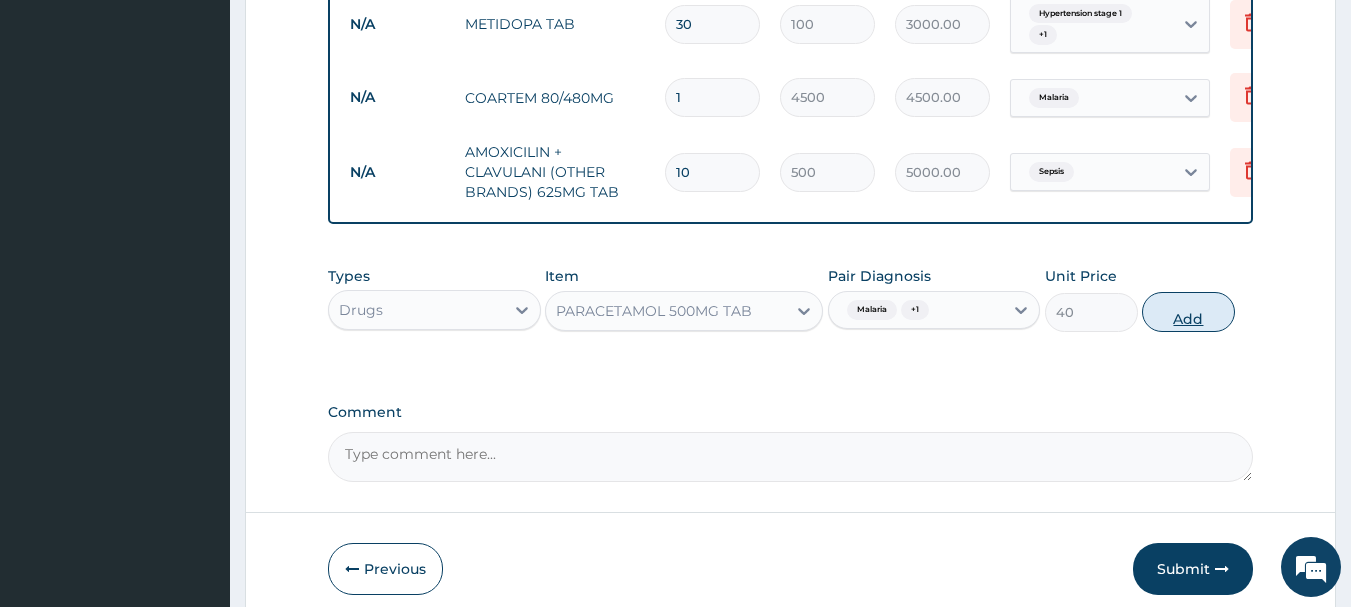click on "Add" at bounding box center (1188, 312) 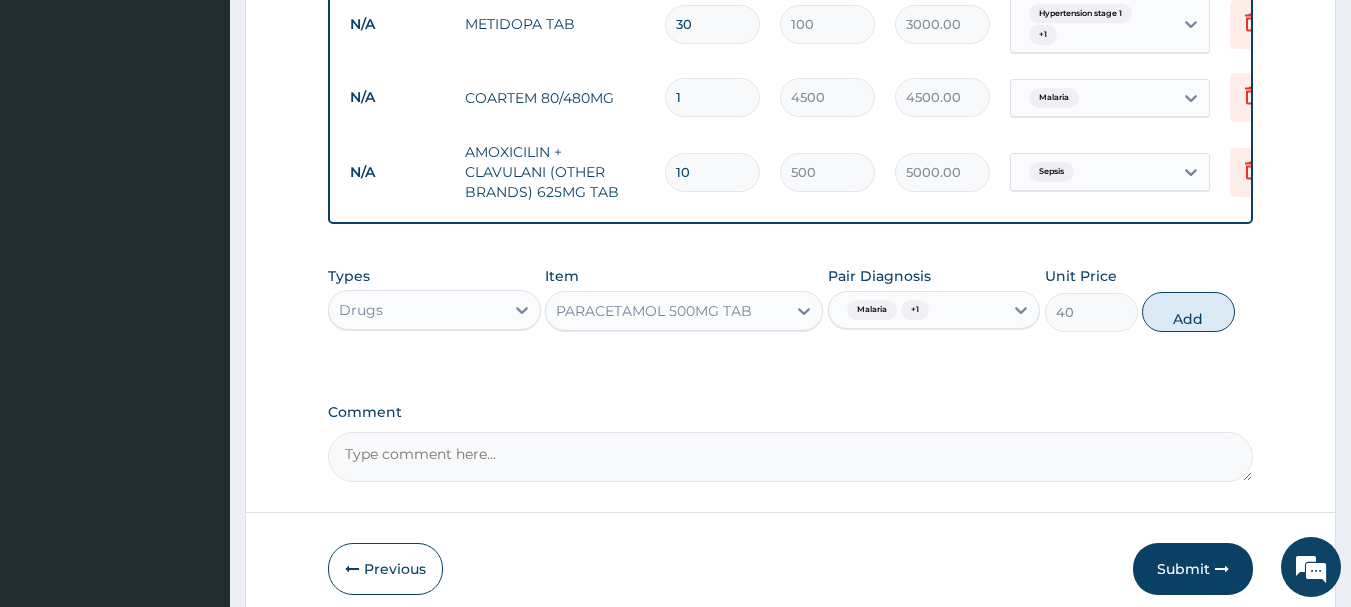 type on "0" 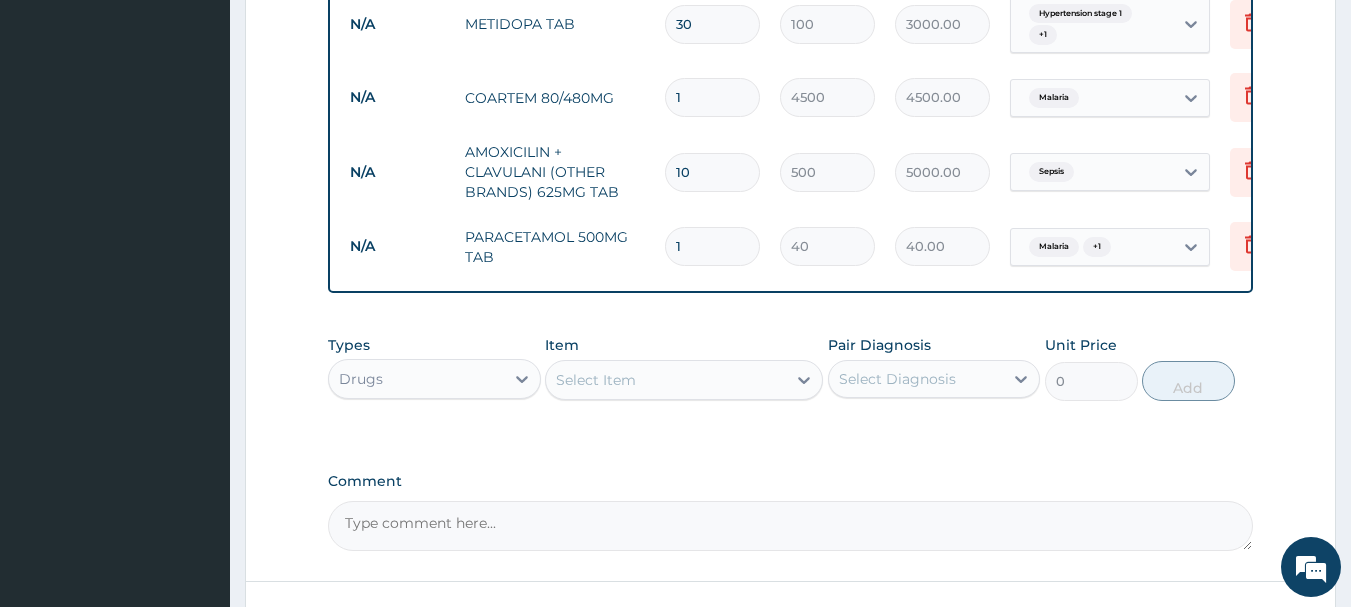 type on "18" 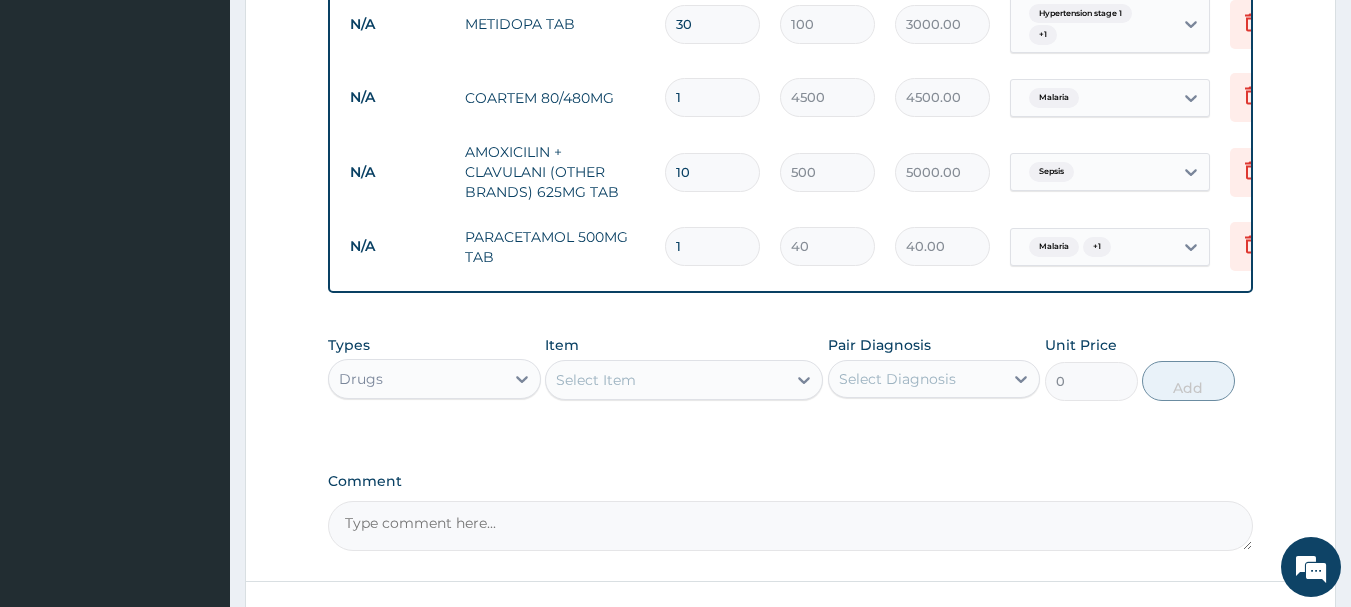 type on "720.00" 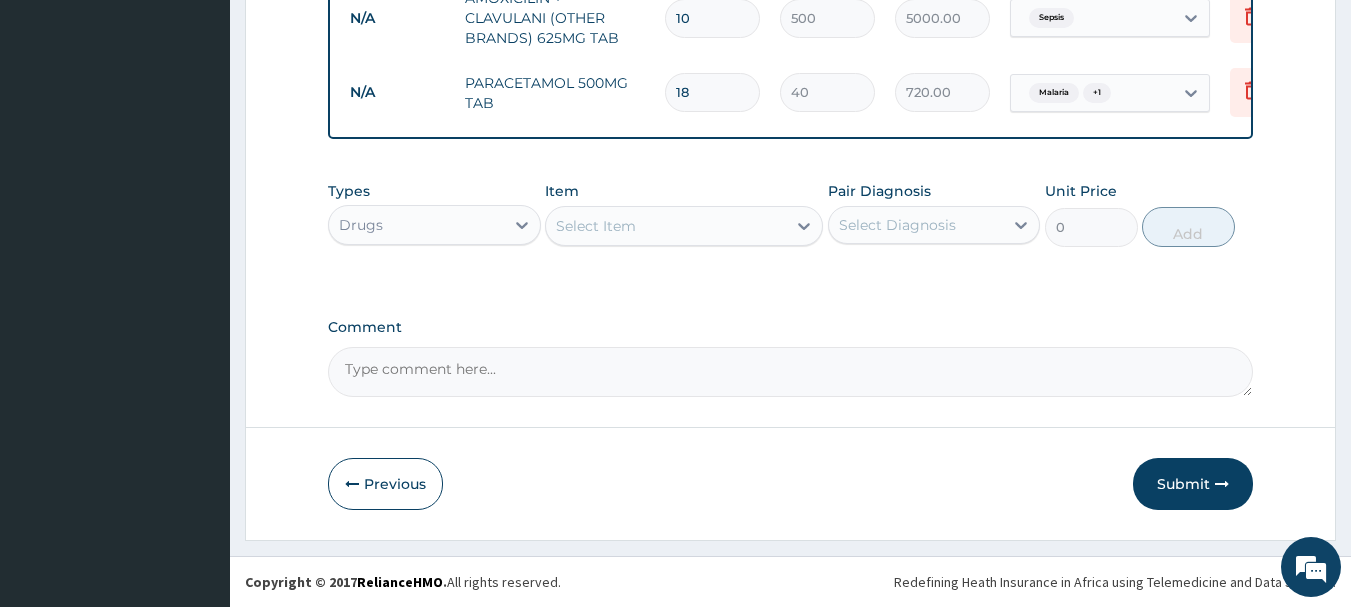 scroll, scrollTop: 1343, scrollLeft: 0, axis: vertical 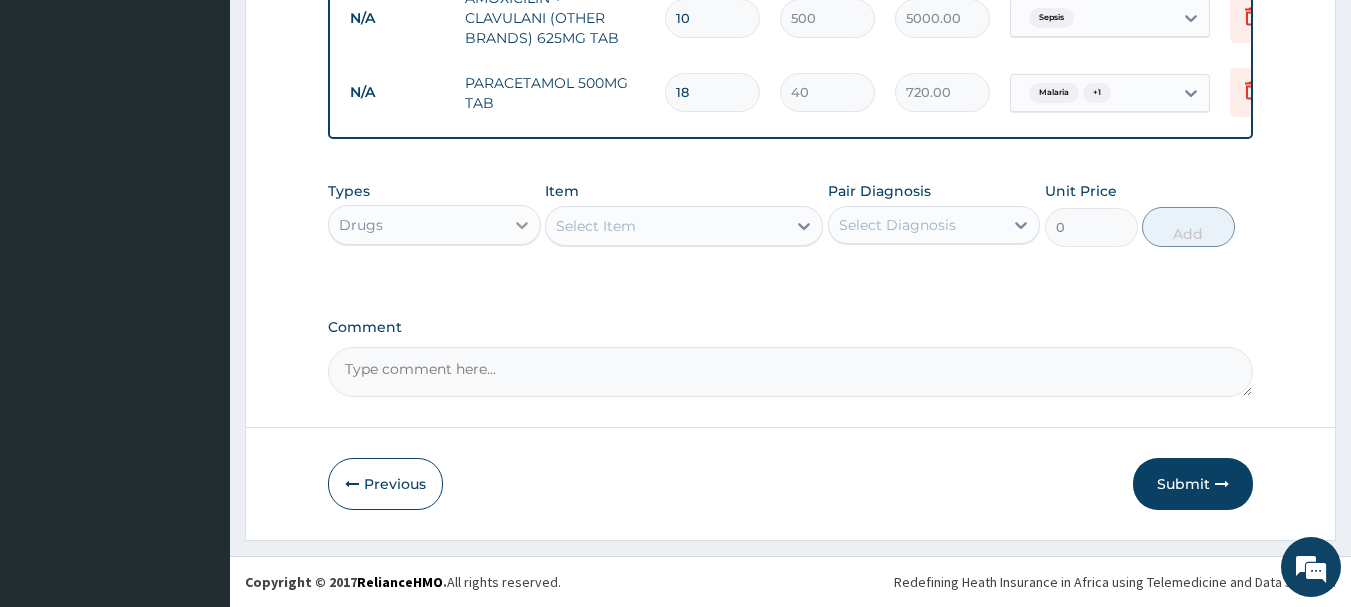 type on "18" 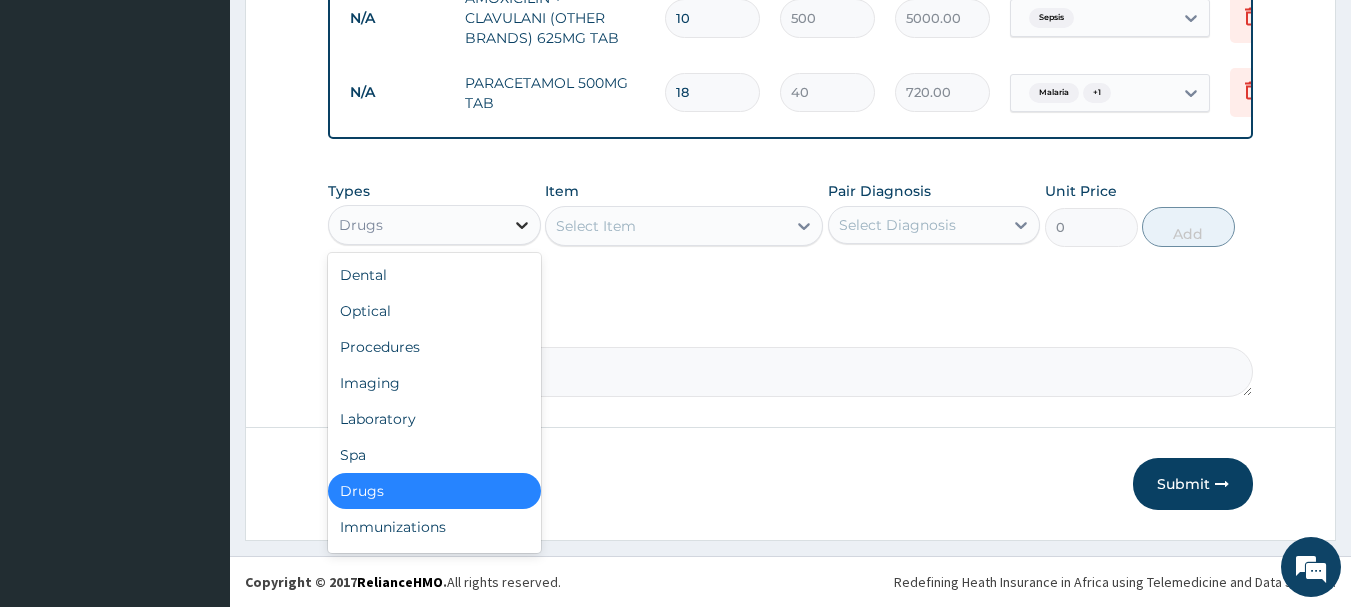 click 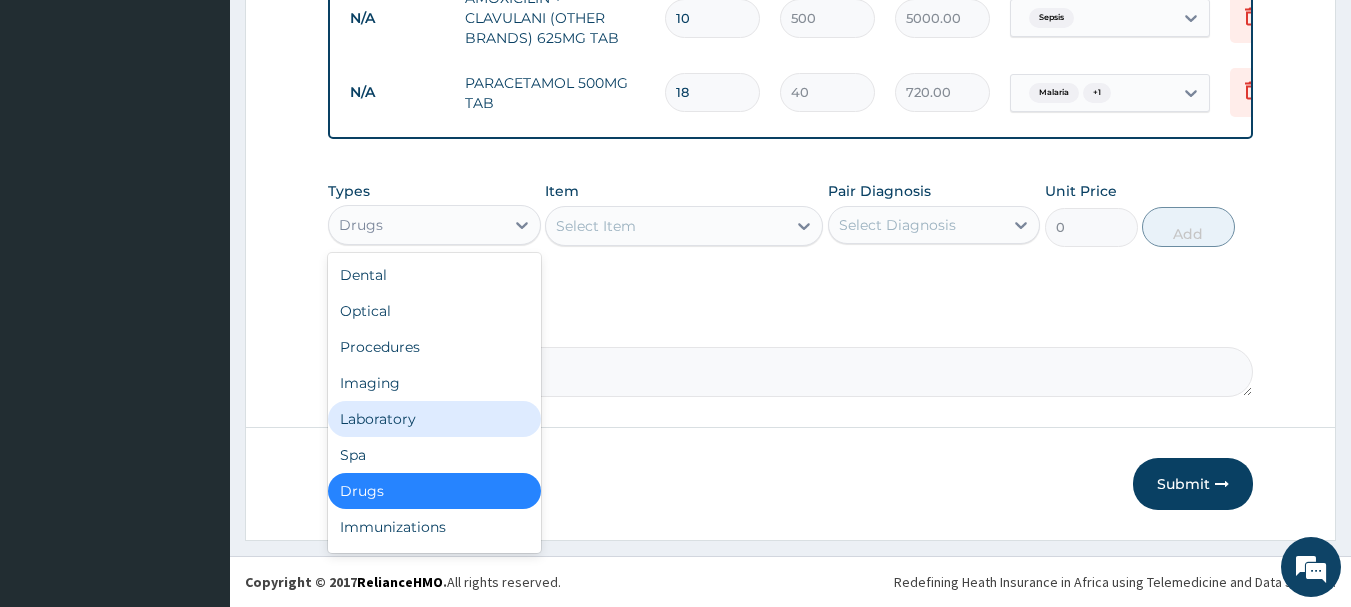 click on "Laboratory" at bounding box center [434, 419] 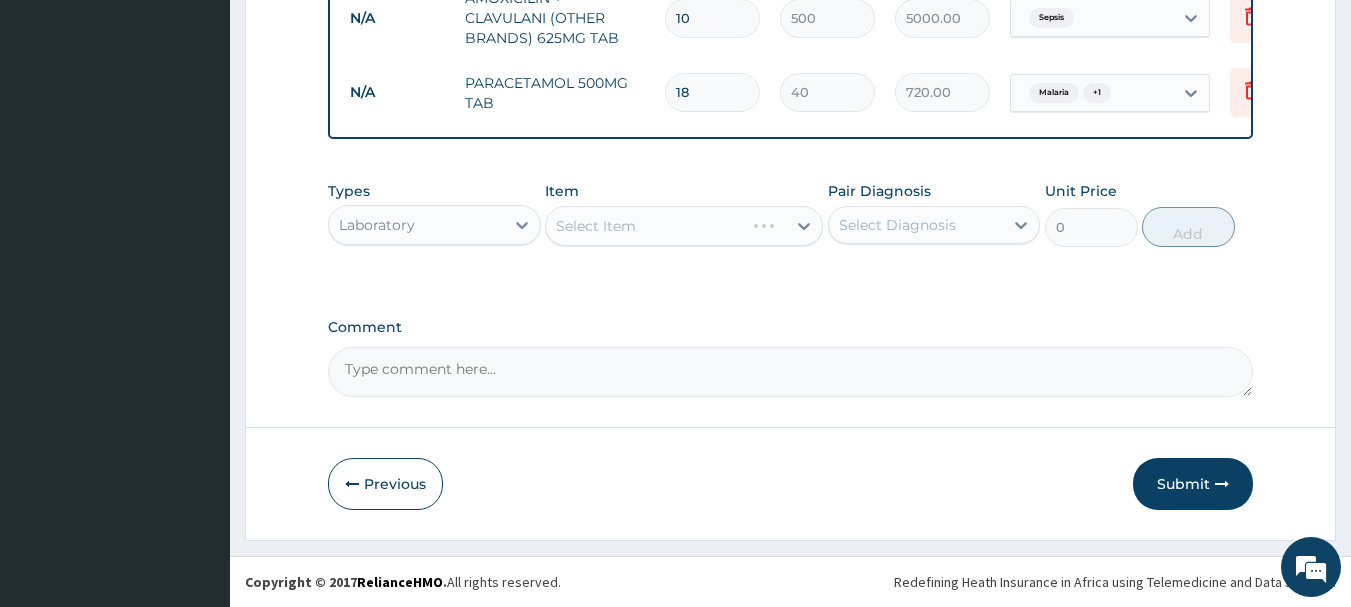 click on "Select Item" at bounding box center (684, 226) 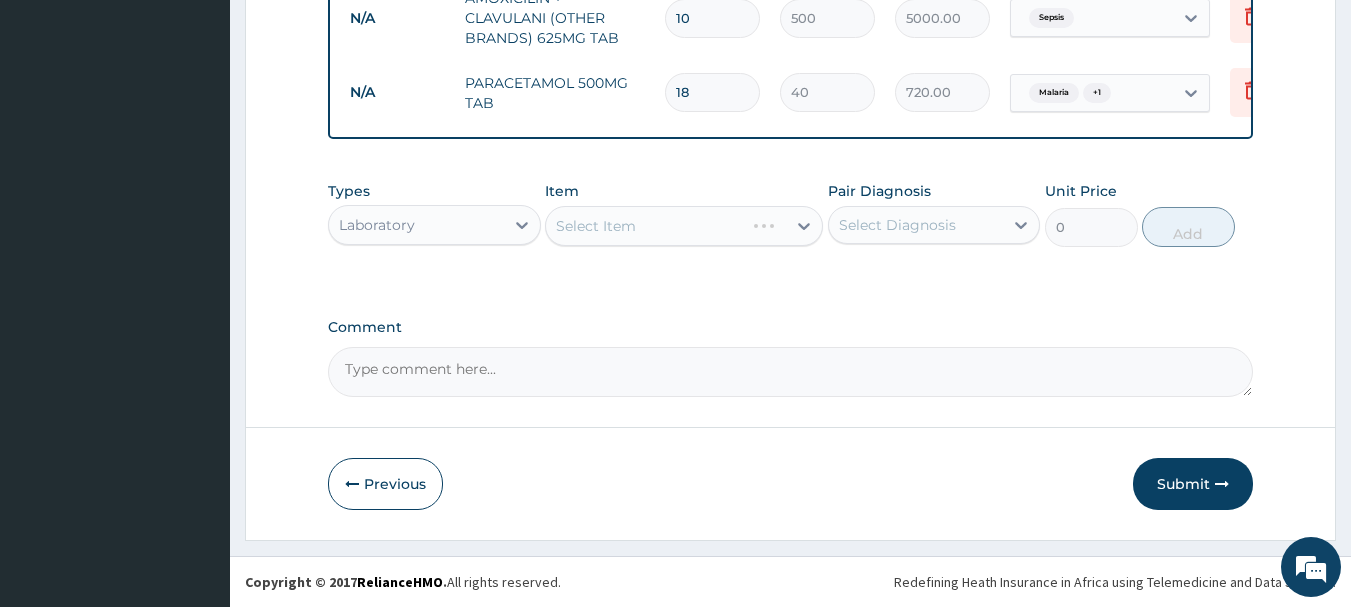 click on "Select Item" at bounding box center [684, 226] 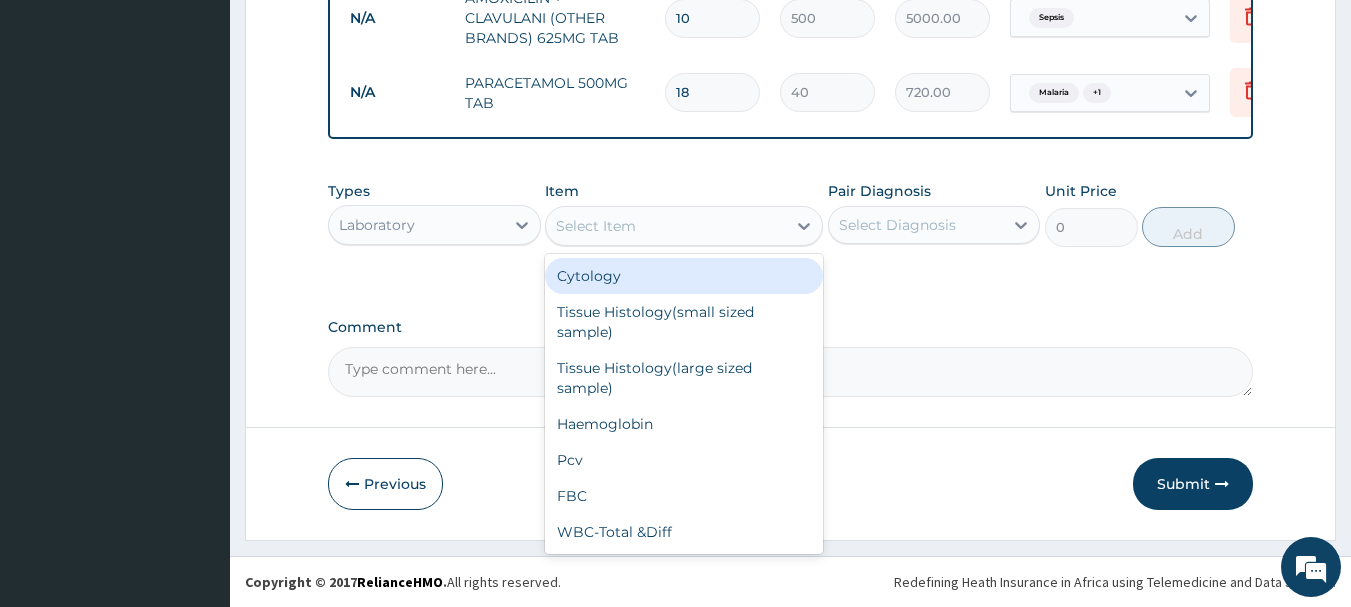 click on "Select Item" at bounding box center (666, 226) 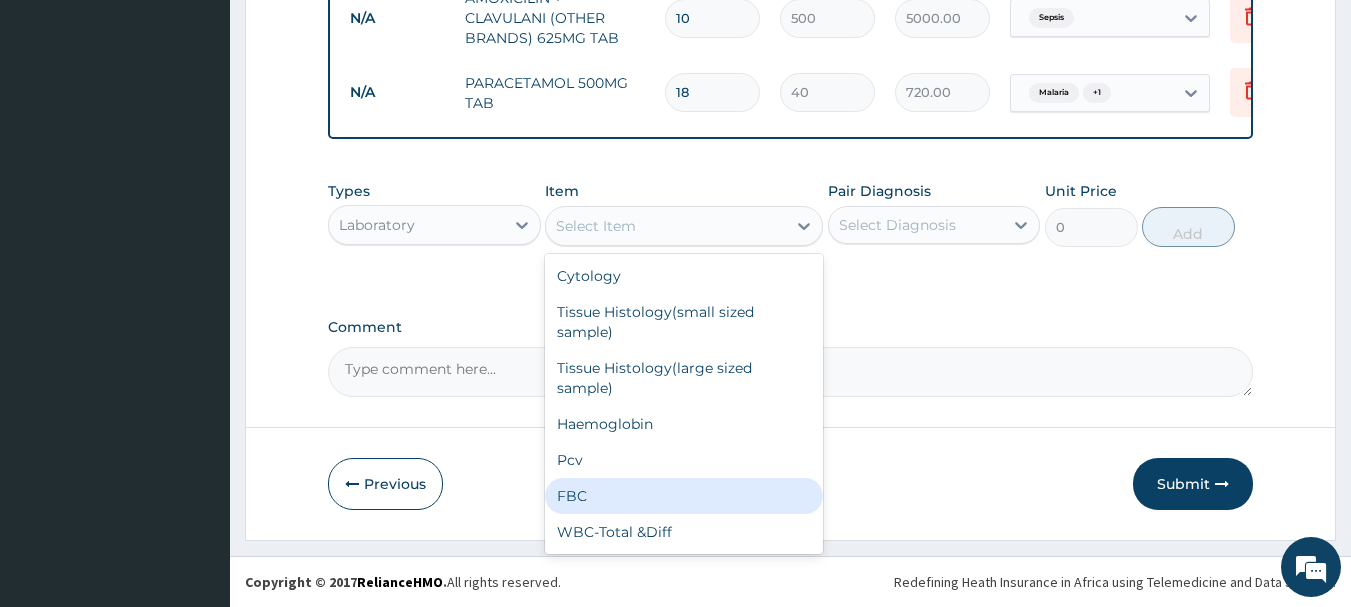 click on "FBC" at bounding box center (684, 496) 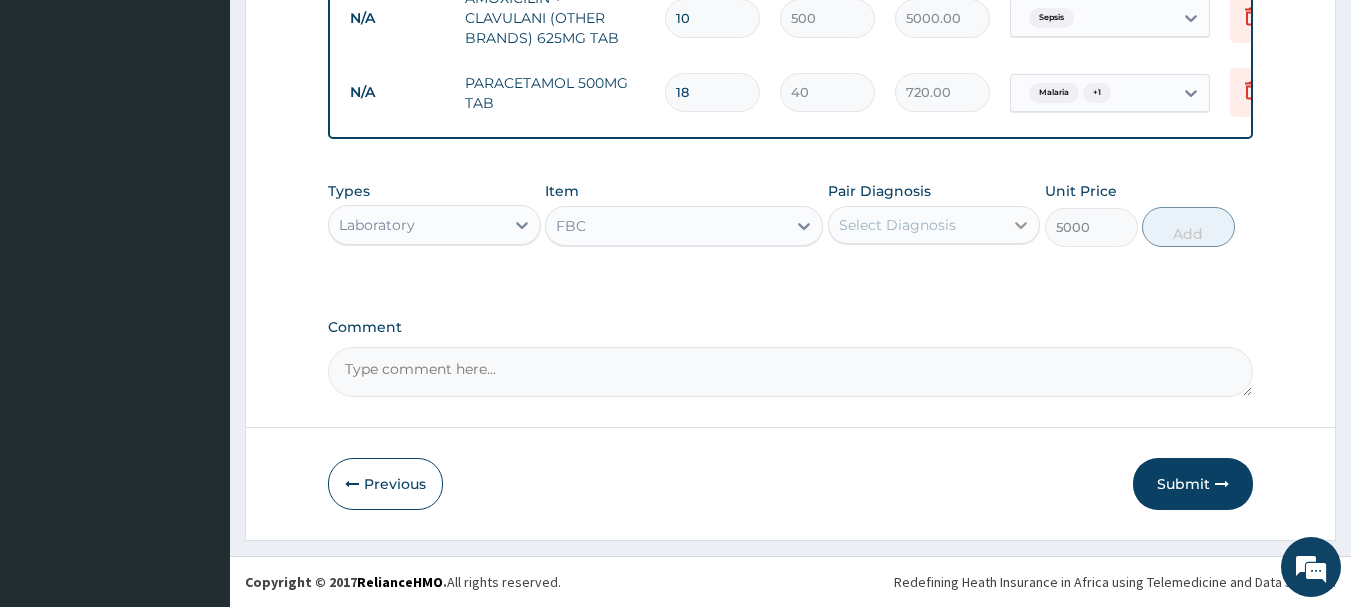 click 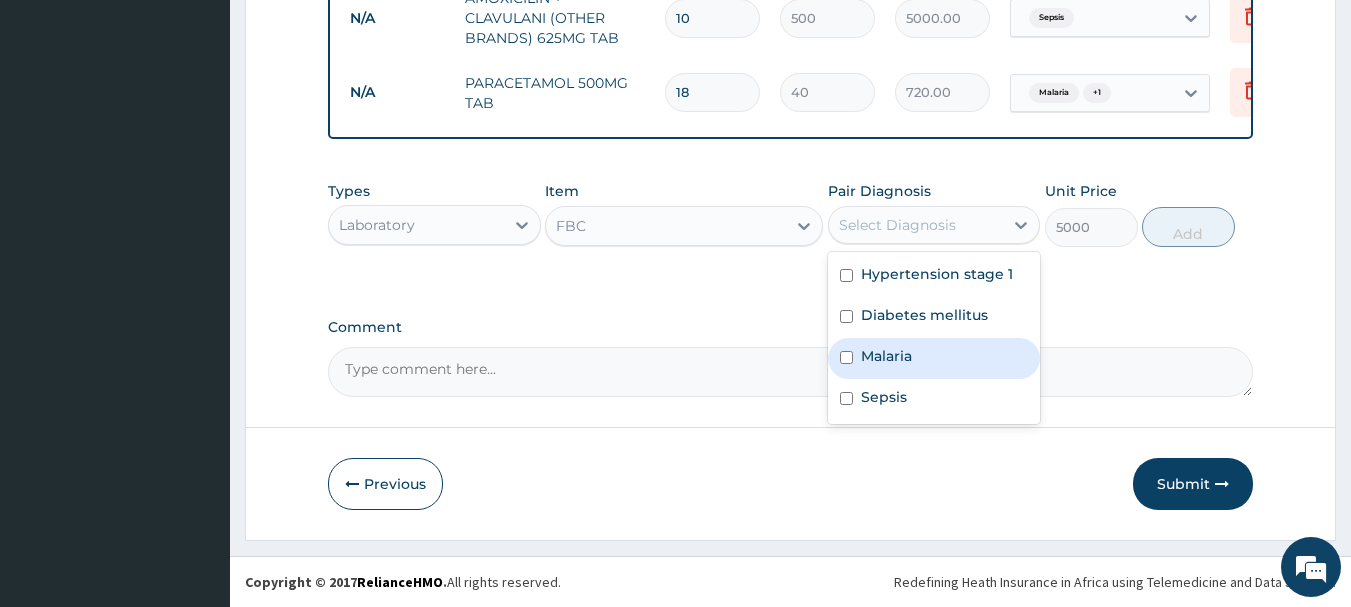 click on "Malaria" at bounding box center [934, 358] 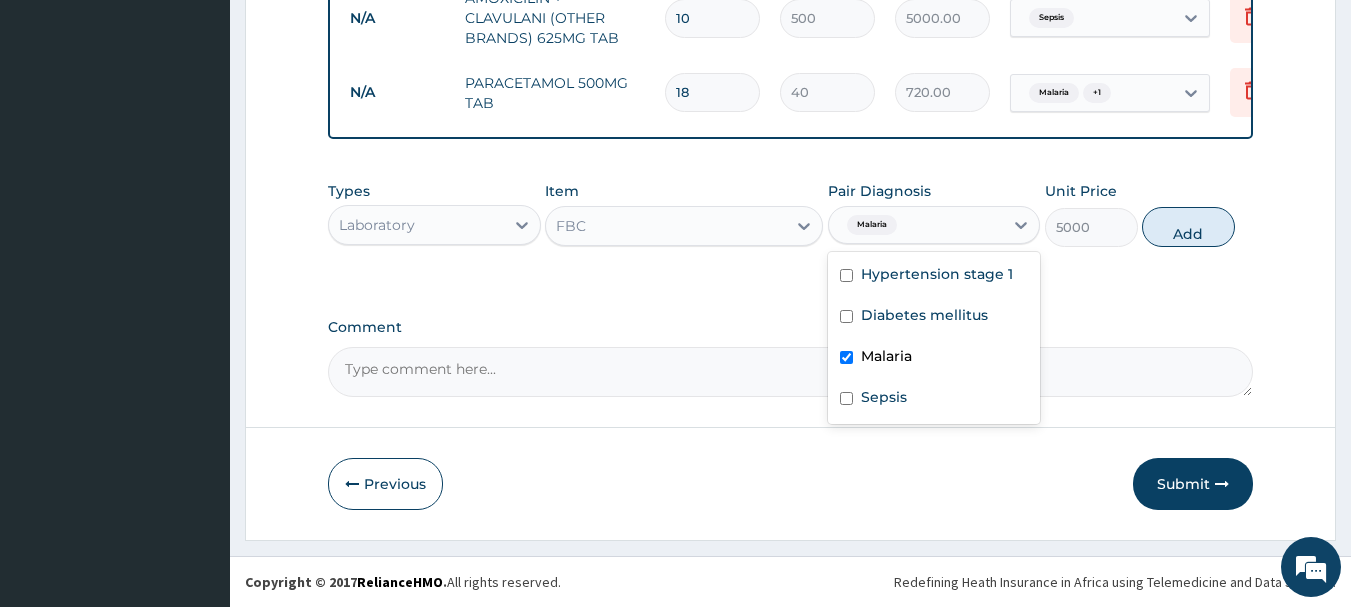 click at bounding box center (846, 357) 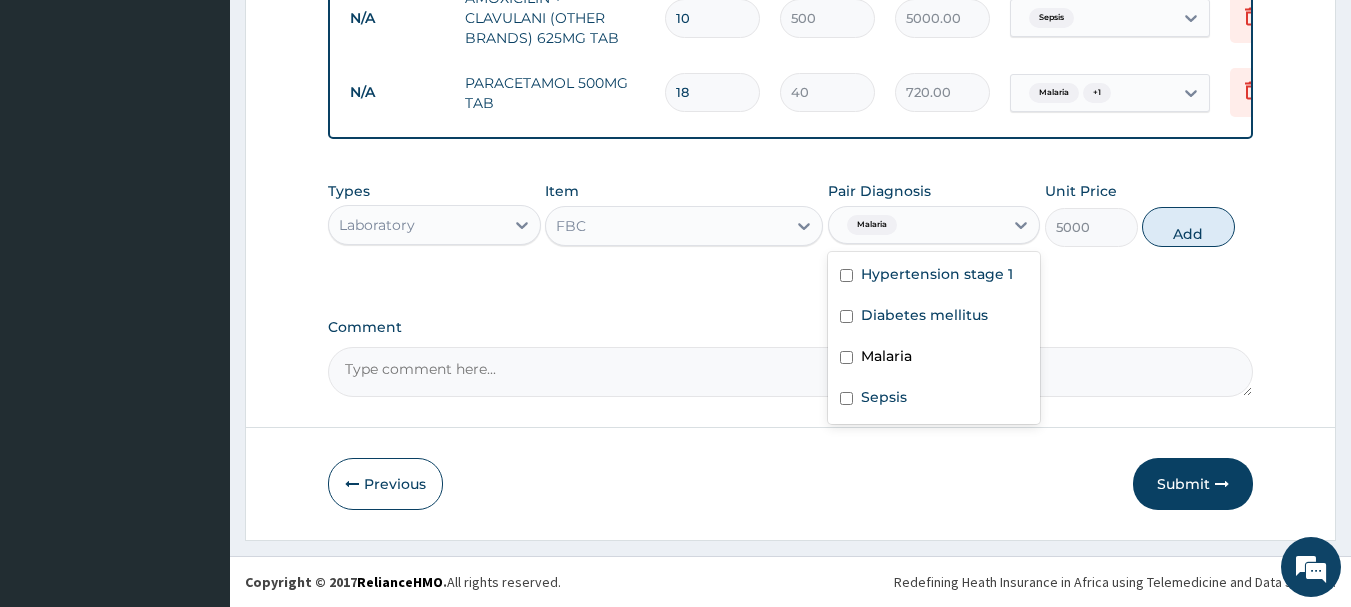 checkbox on "false" 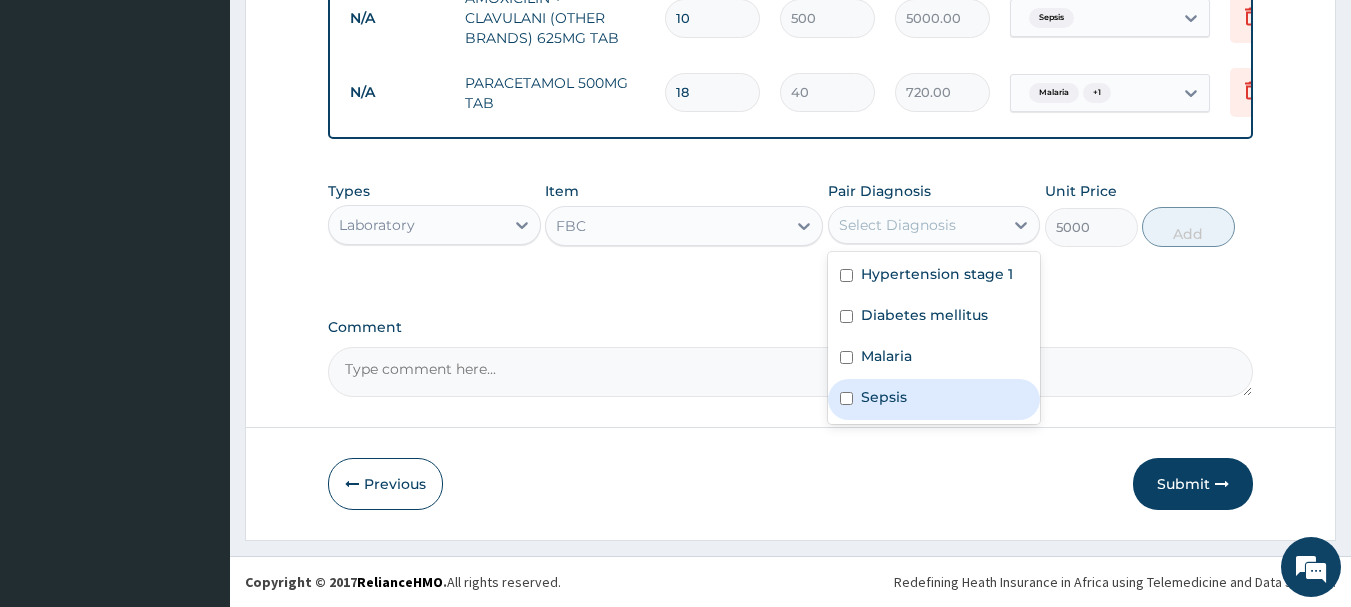 click at bounding box center [846, 398] 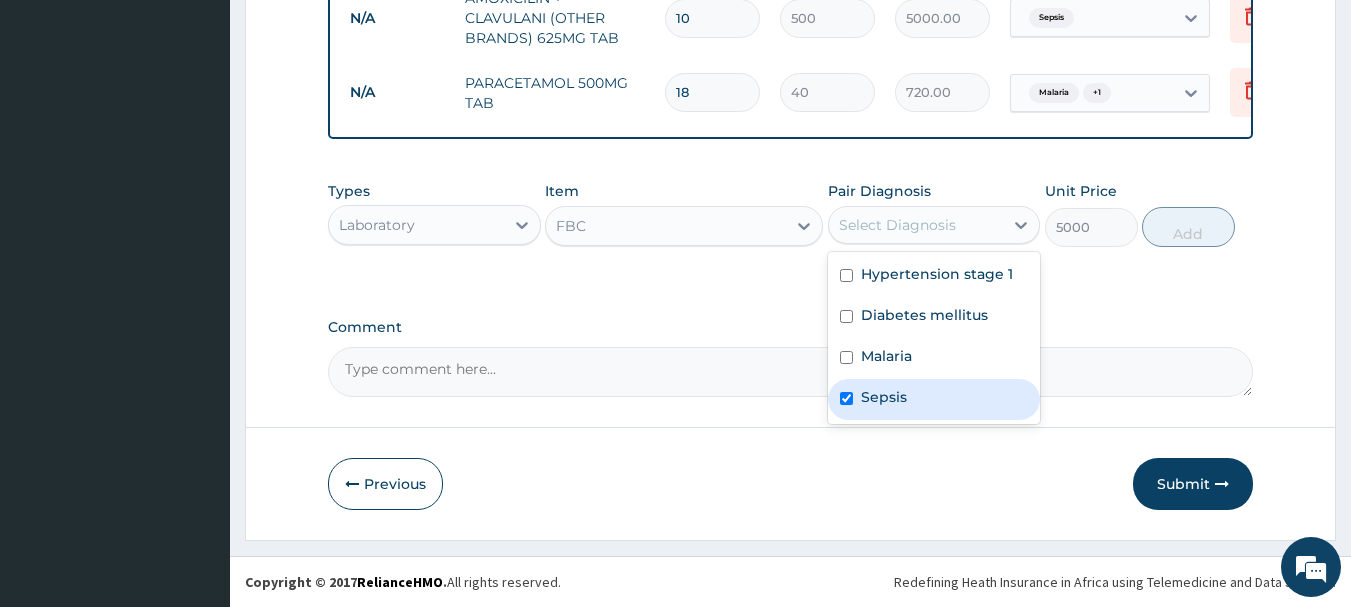checkbox on "true" 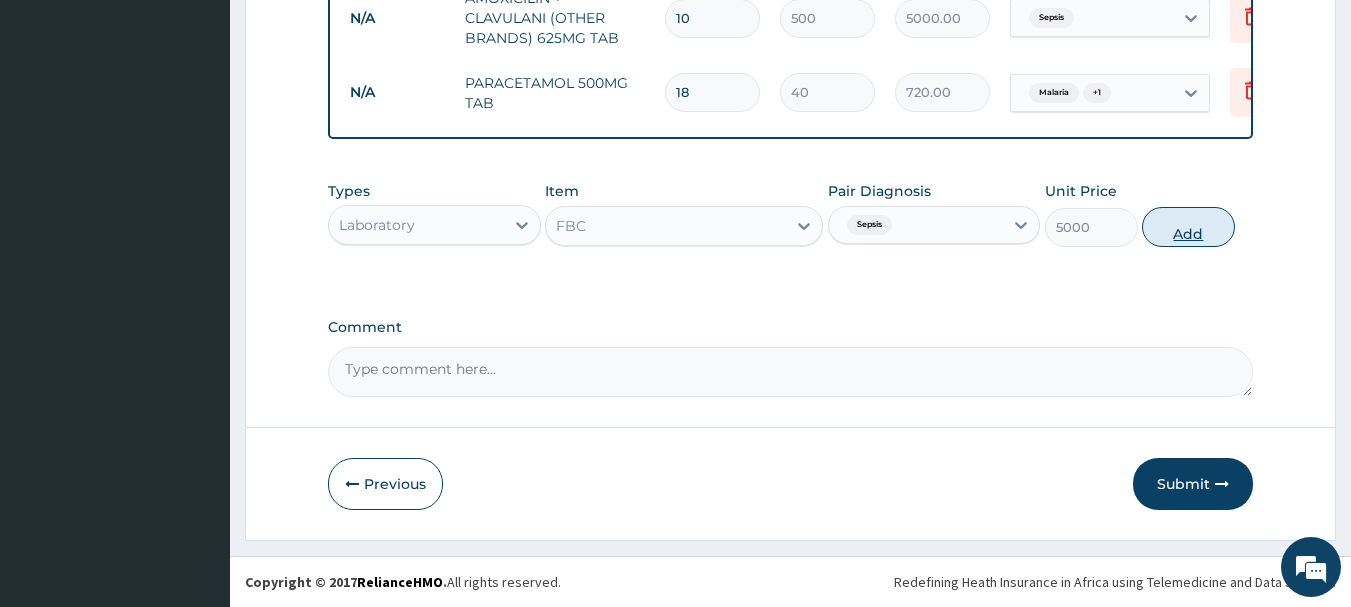 click on "Add" at bounding box center [1188, 227] 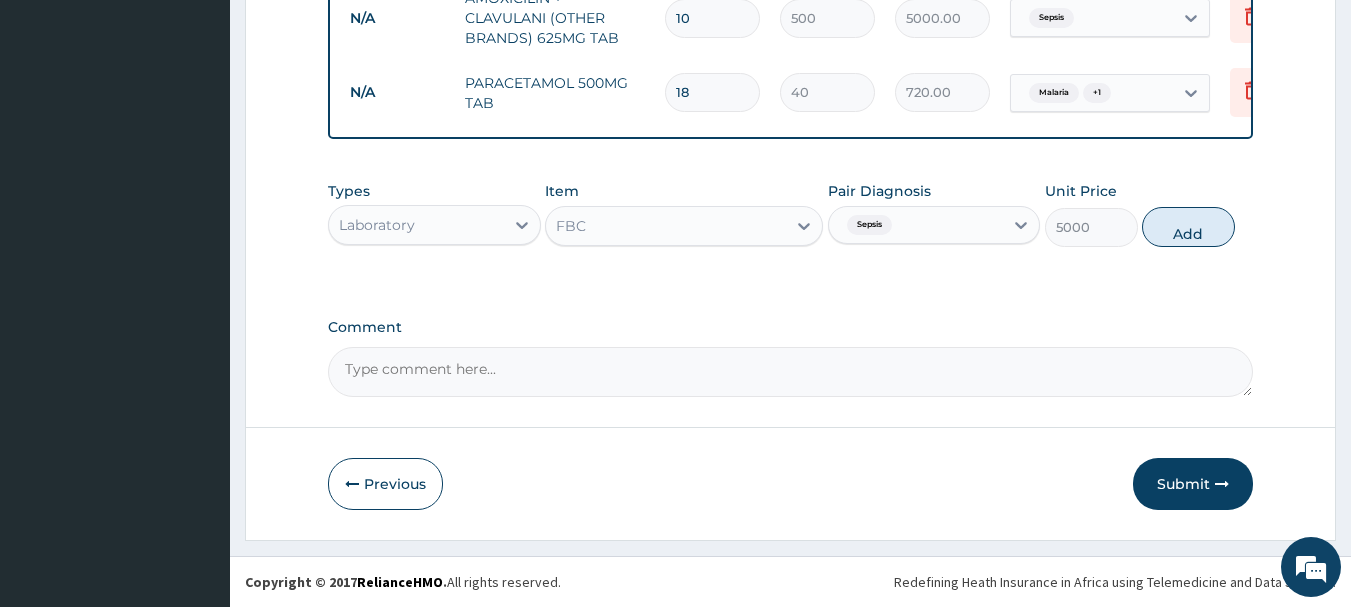 type on "0" 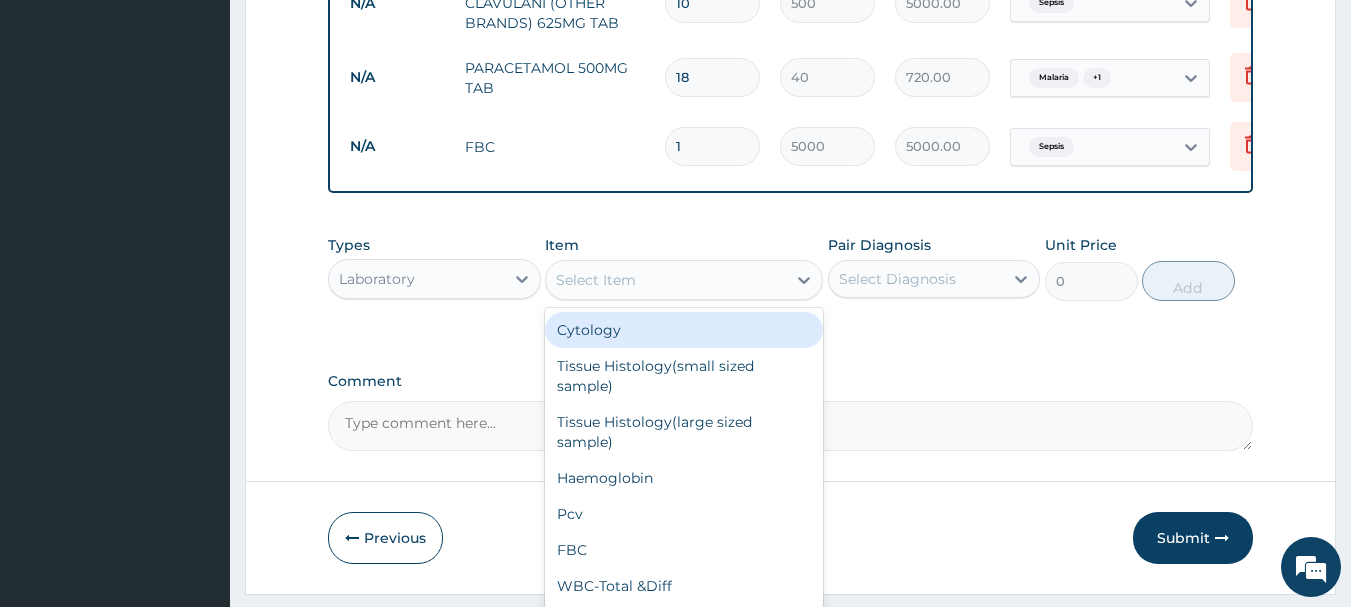 click on "Select Item" at bounding box center (666, 280) 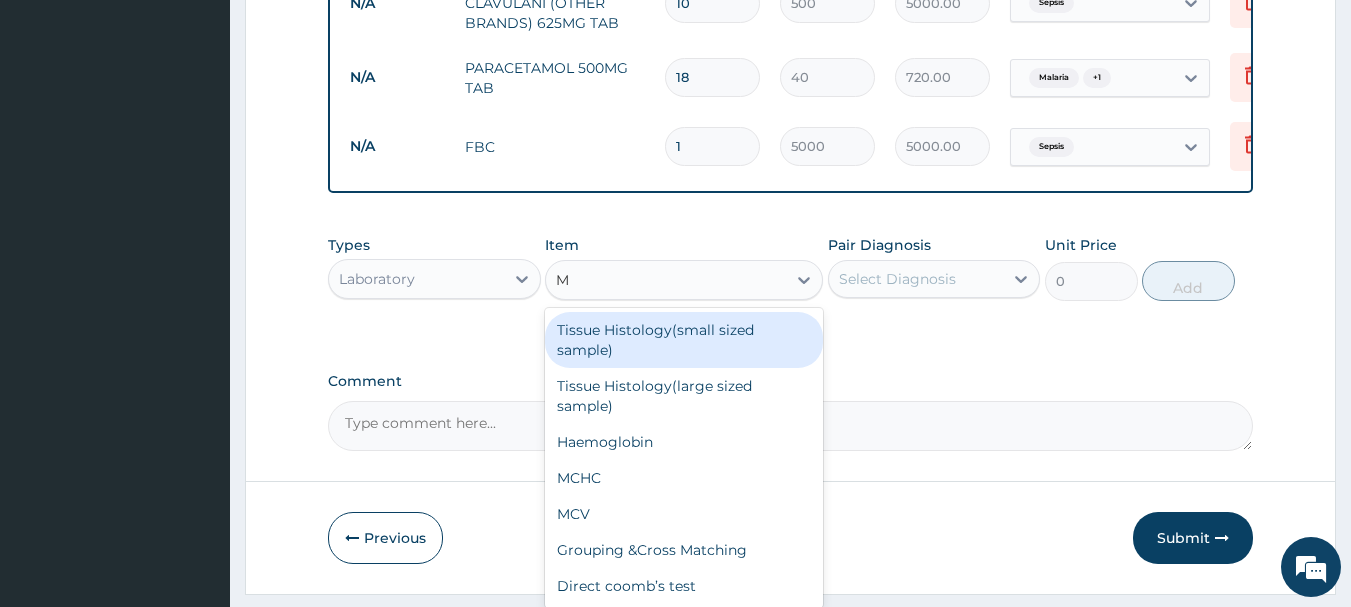type on "MP" 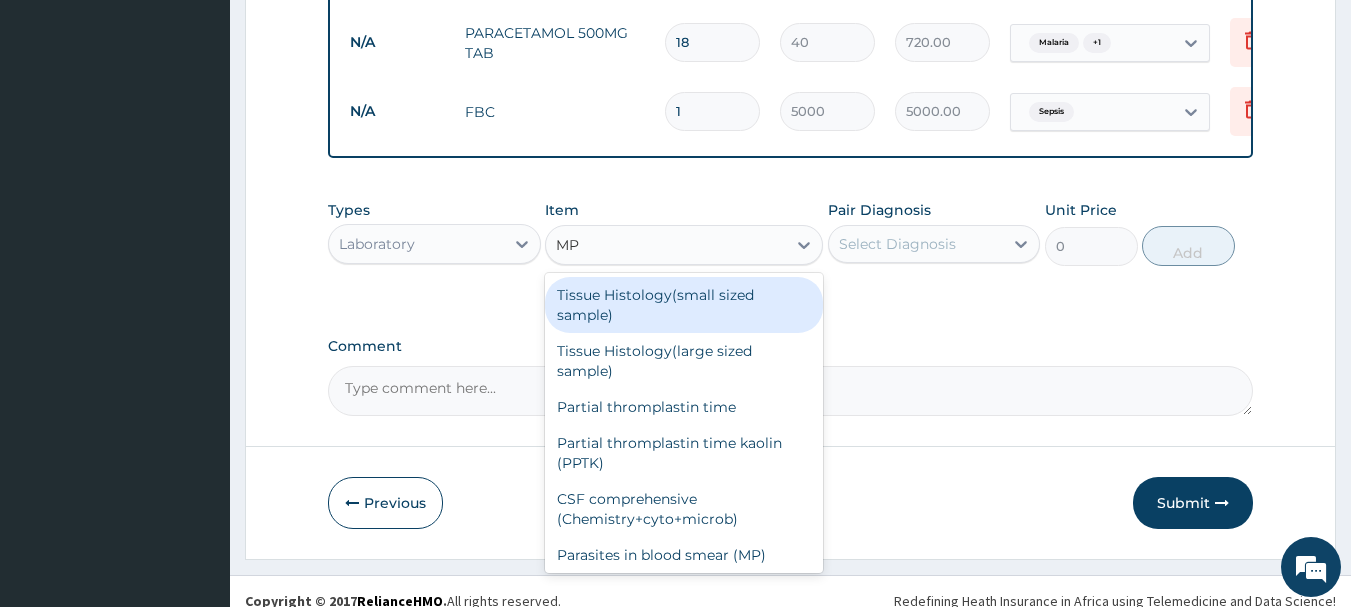 scroll, scrollTop: 1412, scrollLeft: 0, axis: vertical 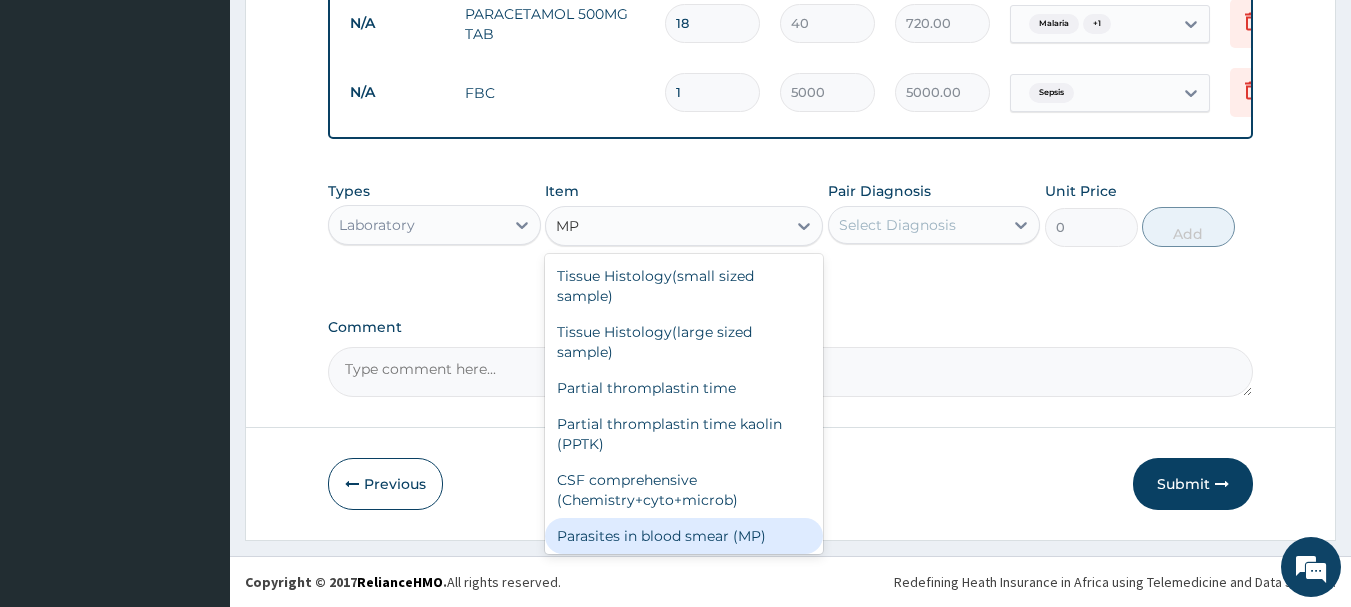 click on "Parasites in blood smear (MP)" at bounding box center [684, 536] 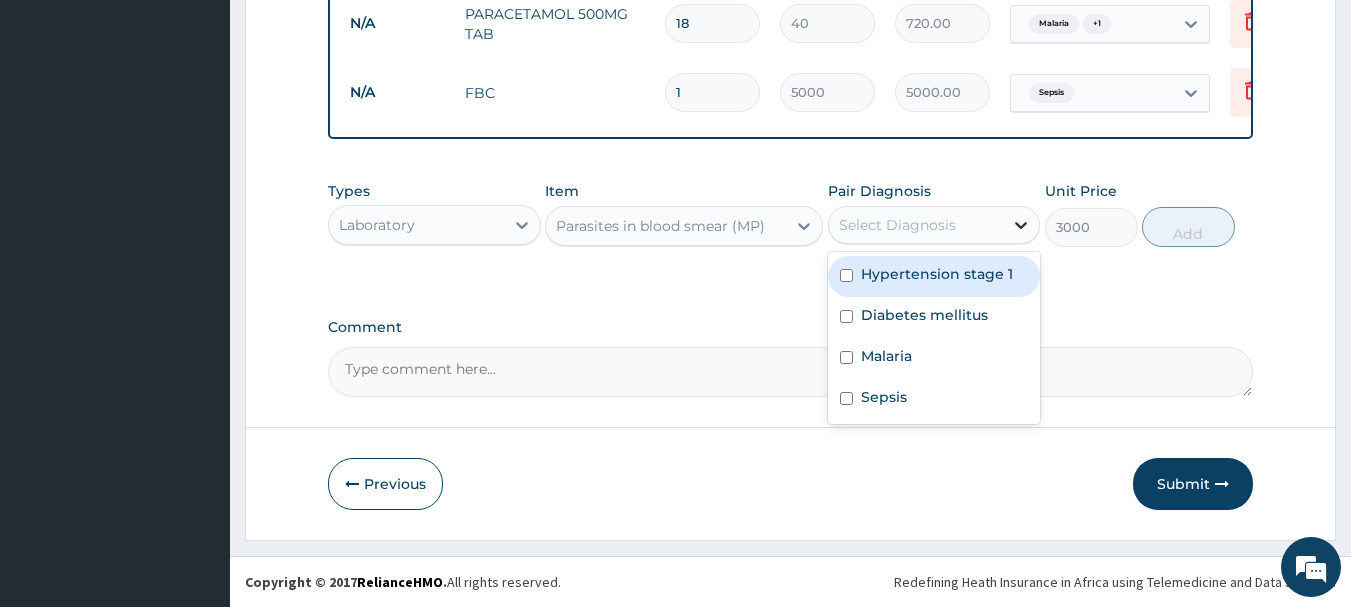 drag, startPoint x: 1026, startPoint y: 225, endPoint x: 1015, endPoint y: 242, distance: 20.248457 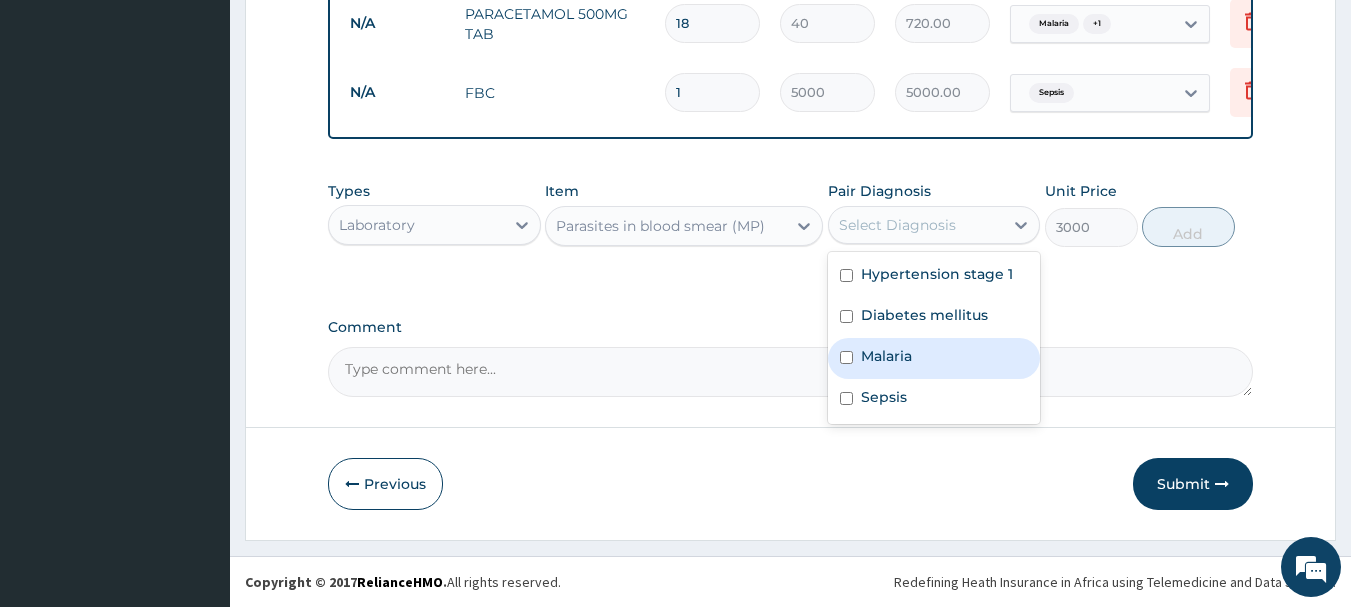 click on "Malaria" at bounding box center (886, 356) 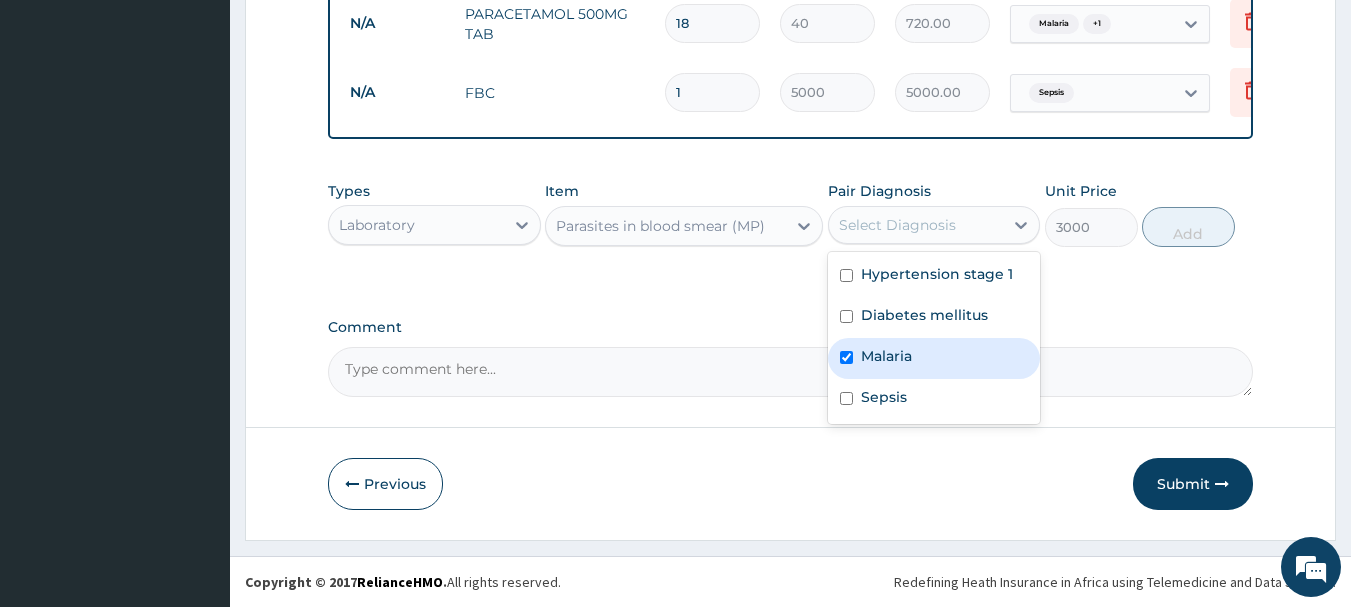 checkbox on "true" 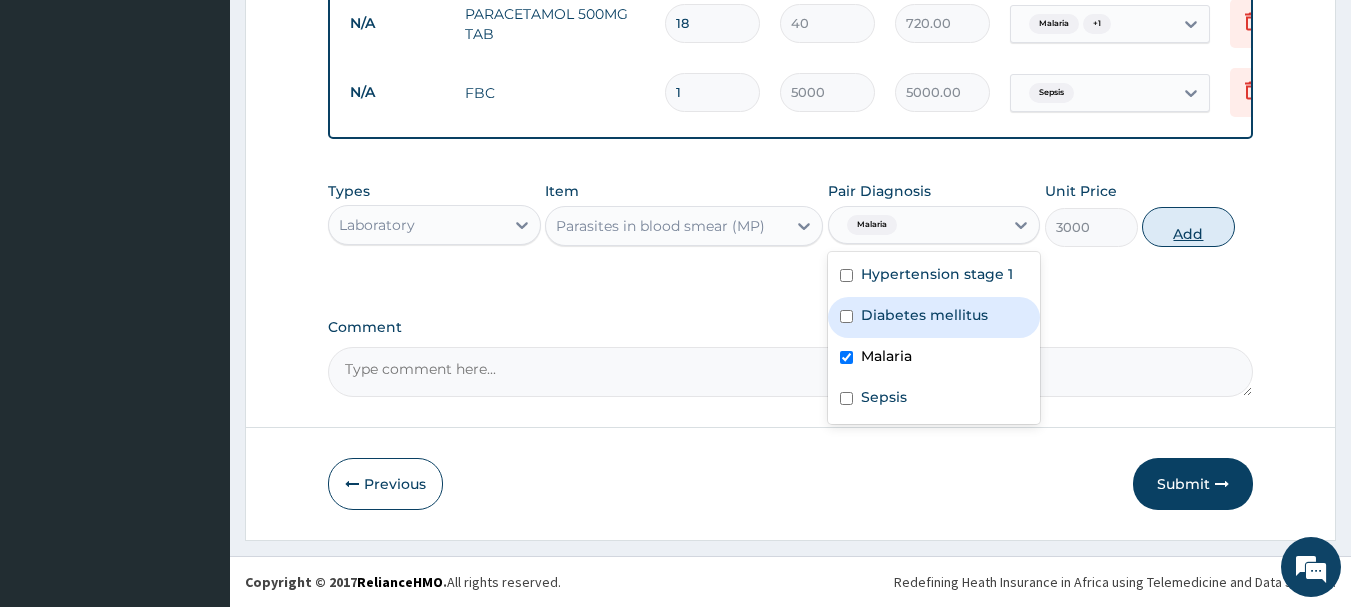click on "Add" at bounding box center (1188, 227) 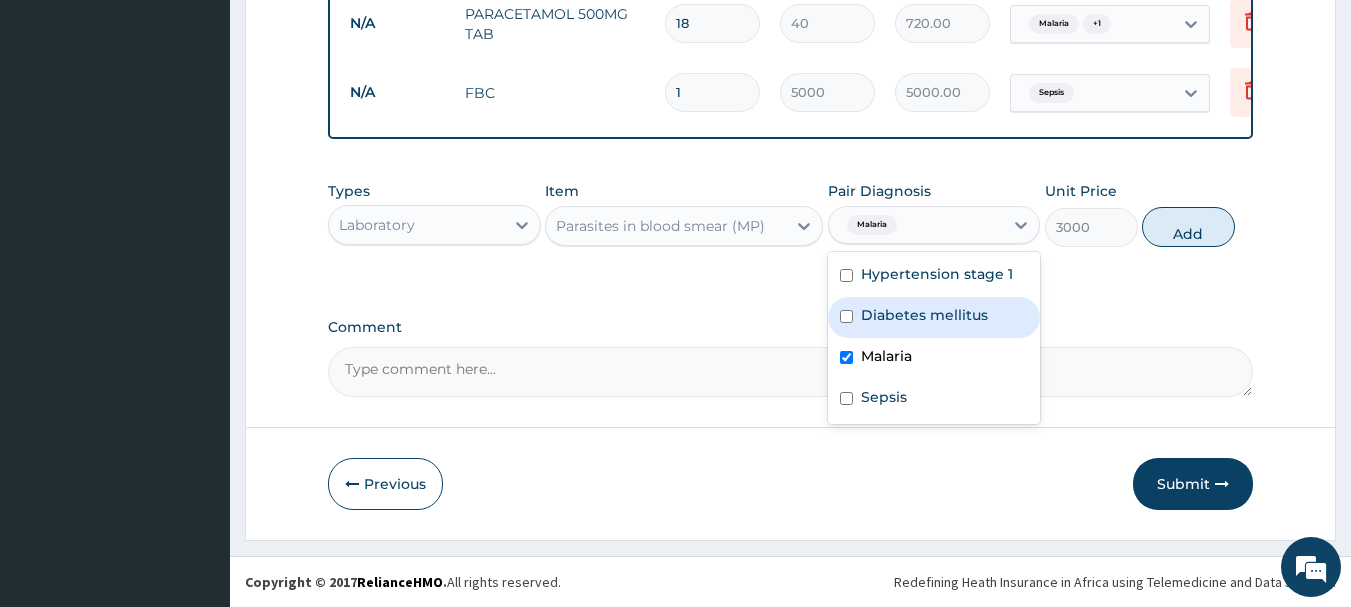 type on "0" 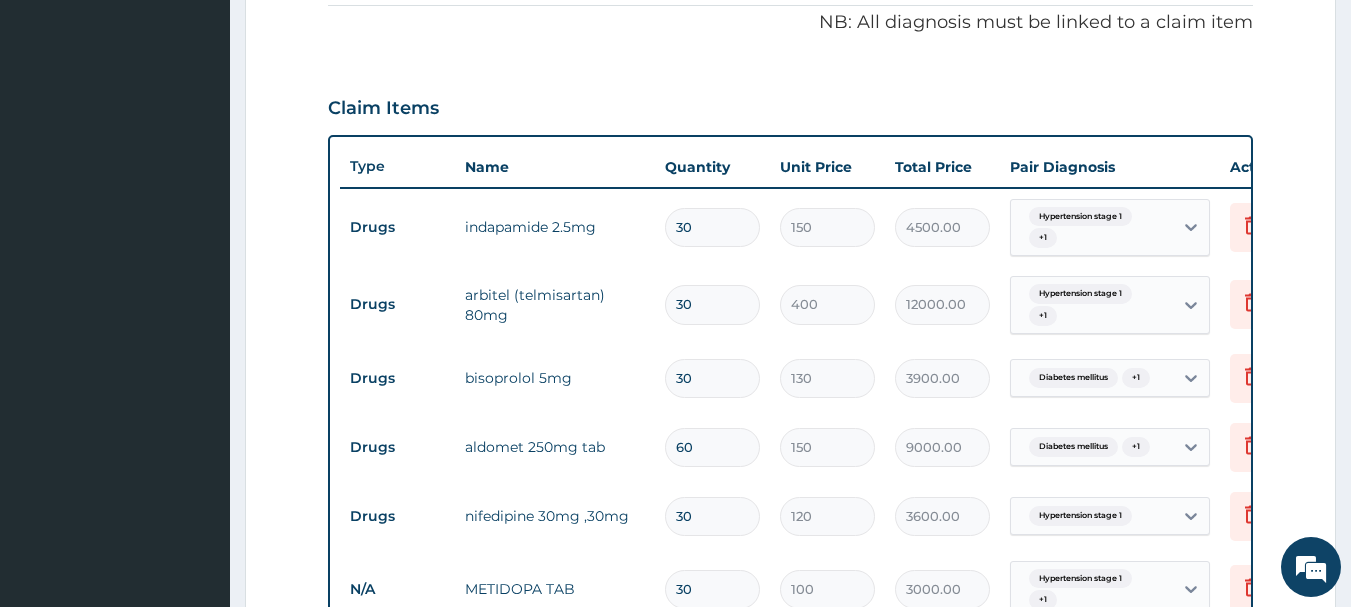 scroll, scrollTop: 600, scrollLeft: 0, axis: vertical 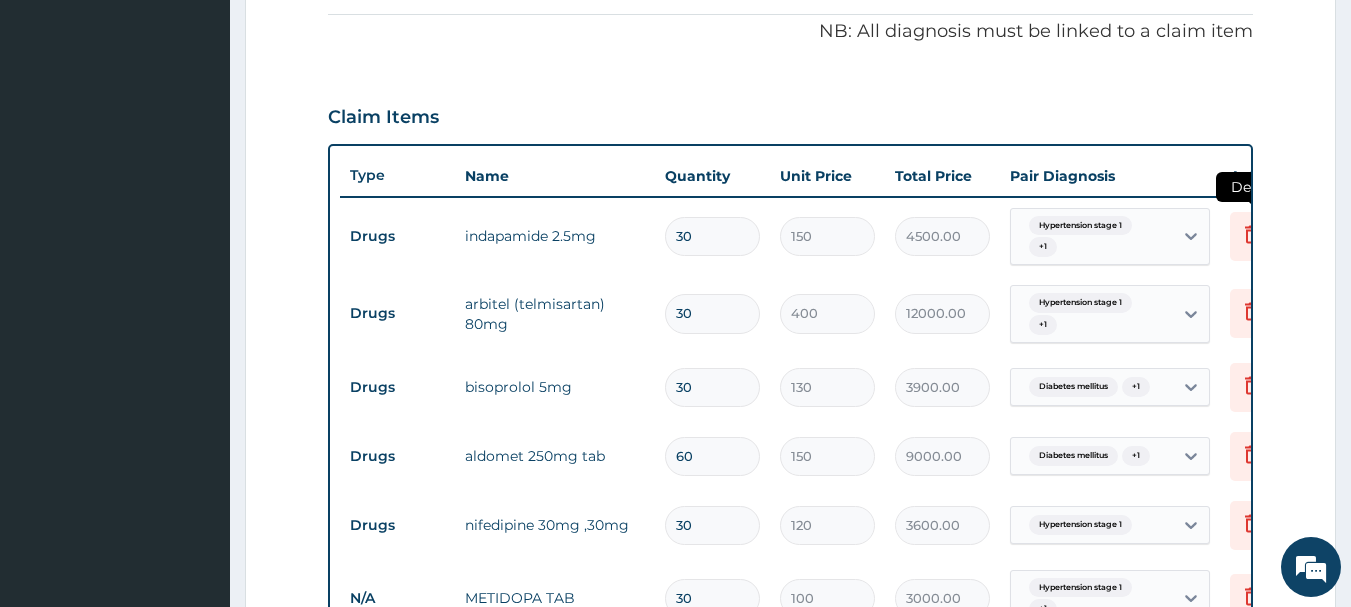 click 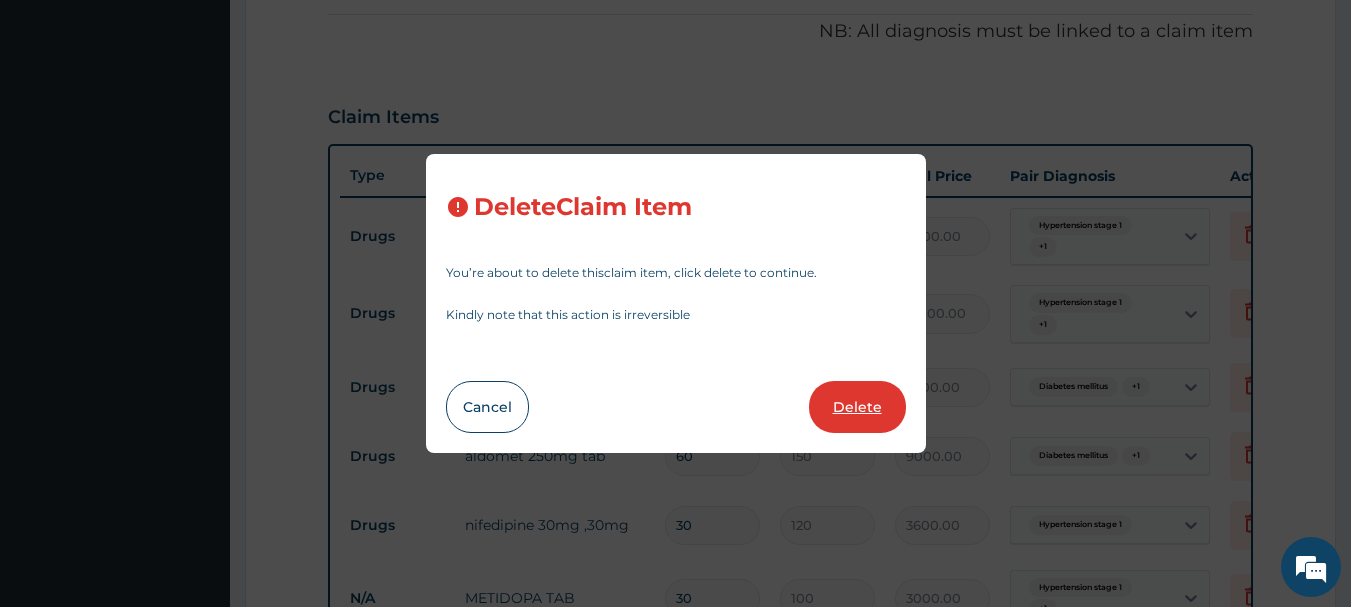 click on "Delete" at bounding box center [857, 407] 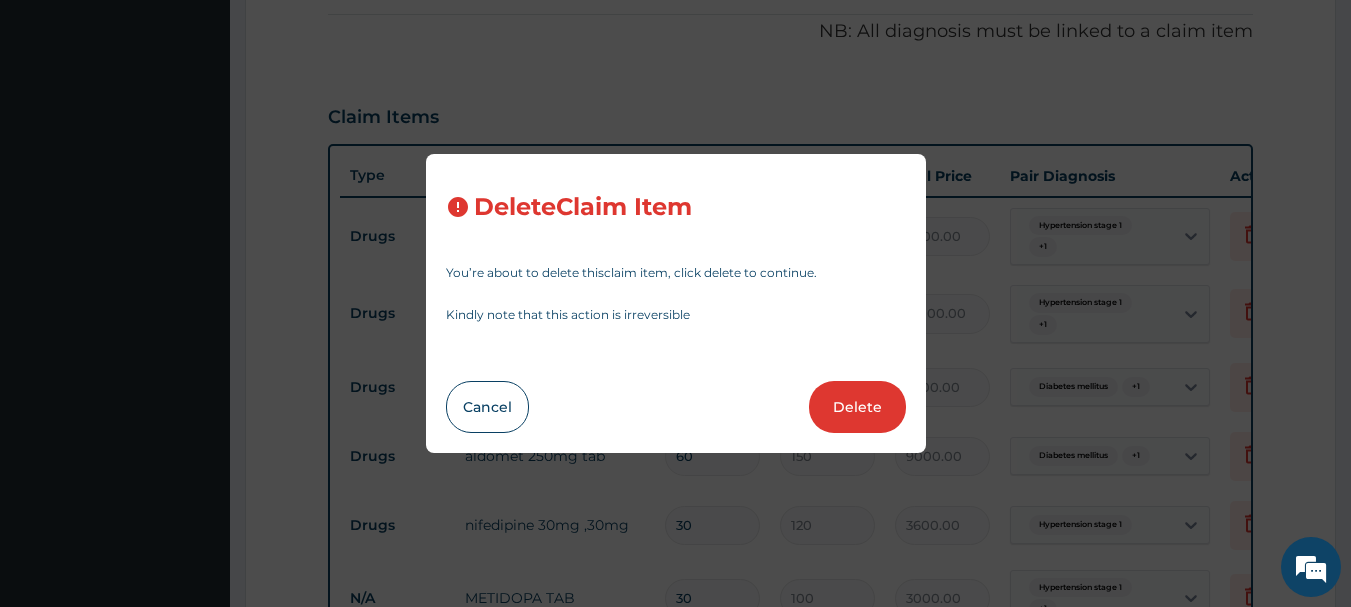 type on "400" 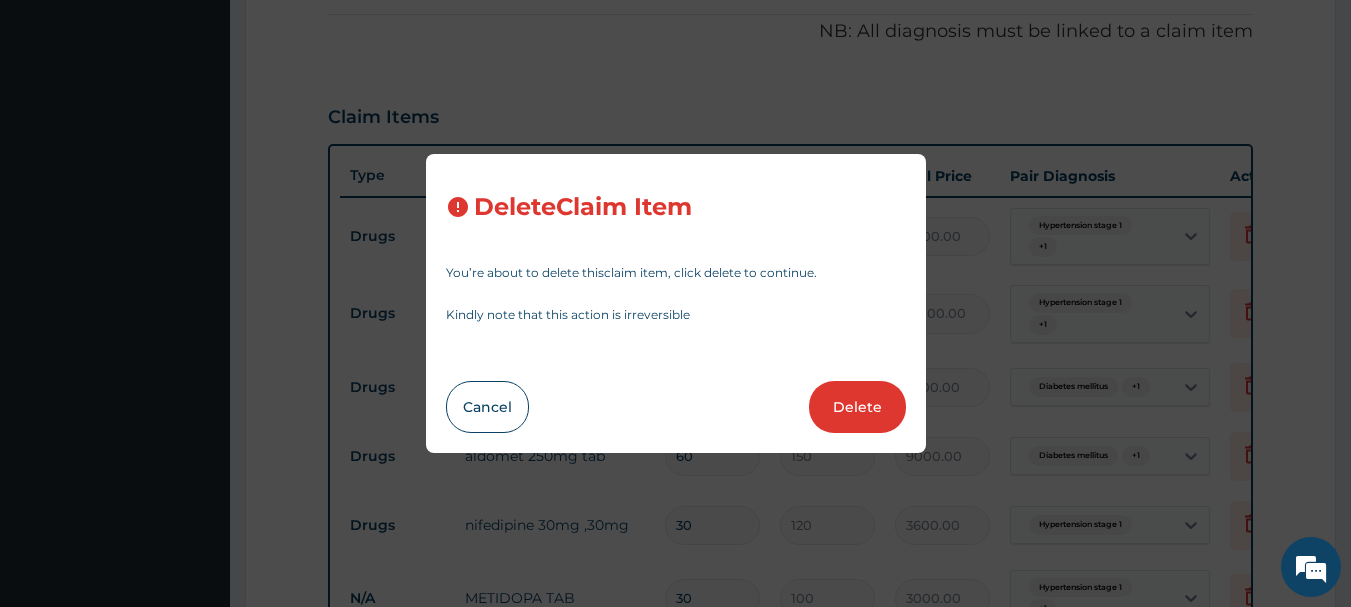 type on "12000.00" 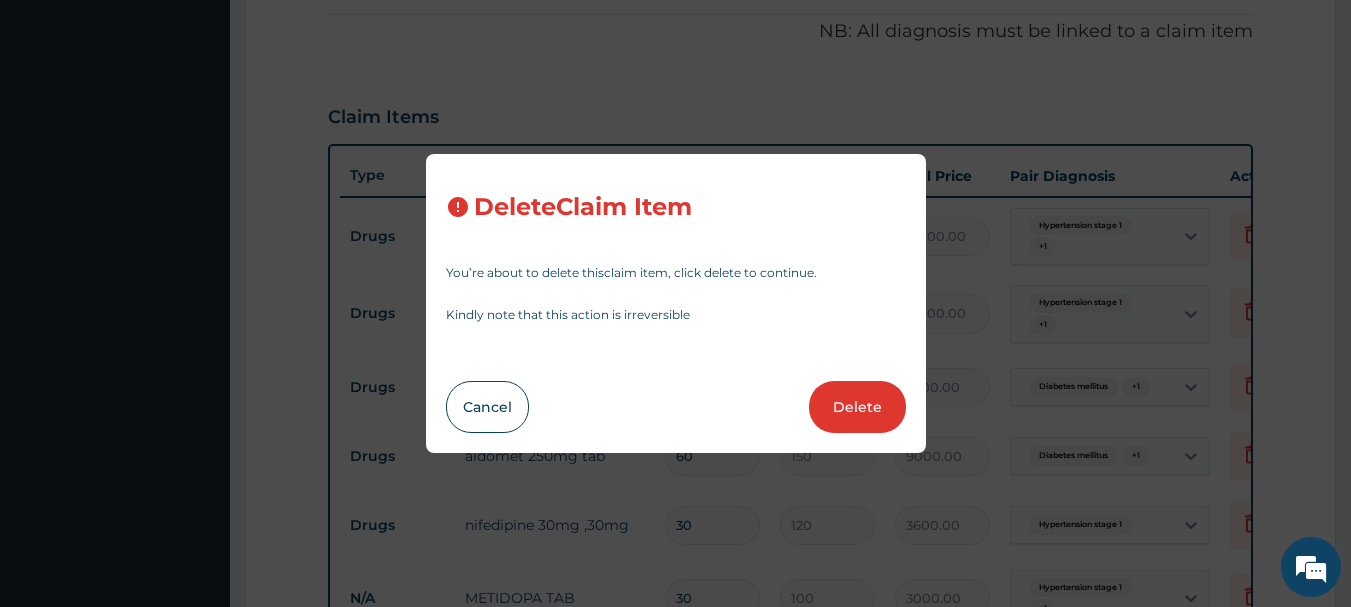 type on "3900.00" 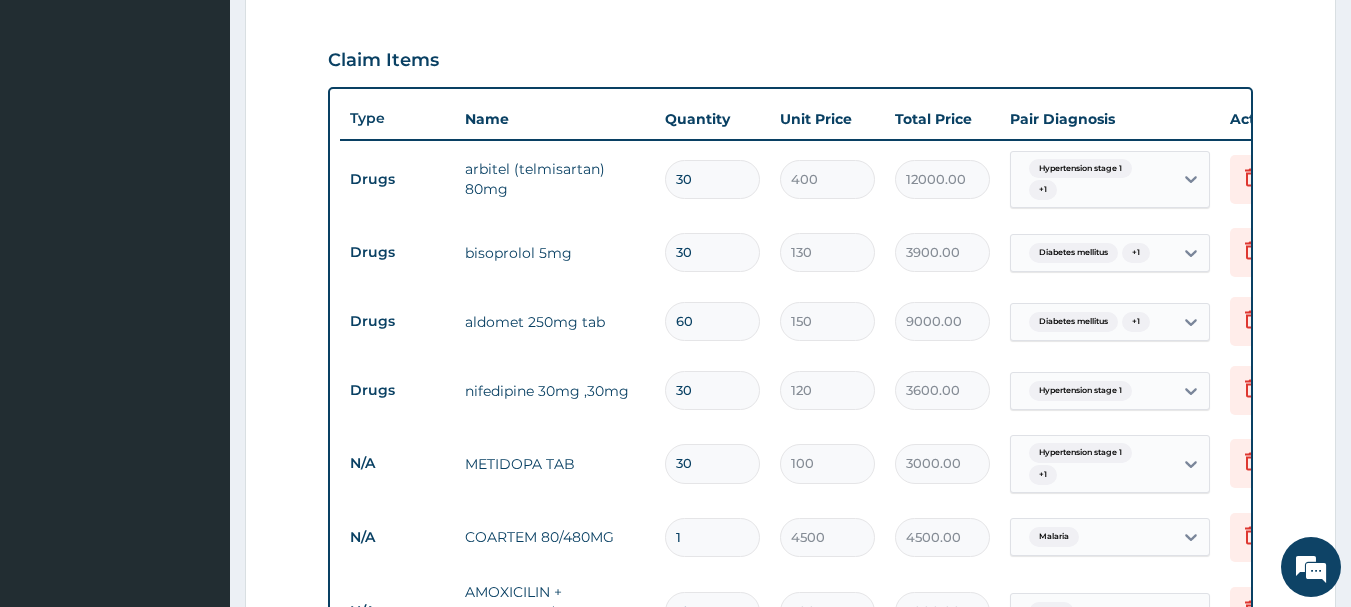 scroll, scrollTop: 700, scrollLeft: 0, axis: vertical 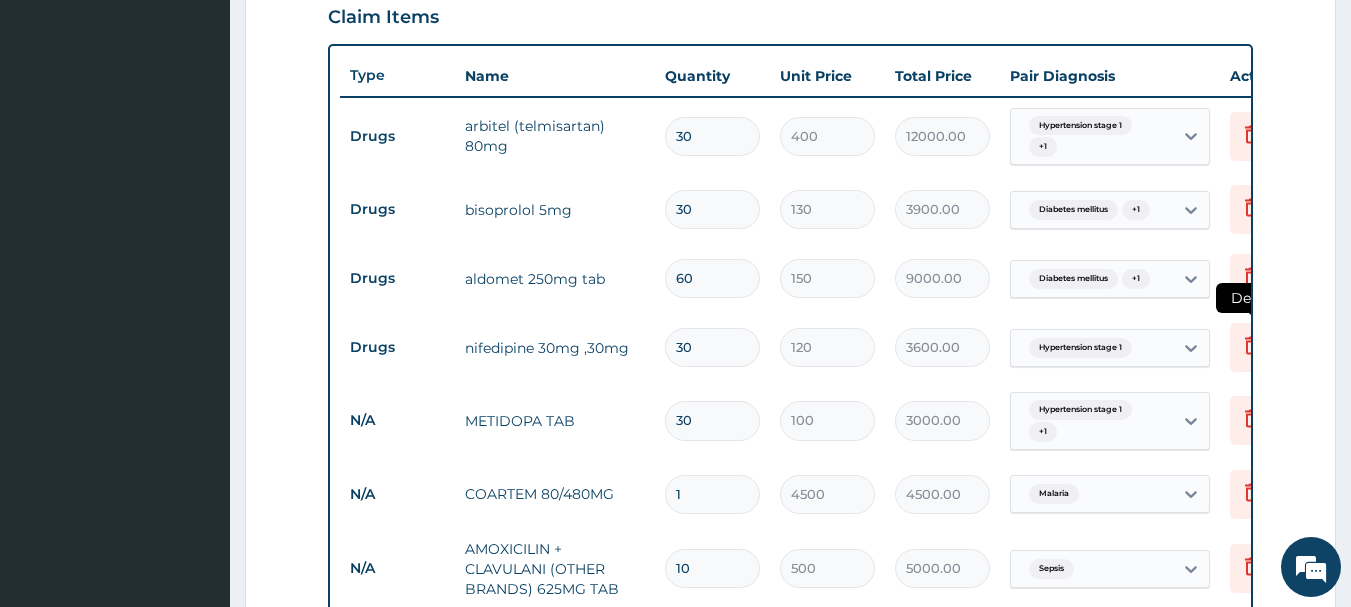 click 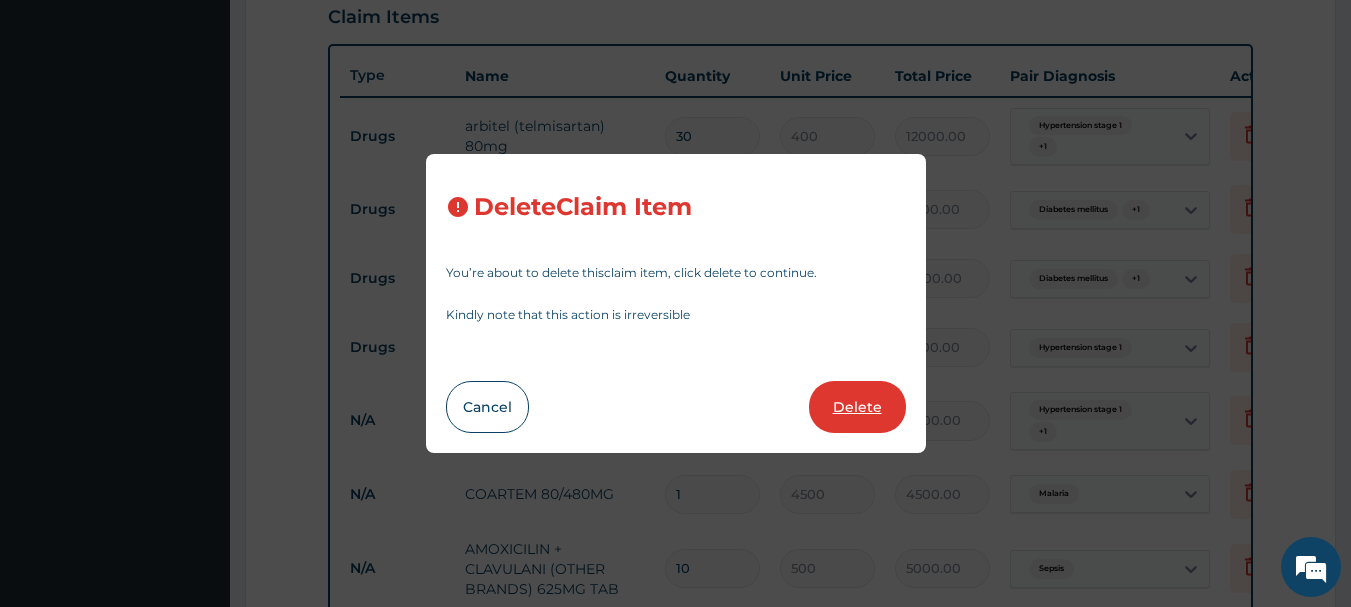 click on "Delete" at bounding box center (857, 407) 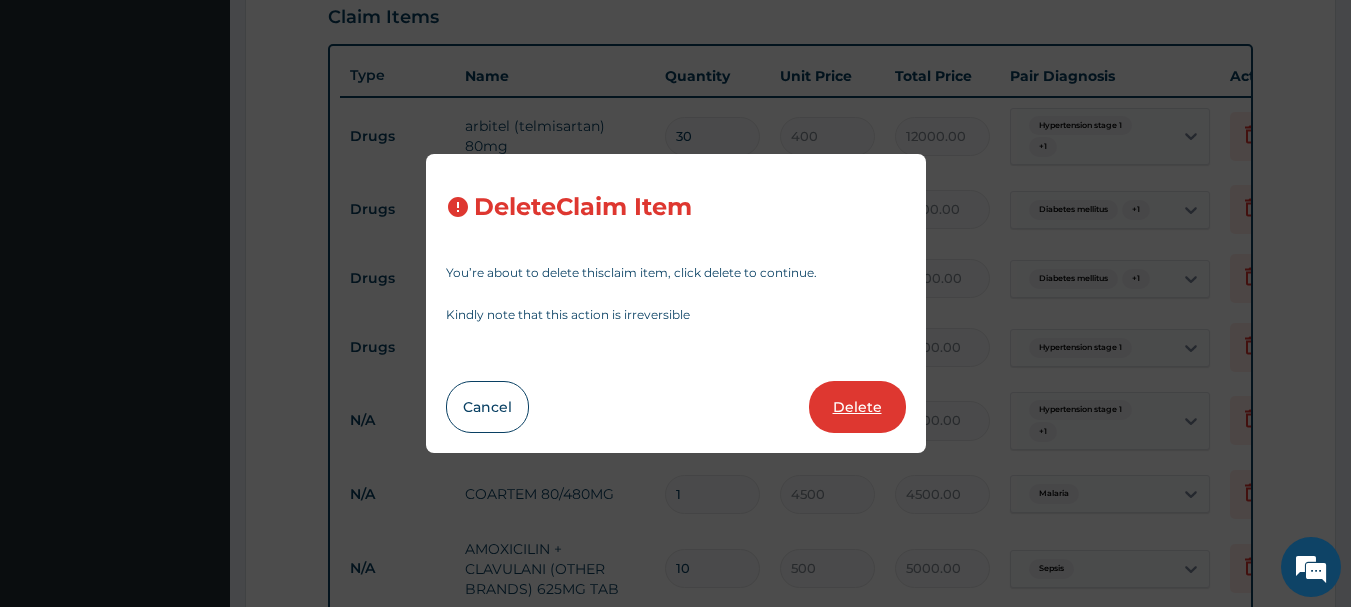 type on "10" 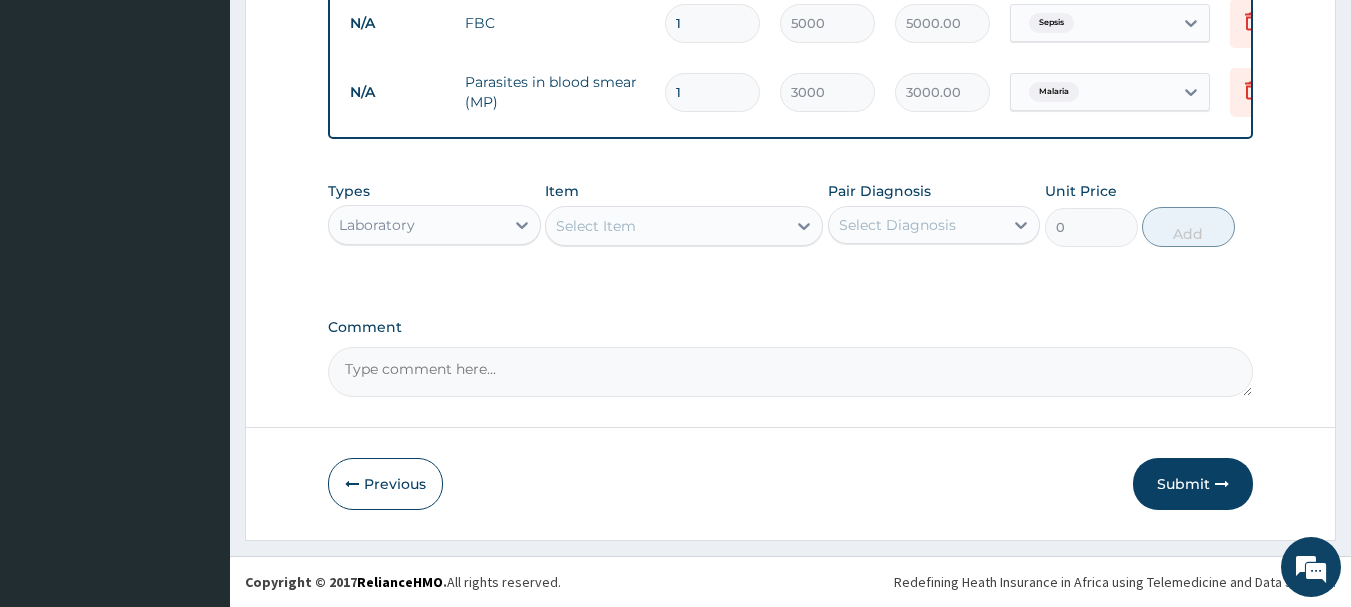 scroll, scrollTop: 1335, scrollLeft: 0, axis: vertical 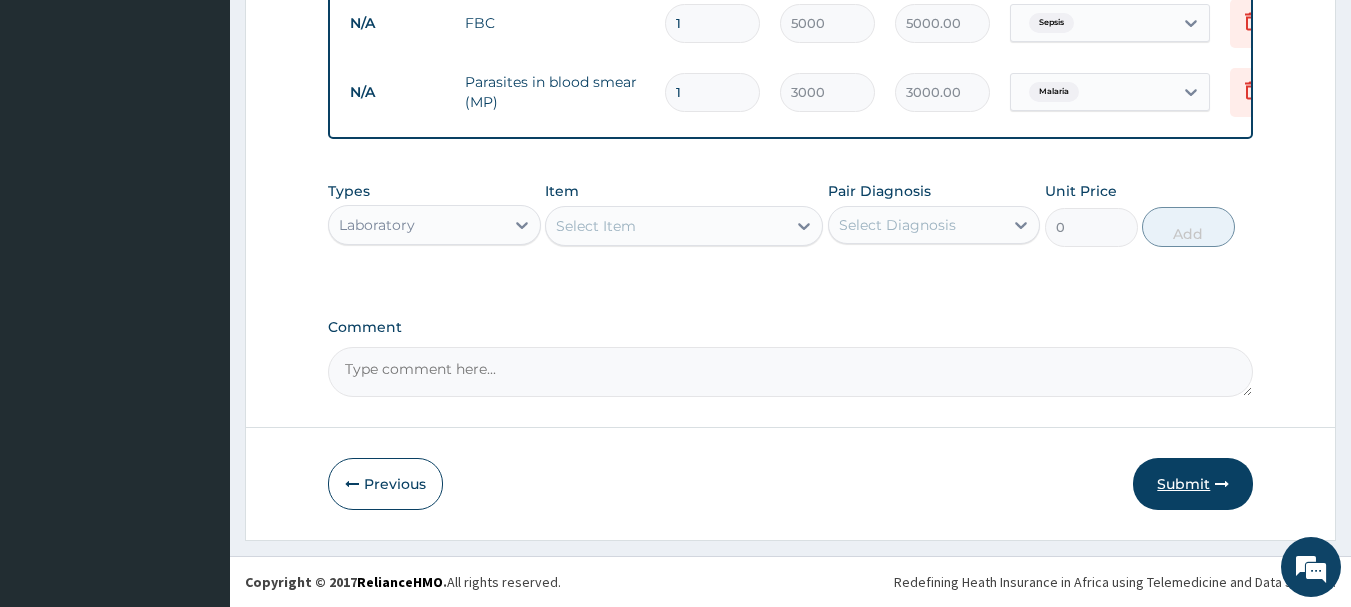 click on "Submit" at bounding box center [1193, 484] 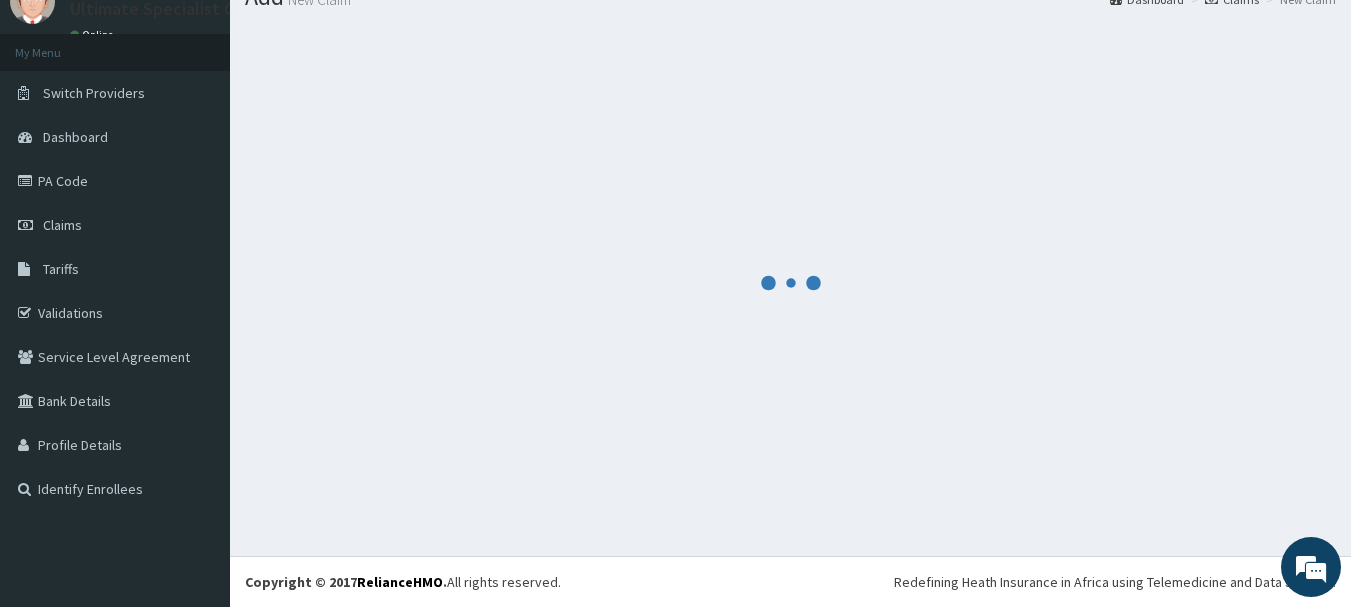 scroll, scrollTop: 1335, scrollLeft: 0, axis: vertical 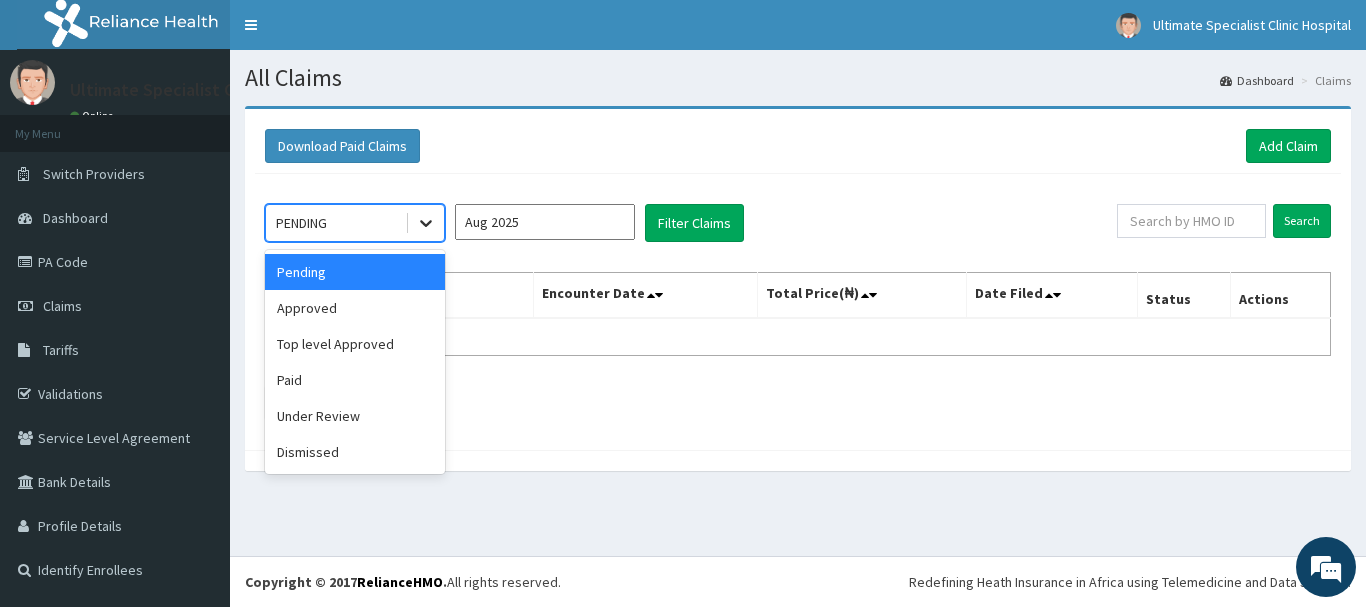 drag, startPoint x: 430, startPoint y: 216, endPoint x: 428, endPoint y: 233, distance: 17.117243 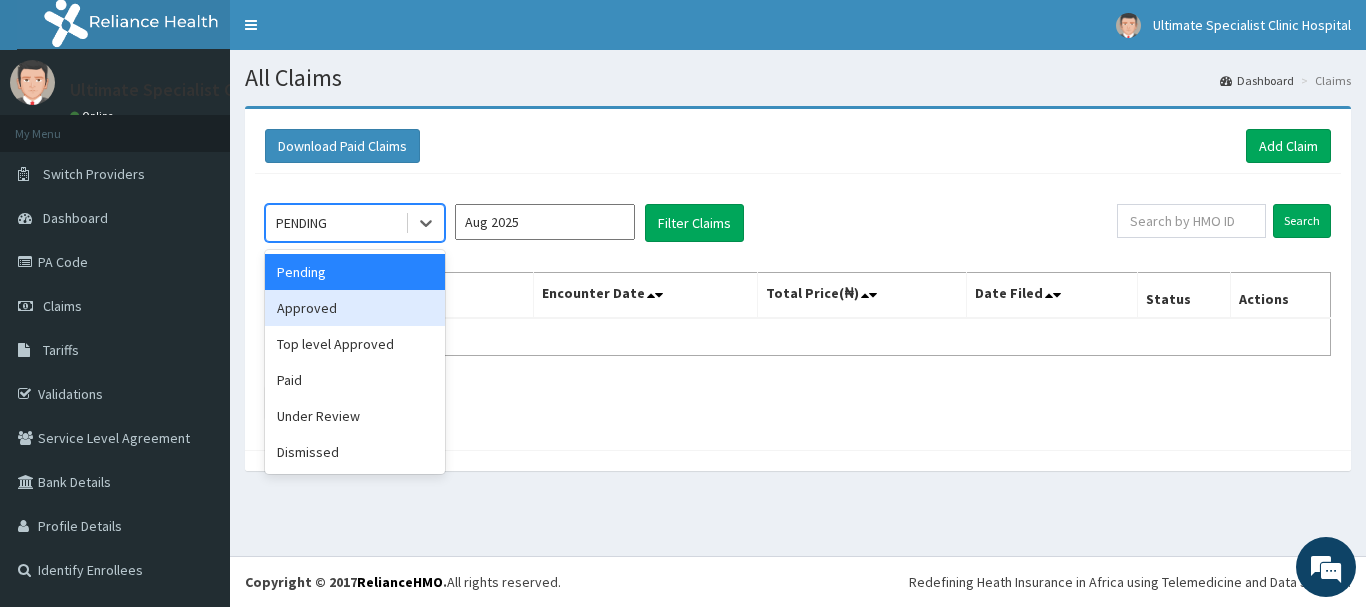 click on "Approved" at bounding box center (355, 308) 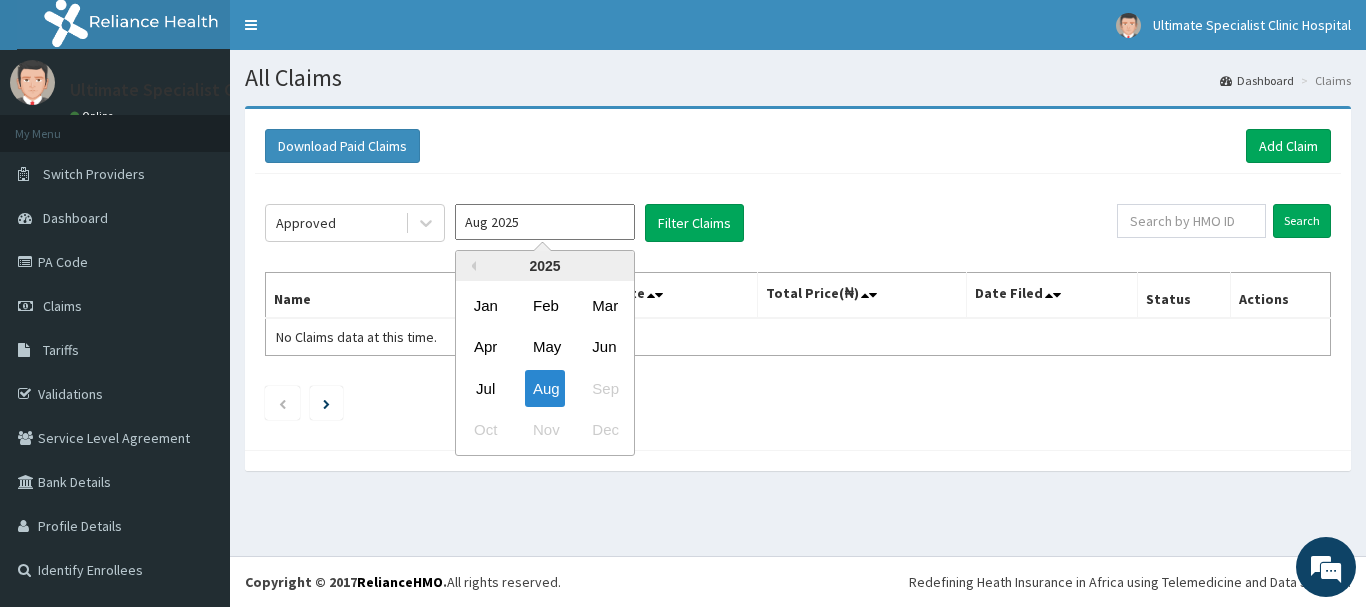 click on "Aug 2025" at bounding box center (545, 222) 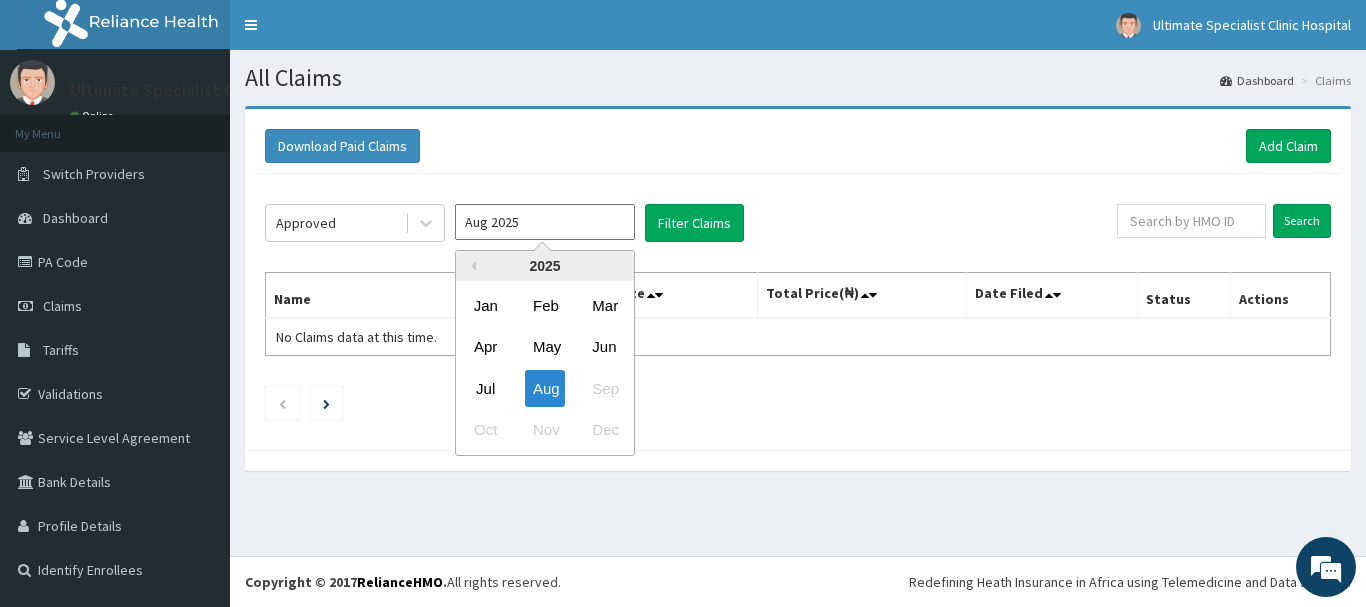 drag, startPoint x: 480, startPoint y: 390, endPoint x: 478, endPoint y: 380, distance: 10.198039 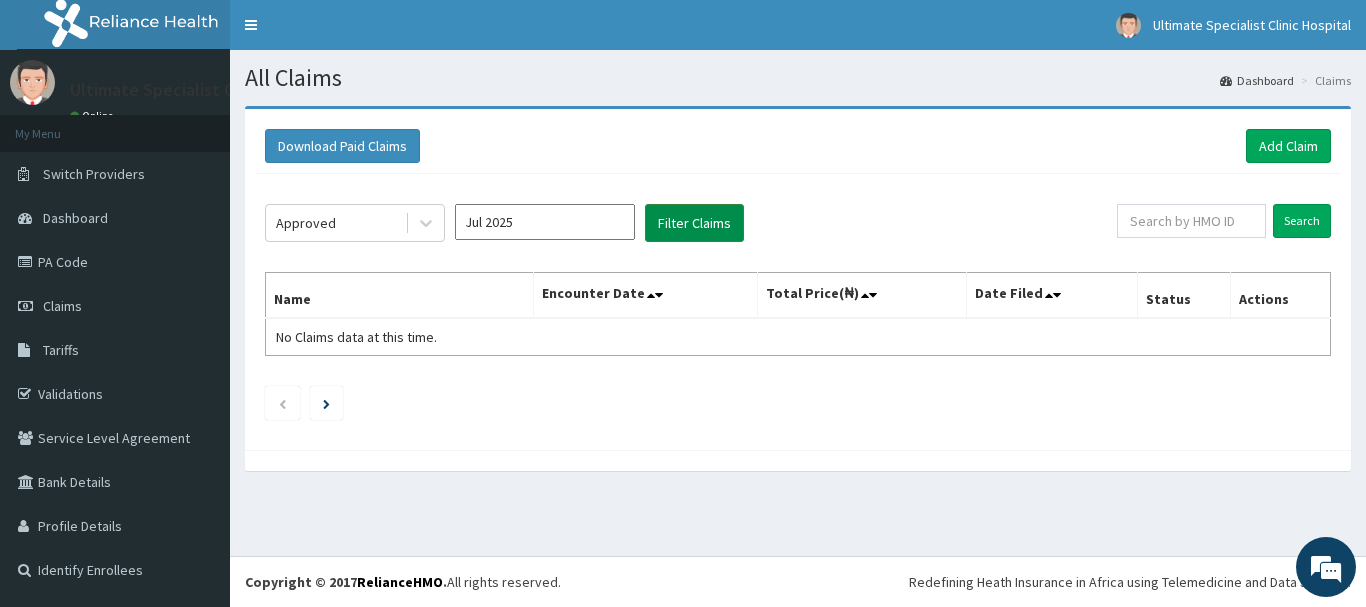 click on "Filter Claims" at bounding box center (694, 223) 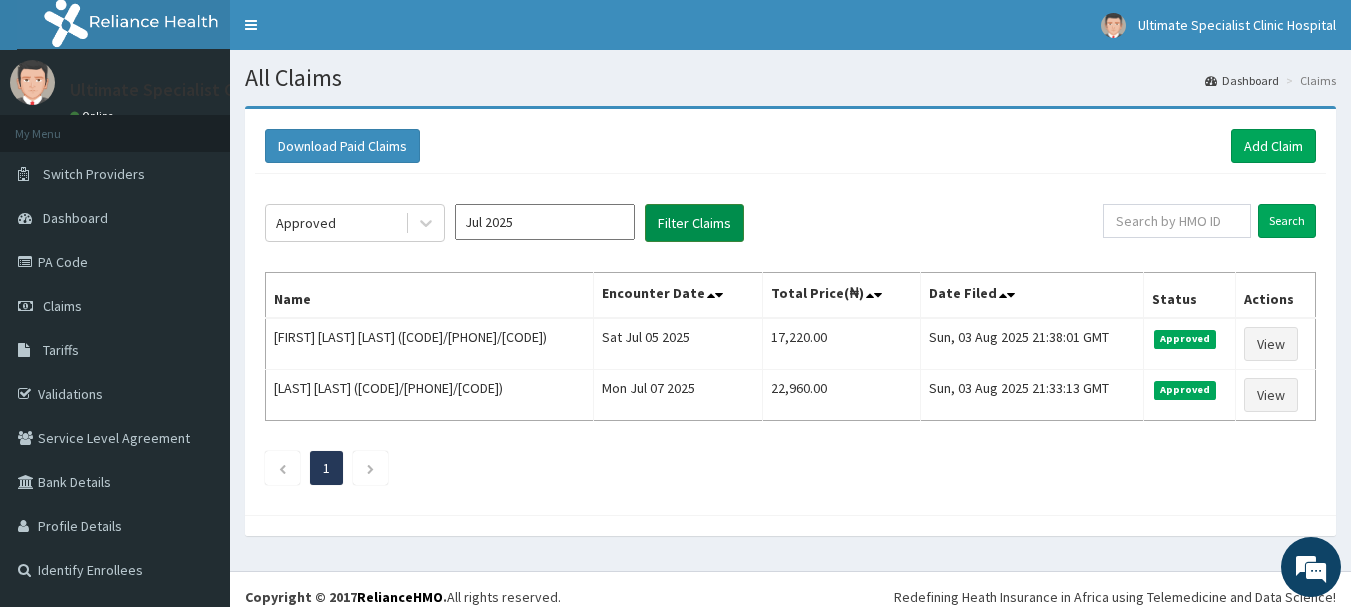 scroll, scrollTop: 0, scrollLeft: 0, axis: both 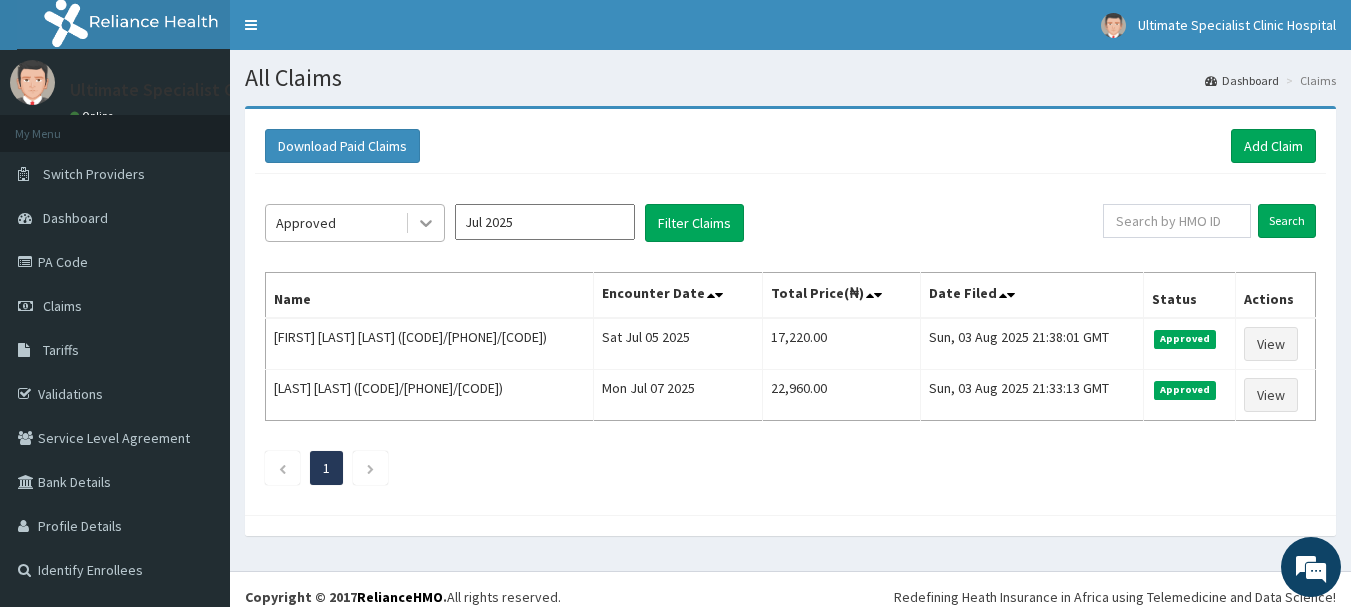 click 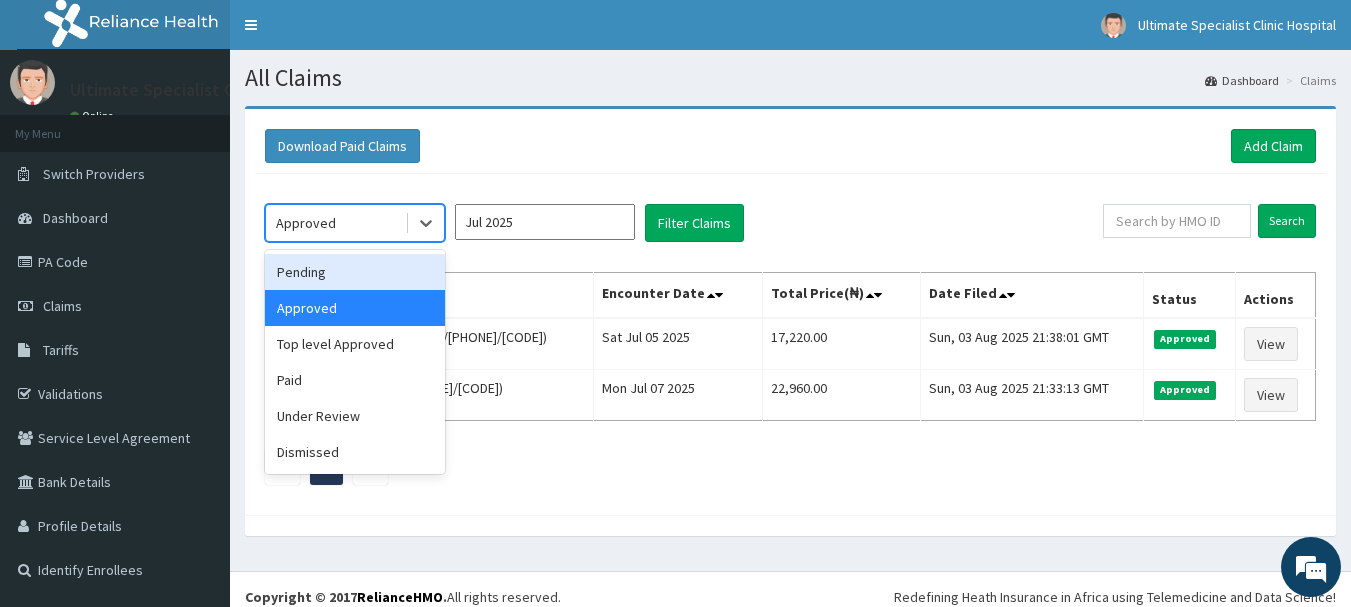 click on "Pending" at bounding box center (355, 272) 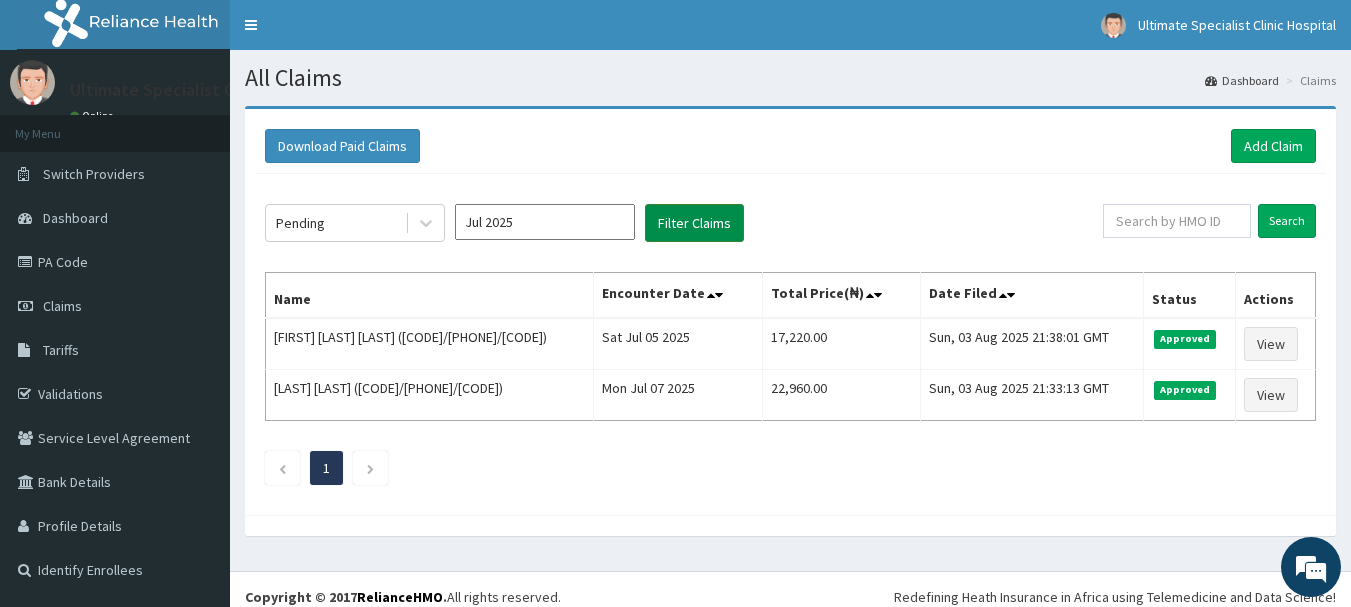 click on "Filter Claims" at bounding box center (694, 223) 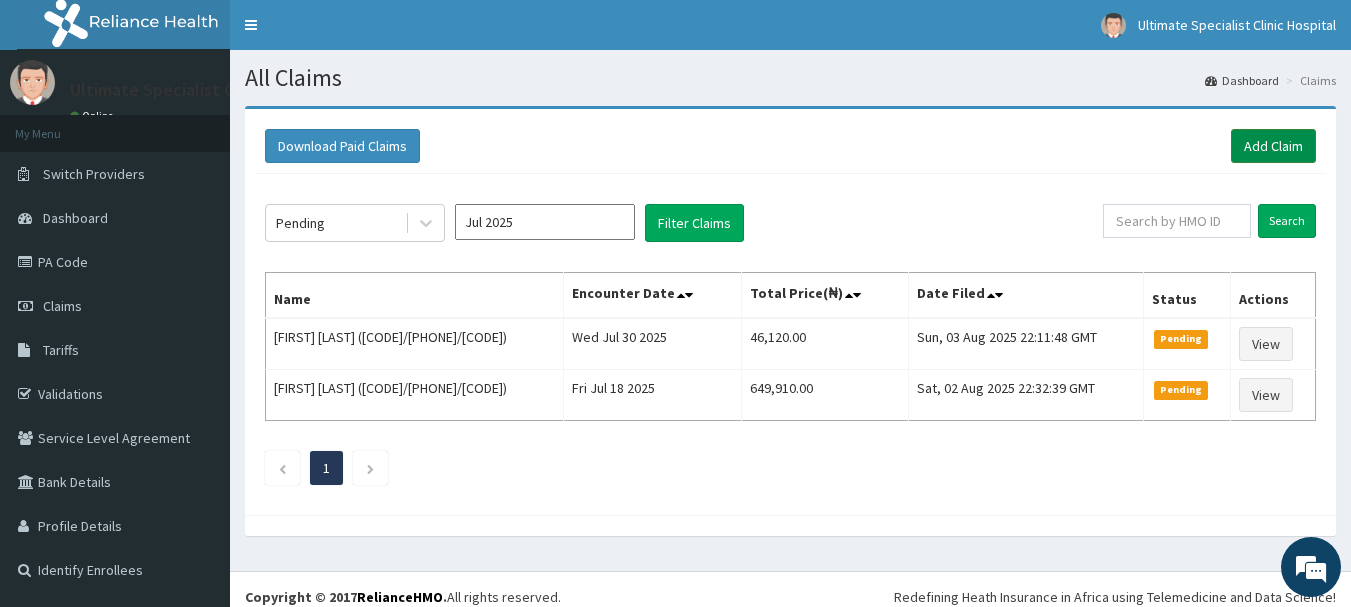 click on "Add Claim" at bounding box center [1273, 146] 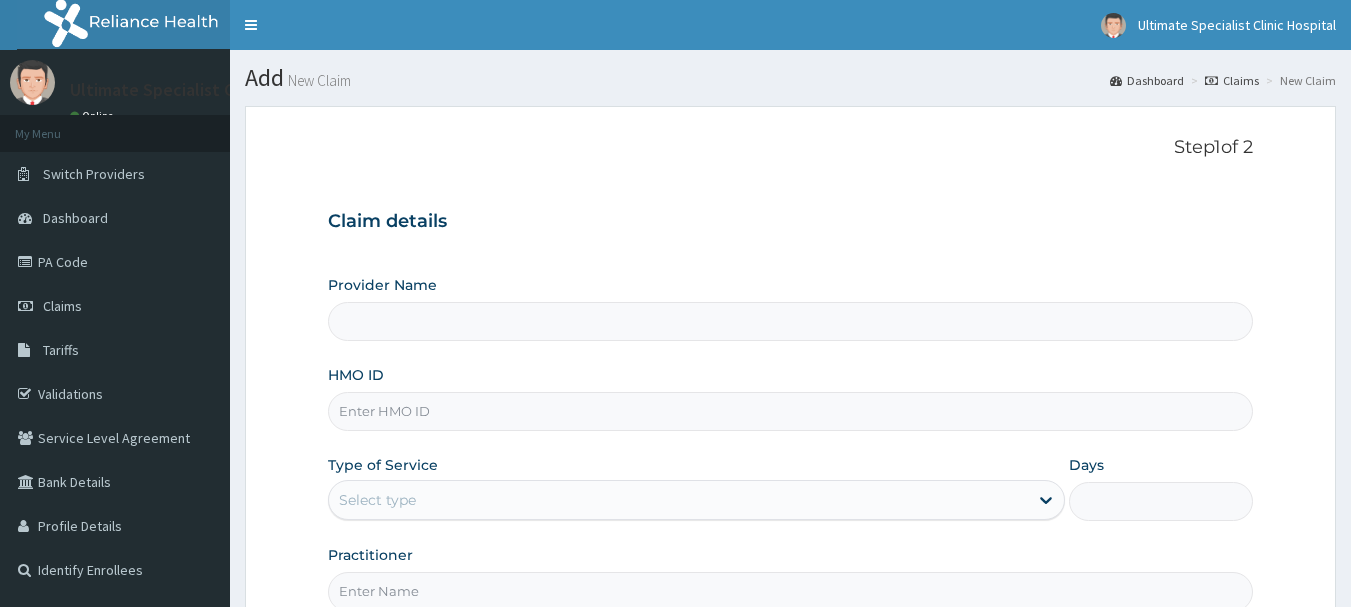 click on "HMO ID" at bounding box center (791, 411) 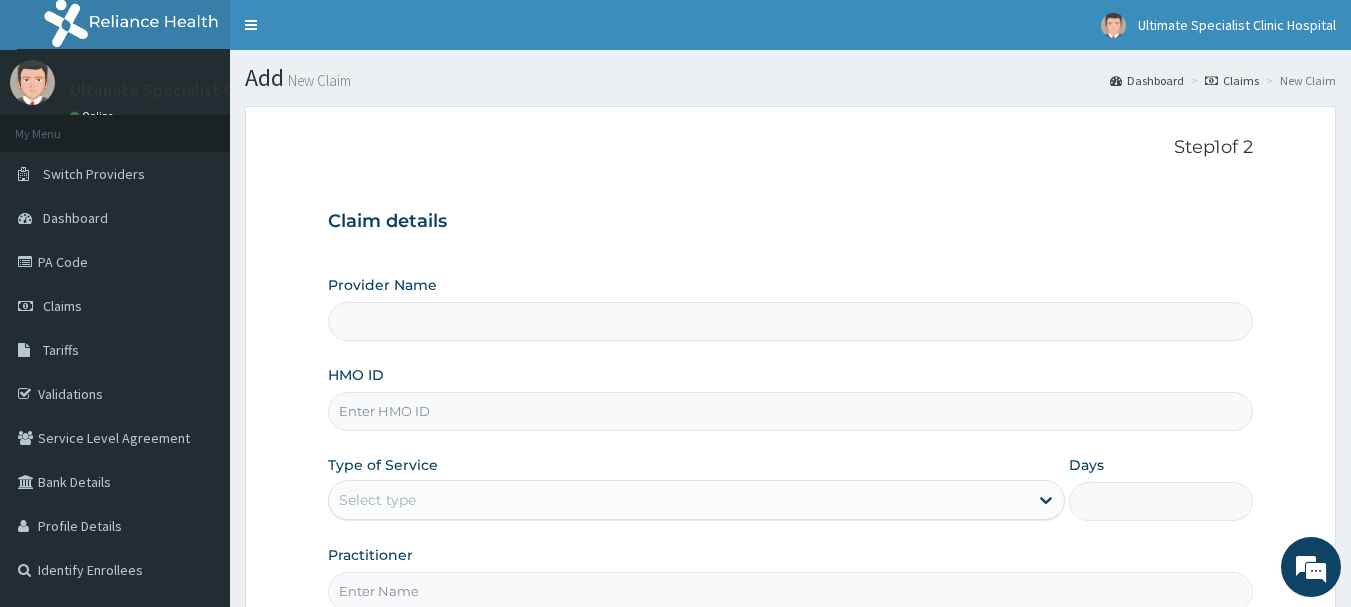 type on "[ID]/[NUMBER]/[ID]" 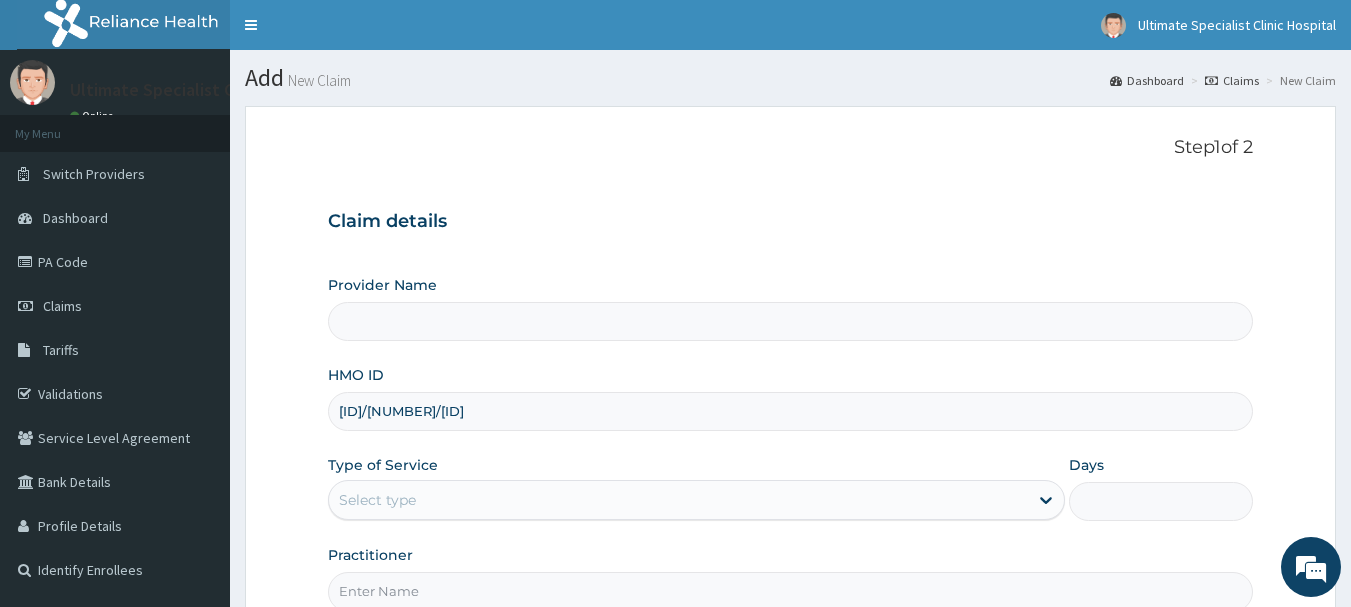 type on "Ultimate Specialist Clinic And Hospital" 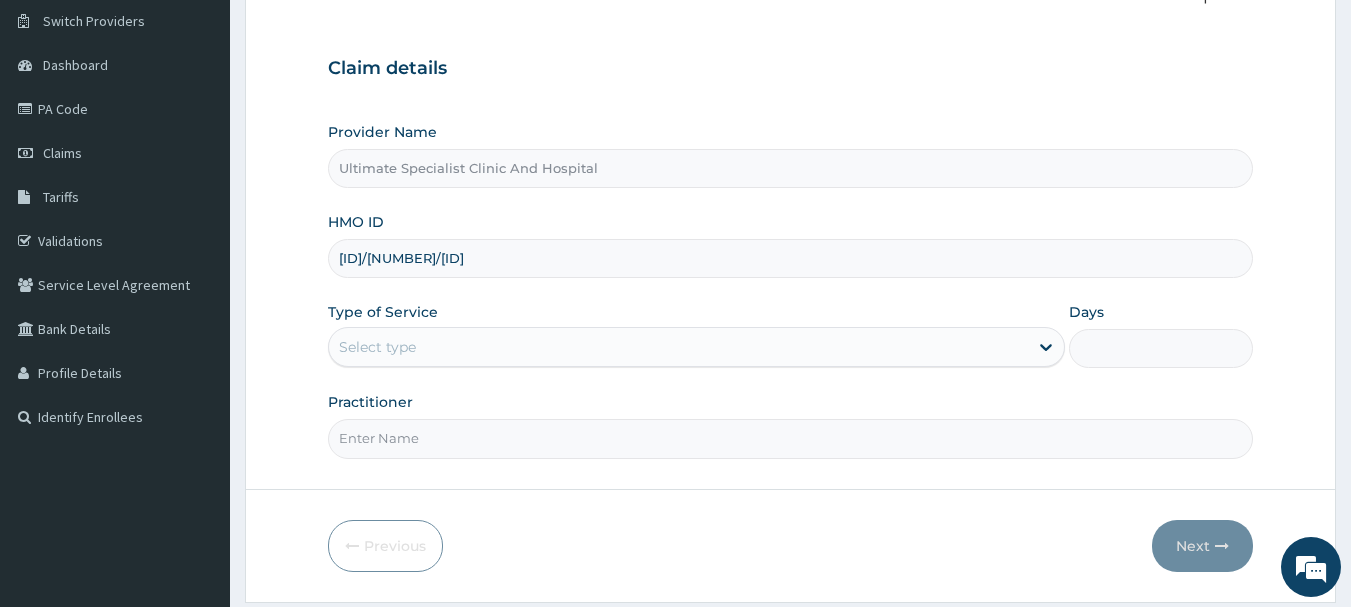 scroll, scrollTop: 200, scrollLeft: 0, axis: vertical 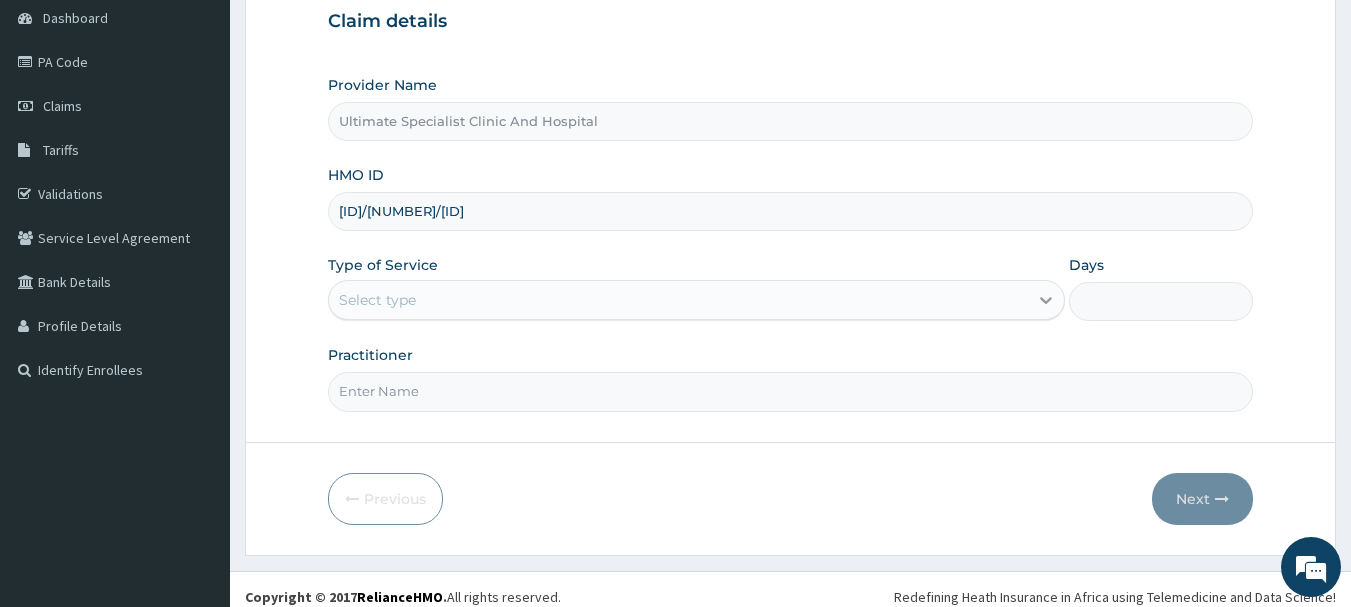 type on "[ID]/[NUMBER]/[ID]" 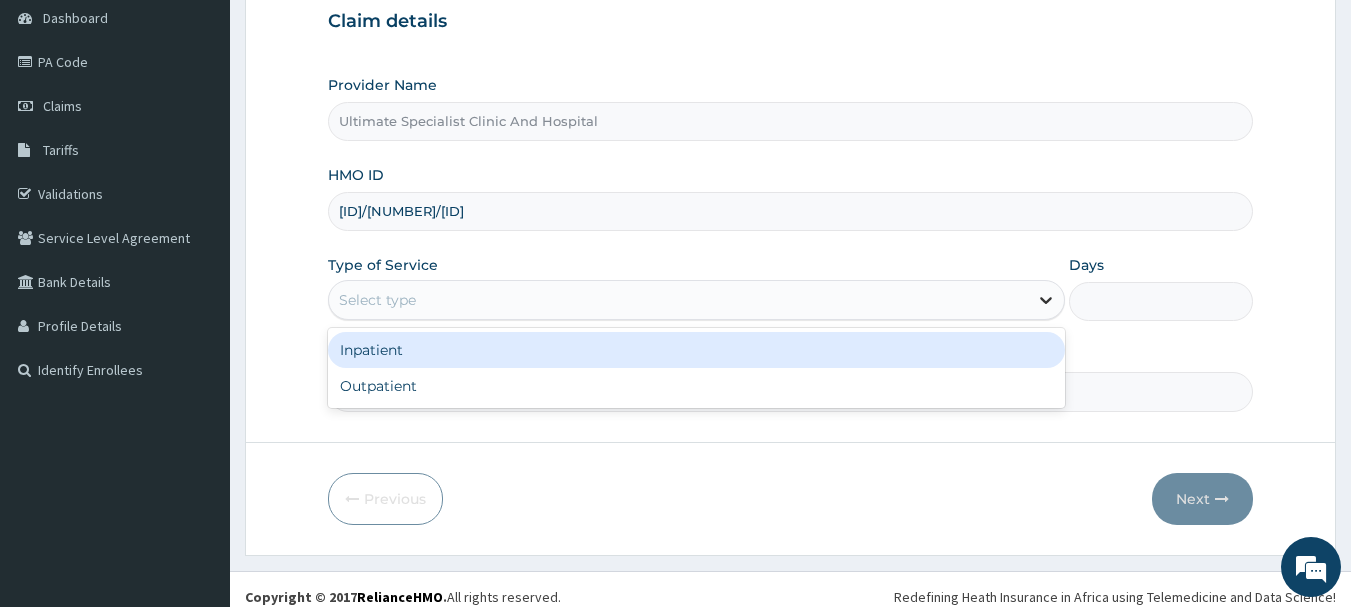click 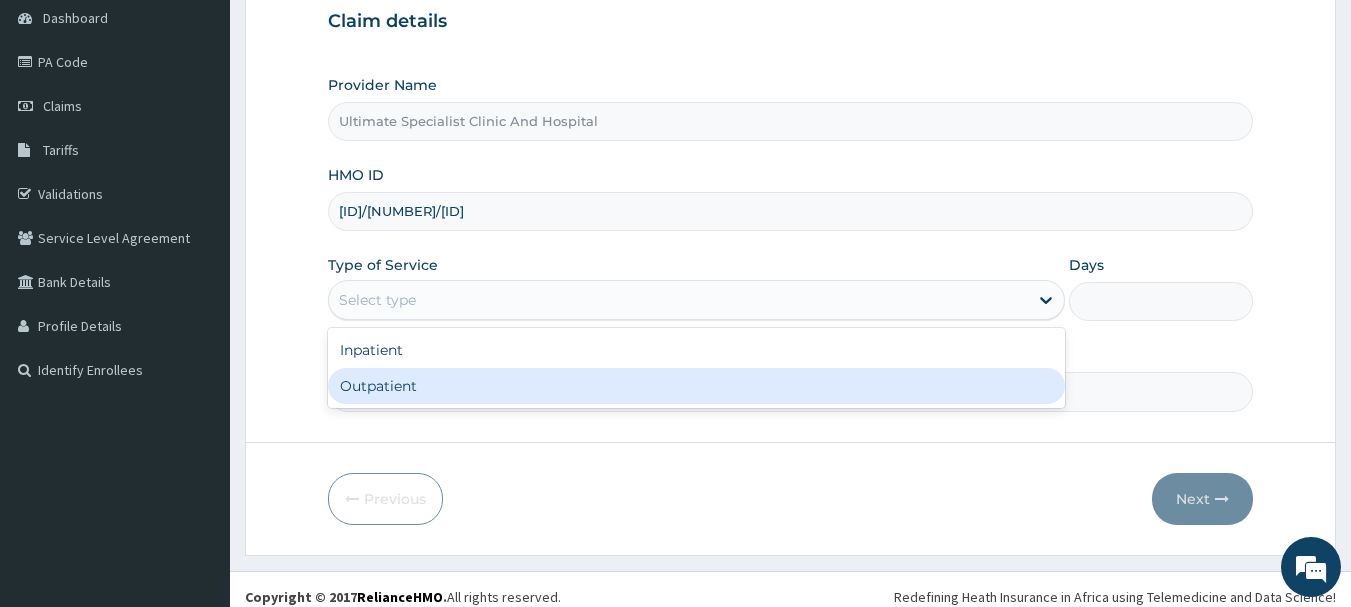 click on "Outpatient" at bounding box center [696, 386] 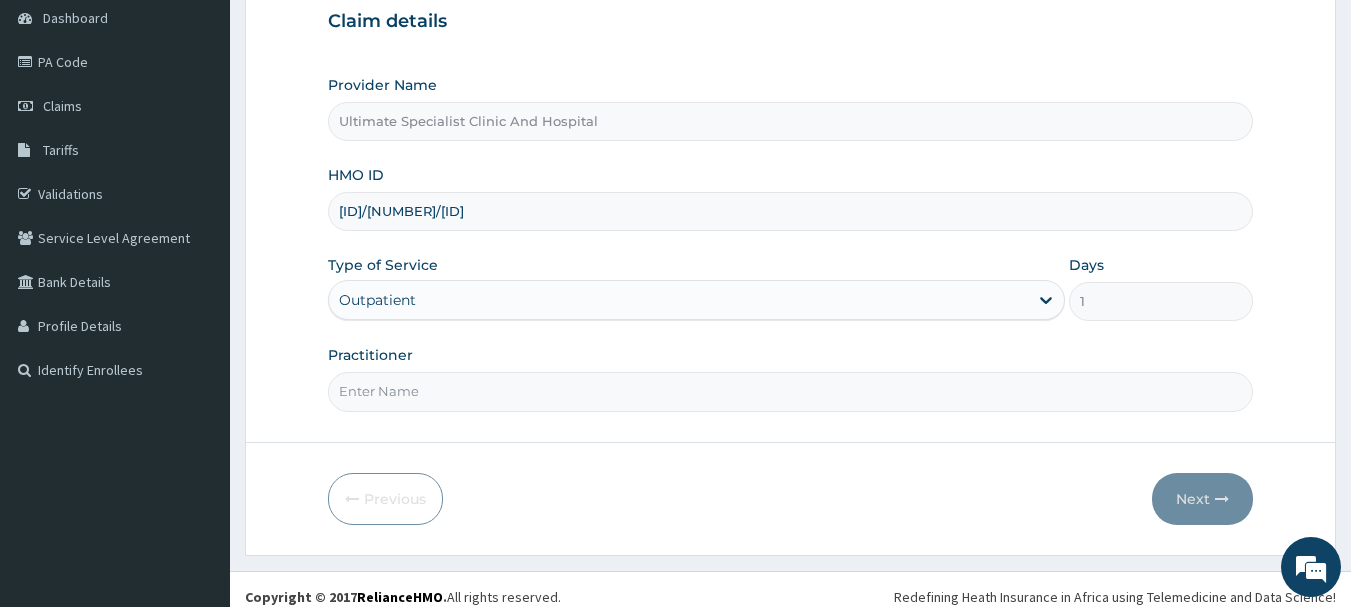click on "Practitioner" at bounding box center (791, 391) 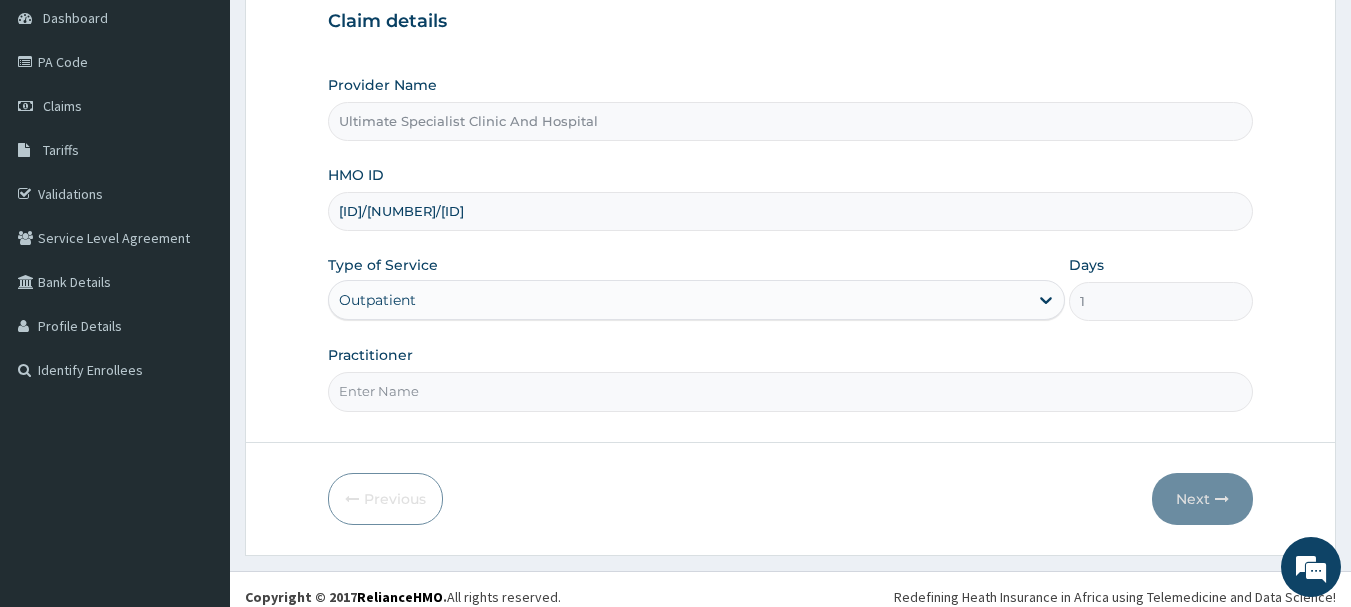 click on "Practitioner" at bounding box center (791, 391) 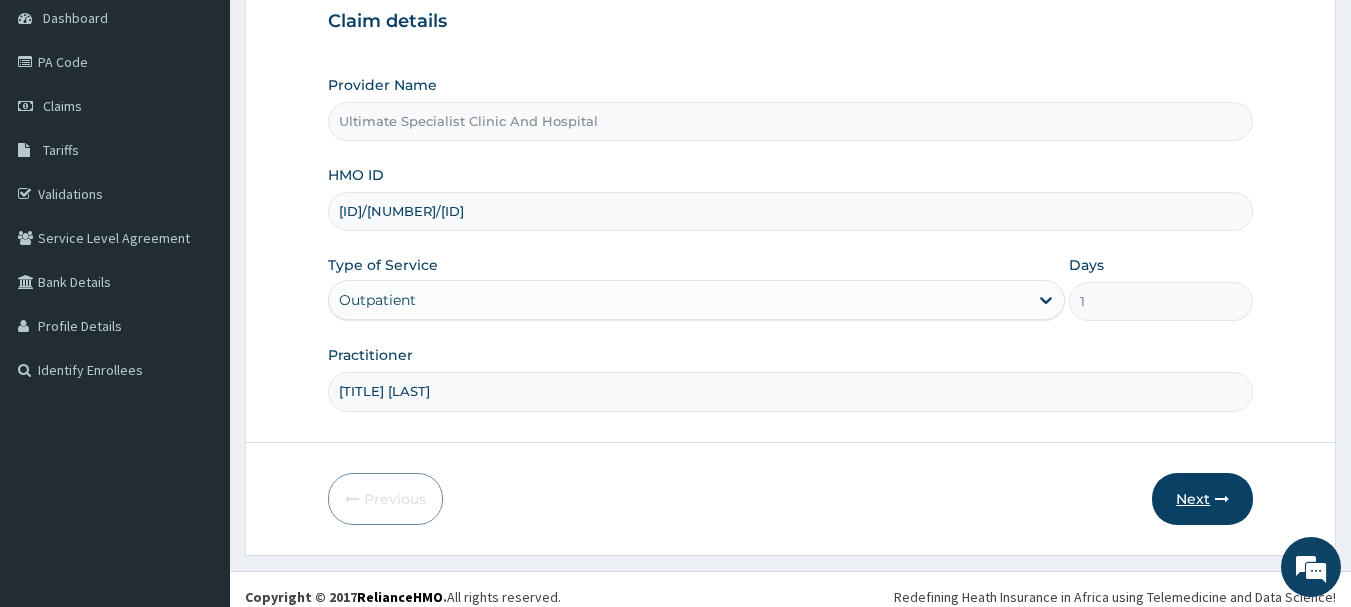 type on "[TITLE] [LAST]" 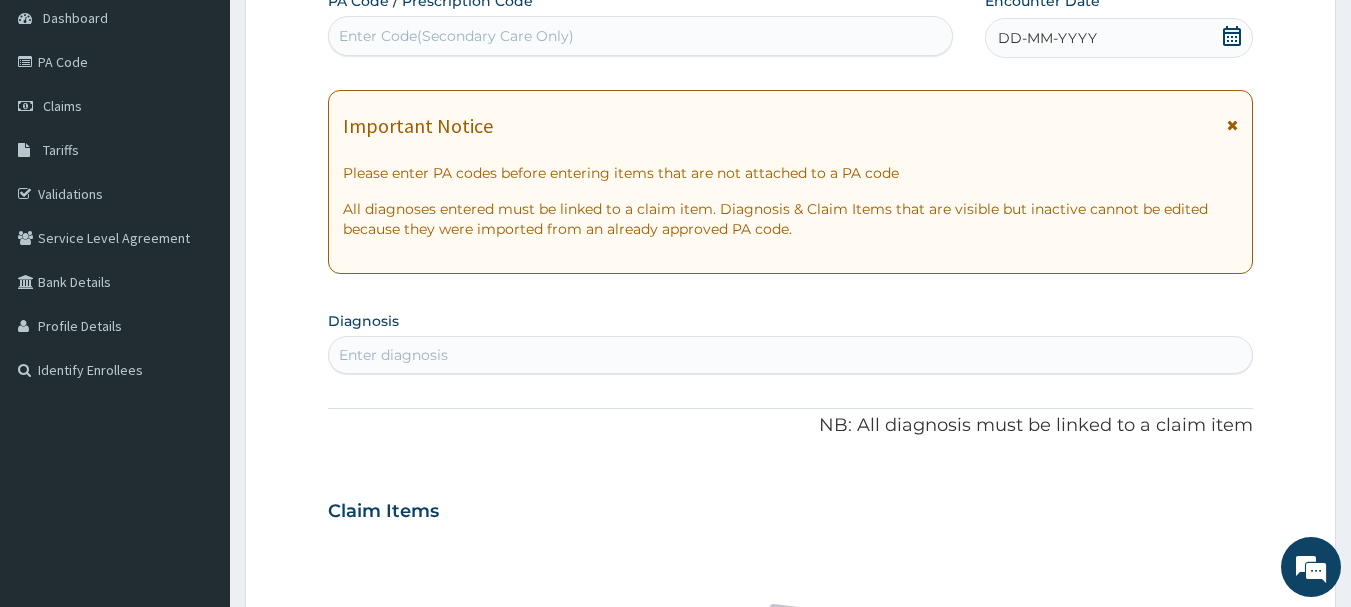click on "Enter Code(Secondary Care Only)" at bounding box center (456, 36) 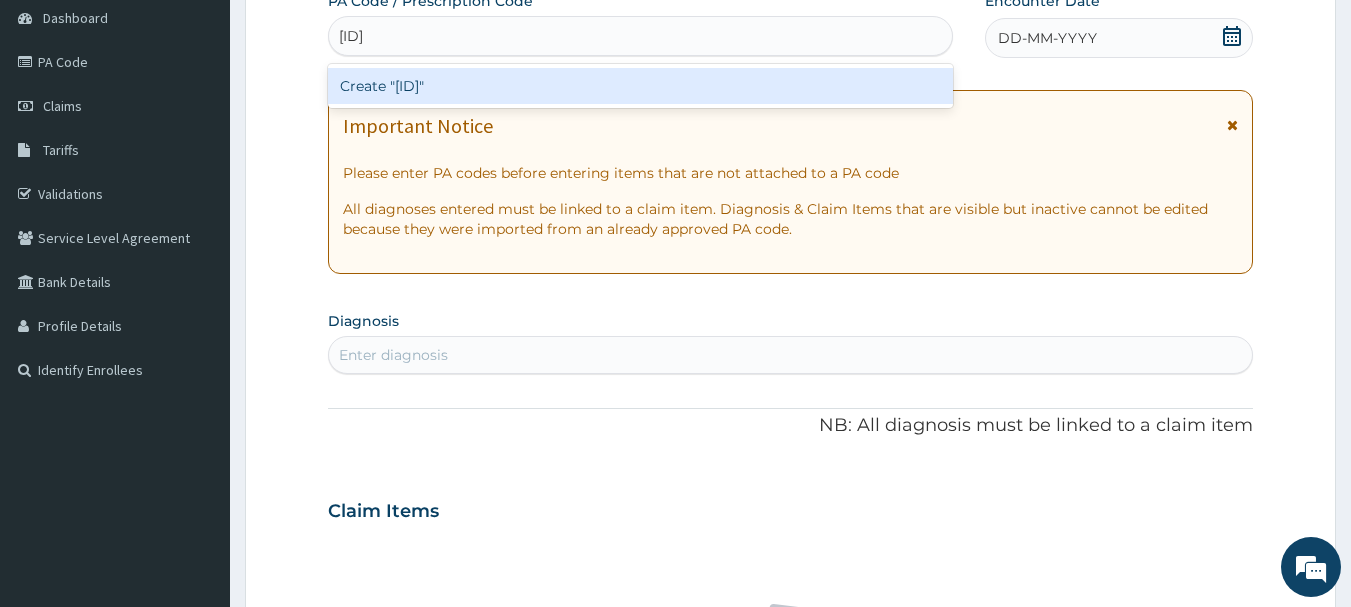 click on "Create "PA/53CD91"" at bounding box center (641, 86) 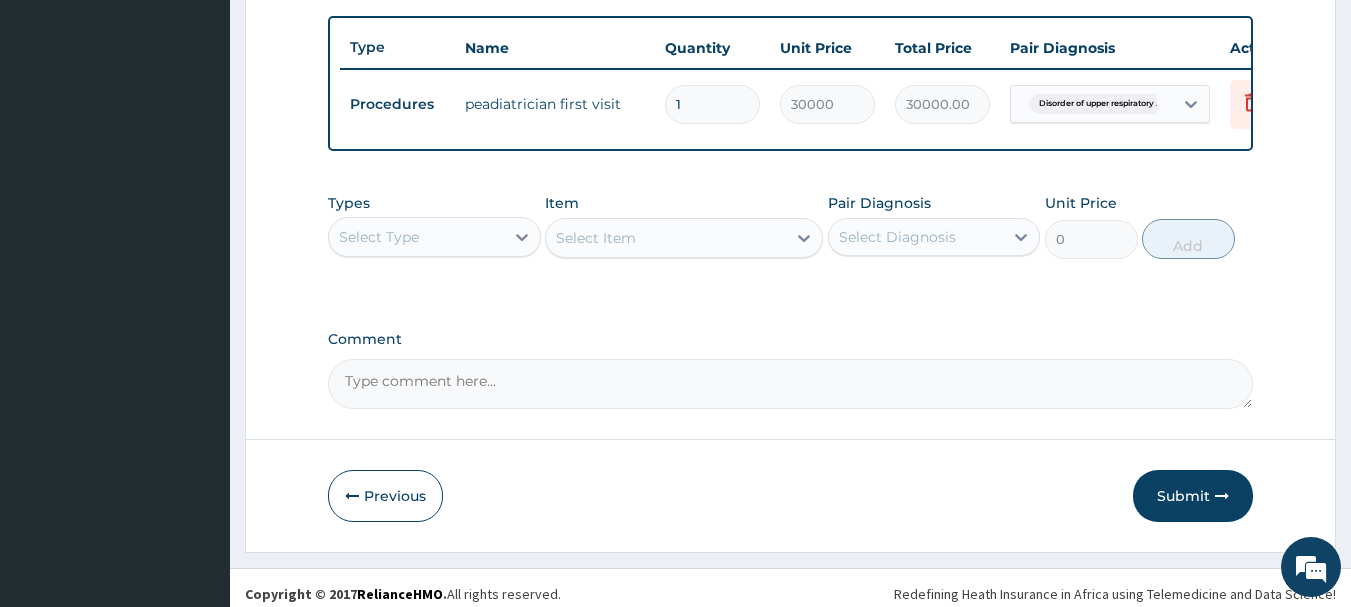 scroll, scrollTop: 729, scrollLeft: 0, axis: vertical 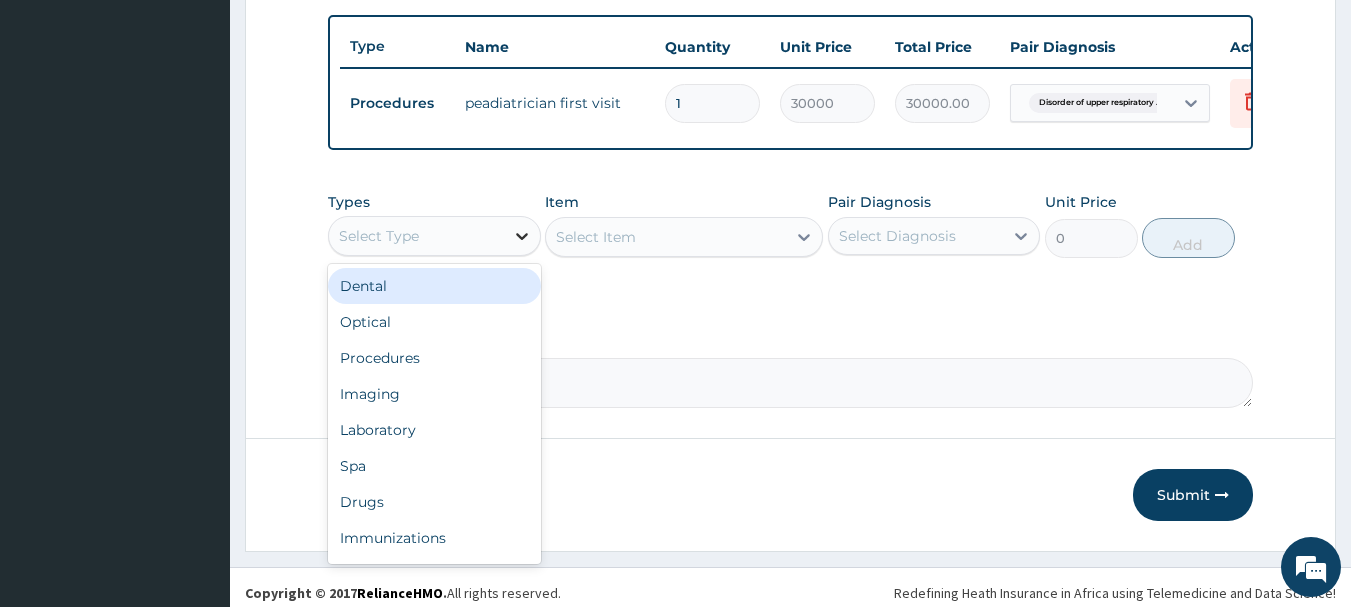drag, startPoint x: 522, startPoint y: 244, endPoint x: 523, endPoint y: 286, distance: 42.0119 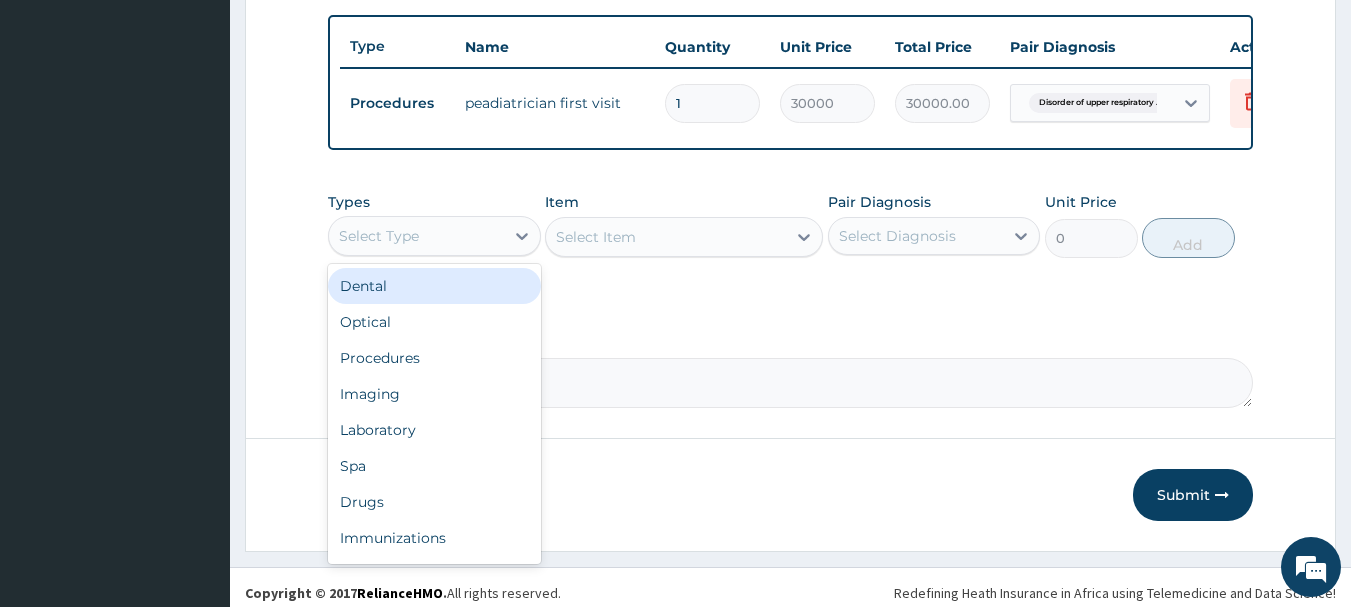 click 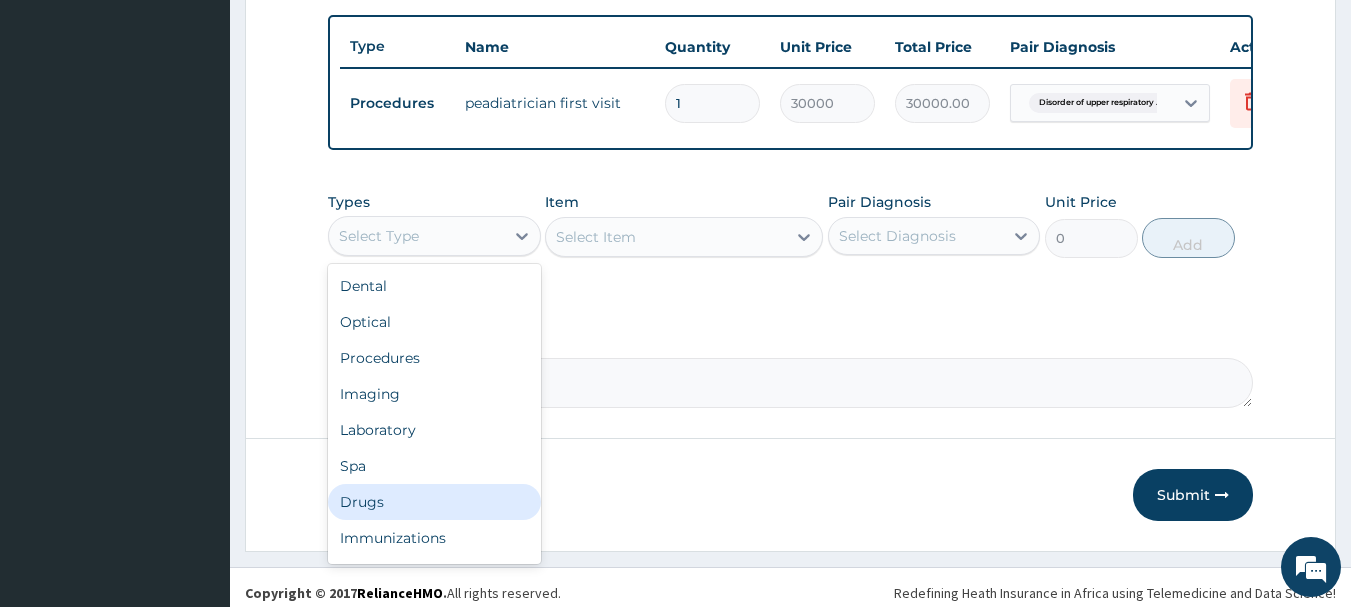 click on "Drugs" at bounding box center [434, 502] 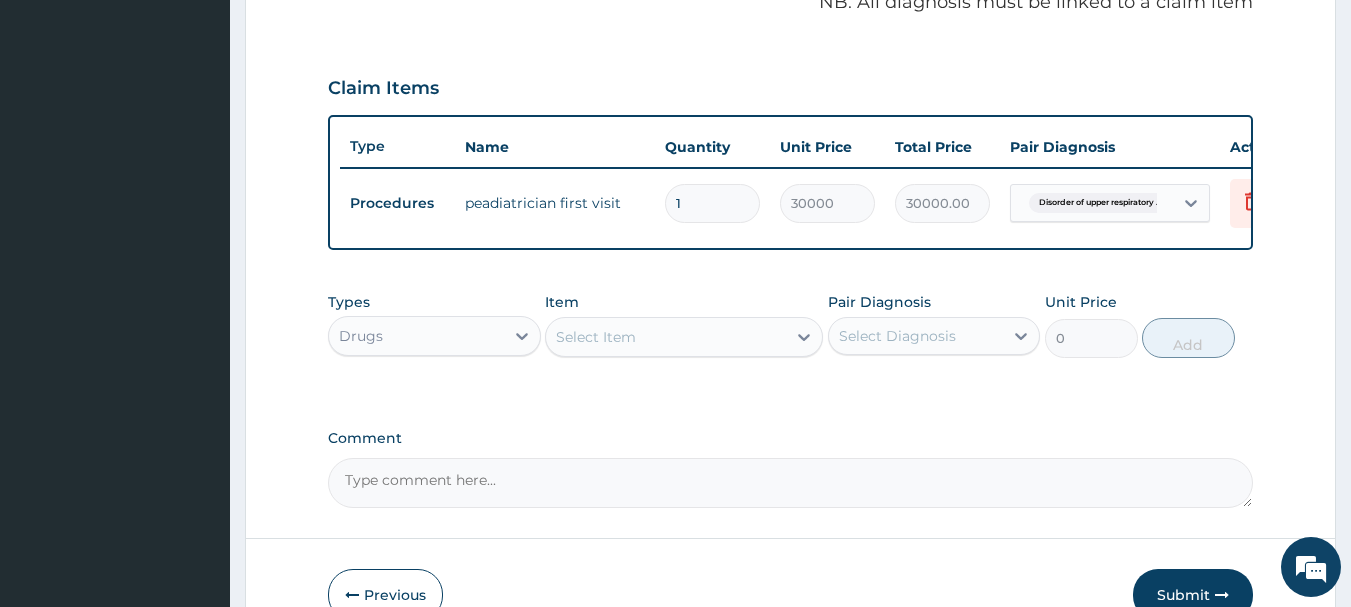 scroll, scrollTop: 529, scrollLeft: 0, axis: vertical 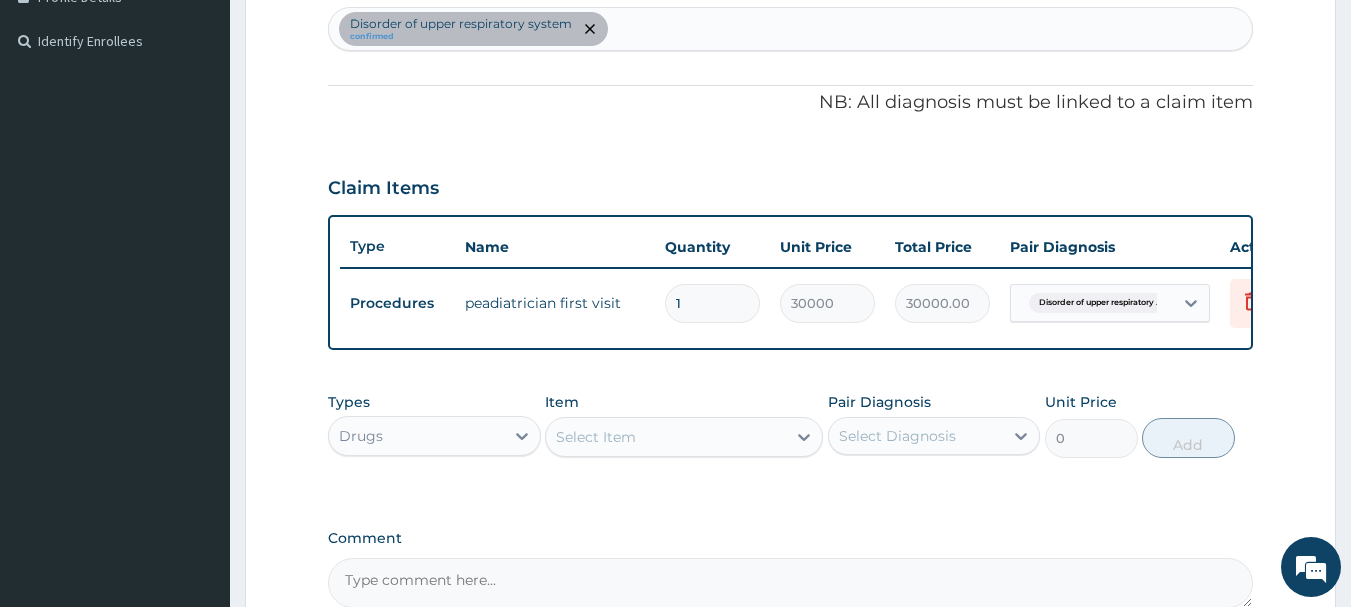 click on "Disorder of upper respiratory system confirmed" at bounding box center [791, 29] 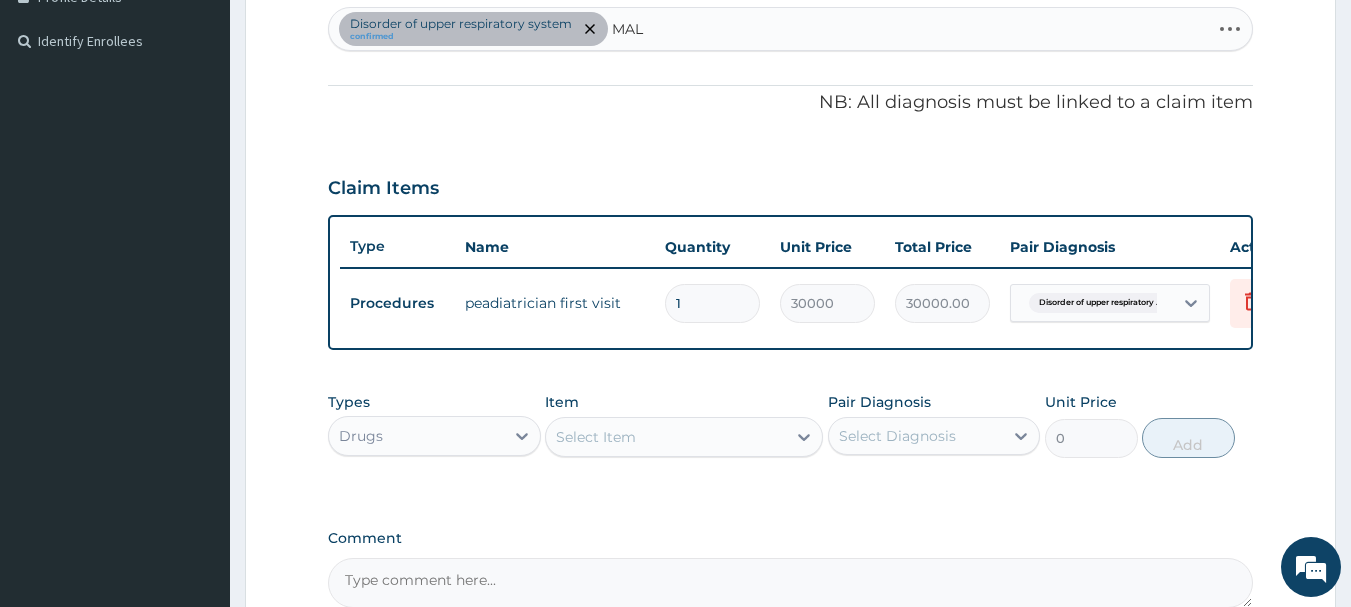 type on "MALA" 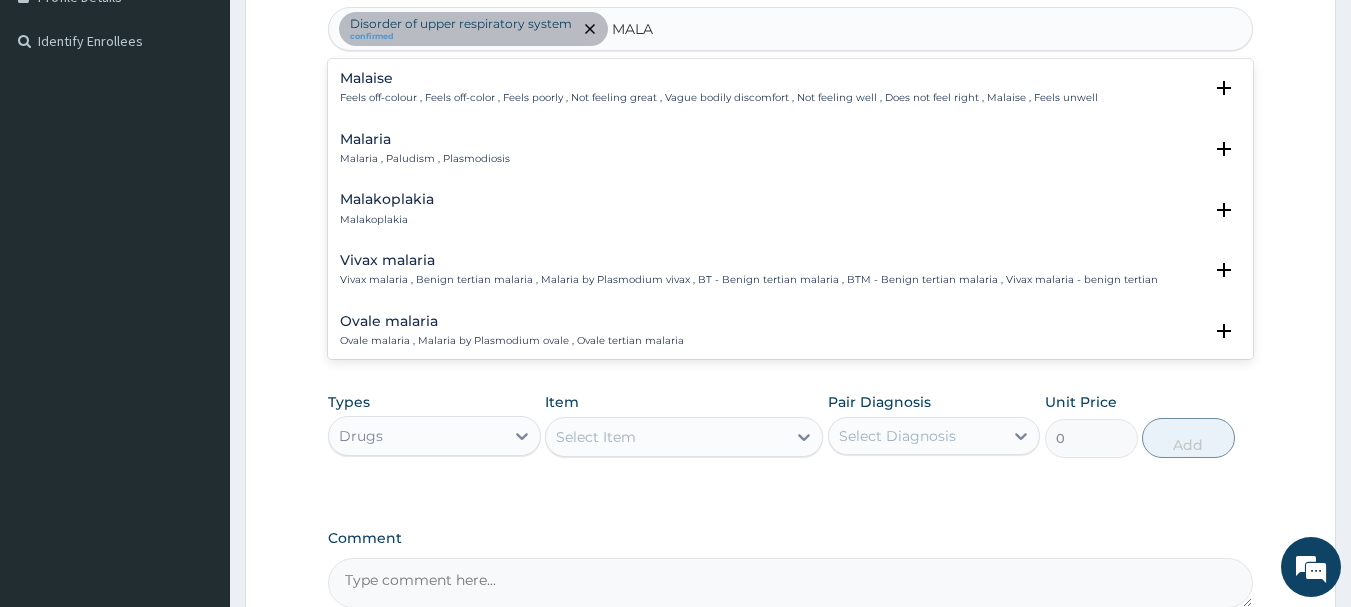 click on "Malaria" at bounding box center (425, 139) 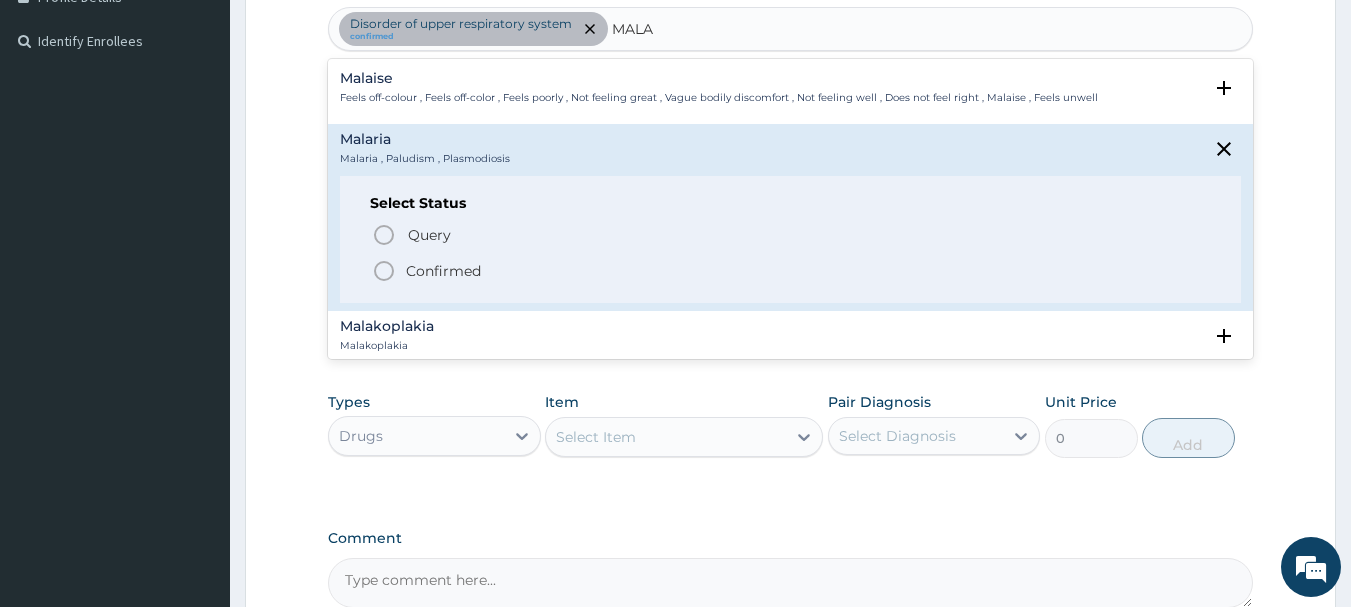 click 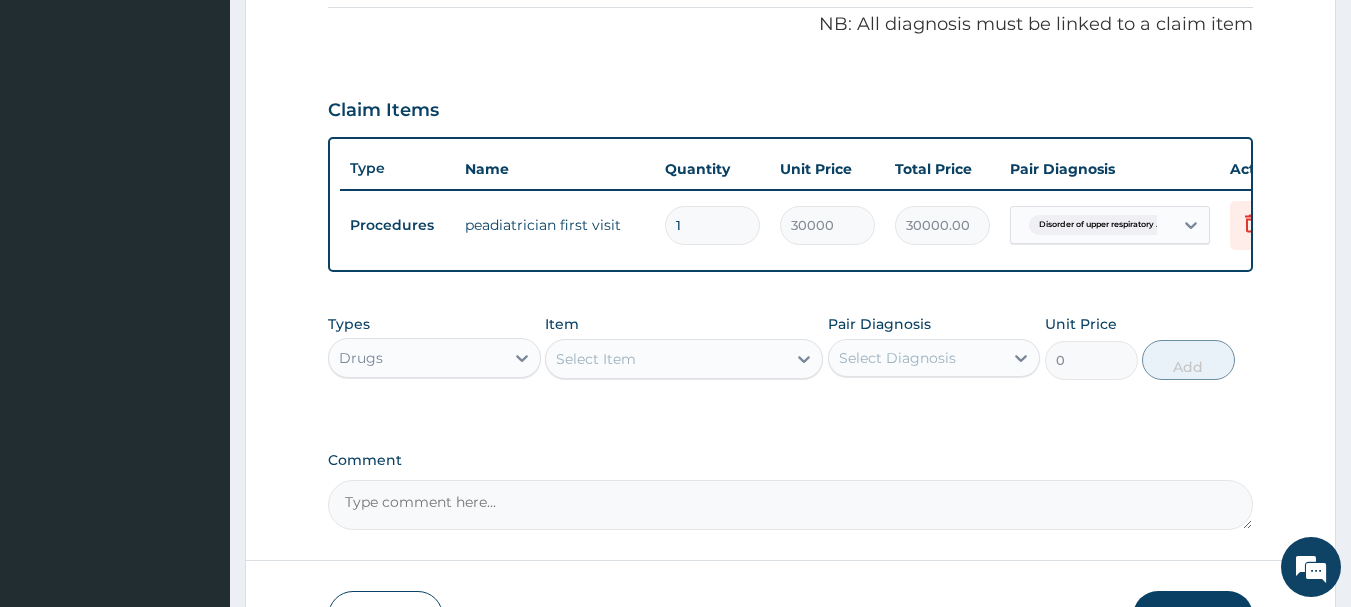scroll, scrollTop: 755, scrollLeft: 0, axis: vertical 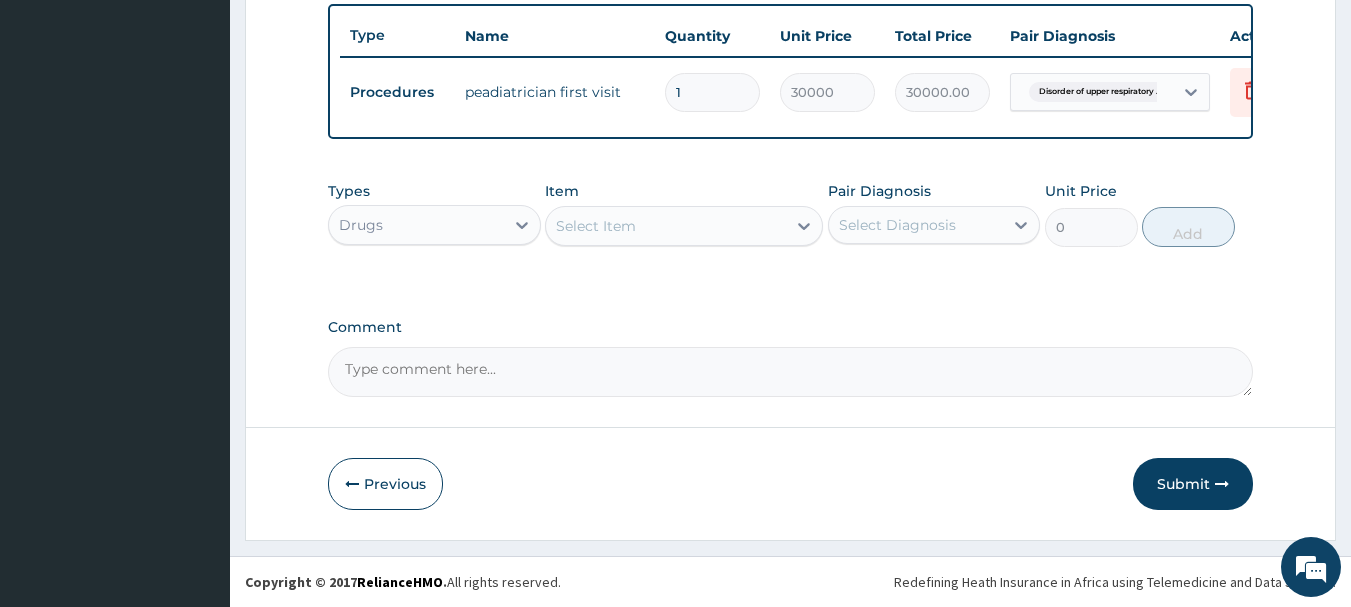 click on "Select Item" at bounding box center [666, 226] 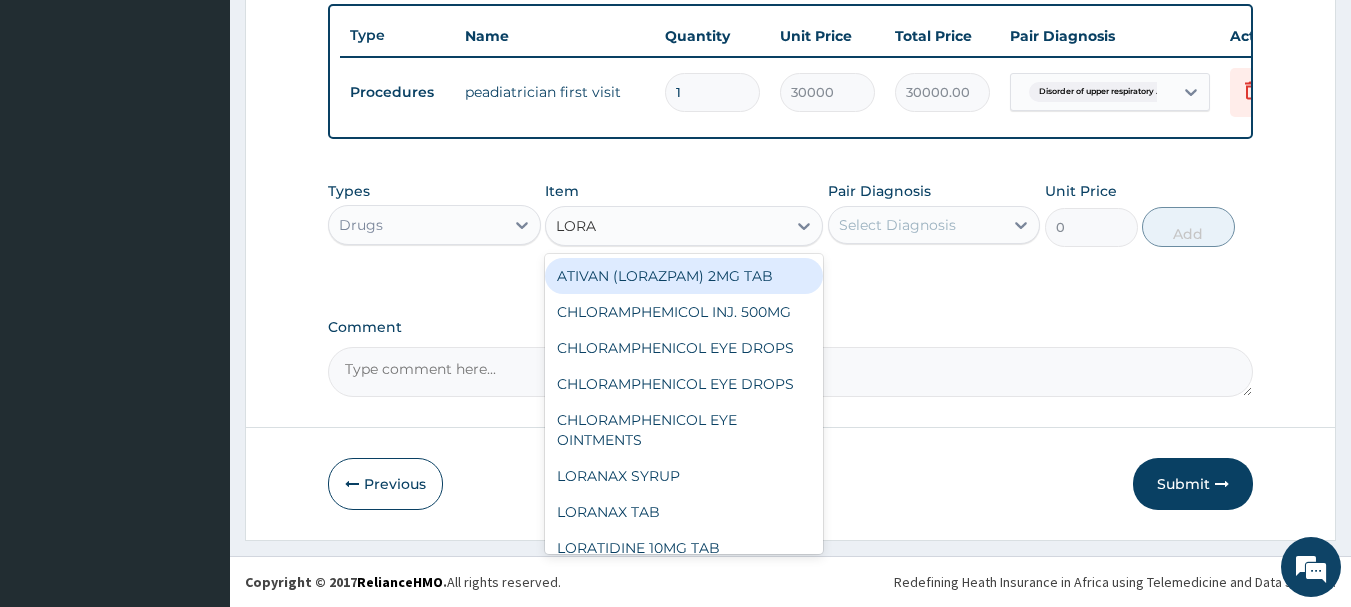 type on "LORAT" 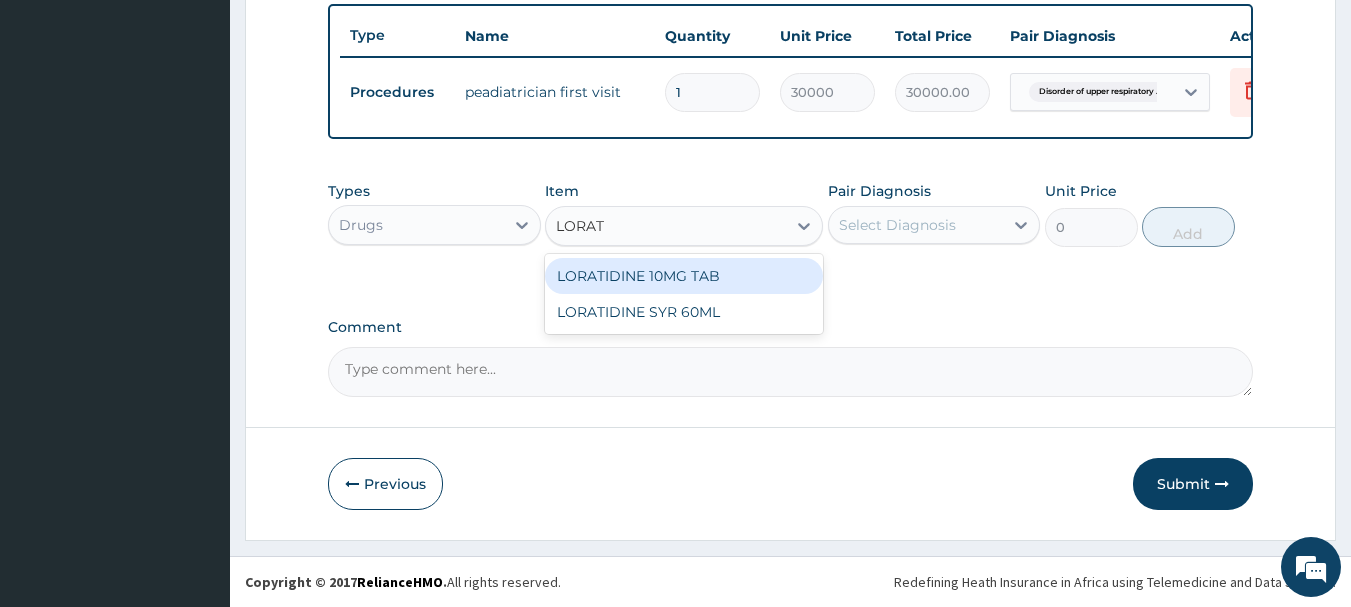 click on "LORATIDINE 10MG TAB" at bounding box center (684, 276) 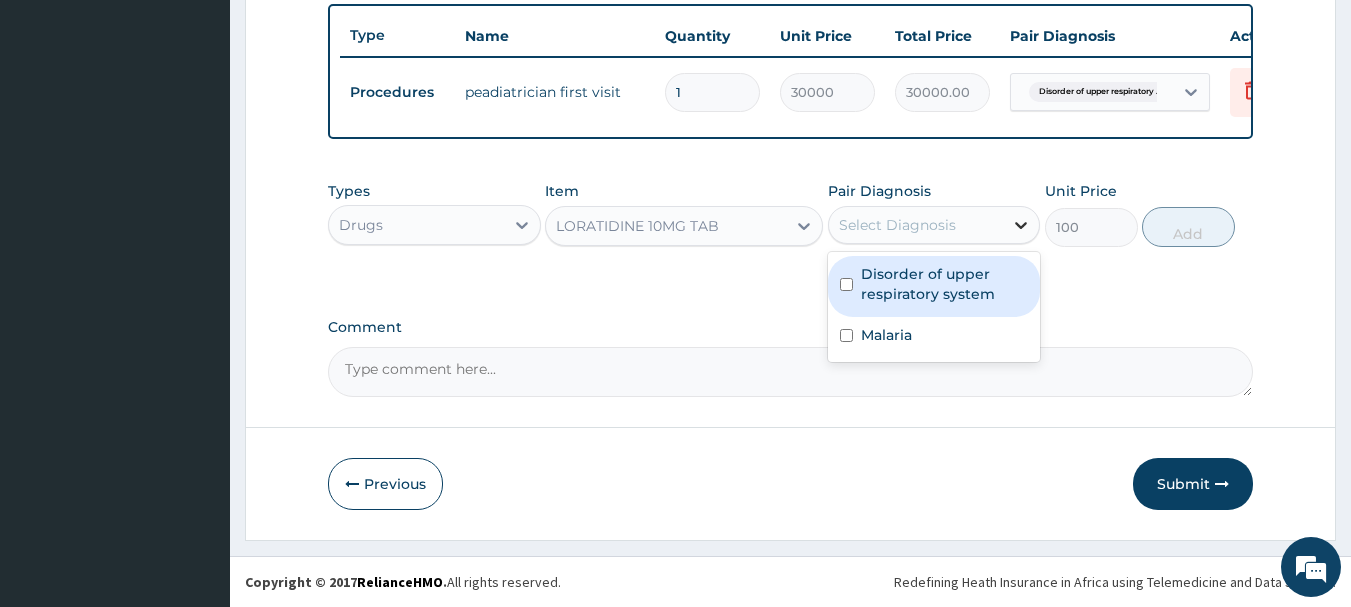 click 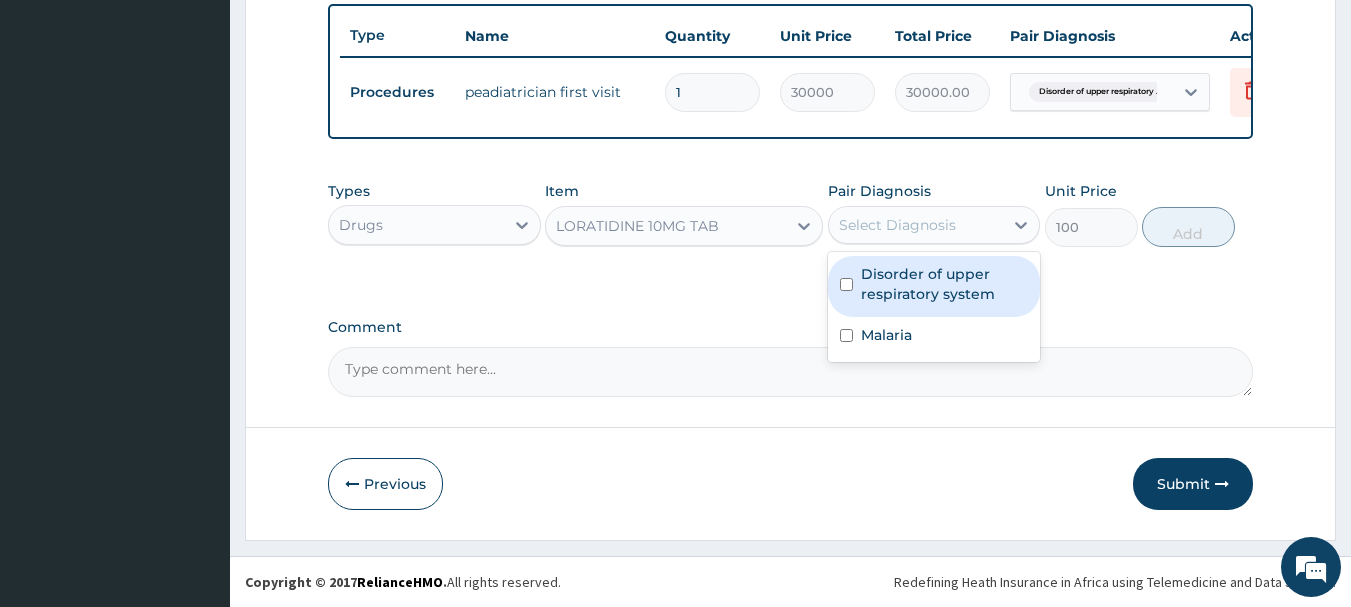 click at bounding box center [846, 284] 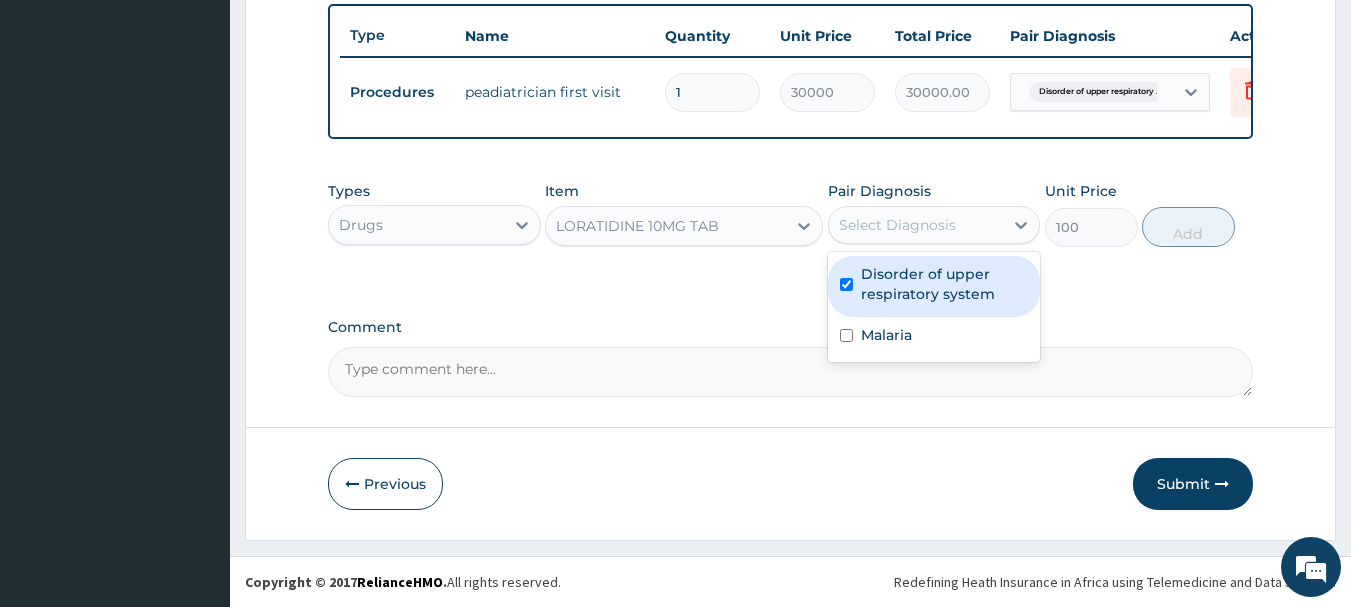 checkbox on "true" 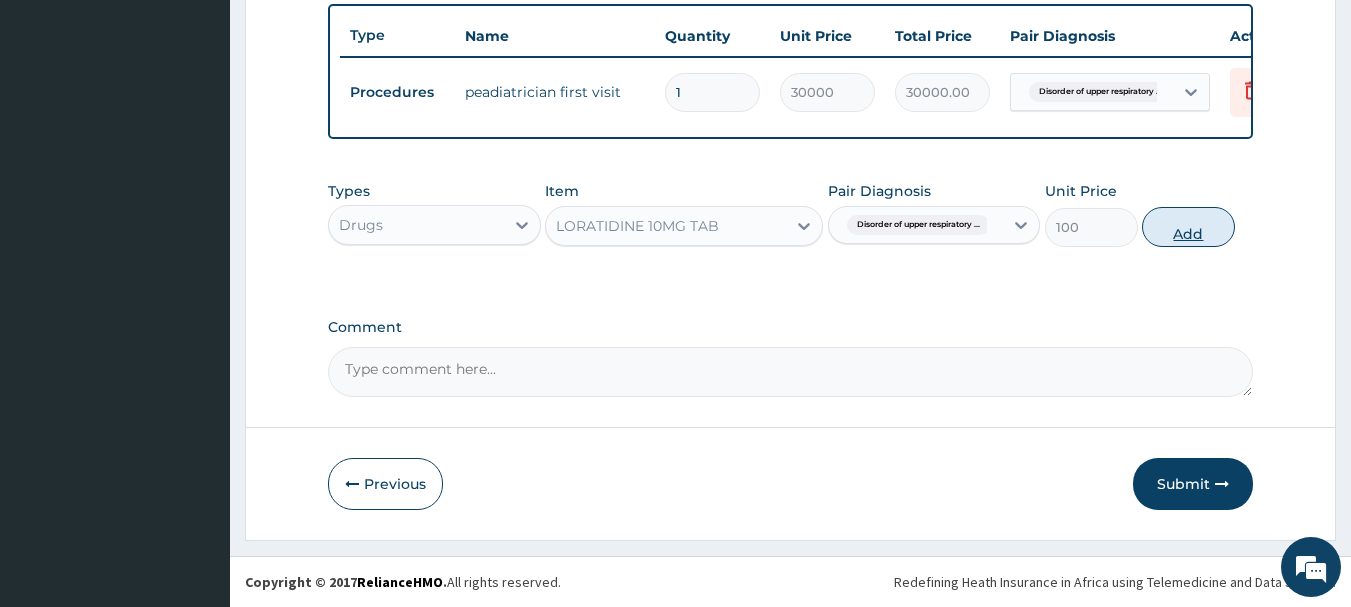 click on "Add" at bounding box center [1188, 227] 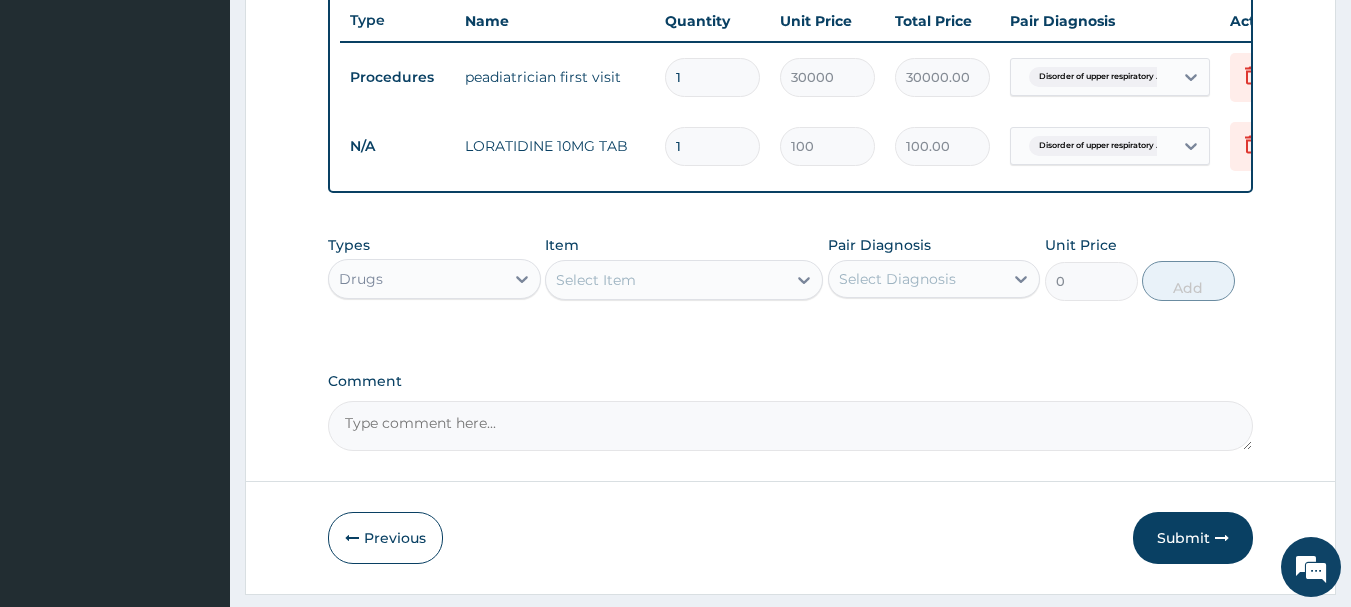 click on "Select Item" at bounding box center (596, 280) 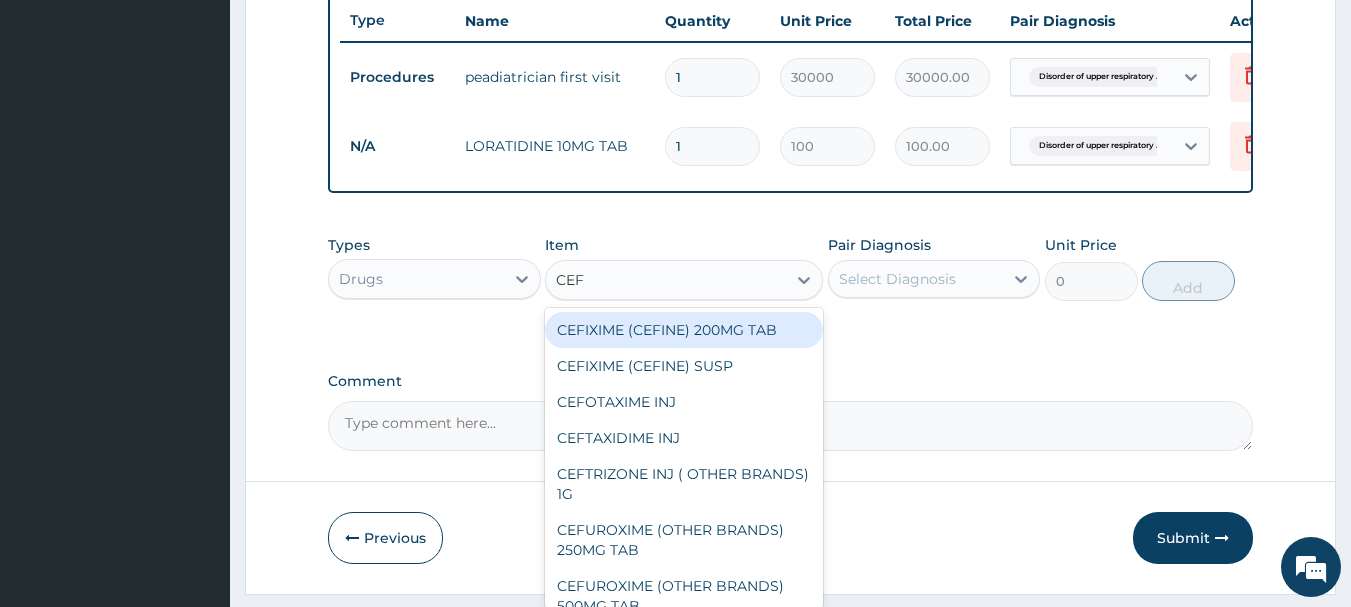 type on "CEFU" 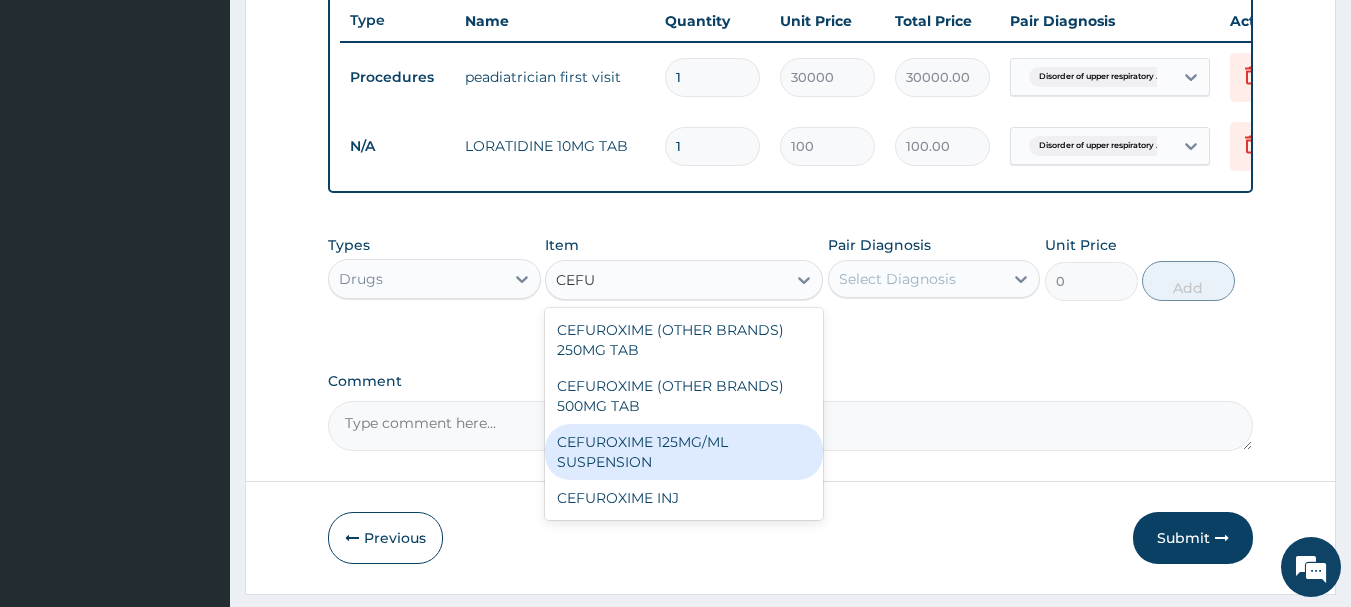 click on "CEFUROXIME 125MG/ML SUSPENSION" at bounding box center (684, 452) 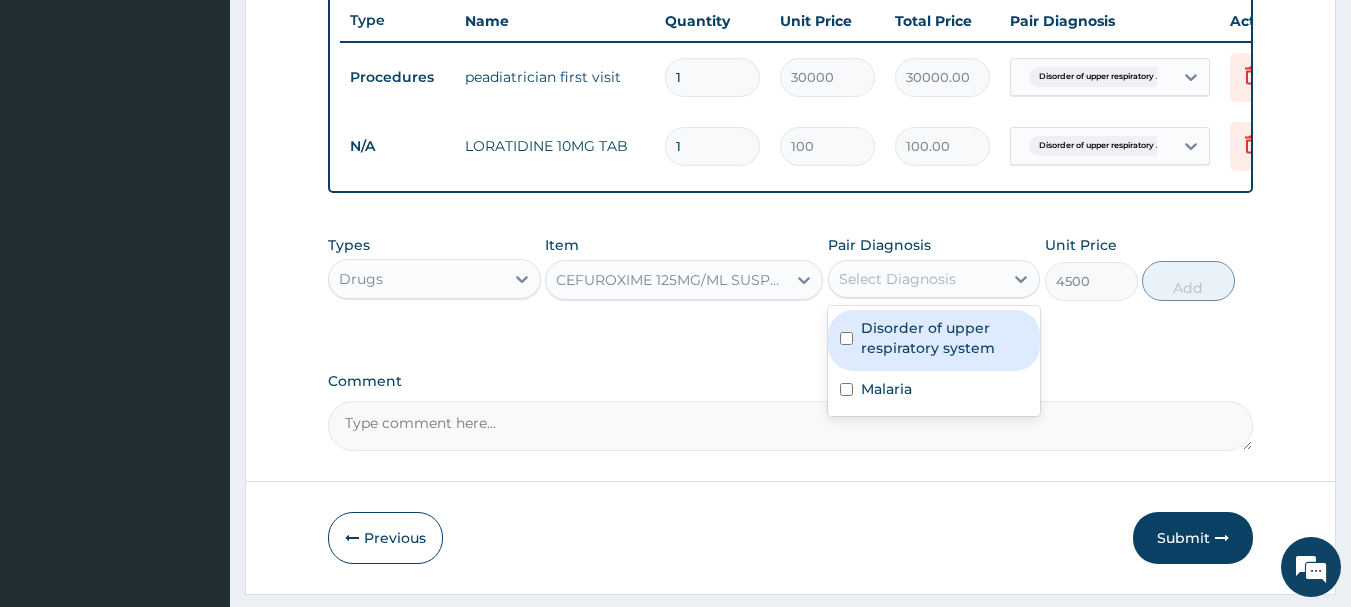 drag, startPoint x: 1018, startPoint y: 286, endPoint x: 1000, endPoint y: 300, distance: 22.803509 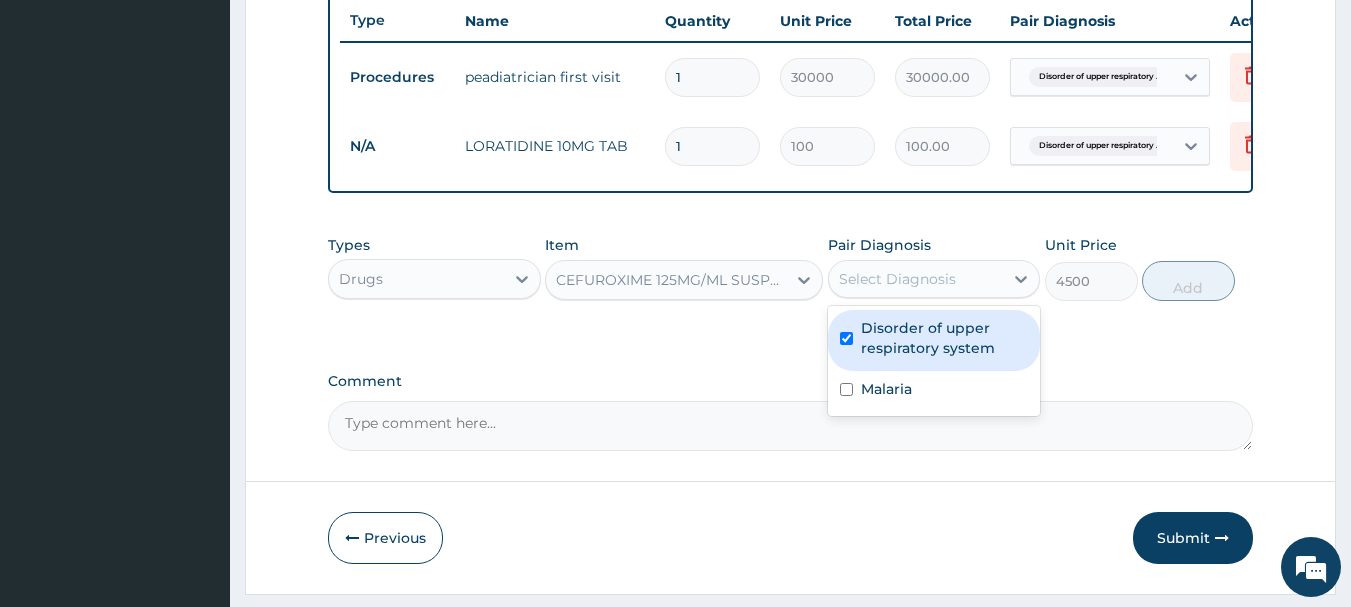 checkbox on "true" 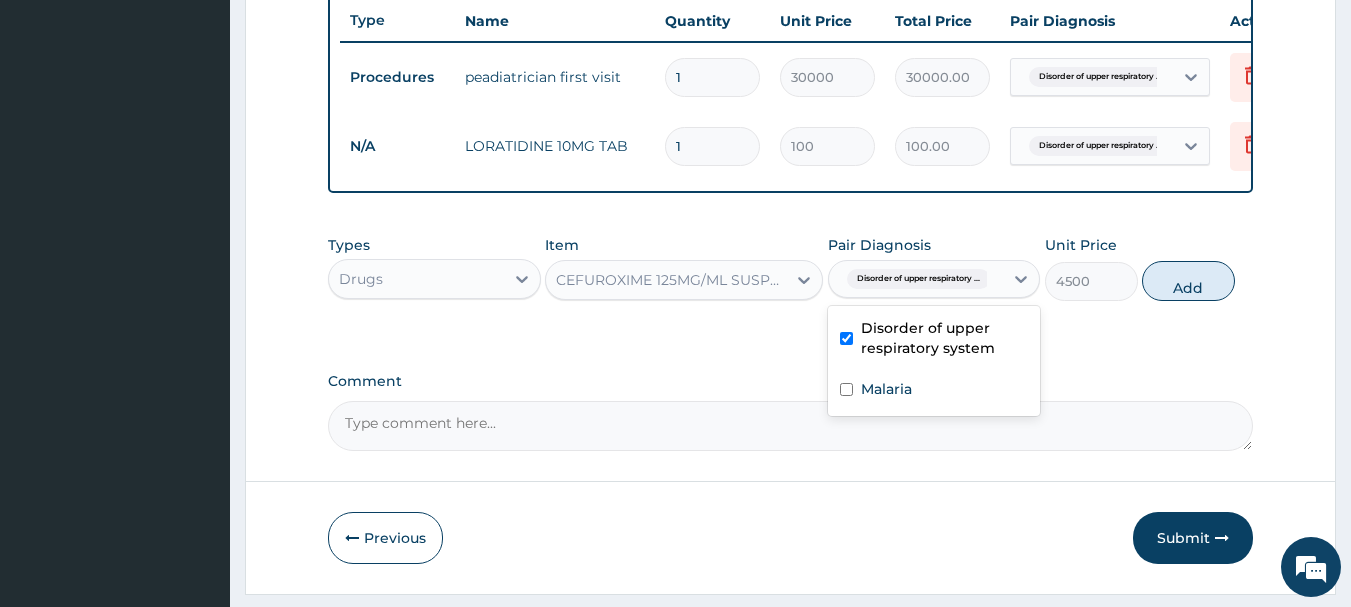 drag, startPoint x: 1199, startPoint y: 280, endPoint x: 1124, endPoint y: 283, distance: 75.059975 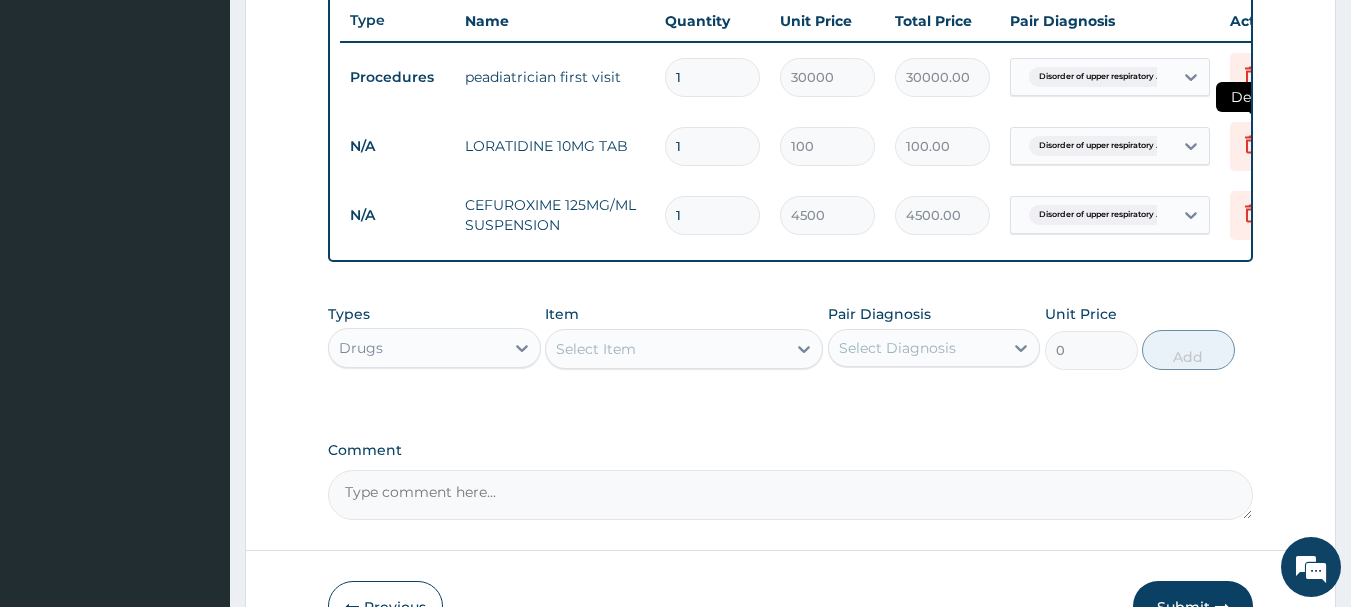 click 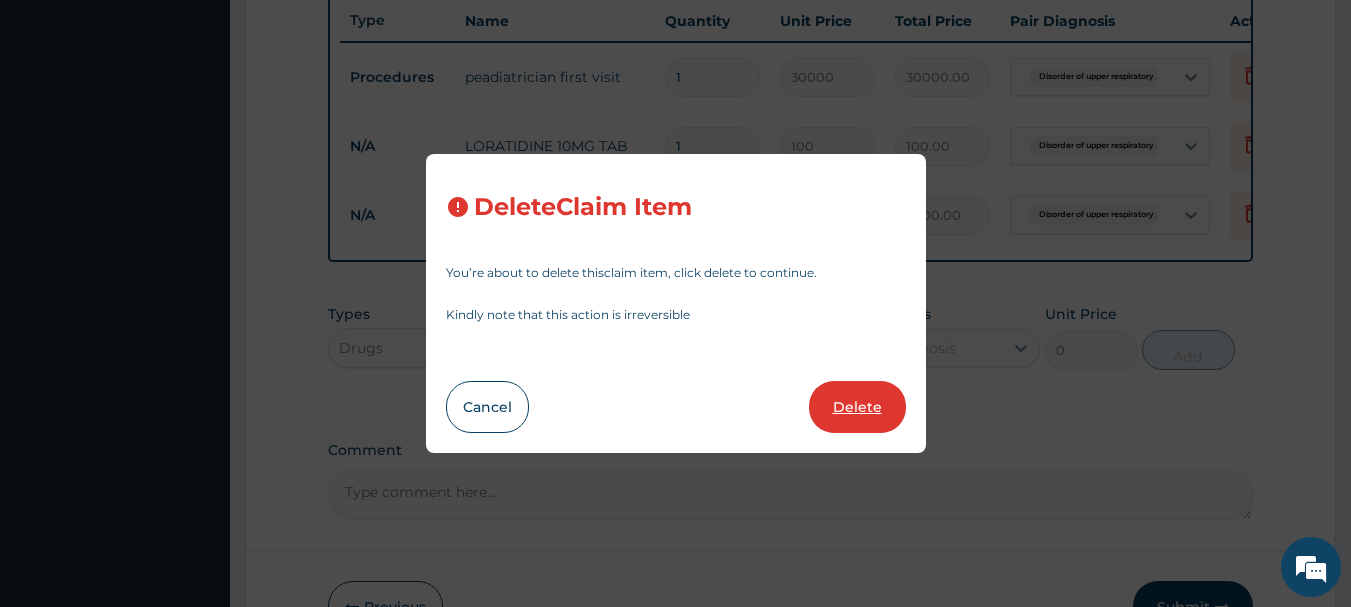 click on "Delete" at bounding box center [857, 407] 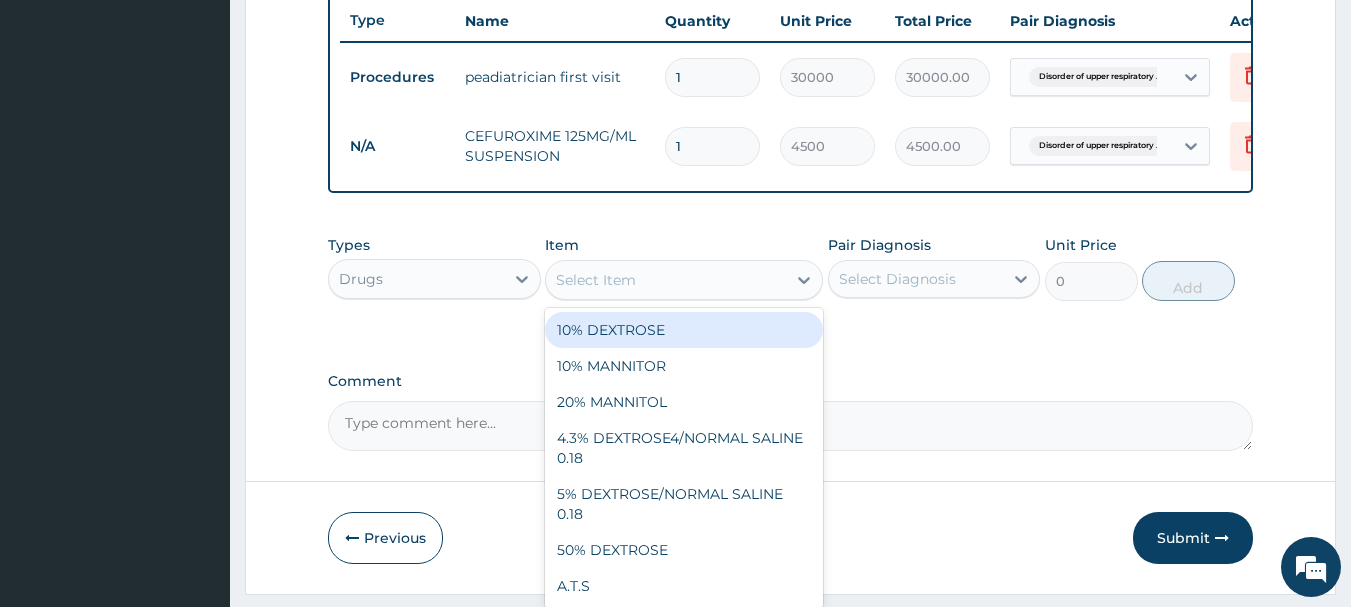 click on "Select Item" at bounding box center [666, 280] 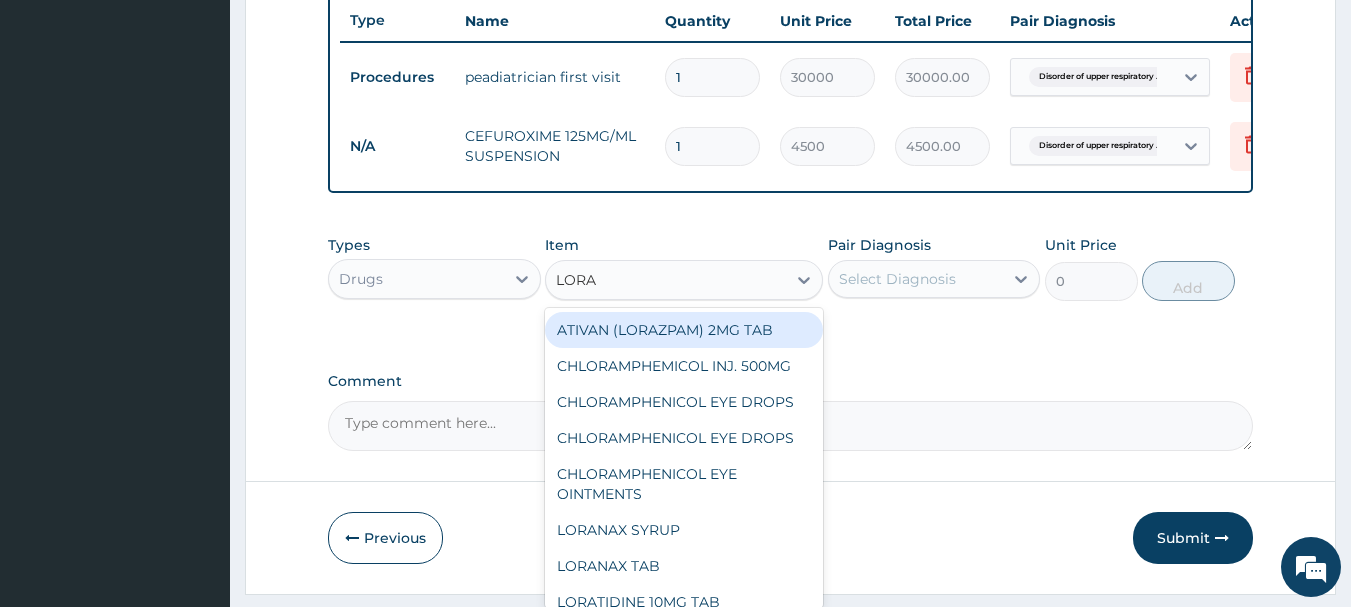 type on "LORAT" 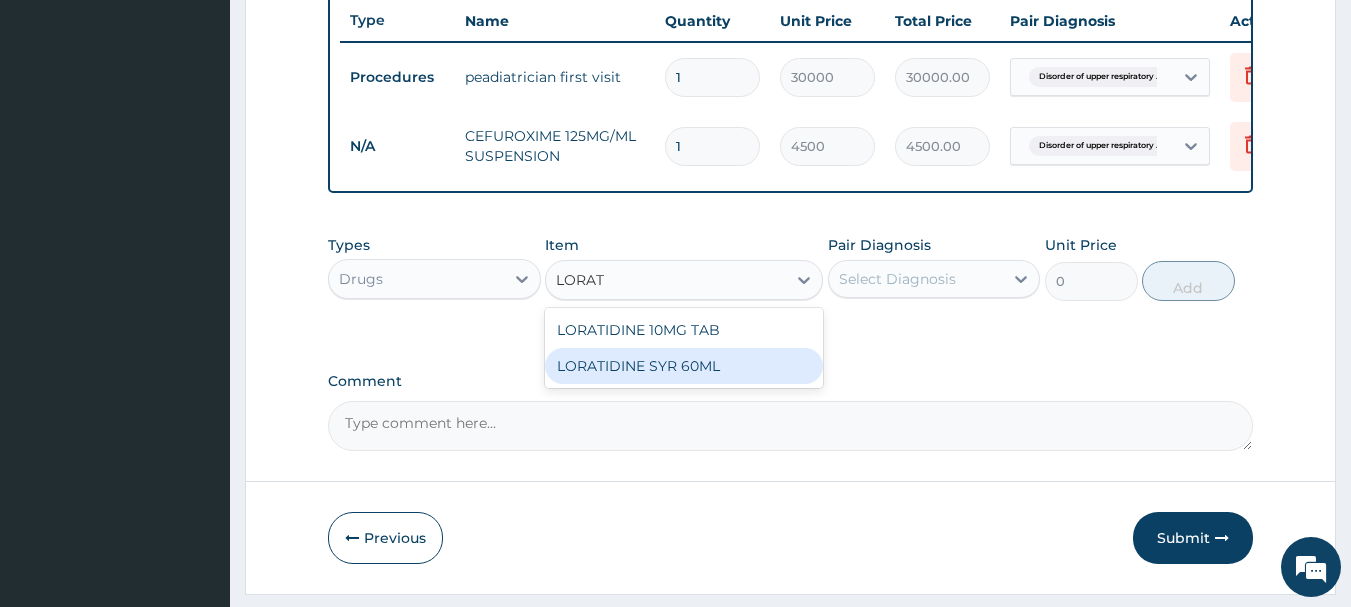 click on "LORATIDINE SYR 60ML" at bounding box center (684, 366) 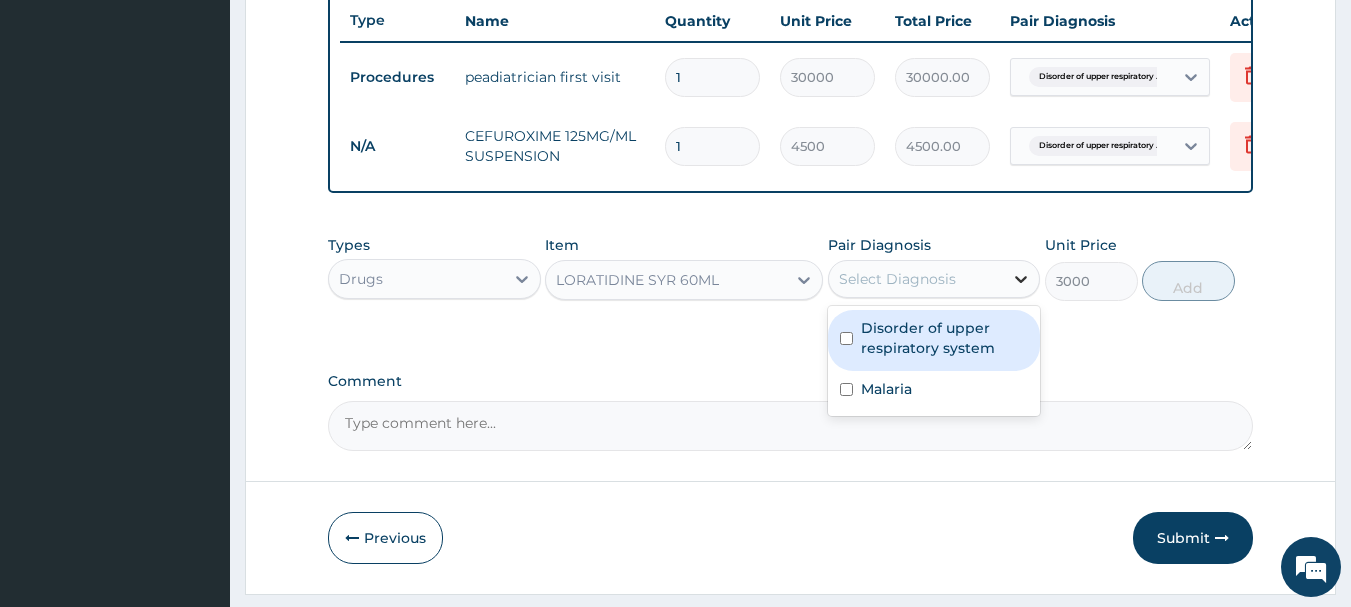 click 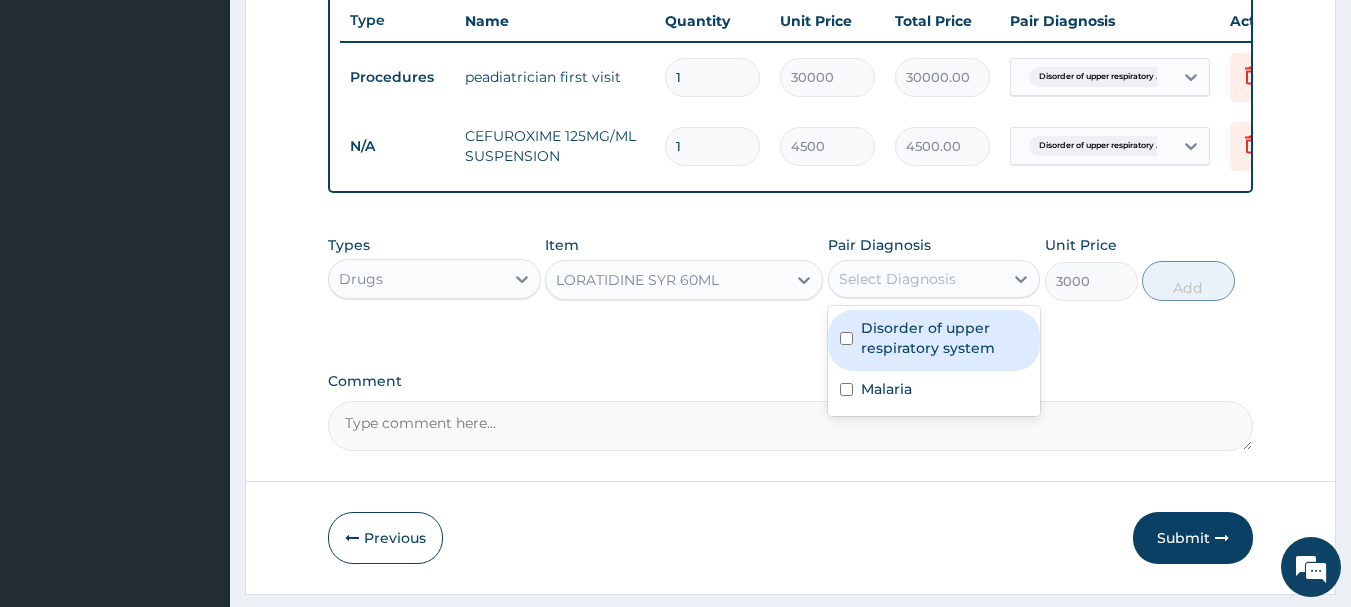 click on "Disorder of upper respiratory system" at bounding box center [945, 338] 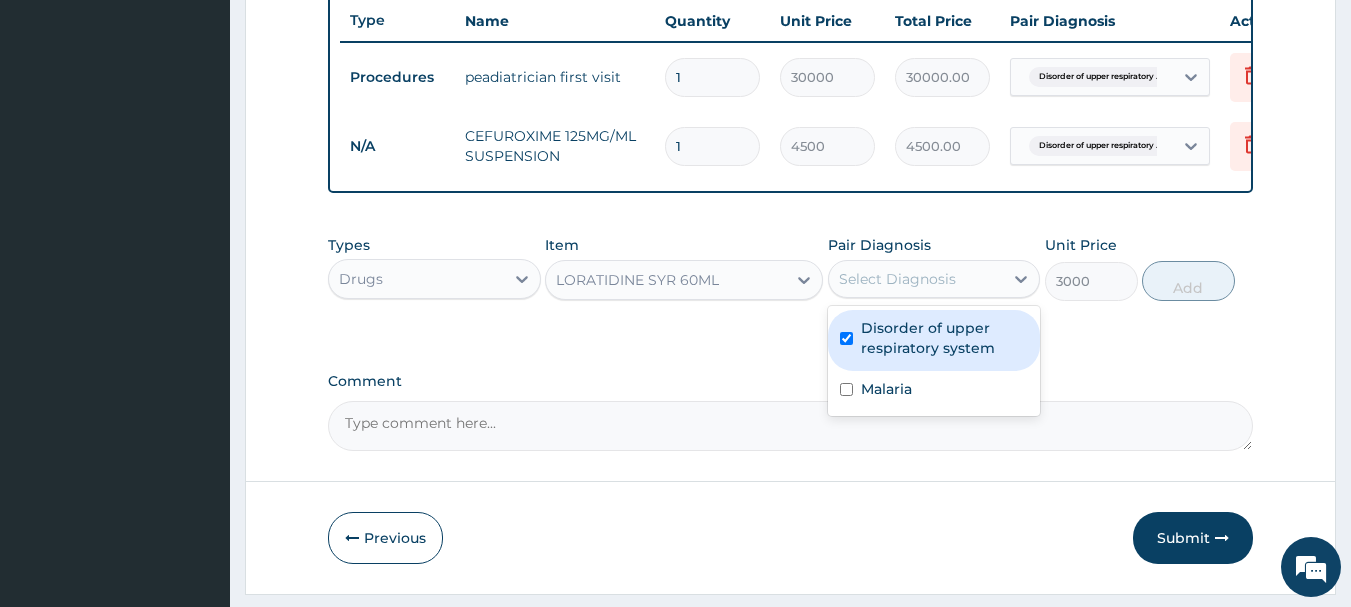 checkbox on "true" 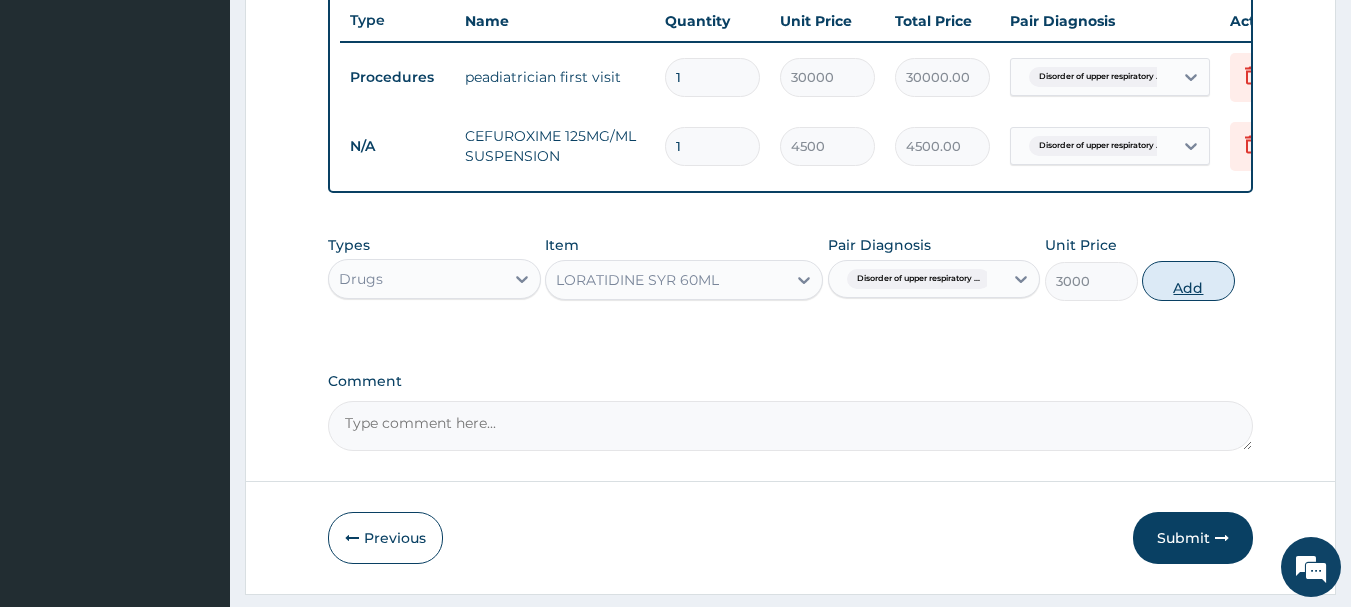 click on "Add" at bounding box center [1188, 281] 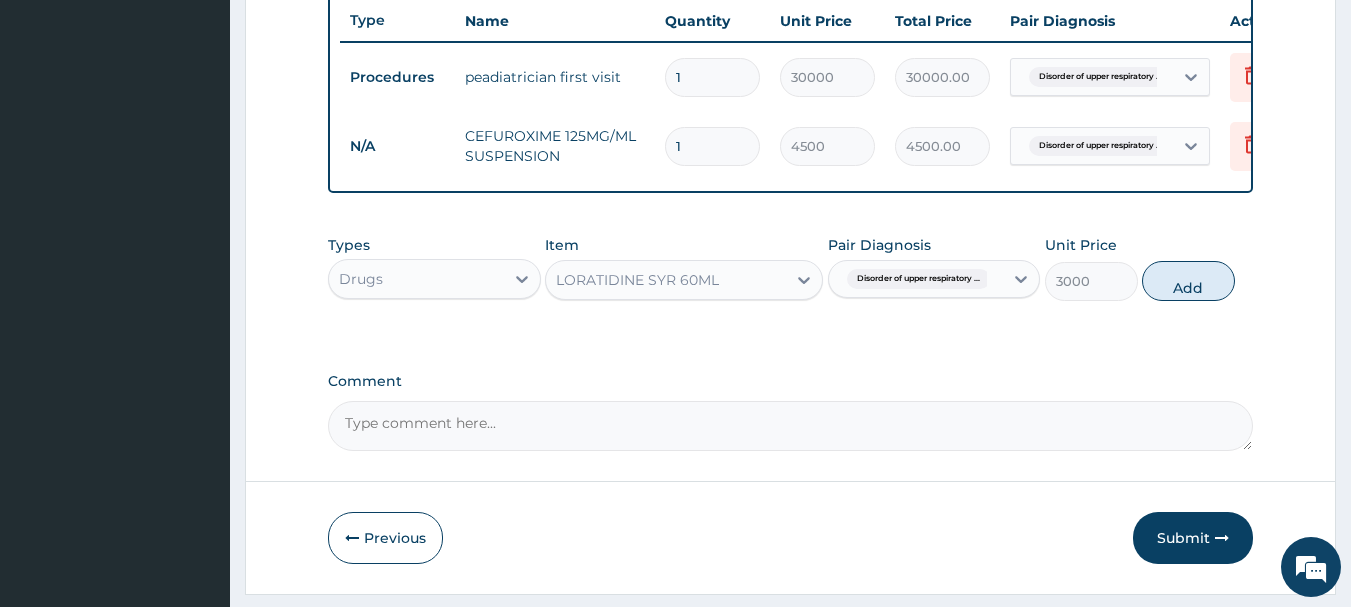 type on "0" 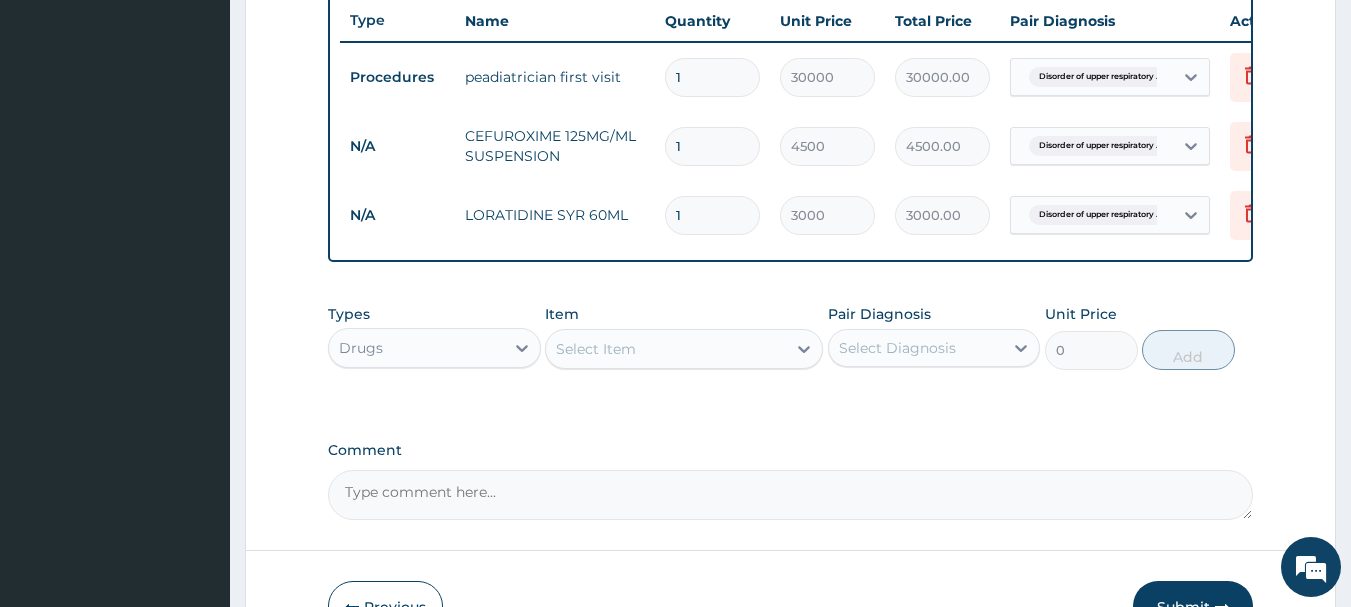 click on "Select Item" at bounding box center (666, 349) 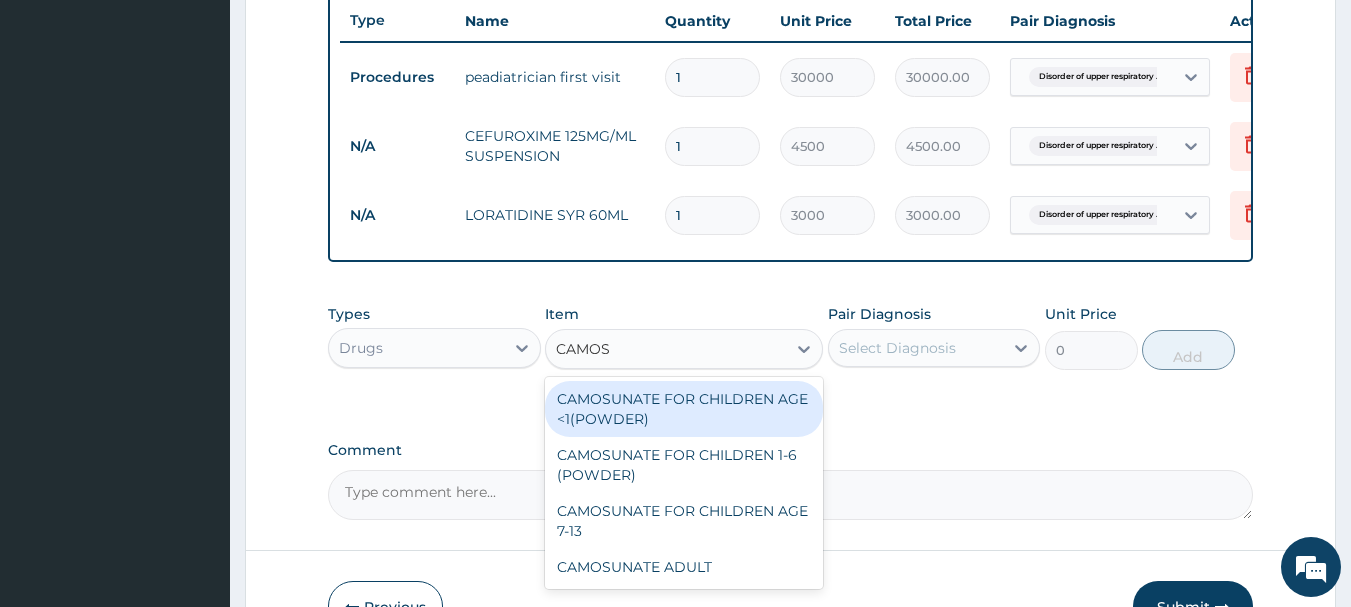 type on "CAMOSU" 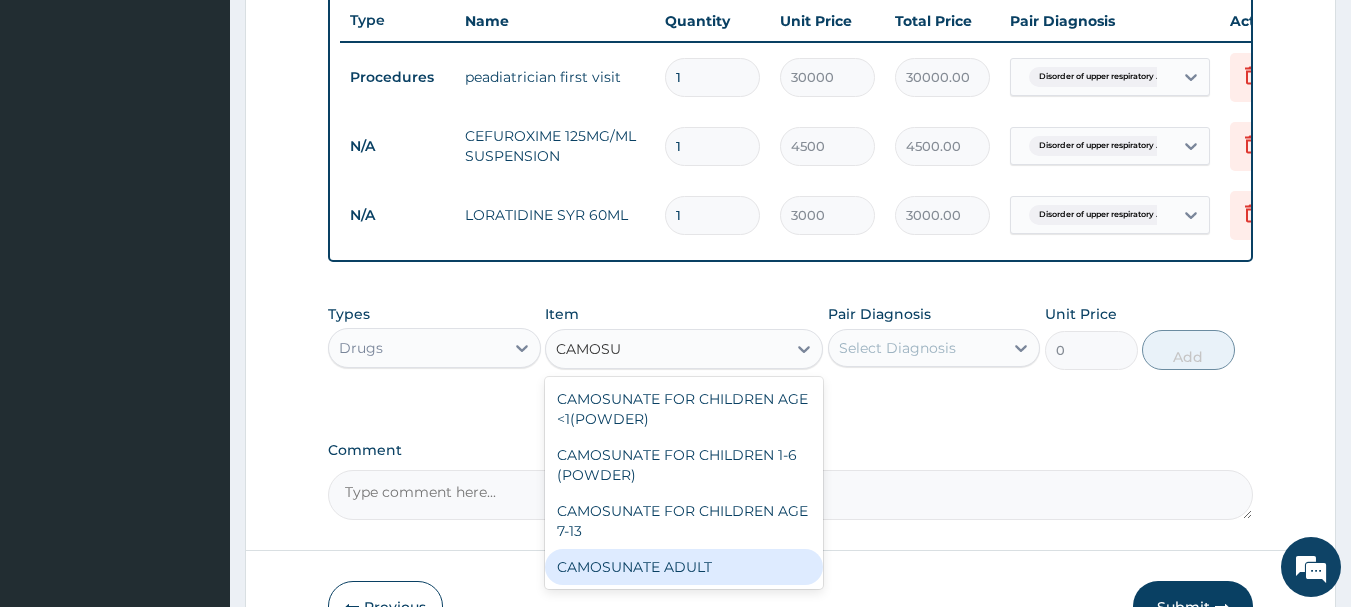 click on "CAMOSUNATE ADULT" at bounding box center (684, 567) 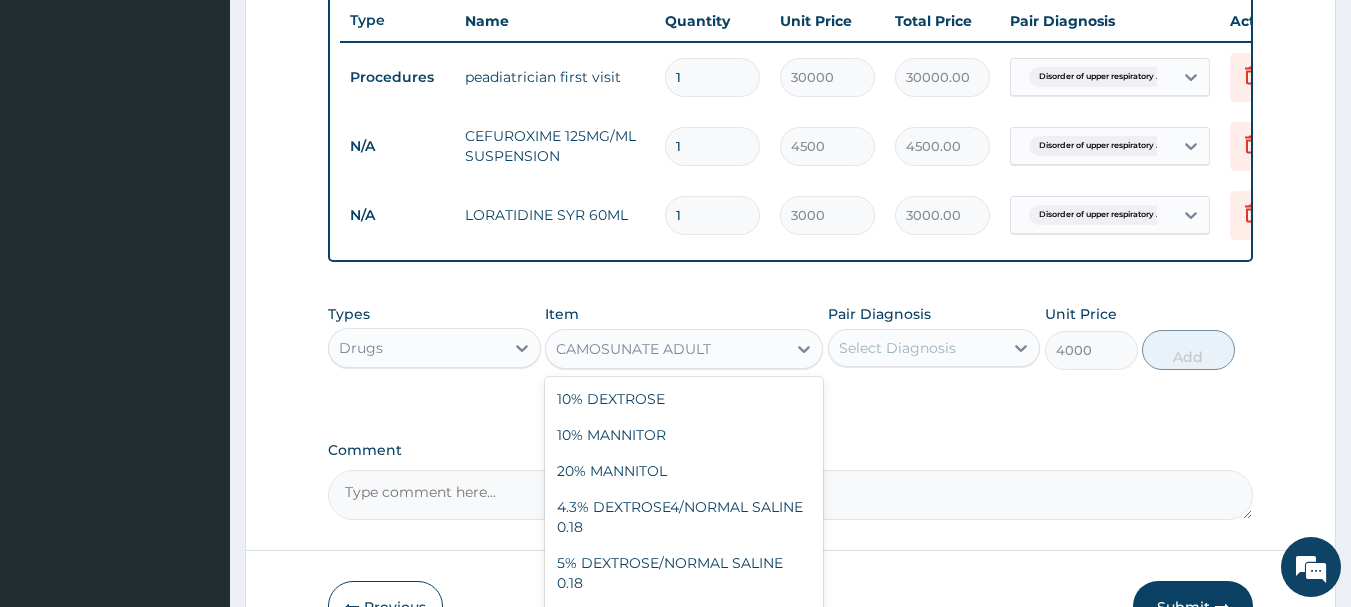 click on "CAMOSUNATE ADULT" at bounding box center [633, 349] 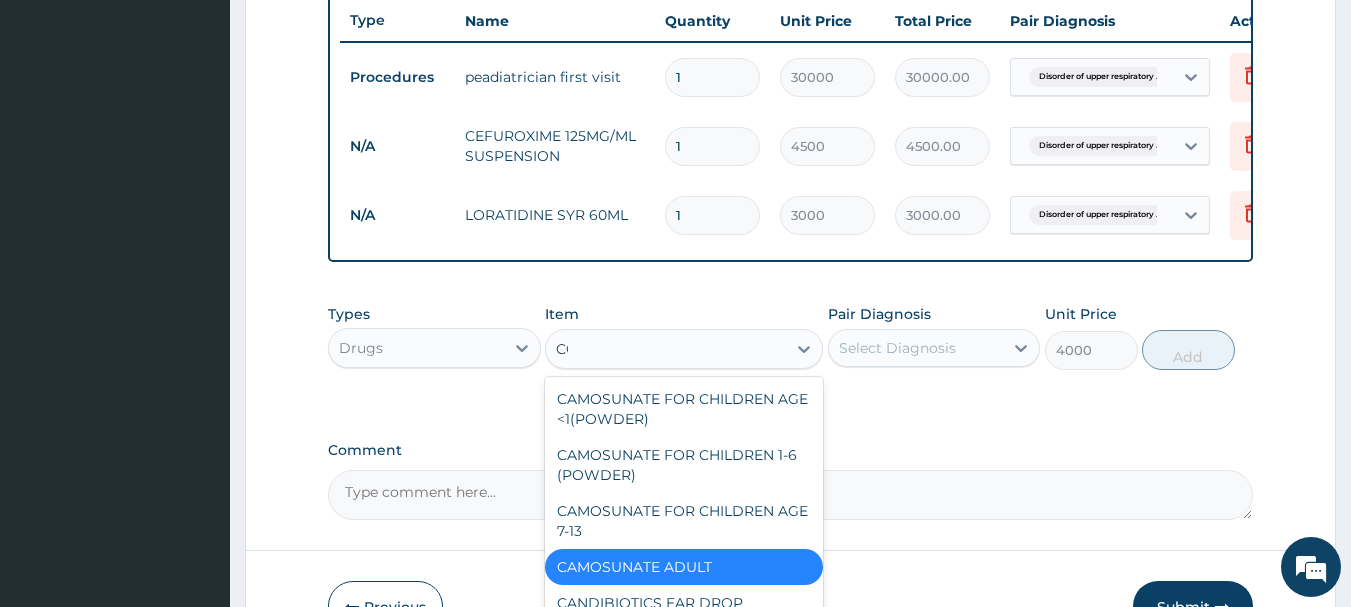 scroll, scrollTop: 4176, scrollLeft: 0, axis: vertical 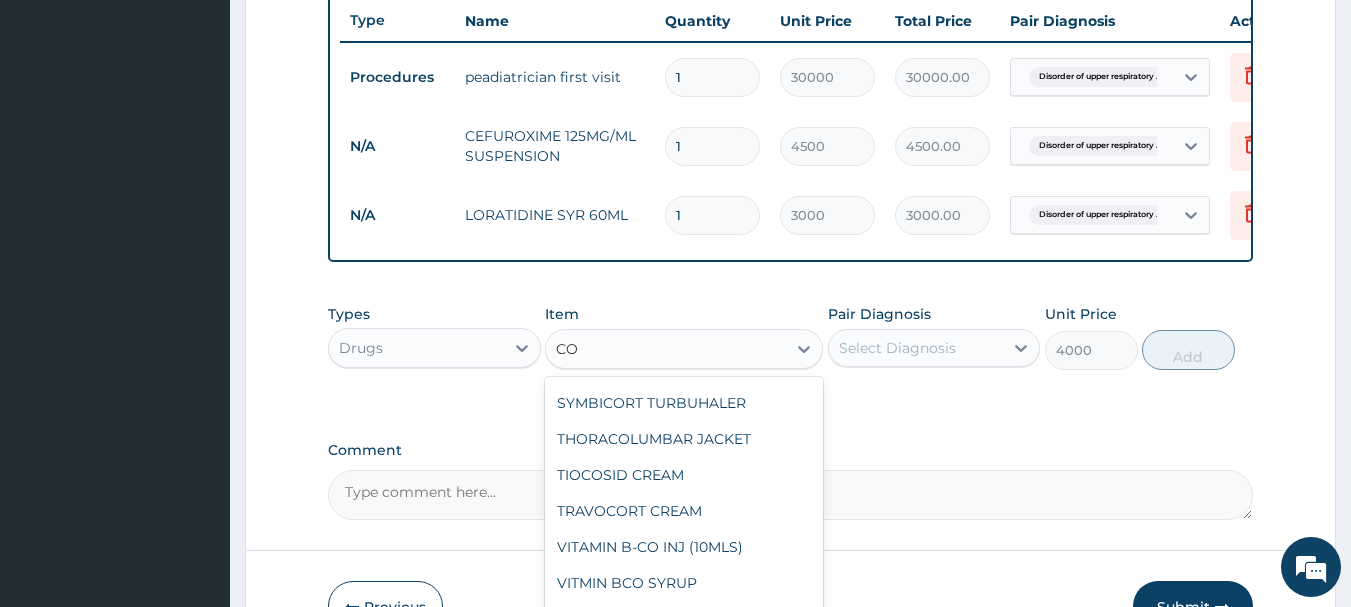type on "COA" 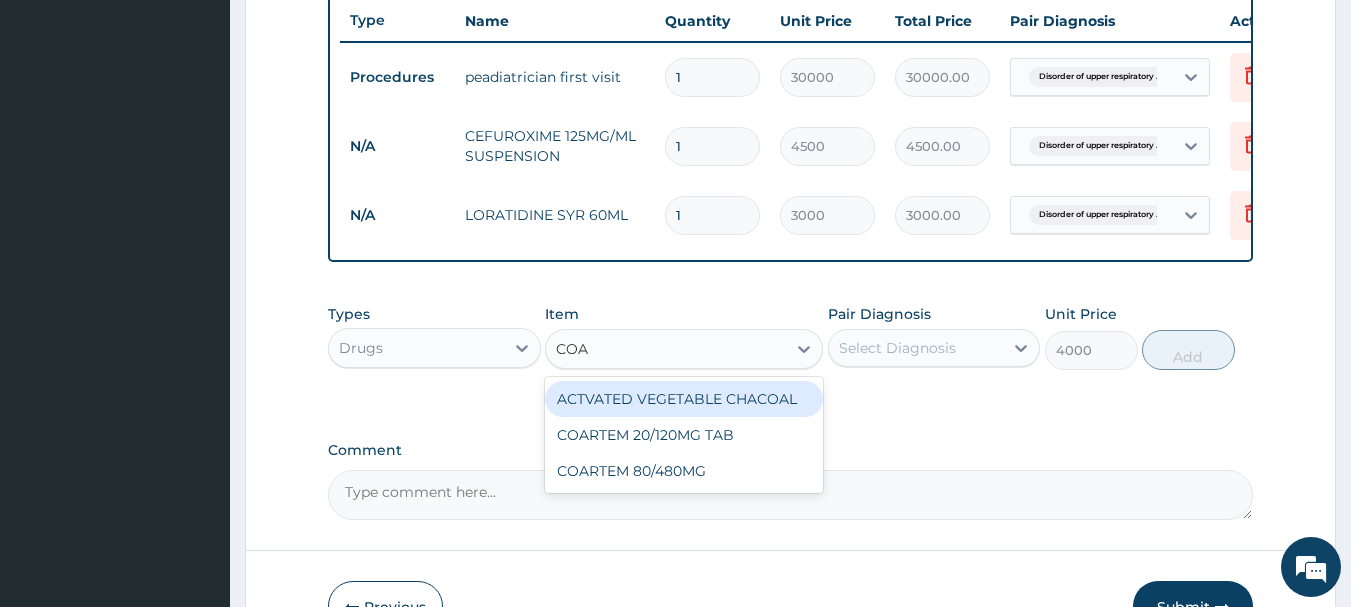 scroll, scrollTop: 0, scrollLeft: 0, axis: both 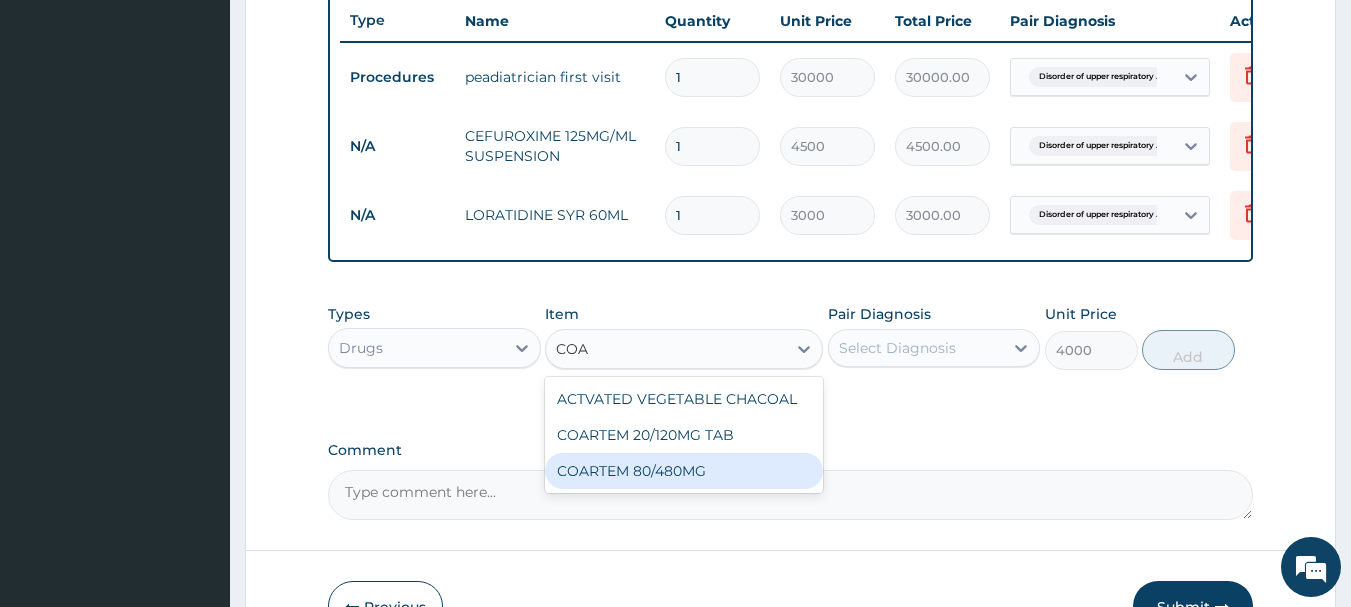click on "COARTEM 80/480MG" at bounding box center (684, 471) 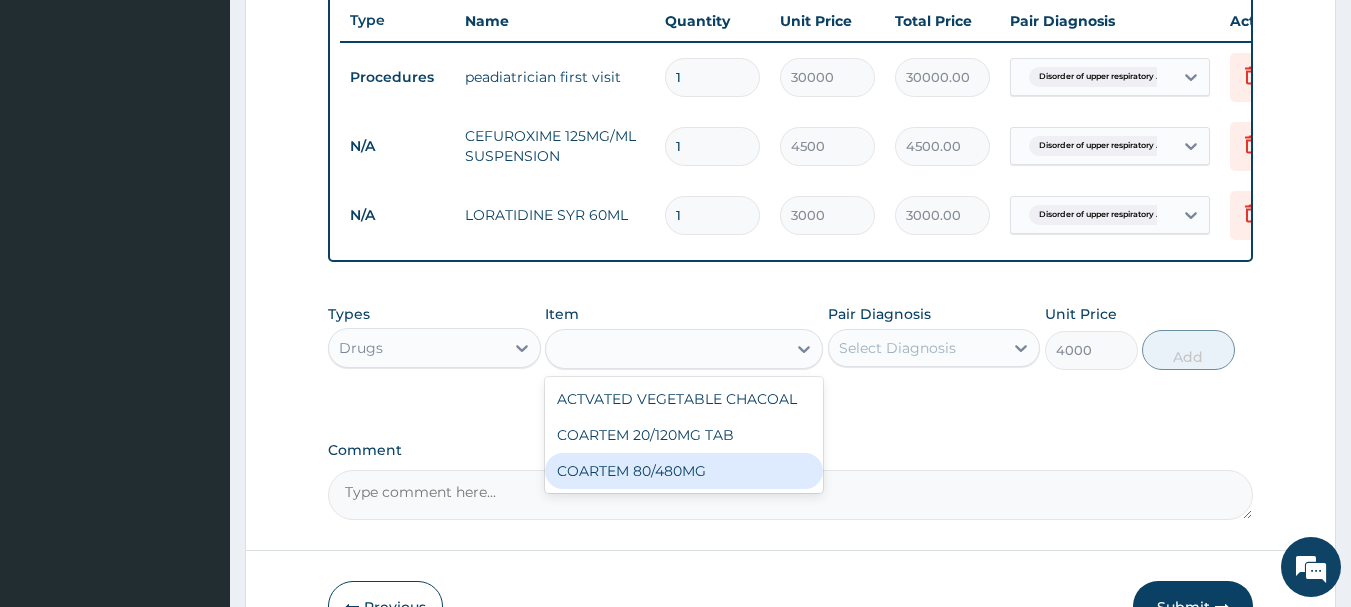 type on "4500" 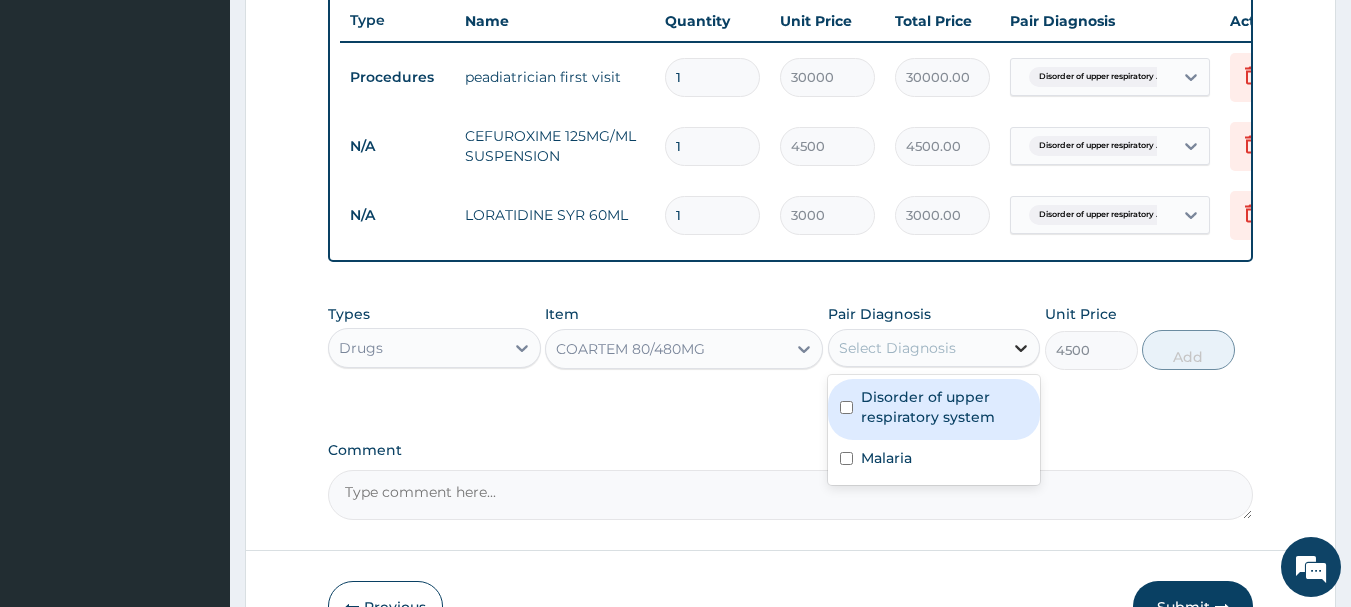 click at bounding box center [1021, 348] 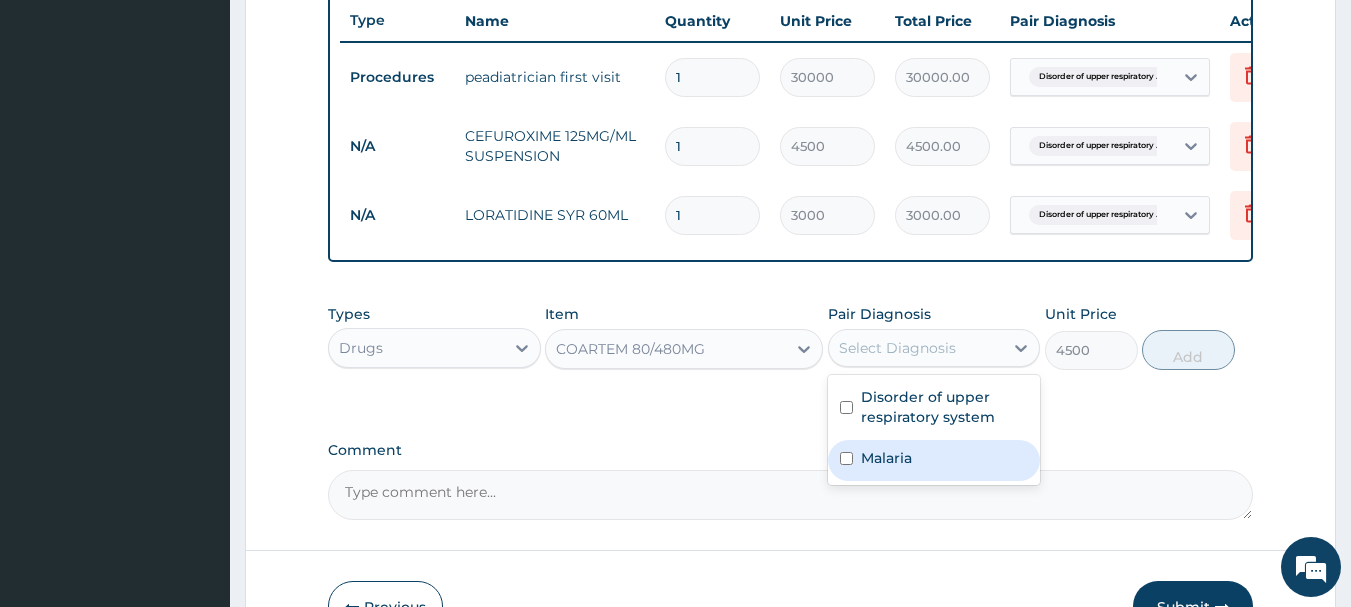 click on "Malaria" at bounding box center (934, 460) 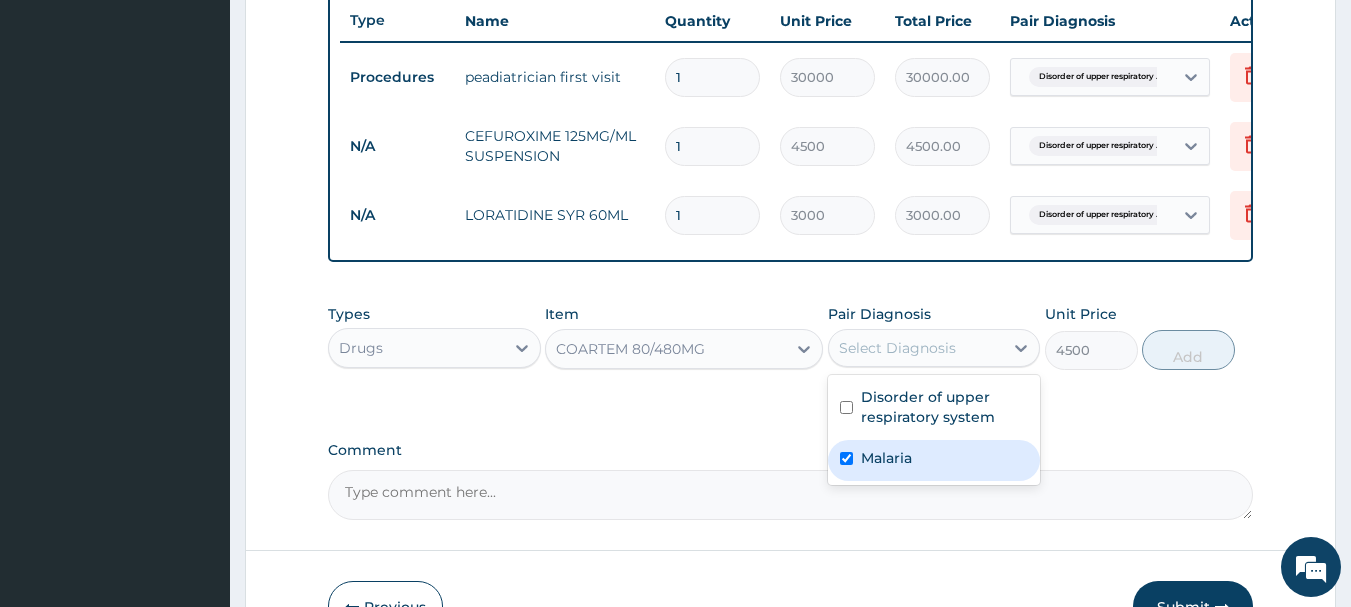checkbox on "true" 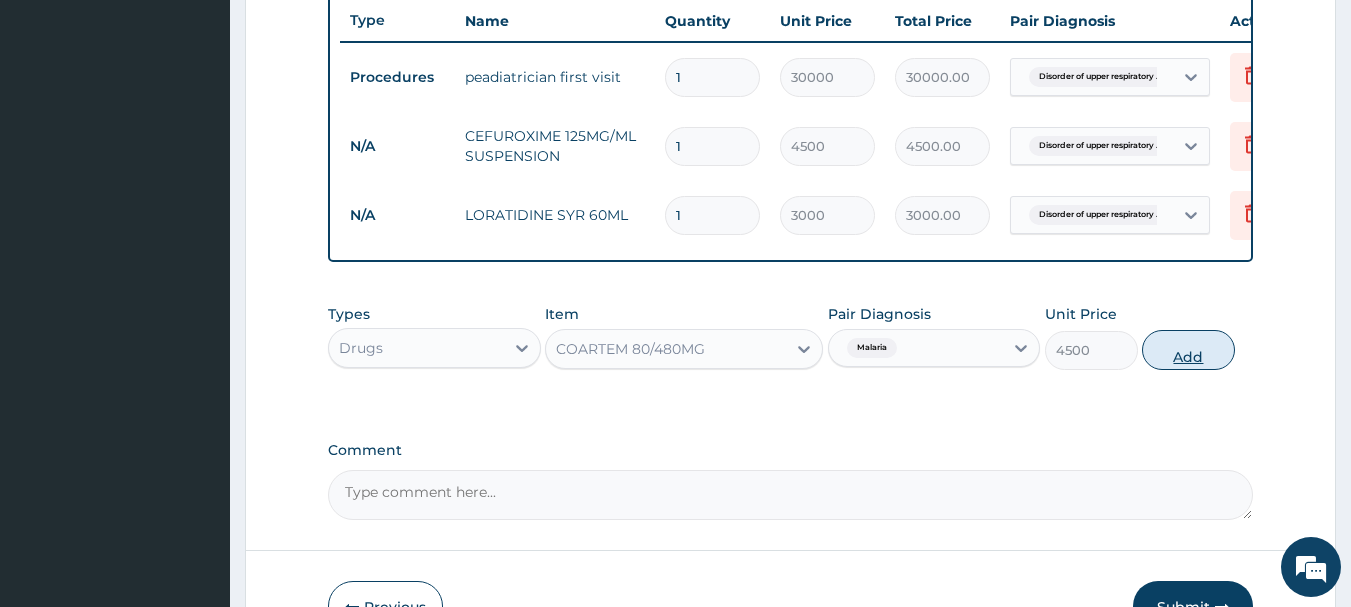 click on "Add" at bounding box center [1188, 350] 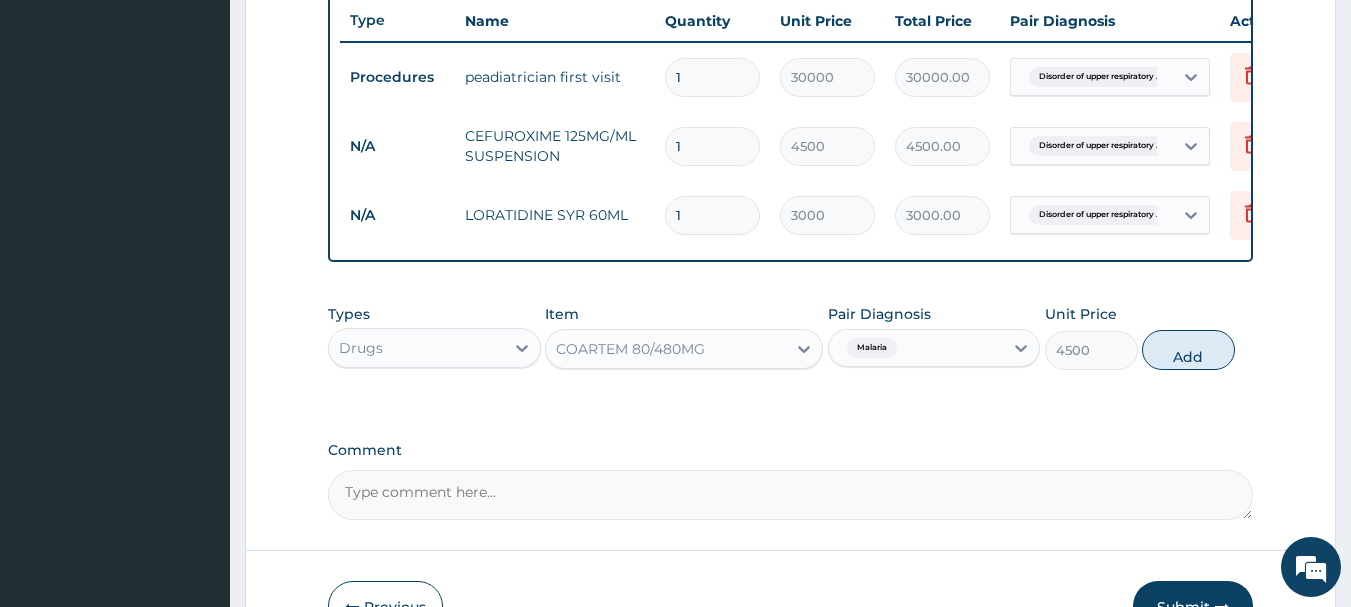 type on "0" 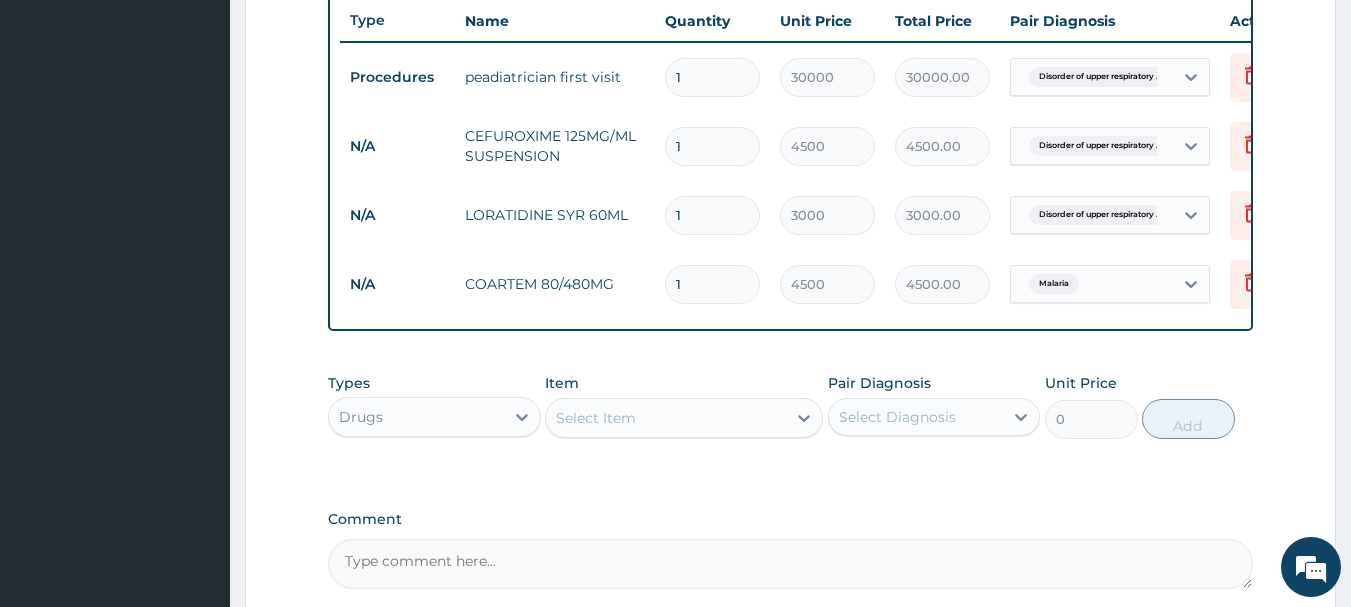 click on "Select Item" at bounding box center [666, 418] 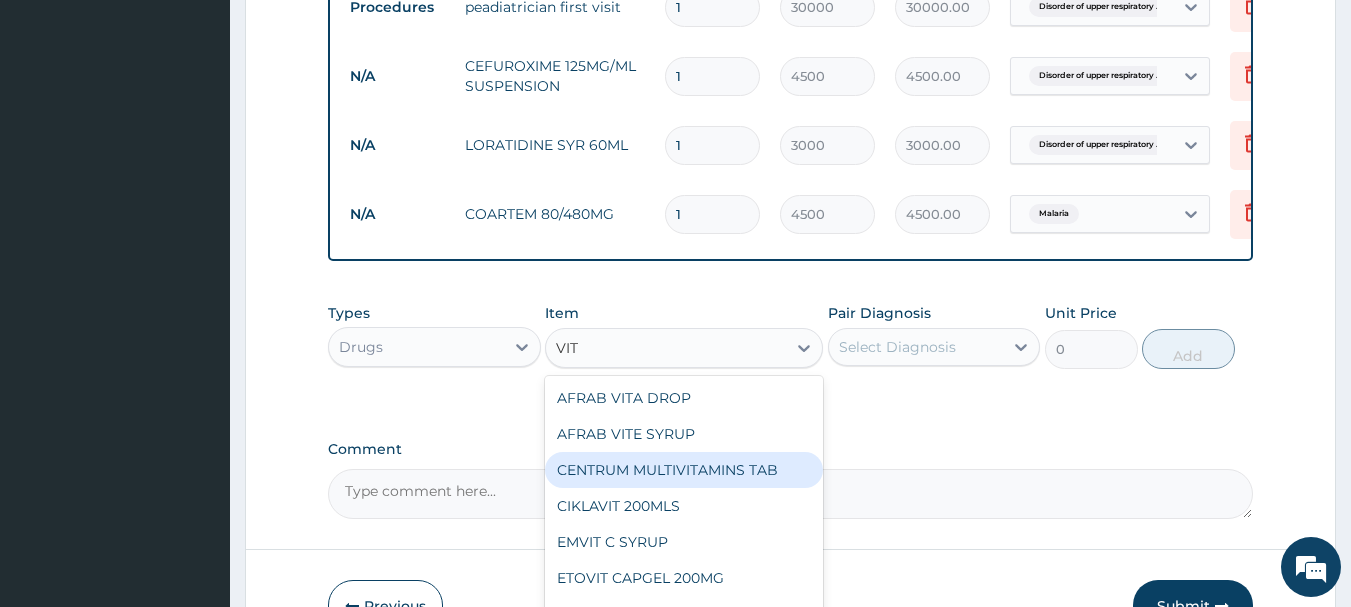 scroll, scrollTop: 855, scrollLeft: 0, axis: vertical 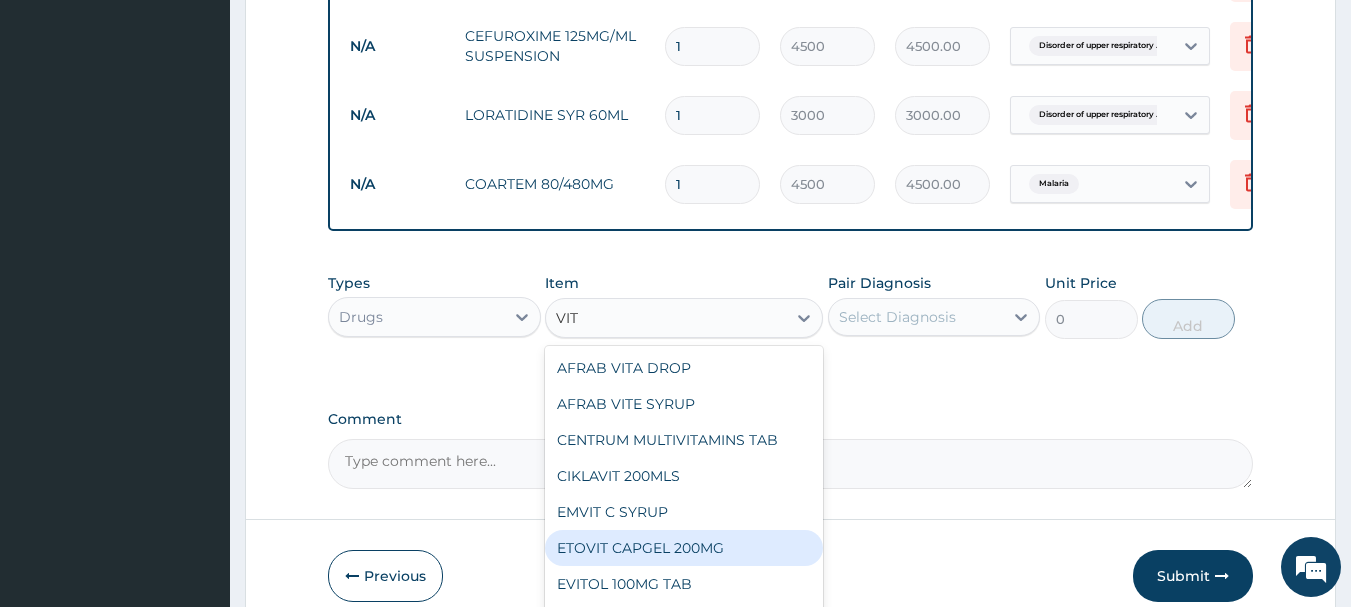 type on "VITA" 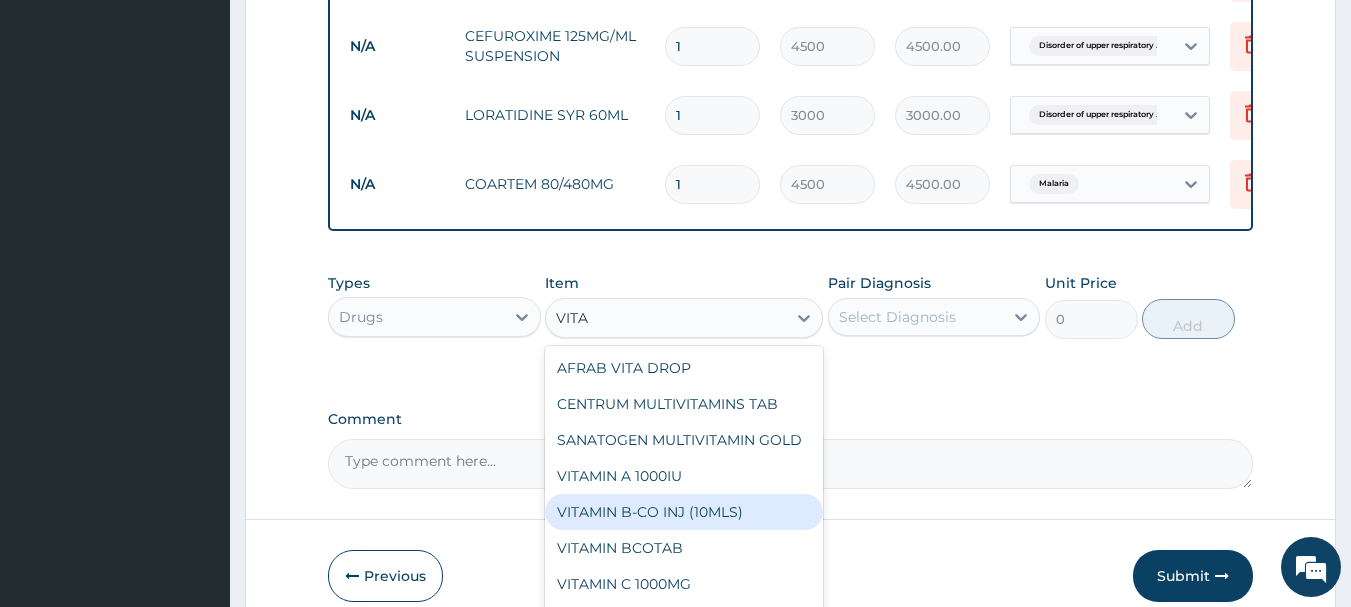 scroll, scrollTop: 100, scrollLeft: 0, axis: vertical 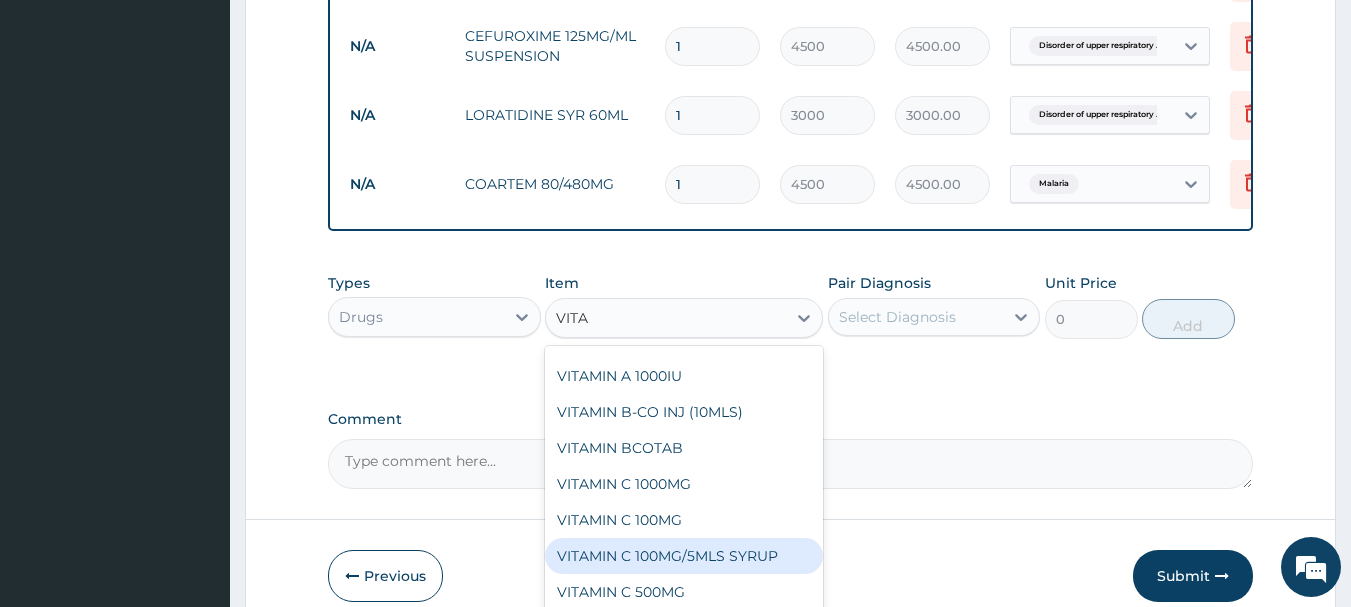 click on "VITAMIN C 100MG/5MLS SYRUP" at bounding box center [684, 556] 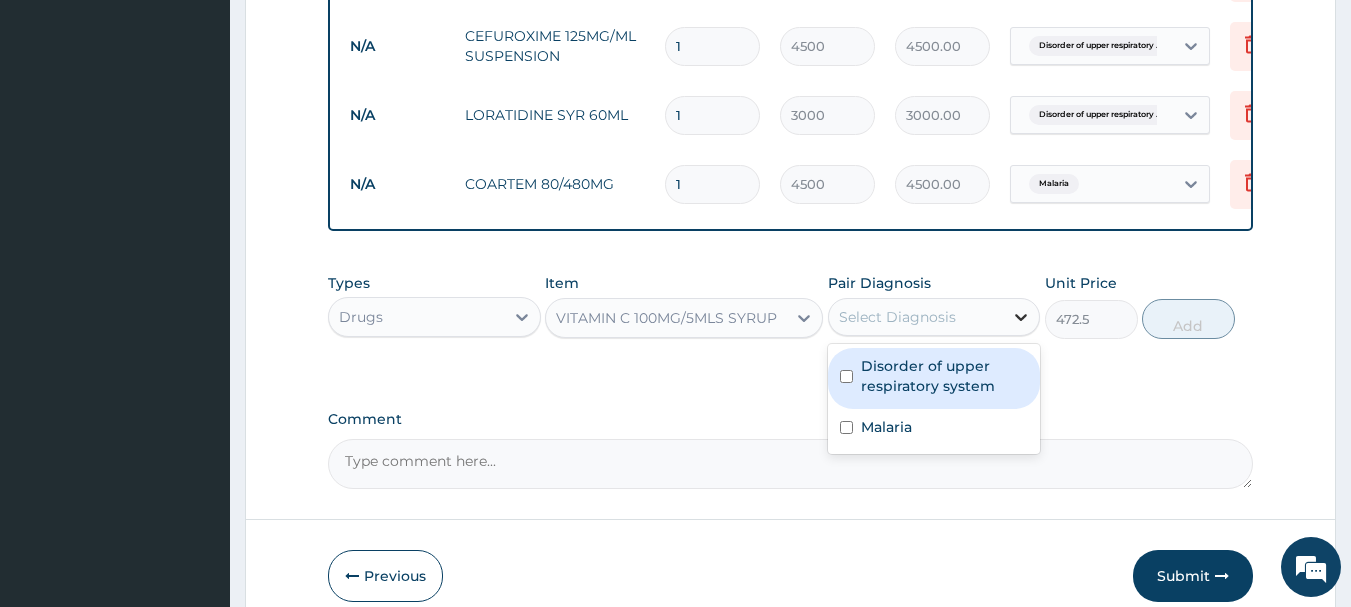 drag, startPoint x: 1025, startPoint y: 317, endPoint x: 1021, endPoint y: 332, distance: 15.524175 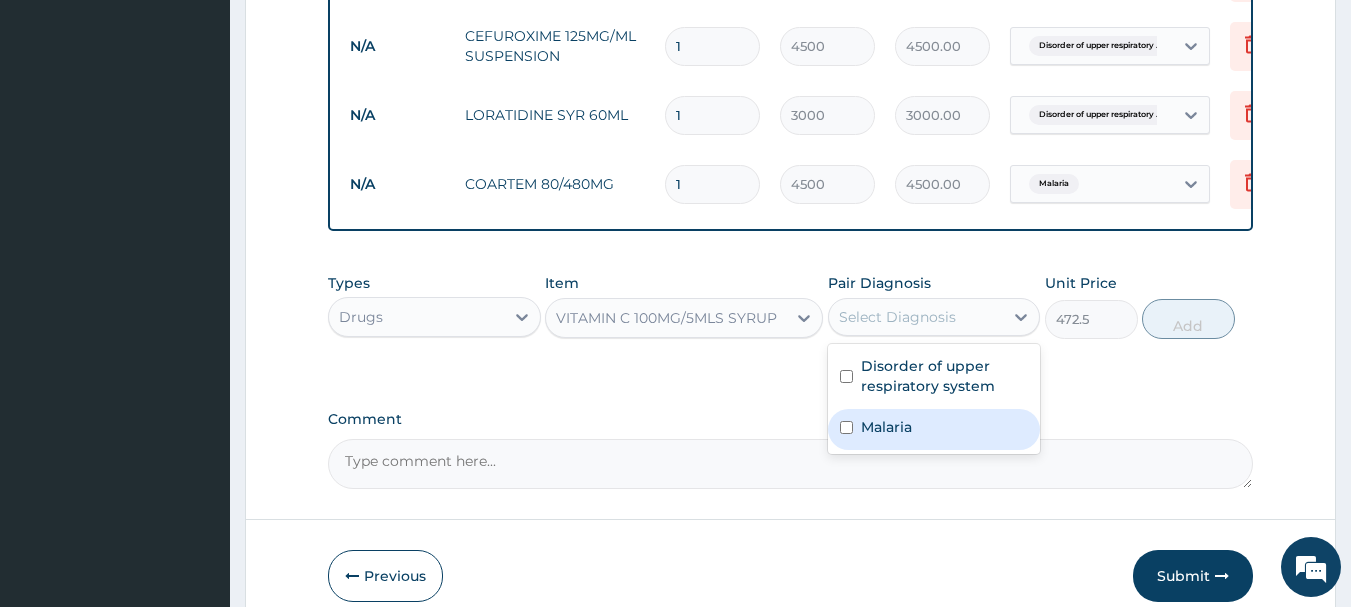 drag, startPoint x: 849, startPoint y: 445, endPoint x: 847, endPoint y: 404, distance: 41.04875 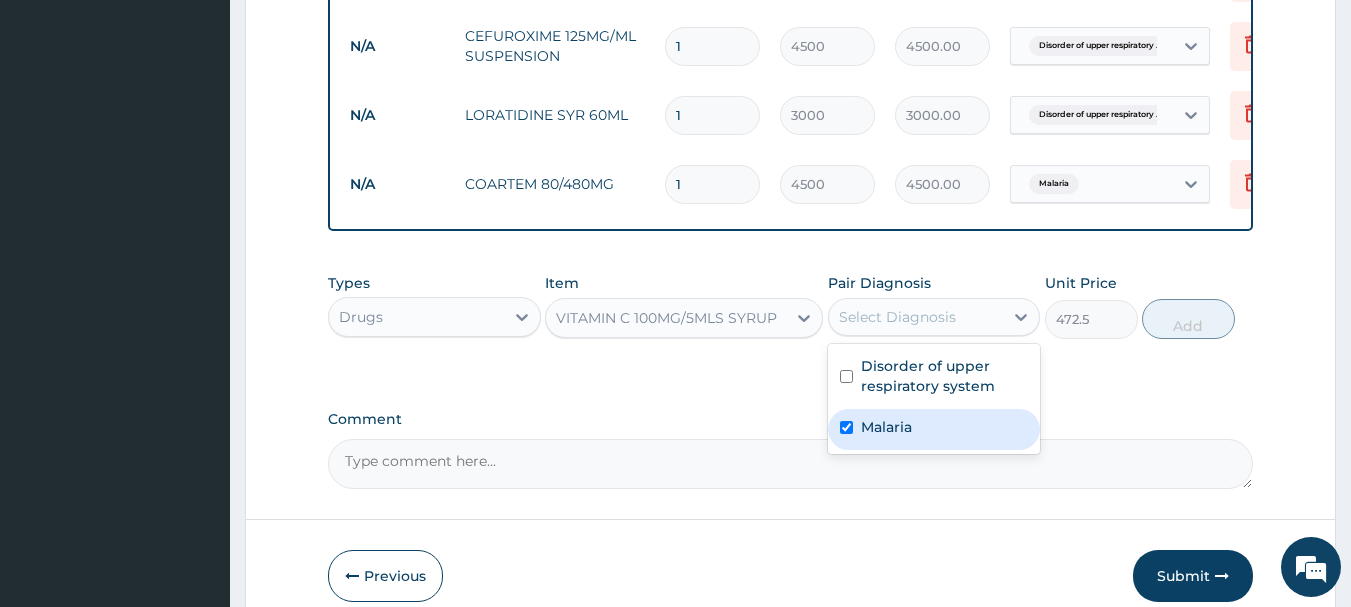 checkbox on "true" 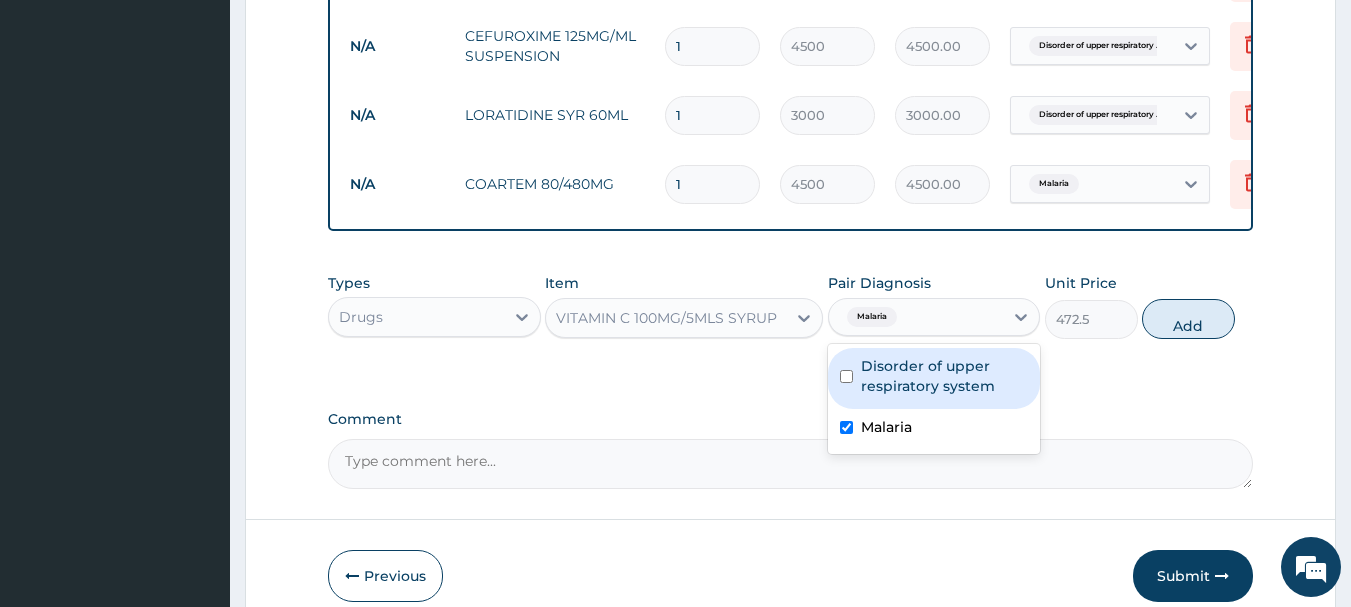 click at bounding box center [846, 376] 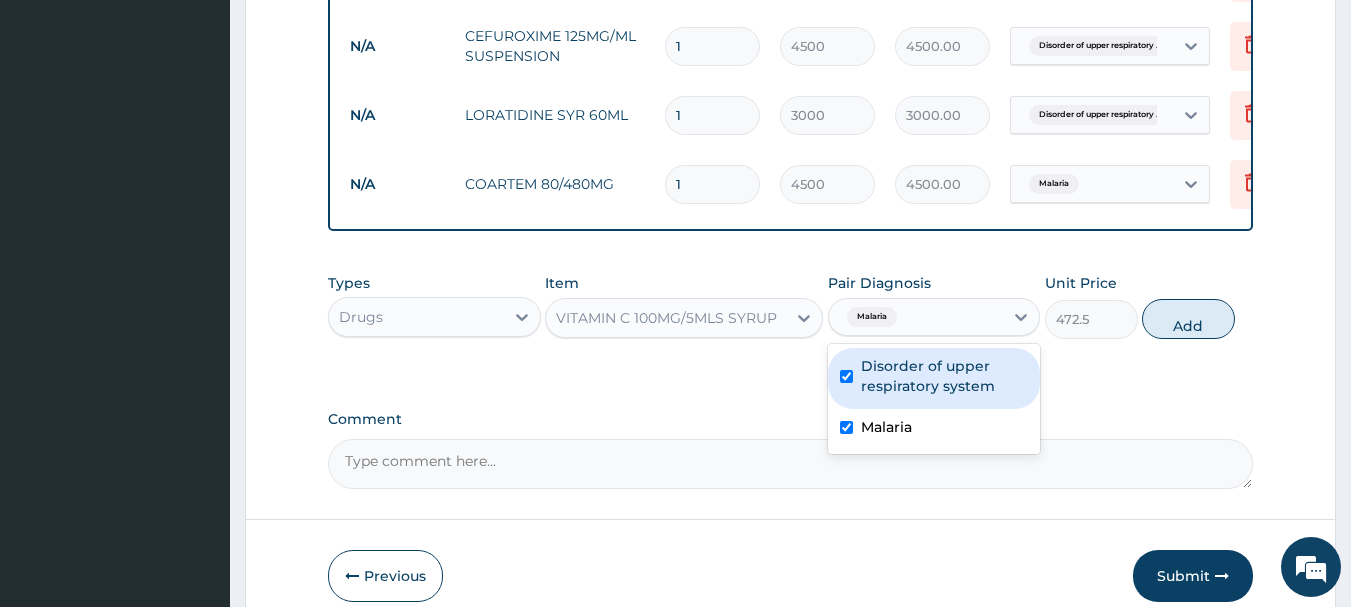 checkbox on "true" 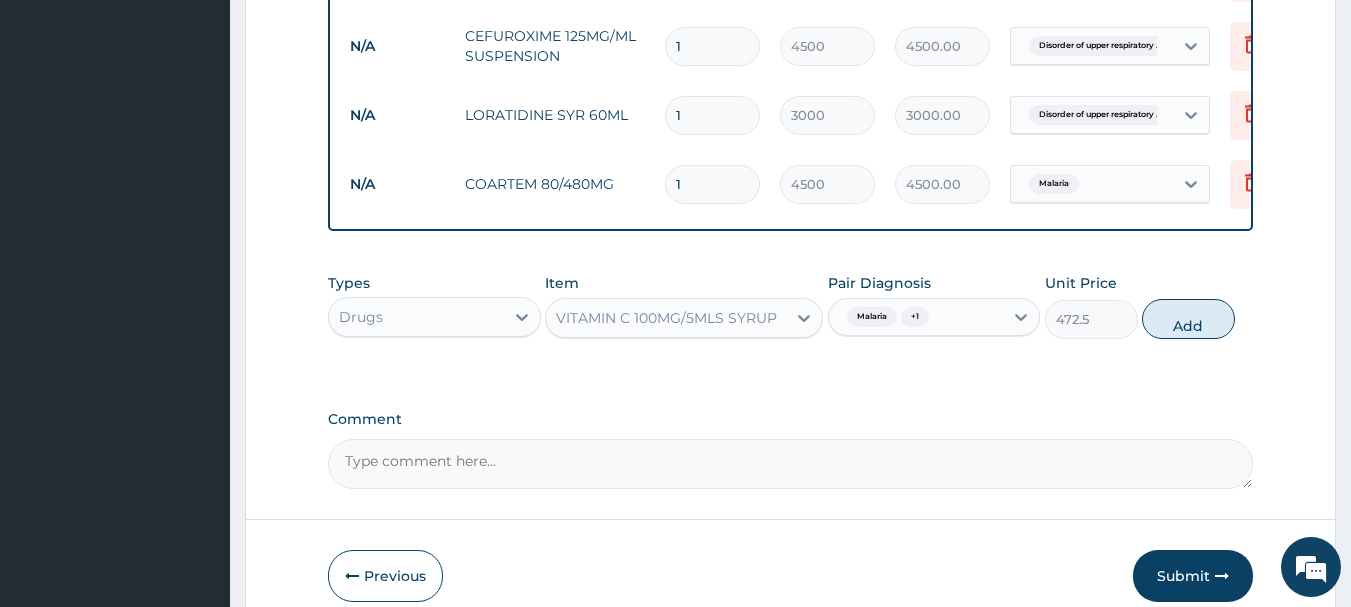 click on "Add" at bounding box center [1188, 319] 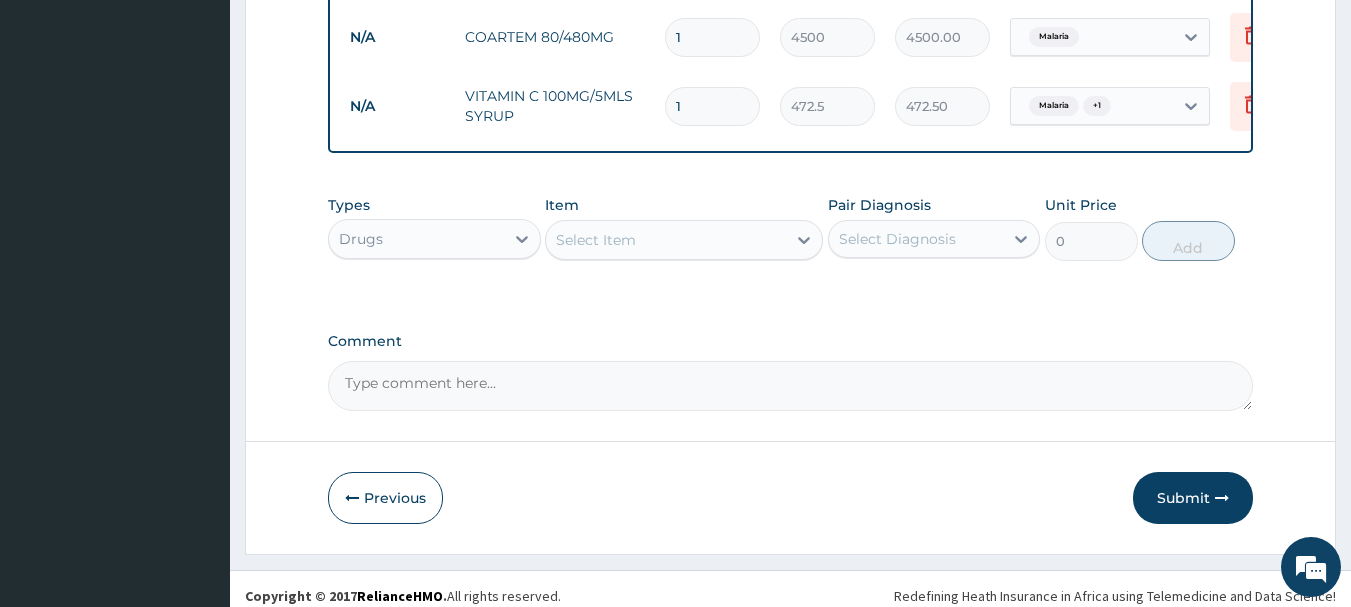 scroll, scrollTop: 1031, scrollLeft: 0, axis: vertical 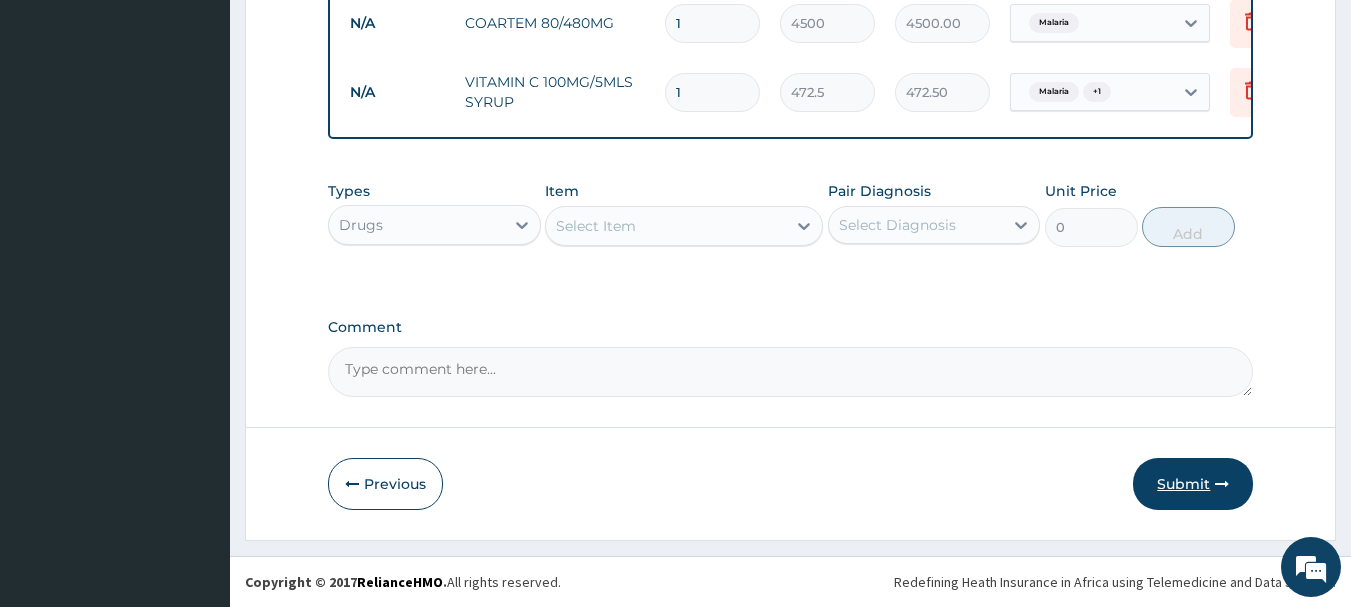 click on "Submit" at bounding box center [1193, 484] 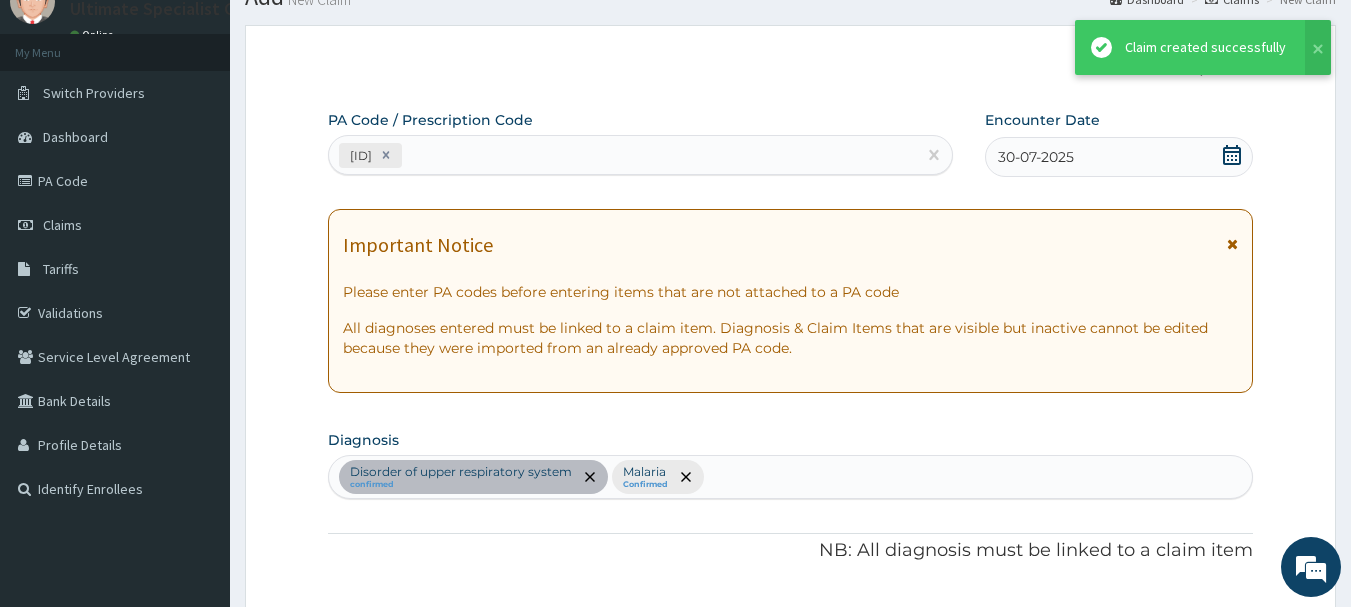 scroll, scrollTop: 1031, scrollLeft: 0, axis: vertical 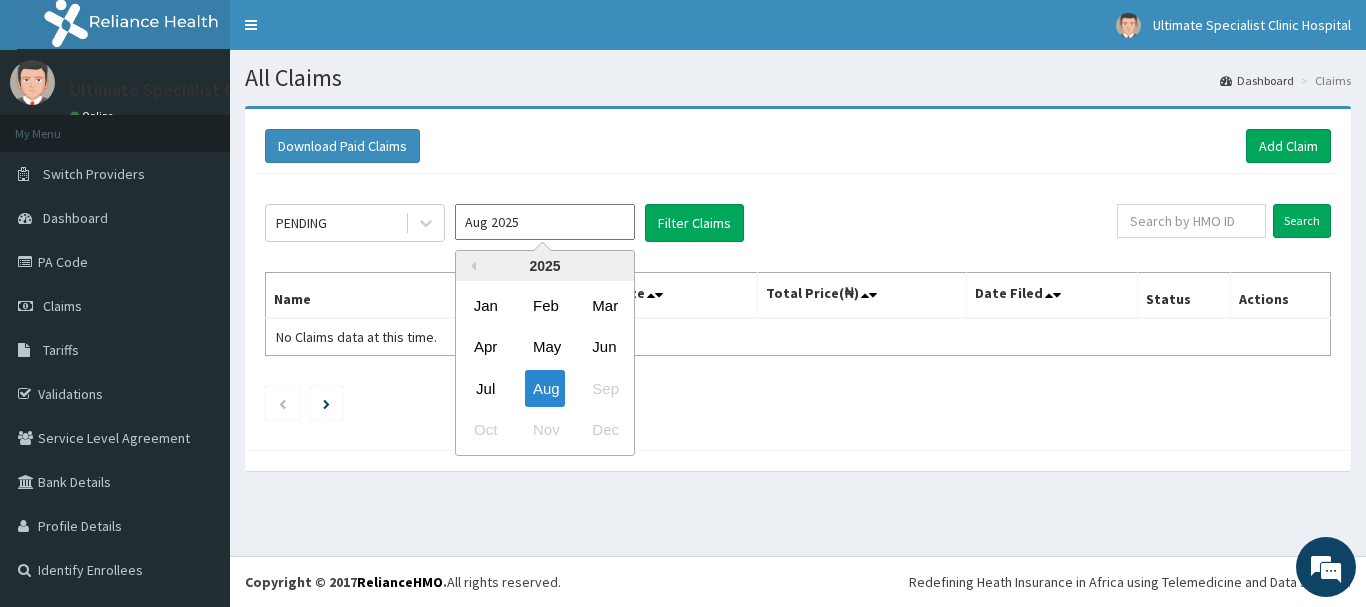 drag, startPoint x: 562, startPoint y: 218, endPoint x: 493, endPoint y: 255, distance: 78.29432 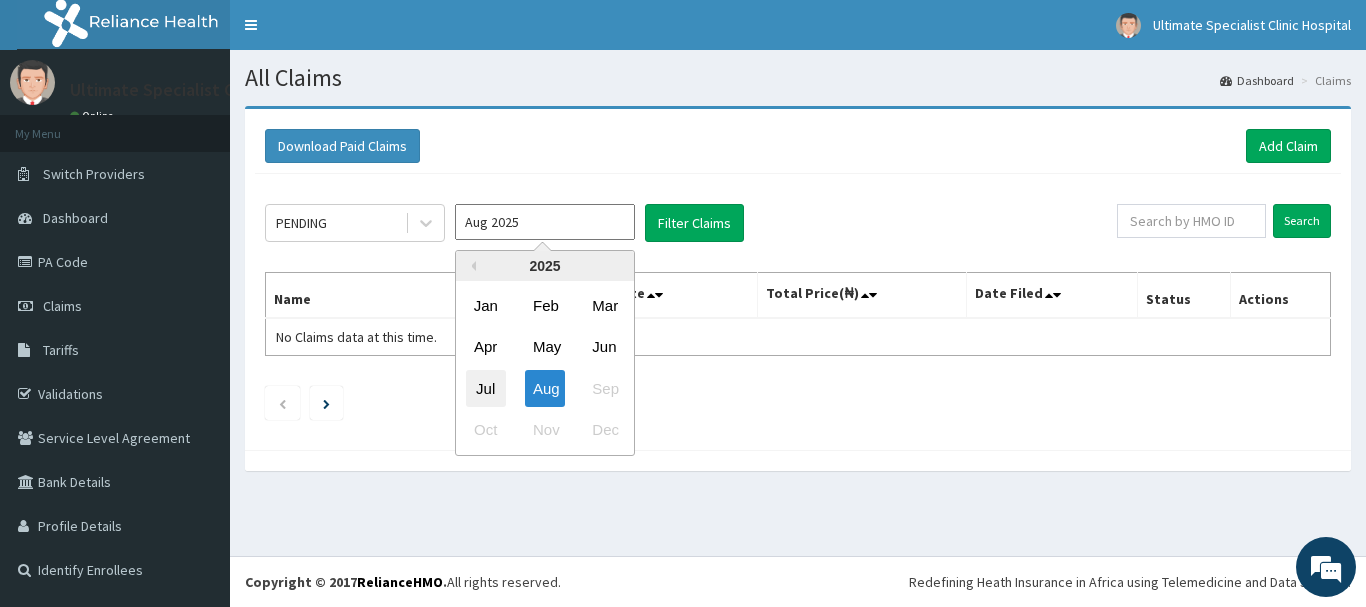 click on "Jul" at bounding box center [486, 388] 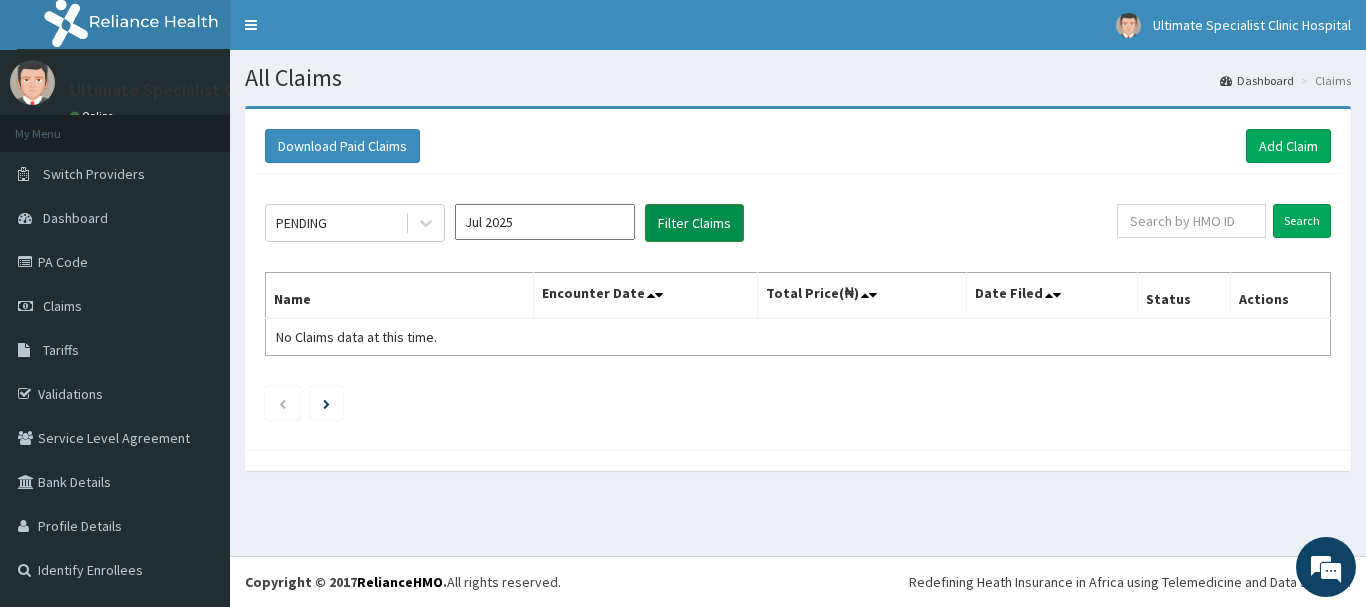 click on "Filter Claims" at bounding box center (694, 223) 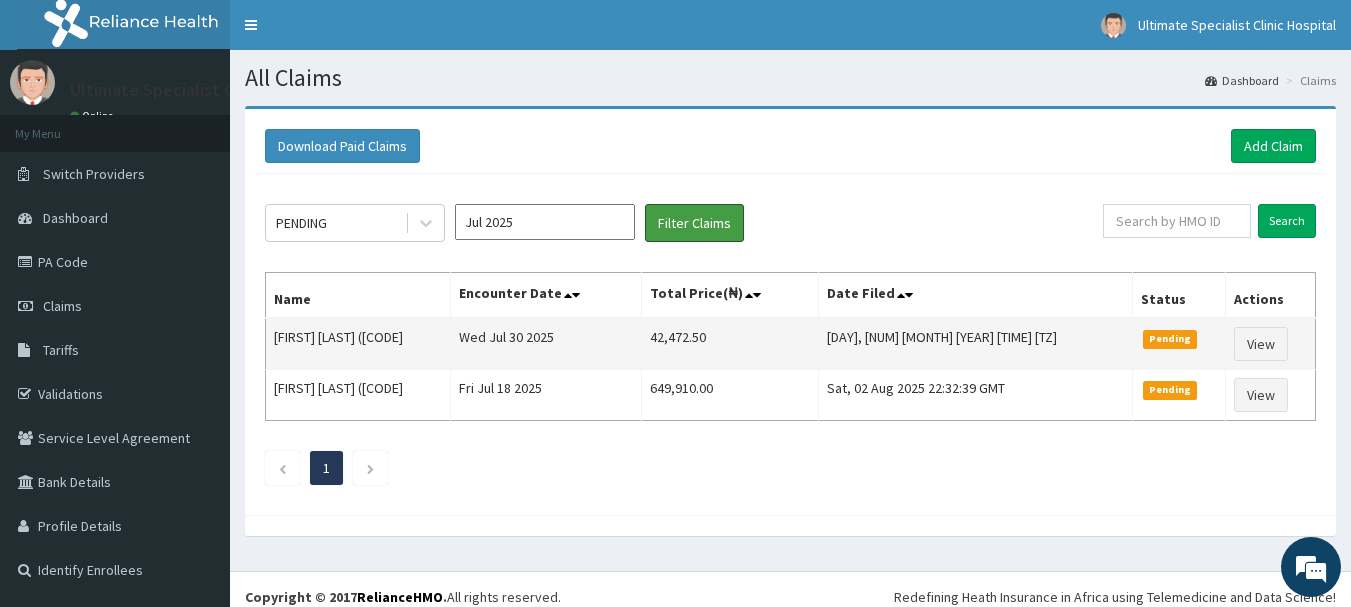 scroll, scrollTop: 0, scrollLeft: 0, axis: both 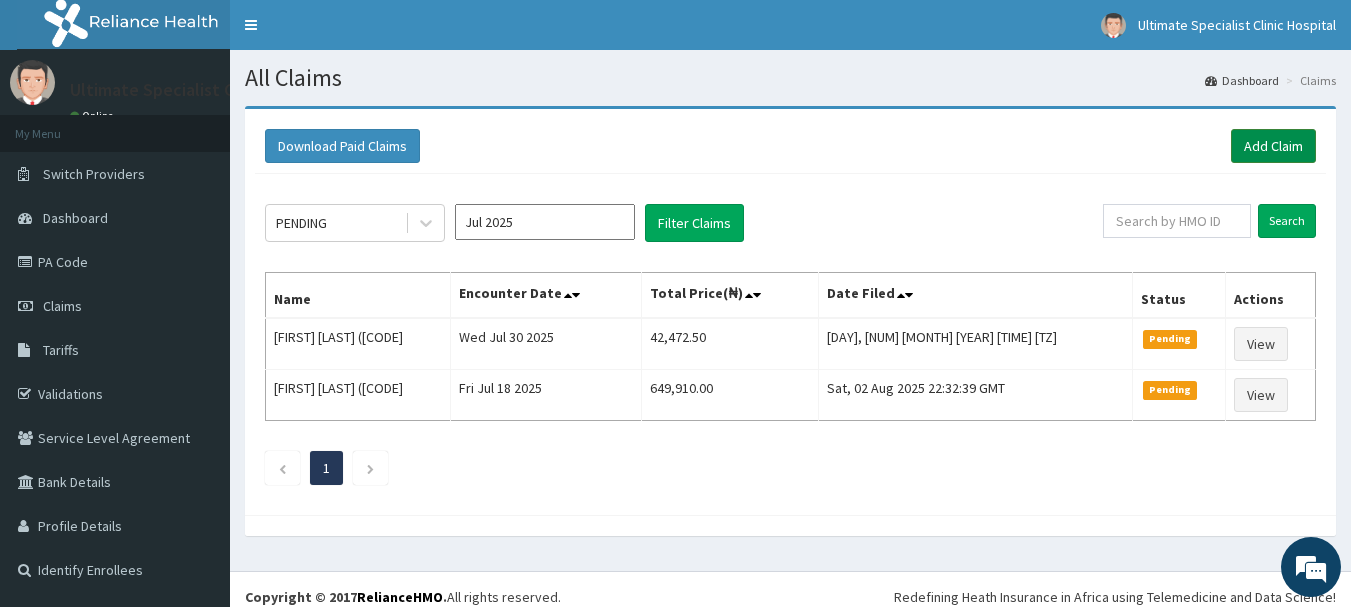 click on "Add Claim" at bounding box center (1273, 146) 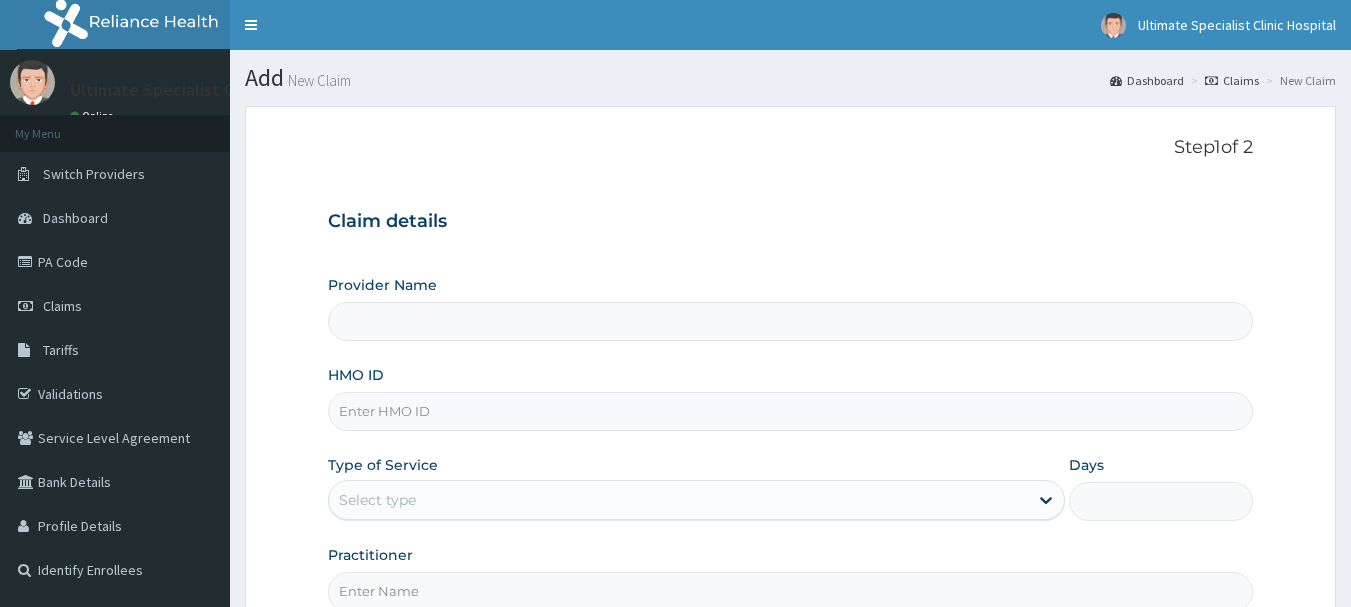 scroll, scrollTop: 0, scrollLeft: 0, axis: both 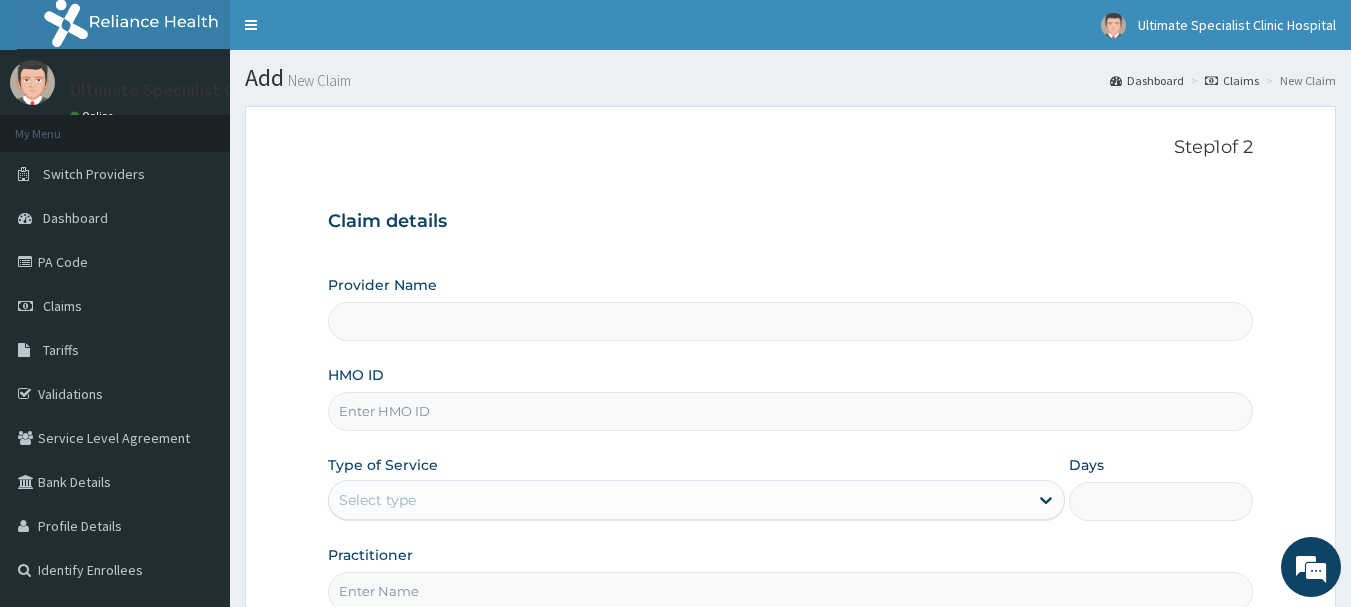 type on "Ultimate Specialist Clinic And Hospital" 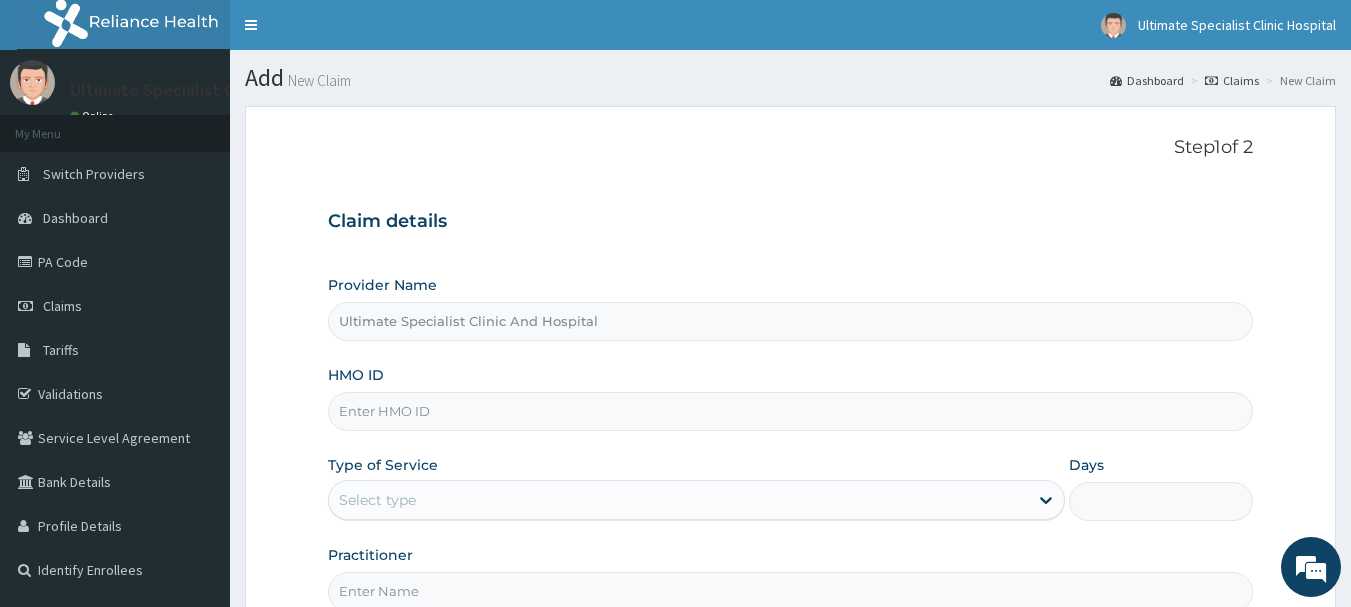 paste on "[STATE]/53CD91" 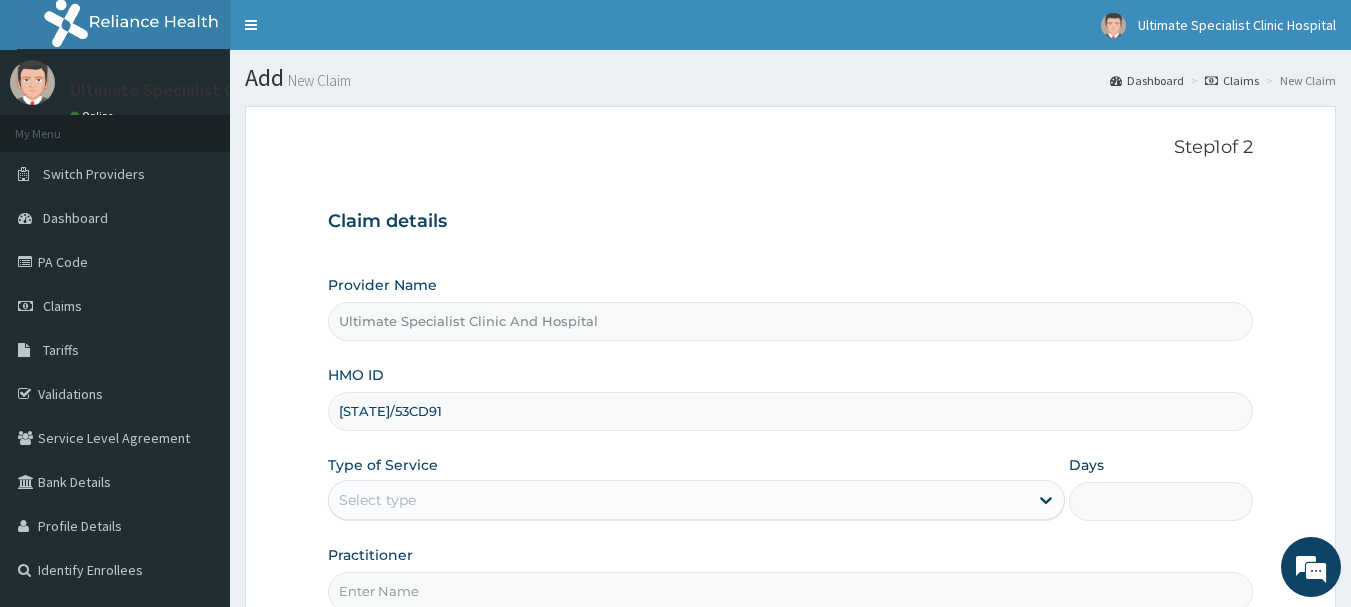 type on "[STATE]/53CD91" 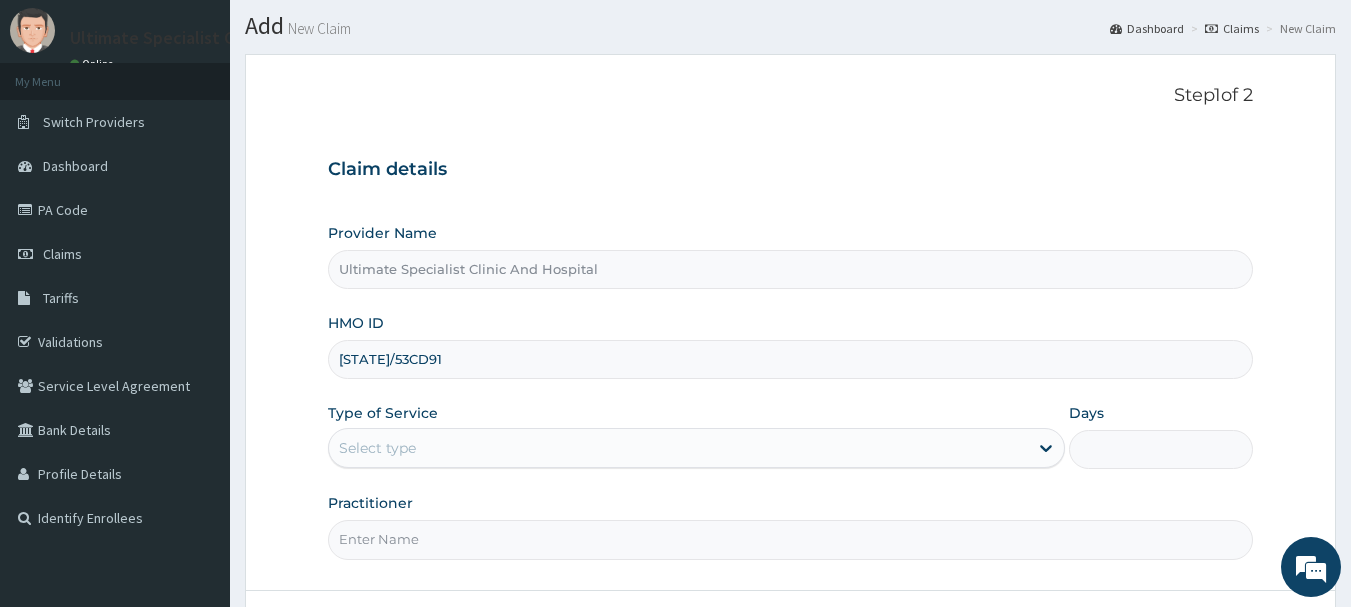 scroll, scrollTop: 100, scrollLeft: 0, axis: vertical 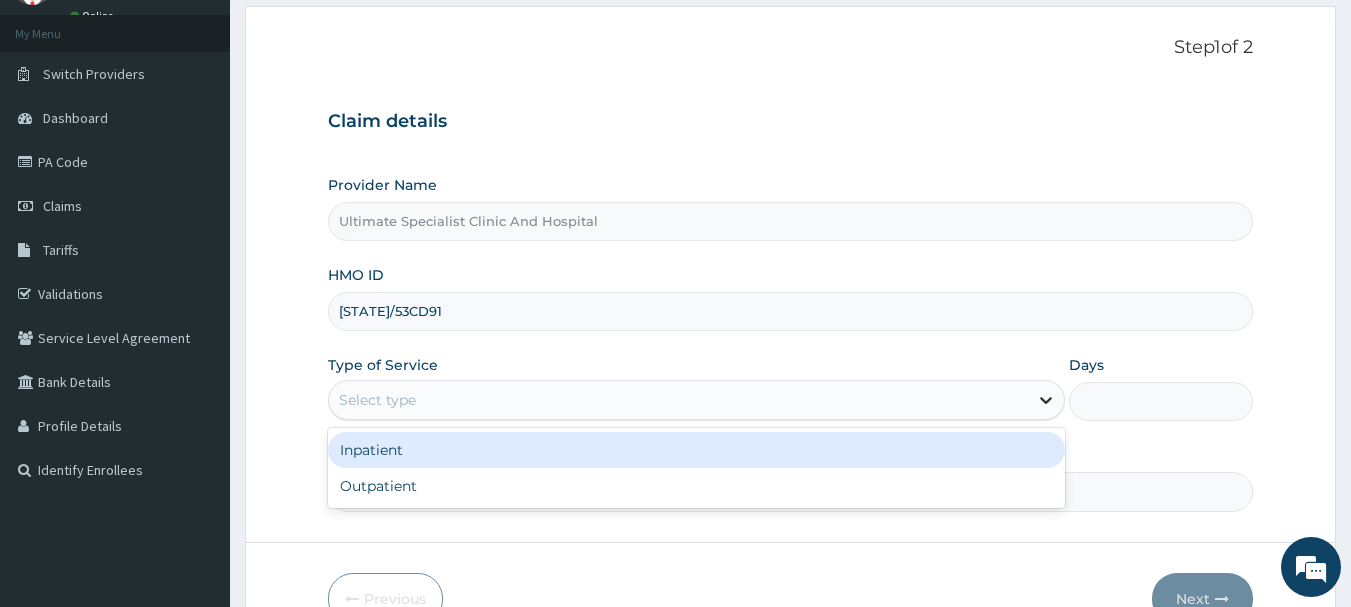 click 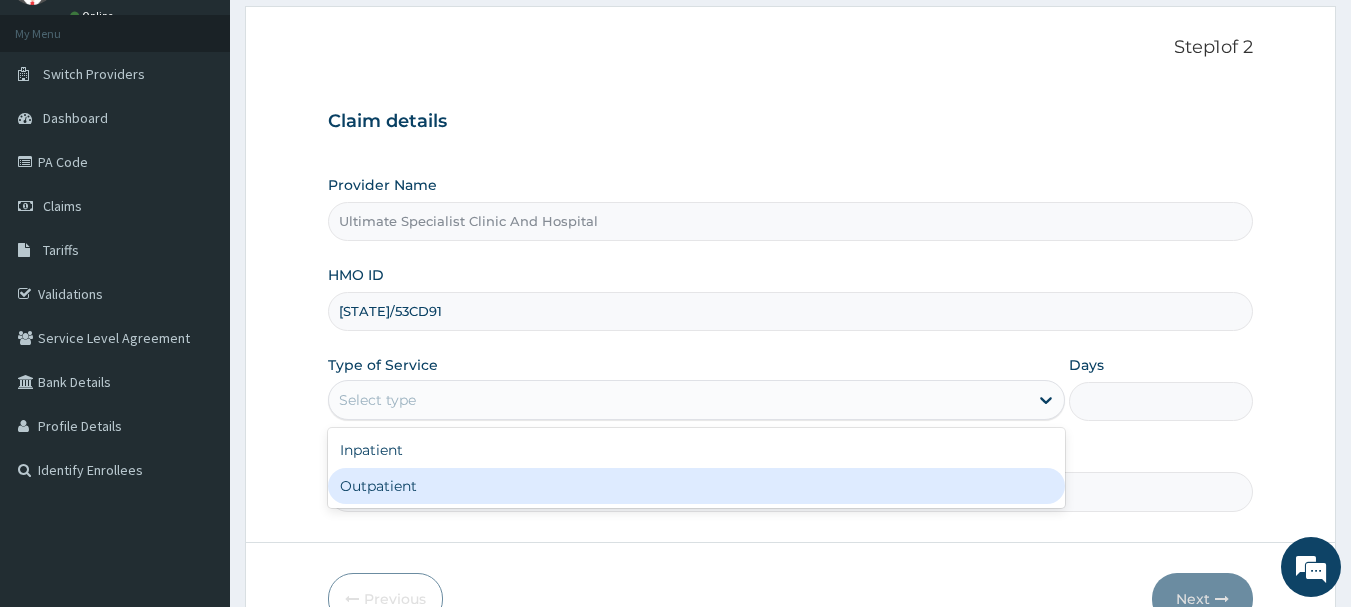 click on "Outpatient" at bounding box center [696, 486] 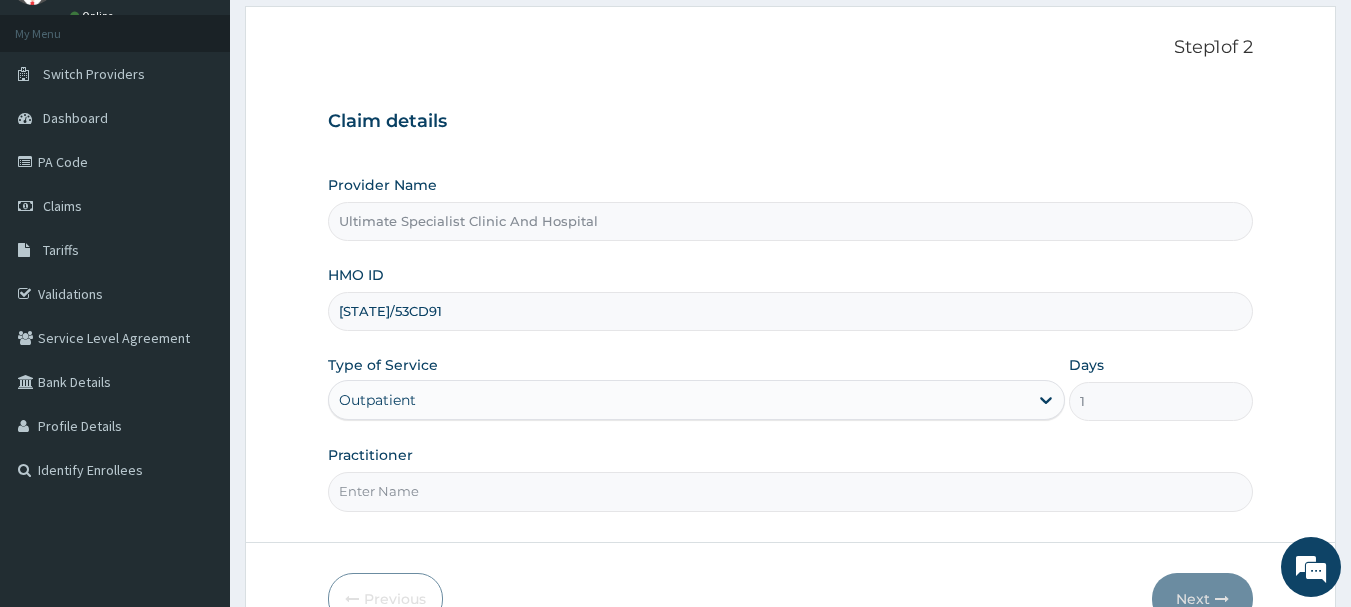 click on "Practitioner" at bounding box center [791, 491] 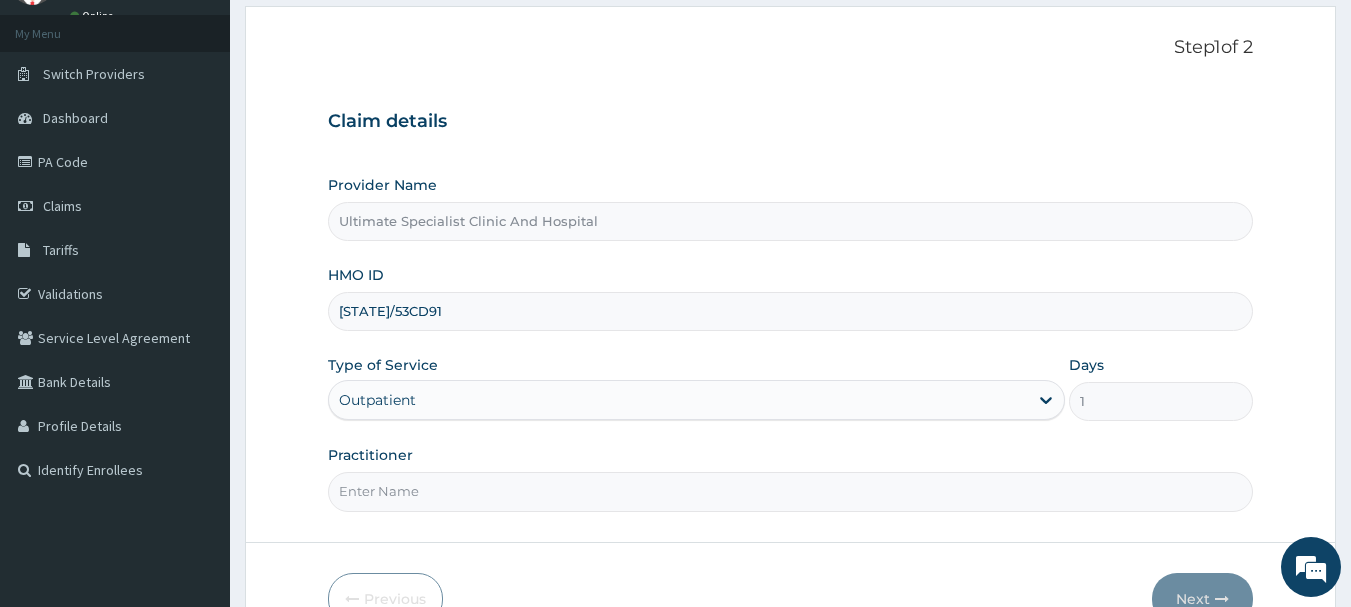 type on "DR [LAST]" 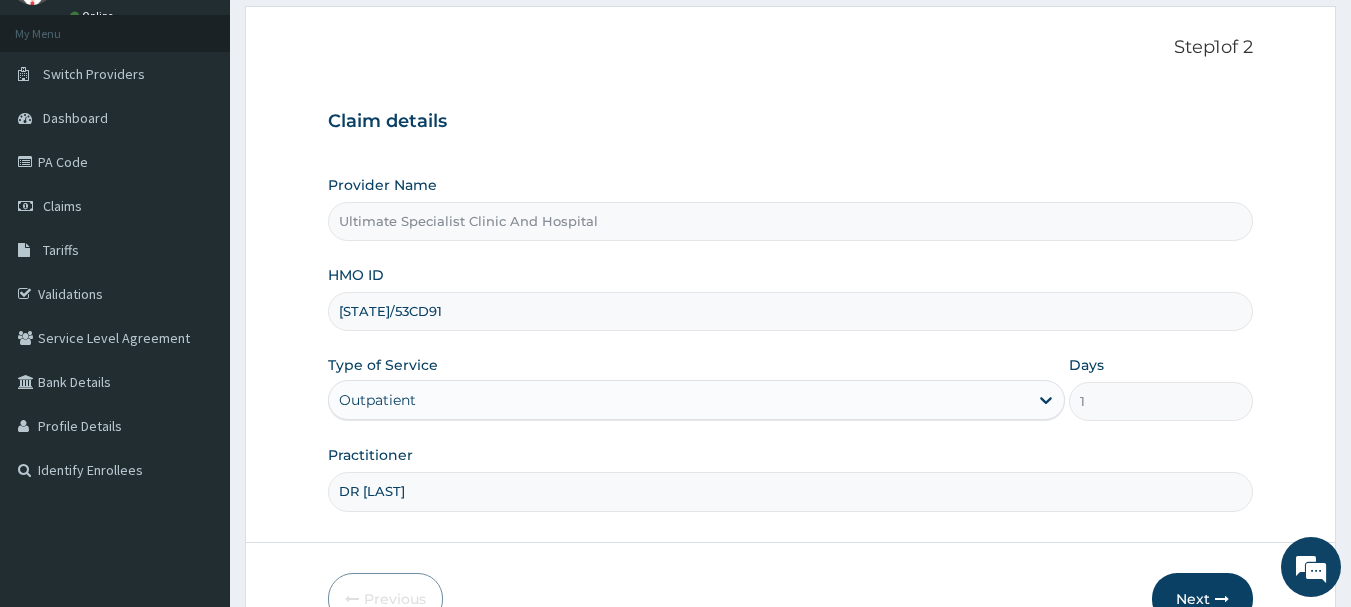 scroll, scrollTop: 200, scrollLeft: 0, axis: vertical 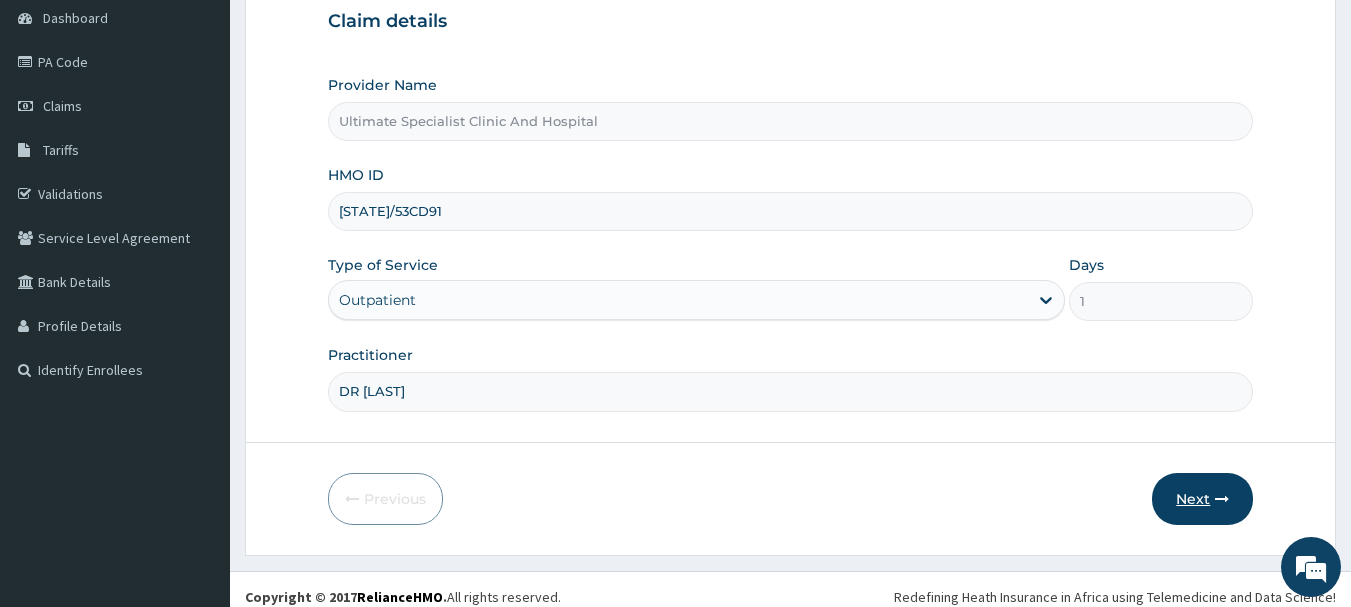 click on "Next" at bounding box center [1202, 499] 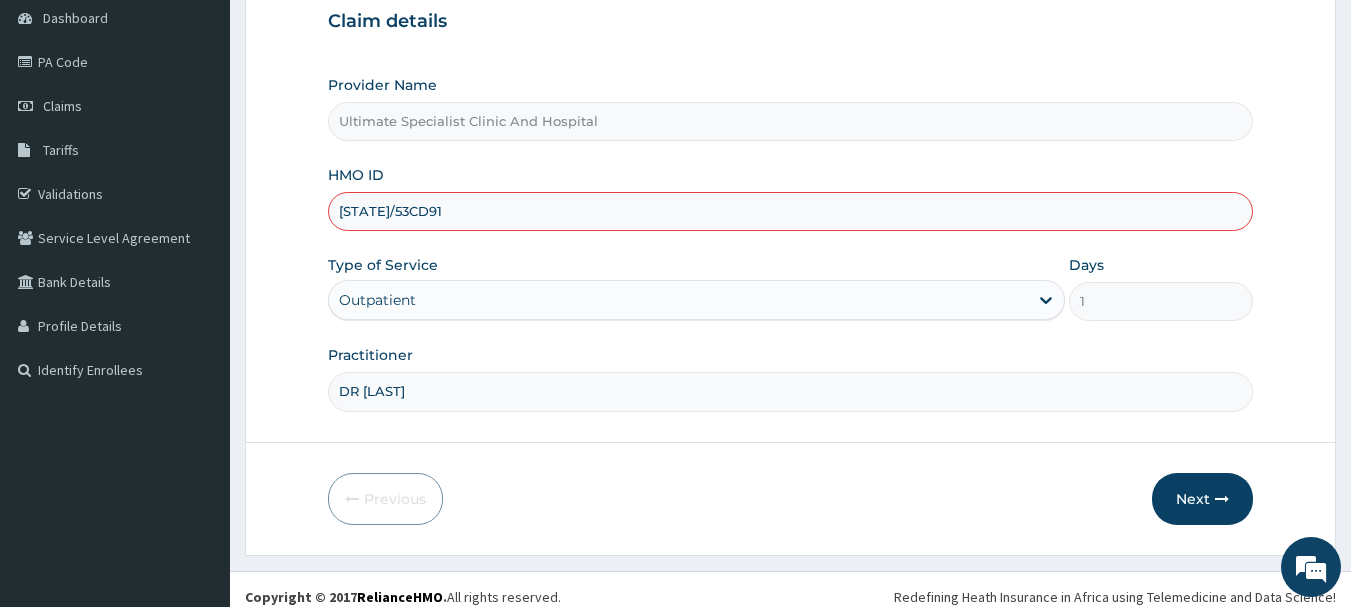 drag, startPoint x: 426, startPoint y: 220, endPoint x: 280, endPoint y: 202, distance: 147.10541 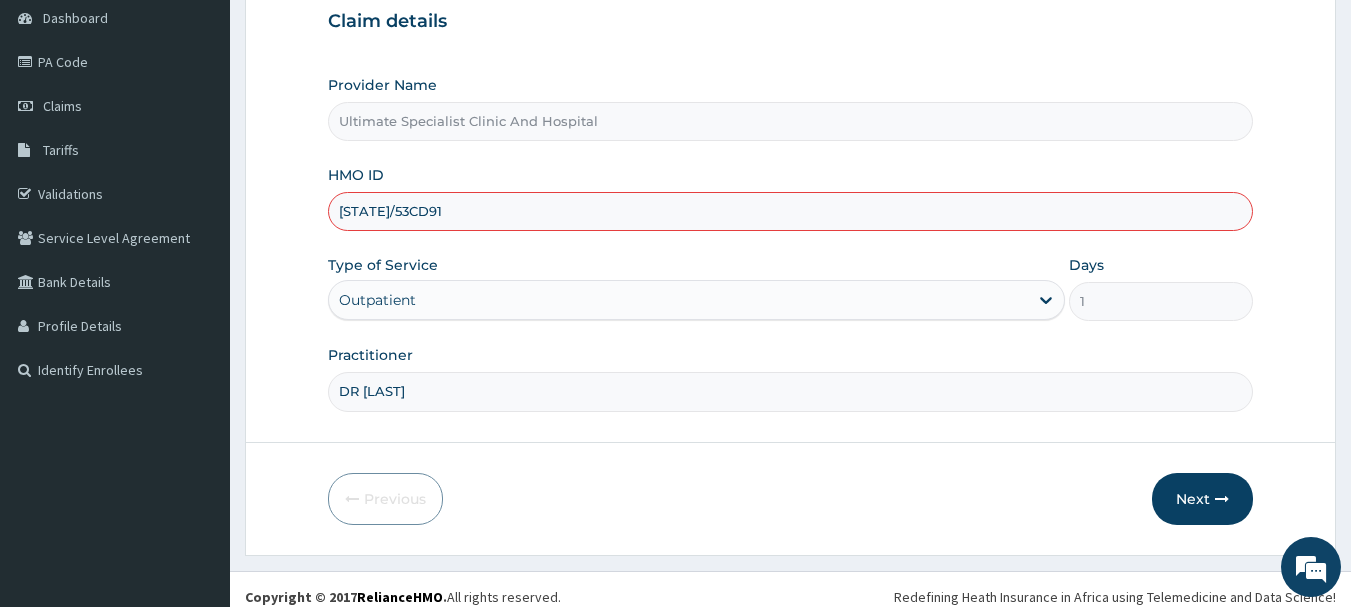 paste on "[REGION]/10103/C" 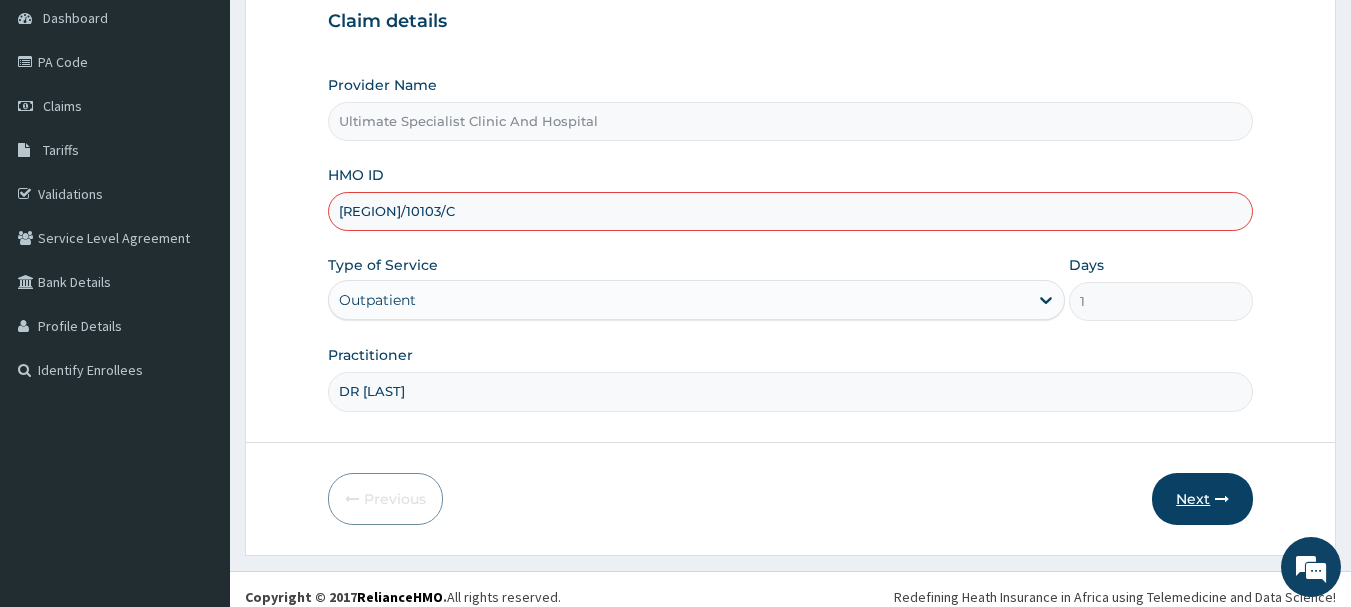 type on "[REGION]/10103/C" 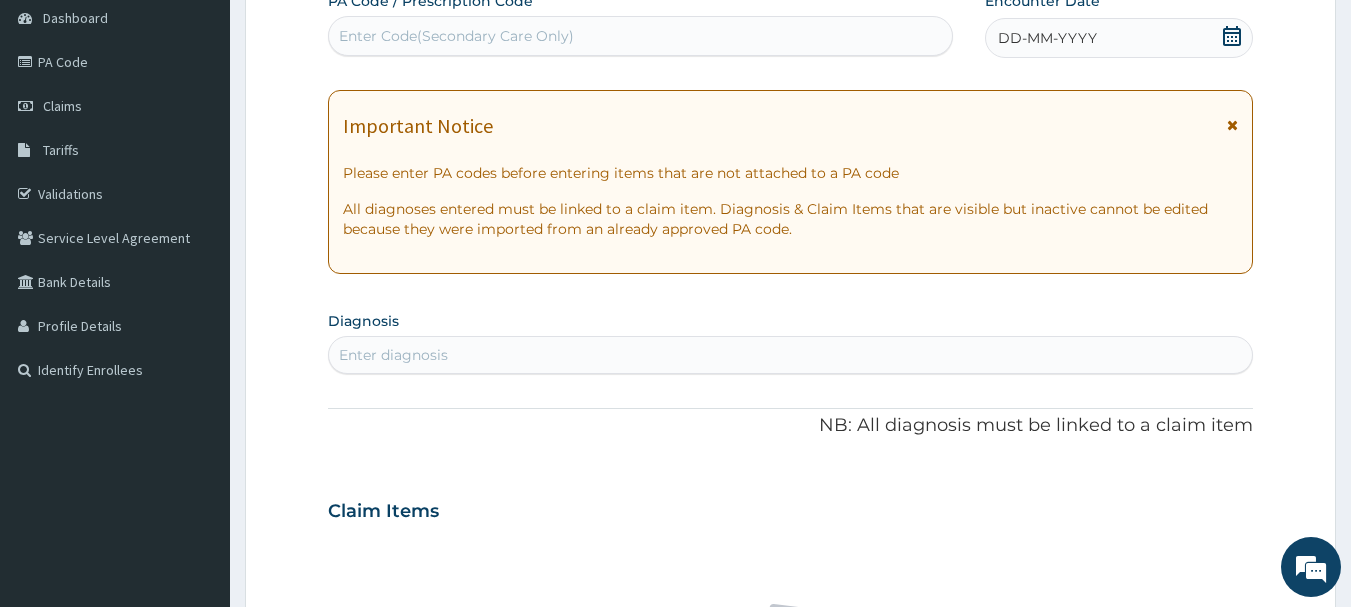 click on "DD-MM-YYYY" at bounding box center (1119, 38) 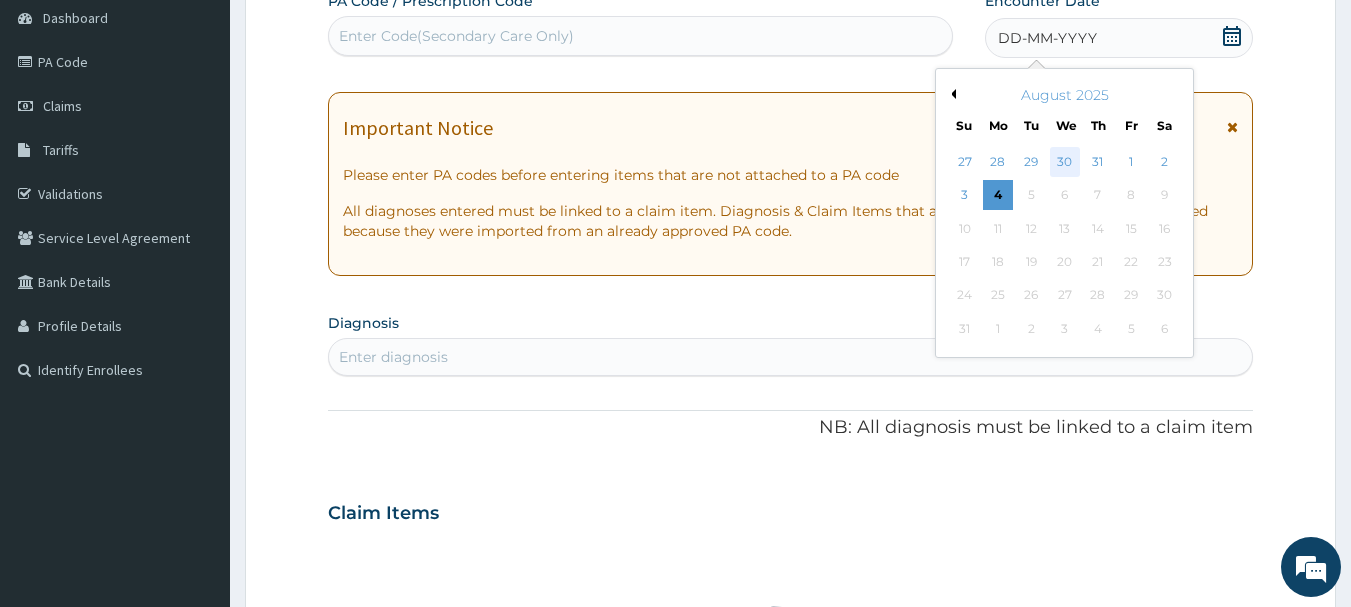 click on "30" at bounding box center [1065, 162] 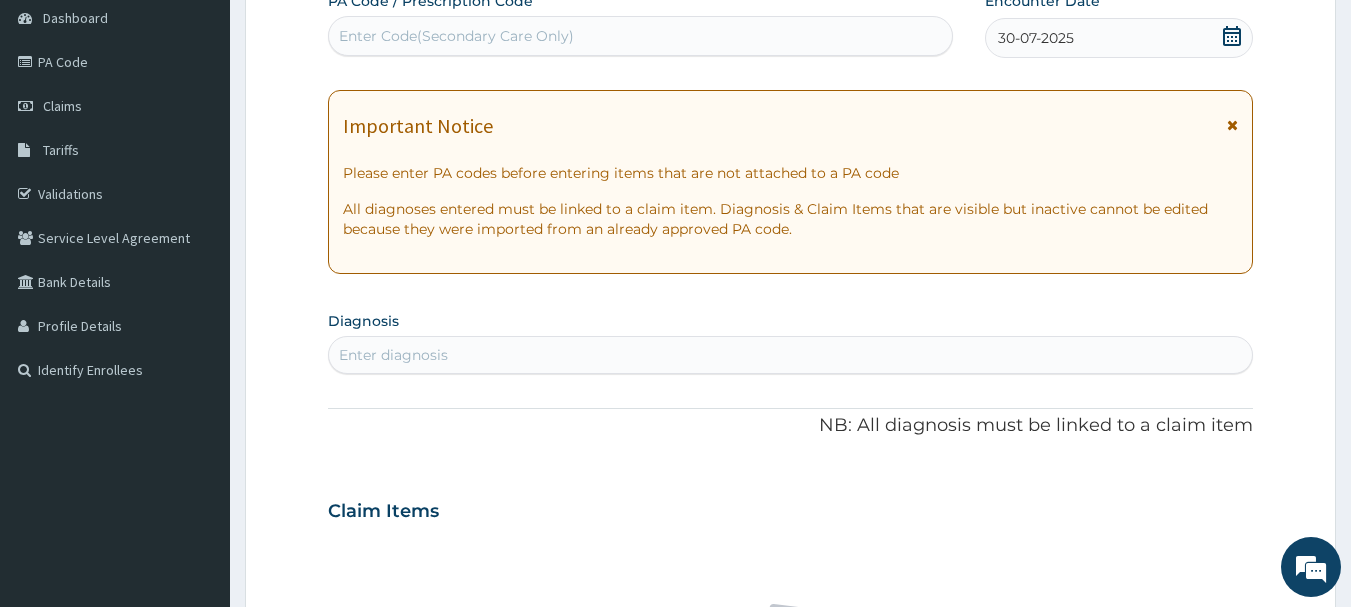 click on "Enter diagnosis" at bounding box center (393, 355) 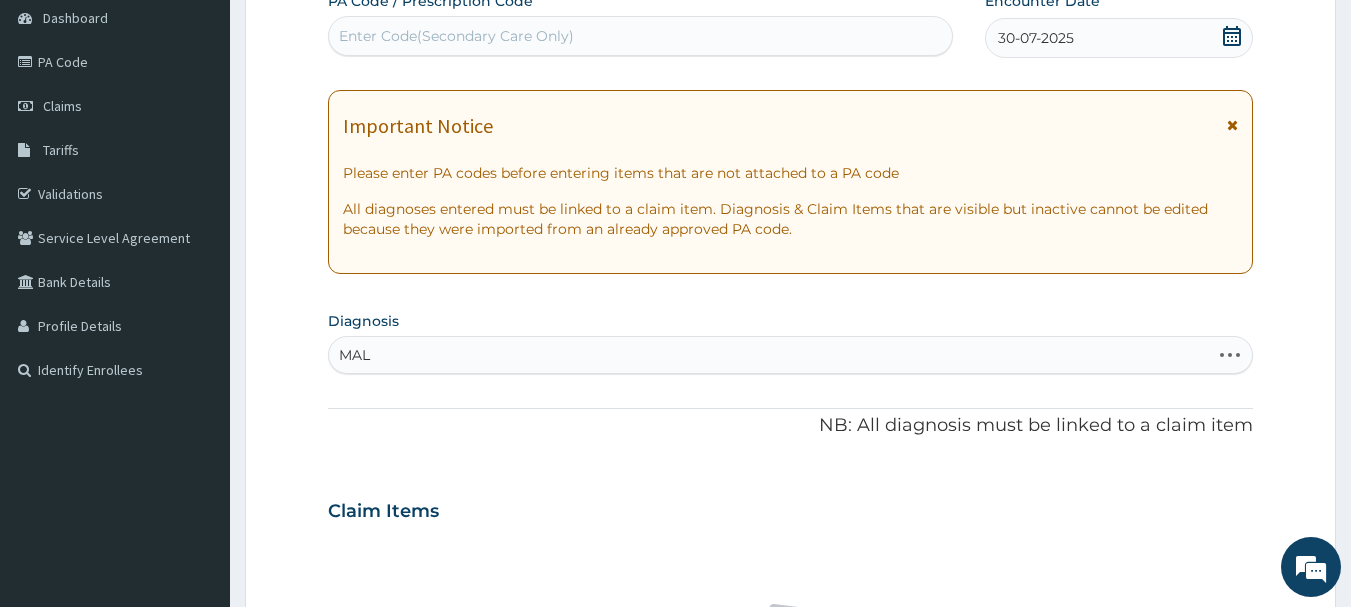 type on "MALA" 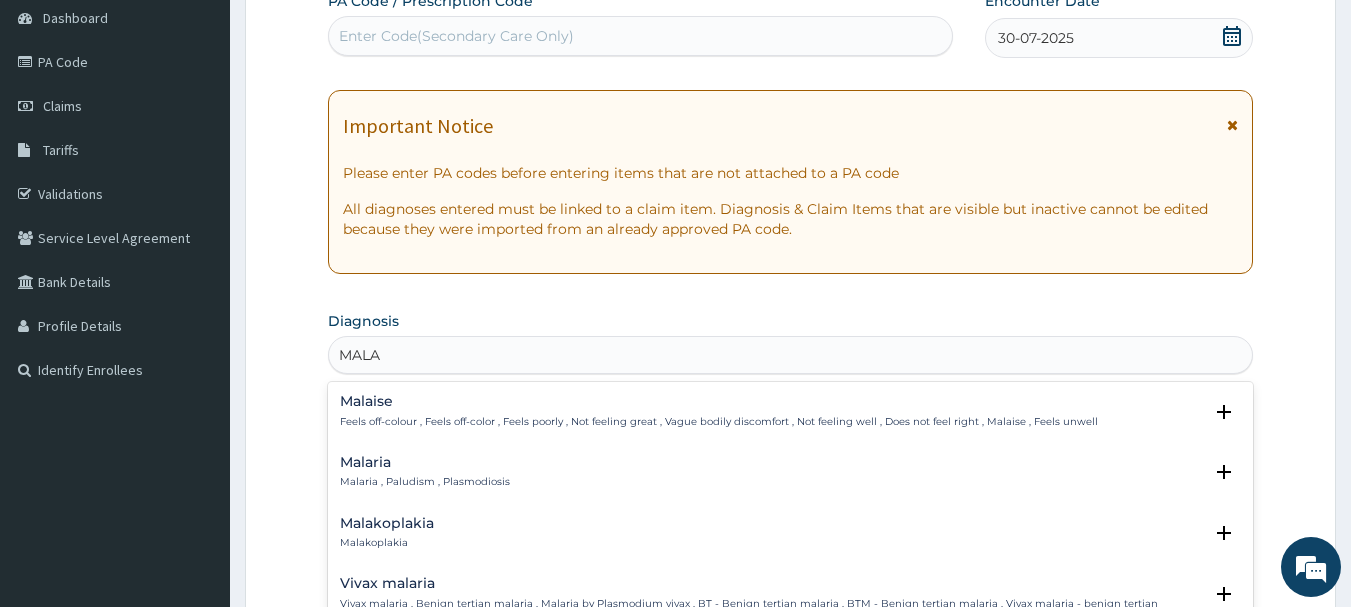 click on "Malaria" at bounding box center [425, 462] 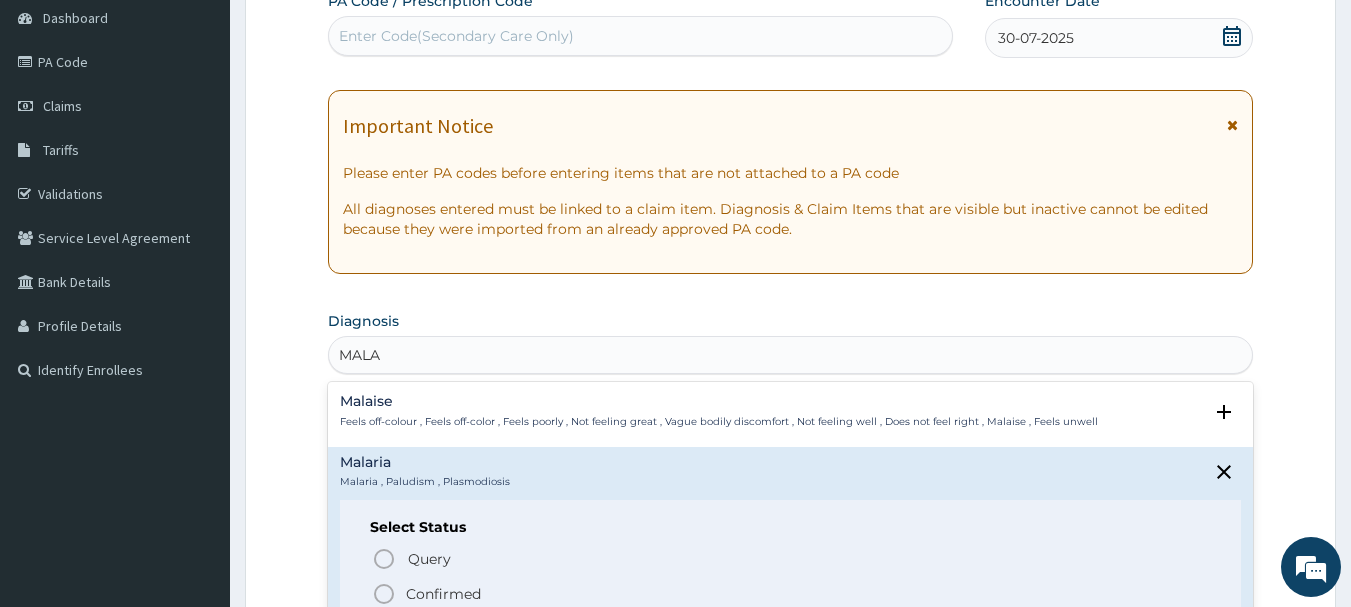 click 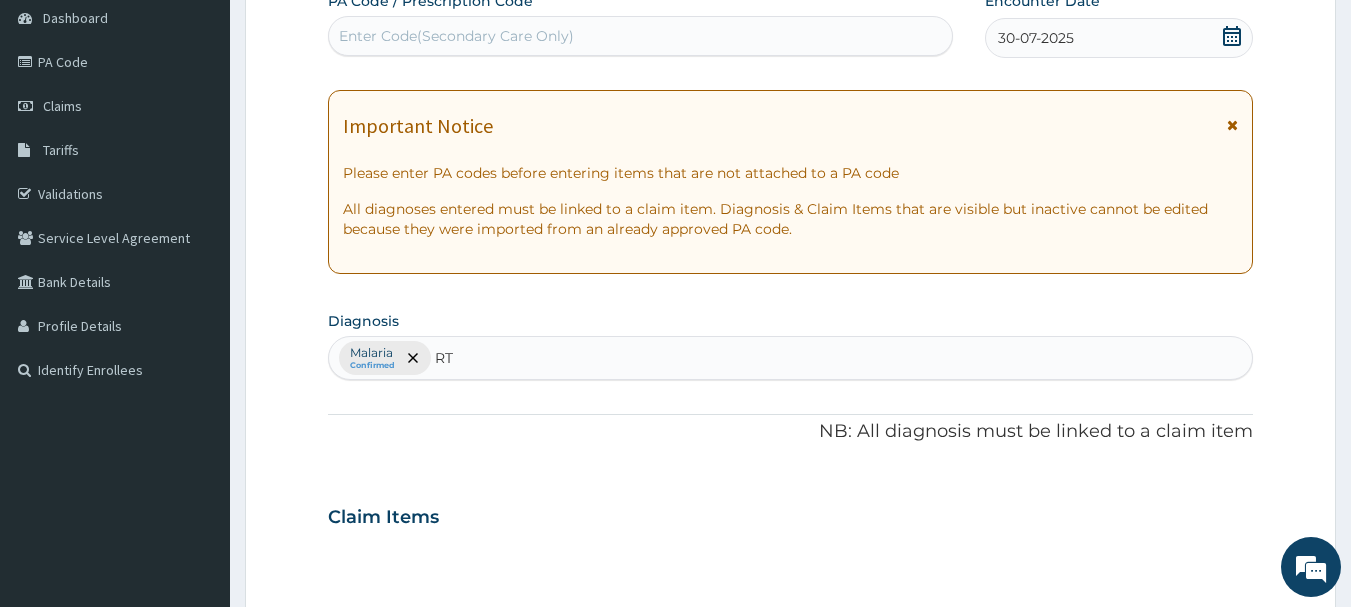 type on "RTI" 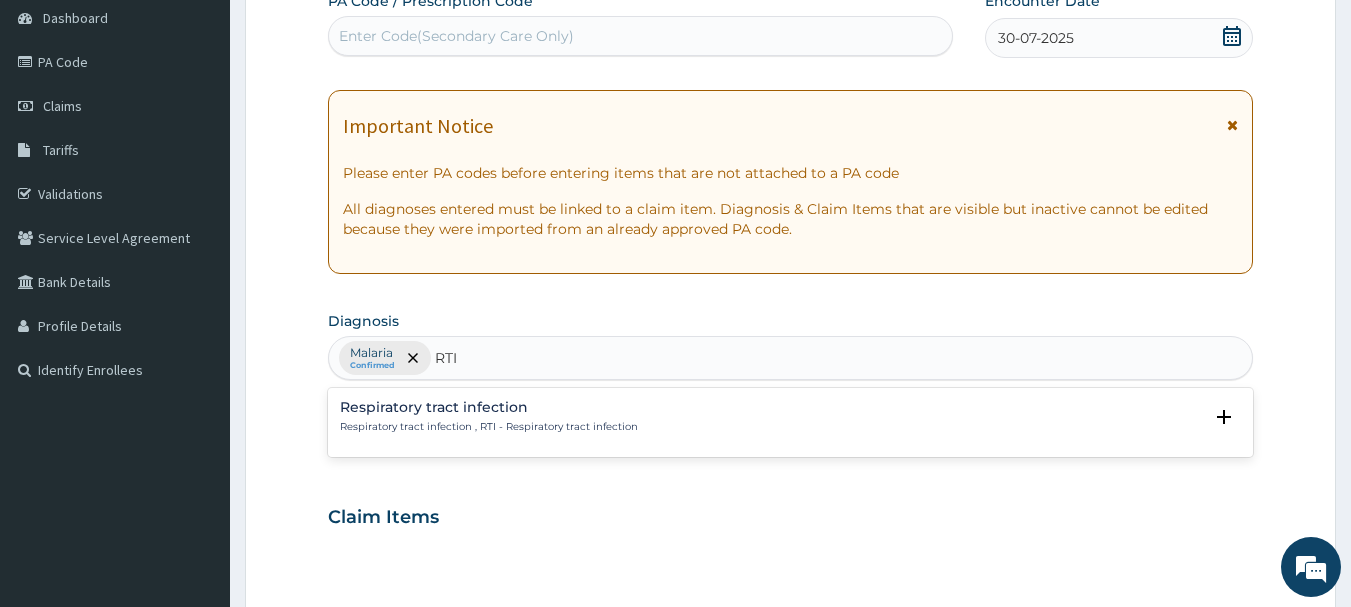drag, startPoint x: 471, startPoint y: 414, endPoint x: 471, endPoint y: 429, distance: 15 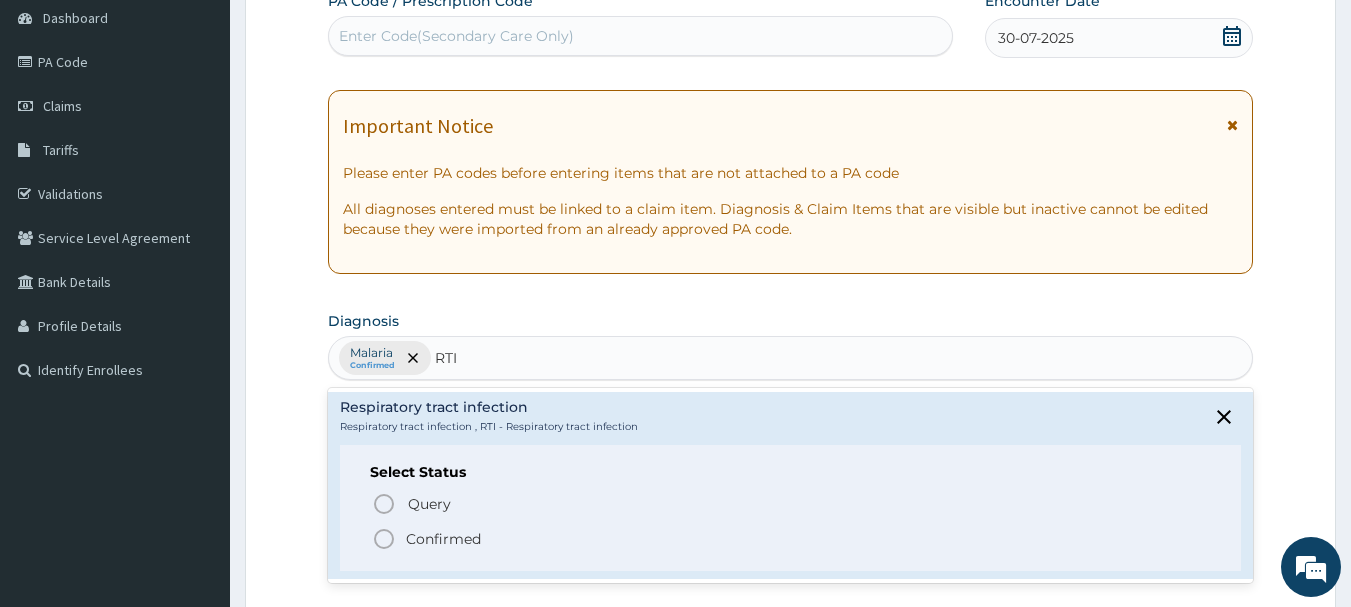 click 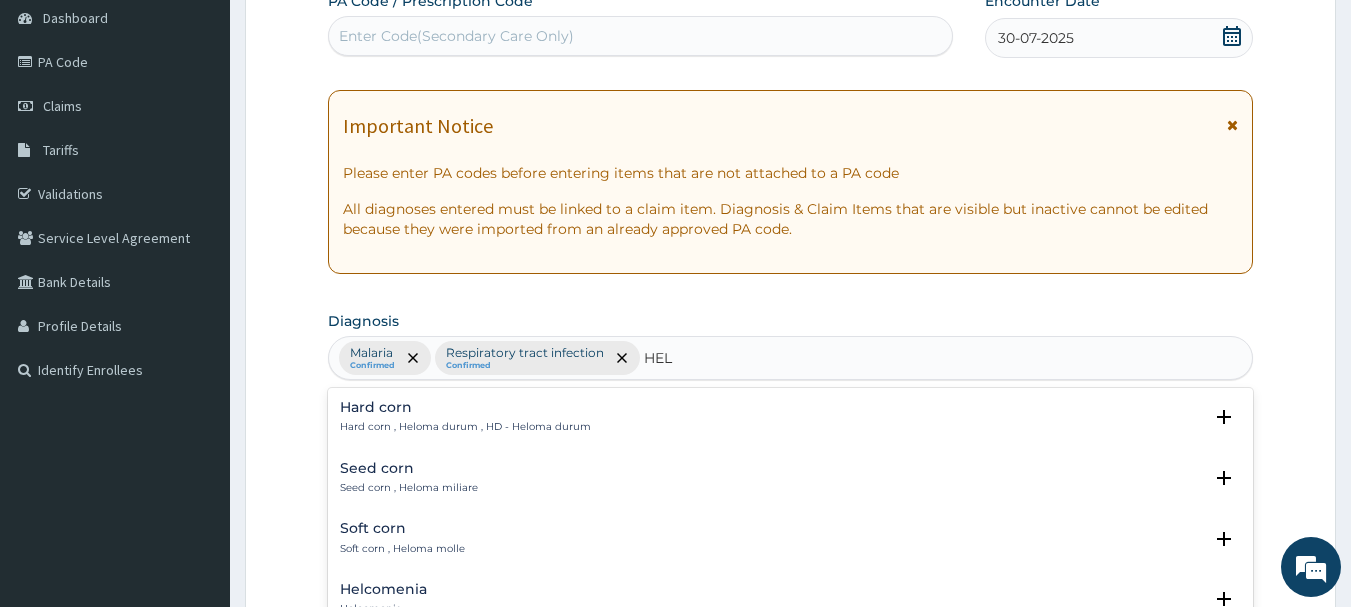 type on "HELM" 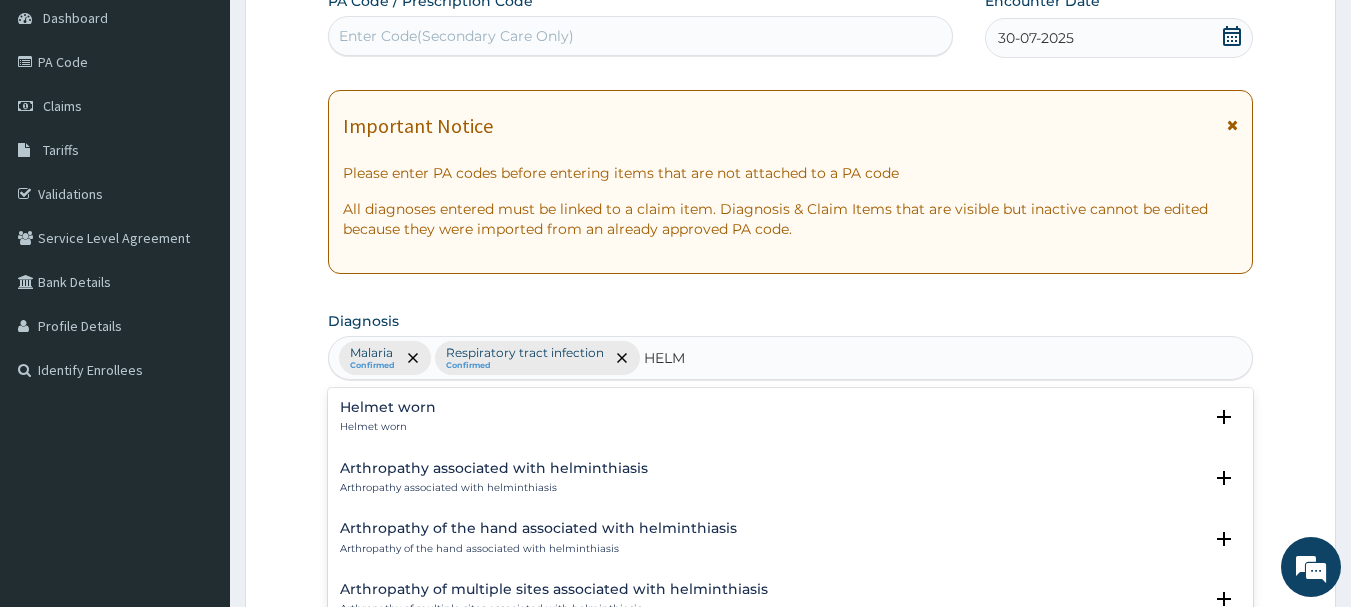 click on "Arthropathy associated with helminthiasis" at bounding box center (494, 468) 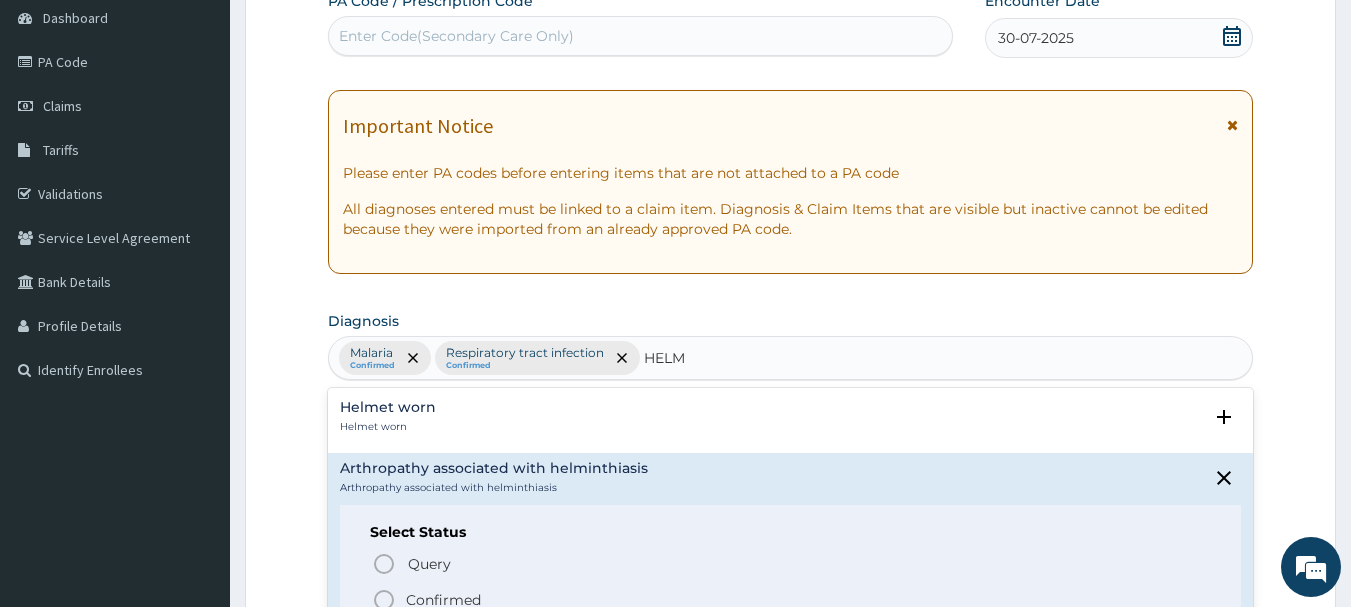 click 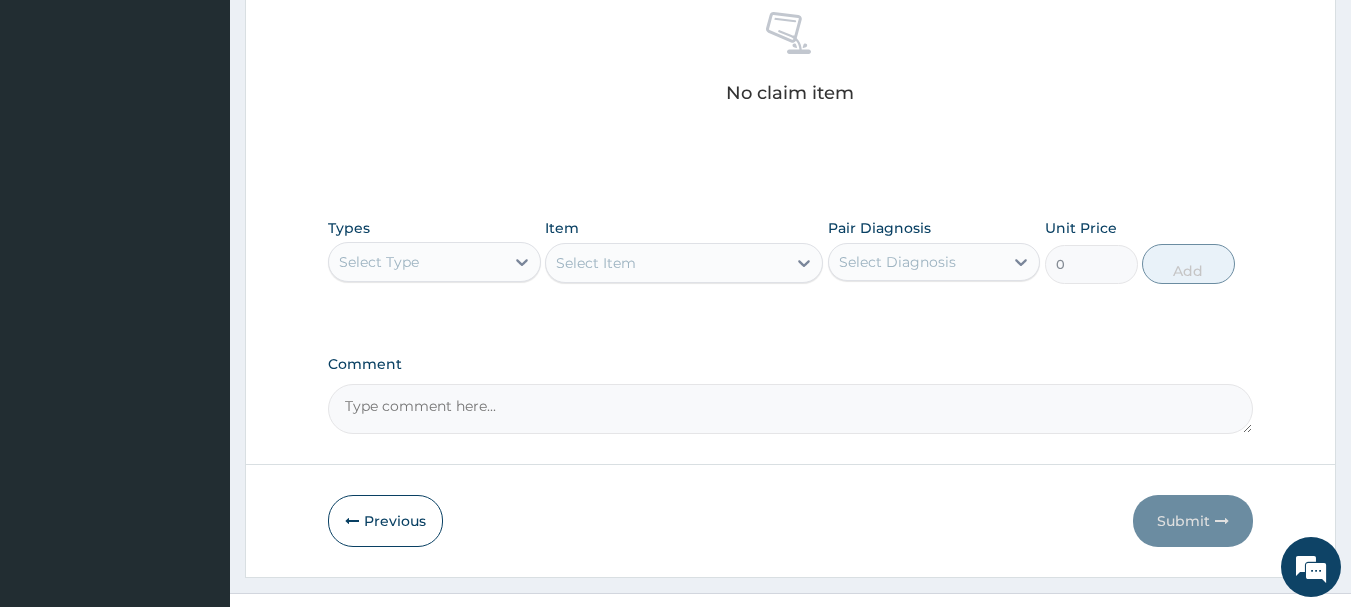 scroll, scrollTop: 800, scrollLeft: 0, axis: vertical 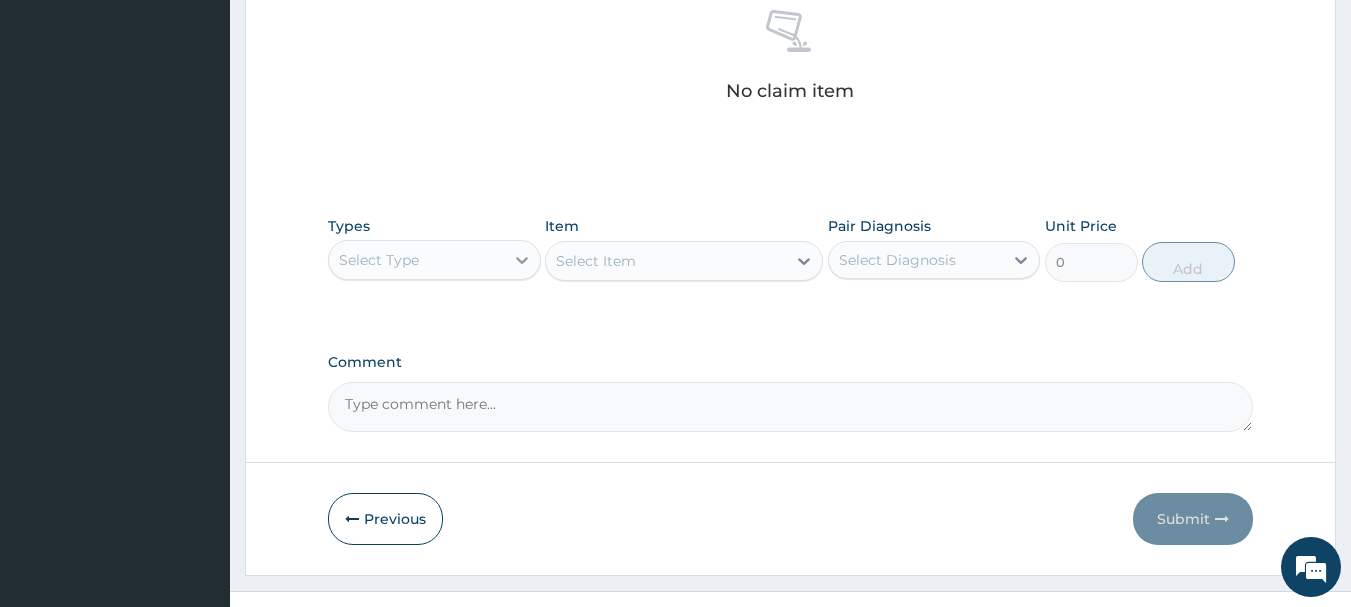 click 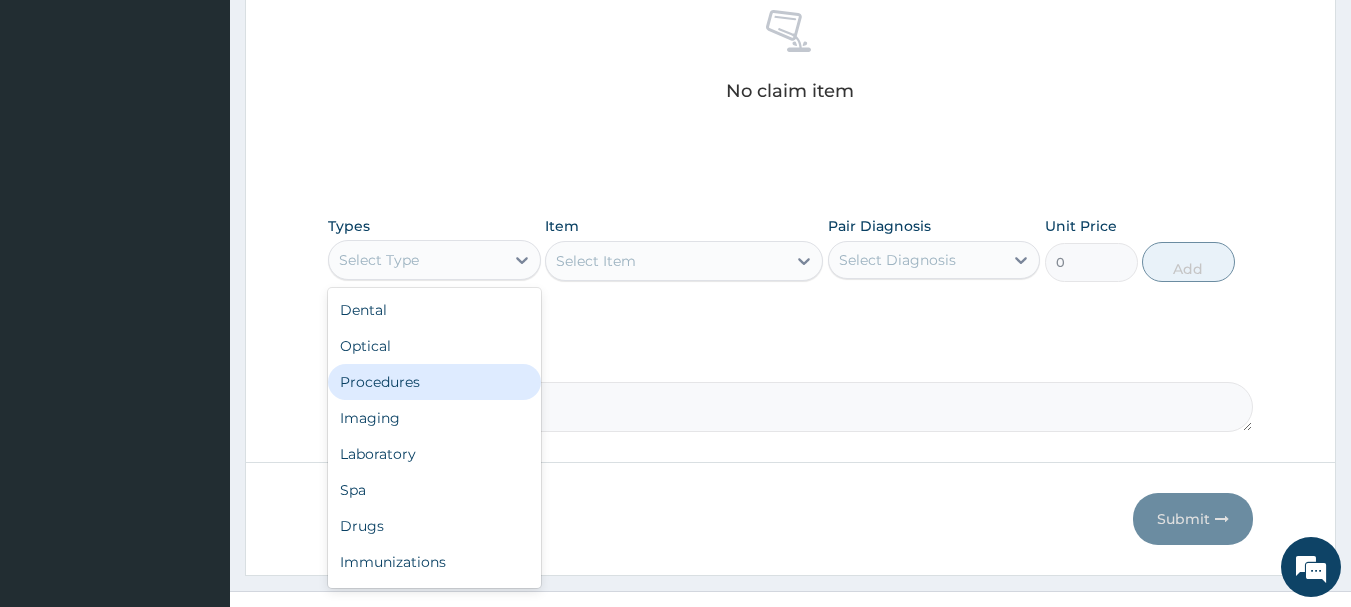 click on "Procedures" at bounding box center (434, 382) 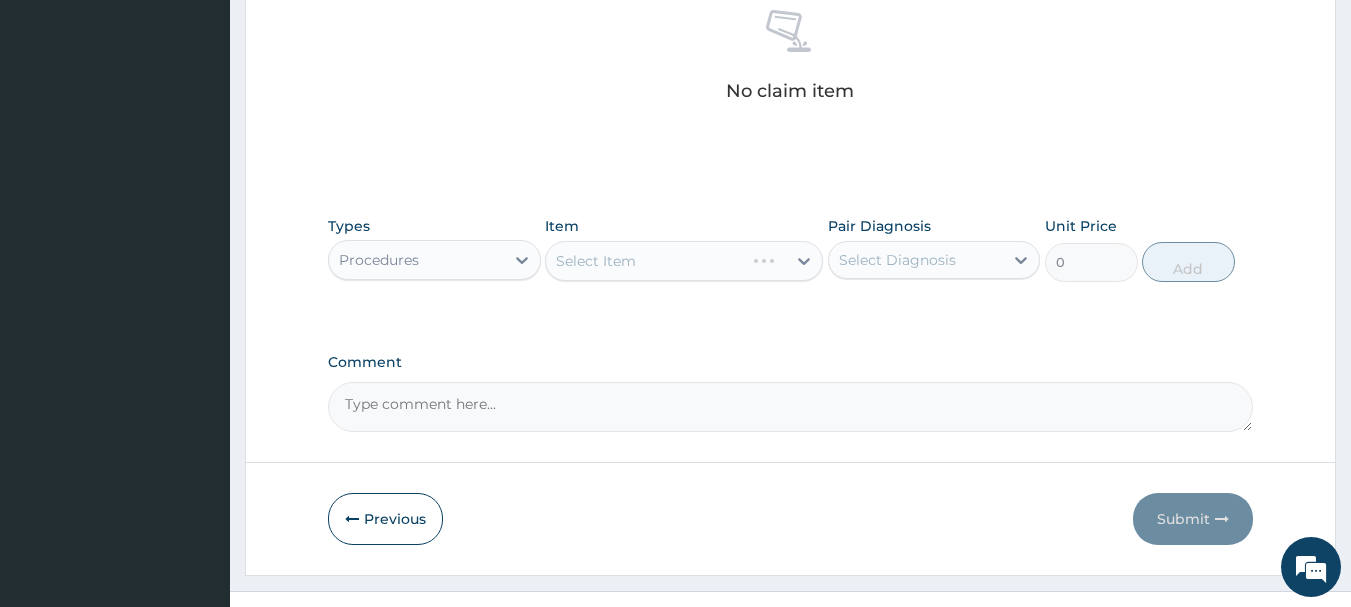 click on "Select Item" at bounding box center (684, 261) 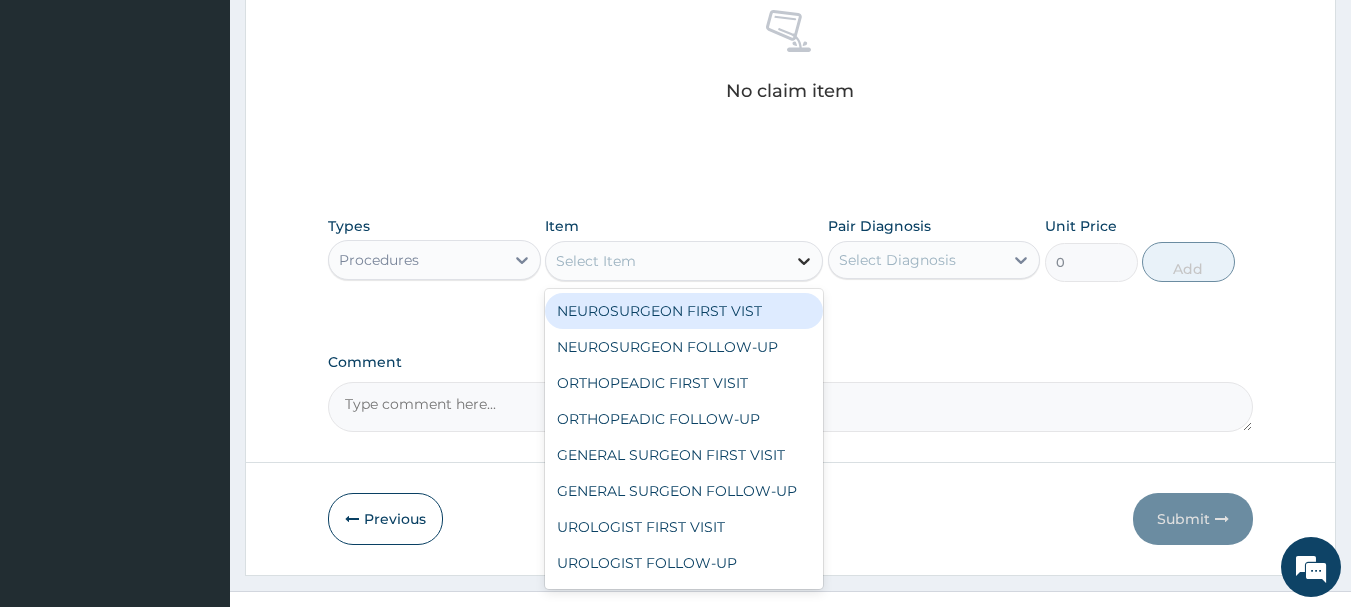 click 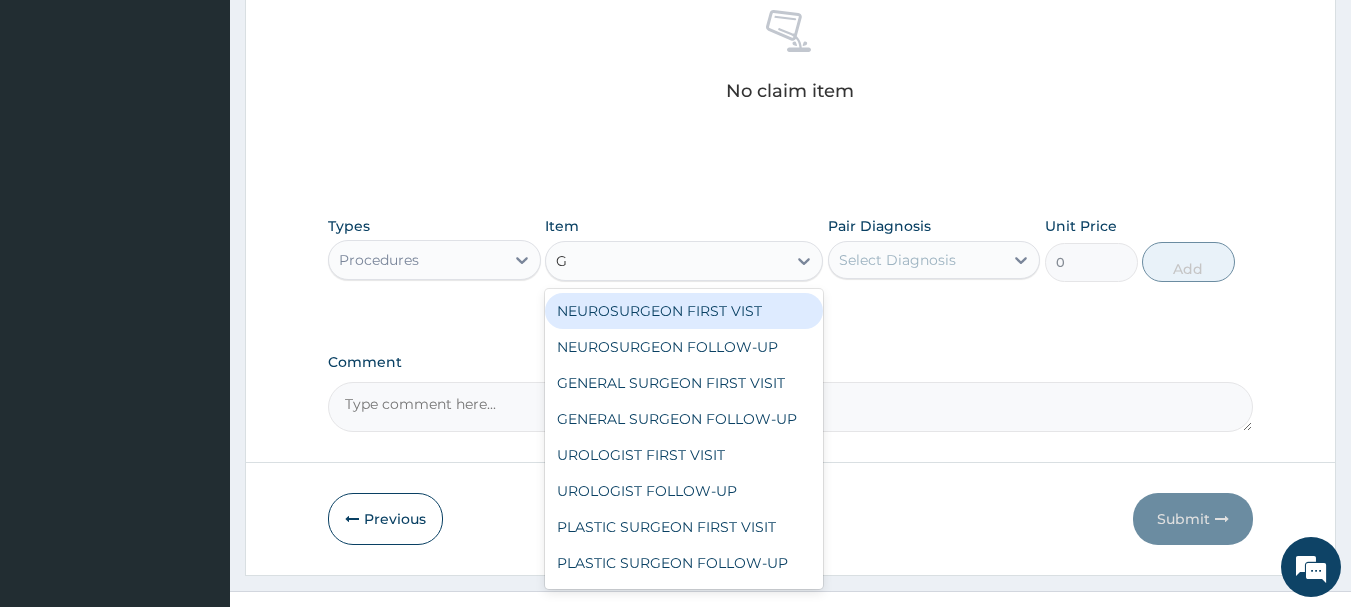 type on "GP" 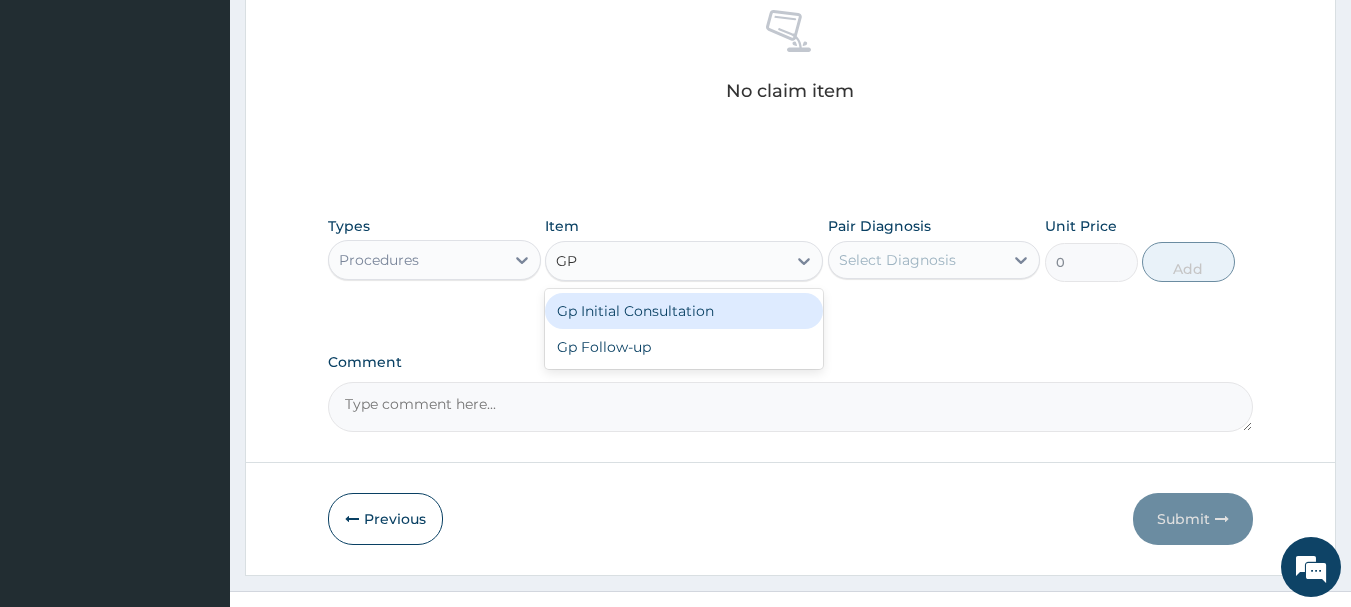 click on "Gp Initial Consultation" at bounding box center [684, 311] 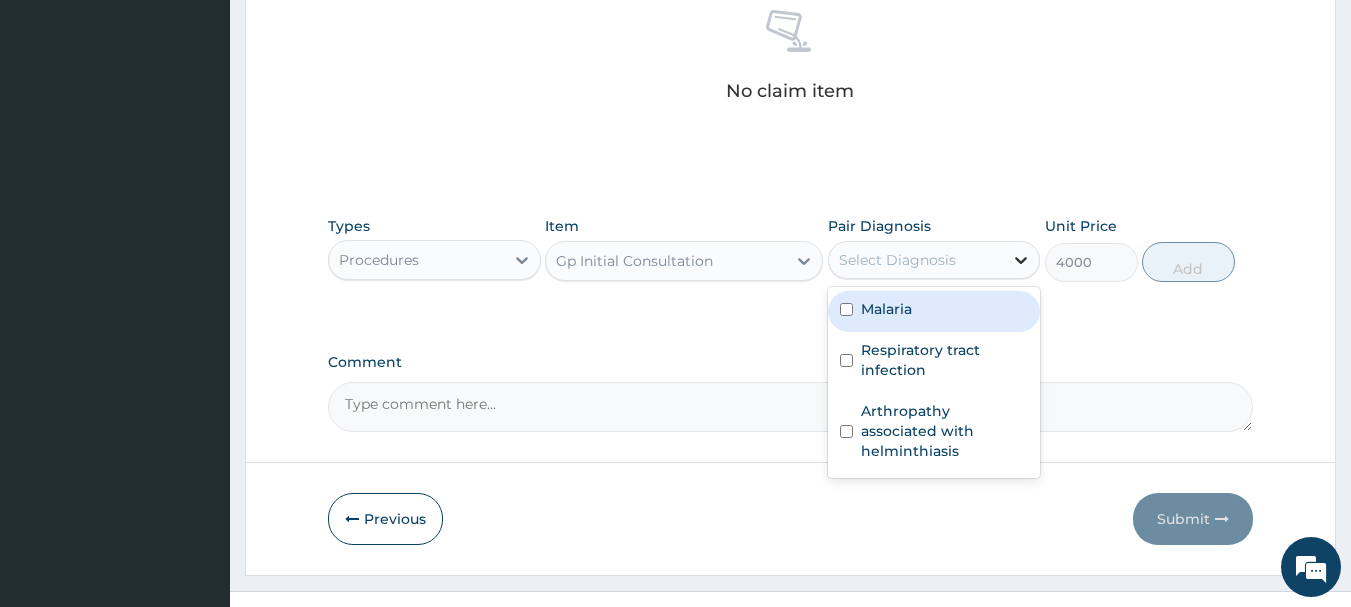 click 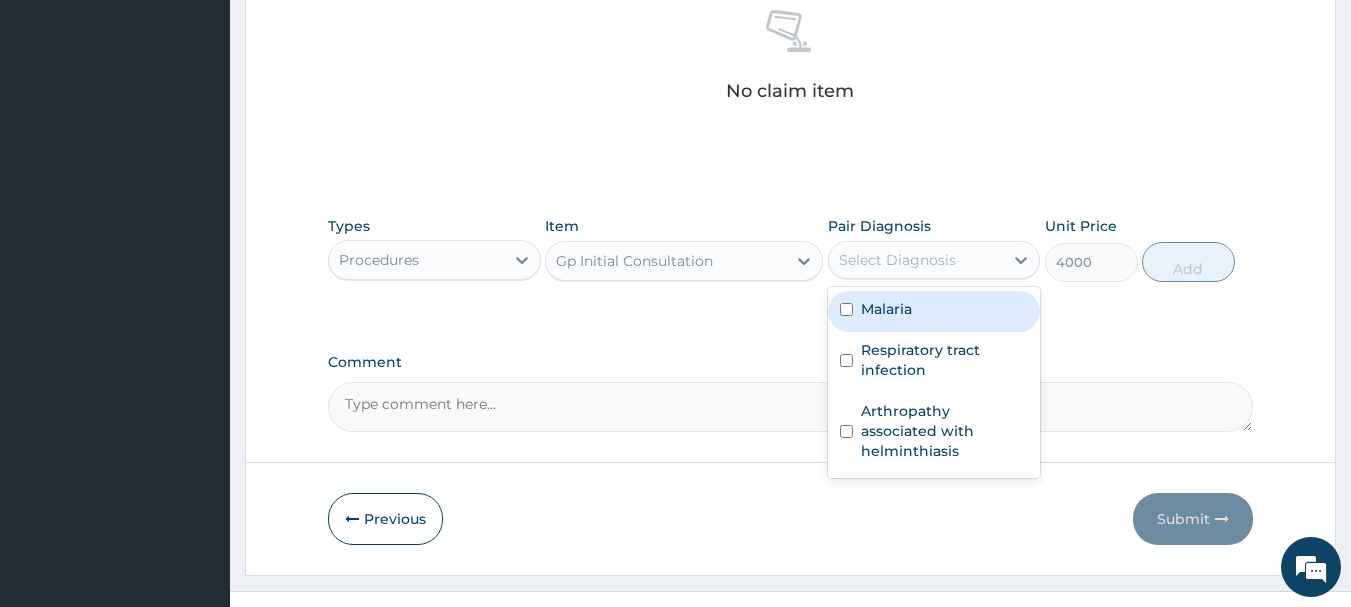 click at bounding box center [846, 309] 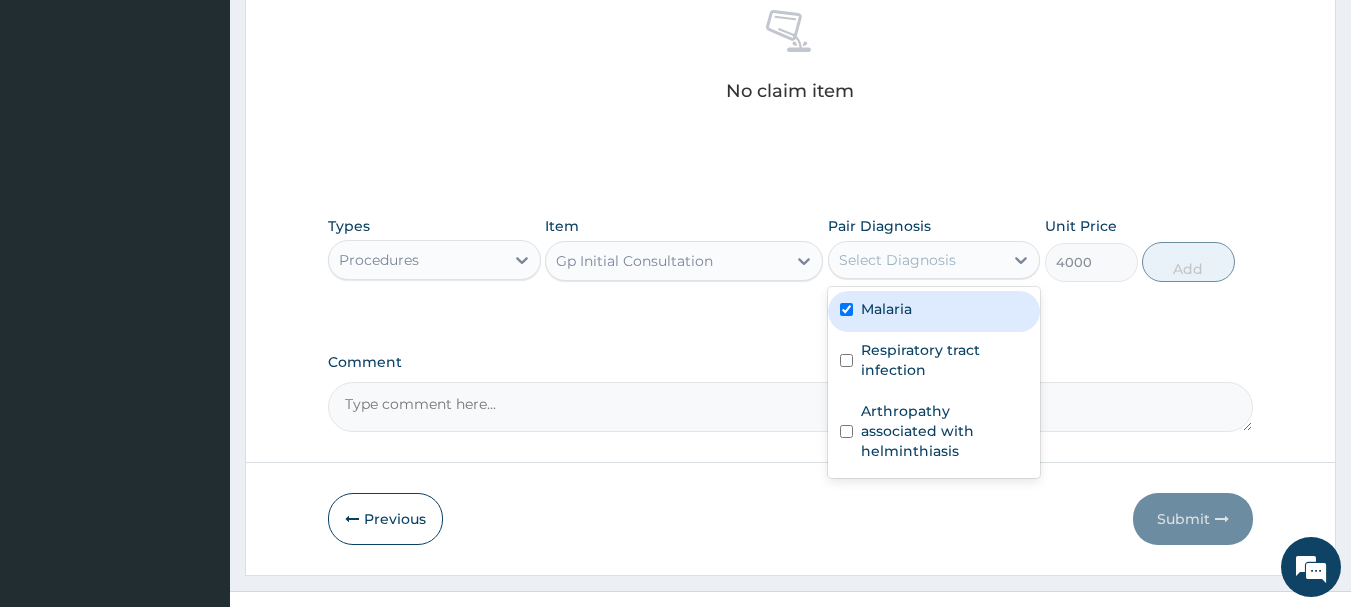 checkbox on "true" 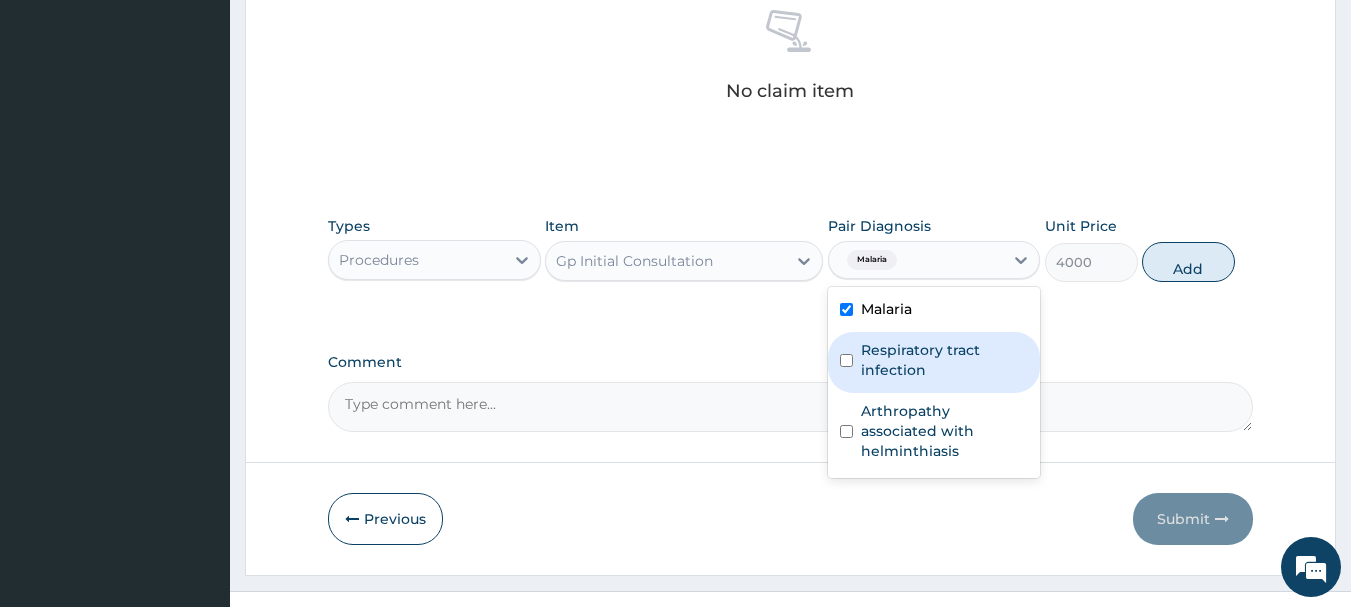 click at bounding box center (846, 360) 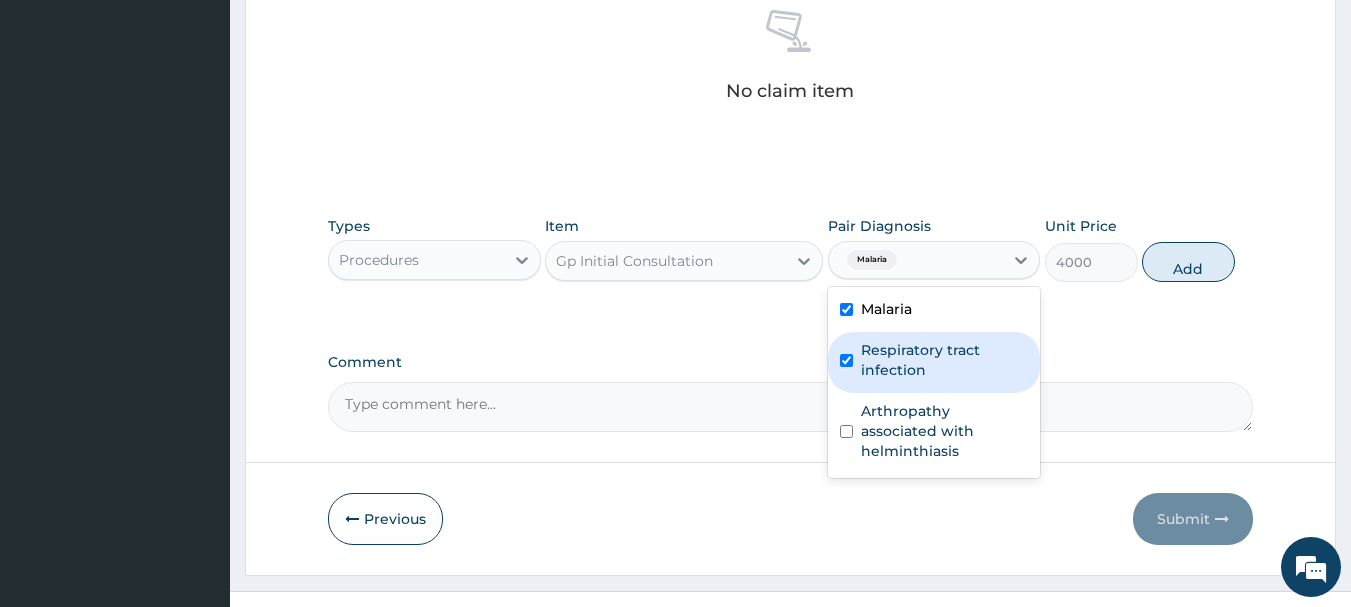 checkbox on "true" 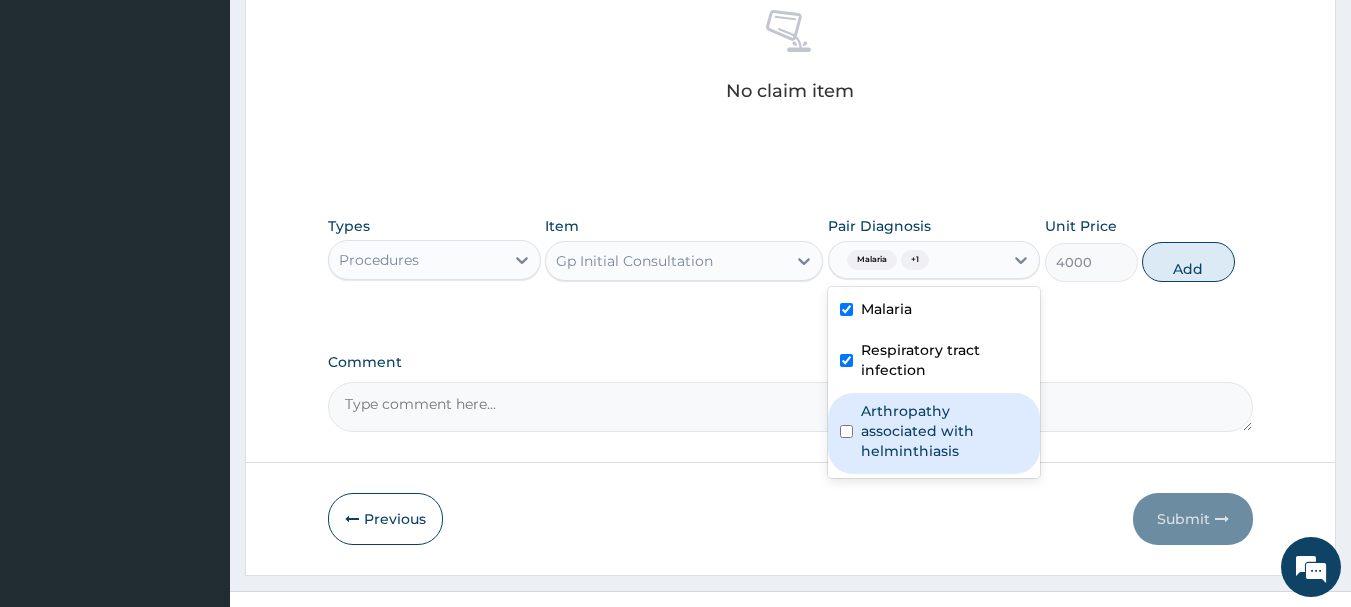 click at bounding box center (846, 431) 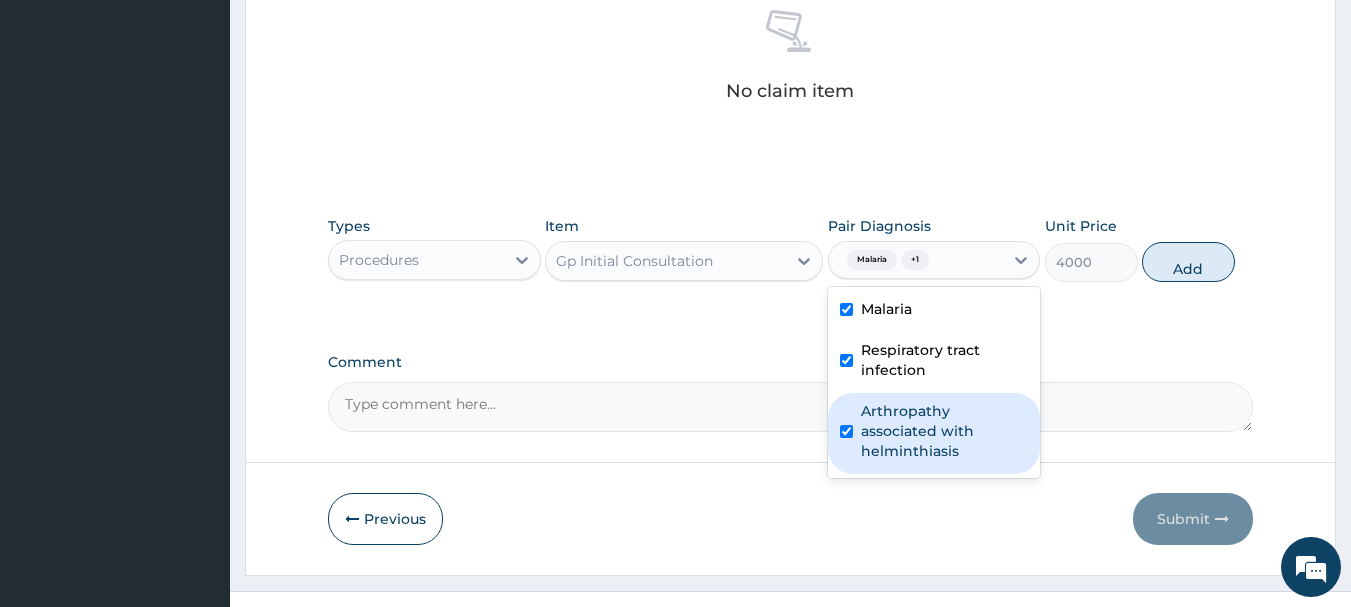checkbox on "true" 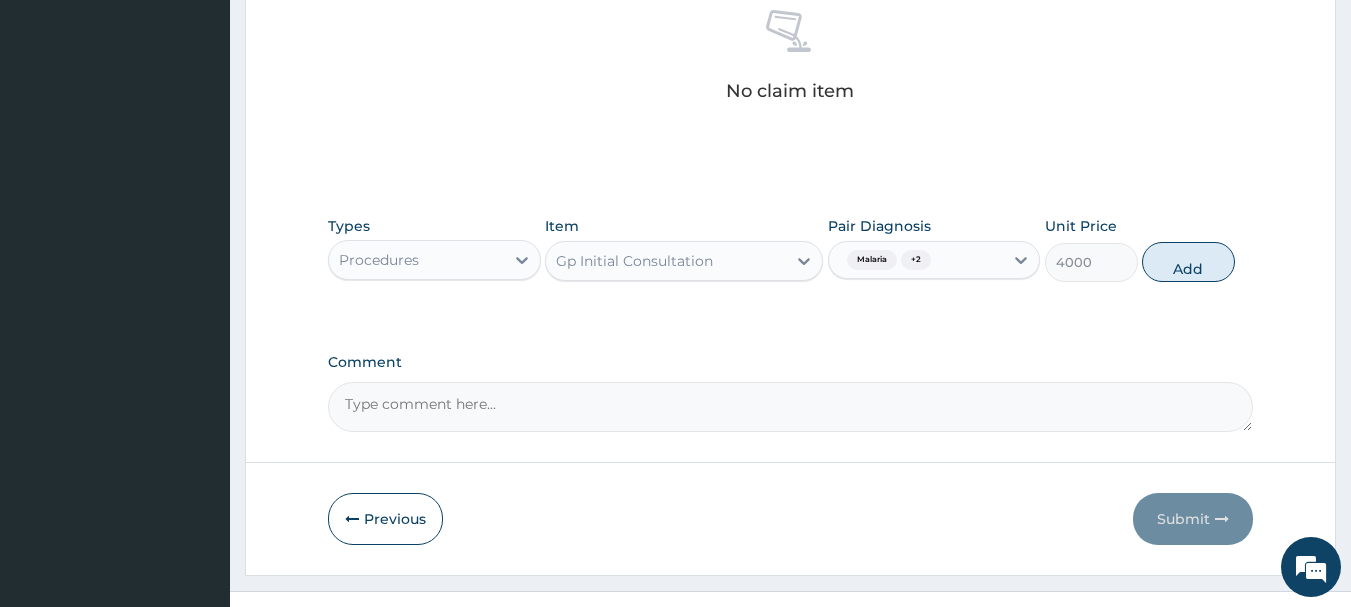 drag, startPoint x: 1189, startPoint y: 265, endPoint x: 1028, endPoint y: 299, distance: 164.5509 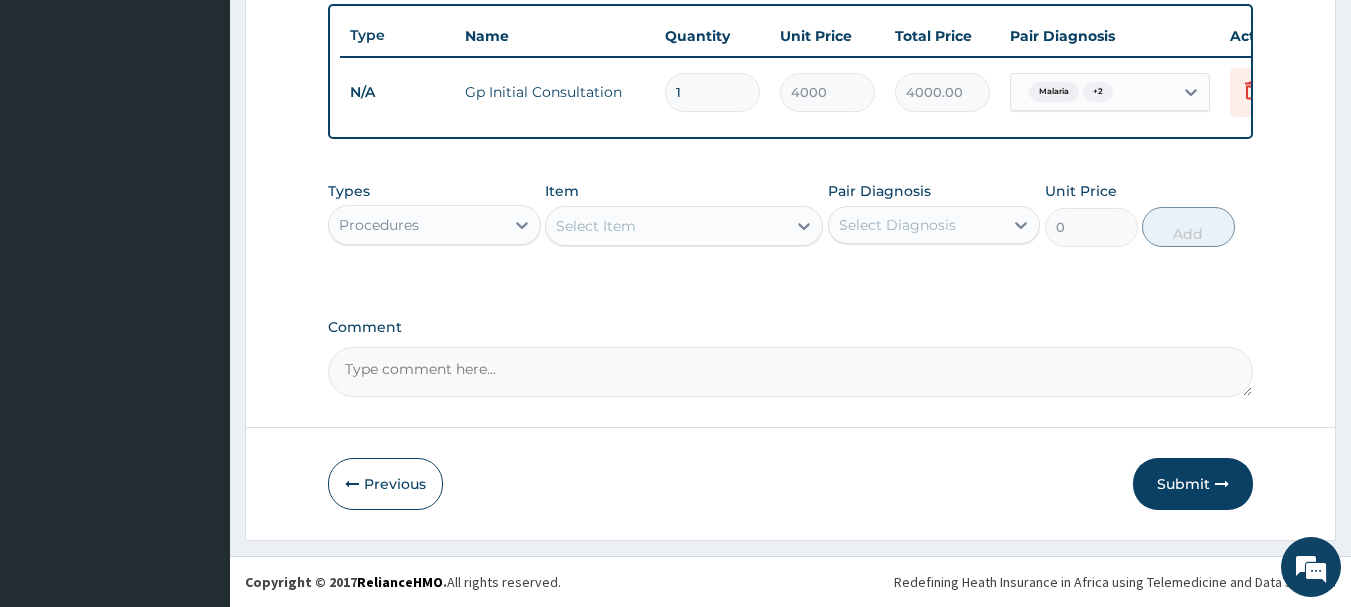 scroll, scrollTop: 755, scrollLeft: 0, axis: vertical 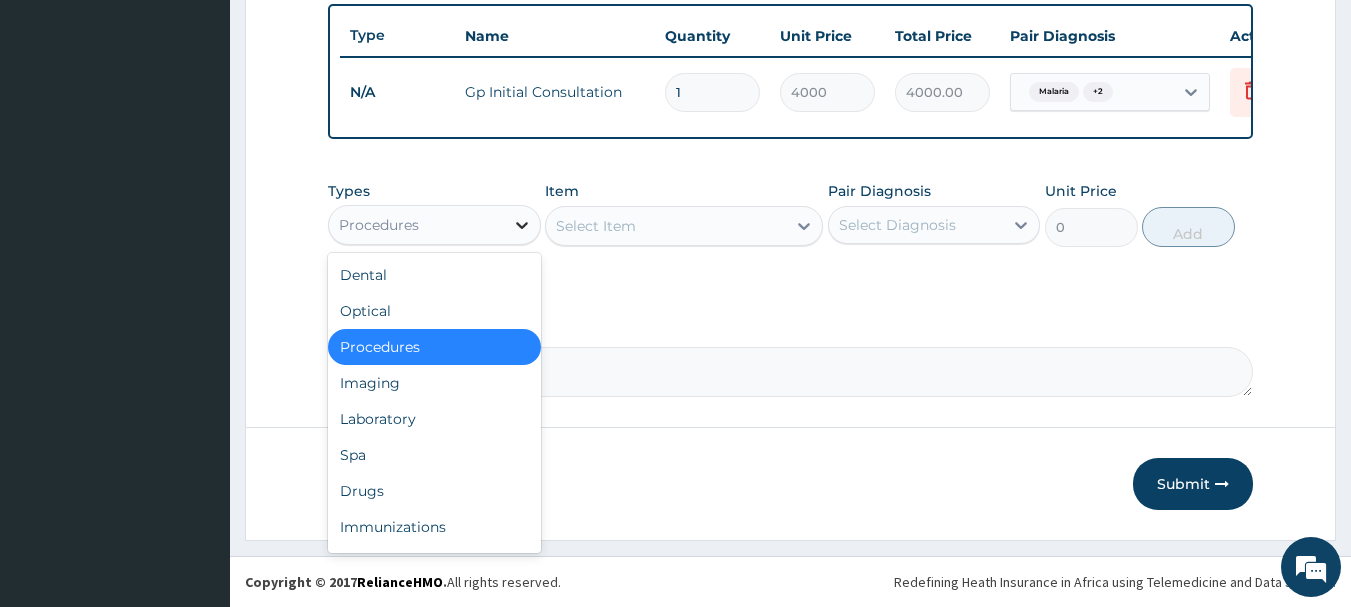 click 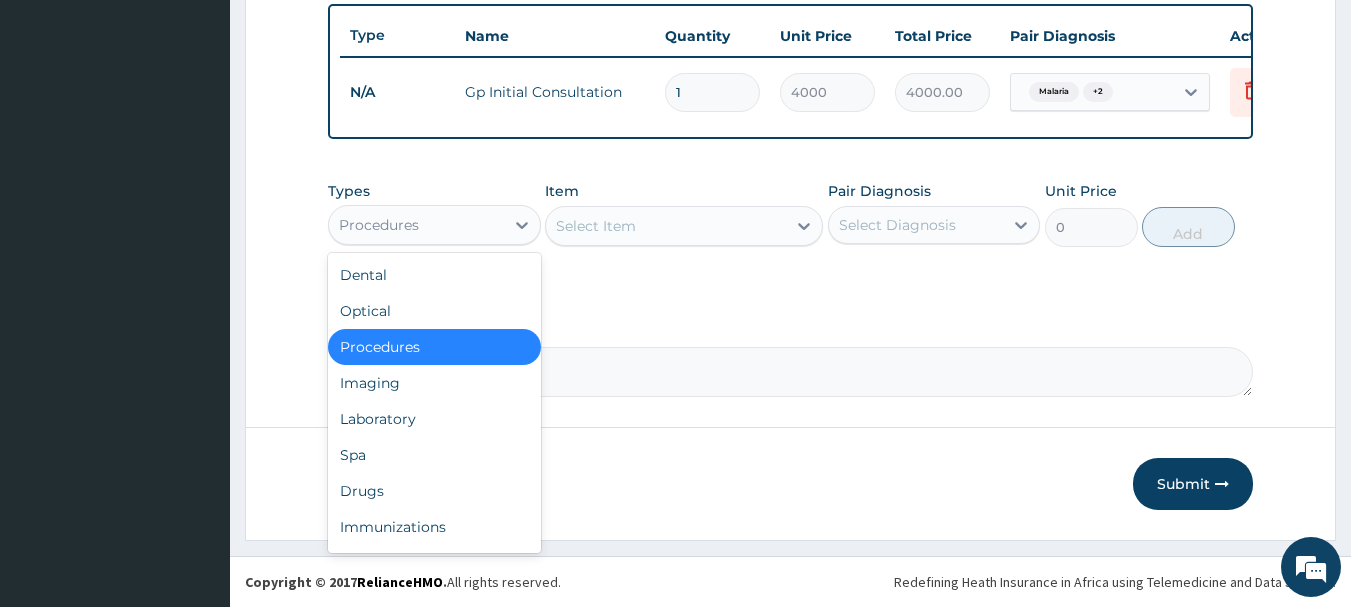 click on "Comment" at bounding box center (791, 327) 